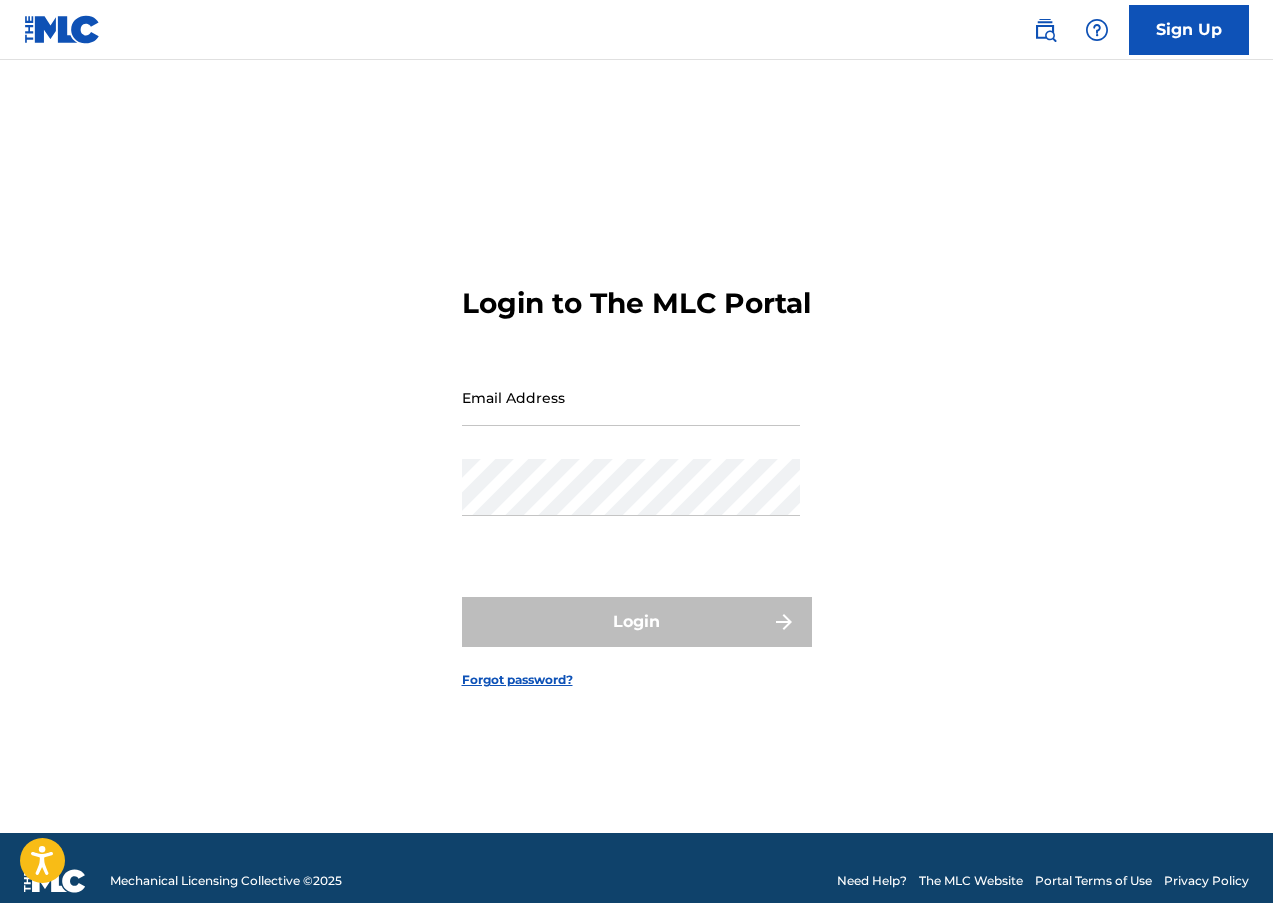 scroll, scrollTop: 0, scrollLeft: 0, axis: both 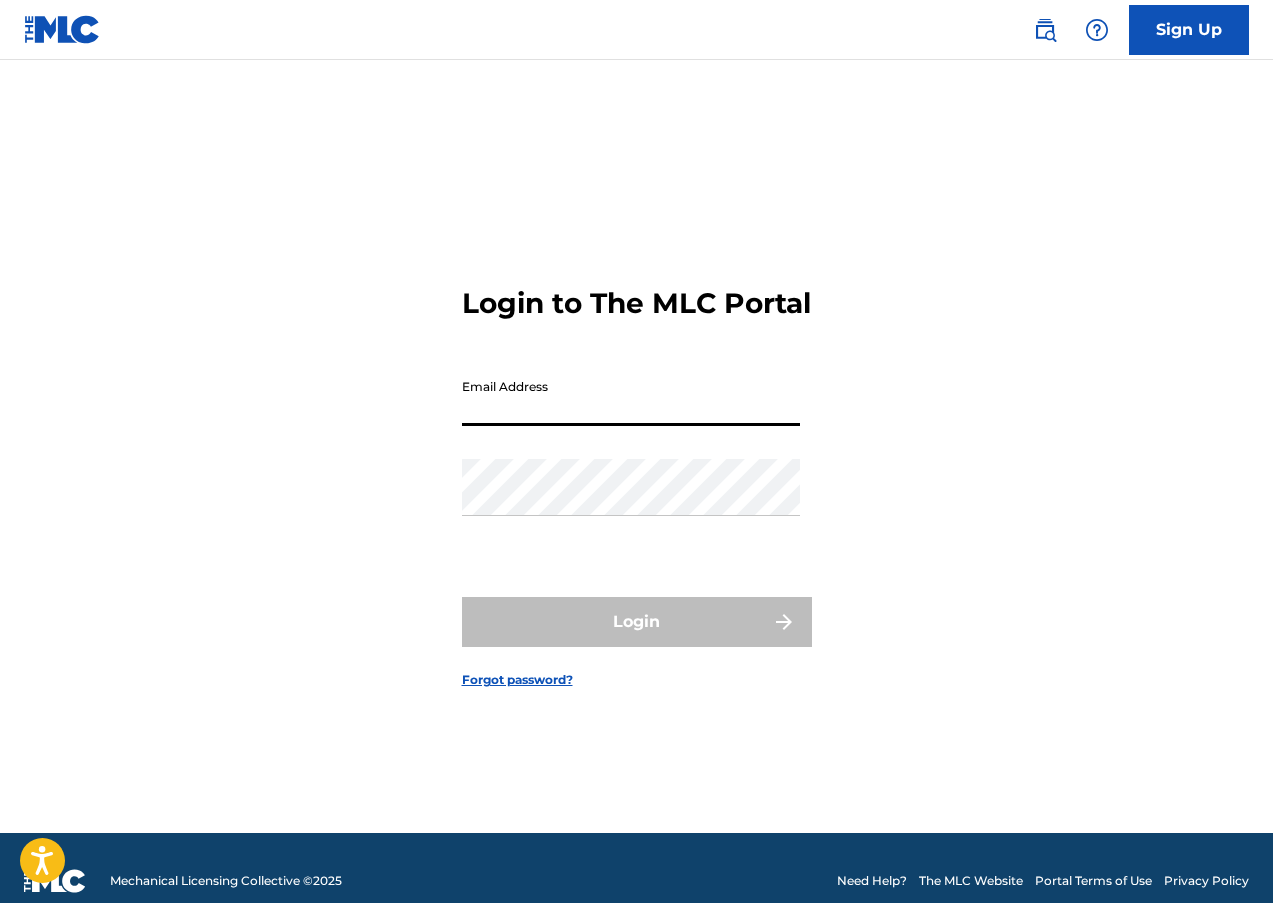 click on "Email Address" at bounding box center (631, 397) 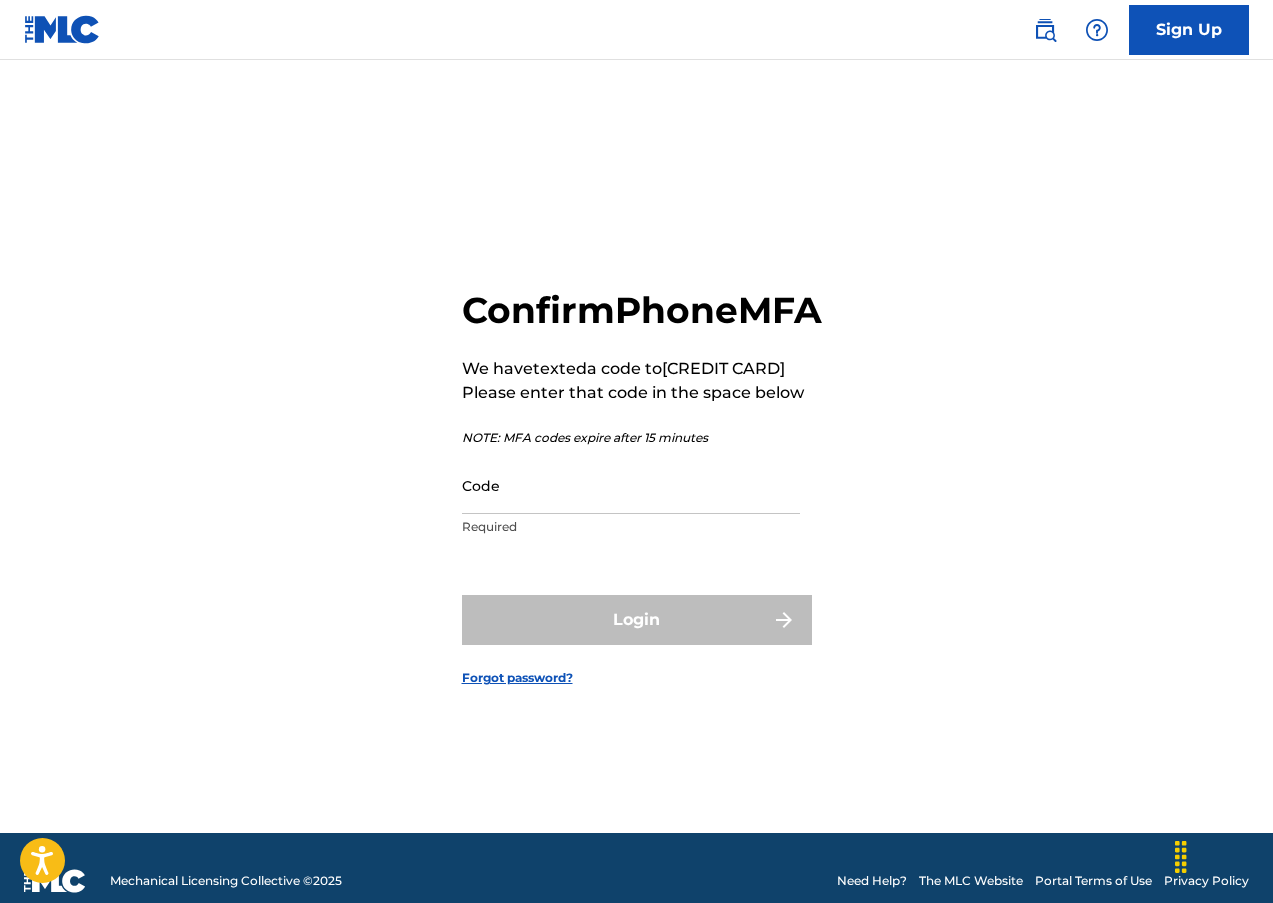 click on "Code" at bounding box center [631, 485] 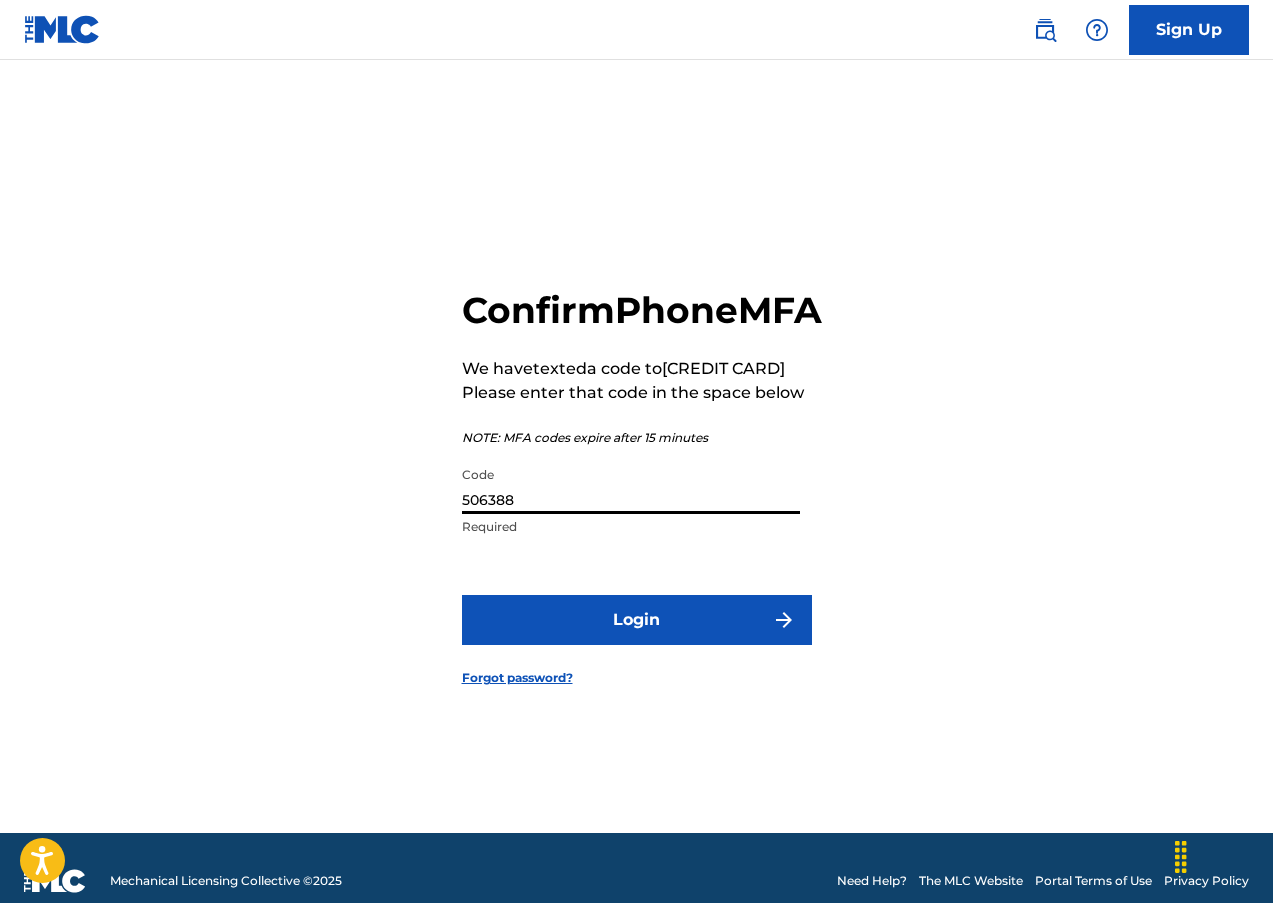 type on "506388" 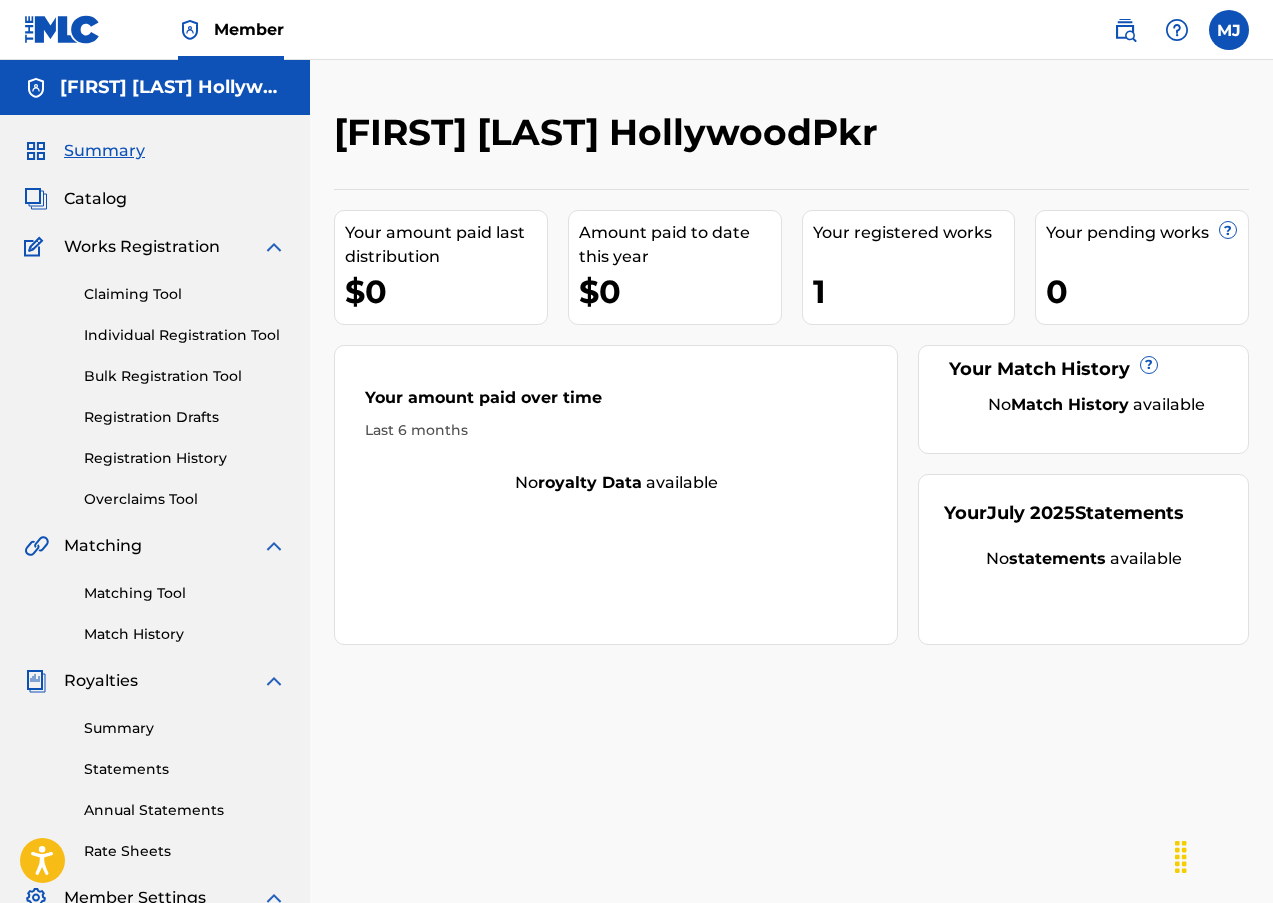scroll, scrollTop: 0, scrollLeft: 0, axis: both 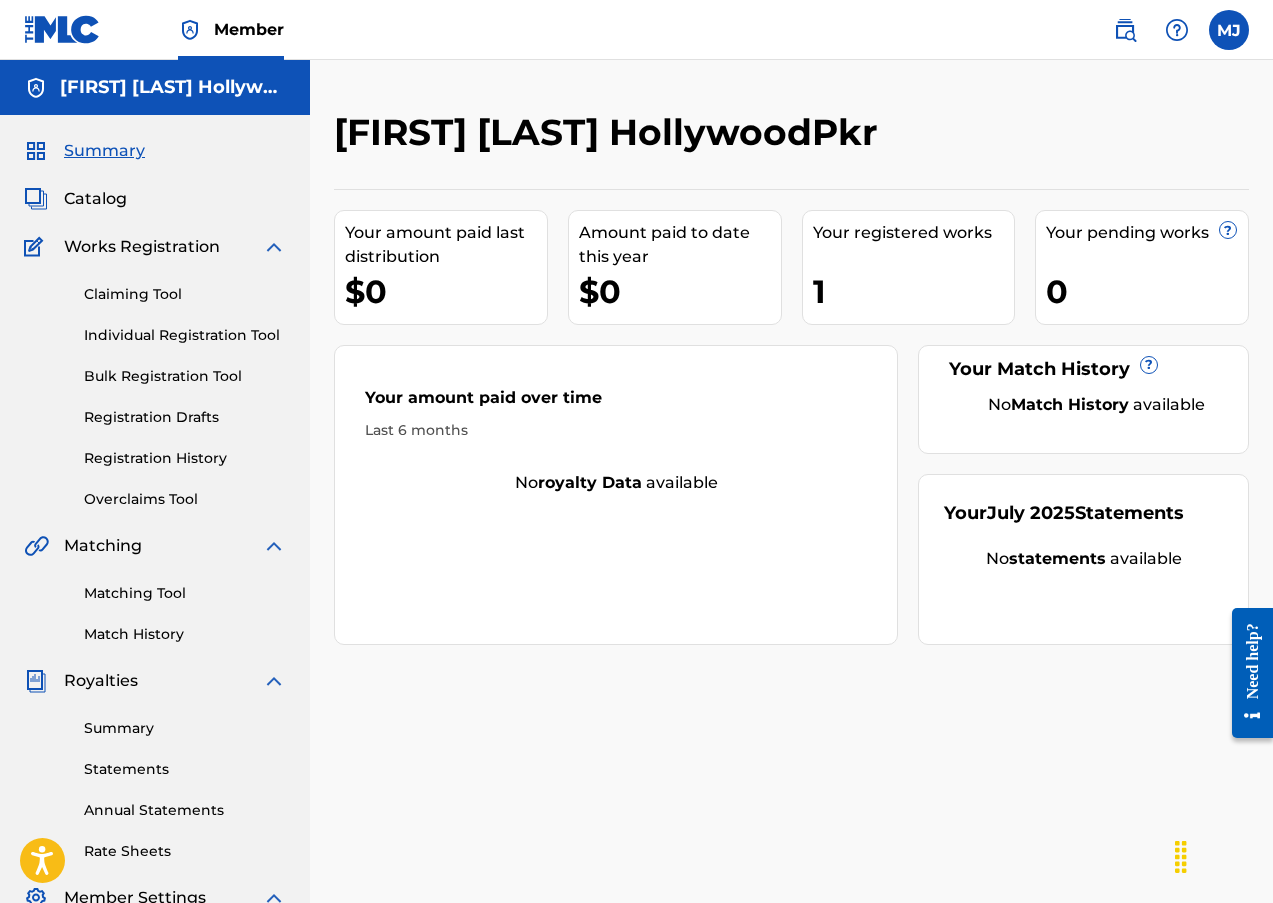 click on "Catalog" at bounding box center (95, 199) 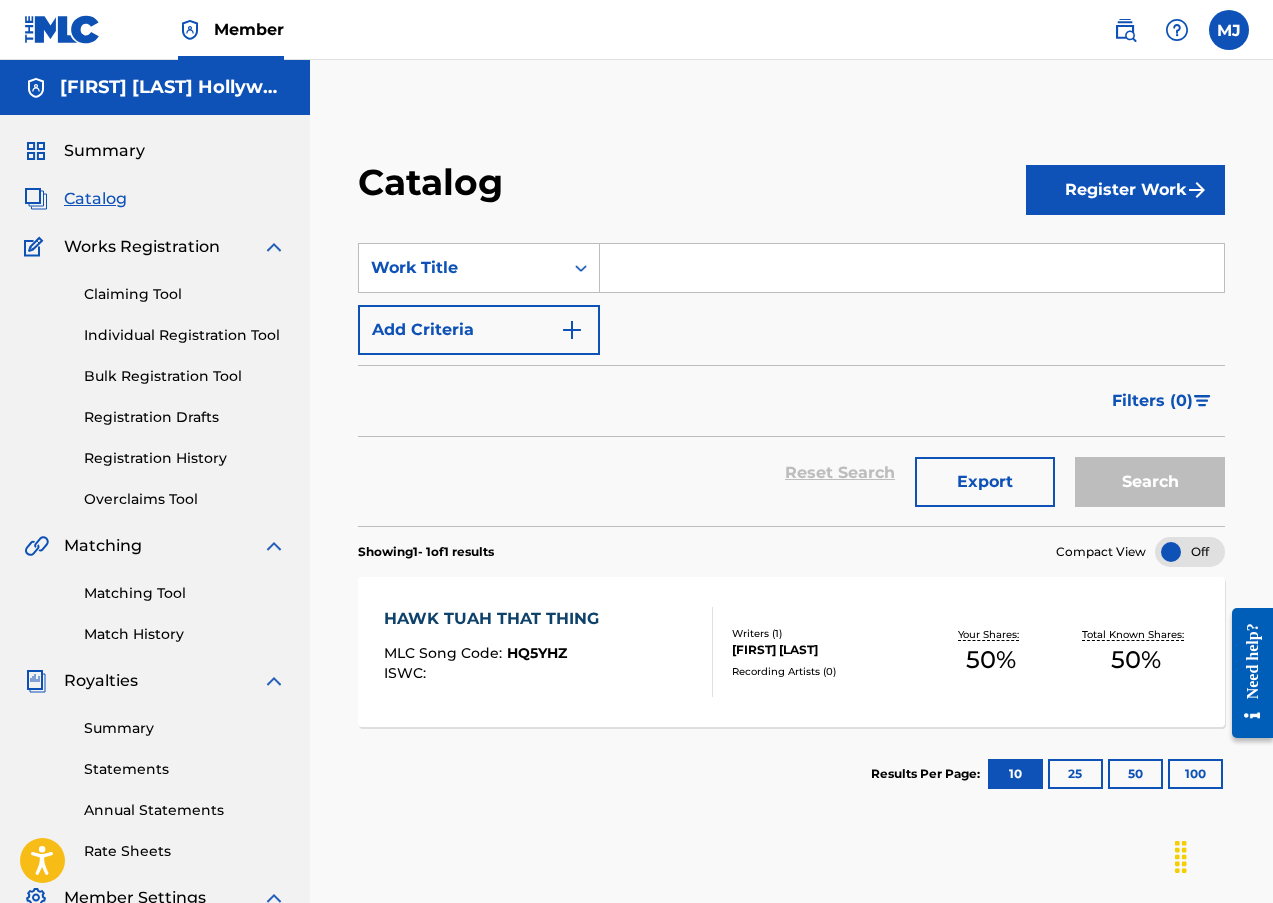 click on "HQ5YHZ" at bounding box center [537, 653] 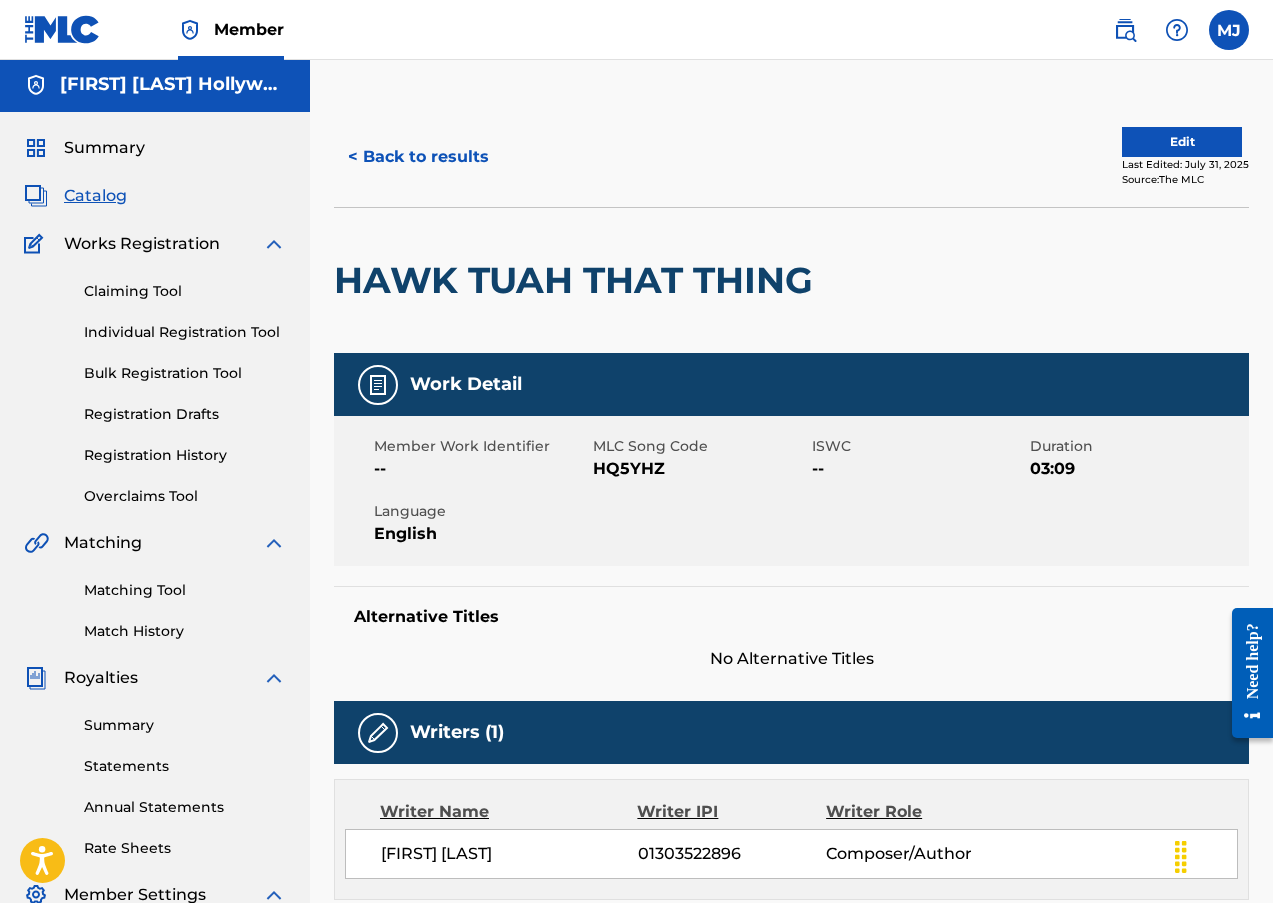 scroll, scrollTop: 0, scrollLeft: 0, axis: both 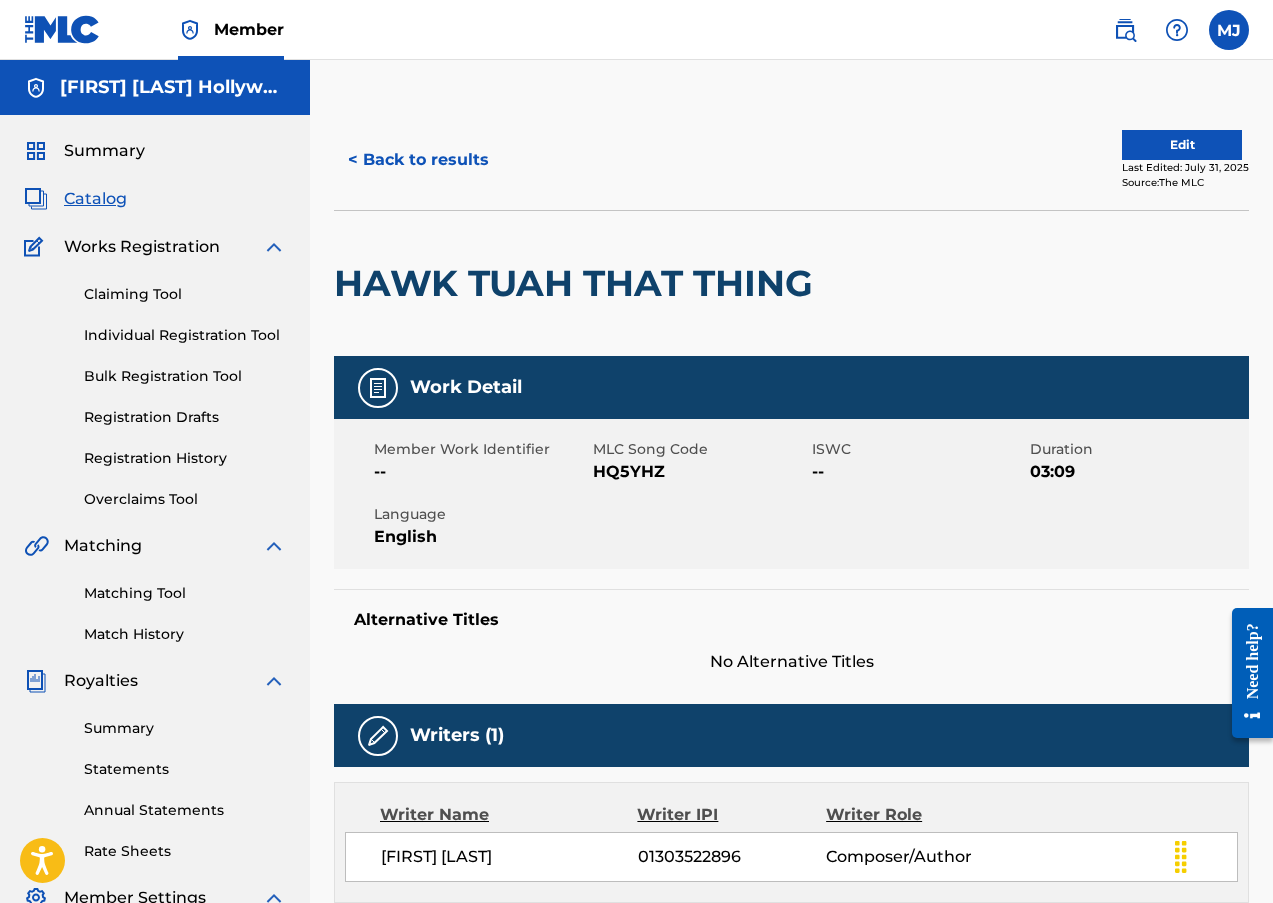 click on "Edit" at bounding box center [1182, 145] 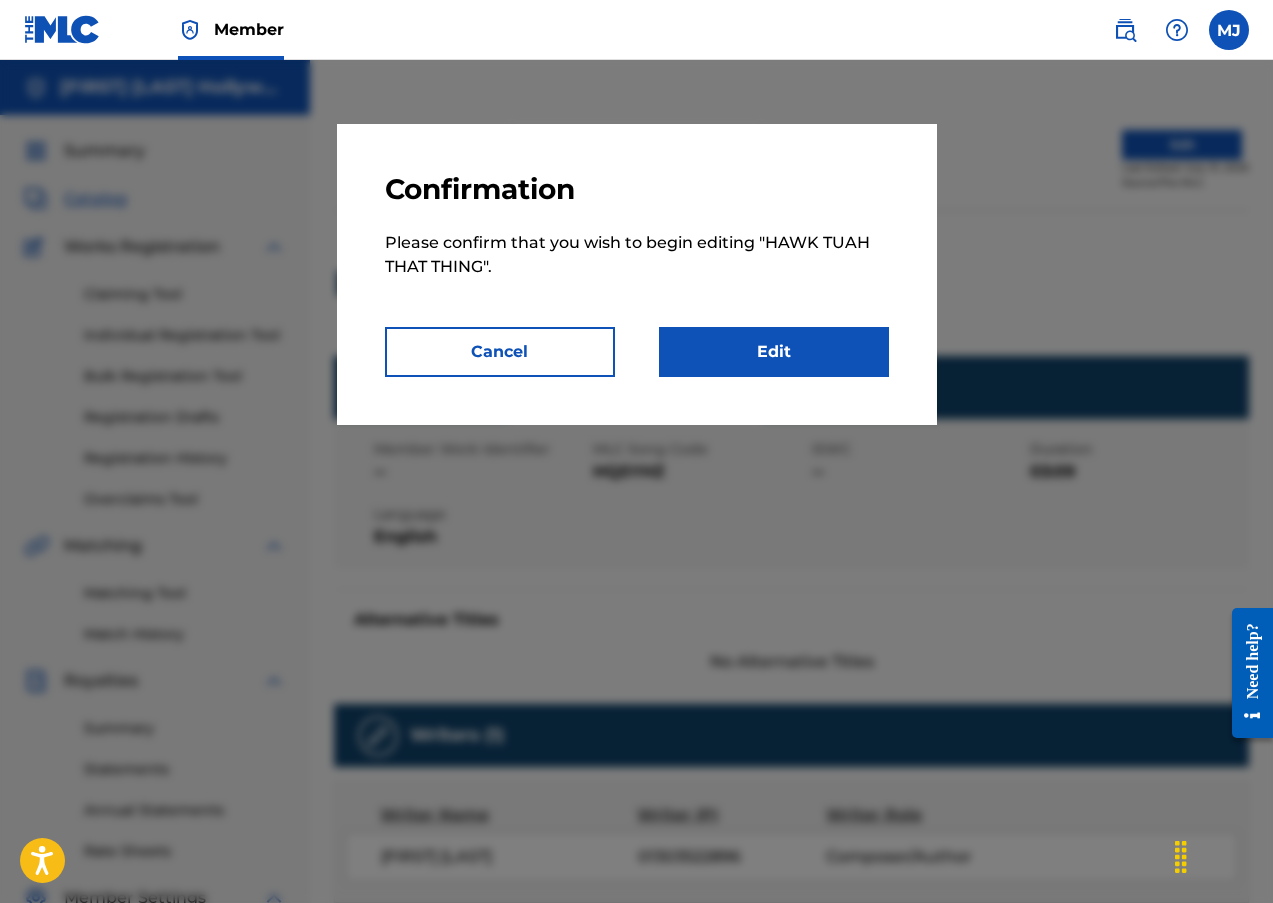 click on "Edit" at bounding box center (774, 352) 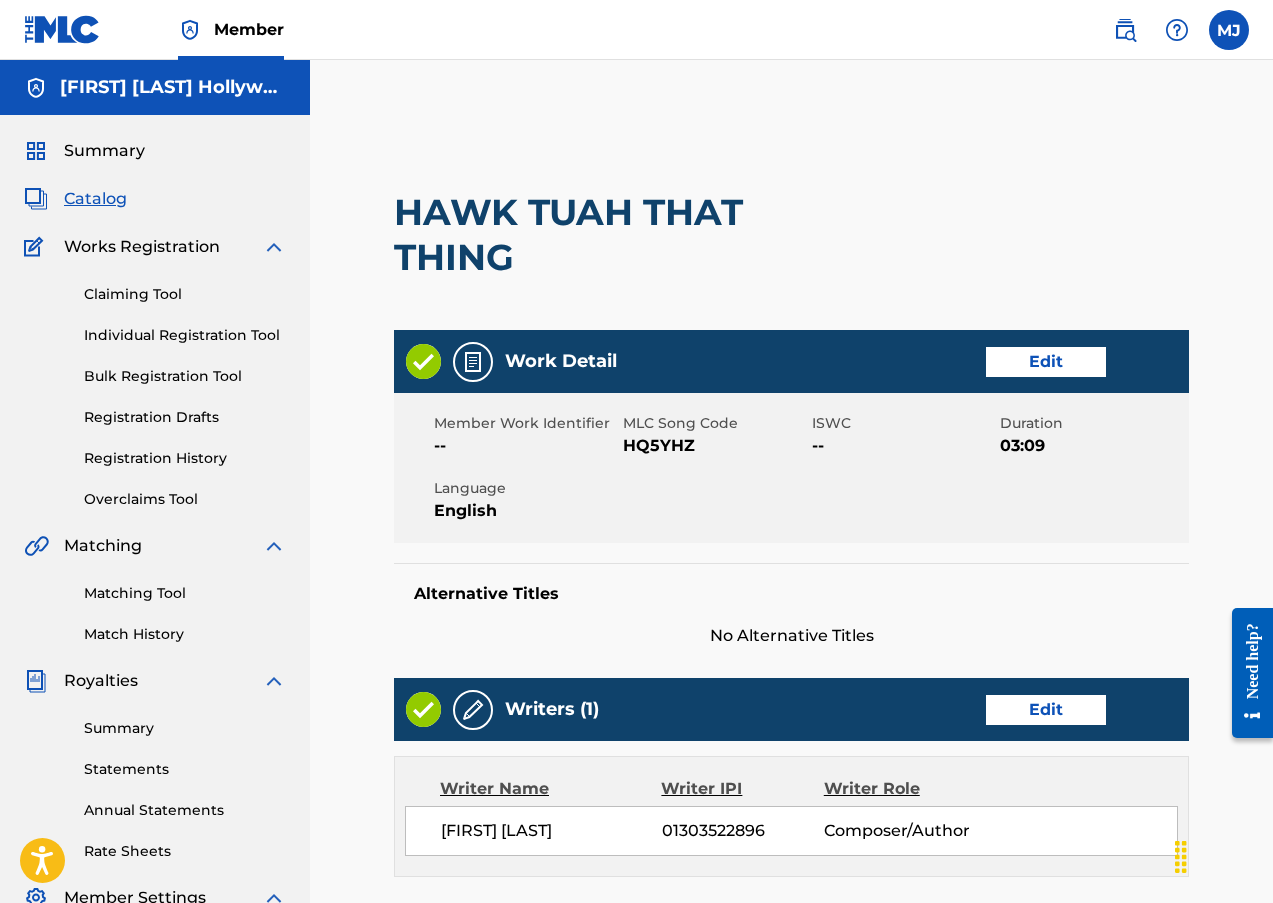 click on "Edit" at bounding box center (1046, 362) 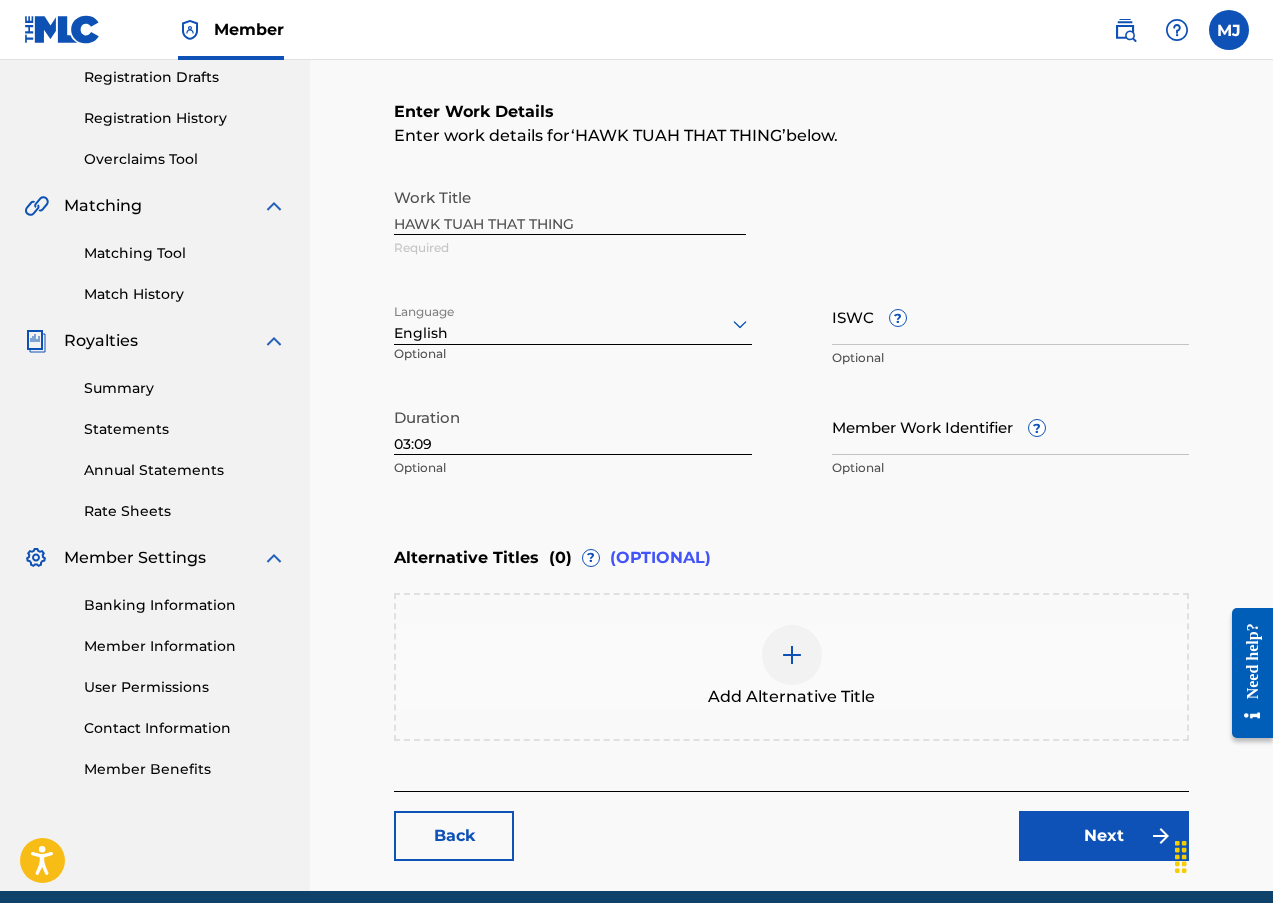 scroll, scrollTop: 424, scrollLeft: 0, axis: vertical 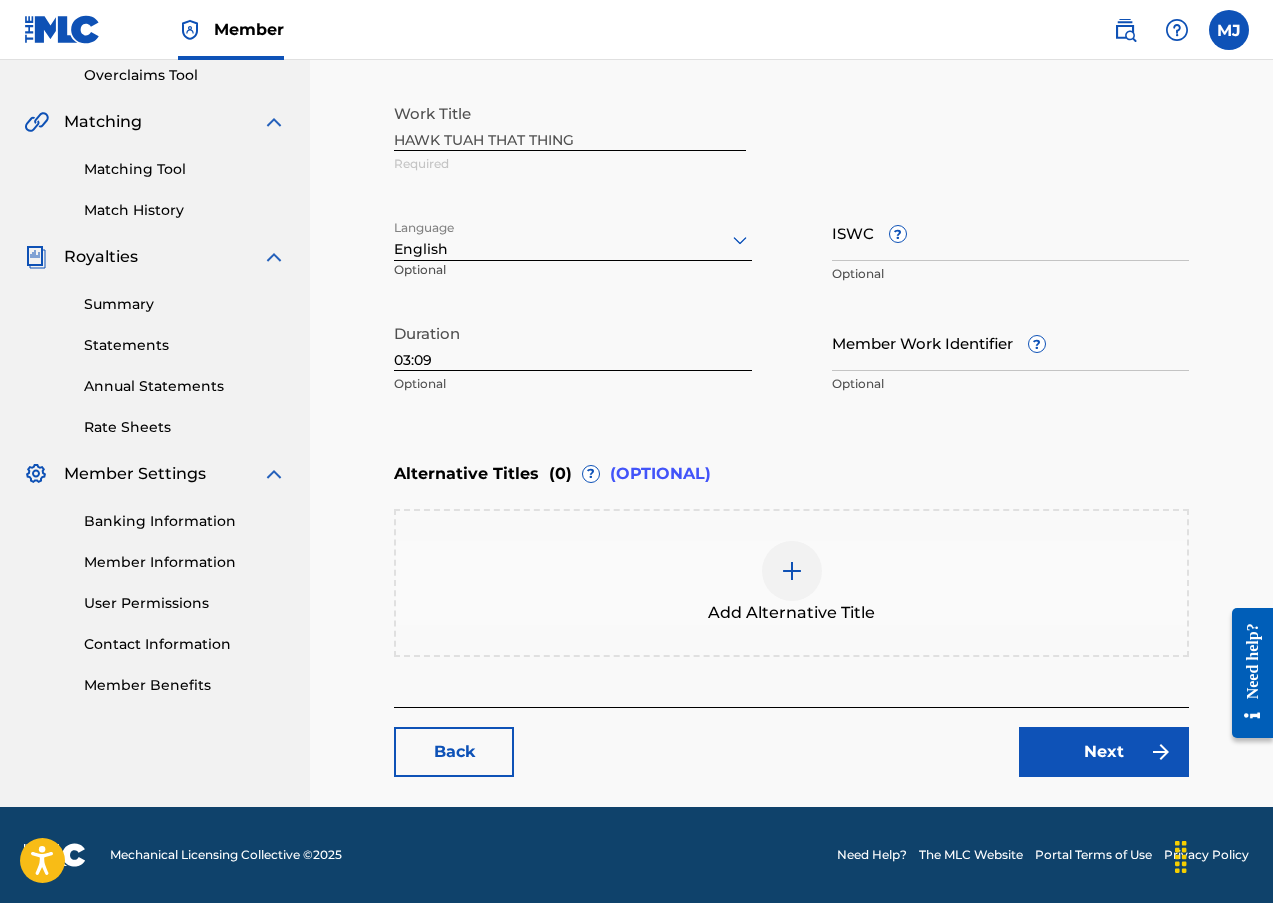 click on "ISWC   ?" at bounding box center [1011, 232] 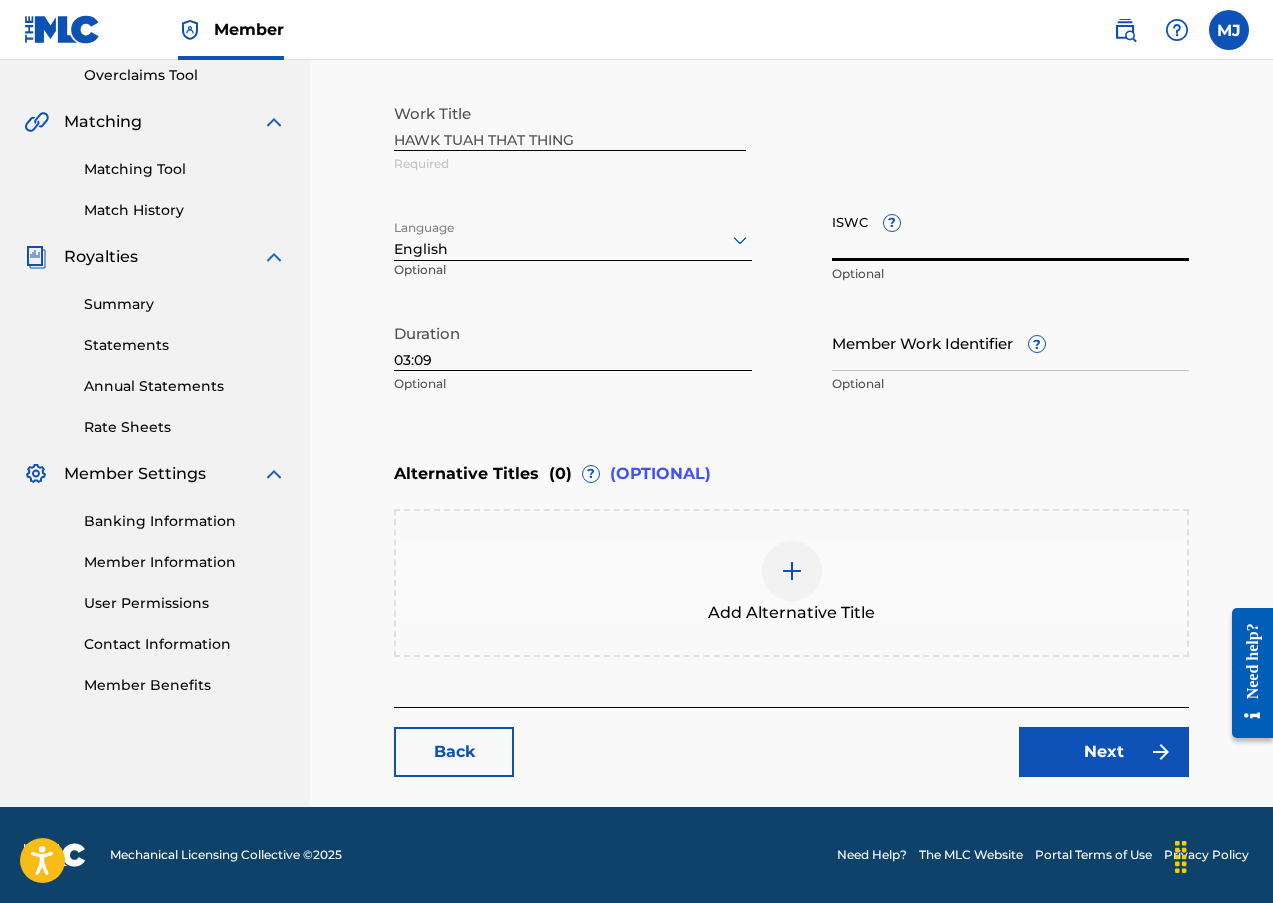 paste on "[PHONE]" 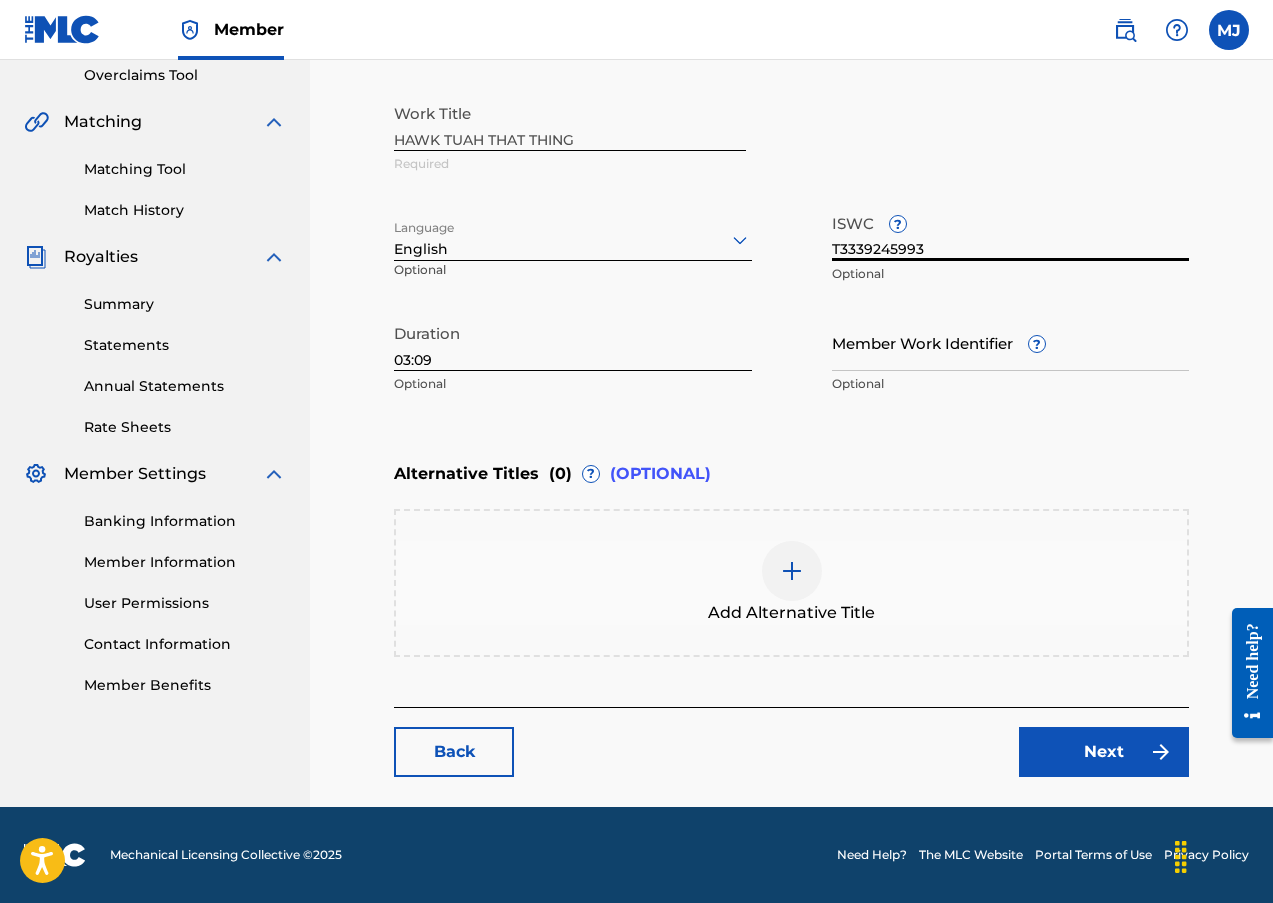 type on "[PHONE]" 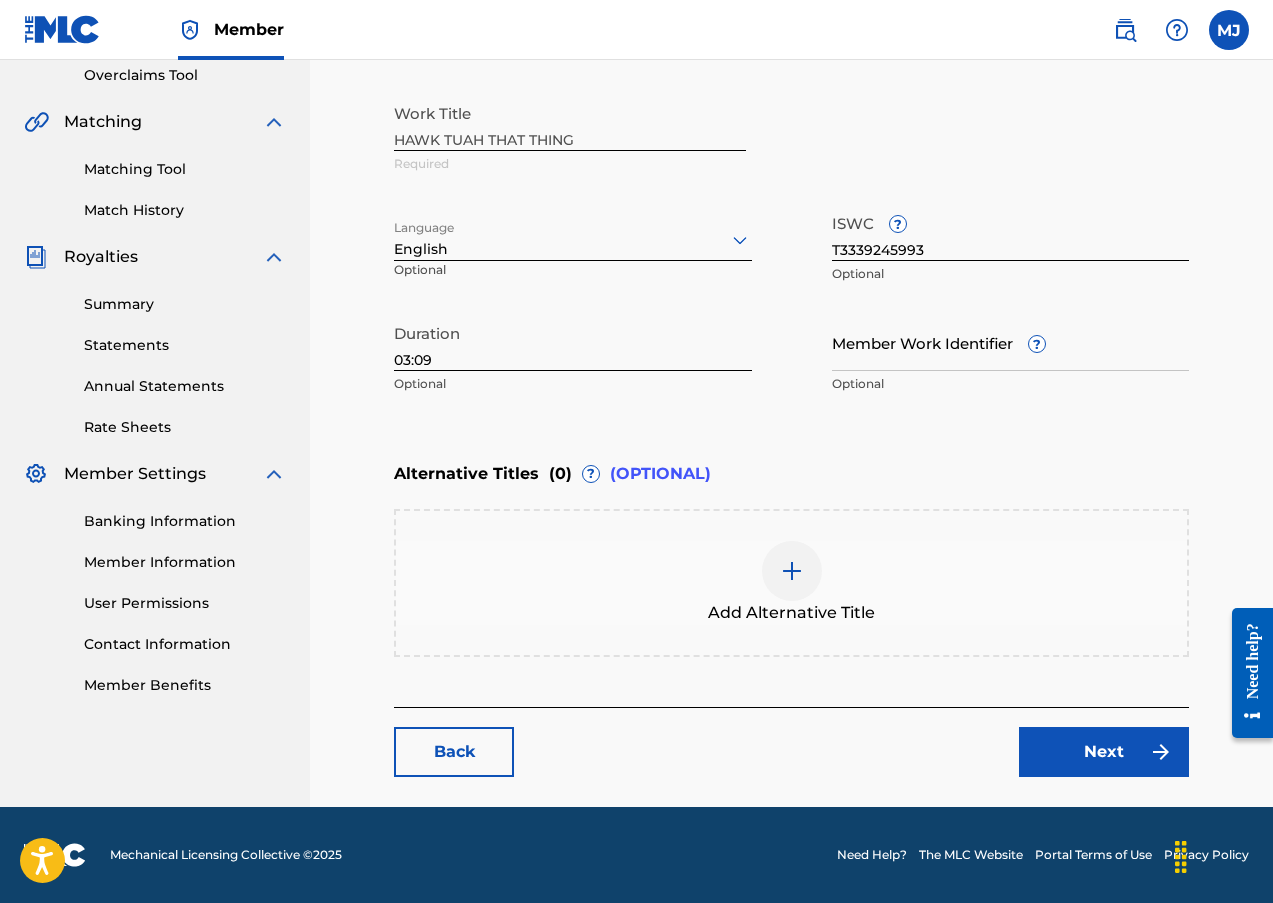 click on "Next" at bounding box center (1104, 752) 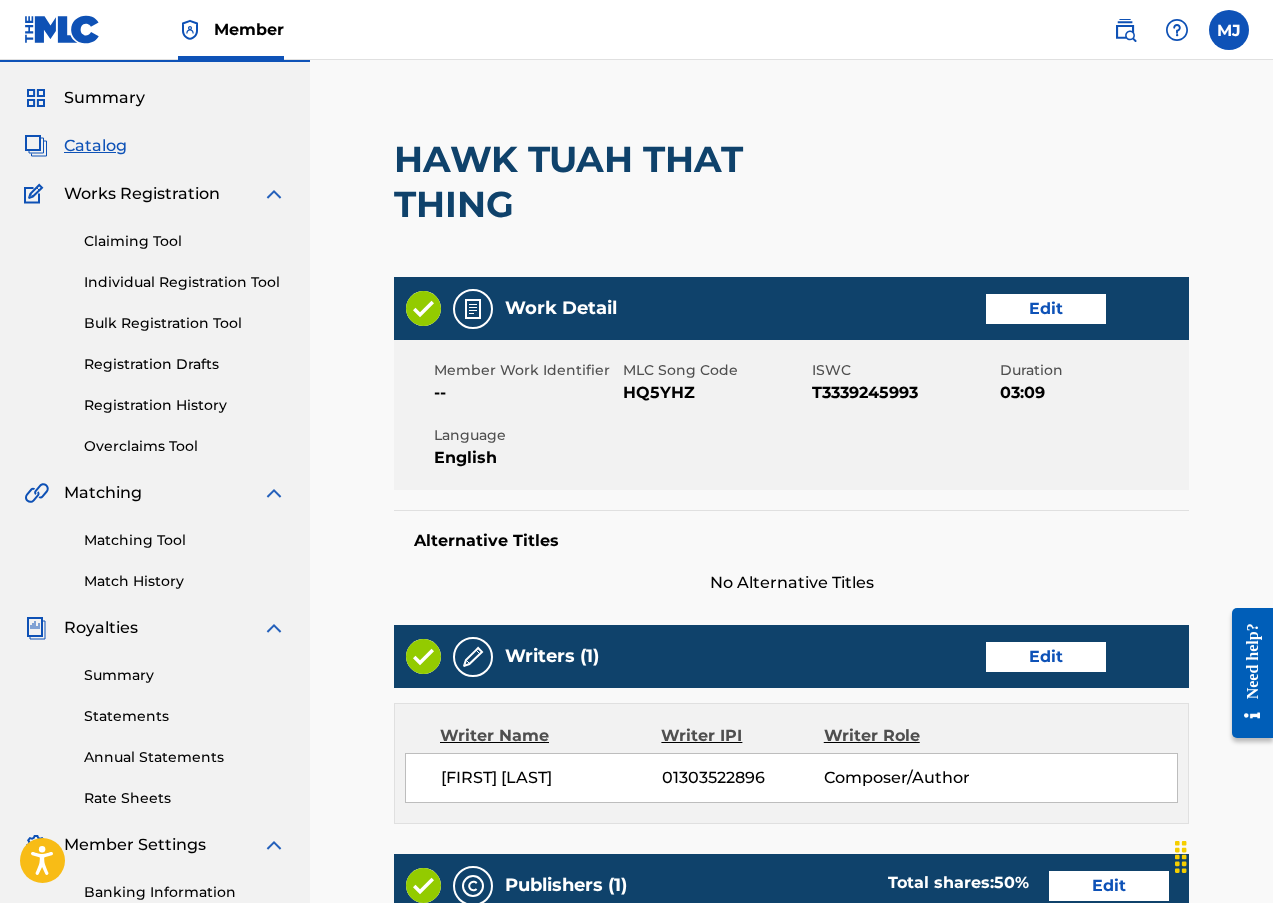 scroll, scrollTop: 0, scrollLeft: 0, axis: both 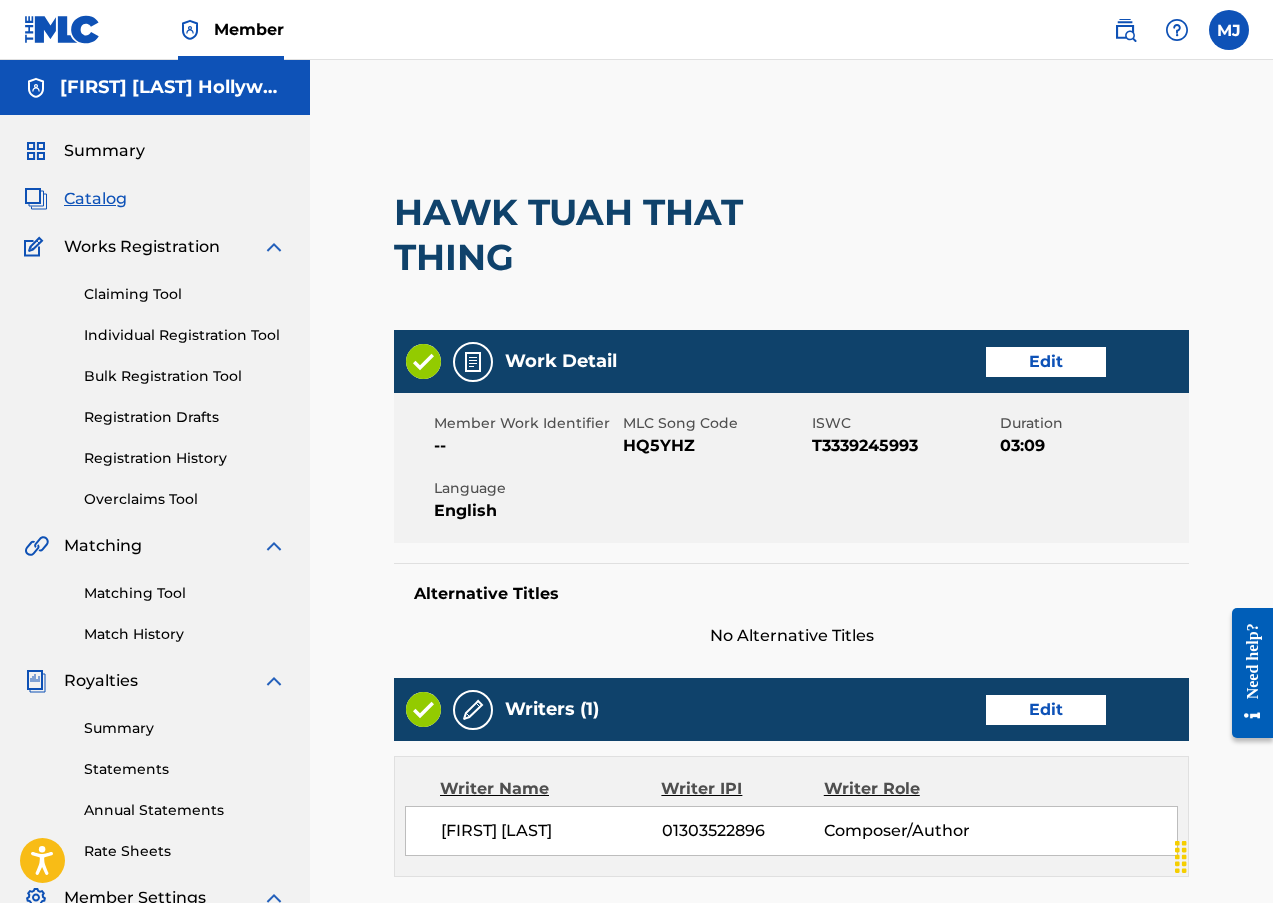 click on "Edit" at bounding box center (1046, 362) 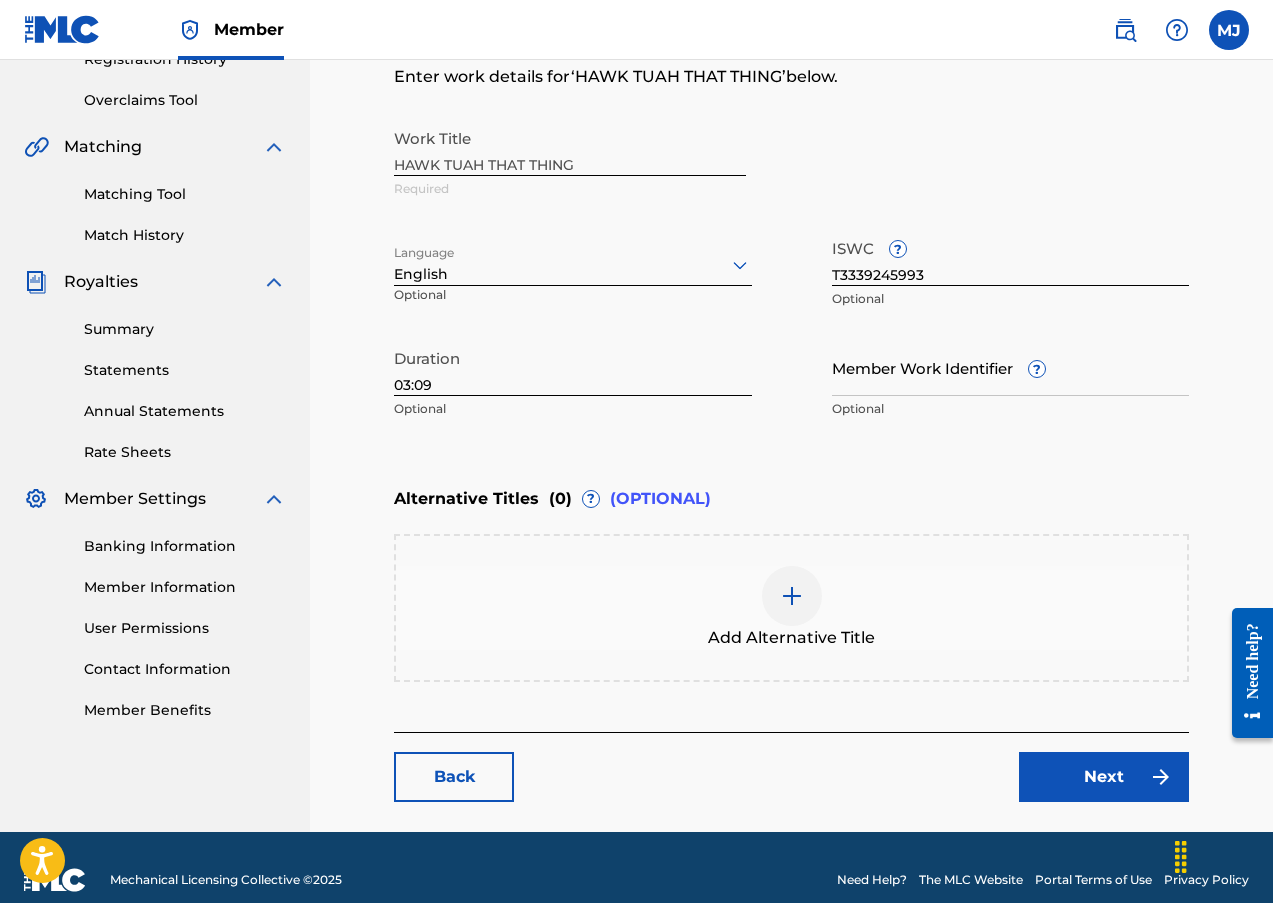 scroll, scrollTop: 400, scrollLeft: 0, axis: vertical 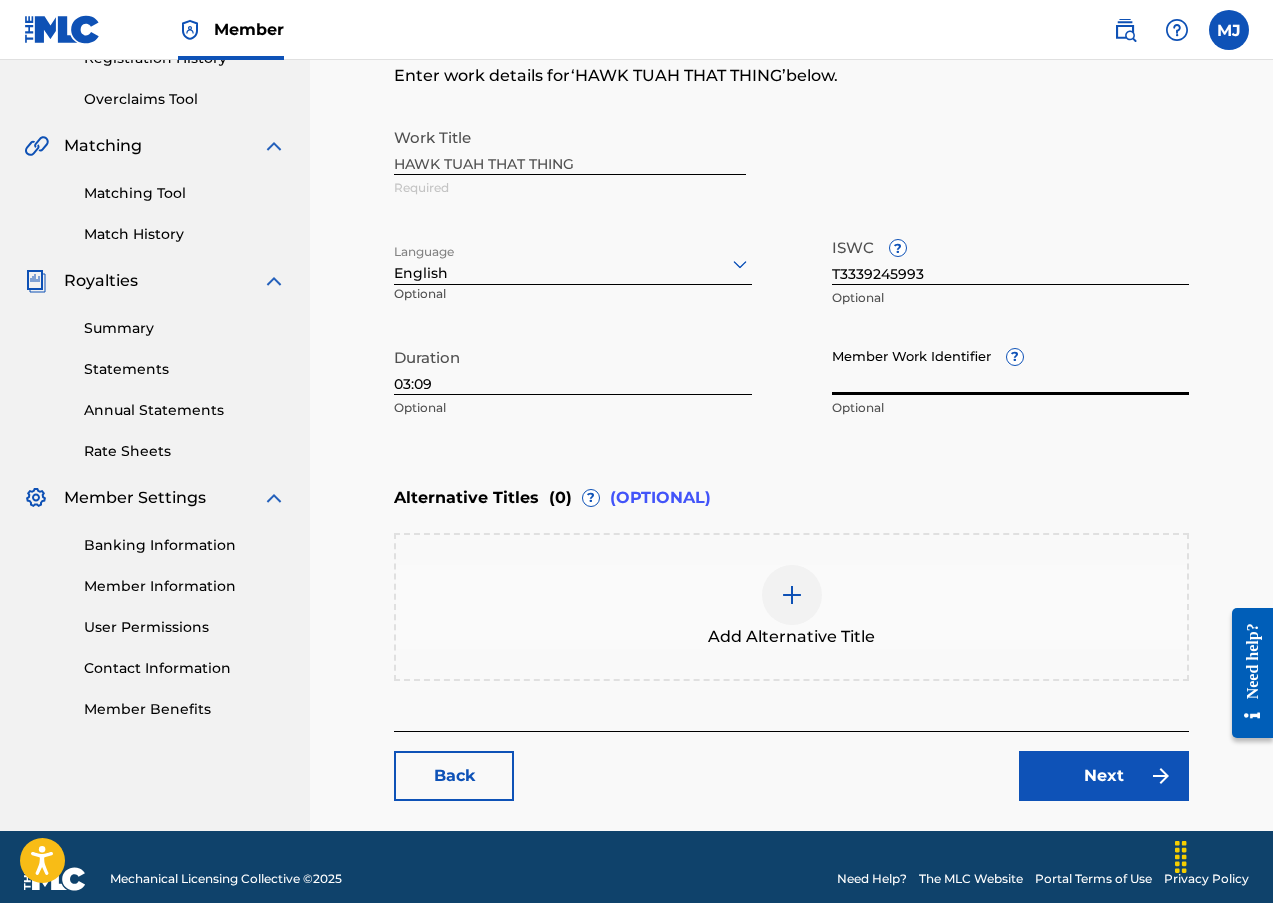 click on "Member Work Identifier   ?" at bounding box center [1011, 366] 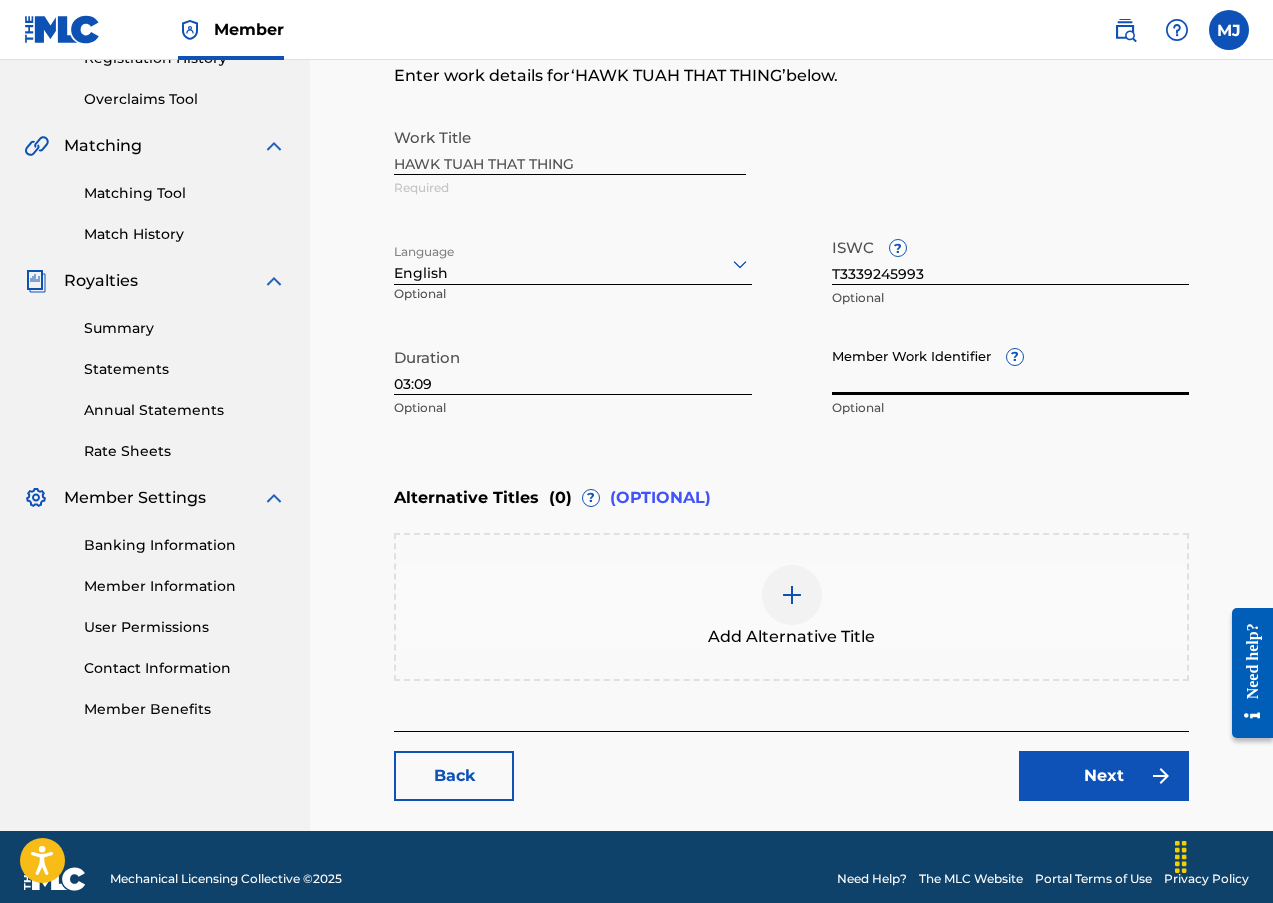 paste on "931209175" 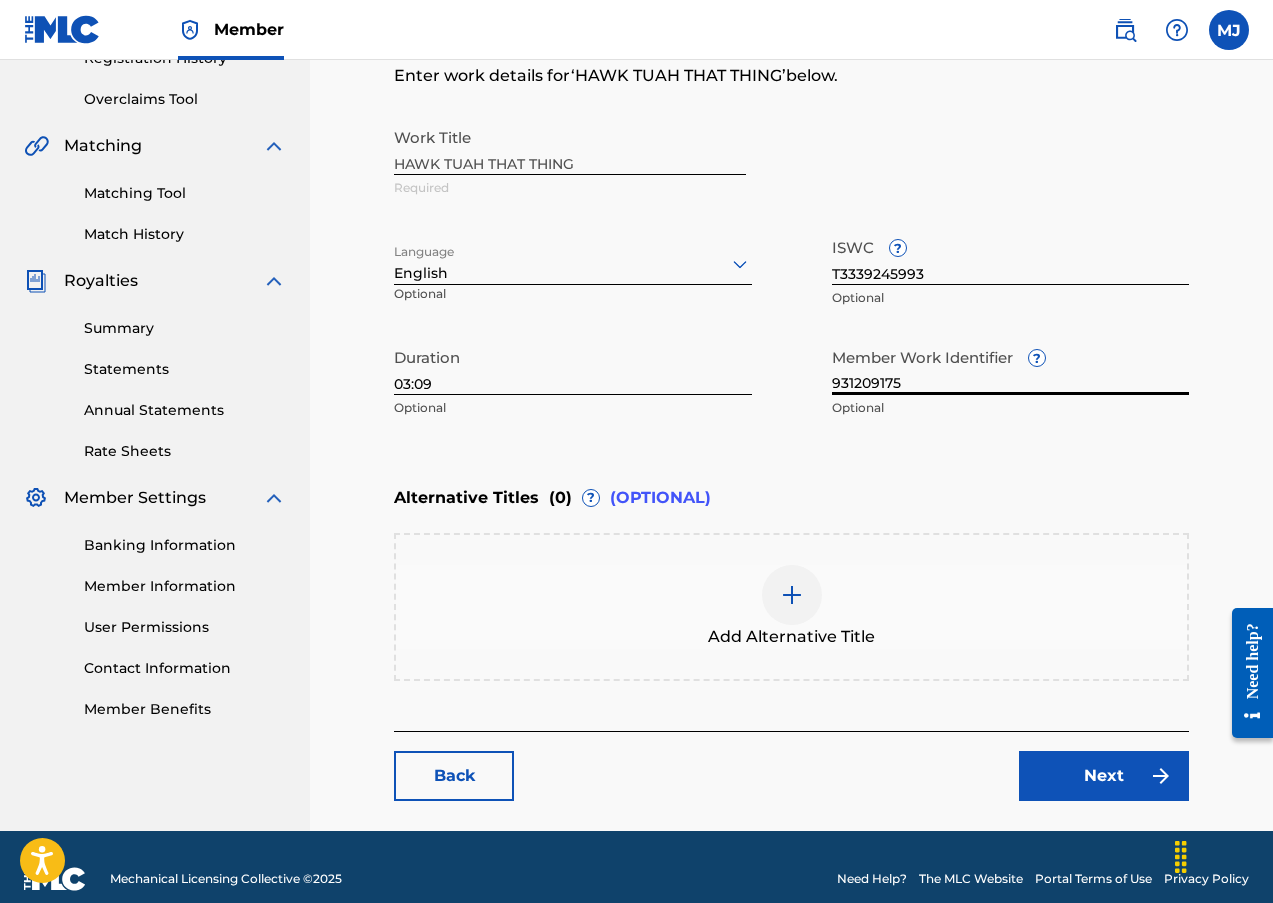 type on "931209175" 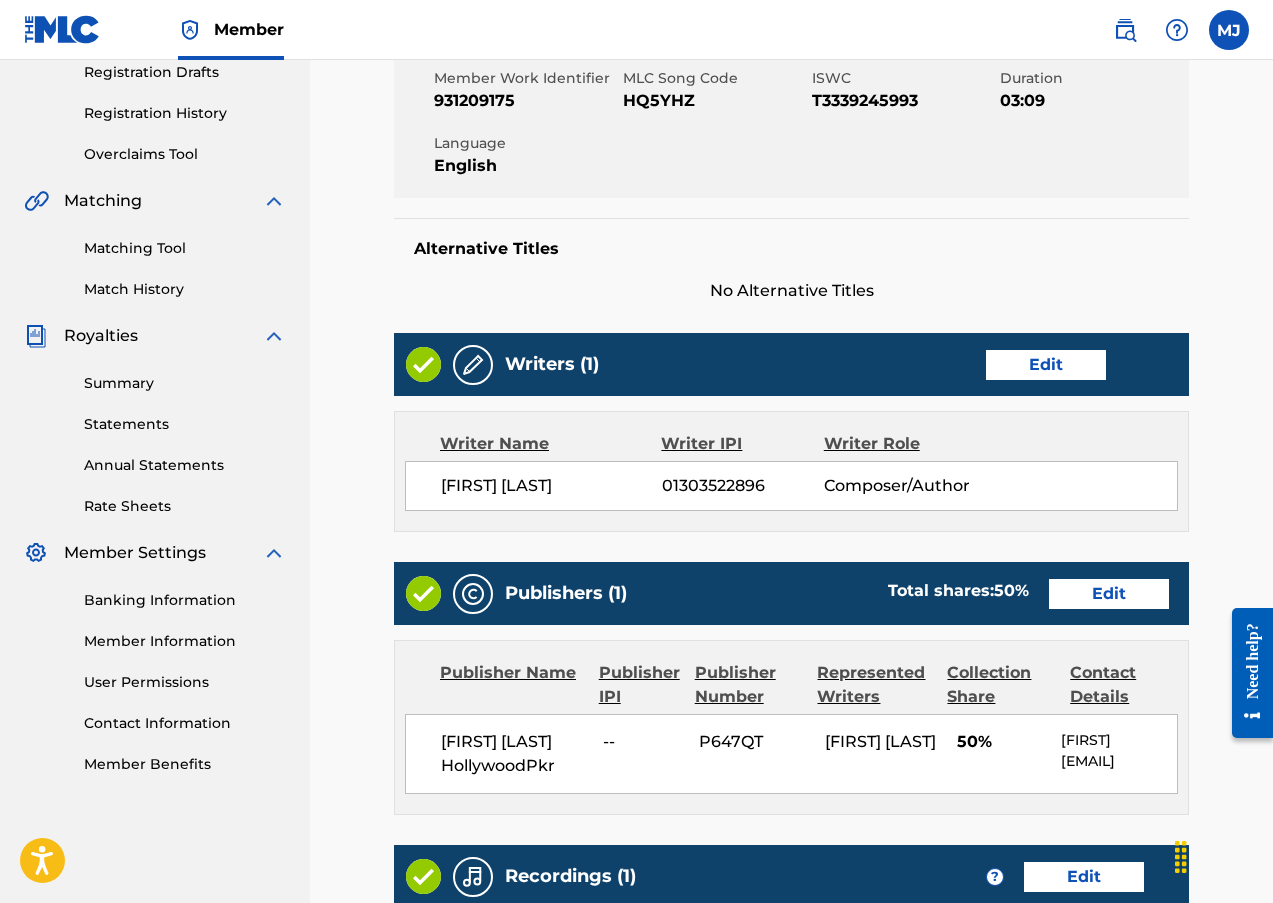 scroll, scrollTop: 400, scrollLeft: 0, axis: vertical 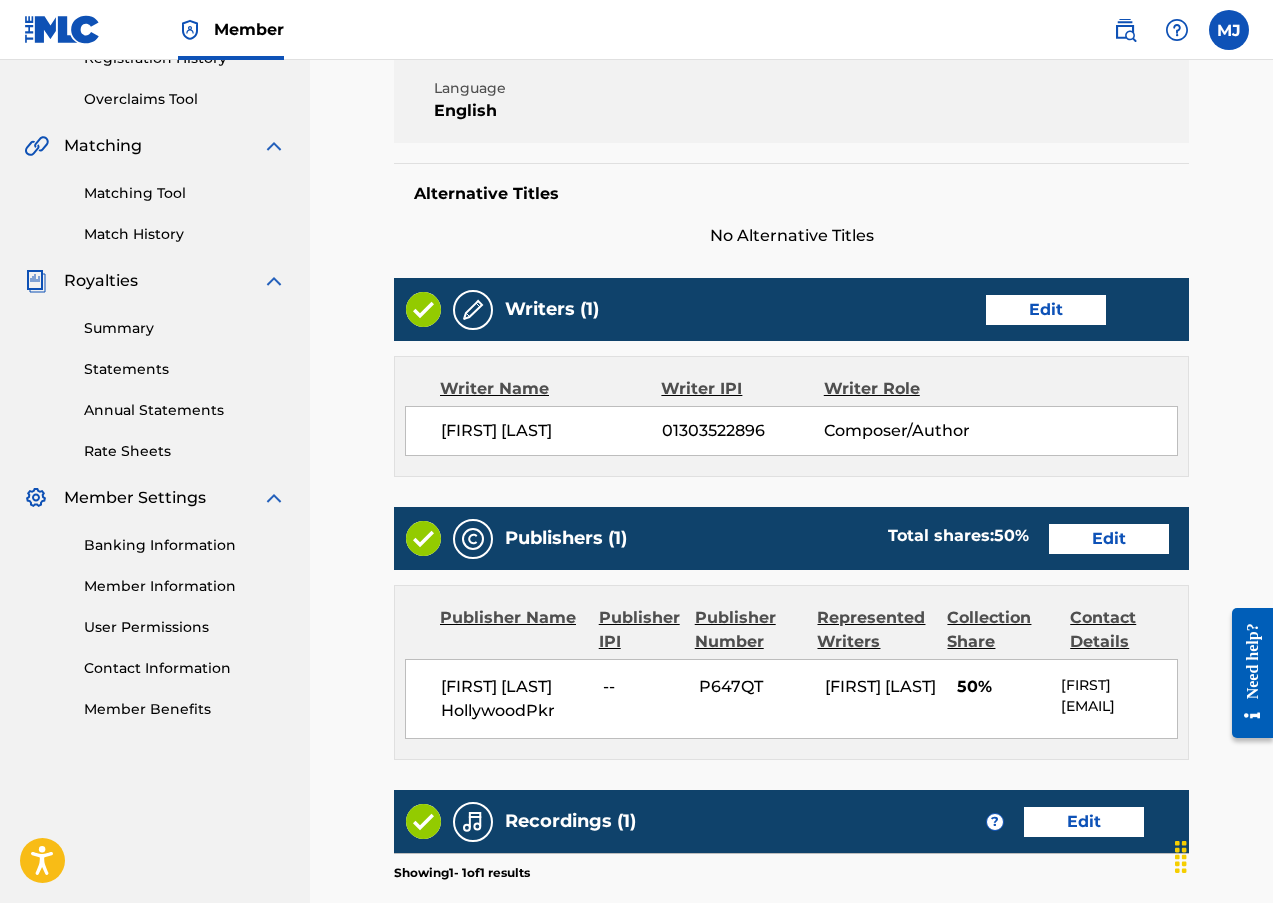 click on "Edit" at bounding box center (1046, 310) 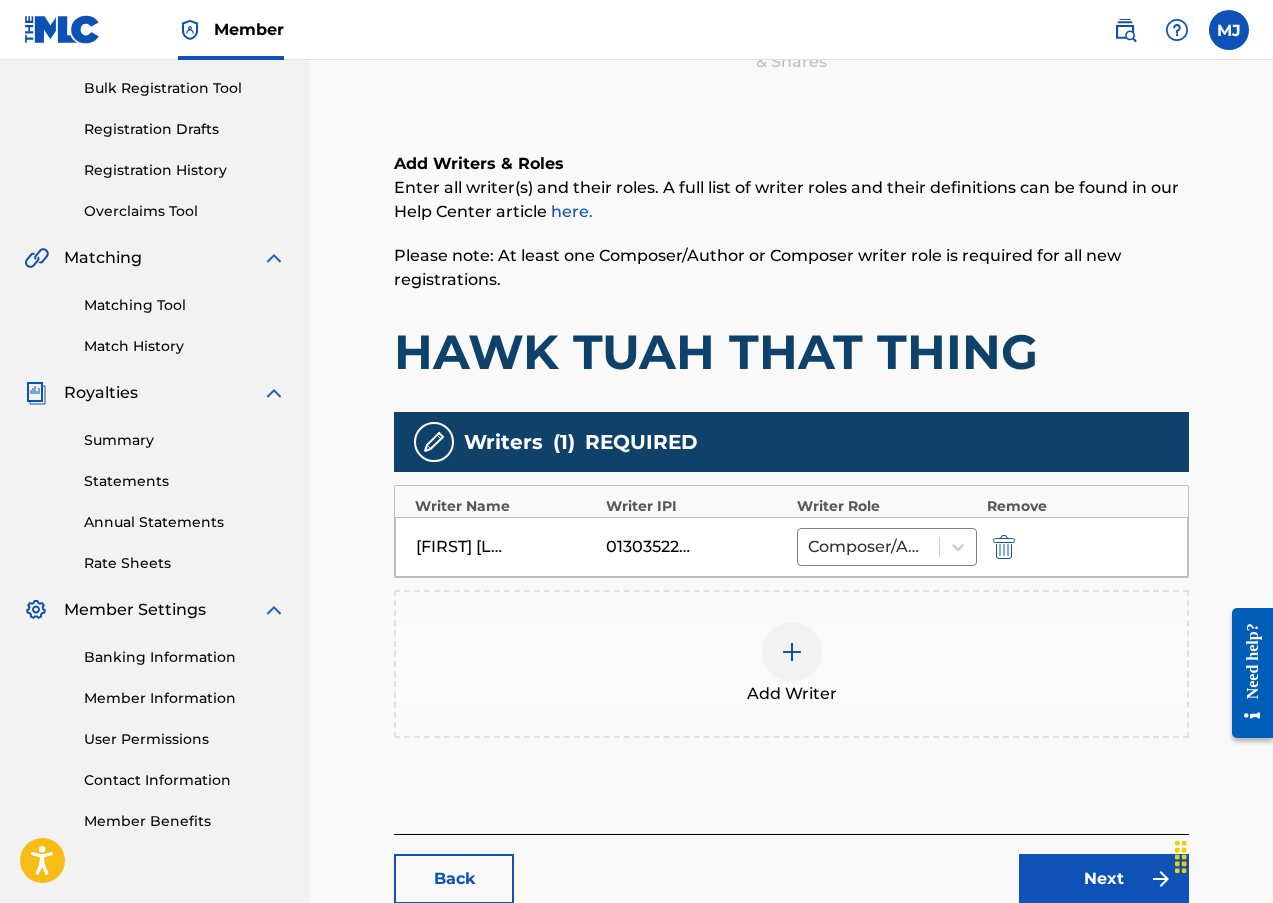 scroll, scrollTop: 400, scrollLeft: 0, axis: vertical 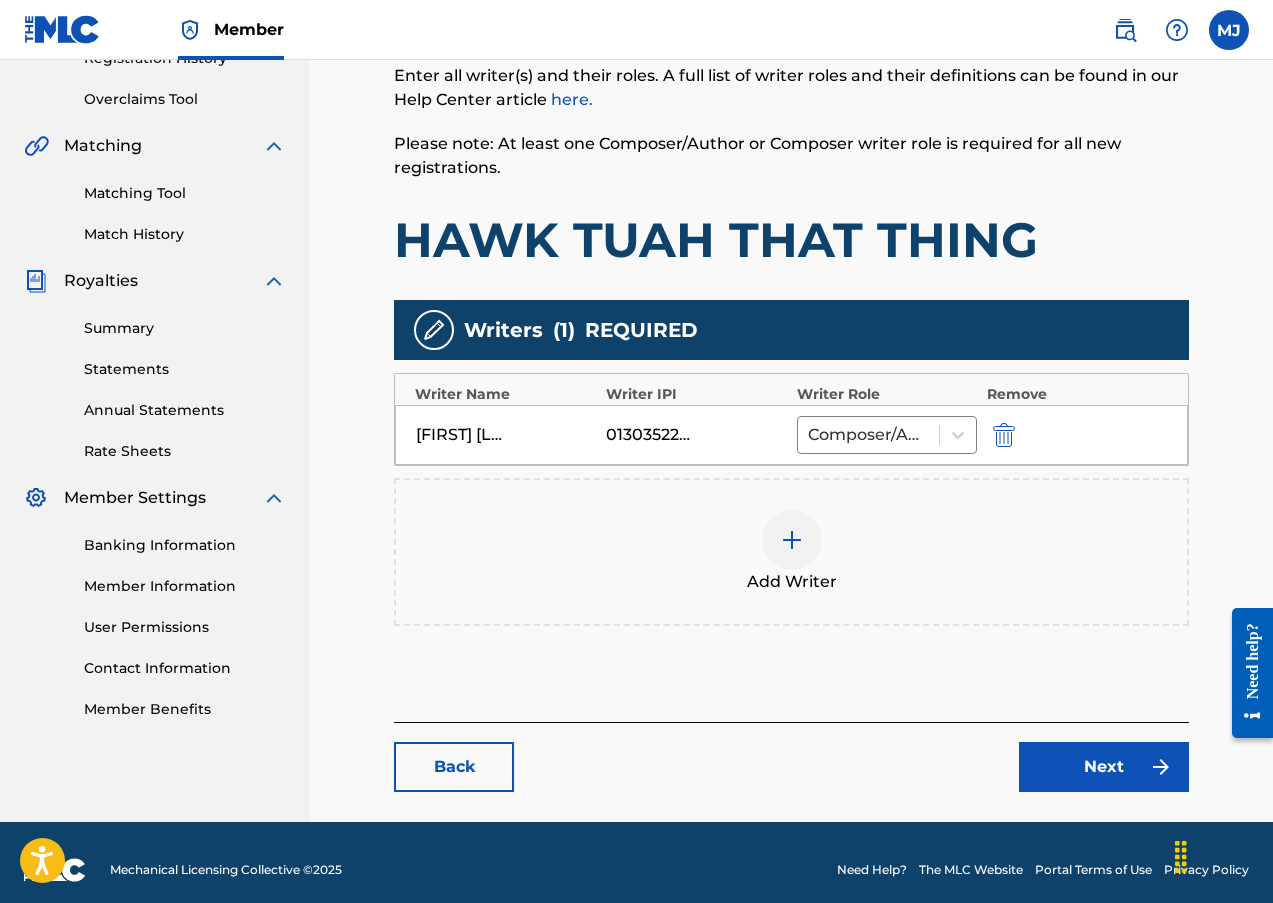 click on "Next" at bounding box center (1104, 767) 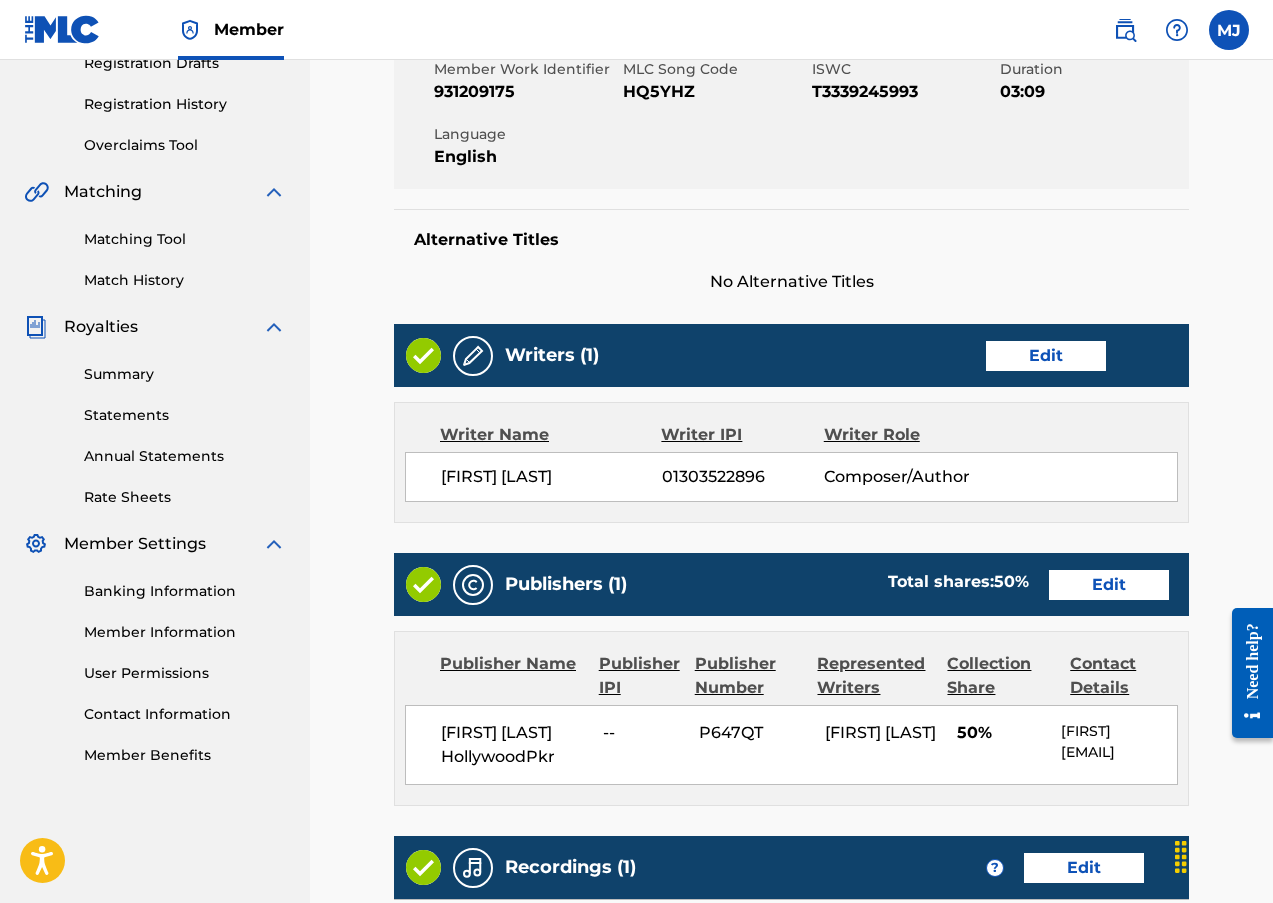 scroll, scrollTop: 400, scrollLeft: 0, axis: vertical 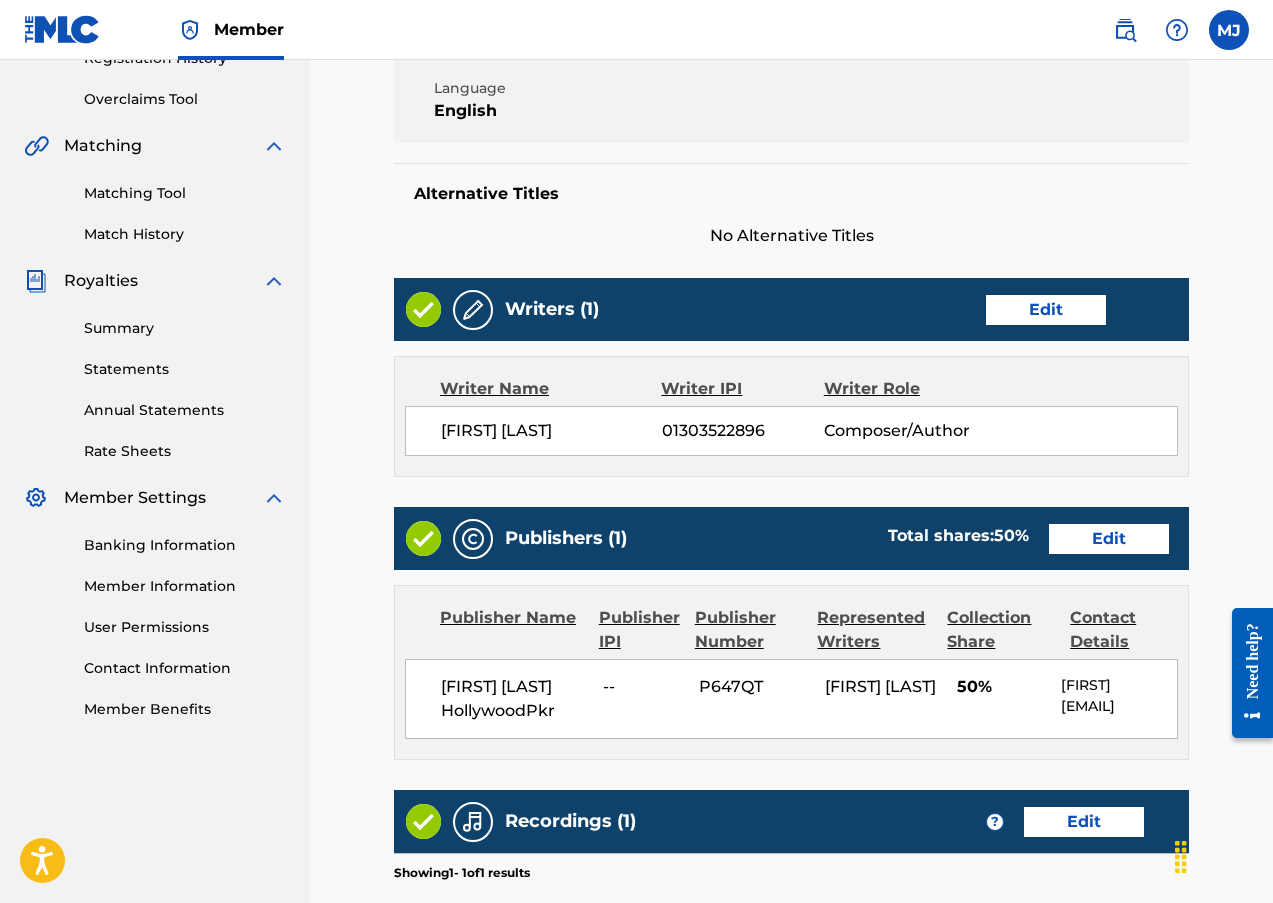 click on "Edit" at bounding box center [1109, 539] 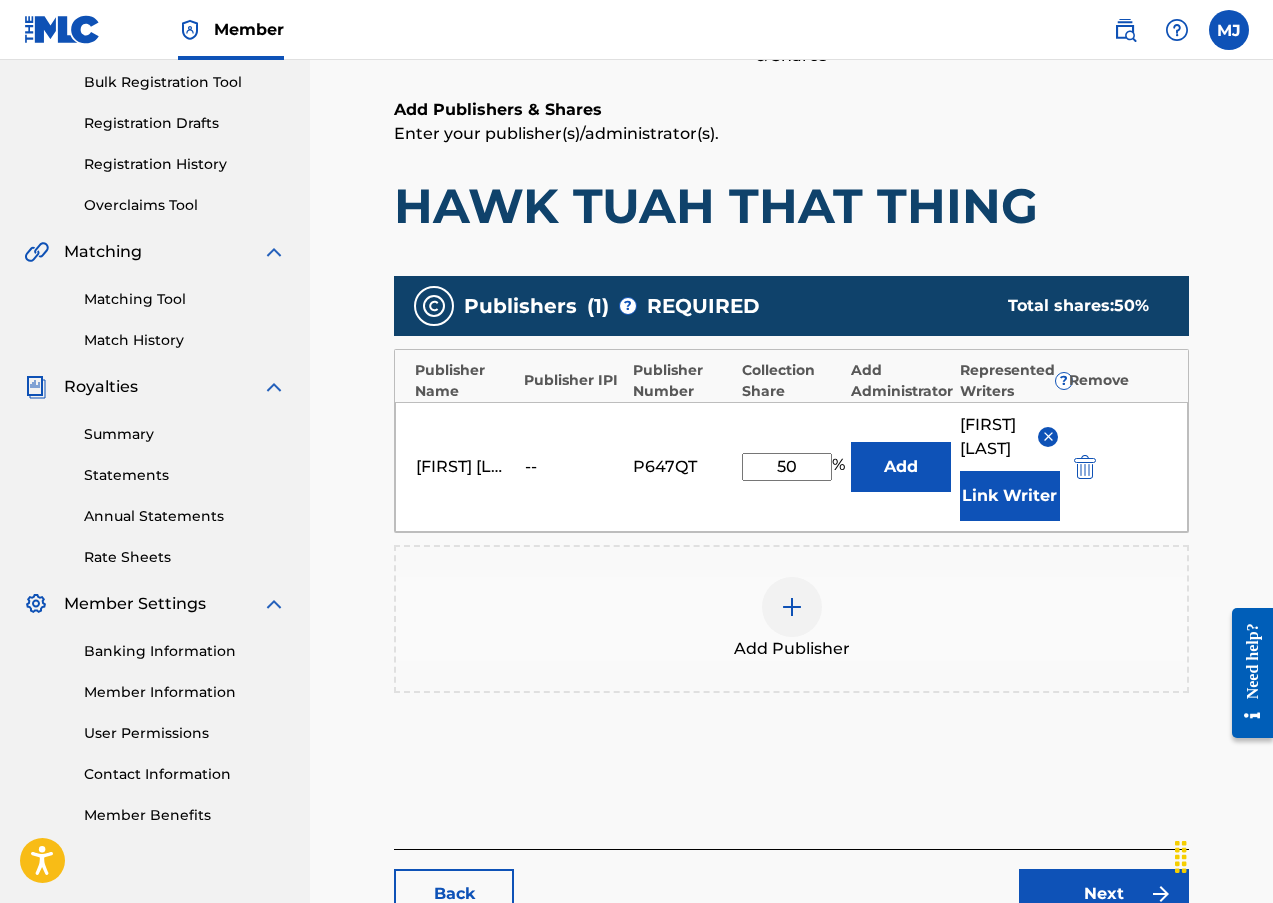 scroll, scrollTop: 300, scrollLeft: 0, axis: vertical 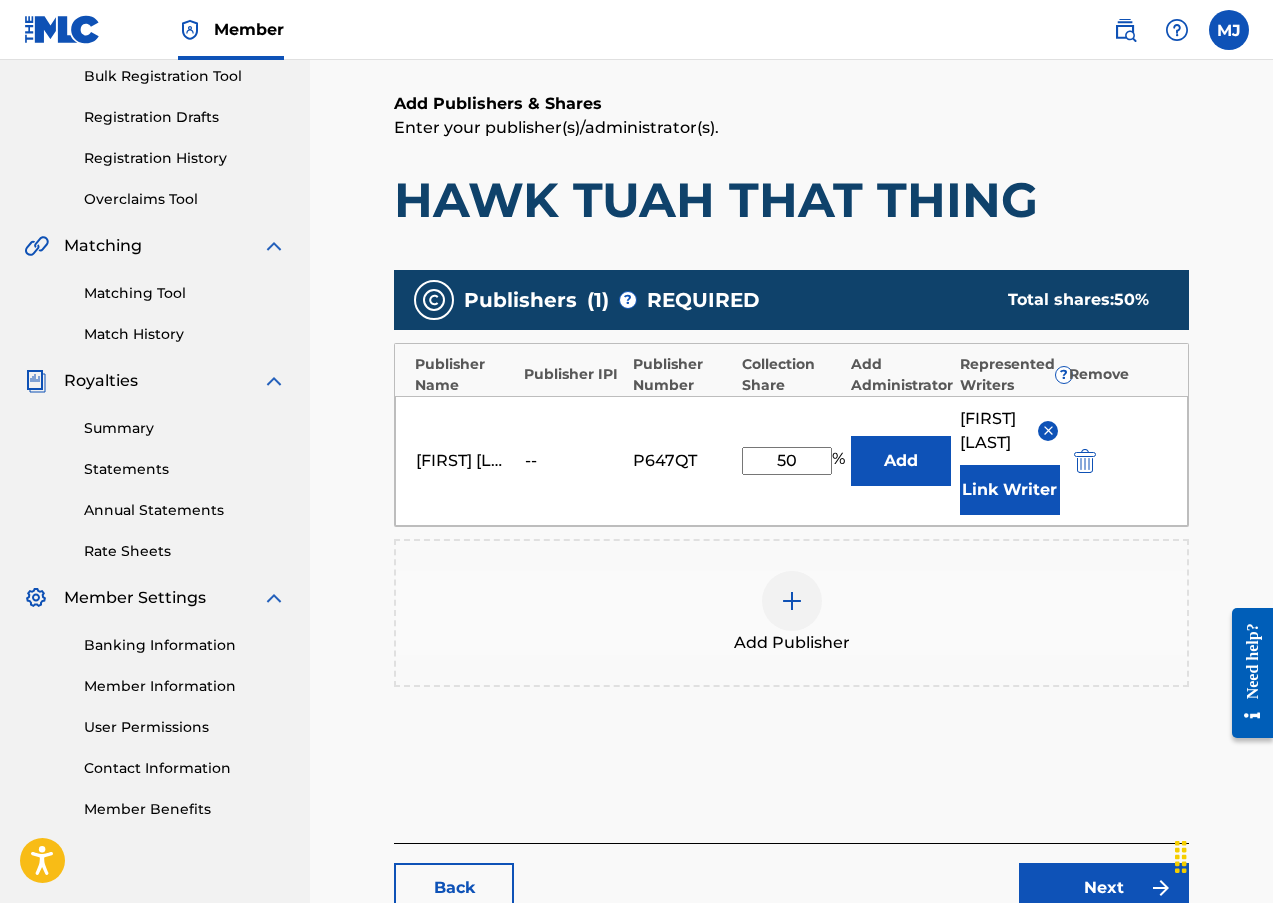 click on "Member Information" at bounding box center (185, 686) 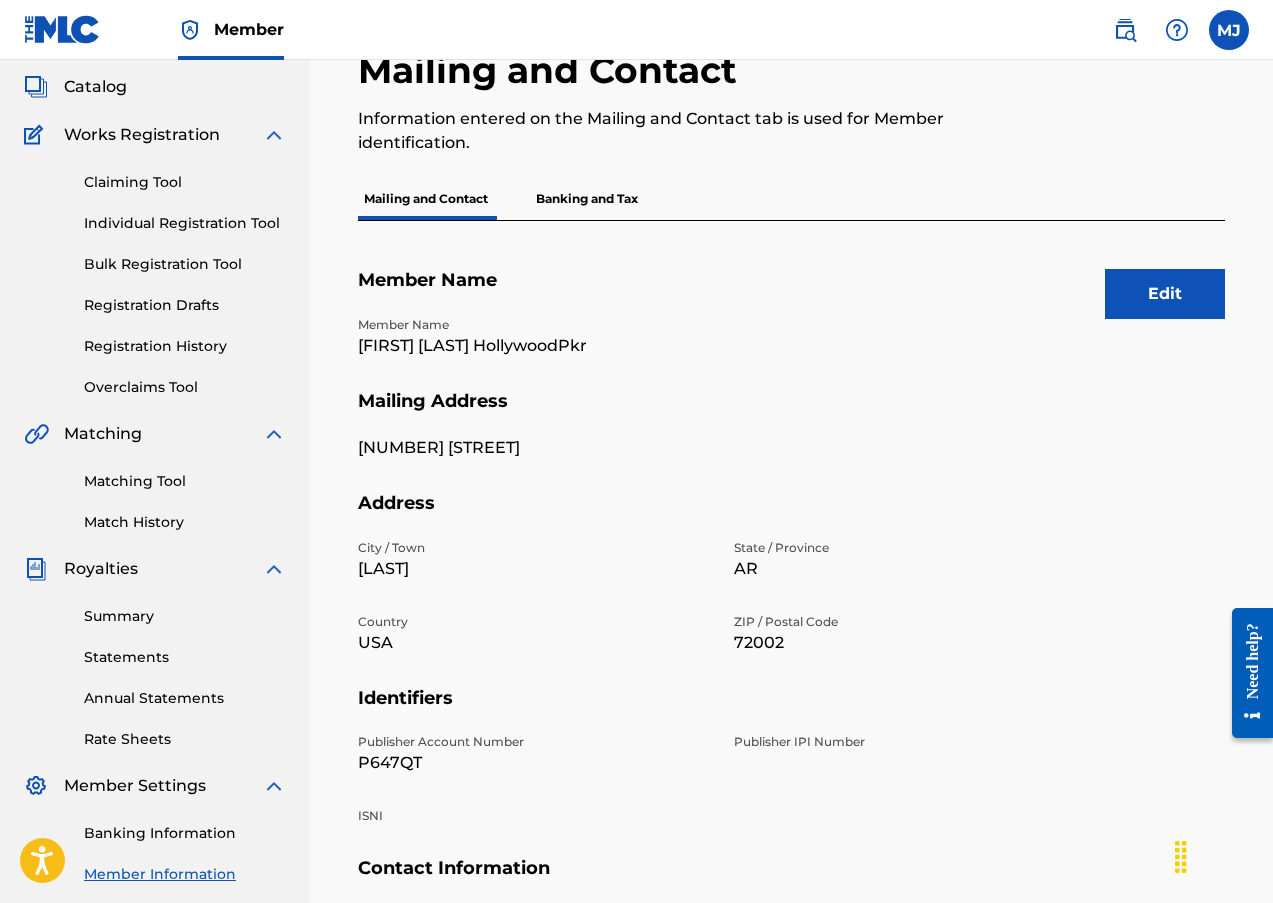 scroll, scrollTop: 37, scrollLeft: 0, axis: vertical 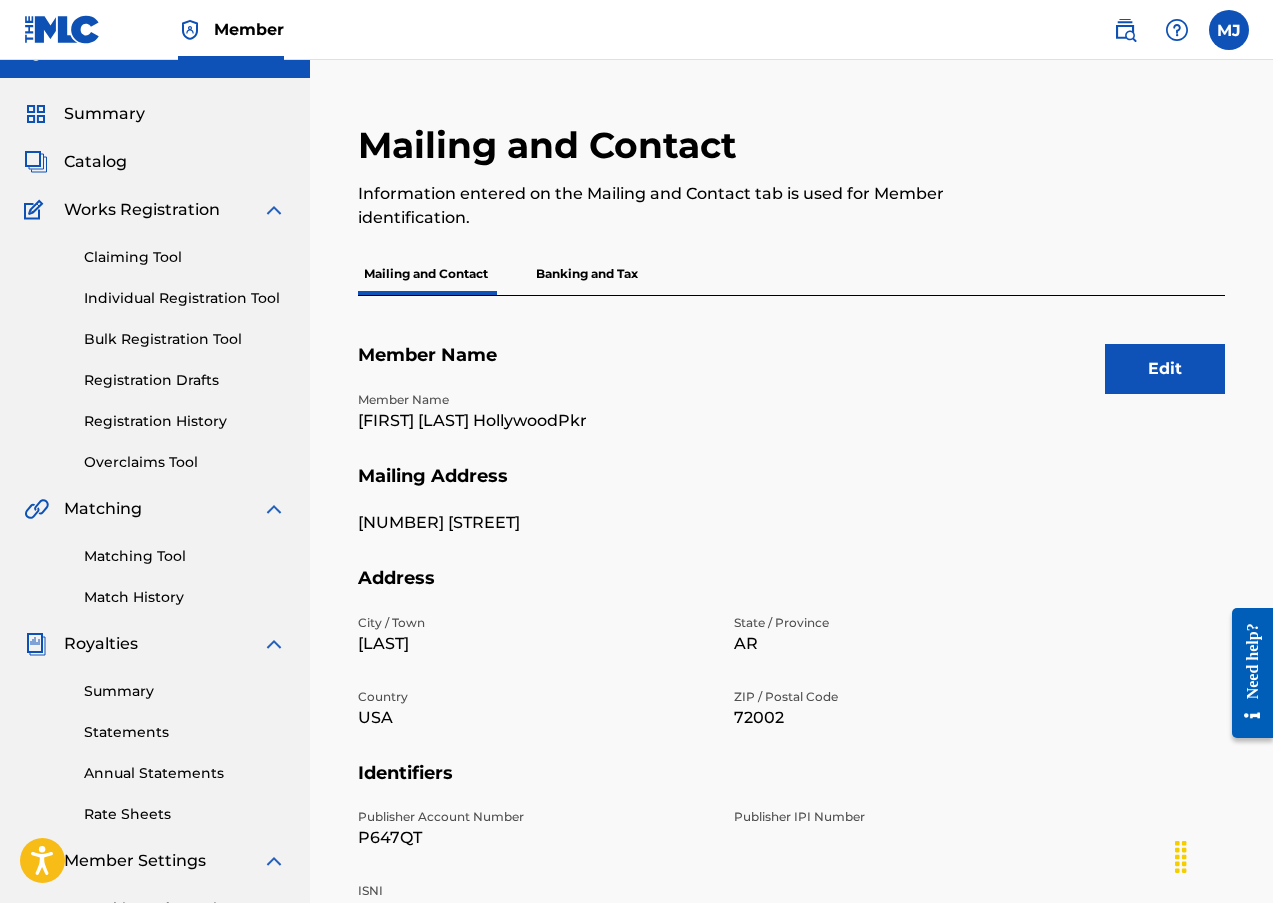 click on "Edit" at bounding box center [1165, 369] 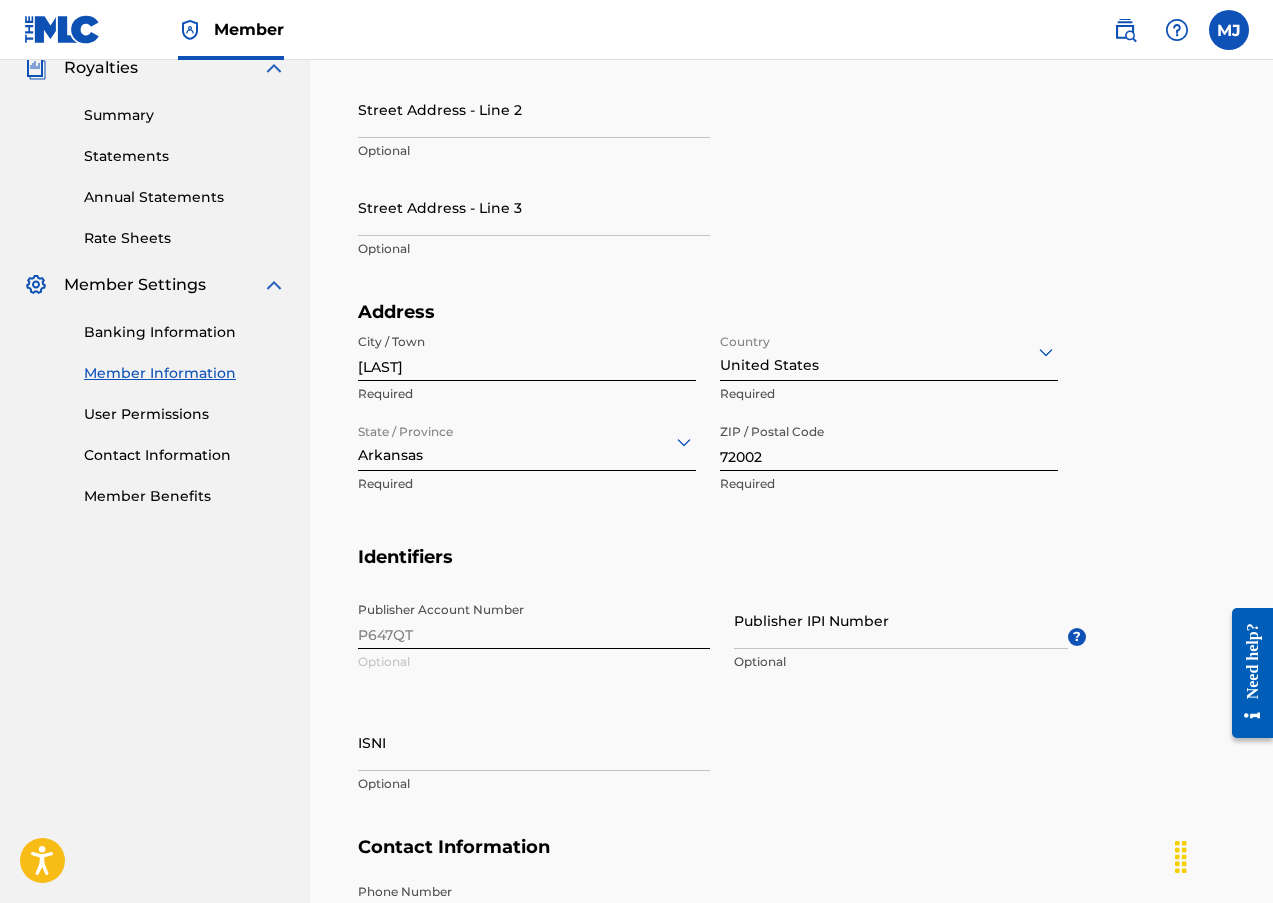 scroll, scrollTop: 737, scrollLeft: 0, axis: vertical 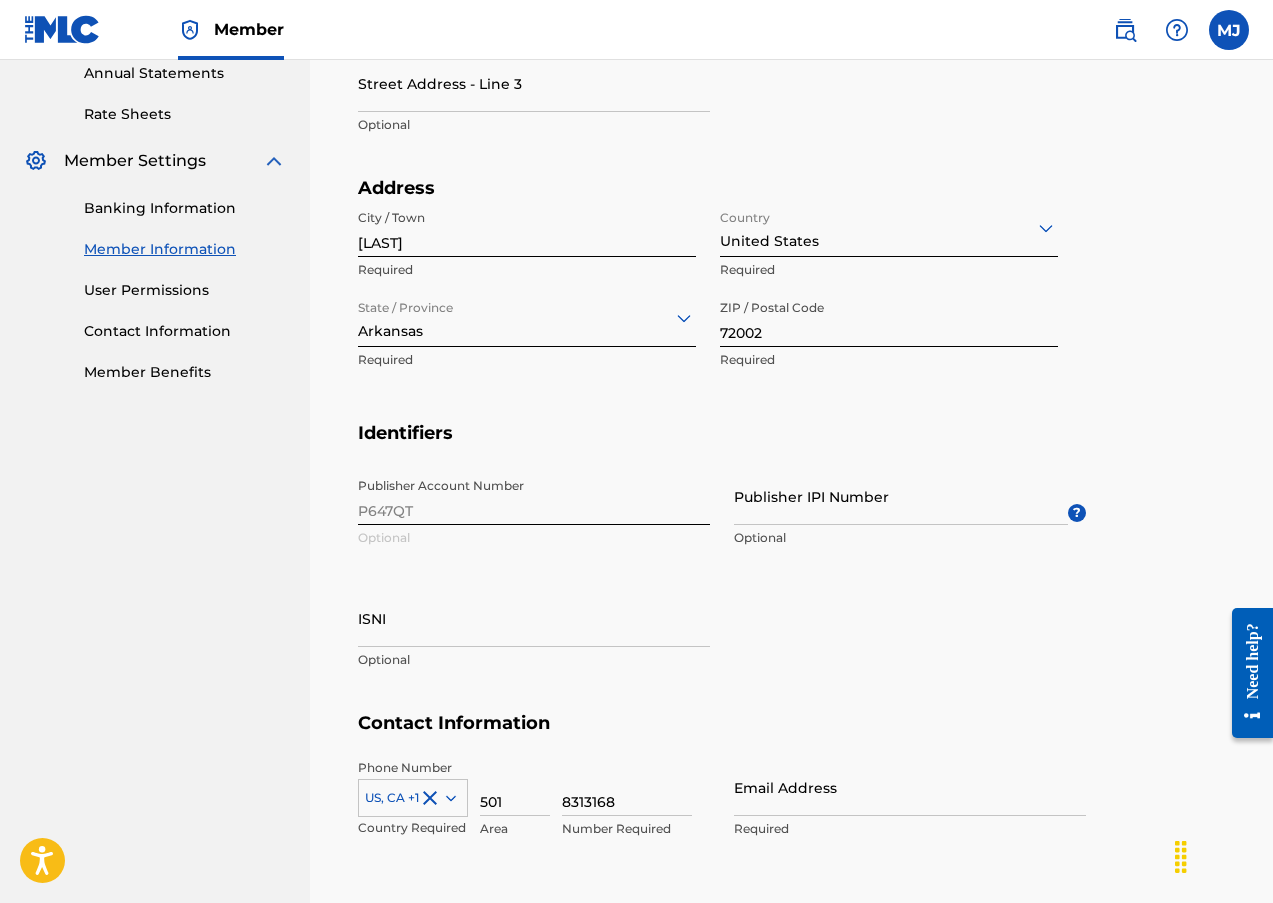 click on "Publisher IPI Number" at bounding box center [901, 496] 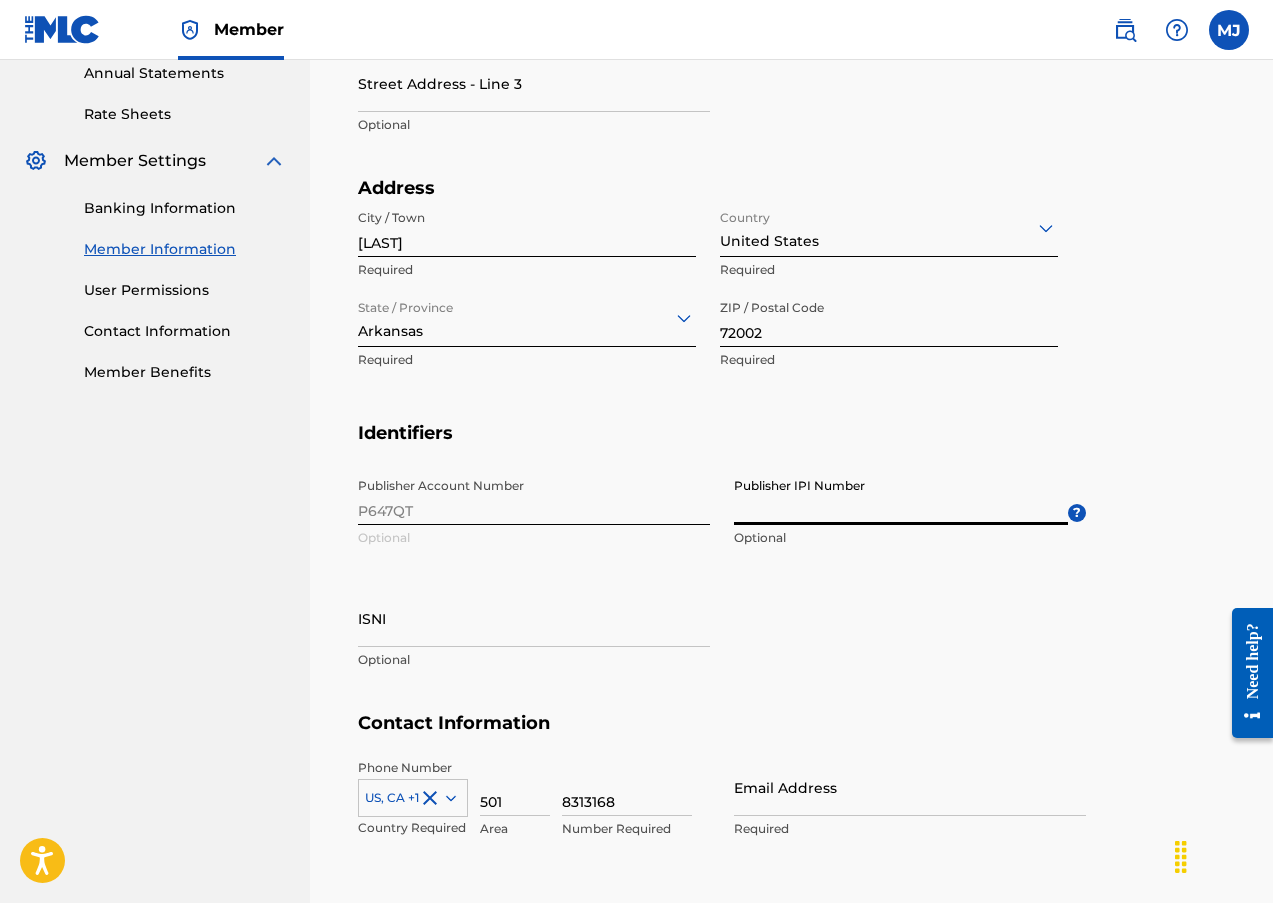 paste on "1303522896" 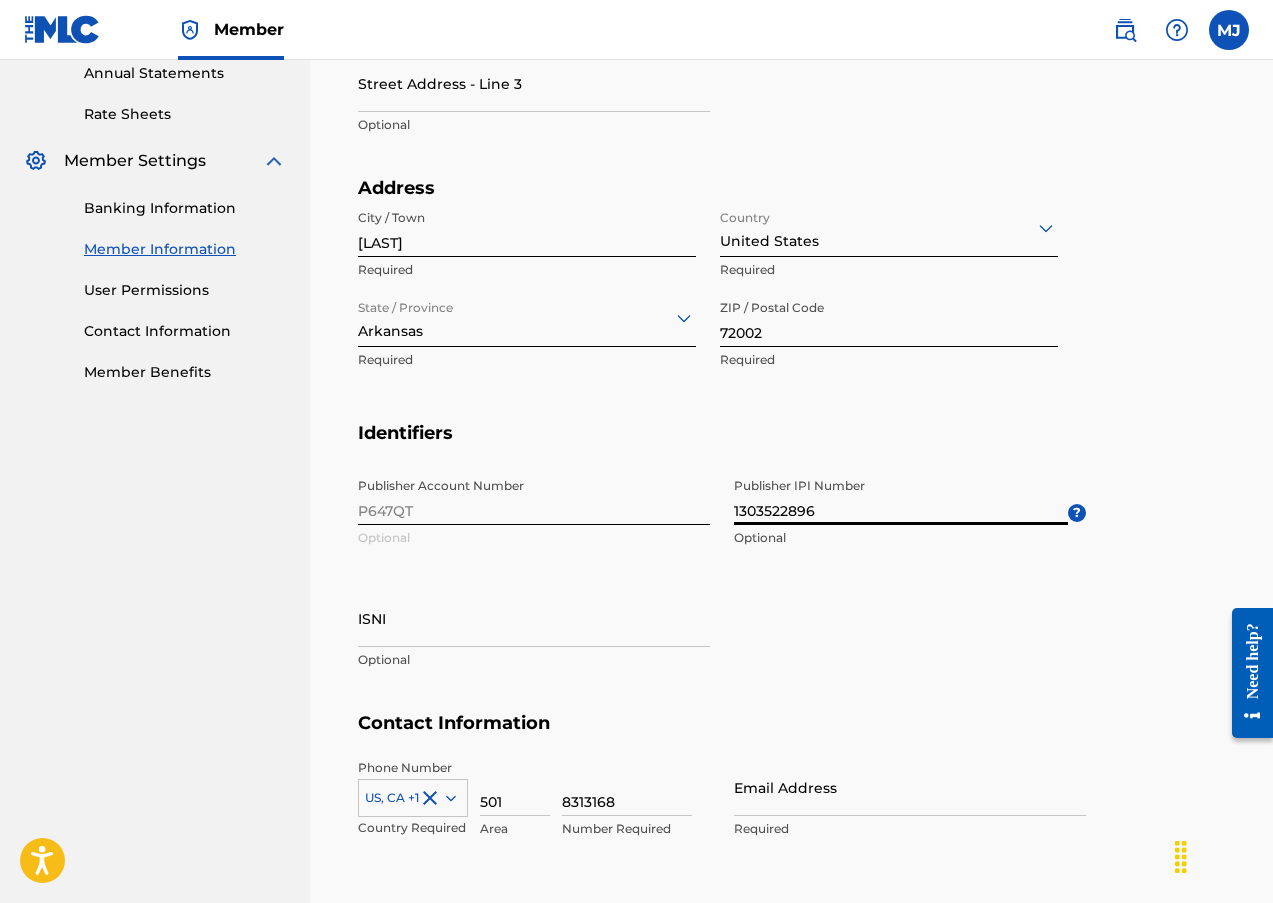 type on "1303522896" 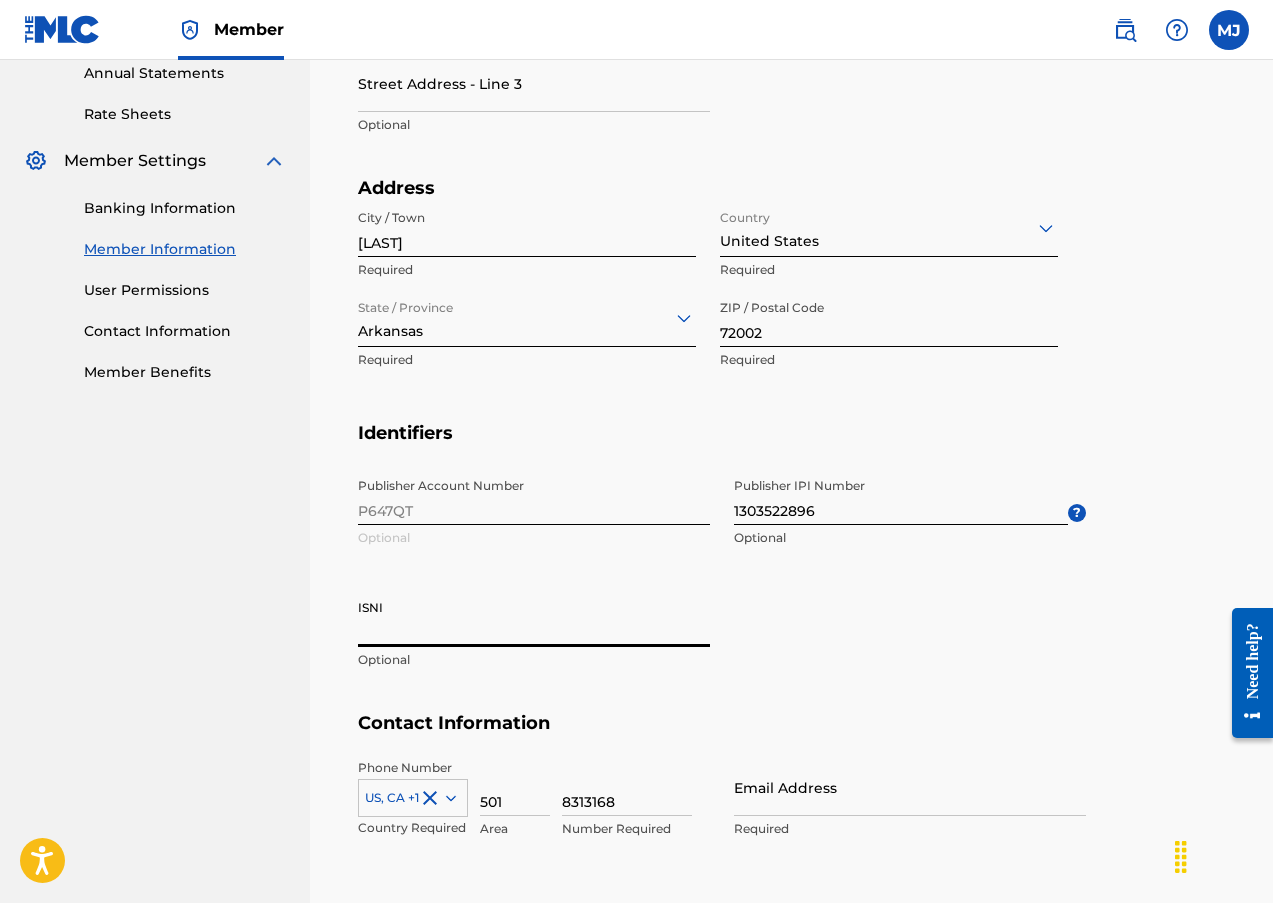 click on "ISNI" at bounding box center (534, 618) 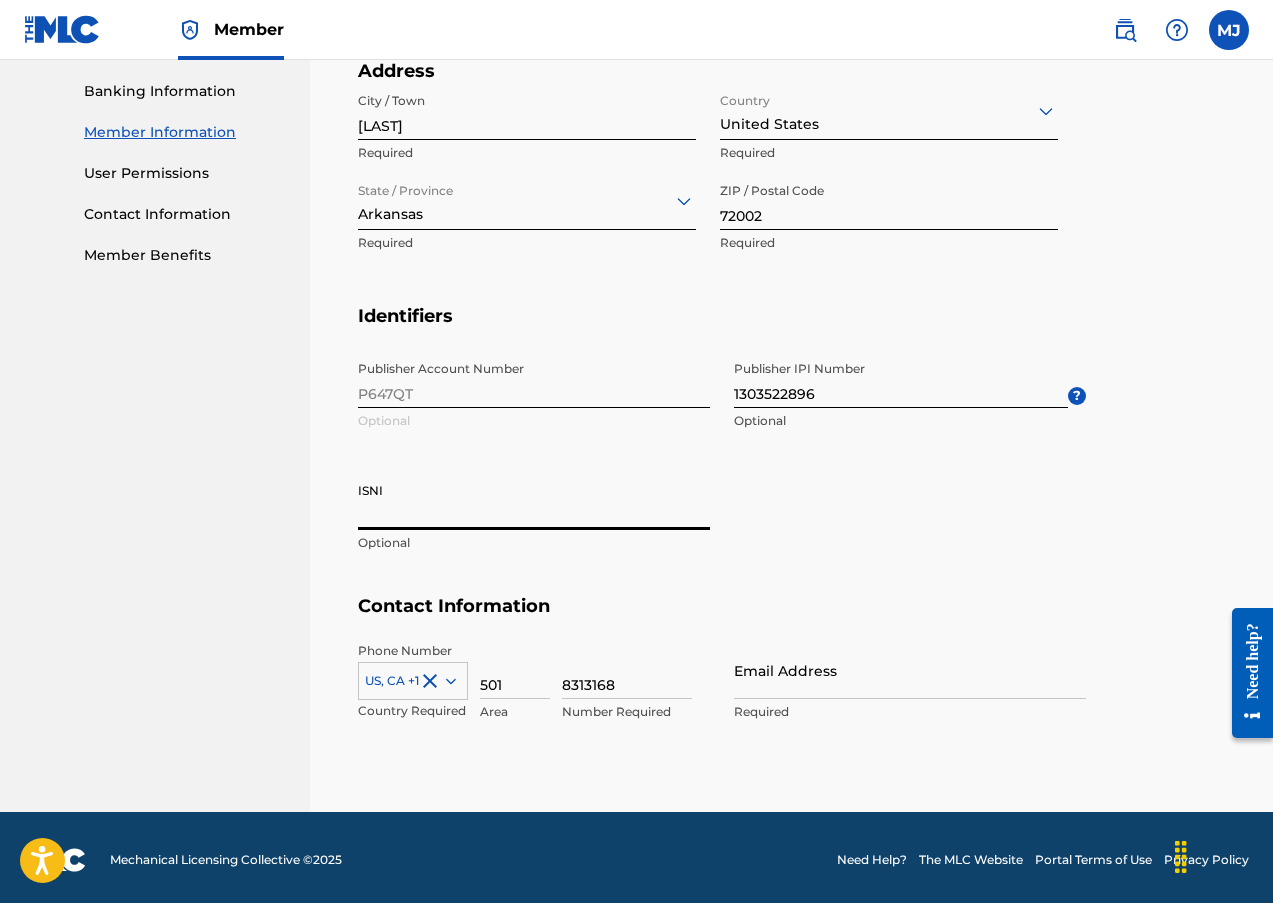 scroll, scrollTop: 859, scrollLeft: 0, axis: vertical 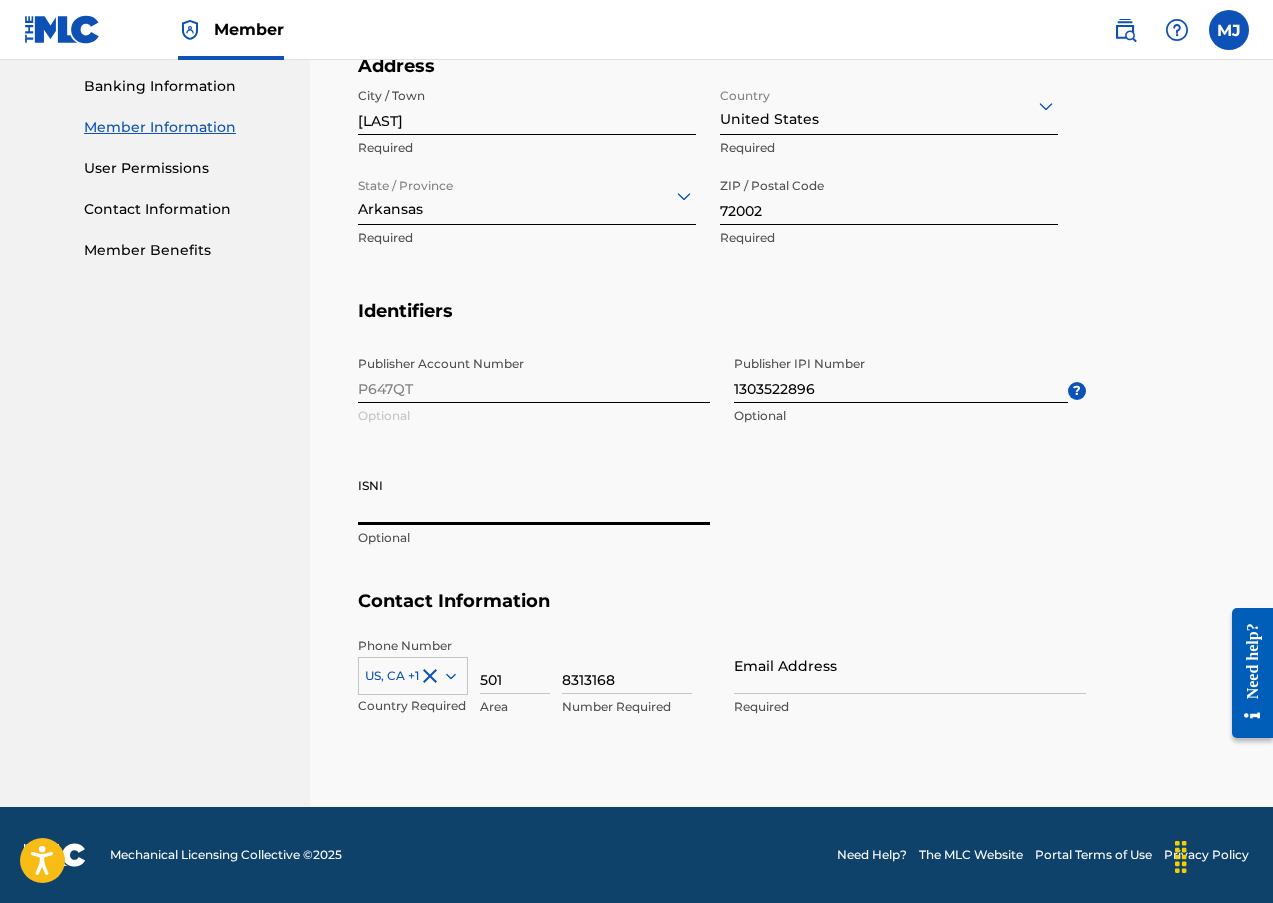 click on "Email Address" at bounding box center (910, 665) 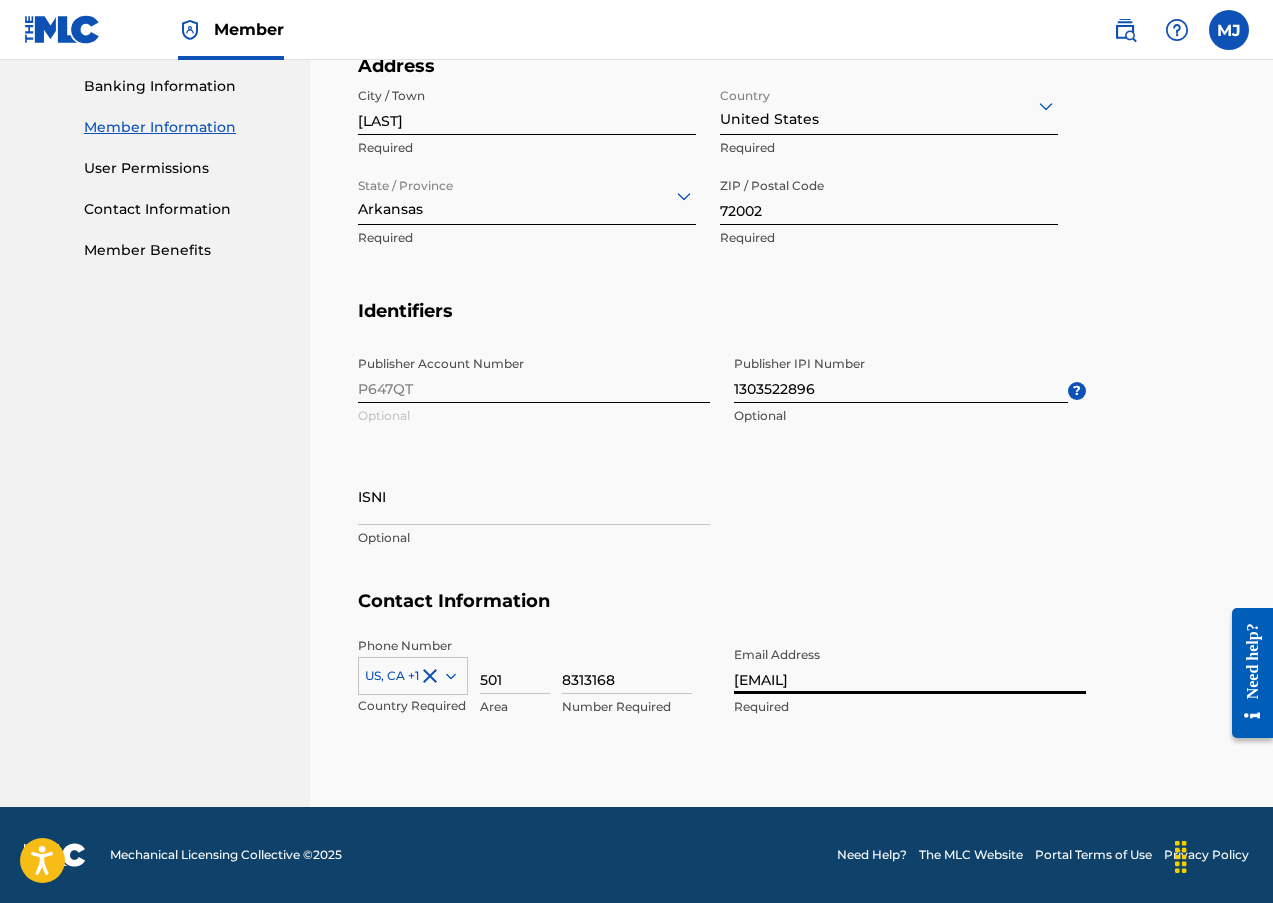 type on "mjamell@[example.com]" 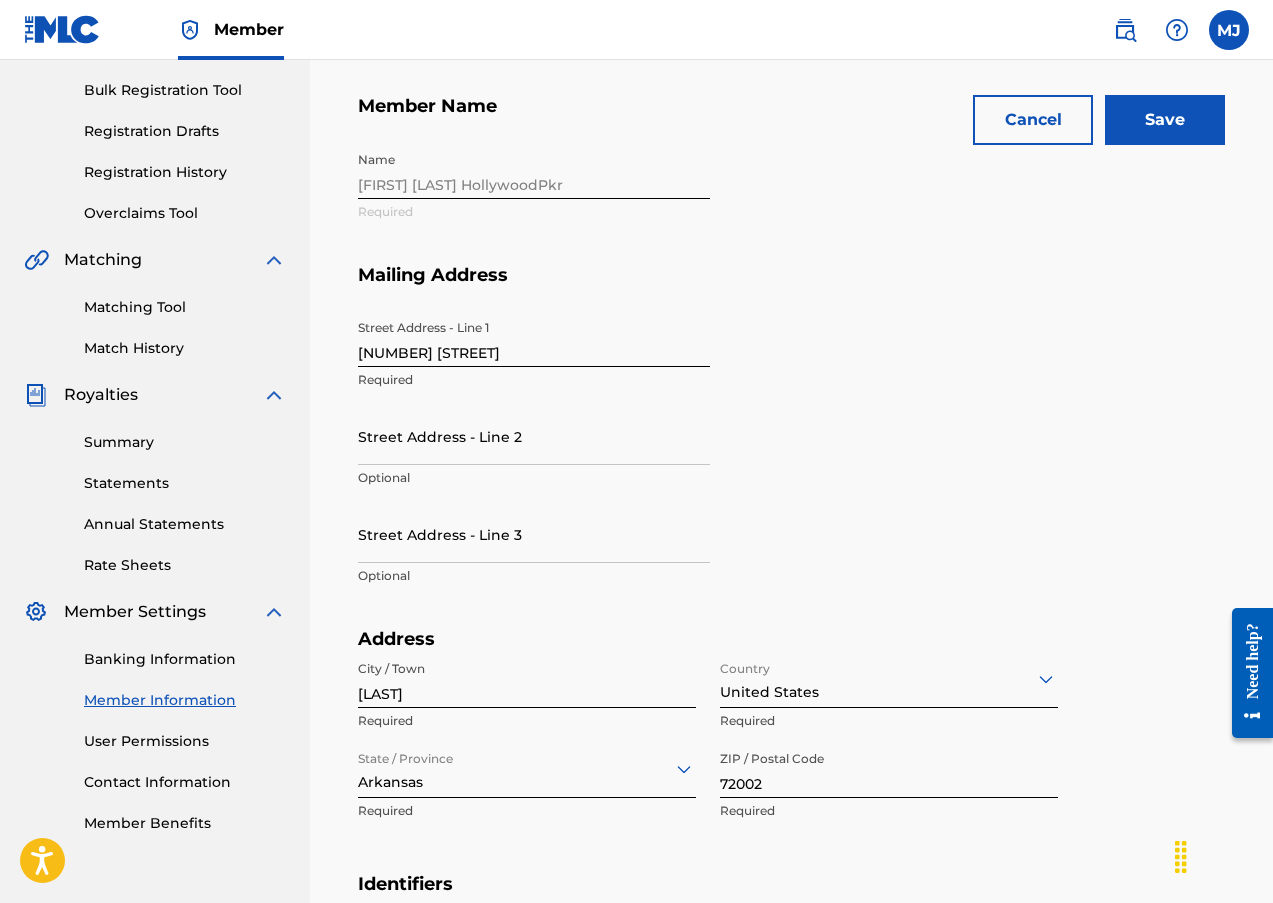scroll, scrollTop: 159, scrollLeft: 0, axis: vertical 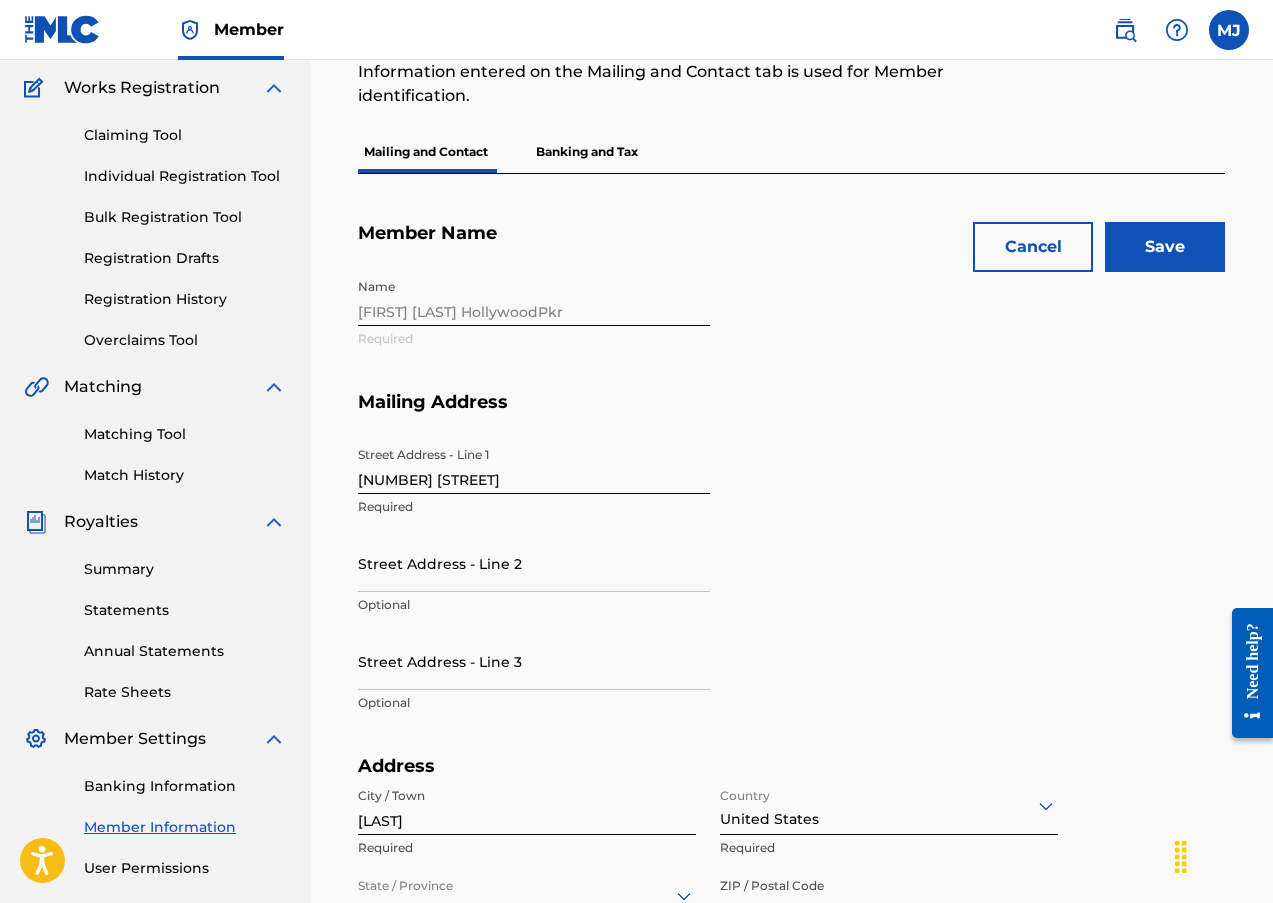 click on "Save" at bounding box center (1165, 247) 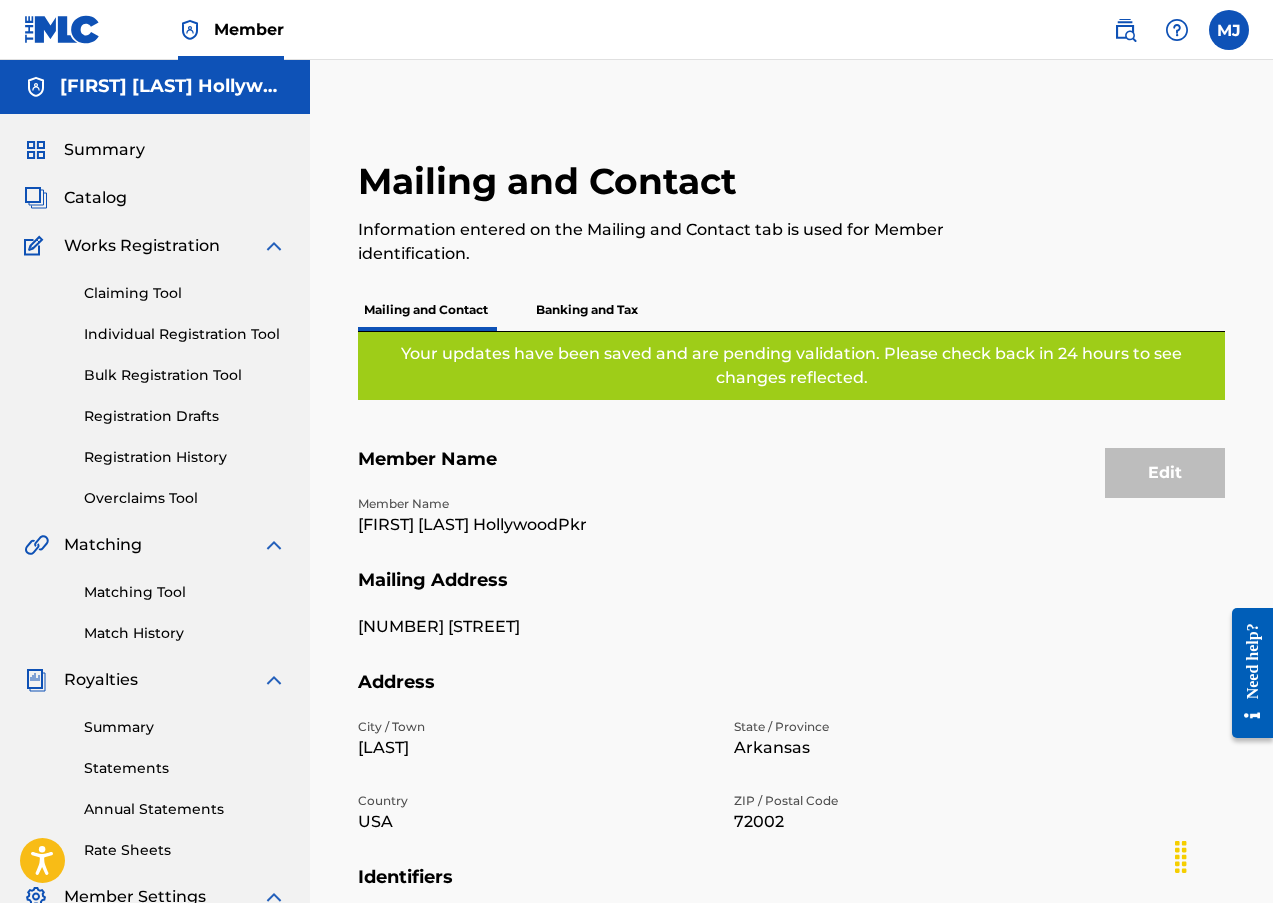 scroll, scrollTop: 0, scrollLeft: 0, axis: both 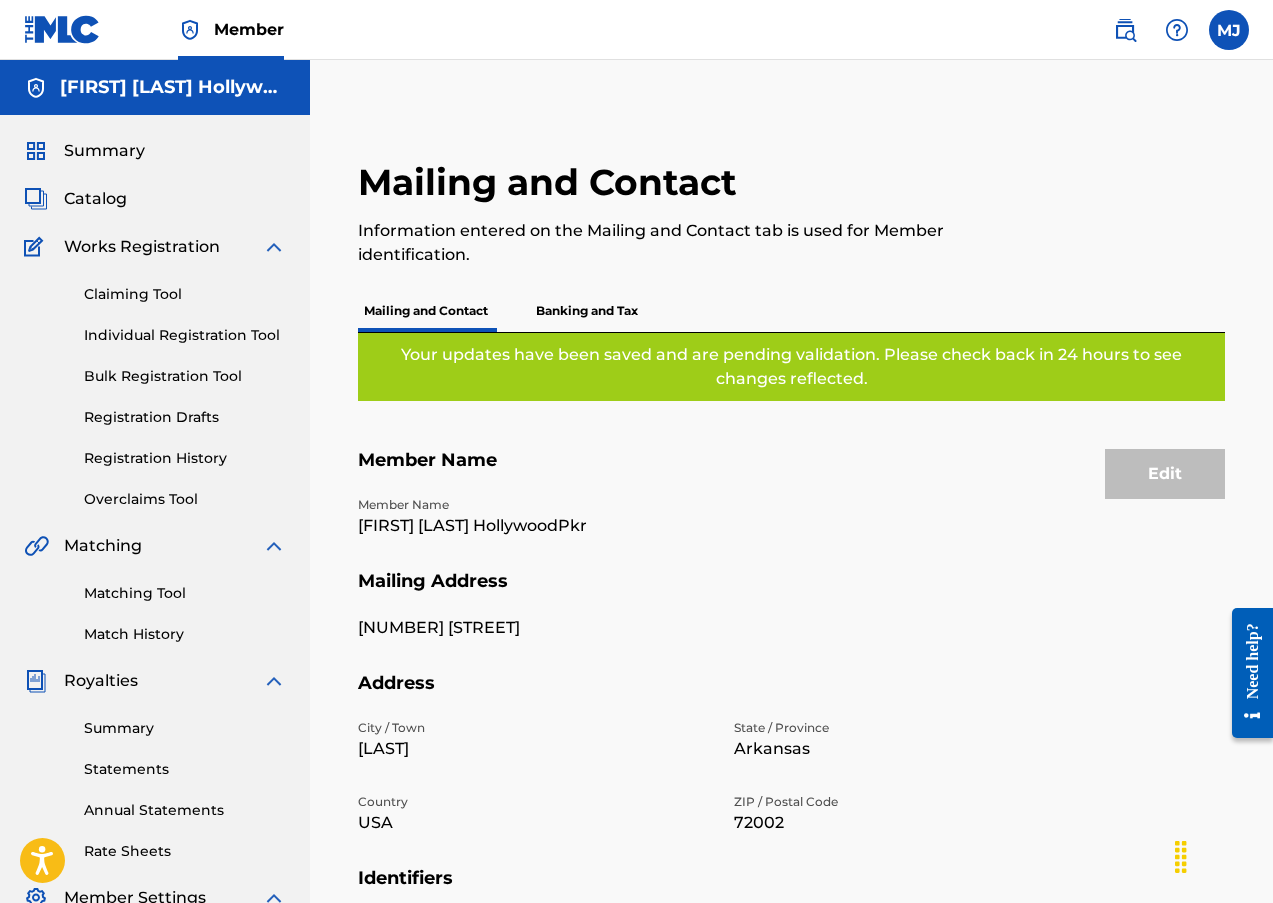 click on "Banking and Tax" at bounding box center (587, 311) 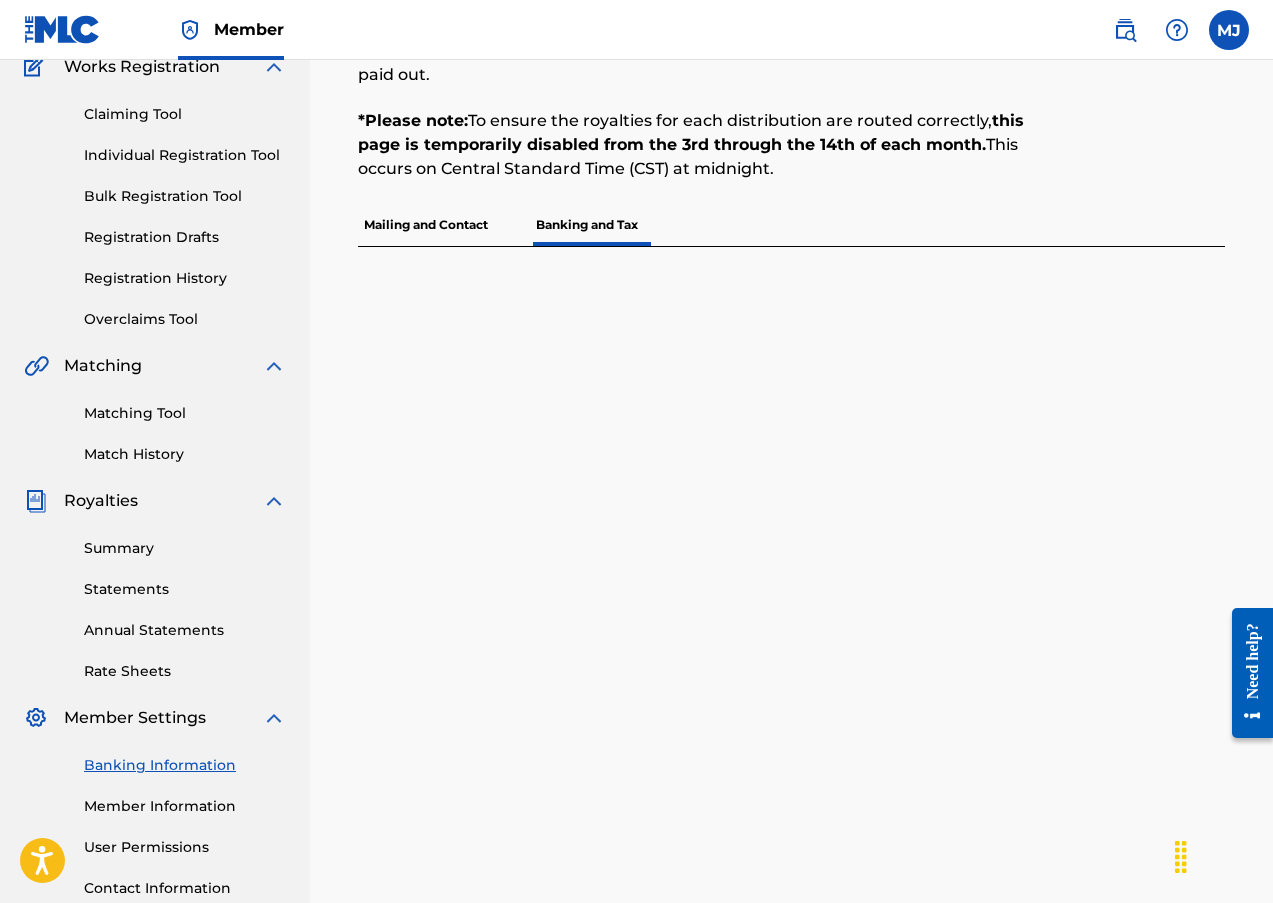 scroll, scrollTop: 337, scrollLeft: 0, axis: vertical 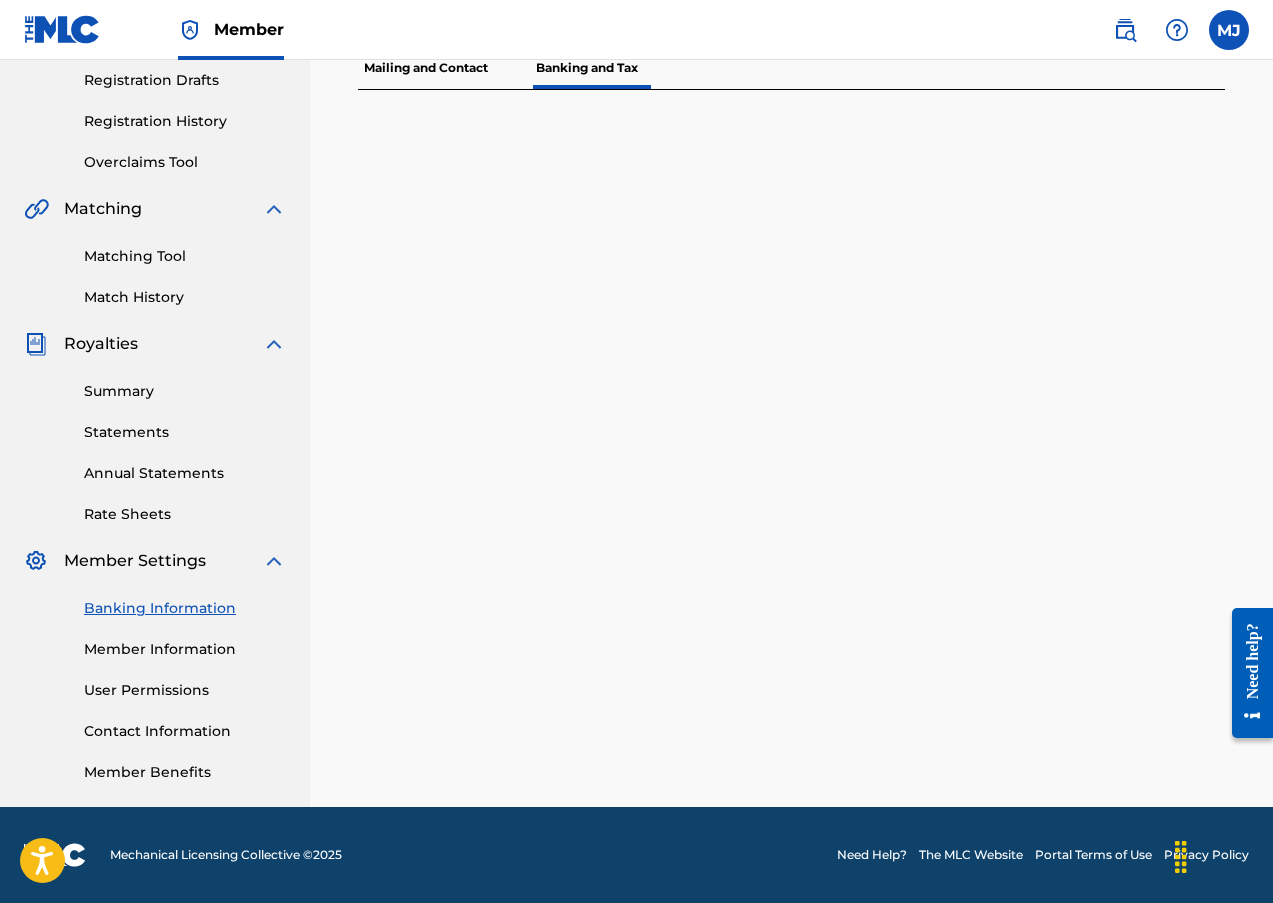 click on "User Permissions" at bounding box center (185, 690) 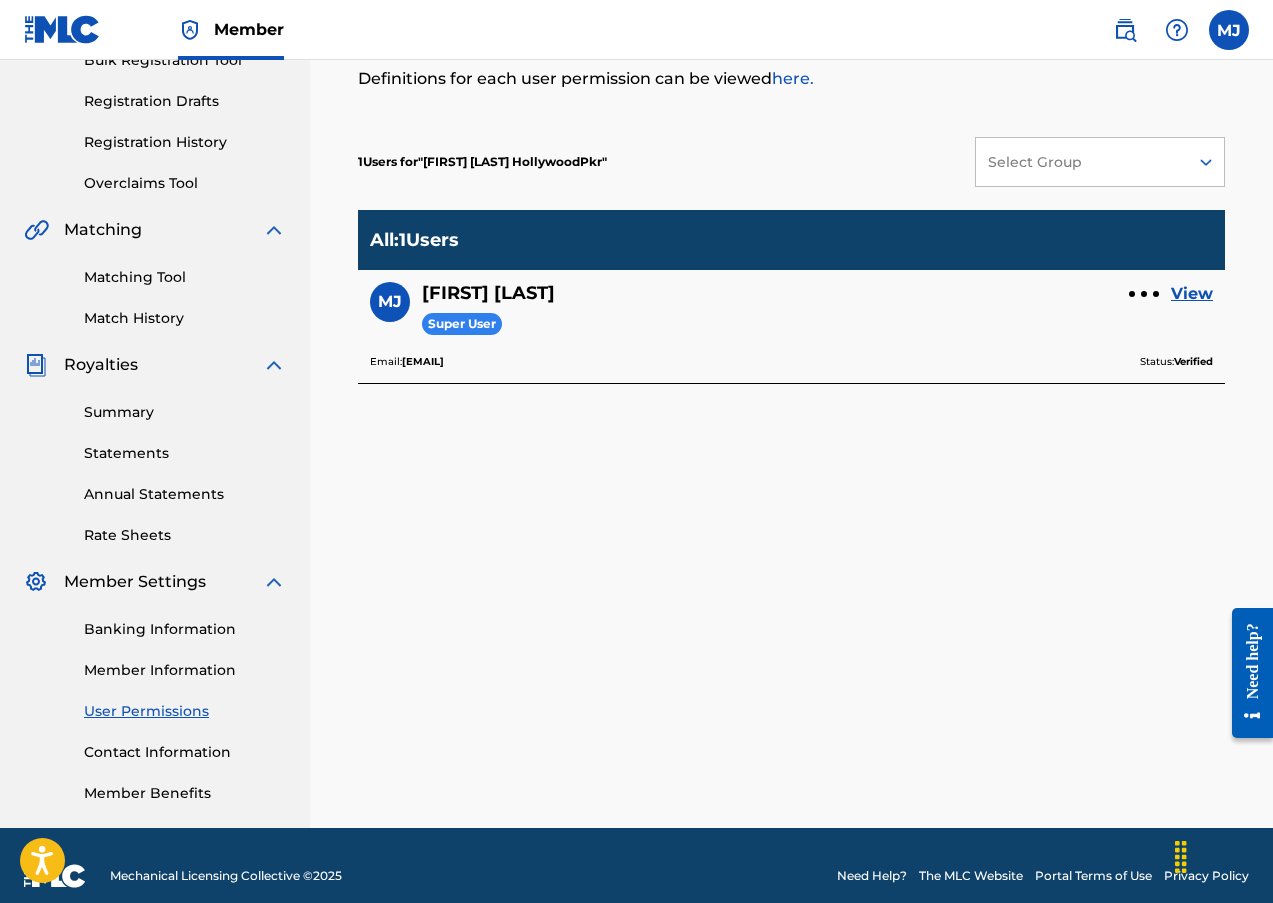 scroll, scrollTop: 337, scrollLeft: 0, axis: vertical 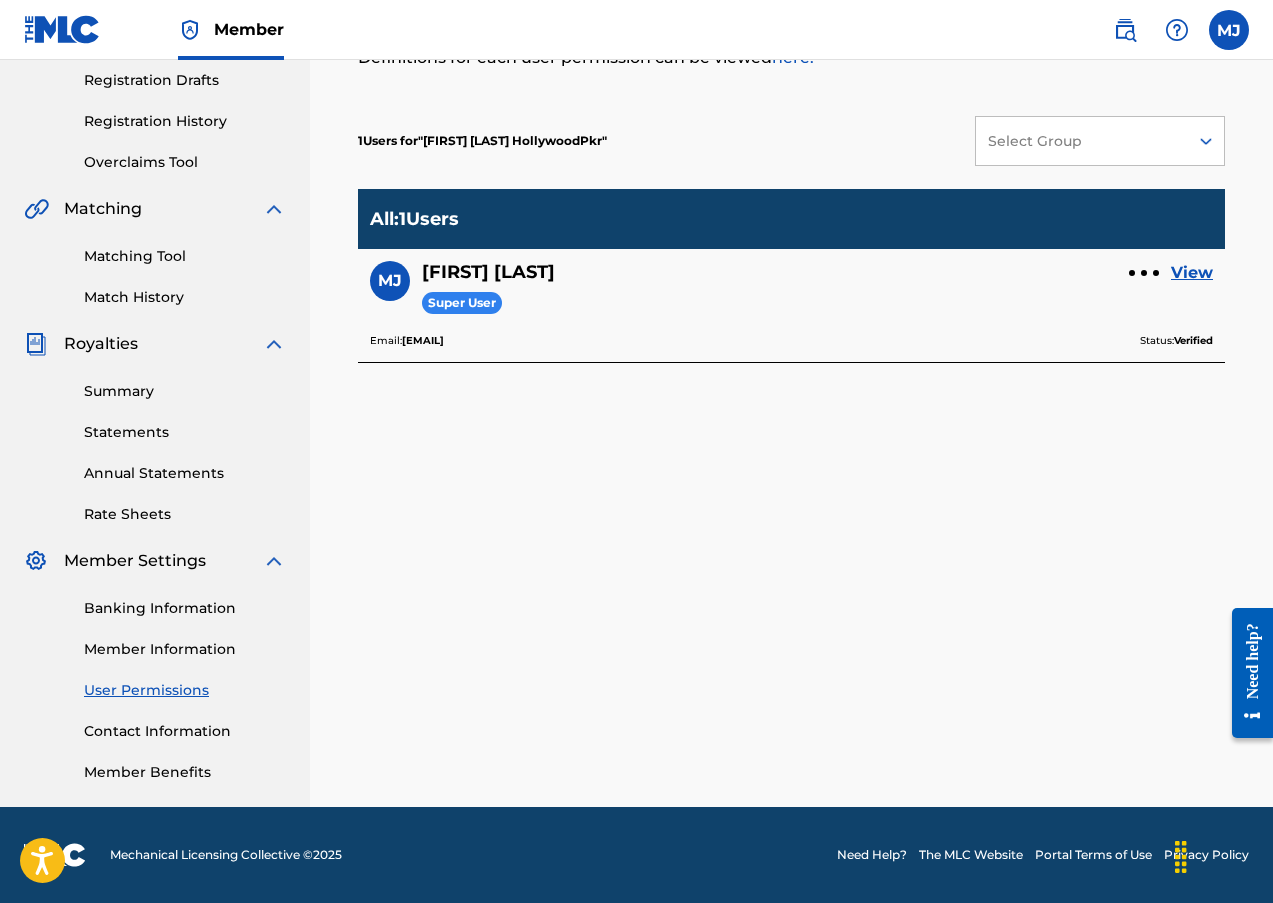 click on "Contact Information" at bounding box center [185, 731] 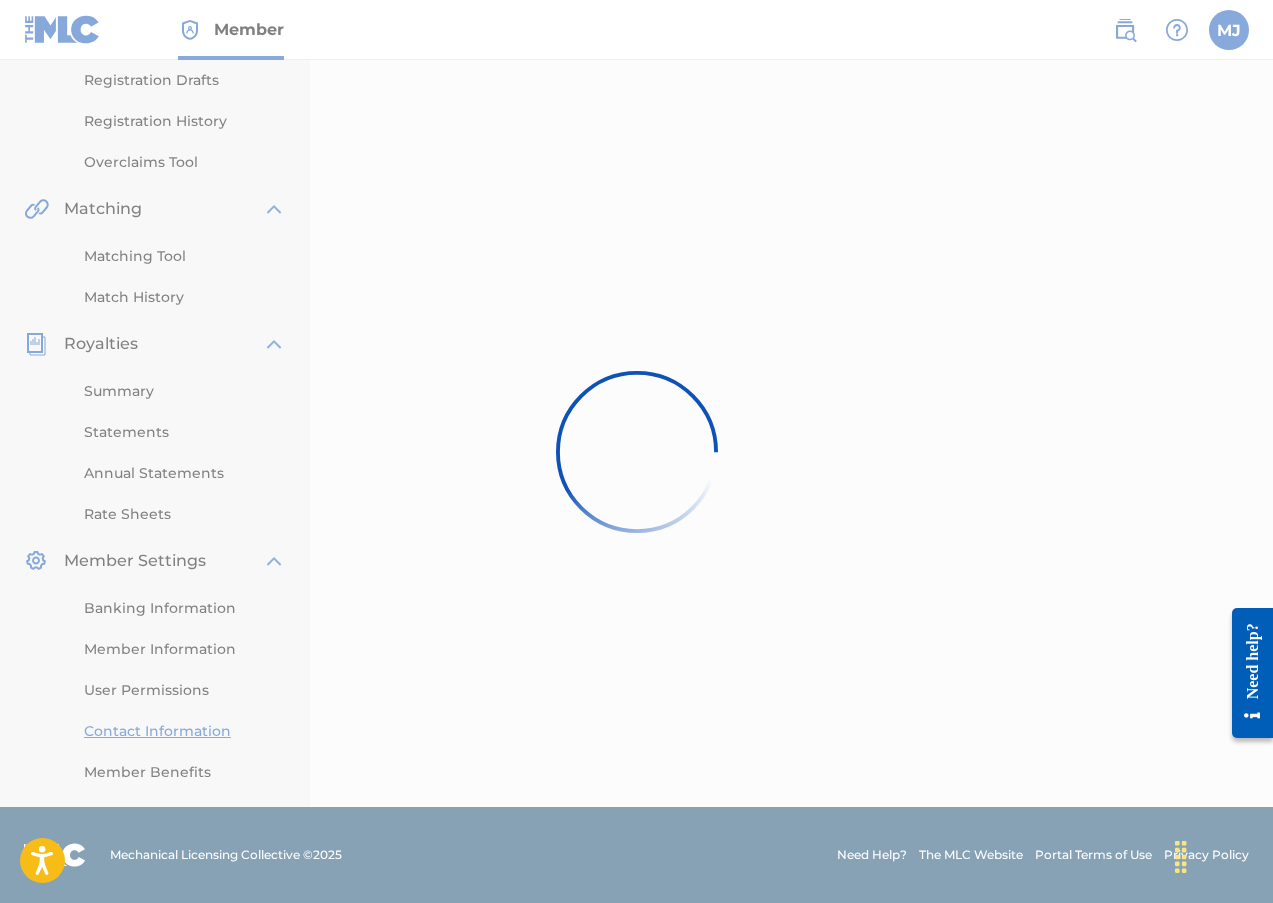 scroll, scrollTop: 0, scrollLeft: 0, axis: both 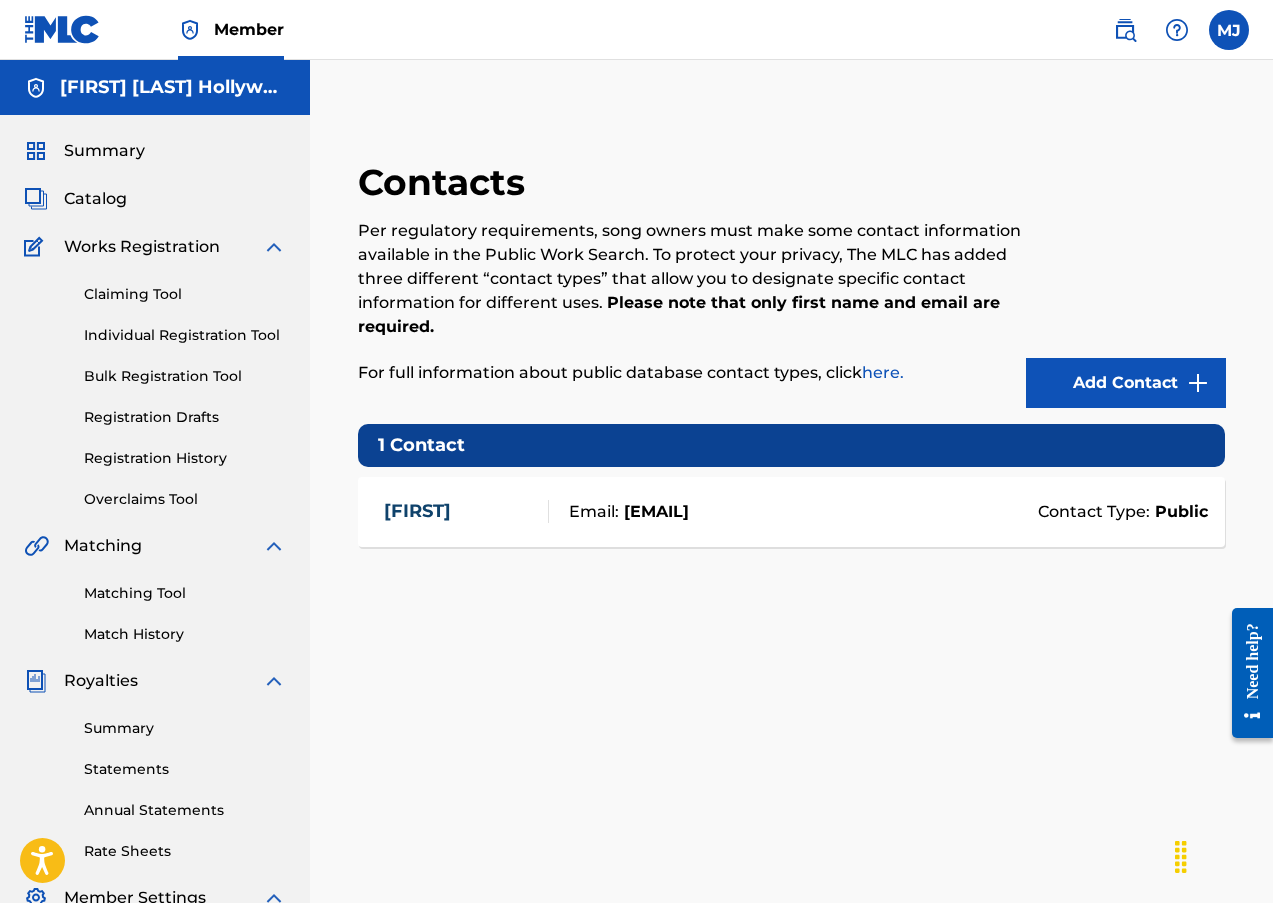 click on "Registration History" at bounding box center [185, 458] 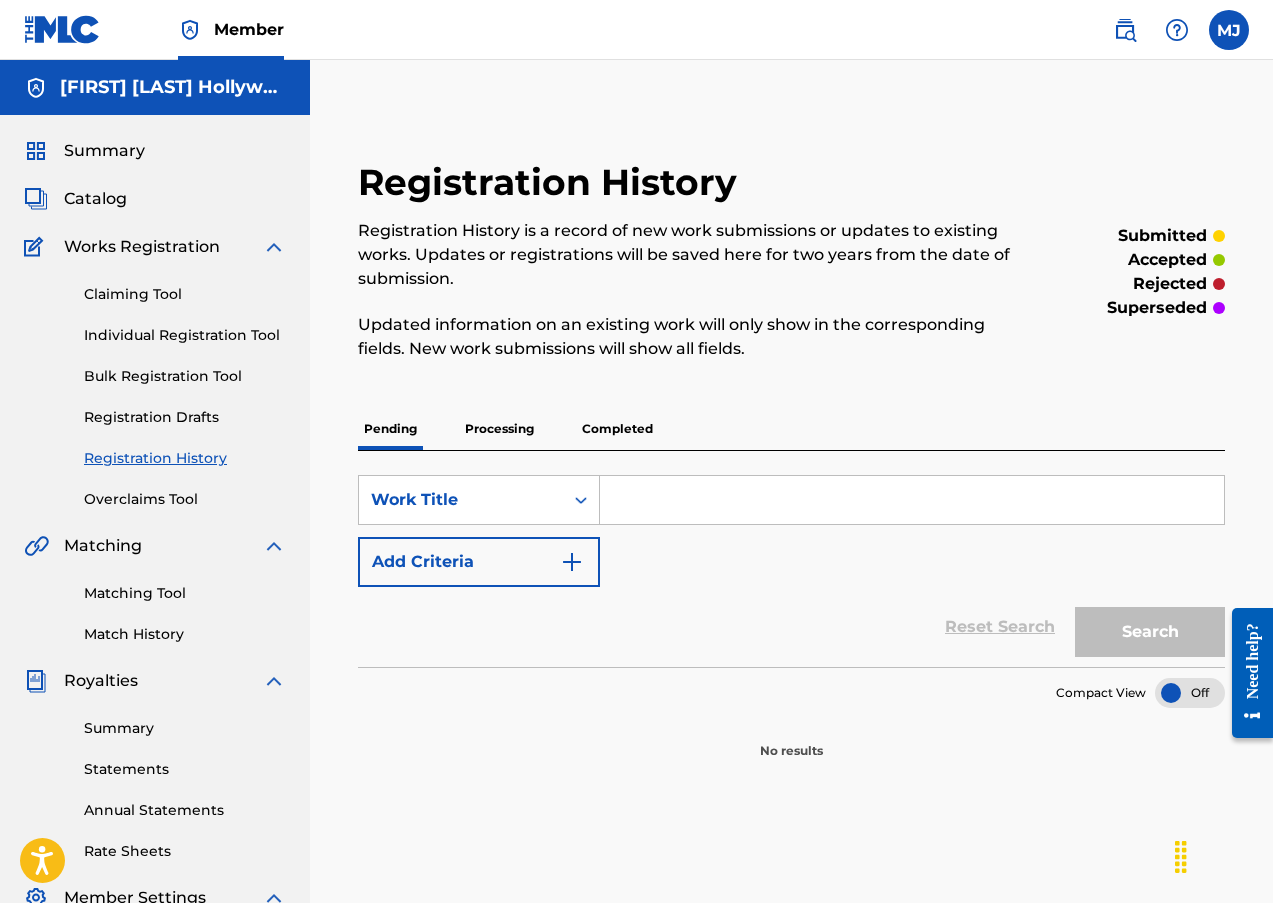 click on "Processing" at bounding box center [499, 429] 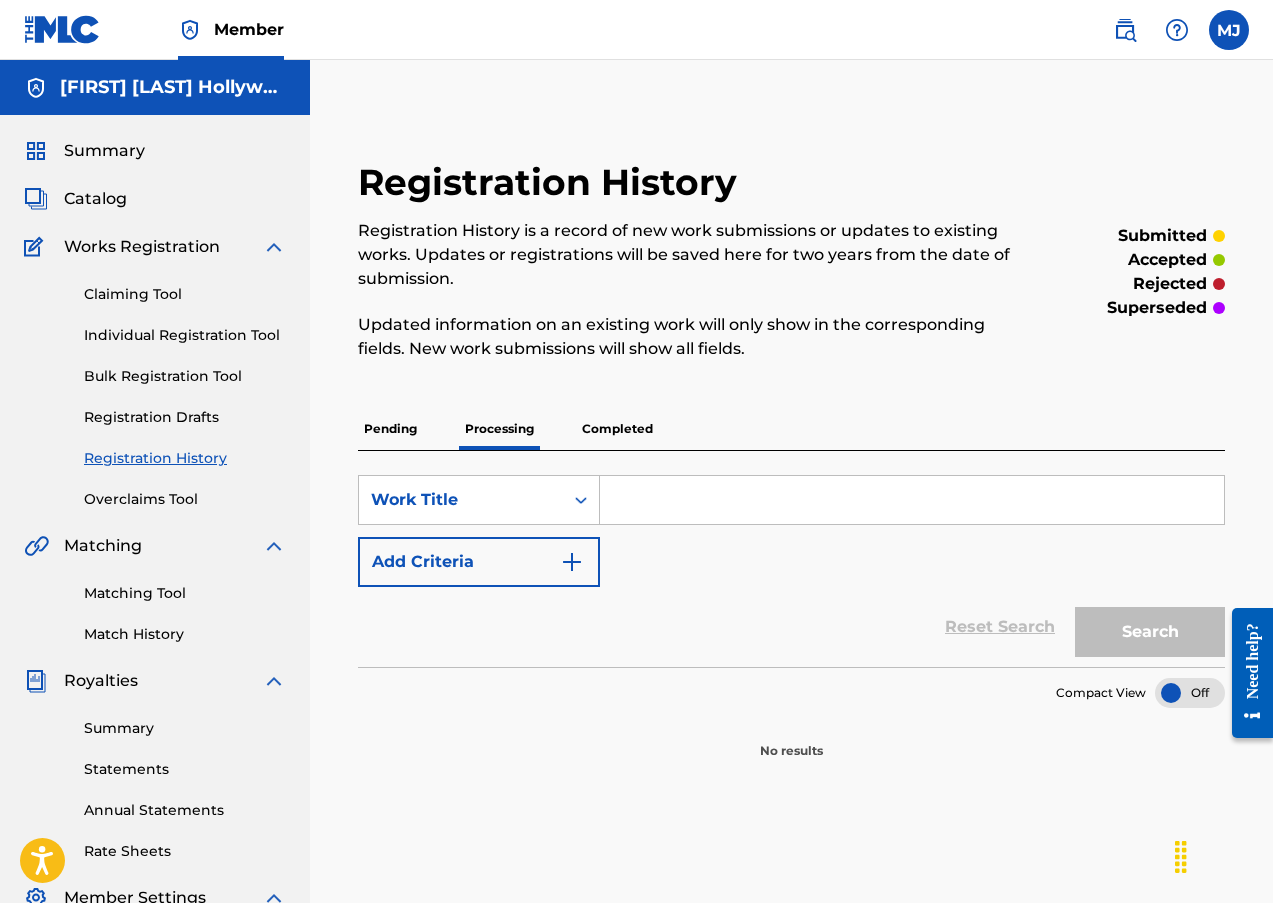 click on "Completed" at bounding box center (617, 429) 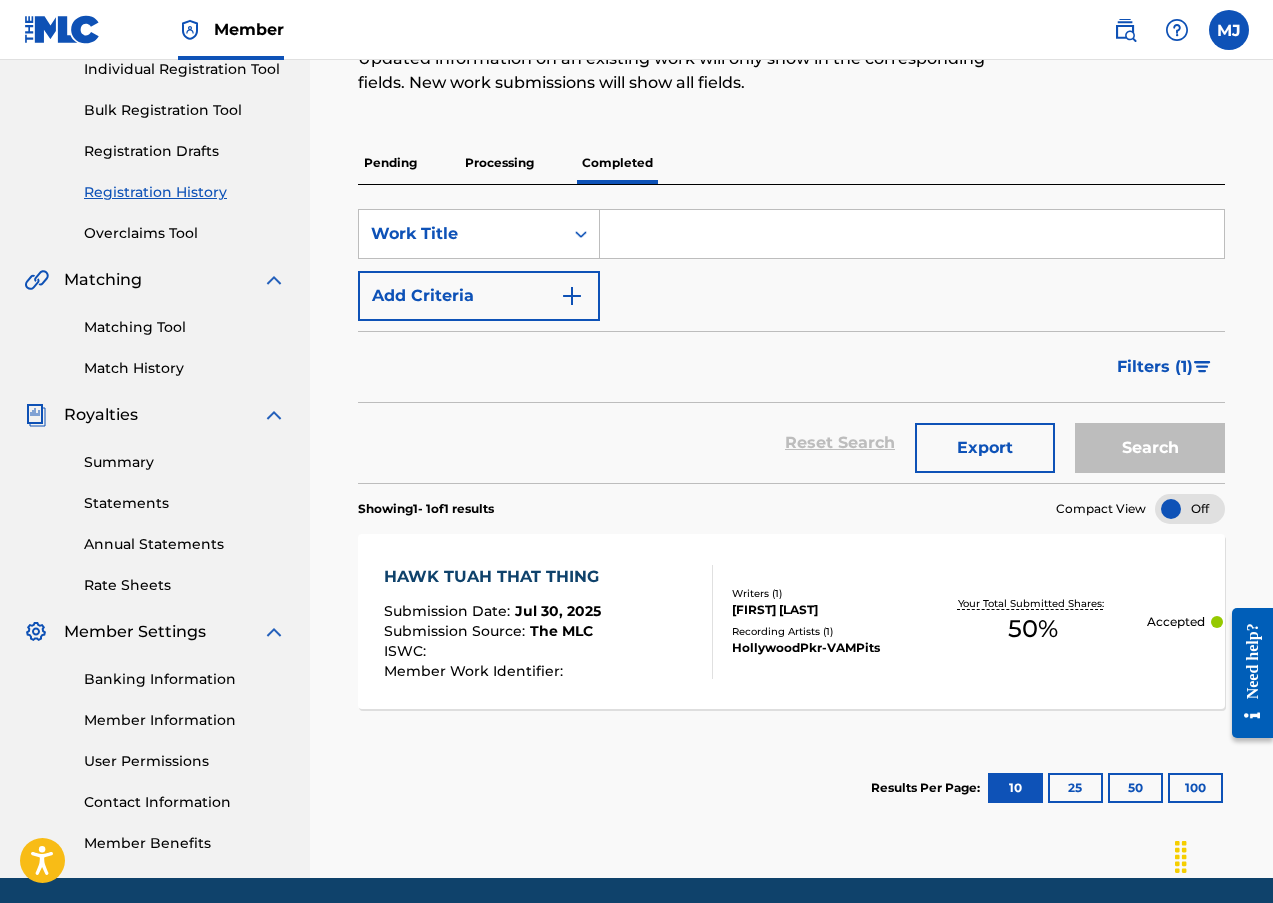 scroll, scrollTop: 337, scrollLeft: 0, axis: vertical 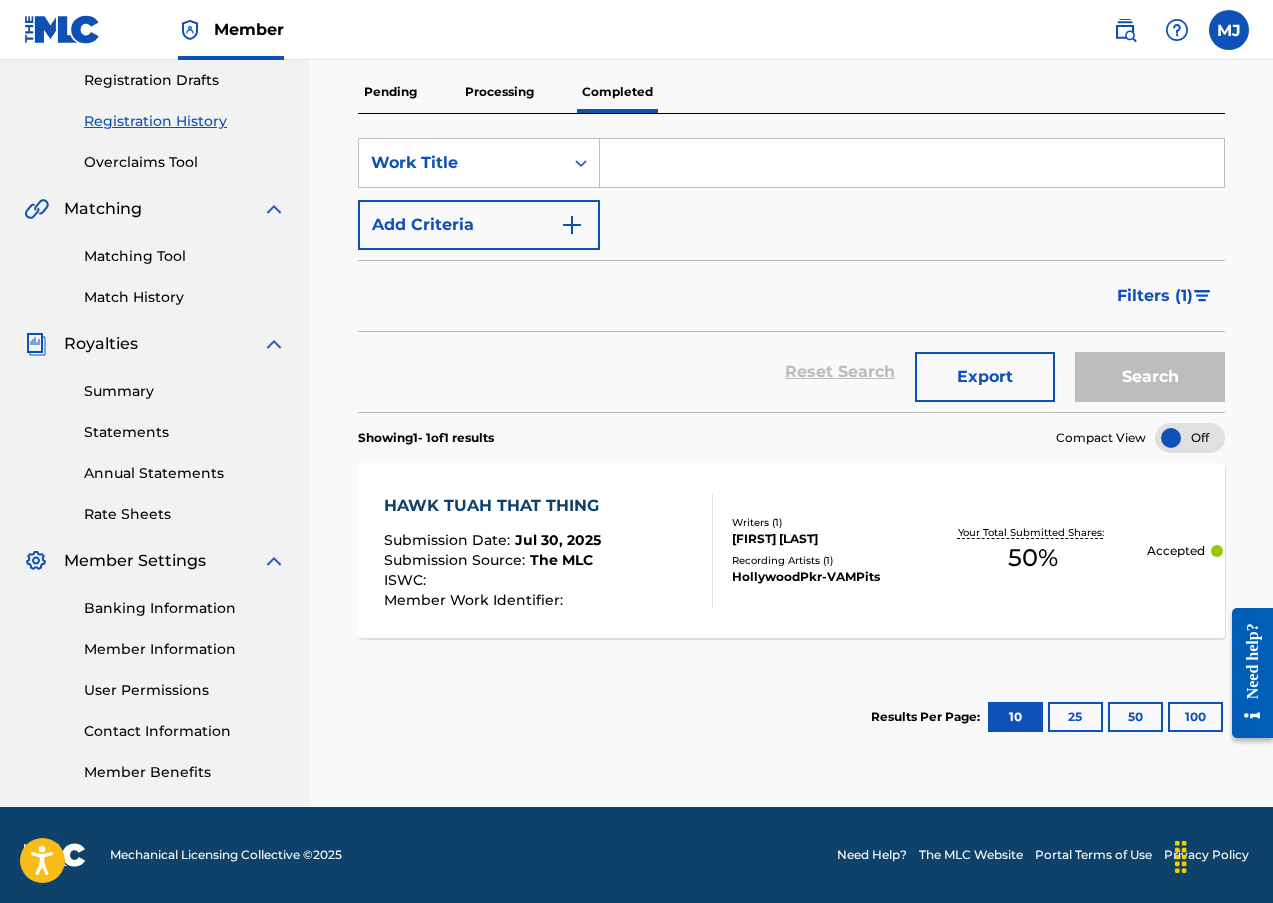 click on "Jul 30, 2025" at bounding box center [558, 540] 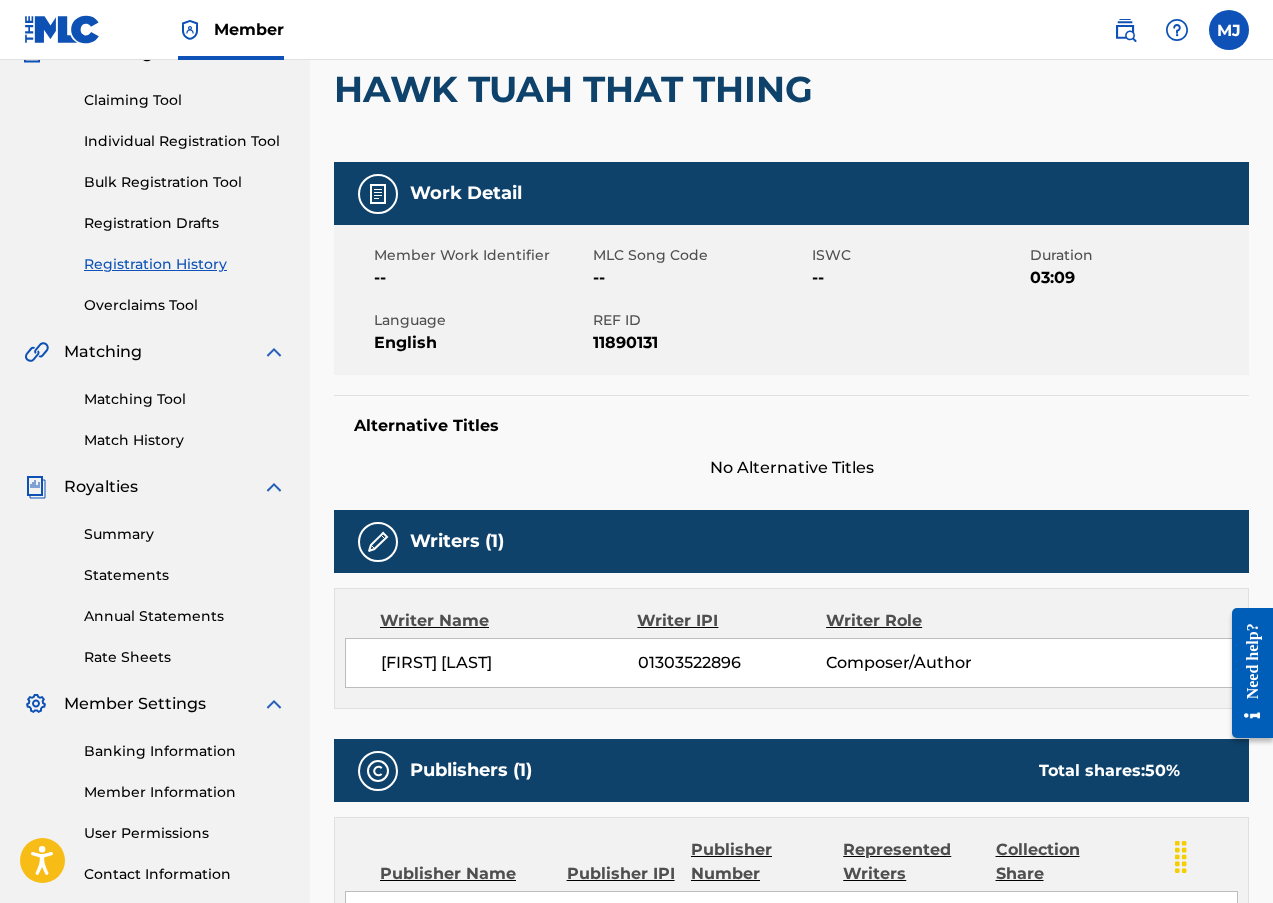 scroll, scrollTop: 0, scrollLeft: 0, axis: both 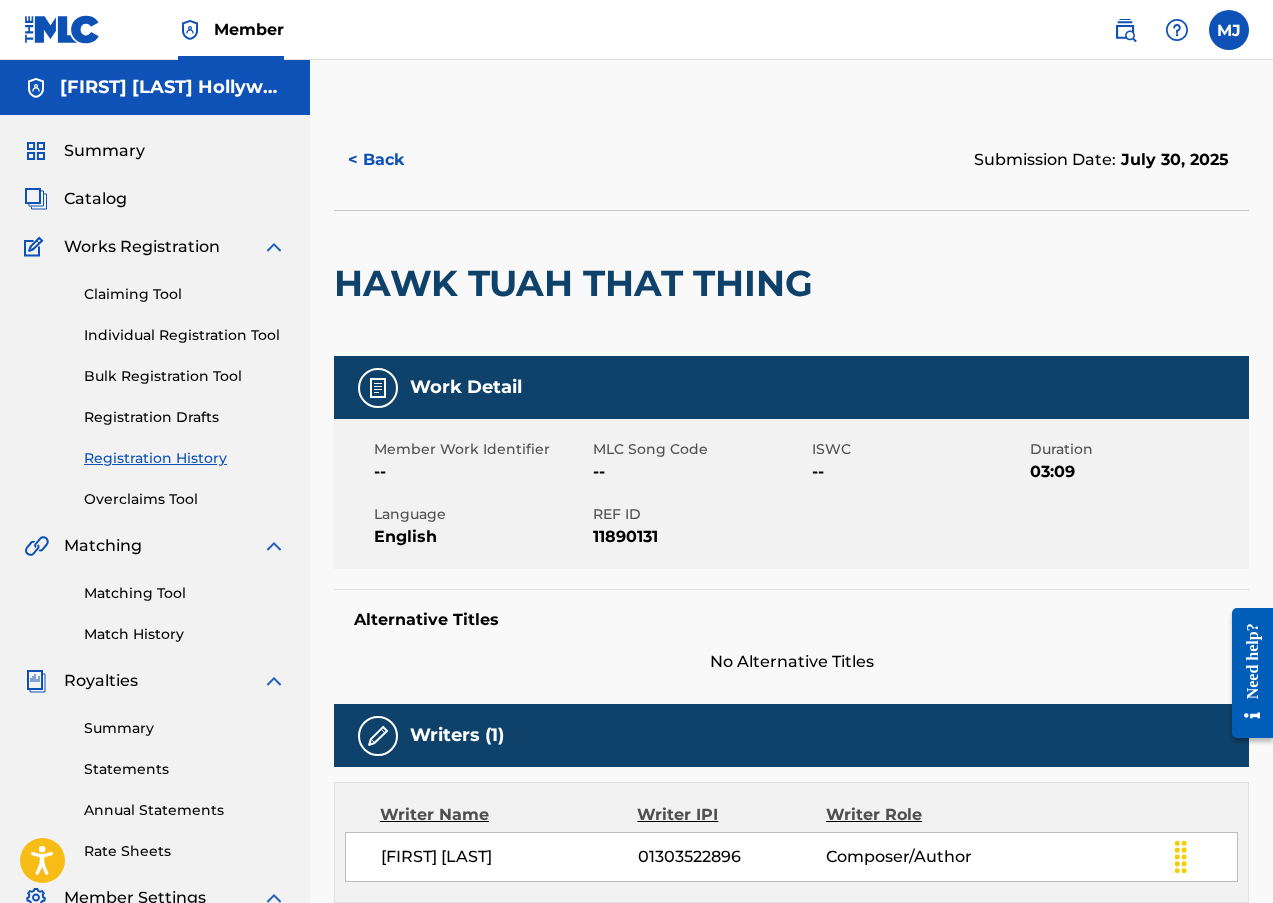 click on "Catalog" at bounding box center (95, 199) 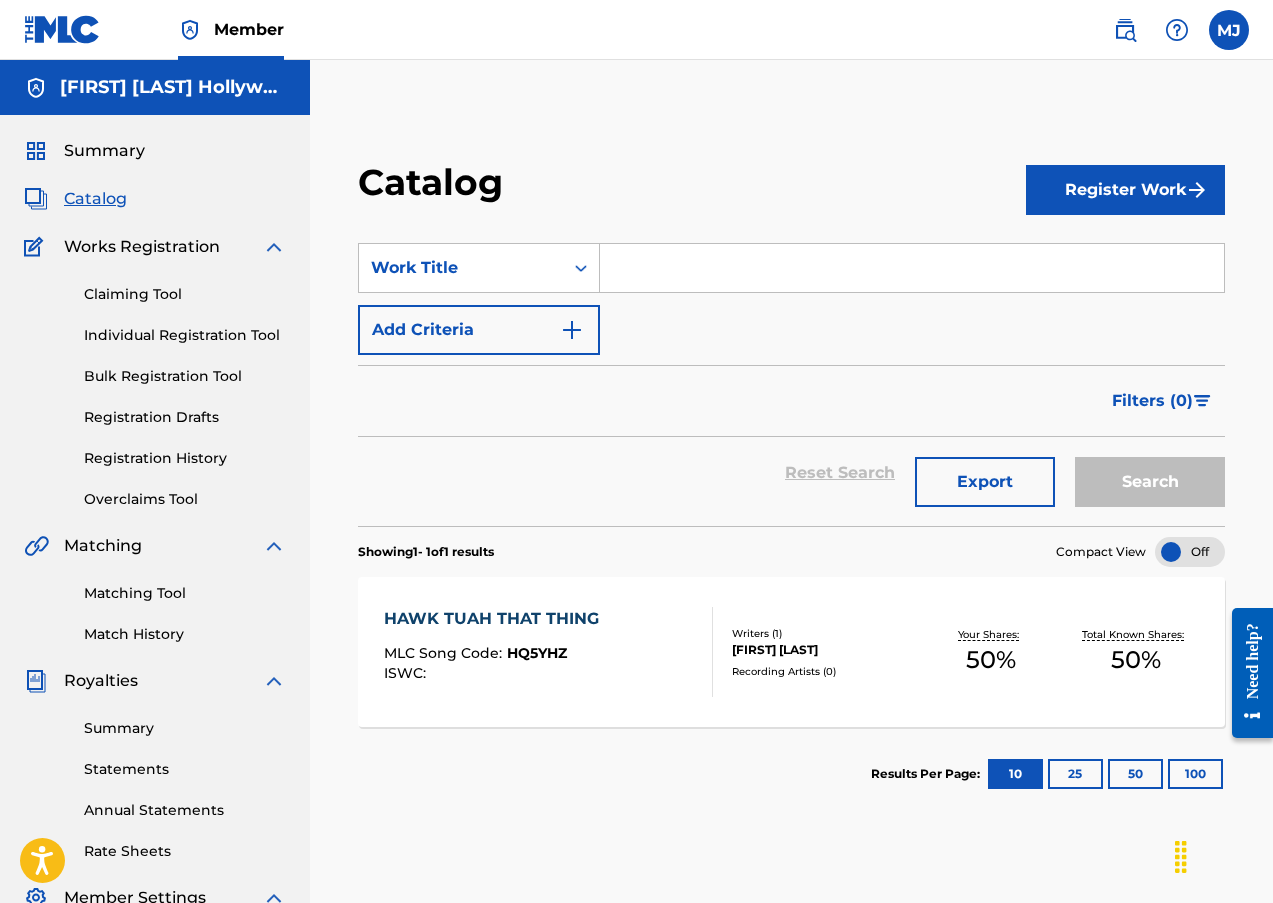 click on "HAWK TUAH THAT THING MLC Song Code : HQ5YHZ ISWC :" at bounding box center [496, 652] 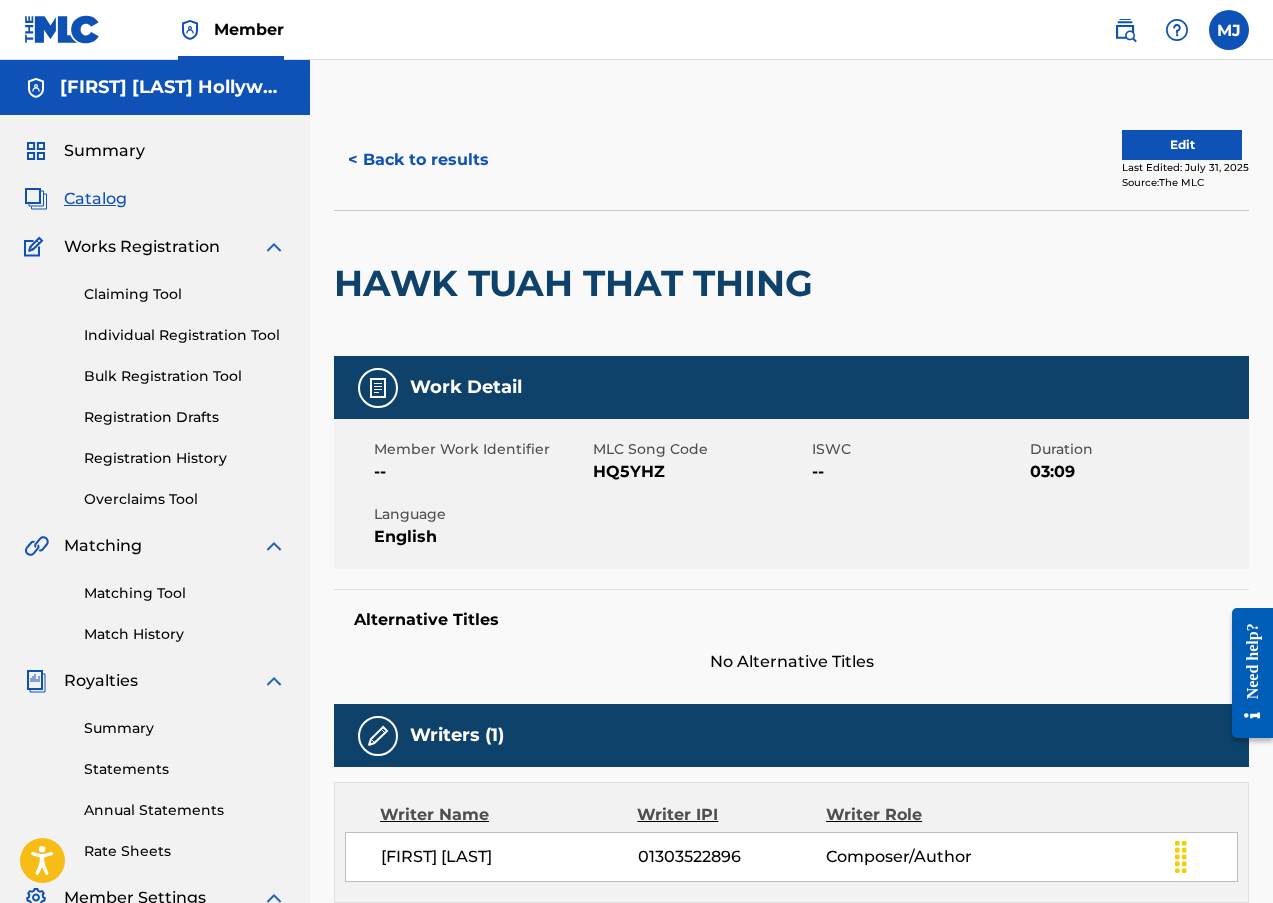 click on "Edit" at bounding box center (1182, 145) 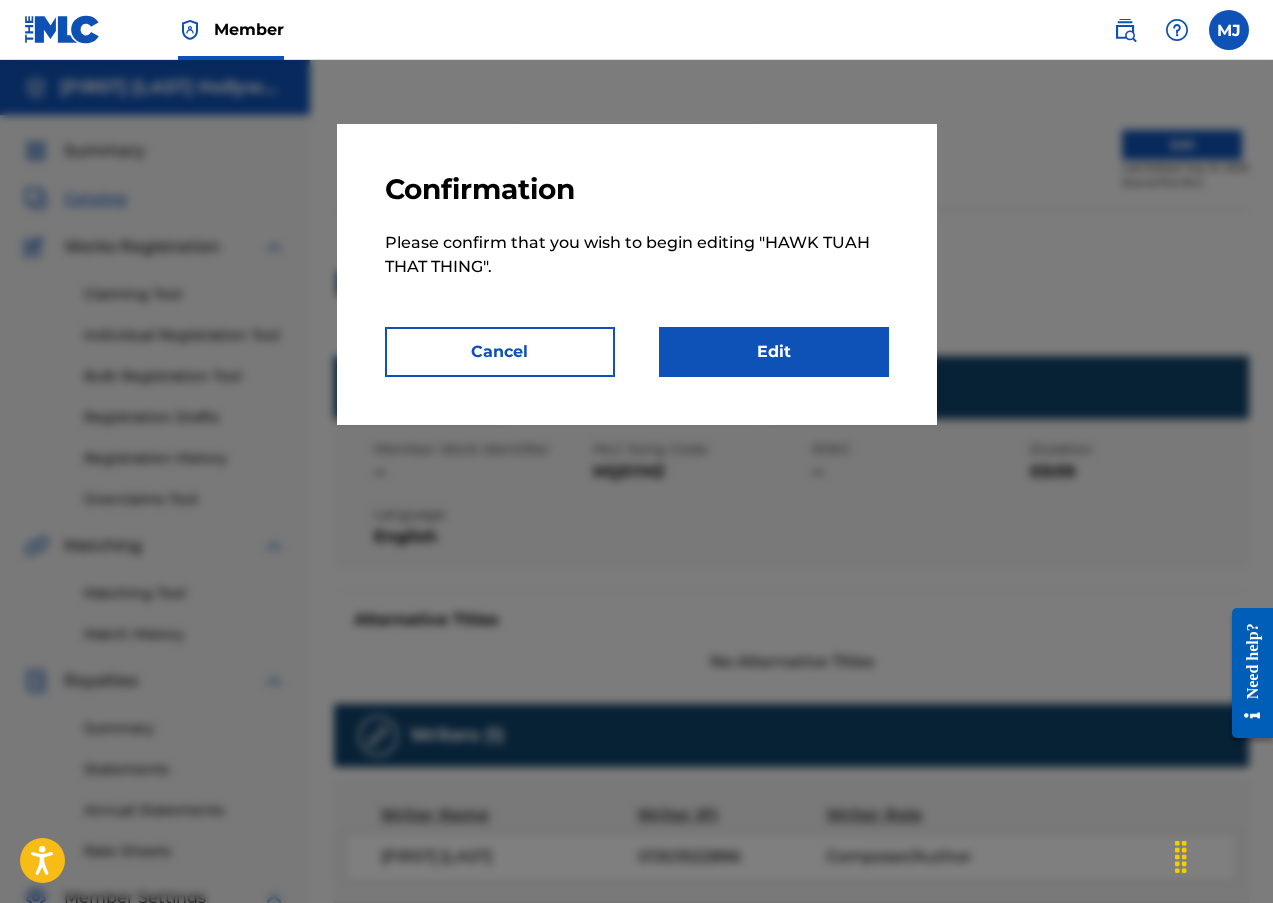 click on "Edit" at bounding box center (774, 352) 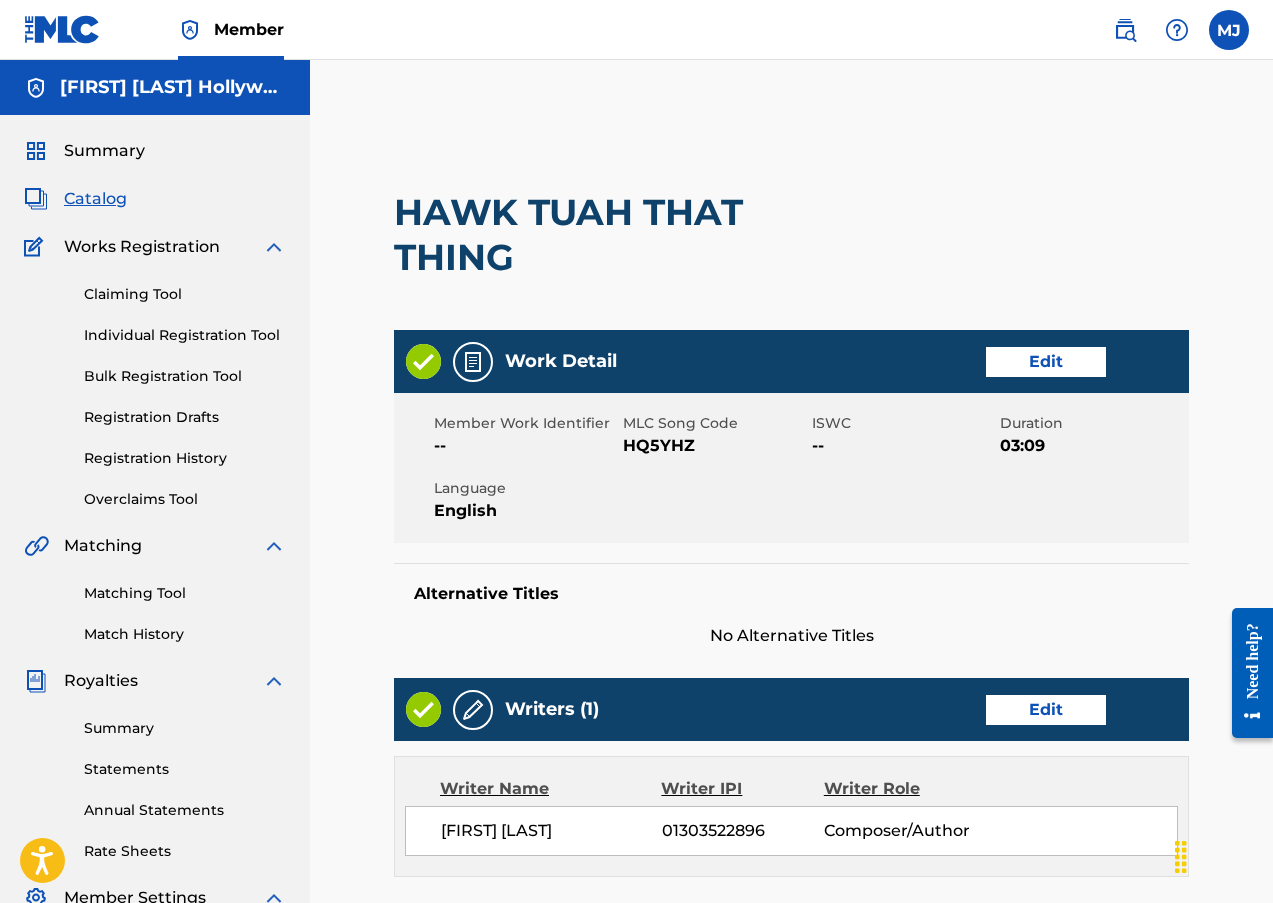 click on "Edit" at bounding box center [1046, 362] 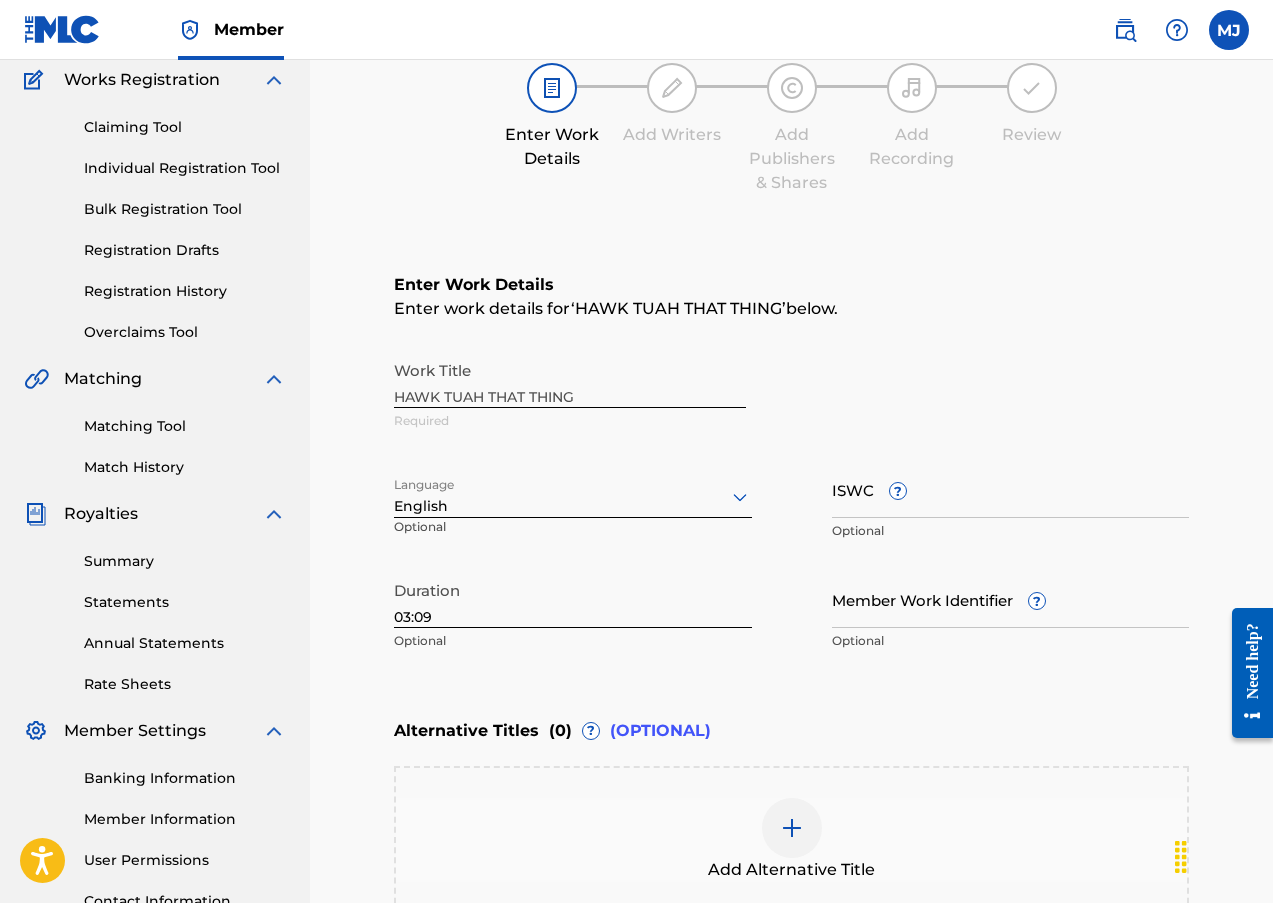 scroll, scrollTop: 24, scrollLeft: 0, axis: vertical 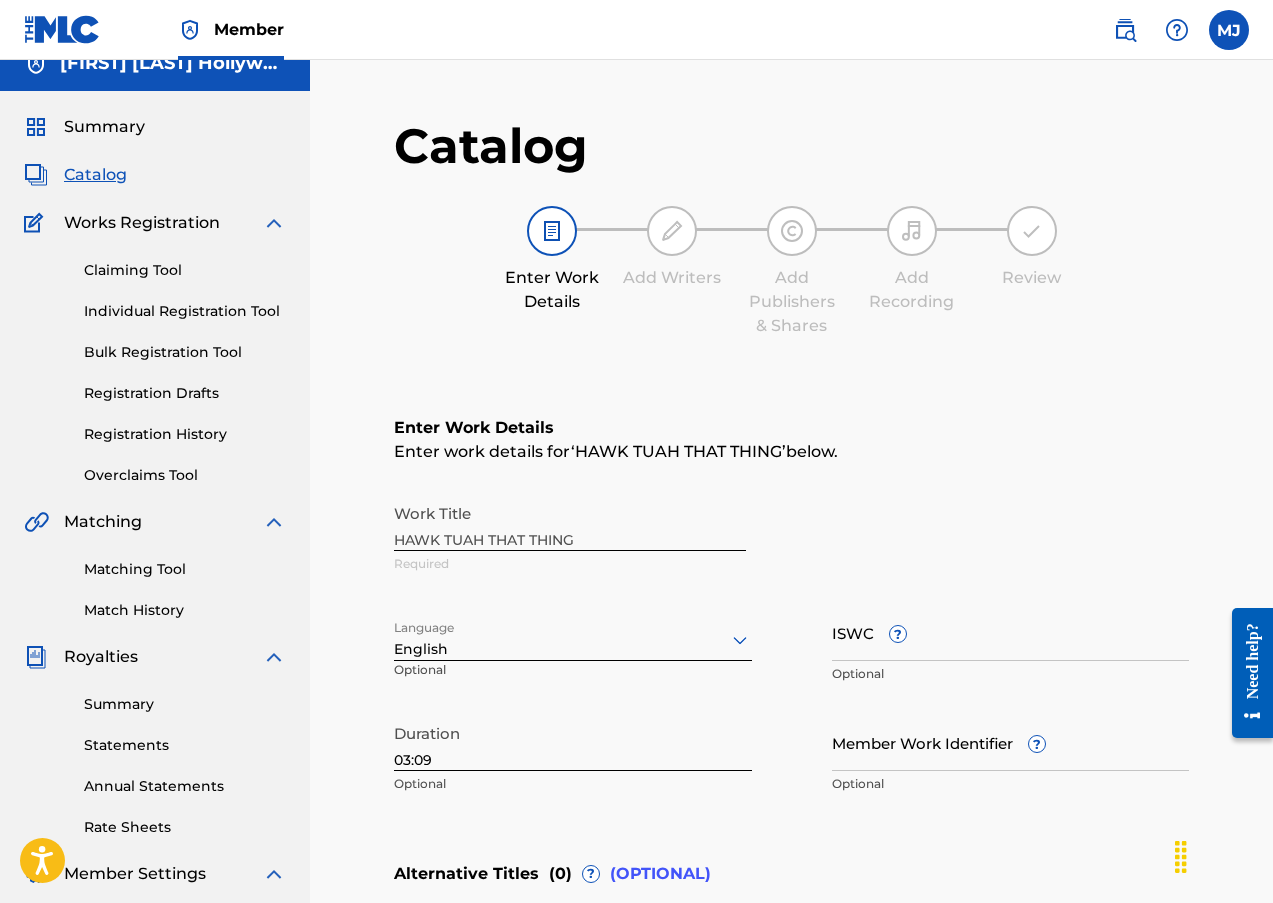 click on "Bulk Registration Tool" at bounding box center [185, 352] 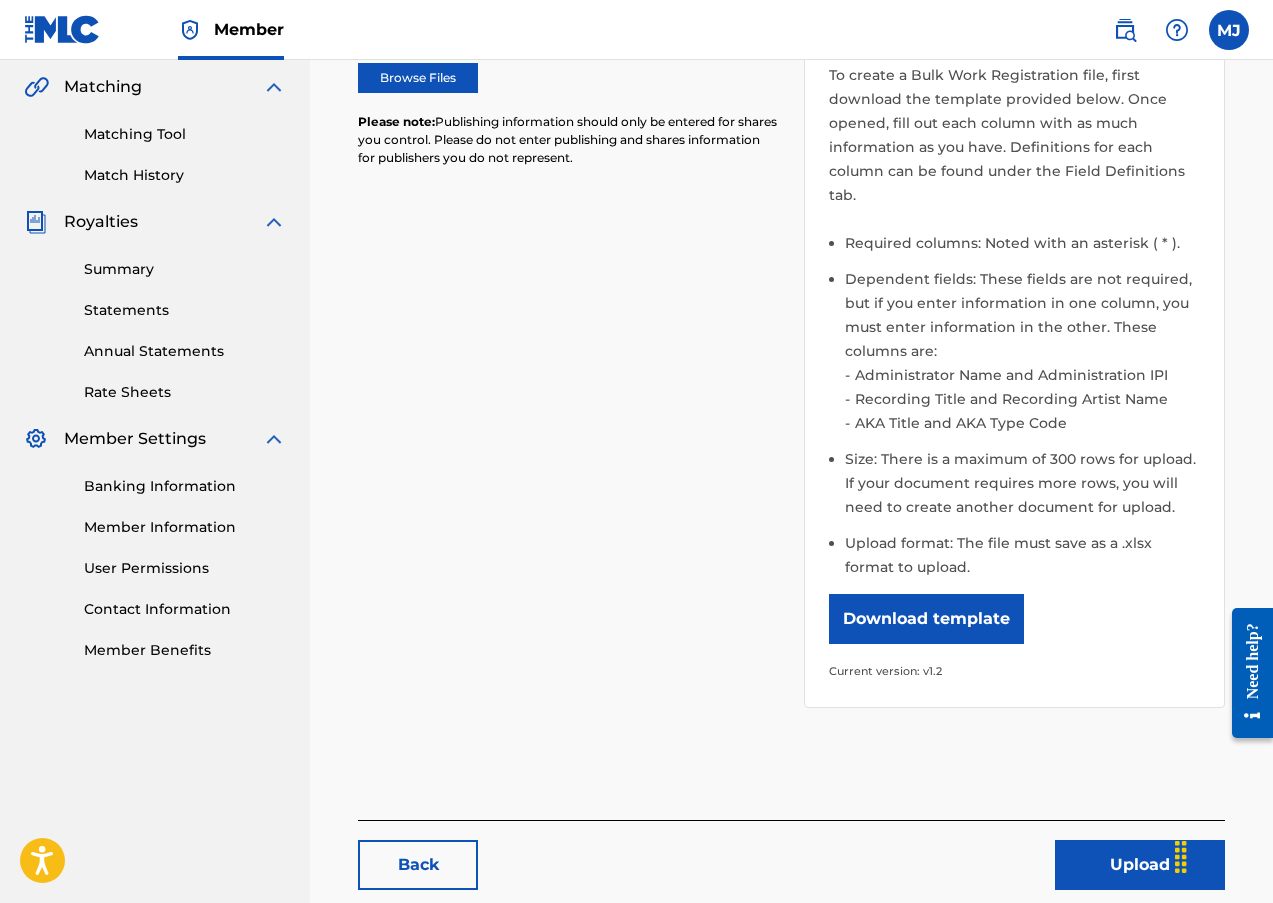 scroll, scrollTop: 500, scrollLeft: 0, axis: vertical 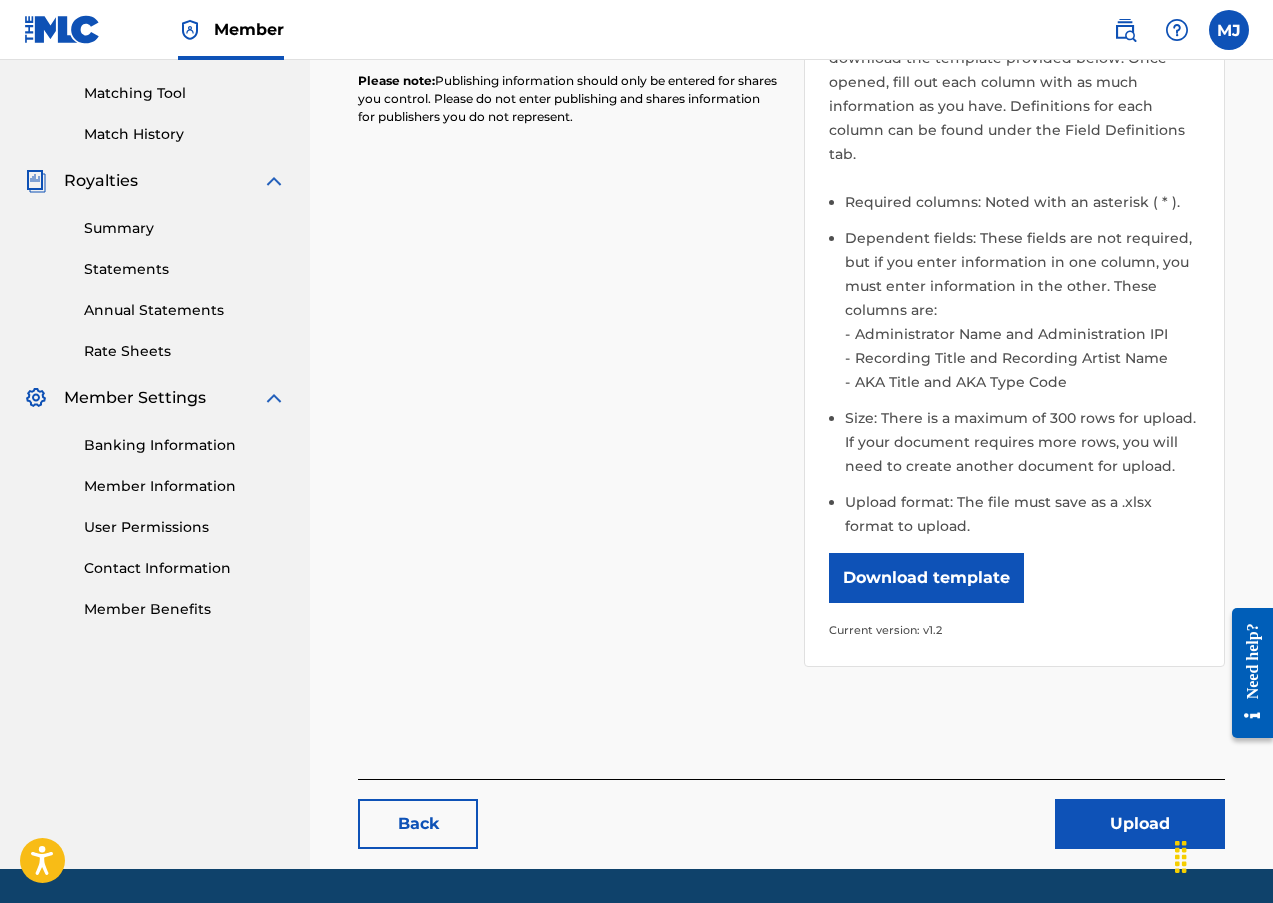 click on "Download template" at bounding box center [926, 578] 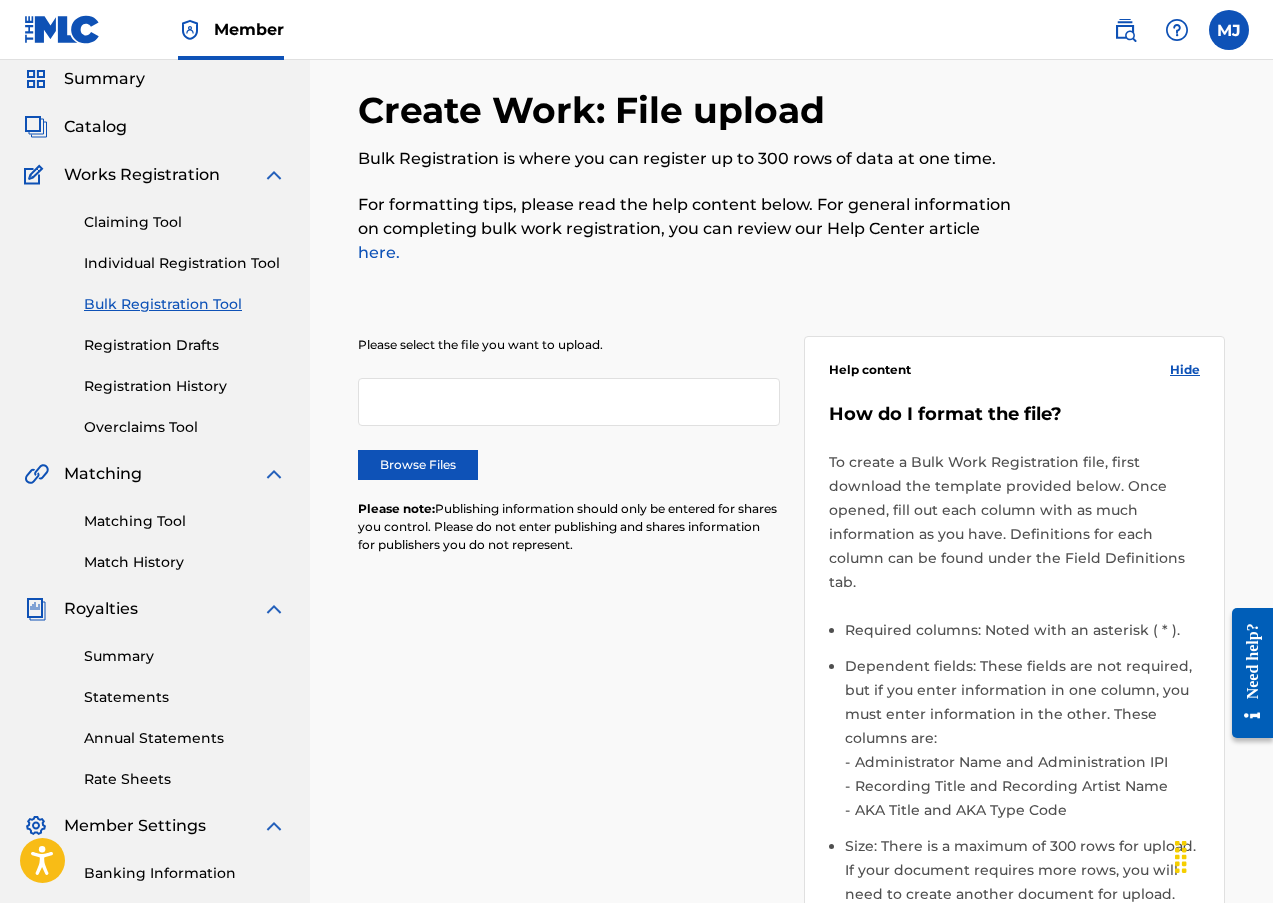 scroll, scrollTop: 0, scrollLeft: 0, axis: both 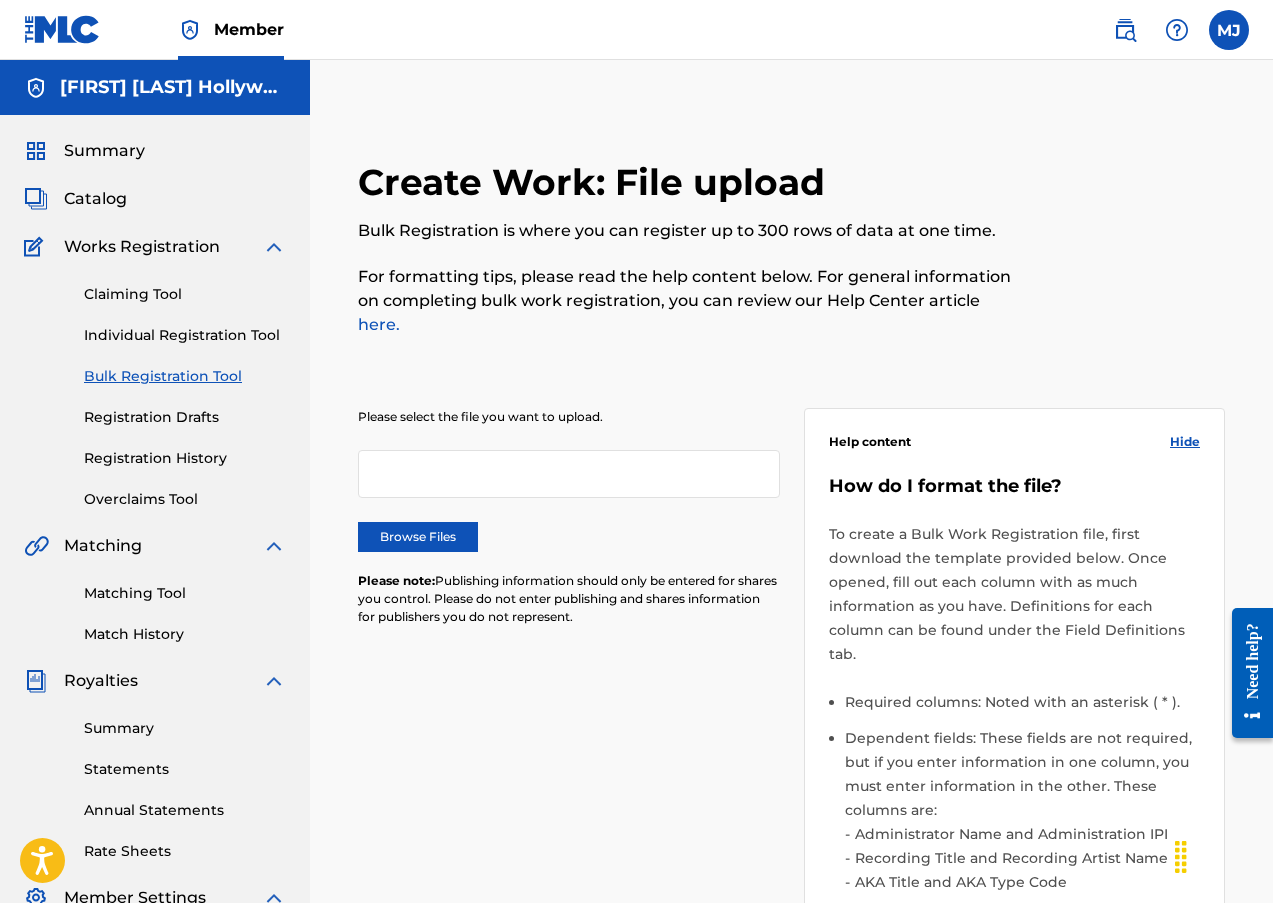 click on "Please select the file you want to upload. Browse Files Please note:  Publishing information should only be entered for shares you control. Please do not enter publishing and shares information for publishers you do not represent. Help content Hide   How do I format the file? To create a Bulk Work Registration file, first download the template provided below. Once opened, fill out each column with as much information as you have. Definitions for each column can be found under the Field Definitions tab. Required columns: Noted with an asterisk ( * ). Dependent fields: These fields are not required, but if you enter information in one column, you must enter information in the other. These columns are: Administrator Name and Administration IPI Recording Title and Recording Artist Name AKA Title and AKA Type Code Size: There is a maximum of 300 rows for upload. If your document requires more rows, you will need to create another document for upload. Upload format: The file must save as a .xlsx format to upload." at bounding box center (791, 775) 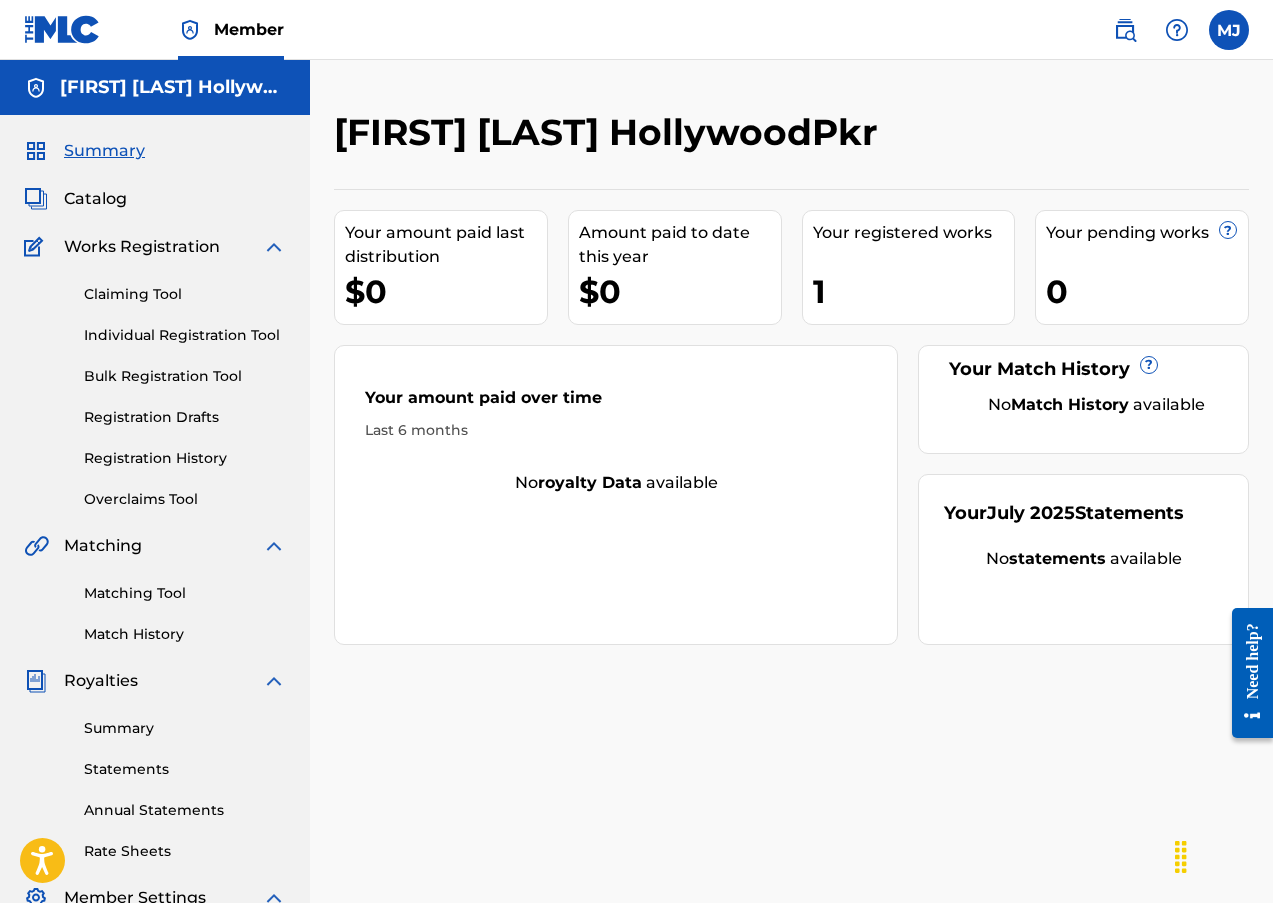 click on "Catalog" at bounding box center [95, 199] 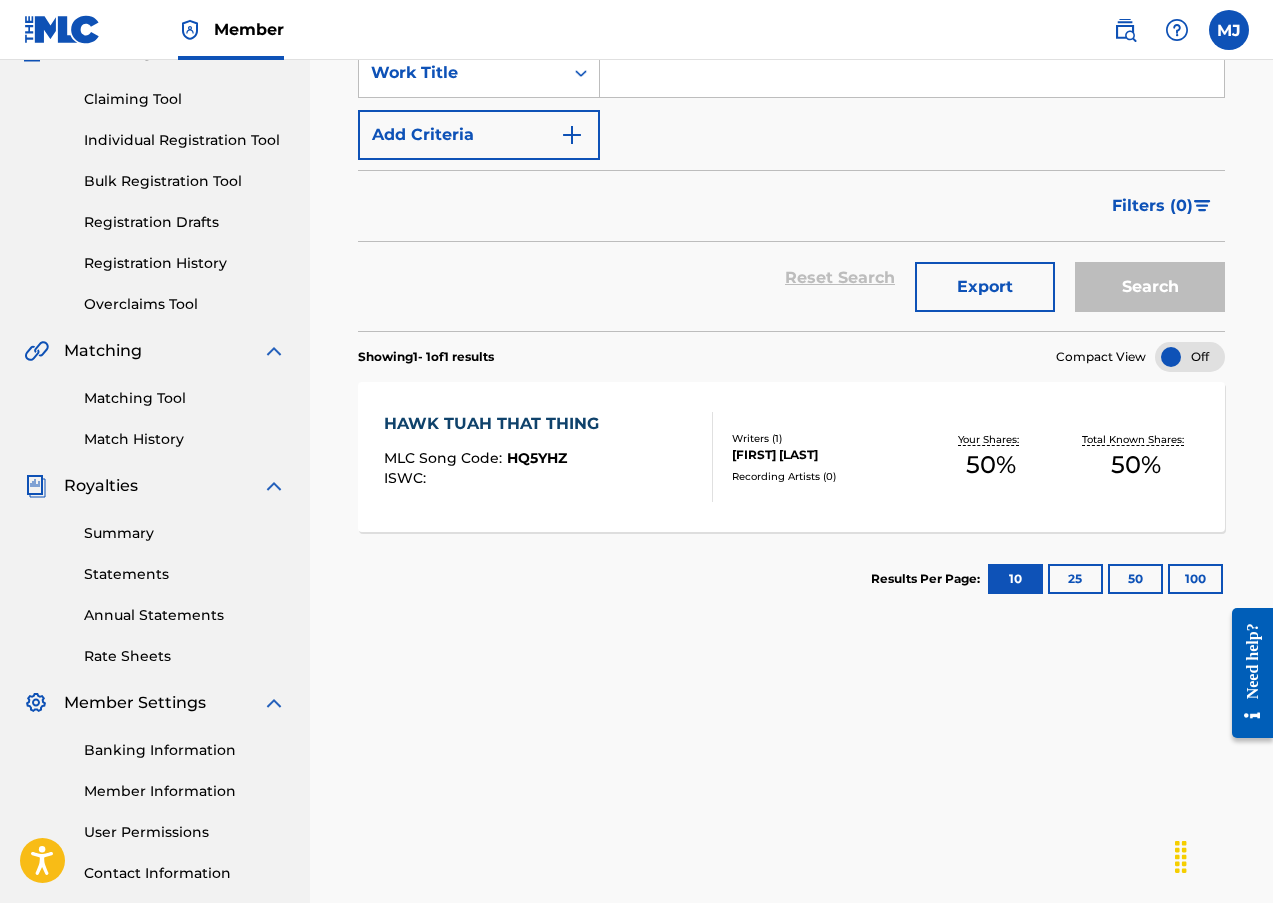scroll, scrollTop: 300, scrollLeft: 0, axis: vertical 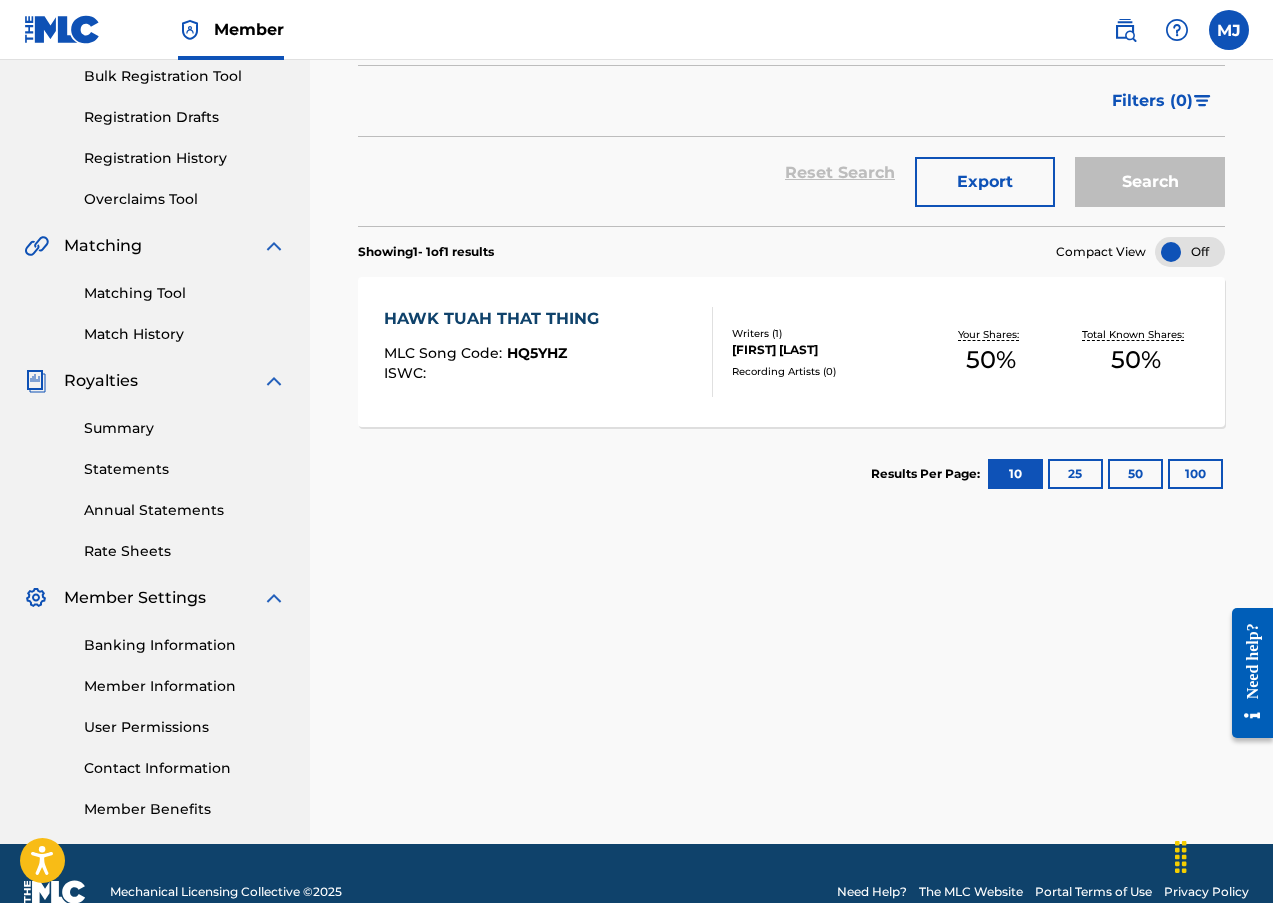 click on "Matching Tool" at bounding box center [185, 293] 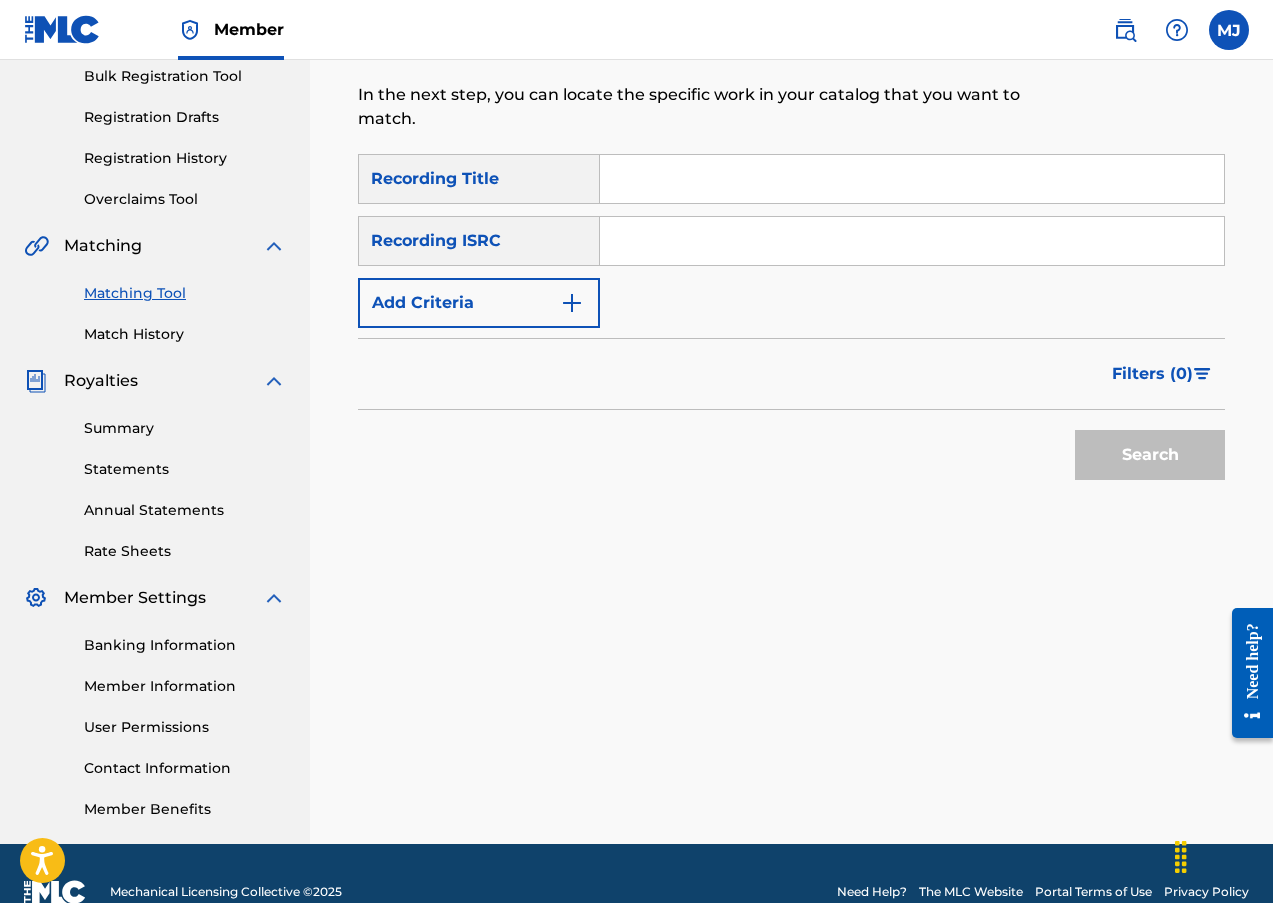 scroll, scrollTop: 0, scrollLeft: 0, axis: both 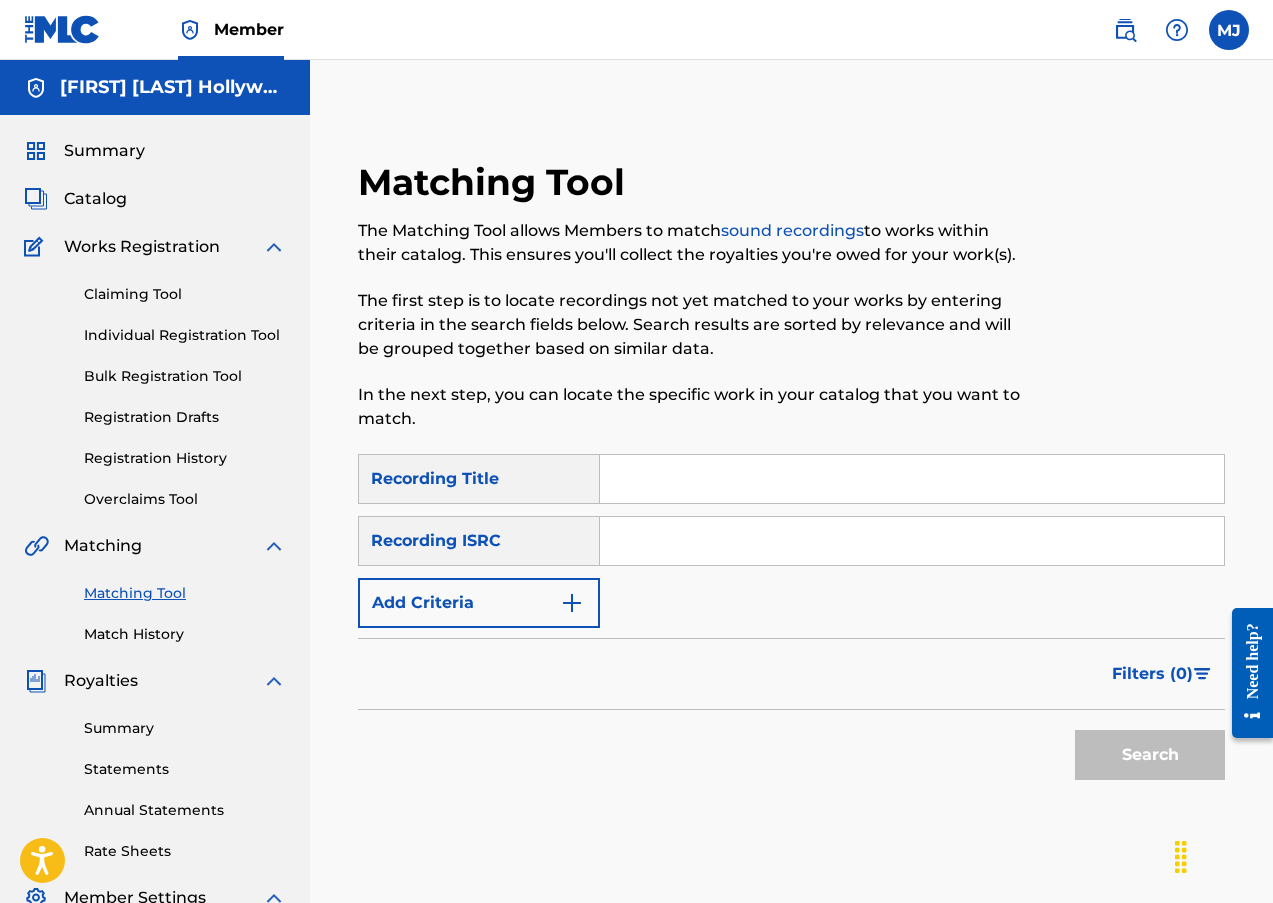 click at bounding box center [912, 541] 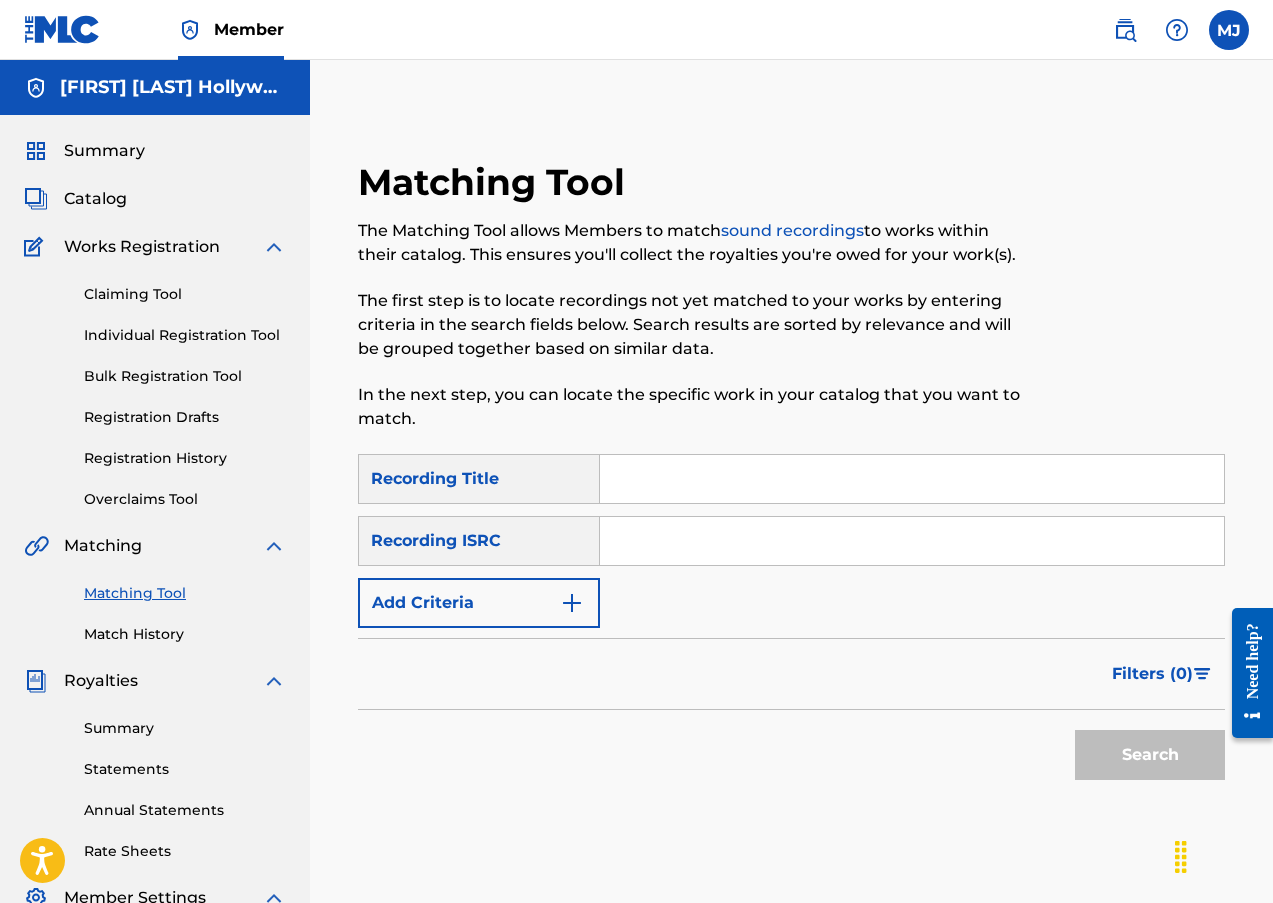 paste on "QZWFM2562164" 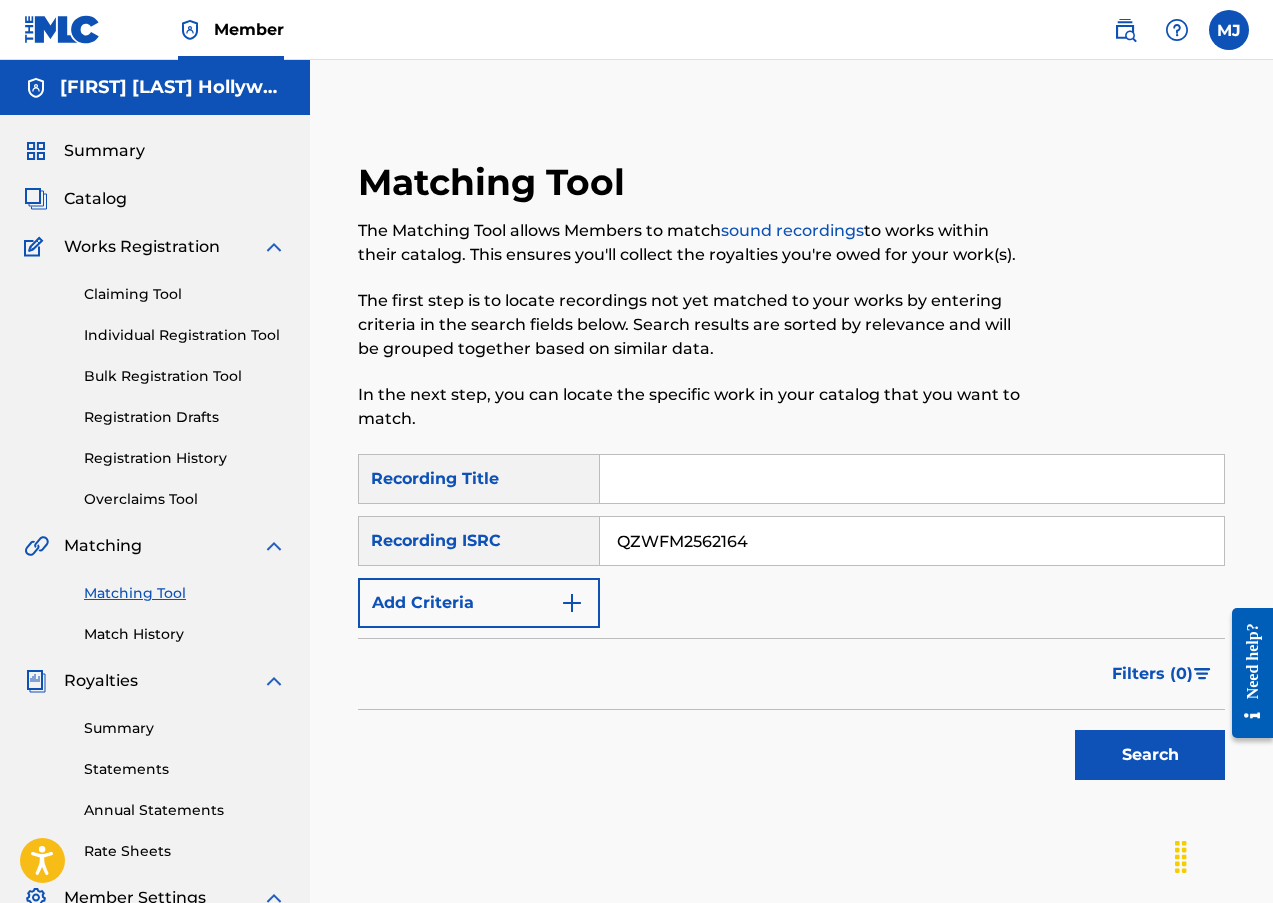 type on "QZWFM2562164" 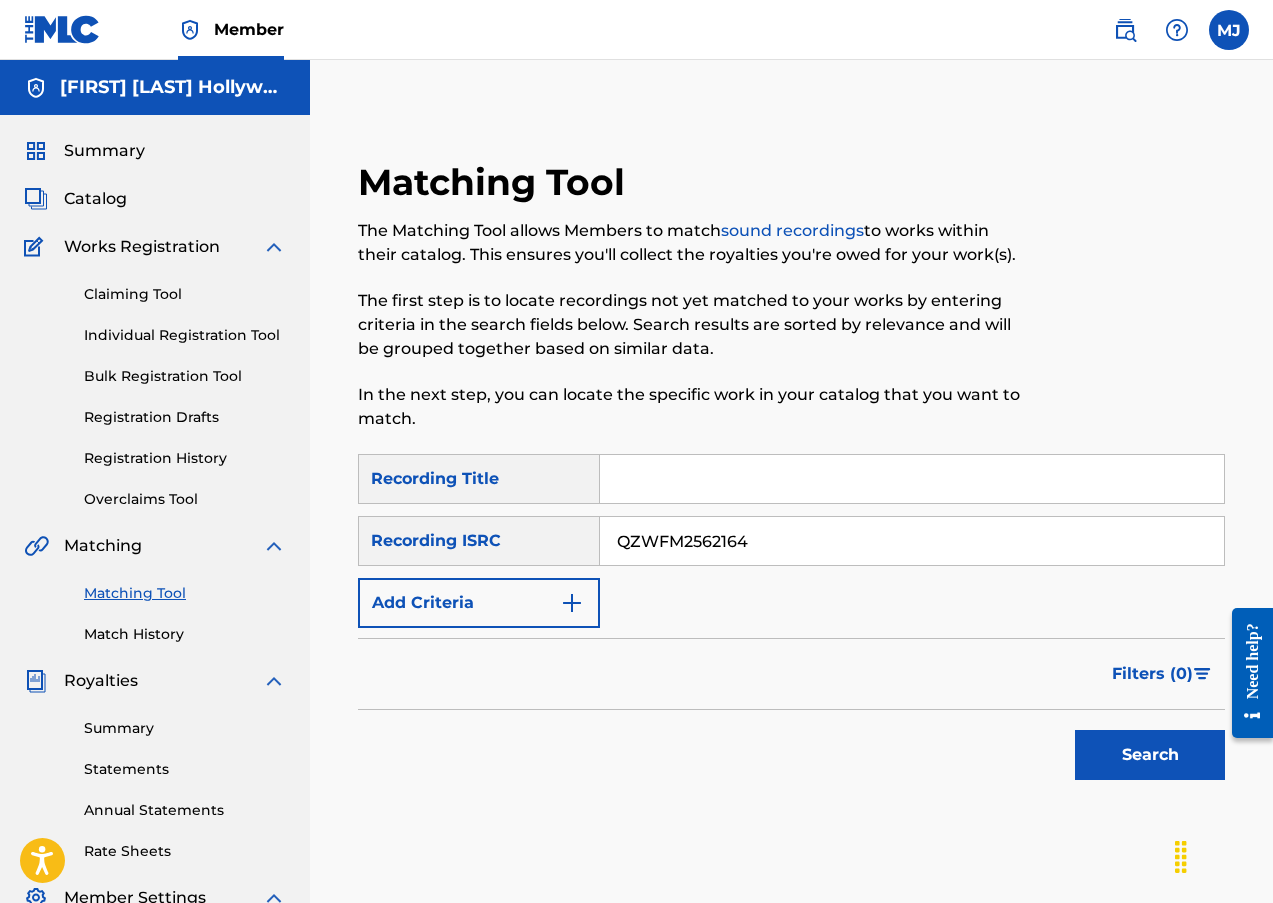 click on "Search" at bounding box center [1150, 755] 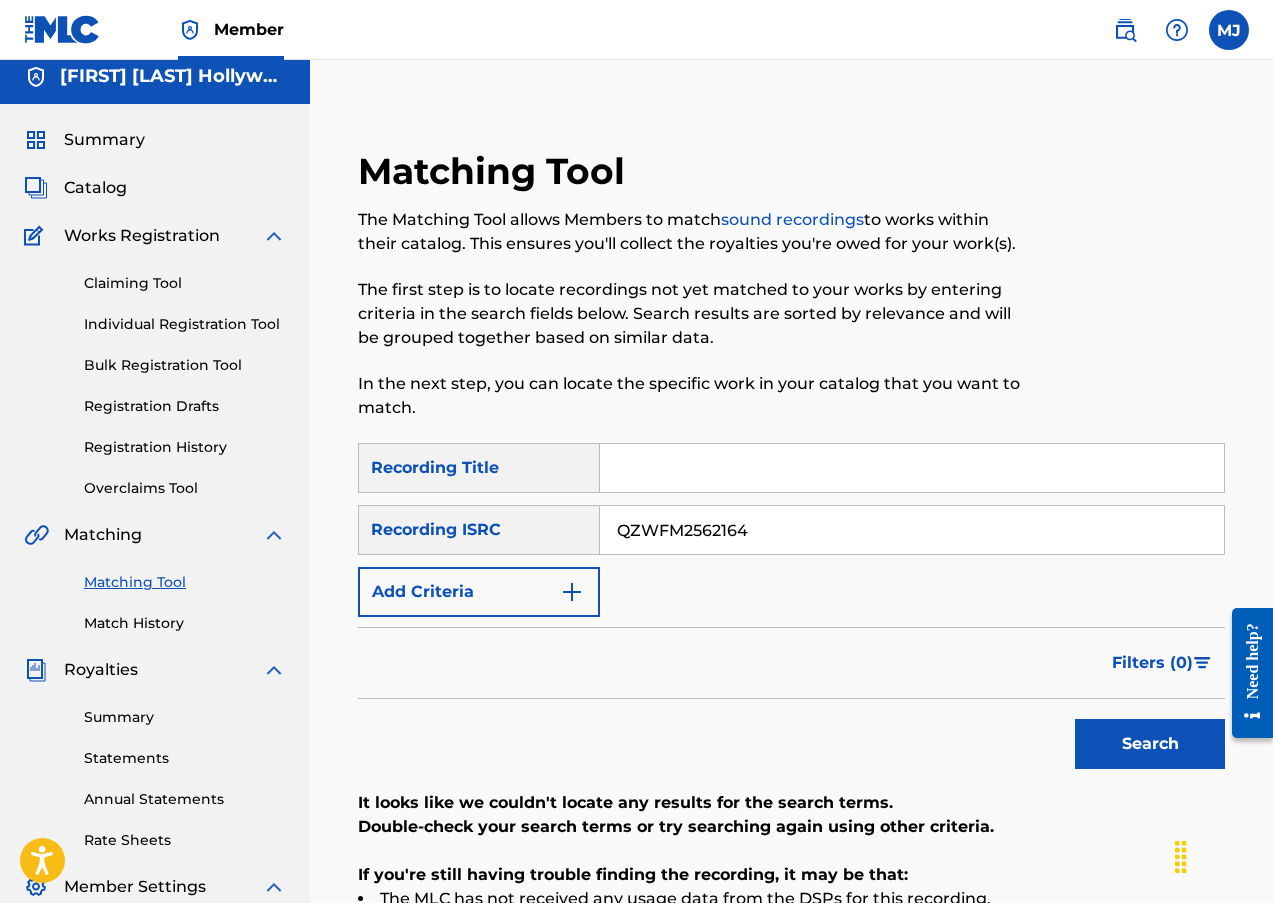 scroll, scrollTop: 0, scrollLeft: 0, axis: both 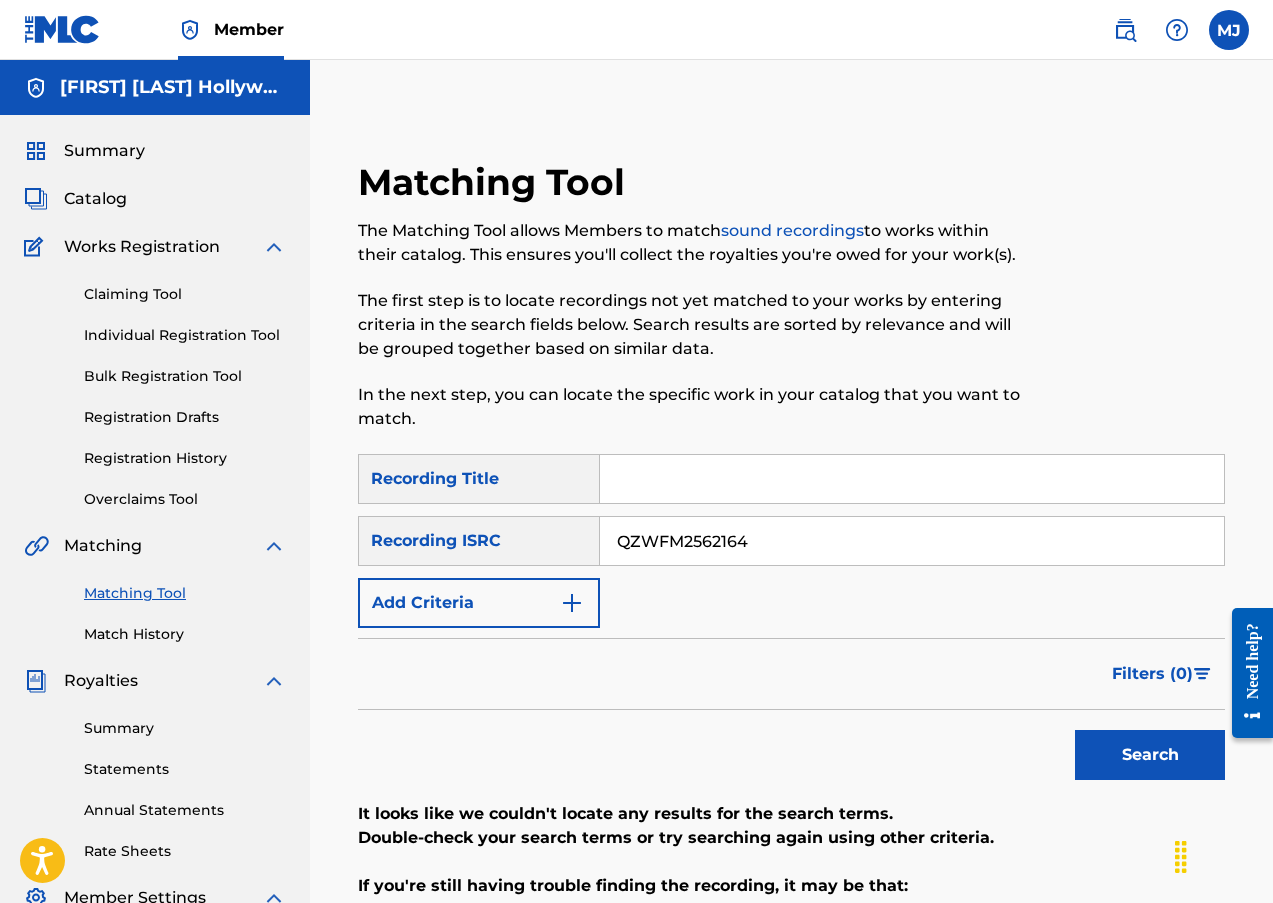 click on "sound recordings" at bounding box center (792, 230) 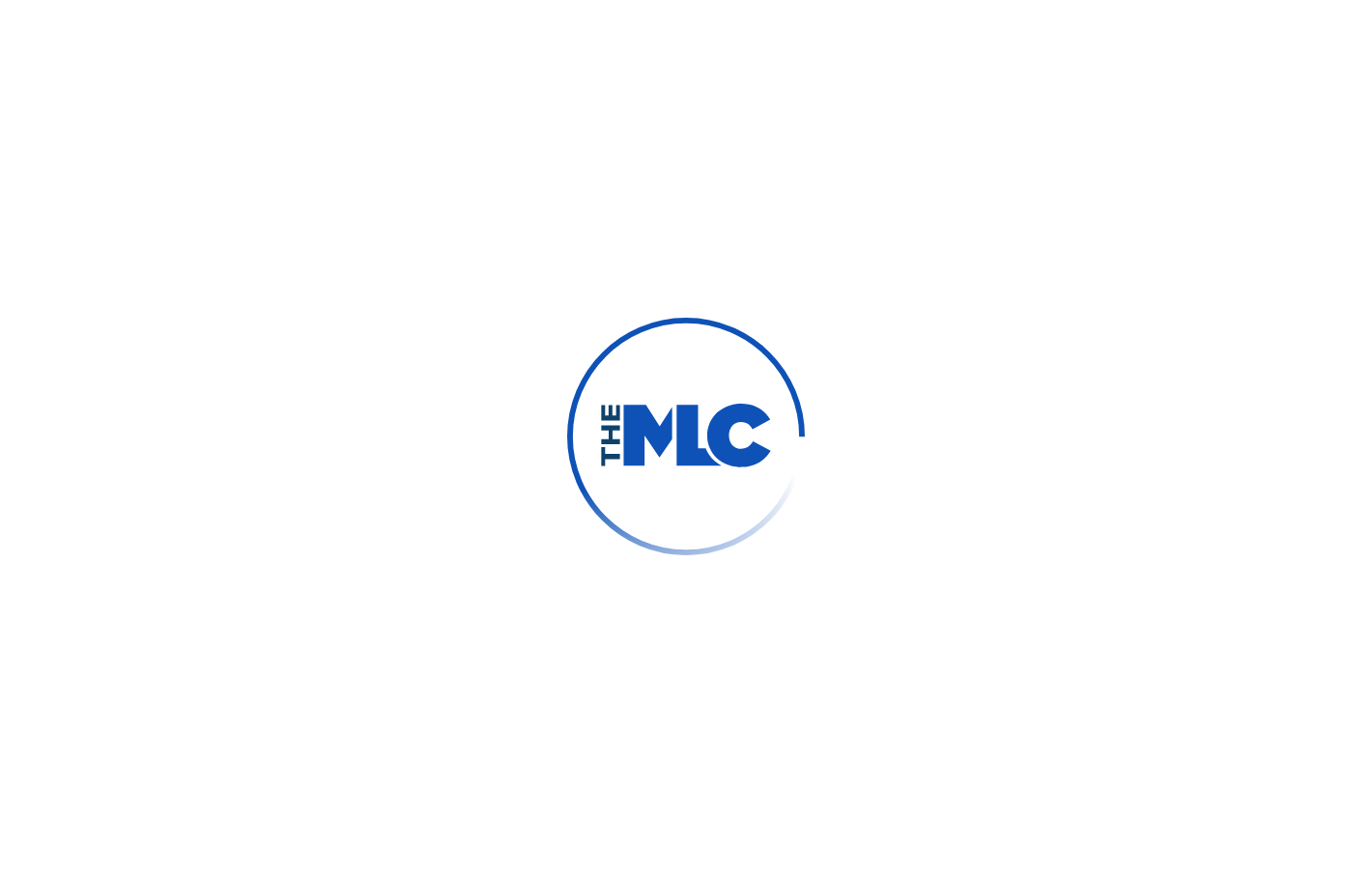 scroll, scrollTop: 0, scrollLeft: 0, axis: both 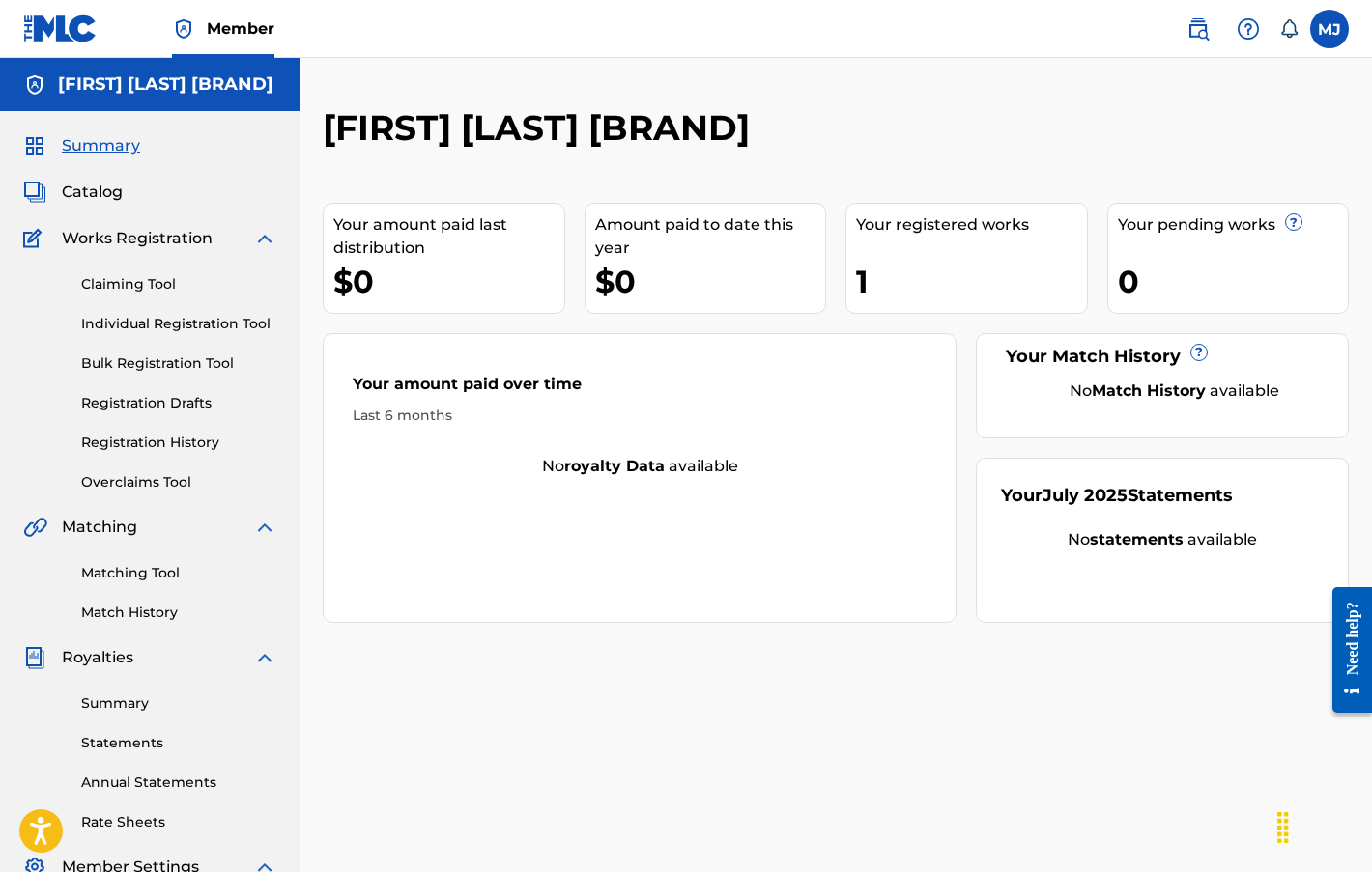 click on "Catalog" at bounding box center [92, 192] 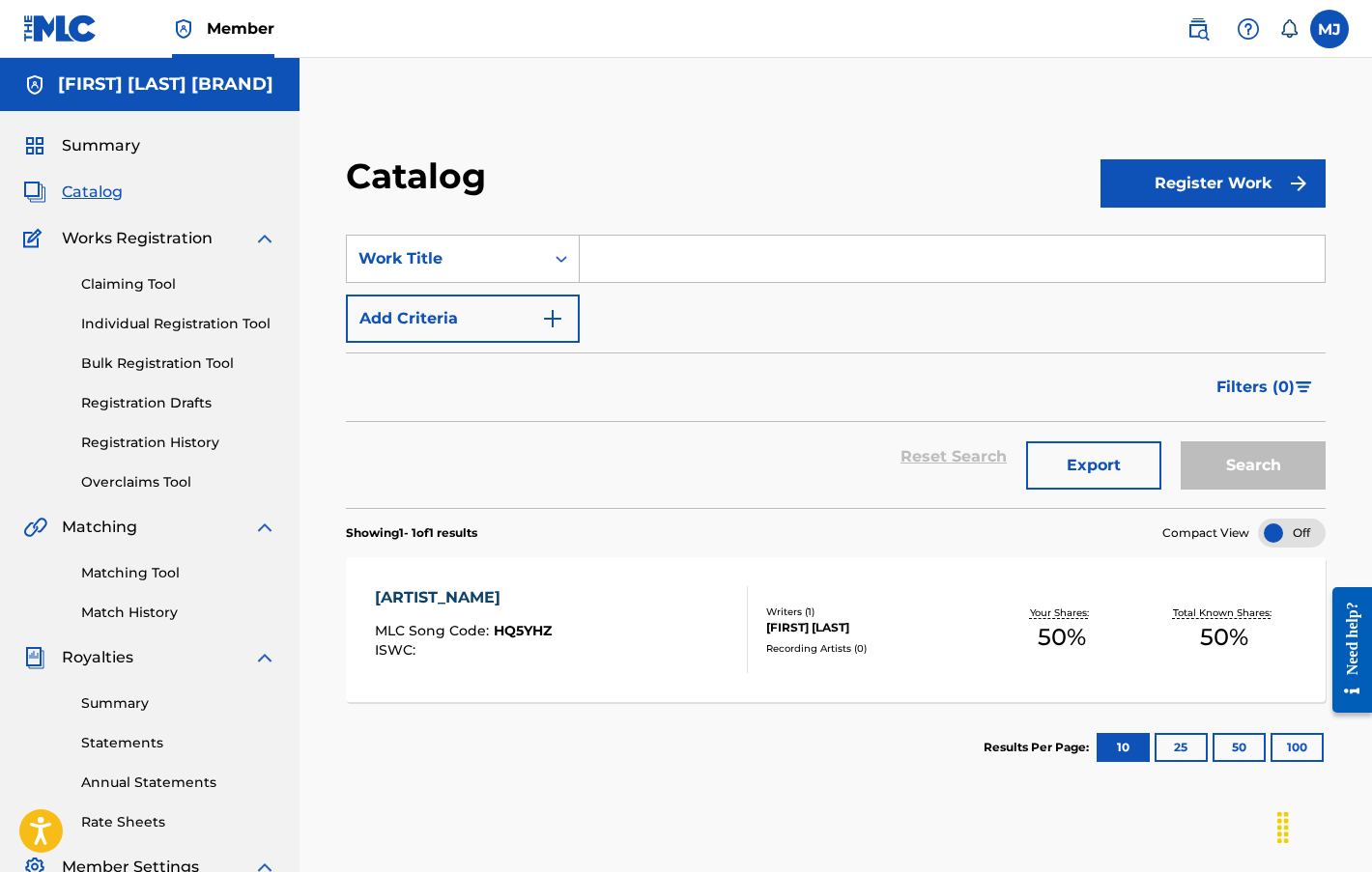 click on "[ARTIST_NAME]" at bounding box center [463, 598] 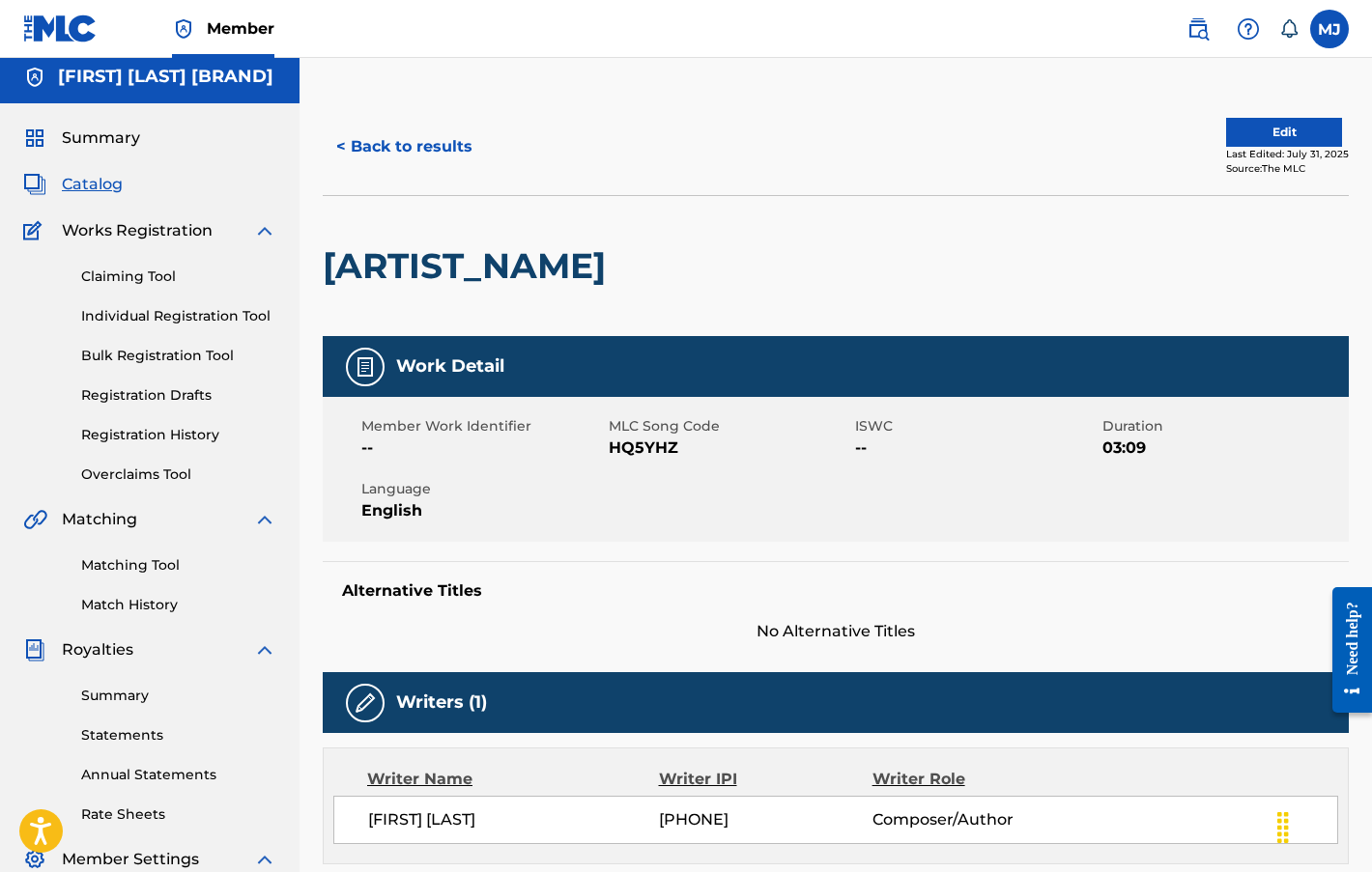 scroll, scrollTop: 0, scrollLeft: 0, axis: both 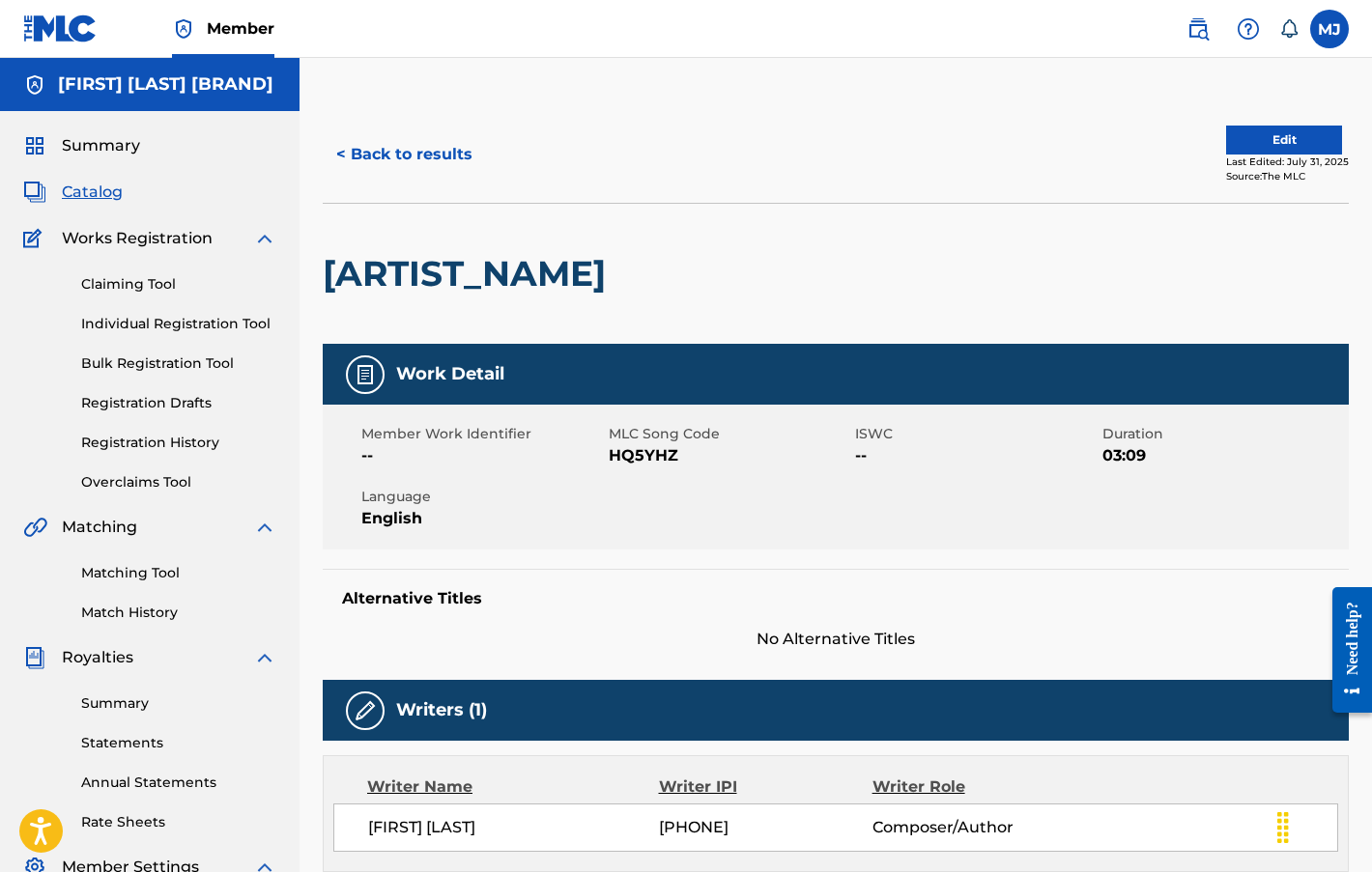 click on "Claiming Tool" at bounding box center (179, 284) 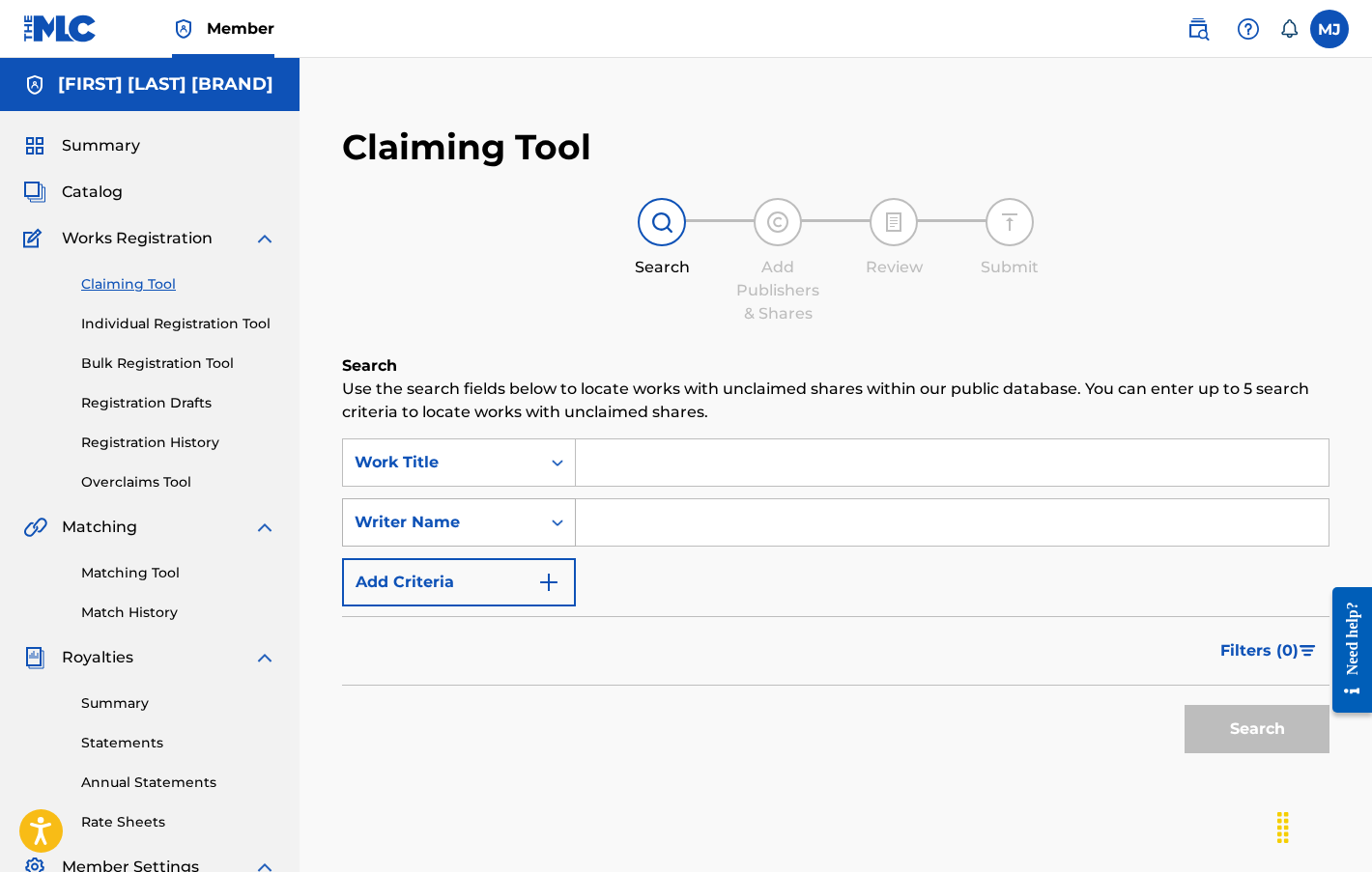 click 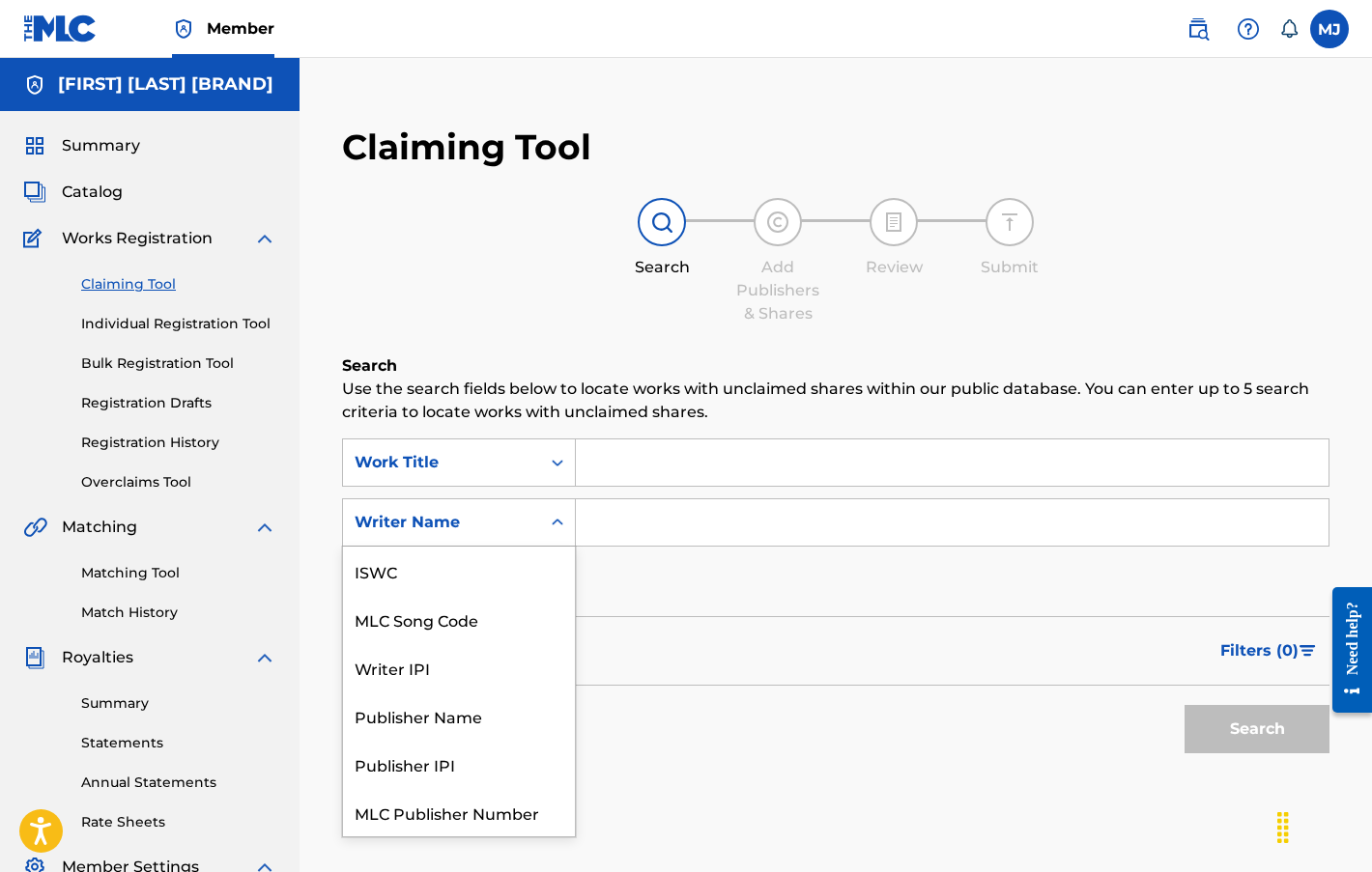 scroll, scrollTop: 48, scrollLeft: 0, axis: vertical 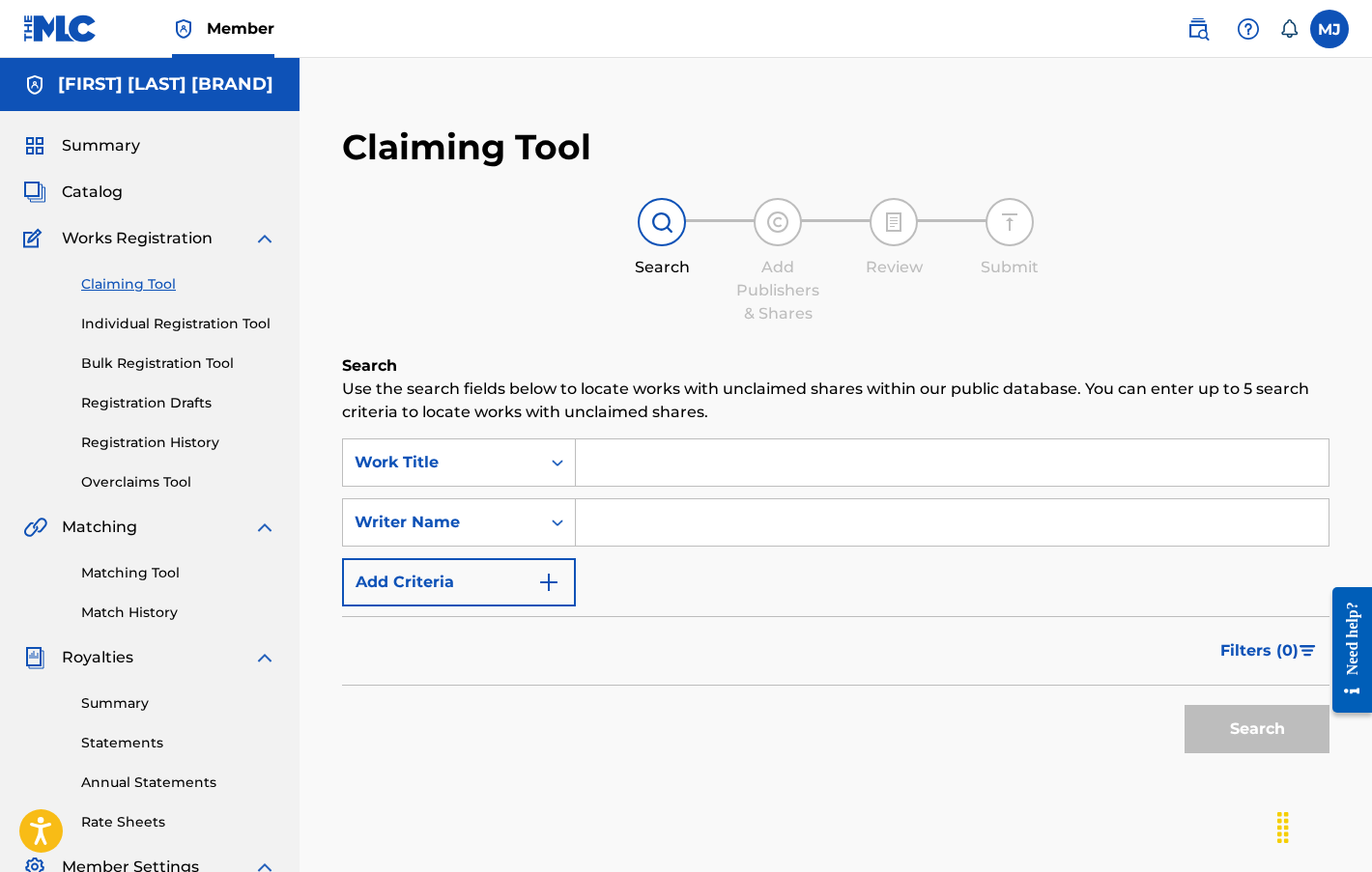 click 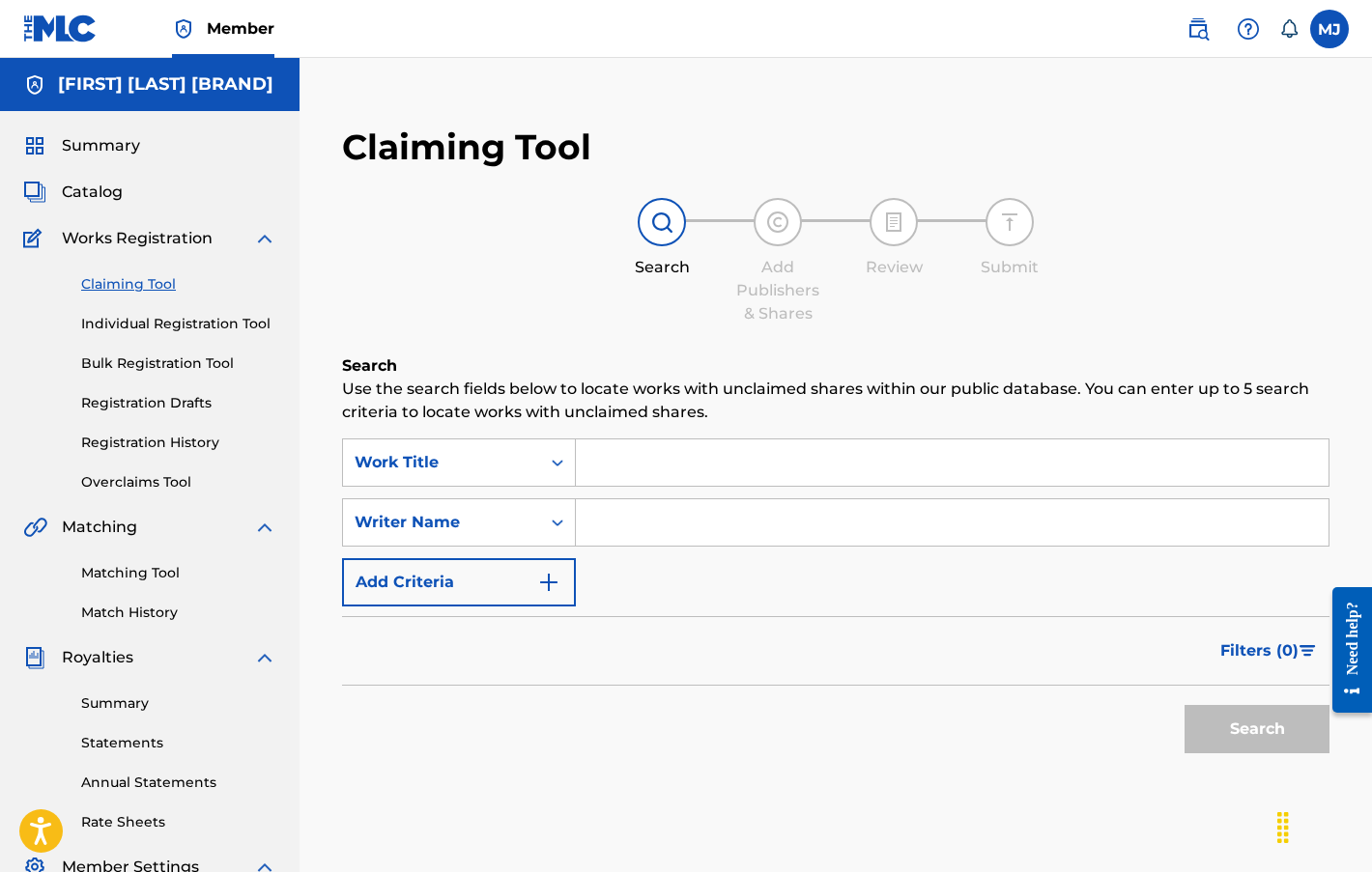 click on "Catalog" at bounding box center [92, 192] 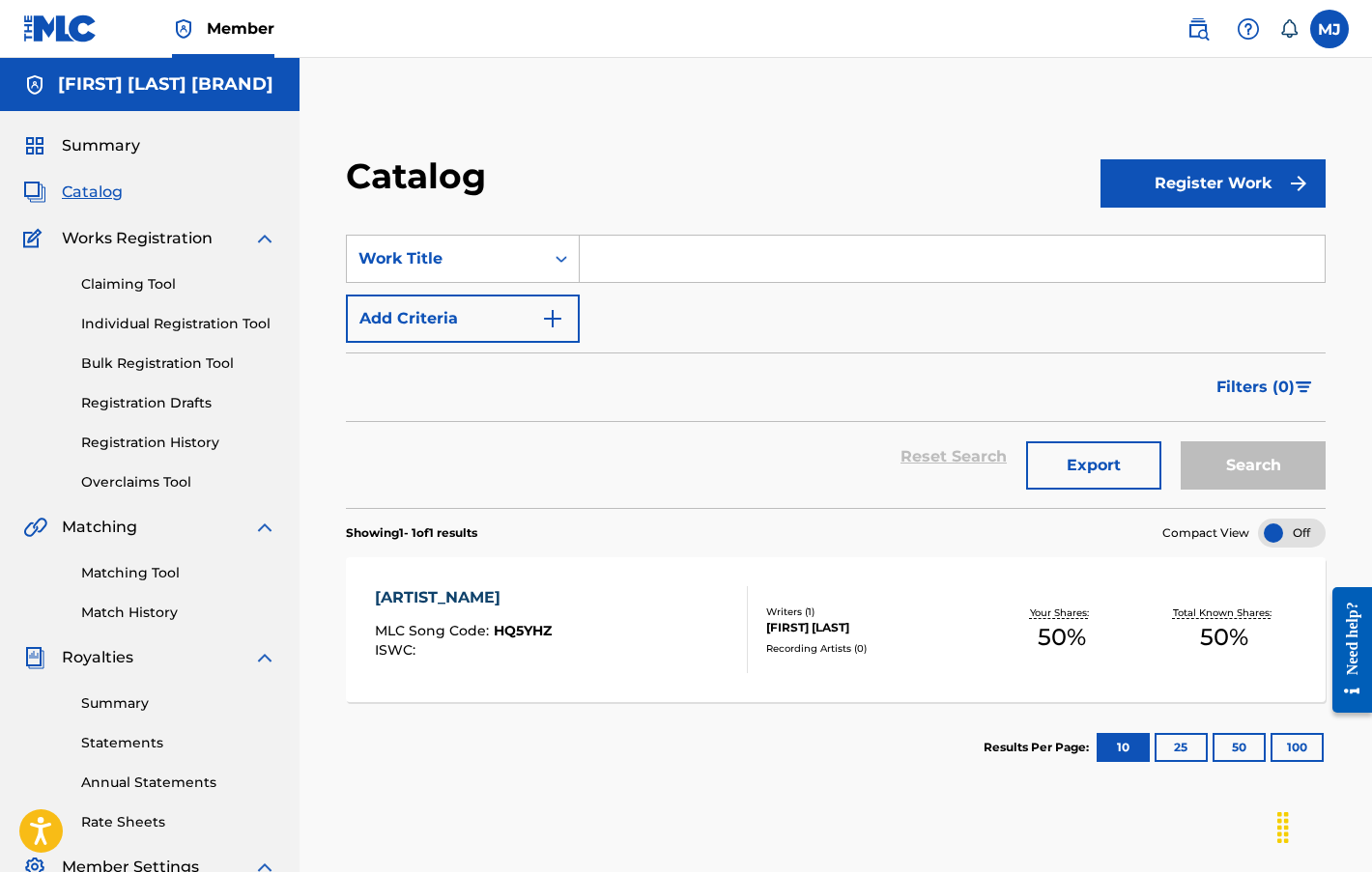 click on "MLC Song Code :" at bounding box center (434, 631) 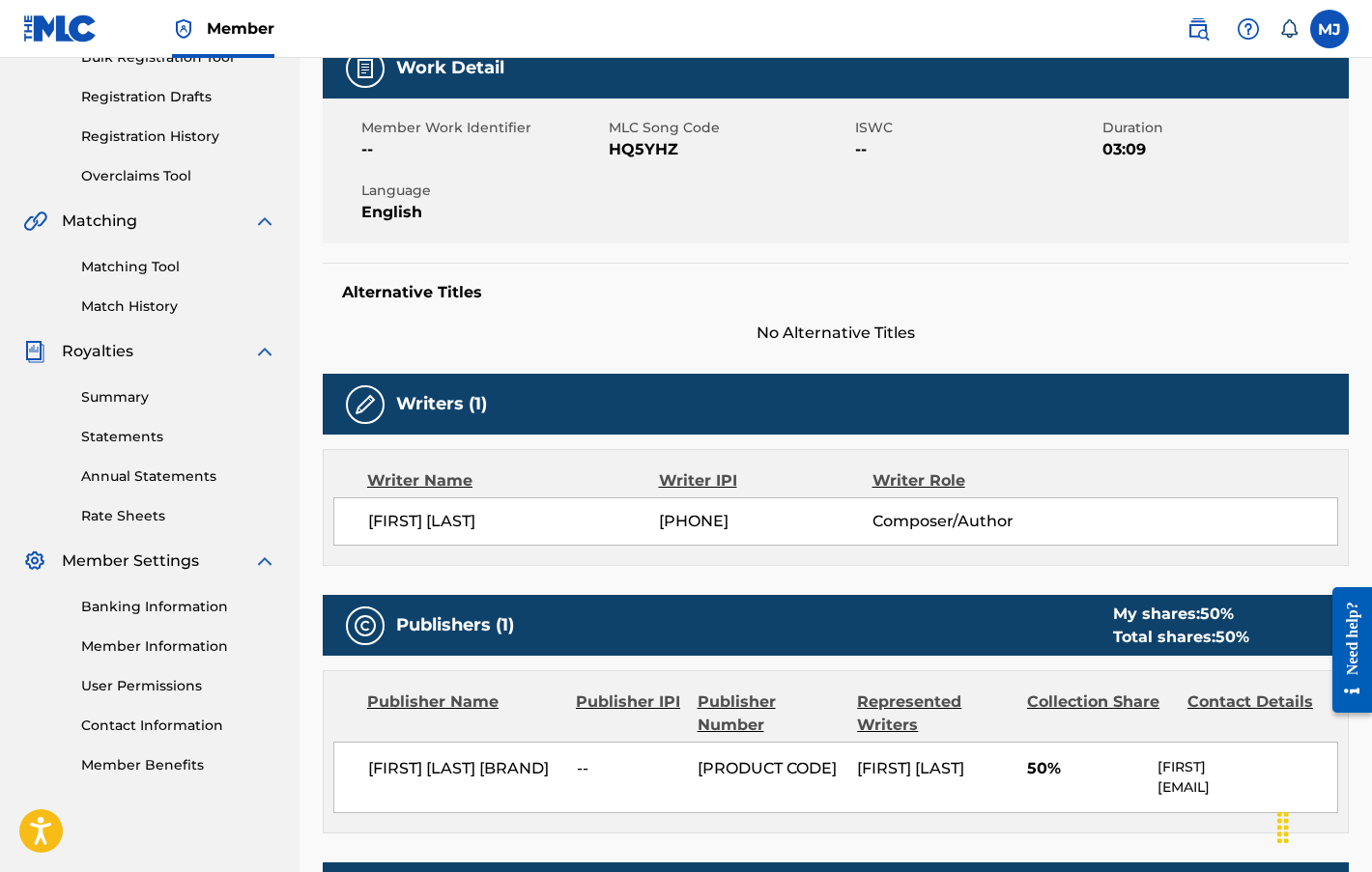 scroll, scrollTop: 386, scrollLeft: 0, axis: vertical 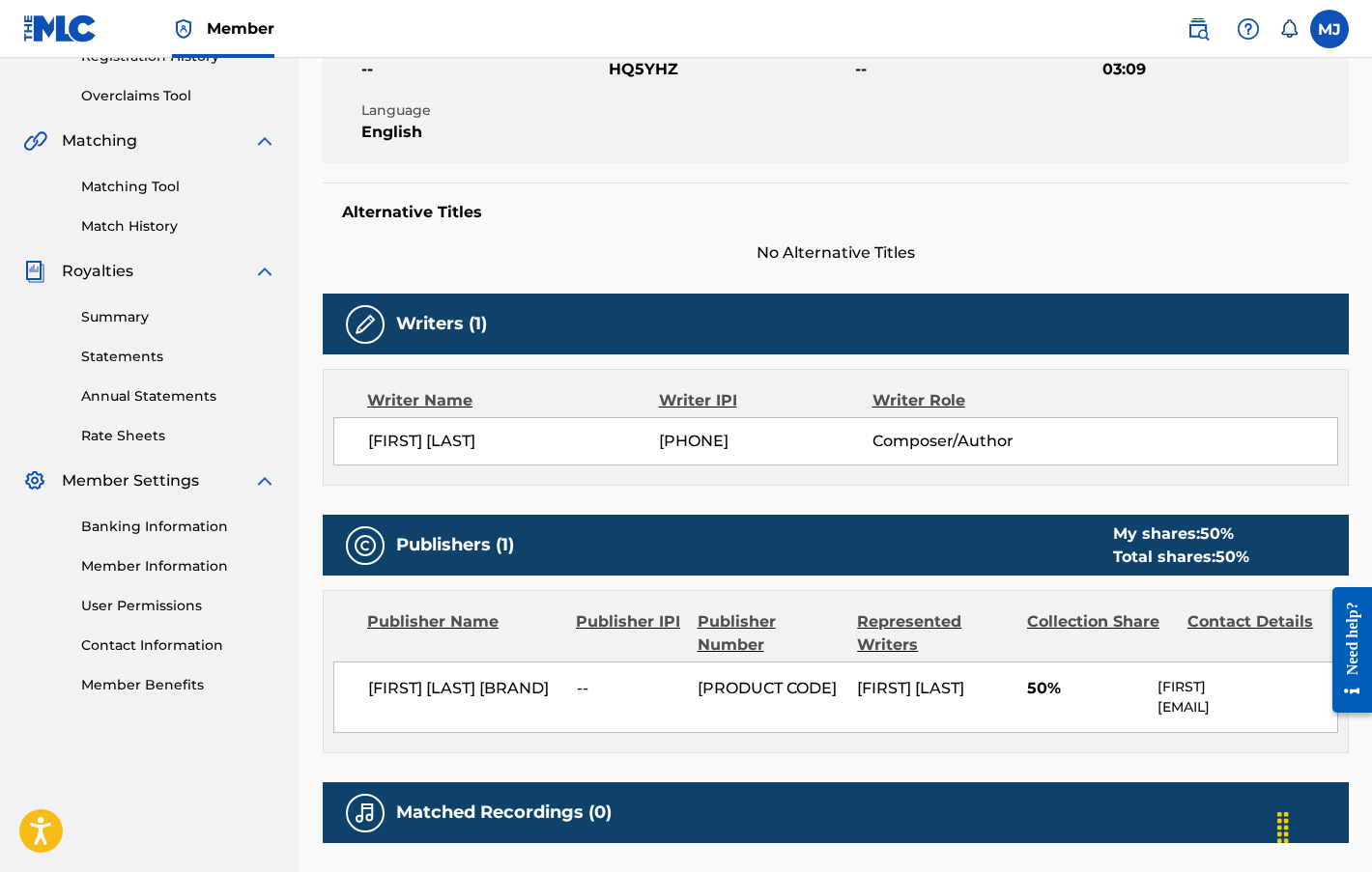 click on "[PHONE]" at bounding box center [765, 441] 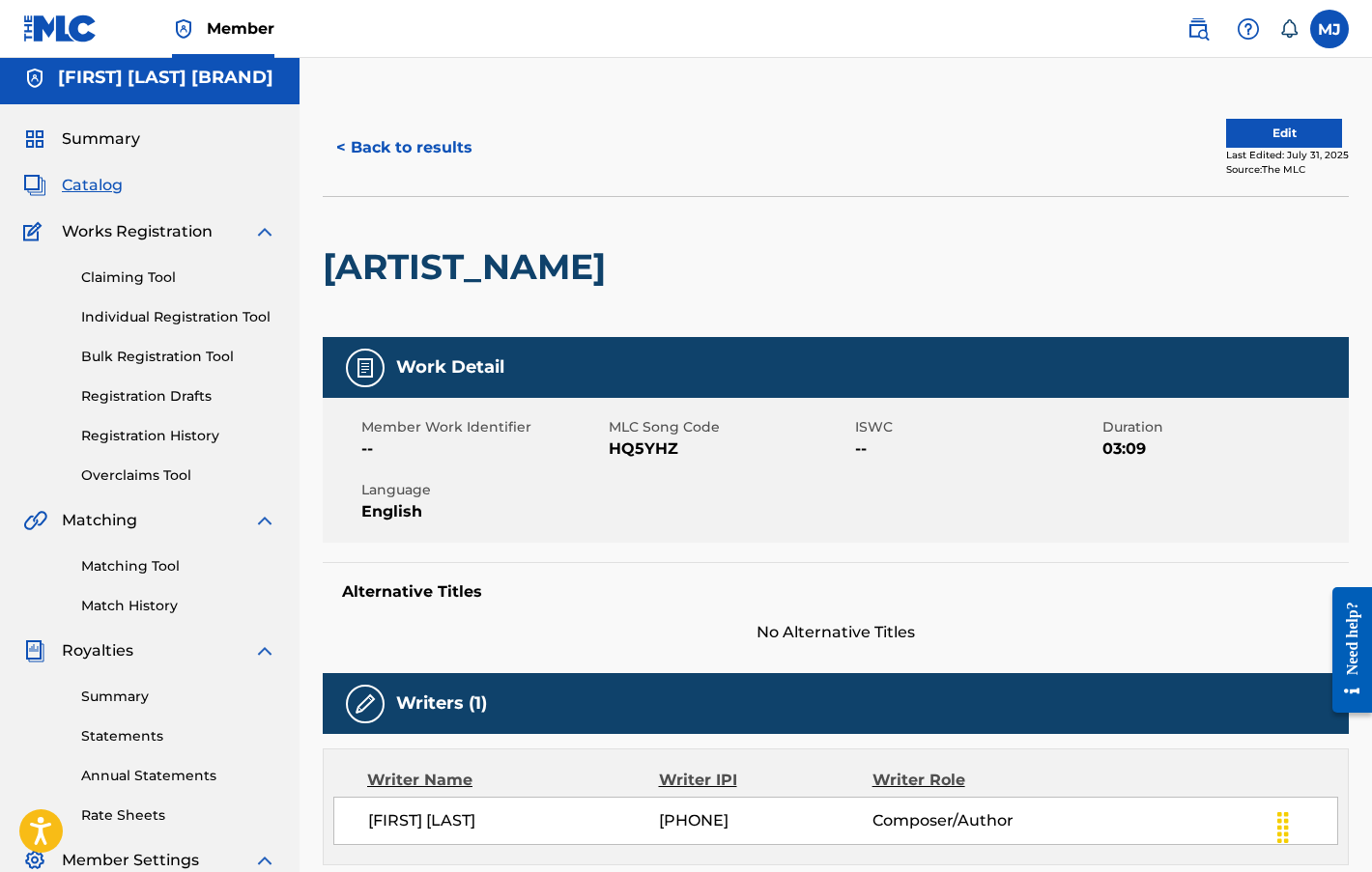 scroll, scrollTop: 0, scrollLeft: 0, axis: both 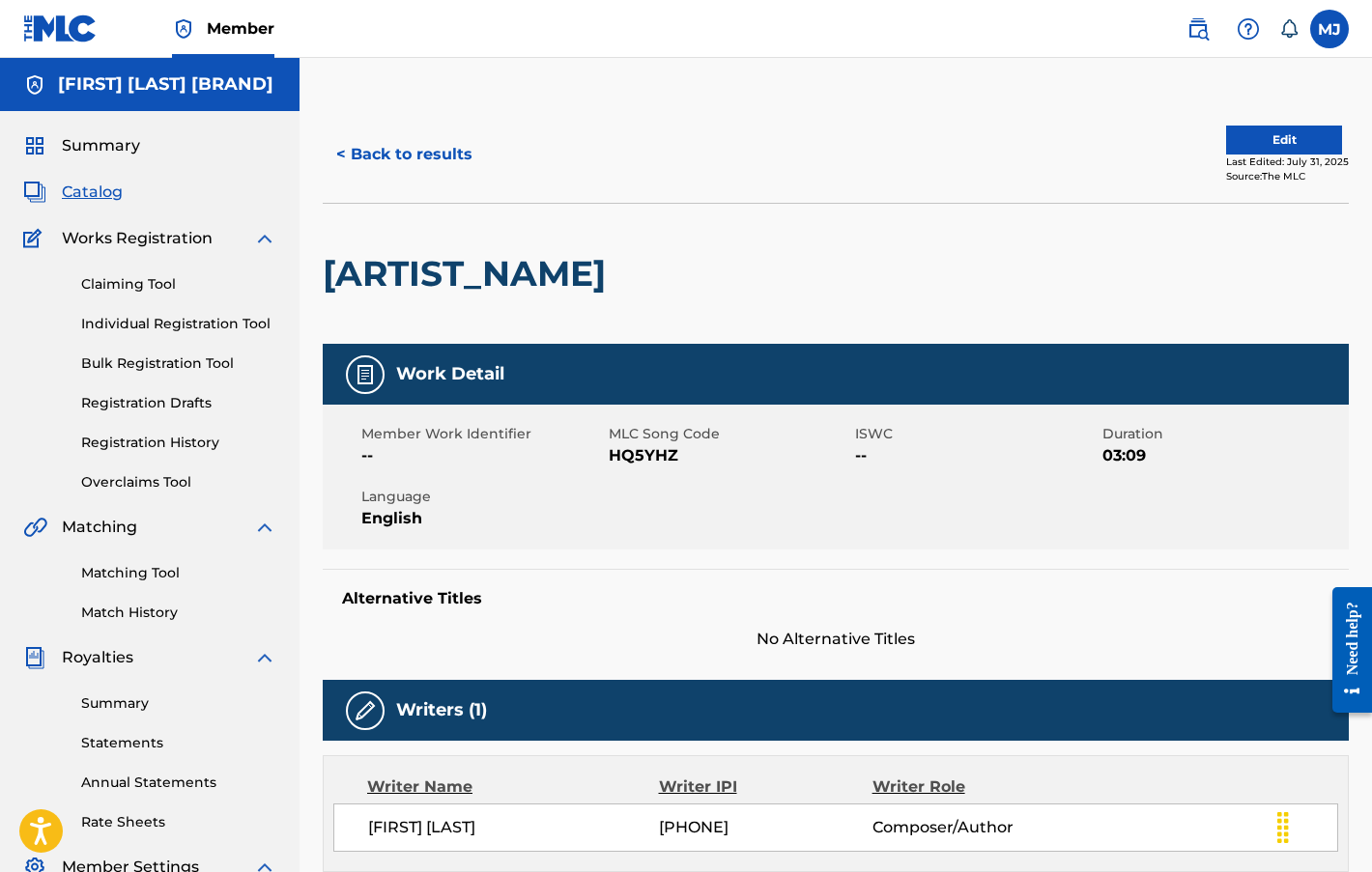 click on "Claiming Tool" at bounding box center [179, 284] 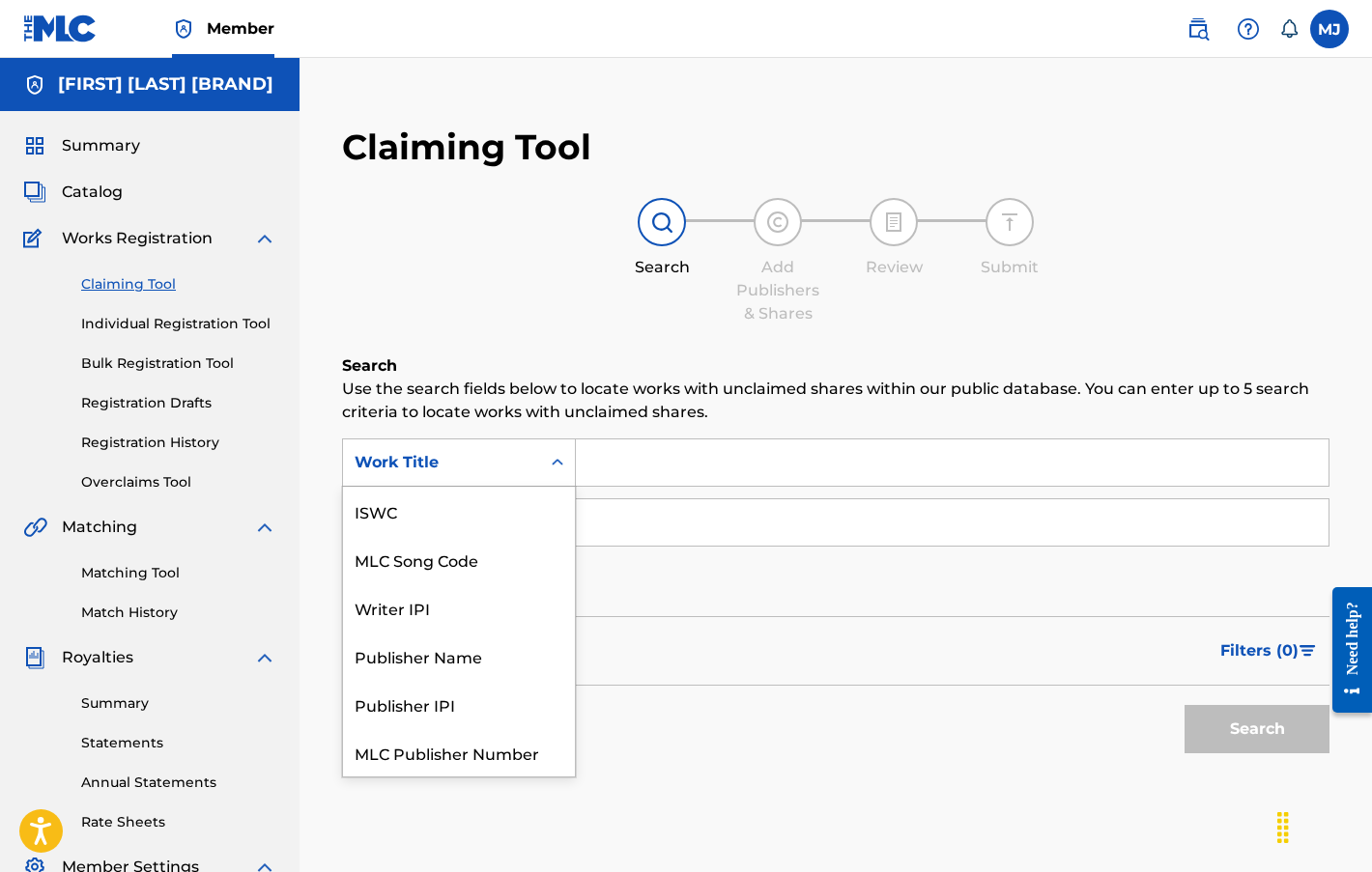 click 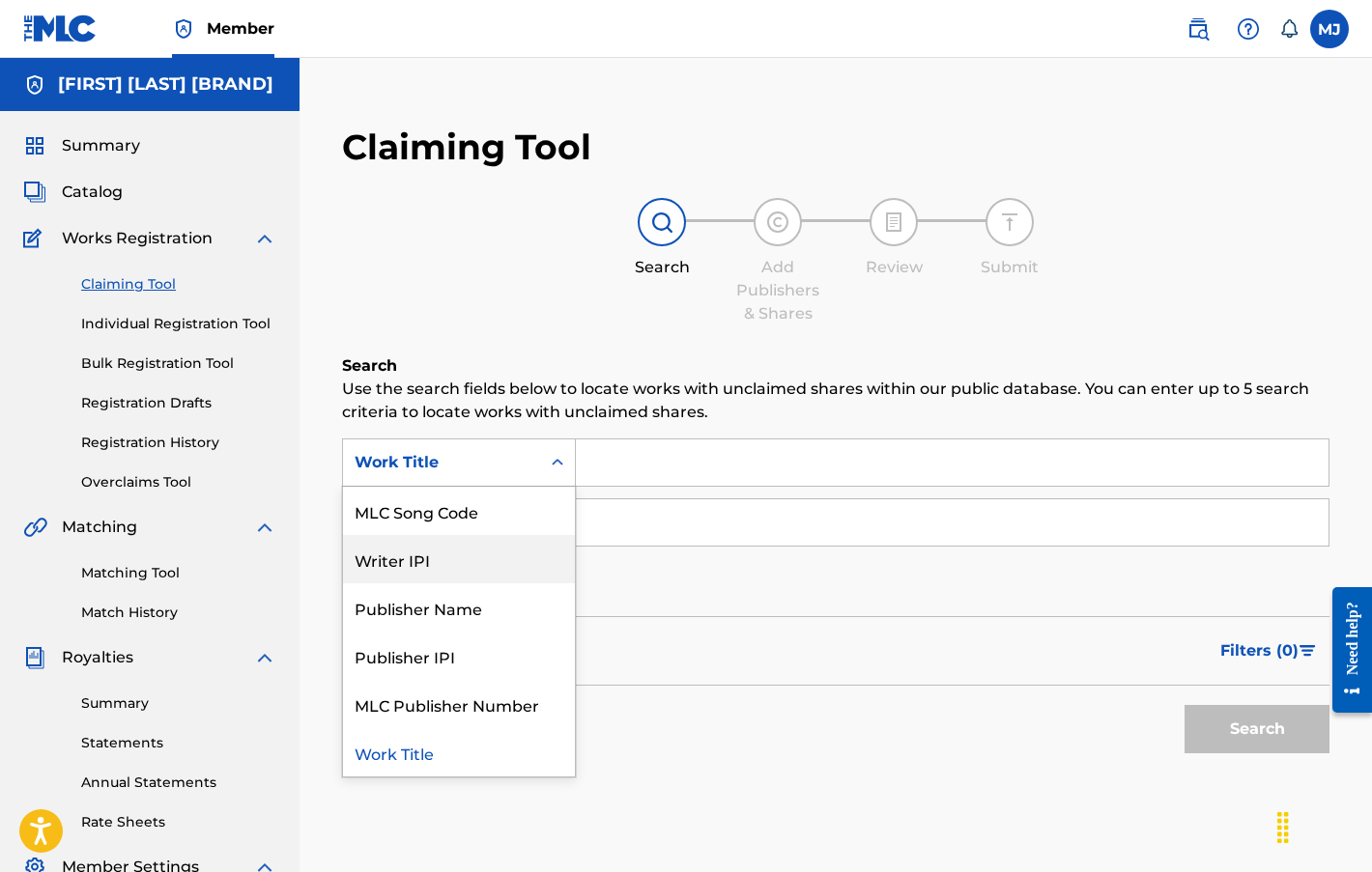 click on "Writer IPI" at bounding box center [459, 559] 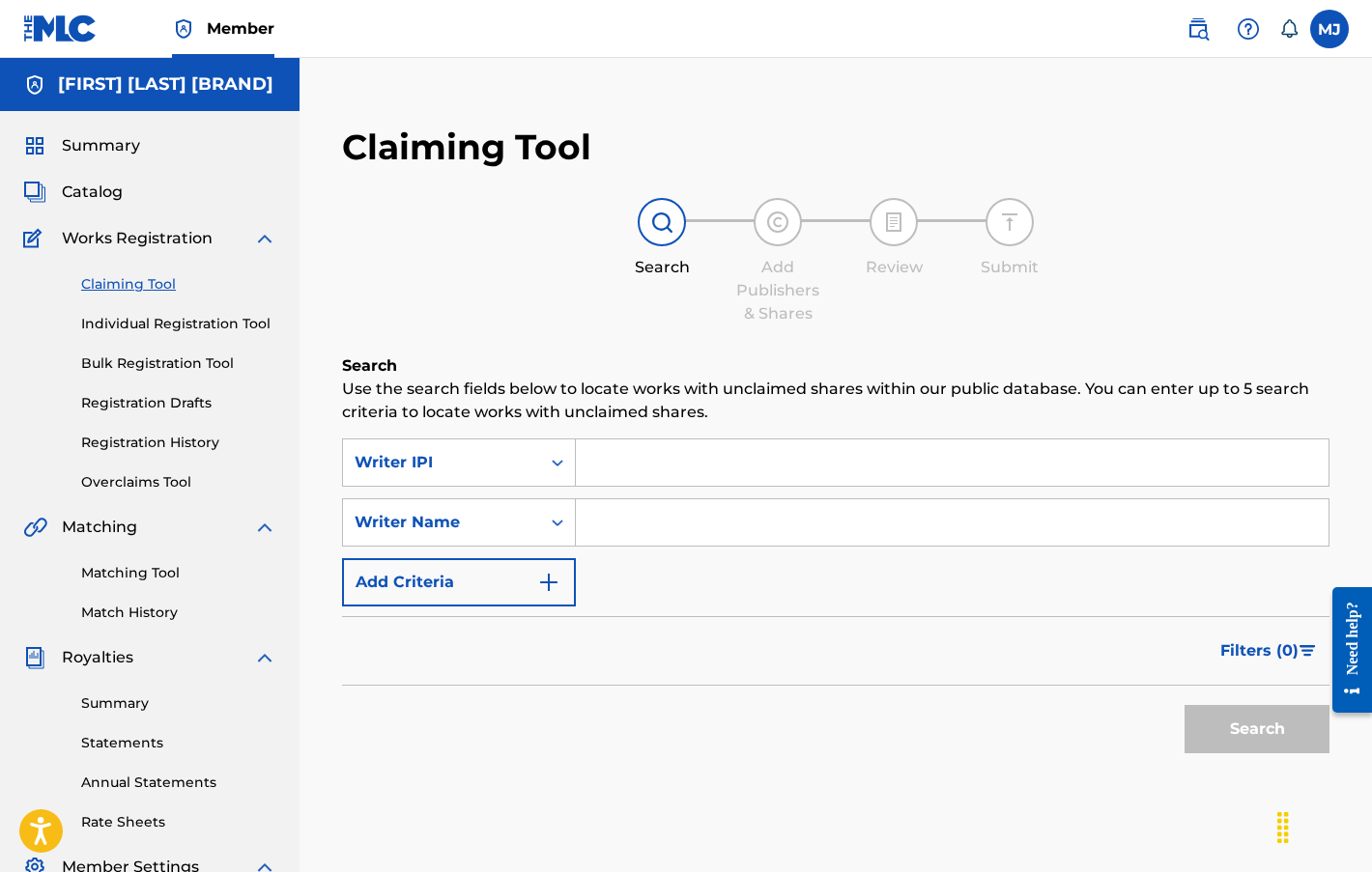 click at bounding box center [952, 463] 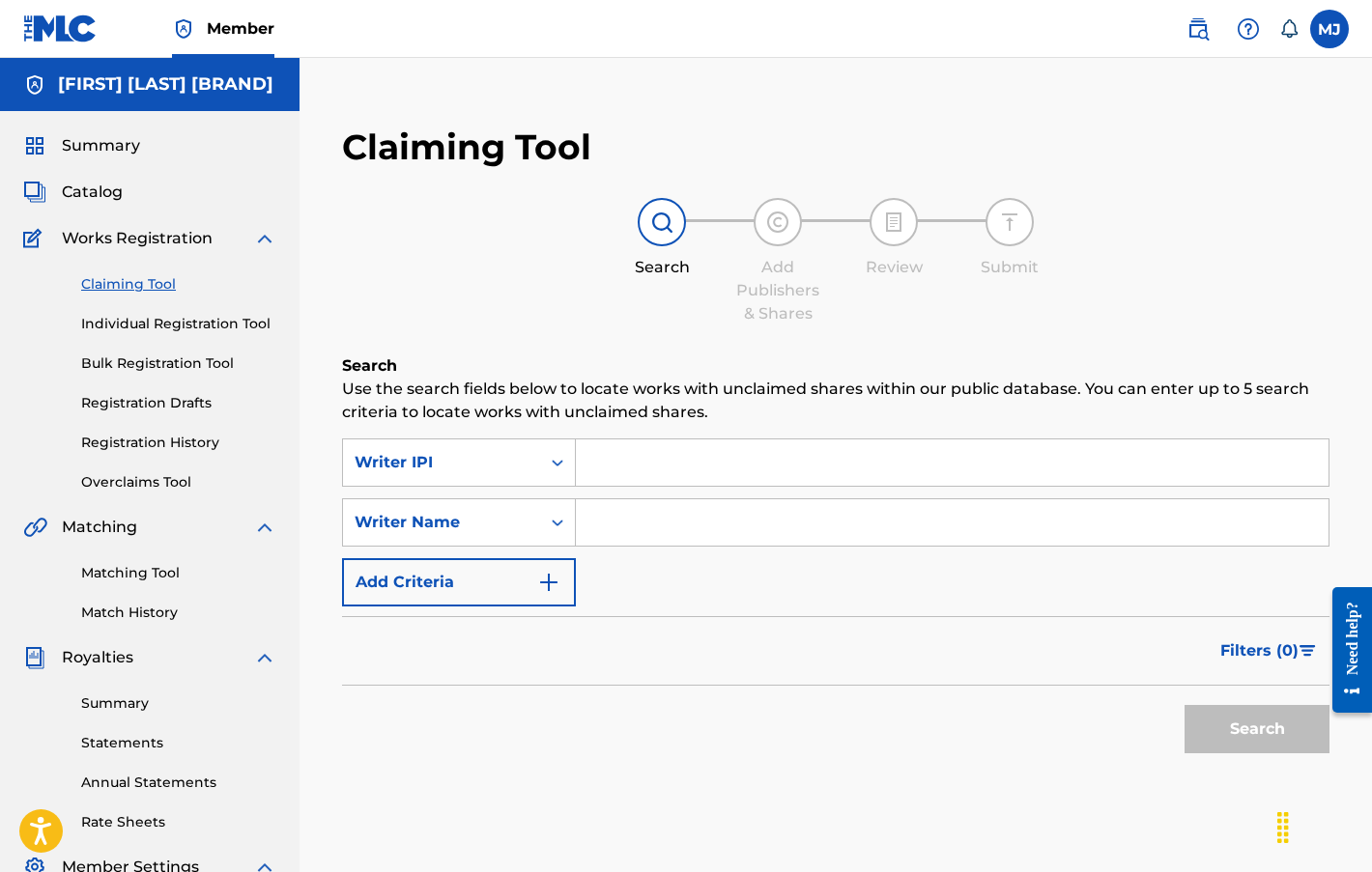 paste on "[PHONE]" 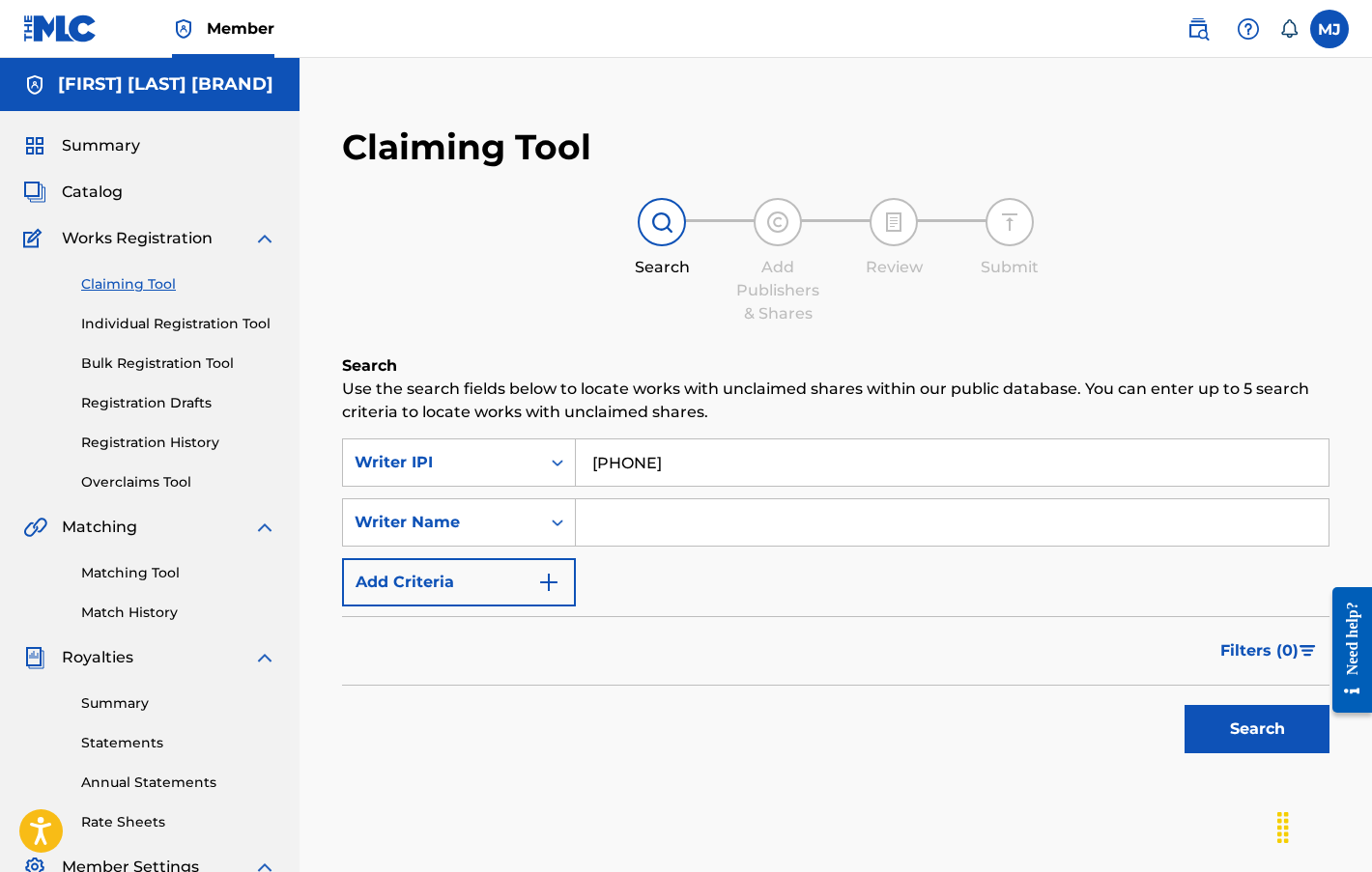 type on "[PHONE]" 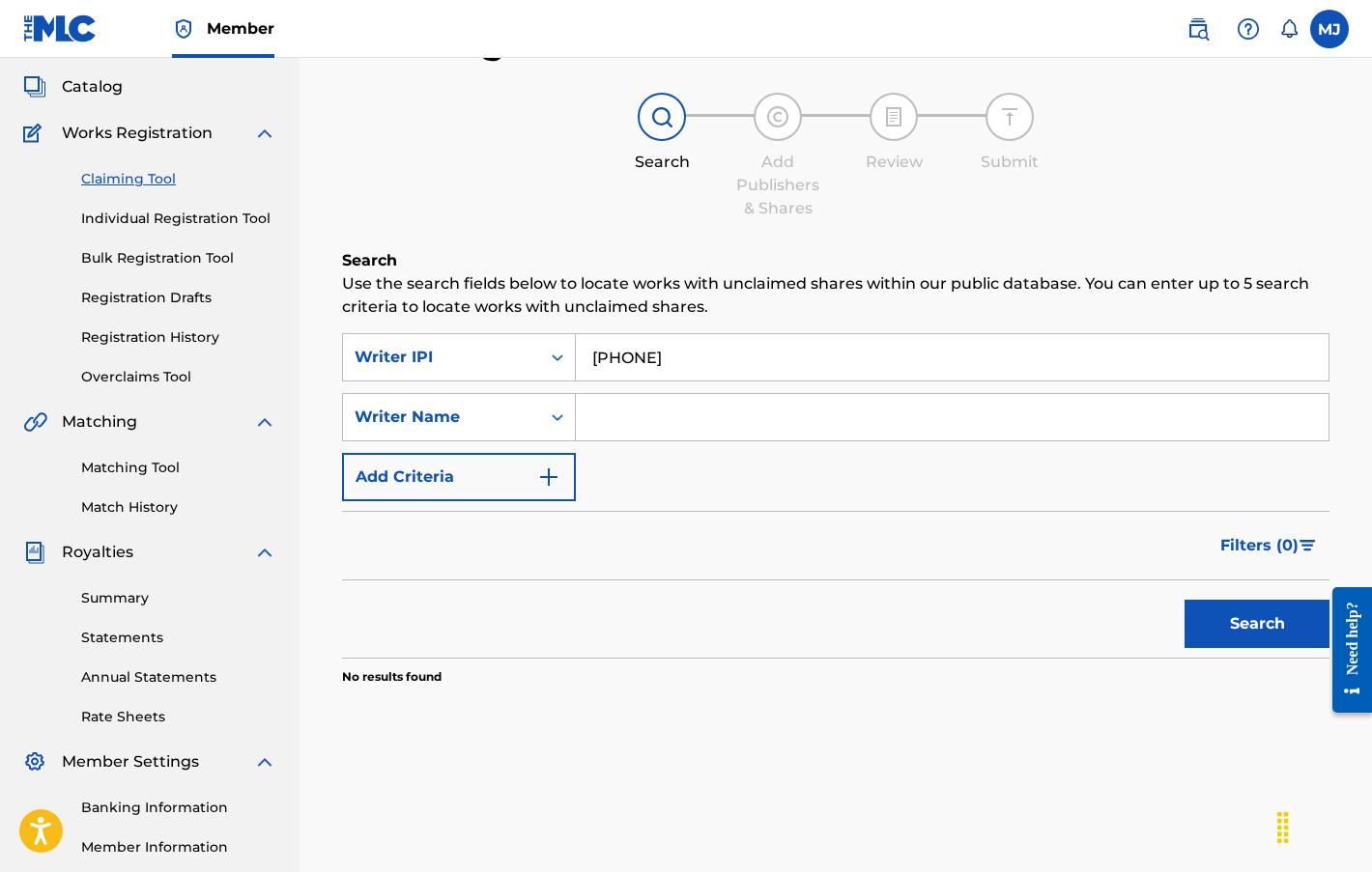 scroll, scrollTop: 0, scrollLeft: 0, axis: both 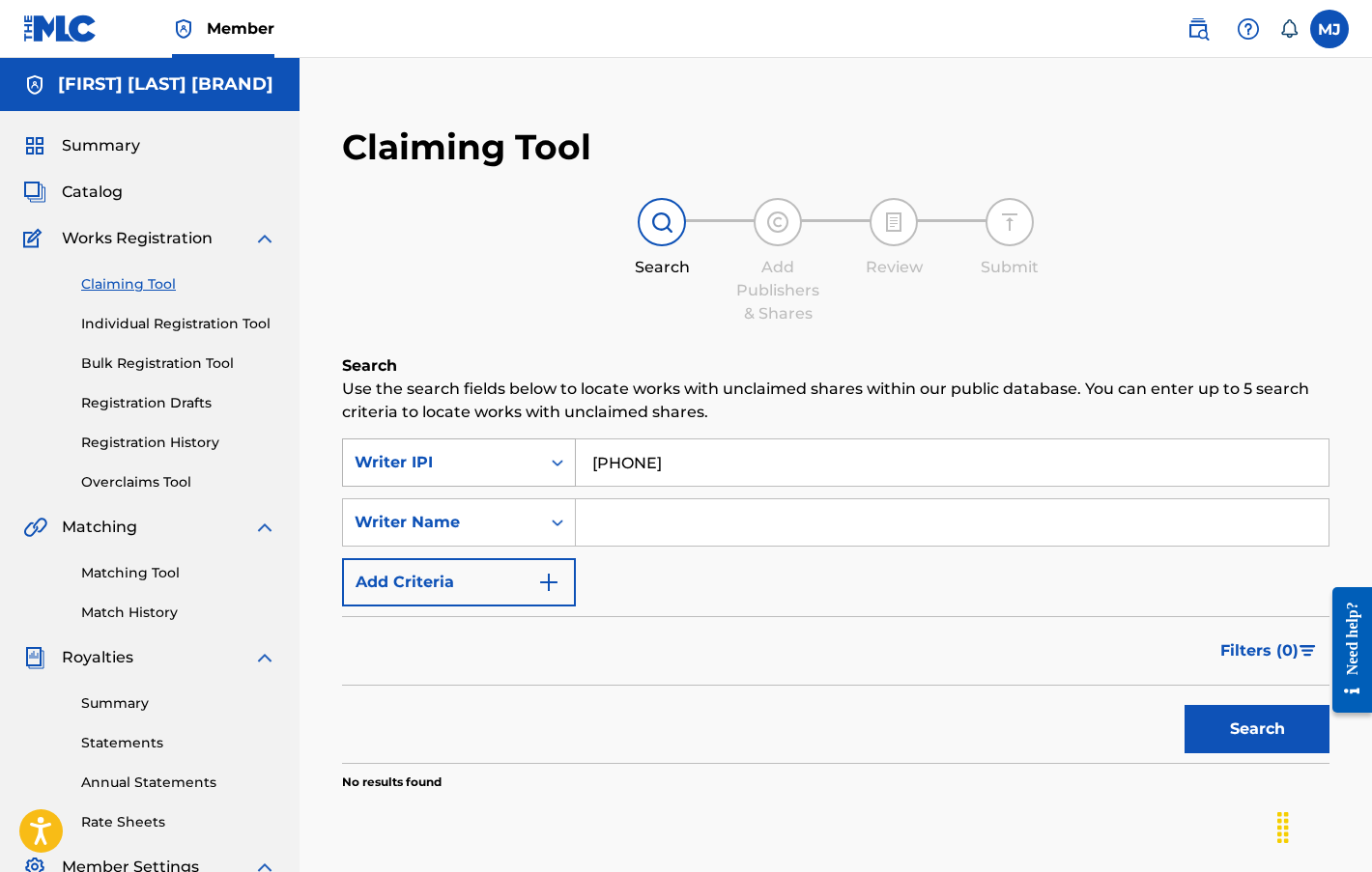 drag, startPoint x: 695, startPoint y: 462, endPoint x: 504, endPoint y: 471, distance: 191.21192 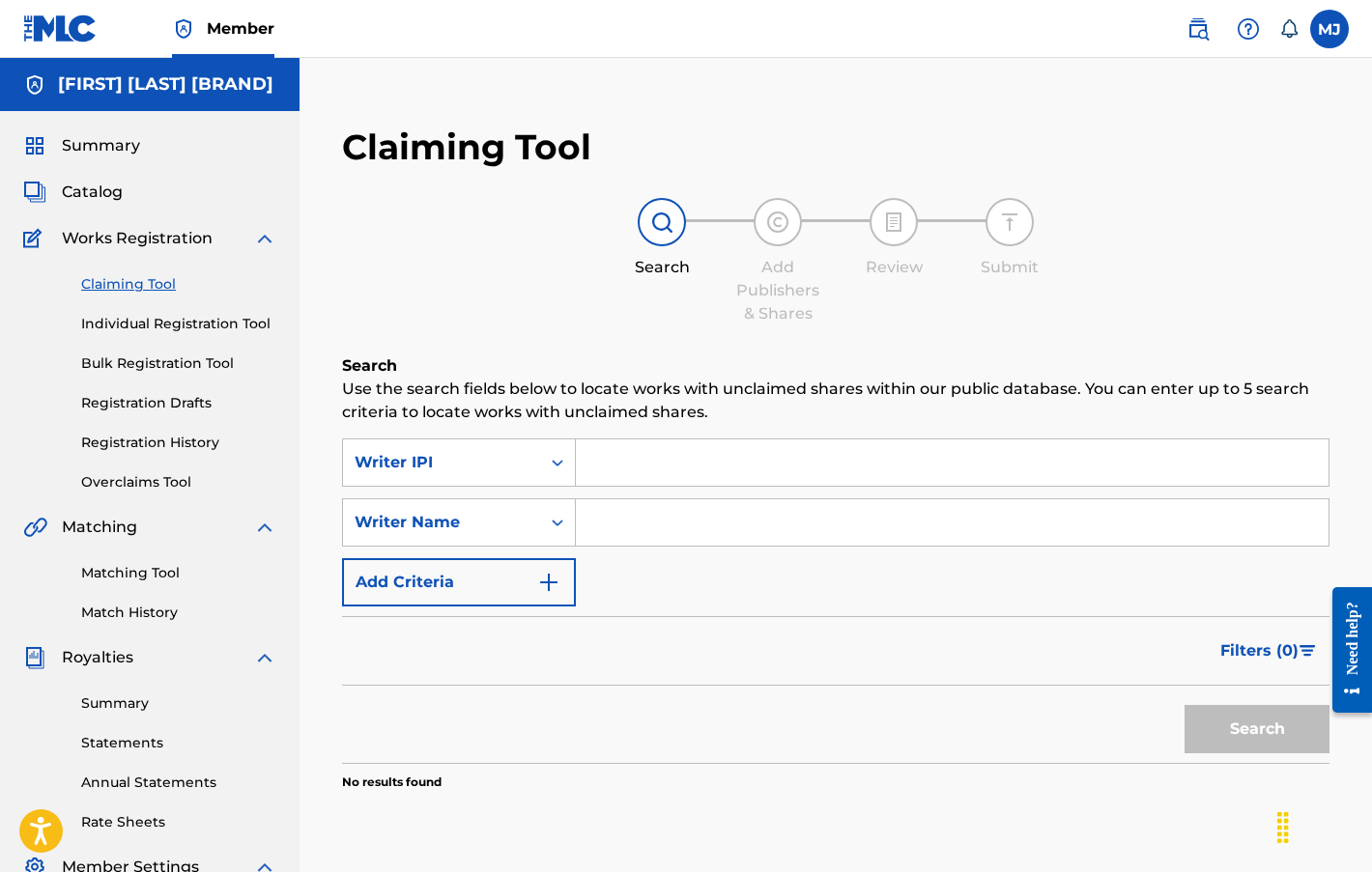 type 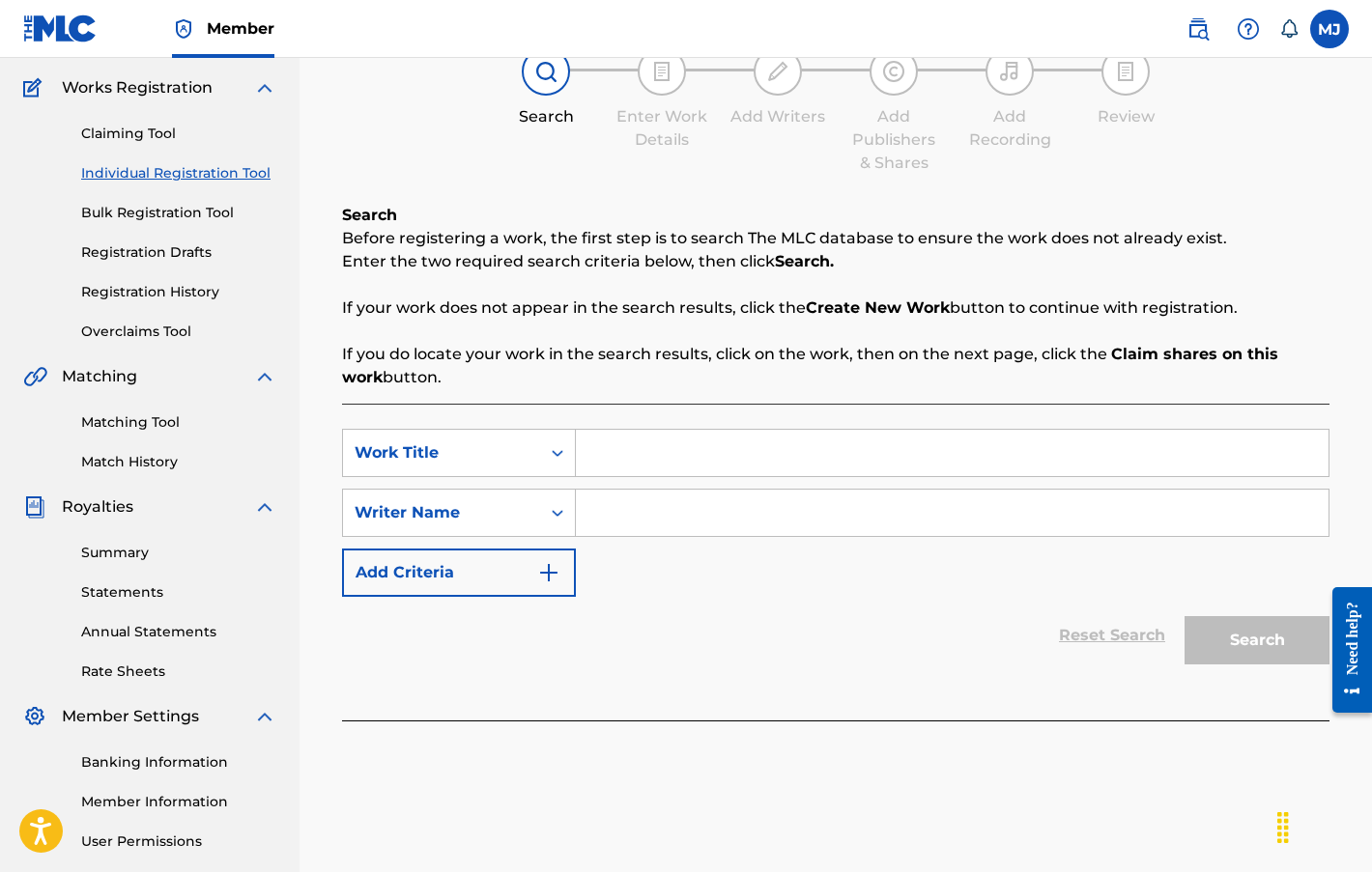 scroll, scrollTop: 290, scrollLeft: 0, axis: vertical 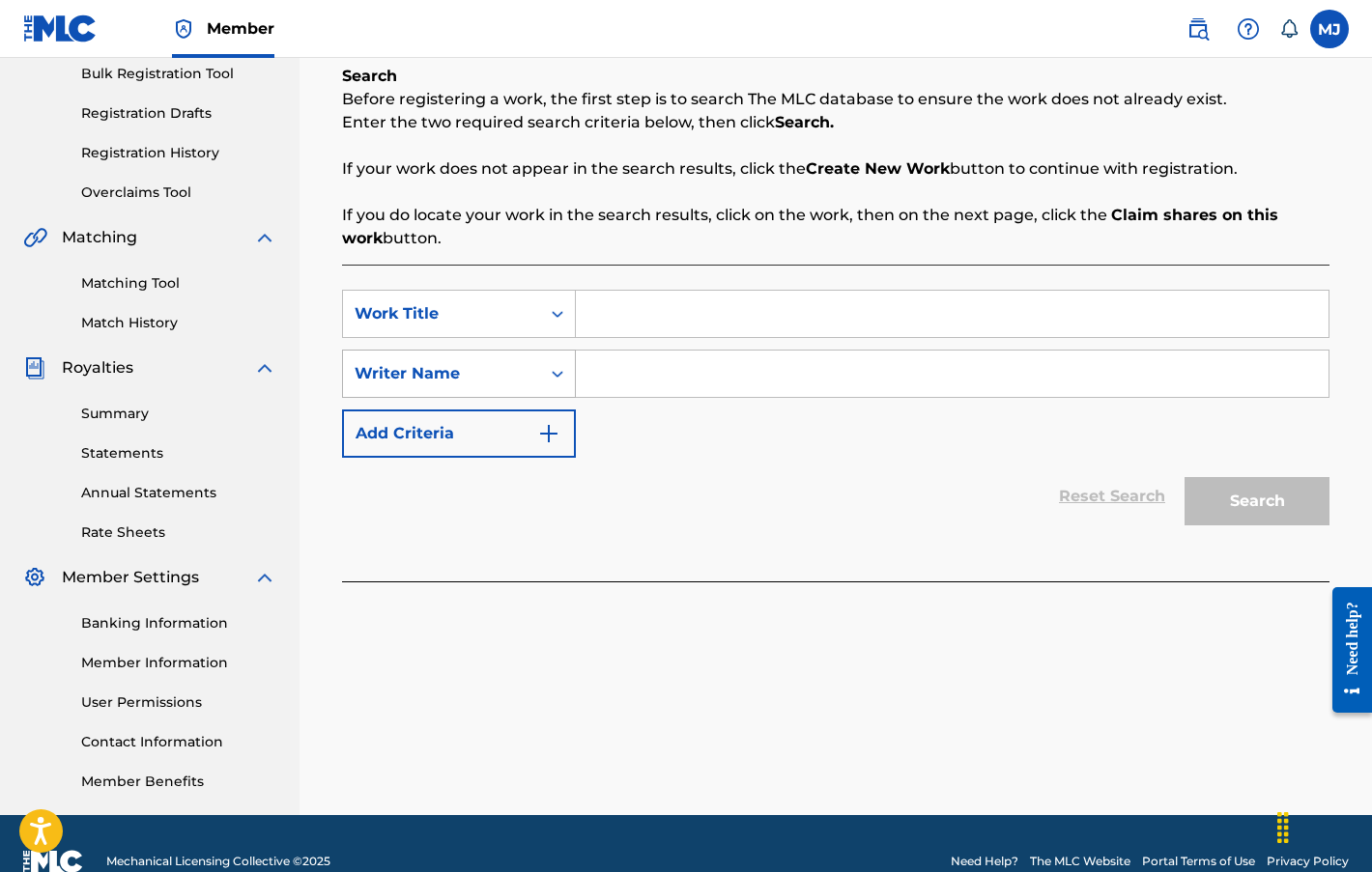 click 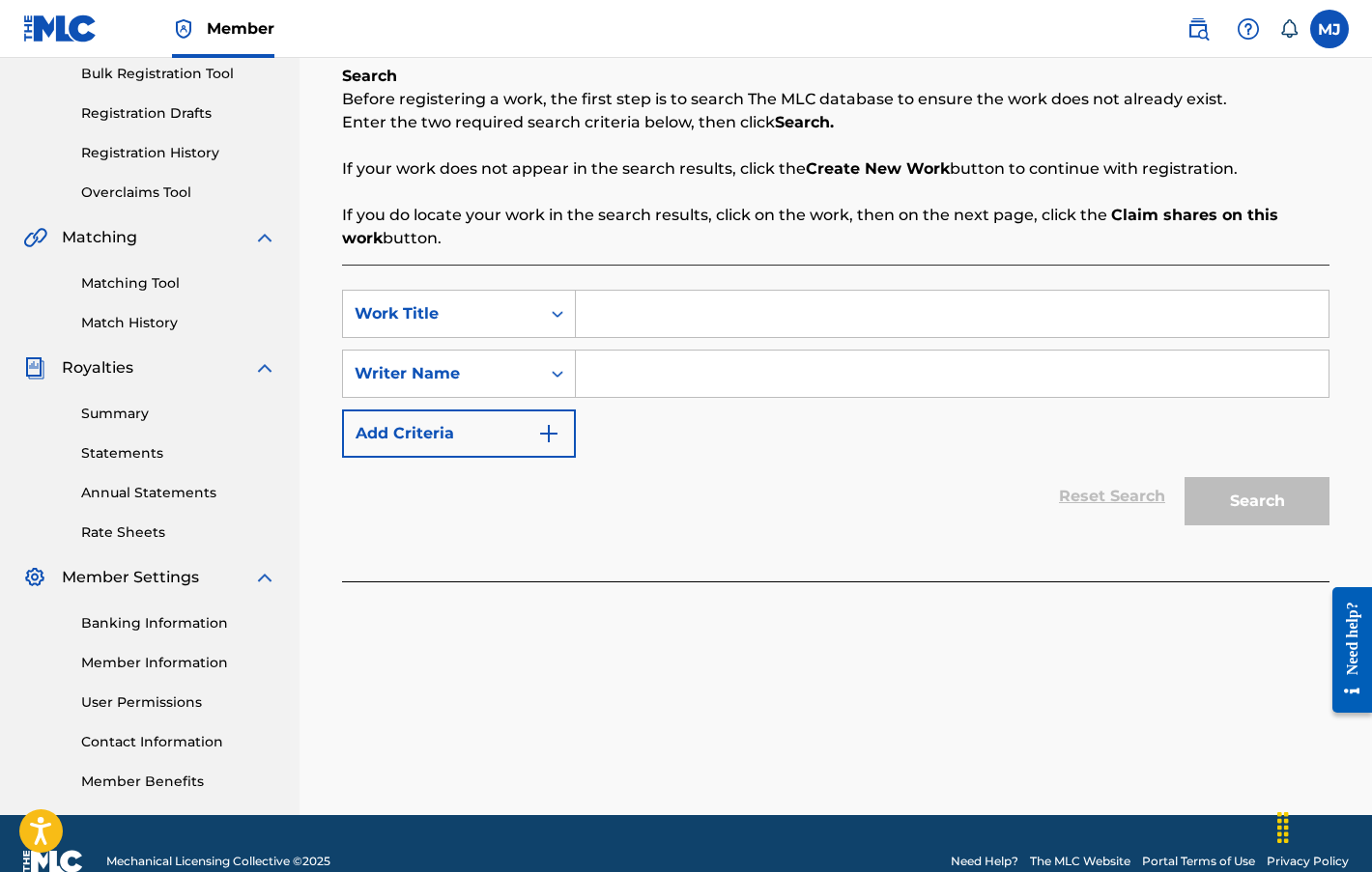 click 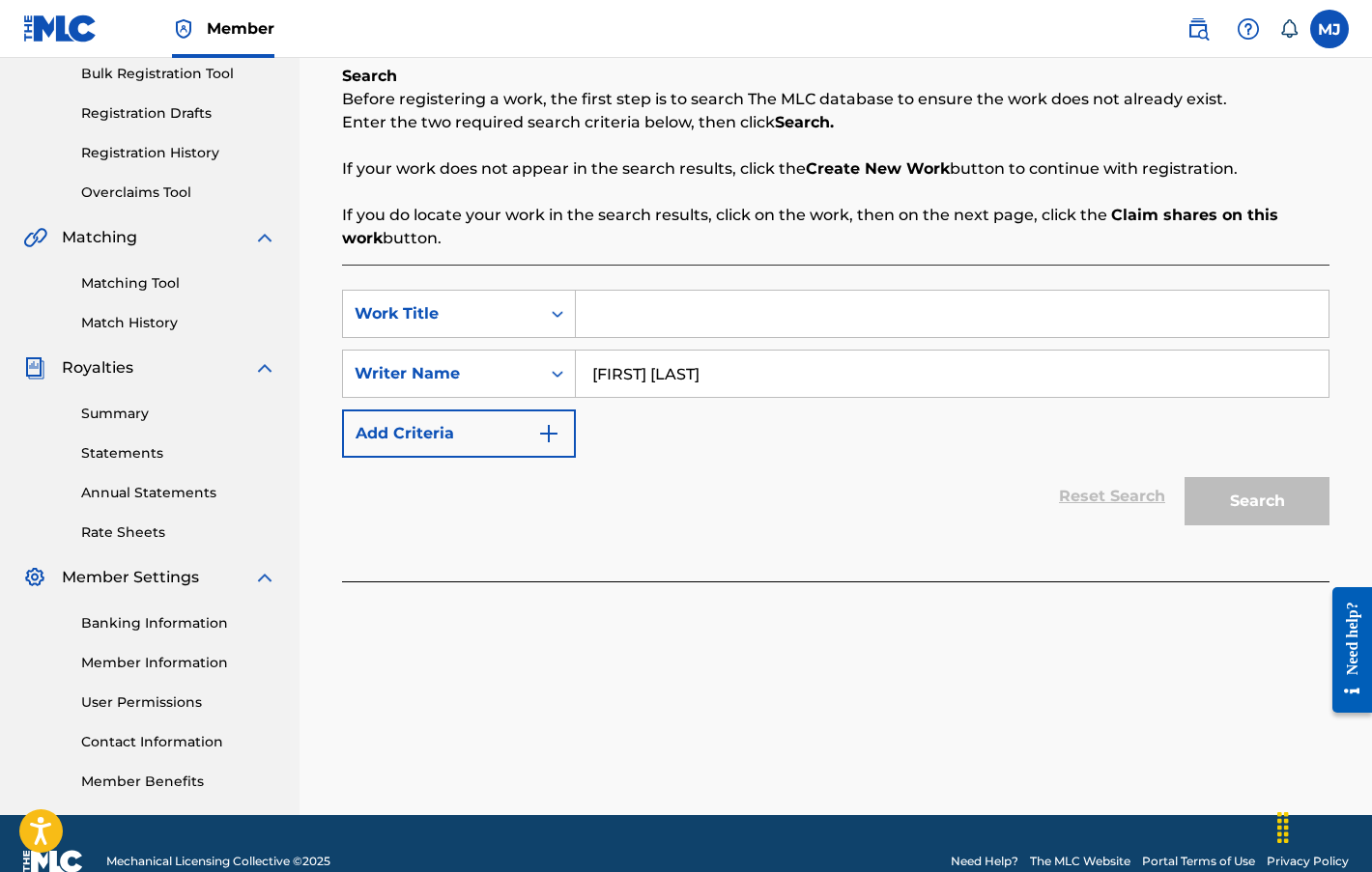 type on "[FIRST] [LAST]" 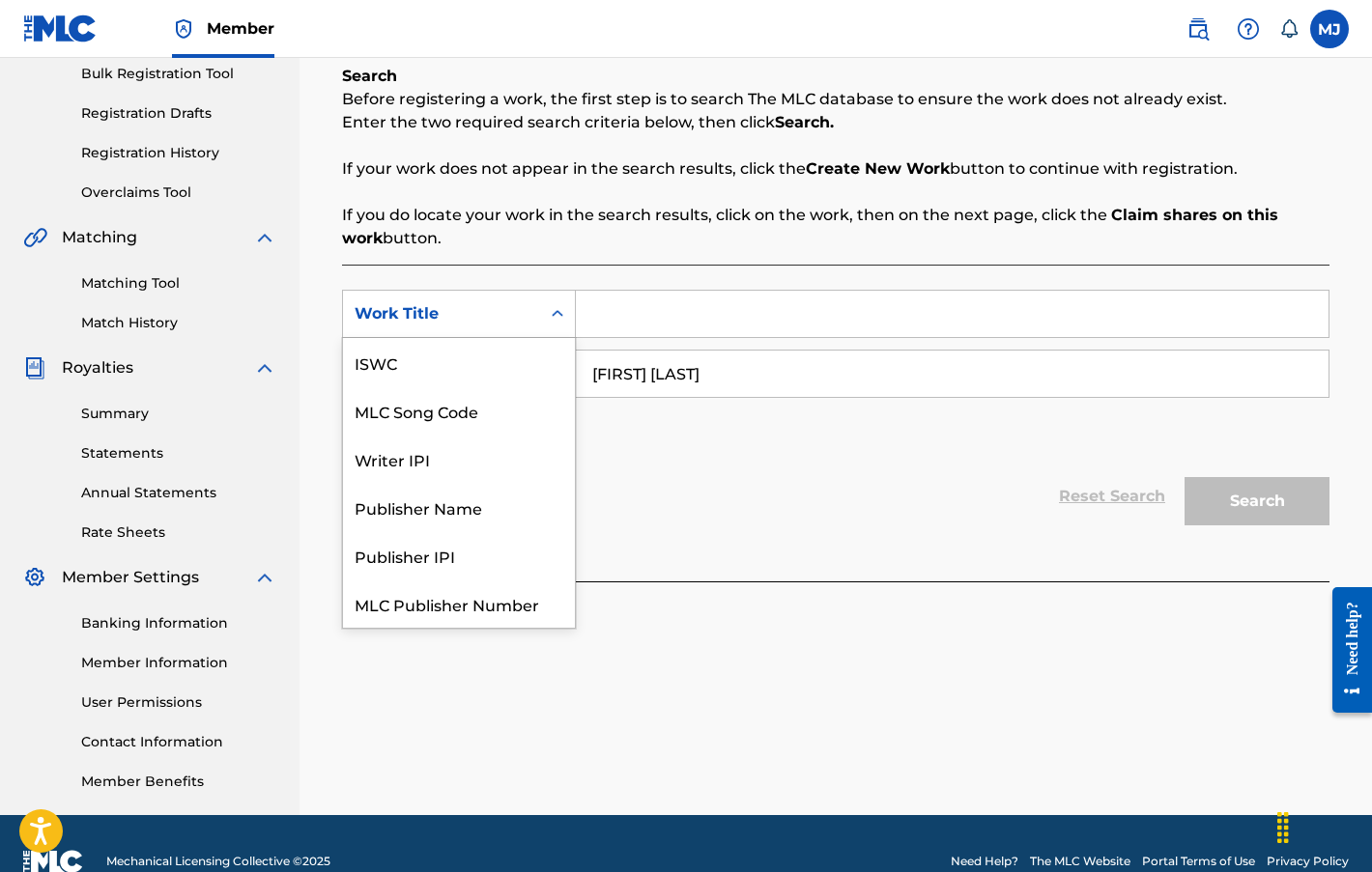 scroll, scrollTop: 48, scrollLeft: 0, axis: vertical 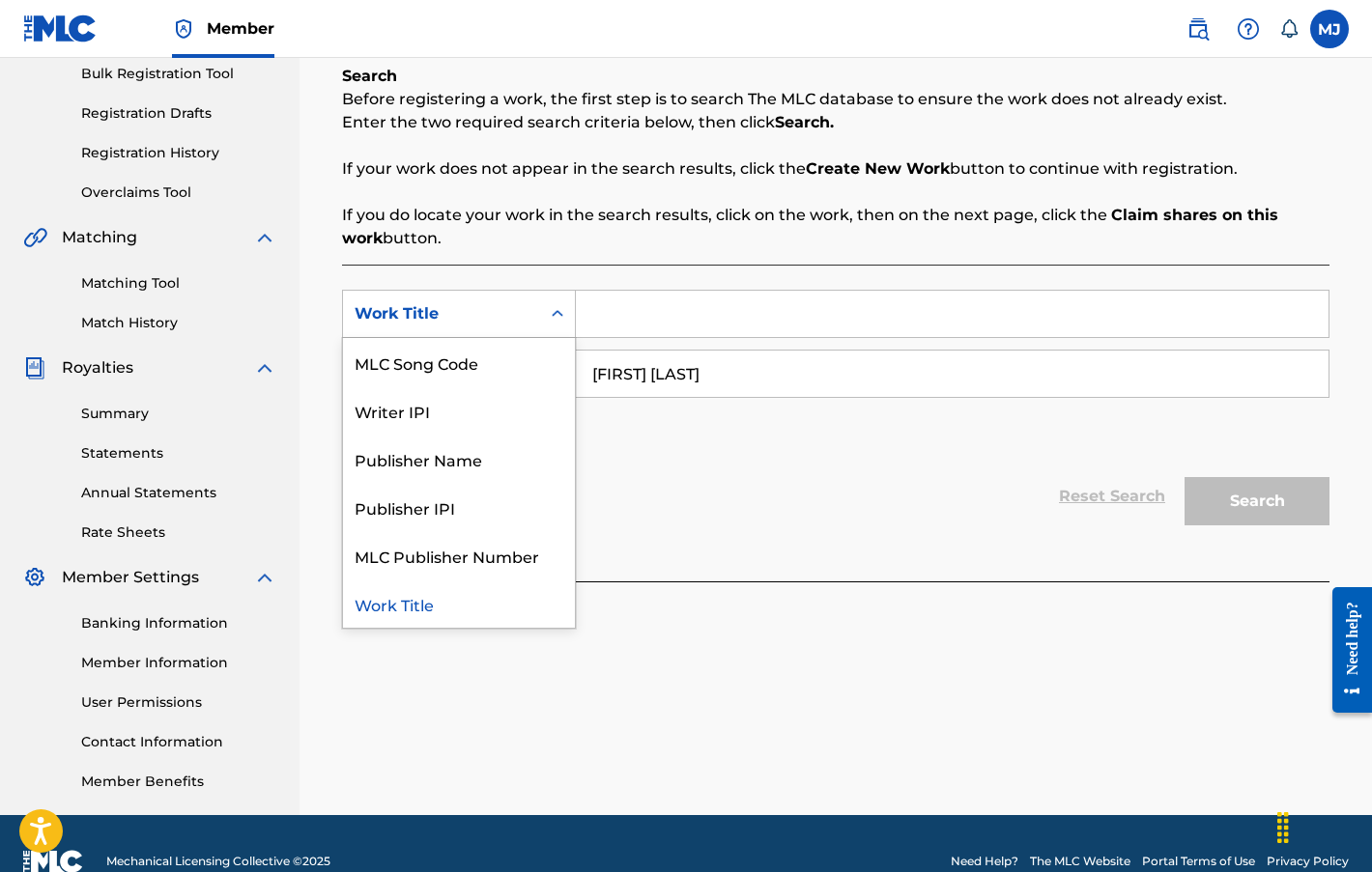 click 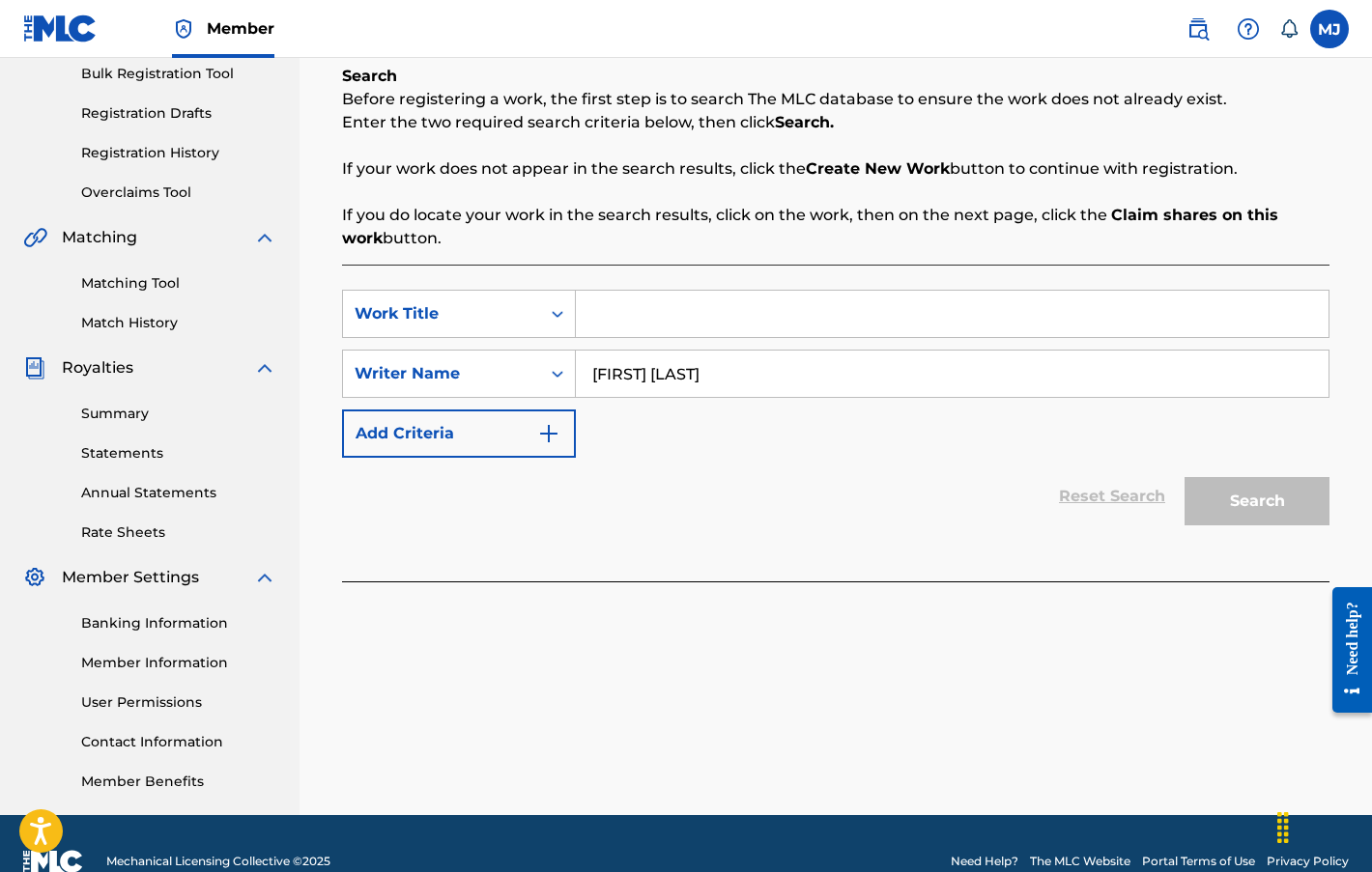 click on "If you do locate your work in the search results, click on the work, then on the next page, click the   Claim shares on this work  button." at bounding box center [836, 227] 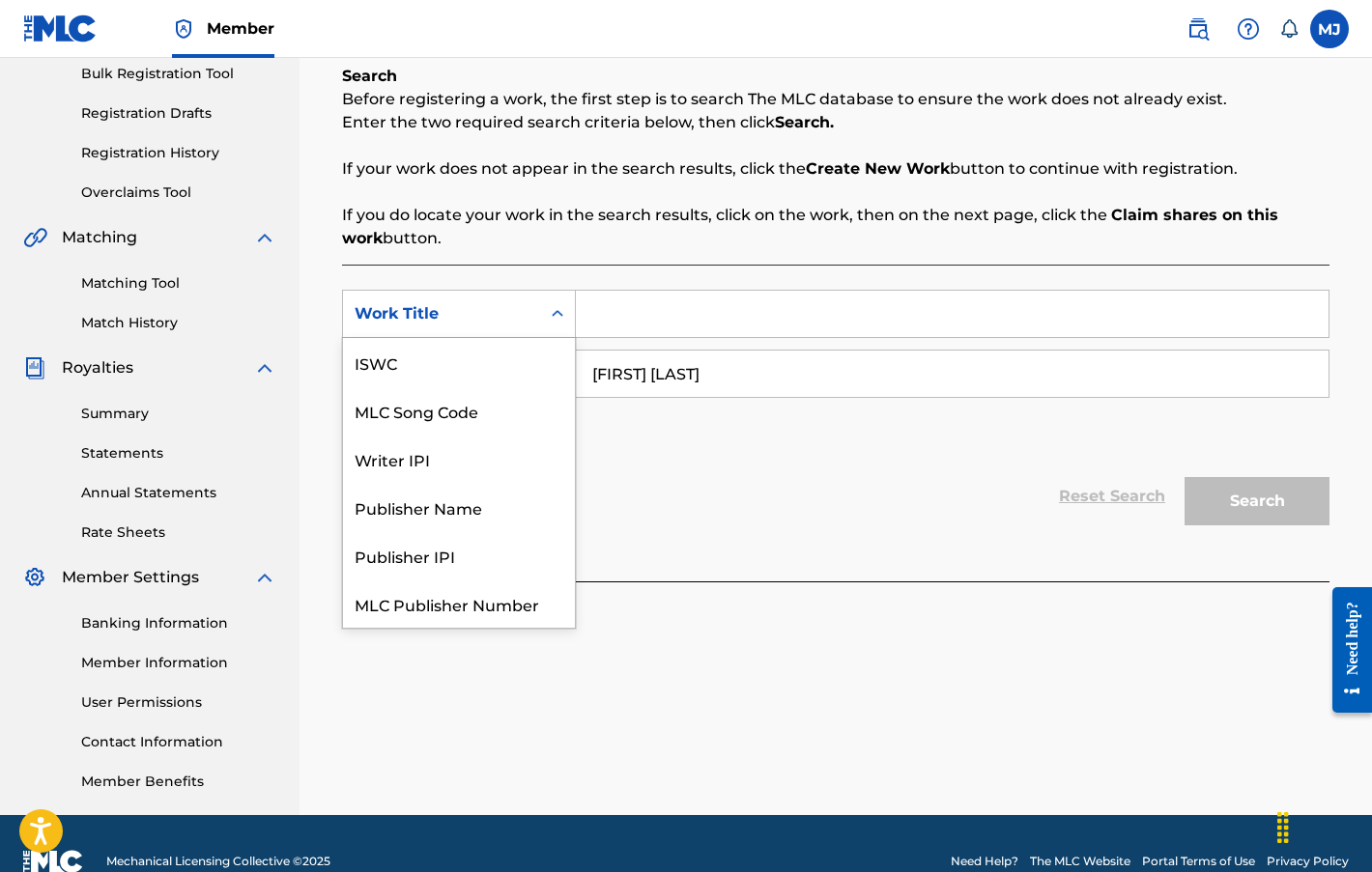 scroll, scrollTop: 48, scrollLeft: 0, axis: vertical 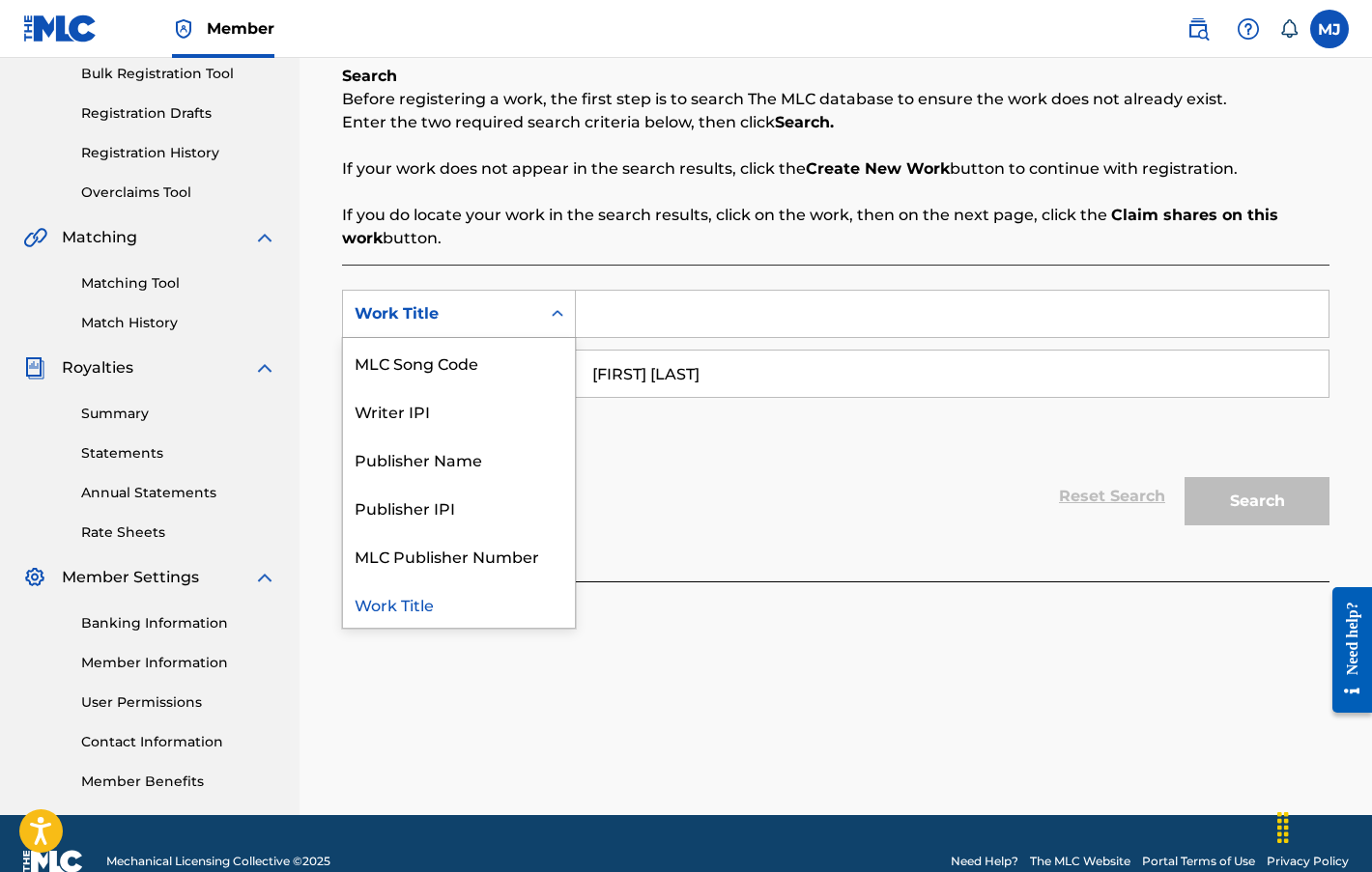 click 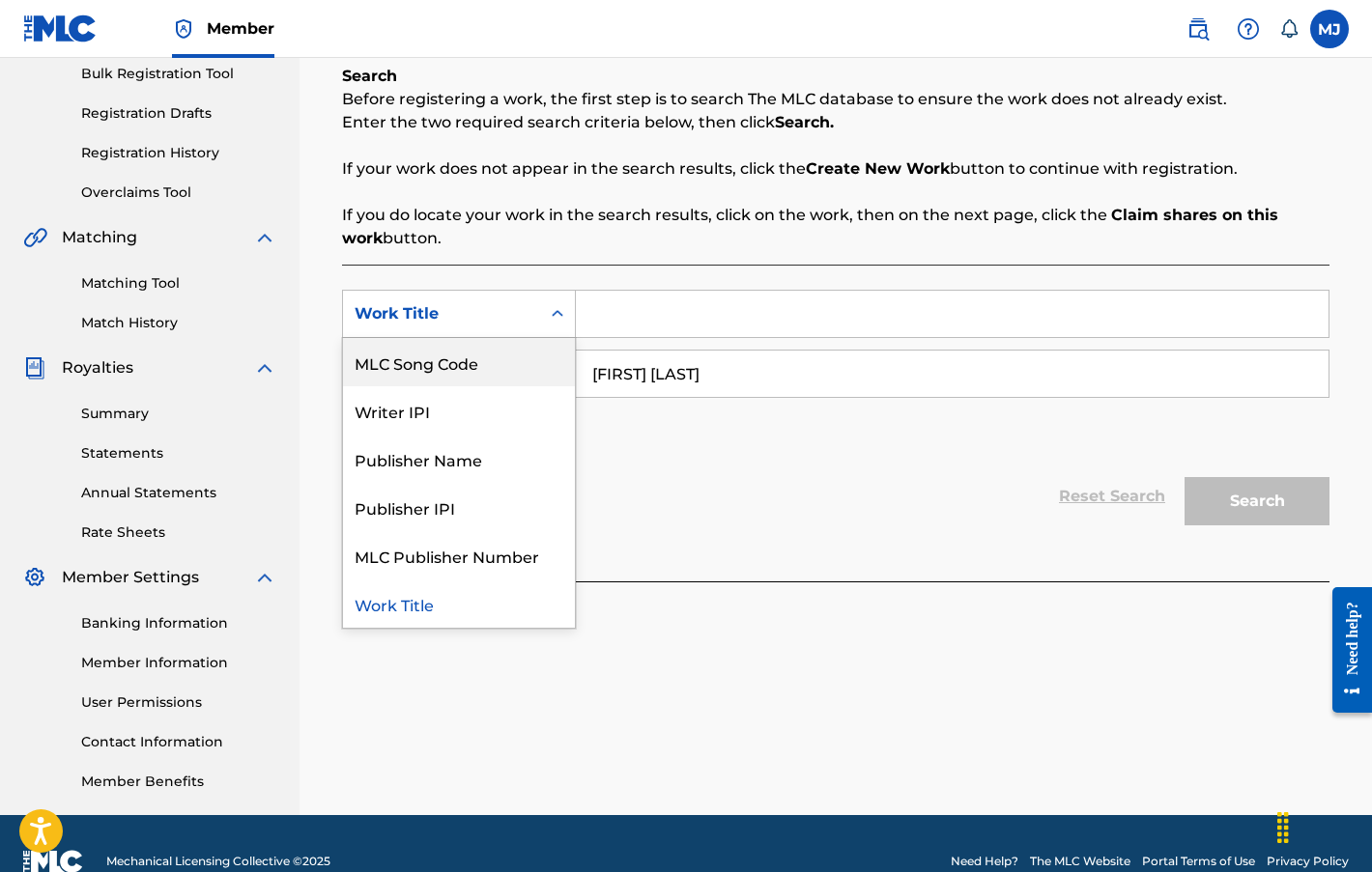 scroll, scrollTop: 0, scrollLeft: 0, axis: both 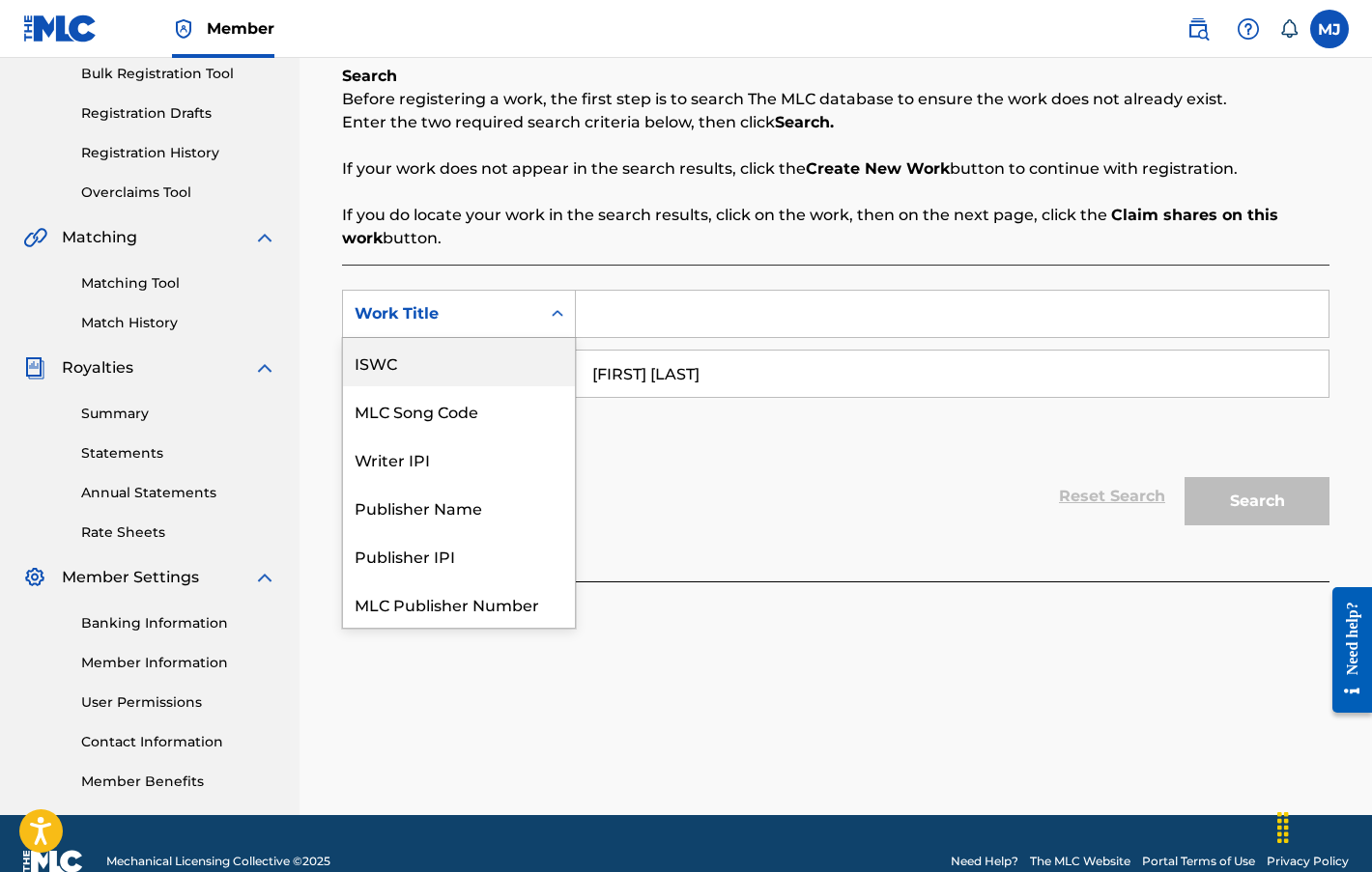 click on "ISWC" at bounding box center [459, 362] 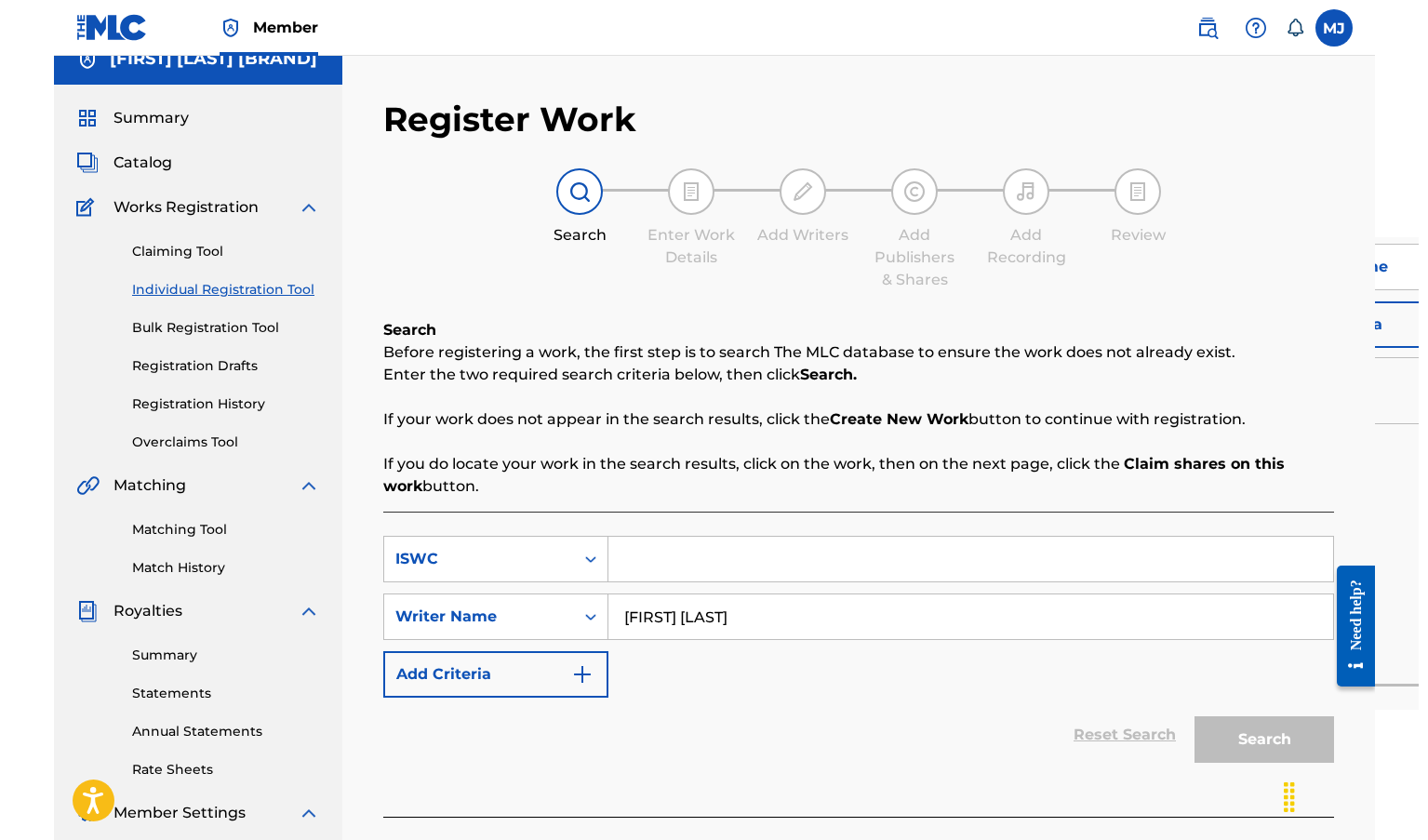scroll, scrollTop: 0, scrollLeft: 0, axis: both 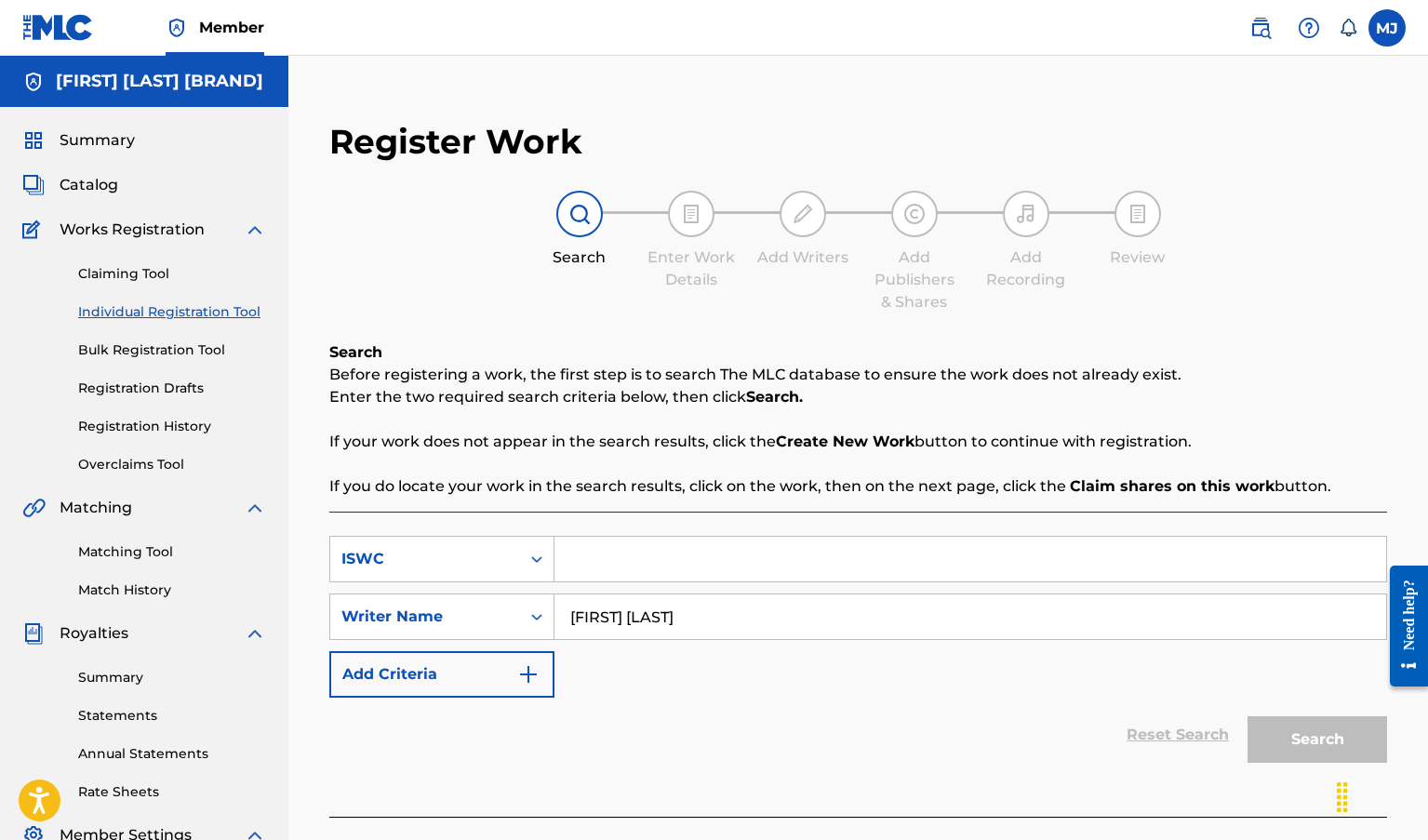 click at bounding box center [970, 559] 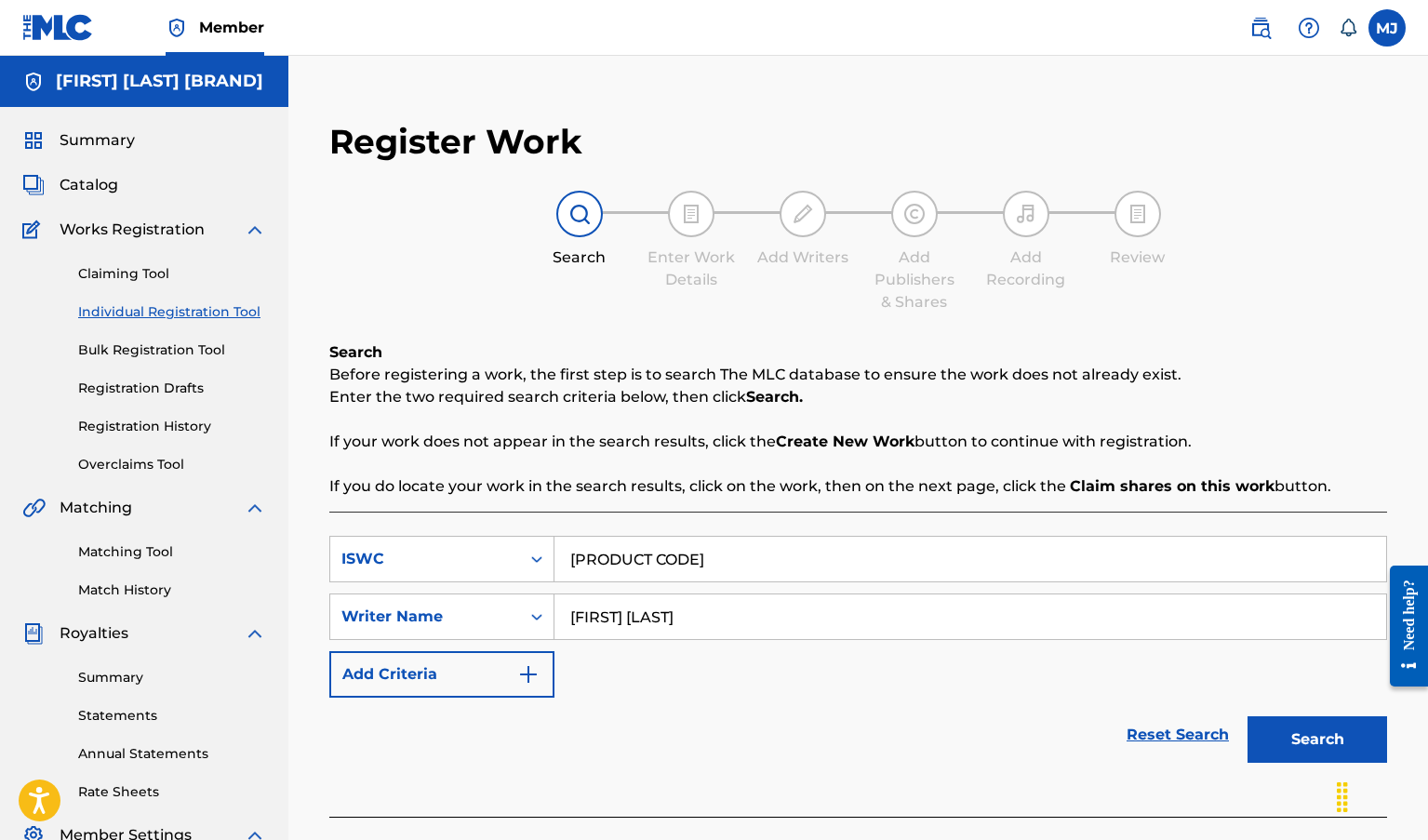 type on "T3339233642" 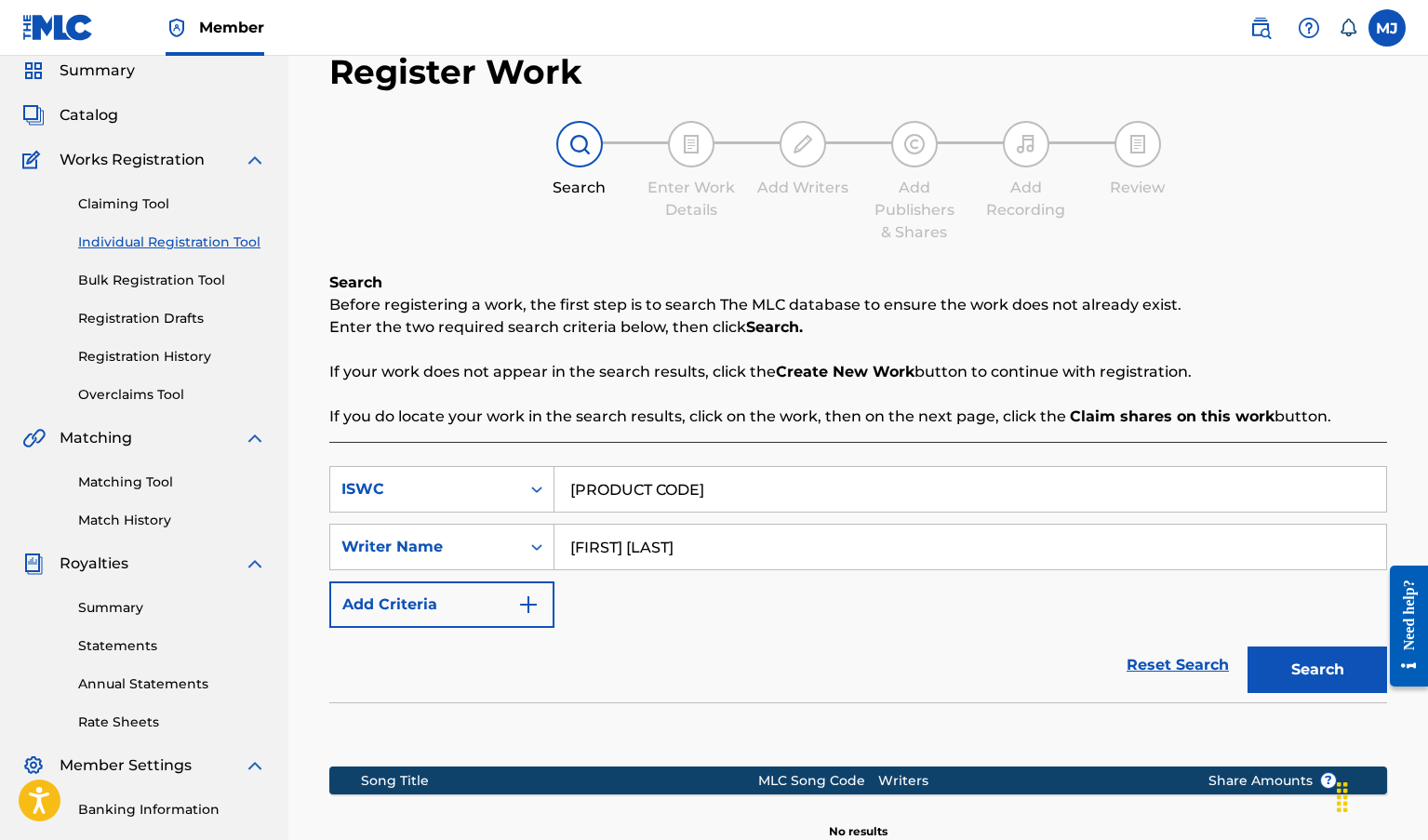 scroll, scrollTop: 318, scrollLeft: 0, axis: vertical 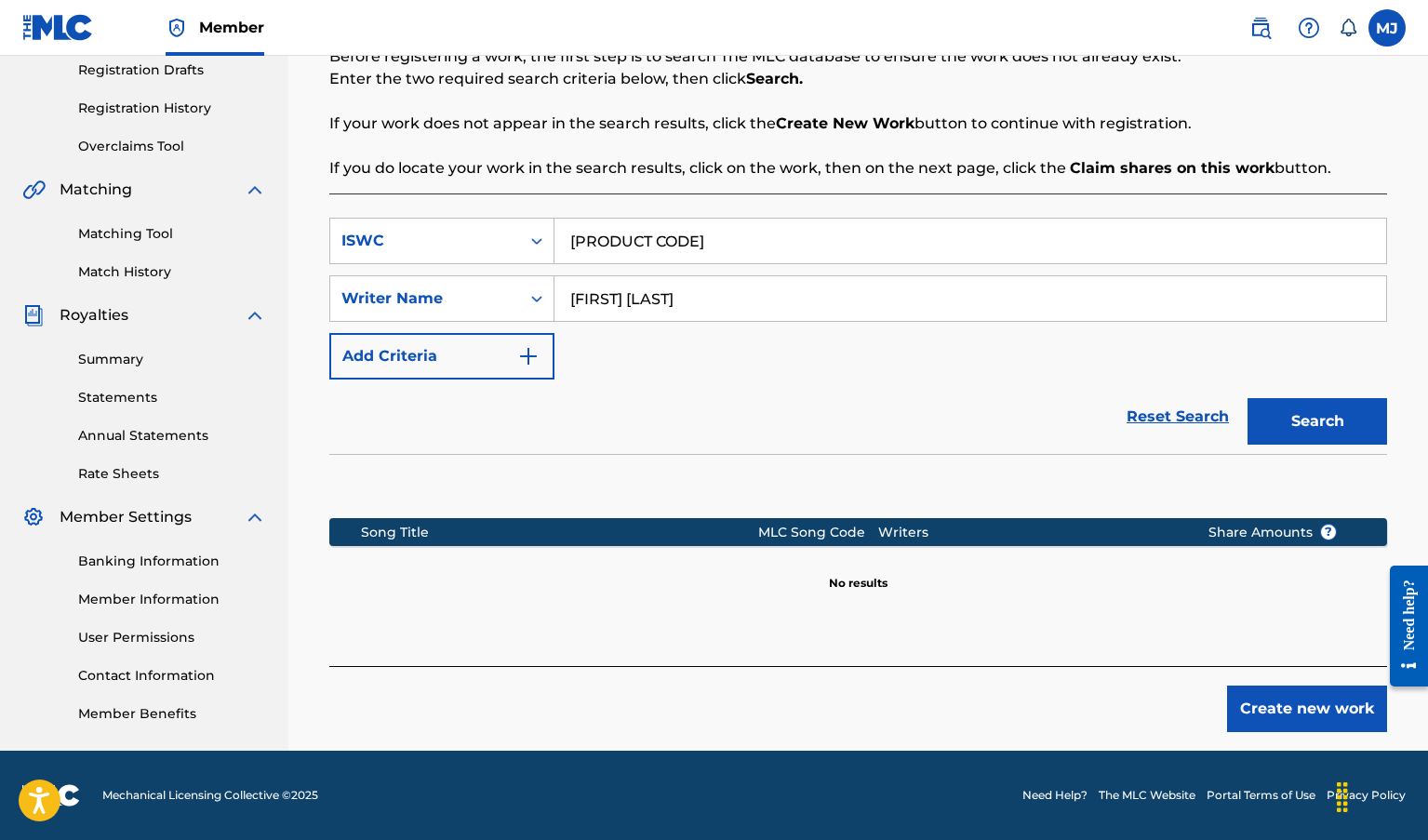 click on "Create new work" at bounding box center (1307, 709) 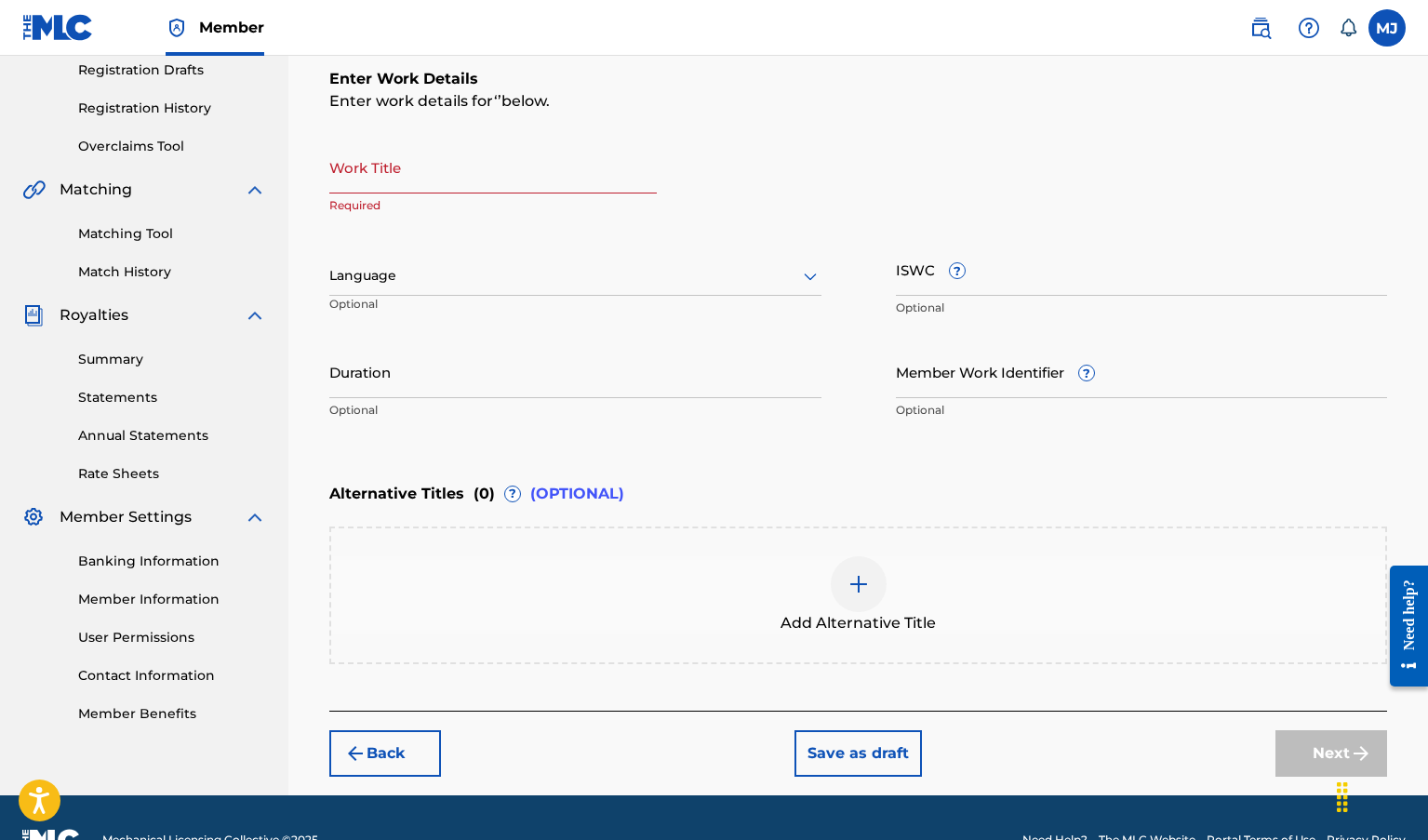 click on "Work Title" at bounding box center (493, 167) 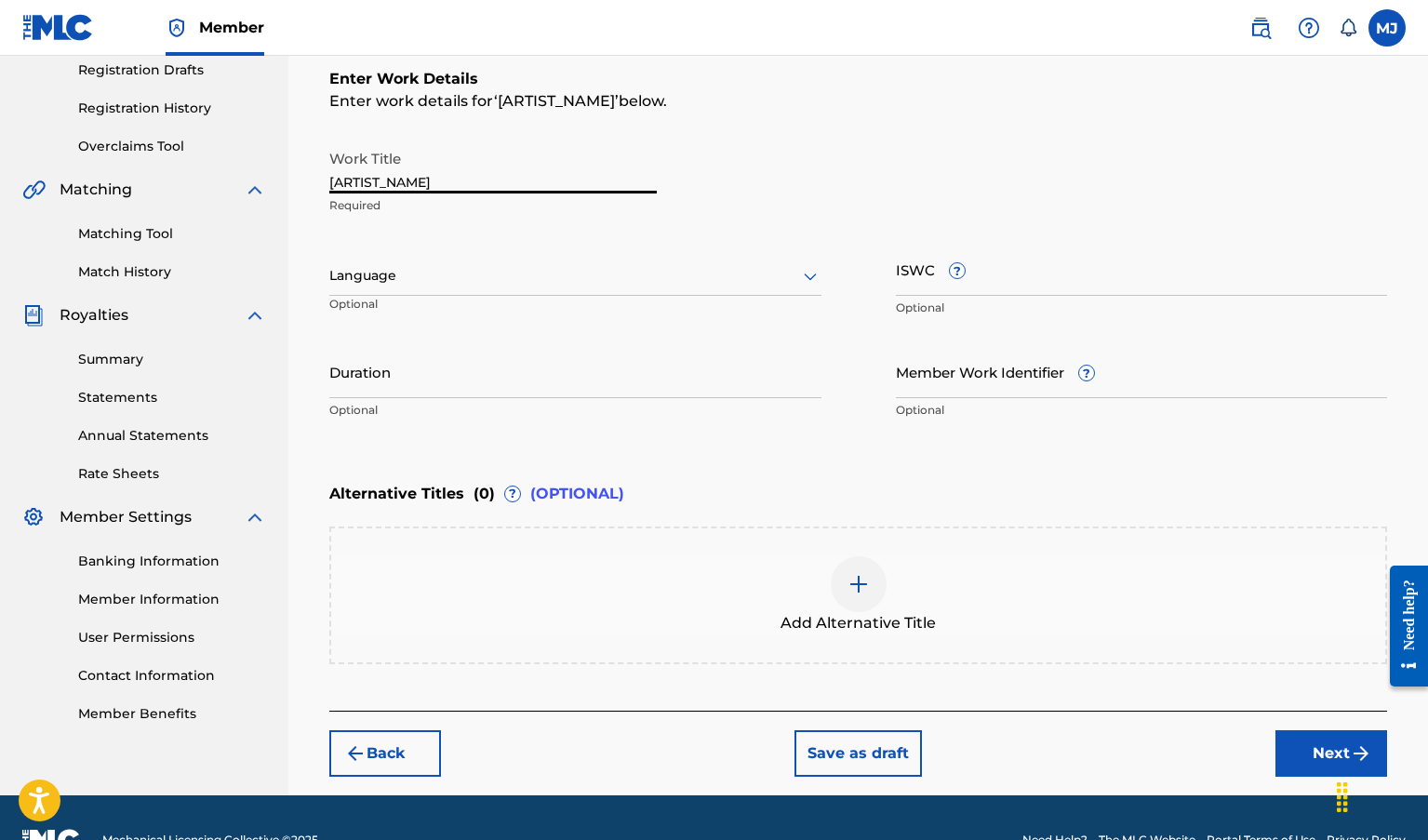 type on "Angel In The Sky" 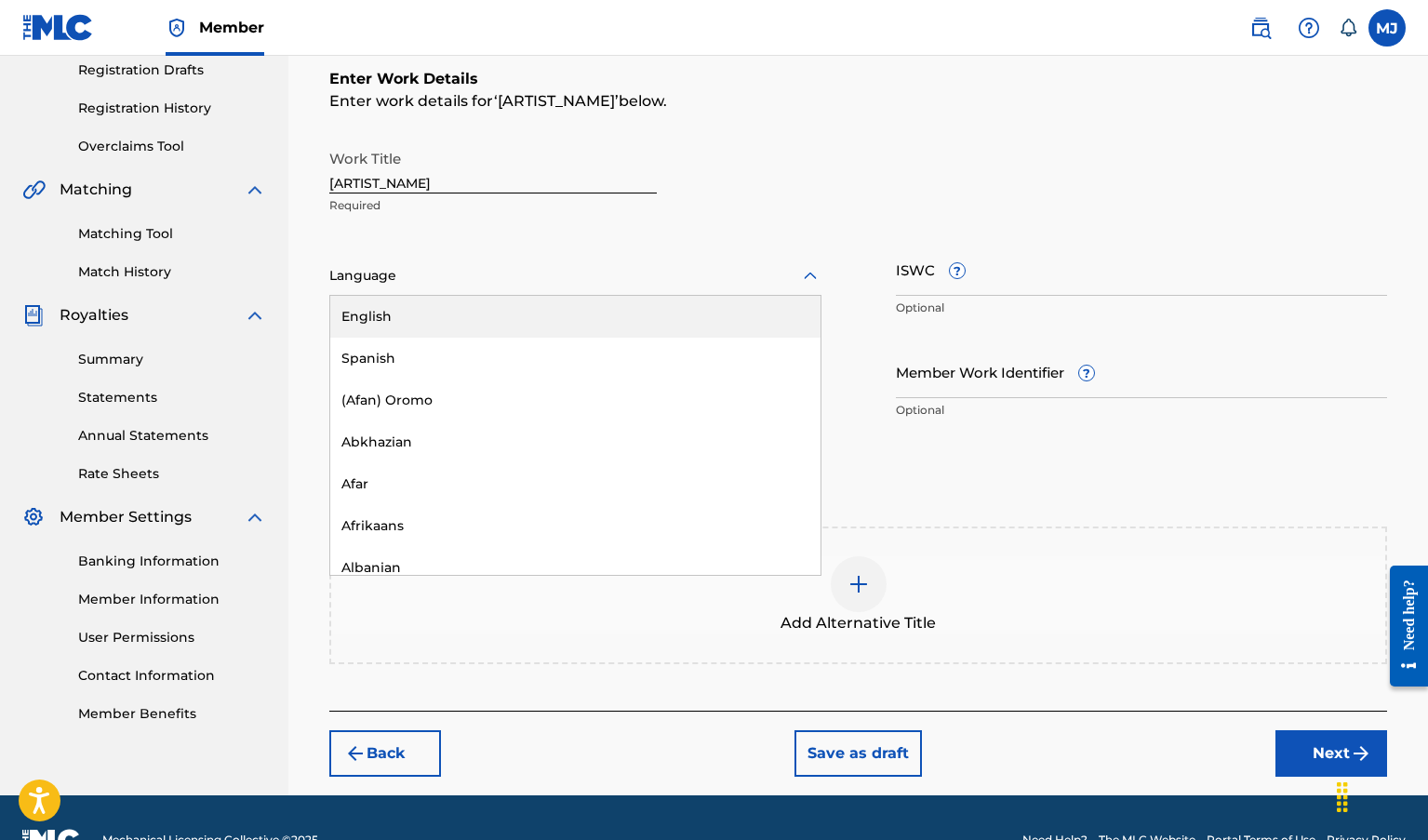 click on "English" at bounding box center (575, 316) 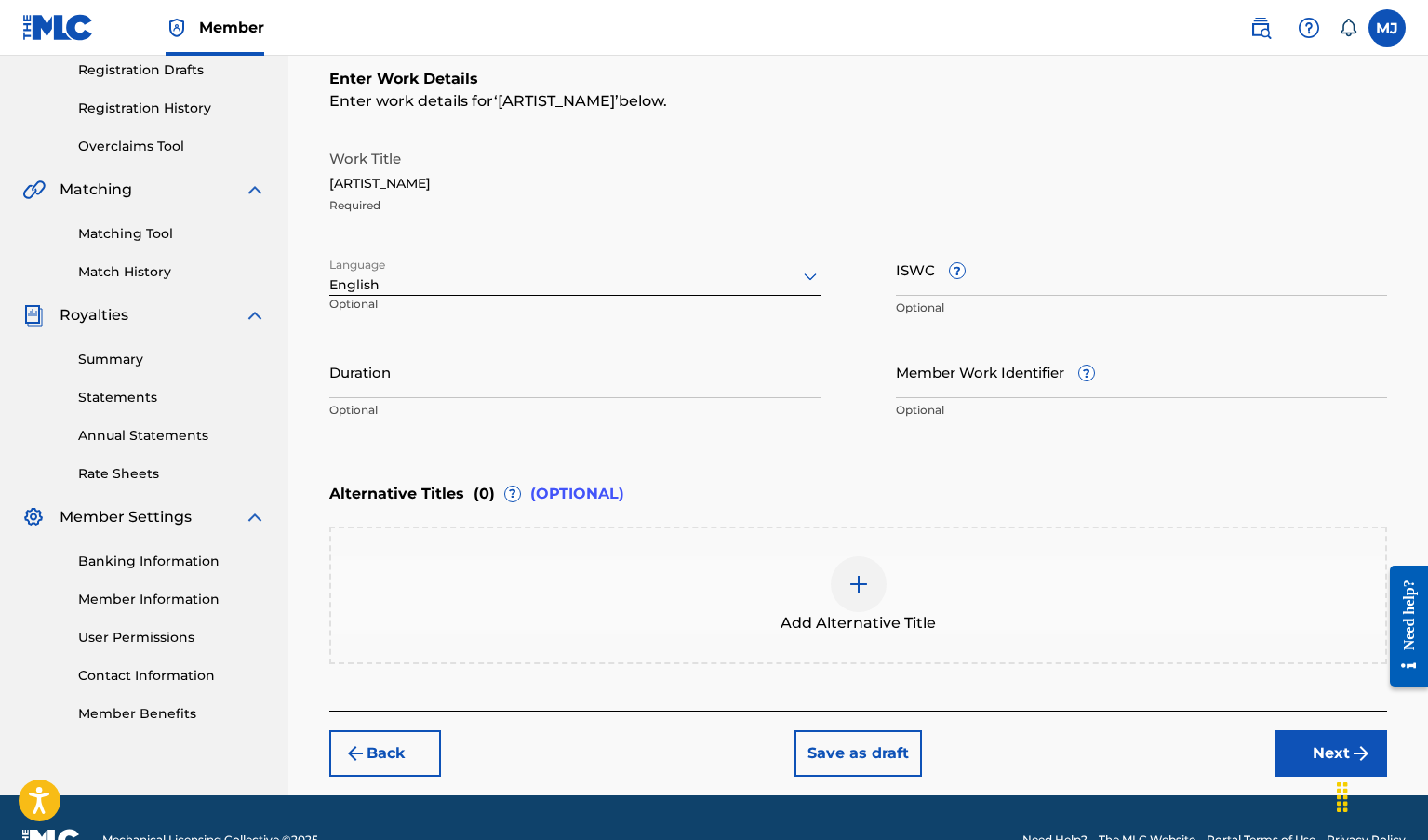 click on "ISWC   ?" at bounding box center [1141, 269] 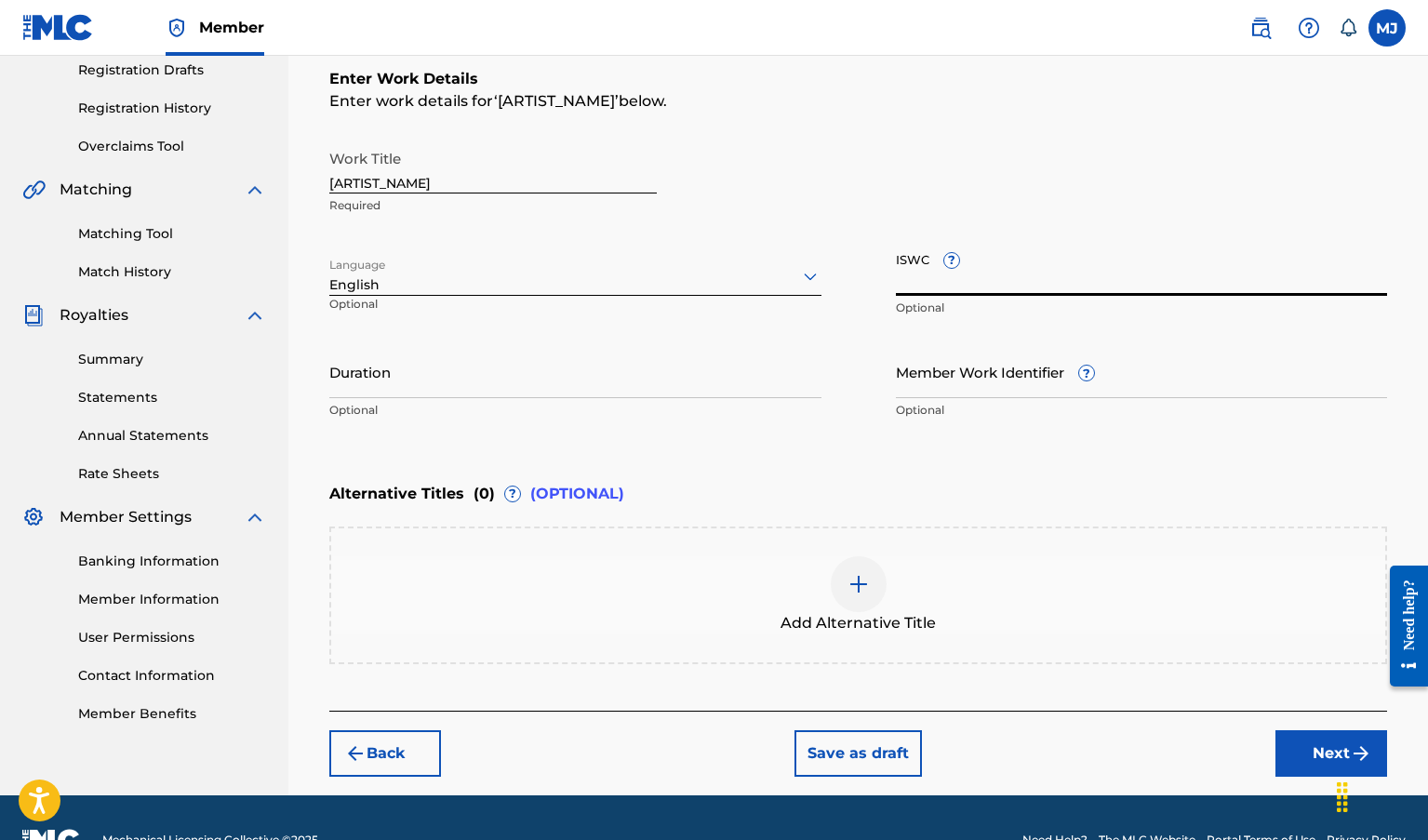 paste on "T3339233642" 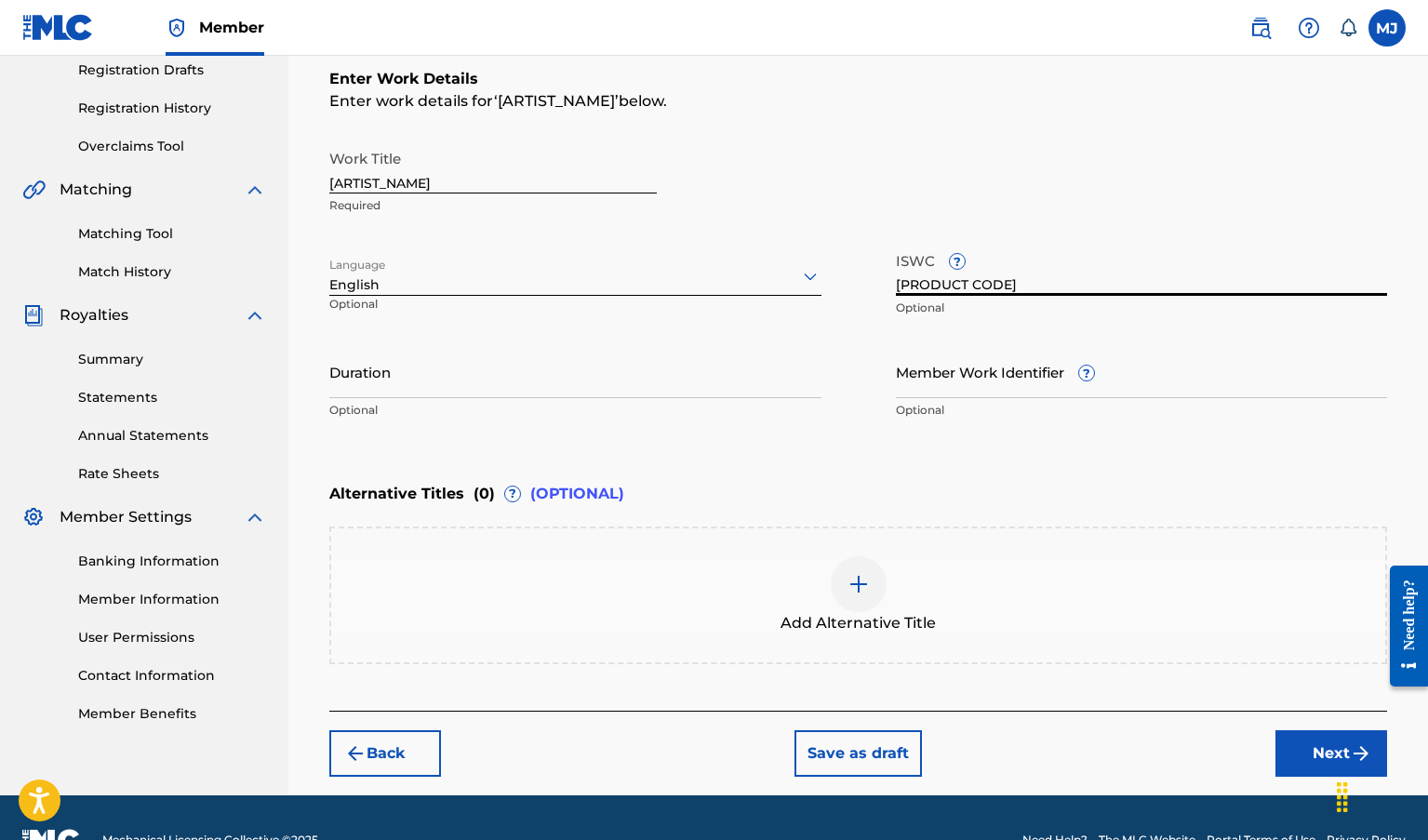 type on "T3339233642" 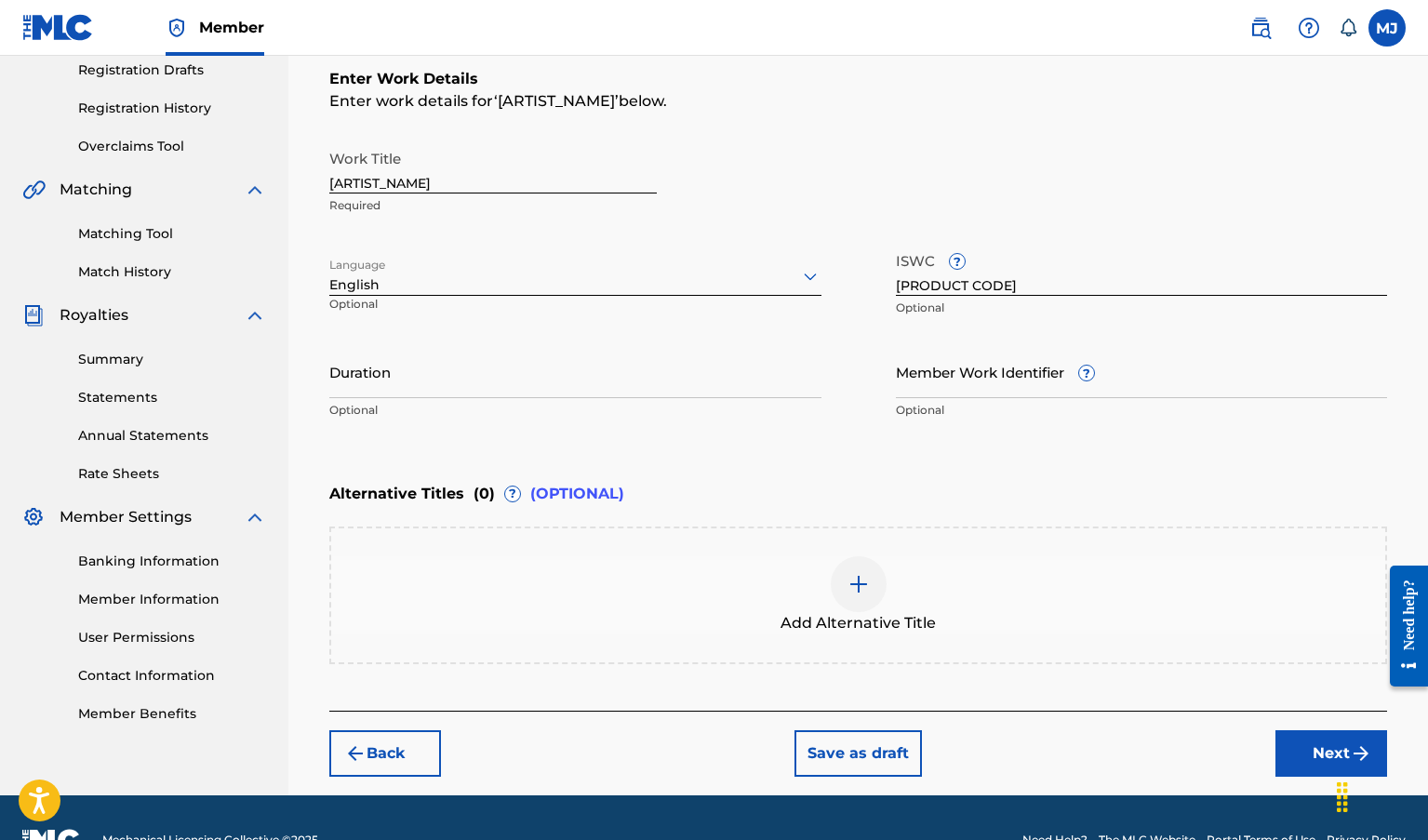 click on "Work Title   Angel In The Sky Required Language English Optional ISWC   ? T3339233642 Optional Duration   Optional Member Work Identifier   ? Optional" at bounding box center [858, 285] 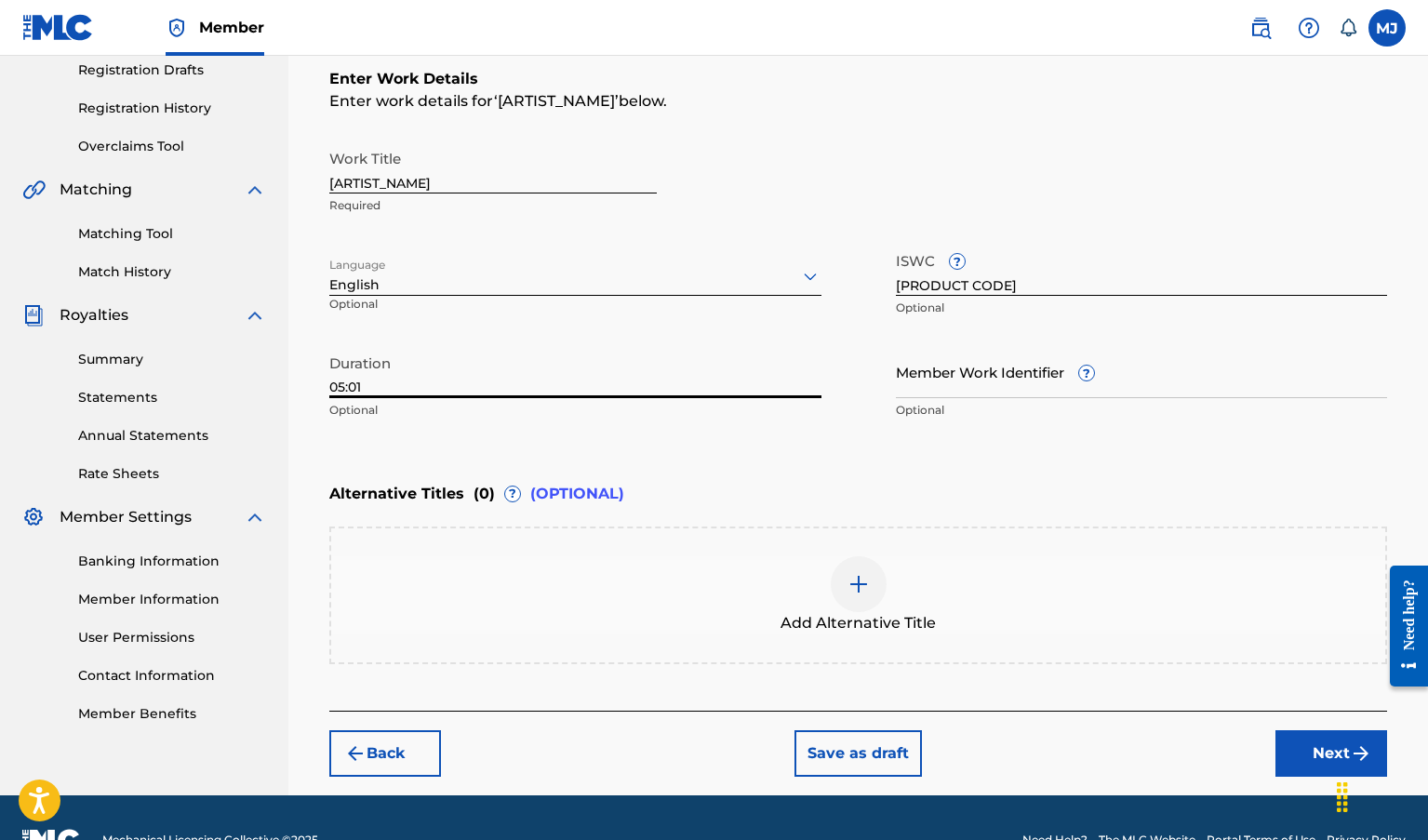 type on "05:01" 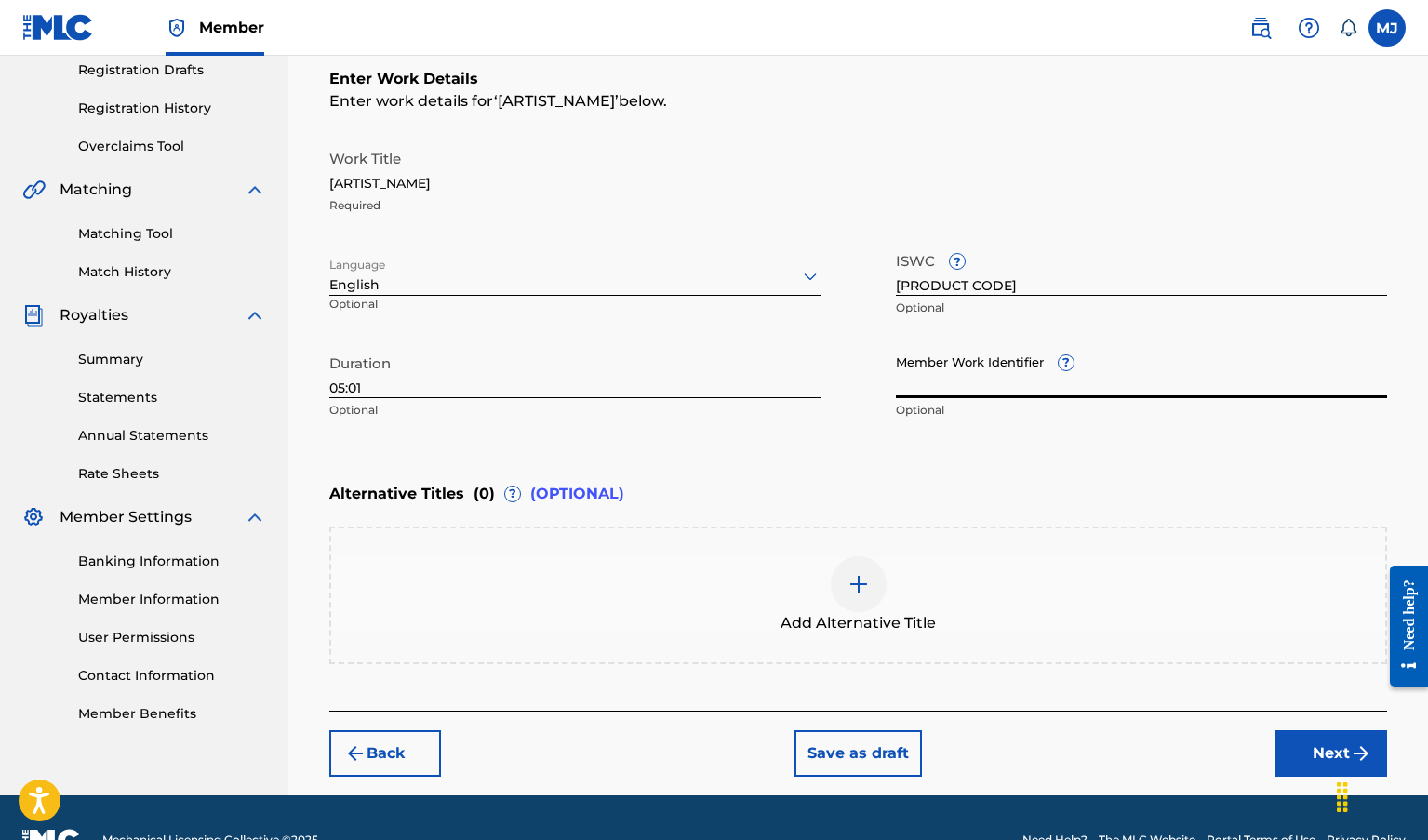 click on "Member Work Identifier   ?" at bounding box center [1141, 371] 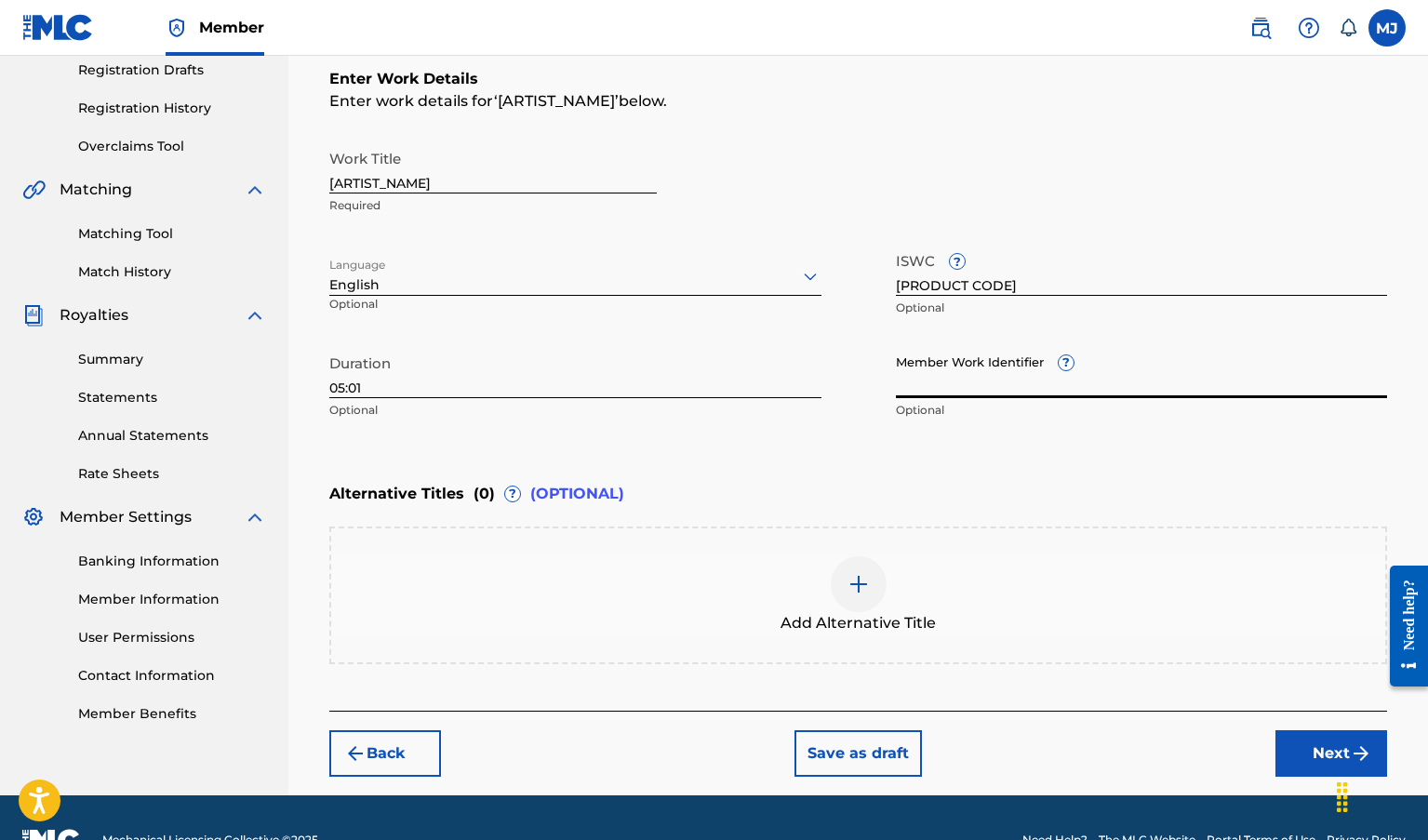 click on "Member Work Identifier   ?" at bounding box center [1141, 371] 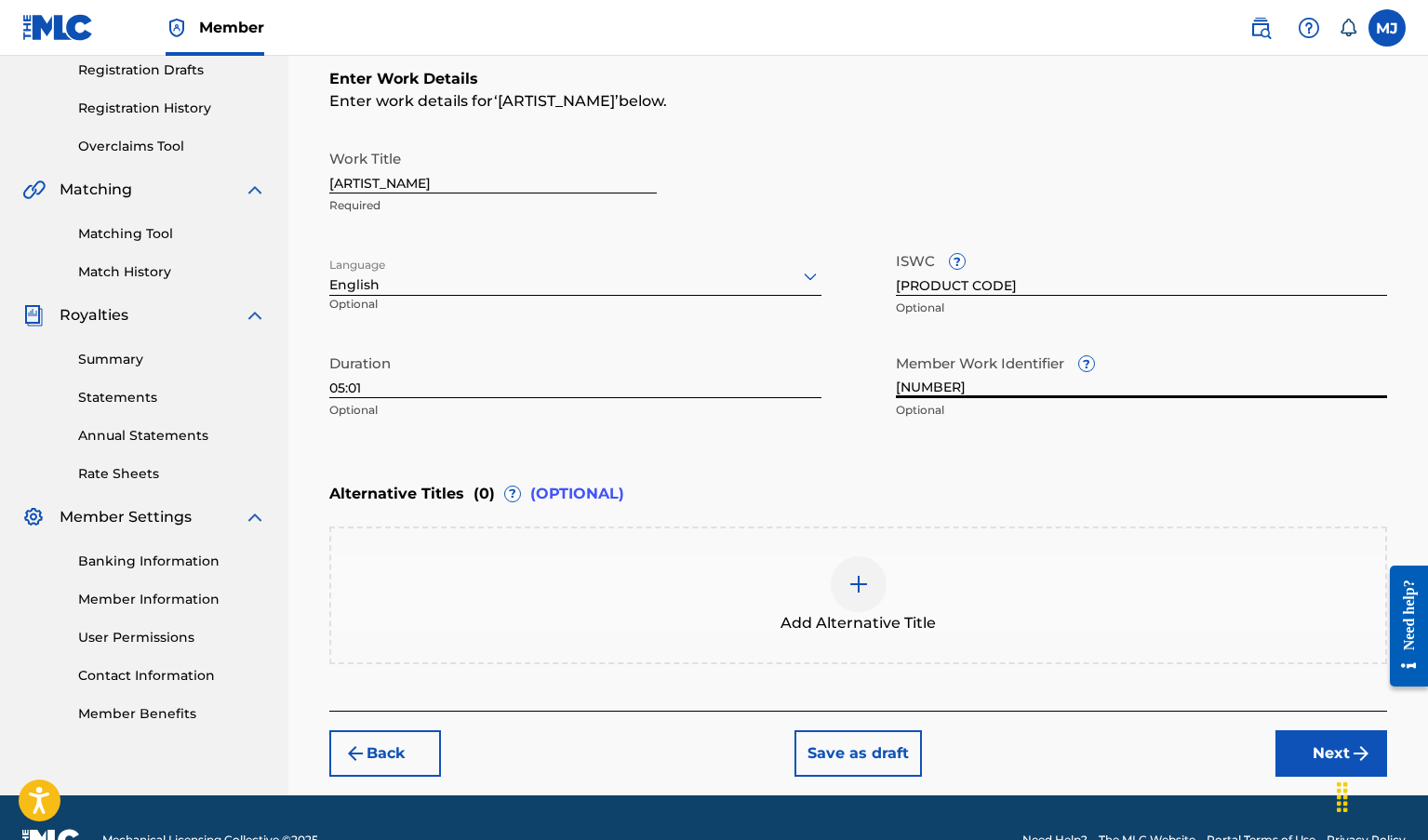 drag, startPoint x: 941, startPoint y: 388, endPoint x: 893, endPoint y: 344, distance: 65.115282 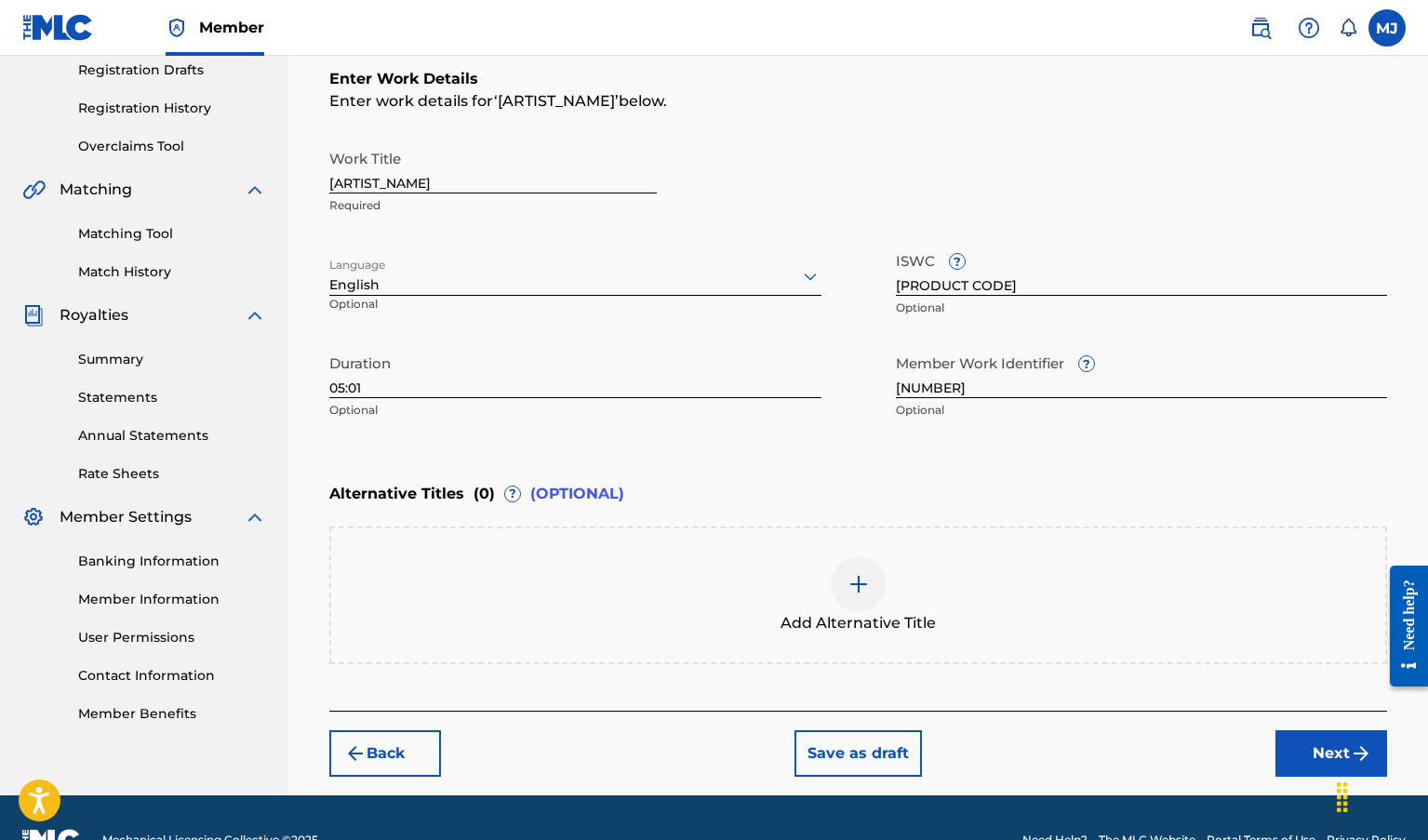 click on "Alternative Titles ( 0 ) ? (OPTIONAL)" at bounding box center (858, 494) 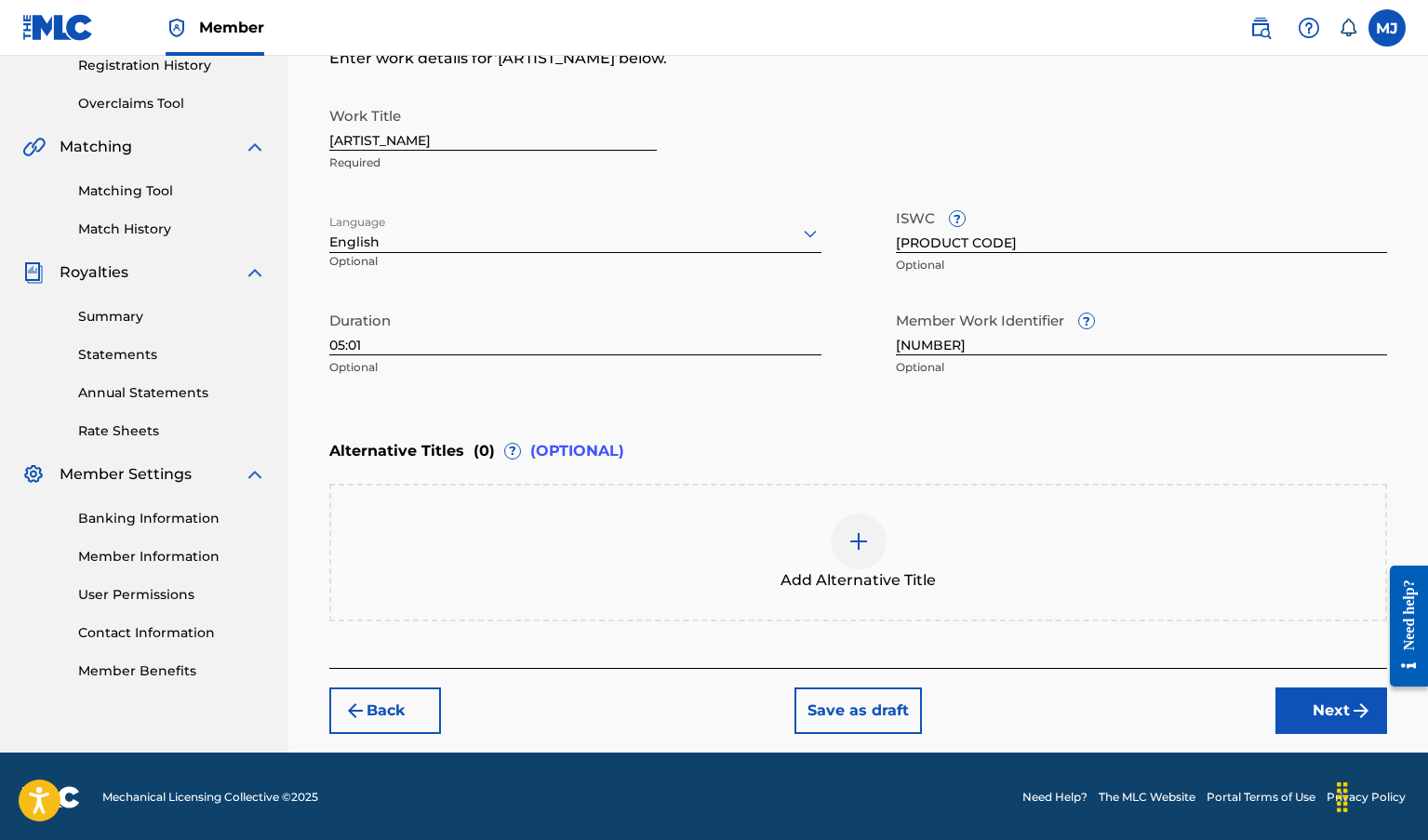 scroll, scrollTop: 363, scrollLeft: 0, axis: vertical 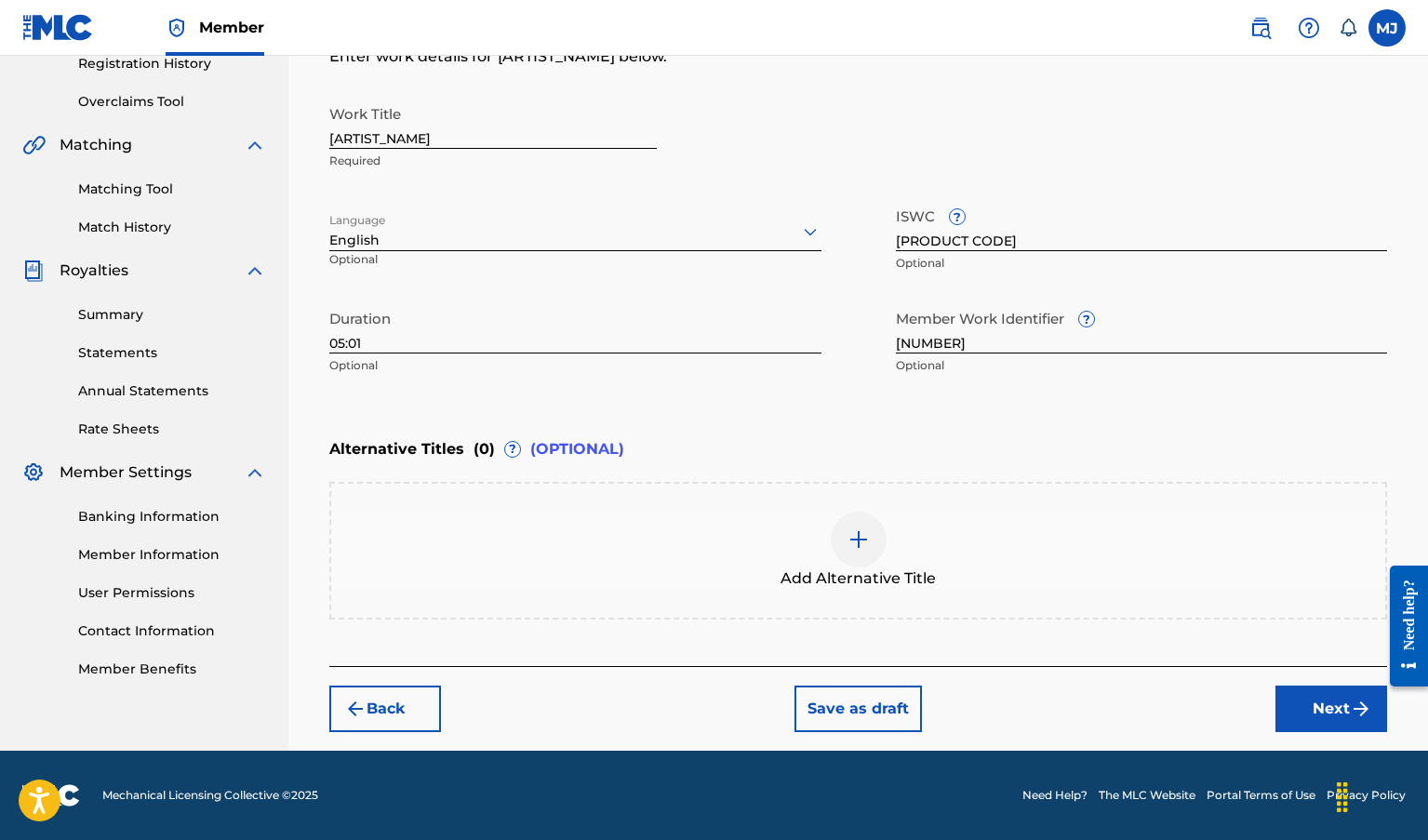 click on "Next" at bounding box center [1331, 709] 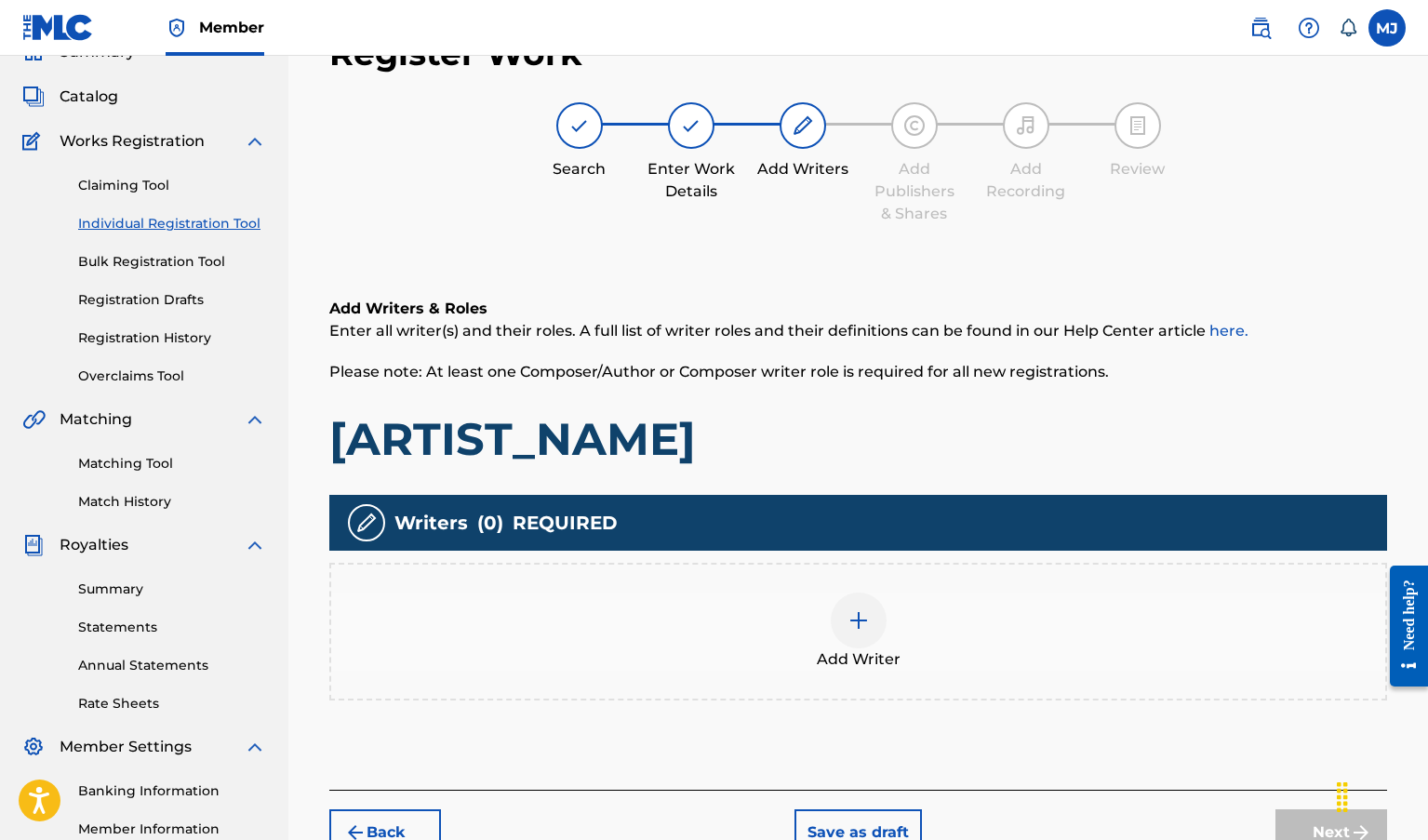 scroll, scrollTop: 0, scrollLeft: 0, axis: both 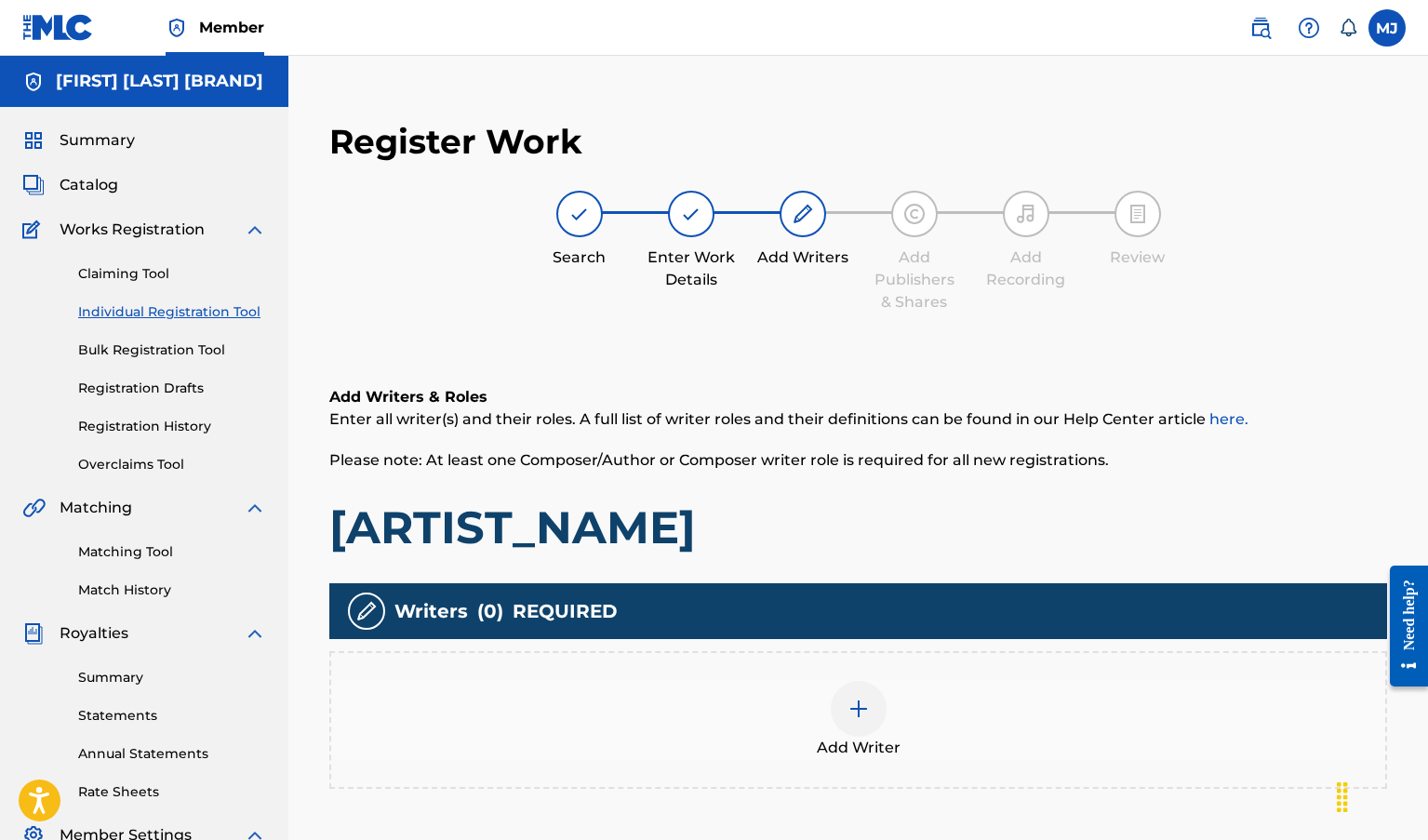 click at bounding box center [859, 709] 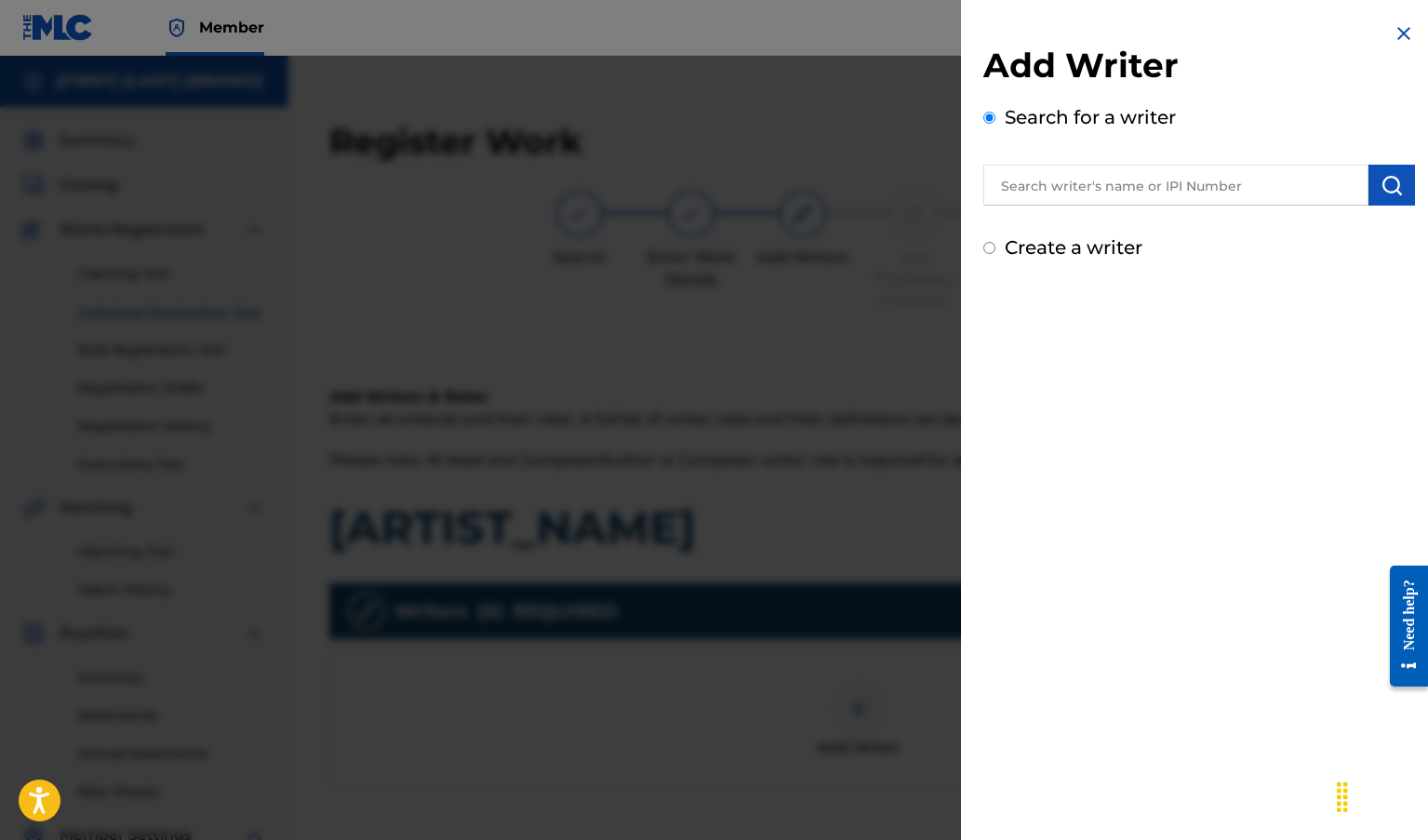 click at bounding box center (1176, 185) 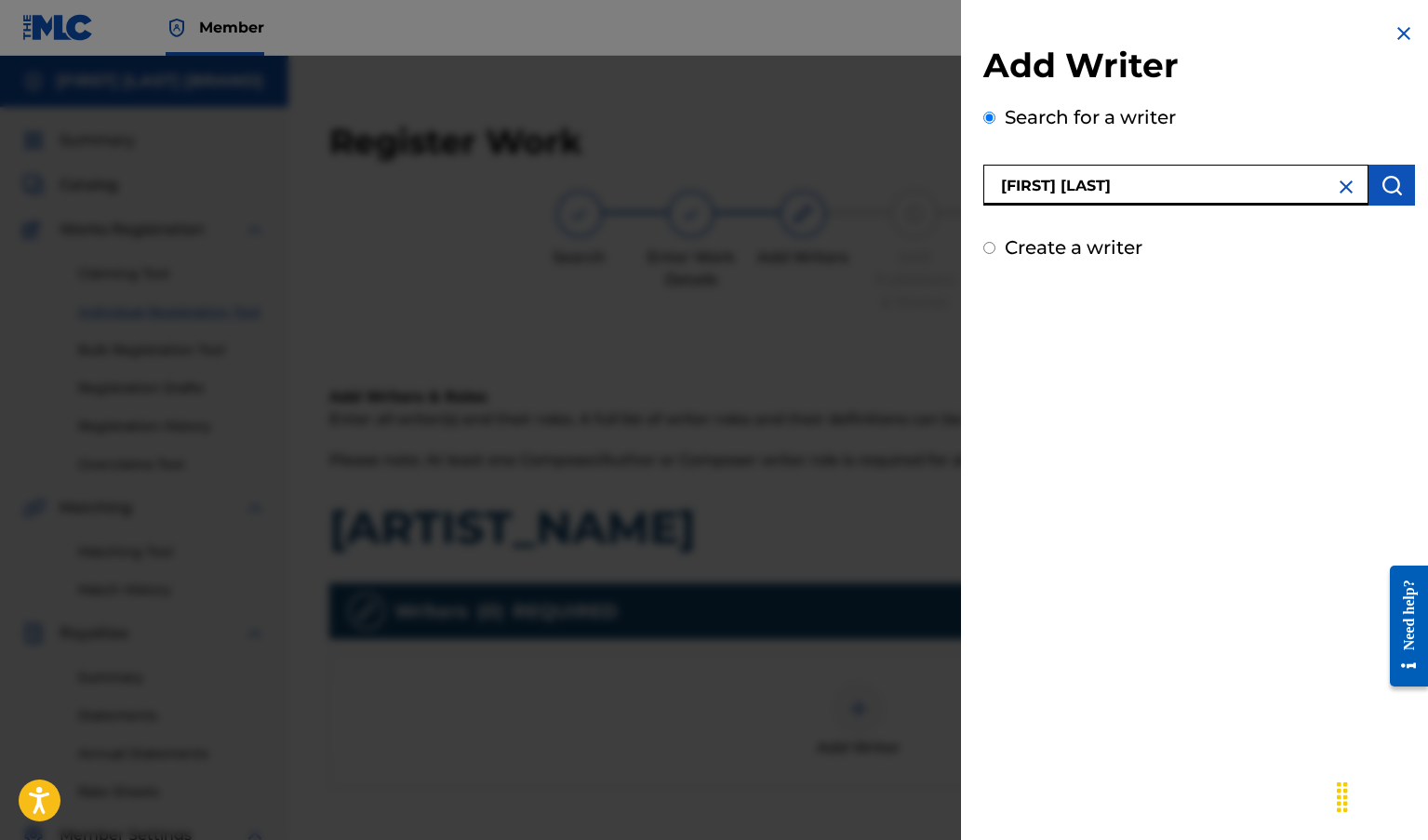 type on "[FIRST] [LAST]" 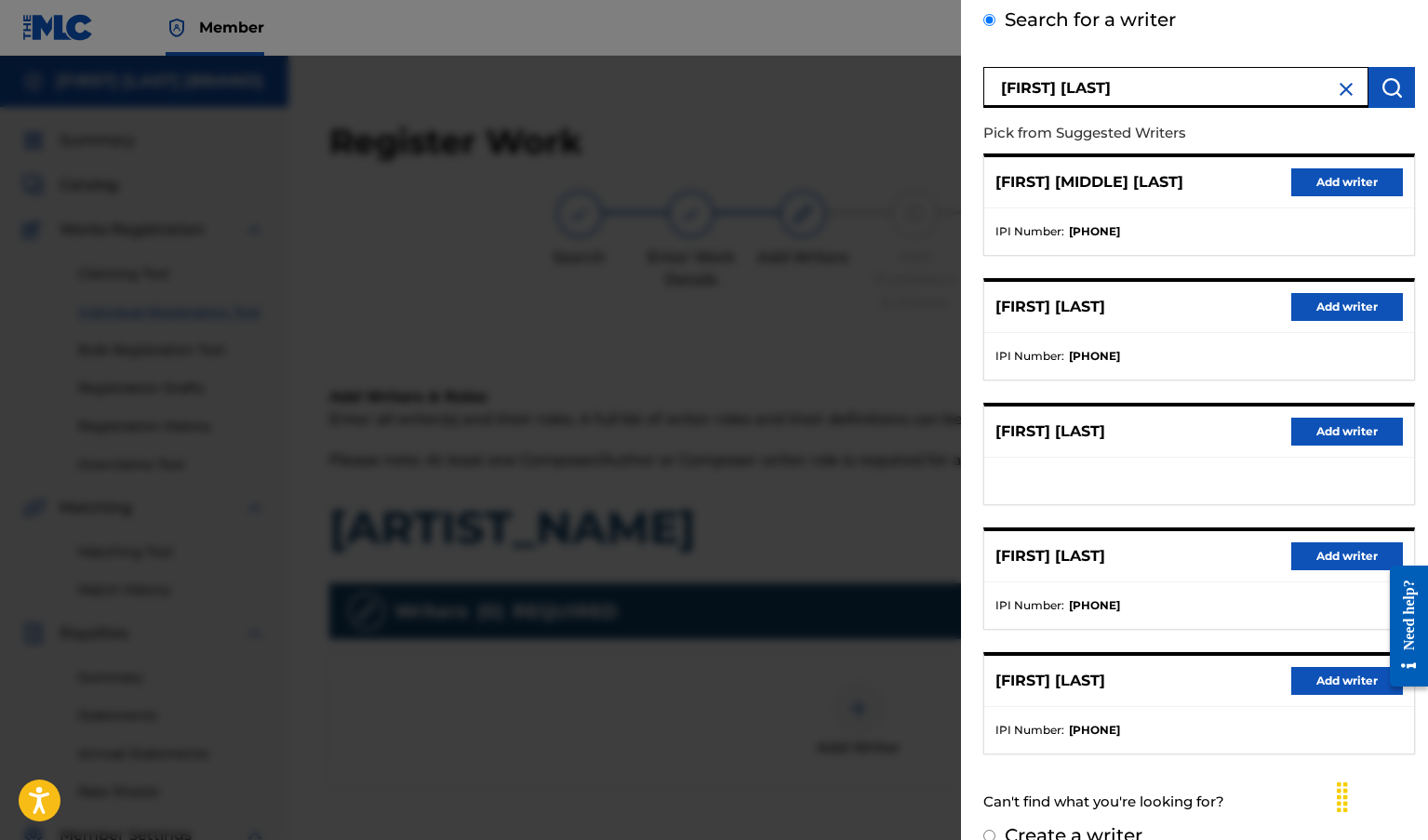 scroll, scrollTop: 129, scrollLeft: 0, axis: vertical 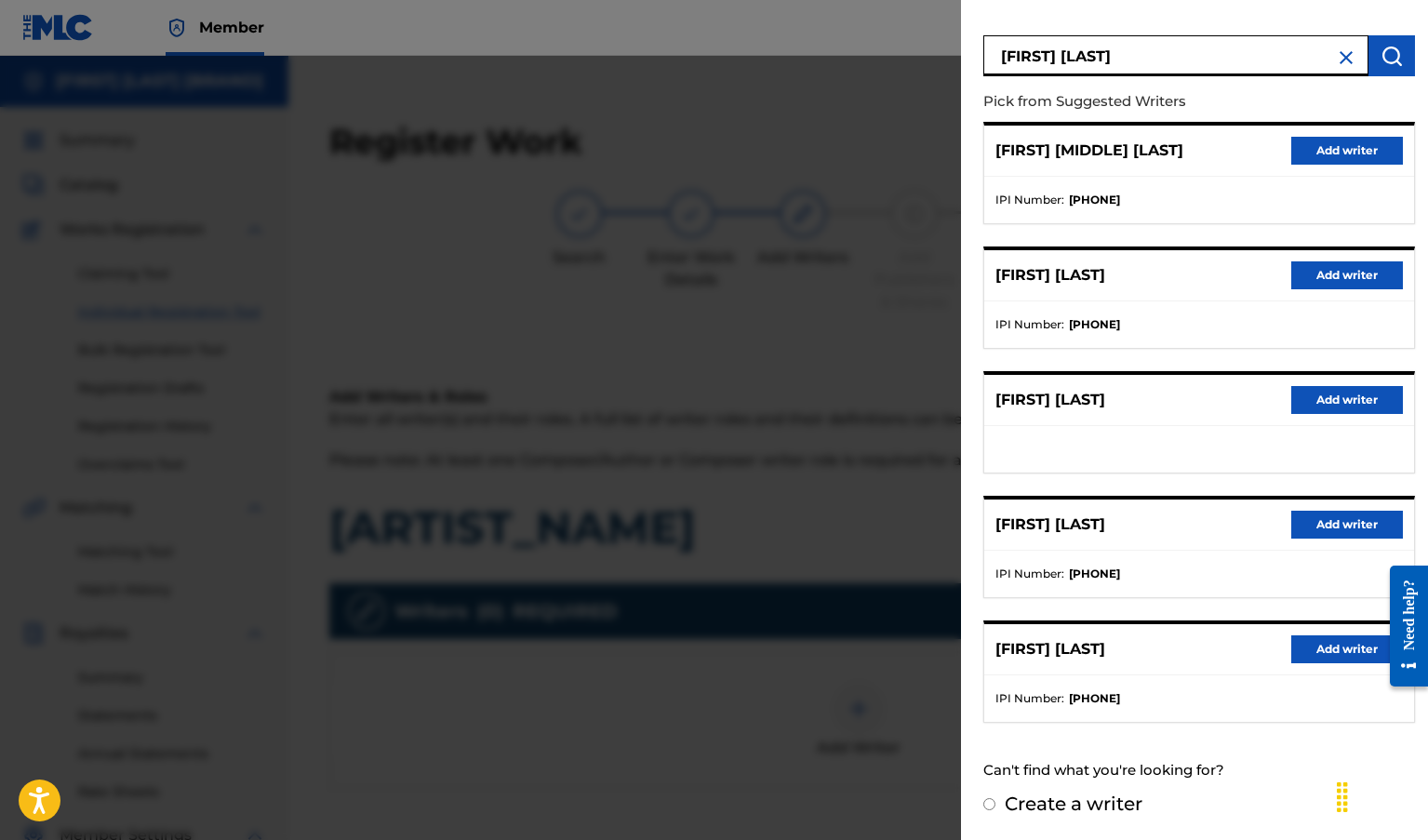 click on "Add writer" at bounding box center [1347, 649] 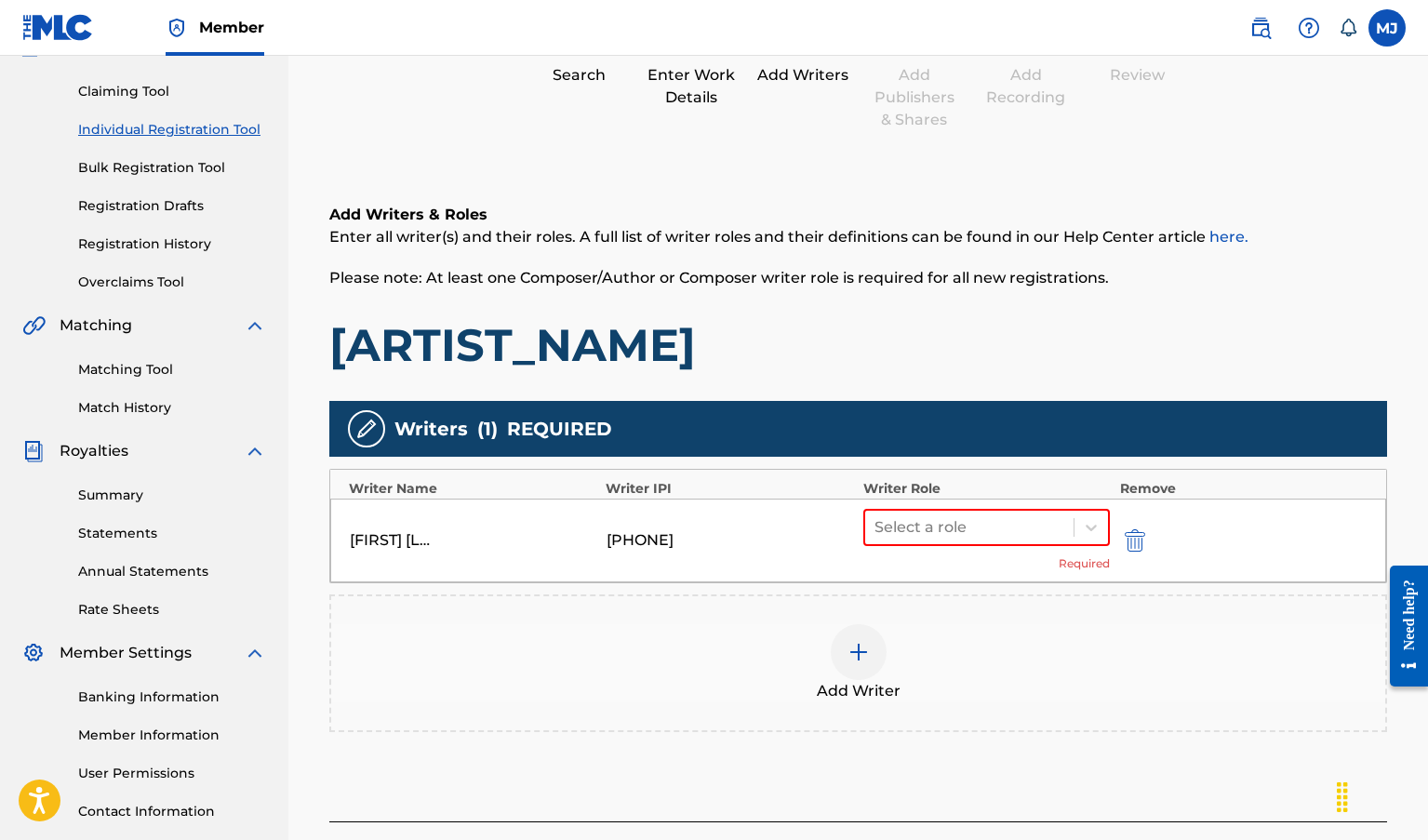 scroll, scrollTop: 186, scrollLeft: 0, axis: vertical 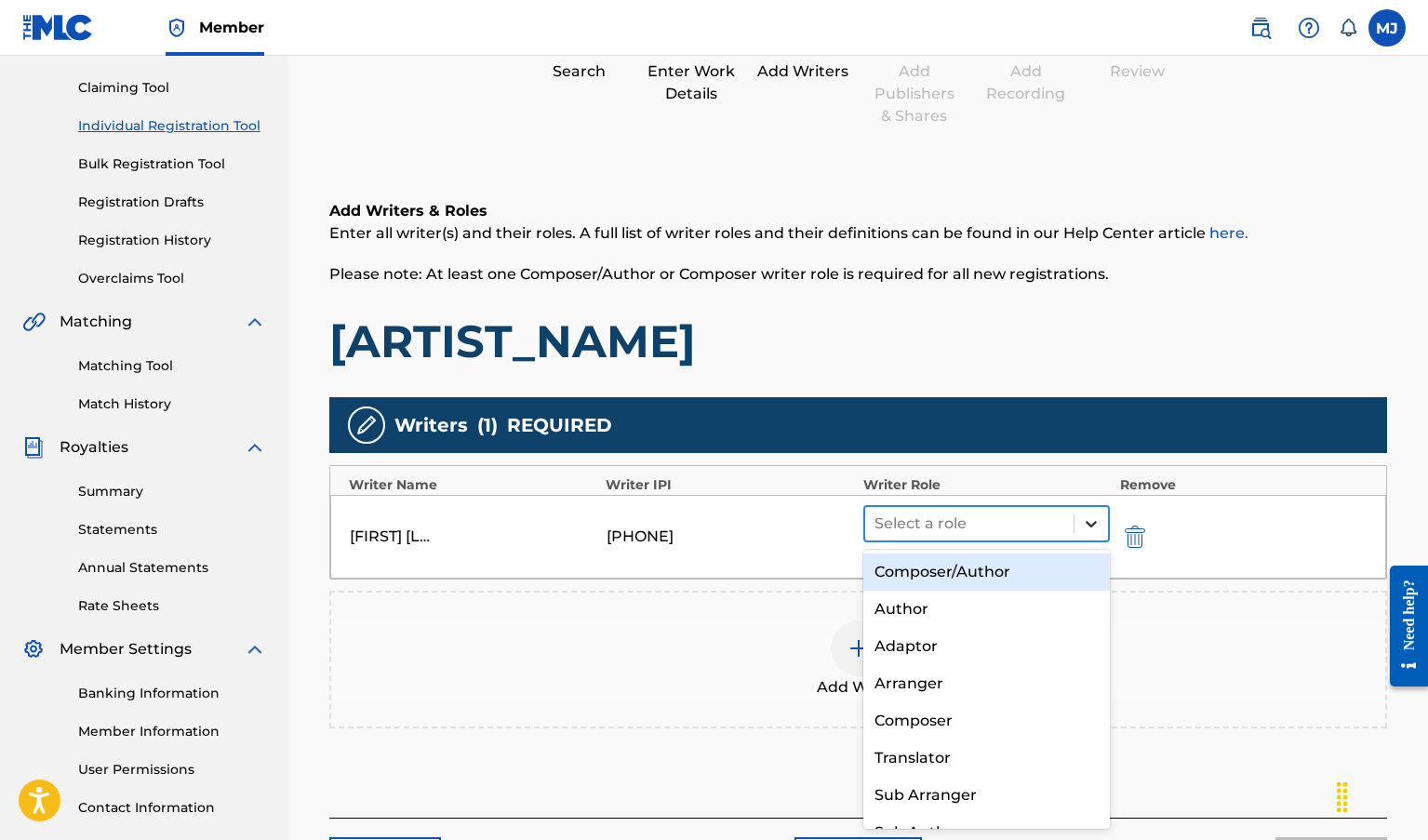 click 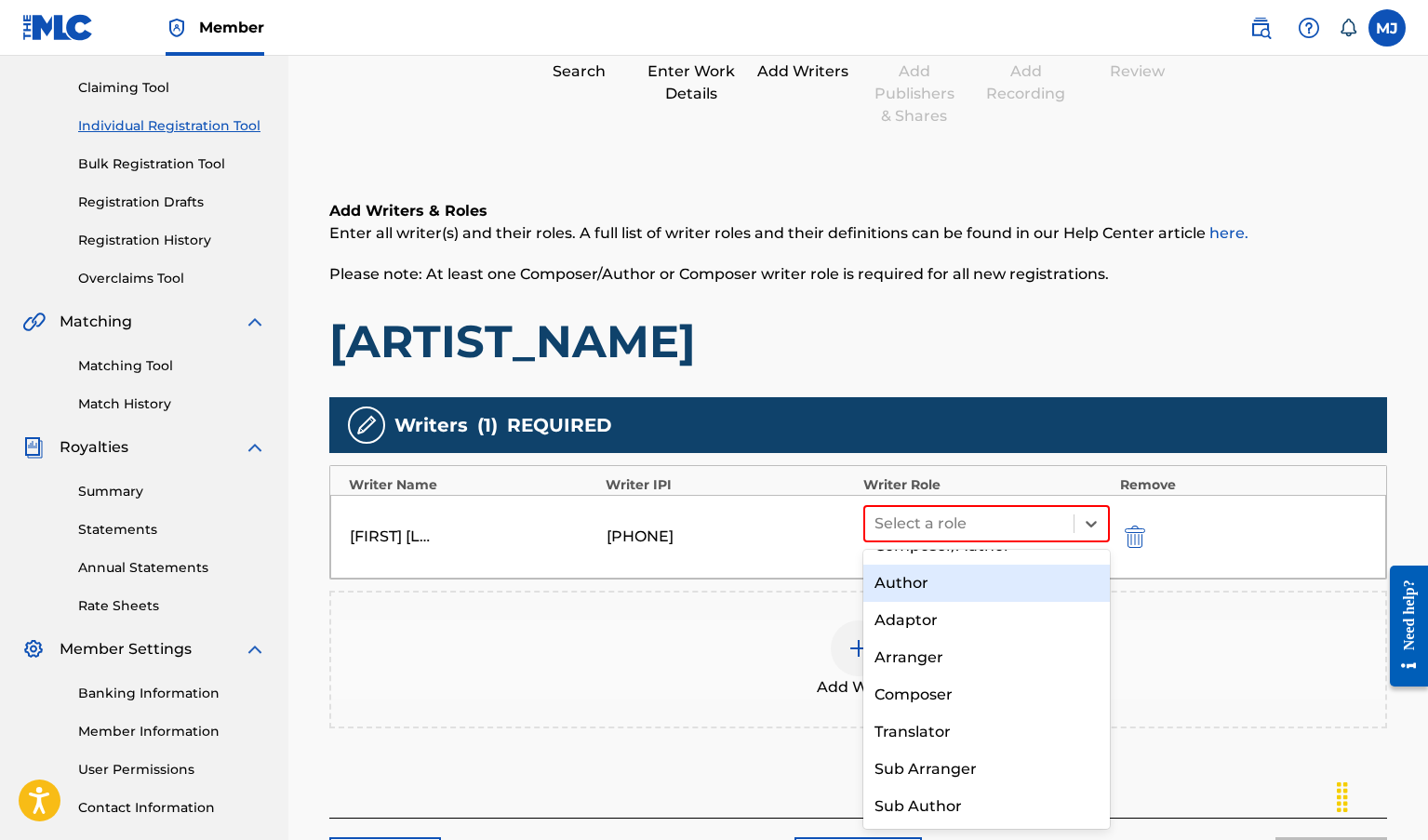 scroll, scrollTop: 0, scrollLeft: 0, axis: both 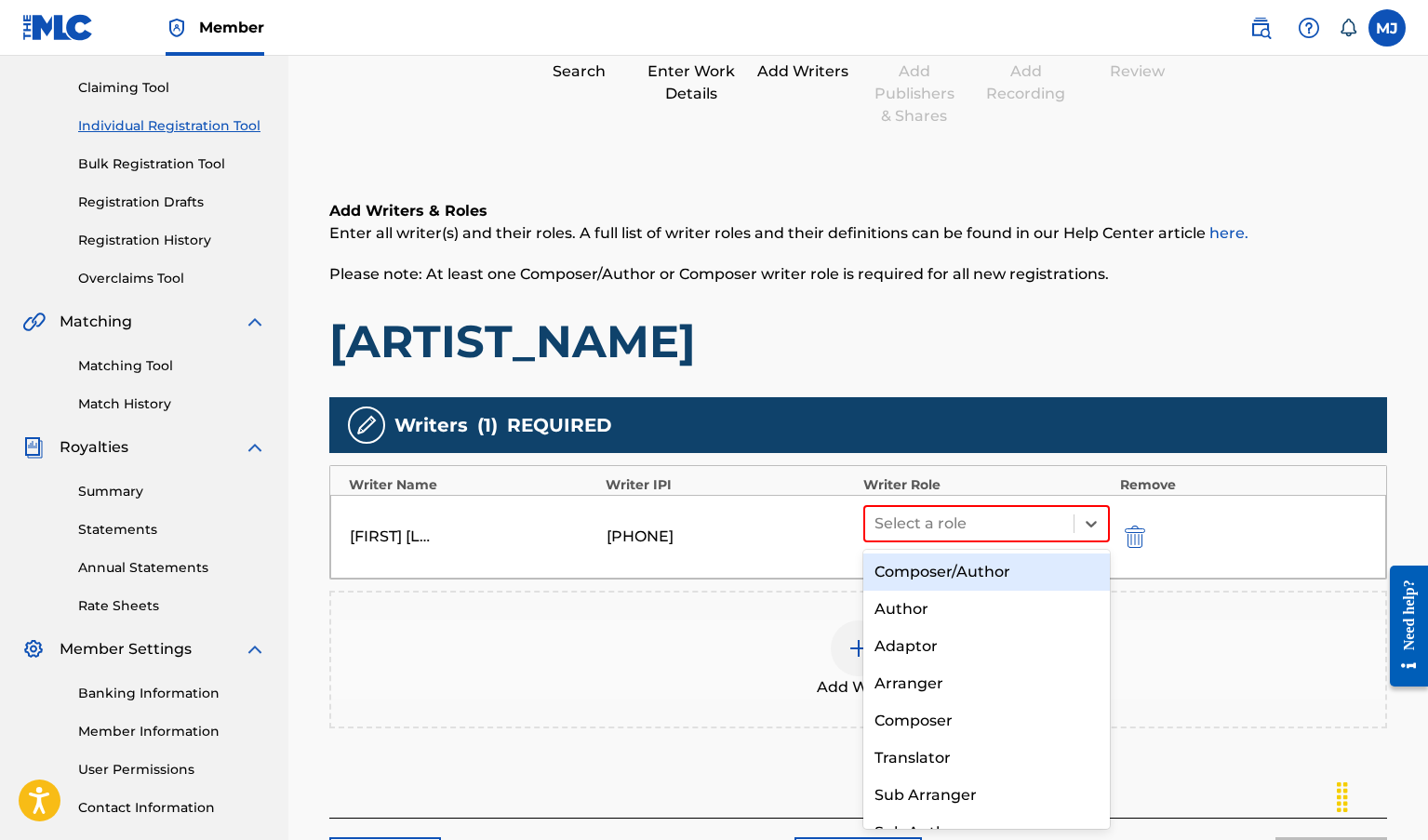 click on "Composer/Author" at bounding box center (987, 572) 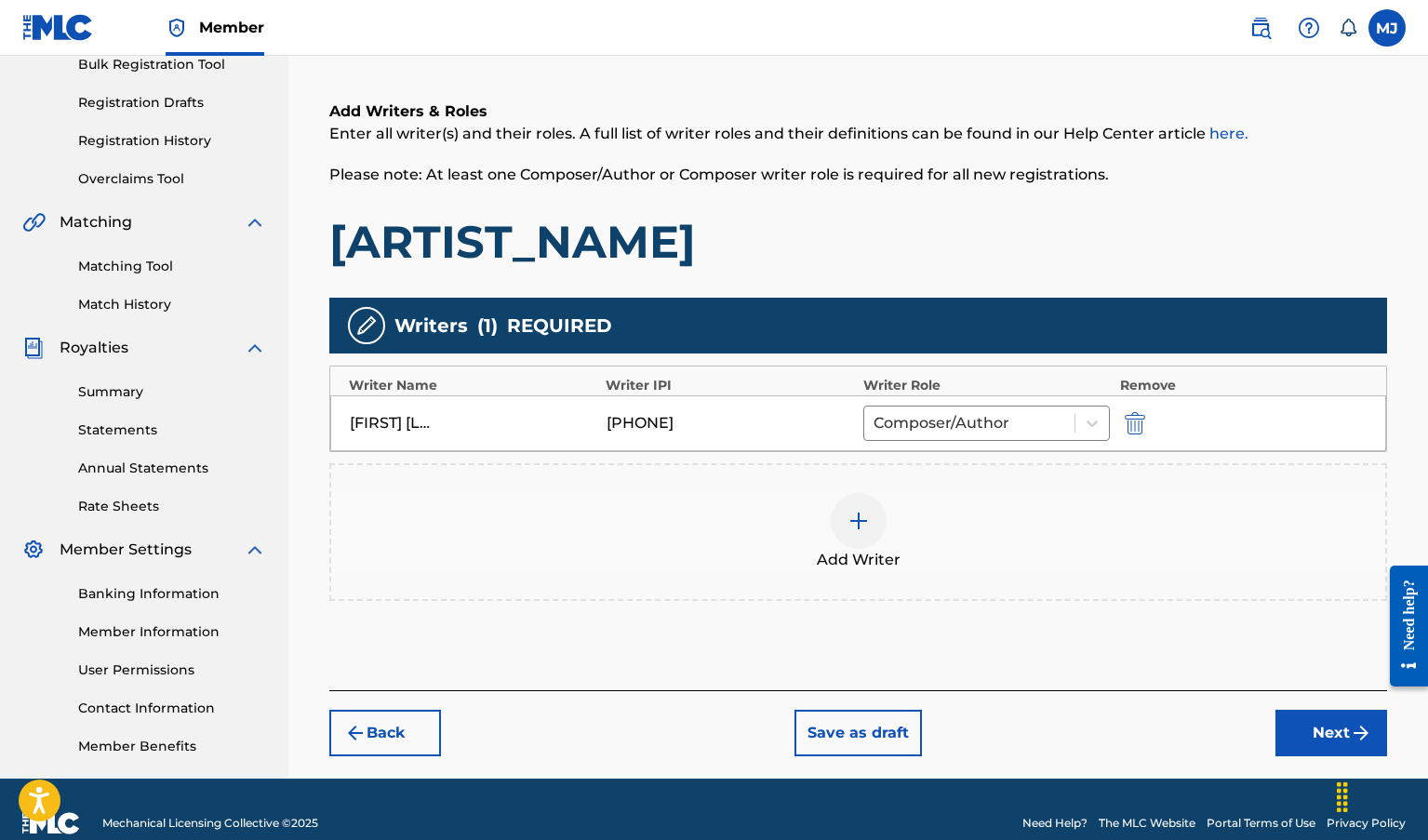 scroll, scrollTop: 313, scrollLeft: 0, axis: vertical 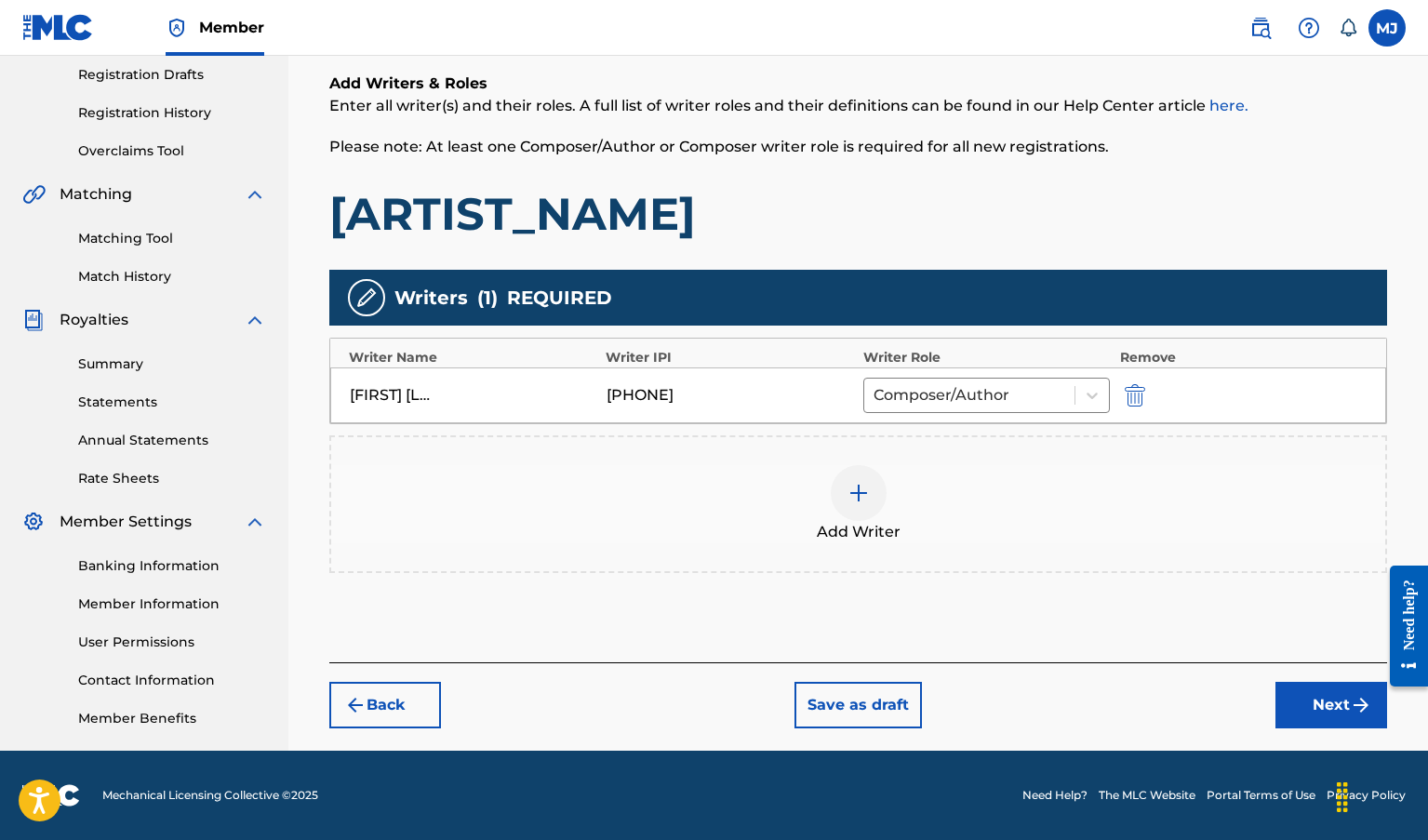 click on "Next" at bounding box center [1331, 705] 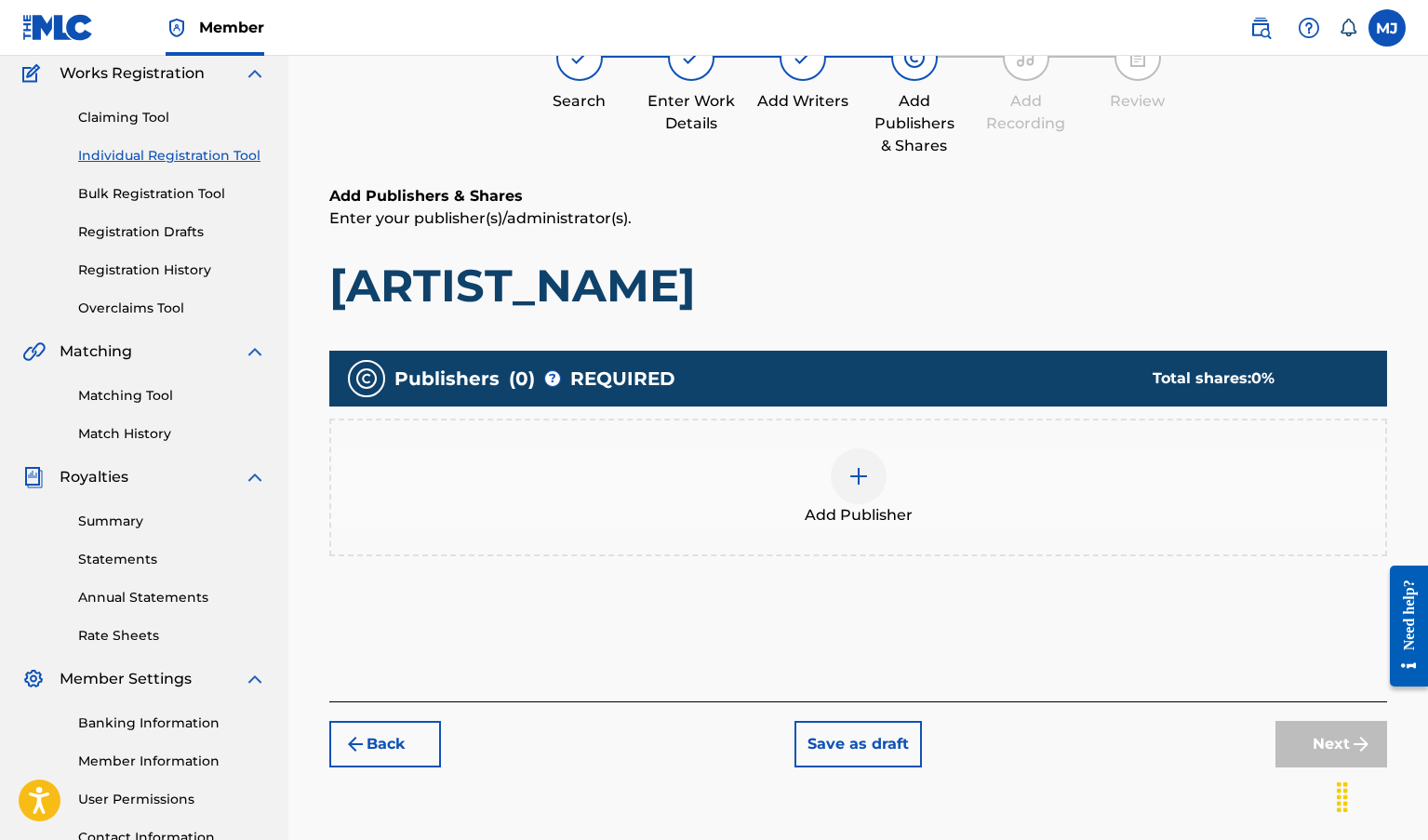 scroll, scrollTop: 84, scrollLeft: 0, axis: vertical 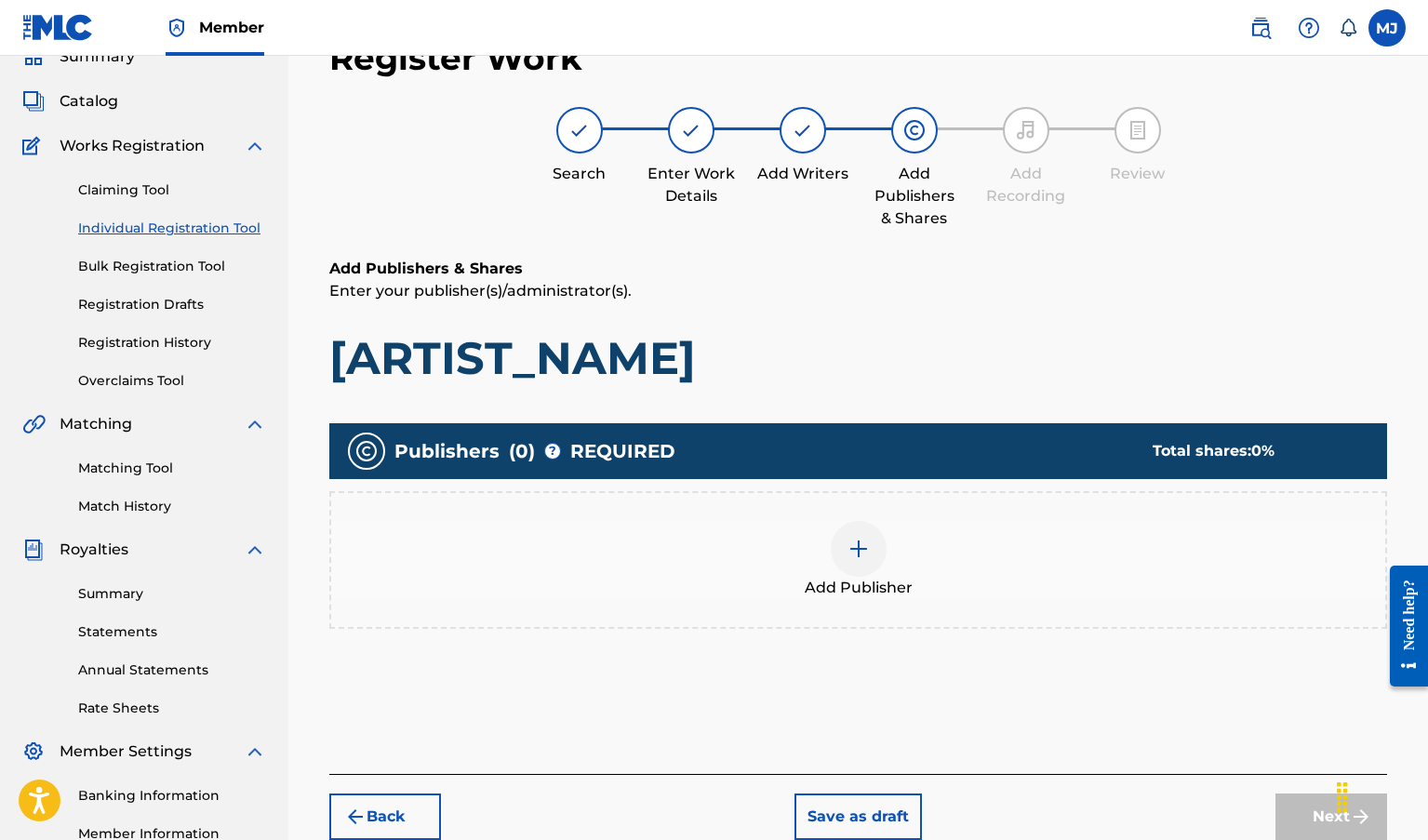click at bounding box center [859, 549] 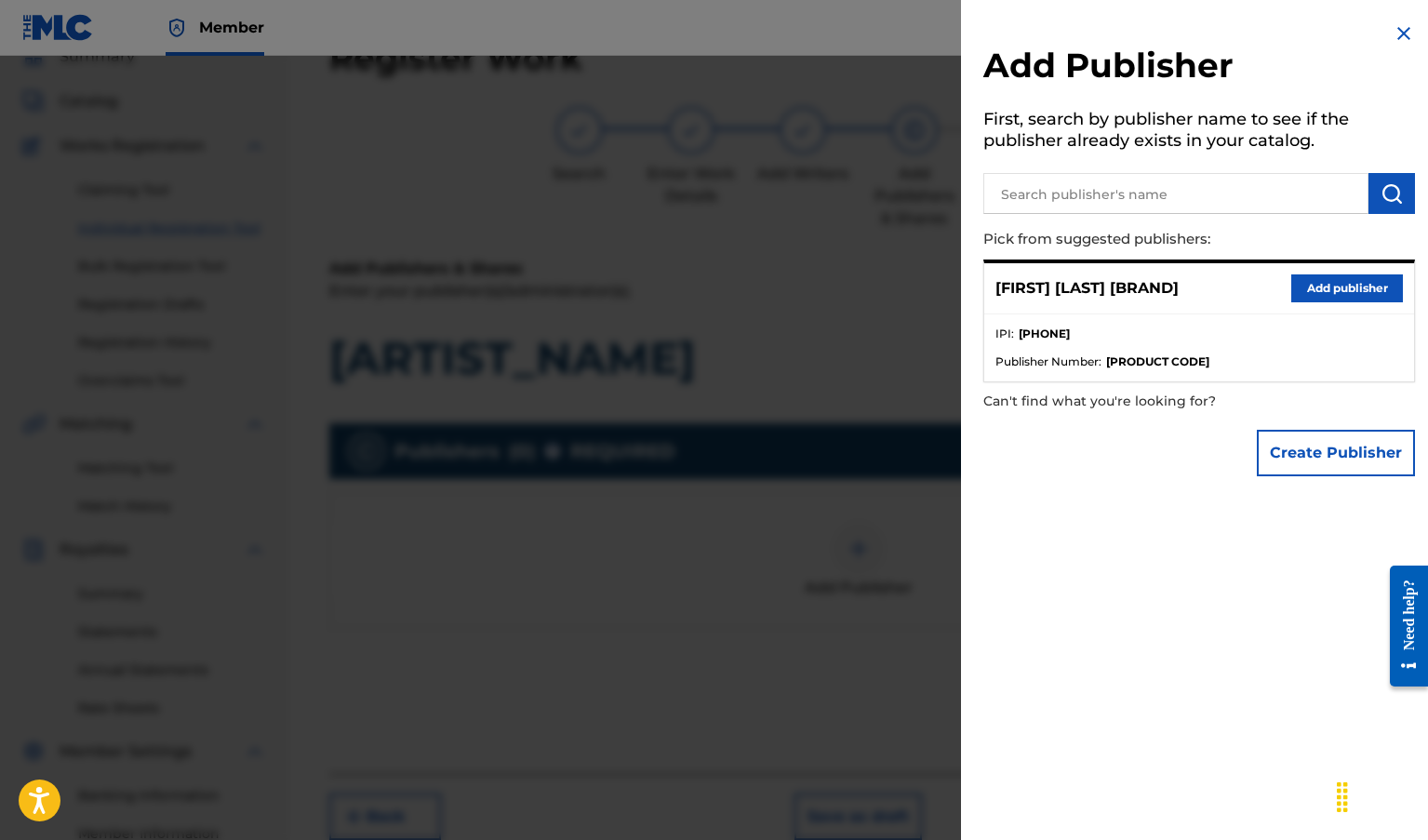 click on "Add Publisher First, search by publisher name to see if the publisher already exists in your catalog. Pick from suggested publishers: Michael Jamell HollywoodPkr Add publisher IPI : 01303522896 Publisher Number : P647QT Can't find what you're looking for? Create Publisher" at bounding box center [1199, 420] 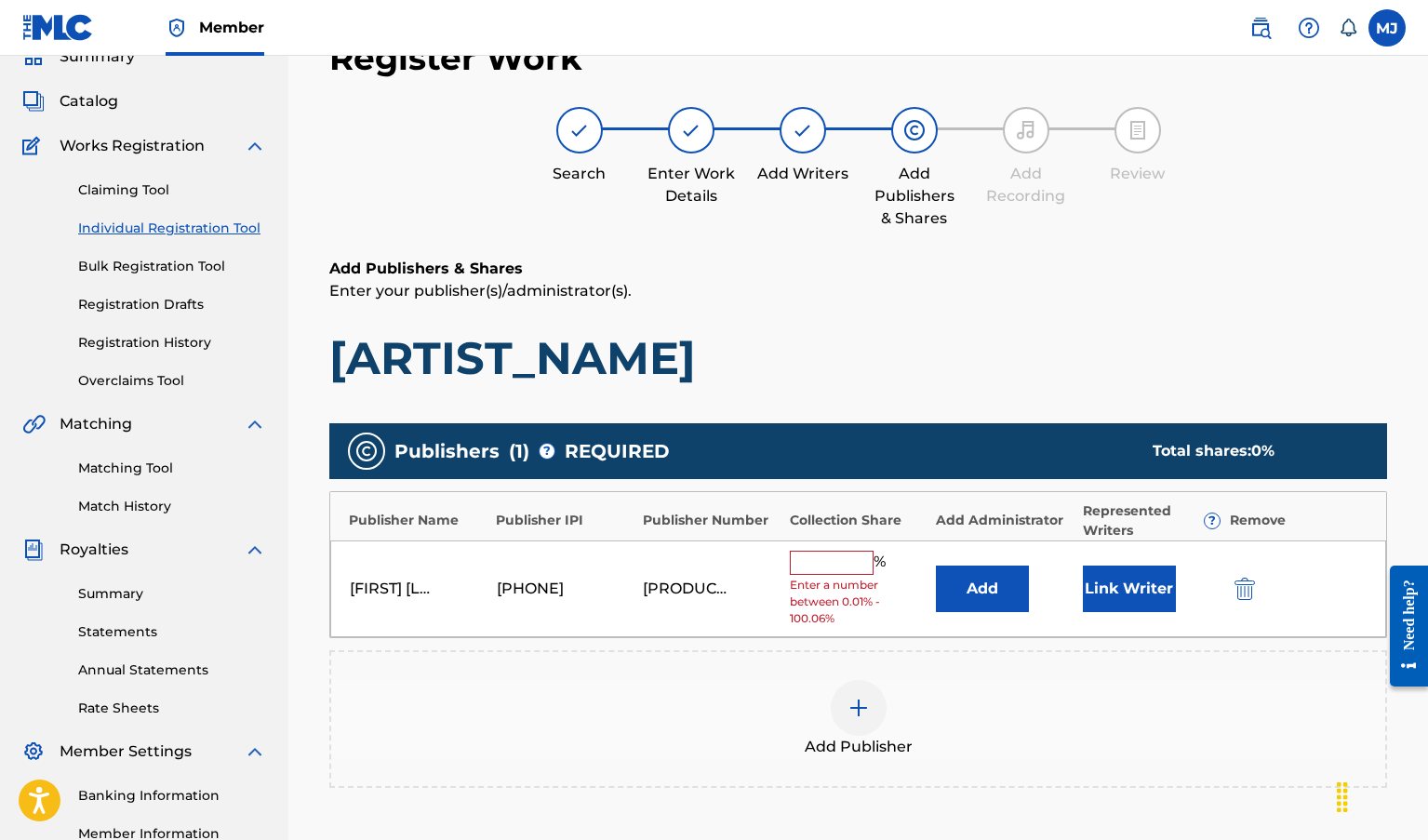 click at bounding box center [832, 563] 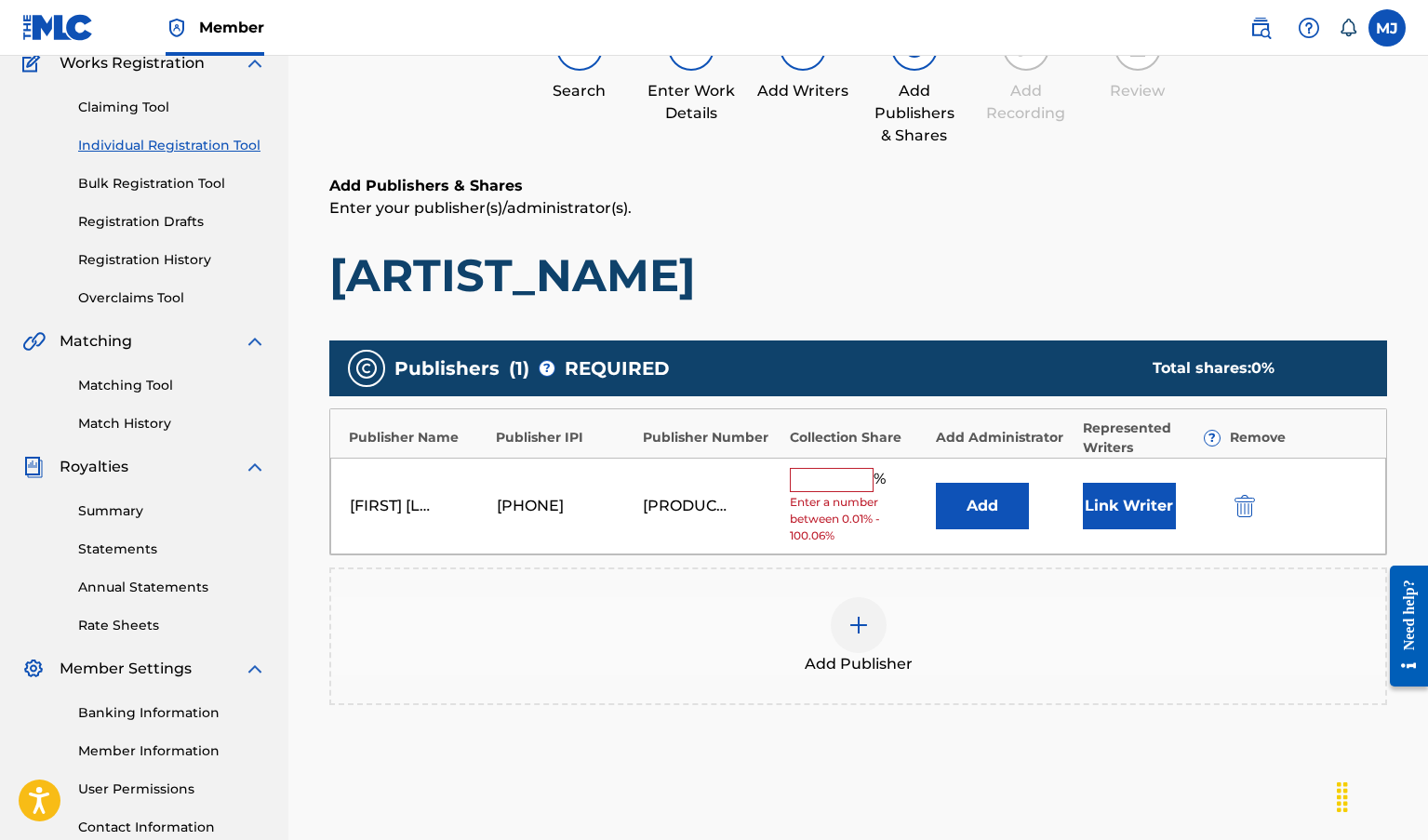 scroll, scrollTop: 165, scrollLeft: 0, axis: vertical 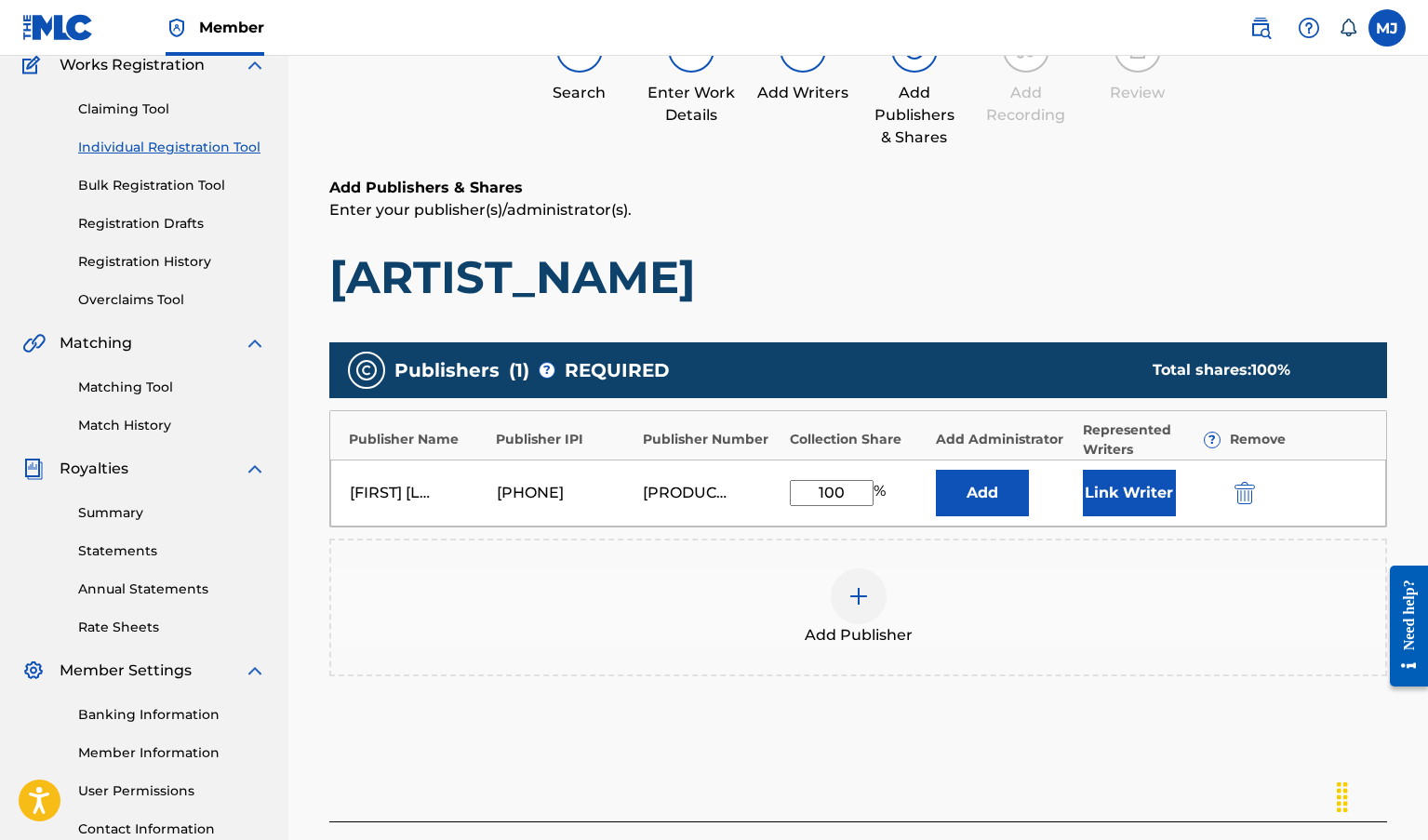 type on "100" 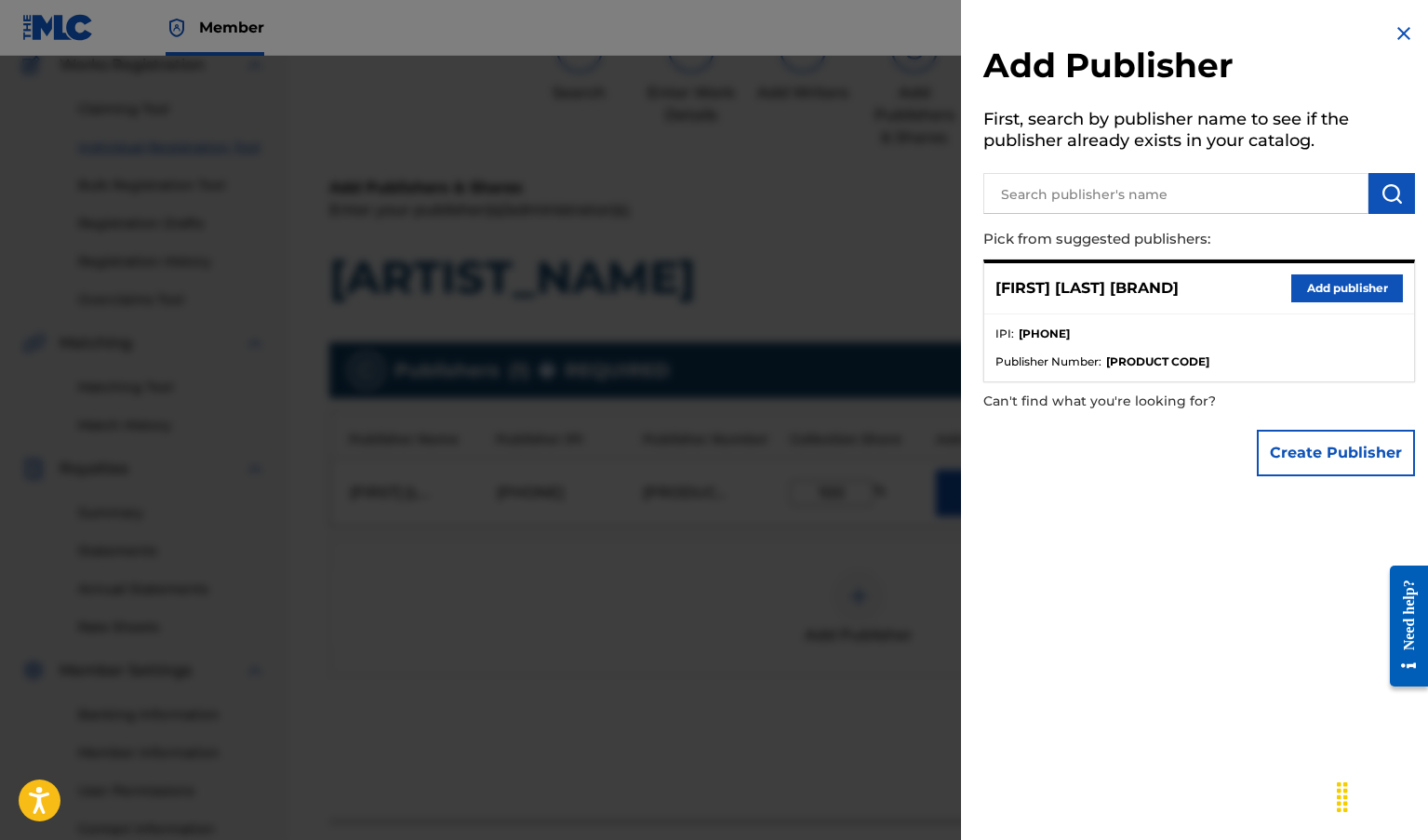 click at bounding box center (1404, 33) 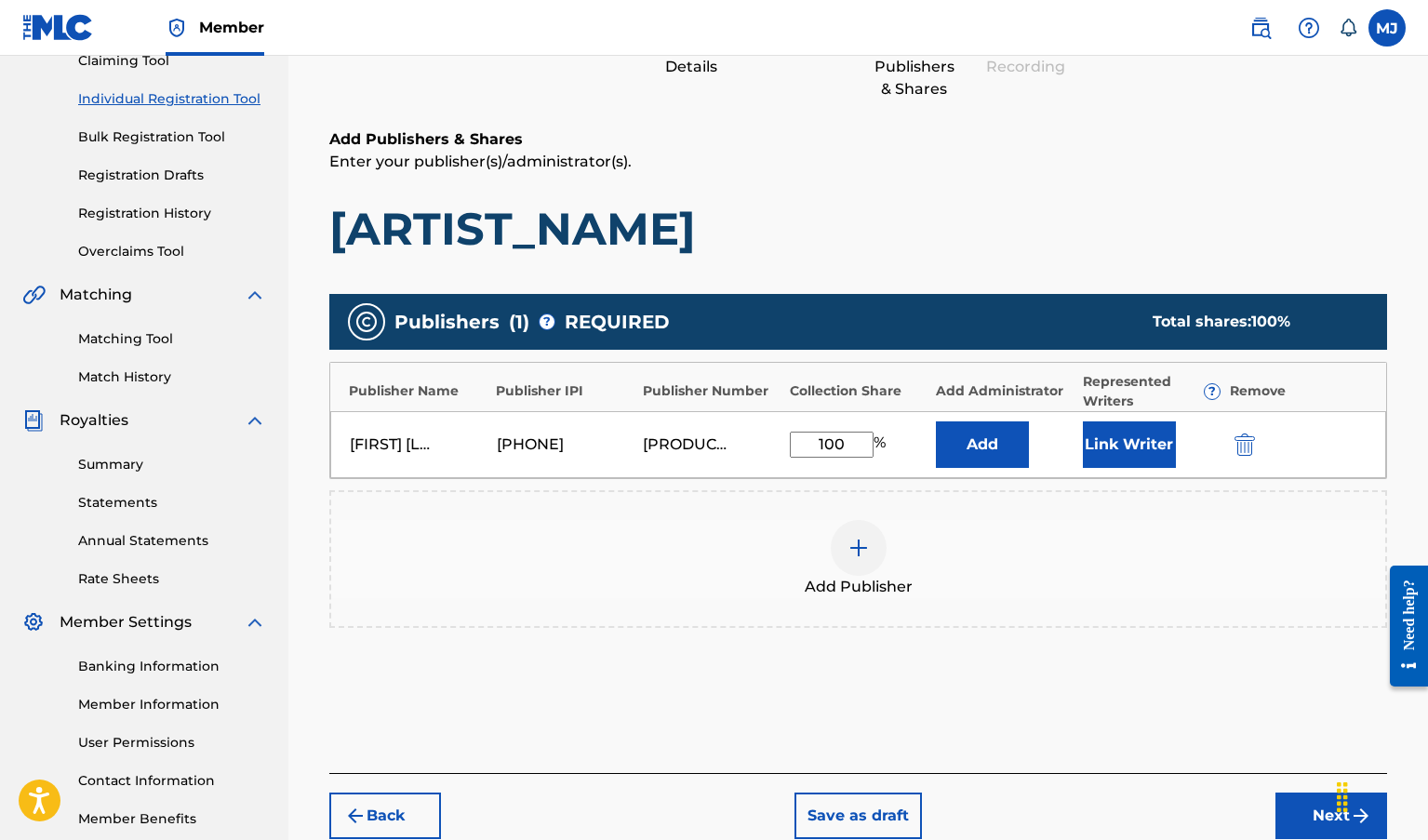 scroll, scrollTop: 320, scrollLeft: 0, axis: vertical 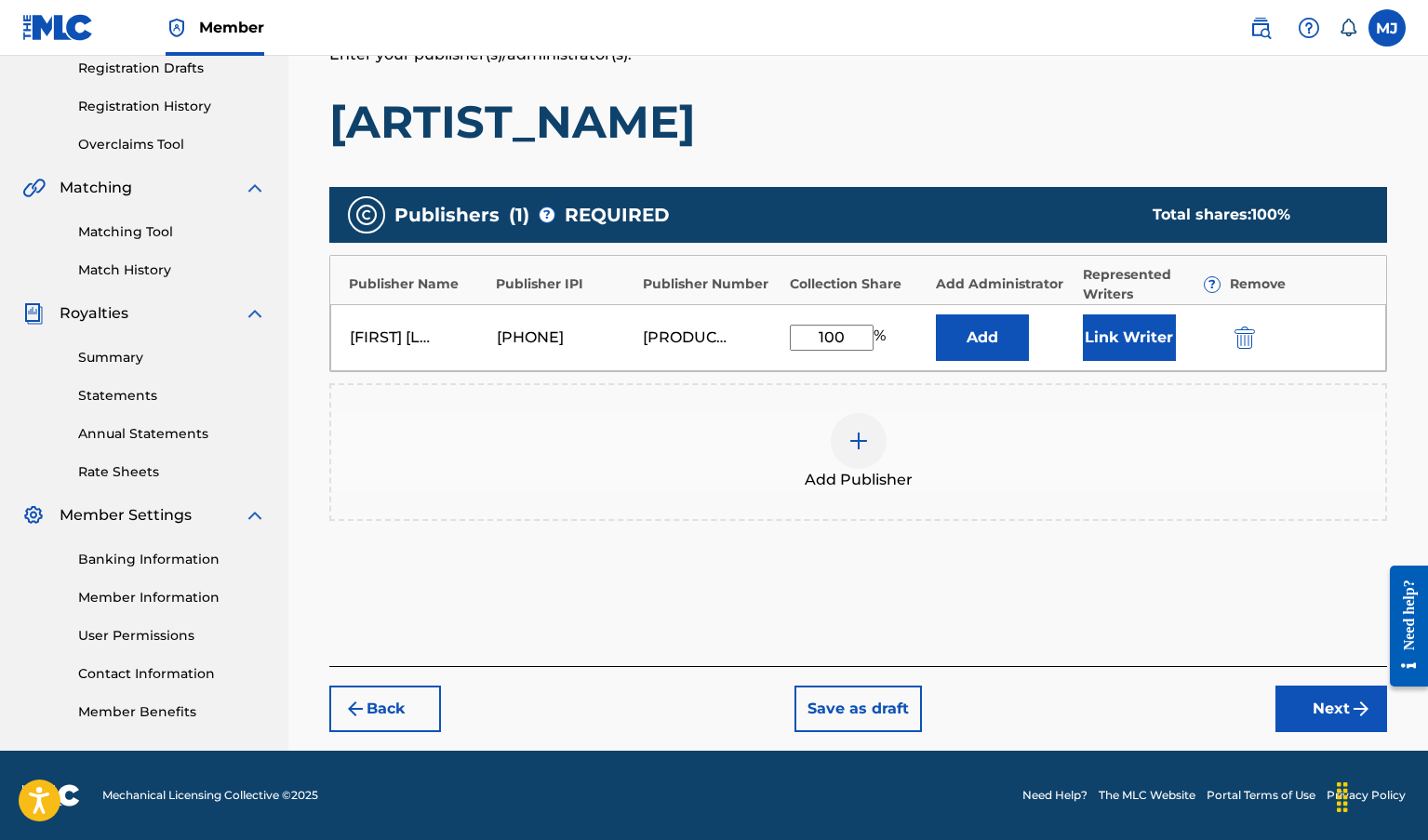 click on "Next" at bounding box center (1331, 709) 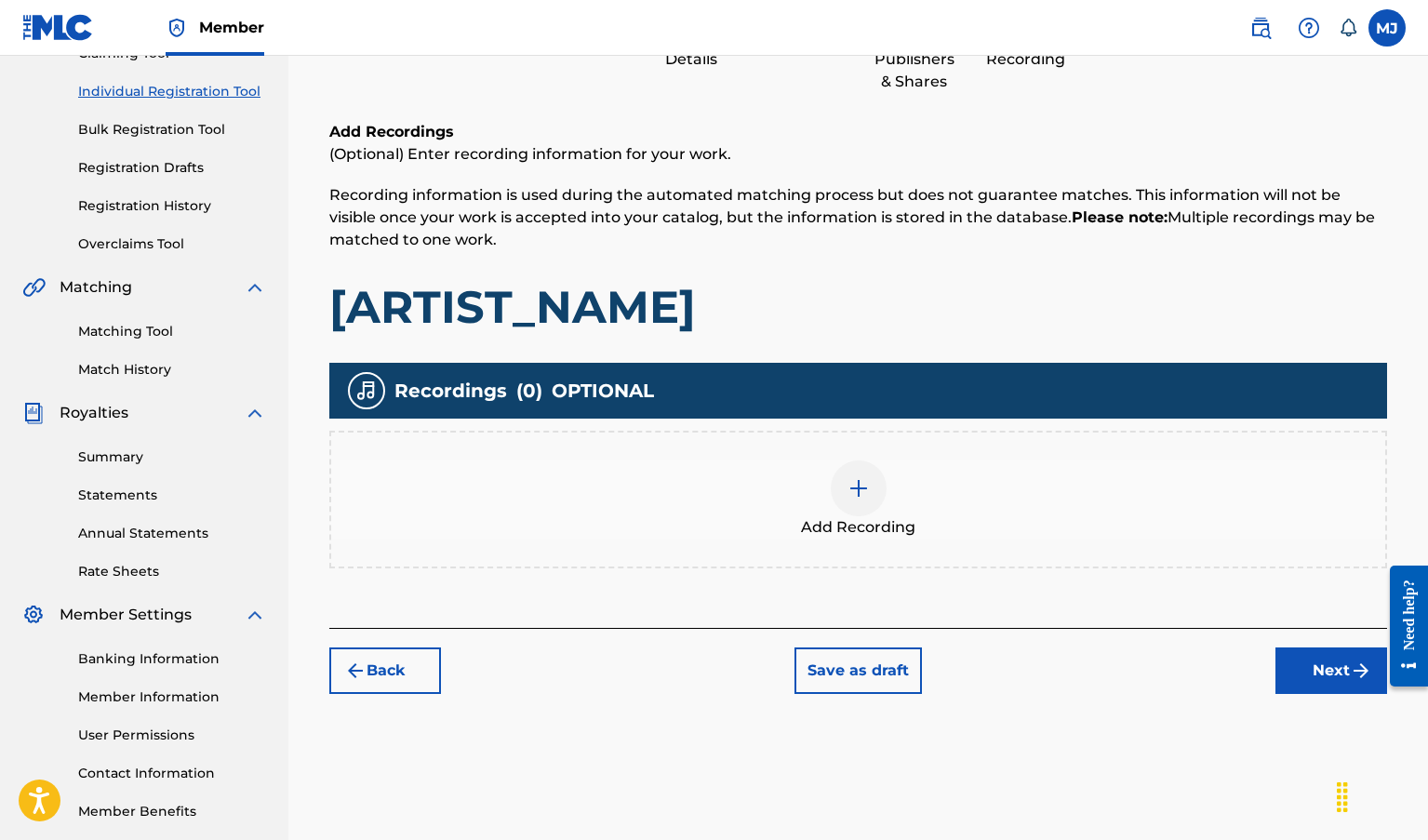 scroll, scrollTop: 270, scrollLeft: 0, axis: vertical 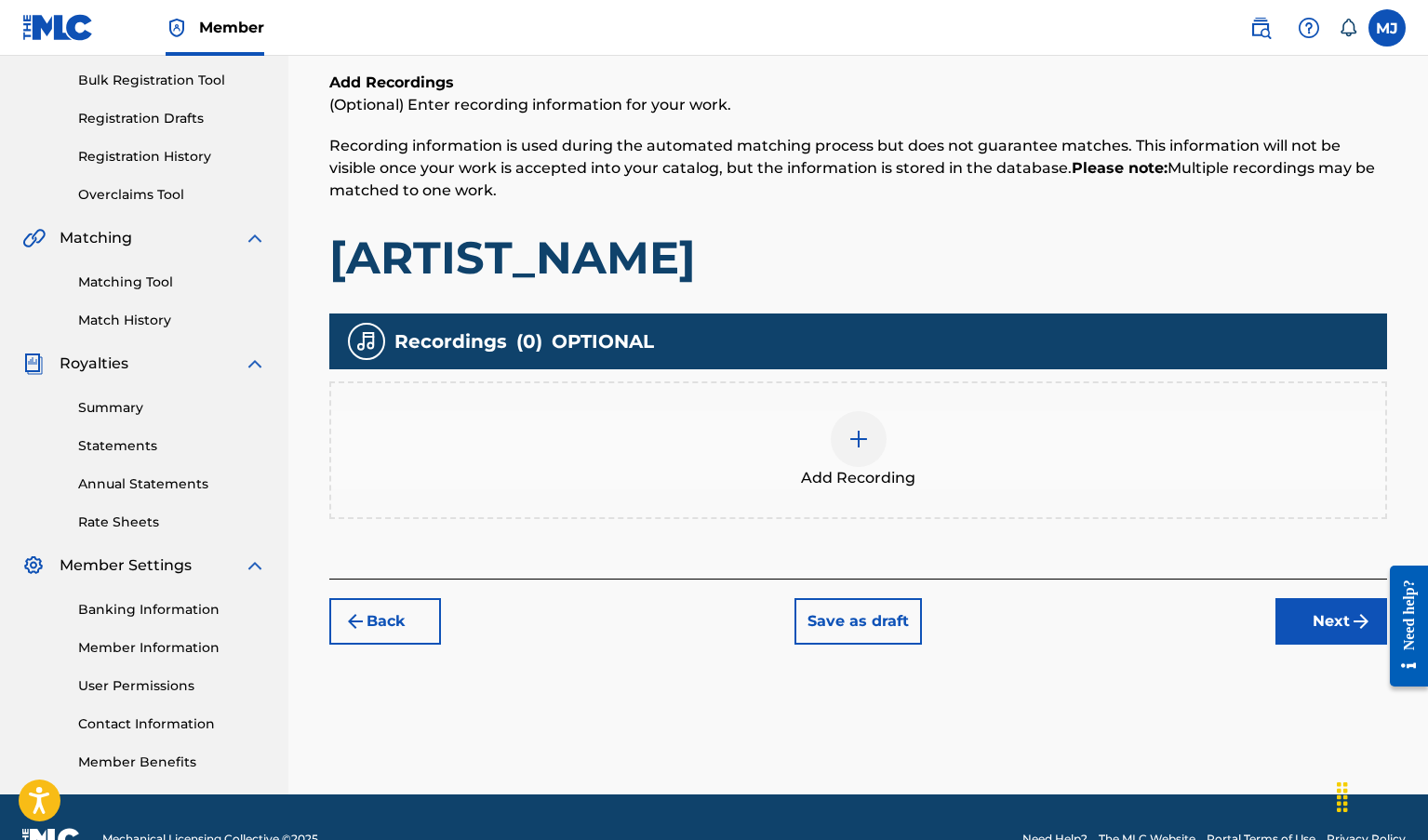 click at bounding box center [859, 439] 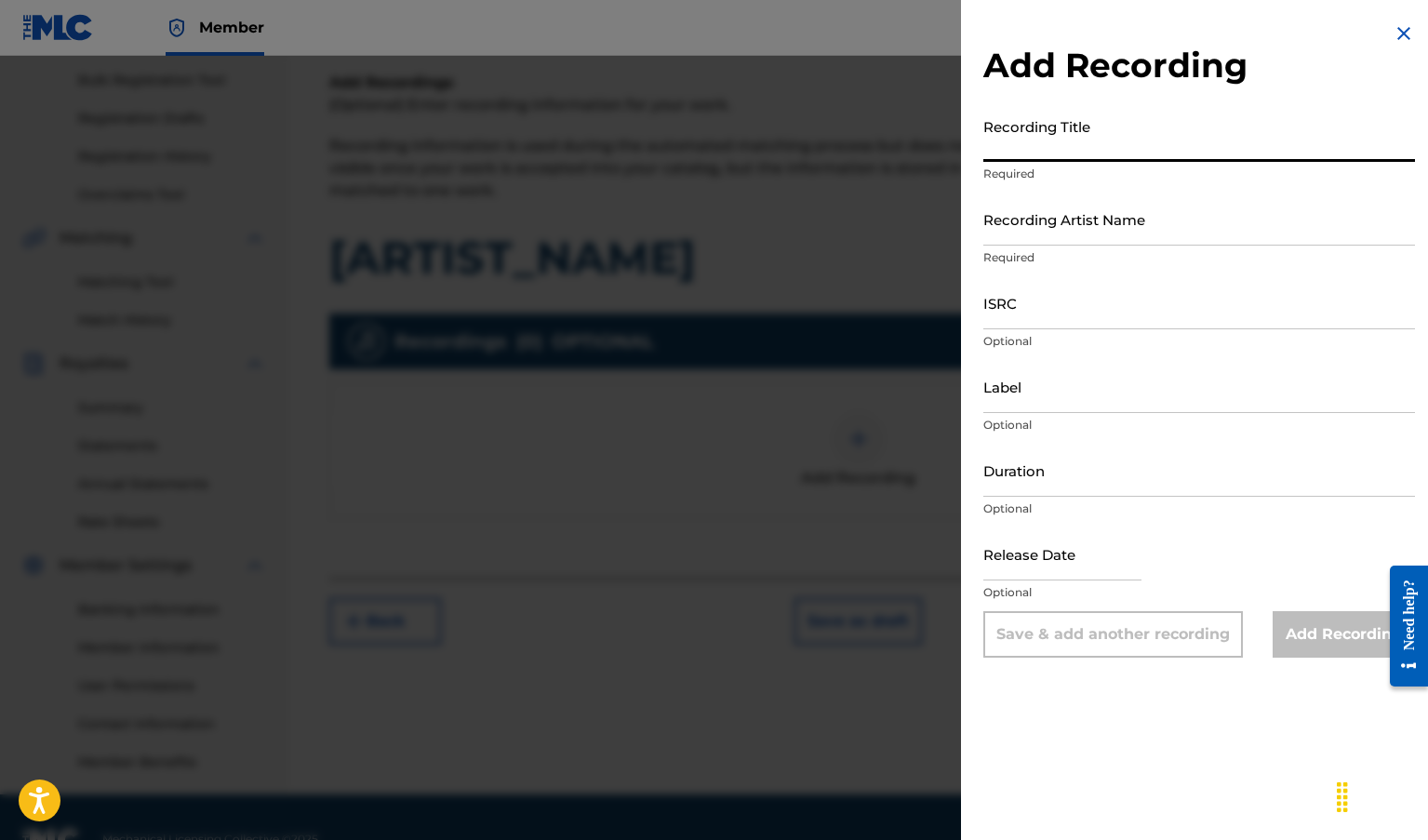 click on "Recording Title" at bounding box center (1199, 135) 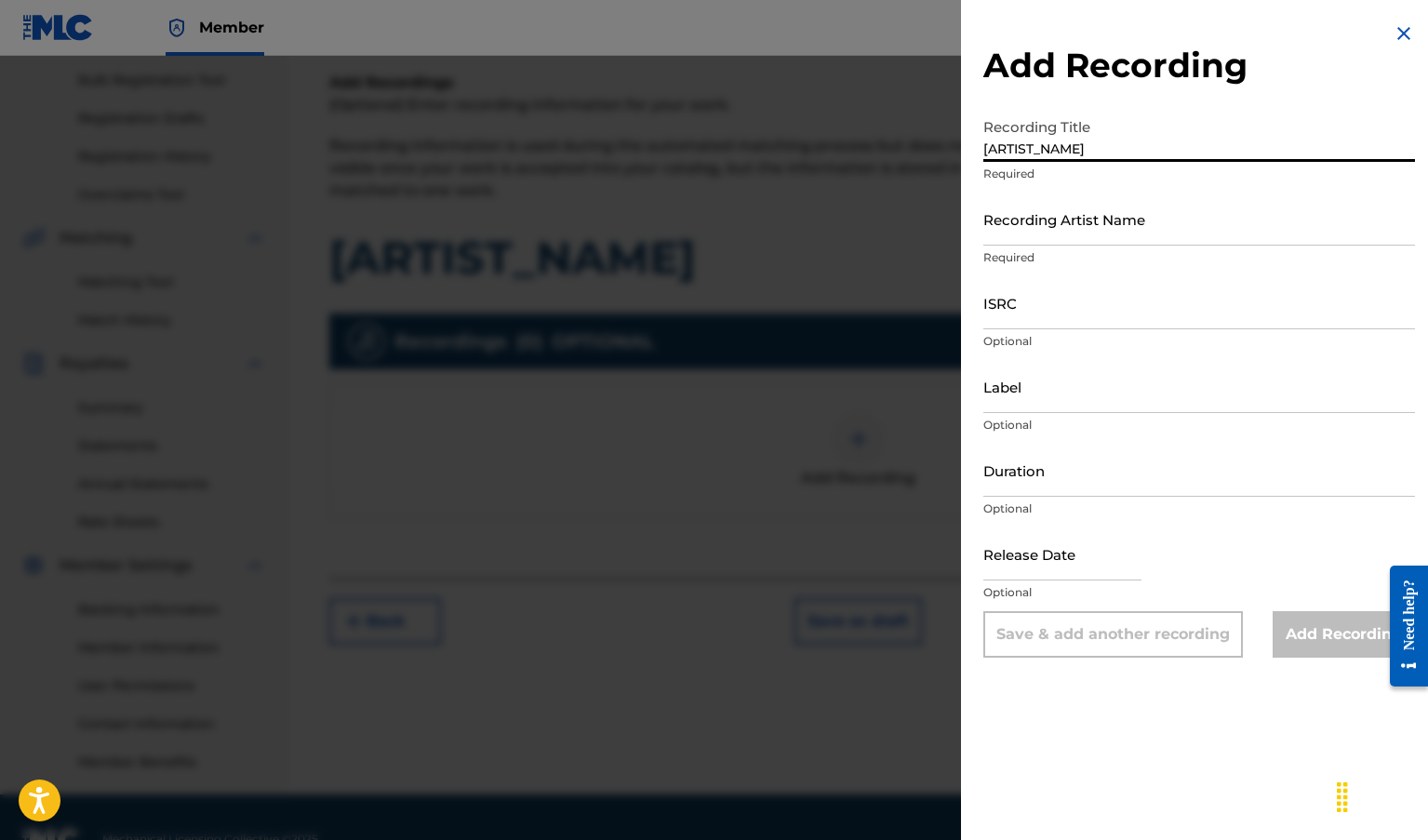 type on "Angel In The Sky" 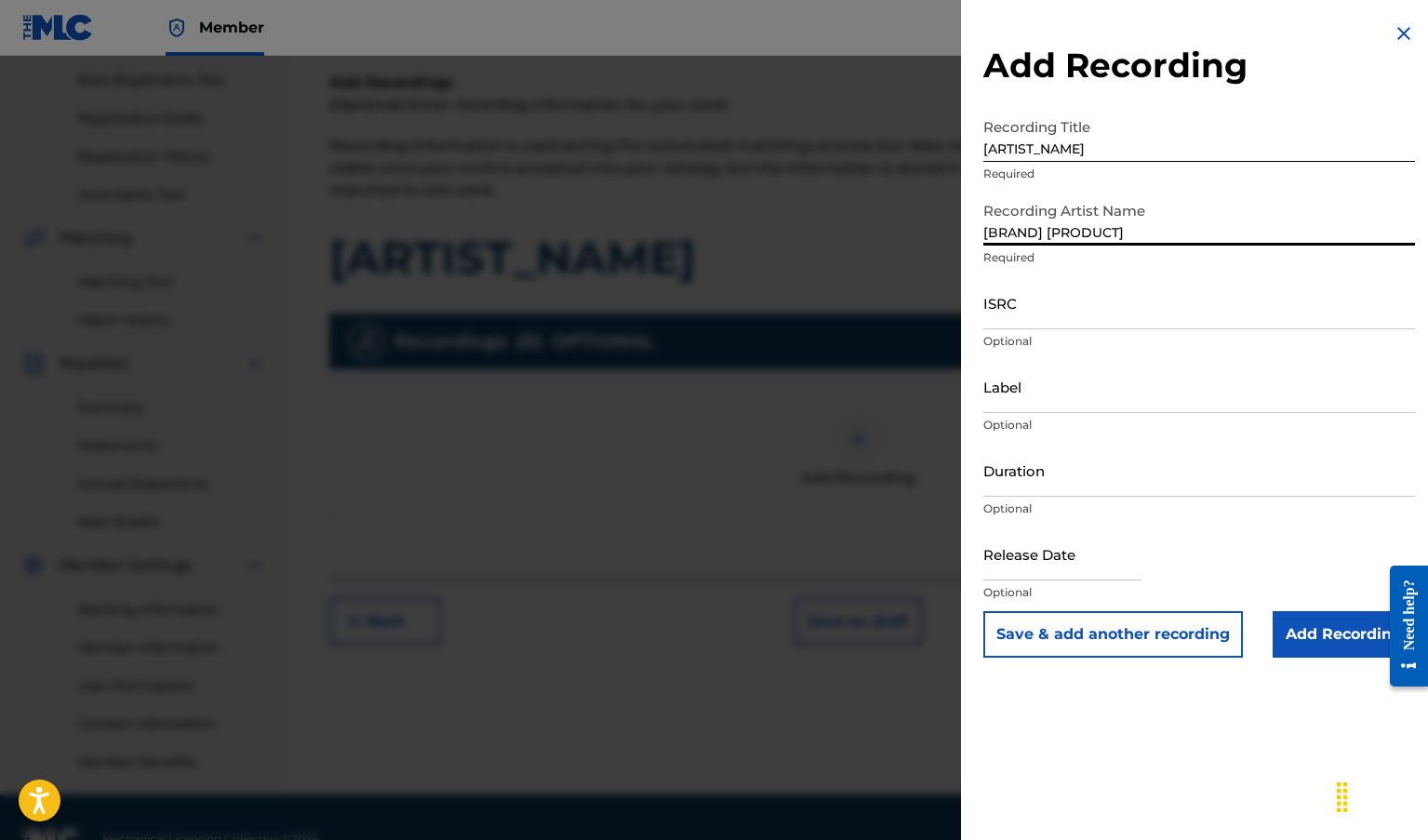 type on "HollywoodPkr VAMPits" 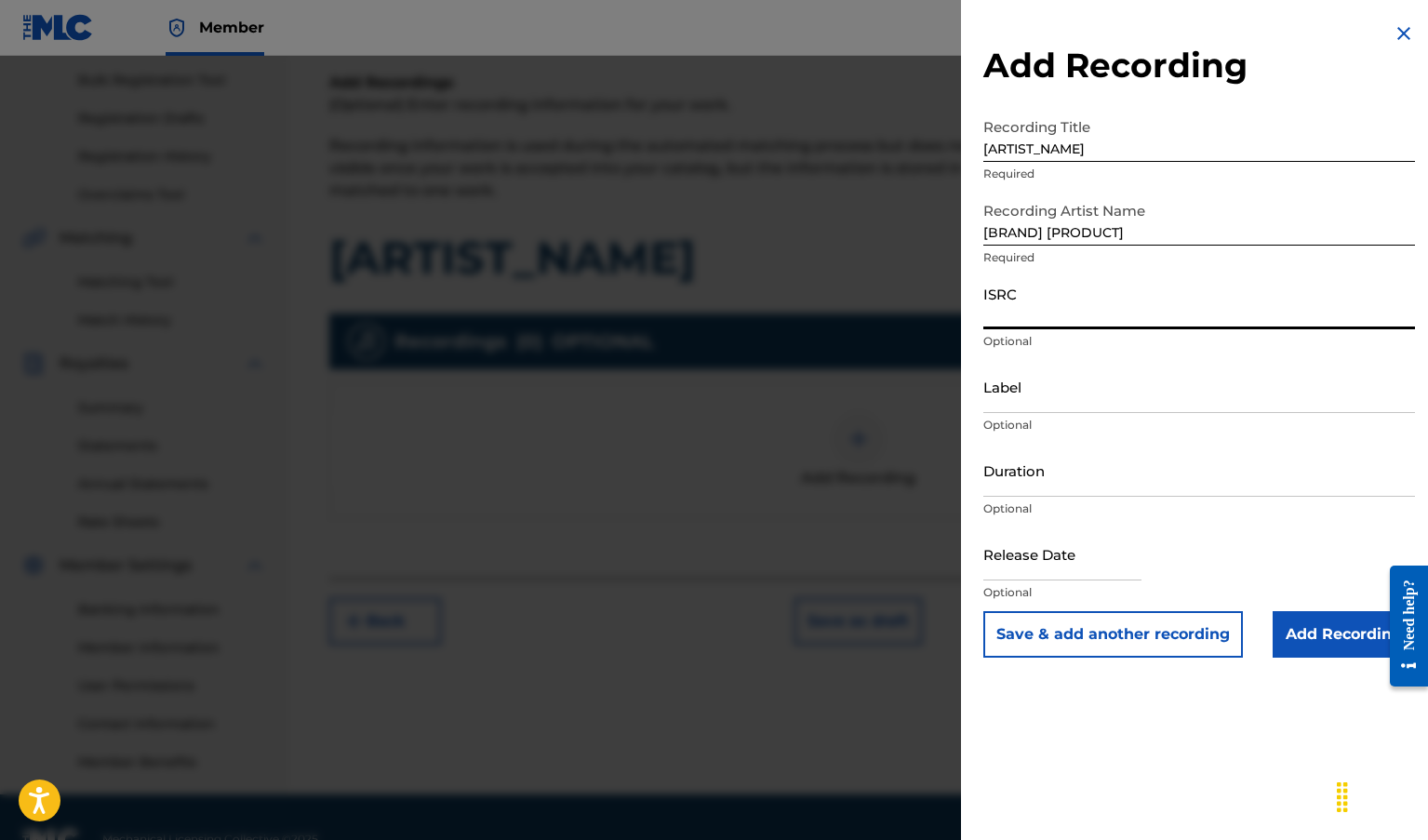 paste on "[CREDIT_CARD]" 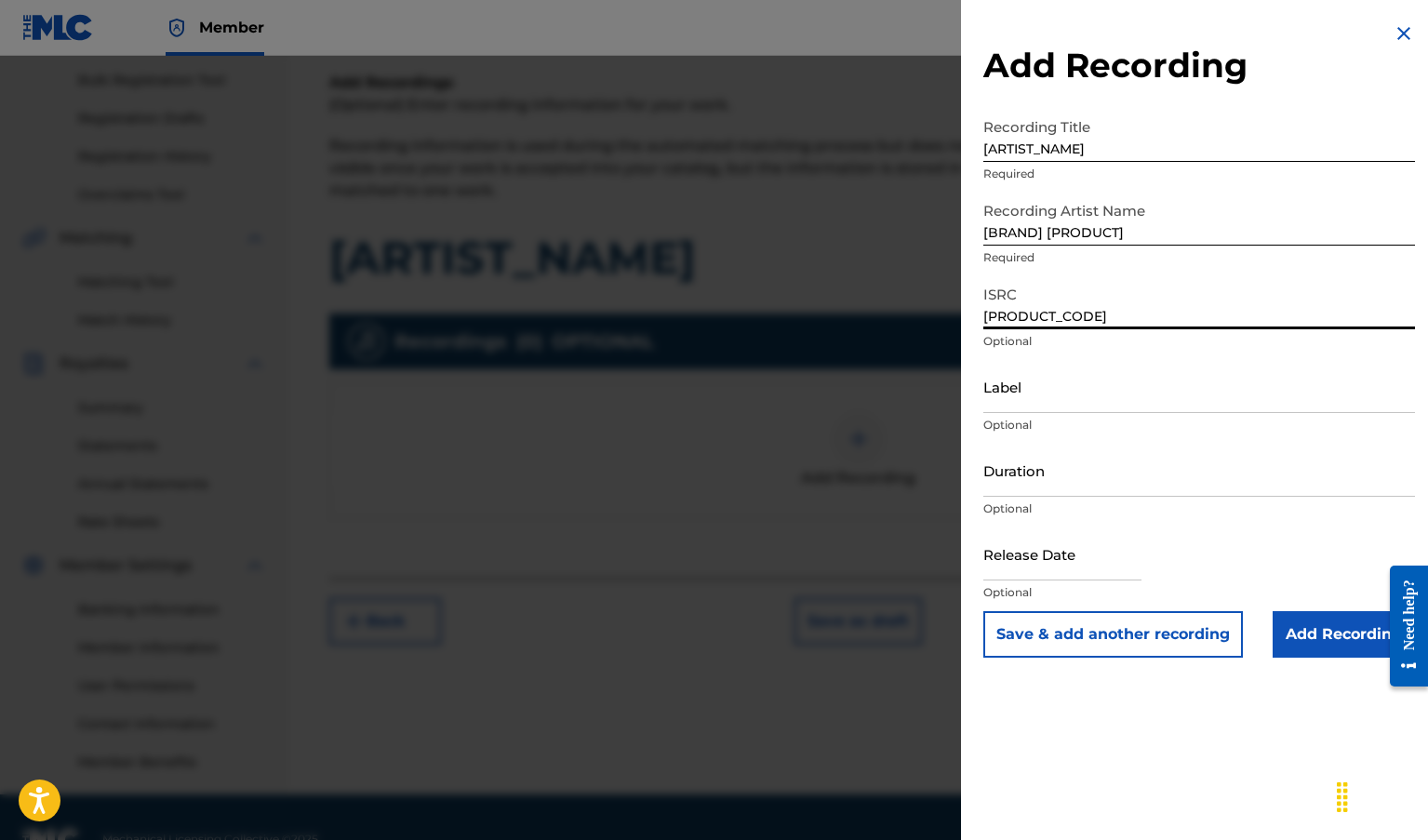 type on "[CREDIT_CARD]" 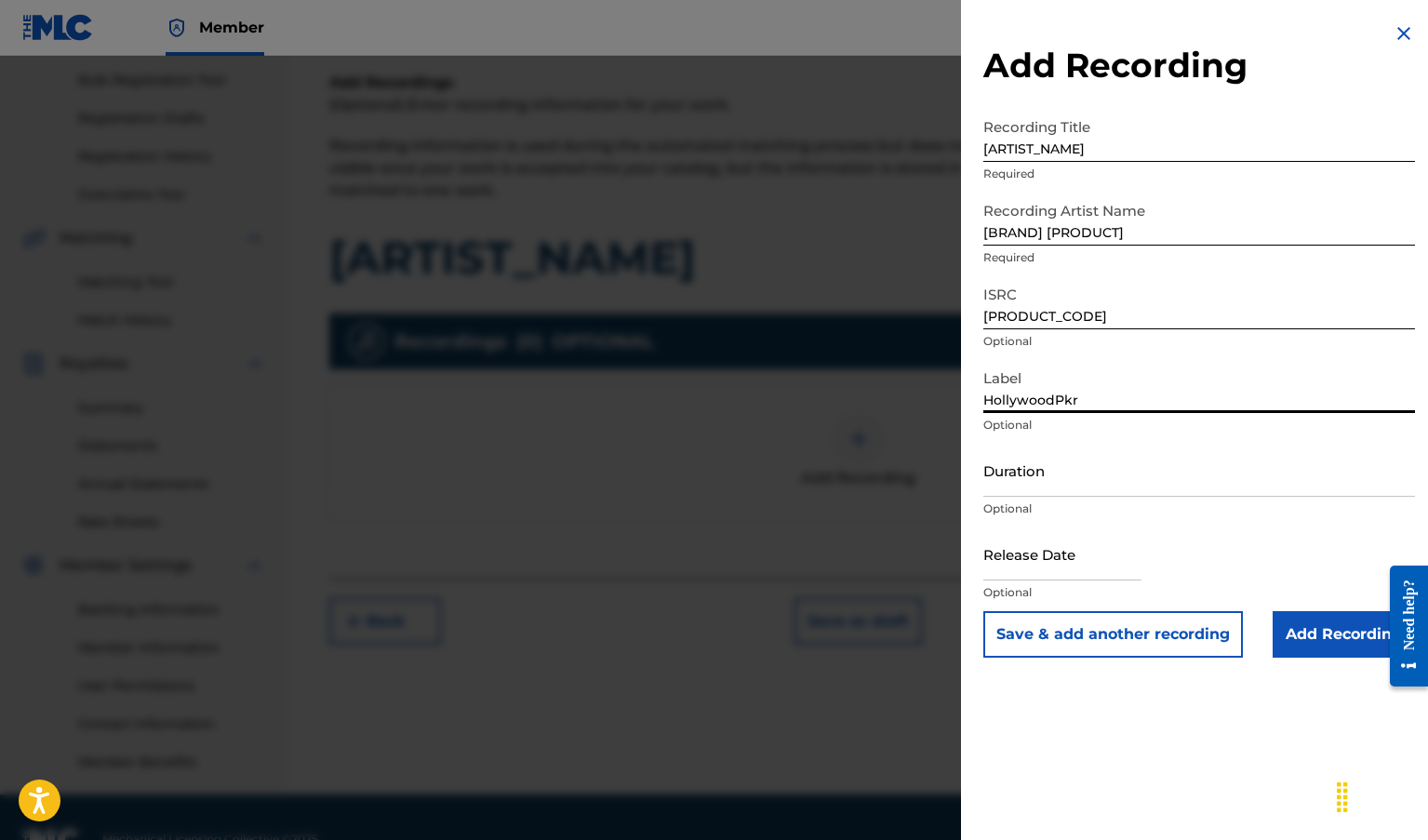 type on "[LOCATION]" 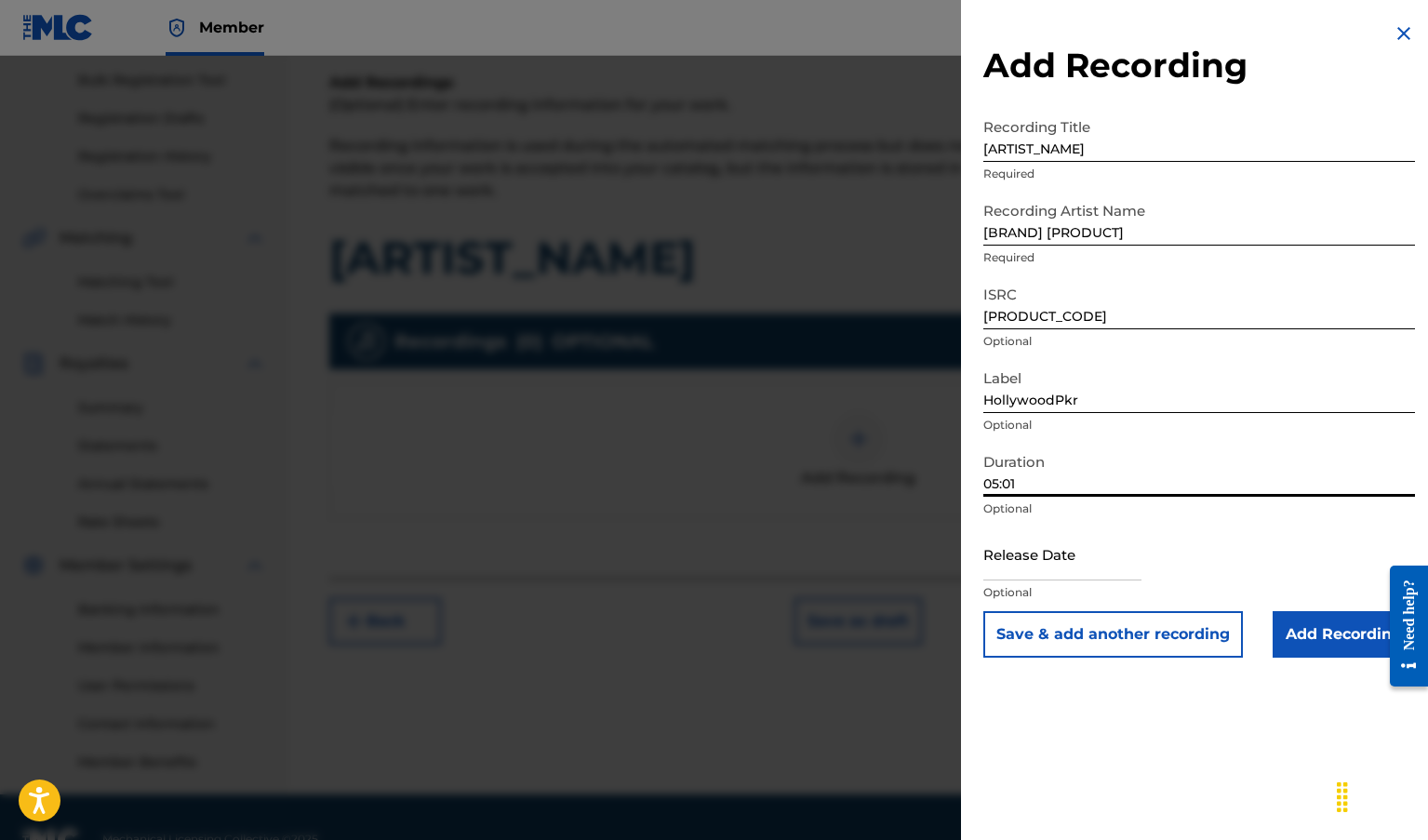 type on "05:01" 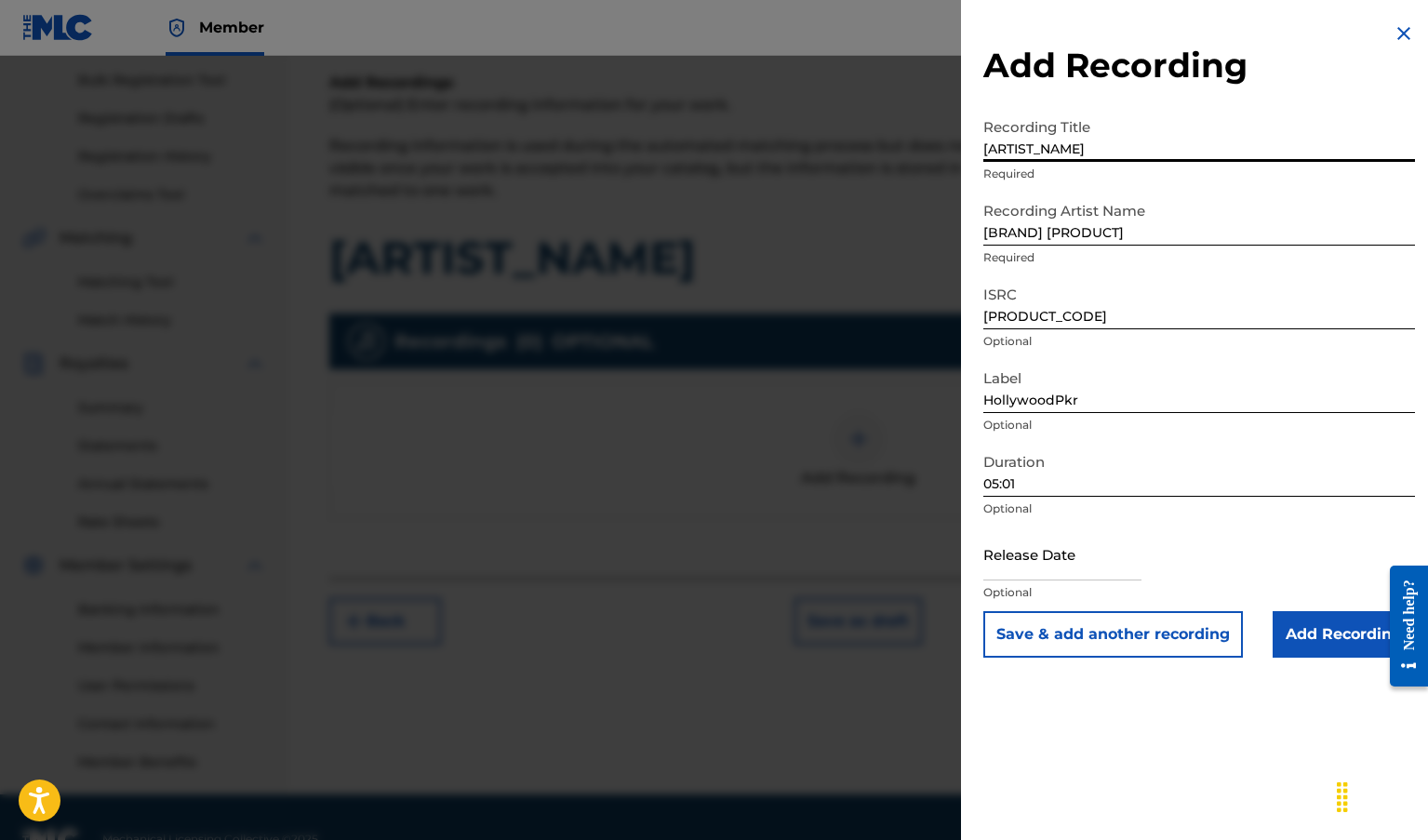click on "Angel In The Sky" at bounding box center [1199, 135] 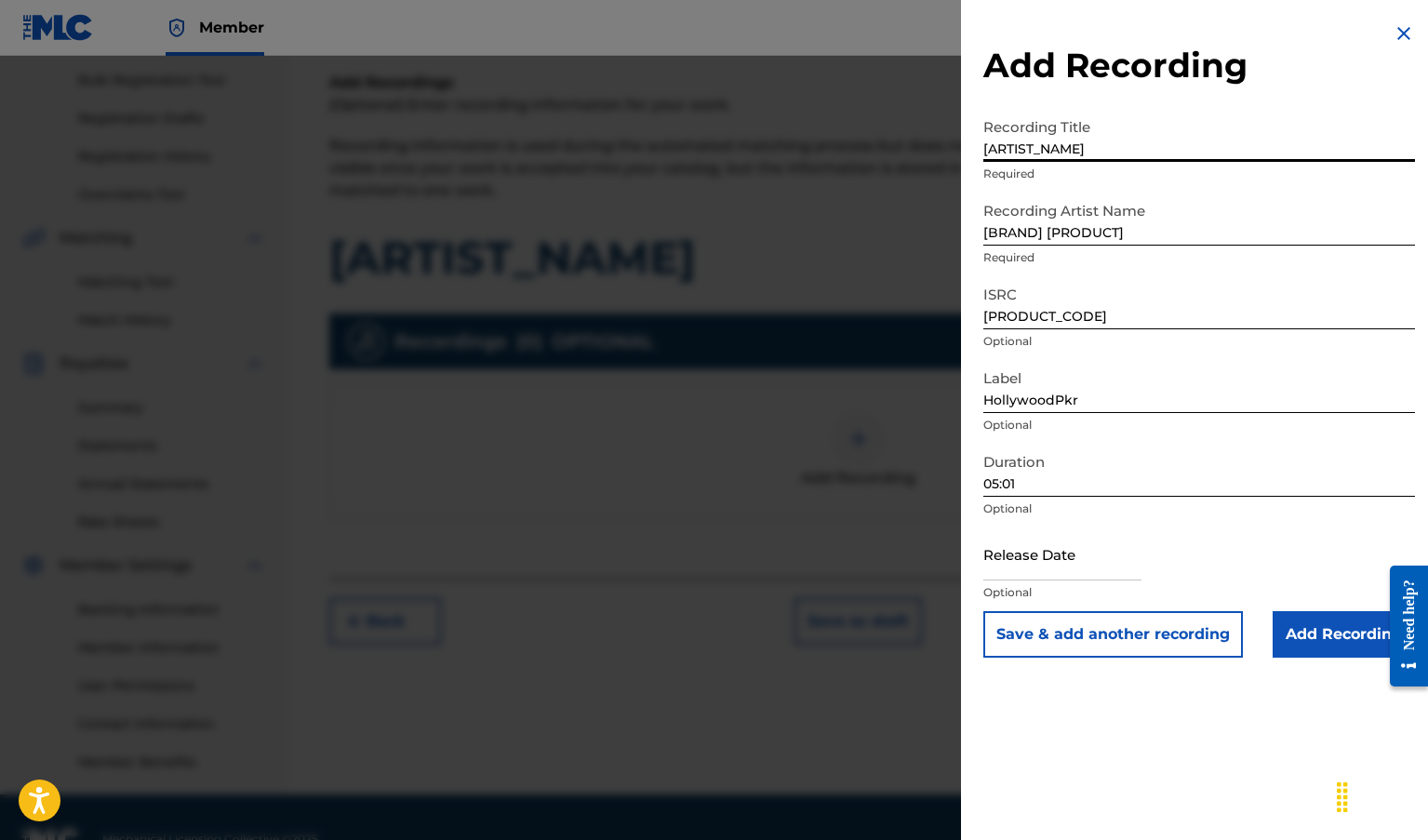click at bounding box center (1062, 553) 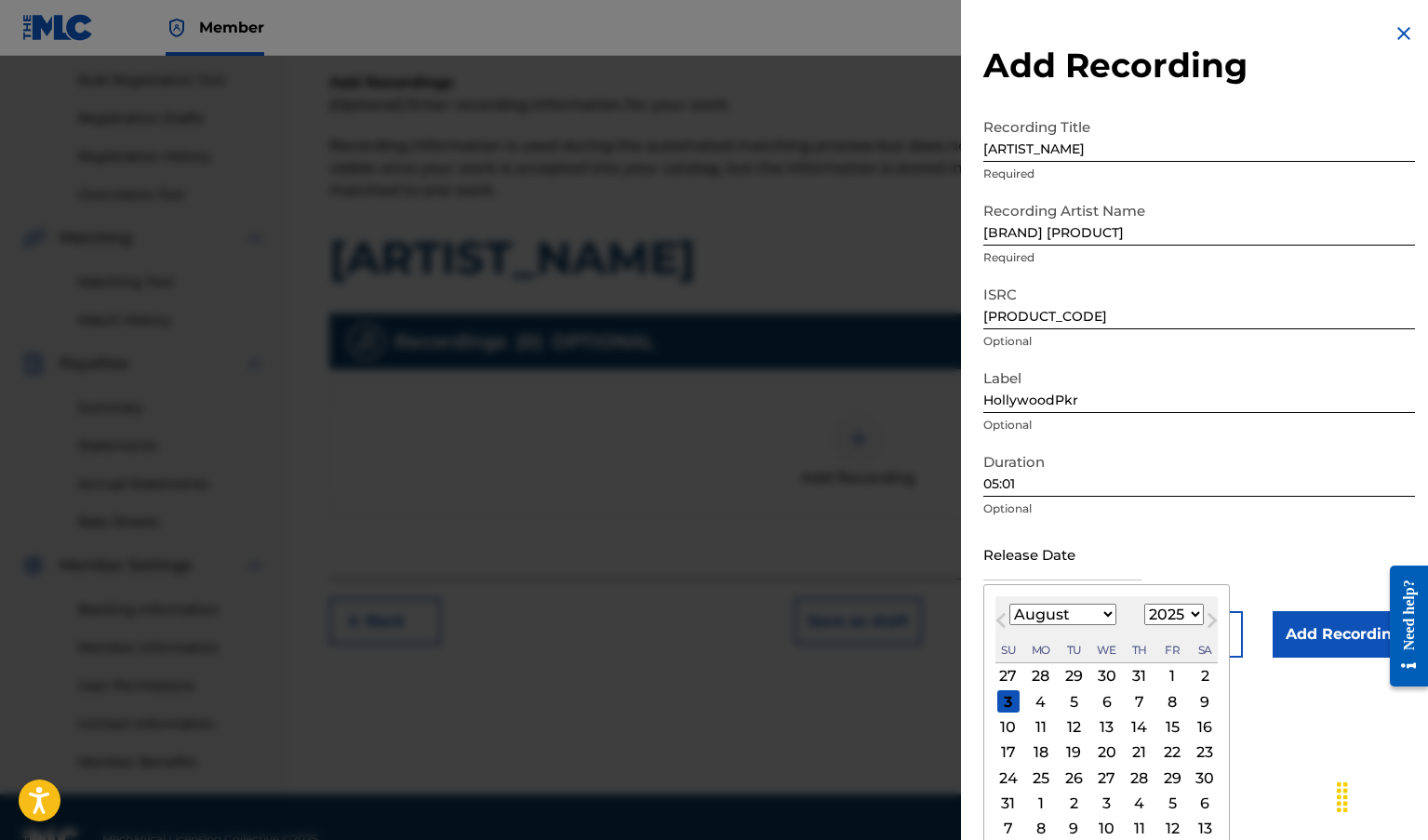 click on "January February March April May June July August September October November December" at bounding box center (1062, 614) 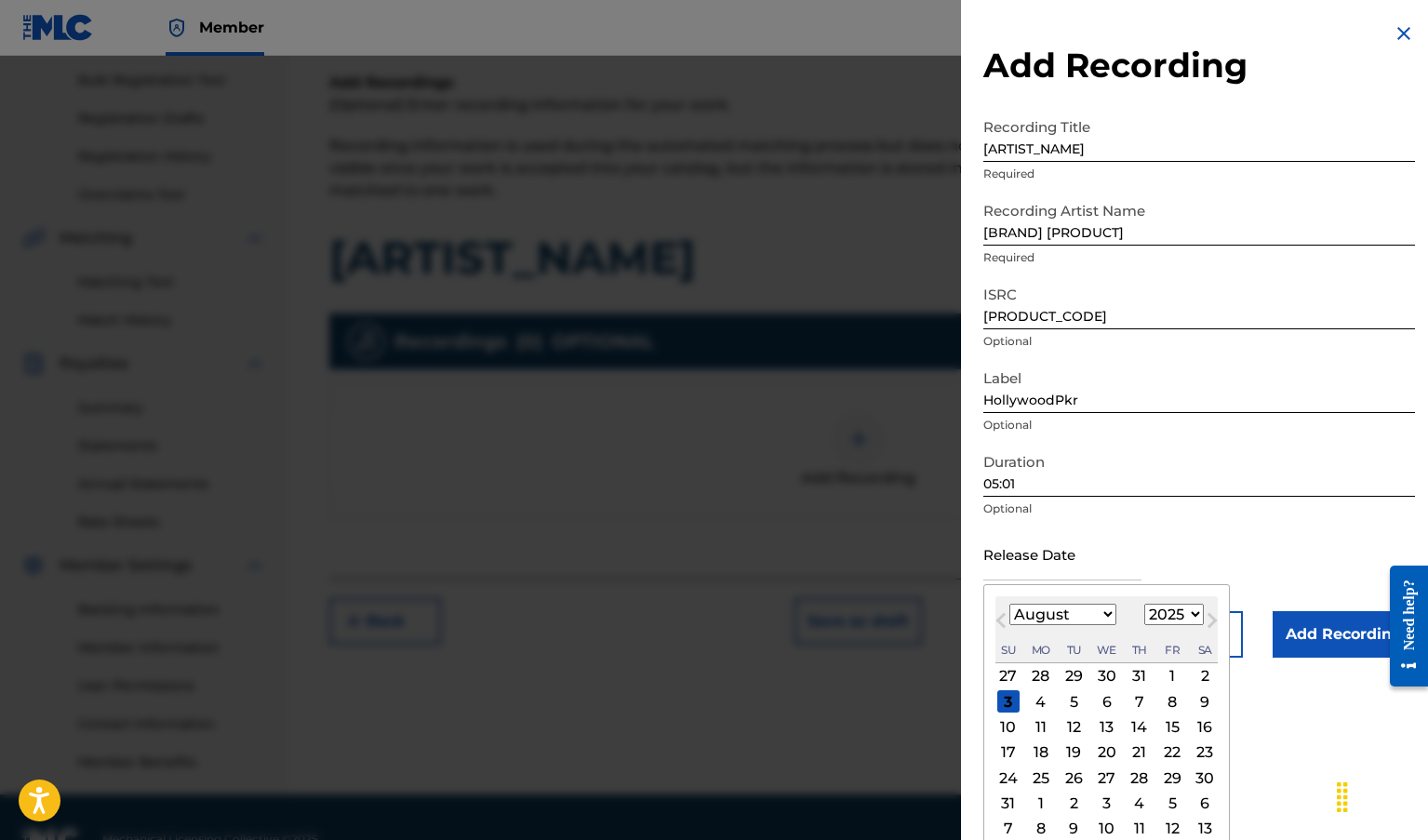 select on "6" 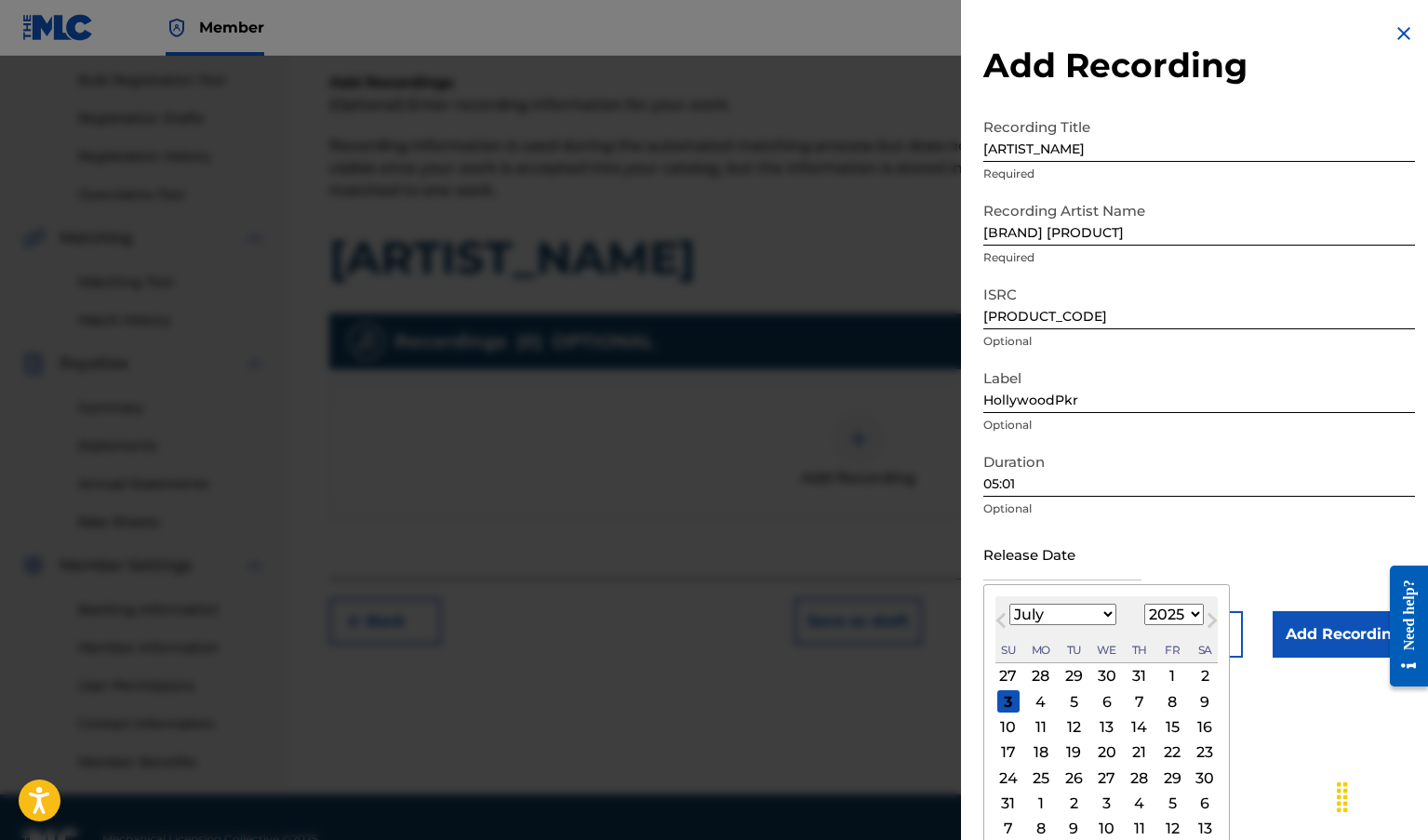 click on "January February March April May June July August September October November December" at bounding box center (1062, 614) 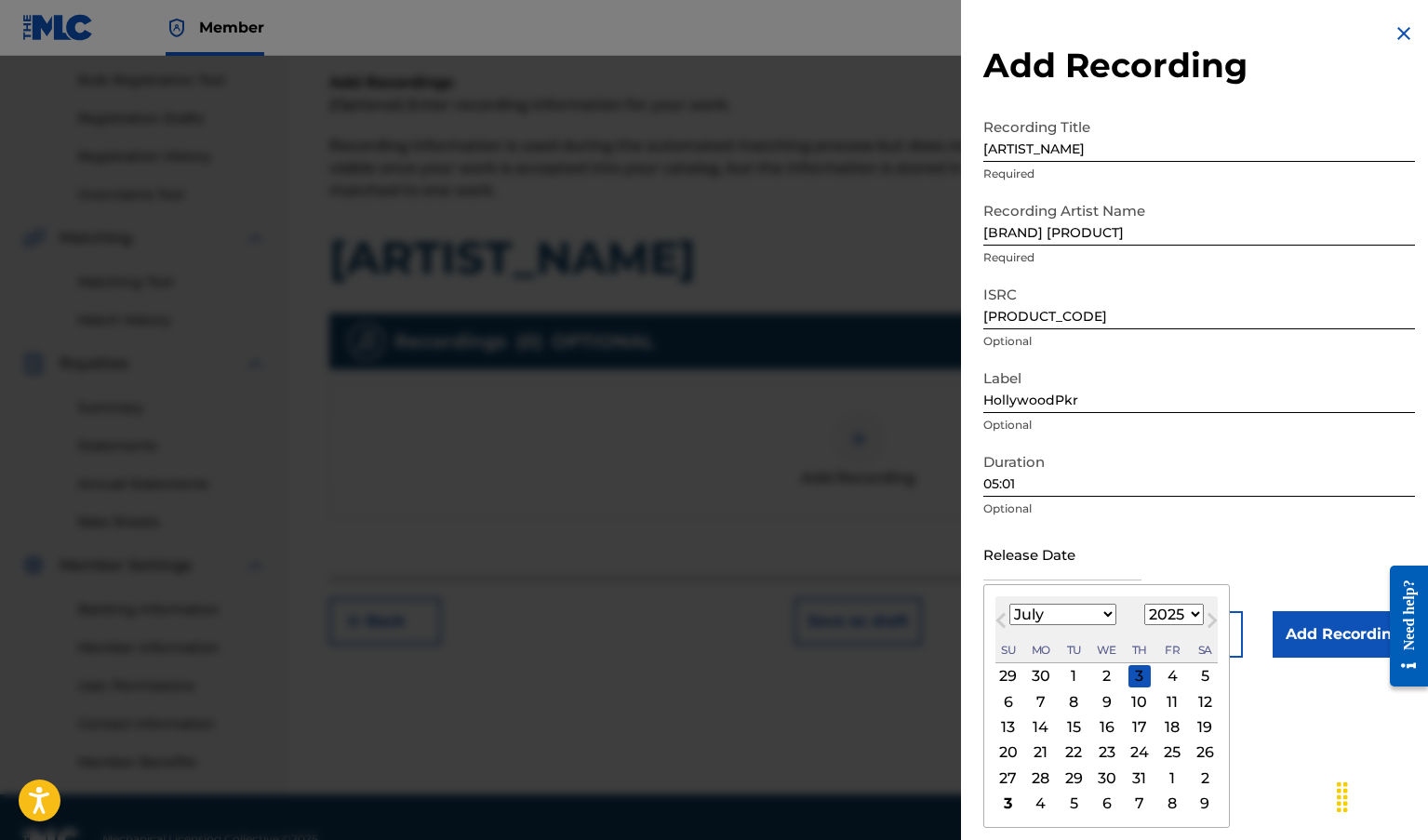 click on "18" at bounding box center [1172, 727] 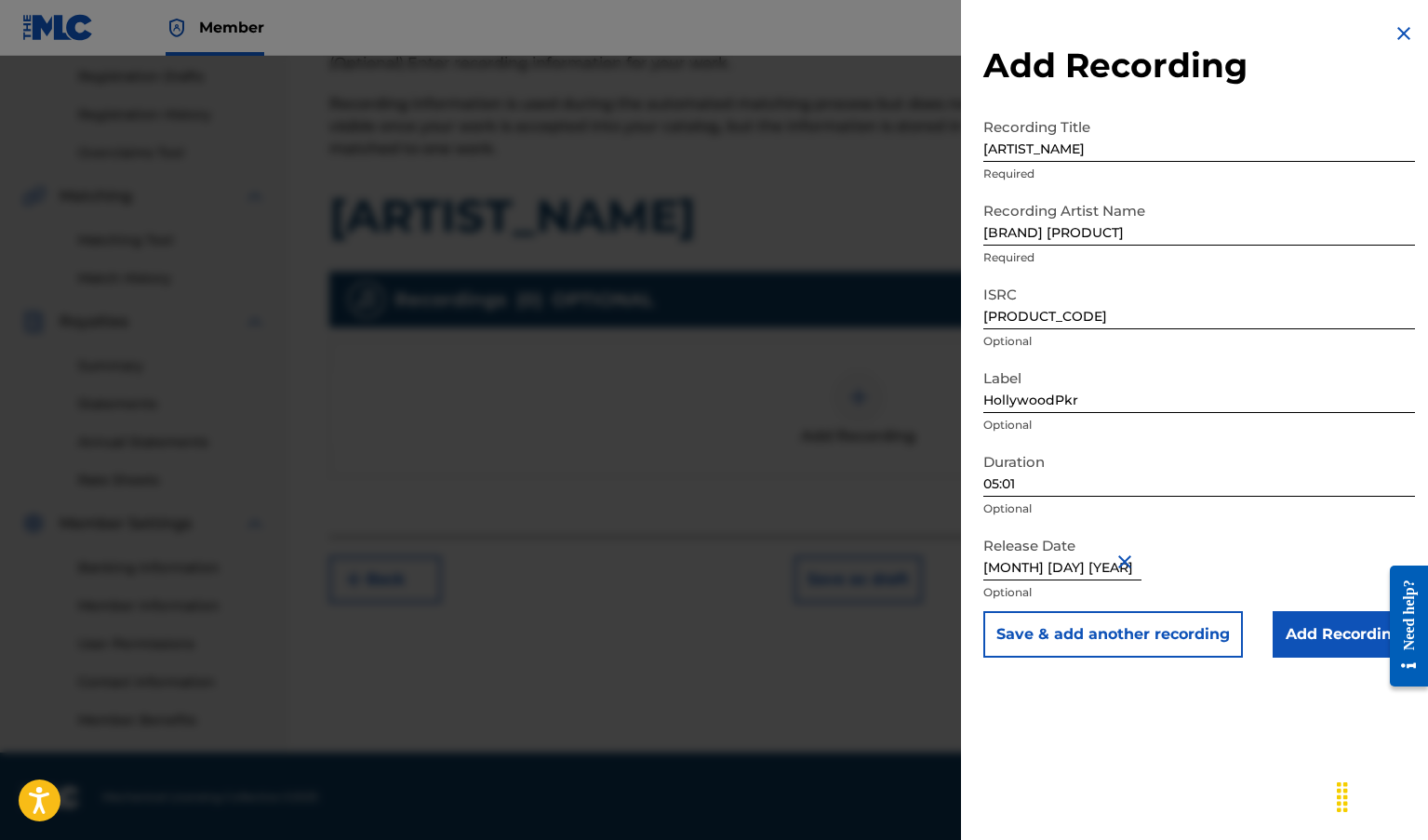 scroll, scrollTop: 313, scrollLeft: 0, axis: vertical 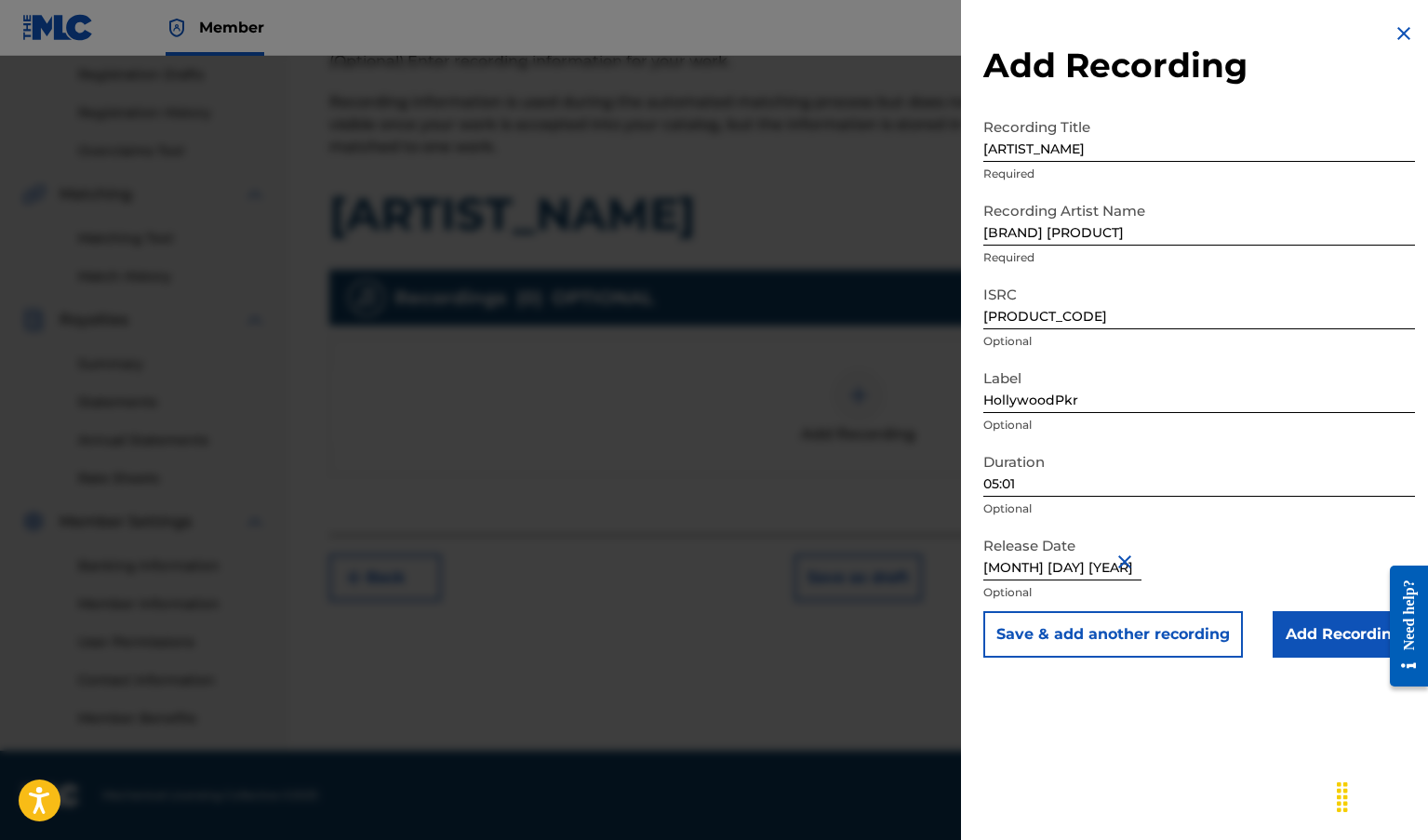 click on "Add Recording" at bounding box center (1343, 634) 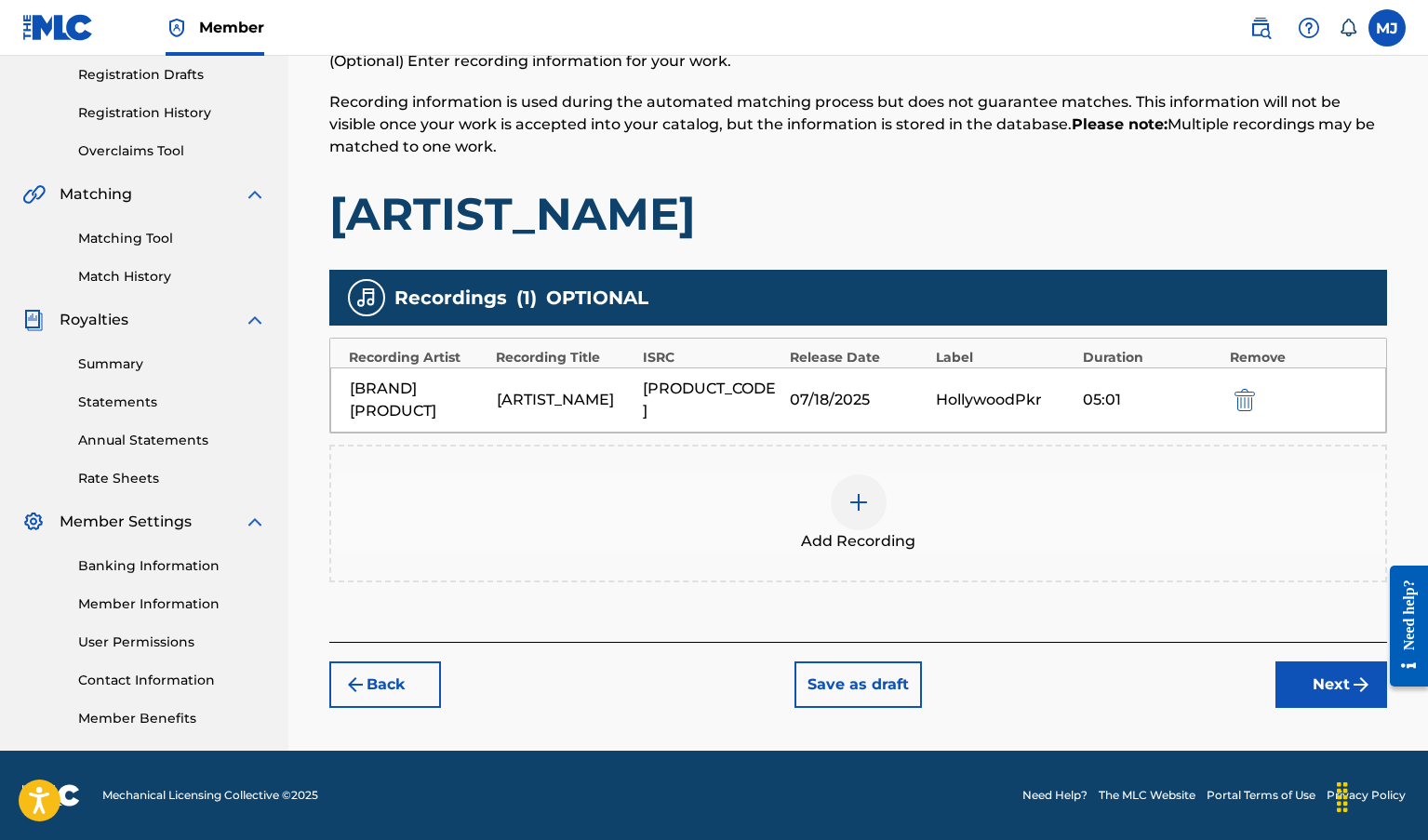 click on "Next" at bounding box center (1331, 685) 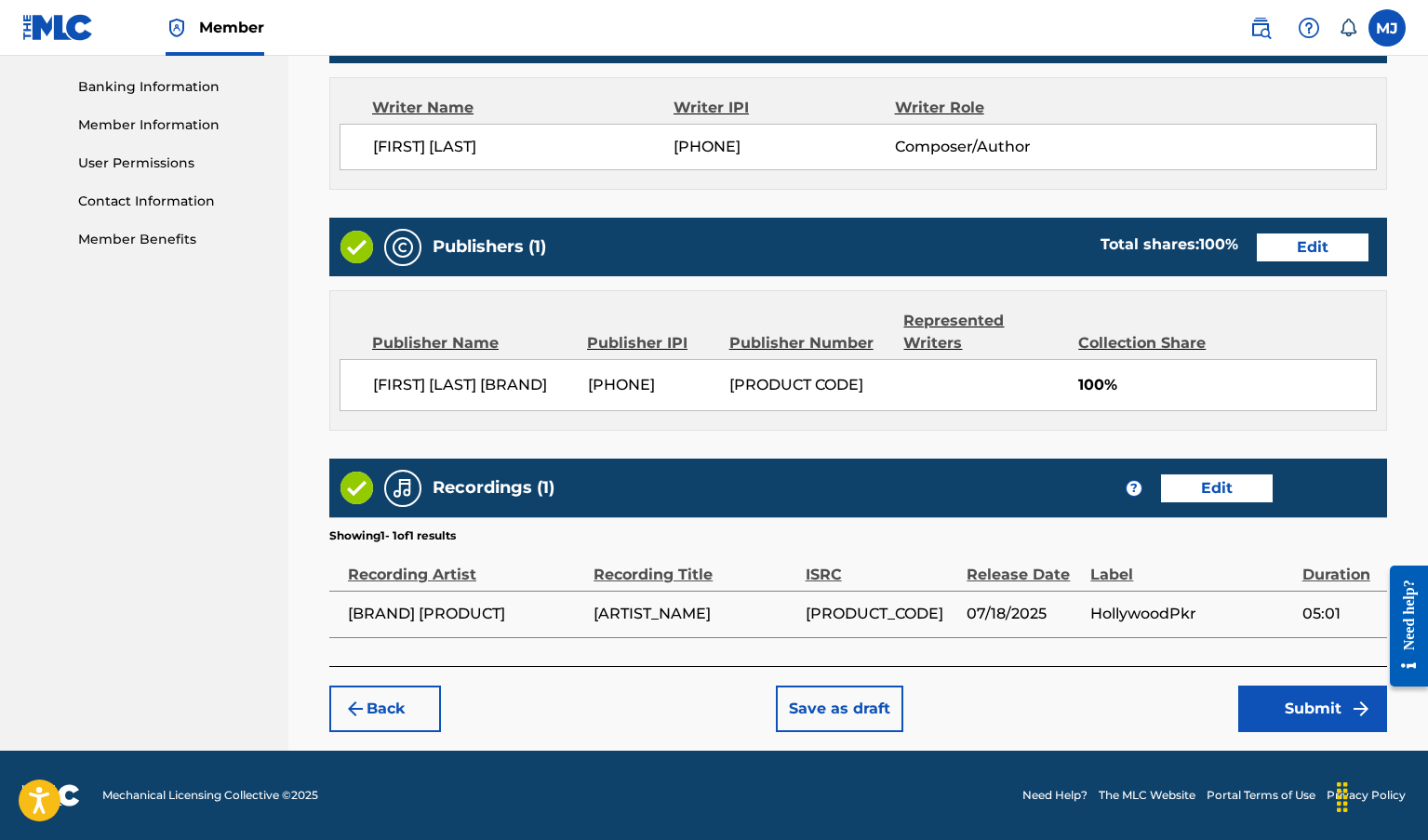 scroll, scrollTop: 815, scrollLeft: 0, axis: vertical 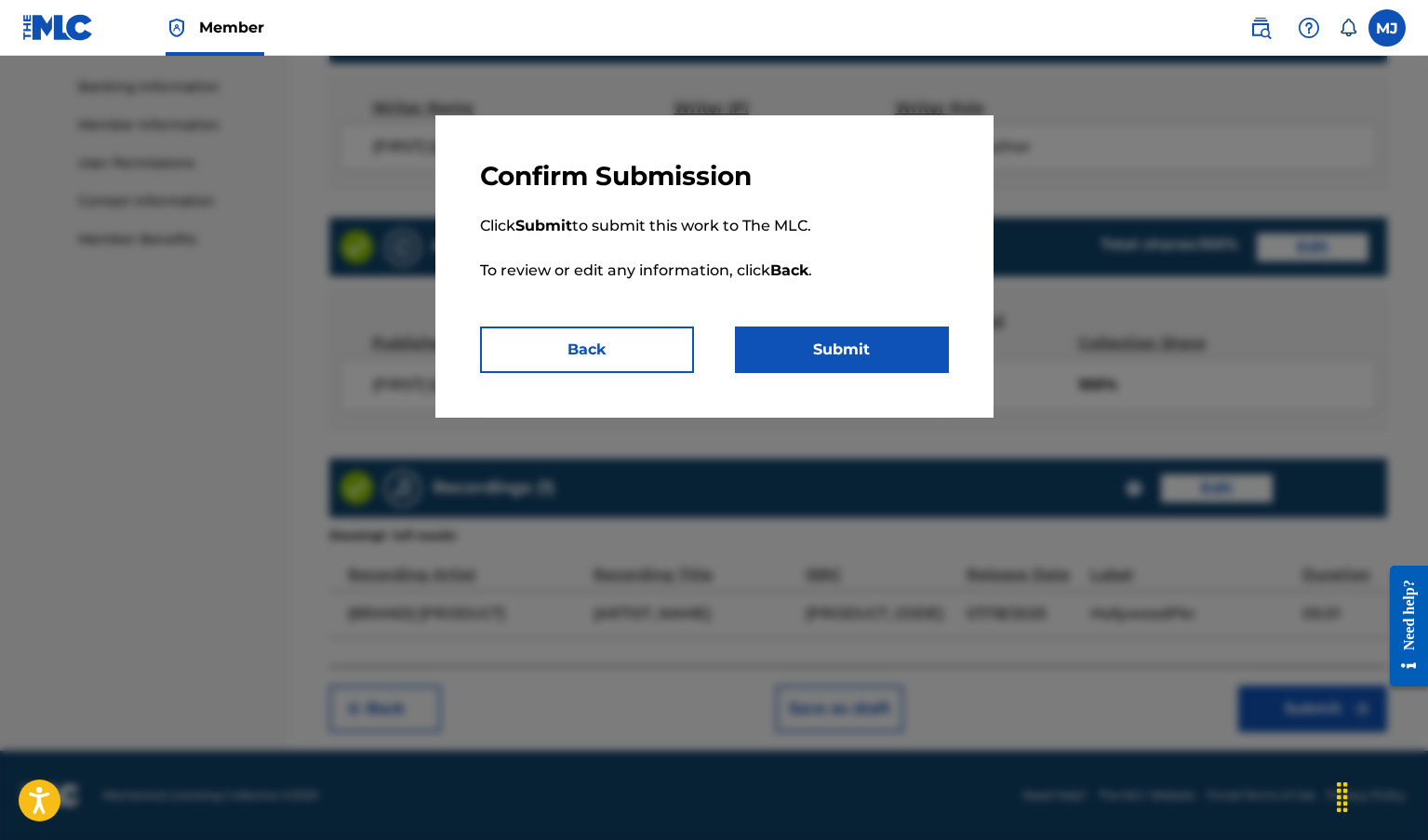 click on "Submit" at bounding box center [842, 350] 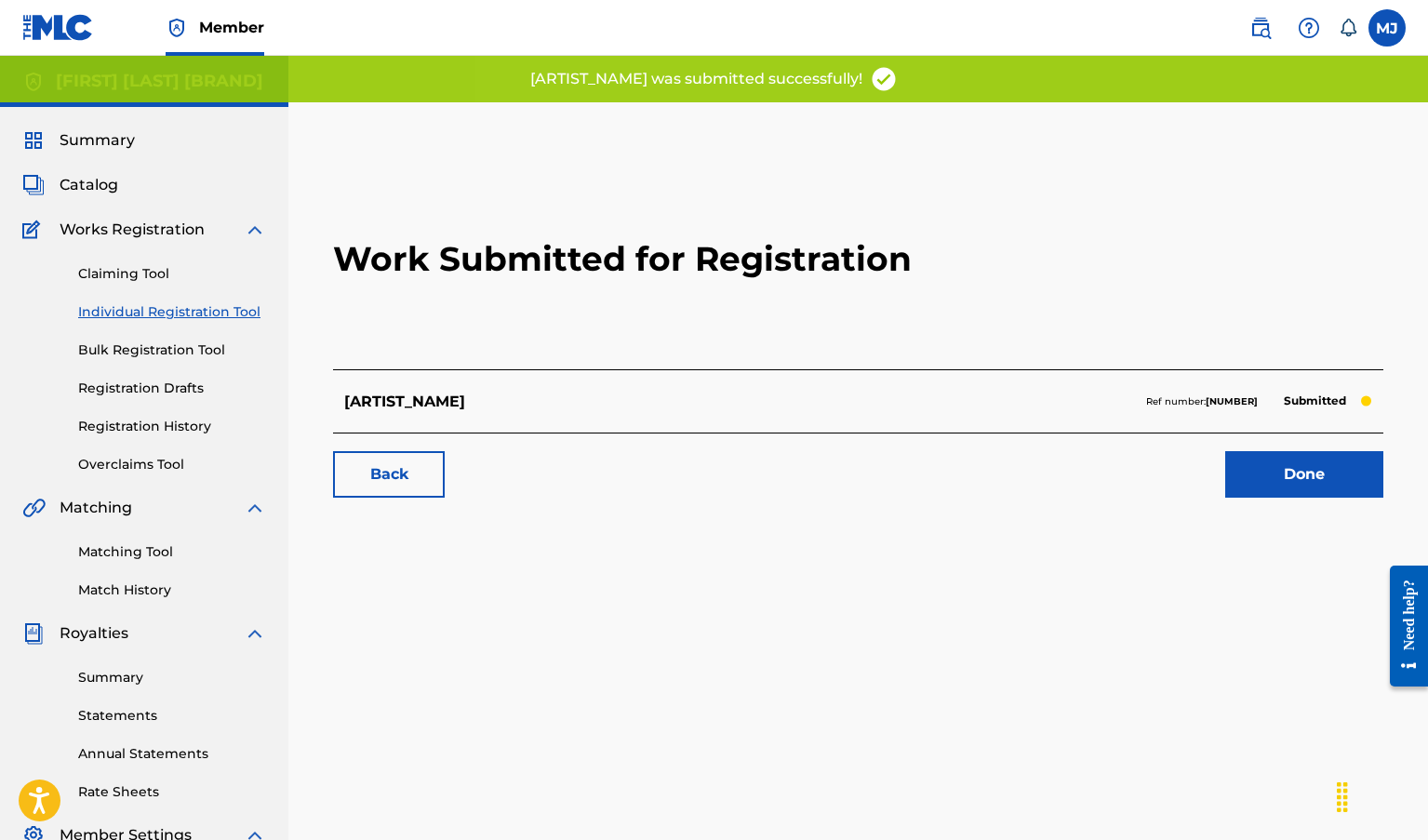 click on "Done" at bounding box center [1304, 474] 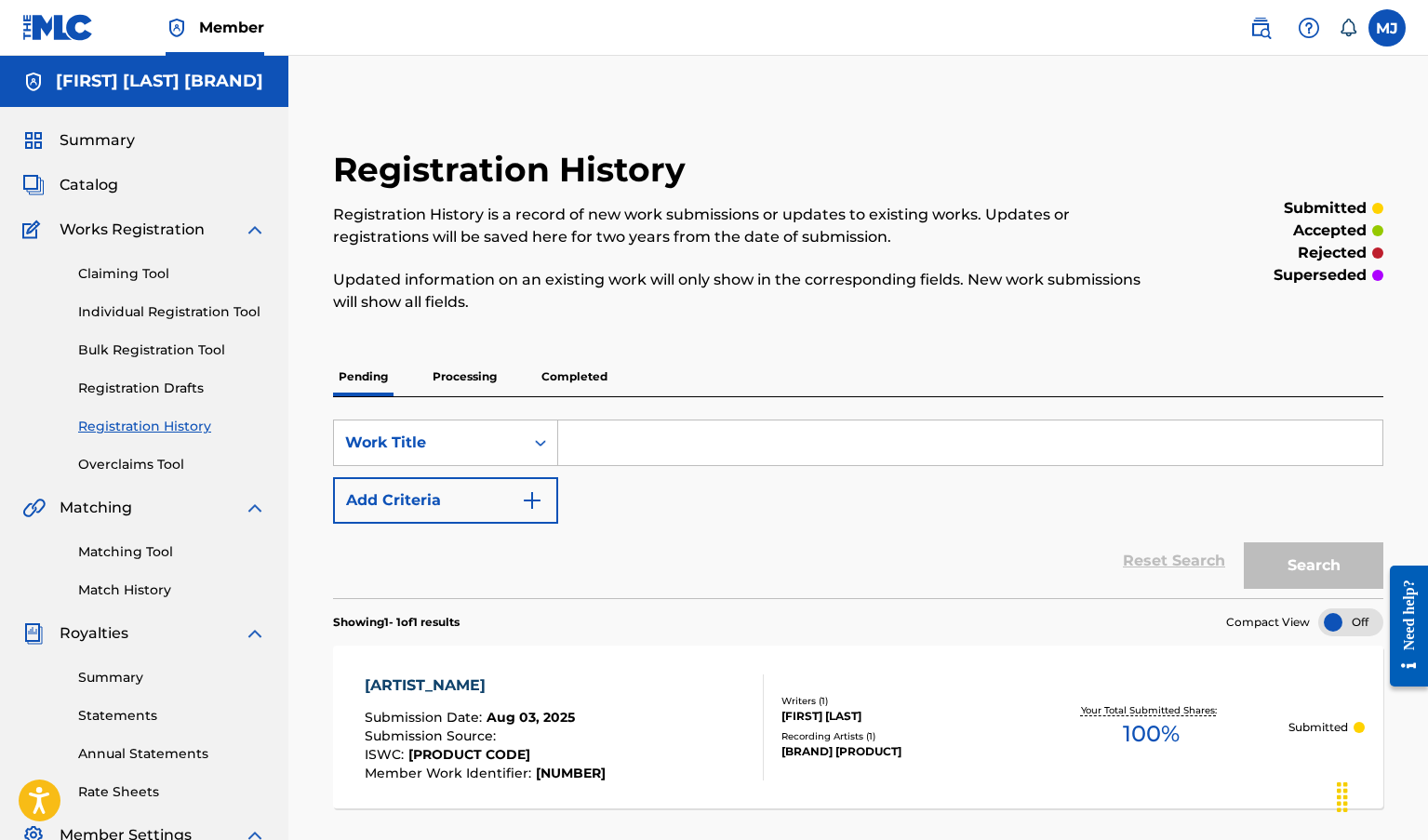 click on "Completed" at bounding box center [574, 377] 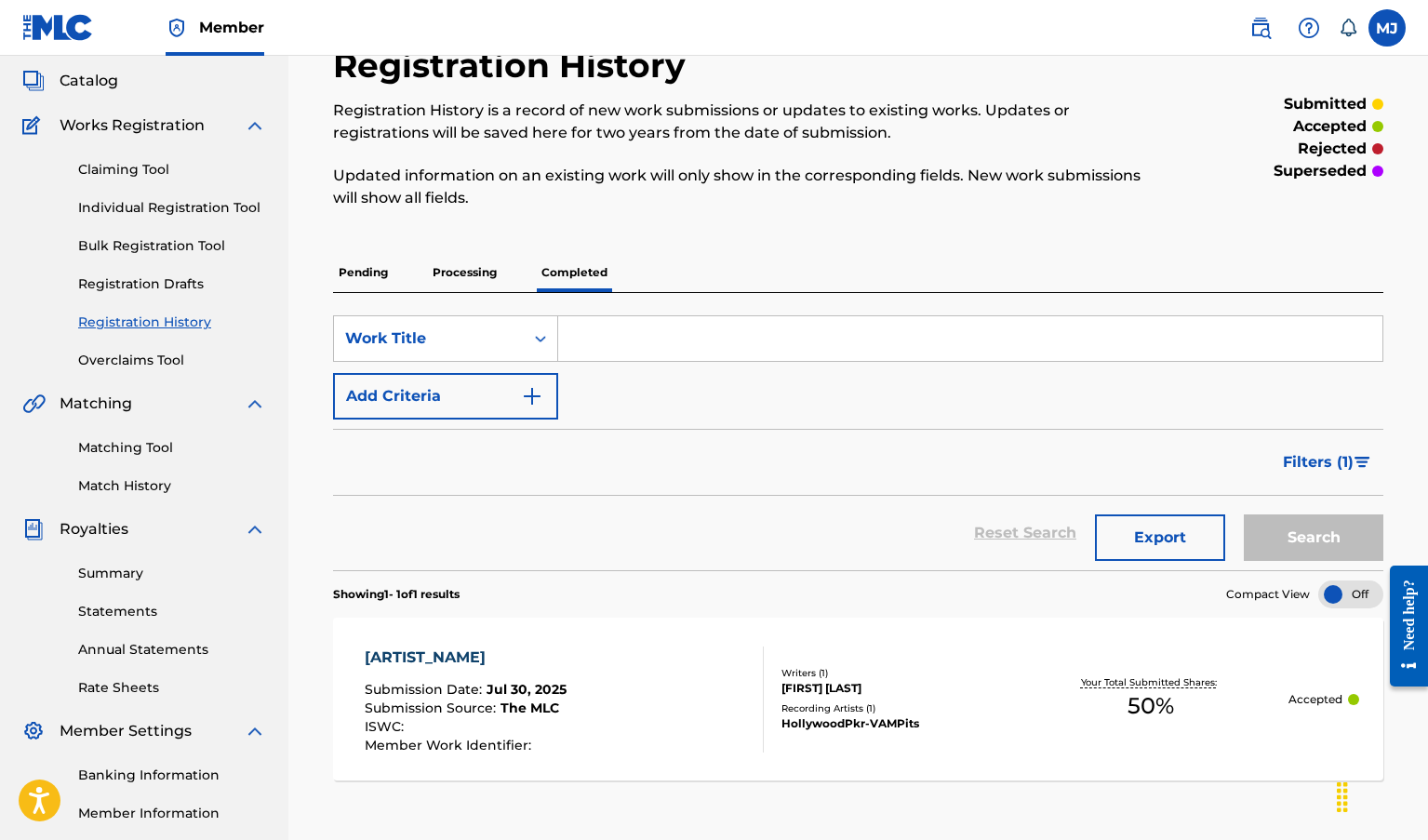 scroll, scrollTop: 0, scrollLeft: 0, axis: both 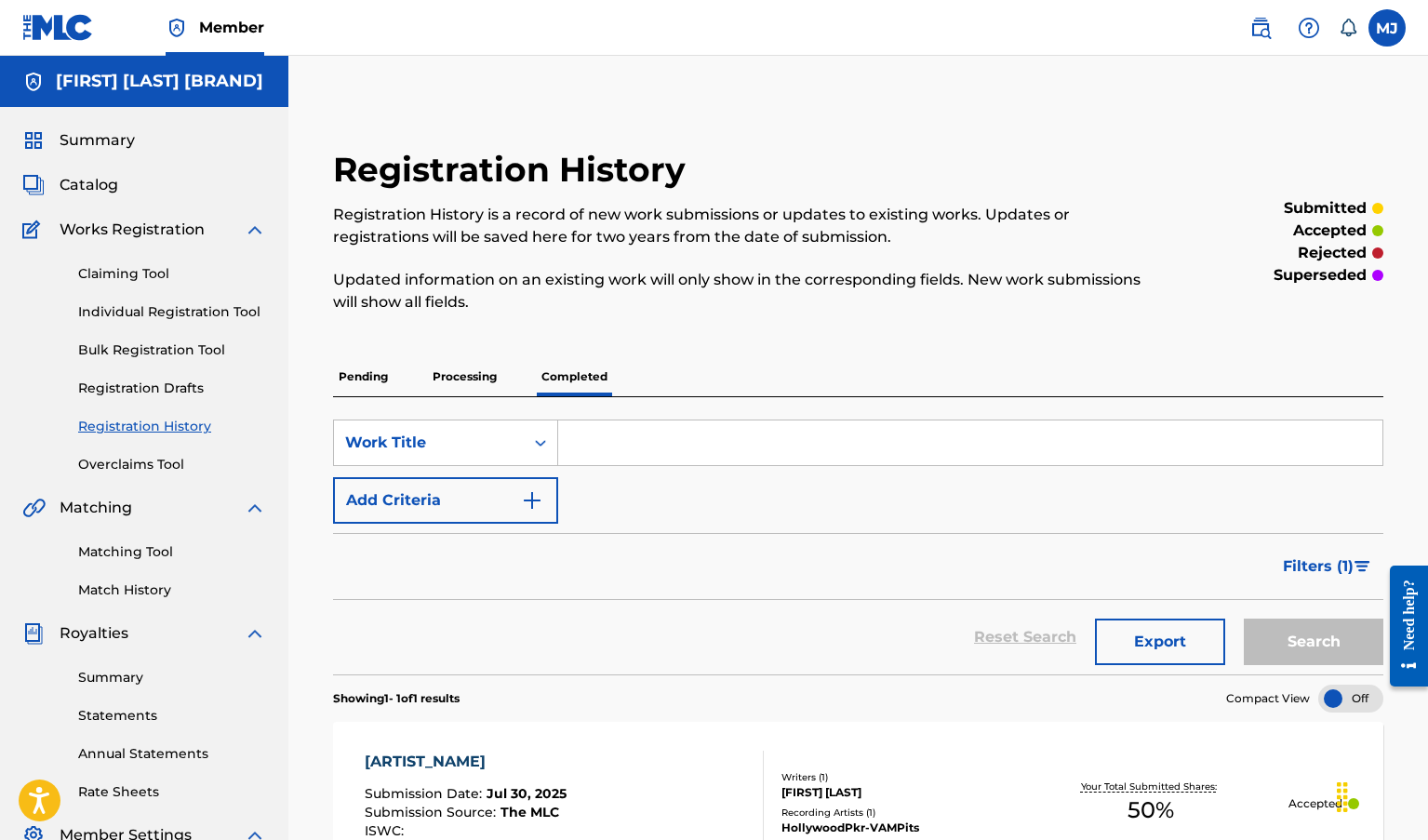 click on "Catalog" at bounding box center (88, 185) 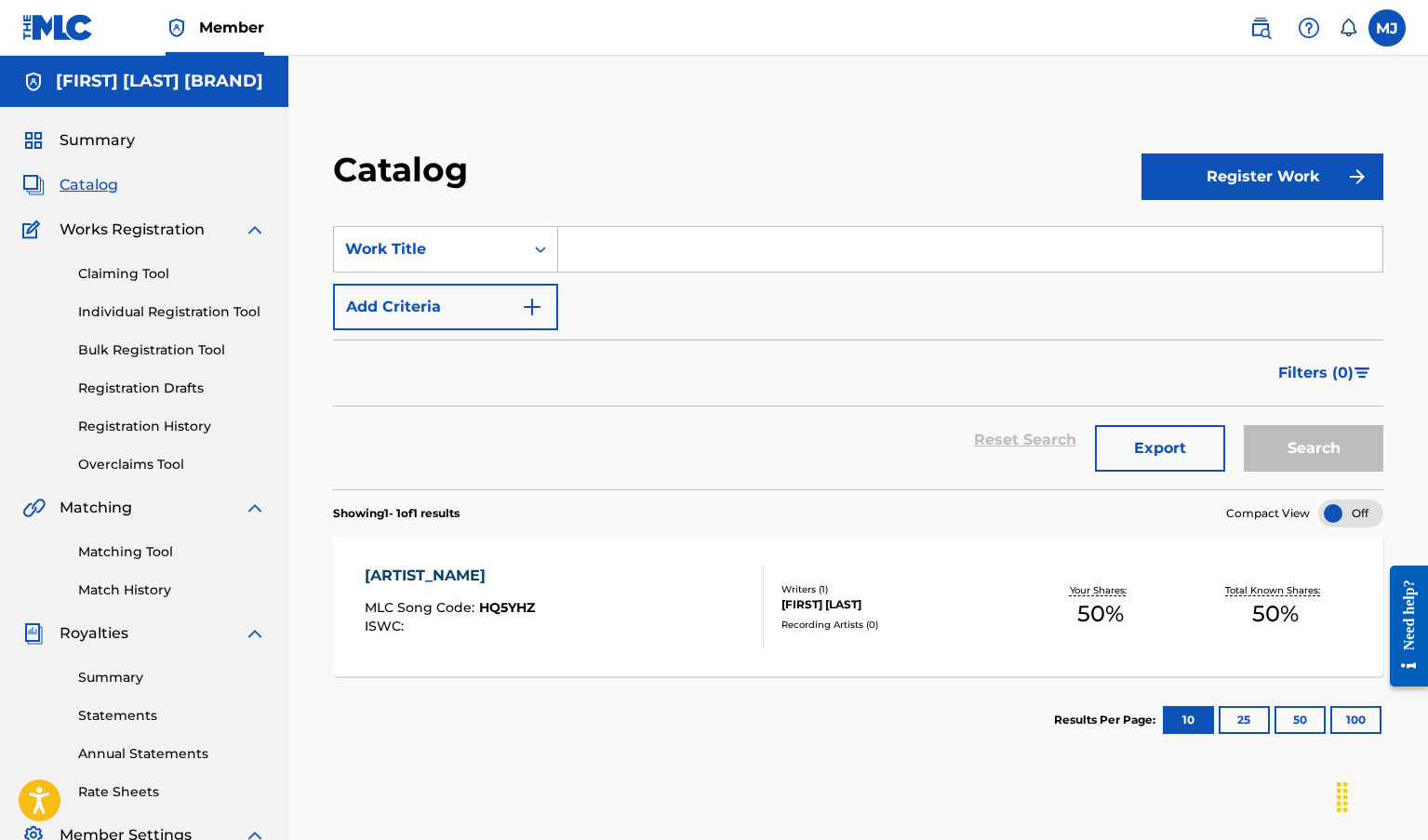click on "HAWK TUAH THAT THING" at bounding box center (449, 576) 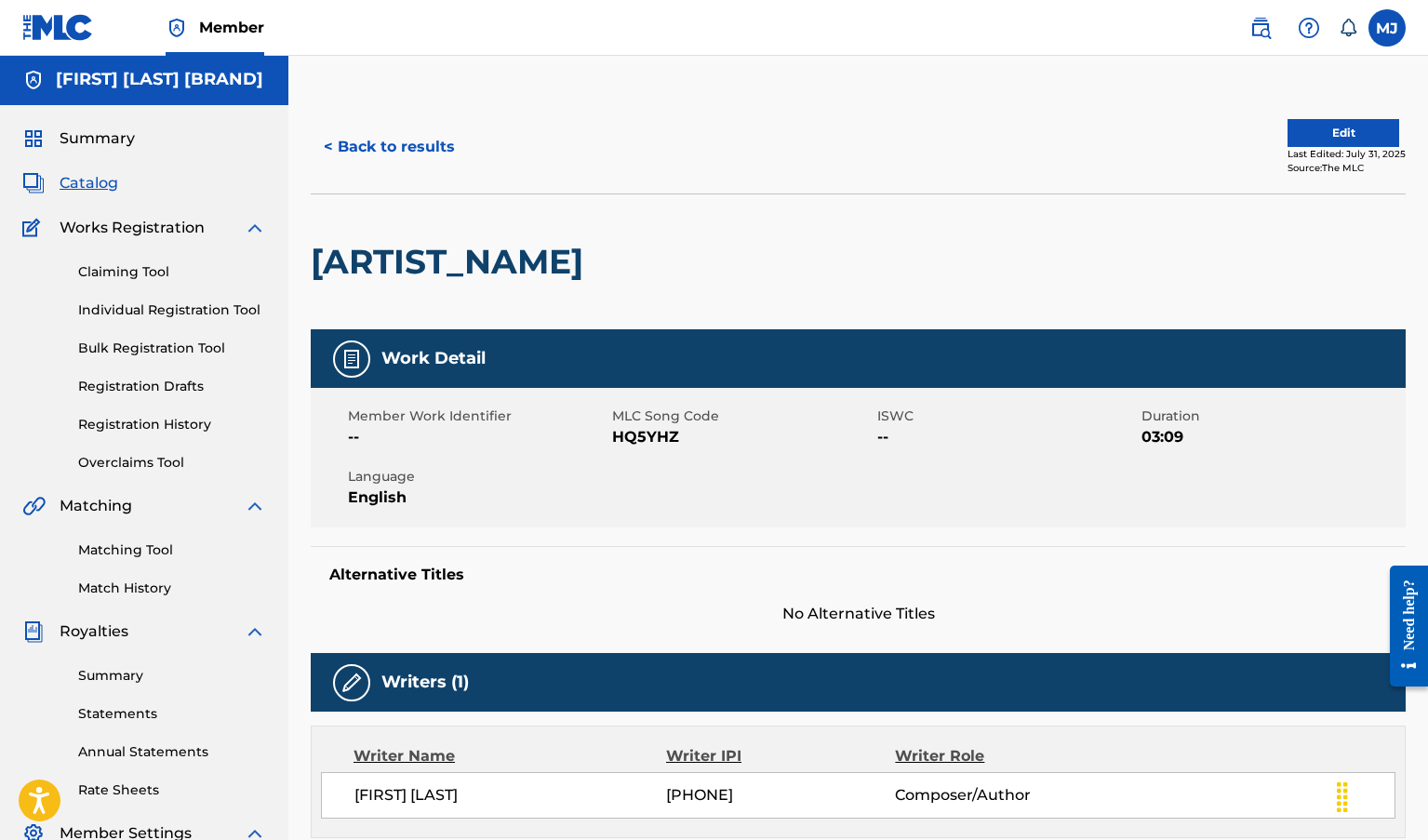 scroll, scrollTop: 0, scrollLeft: 0, axis: both 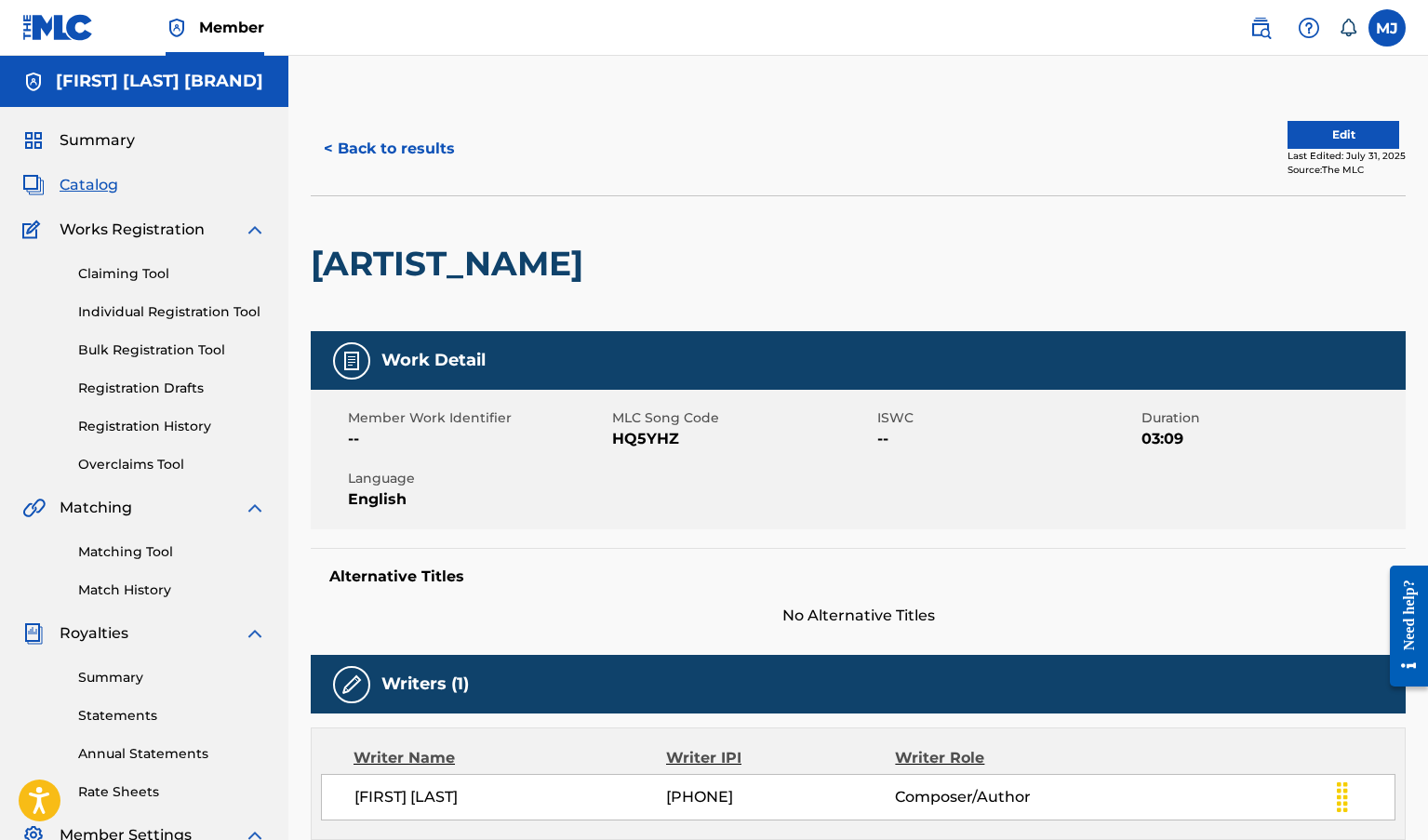 click on "Edit" at bounding box center [1343, 135] 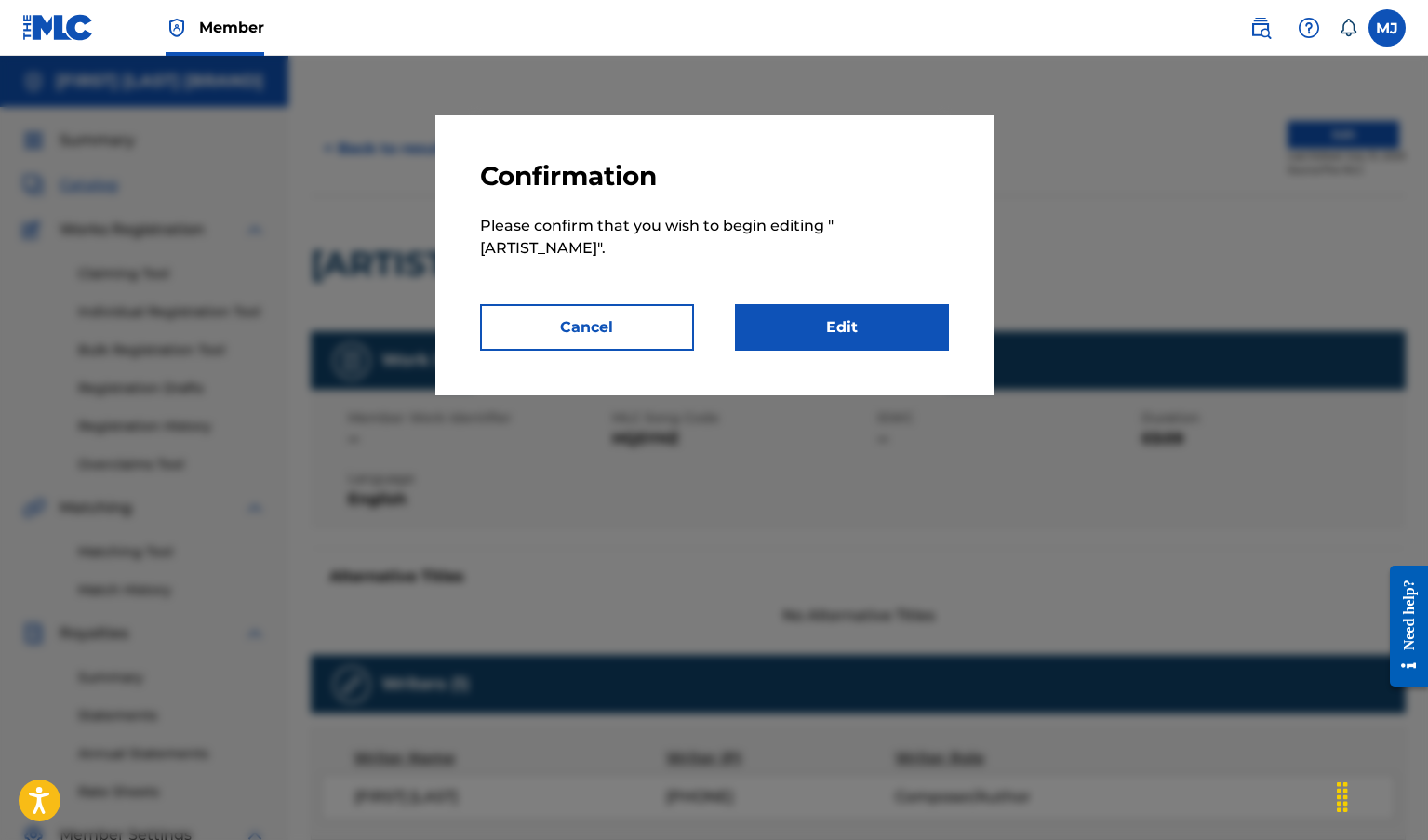 click on "Edit" at bounding box center [842, 327] 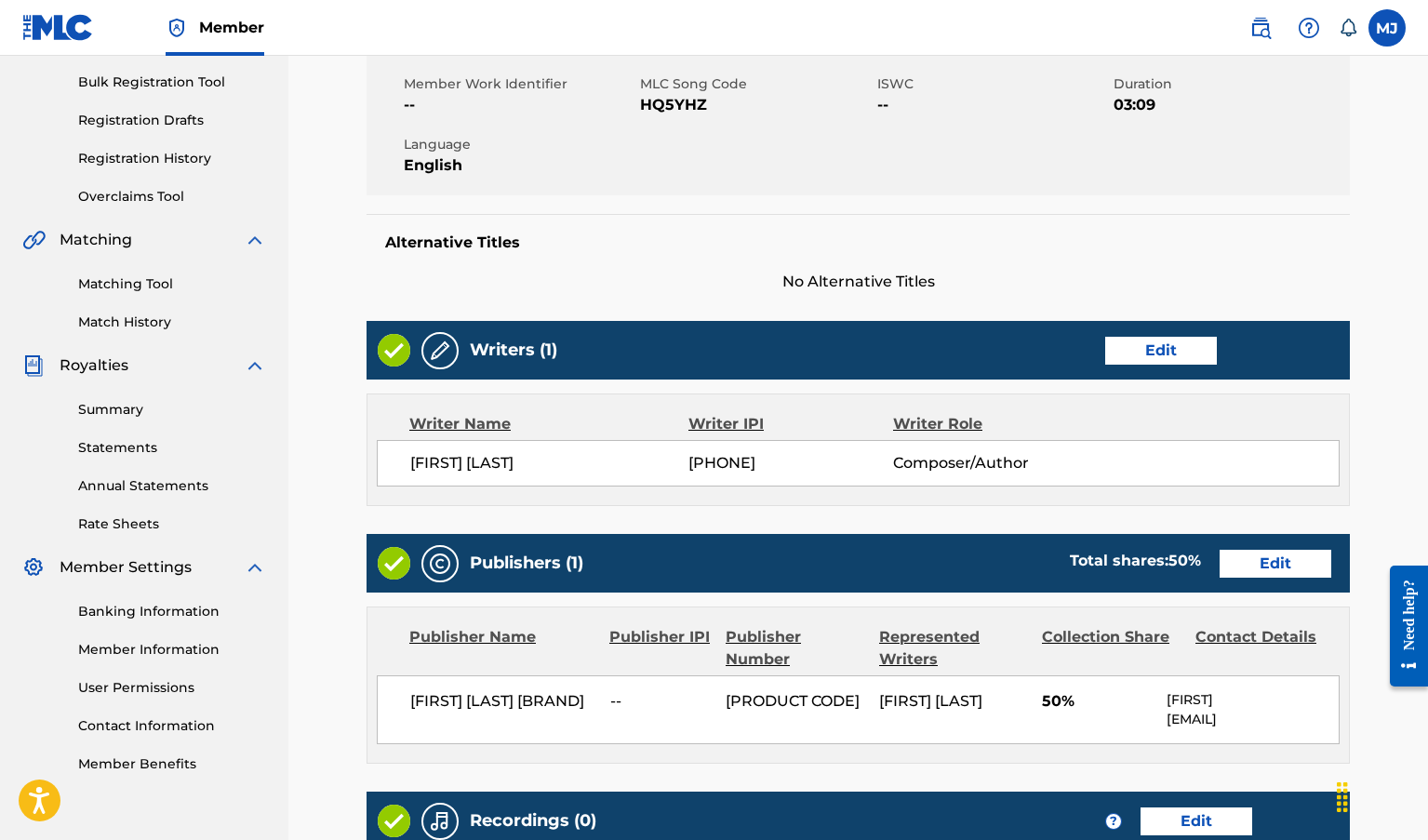 scroll, scrollTop: 558, scrollLeft: 0, axis: vertical 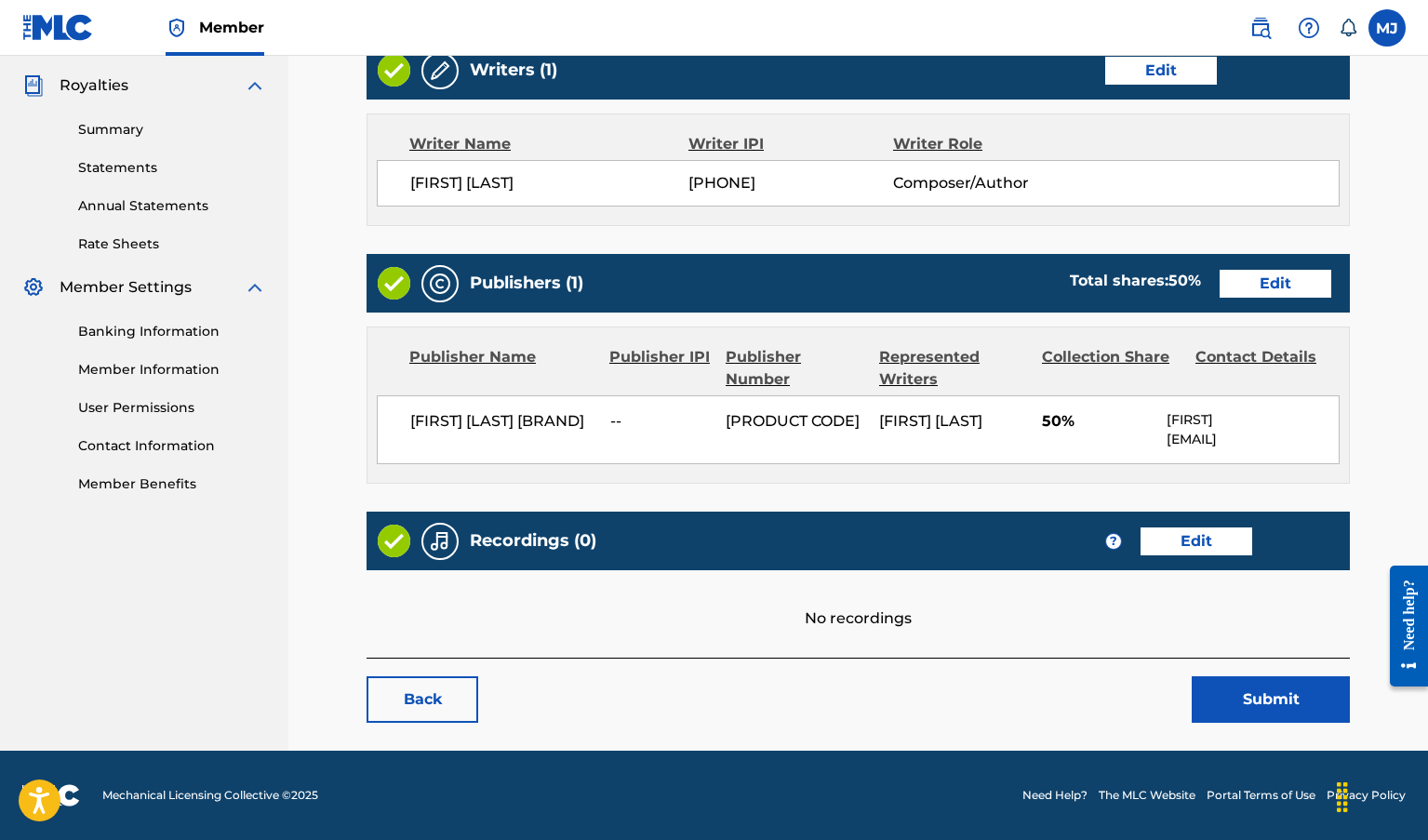 click on "Edit" at bounding box center (1275, 284) 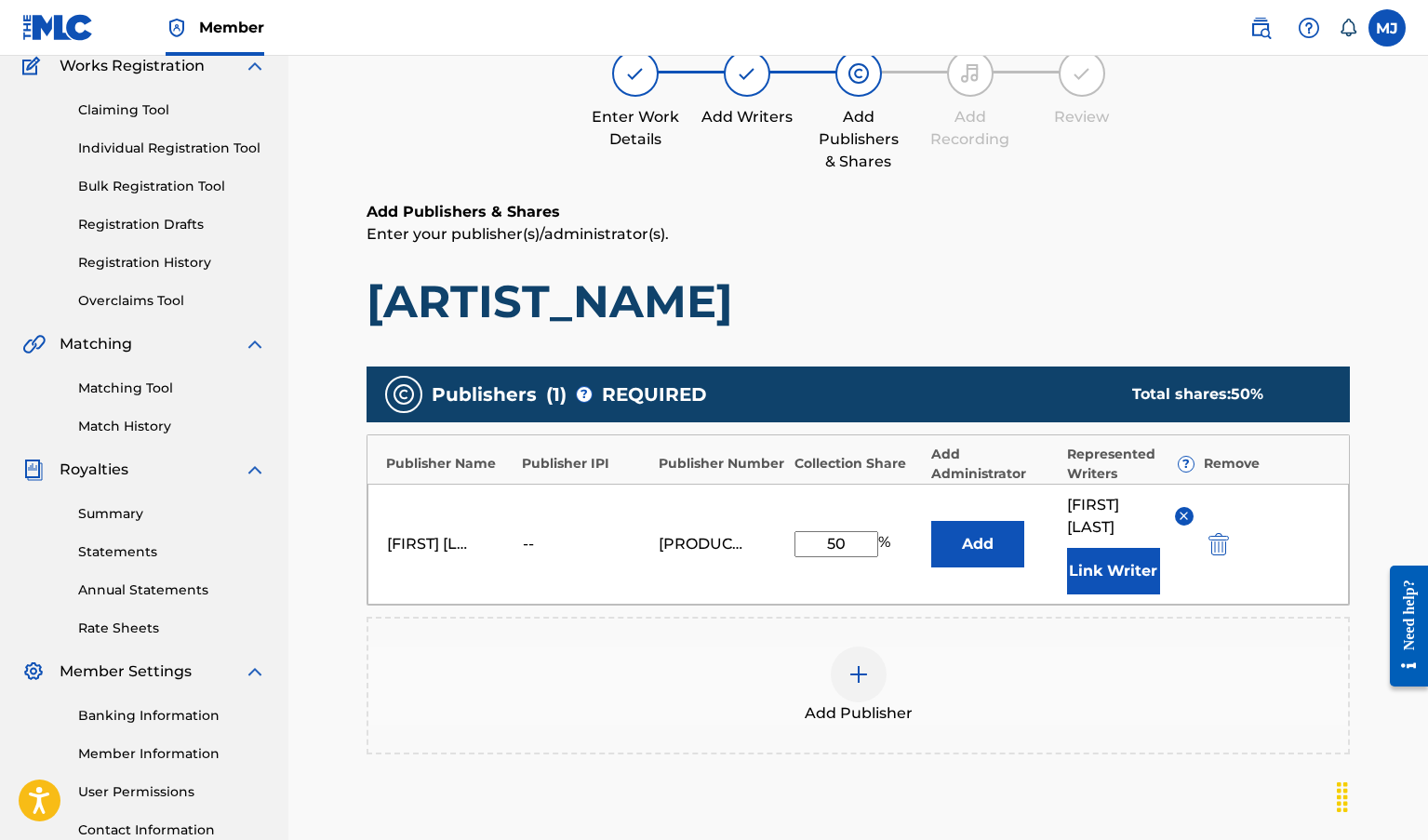 scroll, scrollTop: 186, scrollLeft: 0, axis: vertical 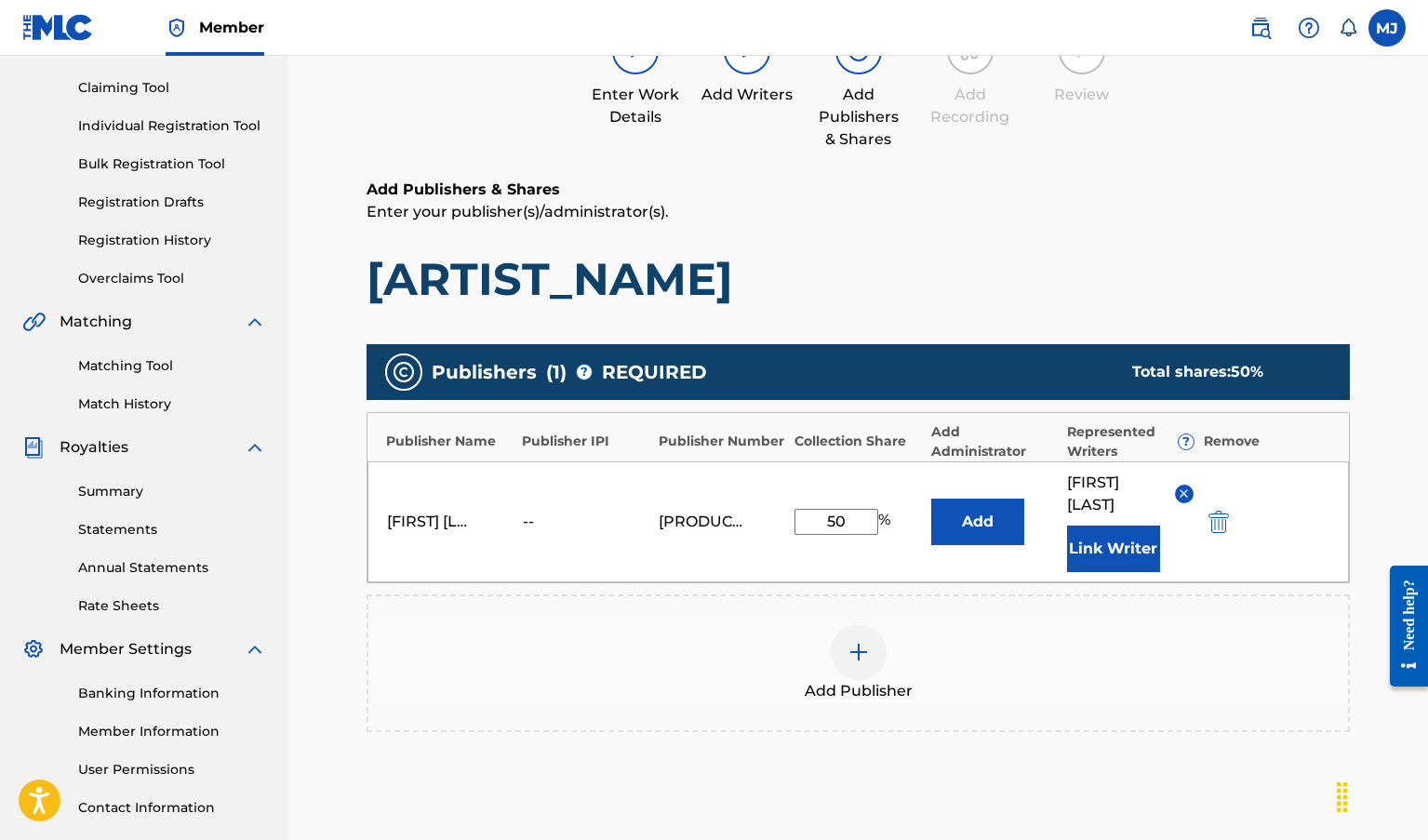 click on "50" at bounding box center [836, 522] 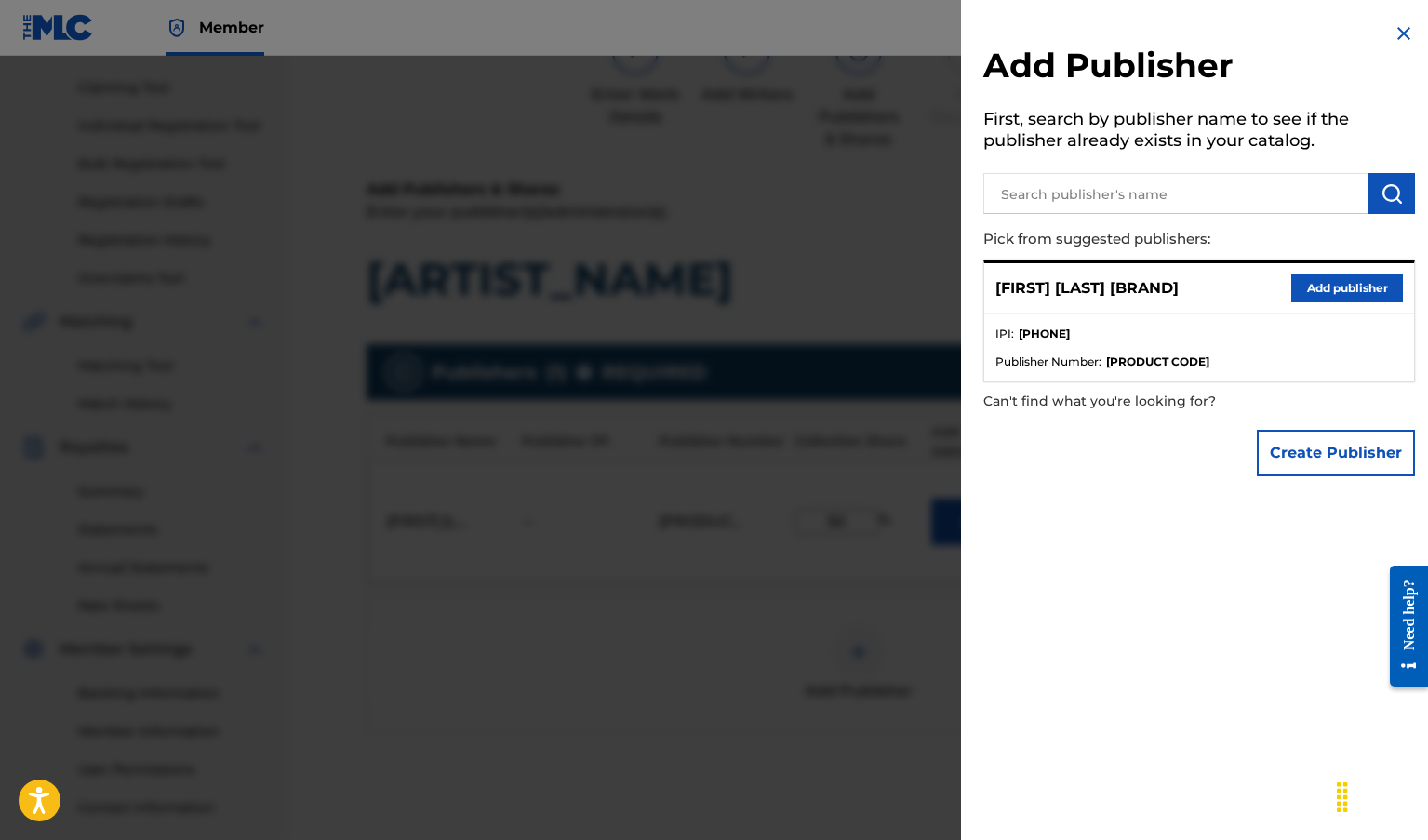 click on "Add publisher" at bounding box center (1347, 288) 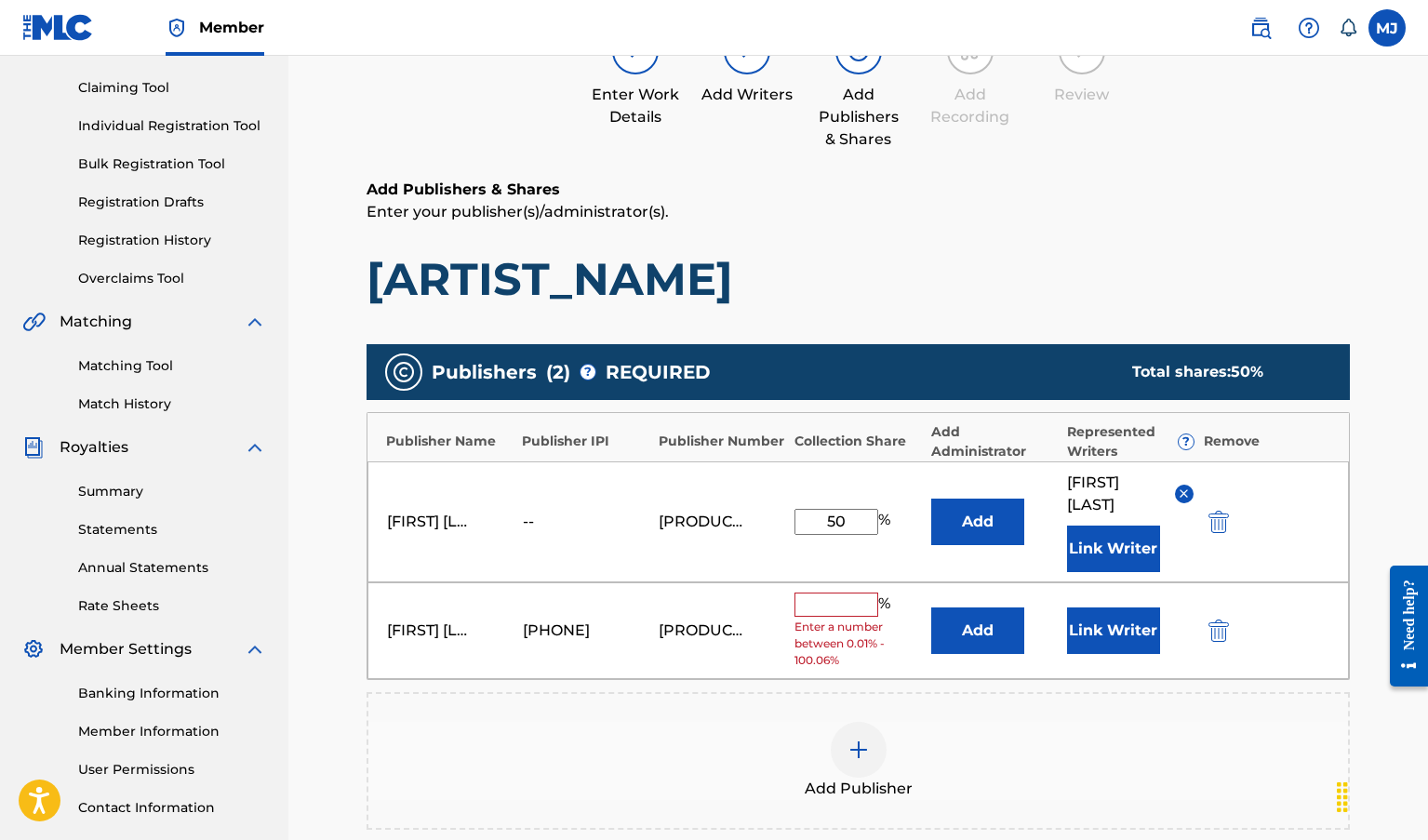 click at bounding box center [1219, 522] 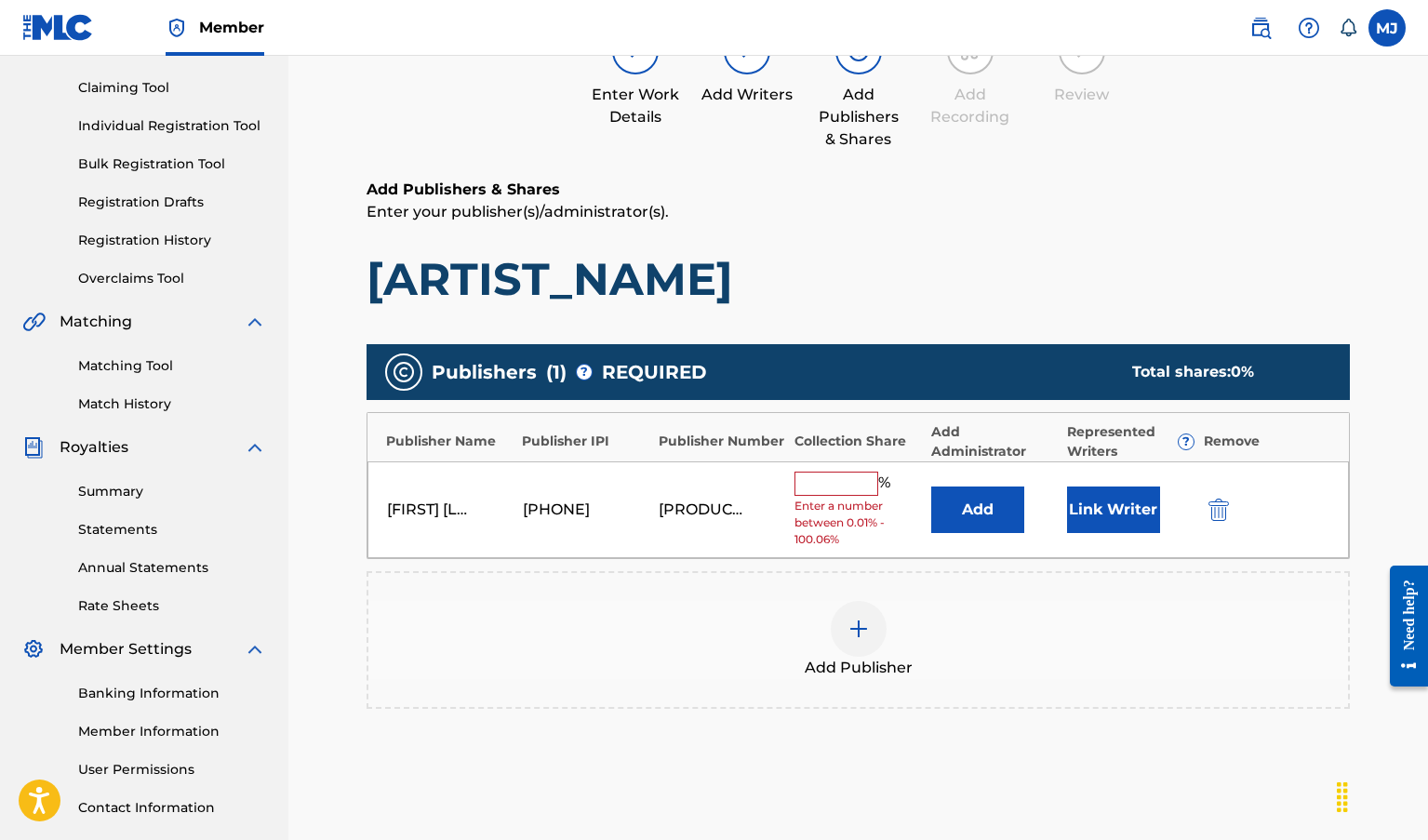 click at bounding box center (836, 484) 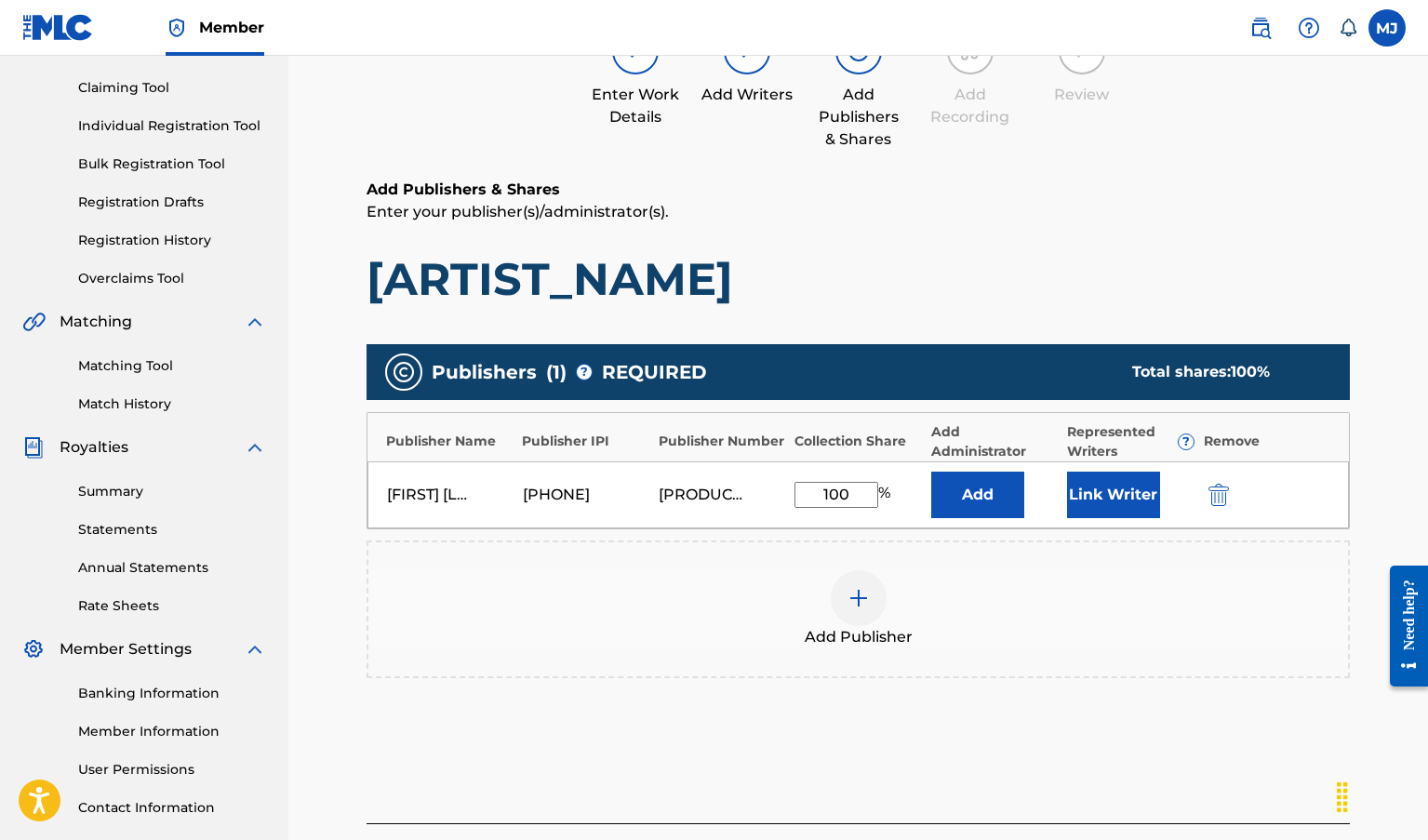 type on "100" 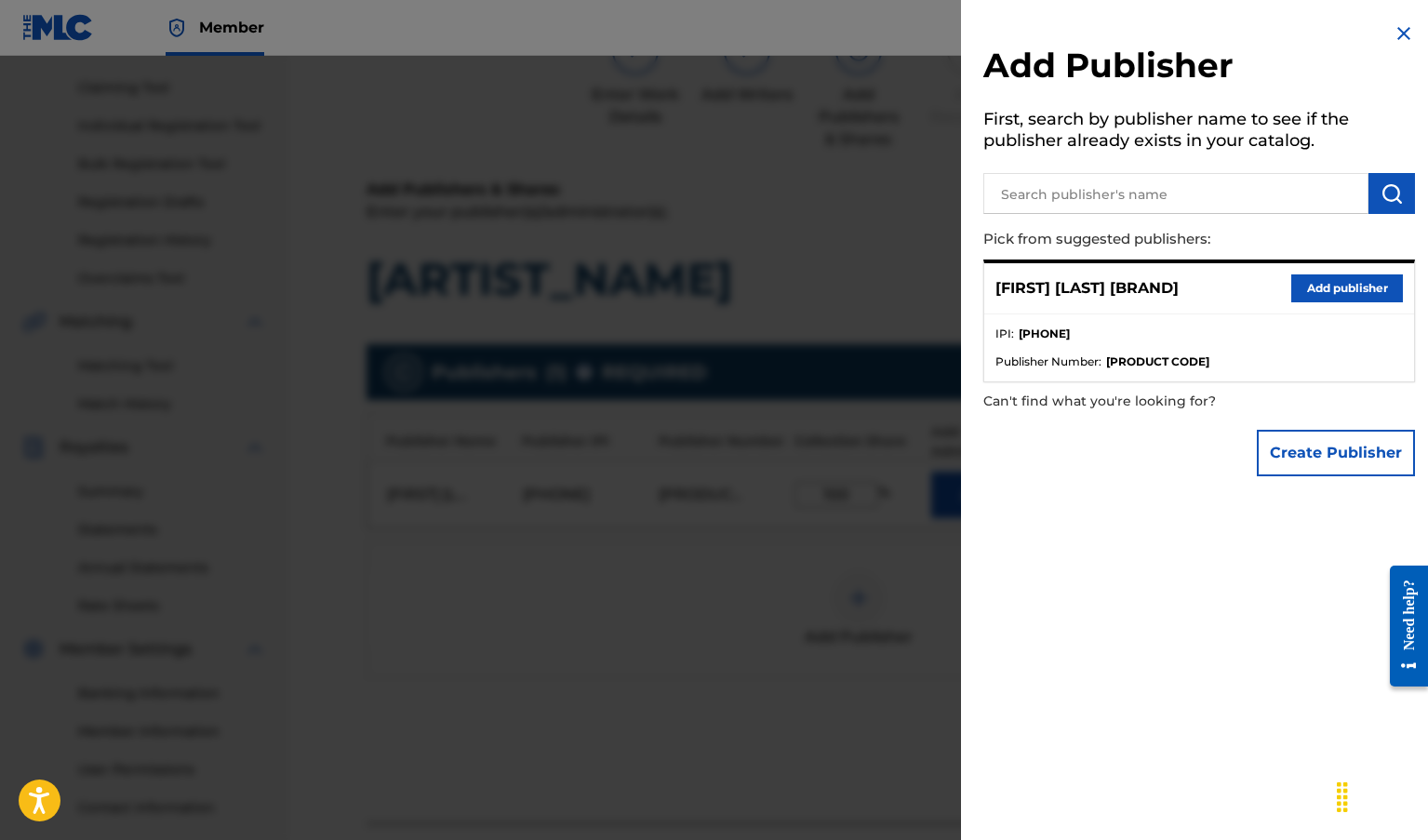 click at bounding box center (1404, 33) 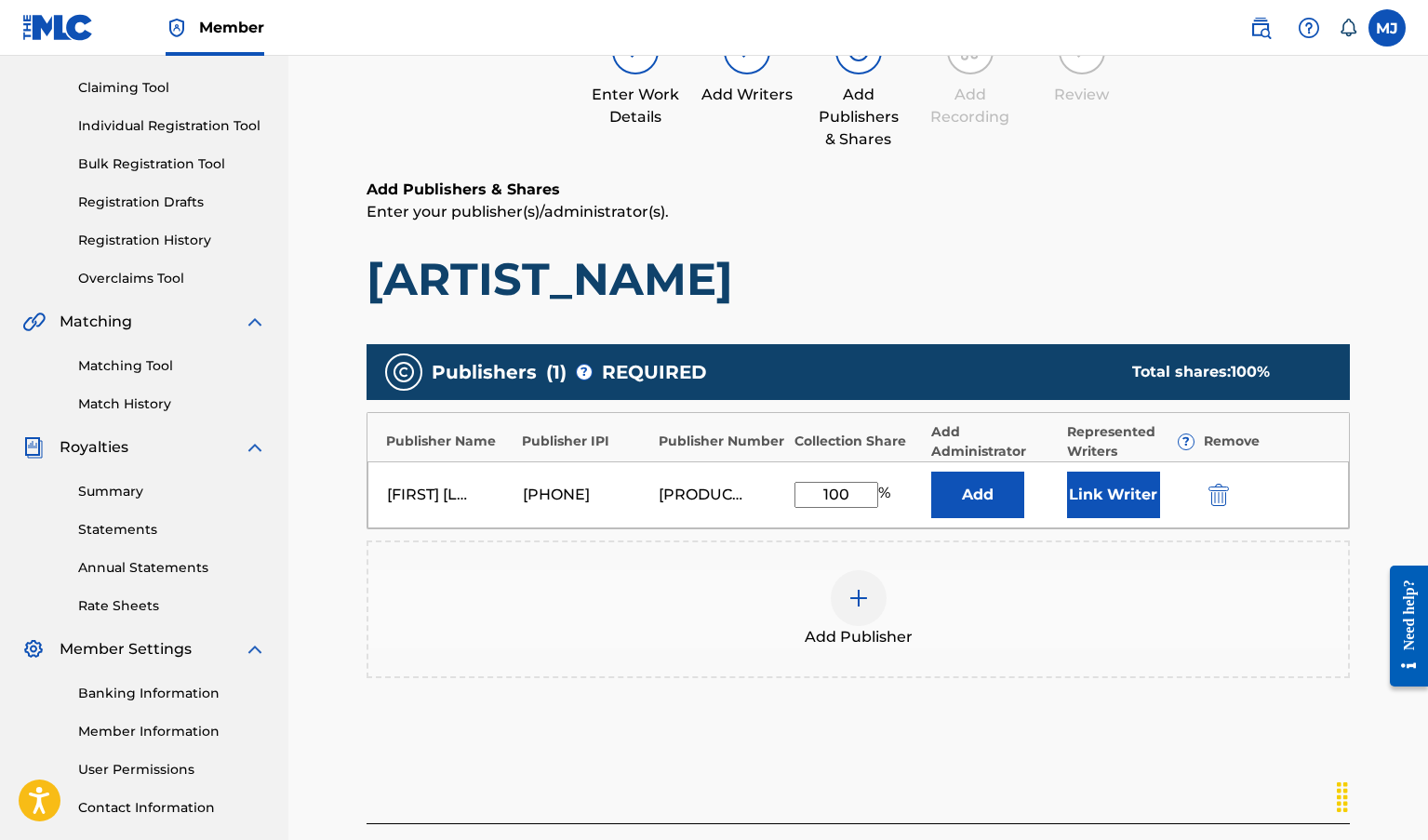 click on "Link Writer" at bounding box center [1114, 495] 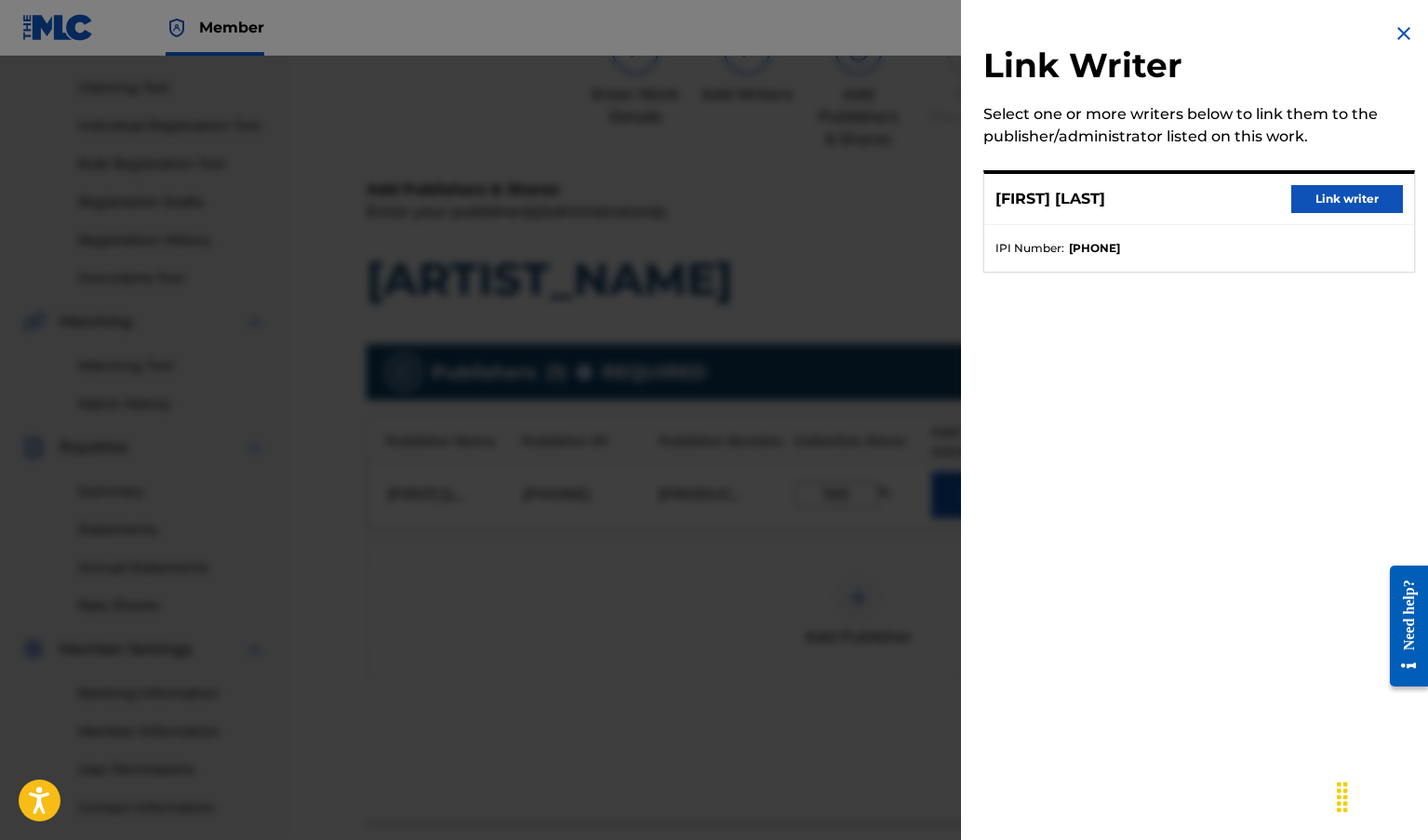 click on "Link writer" at bounding box center (1347, 199) 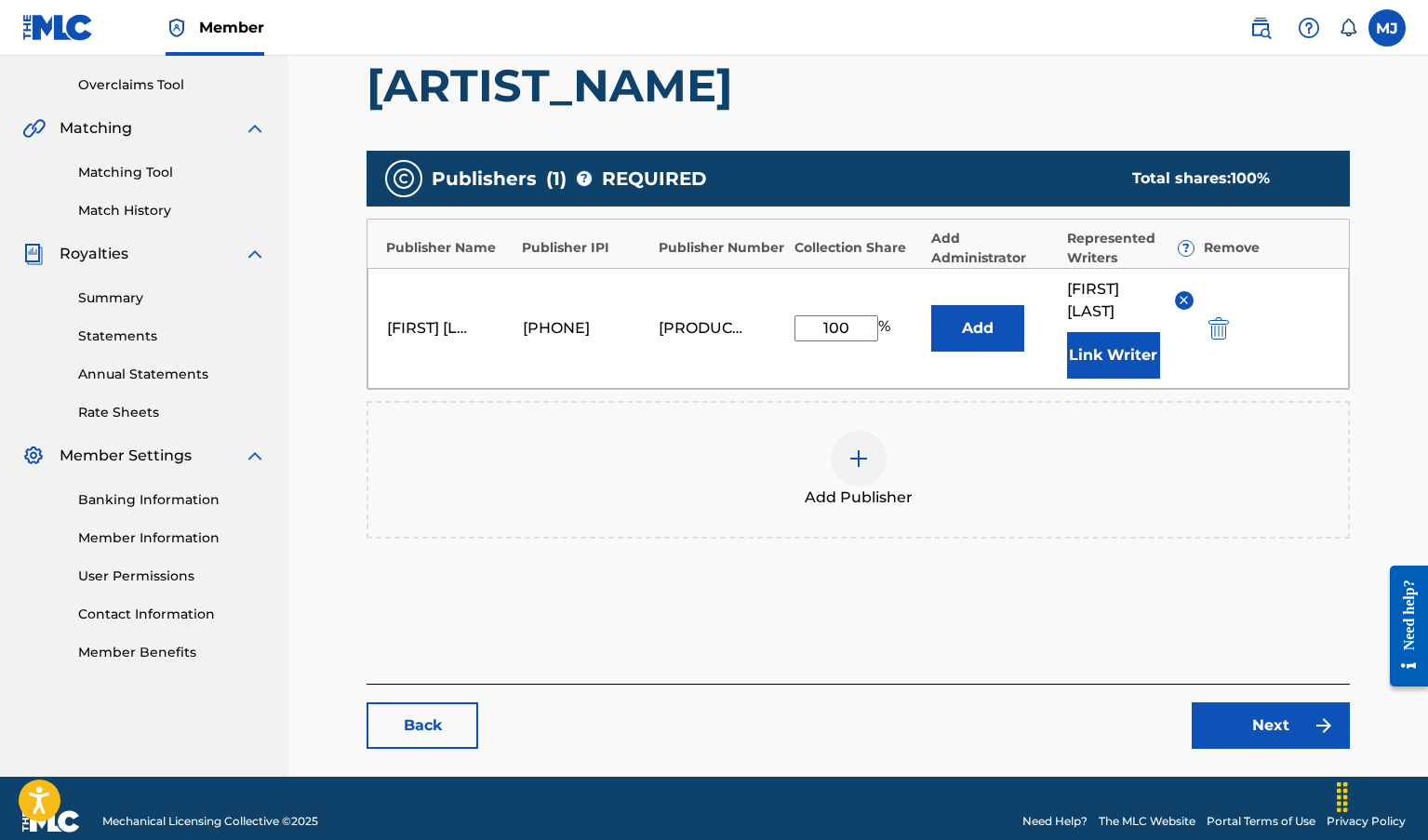 scroll, scrollTop: 406, scrollLeft: 0, axis: vertical 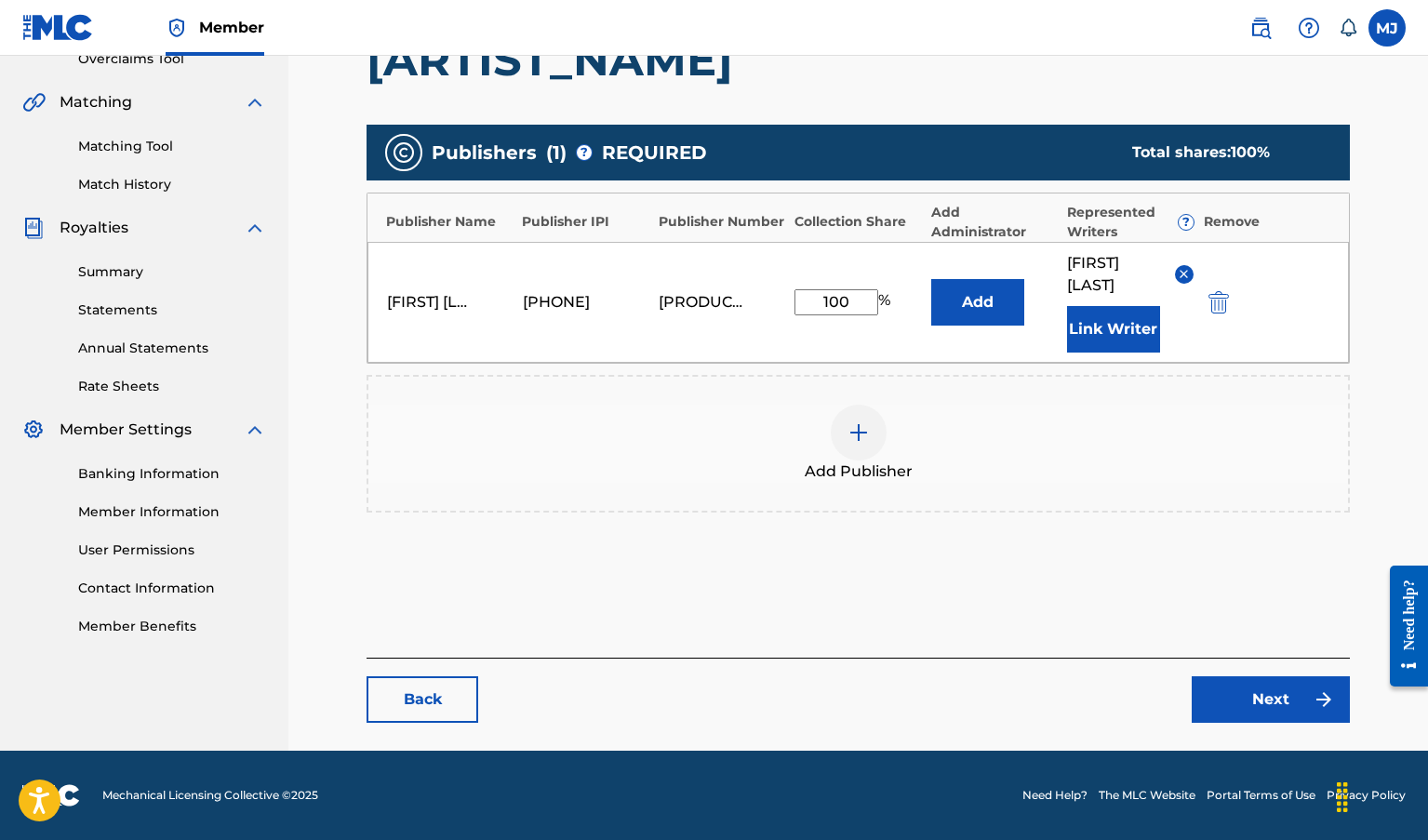 click on "Next" at bounding box center [1271, 700] 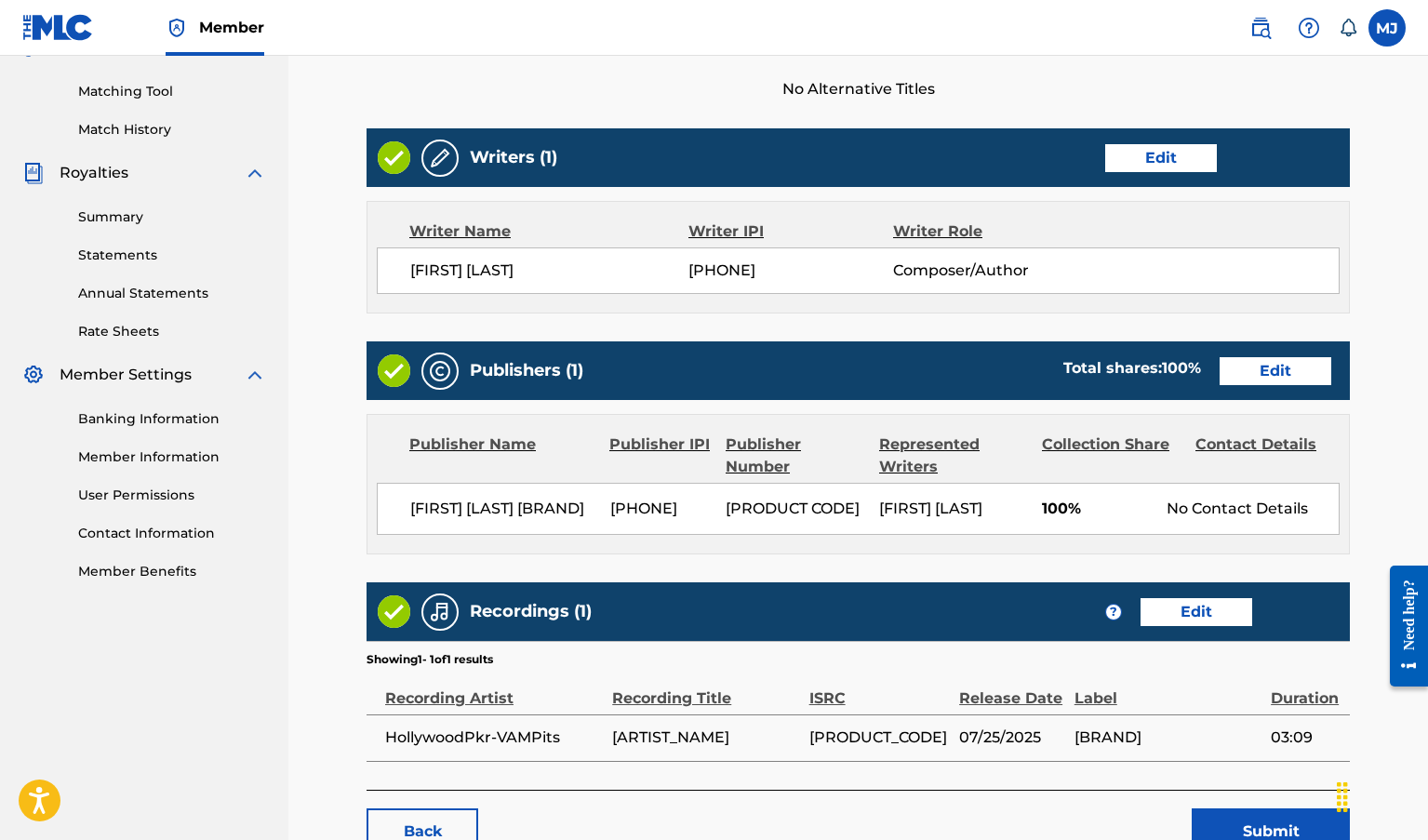 scroll, scrollTop: 465, scrollLeft: 0, axis: vertical 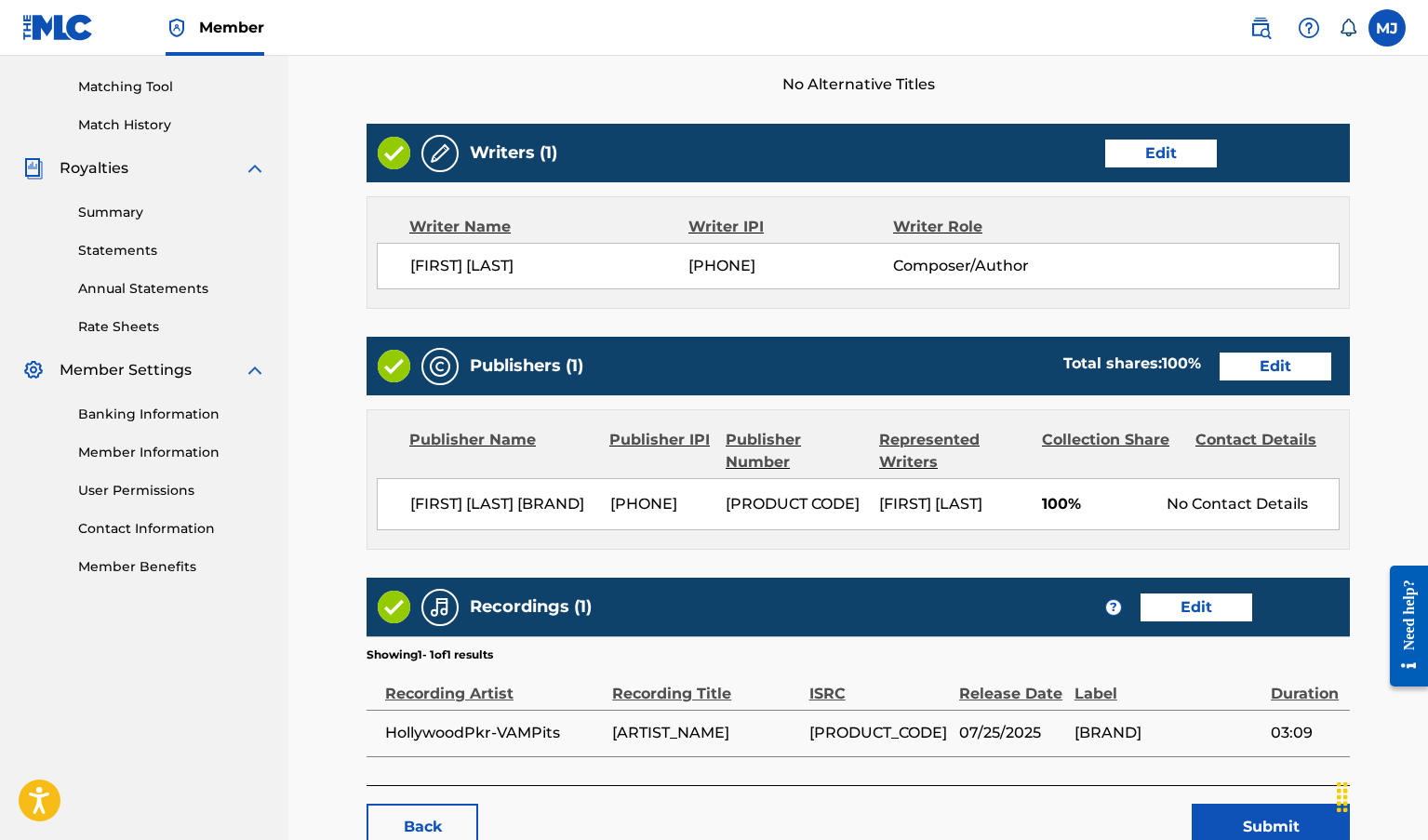 click on "Edit" at bounding box center [1275, 367] 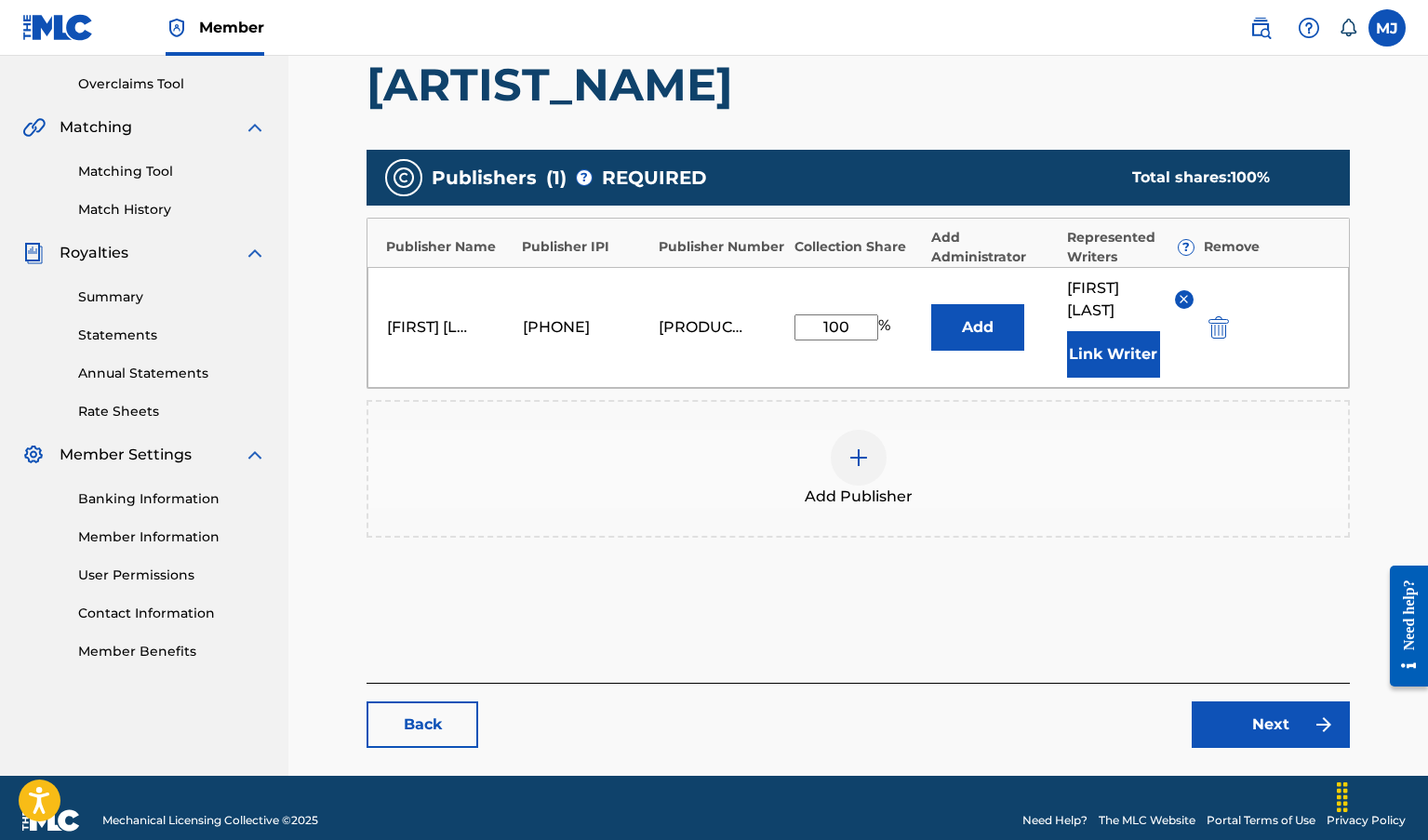 scroll, scrollTop: 406, scrollLeft: 0, axis: vertical 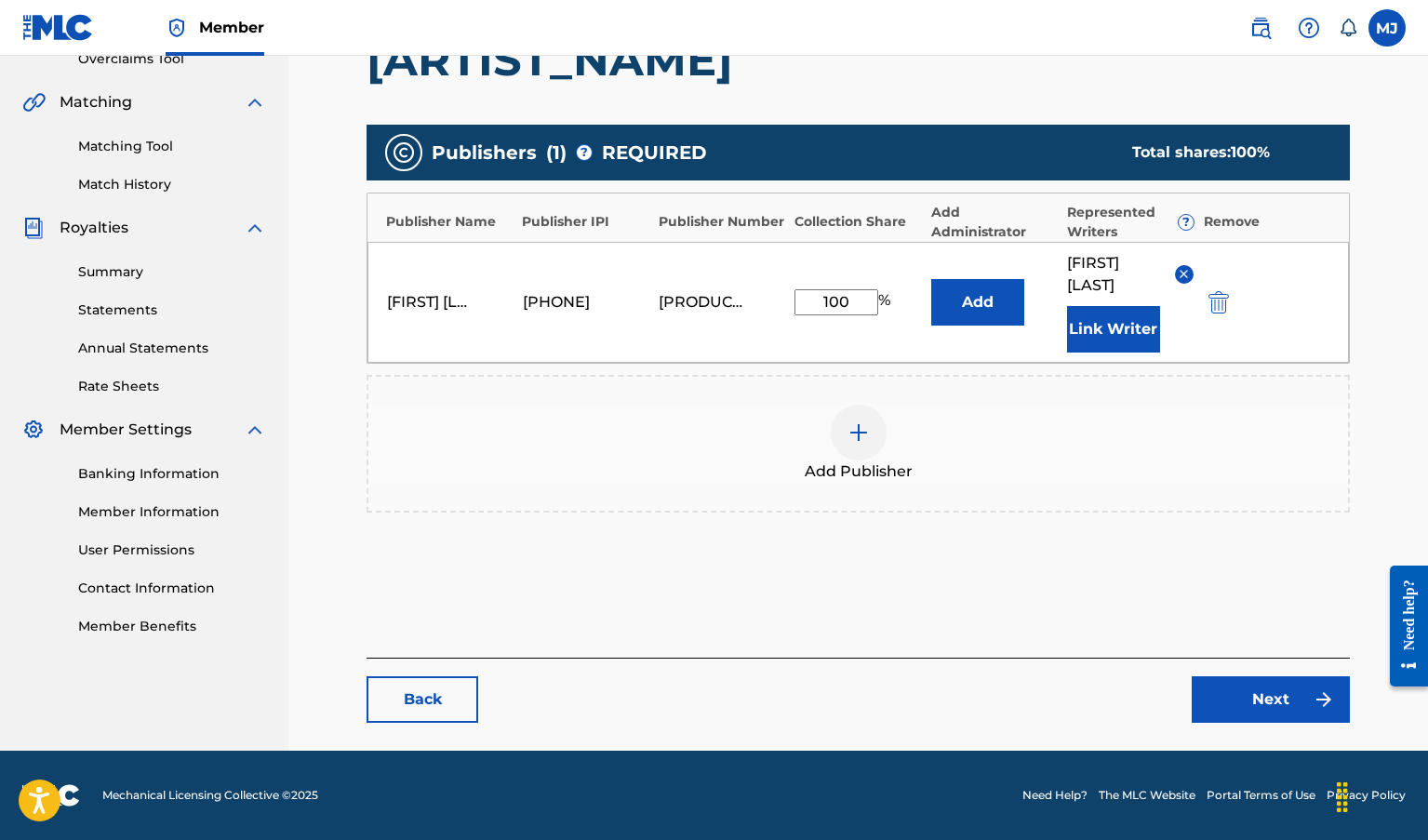 click on "Next" at bounding box center [1271, 700] 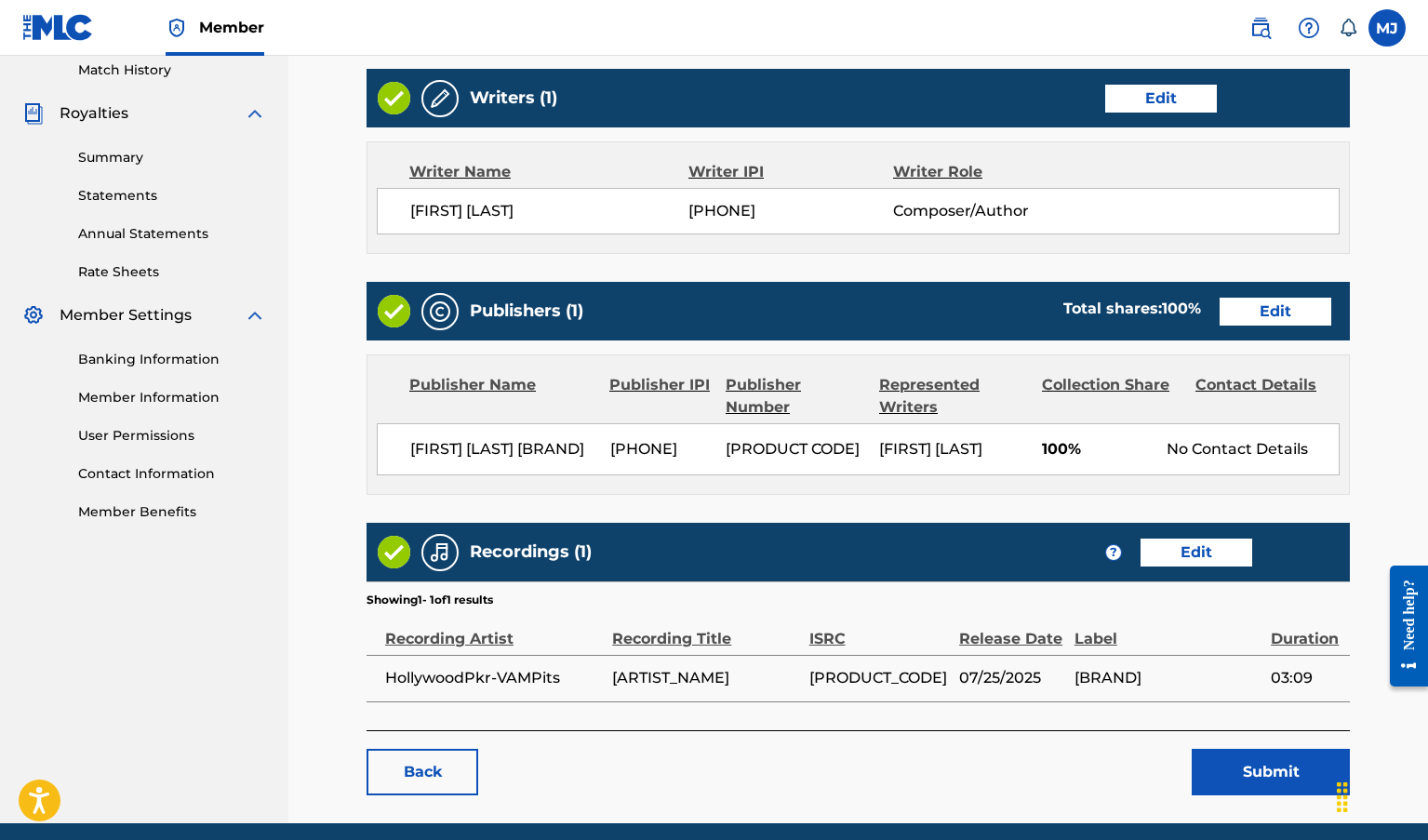 scroll, scrollTop: 615, scrollLeft: 0, axis: vertical 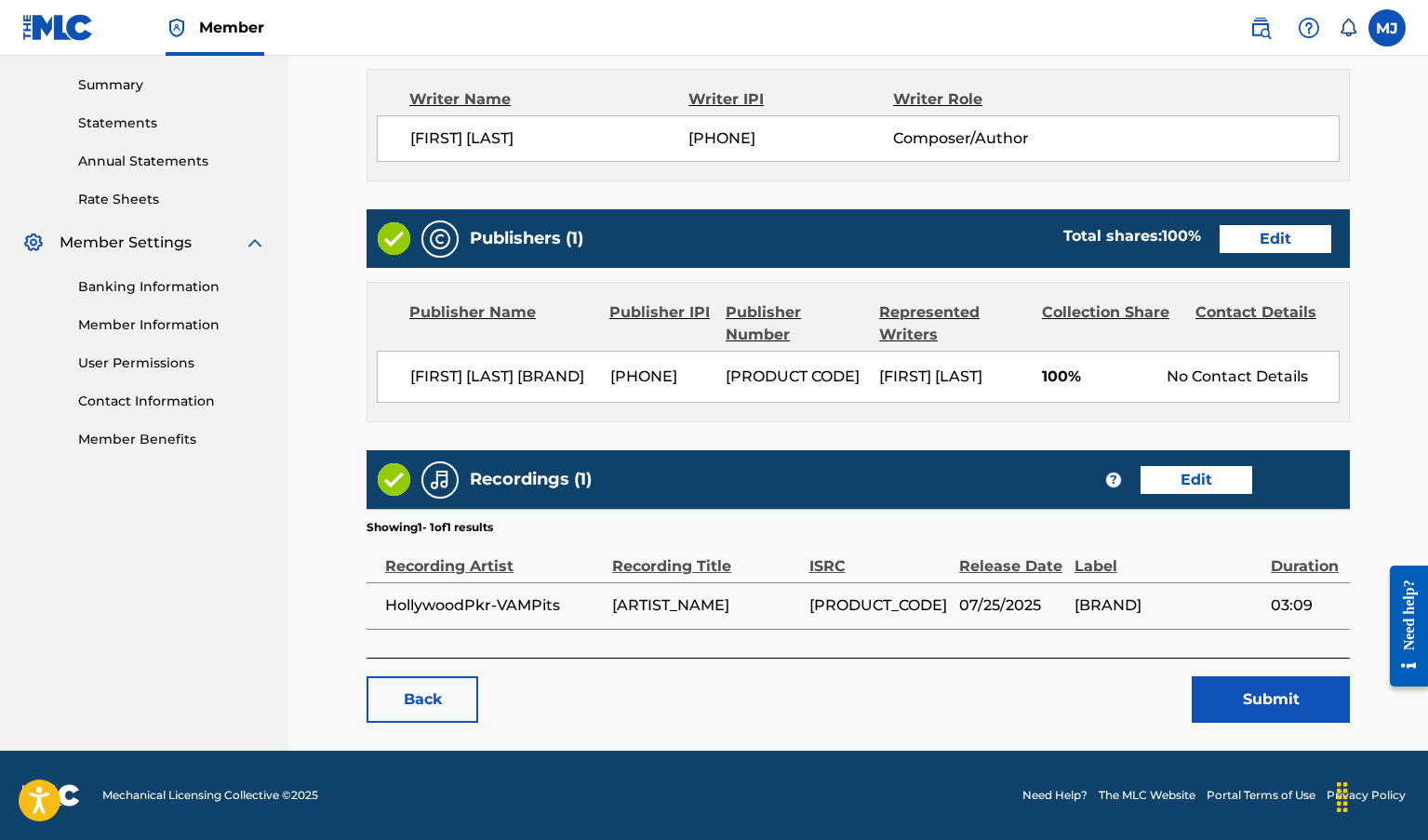 click on "Submit" at bounding box center [1271, 700] 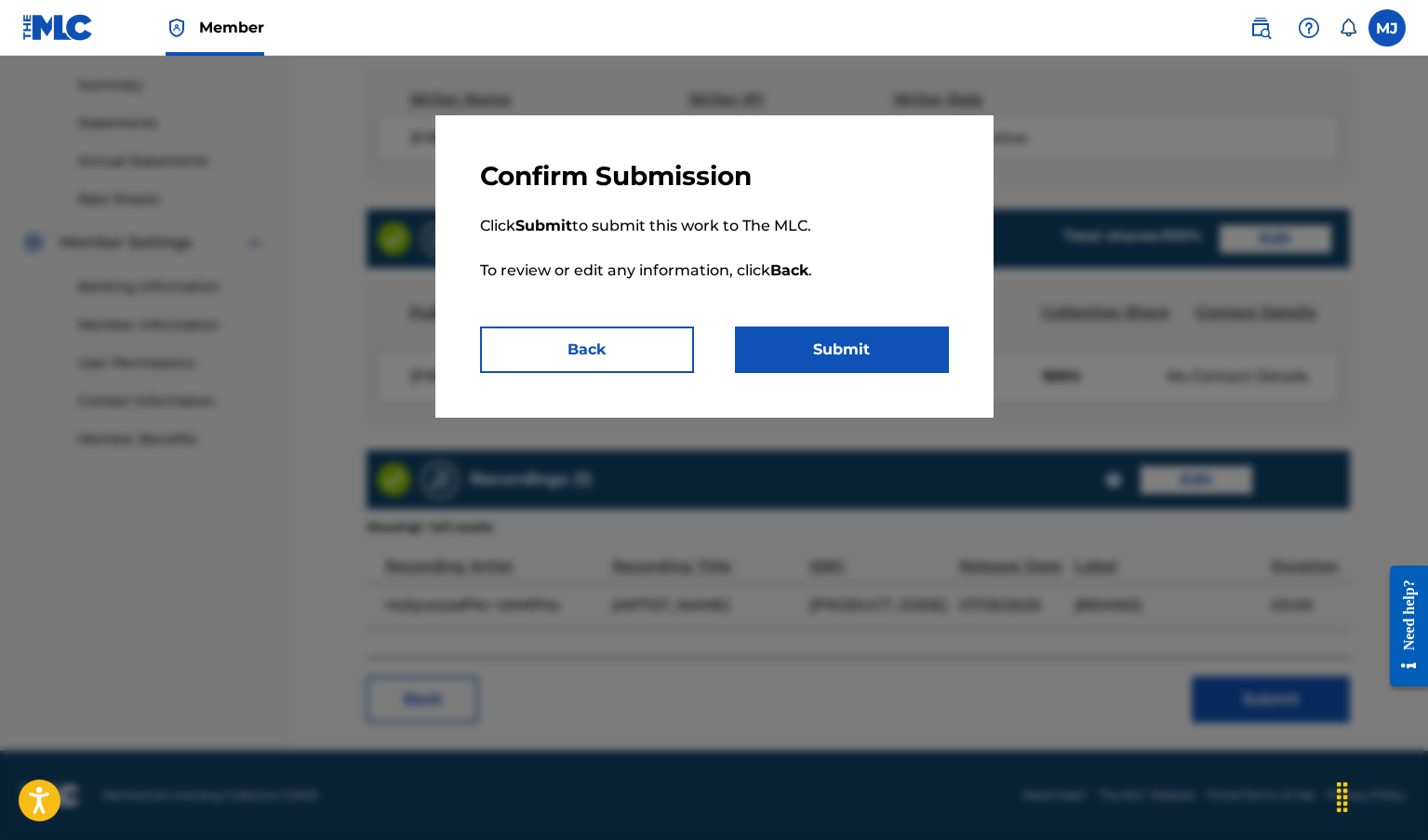 click on "Submit" at bounding box center [842, 350] 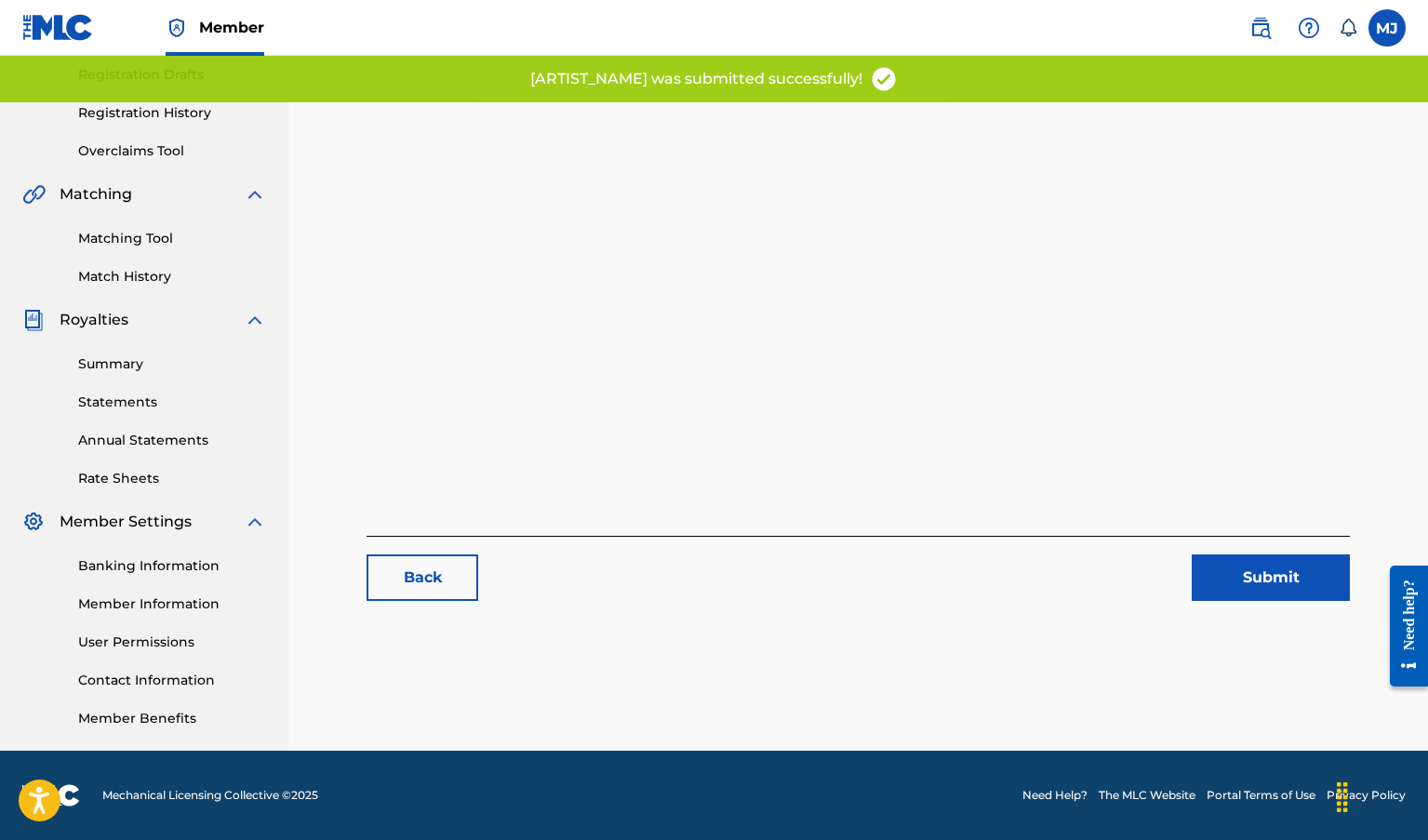 scroll, scrollTop: 0, scrollLeft: 0, axis: both 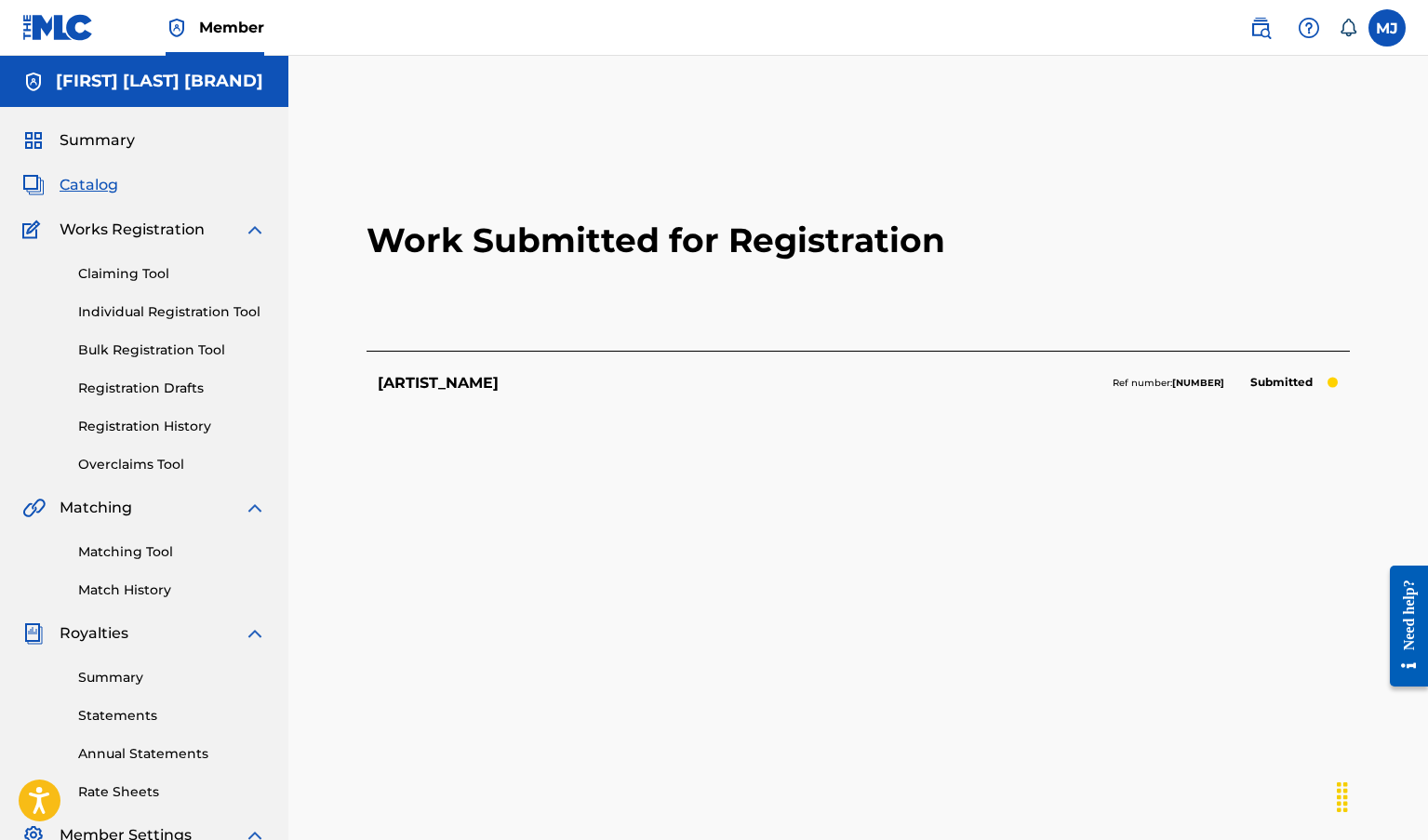 click on "Catalog" at bounding box center [88, 185] 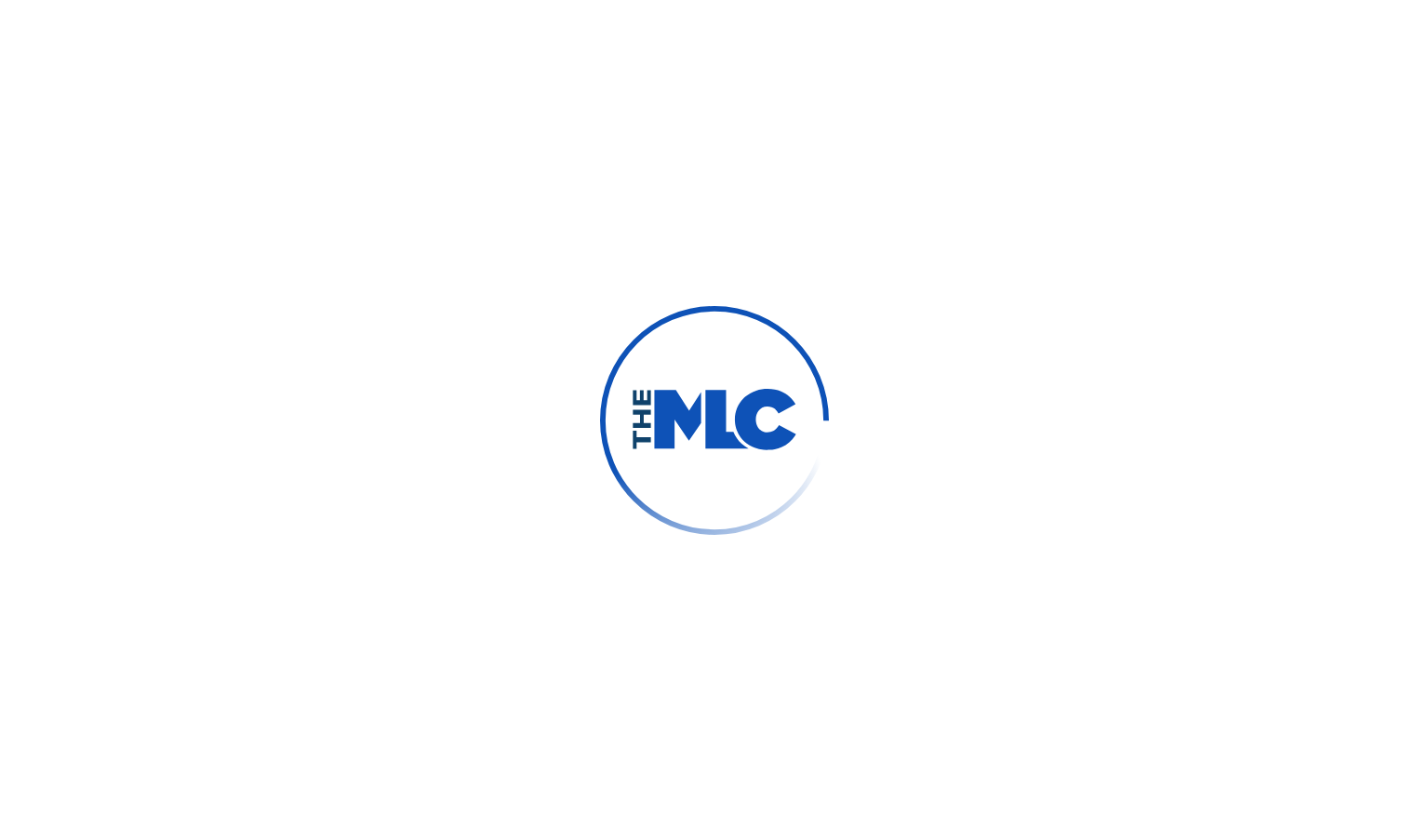 scroll, scrollTop: 0, scrollLeft: 0, axis: both 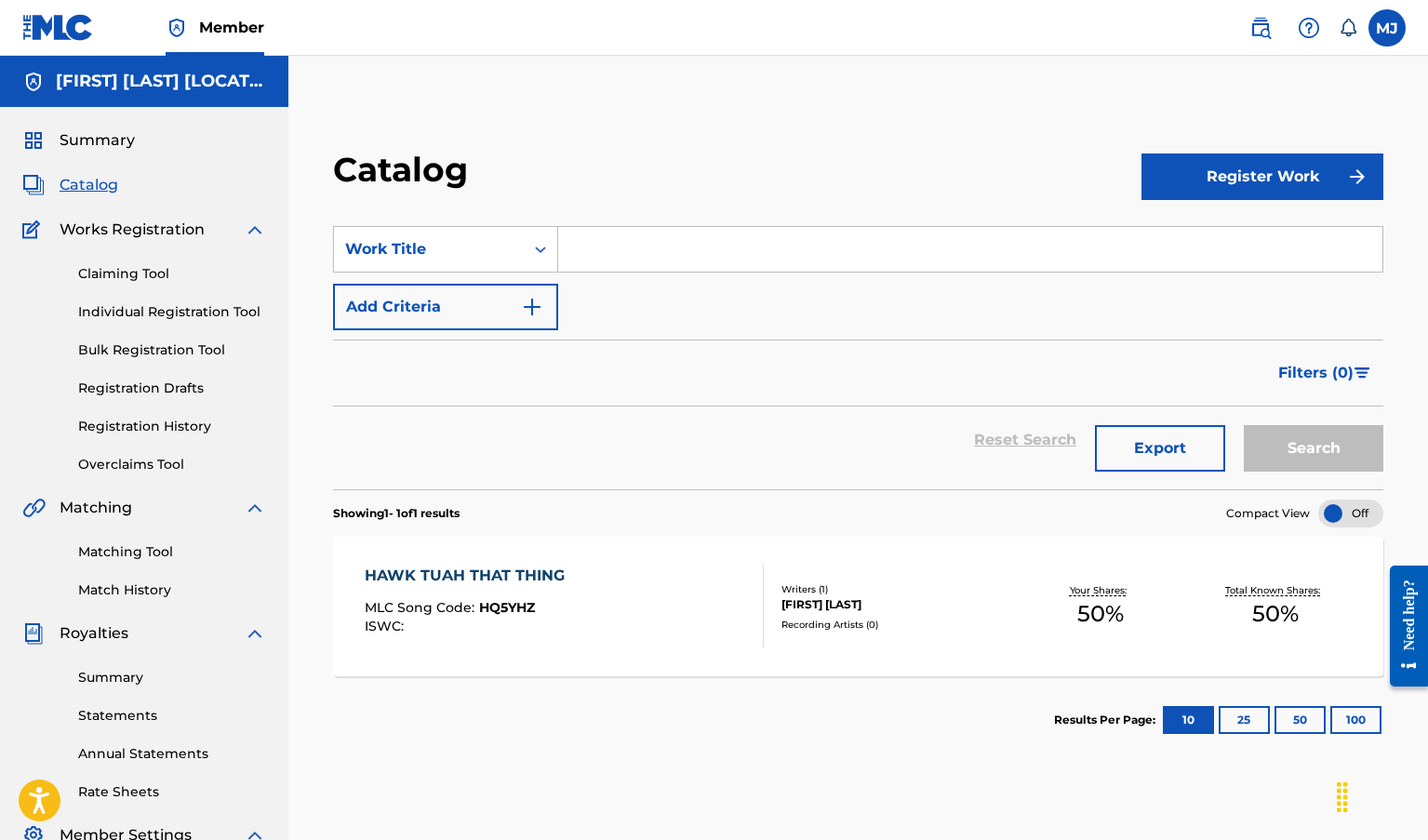 click on "[LOCATION] [SONG_CODE] [ISWC] [WRITER_NAME] [ARTIST_NAME]" at bounding box center [858, 560] 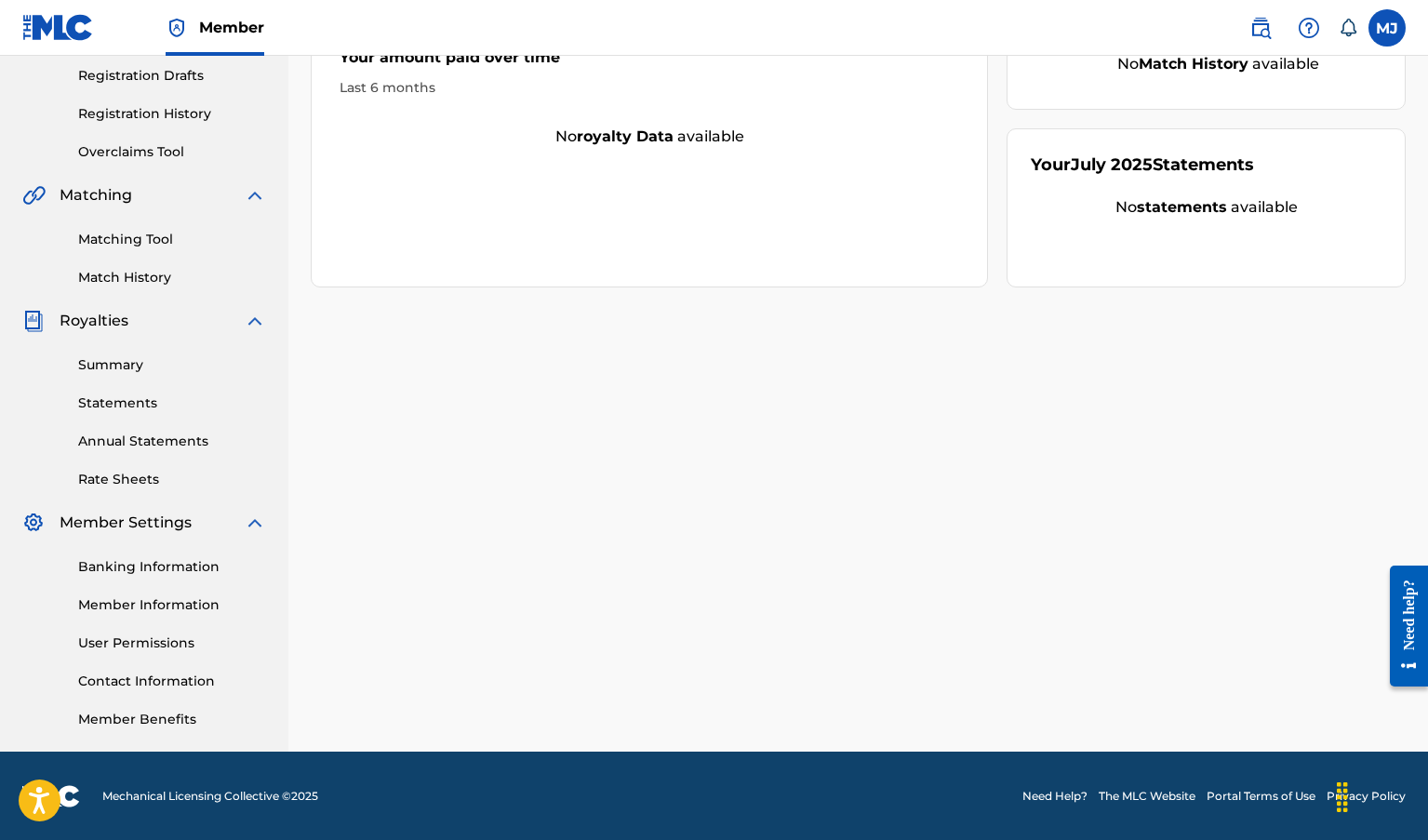 scroll, scrollTop: 313, scrollLeft: 0, axis: vertical 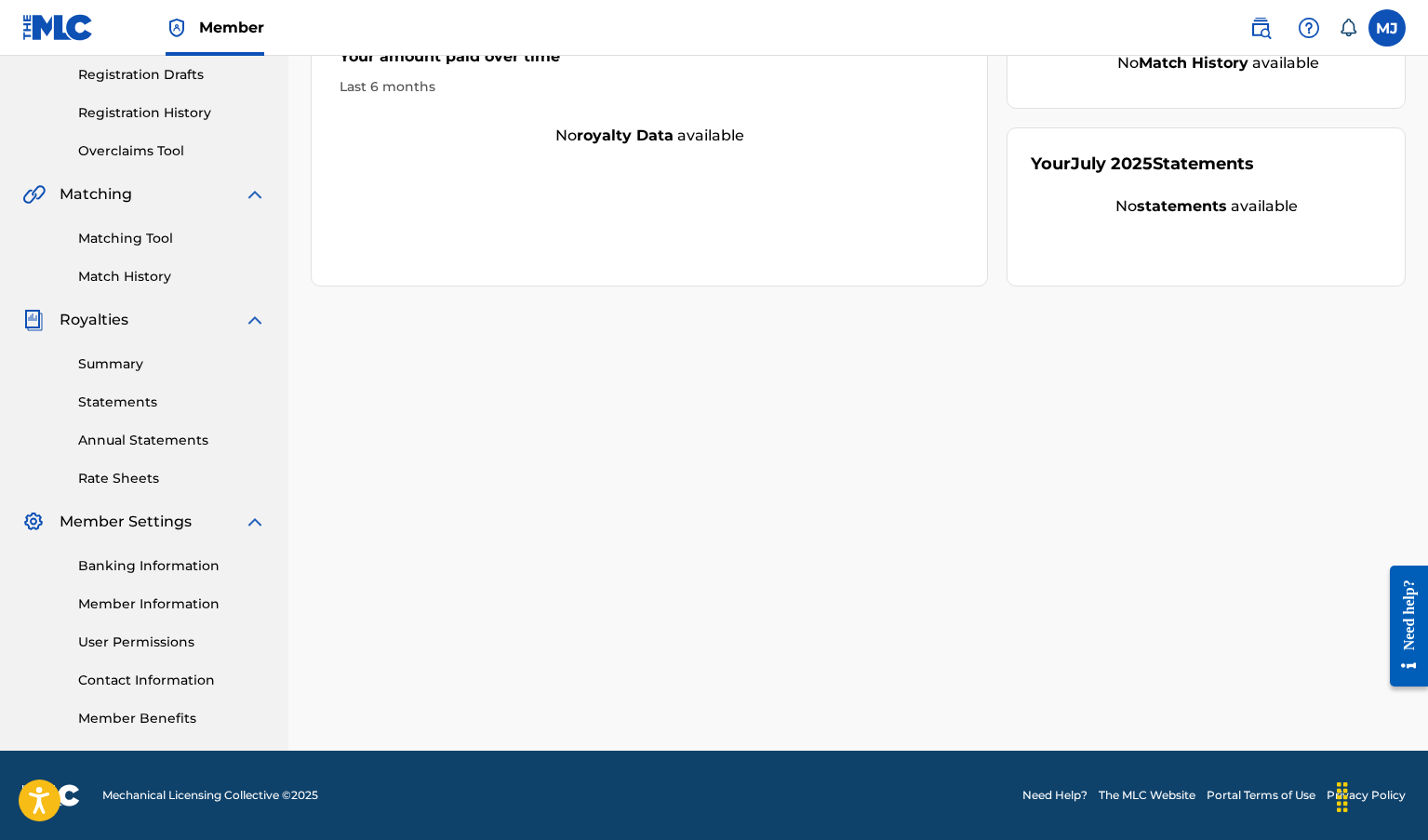 click on "Contact Information" at bounding box center [172, 680] 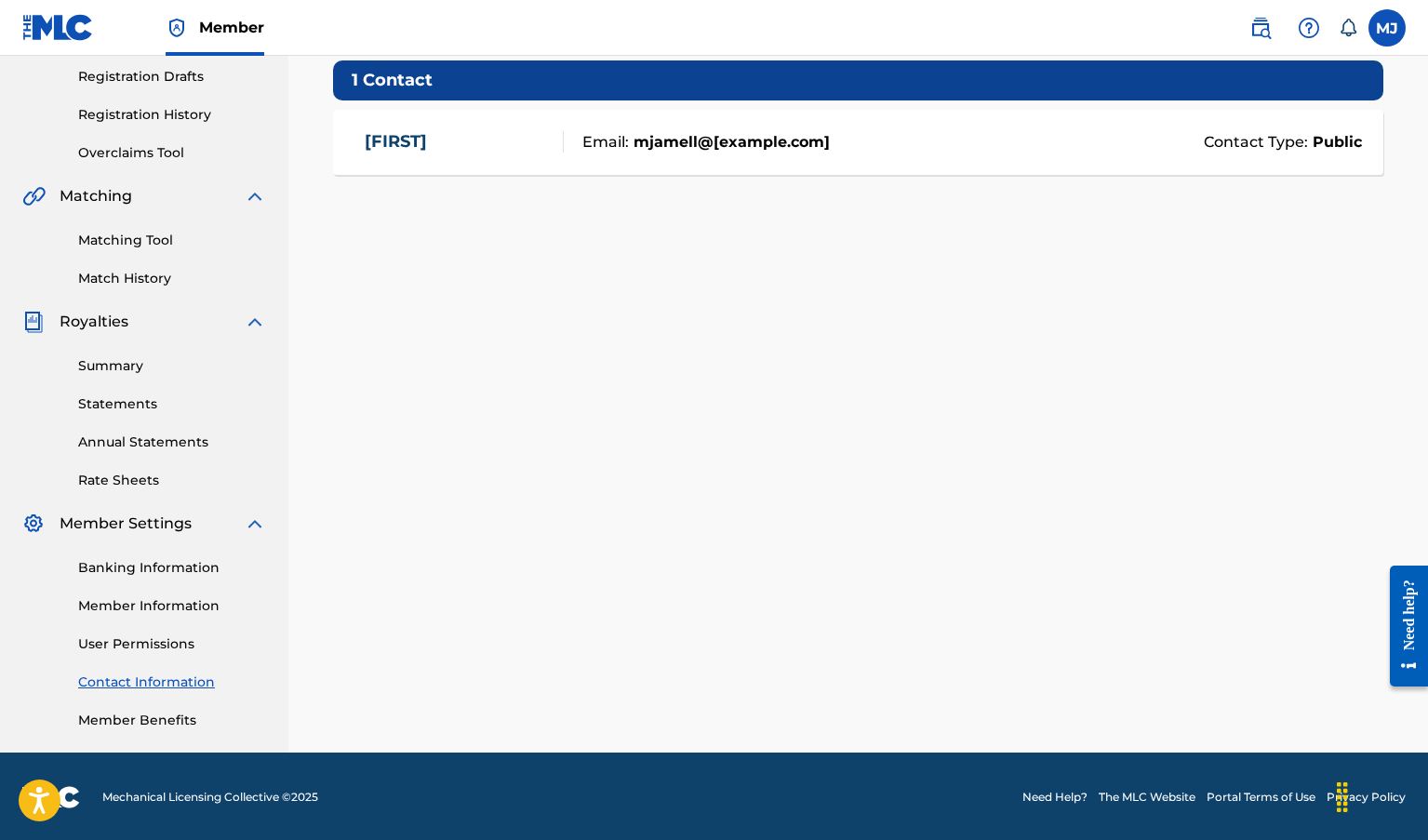 scroll, scrollTop: 313, scrollLeft: 0, axis: vertical 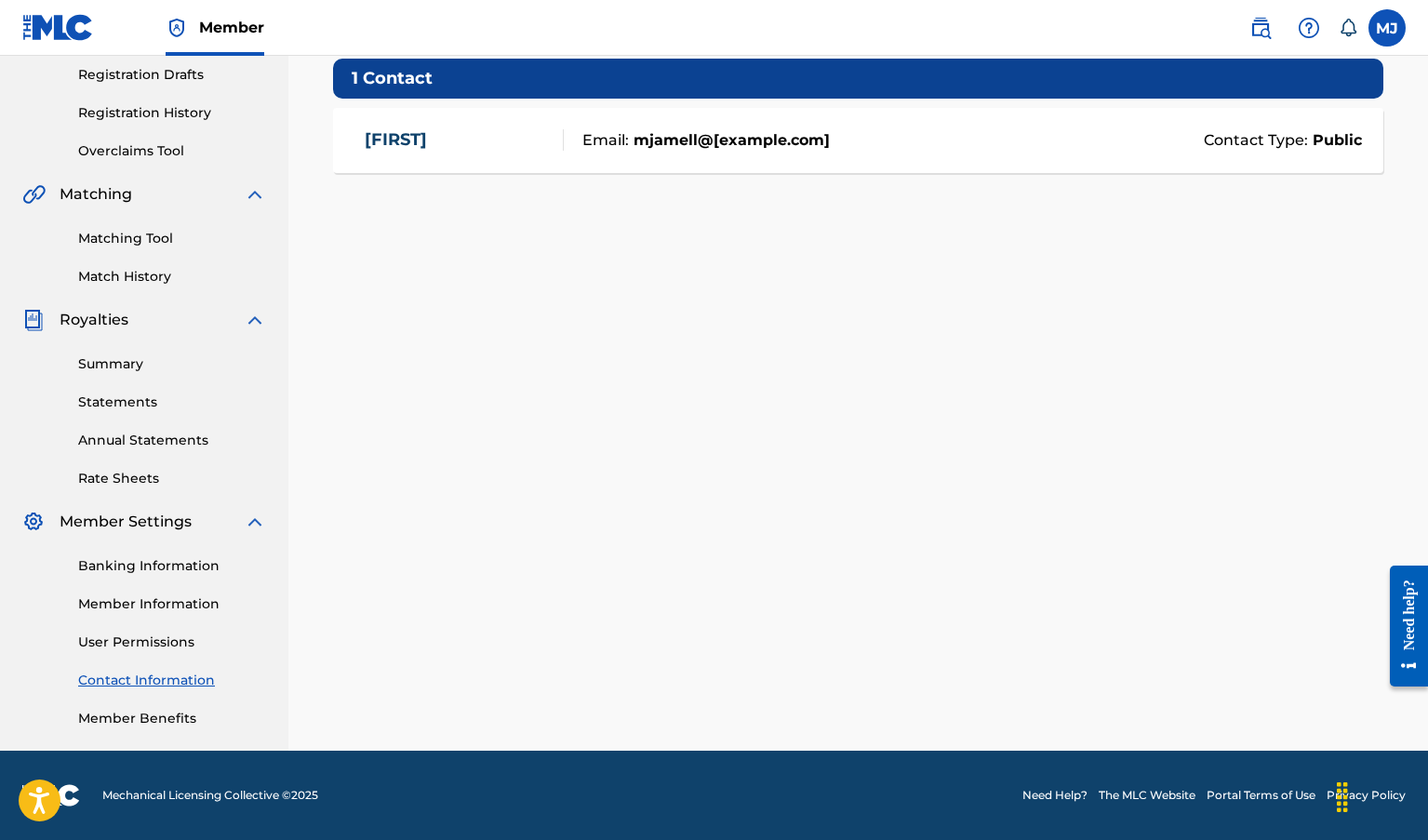 click on "User Permissions" at bounding box center [172, 642] 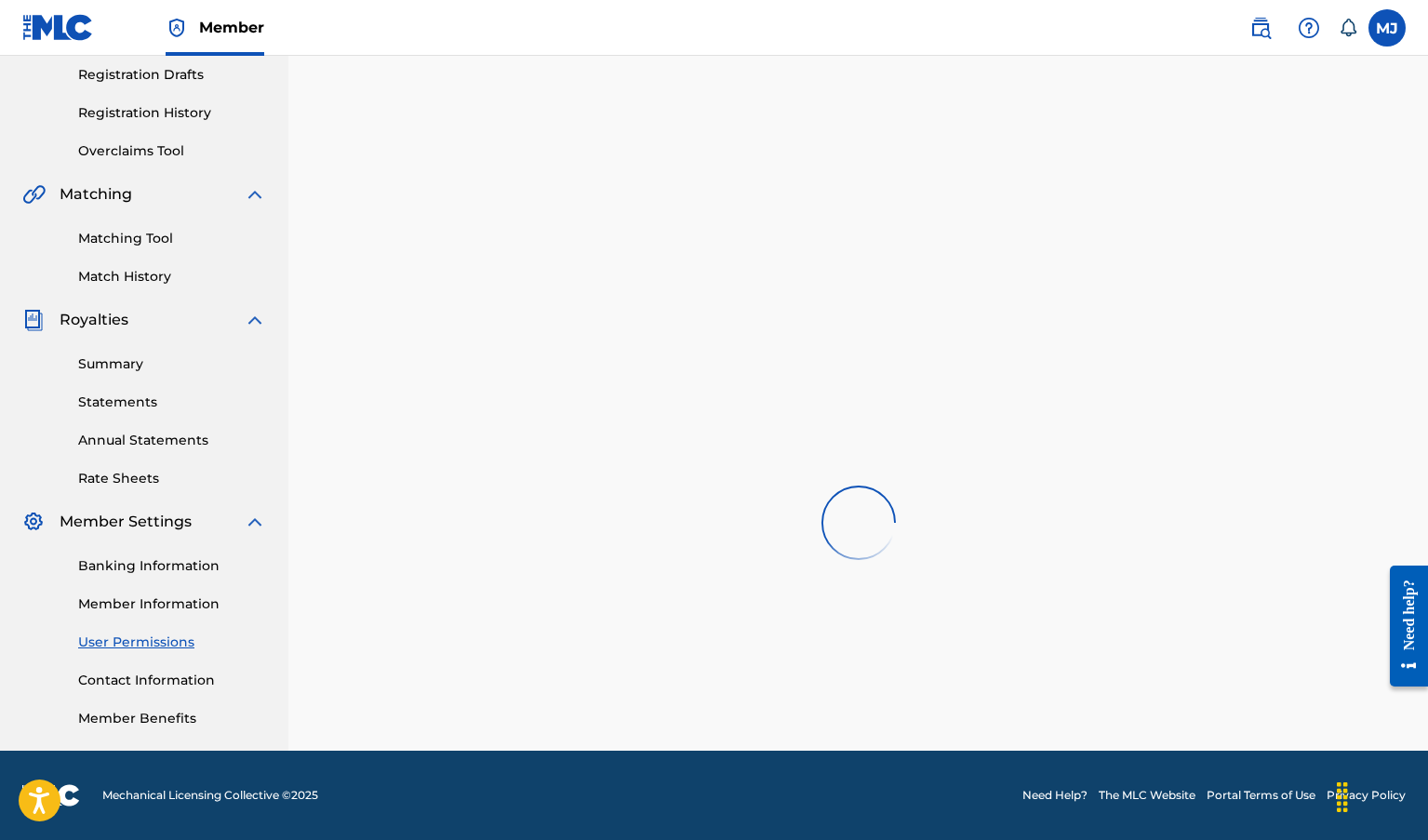 scroll, scrollTop: 0, scrollLeft: 0, axis: both 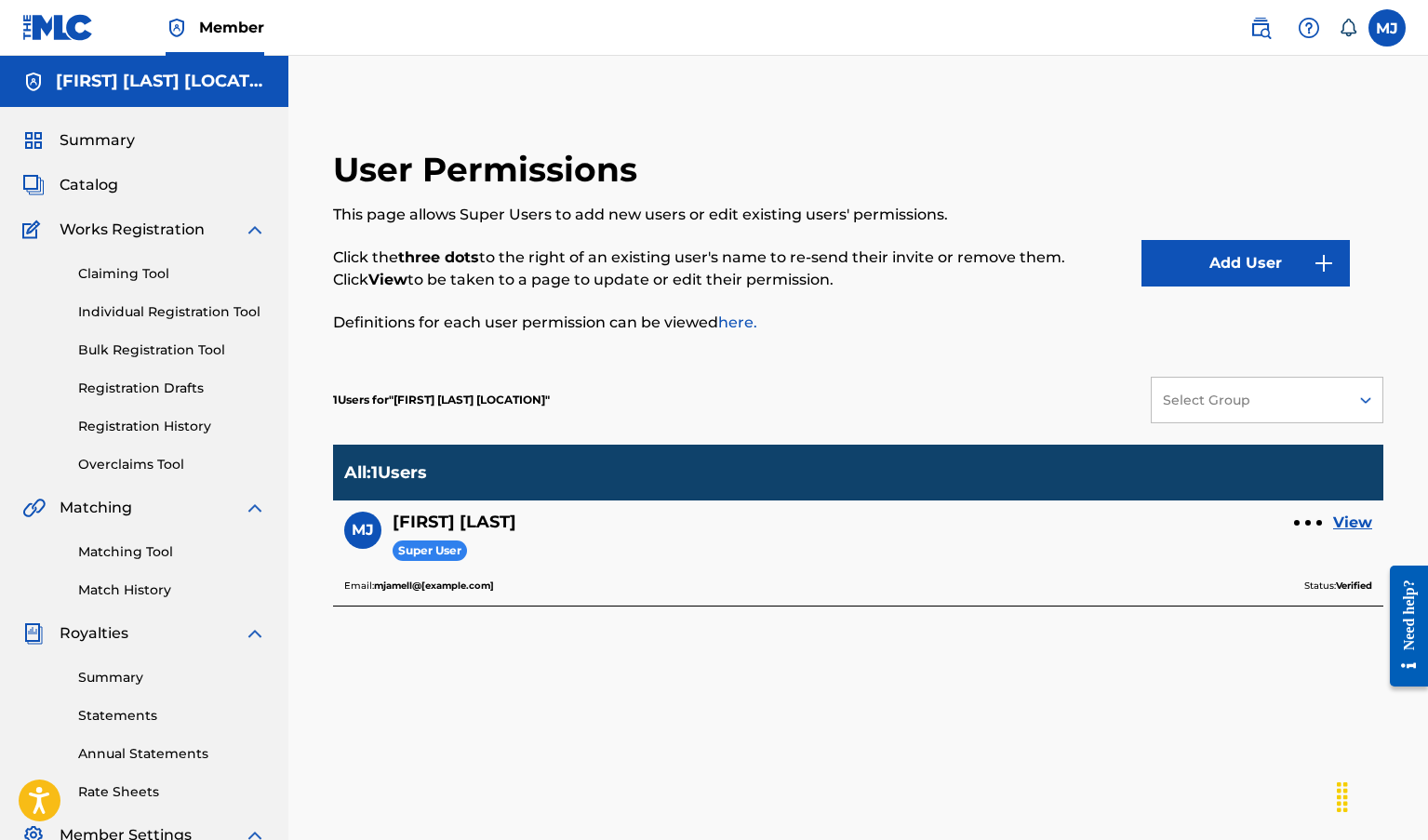 click on "View" at bounding box center [1353, 523] 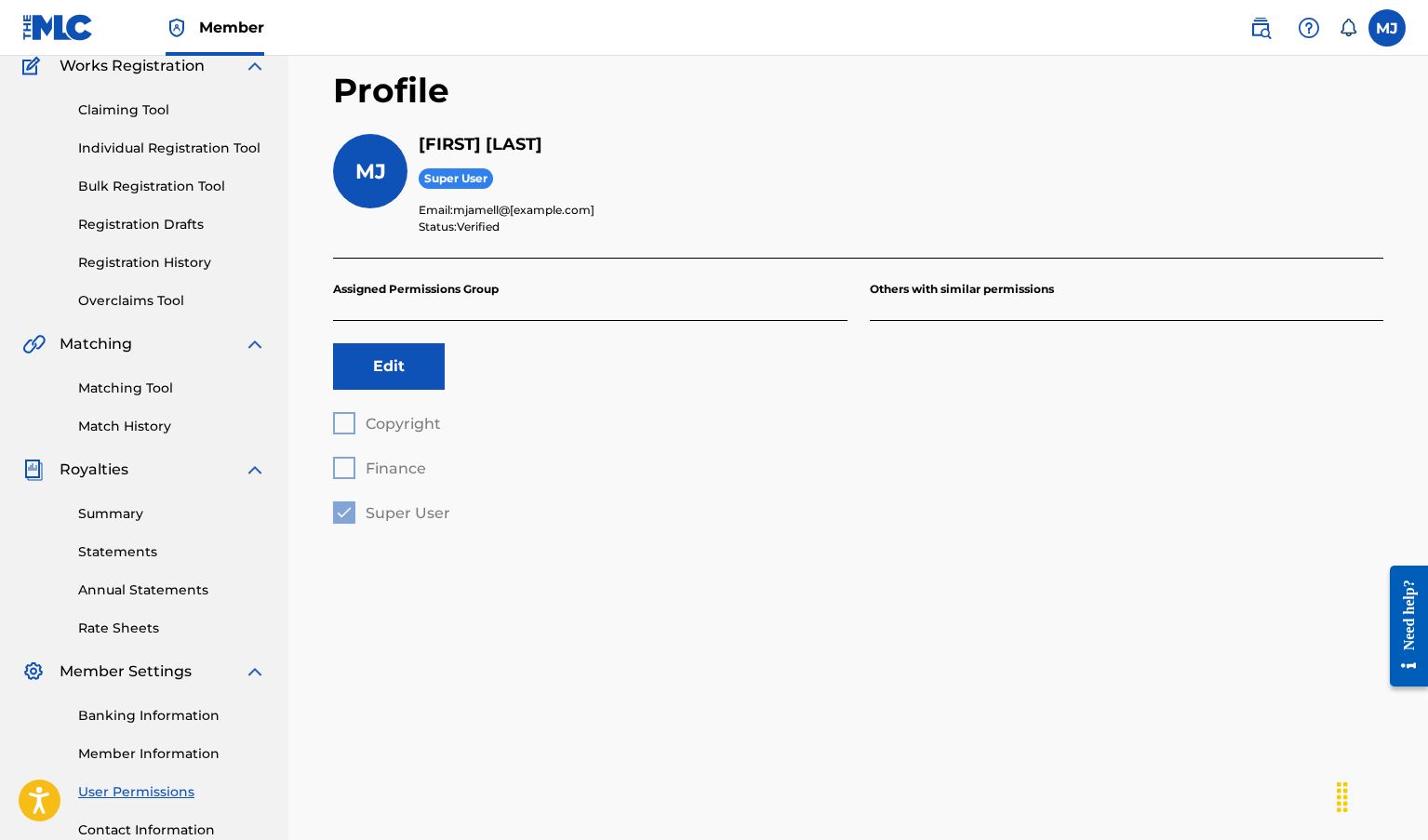 scroll, scrollTop: 313, scrollLeft: 0, axis: vertical 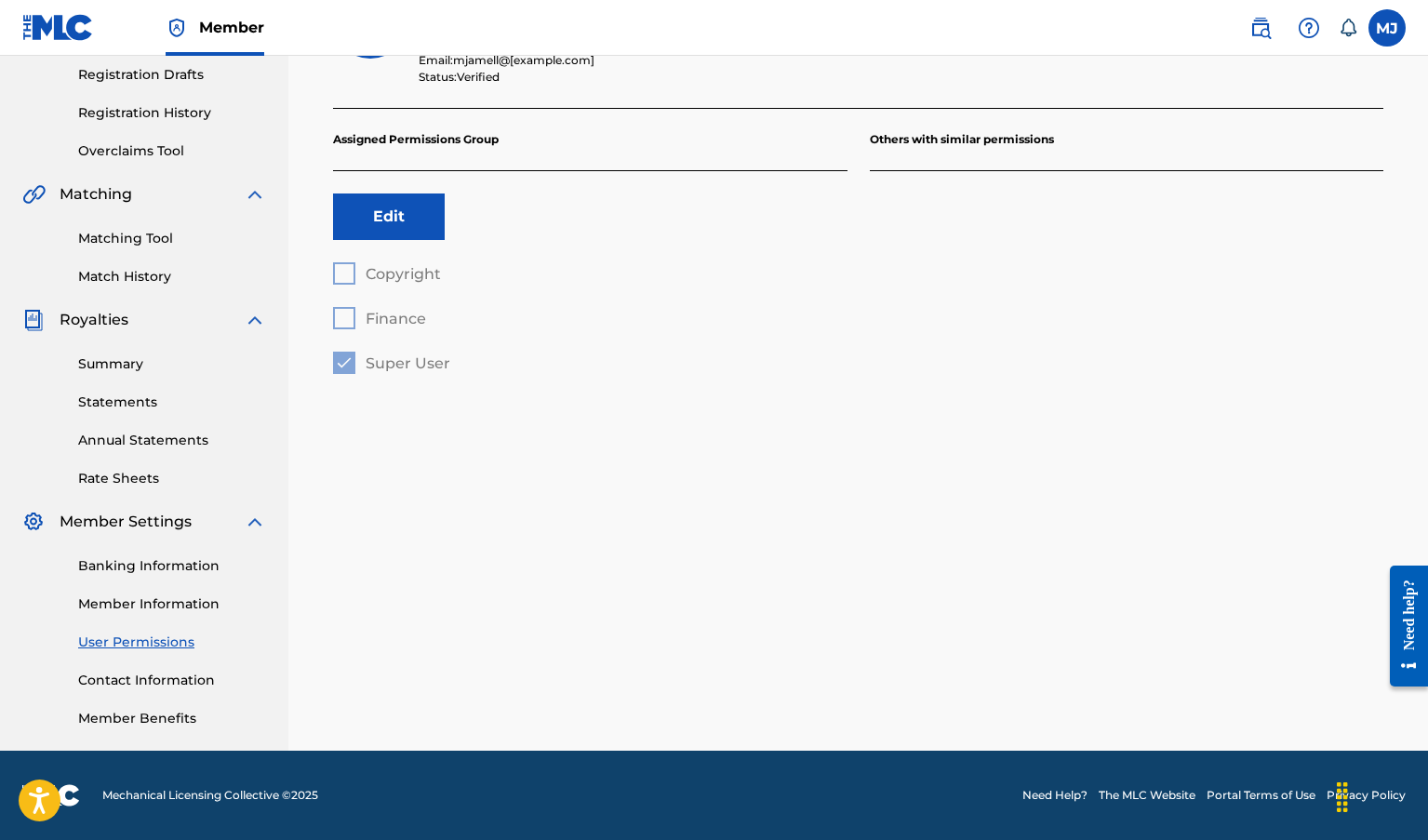 click on "Member Information" at bounding box center [172, 604] 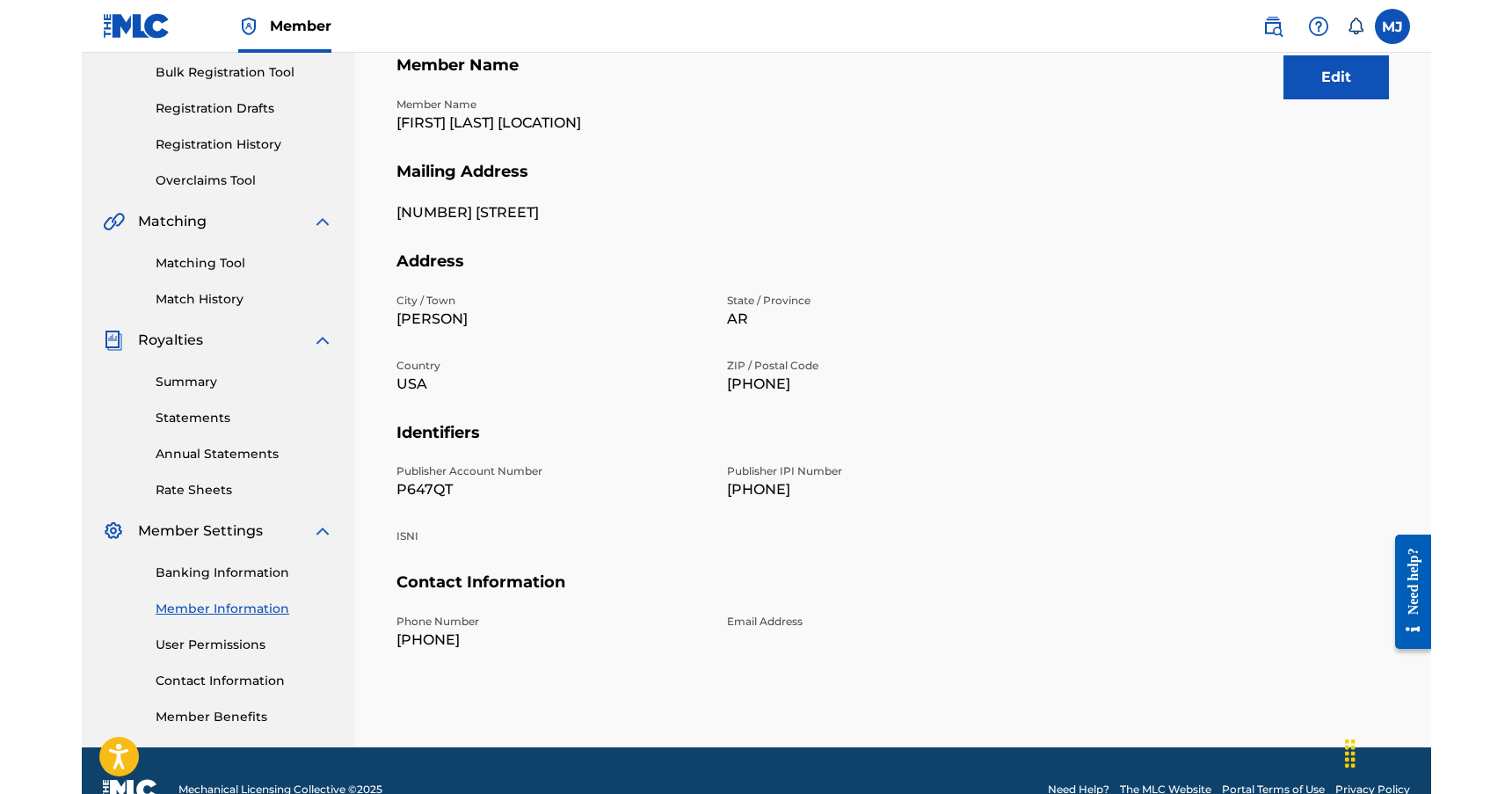 scroll, scrollTop: 264, scrollLeft: 0, axis: vertical 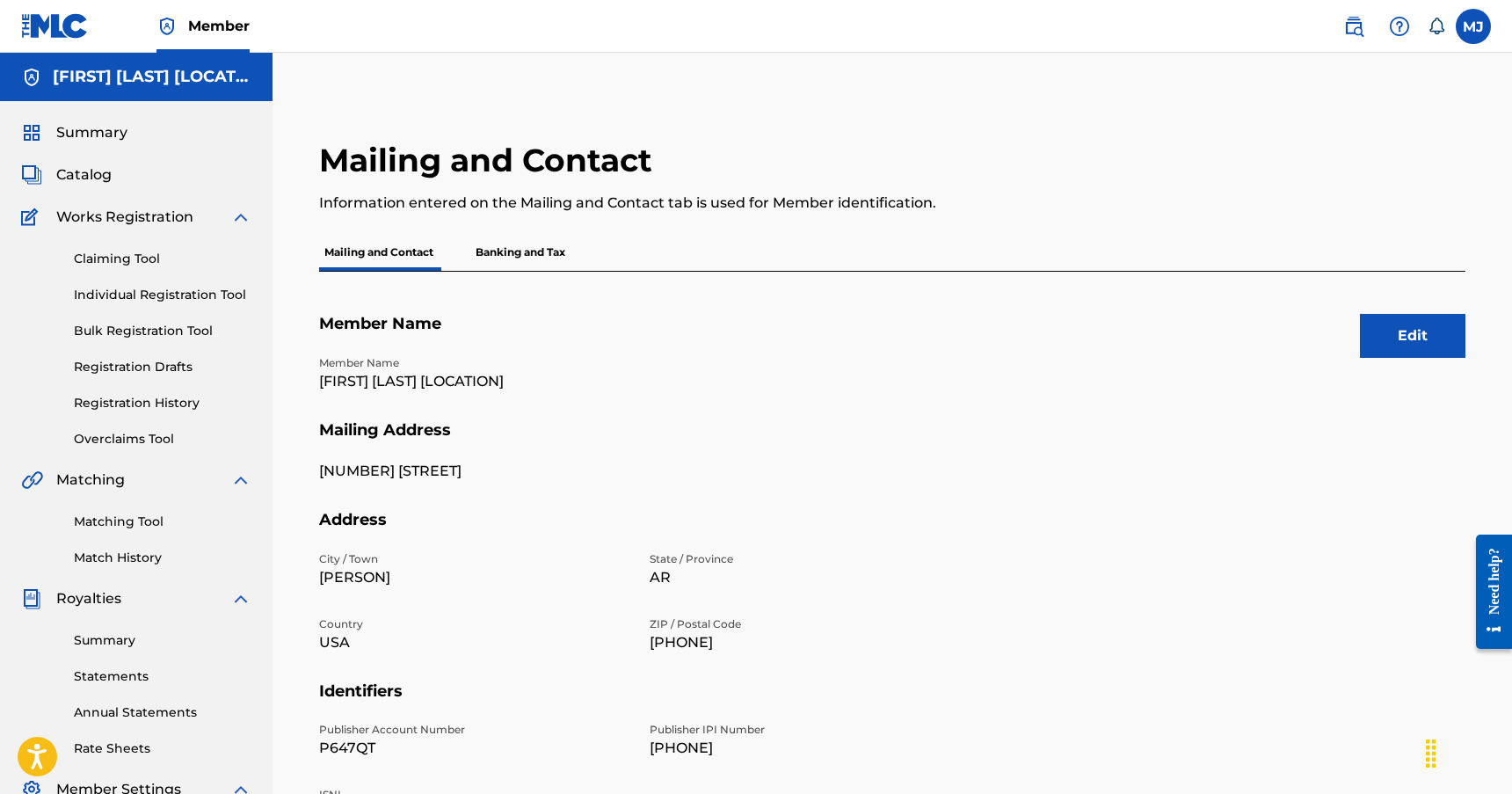 click on "Catalog" at bounding box center [84, 175] 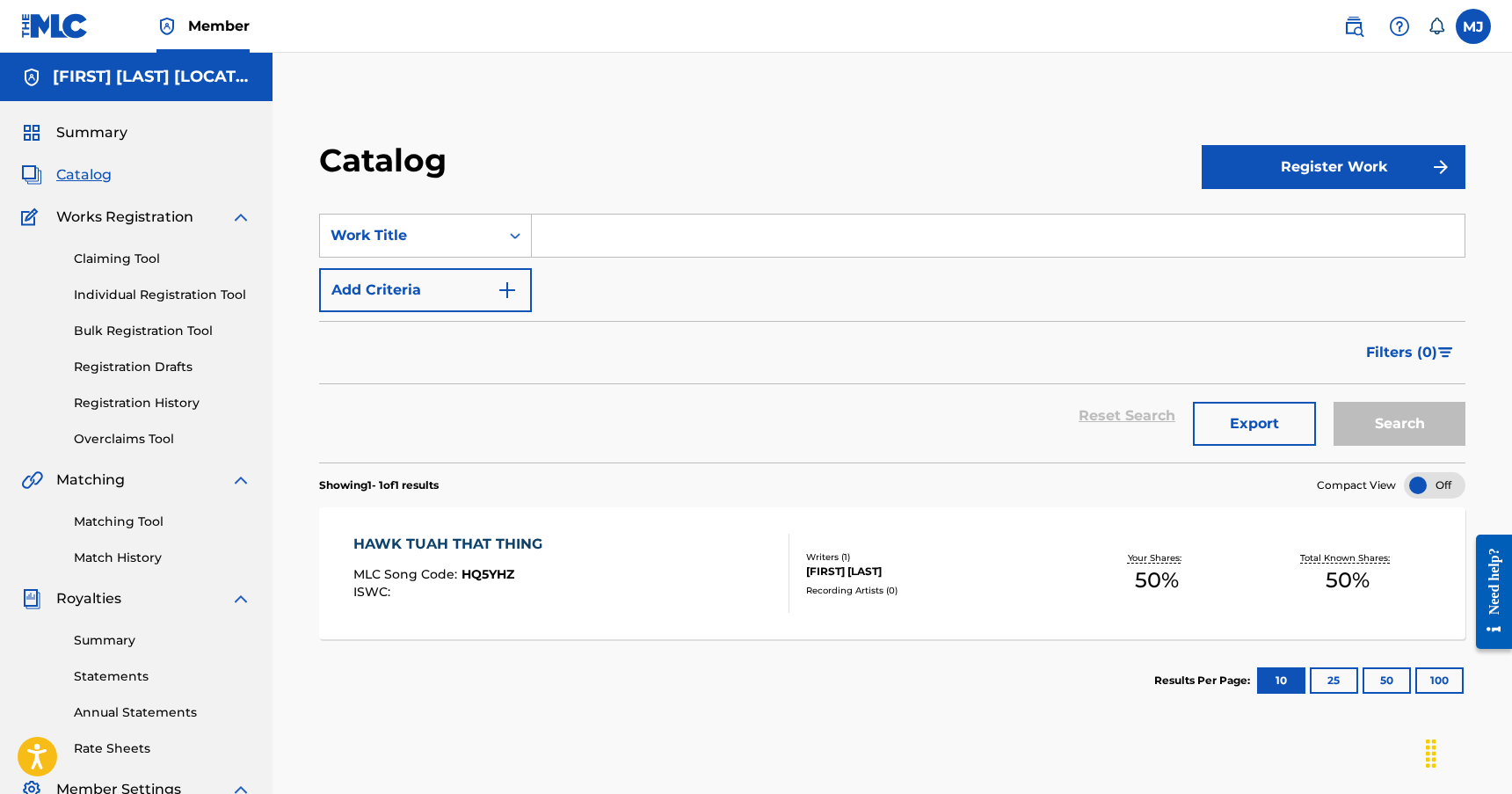 click on "Register Work" at bounding box center [1334, 167] 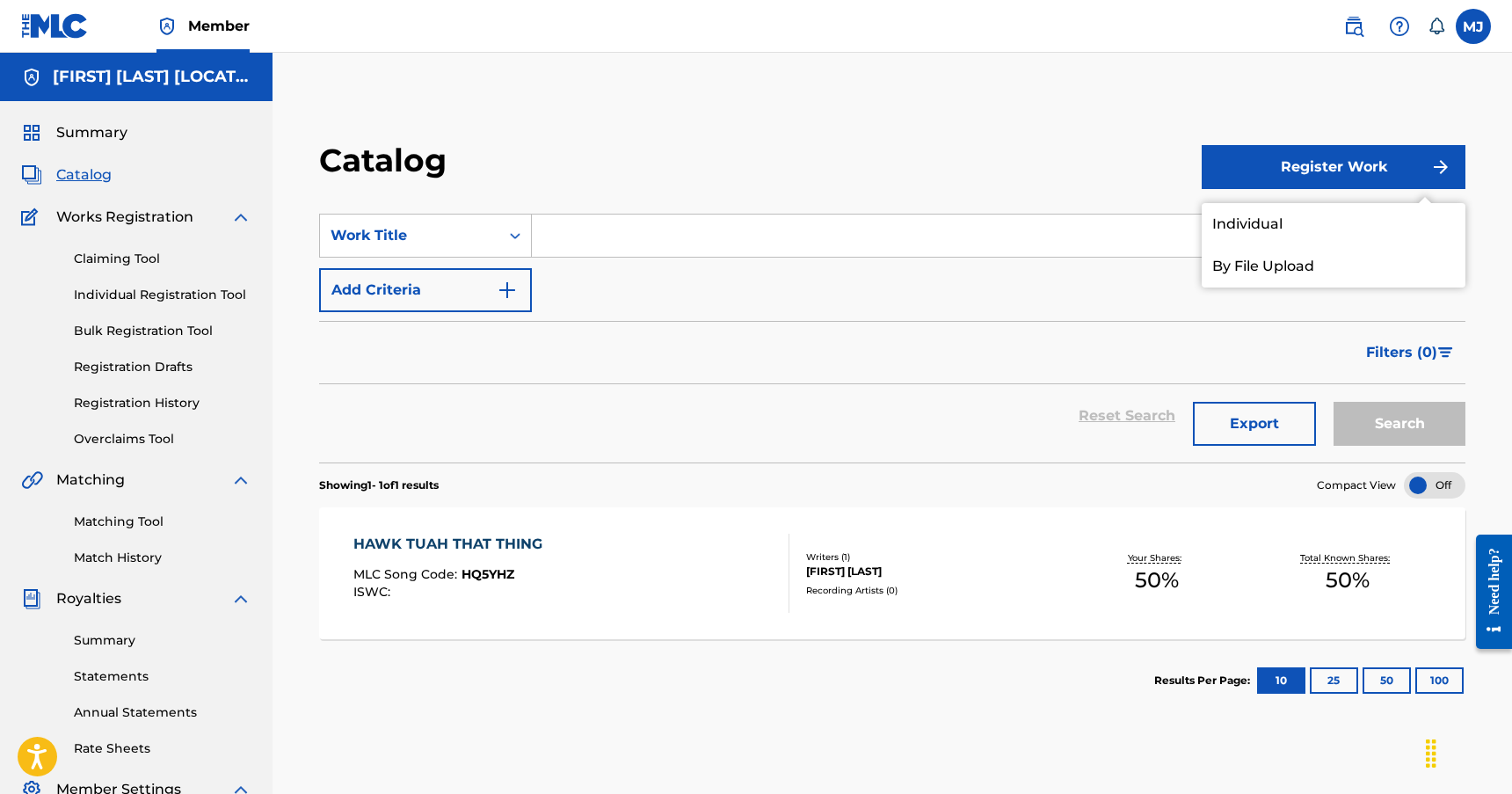 click on "Catalog" at bounding box center [760, 166] 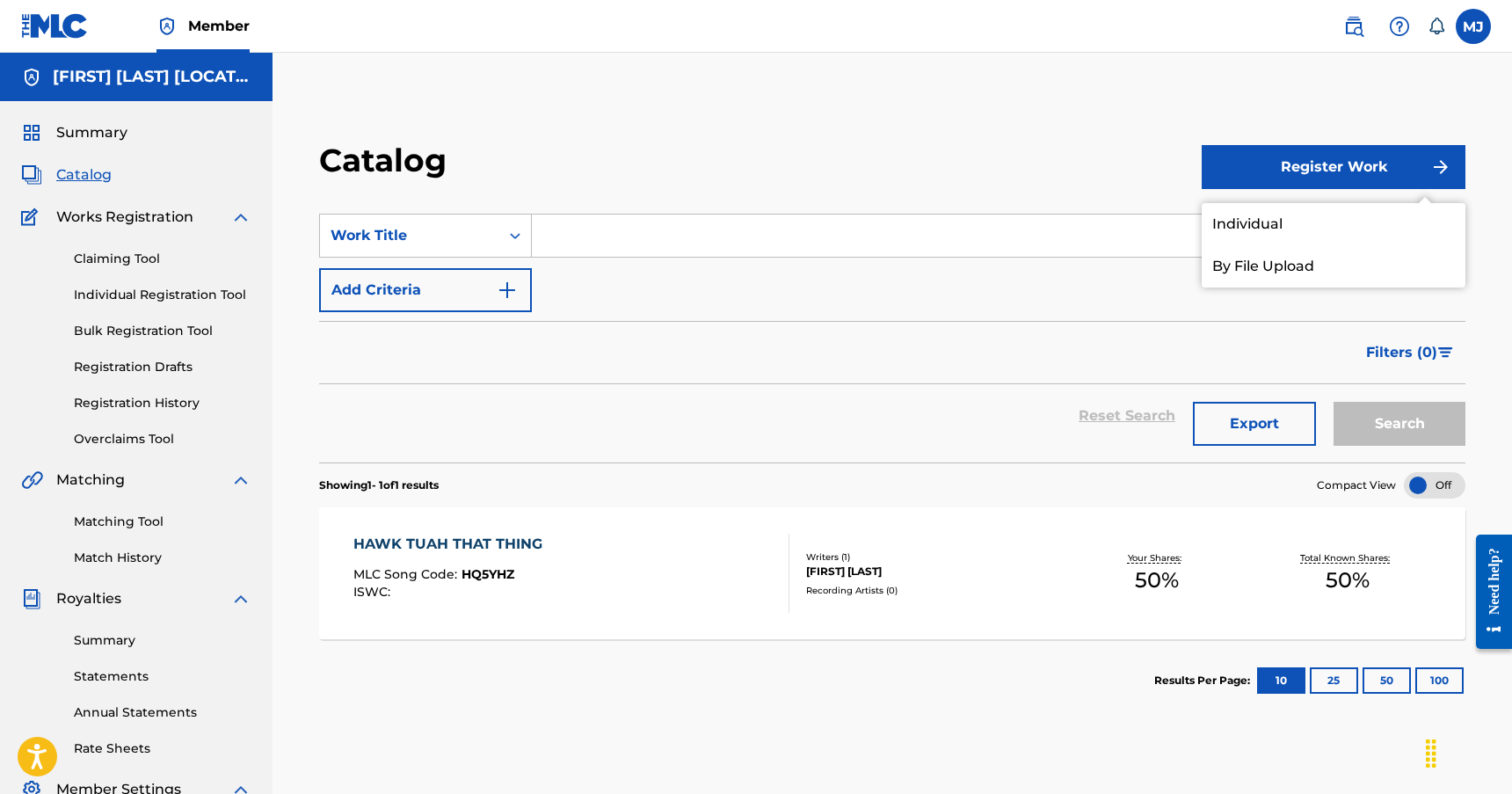 click on "Registration History" at bounding box center [163, 403] 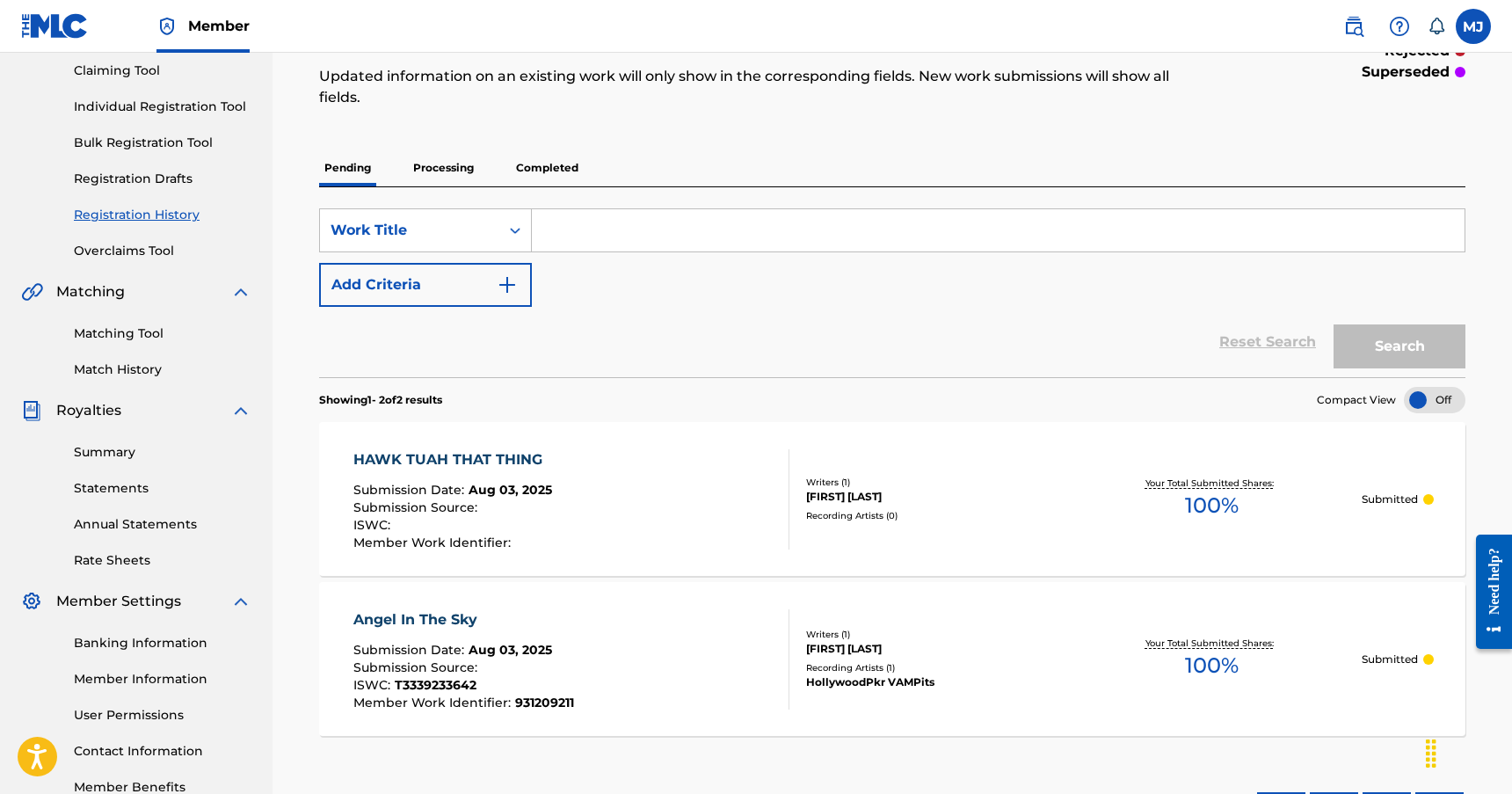 scroll, scrollTop: 325, scrollLeft: 0, axis: vertical 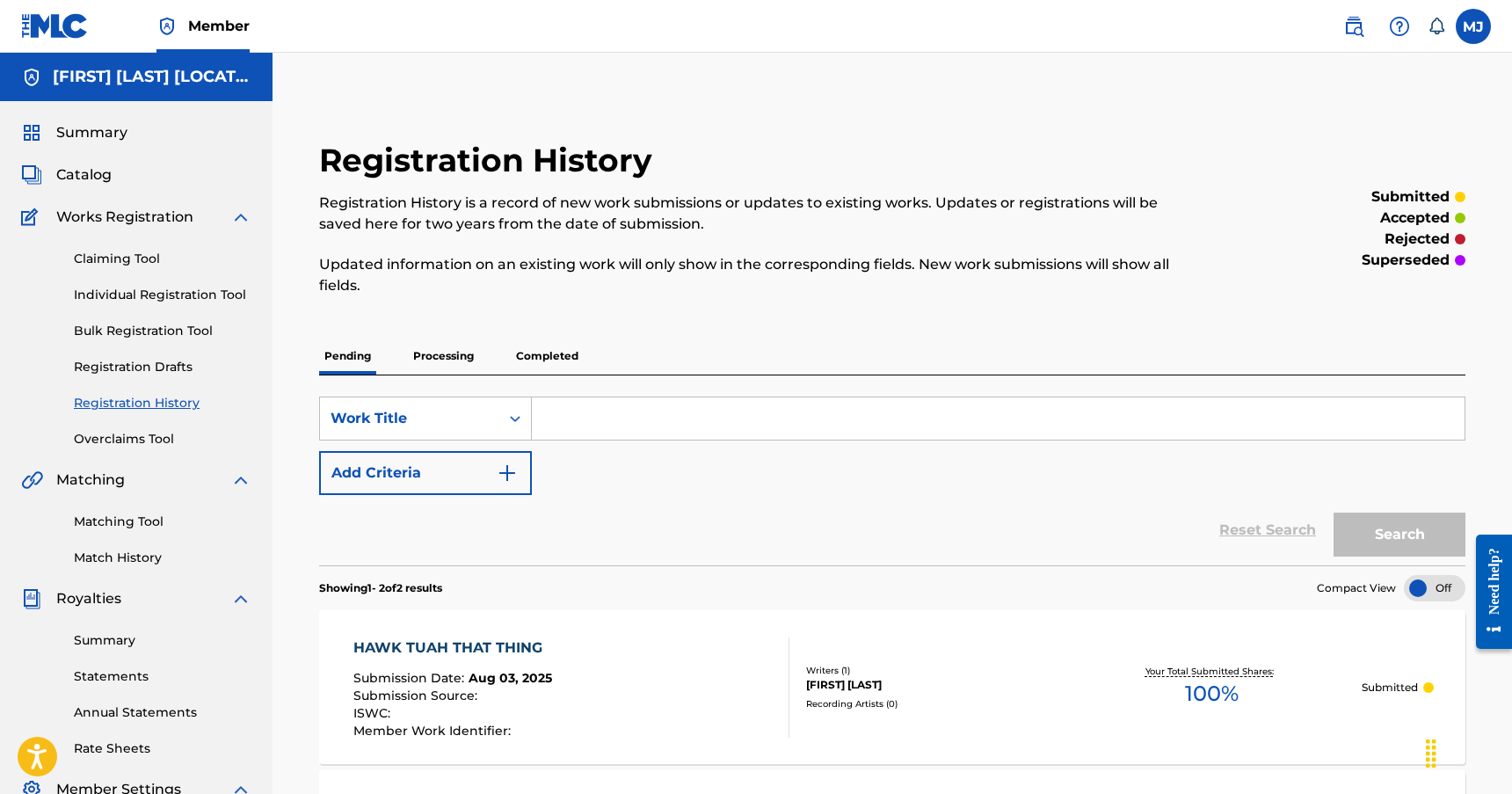 click on "Catalog" at bounding box center [84, 175] 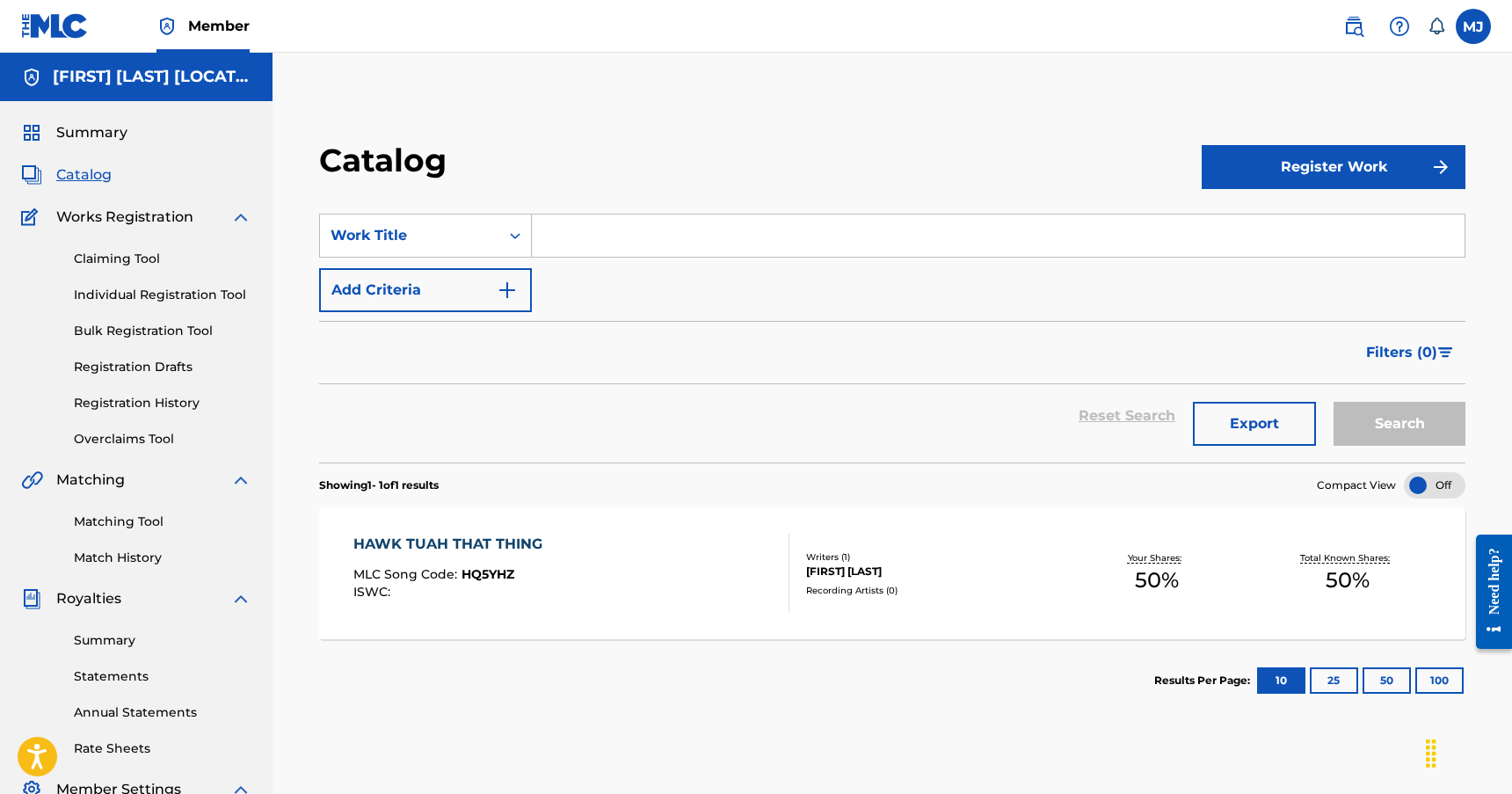 click on "Register Work" at bounding box center [1334, 167] 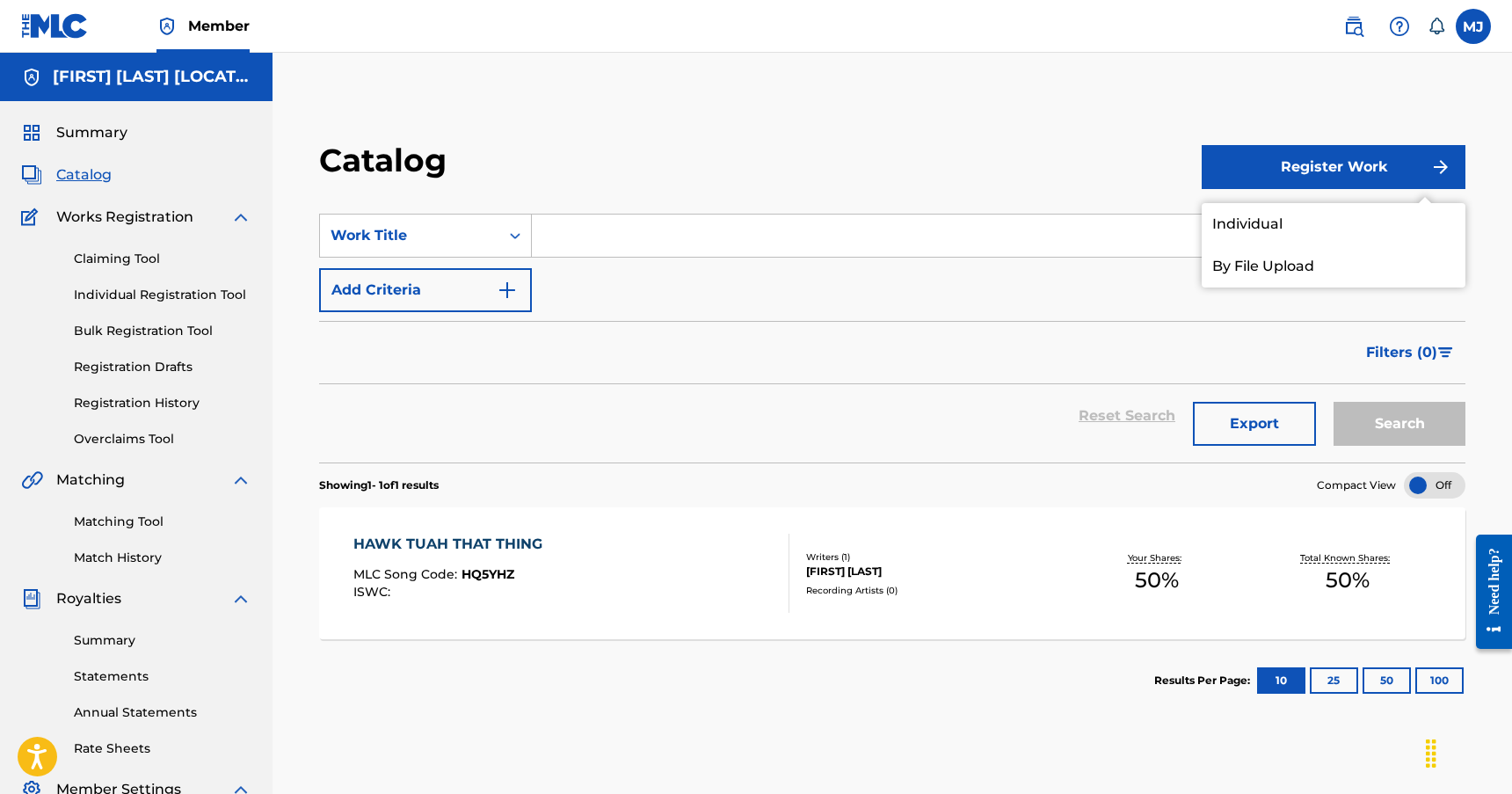 click on "Individual" at bounding box center [1334, 224] 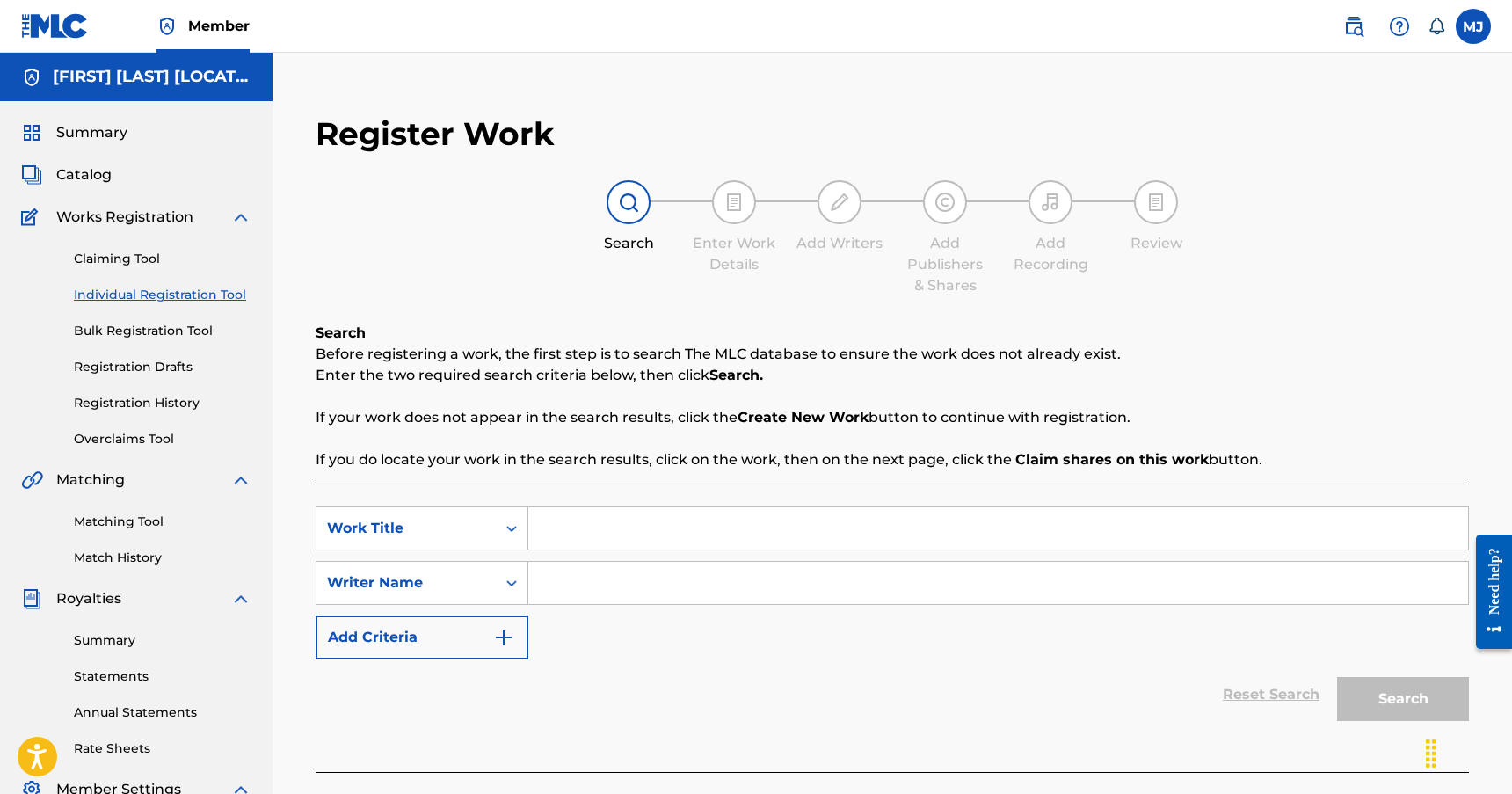 click at bounding box center [998, 583] 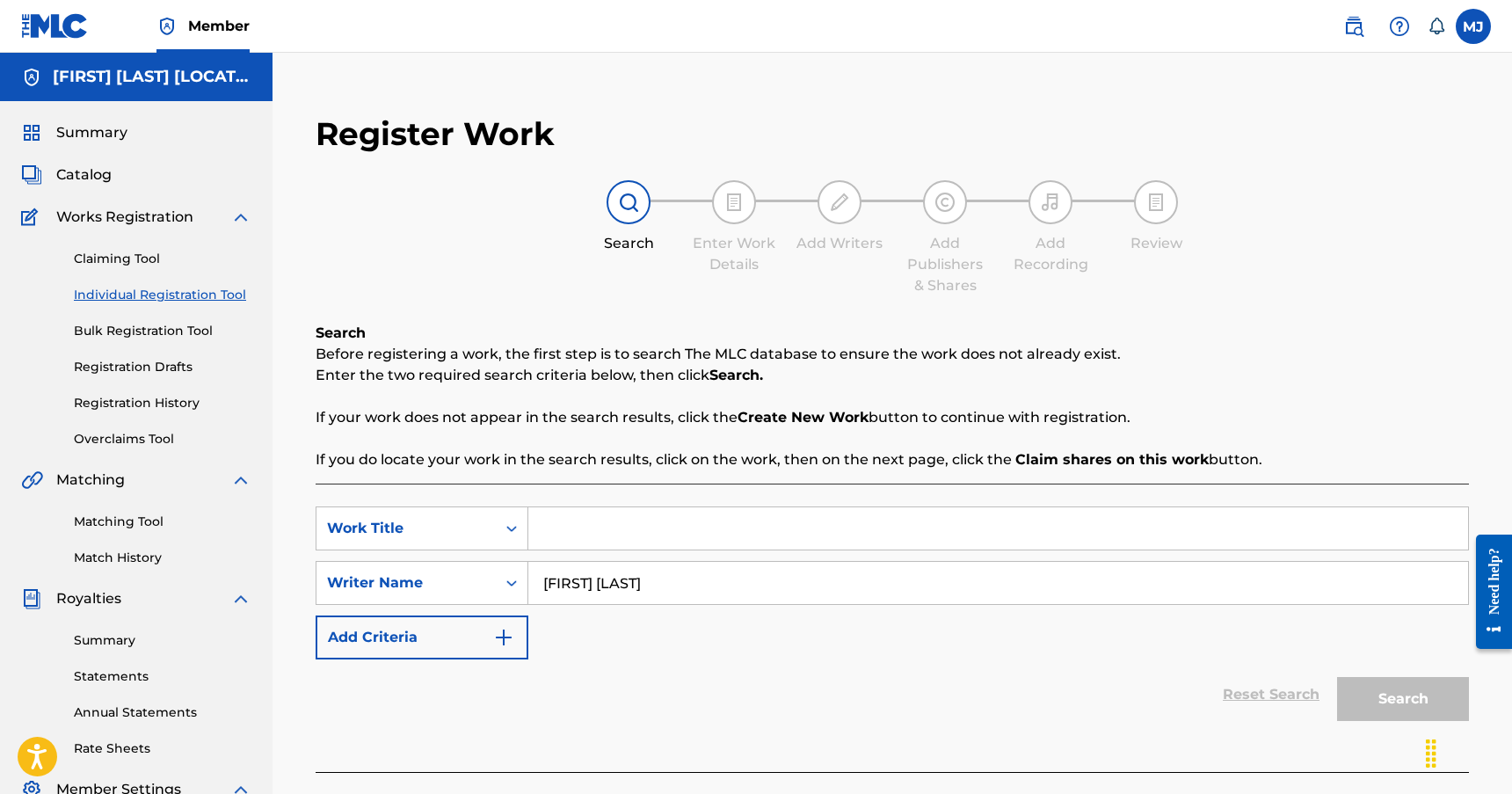 type on "[FIRST] [LAST]" 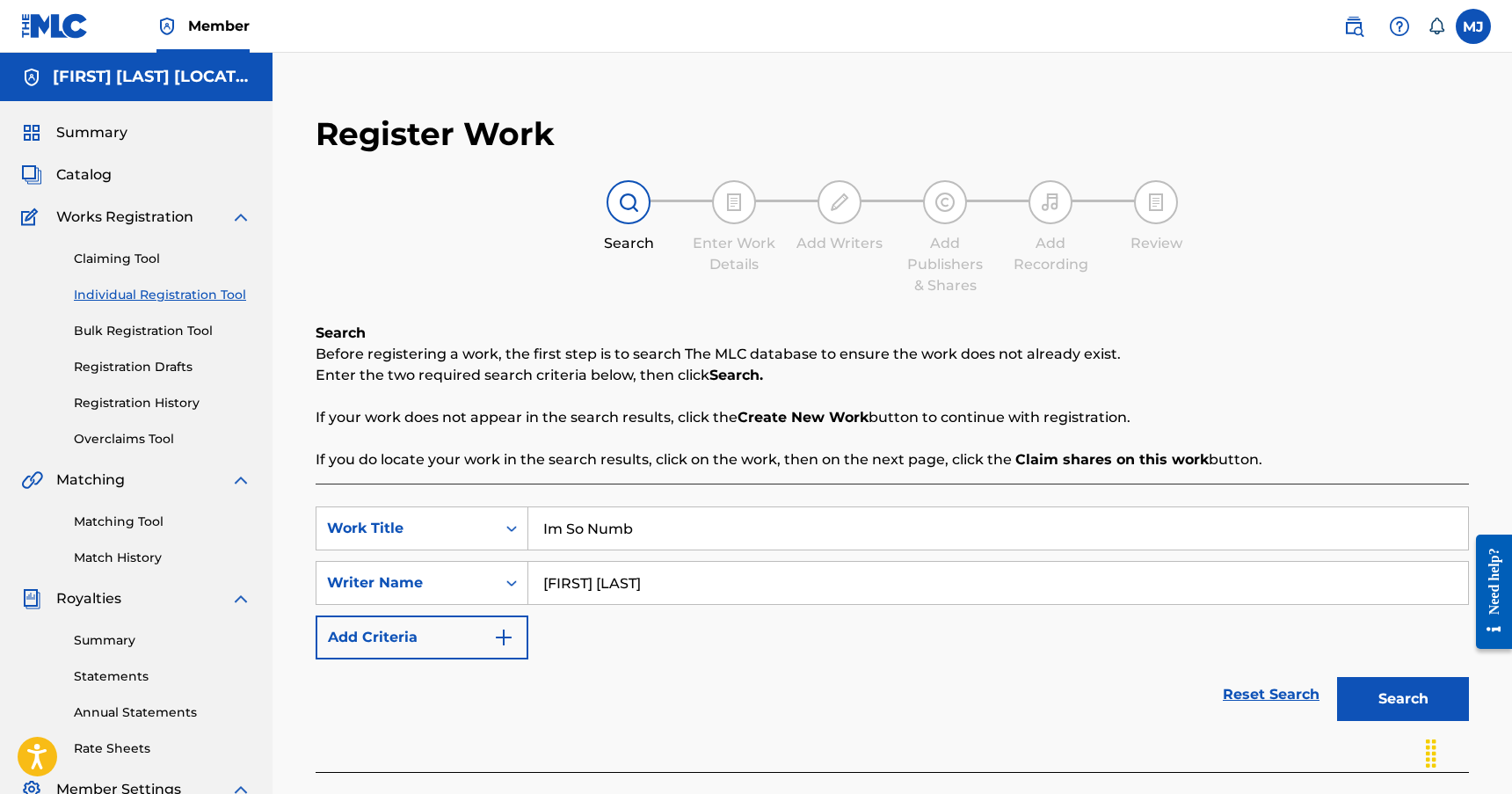 type on "Im So Numb" 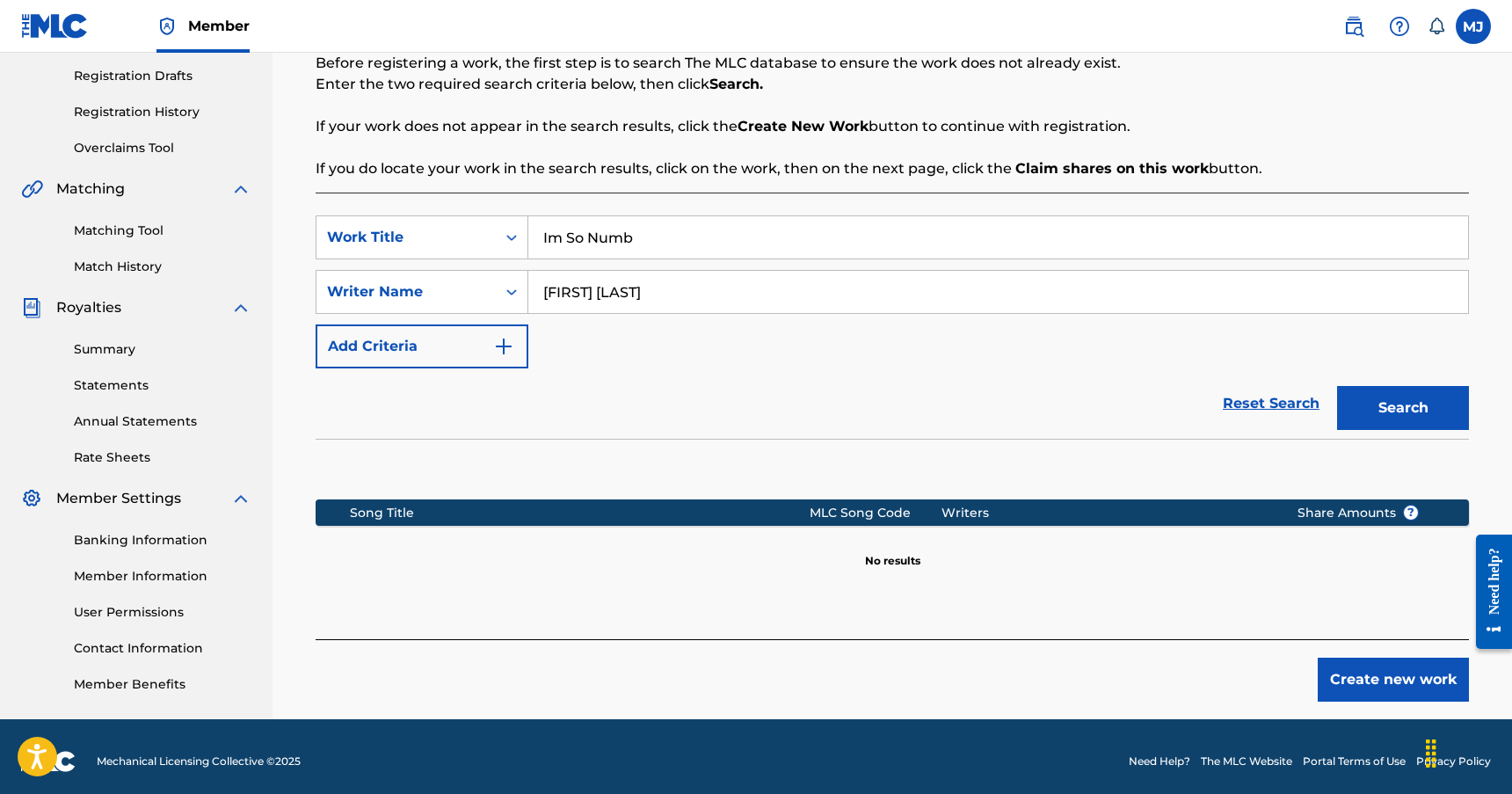 scroll, scrollTop: 301, scrollLeft: 0, axis: vertical 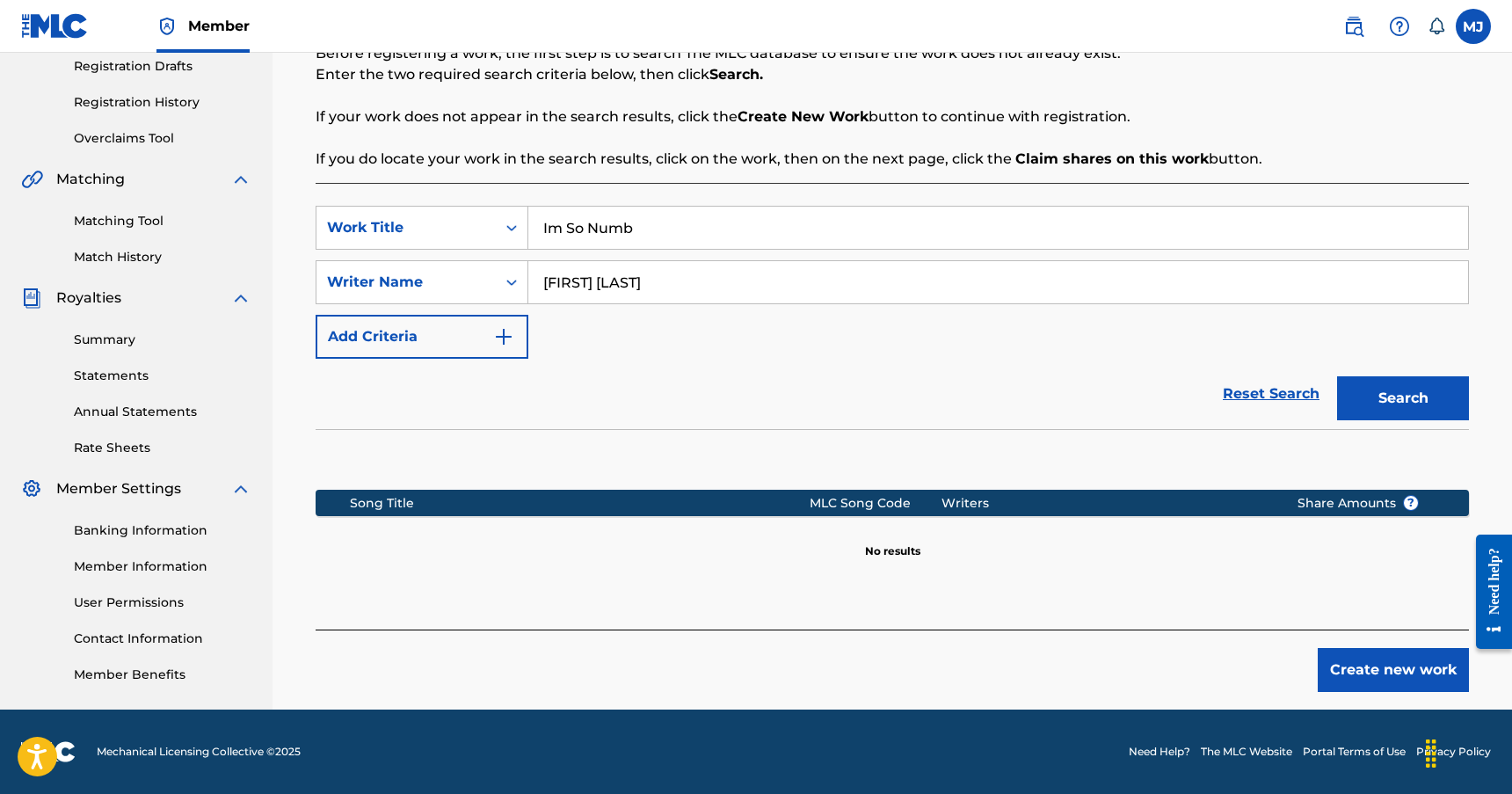 click on "Create new work" at bounding box center [1393, 670] 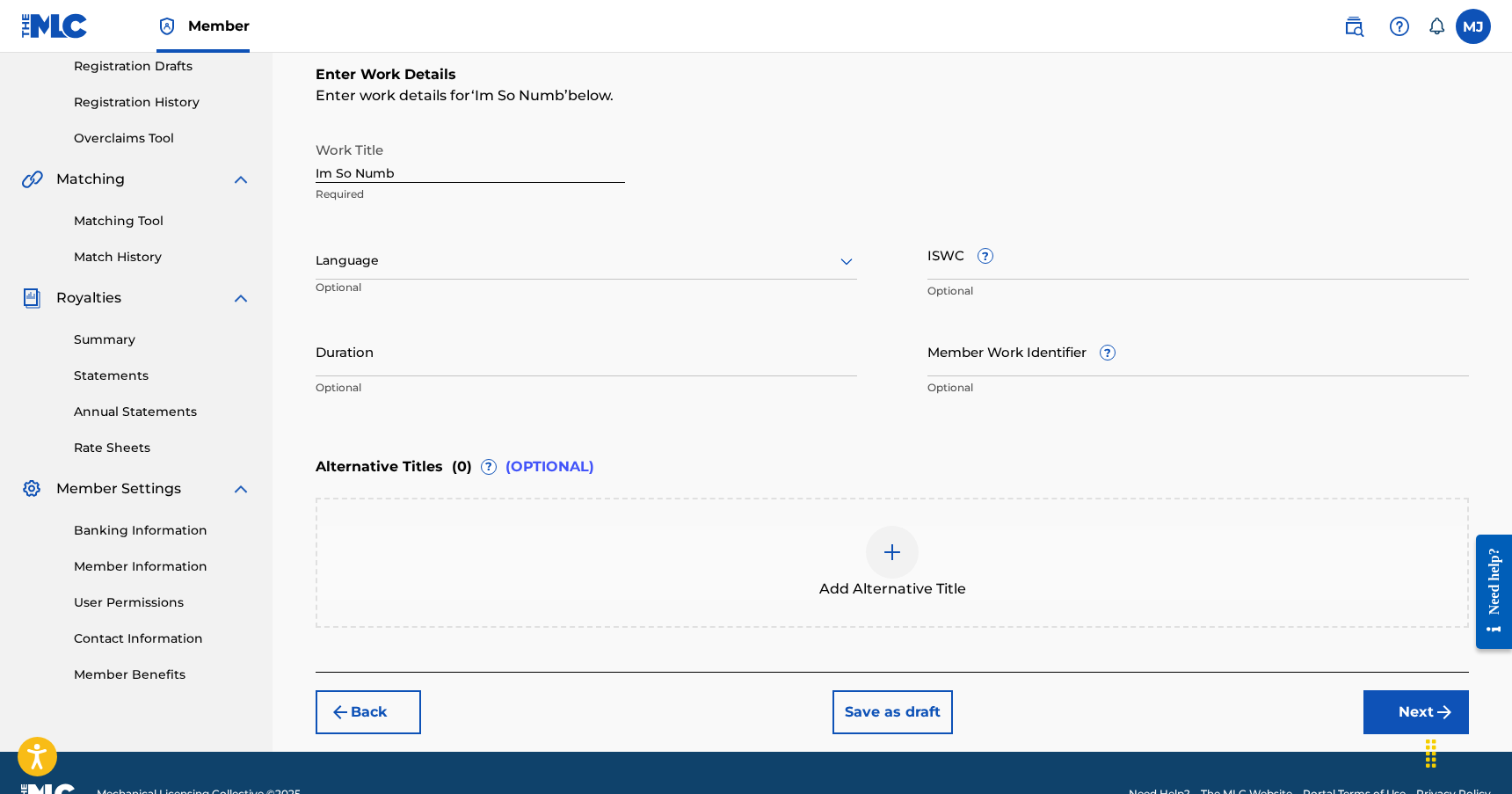 click at bounding box center (586, 260) 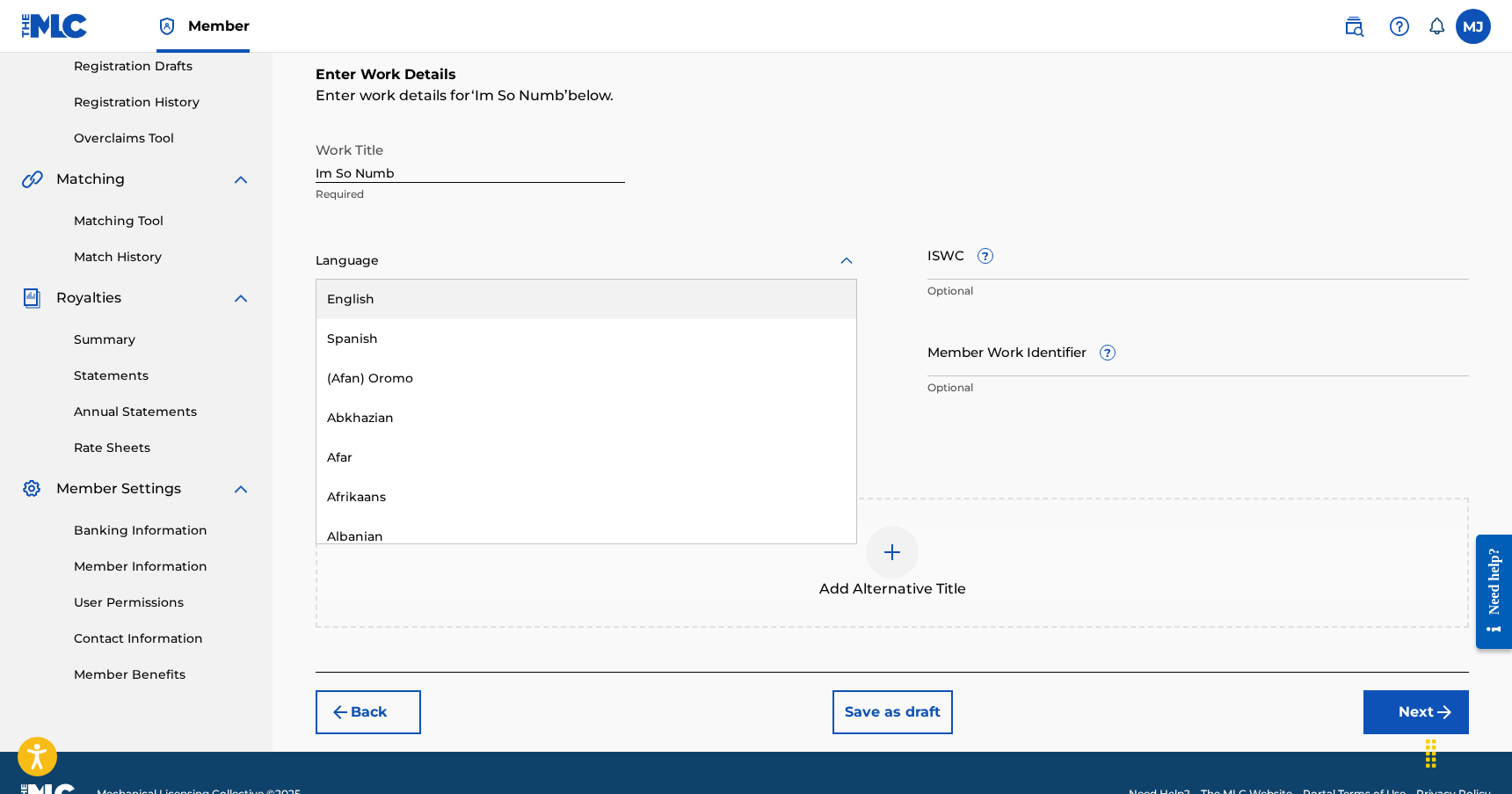 click on "English" at bounding box center [586, 299] 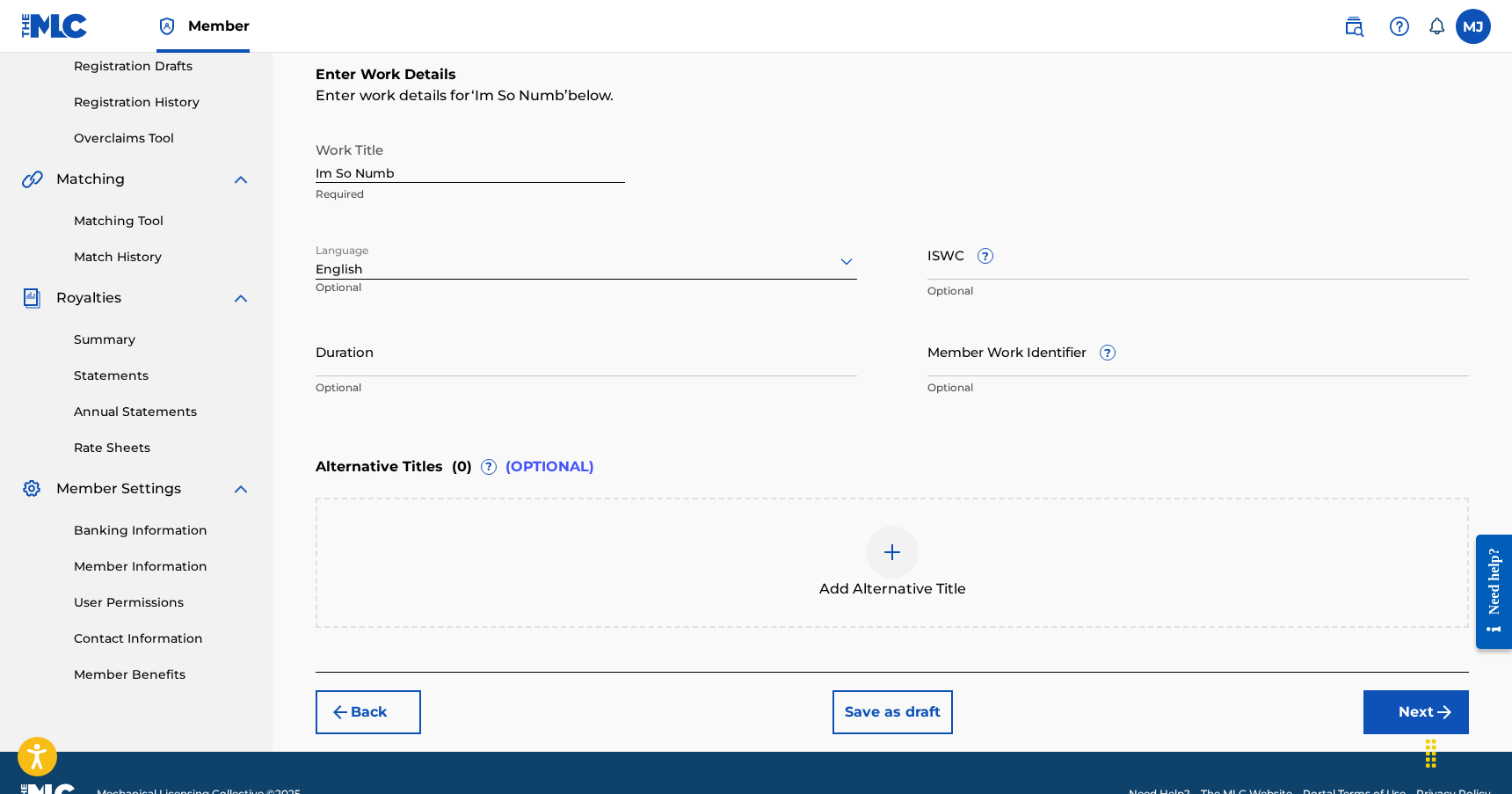 click on "Work Title   Im So Numb Required" at bounding box center [892, 172] 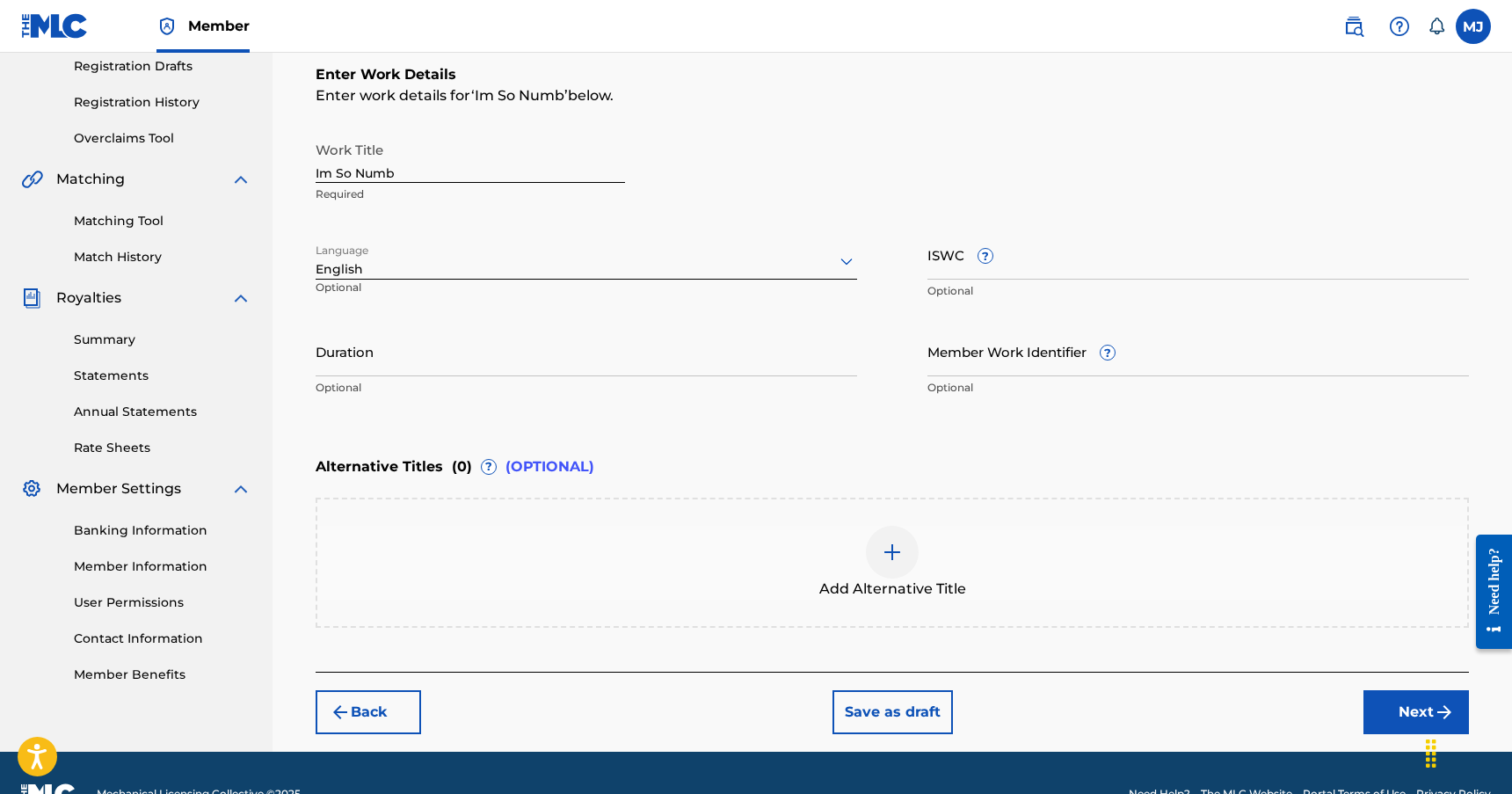 click on "Duration" at bounding box center [586, 351] 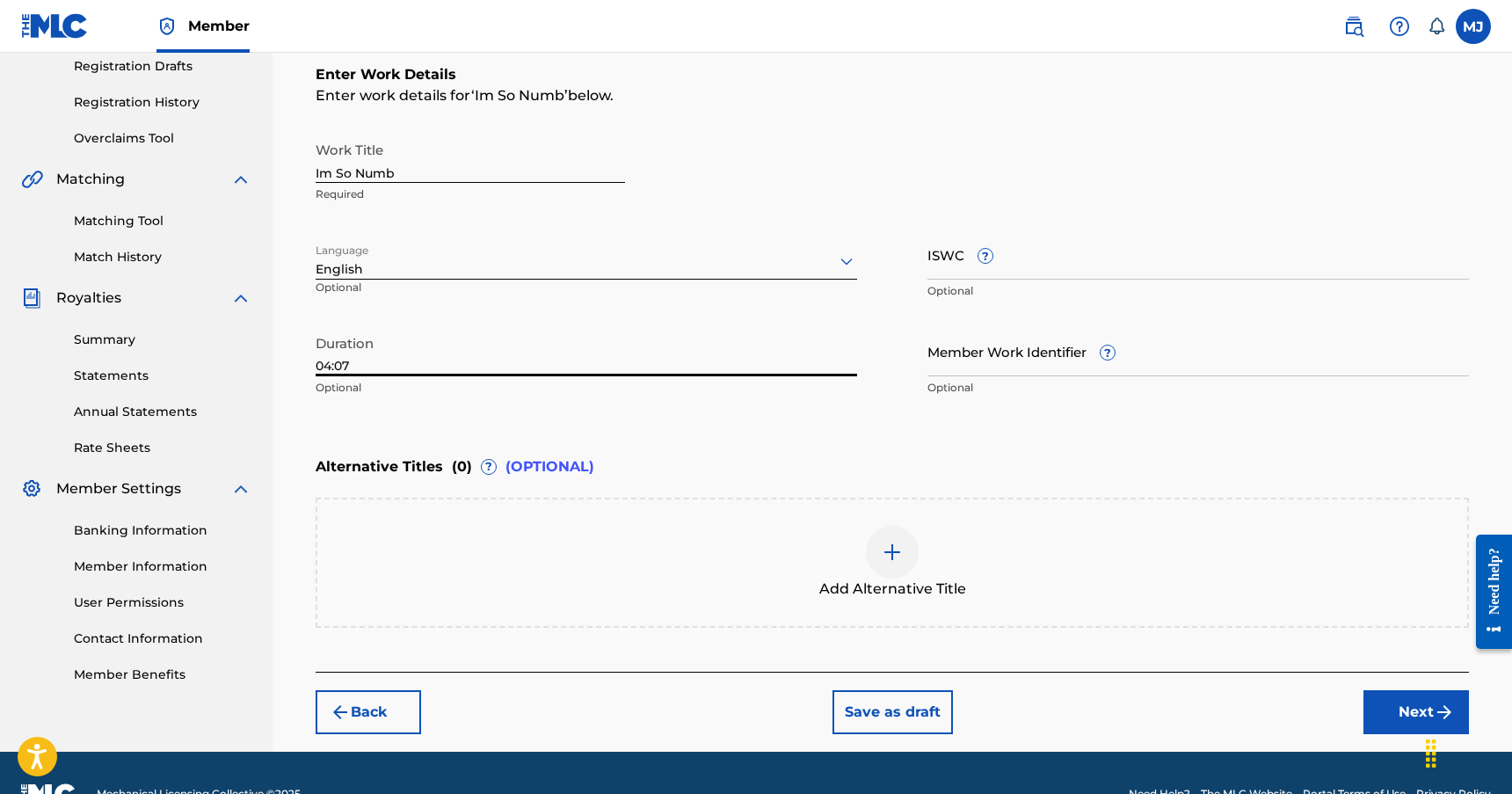 type on "04:07" 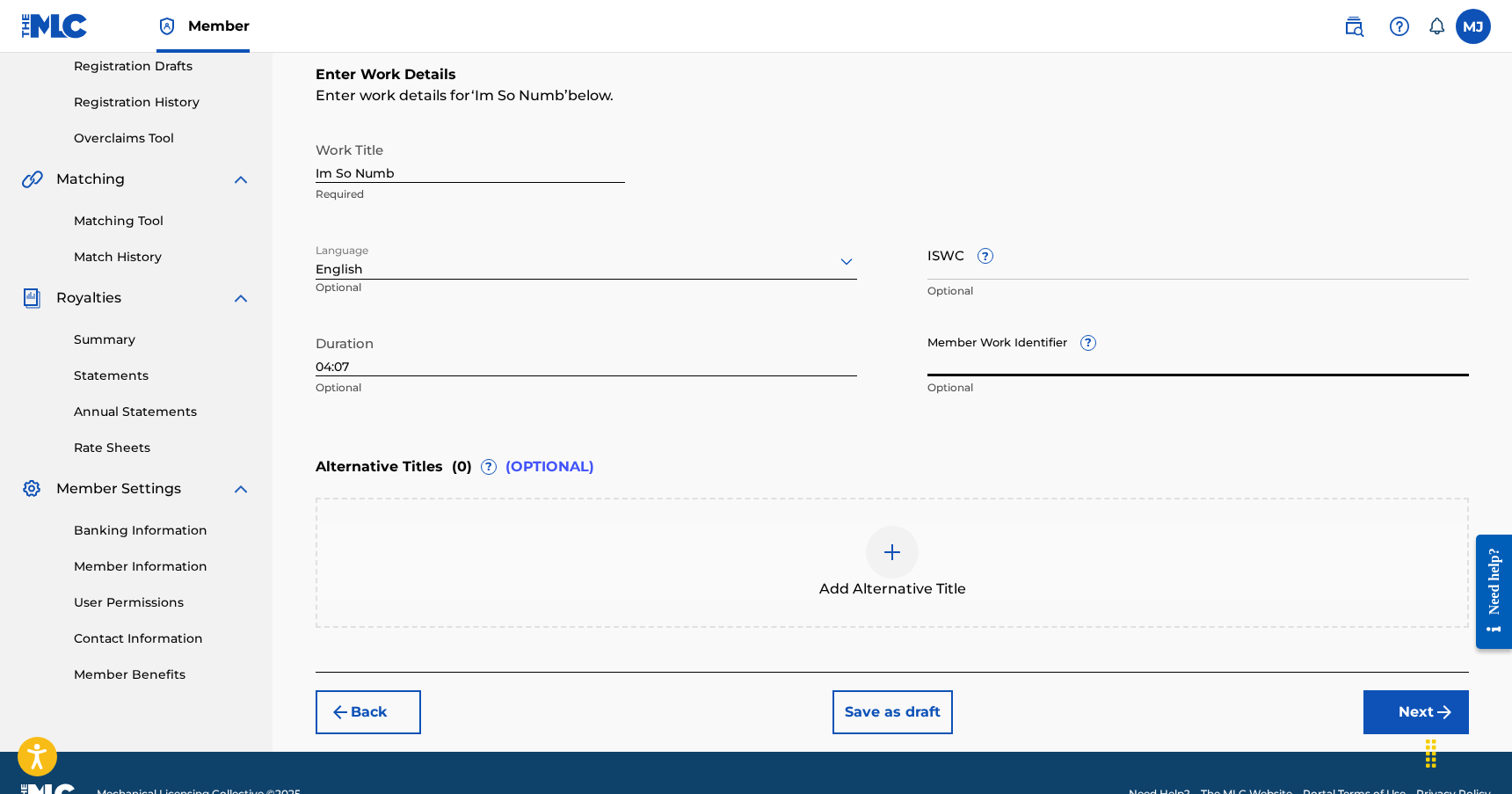 click on "Member Work Identifier   ?" at bounding box center (1198, 351) 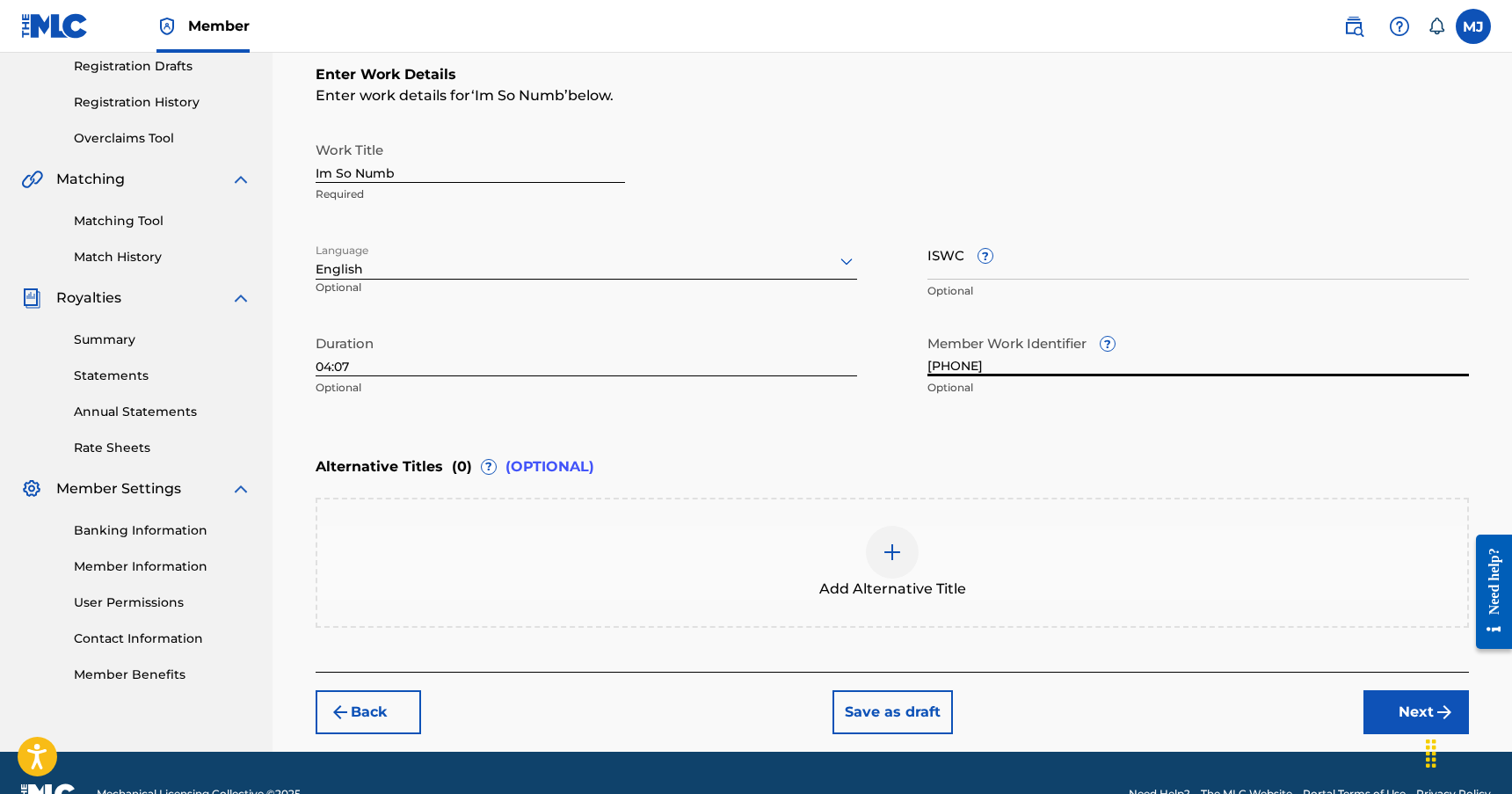 type on "[PHONE]" 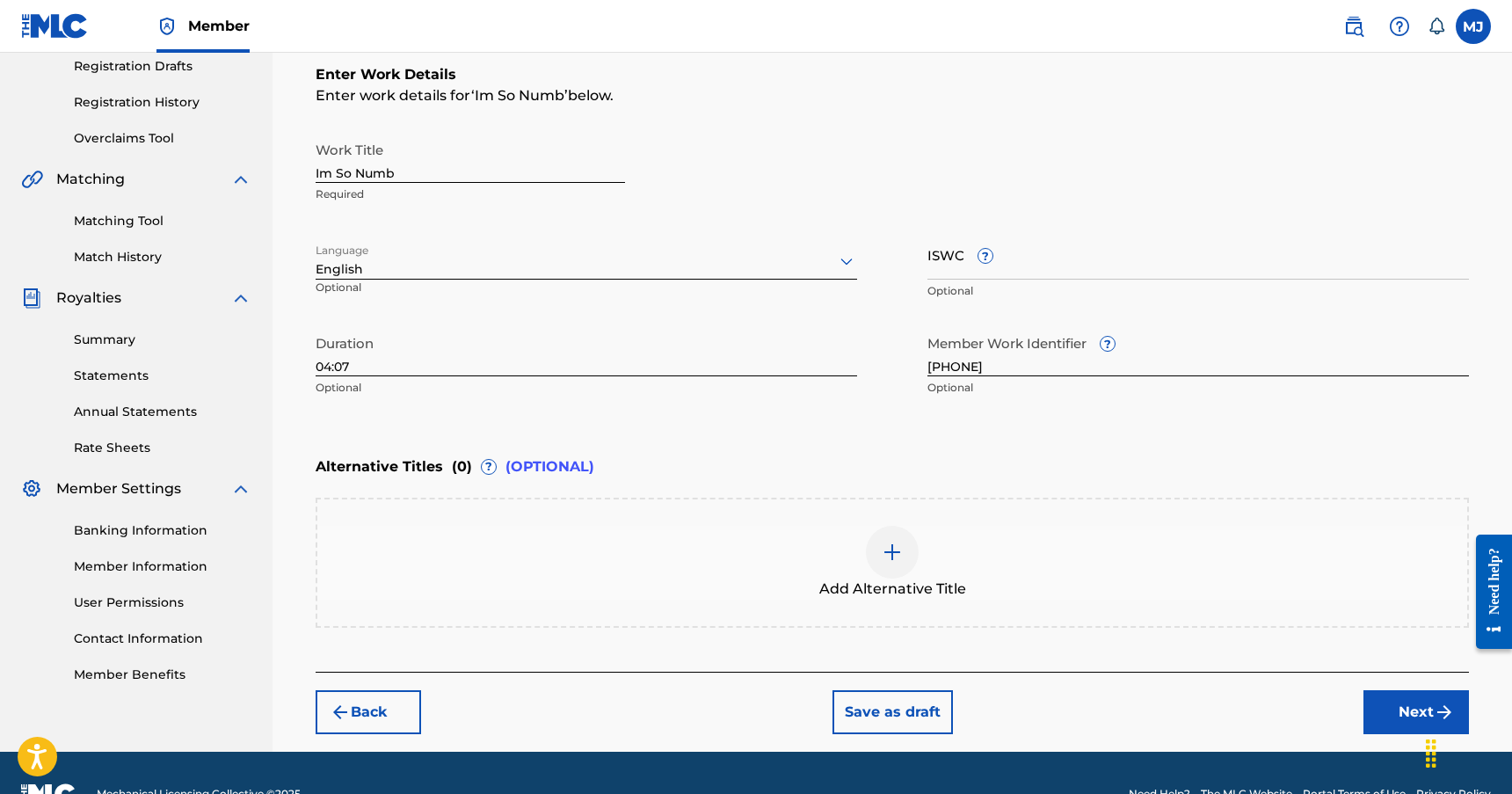 click on "Next" at bounding box center (1416, 712) 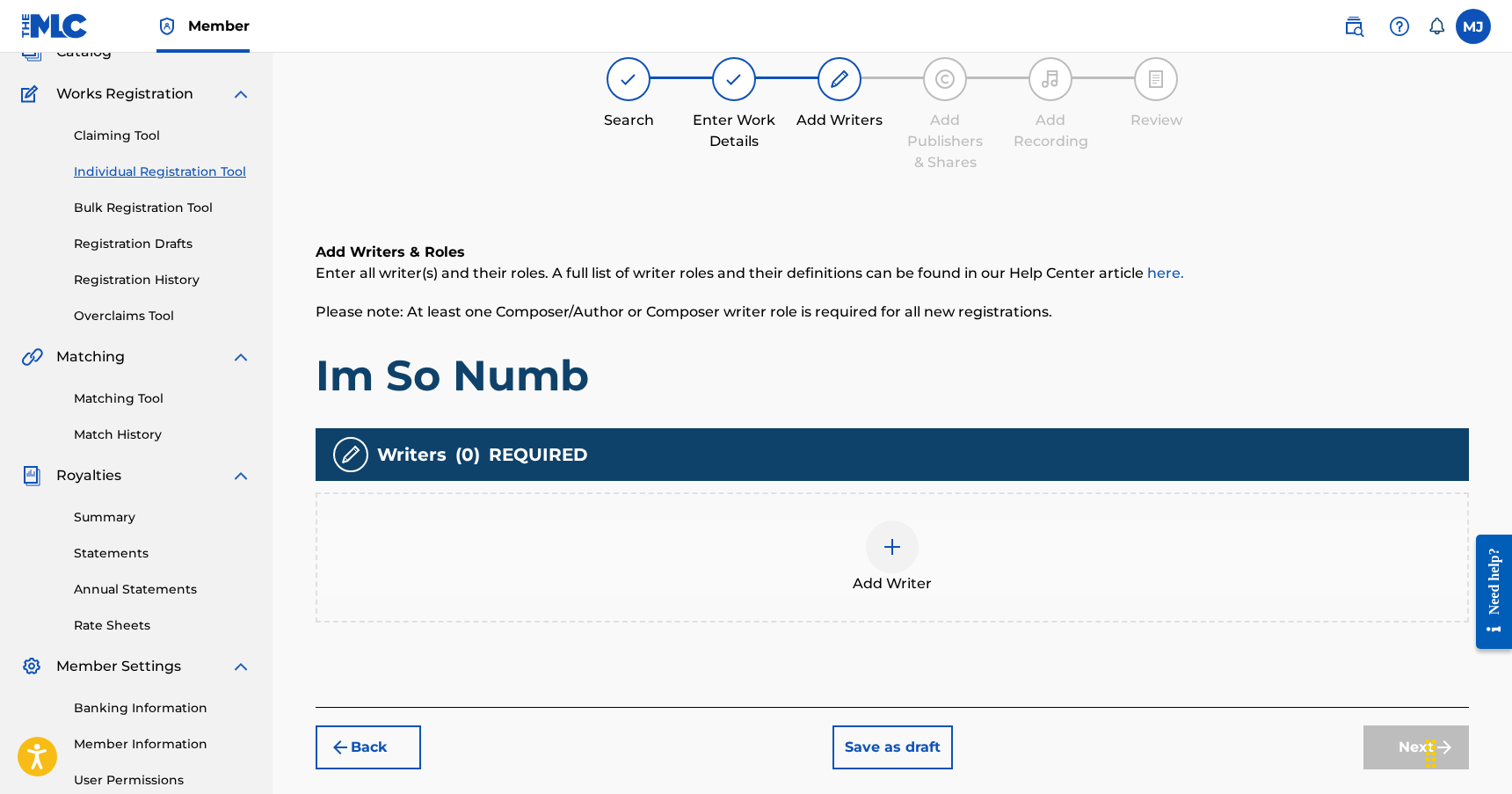 scroll, scrollTop: 79, scrollLeft: 0, axis: vertical 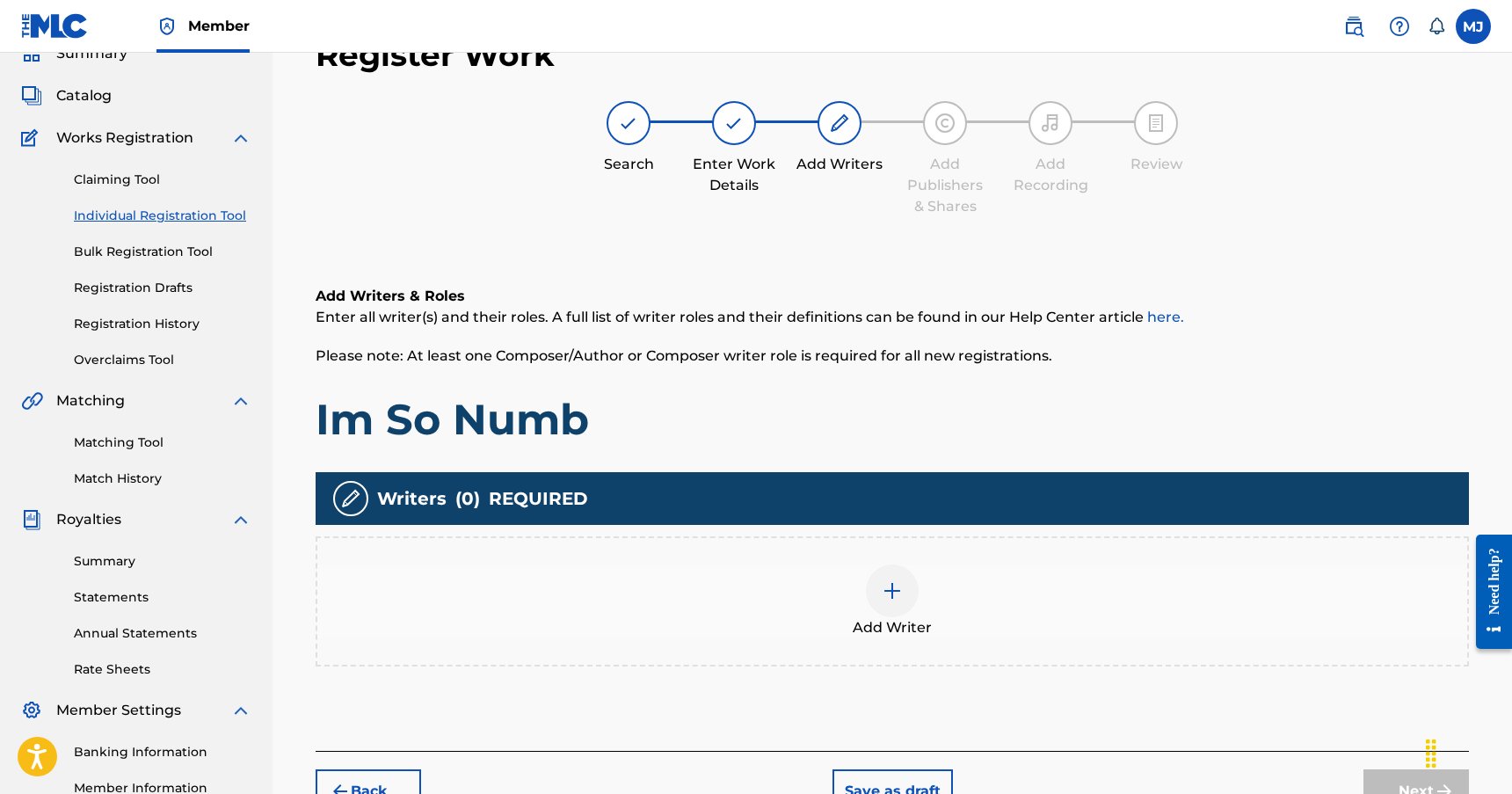 click at bounding box center [892, 591] 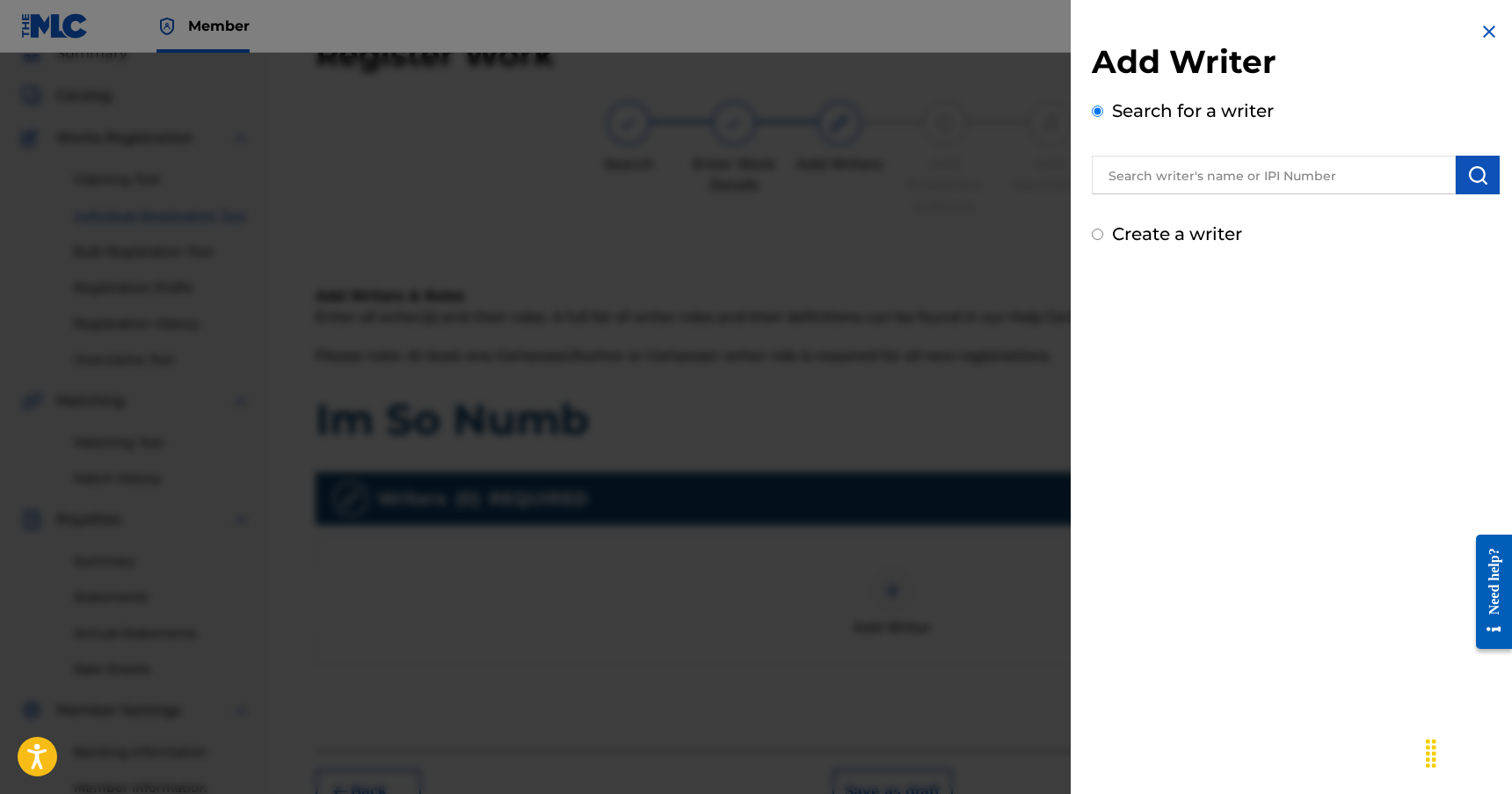 click at bounding box center (1274, 175) 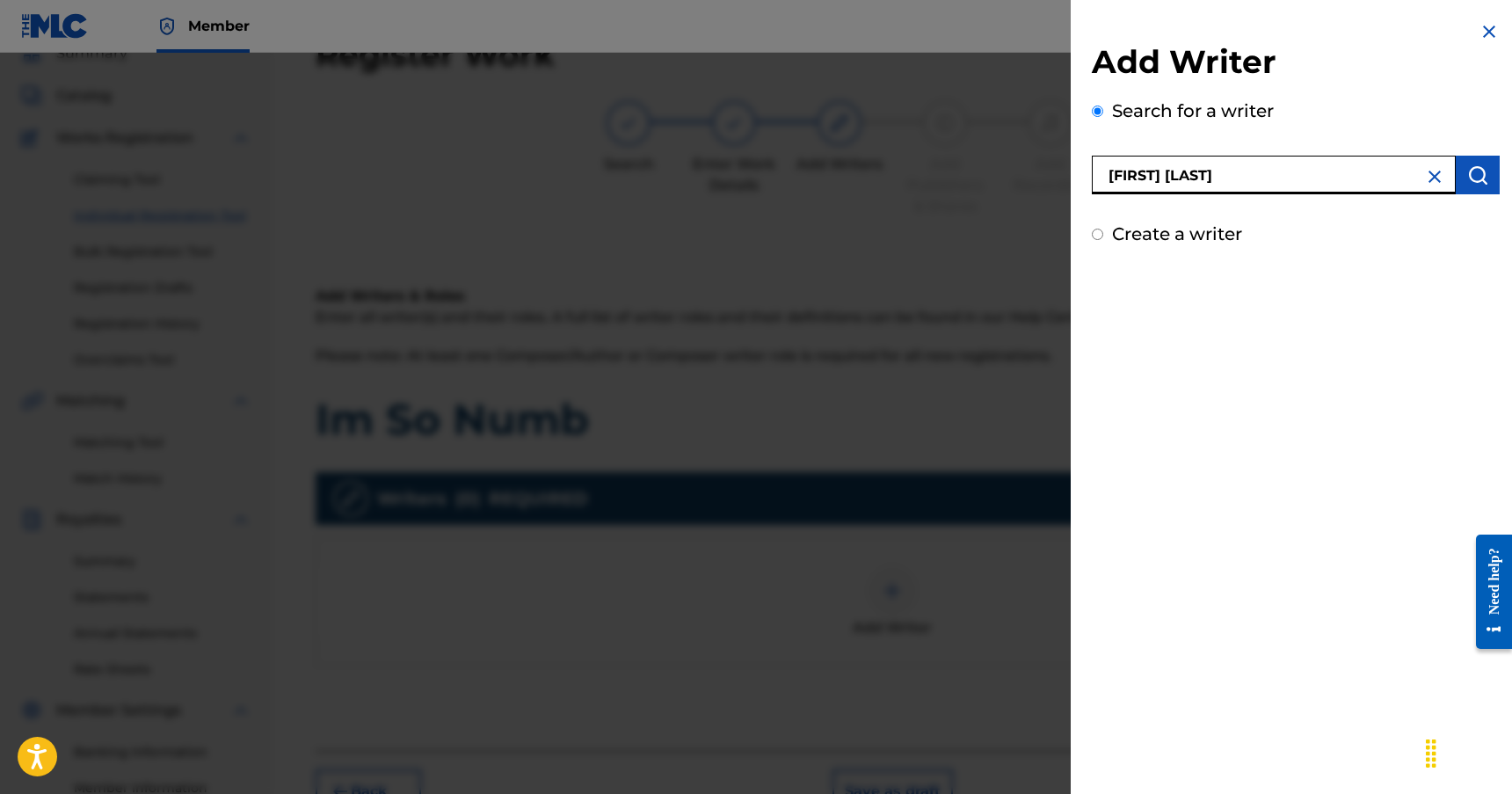 type on "[FIRST] [LAST]" 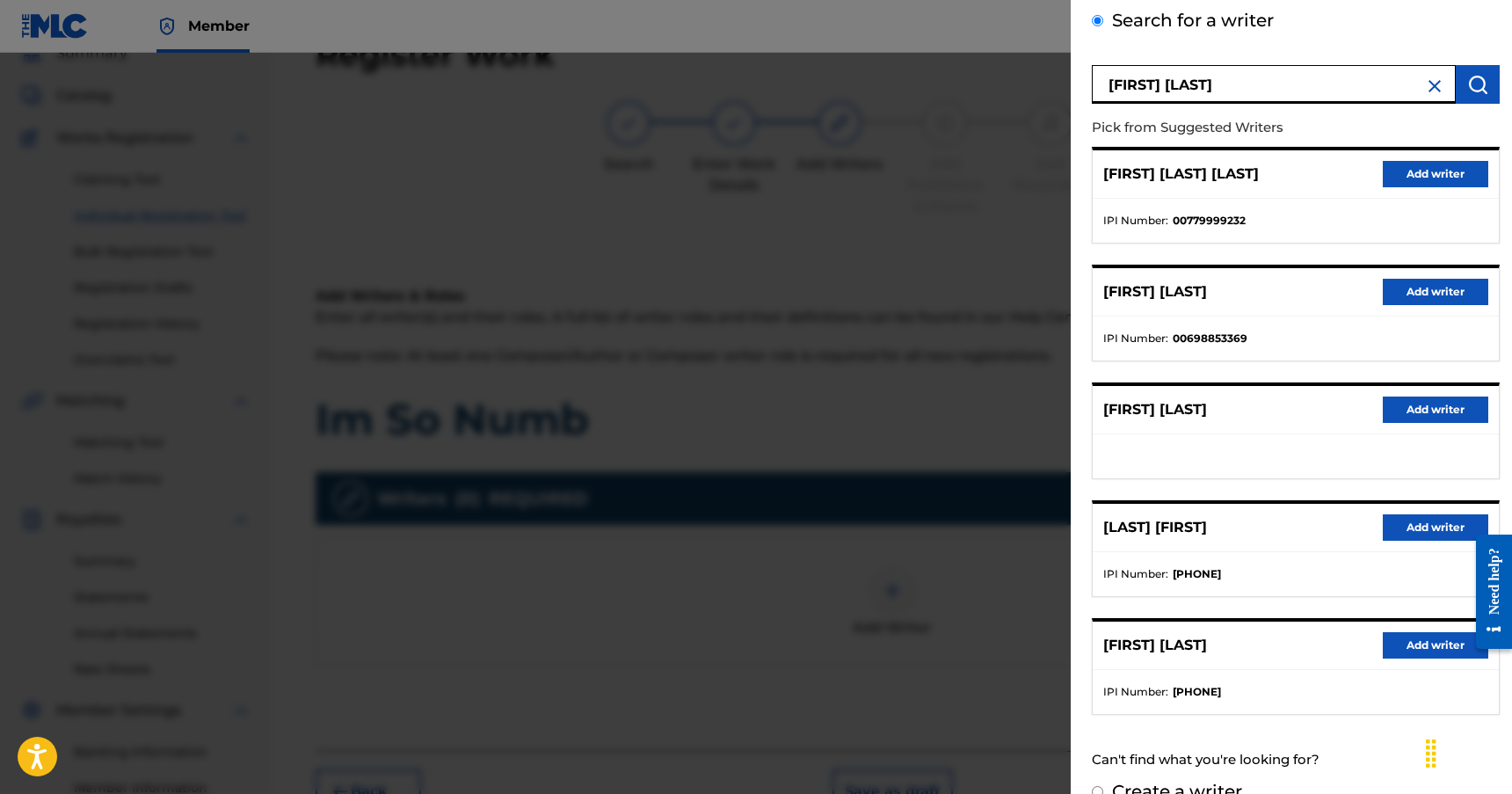 scroll, scrollTop: 122, scrollLeft: 0, axis: vertical 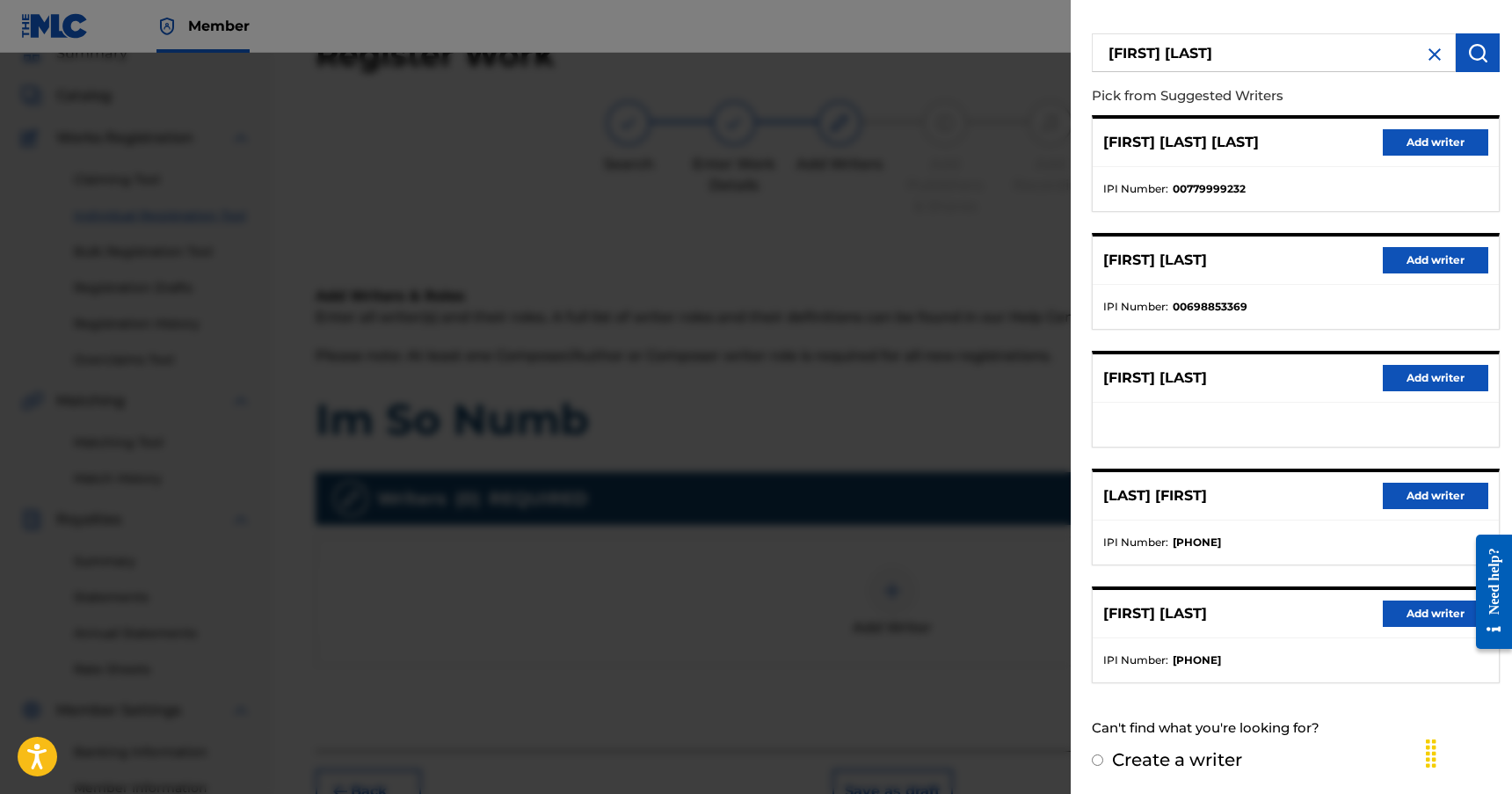 click on "Add writer" at bounding box center [1436, 614] 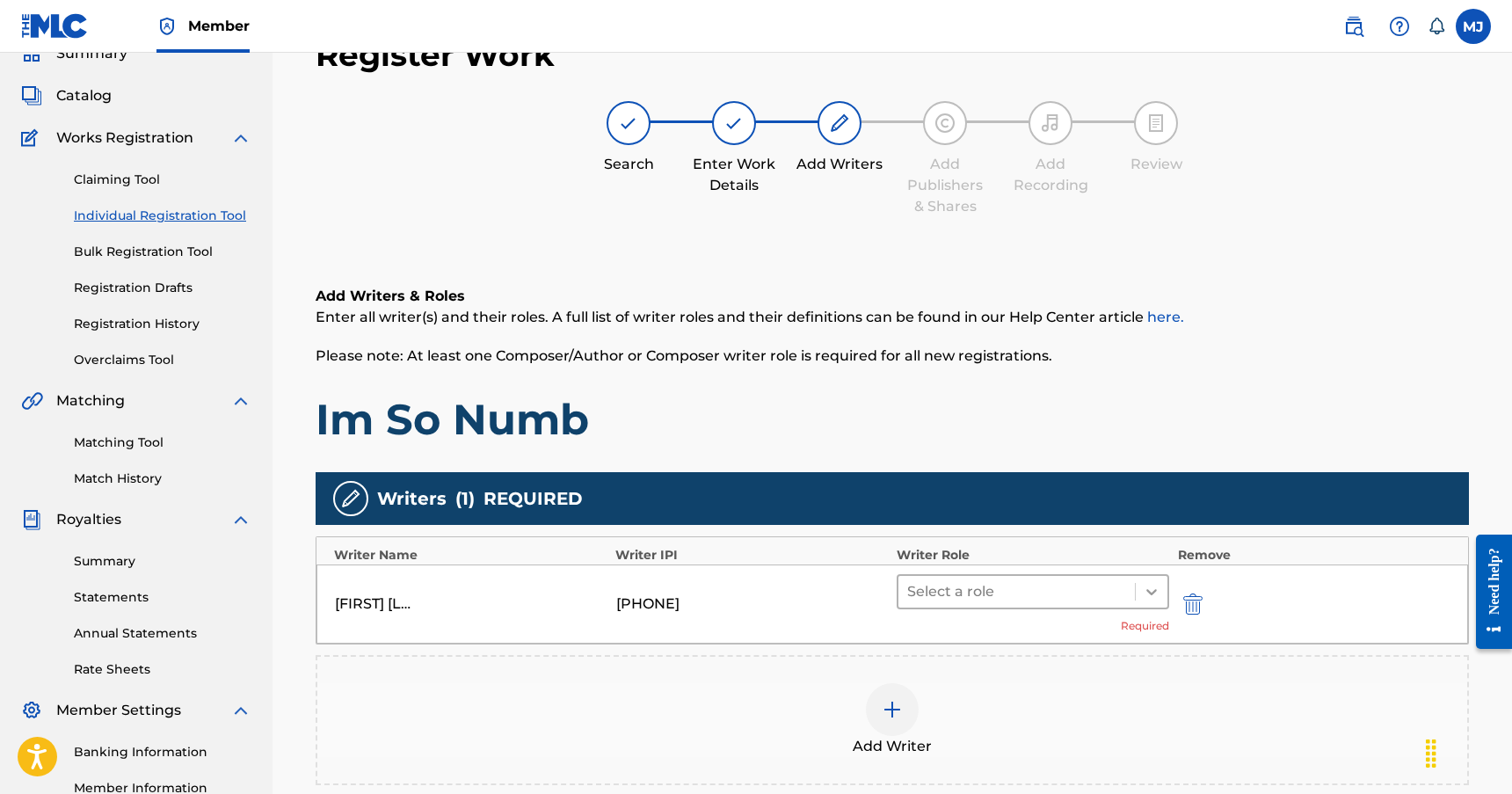 click 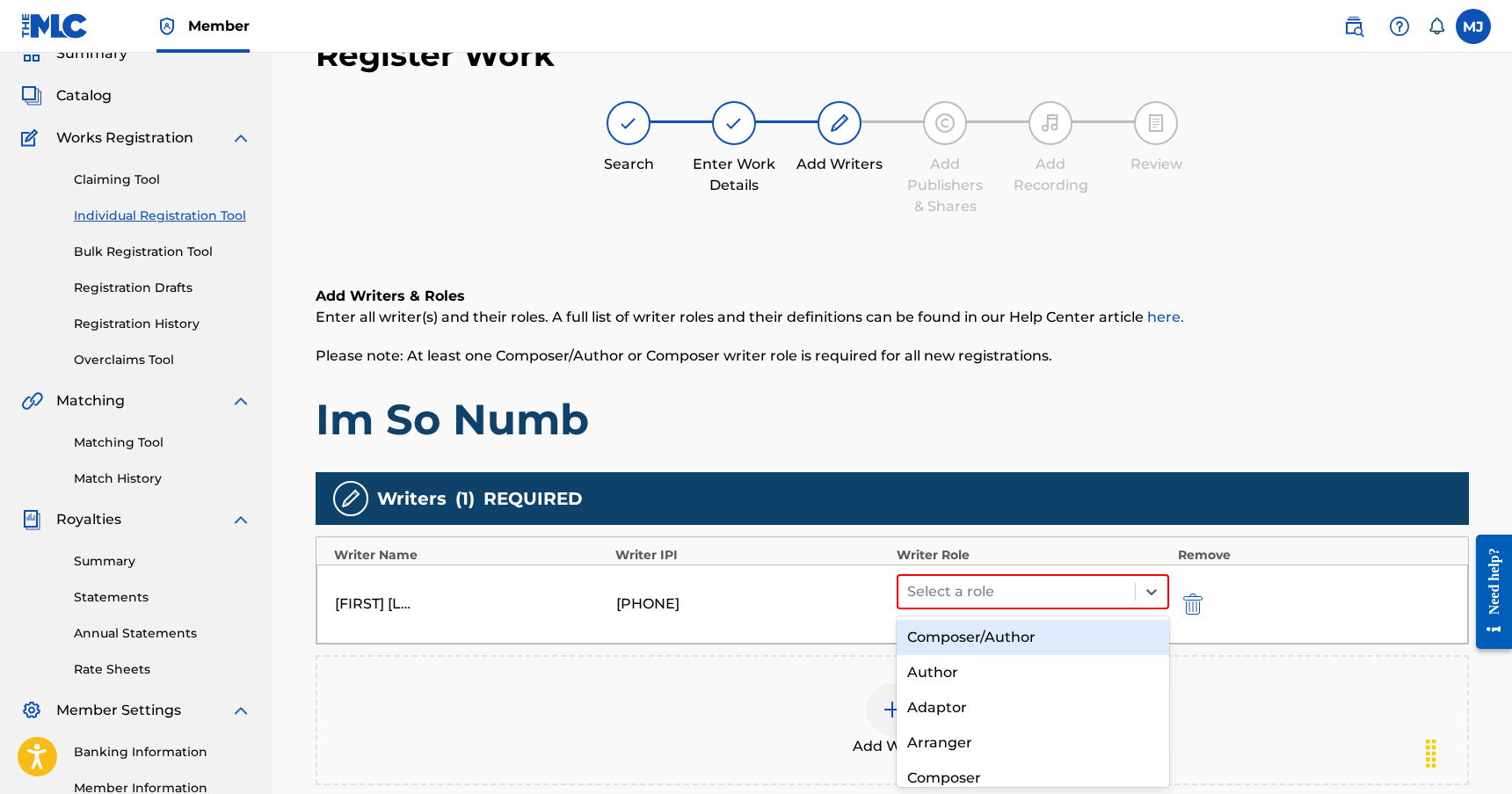 click on "Composer/Author" at bounding box center (1033, 637) 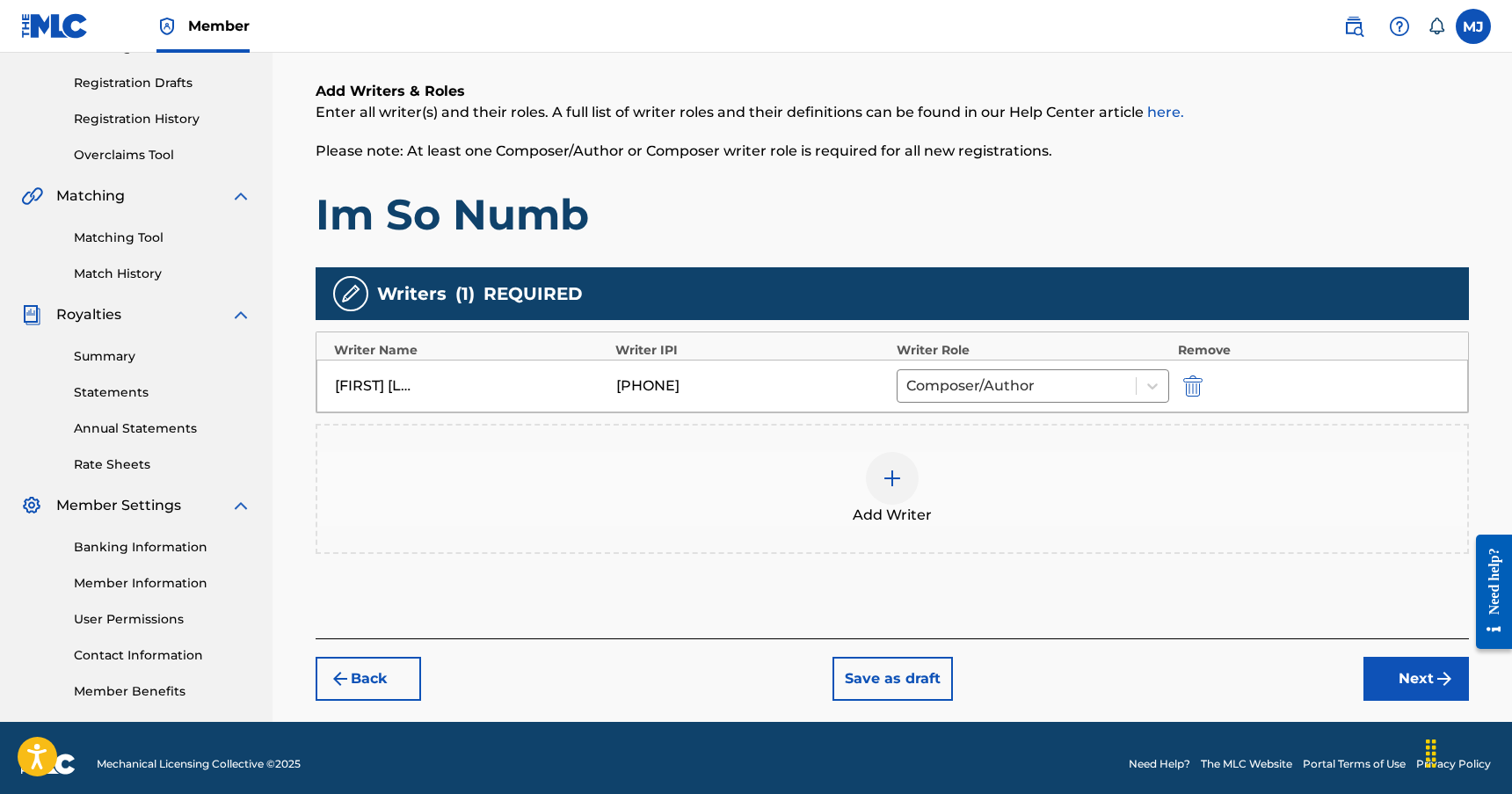 scroll, scrollTop: 296, scrollLeft: 0, axis: vertical 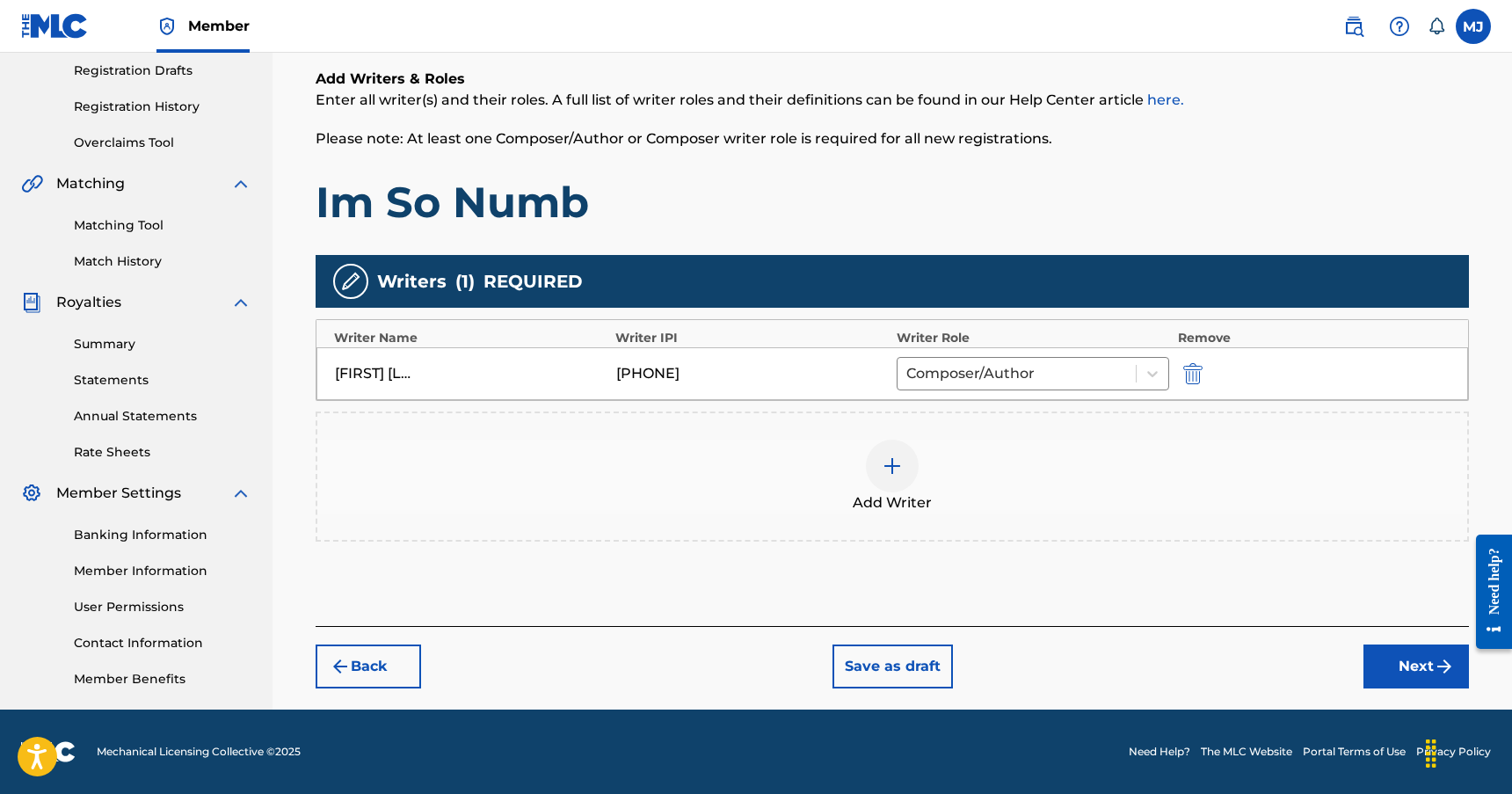 click on "Next" at bounding box center (1416, 667) 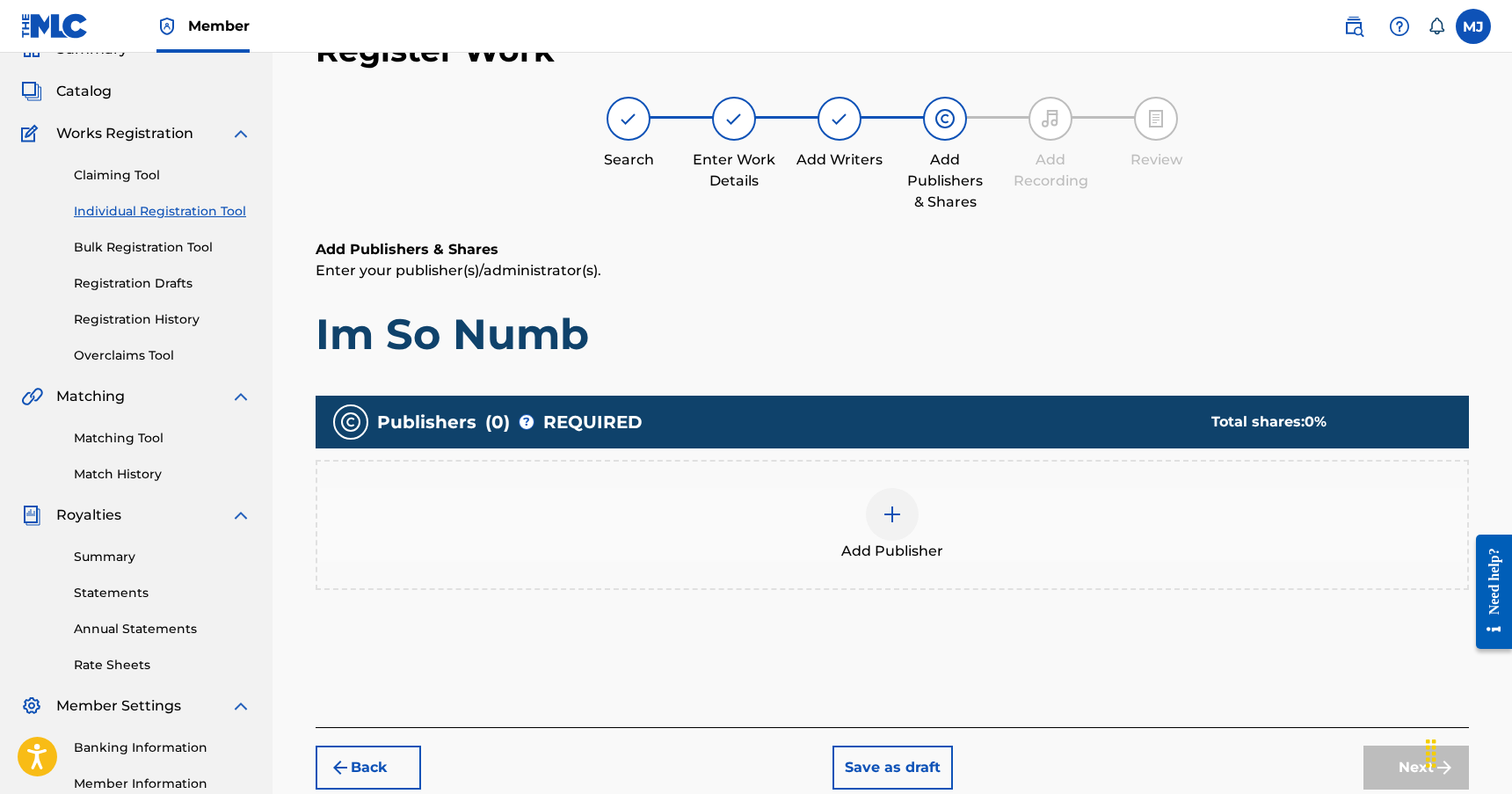 scroll, scrollTop: 79, scrollLeft: 0, axis: vertical 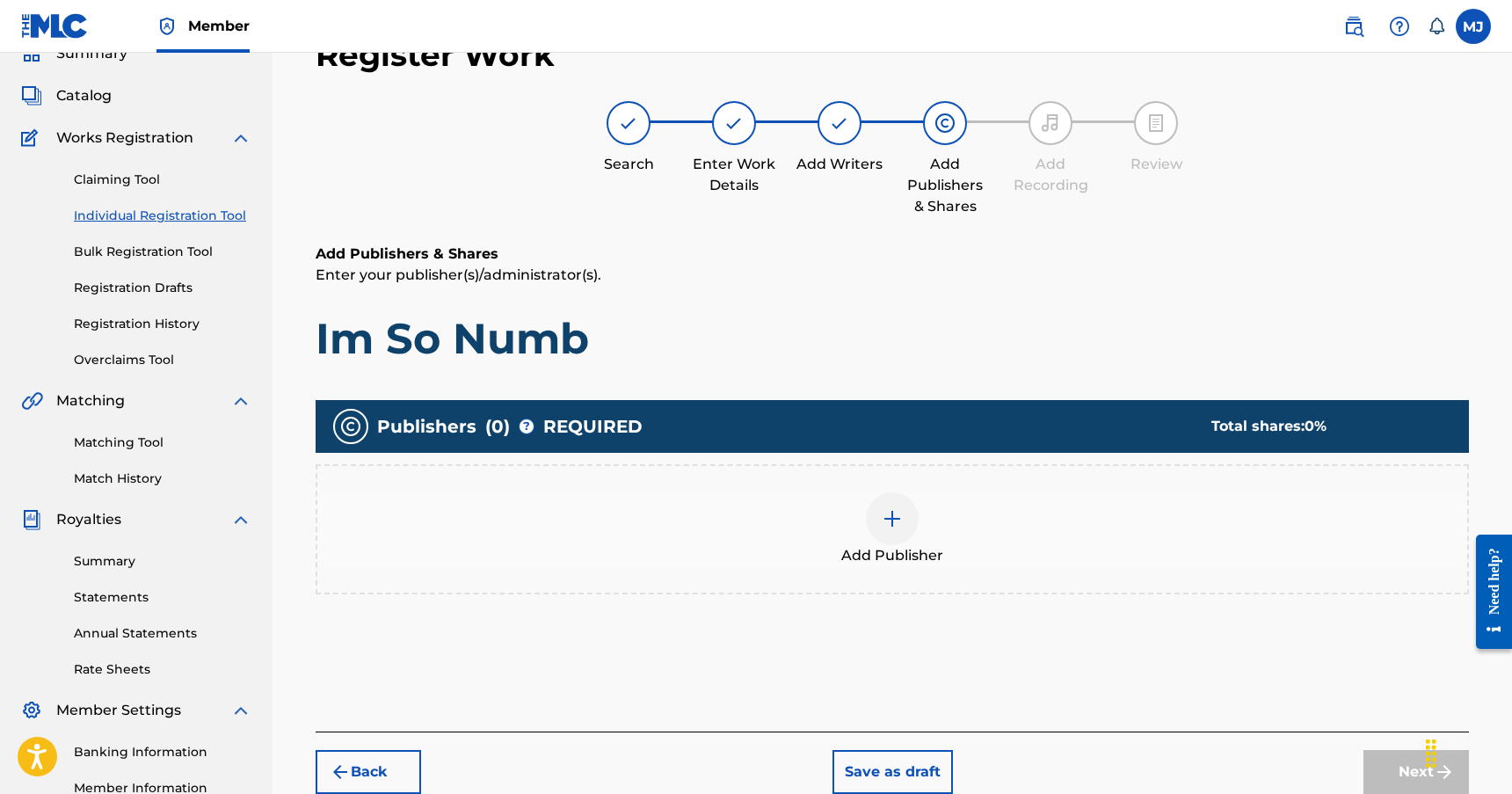 click at bounding box center [892, 519] 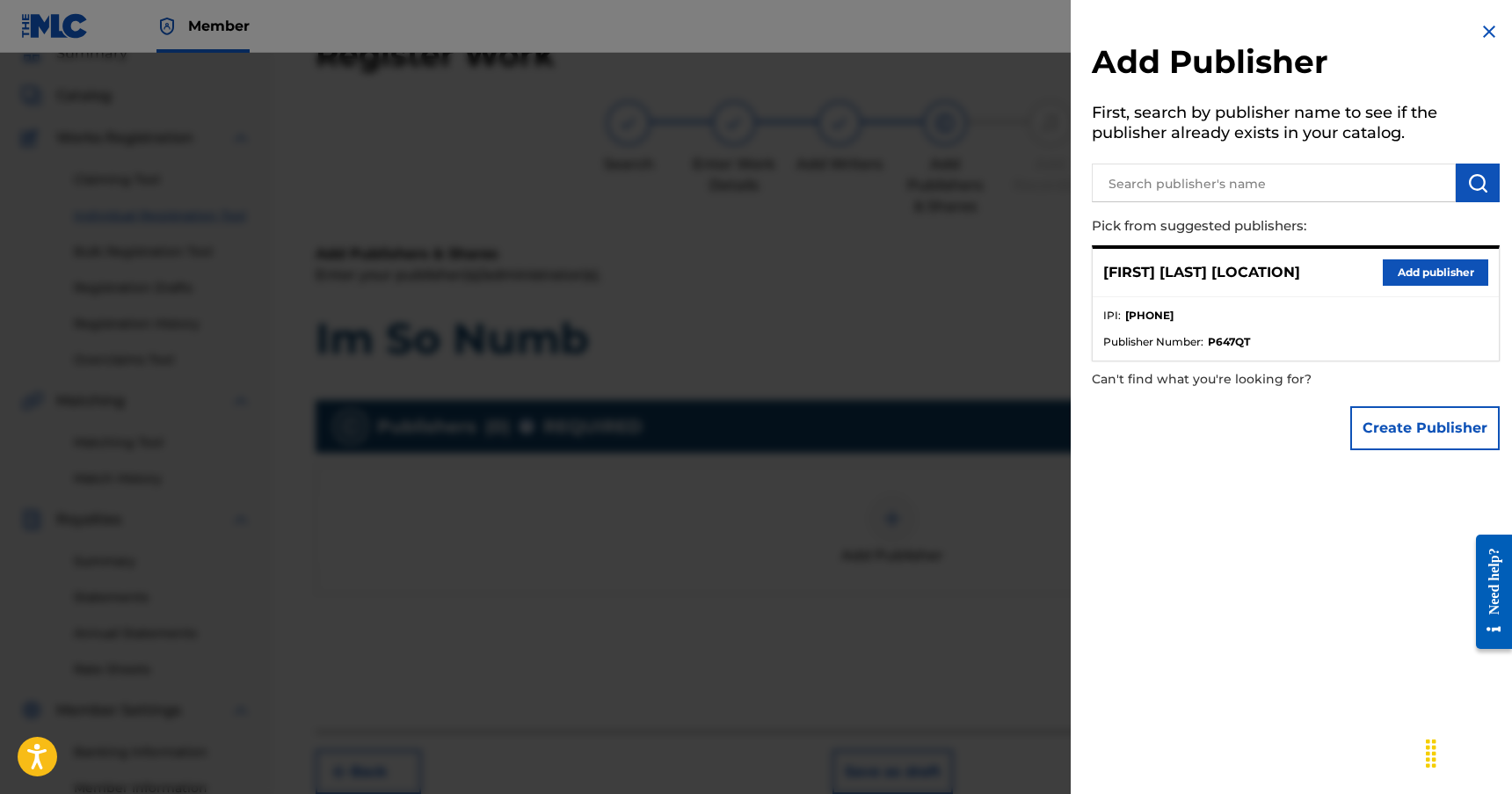 click on "Add publisher" at bounding box center [1436, 273] 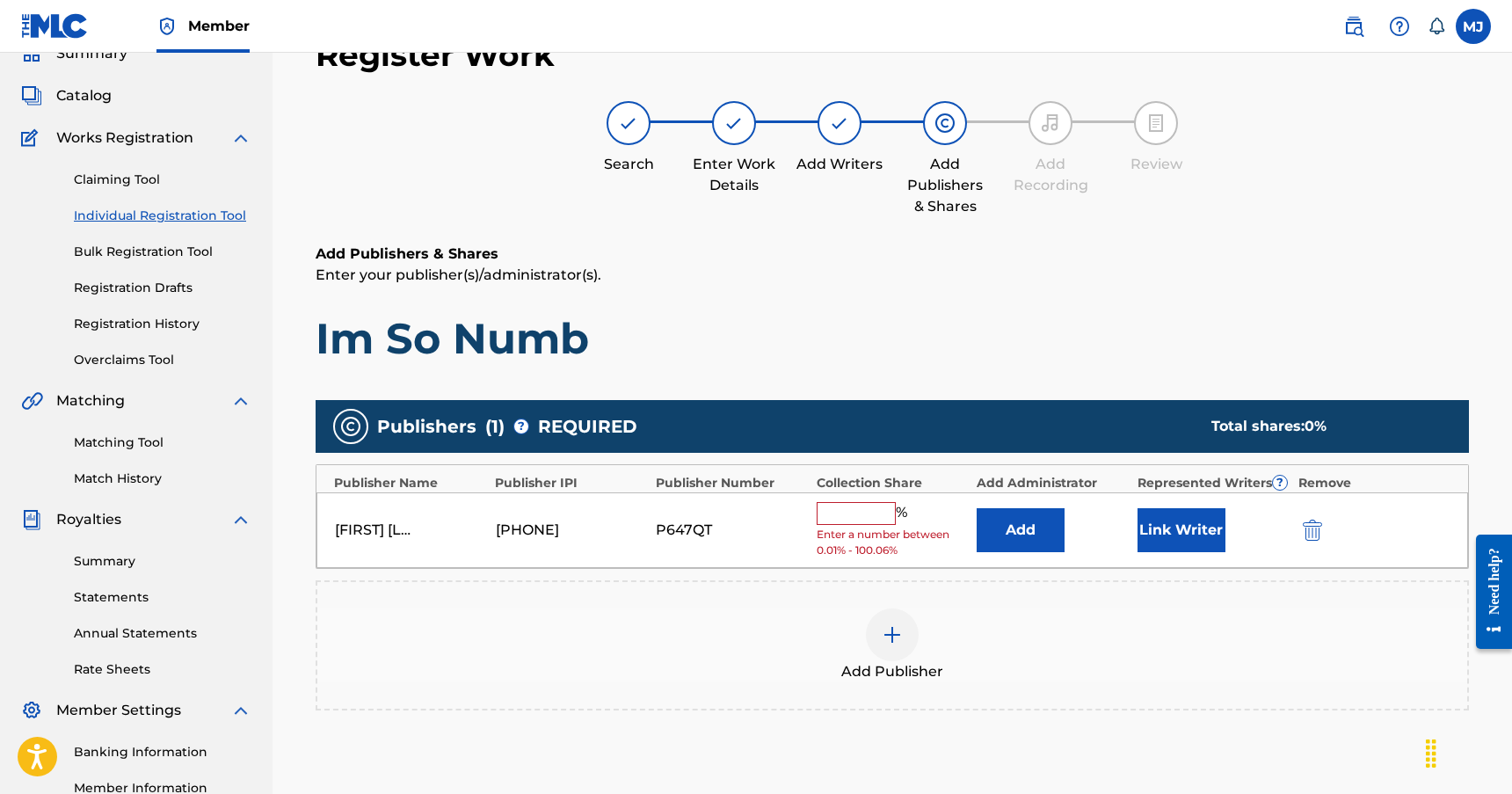 click at bounding box center (856, 514) 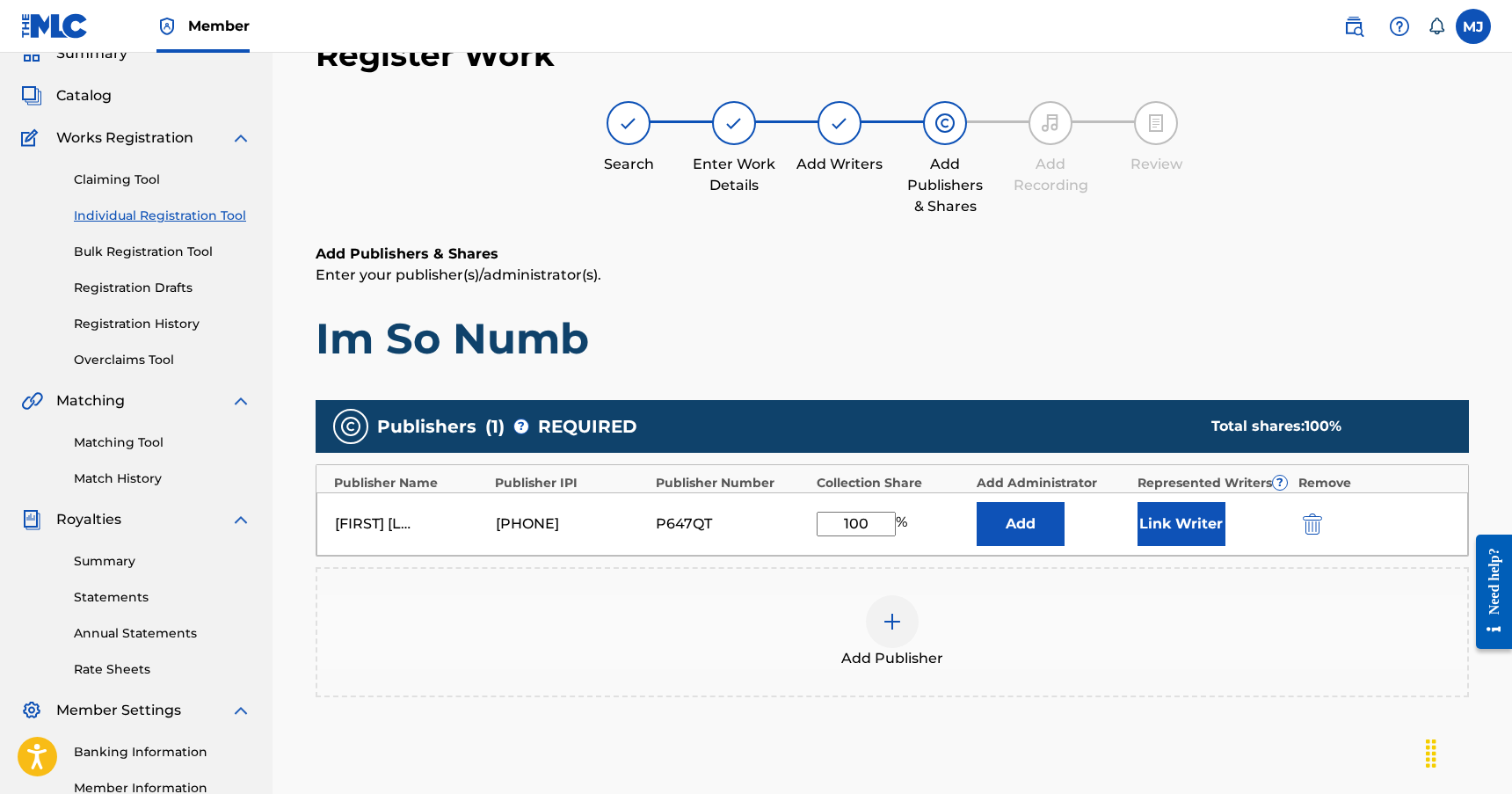 type on "100" 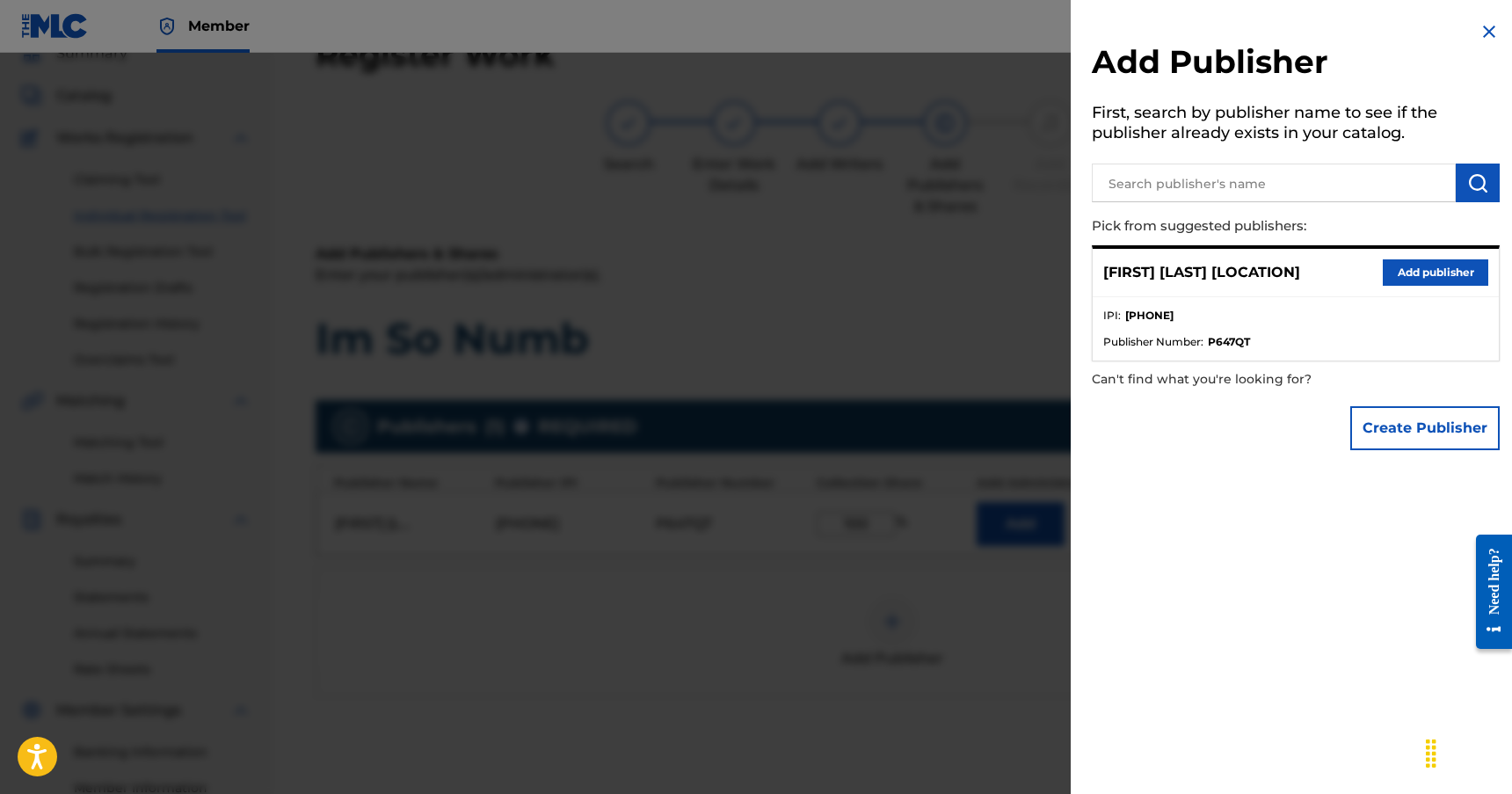 click at bounding box center (1489, 32) 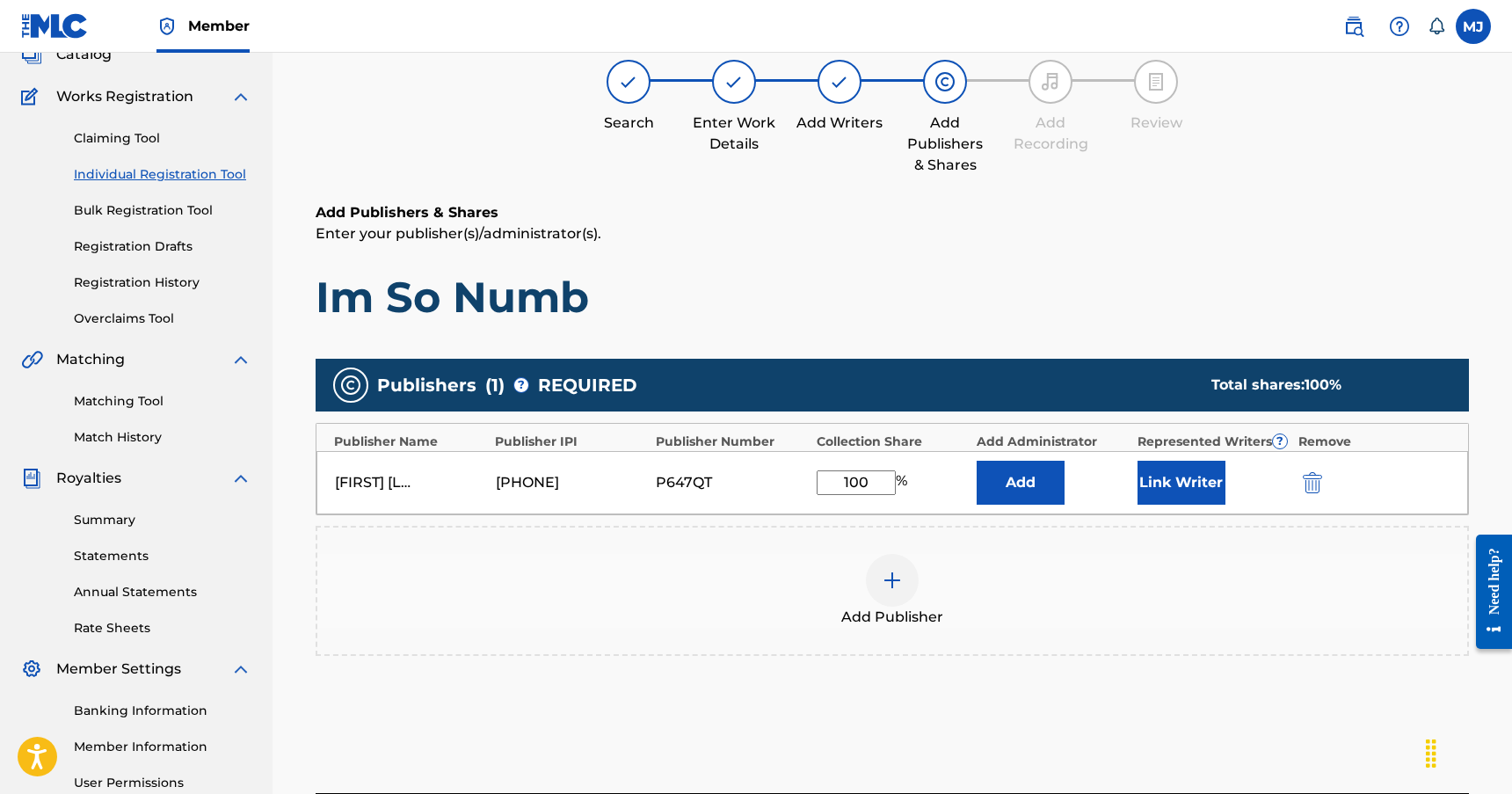 scroll, scrollTop: 296, scrollLeft: 0, axis: vertical 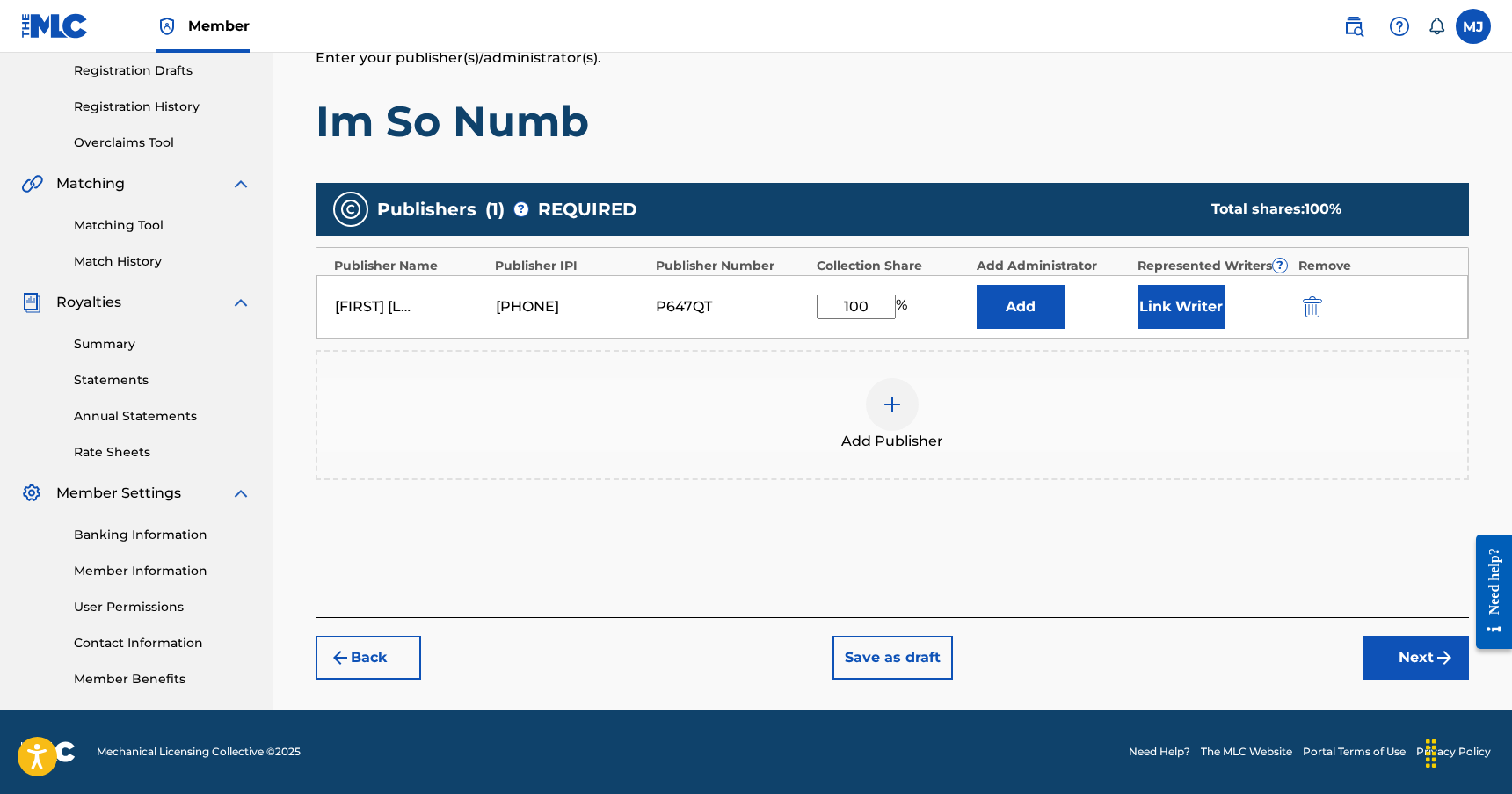 click on "Next" at bounding box center [1416, 658] 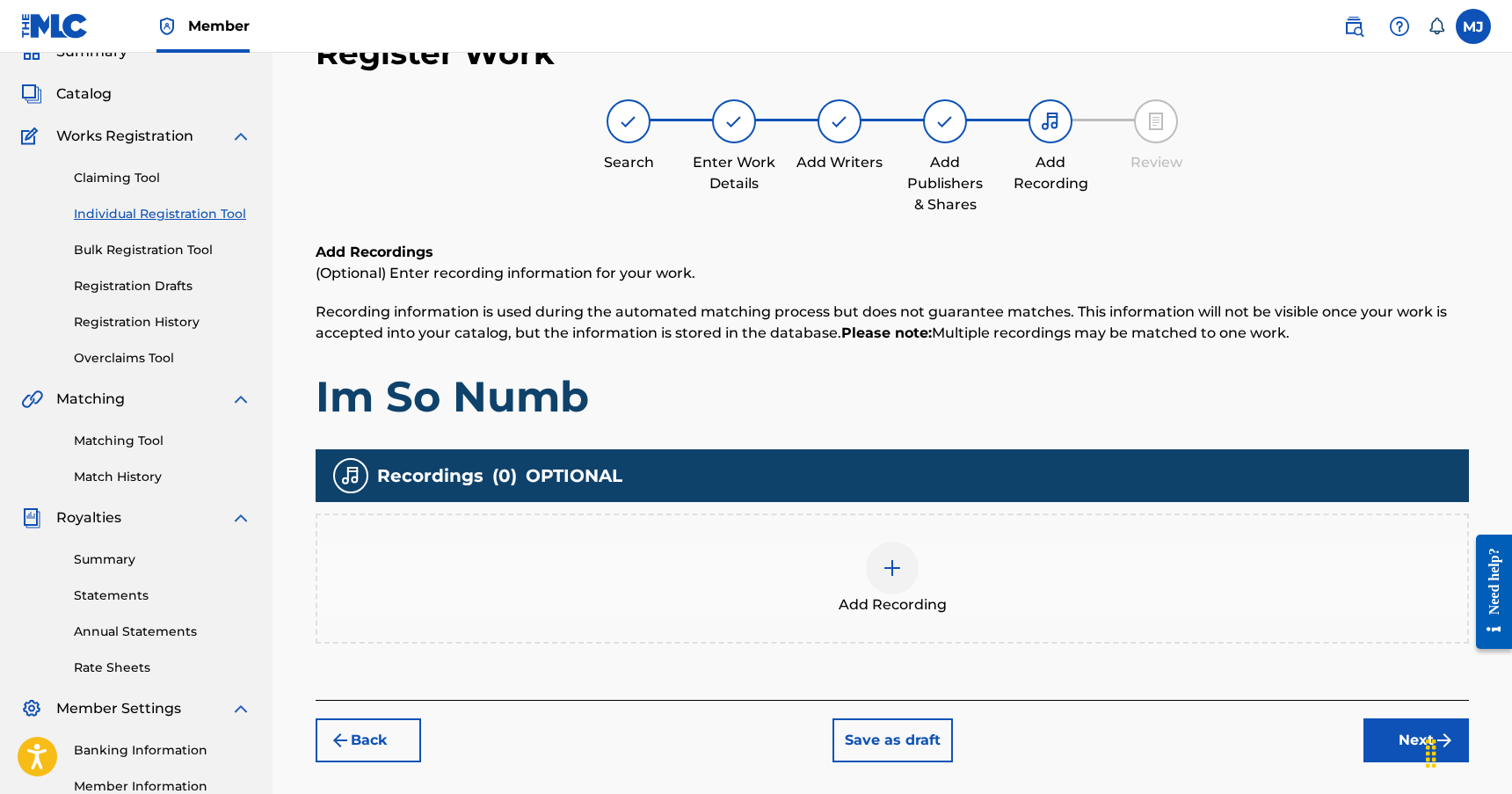 scroll, scrollTop: 79, scrollLeft: 0, axis: vertical 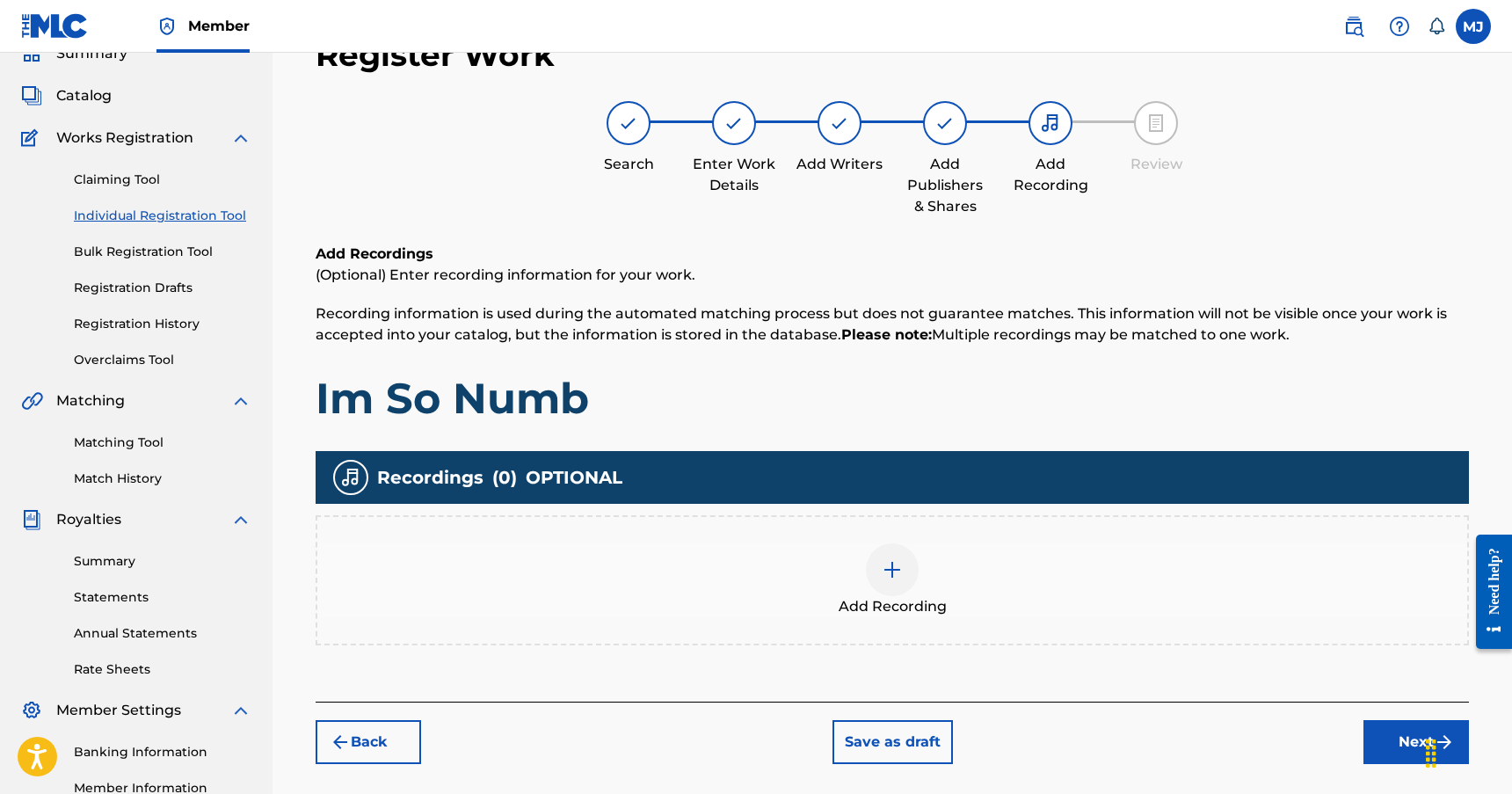 click at bounding box center (892, 570) 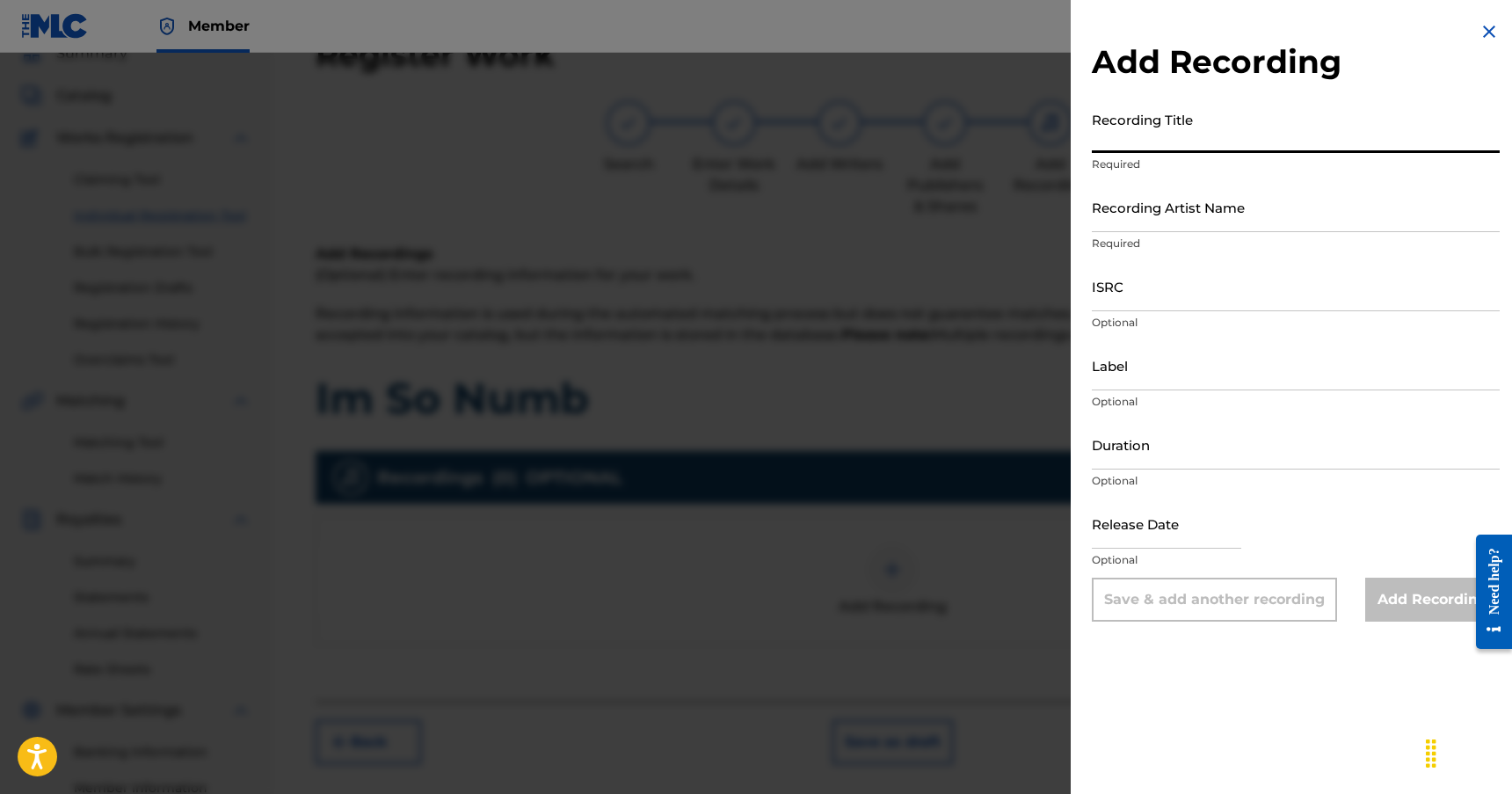 click on "Recording Title" at bounding box center (1296, 127) 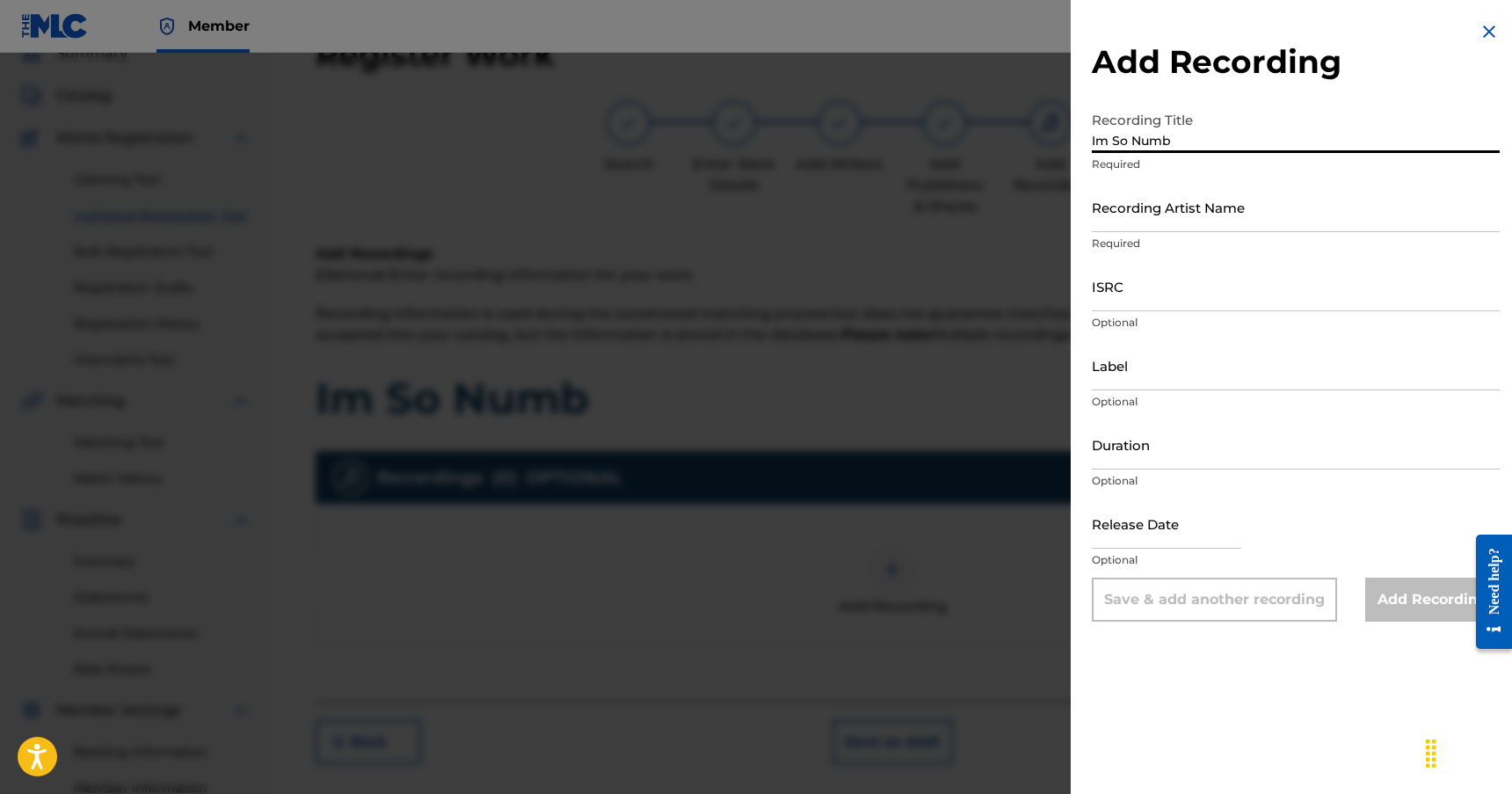 type on "Im So Numb" 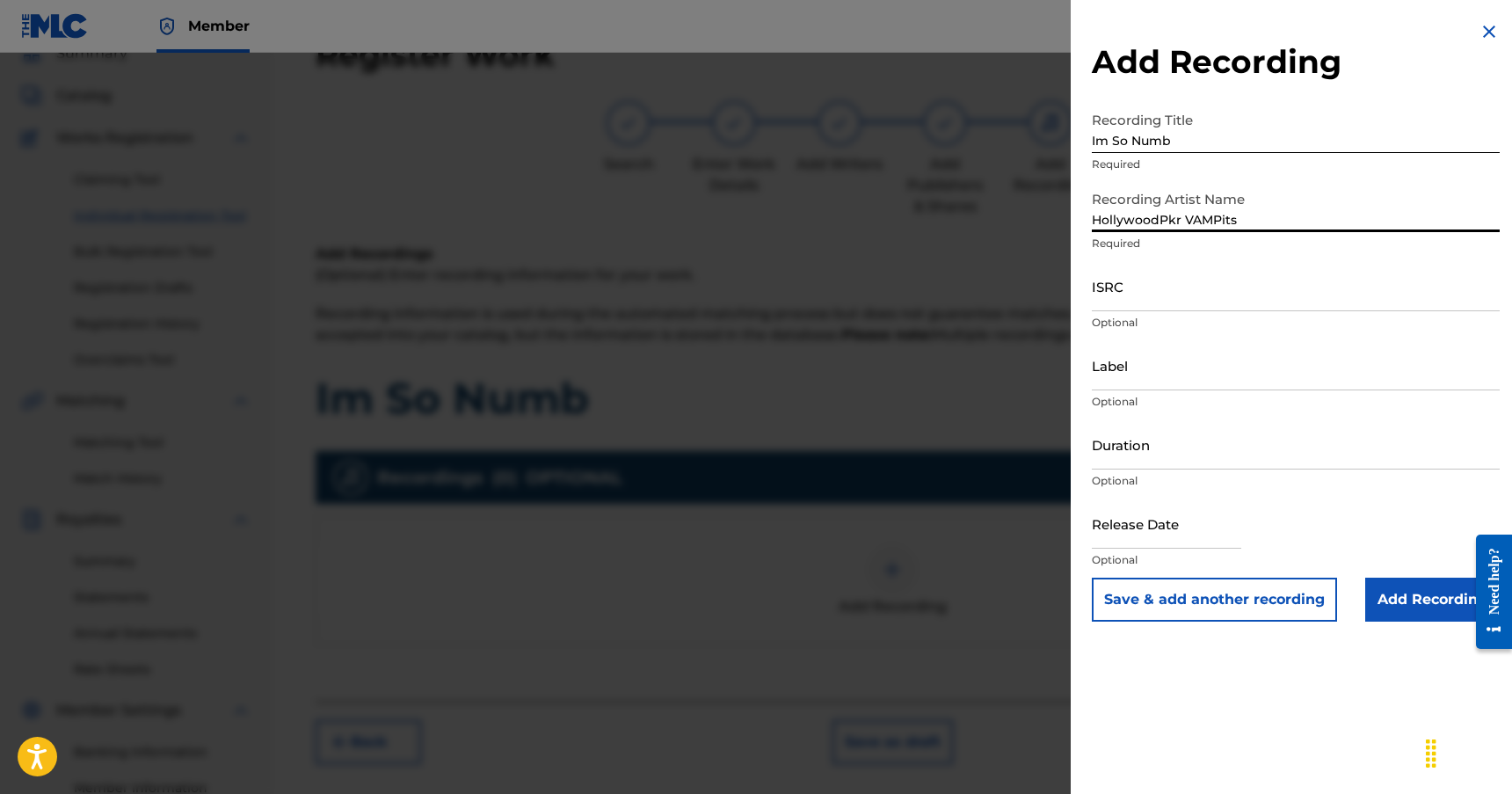 type on "HollywoodPkr VAMPits" 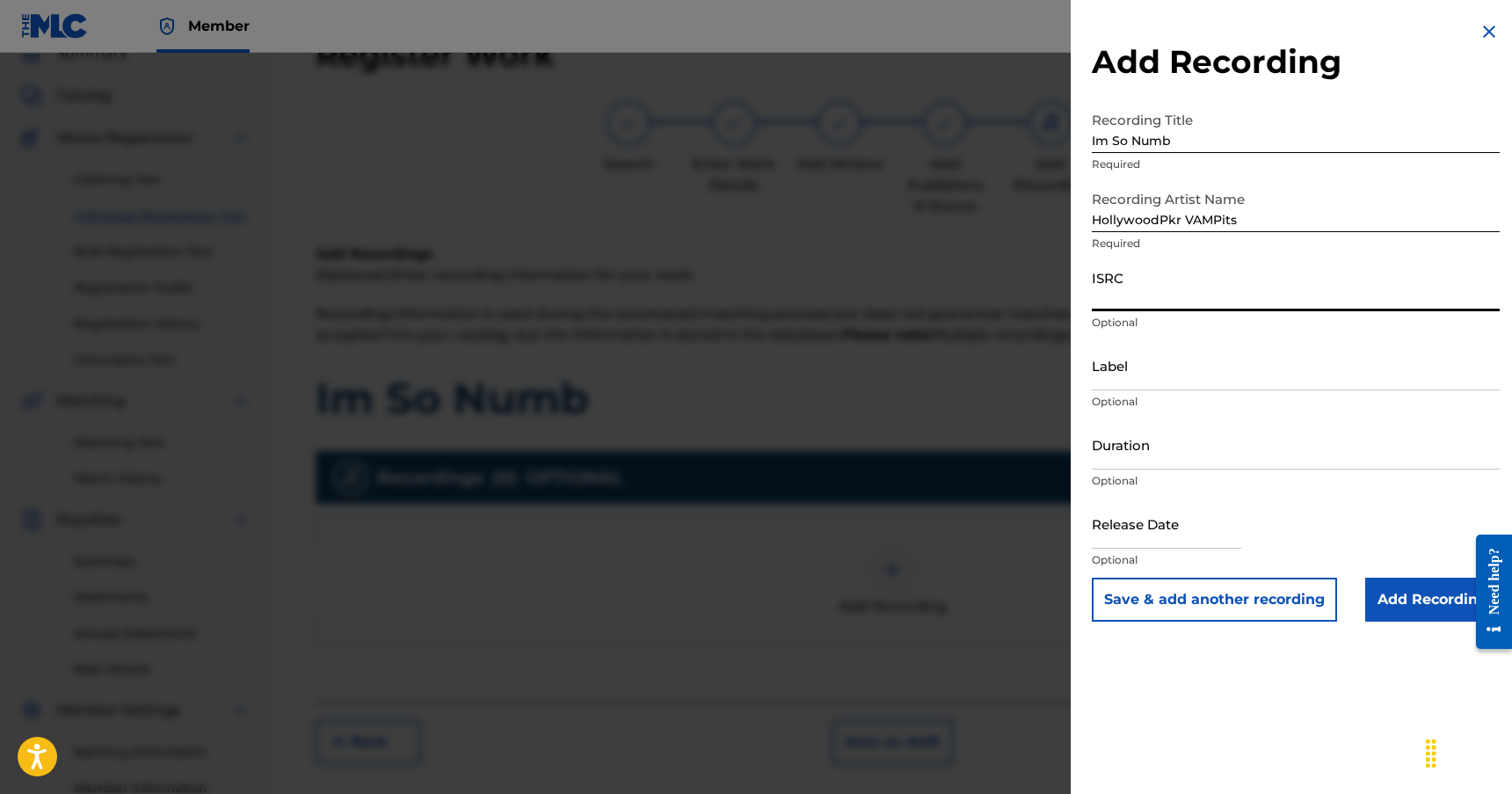 click on "ISRC" at bounding box center (1296, 286) 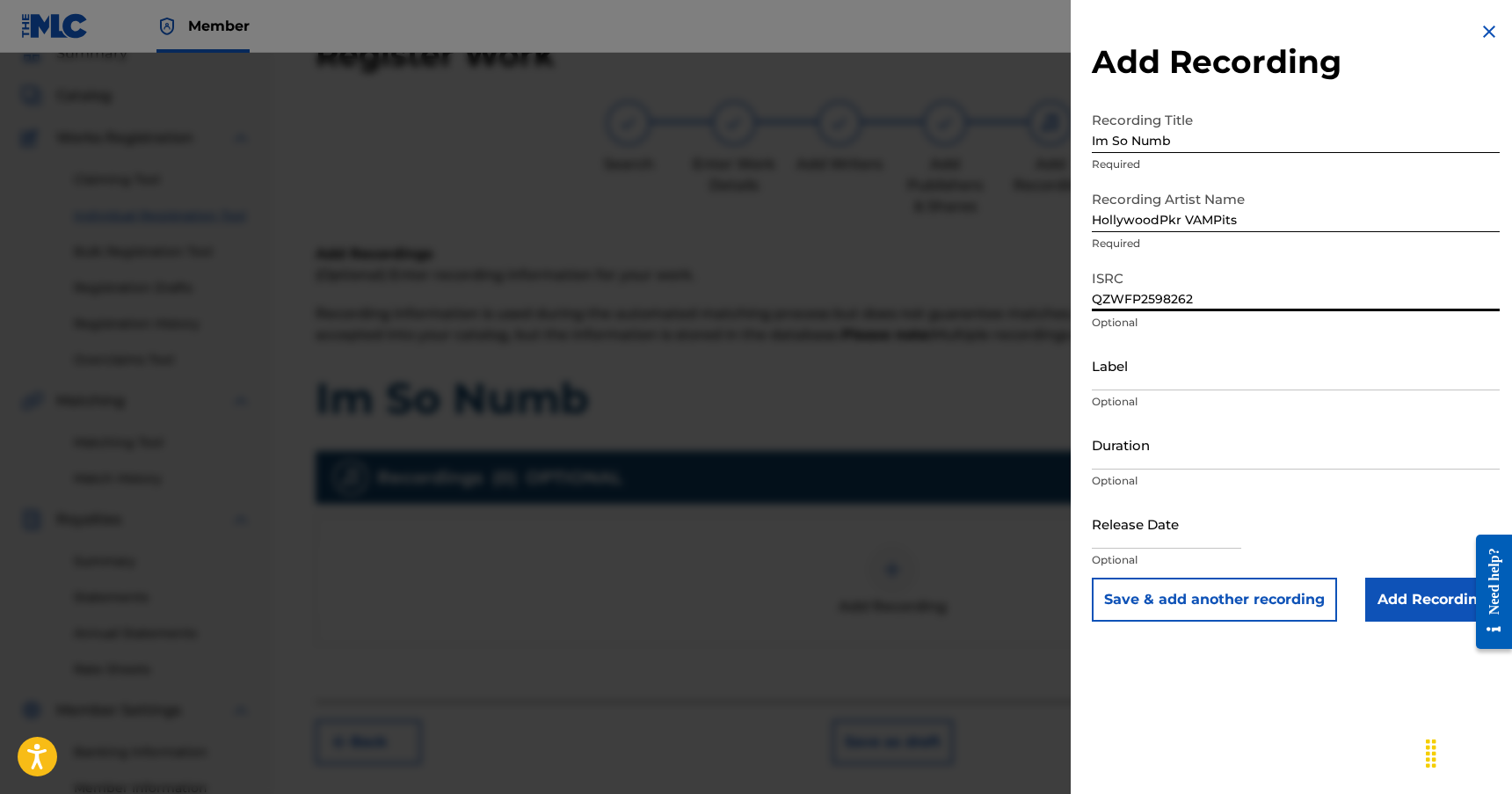 type on "QZWFP2598262" 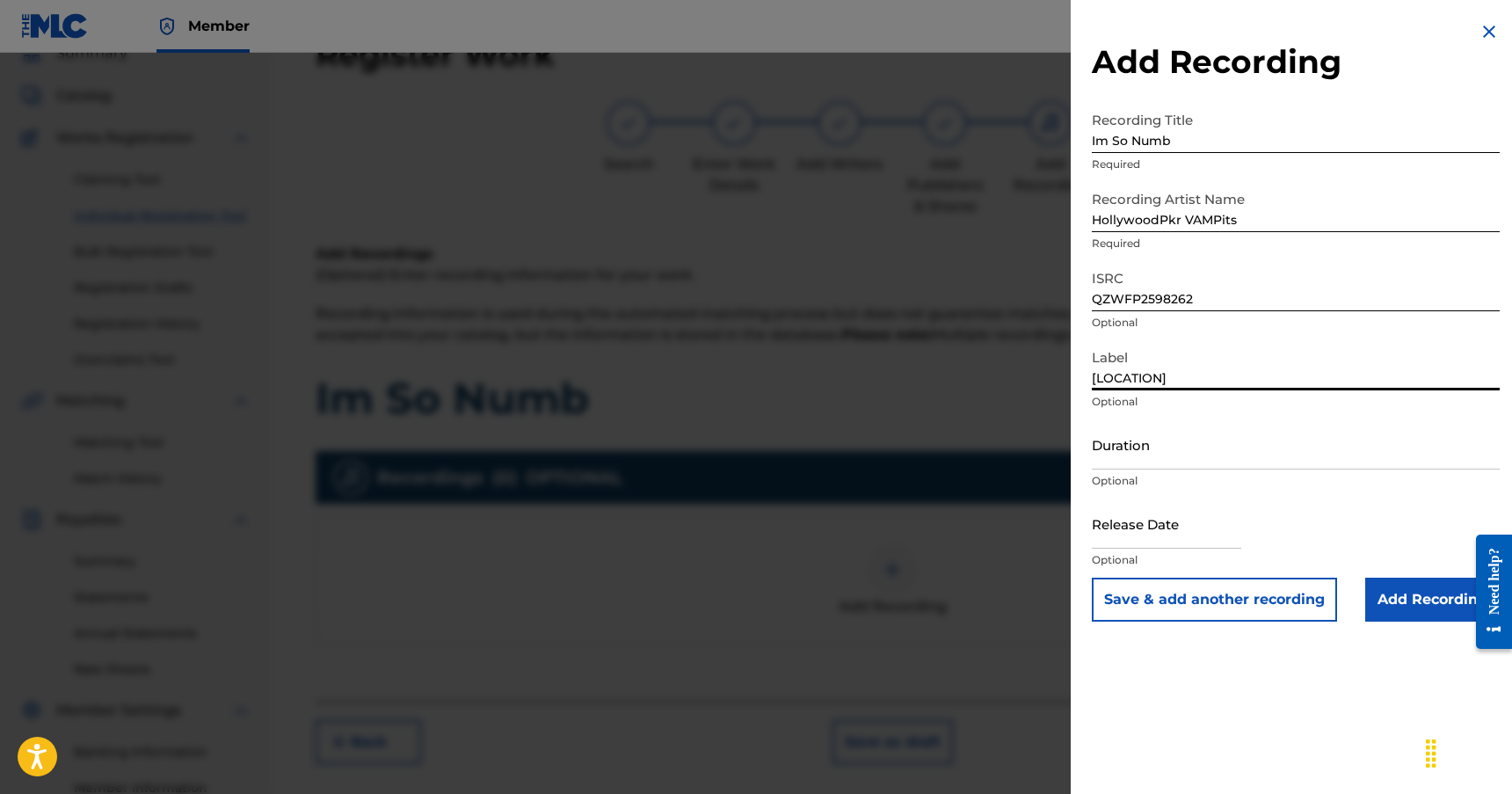 type on "[LOCATION]" 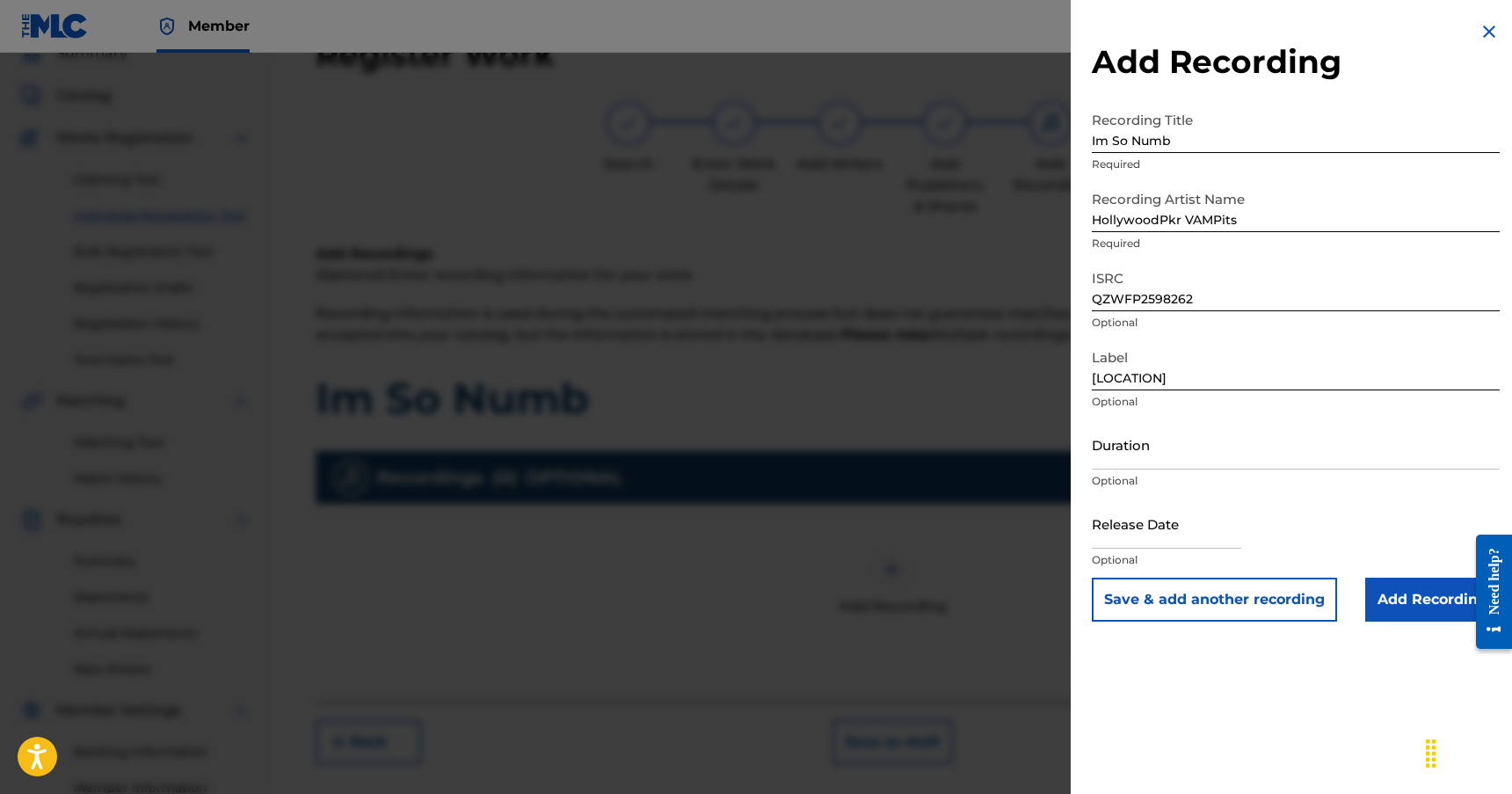 click on "Add Recording Recording Title Im So Numb Required Recording Artist Name HollywoodPkr VAMPits Required ISRC QZWFP2598262 Optional Label HollywoodPkr Optional Duration Optional Release Date Optional Save & add another recording Add Recording" at bounding box center (1296, 321) 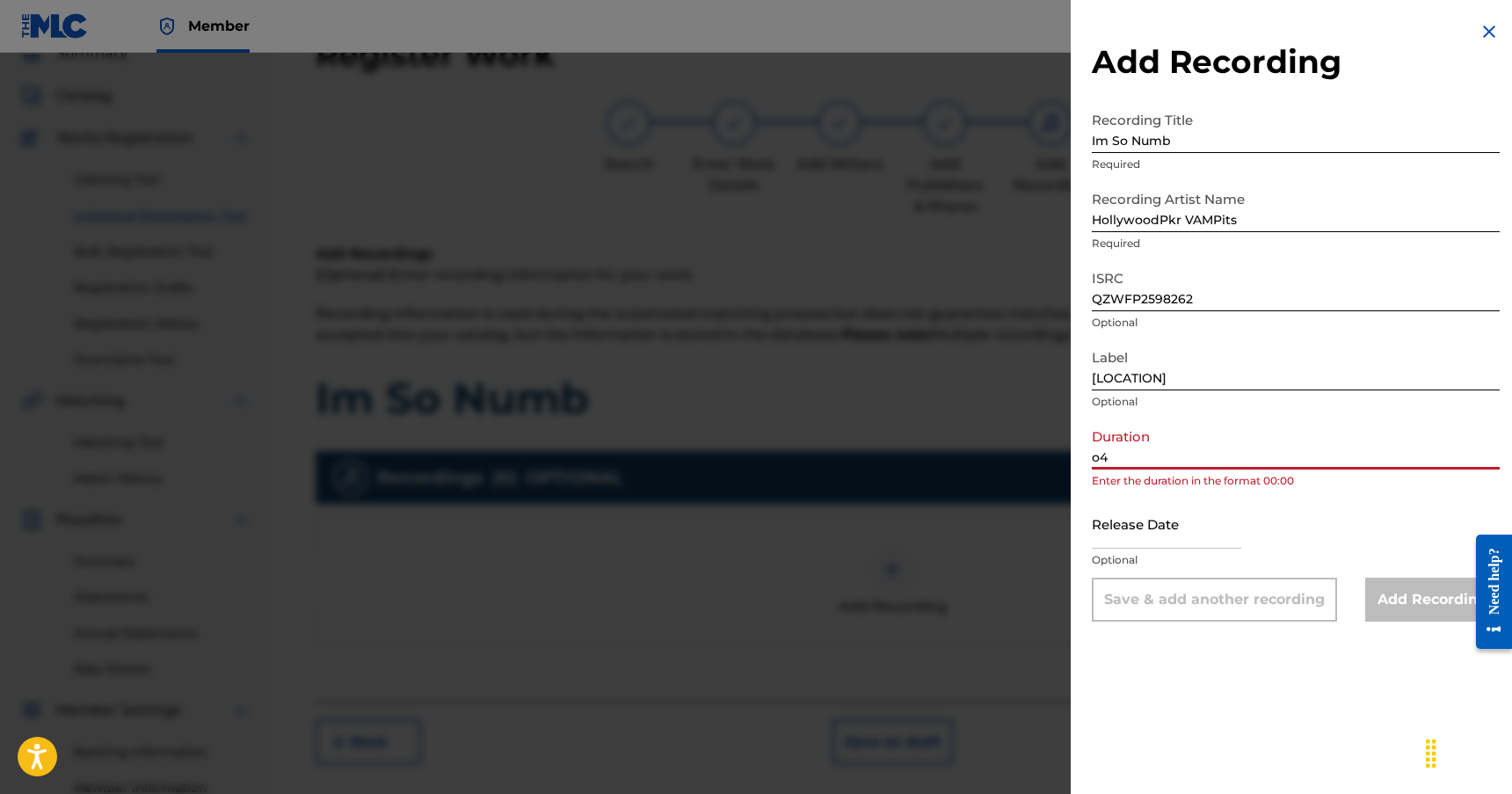 type on "o" 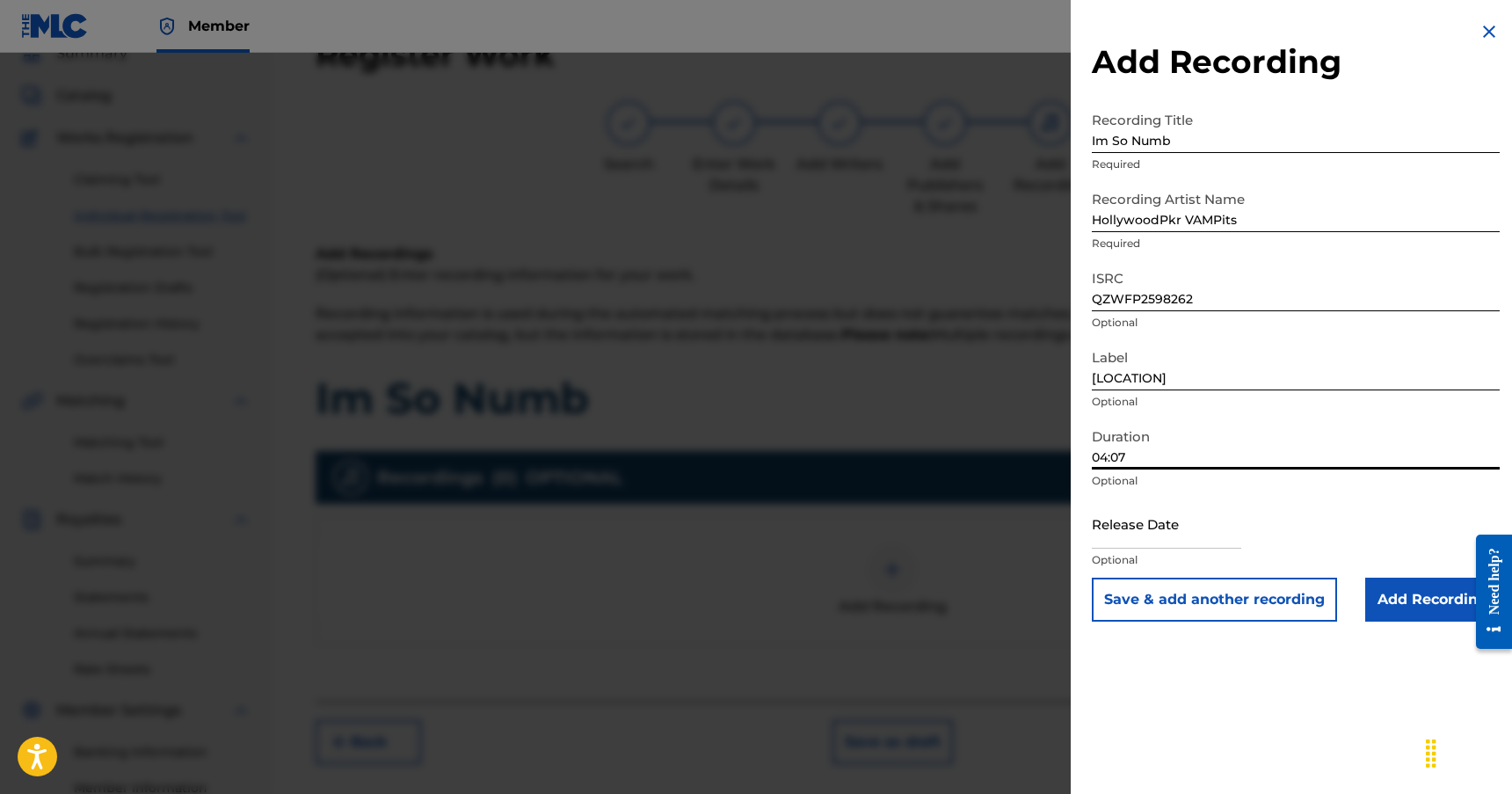type on "04:07" 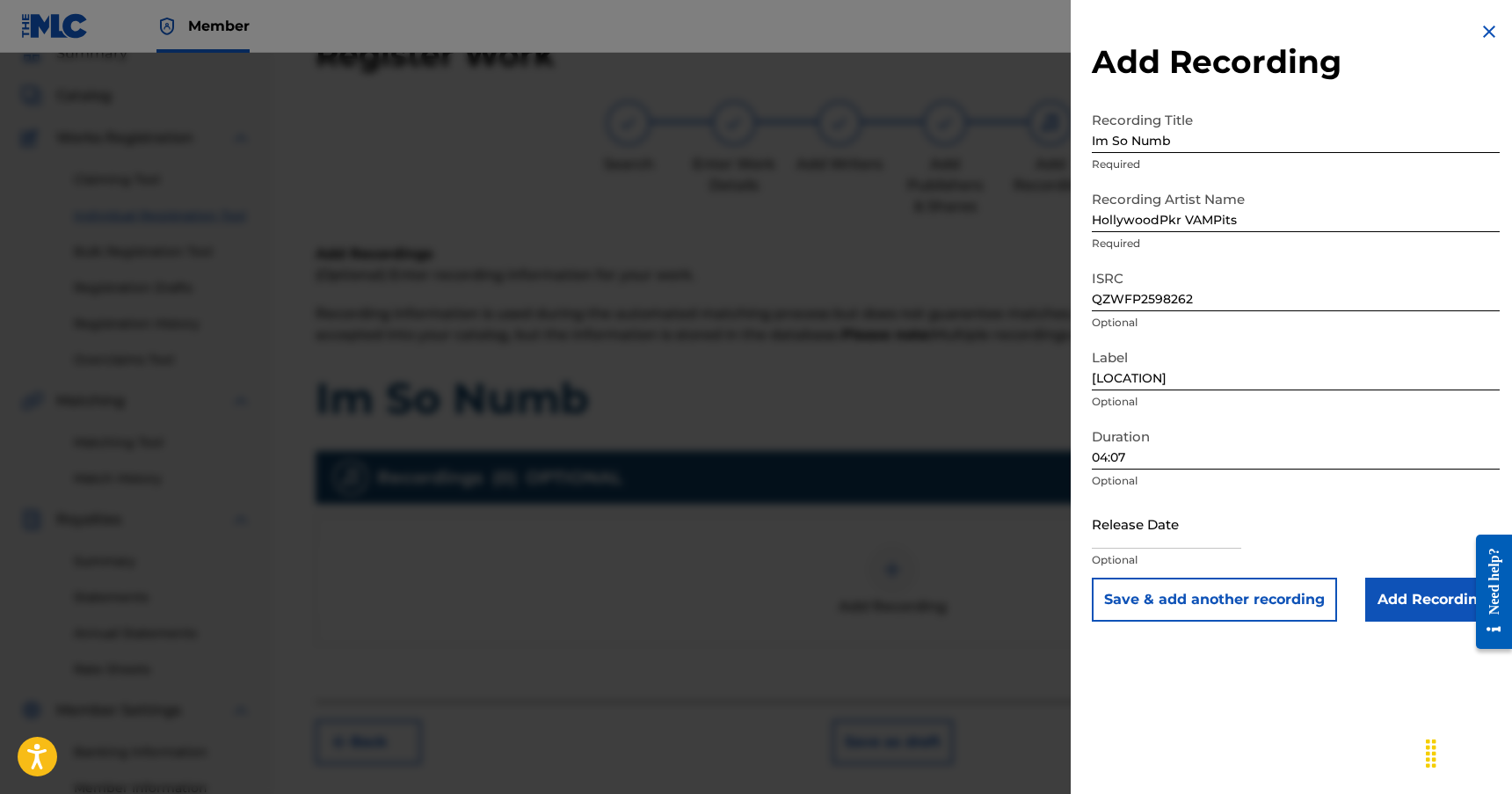 click at bounding box center [1167, 523] 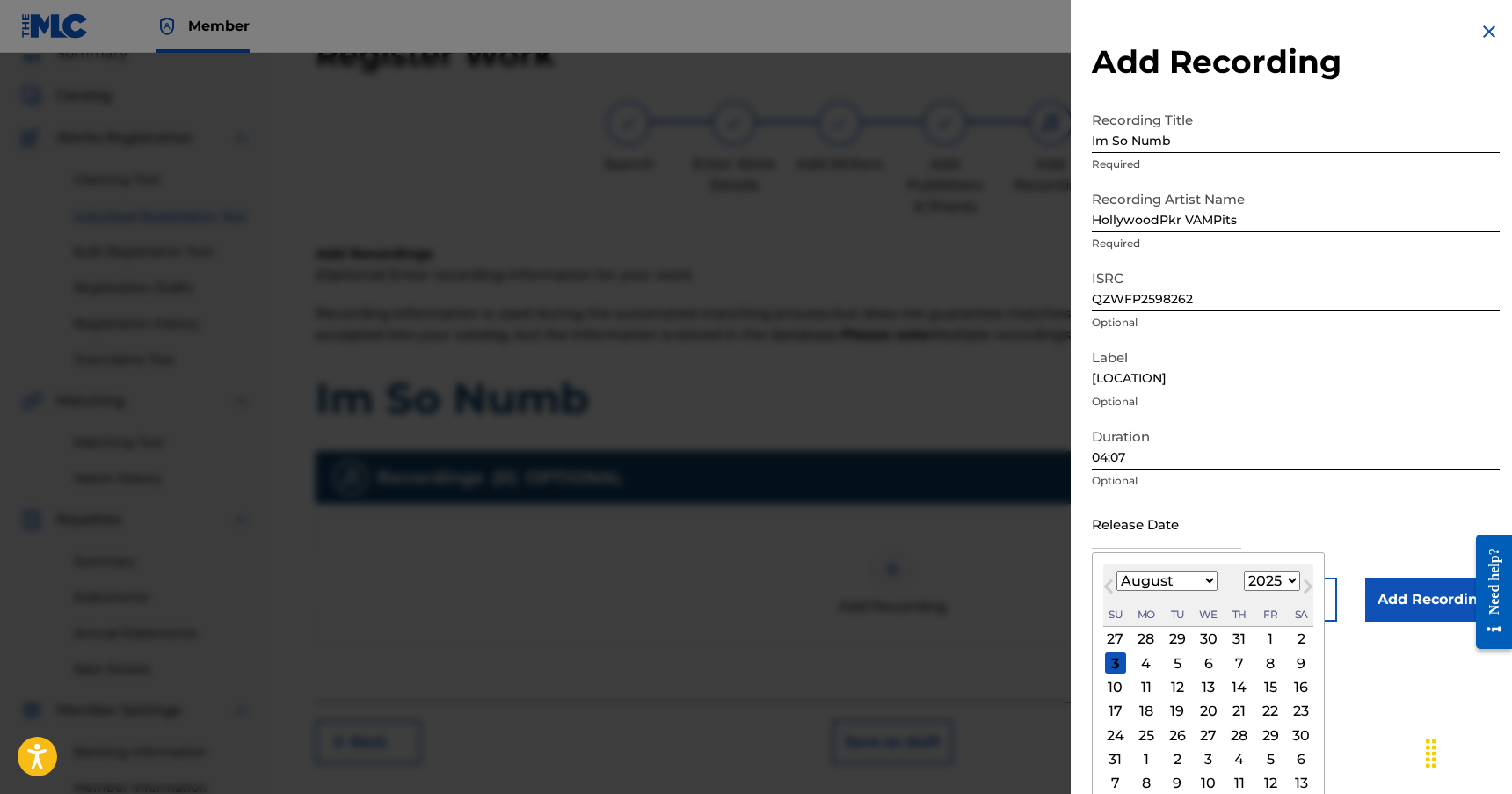 click on "January February March April May June July August September October November December" at bounding box center (1167, 580) 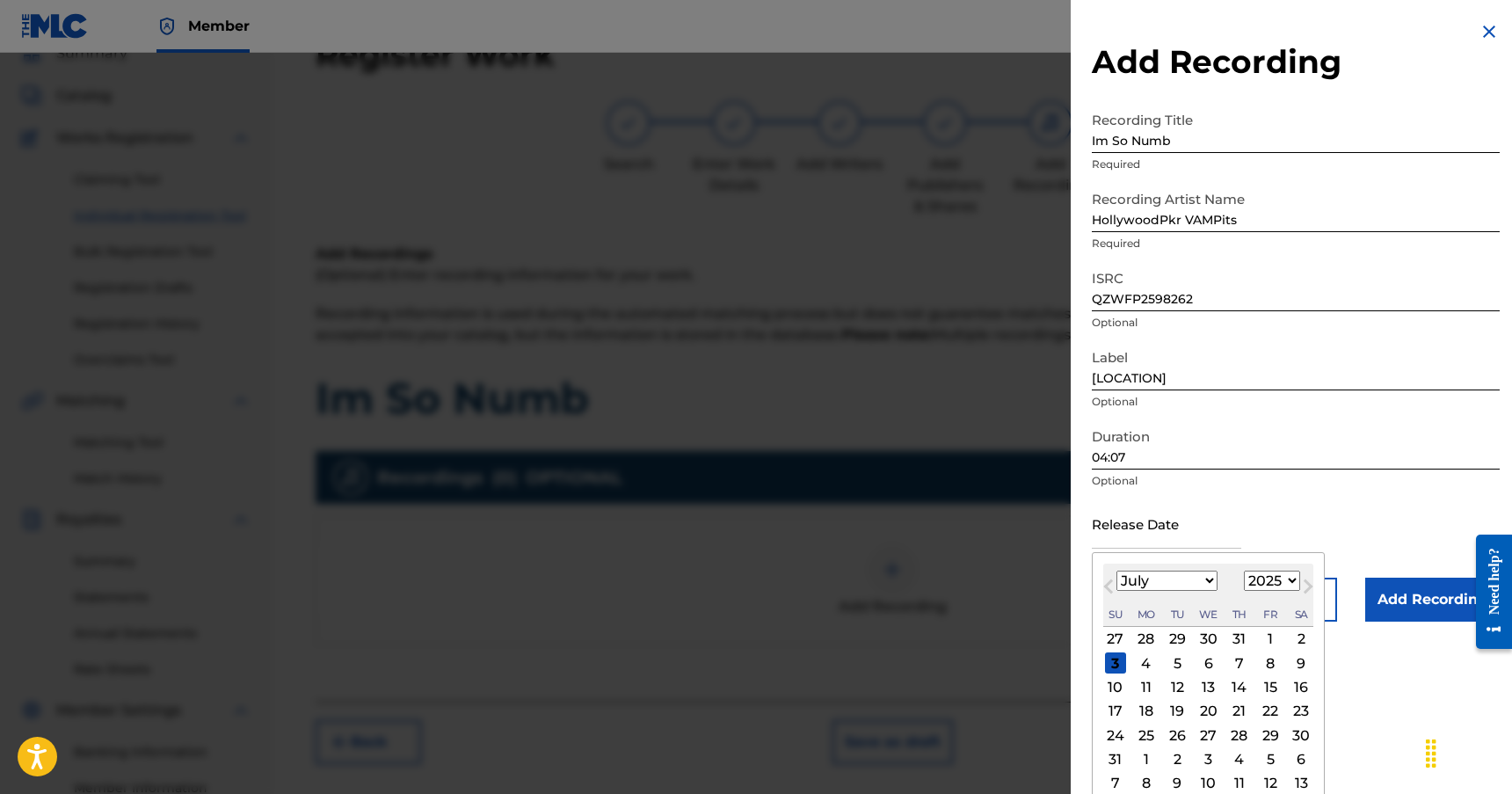 click on "January February March April May June July August September October November December" at bounding box center (1167, 580) 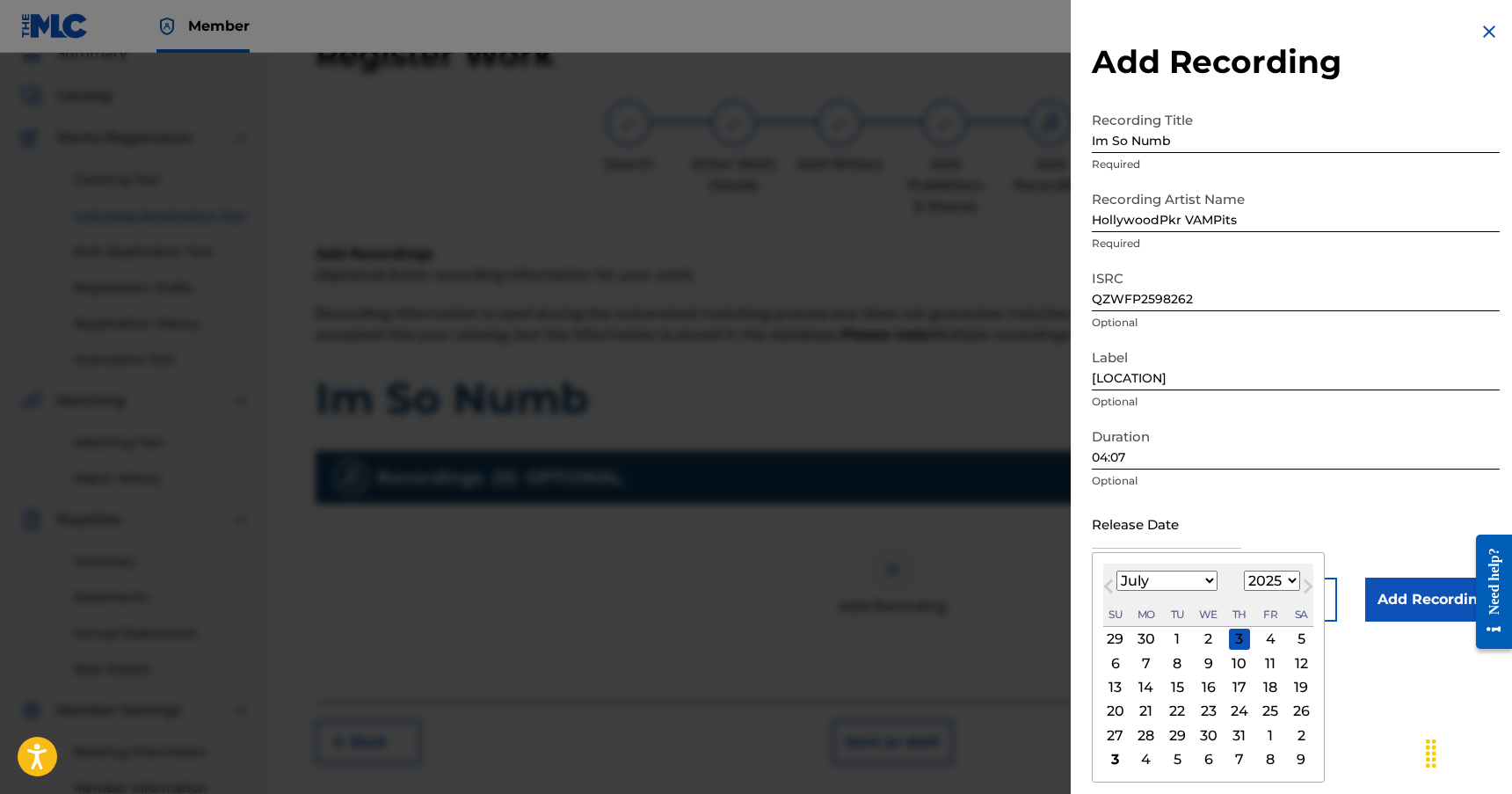 click on "30" at bounding box center (1209, 735) 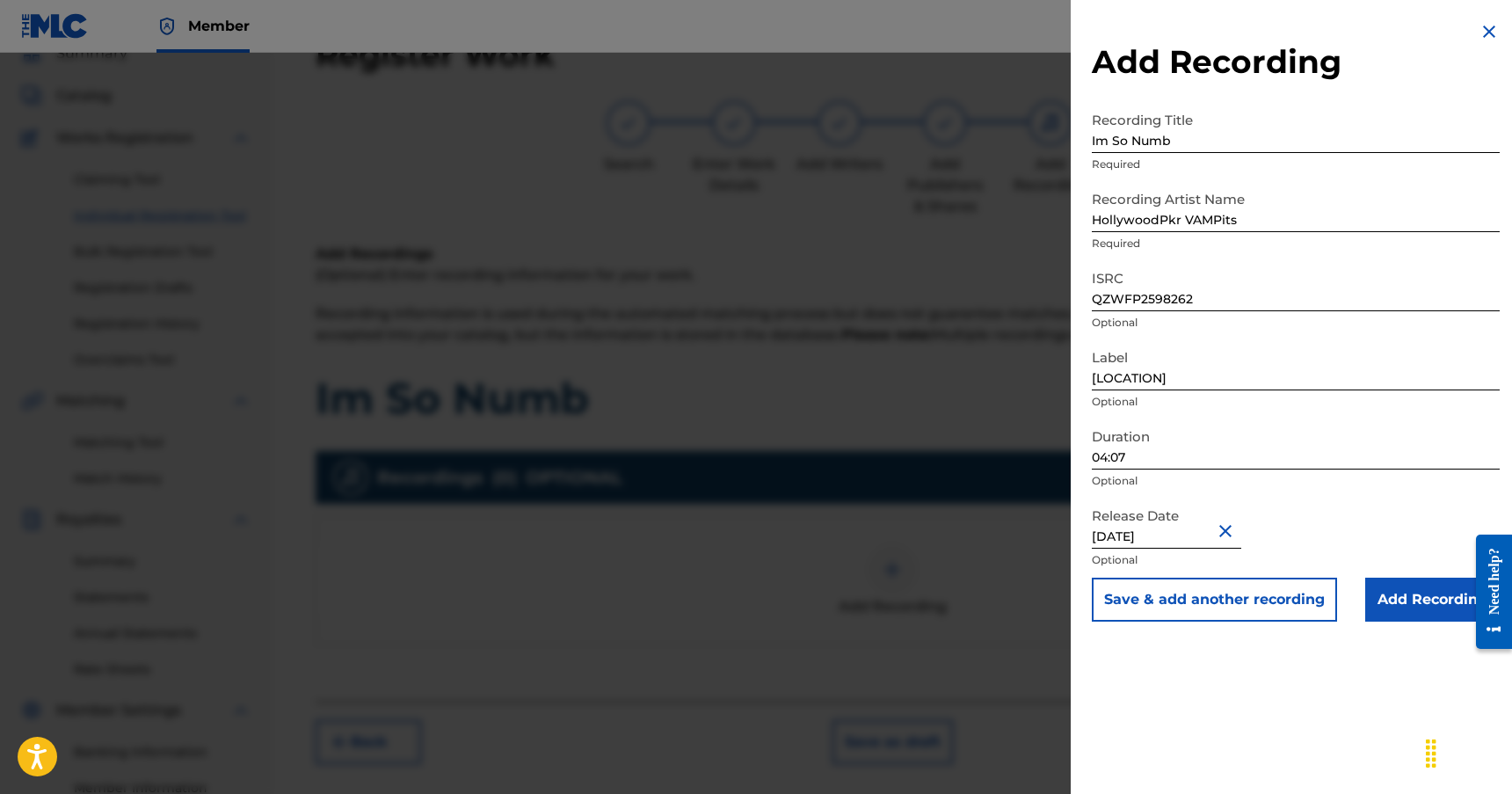 click on "Add Recording" at bounding box center [1432, 600] 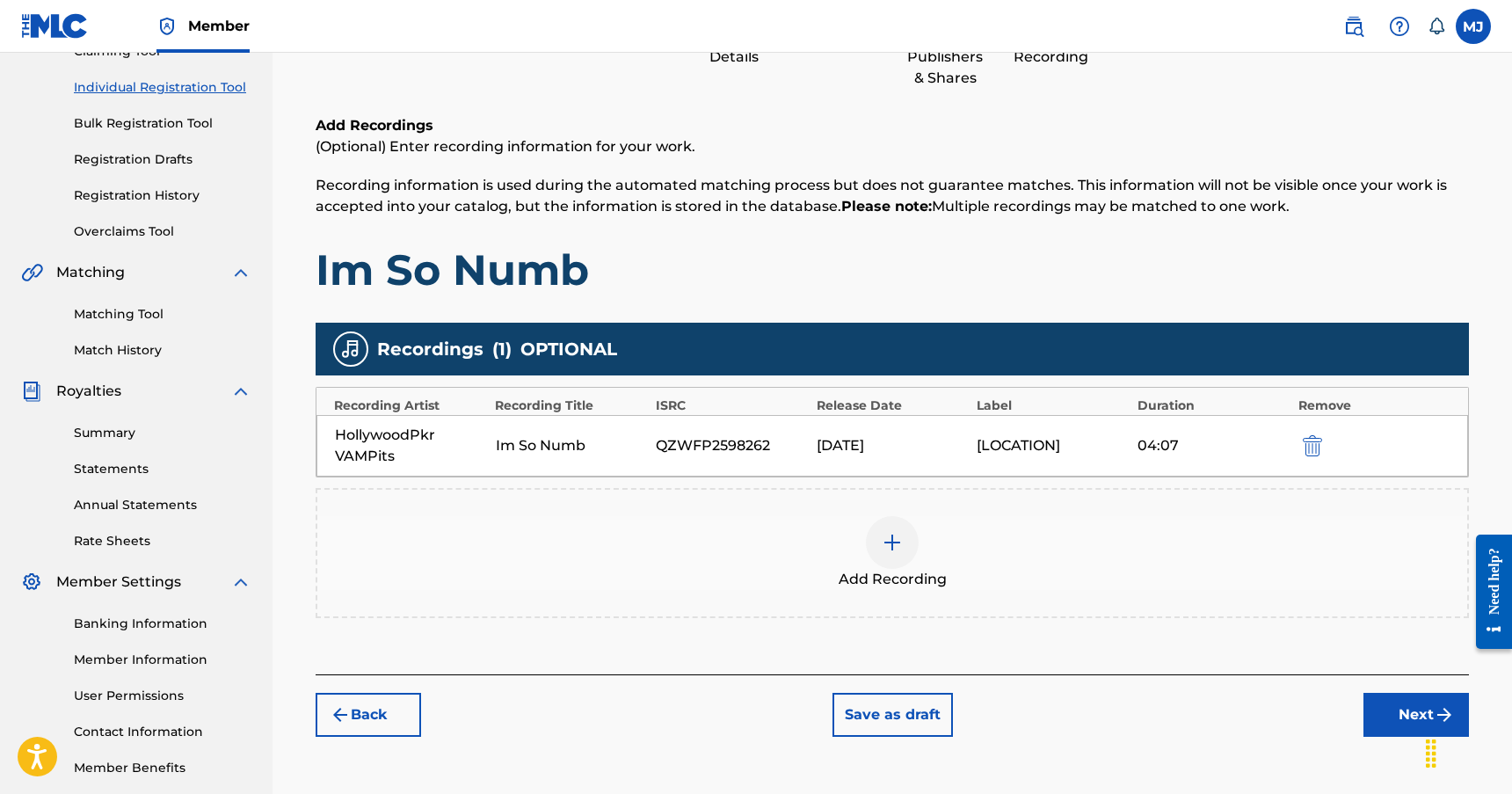 scroll, scrollTop: 296, scrollLeft: 0, axis: vertical 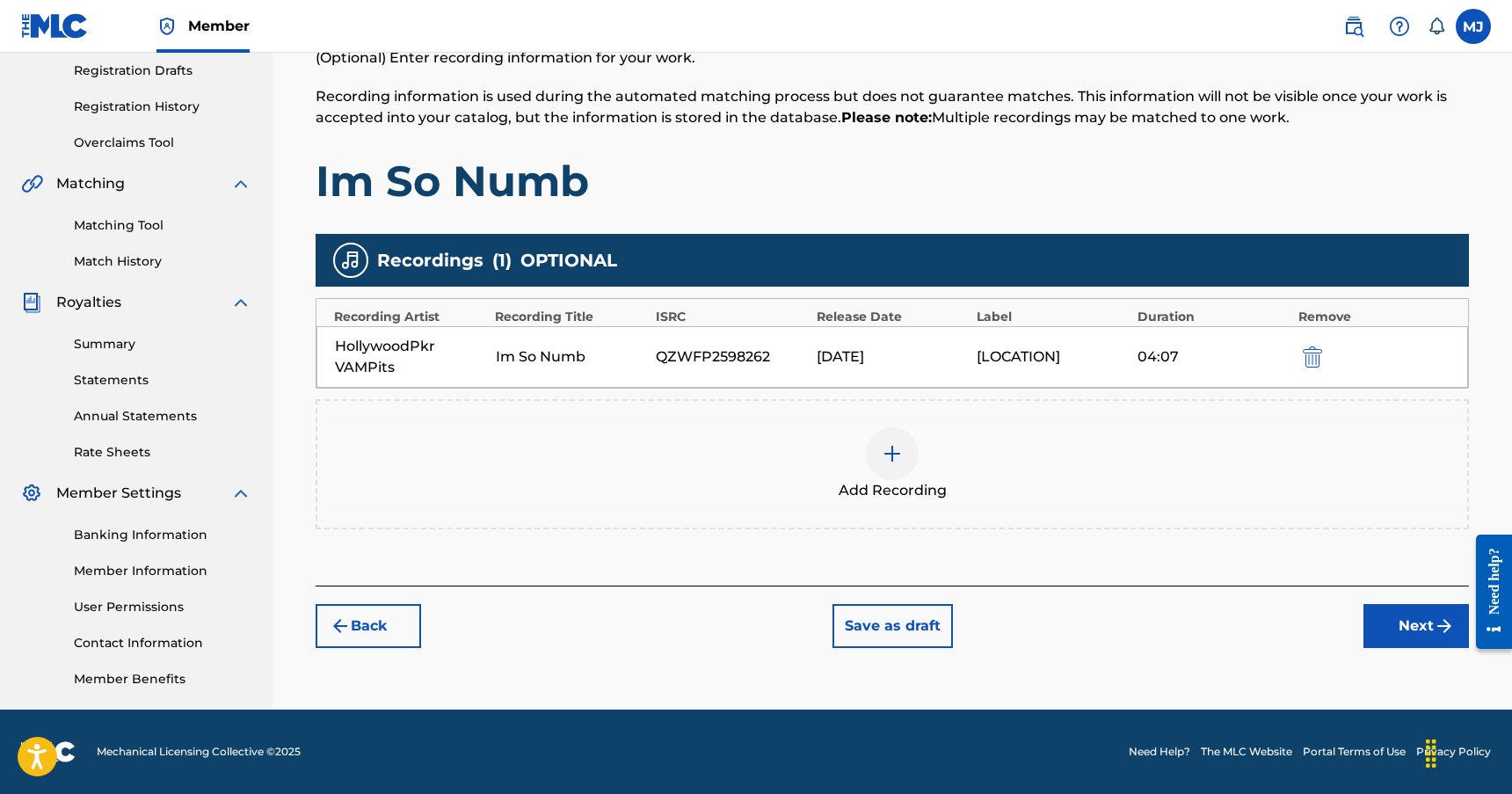 click on "Next" at bounding box center (1416, 626) 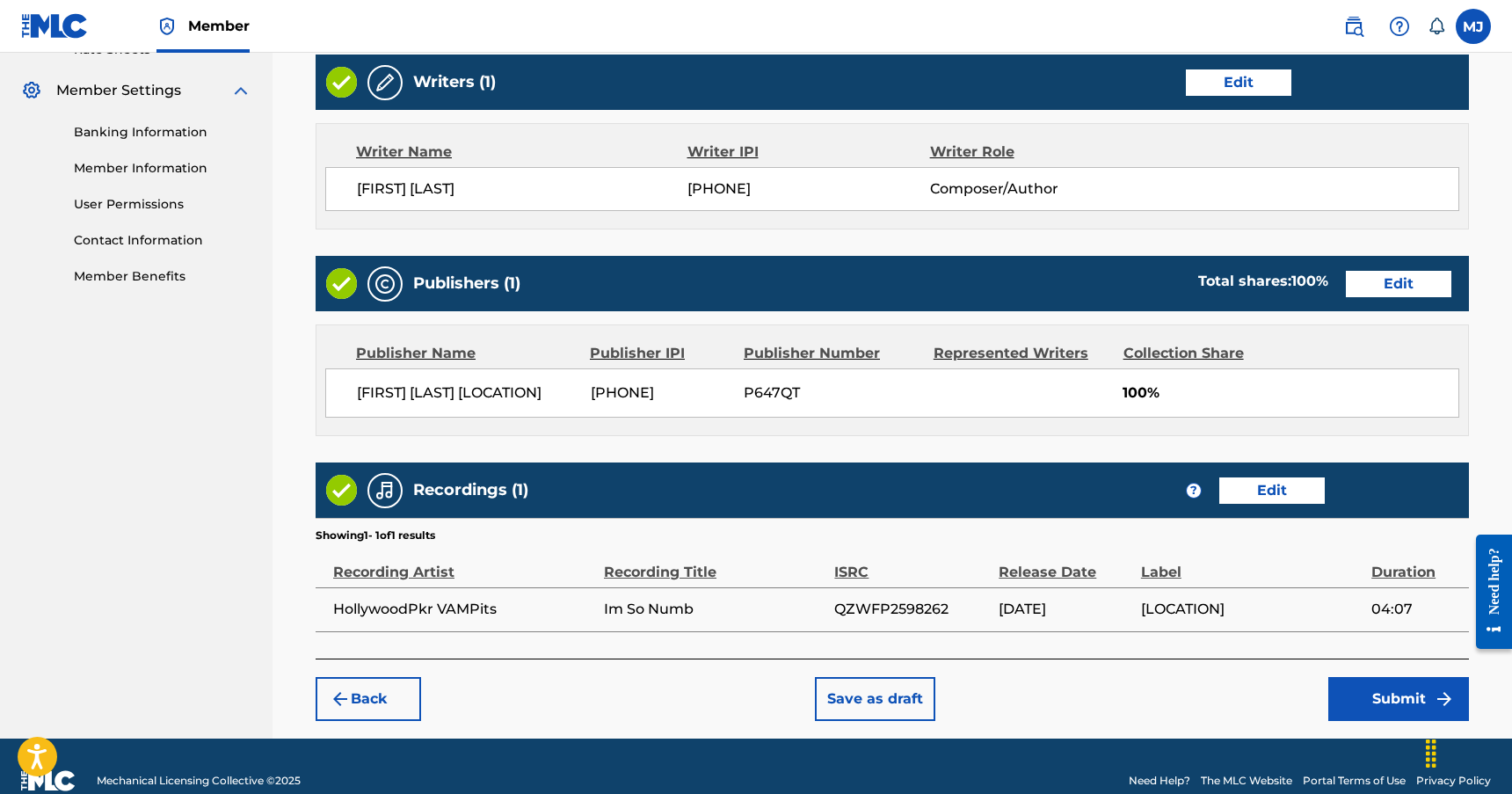 scroll, scrollTop: 728, scrollLeft: 0, axis: vertical 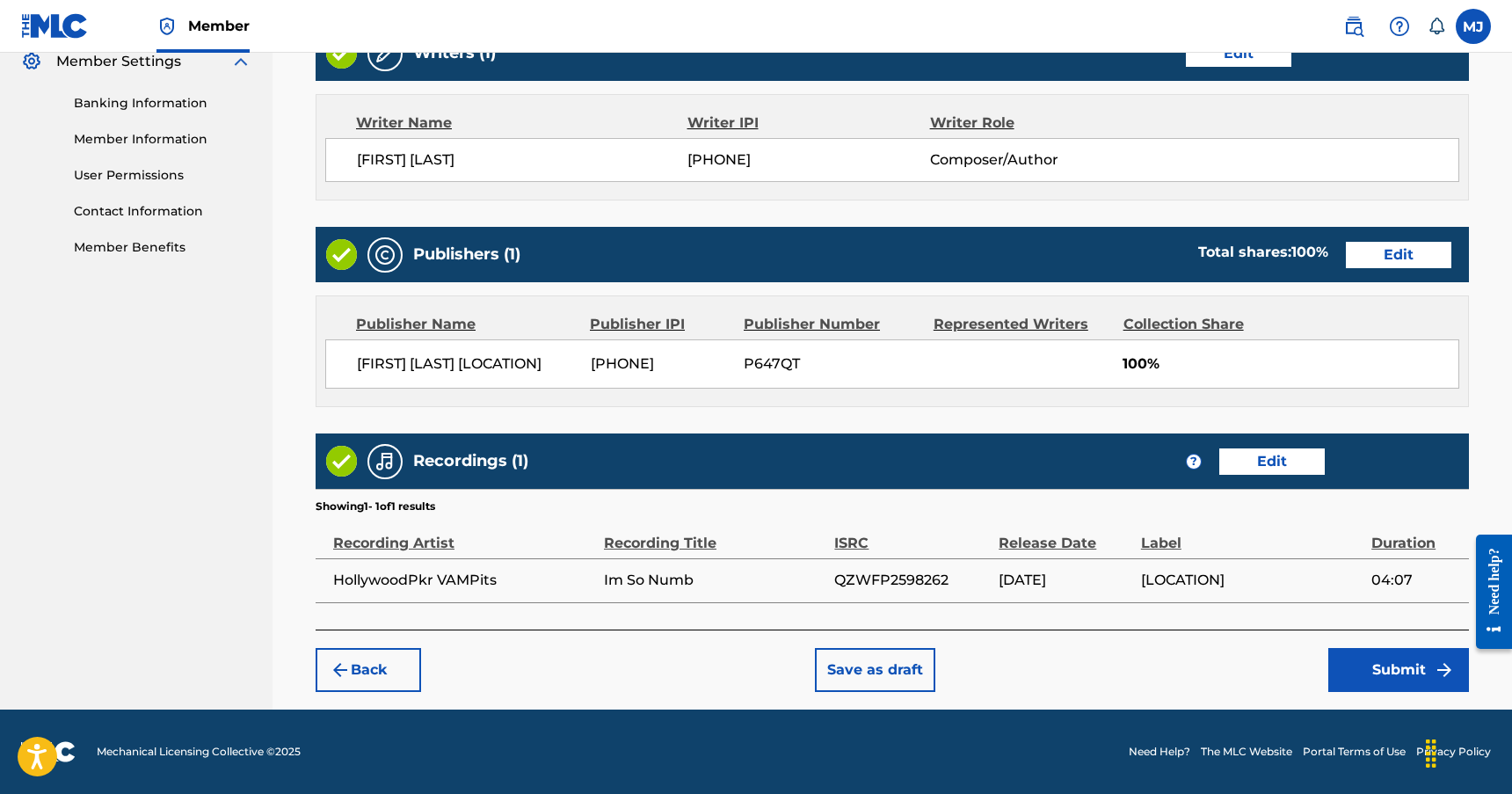 click on "Submit" at bounding box center (1399, 670) 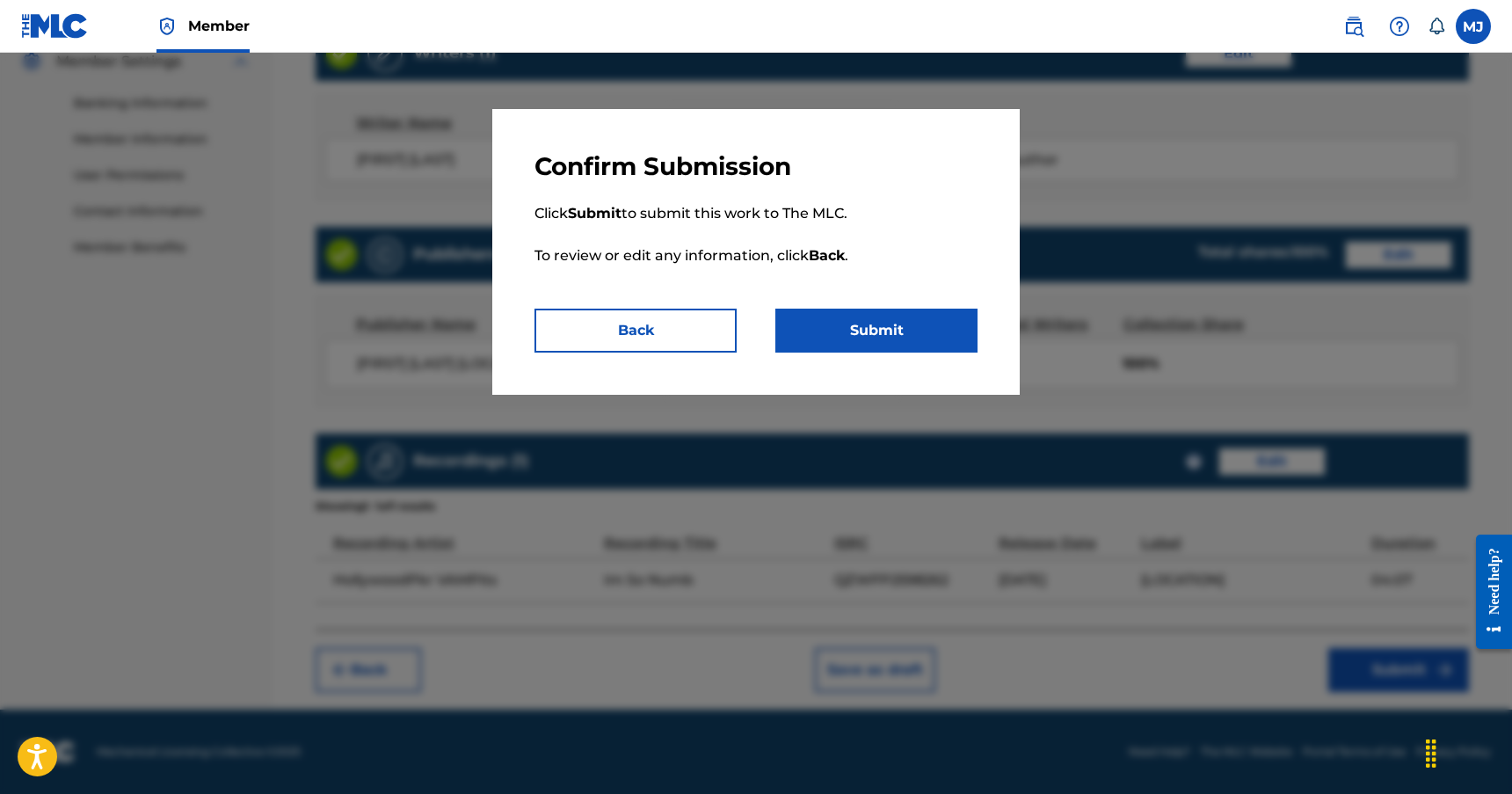 click on "Submit" at bounding box center (876, 331) 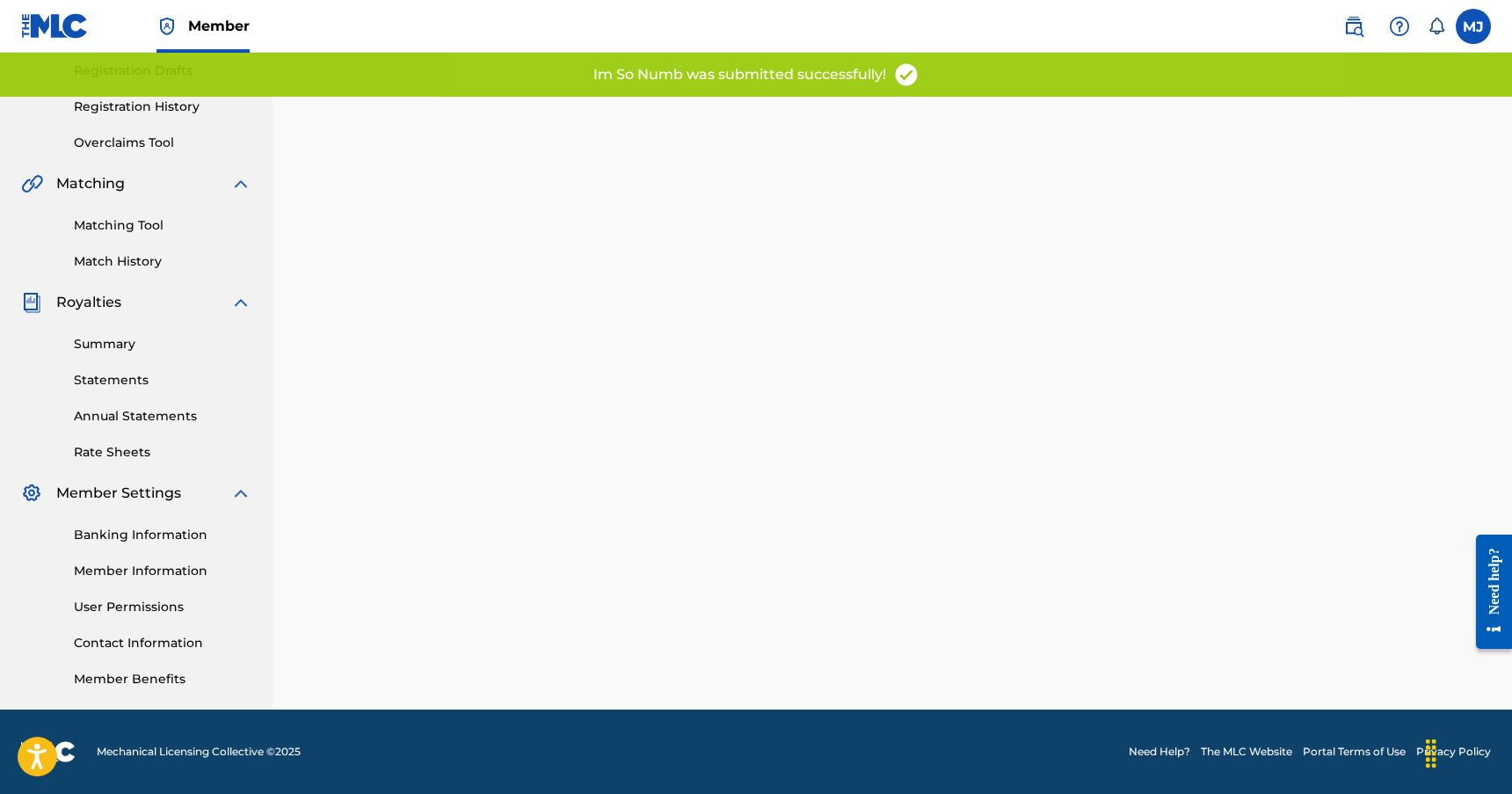 scroll, scrollTop: 0, scrollLeft: 0, axis: both 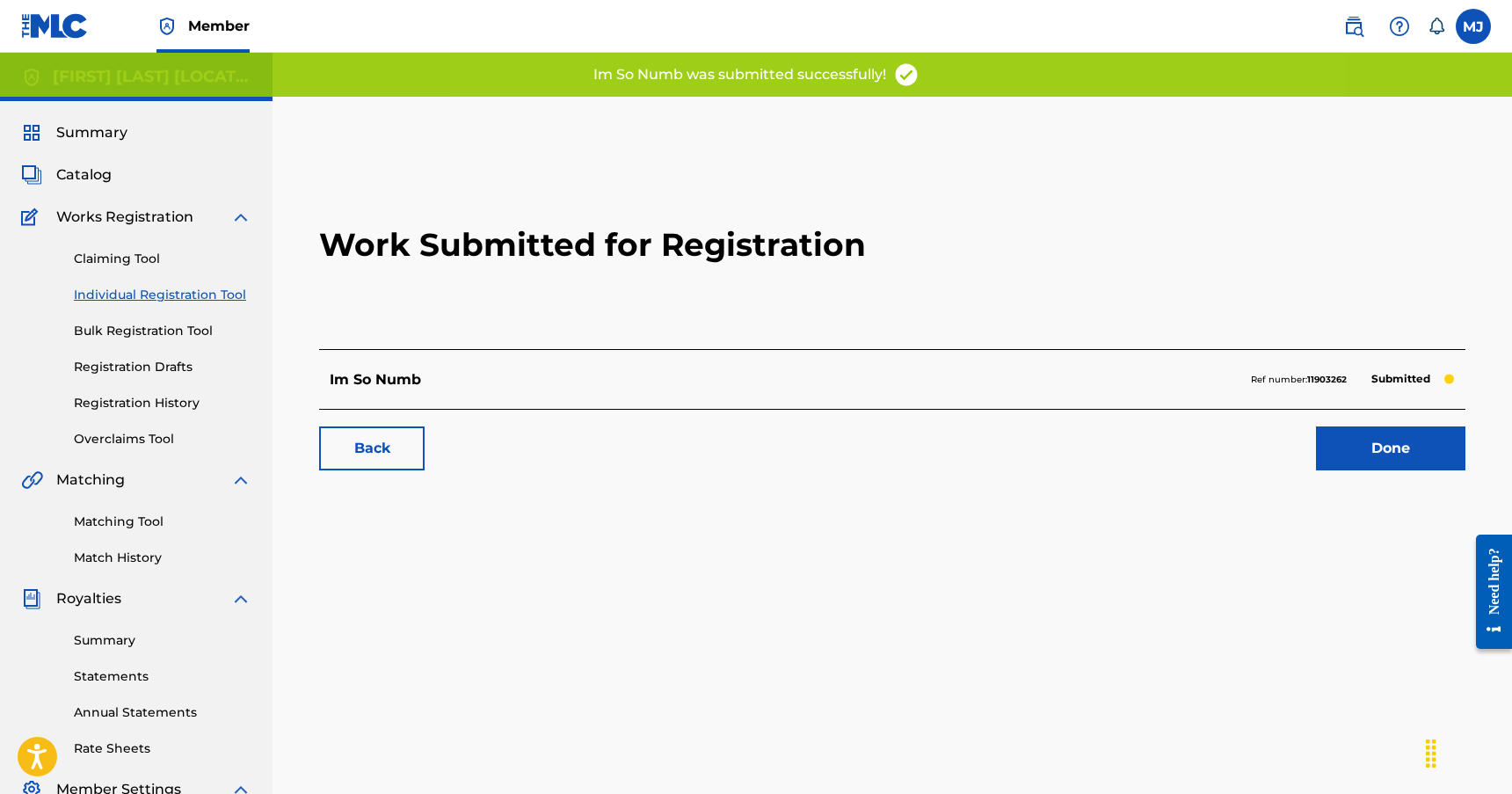 click on "Done" at bounding box center [1391, 448] 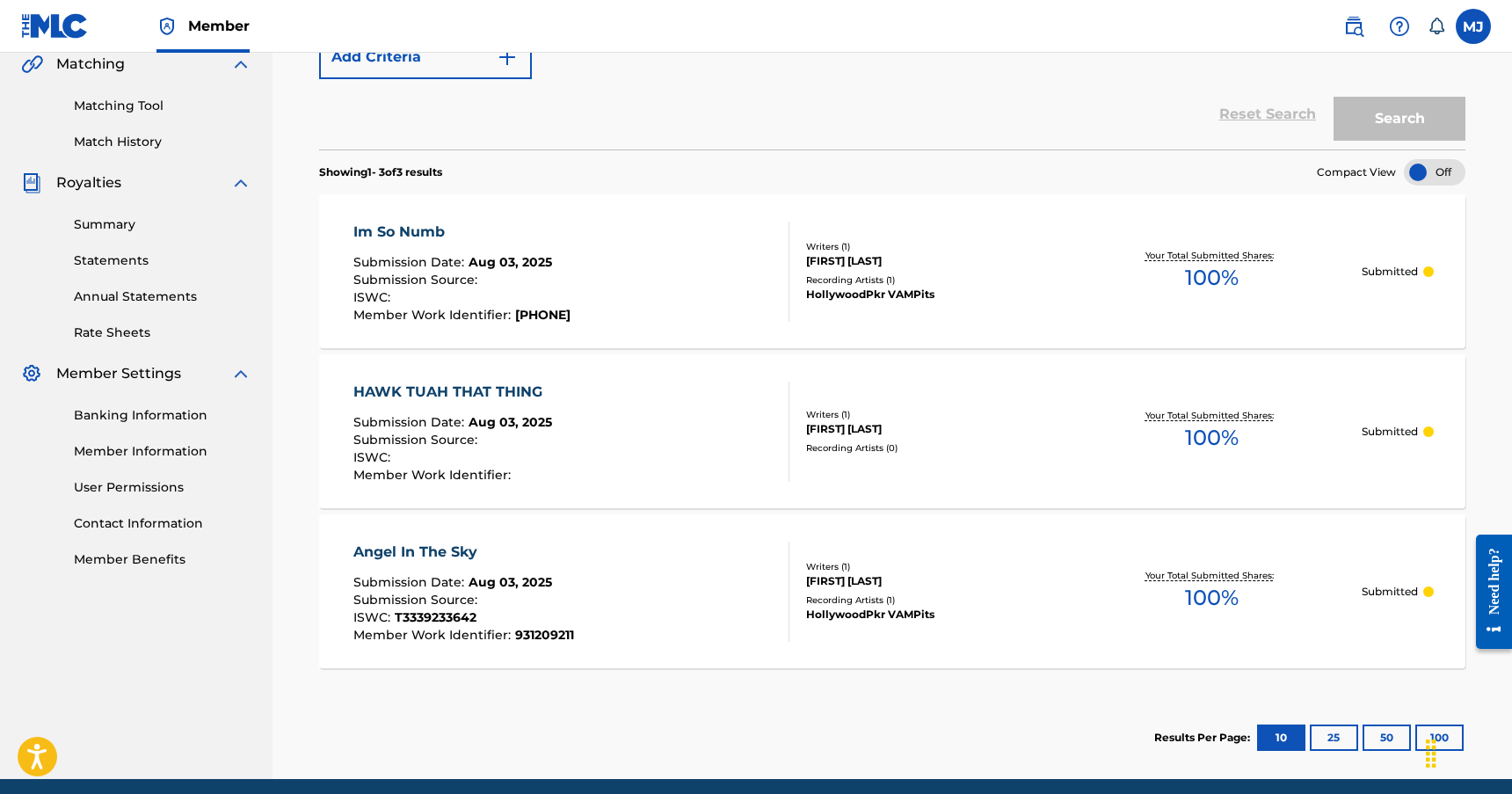 scroll, scrollTop: 485, scrollLeft: 0, axis: vertical 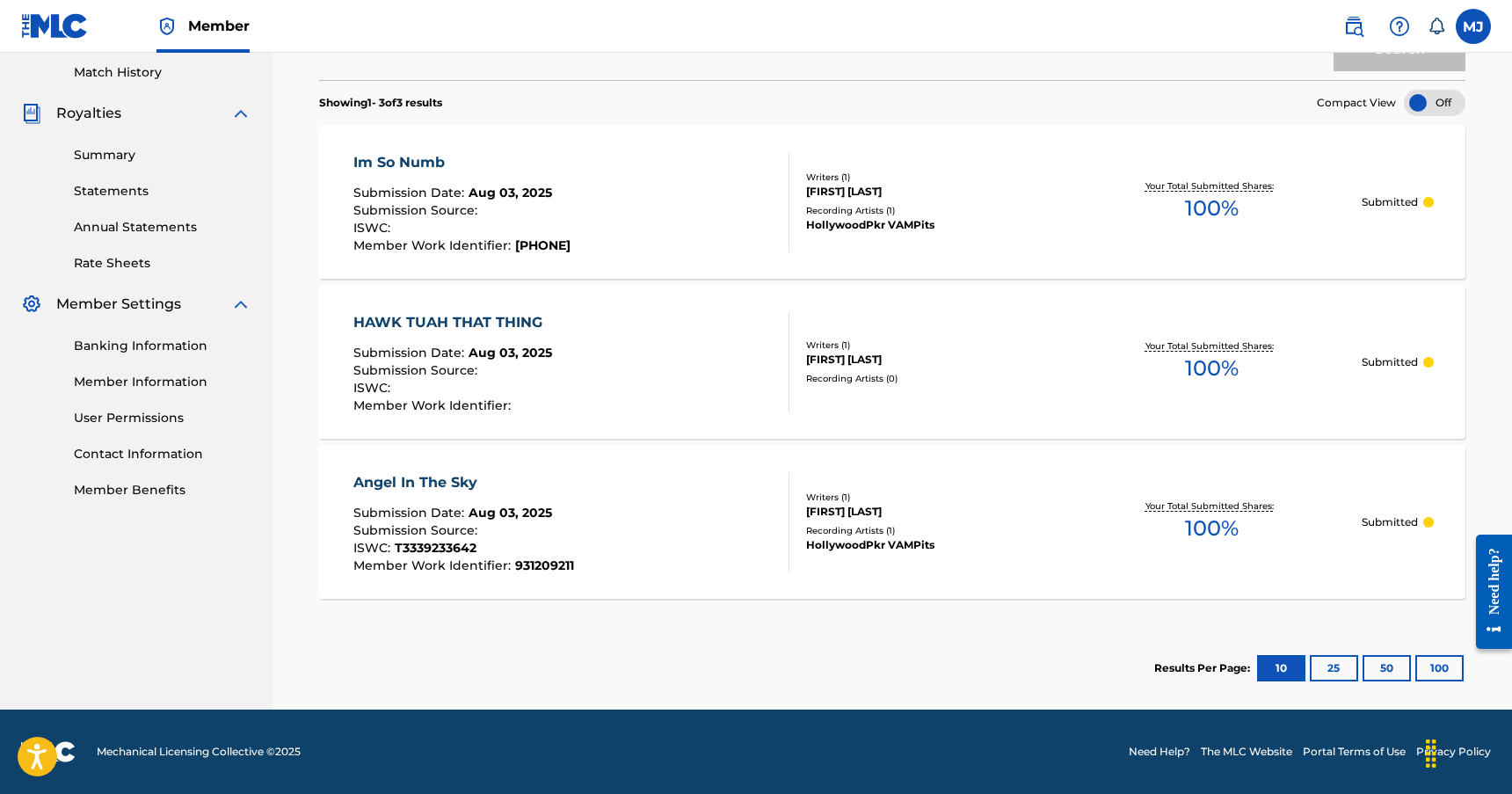 click on "HAWK TUAH THAT THING" at bounding box center [453, 323] 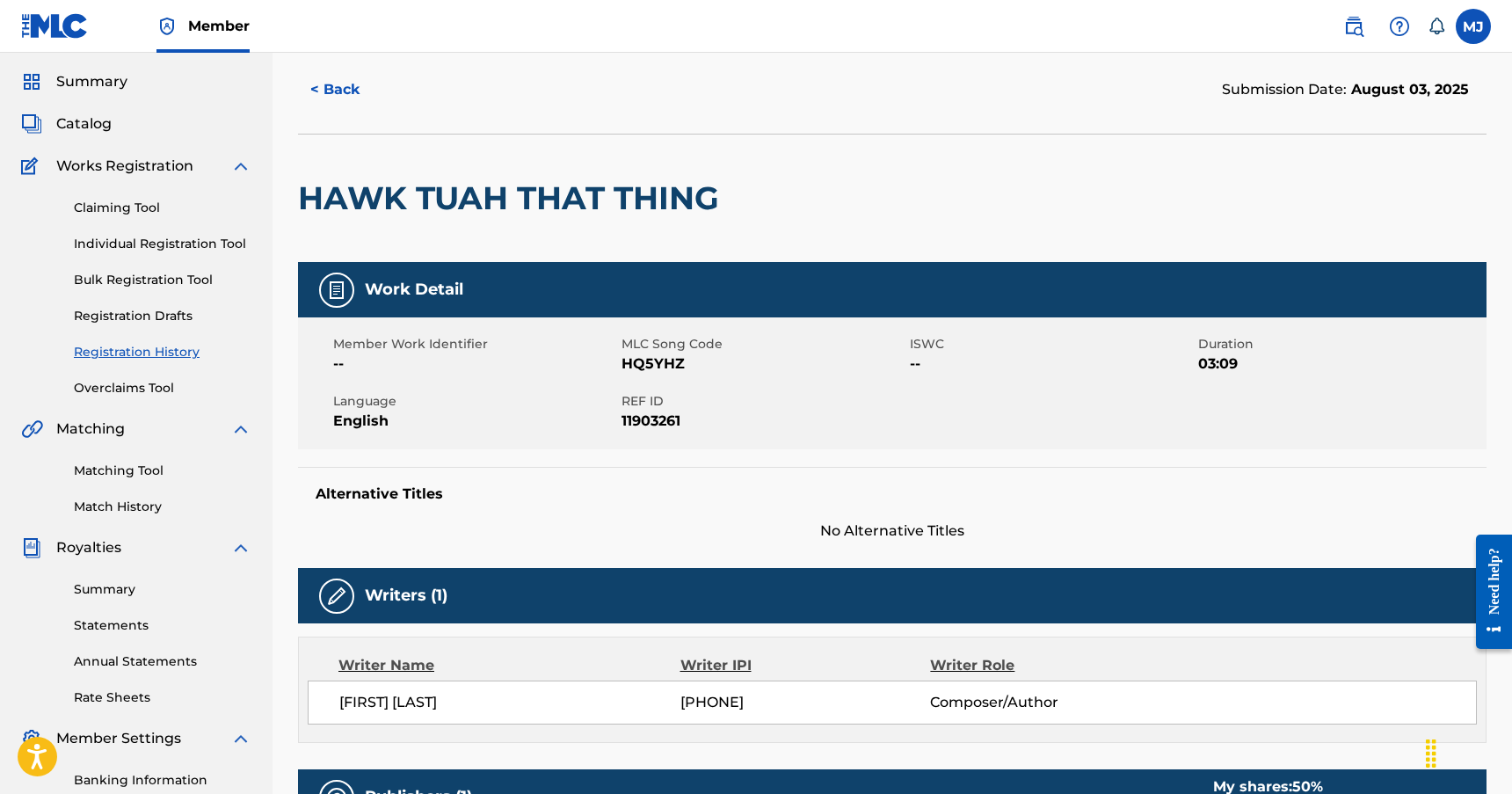 scroll, scrollTop: 0, scrollLeft: 0, axis: both 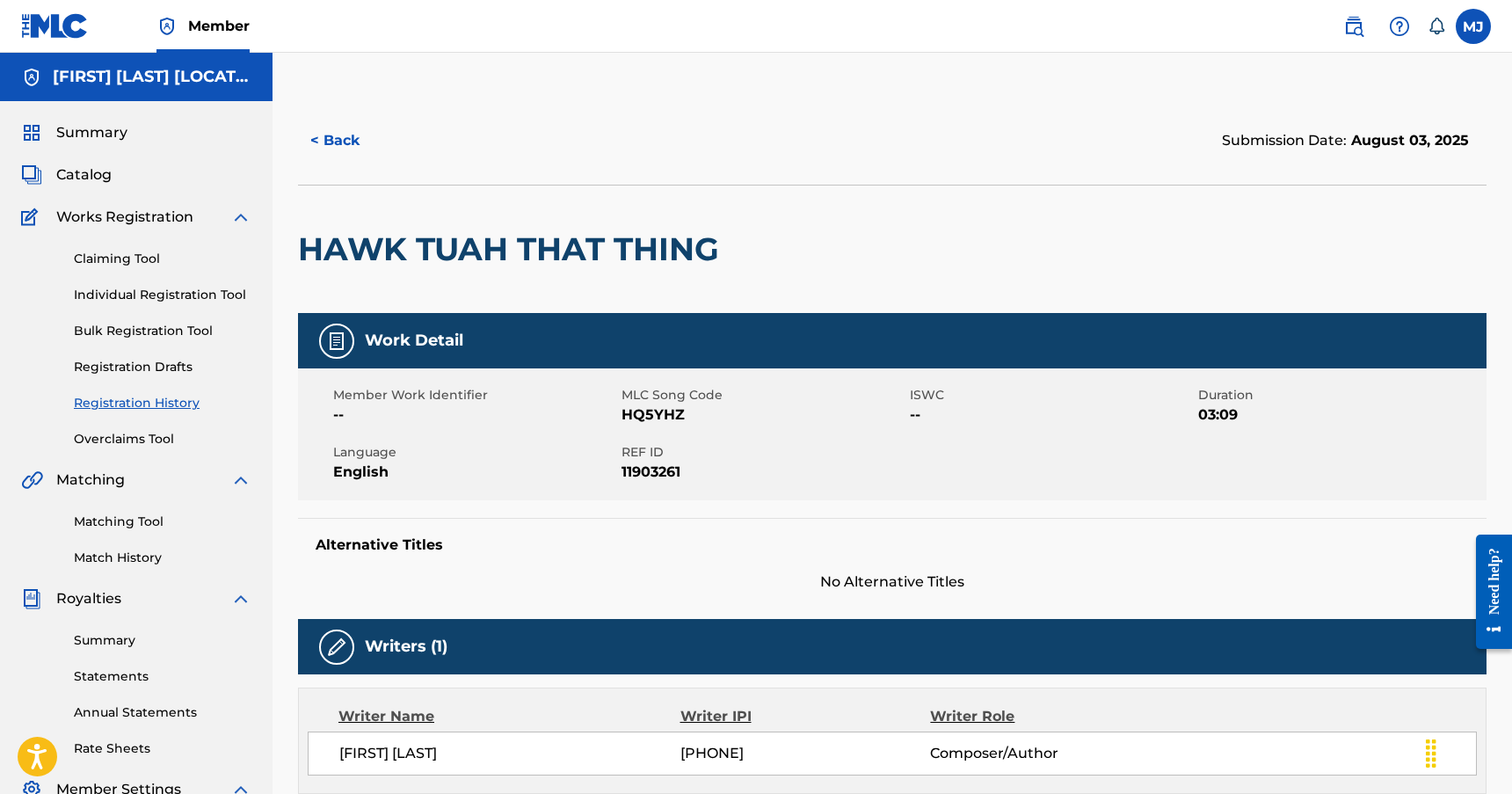 click on "< Back" at bounding box center [351, 141] 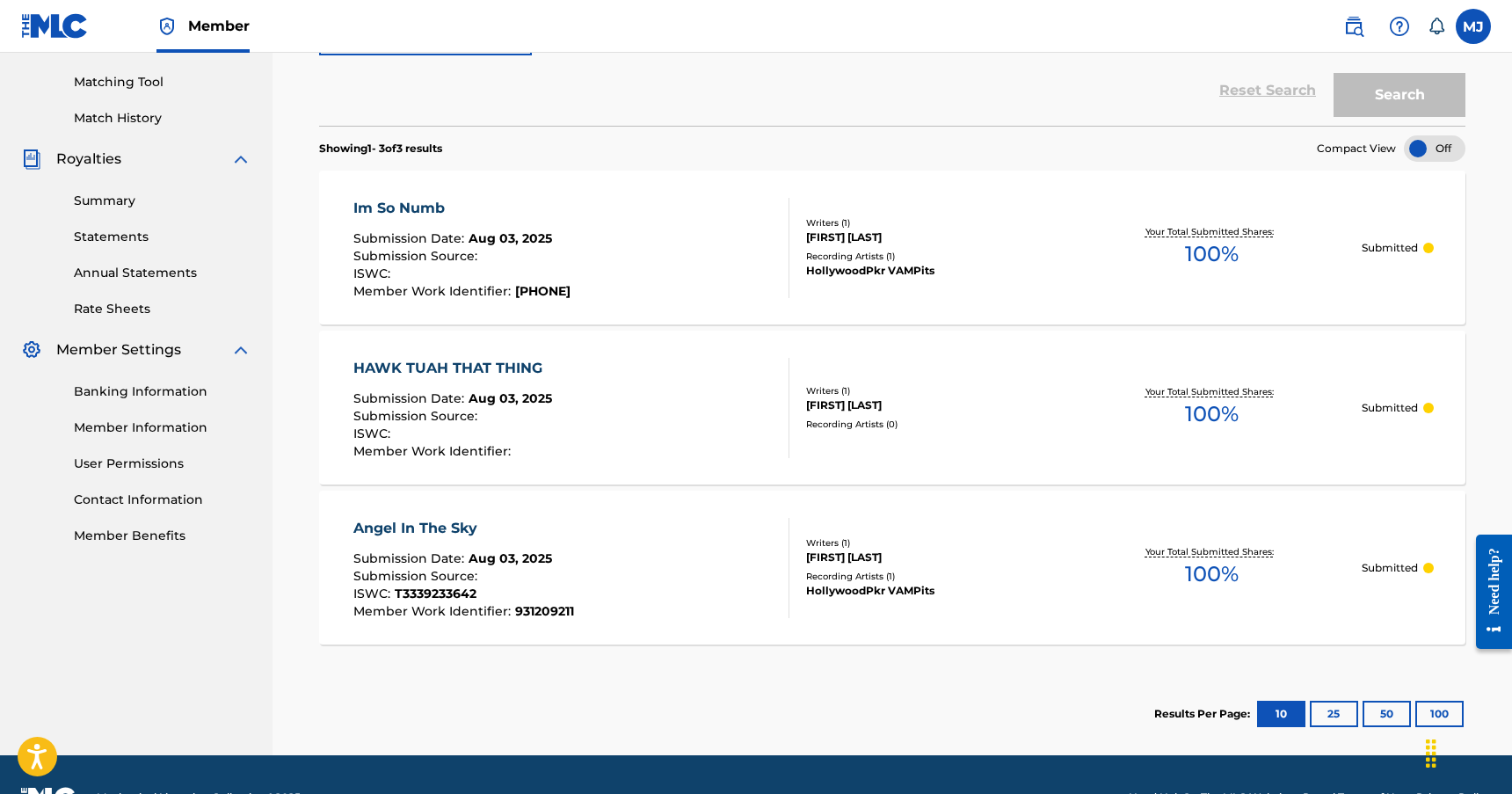 click on "Member Work Identifier :" at bounding box center [434, 451] 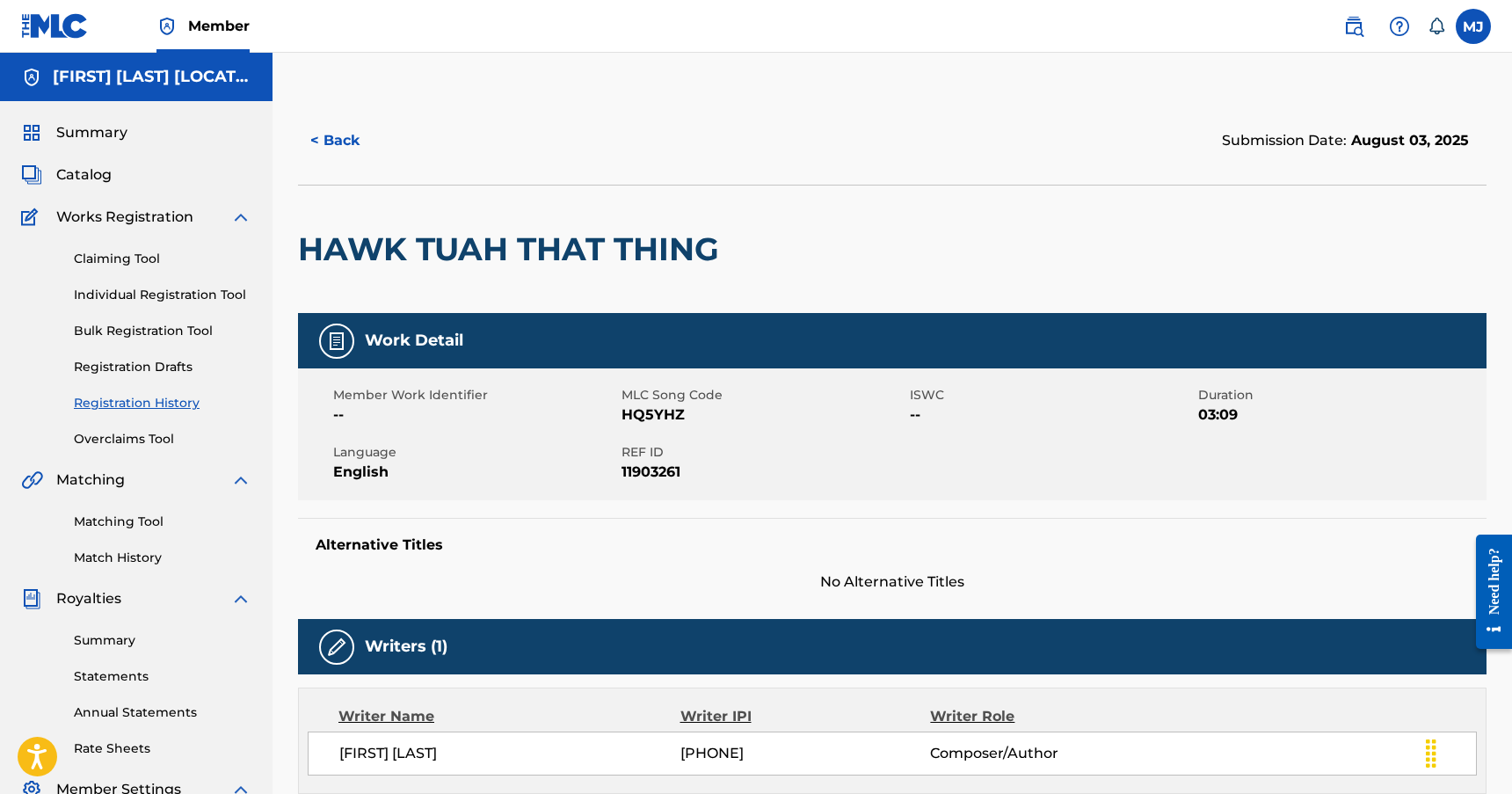 click at bounding box center [337, 341] 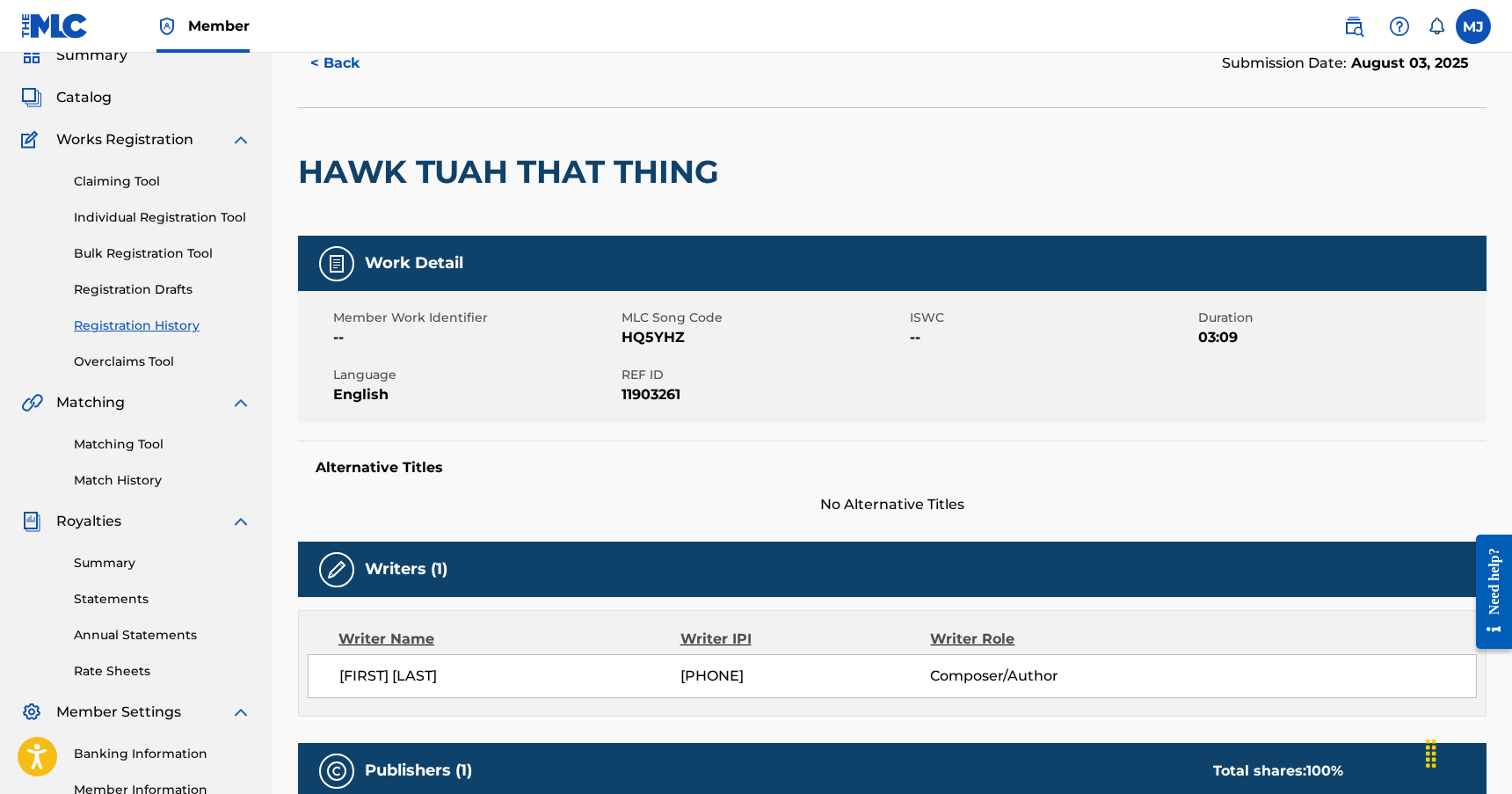 scroll, scrollTop: 0, scrollLeft: 0, axis: both 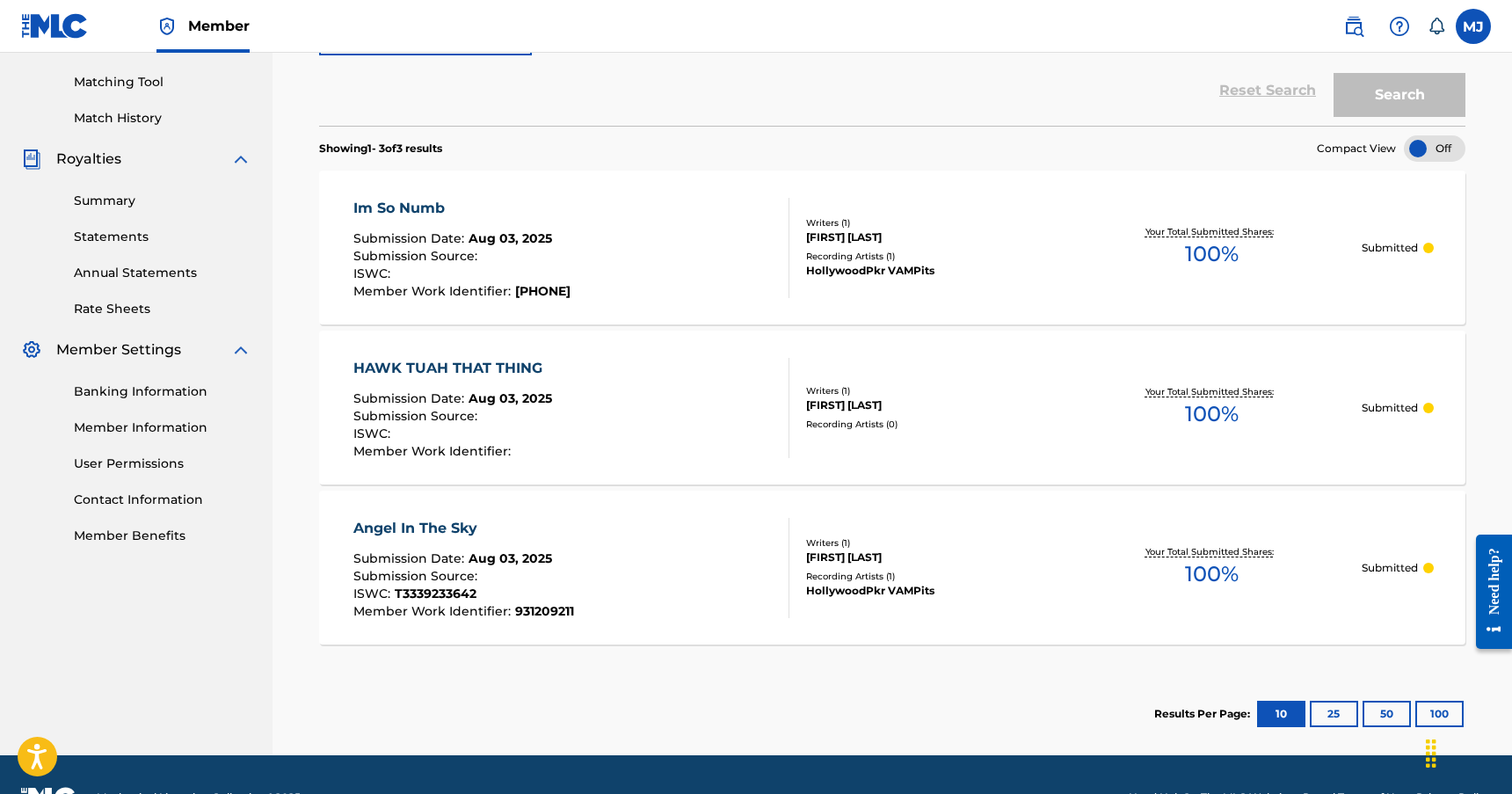 click on "[DATE]" at bounding box center (411, 558) 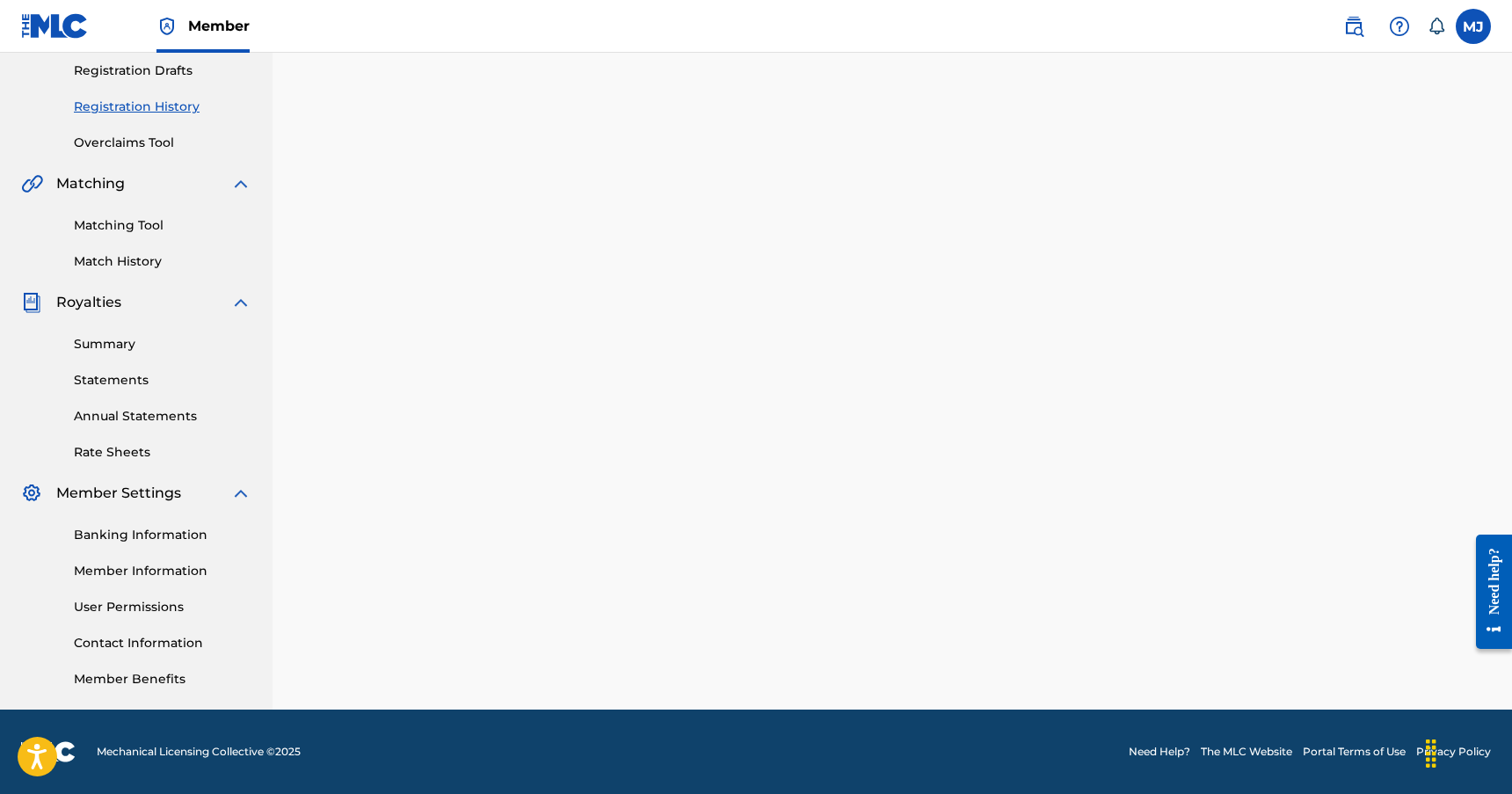 scroll, scrollTop: 0, scrollLeft: 0, axis: both 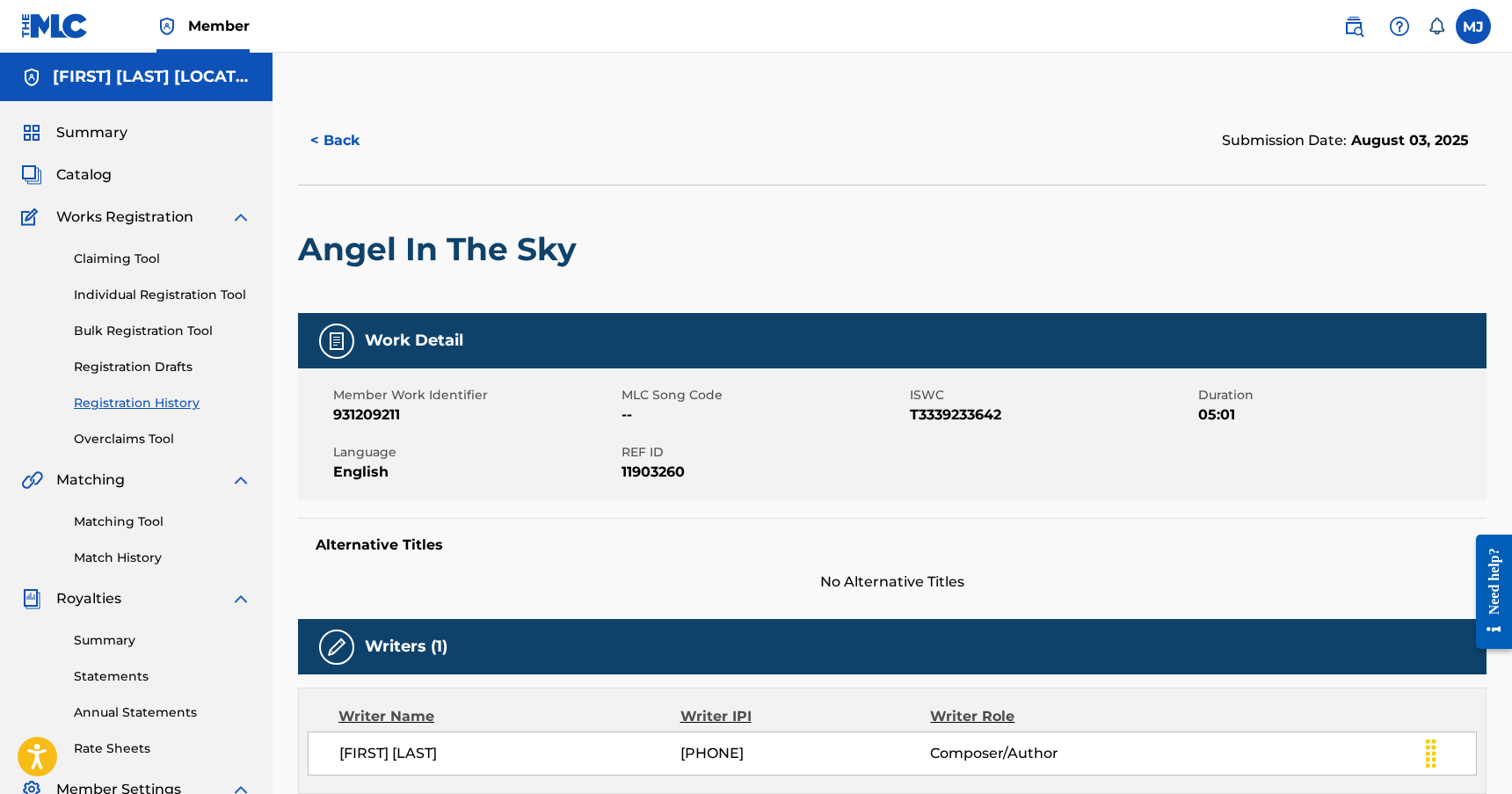 click on "Catalog" at bounding box center (84, 175) 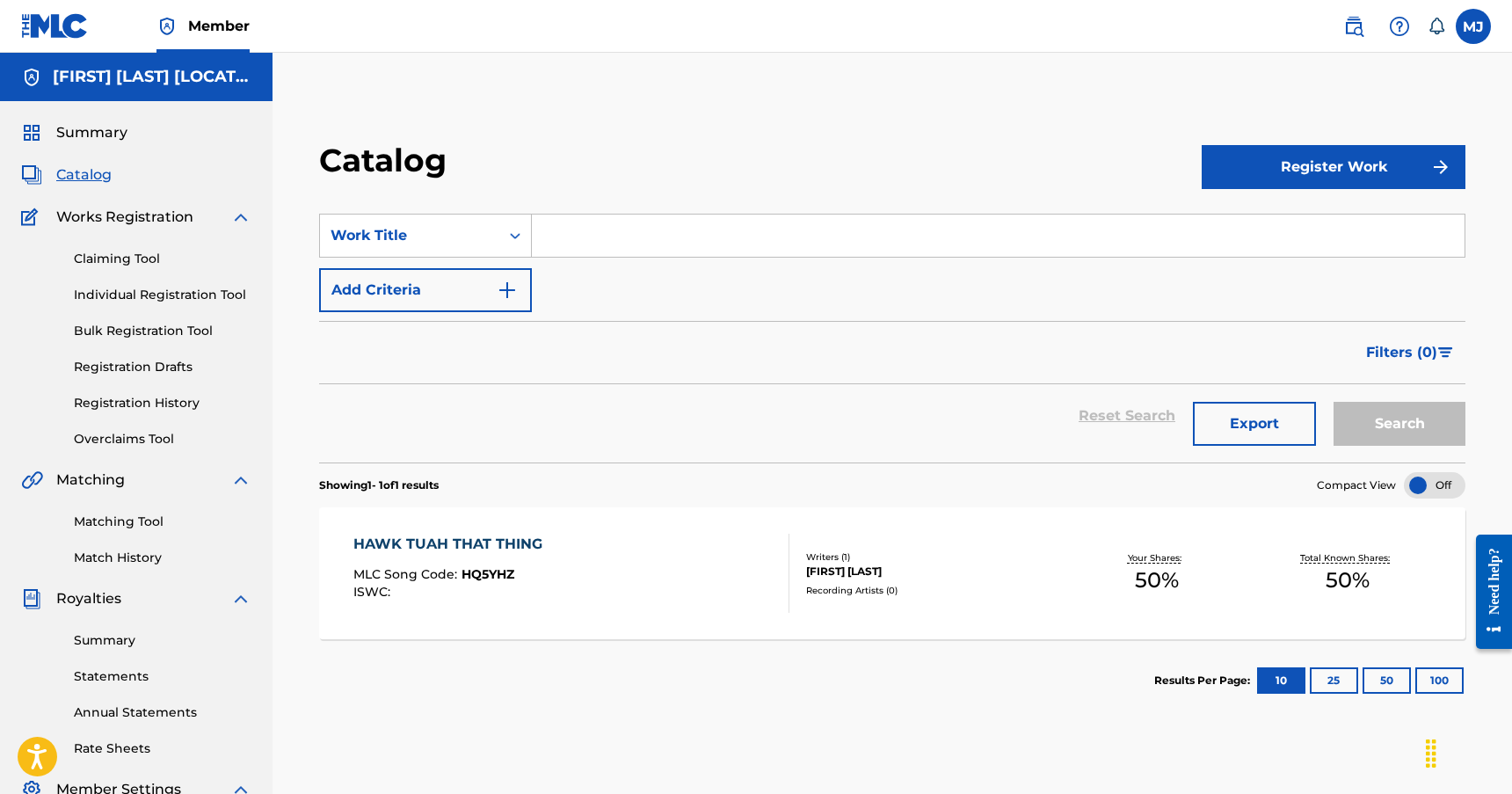 click on "HAWK TUAH THAT THING" at bounding box center (452, 544) 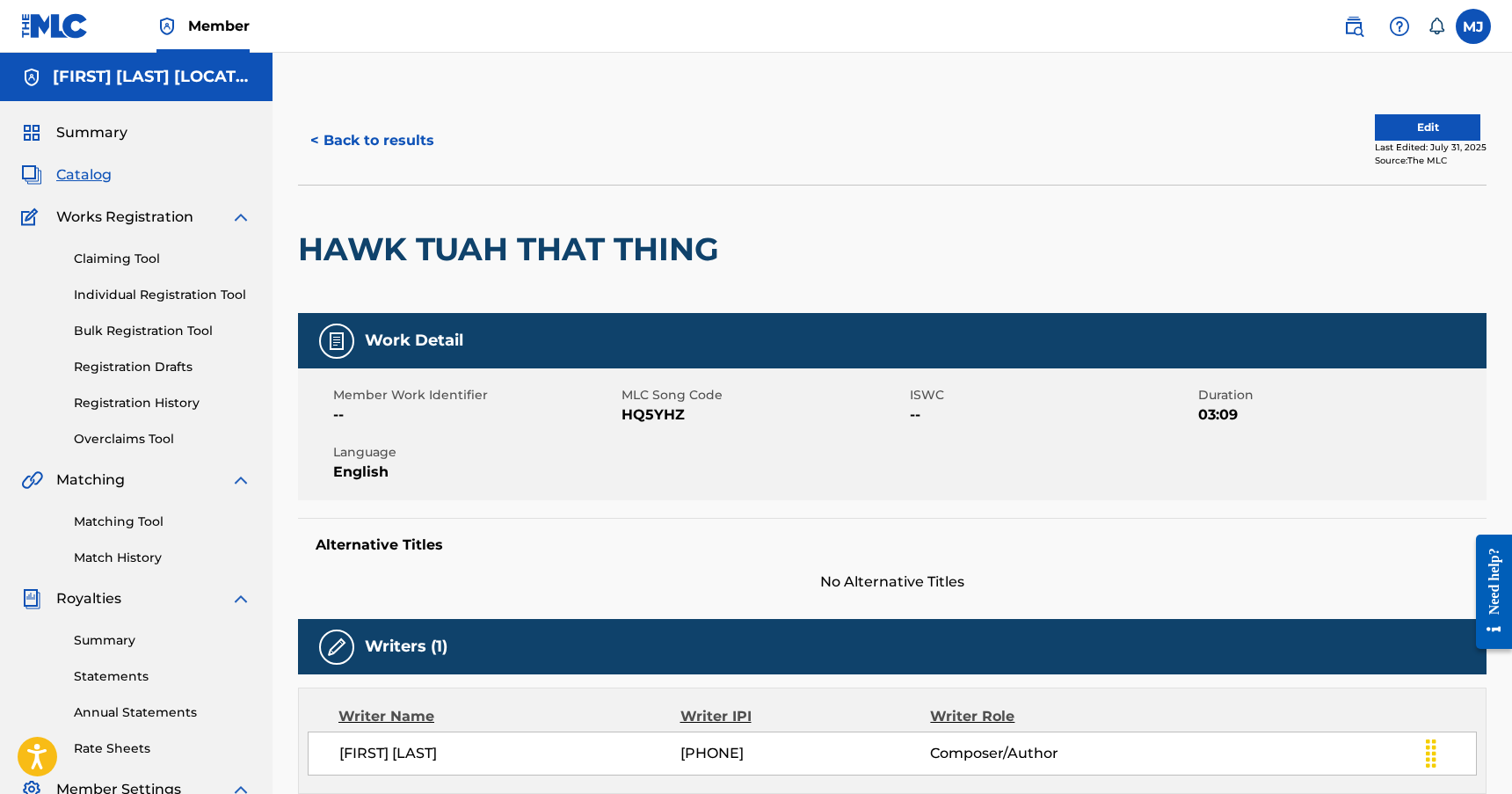 click on "Edit" at bounding box center [1428, 127] 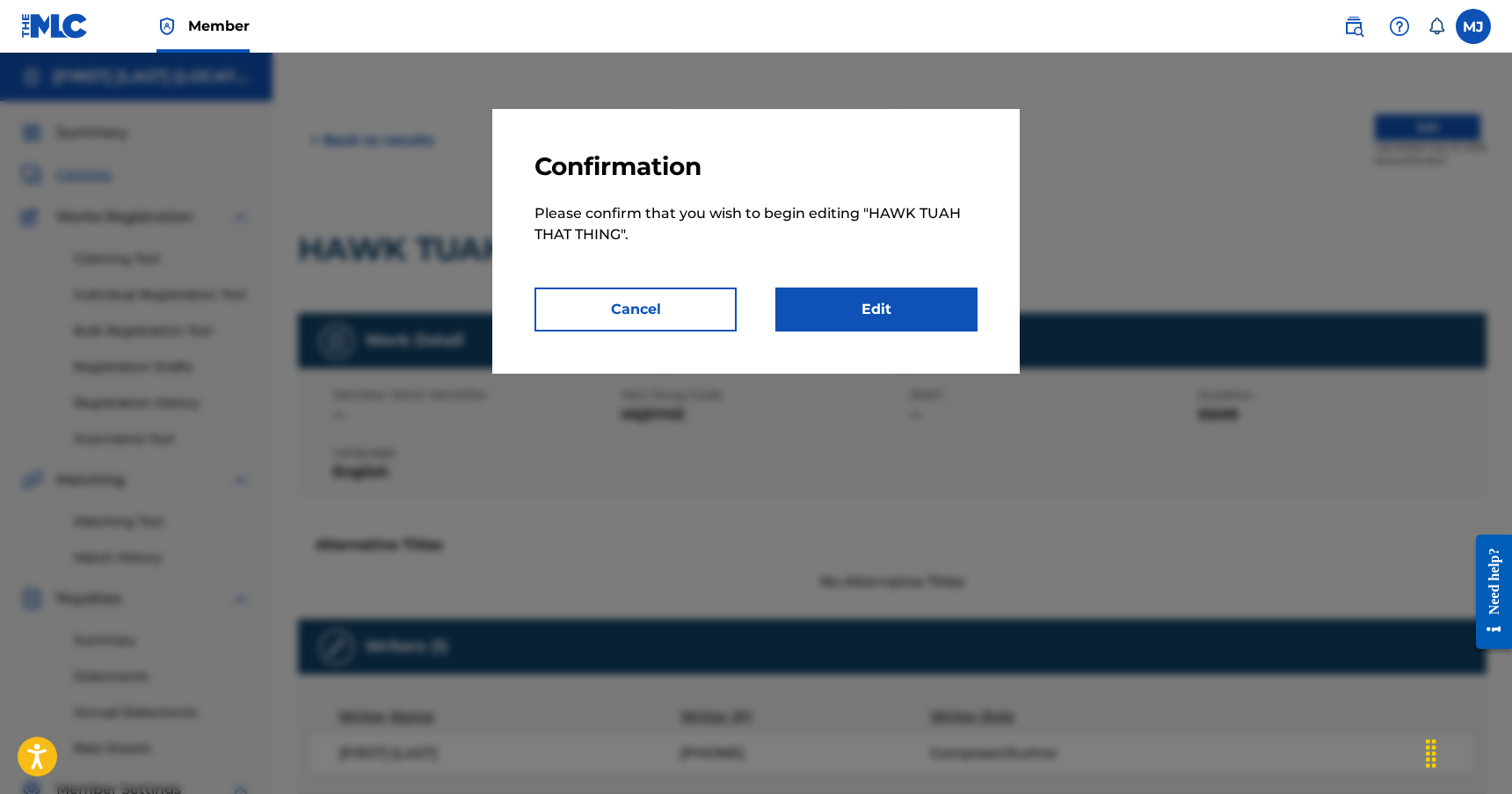 click on "Edit" at bounding box center (876, 310) 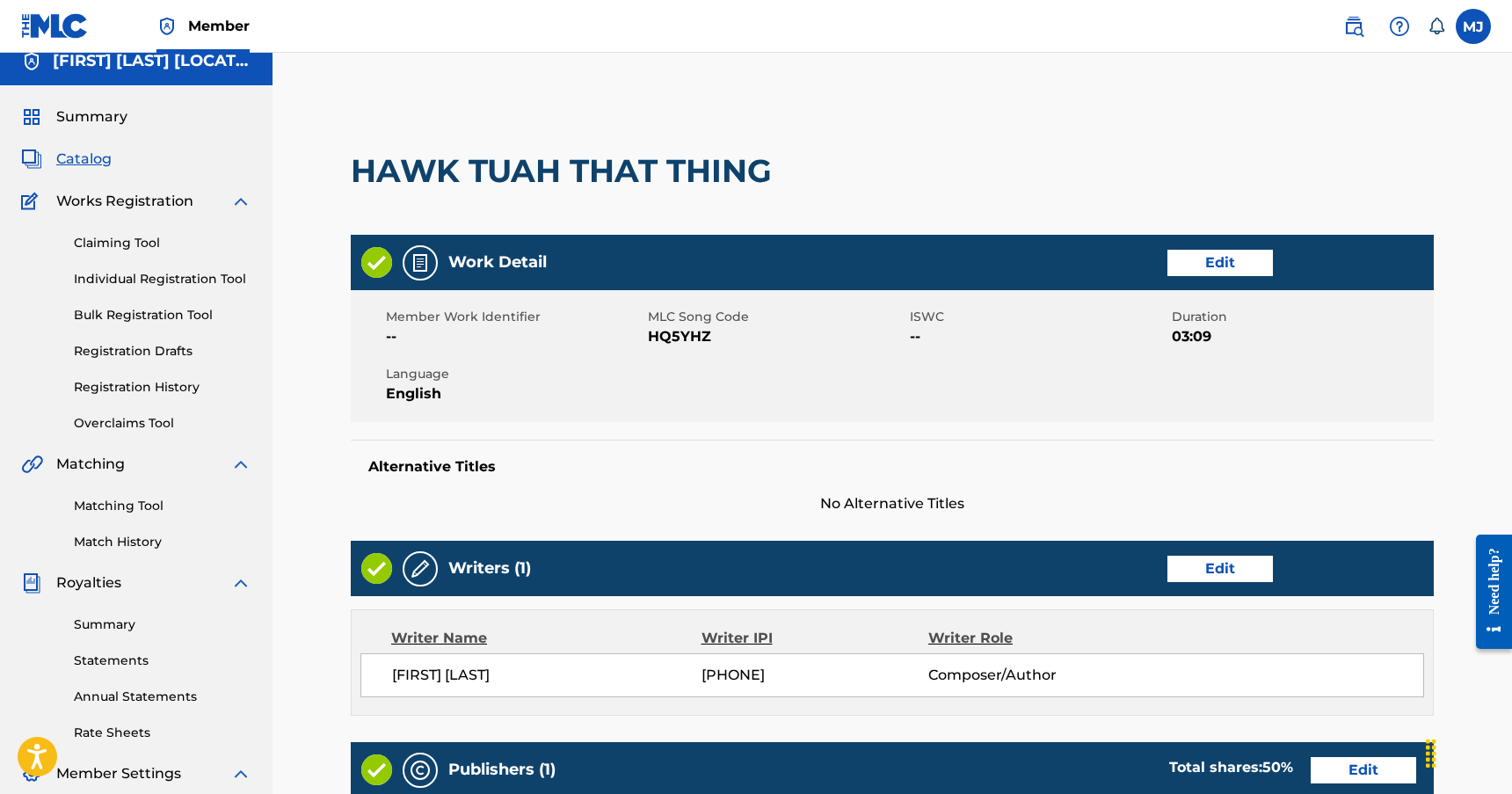 scroll, scrollTop: 0, scrollLeft: 0, axis: both 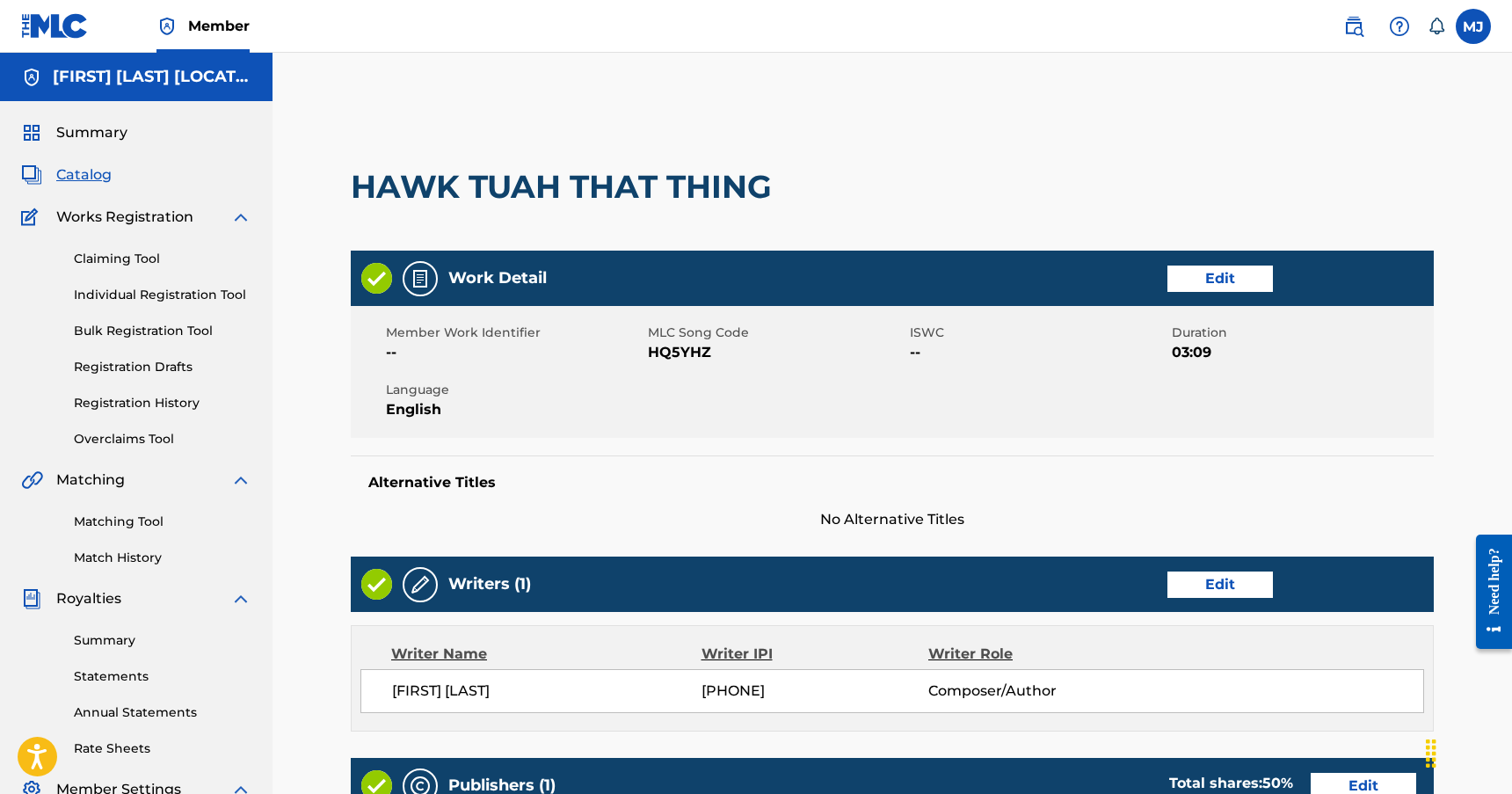 click on "Edit" at bounding box center [1220, 279] 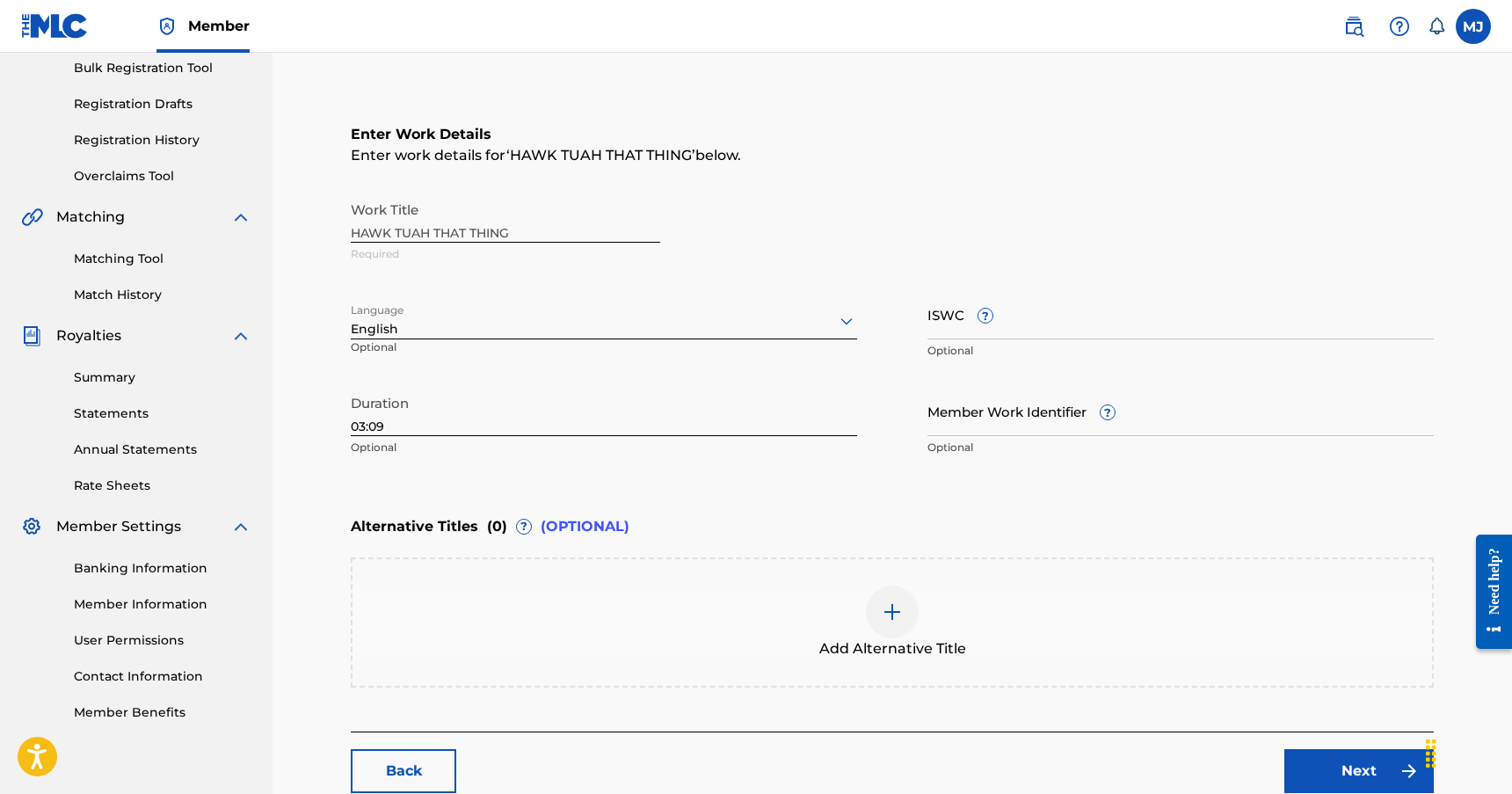 scroll, scrollTop: 264, scrollLeft: 0, axis: vertical 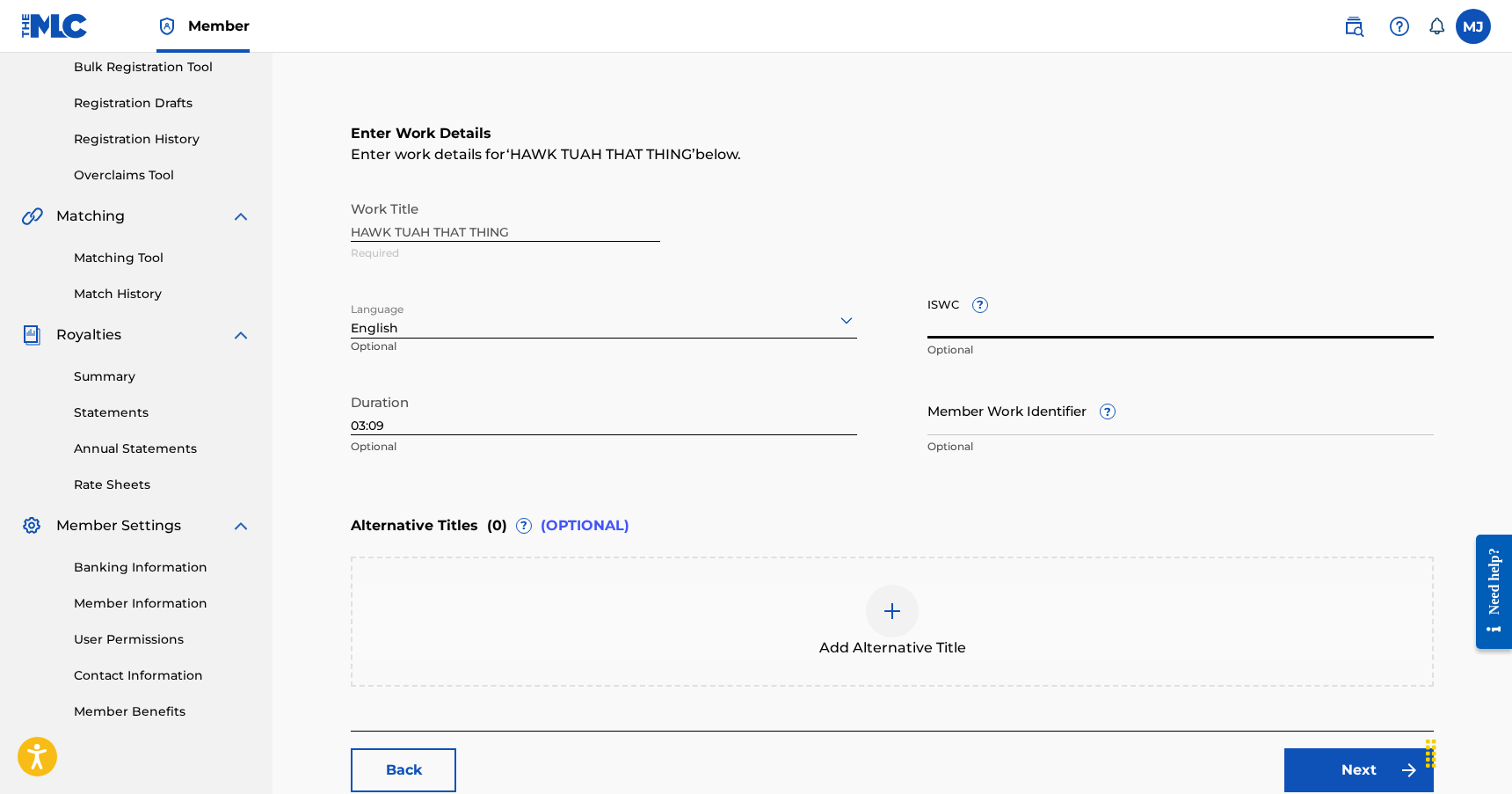click on "ISWC   ?" at bounding box center [1181, 313] 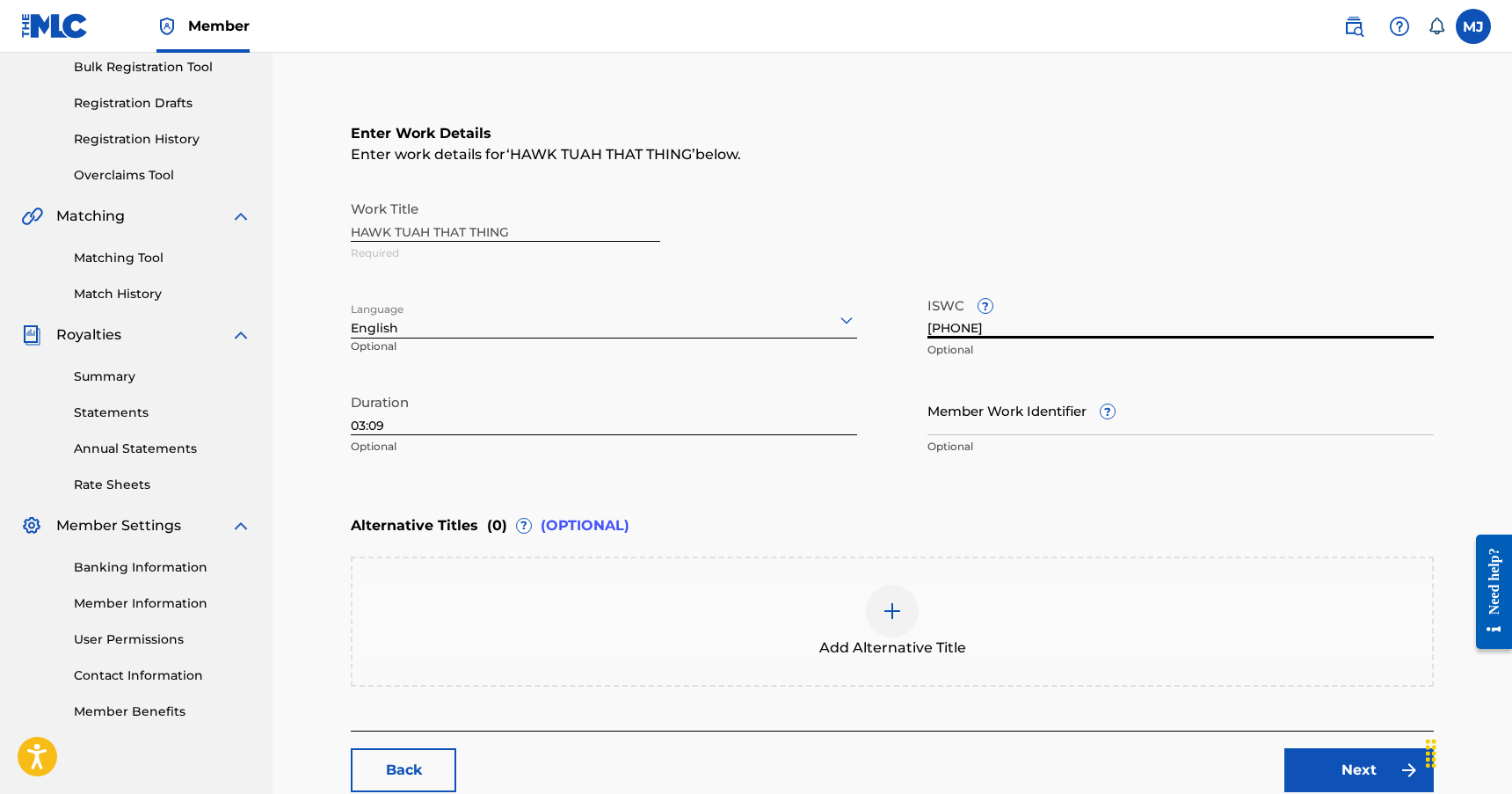 type on "[PHONE]" 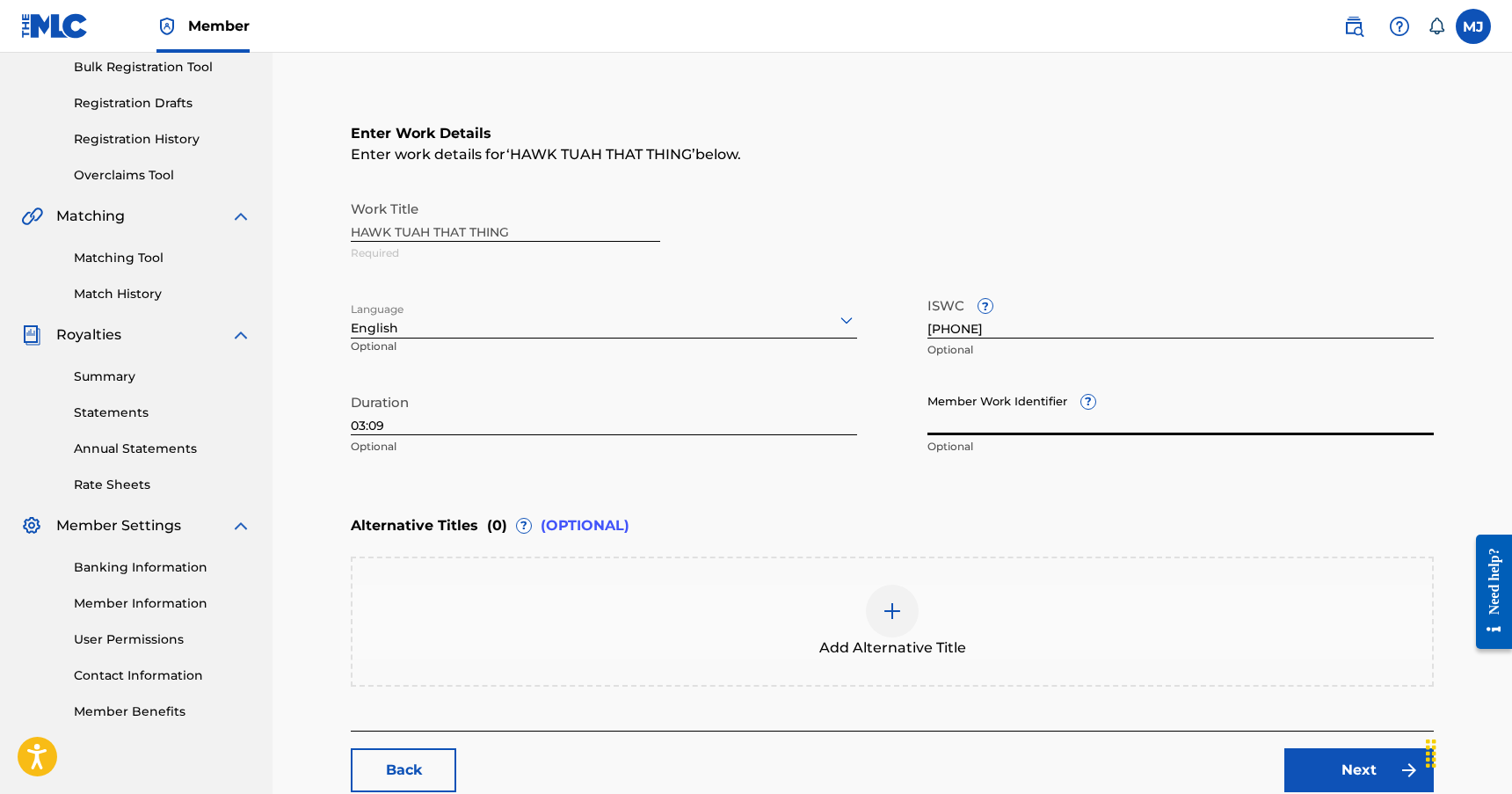 click on "Member Work Identifier   ?" at bounding box center (1181, 410) 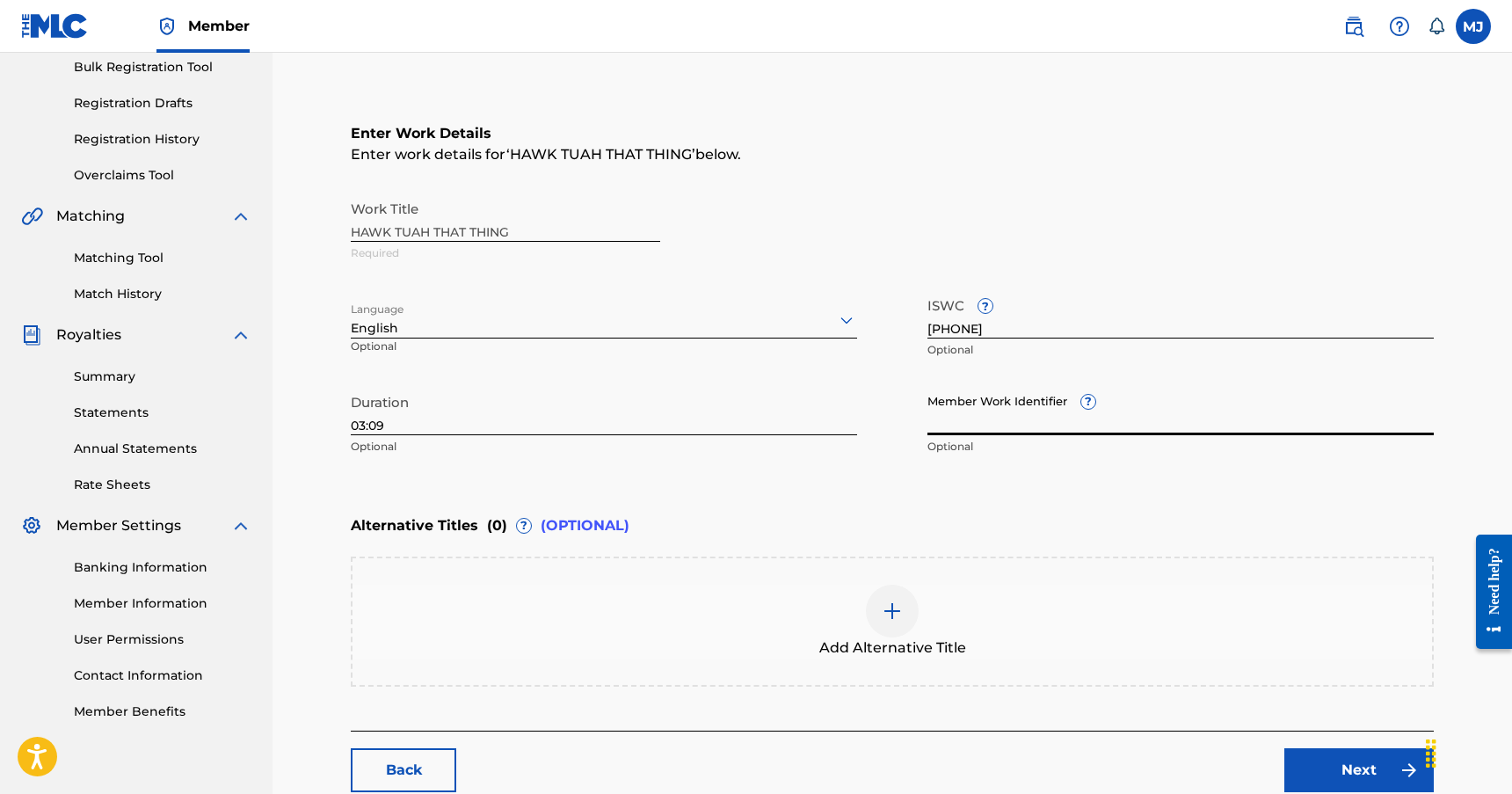 click on "Member Work Identifier   ?" at bounding box center [1181, 410] 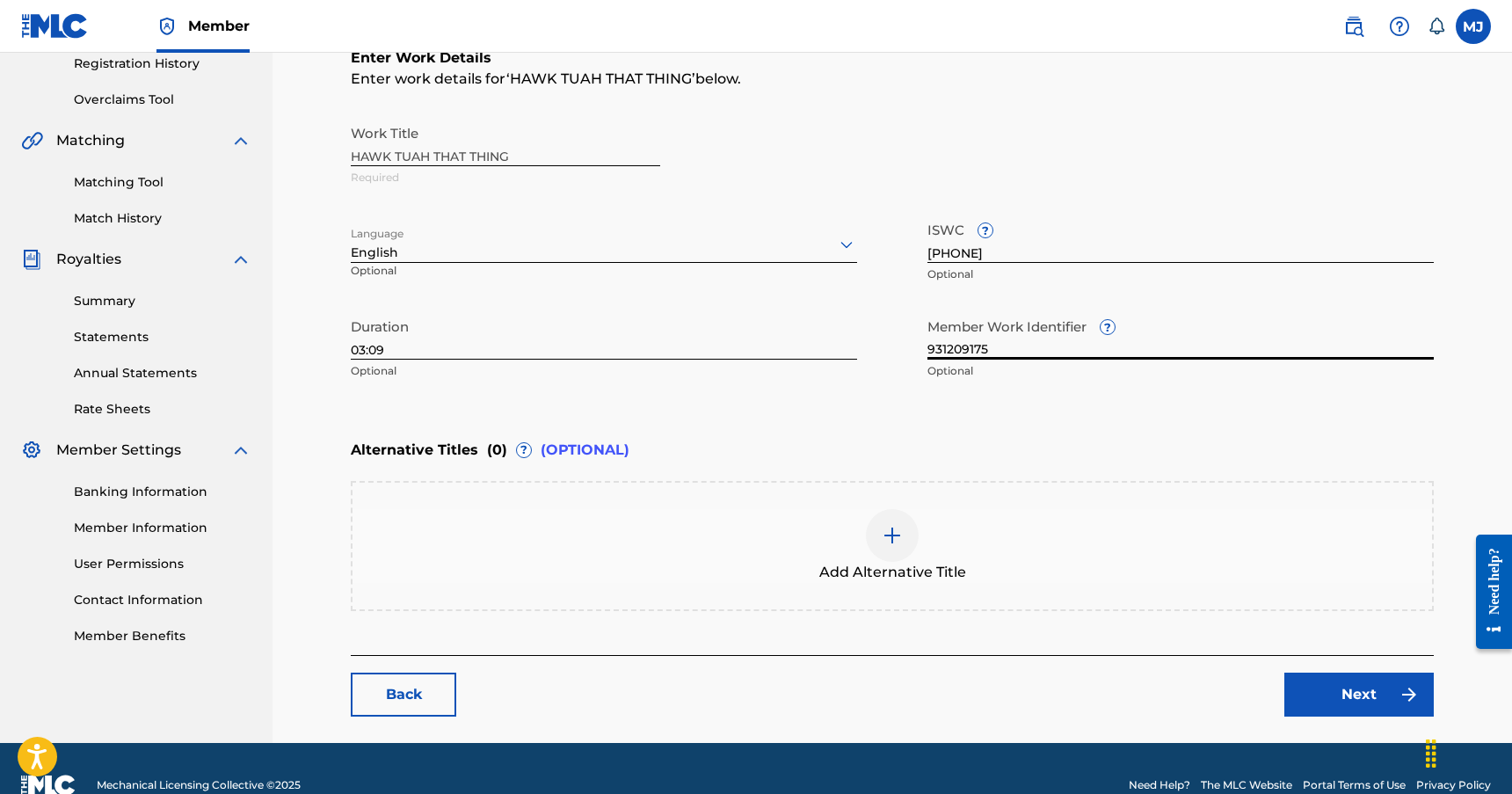 scroll, scrollTop: 373, scrollLeft: 0, axis: vertical 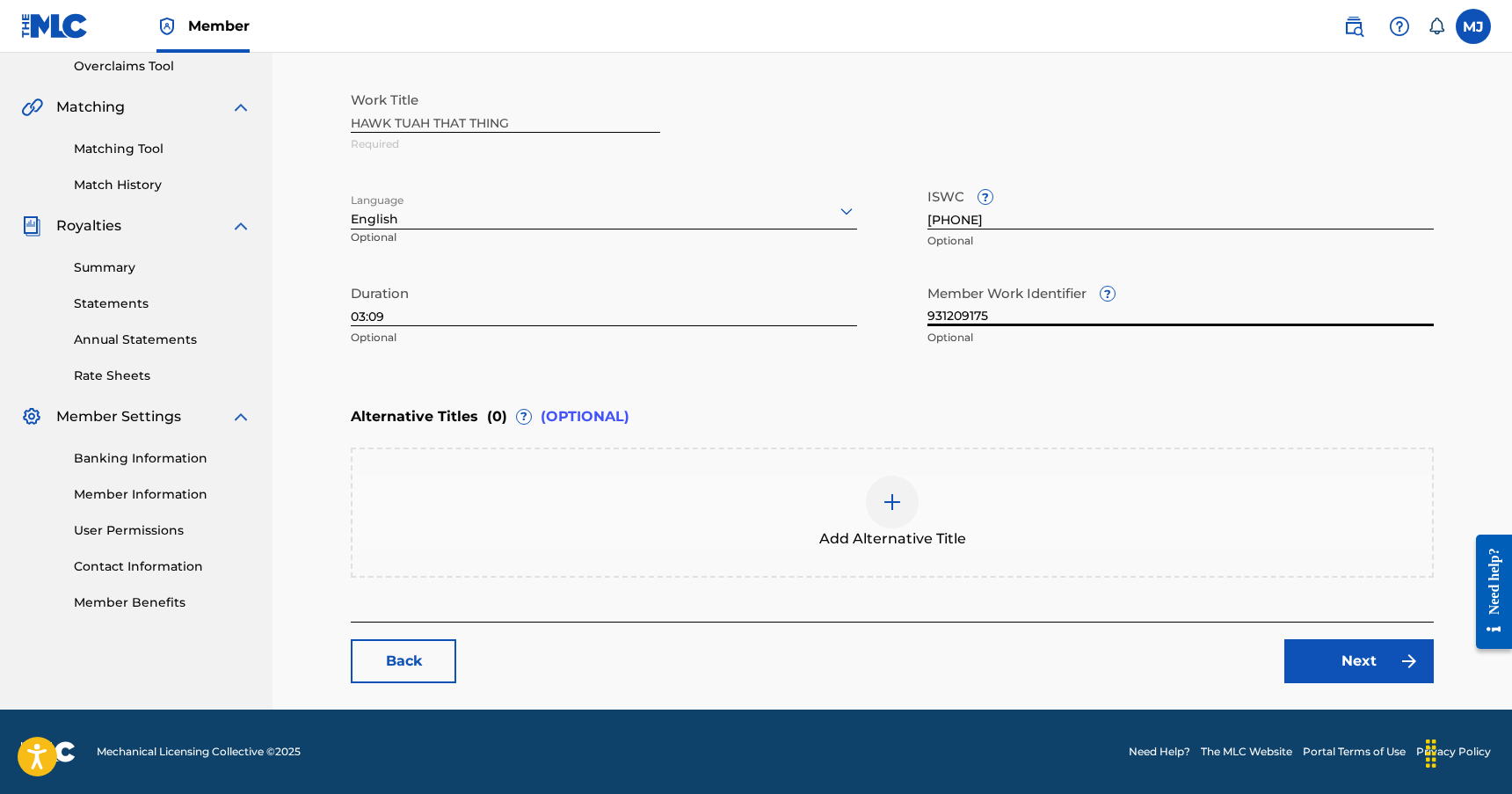 type on "931209175" 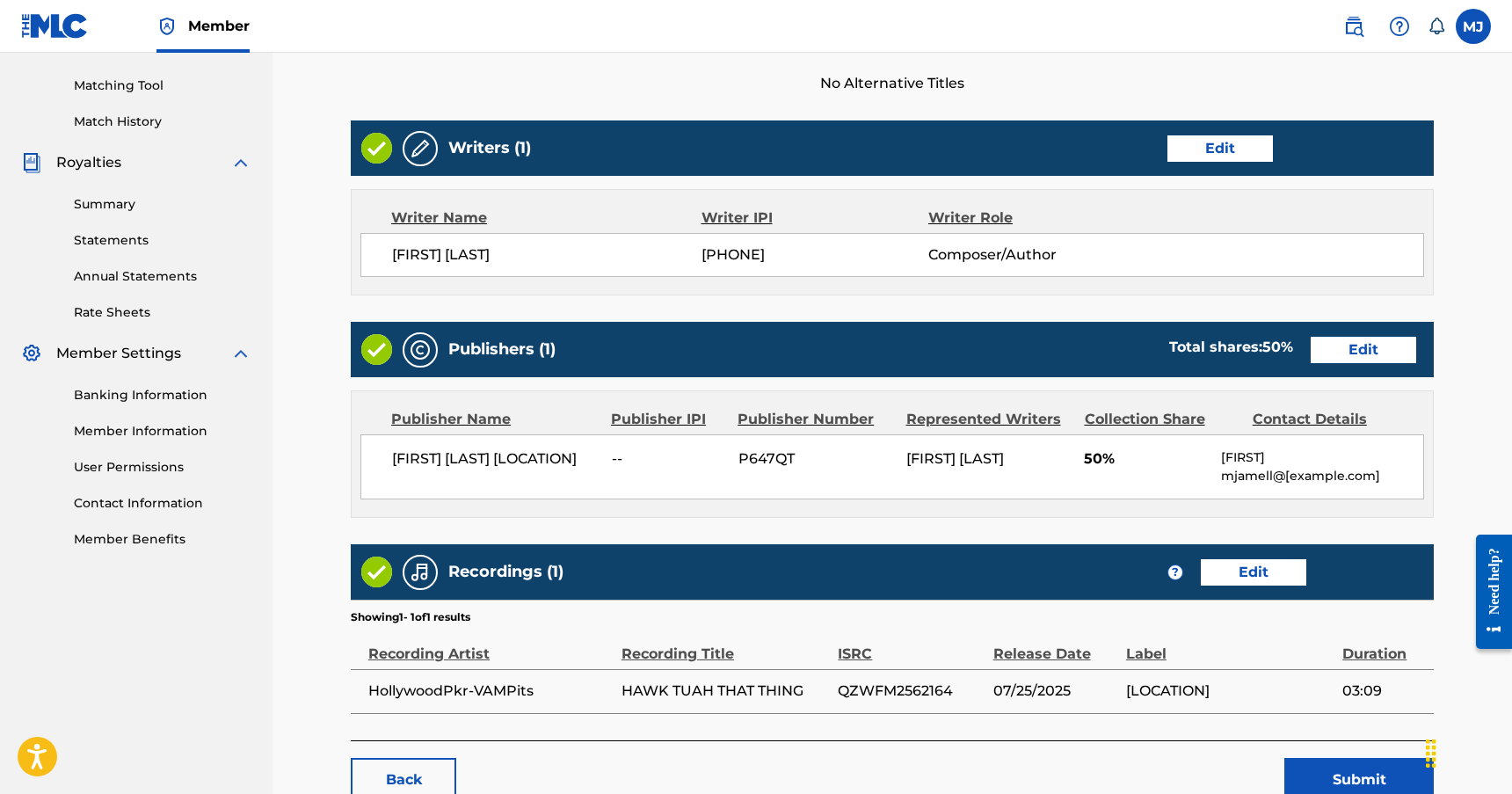 scroll, scrollTop: 440, scrollLeft: 0, axis: vertical 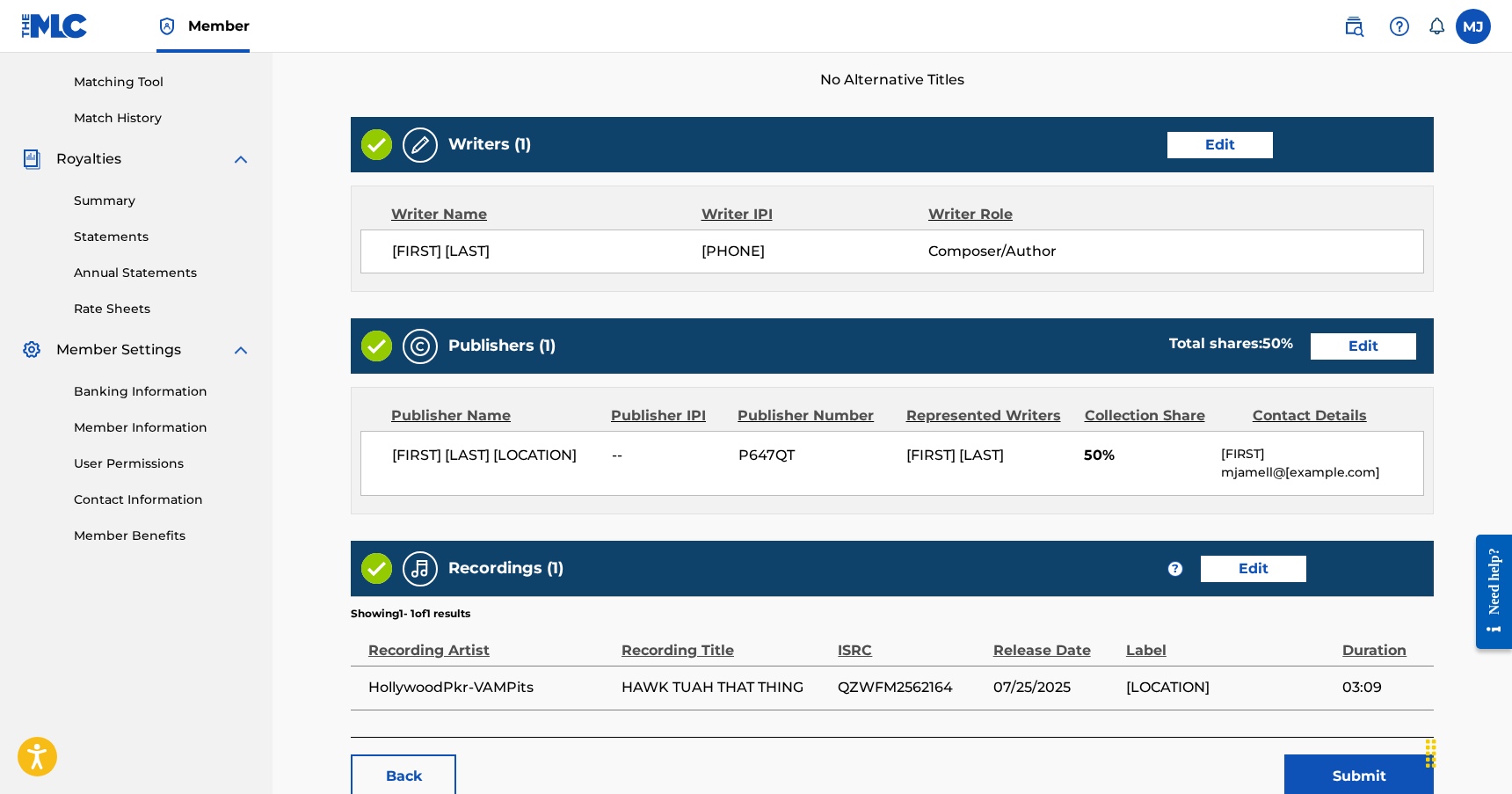 click on "Edit" at bounding box center [1363, 346] 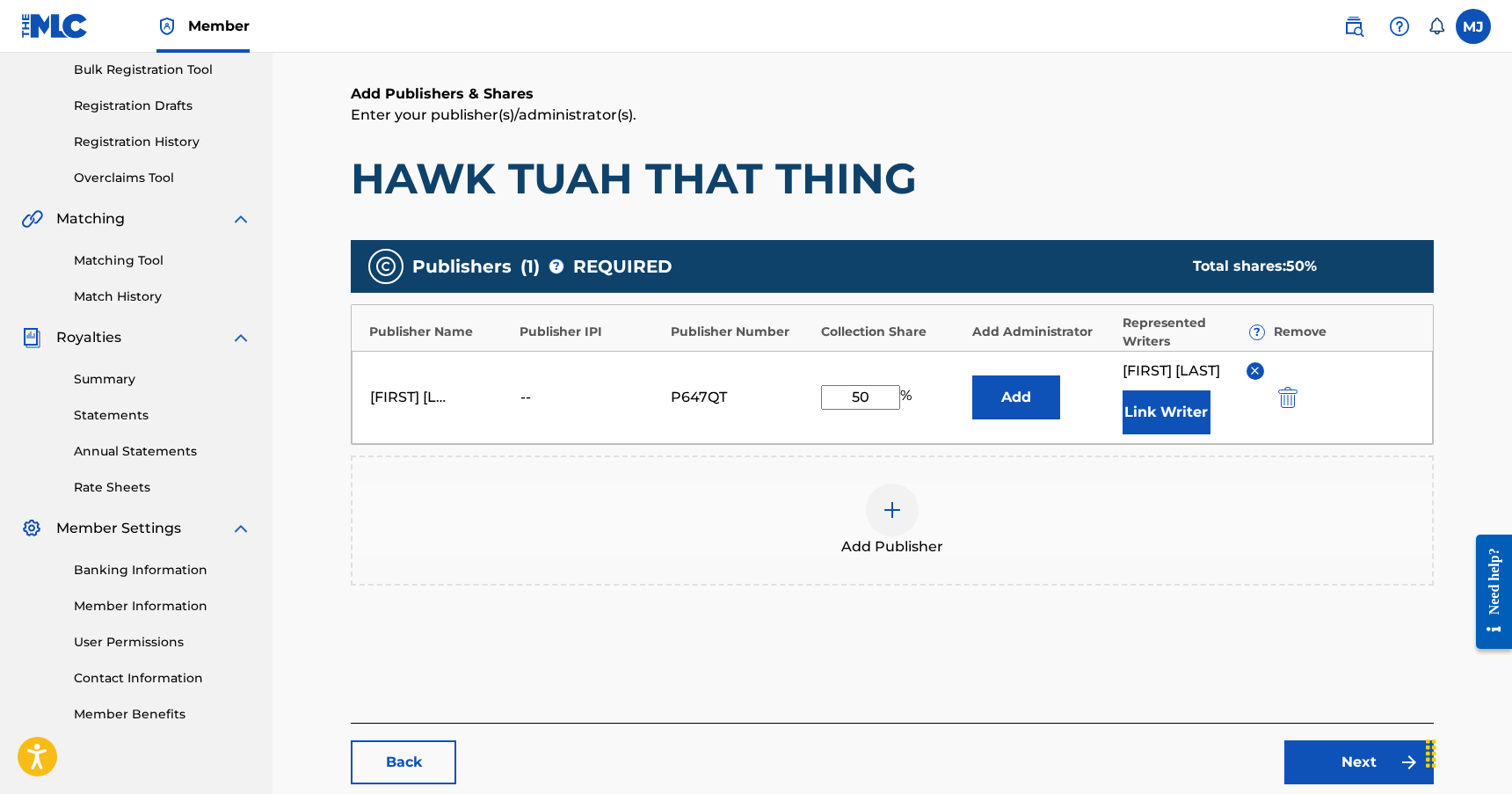scroll, scrollTop: 264, scrollLeft: 0, axis: vertical 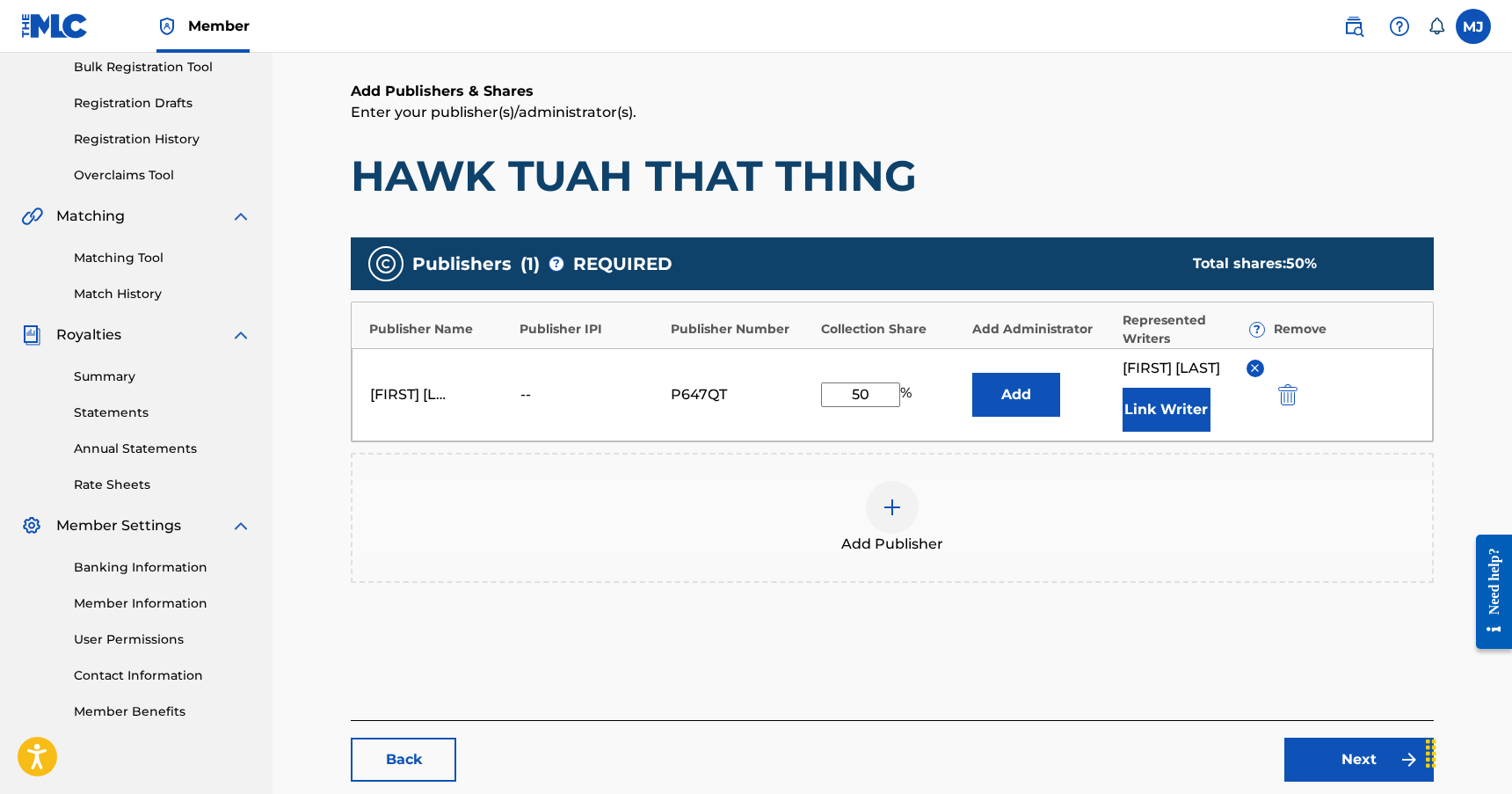 click at bounding box center [892, 507] 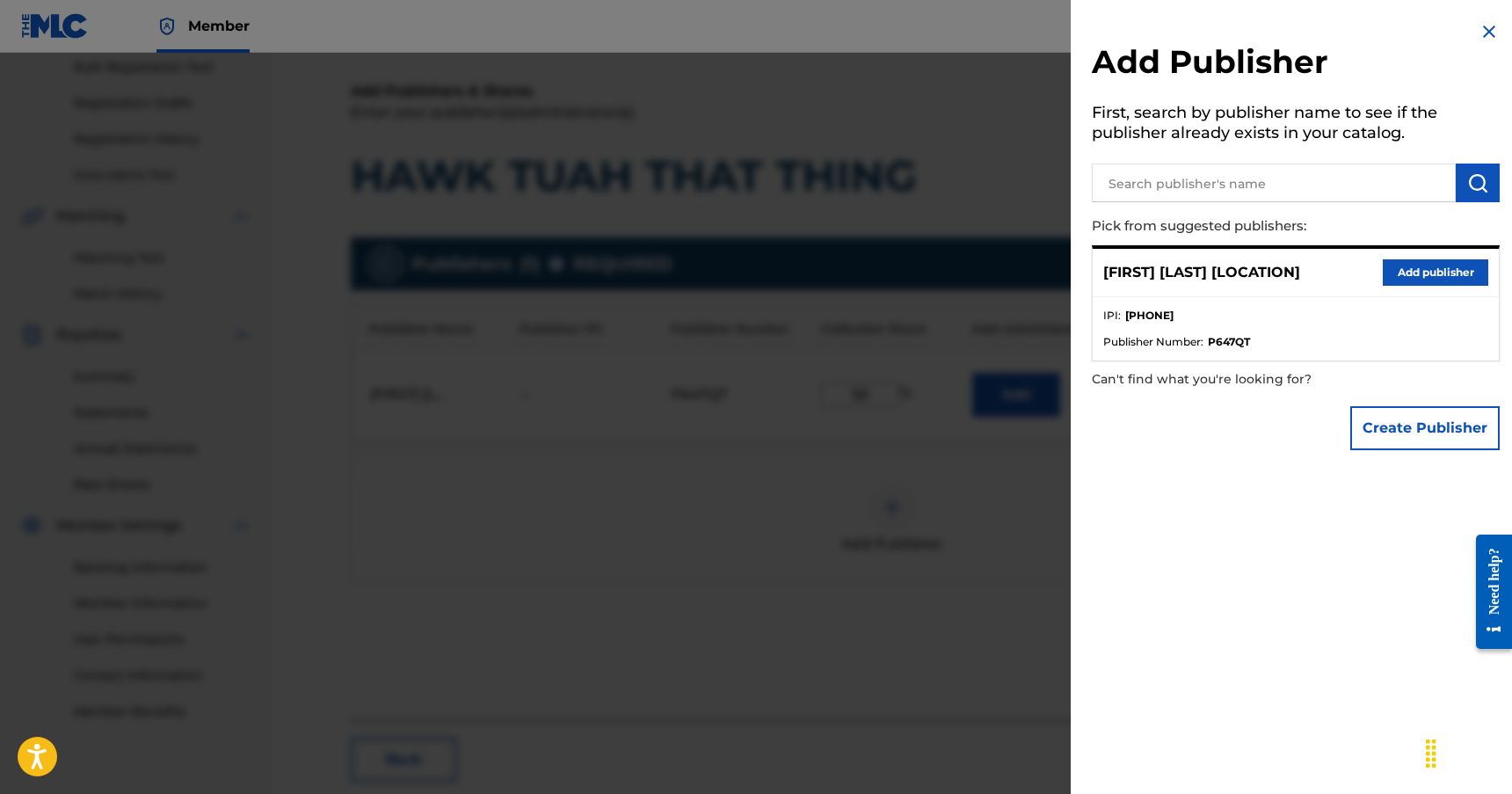click on "Add publisher" at bounding box center (1436, 273) 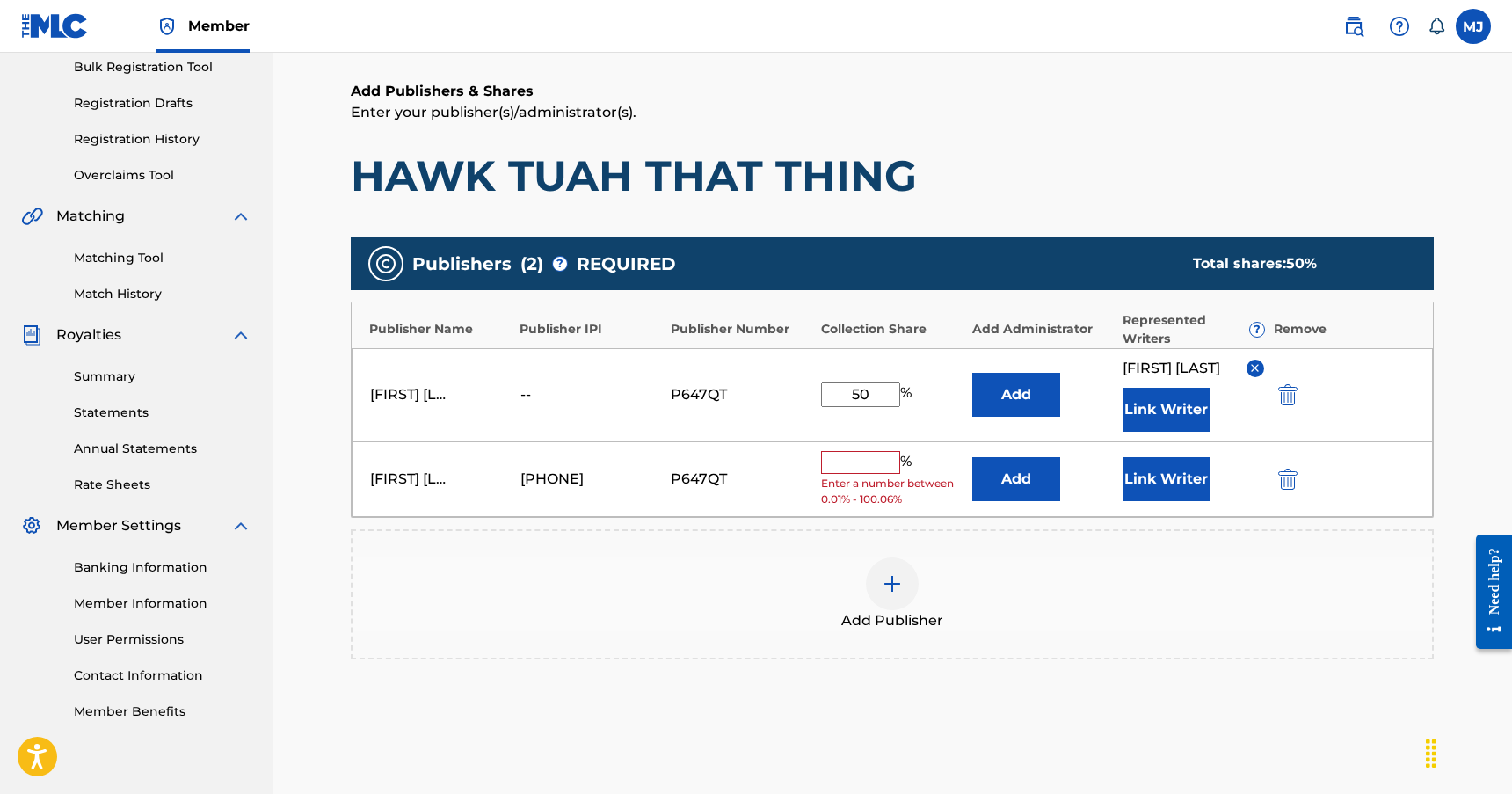 click at bounding box center (861, 463) 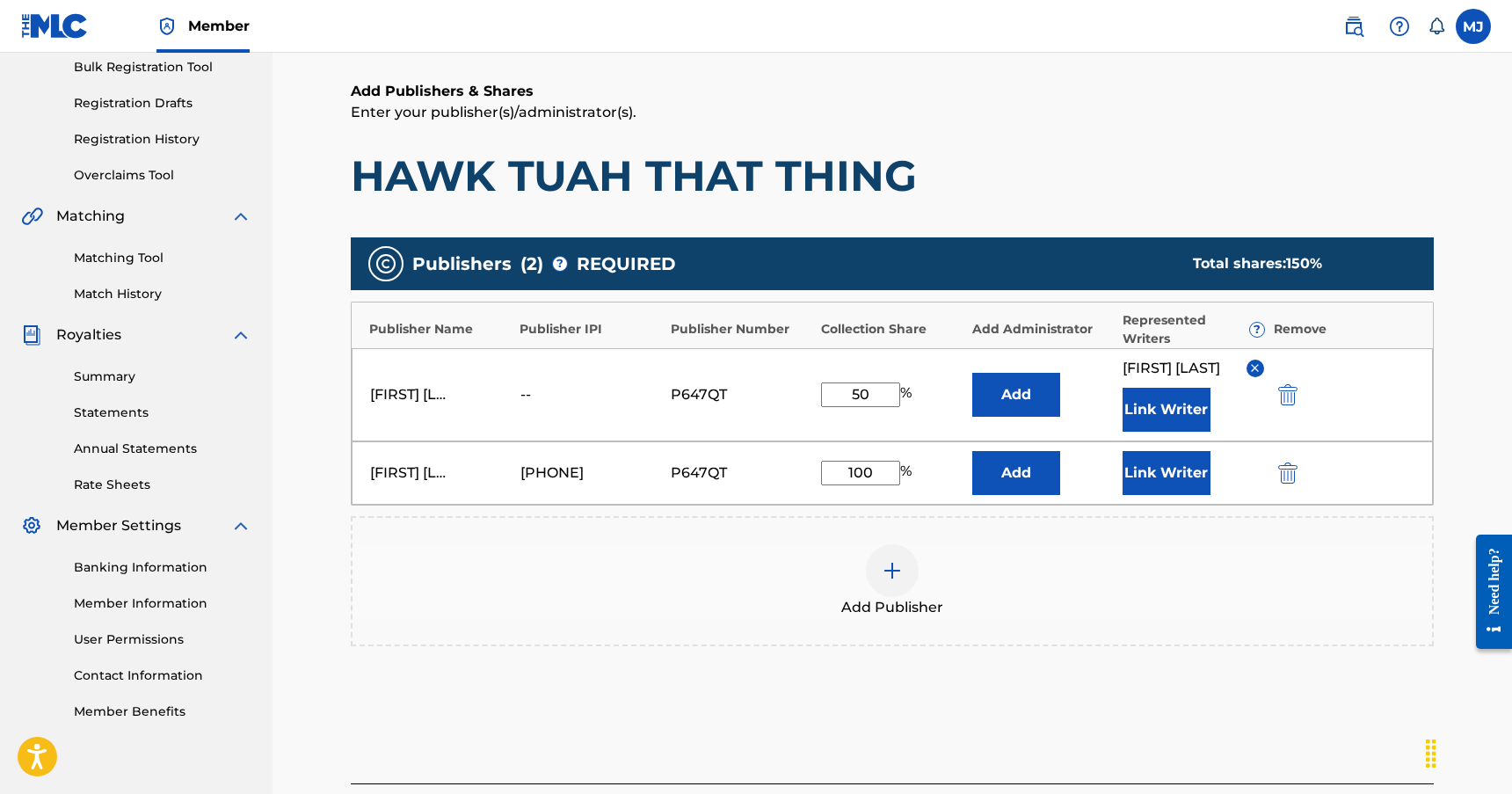 type on "100" 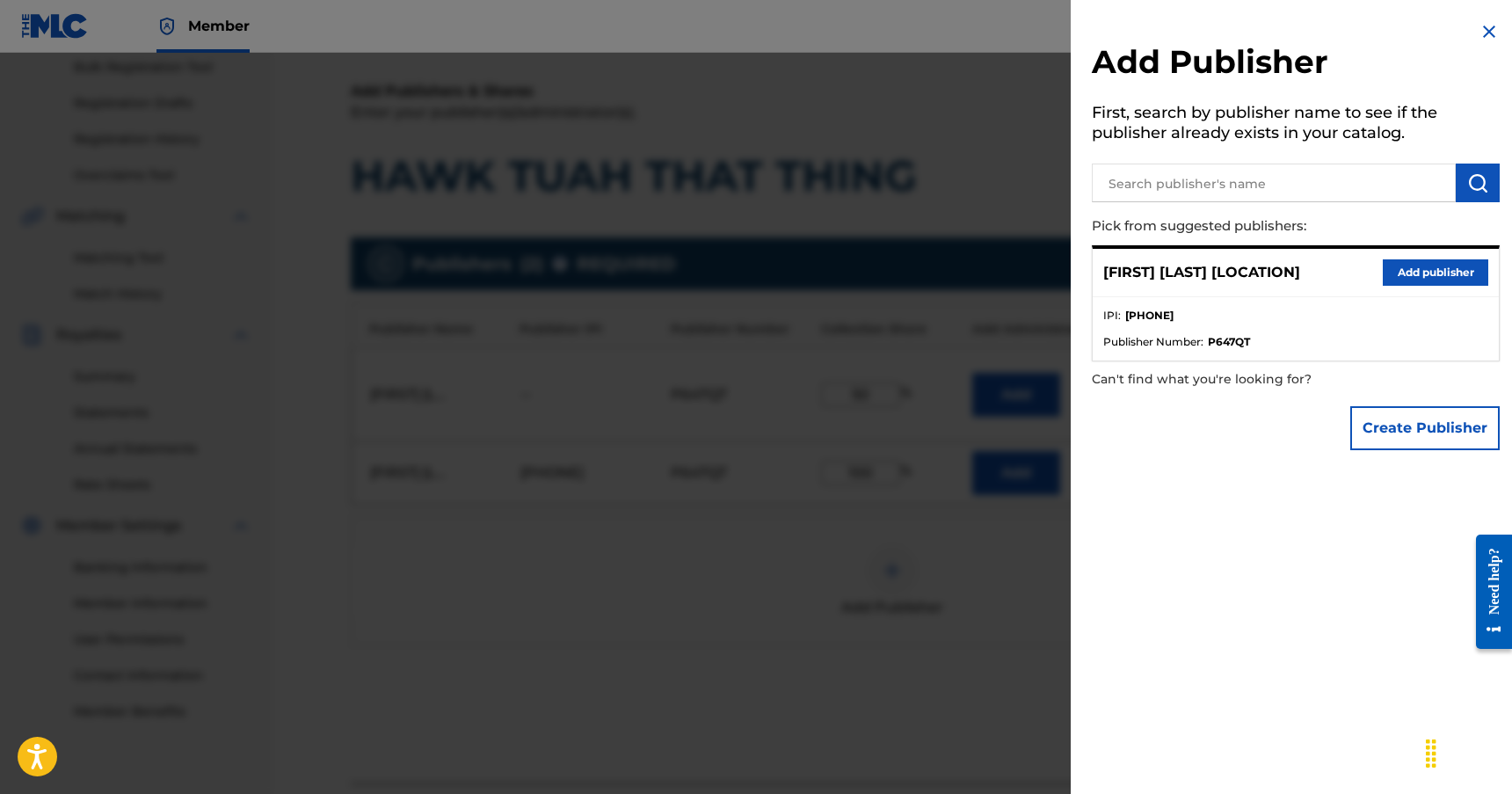 click at bounding box center (1489, 32) 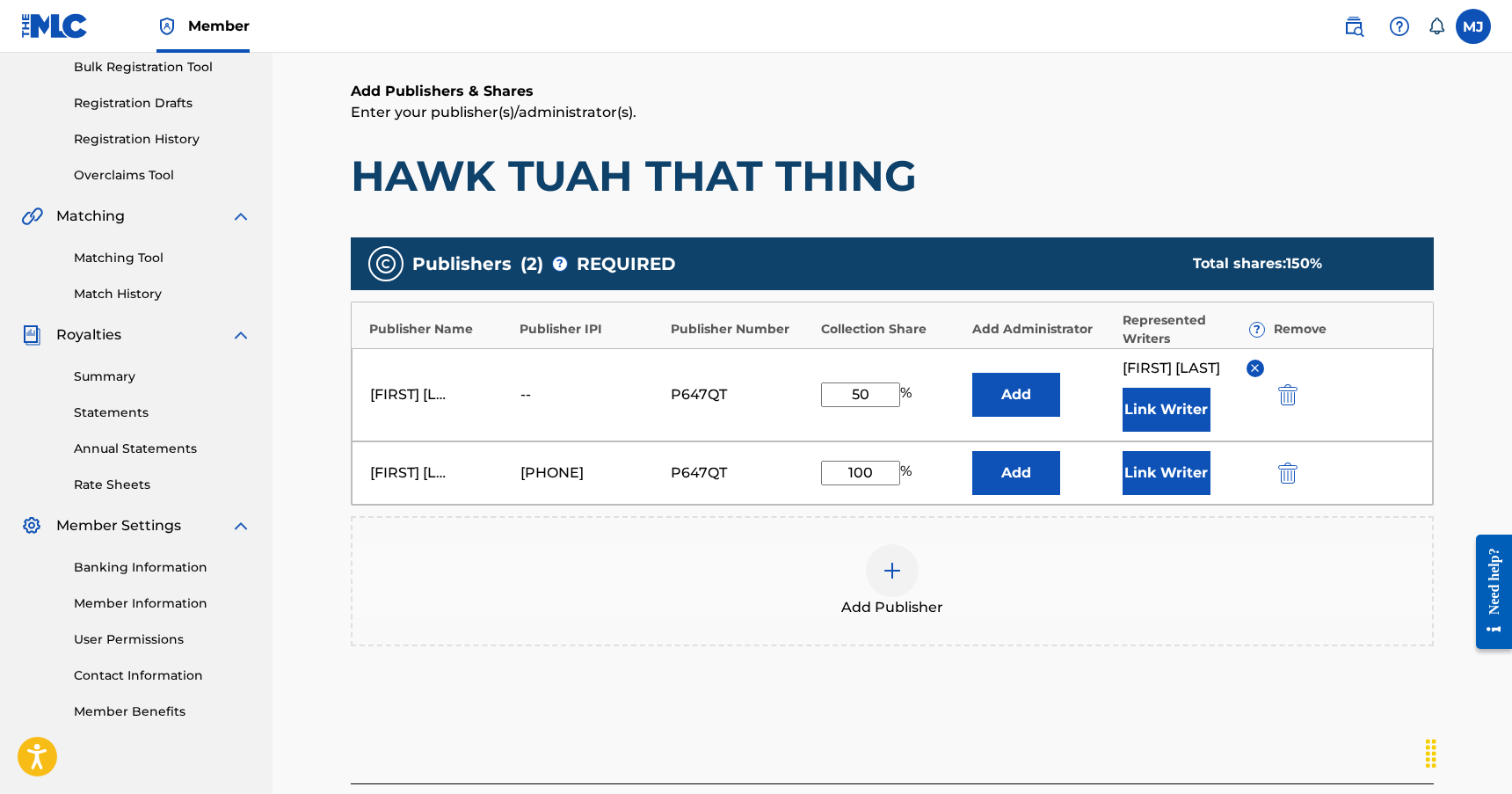 drag, startPoint x: 1287, startPoint y: 406, endPoint x: 1289, endPoint y: 397, distance: 9.21954 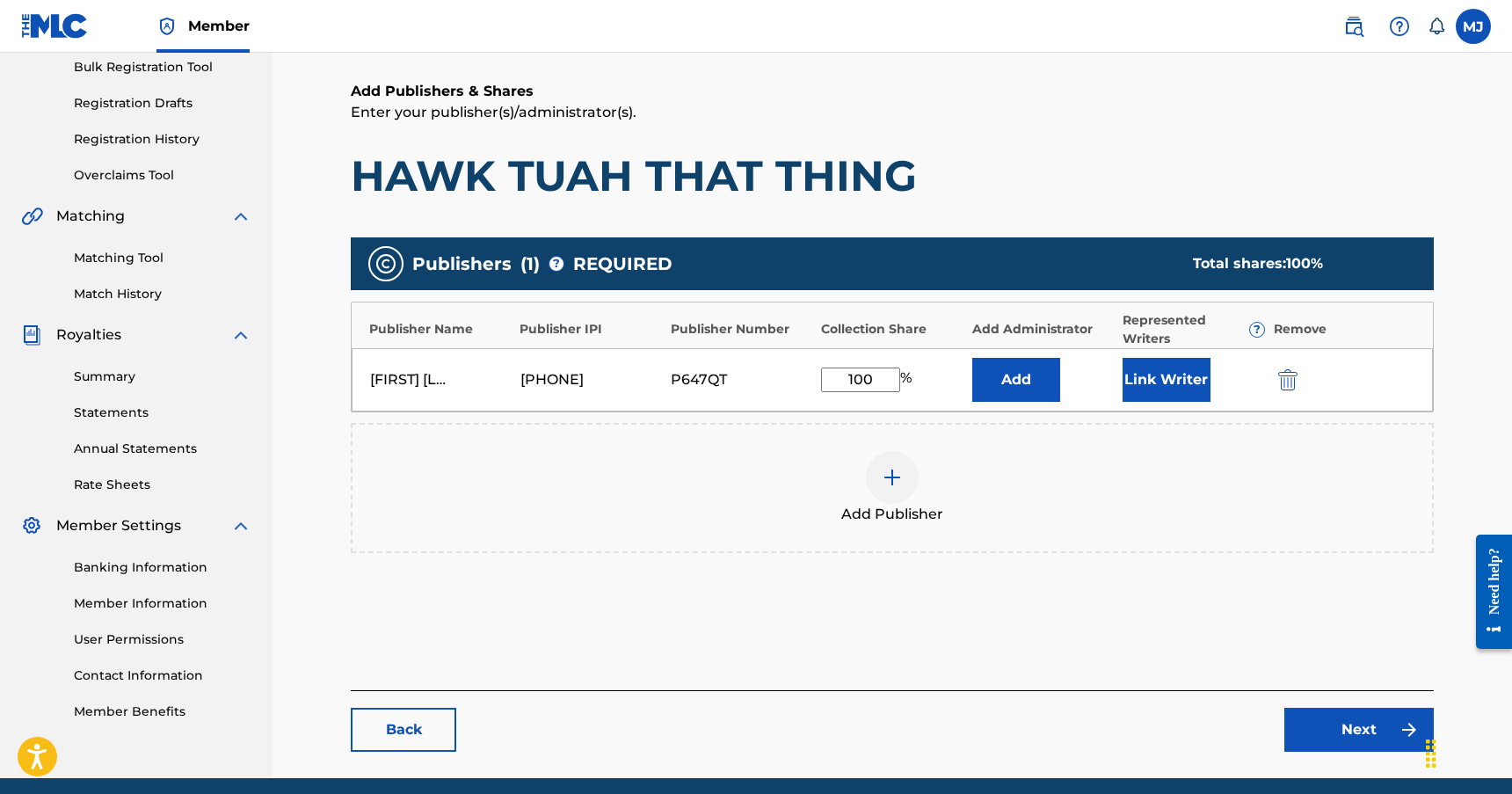 click on "Next" at bounding box center (1359, 730) 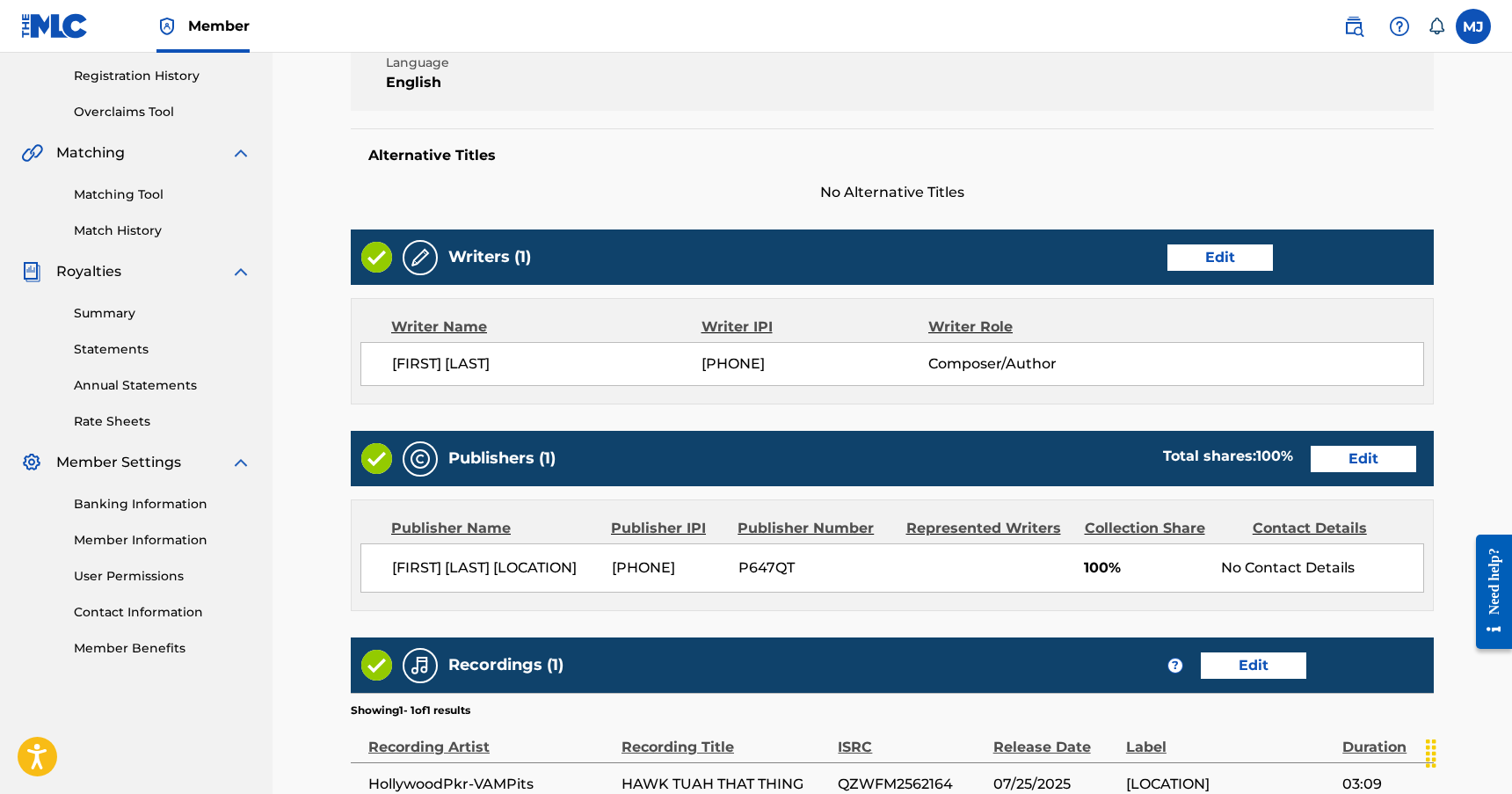 scroll, scrollTop: 352, scrollLeft: 0, axis: vertical 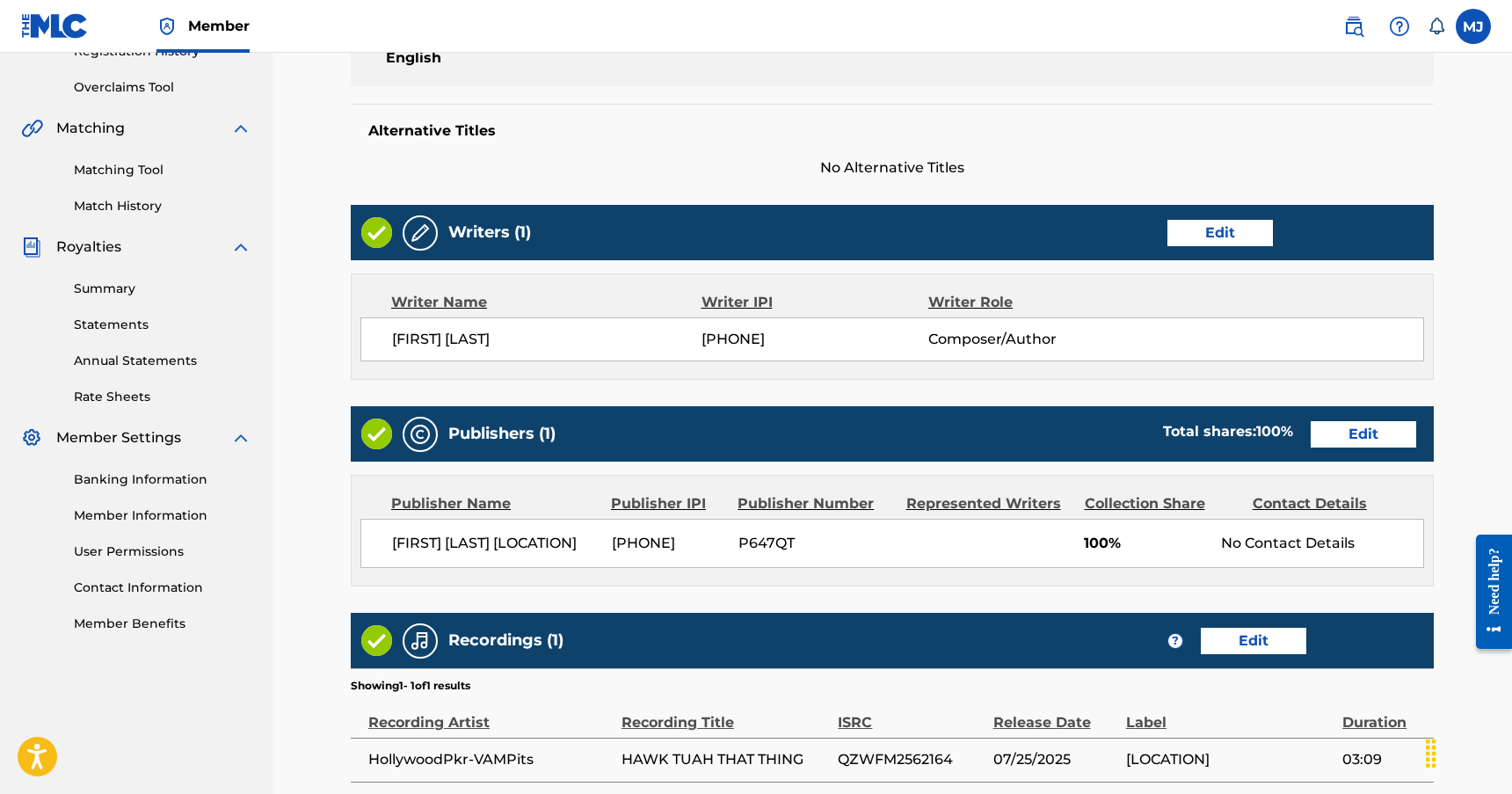 click on "Edit" at bounding box center [1363, 434] 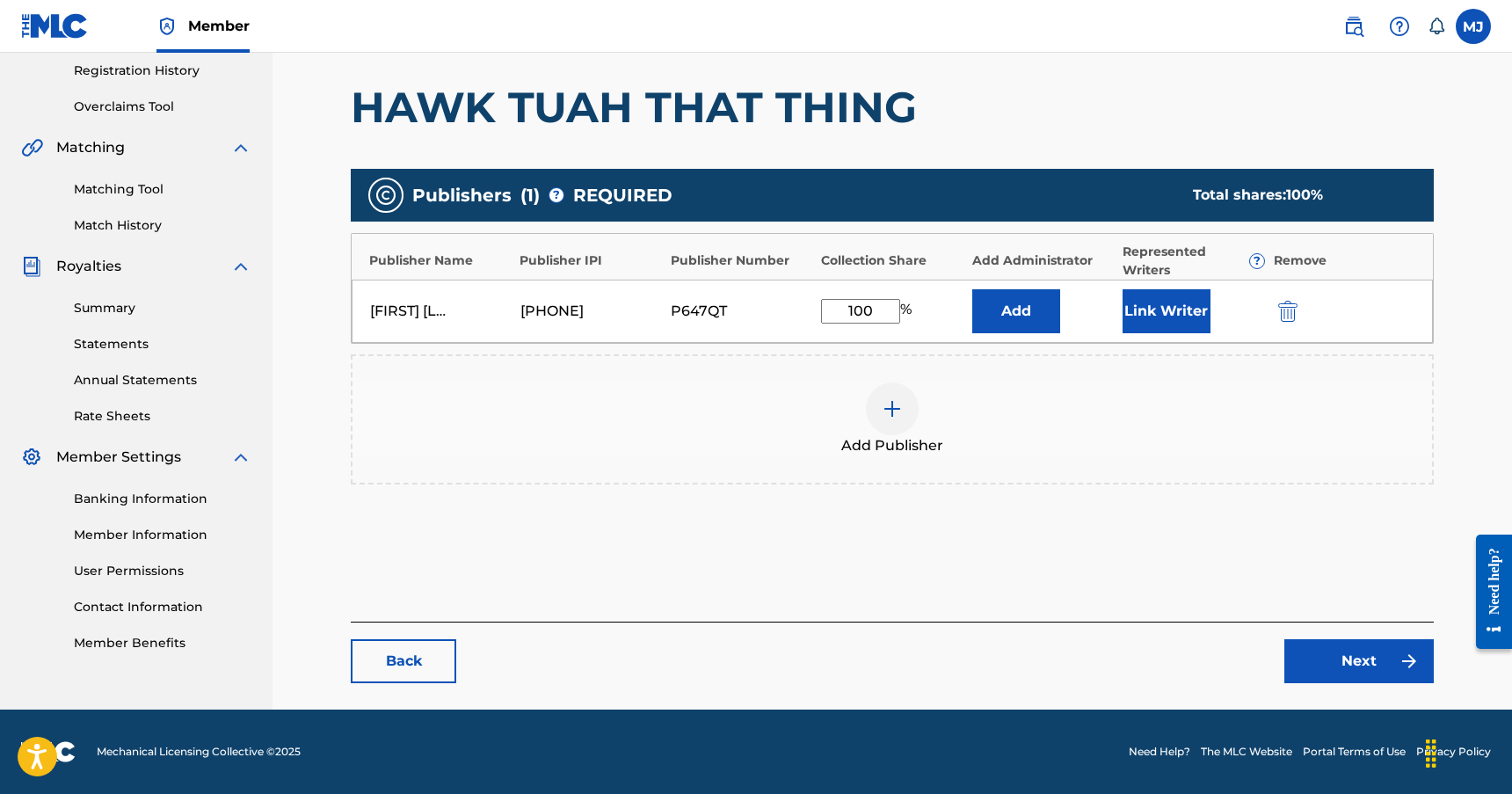 scroll, scrollTop: 0, scrollLeft: 0, axis: both 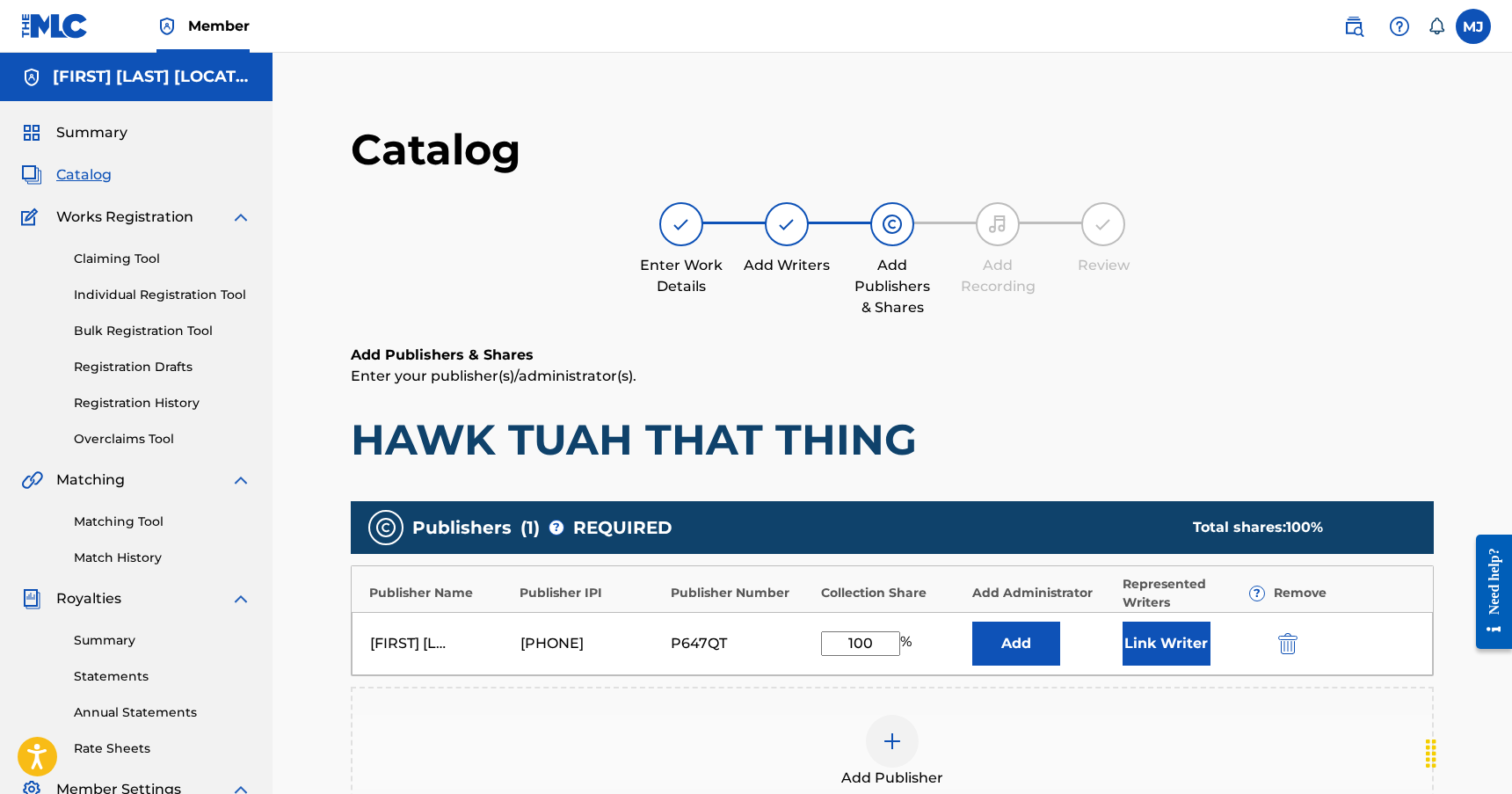 click on "Link Writer" at bounding box center (1167, 644) 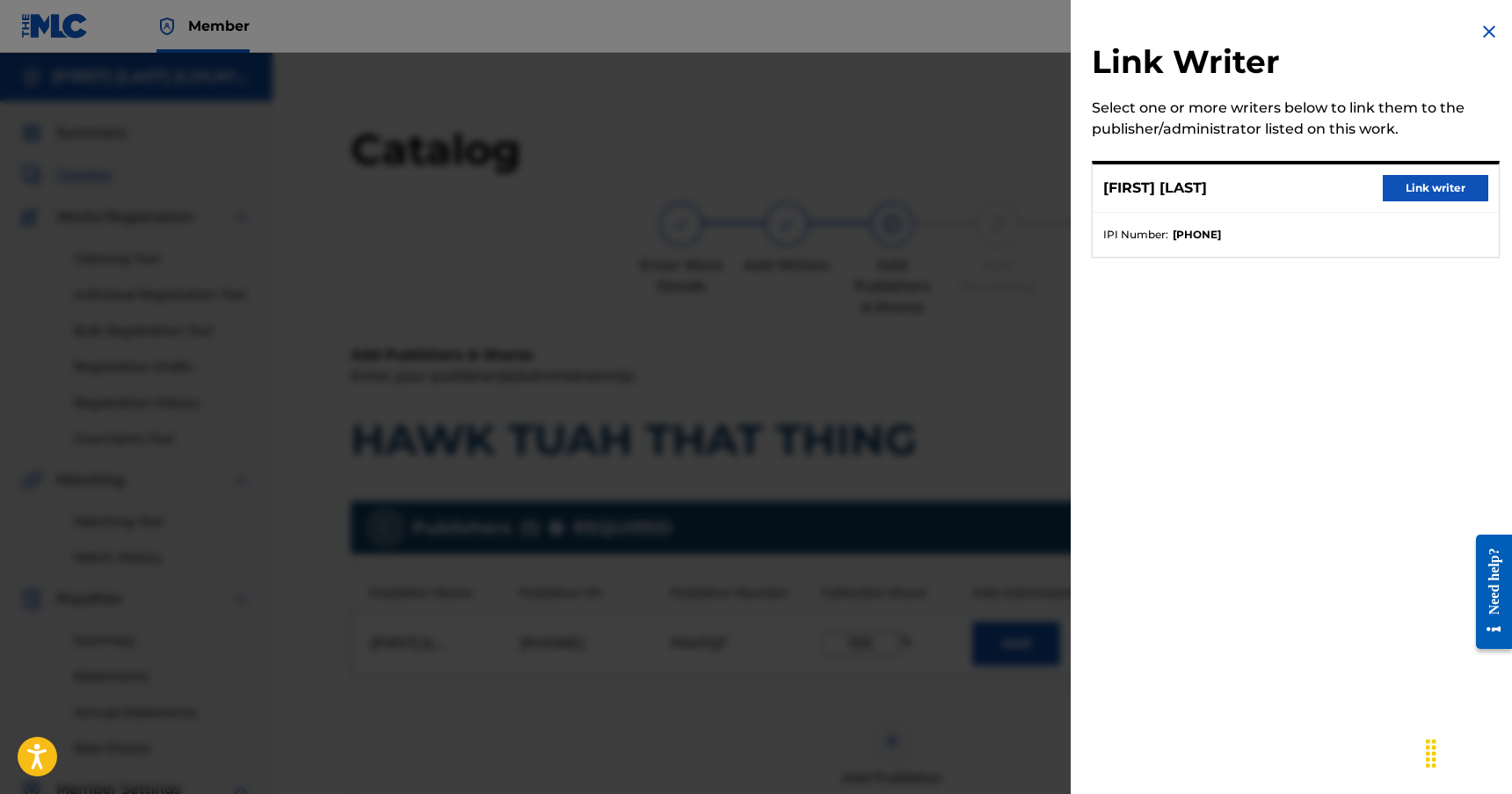 click on "Link writer" at bounding box center [1436, 188] 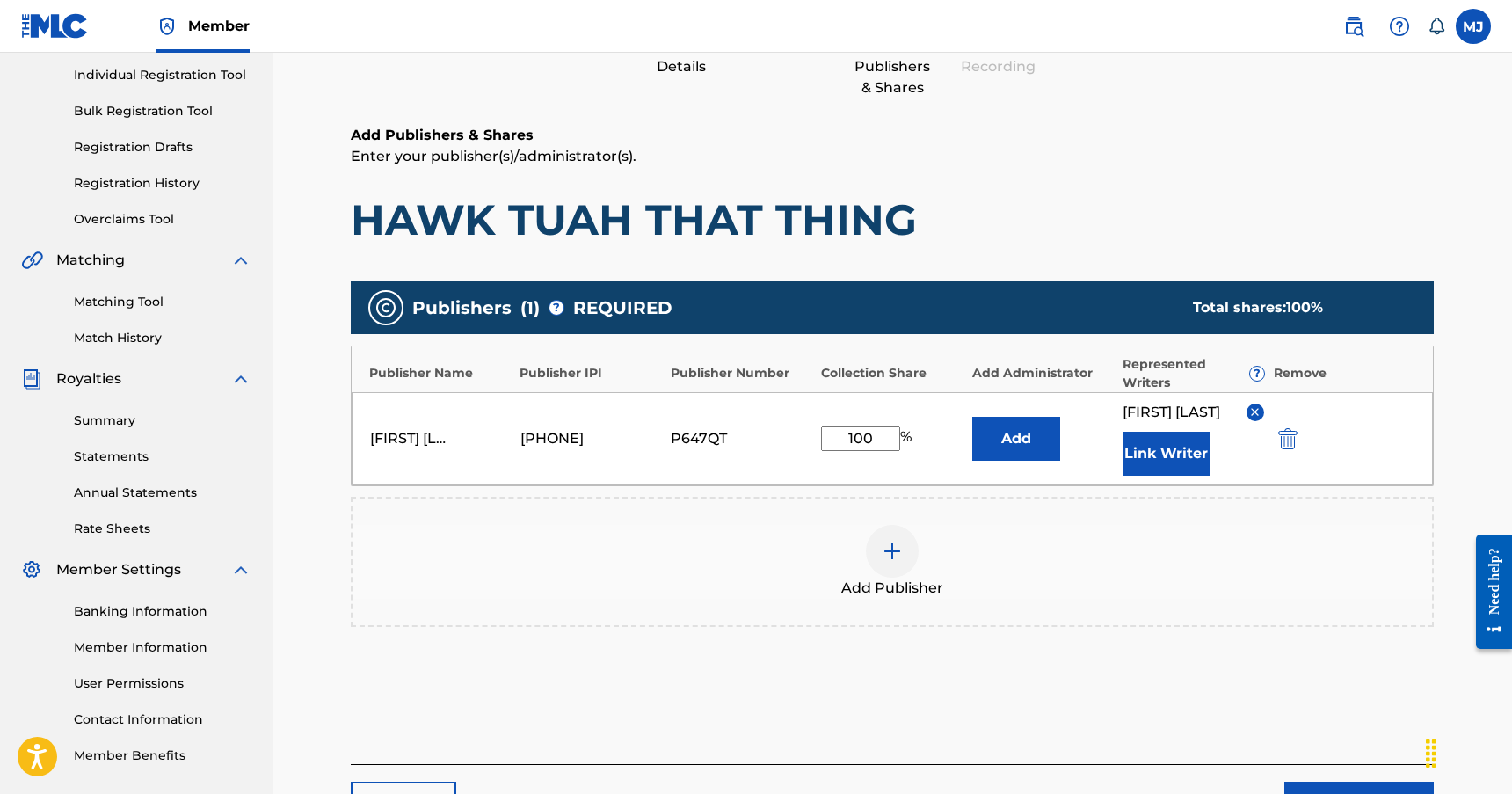 scroll, scrollTop: 383, scrollLeft: 0, axis: vertical 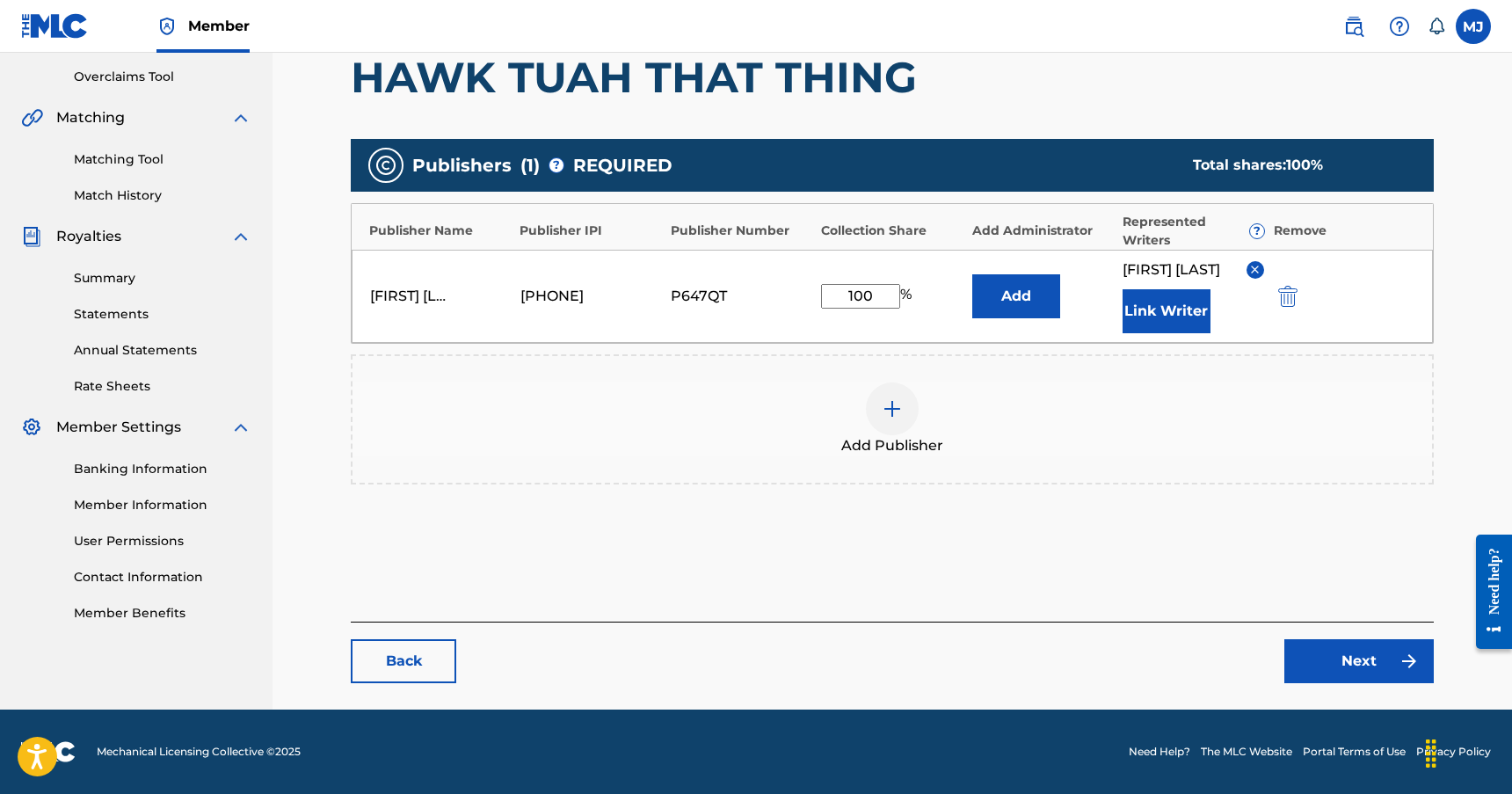 click on "Next" at bounding box center (1359, 661) 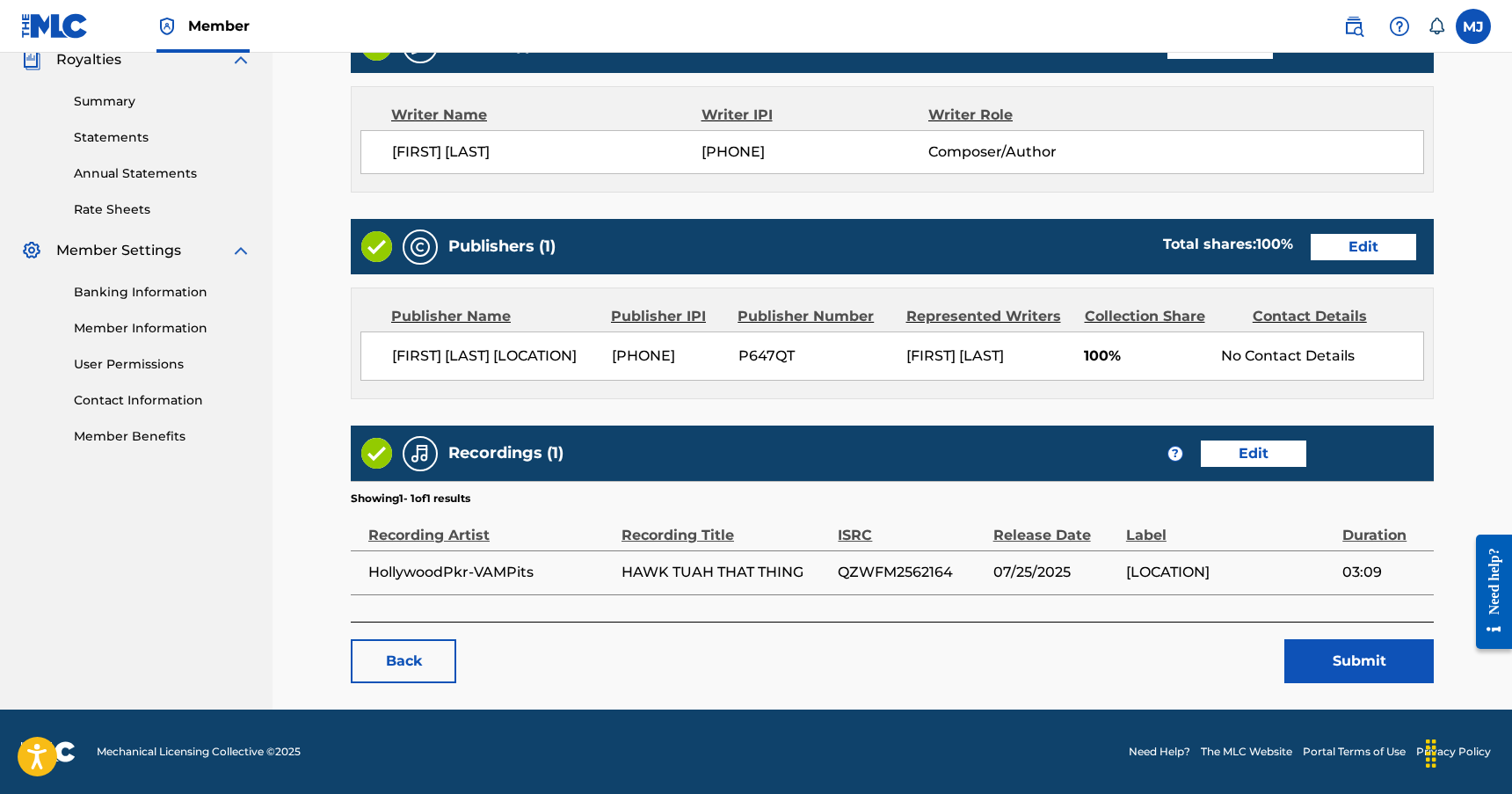 scroll, scrollTop: 560, scrollLeft: 0, axis: vertical 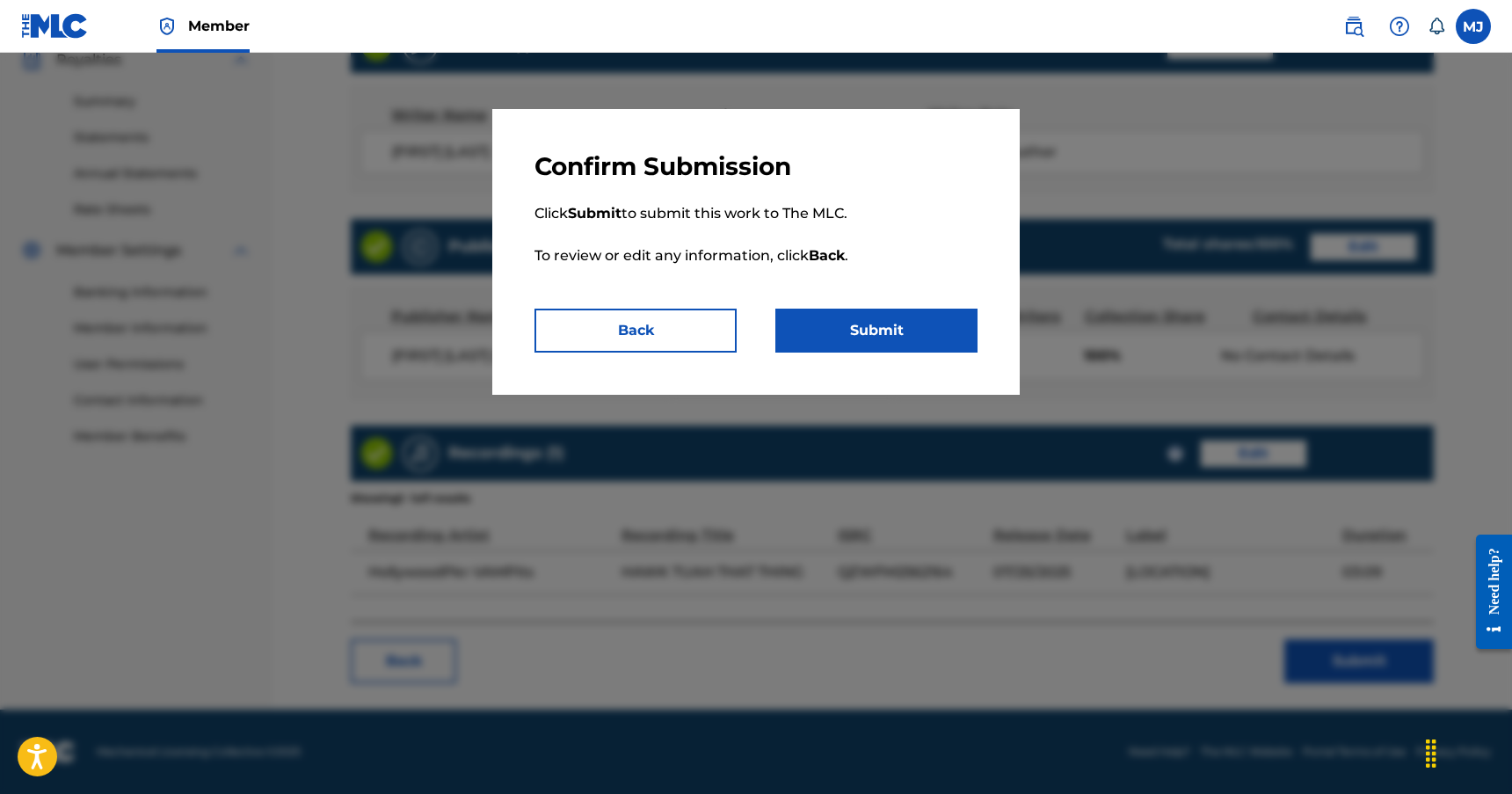 click on "Submit" at bounding box center [876, 331] 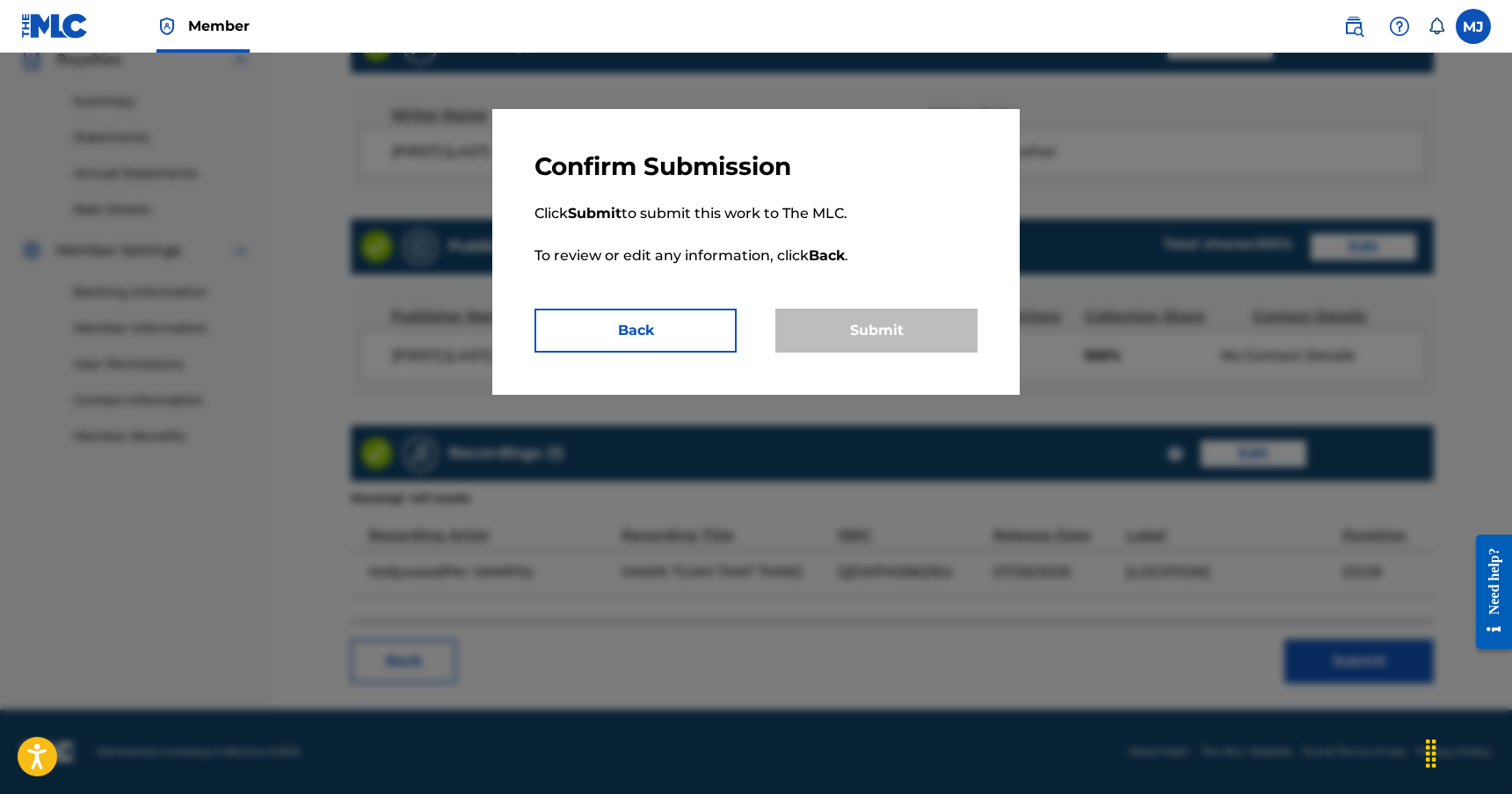 scroll, scrollTop: 0, scrollLeft: 0, axis: both 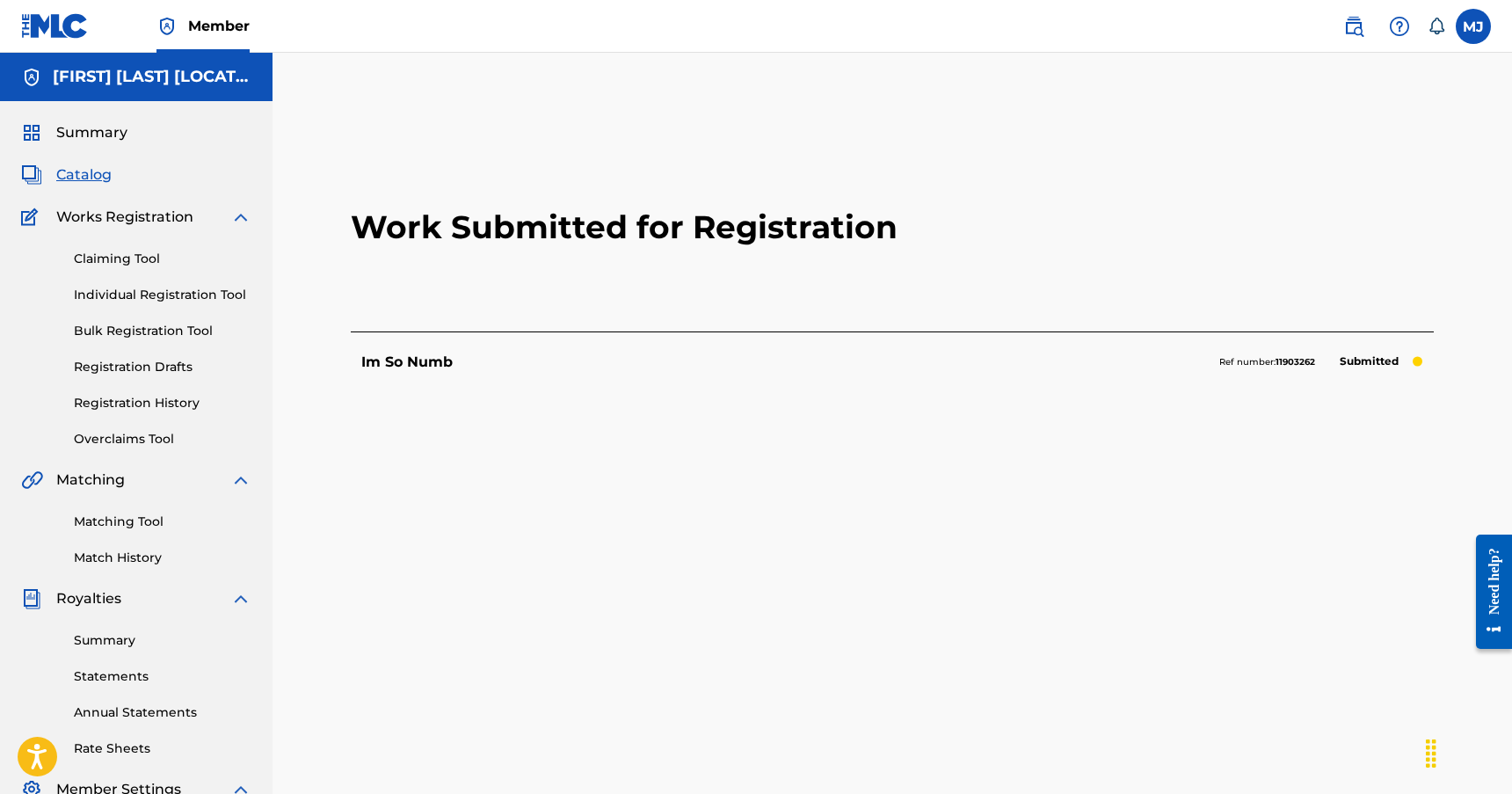 click on "Catalog" at bounding box center [84, 175] 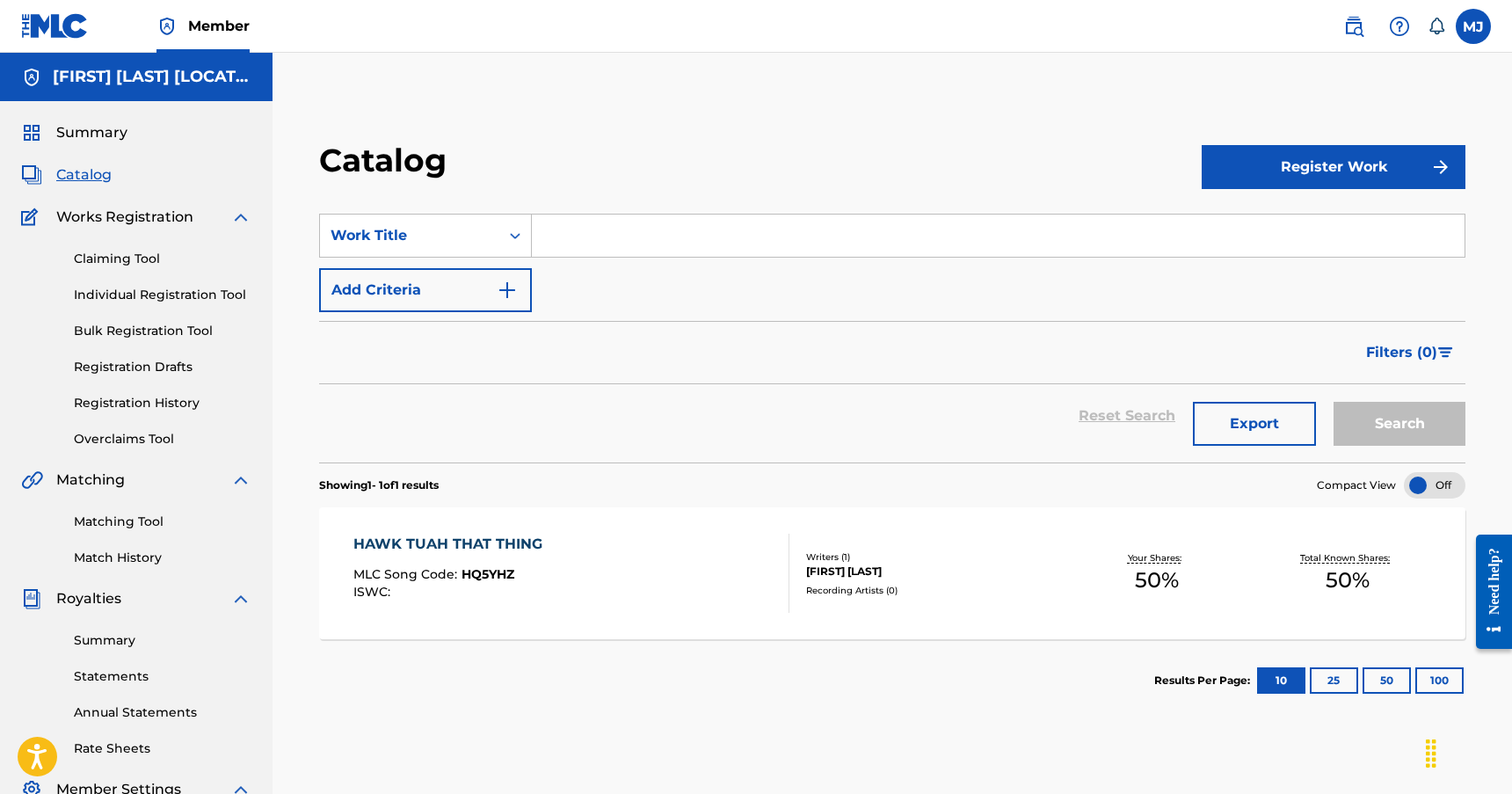 click on "HAWK TUAH THAT THING" at bounding box center (452, 544) 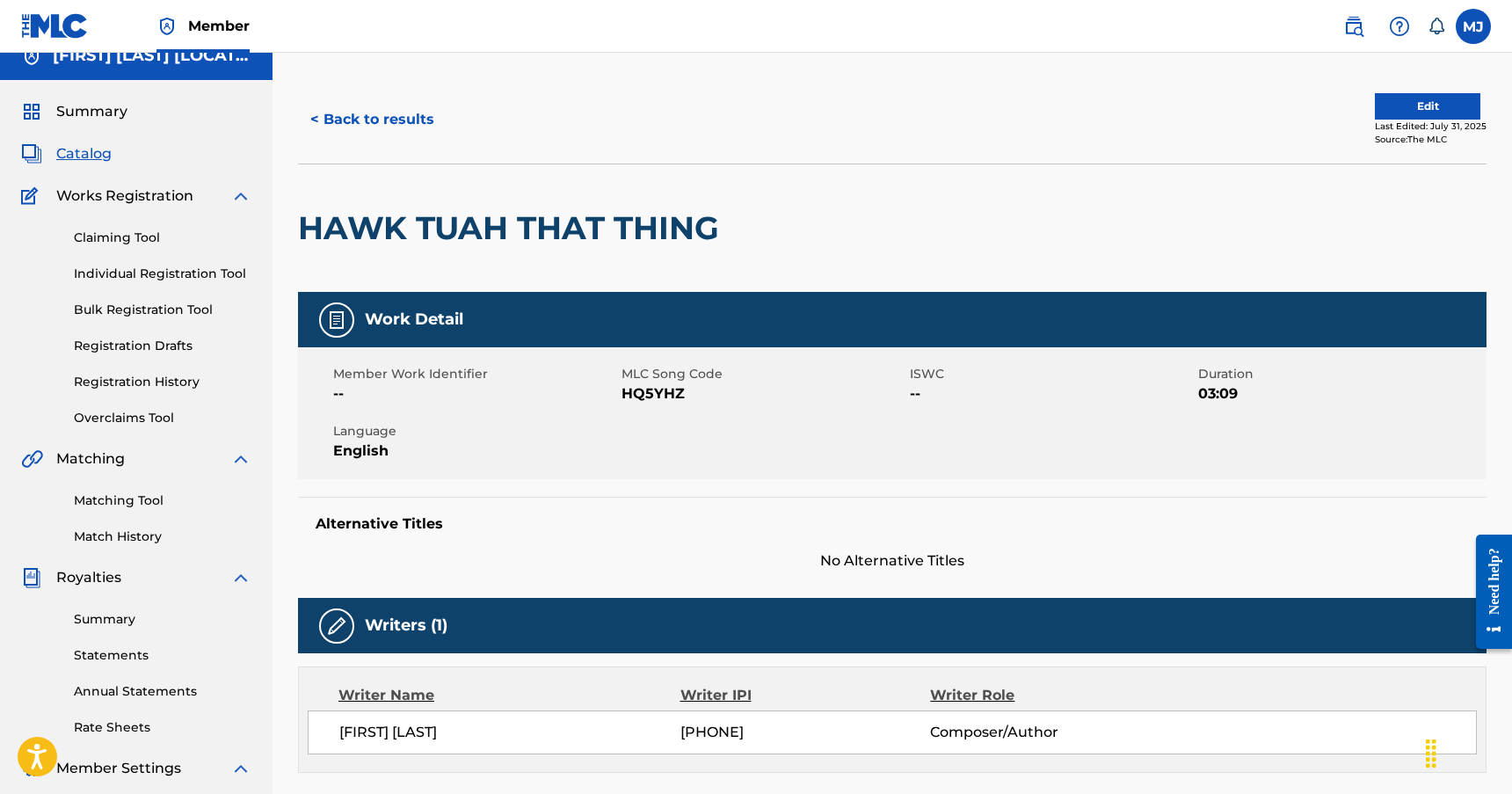 scroll, scrollTop: 0, scrollLeft: 0, axis: both 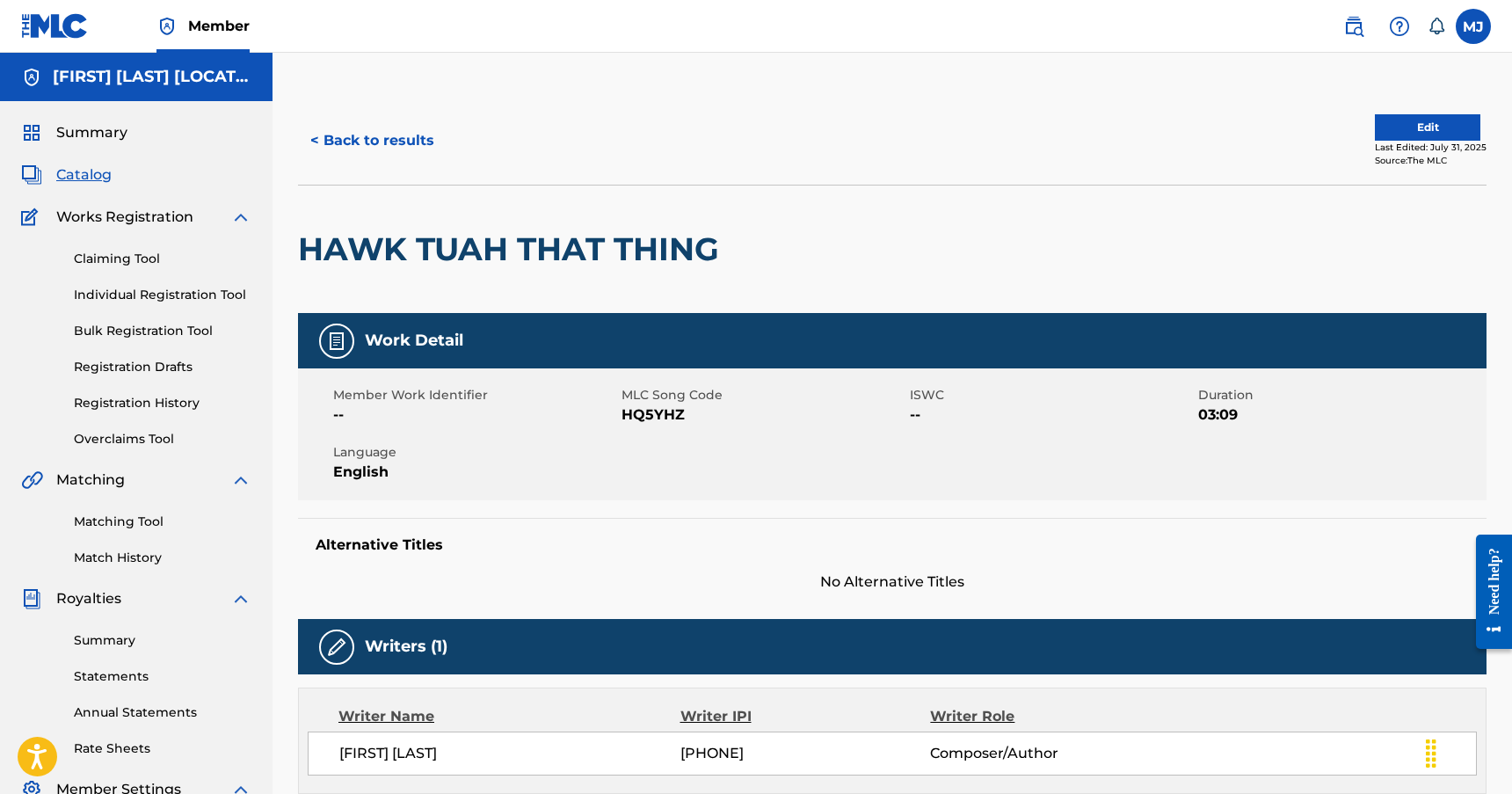 click on "Edit" at bounding box center [1428, 127] 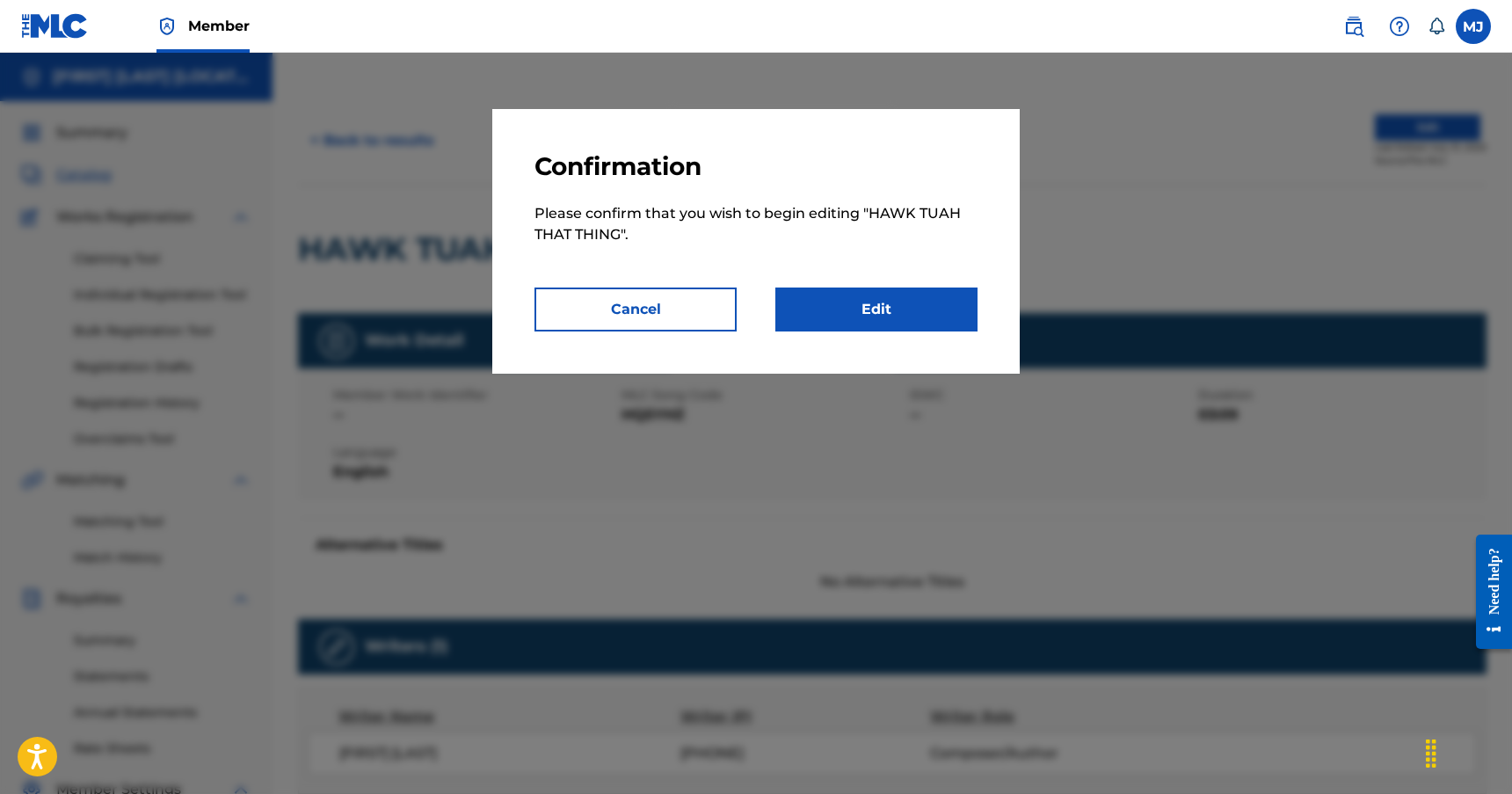 click on "Edit" at bounding box center (876, 310) 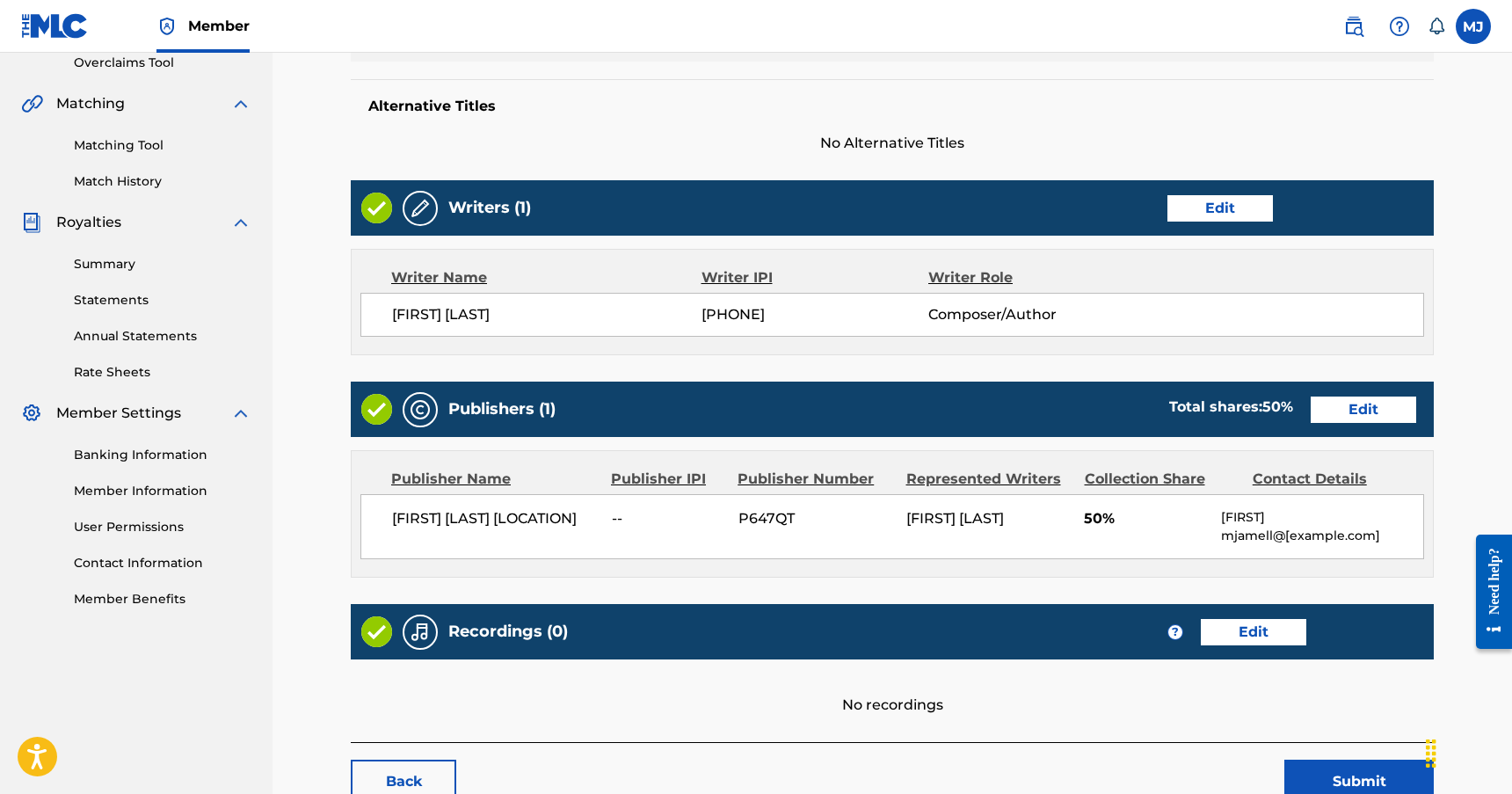 scroll, scrollTop: 0, scrollLeft: 0, axis: both 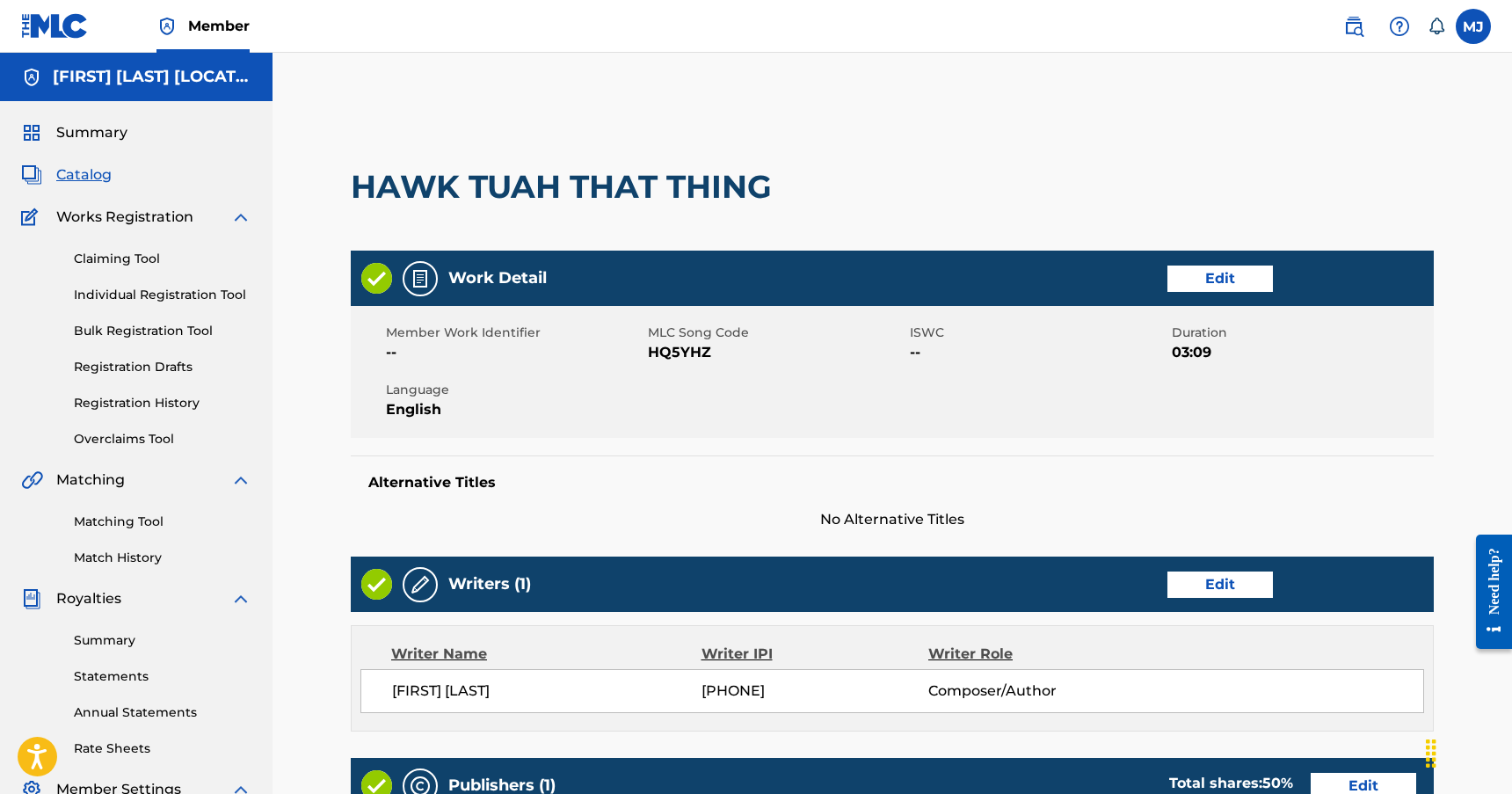 click on "Summary" at bounding box center [91, 133] 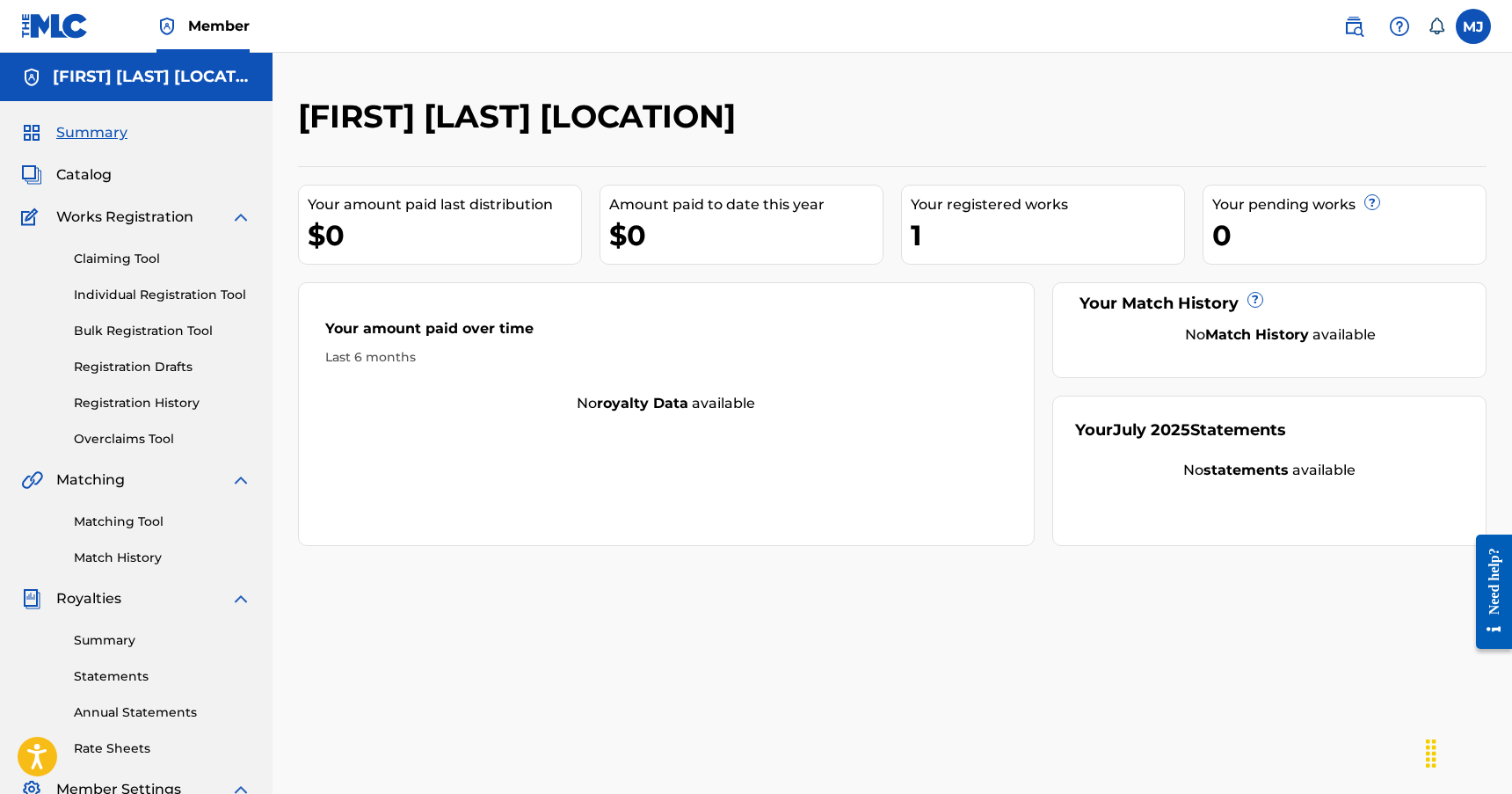 click on "Catalog" at bounding box center [84, 175] 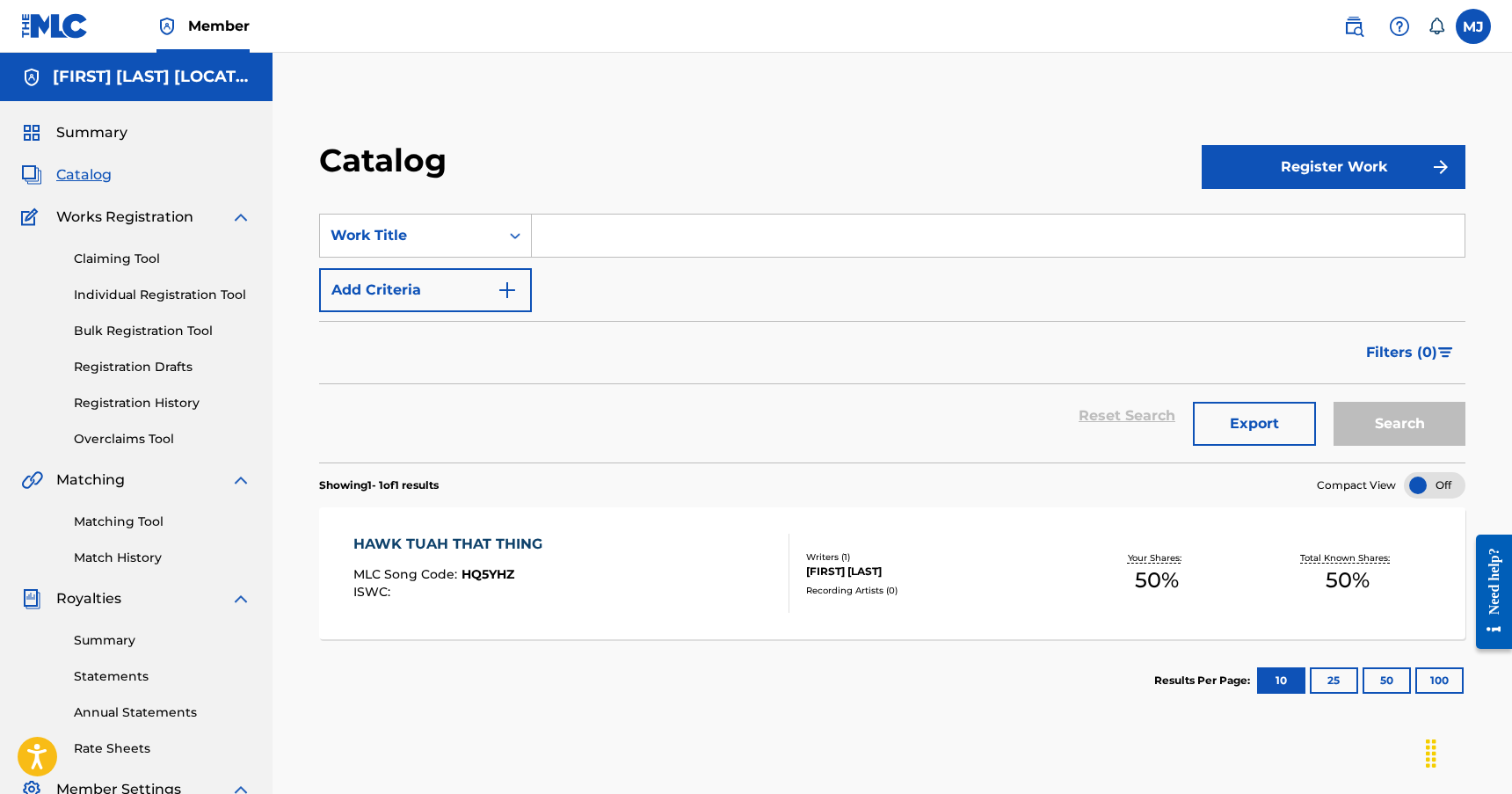 click on "Summary" at bounding box center (91, 133) 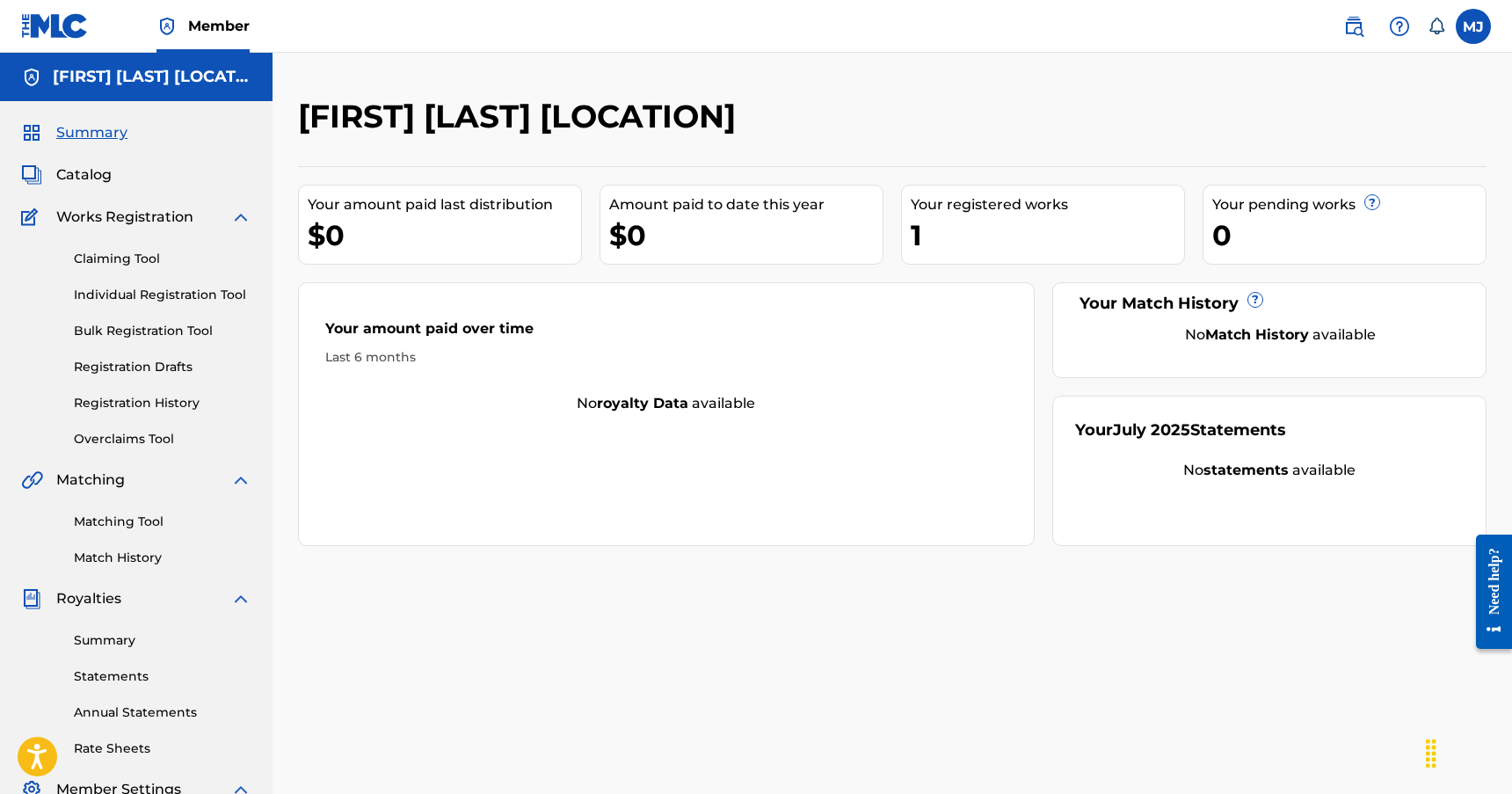 click on "Registration History" at bounding box center (163, 403) 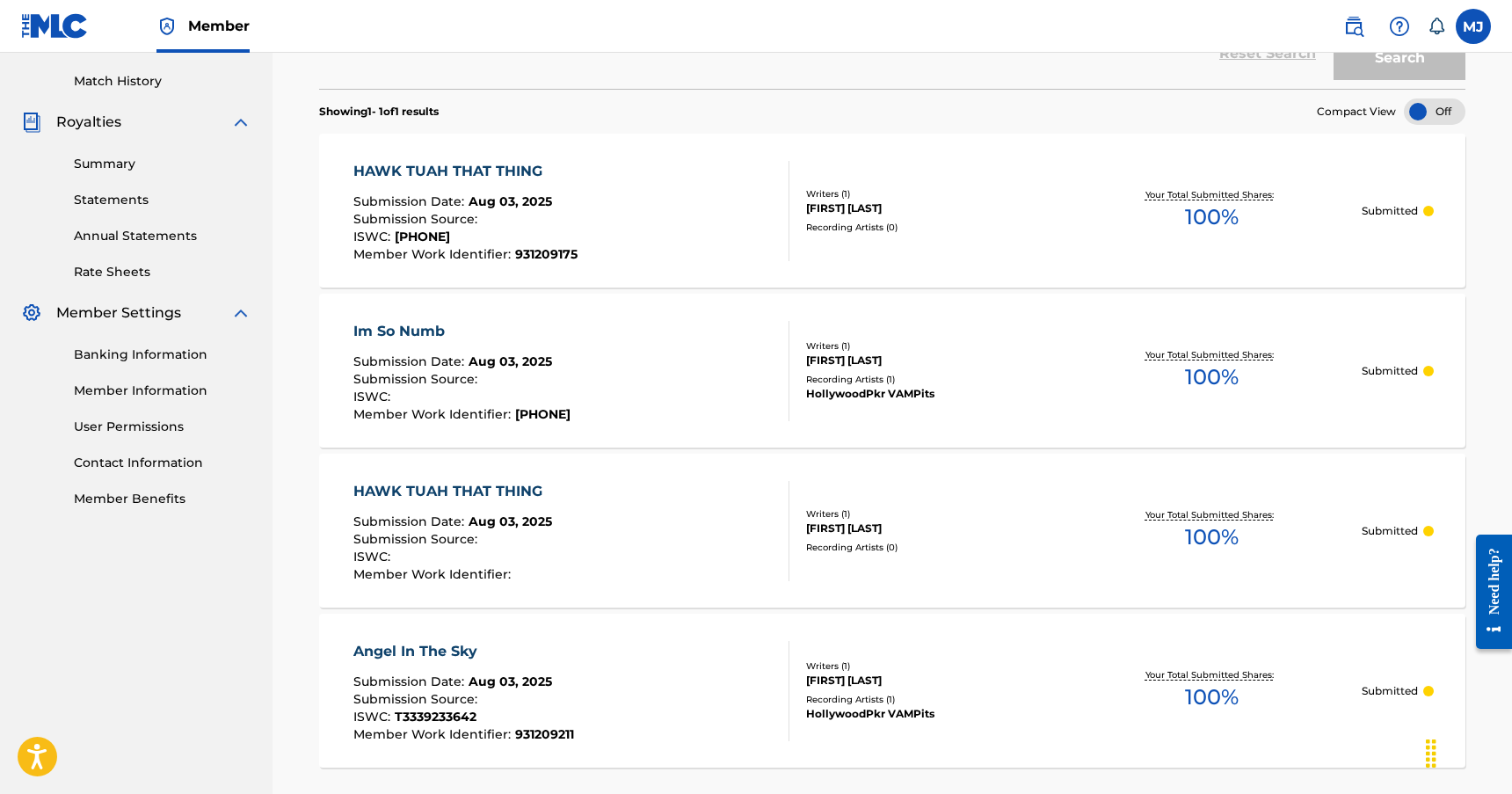 scroll, scrollTop: 470, scrollLeft: 0, axis: vertical 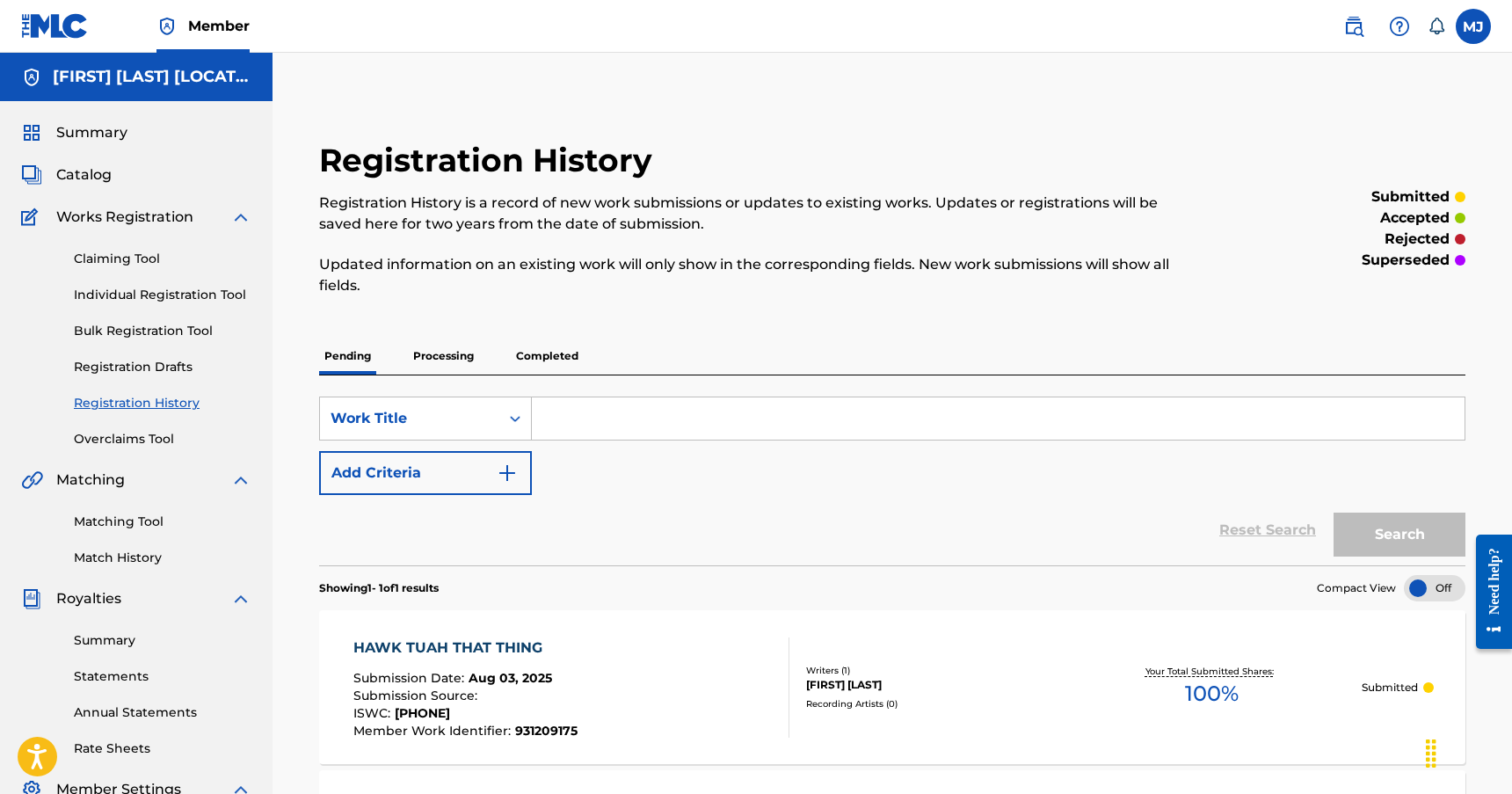 click on "Summary" at bounding box center (91, 133) 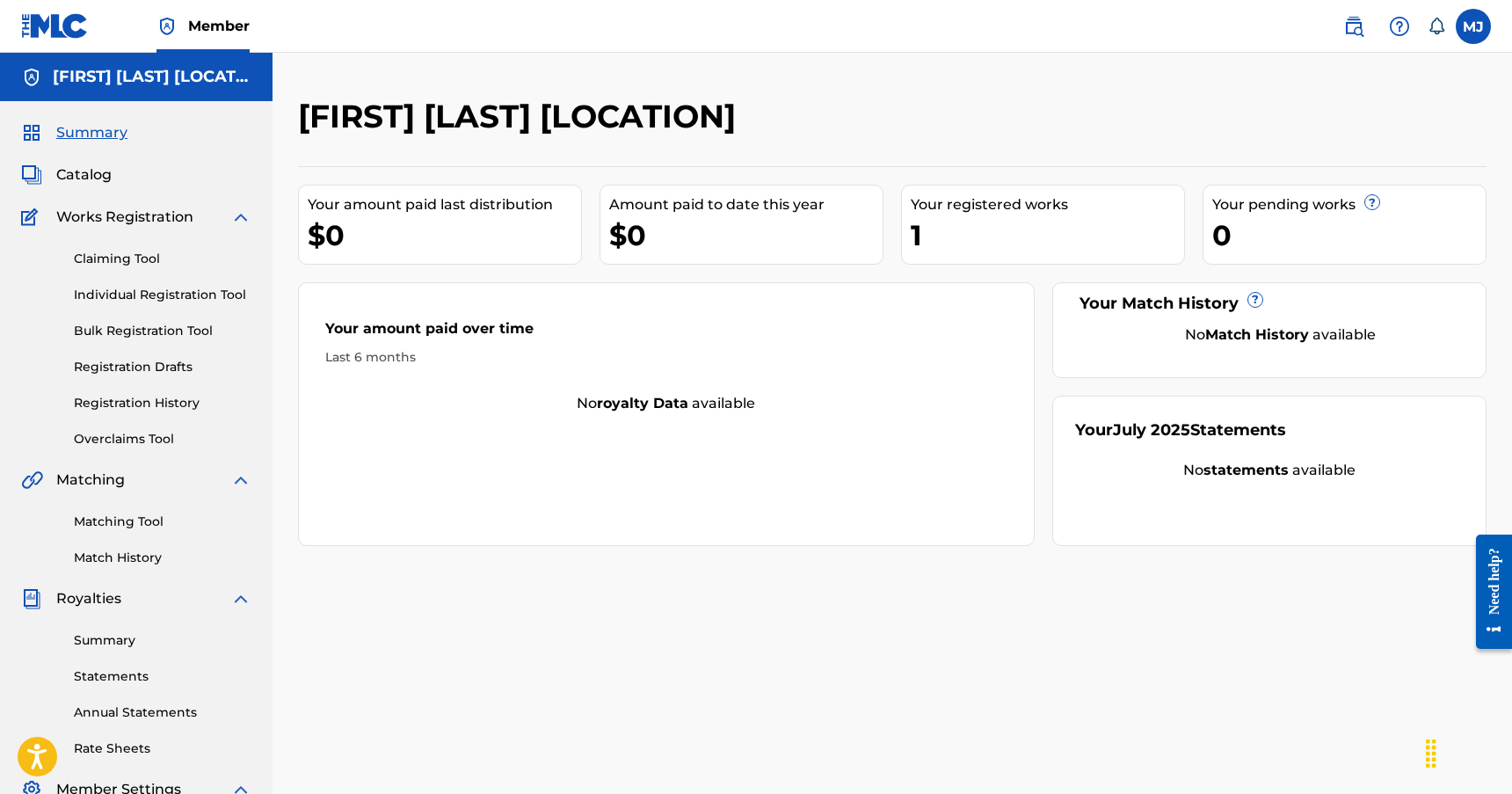click on "Catalog" at bounding box center (84, 175) 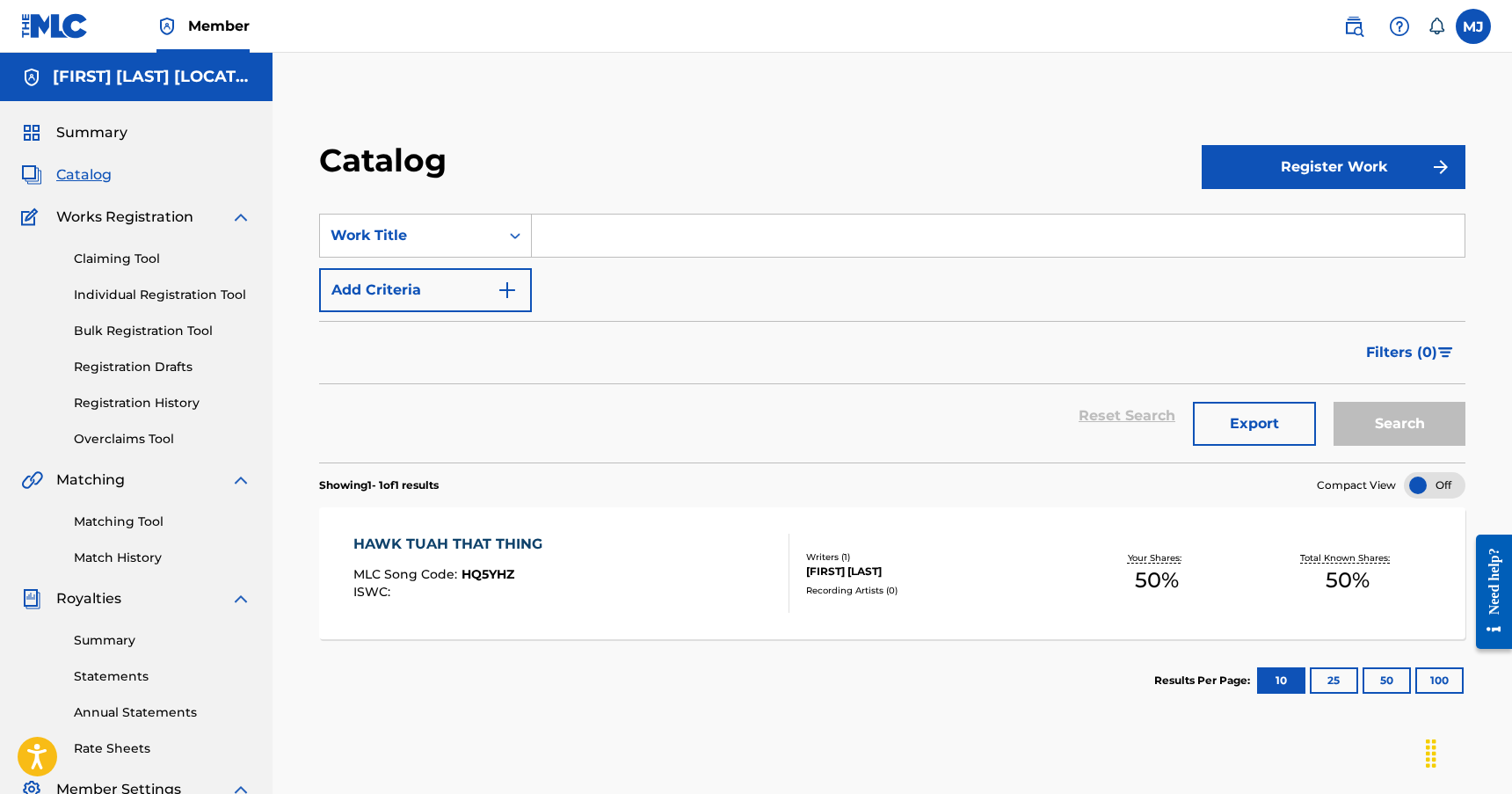 click on "Register Work" at bounding box center (1334, 167) 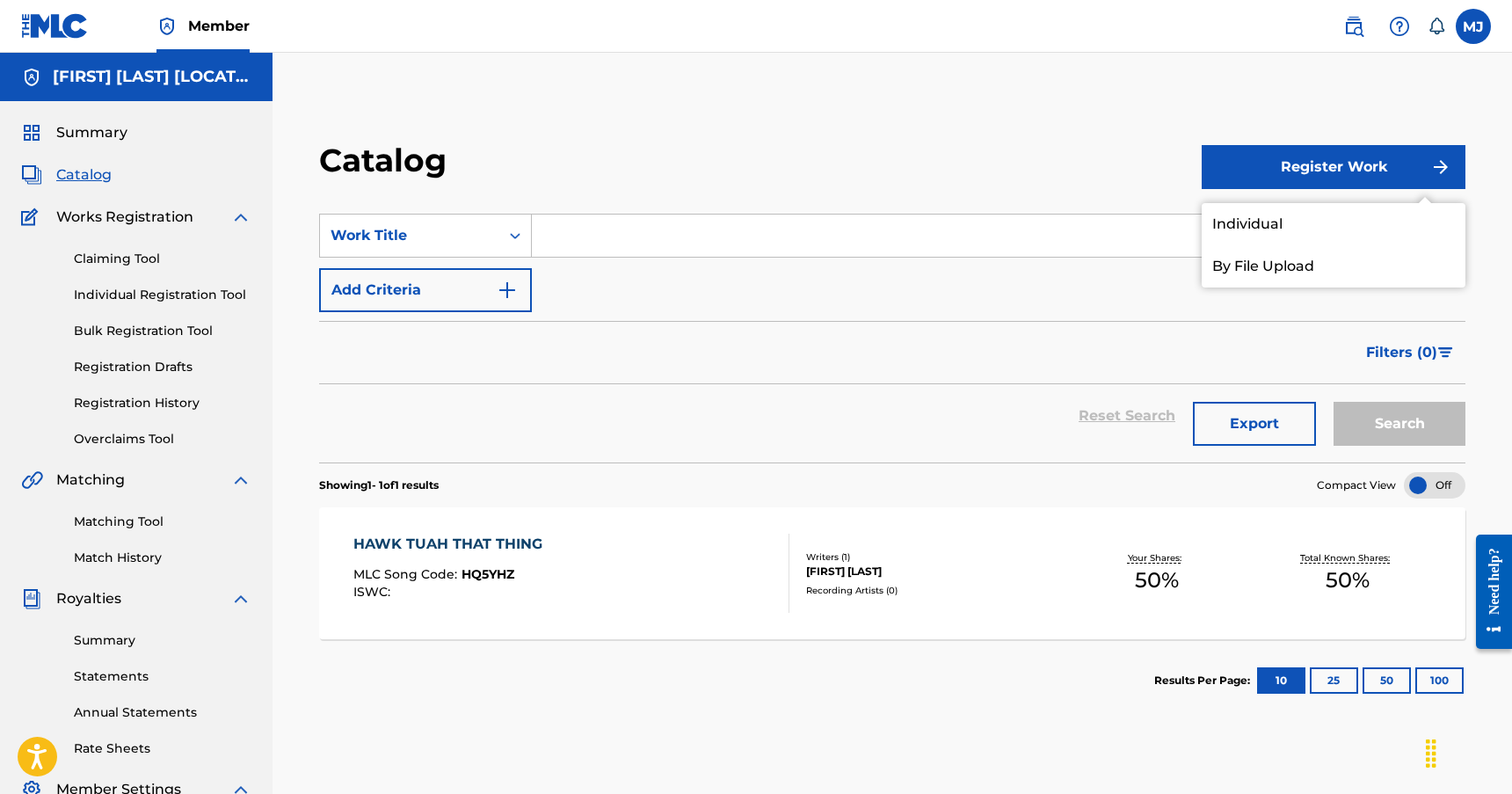 click on "Individual" at bounding box center [1334, 224] 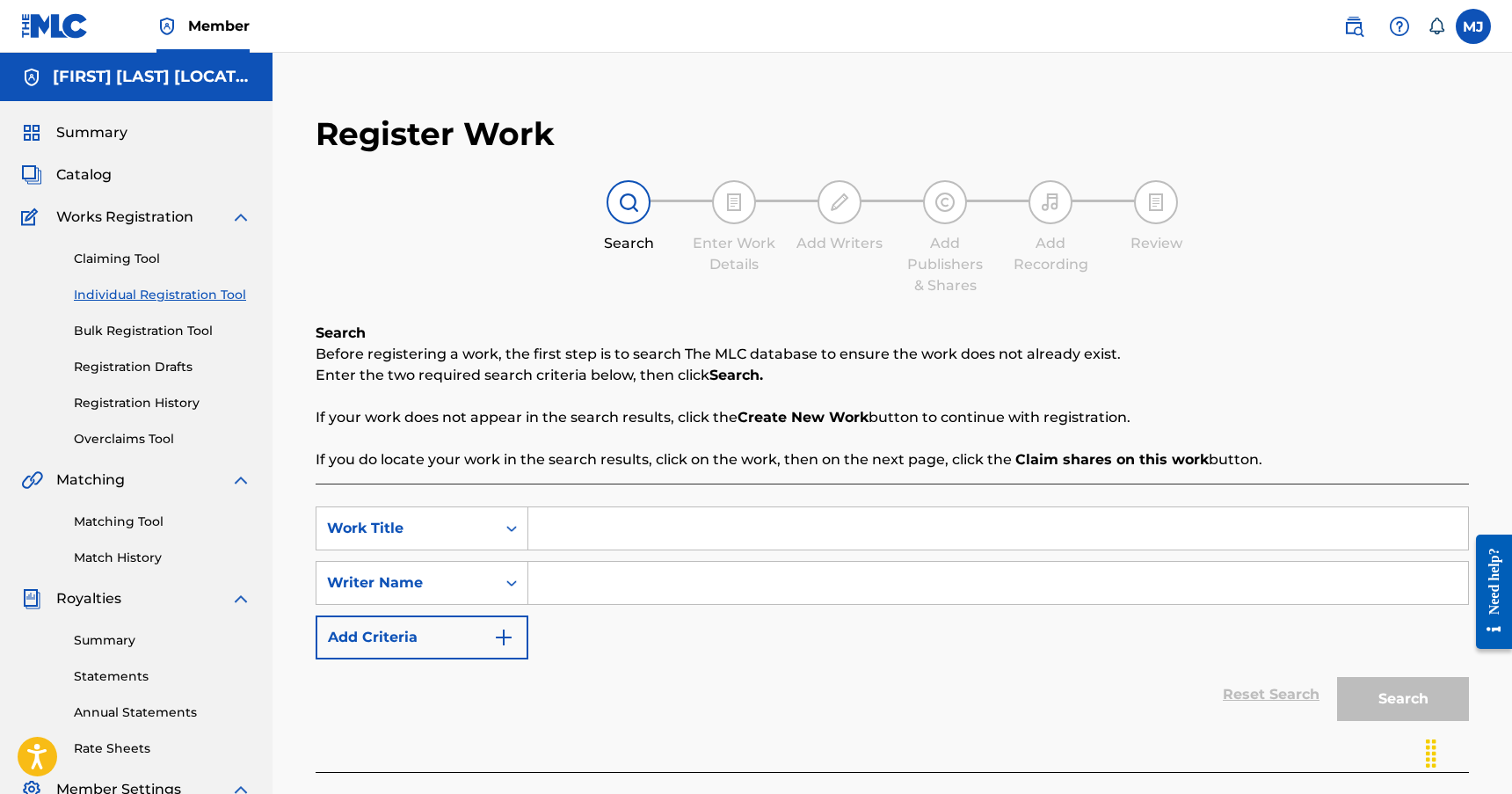 click at bounding box center (998, 528) 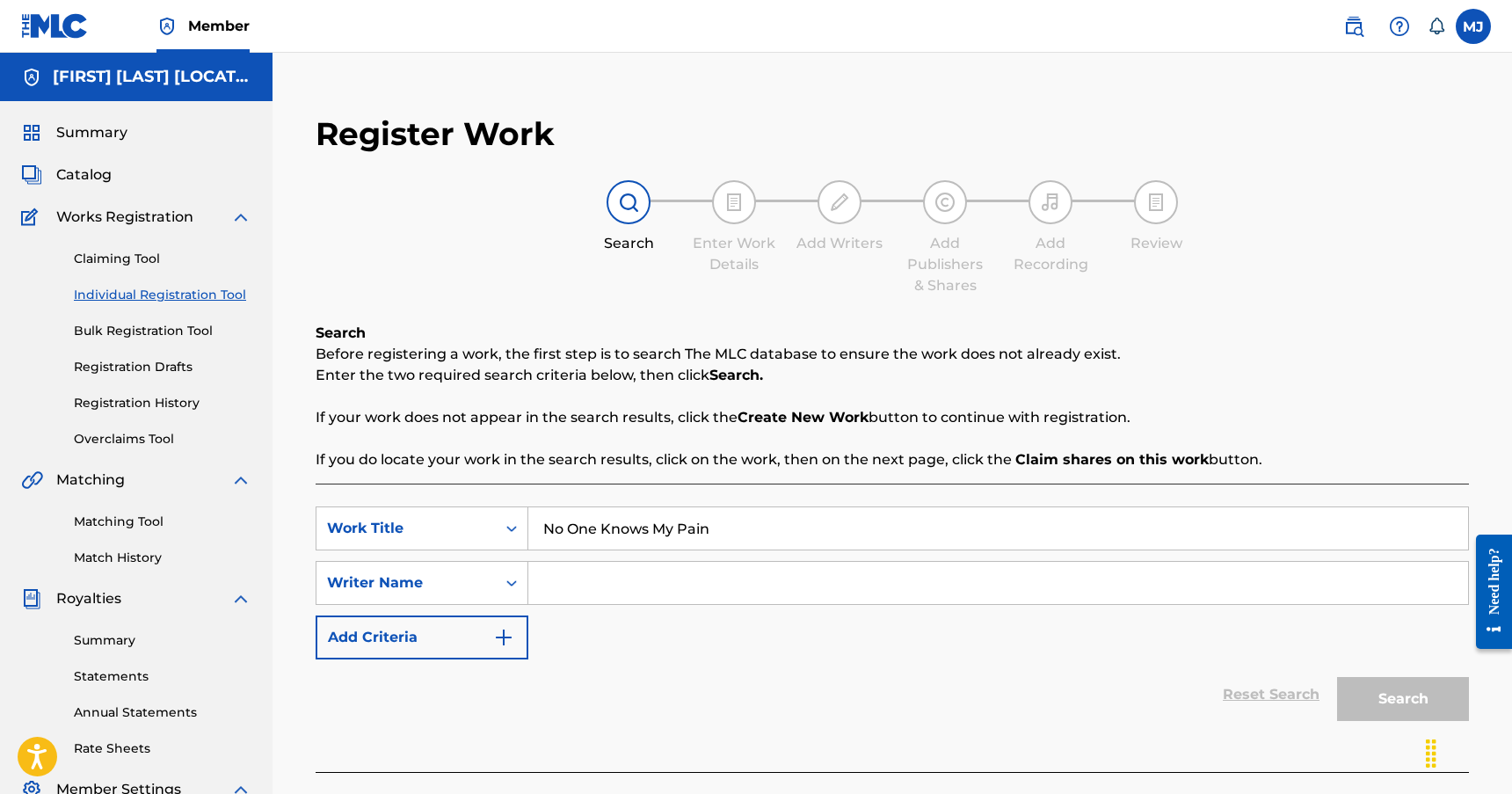 type on "No One Knows My Pain" 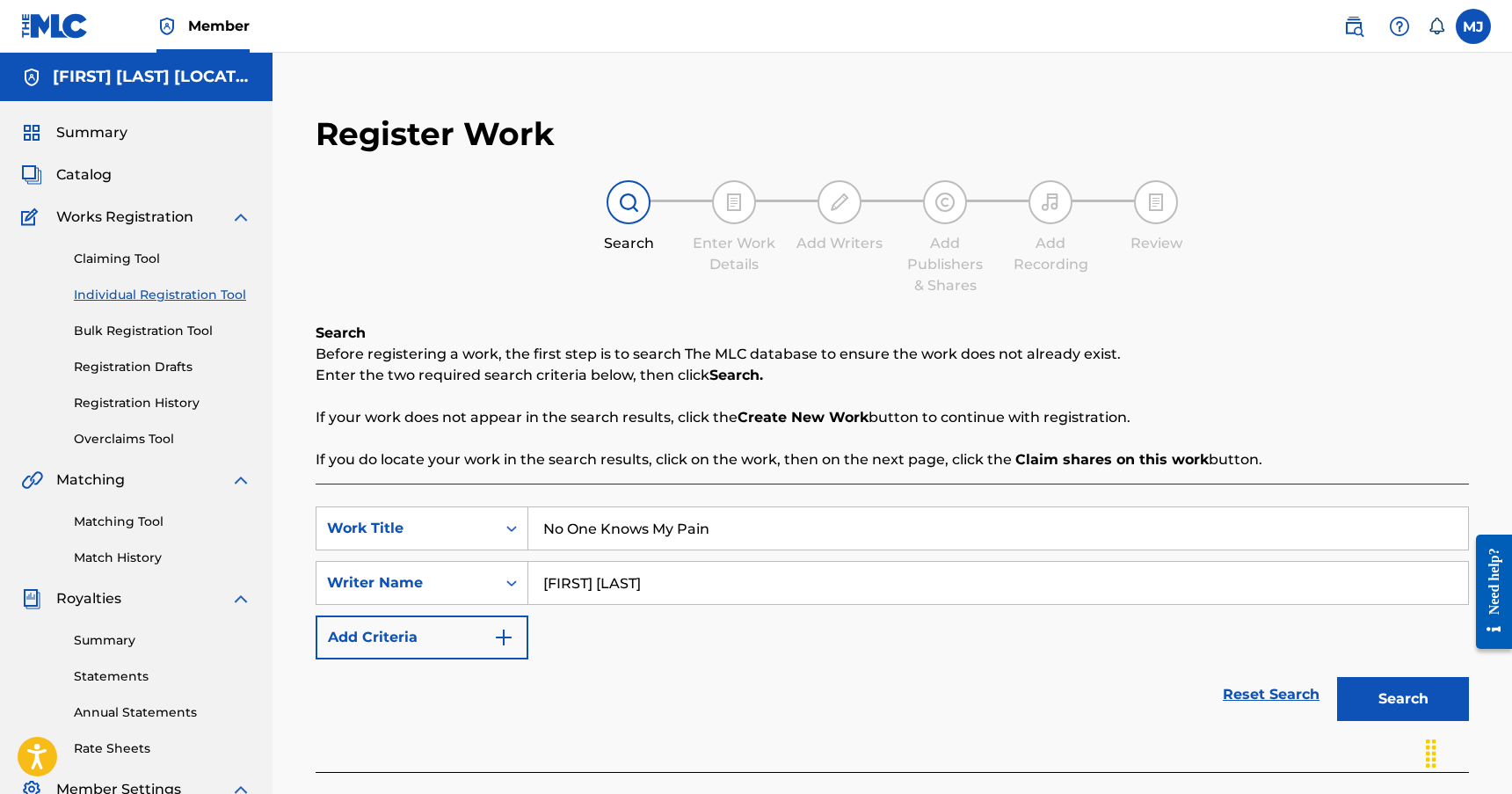 type on "[FIRST] [LAST]" 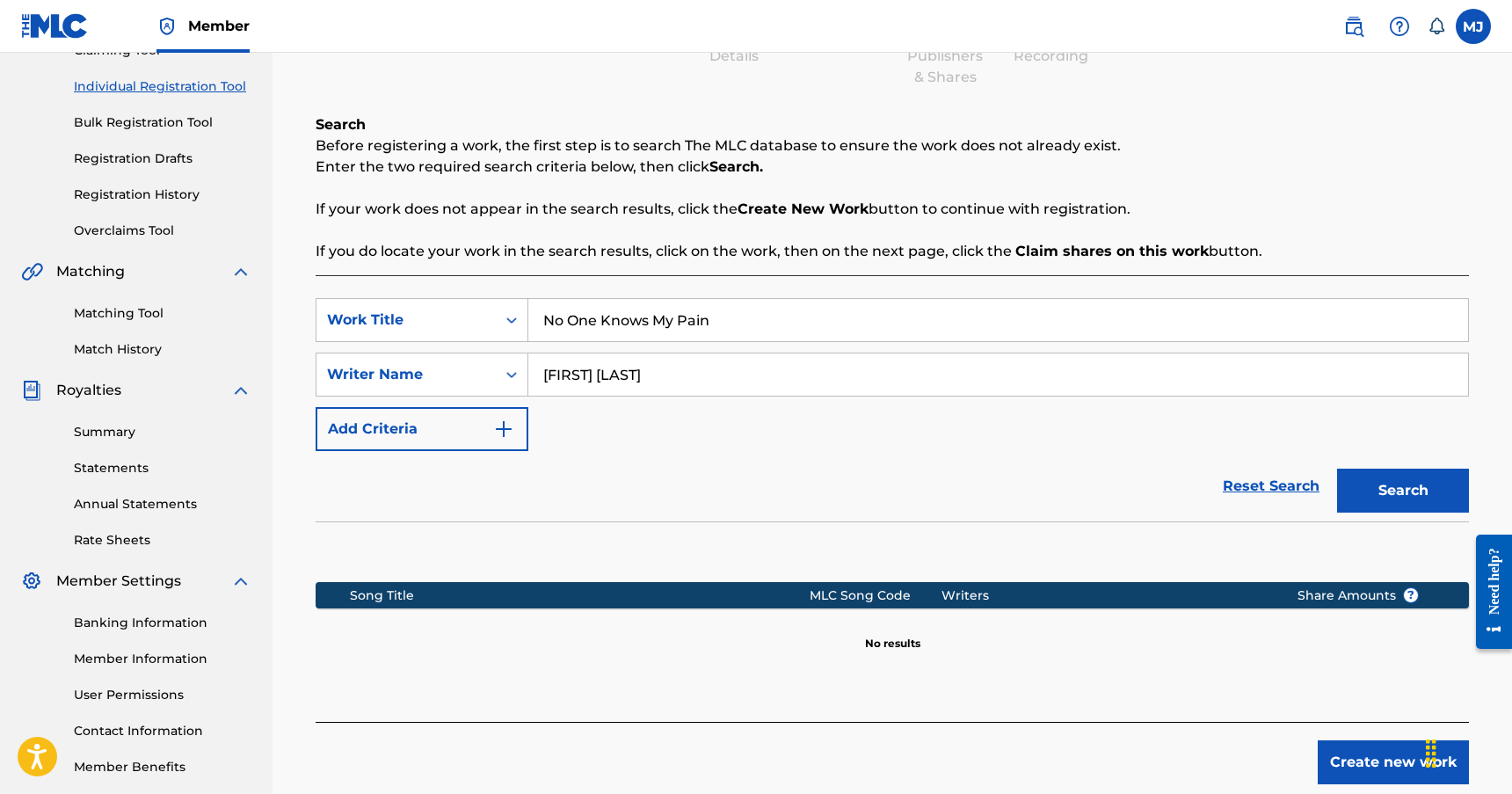 scroll, scrollTop: 301, scrollLeft: 0, axis: vertical 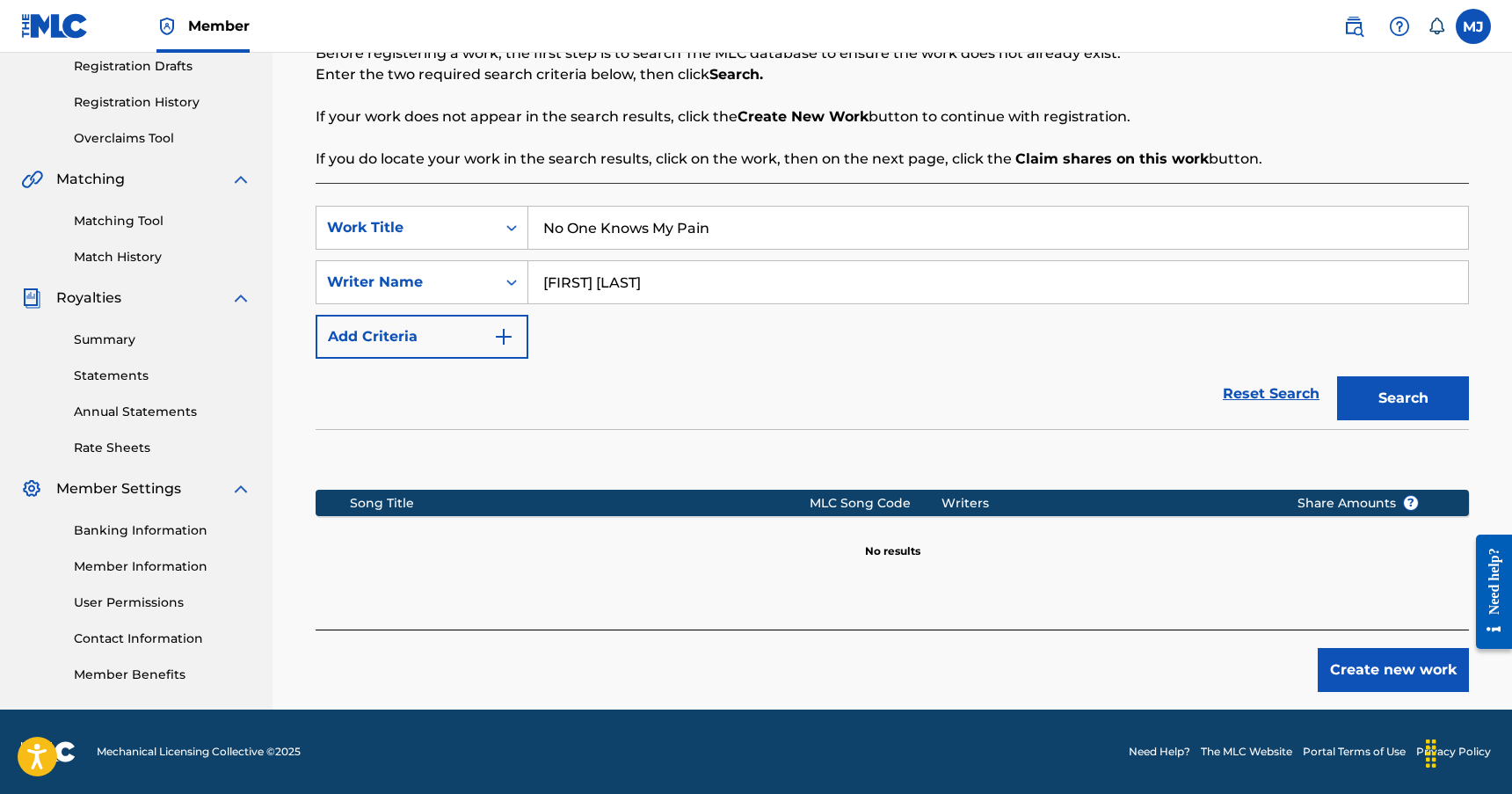 click on "Create new work" at bounding box center [1393, 670] 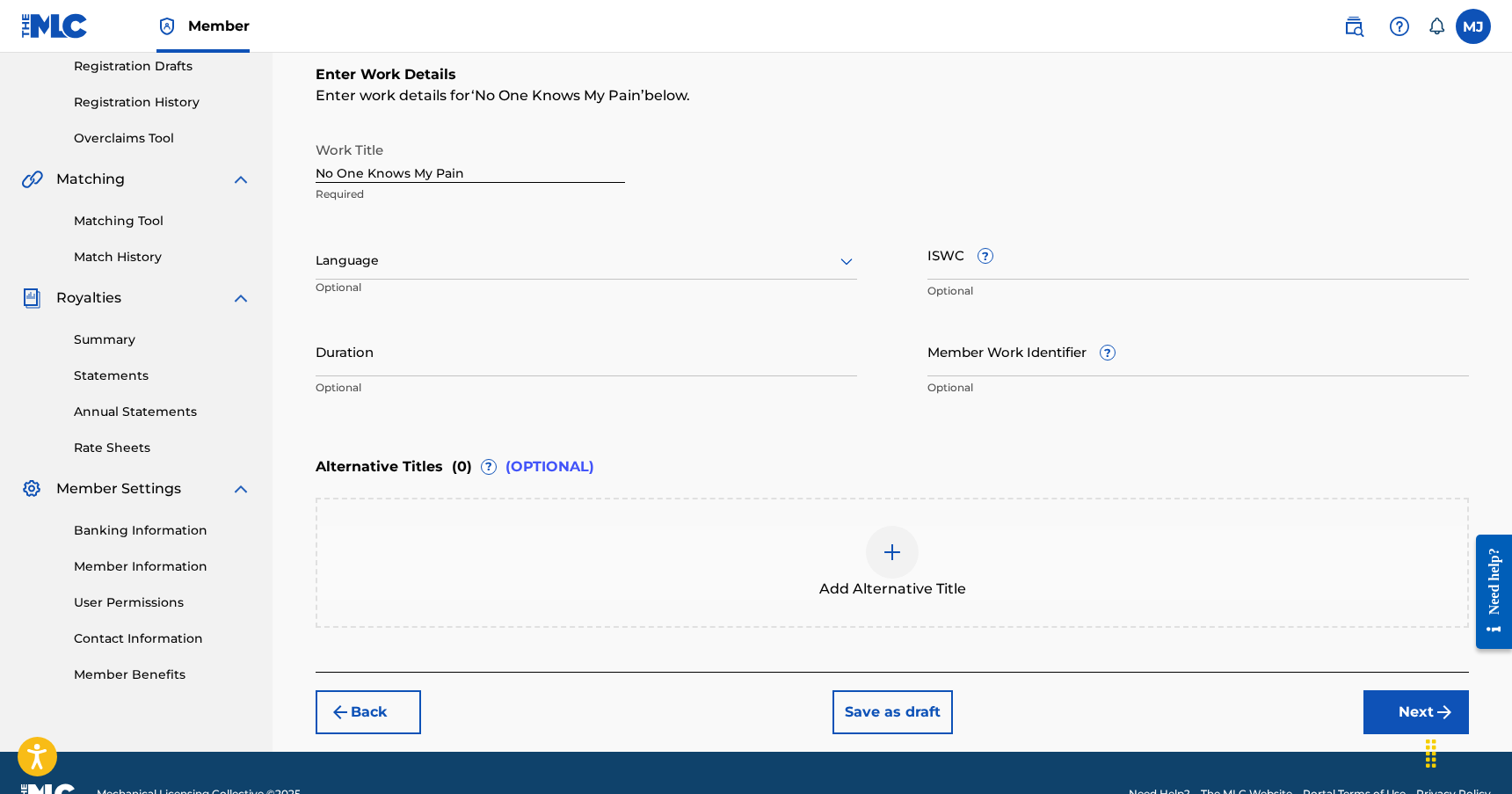 click at bounding box center [586, 260] 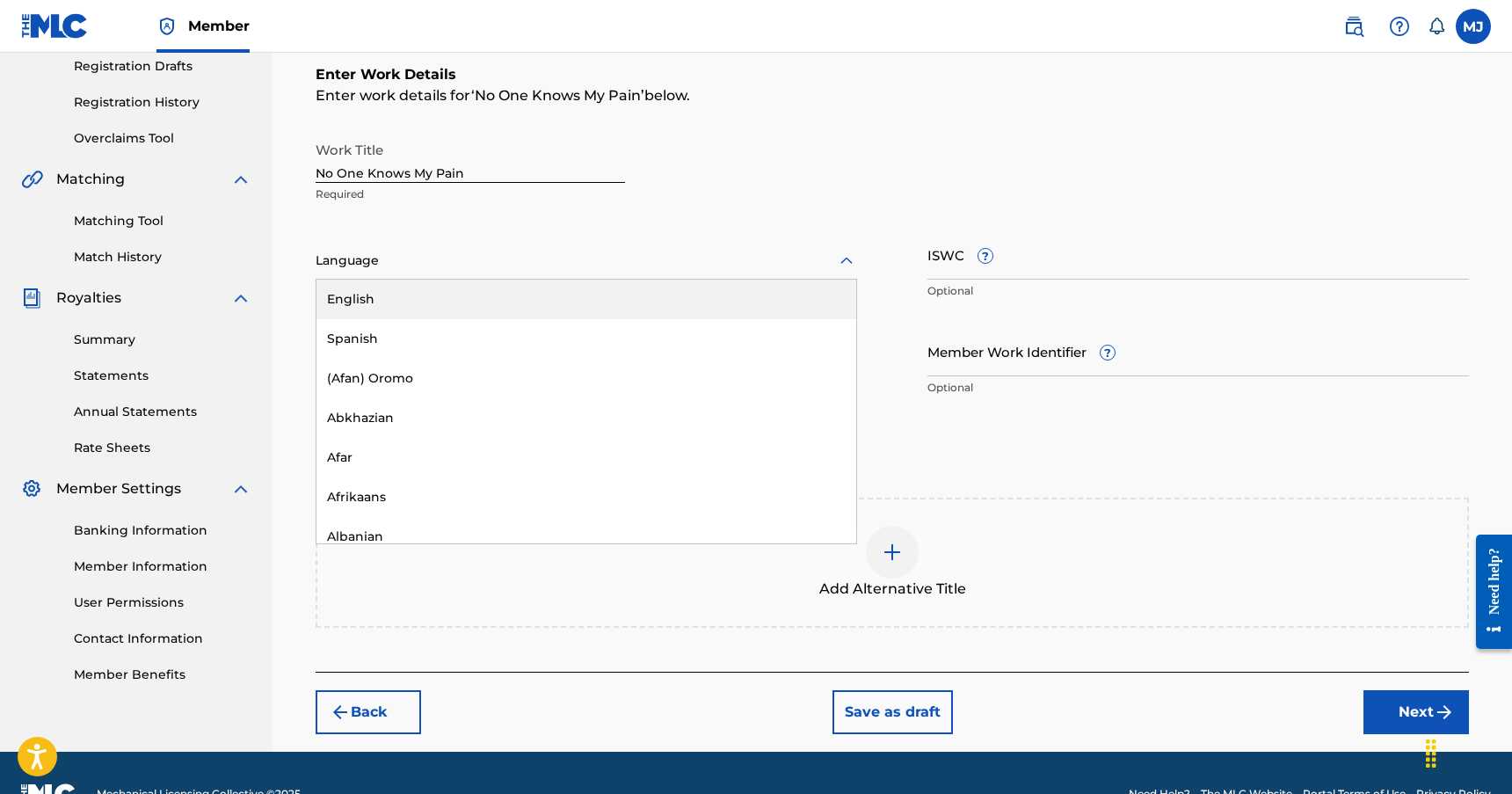 click on "English" at bounding box center [586, 299] 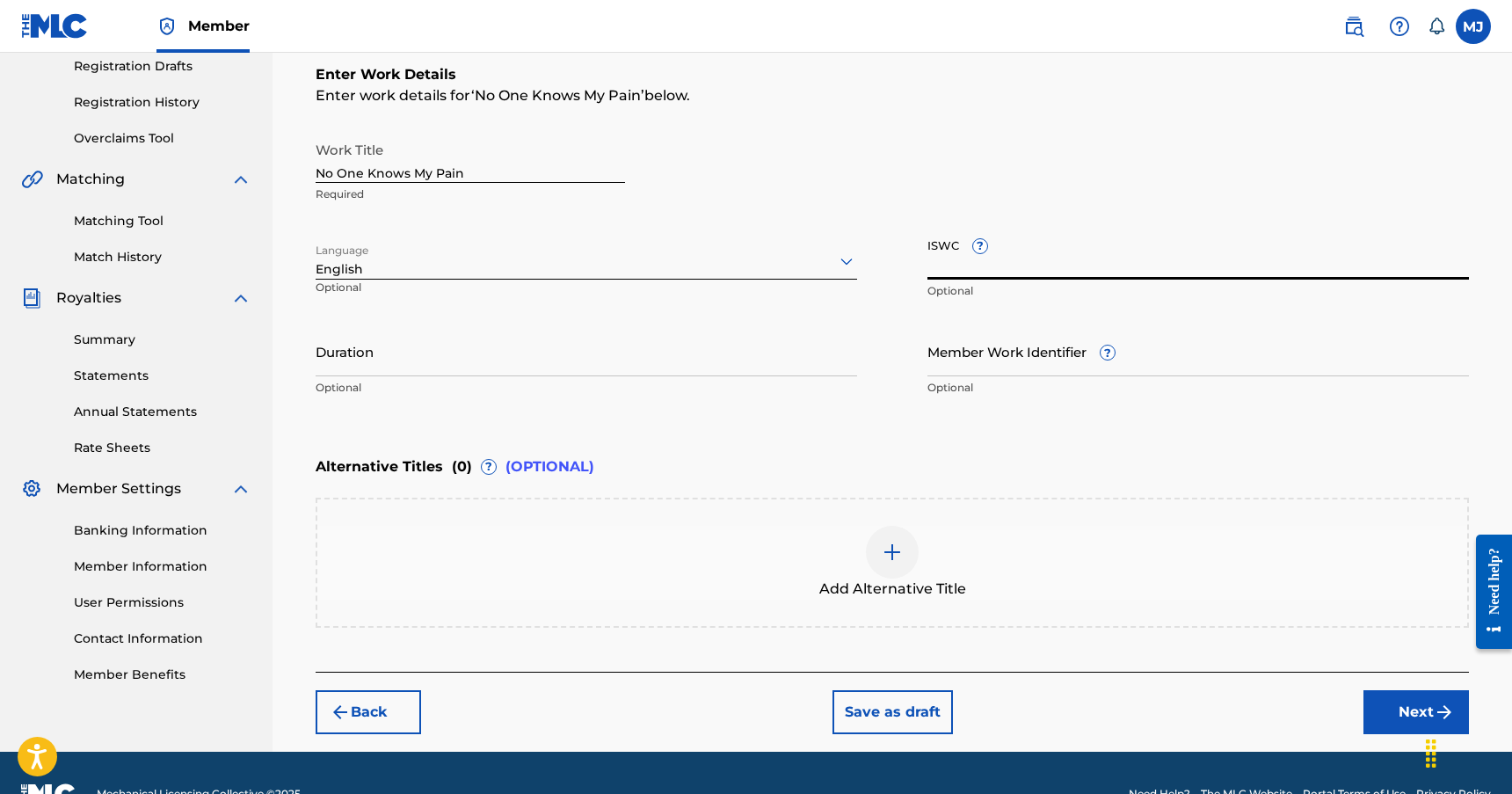 click on "ISWC   ?" at bounding box center (1198, 254) 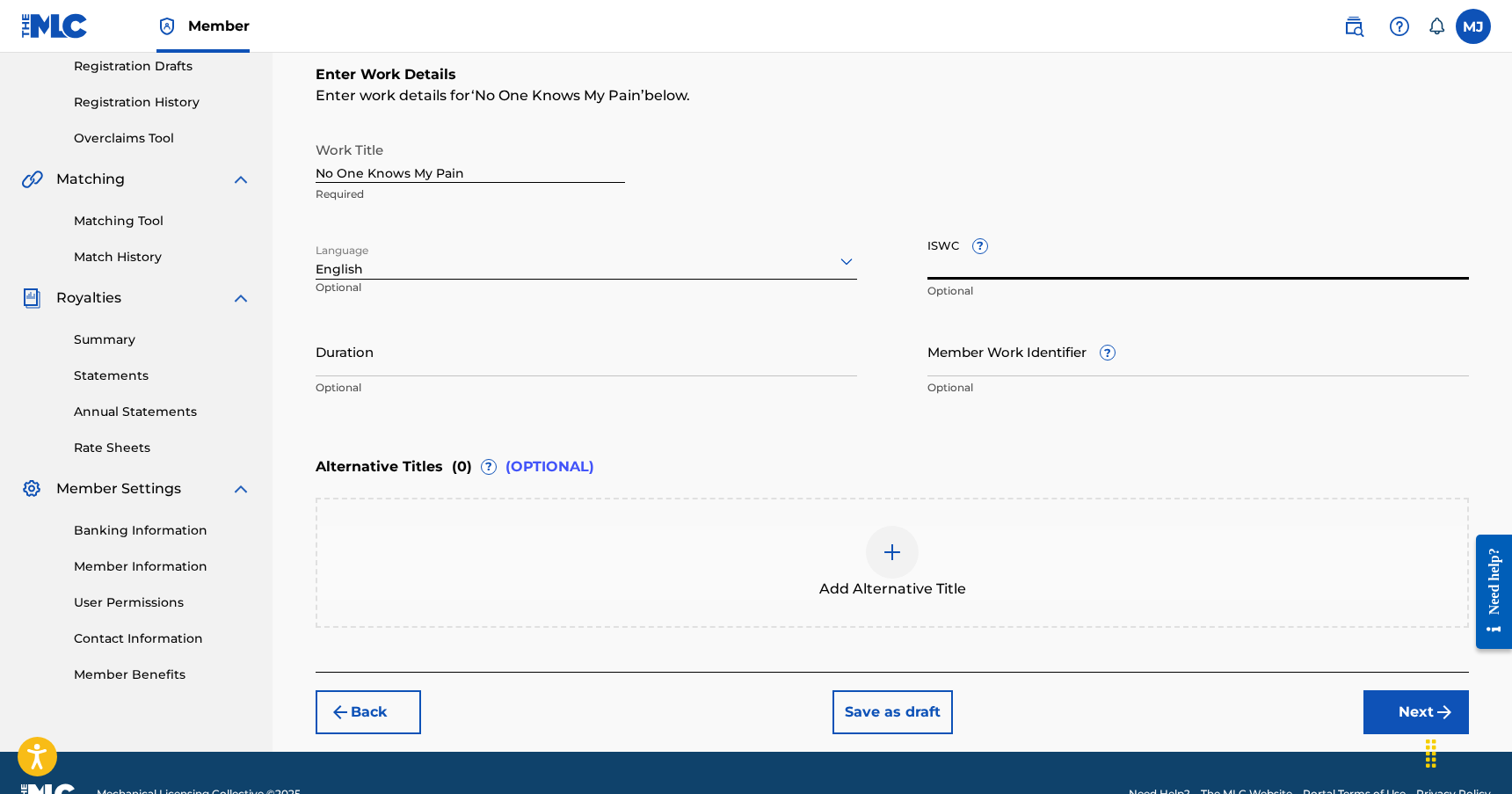 paste on "T3339233573" 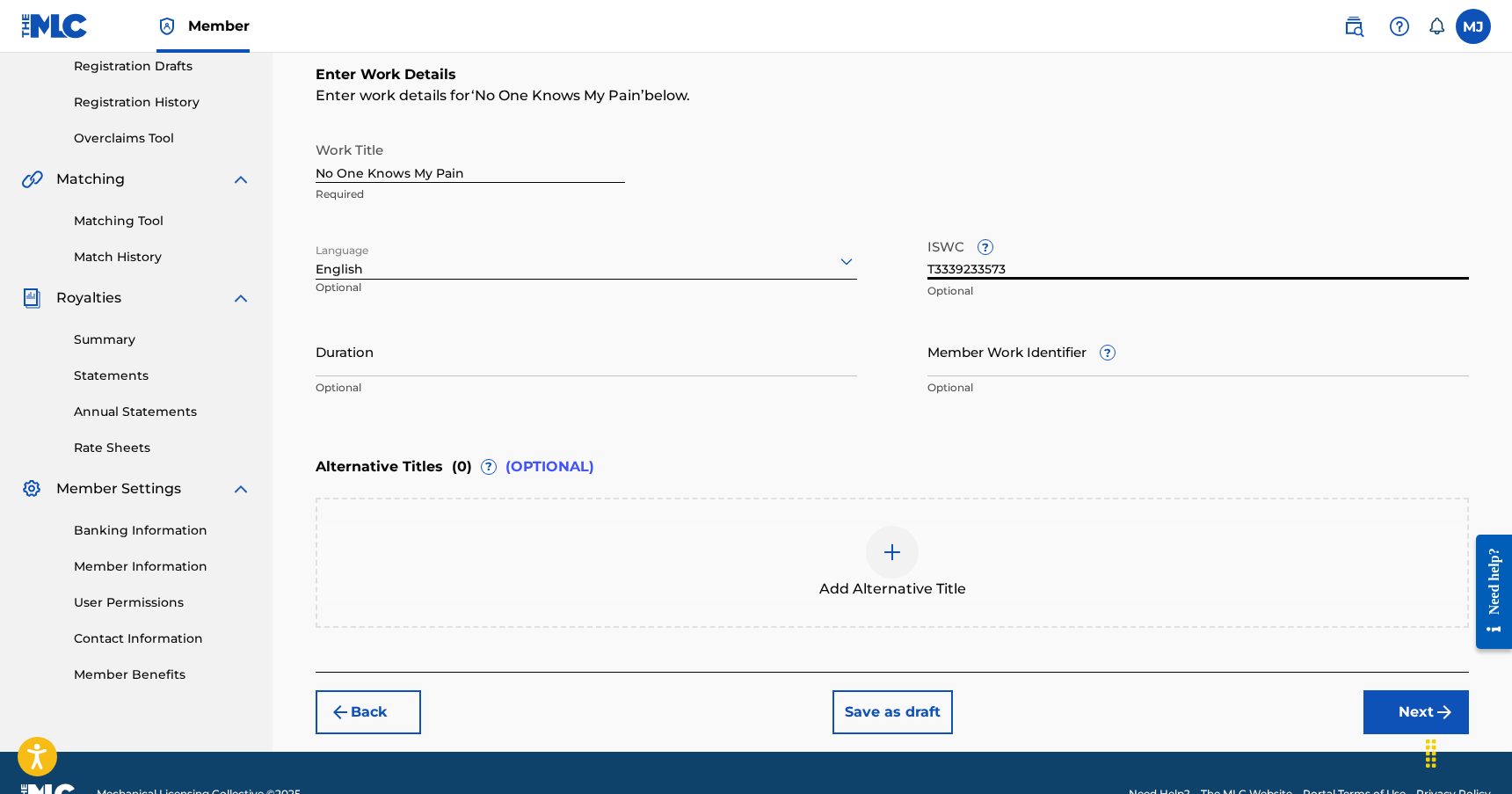 type on "T3339233573" 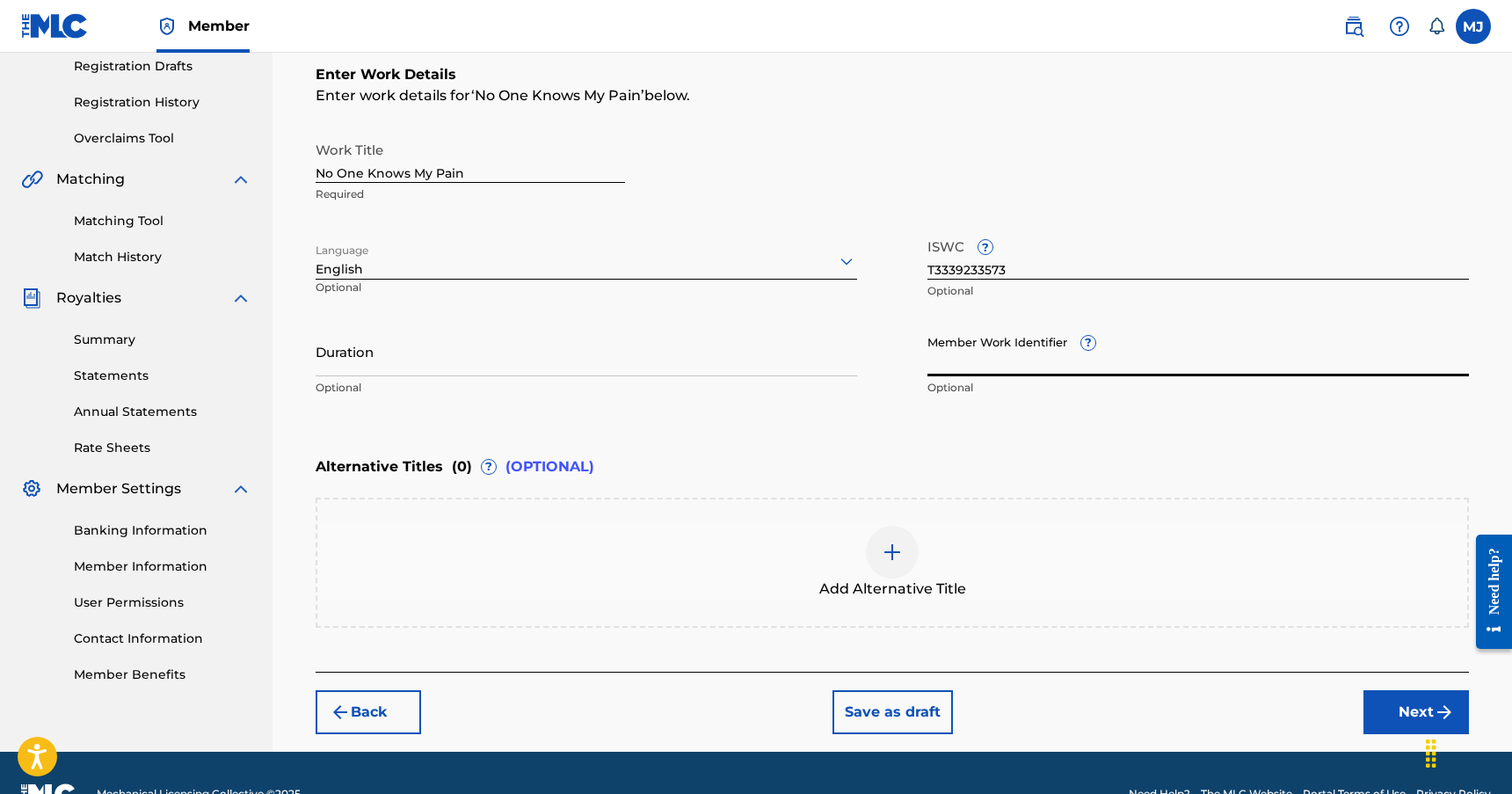 click on "Member Work Identifier   ?" at bounding box center [1198, 351] 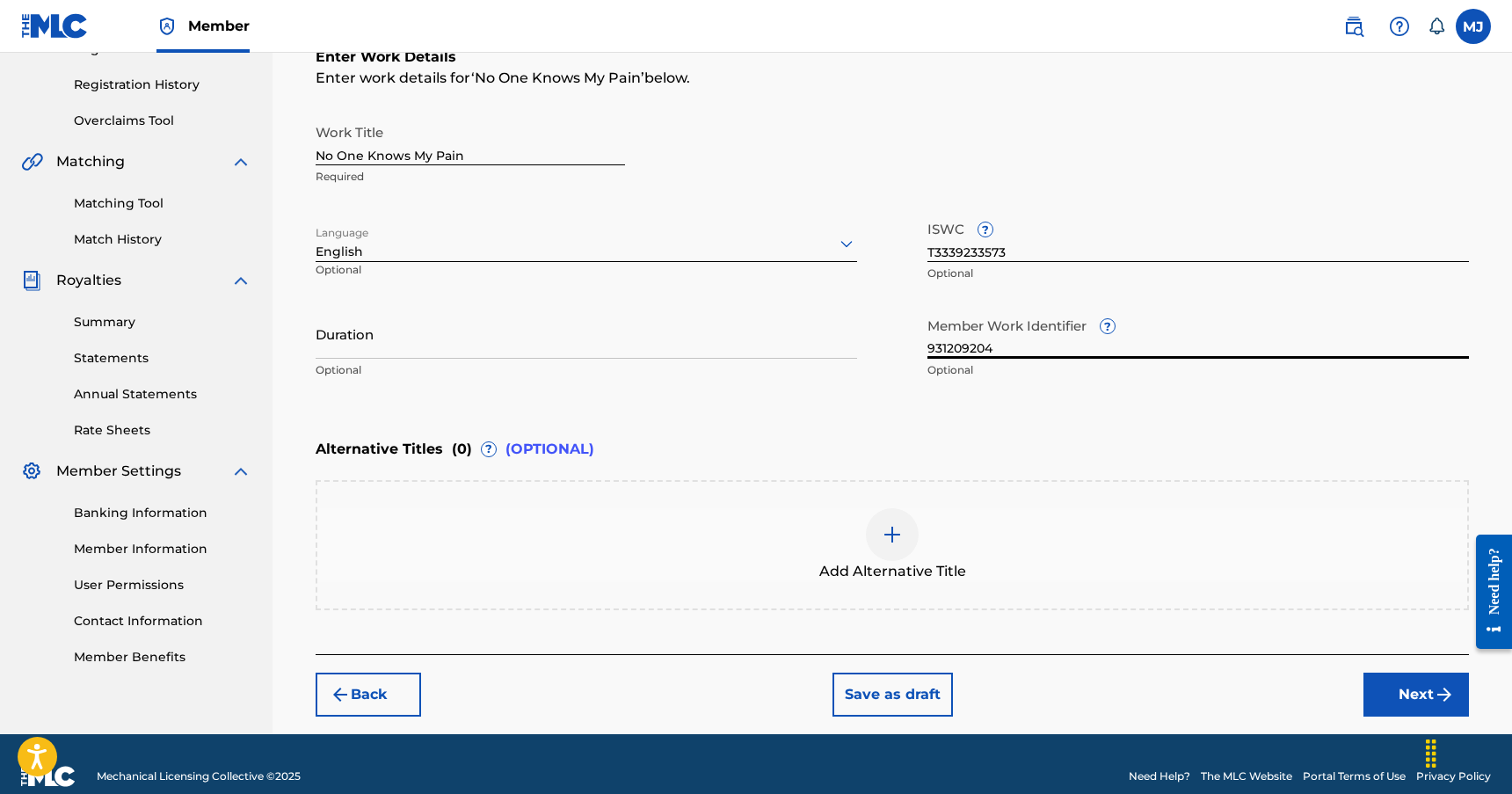 scroll, scrollTop: 343, scrollLeft: 0, axis: vertical 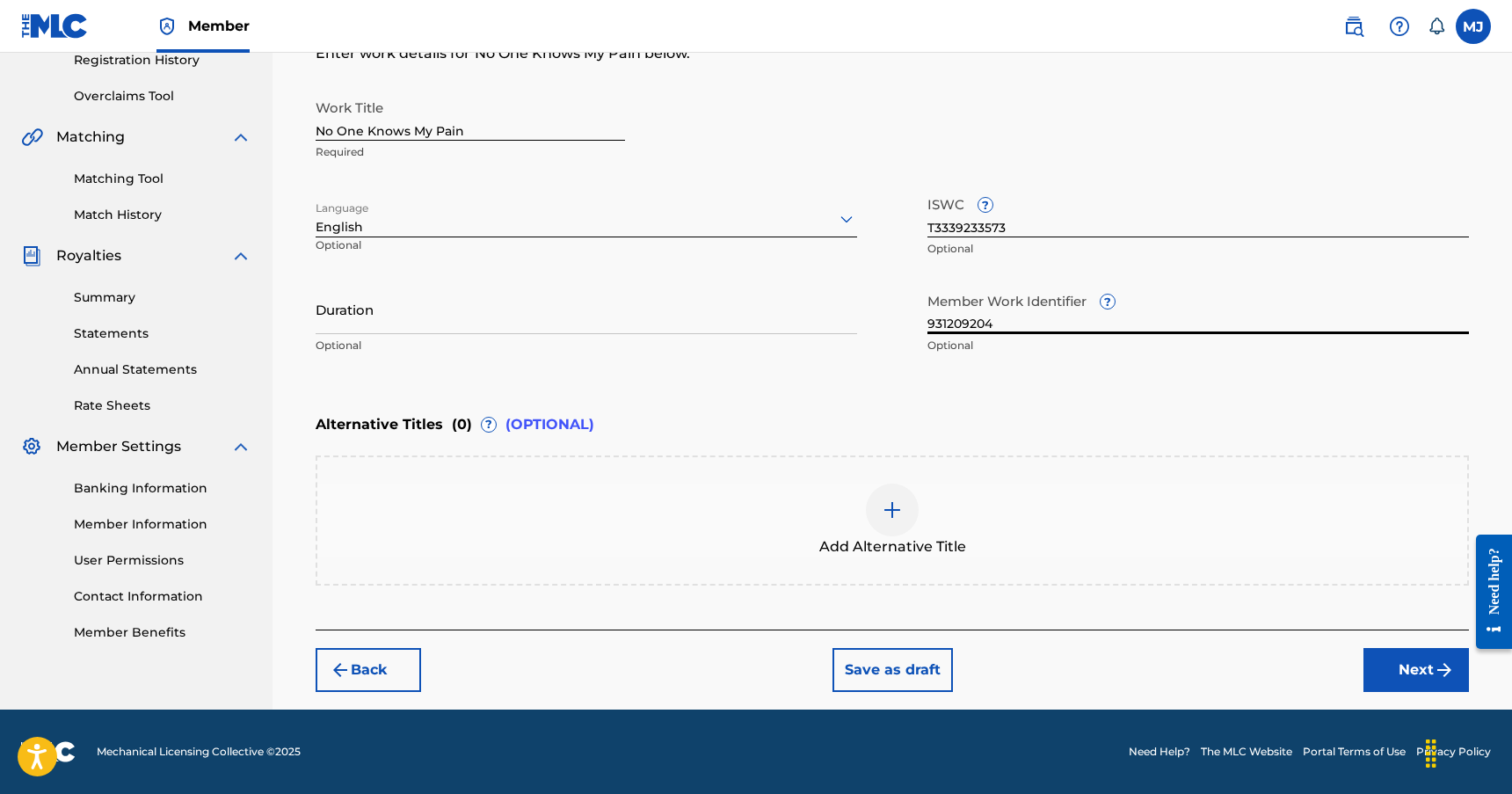type on "931209204" 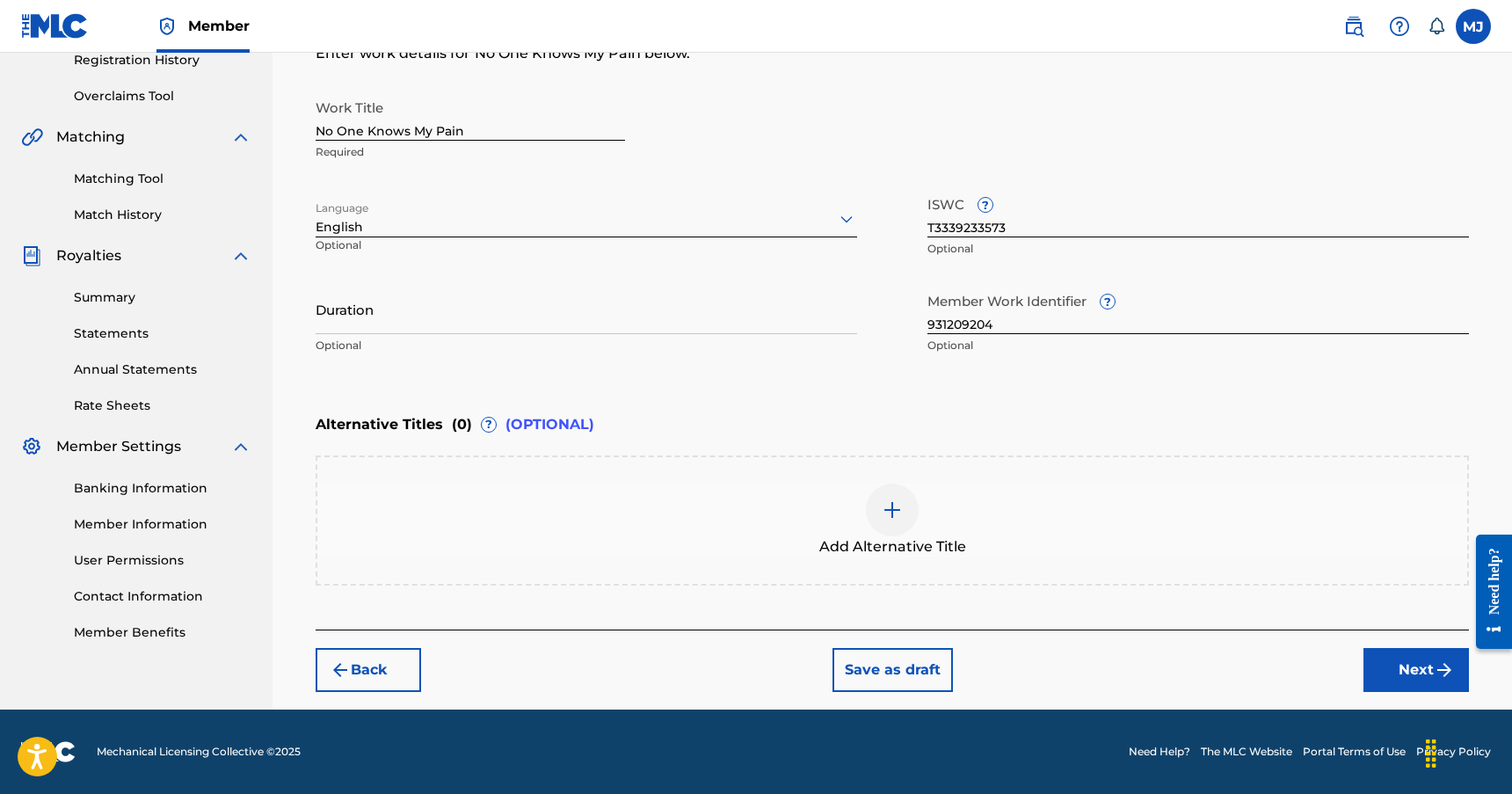 click on "[NAME]" at bounding box center [892, 130] 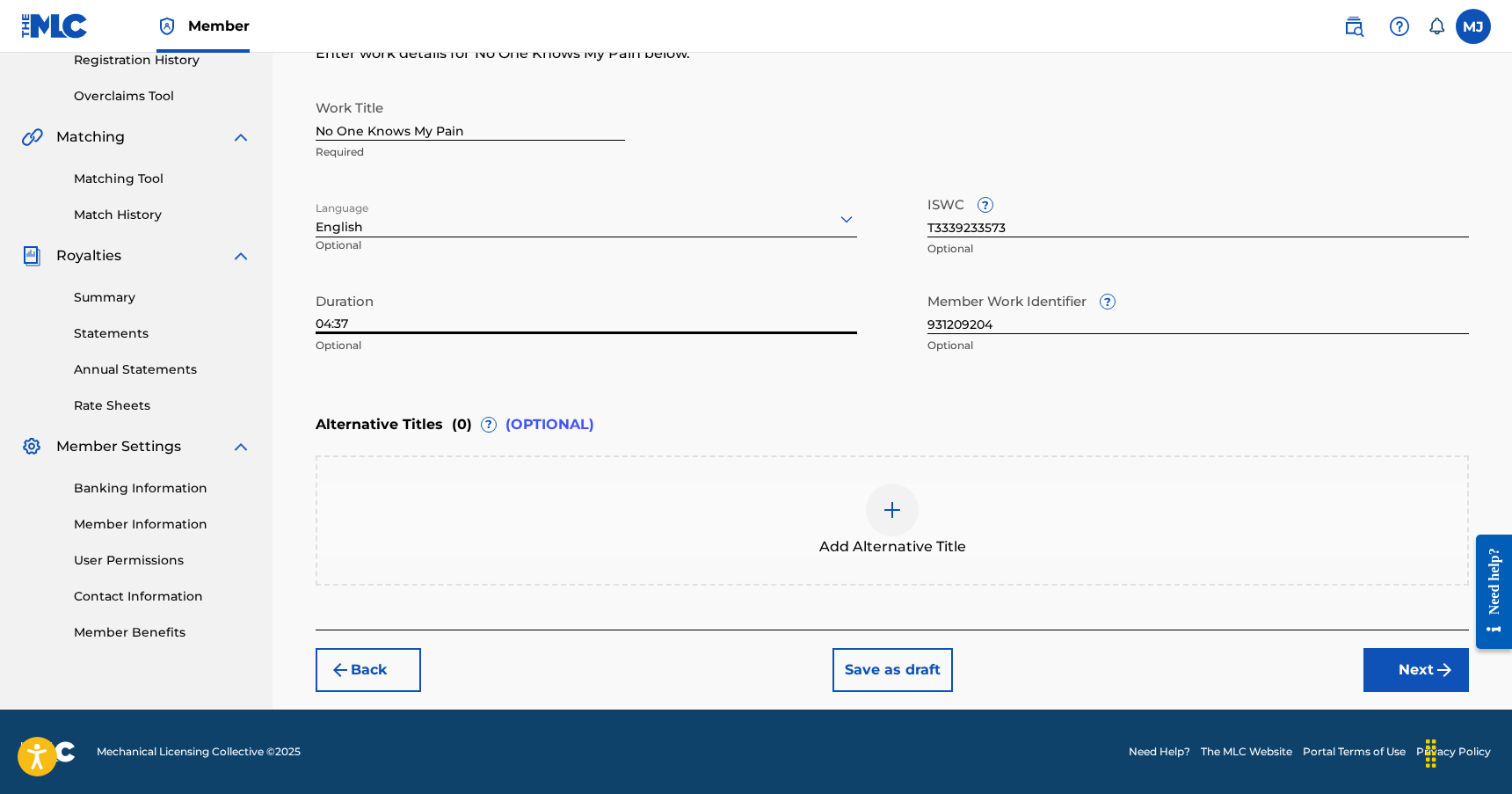 type on "04:37" 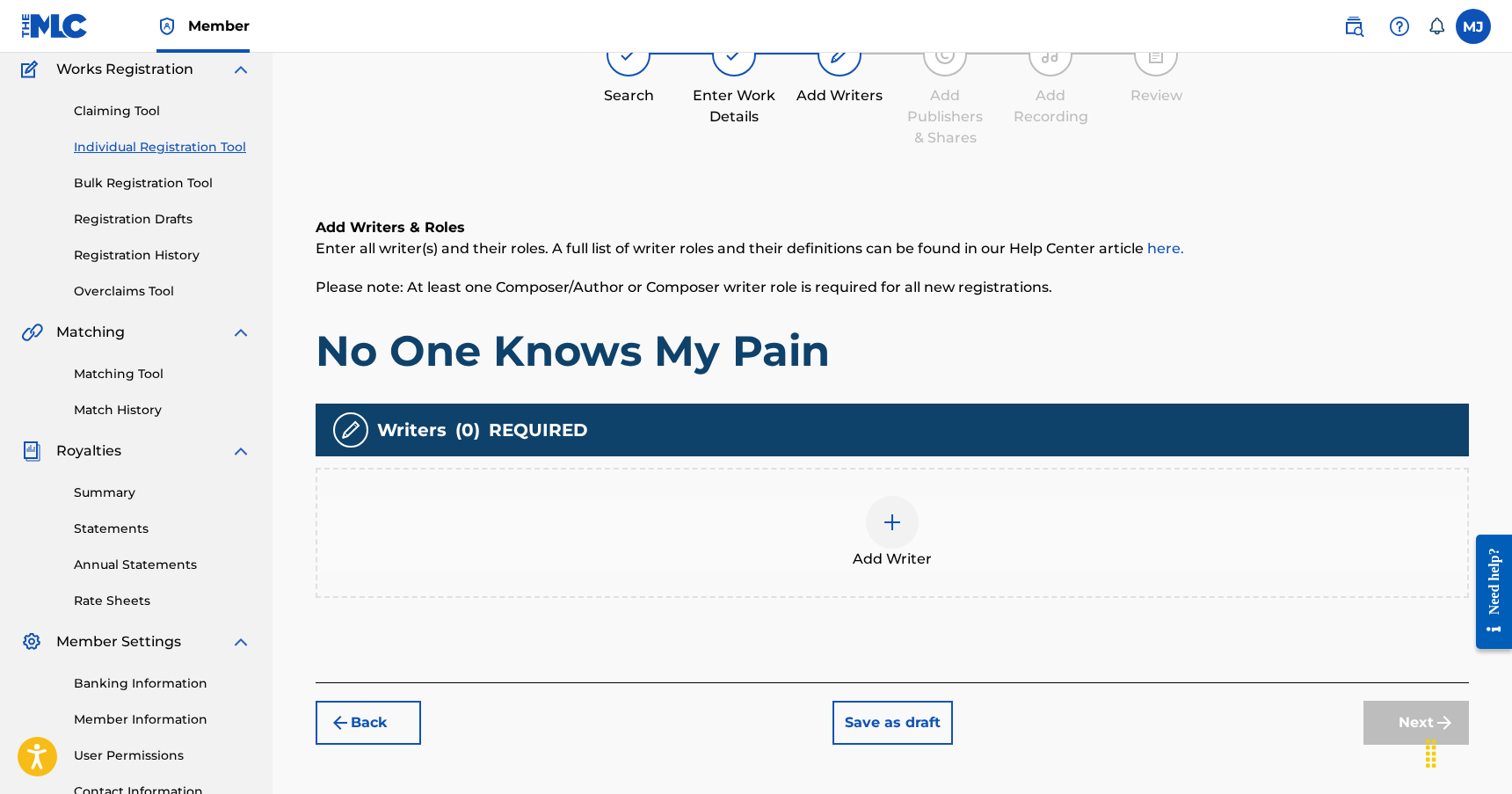 scroll, scrollTop: 79, scrollLeft: 0, axis: vertical 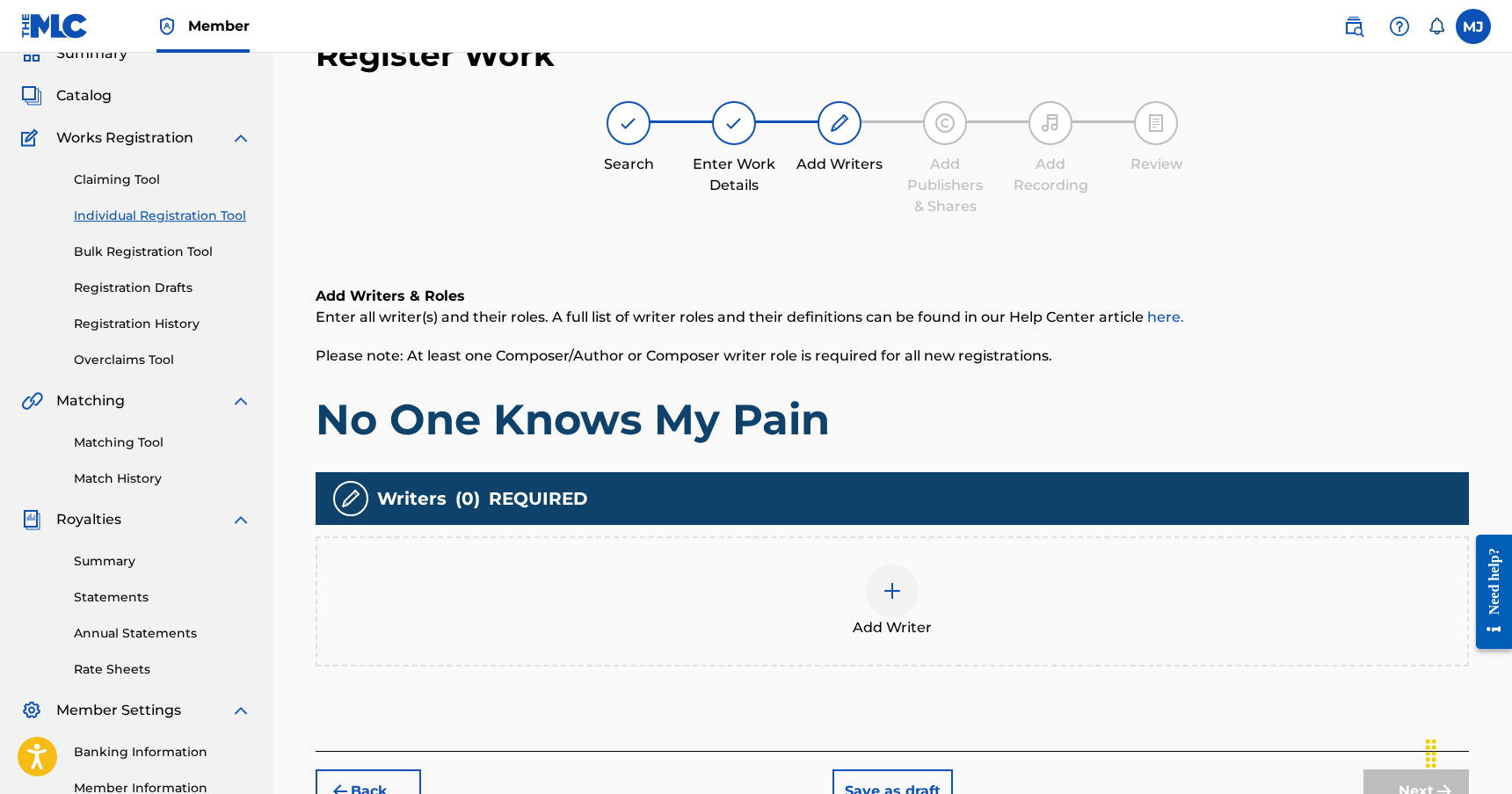 click at bounding box center [892, 591] 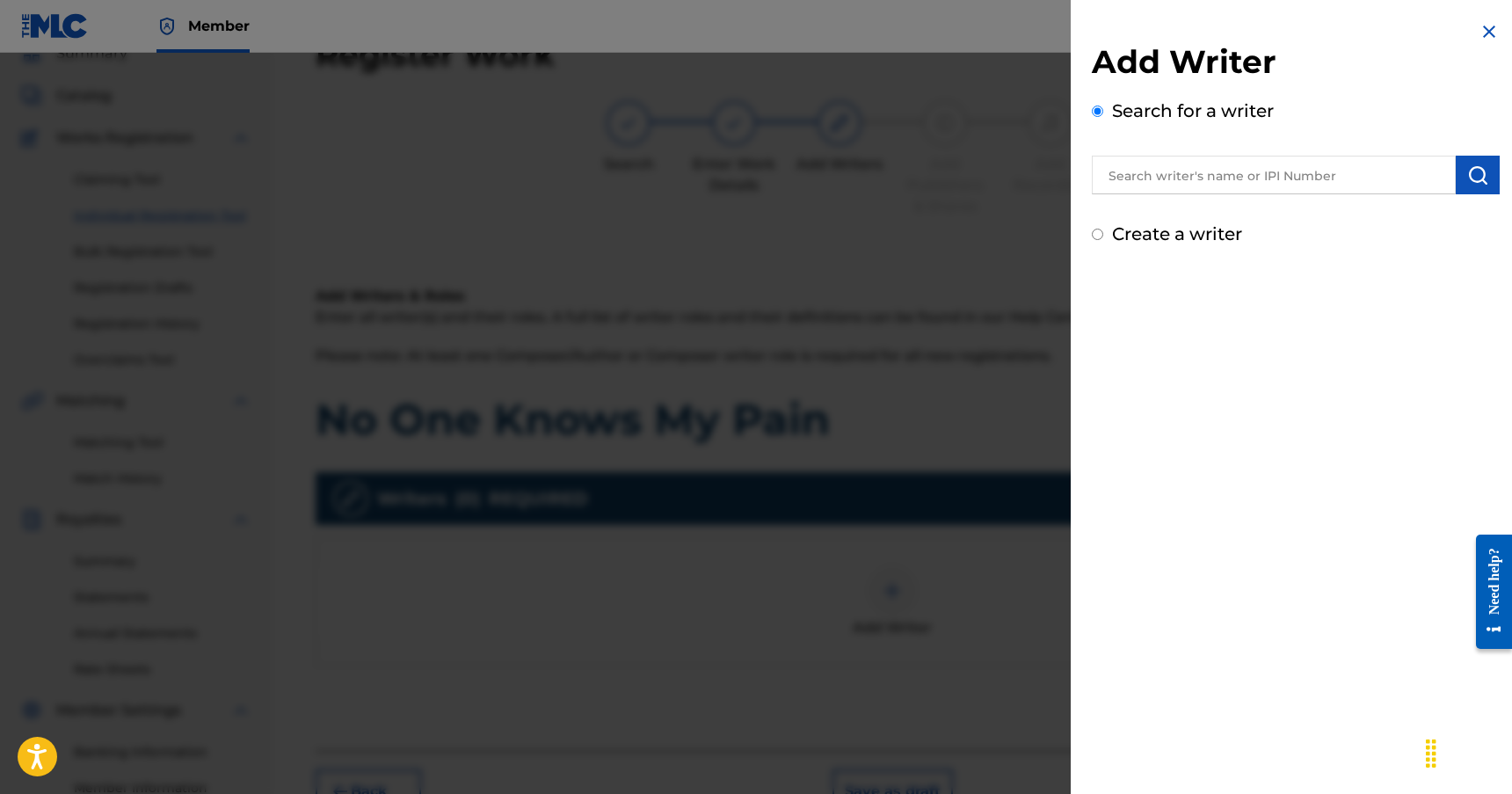click at bounding box center (1274, 175) 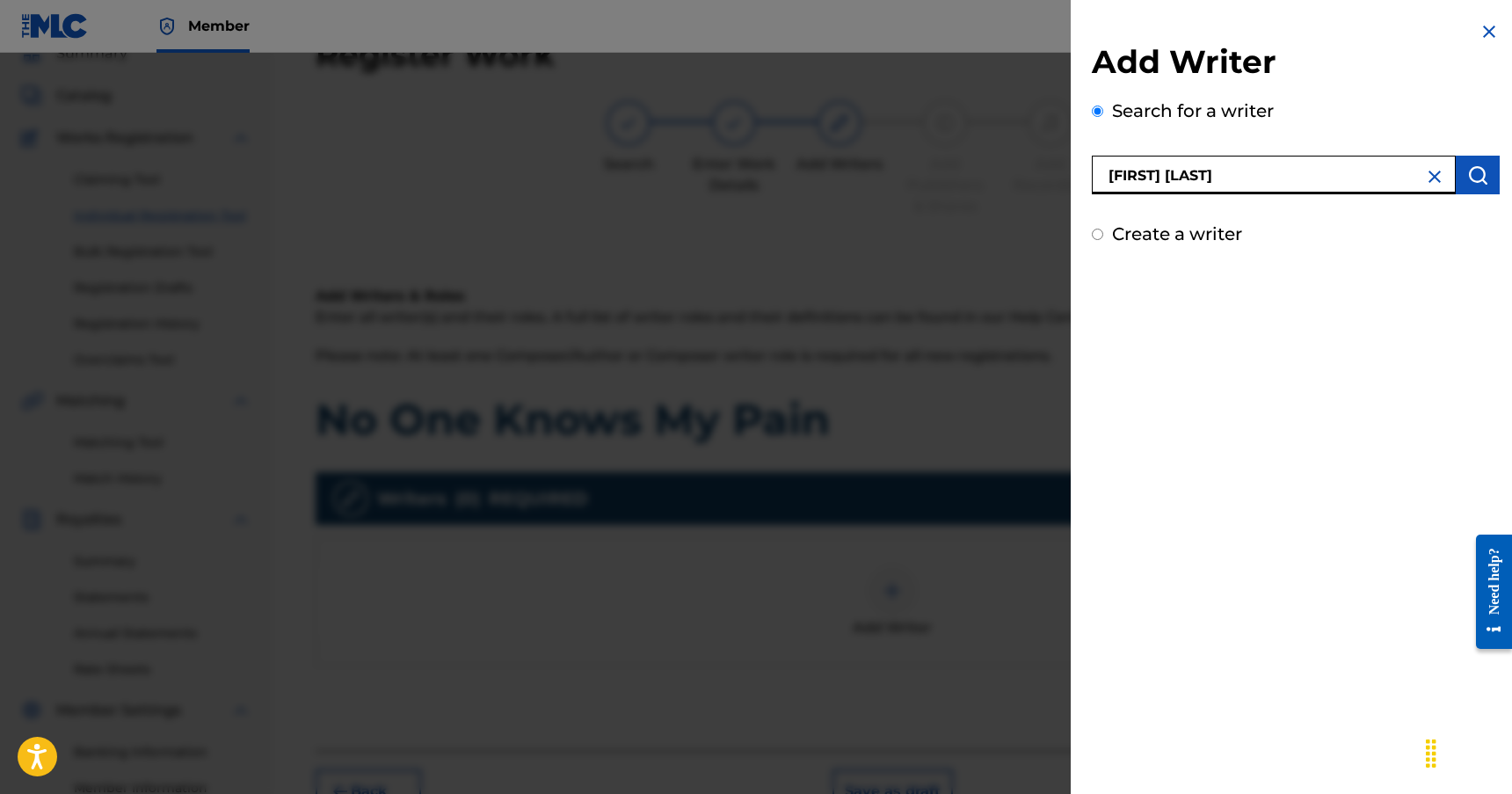 type on "[FIRST] [LAST]" 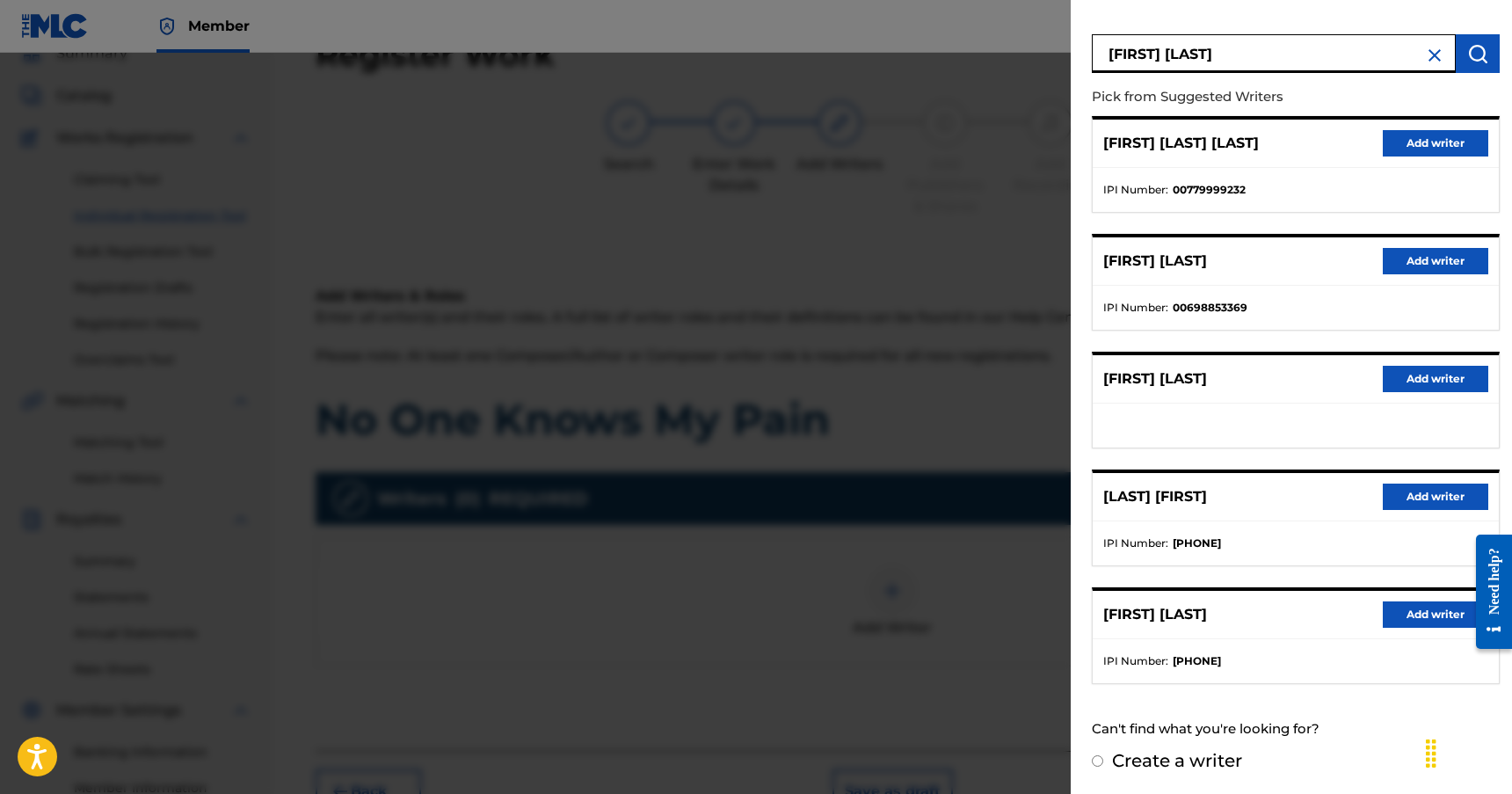 scroll, scrollTop: 122, scrollLeft: 0, axis: vertical 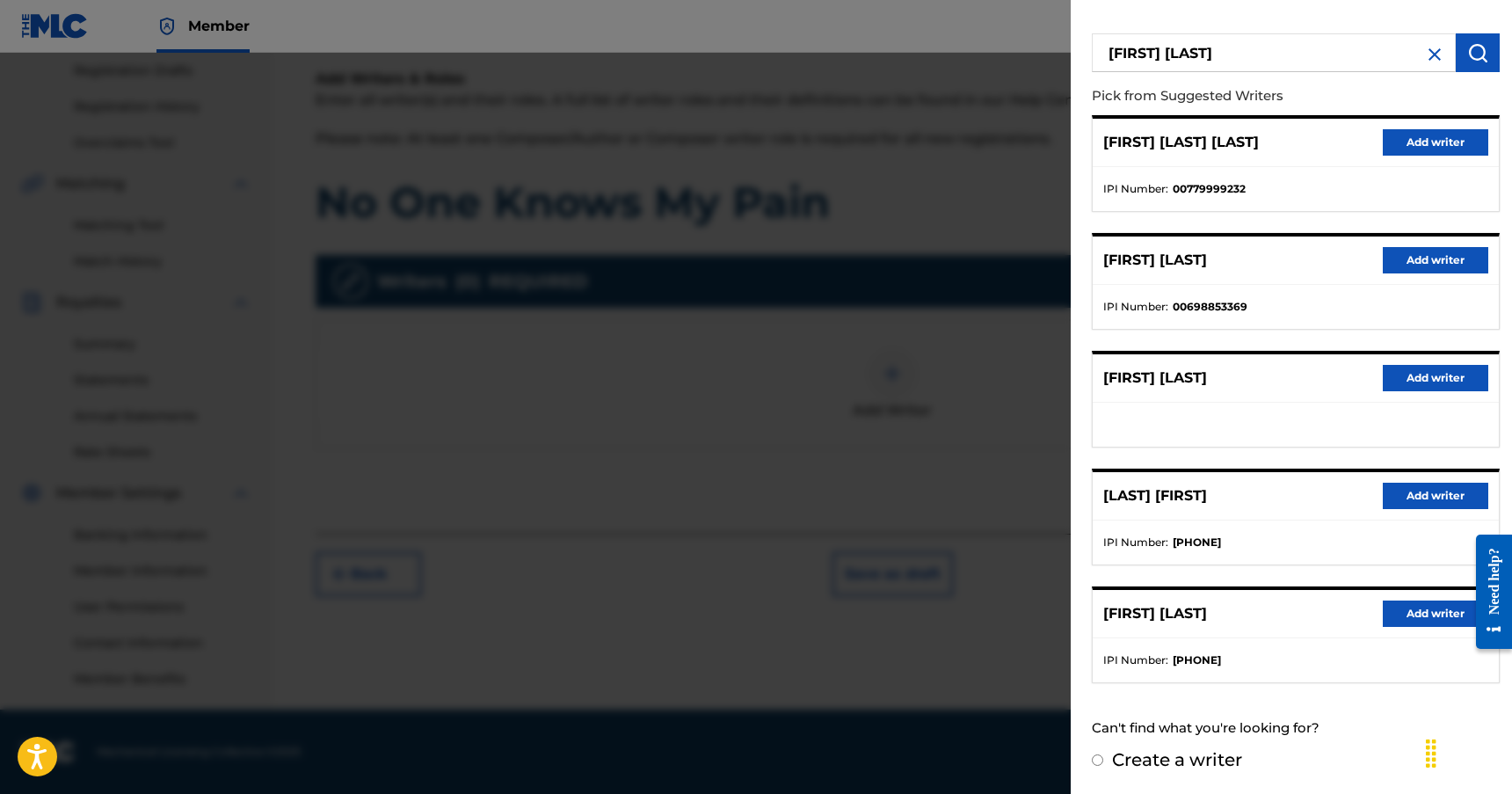 click on "Add writer" at bounding box center (1436, 614) 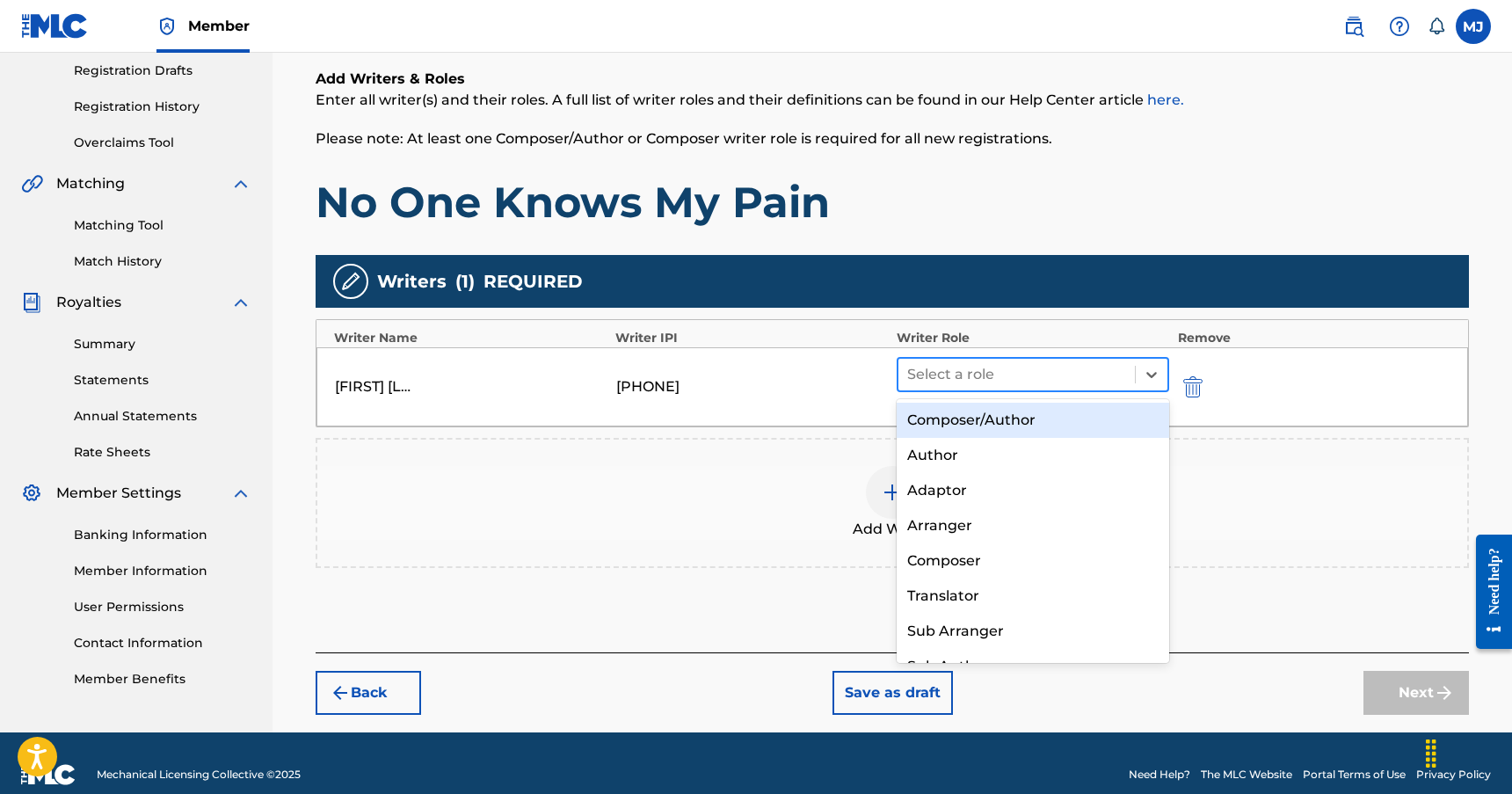 click at bounding box center [1016, 375] 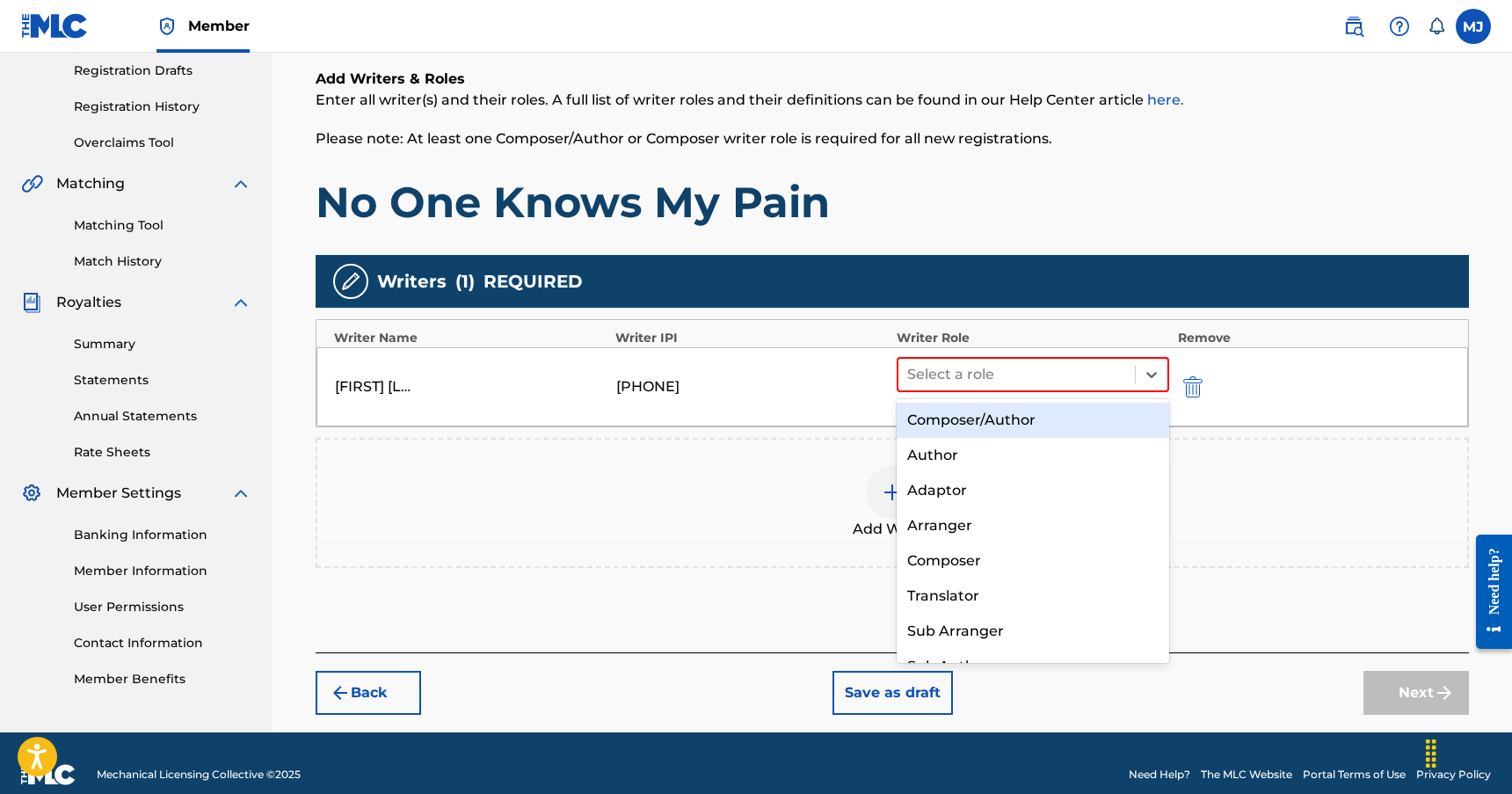 click on "Composer/Author" at bounding box center (1033, 420) 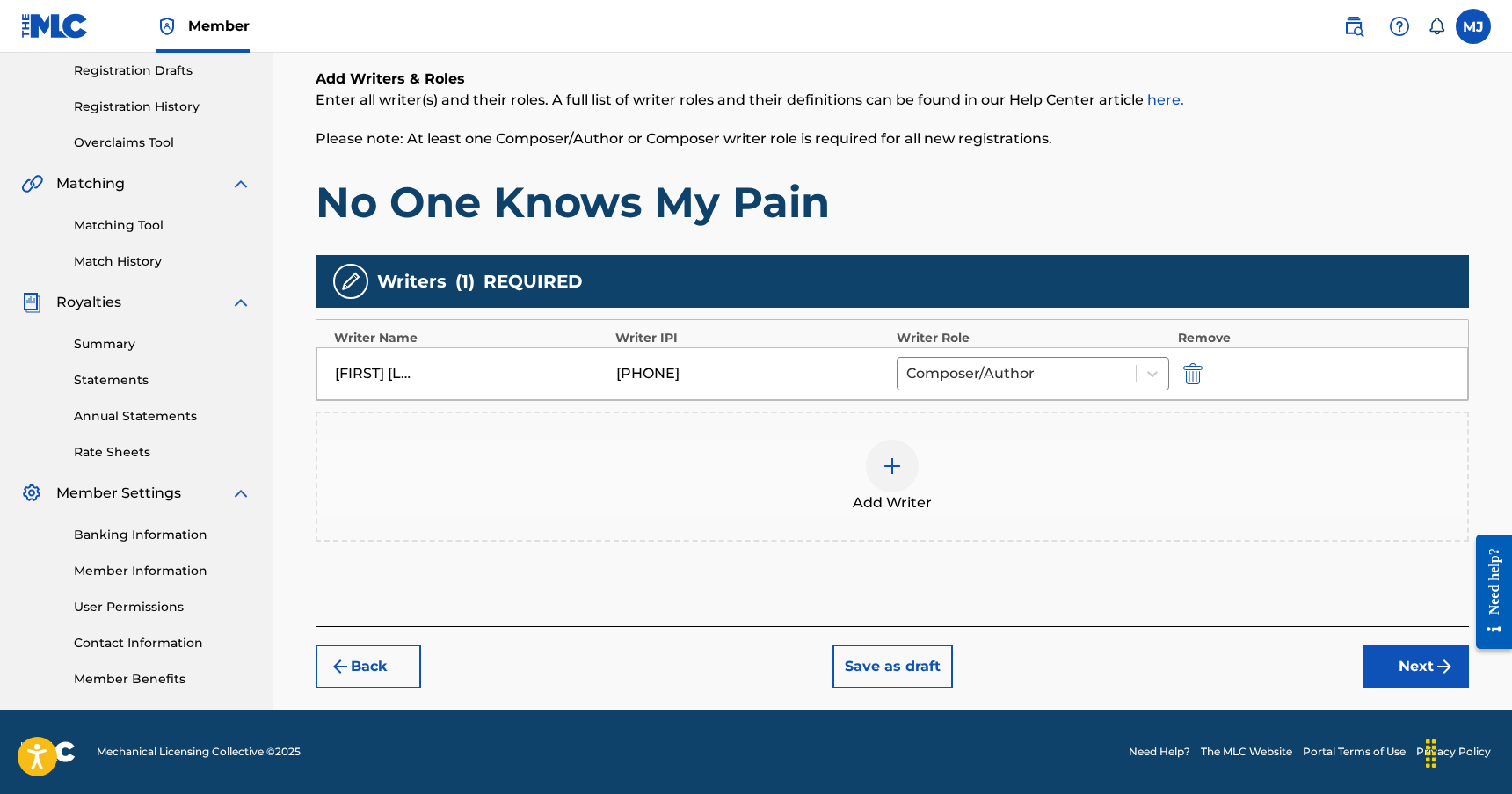 click on "Next" at bounding box center [1416, 667] 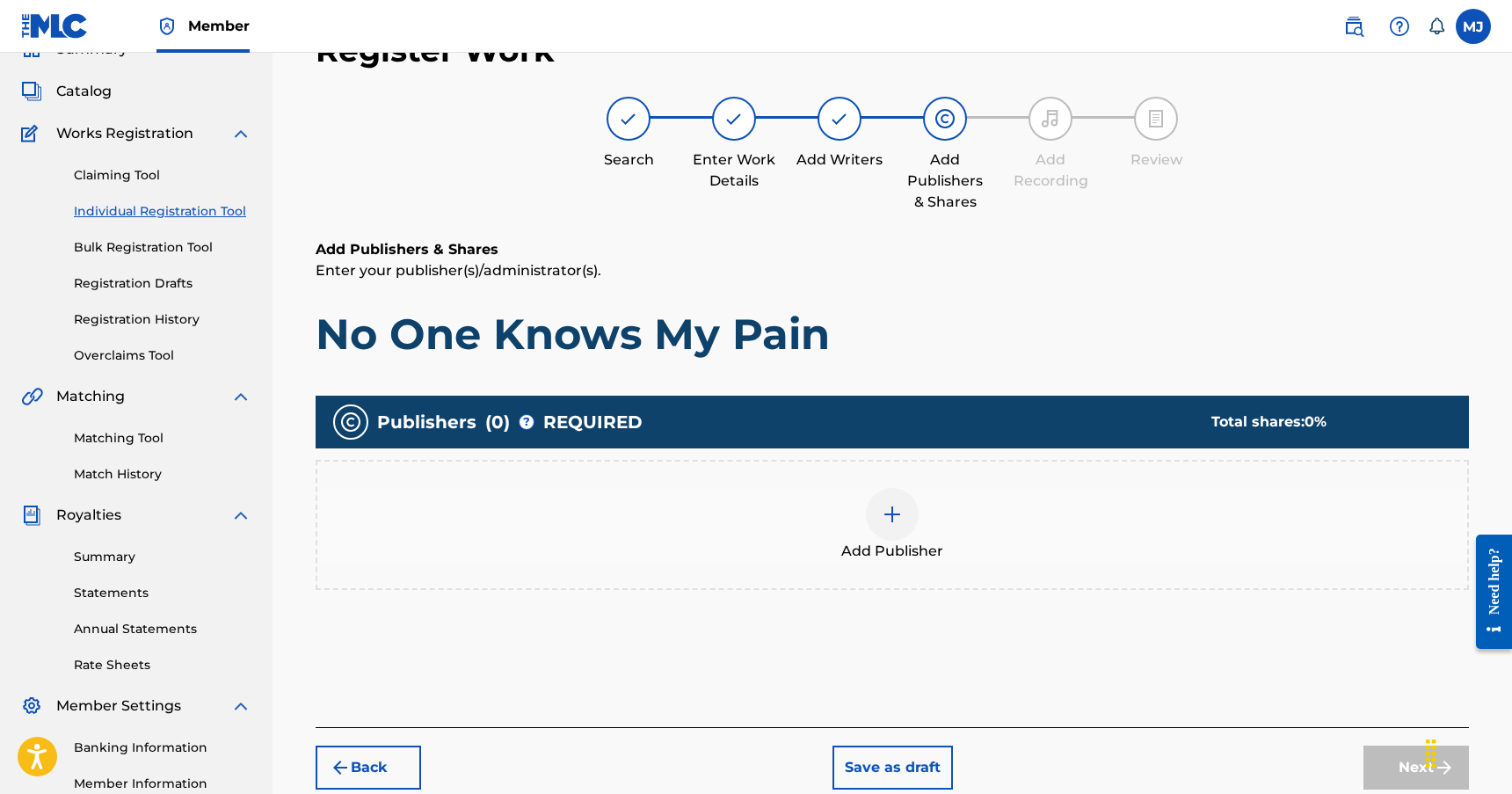 scroll, scrollTop: 79, scrollLeft: 0, axis: vertical 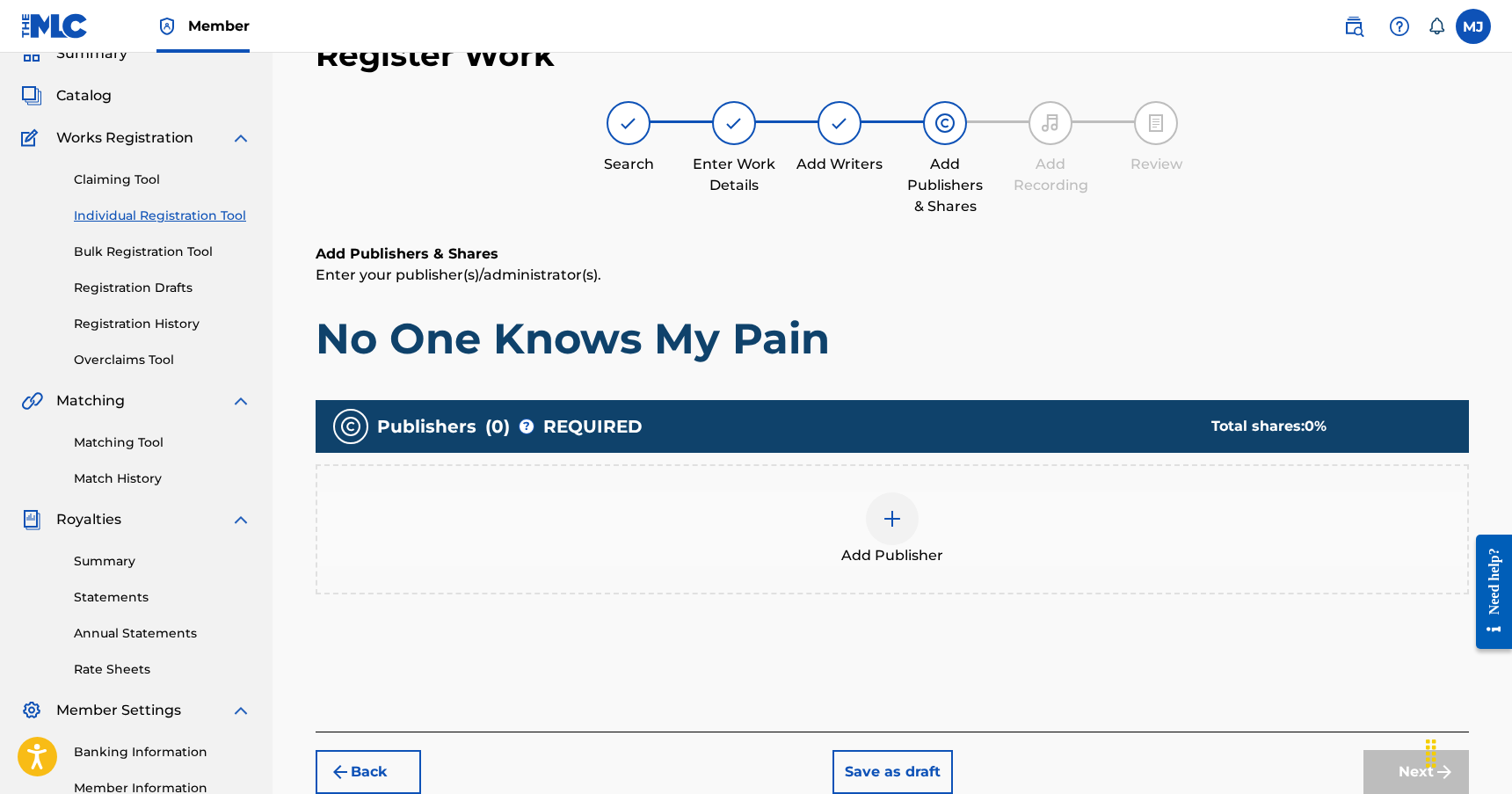 click at bounding box center (892, 519) 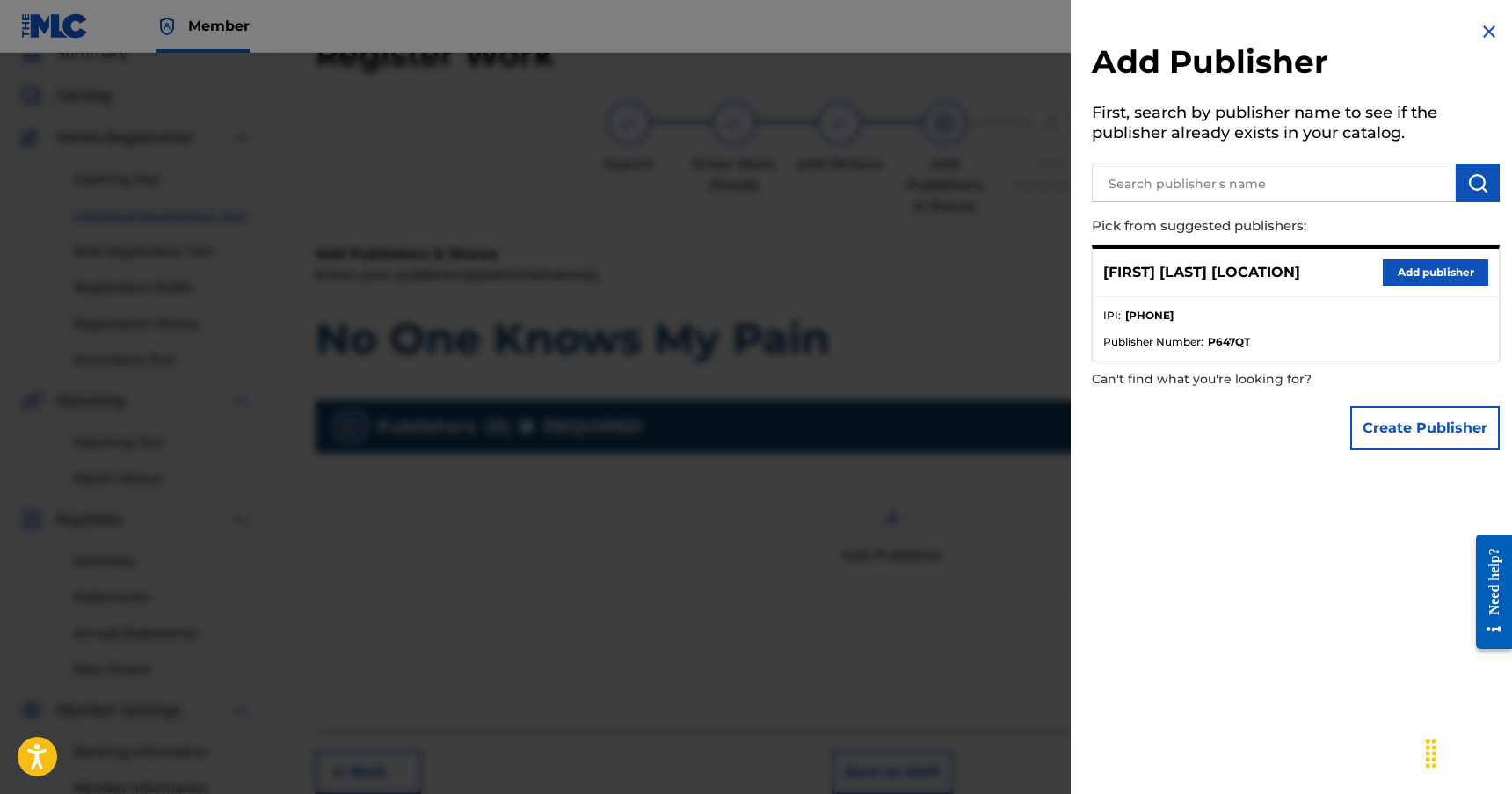 click on "Add publisher" at bounding box center [1436, 273] 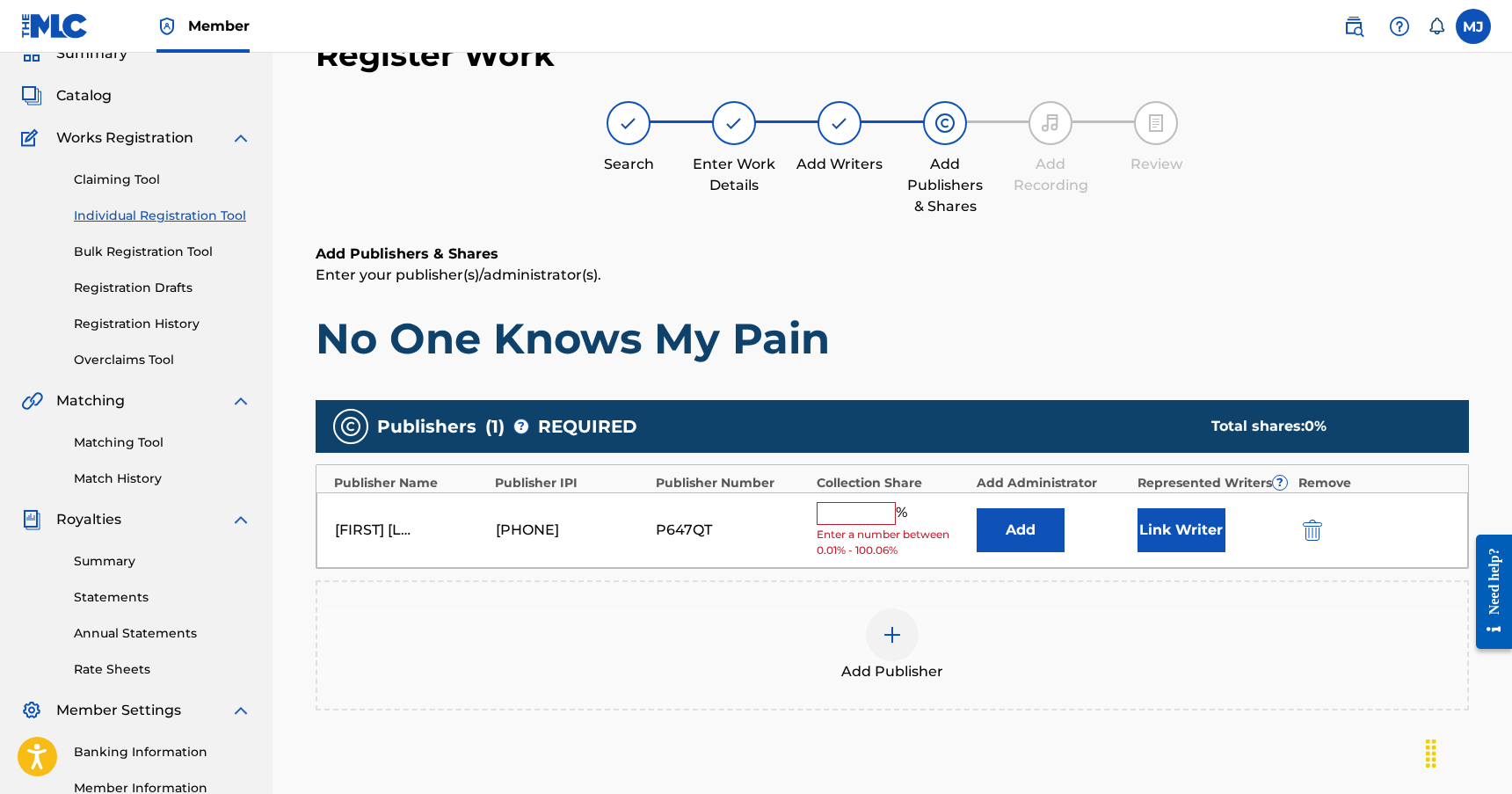 click at bounding box center (856, 514) 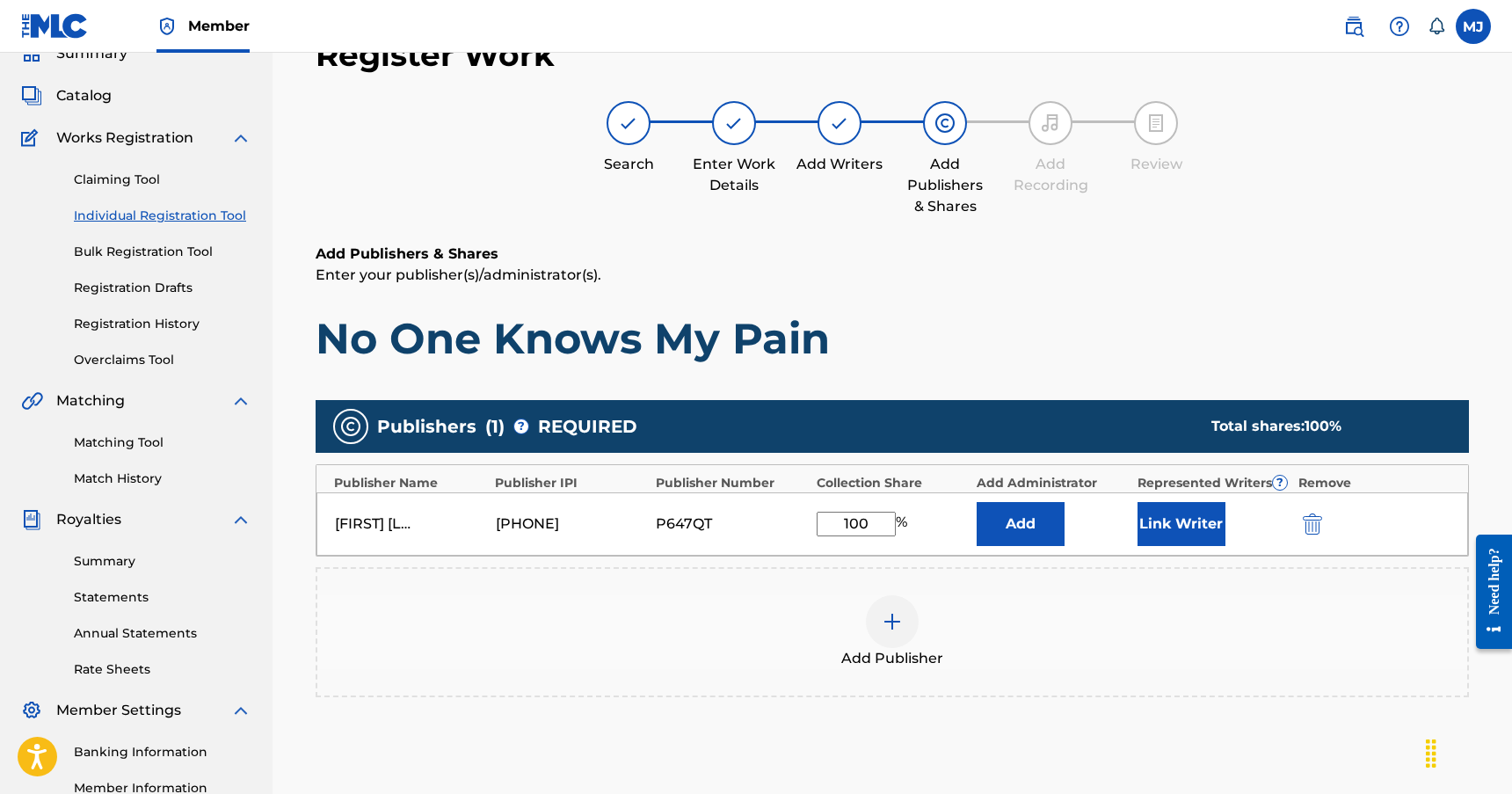 type on "100" 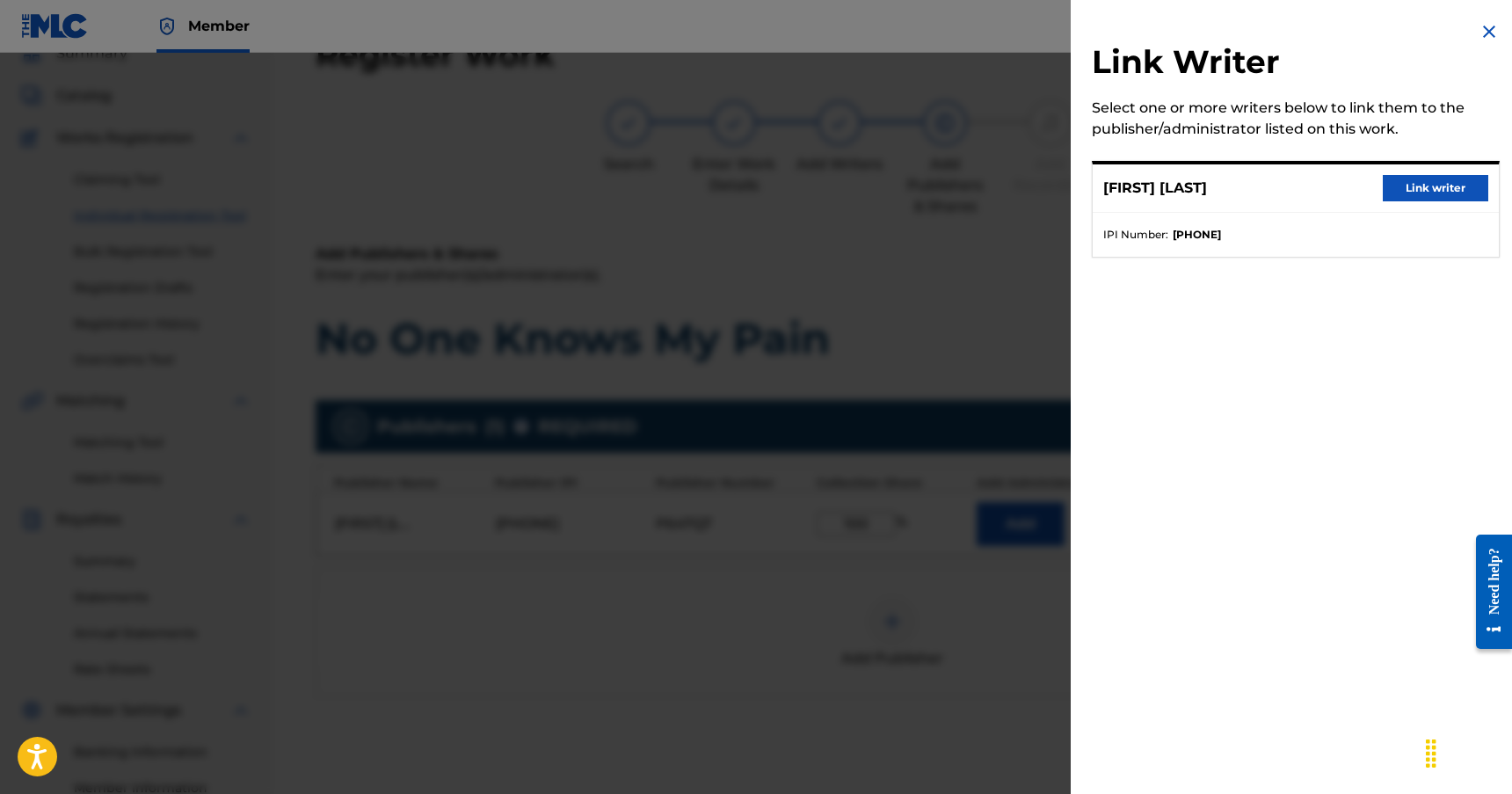 click on "Link writer" at bounding box center (1436, 188) 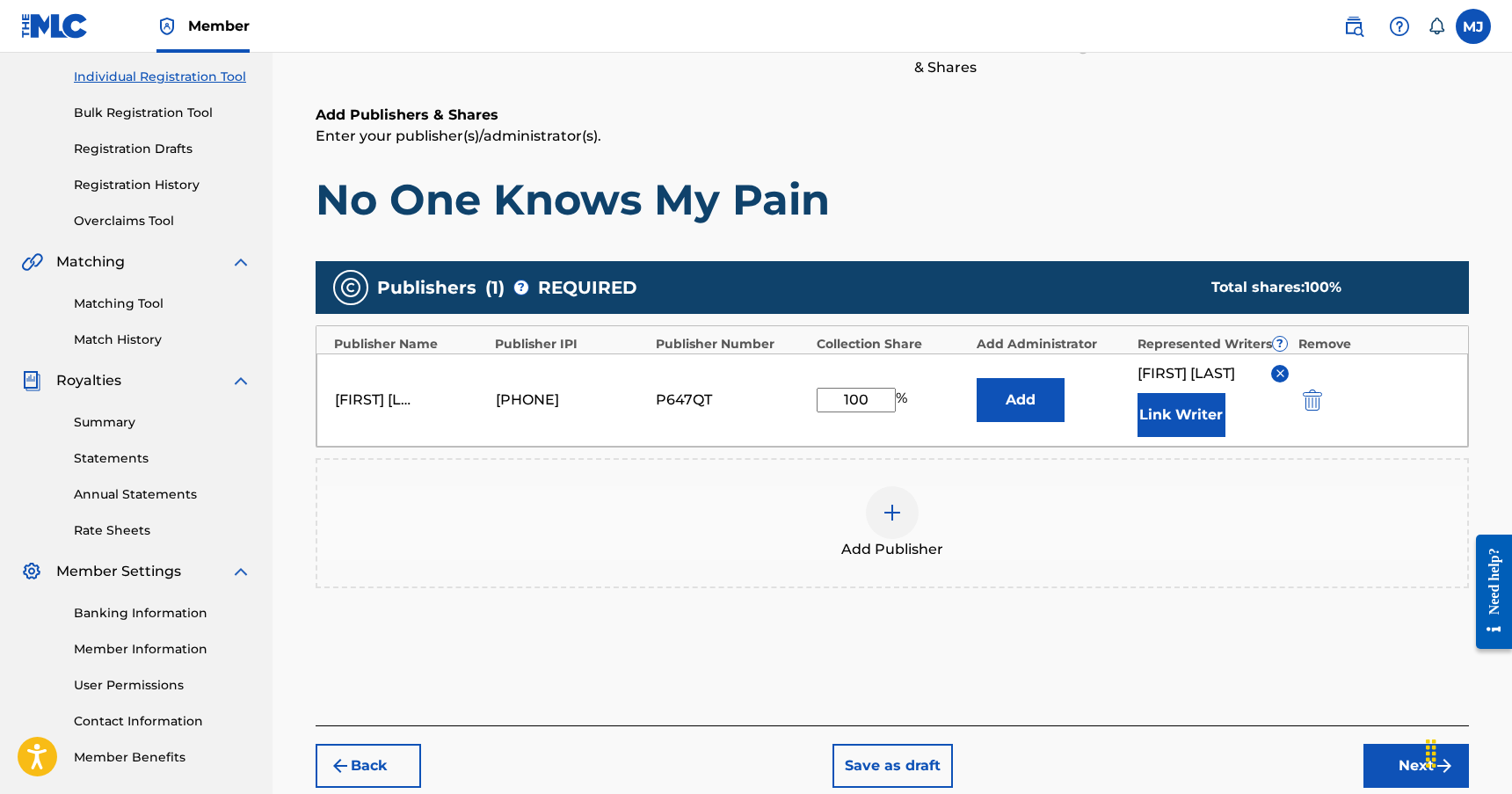 scroll, scrollTop: 335, scrollLeft: 0, axis: vertical 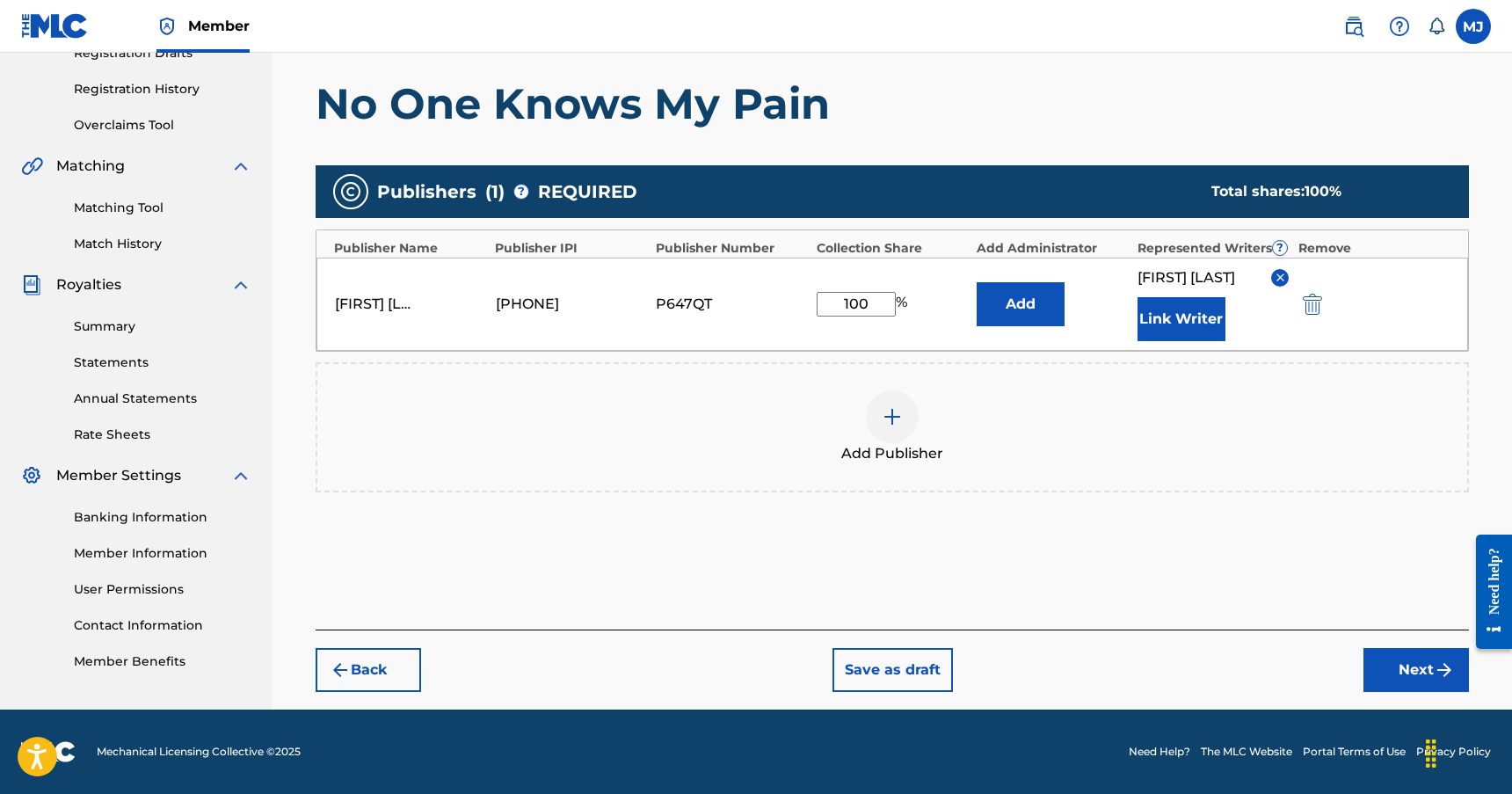 click on "Next" at bounding box center (1416, 670) 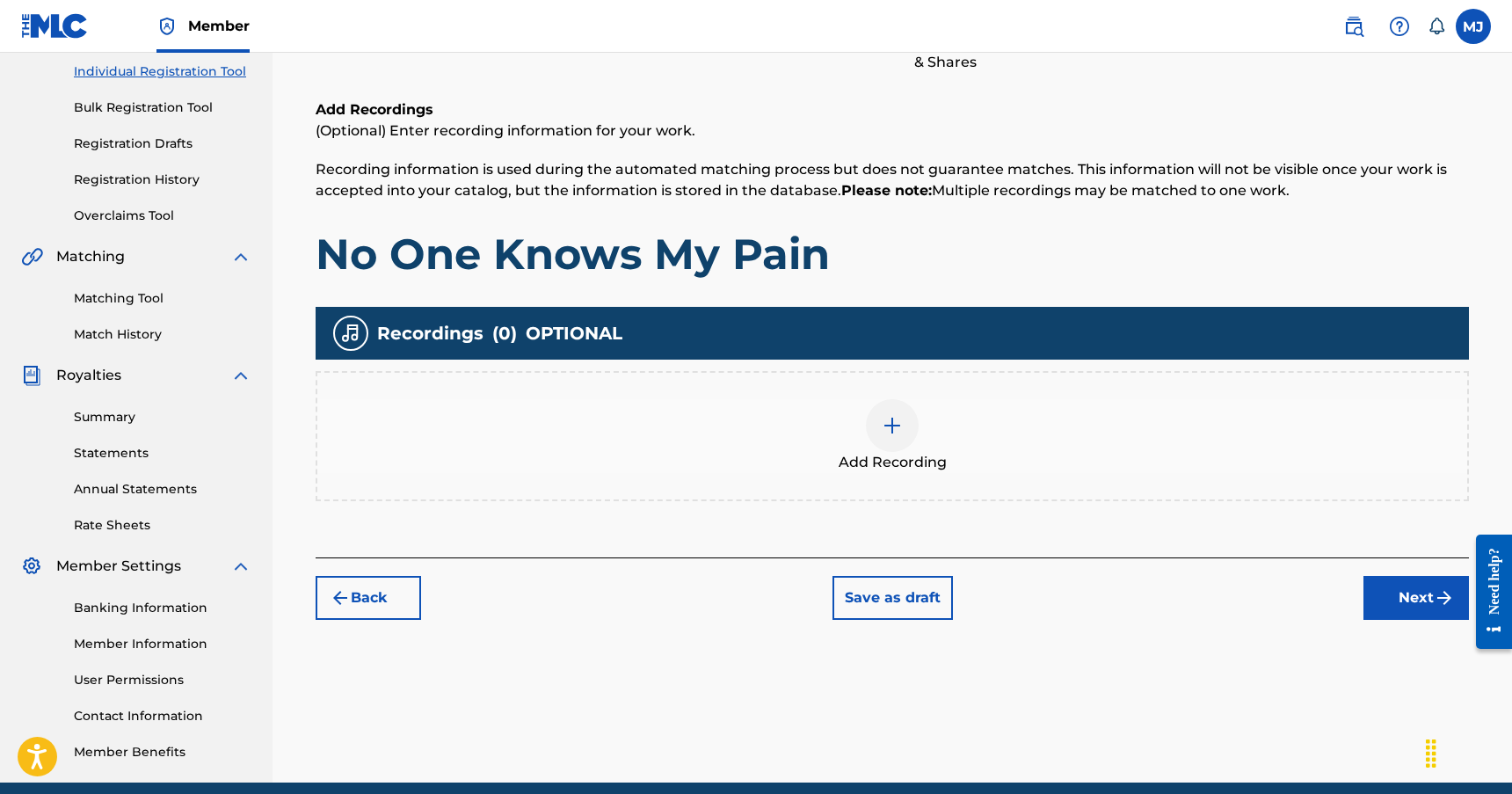 scroll, scrollTop: 255, scrollLeft: 0, axis: vertical 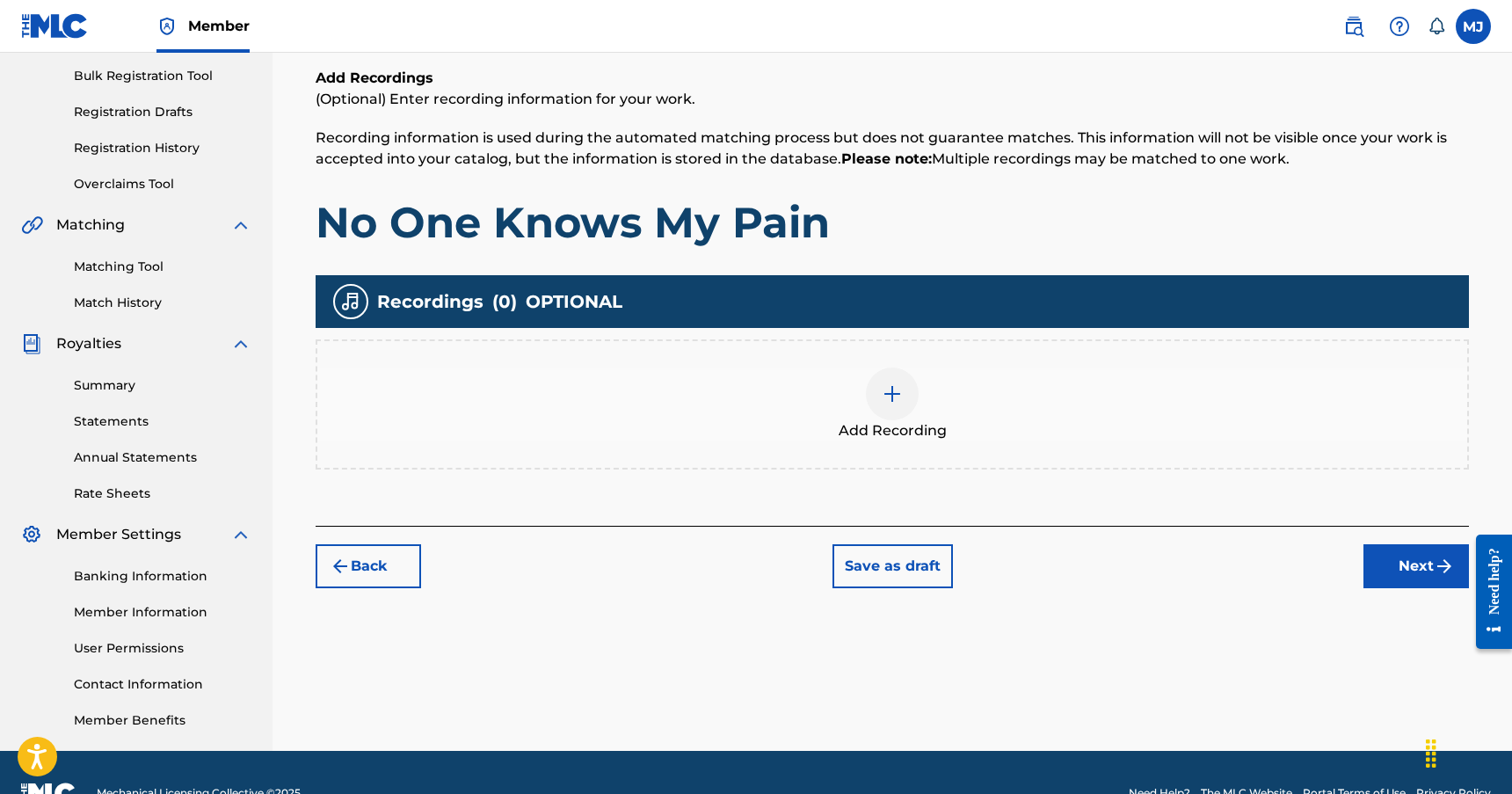 click at bounding box center (892, 394) 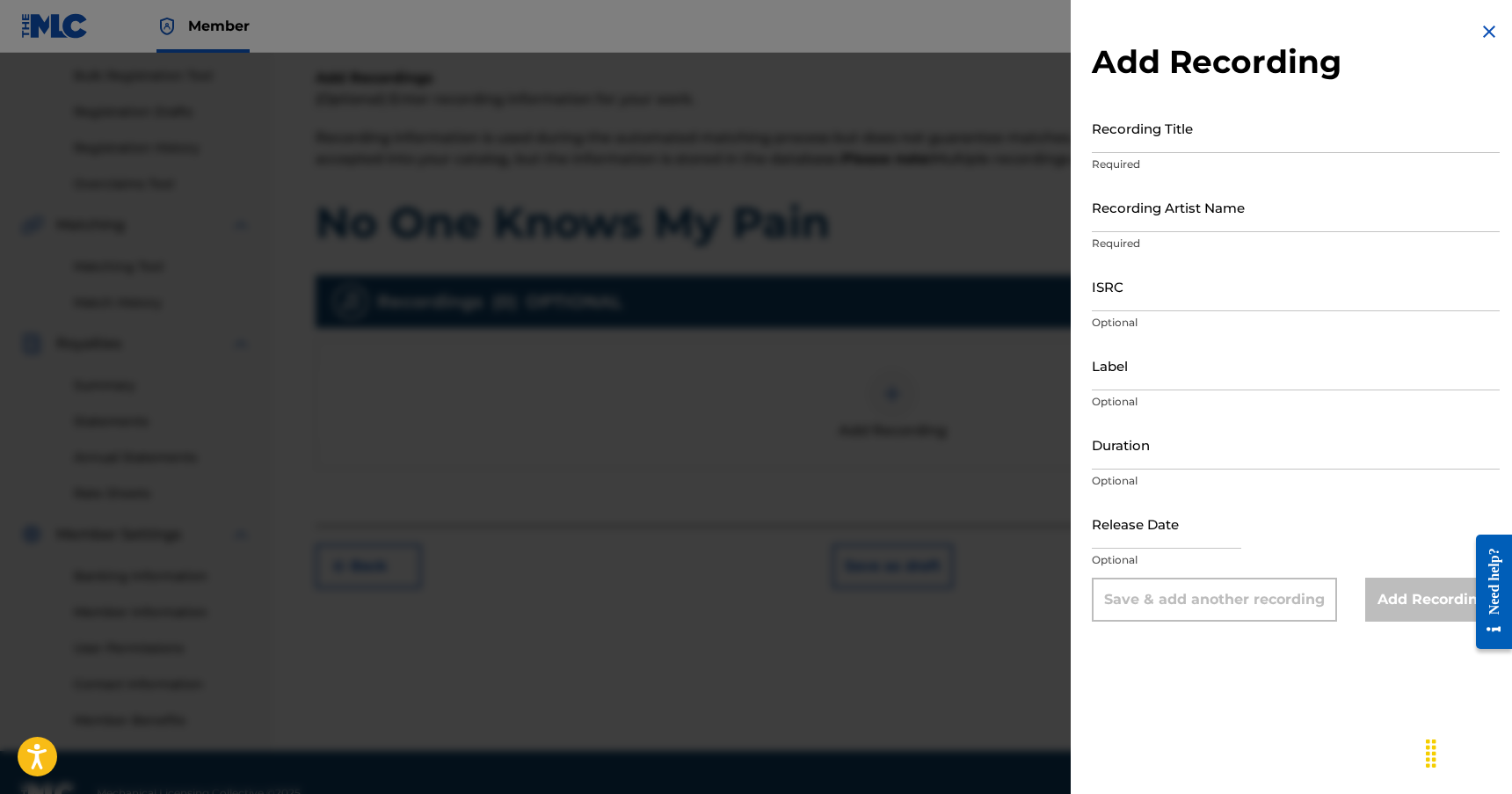 click on "Recording Title" at bounding box center [1296, 127] 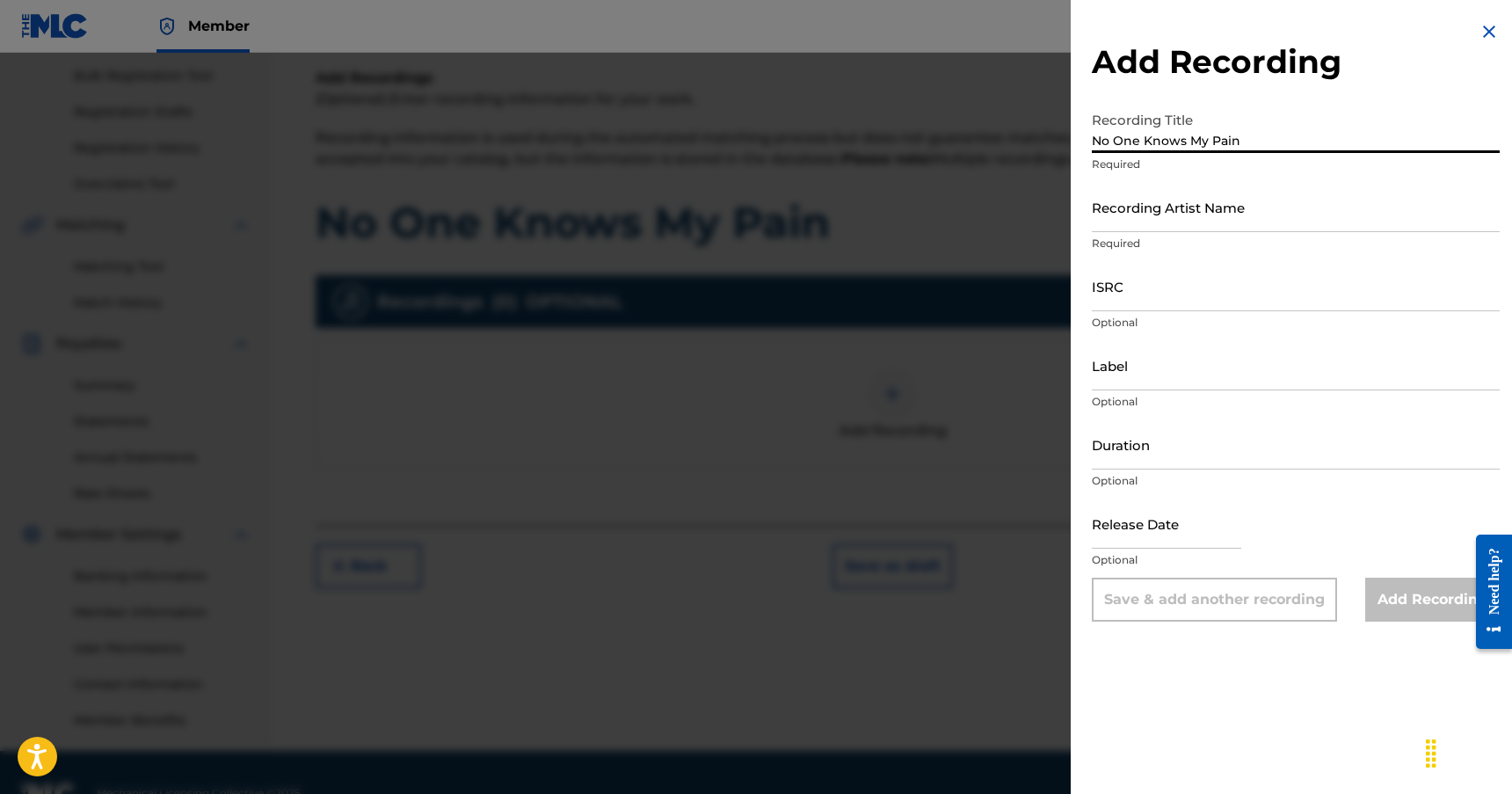 type on "No One Knows My Pain" 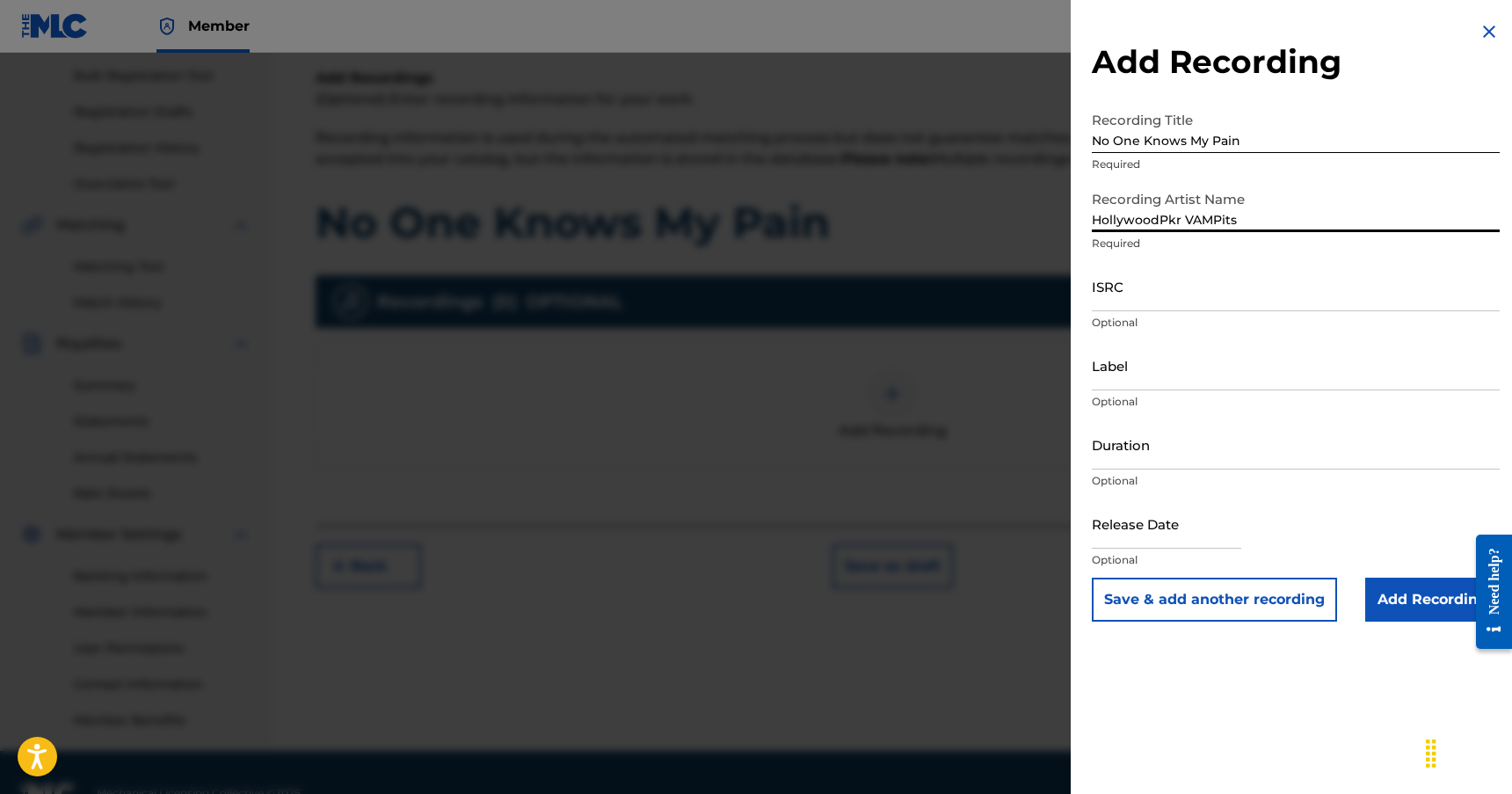 type on "HollywoodPkr VAMPits" 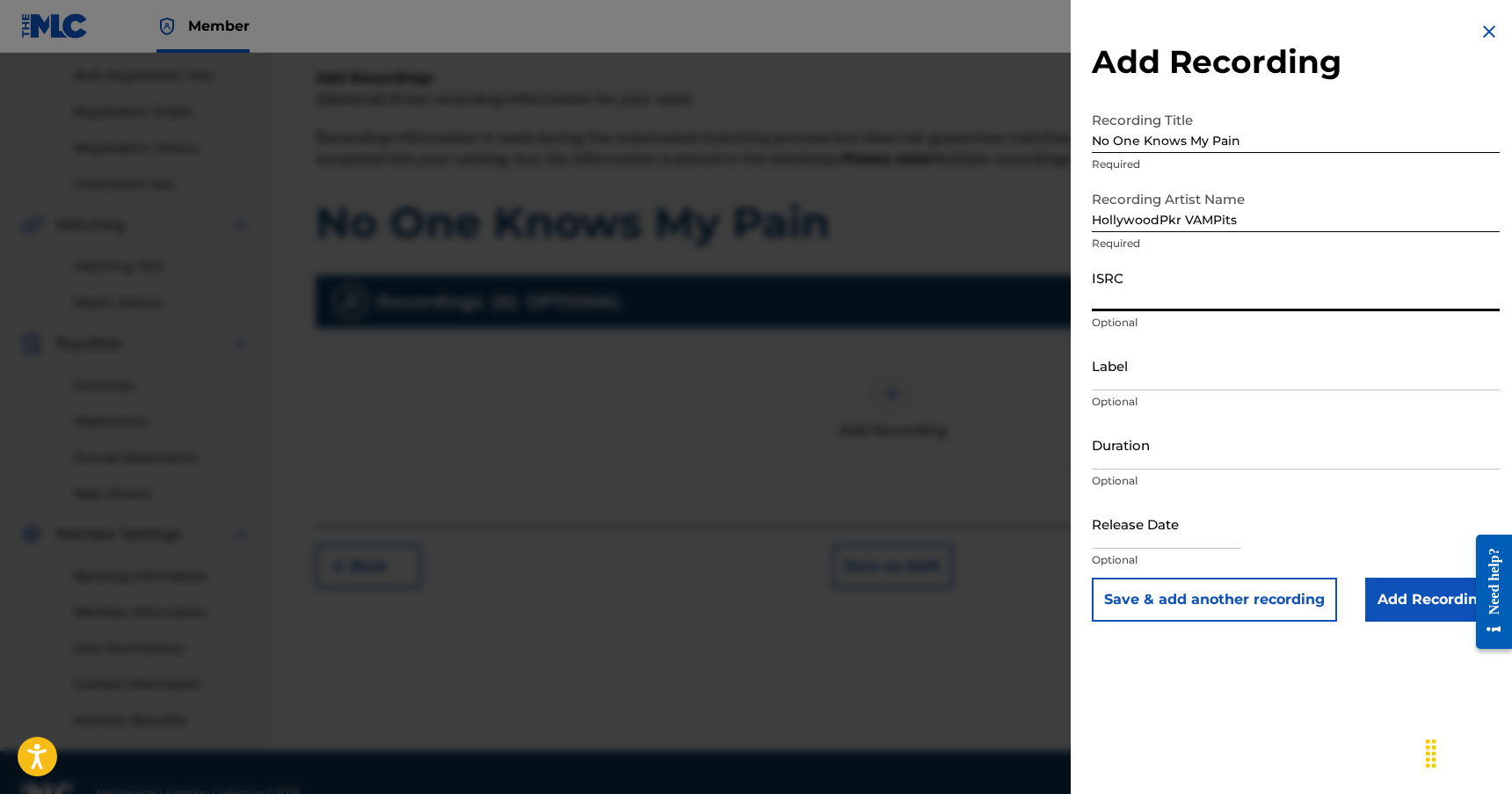 click on "ISRC" at bounding box center (1296, 286) 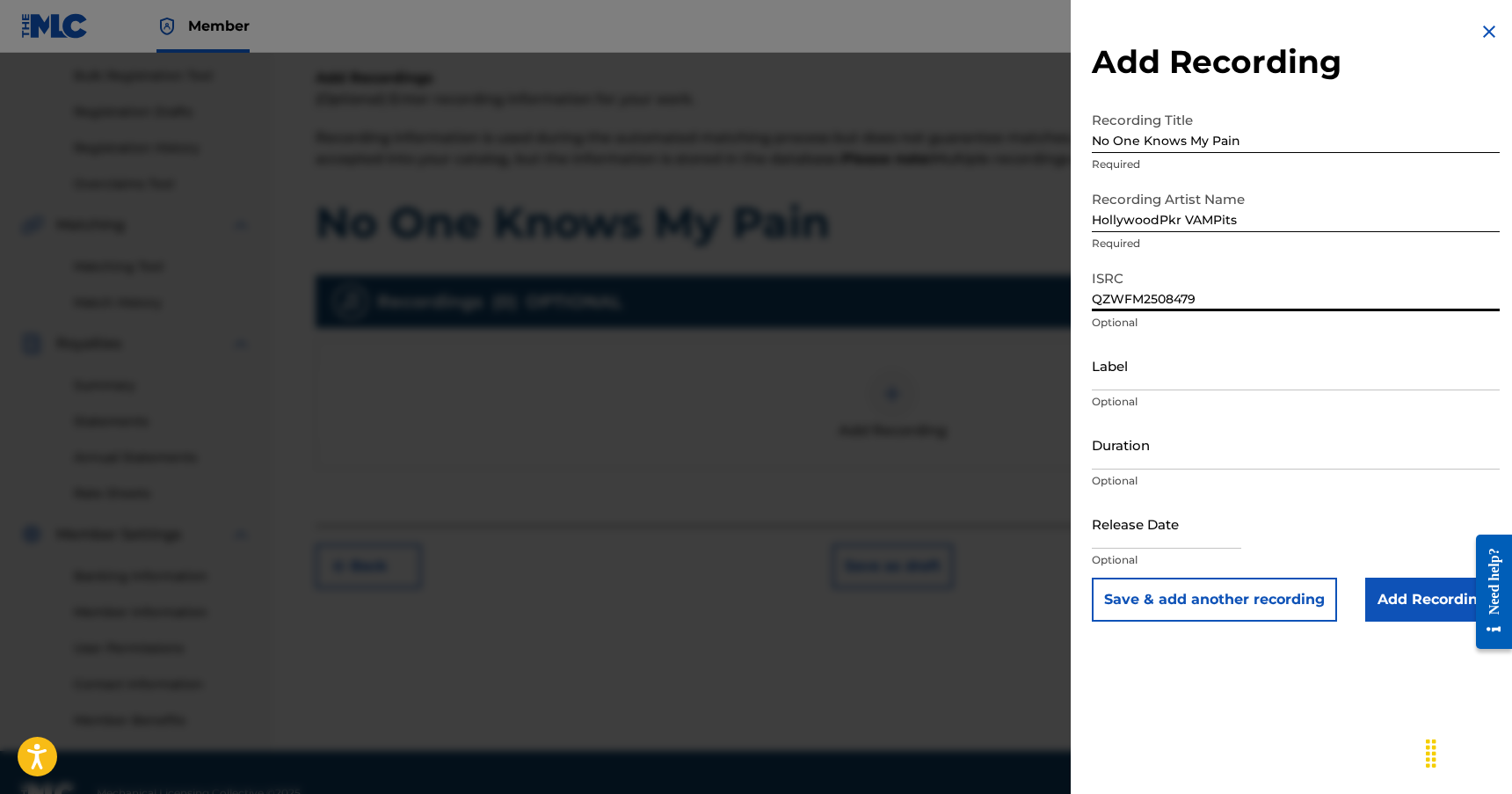type on "QZWFM2508479" 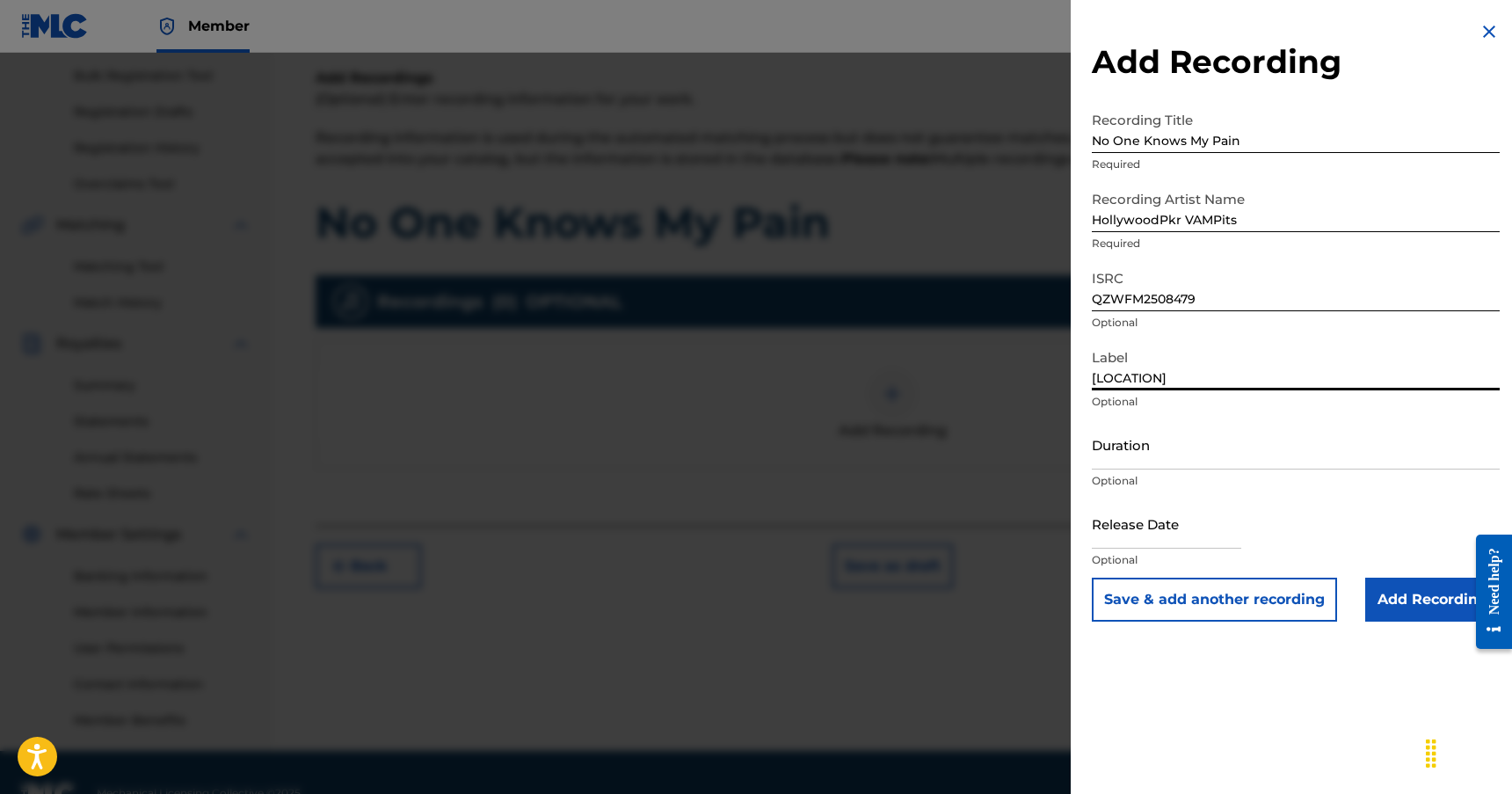 type on "[LOCATION]" 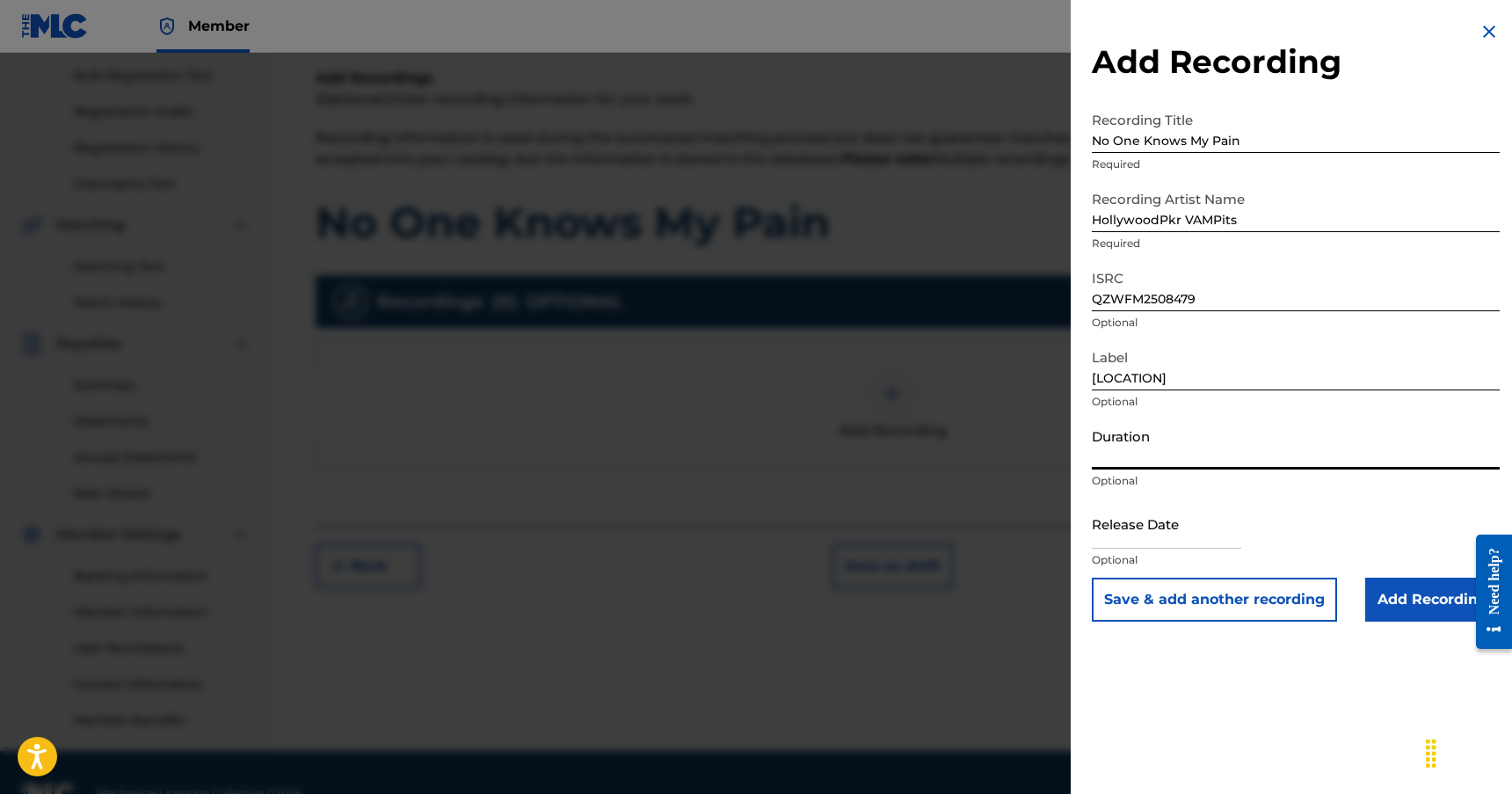click on "Add Recording" at bounding box center (1296, 62) 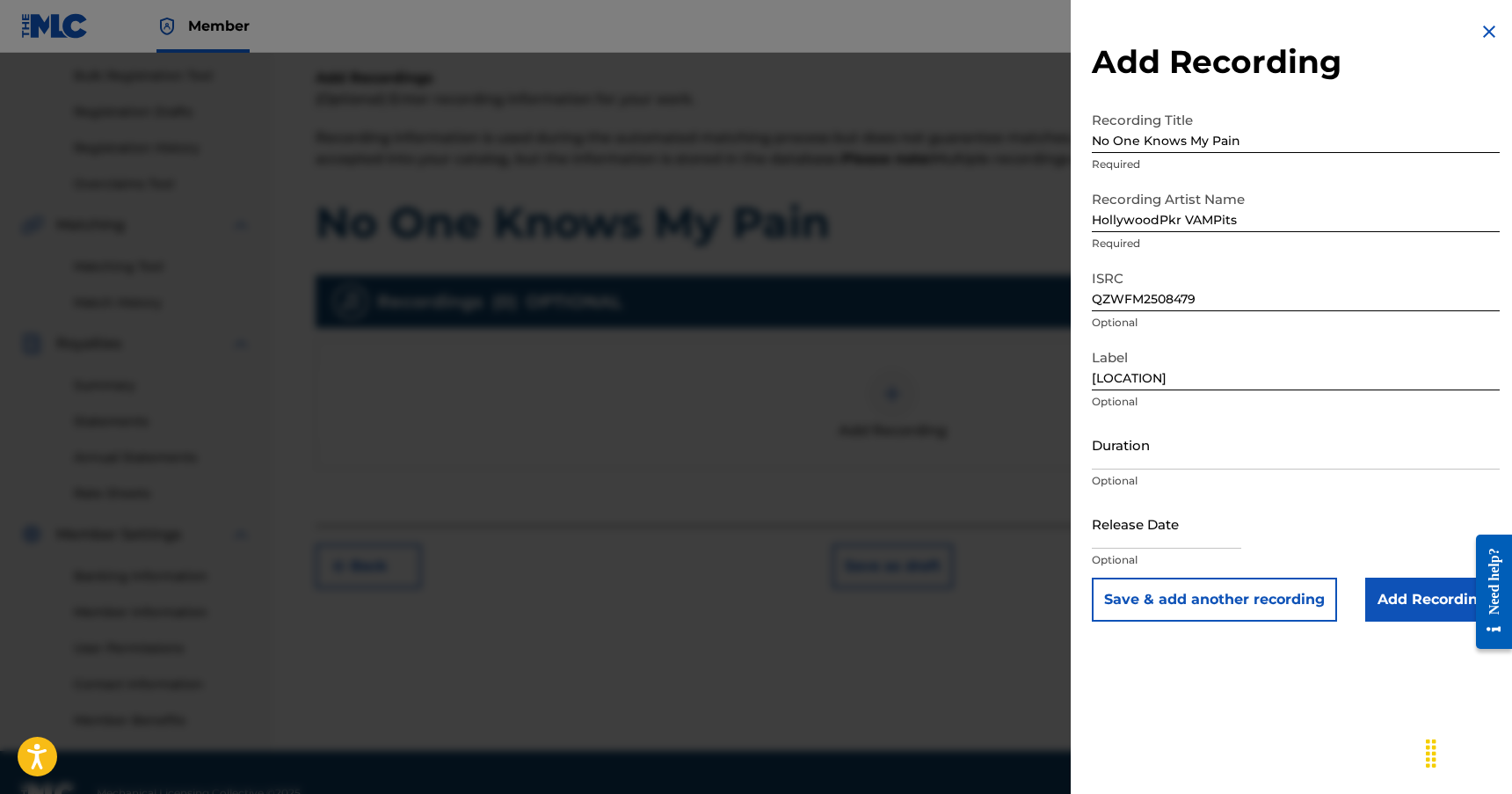 click on "Duration" at bounding box center [1296, 444] 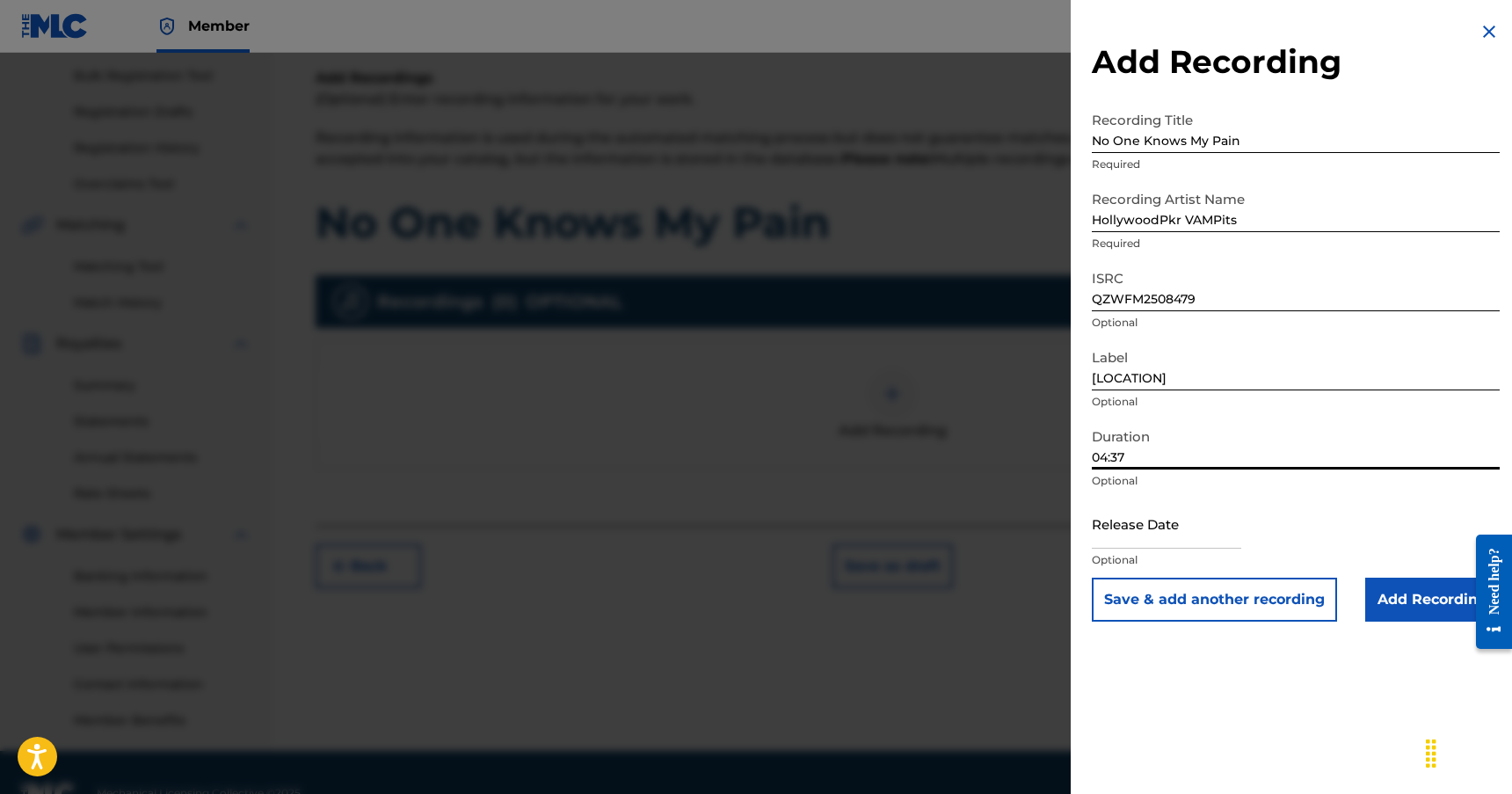 type on "04:37" 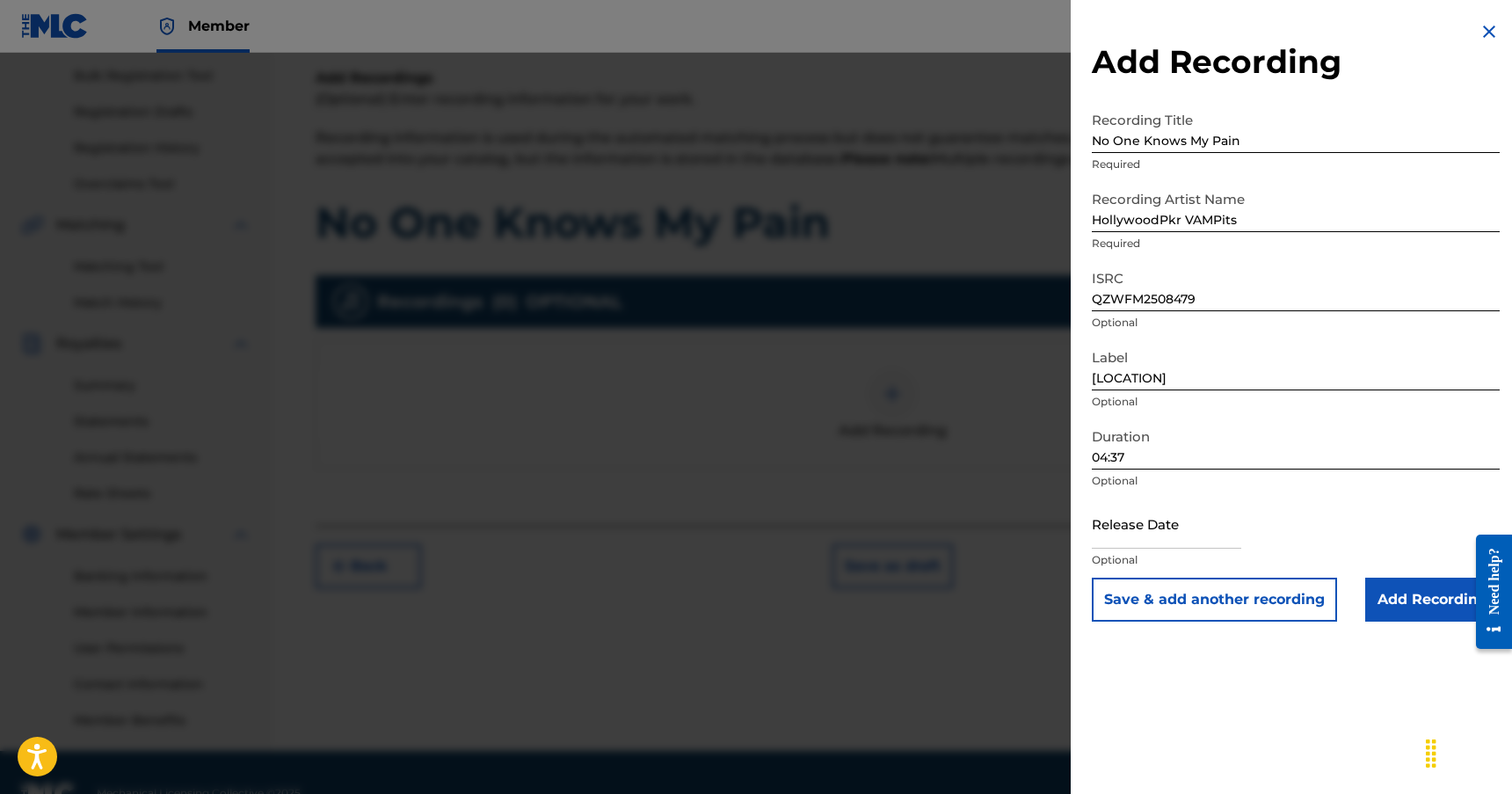 click at bounding box center [1167, 523] 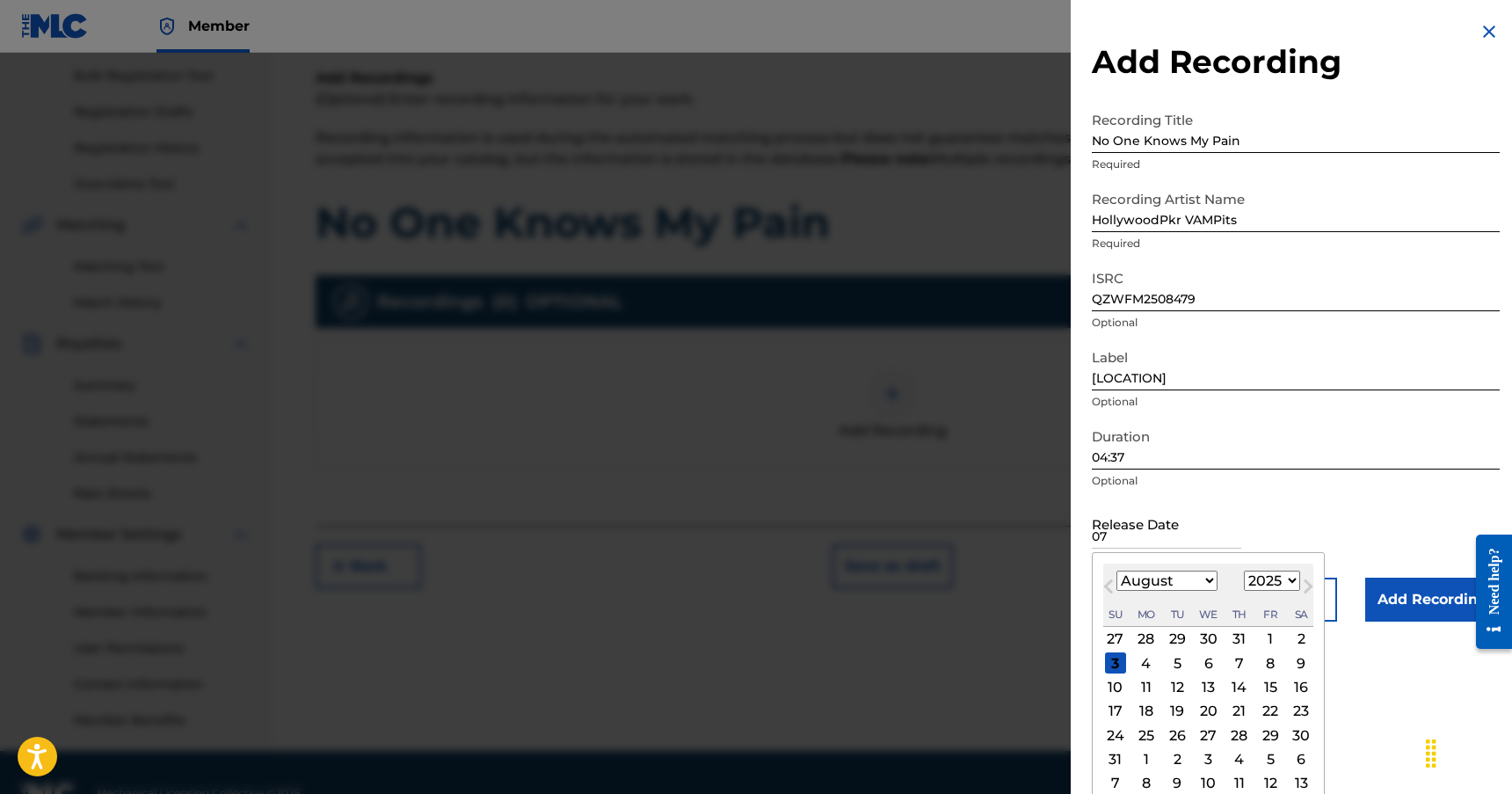 type on "07" 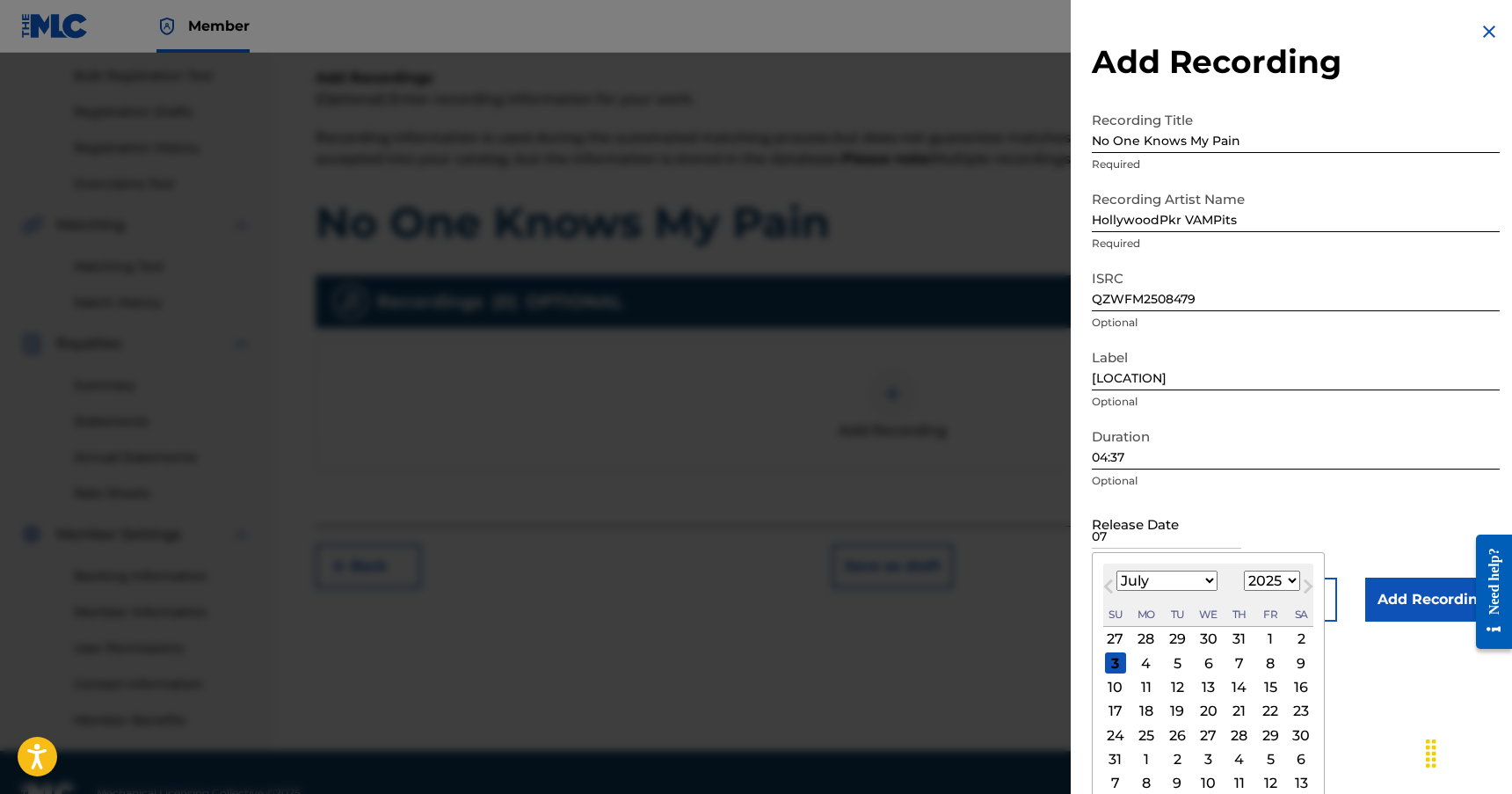 click on "January February March April May June July August September October November December" at bounding box center (1167, 580) 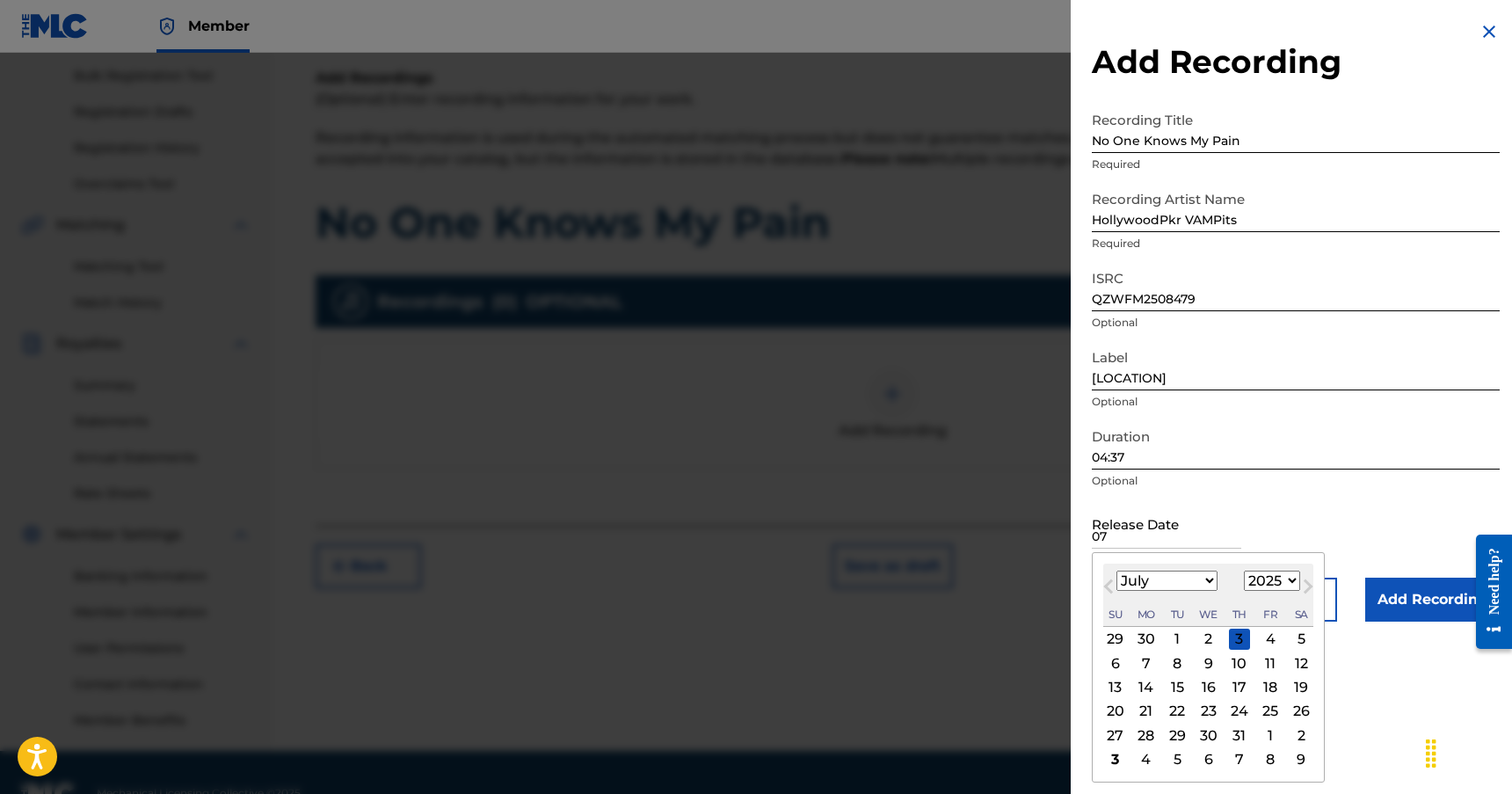click on "24" at bounding box center [1239, 711] 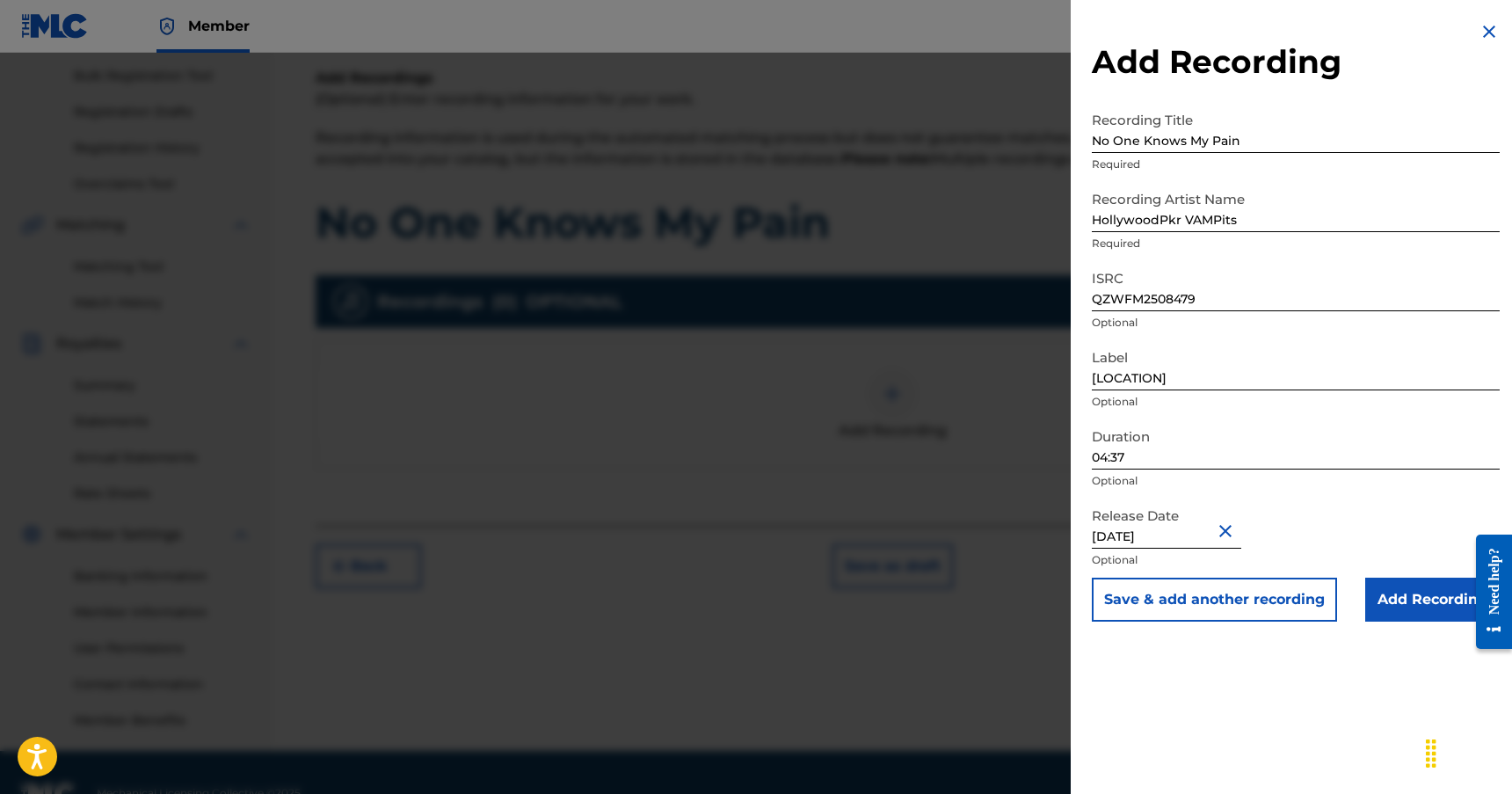 click on "Add Recording" at bounding box center (1432, 600) 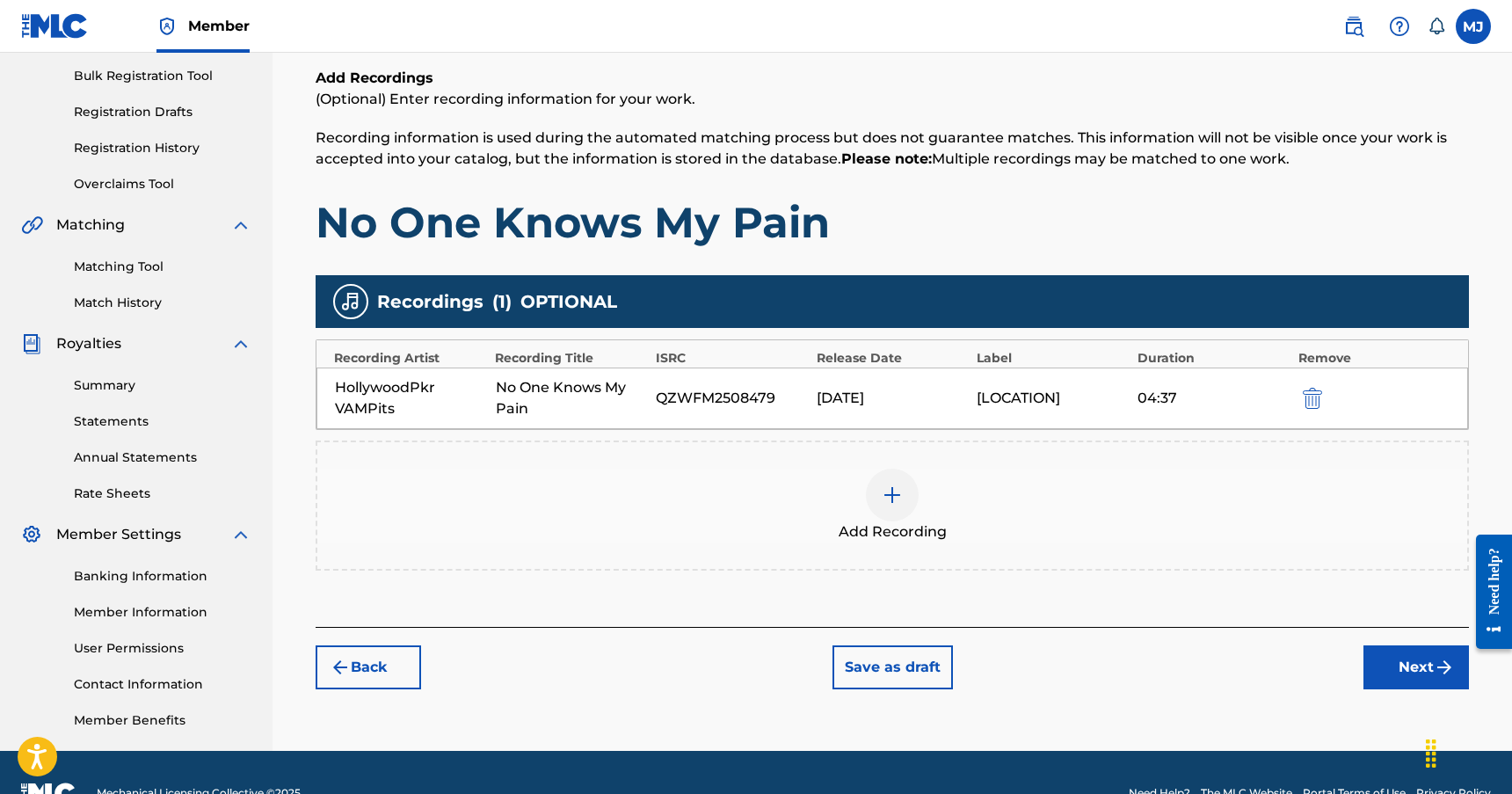click on "Next" at bounding box center (1416, 667) 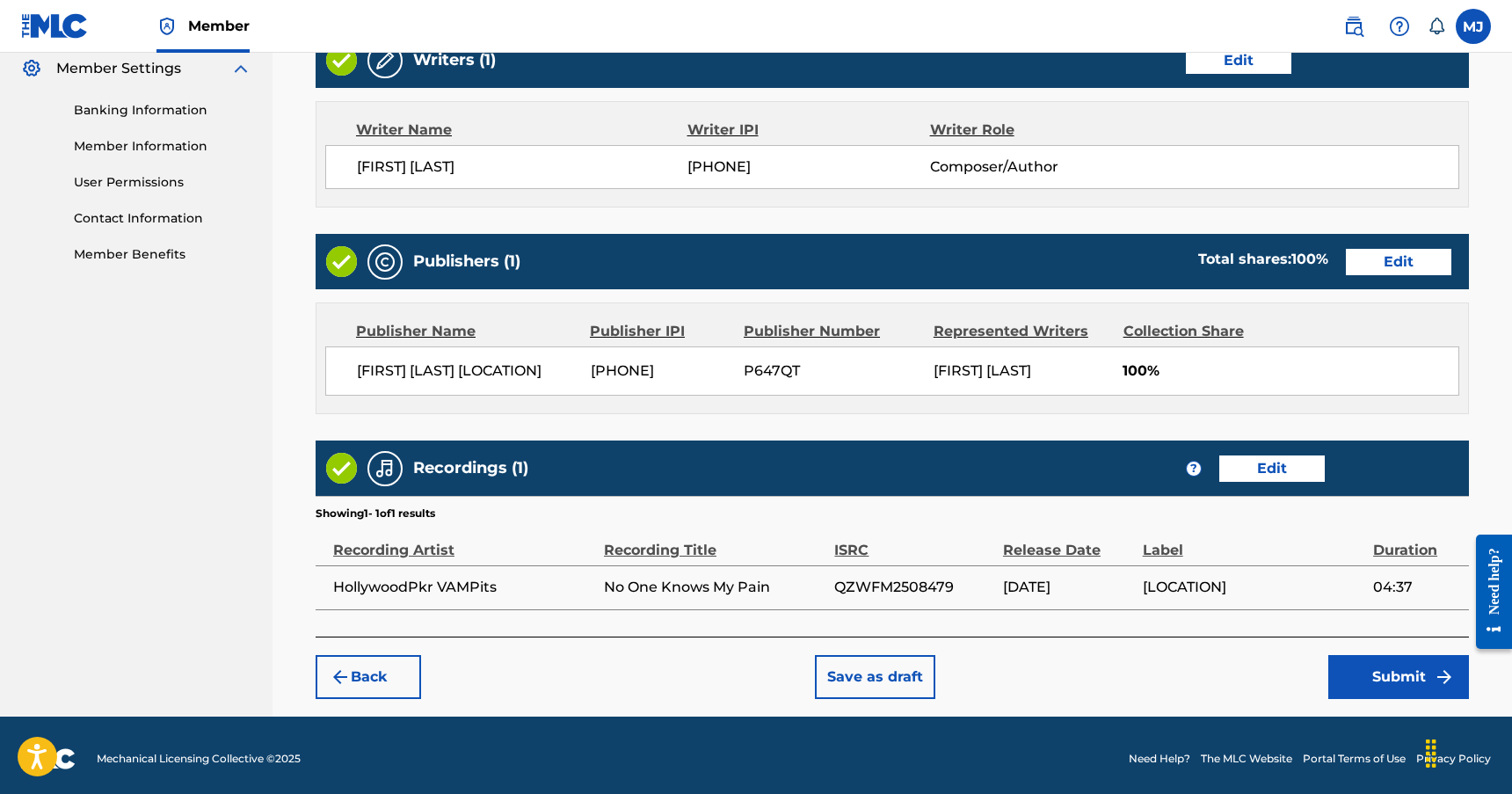 scroll, scrollTop: 728, scrollLeft: 0, axis: vertical 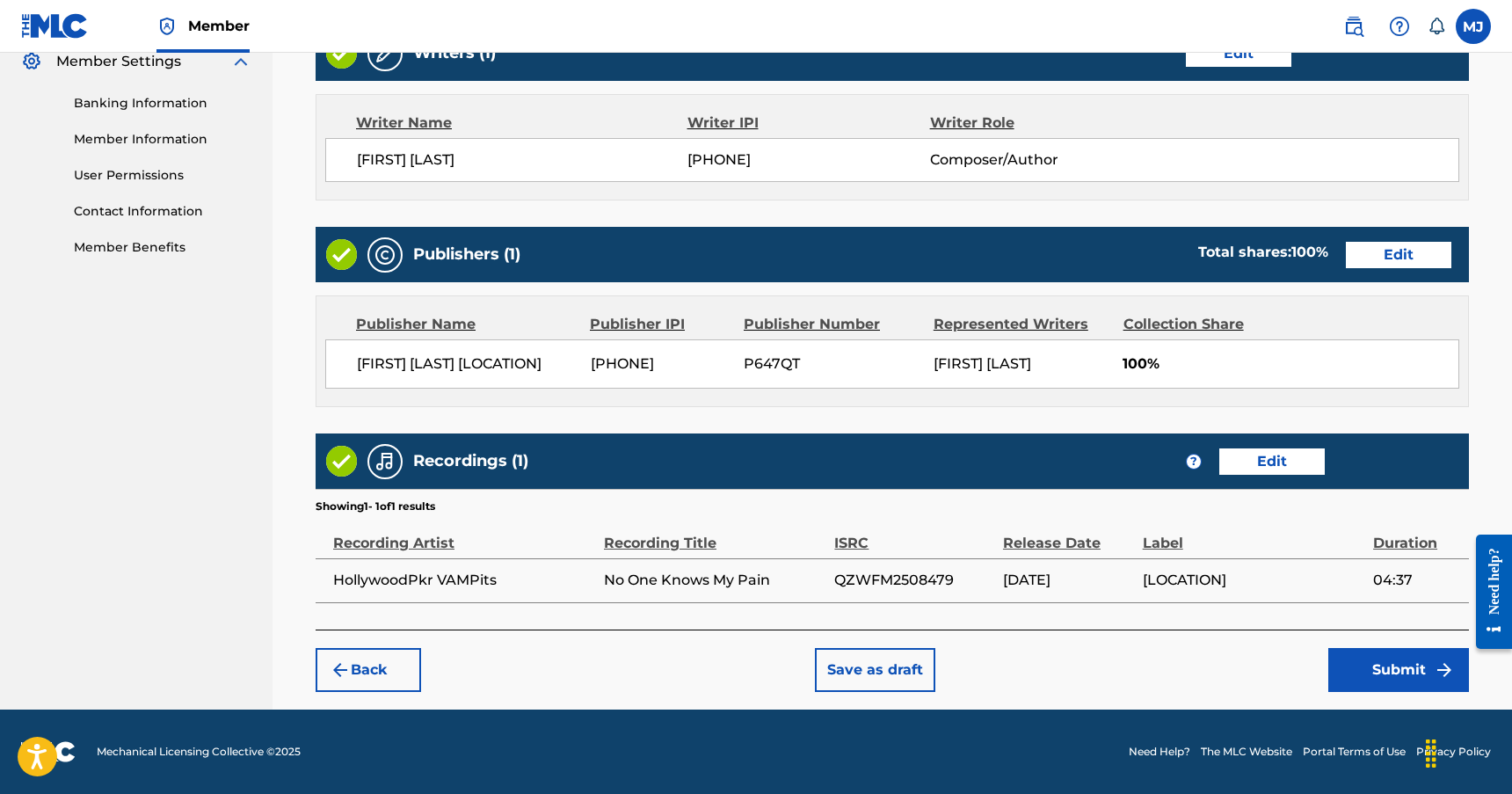 click on "Submit" at bounding box center [1399, 670] 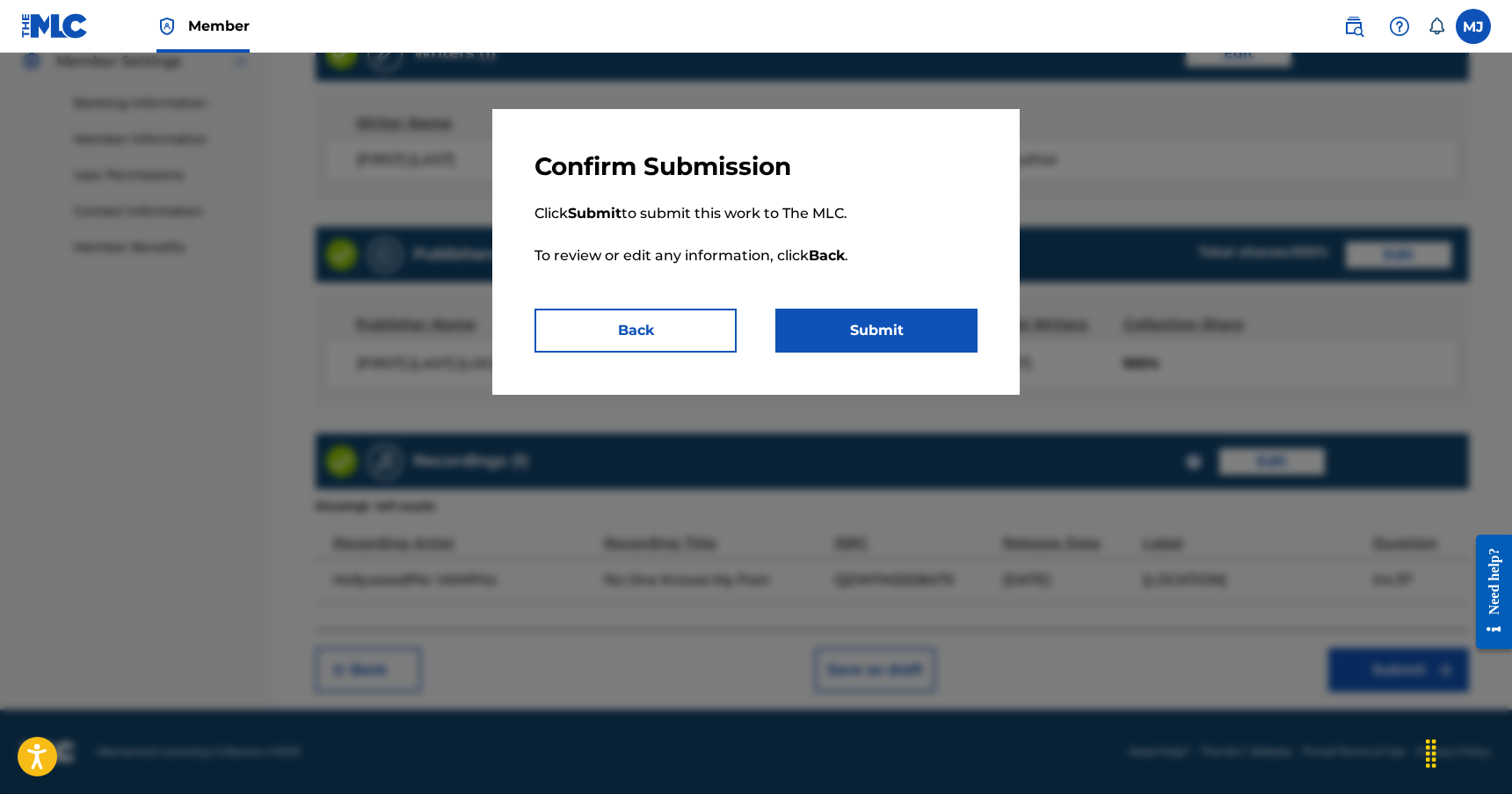 click on "Submit" at bounding box center (876, 331) 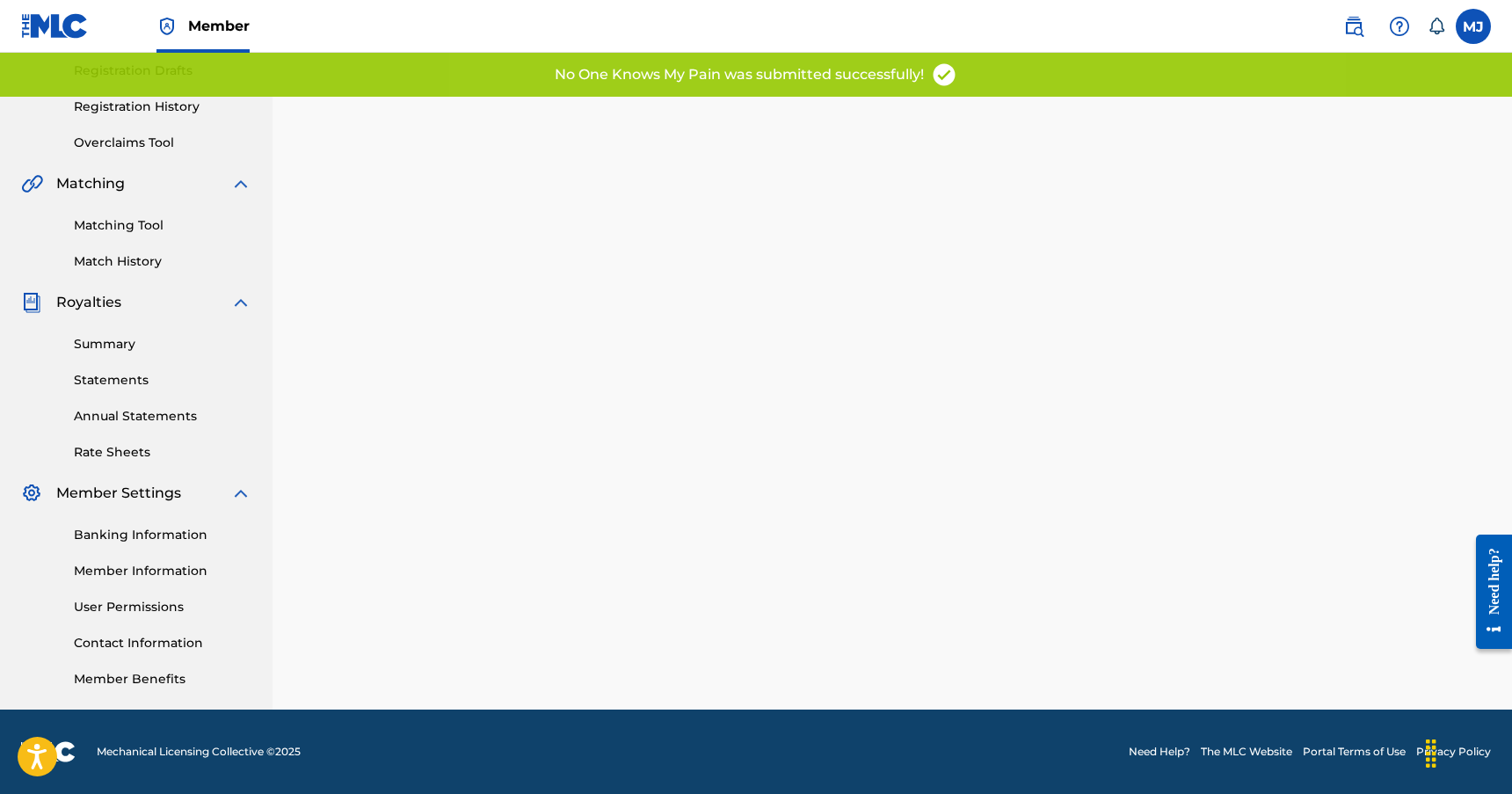 scroll, scrollTop: 0, scrollLeft: 0, axis: both 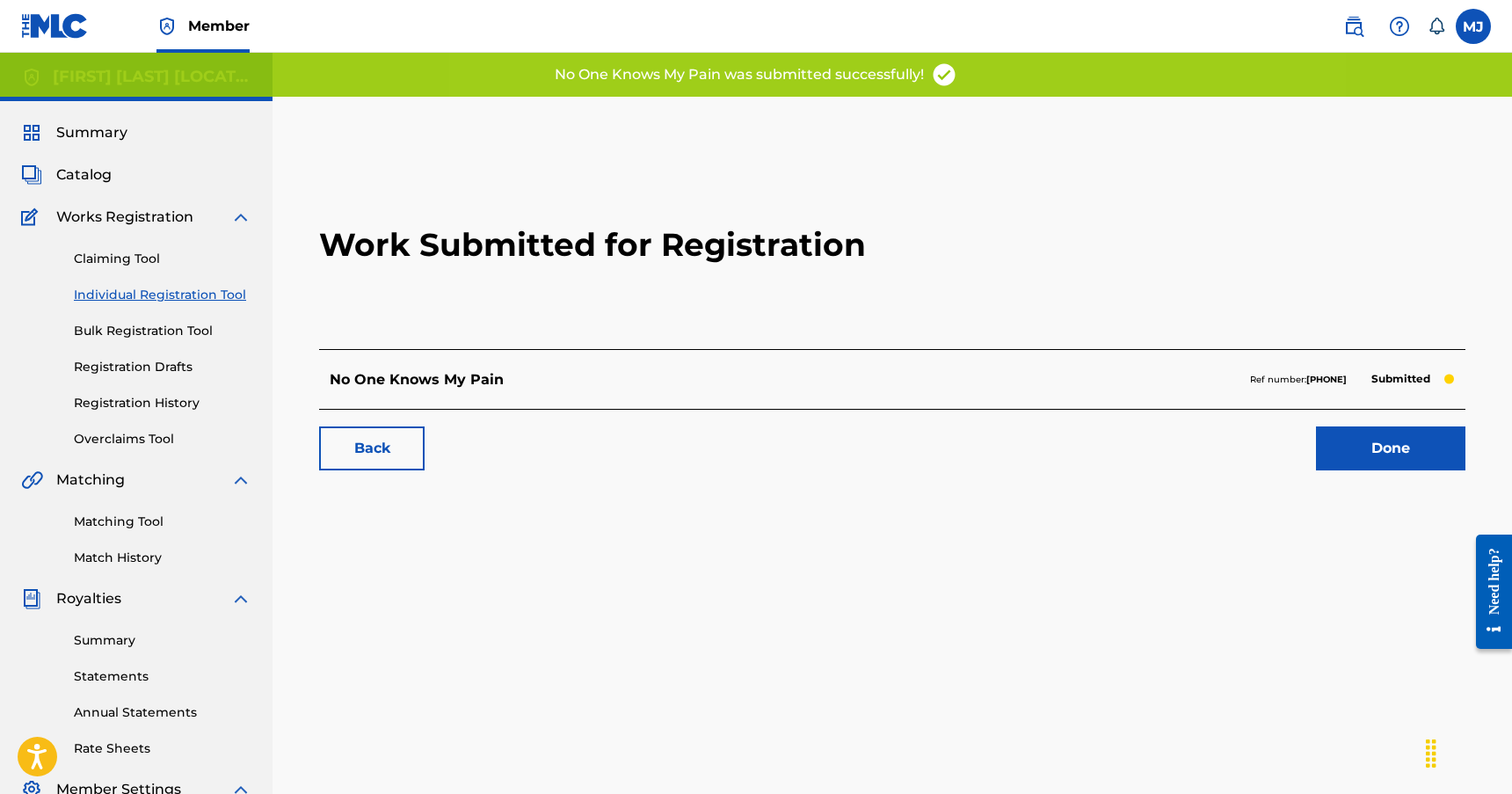 click on "Done" at bounding box center (1391, 448) 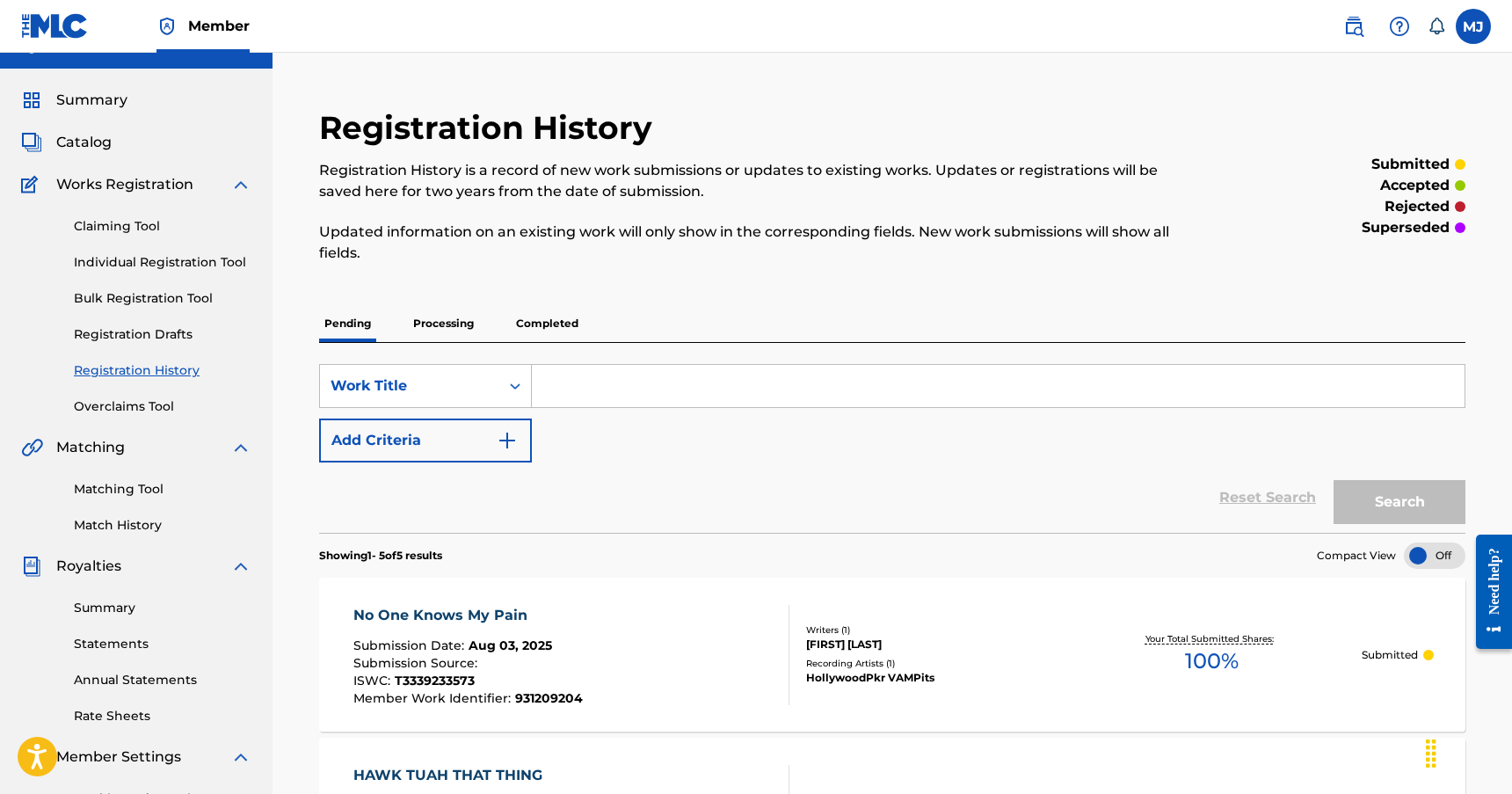 scroll, scrollTop: 0, scrollLeft: 0, axis: both 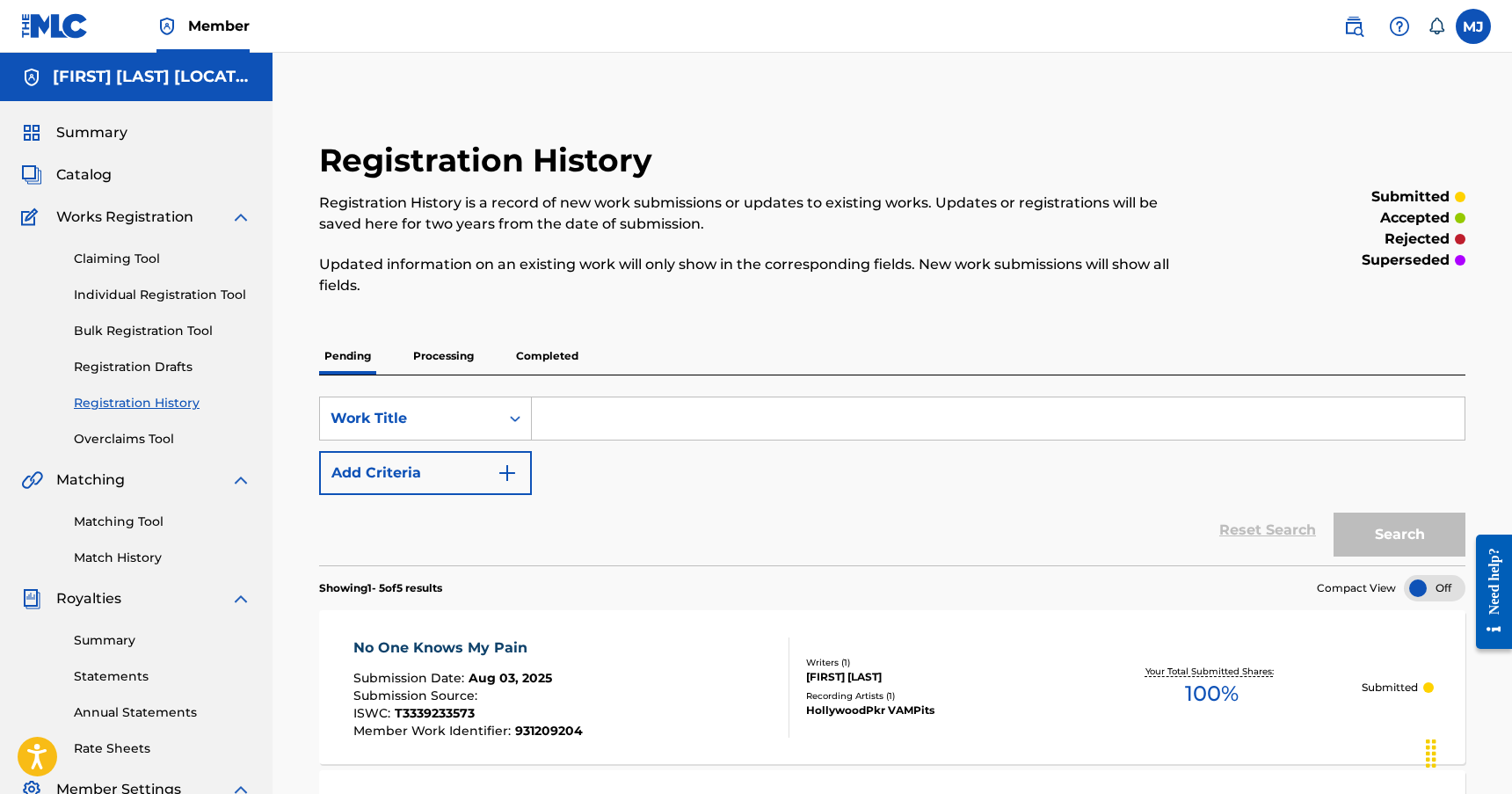 click on "Catalog" at bounding box center [84, 175] 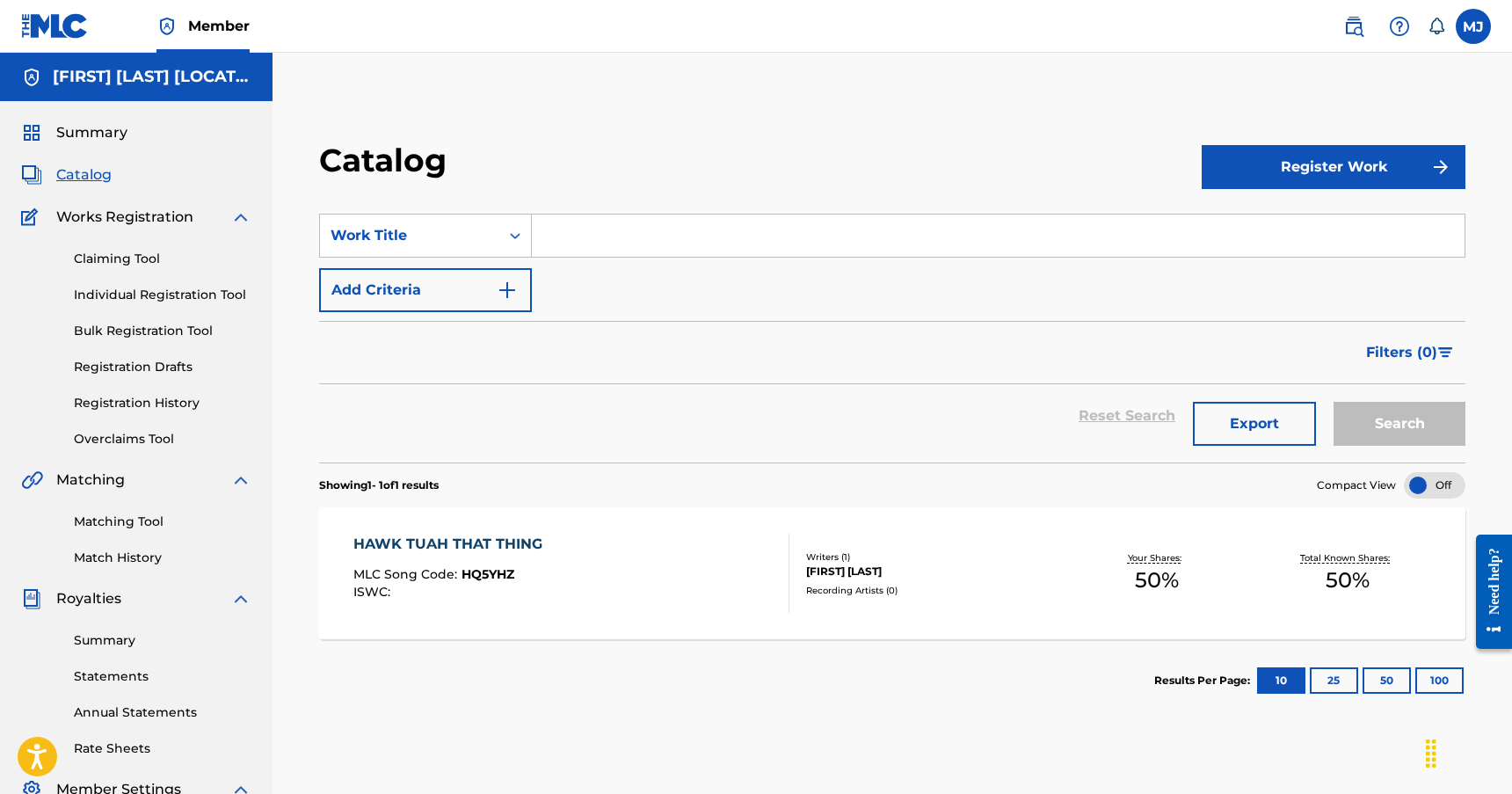 click on "Register Work" at bounding box center (1334, 167) 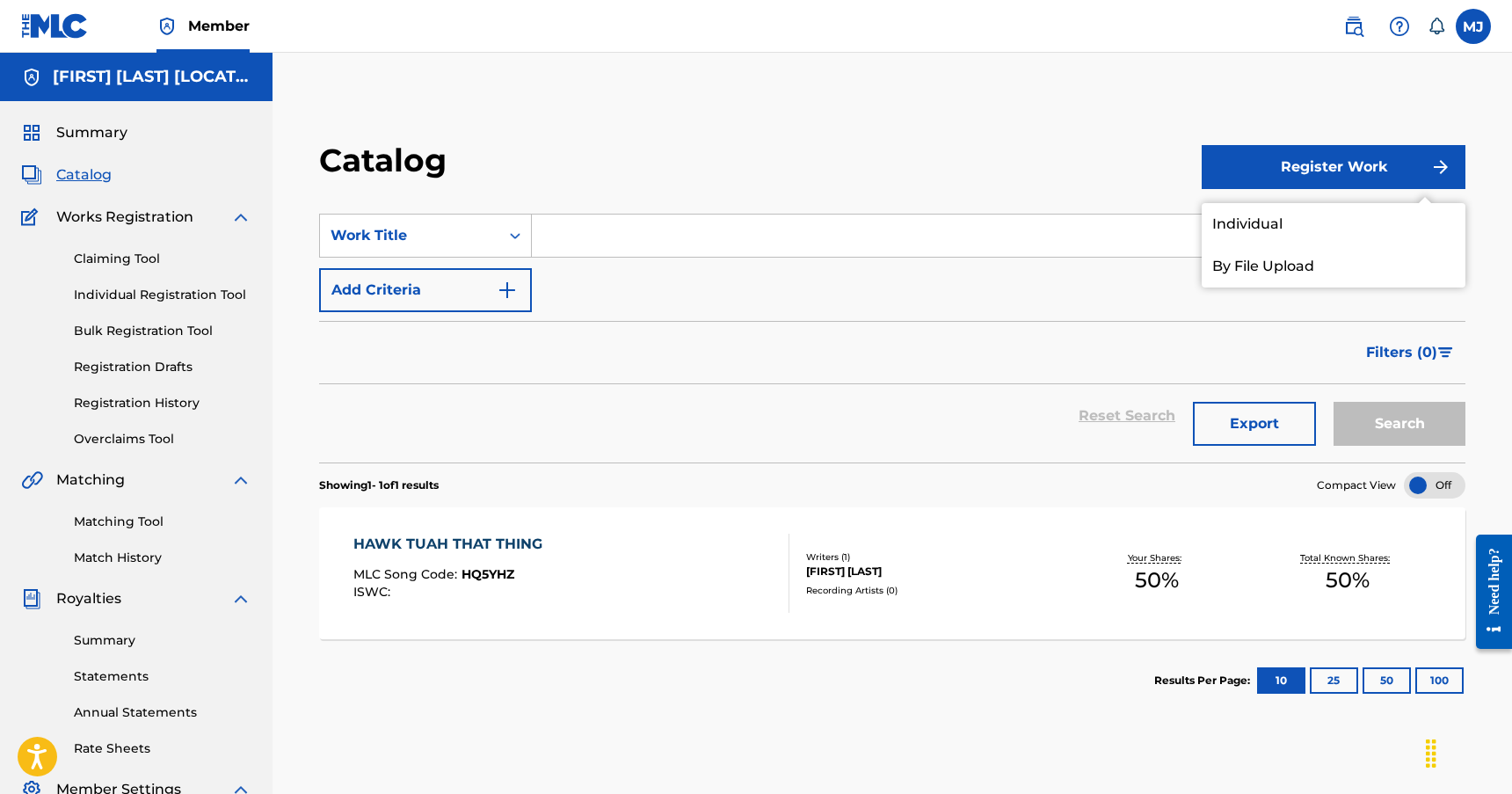click on "Individual" at bounding box center (1334, 224) 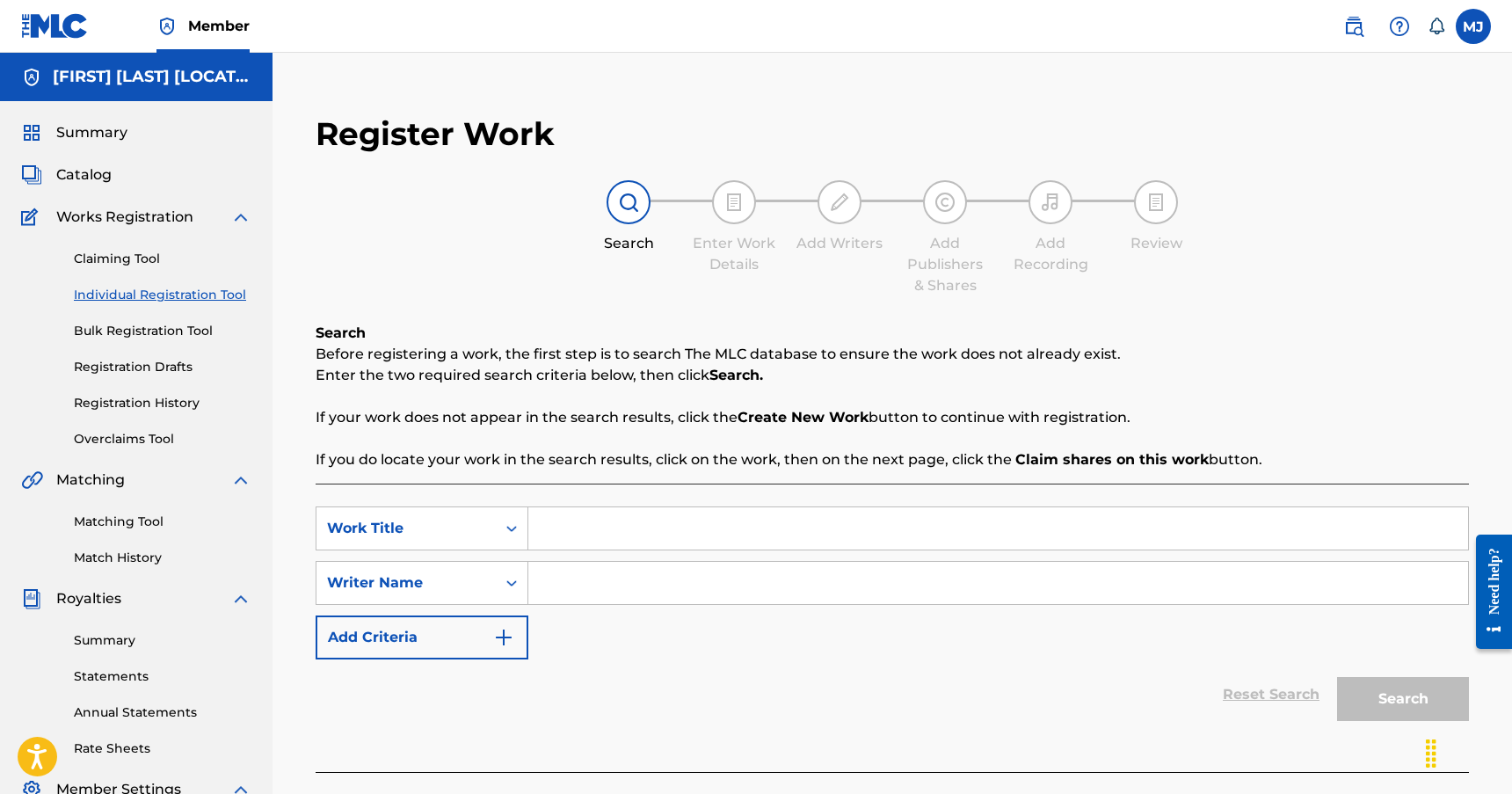 click at bounding box center [998, 528] 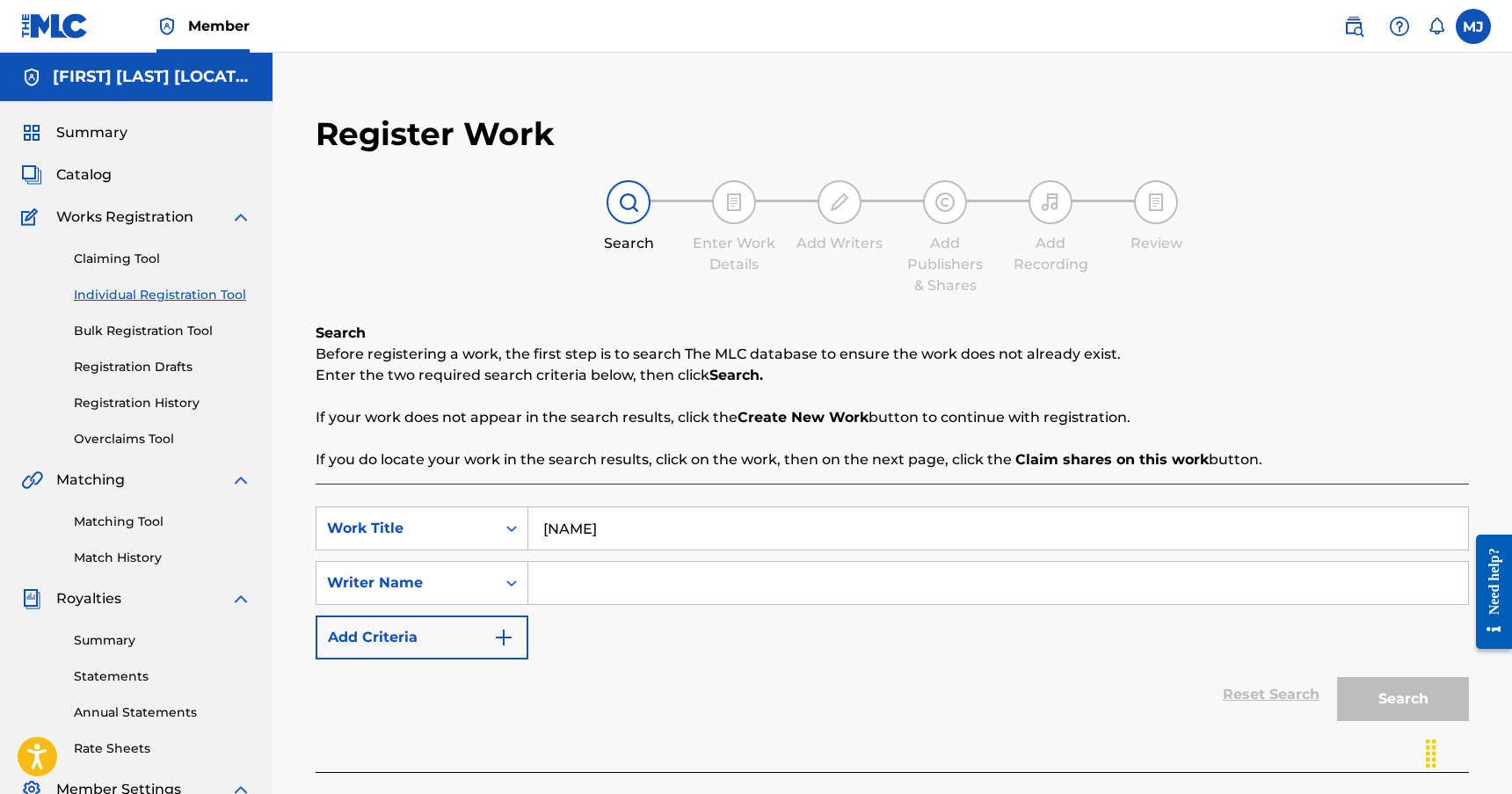 type on "[NAME]" 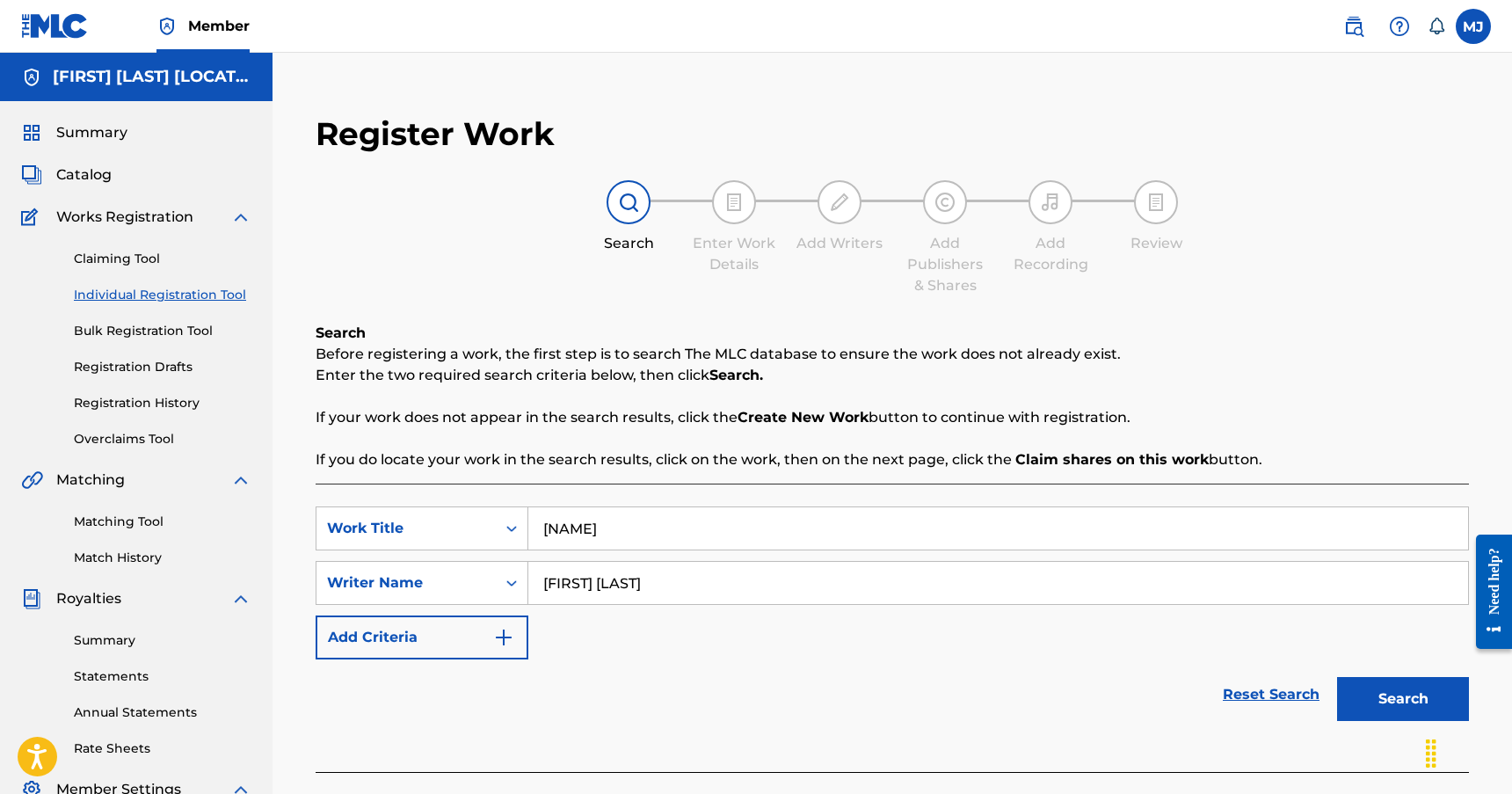 type on "[FIRST] [LAST]" 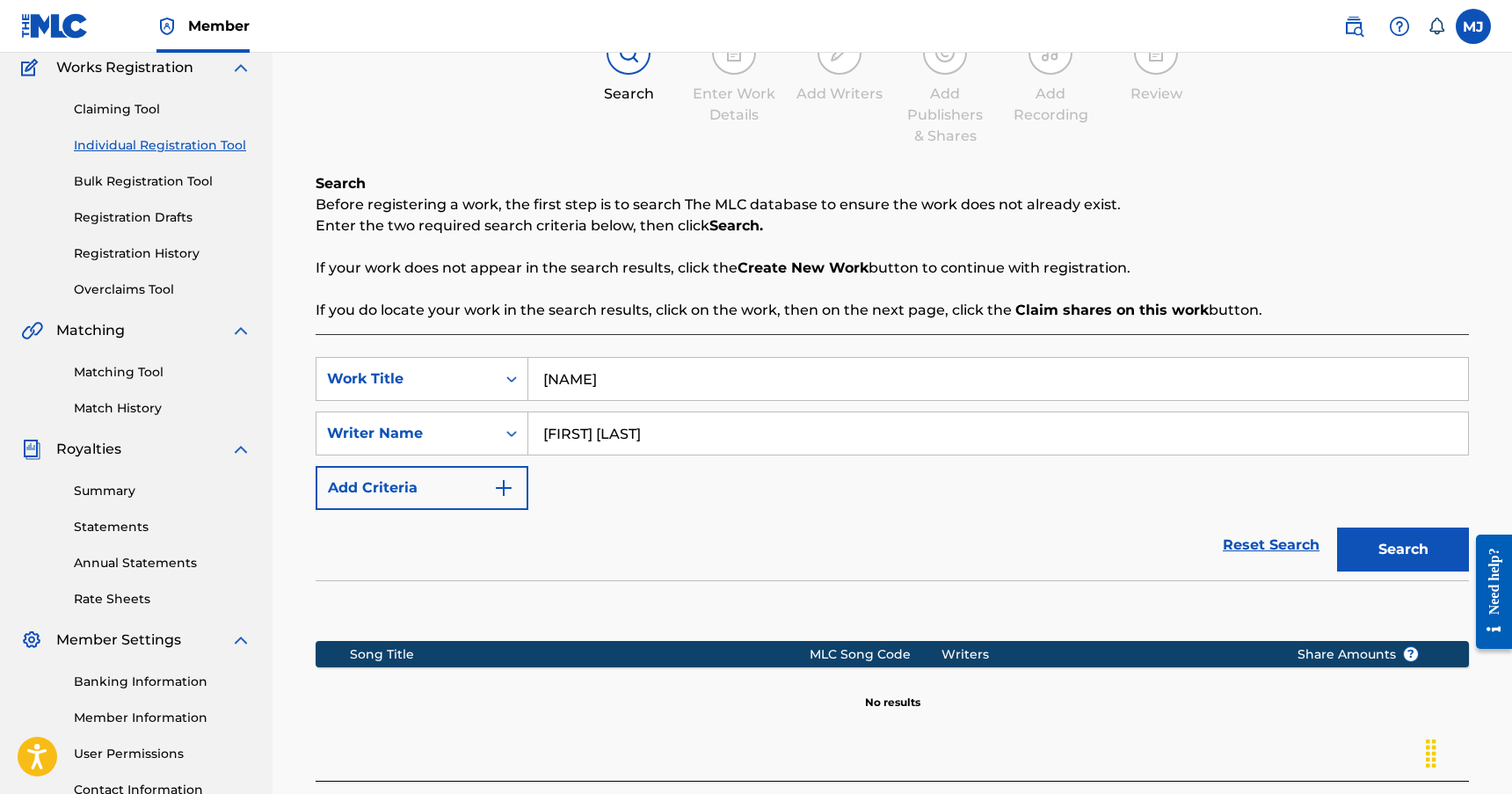 scroll, scrollTop: 301, scrollLeft: 0, axis: vertical 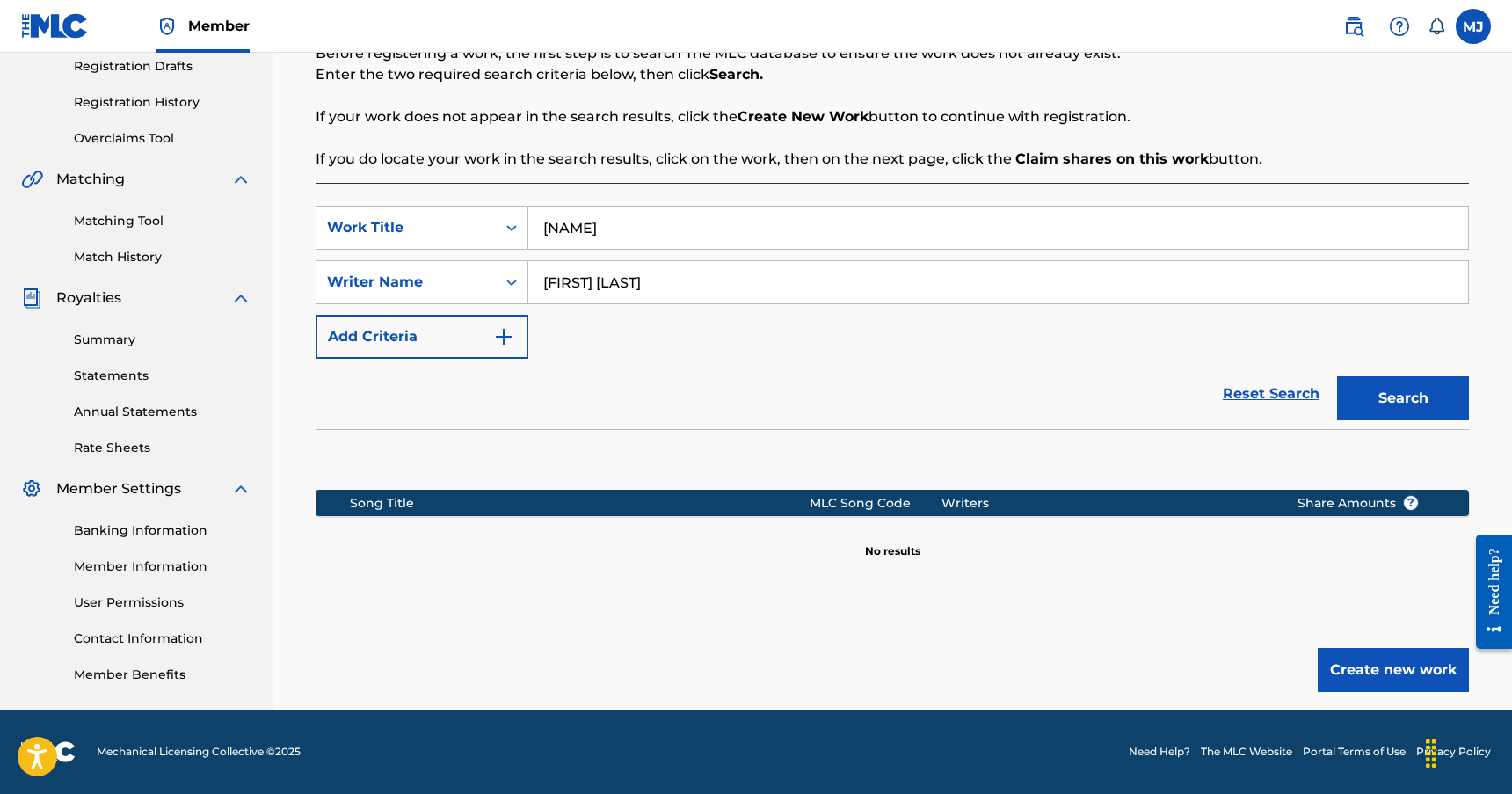 click on "Create new work" at bounding box center (1393, 670) 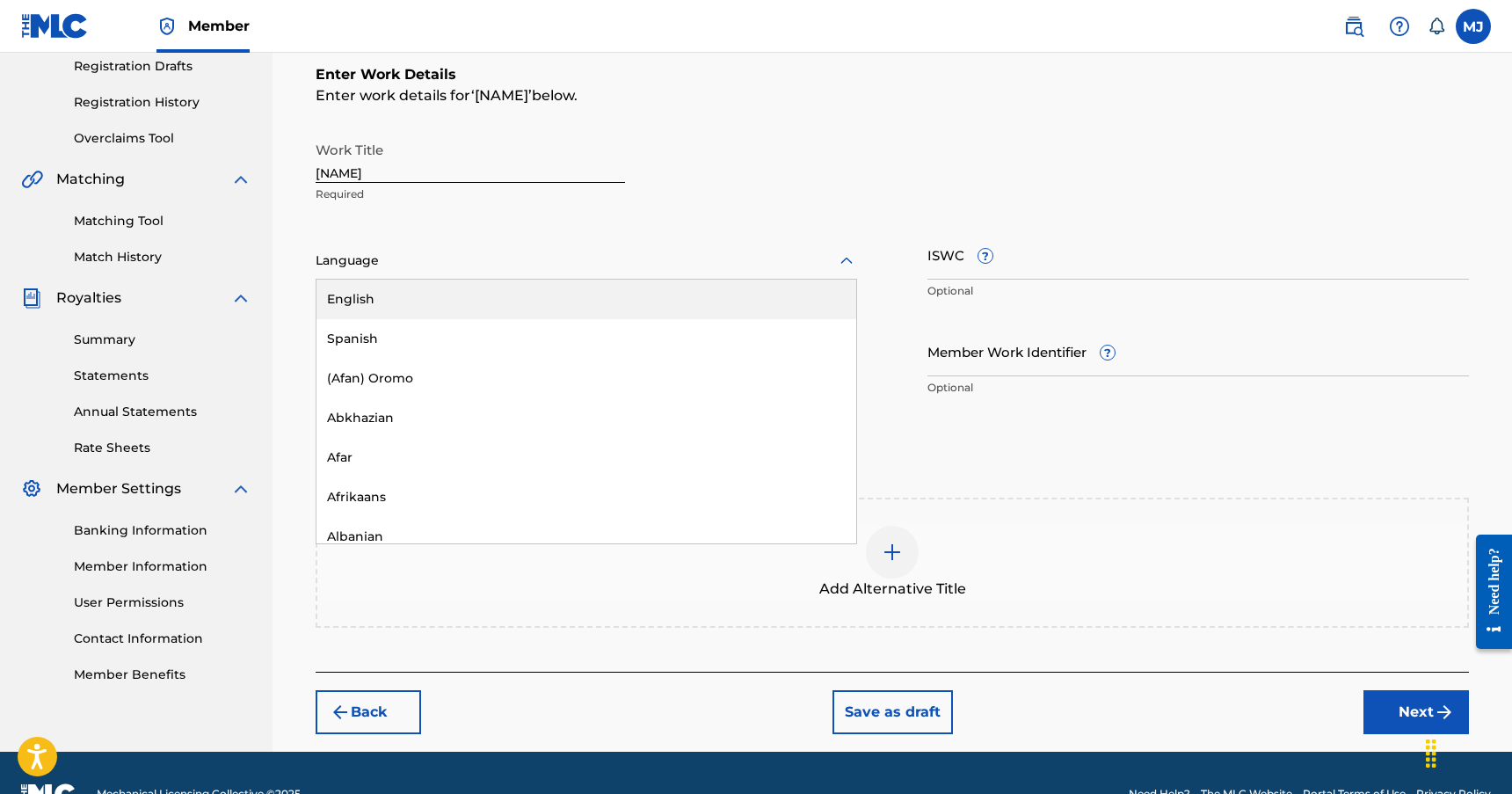 click at bounding box center [586, 260] 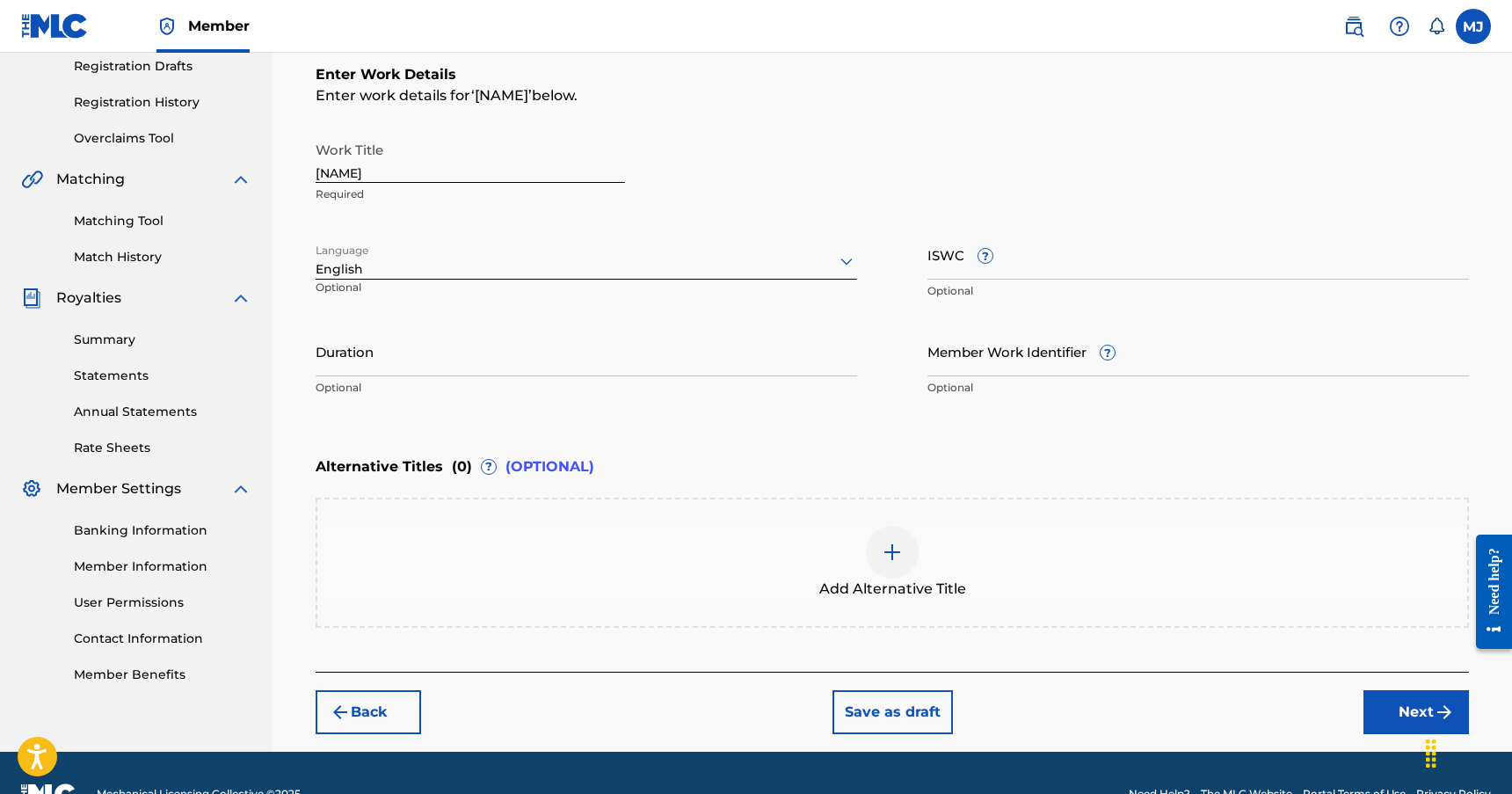 click on "ISWC   ?" at bounding box center (1198, 254) 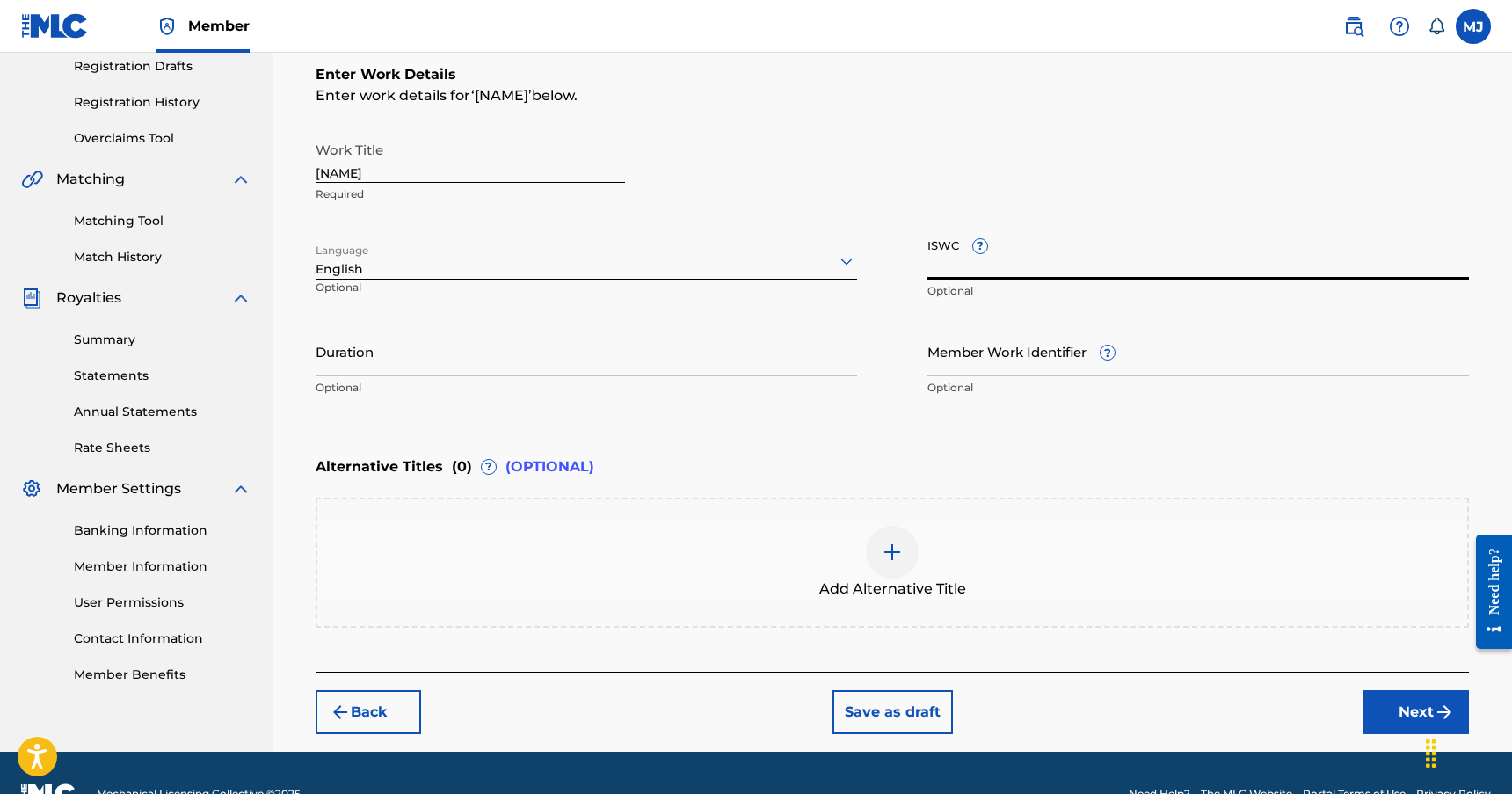 click on "ISWC   ?" at bounding box center (1198, 254) 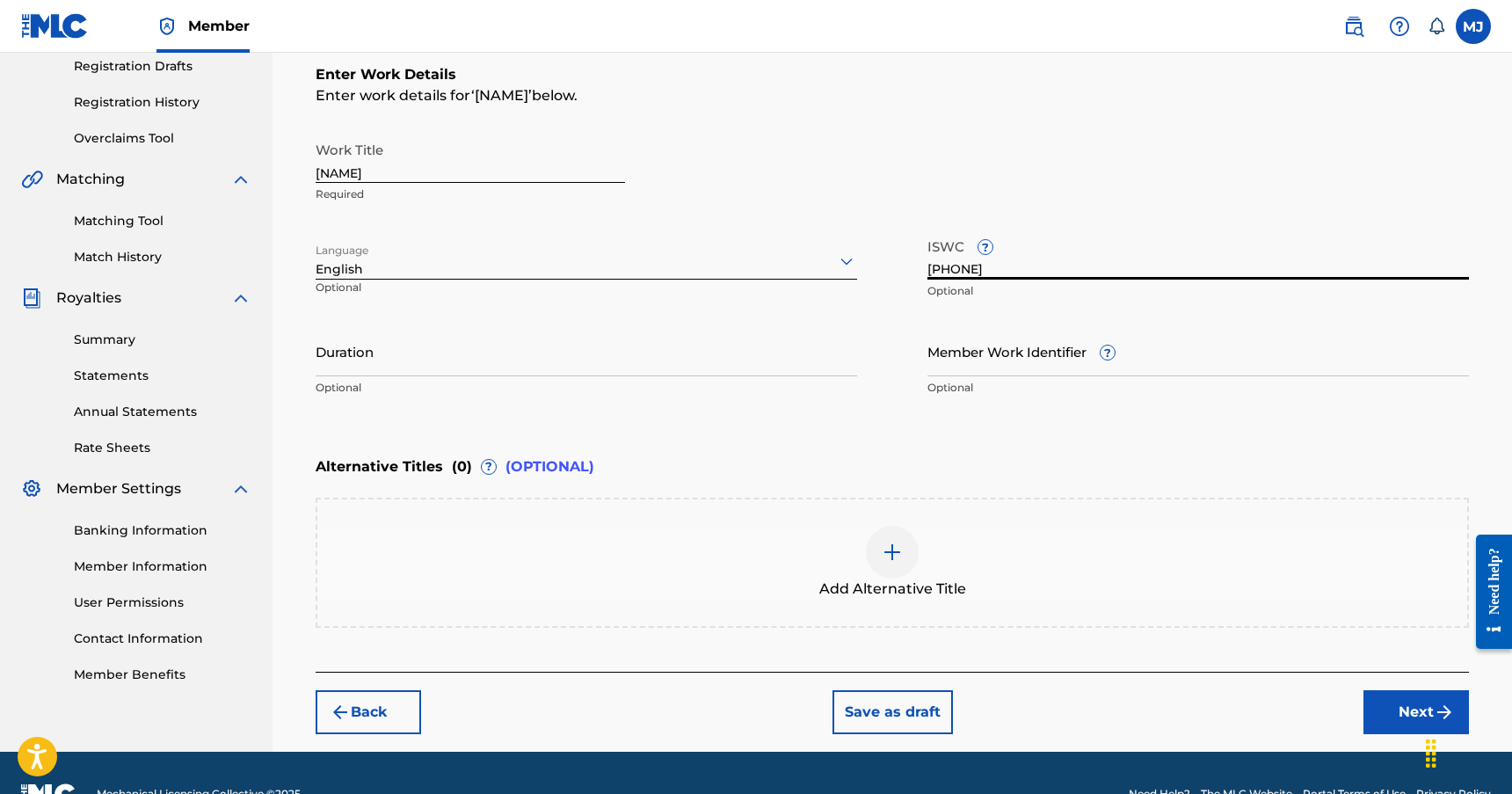 type on "[PHONE]" 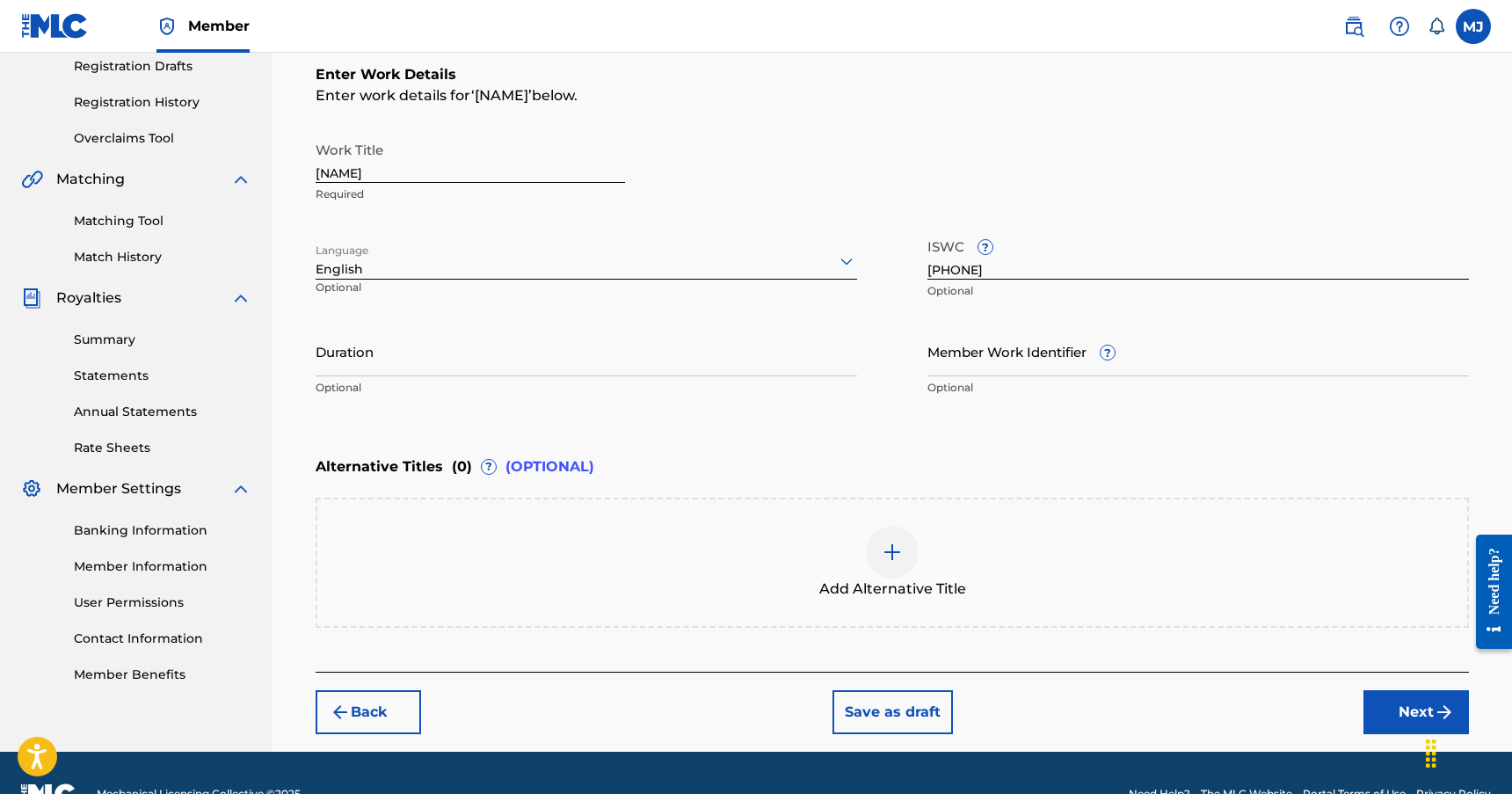 click on "Work Title   You Make Me Rise Up Required" at bounding box center (892, 172) 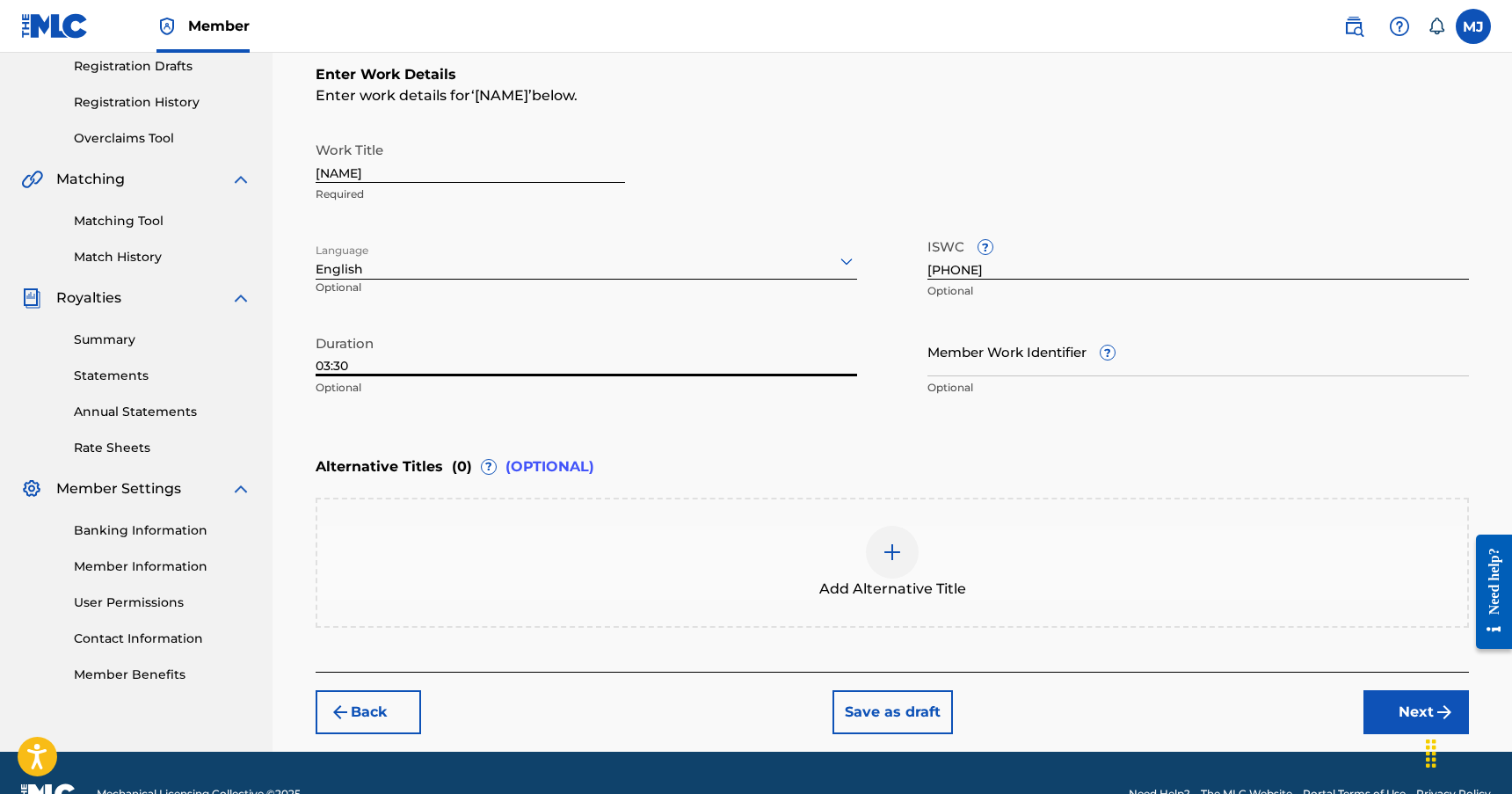 type on "03:30" 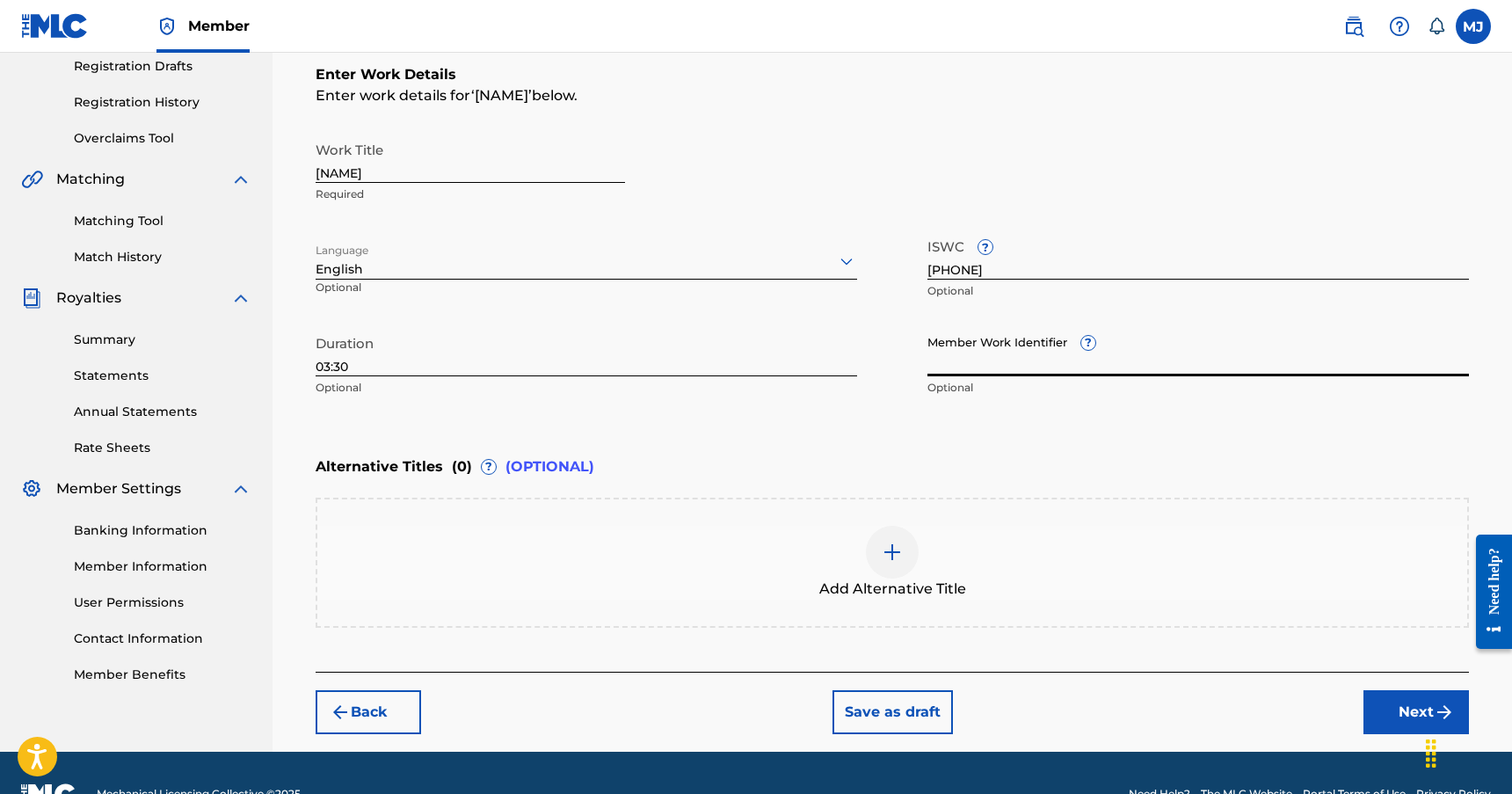 click on "Member Work Identifier   ?" at bounding box center [1198, 351] 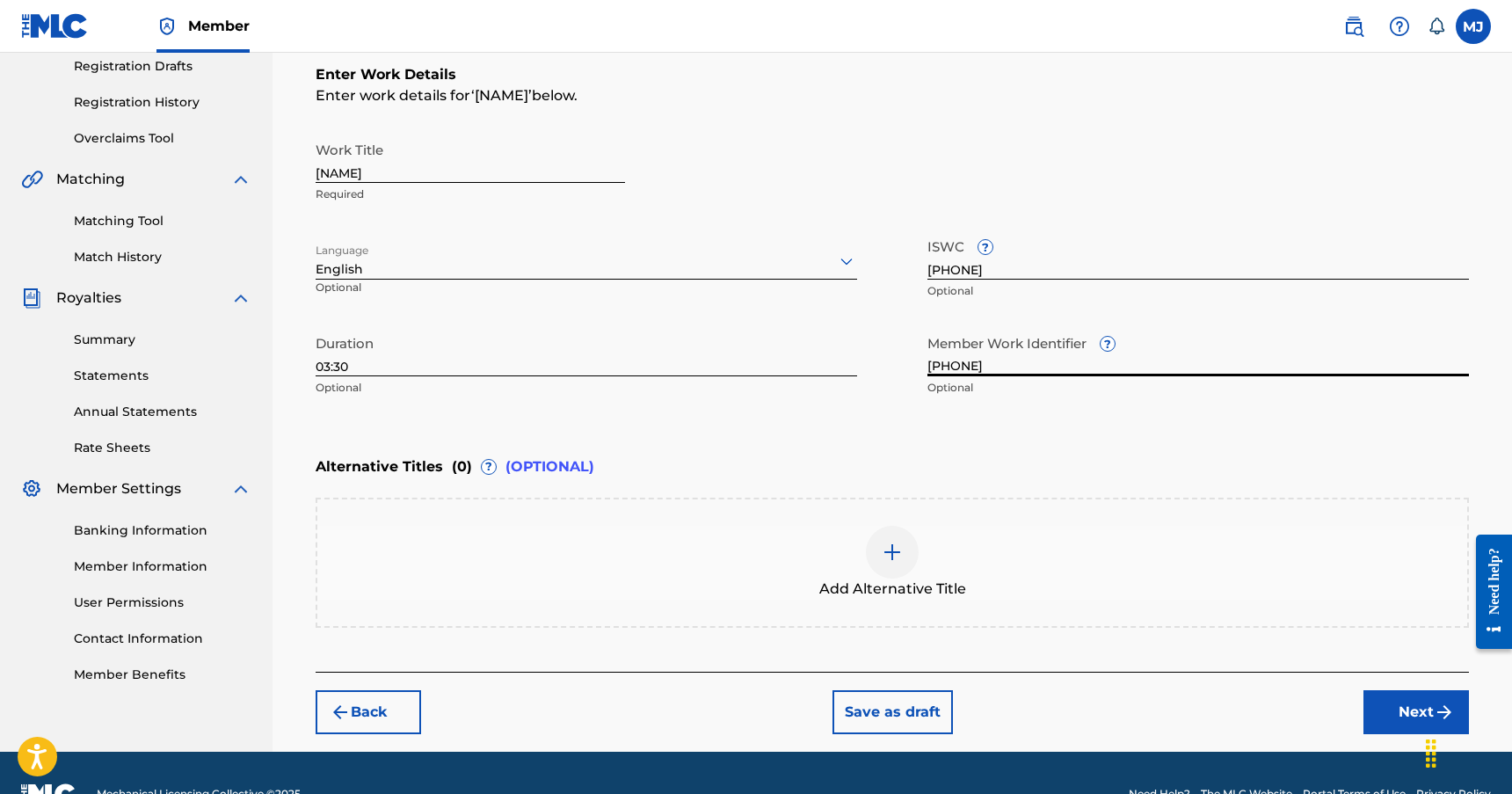 type on "[PHONE]" 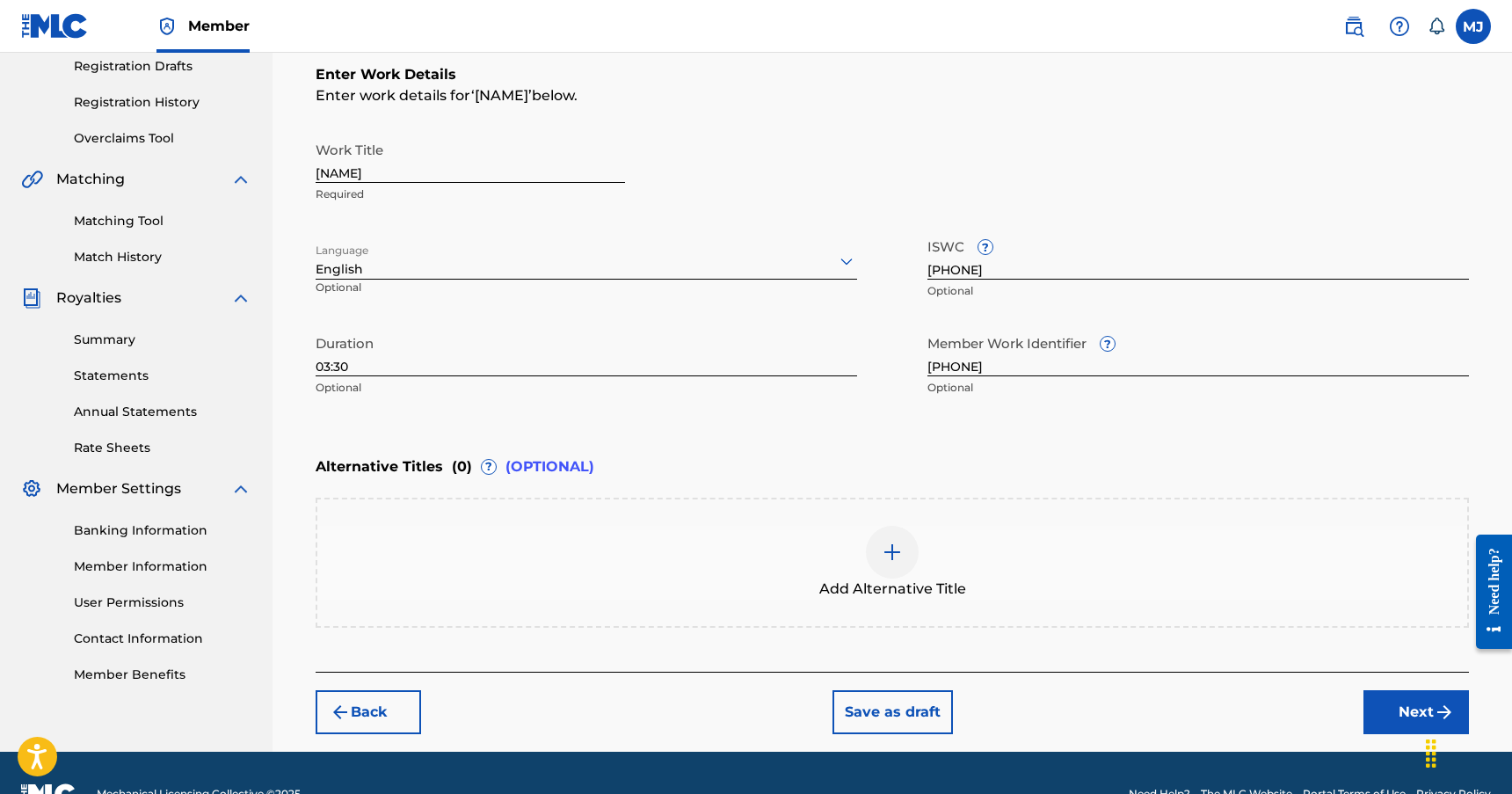 click on "Next" at bounding box center (1416, 712) 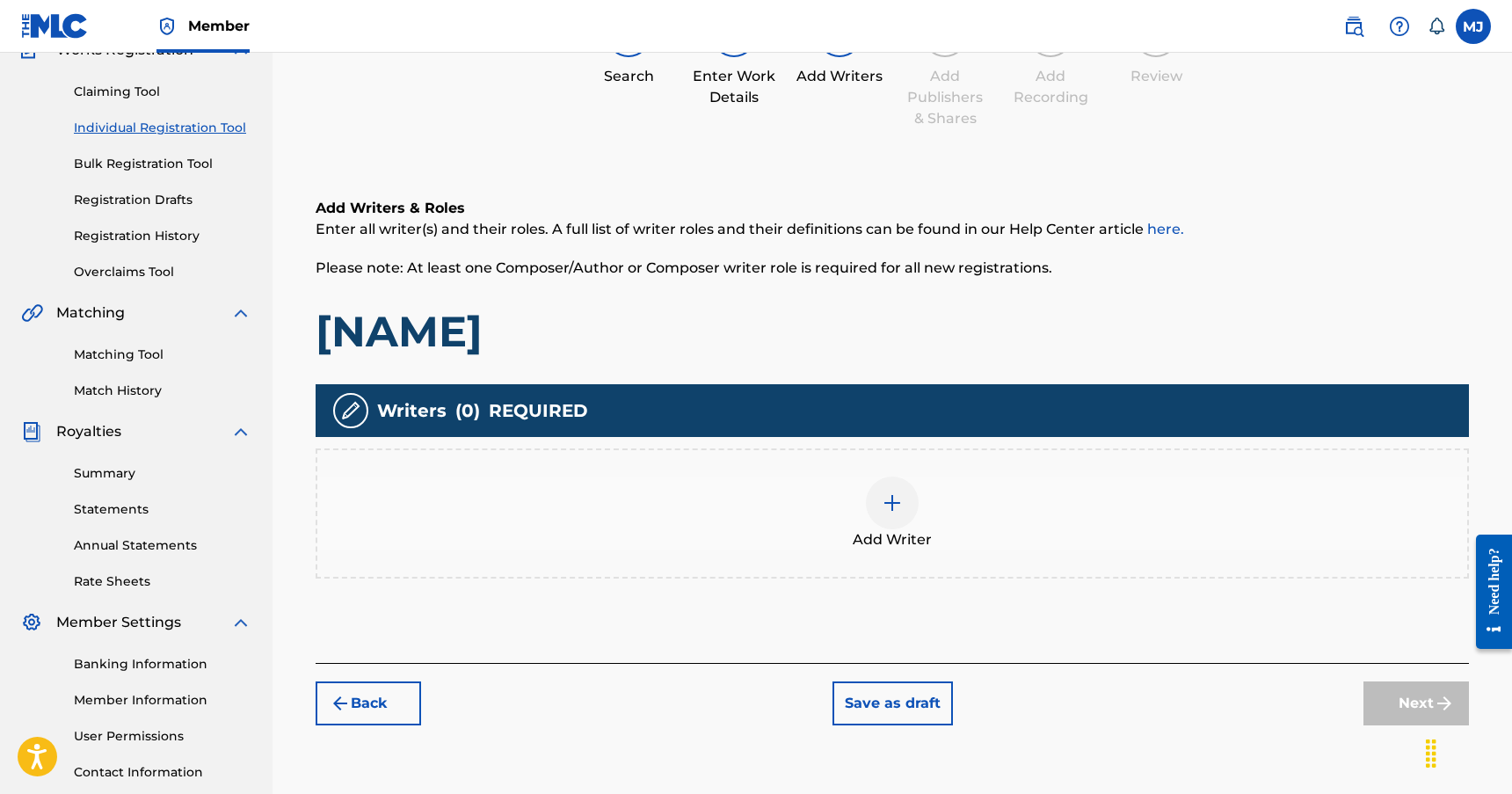 scroll, scrollTop: 79, scrollLeft: 0, axis: vertical 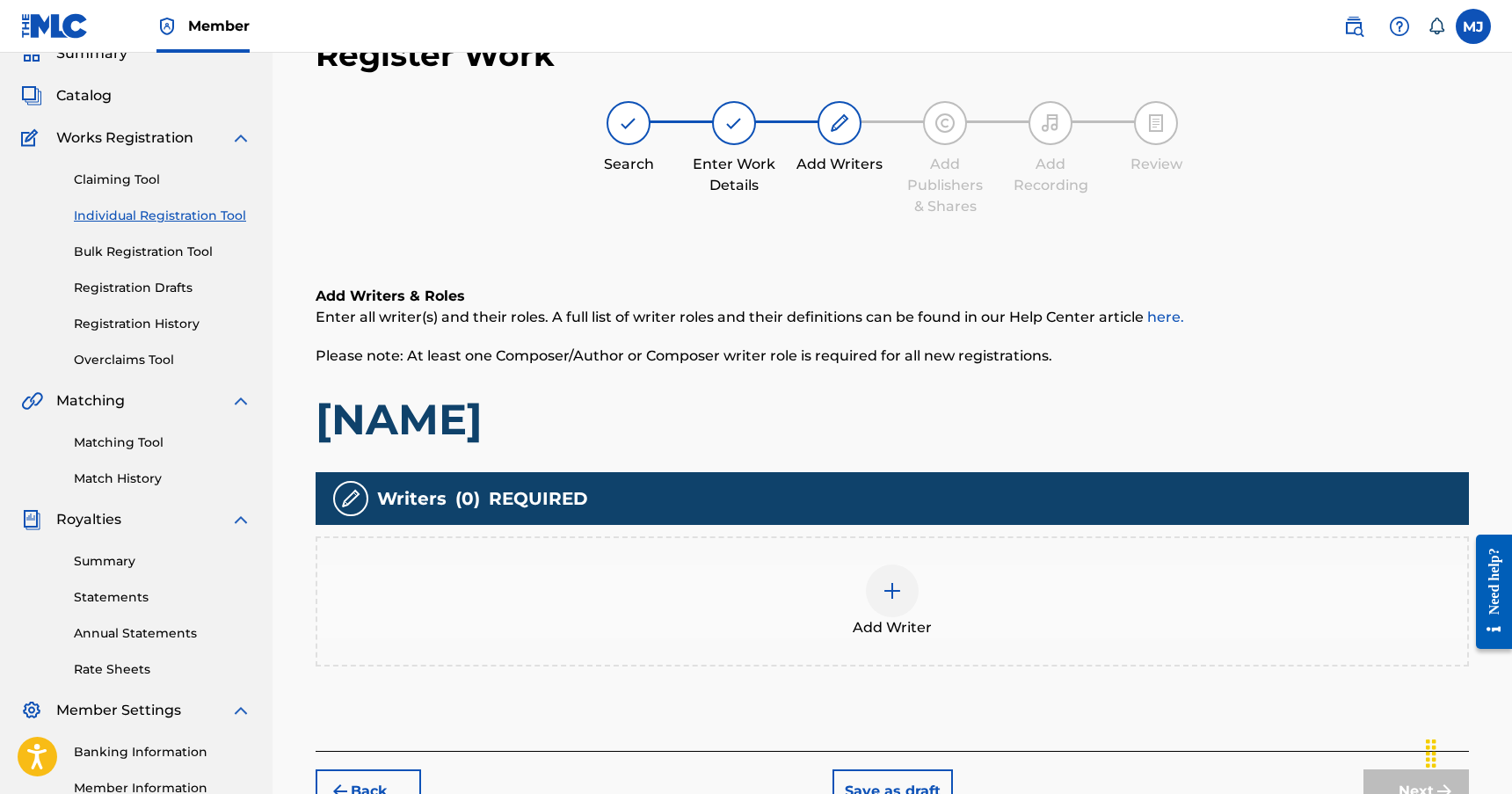 click at bounding box center [892, 591] 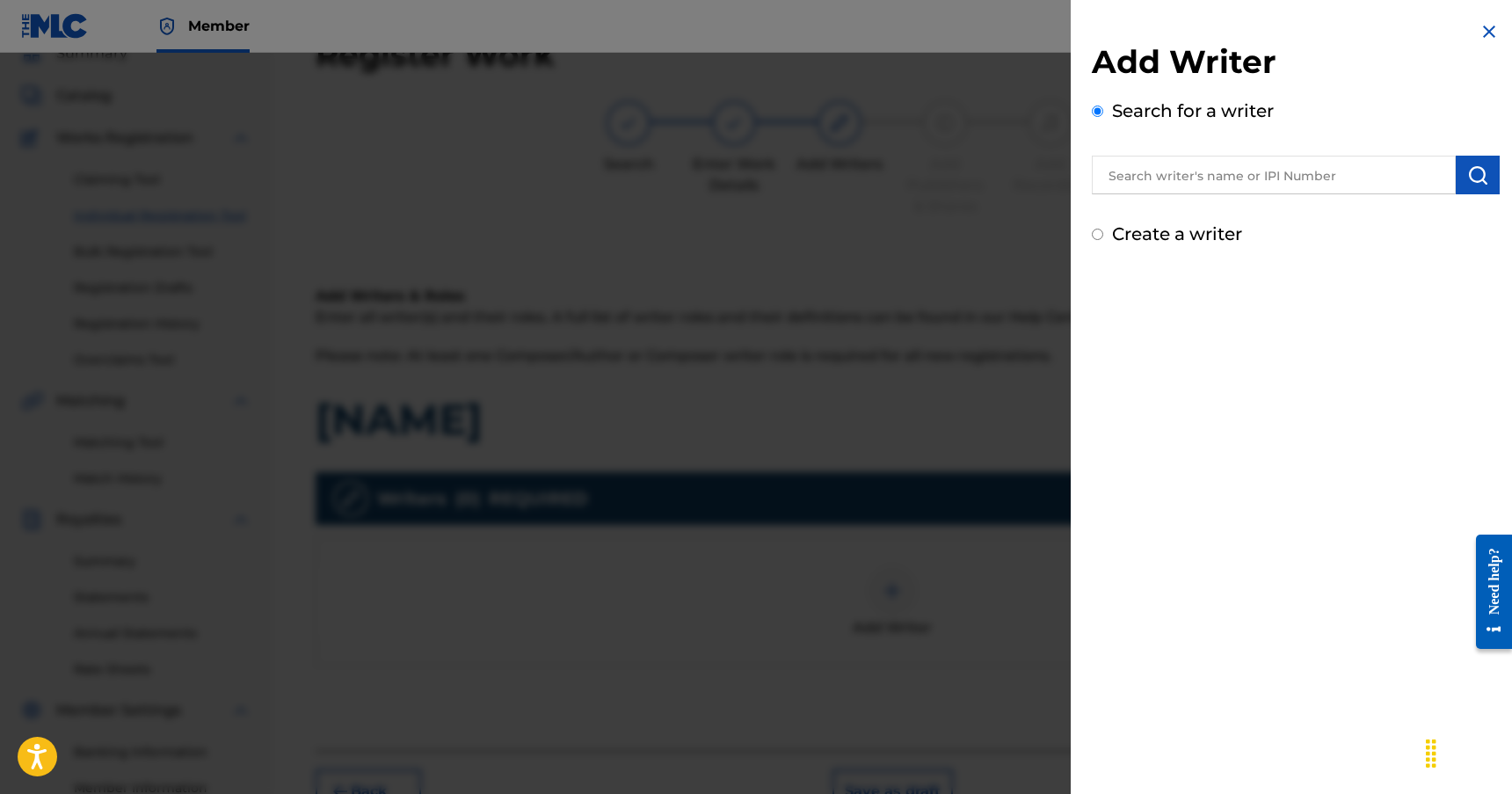 click at bounding box center [1274, 175] 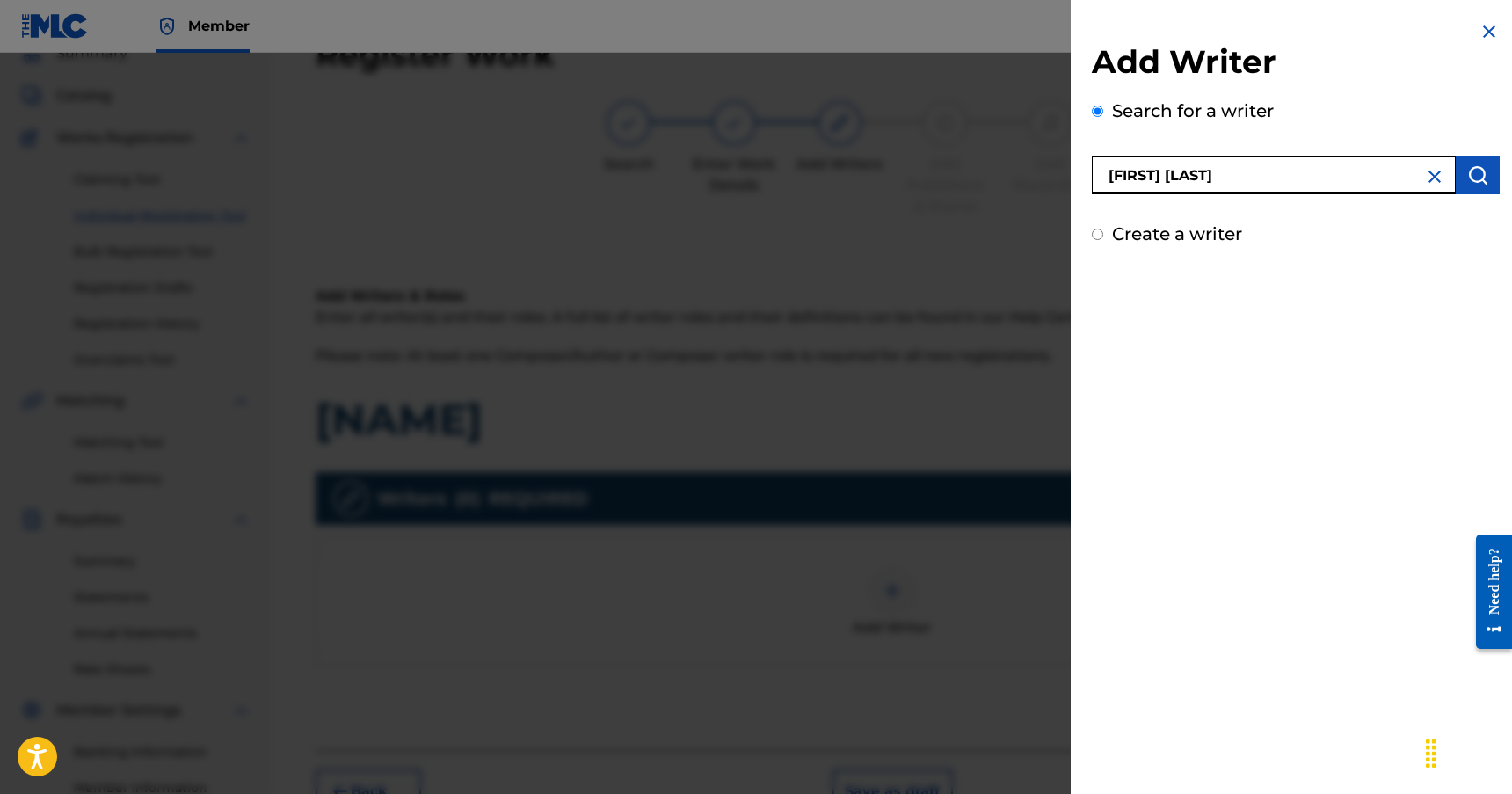 type on "[FIRST] [LAST]" 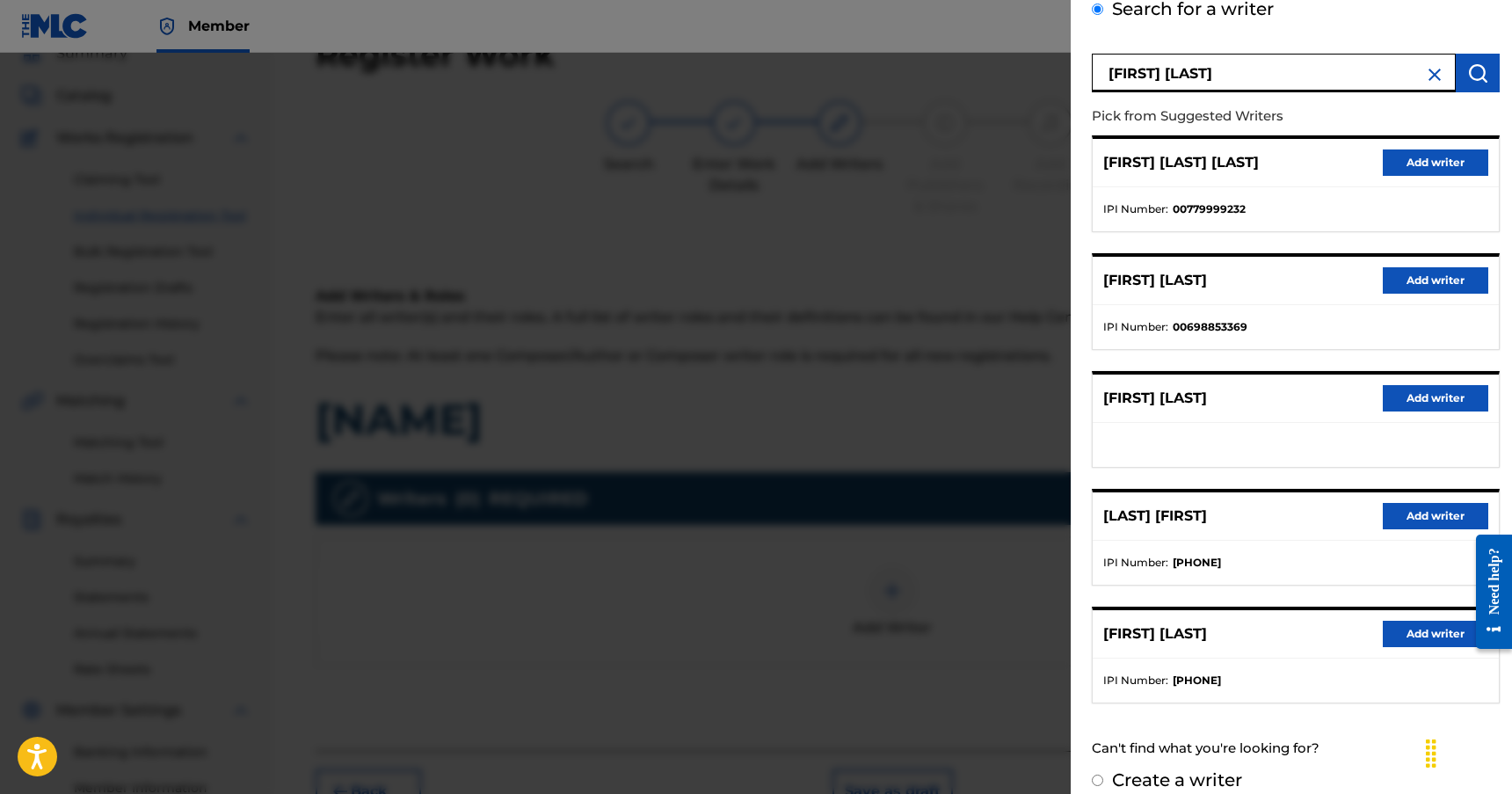 scroll, scrollTop: 122, scrollLeft: 0, axis: vertical 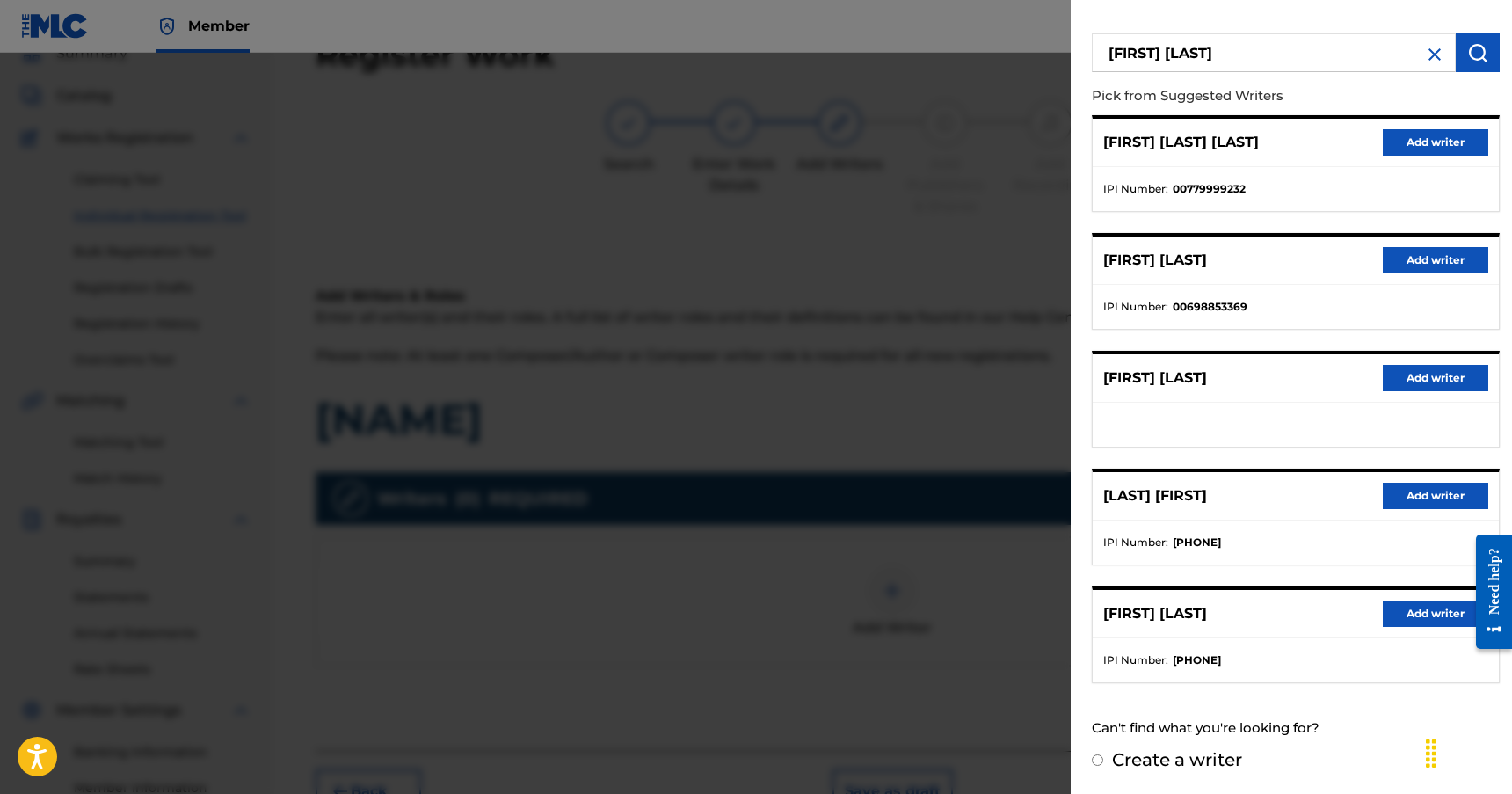click on "Add writer" at bounding box center [1436, 614] 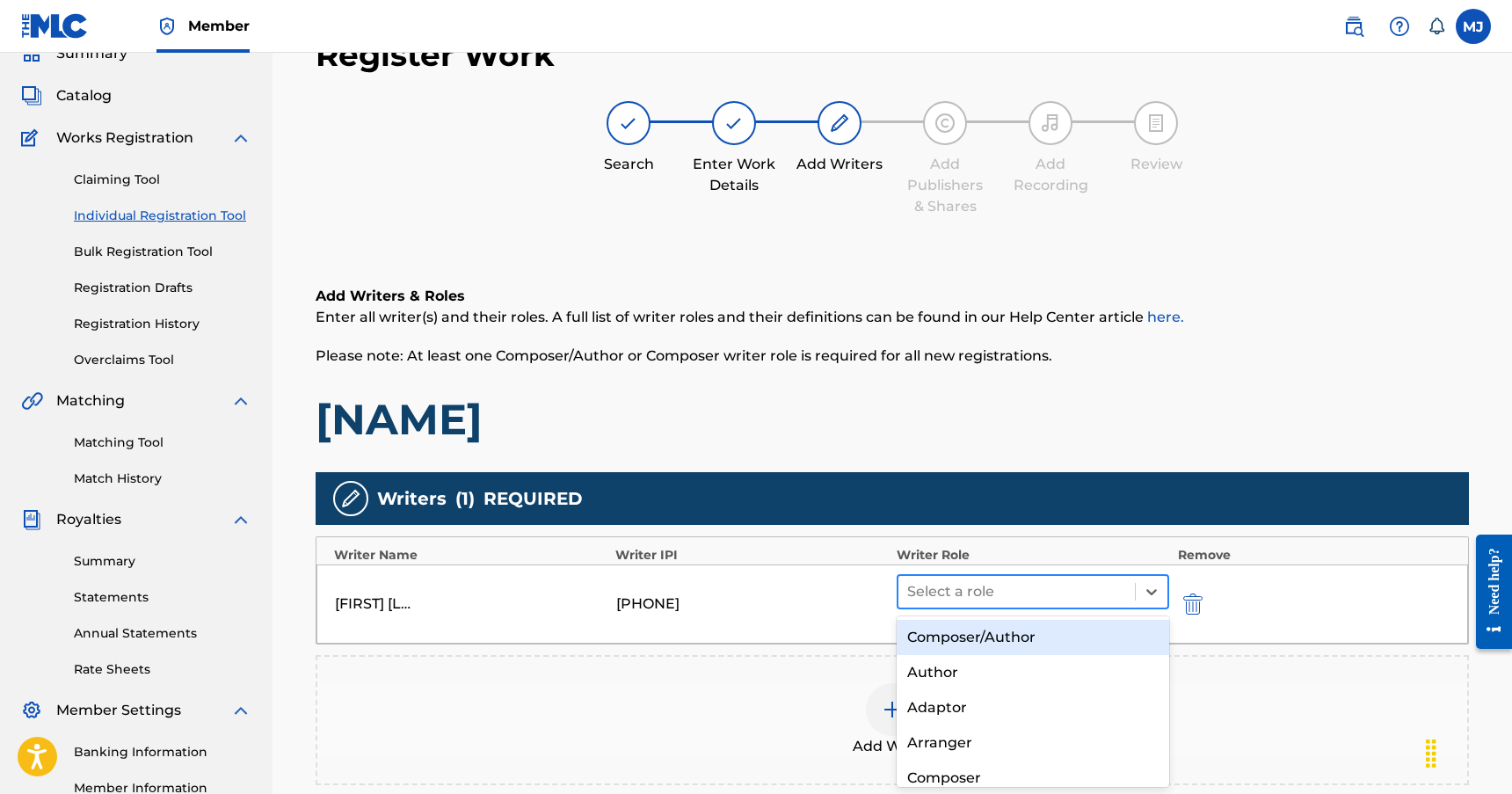 click at bounding box center [1016, 592] 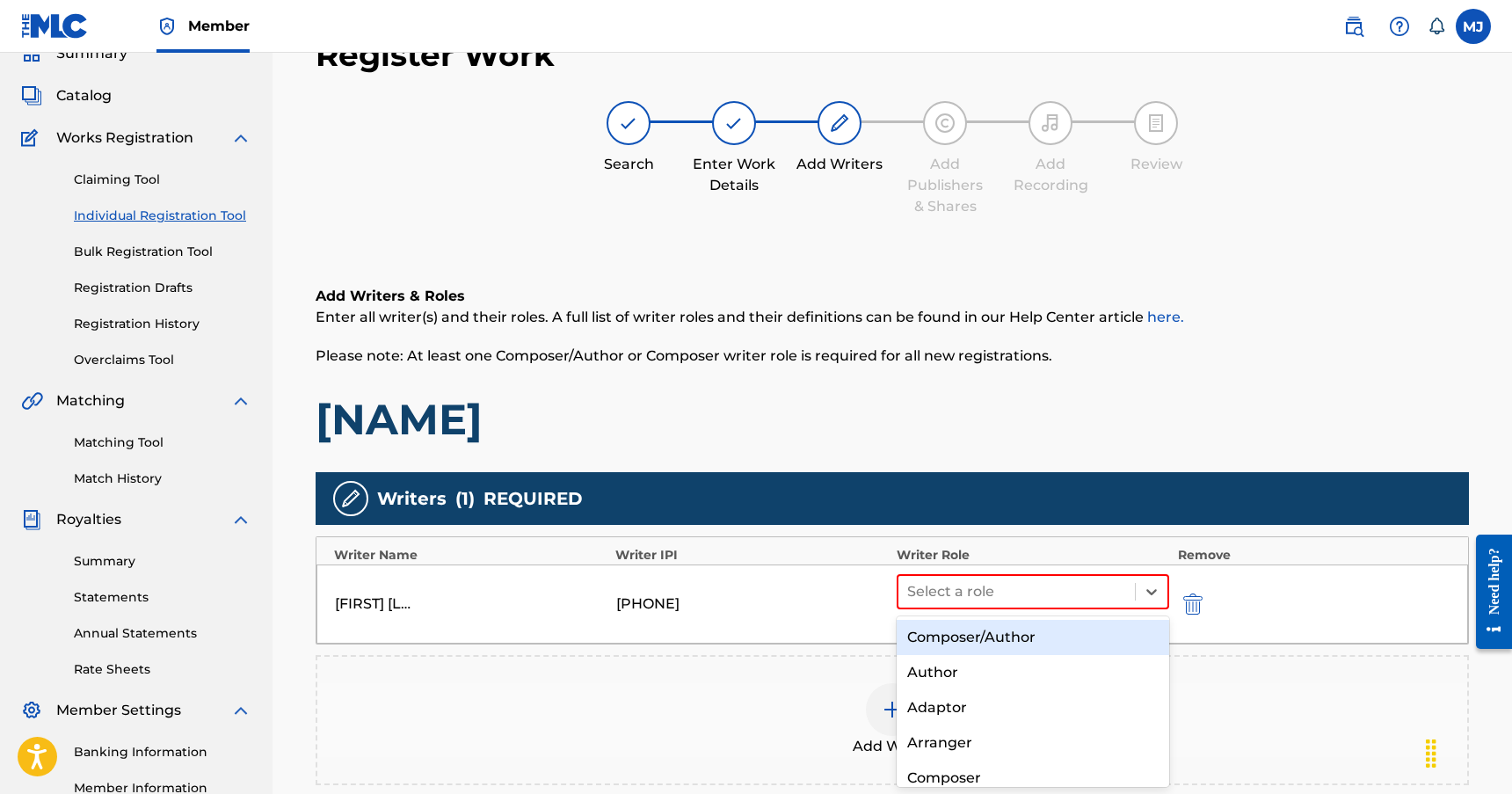 click on "Composer/Author" at bounding box center [1033, 637] 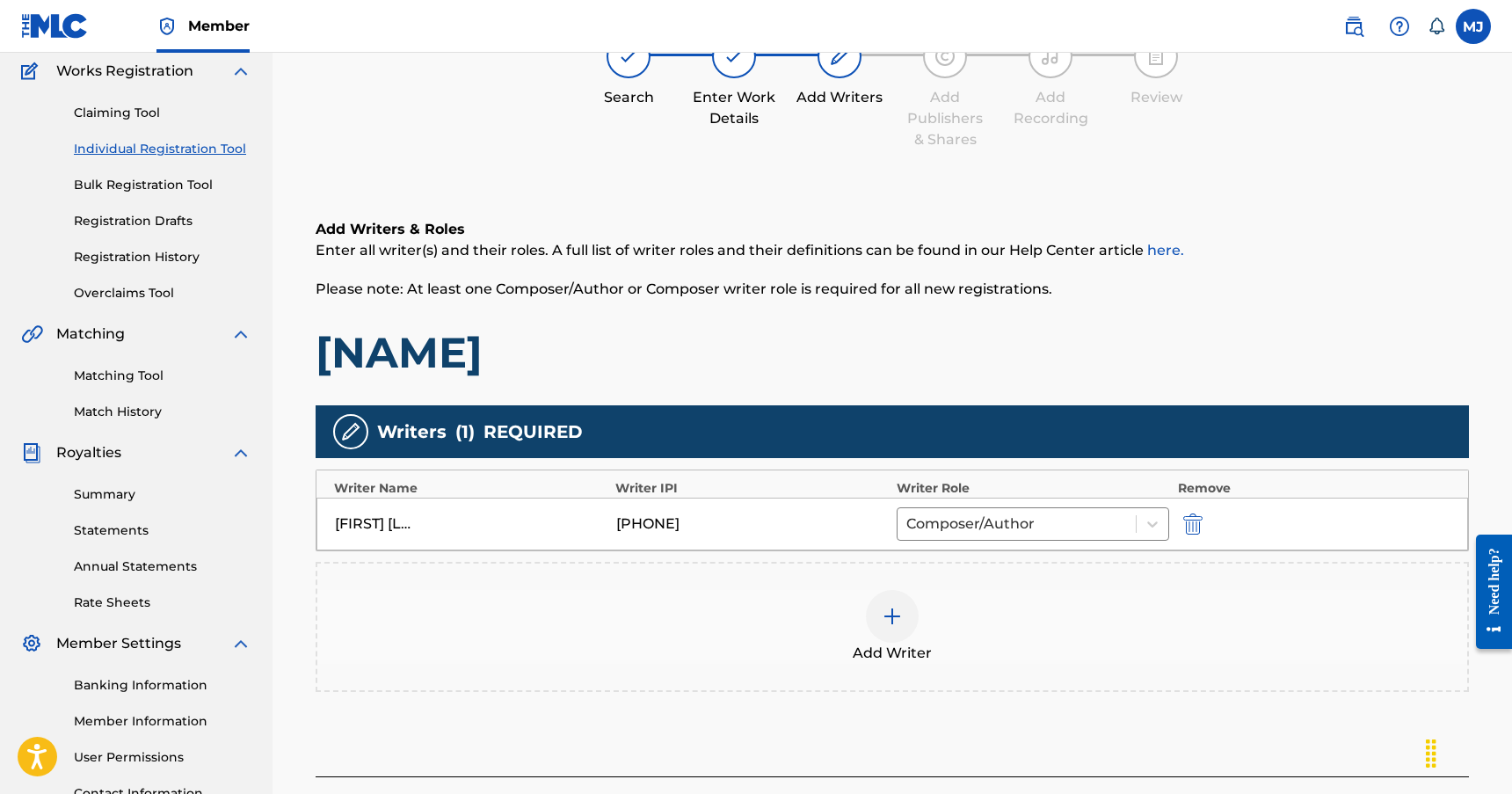 scroll, scrollTop: 296, scrollLeft: 0, axis: vertical 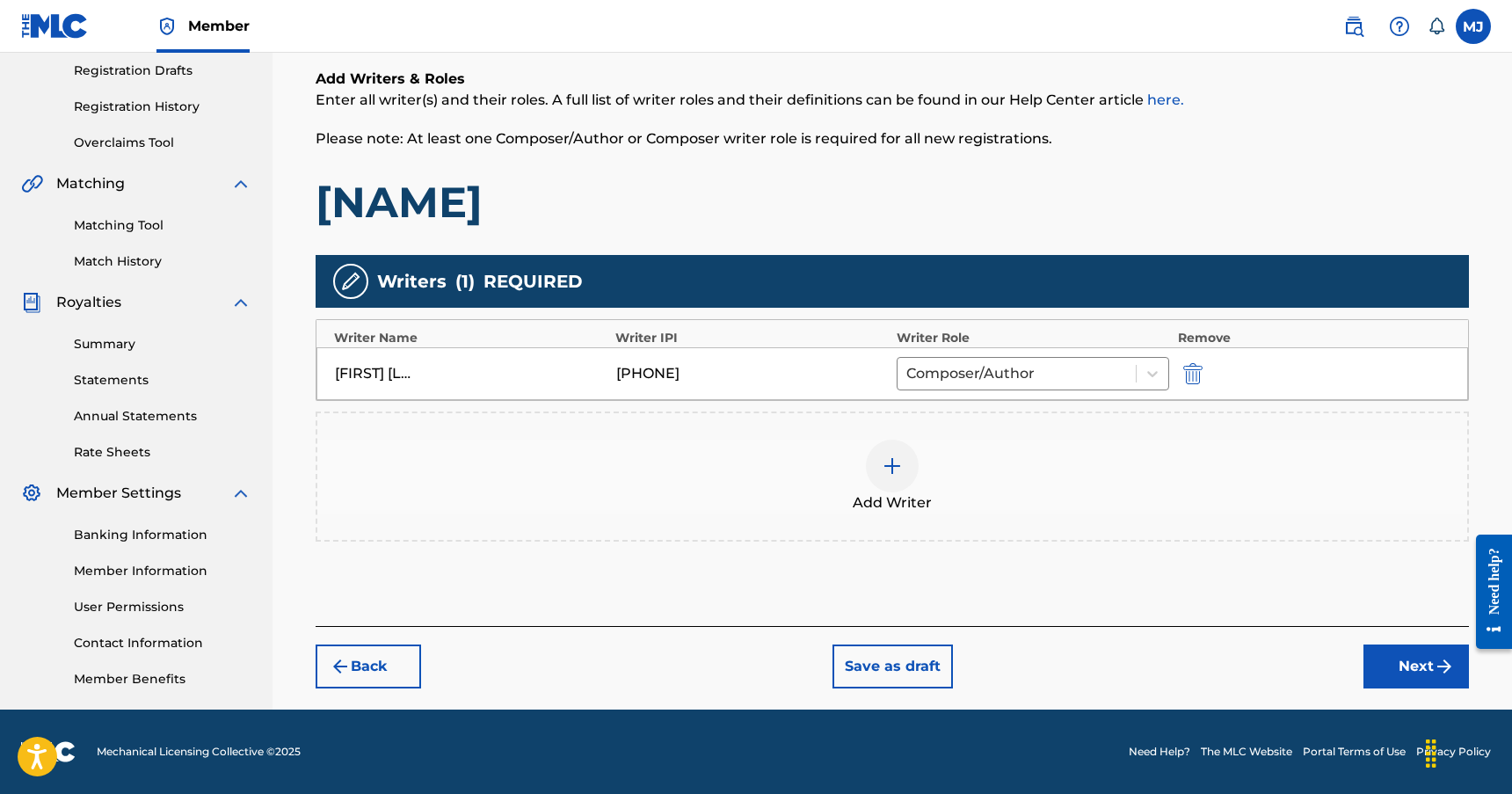 click on "Next" at bounding box center [1416, 667] 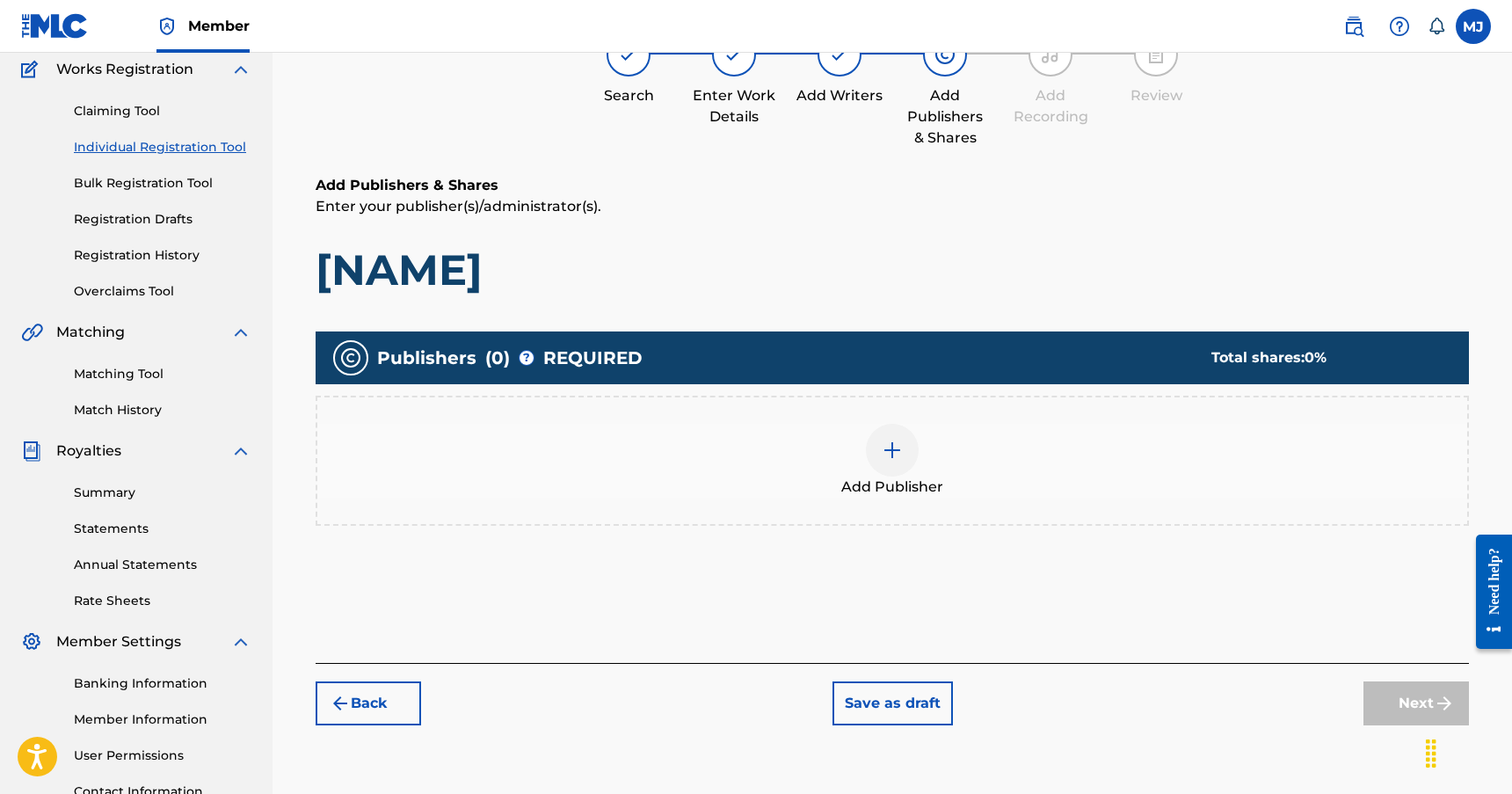 scroll, scrollTop: 79, scrollLeft: 0, axis: vertical 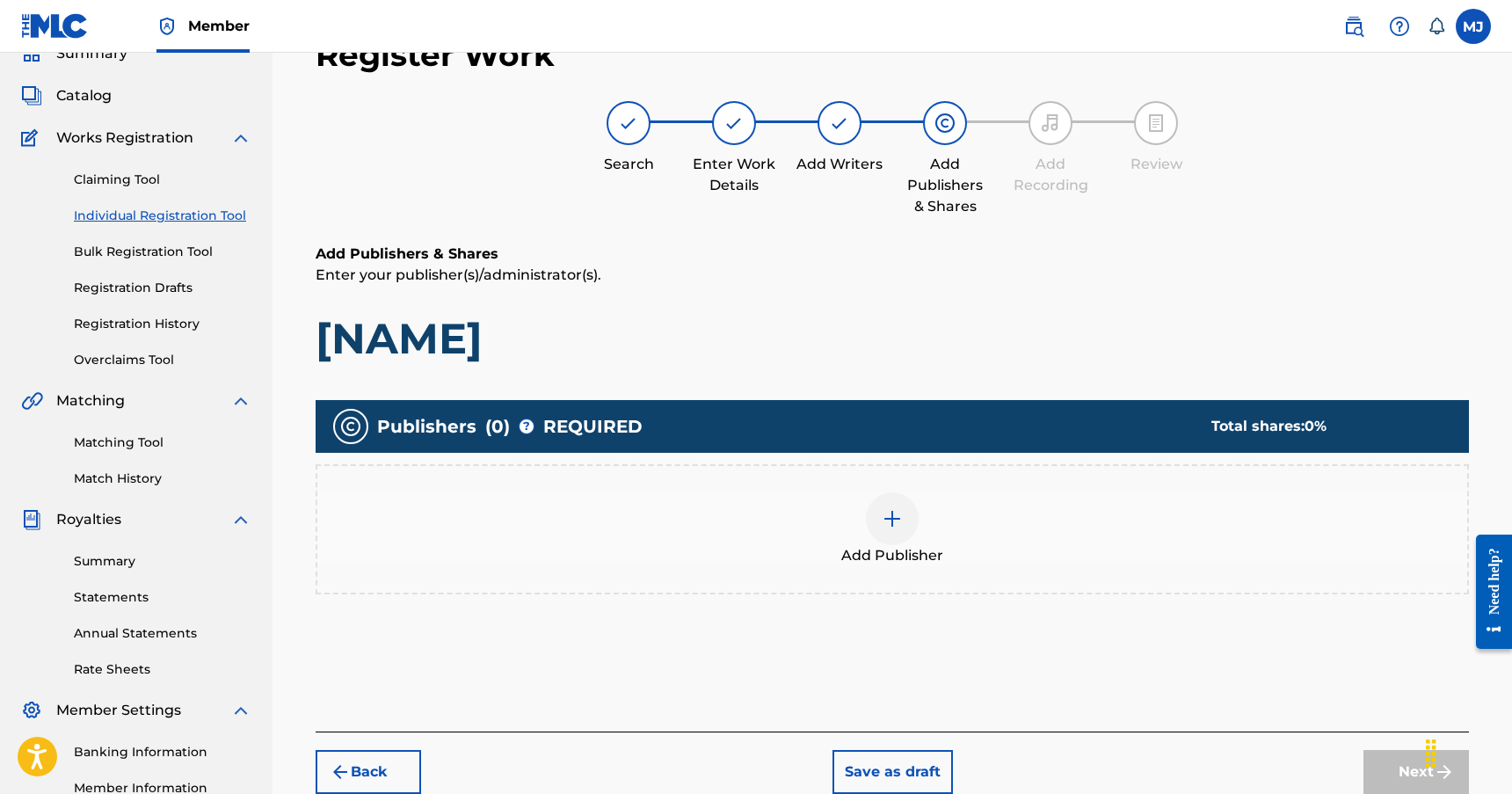 click at bounding box center (892, 519) 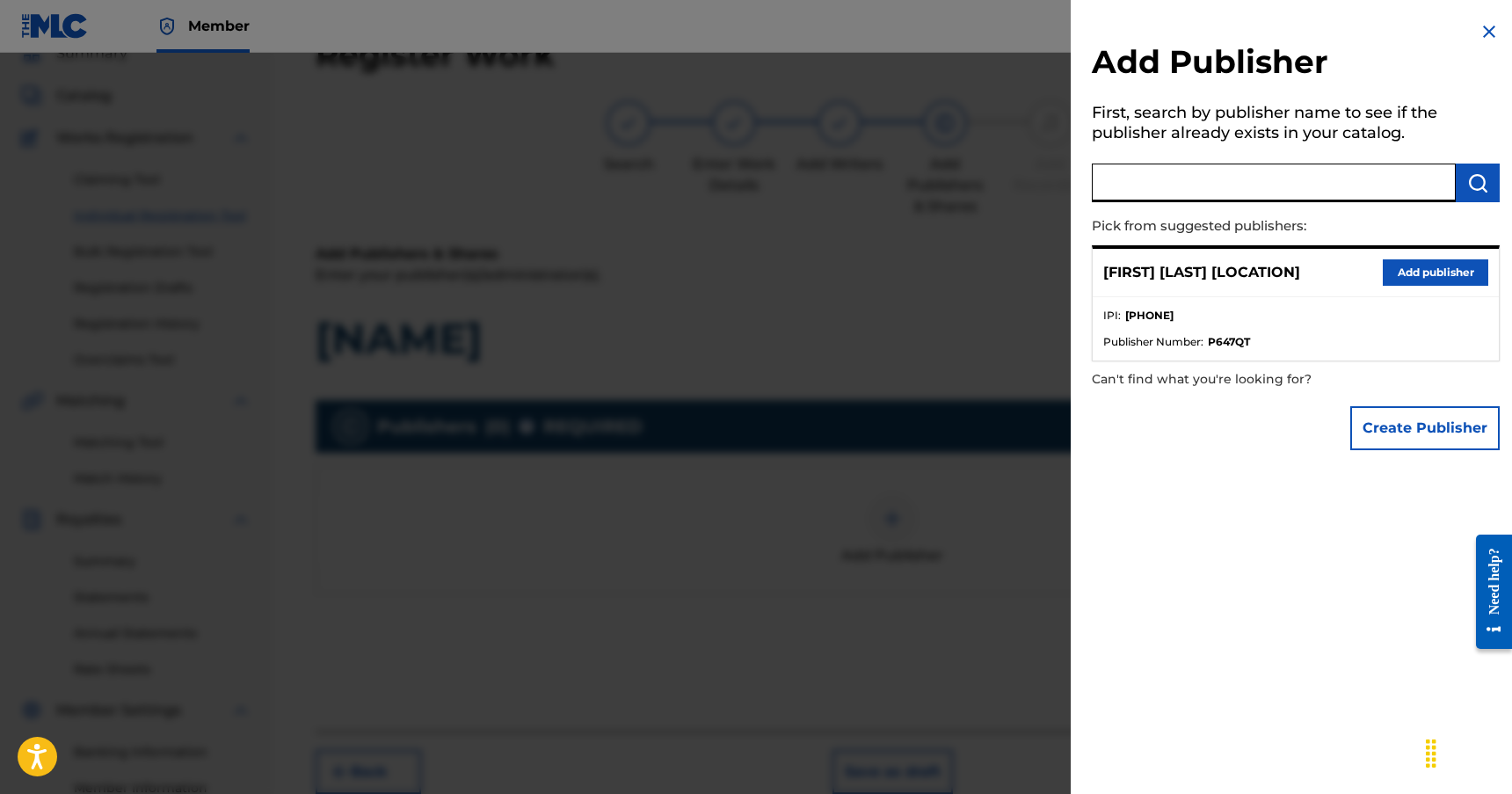 click at bounding box center [1274, 183] 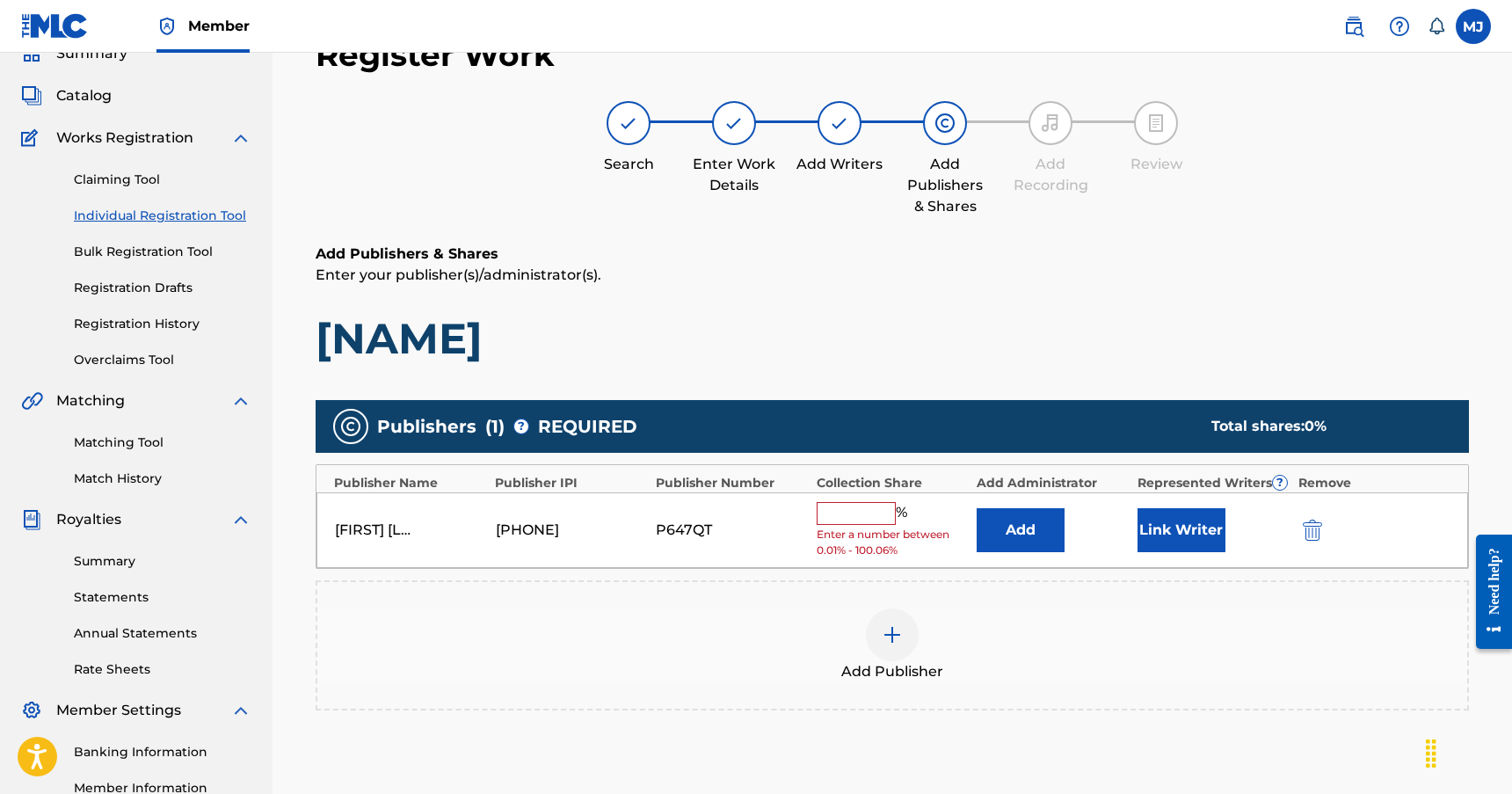 click at bounding box center [856, 514] 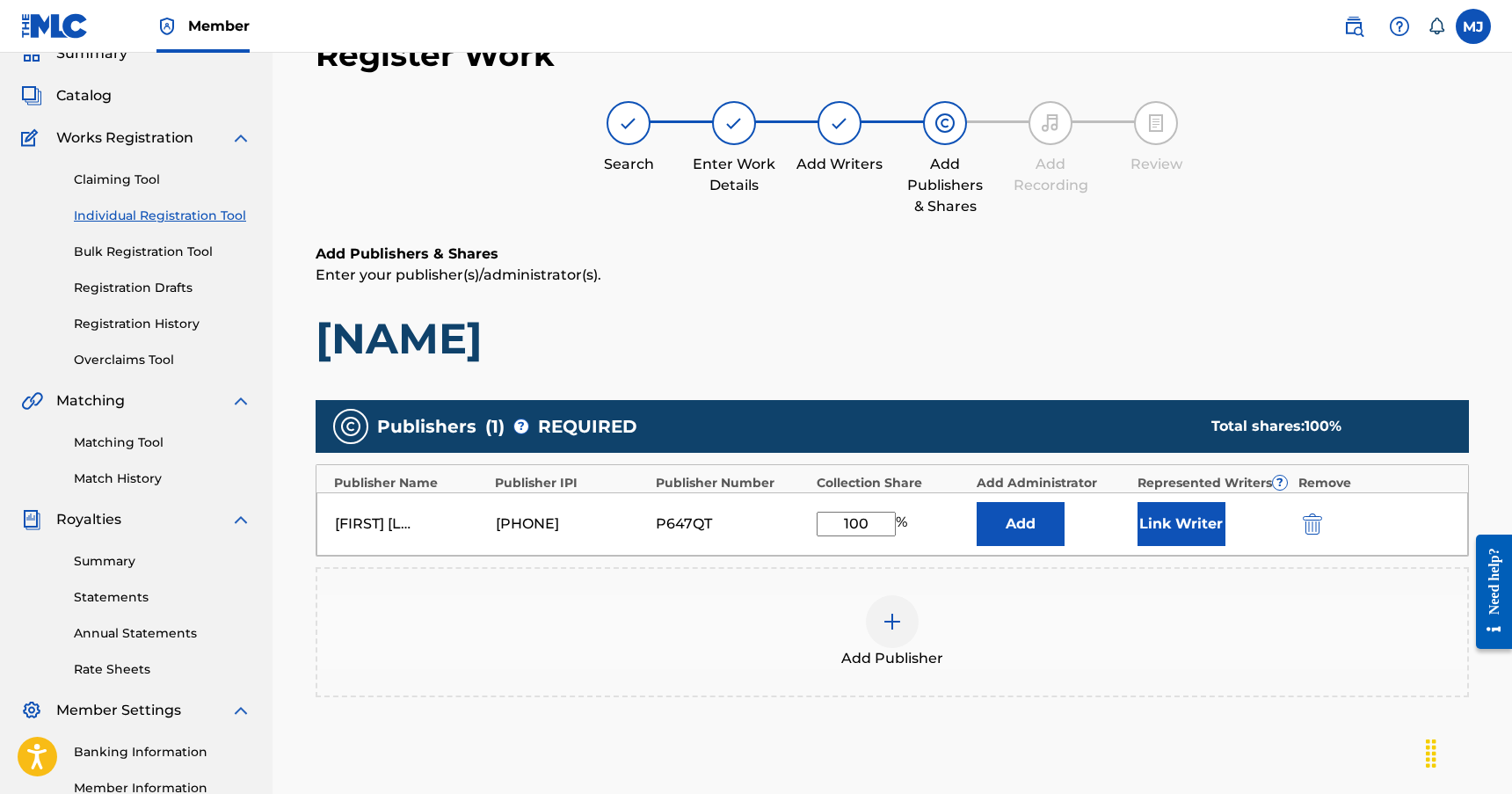 type on "100" 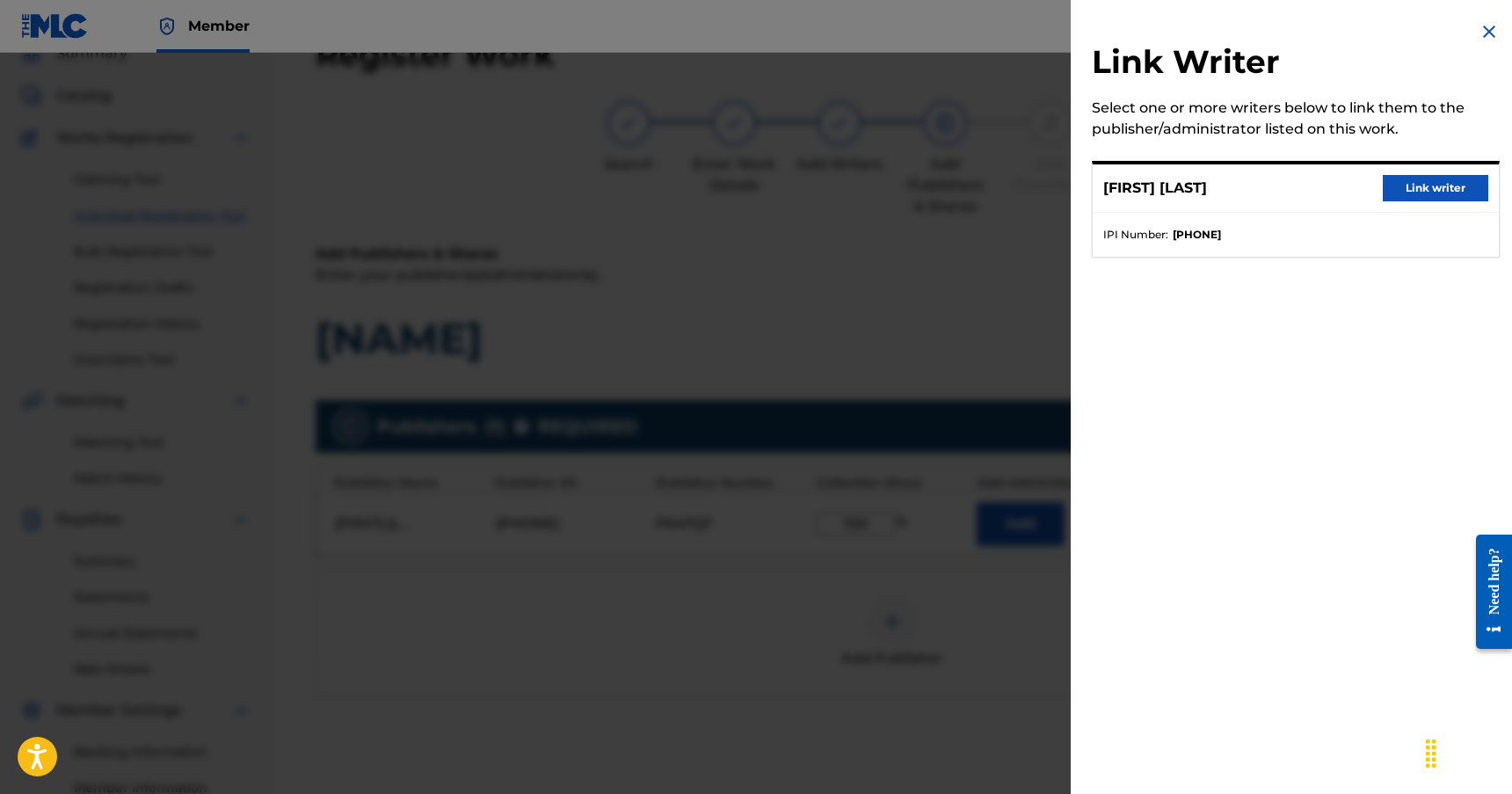 click on "Link writer" at bounding box center (1436, 188) 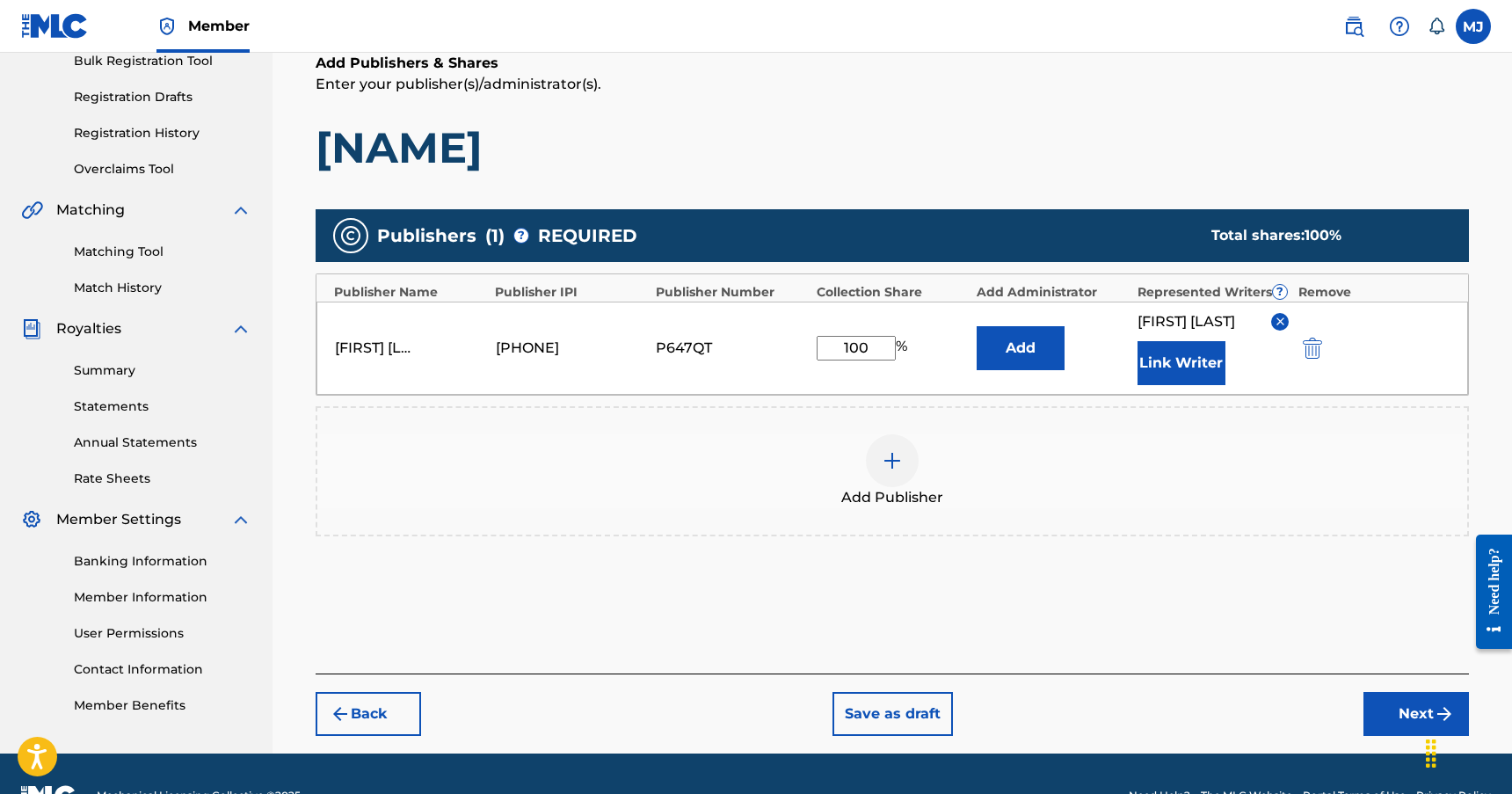 scroll, scrollTop: 335, scrollLeft: 0, axis: vertical 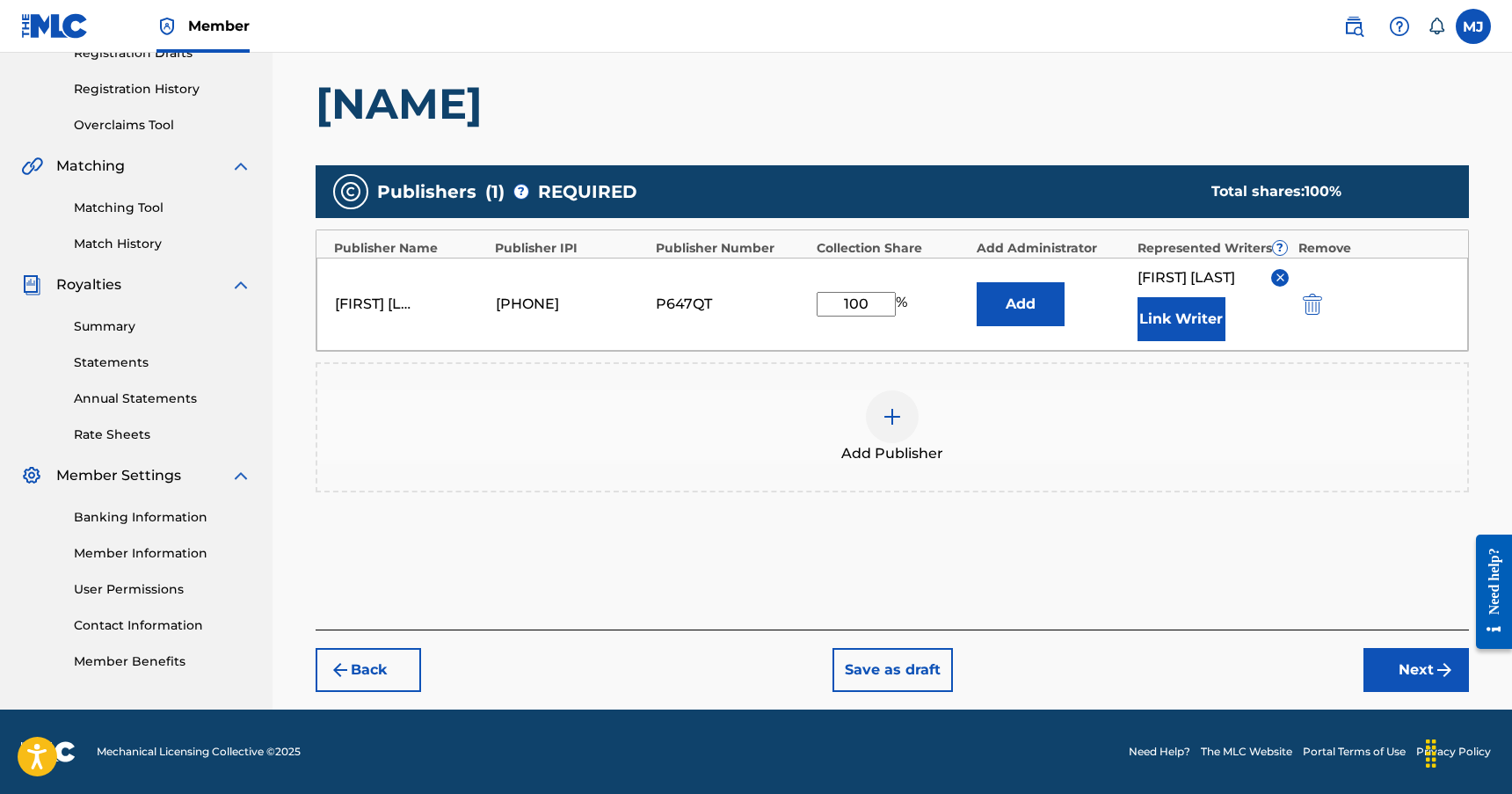 click on "Next" at bounding box center [1416, 670] 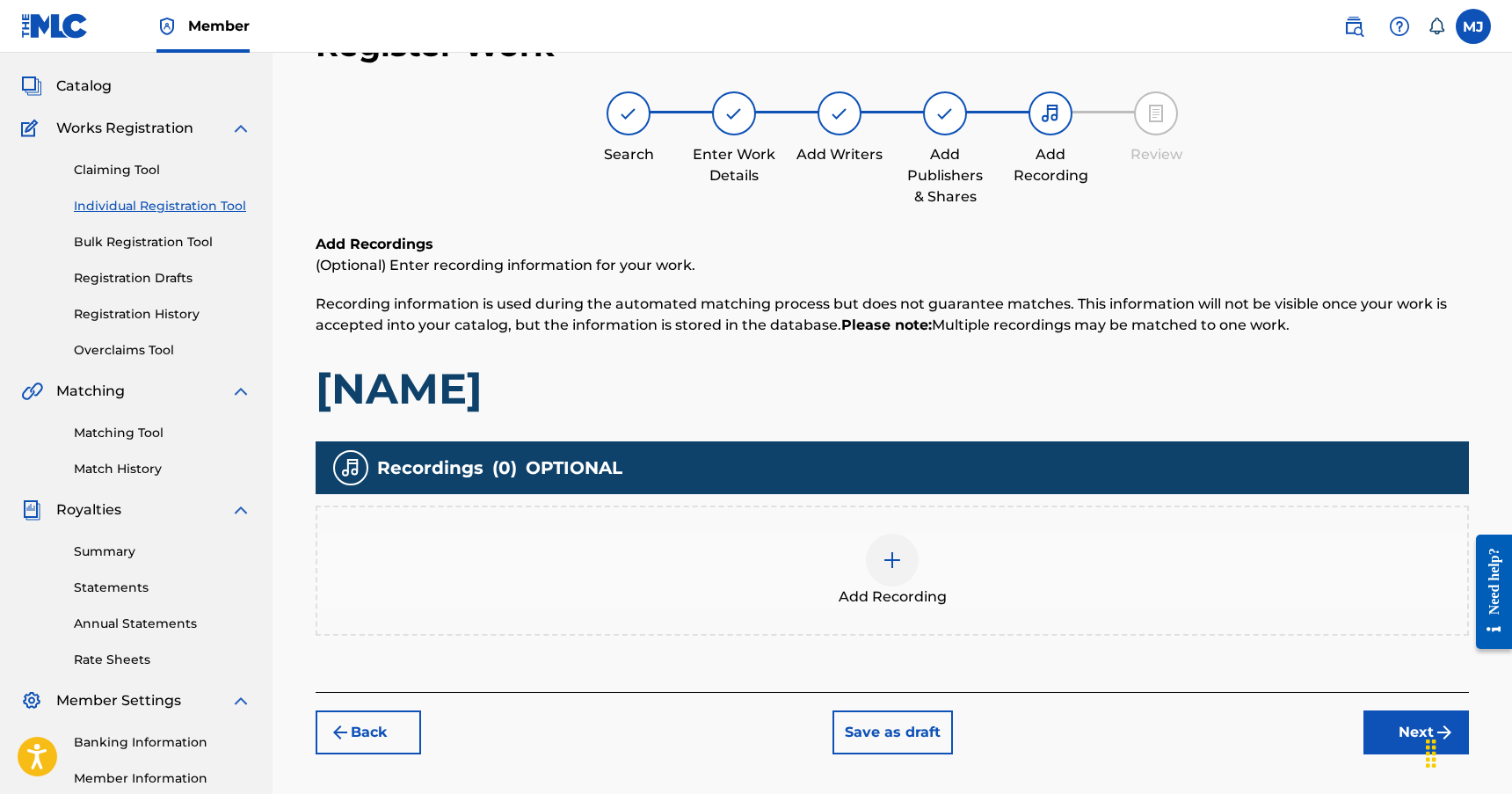 scroll, scrollTop: 79, scrollLeft: 0, axis: vertical 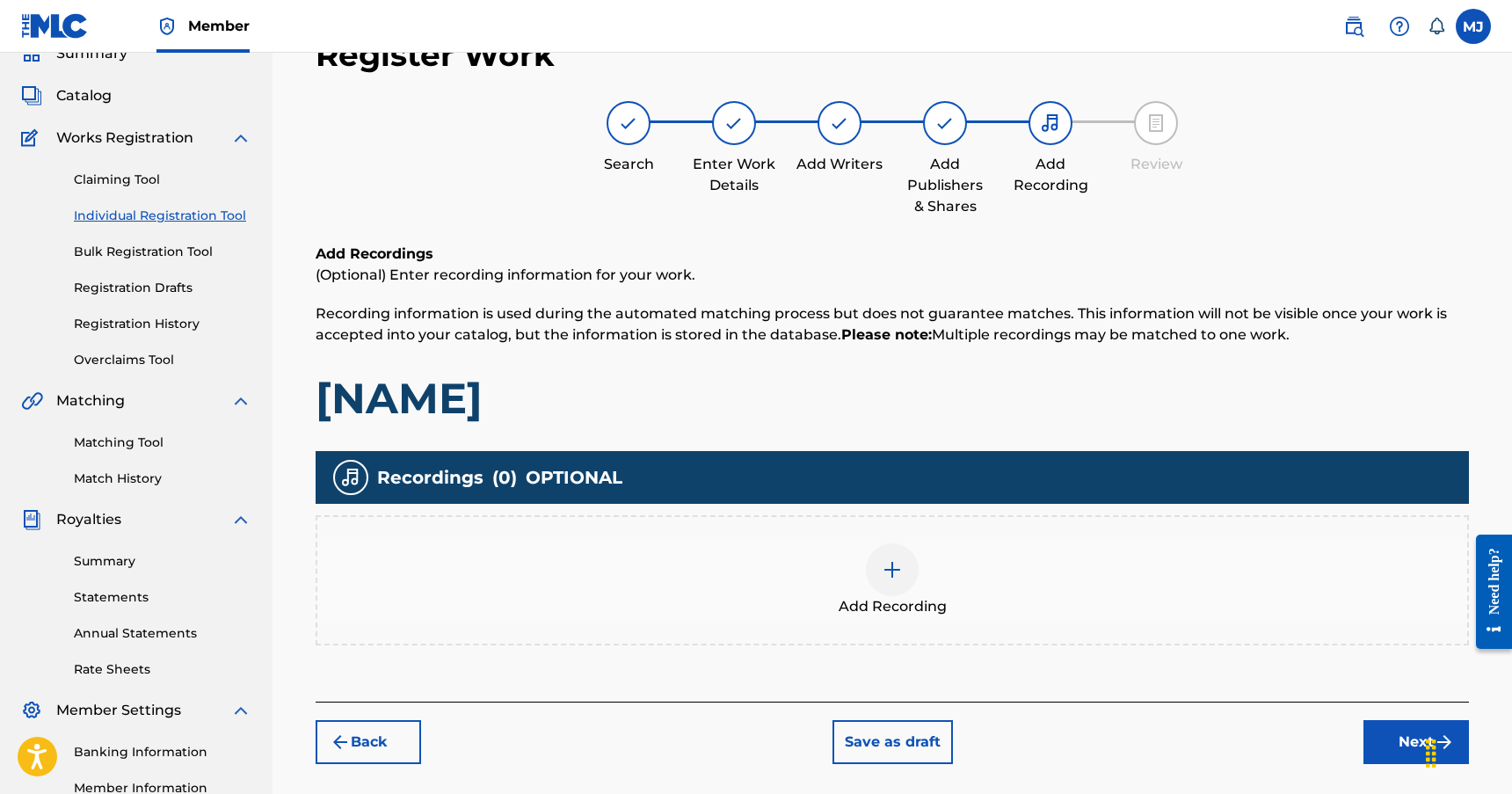 click at bounding box center [892, 570] 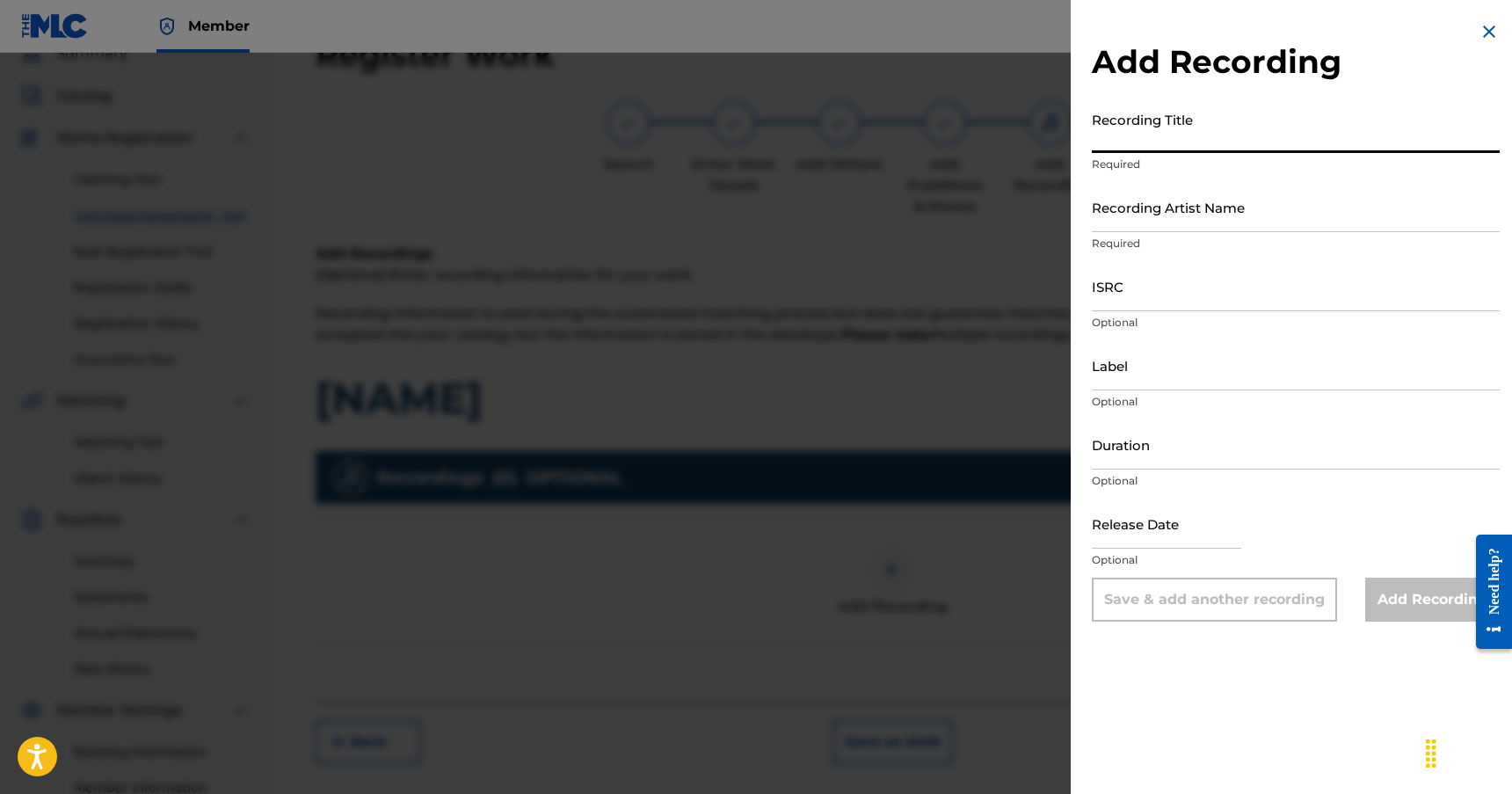 click on "Recording Title" at bounding box center [1296, 127] 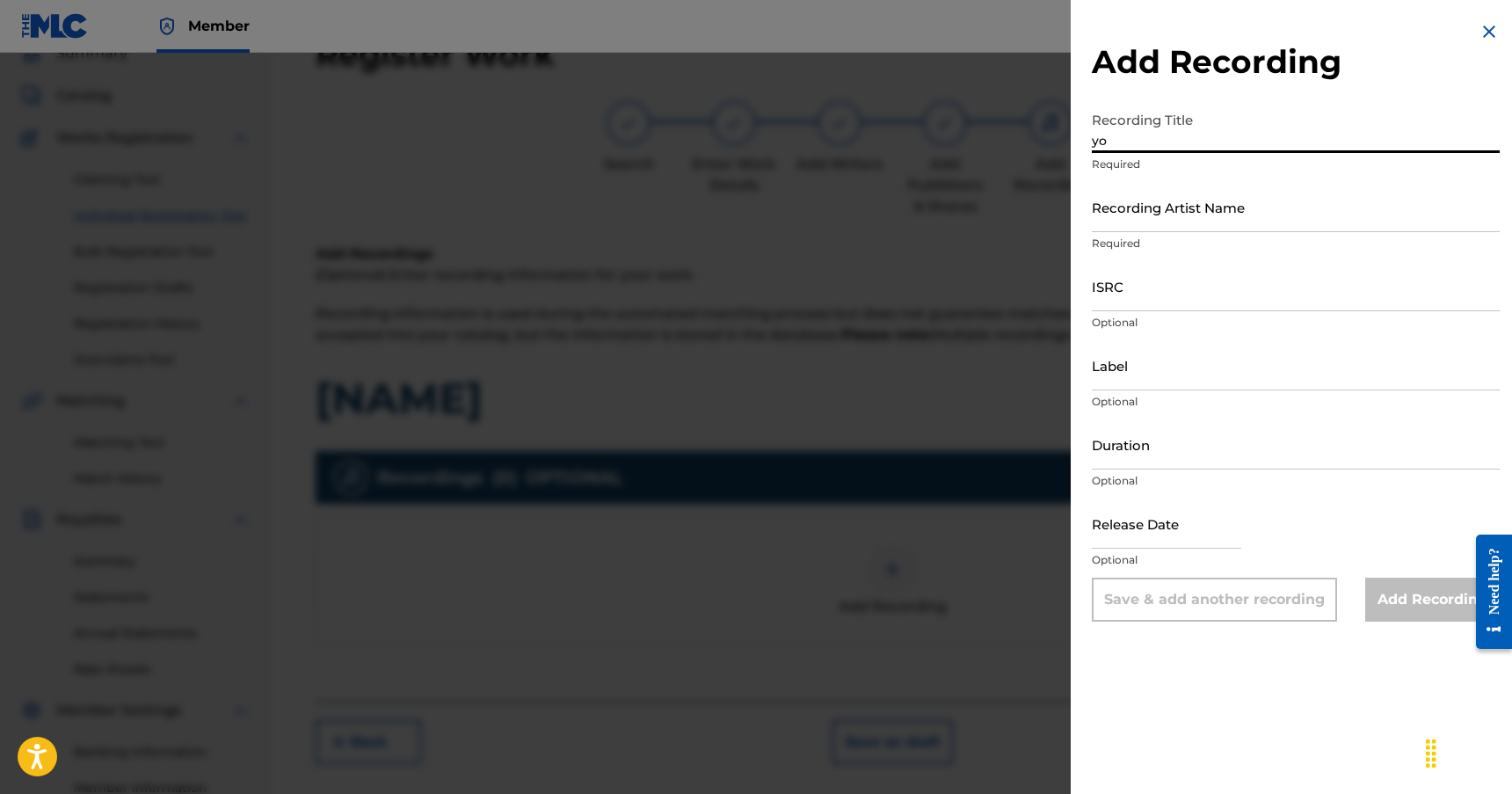 type on "y" 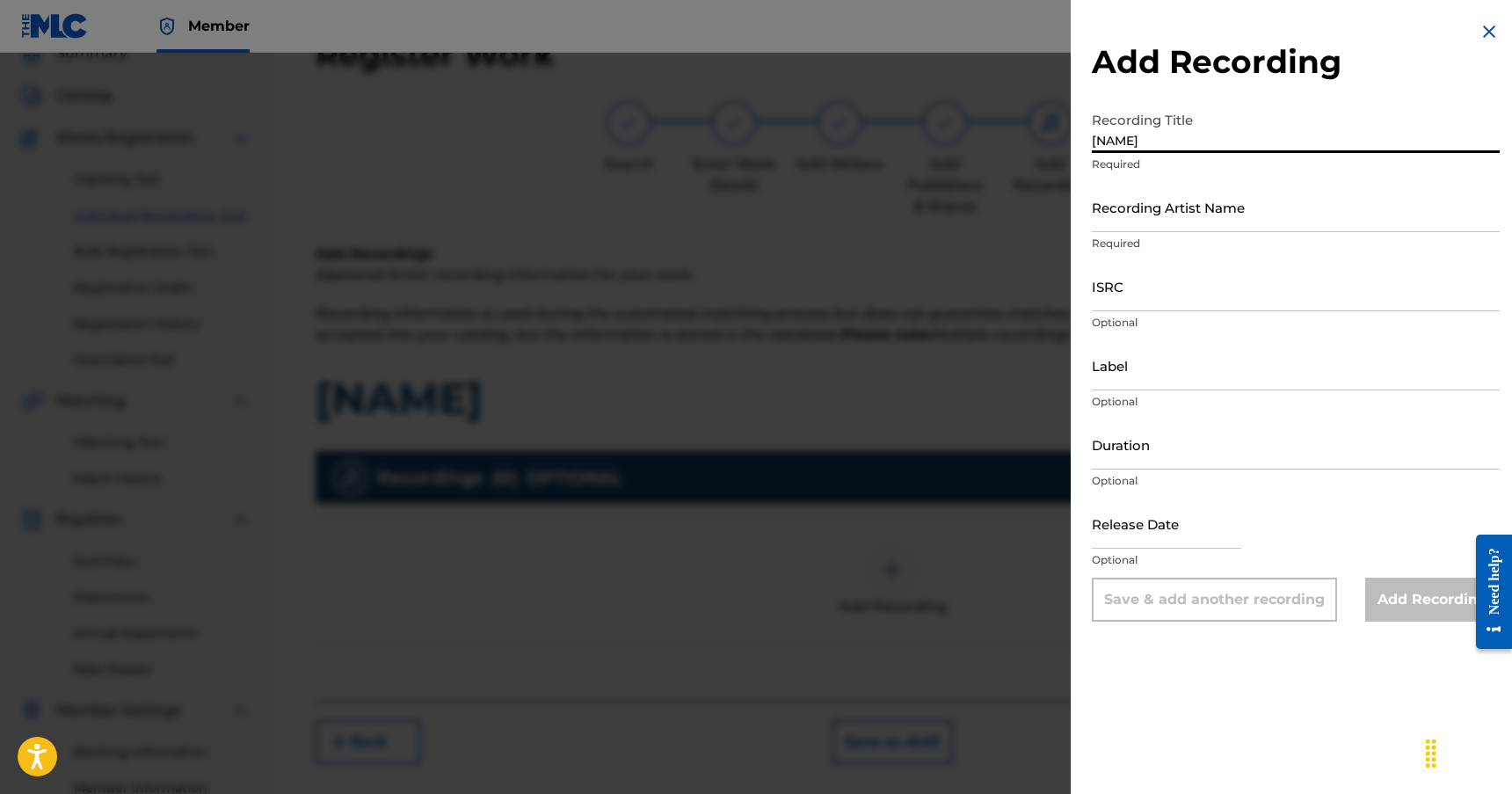 type on "[NAME]" 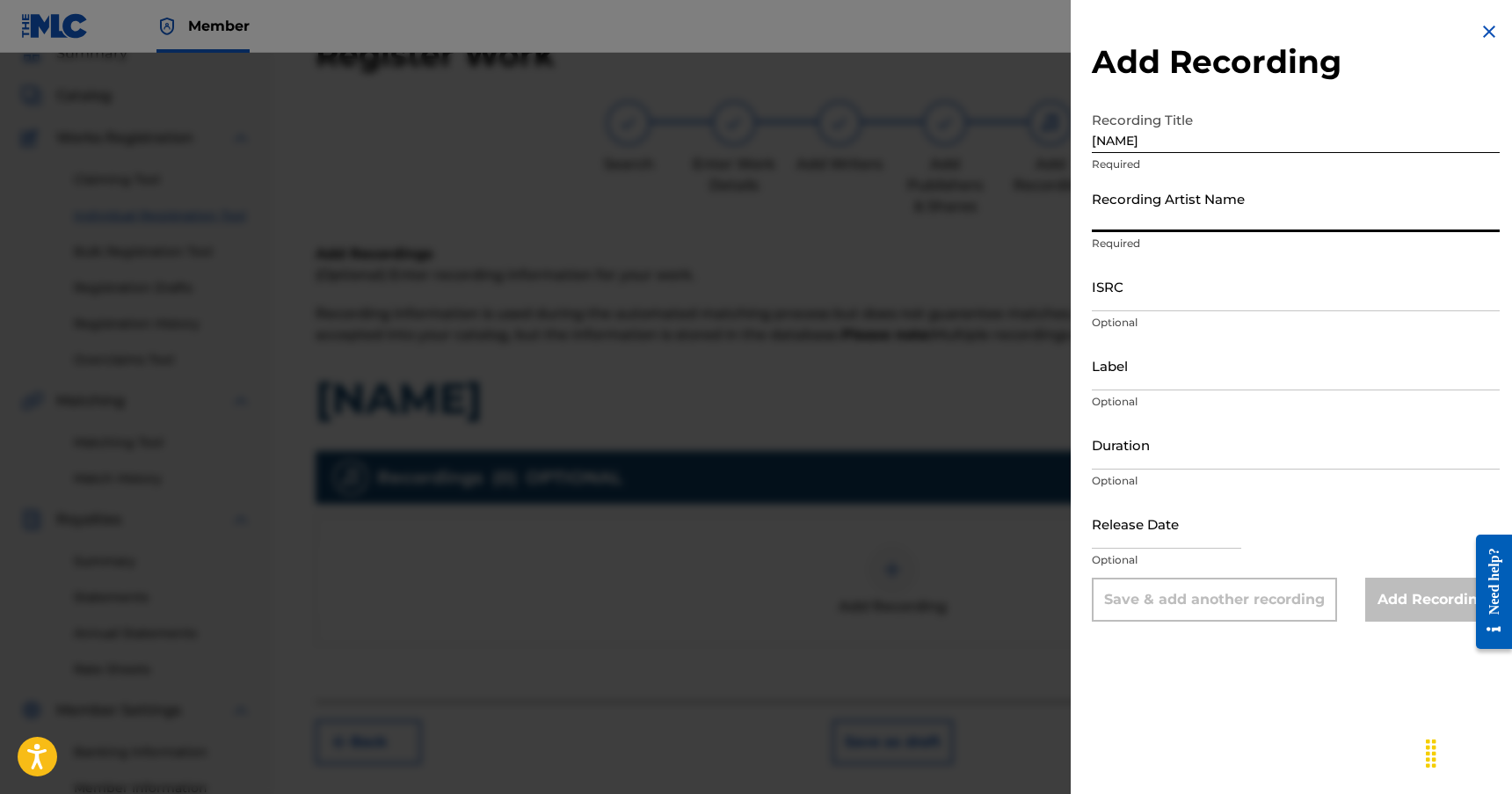 click on "Recording Artist Name" at bounding box center [1296, 207] 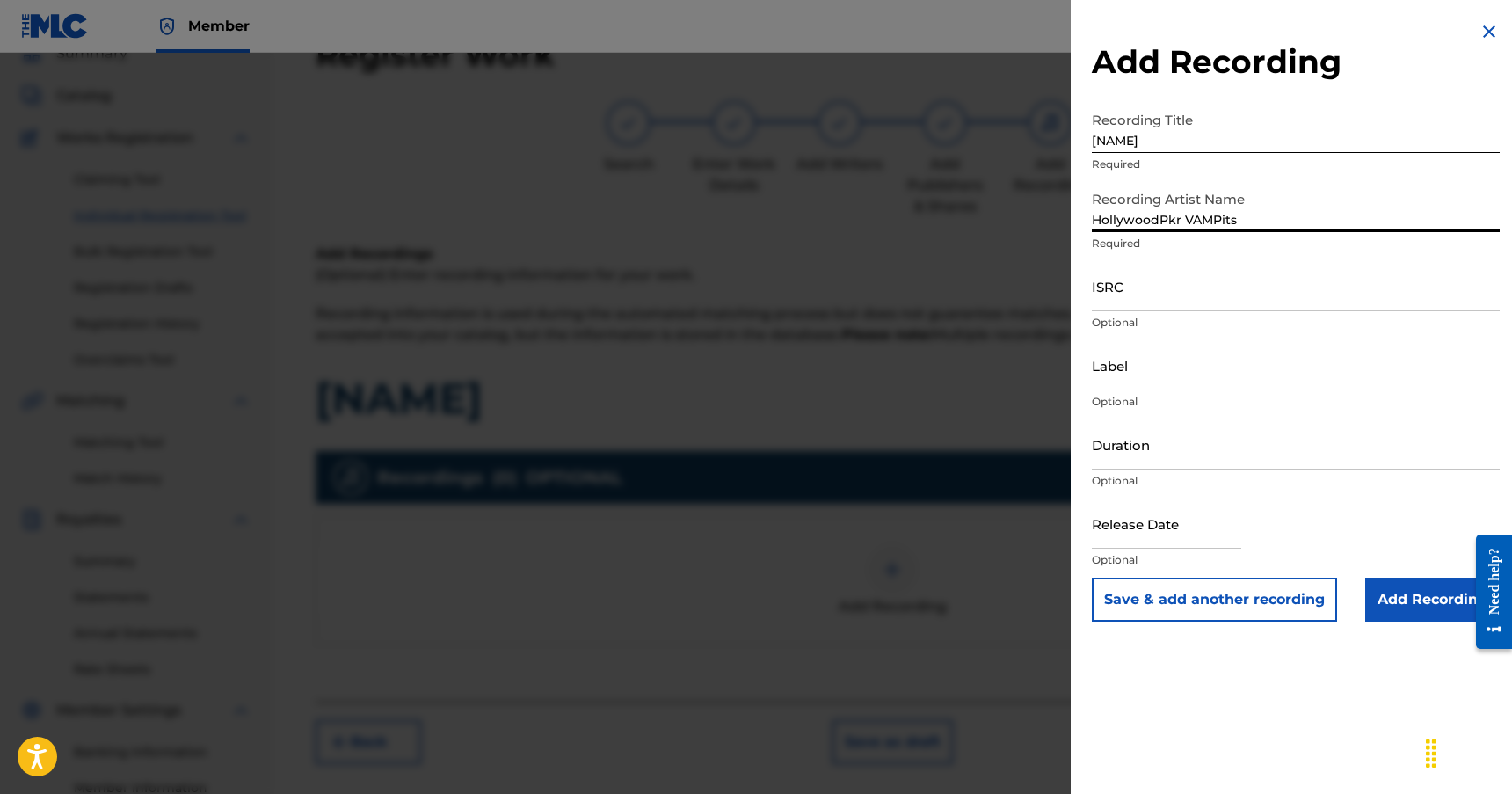 type on "HollywoodPkr VAMPits" 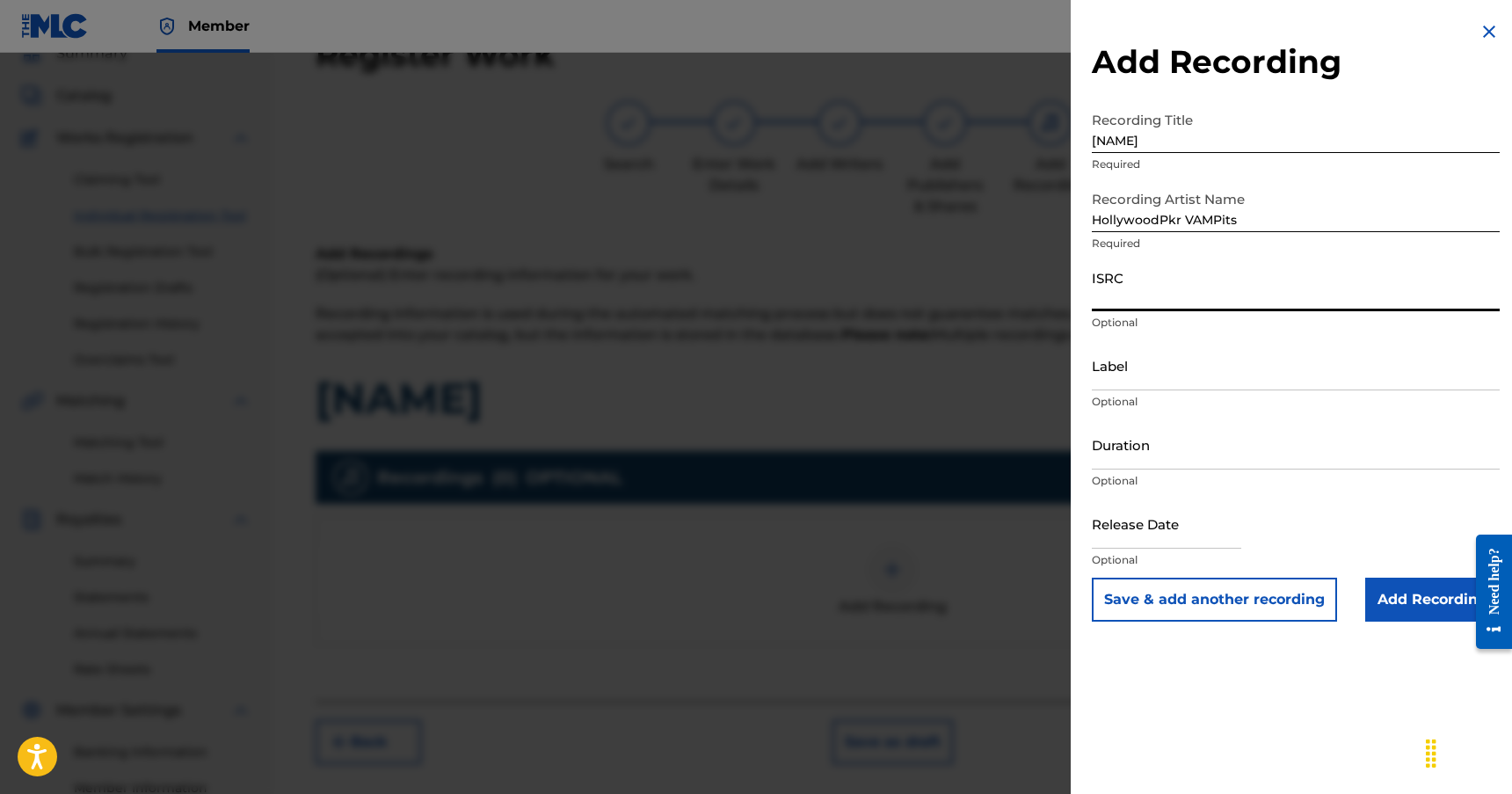 click on "ISRC" at bounding box center (1296, 286) 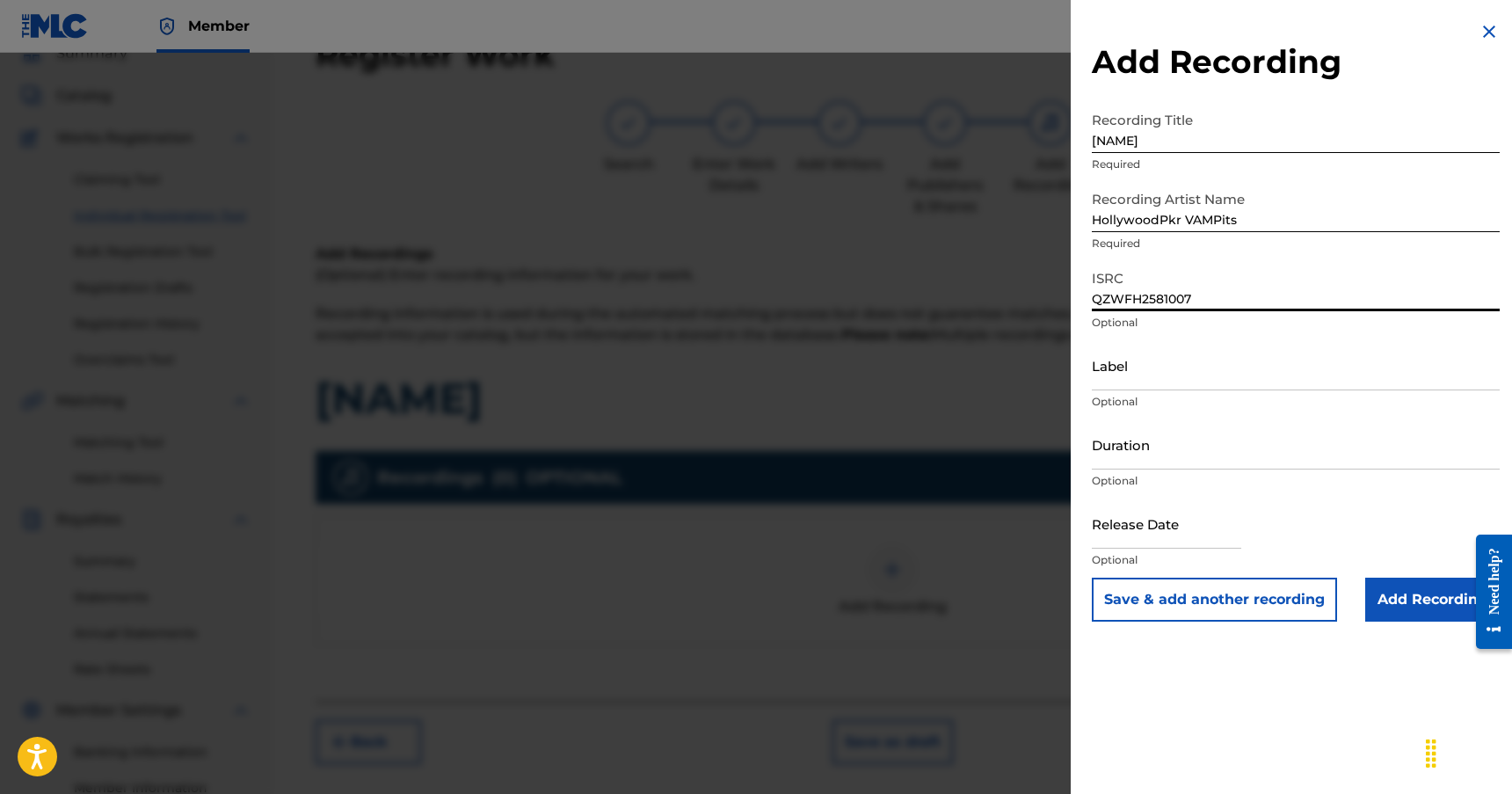 type on "QZWFH2581007" 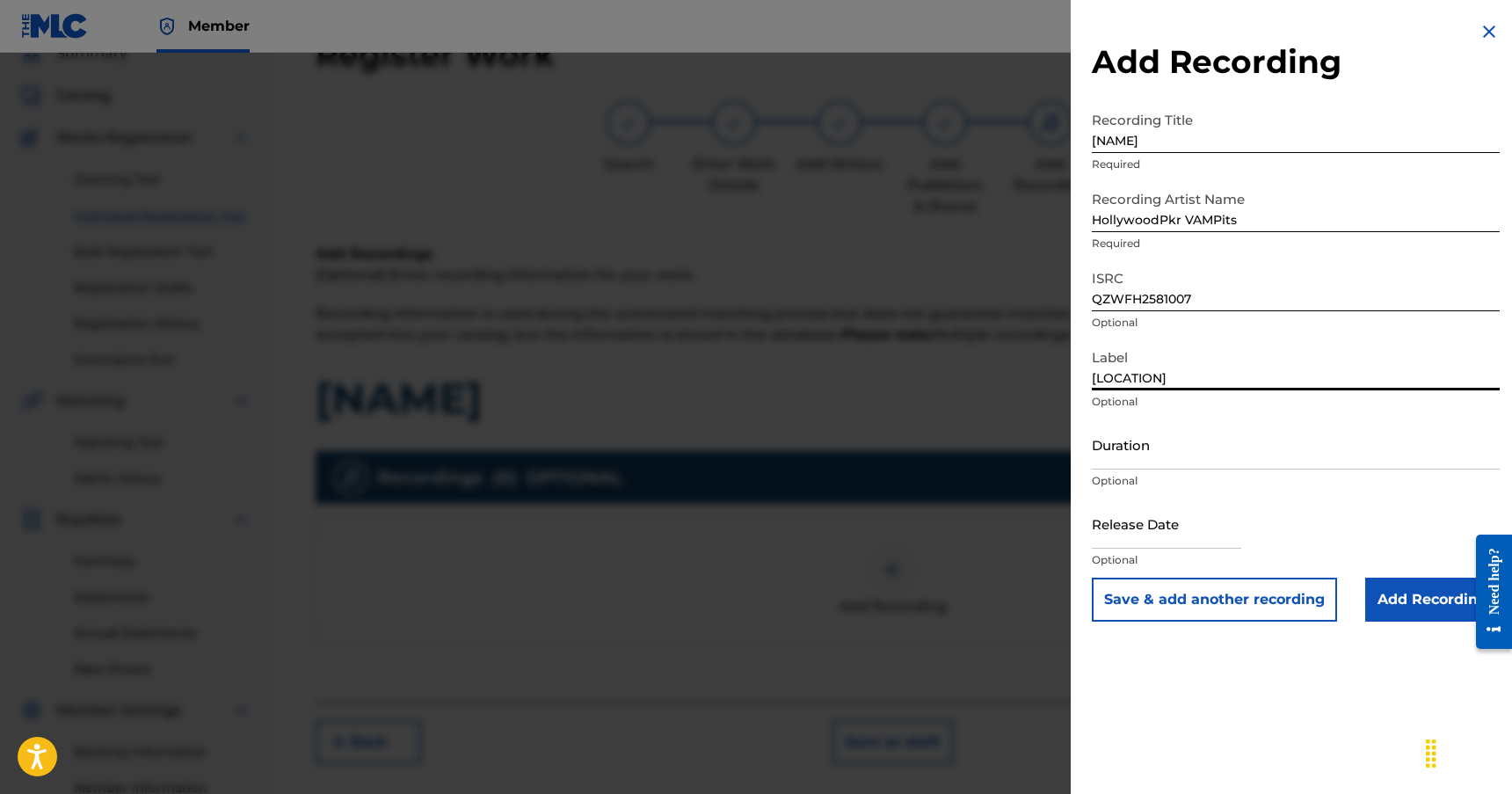 type on "[LOCATION]" 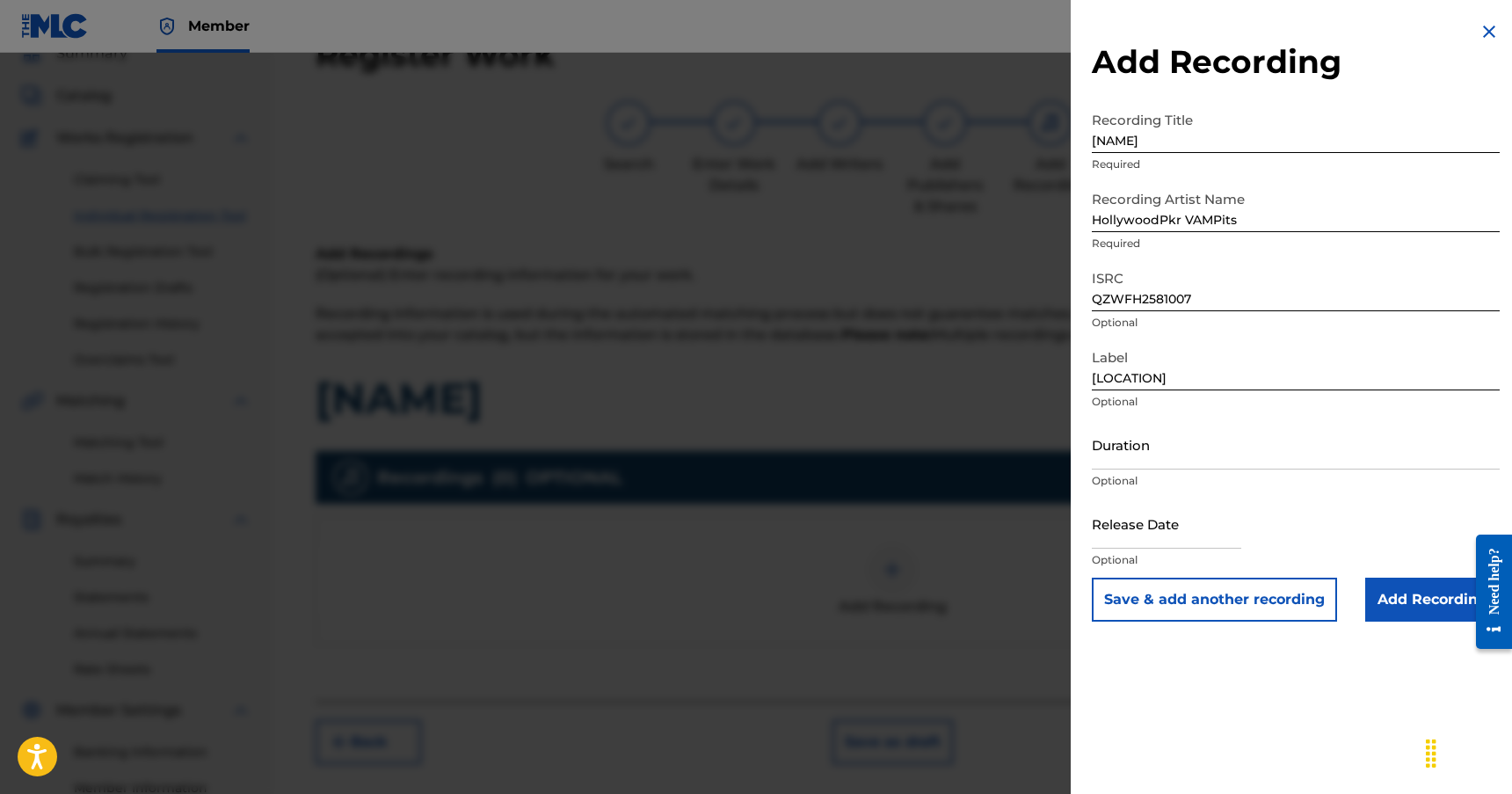 click on "[NAME] [LOCATION] [ISRC] [LOCATION]" at bounding box center [1296, 321] 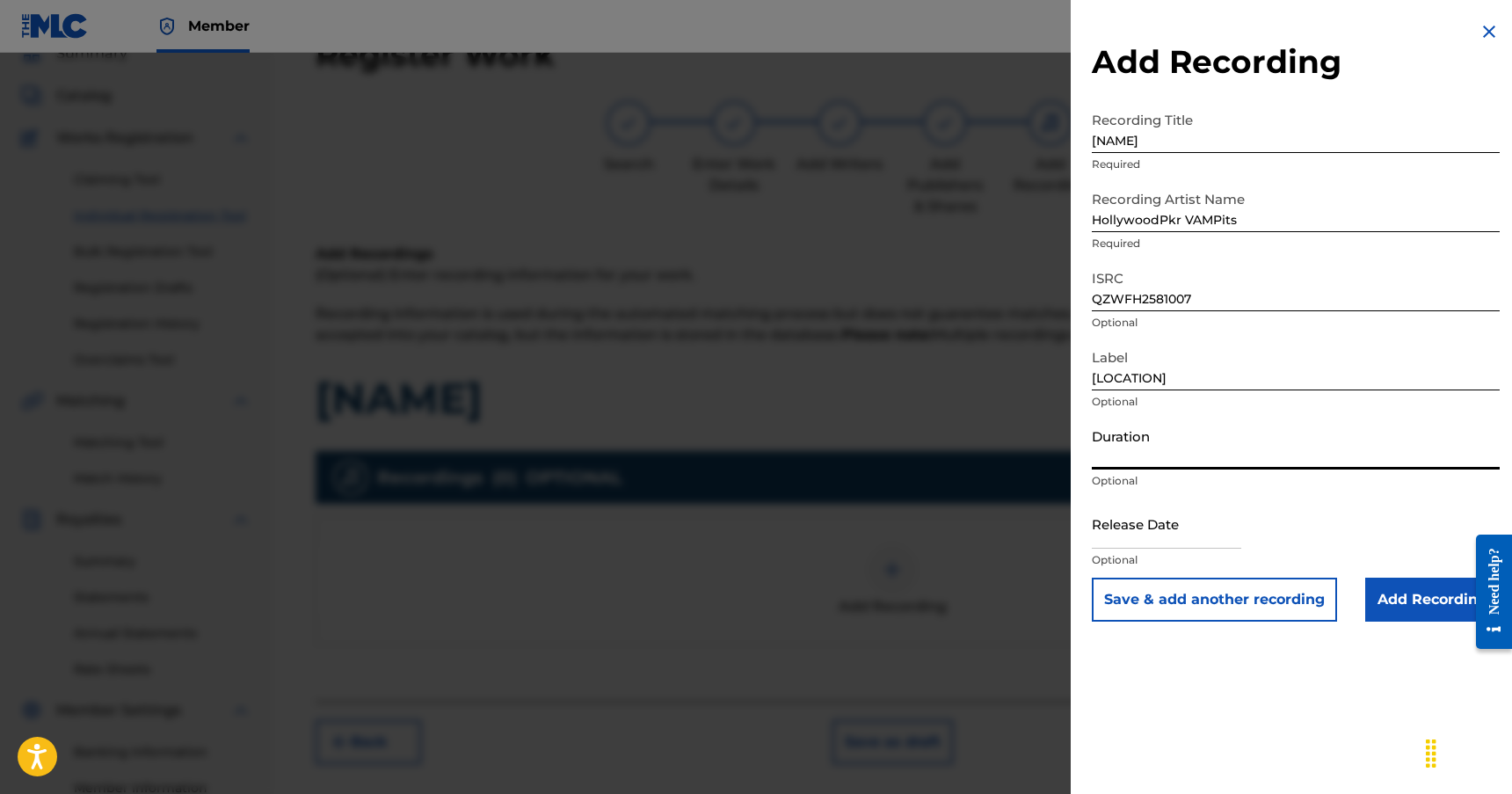 click on "Duration" at bounding box center (1296, 444) 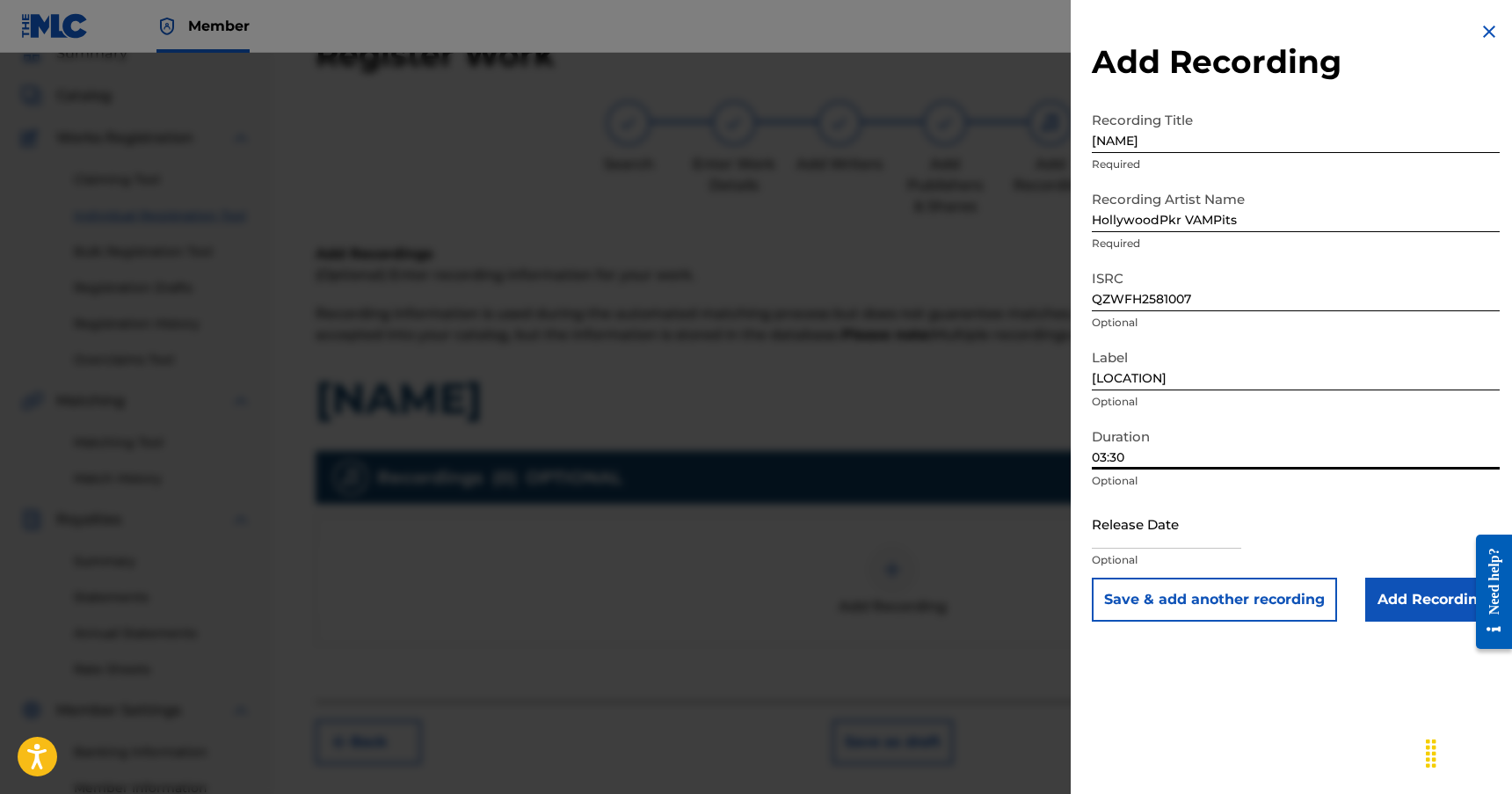 type on "03:30" 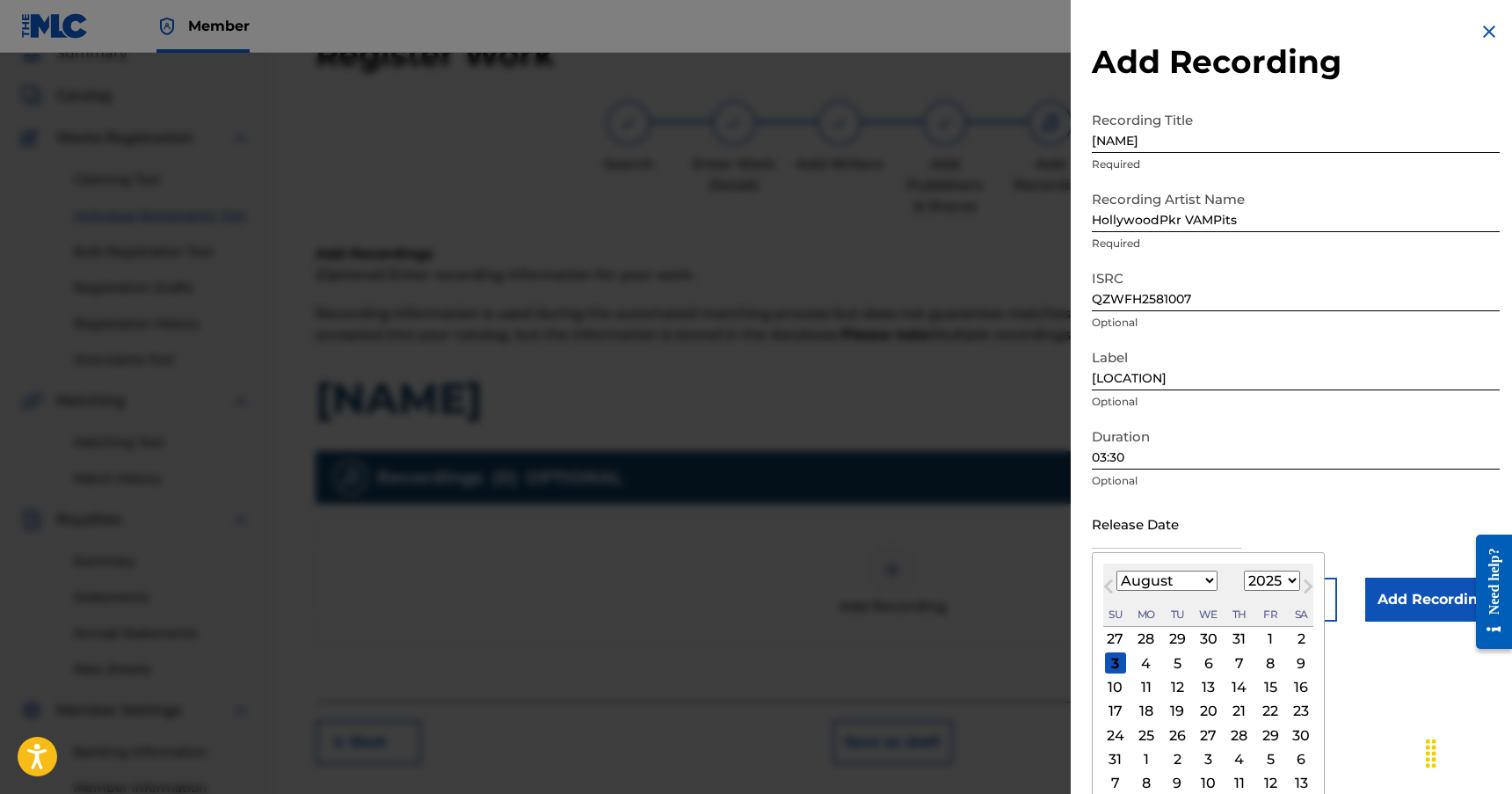 click on "January February March April May June July August September October November December" at bounding box center (1167, 580) 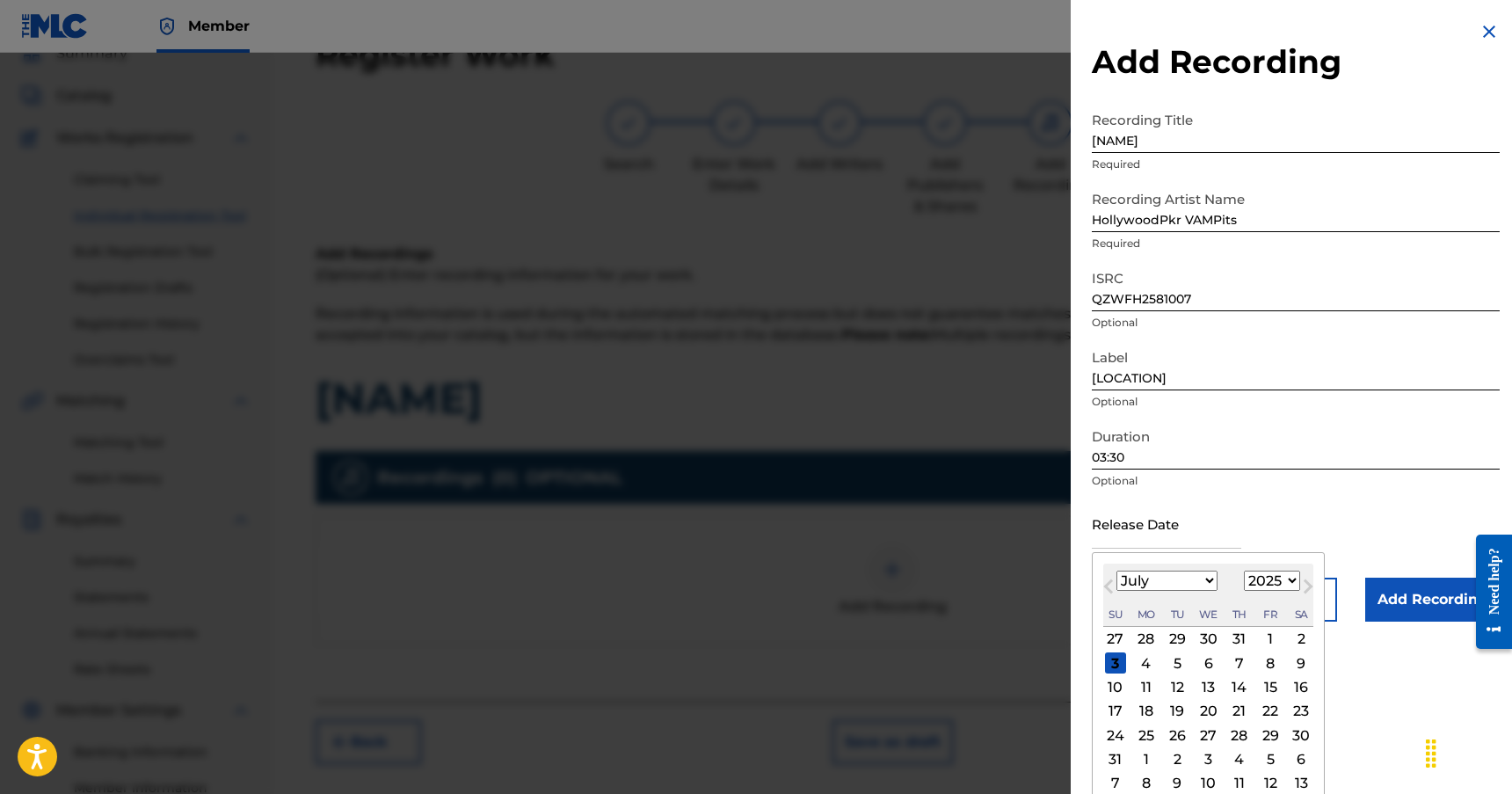 click on "January February March April May June July August September October November December" at bounding box center (1167, 580) 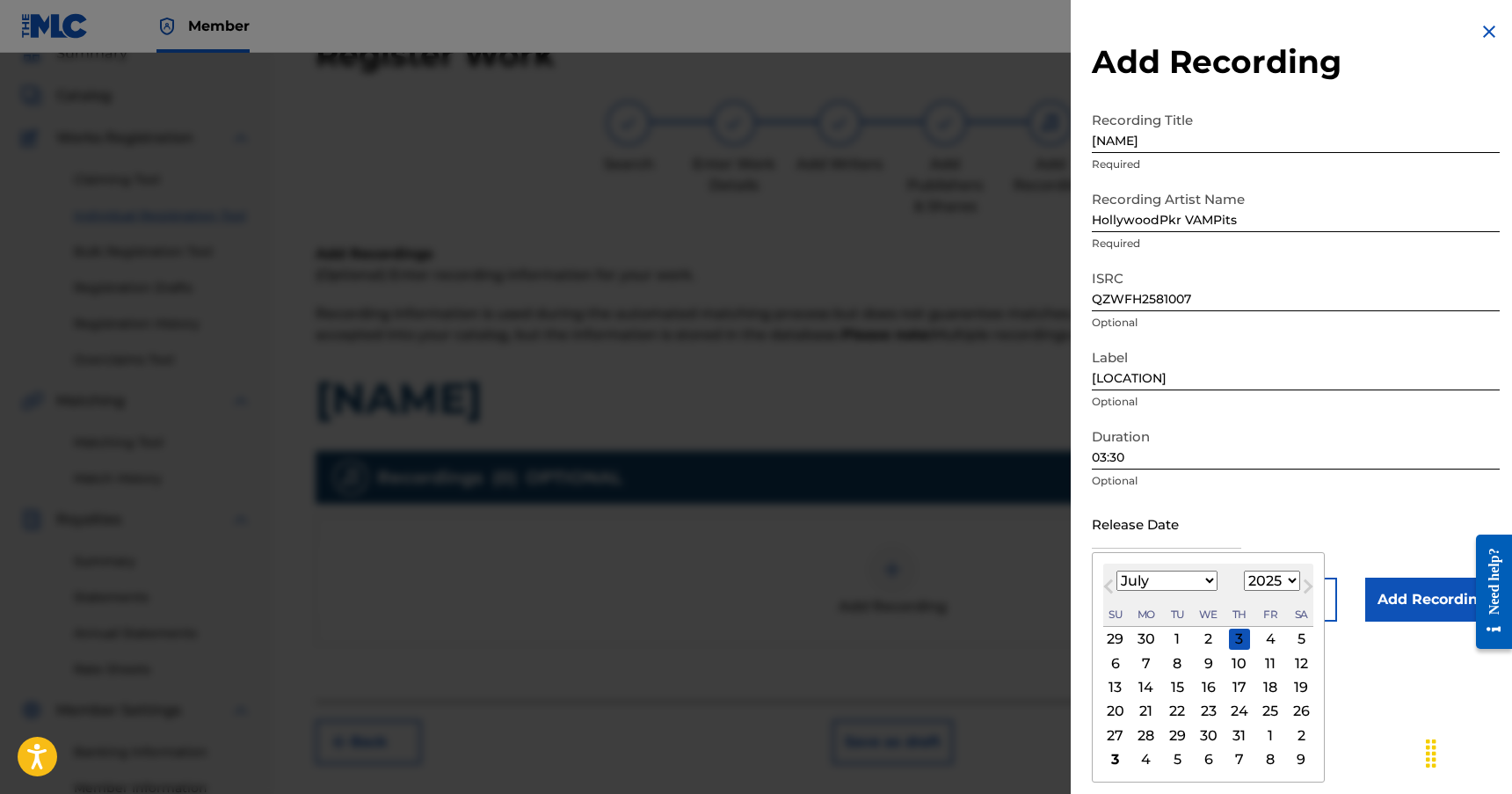 click on "17" at bounding box center [1239, 688] 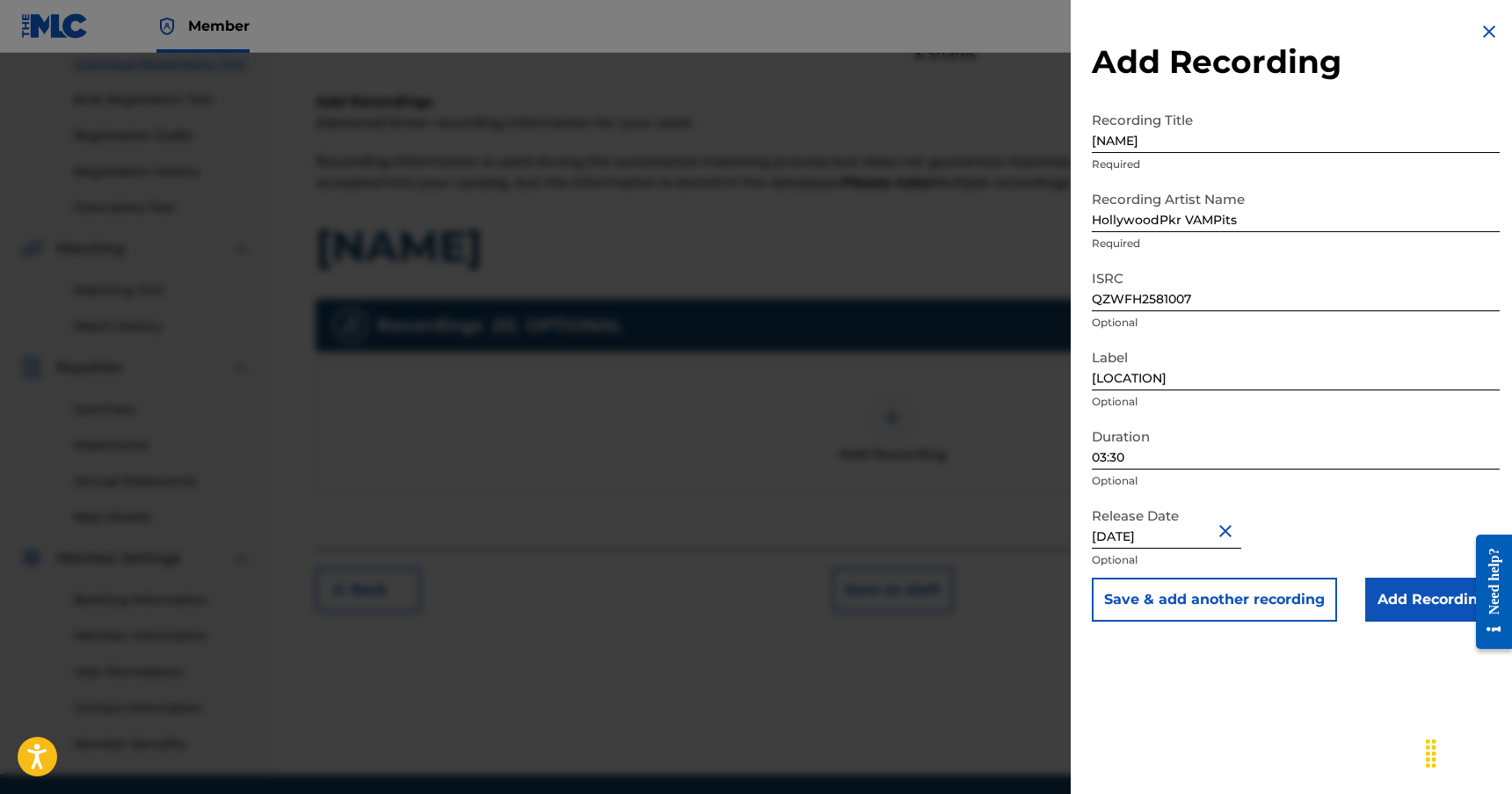 scroll, scrollTop: 255, scrollLeft: 0, axis: vertical 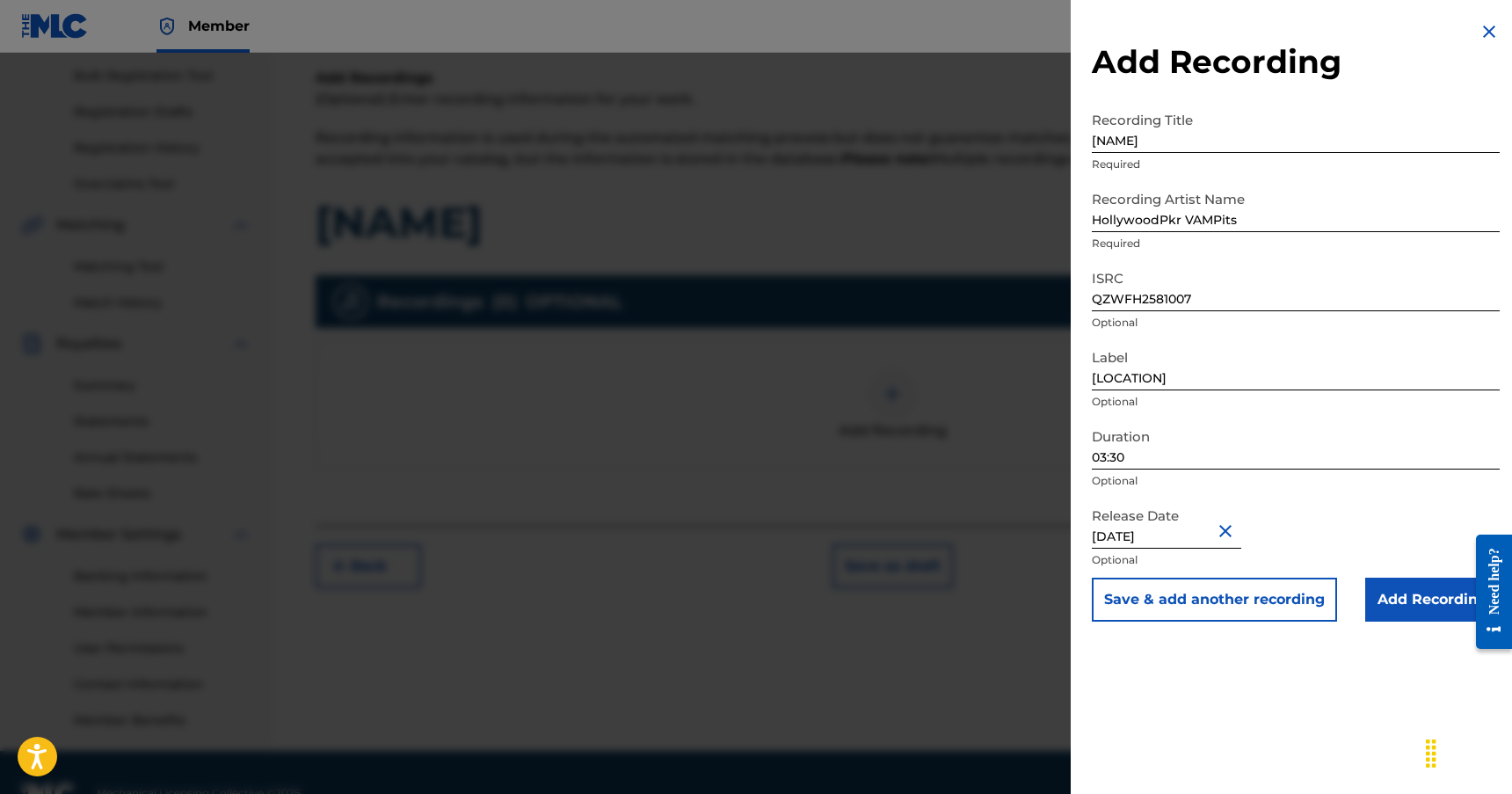 click on "Add Recording" at bounding box center [1432, 600] 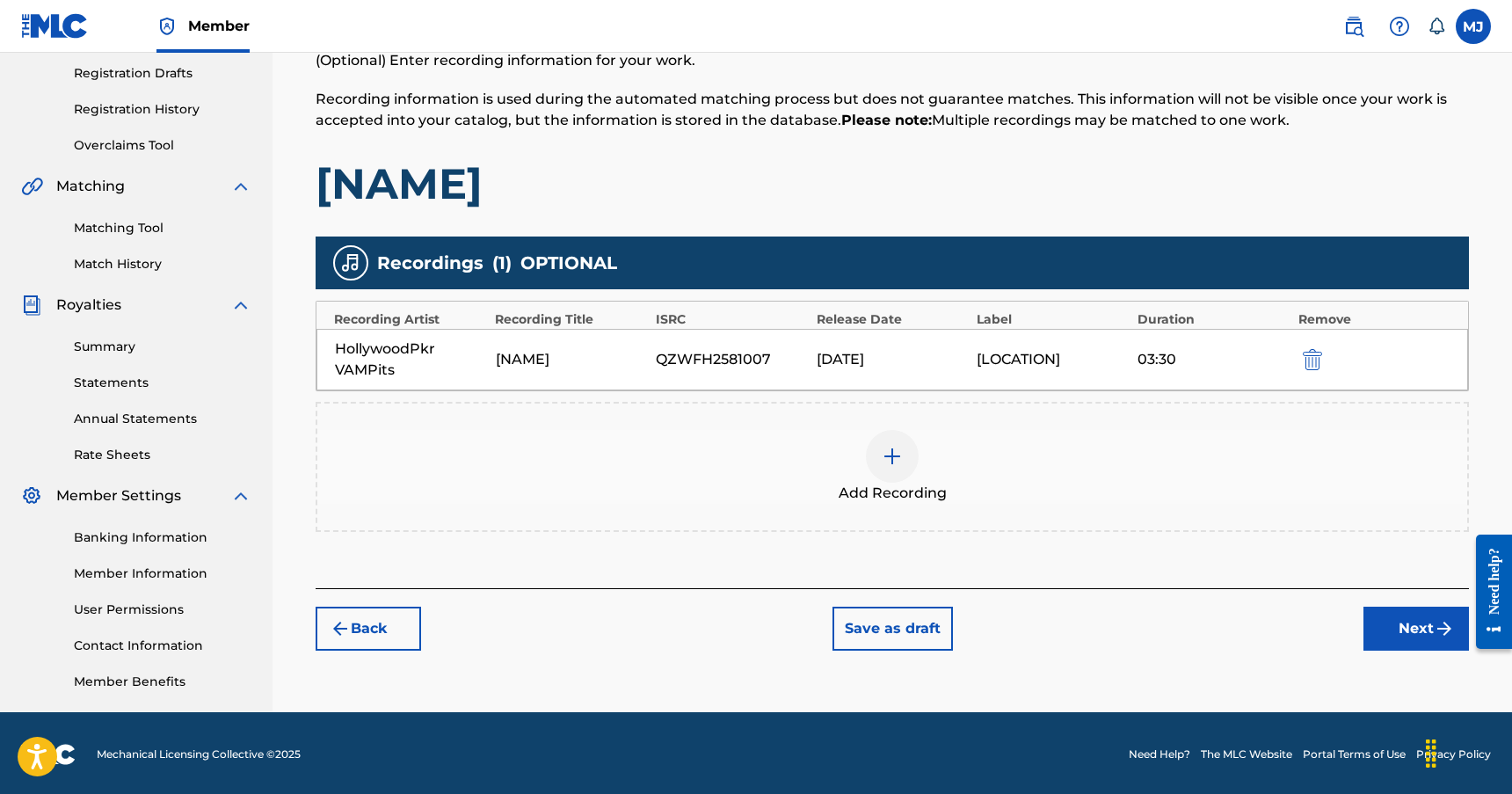 scroll, scrollTop: 296, scrollLeft: 0, axis: vertical 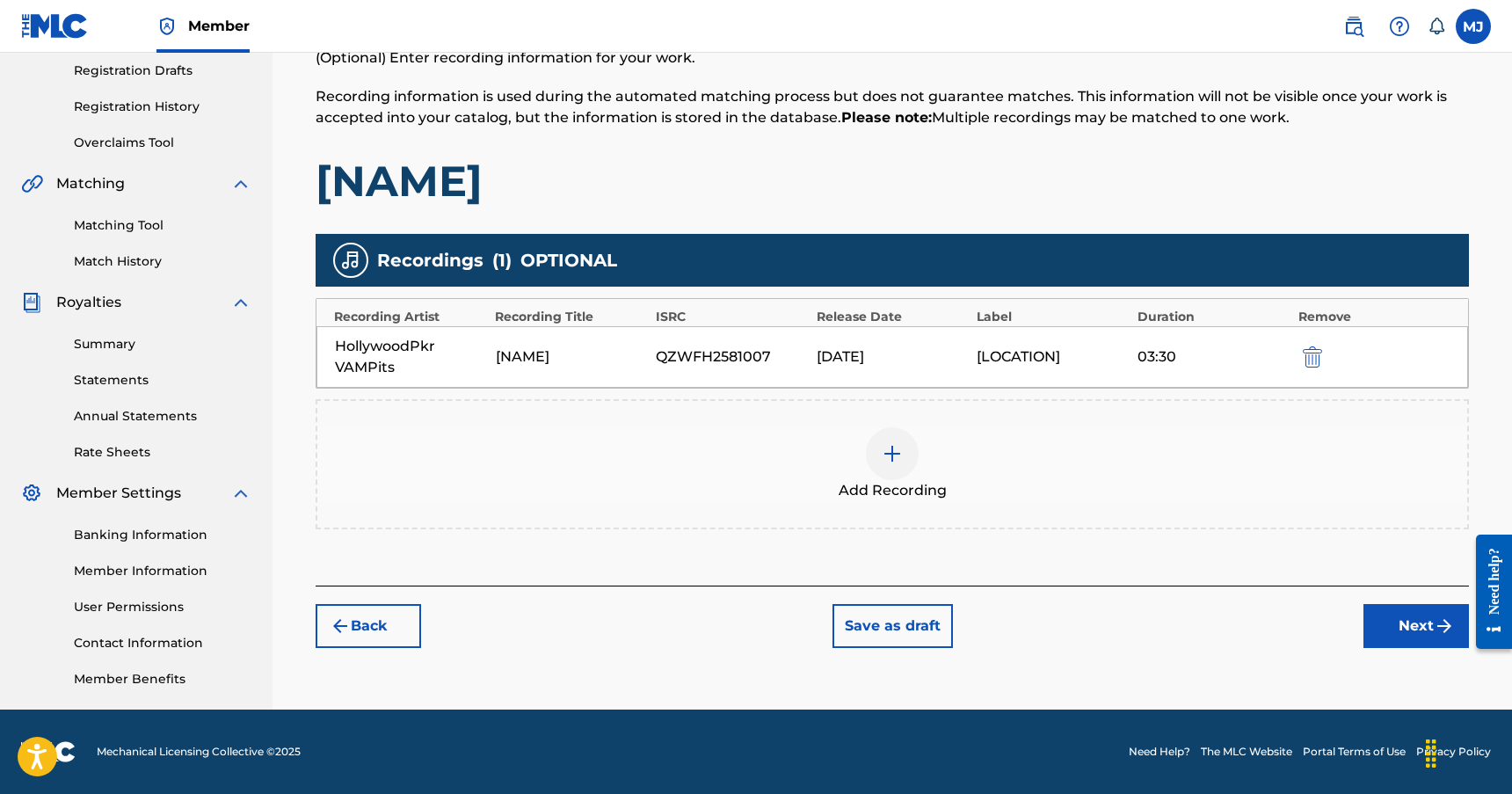 click on "Next" at bounding box center (1416, 626) 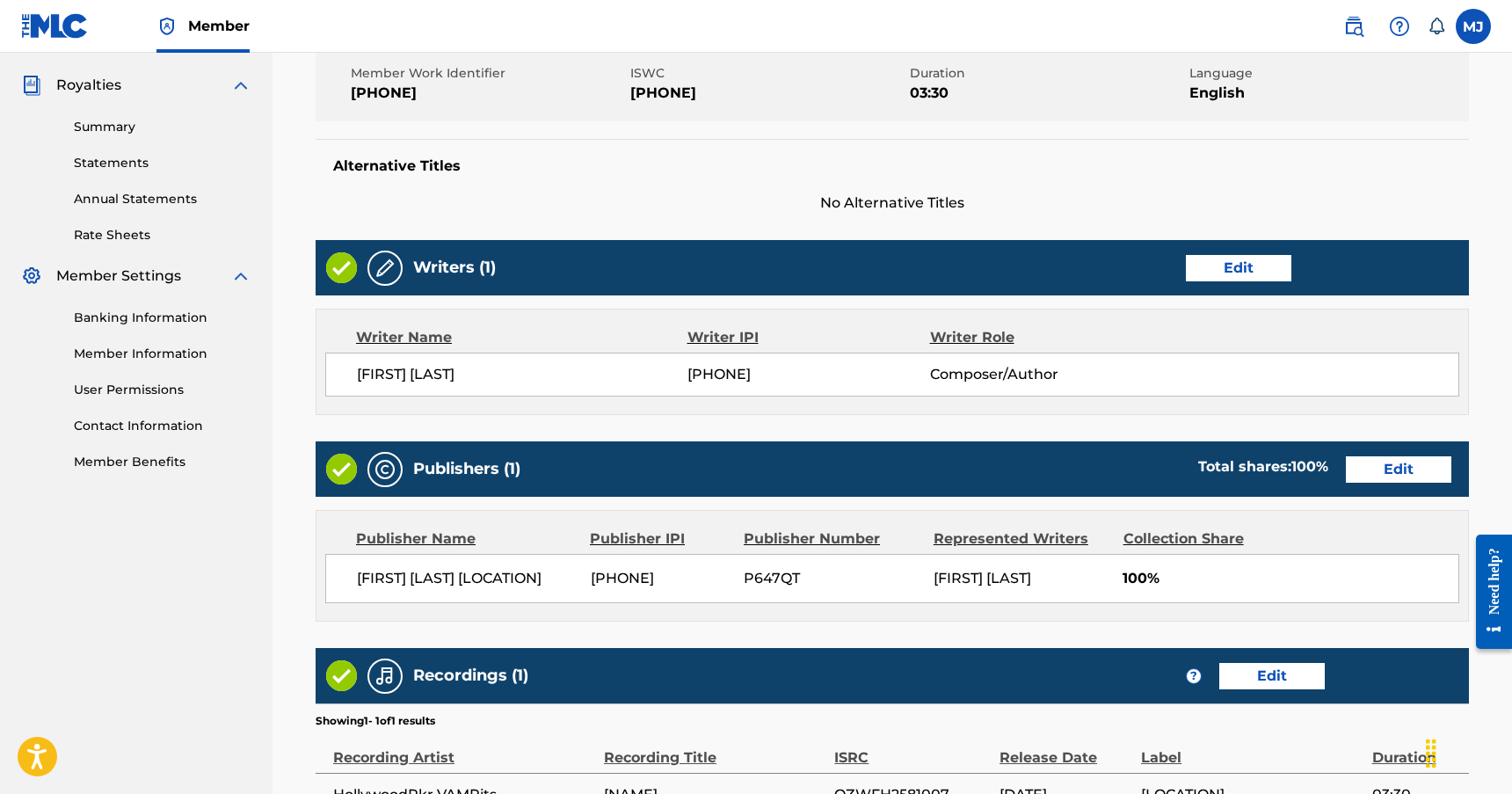 scroll, scrollTop: 728, scrollLeft: 0, axis: vertical 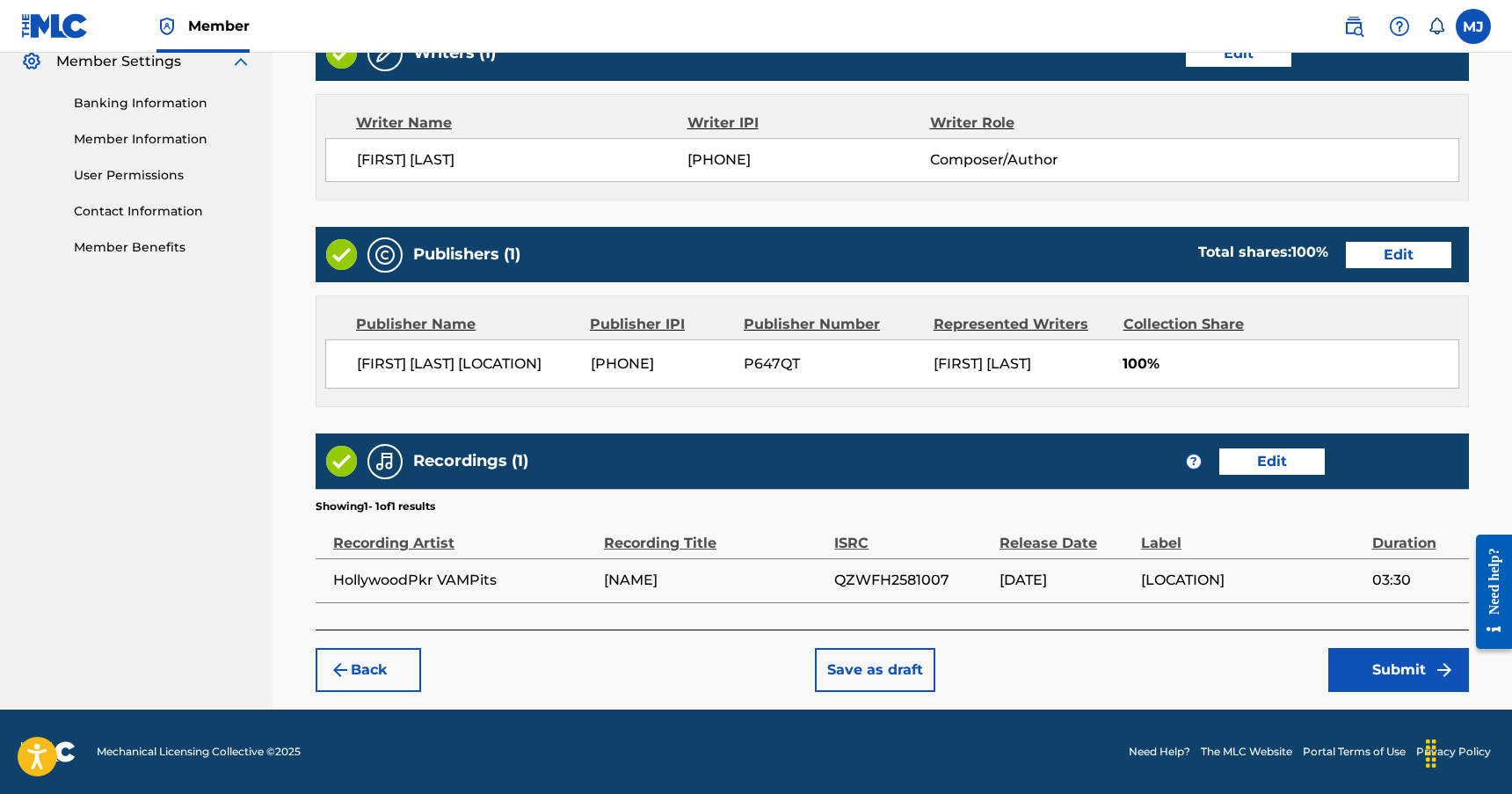 click on "Submit" at bounding box center [1399, 670] 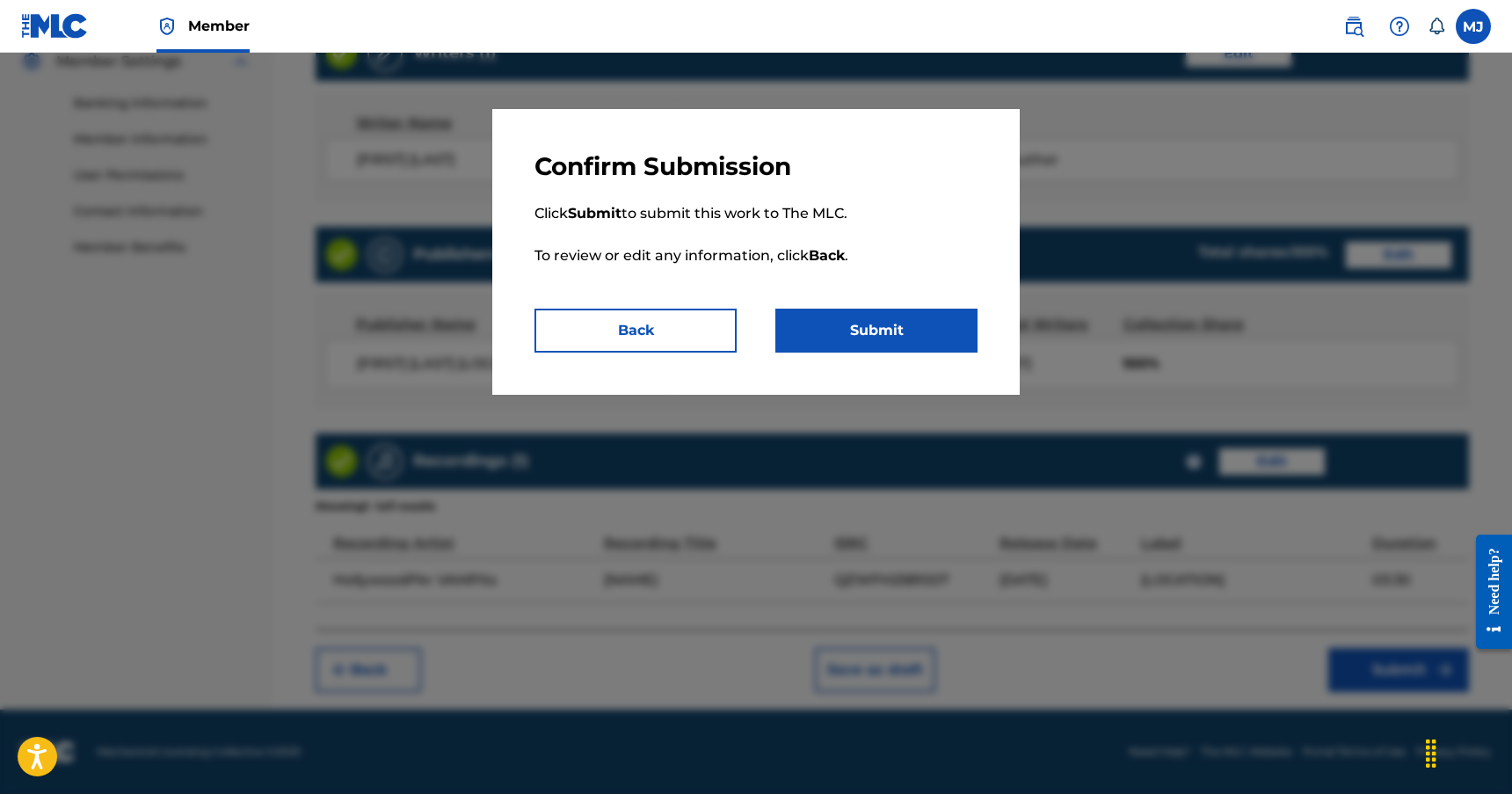 click on "Submit" at bounding box center [876, 331] 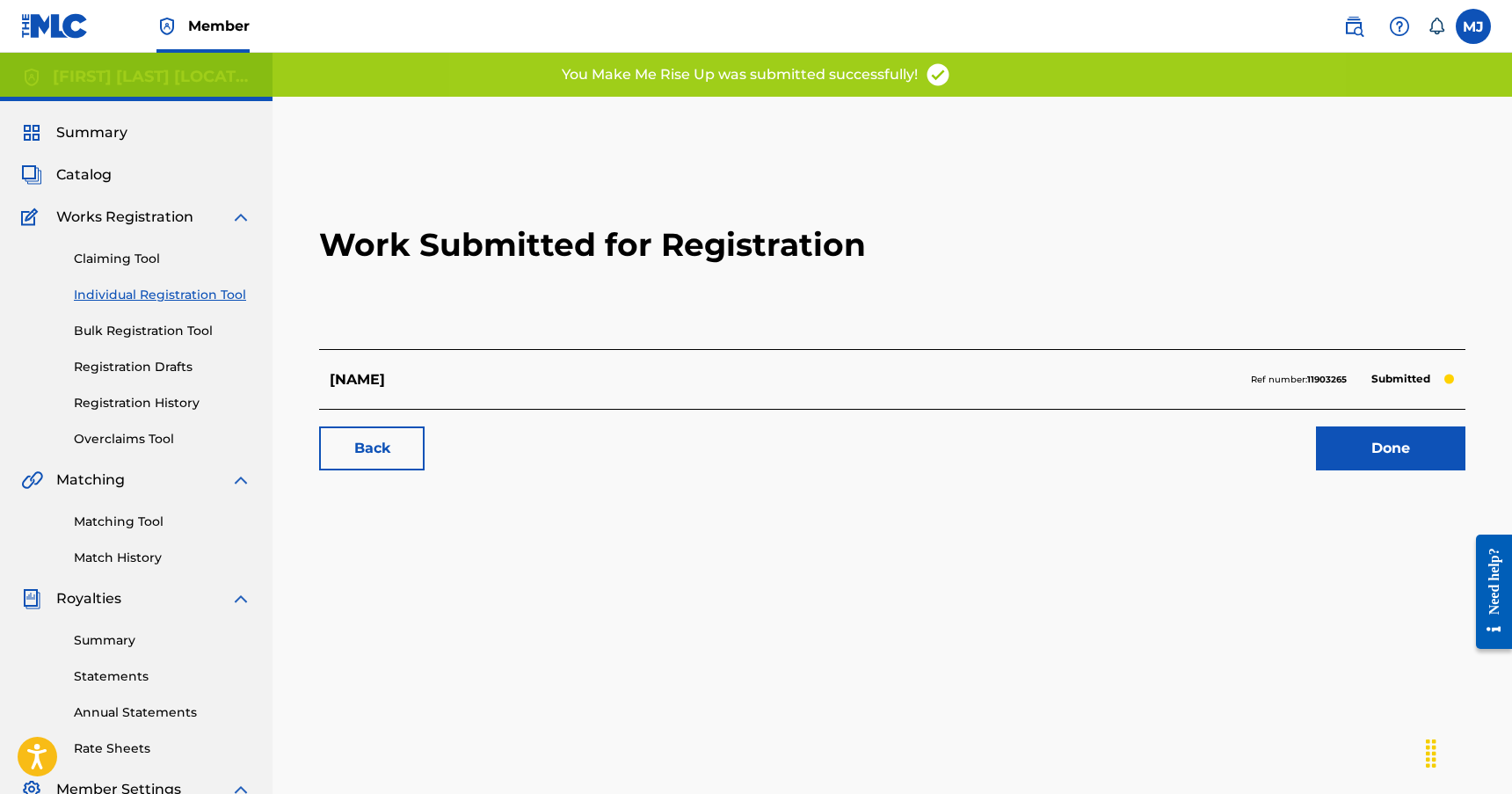 click on "Done" at bounding box center (1391, 448) 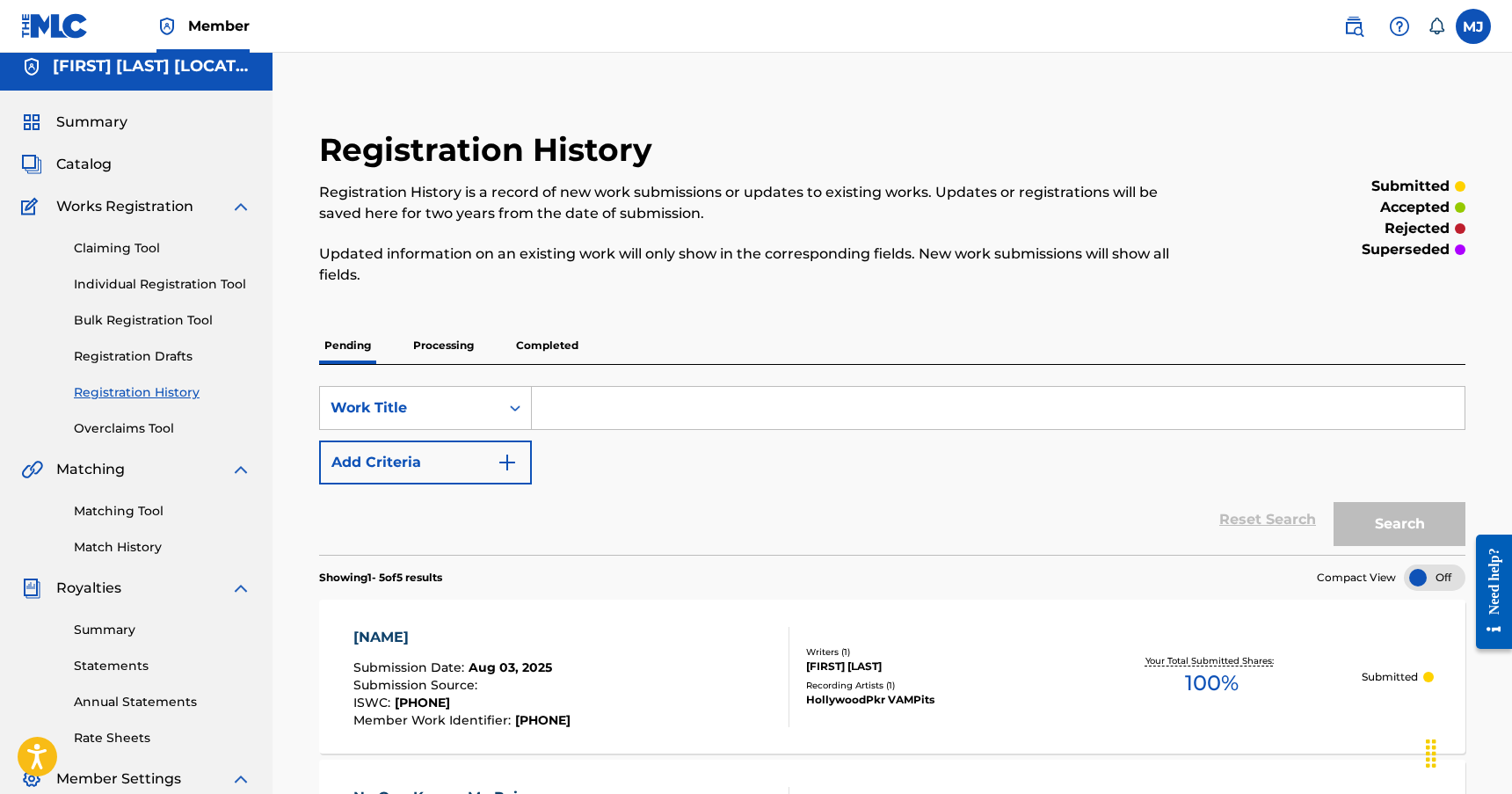 scroll, scrollTop: 0, scrollLeft: 0, axis: both 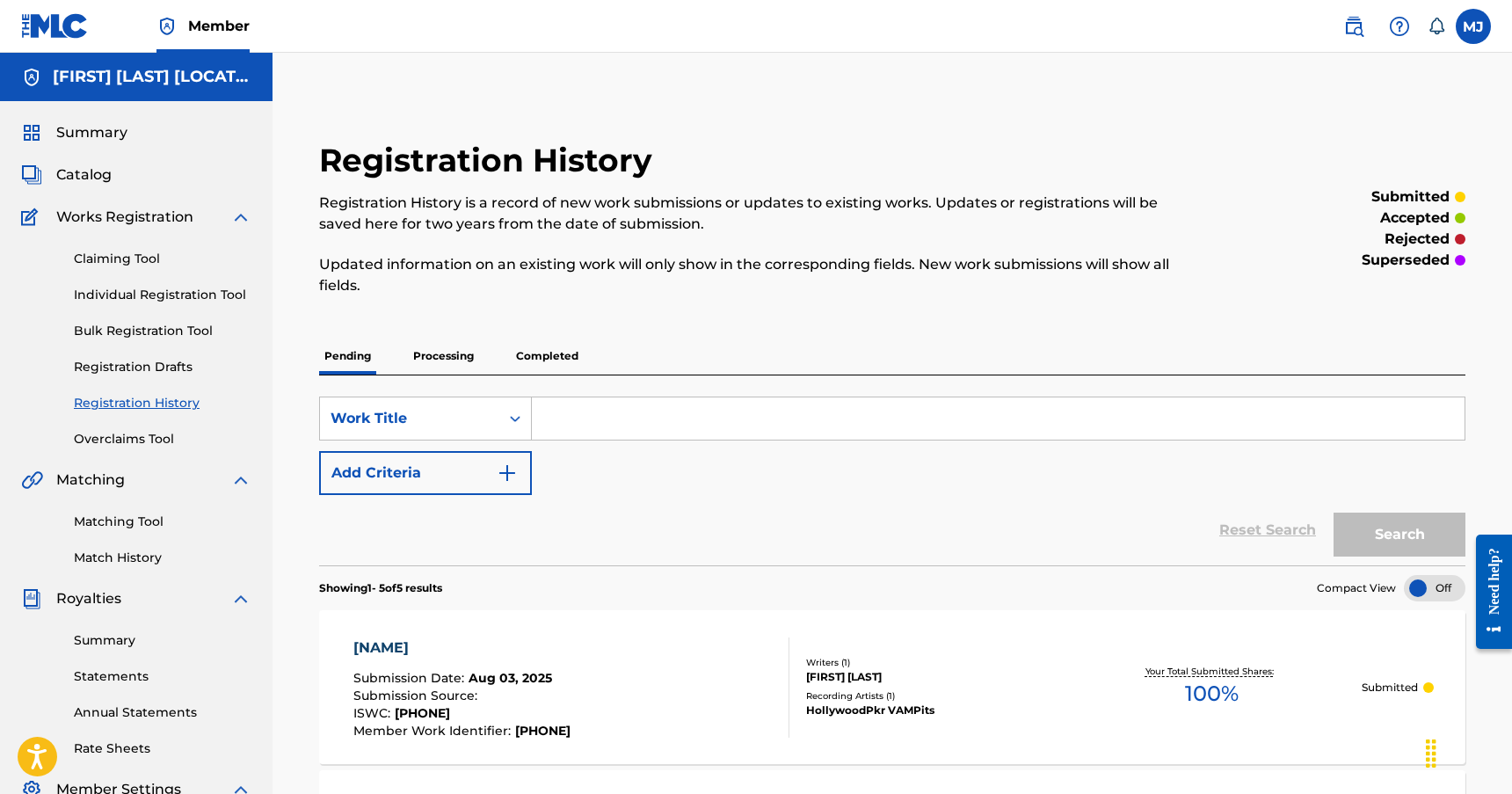 click on "Catalog" at bounding box center (84, 175) 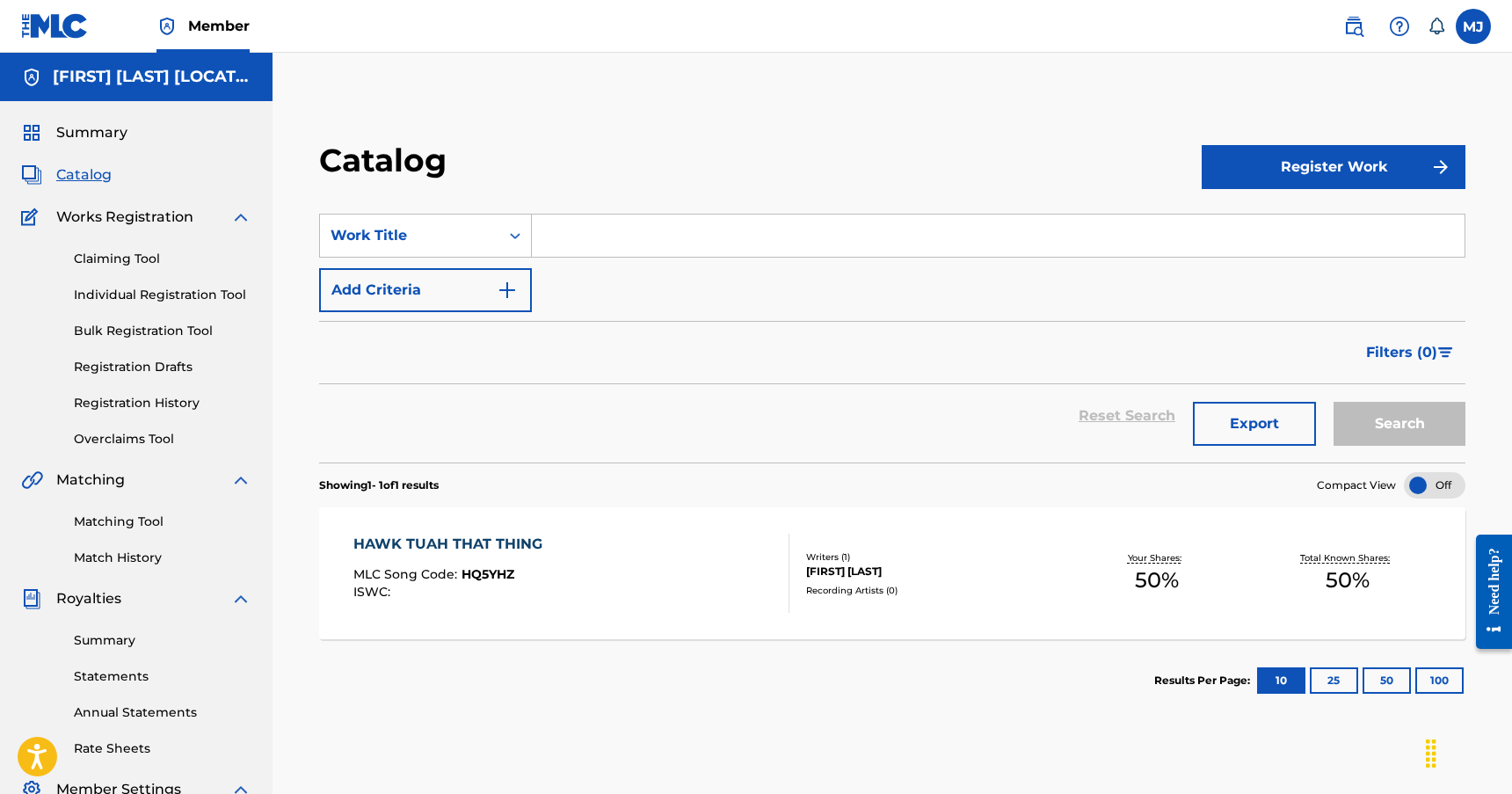 click on "Register Work" at bounding box center [1334, 167] 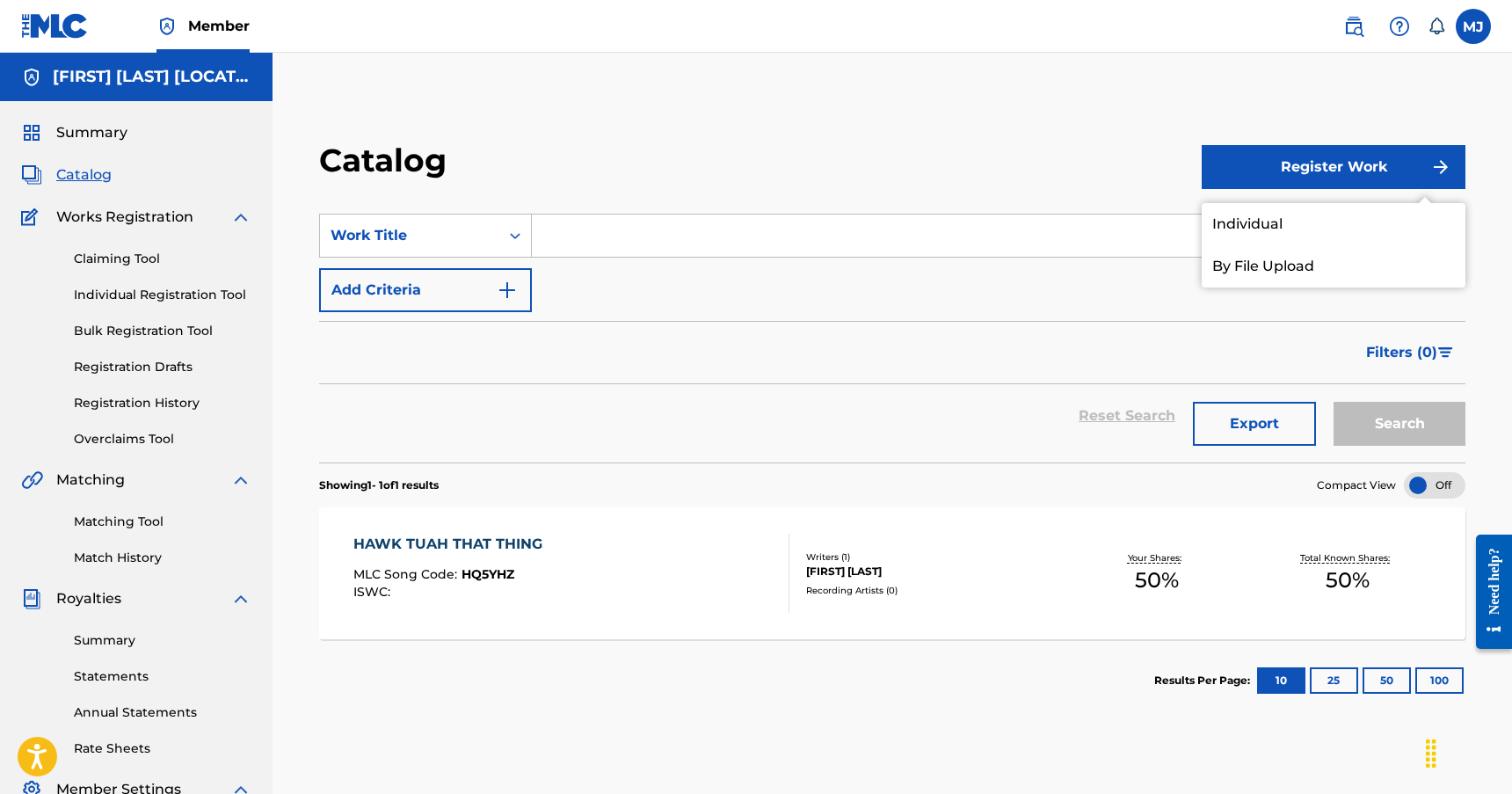 click on "Individual" at bounding box center (1334, 224) 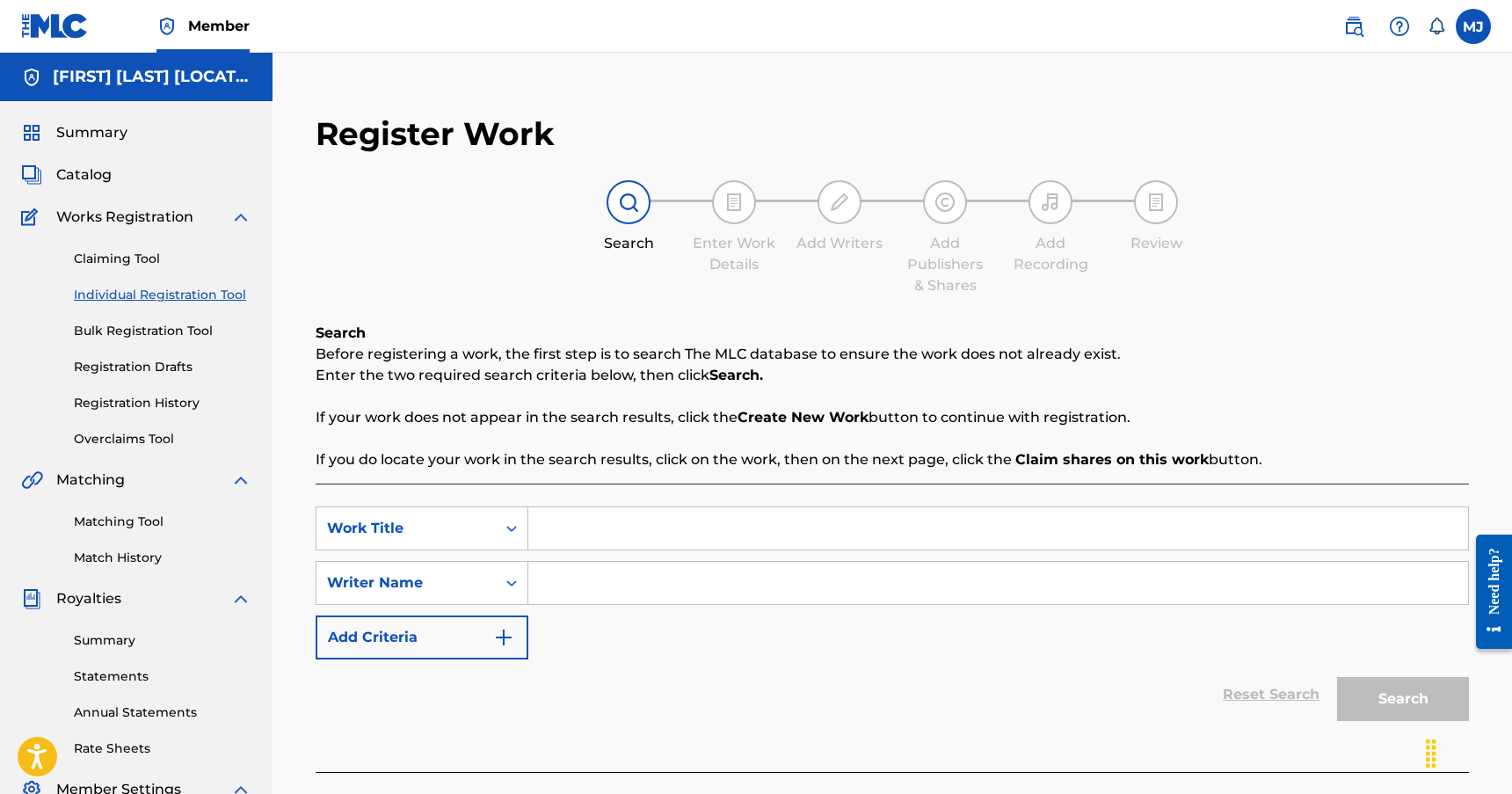click at bounding box center [998, 528] 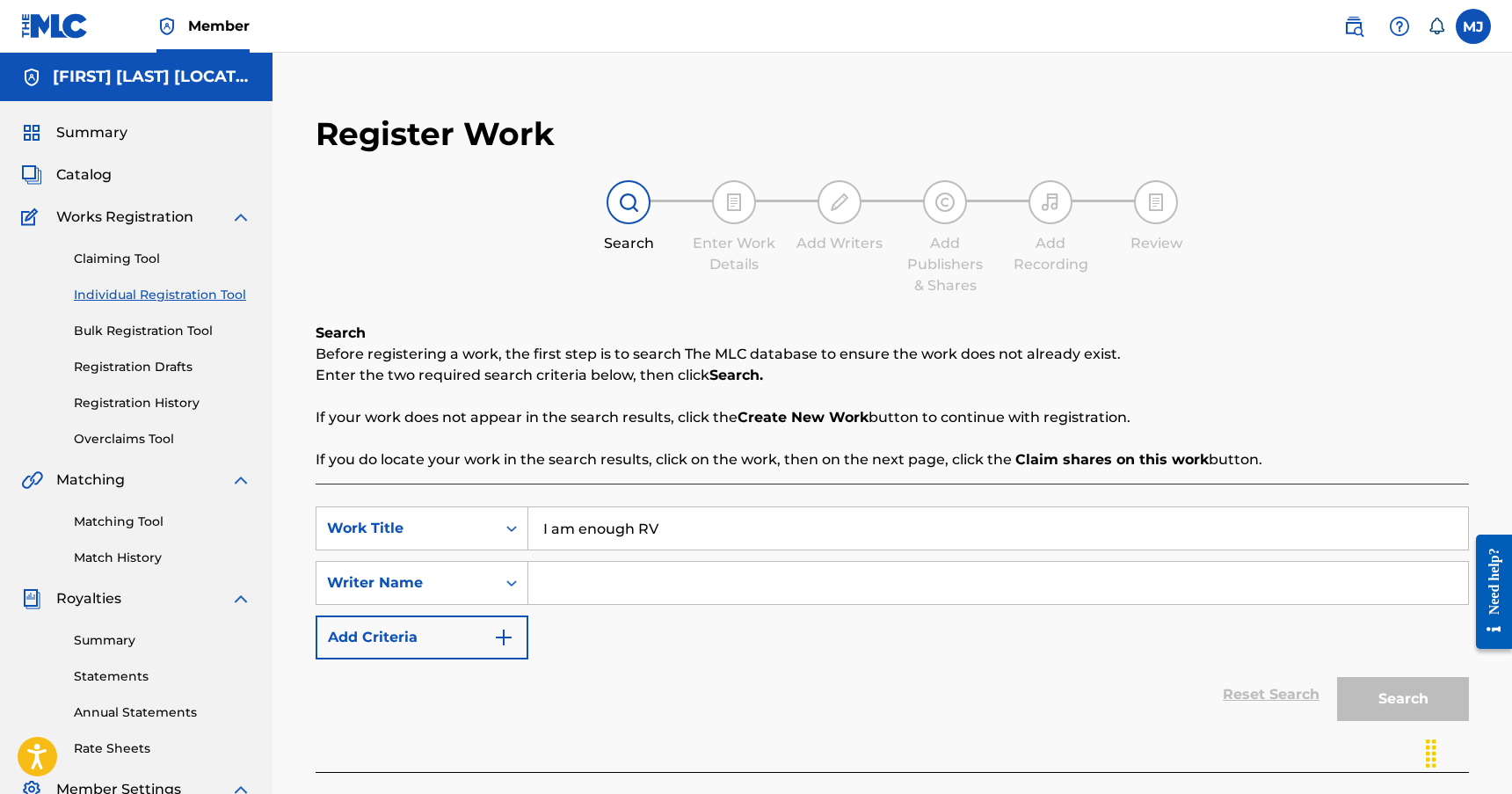 type on "I am enough RV" 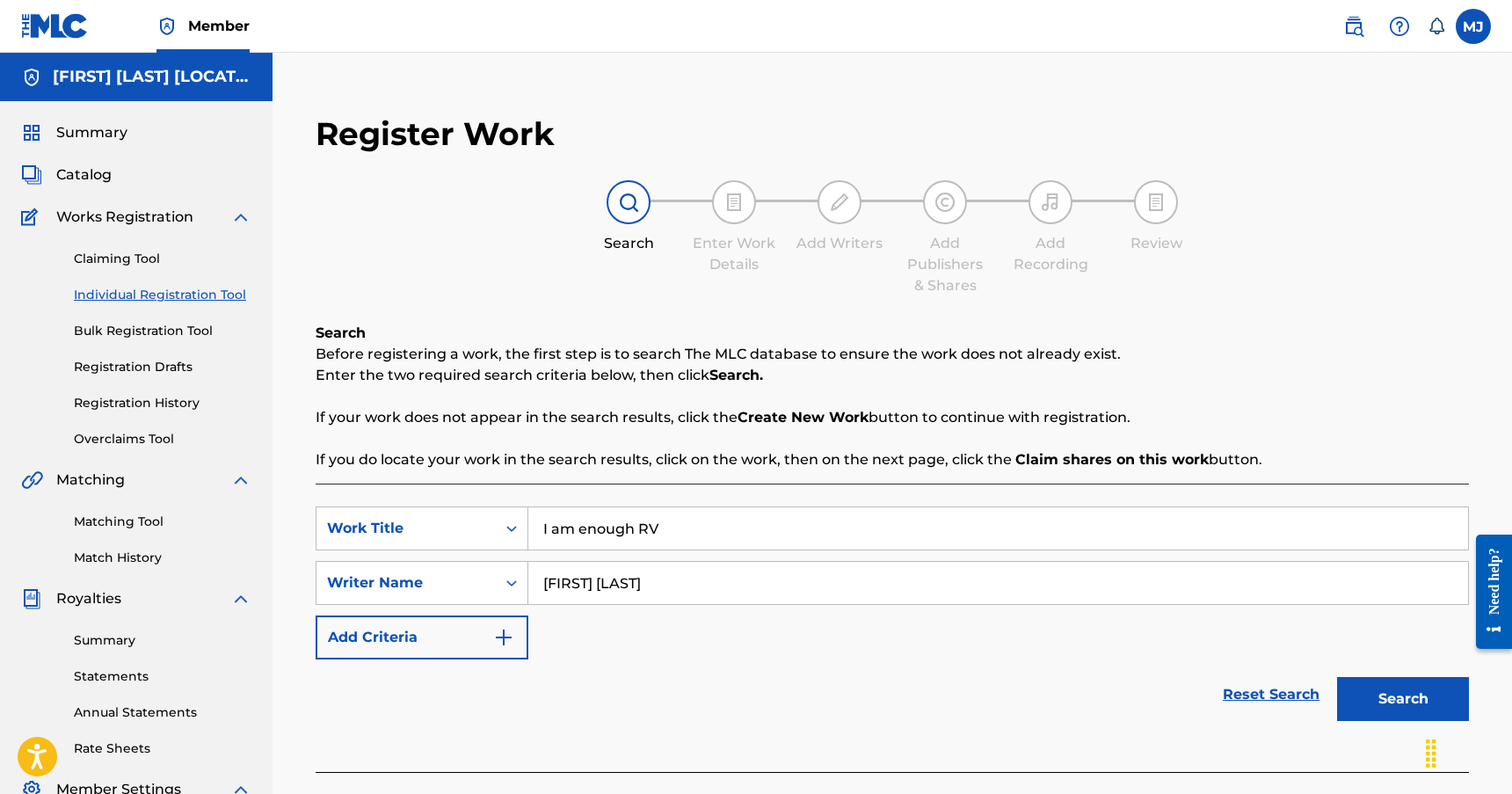 type on "[FIRST] [LAST]" 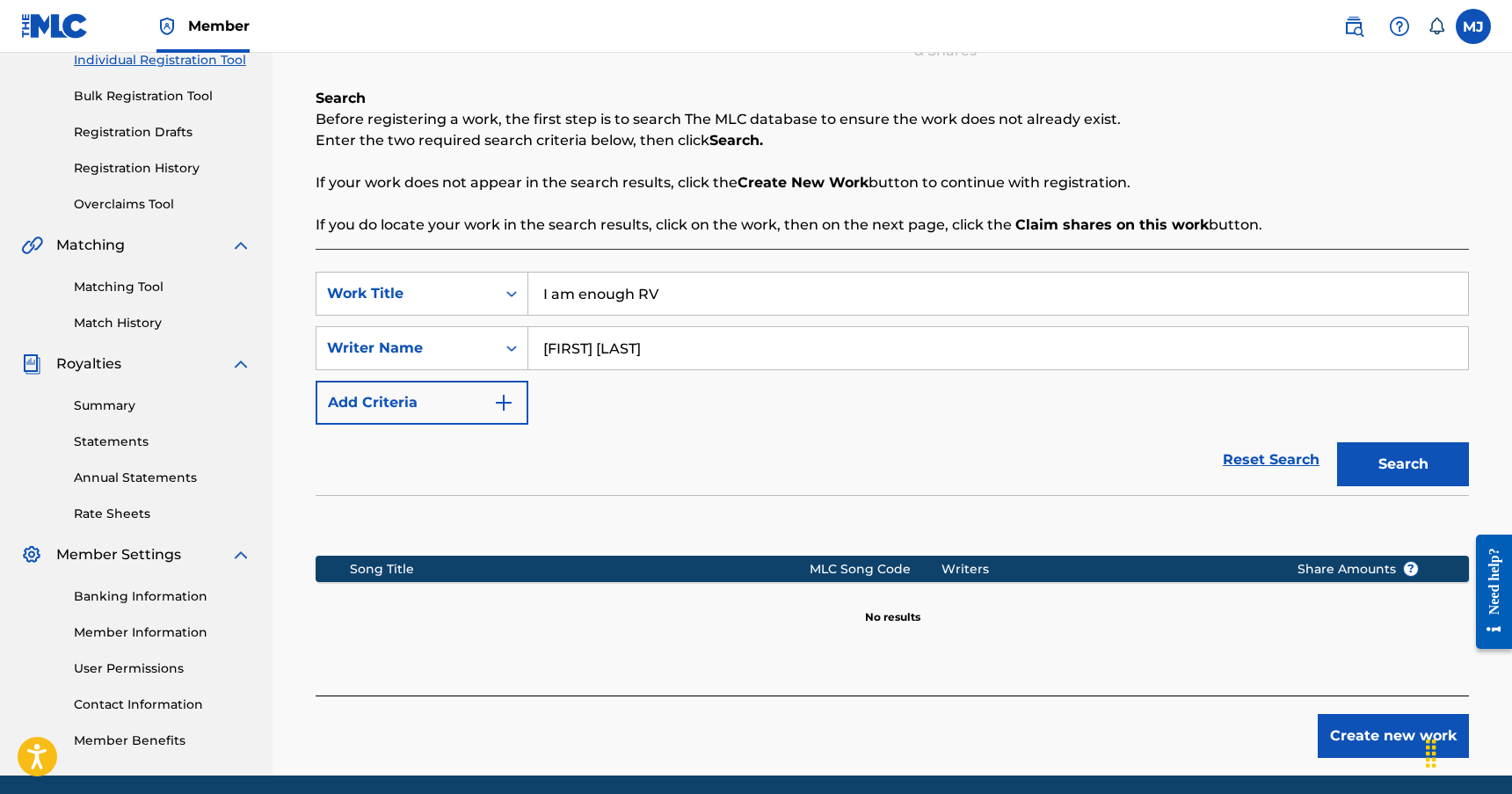 scroll, scrollTop: 301, scrollLeft: 0, axis: vertical 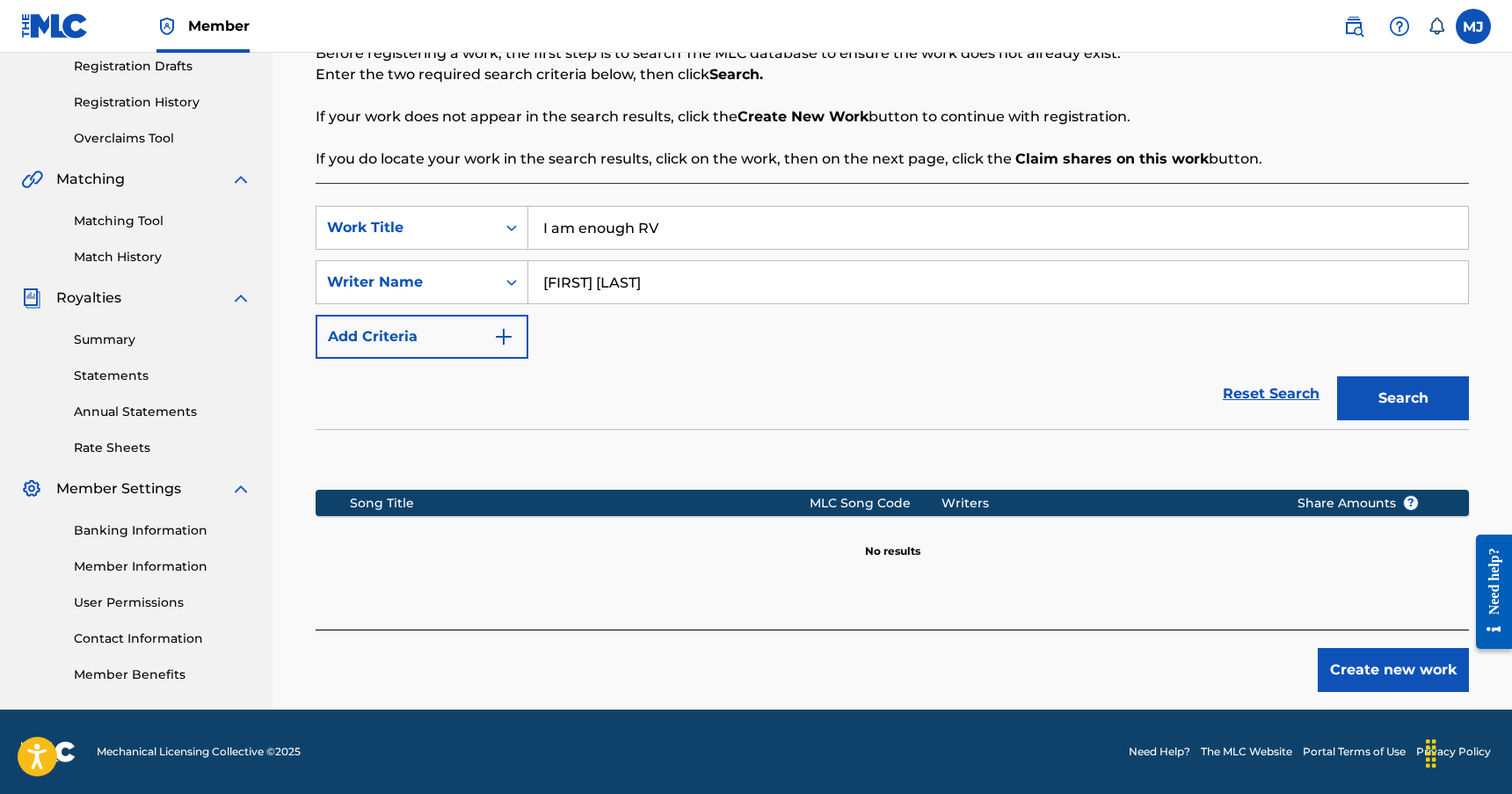 click on "Create new work" at bounding box center (1393, 670) 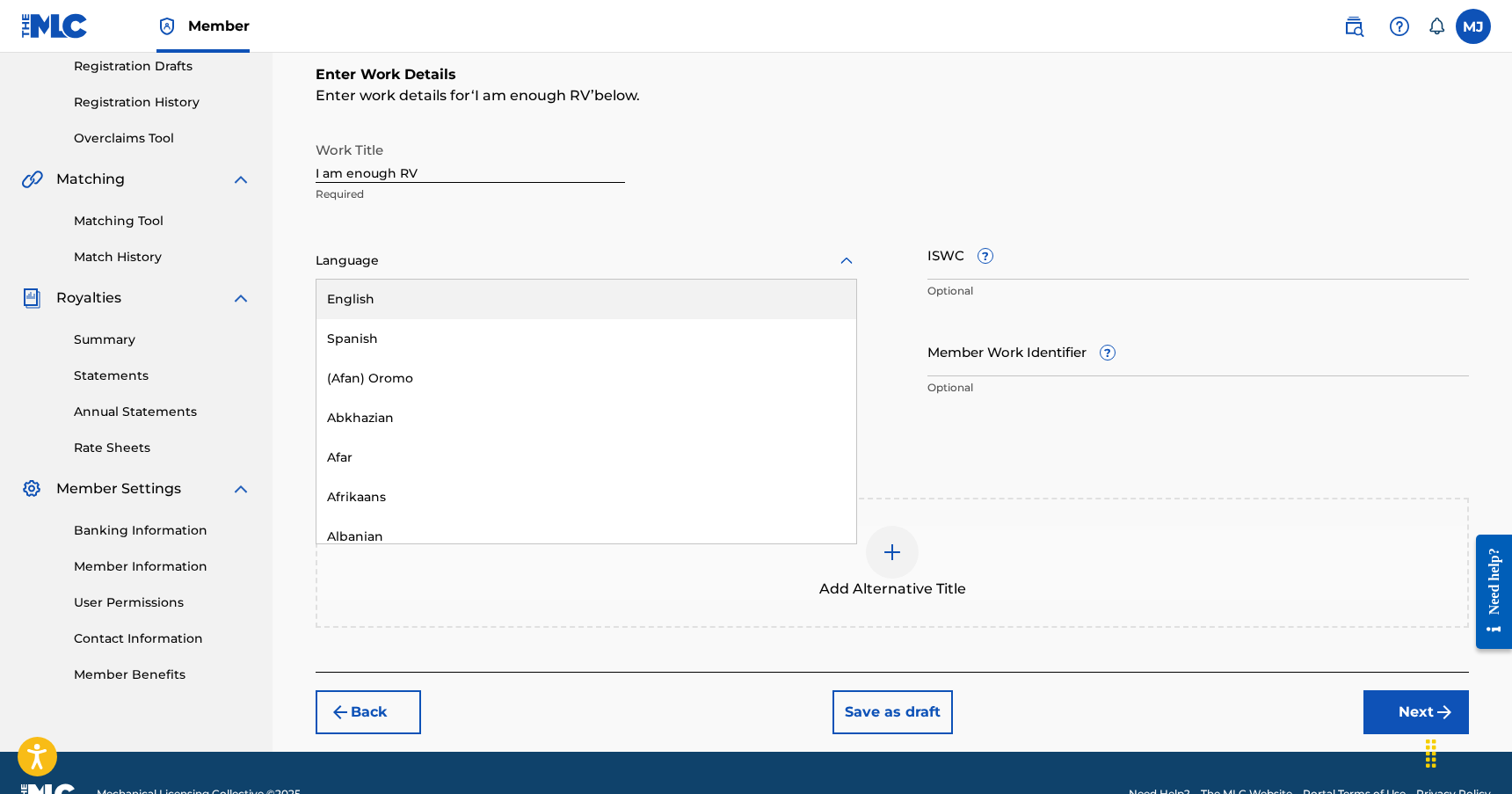 click at bounding box center [586, 260] 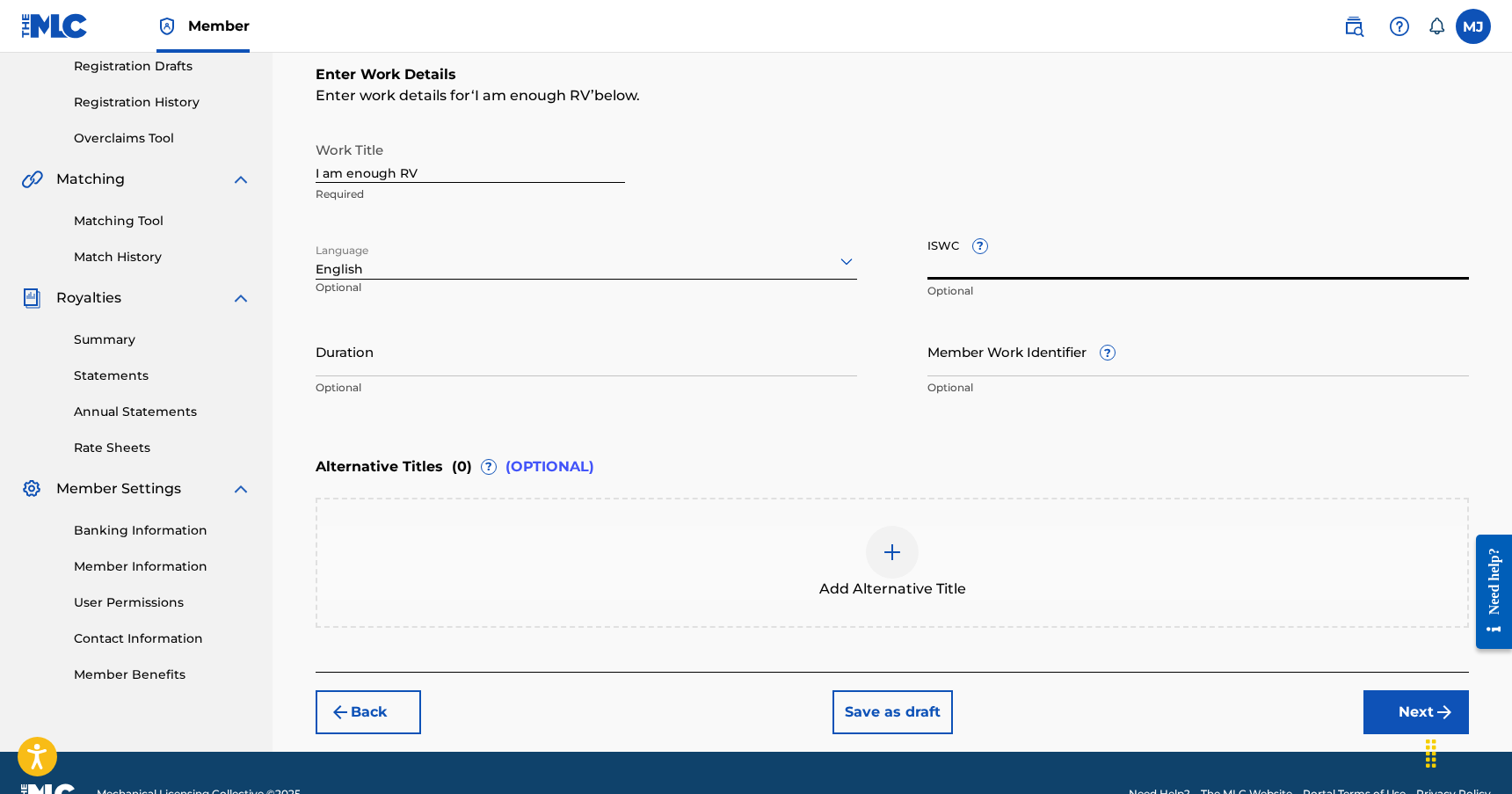 click on "ISWC   ?" at bounding box center (1198, 254) 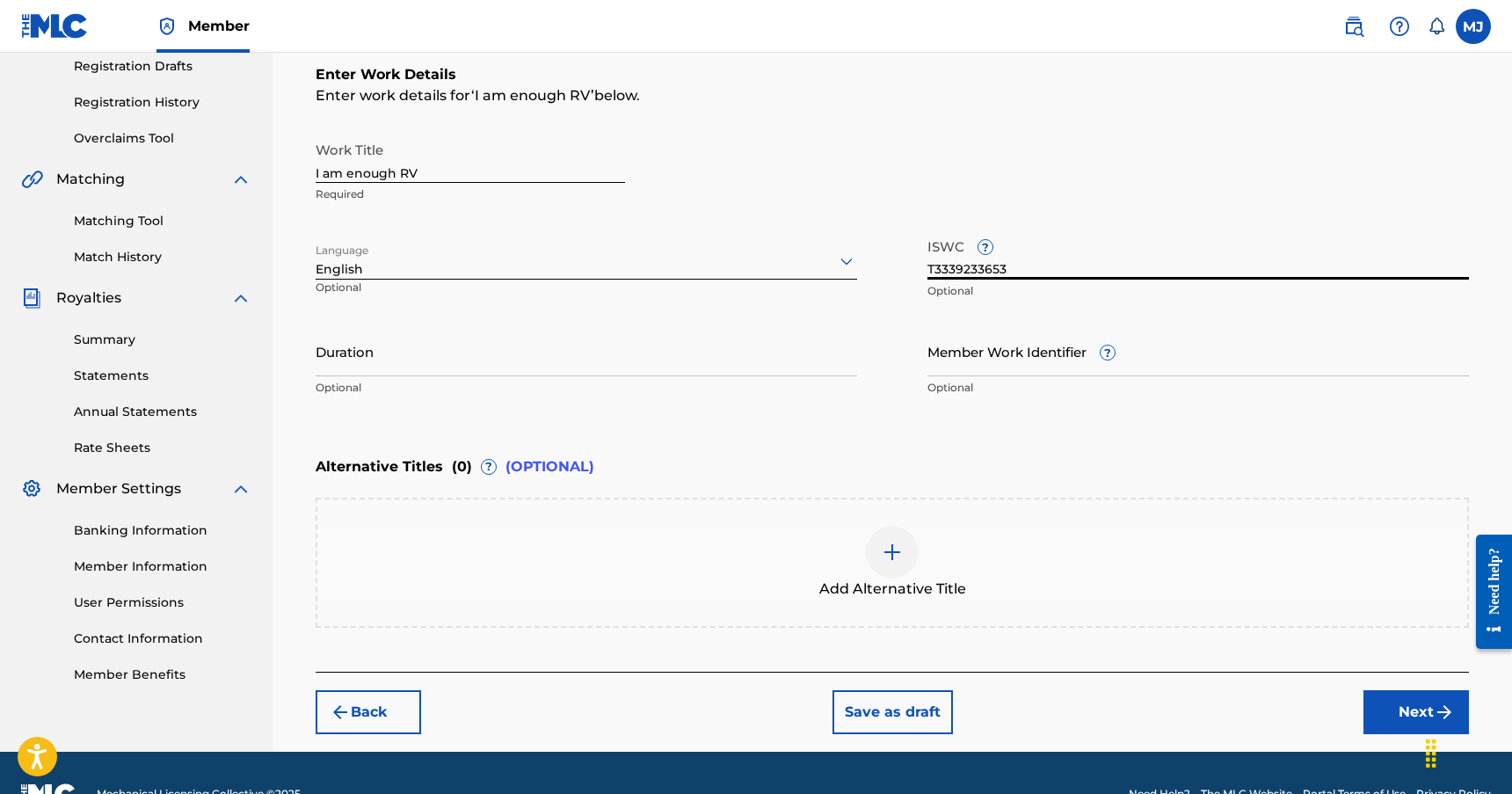 type on "T3339233653" 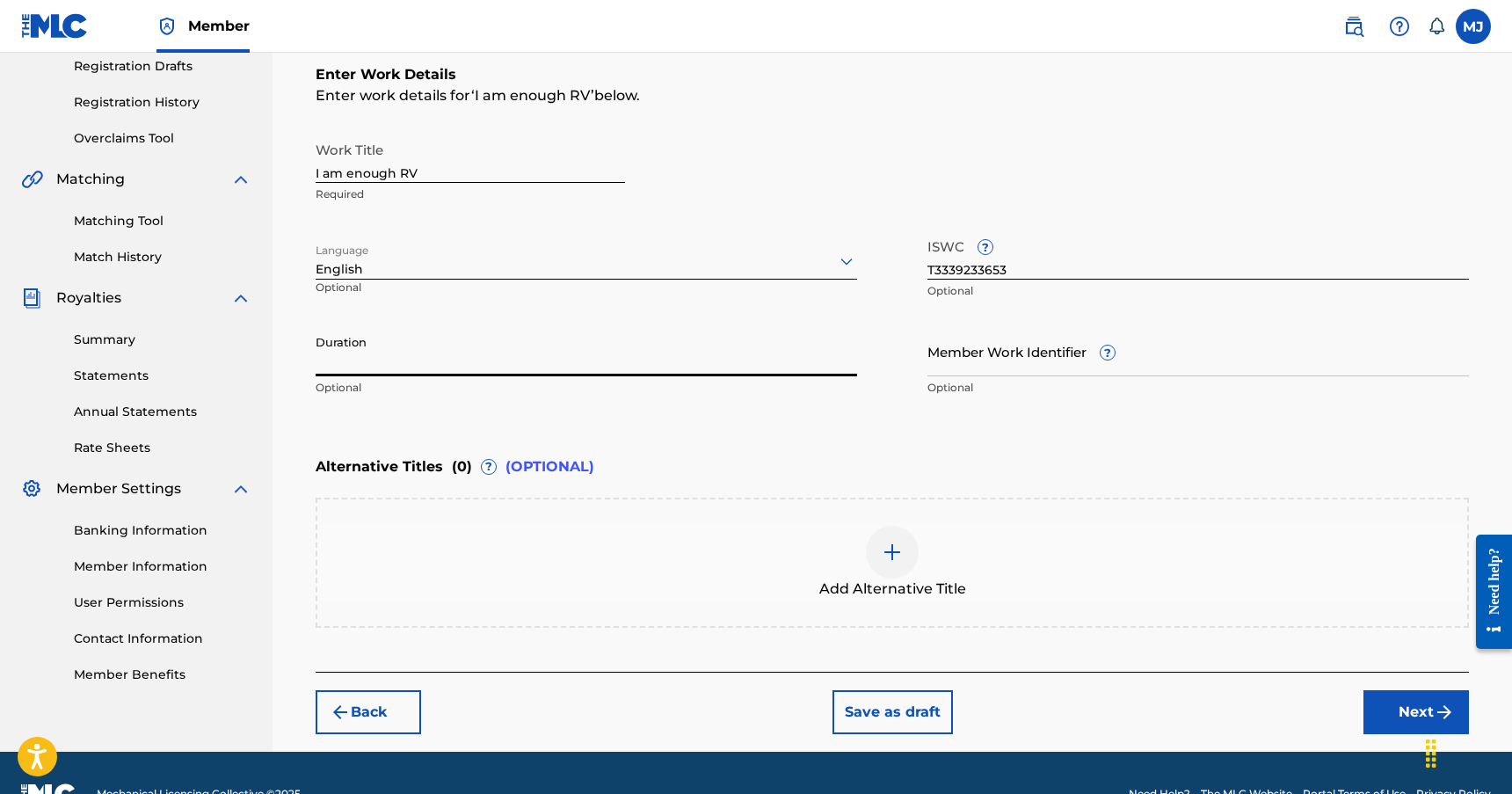 click on "Duration" at bounding box center (586, 351) 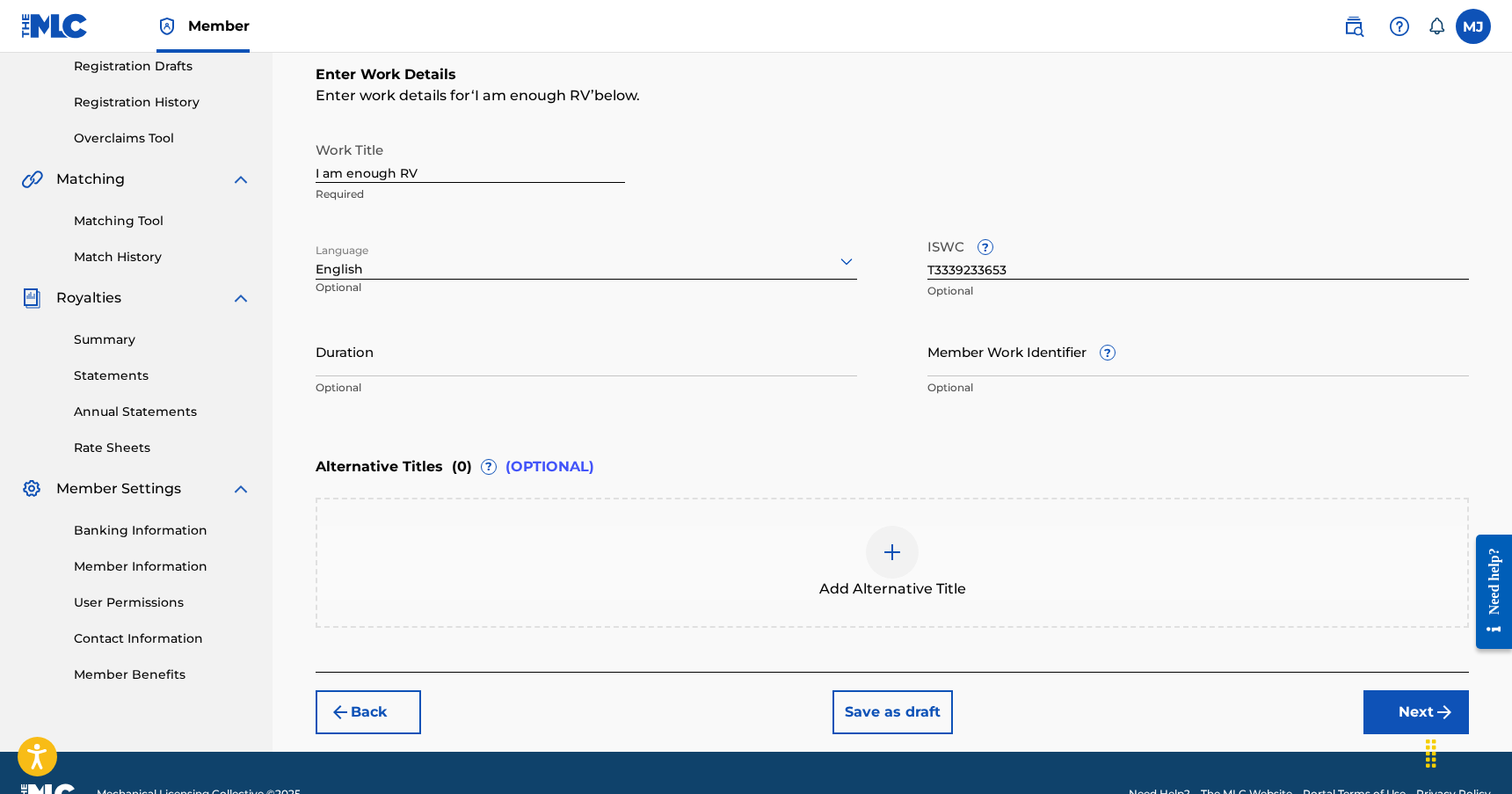 click on "Work Title   I am enough RV Required" at bounding box center (892, 172) 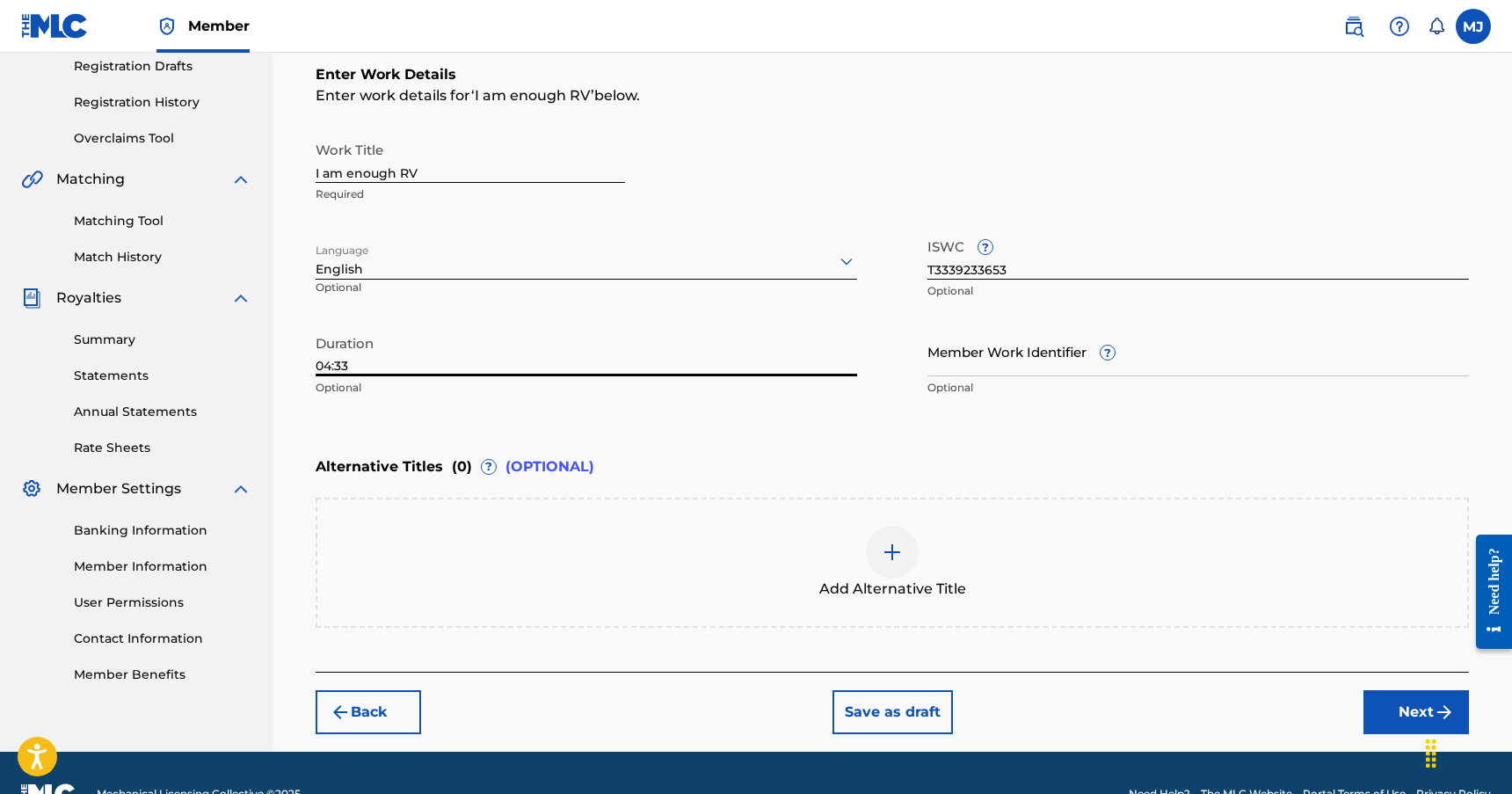 type on "04:33" 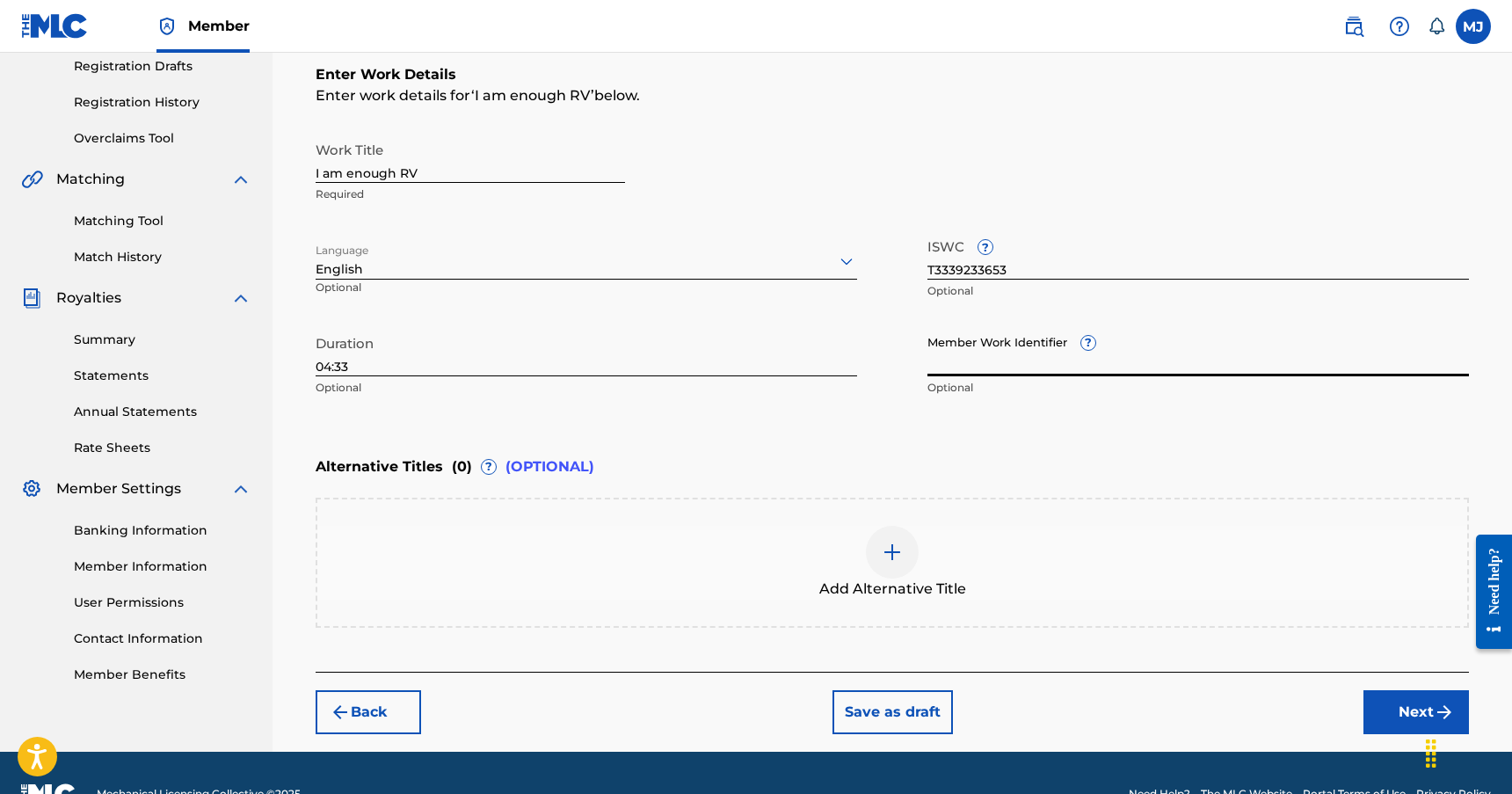 click on "Member Work Identifier   ?" at bounding box center (1198, 351) 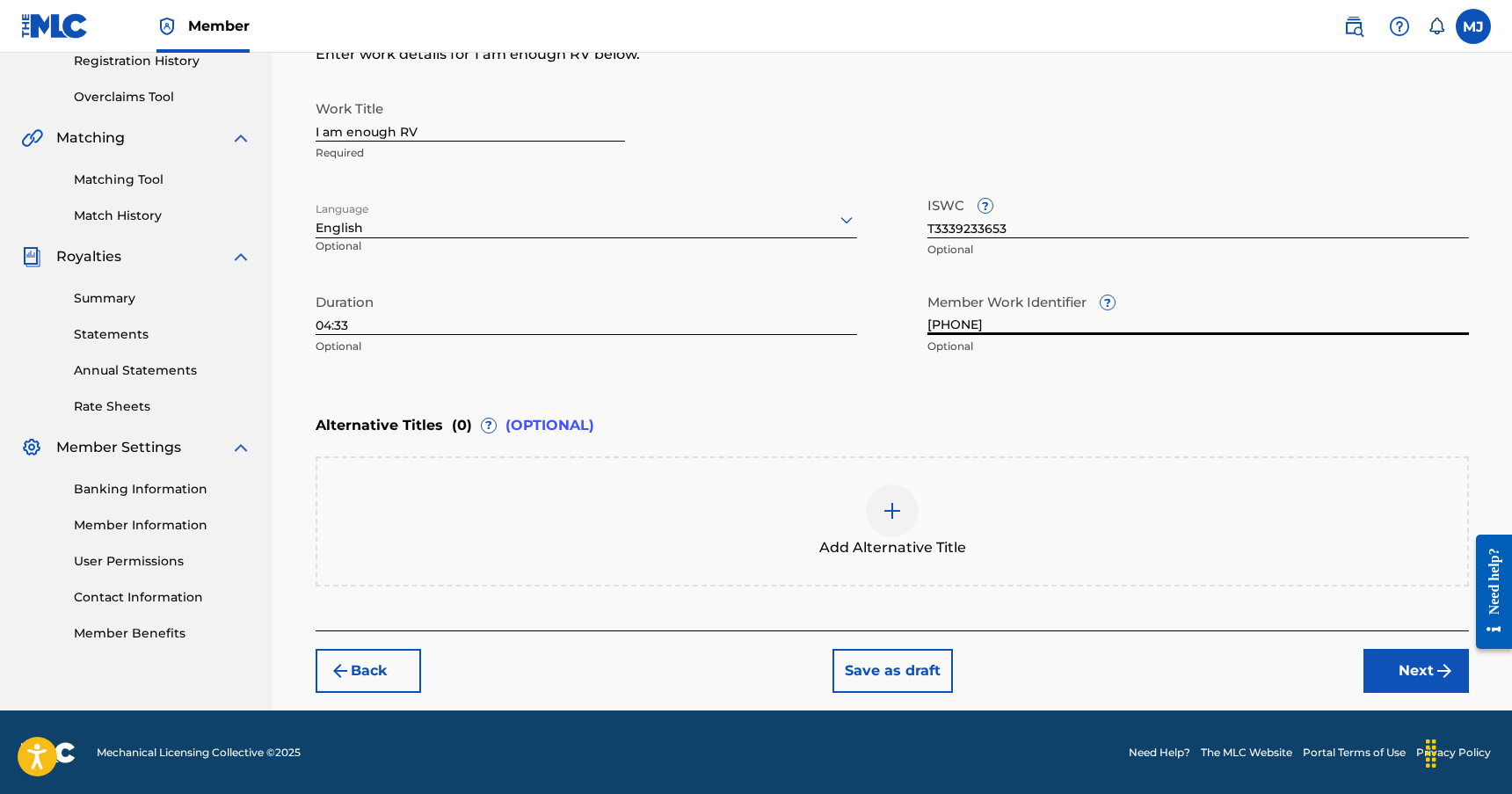 scroll, scrollTop: 343, scrollLeft: 0, axis: vertical 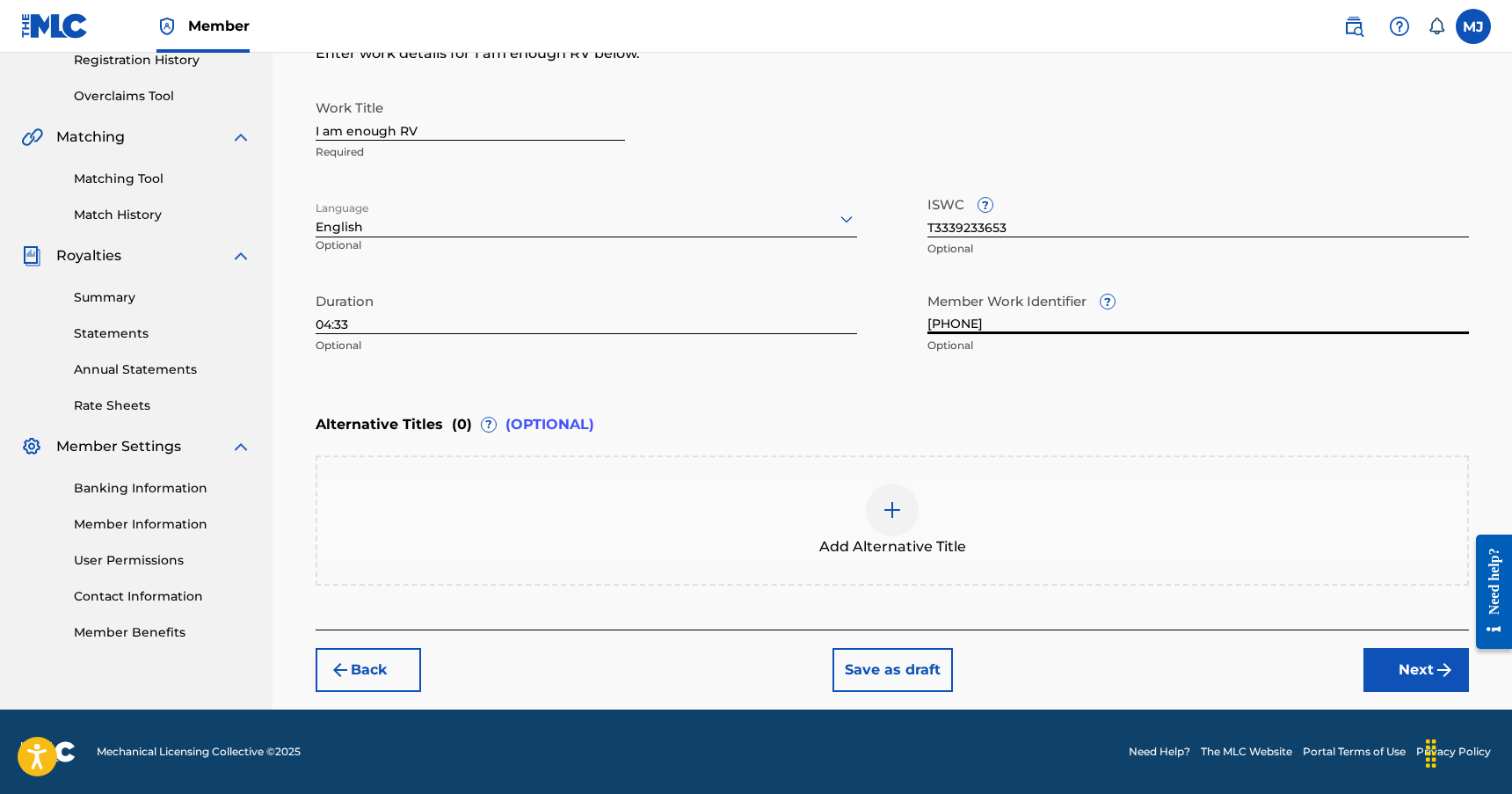 type on "[PHONE]" 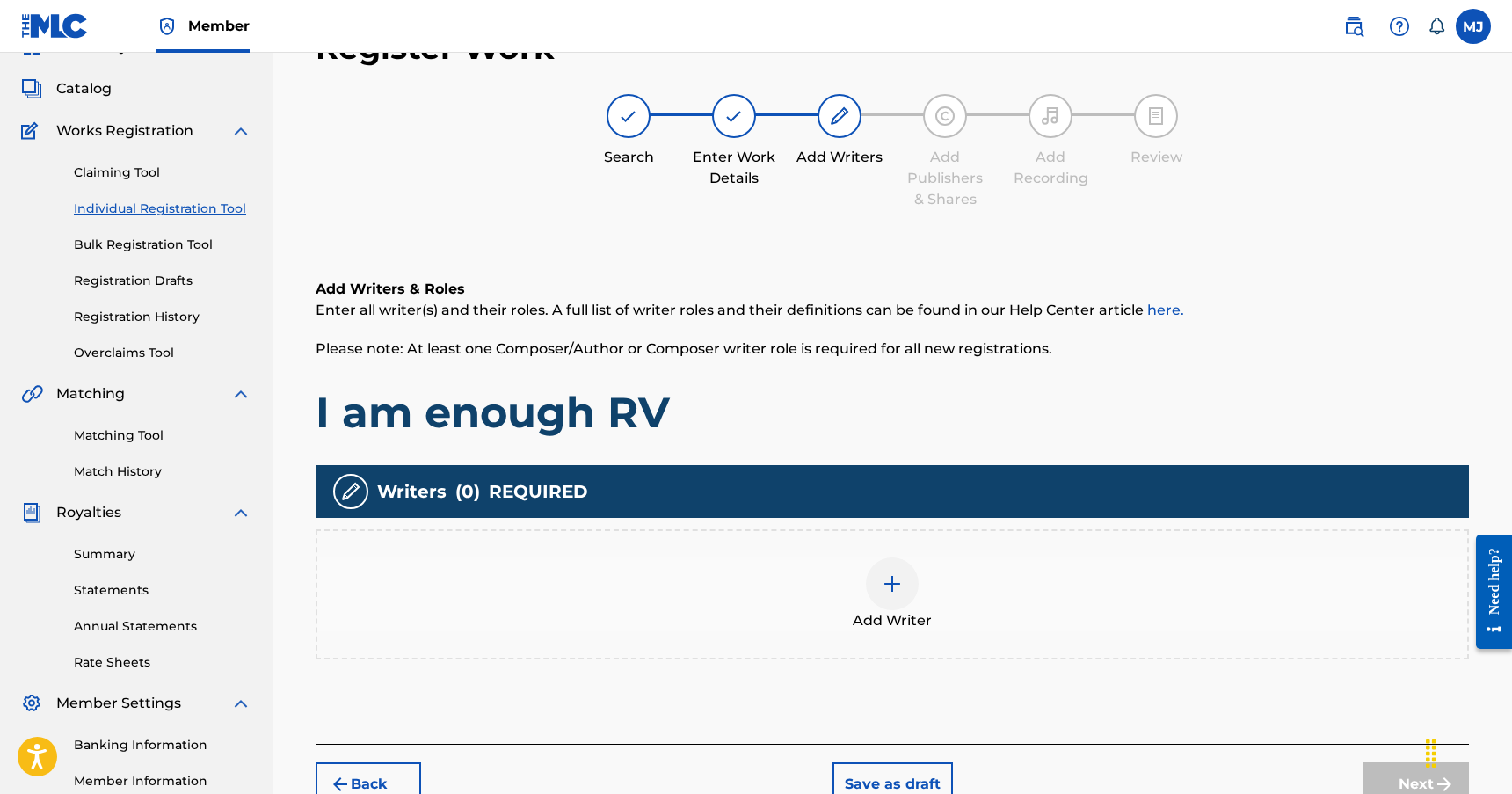 scroll, scrollTop: 79, scrollLeft: 0, axis: vertical 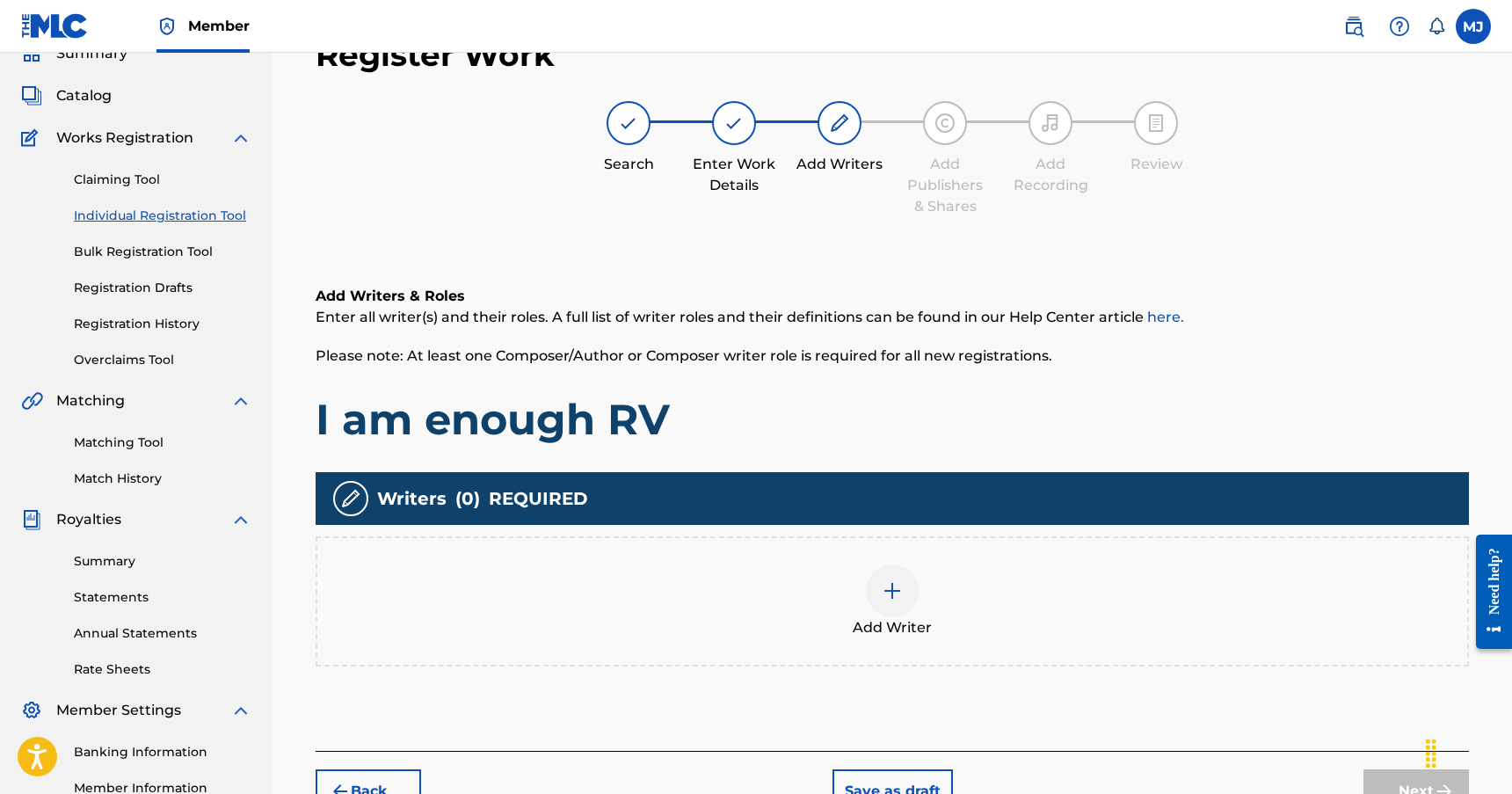 click at bounding box center (892, 591) 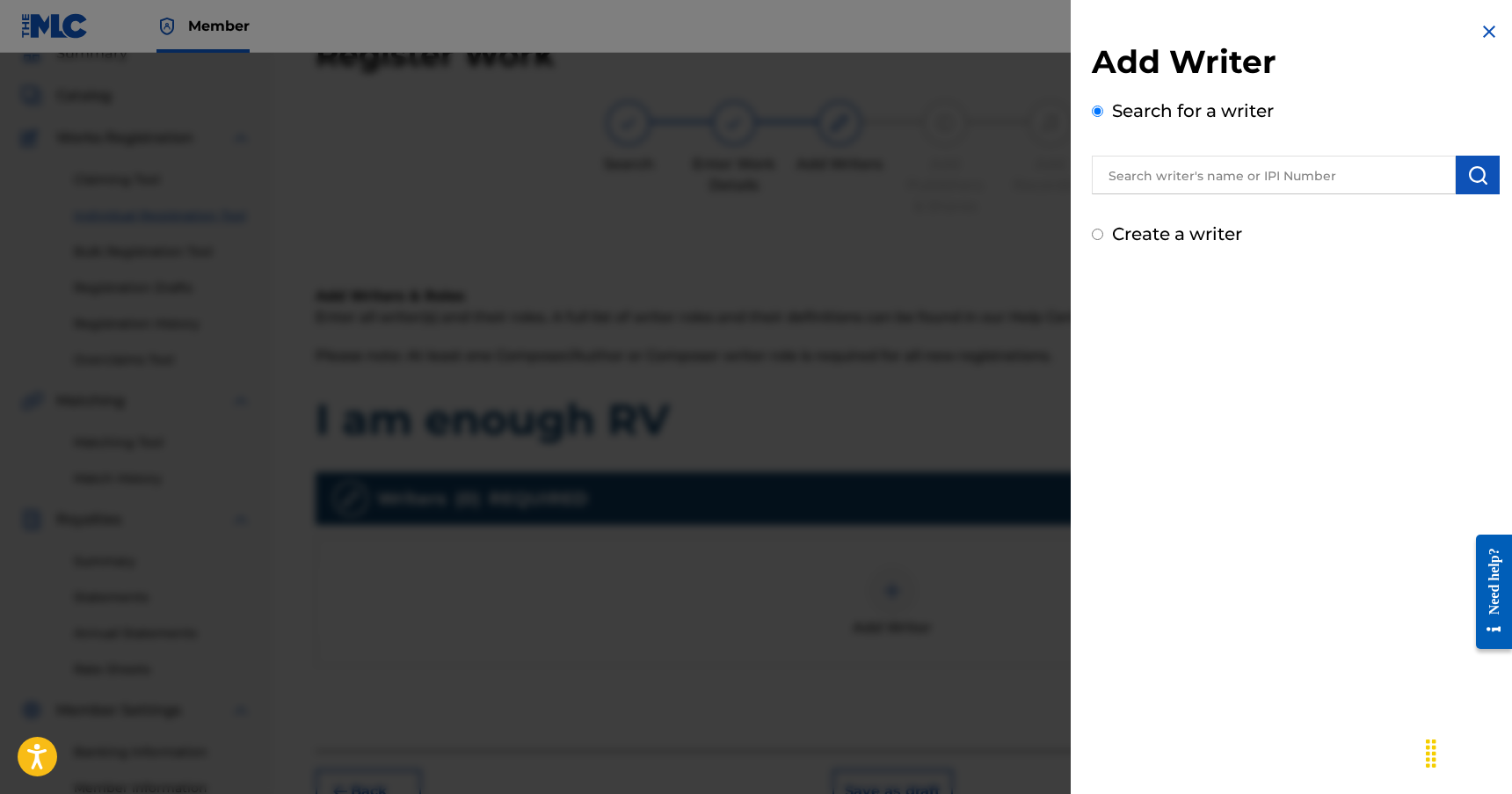 click at bounding box center (1274, 175) 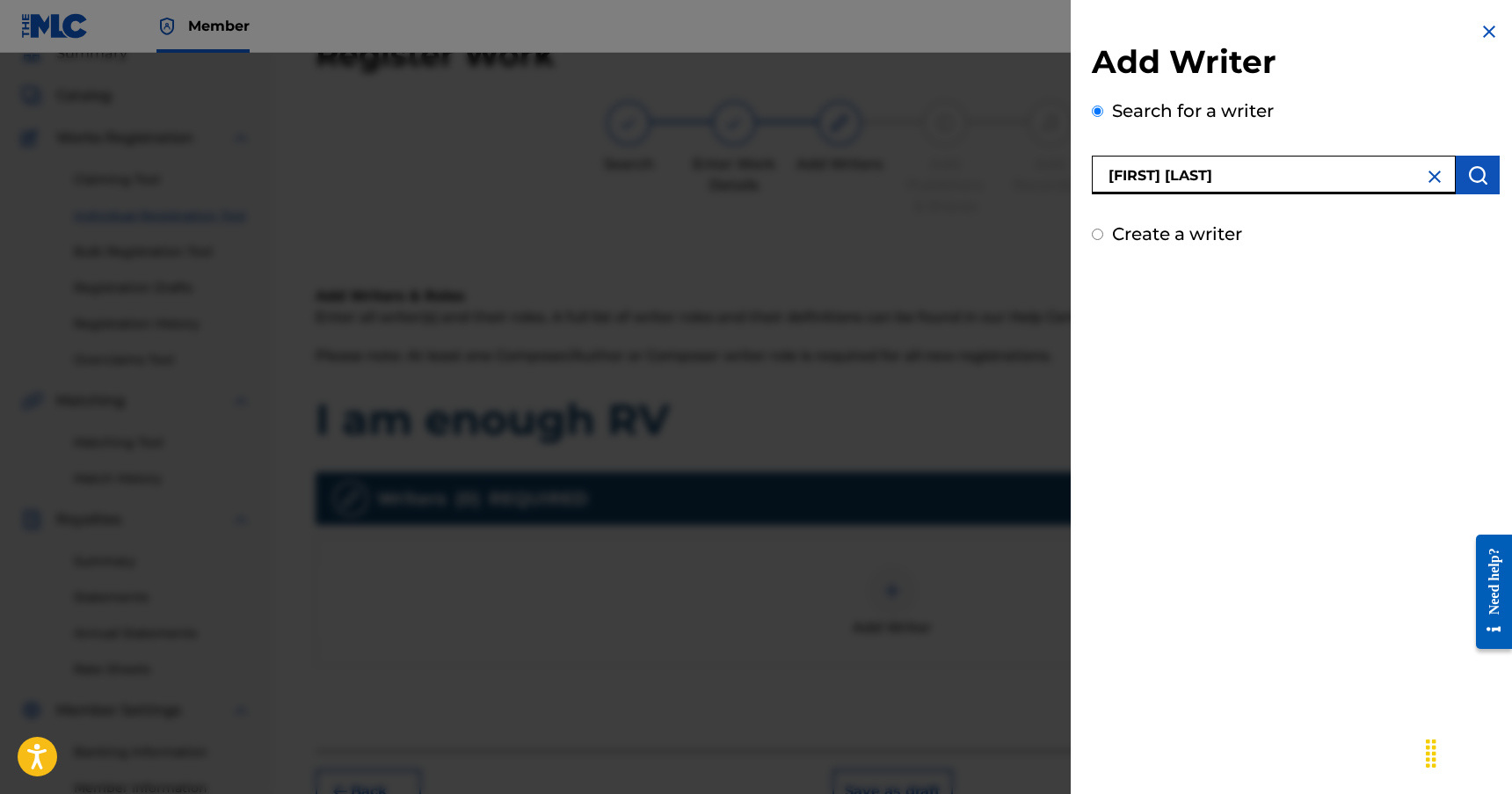 type on "[FIRST] [LAST]" 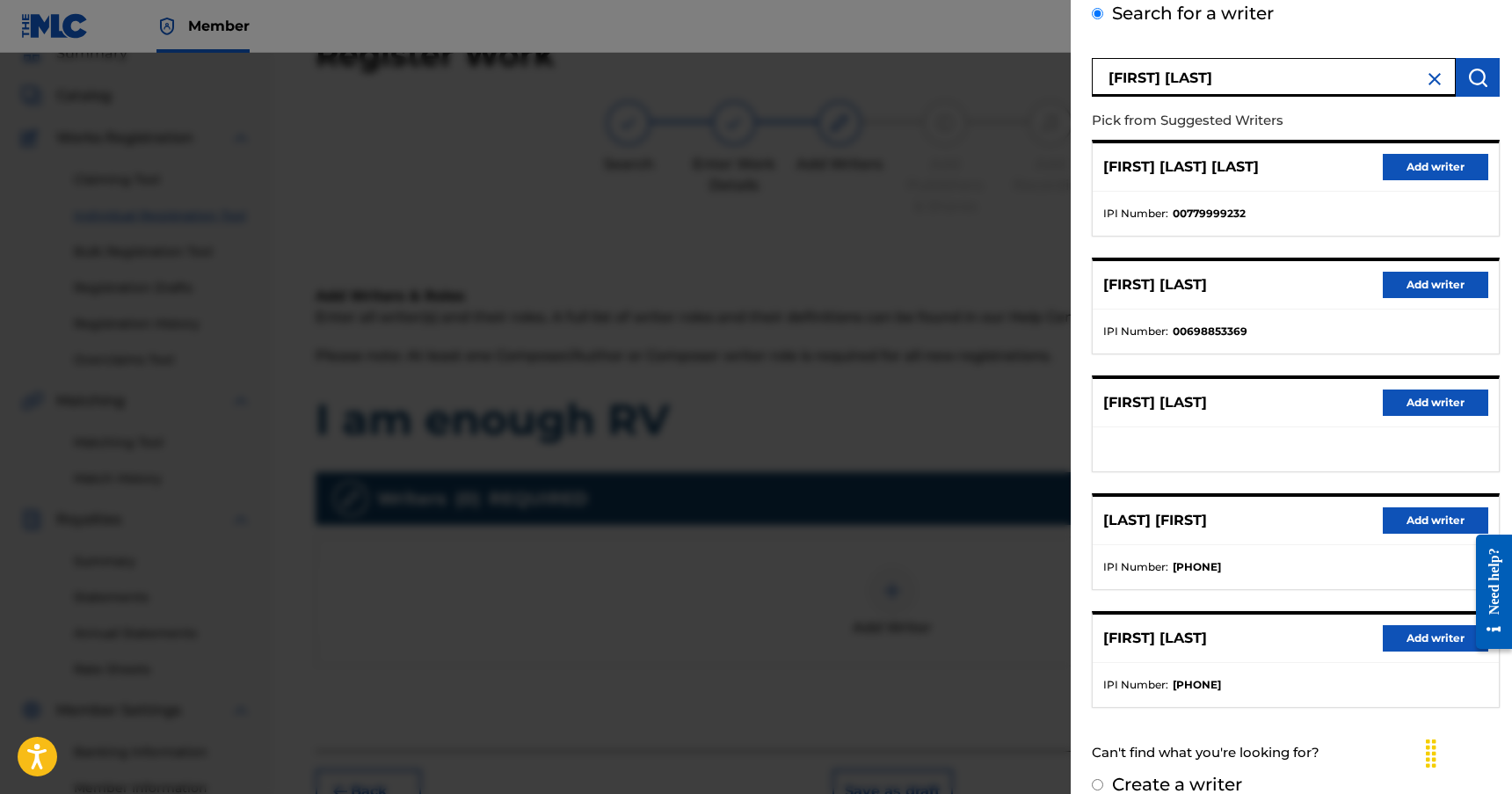 scroll, scrollTop: 122, scrollLeft: 0, axis: vertical 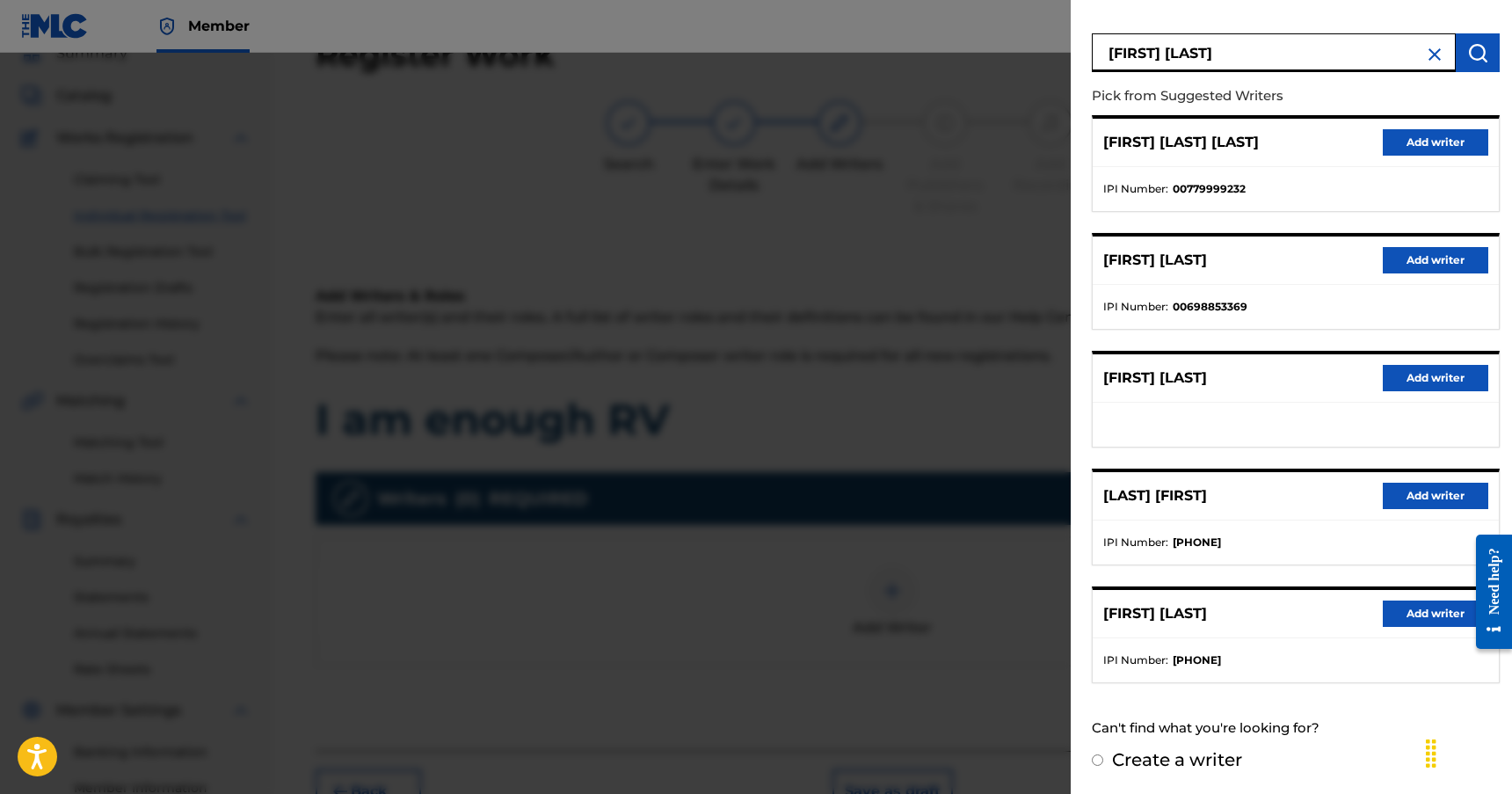 click on "Add writer" at bounding box center [1436, 614] 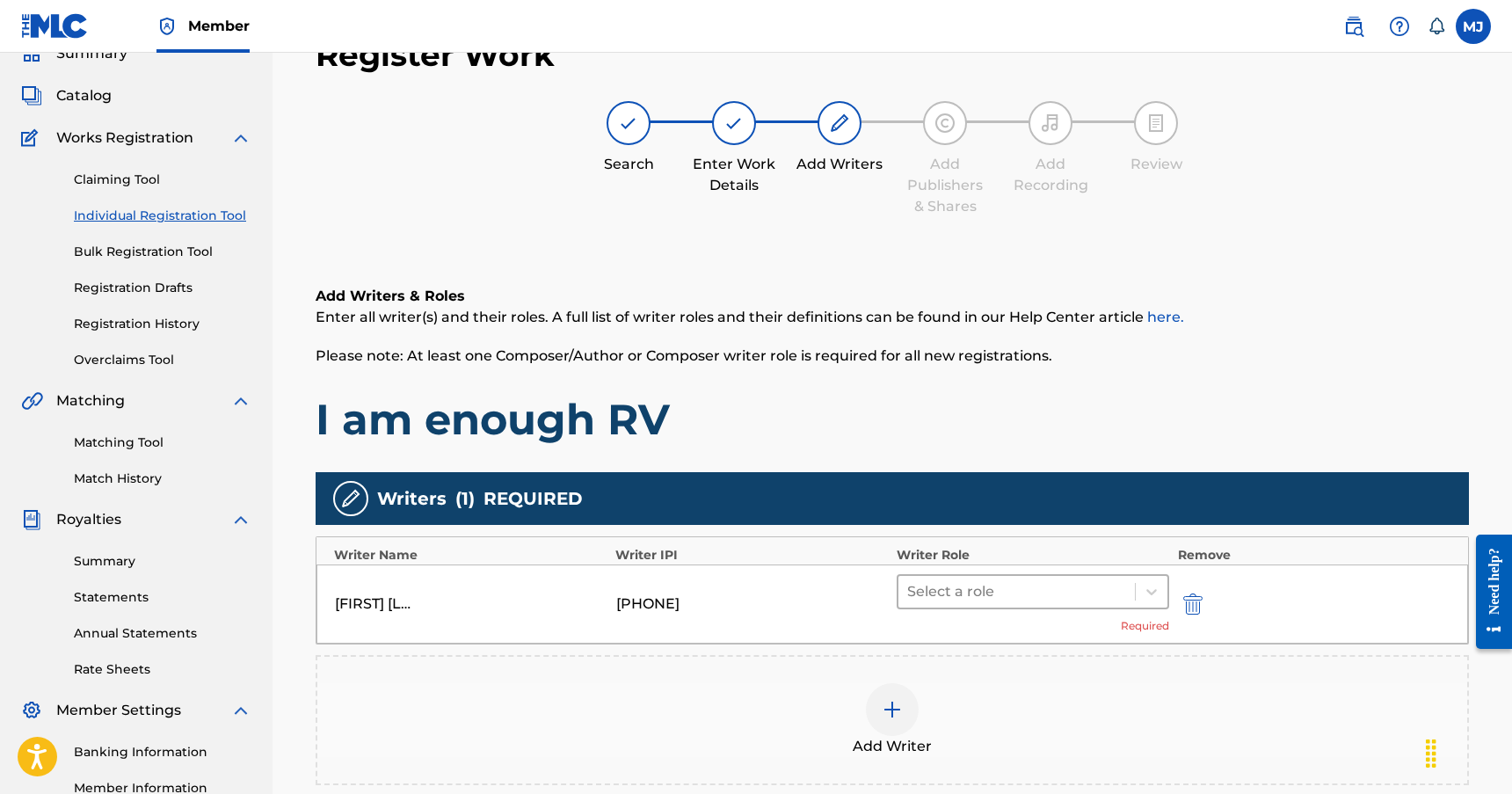 click at bounding box center (1016, 592) 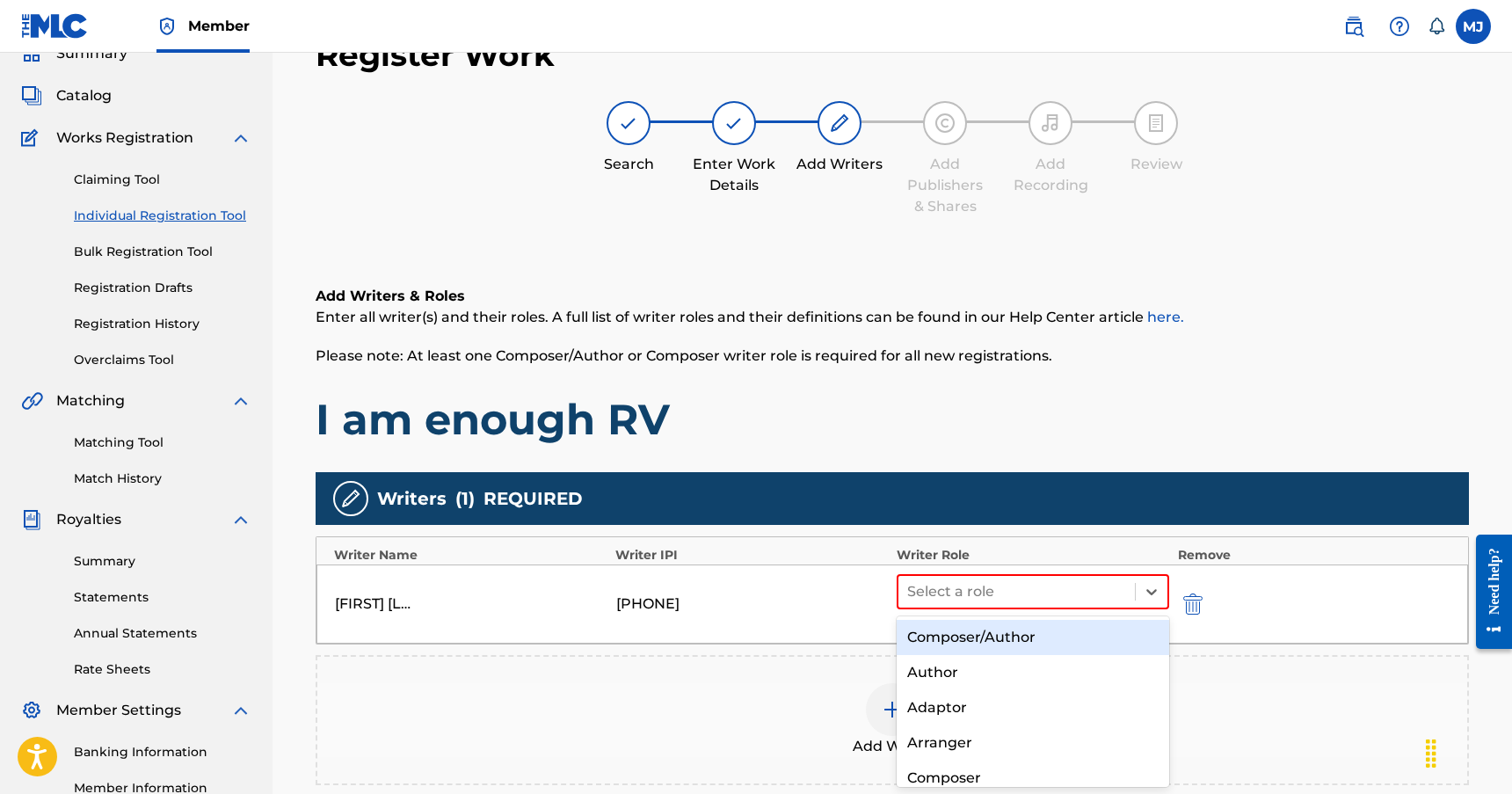 click on "Composer/Author" at bounding box center (1033, 637) 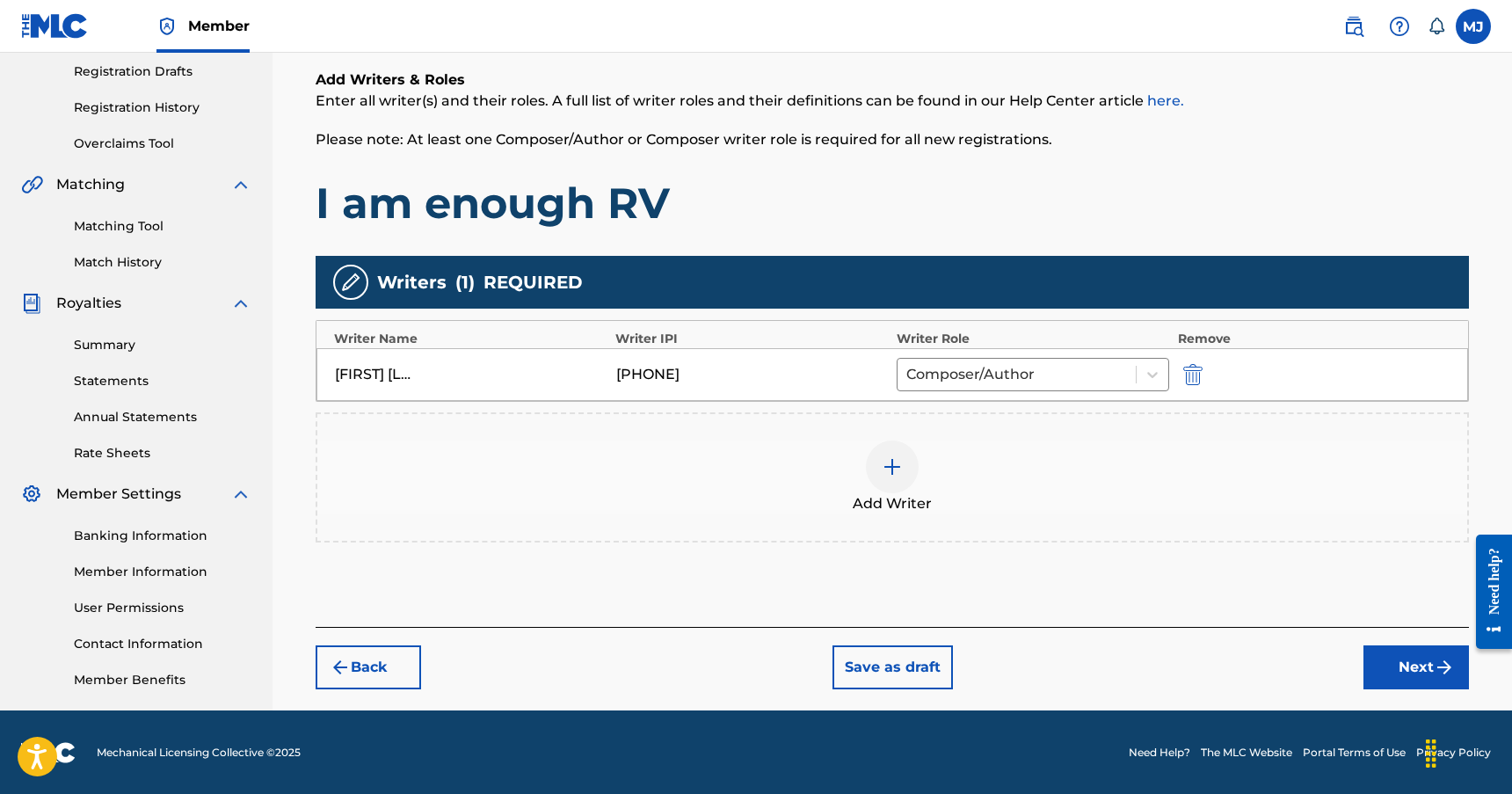 scroll, scrollTop: 296, scrollLeft: 0, axis: vertical 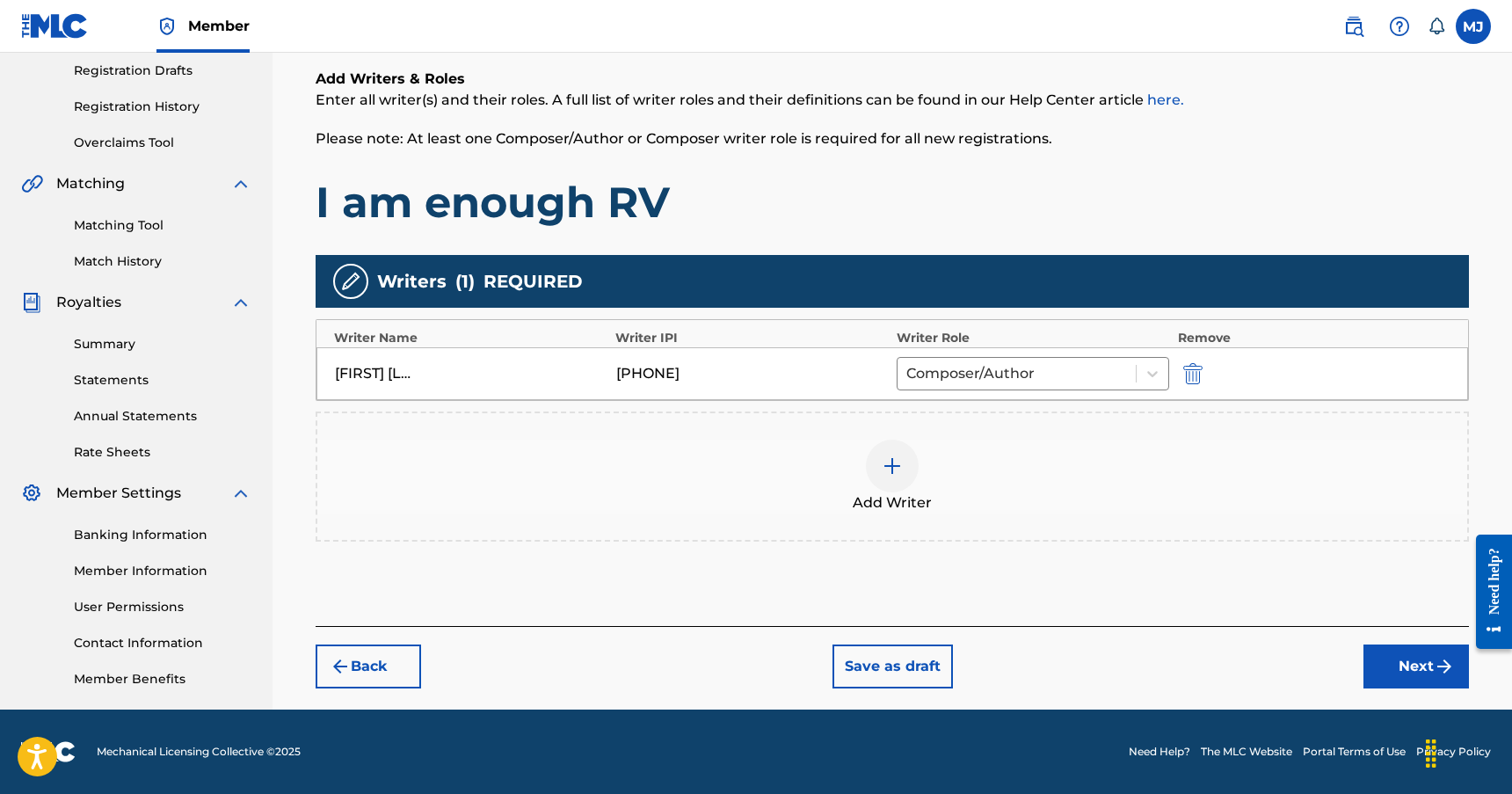 click on "Next" at bounding box center [1416, 667] 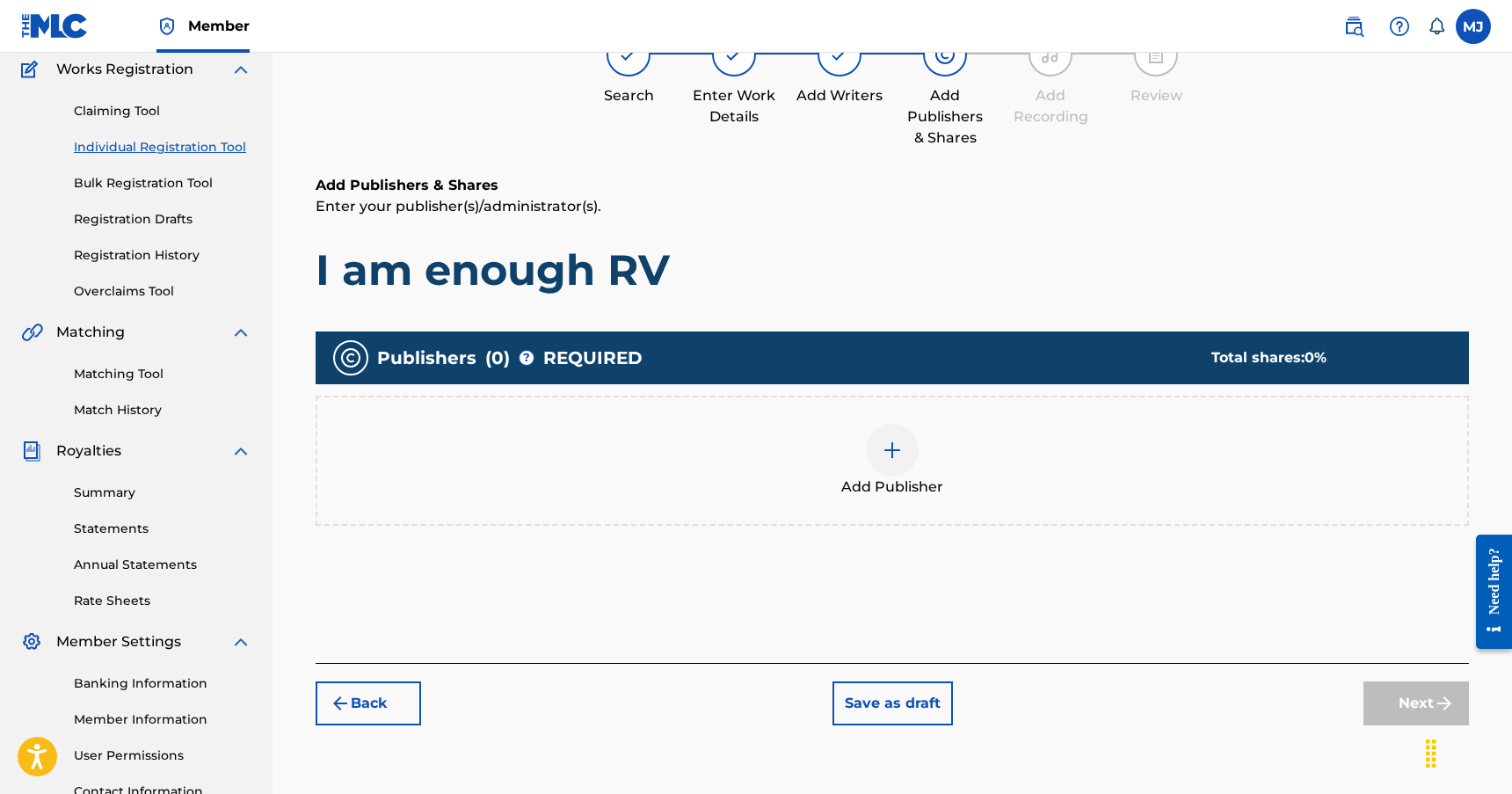 scroll, scrollTop: 79, scrollLeft: 0, axis: vertical 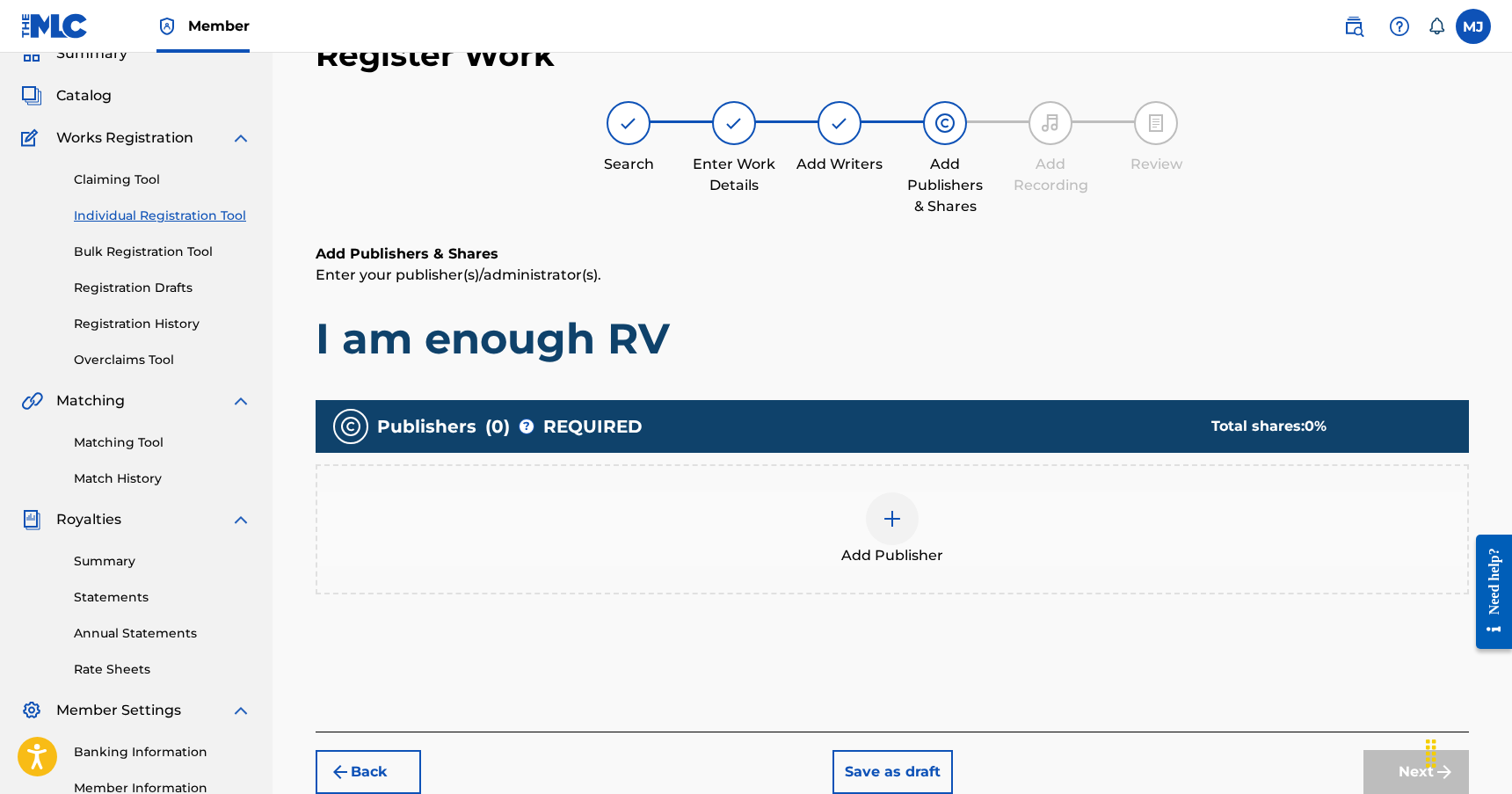 click at bounding box center (892, 519) 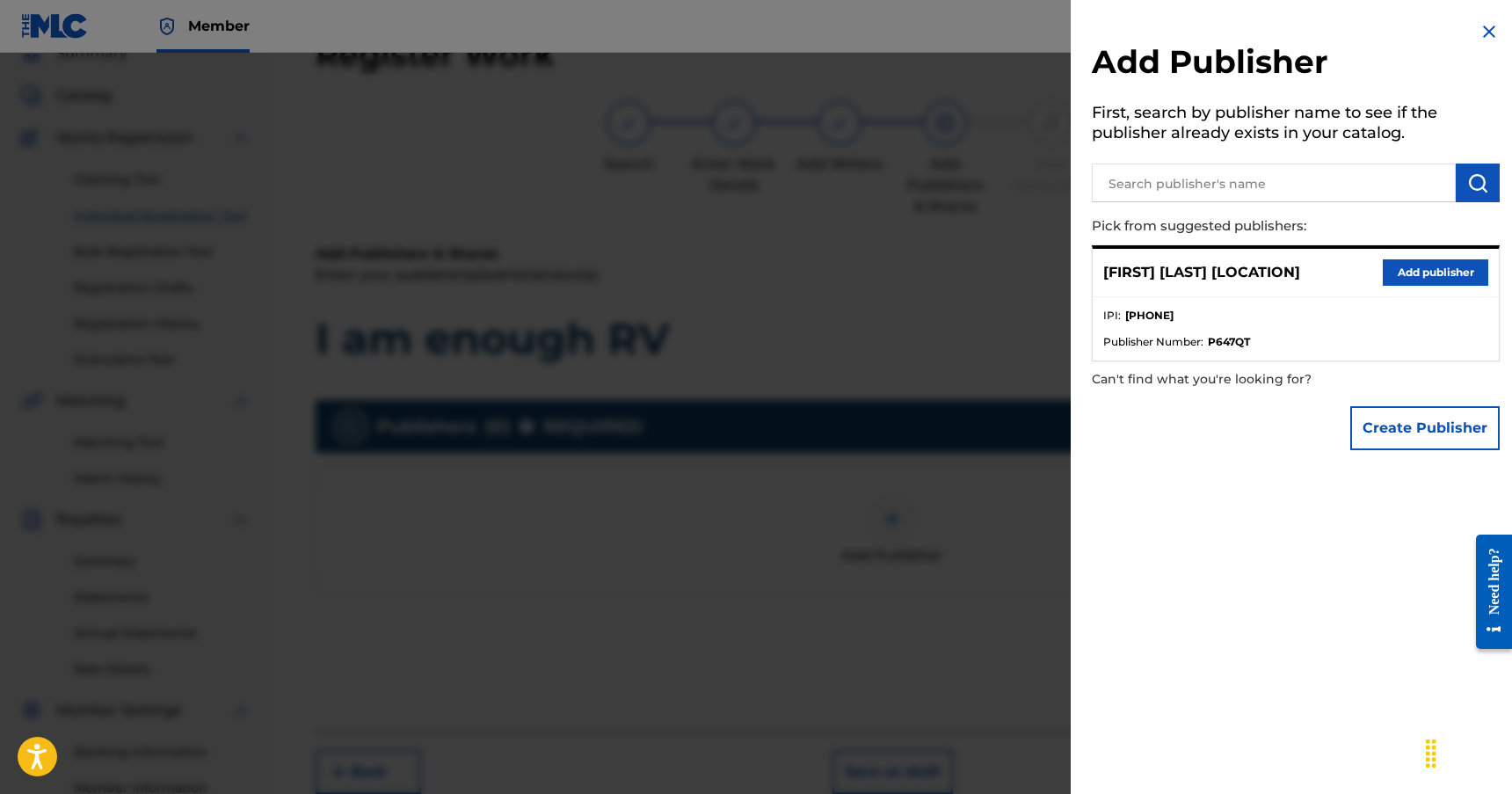 click on "Add publisher" at bounding box center [1436, 273] 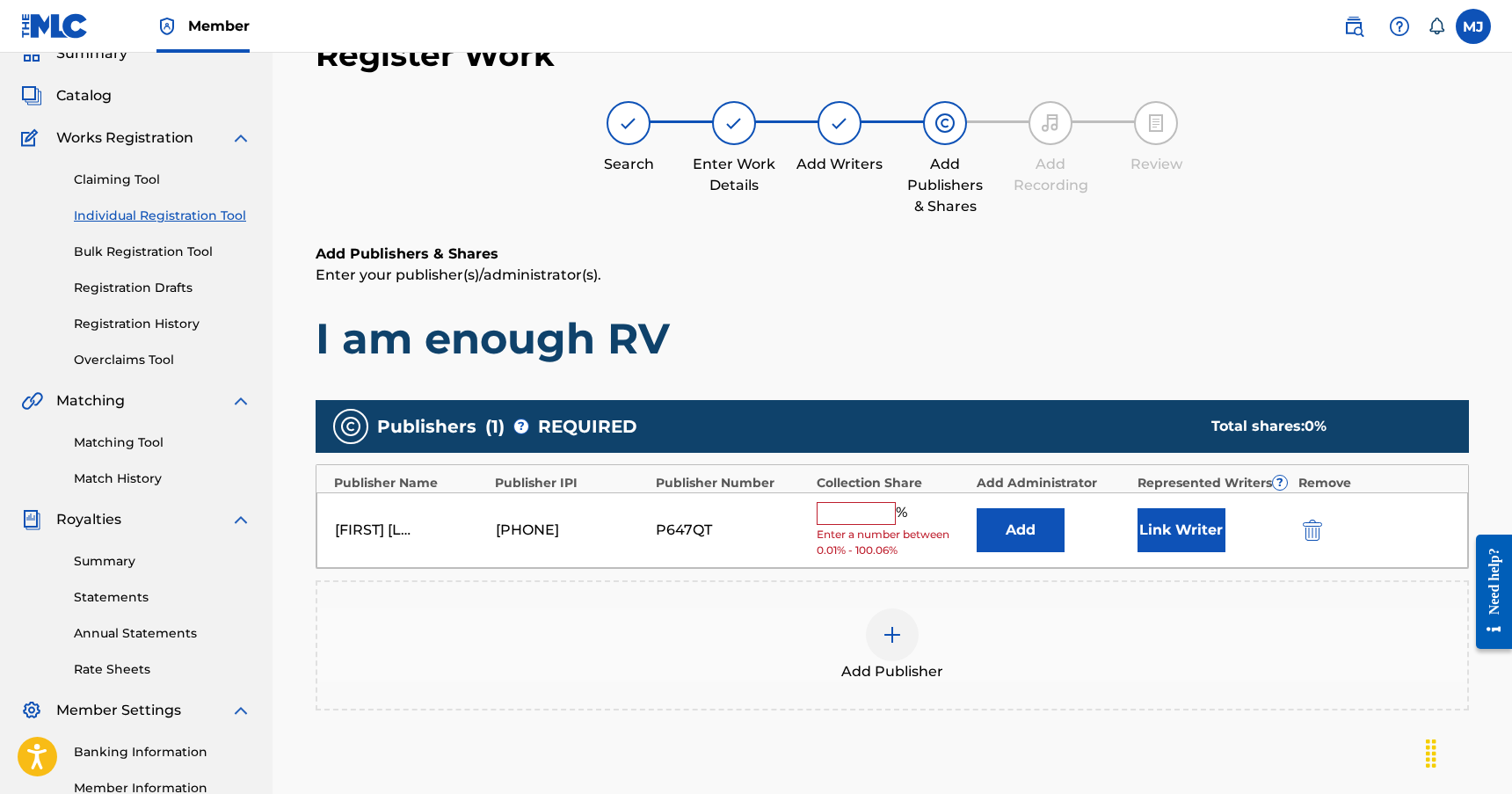 click at bounding box center [856, 514] 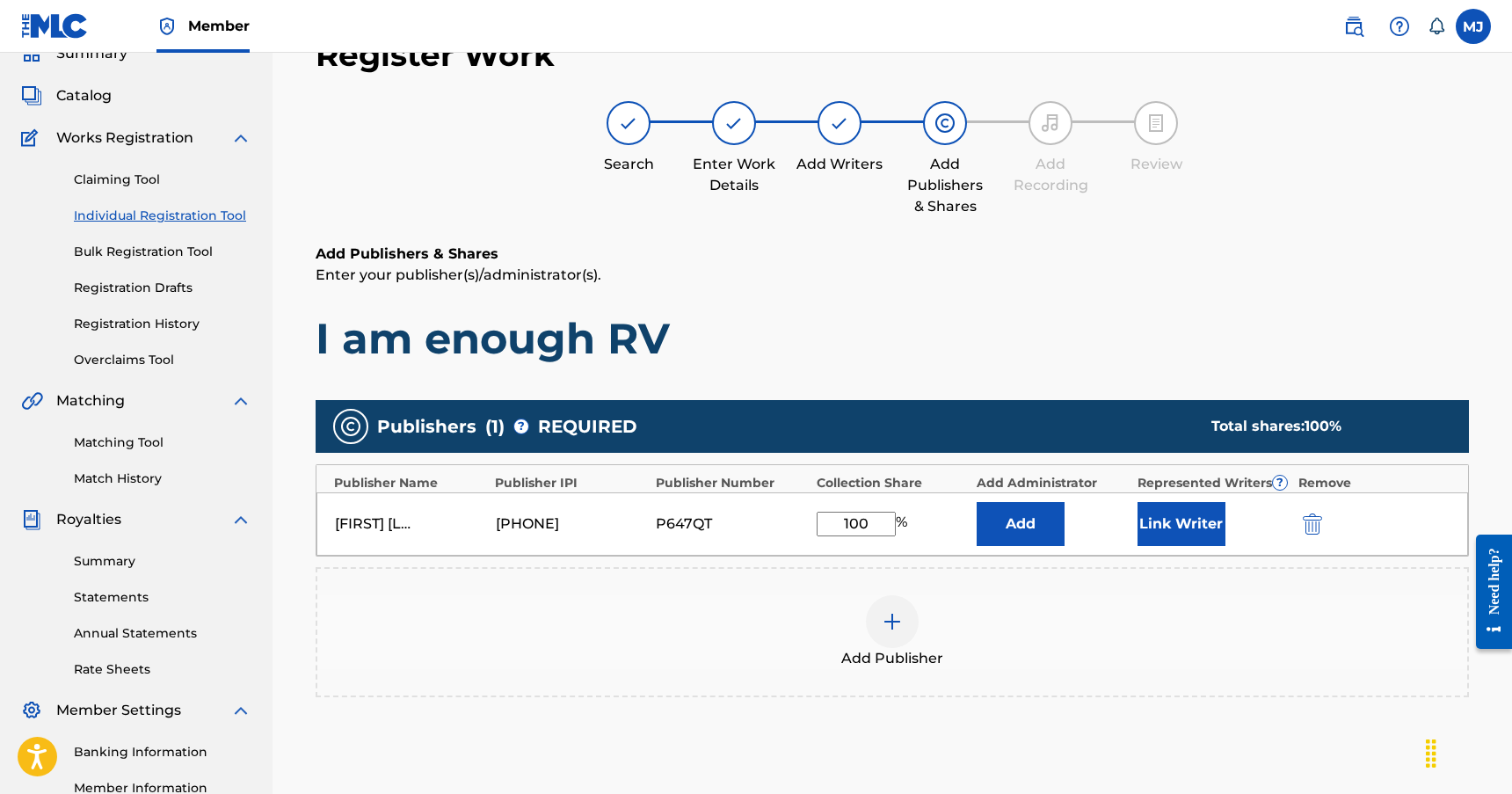 type on "100" 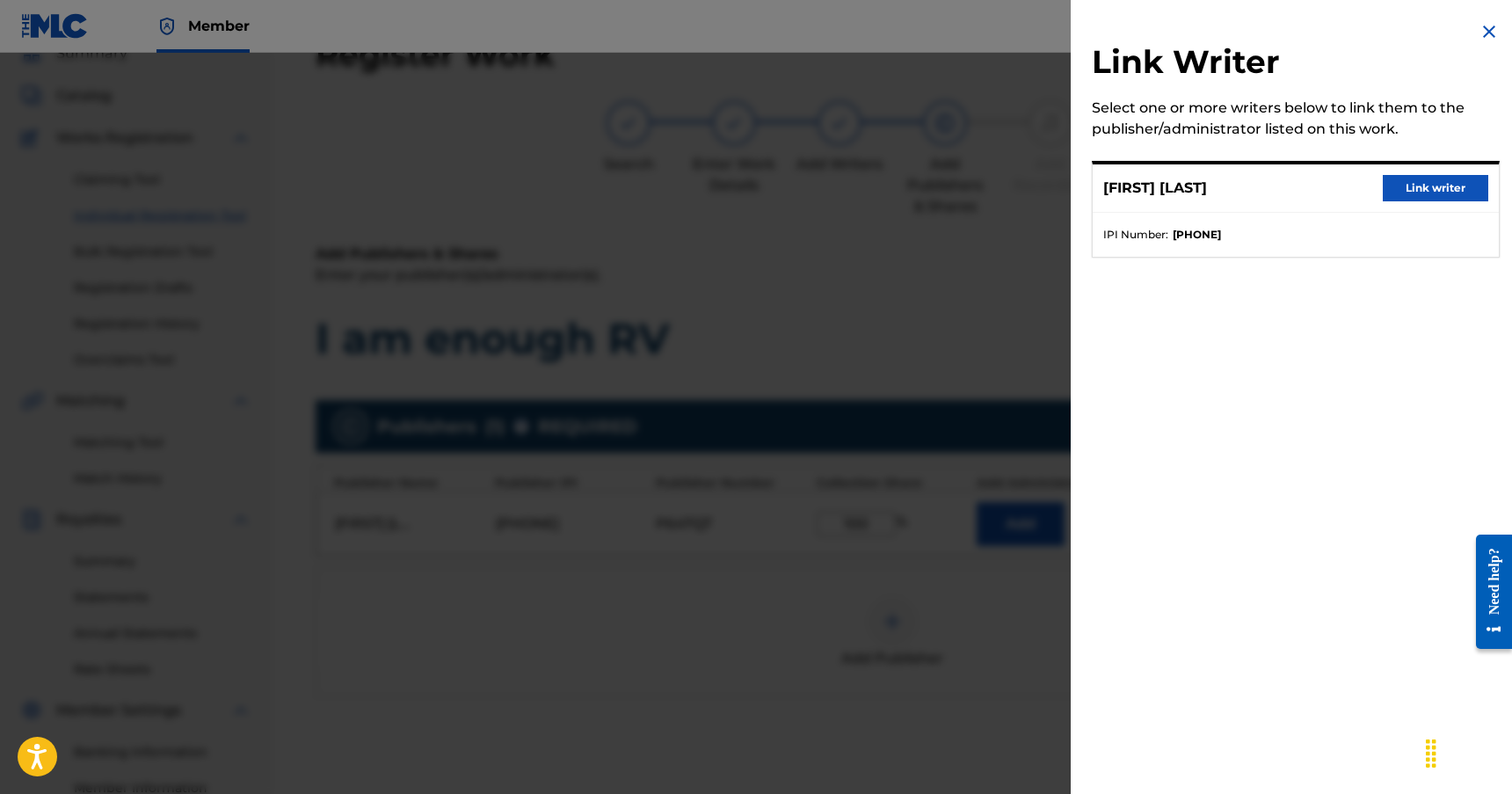click on "Link writer" at bounding box center [1436, 188] 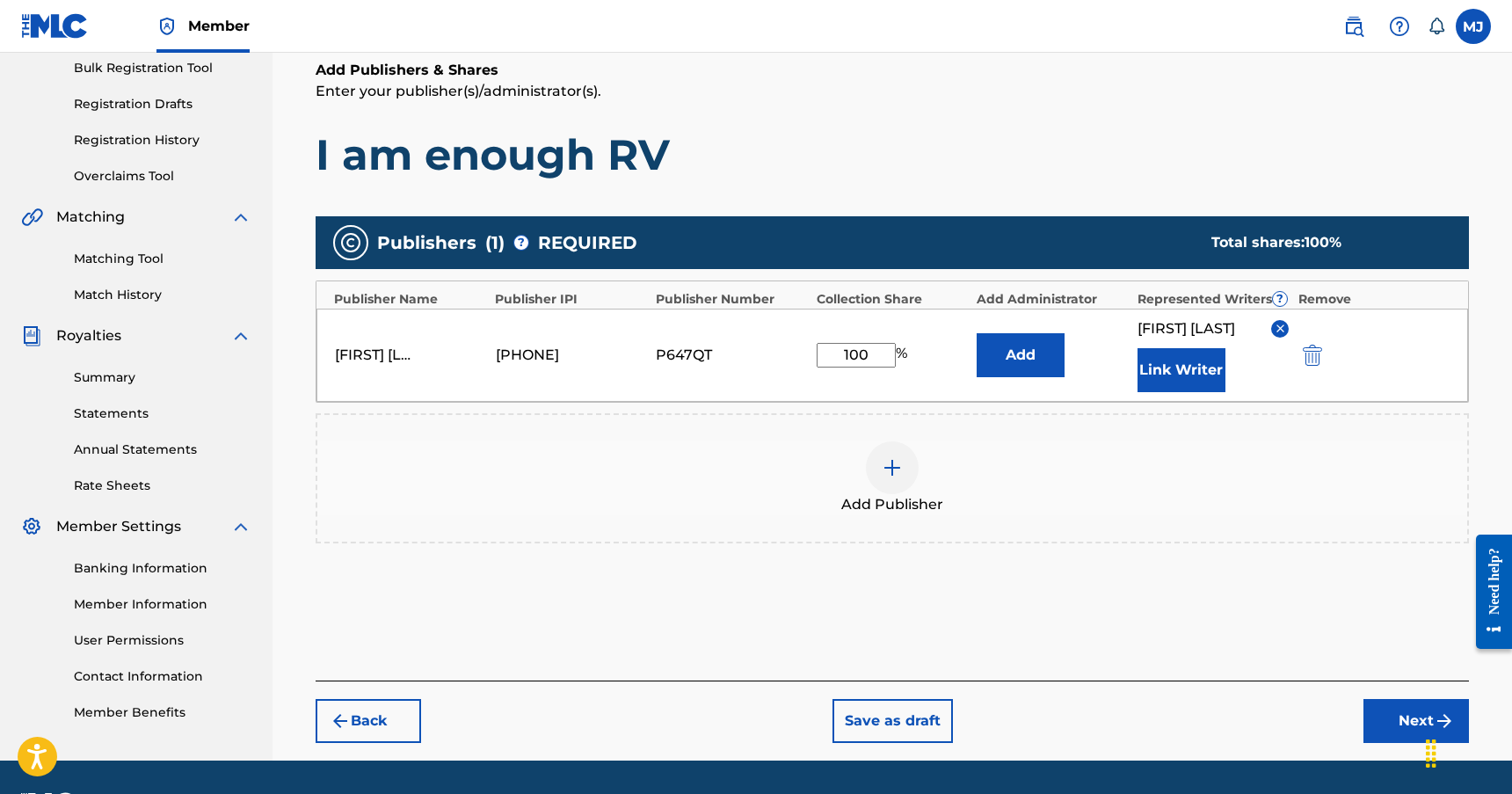 scroll, scrollTop: 335, scrollLeft: 0, axis: vertical 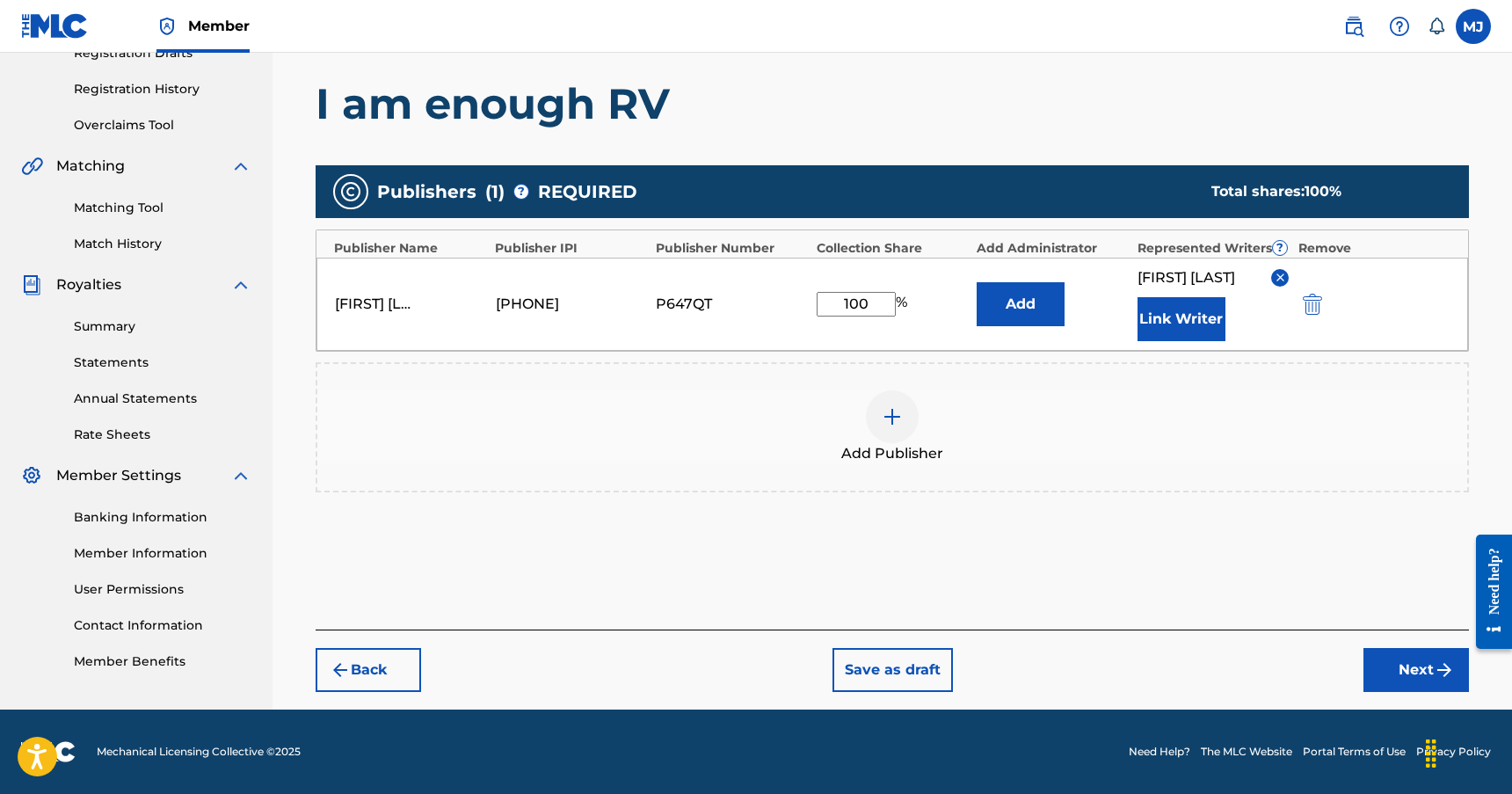 click on "Next" at bounding box center (1416, 670) 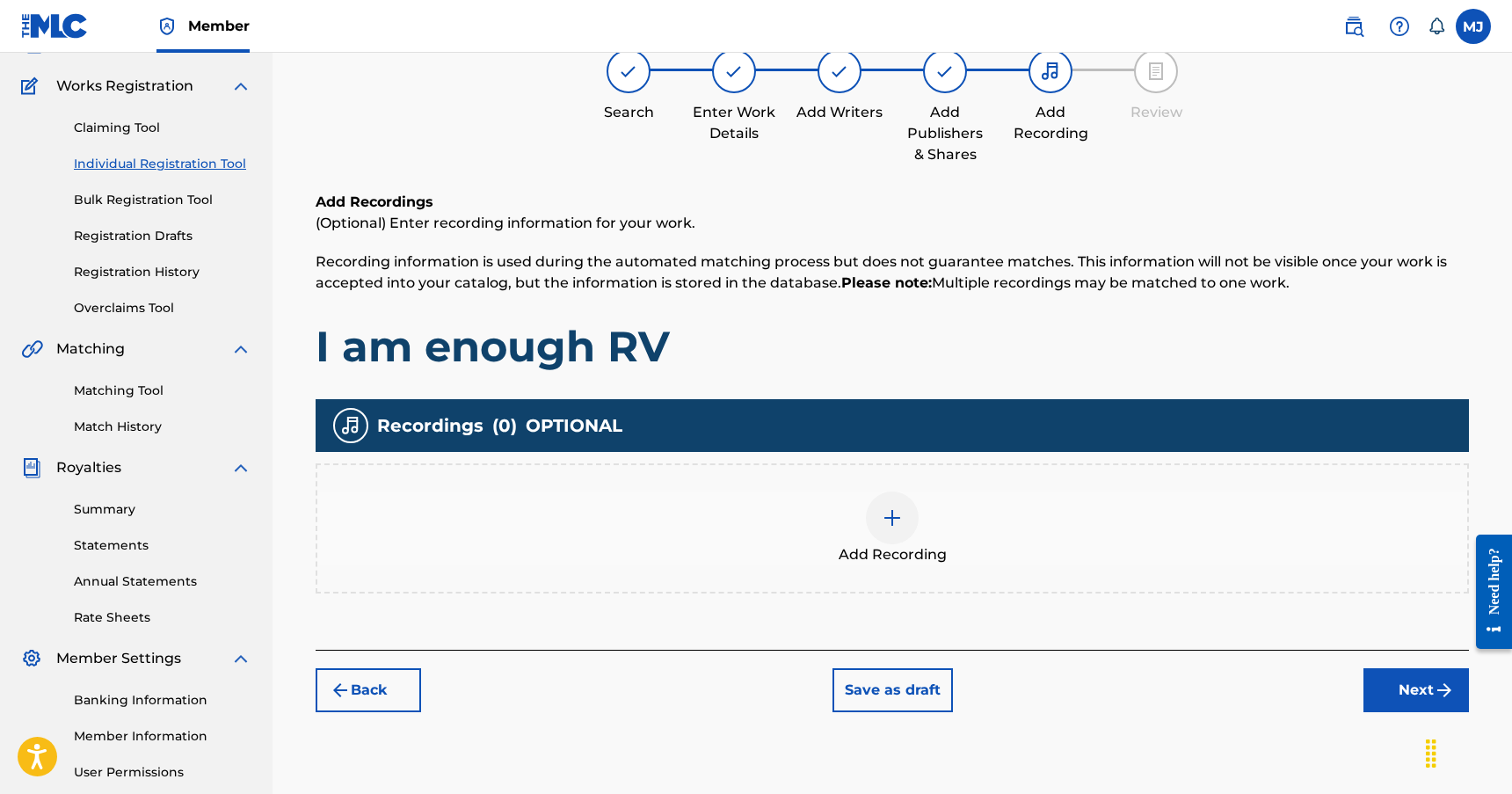 scroll, scrollTop: 296, scrollLeft: 0, axis: vertical 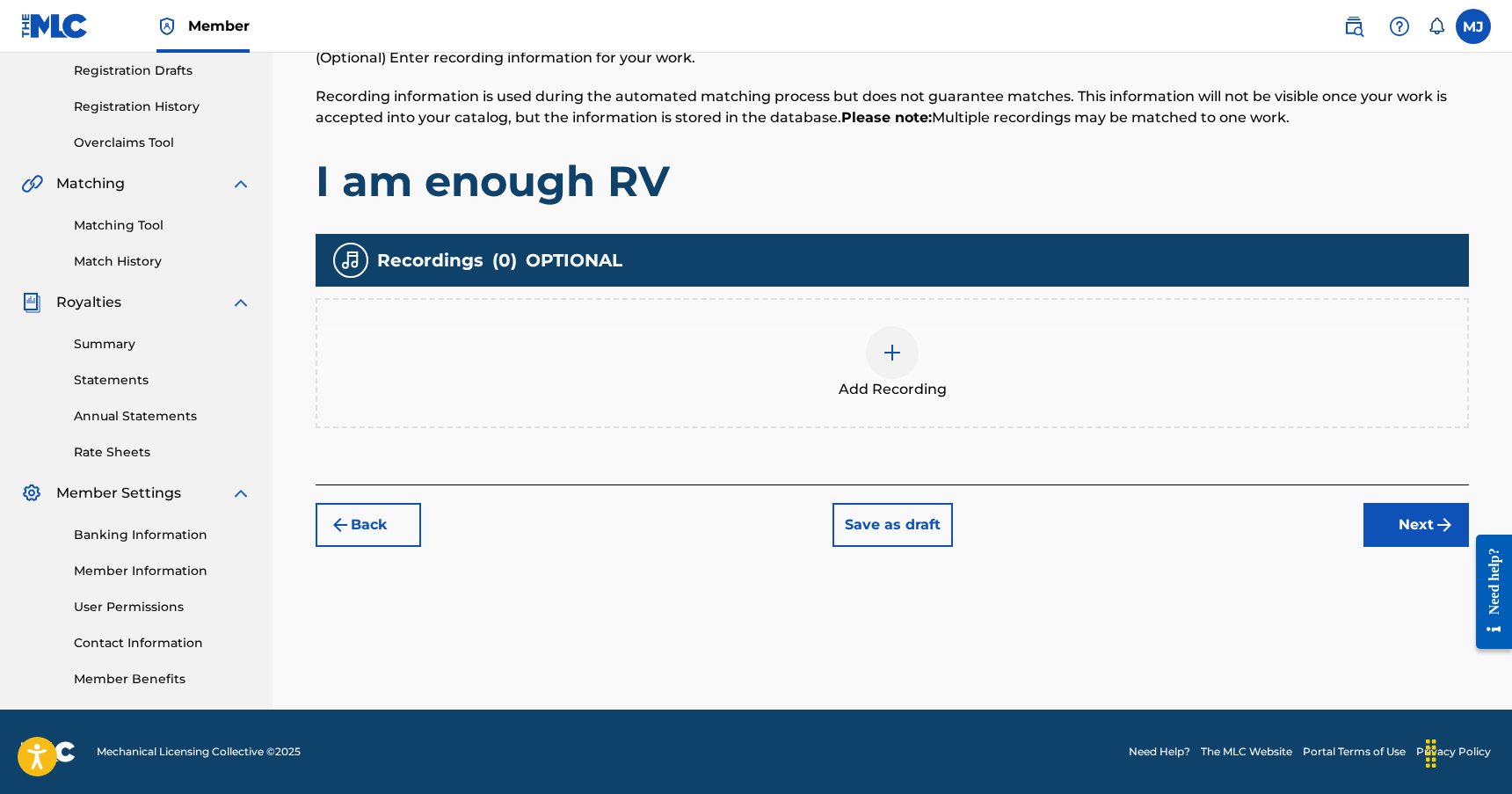 click at bounding box center (892, 353) 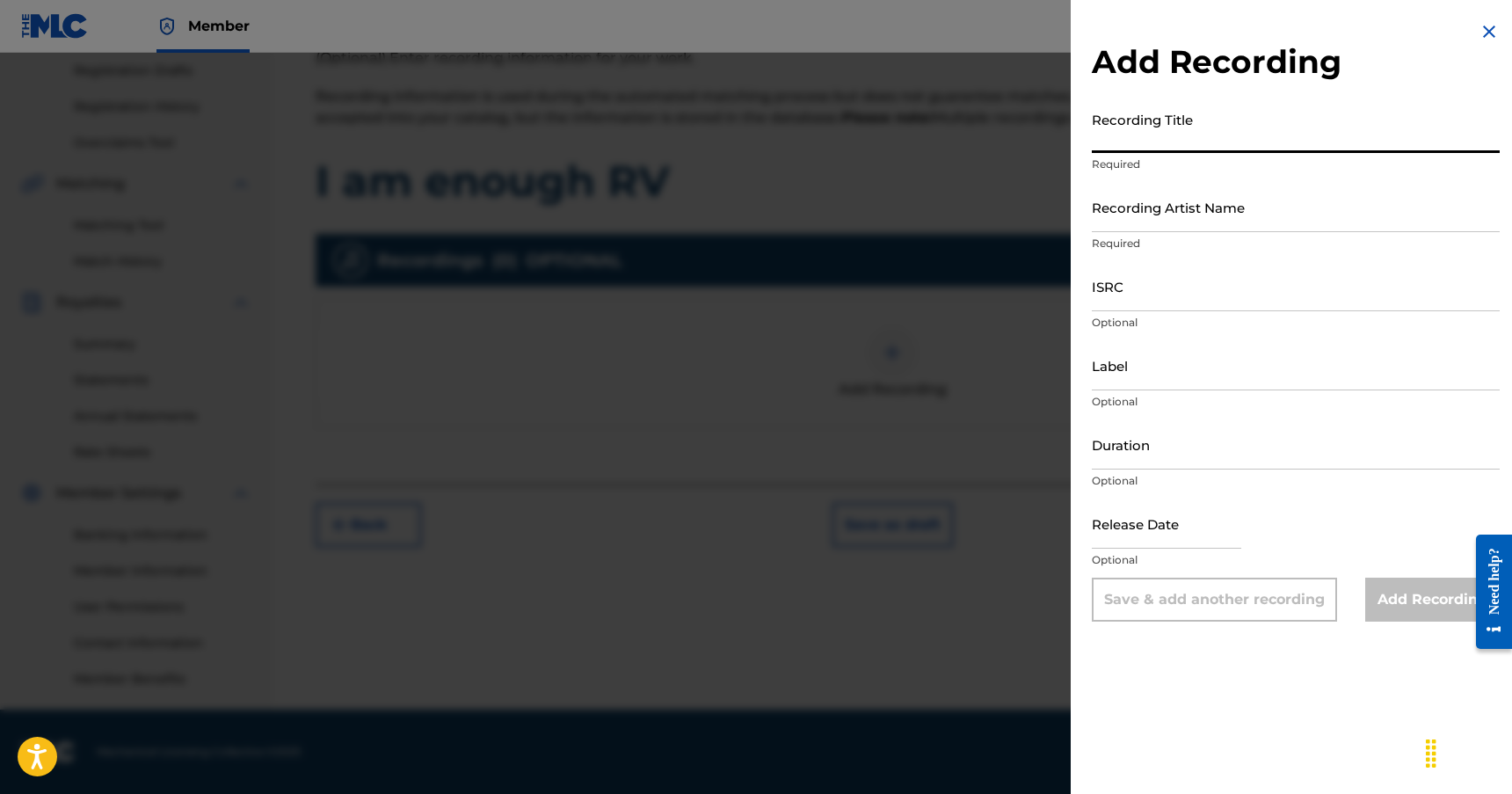 click on "Recording Title" at bounding box center [1296, 127] 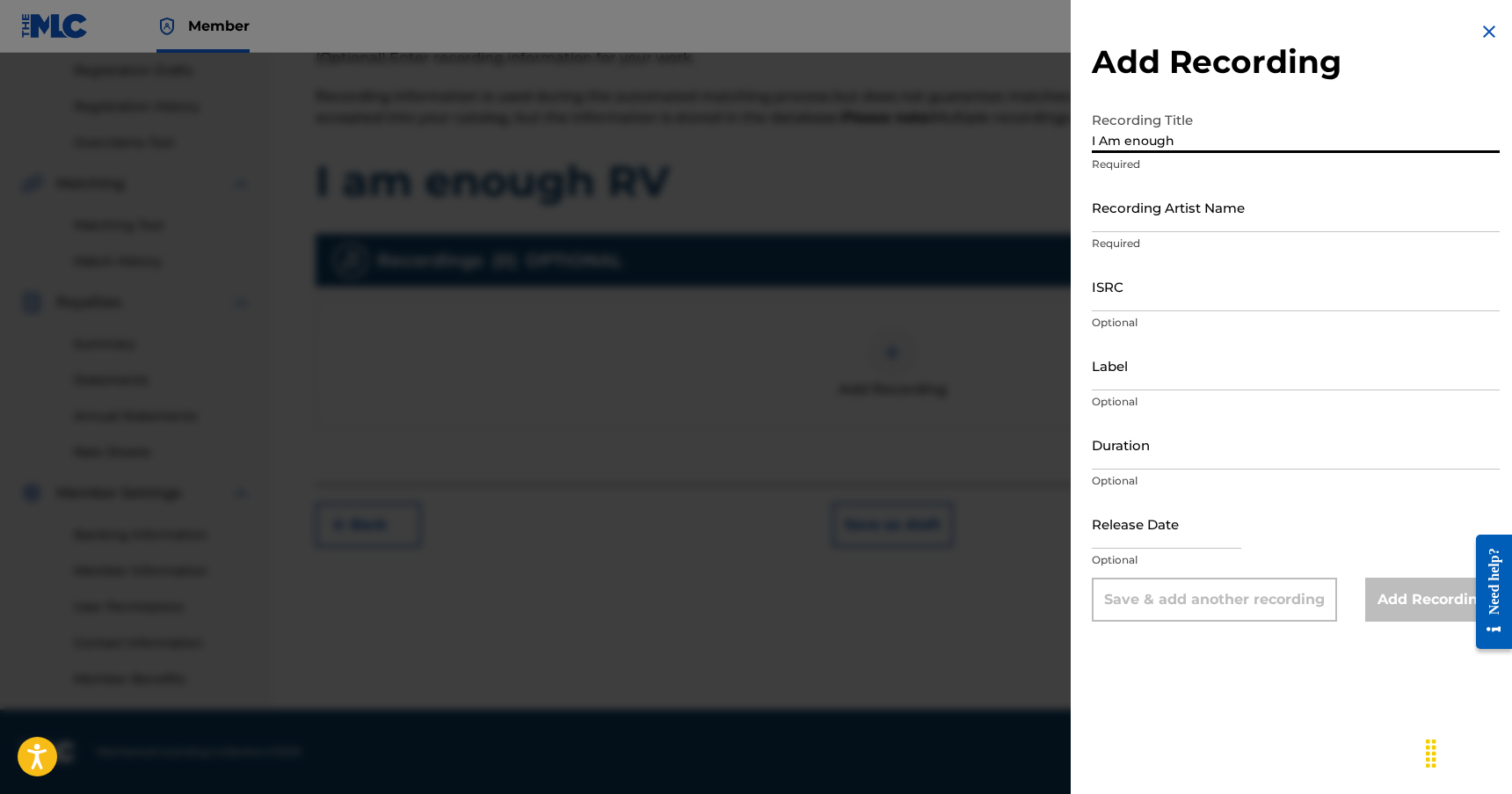 type on "I Am enough" 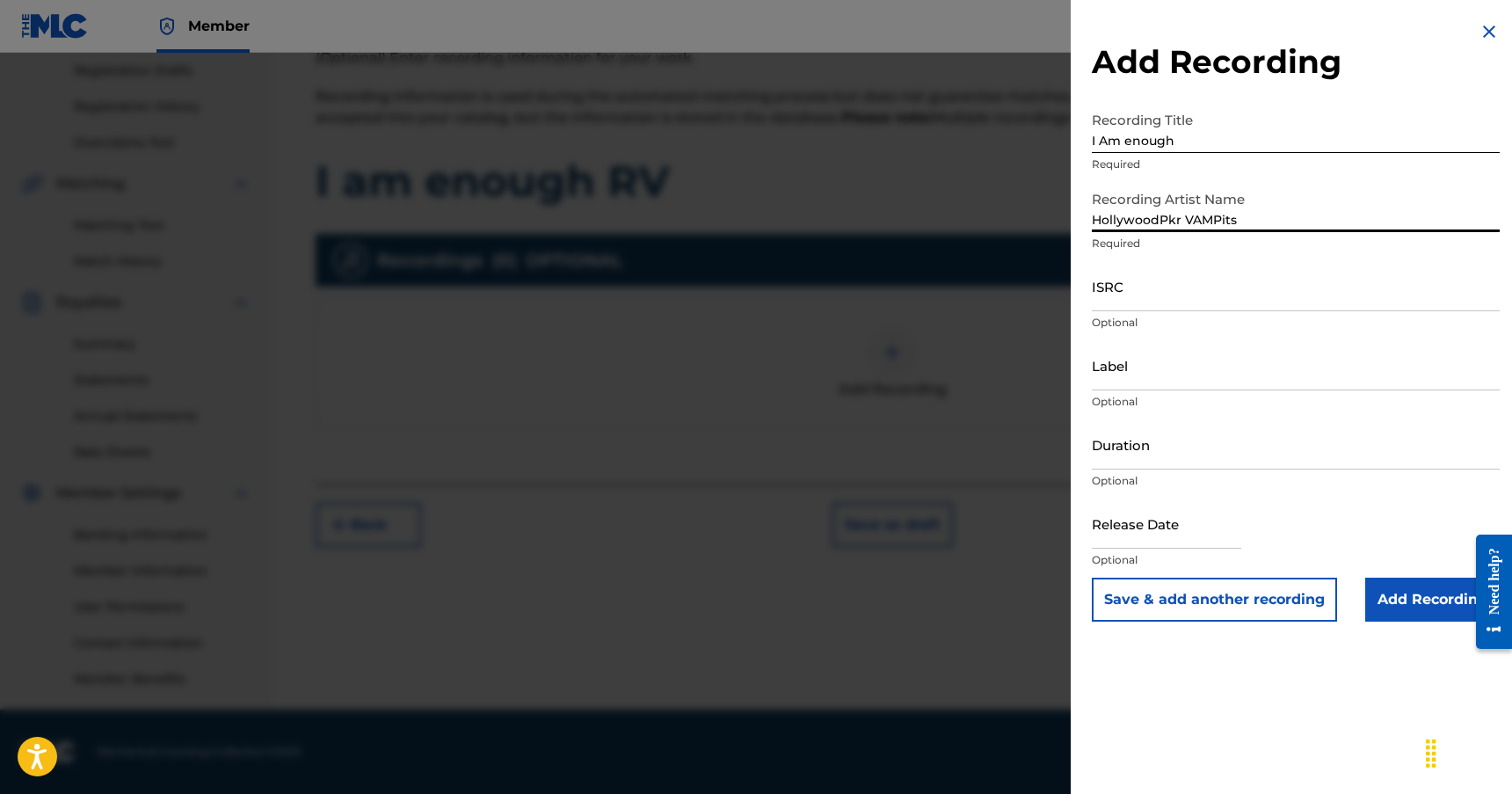 type on "HollywoodPkr VAMPits" 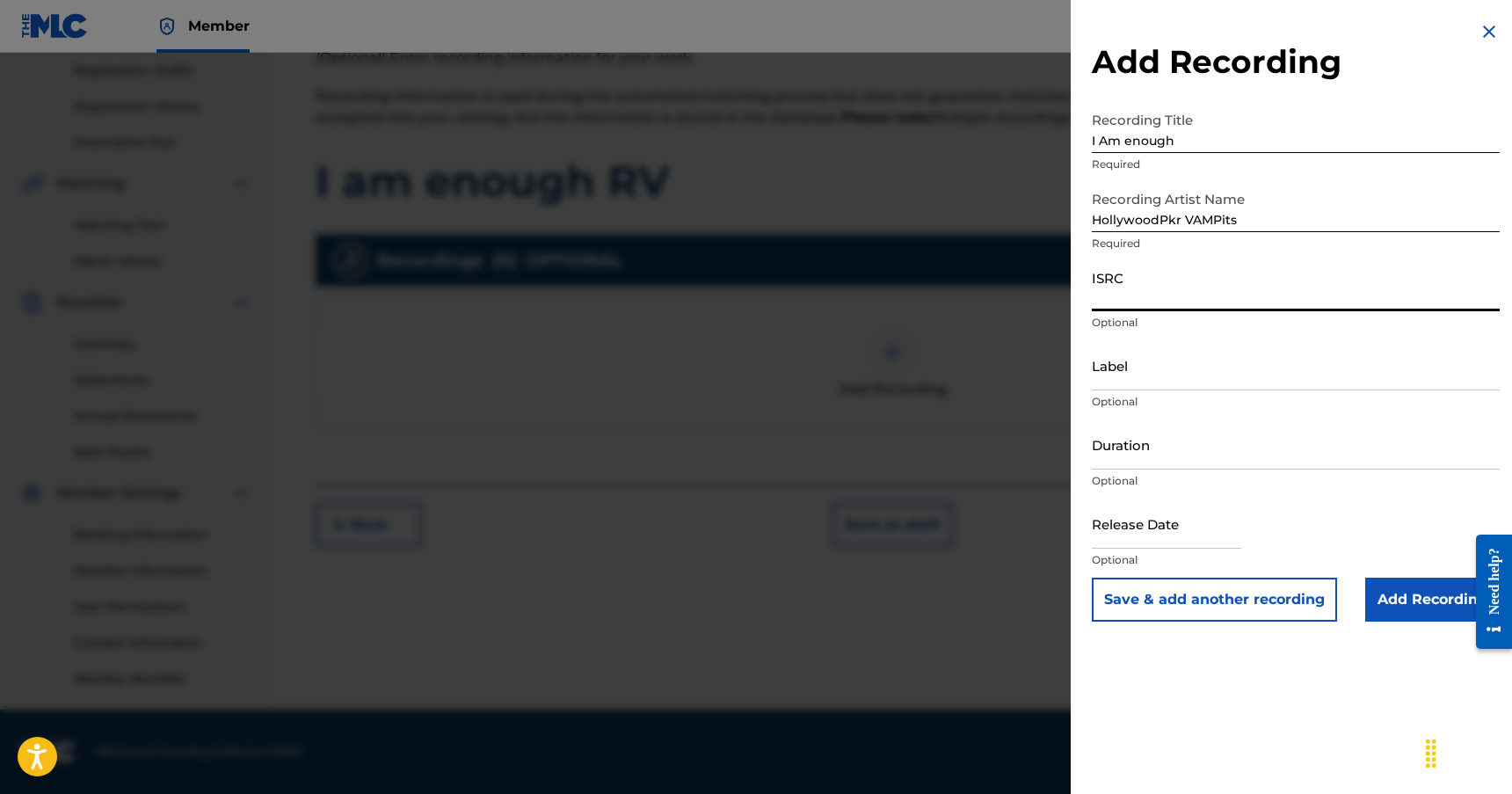 click on "ISRC" at bounding box center (1296, 286) 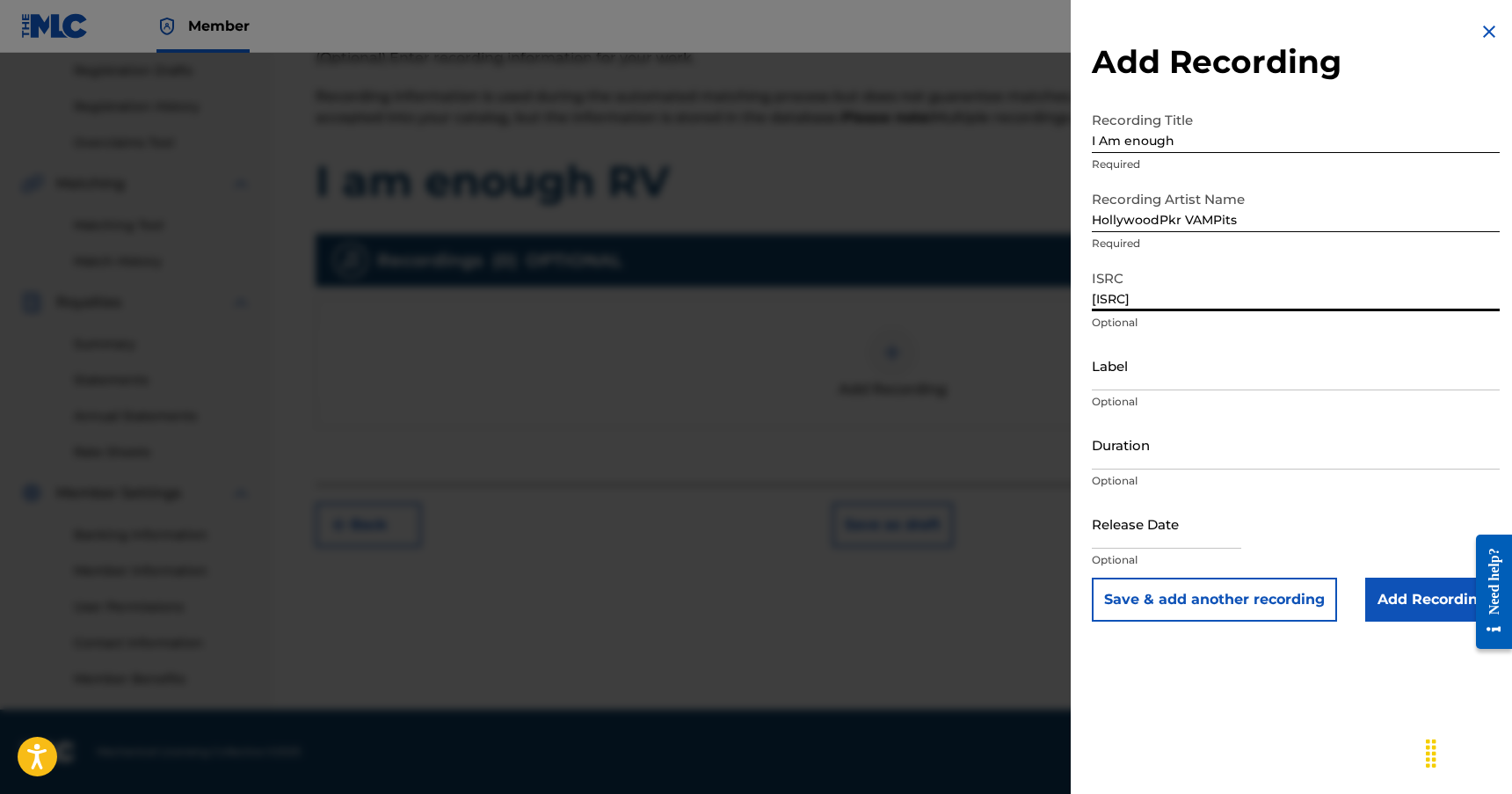 type on "[ISRC]" 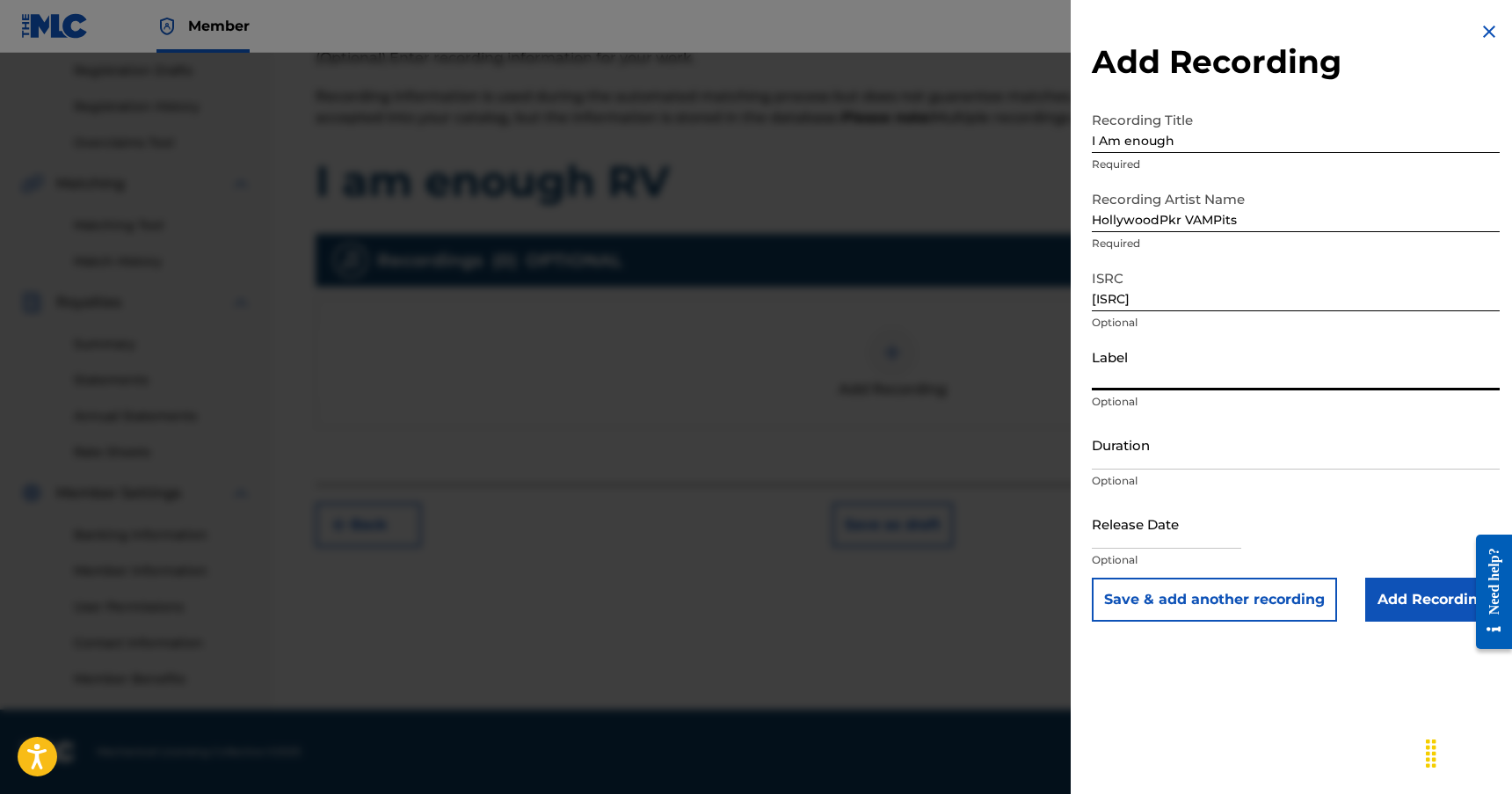 click on "Label" at bounding box center [1296, 365] 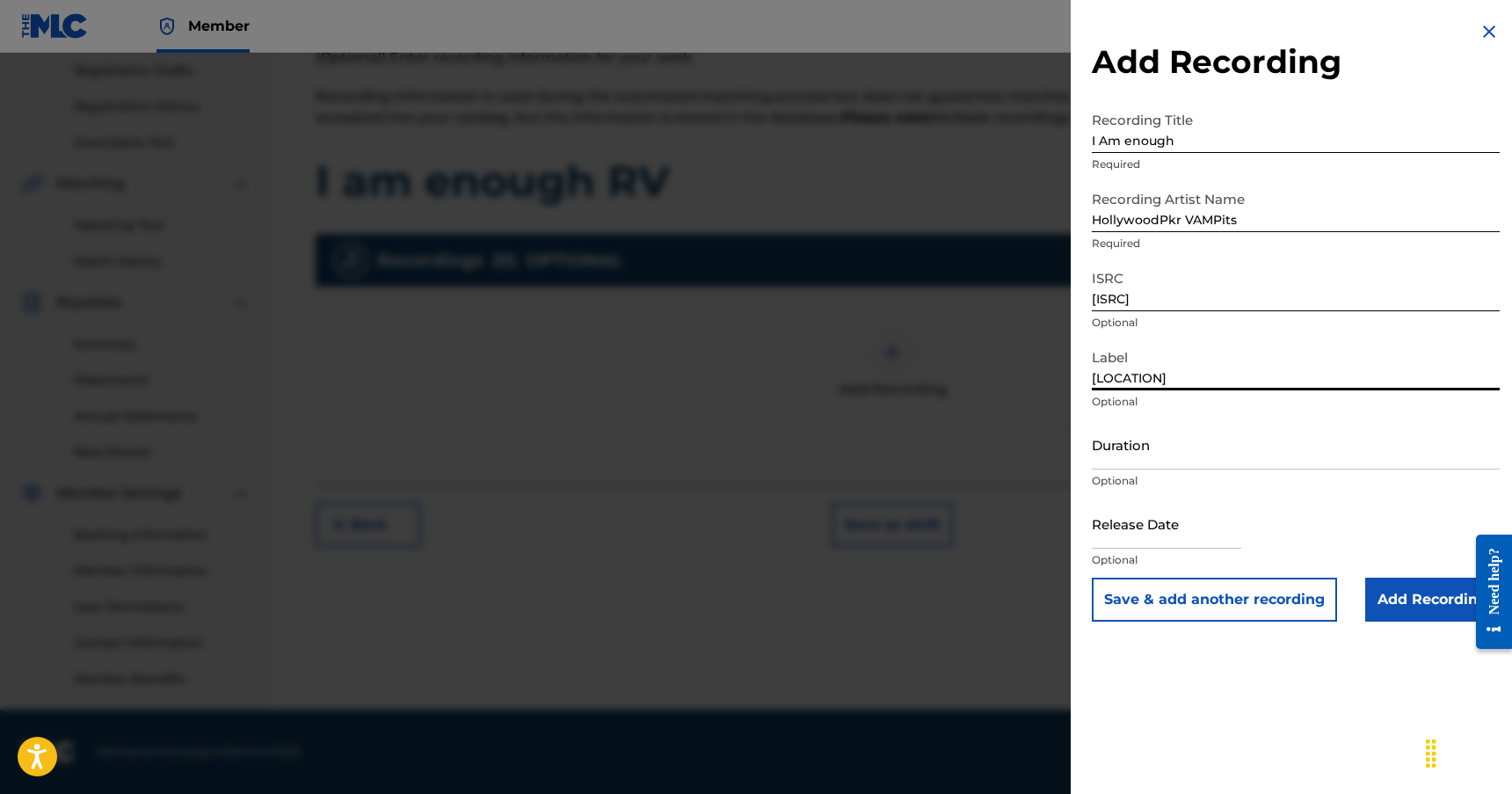 type on "[LOCATION]" 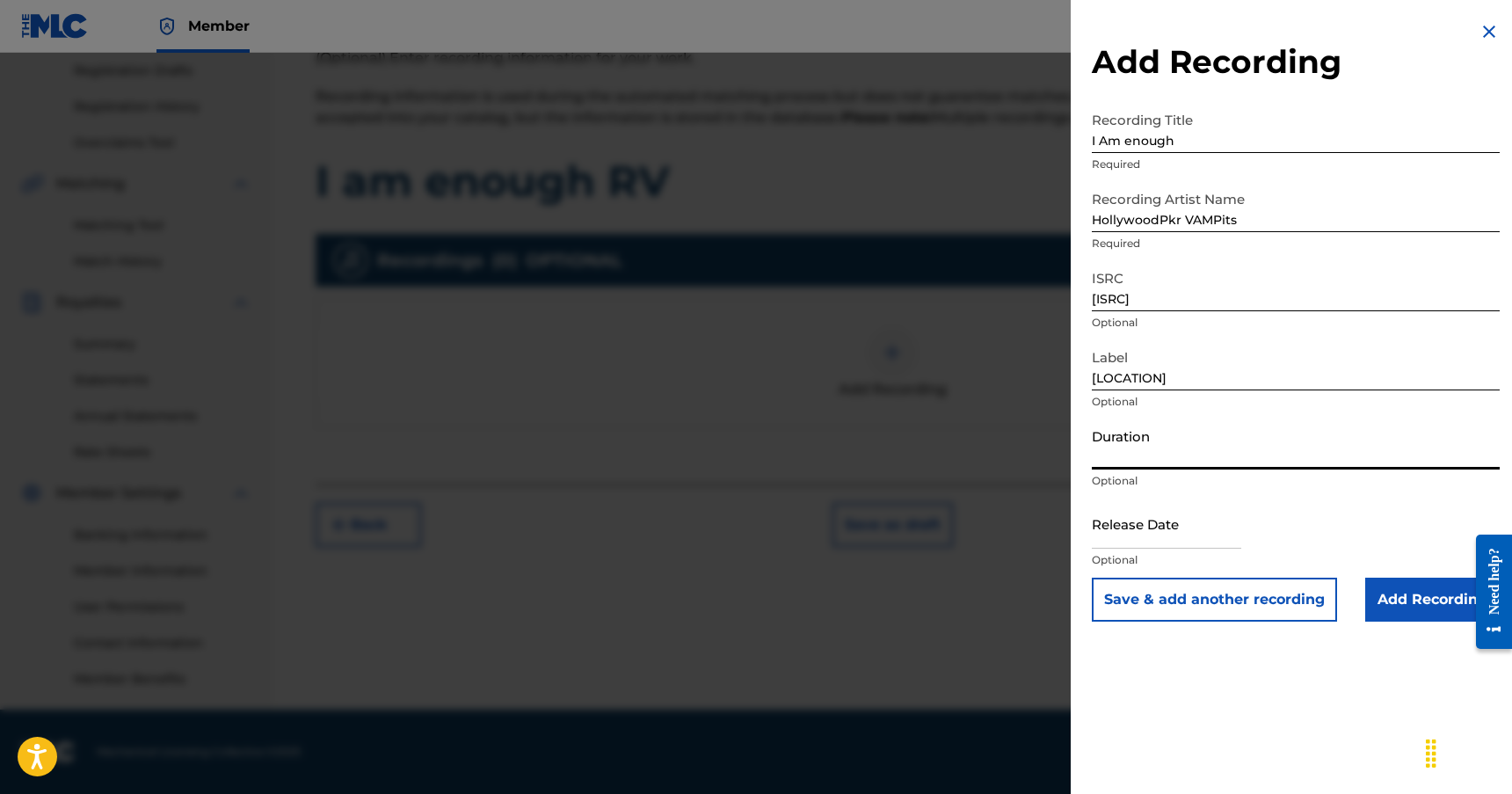 click on "Duration" at bounding box center (1296, 444) 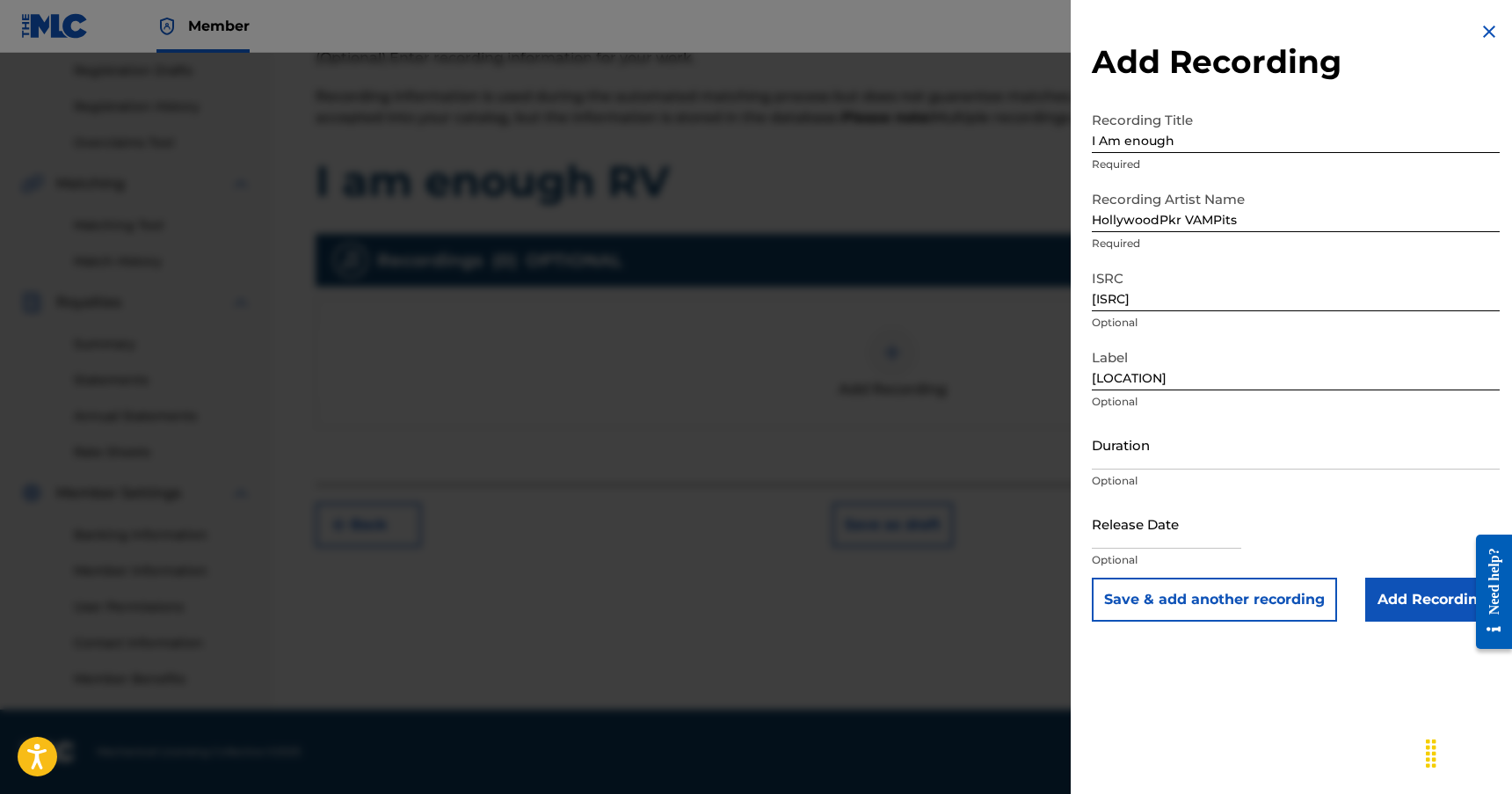 click on "[NAME] [LOCATION] [ISRC] [LOCATION]" at bounding box center [1296, 321] 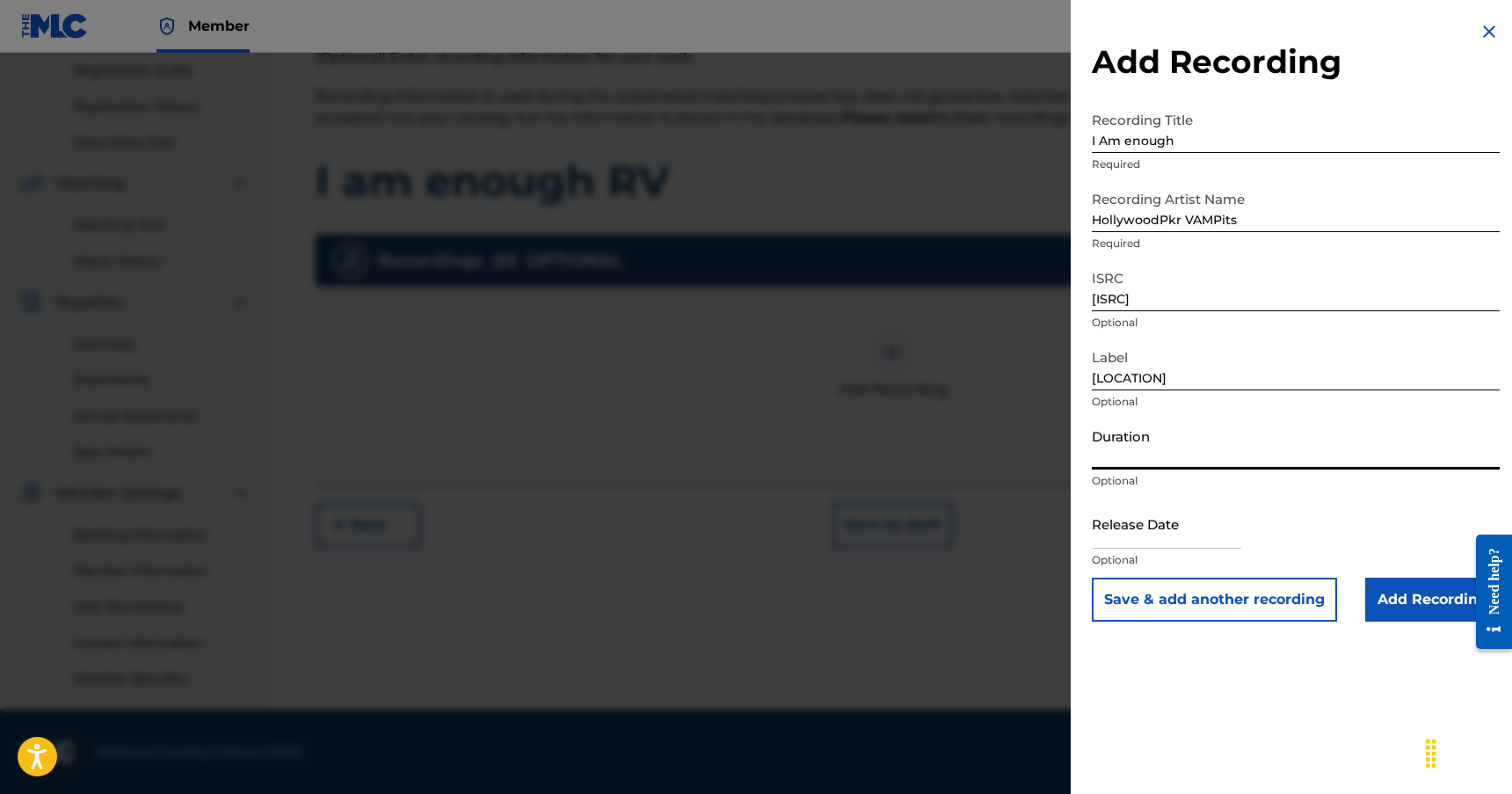 click on "Duration" at bounding box center [1296, 444] 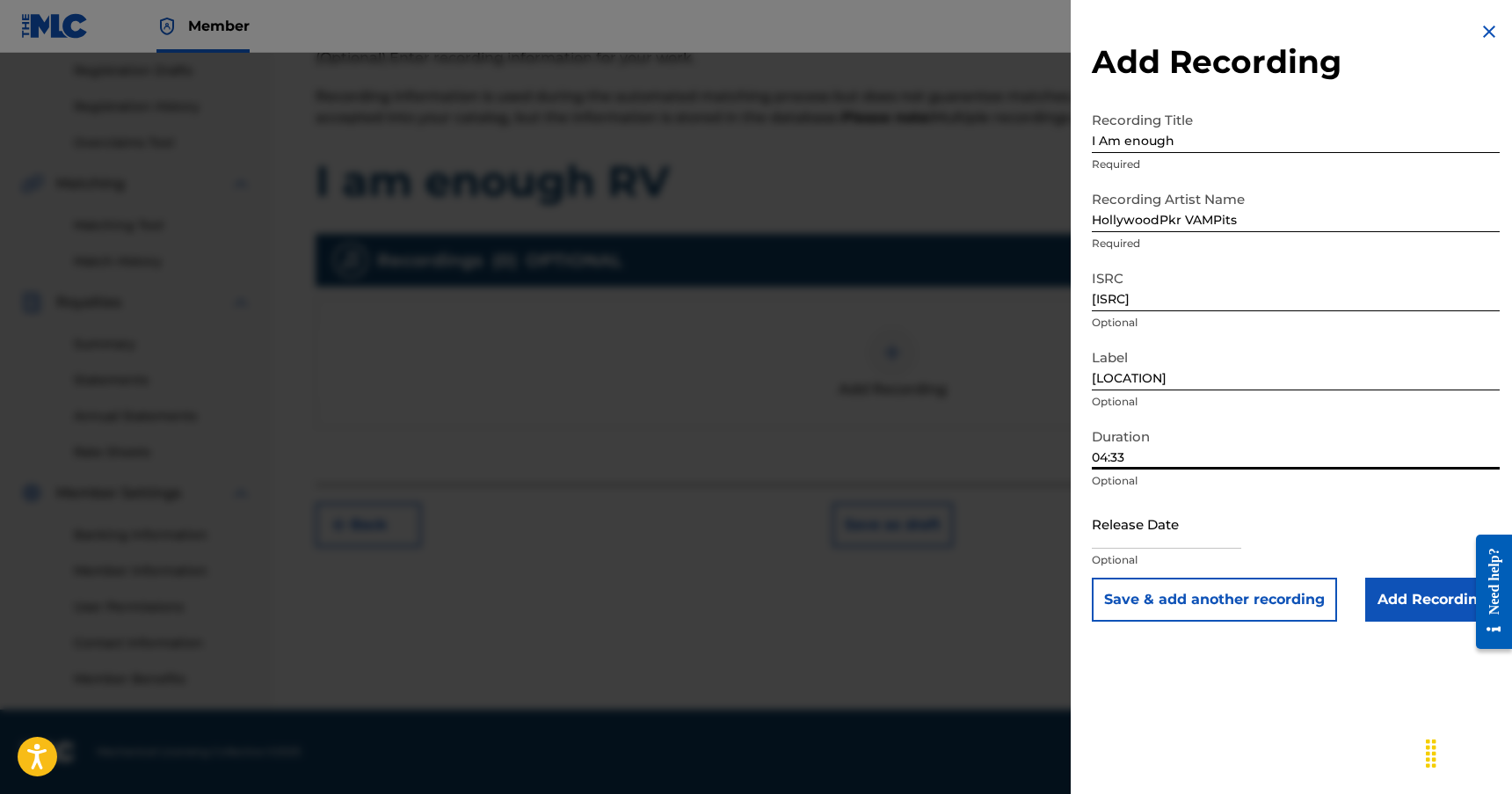 type on "04:33" 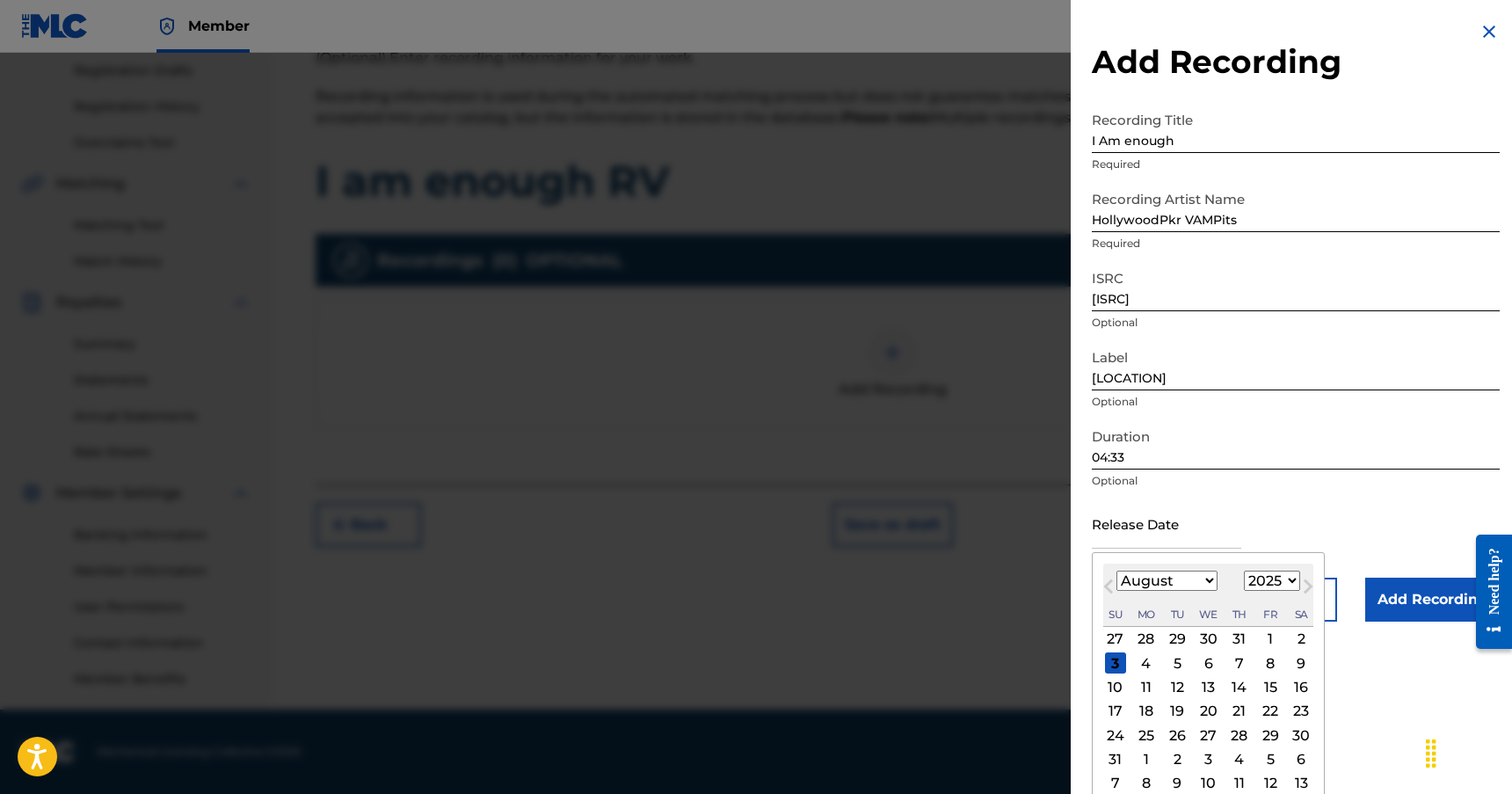 click on "January February March April May June July August September October November December" at bounding box center [1167, 580] 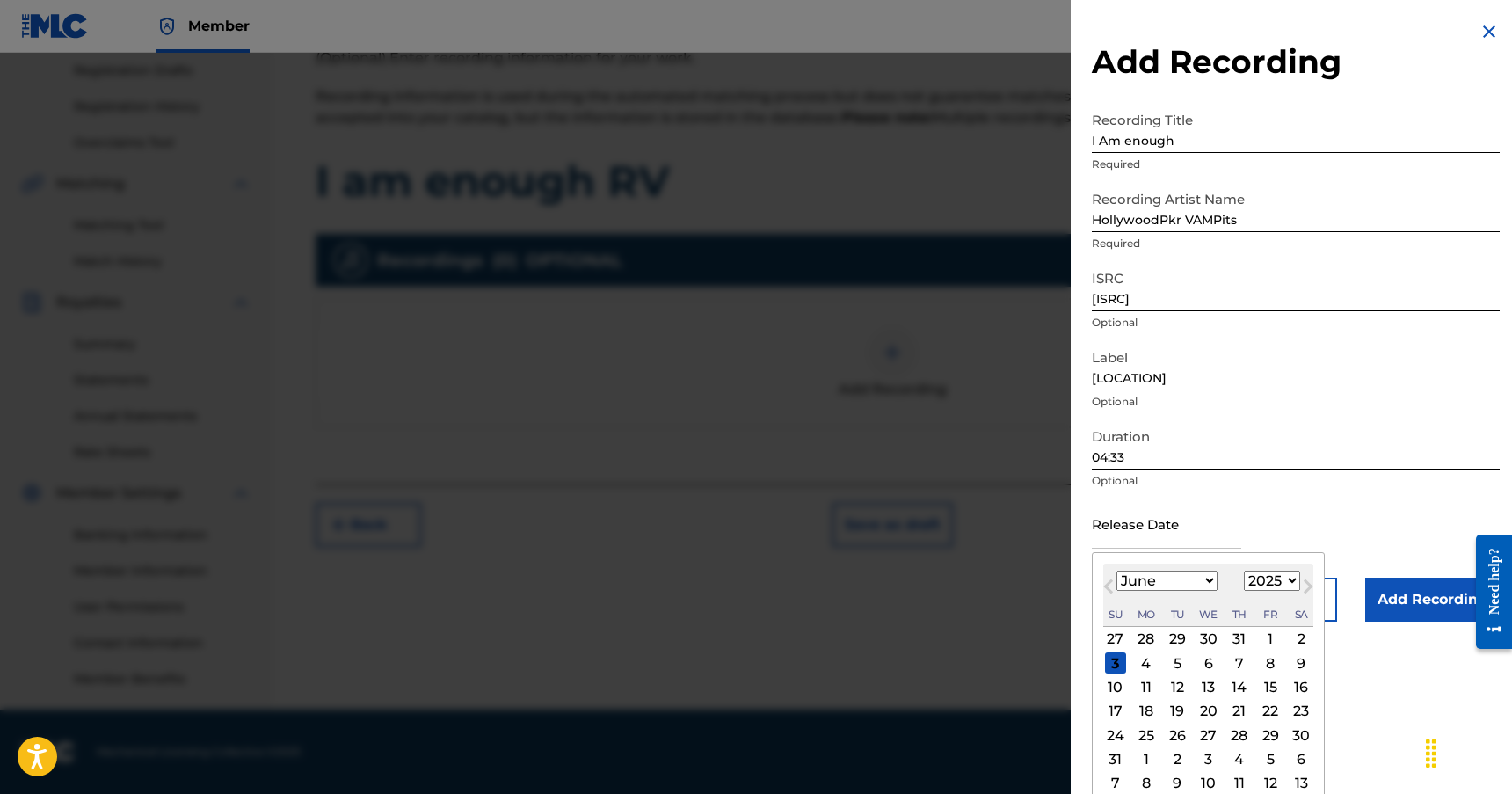 click on "January February March April May June July August September October November December" at bounding box center (1167, 580) 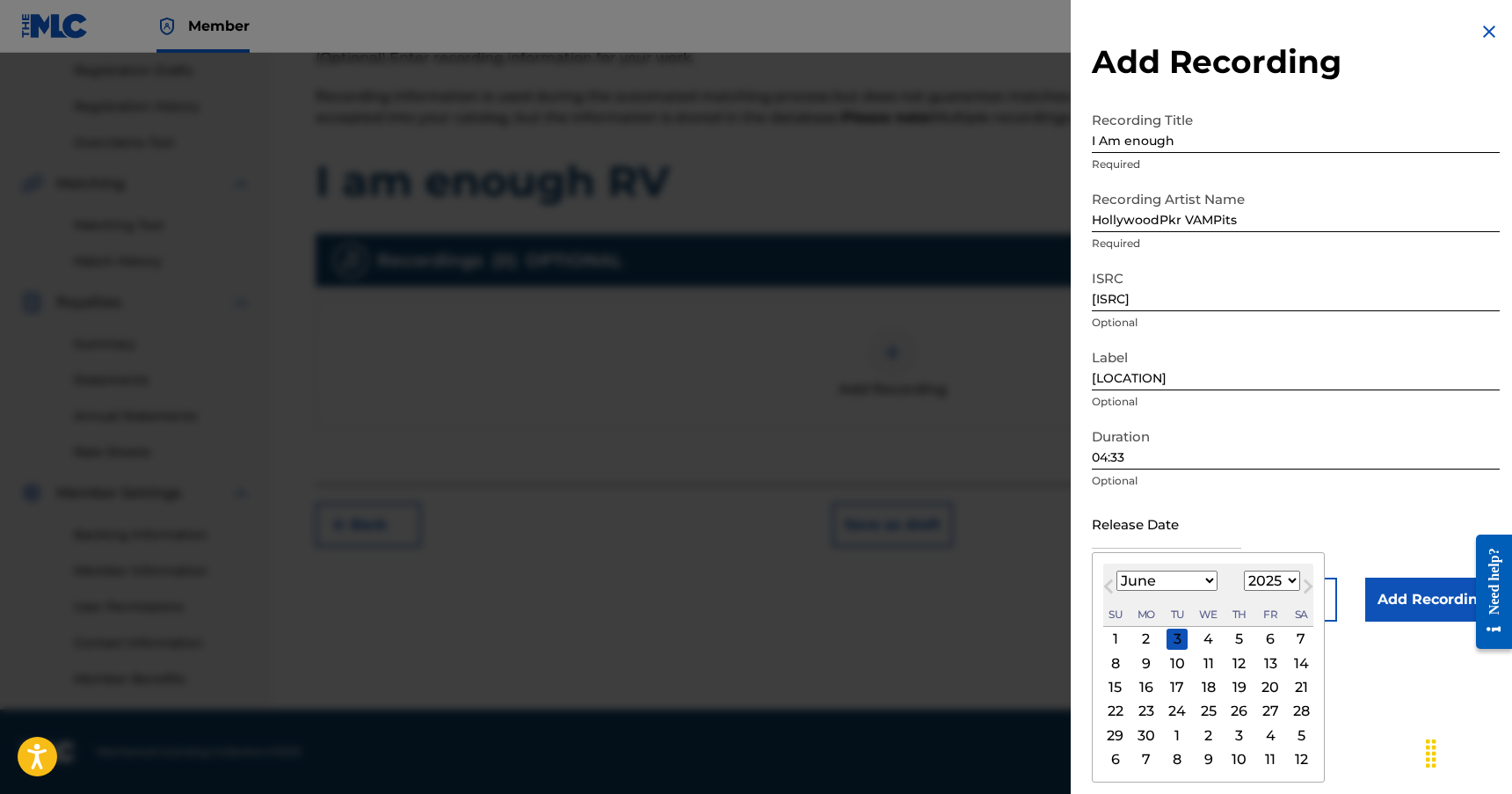 click on "26" at bounding box center (1239, 711) 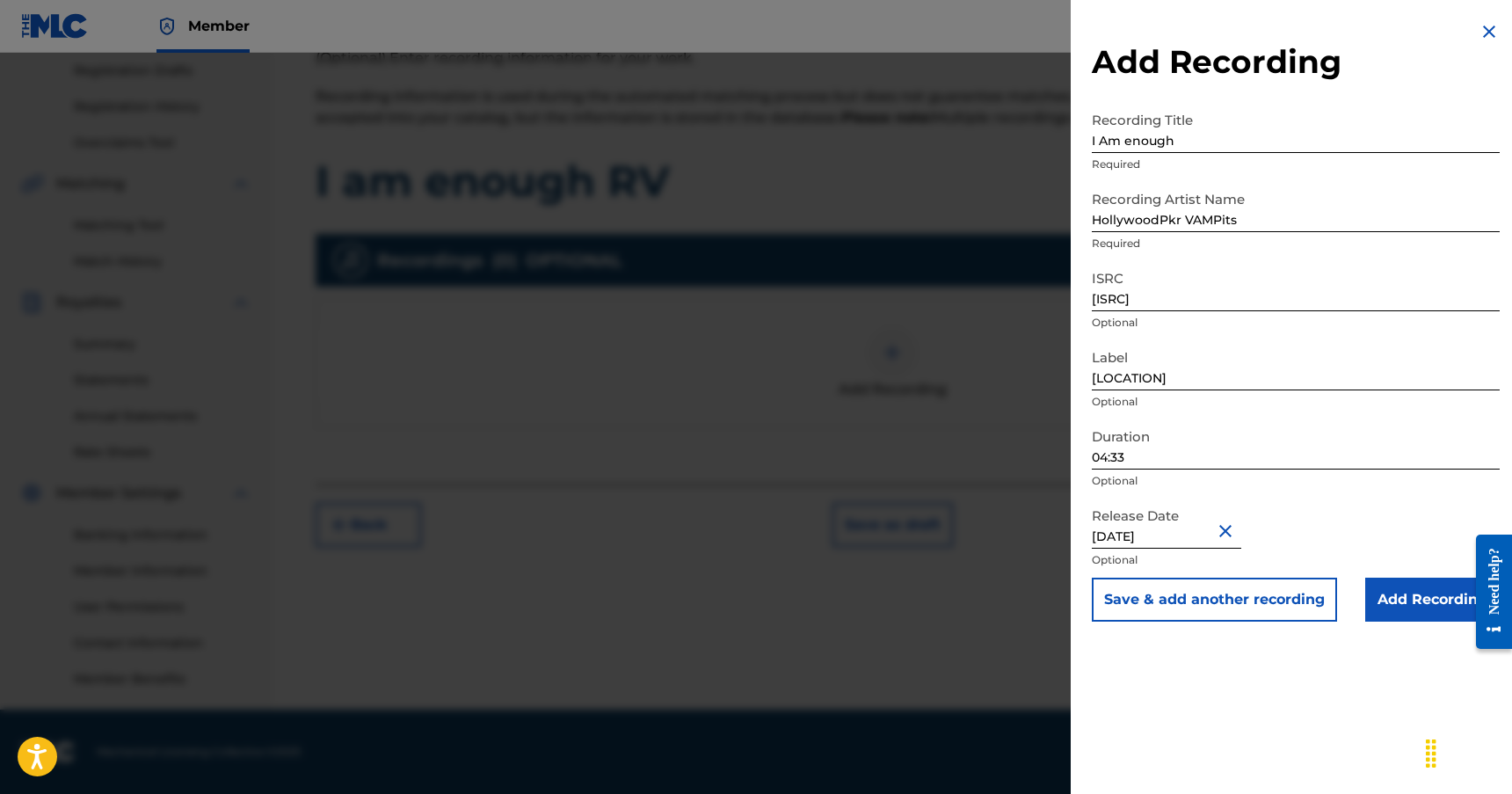 click on "Add Recording" at bounding box center (1432, 600) 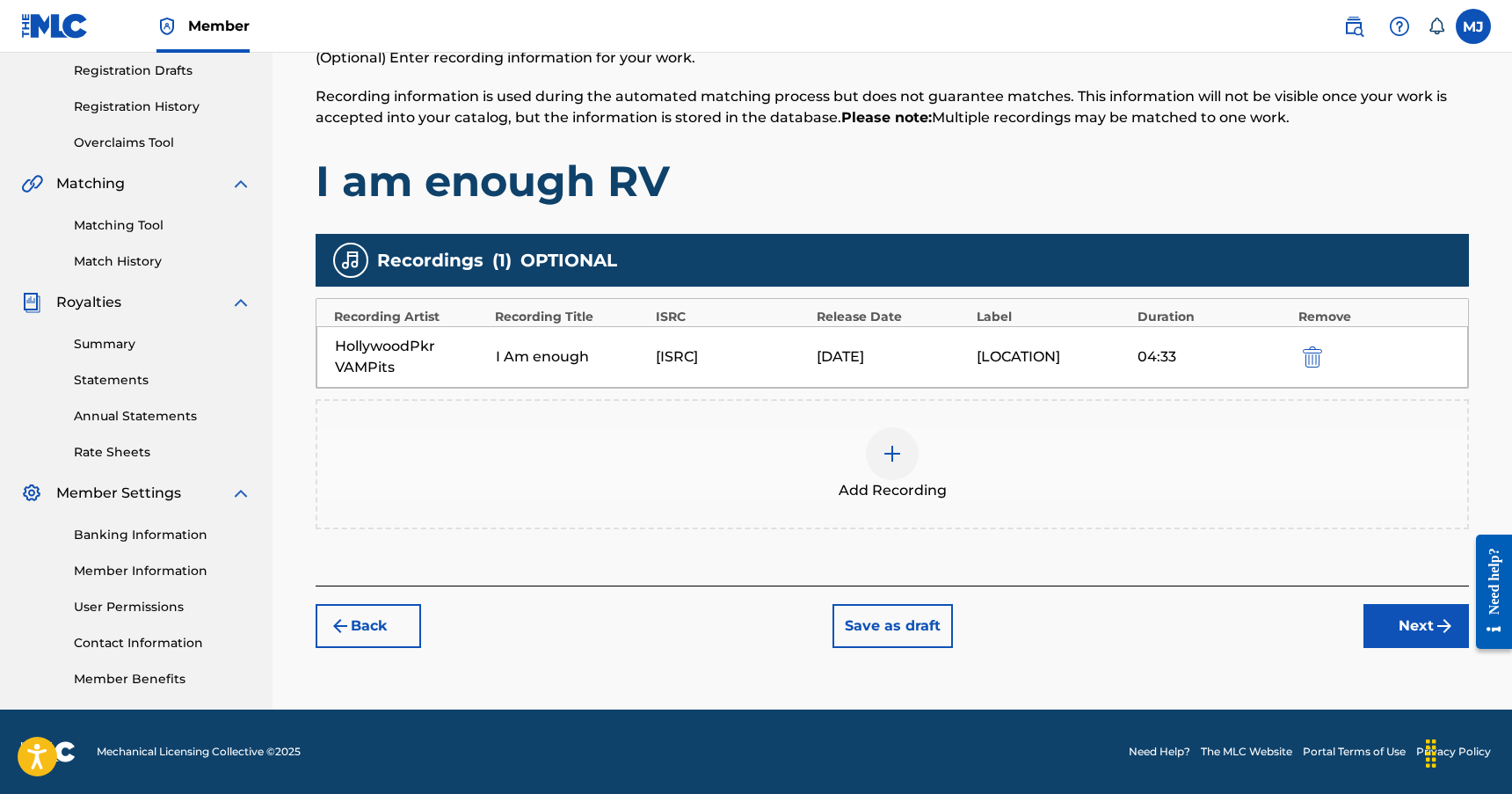click on "Next" at bounding box center [1416, 626] 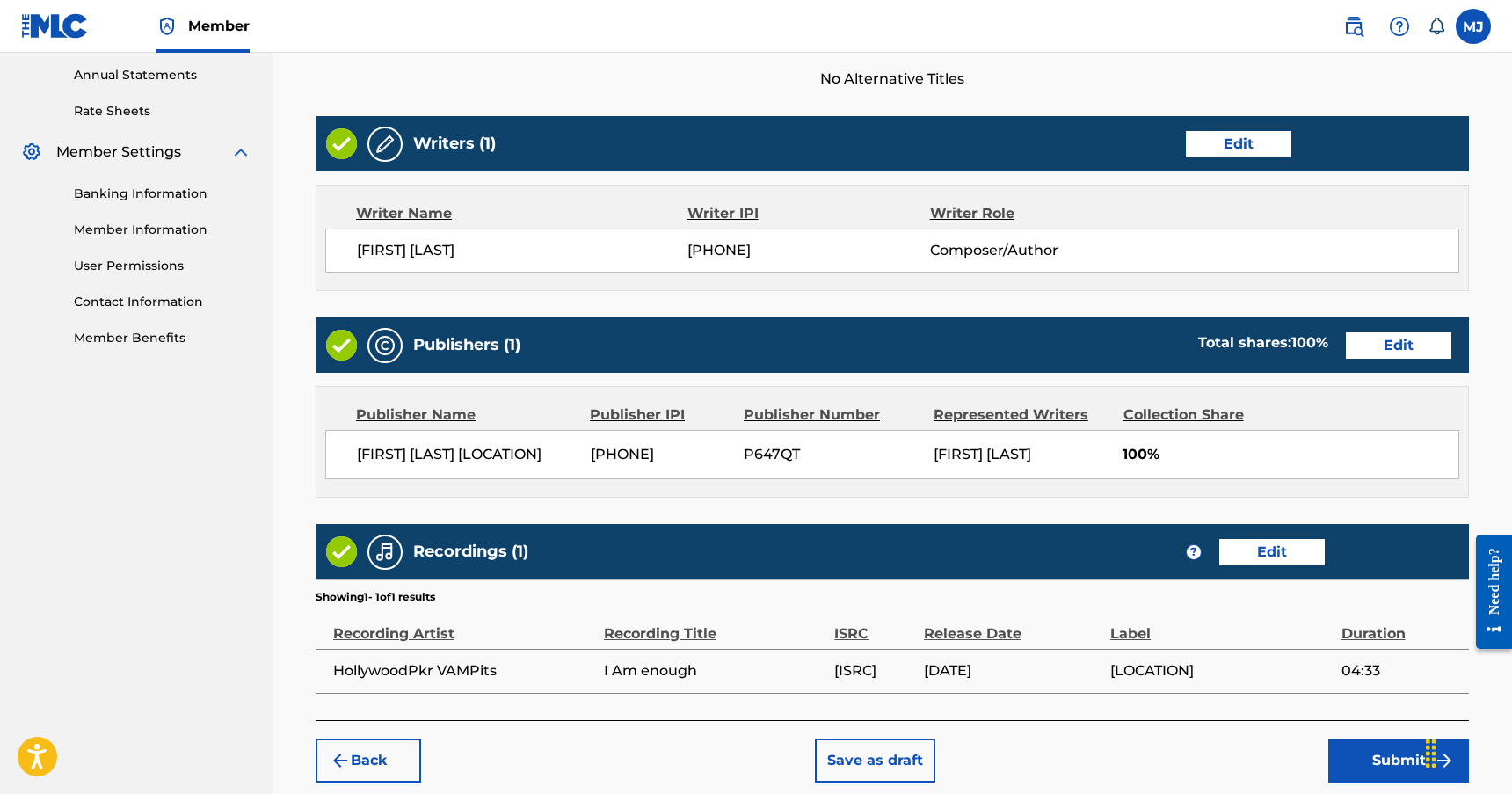 scroll, scrollTop: 695, scrollLeft: 0, axis: vertical 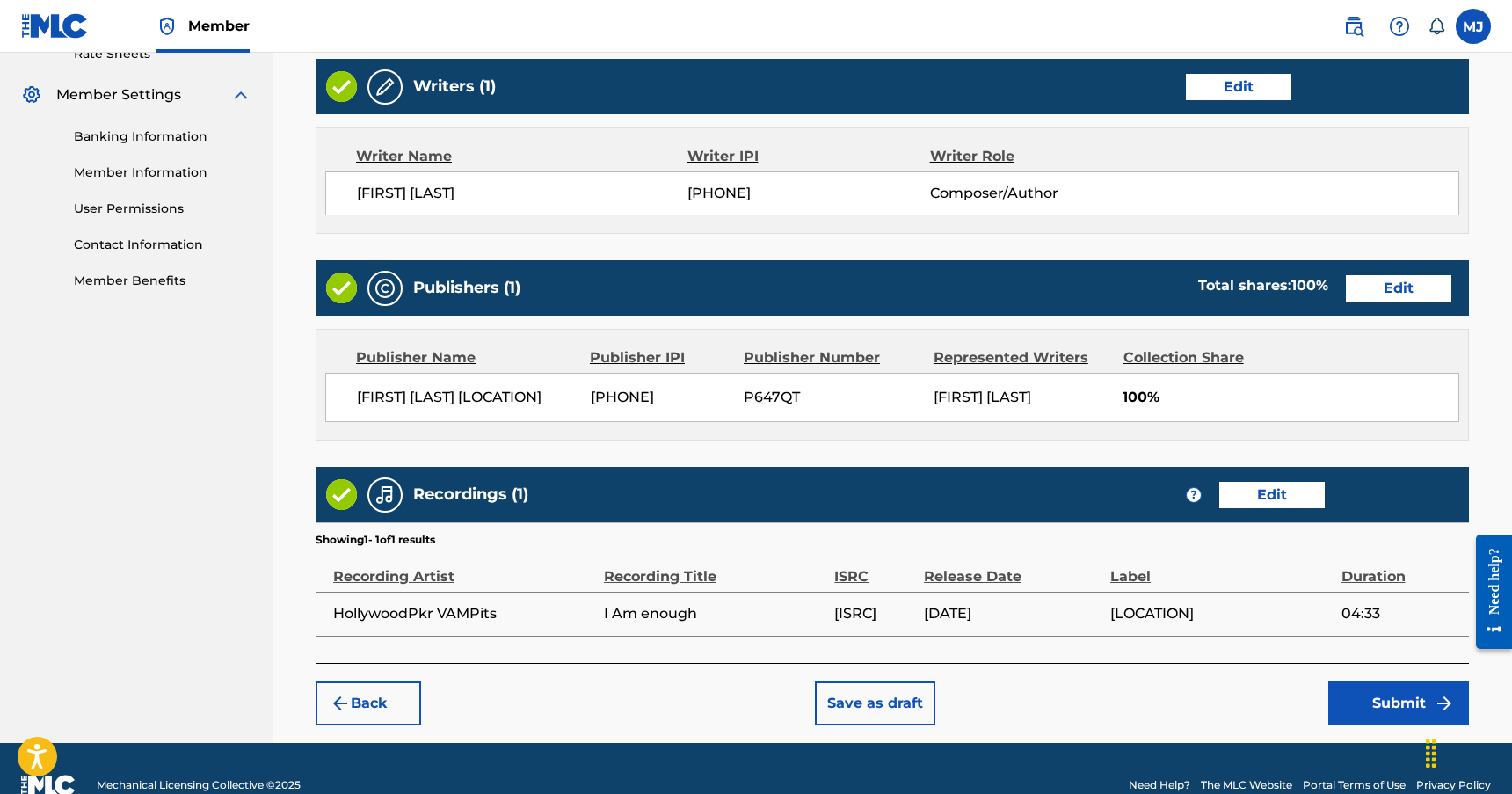 click on "Submit" at bounding box center [1399, 703] 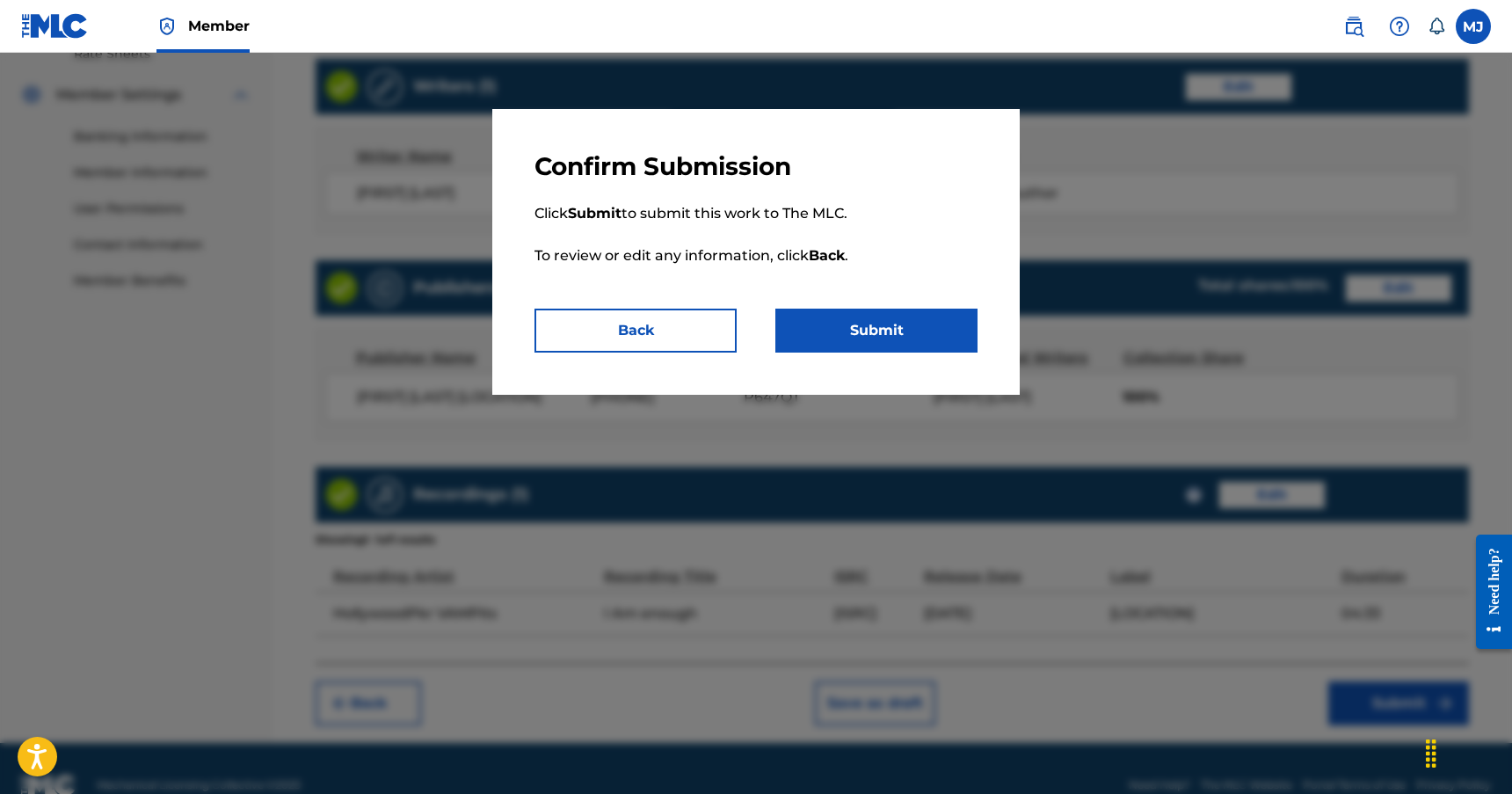 click on "Submit" at bounding box center (876, 331) 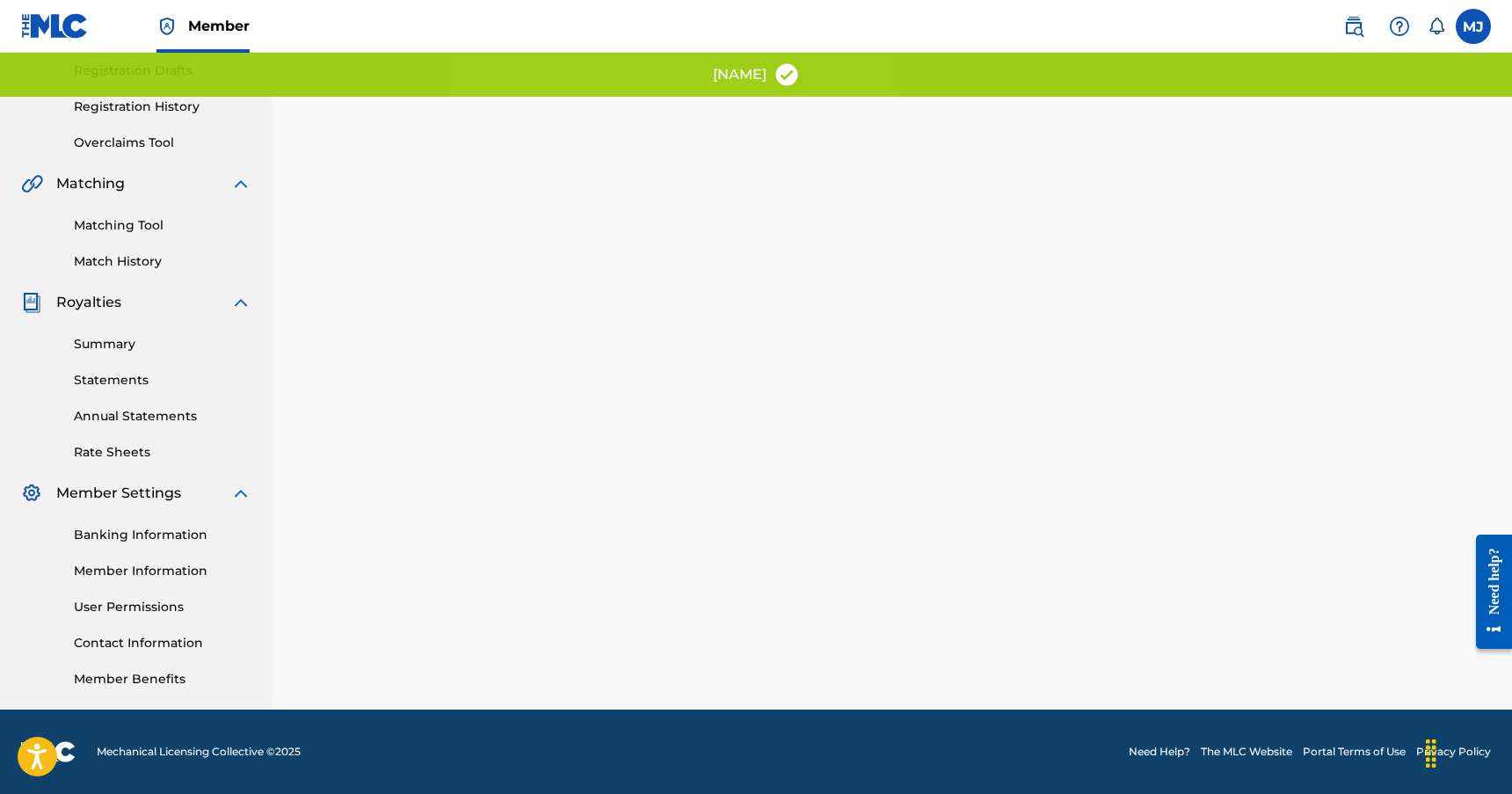 scroll, scrollTop: 0, scrollLeft: 0, axis: both 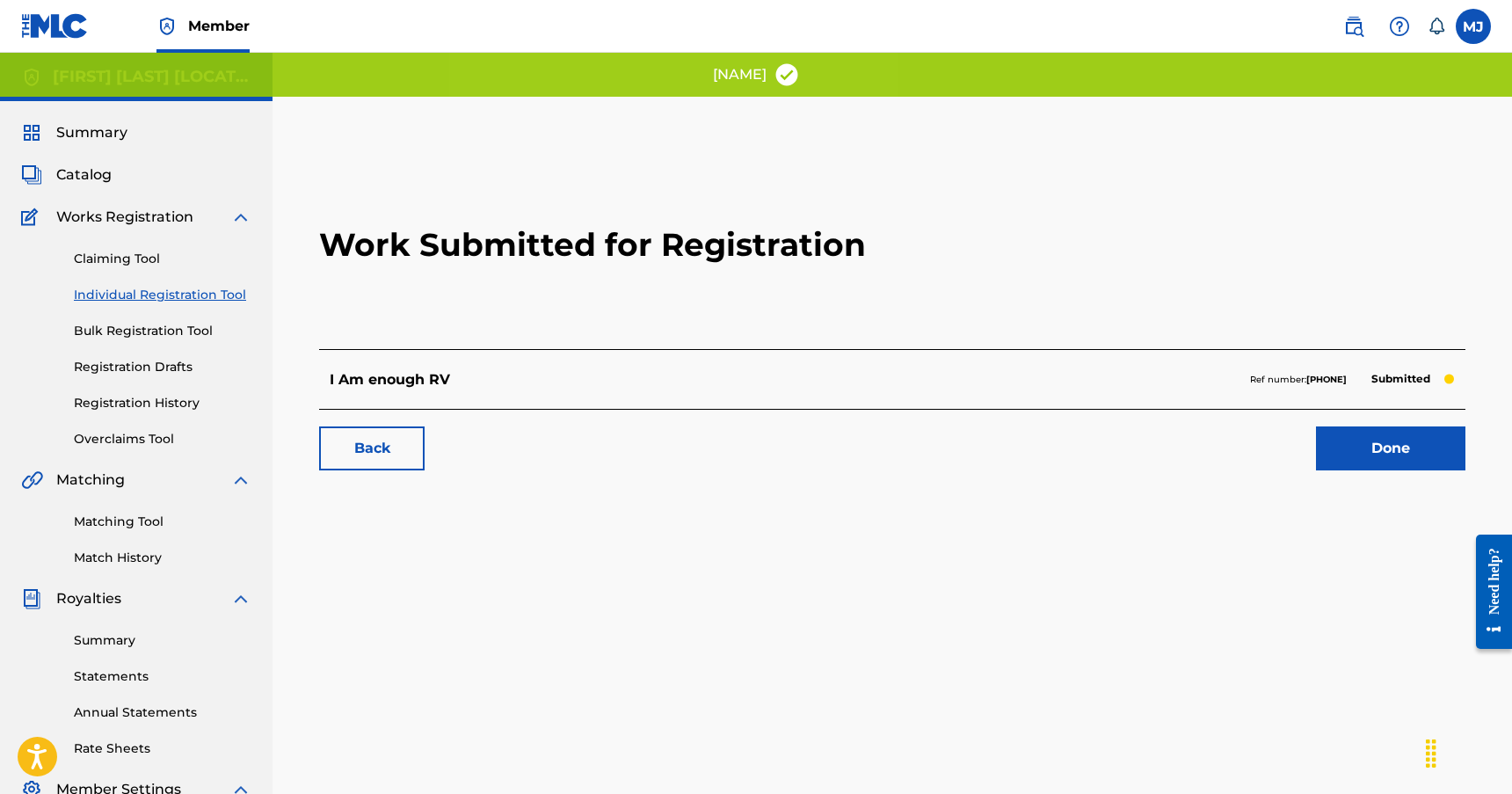click on "Back" at bounding box center [372, 448] 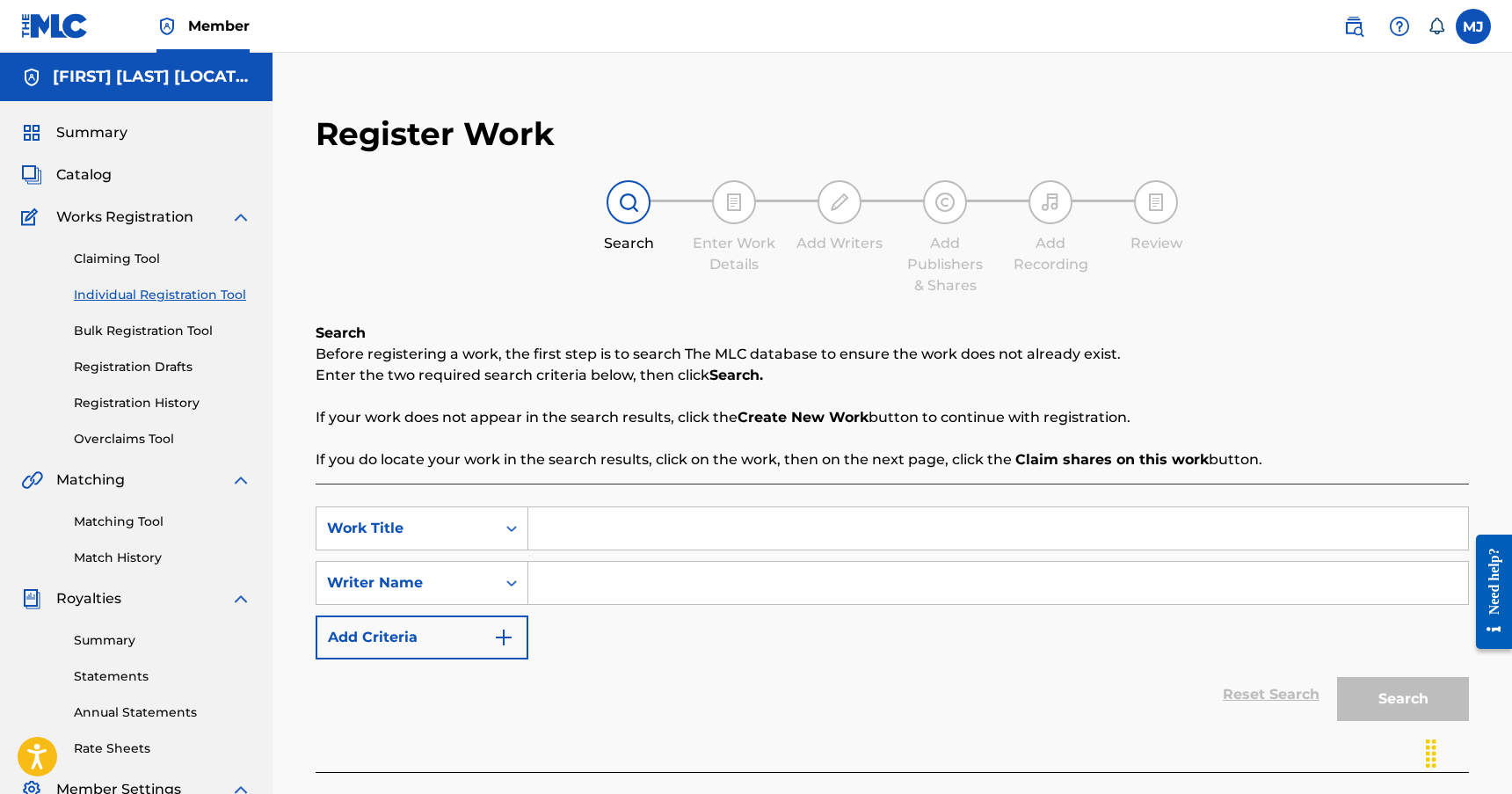 click on "Summary" at bounding box center [91, 133] 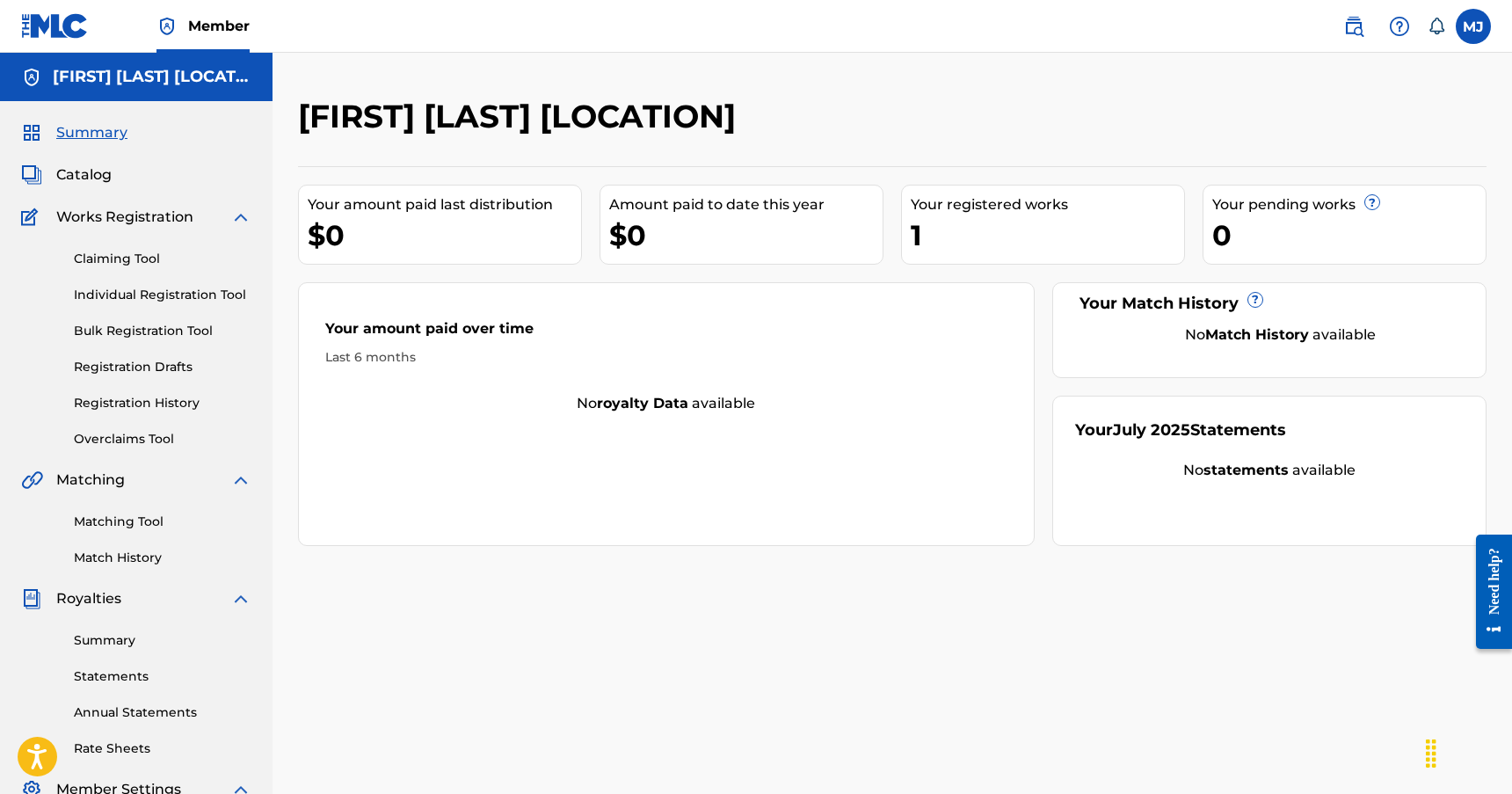 click on "Catalog" at bounding box center (84, 175) 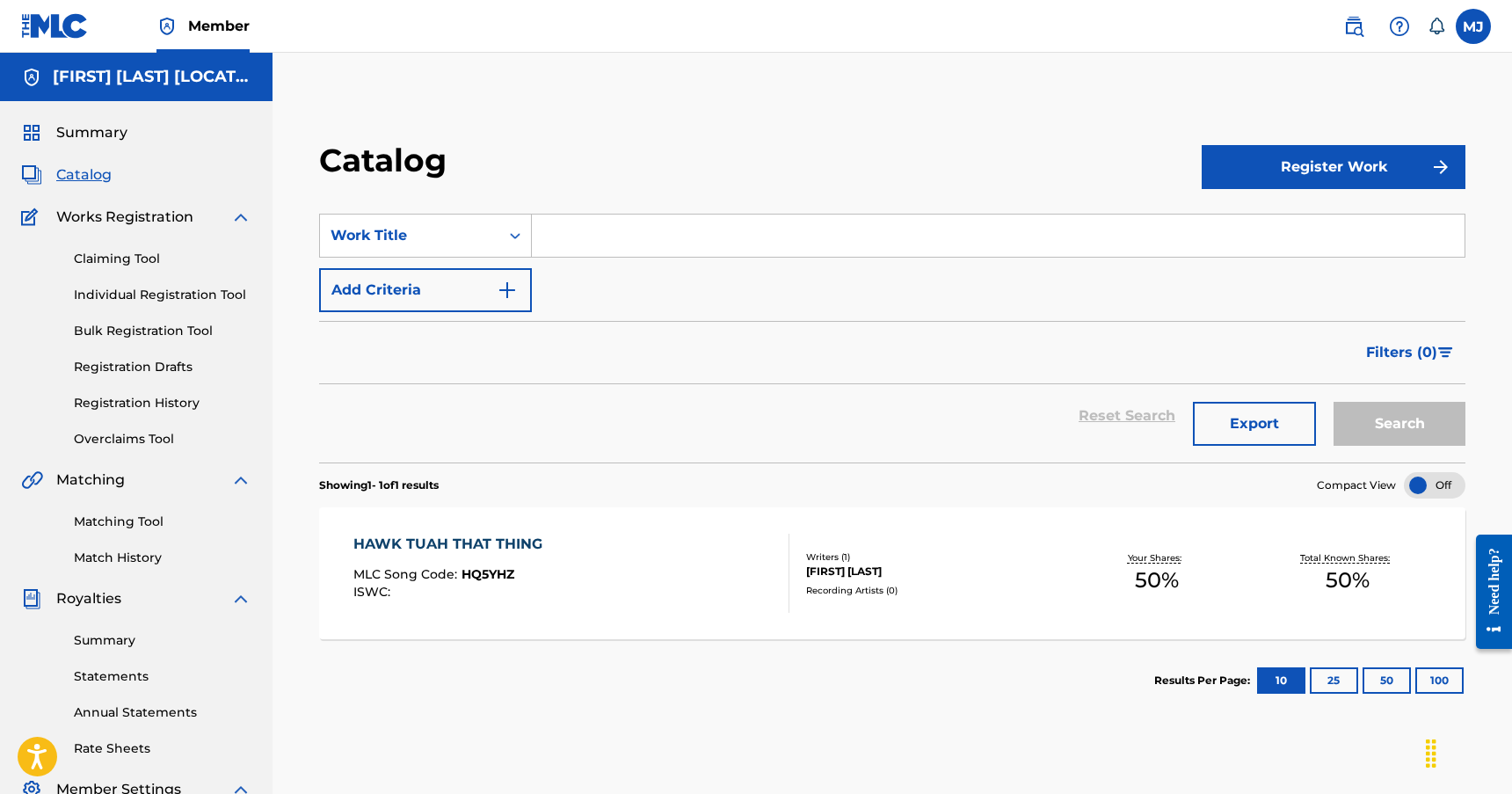 click on "Register Work" at bounding box center [1334, 167] 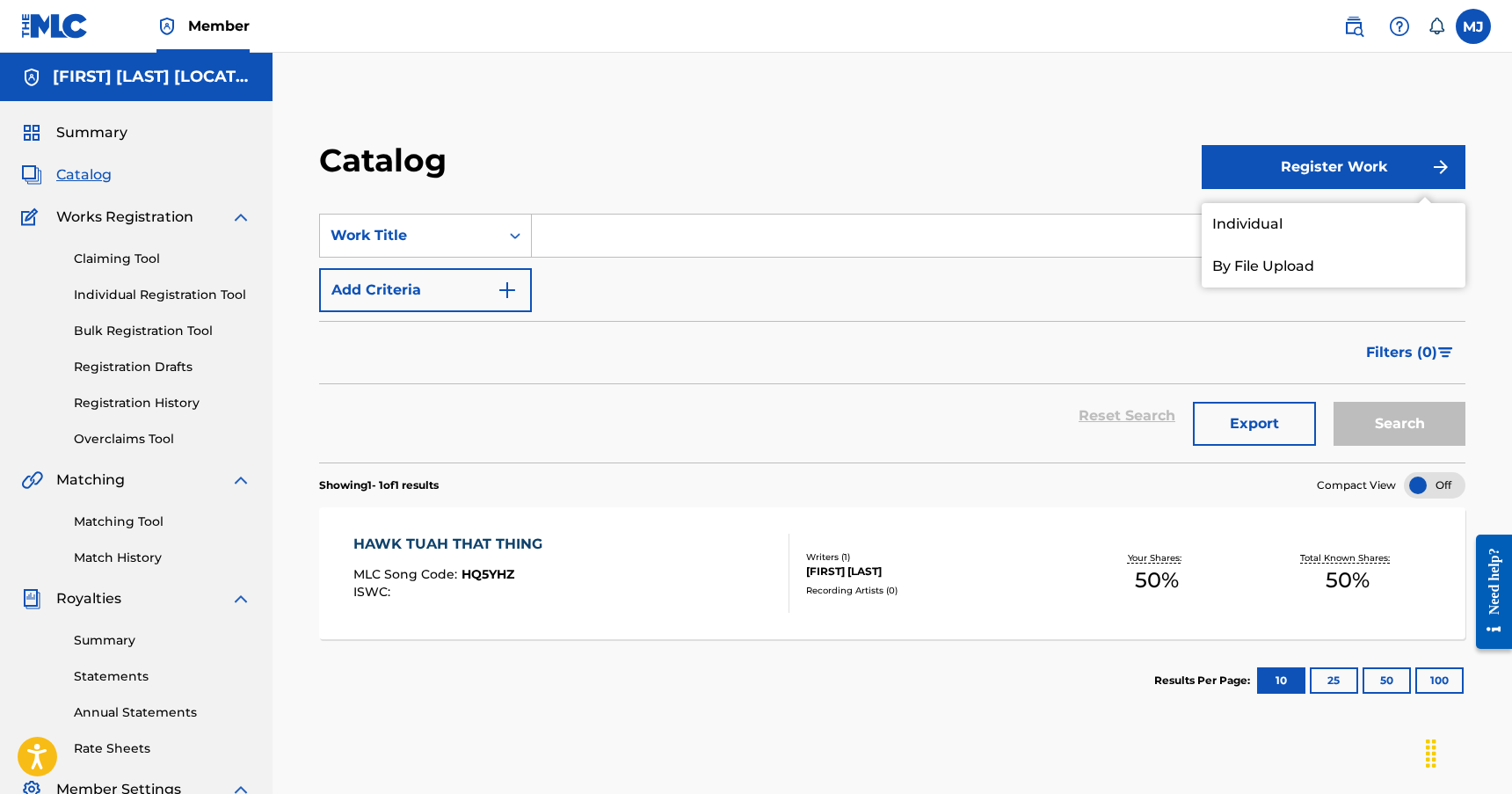 click on "Individual" at bounding box center [1334, 224] 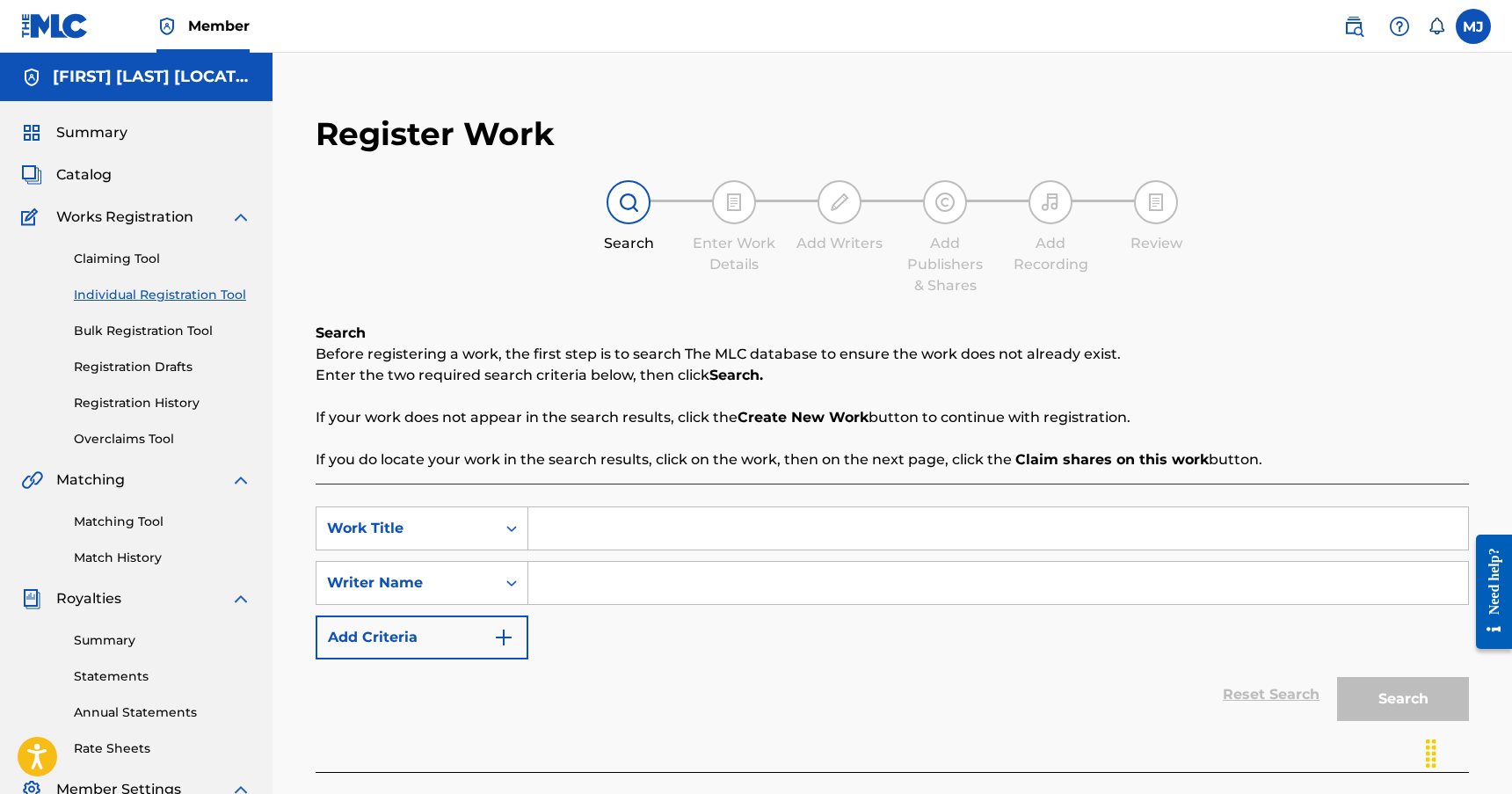 click on "Registration History" at bounding box center (163, 403) 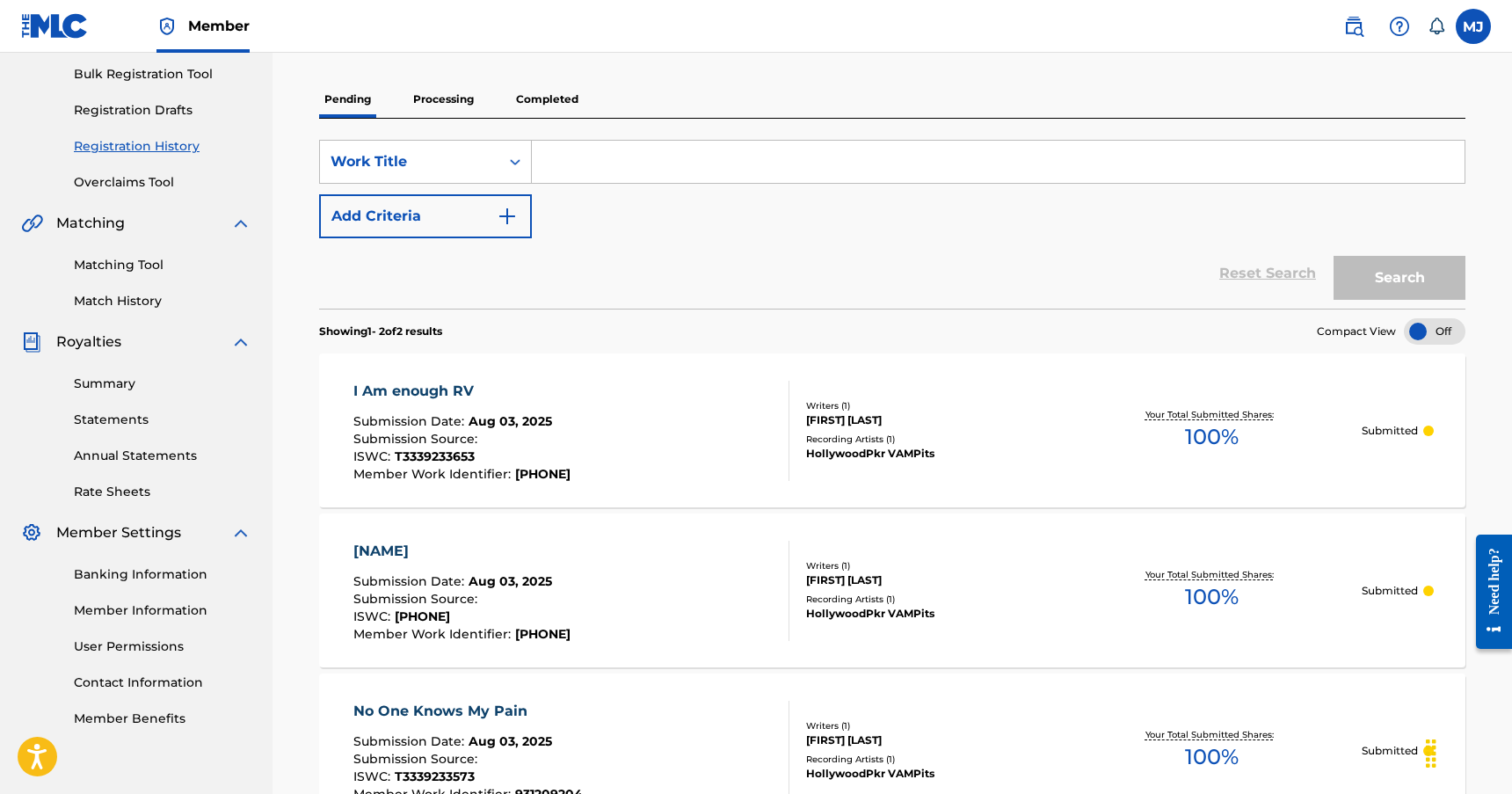 scroll, scrollTop: 0, scrollLeft: 0, axis: both 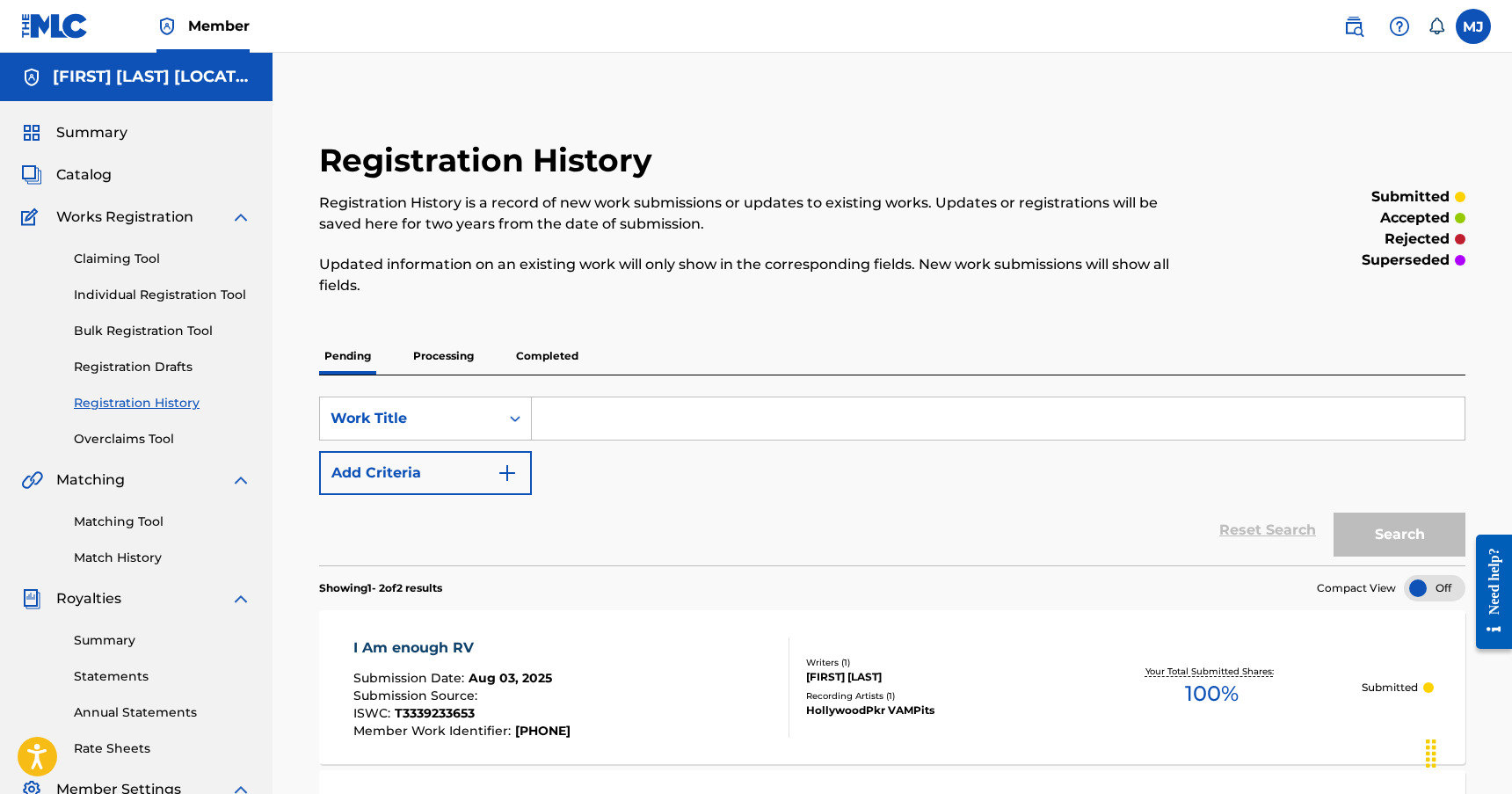 click at bounding box center (998, 419) 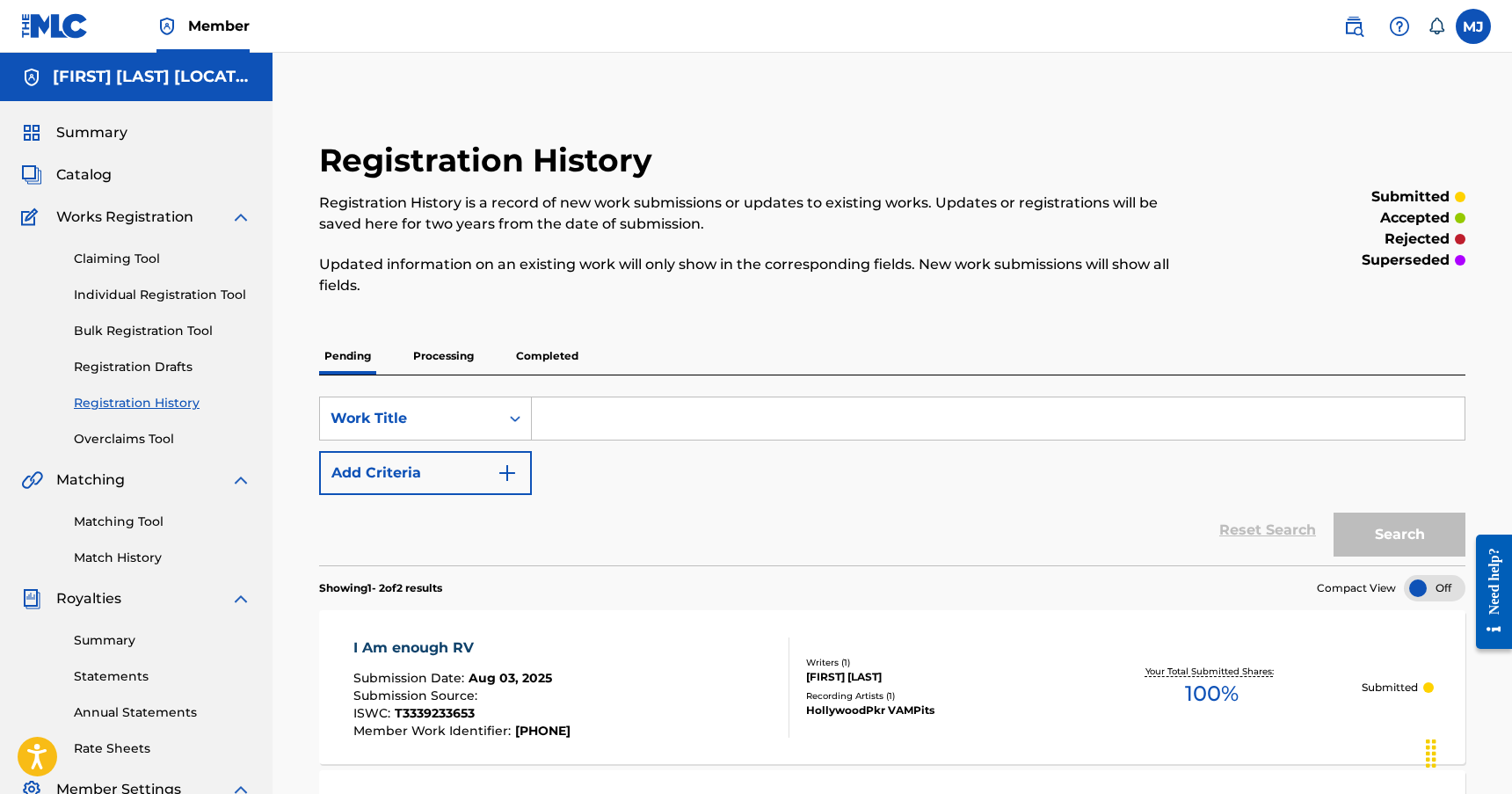 paste on "[NAME]" 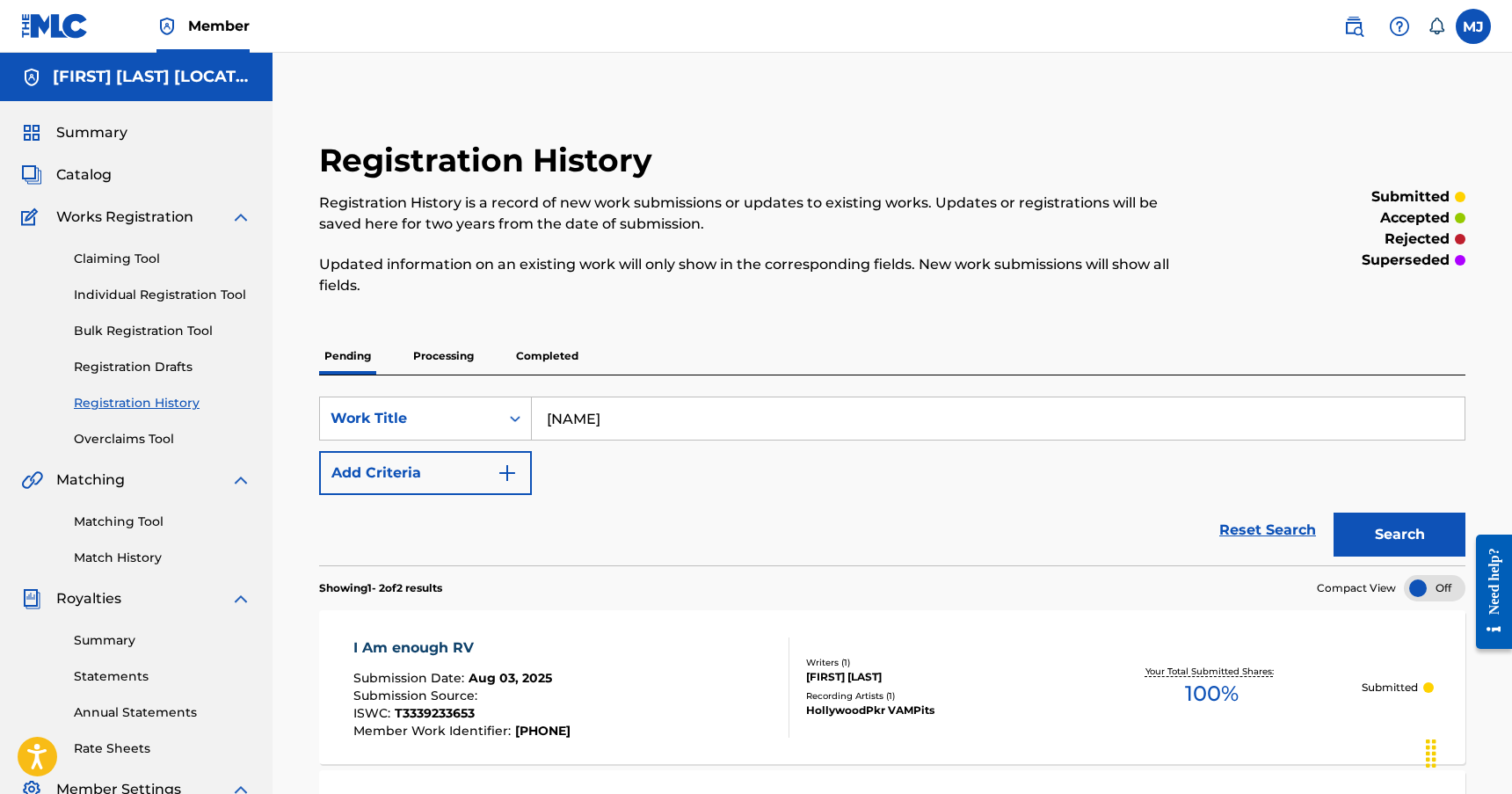 type on "[NAME]" 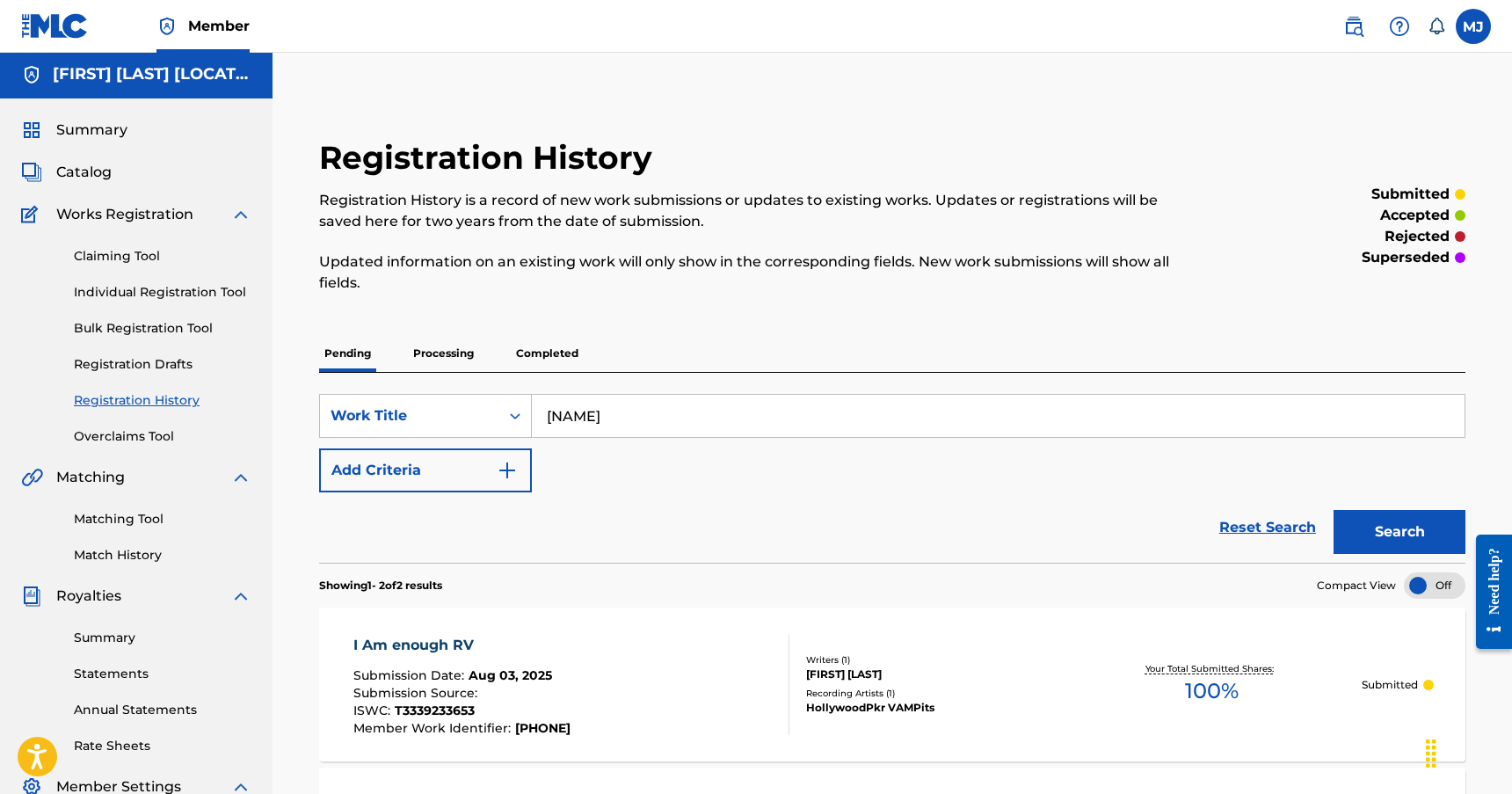 scroll, scrollTop: 0, scrollLeft: 0, axis: both 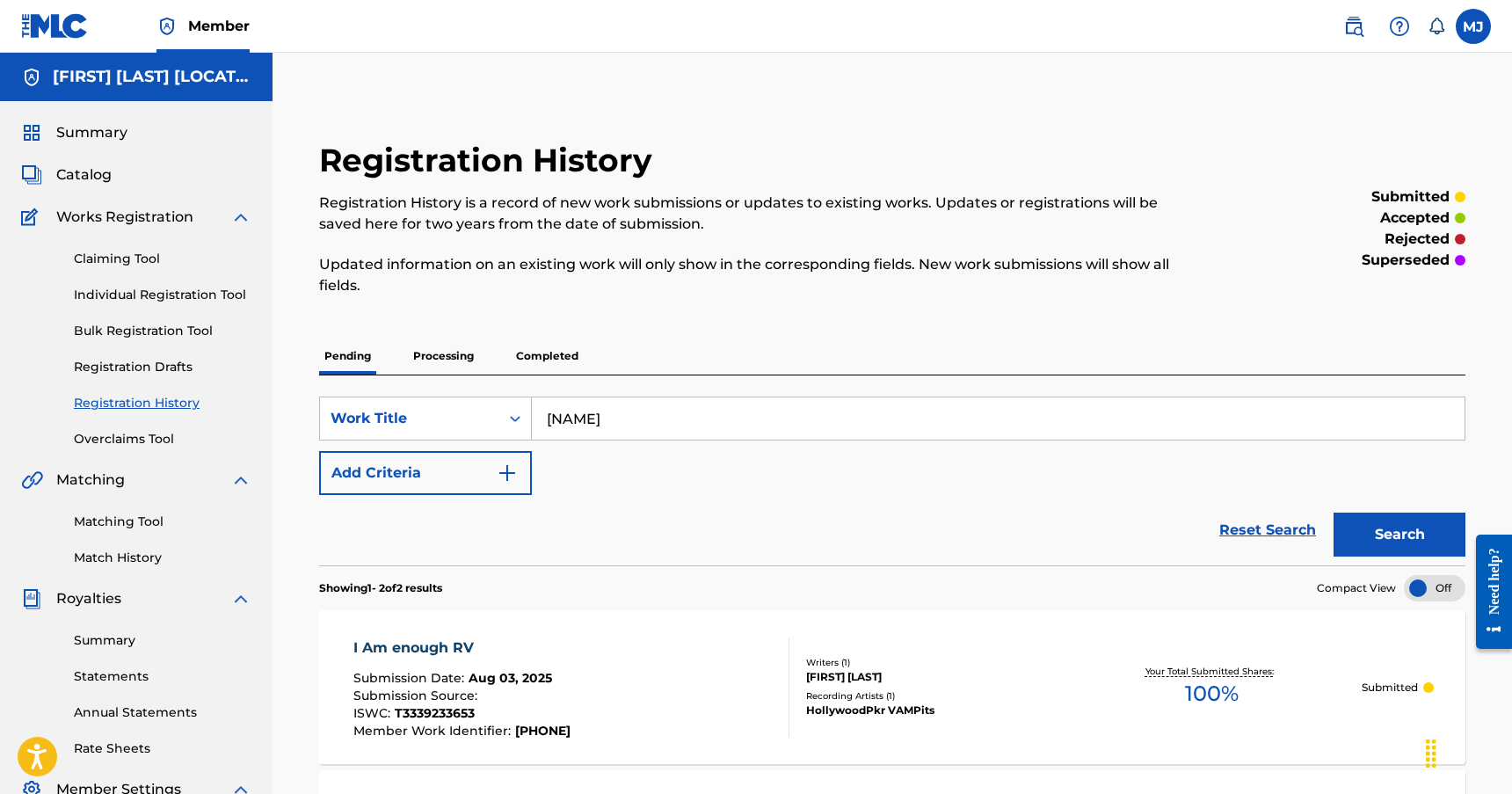 click on "Summary" at bounding box center (91, 133) 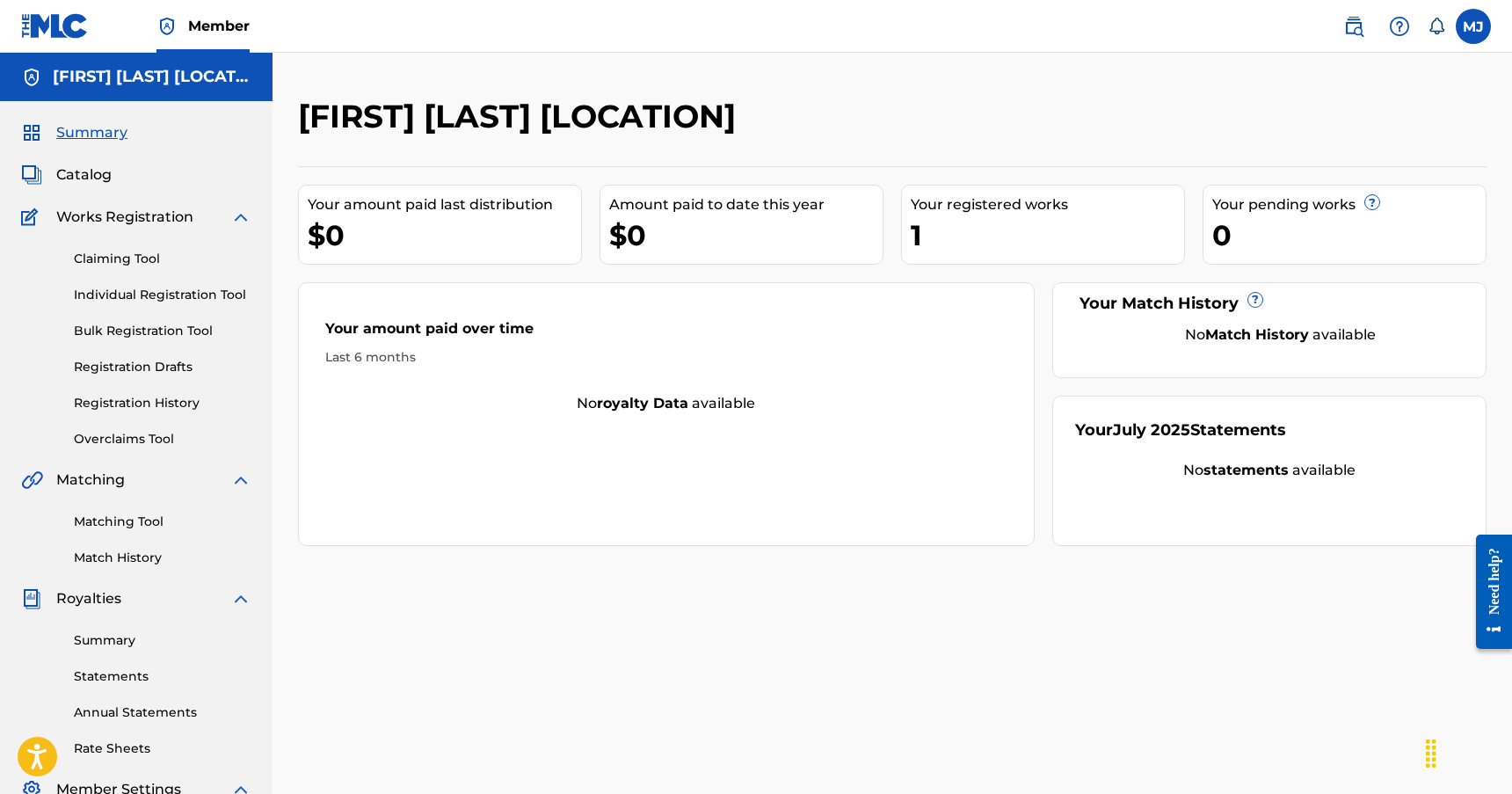 click on "Catalog" at bounding box center [84, 175] 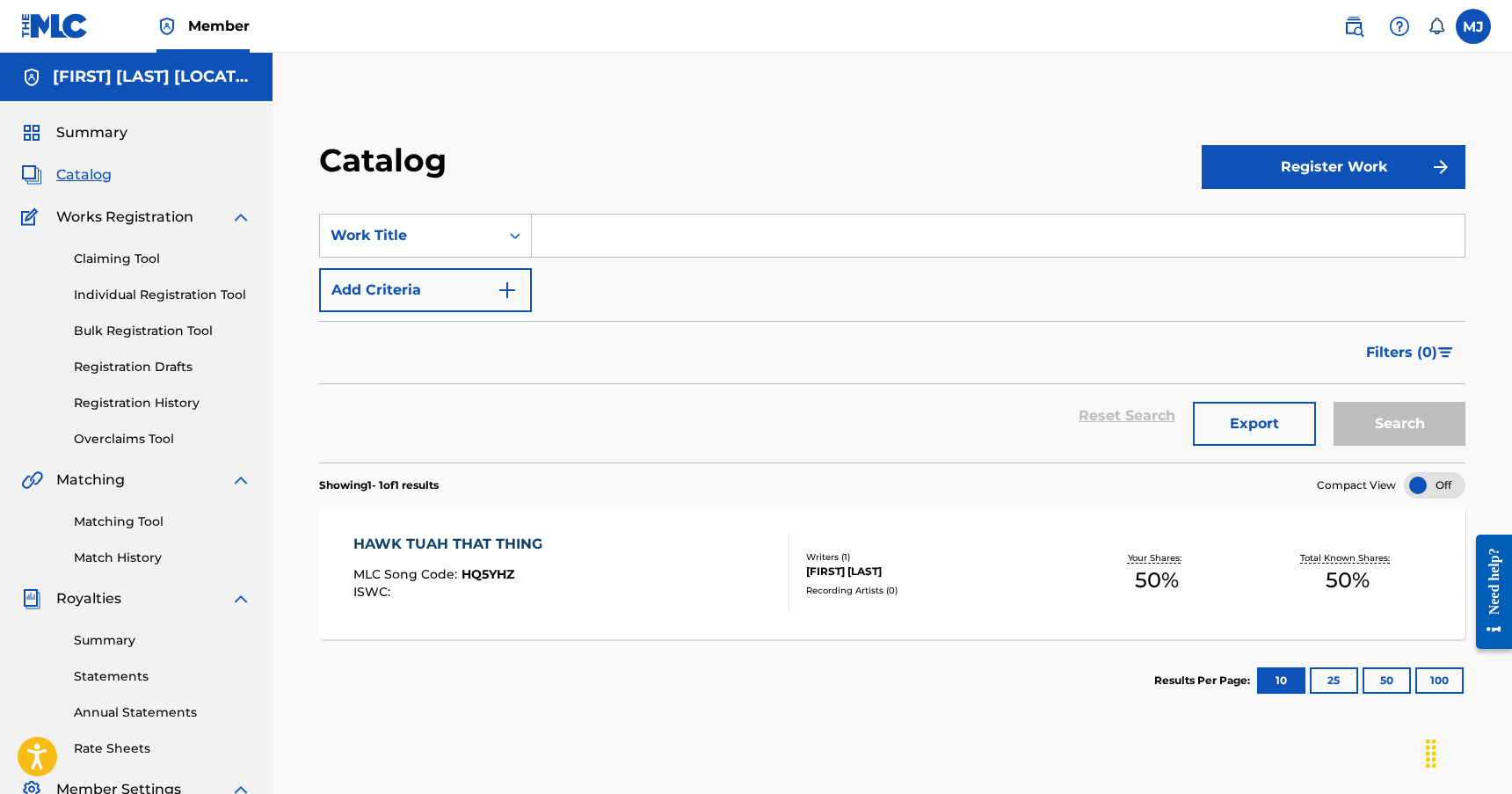 click on "Register Work" at bounding box center (1334, 167) 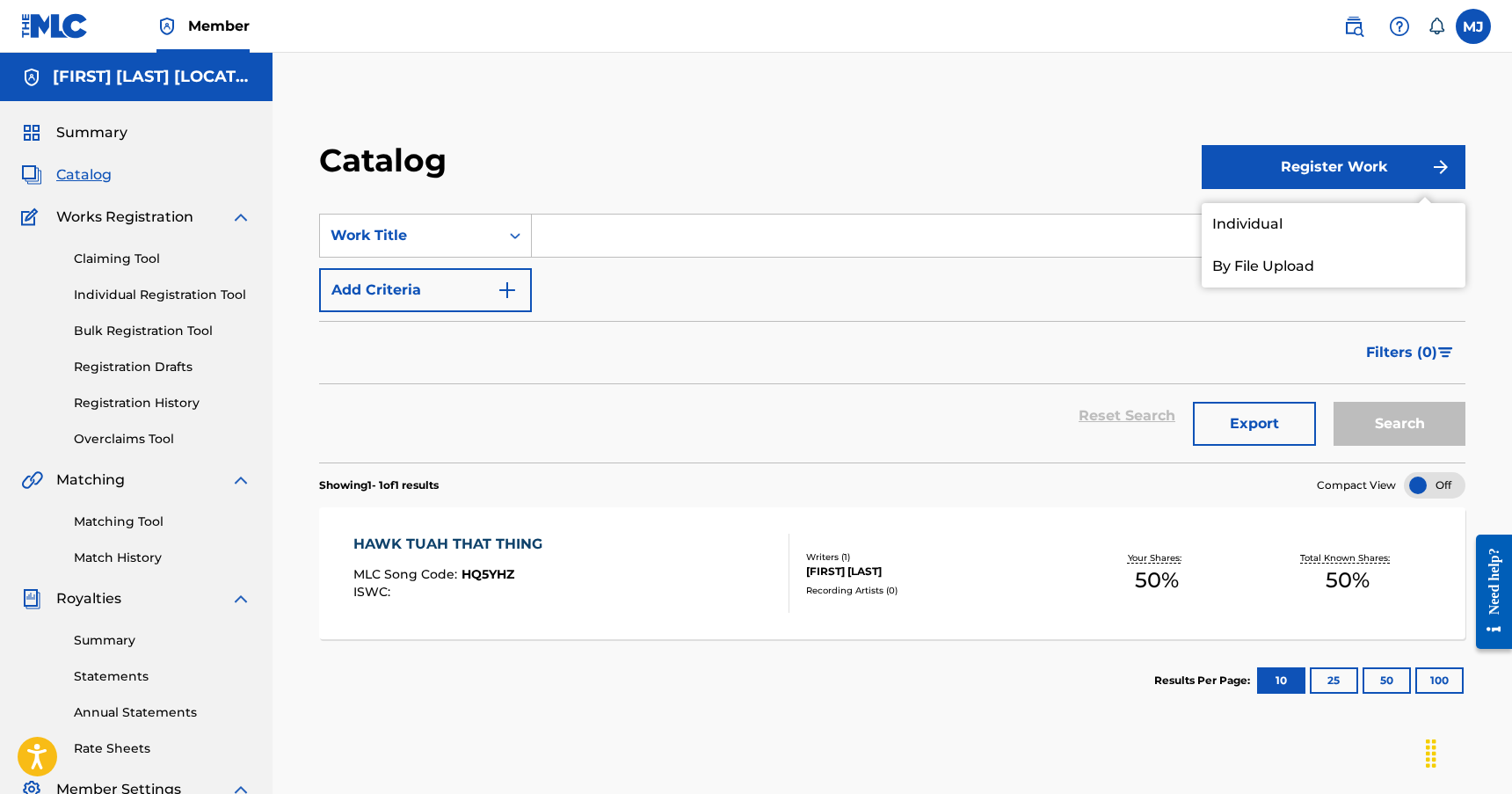 click on "Individual" at bounding box center [1334, 224] 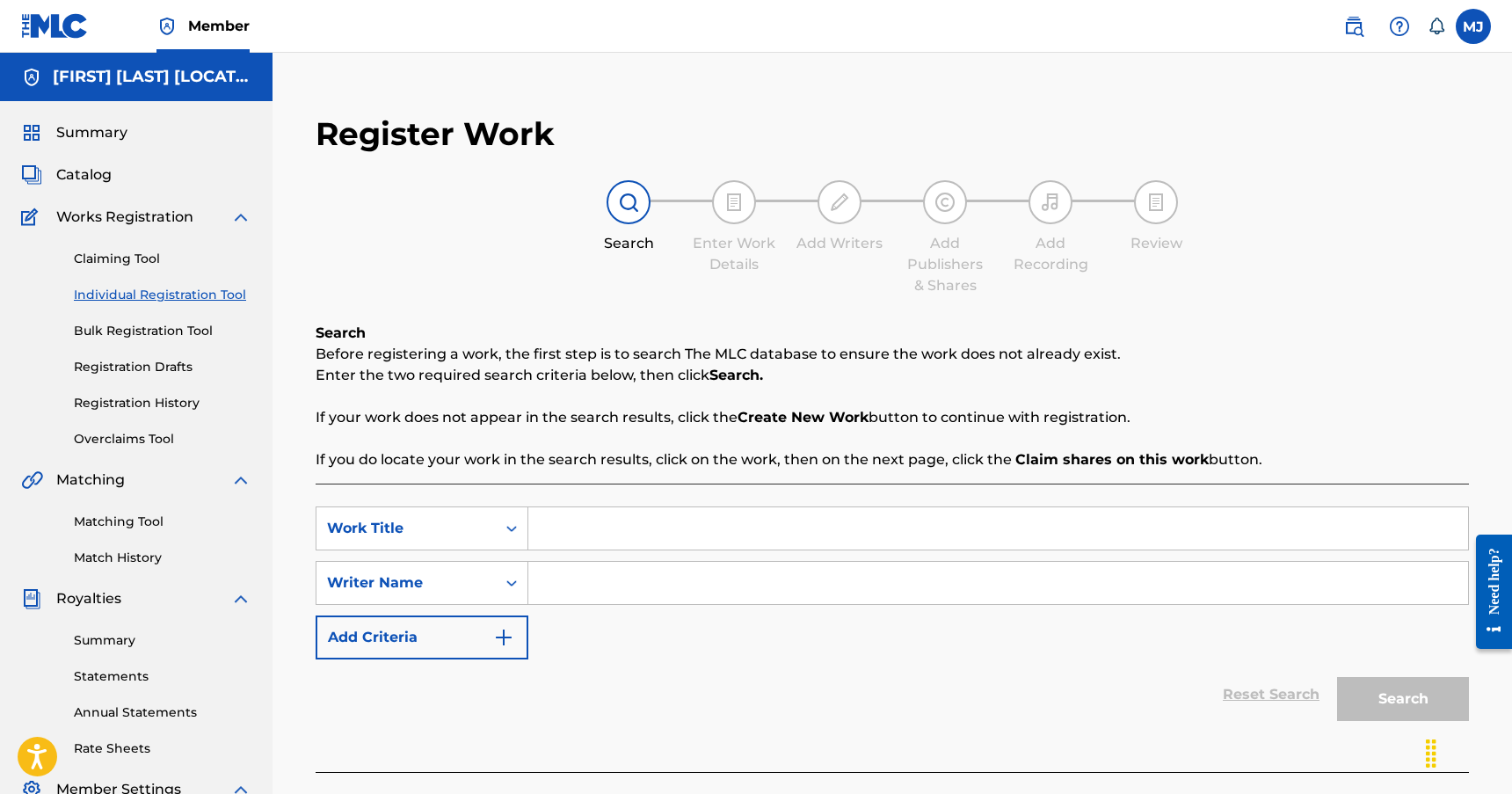 click at bounding box center [998, 528] 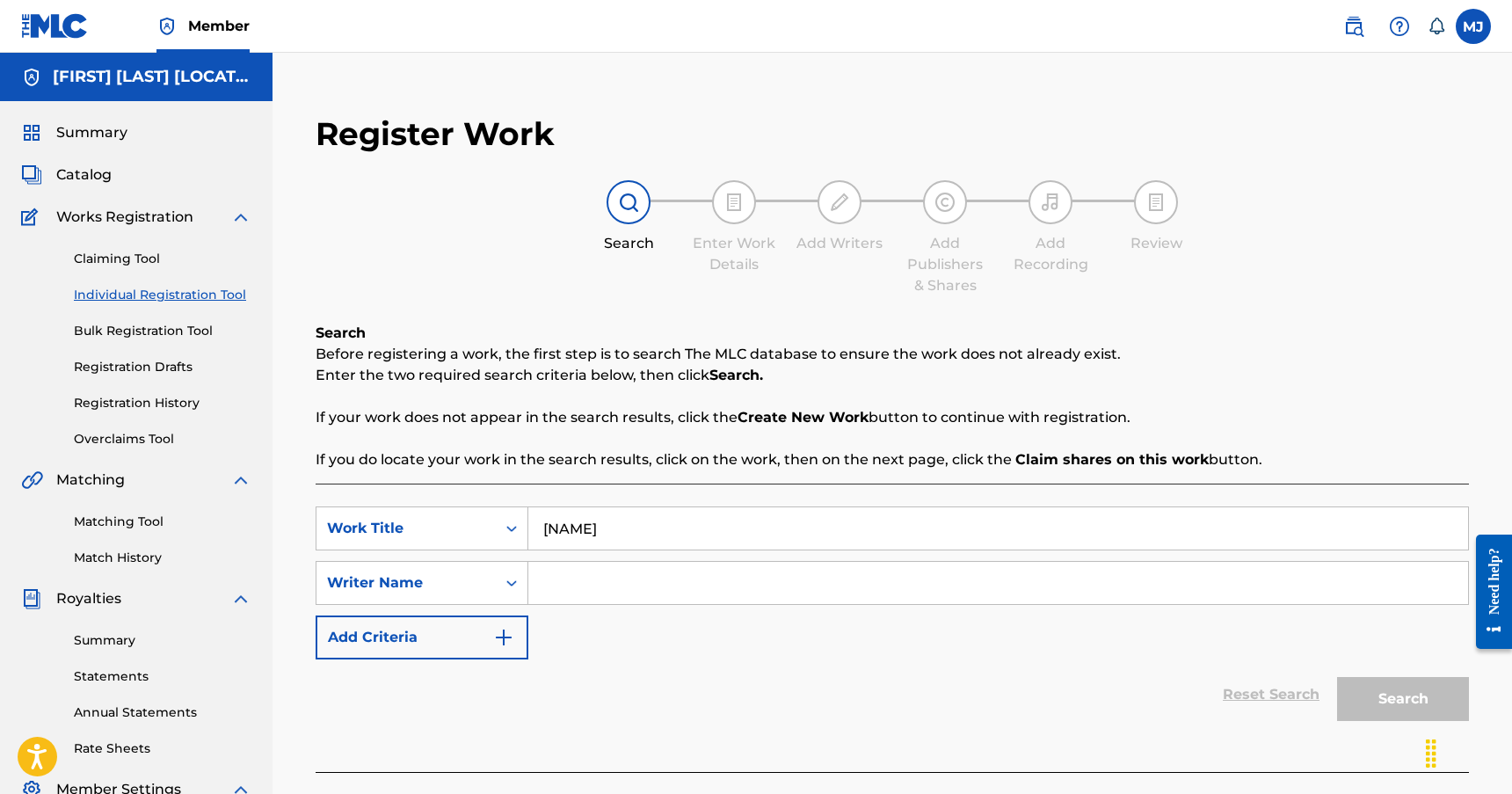 type on "[NAME]" 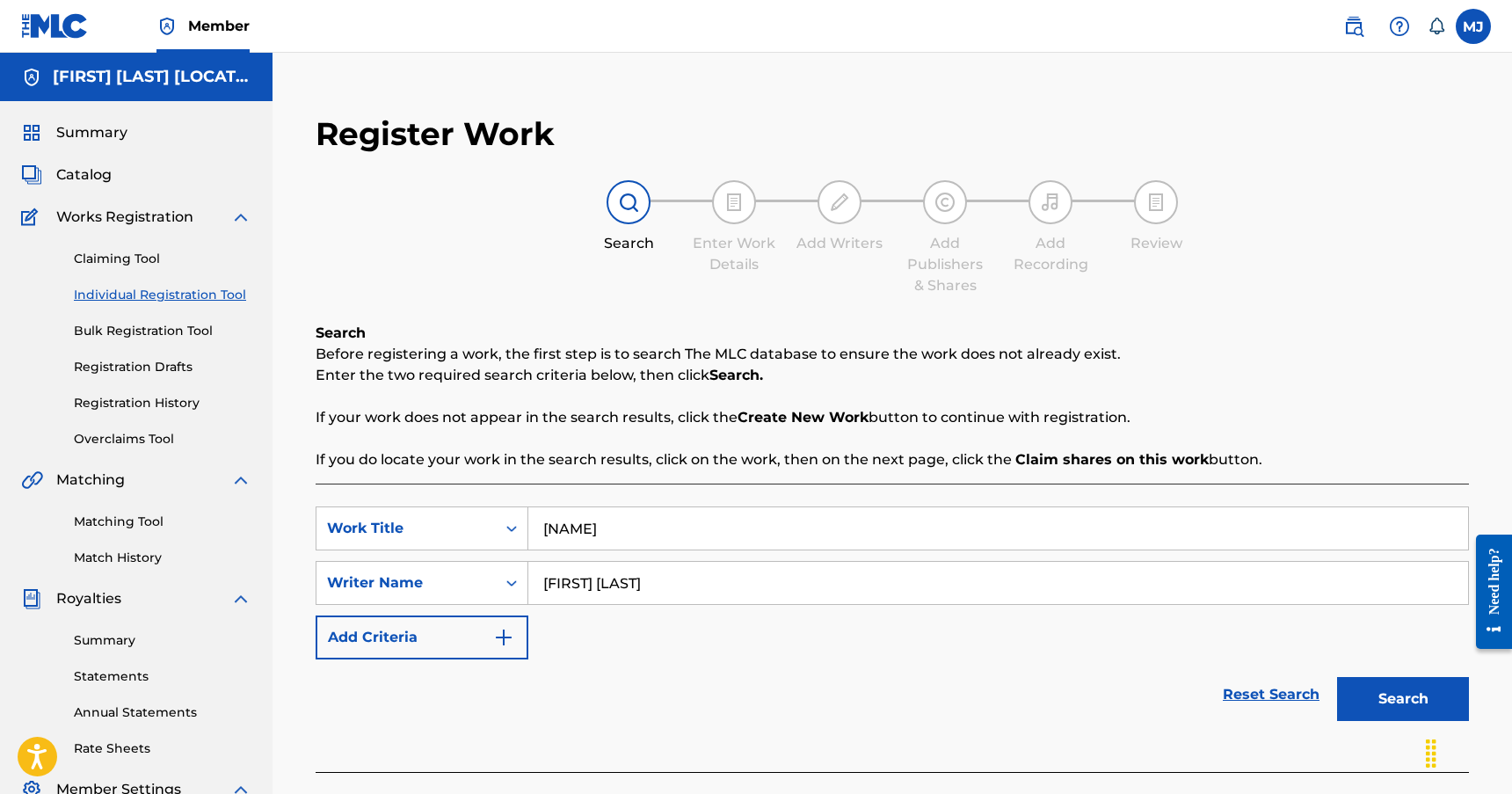 type on "[FIRST] [LAST]" 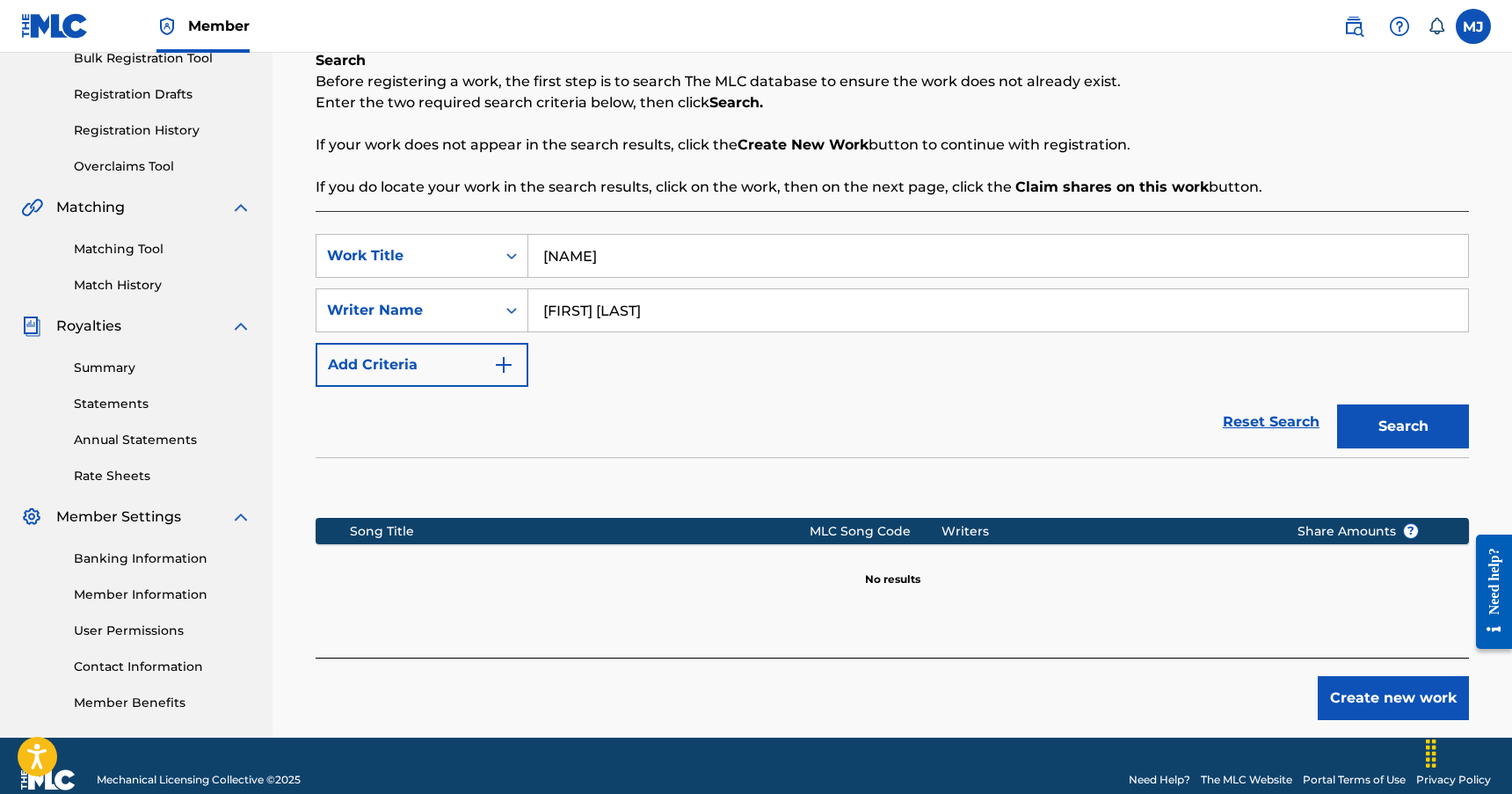 scroll, scrollTop: 301, scrollLeft: 0, axis: vertical 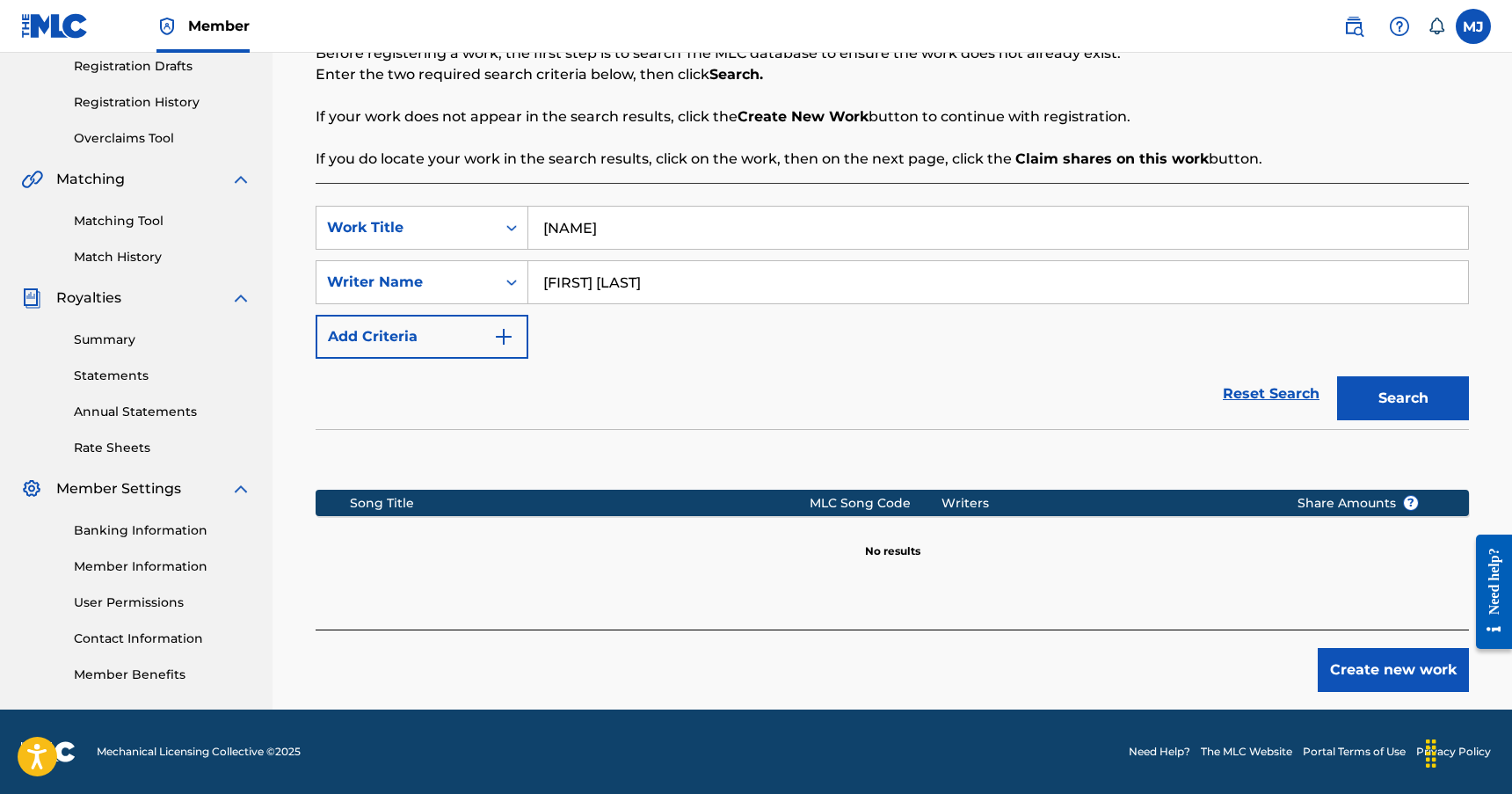 click on "Create new work" at bounding box center [1393, 670] 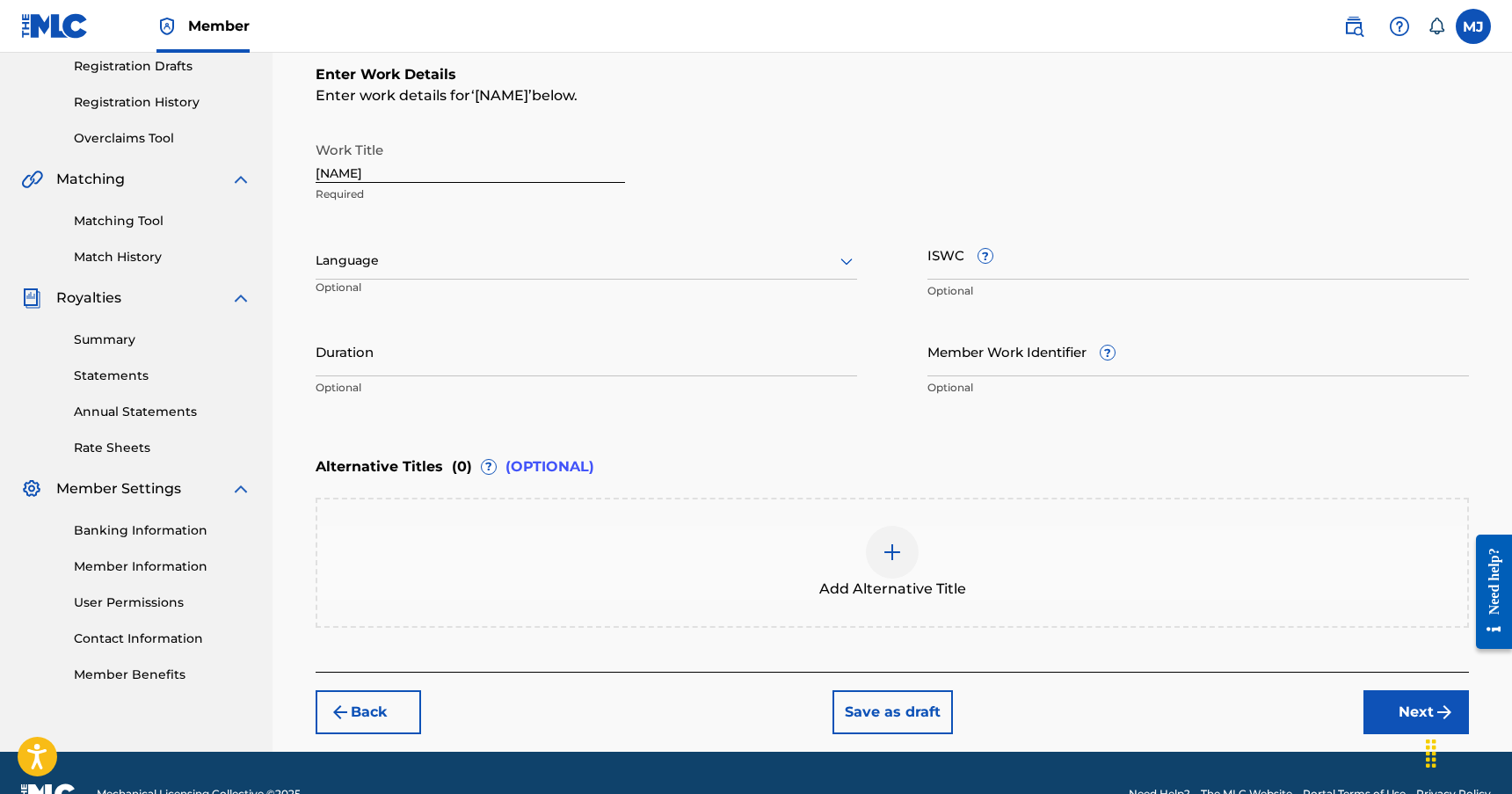 click at bounding box center [586, 260] 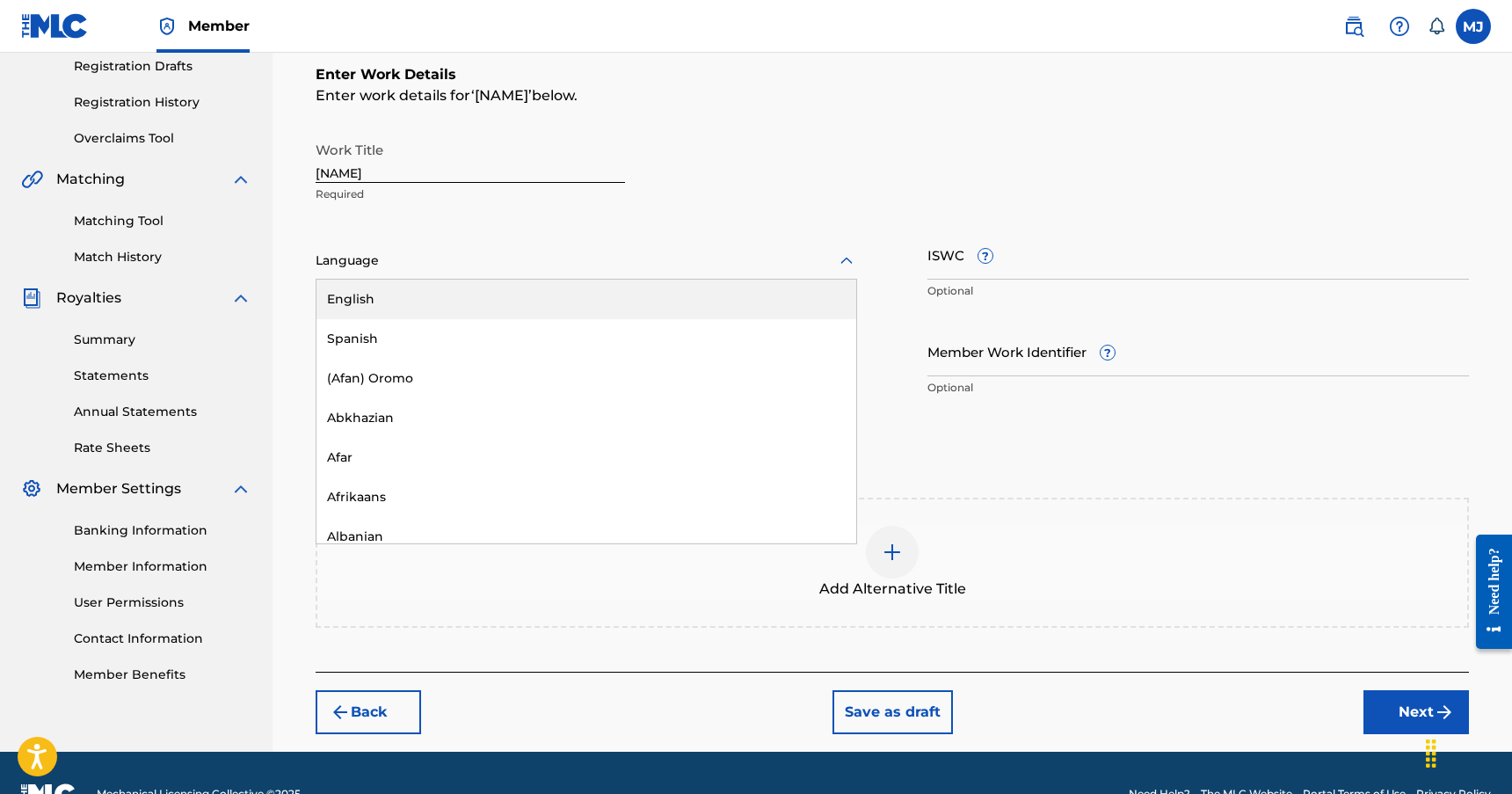 click on "English" at bounding box center (586, 299) 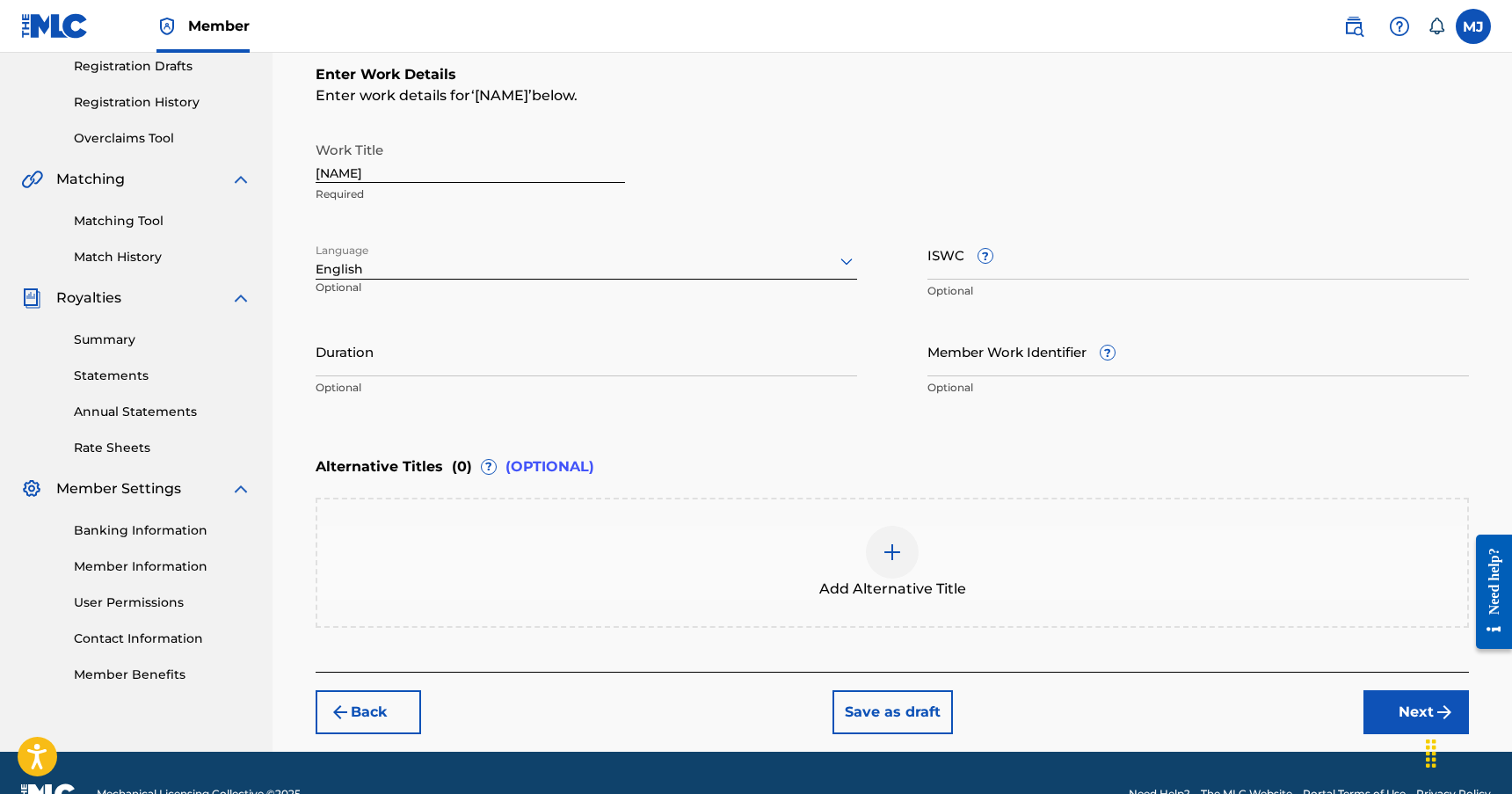 click on "Member Work Identifier   ?" at bounding box center (1198, 351) 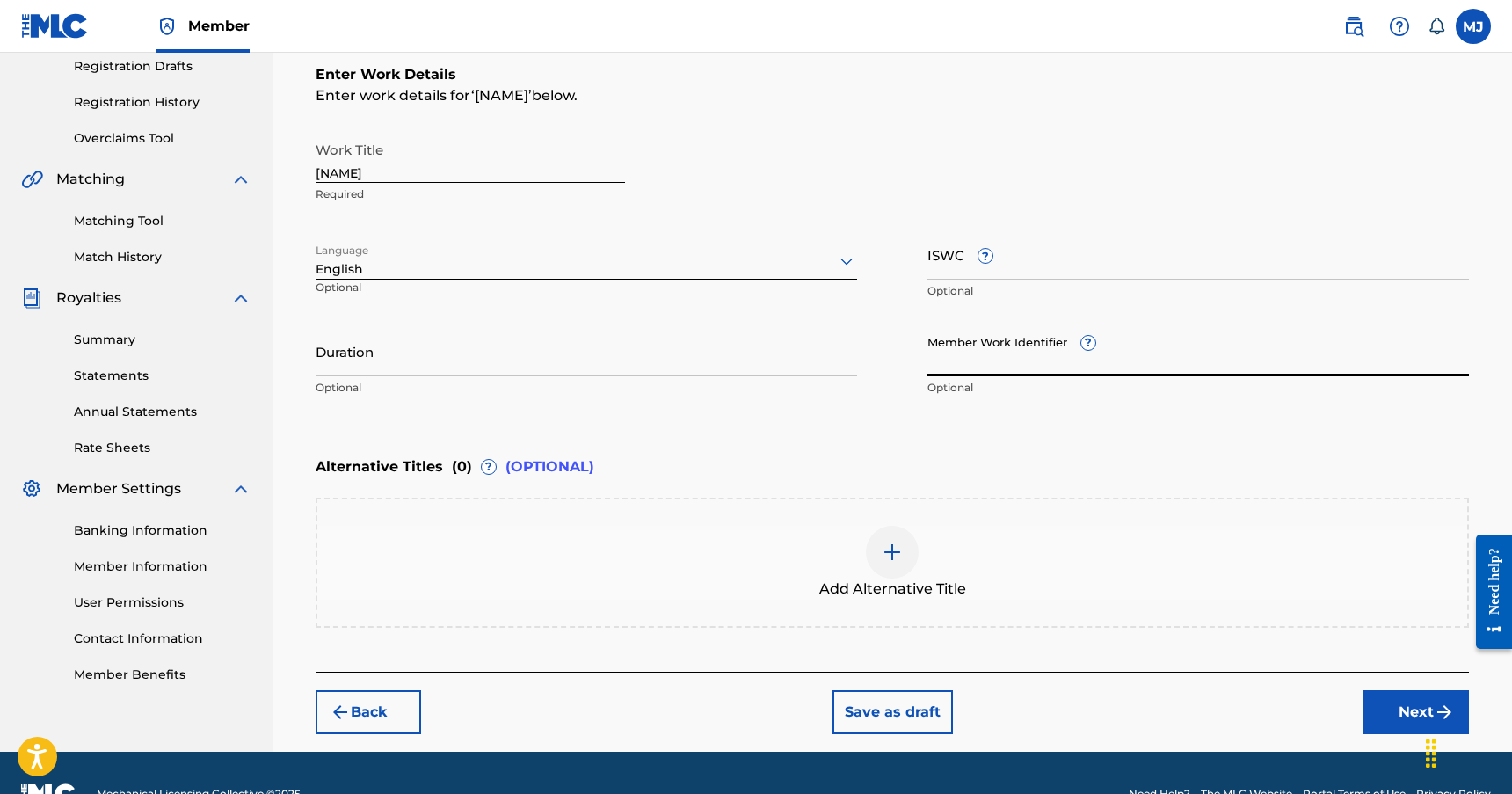click on "ISWC   ?" at bounding box center (1198, 254) 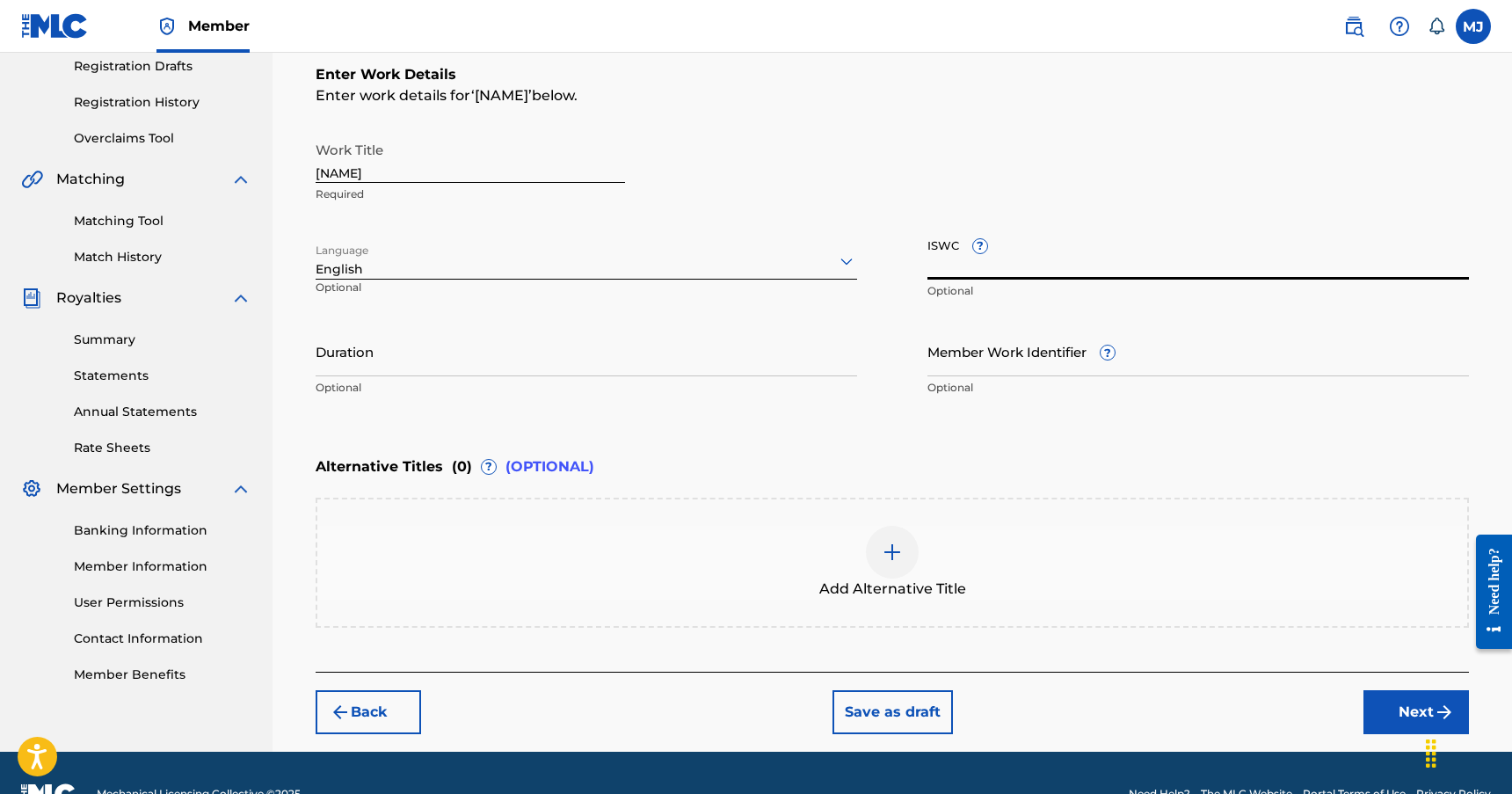 paste on "T3339233335" 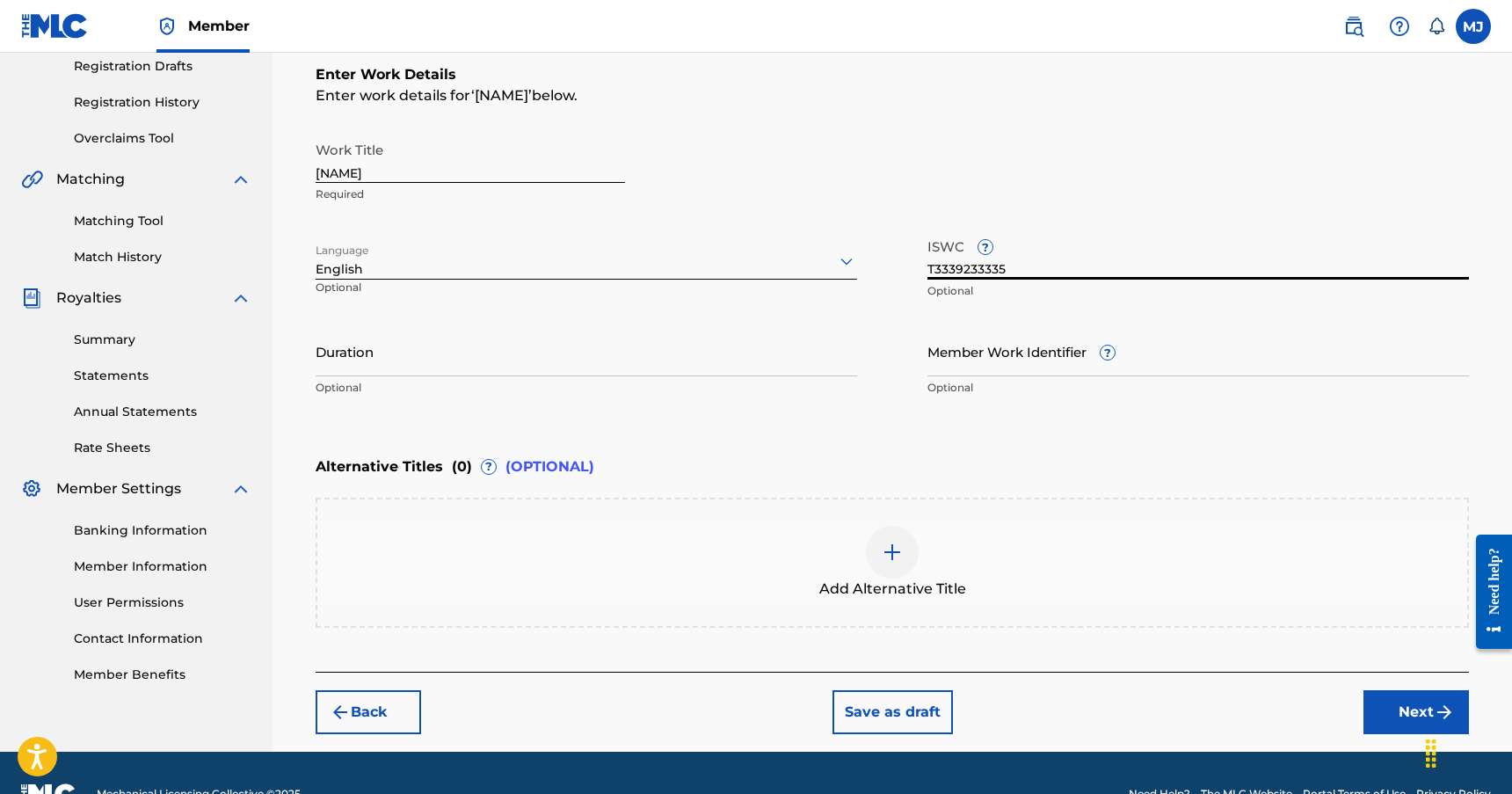 type on "T3339233335" 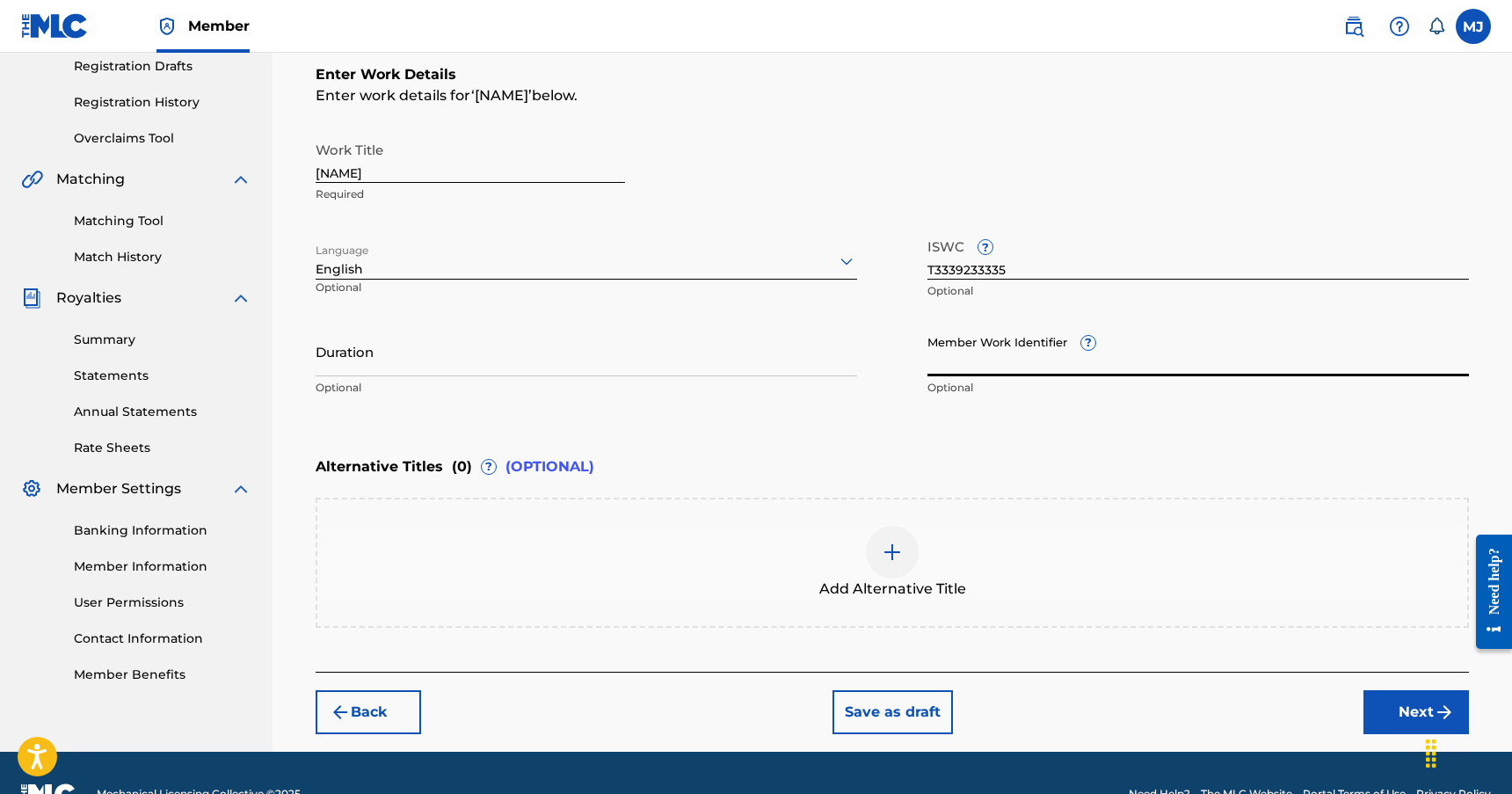 paste on "931209235" 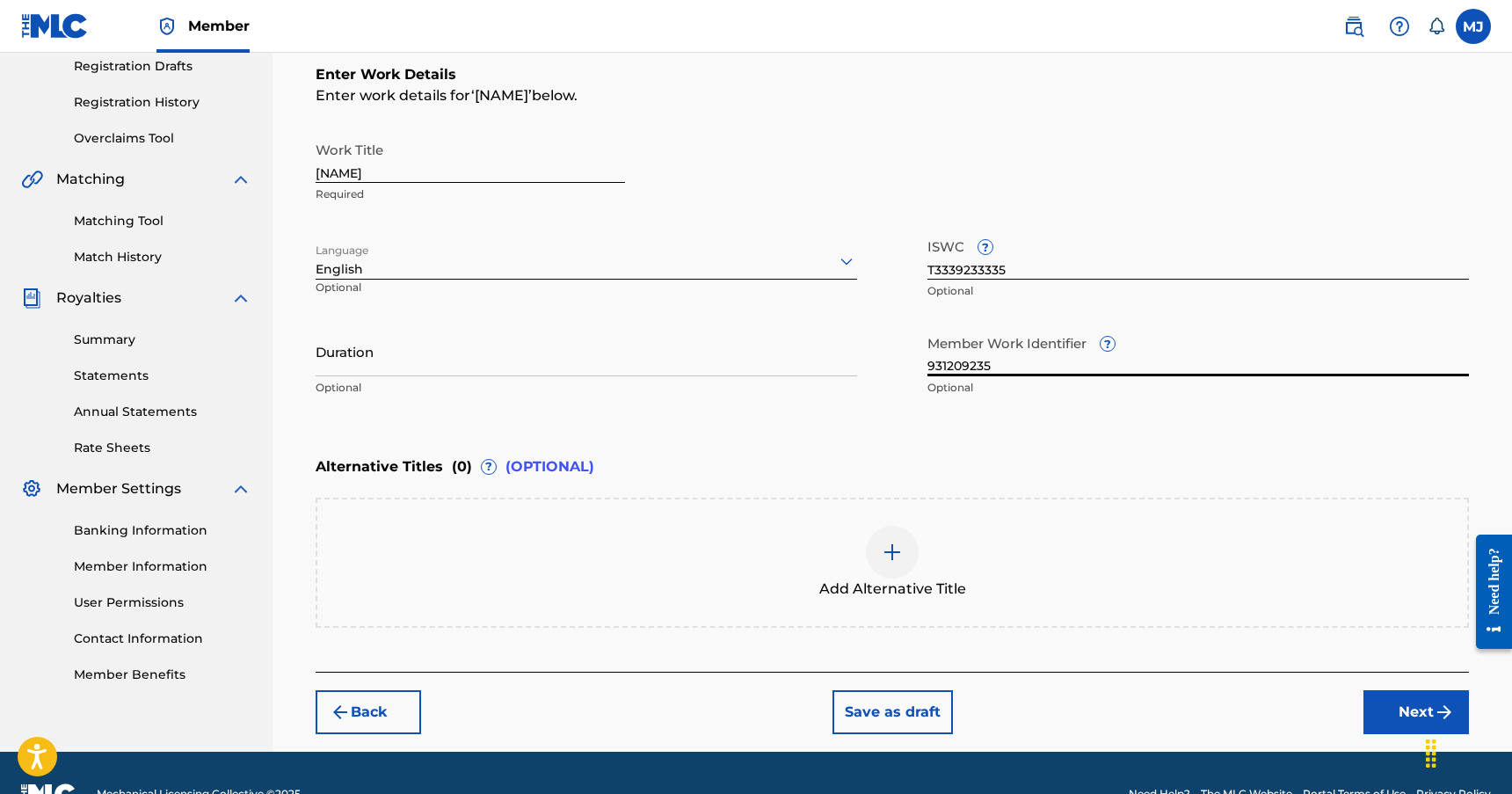 type on "931209235" 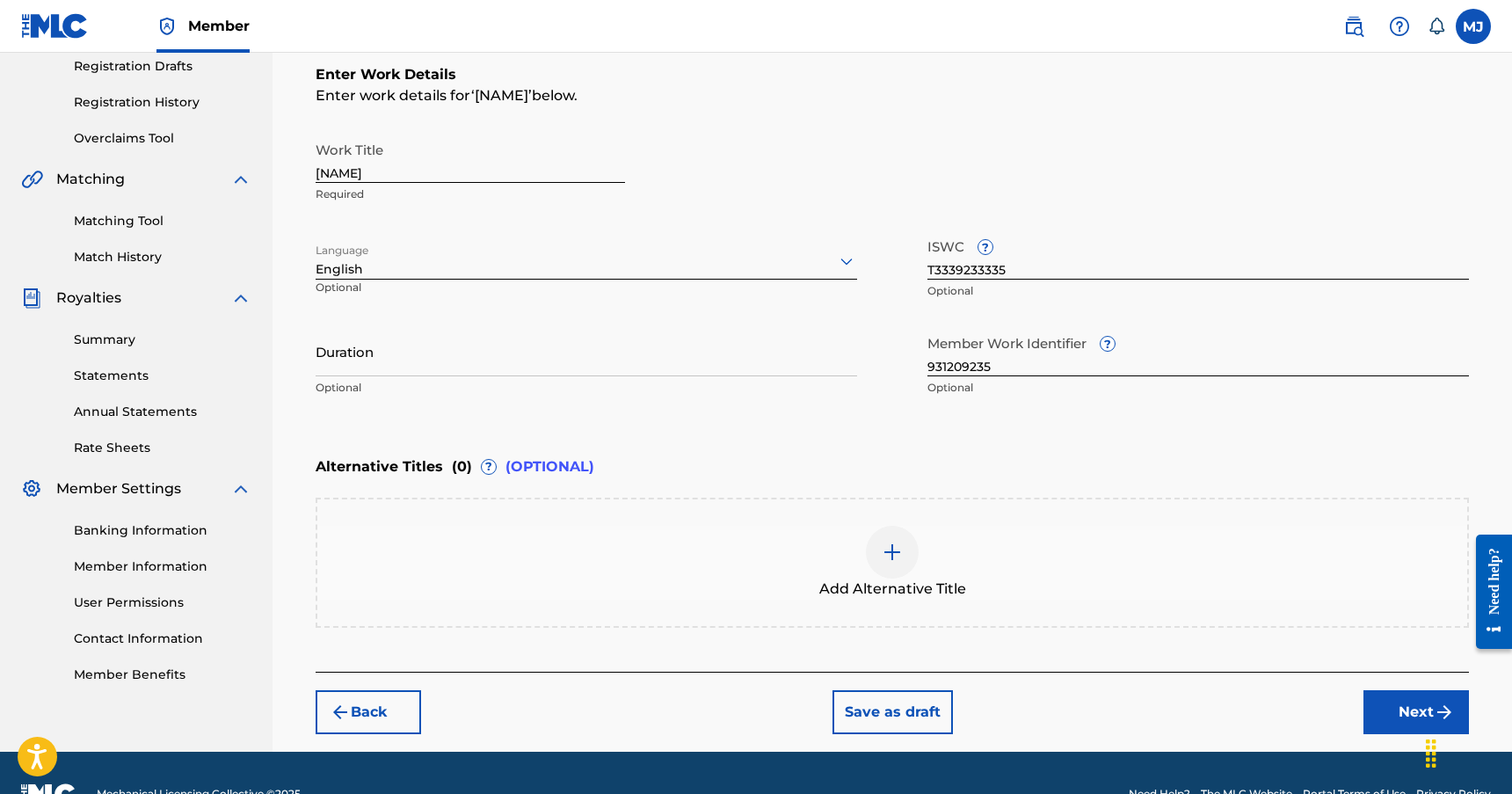 click on "Duration" at bounding box center [586, 351] 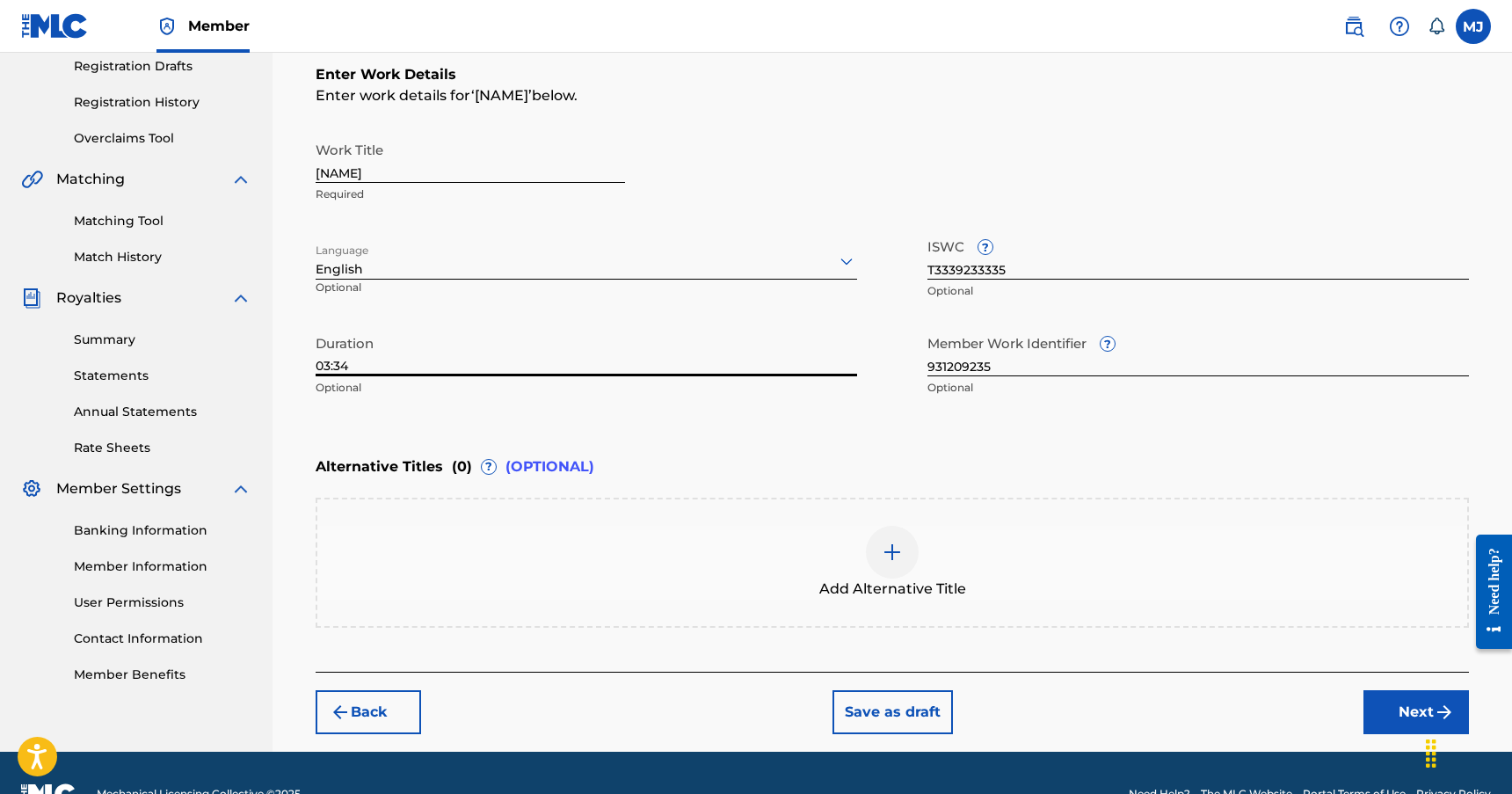 type on "03:34" 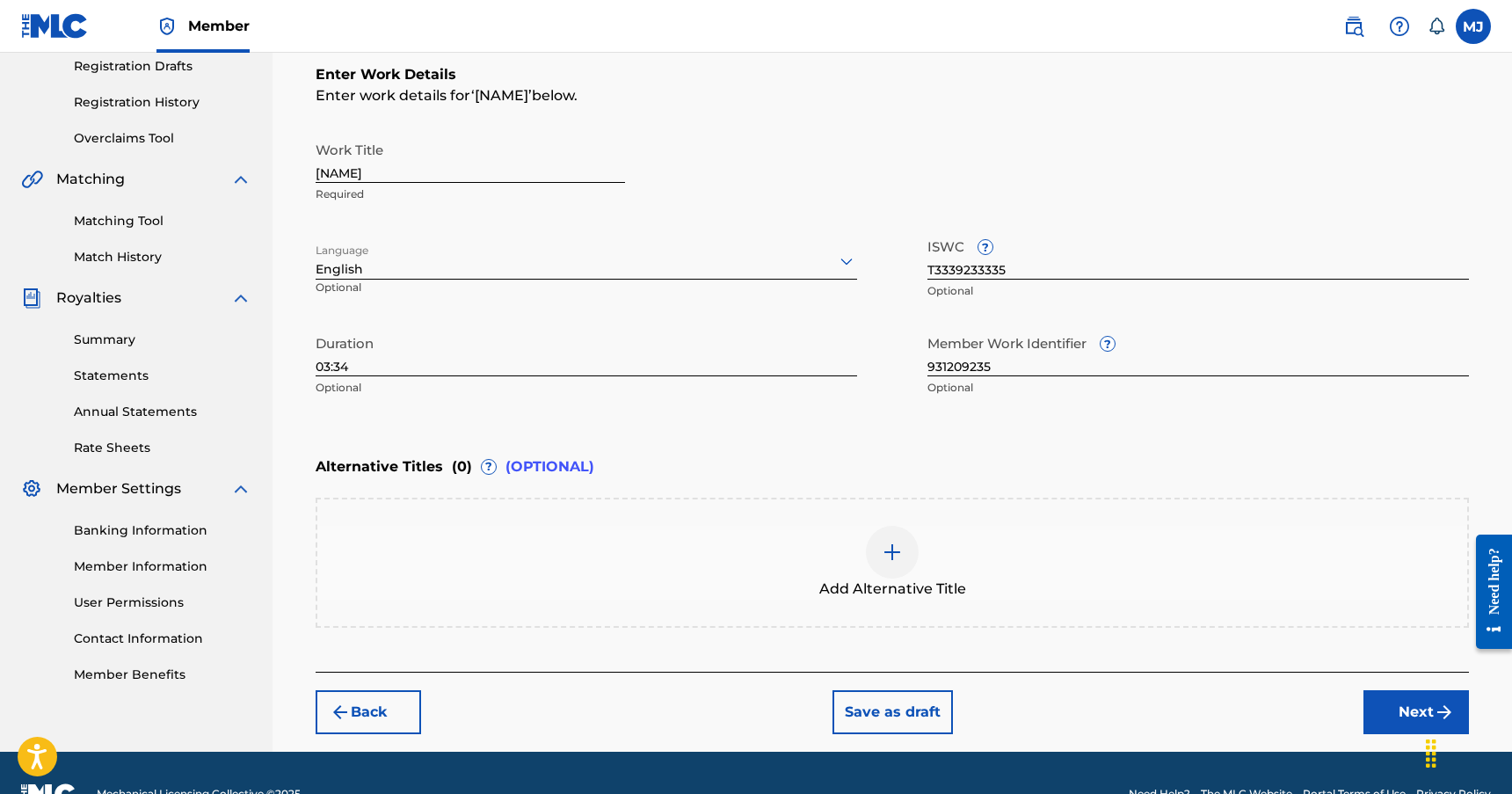click on "Alternative Titles ( 0 ) ? (OPTIONAL)" at bounding box center (892, 467) 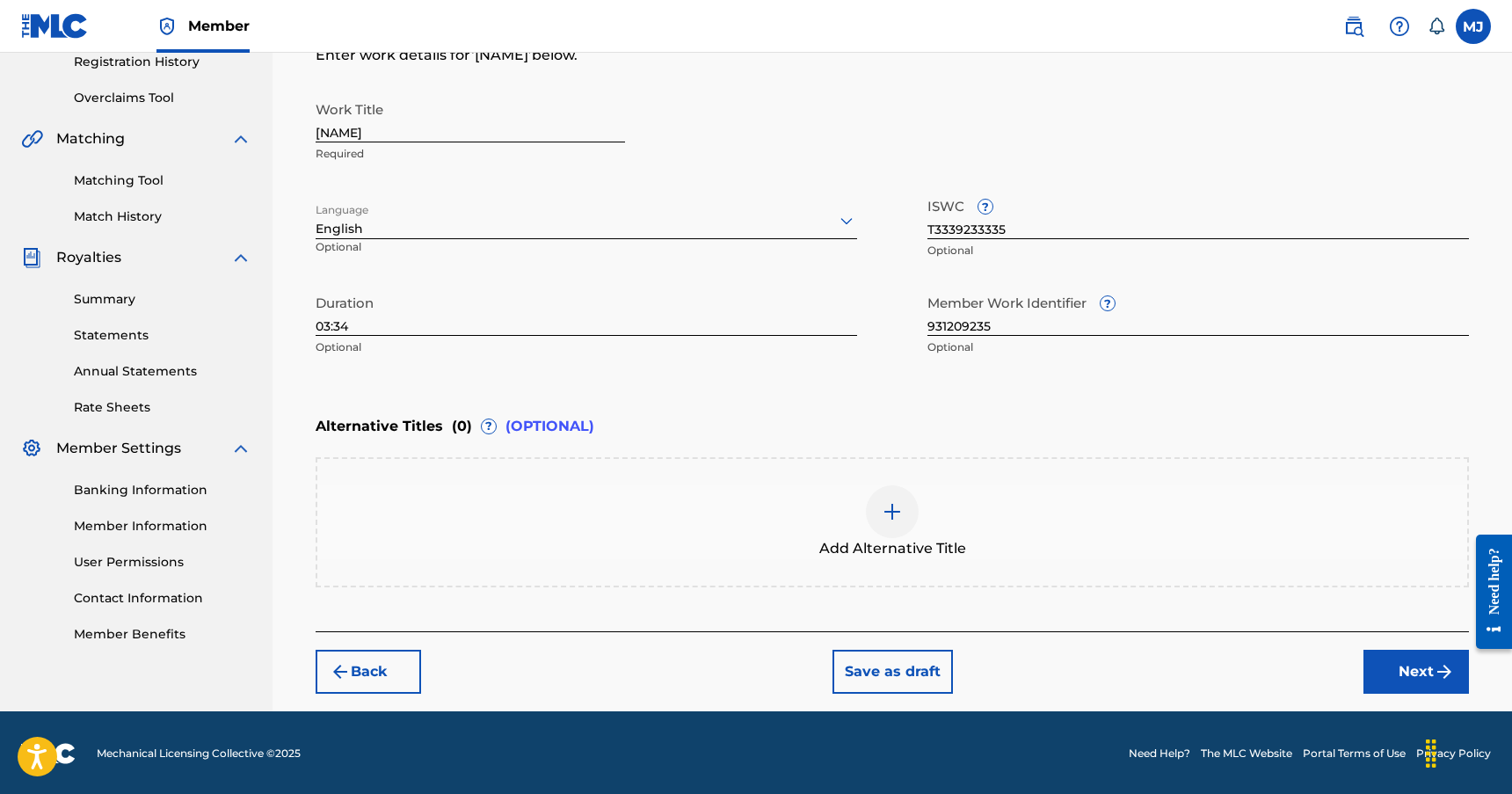 scroll, scrollTop: 343, scrollLeft: 0, axis: vertical 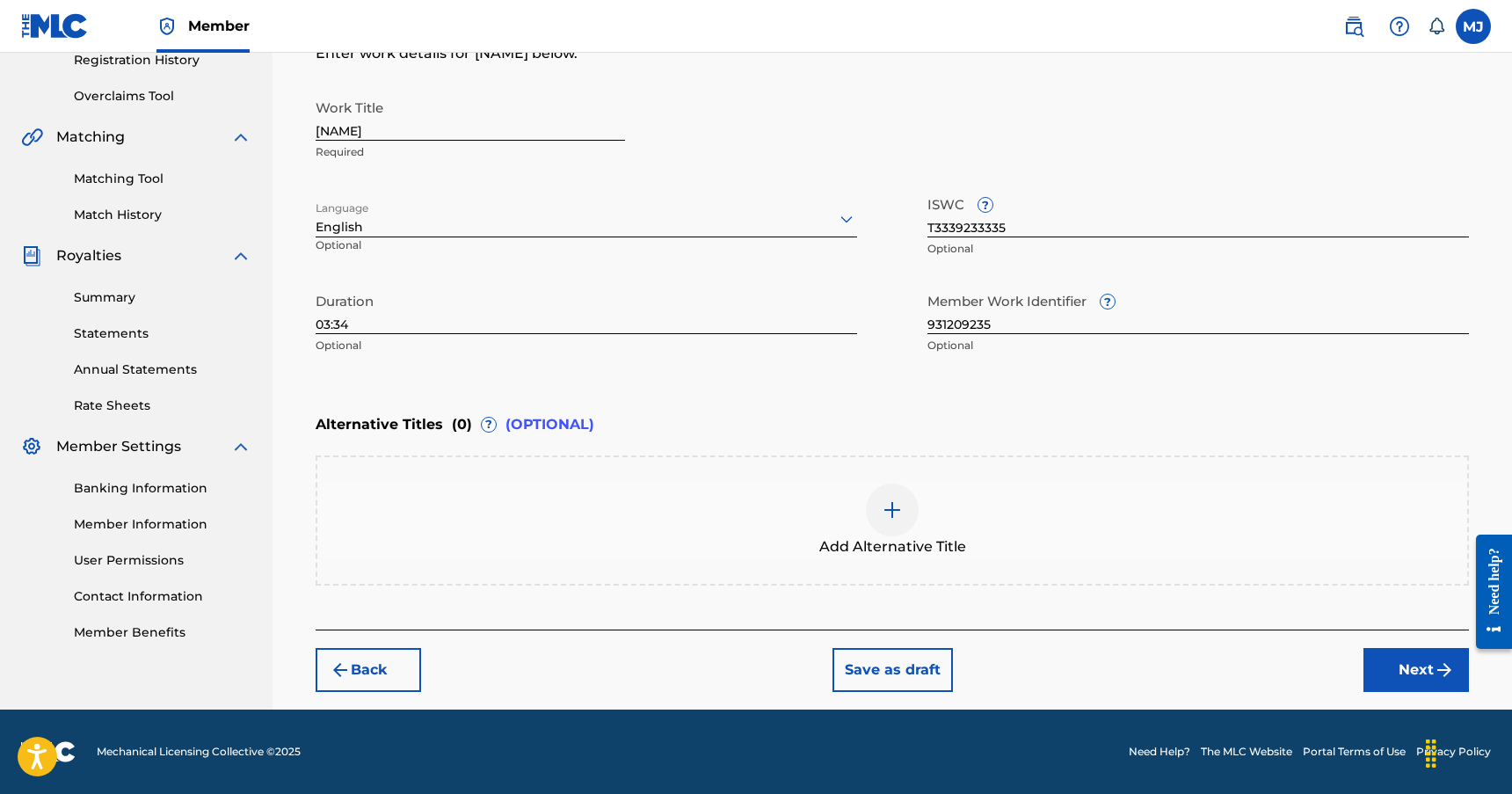click on "Next" at bounding box center [1416, 670] 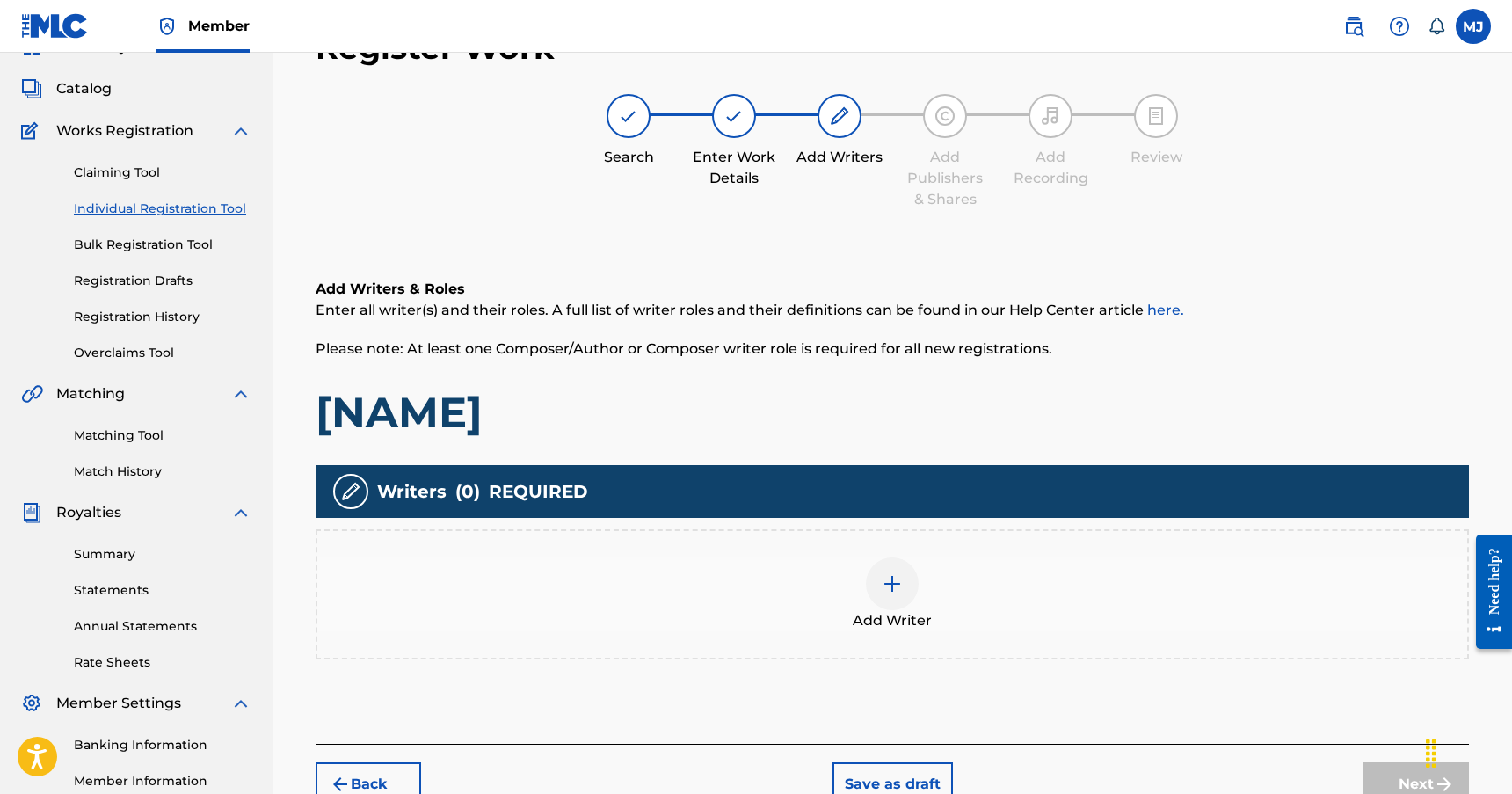 scroll, scrollTop: 79, scrollLeft: 0, axis: vertical 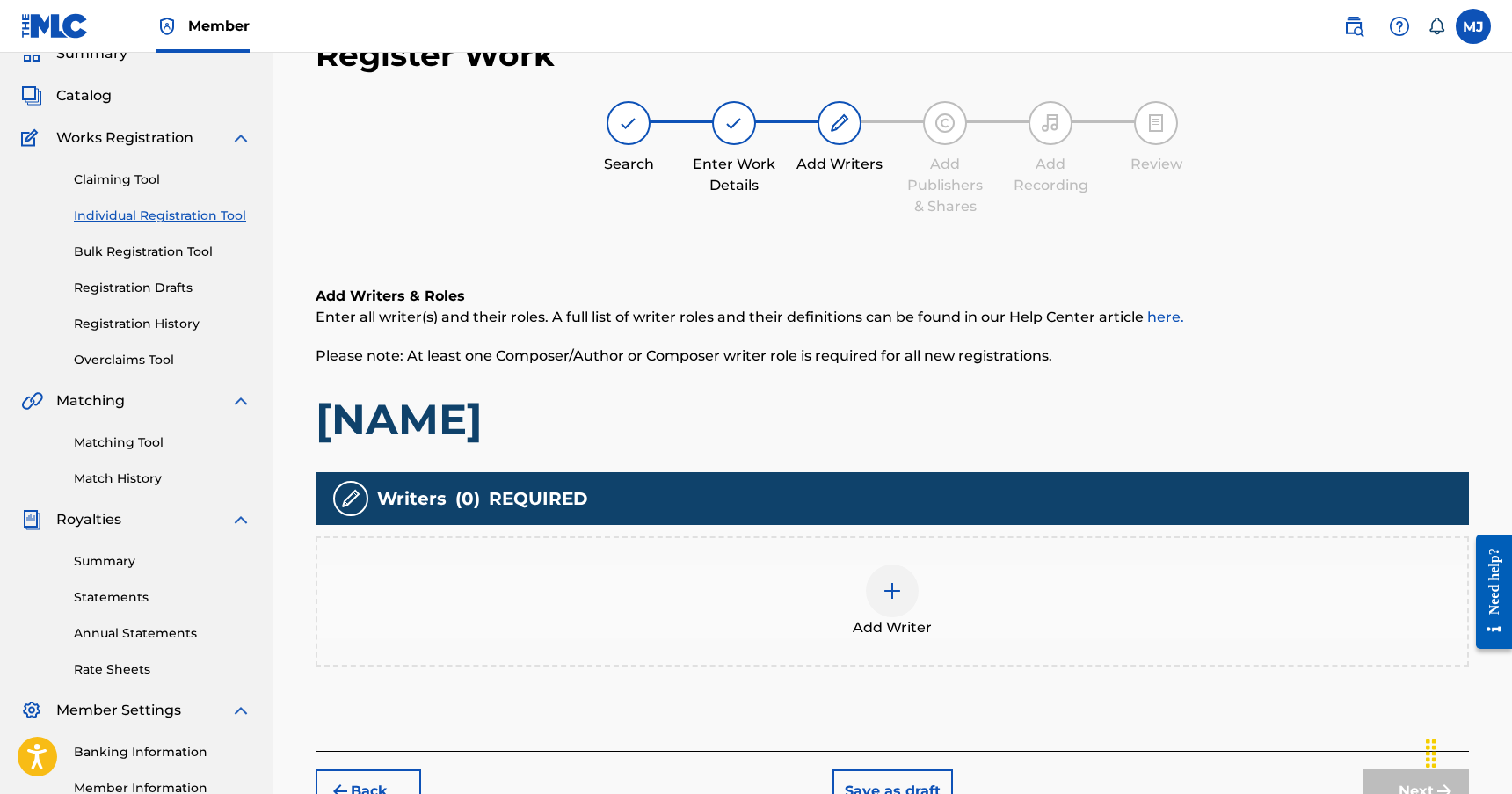 click at bounding box center (892, 591) 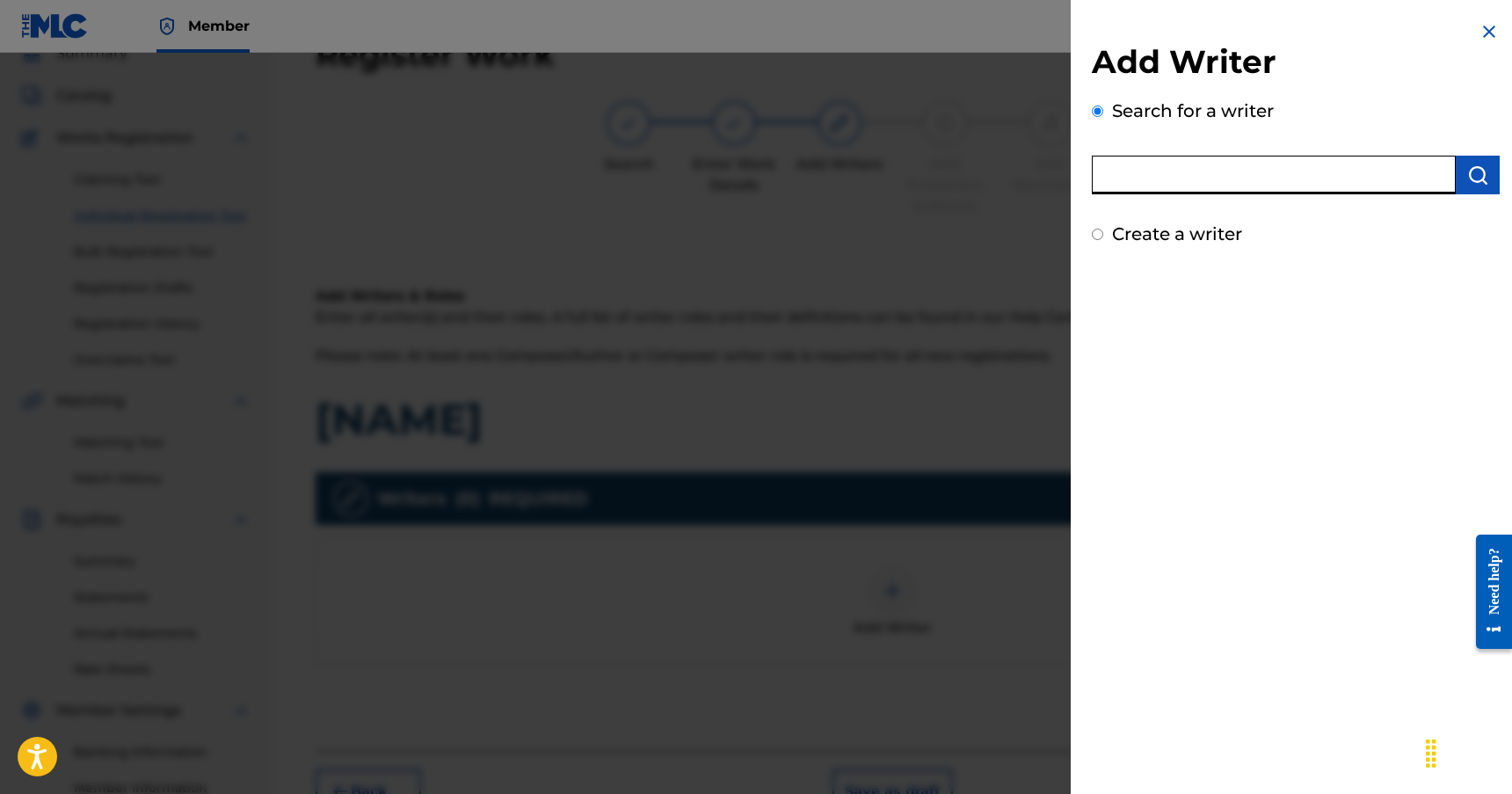 click at bounding box center [1274, 175] 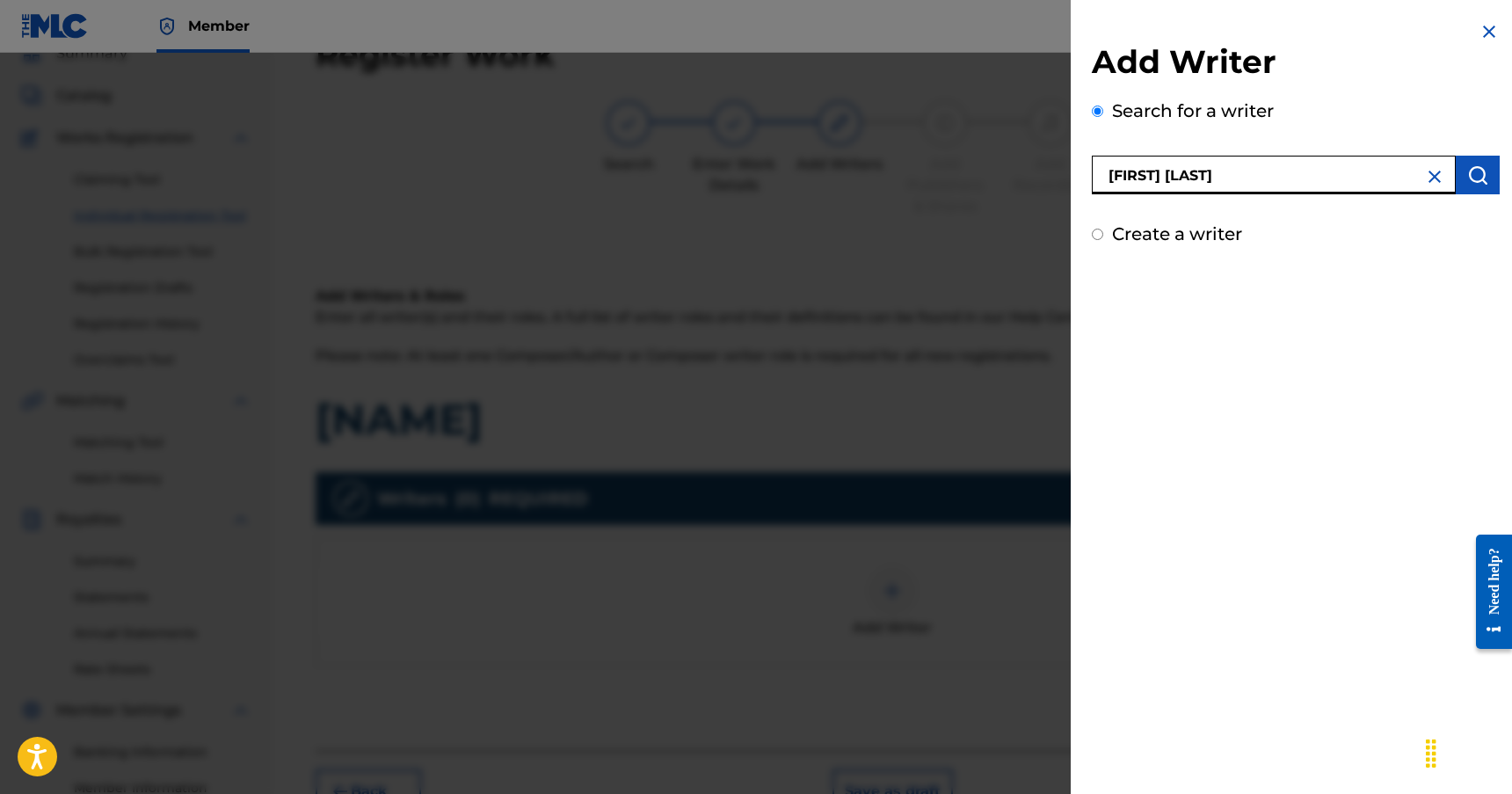 type on "[FIRST] [LAST]" 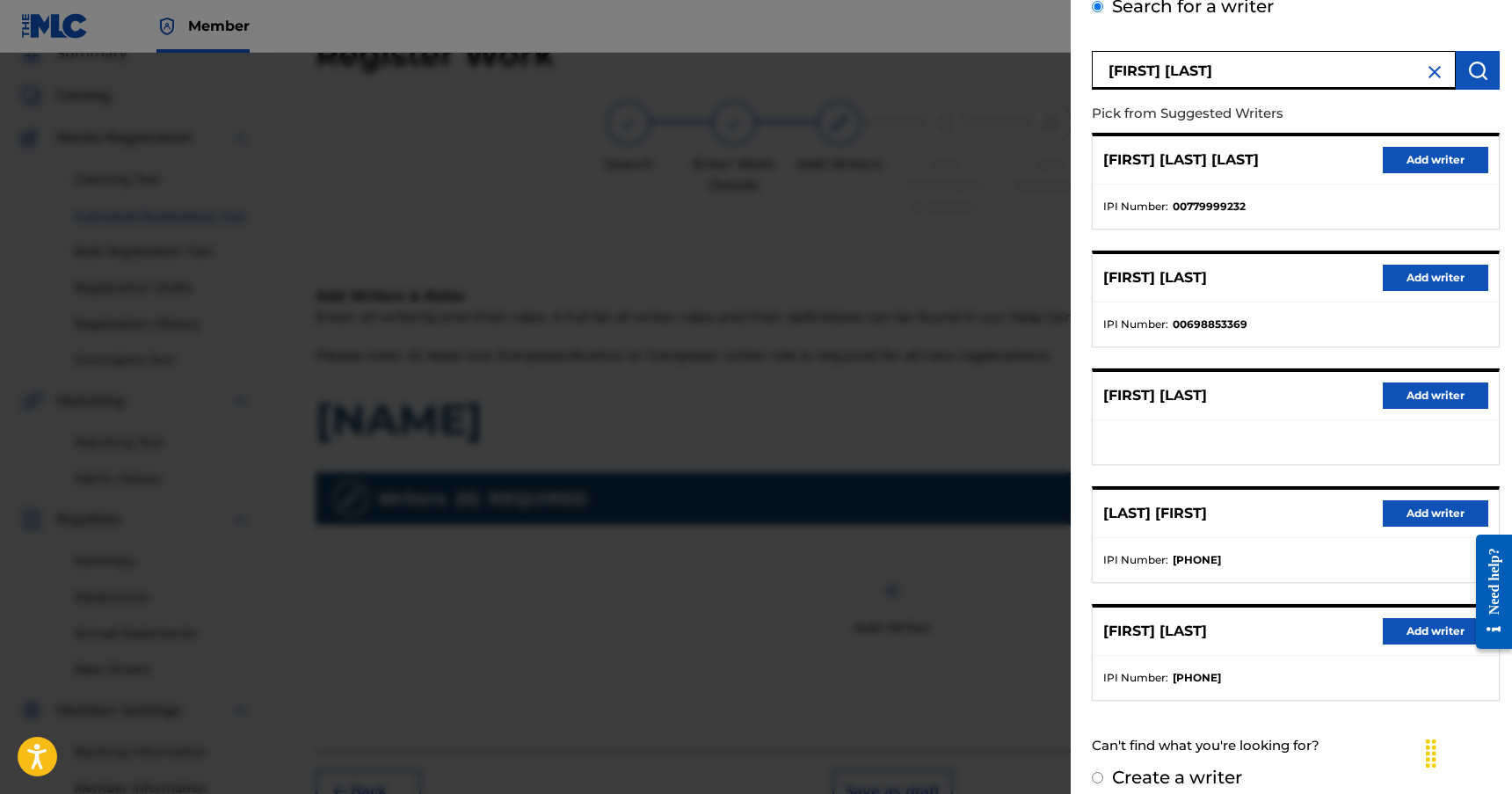 scroll, scrollTop: 122, scrollLeft: 0, axis: vertical 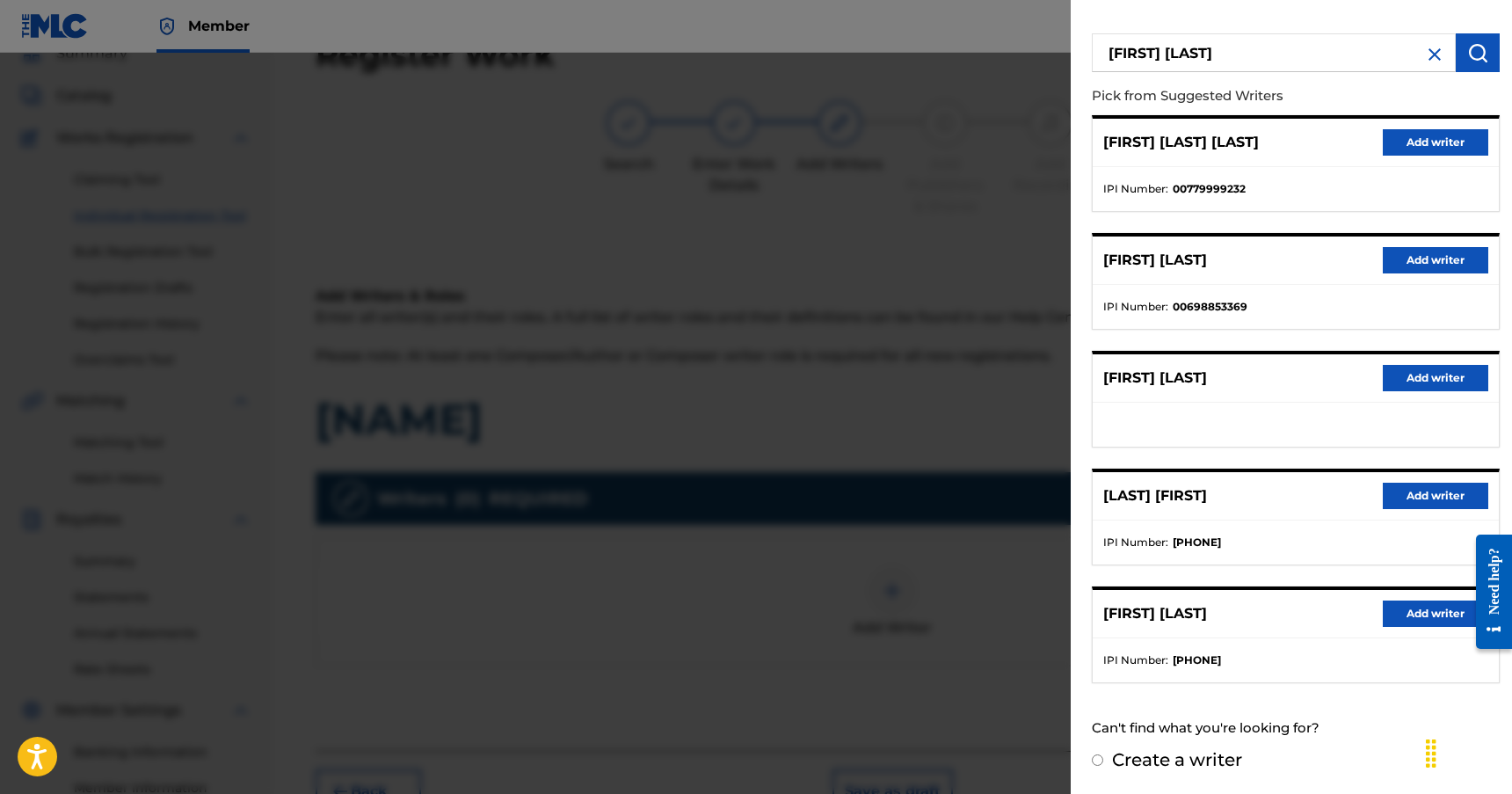 click on "Add writer" at bounding box center [1436, 614] 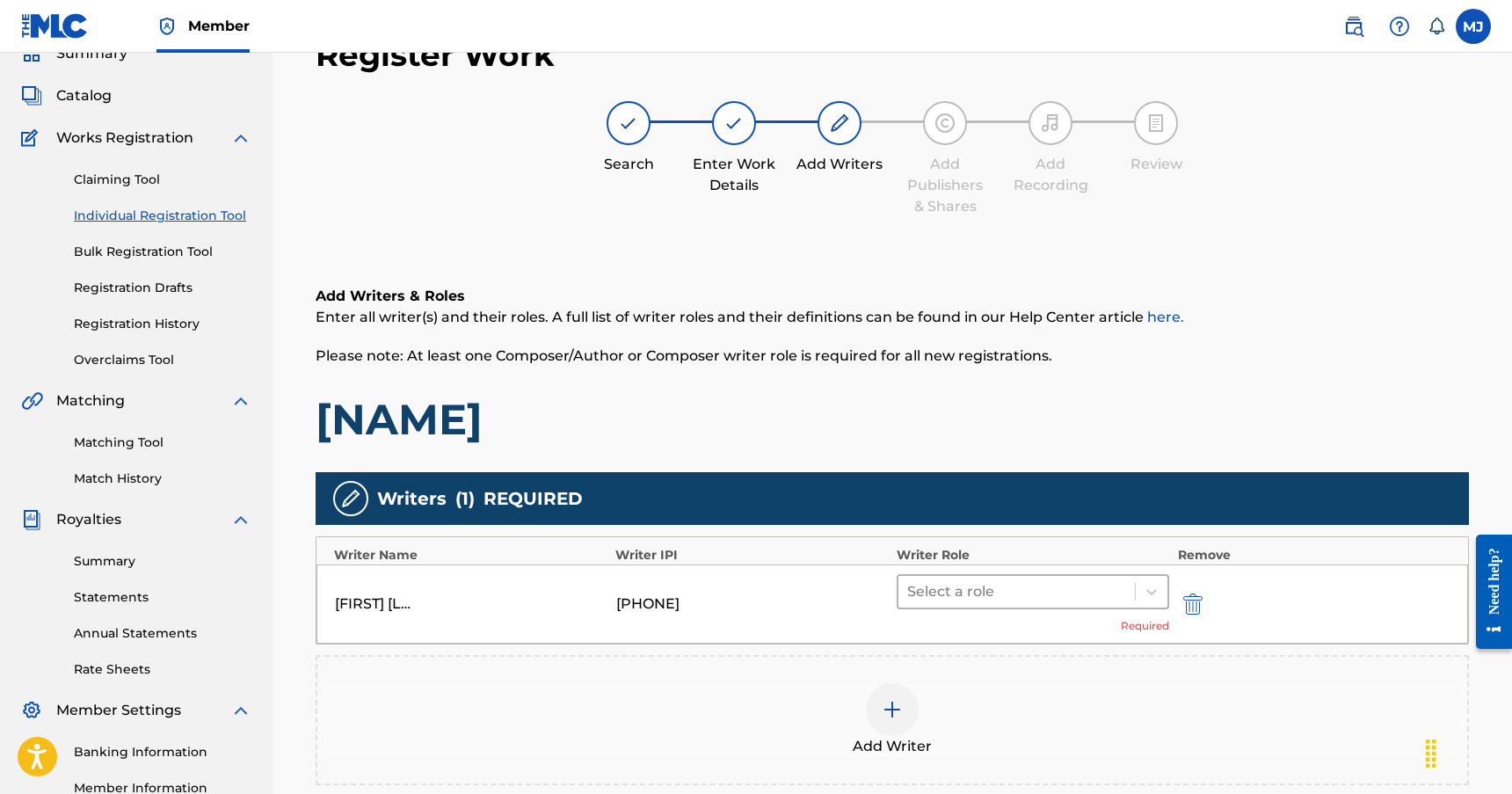 click at bounding box center (1016, 592) 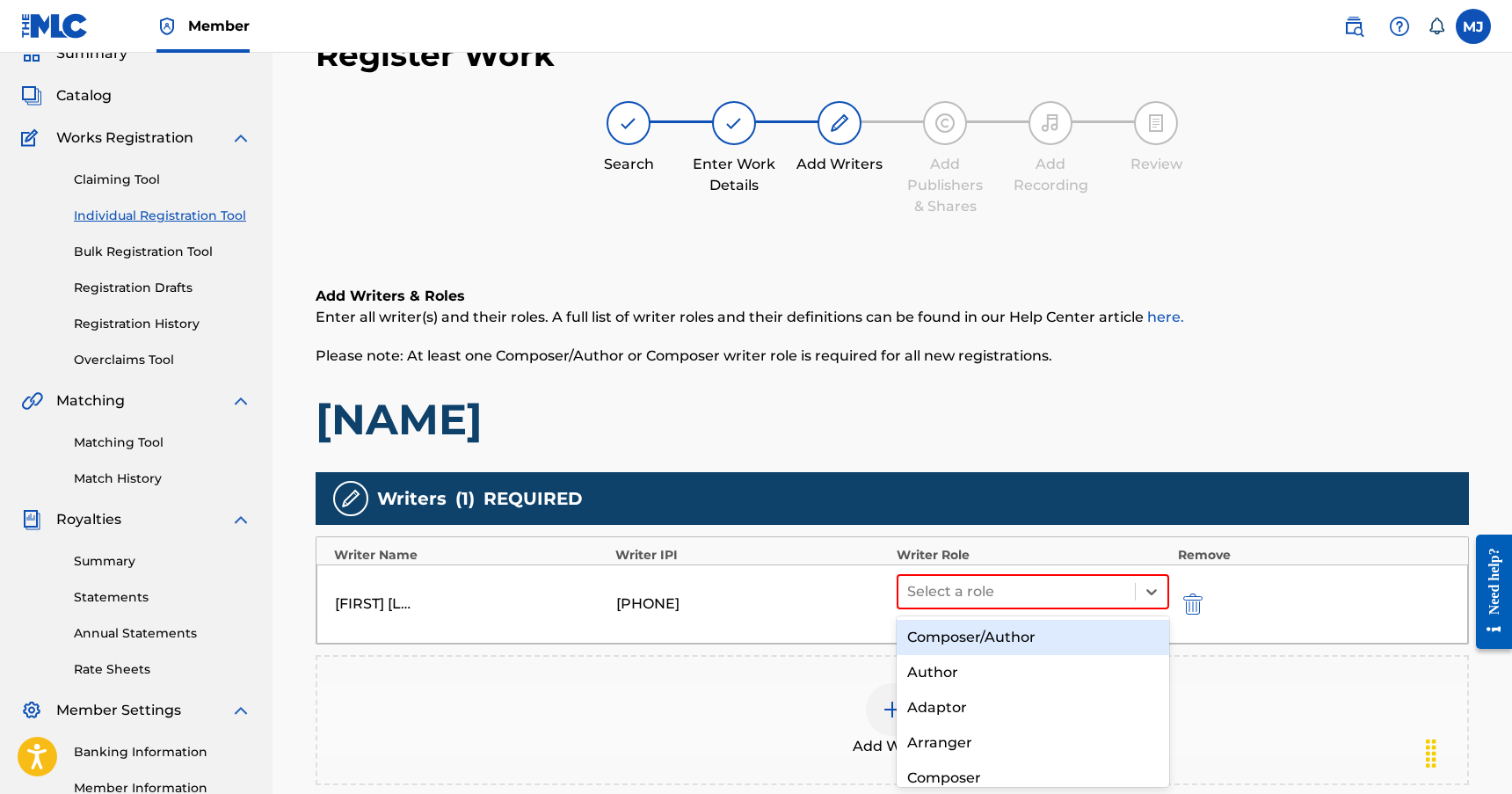 click on "Composer/Author" at bounding box center [1033, 637] 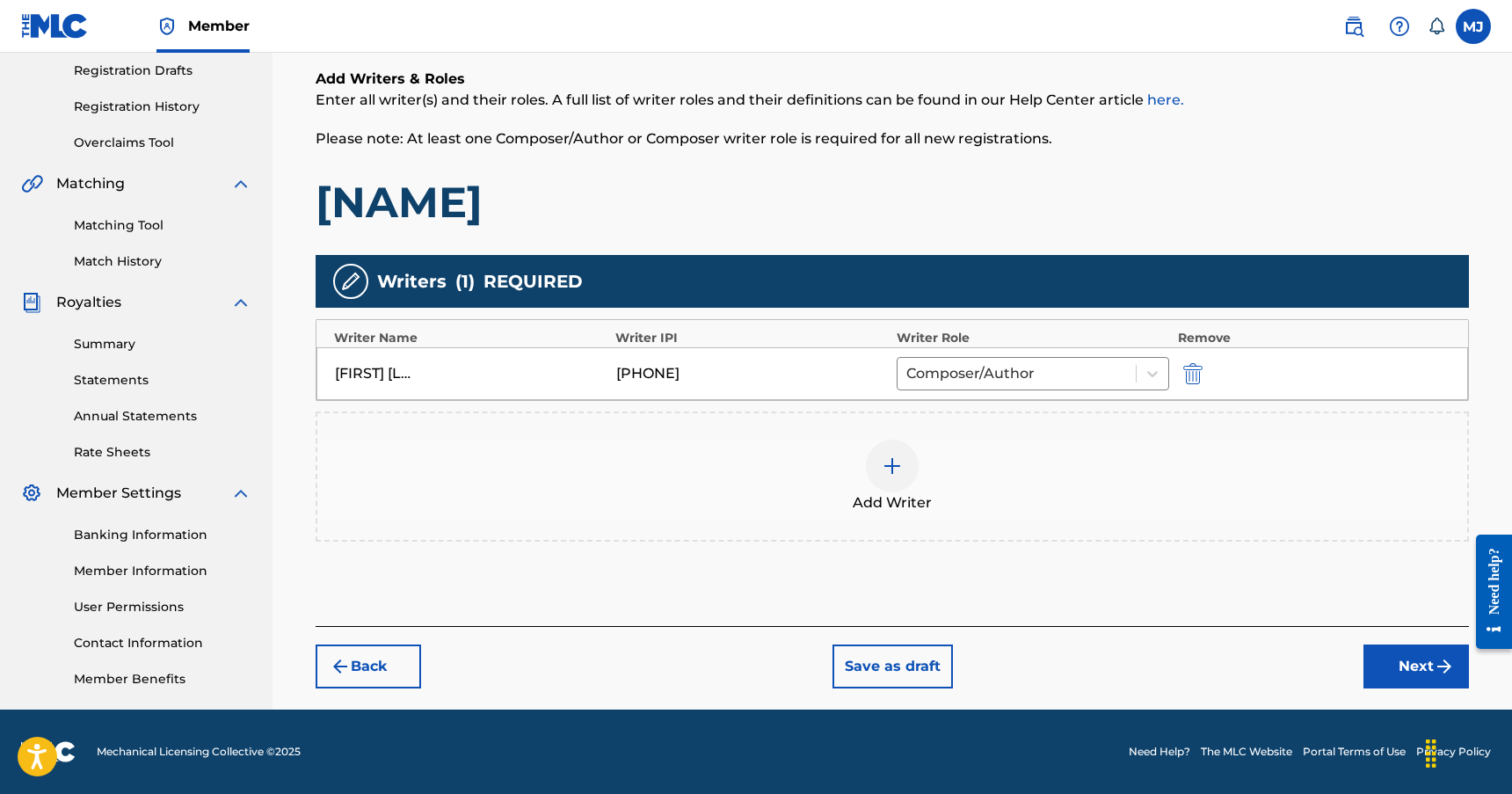 click on "Next" at bounding box center (1416, 667) 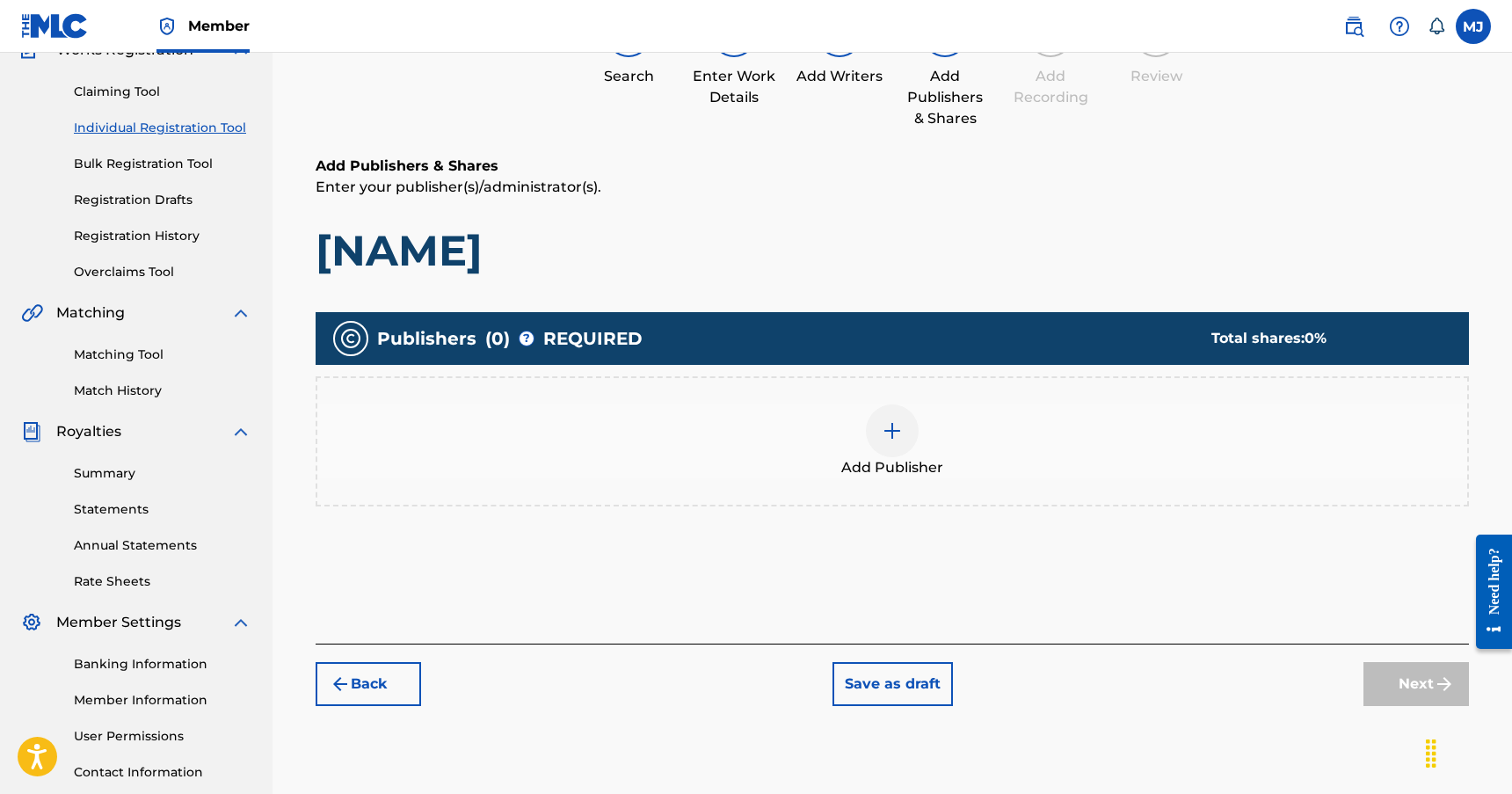 scroll, scrollTop: 79, scrollLeft: 0, axis: vertical 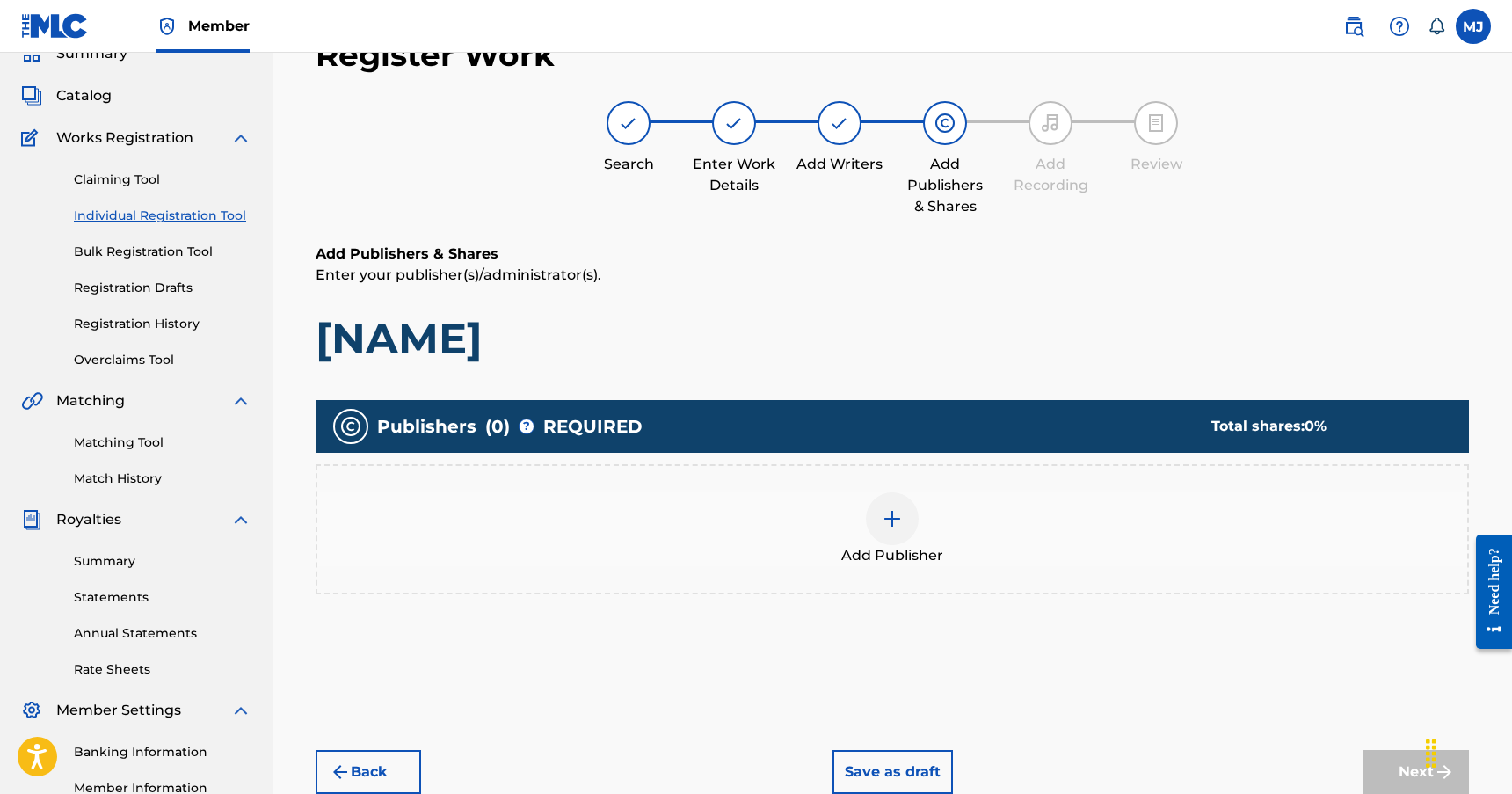 click at bounding box center (892, 519) 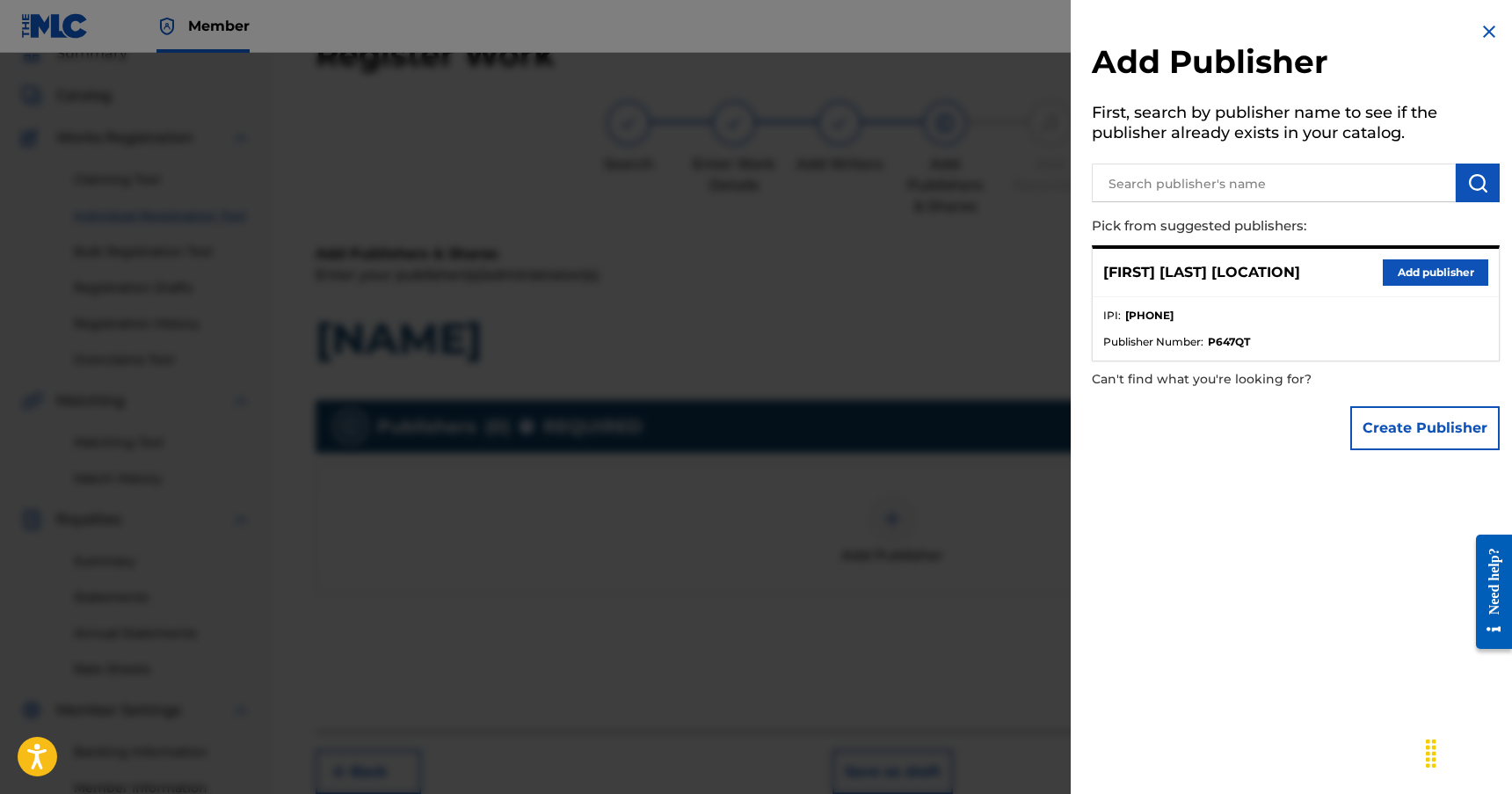 click on "Add publisher" at bounding box center [1436, 273] 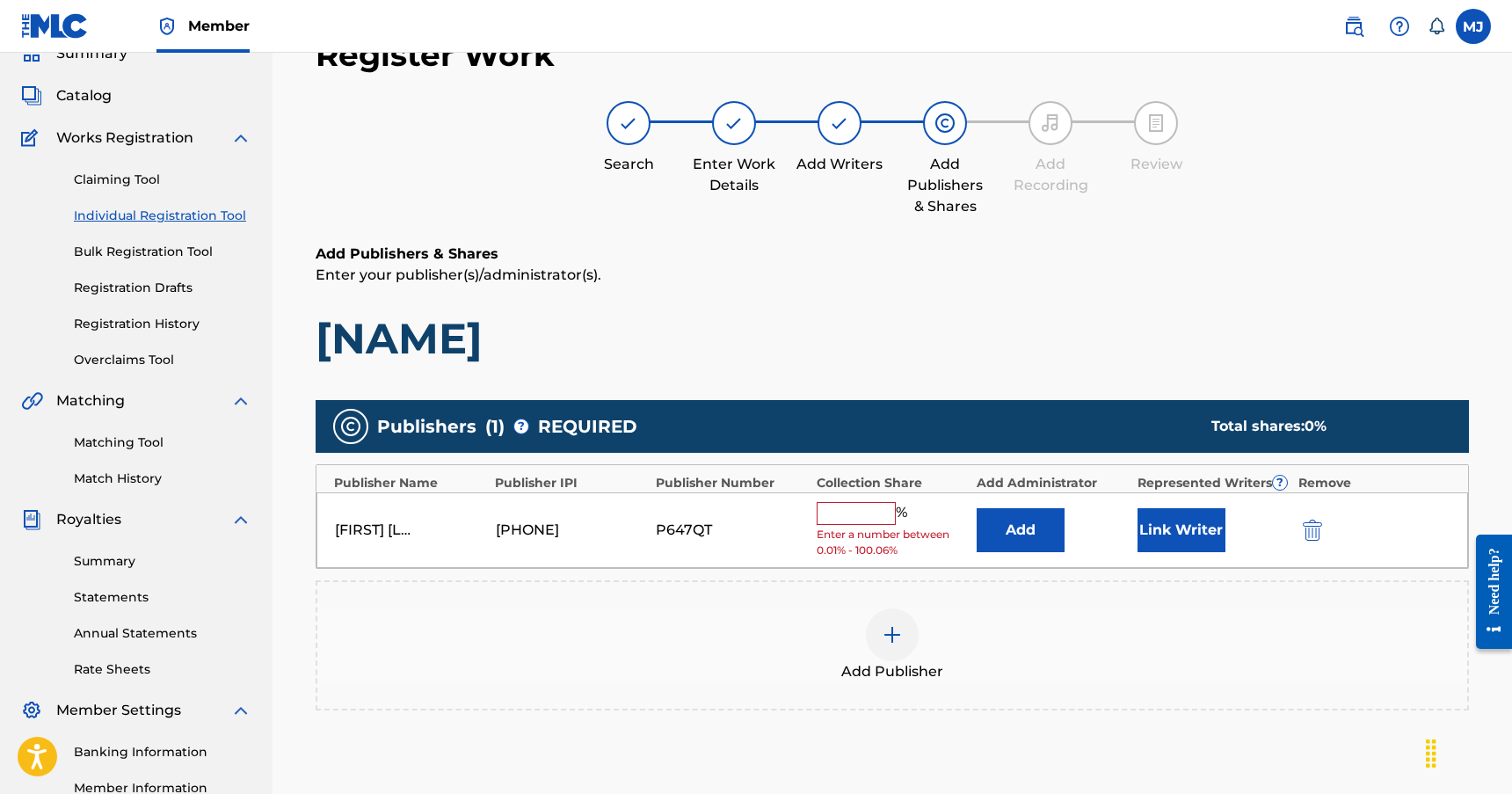 click at bounding box center (856, 514) 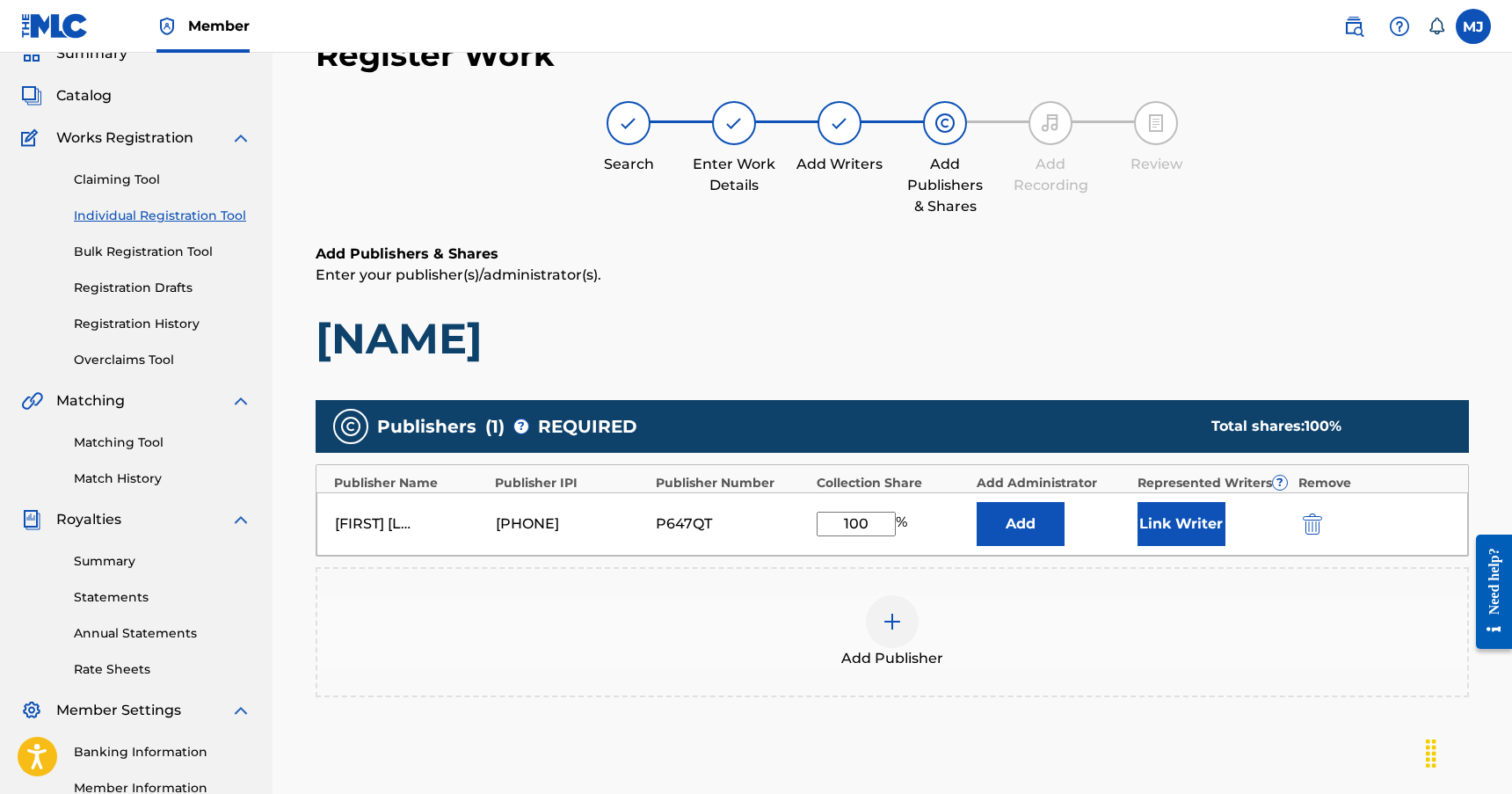 type on "100" 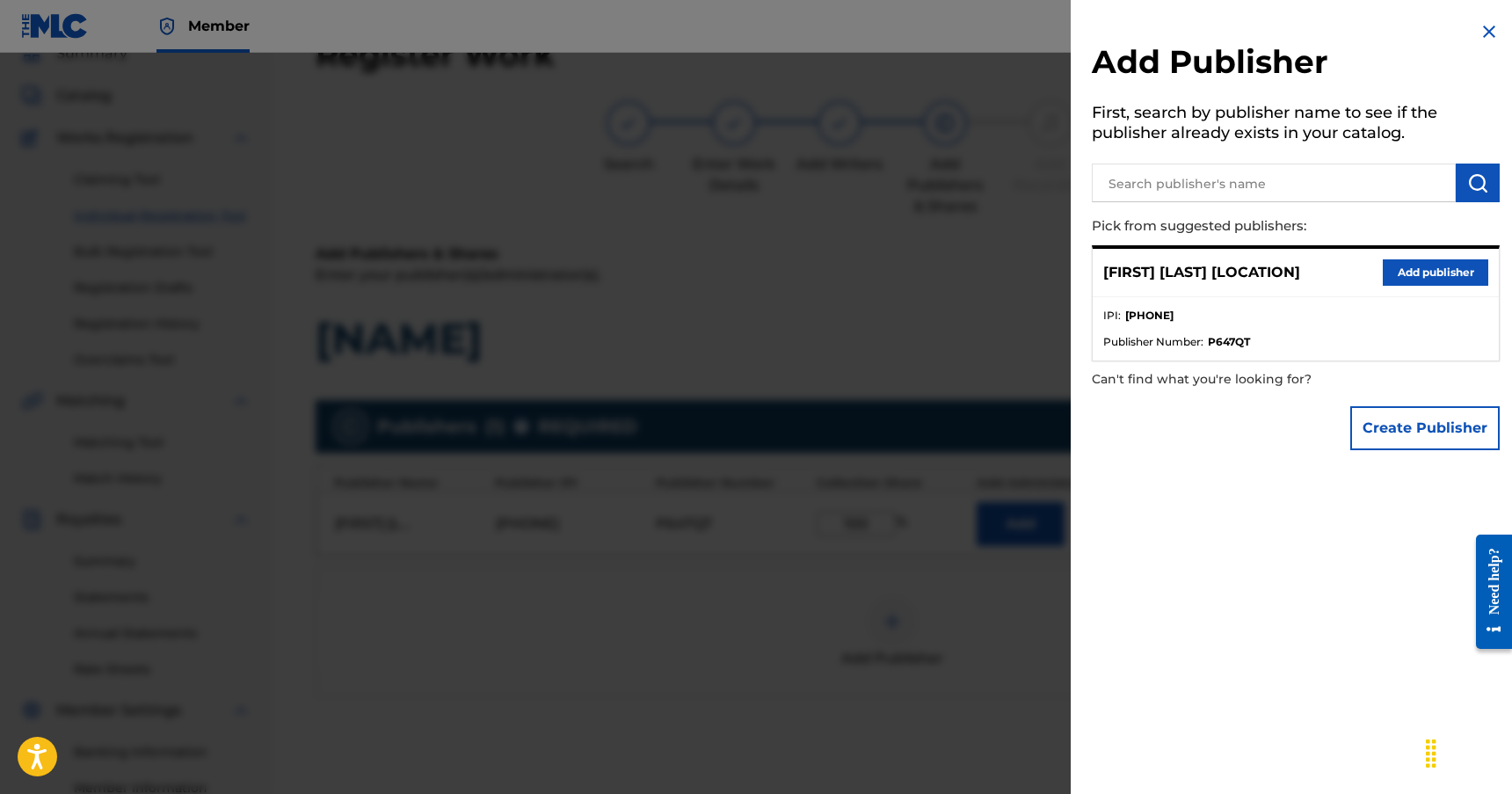 click at bounding box center [1489, 32] 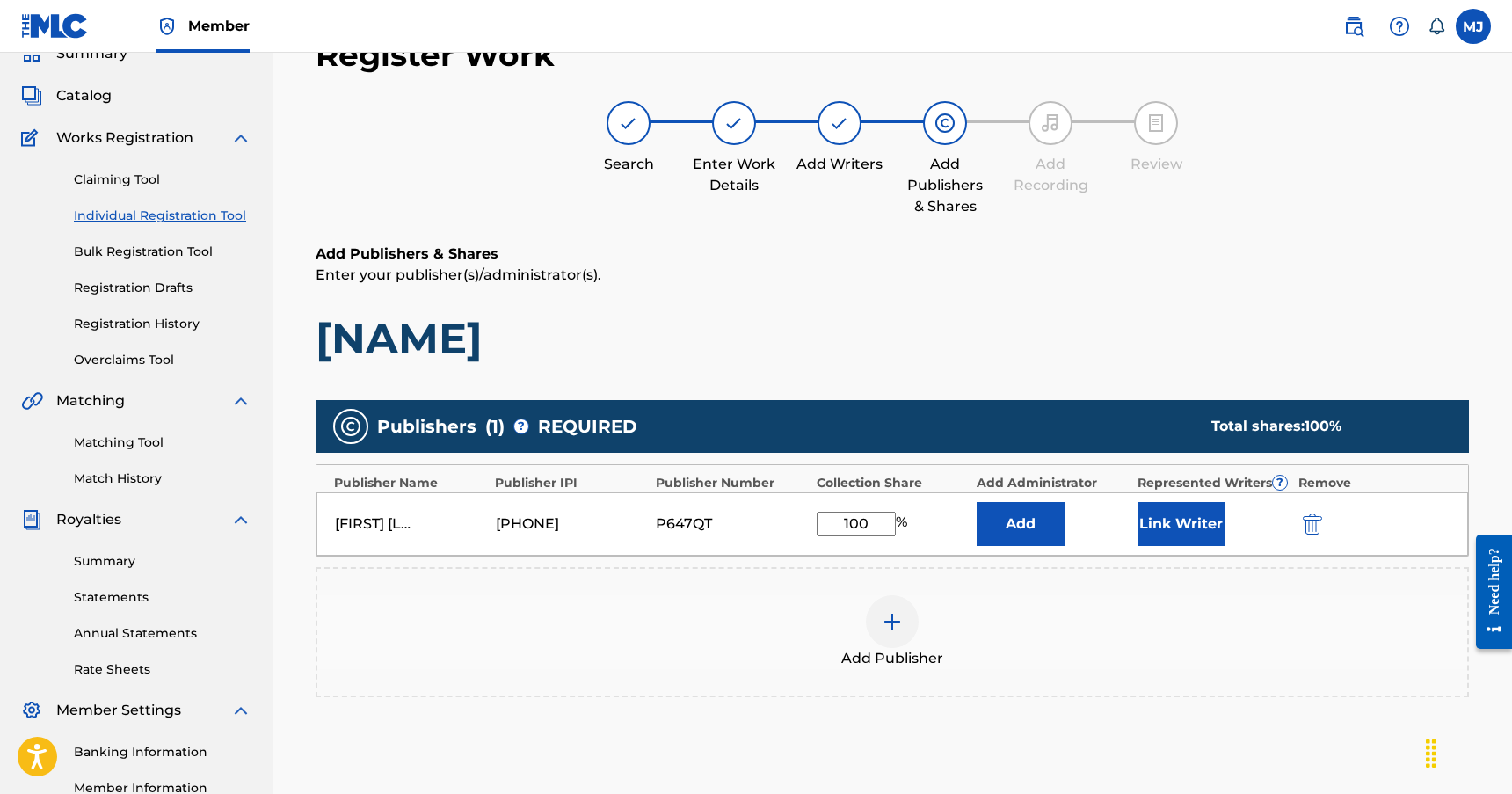 click on "Link Writer" at bounding box center (1181, 524) 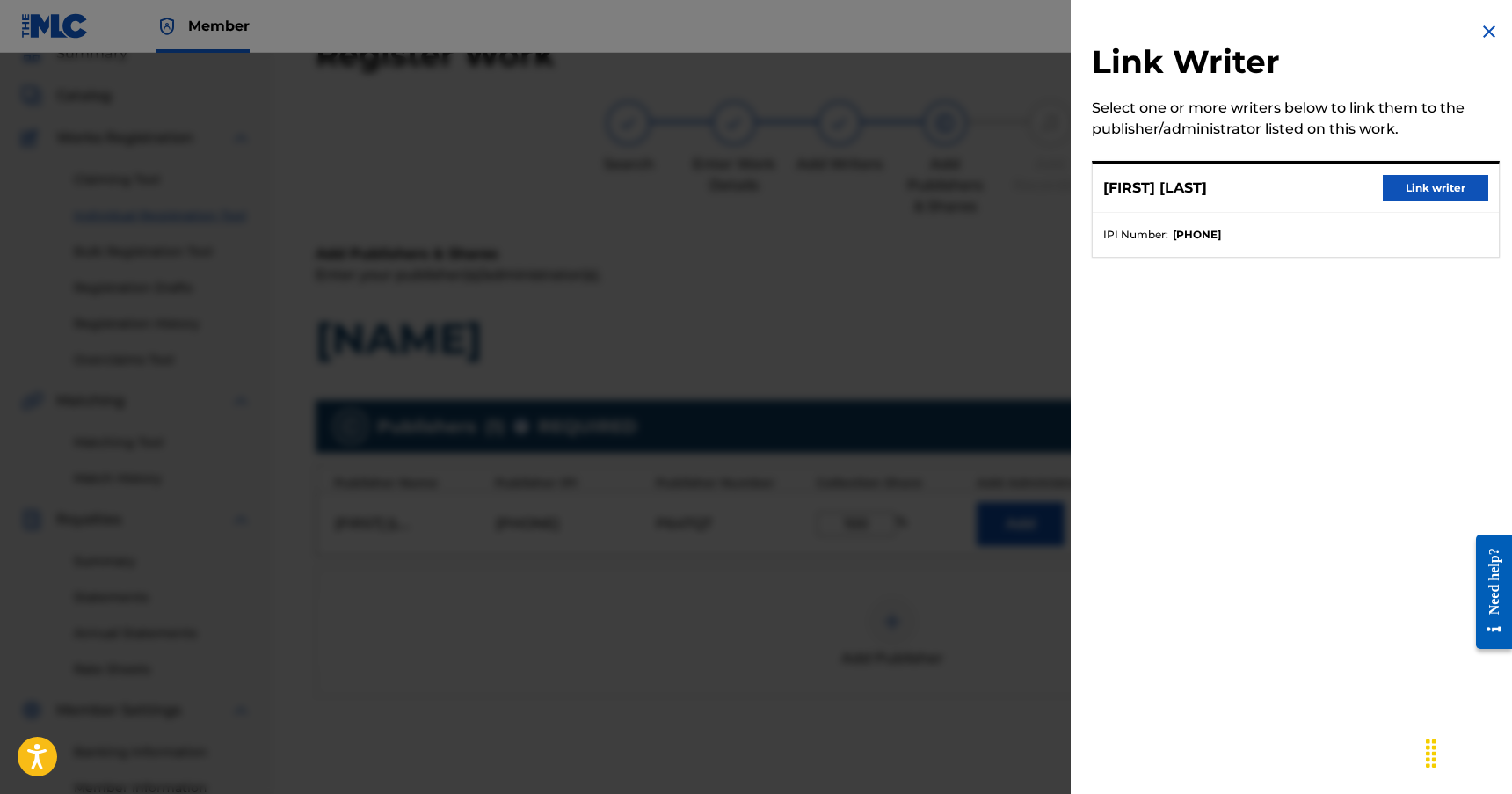 click on "Link writer" at bounding box center (1436, 188) 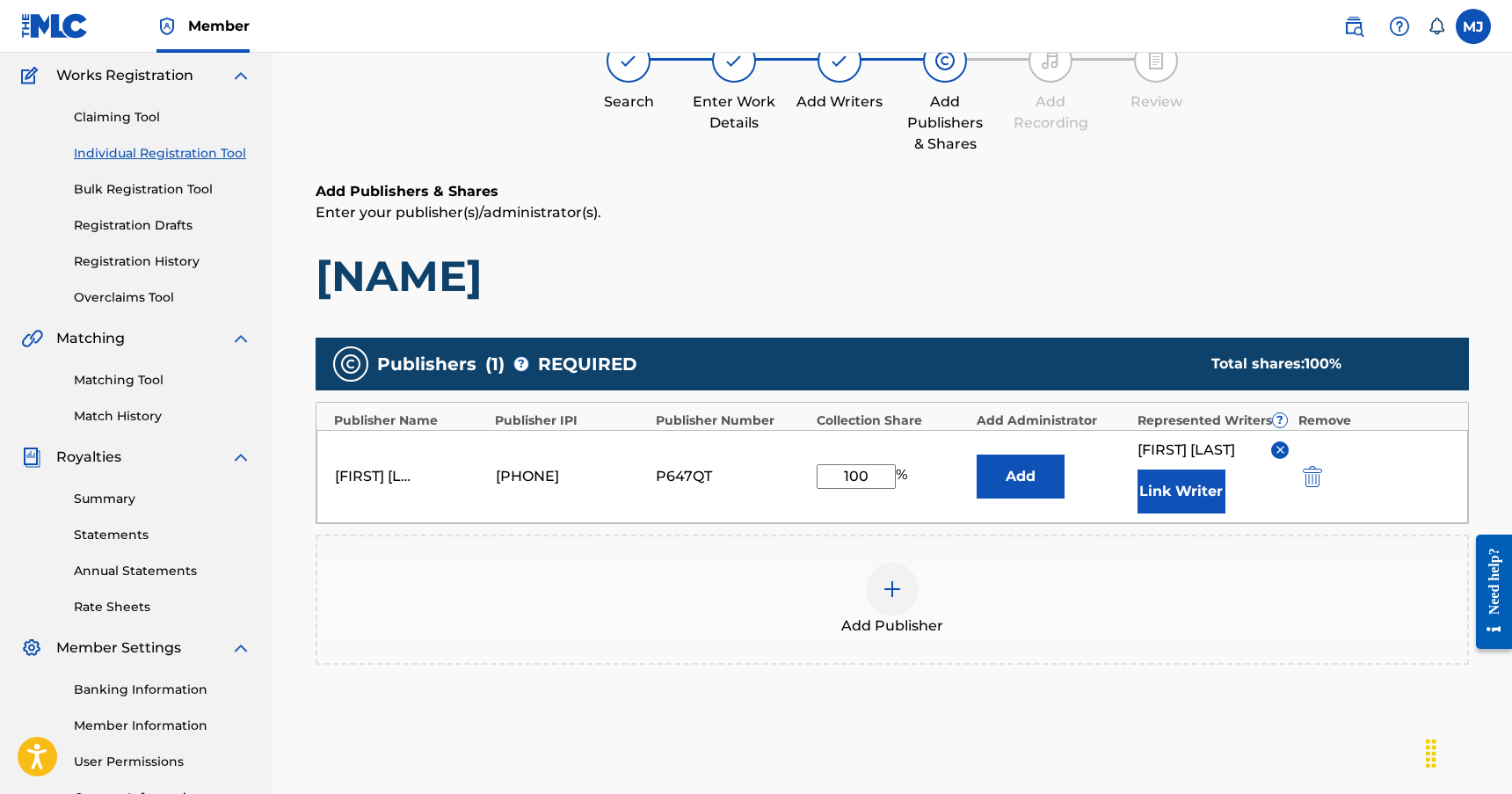 scroll, scrollTop: 335, scrollLeft: 0, axis: vertical 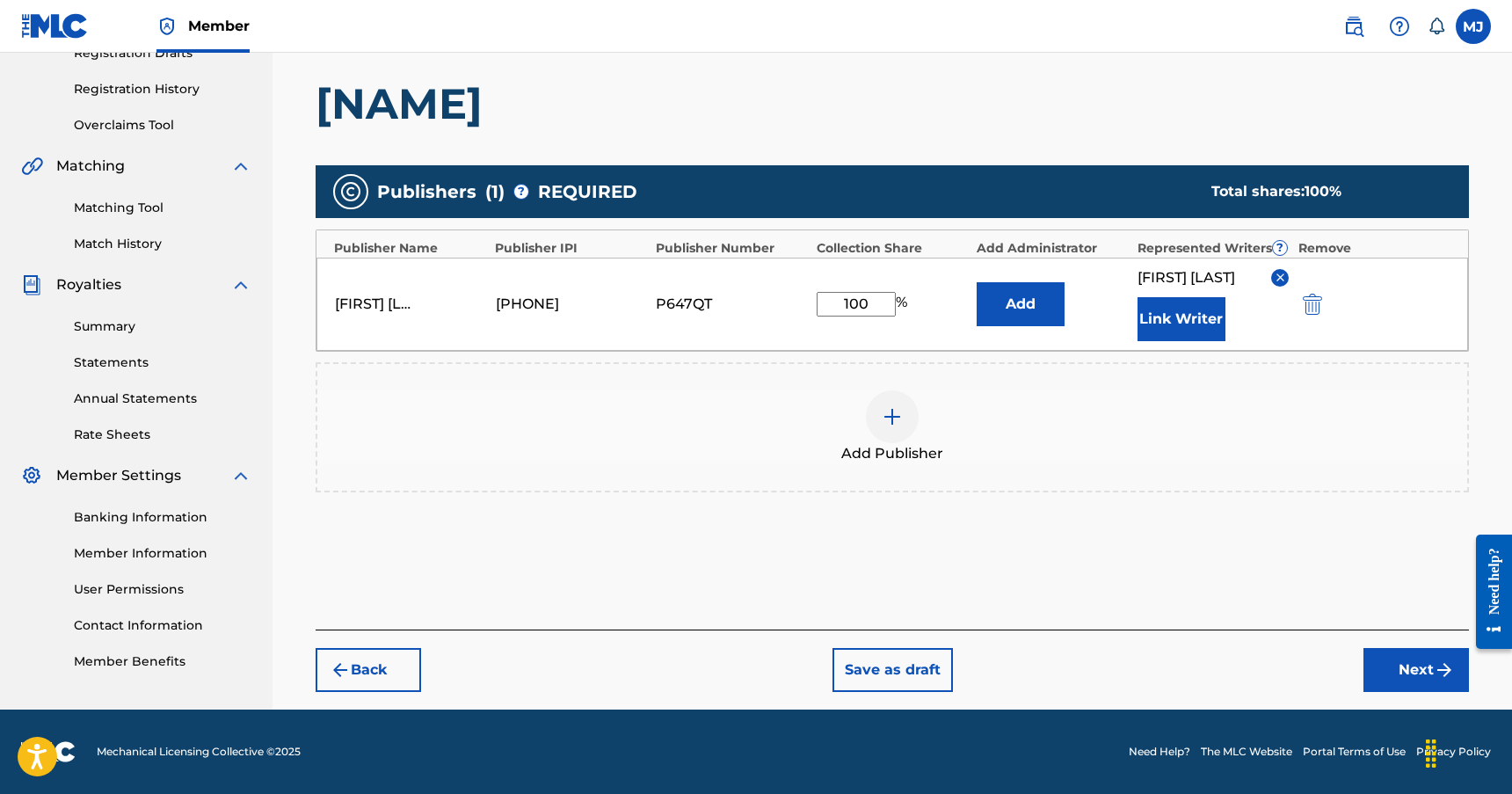 click on "Next" at bounding box center (1416, 670) 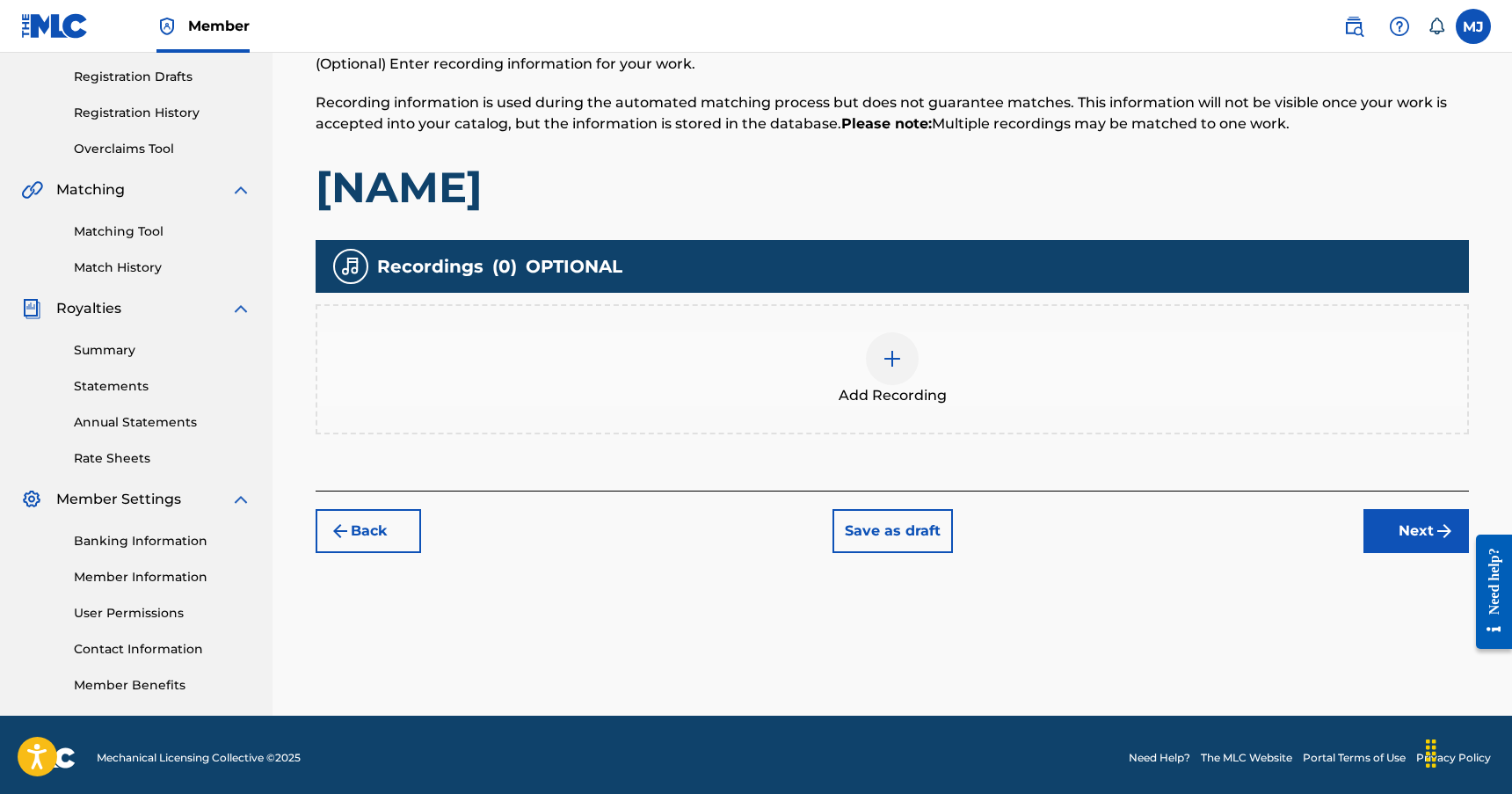 scroll, scrollTop: 296, scrollLeft: 0, axis: vertical 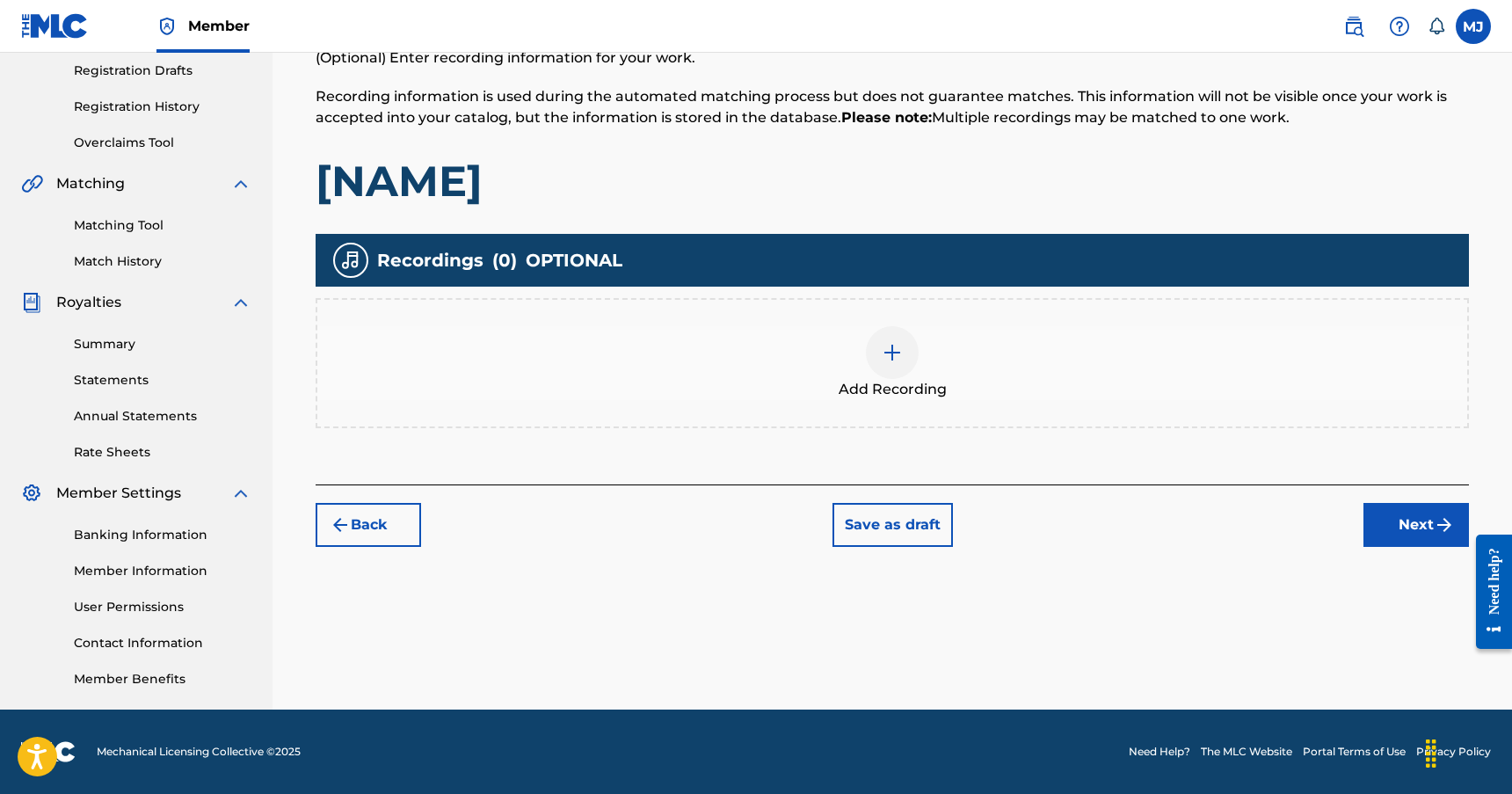 click at bounding box center (892, 353) 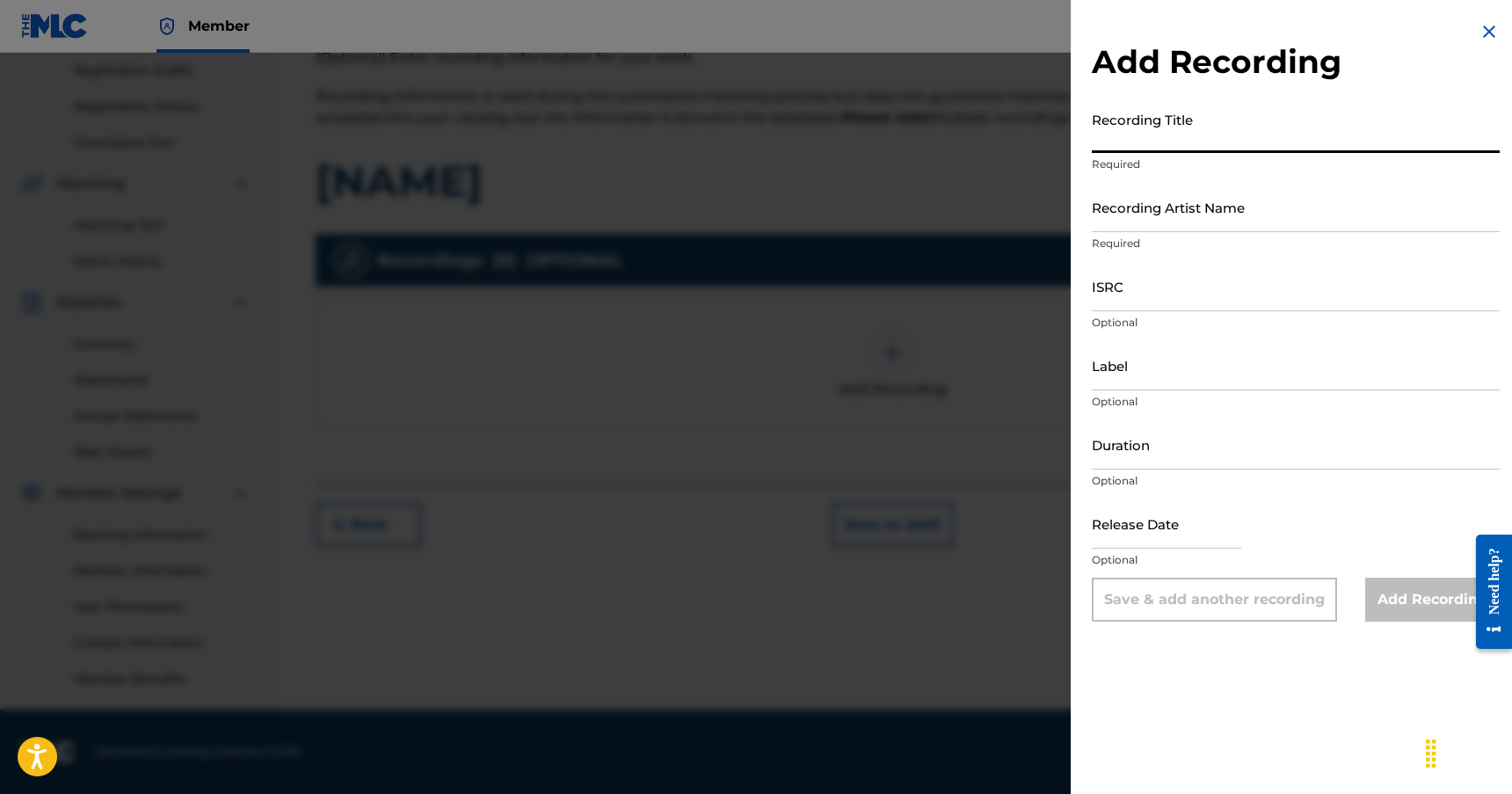 click on "Recording Title" at bounding box center [1296, 127] 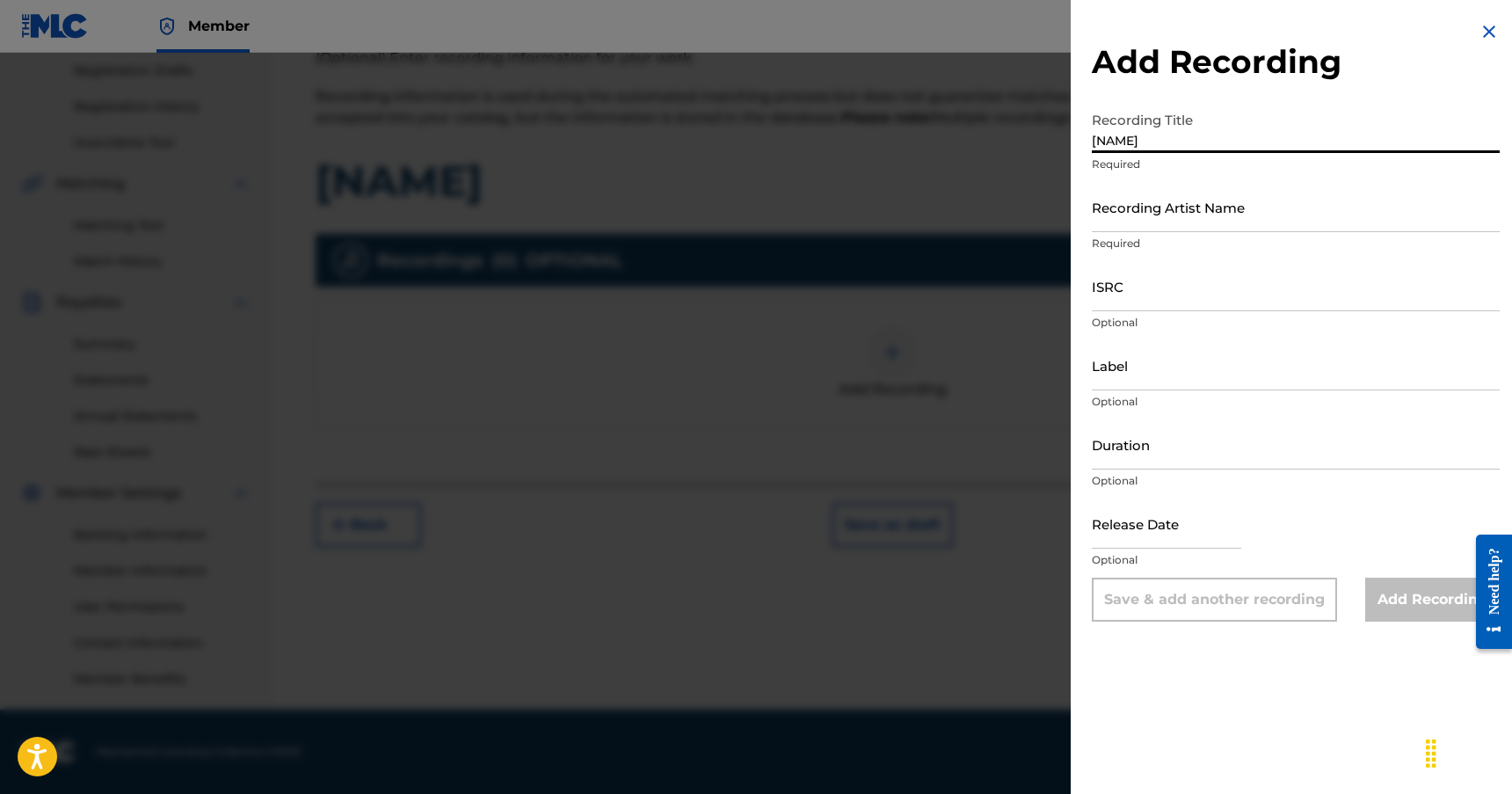 type on "[NAME]" 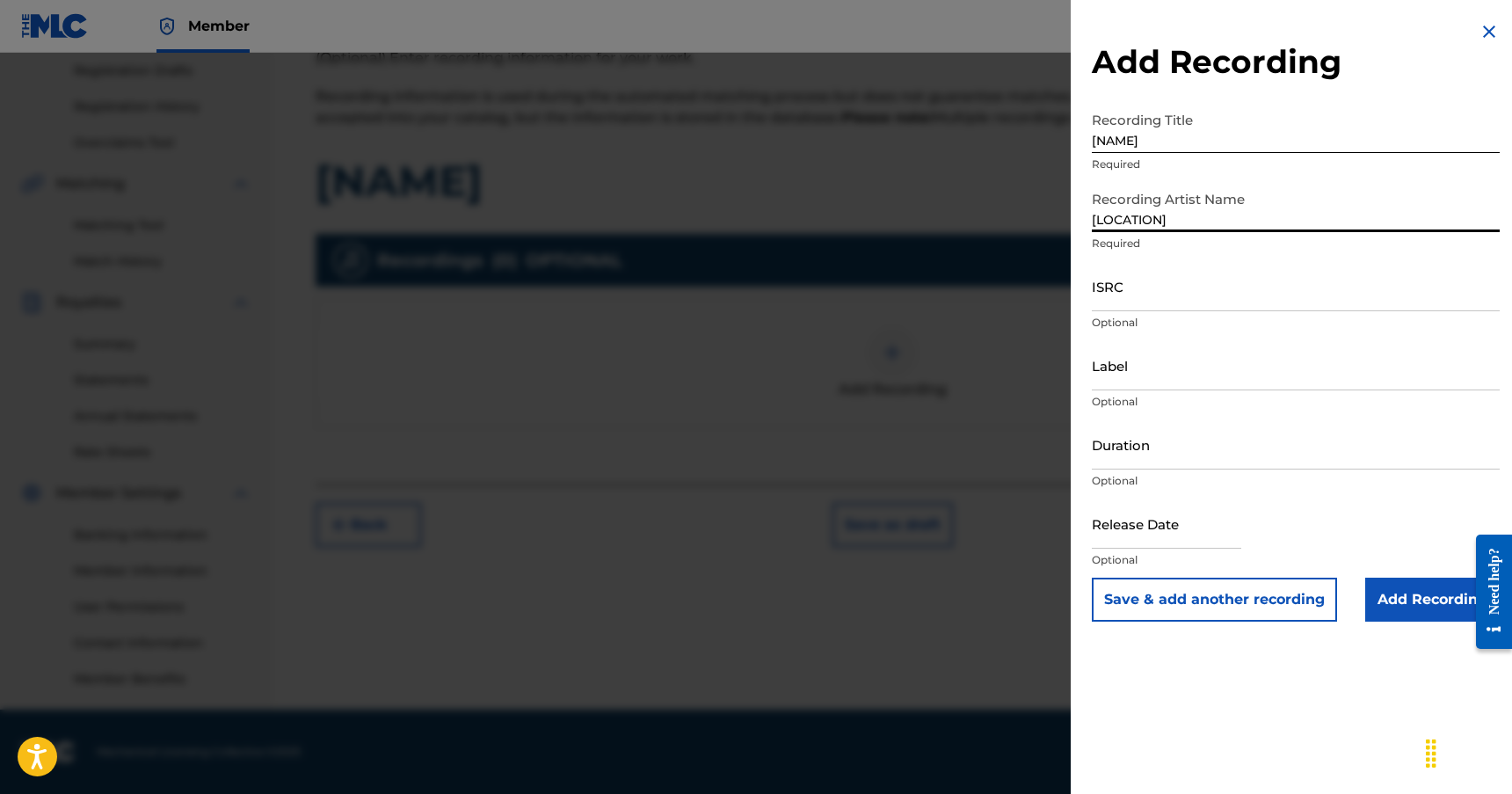 click on "[LOCATION]" at bounding box center [1296, 207] 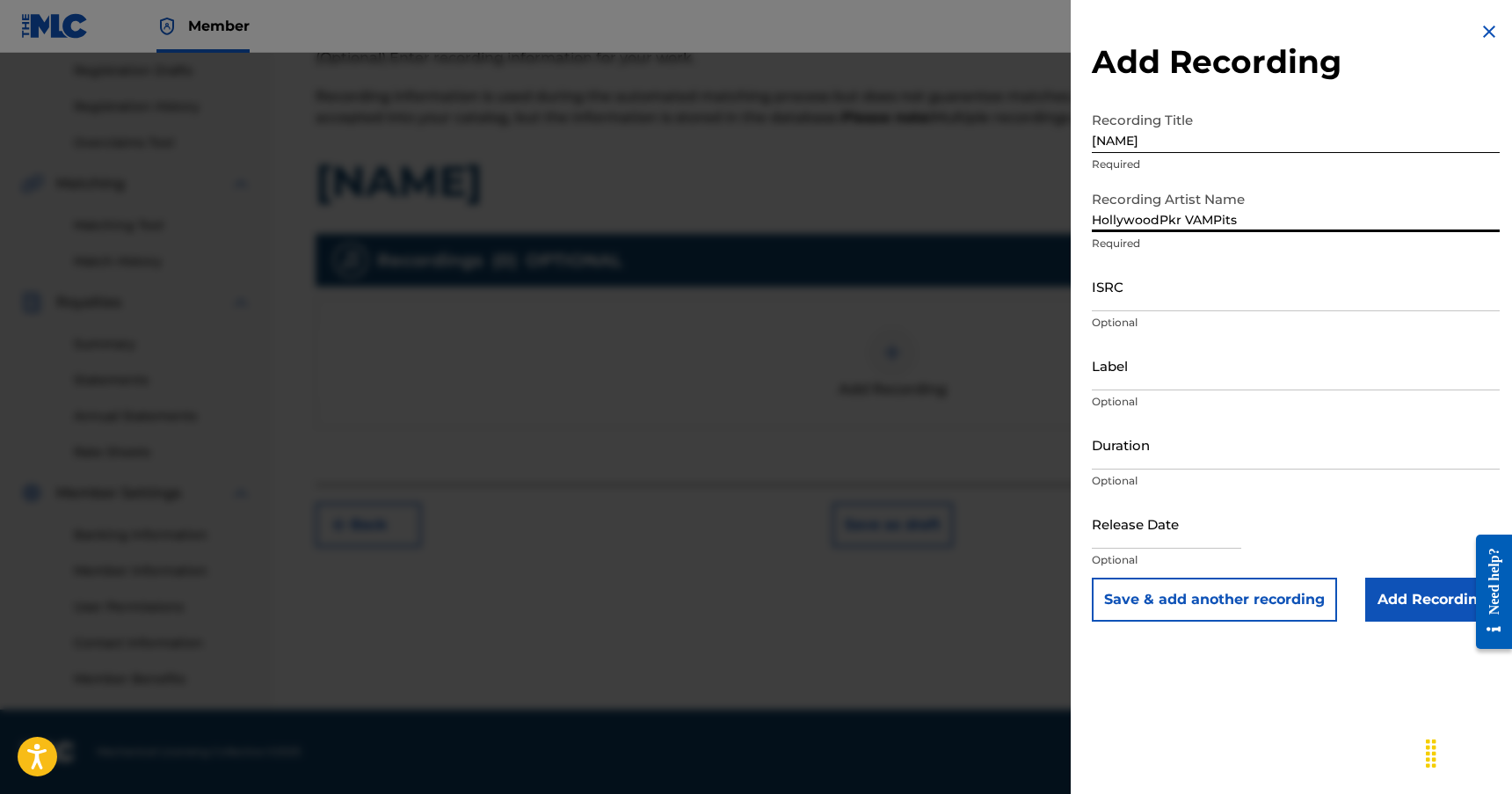 click on "HollywoodPkr VAMPits" at bounding box center [1296, 207] 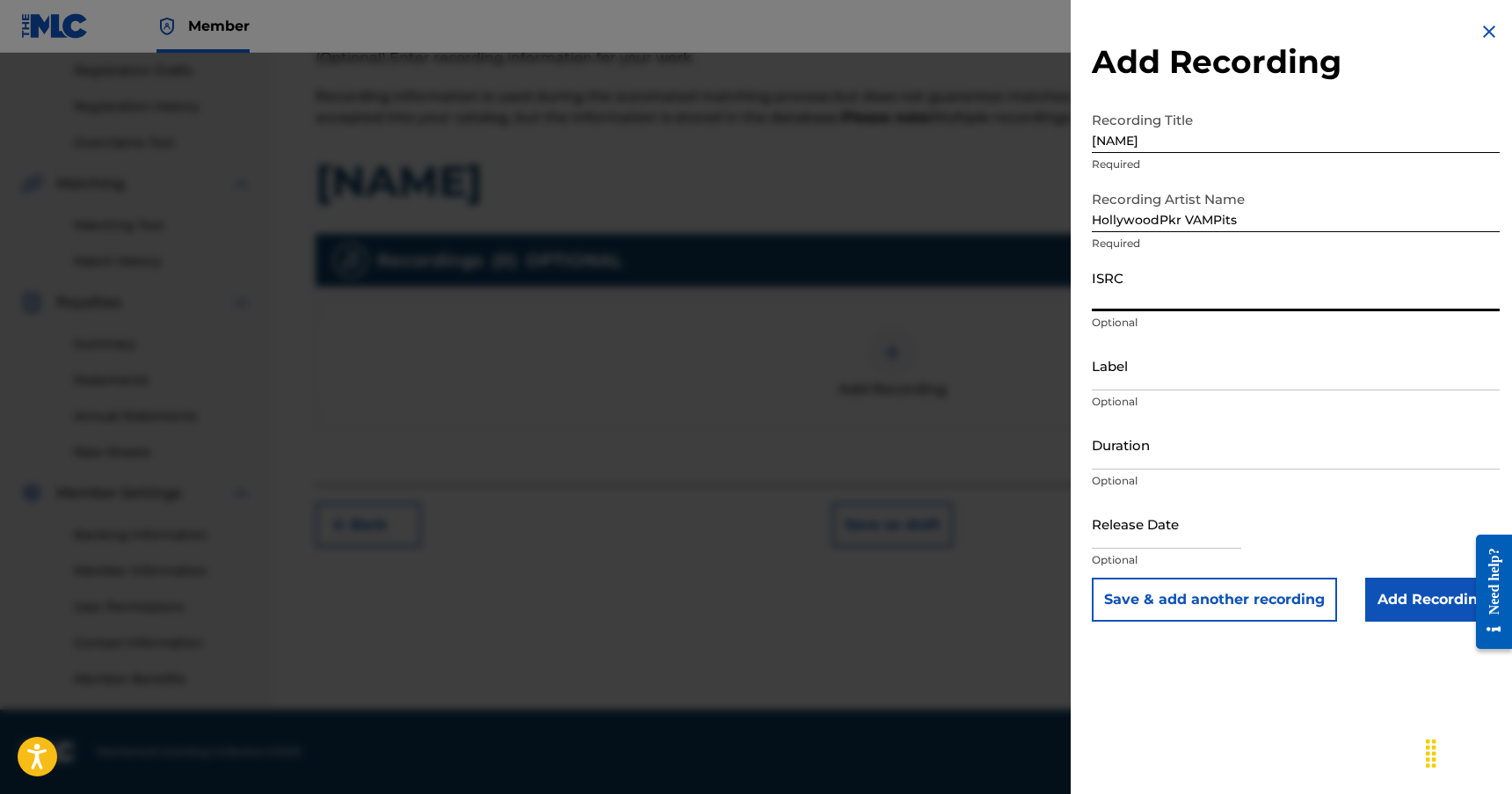click on "ISRC" at bounding box center (1296, 286) 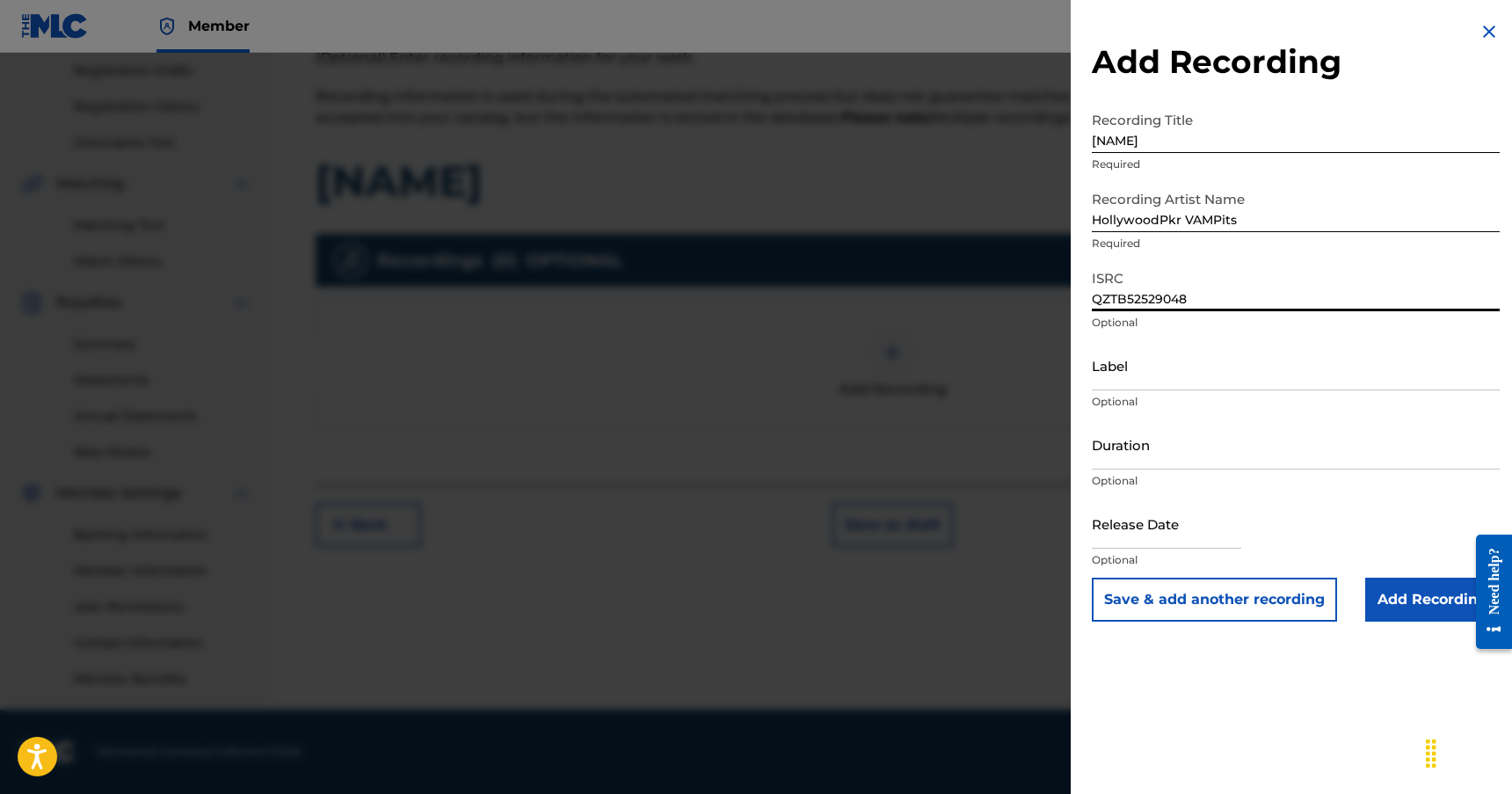 type on "QZTB52529048" 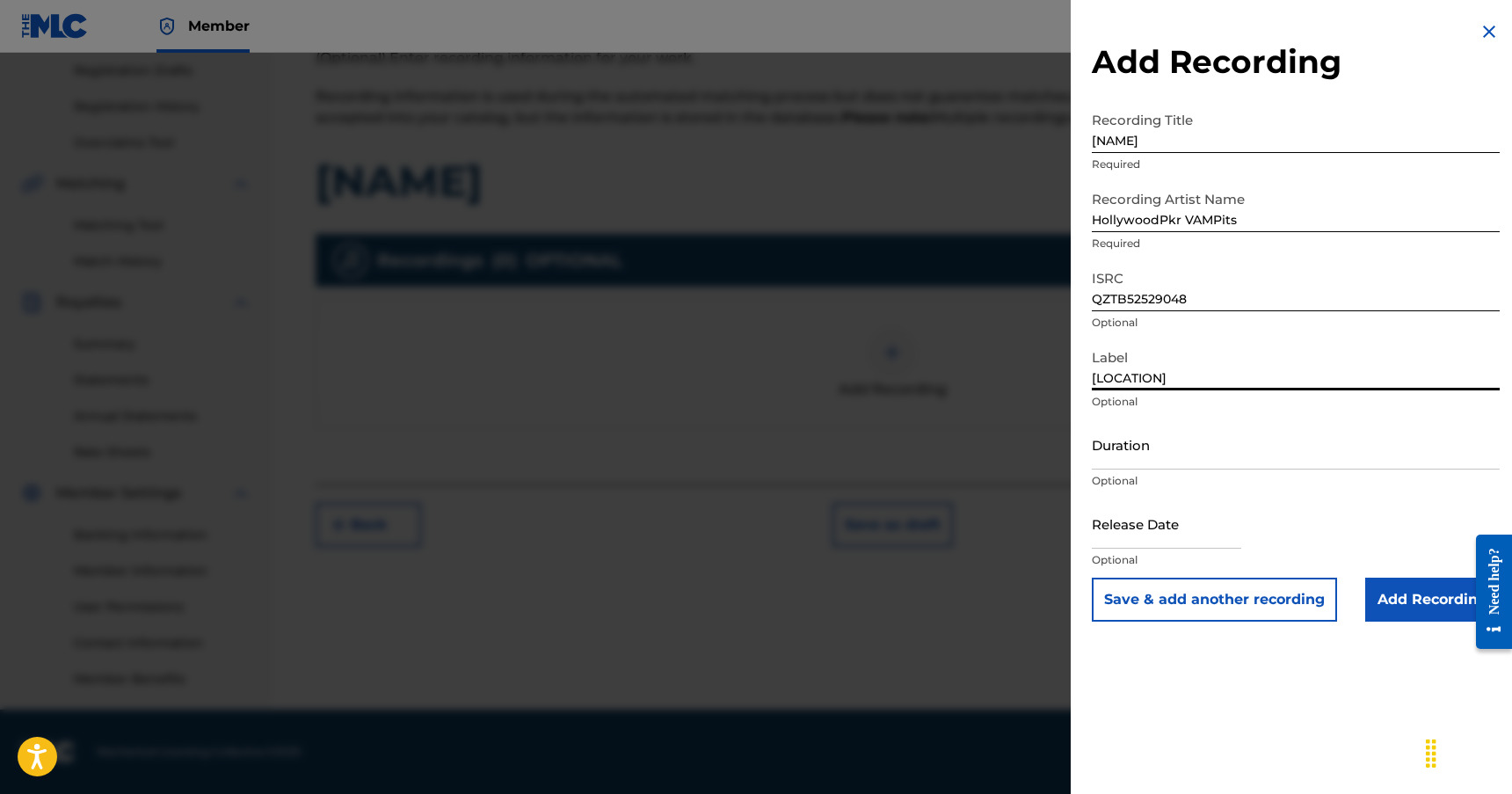 type on "[LOCATION]" 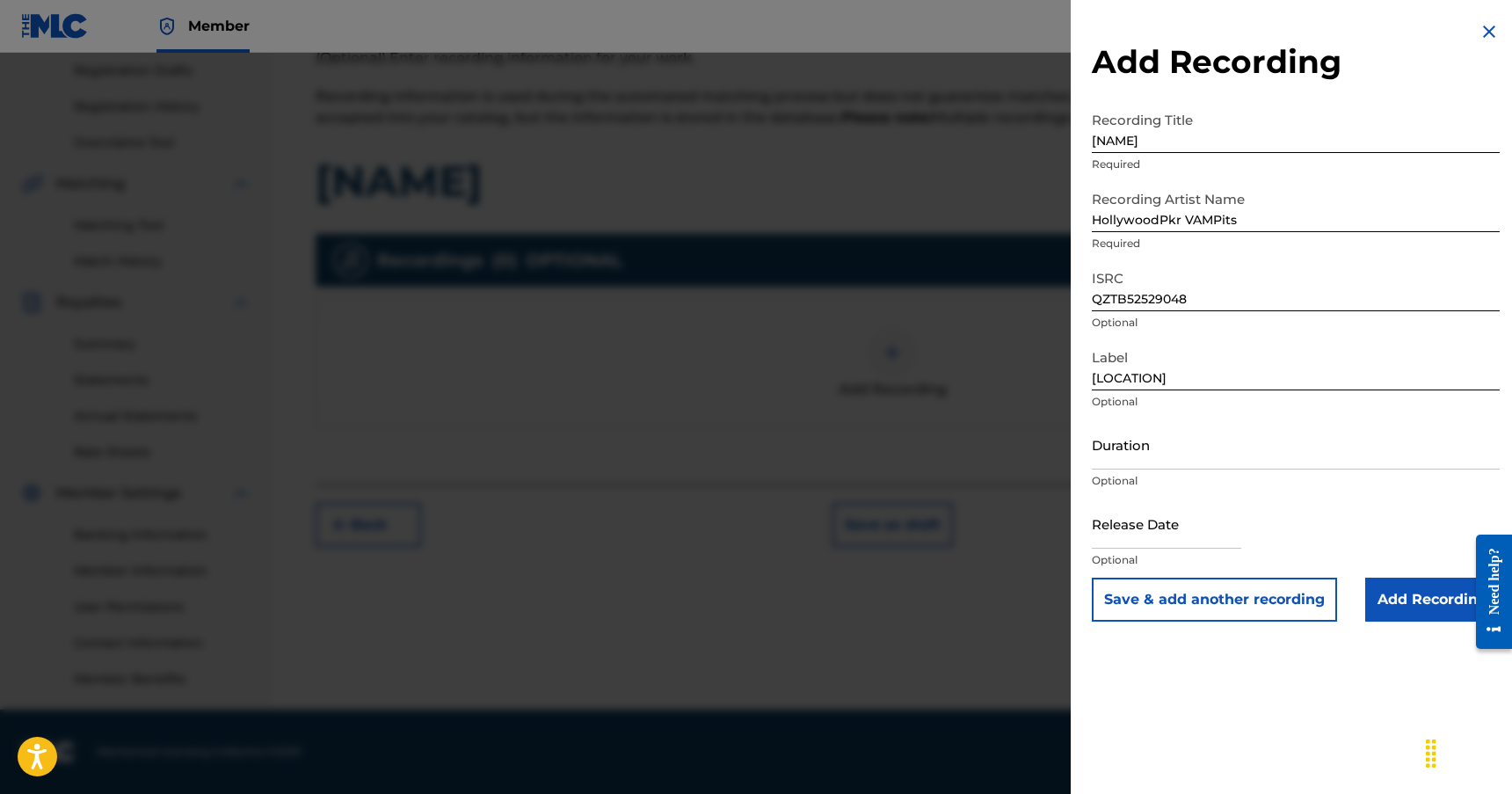 click on "Add Recording" at bounding box center (1296, 62) 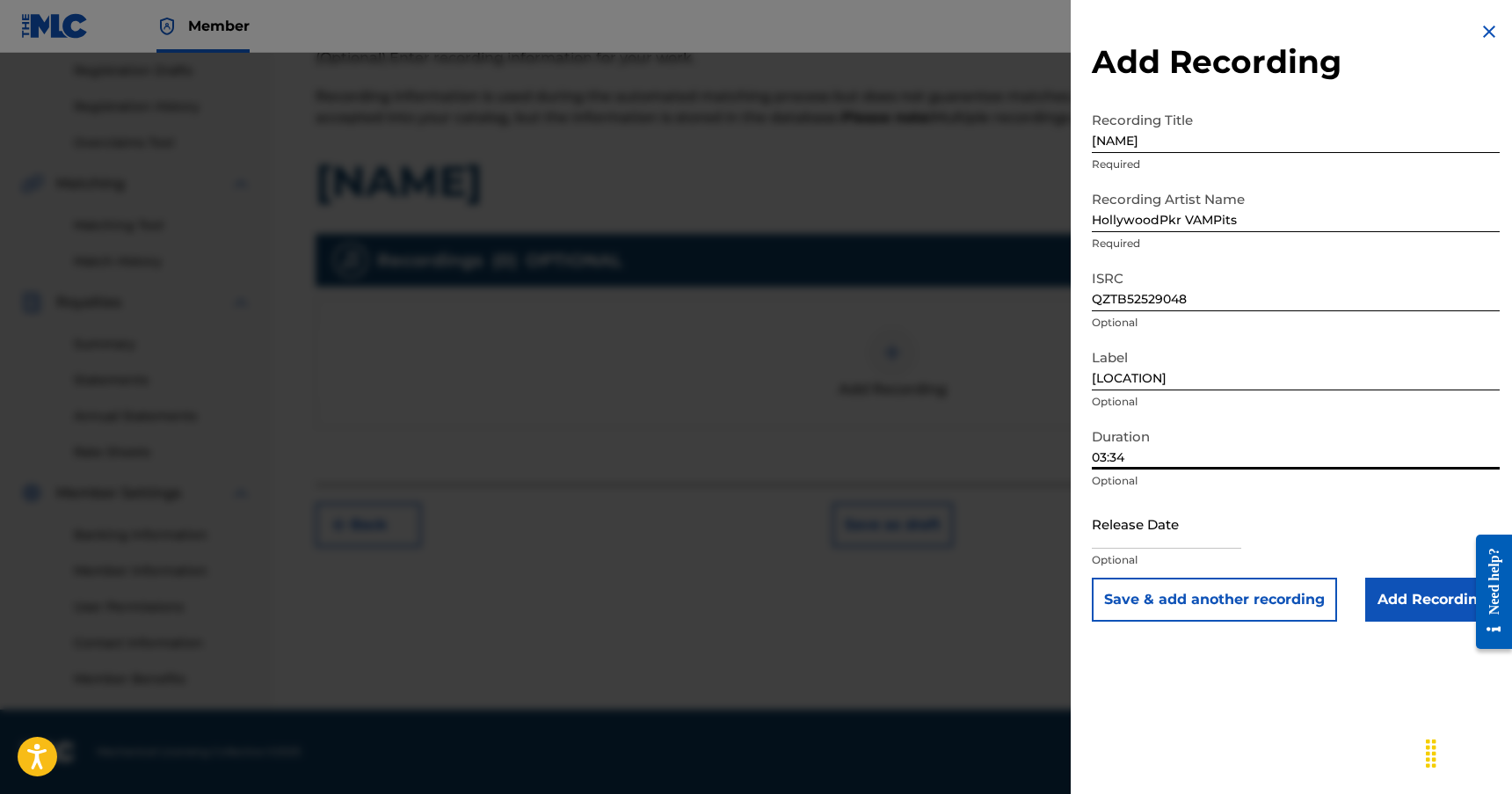 type on "03:34" 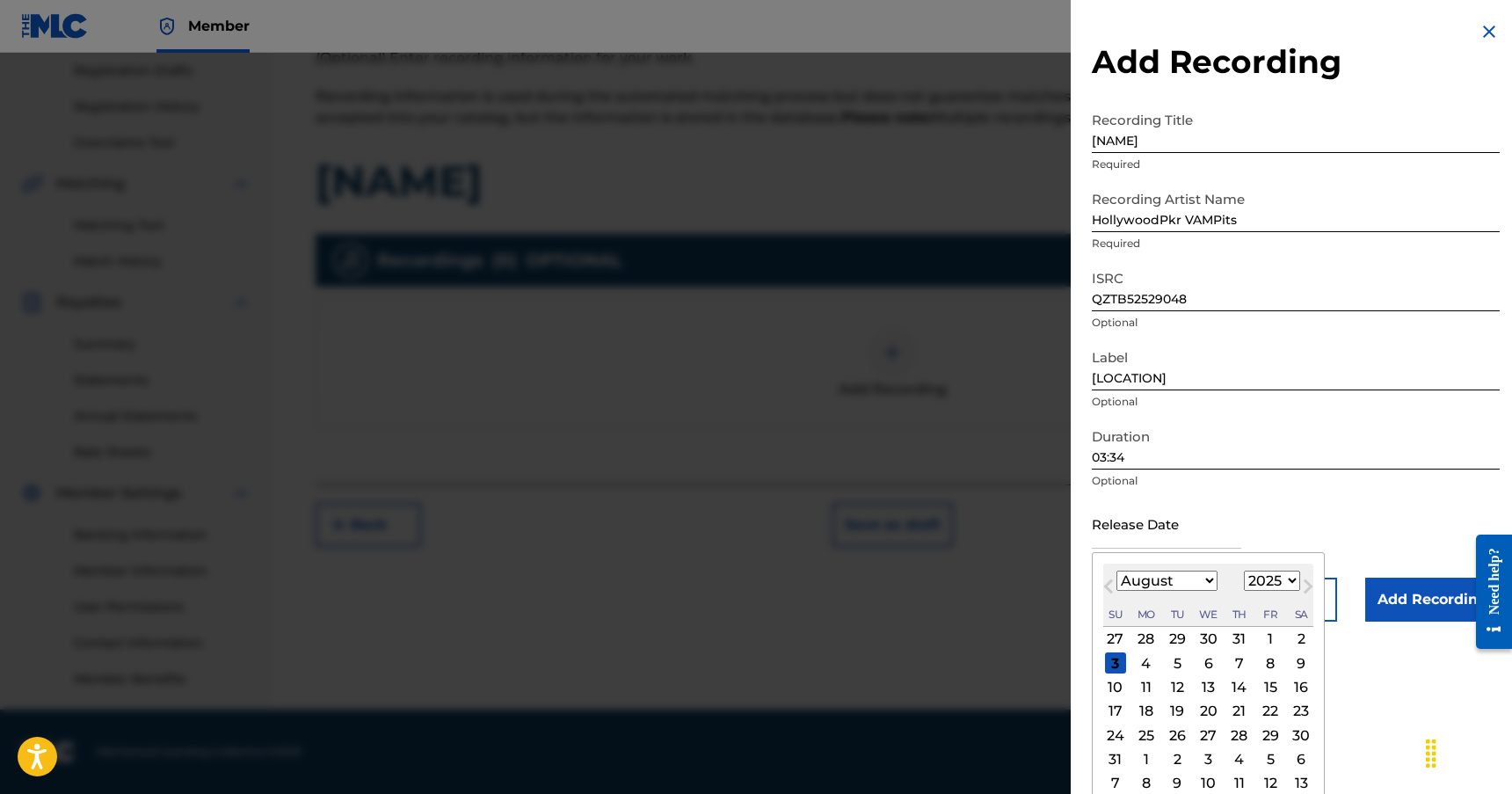 click on "January February March April May June July August September October November December" at bounding box center (1167, 580) 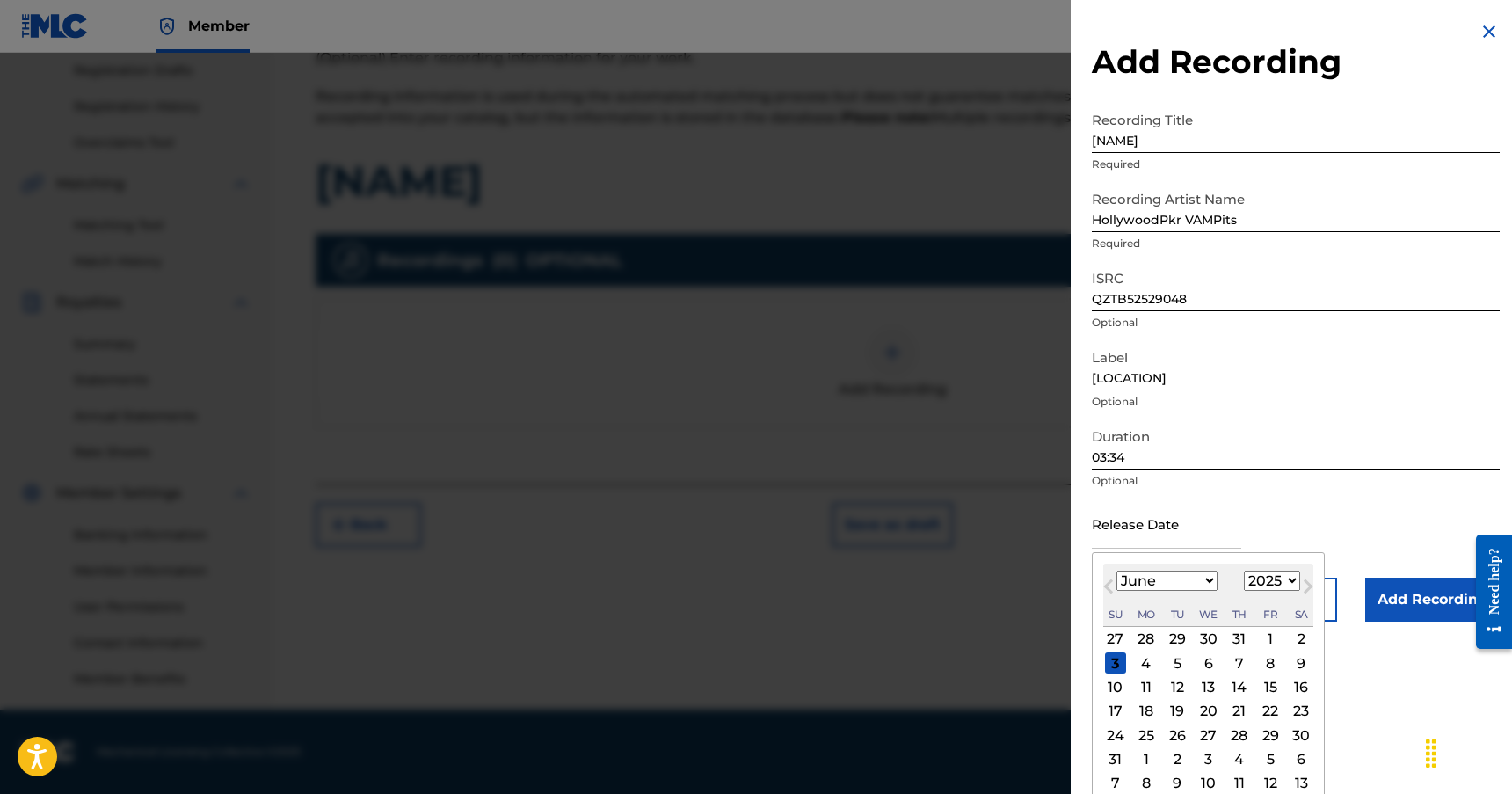 click on "January February March April May June July August September October November December" at bounding box center (1167, 580) 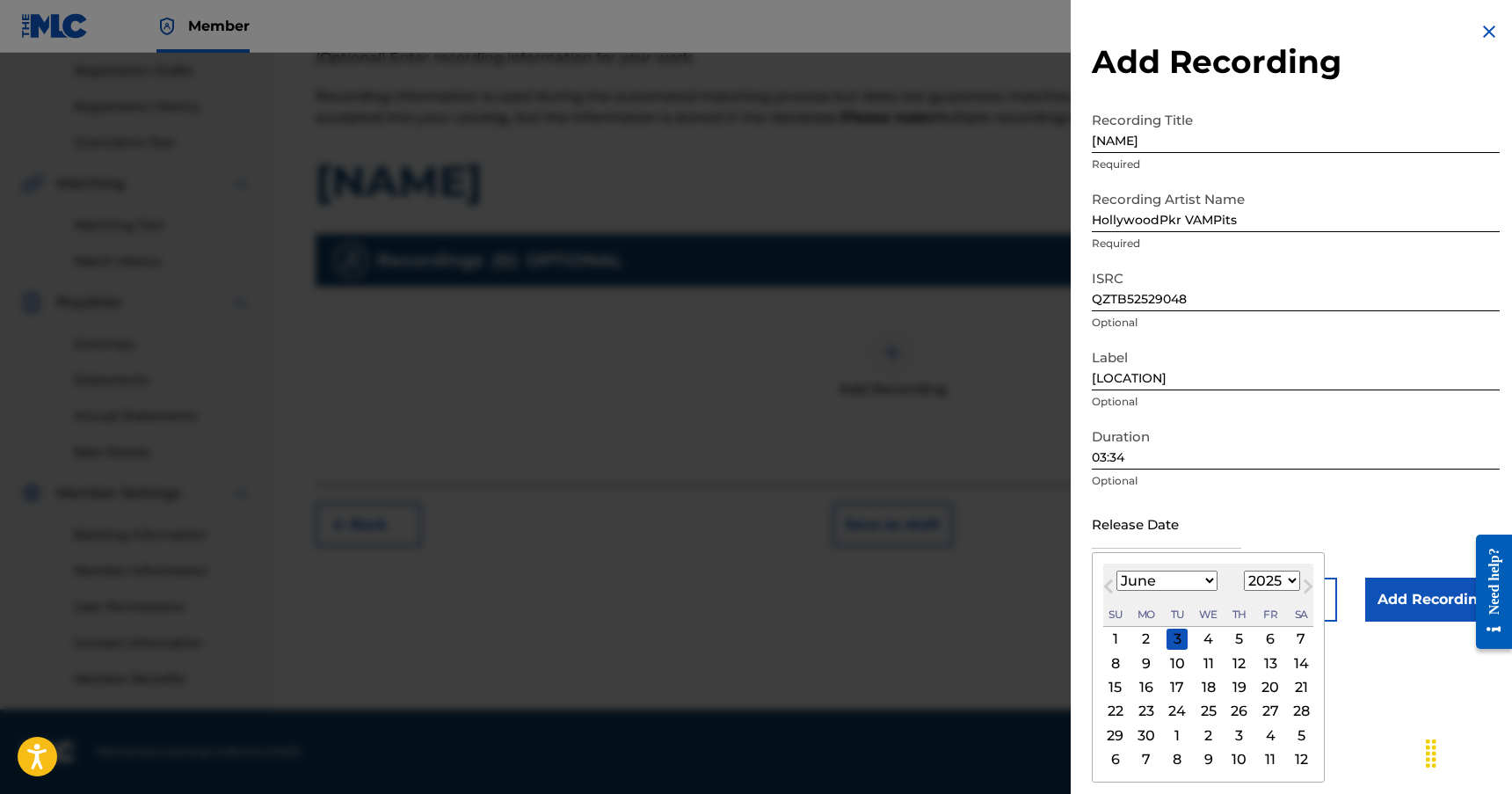 click on "15" at bounding box center (1116, 688) 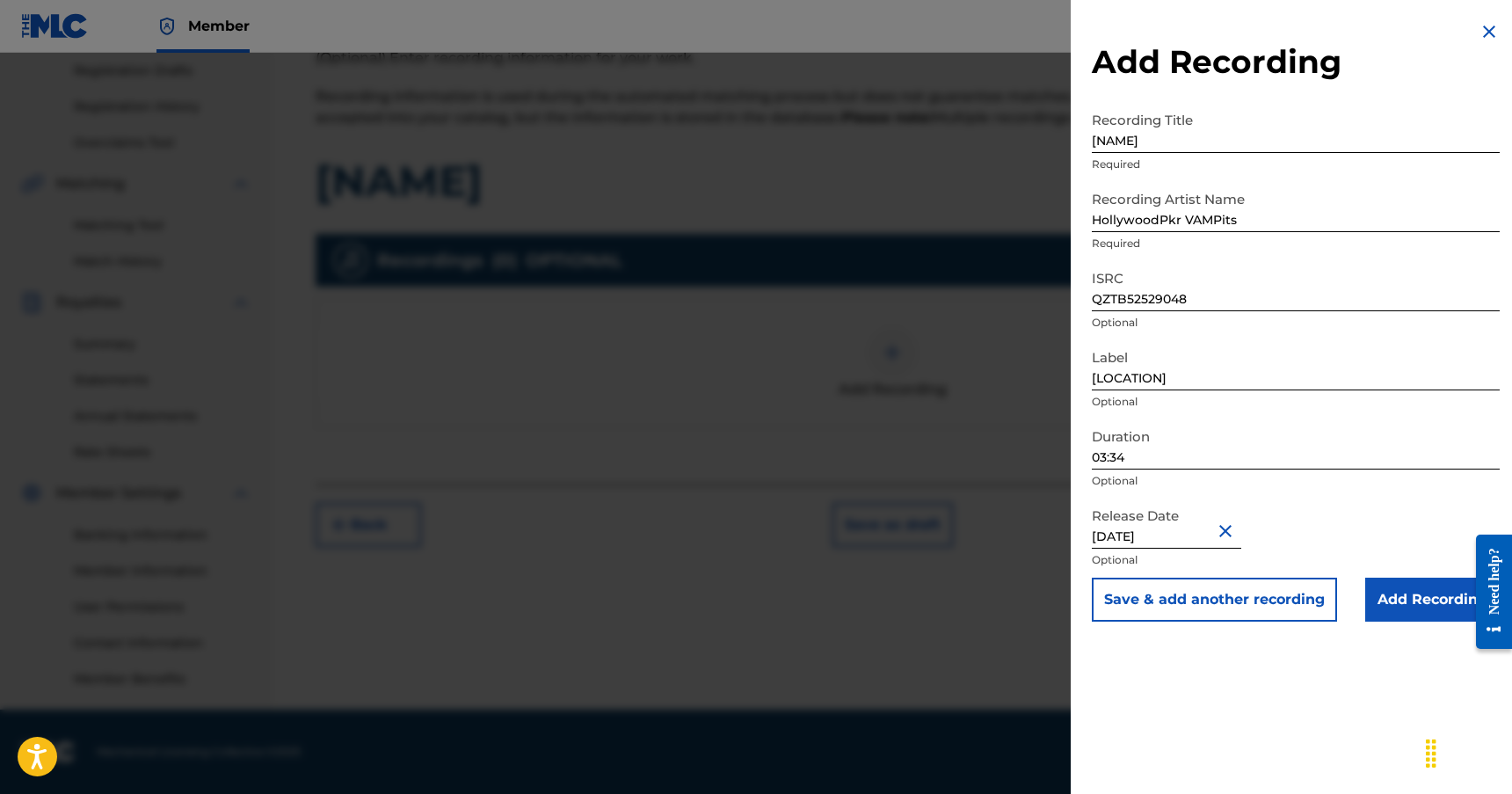 click on "Add Recording" at bounding box center (1432, 600) 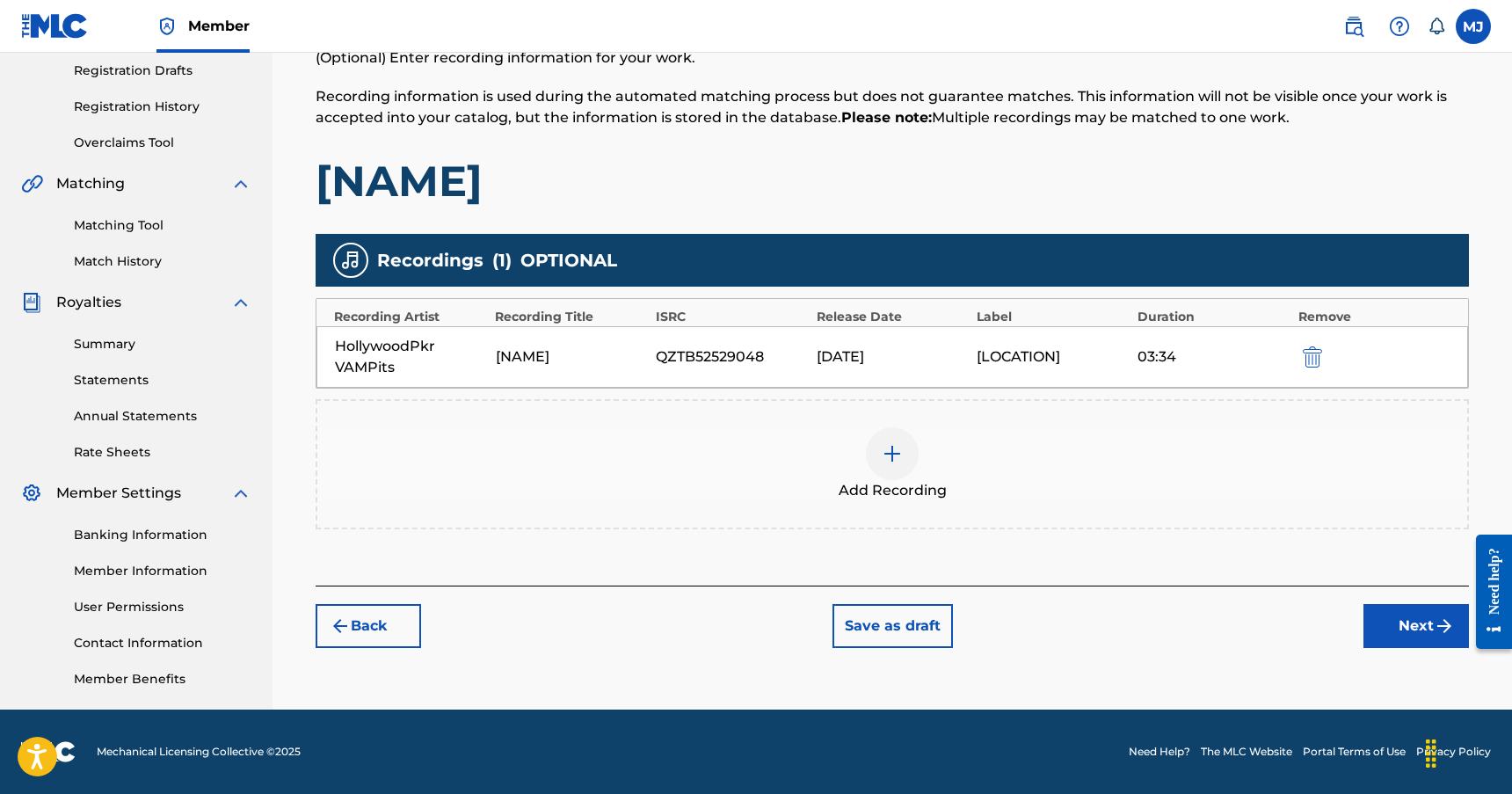click on "Next" at bounding box center (1416, 626) 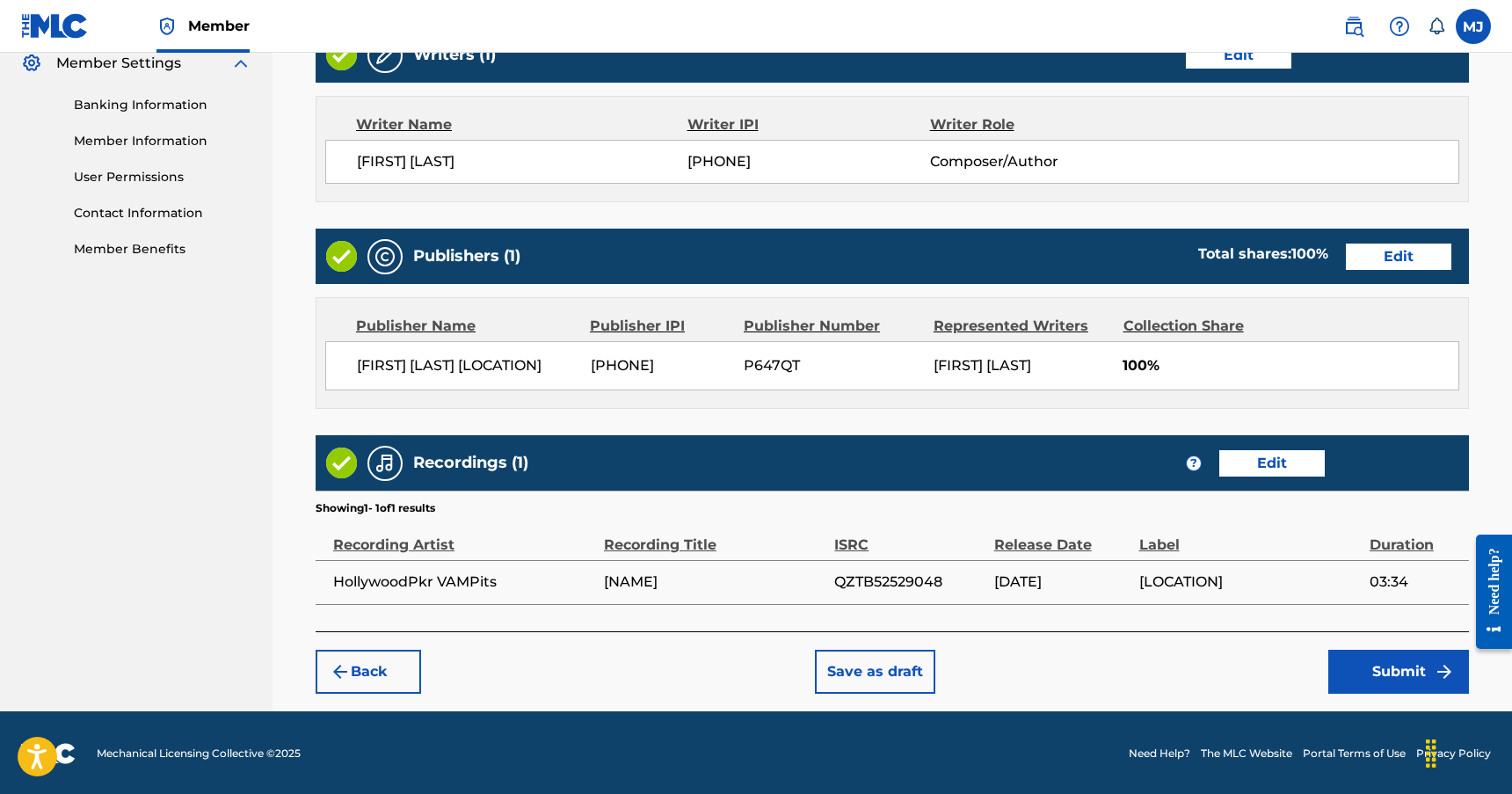 scroll, scrollTop: 728, scrollLeft: 0, axis: vertical 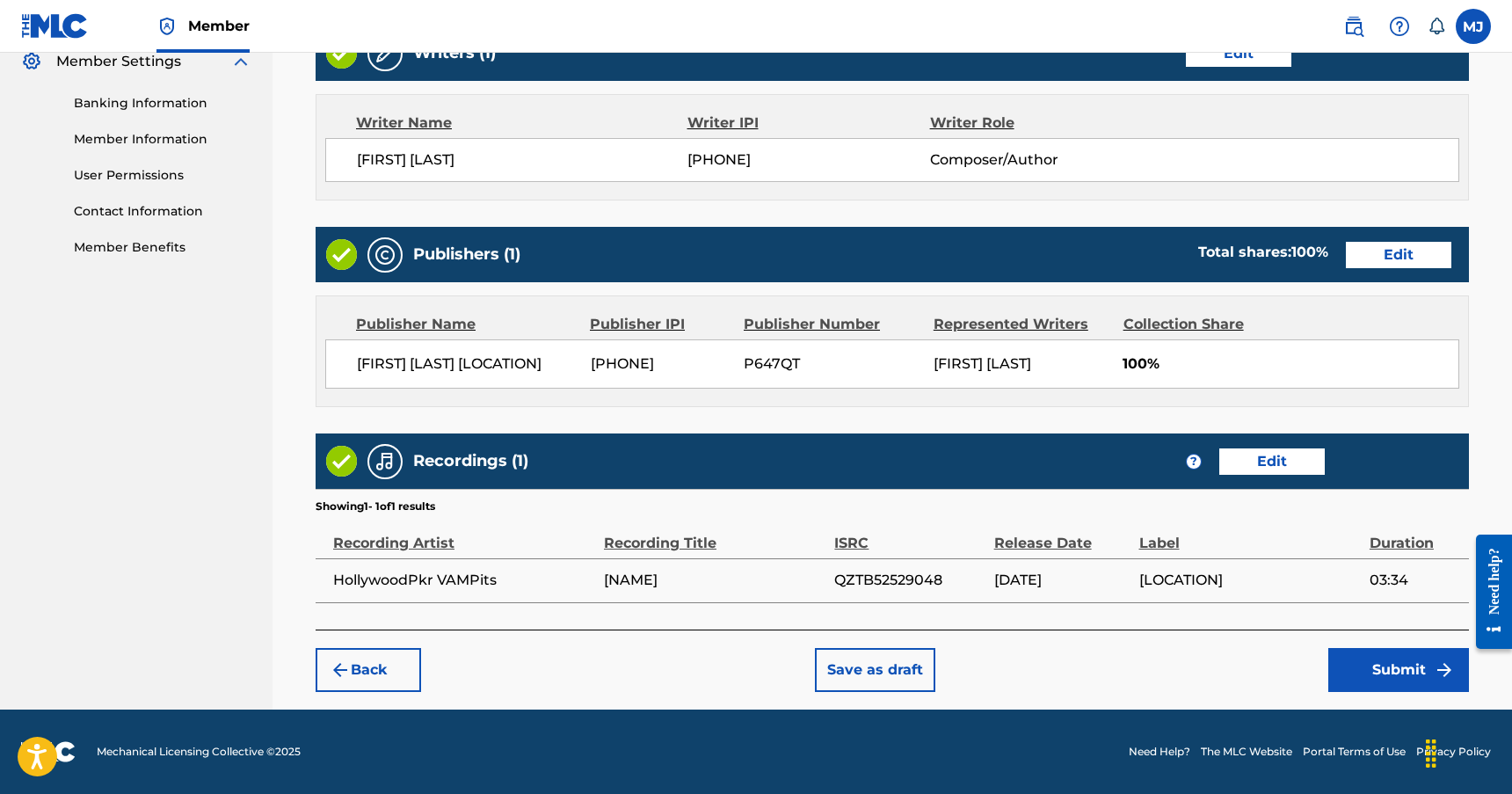 click on "Submit" at bounding box center (1399, 670) 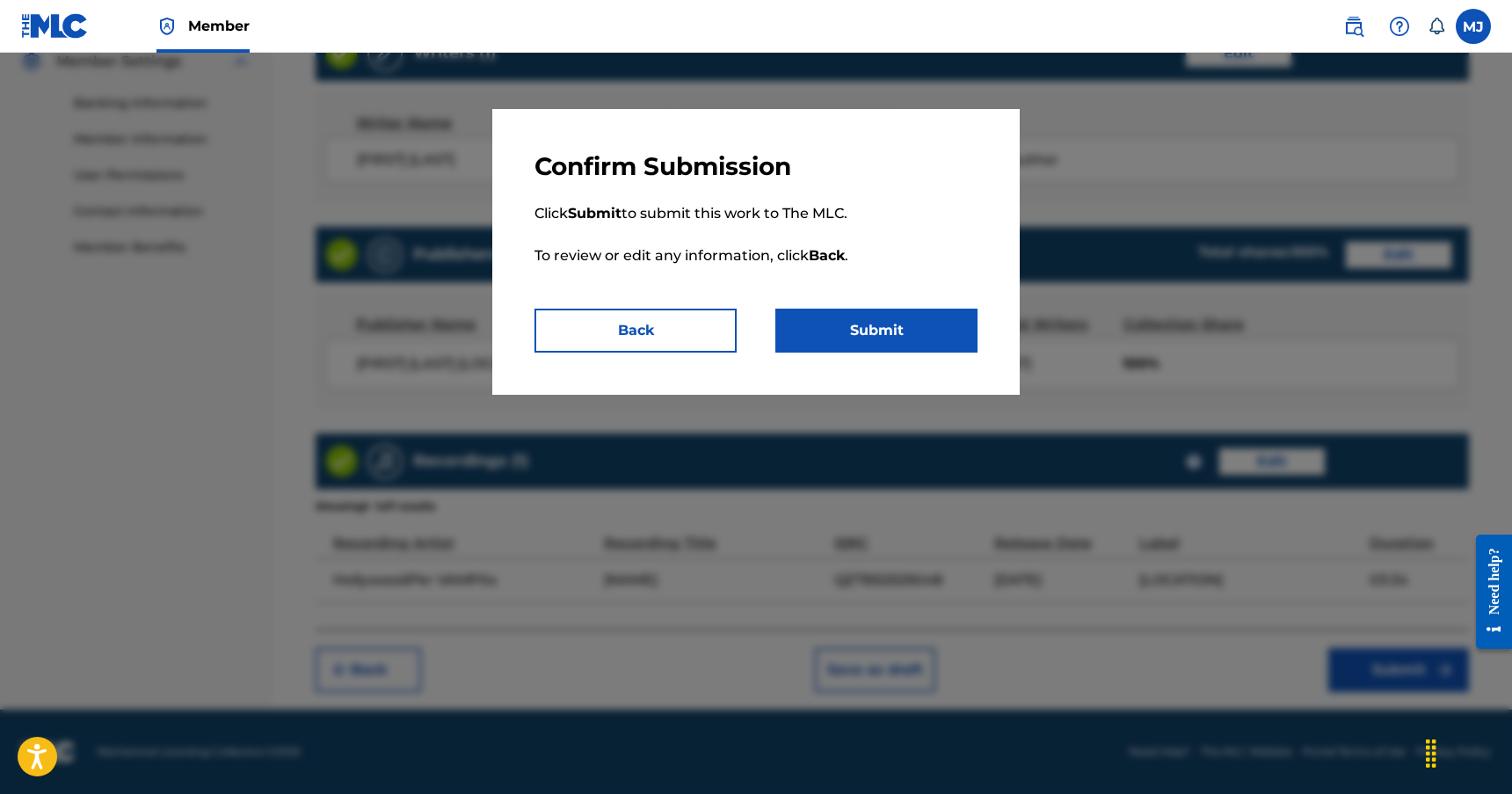click on "Submit" at bounding box center (876, 331) 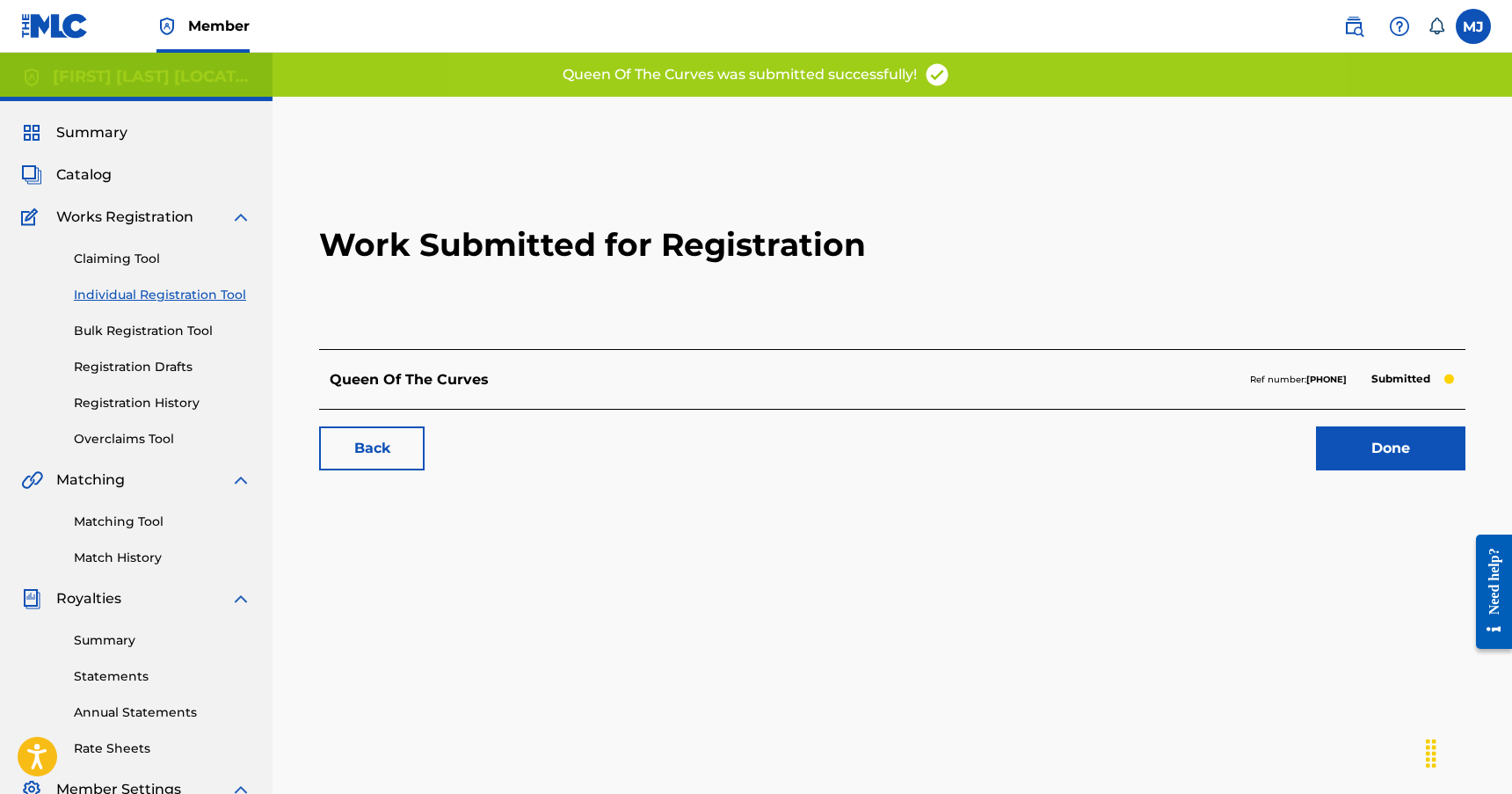 click on "Catalog" at bounding box center [84, 175] 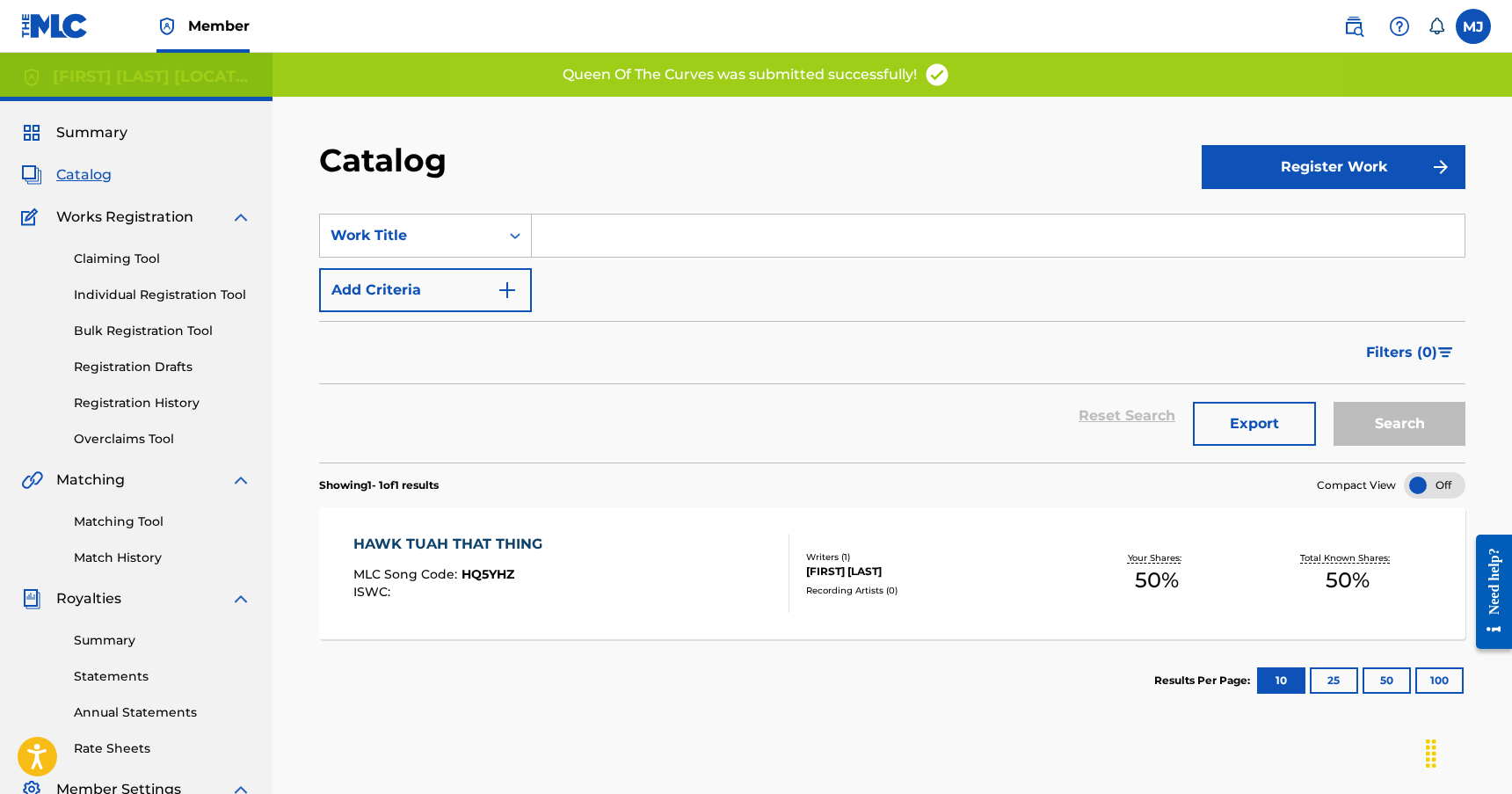 click on "Register Work" at bounding box center [1334, 167] 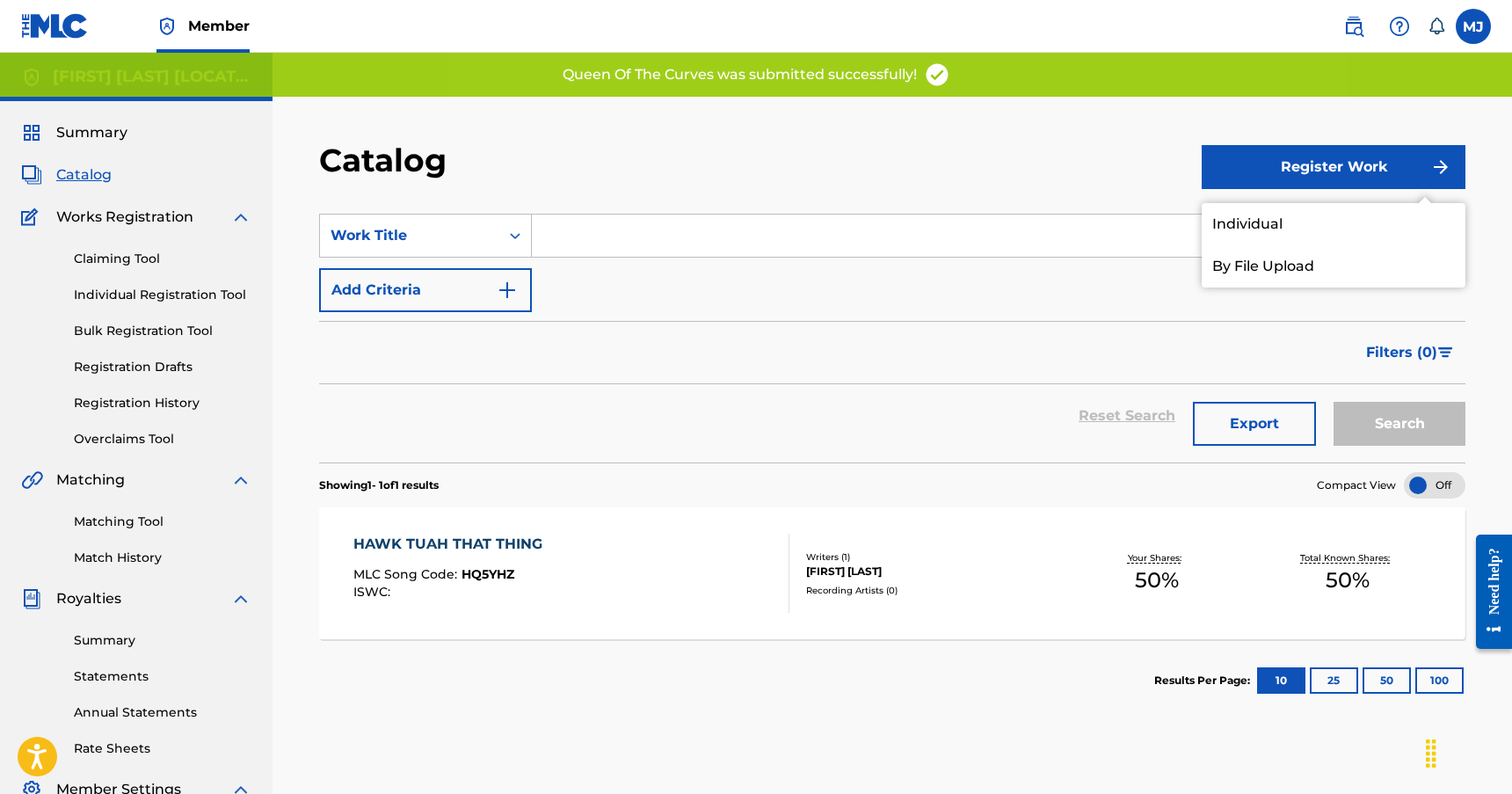 click on "Individual" at bounding box center [1334, 224] 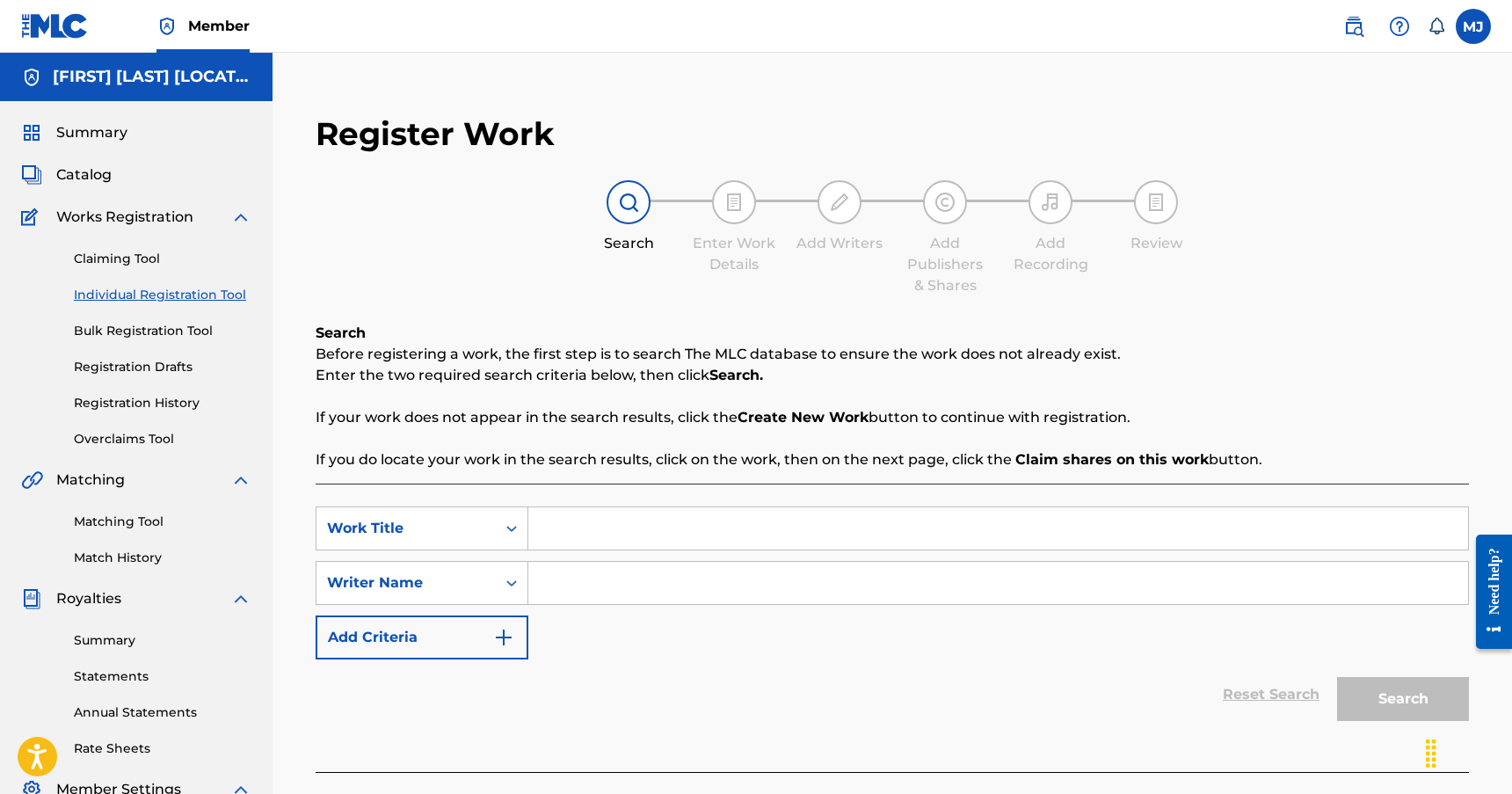 click at bounding box center [998, 528] 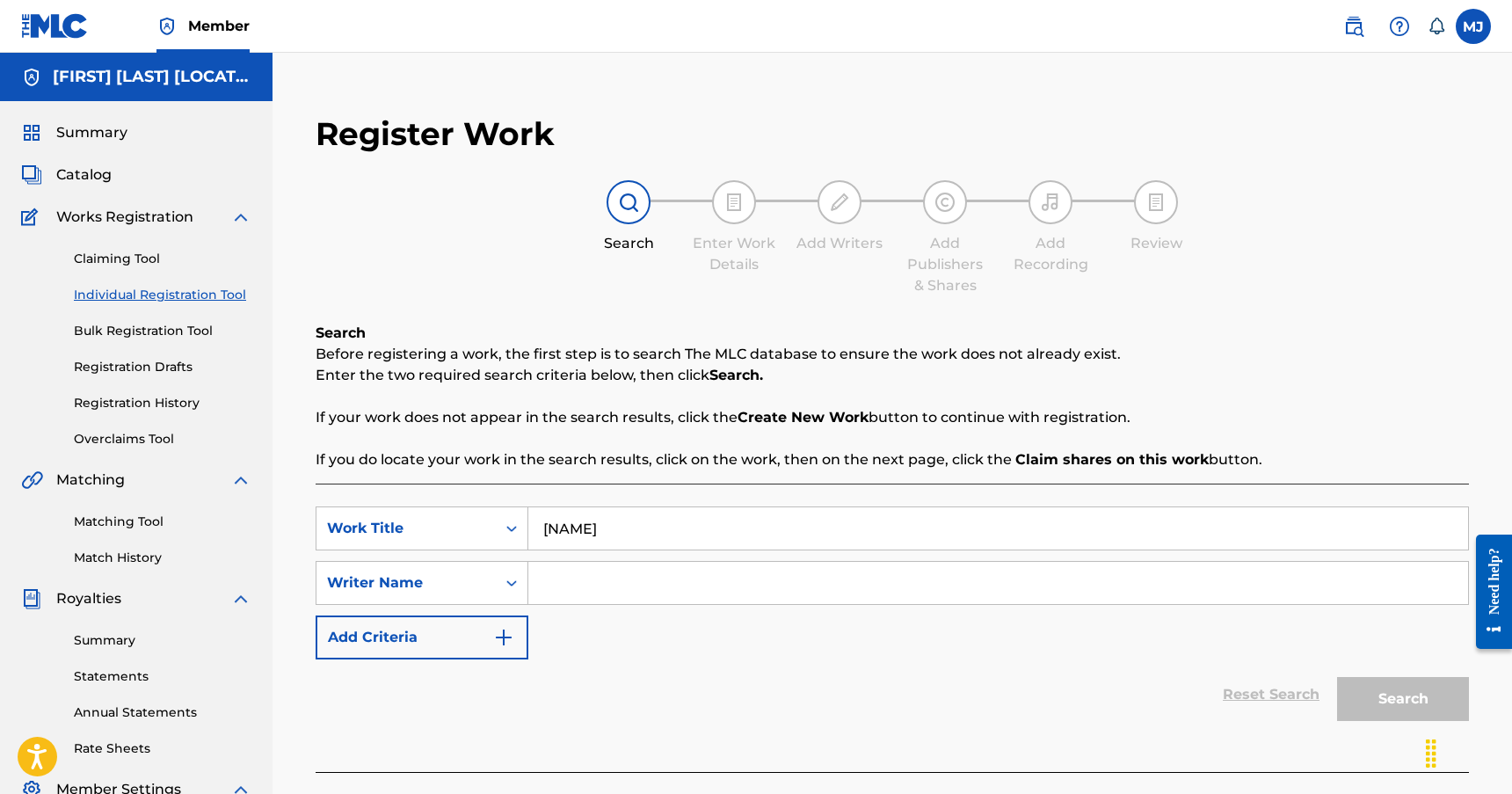 type on "[NAME]" 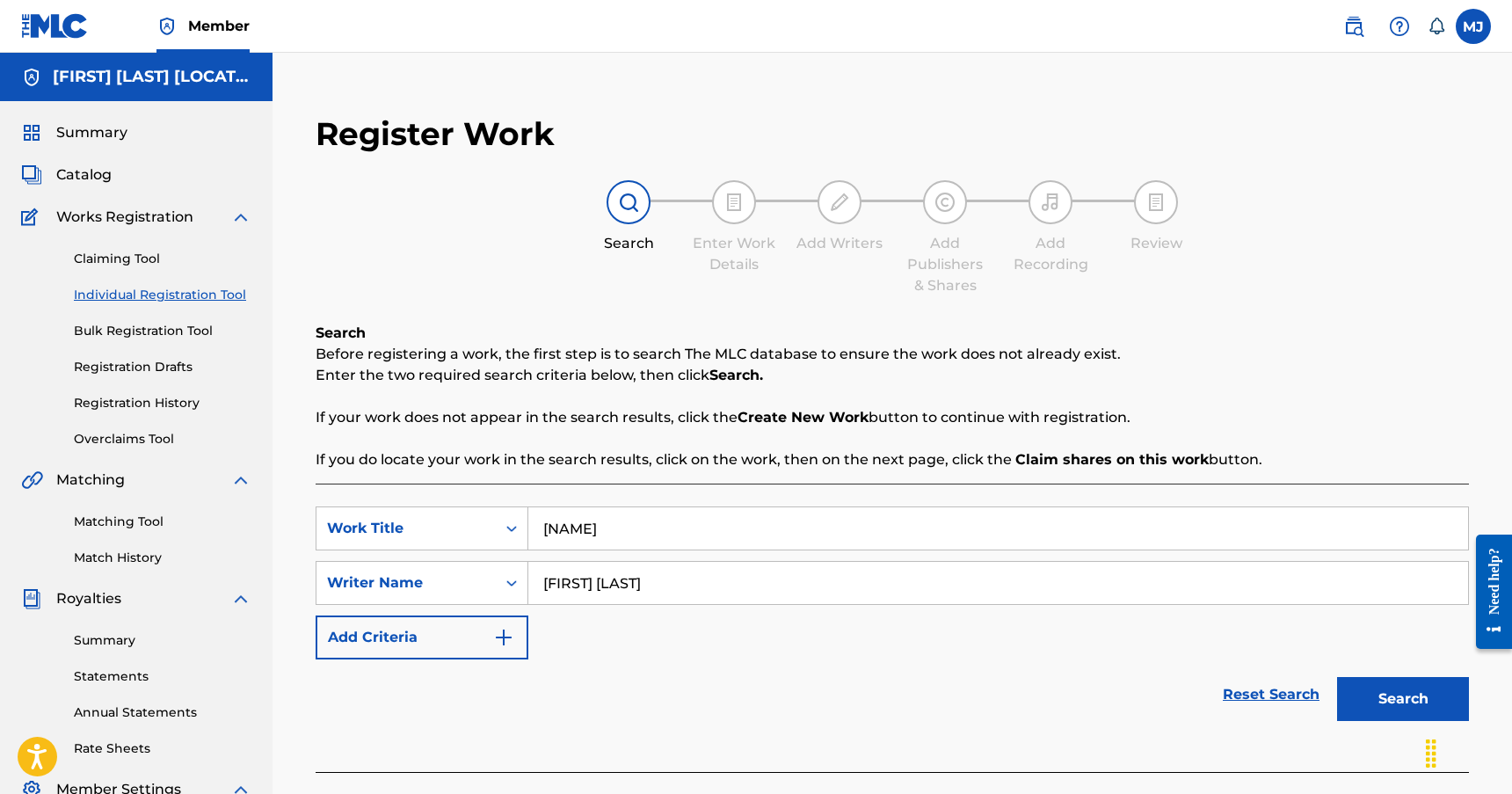 type on "[FIRST] [LAST]" 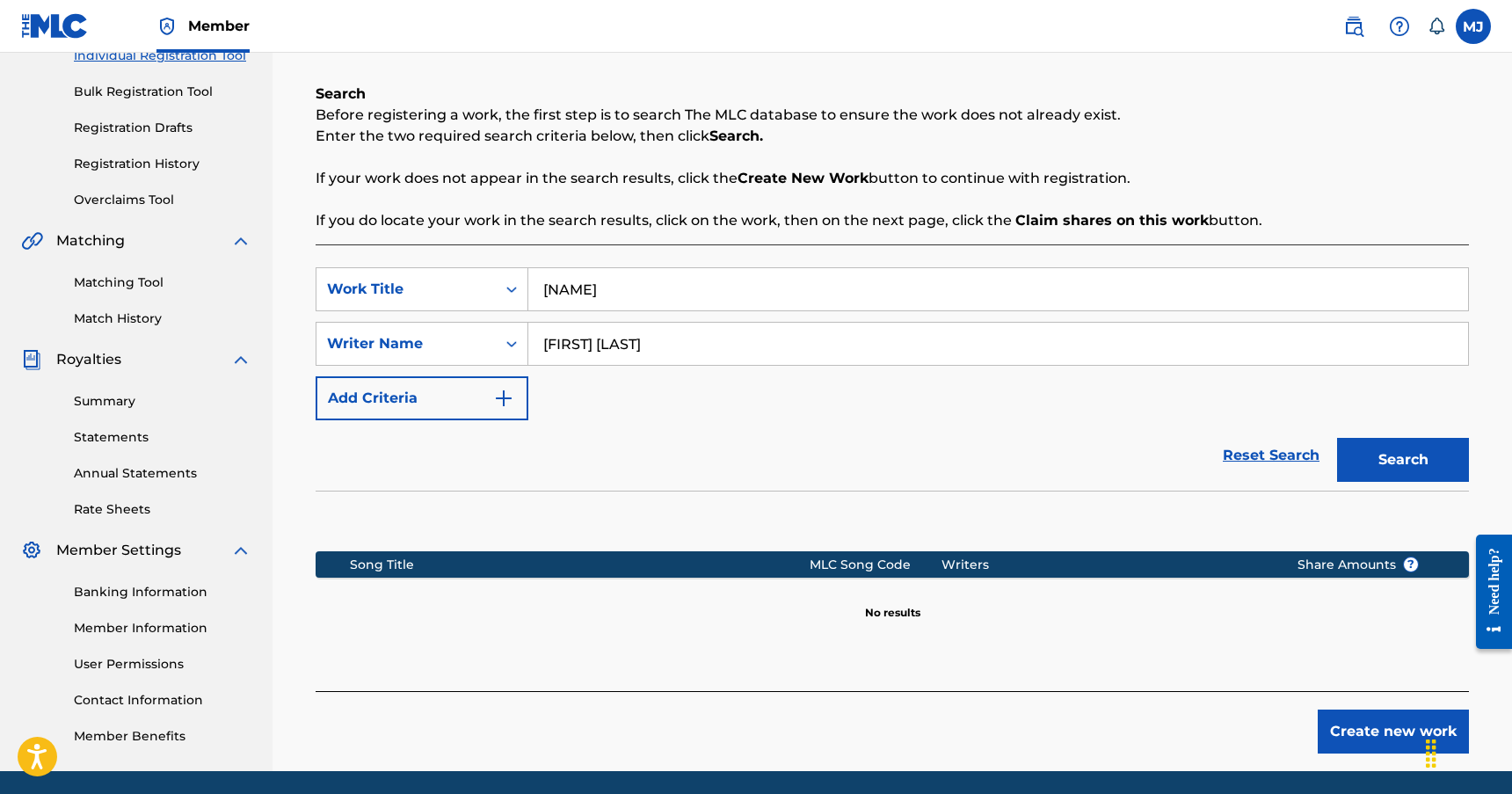 scroll, scrollTop: 301, scrollLeft: 0, axis: vertical 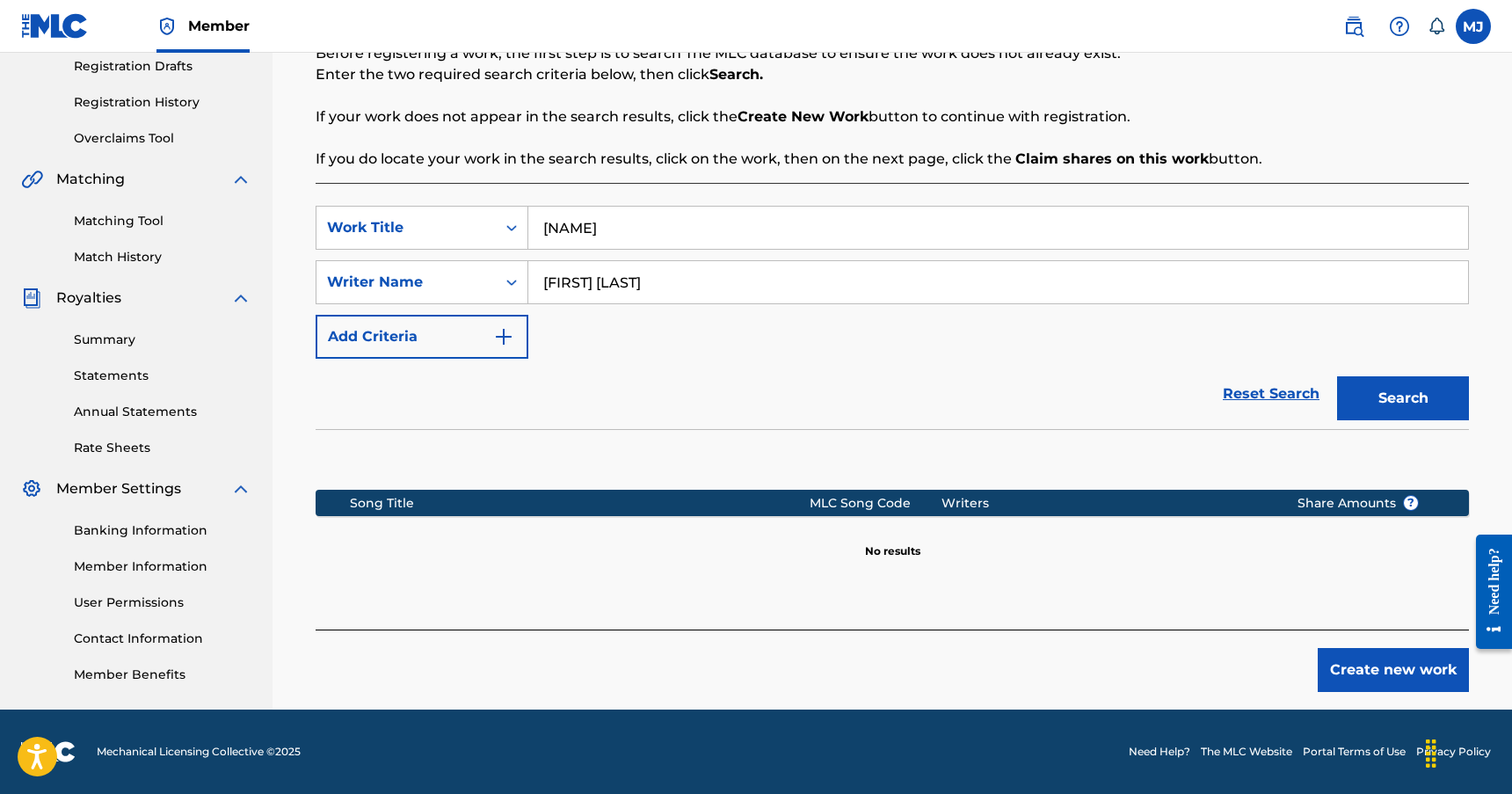 click on "Create new work" at bounding box center [1393, 670] 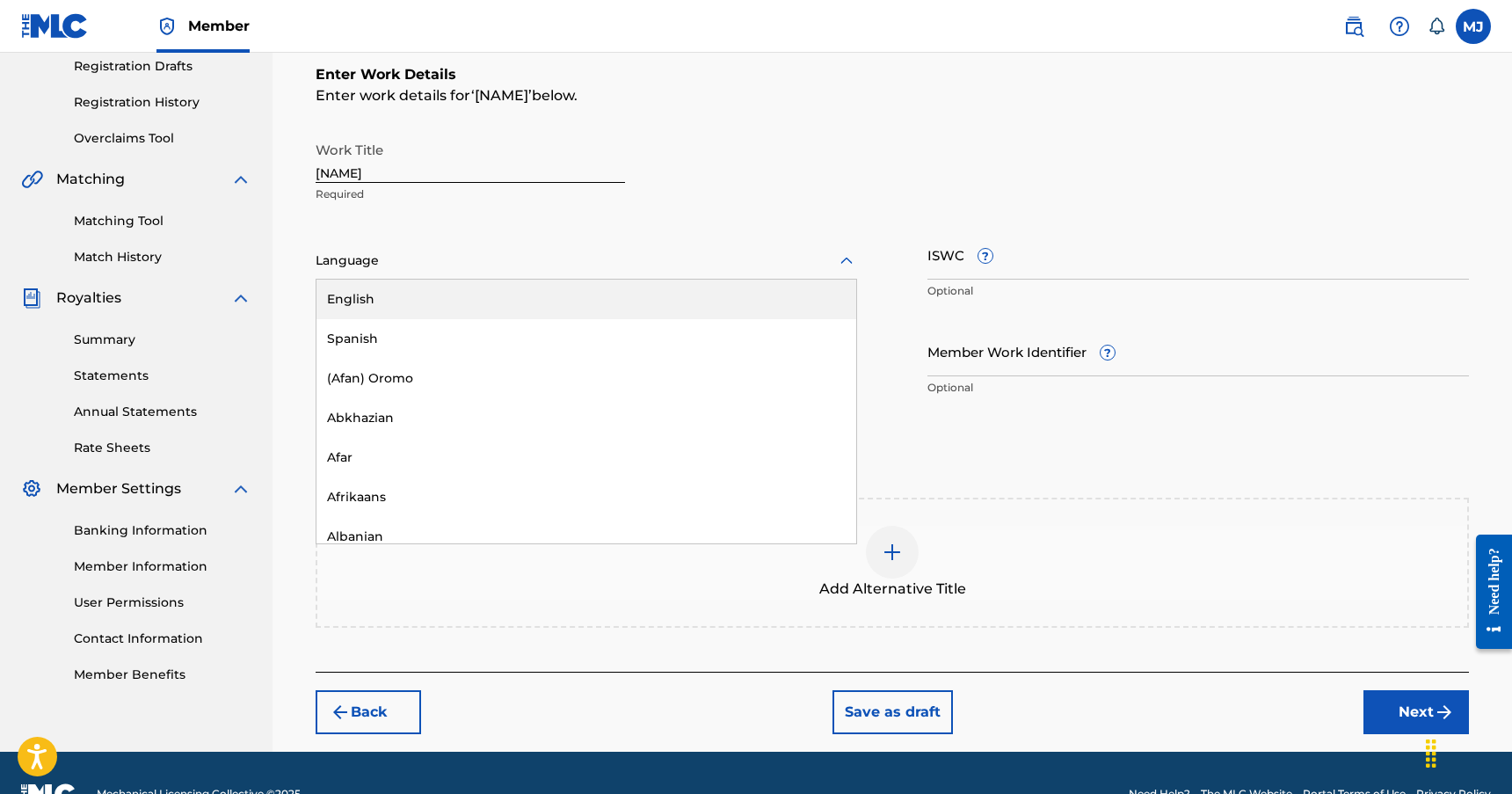 click at bounding box center (586, 260) 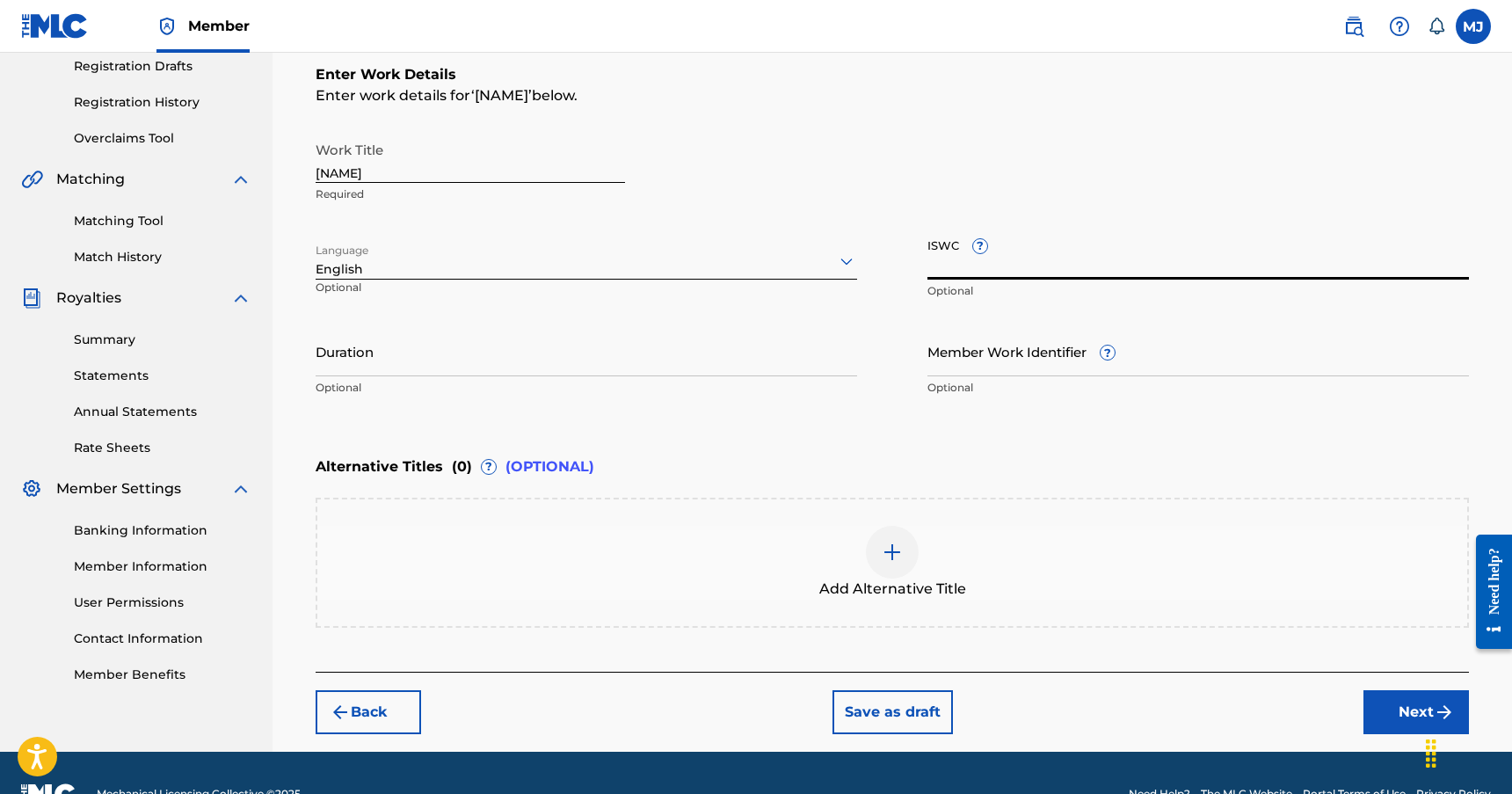 click on "ISWC   ?" at bounding box center [1198, 254] 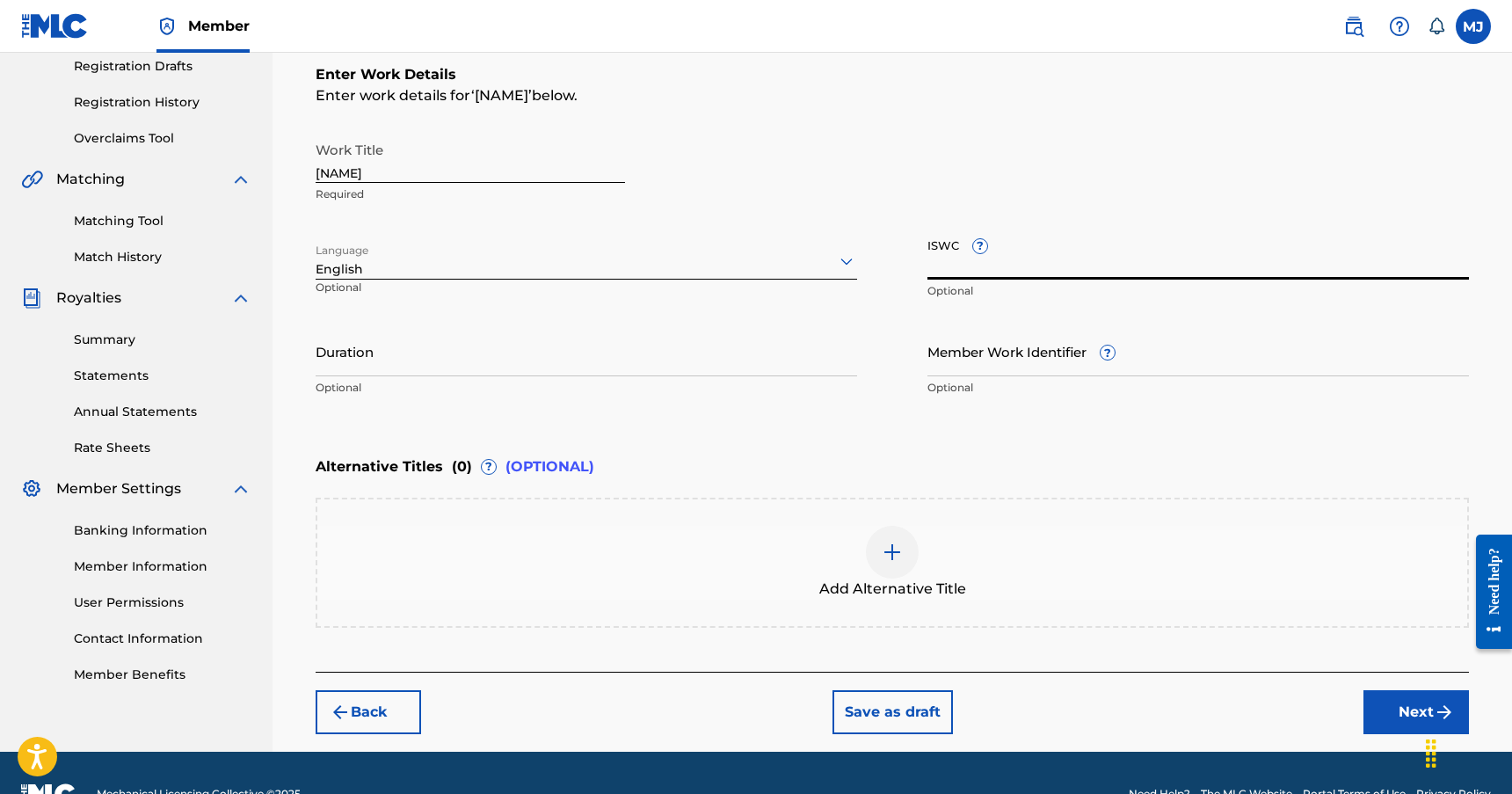 click on "ISWC   ?" at bounding box center (1198, 254) 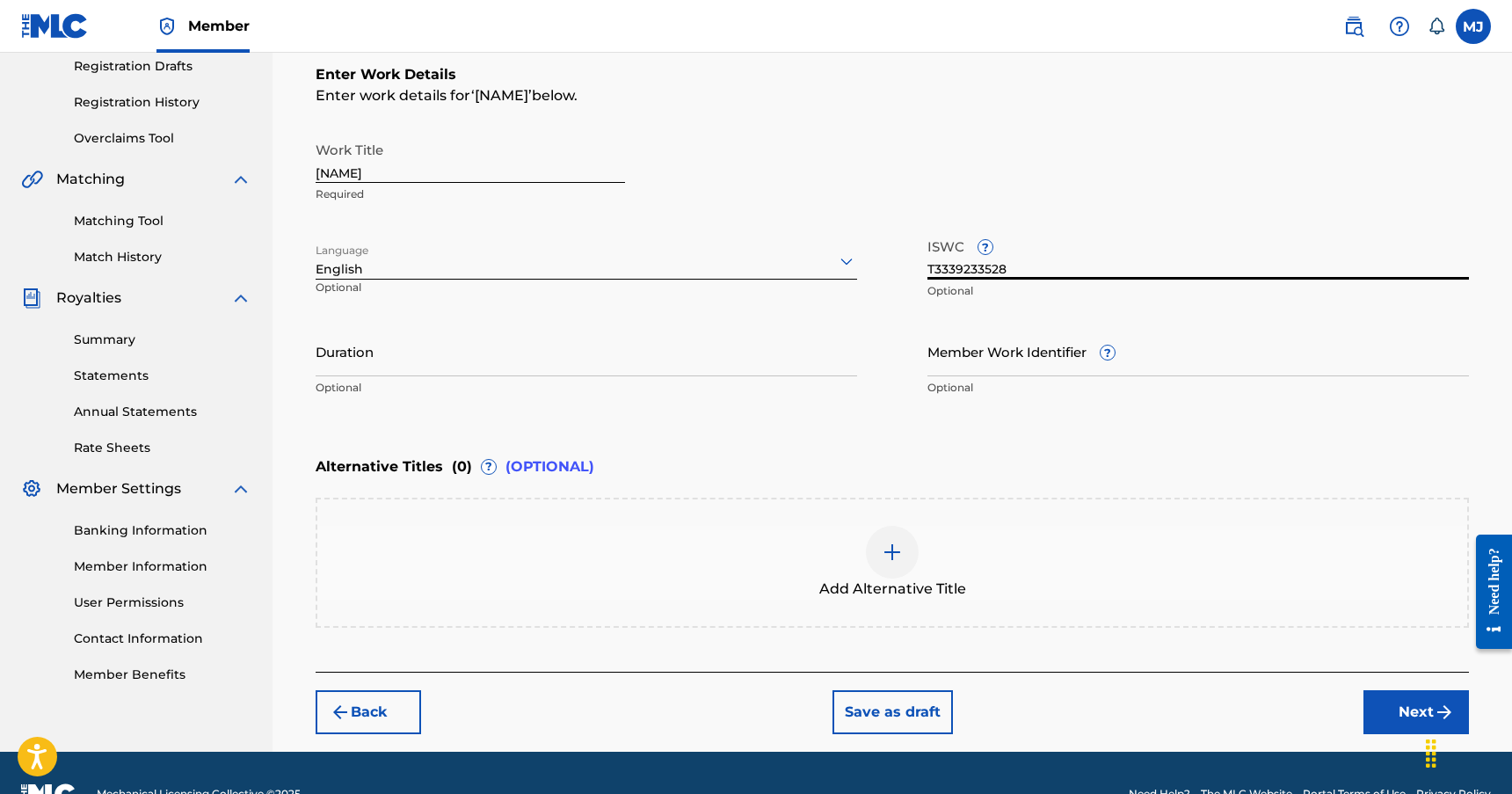 type on "T3339233528" 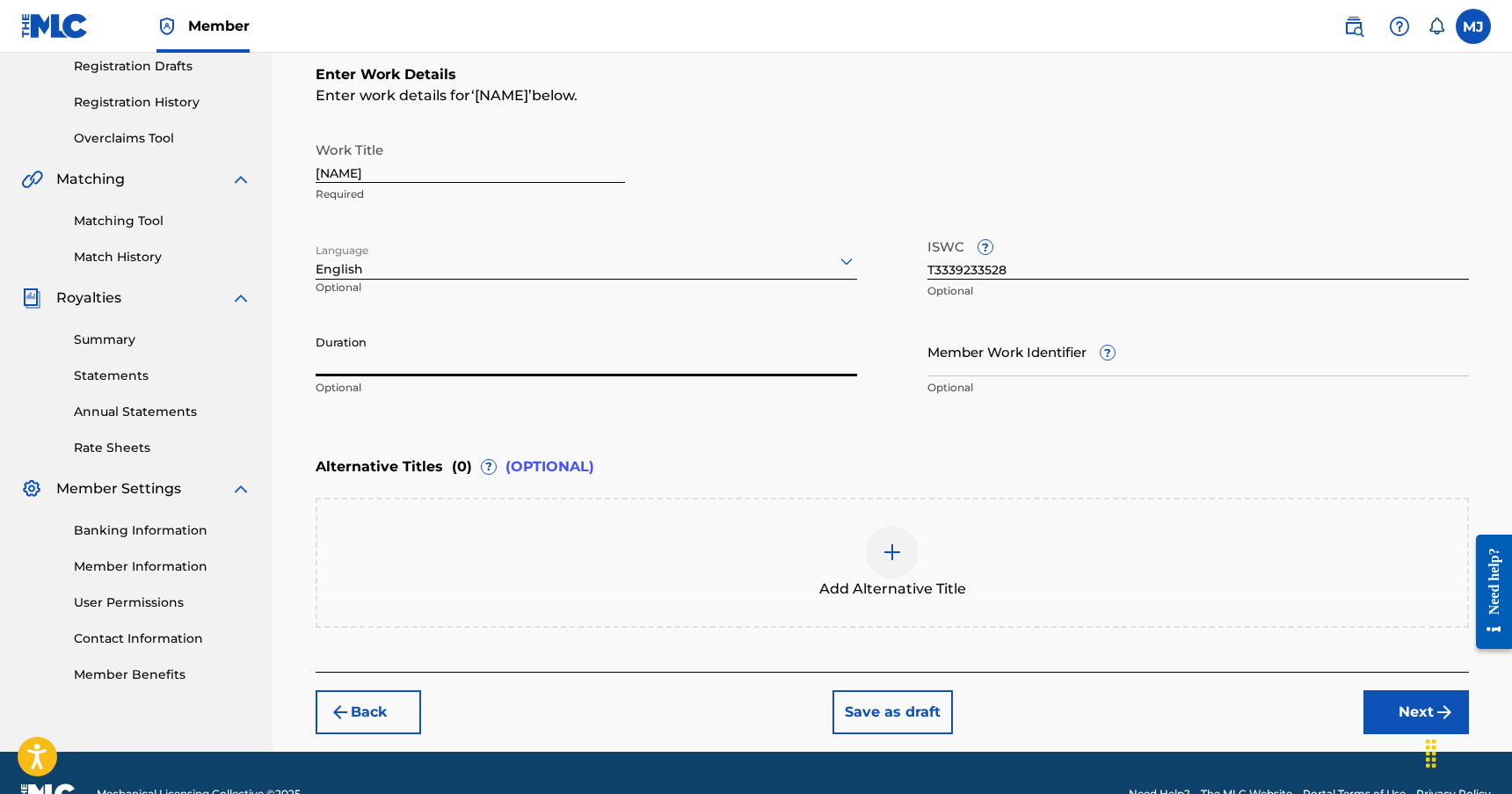 click on "Duration" at bounding box center [586, 351] 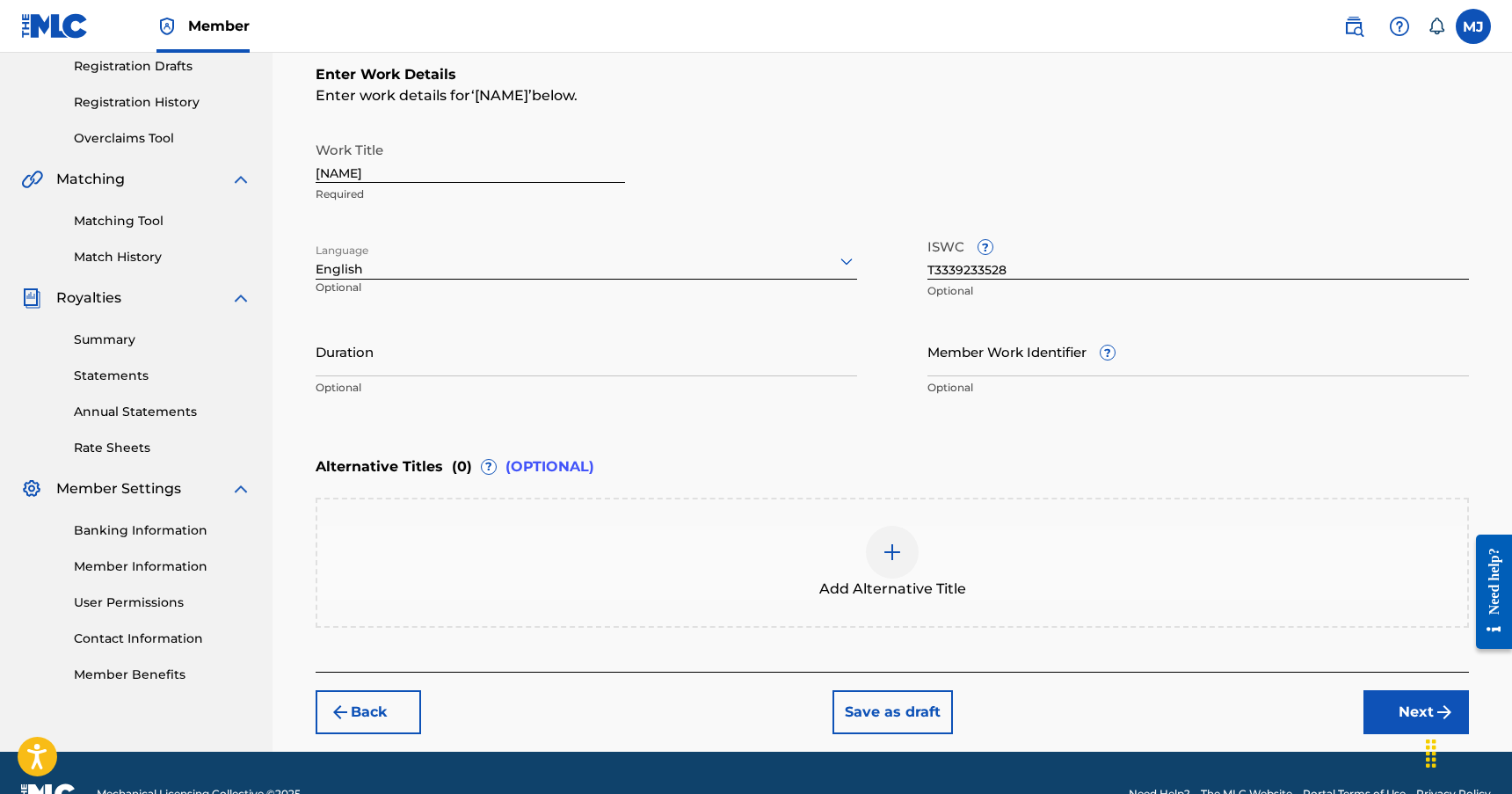 click on "Work Title   Woman of my Dreams Required" at bounding box center (892, 172) 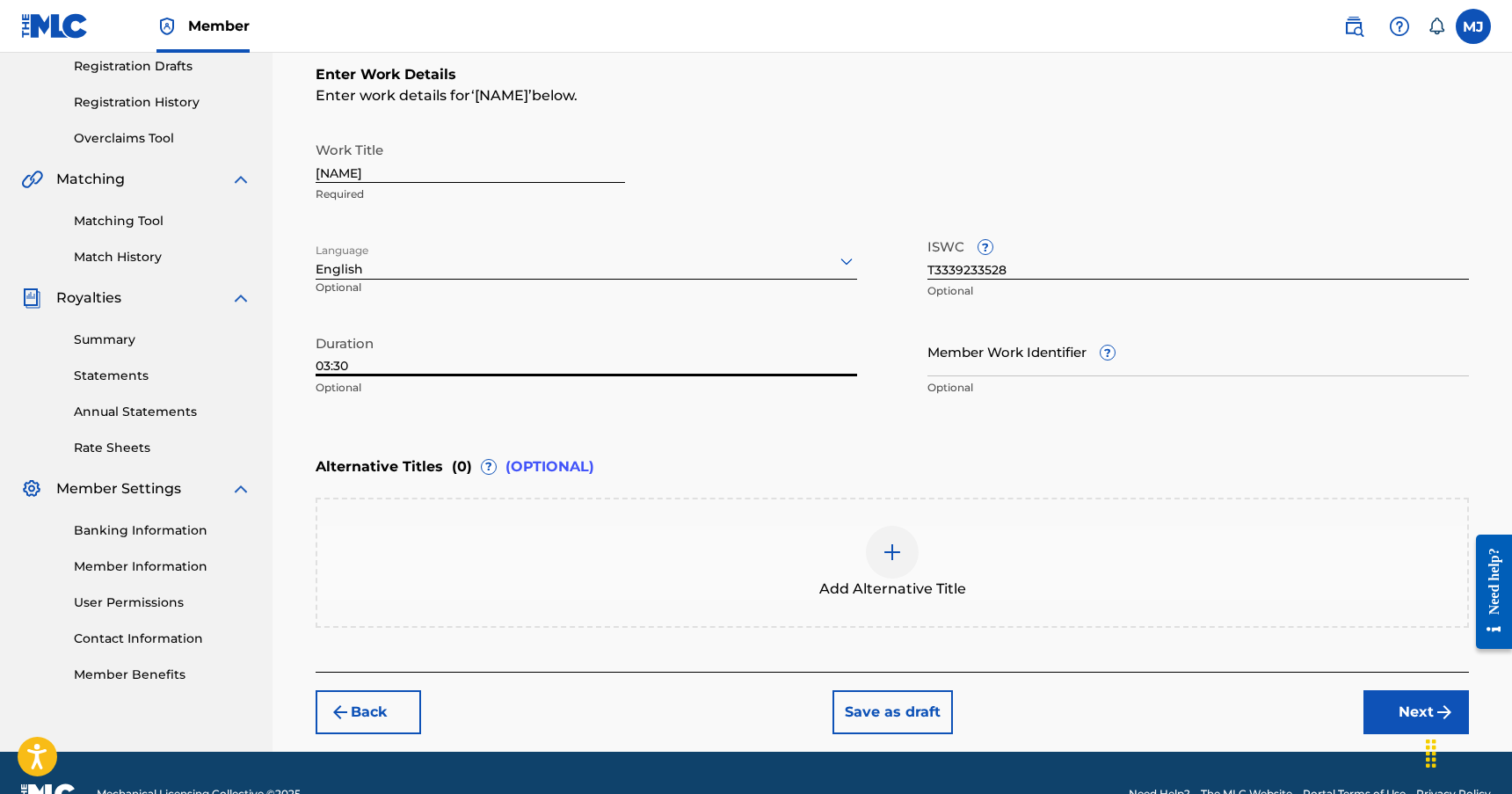type on "03:30" 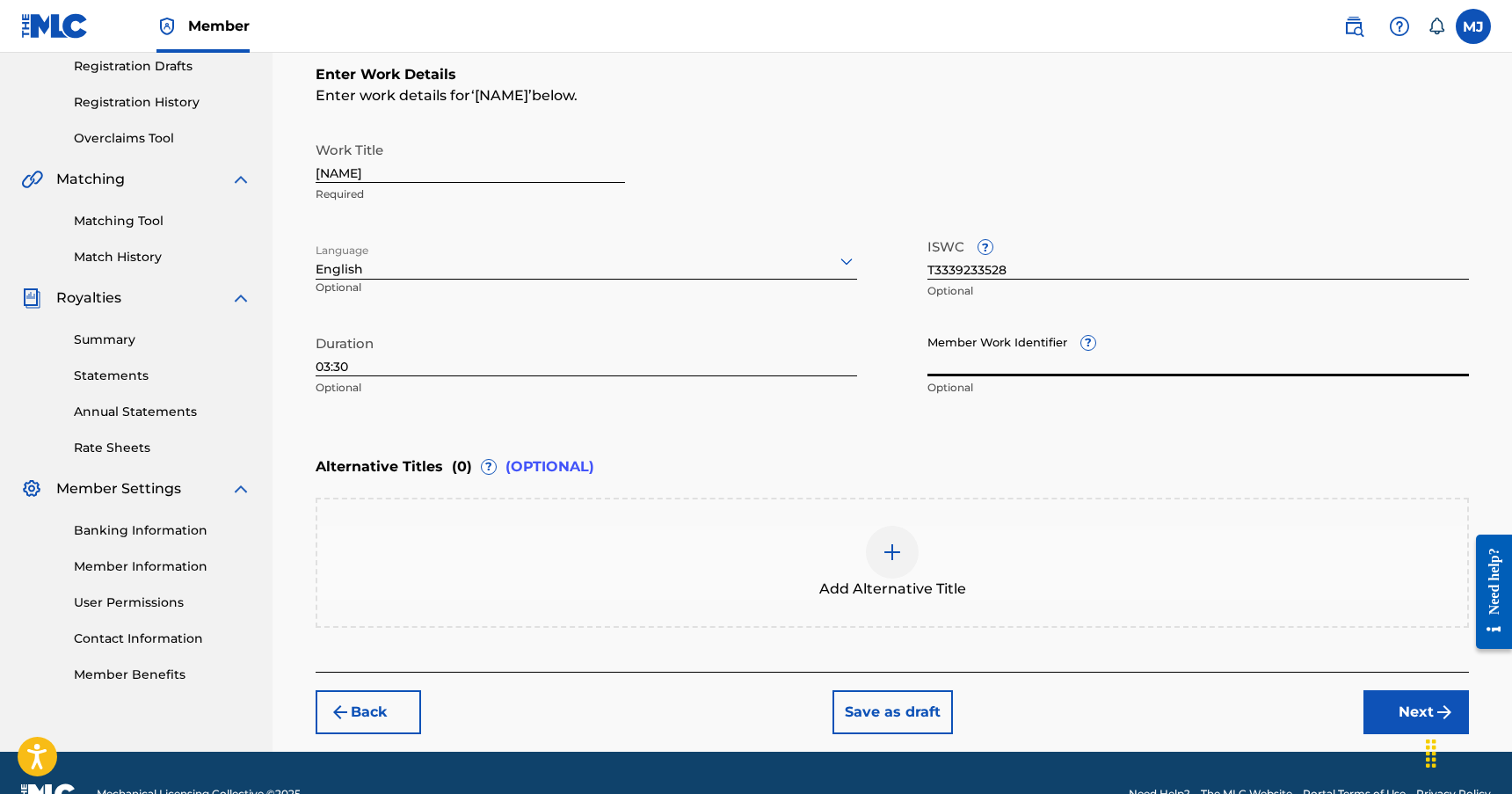 click on "Member Work Identifier   ?" at bounding box center [1198, 351] 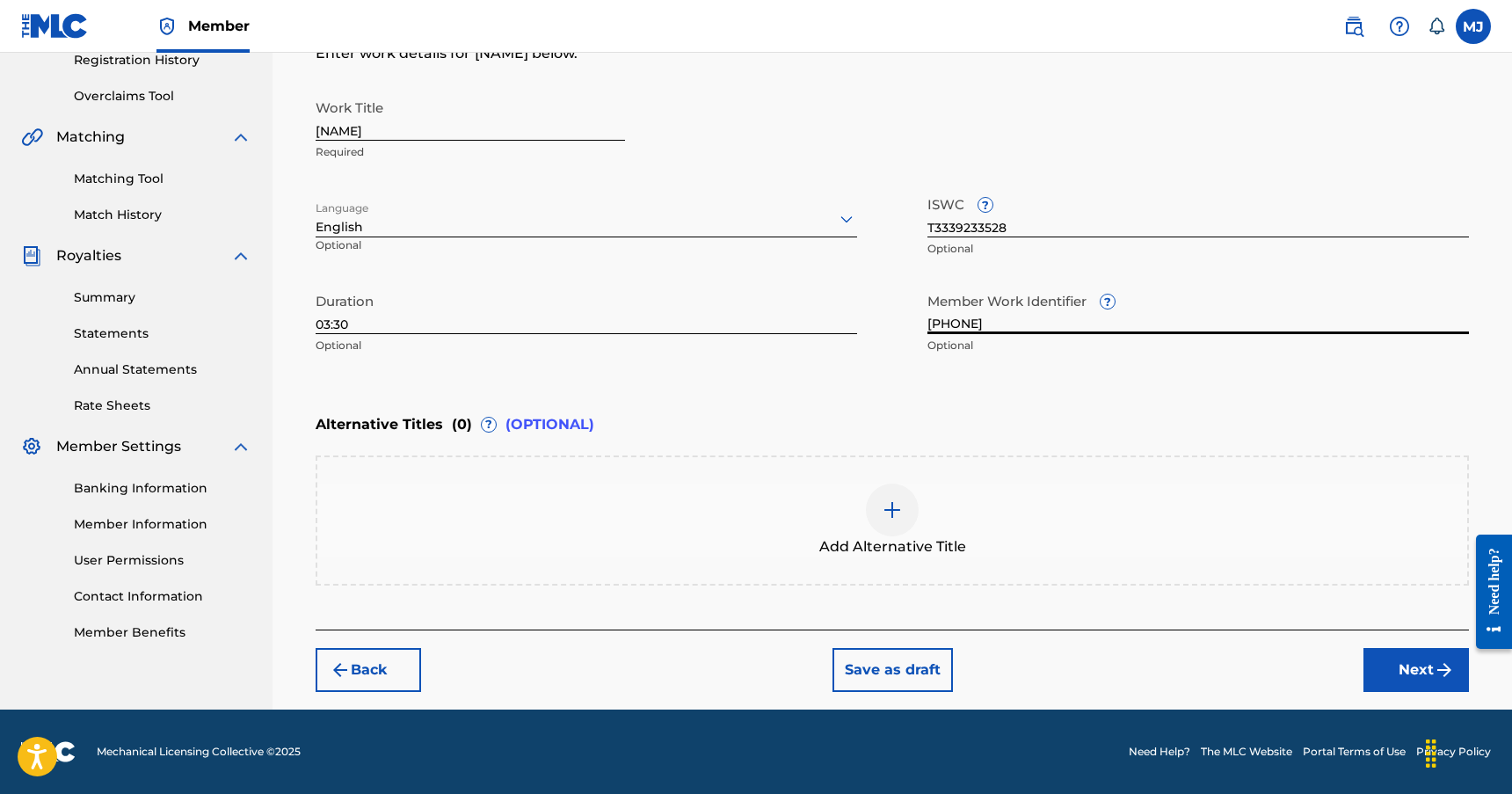 type on "[PHONE]" 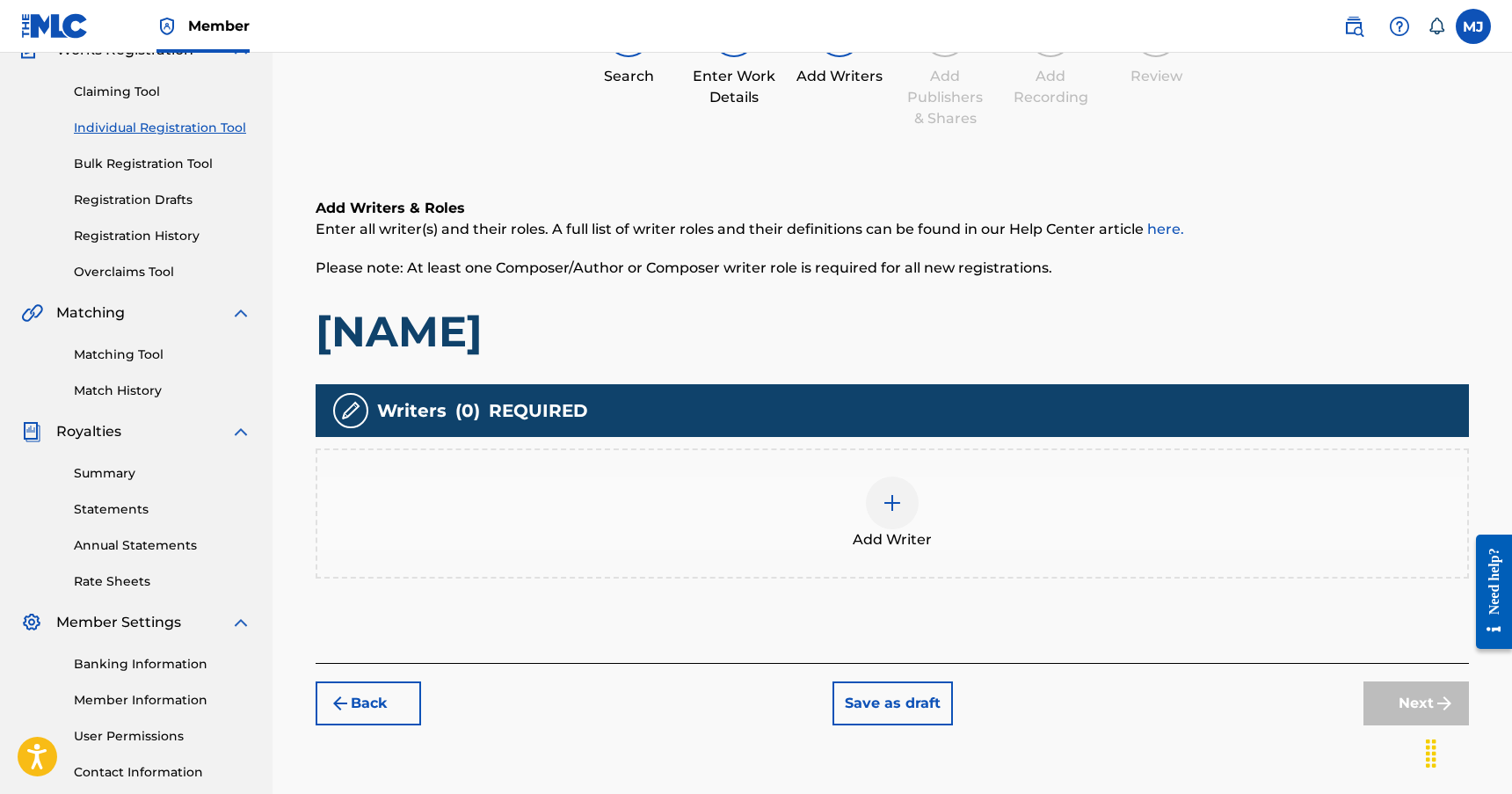 scroll, scrollTop: 79, scrollLeft: 0, axis: vertical 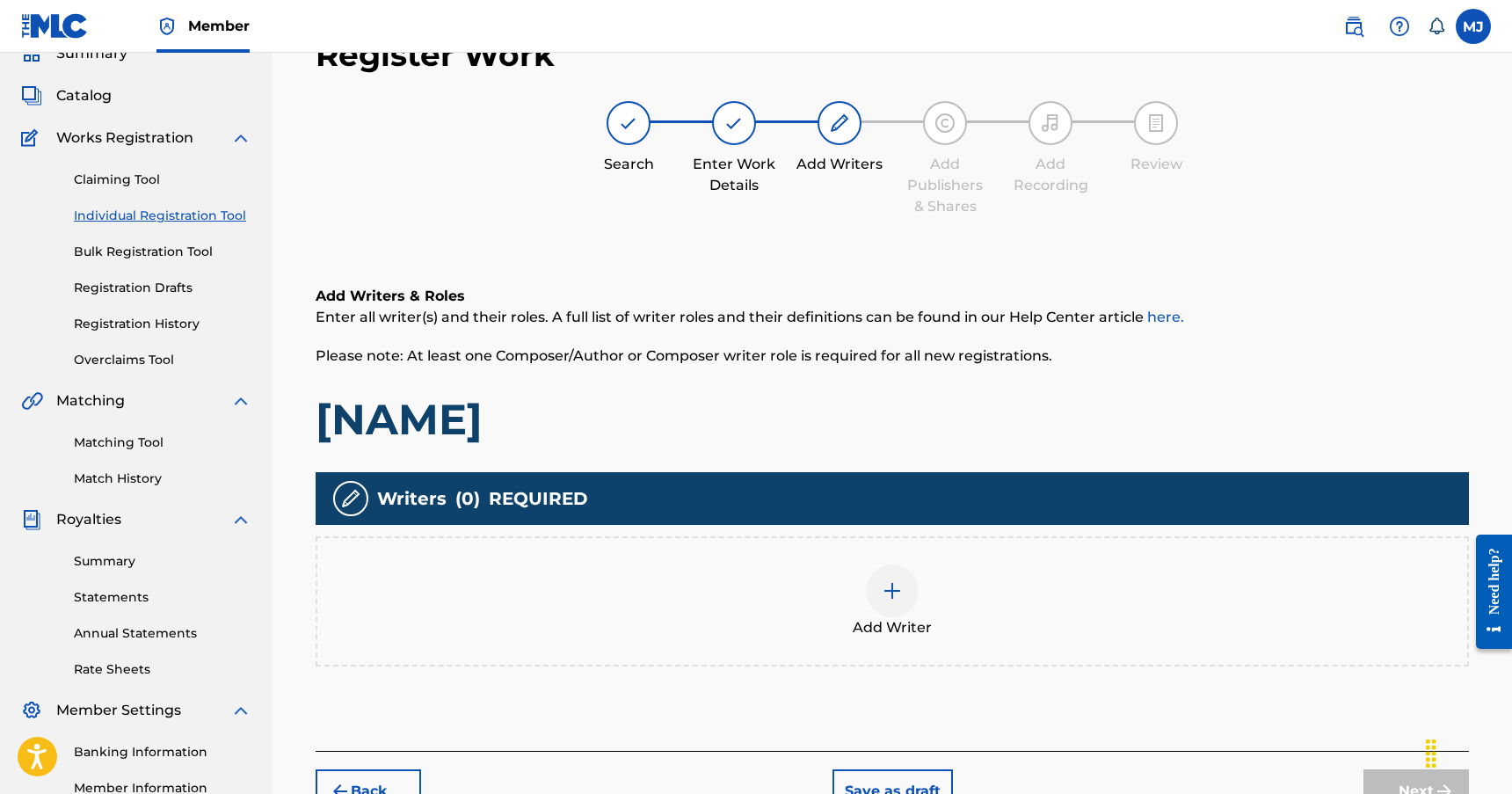 click on "Add Writer" at bounding box center (892, 628) 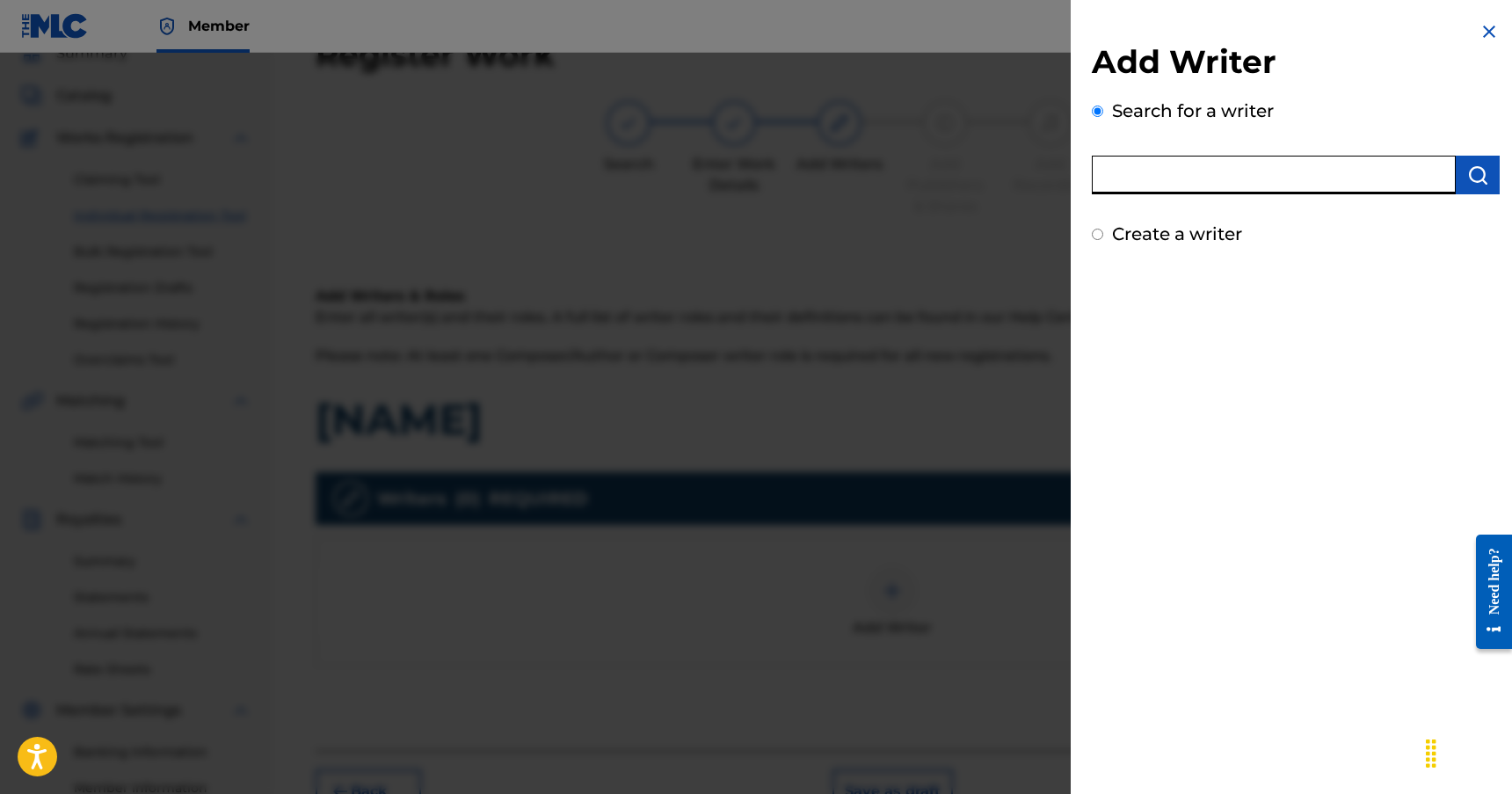 click at bounding box center (1274, 175) 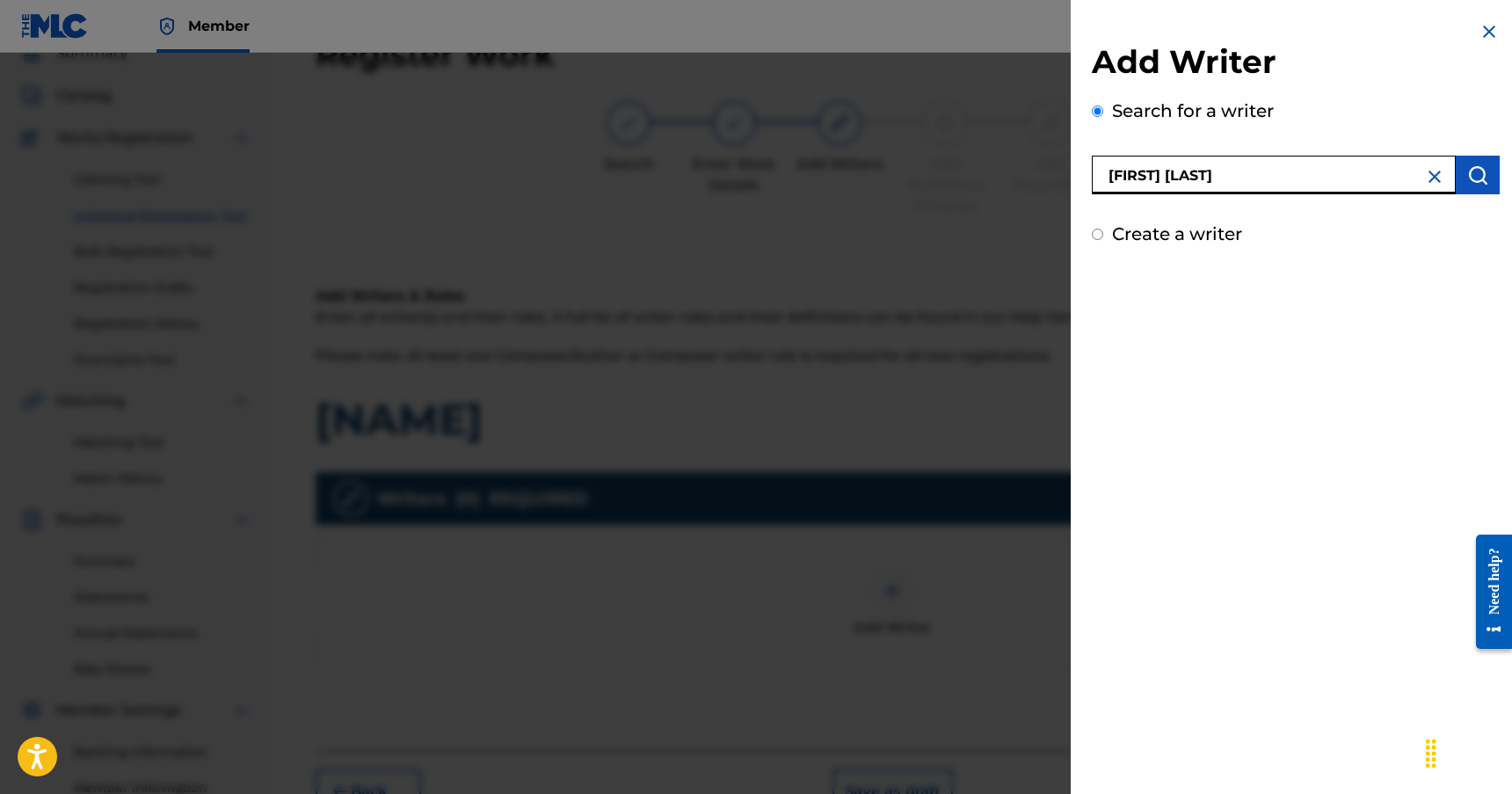 type on "[FIRST] [LAST]" 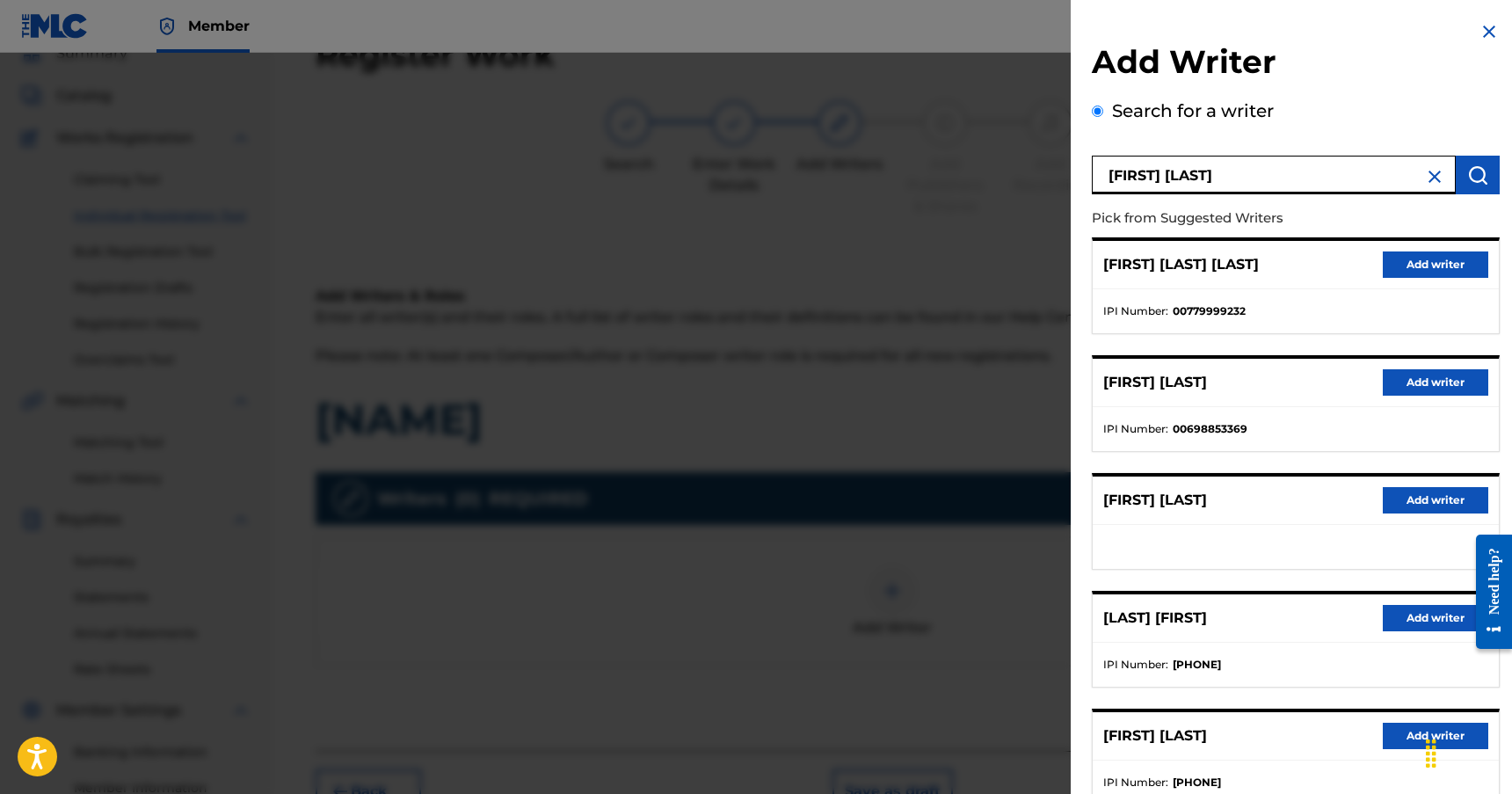 click on "Add writer" at bounding box center [1436, 736] 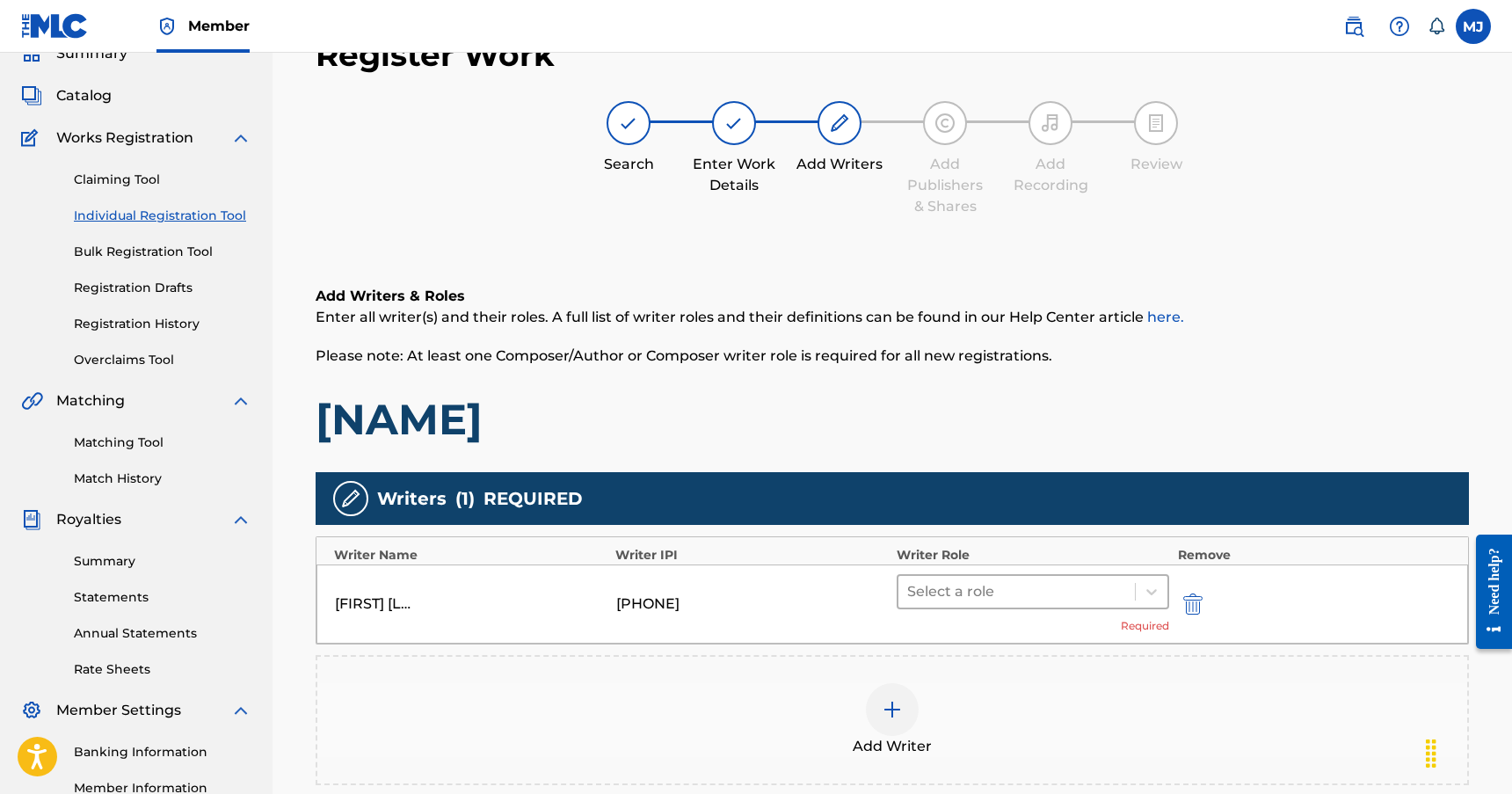 click at bounding box center (1016, 592) 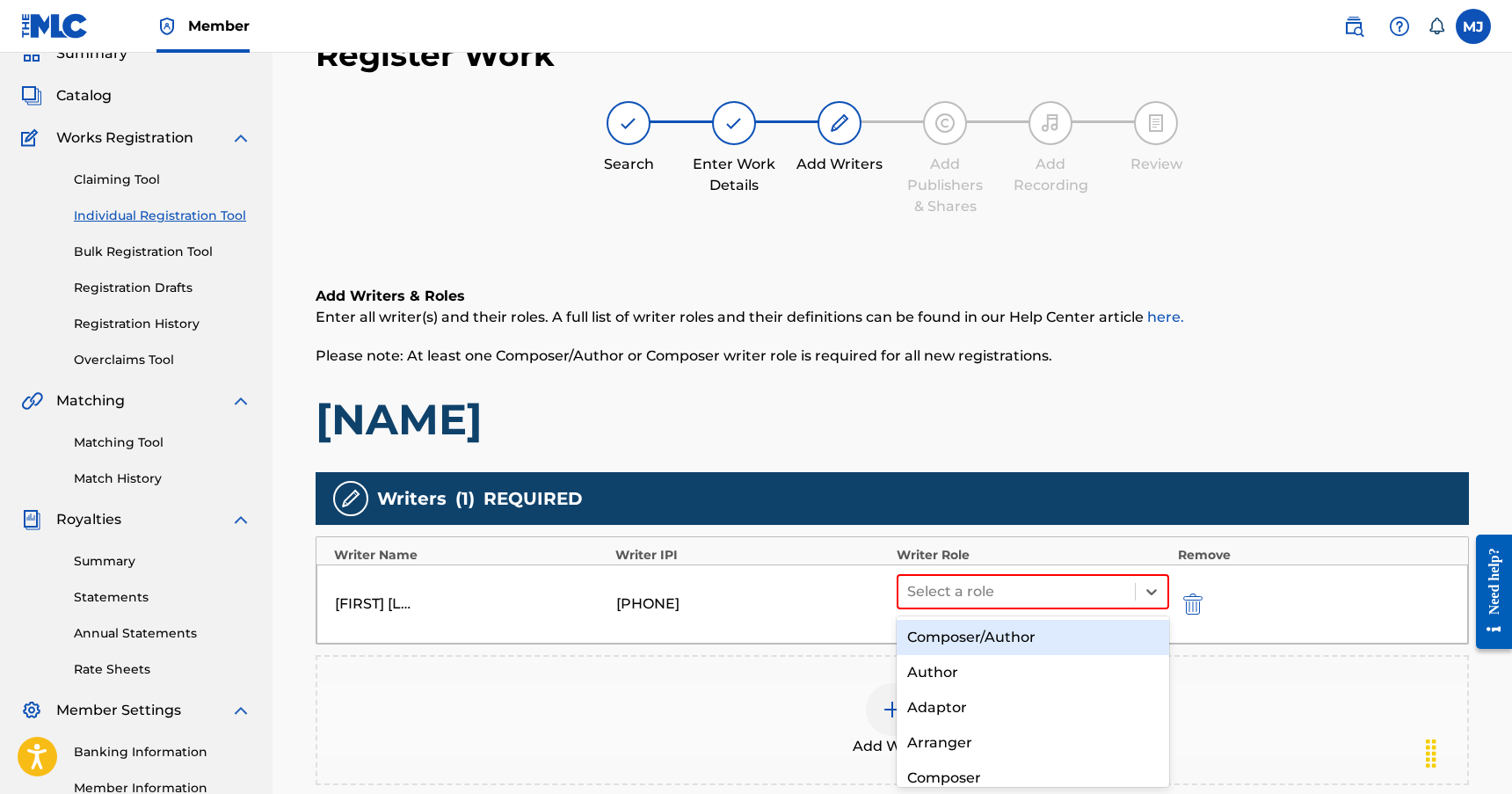 click on "Composer/Author" at bounding box center [1033, 637] 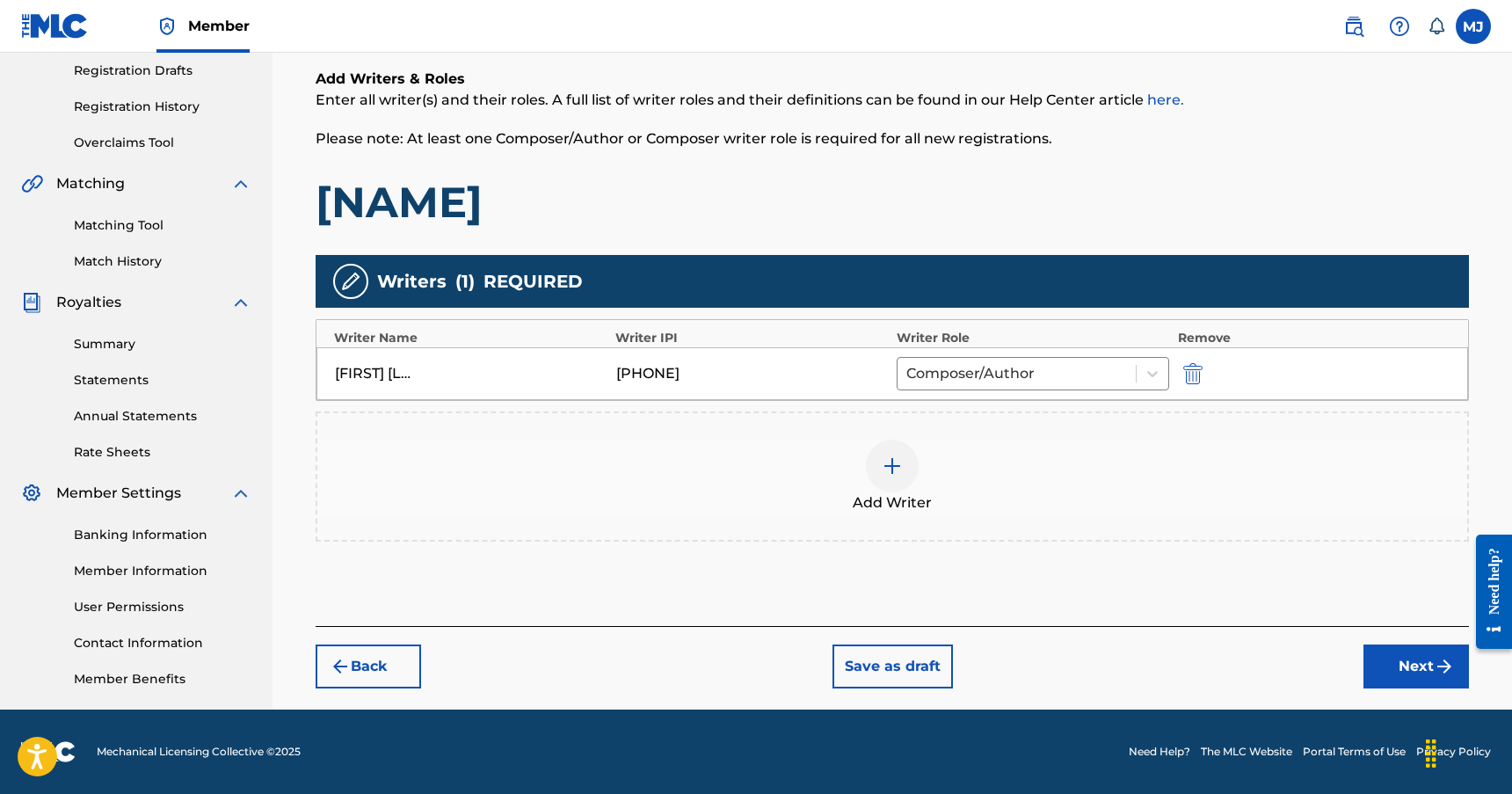 click on "Next" at bounding box center (1416, 667) 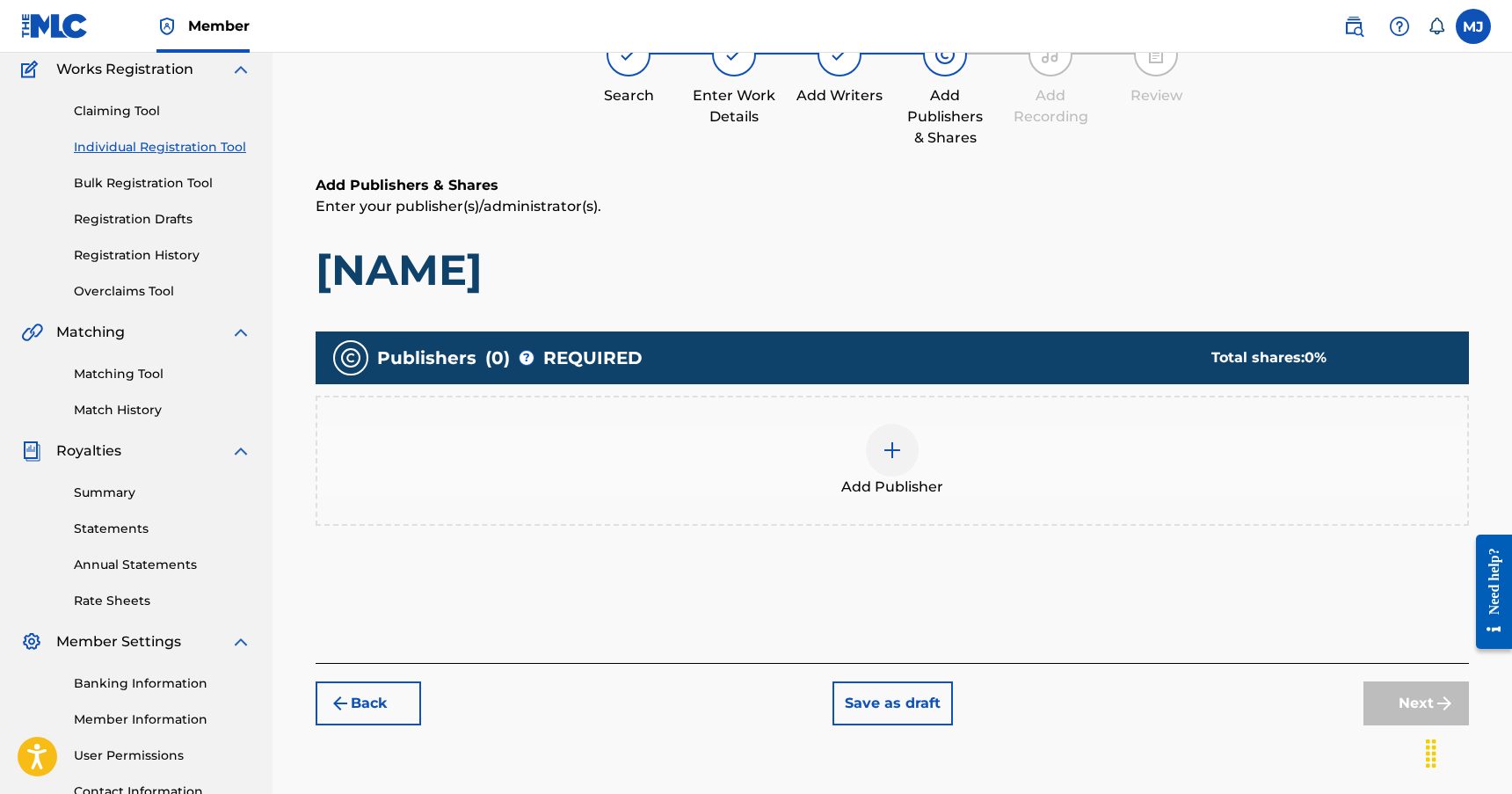 scroll, scrollTop: 79, scrollLeft: 0, axis: vertical 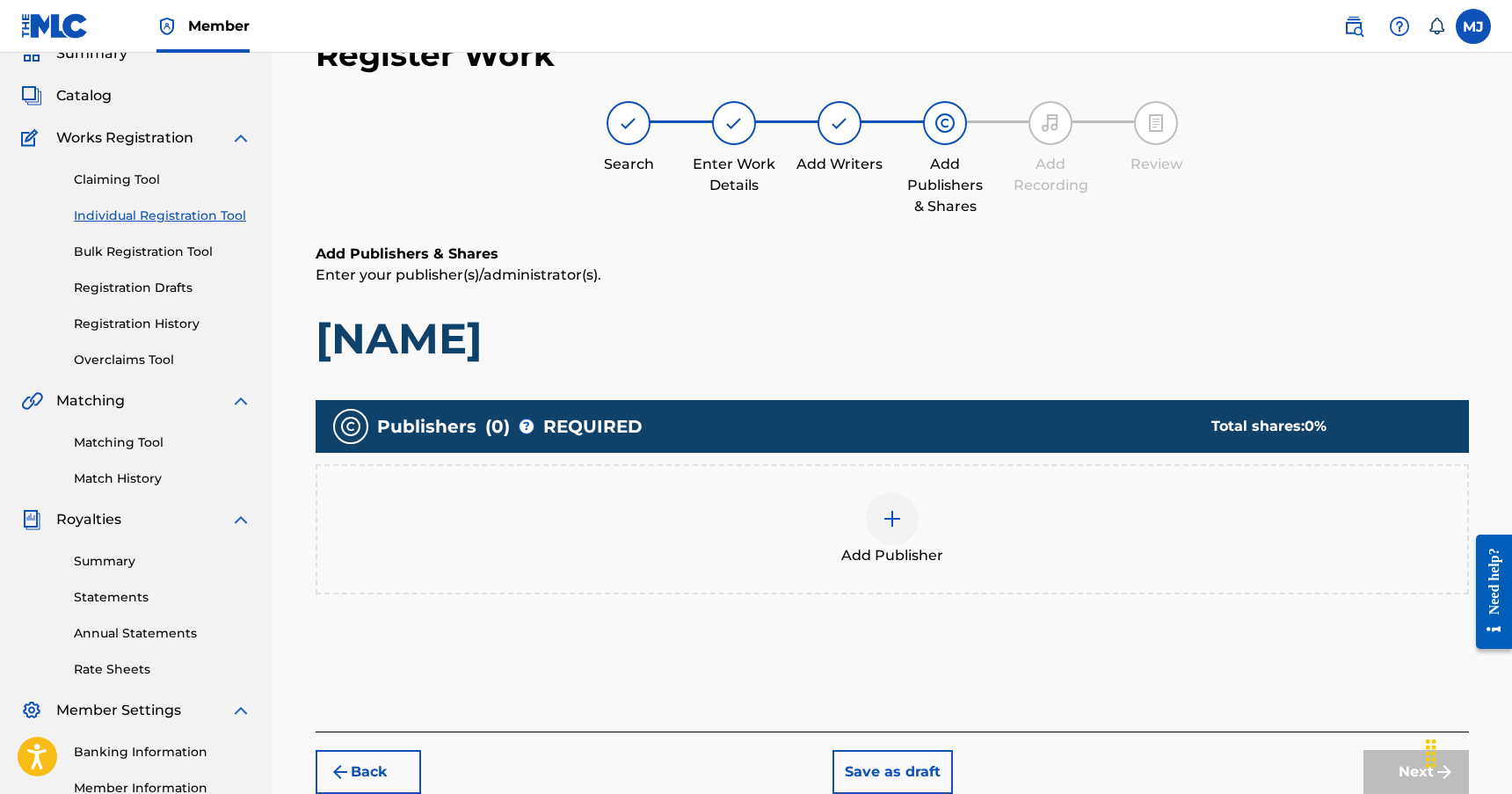 click at bounding box center (892, 519) 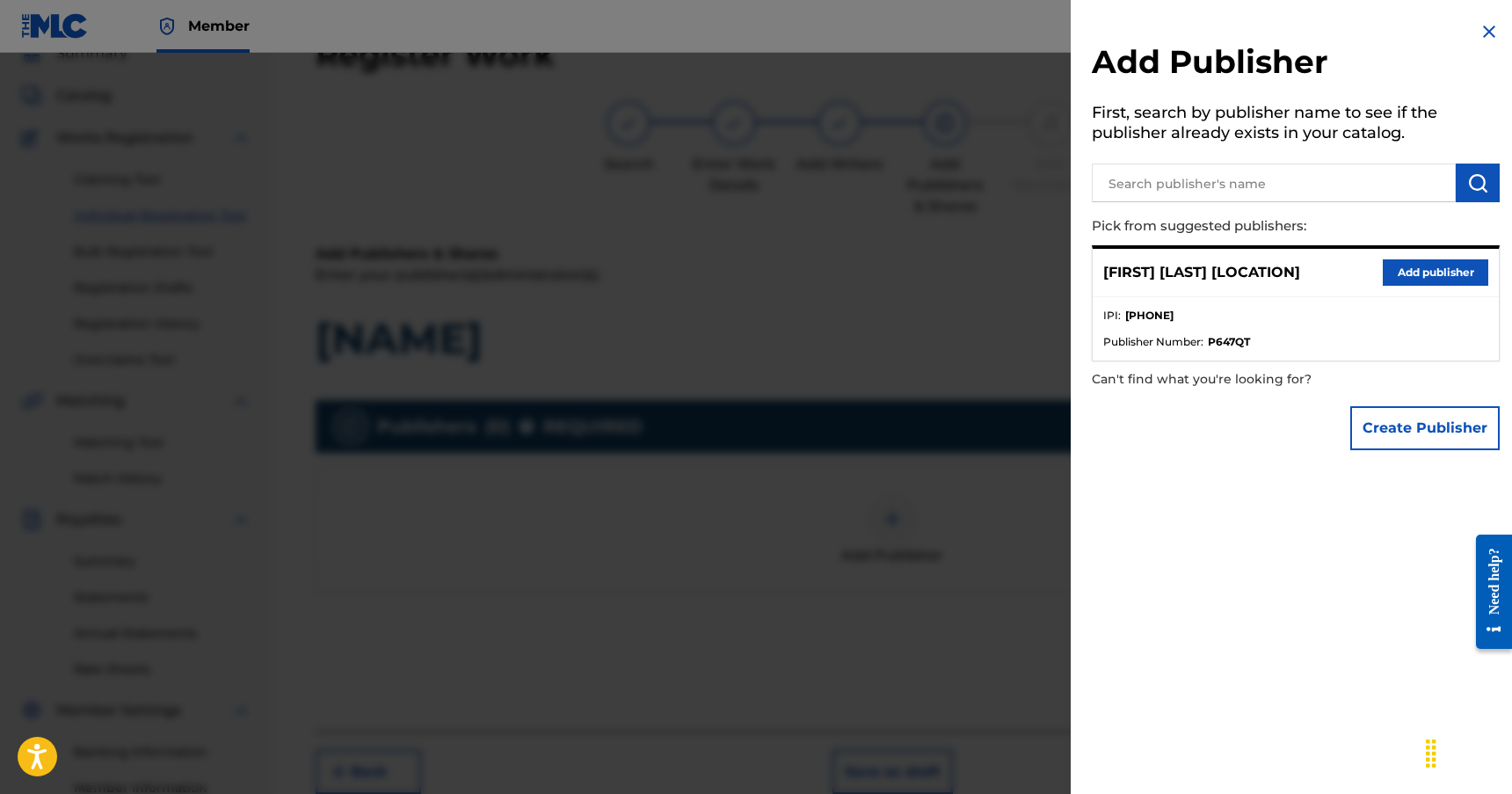 click on "Add publisher" at bounding box center [1436, 273] 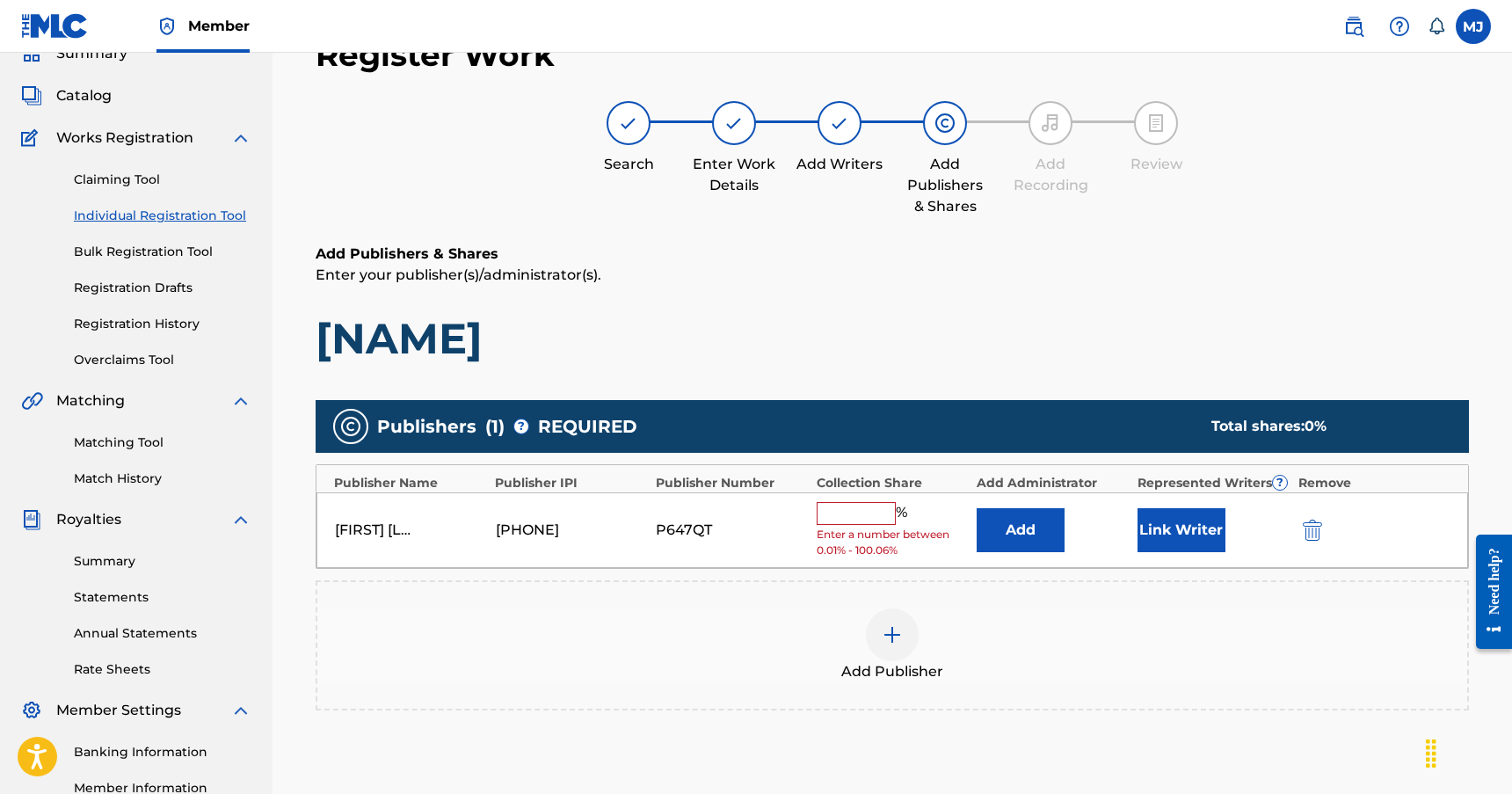 click on "[FIRST] [LAST] HollywoodPkr 01303522896 P647QT % Enter a number between 0.01% - 100.06% Add Link Writer" at bounding box center (892, 530) 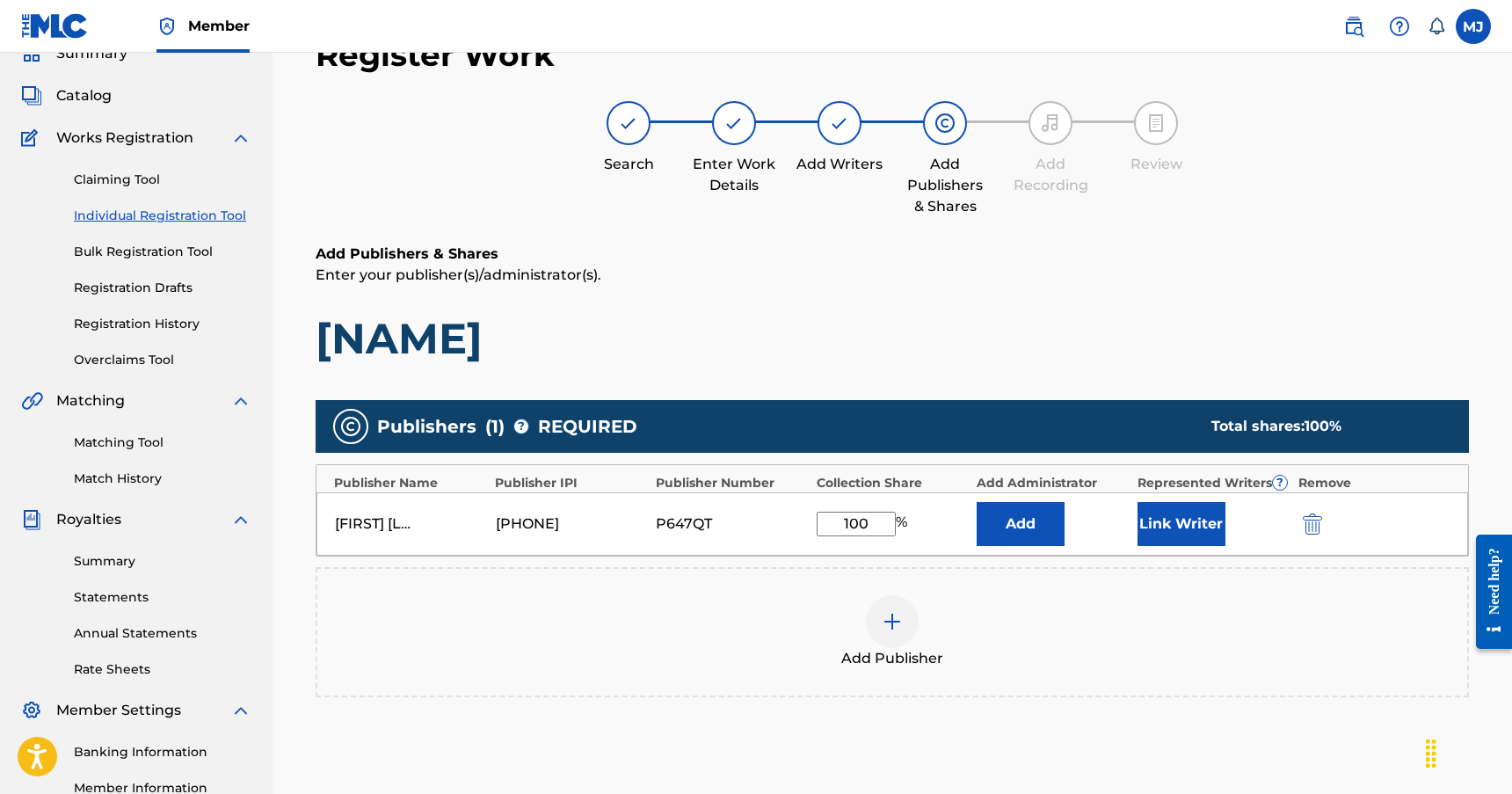 type on "100" 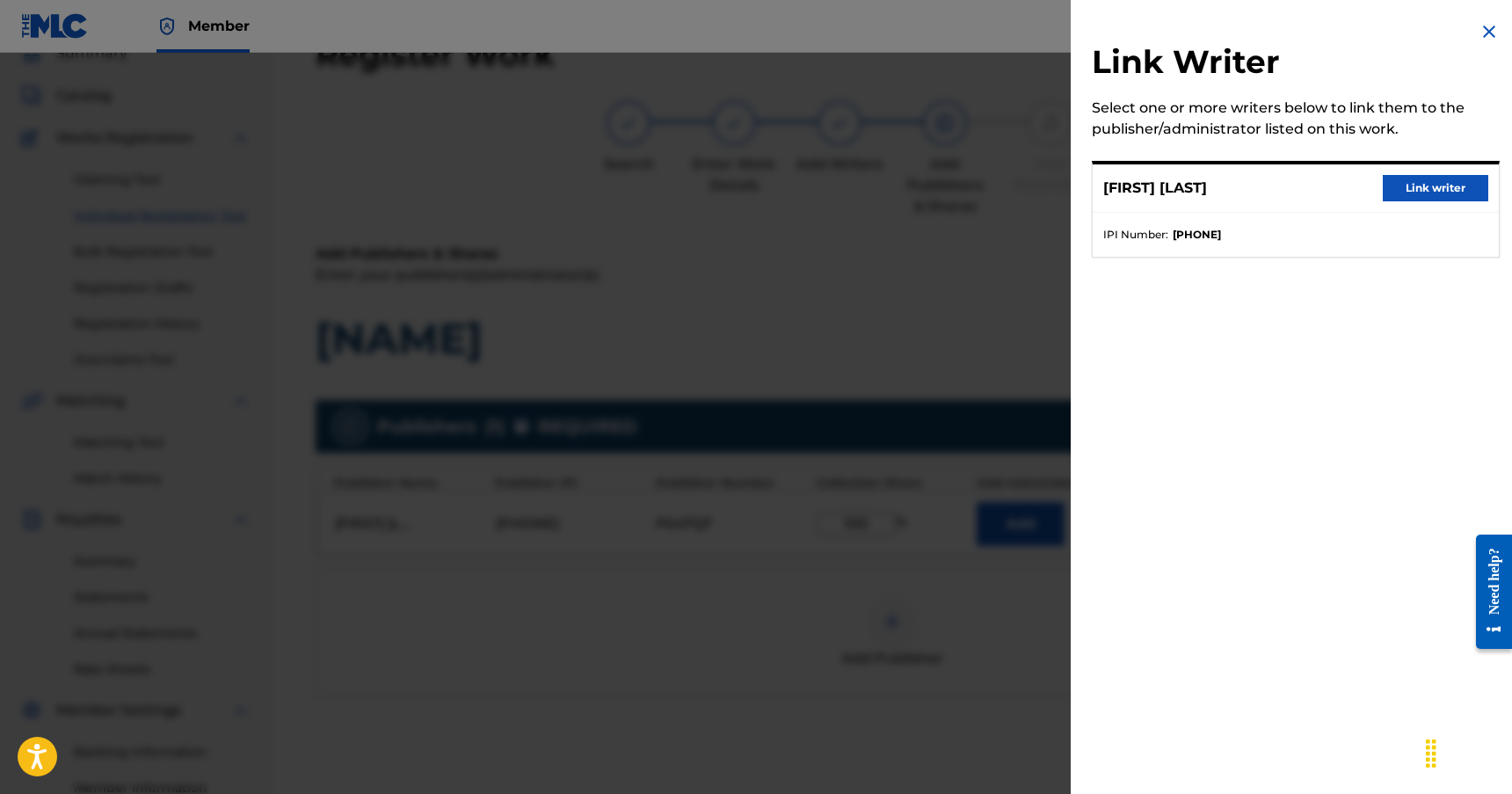 click on "Link writer" at bounding box center [1436, 188] 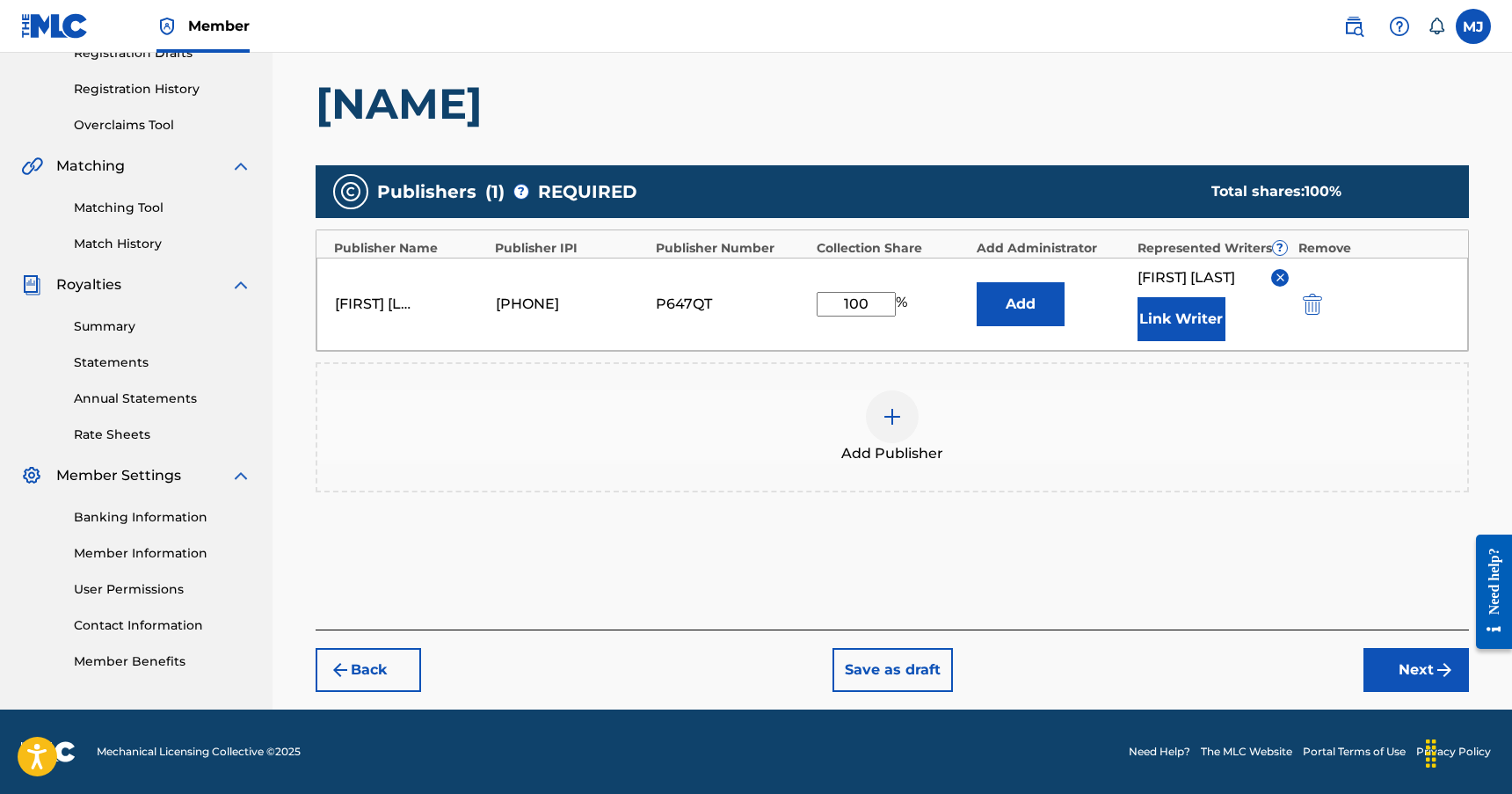 scroll, scrollTop: 335, scrollLeft: 0, axis: vertical 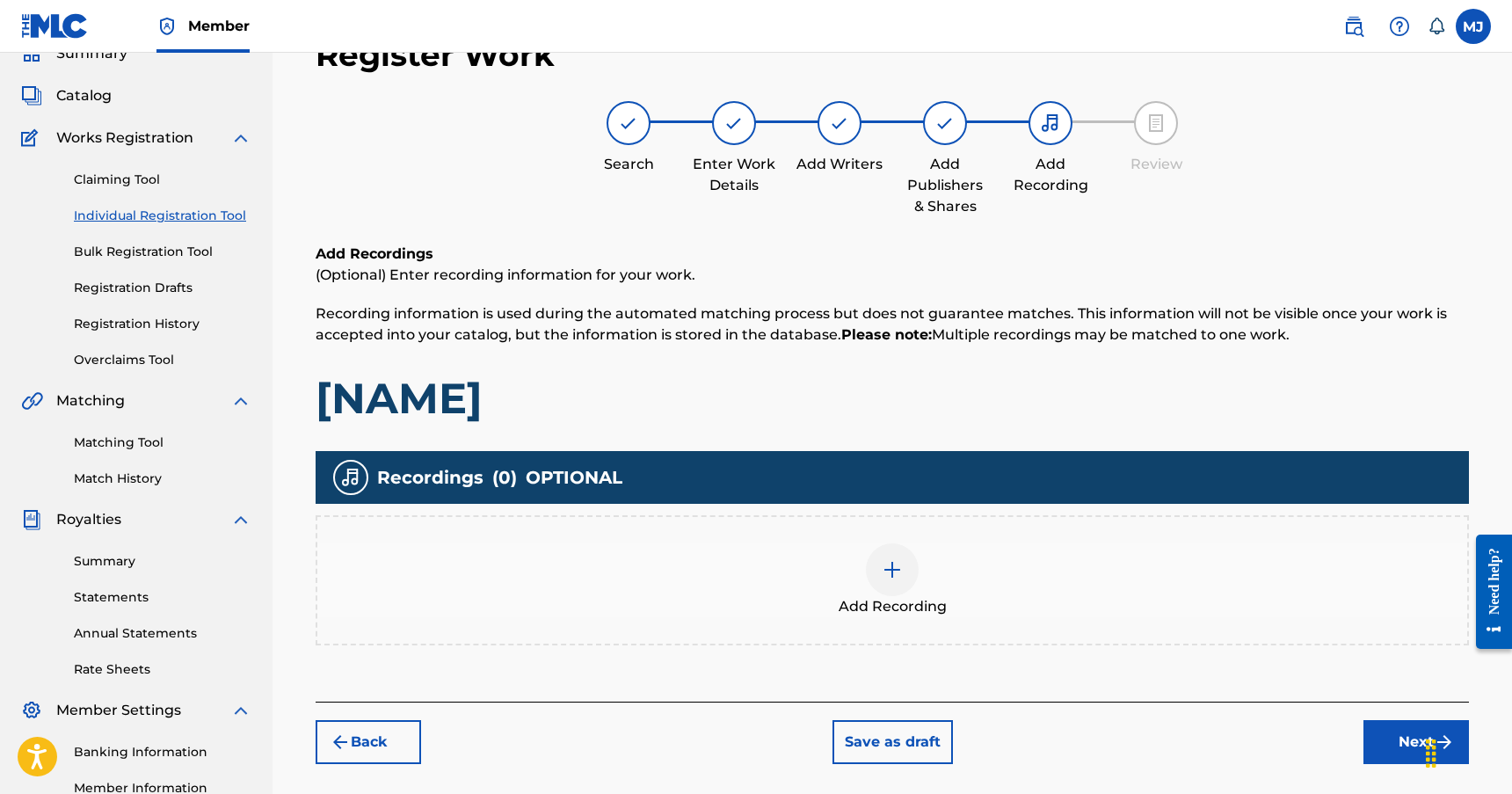 click at bounding box center [892, 570] 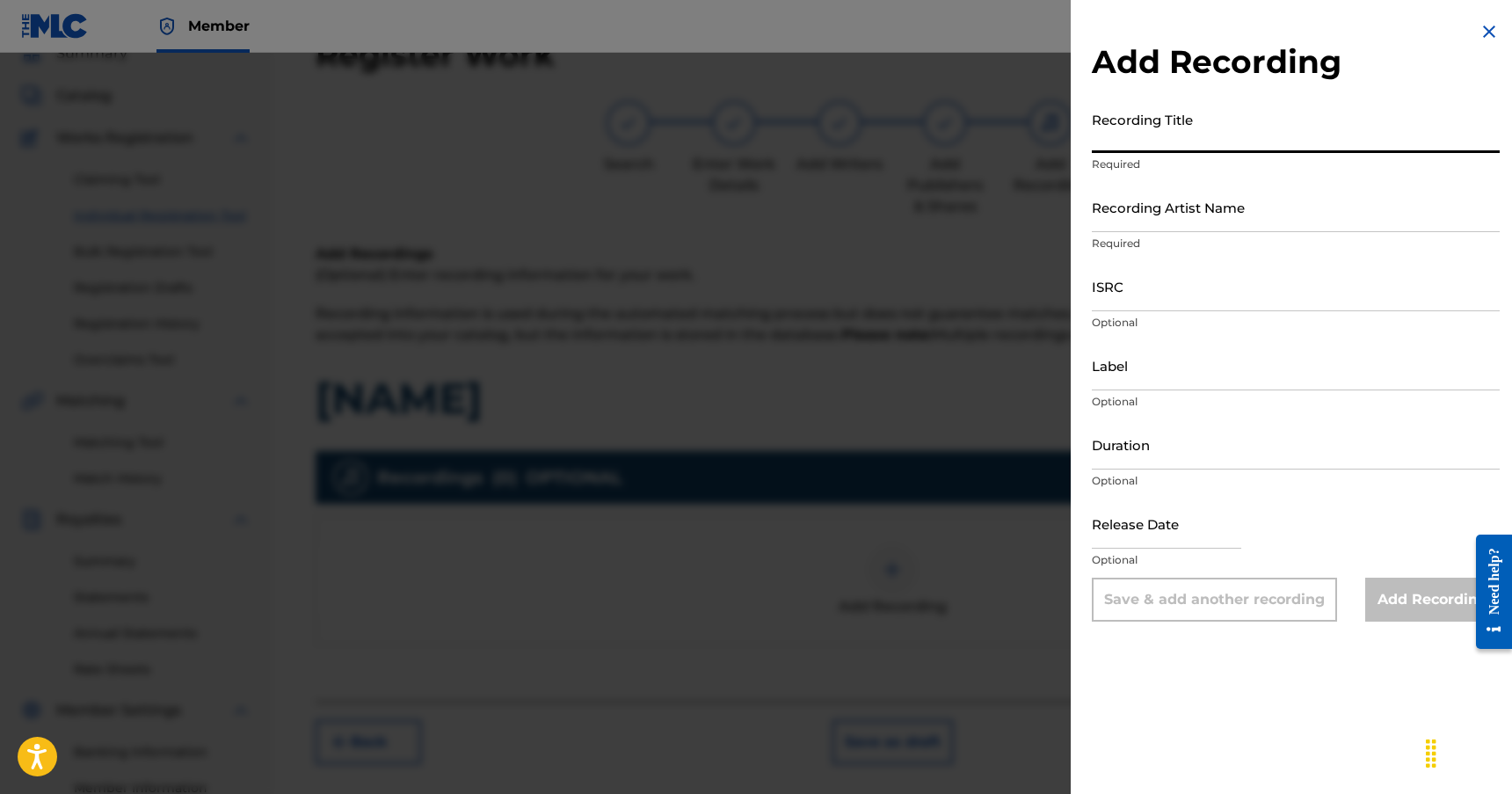click on "Recording Title" at bounding box center [1296, 127] 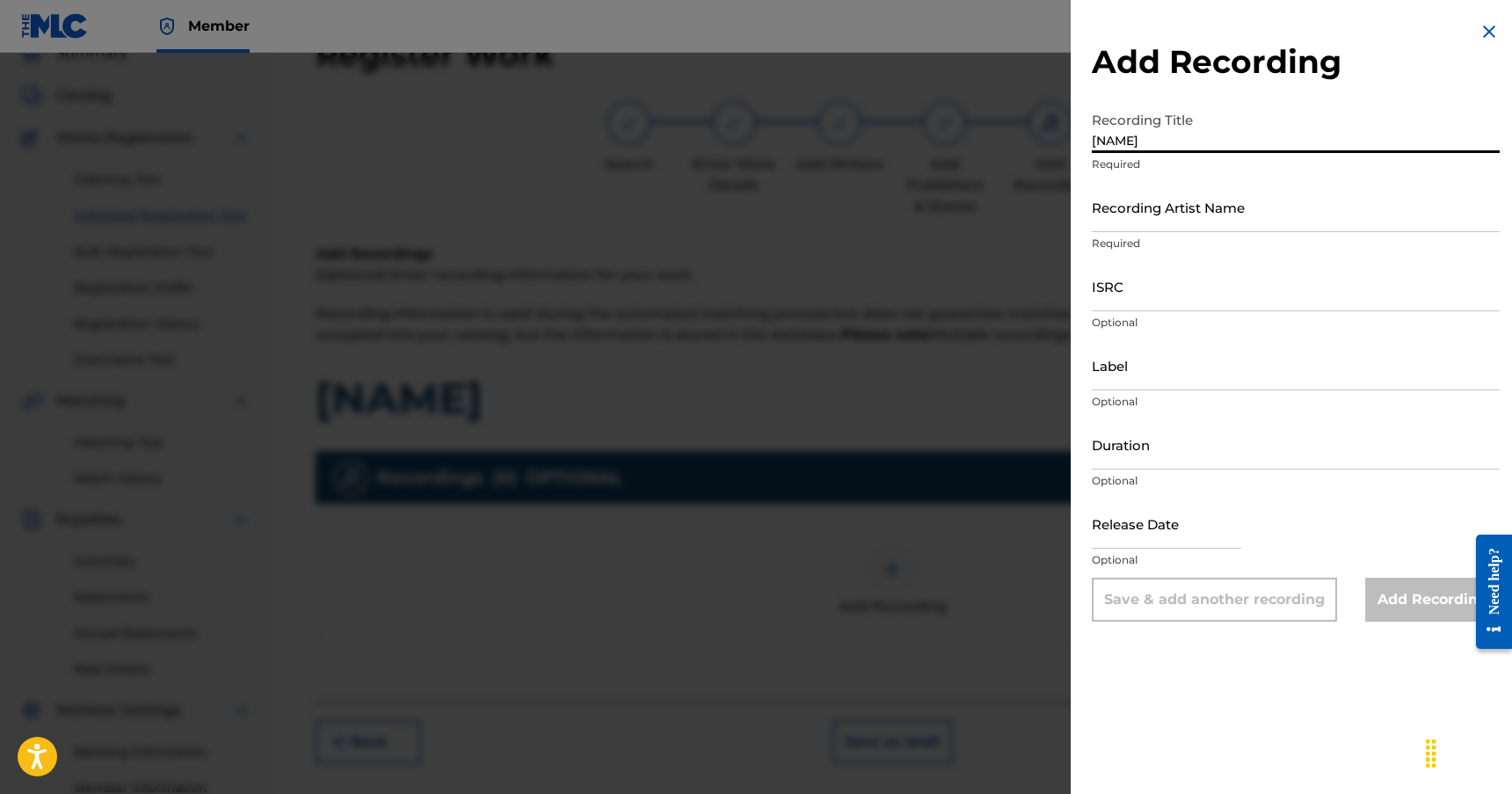 type on "[NAME]" 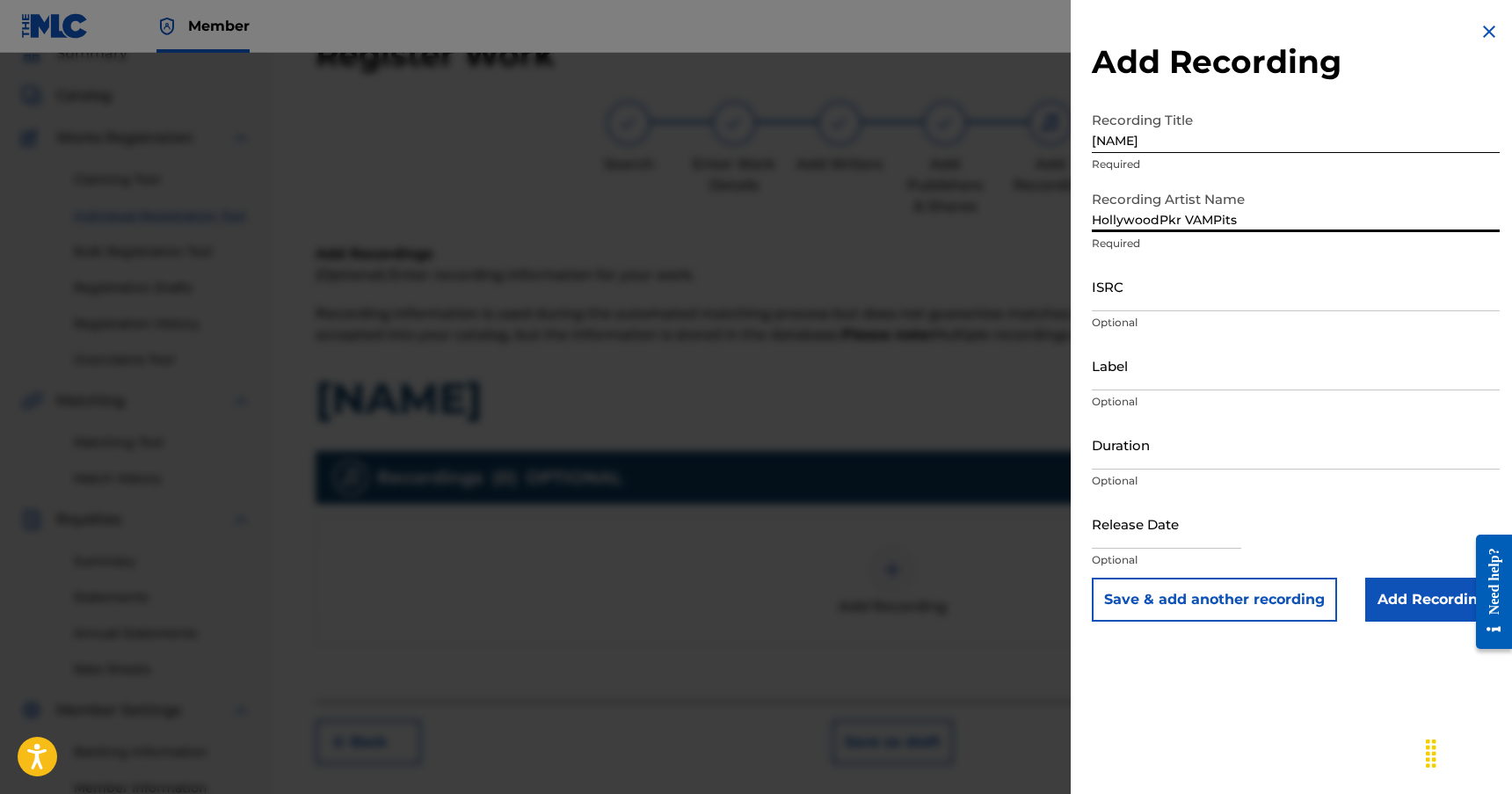 type on "HollywoodPkr VAMPits" 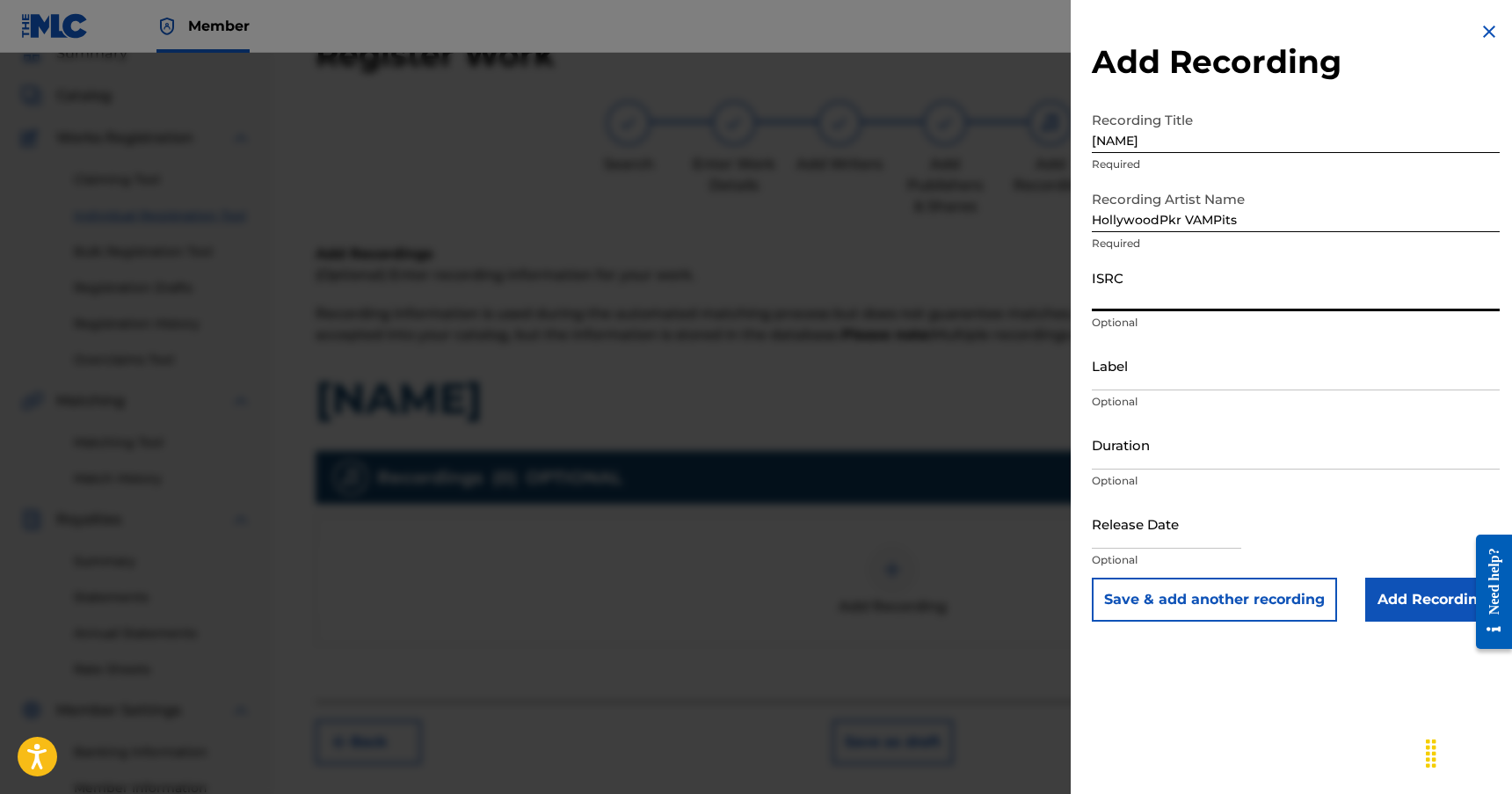 click on "ISRC" at bounding box center (1296, 286) 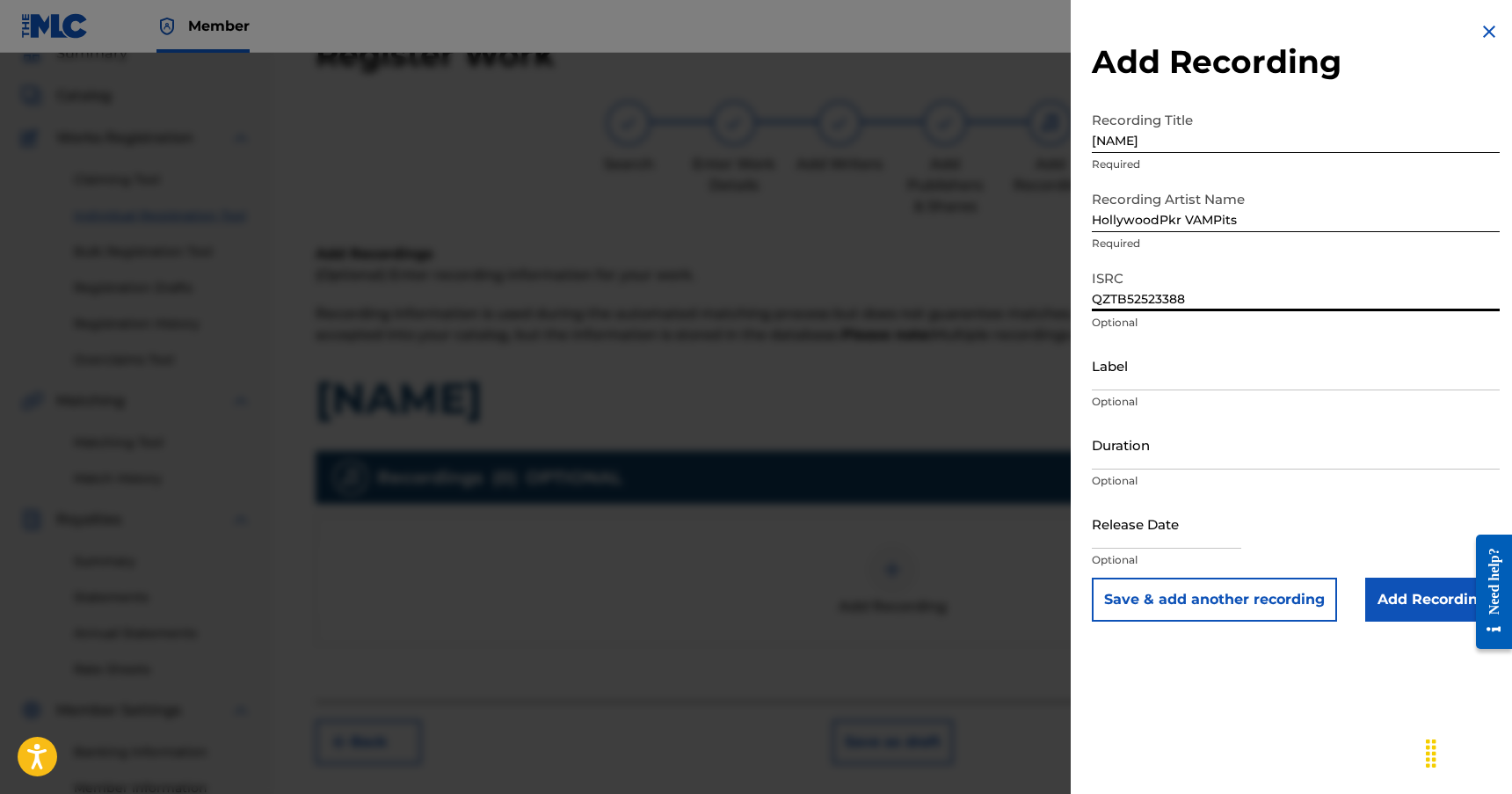 type on "QZTB52523388" 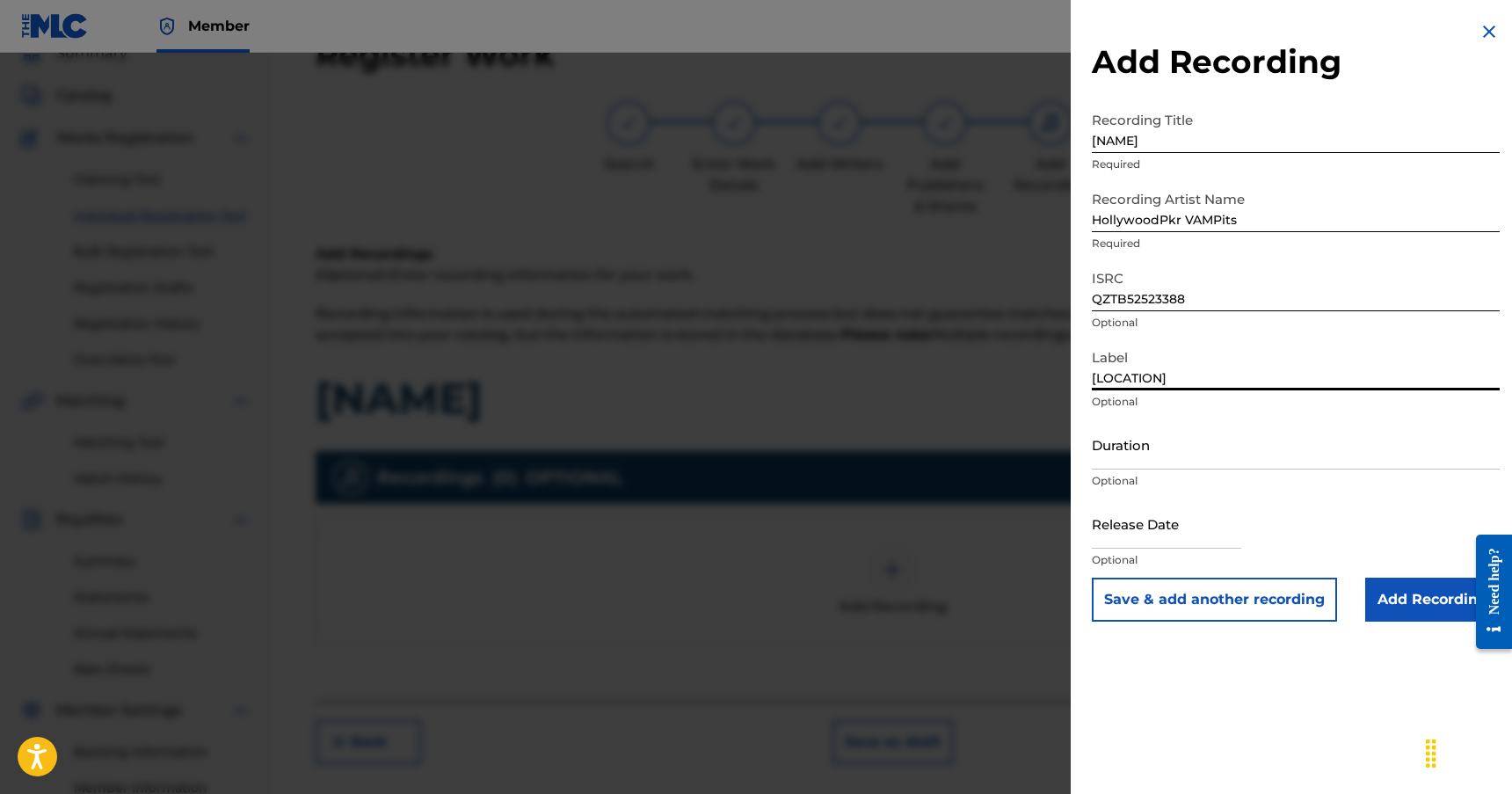 type on "[LOCATION]" 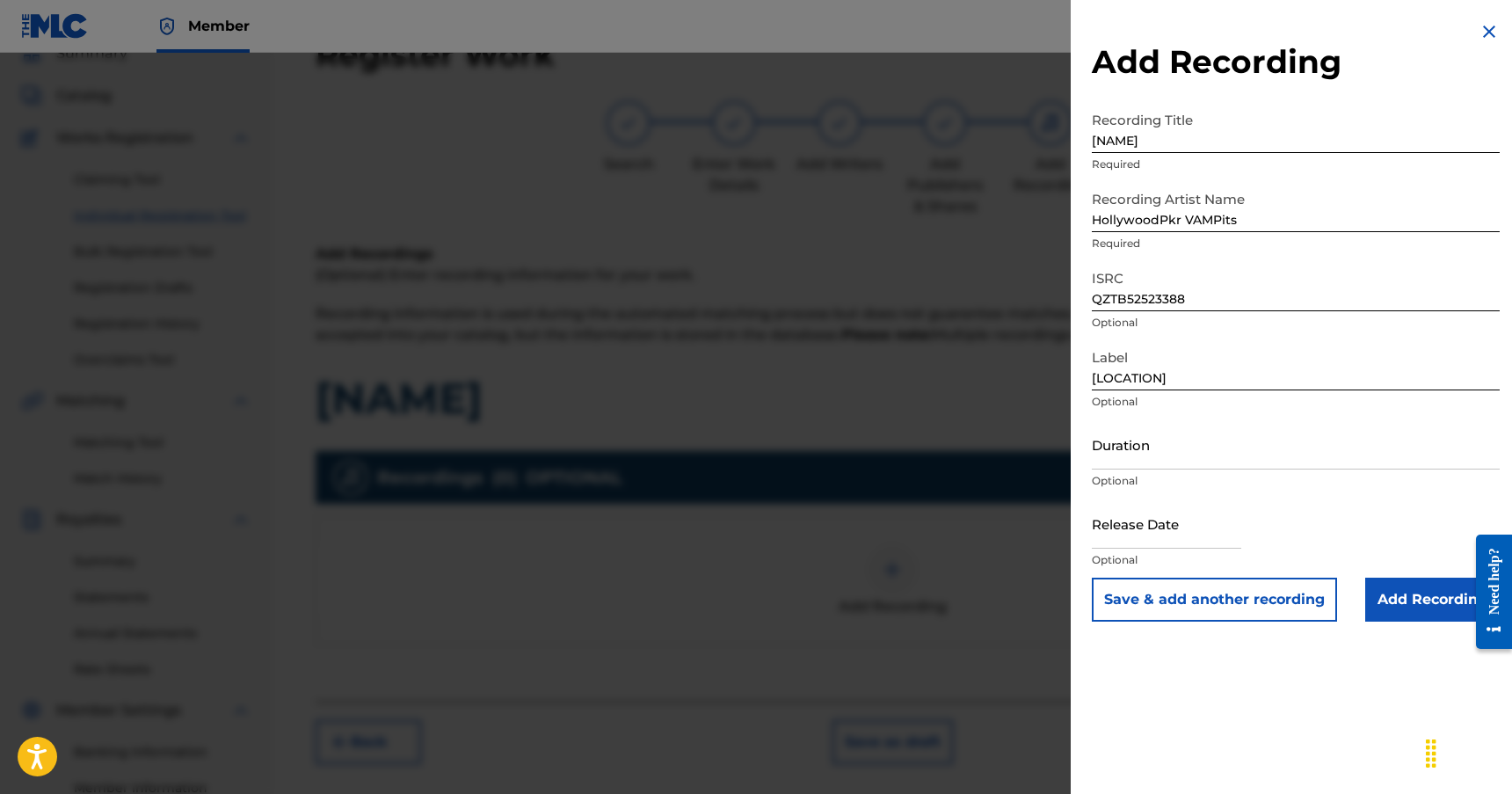 drag, startPoint x: 1429, startPoint y: 53, endPoint x: 1414, endPoint y: 70, distance: 22.671568 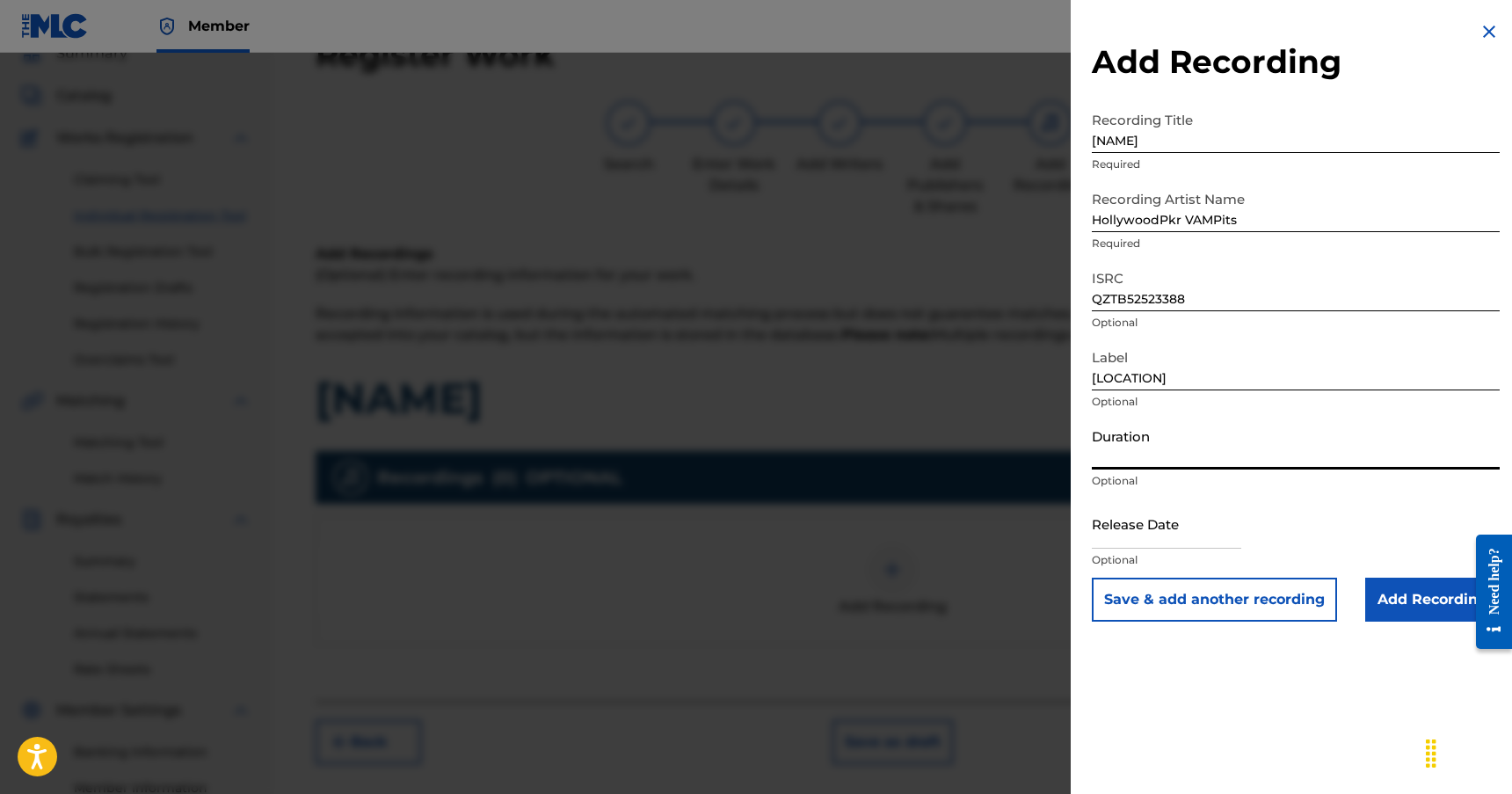 click on "Duration" at bounding box center [1296, 444] 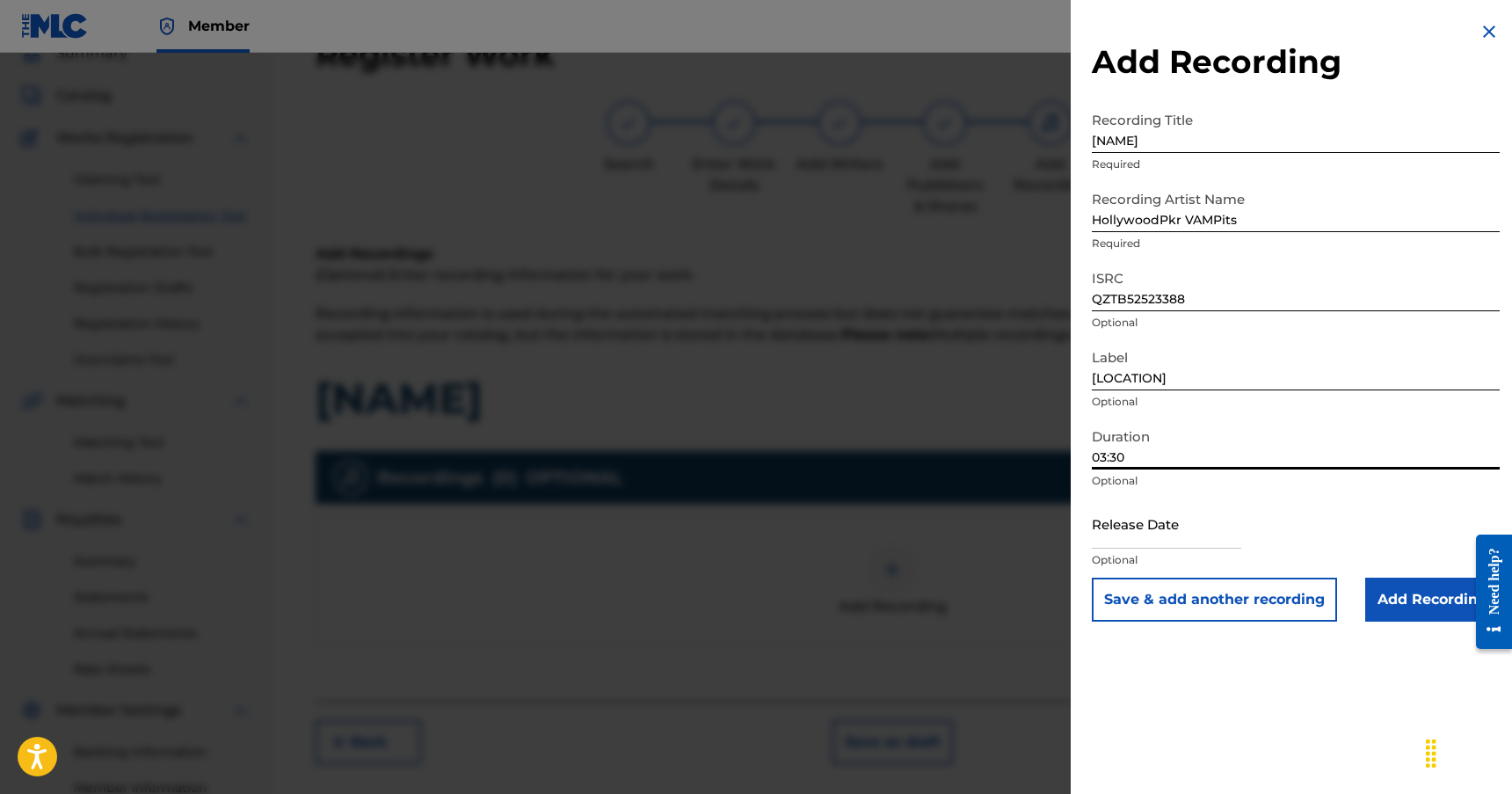 type on "03:30" 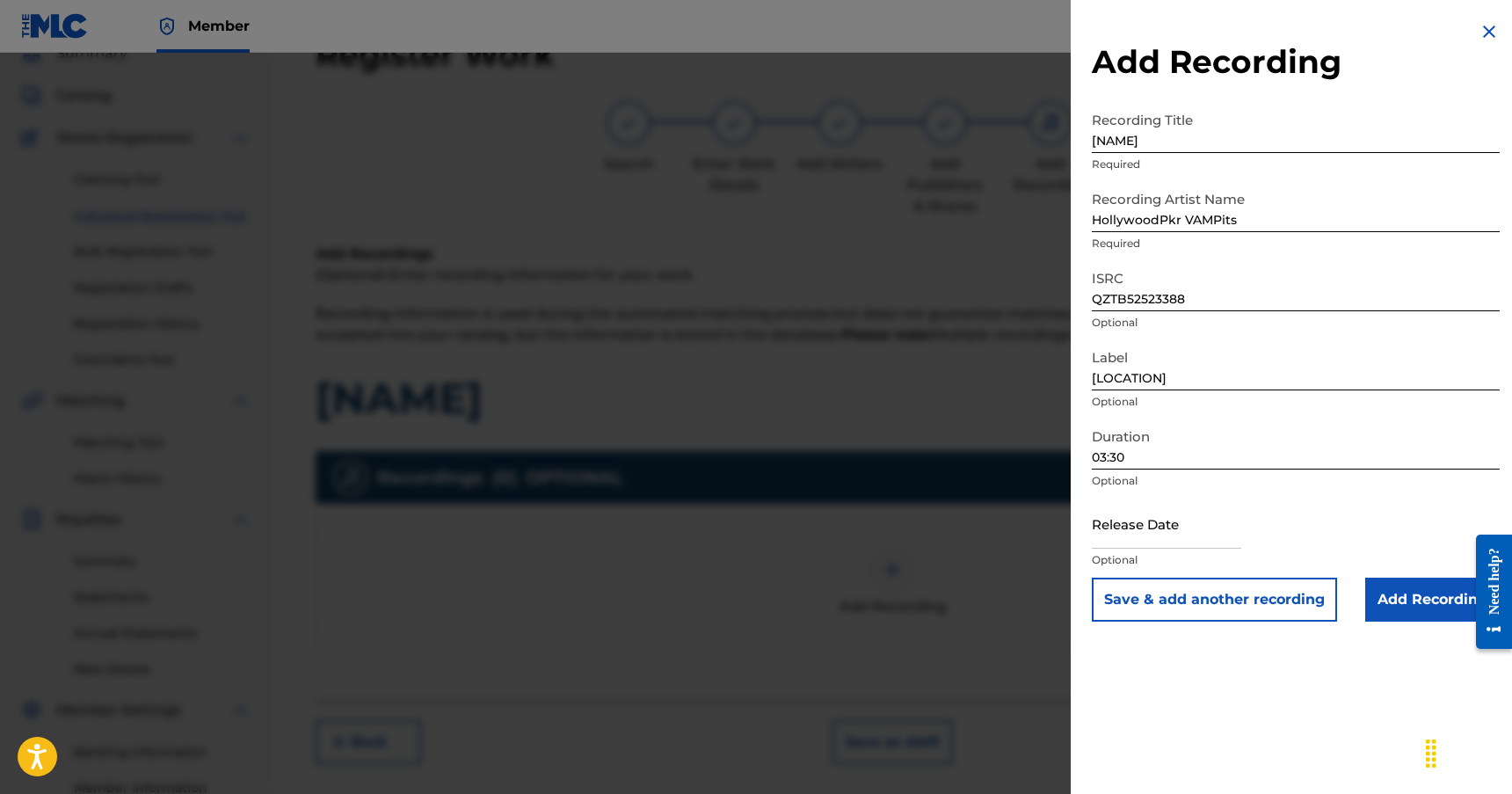 click at bounding box center [1167, 523] 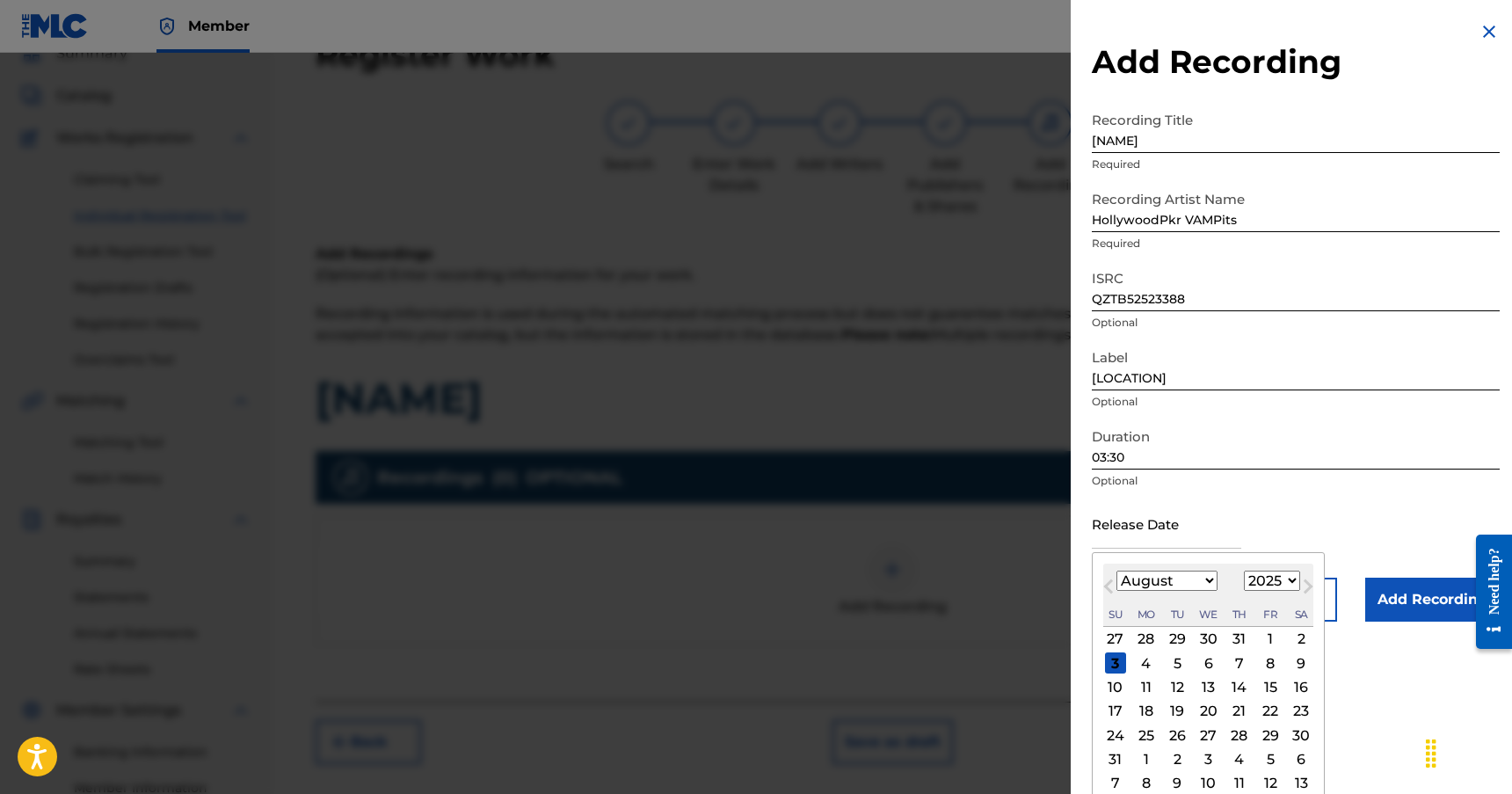 click on "January February March April May June July August September October November December" at bounding box center [1167, 580] 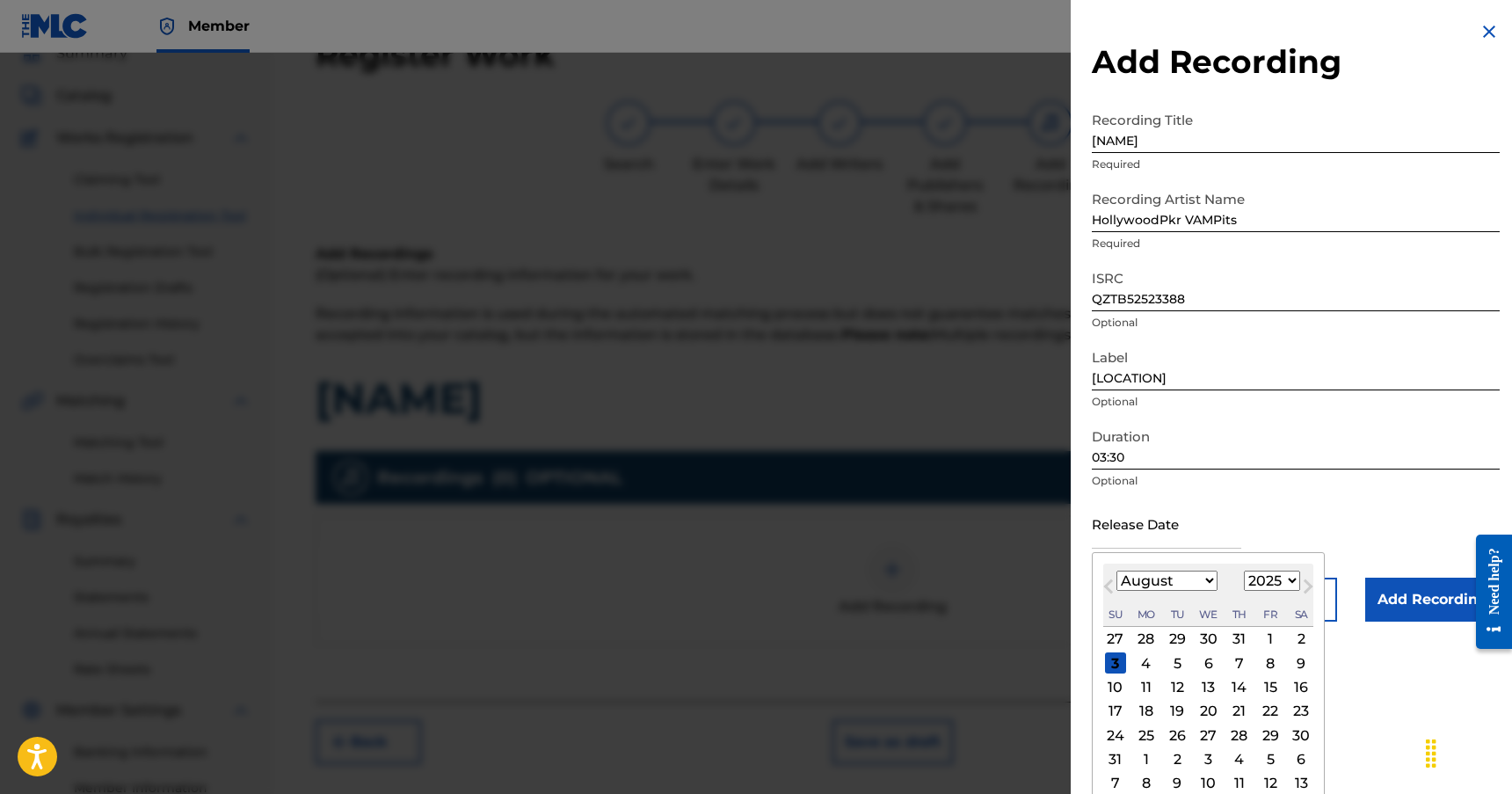 select on "5" 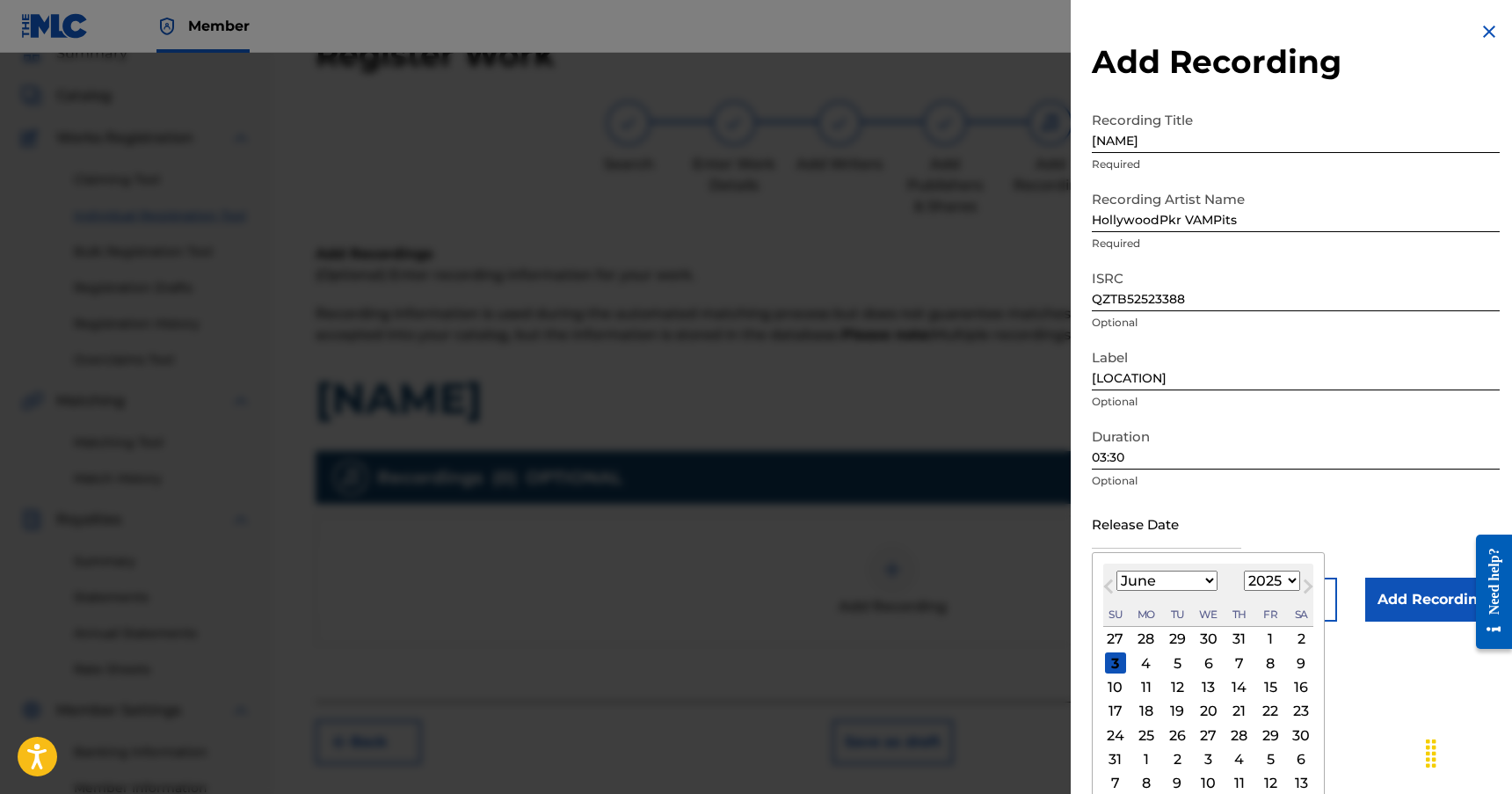 click on "January February March April May June July August September October November December" at bounding box center [1167, 580] 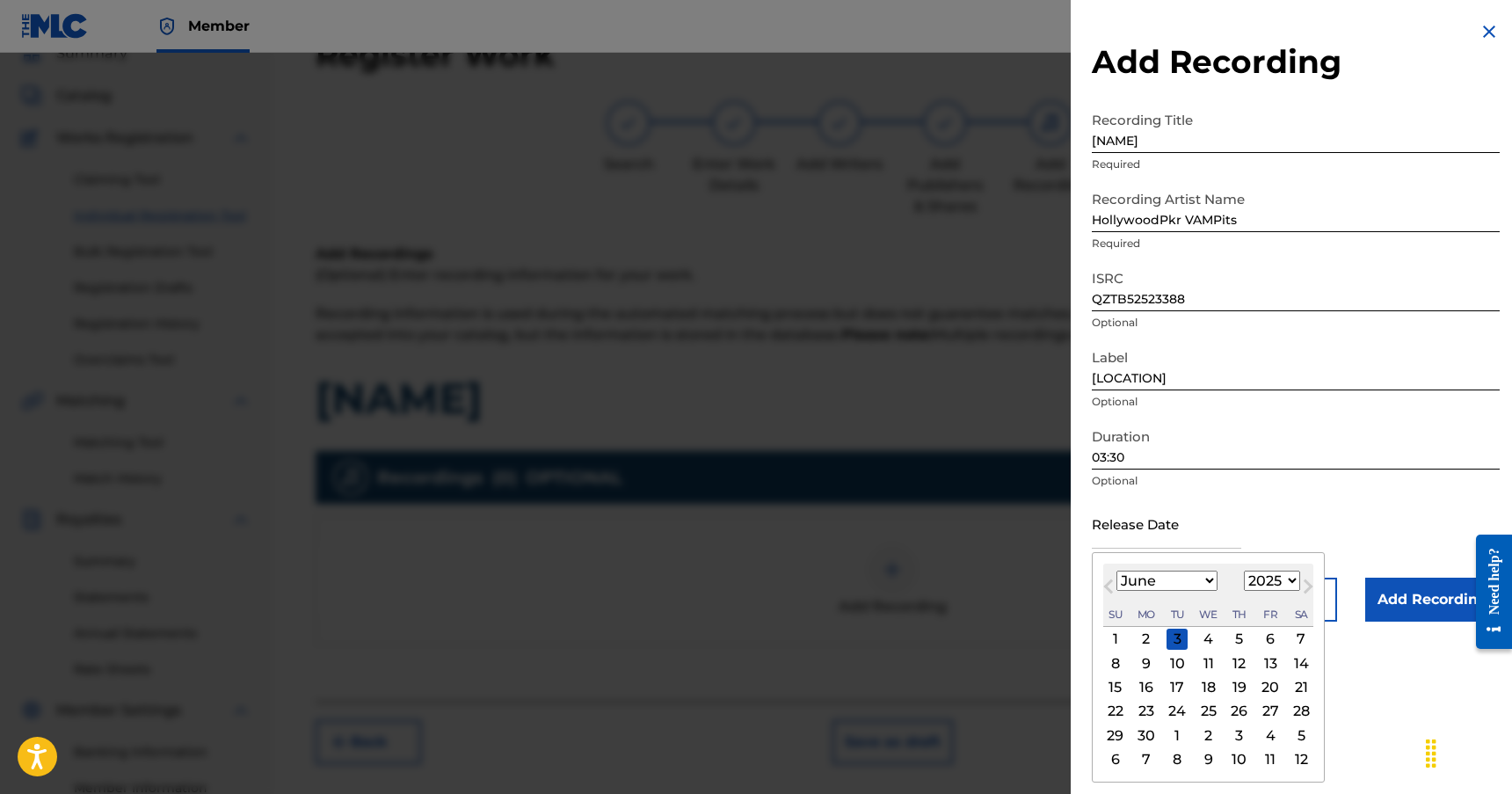 click on "15" at bounding box center [1116, 688] 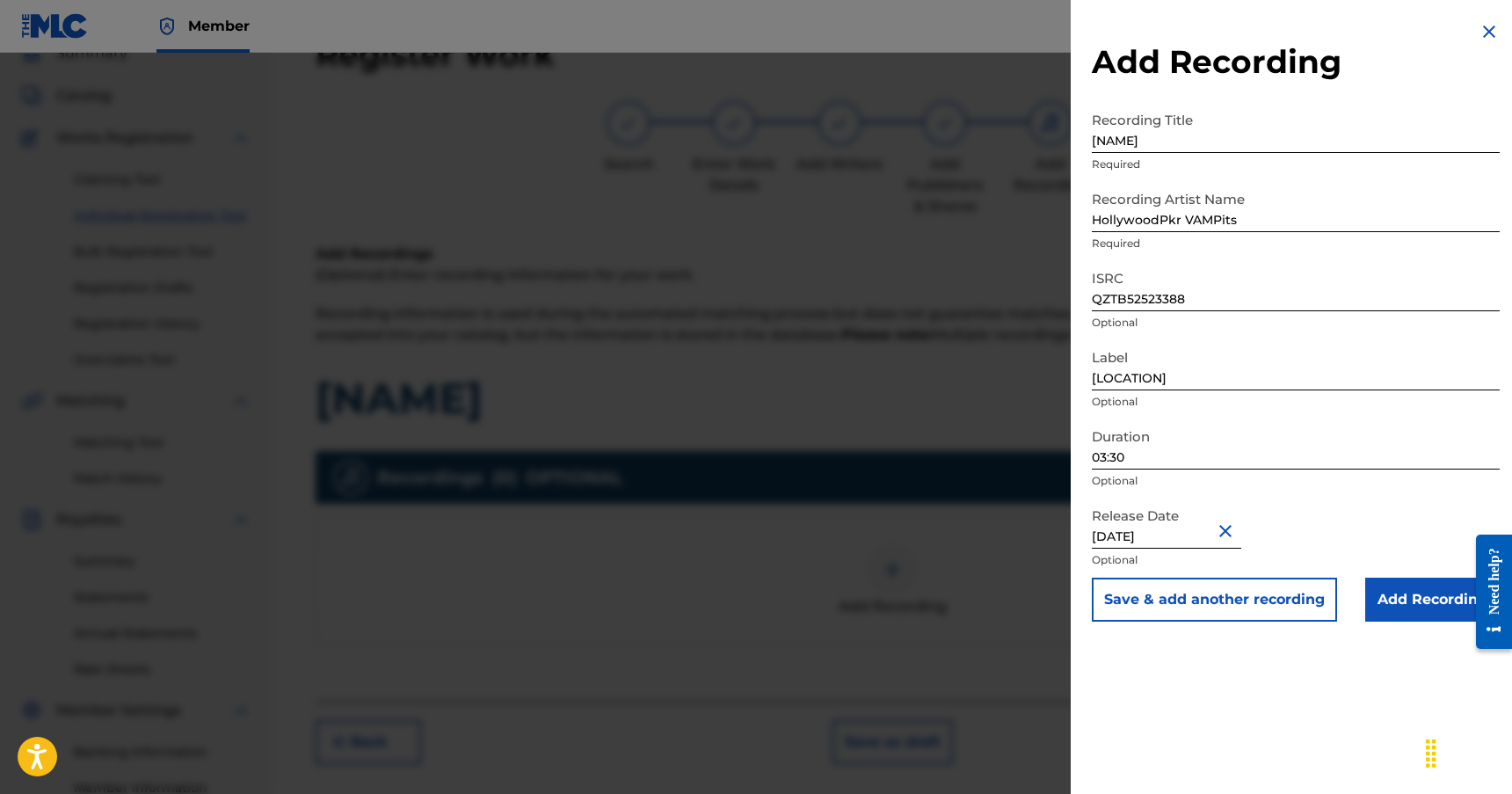 click on "Add Recording" at bounding box center [1432, 600] 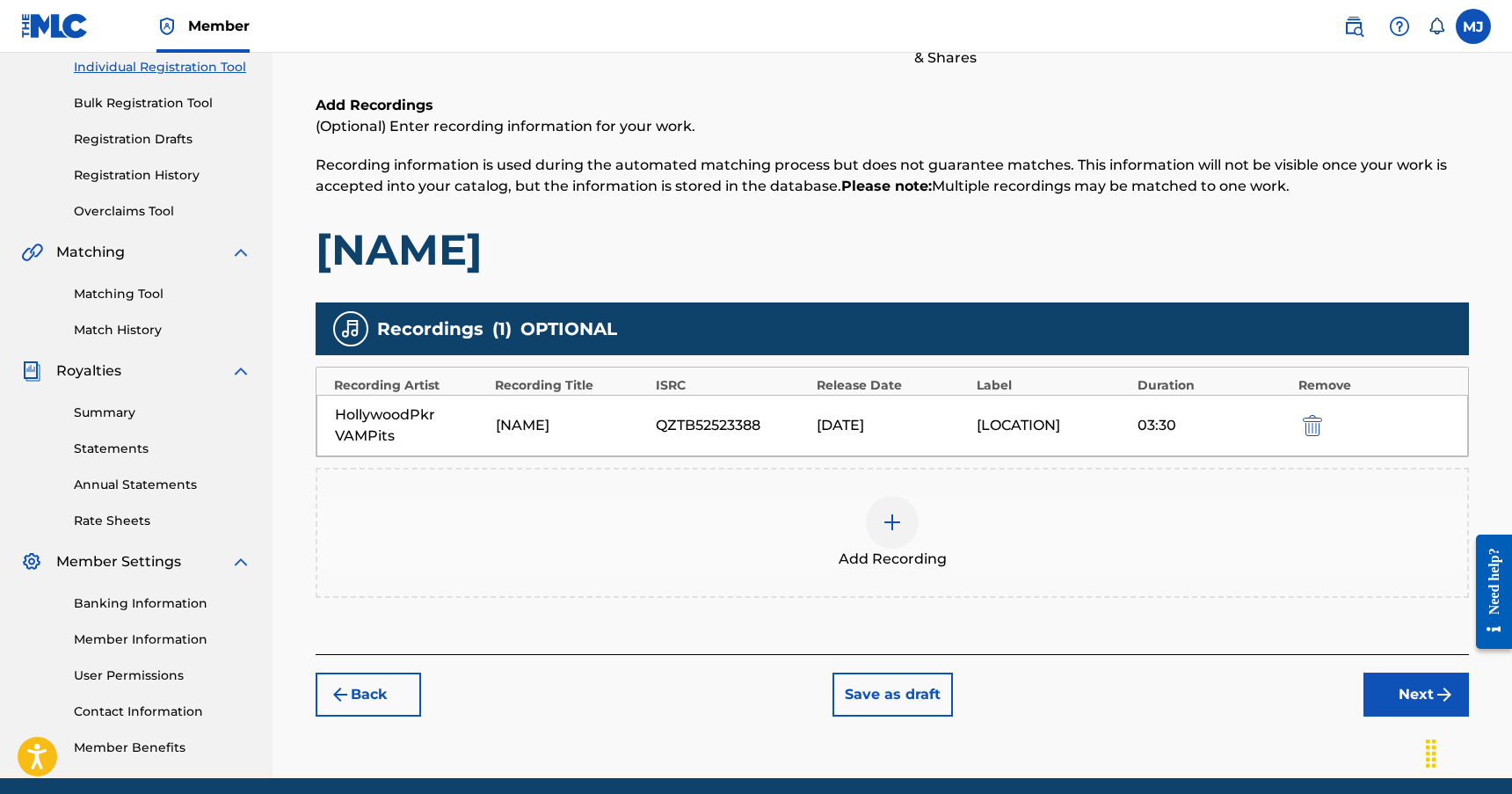 scroll, scrollTop: 296, scrollLeft: 0, axis: vertical 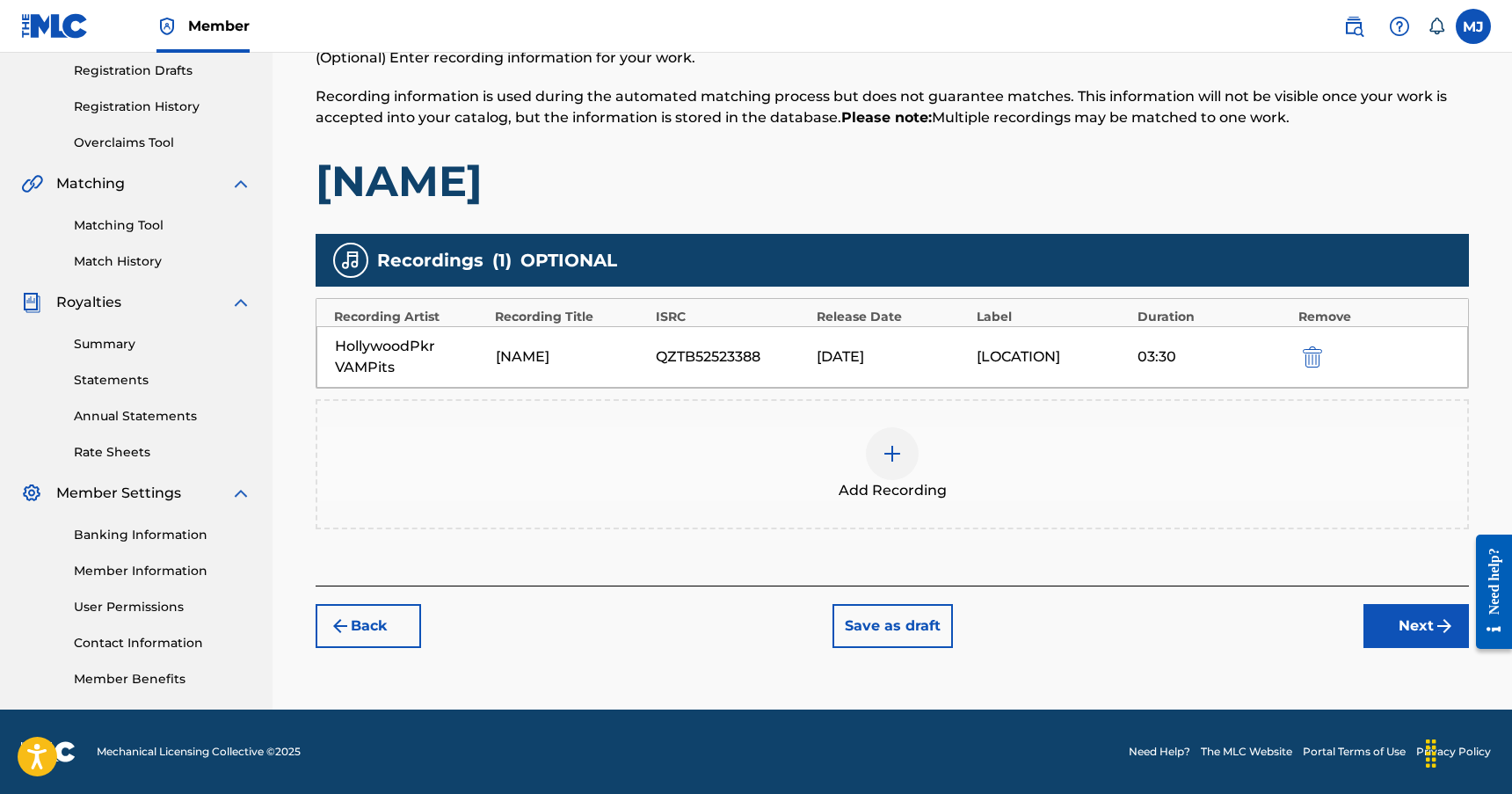 click on "Next" at bounding box center [1416, 626] 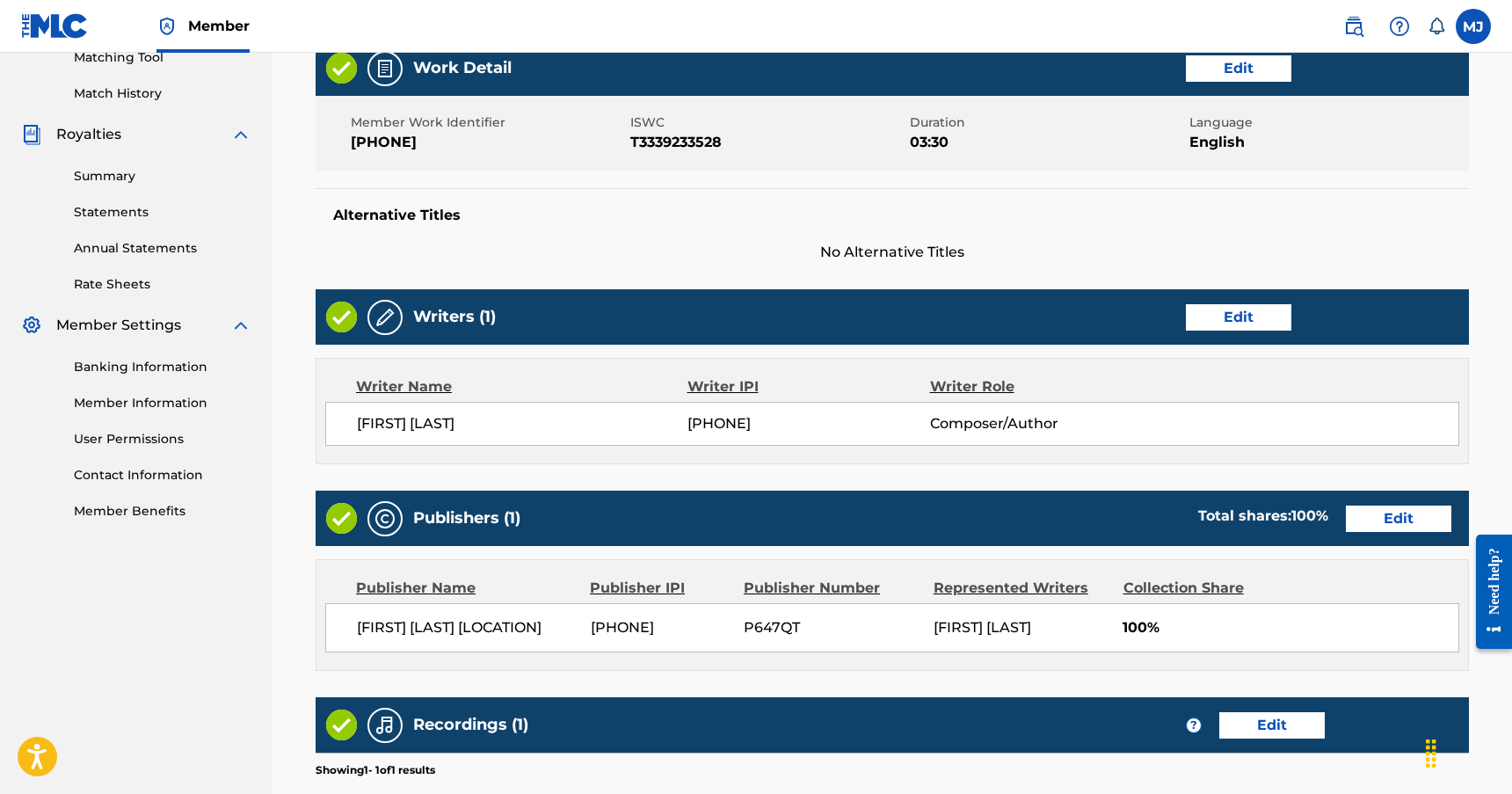 scroll, scrollTop: 728, scrollLeft: 0, axis: vertical 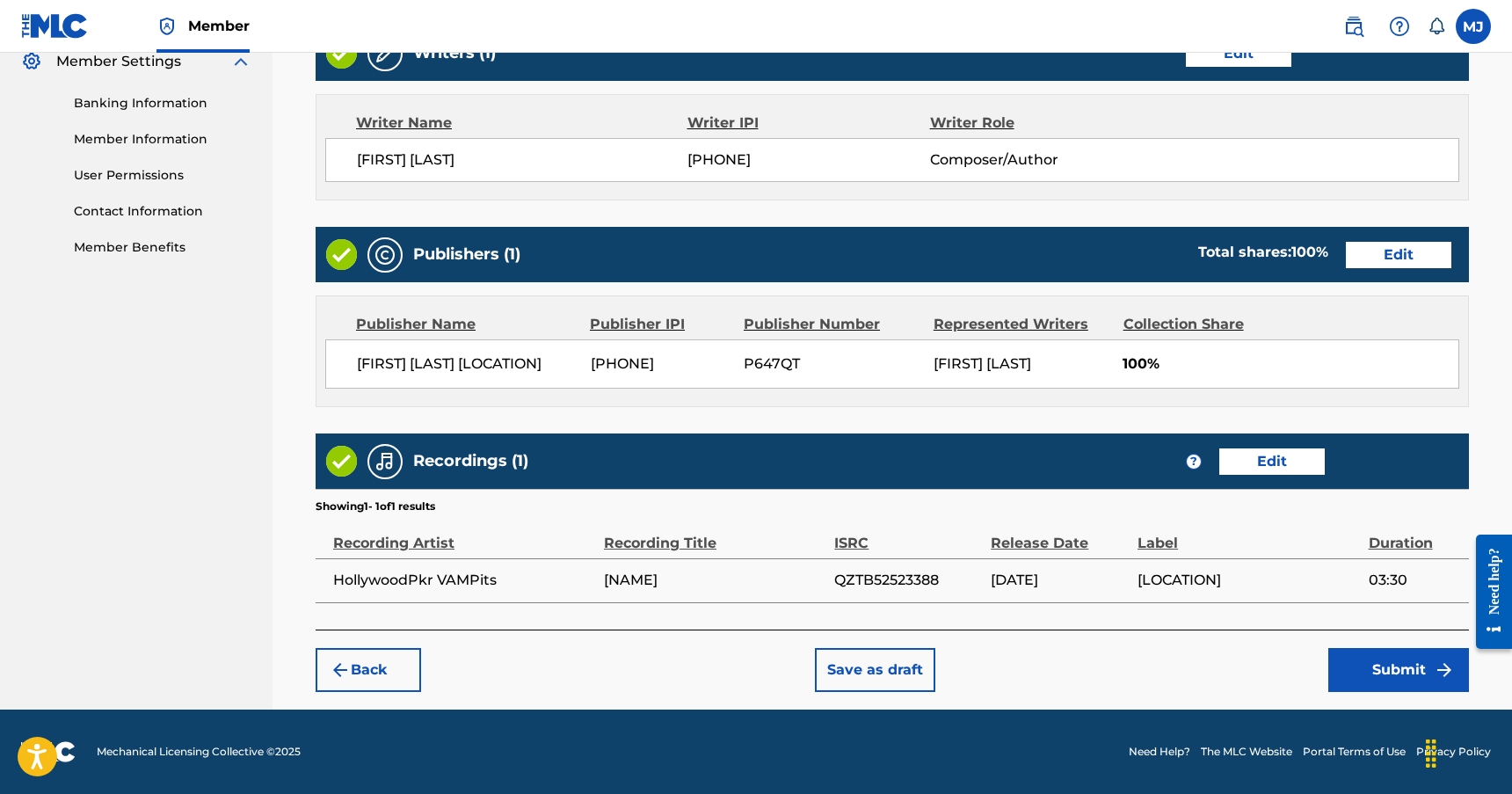 click on "Submit" at bounding box center (1399, 670) 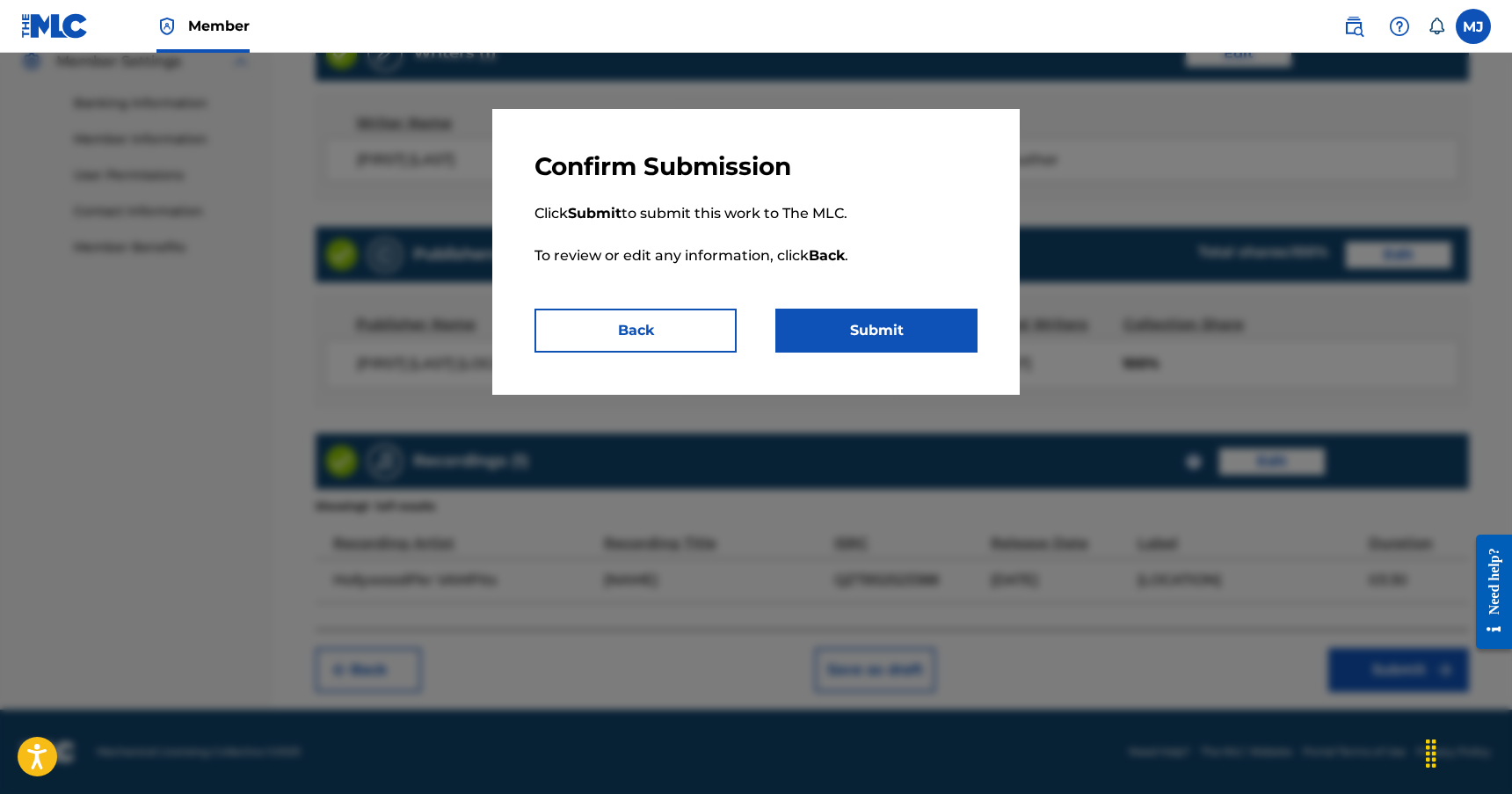 click on "Submit" at bounding box center [876, 331] 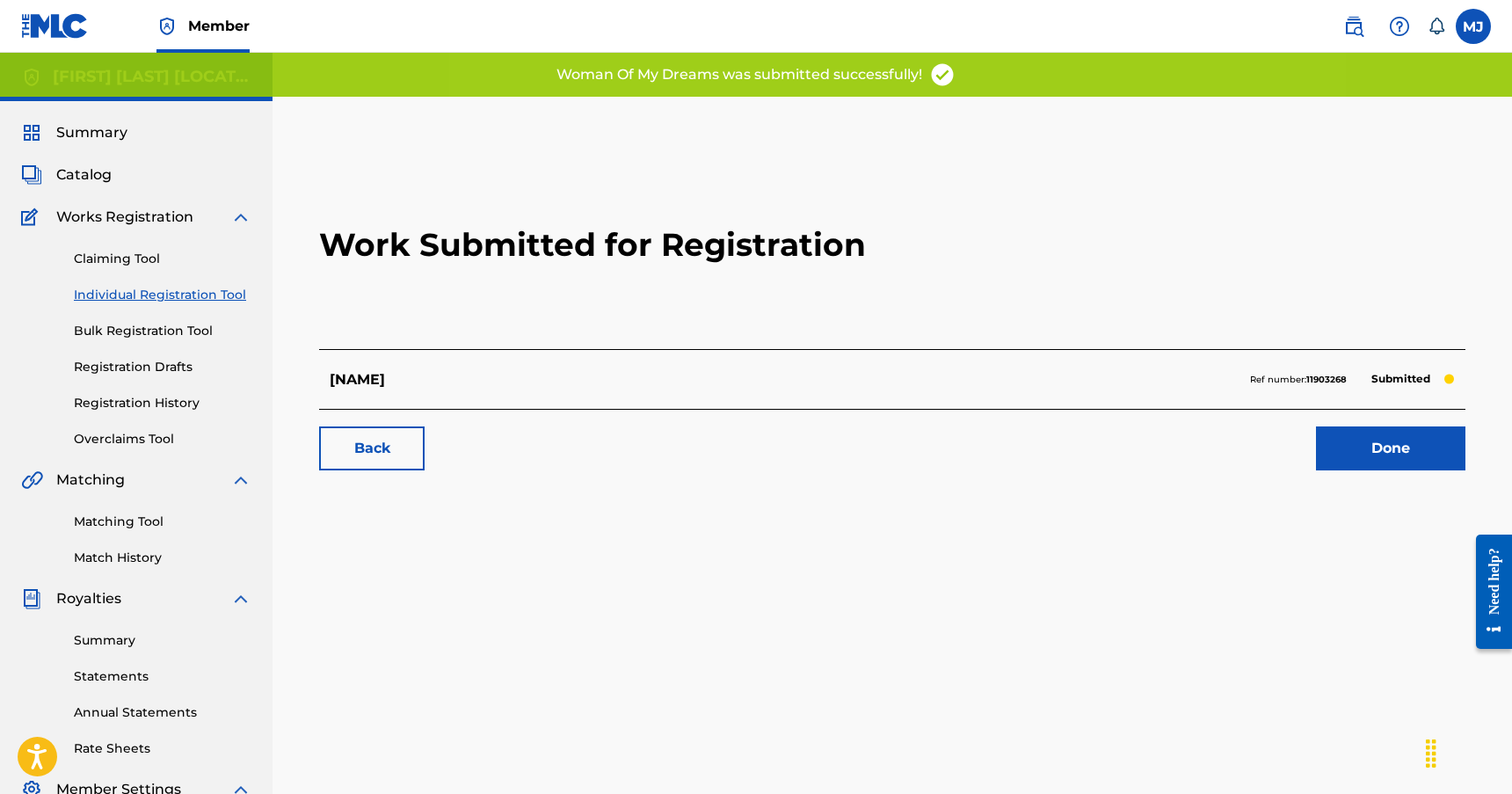 click on "Catalog" at bounding box center (84, 175) 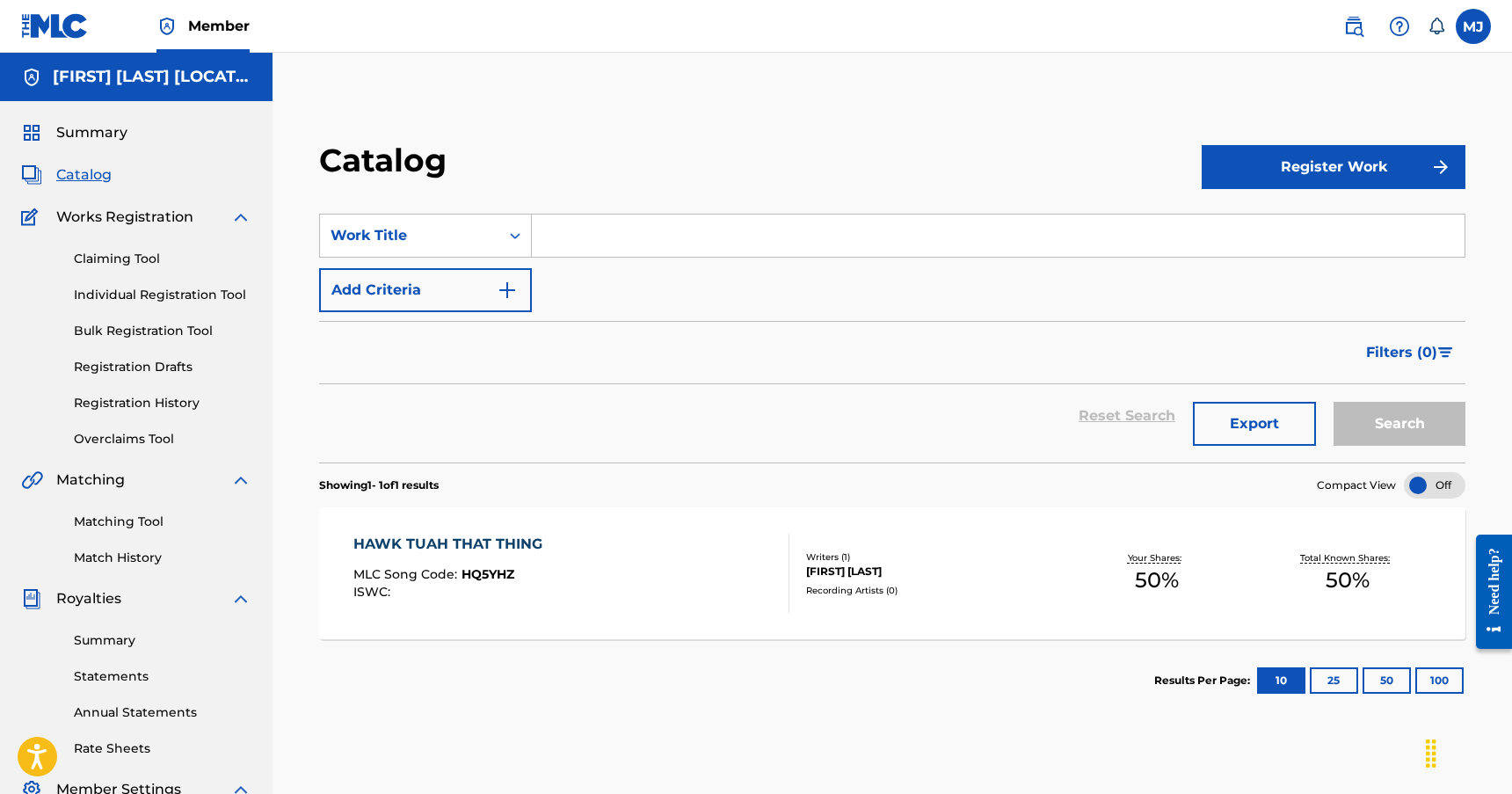 click on "Register Work" at bounding box center [1334, 167] 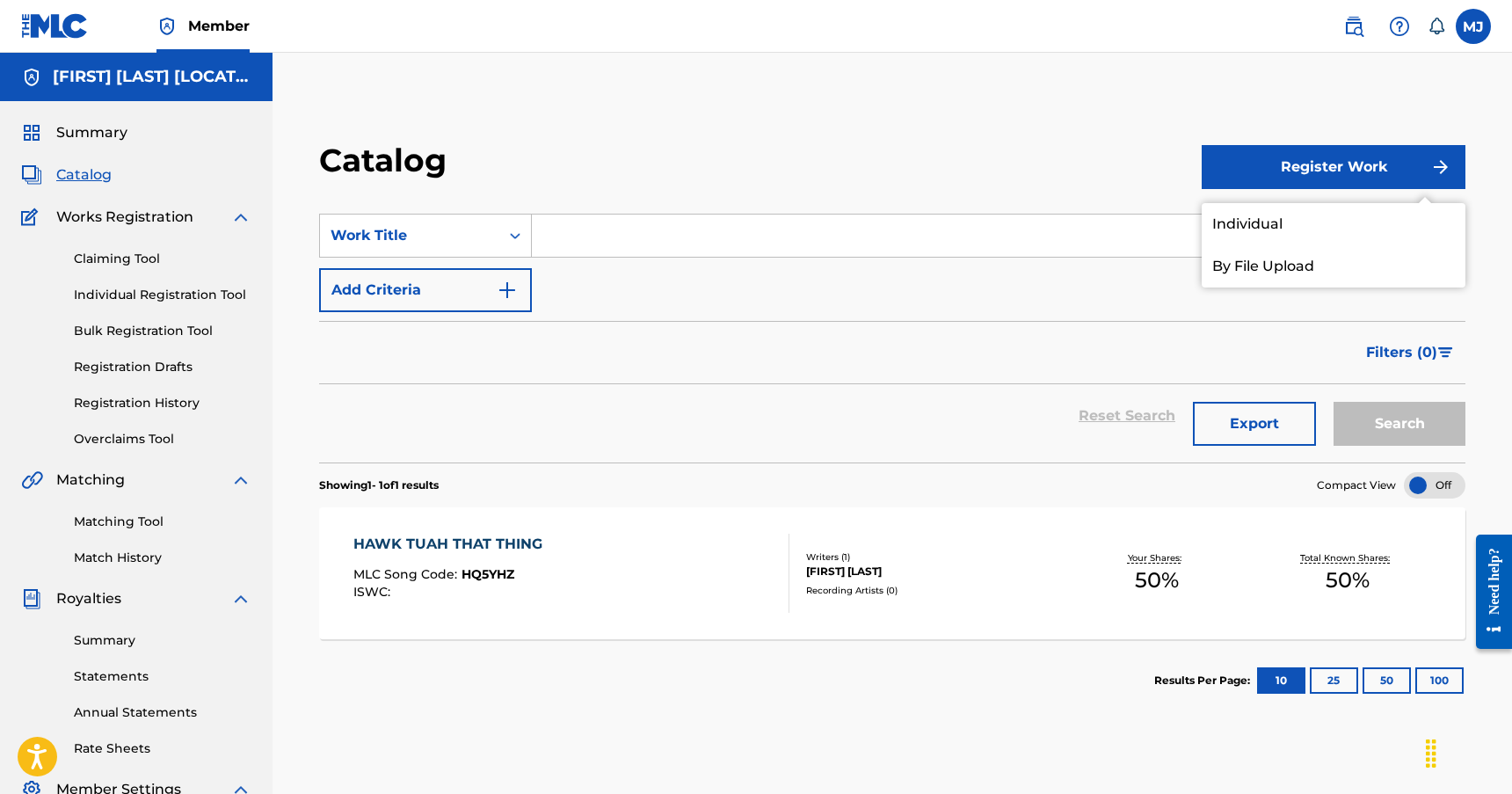 click on "Individual" at bounding box center (1334, 224) 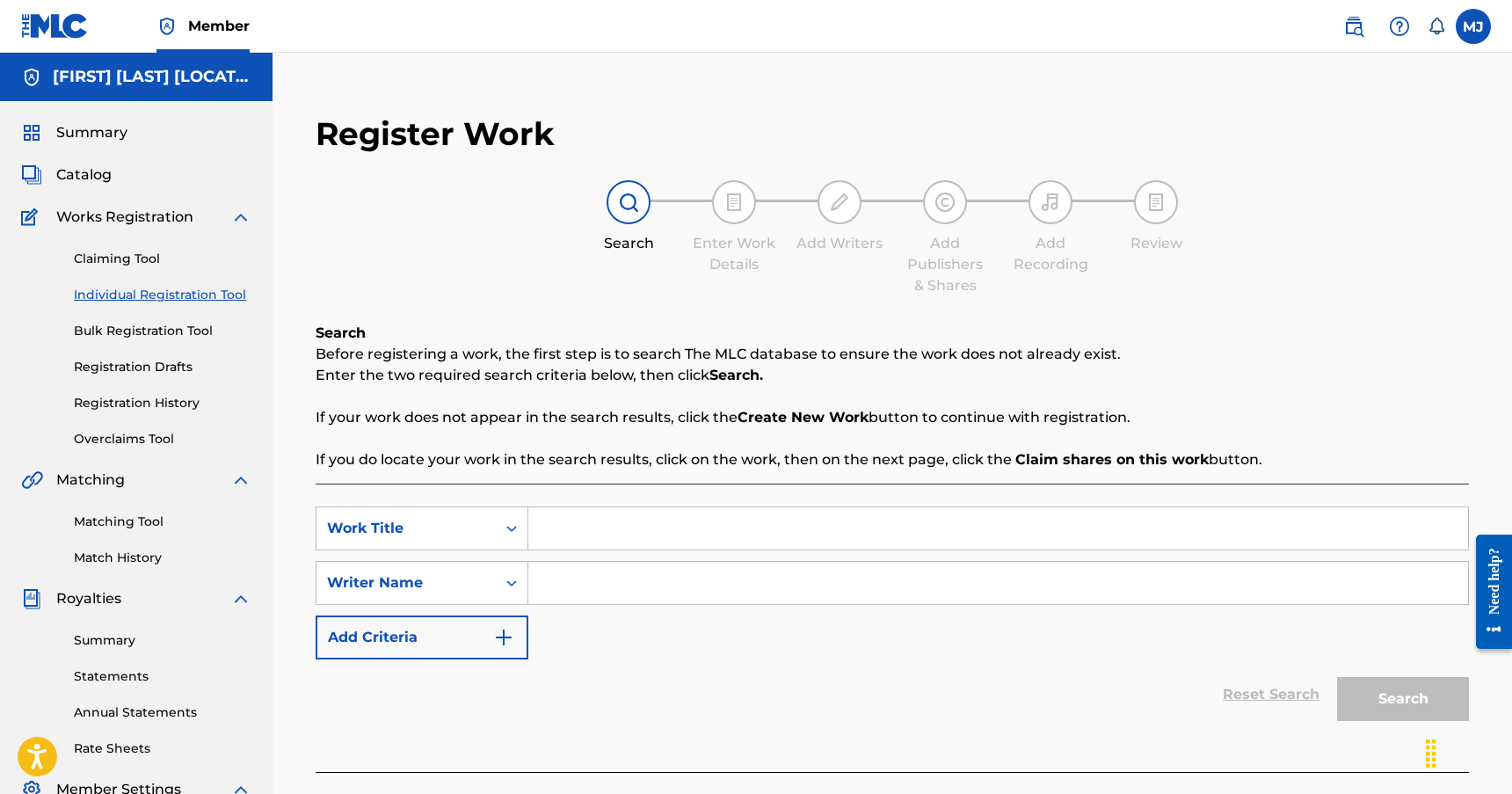 click at bounding box center (998, 528) 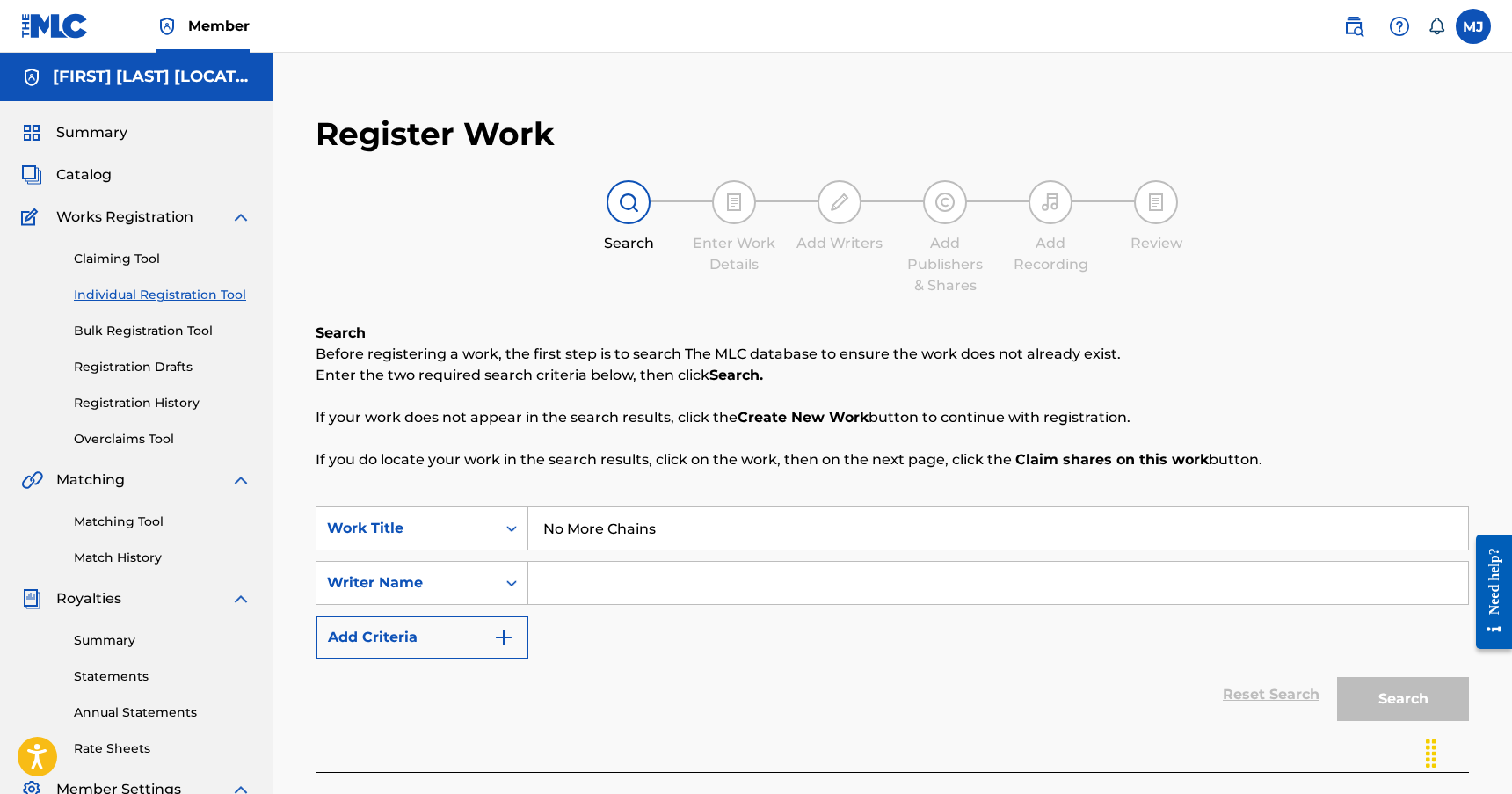 type on "No More Chains" 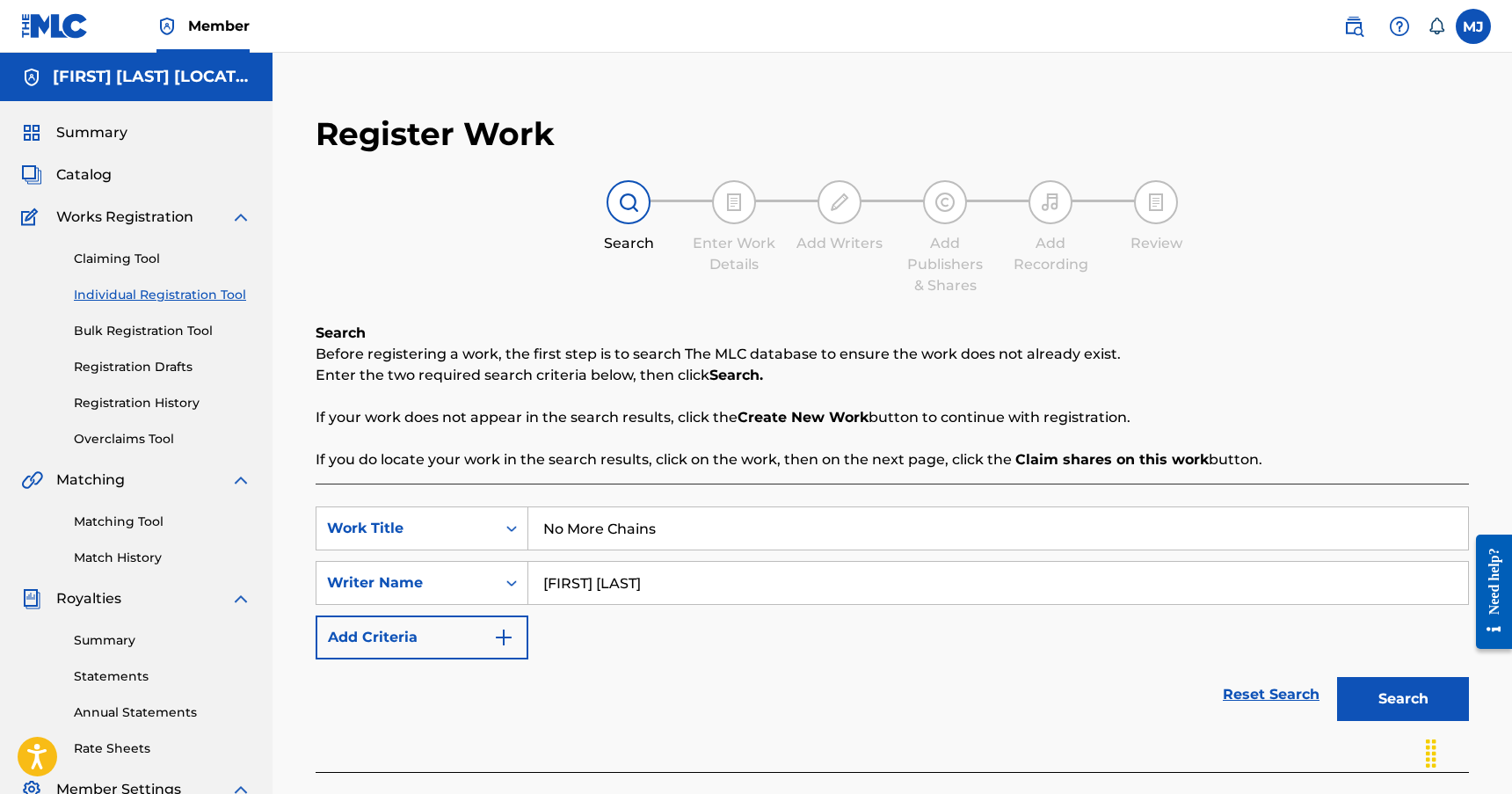 type on "[FIRST] [LAST]" 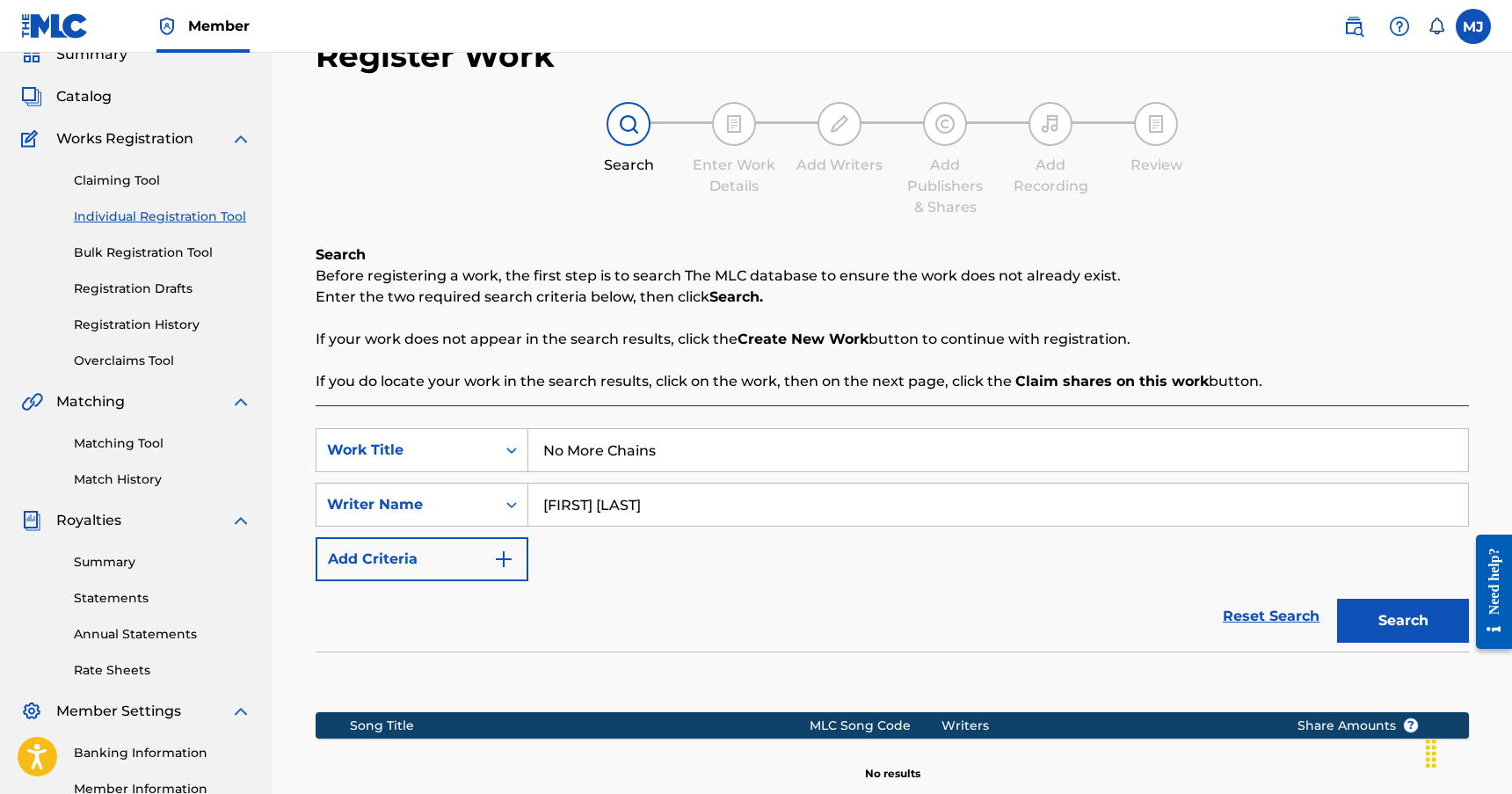 scroll, scrollTop: 301, scrollLeft: 0, axis: vertical 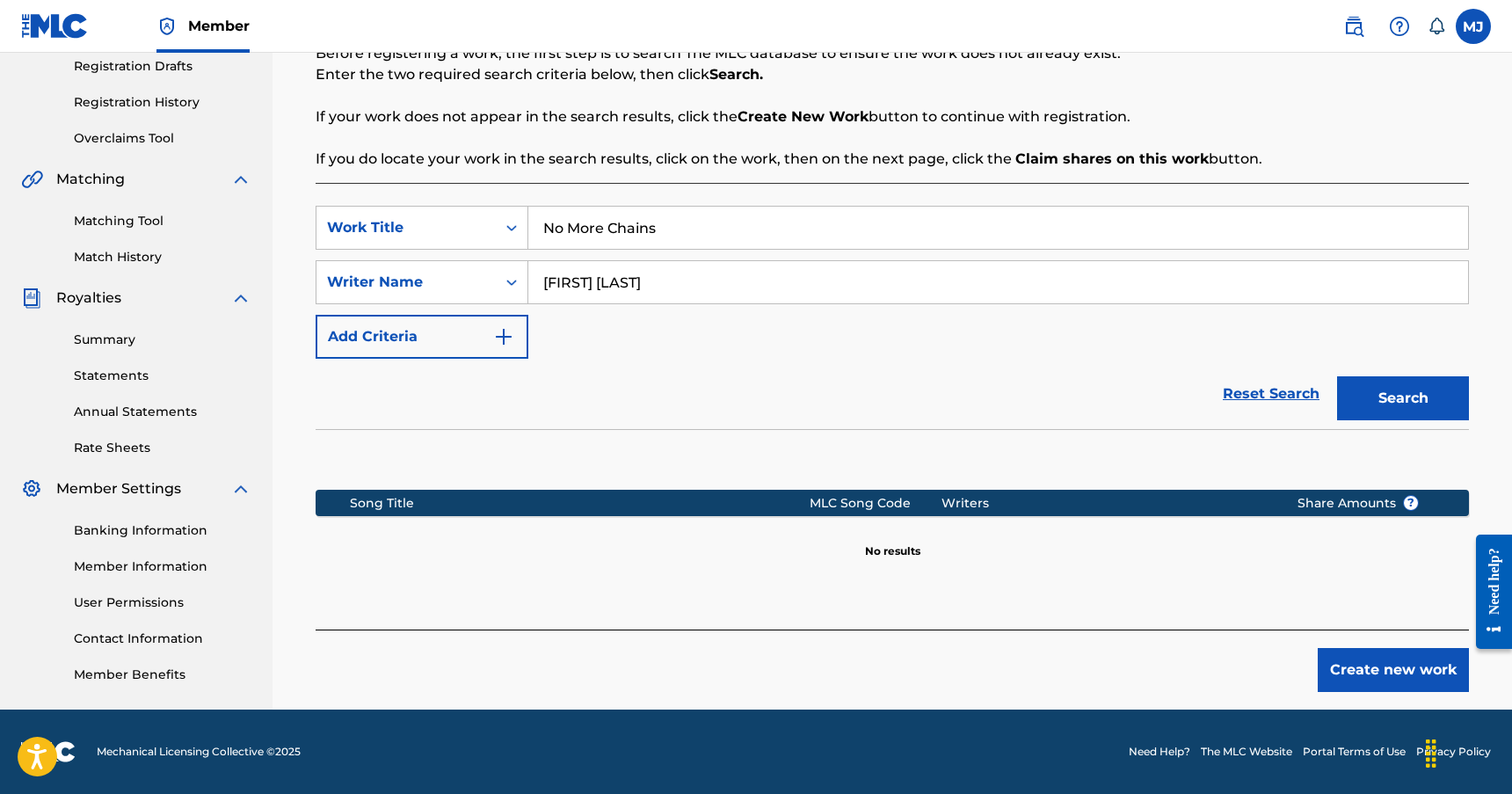 click on "Create new work" at bounding box center [1393, 670] 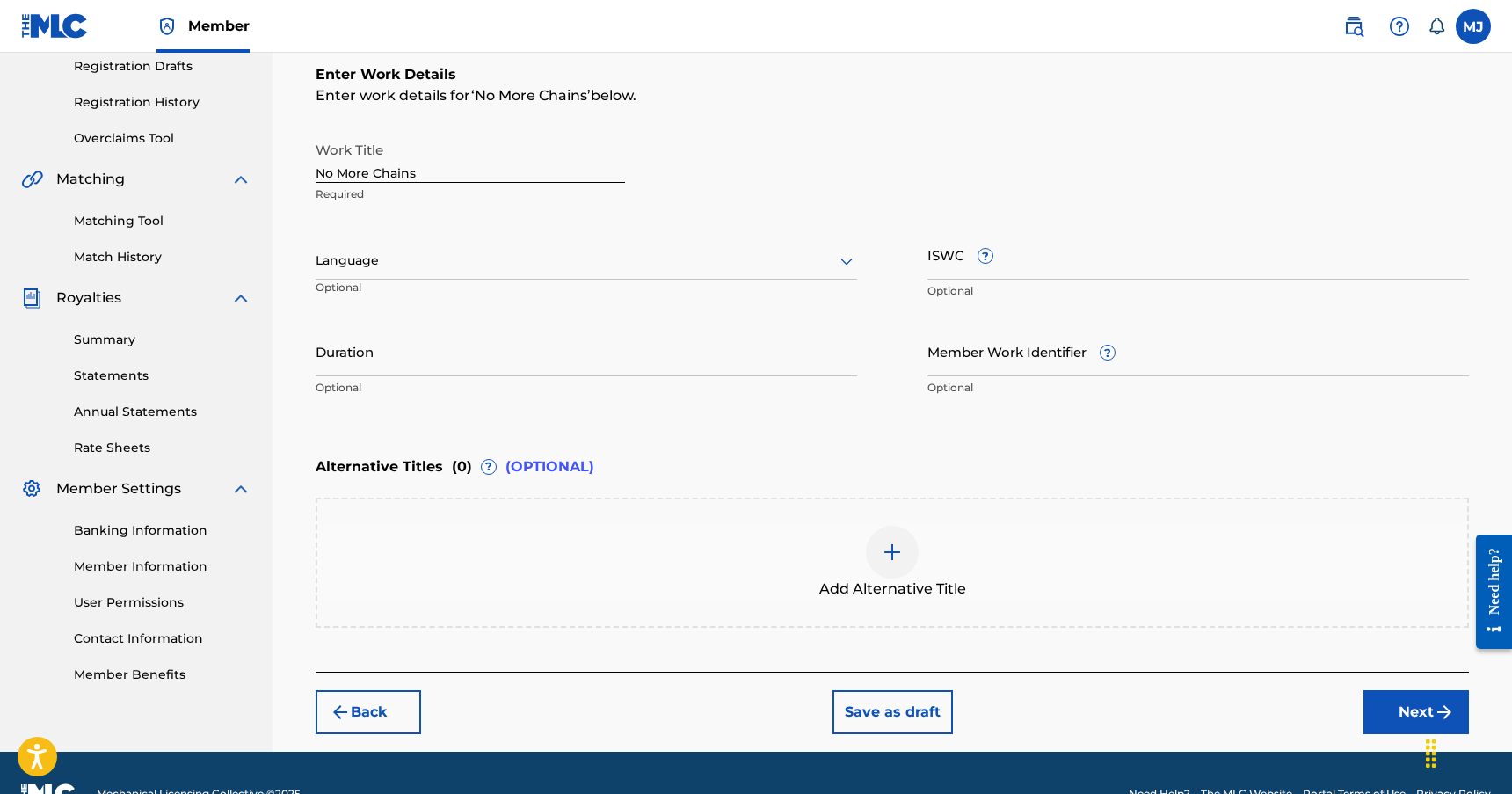 click on "Language Optional" at bounding box center [586, 269] 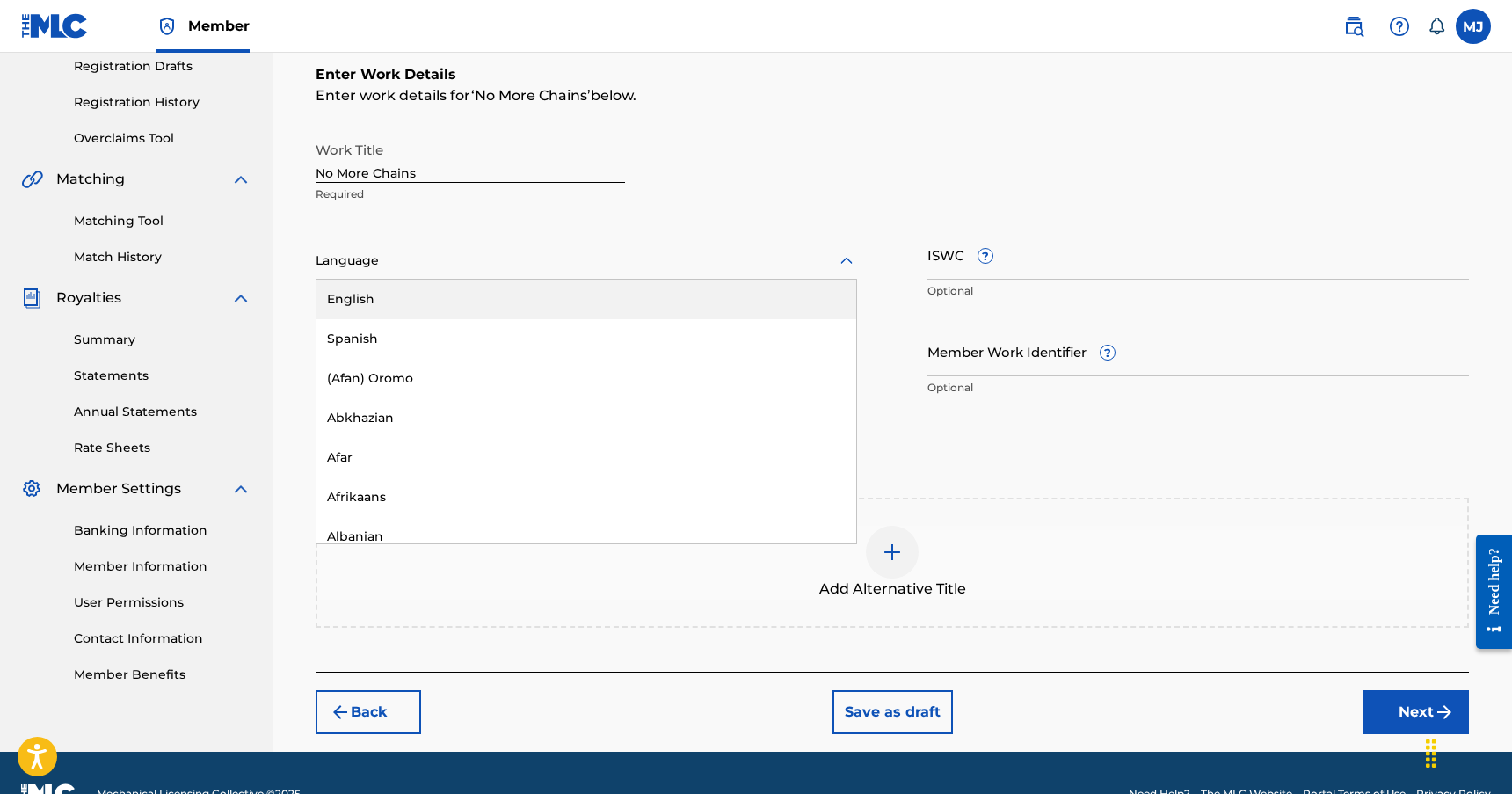 click on "Language" at bounding box center (586, 261) 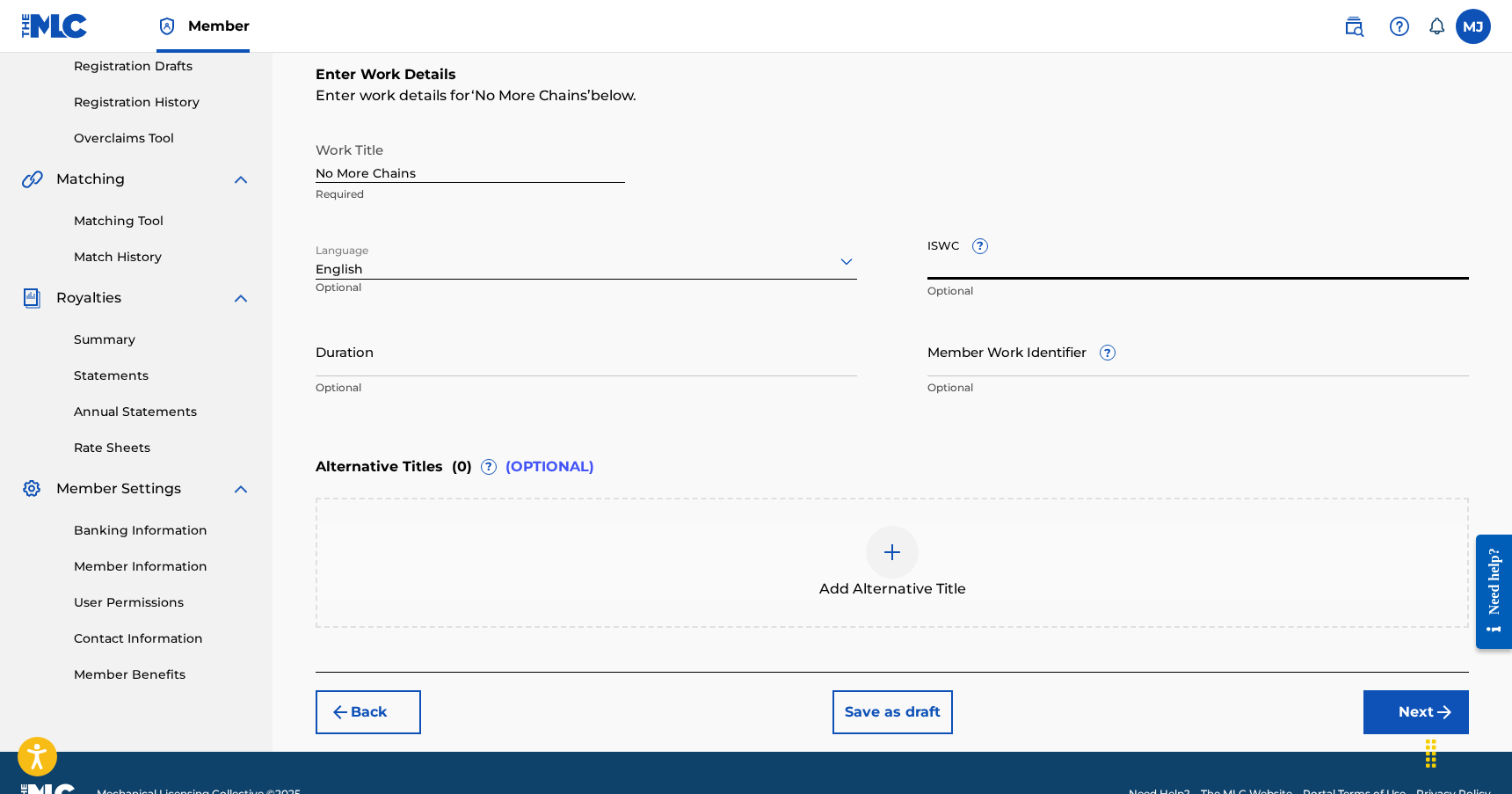 click on "ISWC   ?" at bounding box center [1198, 254] 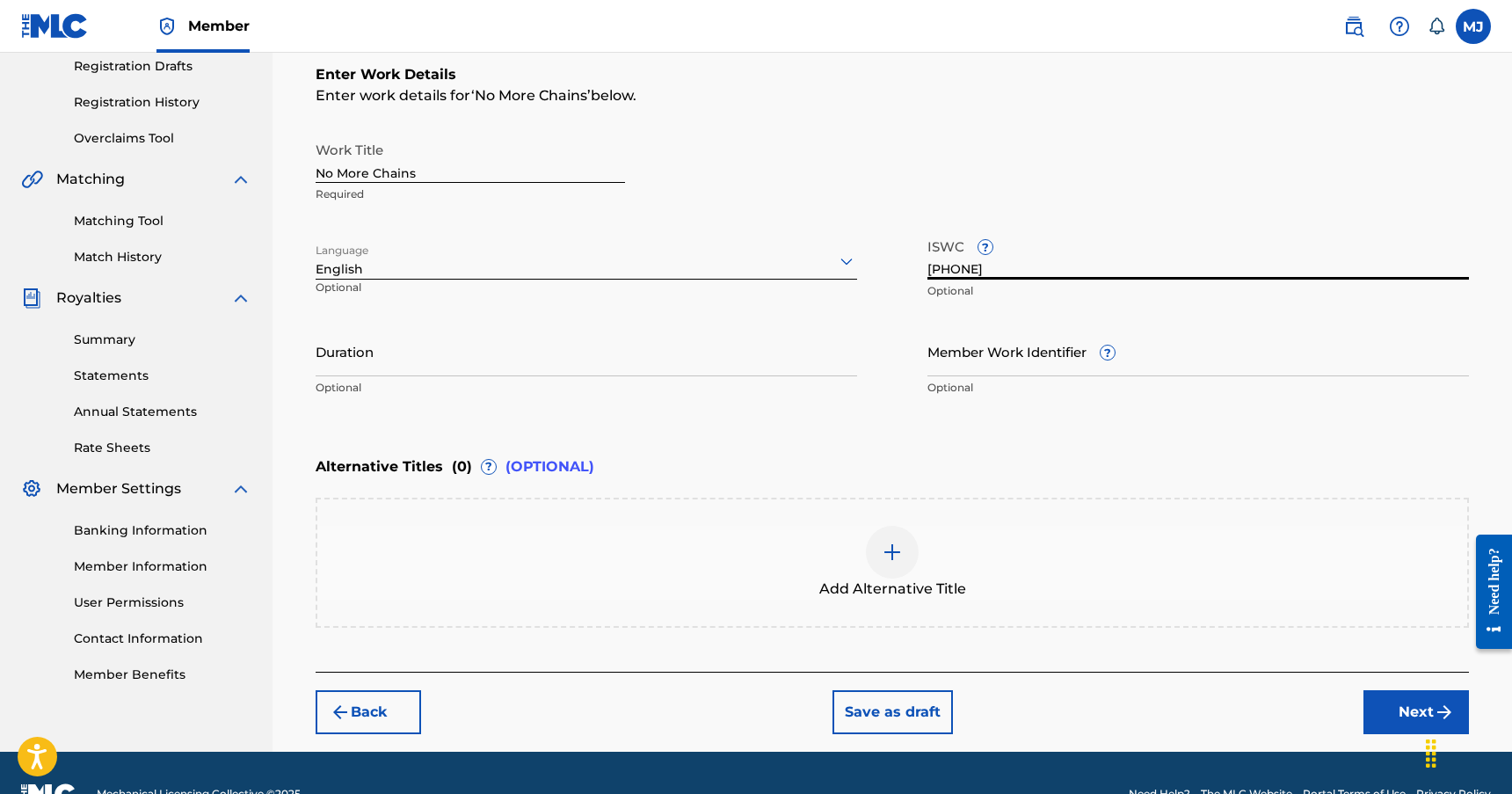 type on "[PHONE]" 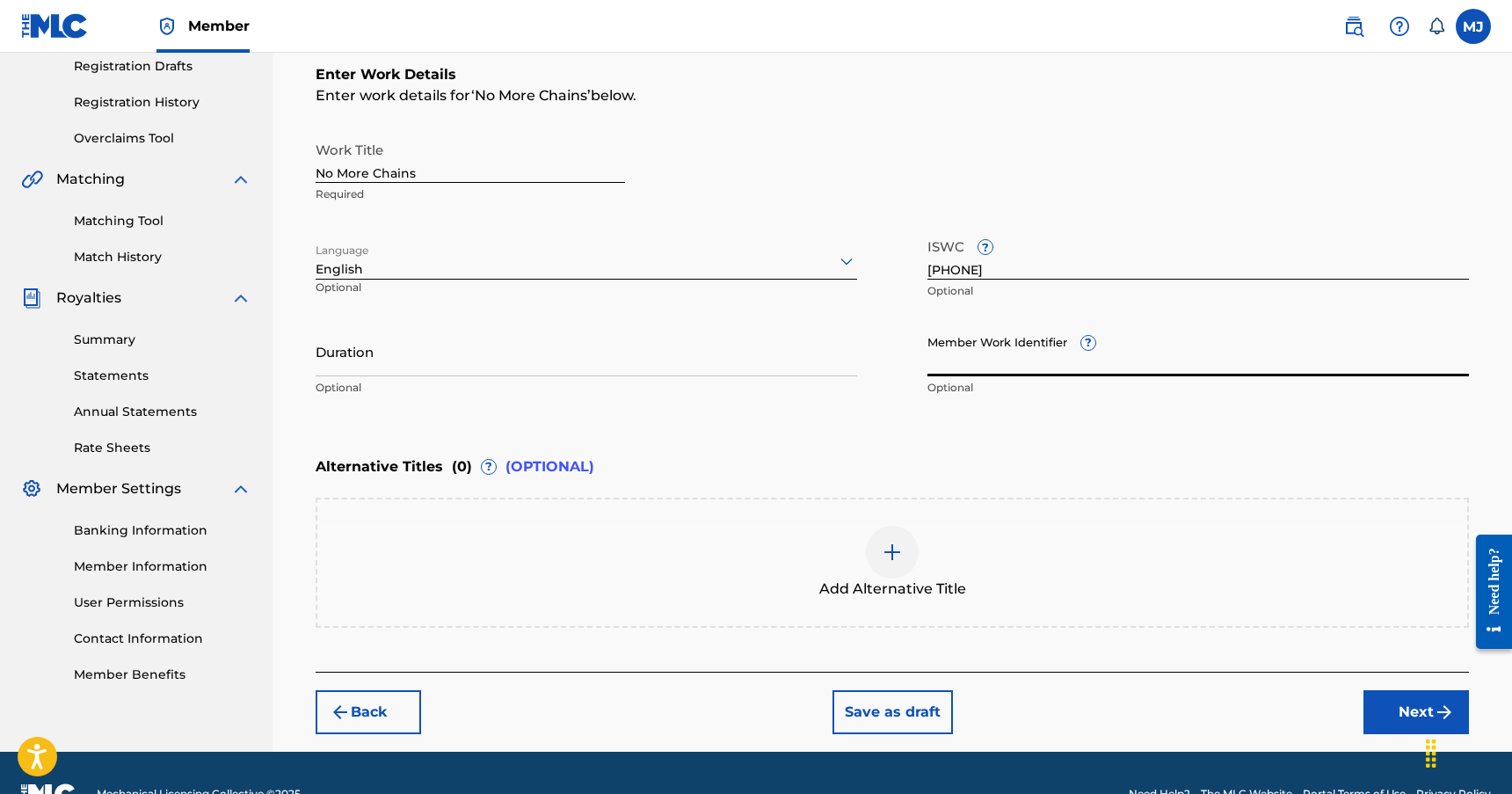 click on "Member Work Identifier   ?" at bounding box center [1198, 351] 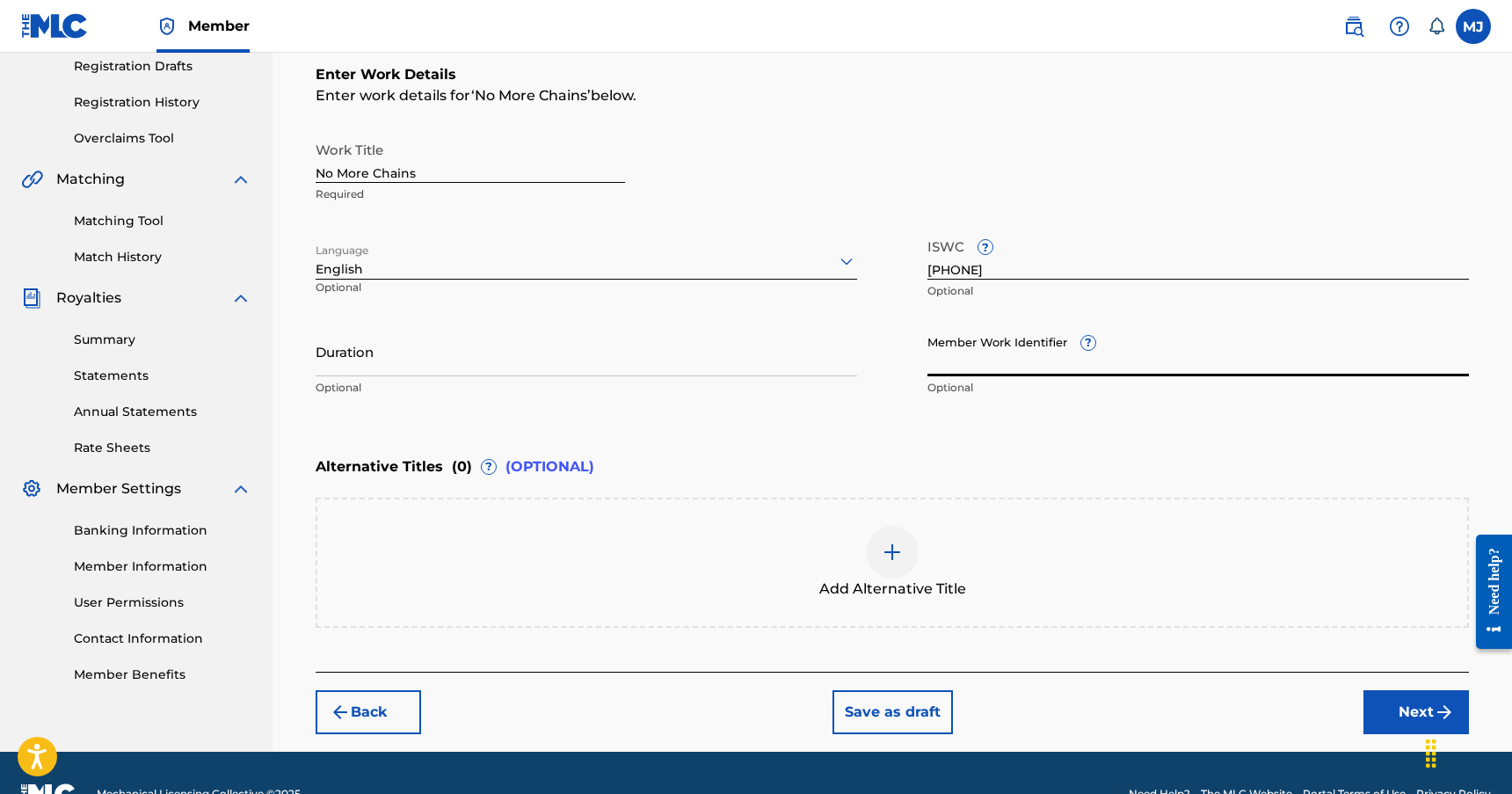 click on "Member Work Identifier   ?" at bounding box center [1198, 351] 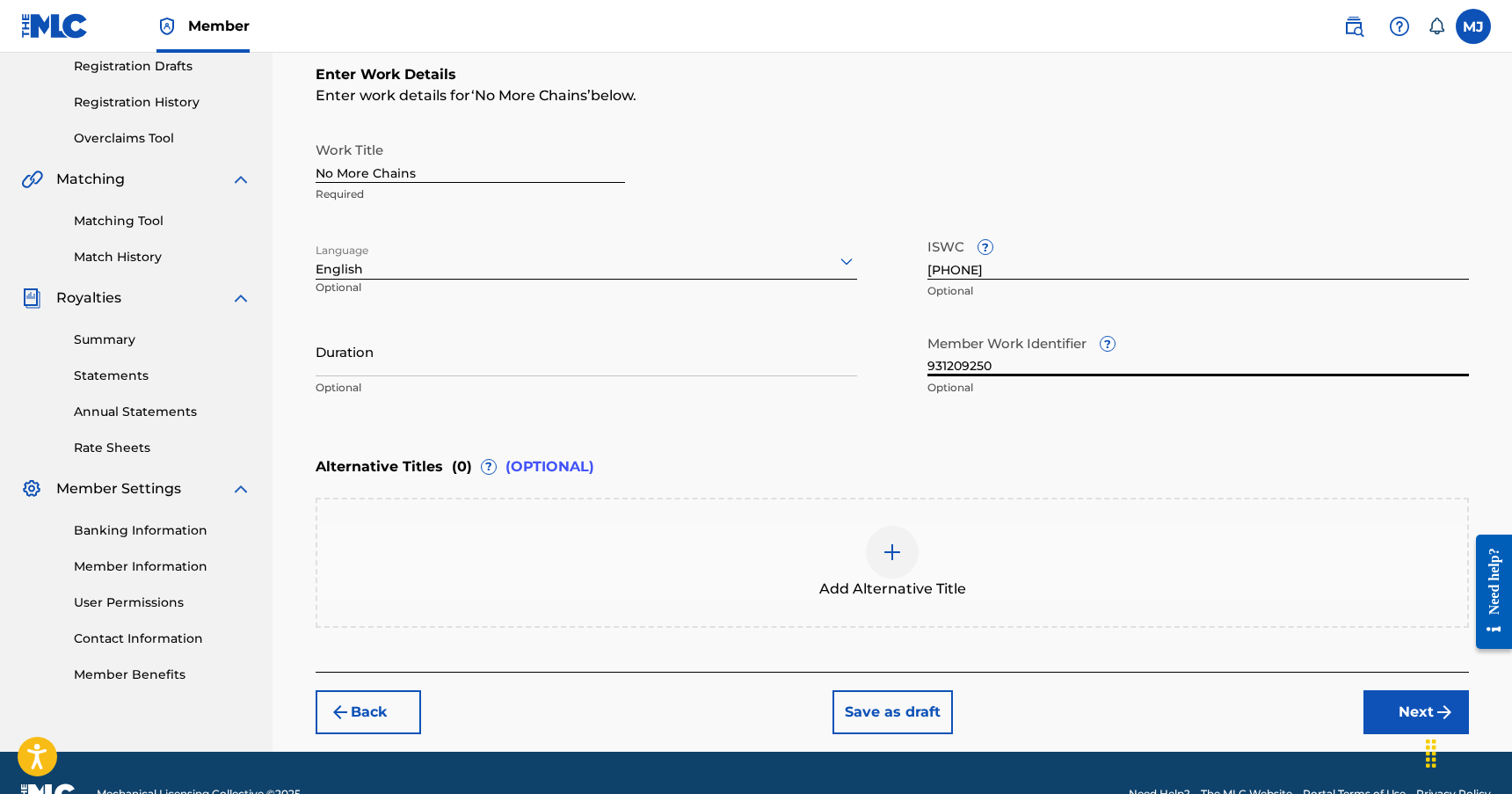 type on "931209250" 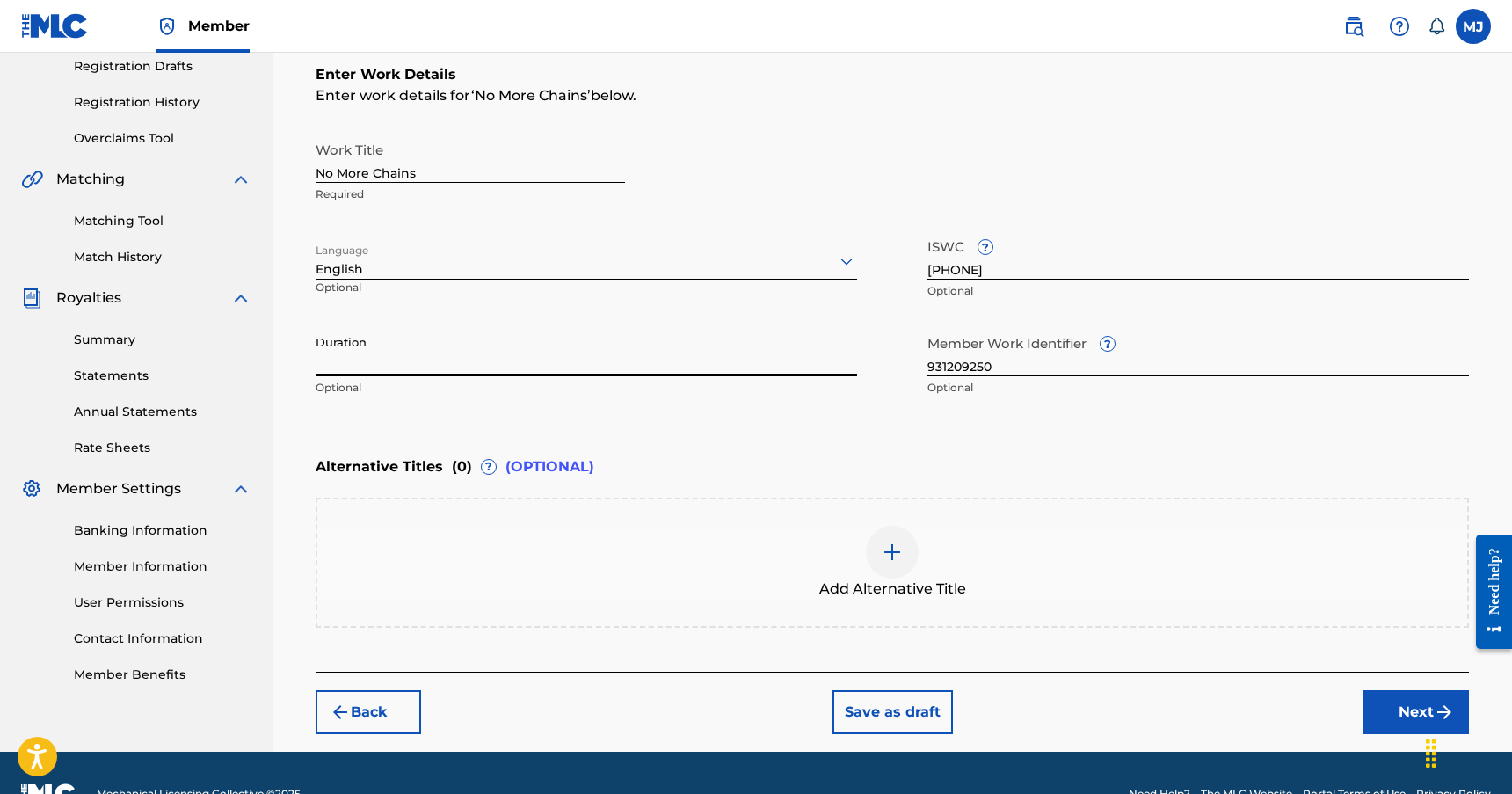 click on "Duration" at bounding box center [586, 351] 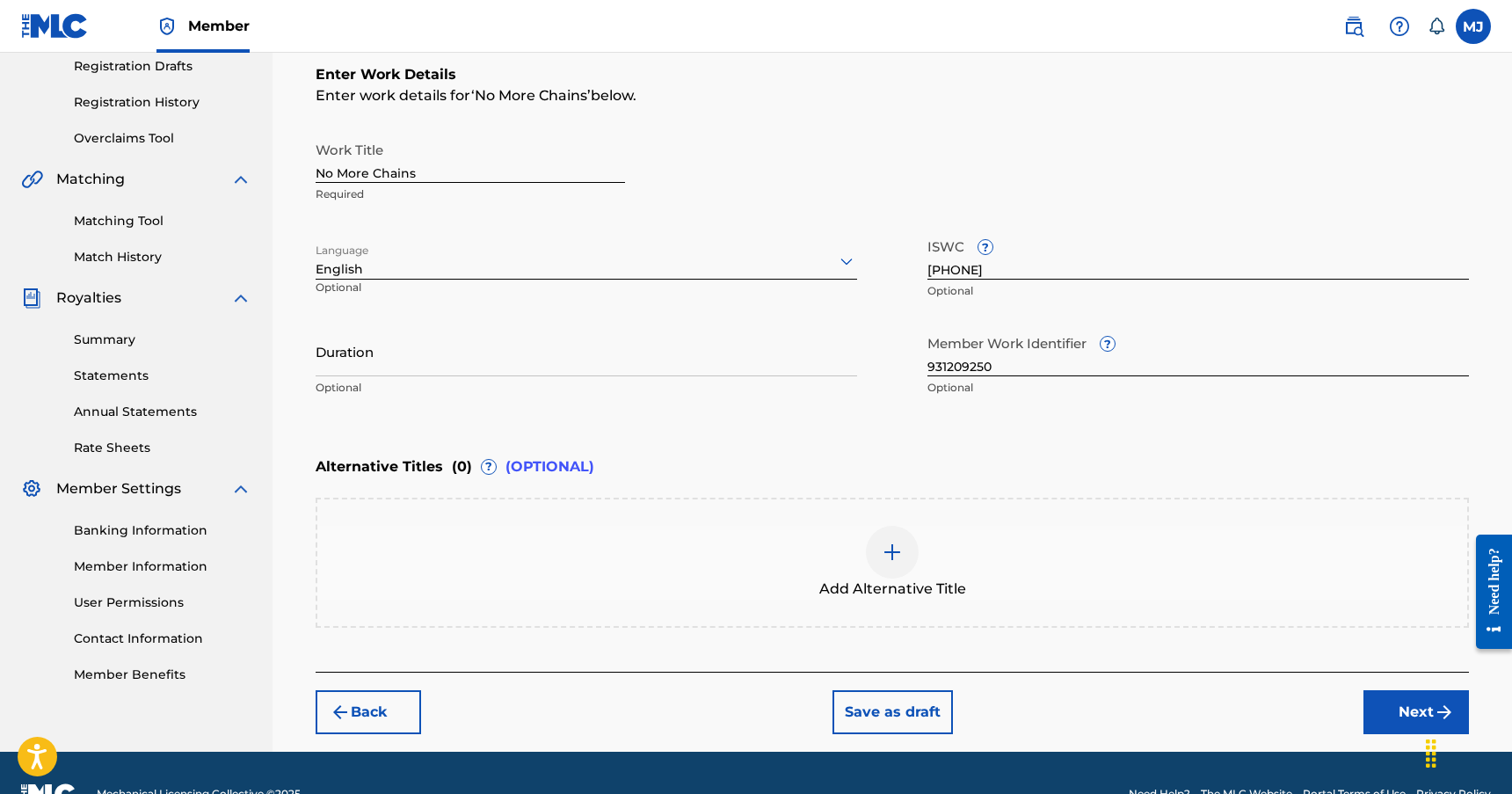 click on "Work Title   No More Chains Required" at bounding box center (892, 172) 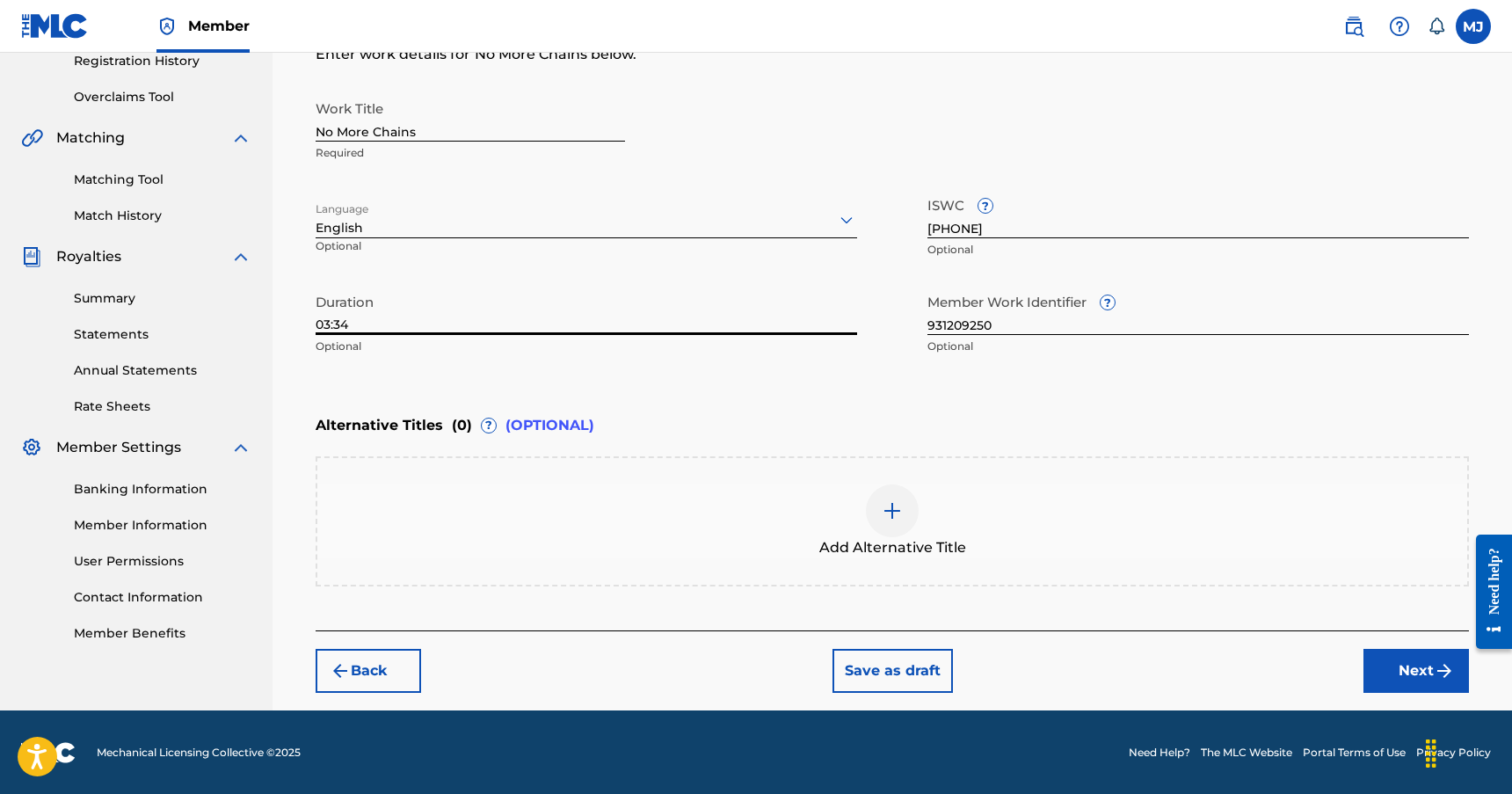 scroll, scrollTop: 343, scrollLeft: 0, axis: vertical 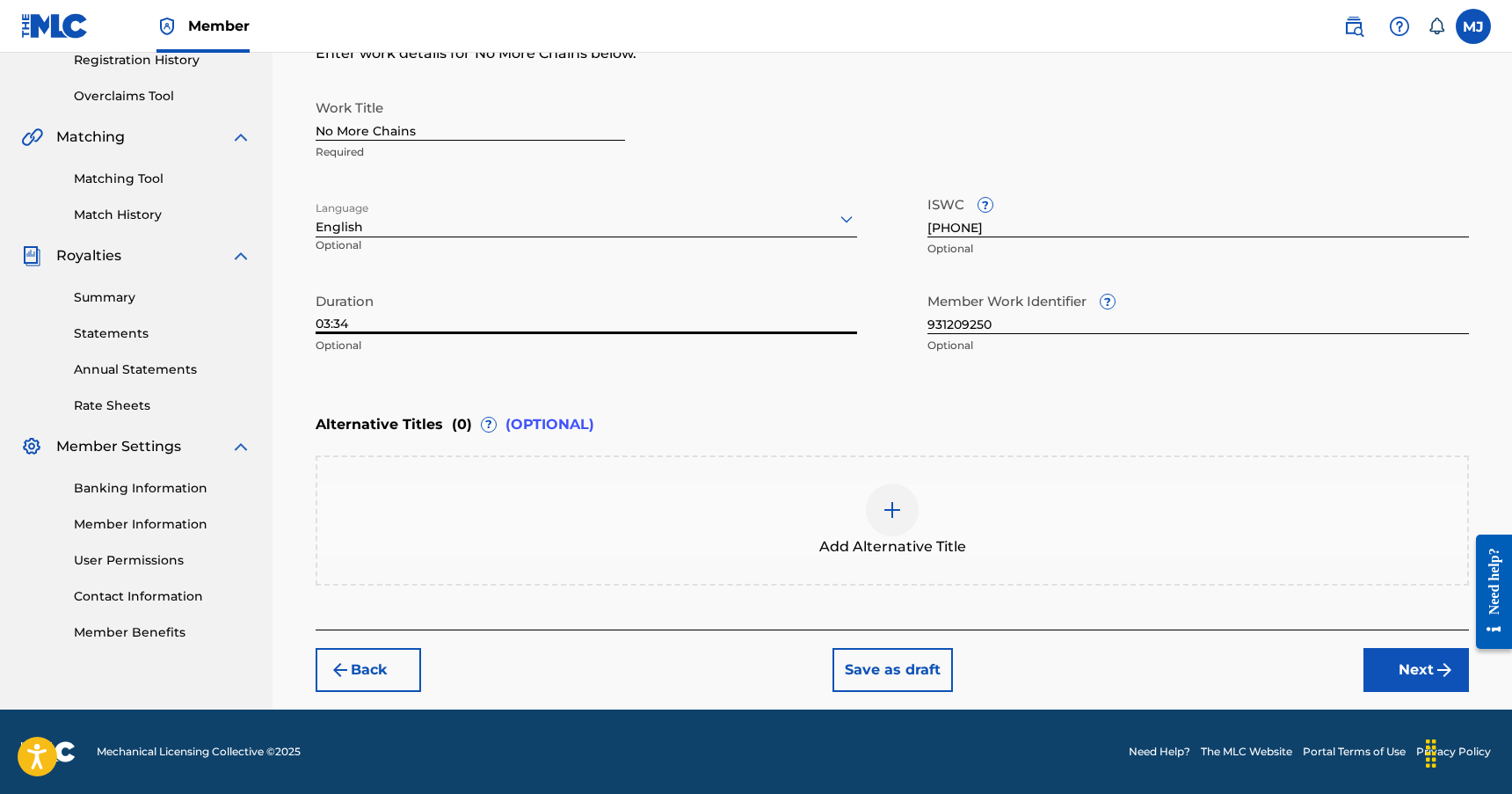 type on "03:34" 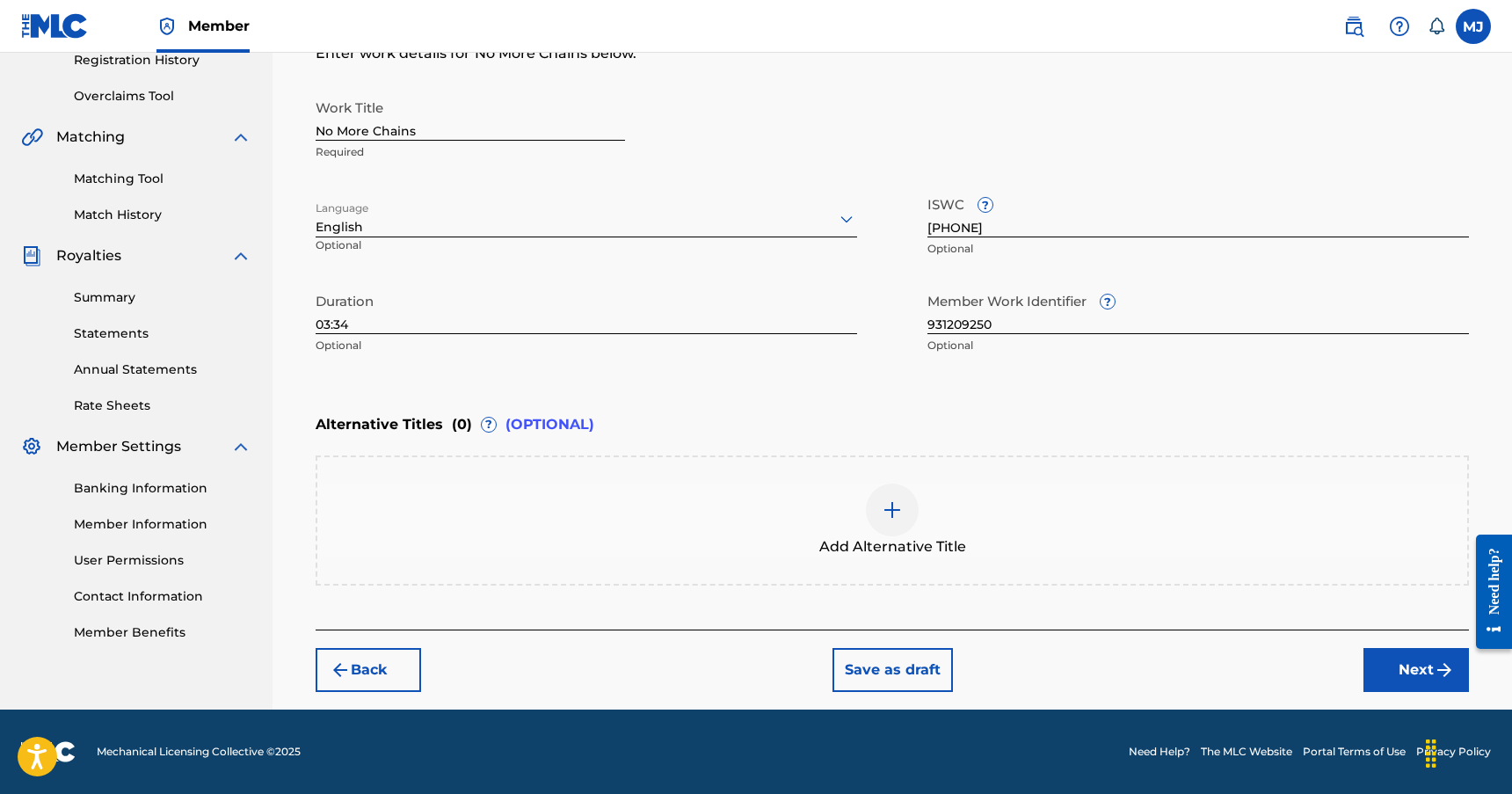 click on "Next" at bounding box center [1416, 670] 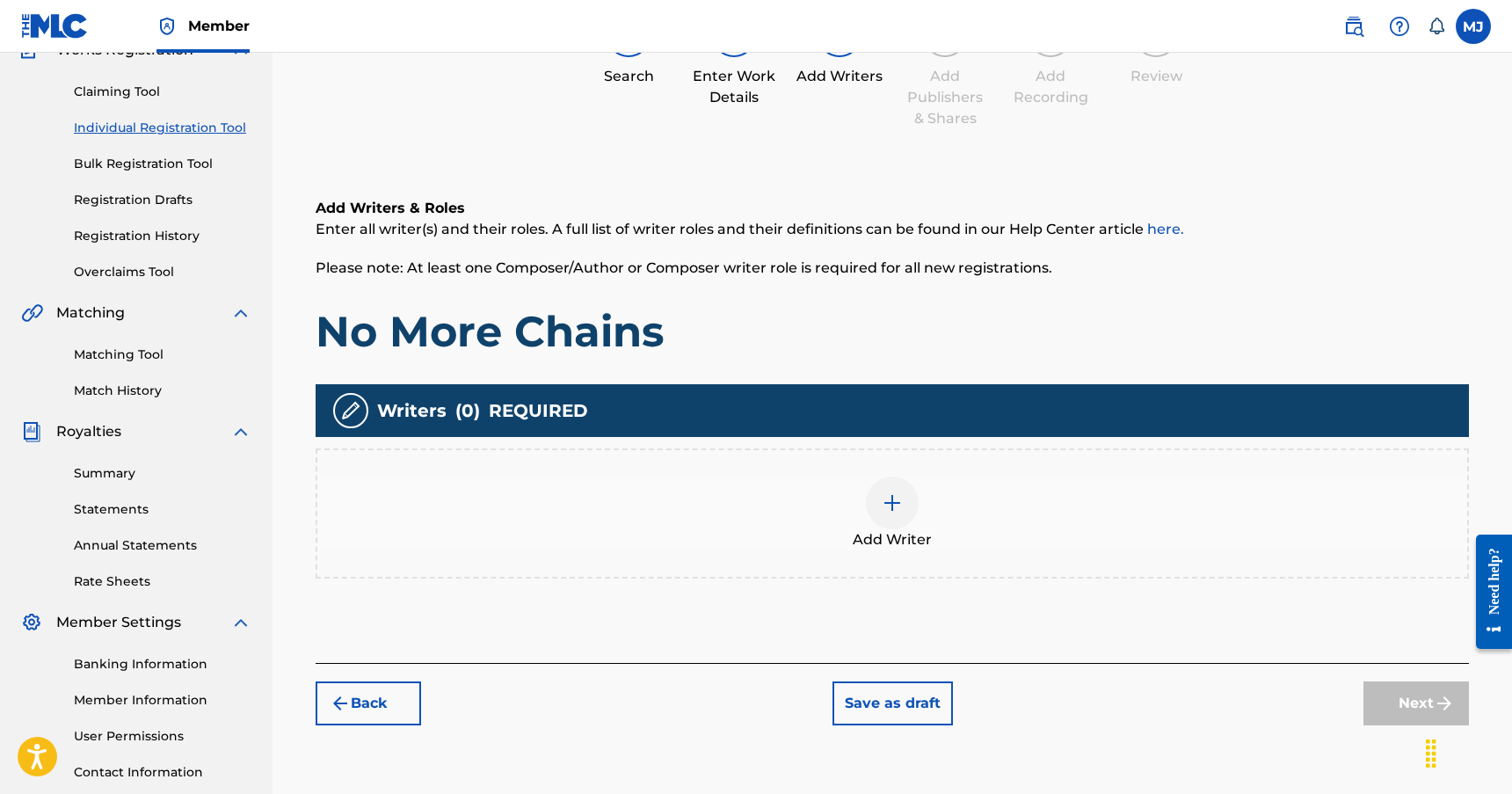 scroll, scrollTop: 79, scrollLeft: 0, axis: vertical 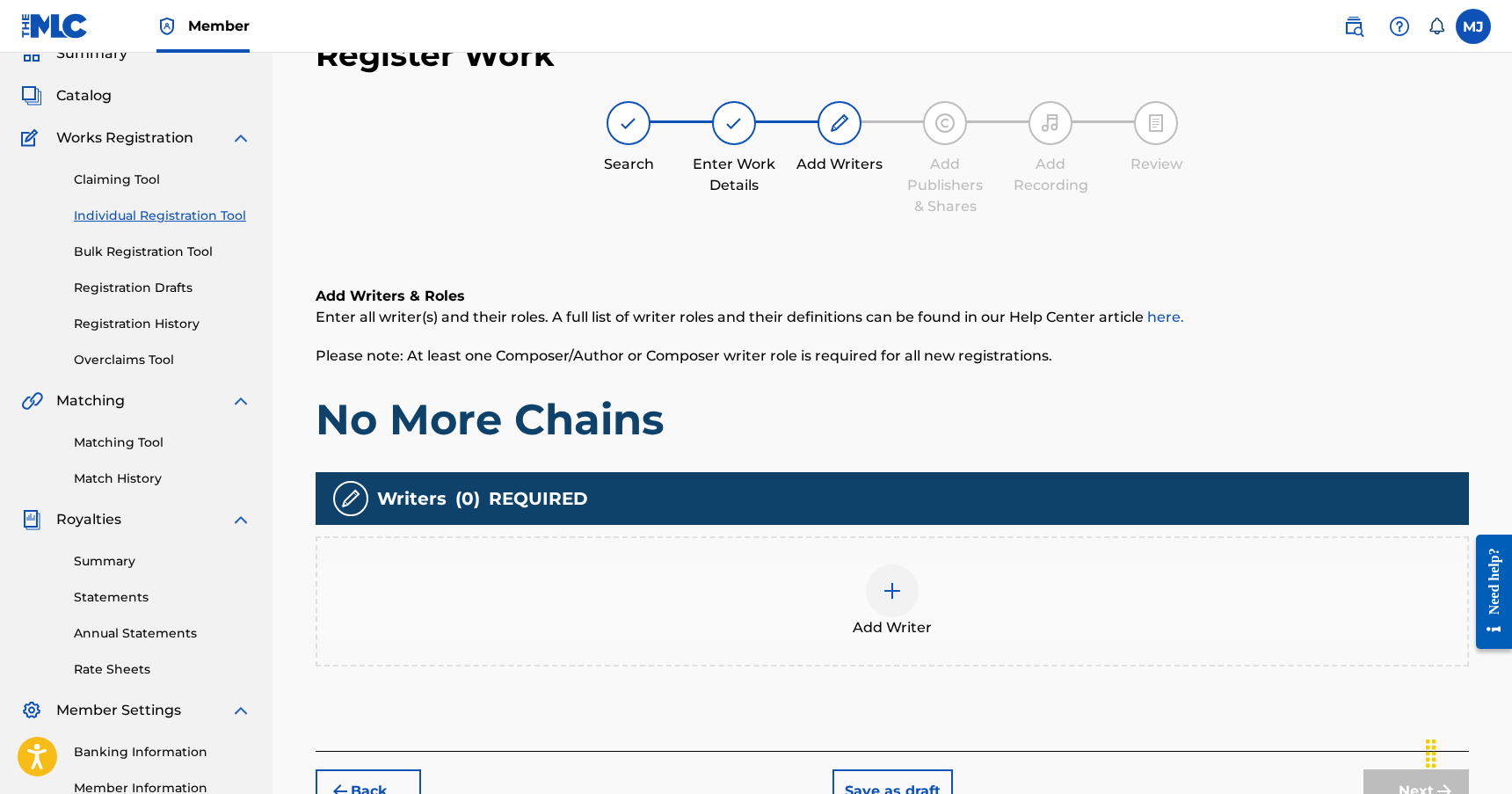 click at bounding box center (892, 591) 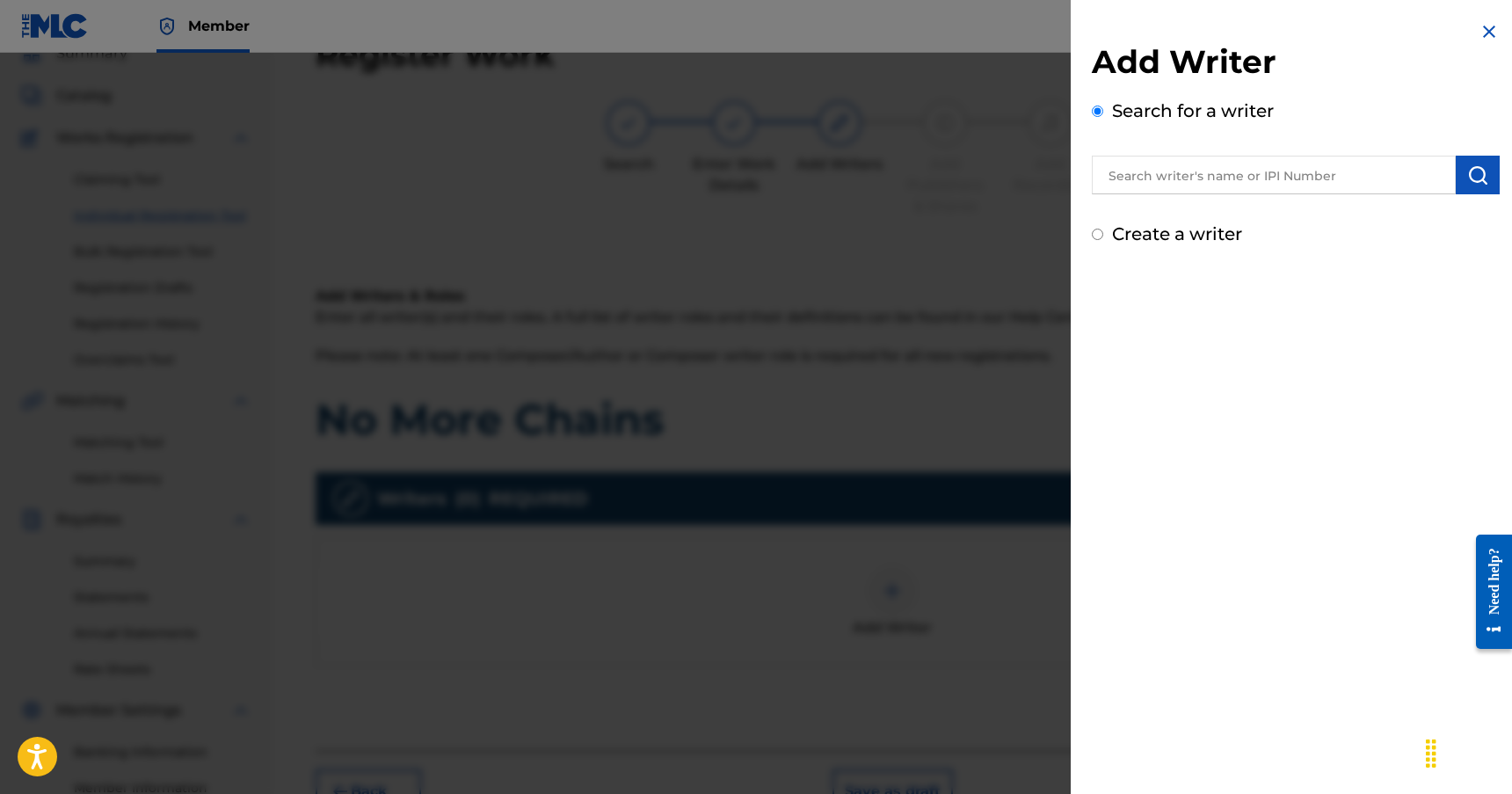 click at bounding box center [1274, 175] 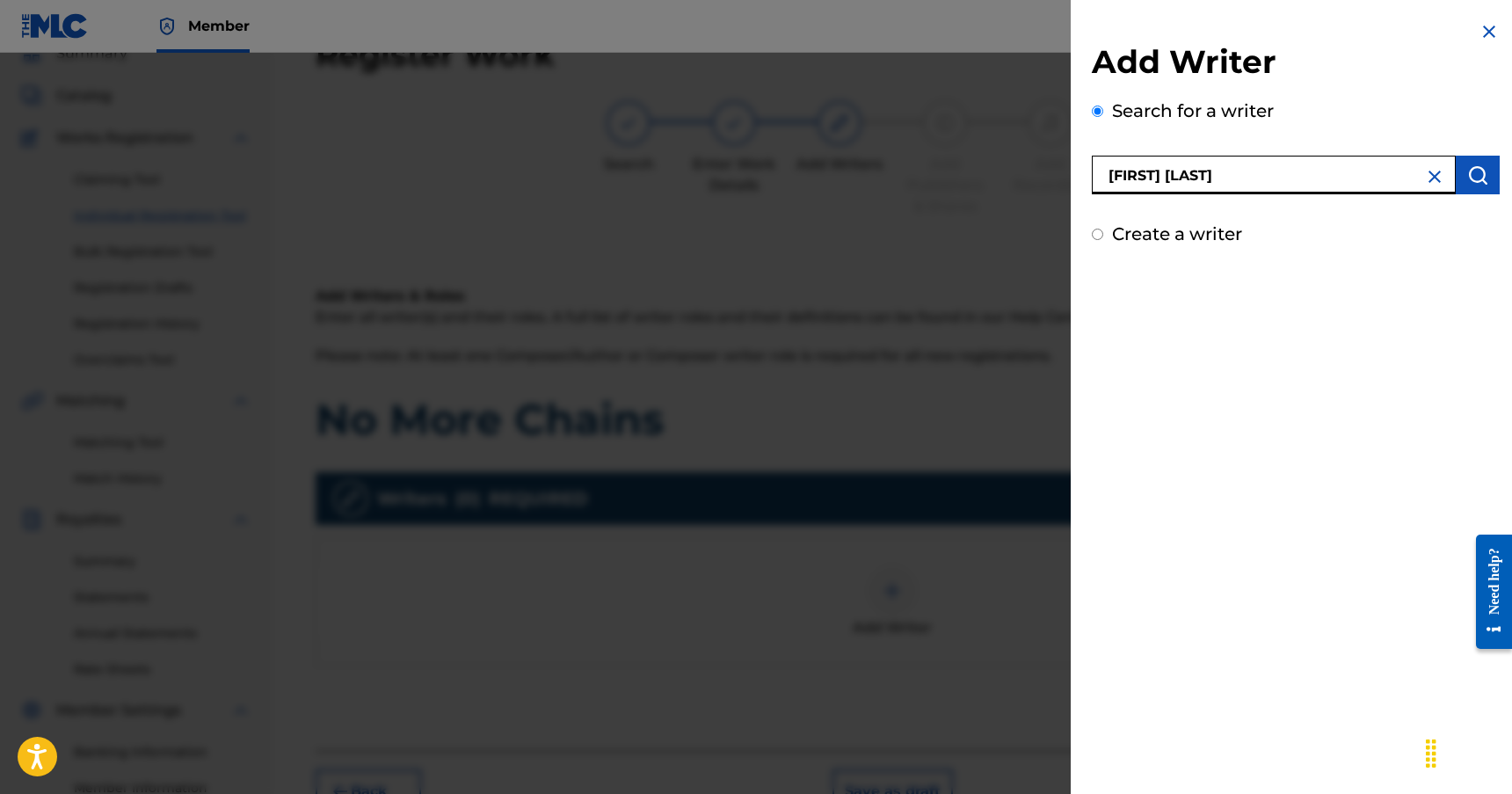 type on "[FIRST] [LAST]" 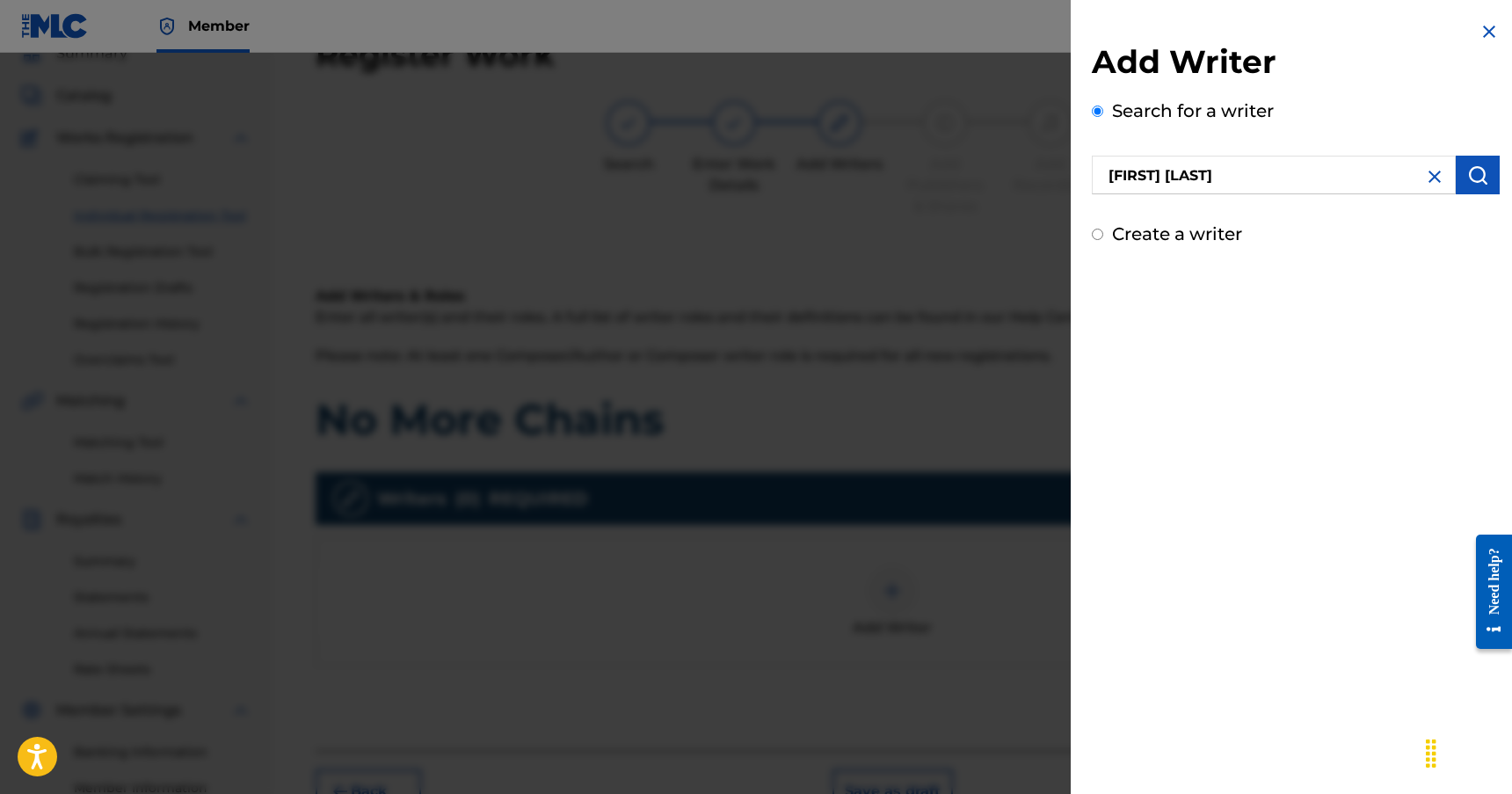 click at bounding box center [1478, 175] 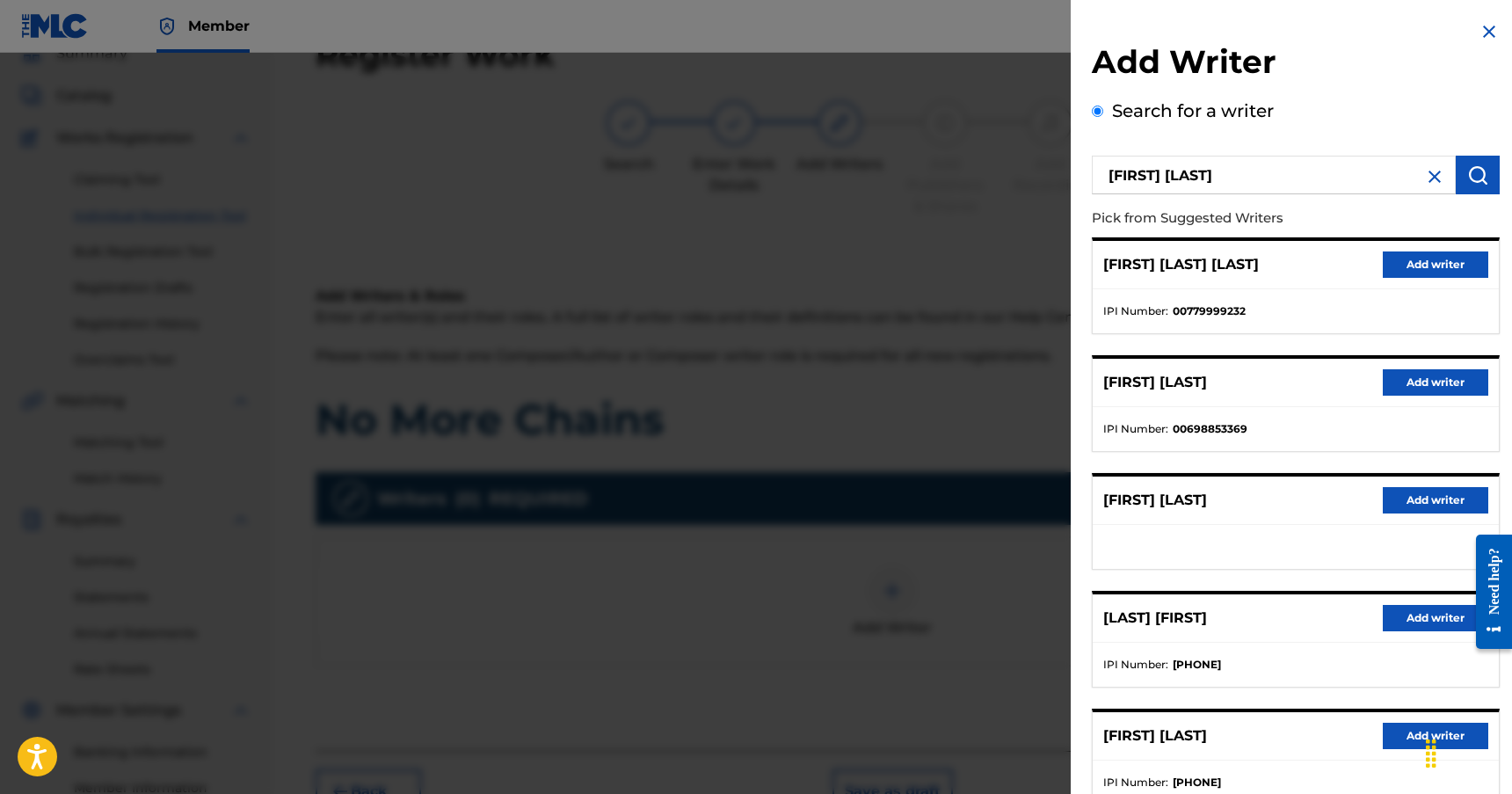 click on "Add writer" at bounding box center (1436, 736) 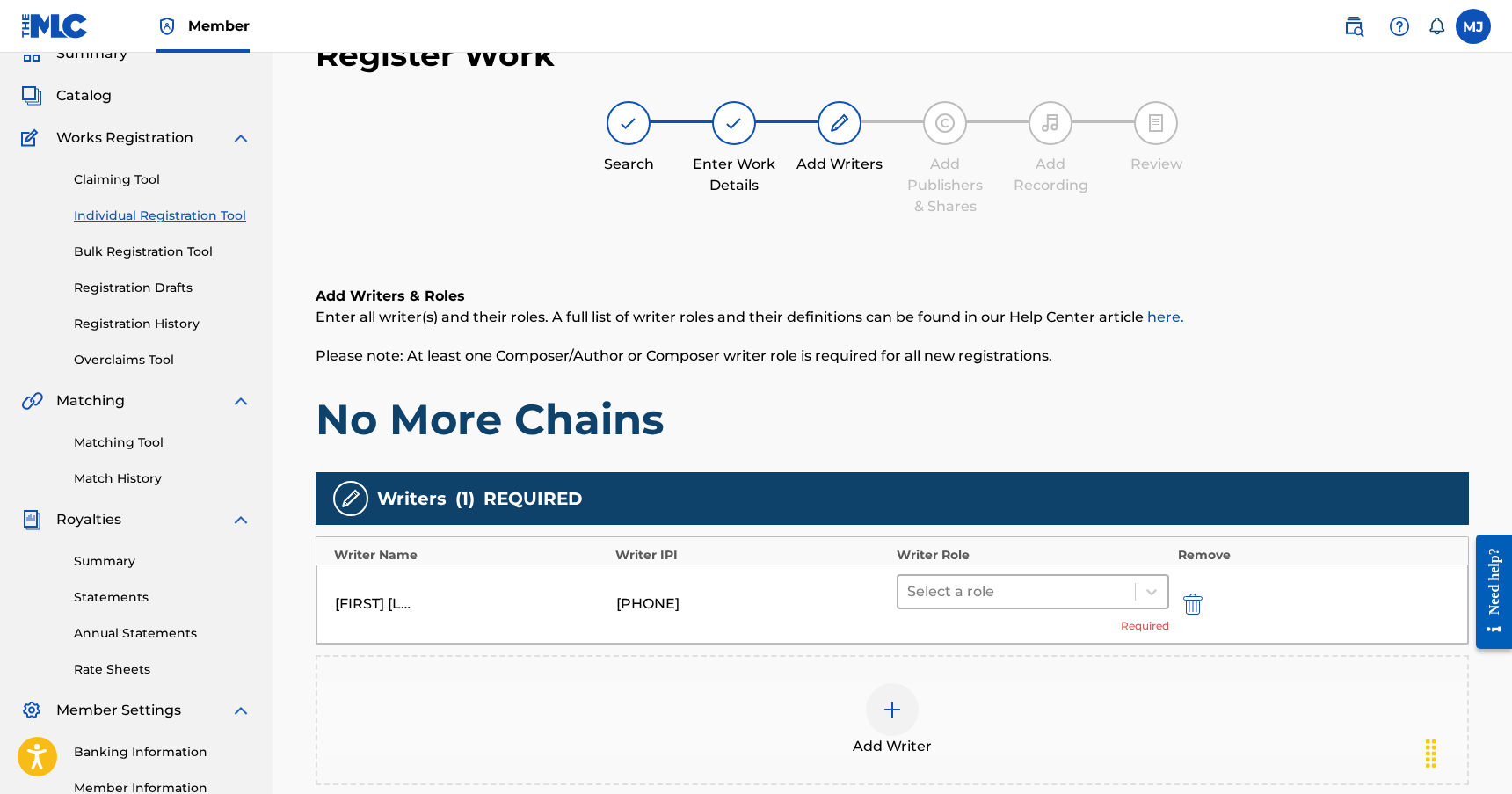 click at bounding box center [1016, 592] 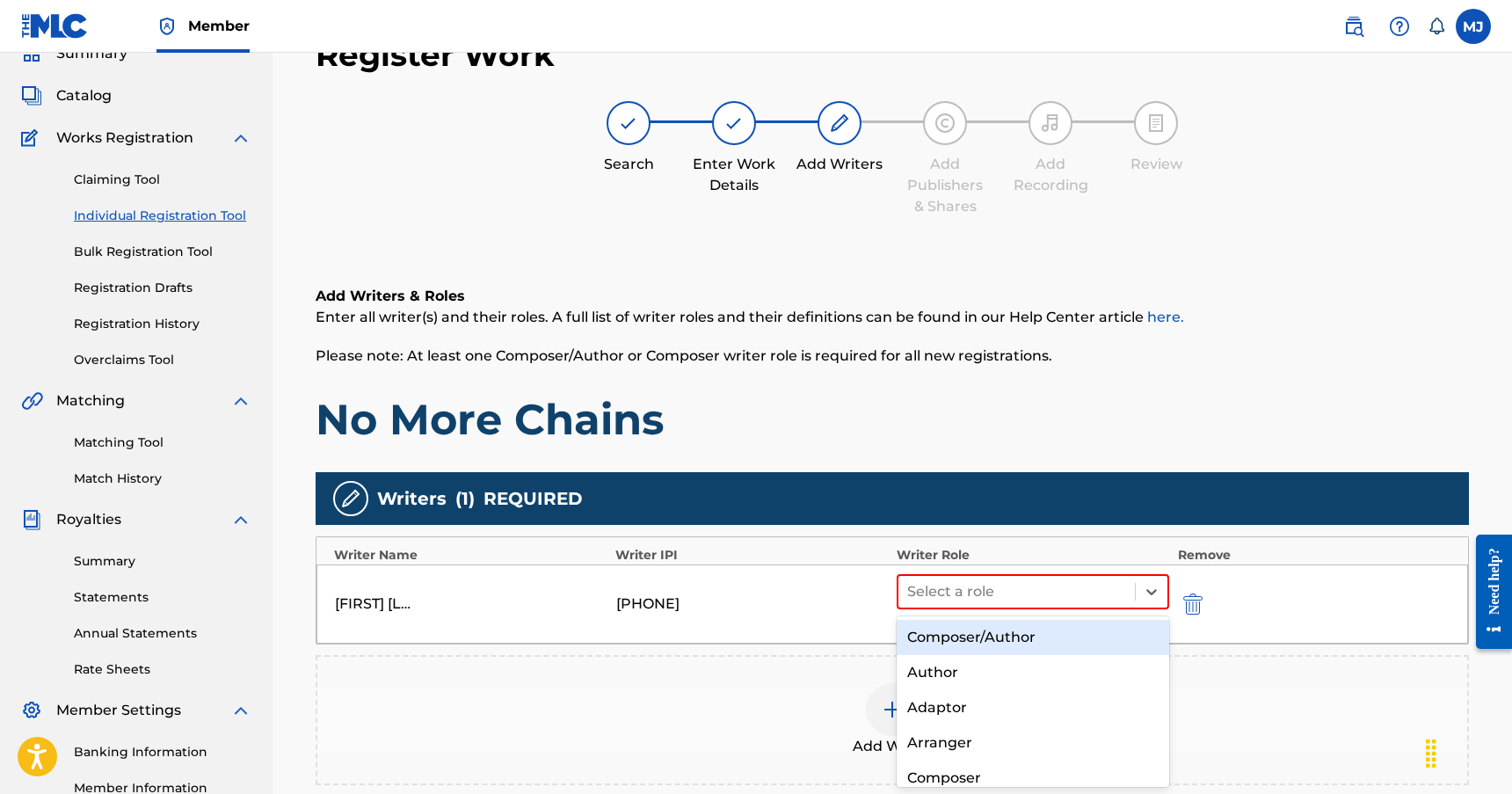 click on "Composer/Author" at bounding box center (1033, 637) 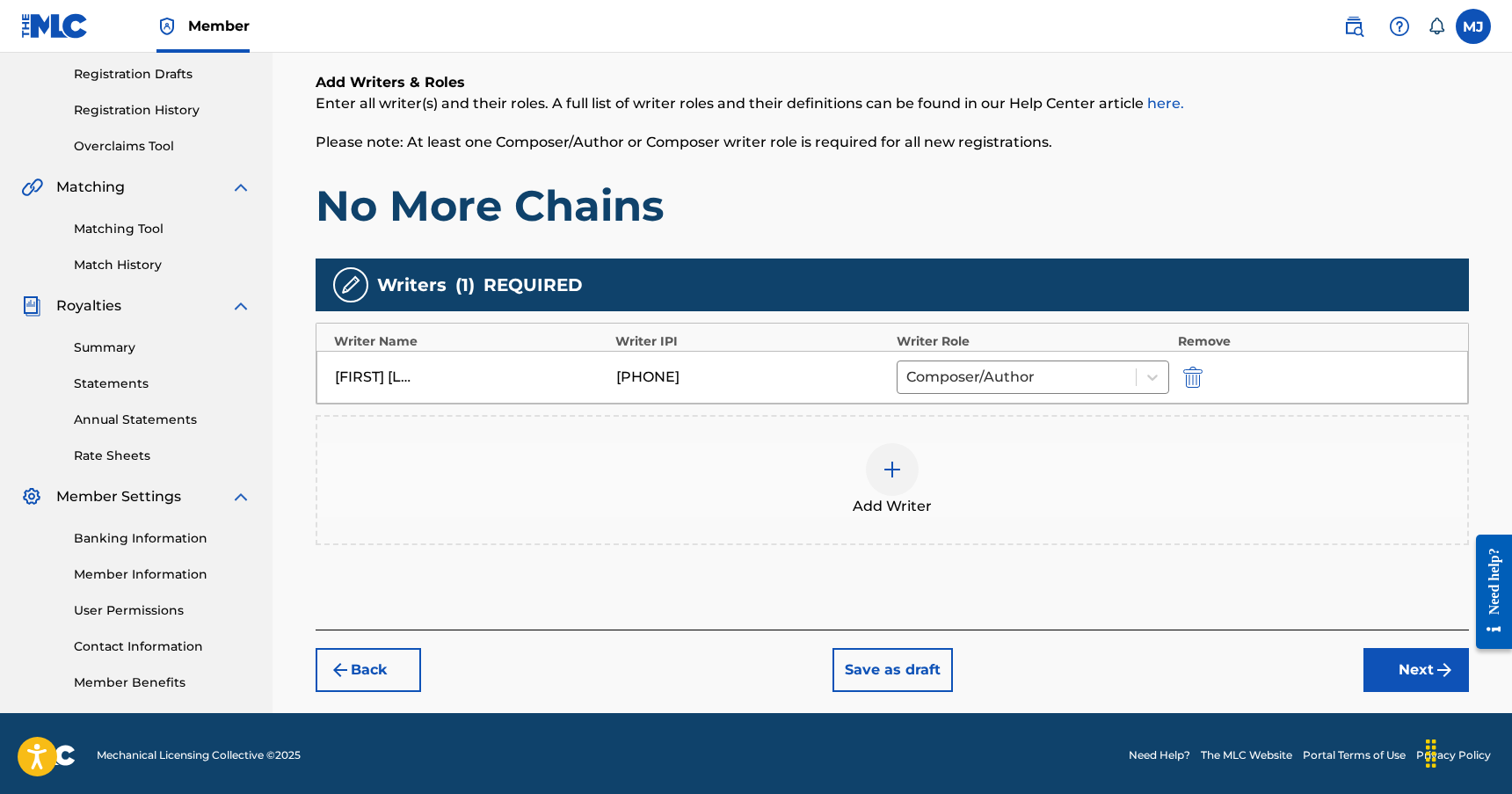scroll, scrollTop: 296, scrollLeft: 0, axis: vertical 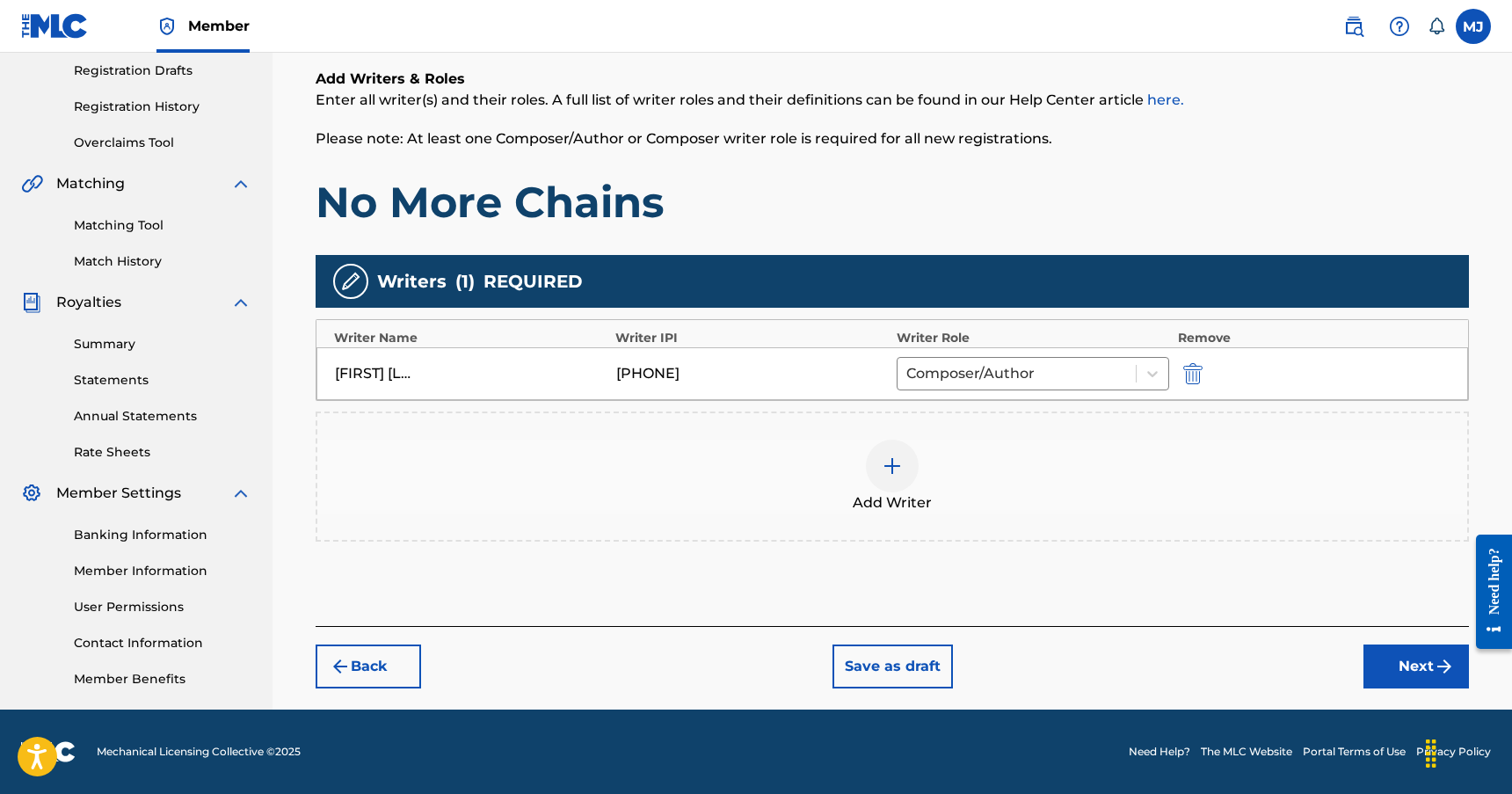 click on "Next" at bounding box center [1416, 667] 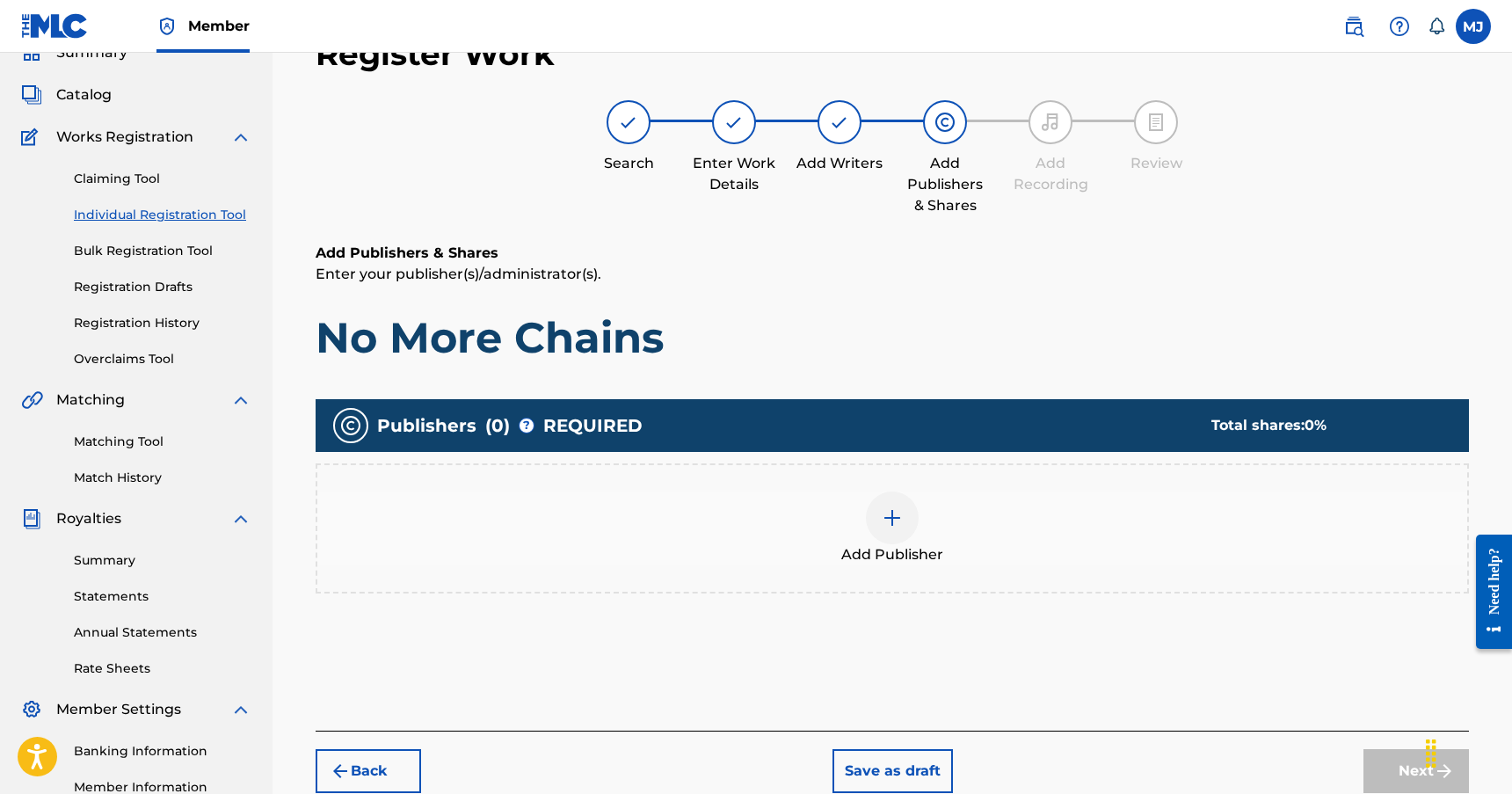 scroll, scrollTop: 79, scrollLeft: 0, axis: vertical 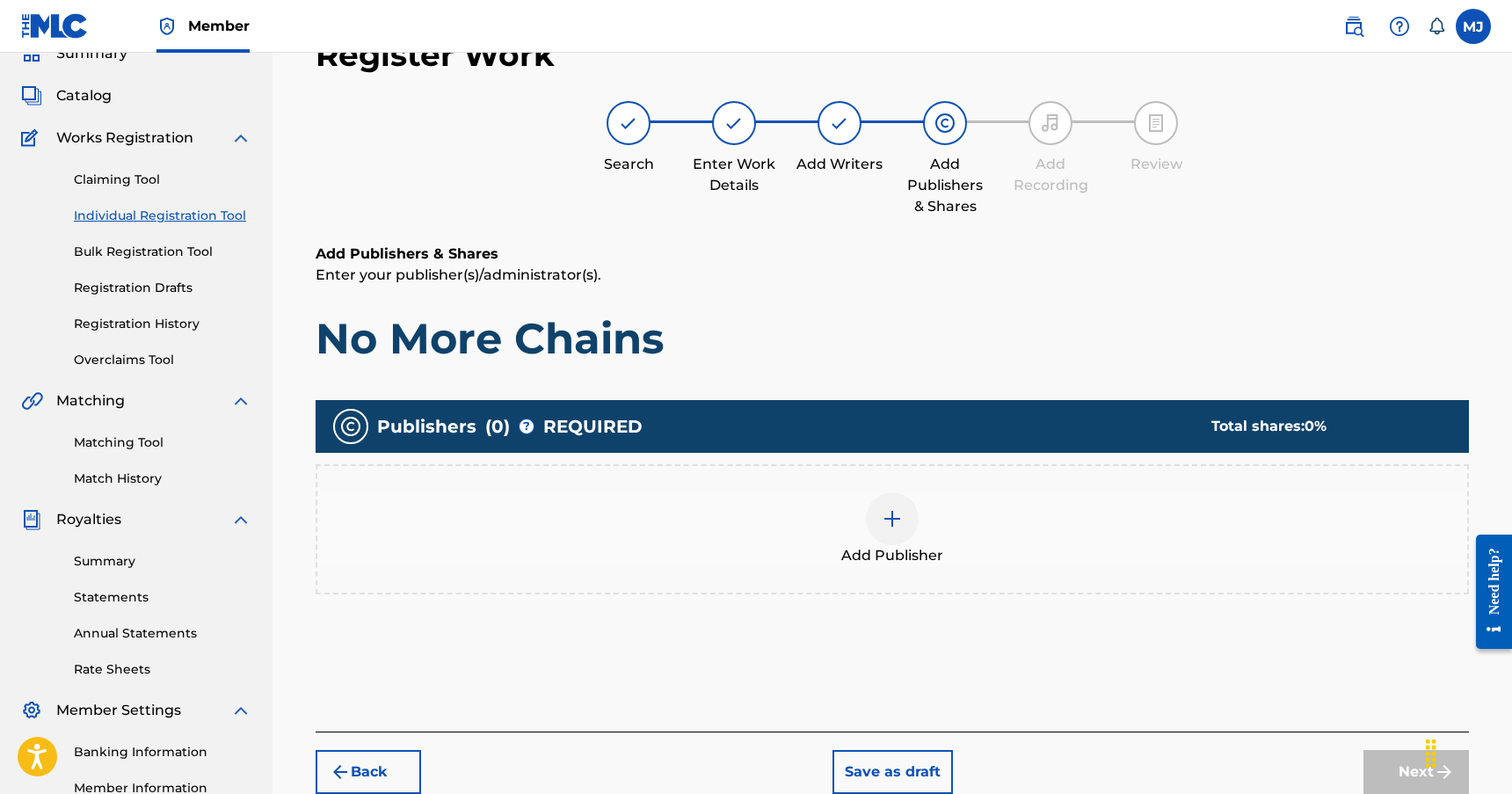 click at bounding box center (892, 519) 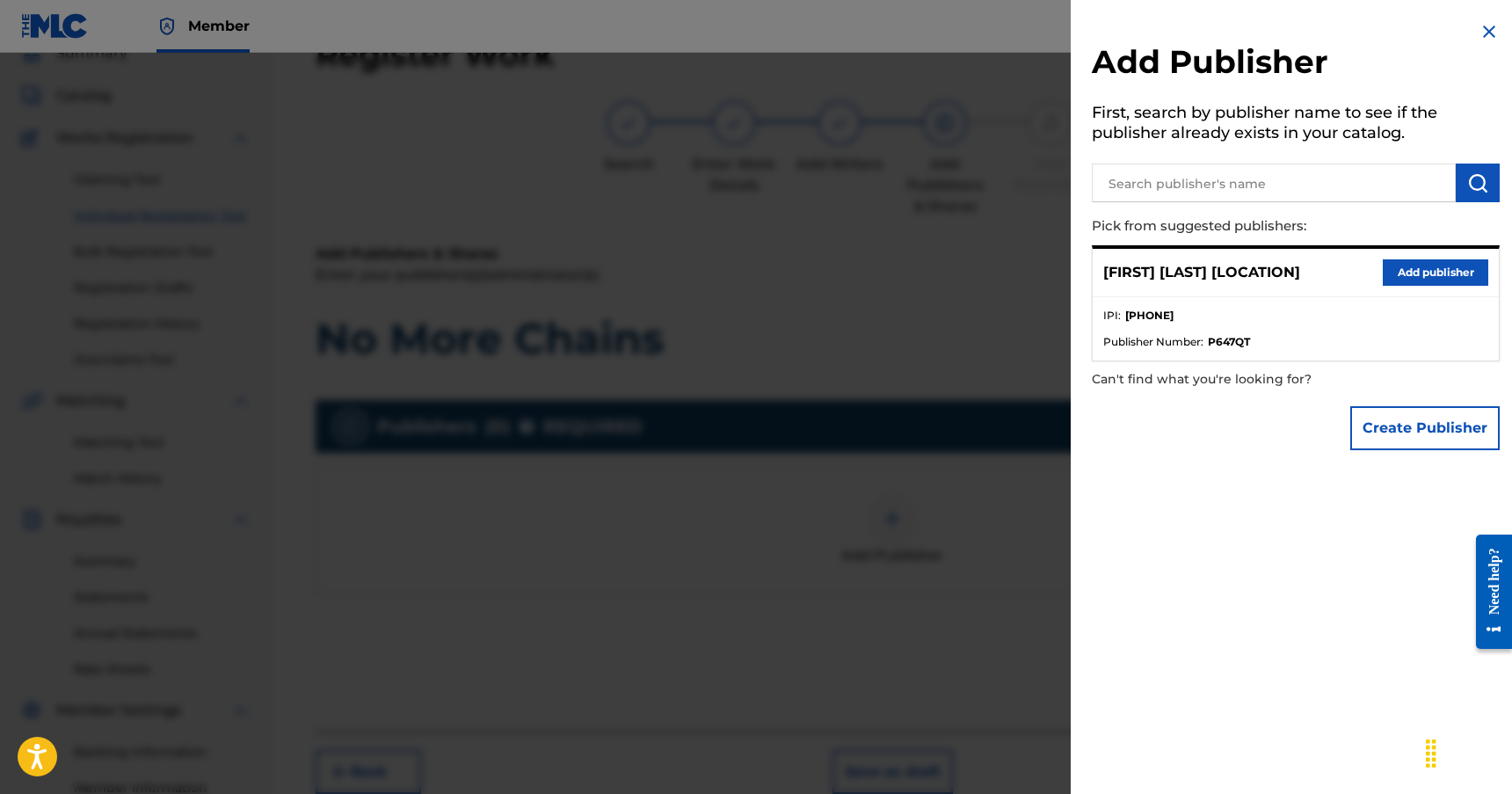 click on "Add publisher" at bounding box center (1436, 273) 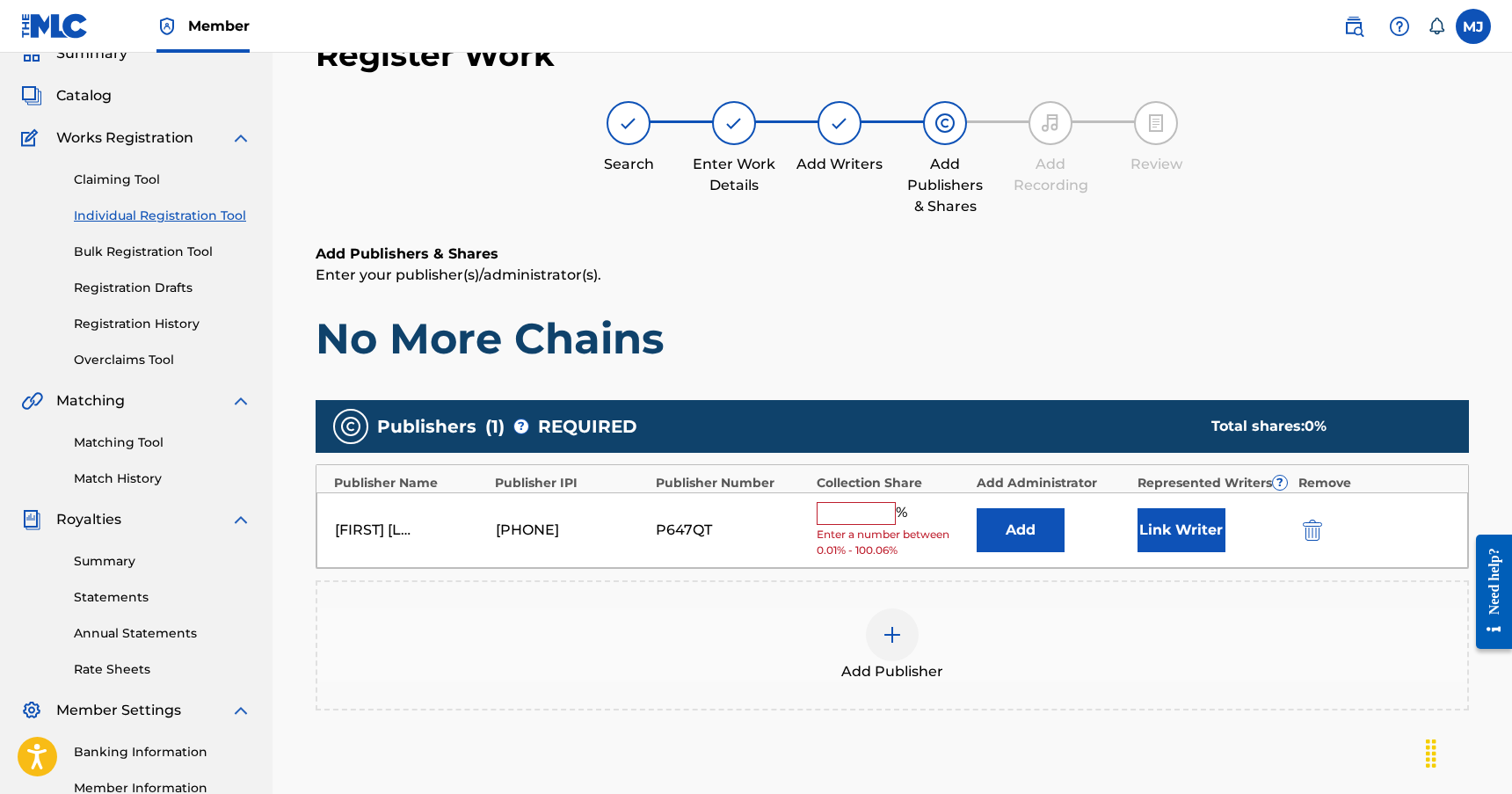 click at bounding box center [856, 514] 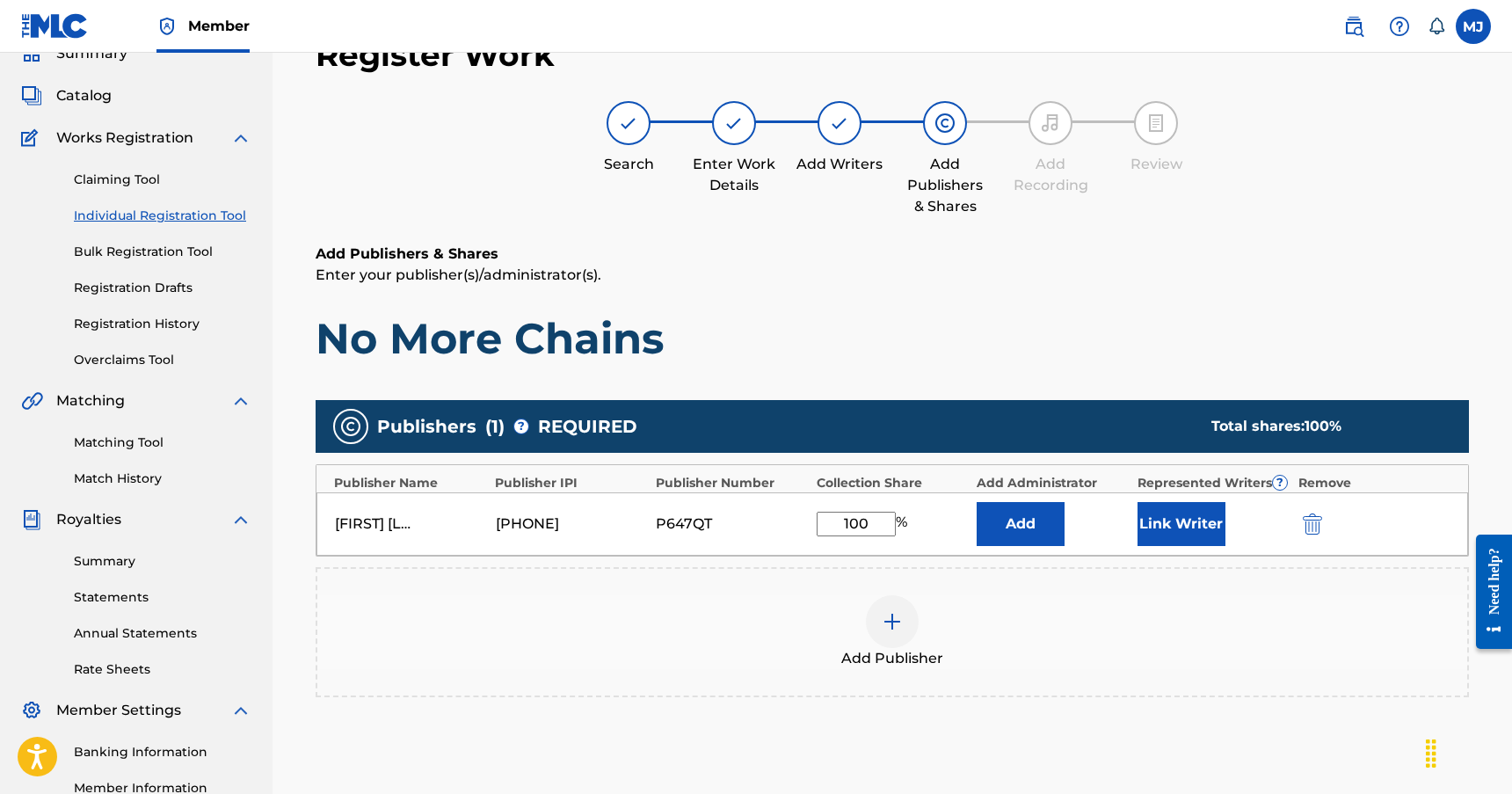 type on "100" 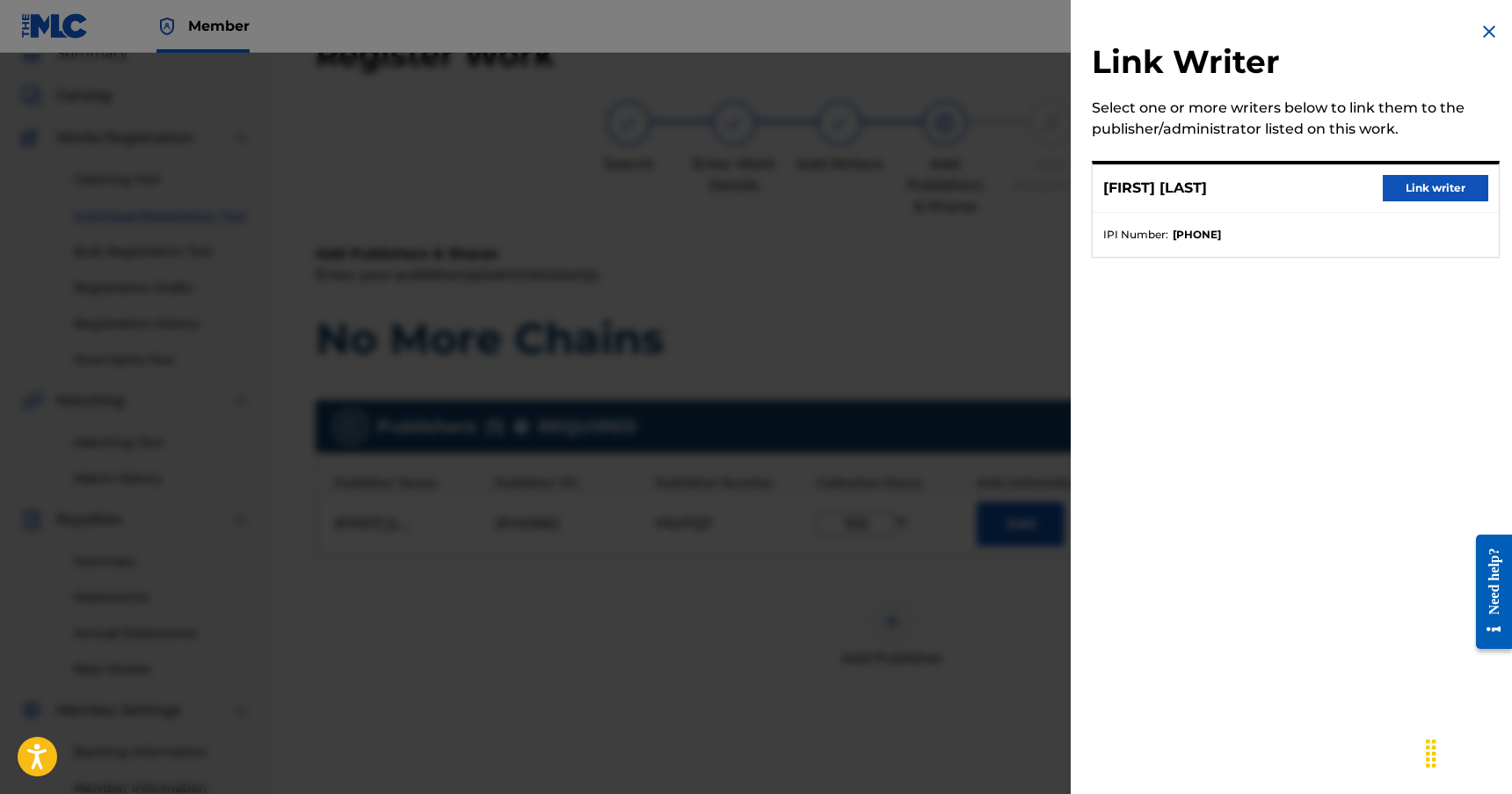 click on "Link writer" at bounding box center [1436, 188] 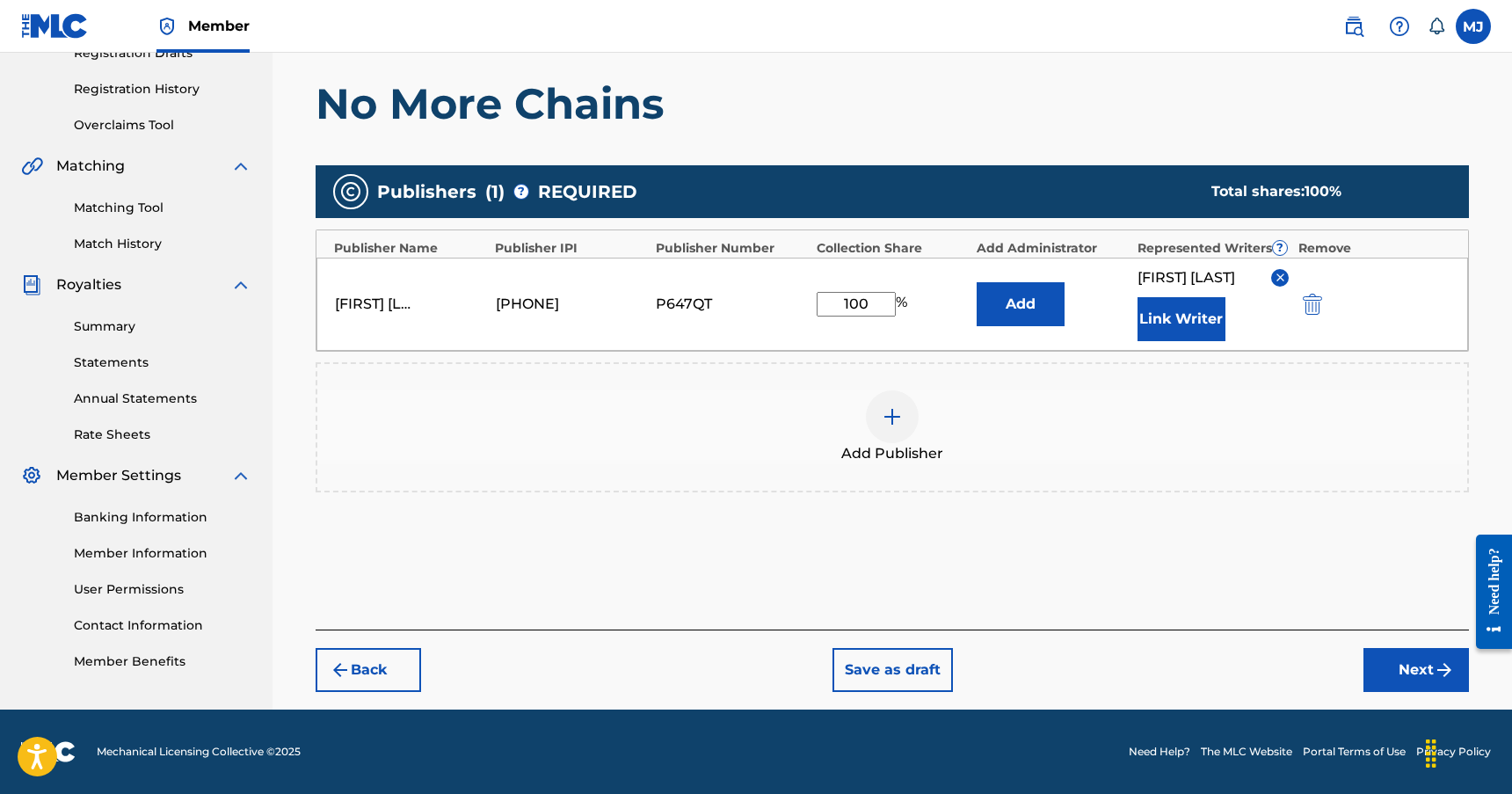 click on "Next" at bounding box center (1416, 670) 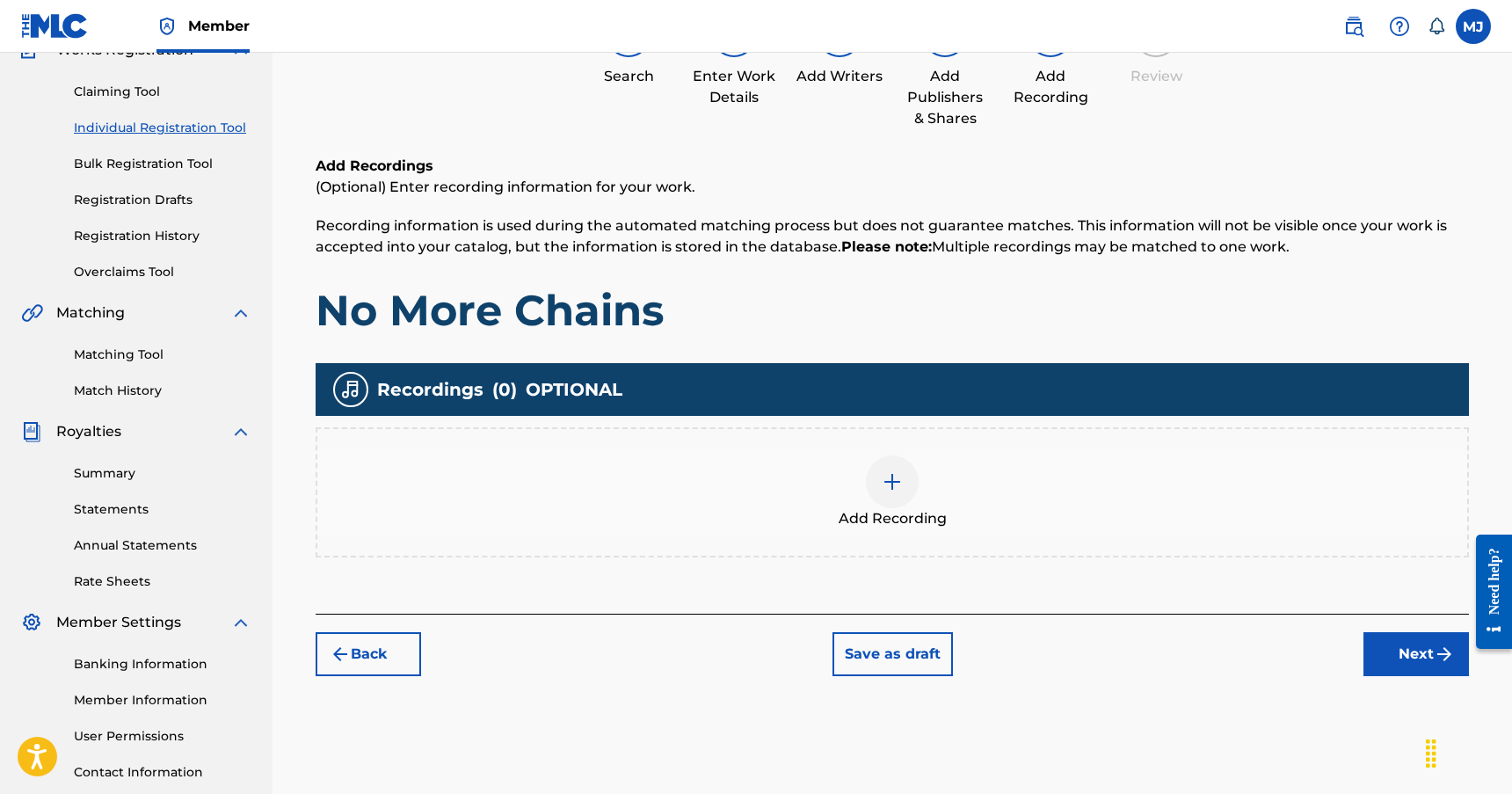 scroll, scrollTop: 79, scrollLeft: 0, axis: vertical 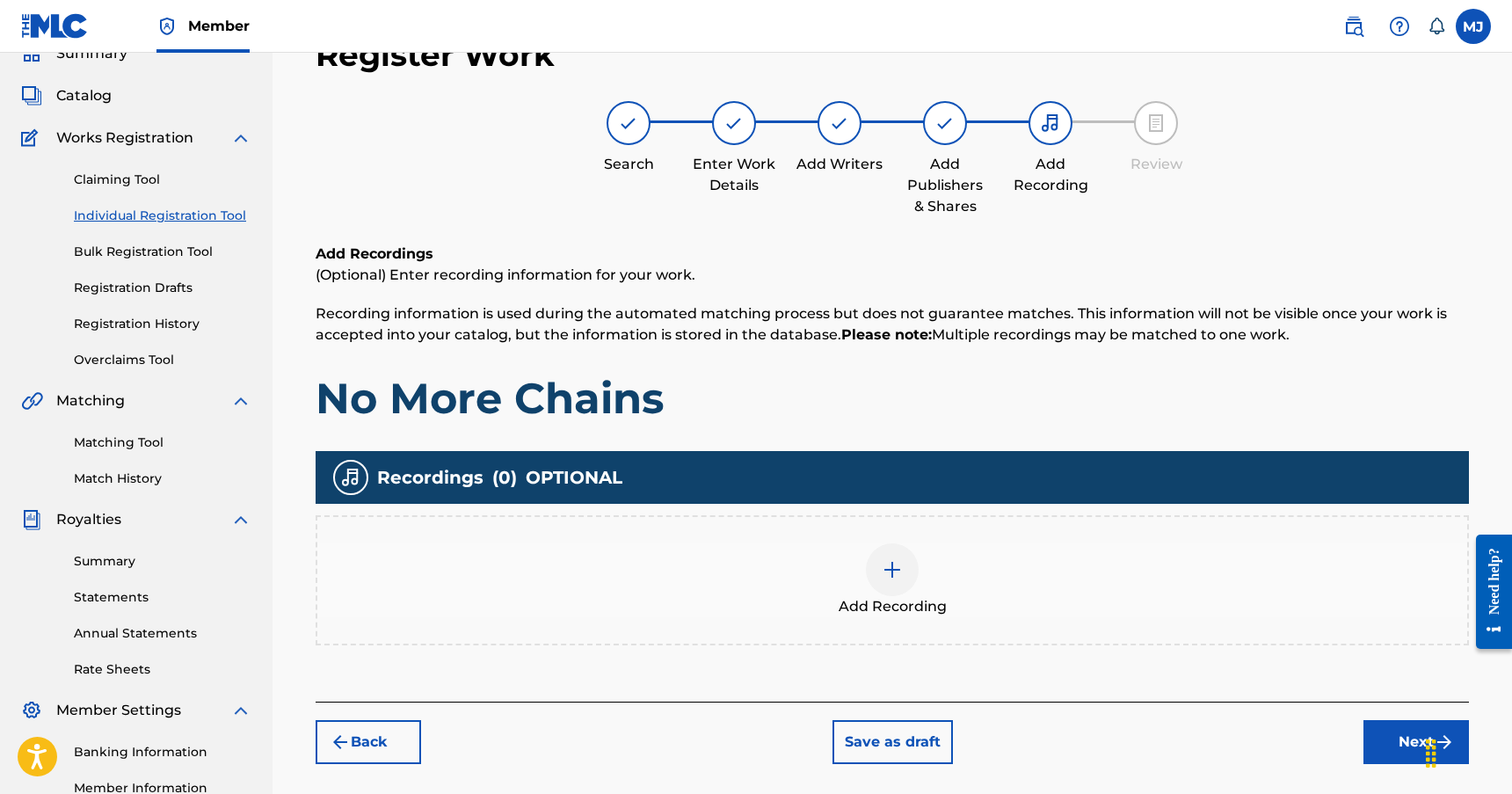 click at bounding box center [892, 570] 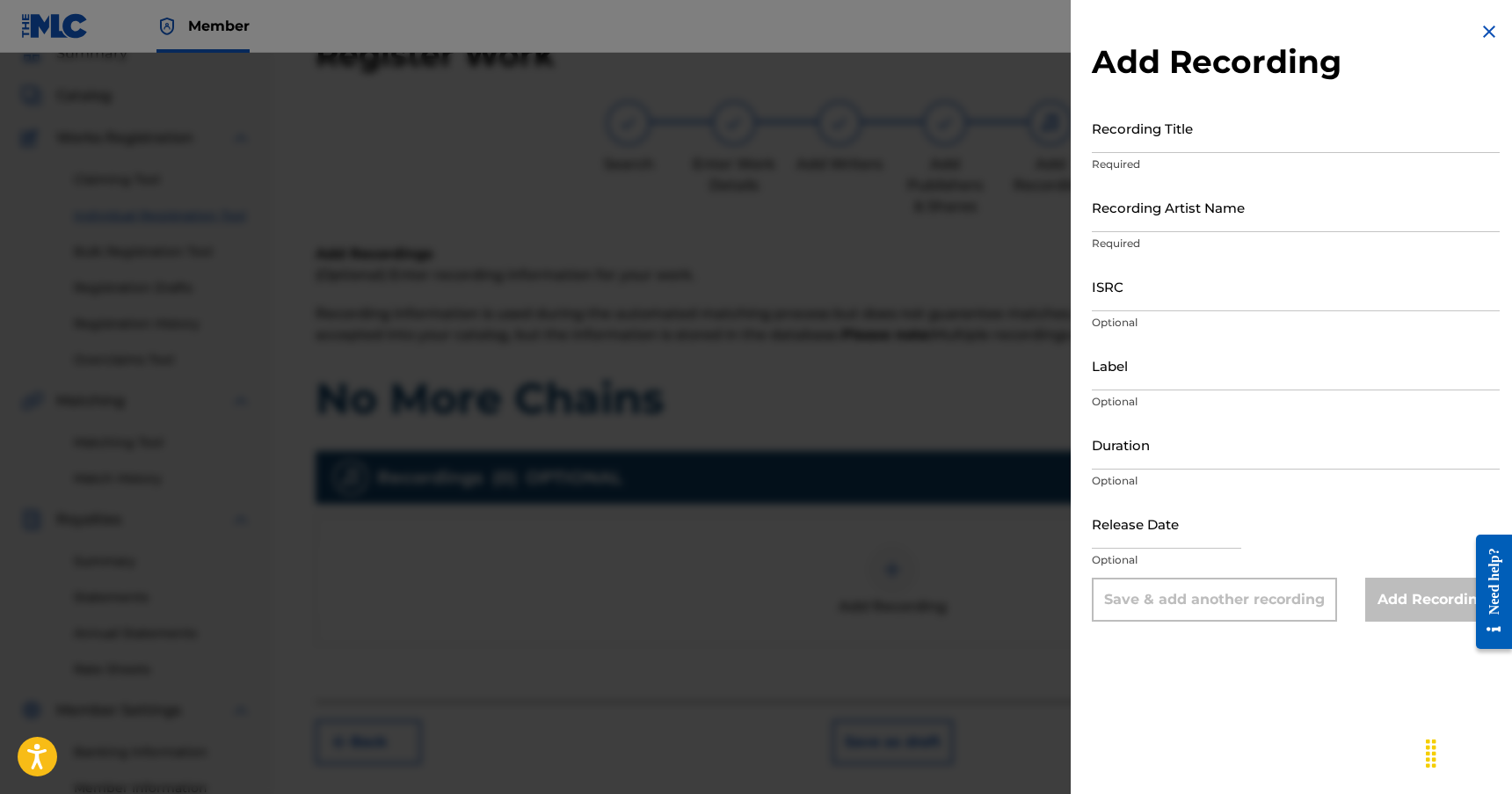 click on "Recording Title" at bounding box center (1296, 127) 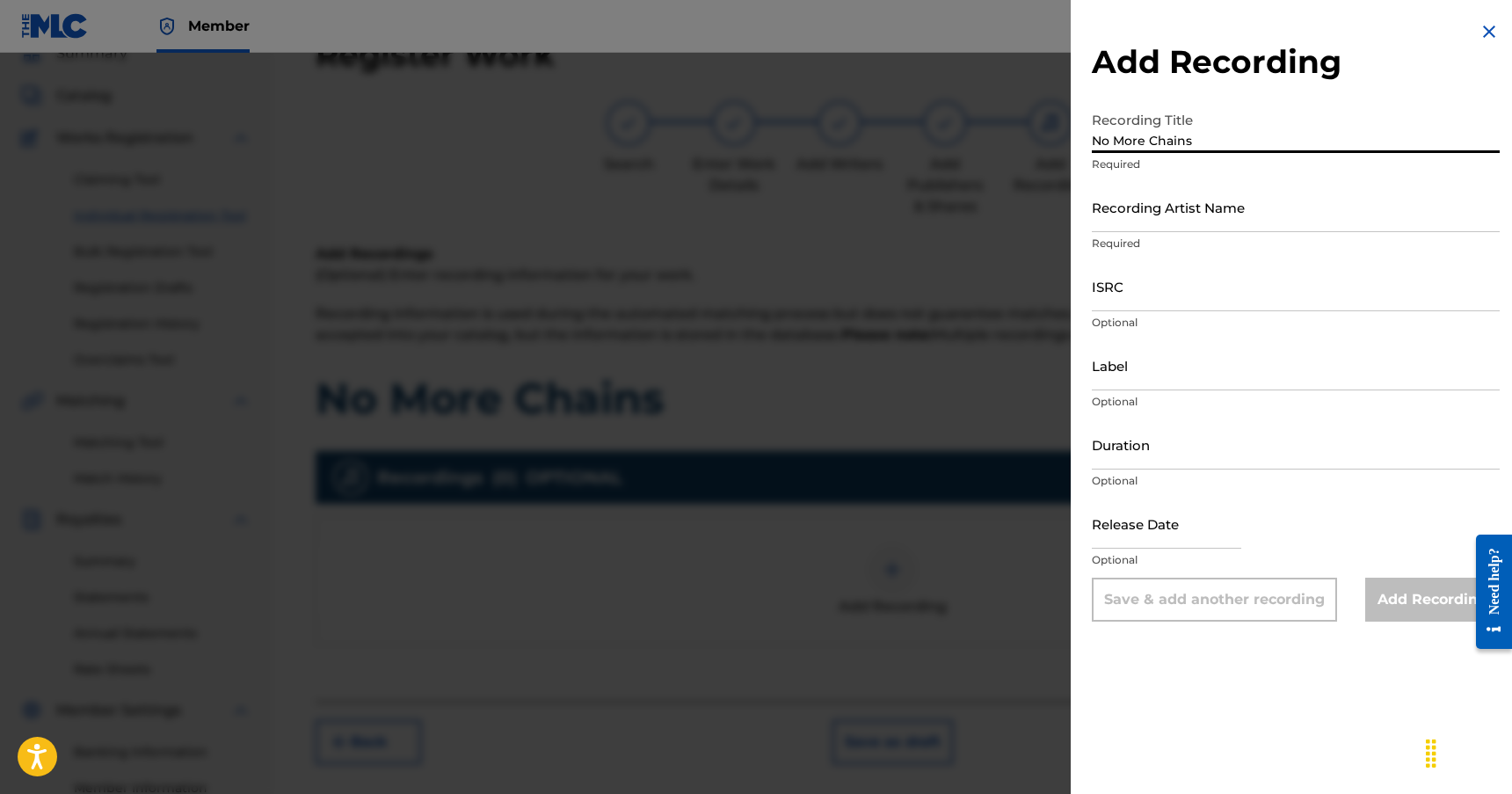 type on "No More Chains" 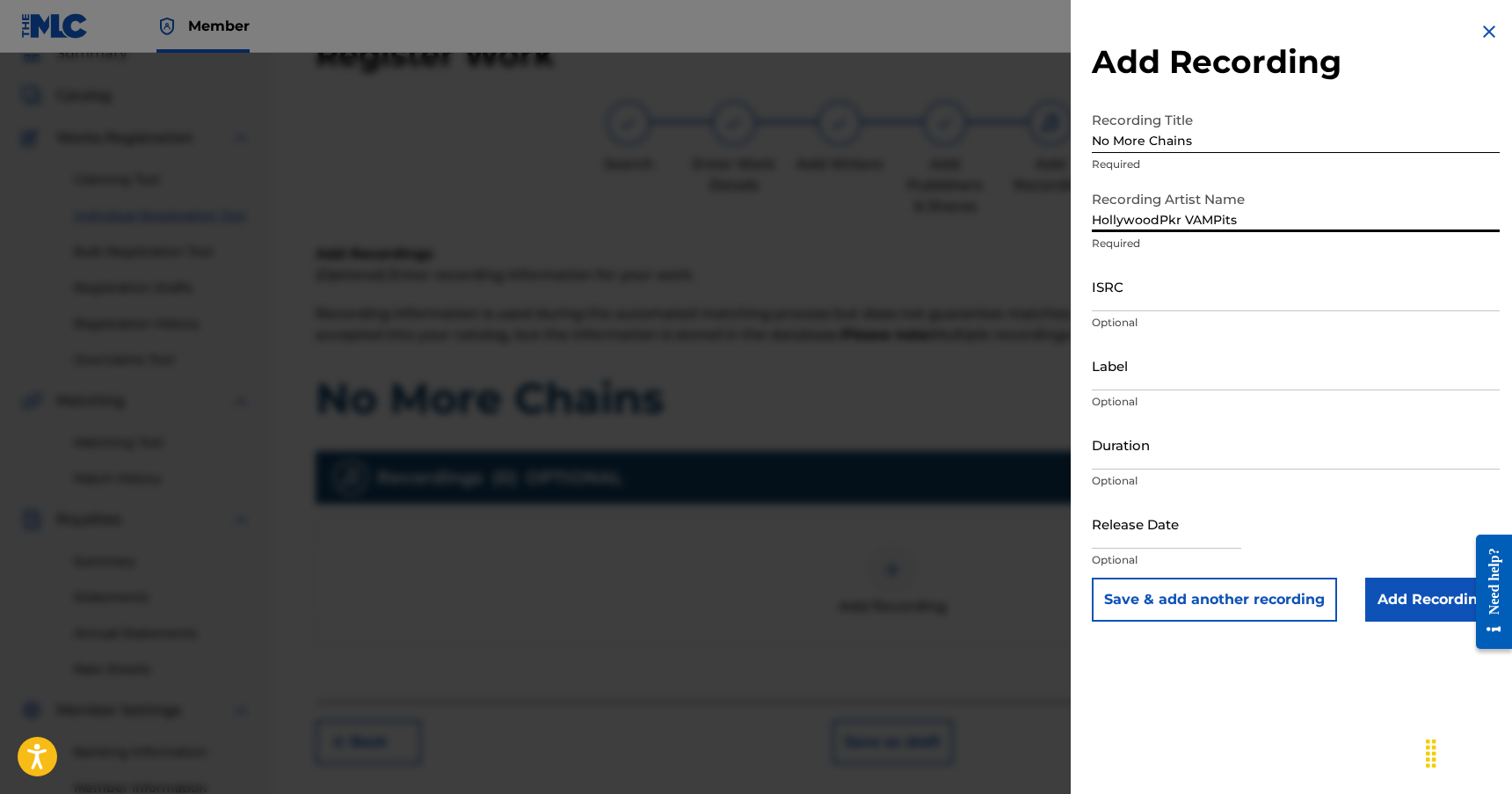 type on "HollywoodPkr VAMPits" 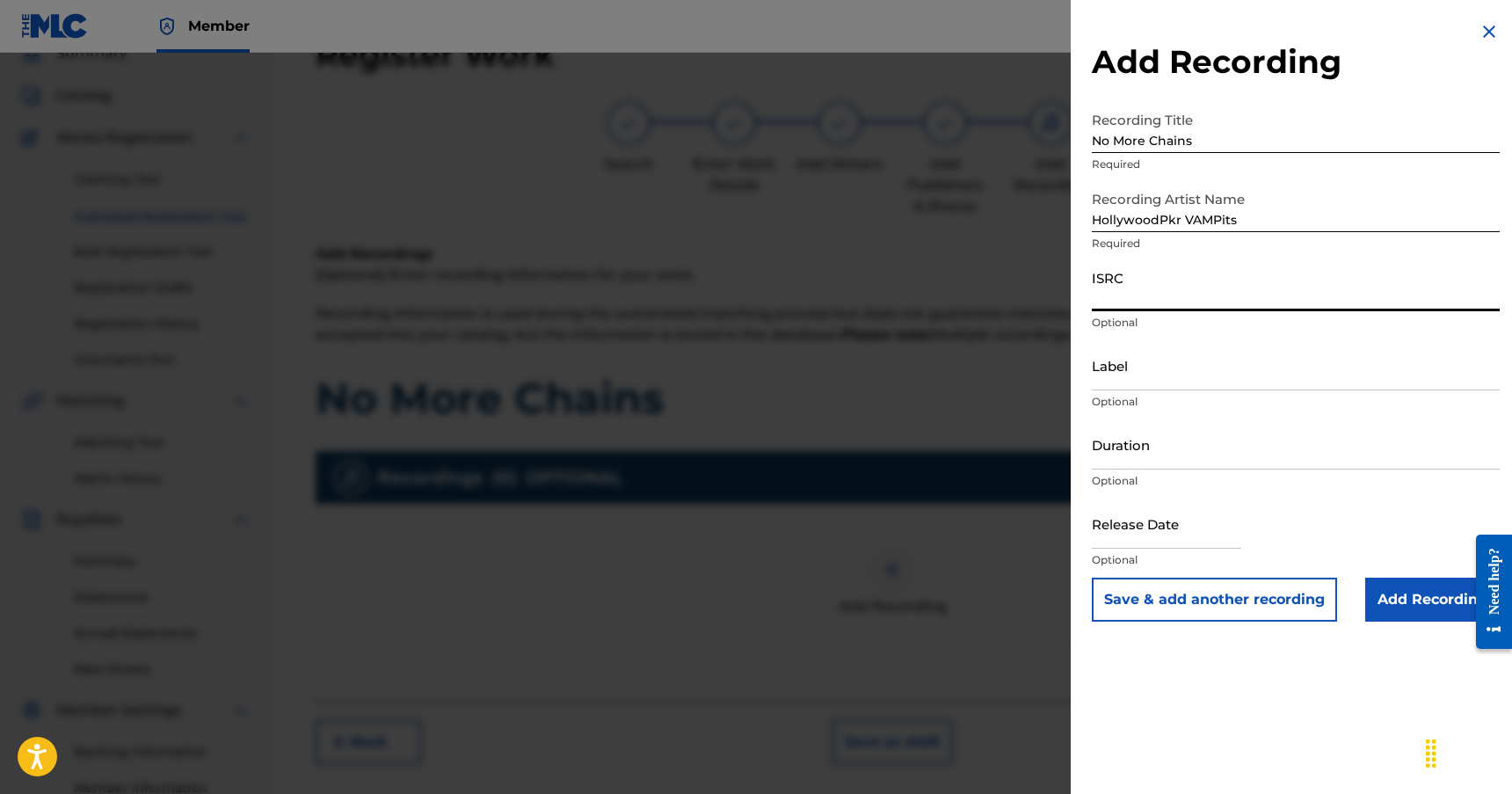 click on "ISRC" at bounding box center [1296, 286] 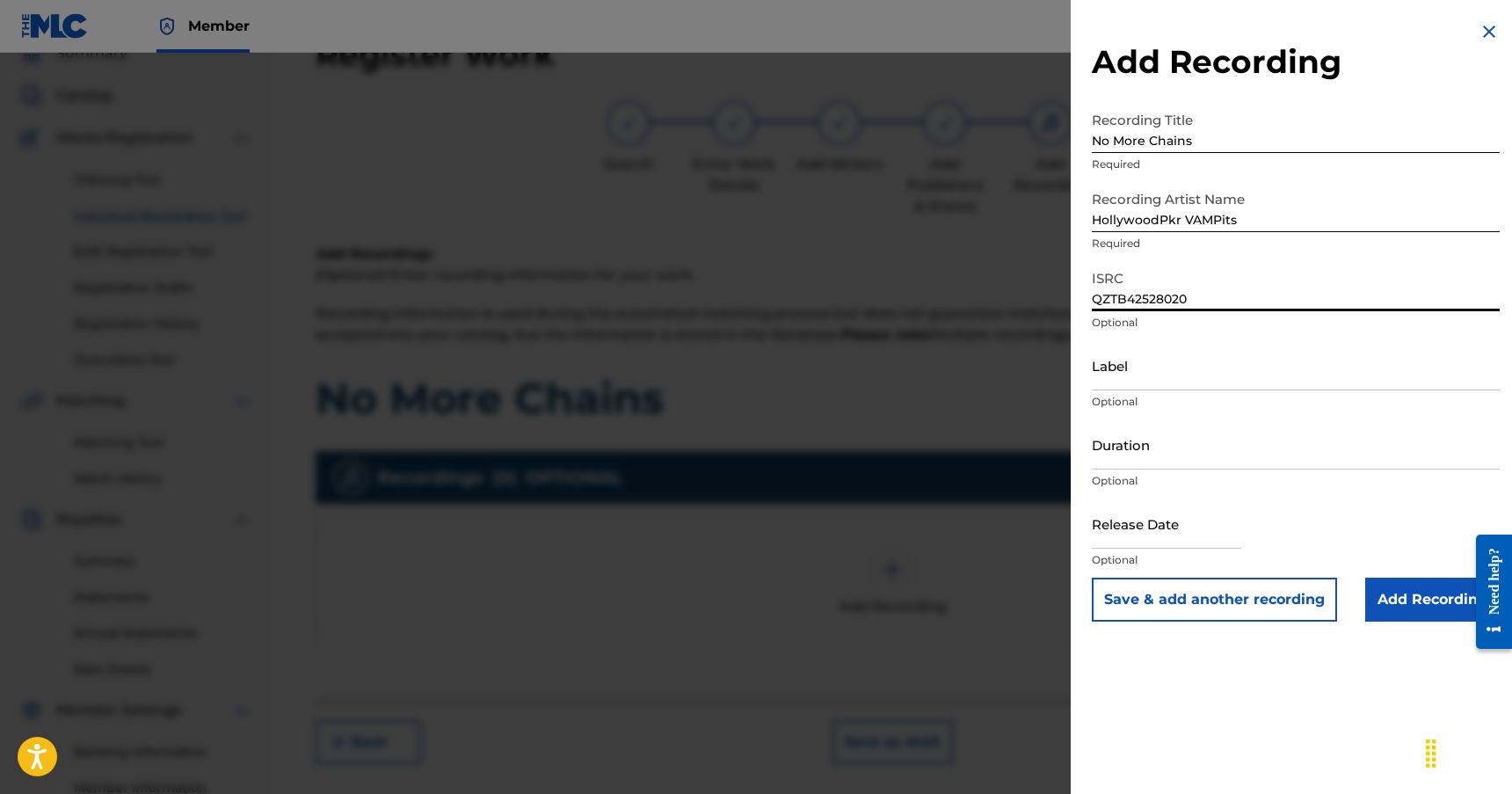 type on "QZTB42528020" 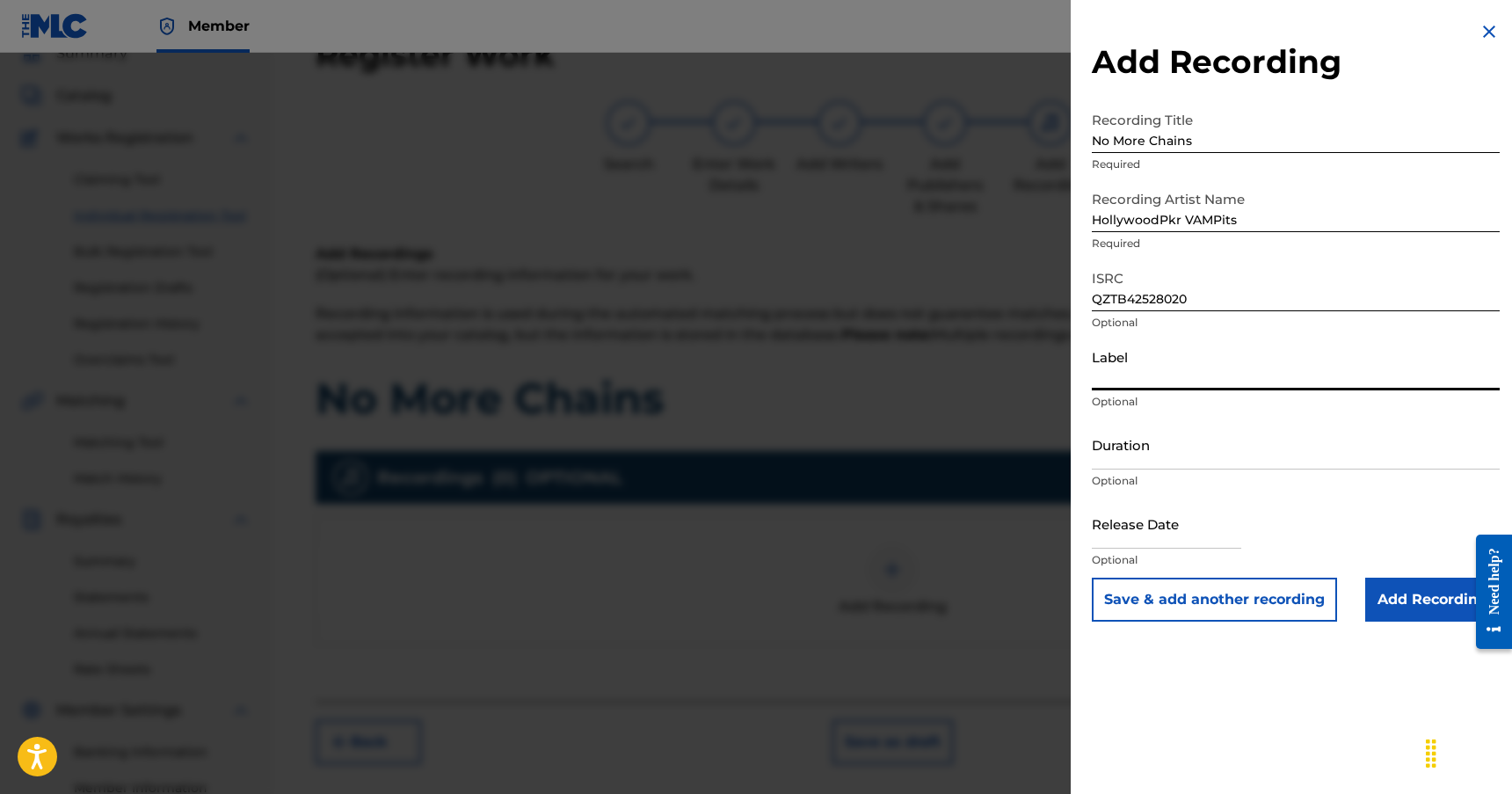 click on "Label" at bounding box center [1296, 365] 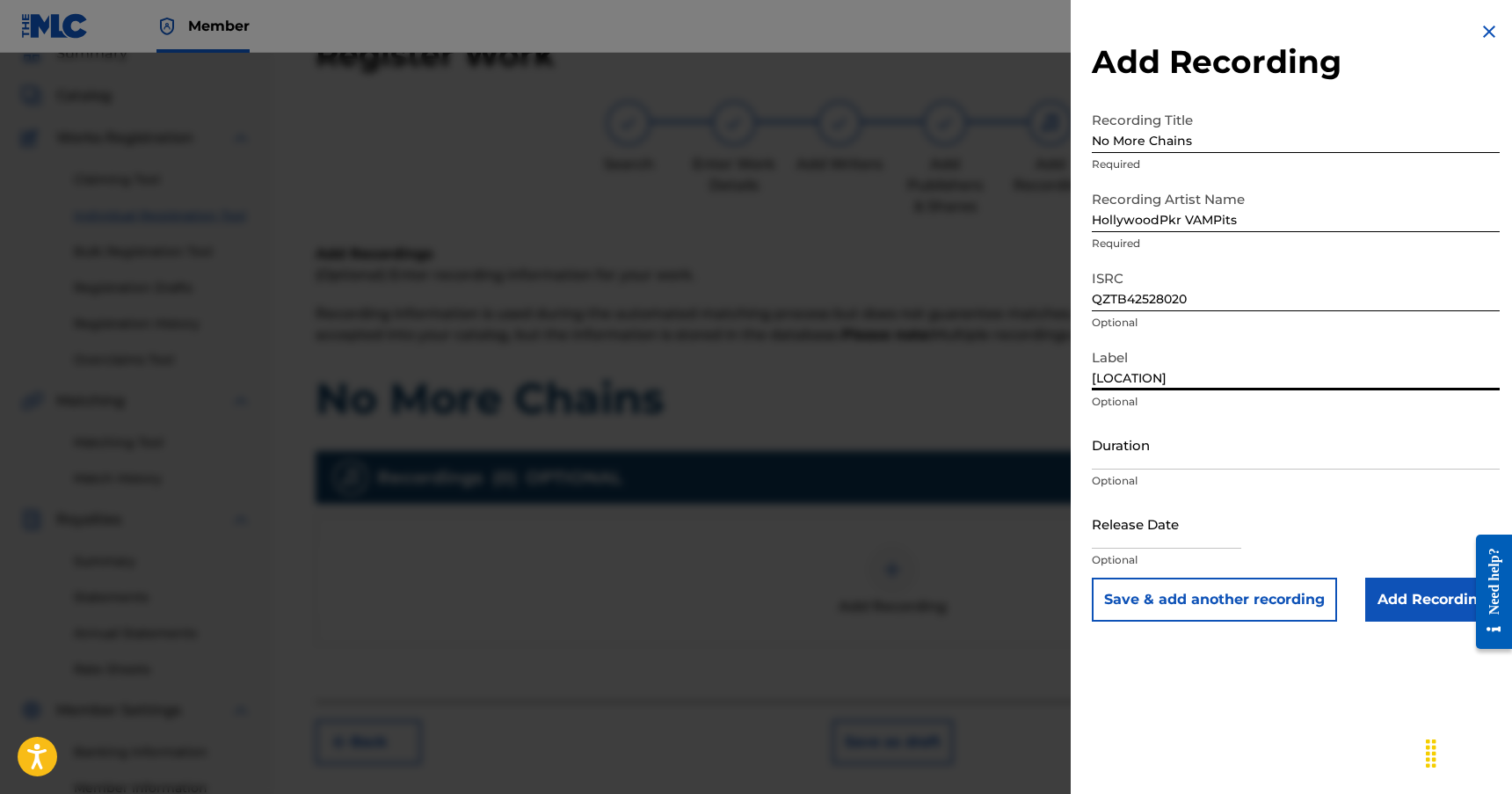 type on "[LOCATION]" 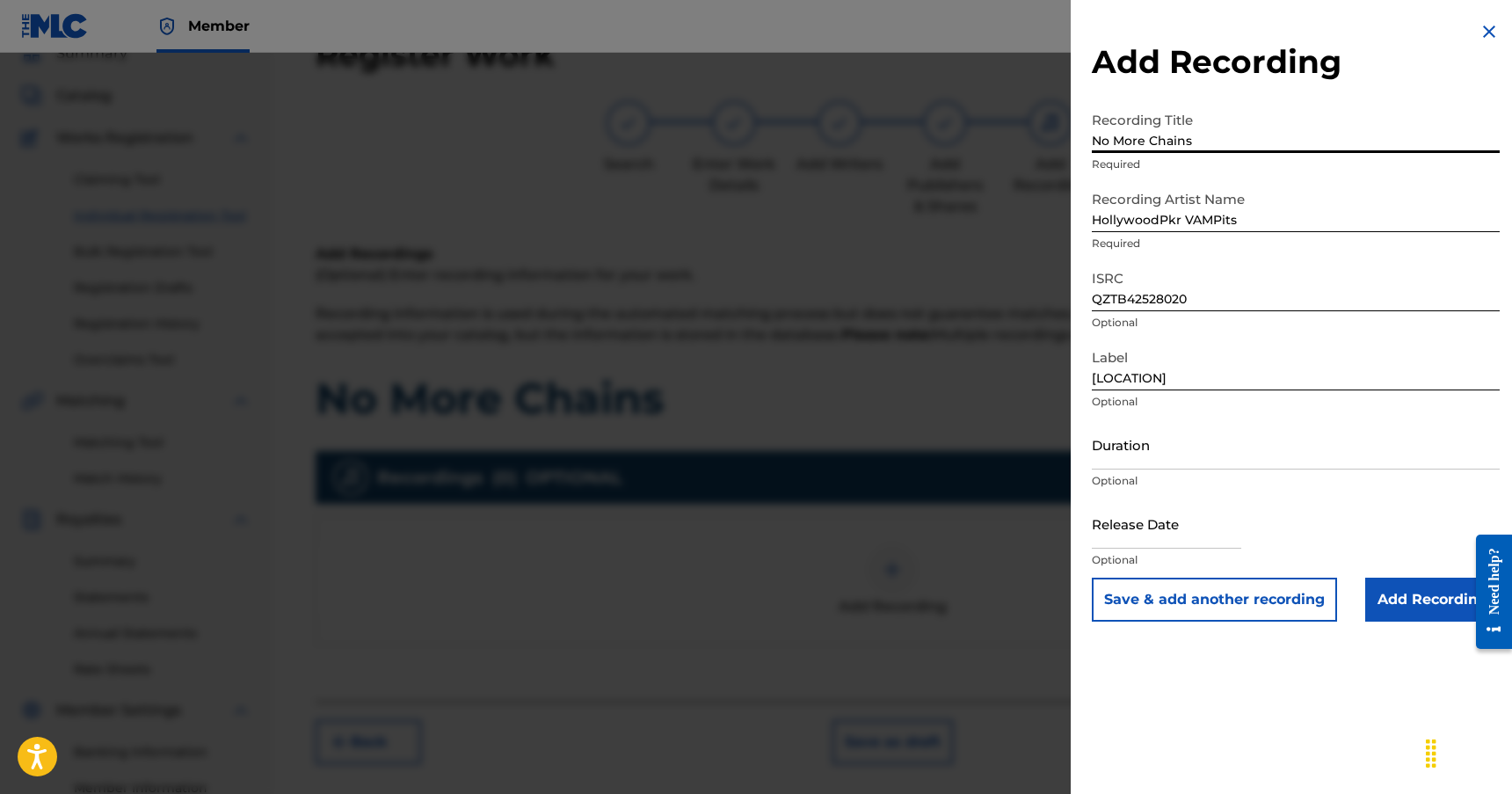 click on "No More Chains" at bounding box center [1296, 127] 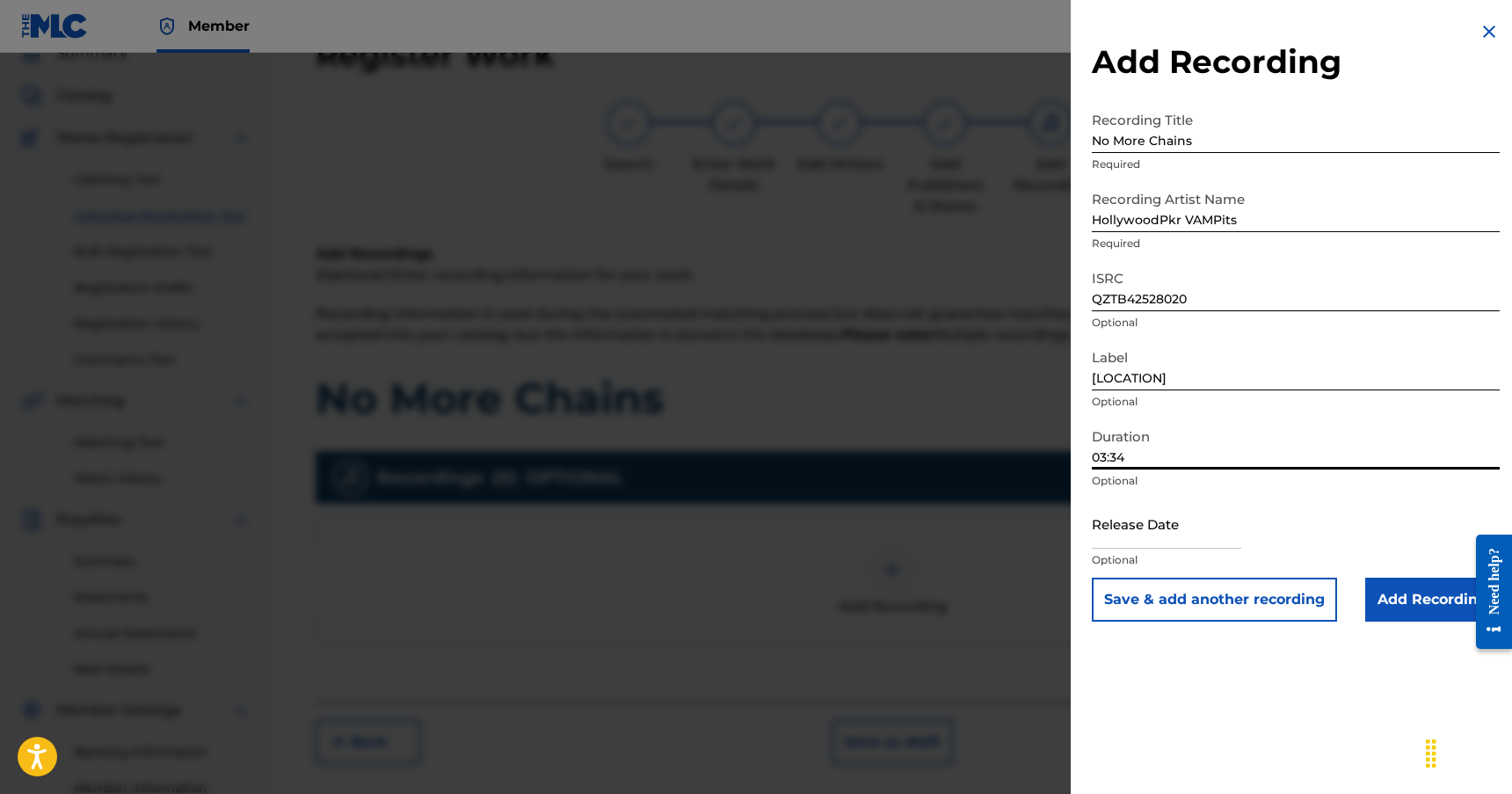 type on "03:34" 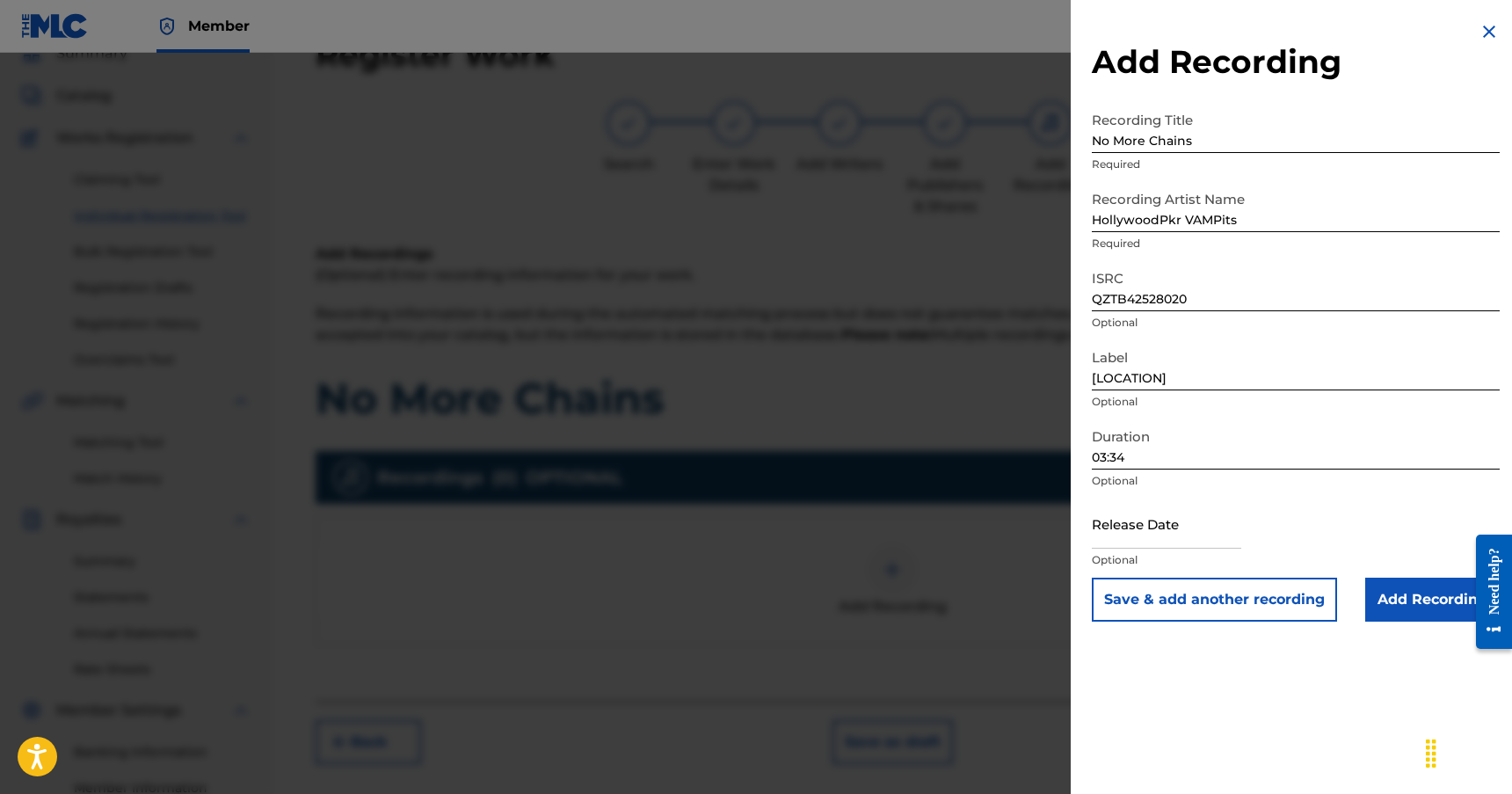click on "No More Chains" at bounding box center (1296, 127) 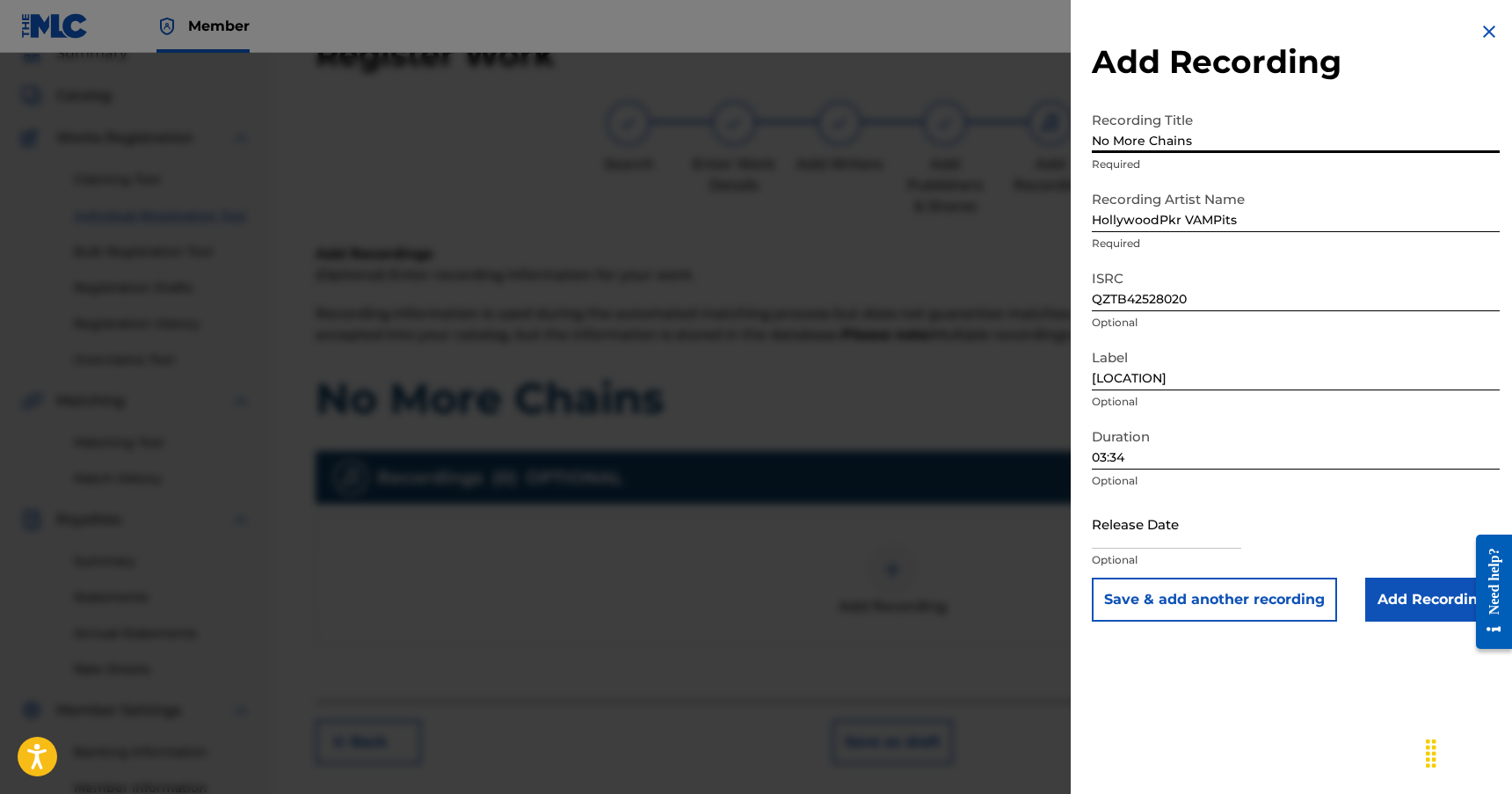 click at bounding box center (1167, 523) 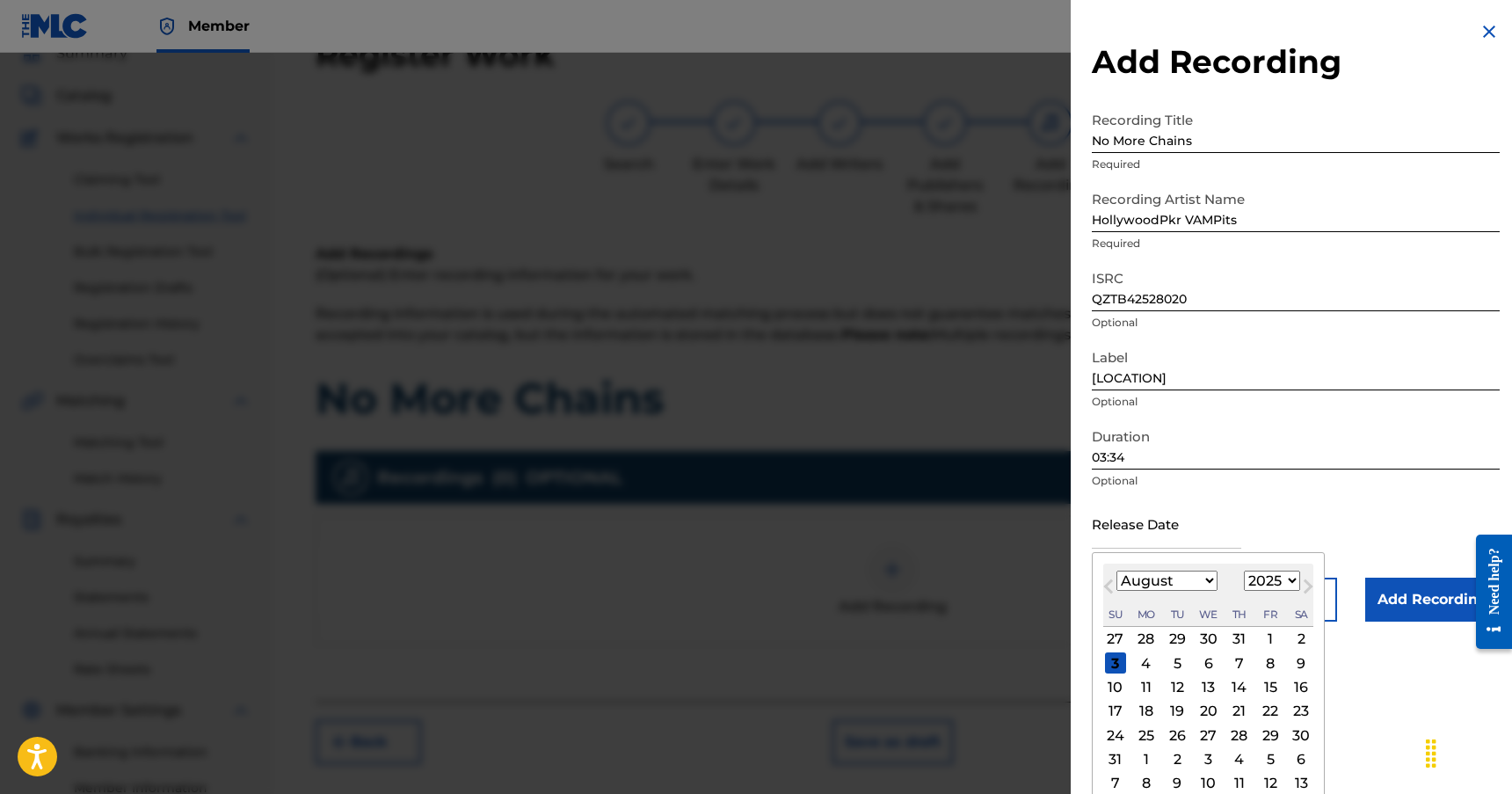 click on "January February March April May June July August September October November December" at bounding box center (1167, 580) 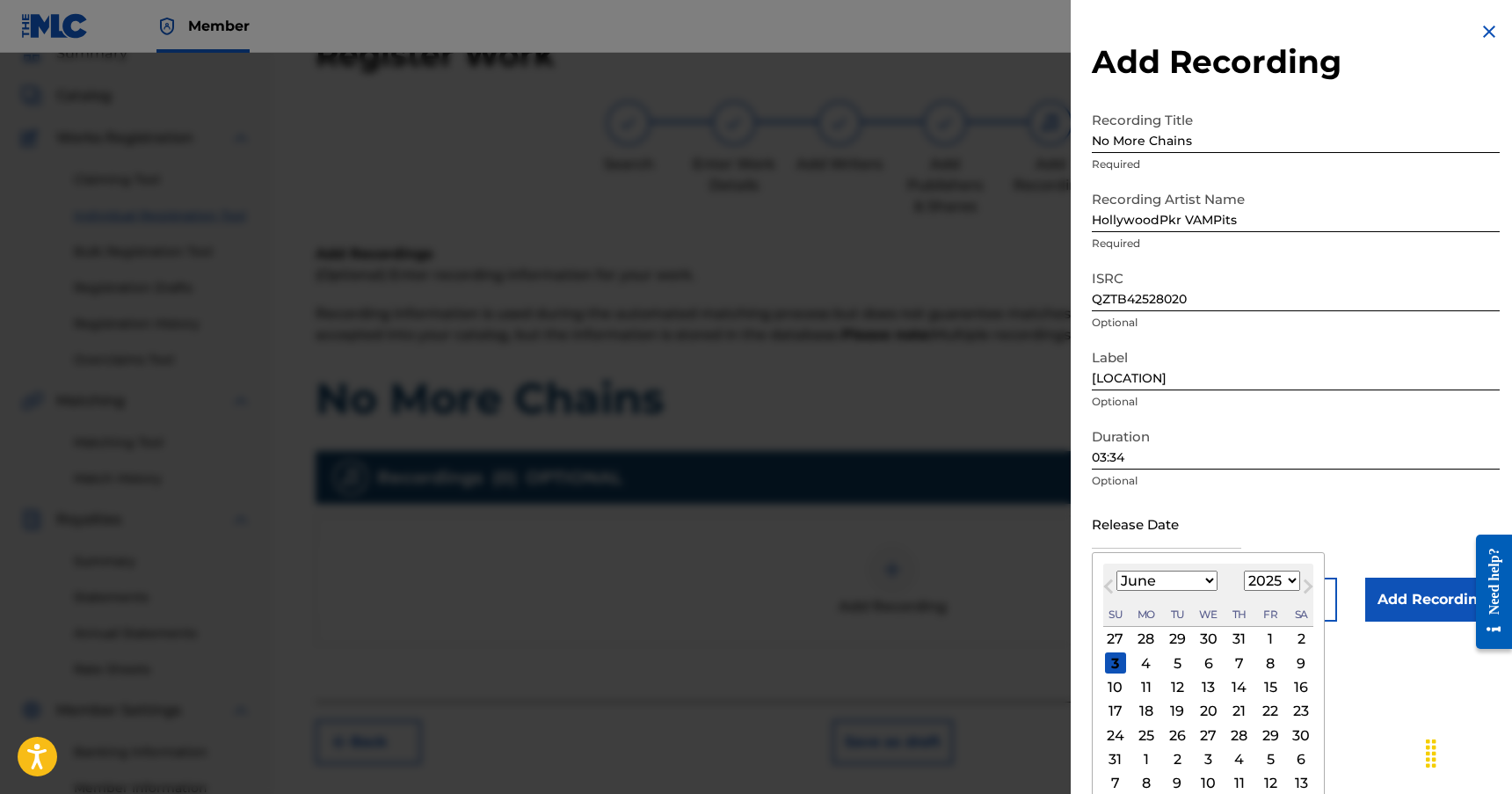 click on "January February March April May June July August September October November December" at bounding box center (1167, 580) 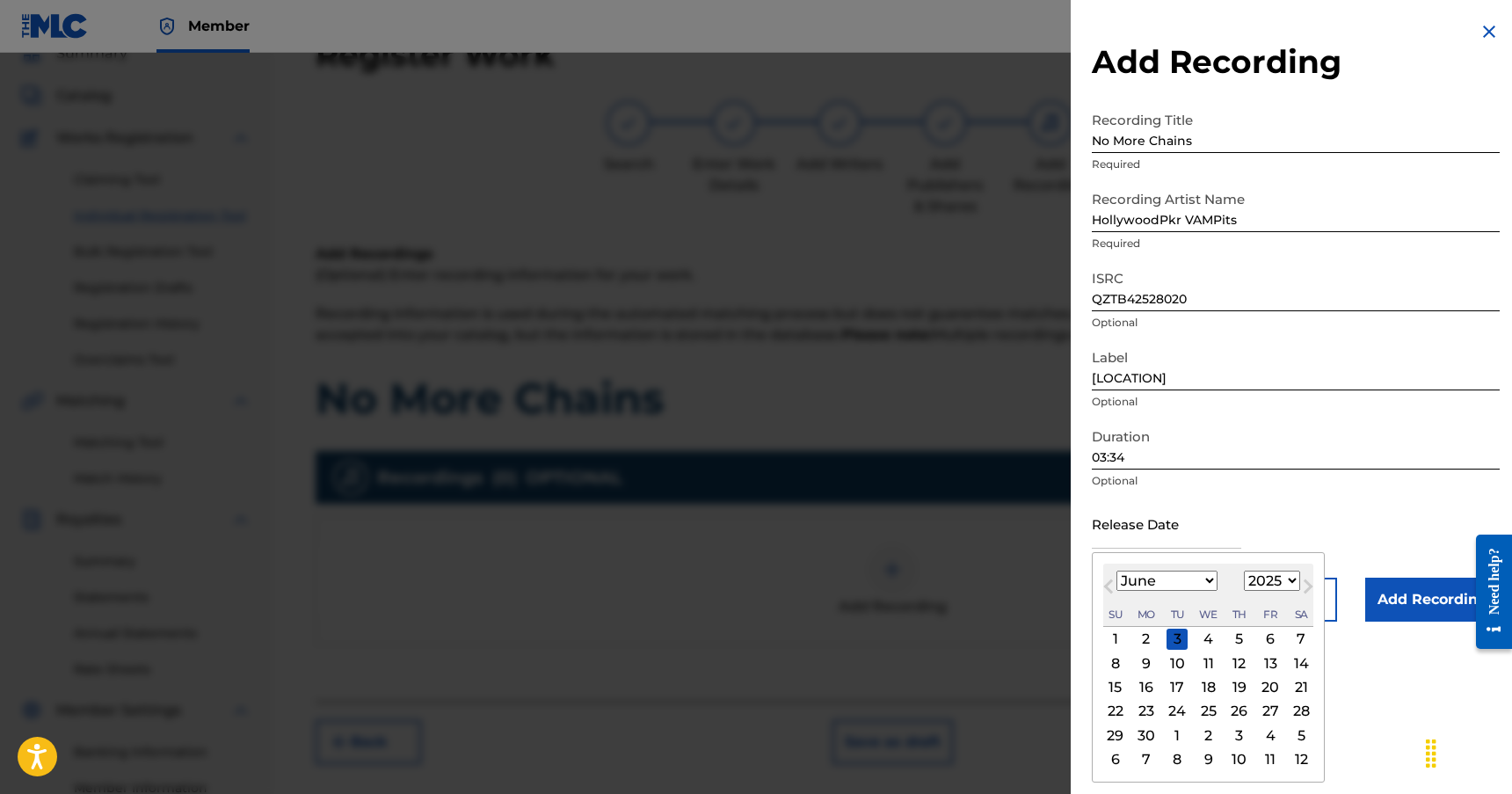 click on "12" at bounding box center (1239, 663) 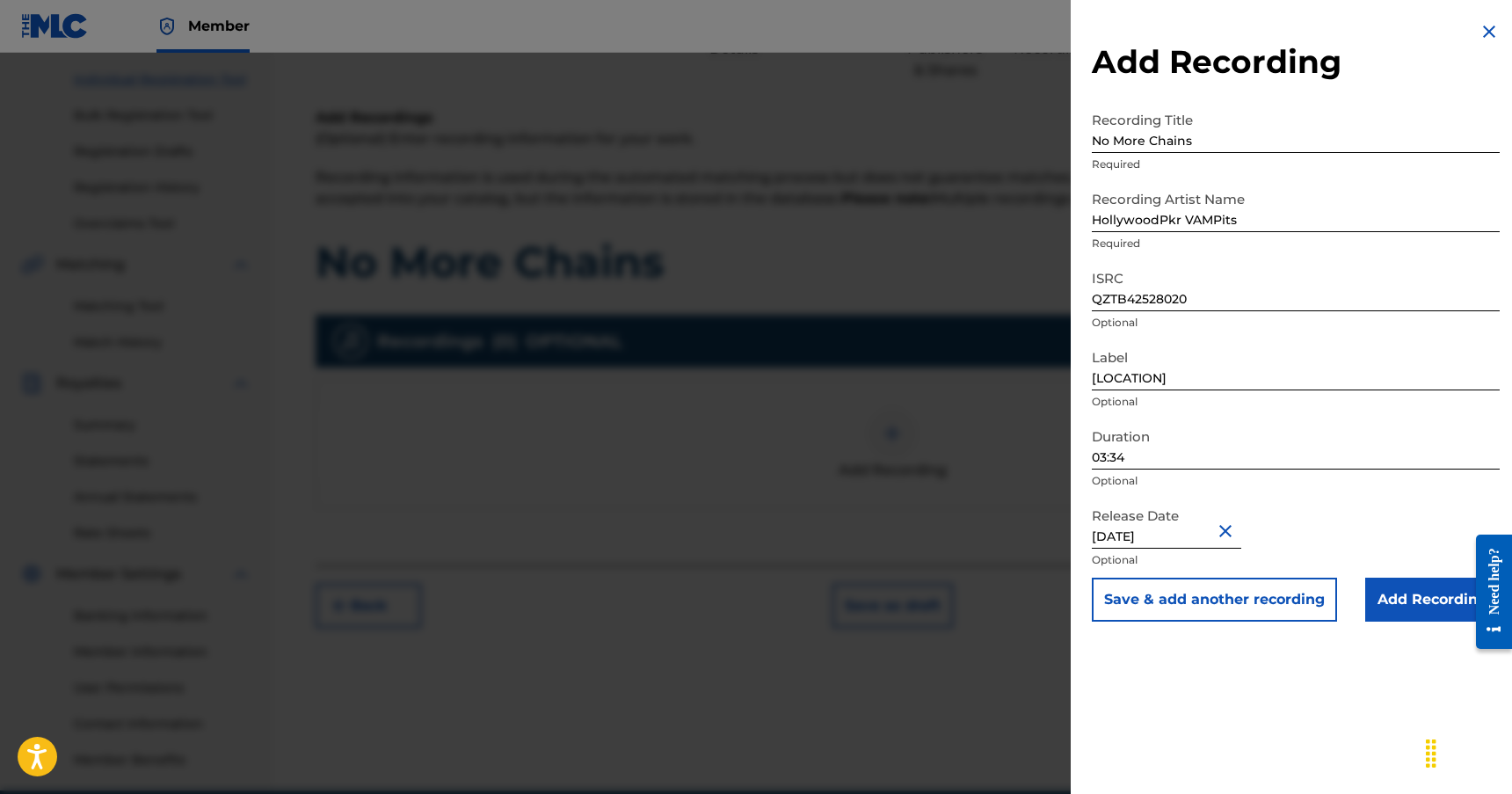 scroll, scrollTop: 296, scrollLeft: 0, axis: vertical 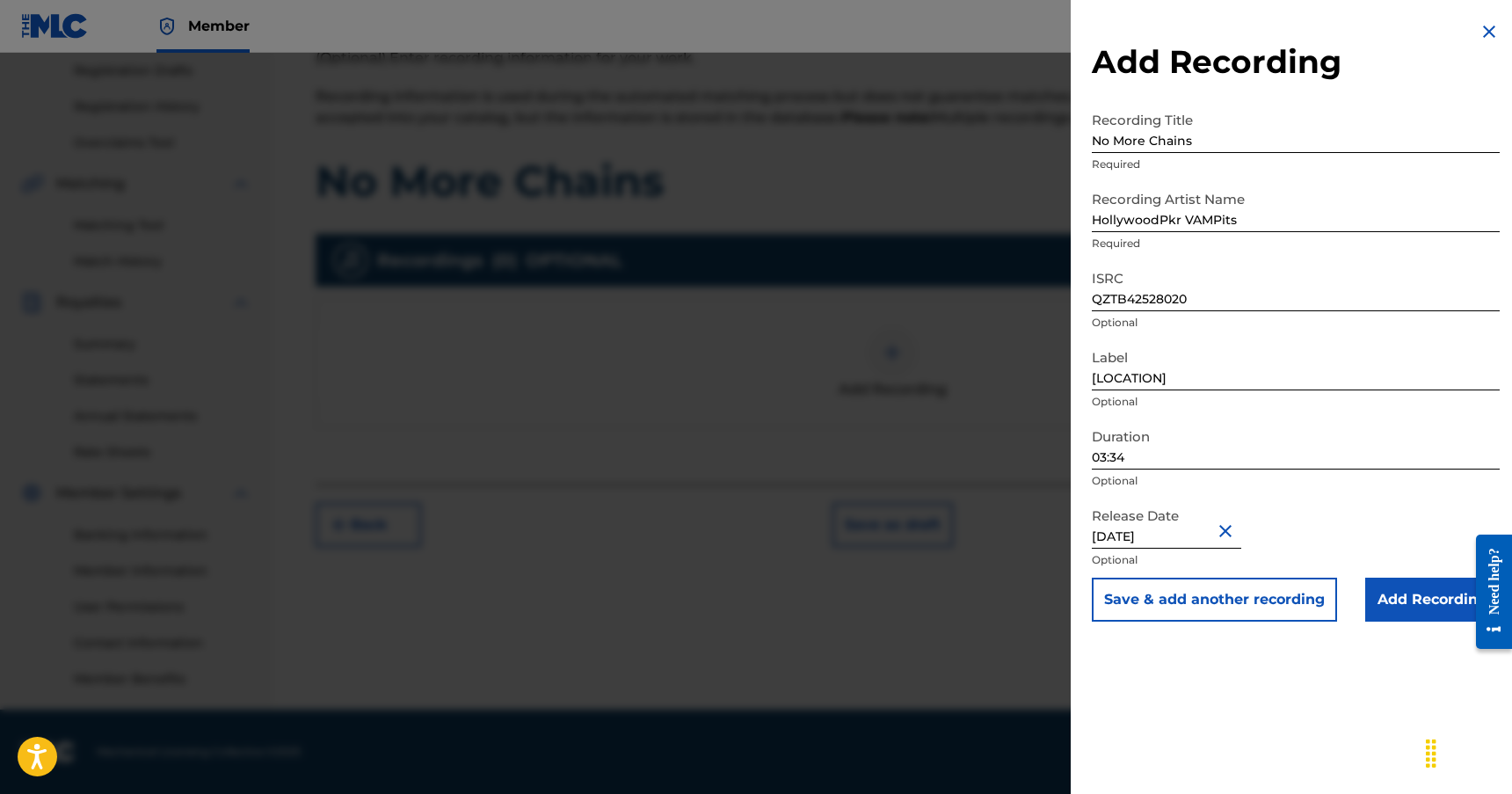 click on "Add Recording" at bounding box center (1432, 600) 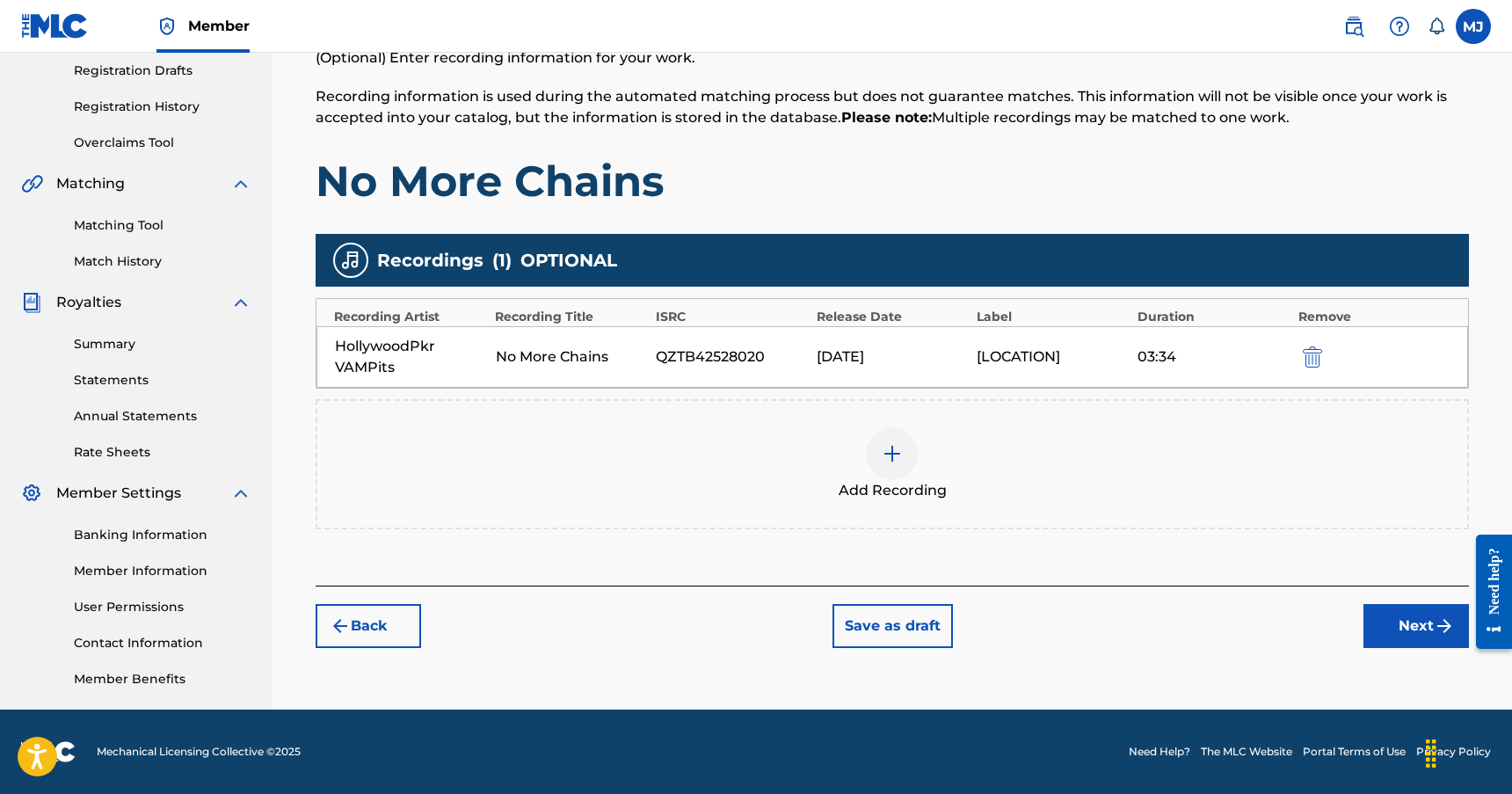 click on "Next" at bounding box center [1416, 626] 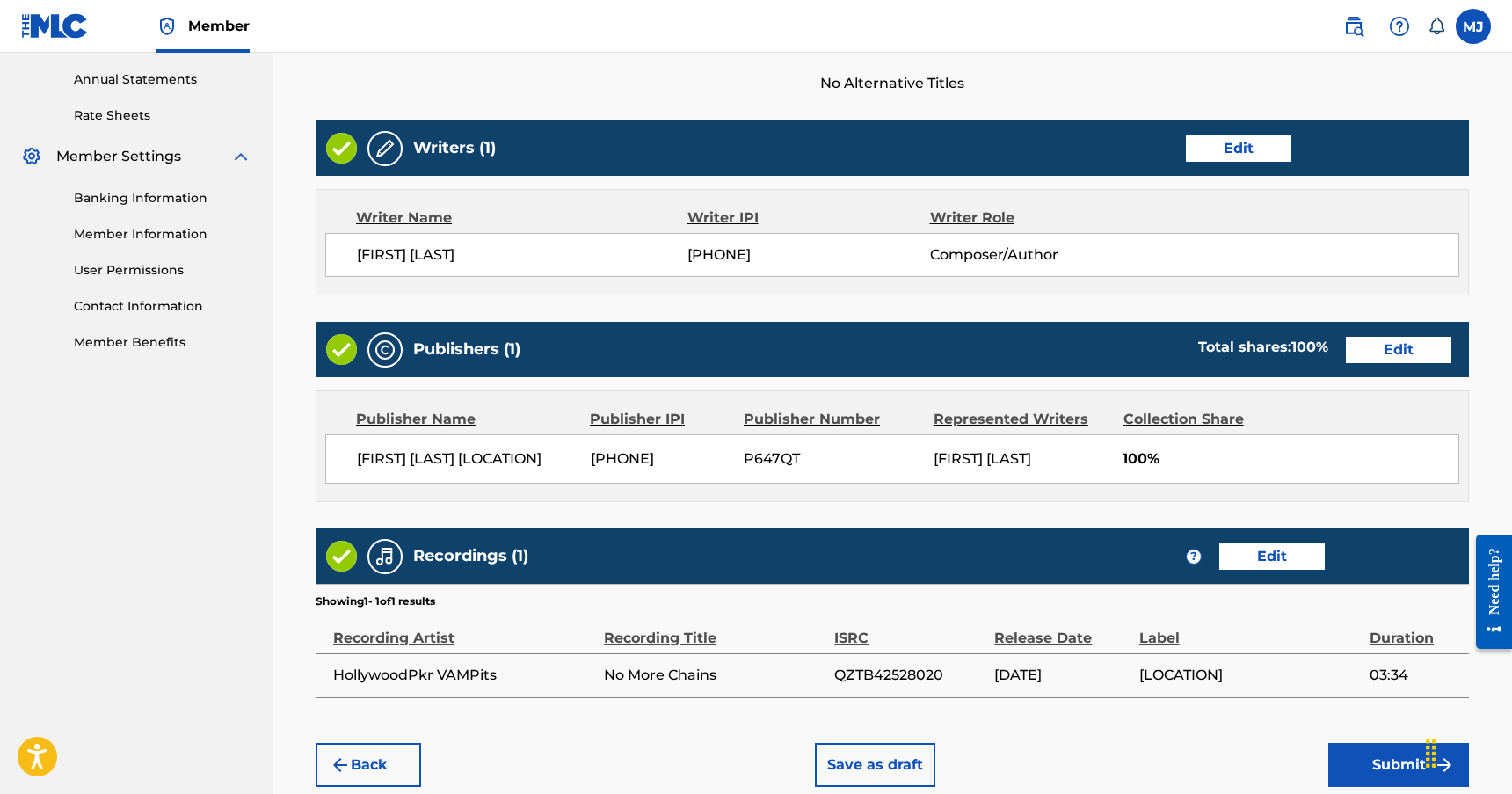 scroll, scrollTop: 728, scrollLeft: 0, axis: vertical 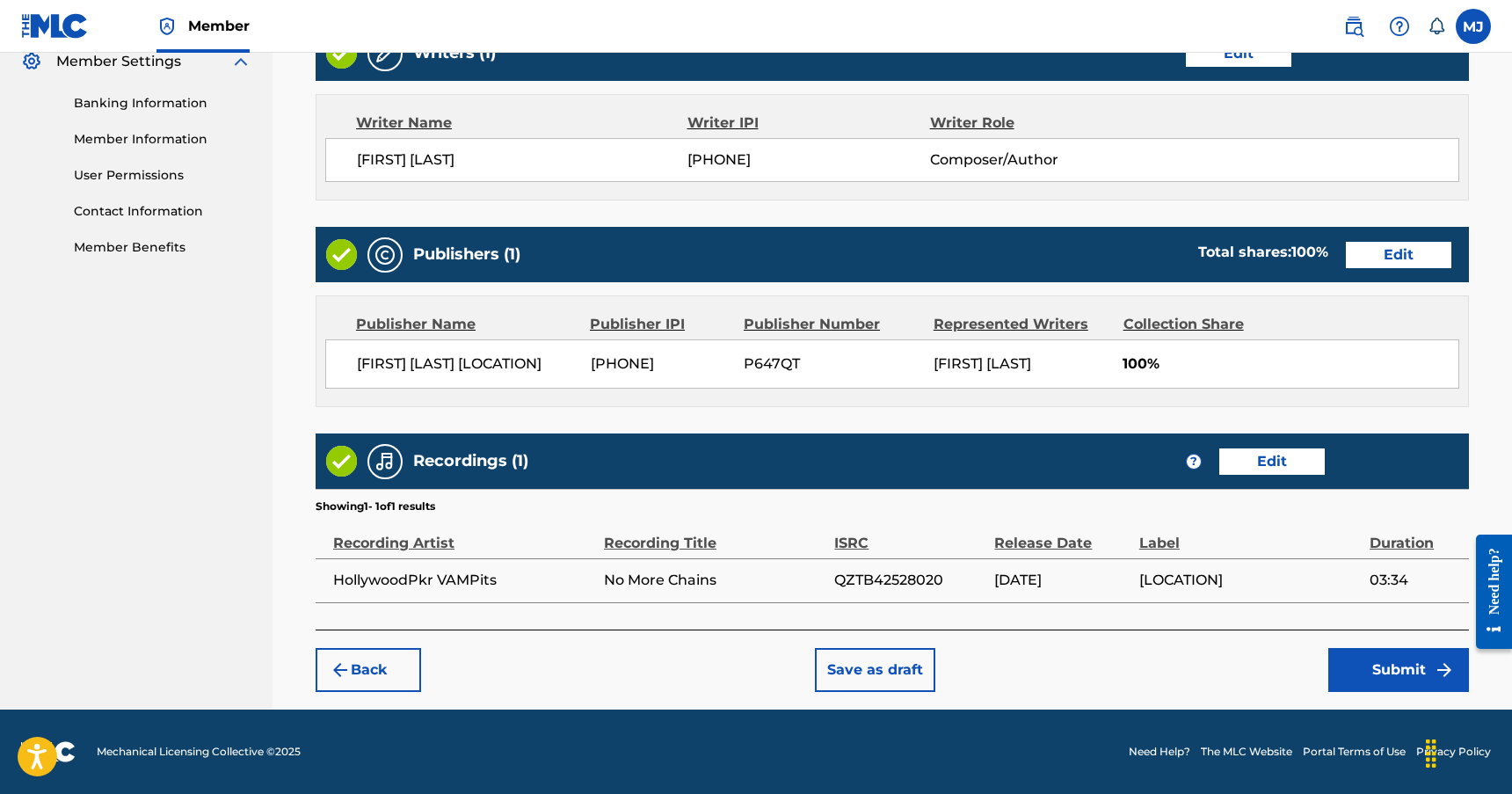 click on "Submit" at bounding box center (1399, 670) 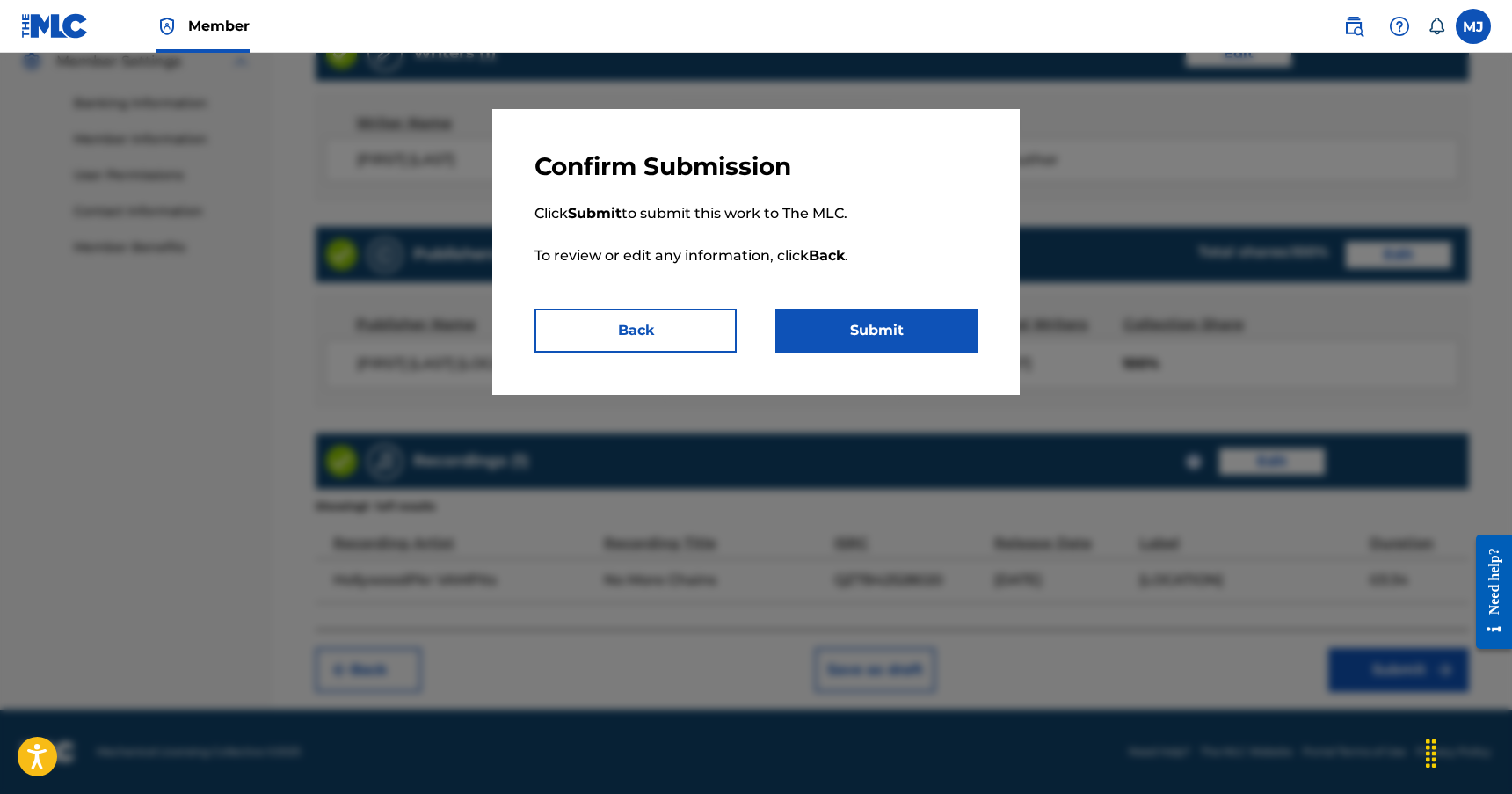 click on "Submit" at bounding box center (876, 331) 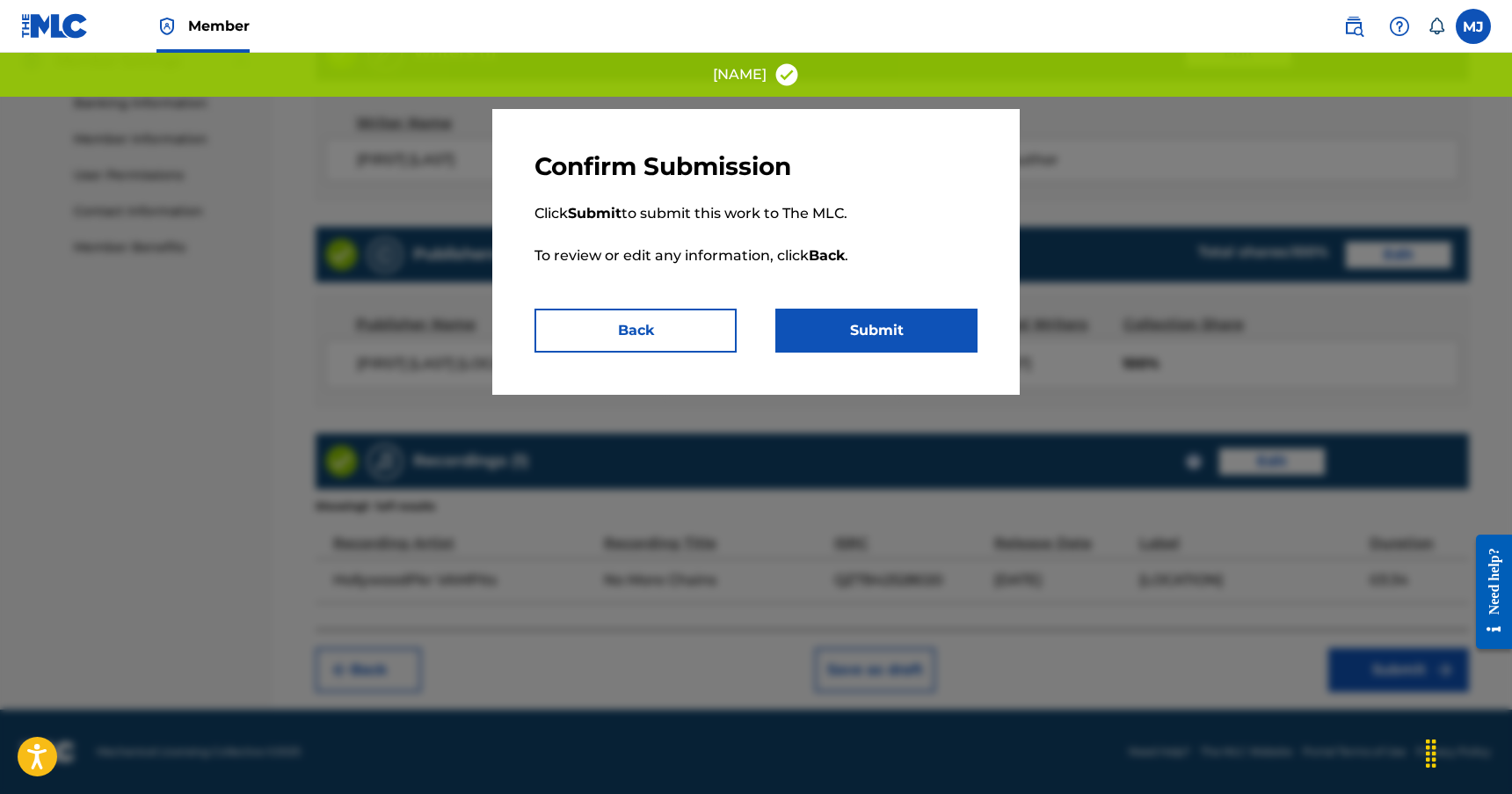 scroll, scrollTop: 0, scrollLeft: 0, axis: both 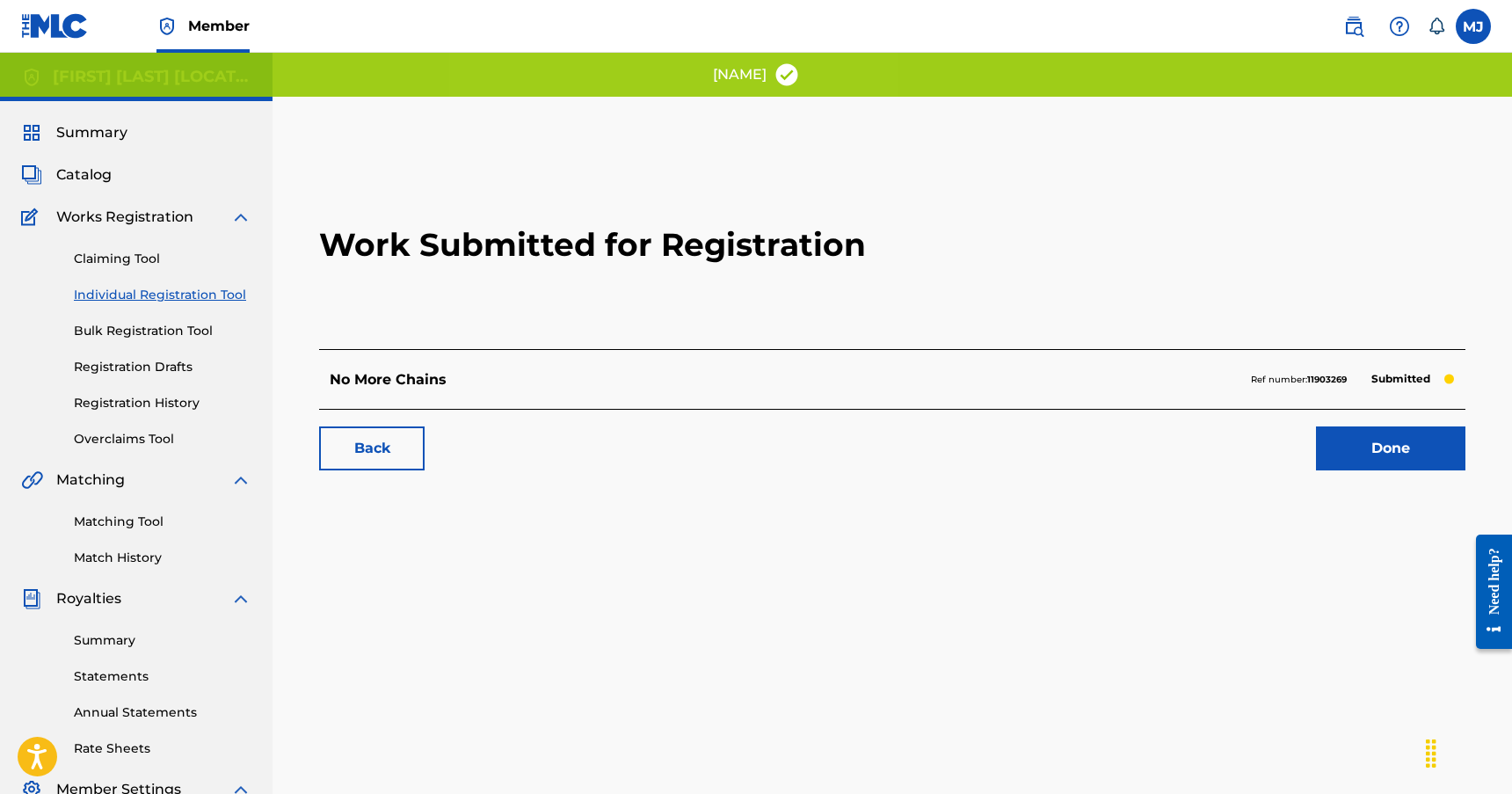 click on "Done" at bounding box center [1391, 448] 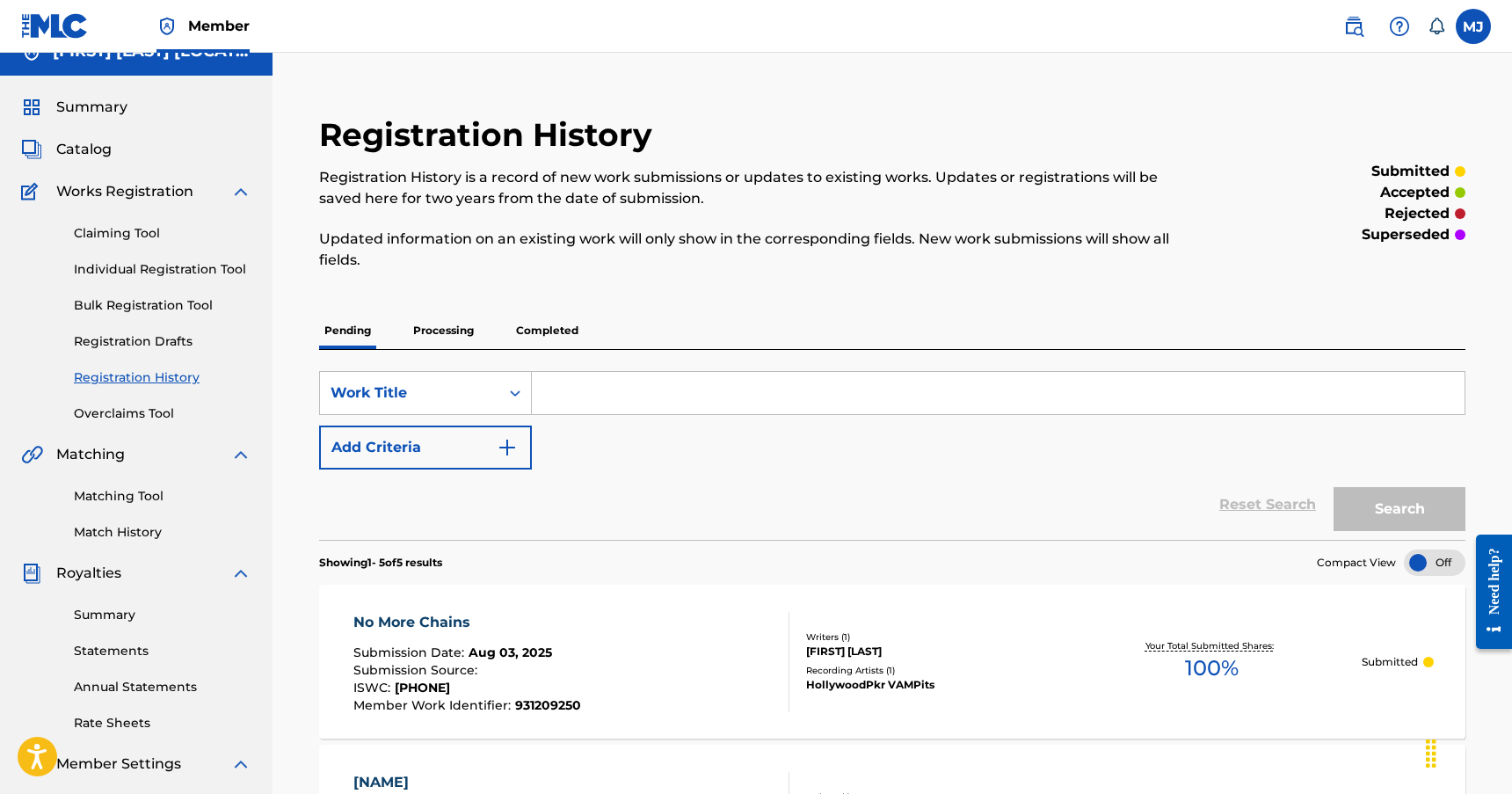scroll, scrollTop: 0, scrollLeft: 0, axis: both 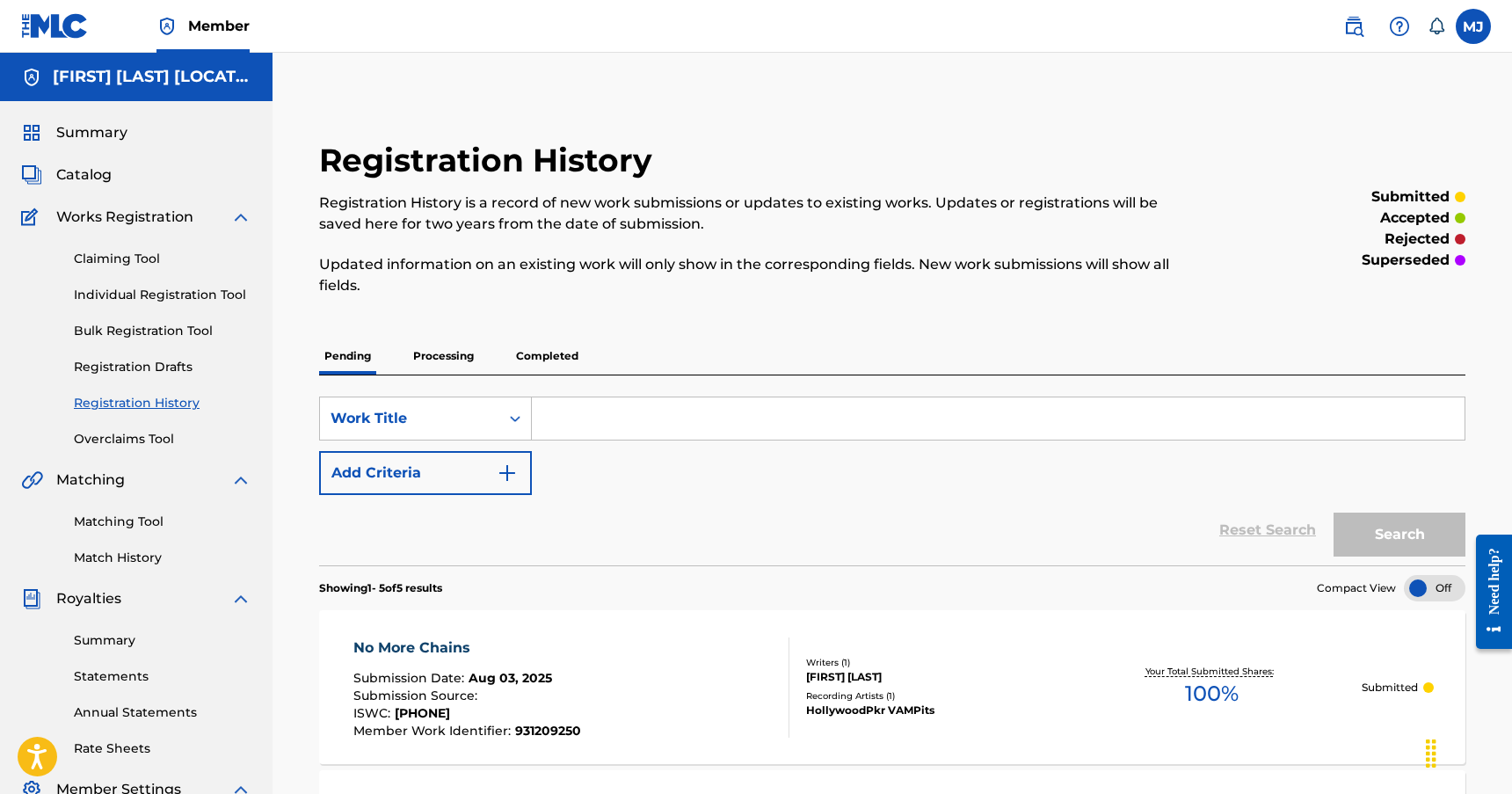 click on "Catalog" at bounding box center [84, 175] 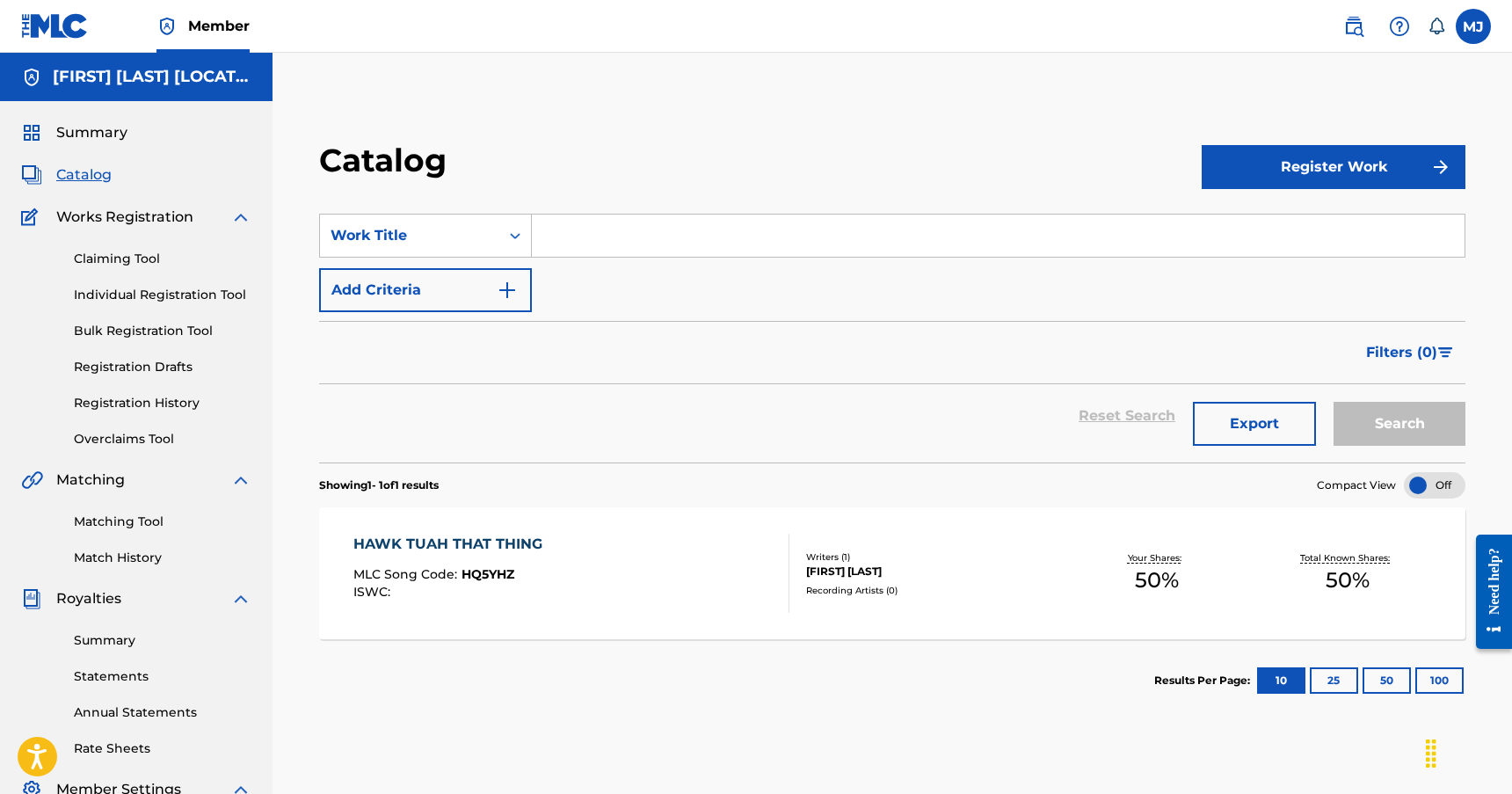 click on "Register Work" at bounding box center (1334, 167) 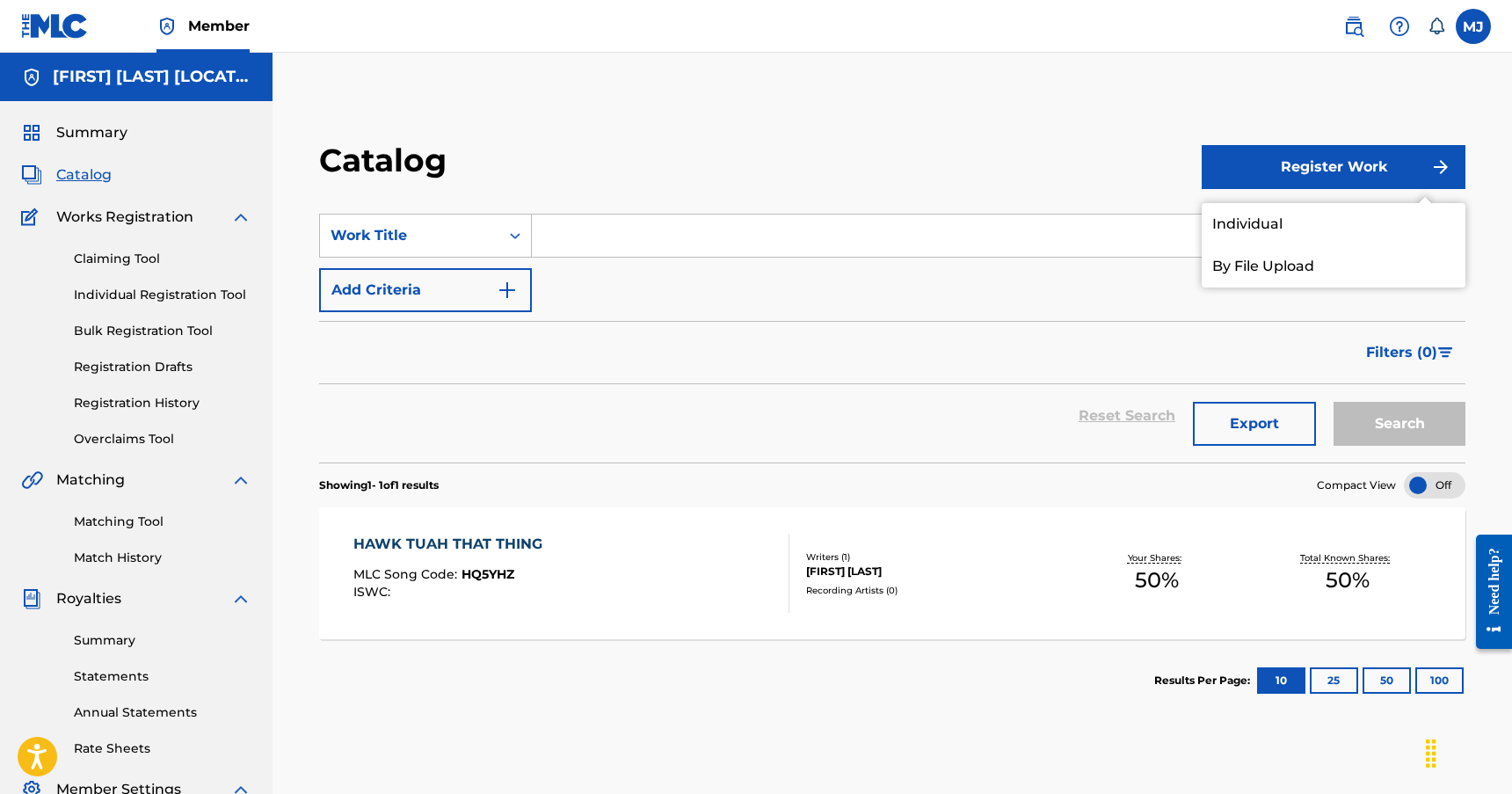 click on "Individual" at bounding box center [1334, 224] 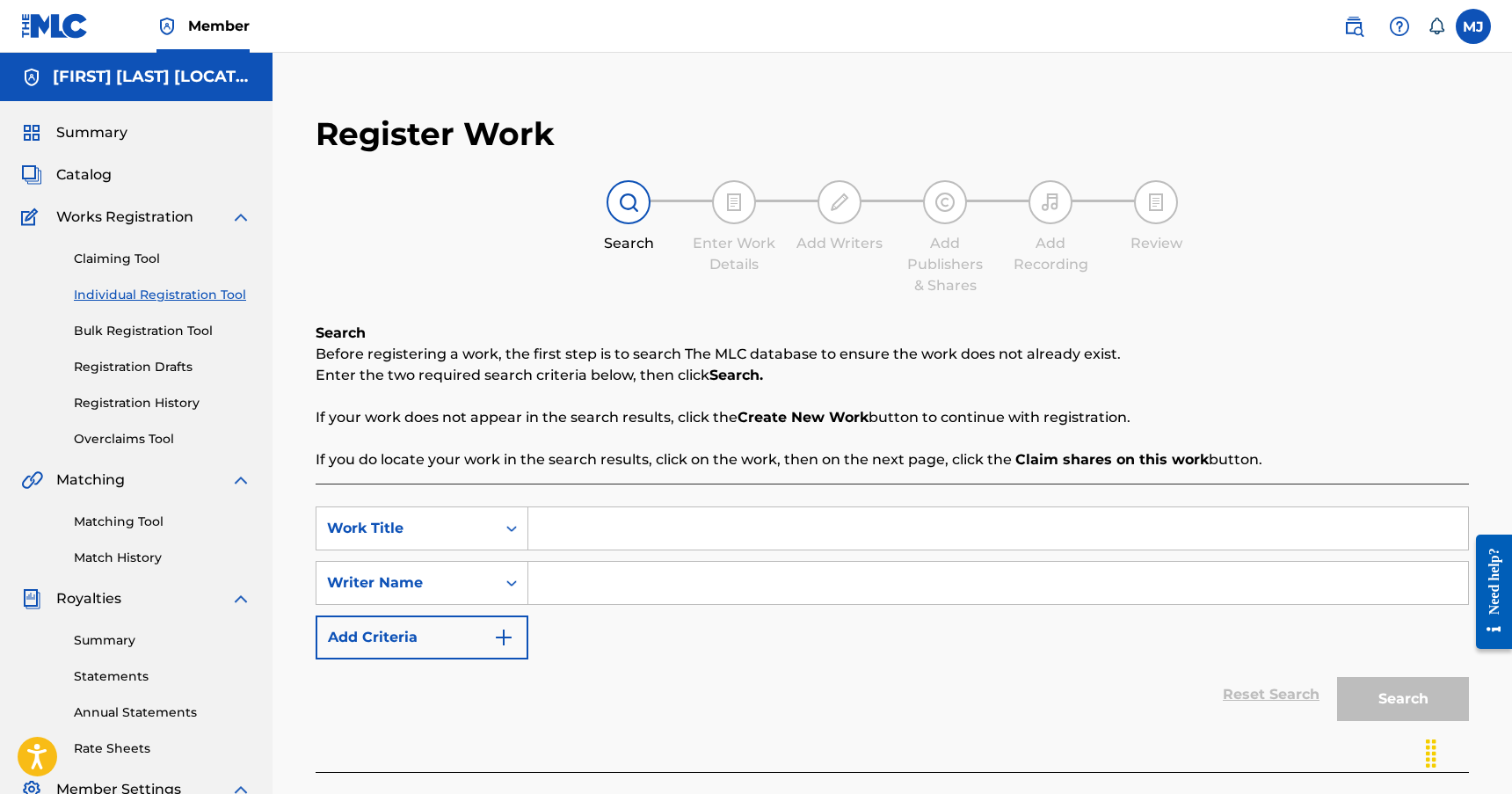 click on "Registration History" at bounding box center [163, 403] 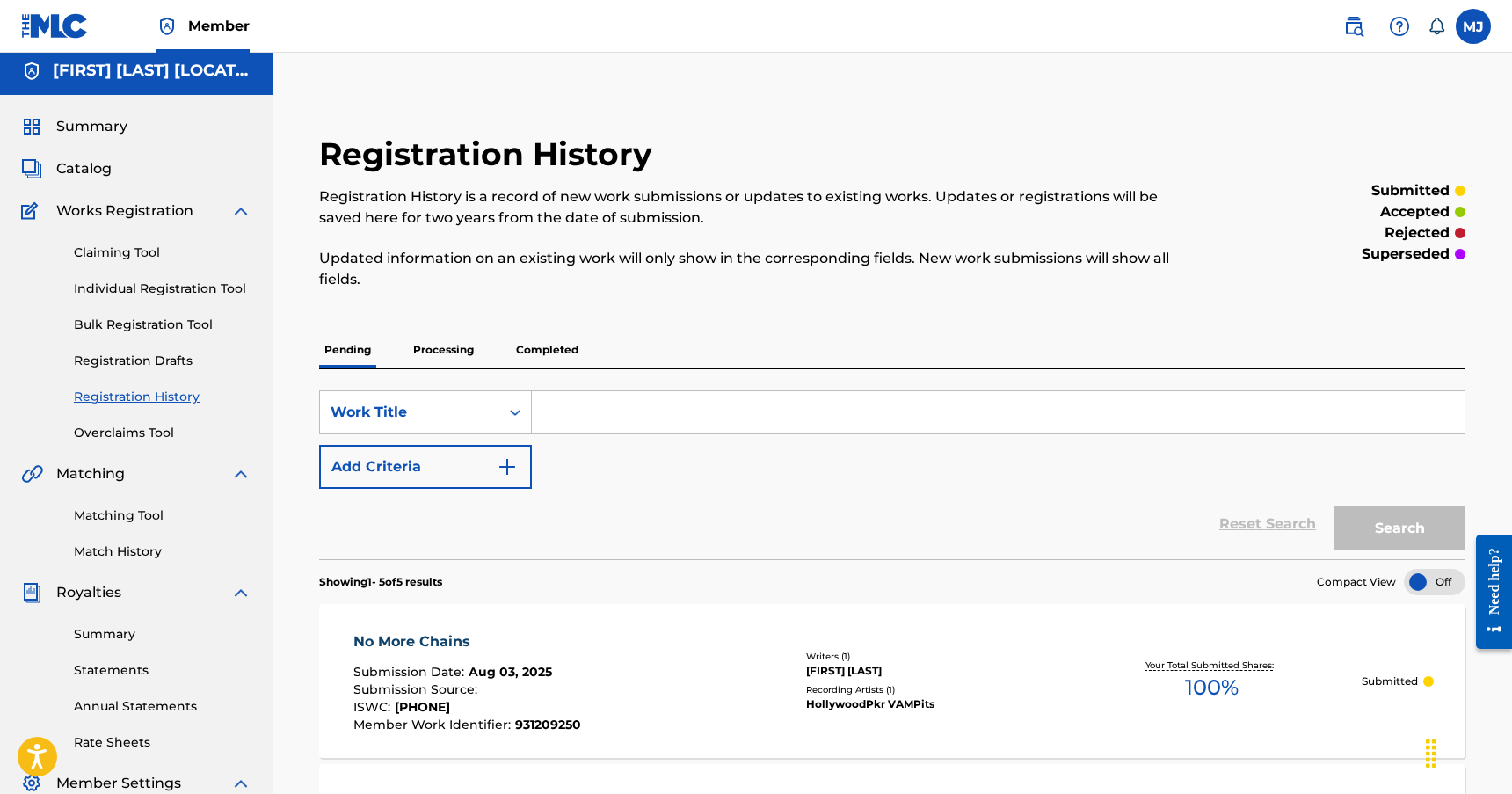scroll, scrollTop: 0, scrollLeft: 0, axis: both 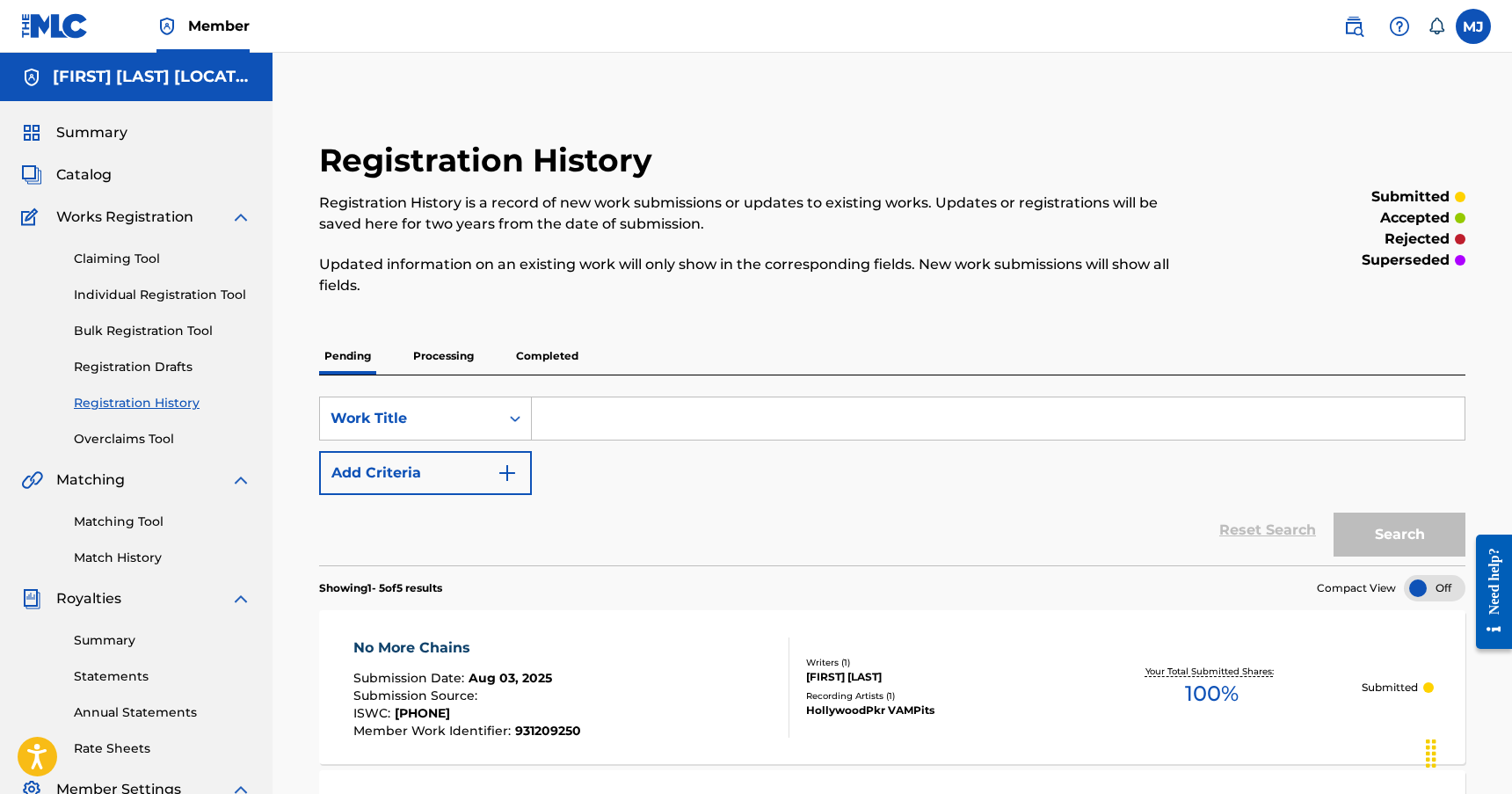 click on "Catalog" at bounding box center [84, 175] 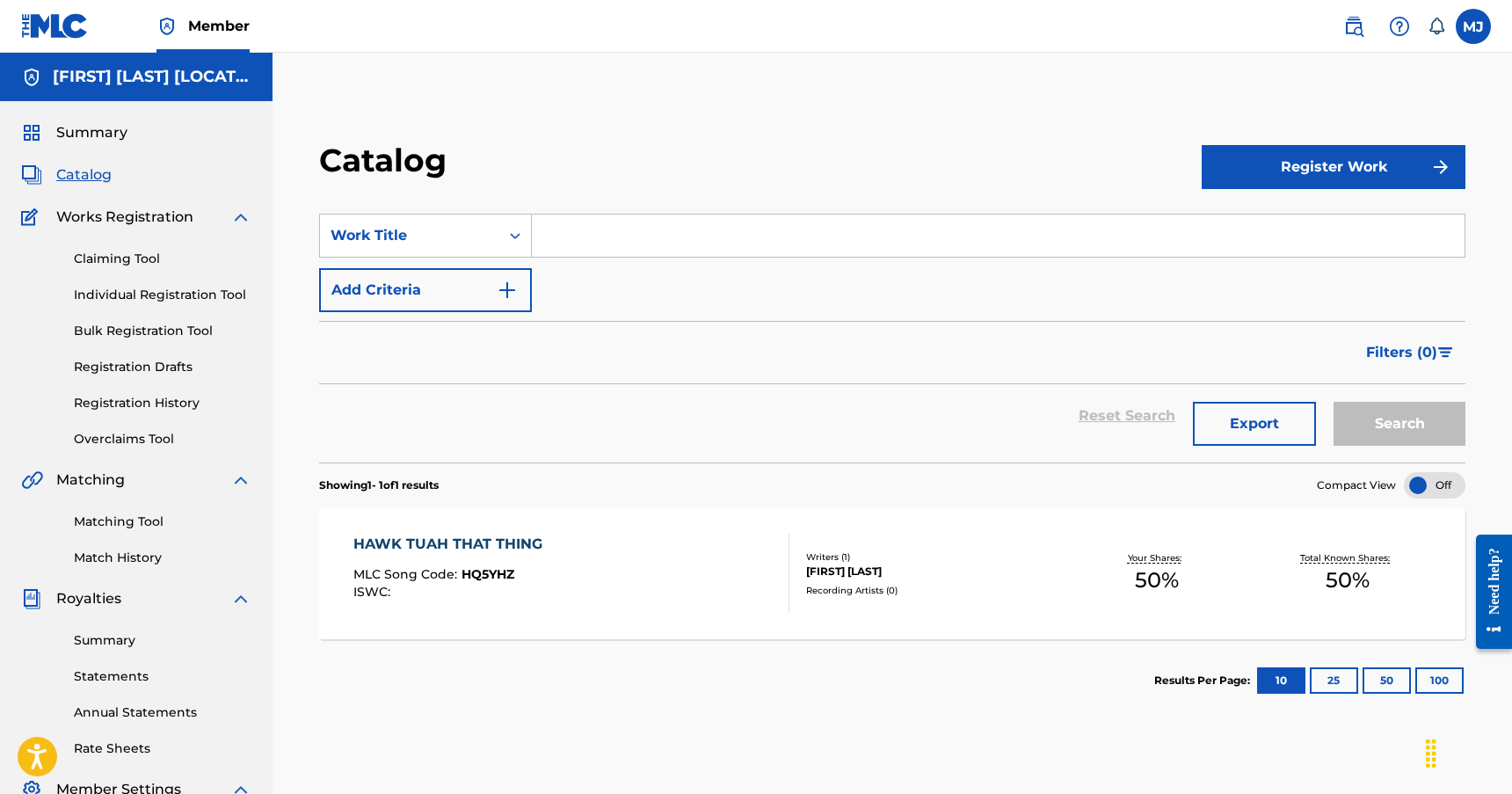 click on "Register Work" at bounding box center (1334, 167) 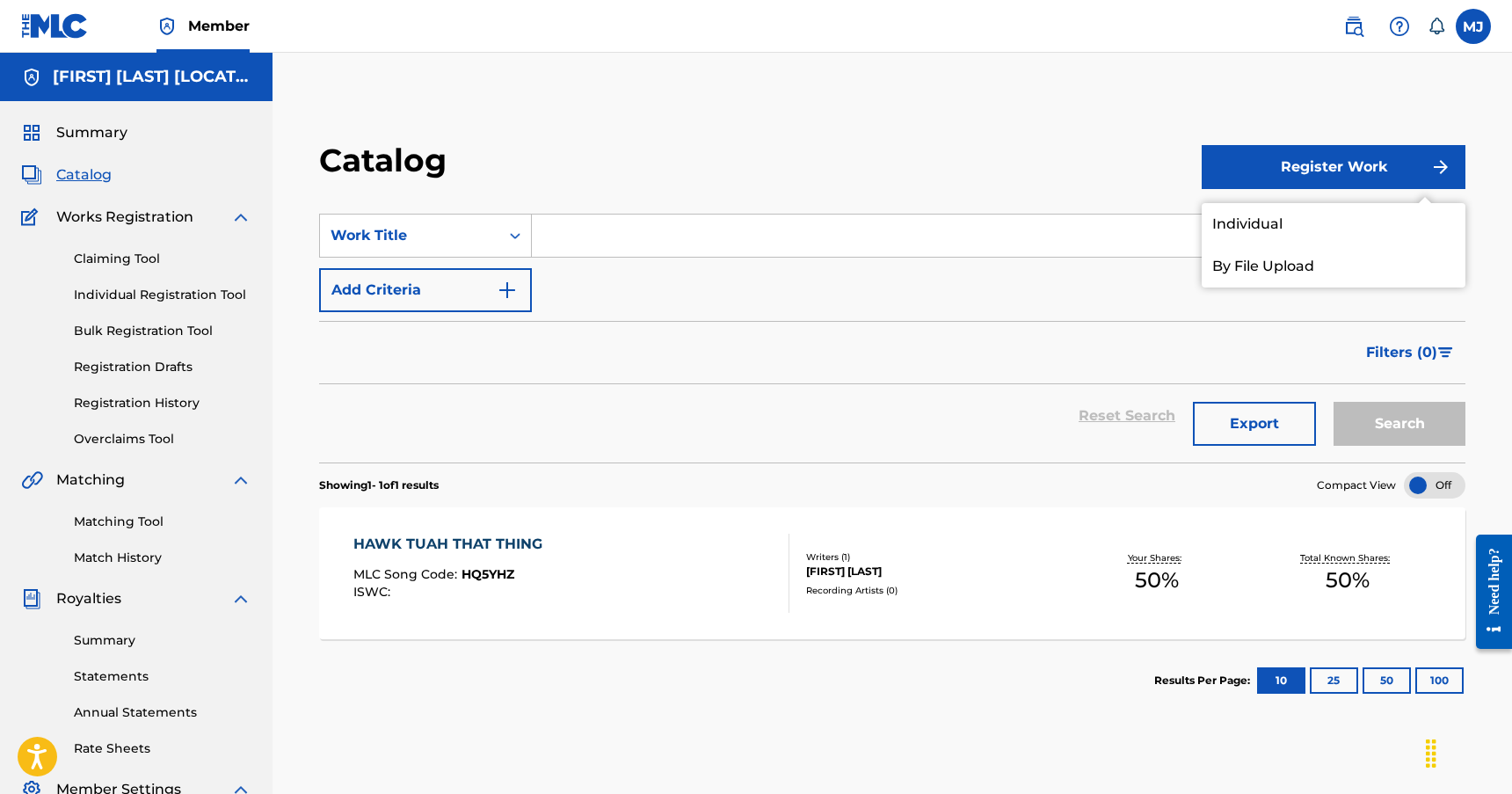 click on "Individual" at bounding box center (1334, 224) 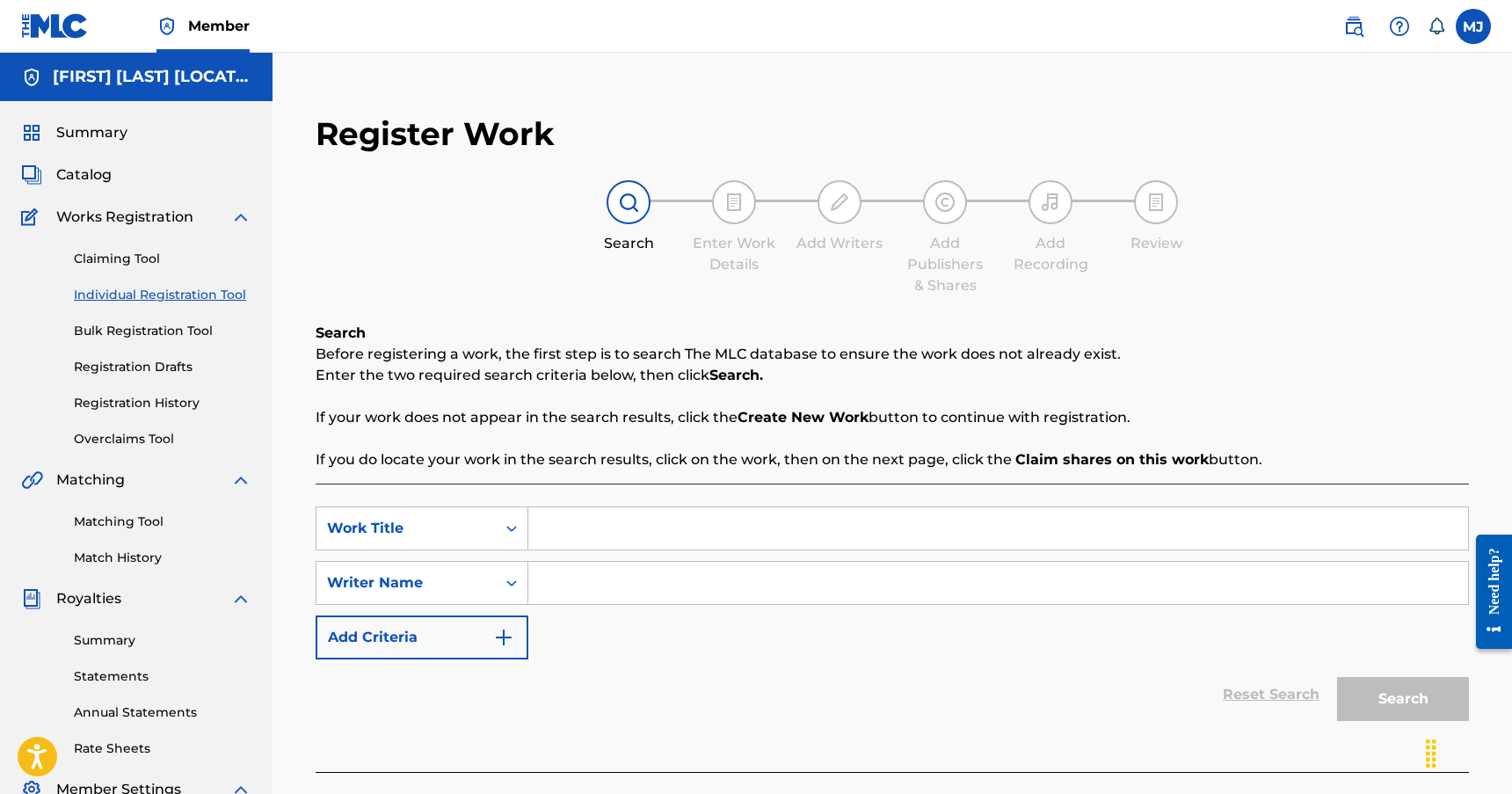 click at bounding box center (998, 528) 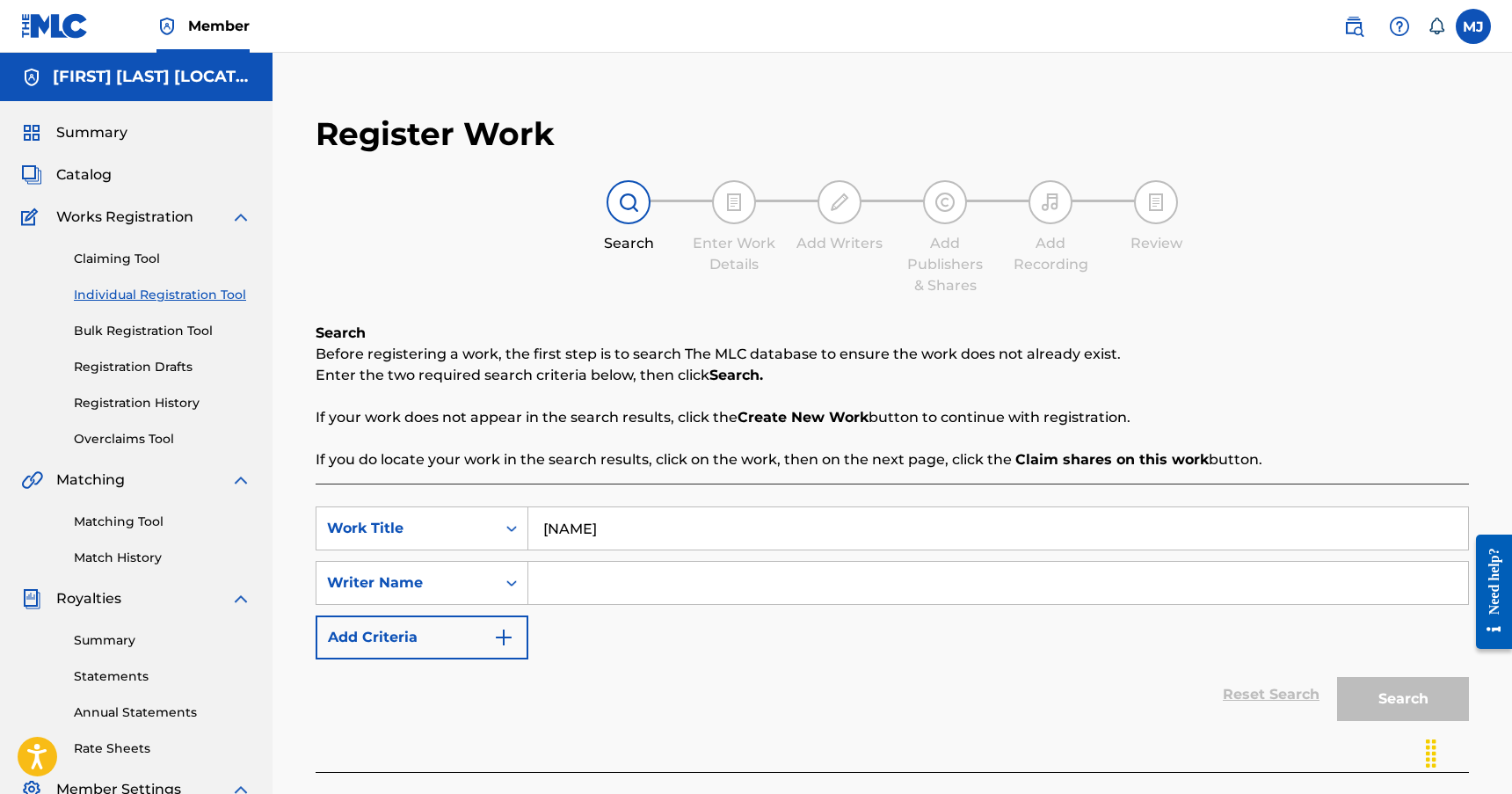 type on "[NAME]" 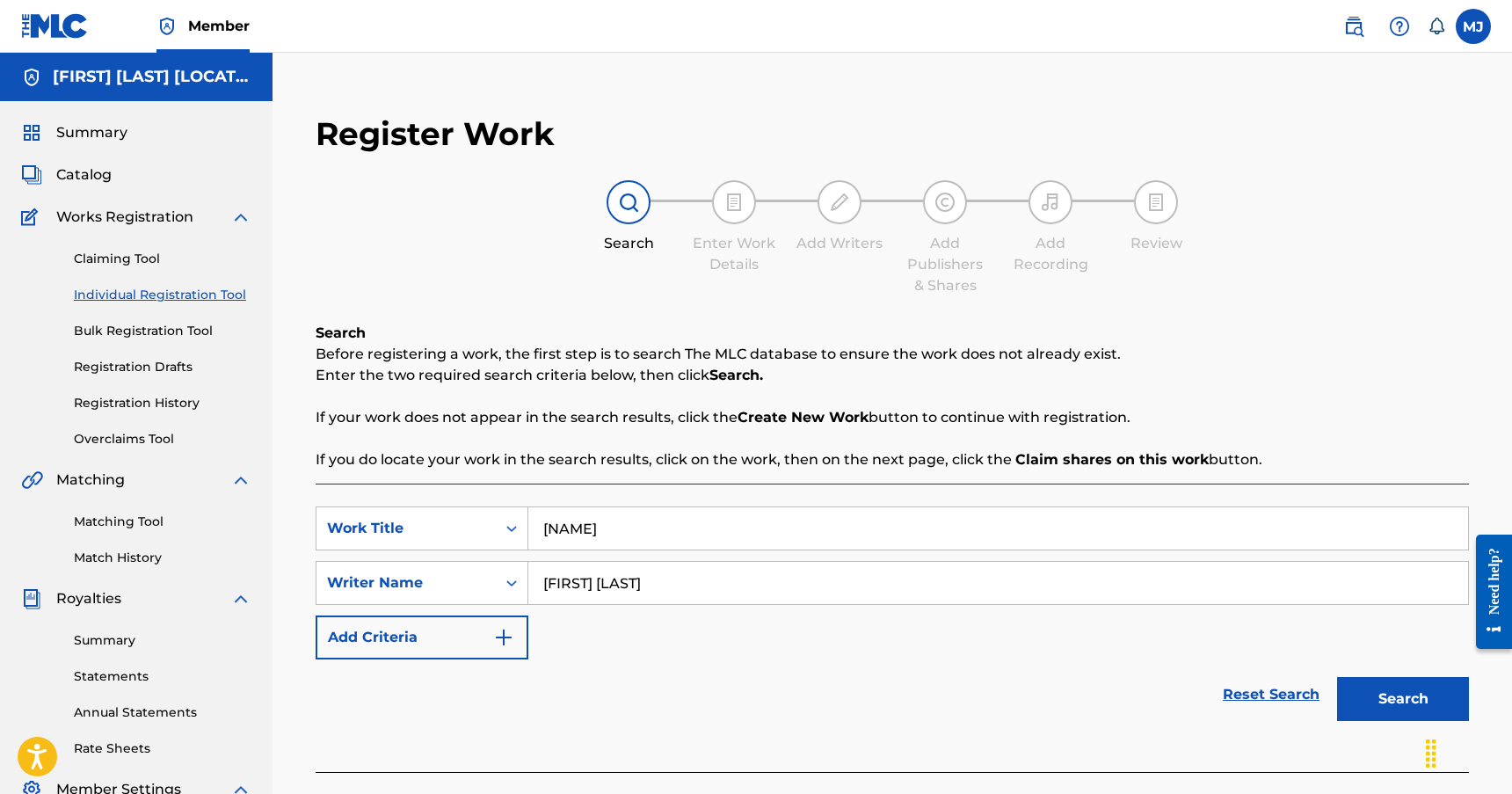 type on "[FIRST] [LAST]" 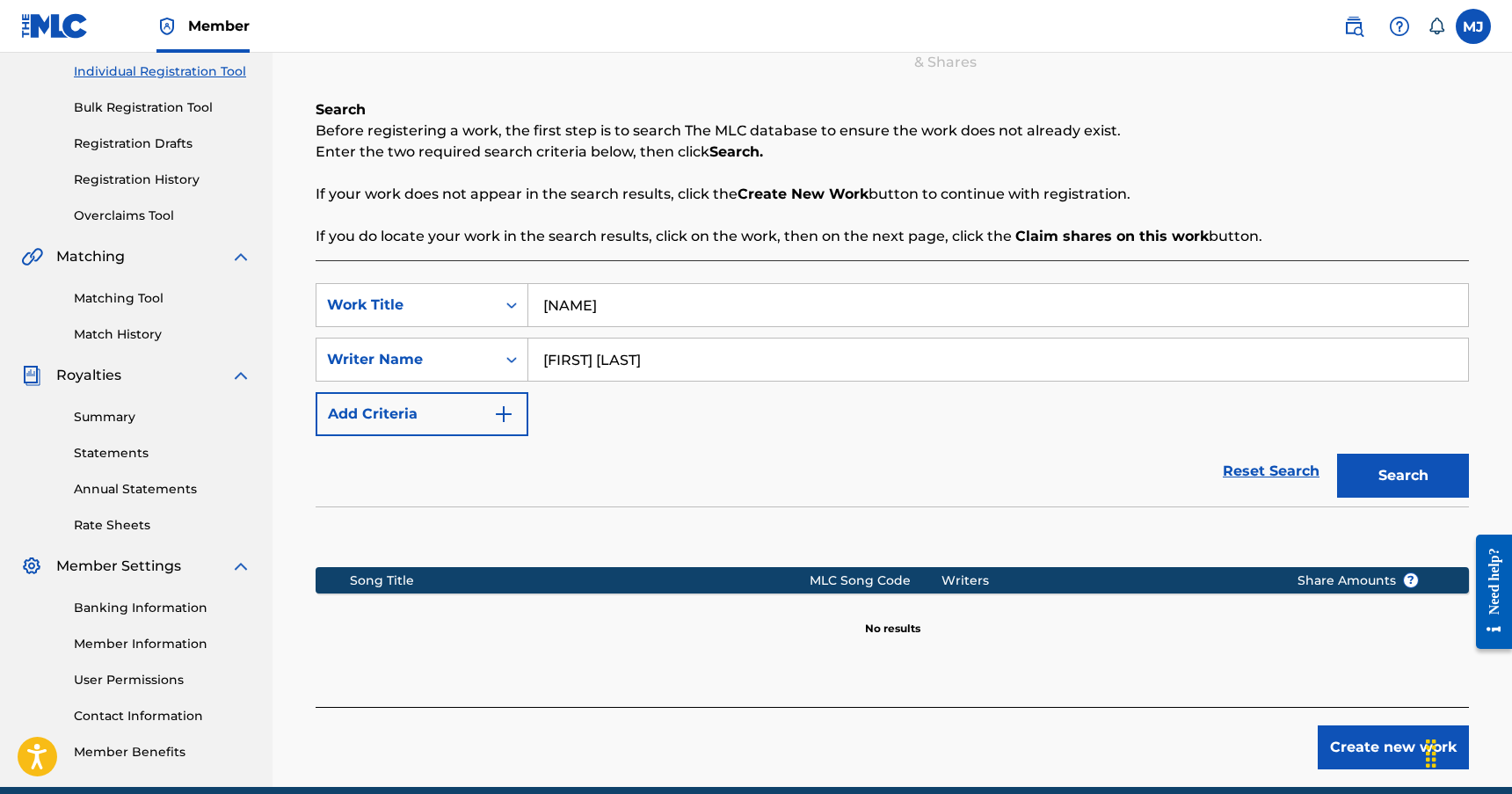 scroll, scrollTop: 301, scrollLeft: 0, axis: vertical 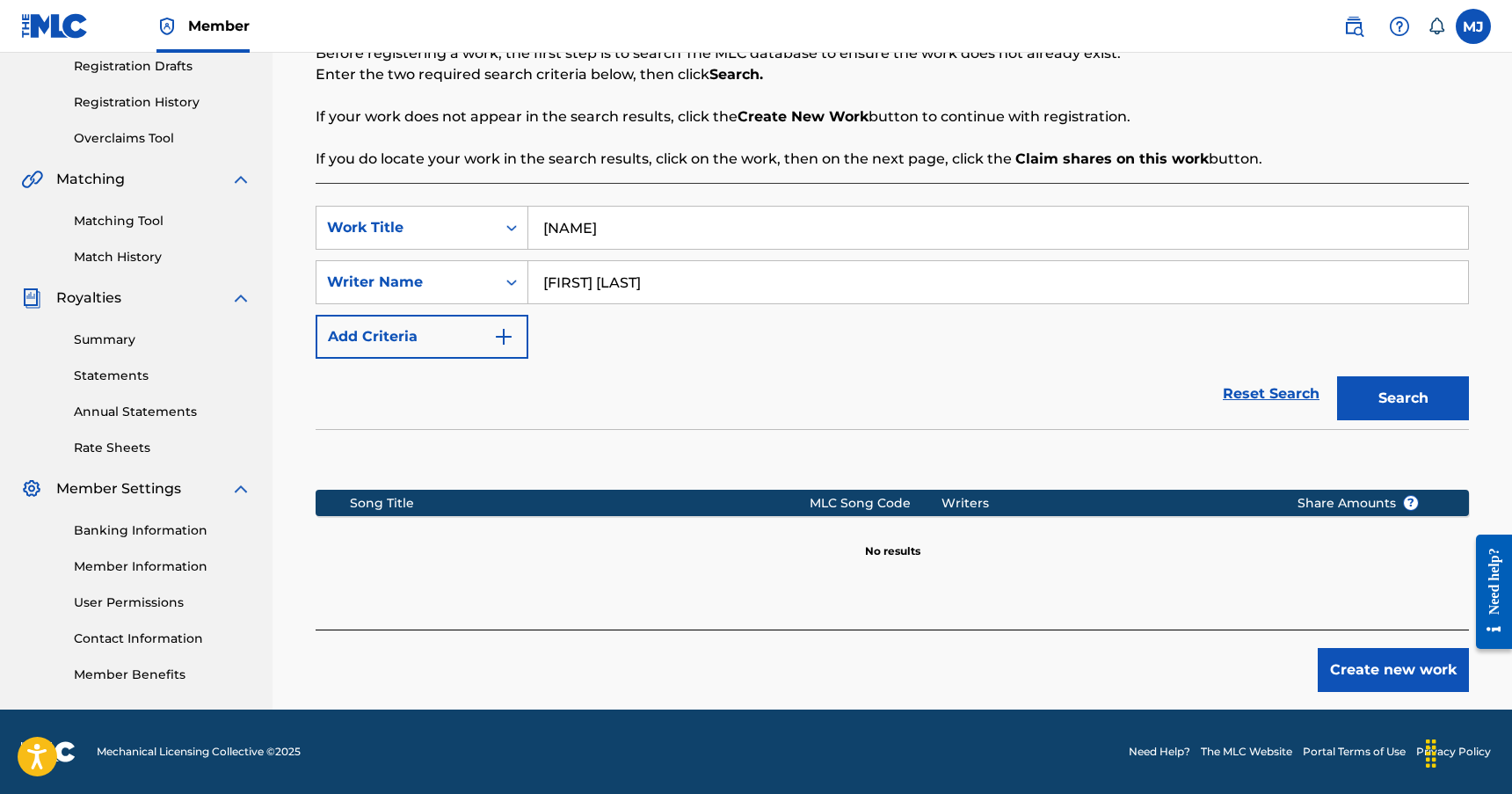 click on "Create new work" at bounding box center [1393, 670] 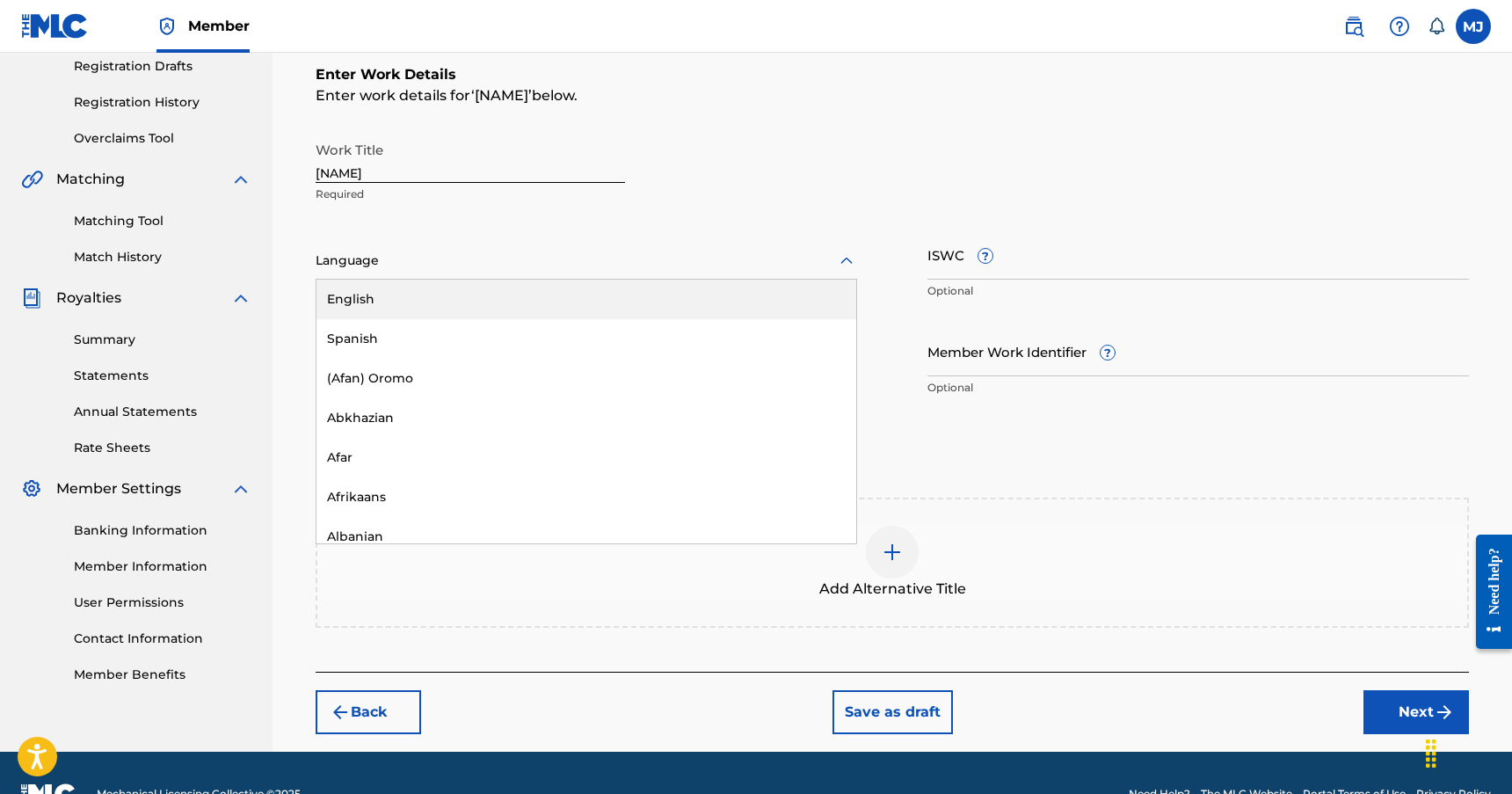 click at bounding box center (586, 260) 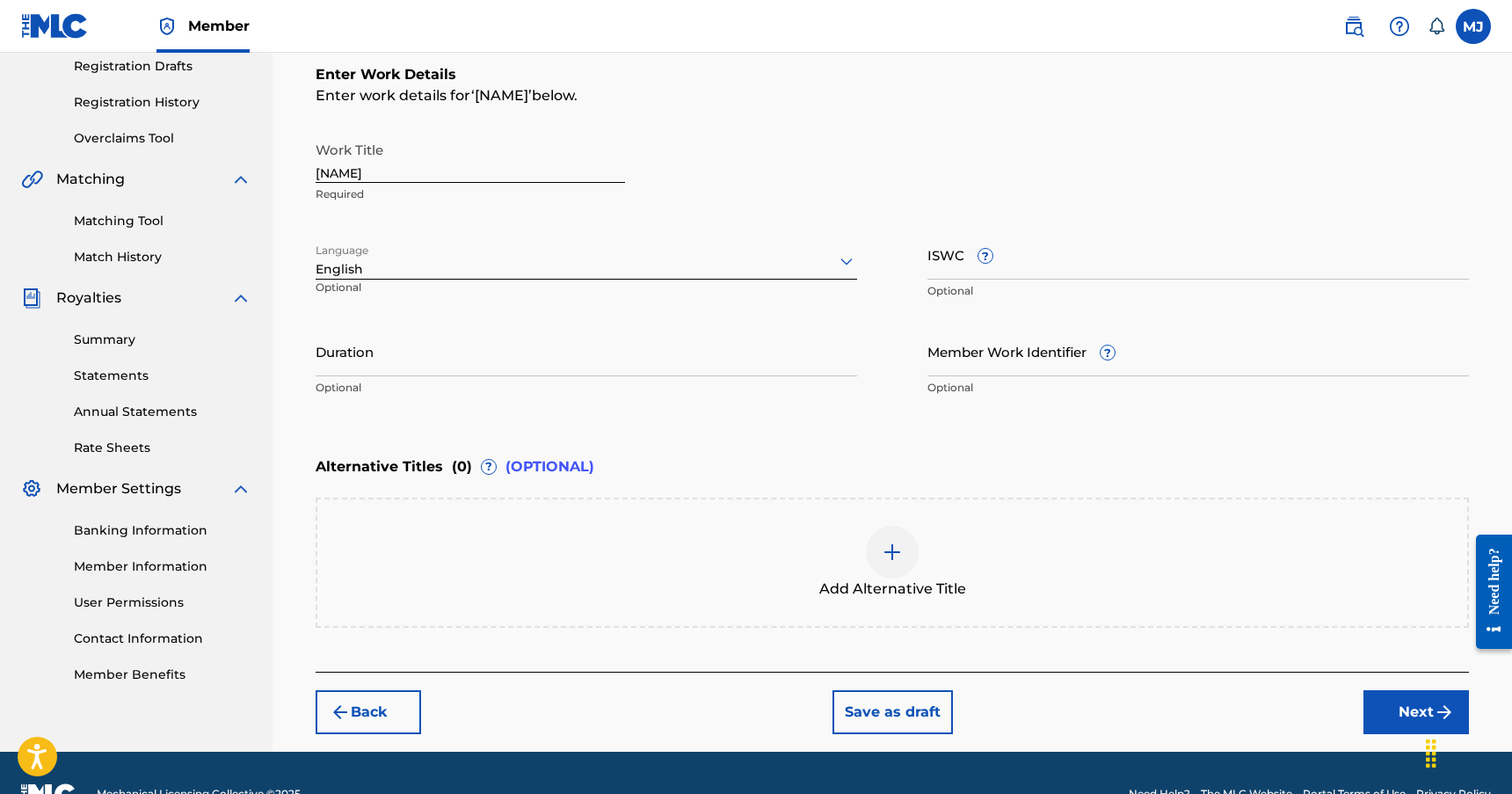 click on "ISWC   ?" at bounding box center [1198, 254] 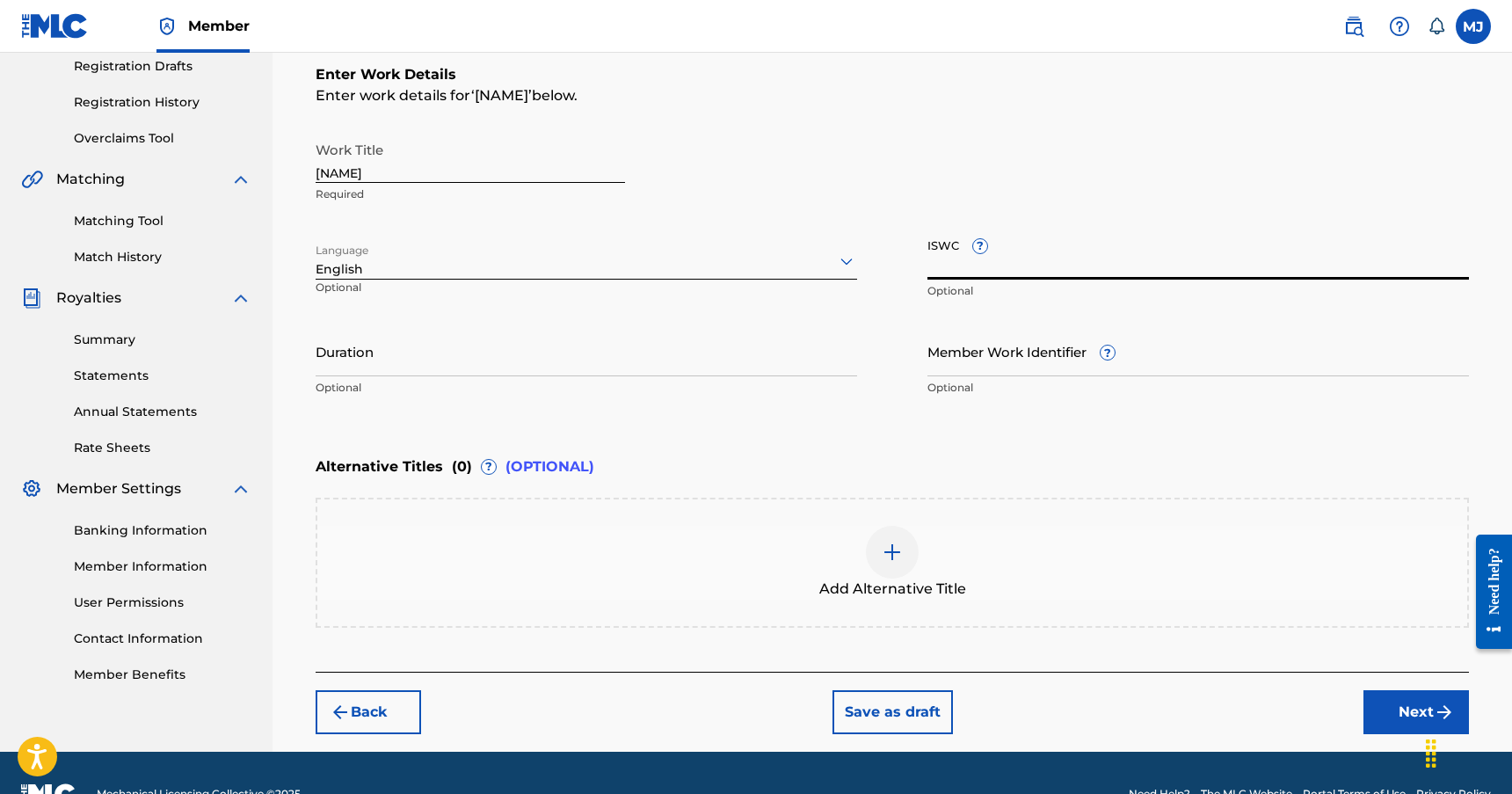 click on "ISWC   ?" at bounding box center [1198, 254] 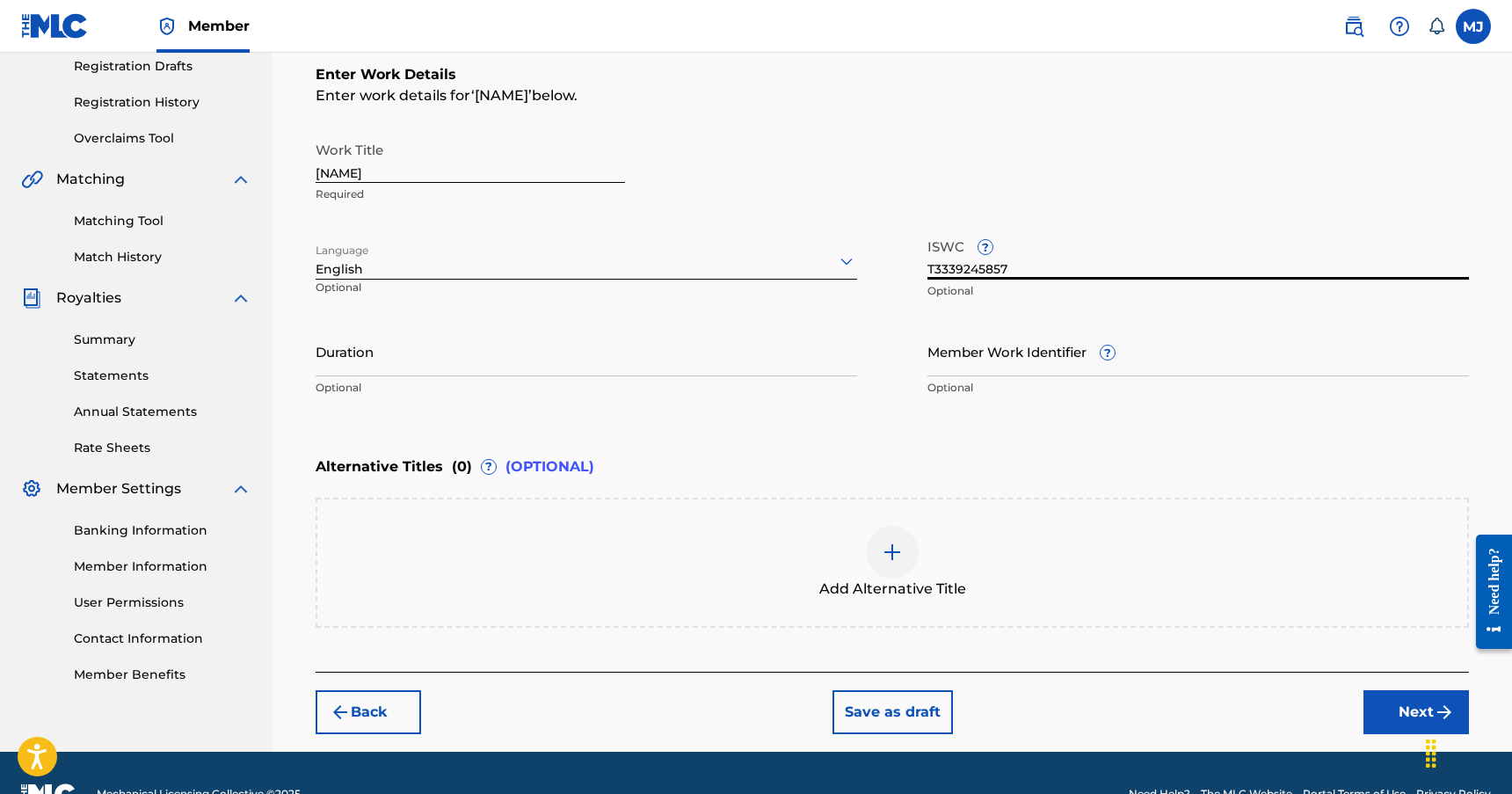 type on "T3339245857" 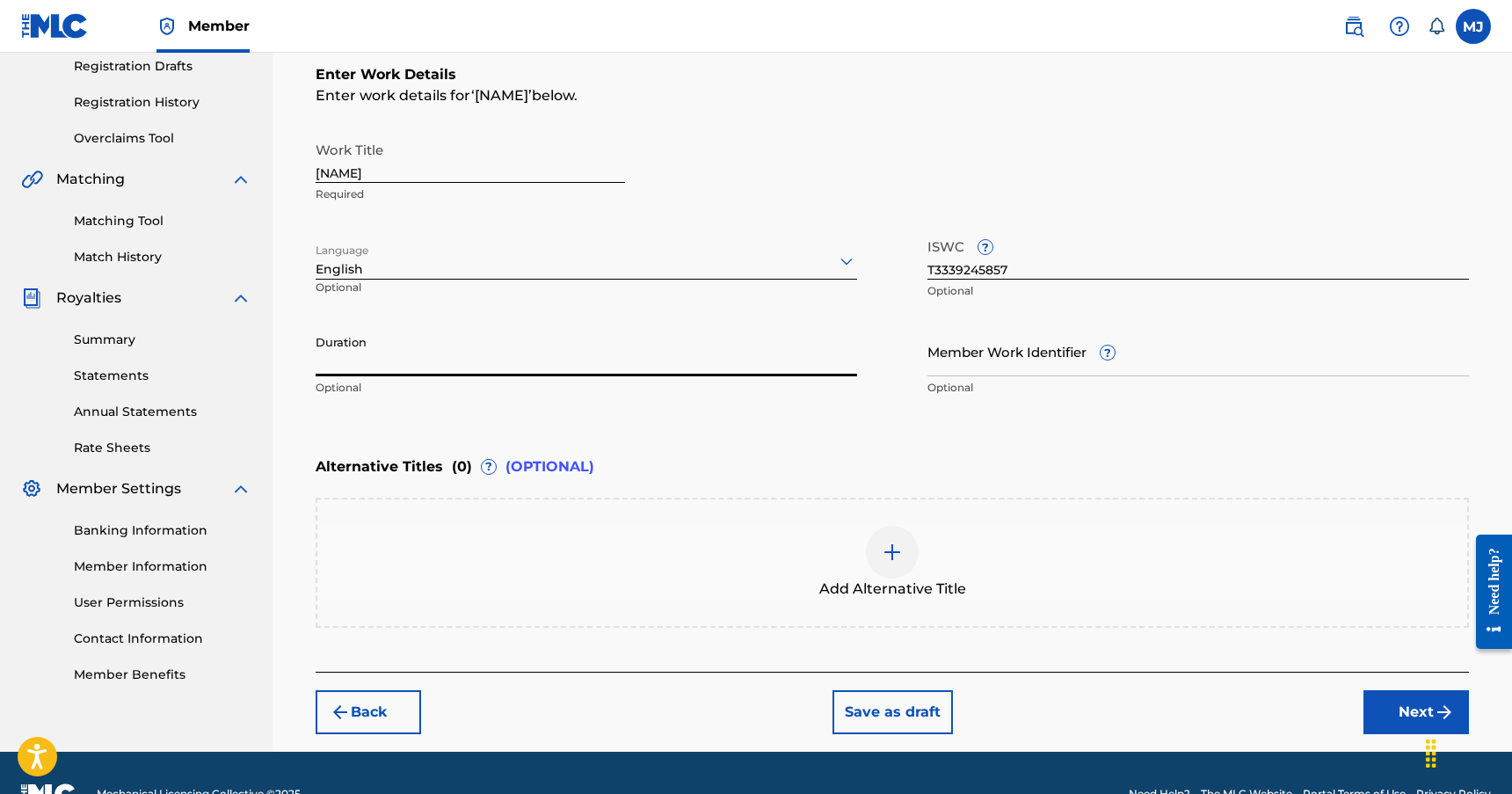 click on "Duration" at bounding box center [586, 351] 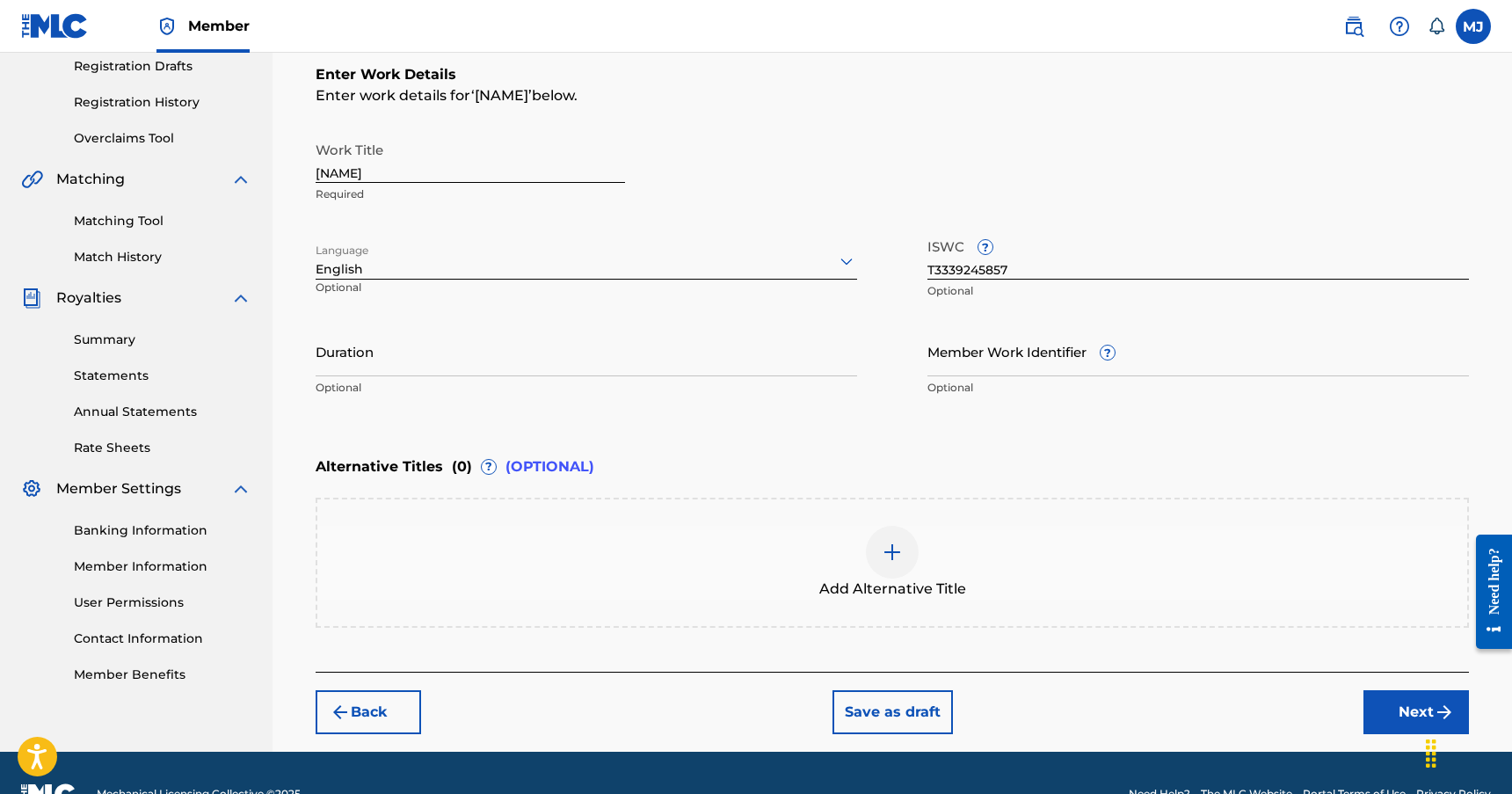 click on "Enter work details for  ‘ You Bring Me Alive ’  below." at bounding box center (892, 96) 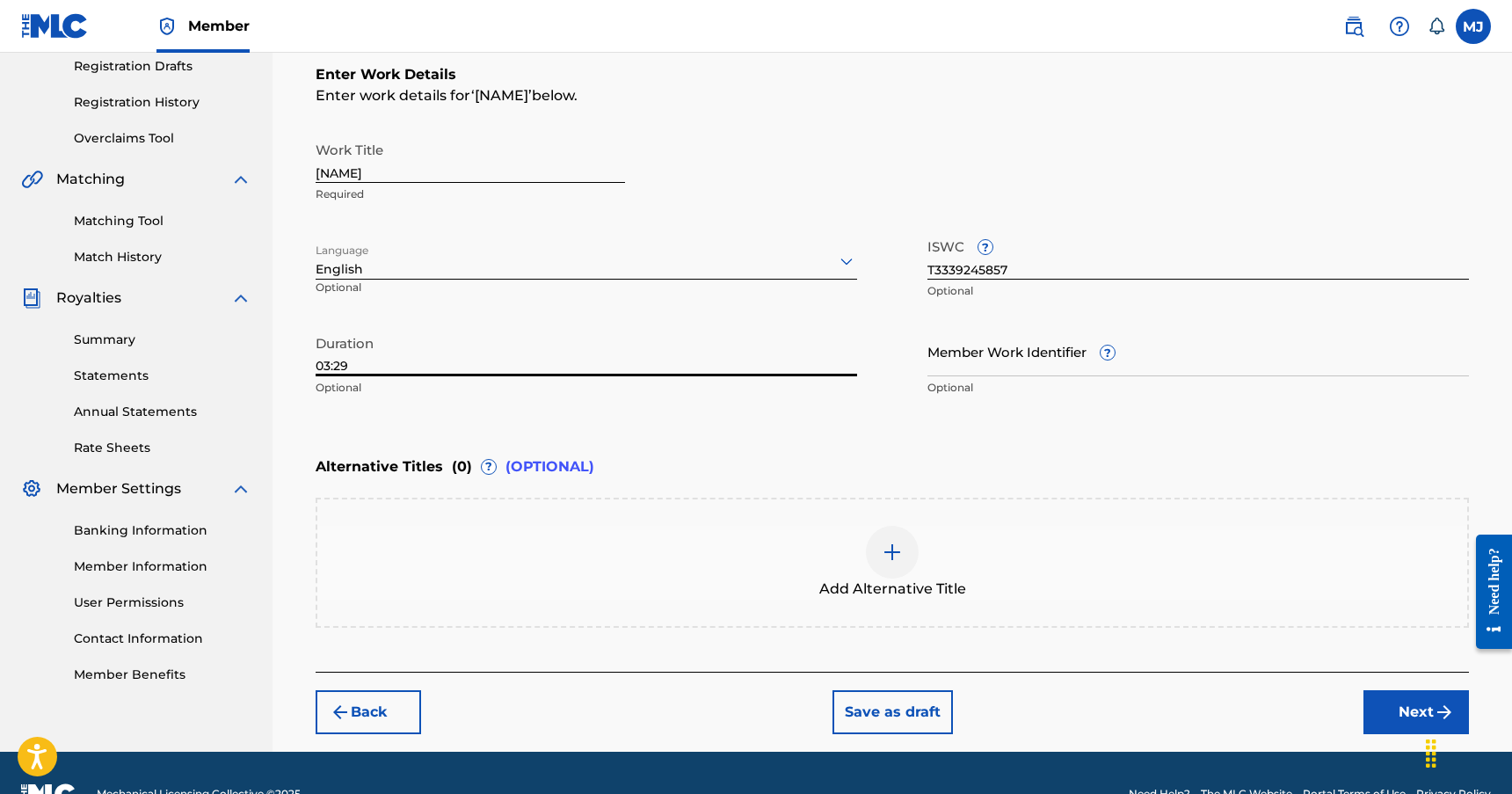 type on "03:29" 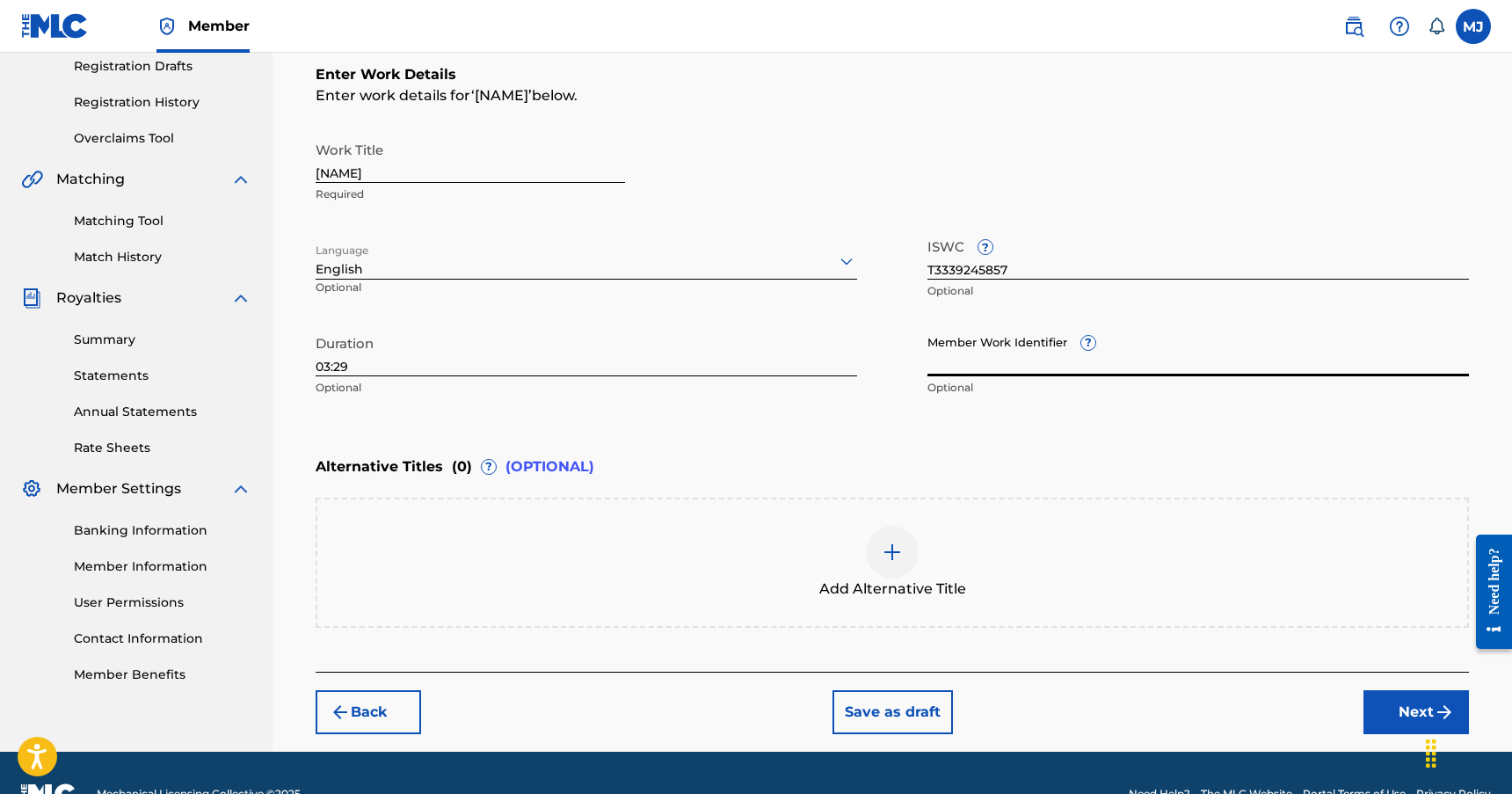 click on "Member Work Identifier   ?" at bounding box center [1198, 351] 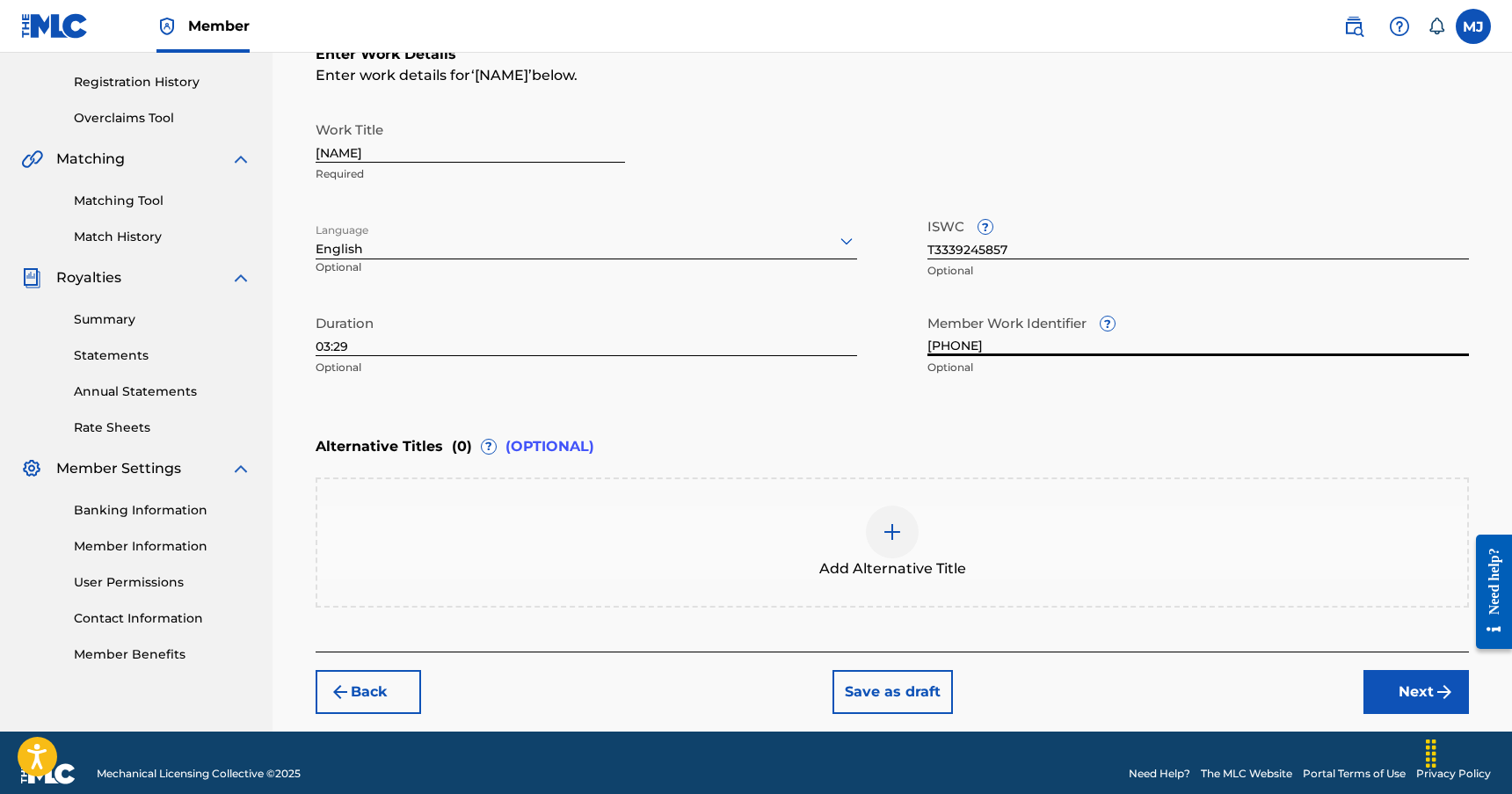 scroll, scrollTop: 343, scrollLeft: 0, axis: vertical 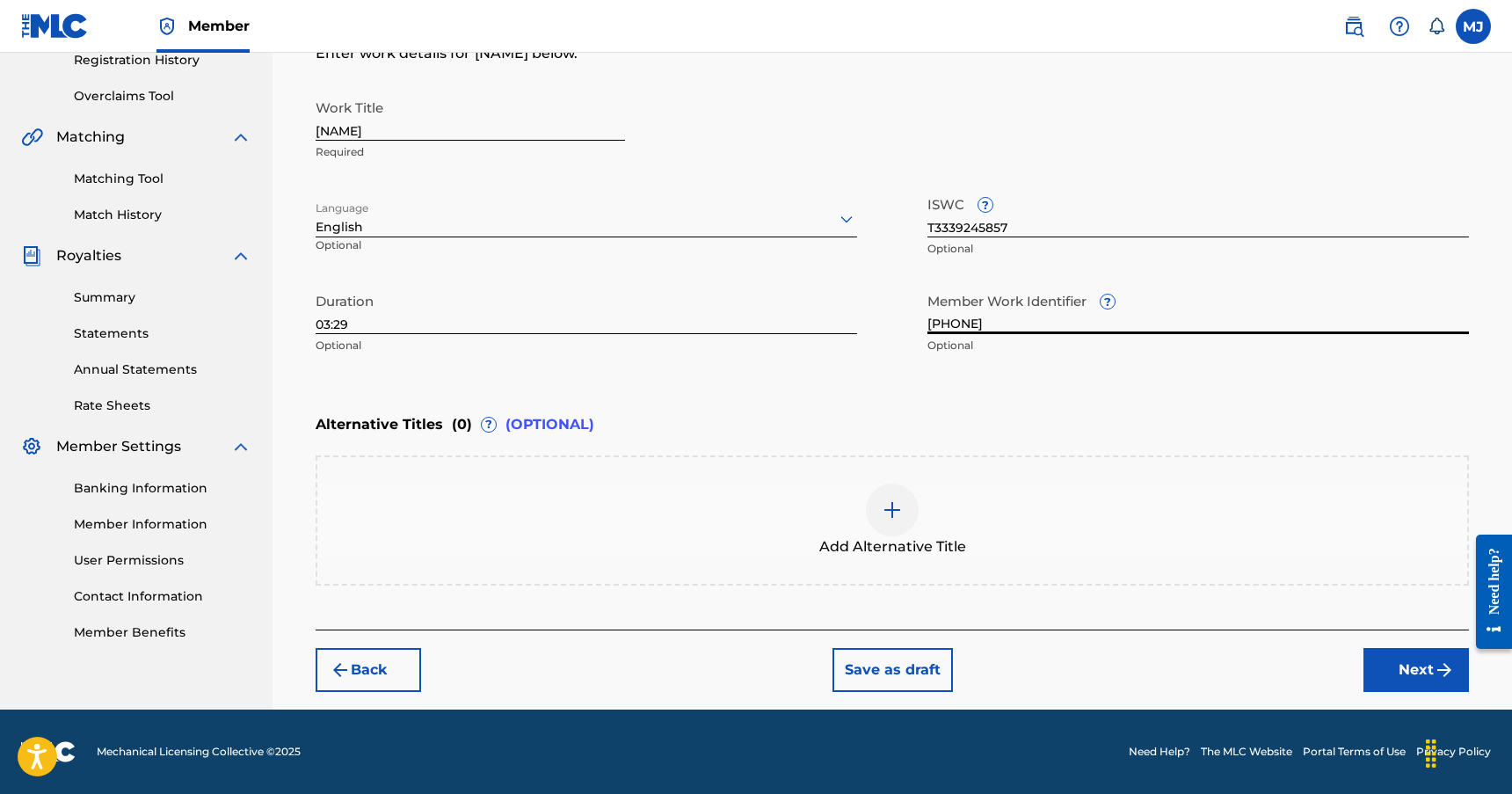 type on "[PHONE]" 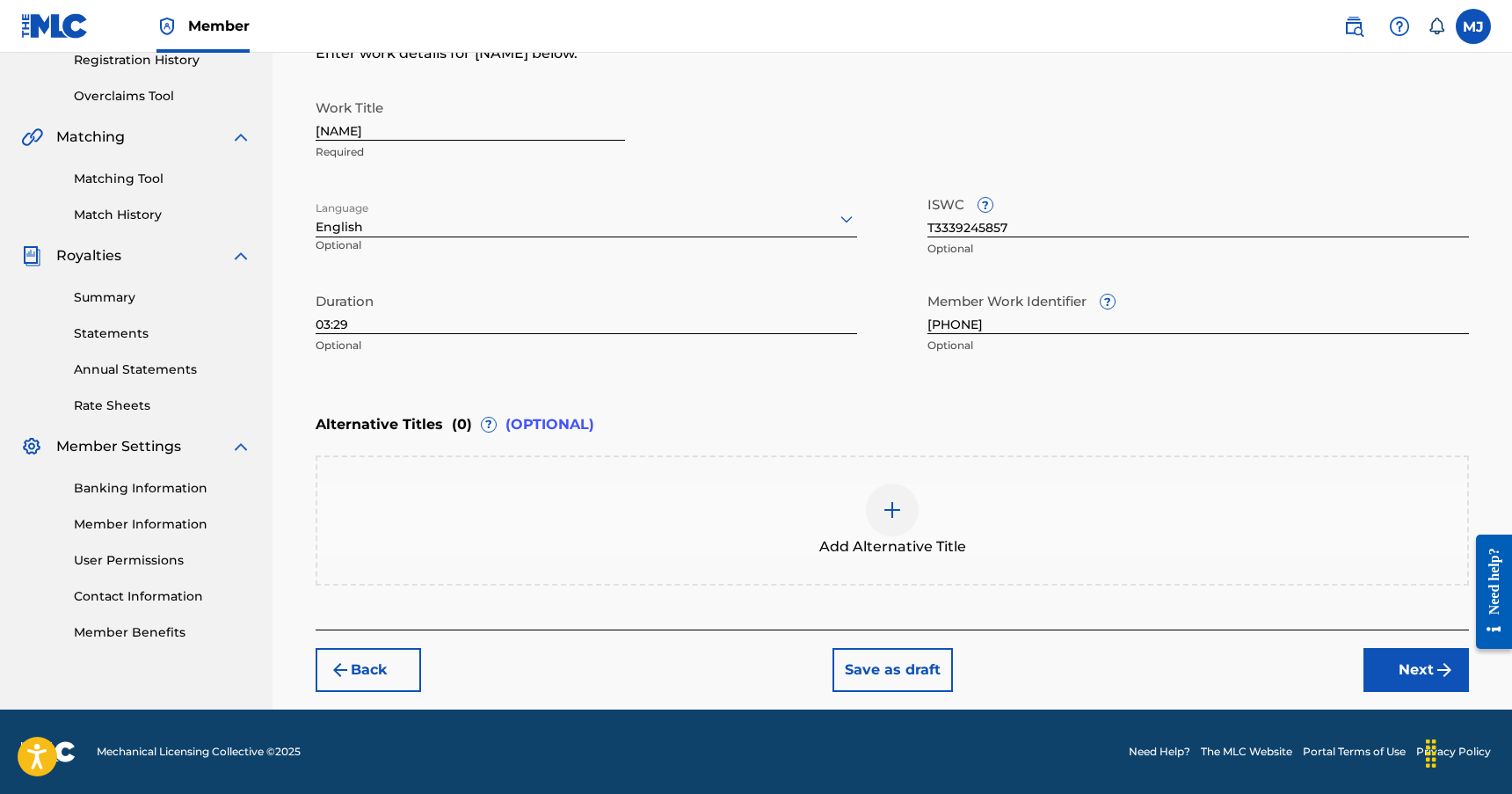click on "Next" at bounding box center (1416, 670) 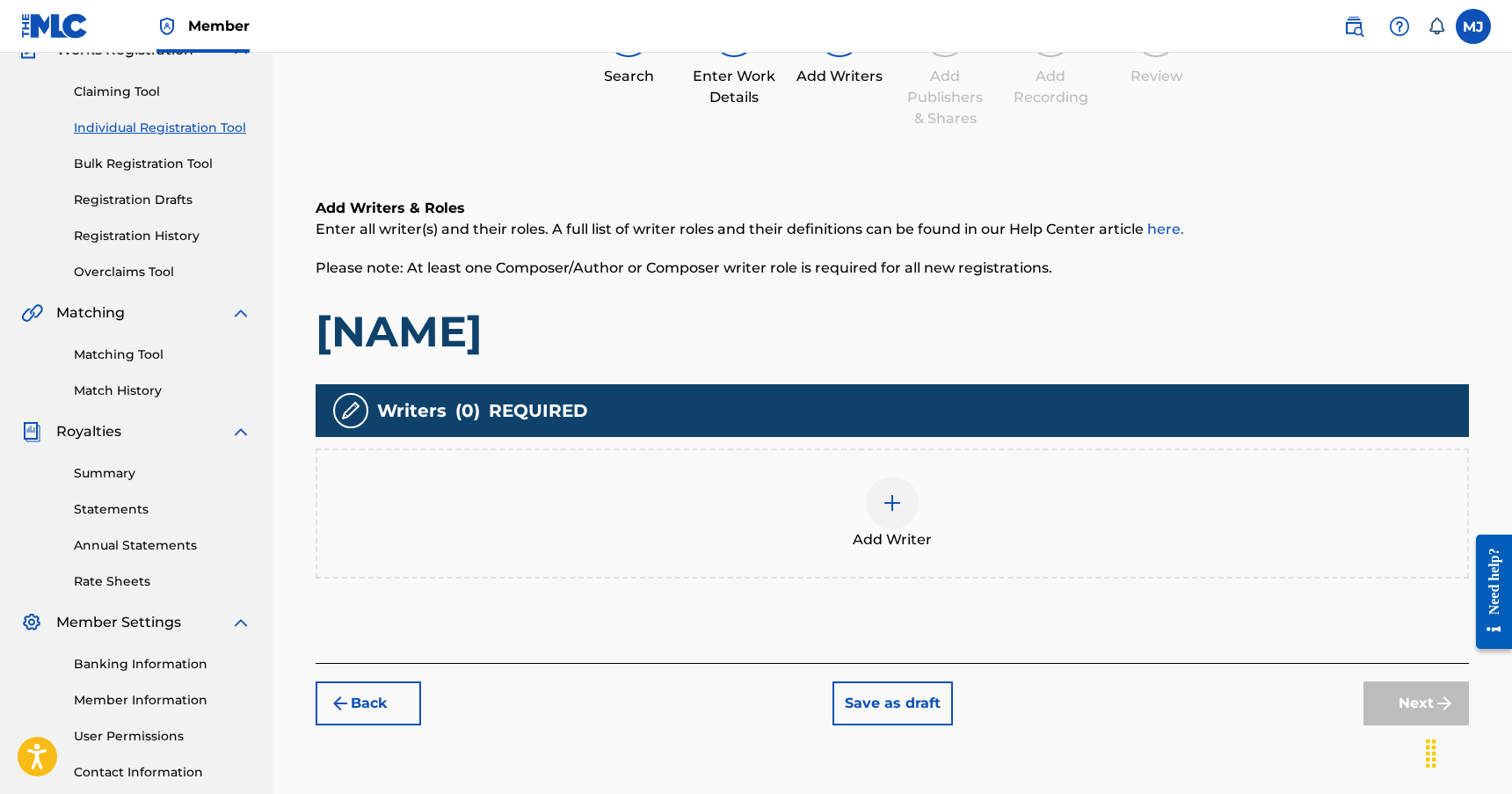 scroll, scrollTop: 79, scrollLeft: 0, axis: vertical 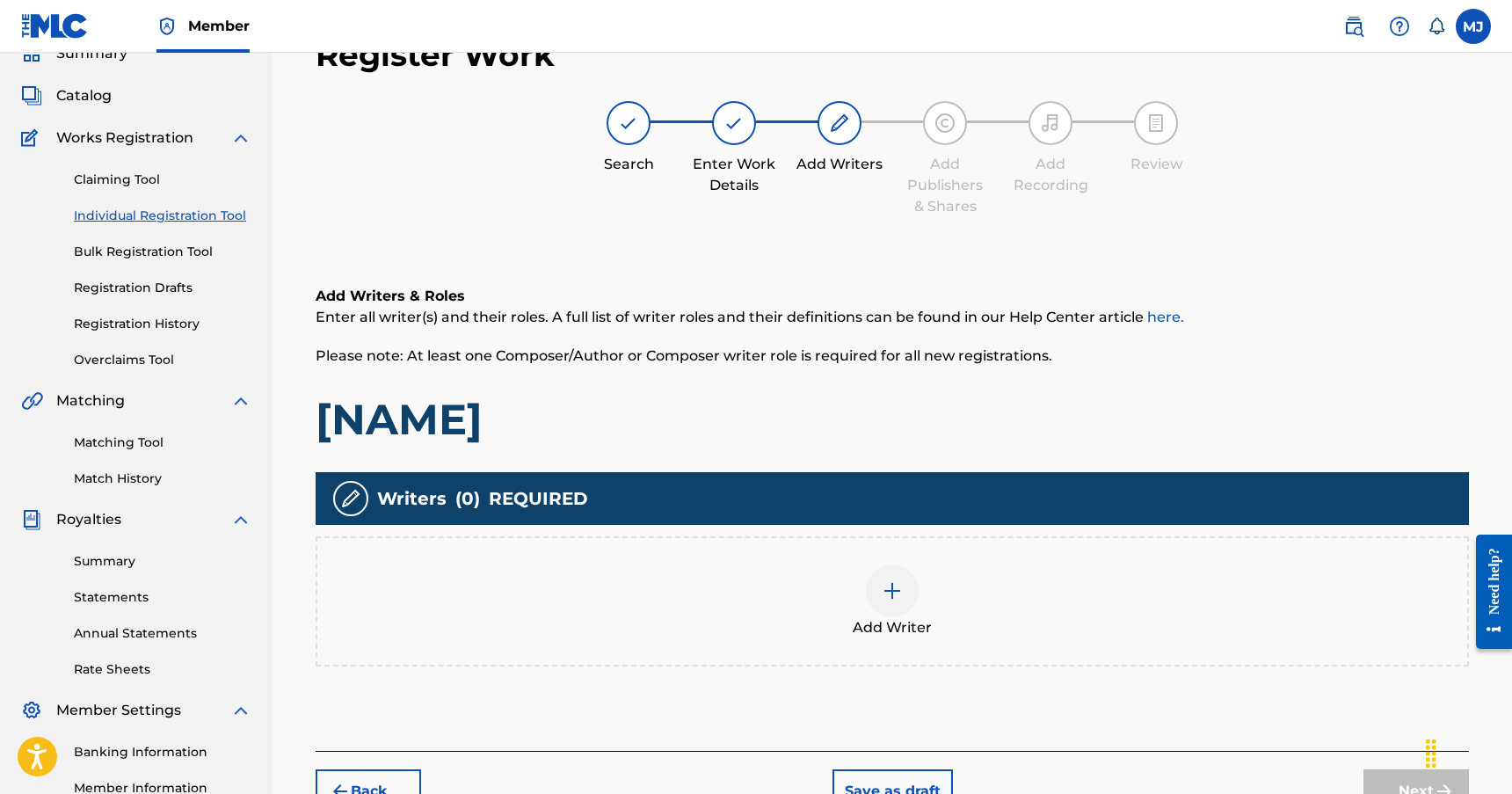 click at bounding box center [892, 591] 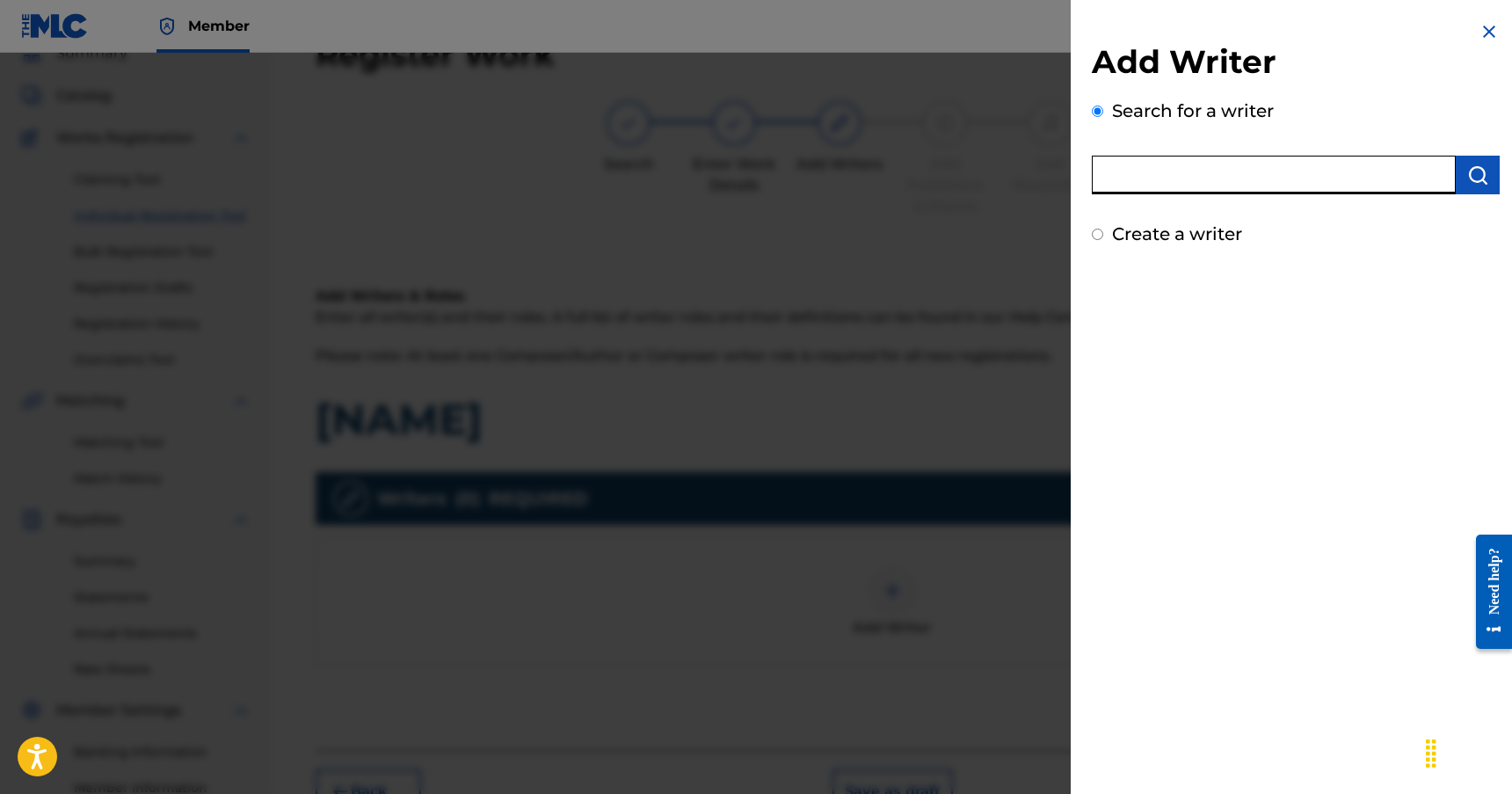 click at bounding box center [1274, 175] 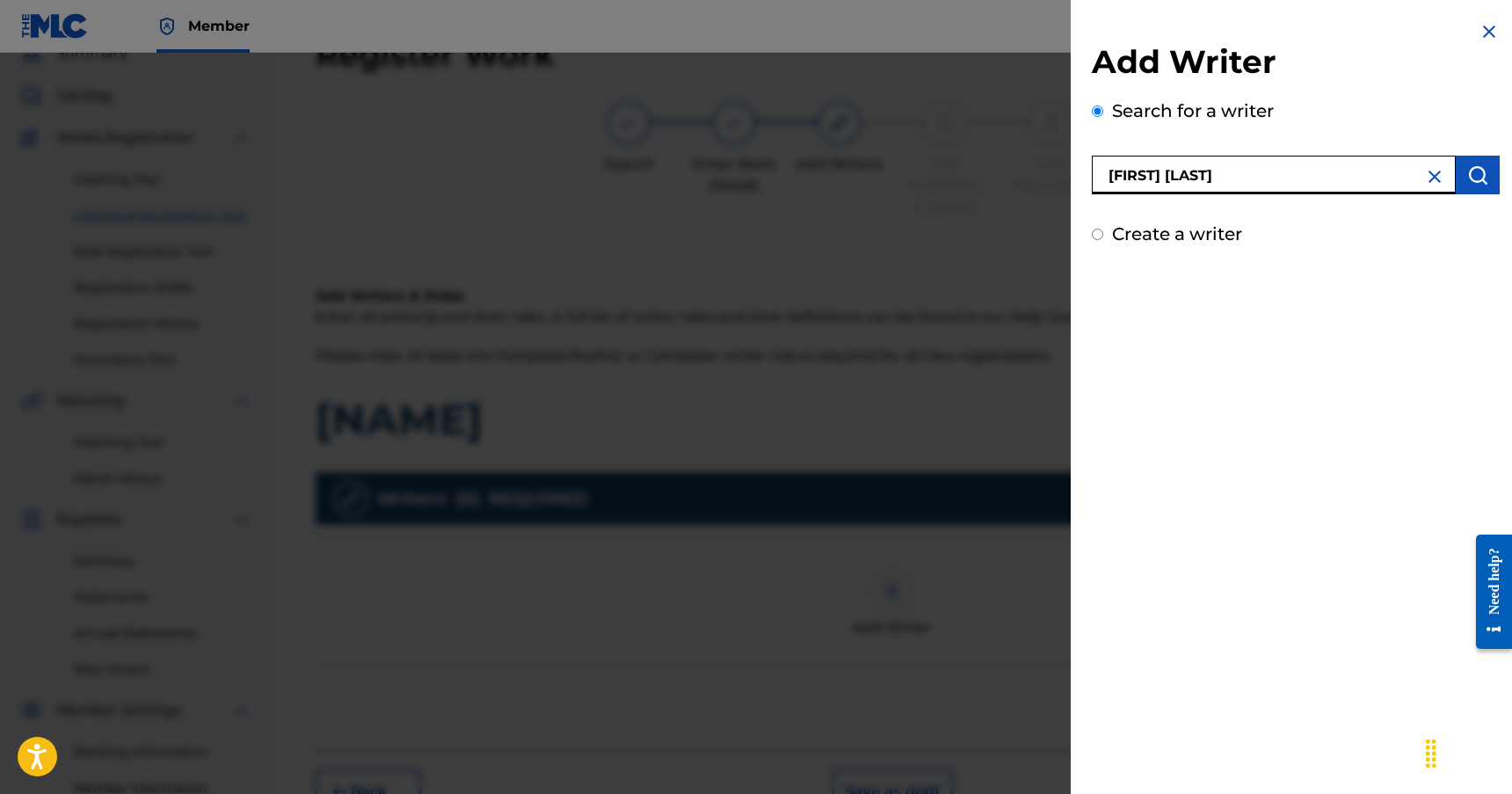 type on "[FIRST] [LAST]" 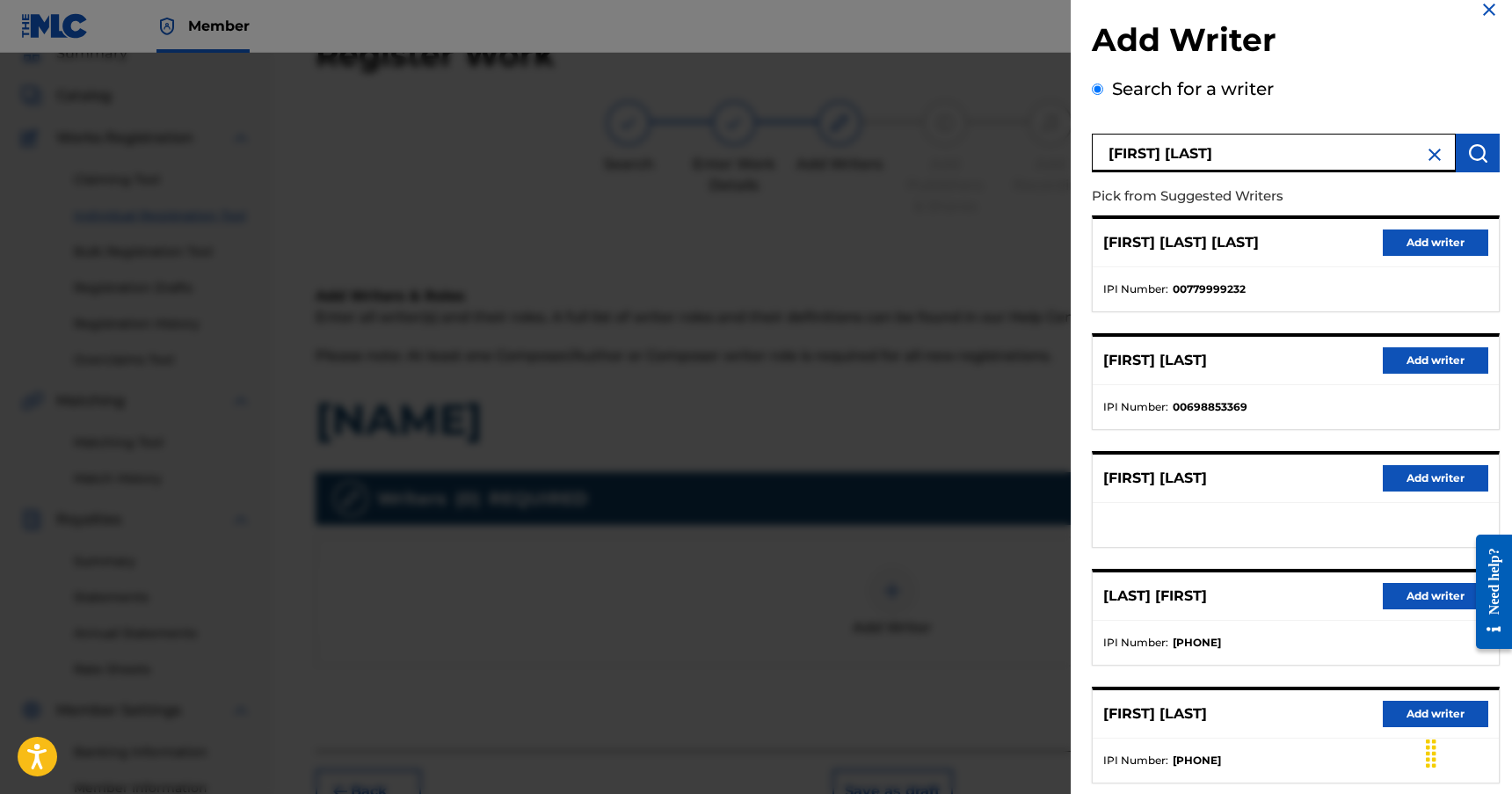 scroll, scrollTop: 122, scrollLeft: 0, axis: vertical 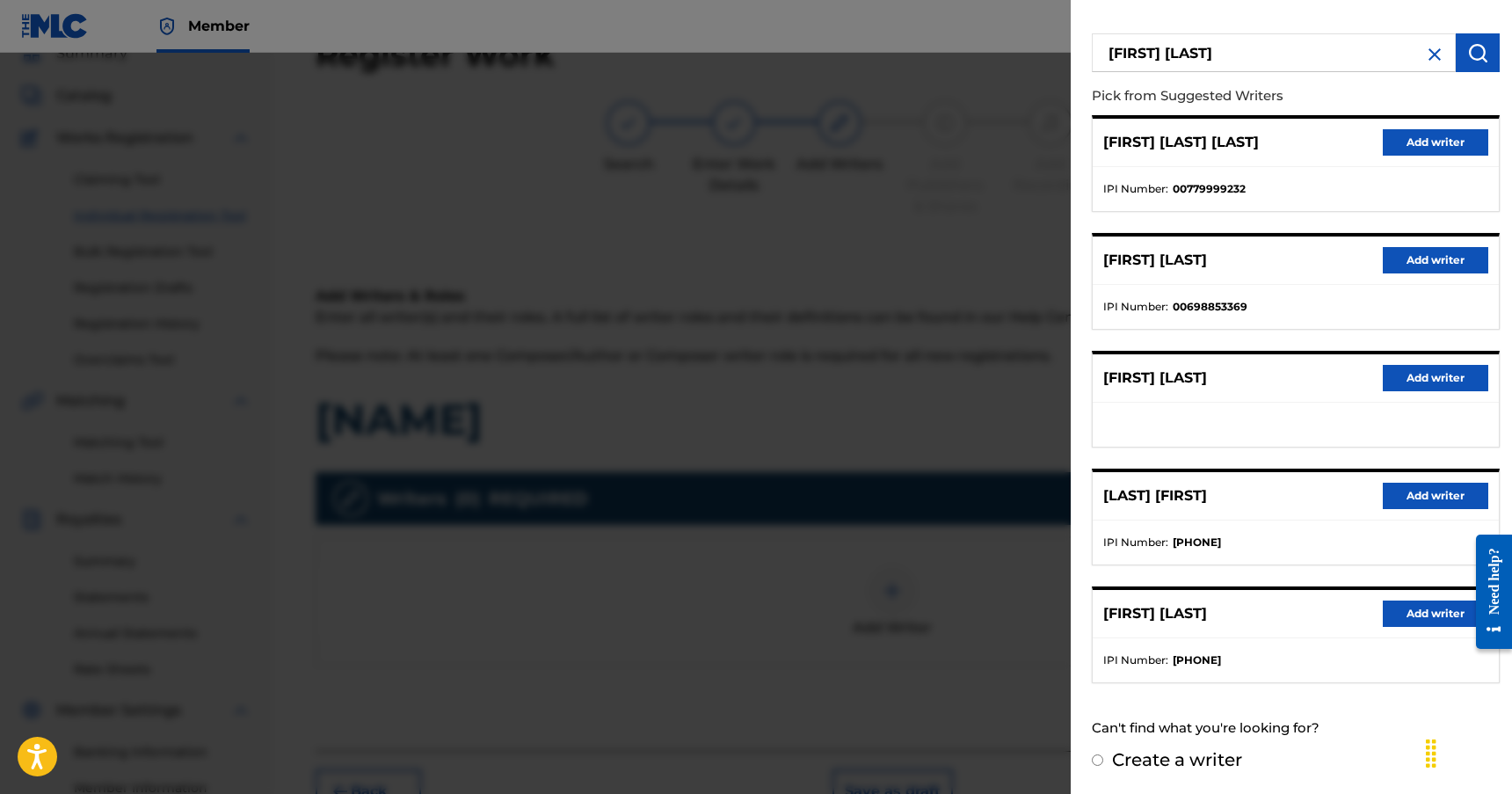 click on "Add writer" at bounding box center [1436, 614] 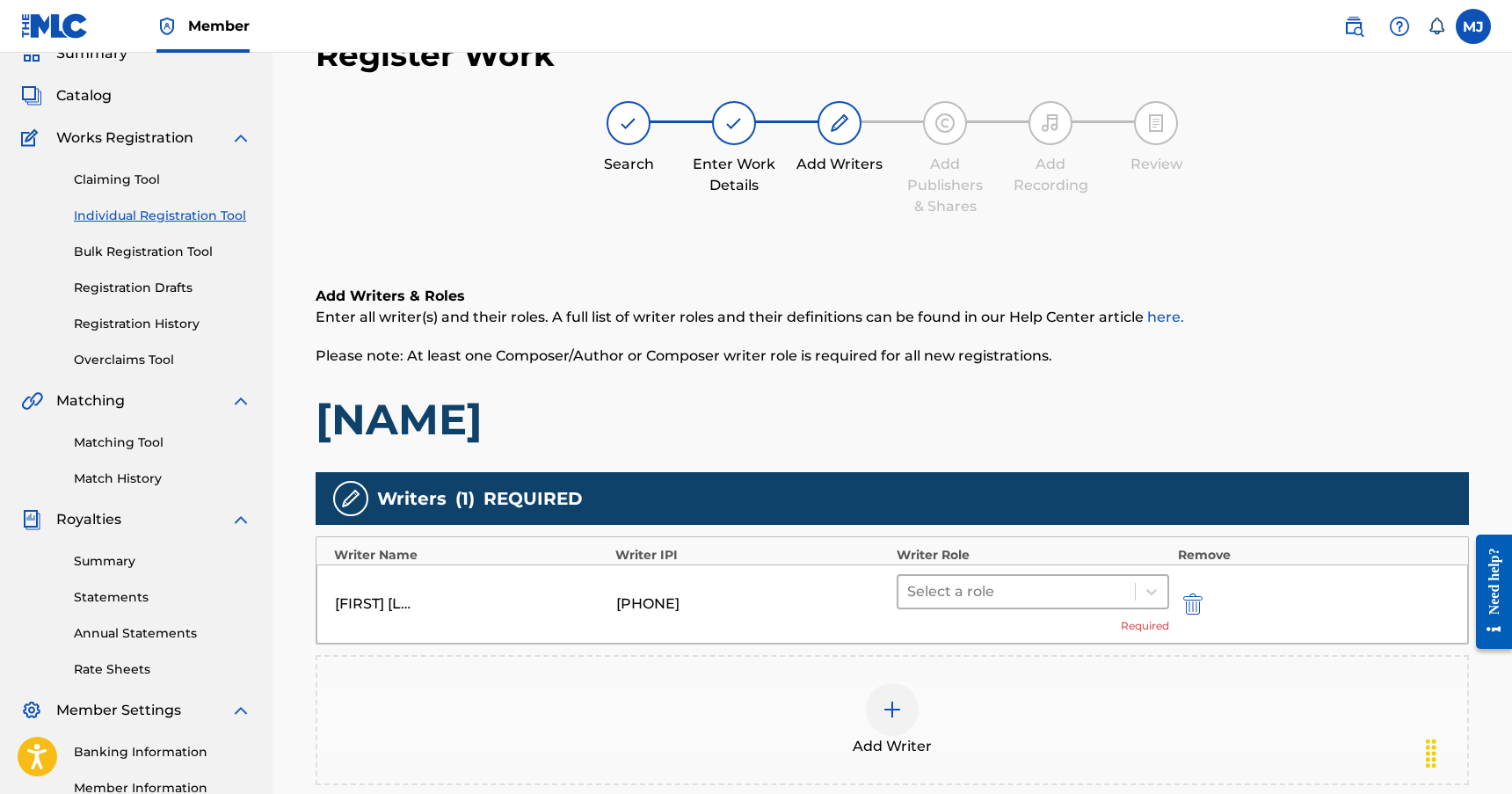 click at bounding box center [1016, 592] 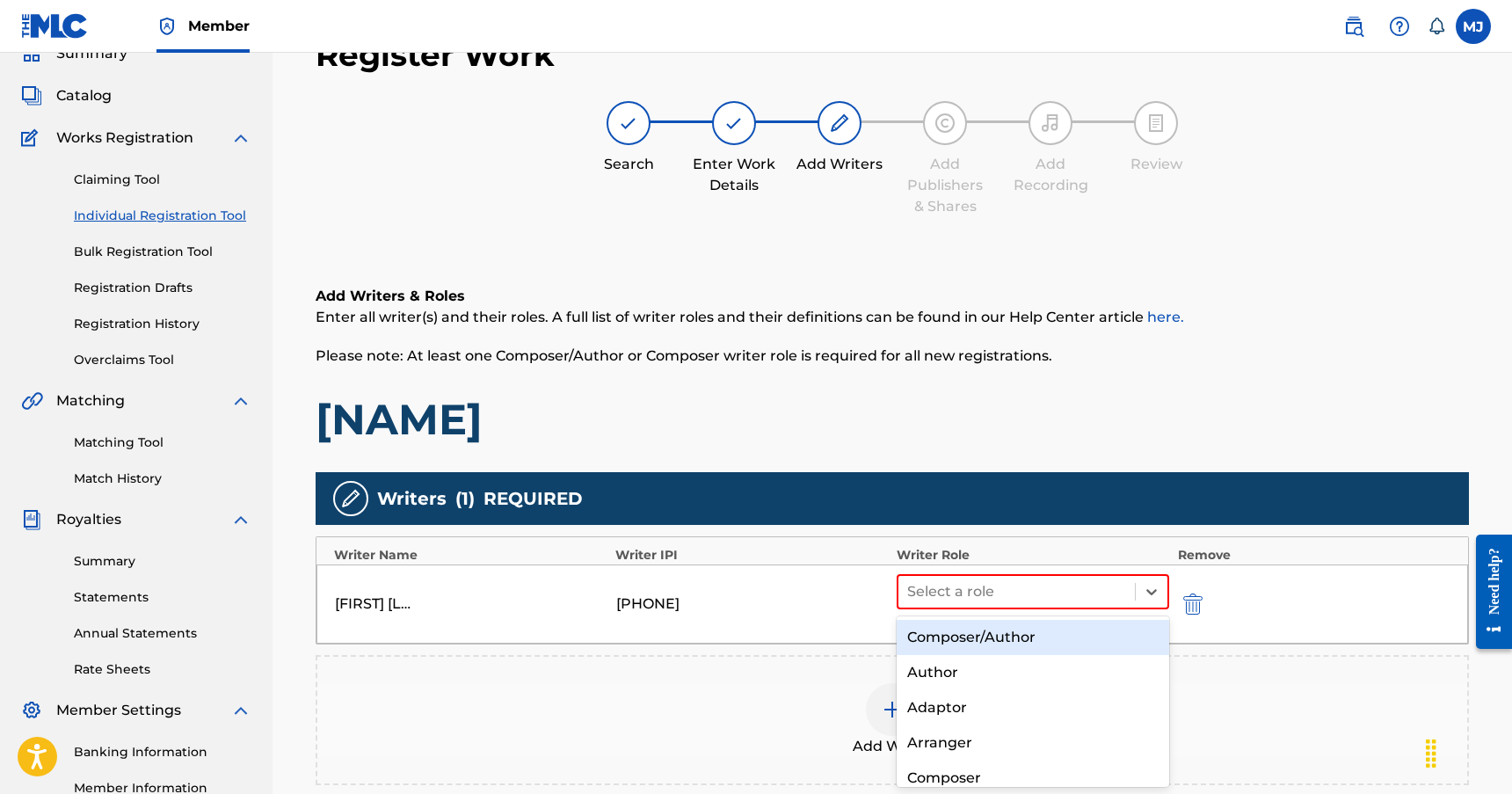 click on "Composer/Author" at bounding box center [1033, 637] 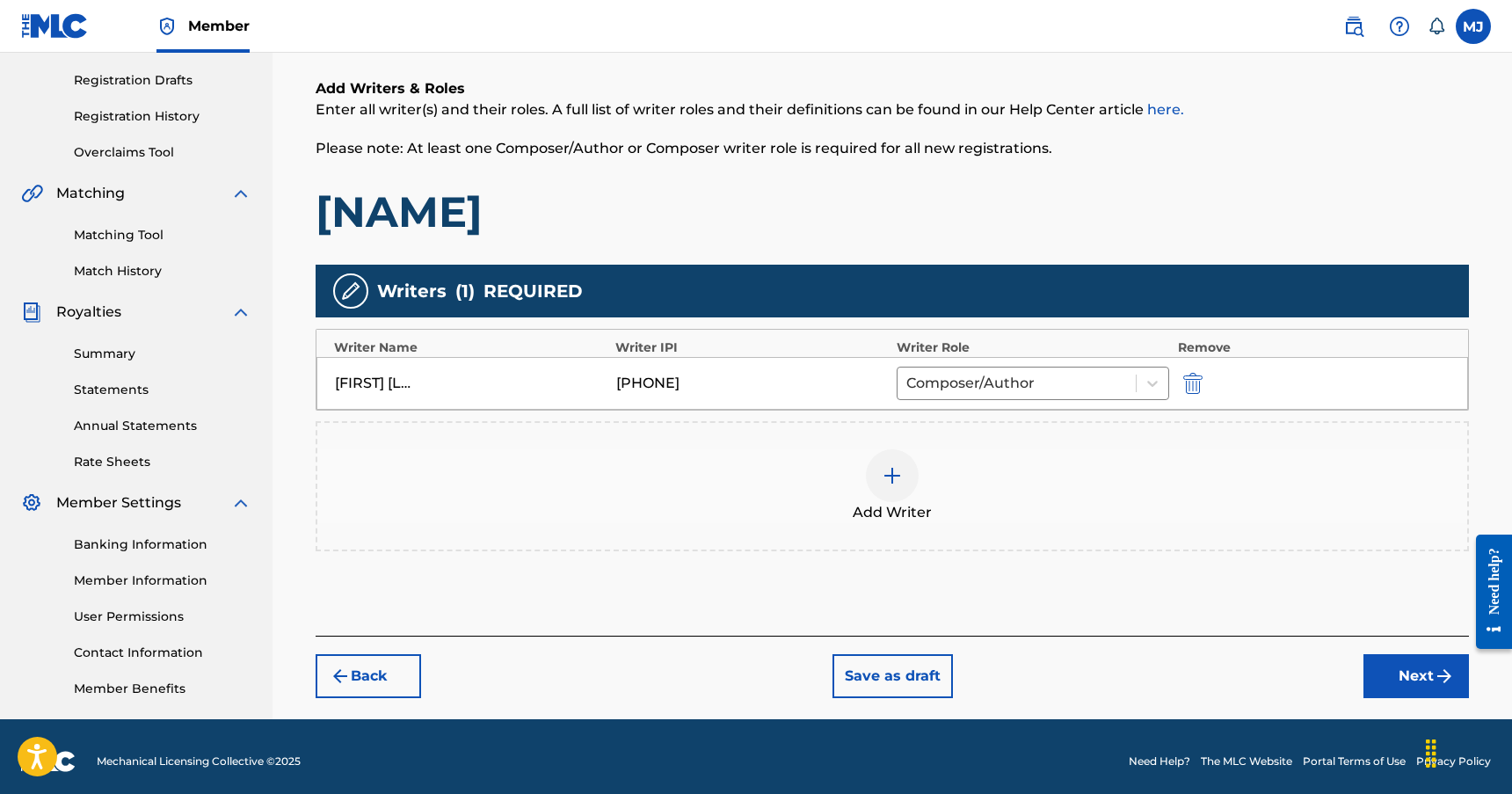 scroll, scrollTop: 296, scrollLeft: 0, axis: vertical 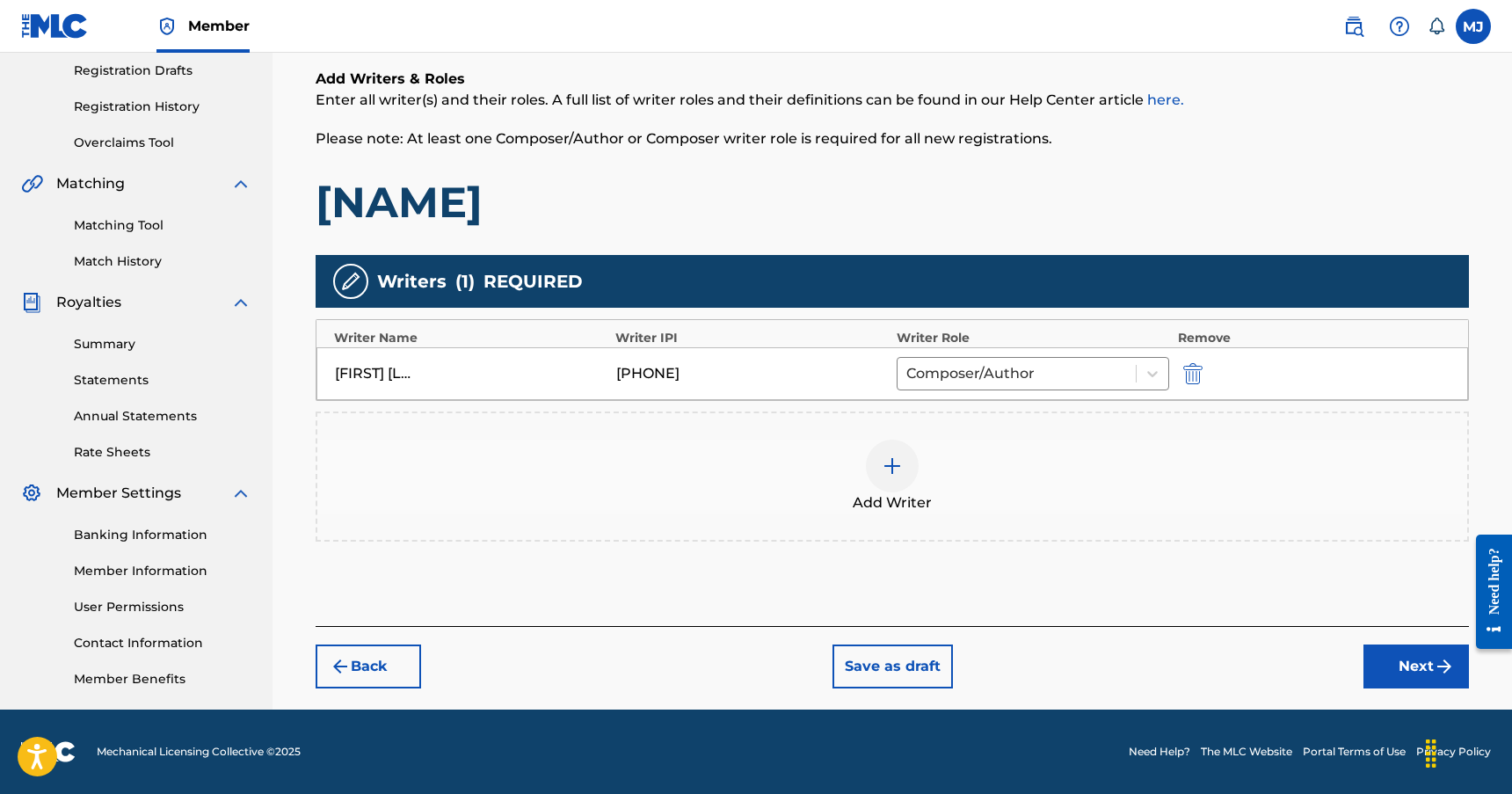 click on "Next" at bounding box center [1416, 667] 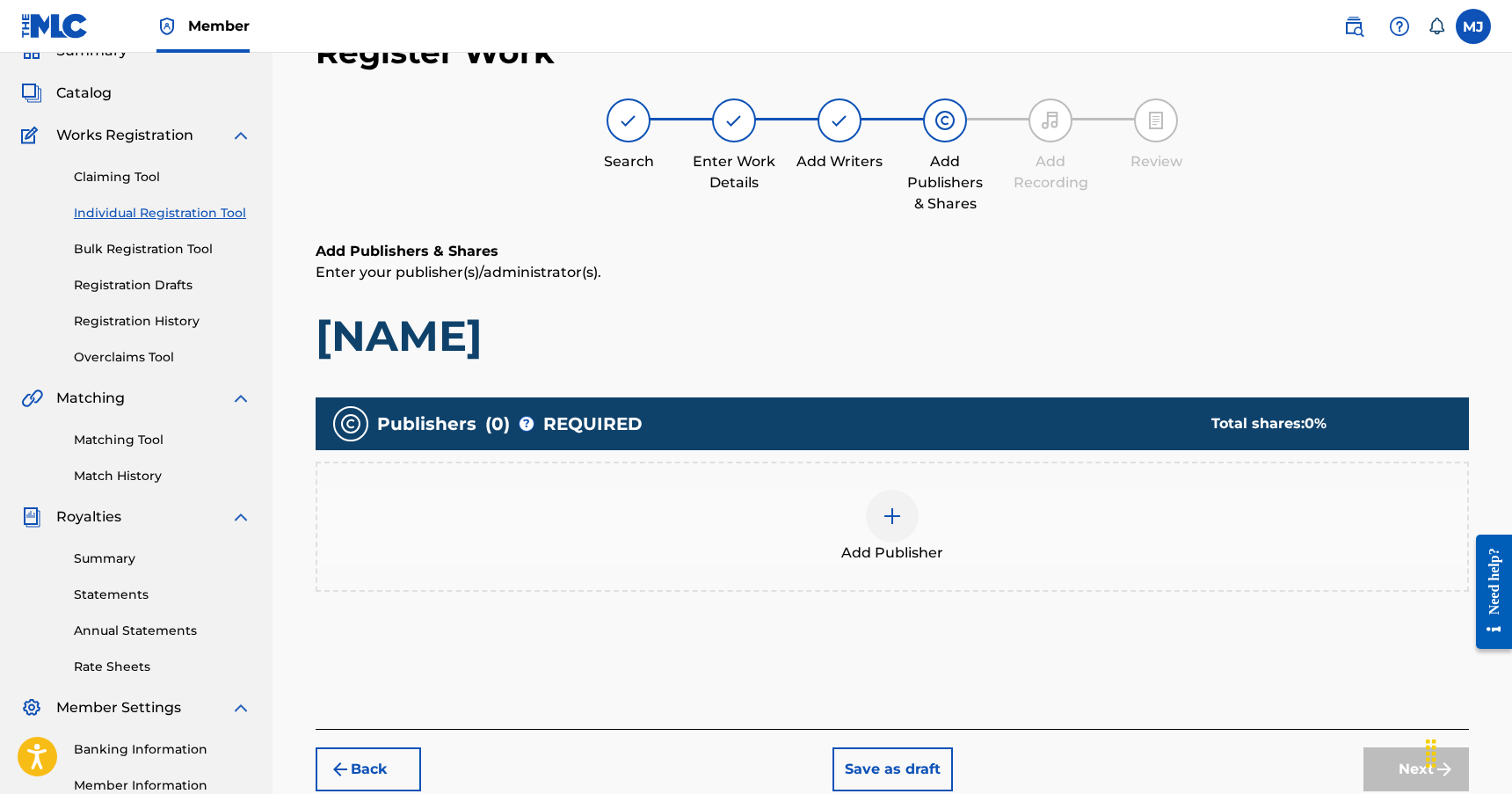scroll, scrollTop: 79, scrollLeft: 0, axis: vertical 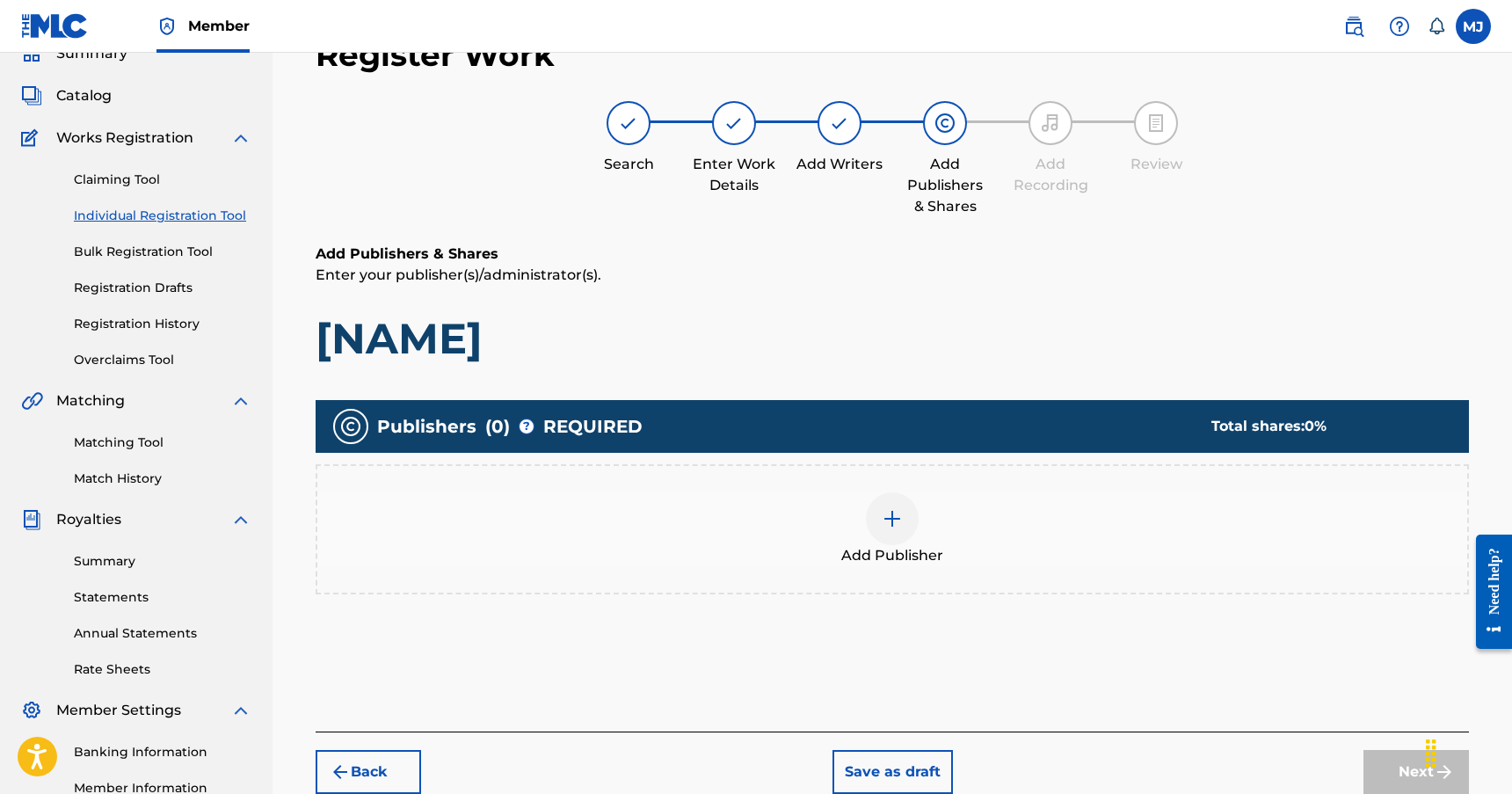 click at bounding box center [892, 519] 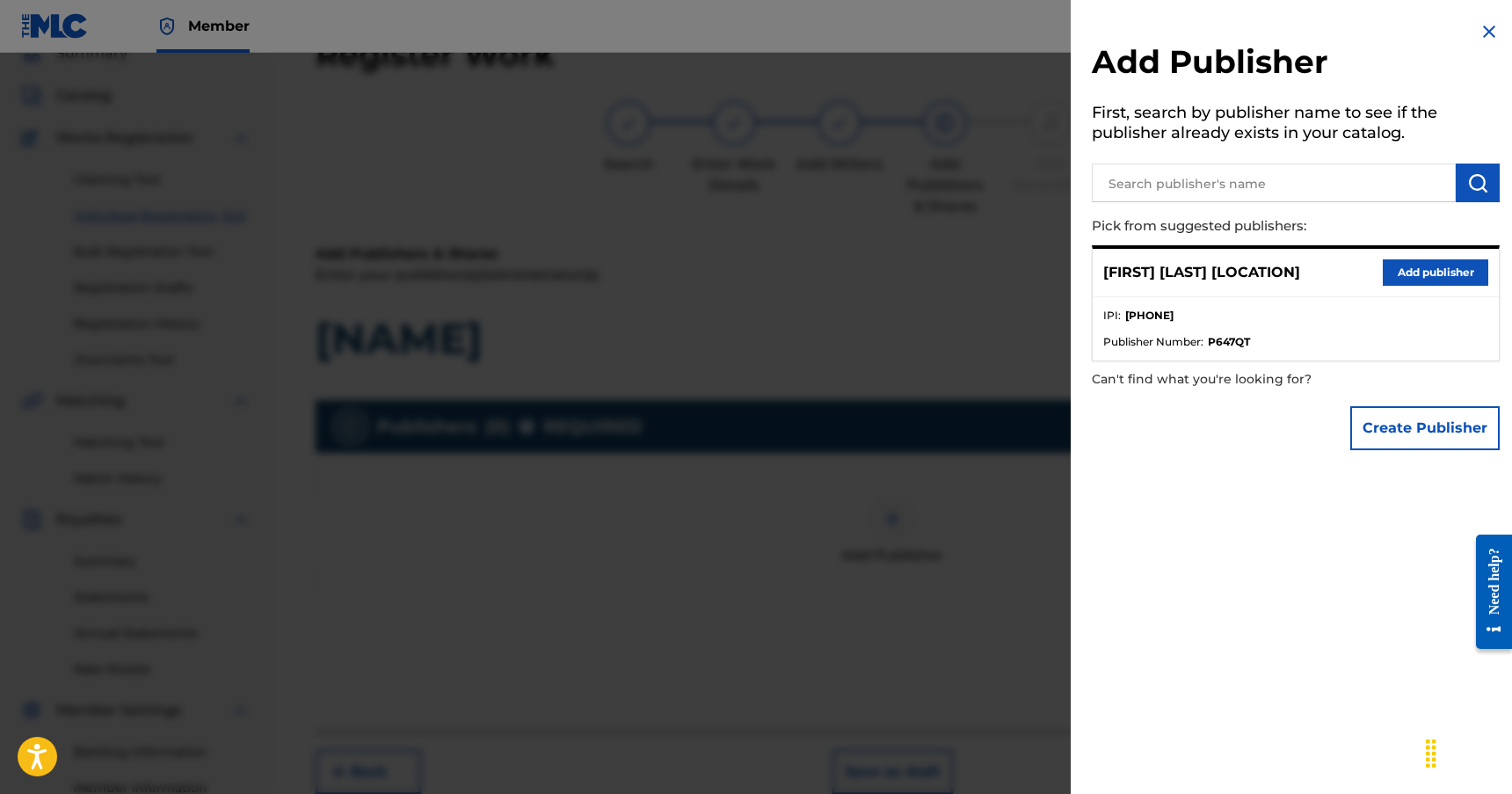 click on "Add publisher" at bounding box center (1436, 273) 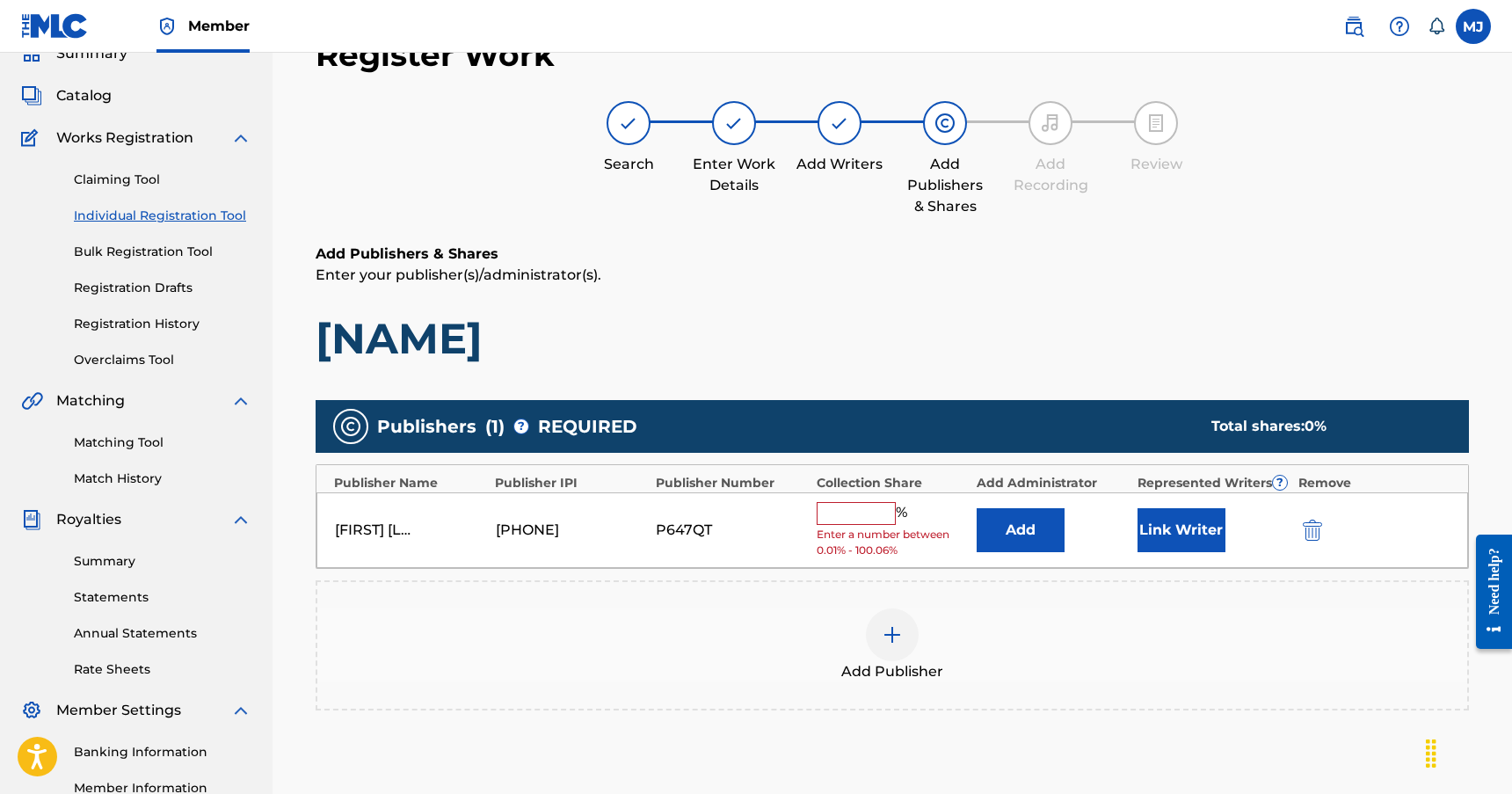 click at bounding box center [856, 514] 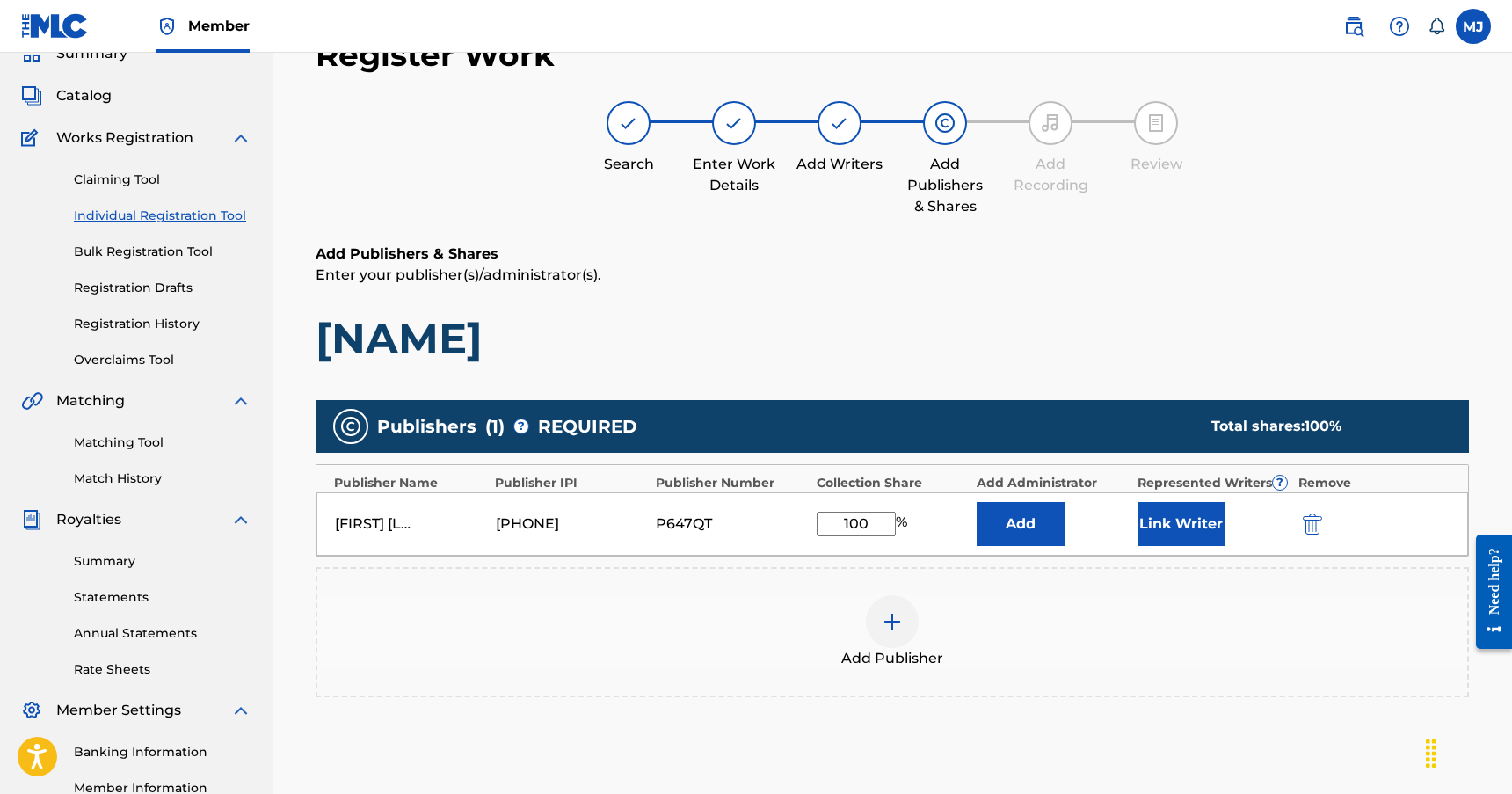 type on "100" 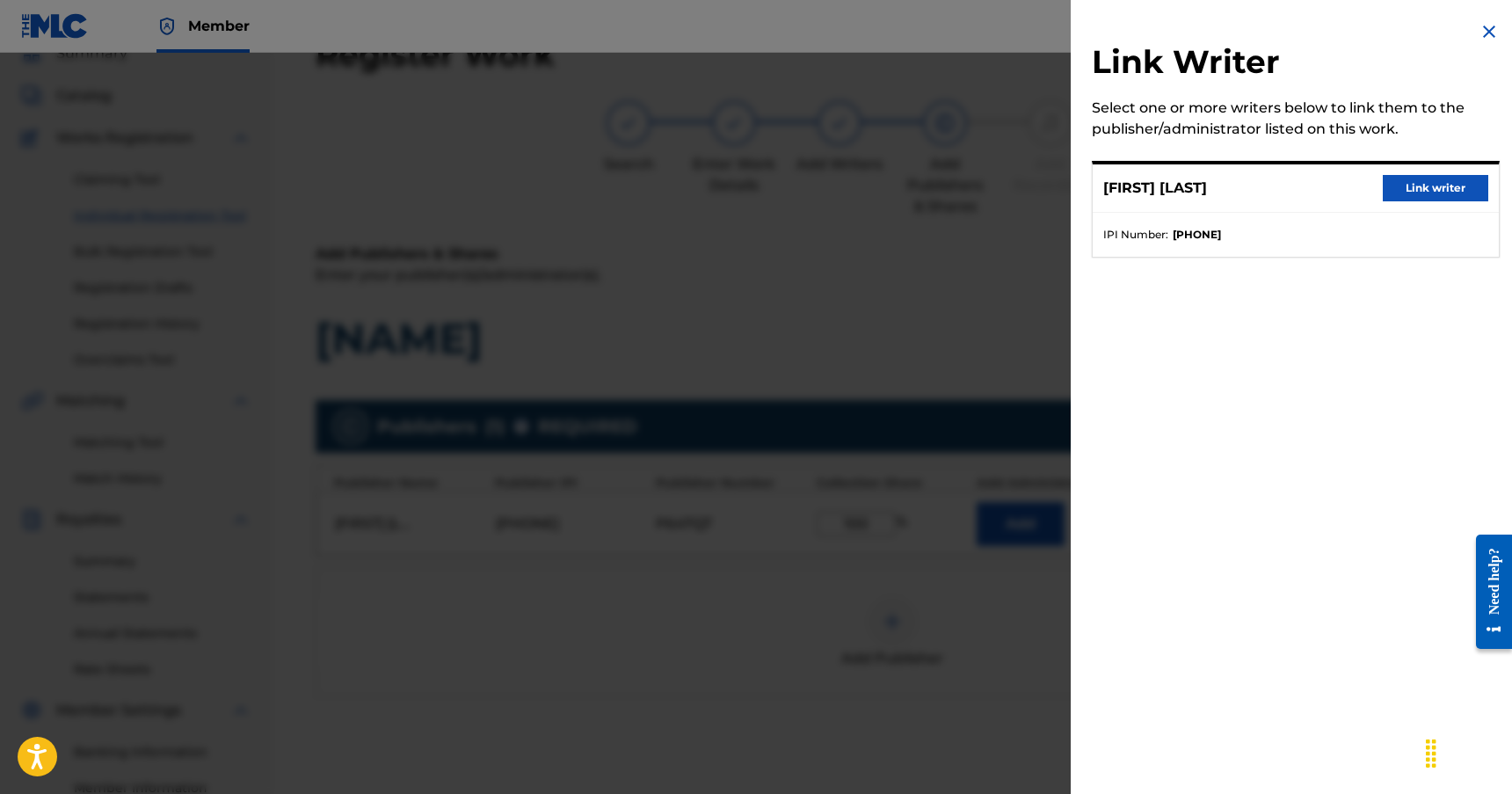 click on "Link writer" at bounding box center (1436, 188) 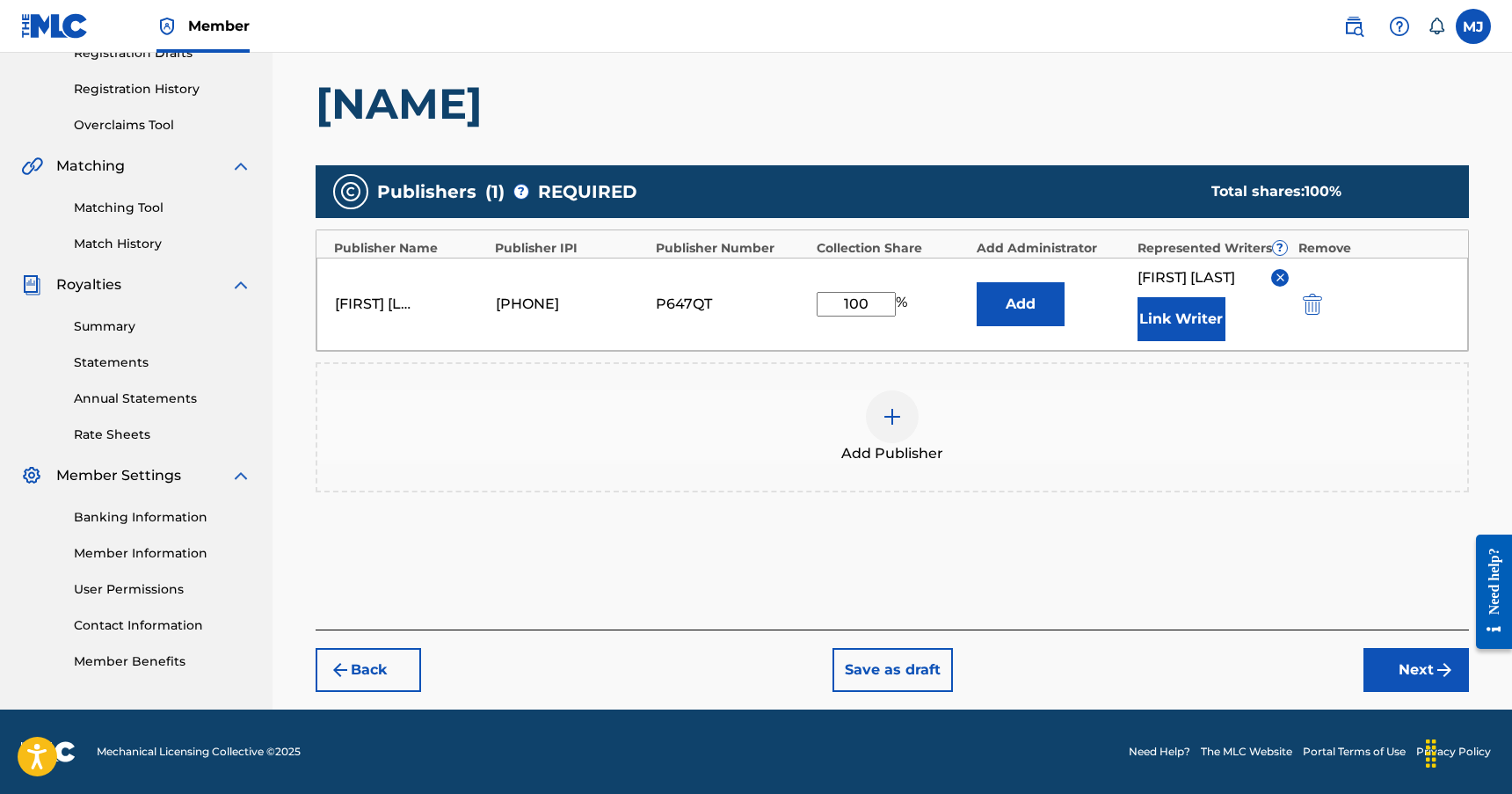 click on "Next" at bounding box center (1416, 670) 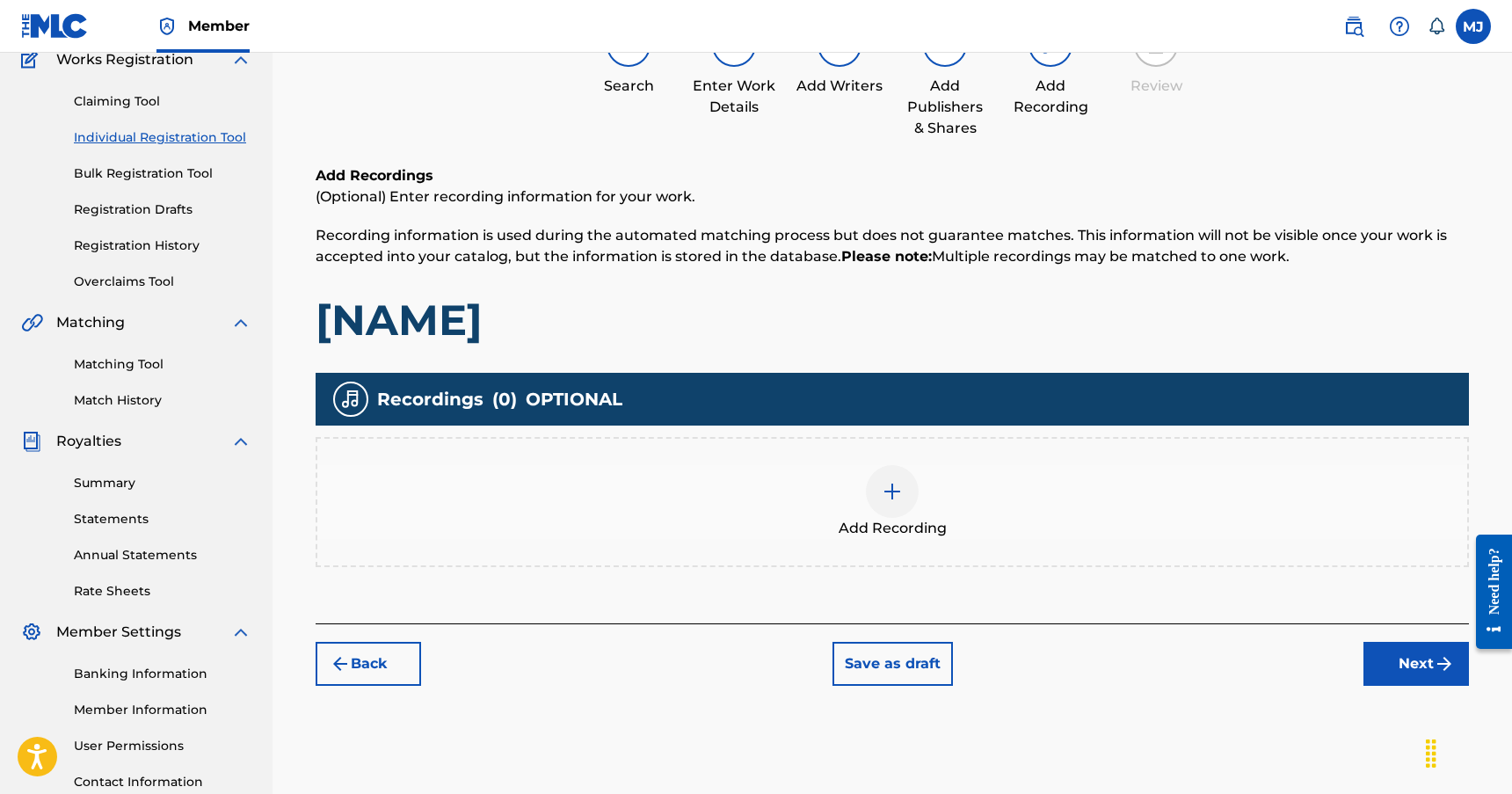 scroll, scrollTop: 79, scrollLeft: 0, axis: vertical 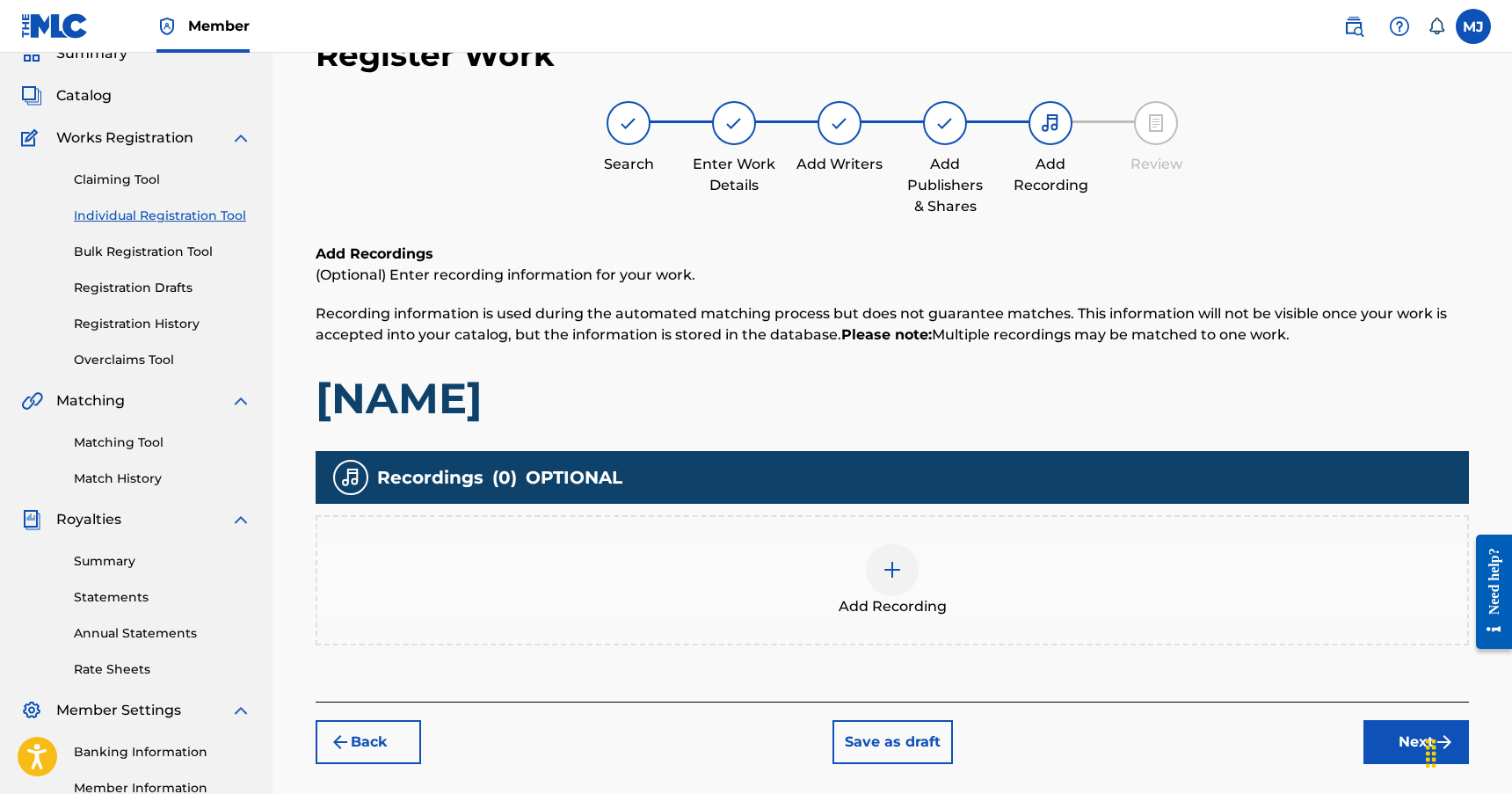 click at bounding box center (892, 570) 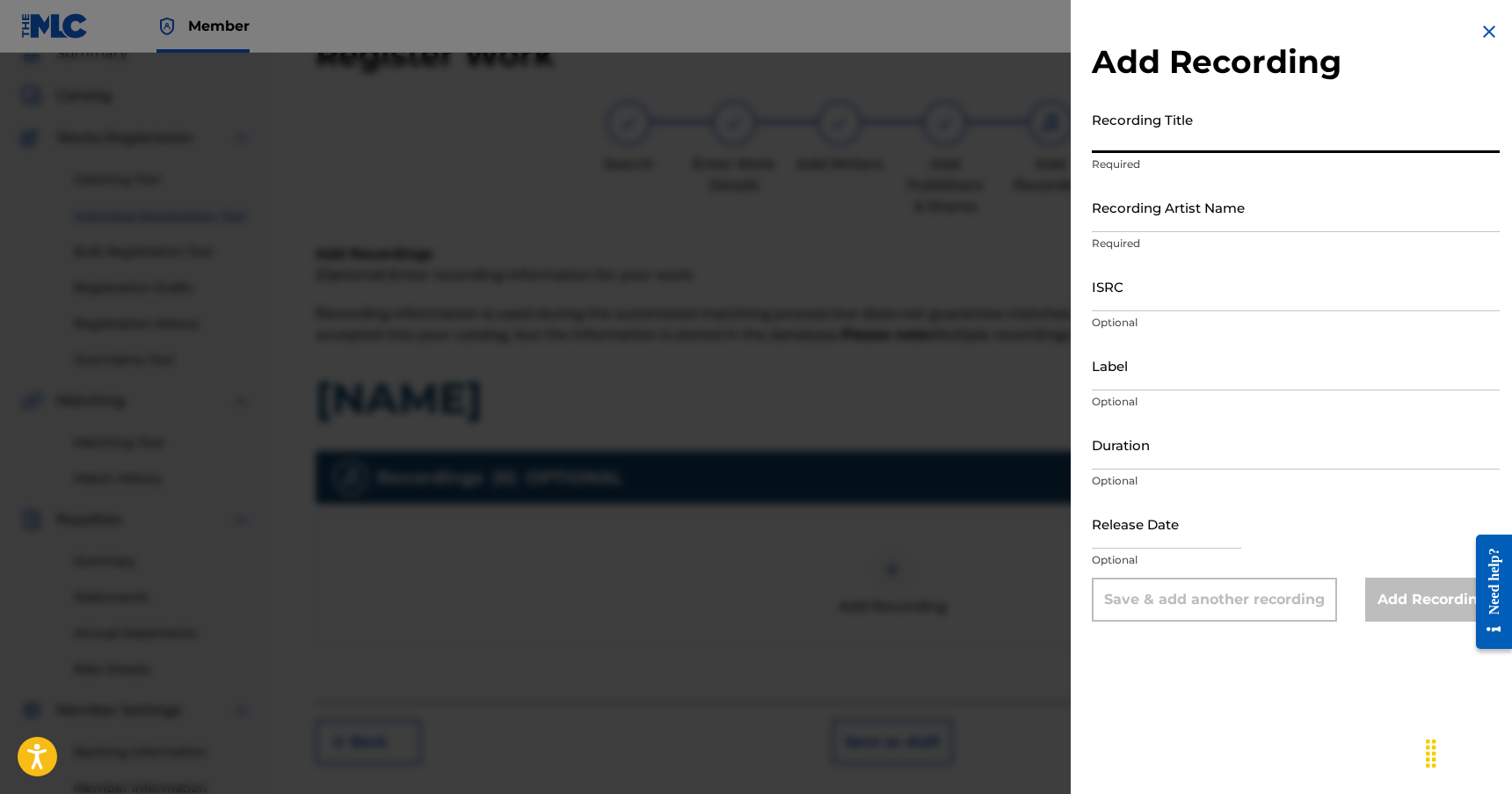 click on "Recording Title" at bounding box center (1296, 127) 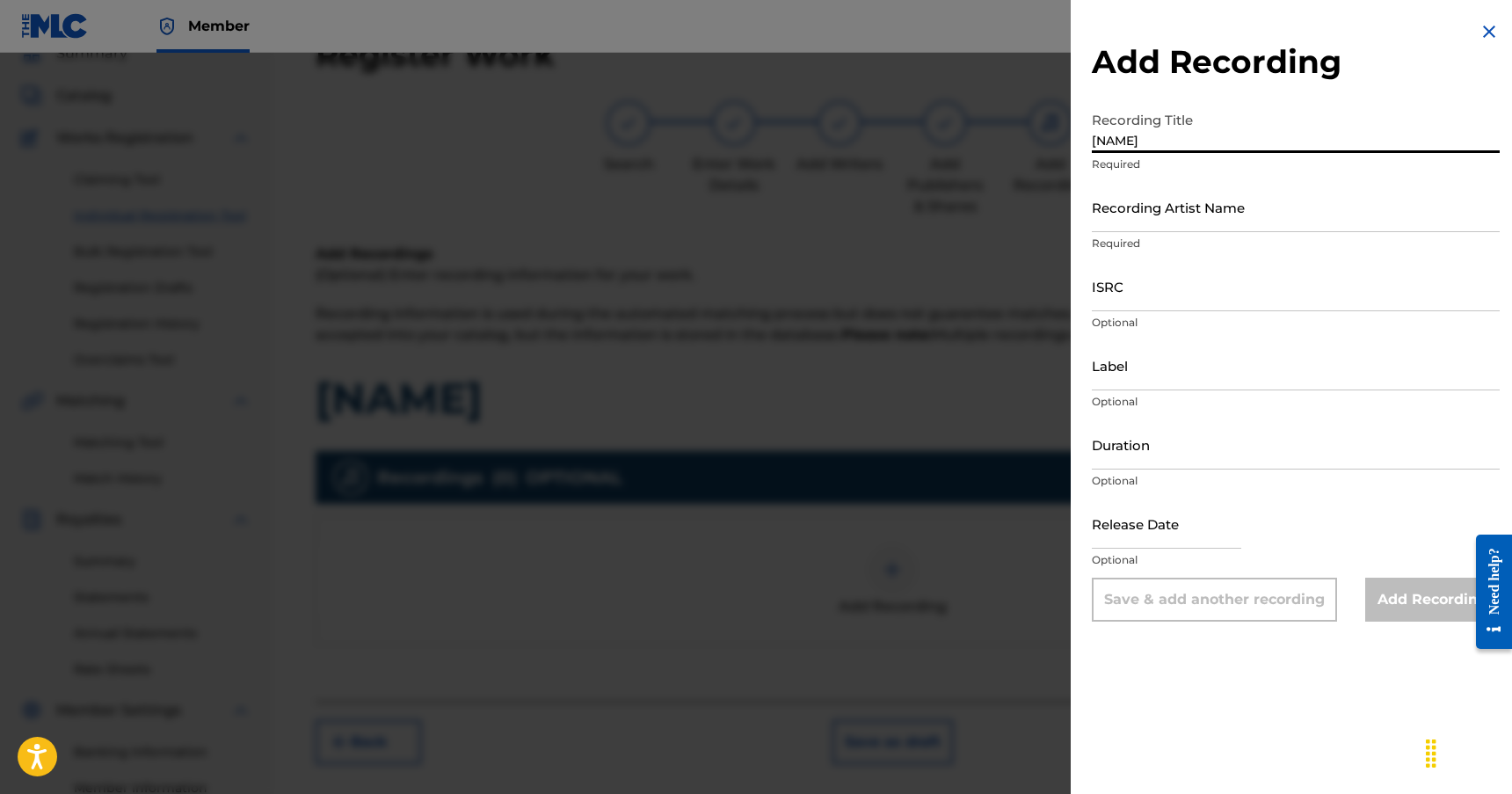 type on "[NAME]" 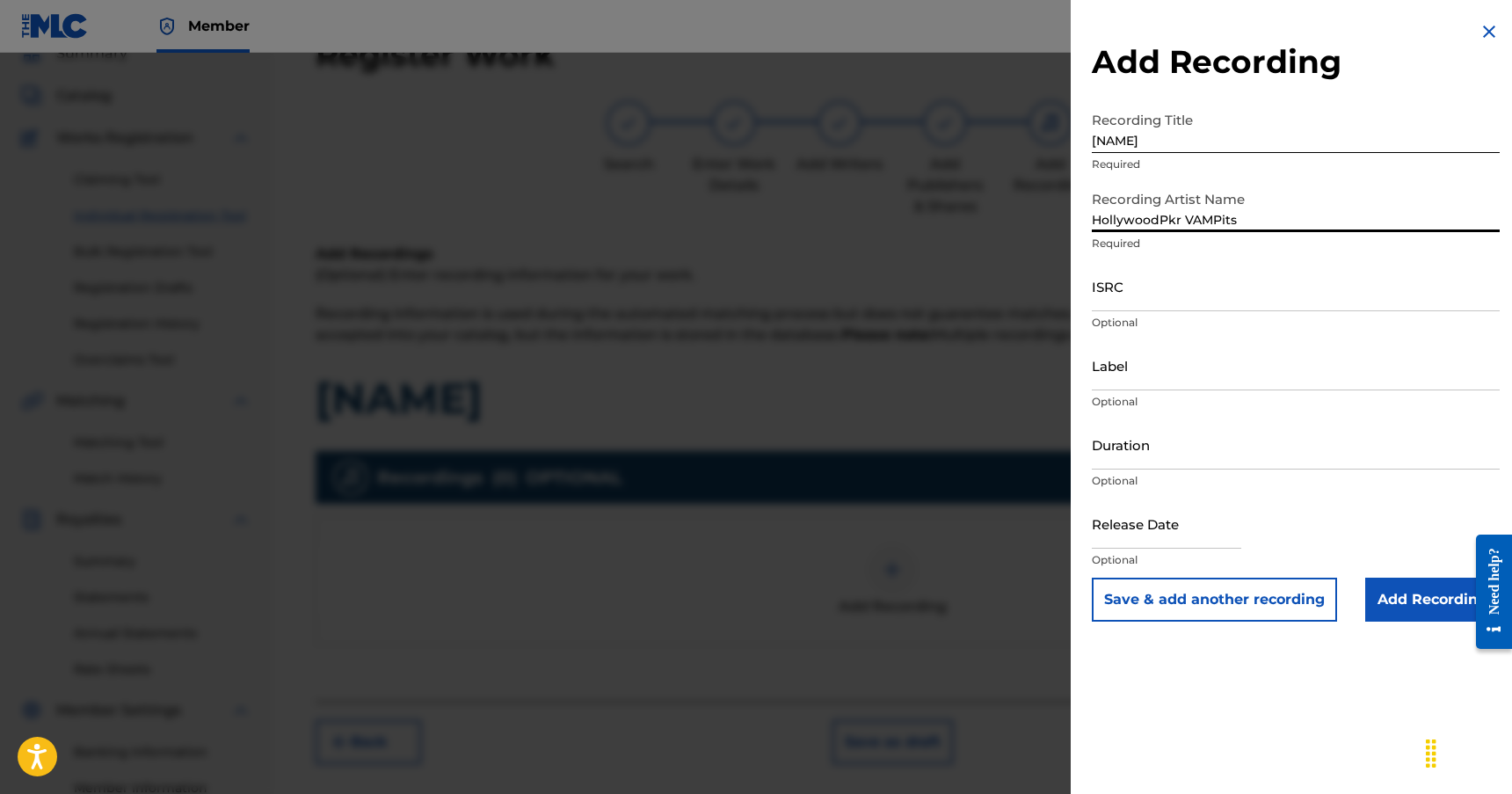 type on "HollywoodPkr VAMPits" 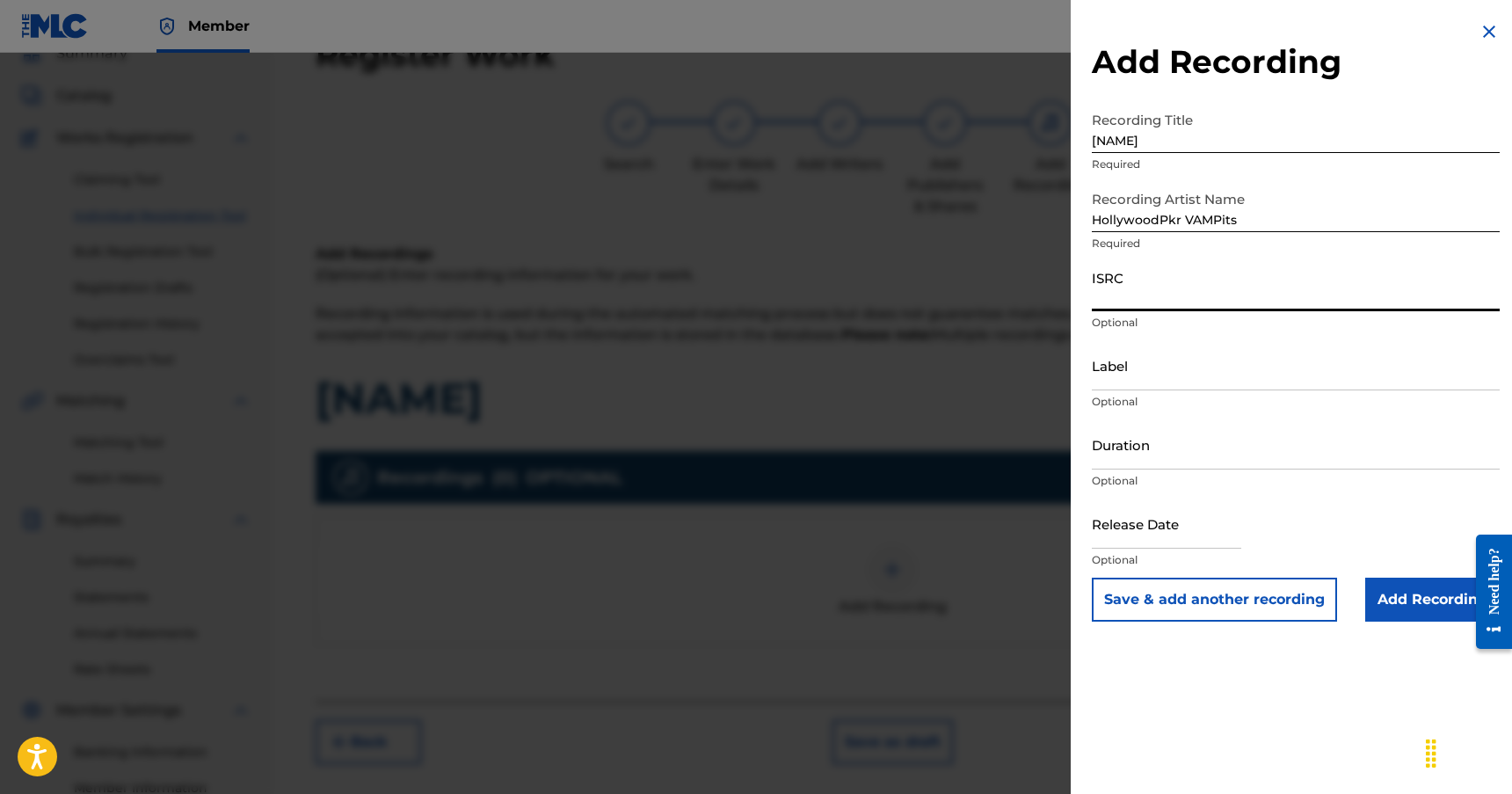 click on "ISRC" at bounding box center [1296, 286] 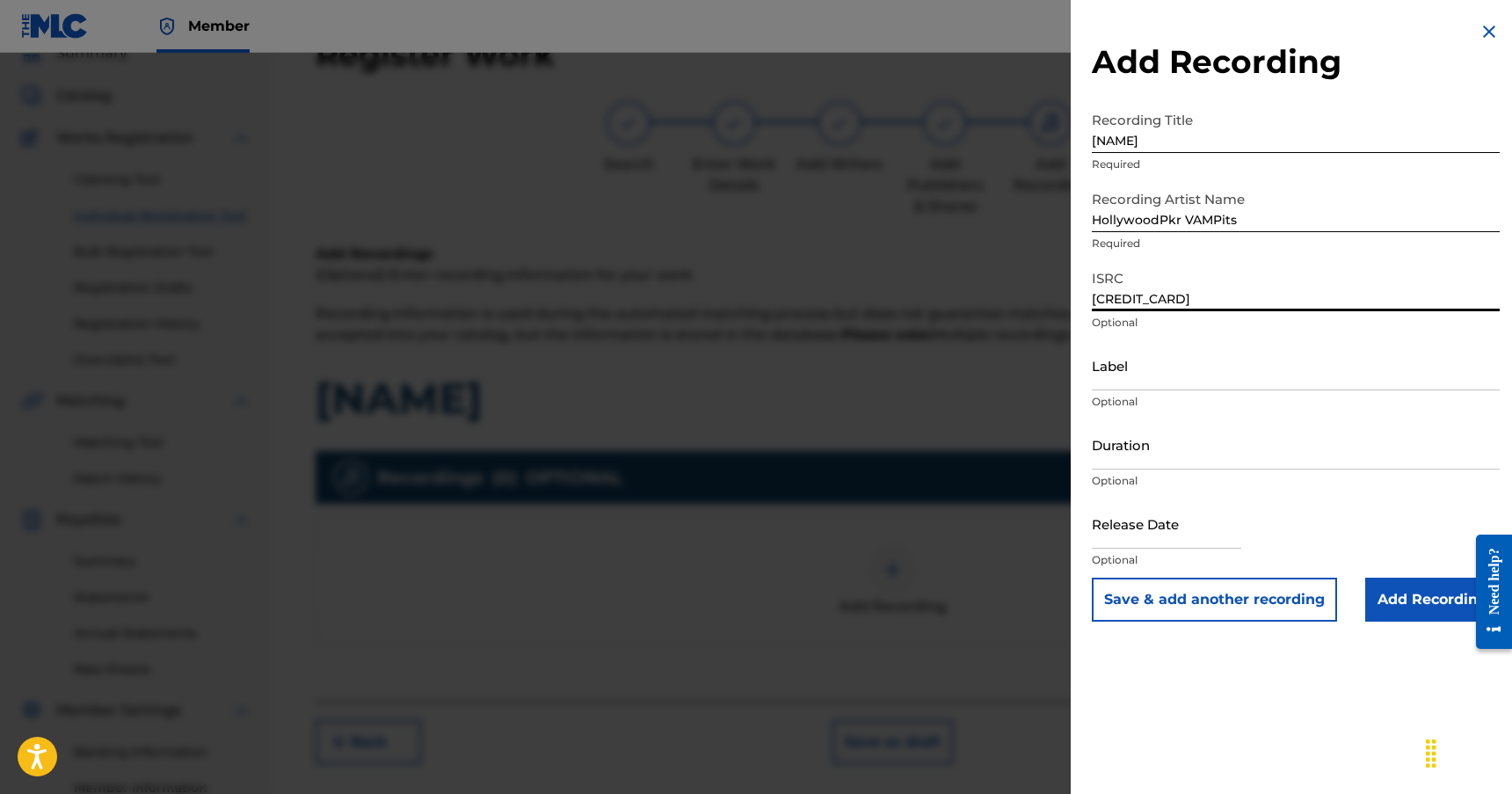 type on "[CREDIT_CARD]" 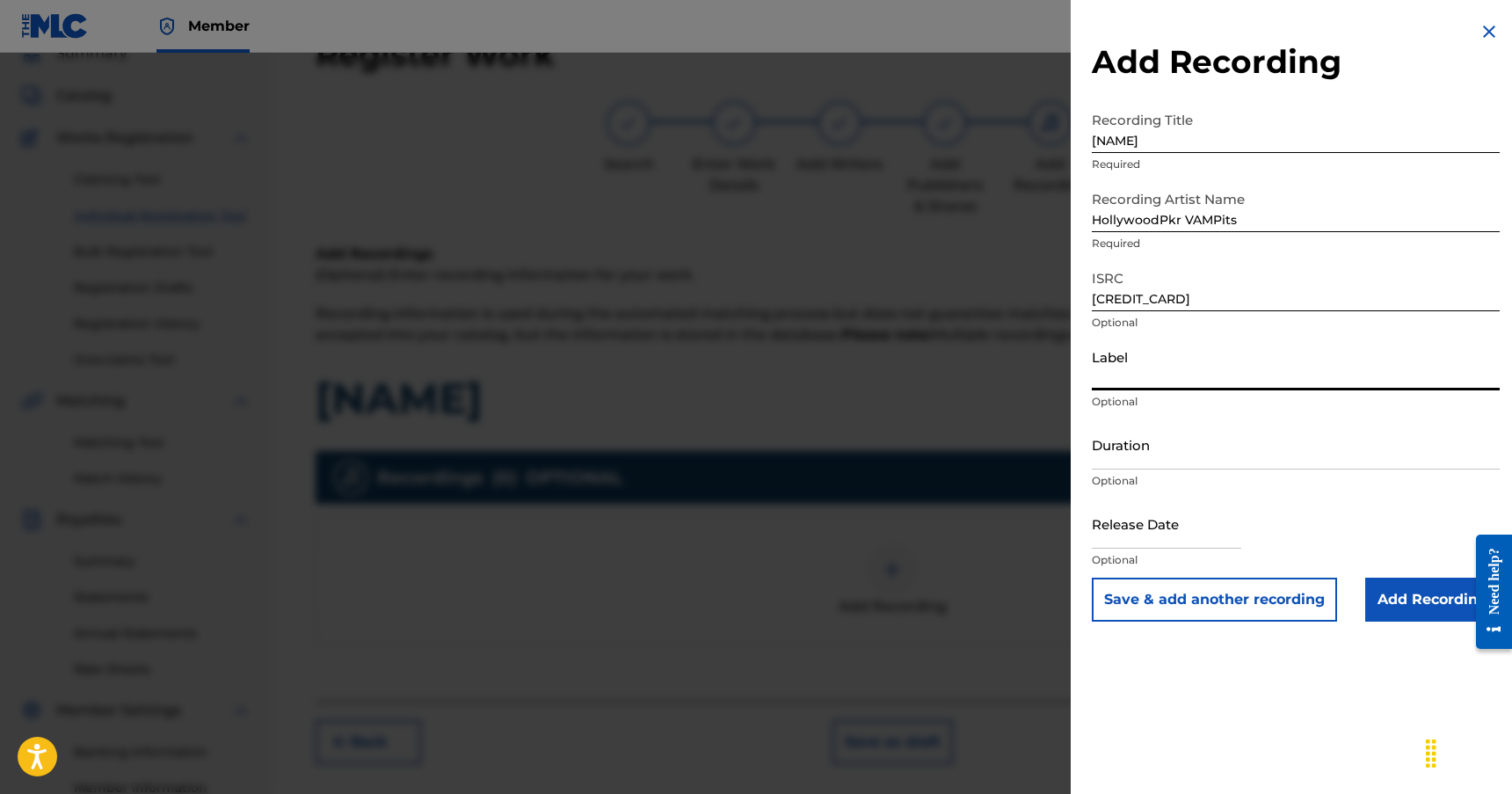 click on "Label" at bounding box center (1296, 365) 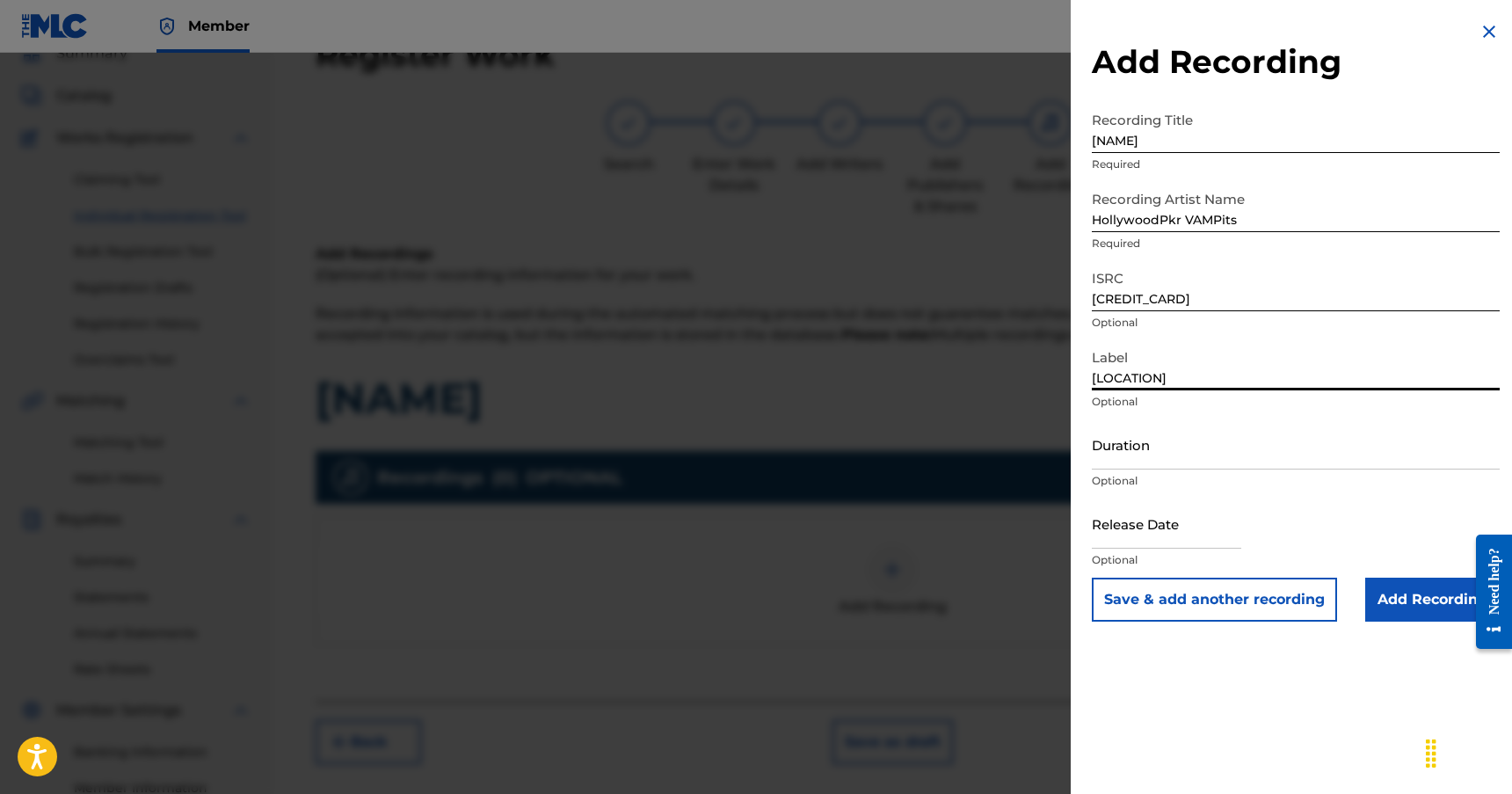 type on "[LOCATION]" 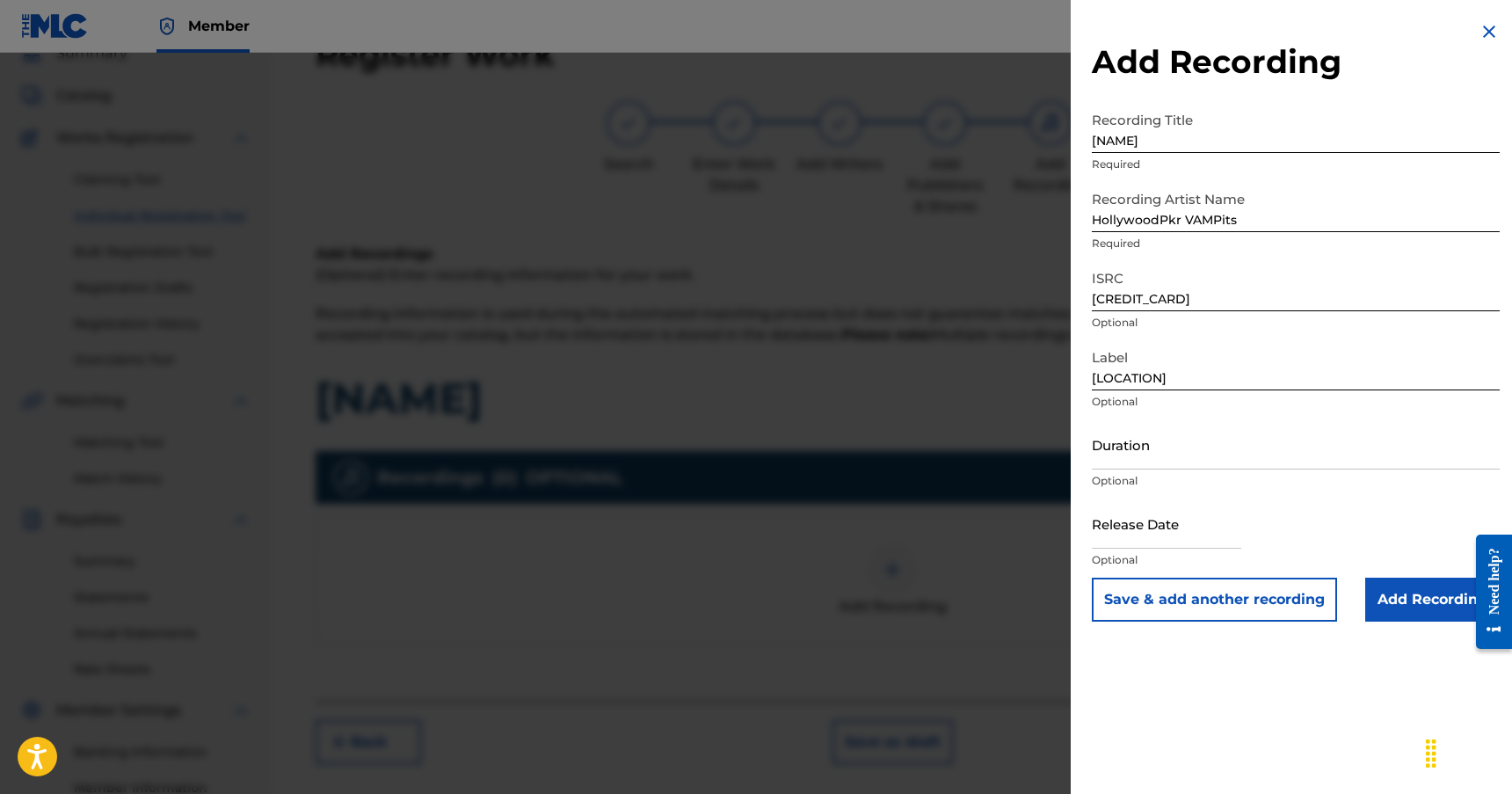 click on "[NAME]" at bounding box center (1296, 127) 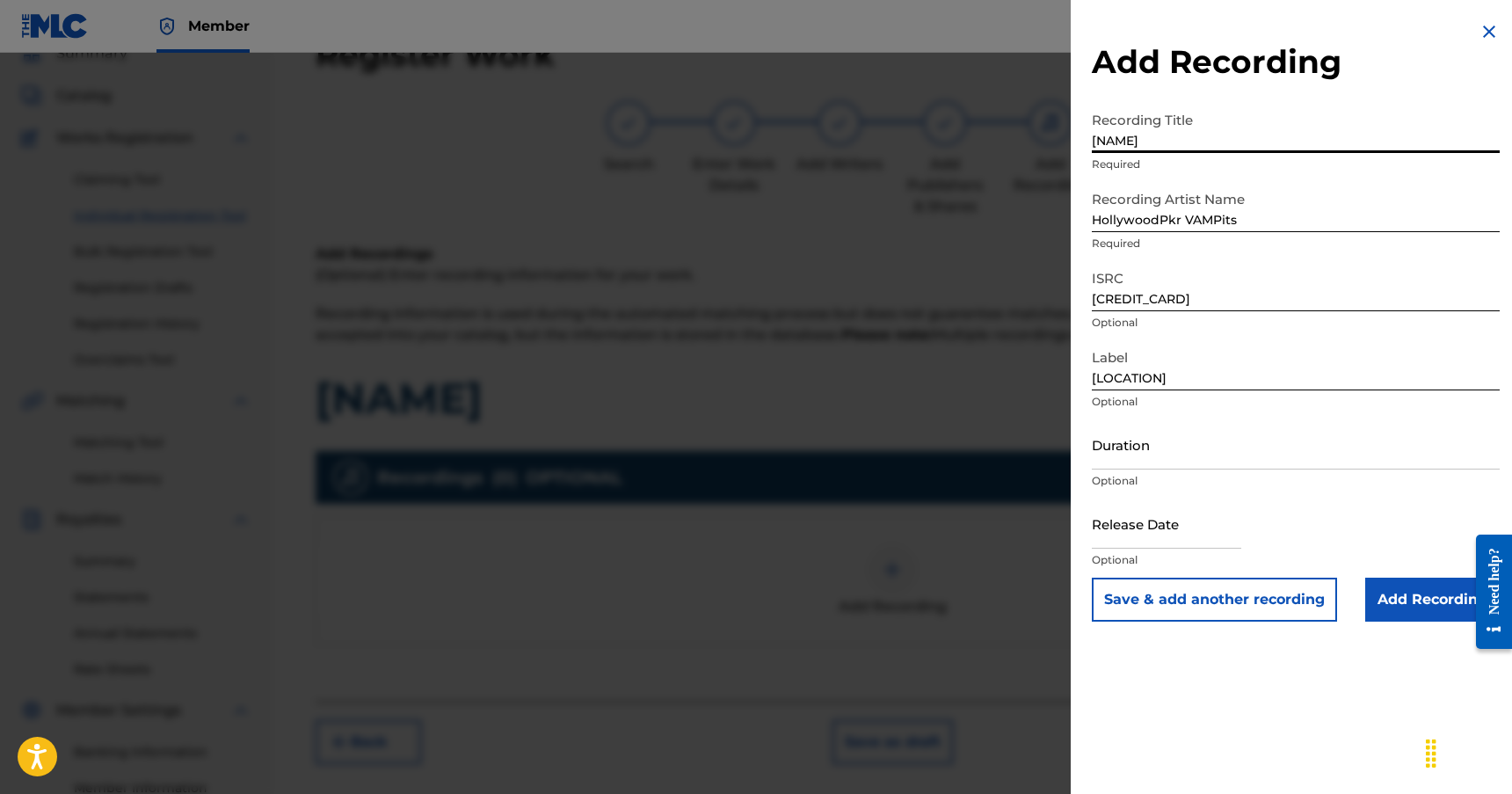 click on "Duration" at bounding box center [1296, 444] 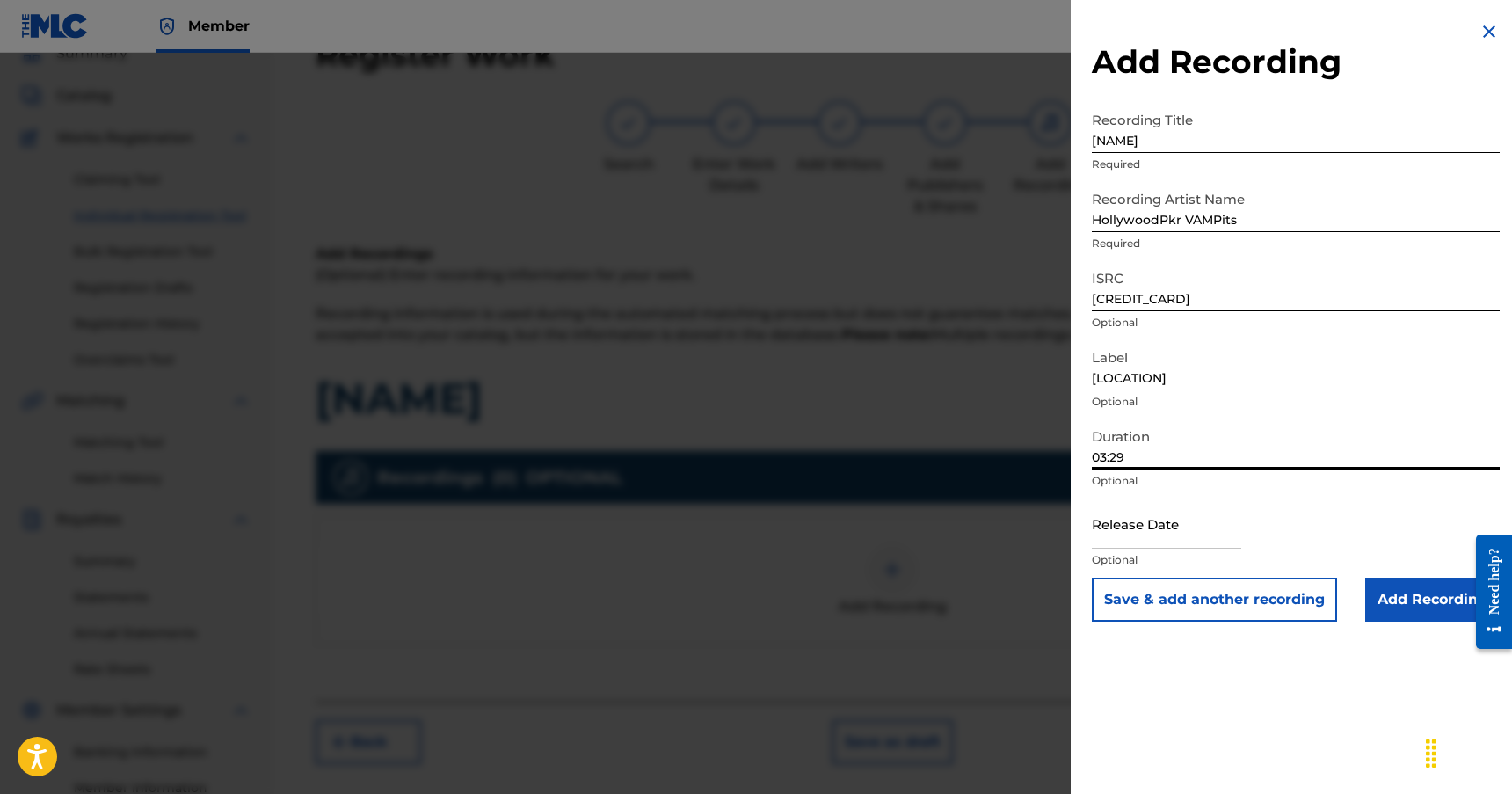 type on "03:29" 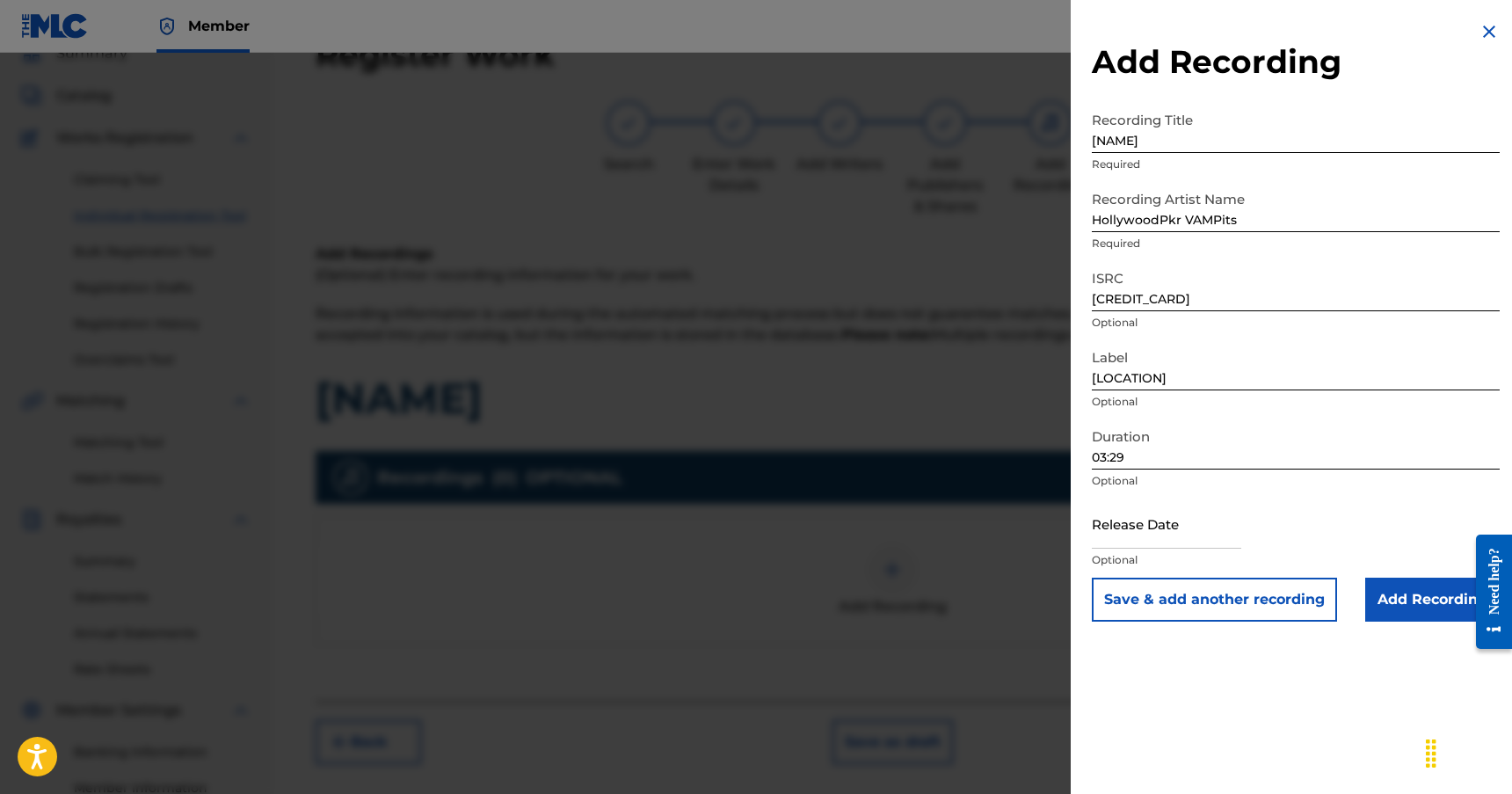 click at bounding box center (1167, 523) 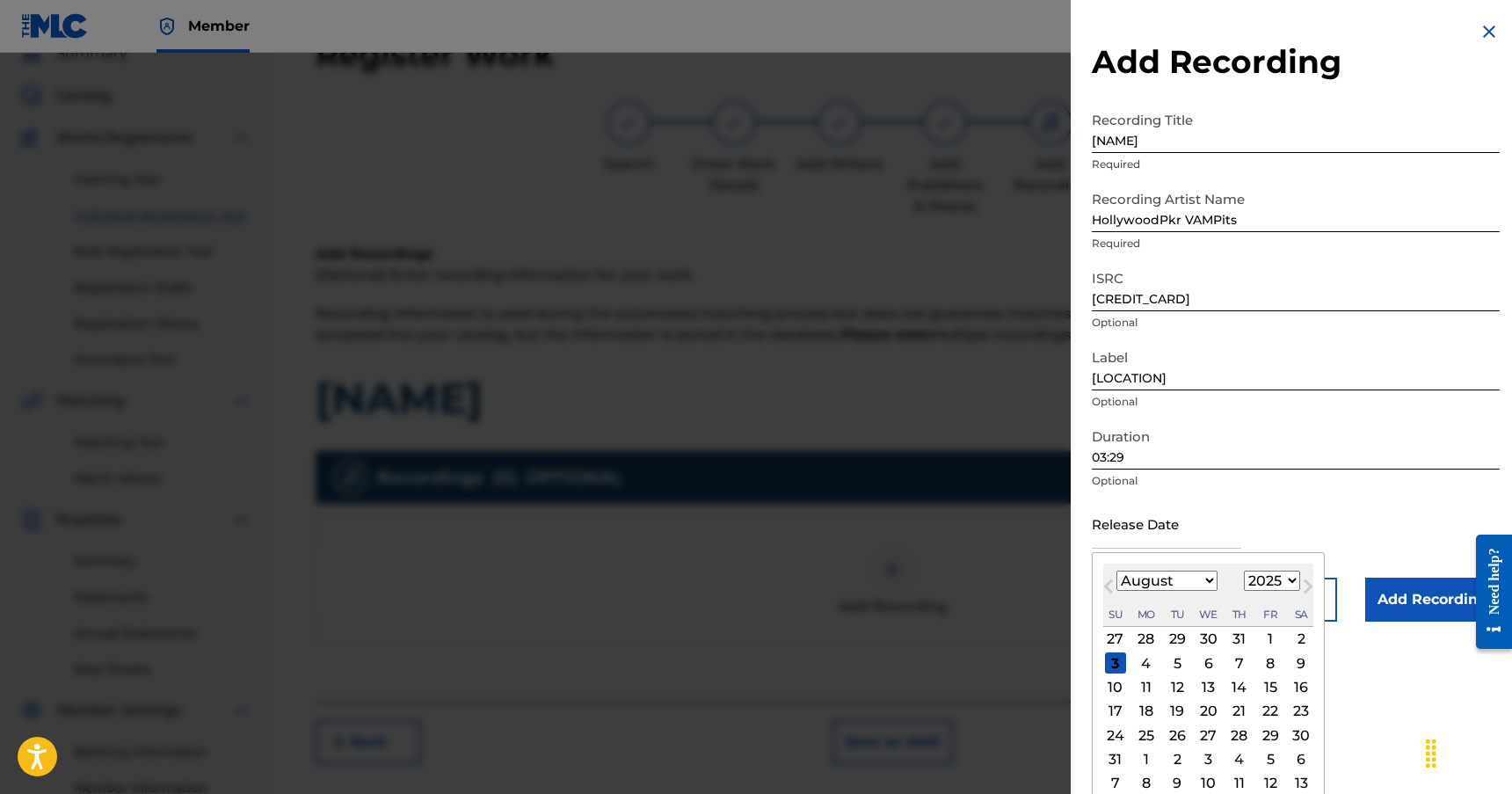 click on "January February March April May June July August September October November December" at bounding box center (1167, 580) 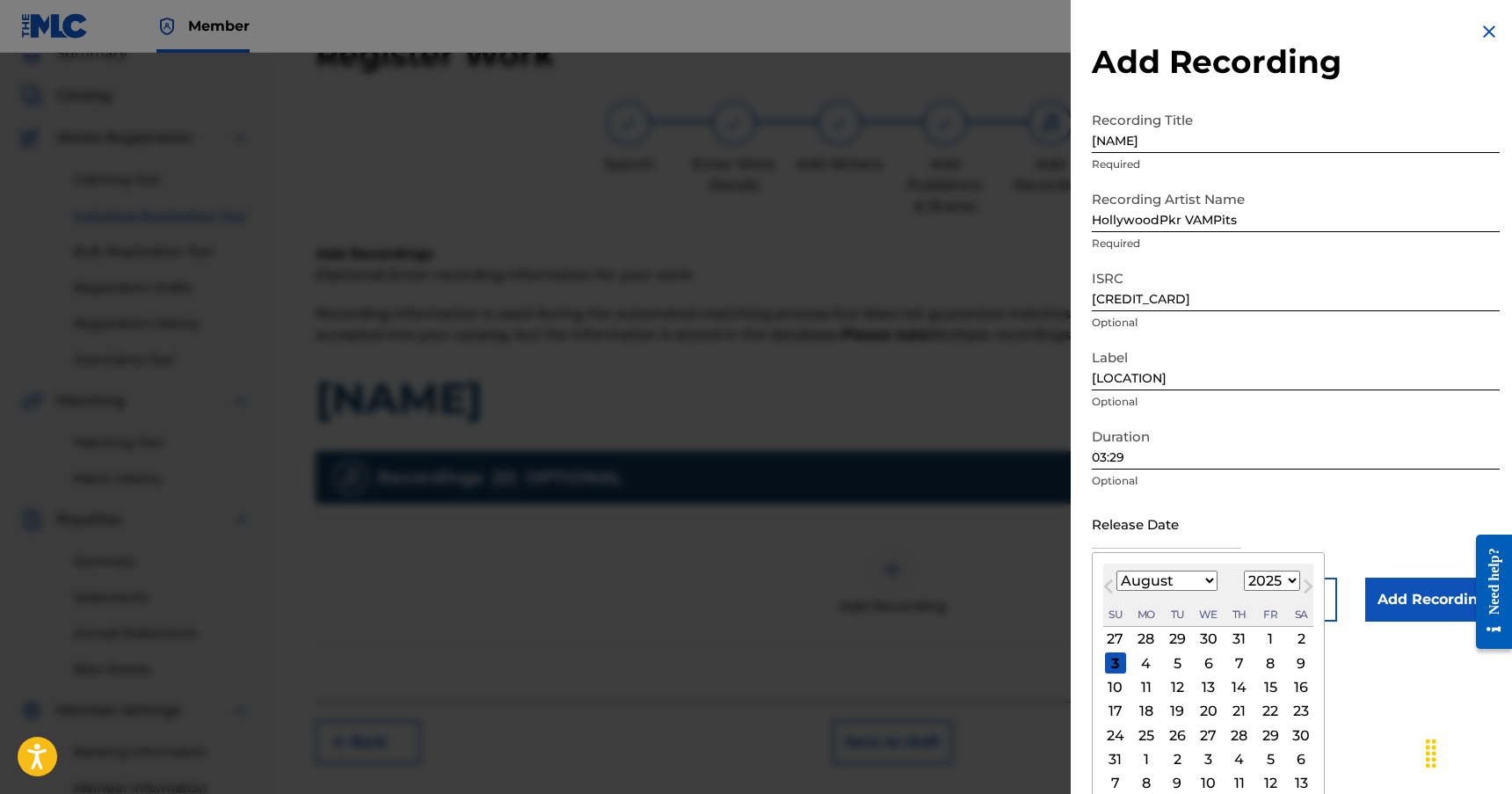 select on "5" 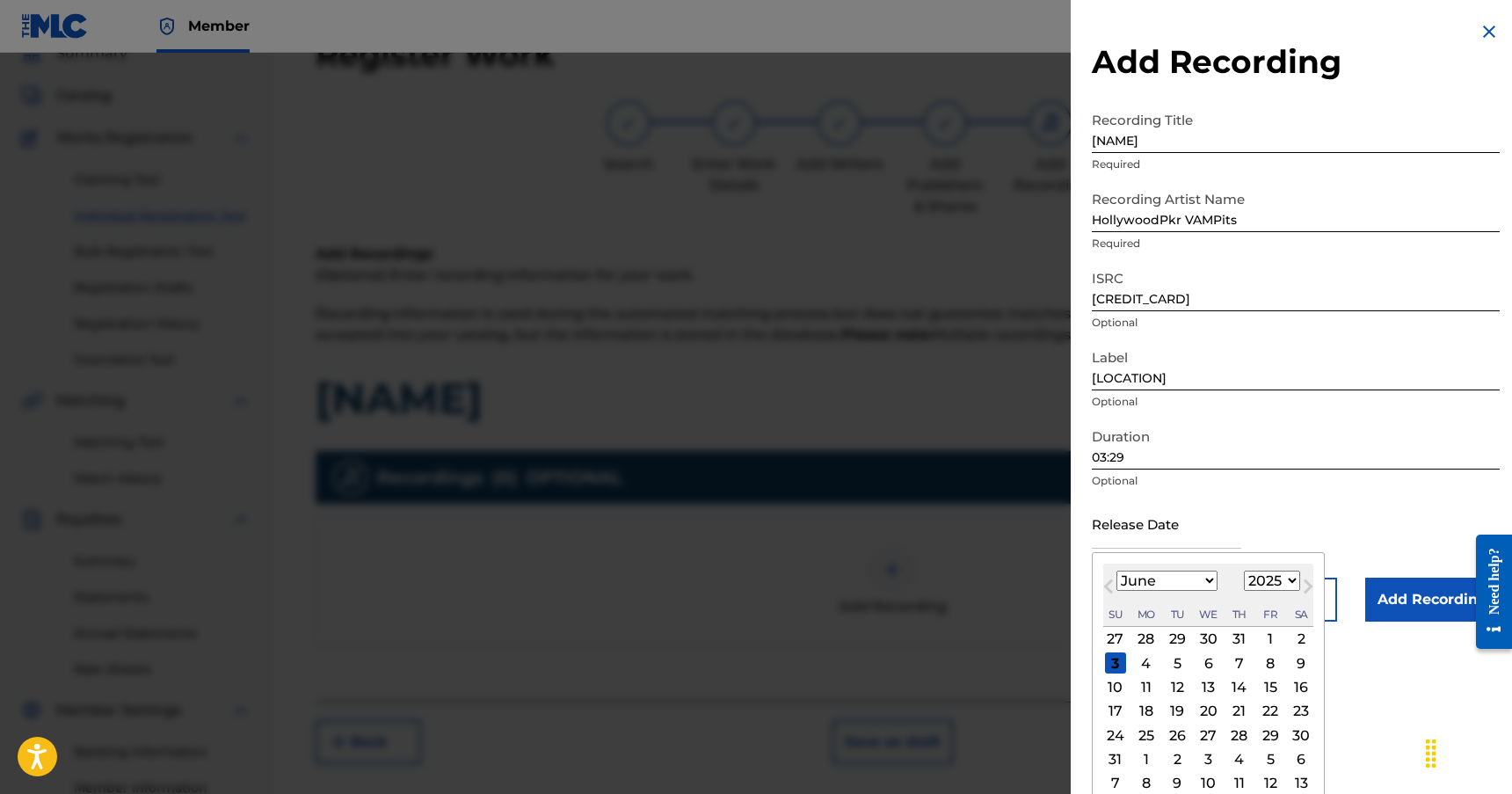 click on "January February March April May June July August September October November December" at bounding box center (1167, 580) 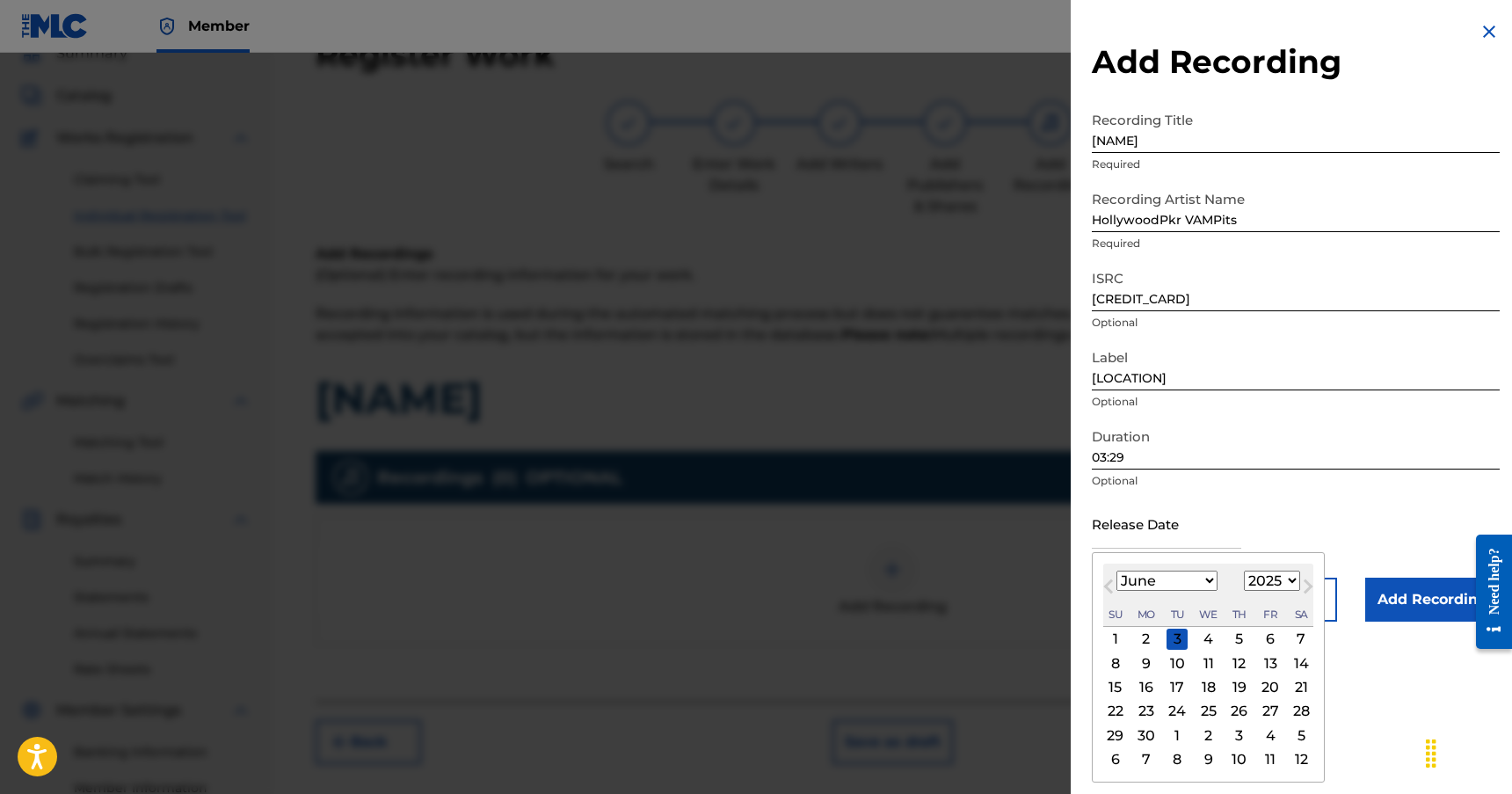 click on "12" at bounding box center [1239, 663] 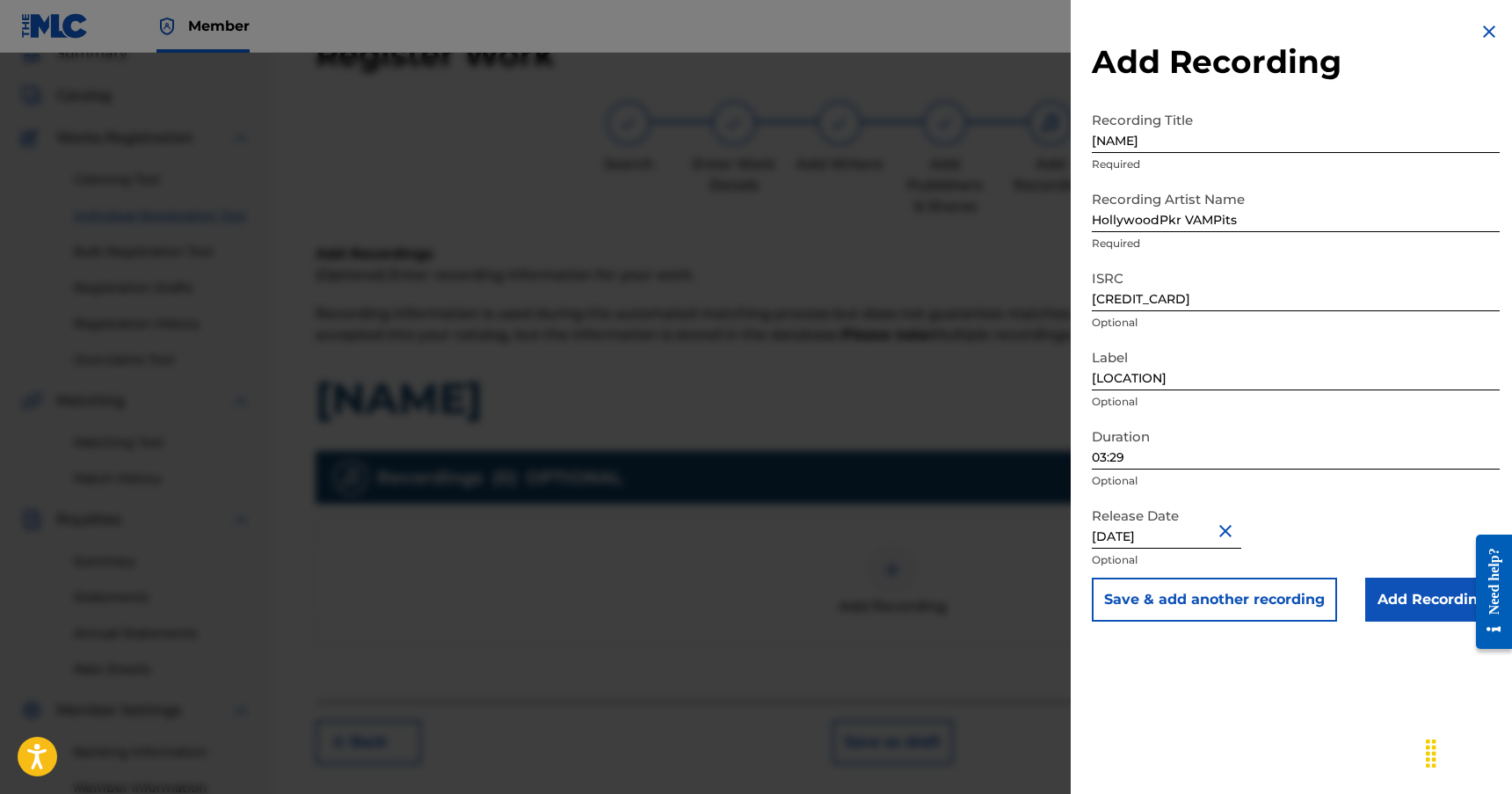 click on "Add Recording" at bounding box center (1432, 600) 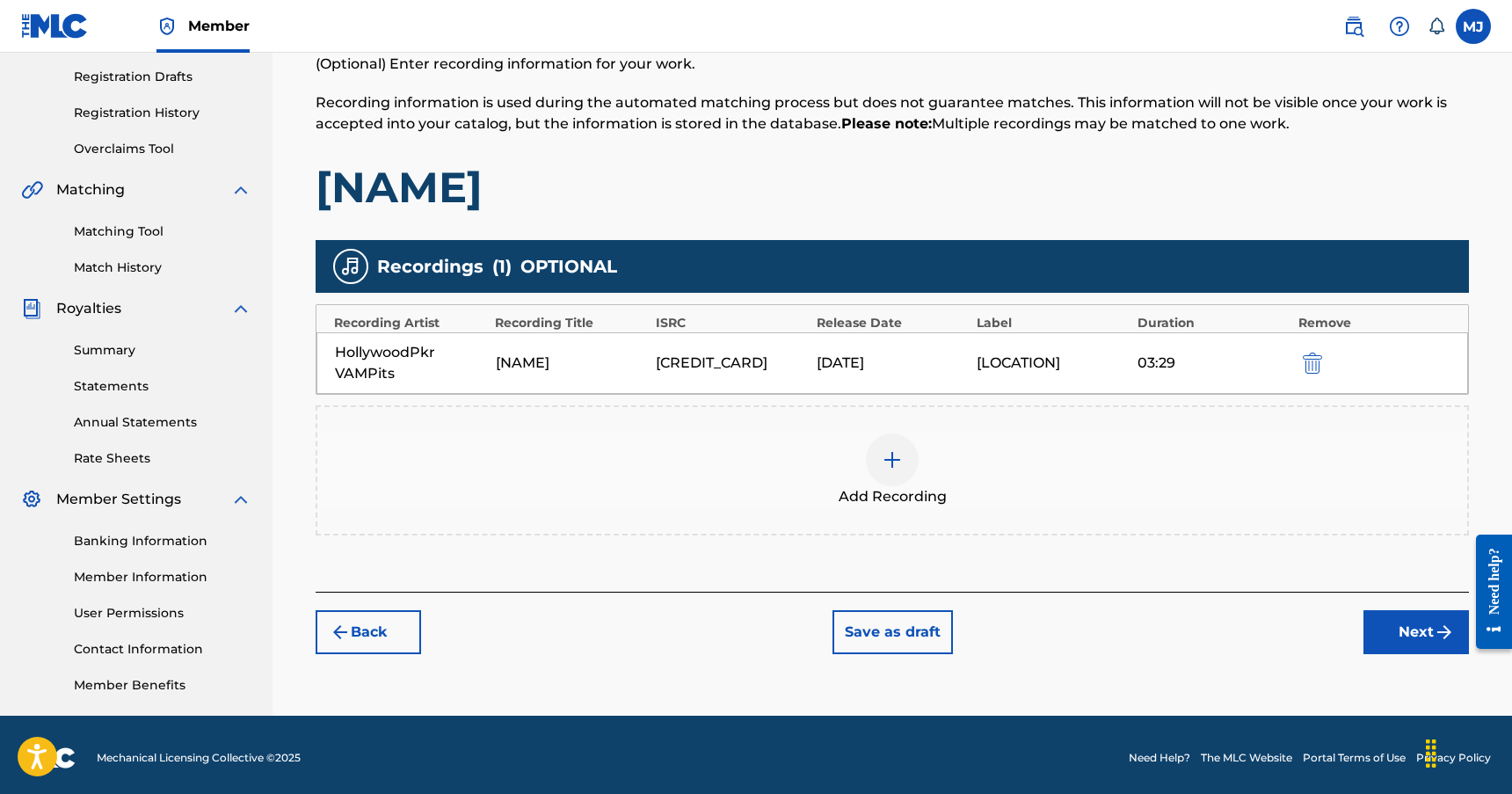 scroll, scrollTop: 296, scrollLeft: 0, axis: vertical 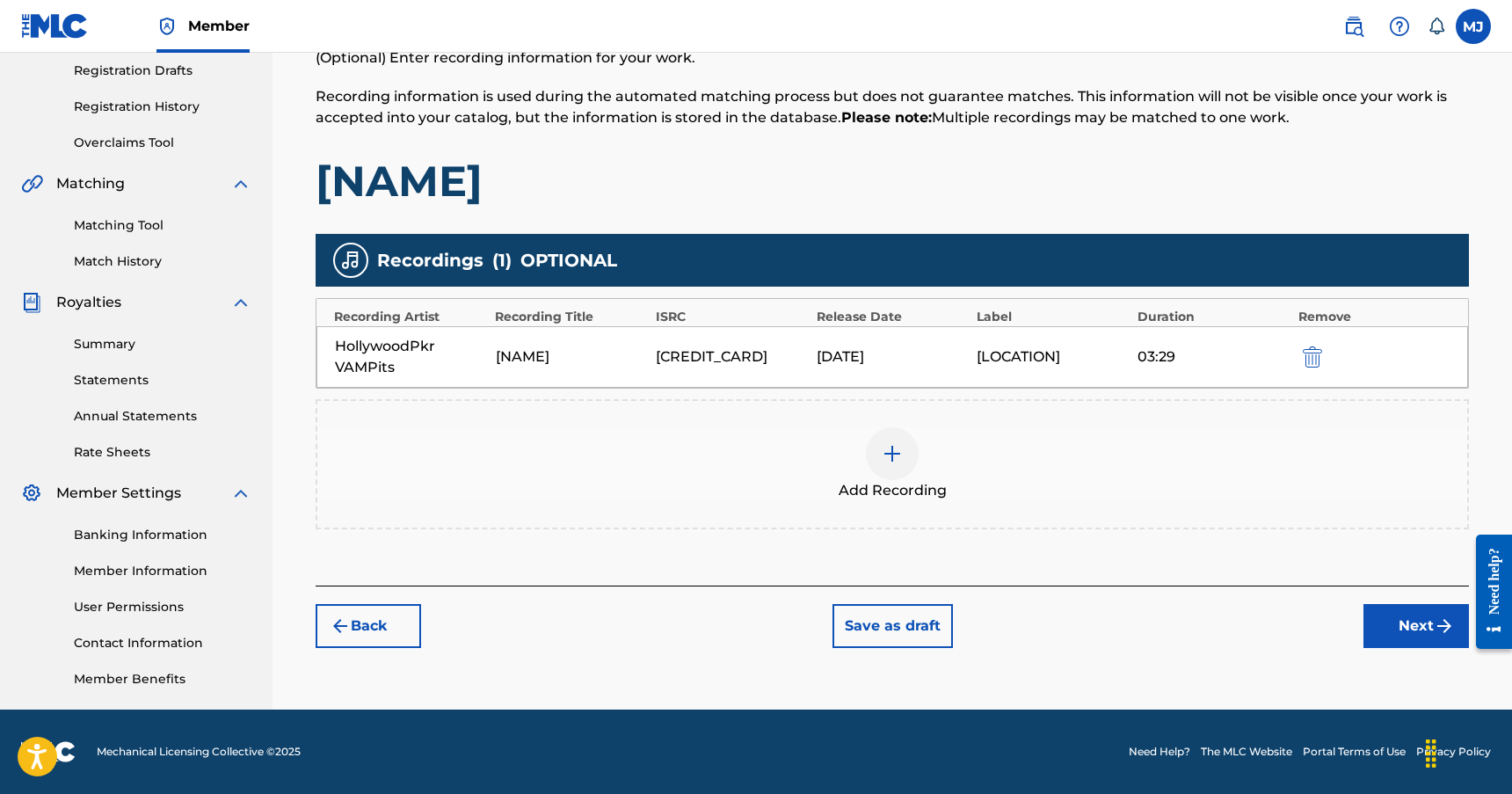 click on "Next" at bounding box center (1416, 626) 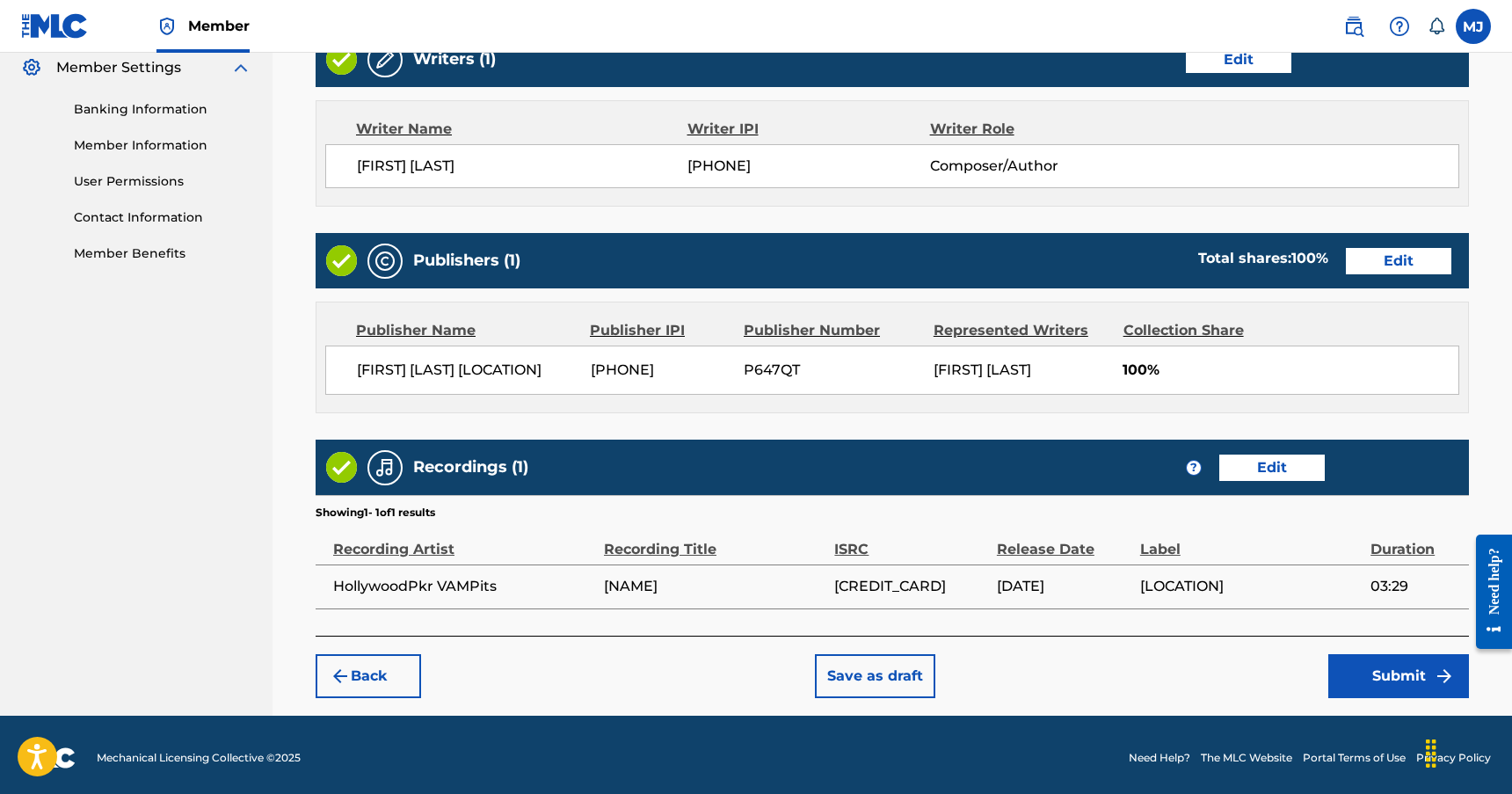scroll, scrollTop: 728, scrollLeft: 0, axis: vertical 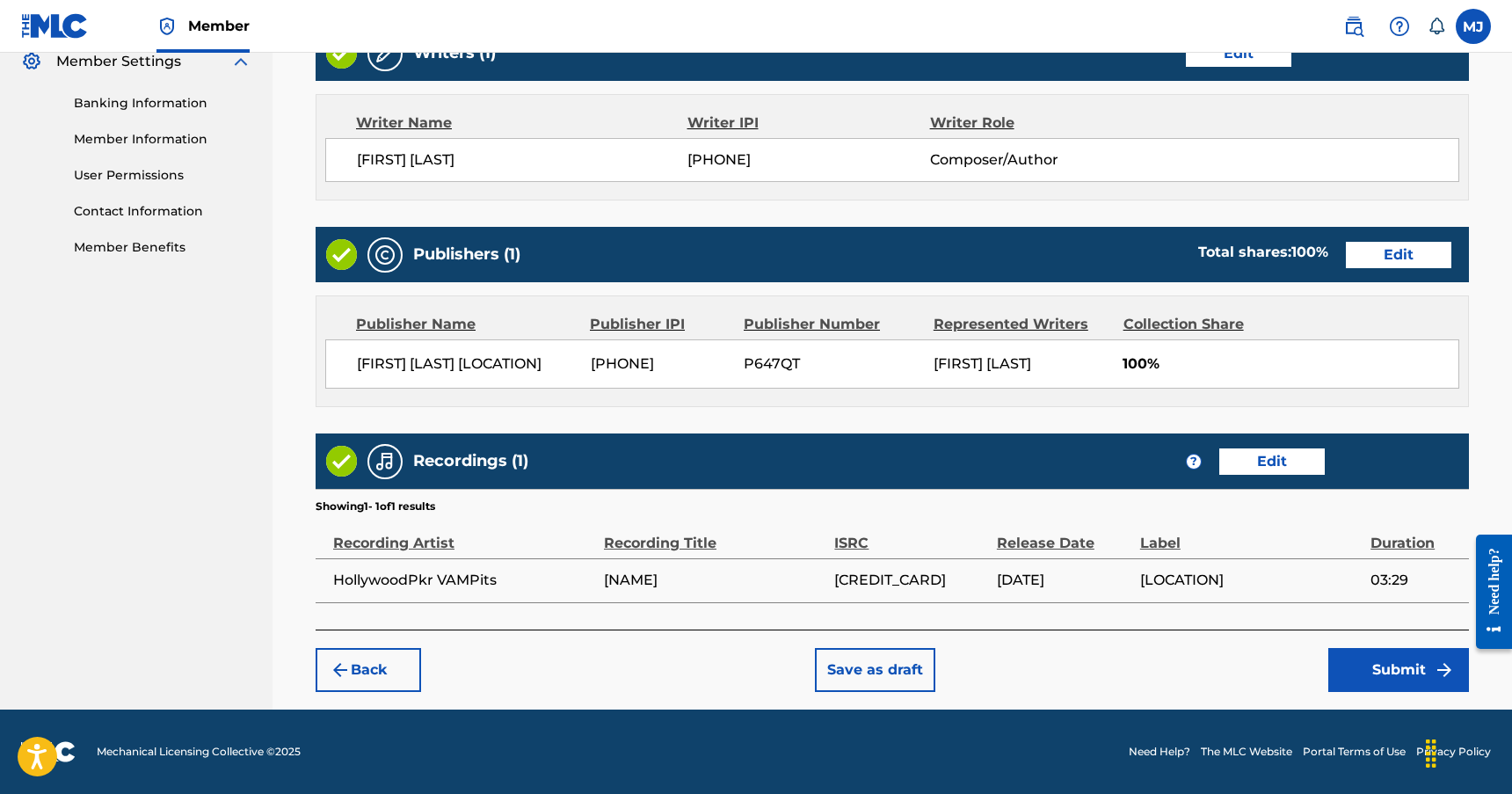 click on "Submit" at bounding box center (1399, 670) 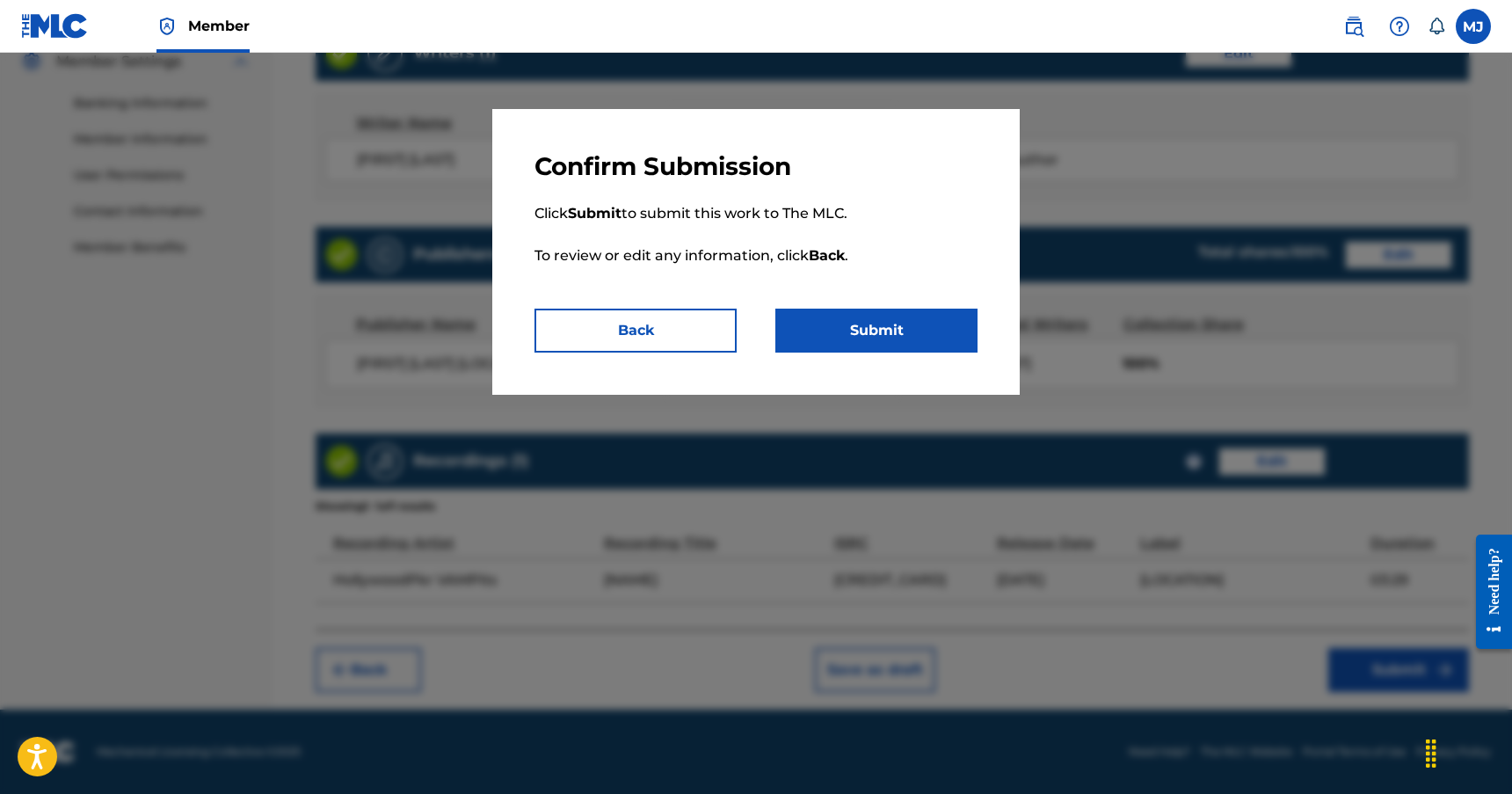 click on "Submit" at bounding box center [876, 331] 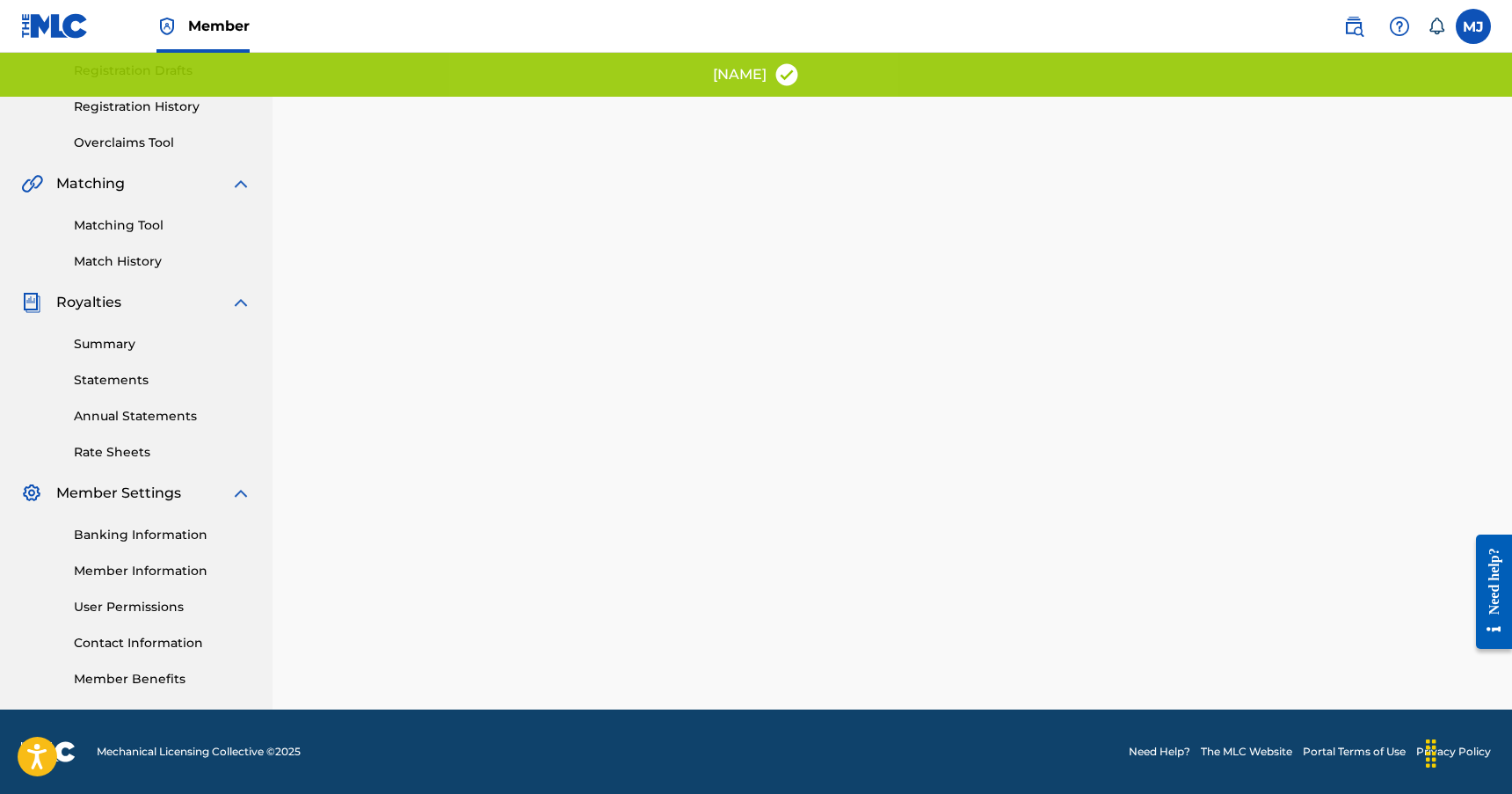 scroll, scrollTop: 0, scrollLeft: 0, axis: both 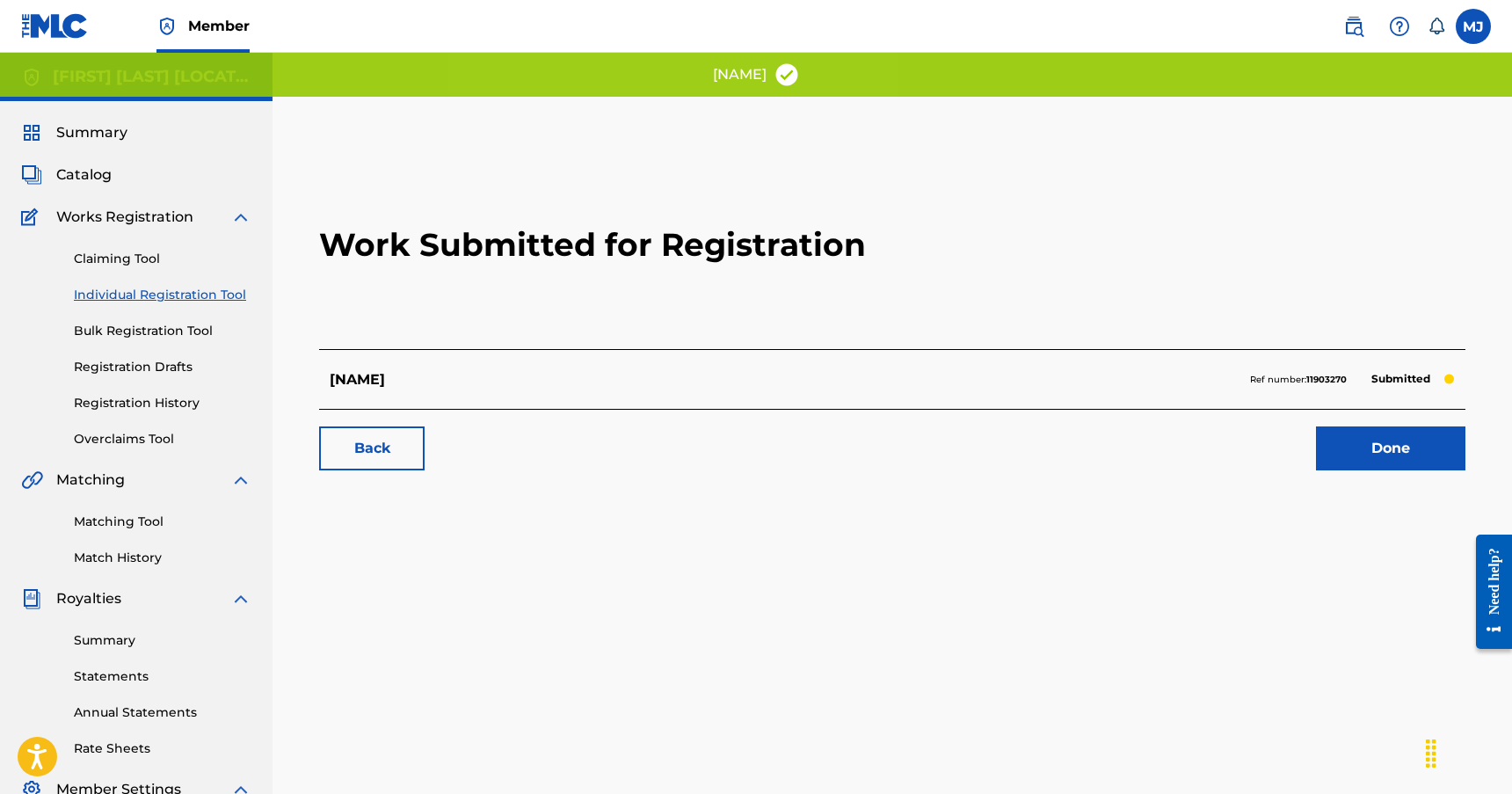 click on "Summary" at bounding box center (91, 133) 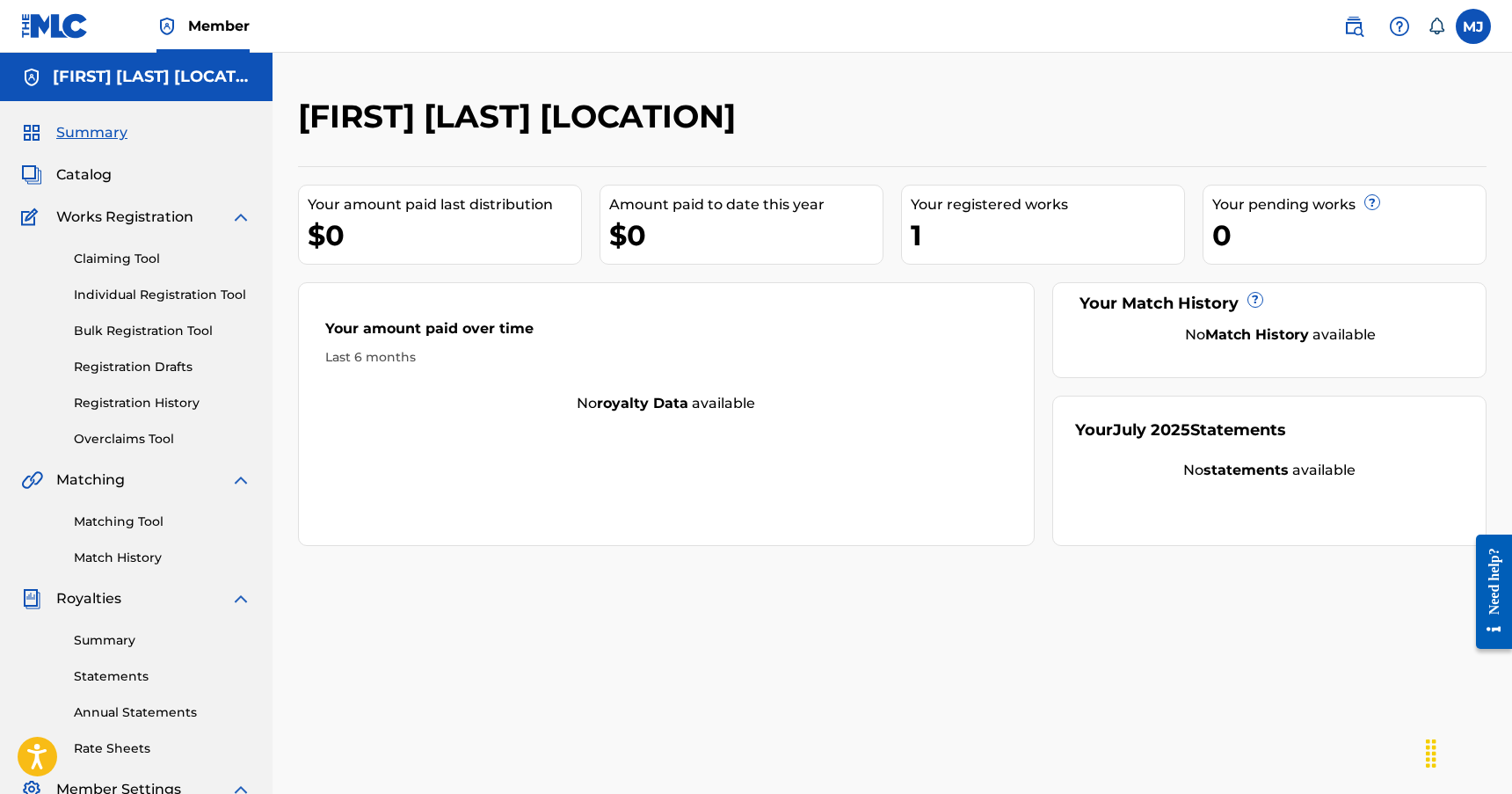 click on "Catalog" at bounding box center (84, 175) 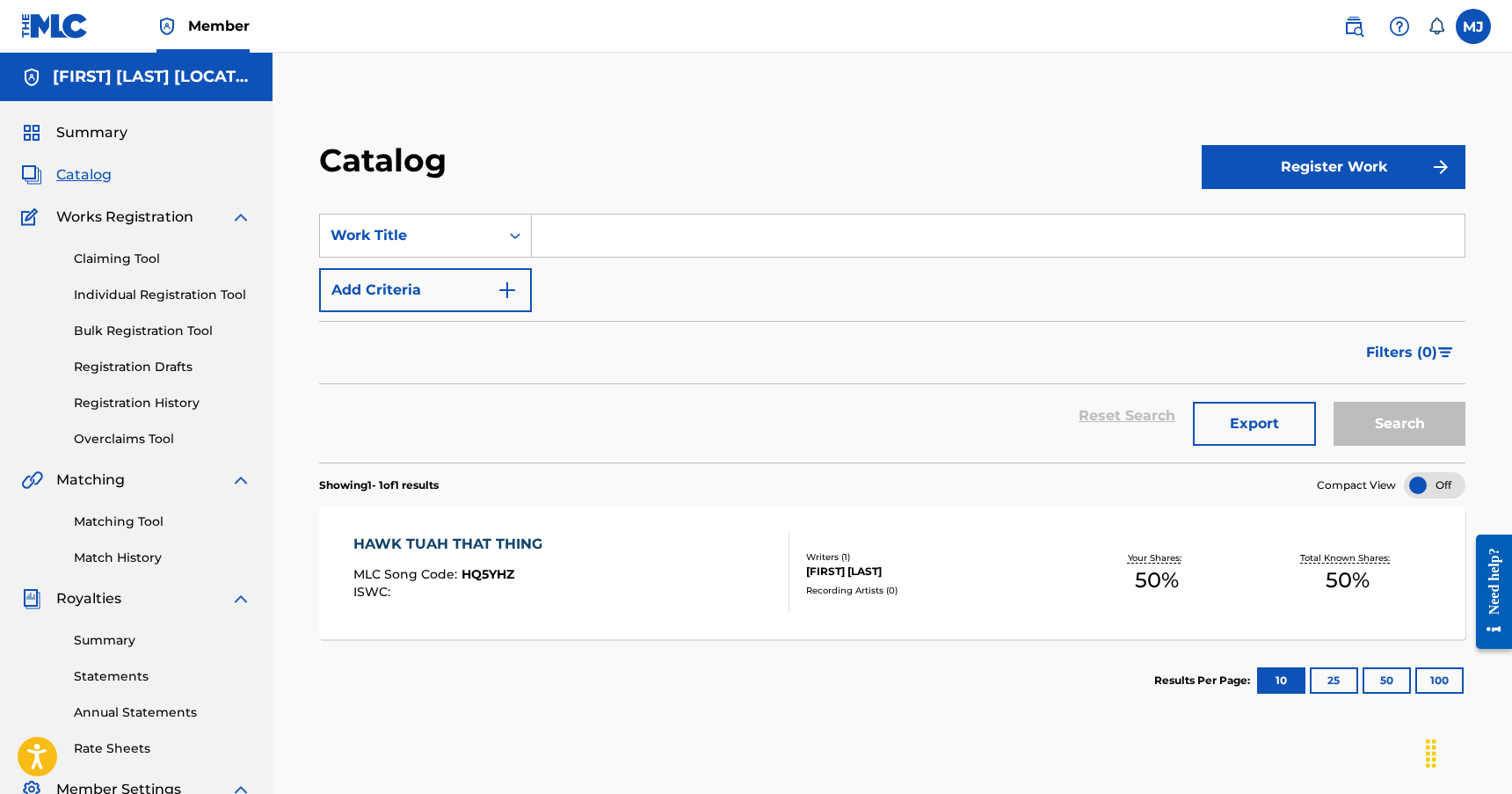 click on "Register Work" at bounding box center [1334, 167] 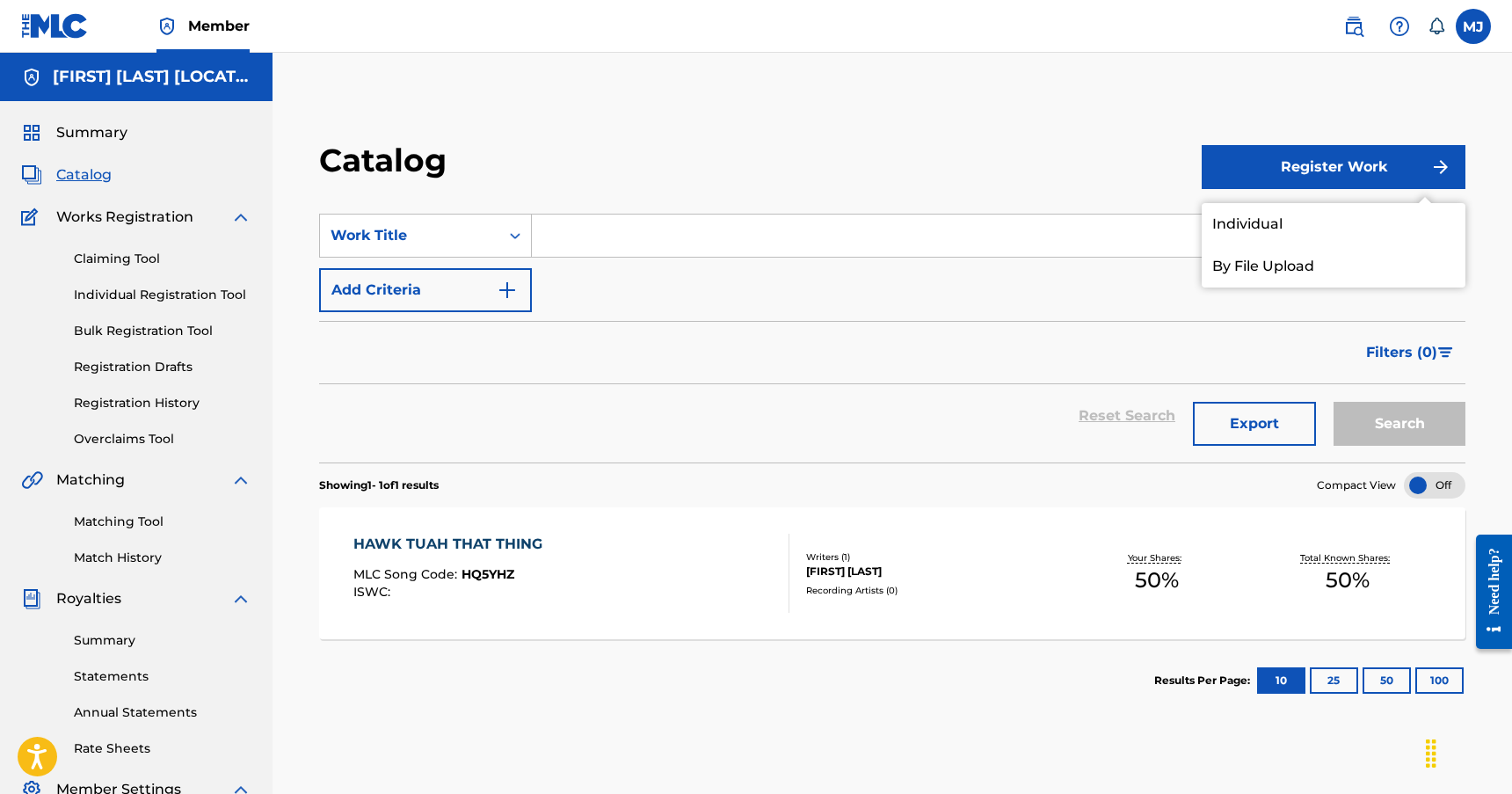 click on "Individual" at bounding box center (1334, 224) 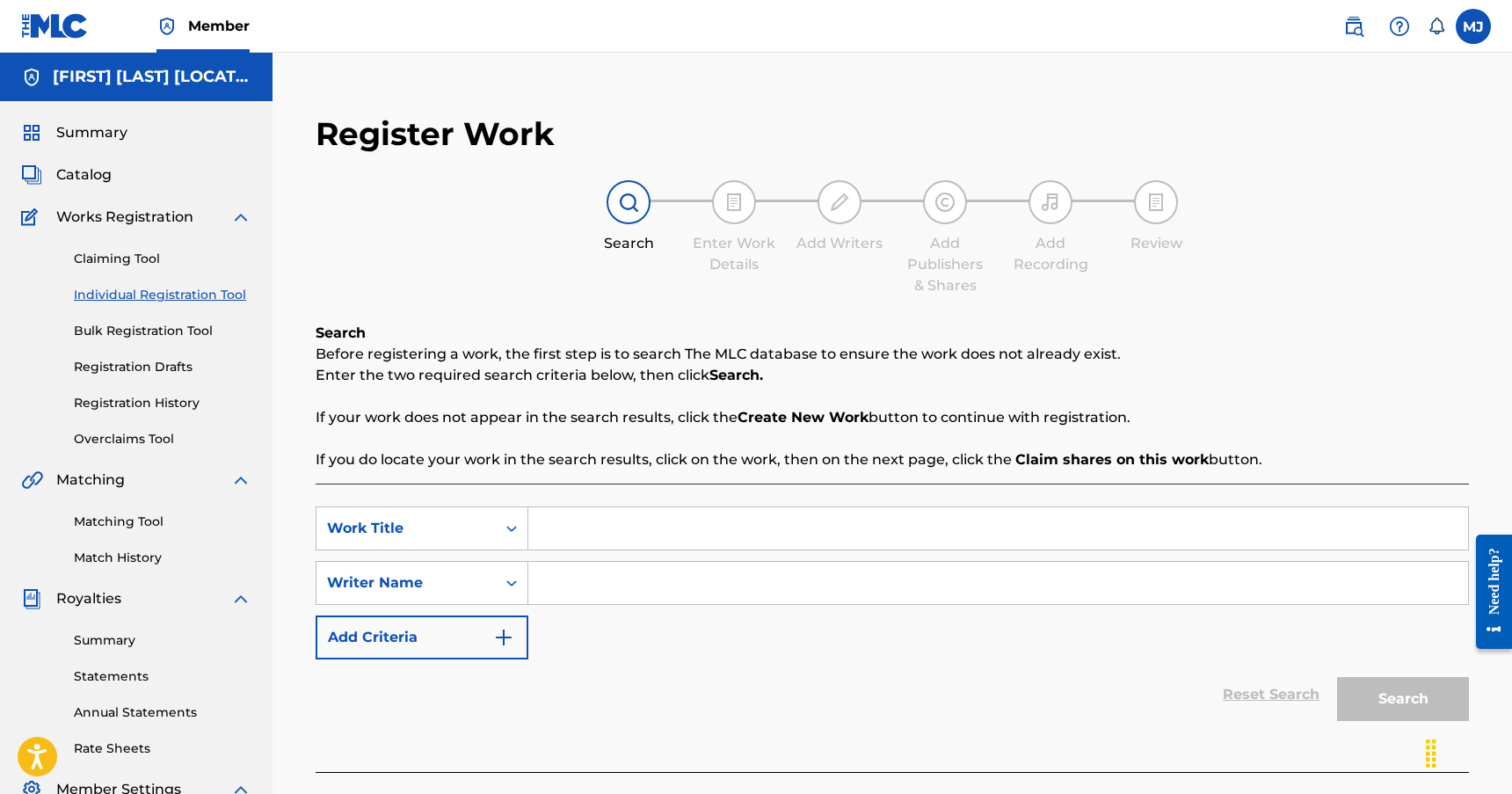 click at bounding box center [998, 528] 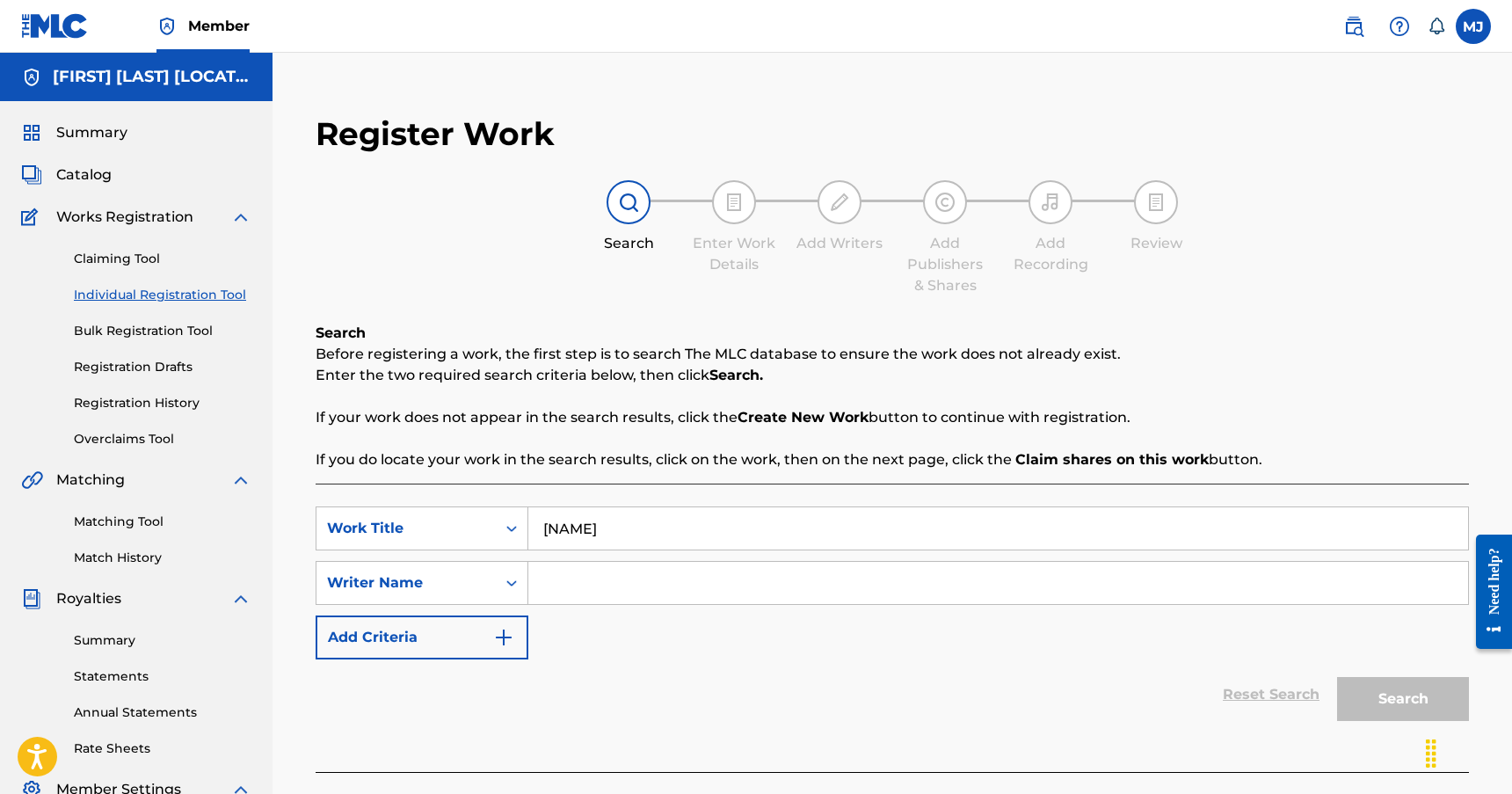 type on "[NAME]" 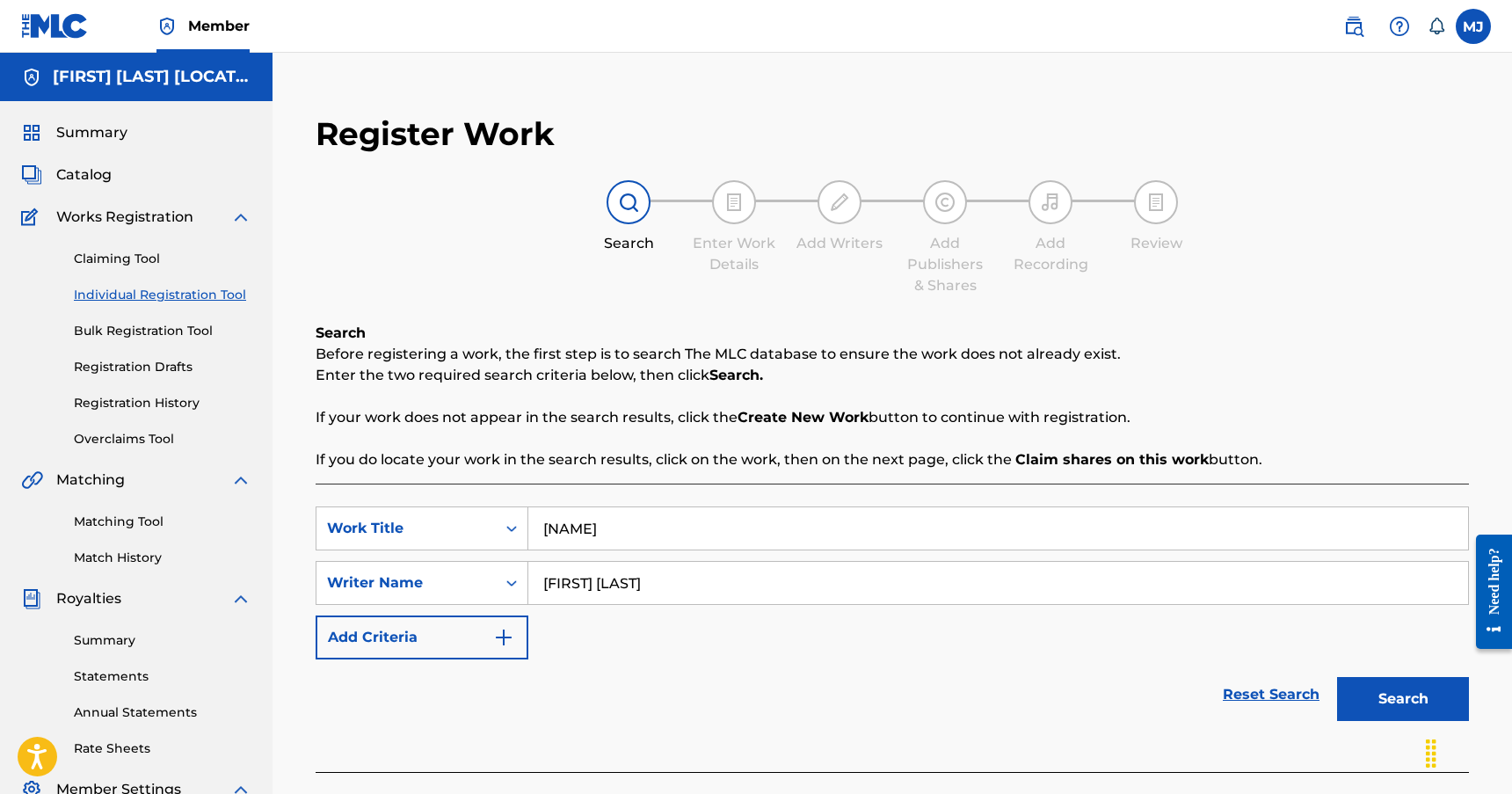 type on "[FIRST] [LAST]" 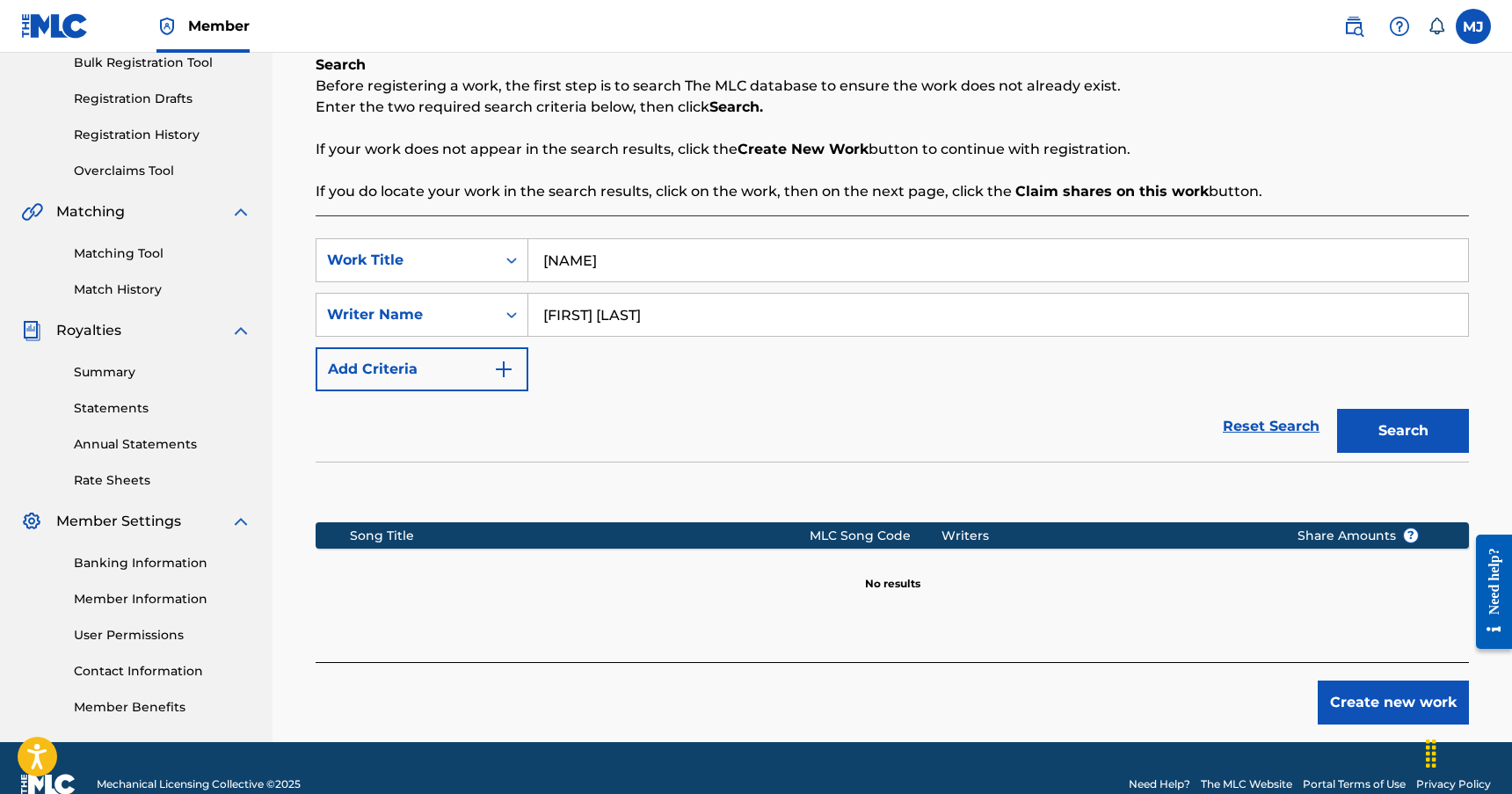 scroll, scrollTop: 301, scrollLeft: 0, axis: vertical 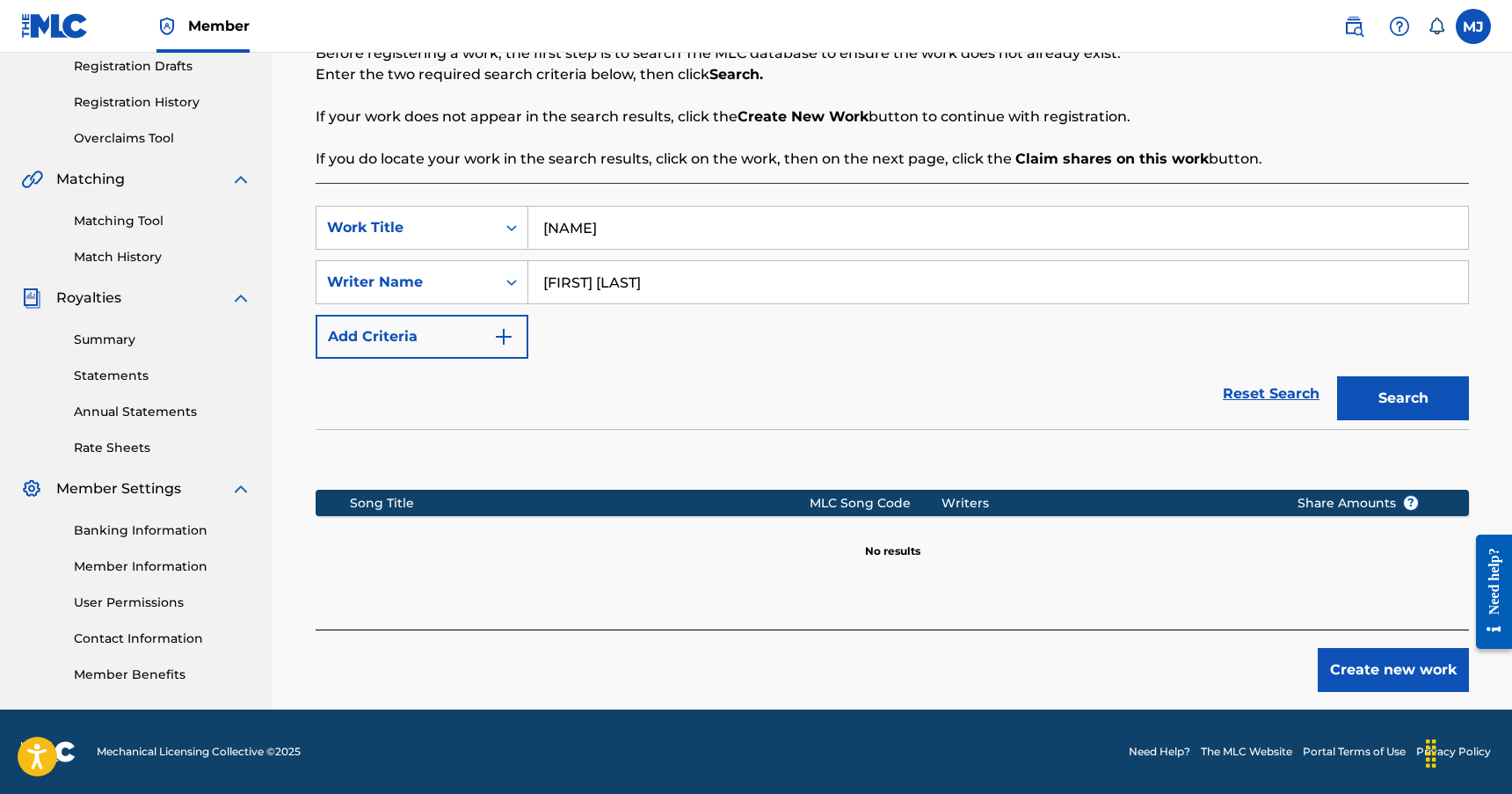 click on "Create new work" at bounding box center [1393, 670] 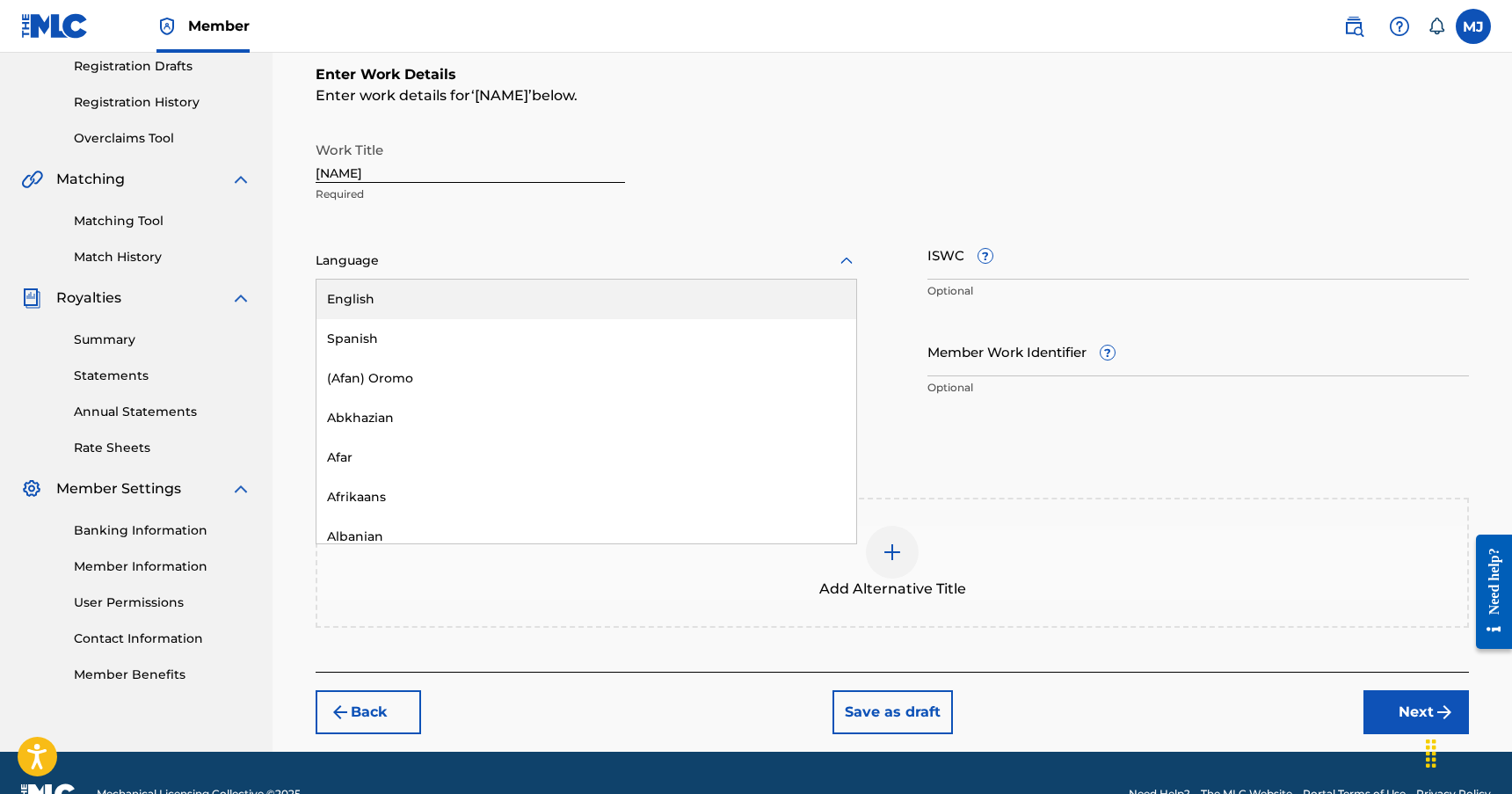 click at bounding box center [586, 260] 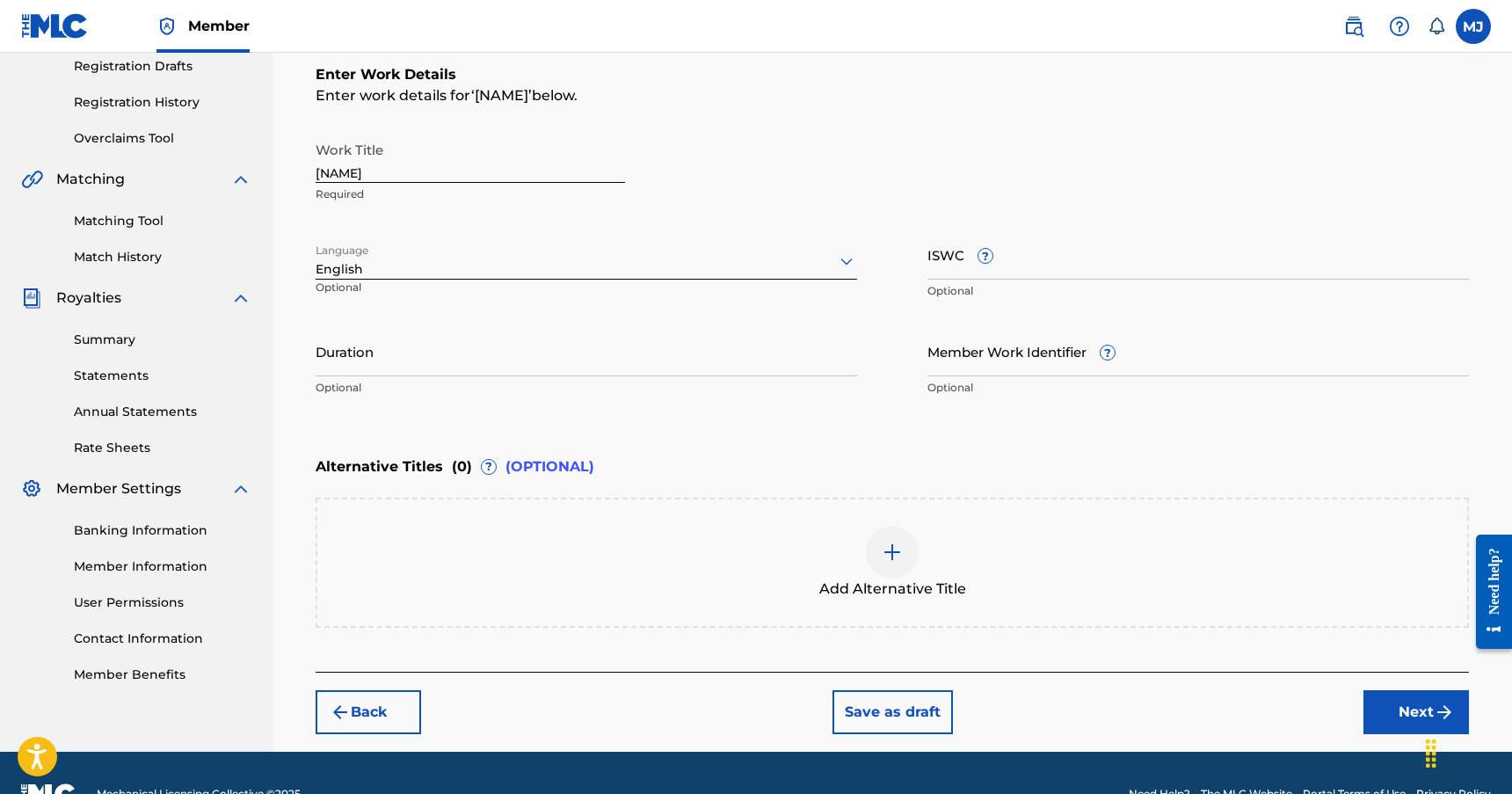 click on "ISWC   ?" at bounding box center (1198, 254) 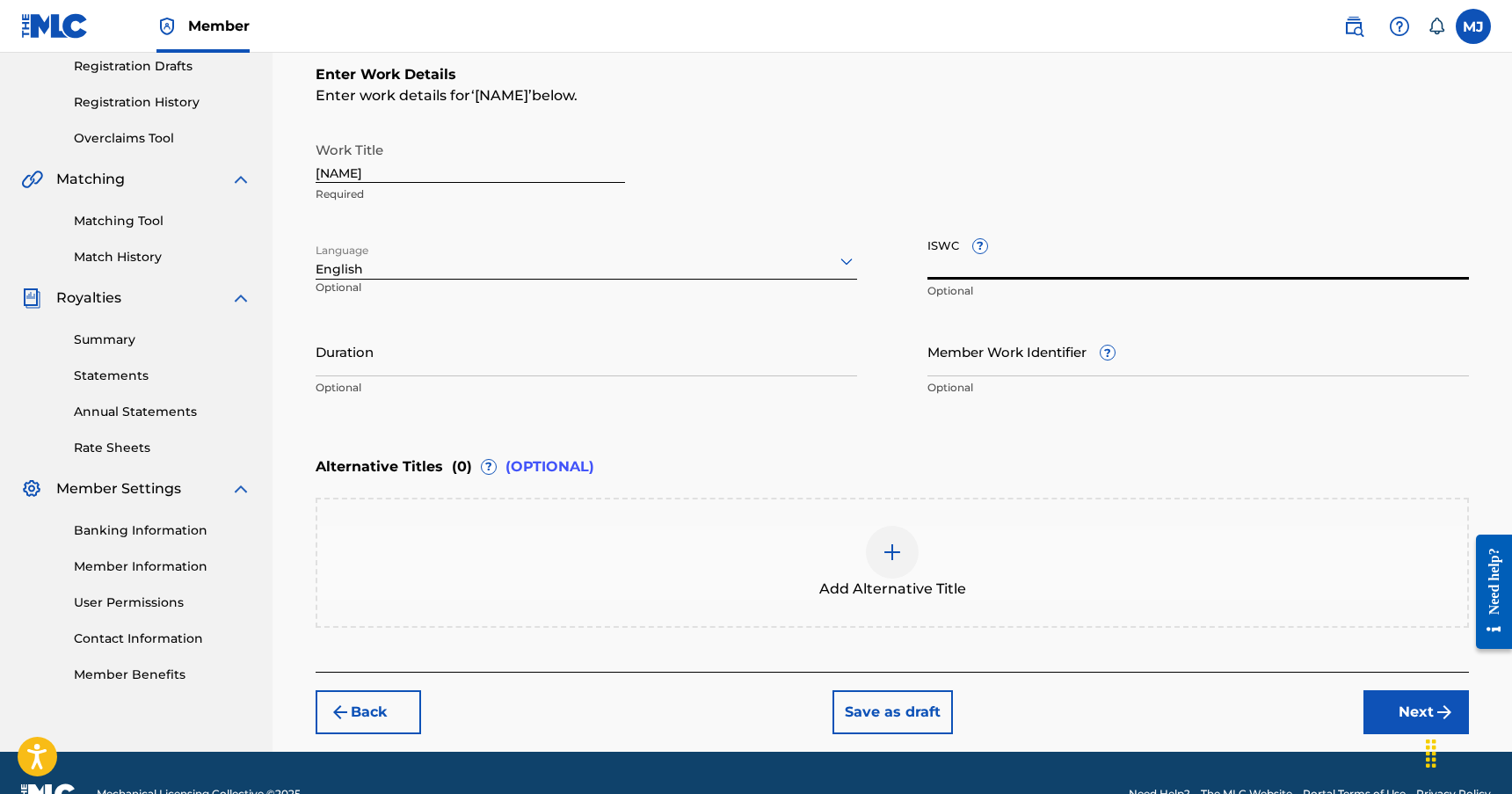 click on "ISWC   ?" at bounding box center (1198, 254) 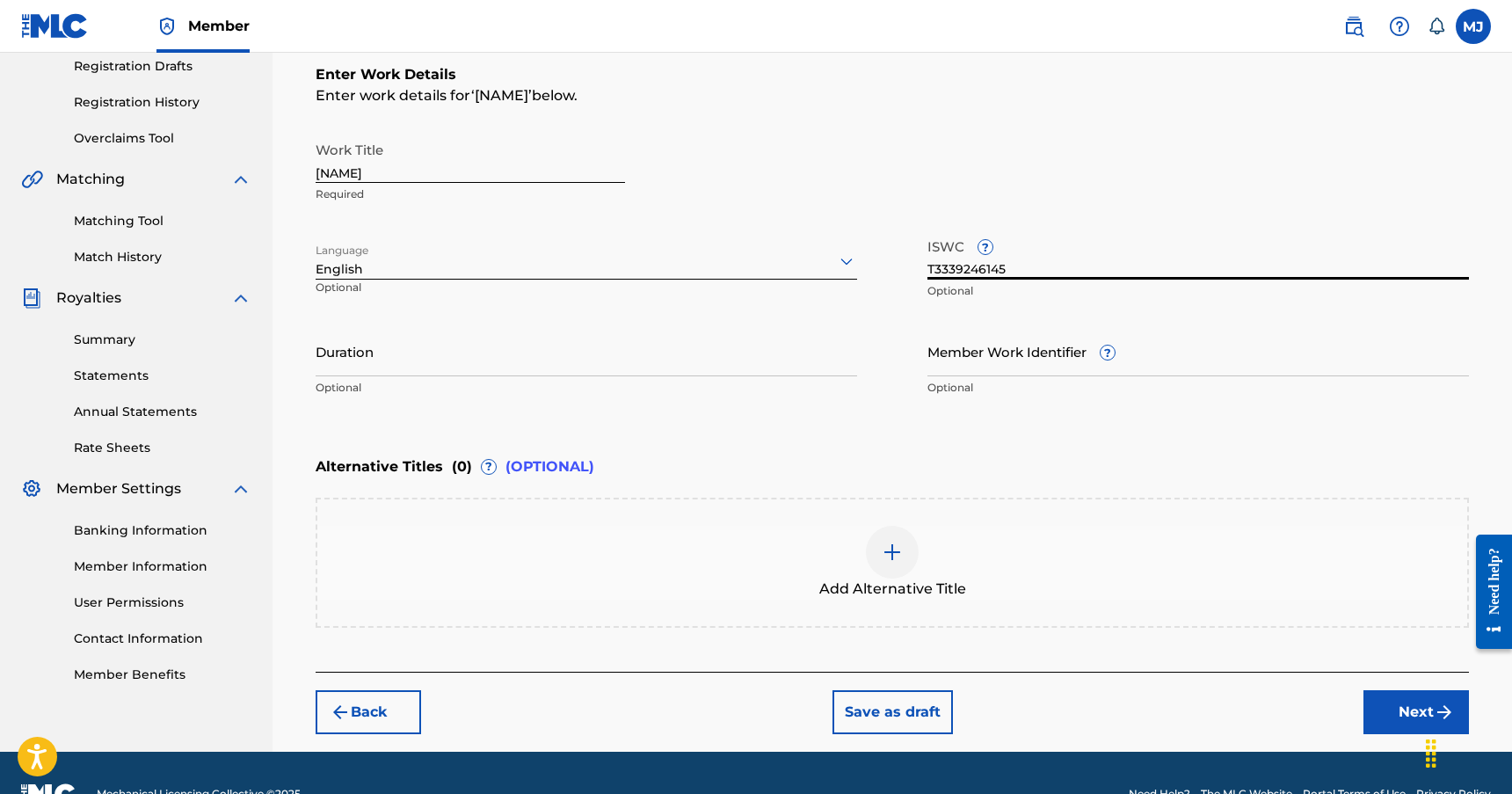 type on "T3339246145" 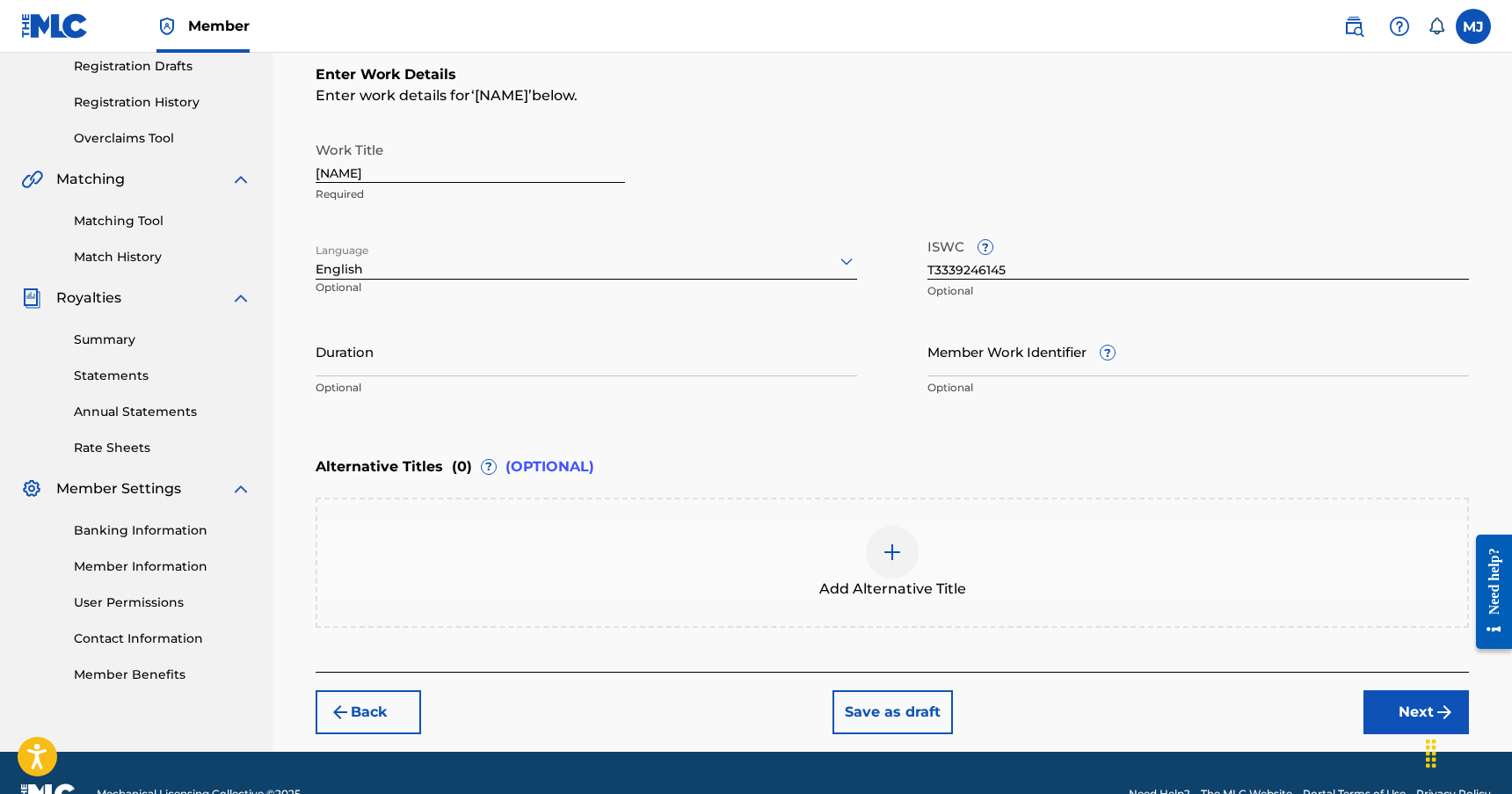 click on "Work Title   My Lady My Hero Required" at bounding box center (892, 172) 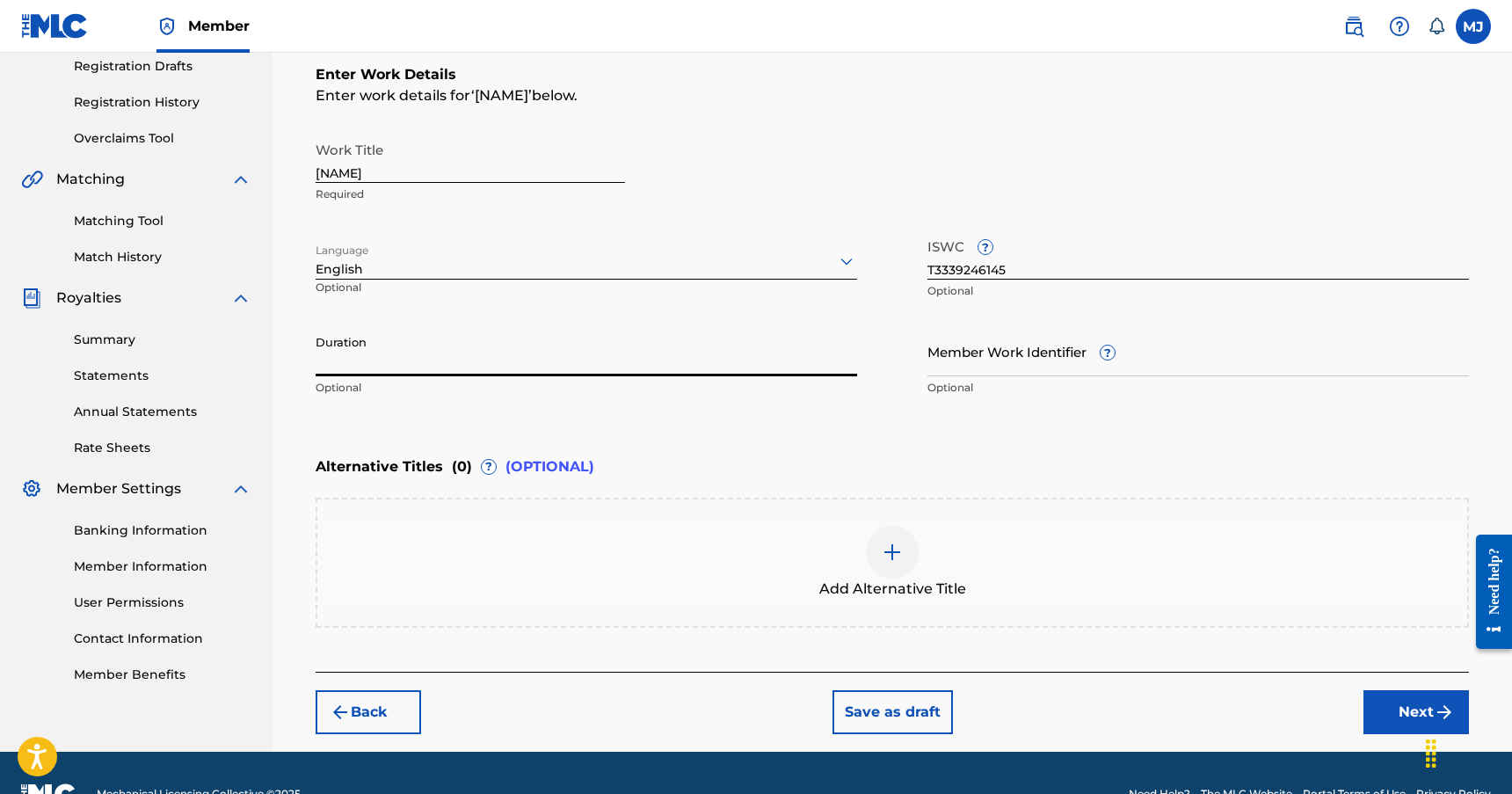 click on "Duration" at bounding box center [586, 351] 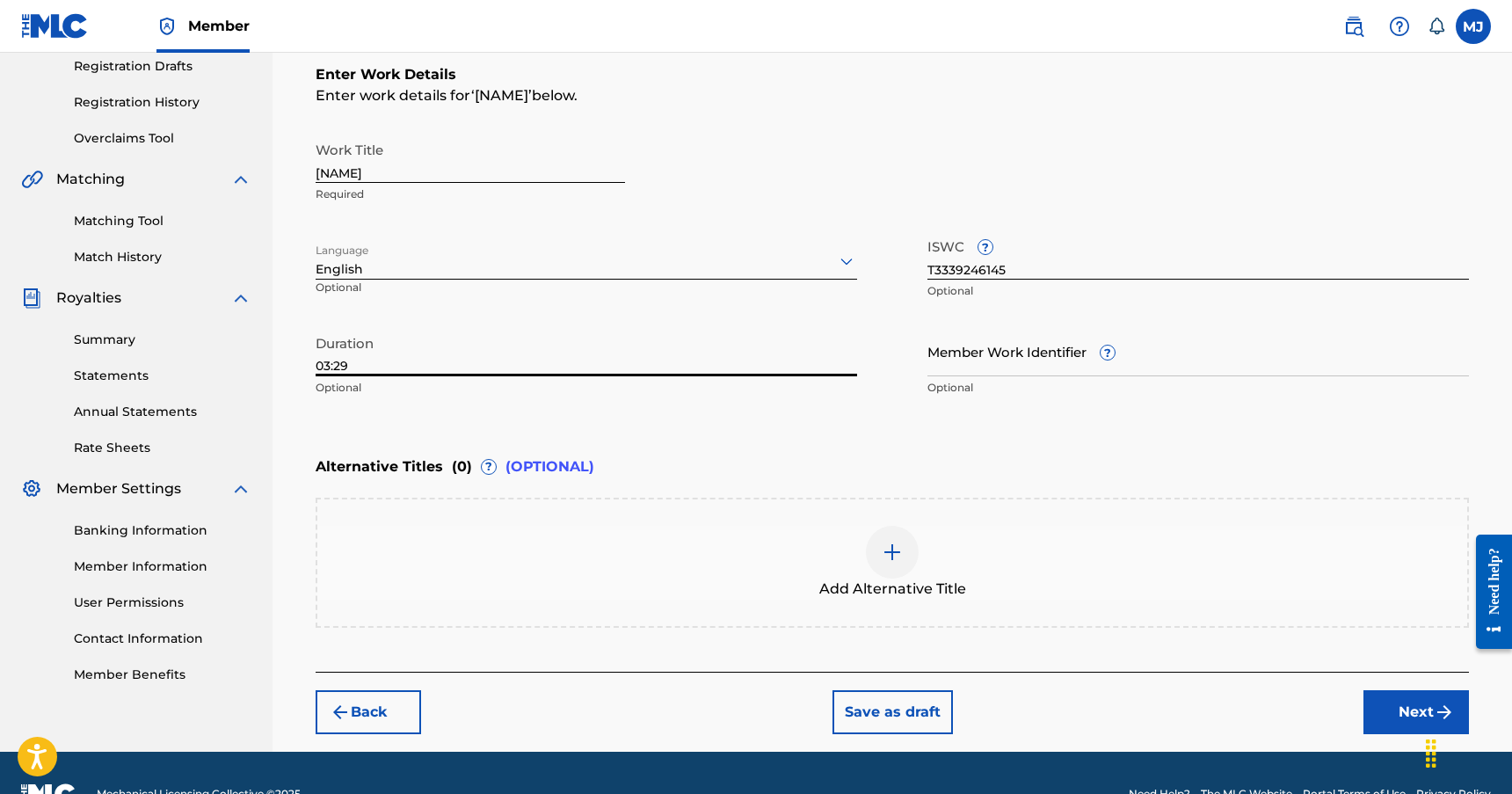 type on "03:29" 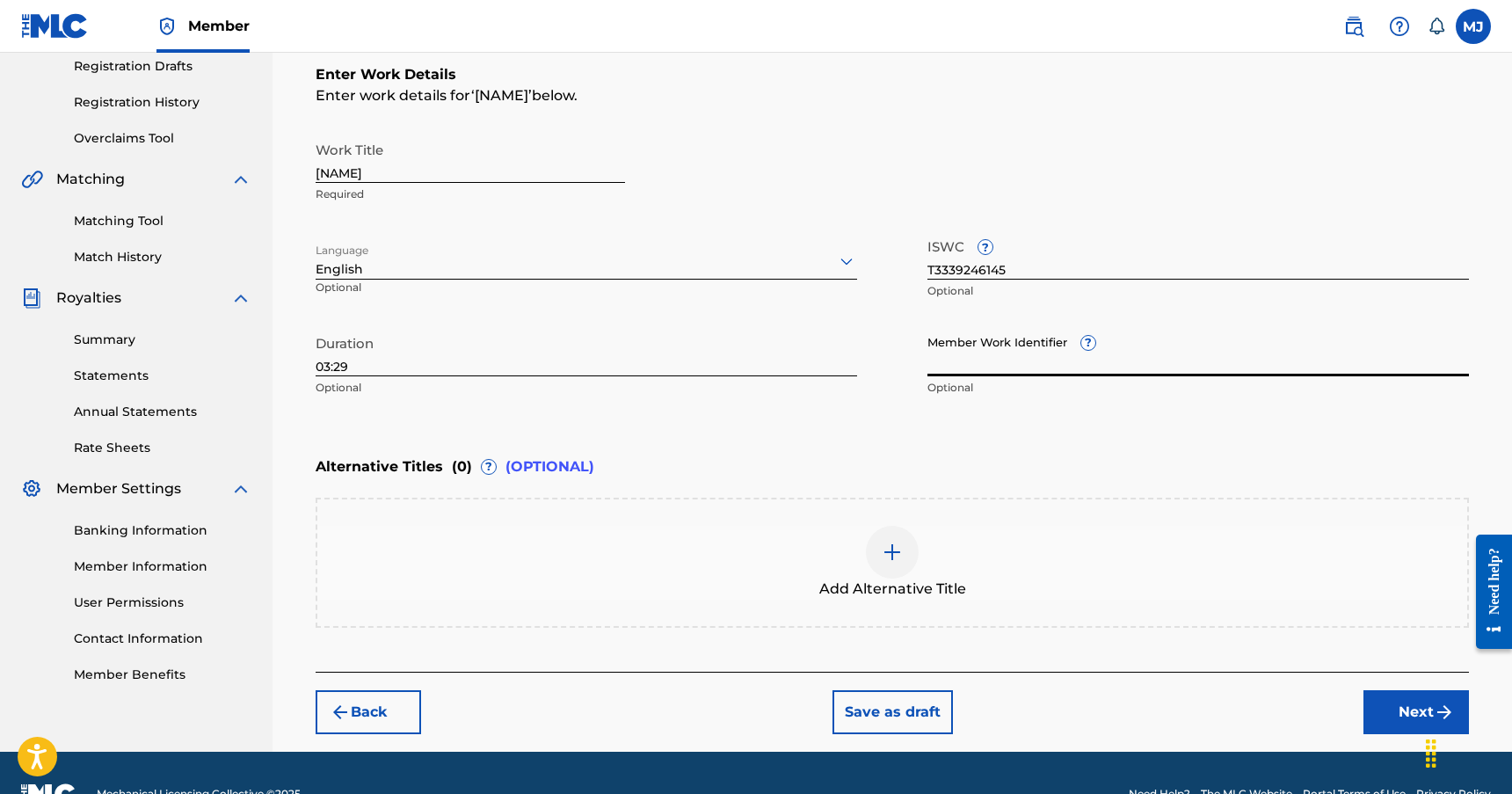 click on "Member Work Identifier   ?" at bounding box center [1198, 351] 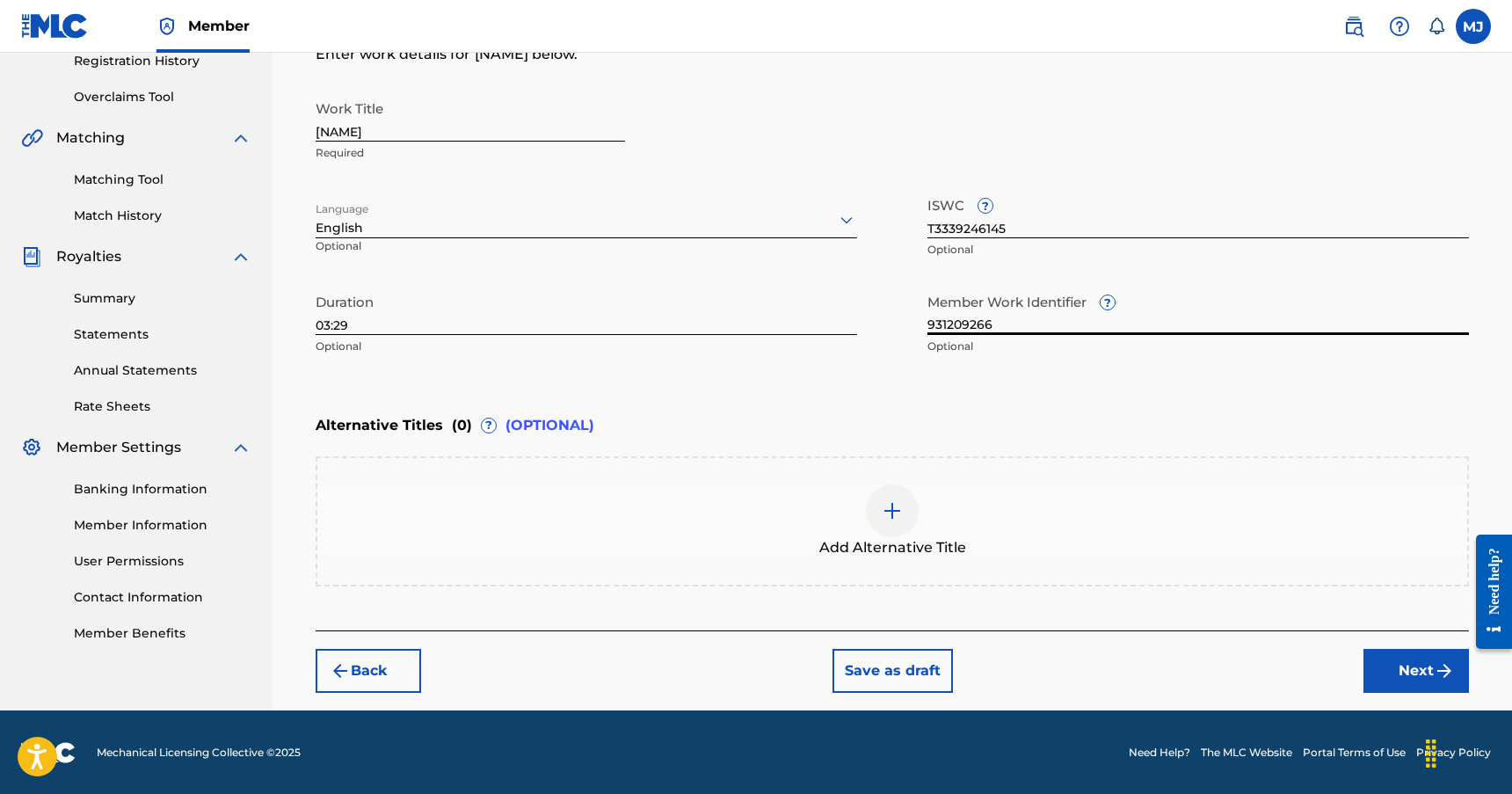 scroll, scrollTop: 343, scrollLeft: 0, axis: vertical 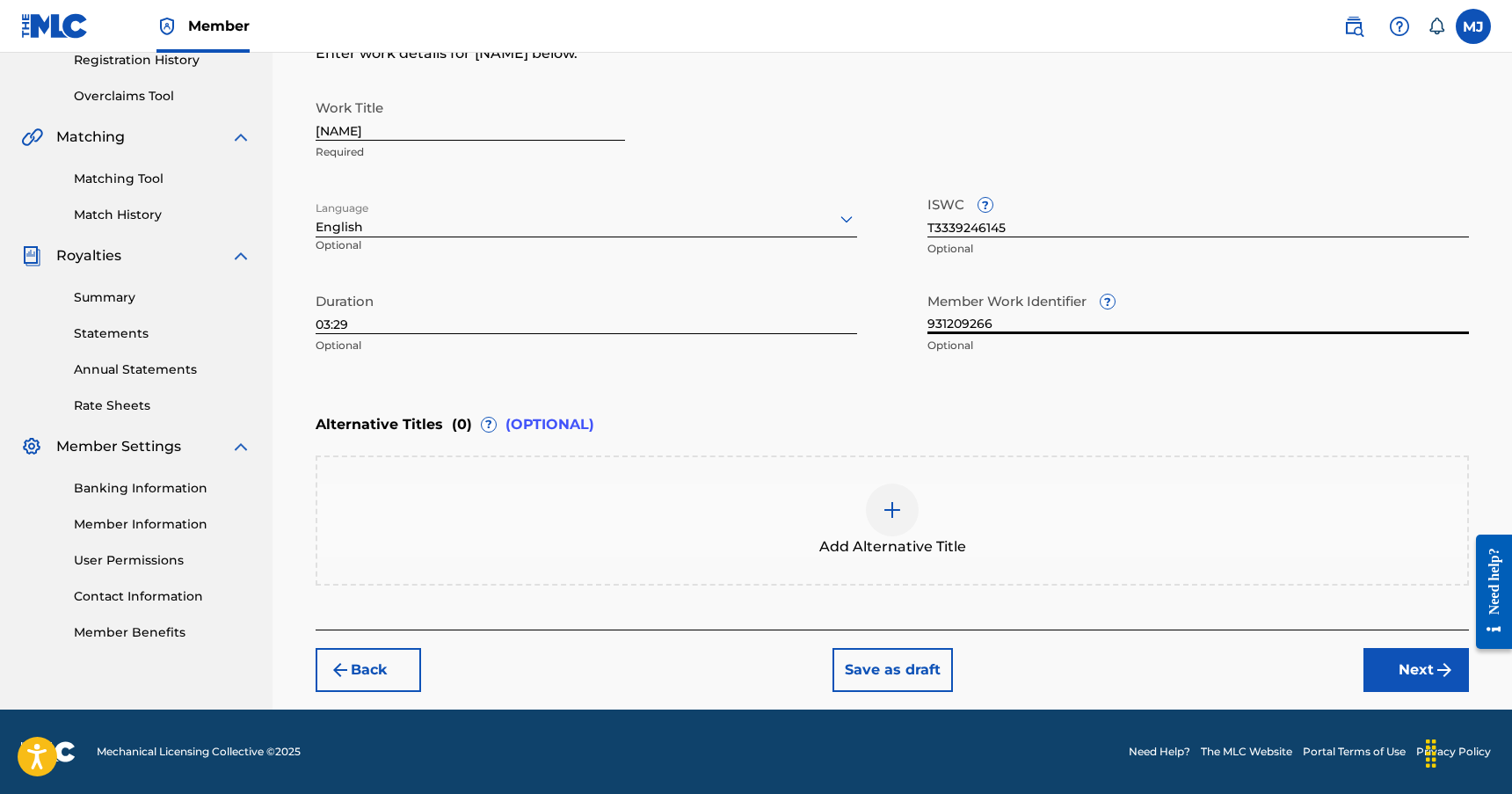type on "931209266" 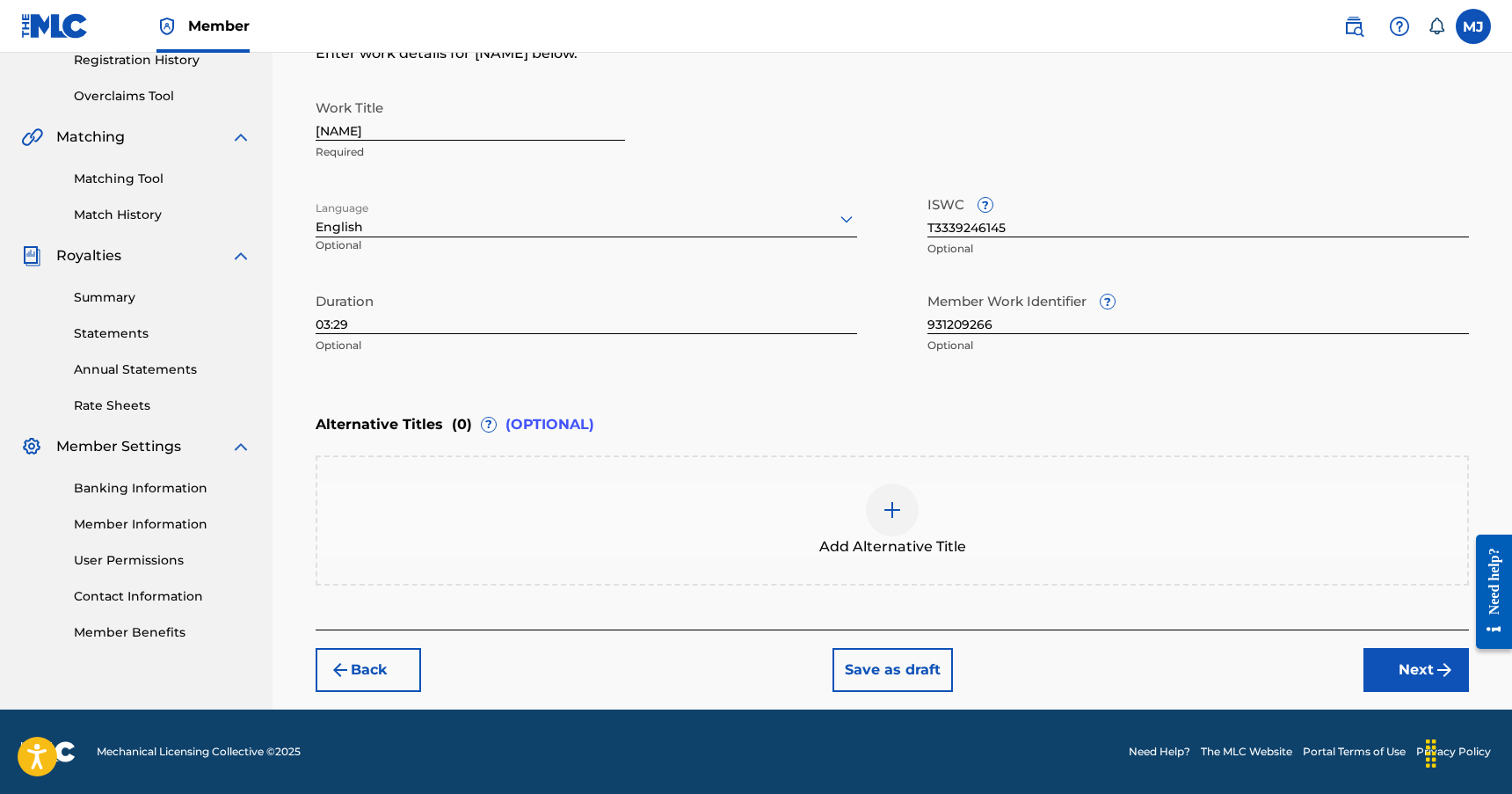 click on "Next" at bounding box center [1416, 670] 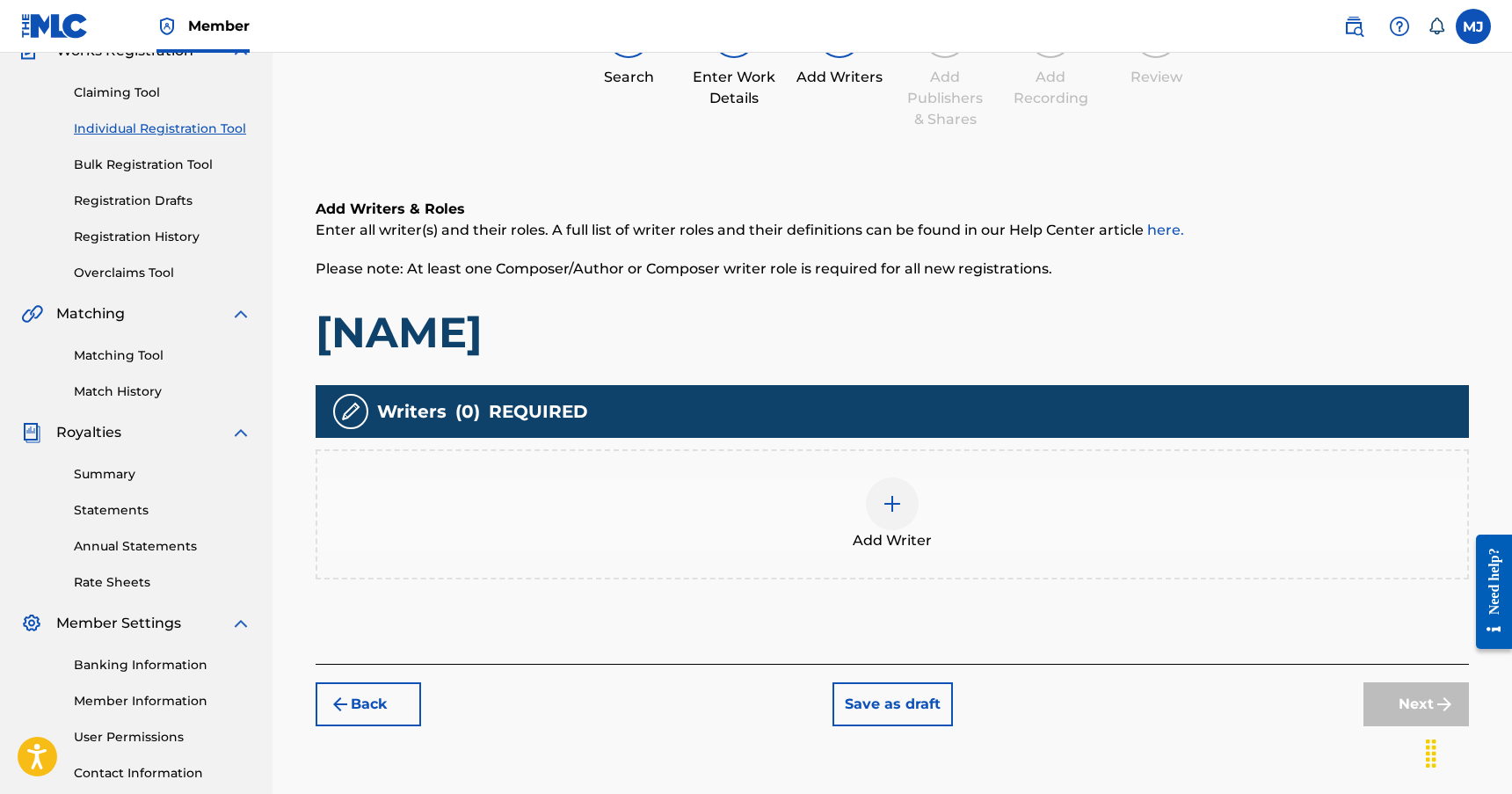 scroll, scrollTop: 79, scrollLeft: 0, axis: vertical 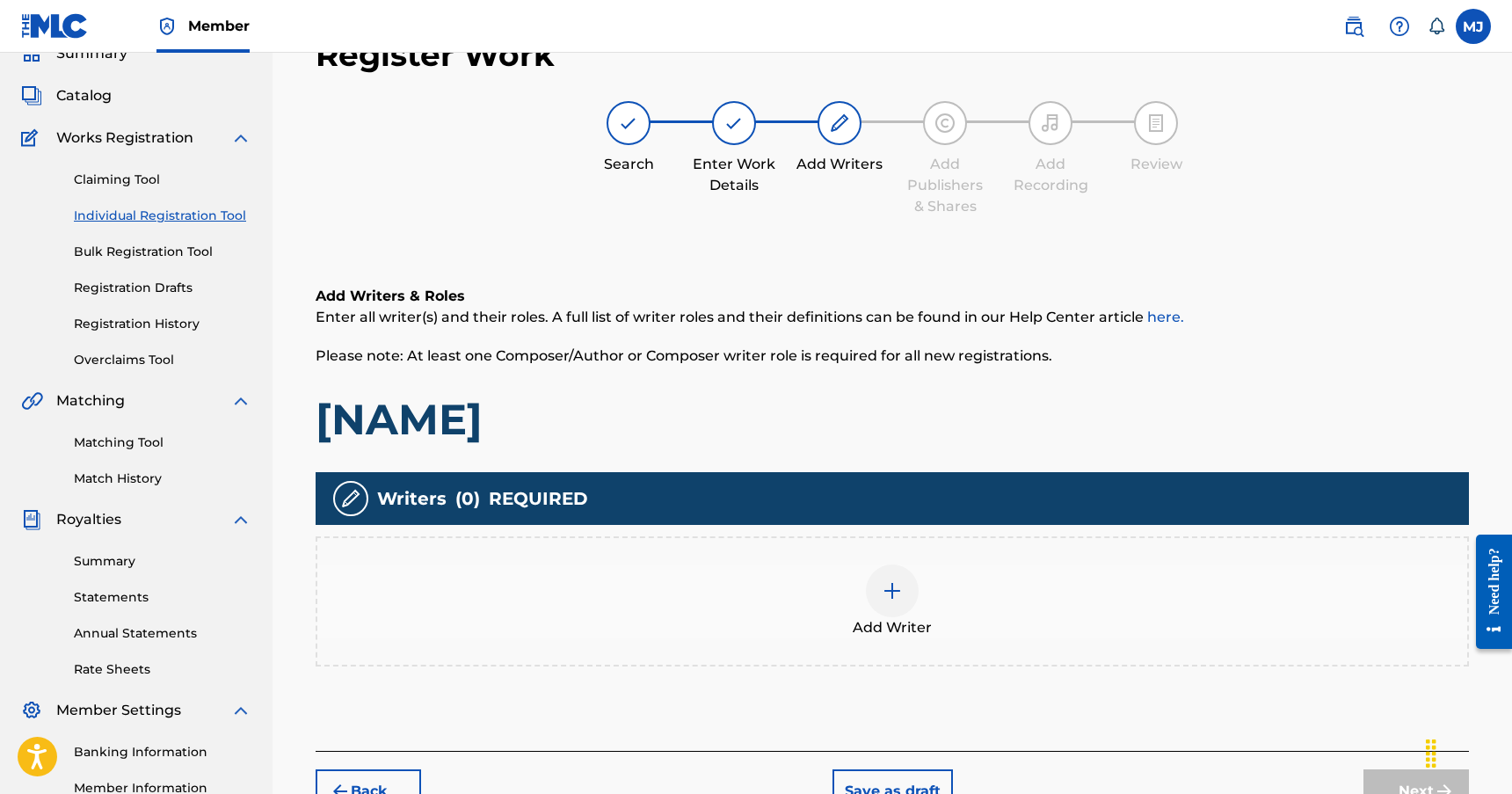 click at bounding box center (892, 591) 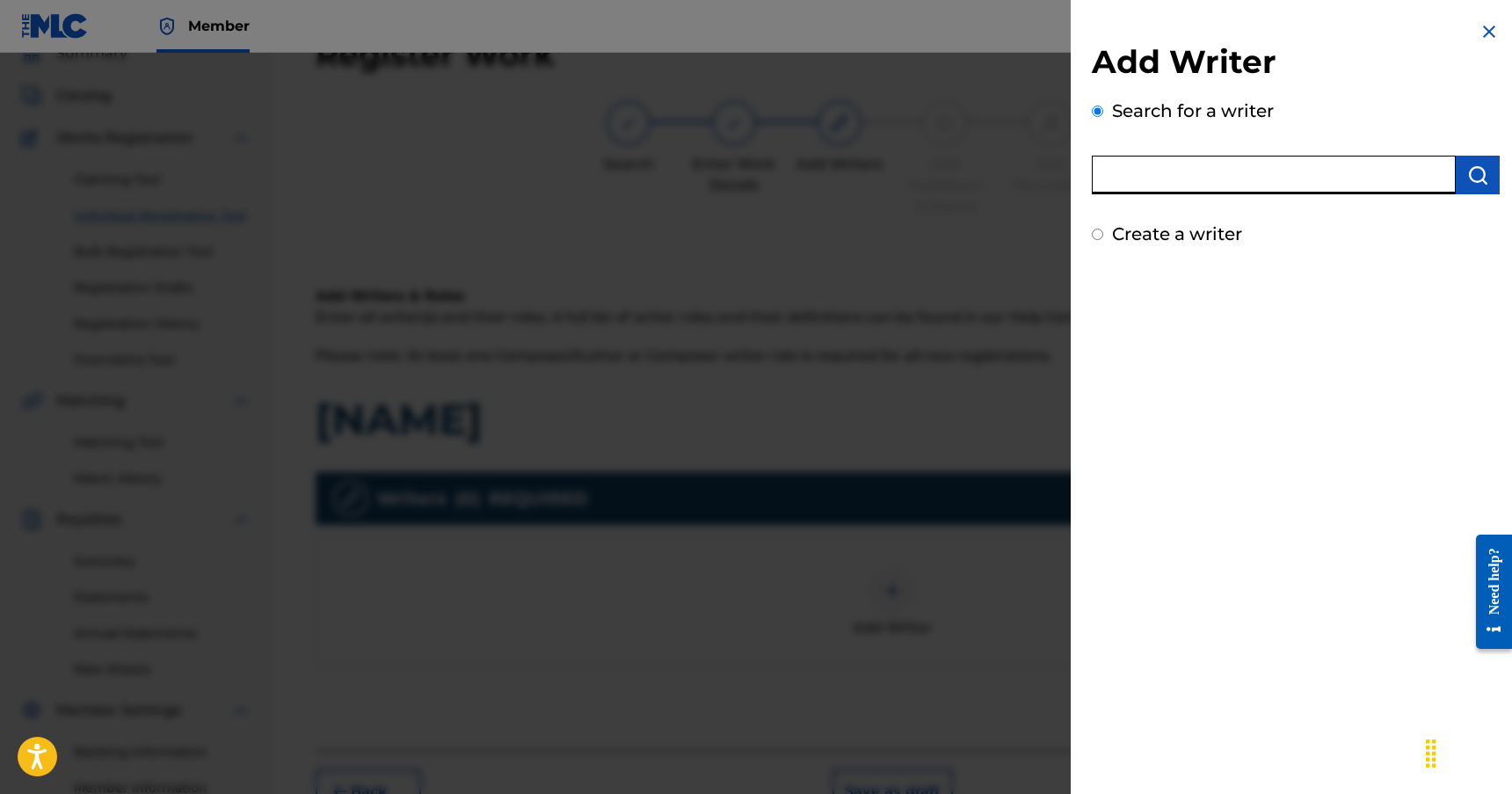 click at bounding box center [1274, 175] 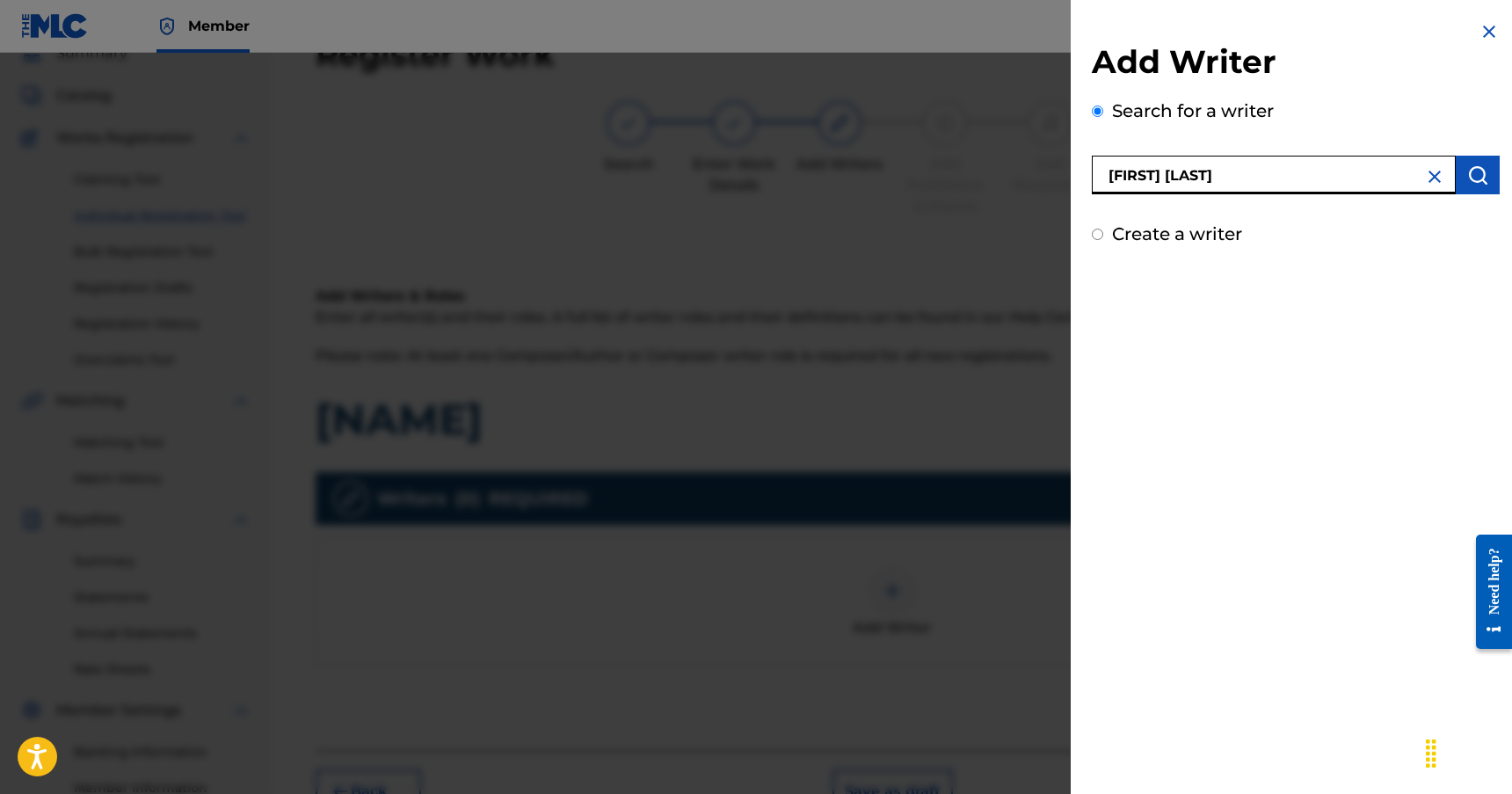 type on "[FIRST] [LAST]" 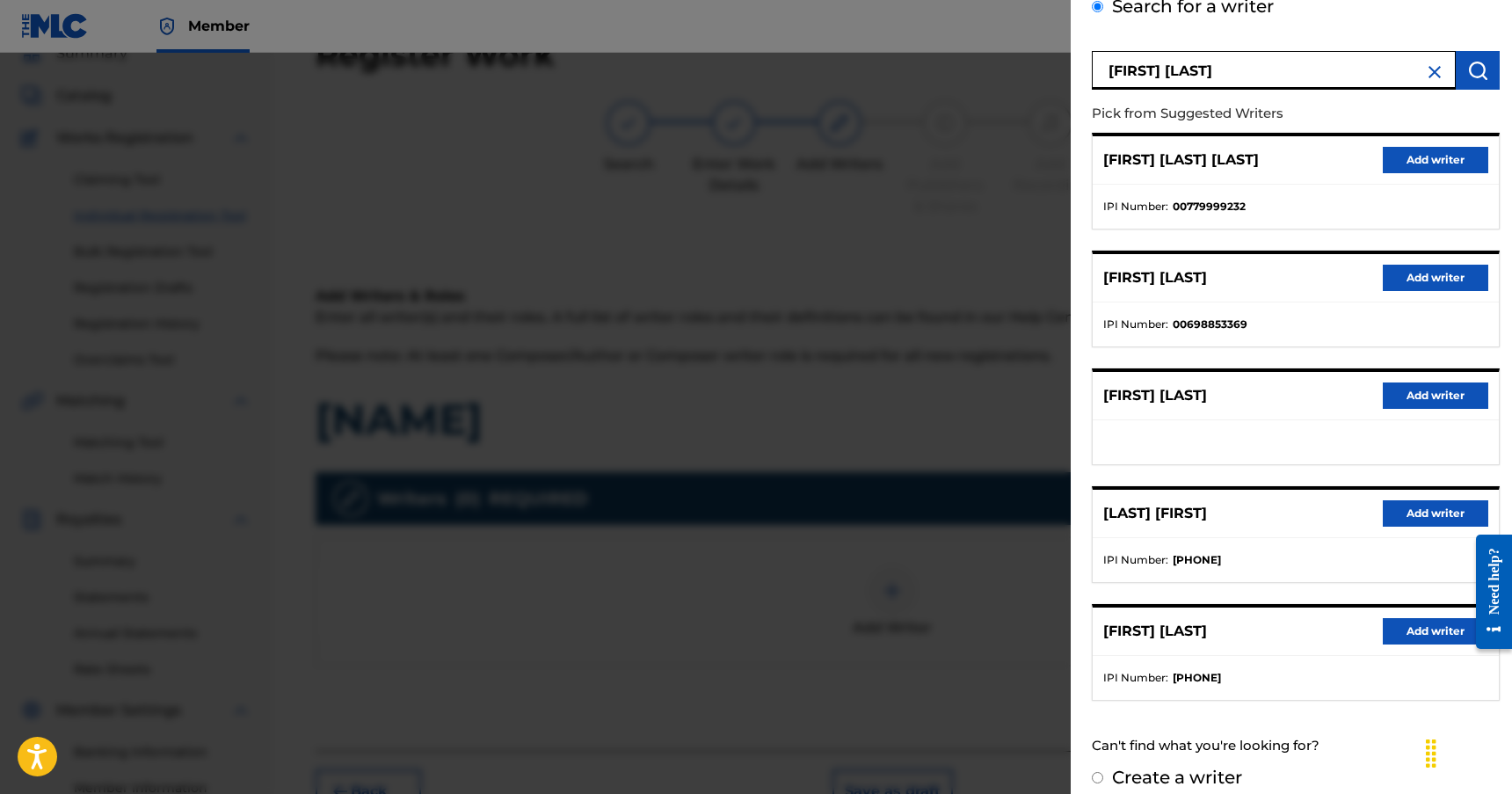 scroll, scrollTop: 122, scrollLeft: 0, axis: vertical 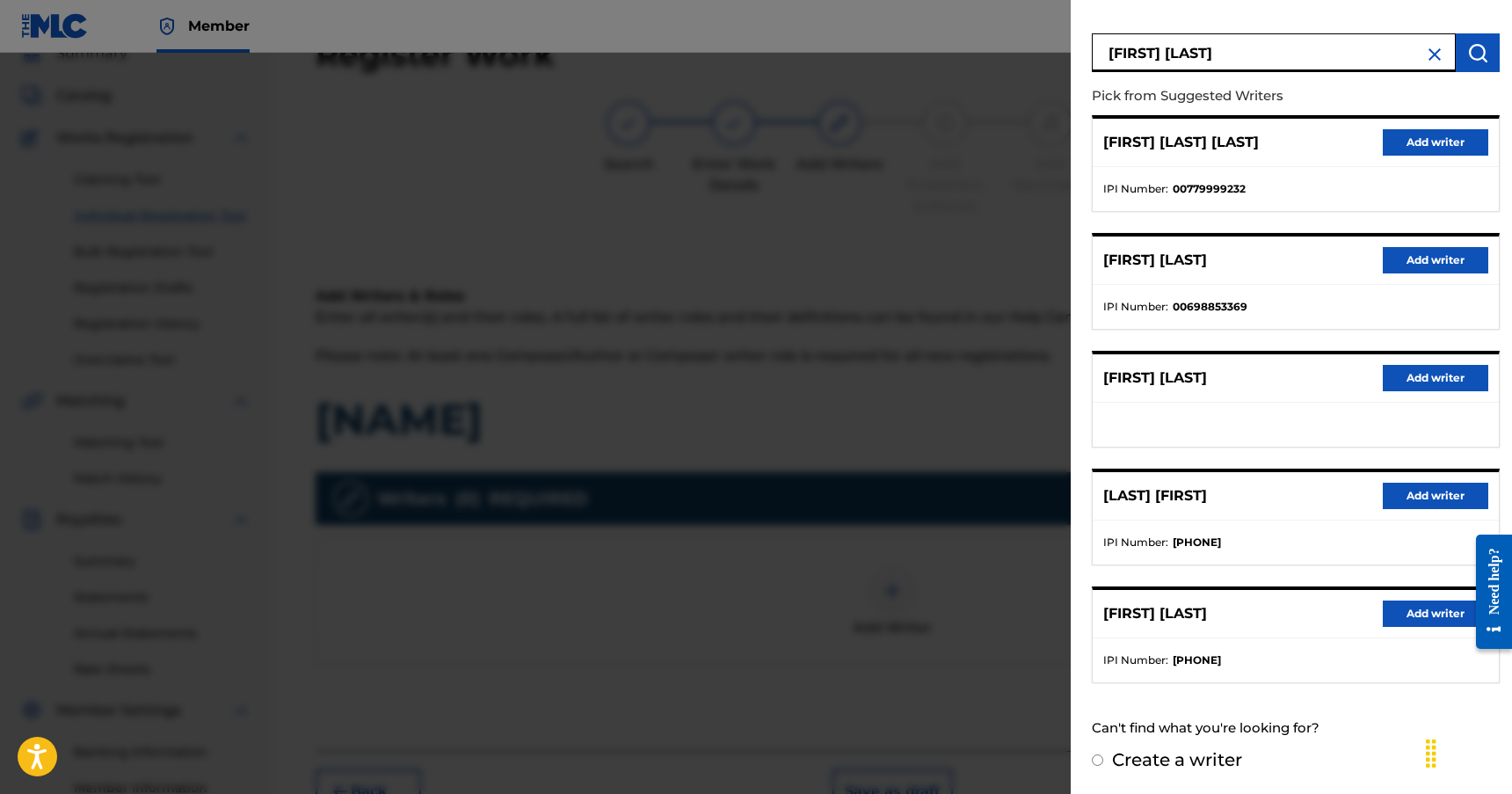 click on "Add writer" at bounding box center (1436, 614) 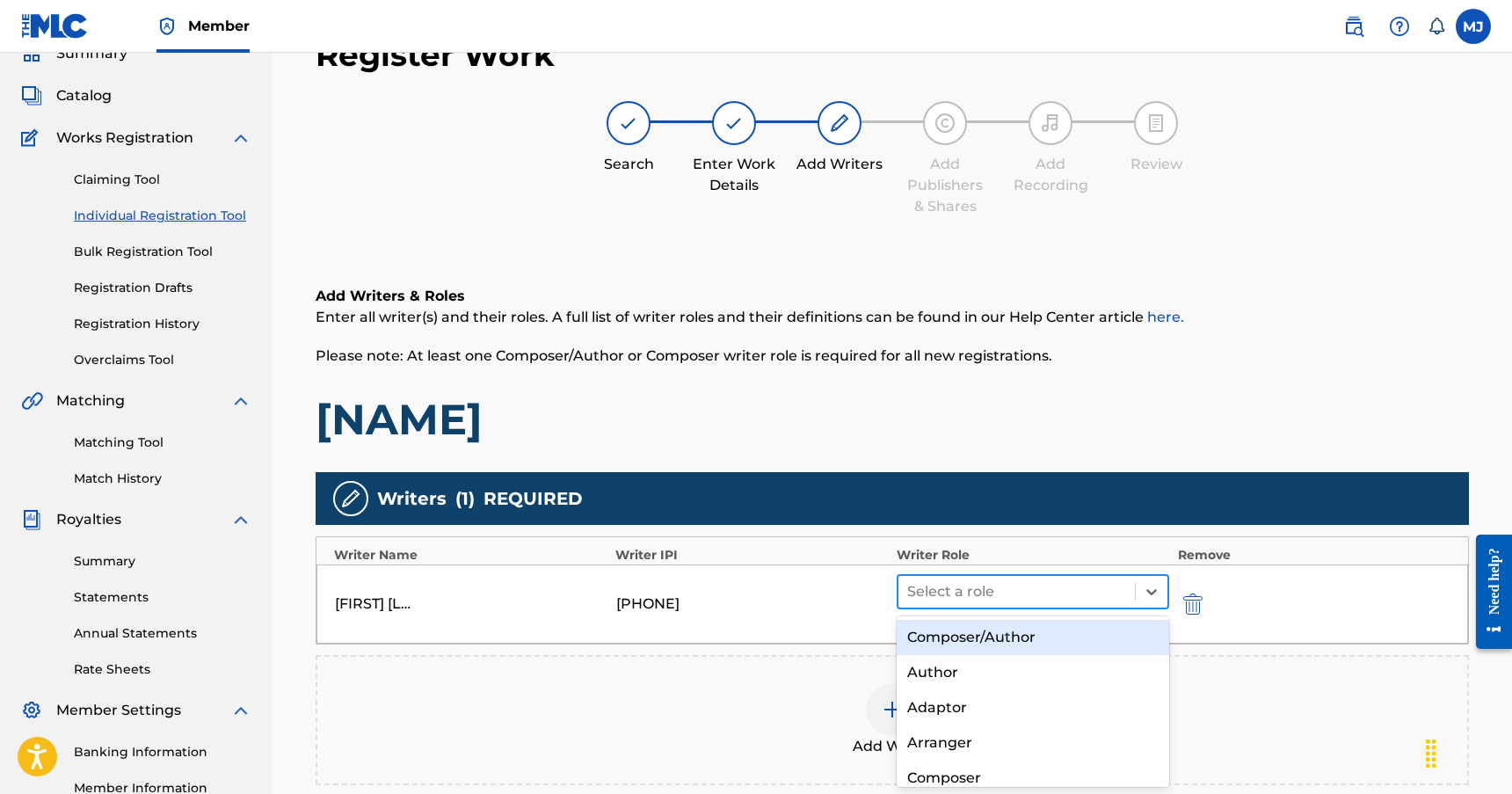 click at bounding box center [1016, 592] 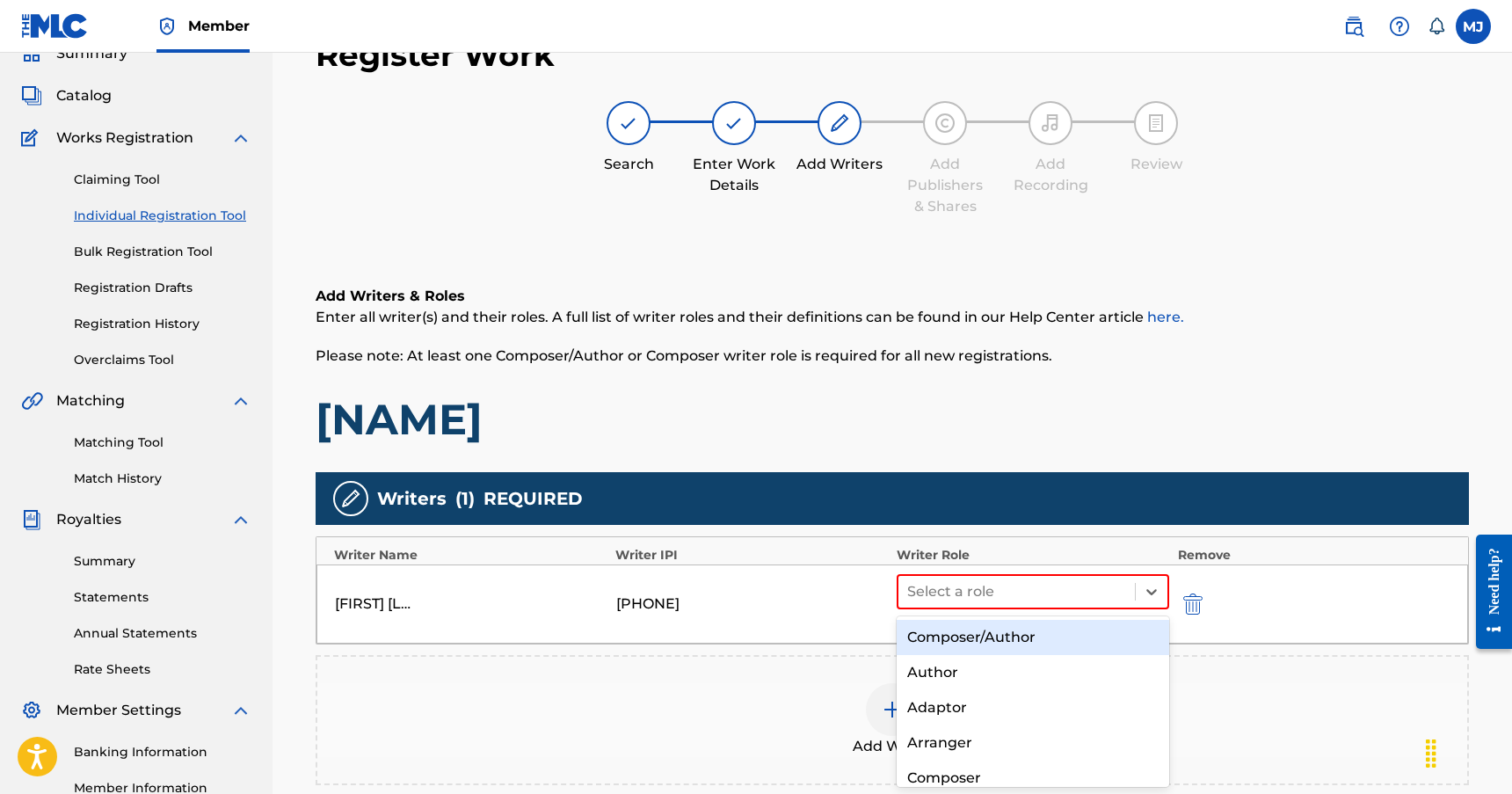 click on "Composer/Author" at bounding box center [1033, 637] 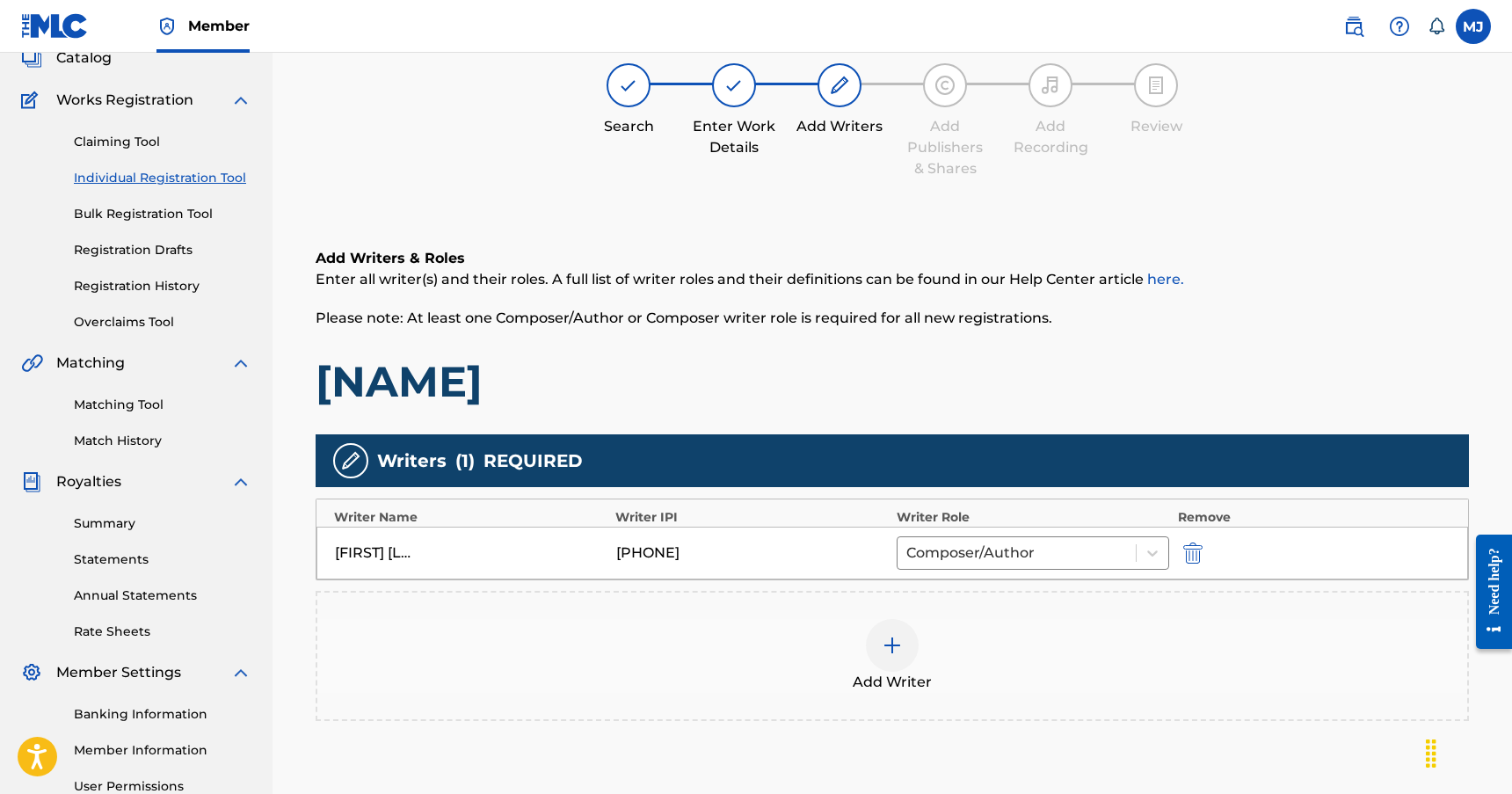 scroll, scrollTop: 296, scrollLeft: 0, axis: vertical 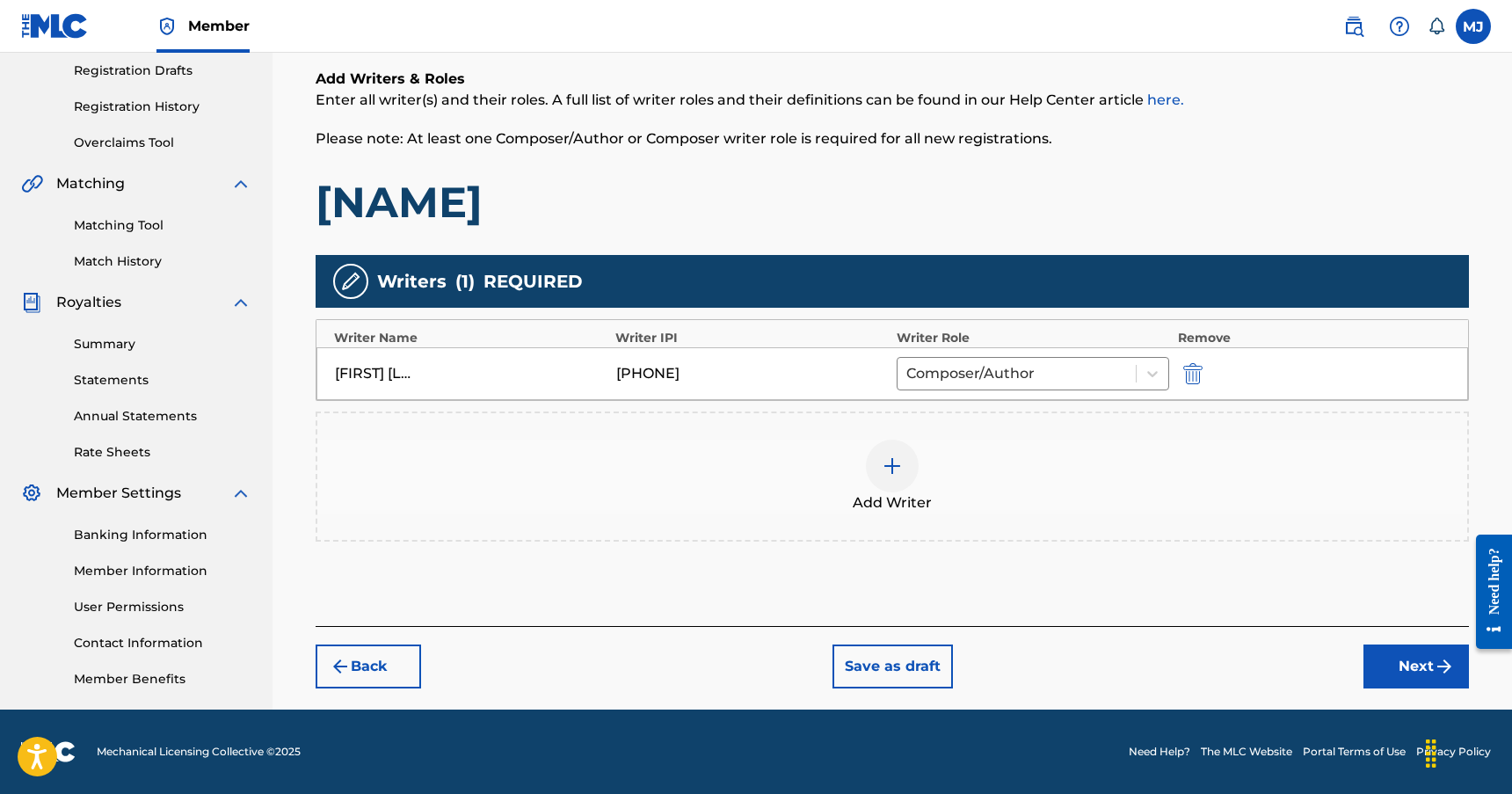 click on "Next" at bounding box center (1416, 667) 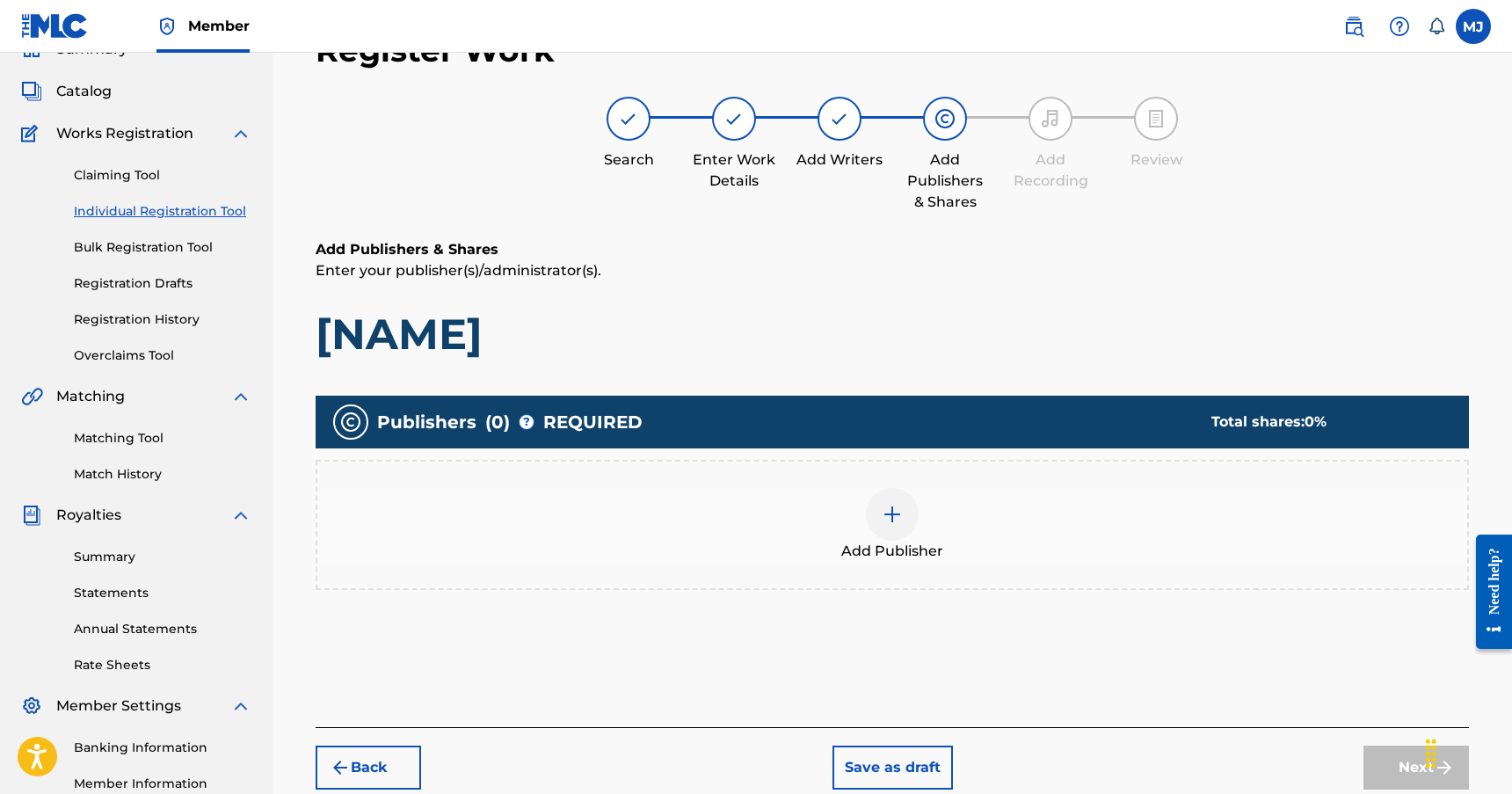 scroll, scrollTop: 79, scrollLeft: 0, axis: vertical 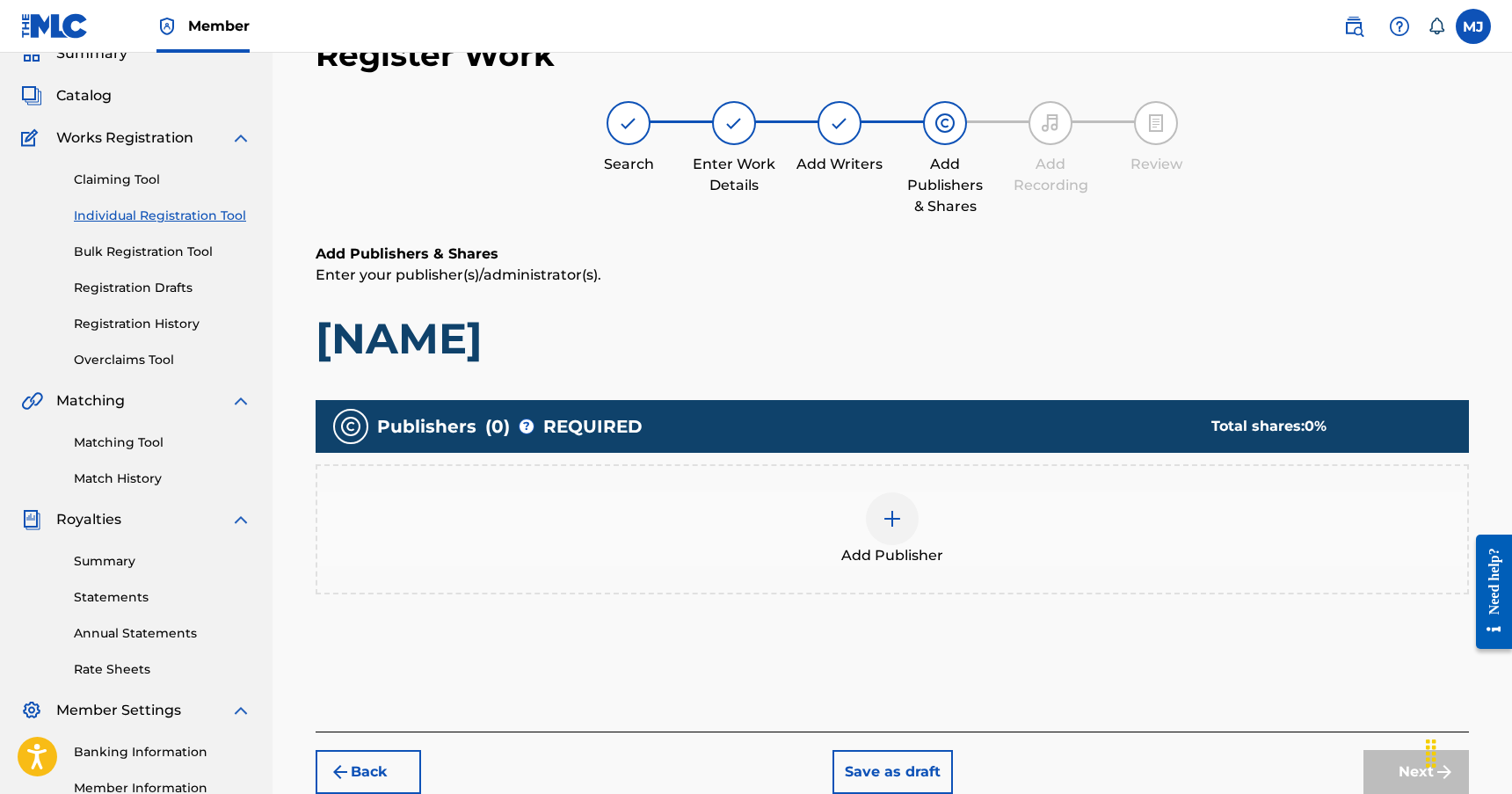 click at bounding box center (892, 519) 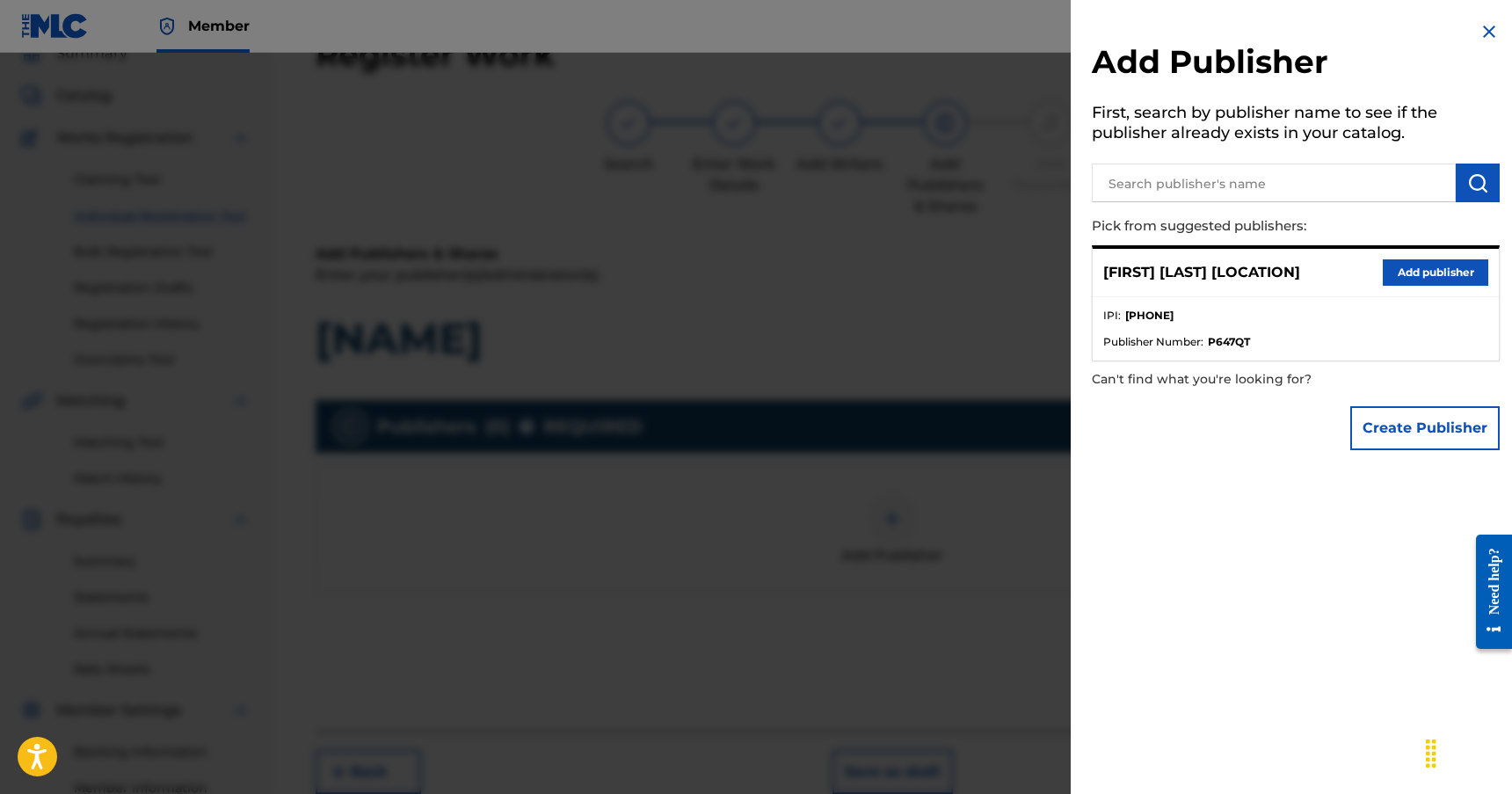click on "Add publisher" at bounding box center [1436, 273] 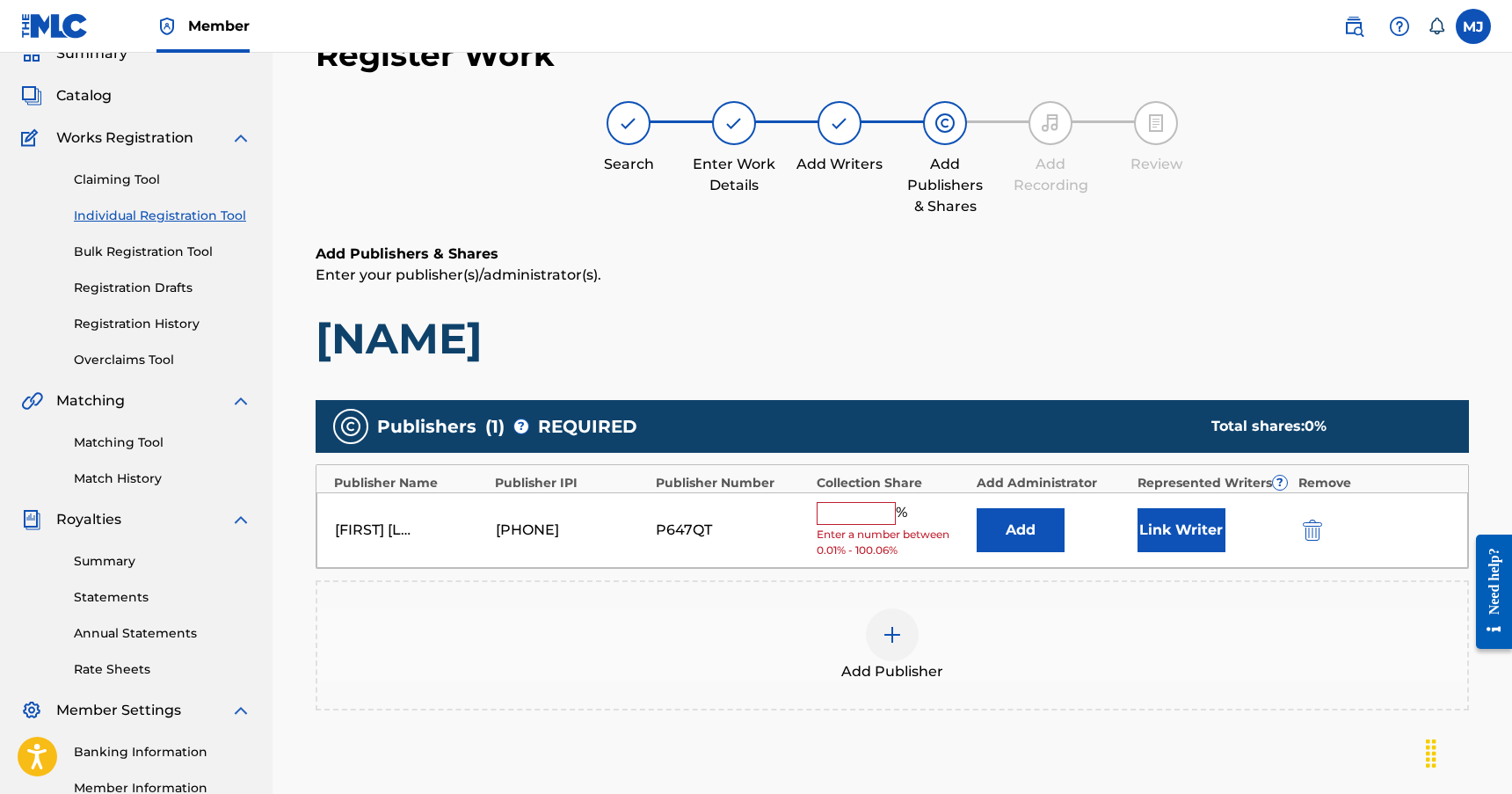 click at bounding box center (856, 514) 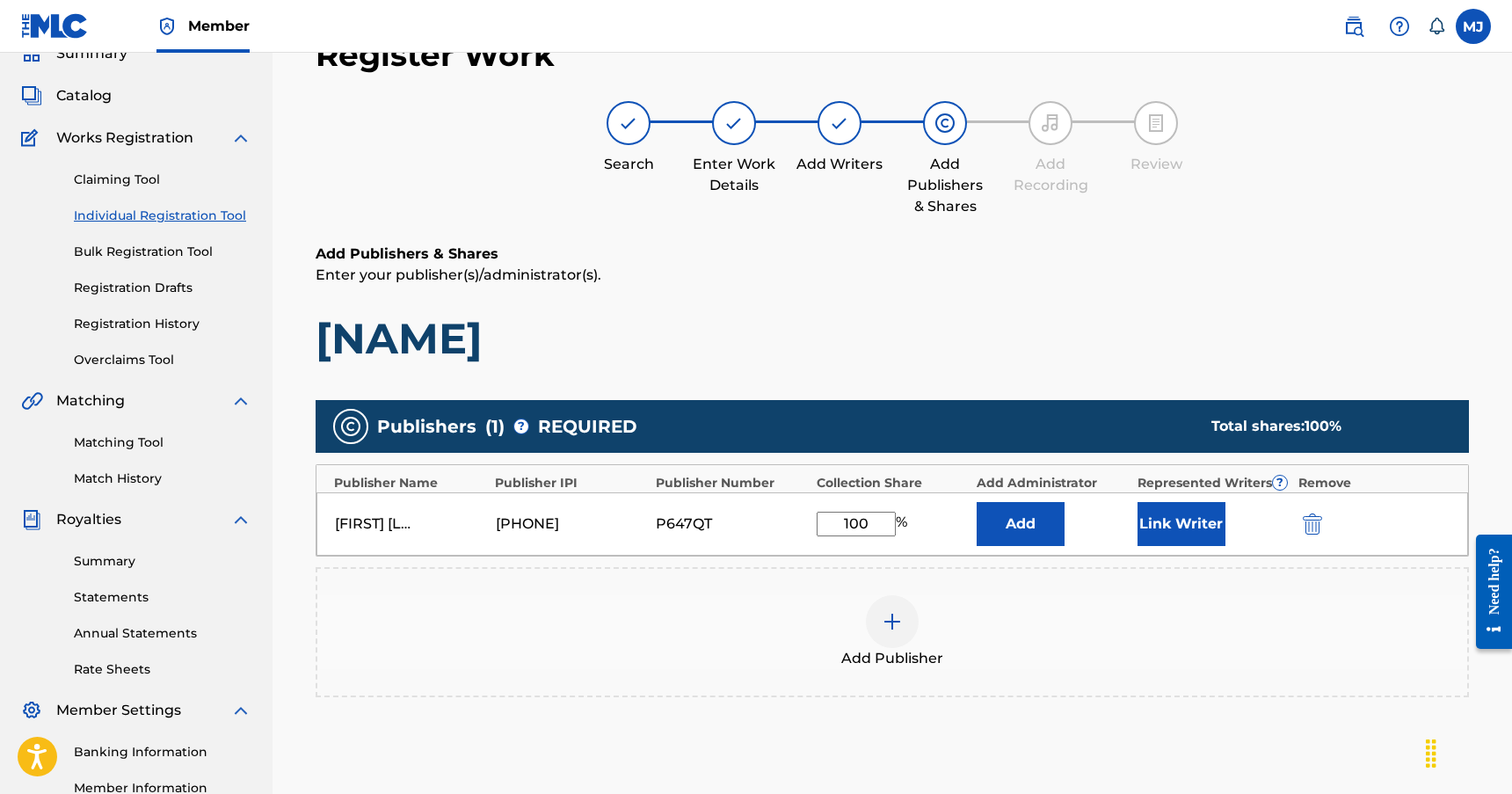 type on "100" 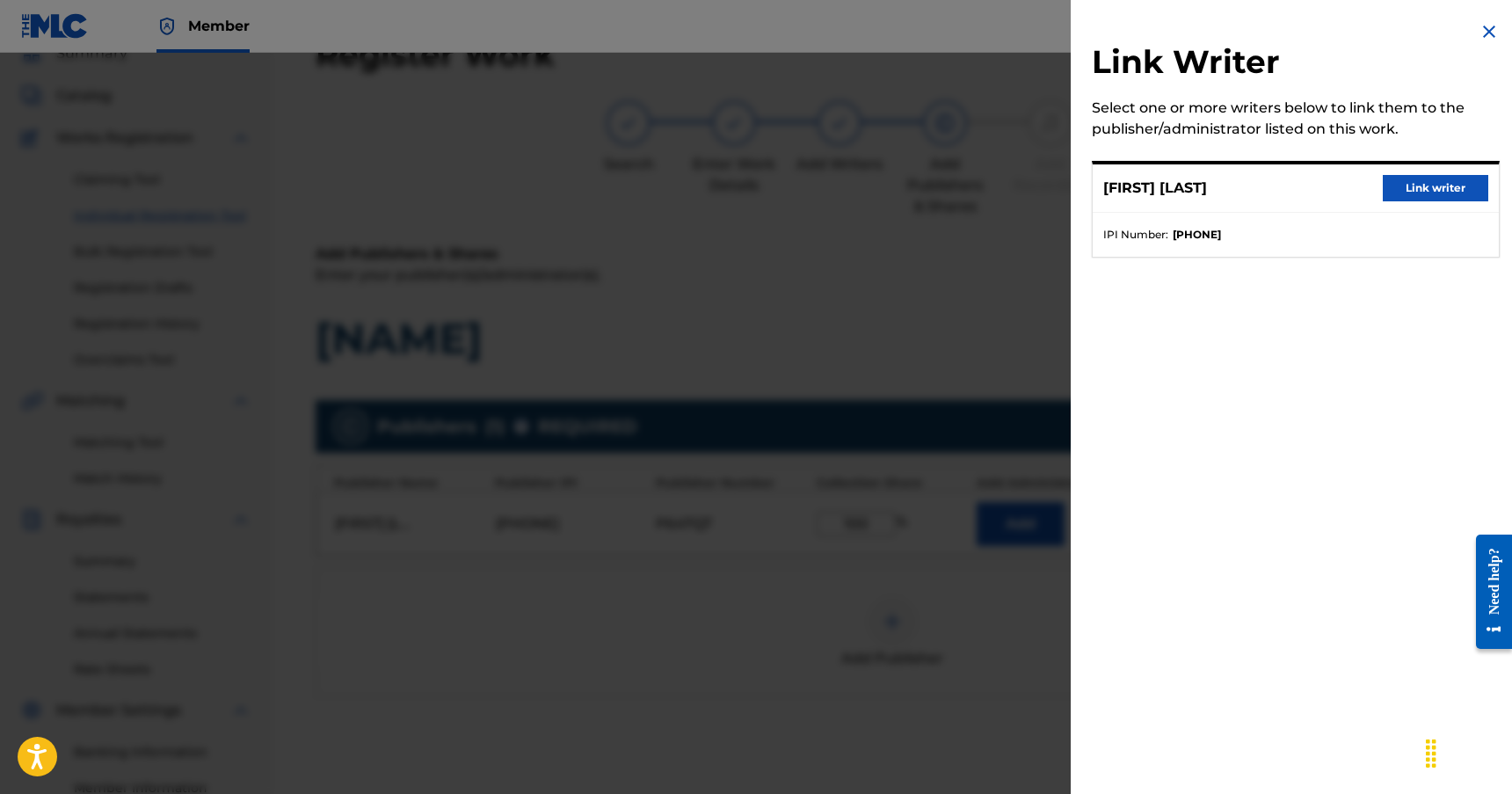click on "Link writer" at bounding box center (1436, 188) 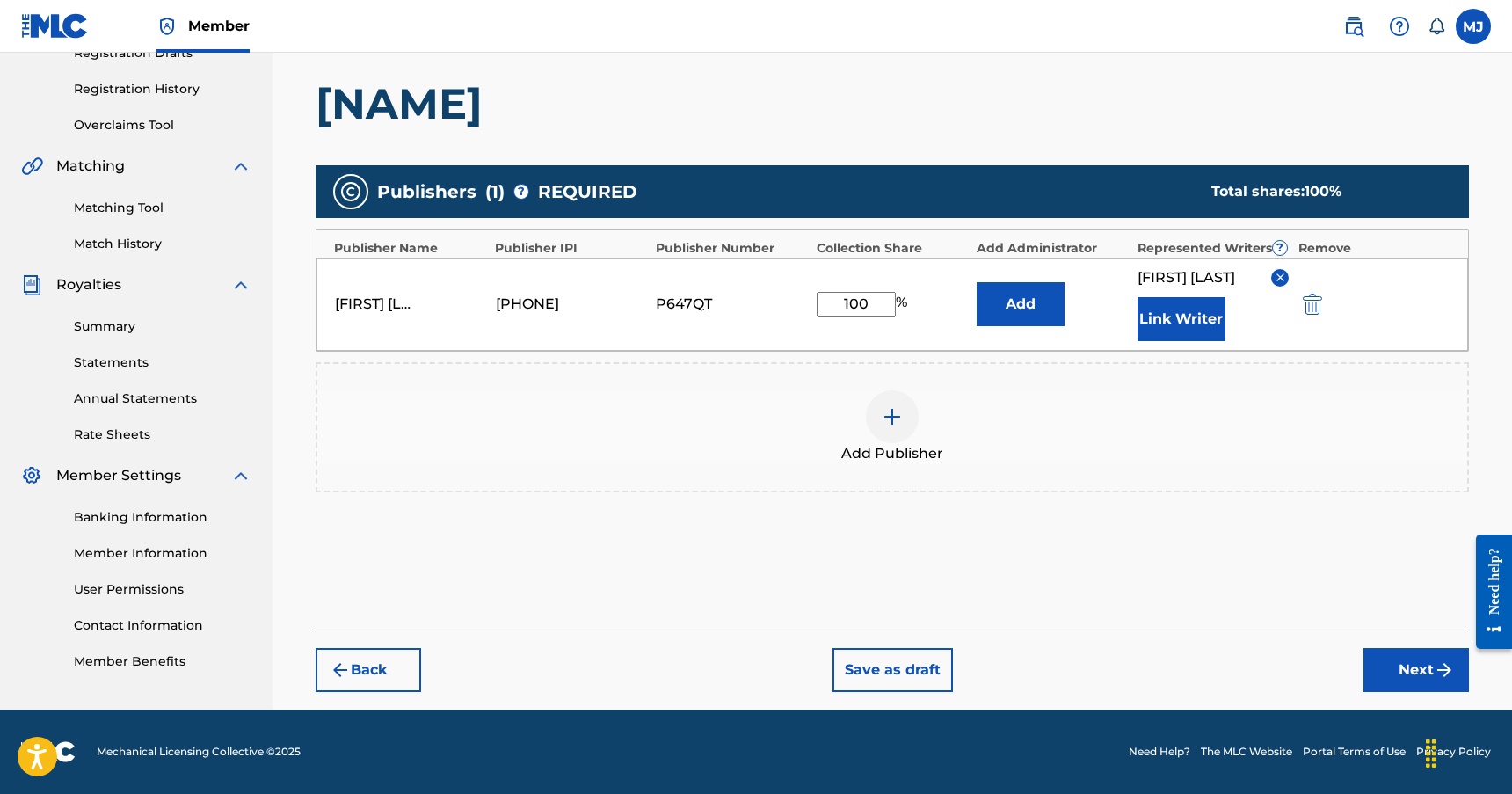 scroll, scrollTop: 335, scrollLeft: 0, axis: vertical 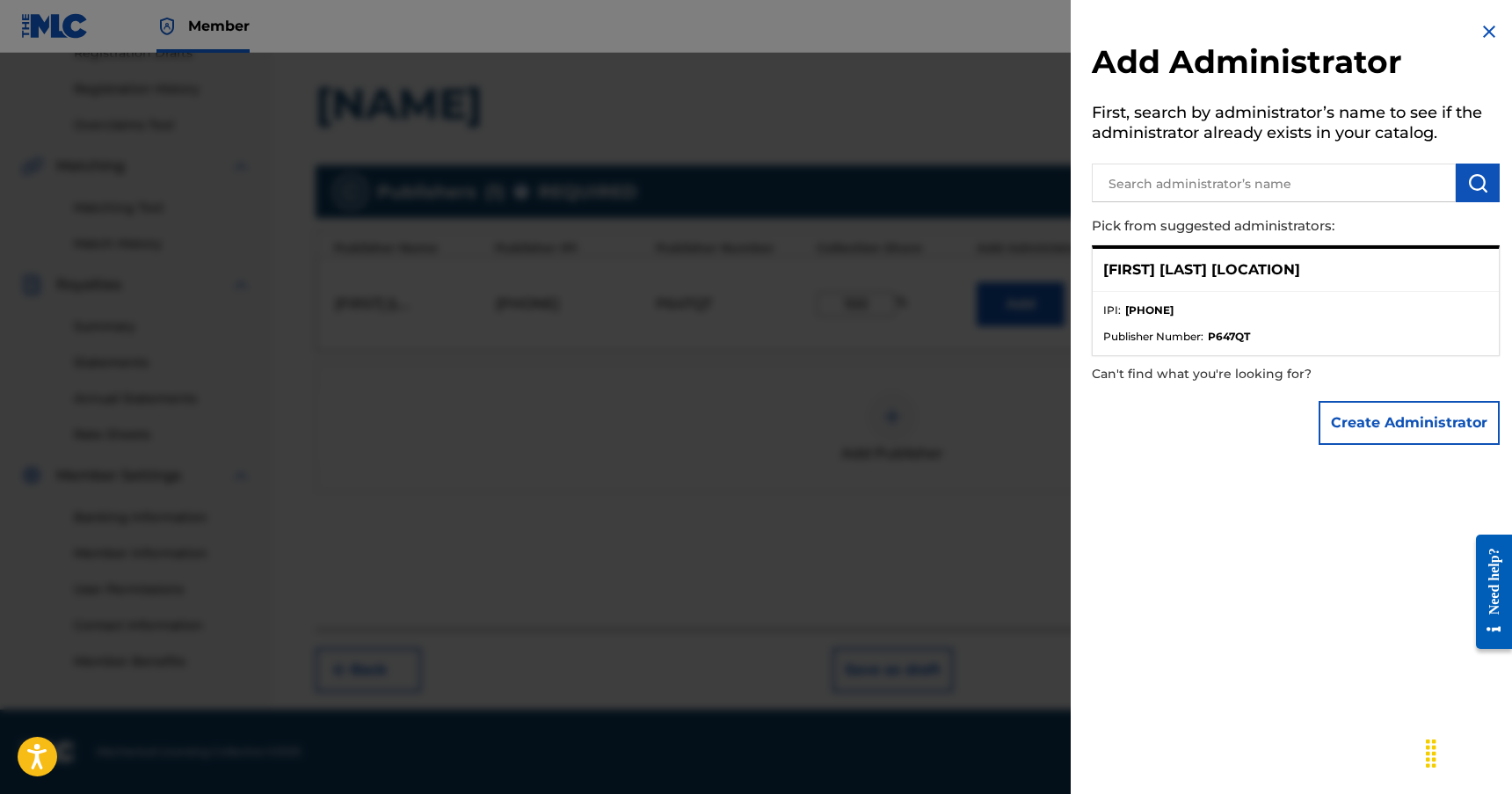click on "[PHONE]" at bounding box center [1149, 310] 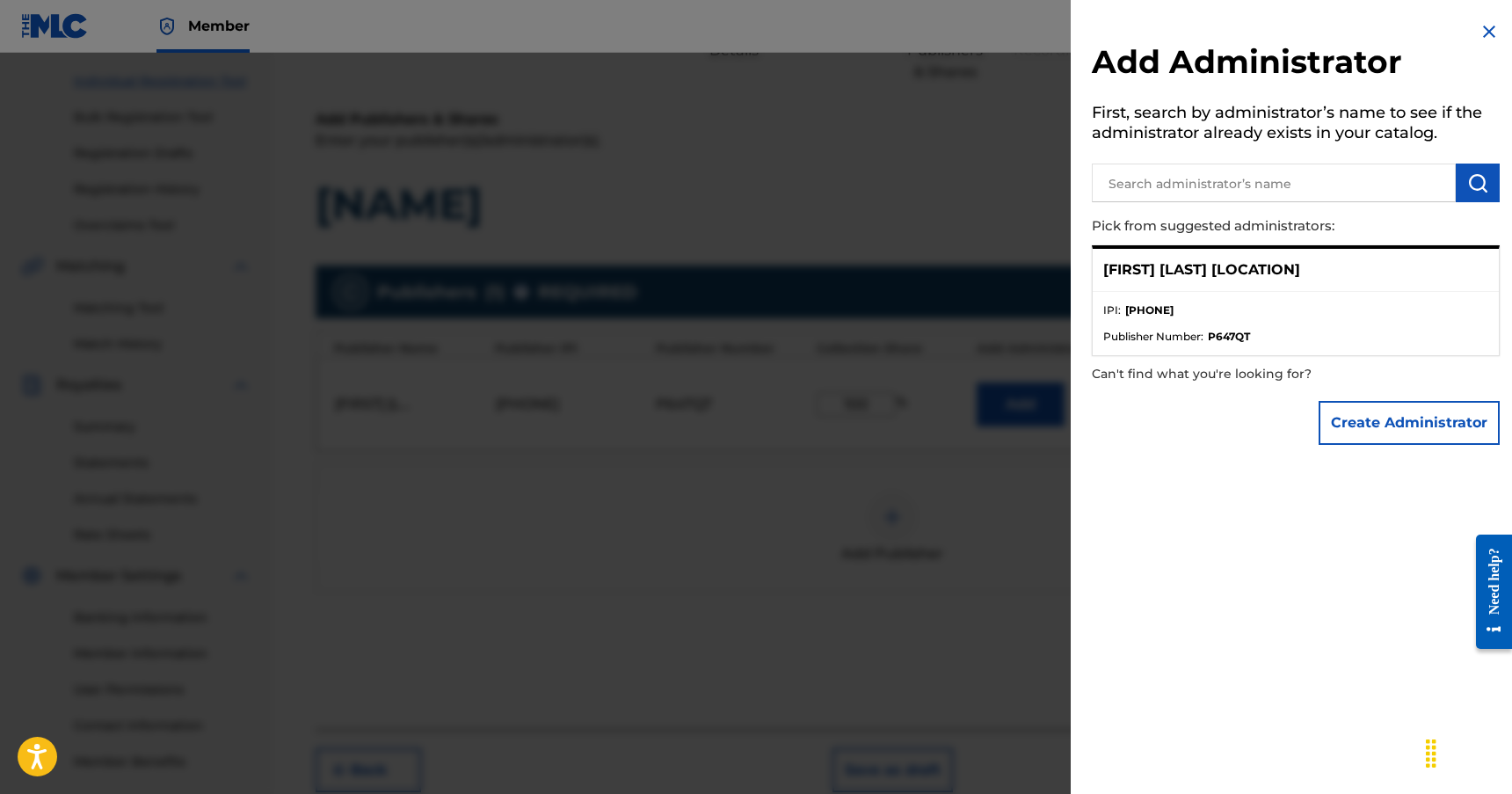 scroll, scrollTop: 159, scrollLeft: 0, axis: vertical 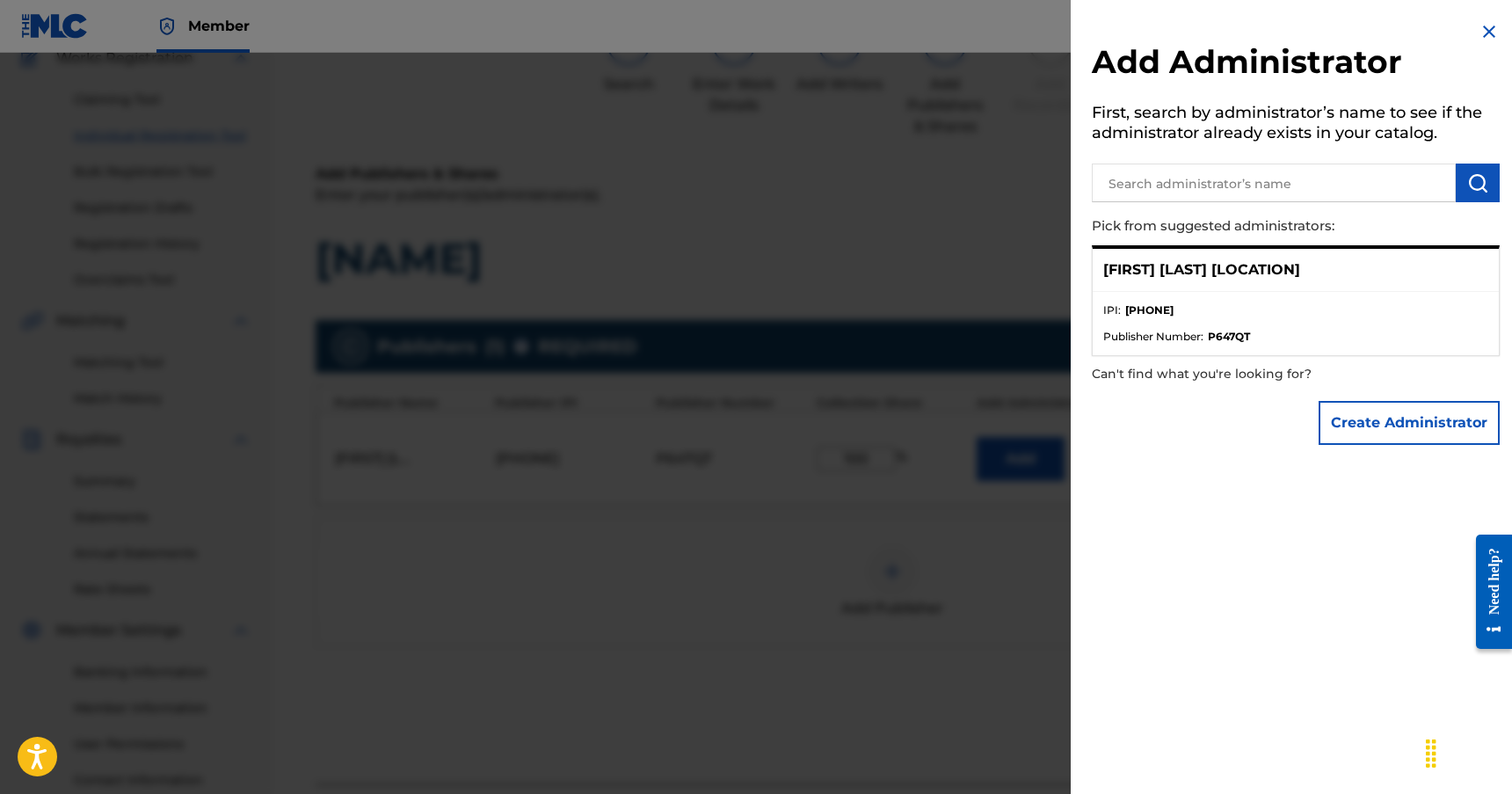 click on "[FIRST] [LAST] [LOCATION]" at bounding box center (1296, 270) 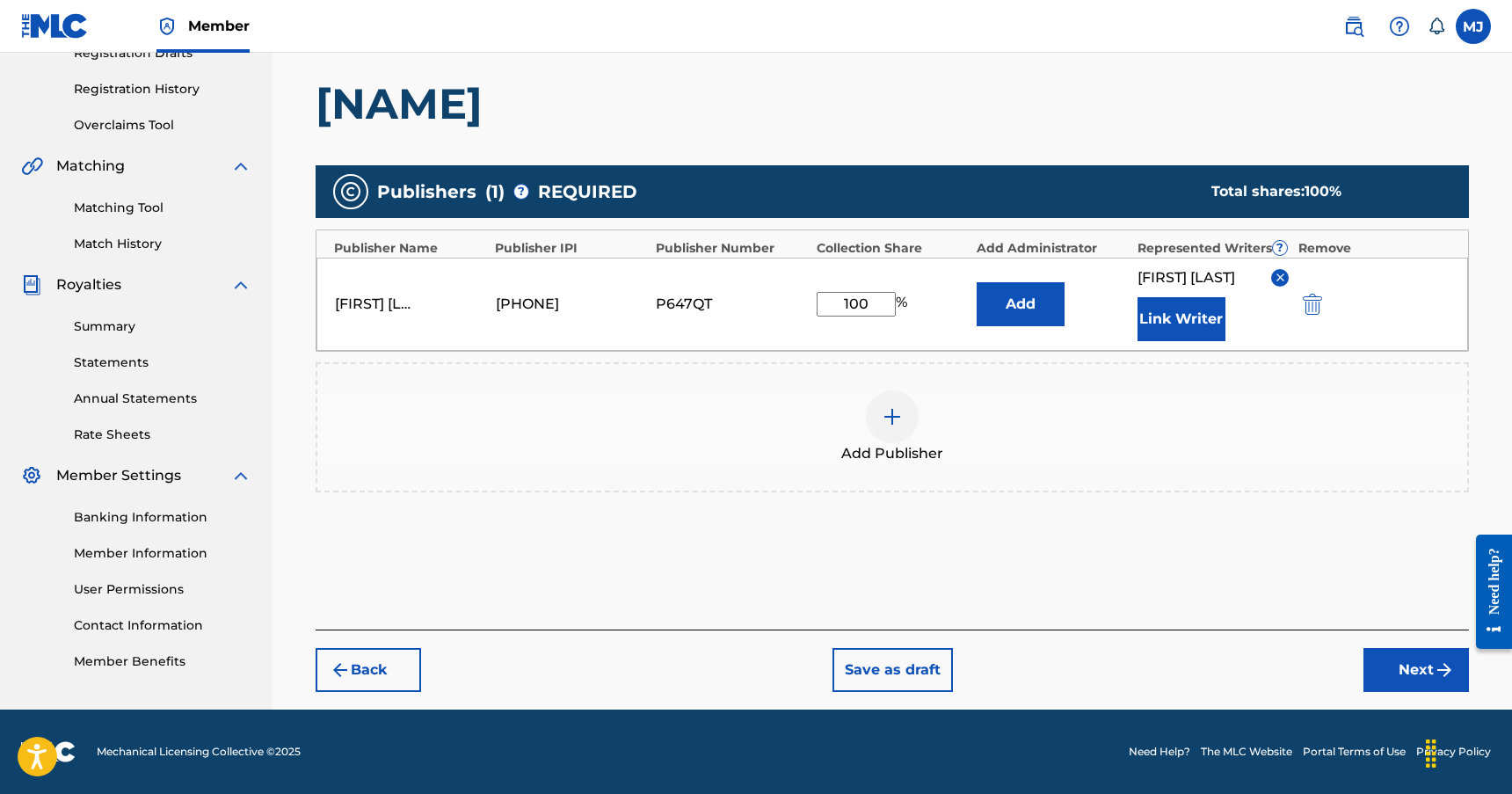 click on "Next" at bounding box center [1416, 670] 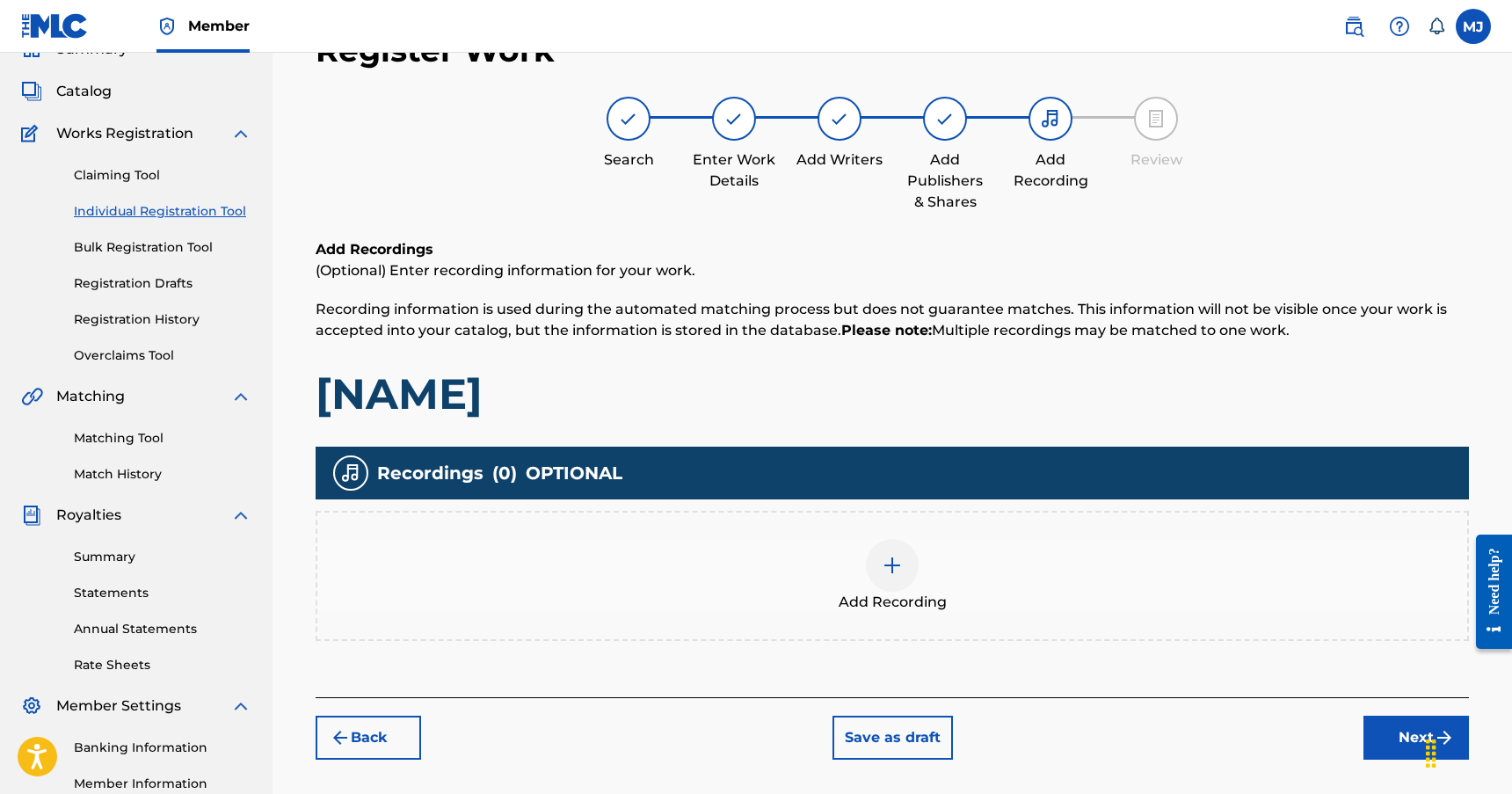 scroll, scrollTop: 79, scrollLeft: 0, axis: vertical 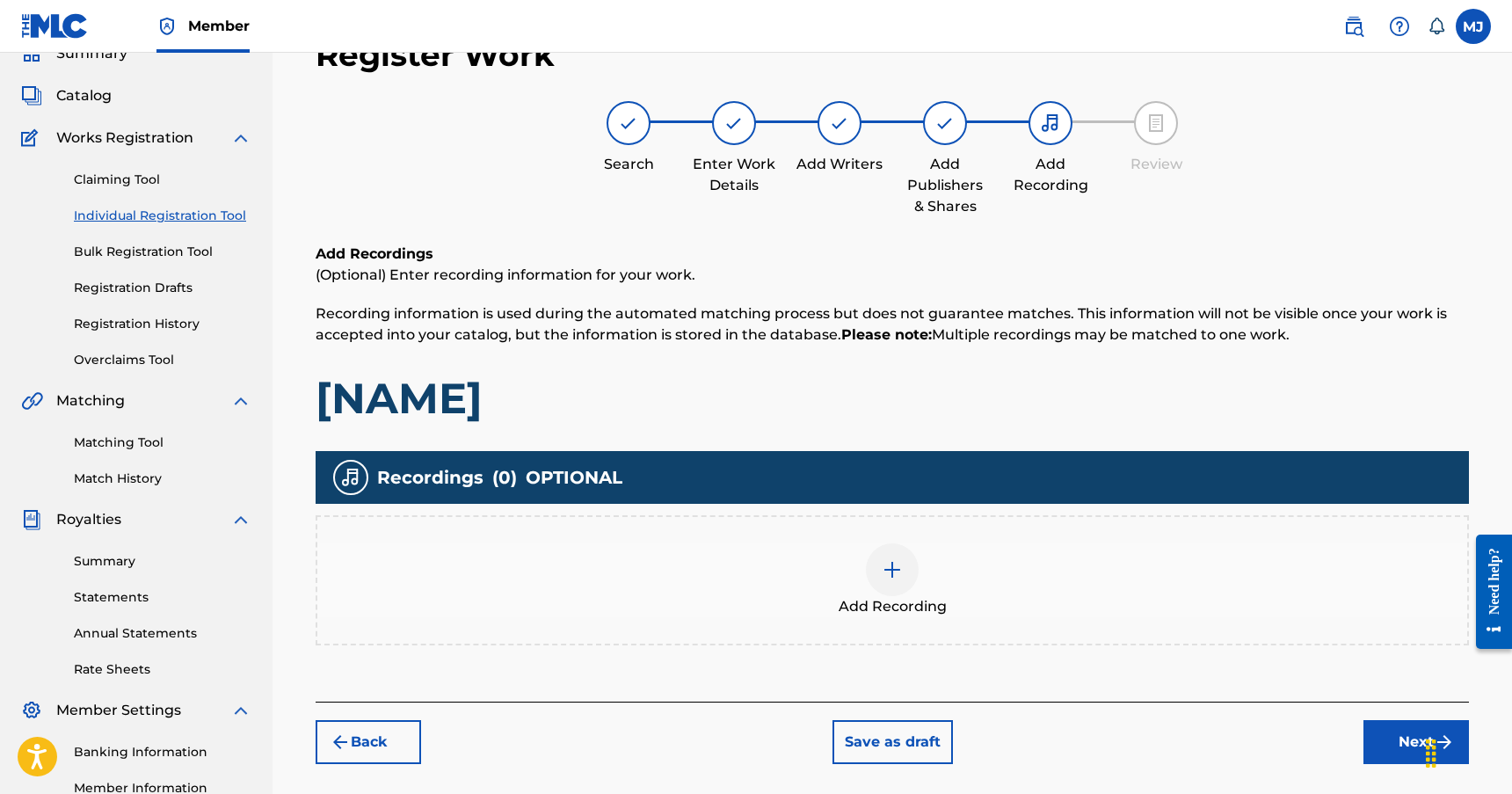 click at bounding box center (892, 570) 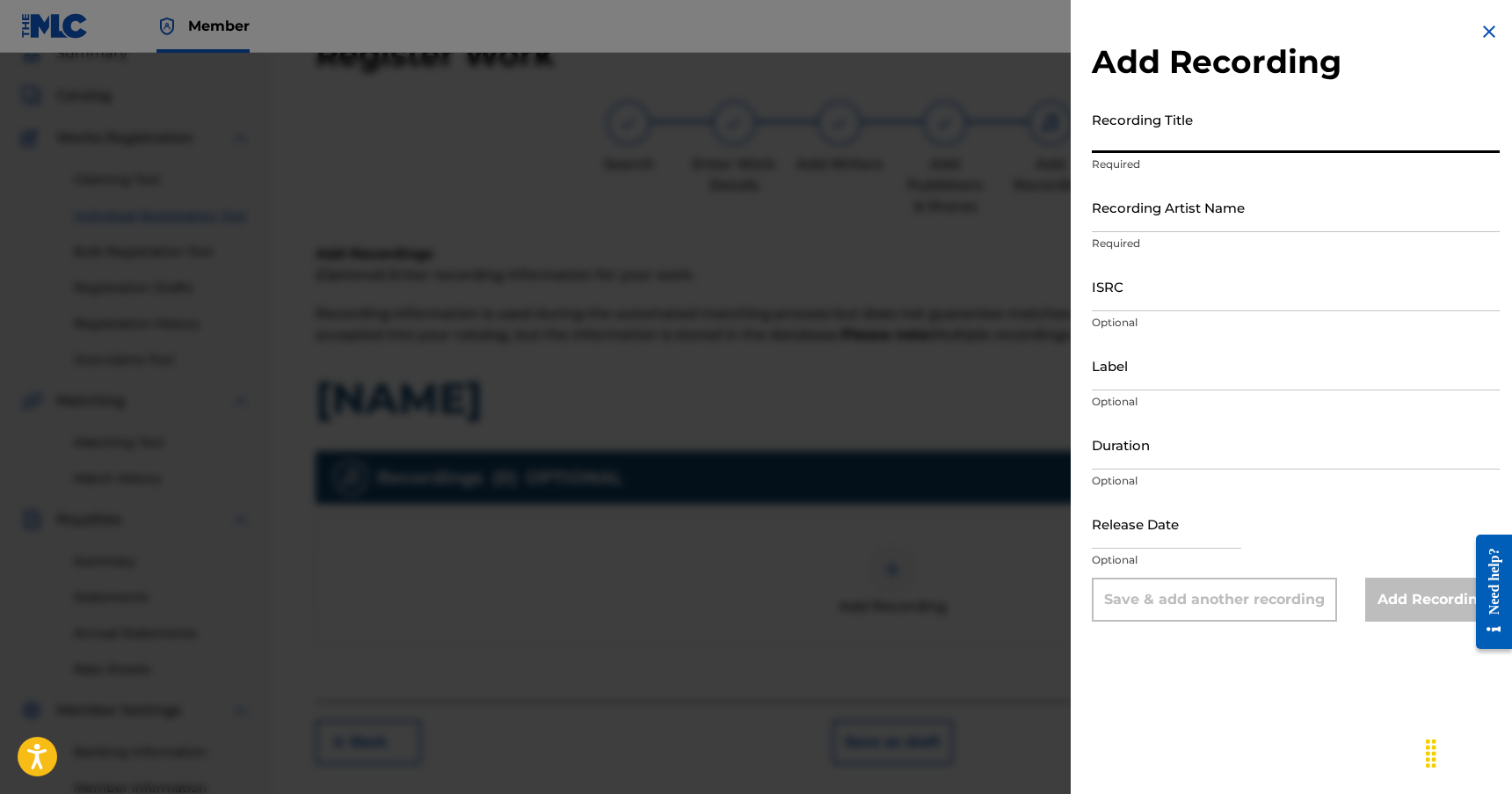 click on "Recording Title" at bounding box center [1296, 127] 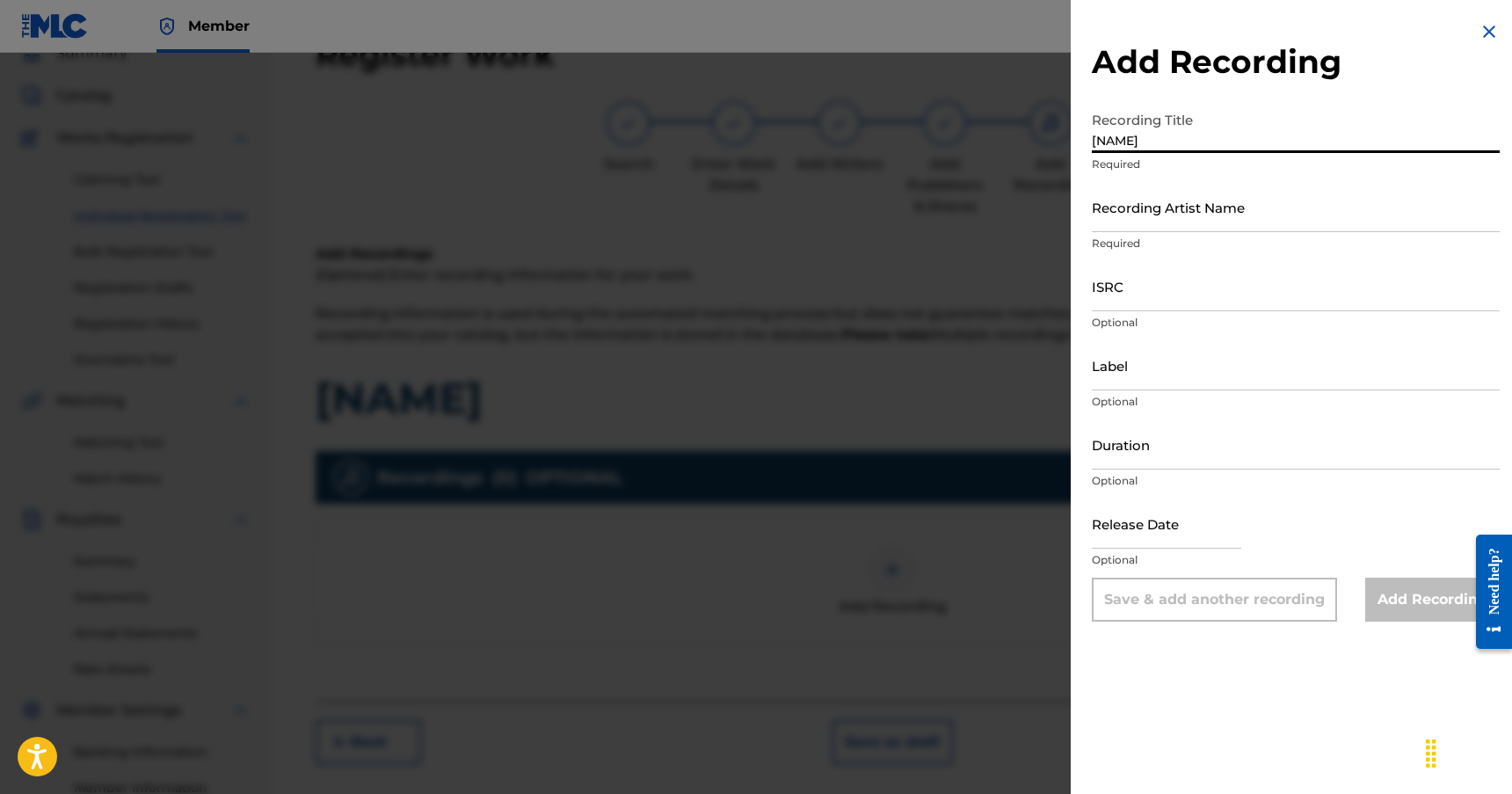 type on "[NAME]" 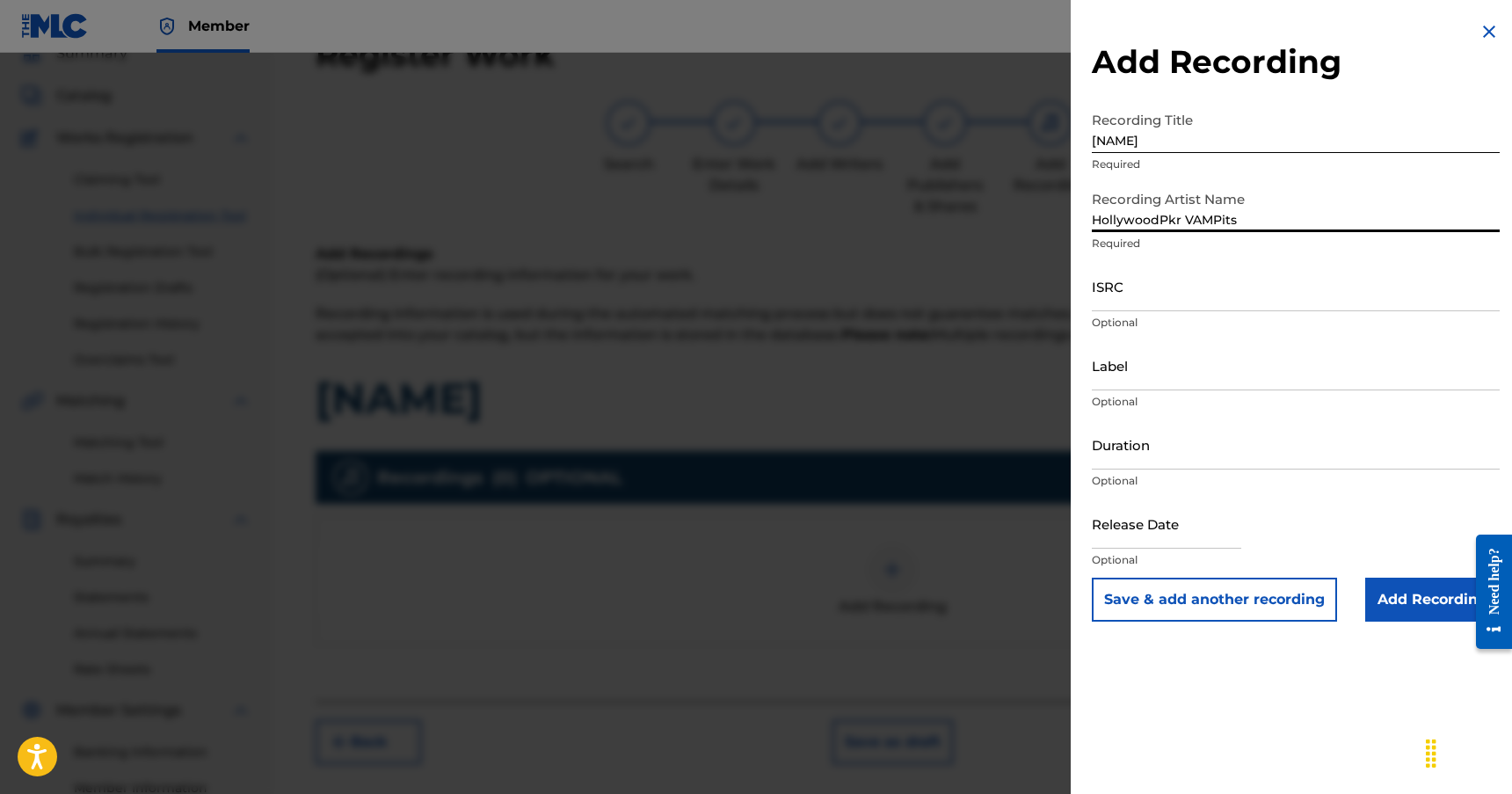type on "HollywoodPkr VAMPits" 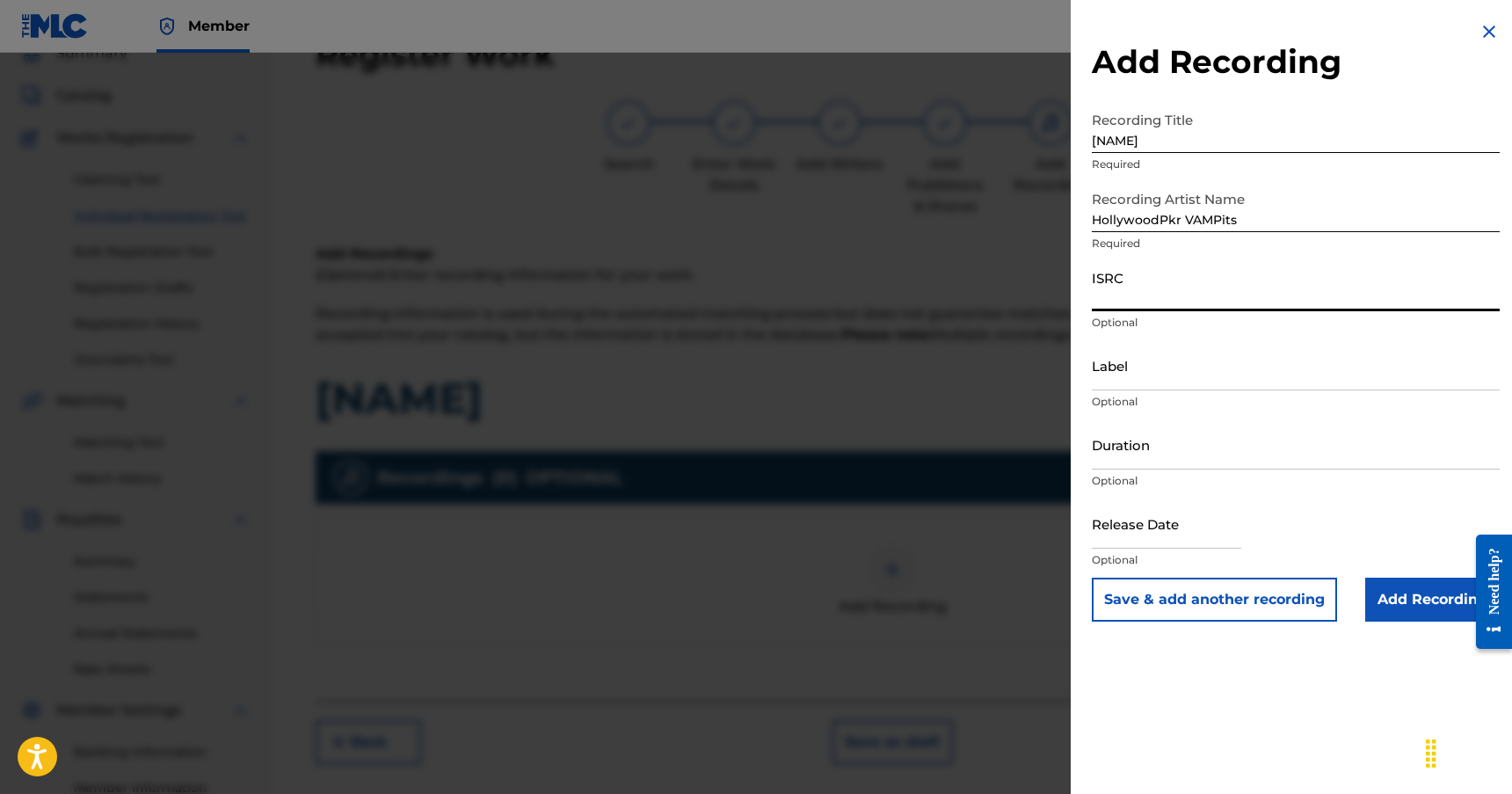 click on "ISRC" at bounding box center [1296, 286] 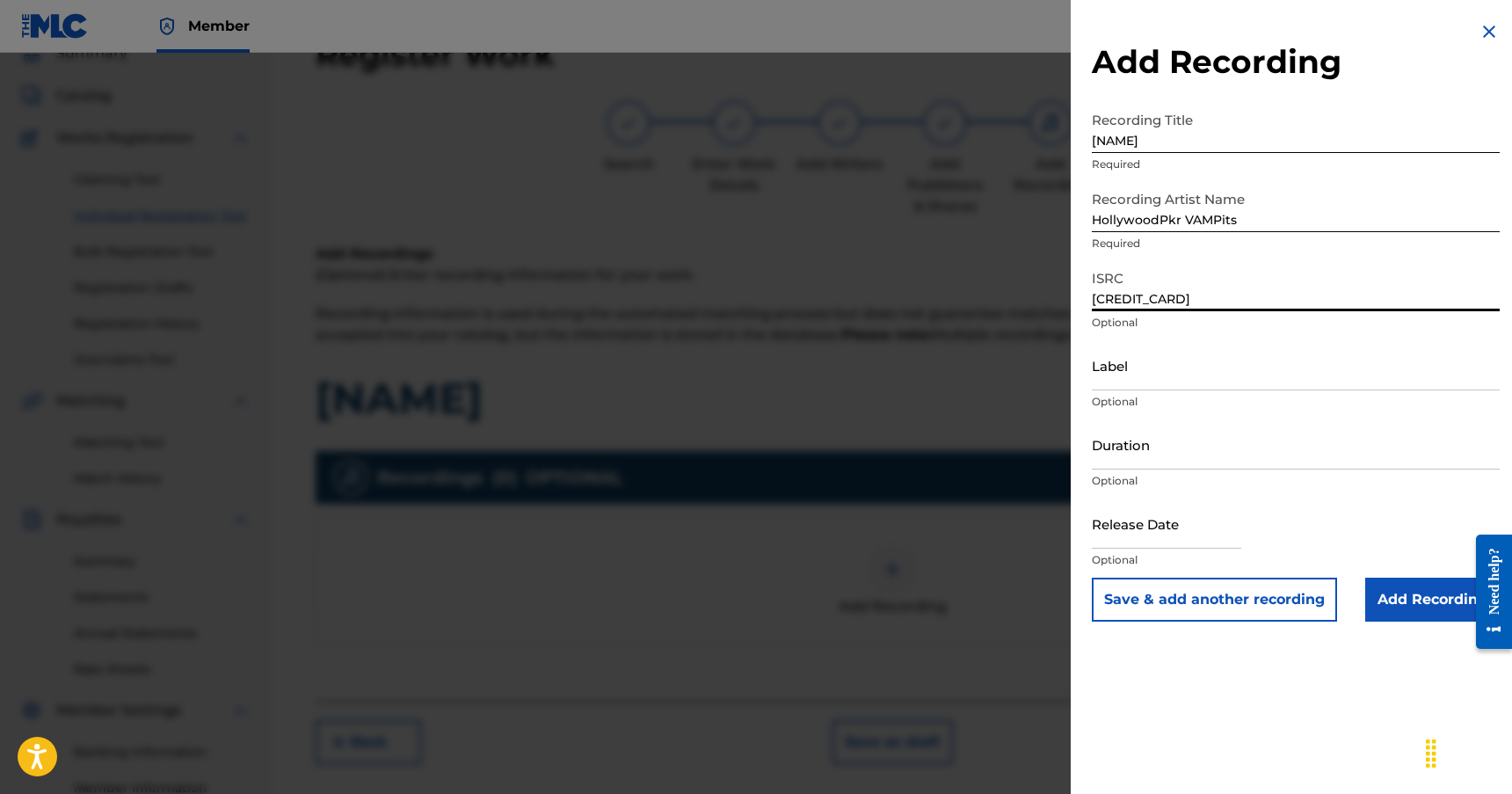 type on "[CREDIT_CARD]" 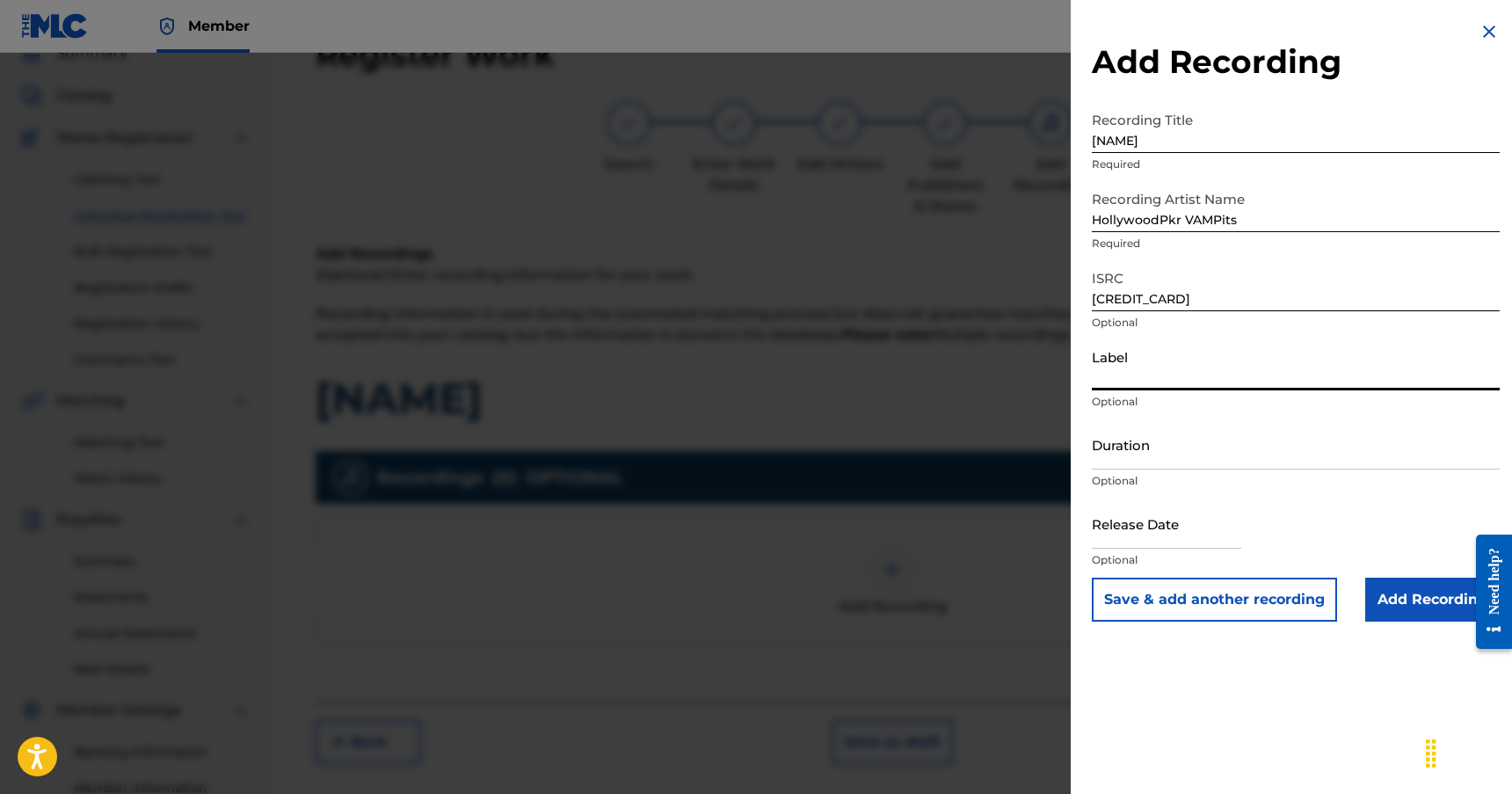 click on "Label" at bounding box center (1296, 365) 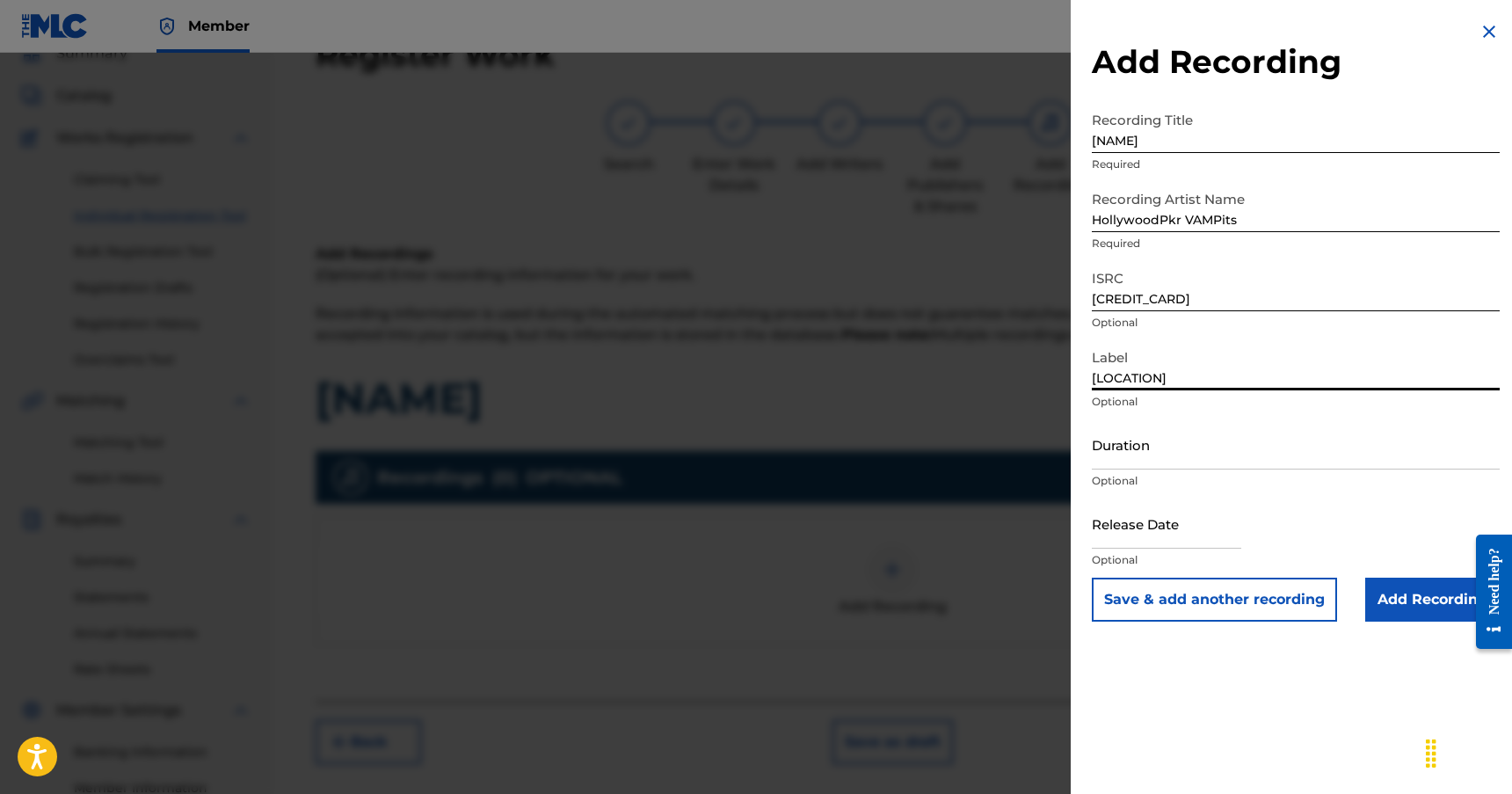 type on "[LOCATION]" 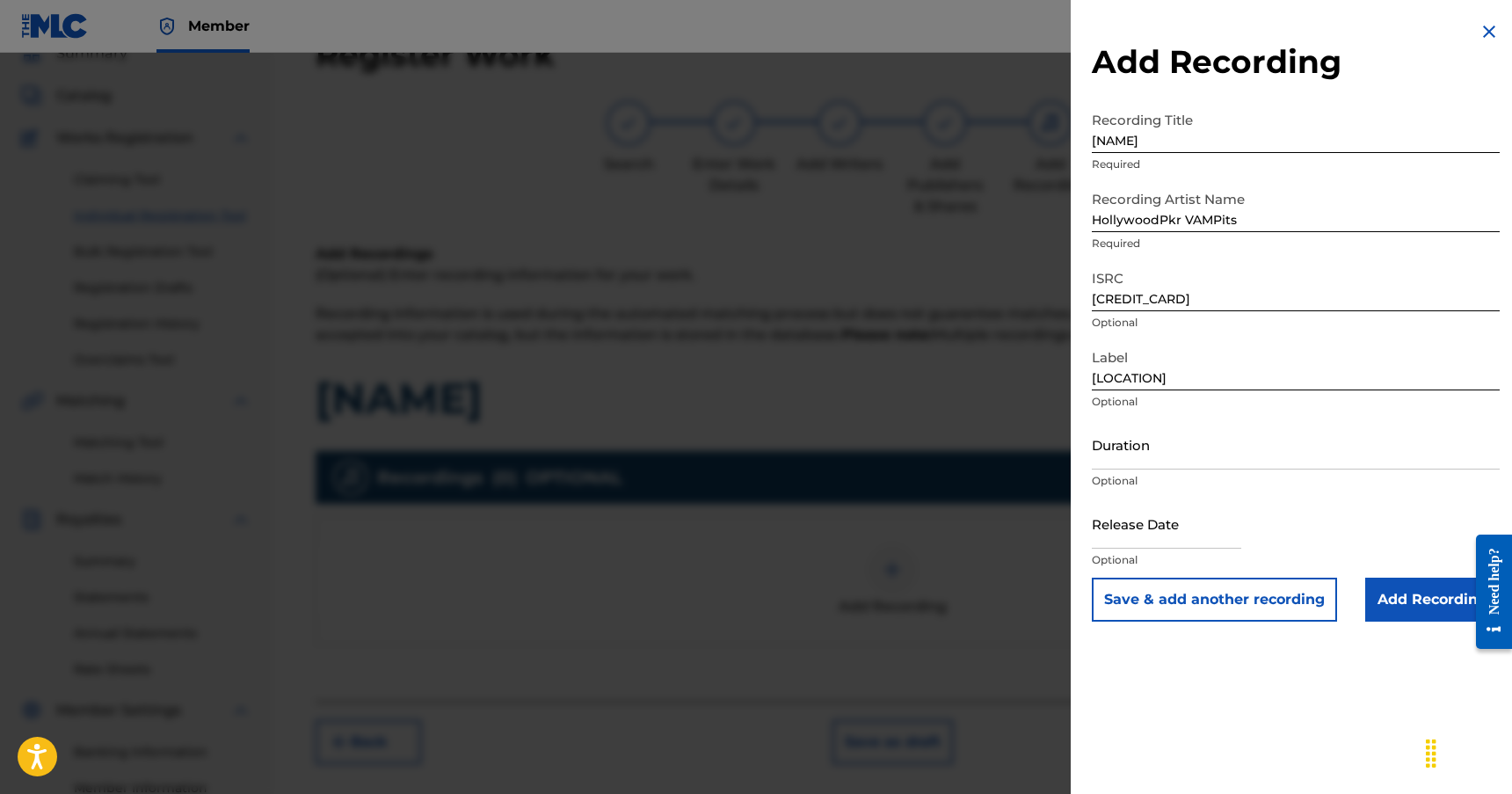 click on "HollywoodPkr VAMPits" at bounding box center [1296, 207] 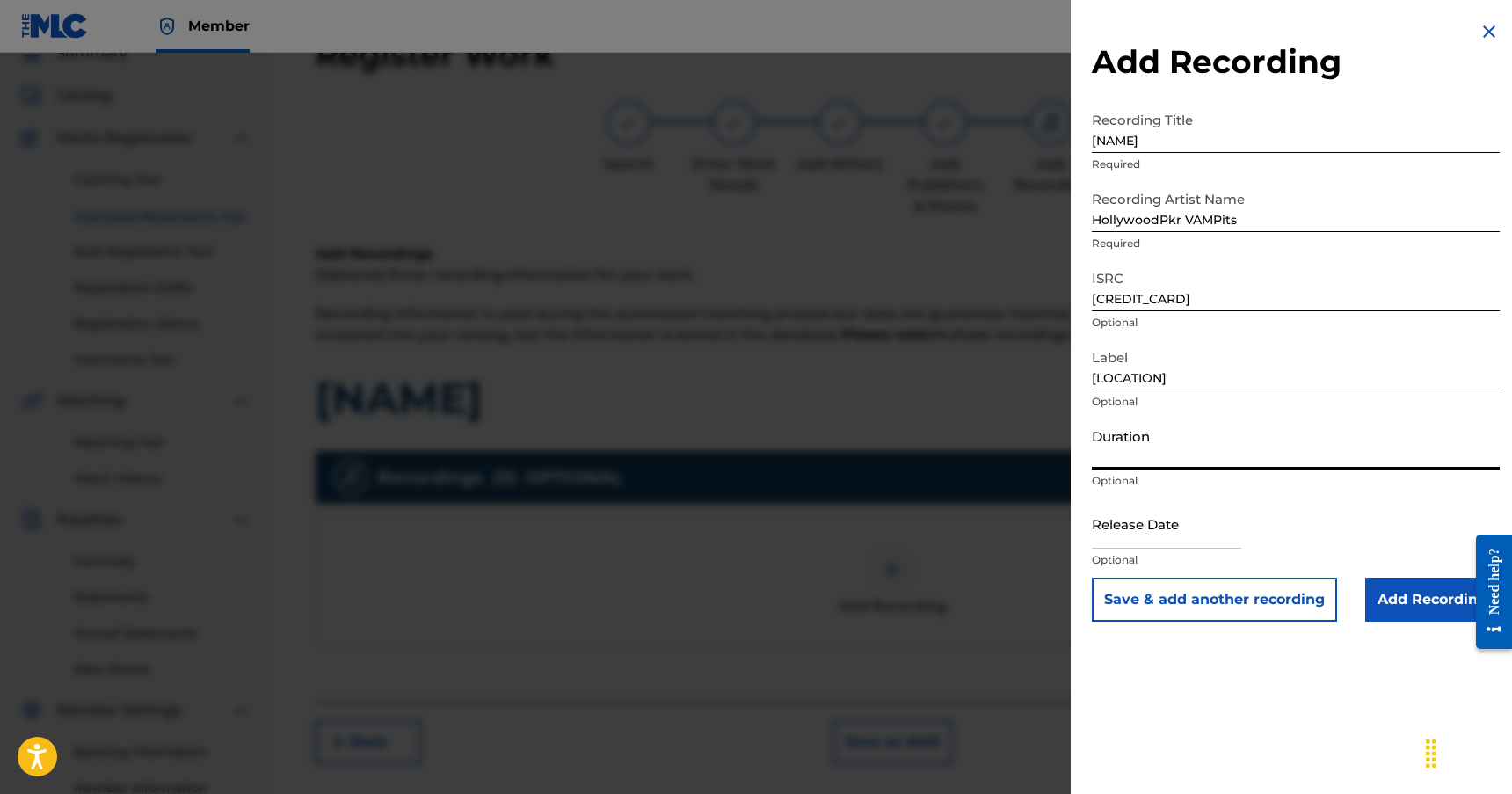 click on "Duration" at bounding box center [1296, 444] 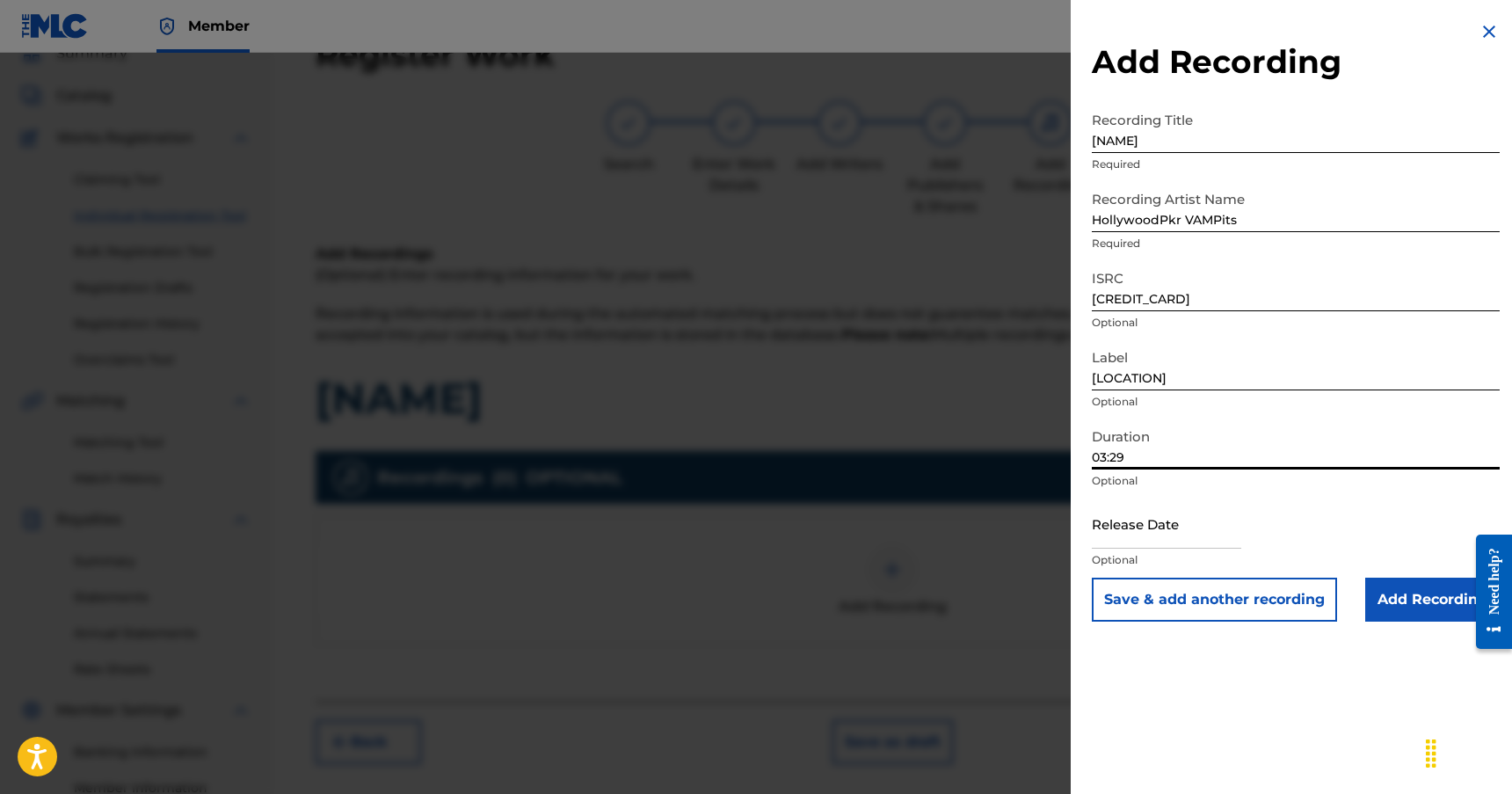 type on "03:29" 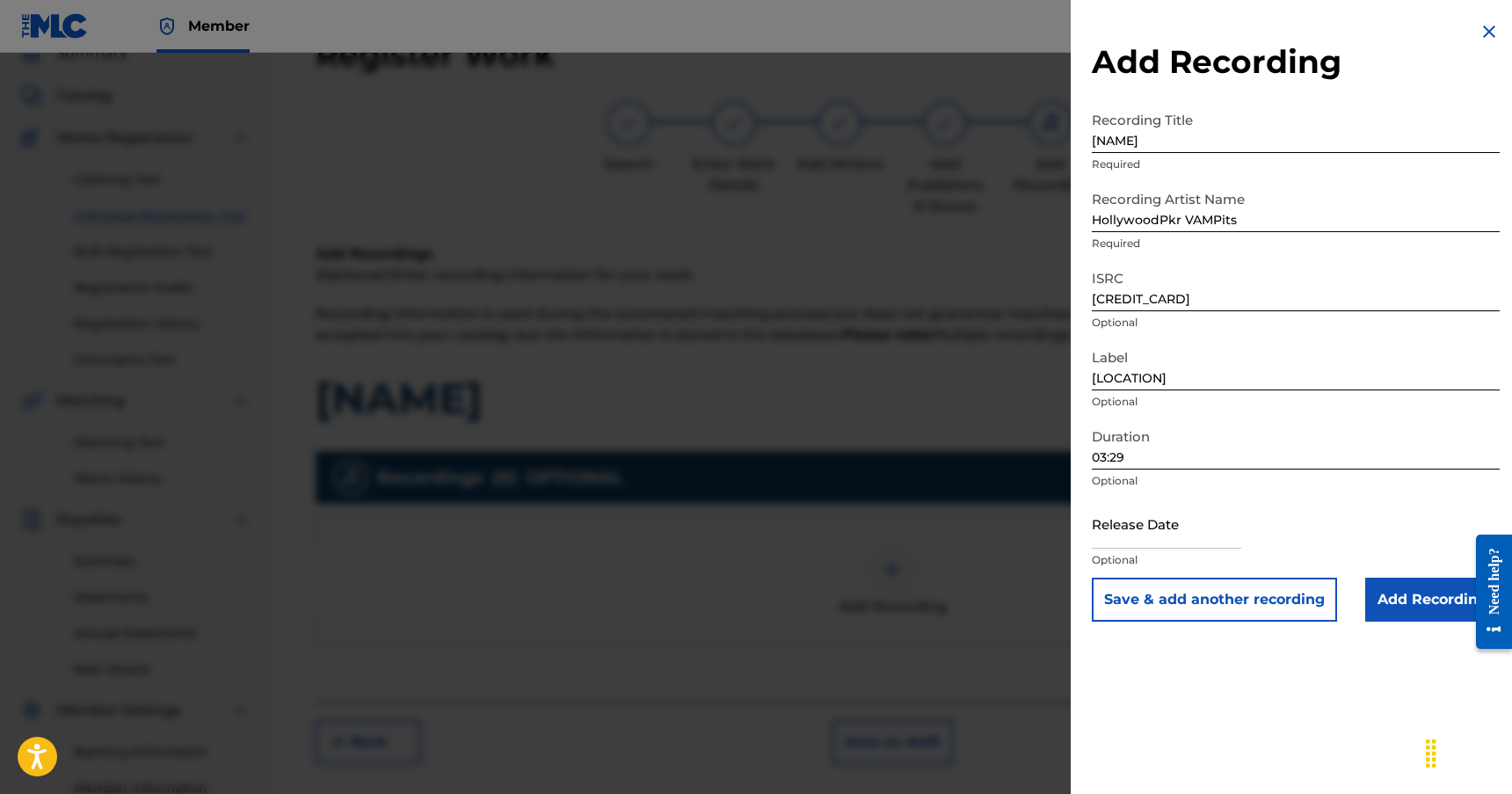 click at bounding box center (1167, 523) 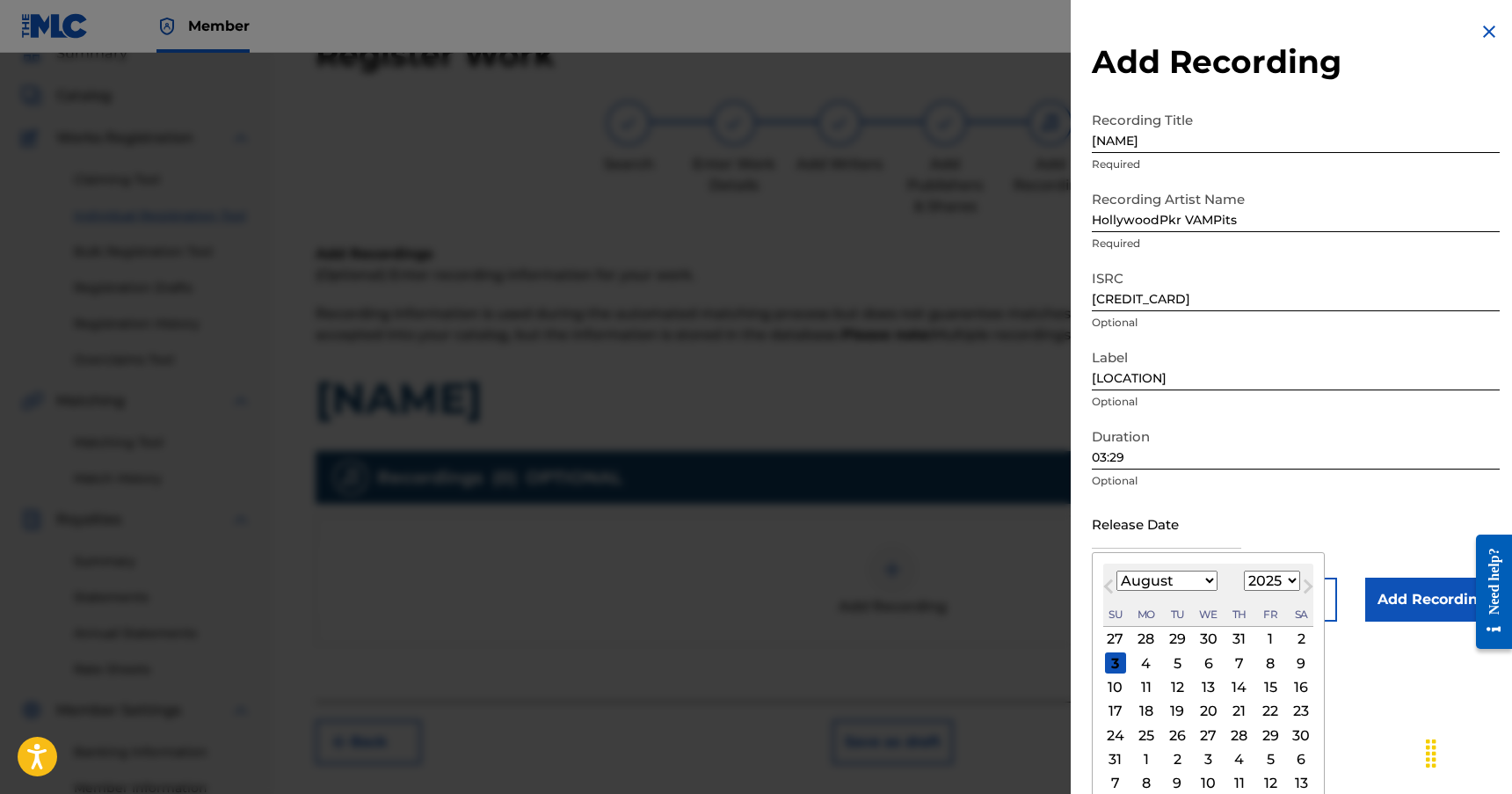 click on "January February March April May June July August September October November December" at bounding box center (1167, 580) 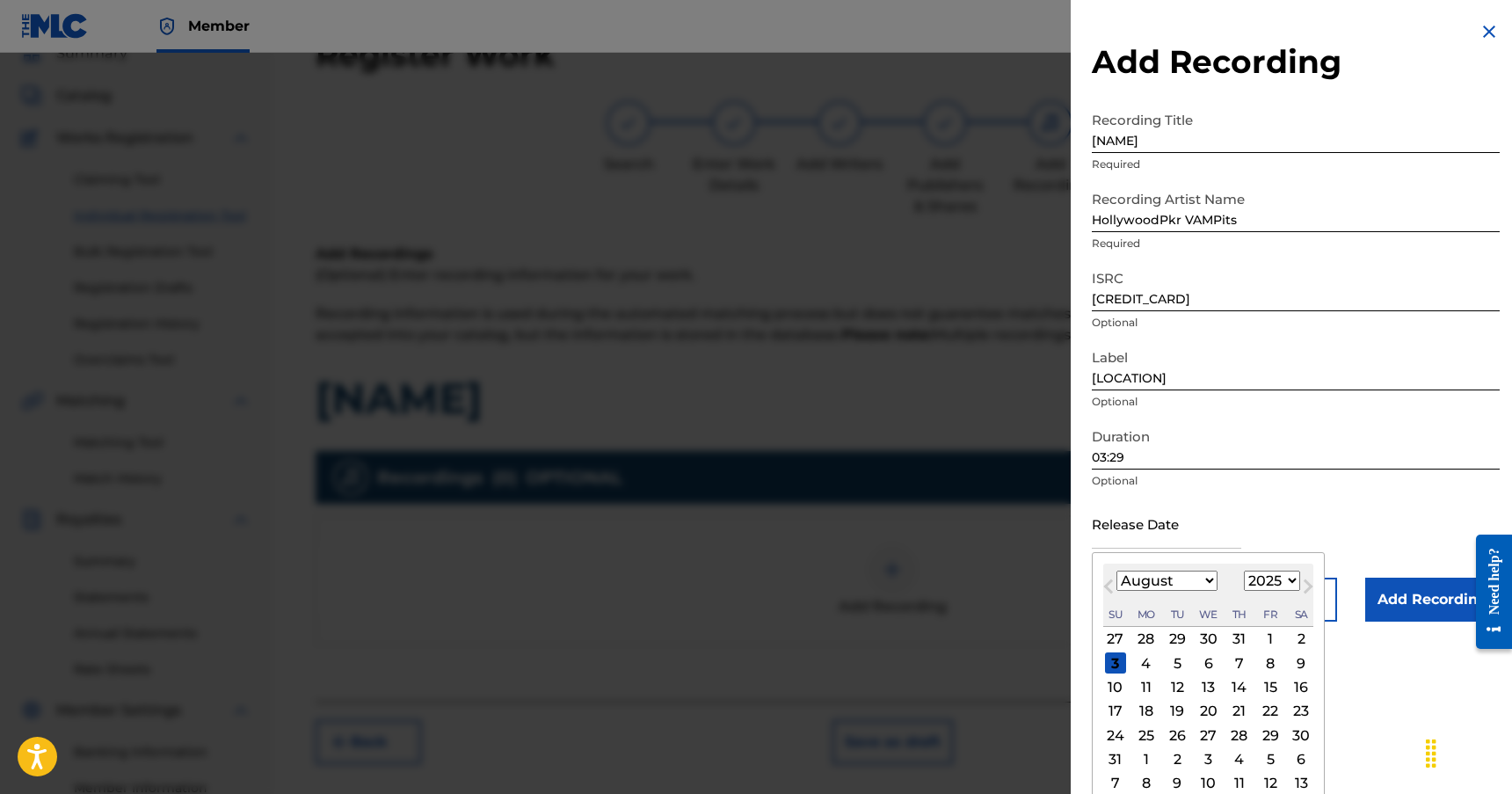 select on "5" 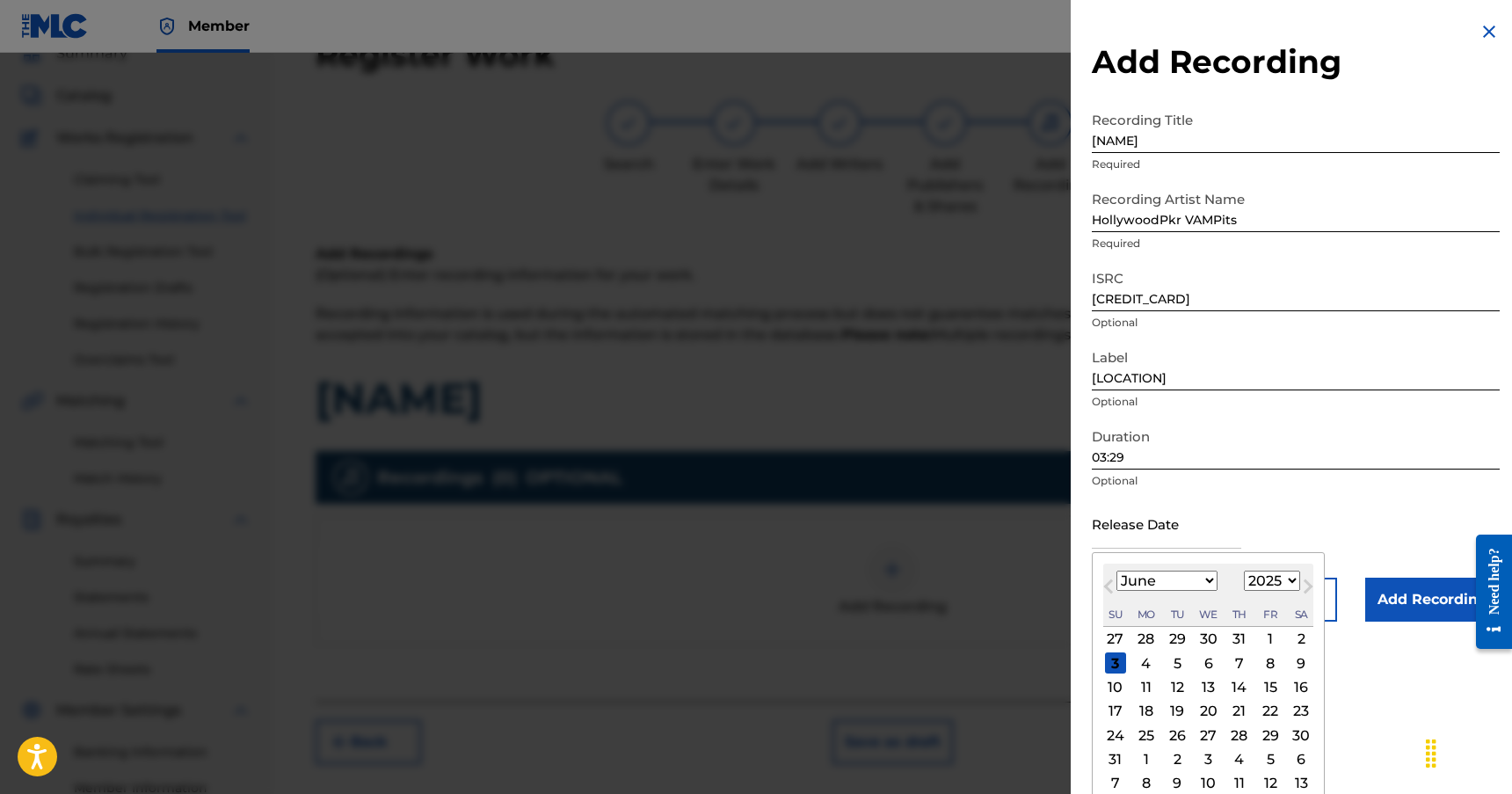 click on "January February March April May June July August September October November December" at bounding box center (1167, 580) 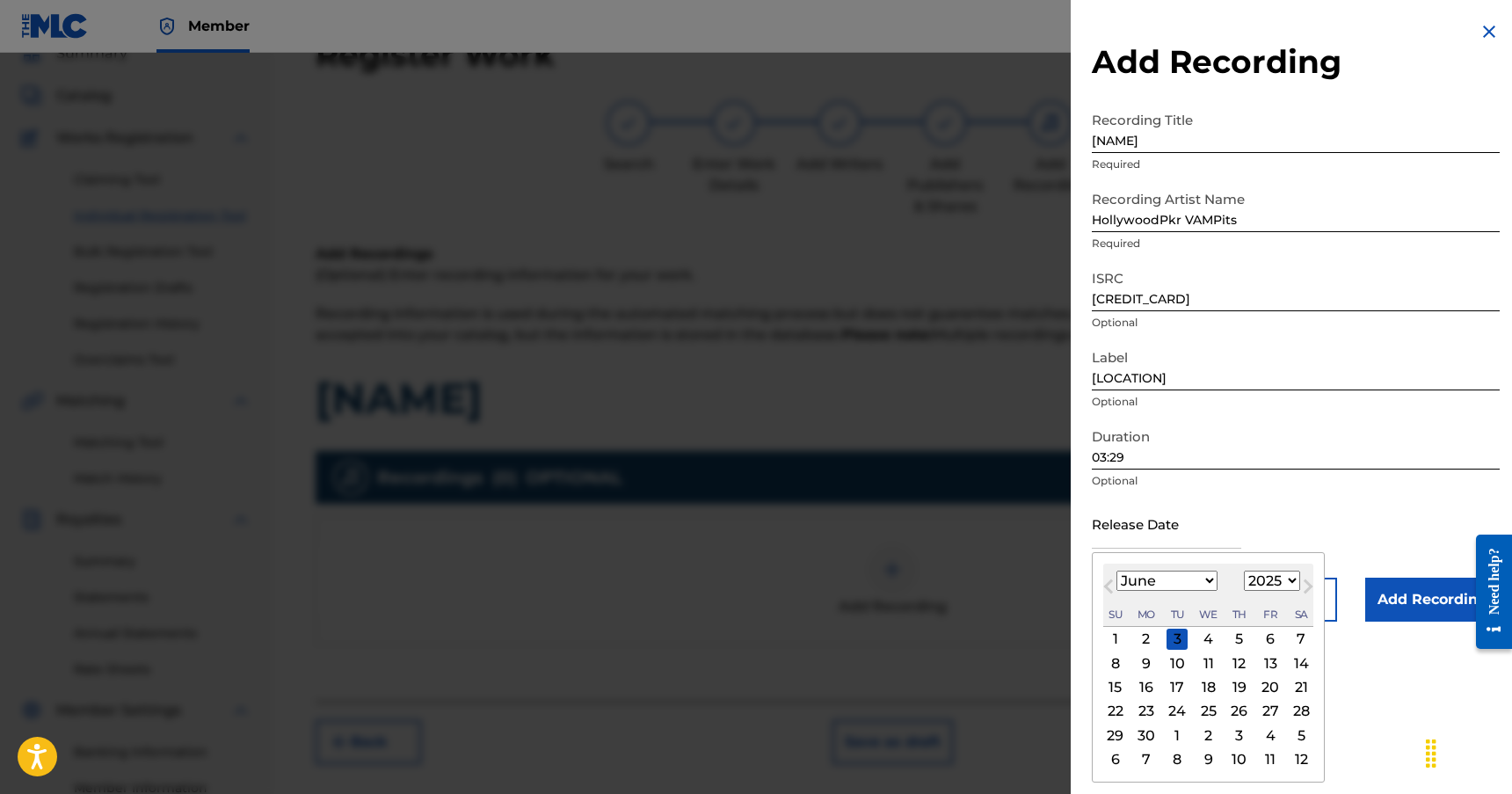click on "12" at bounding box center (1239, 663) 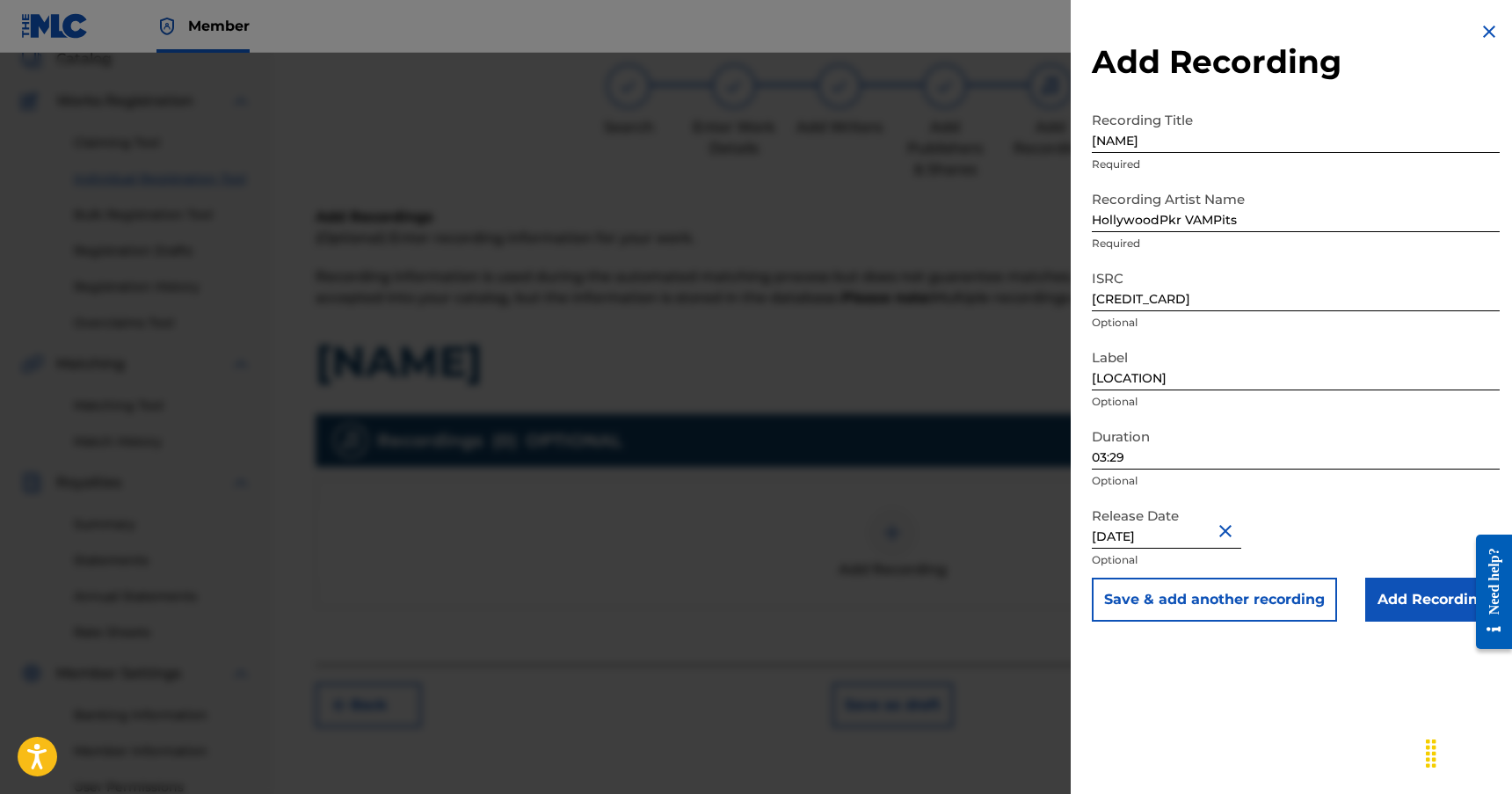 scroll, scrollTop: 255, scrollLeft: 0, axis: vertical 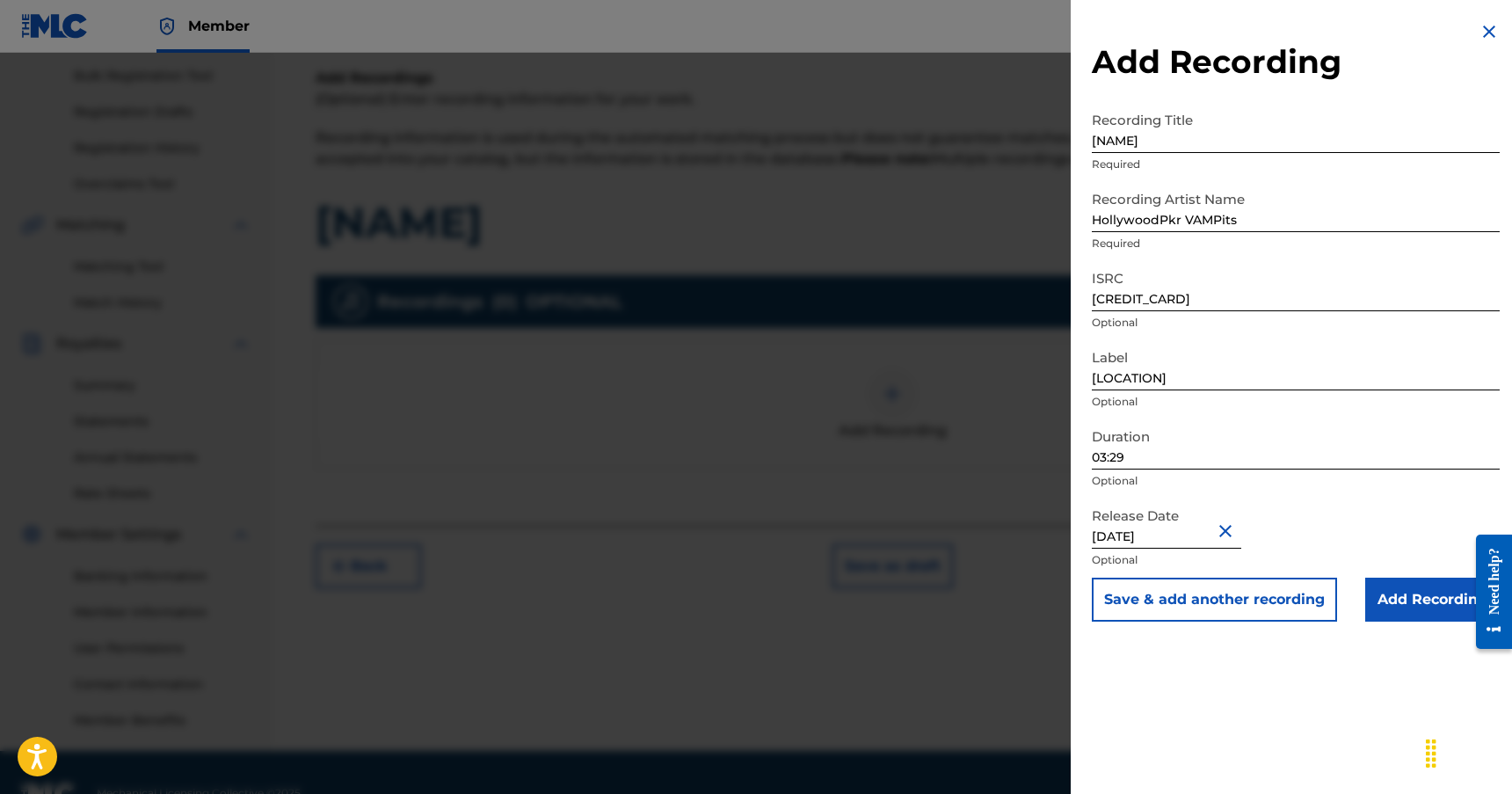 click on "Add Recording" at bounding box center [1432, 600] 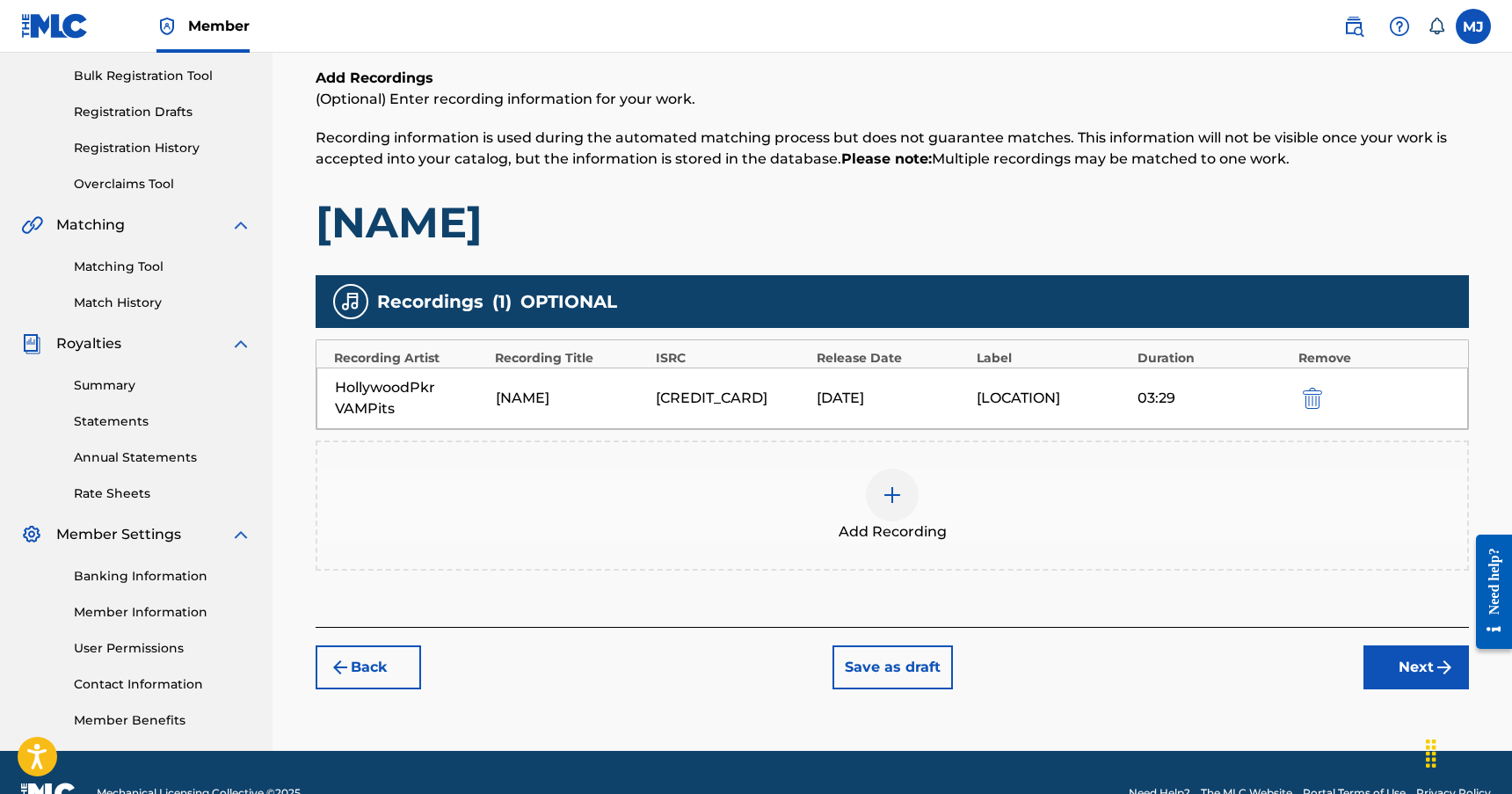 click on "Next" at bounding box center [1416, 667] 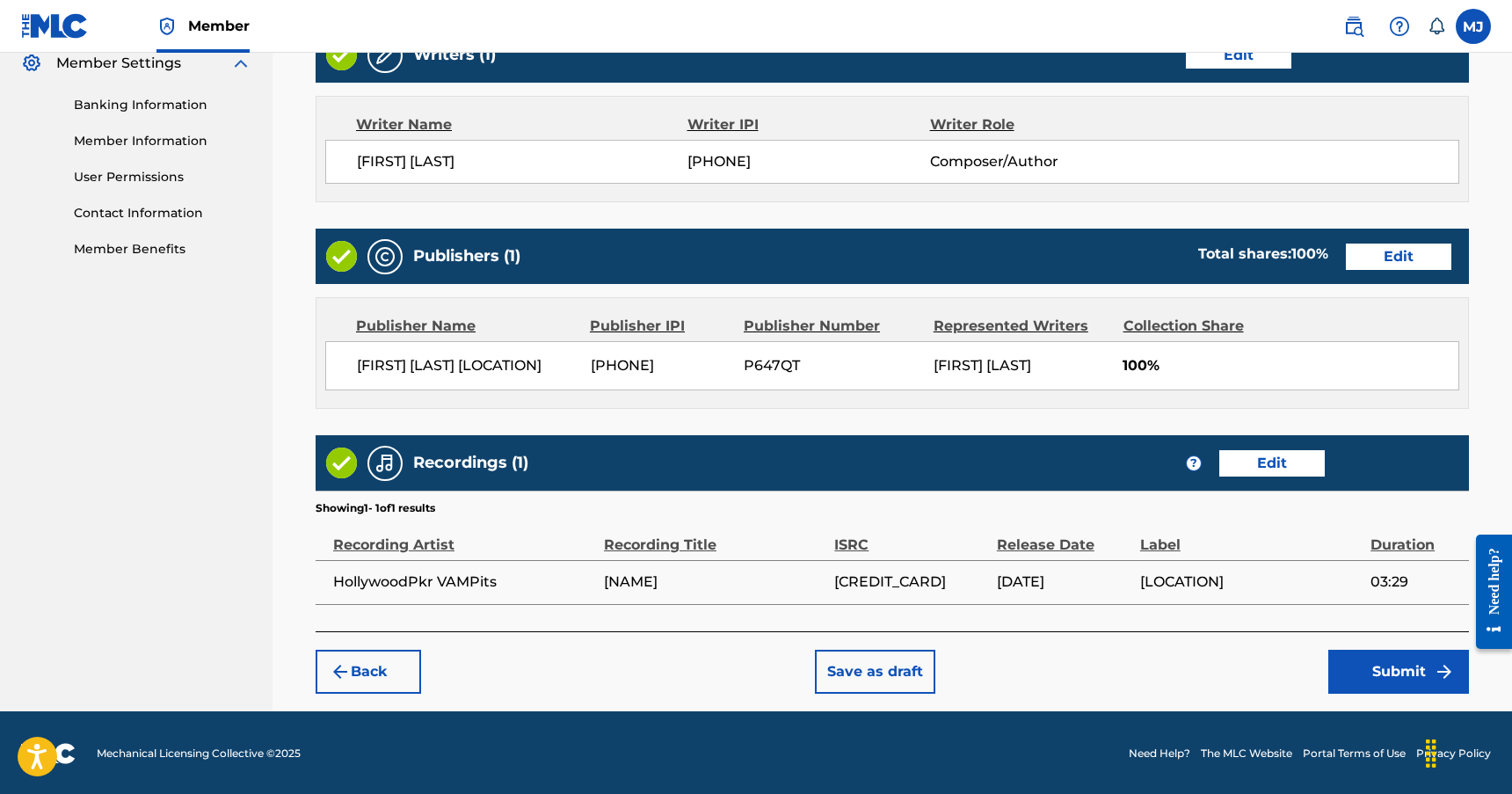 scroll, scrollTop: 728, scrollLeft: 0, axis: vertical 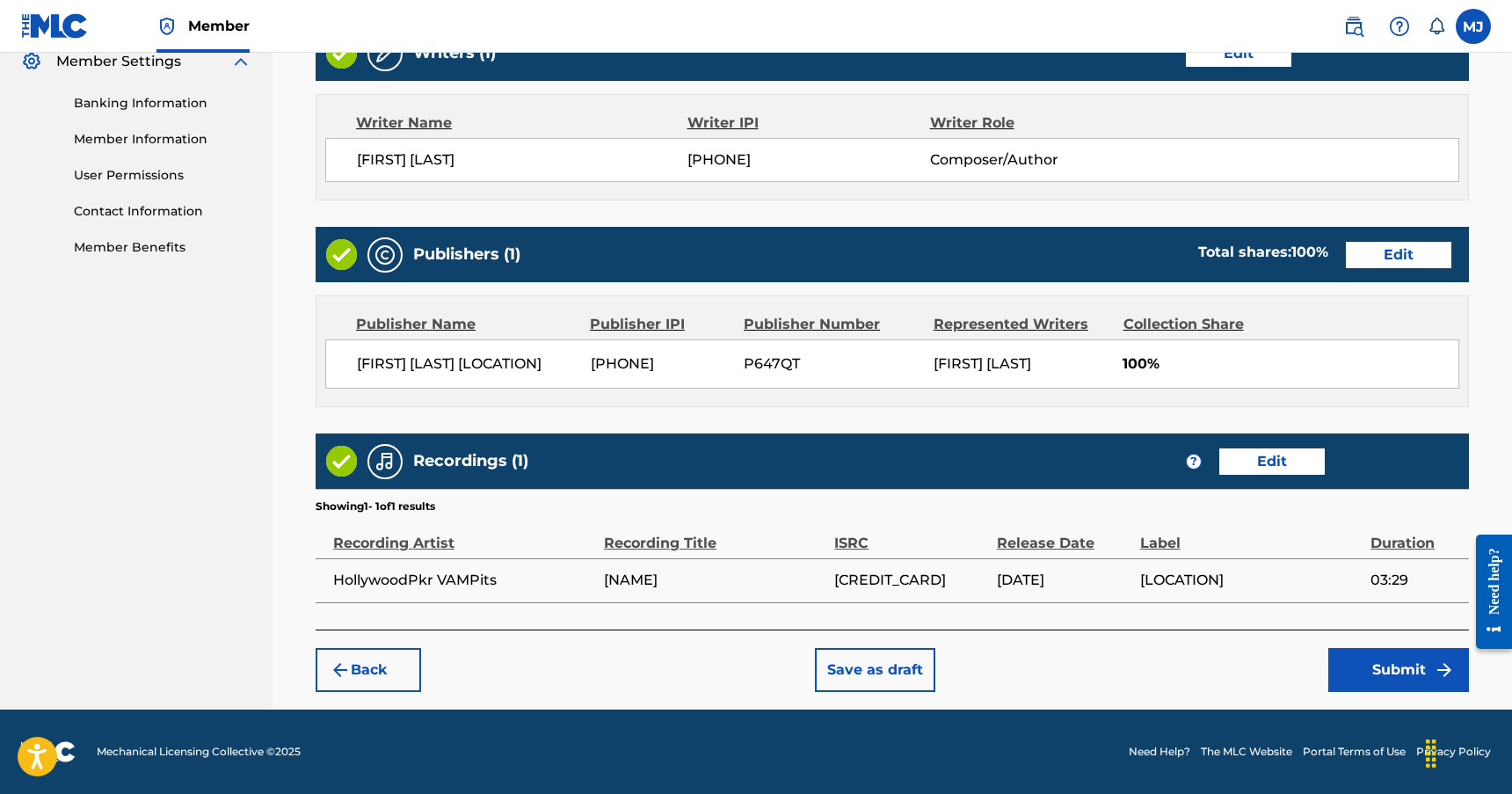 click on "Submit" at bounding box center (1399, 670) 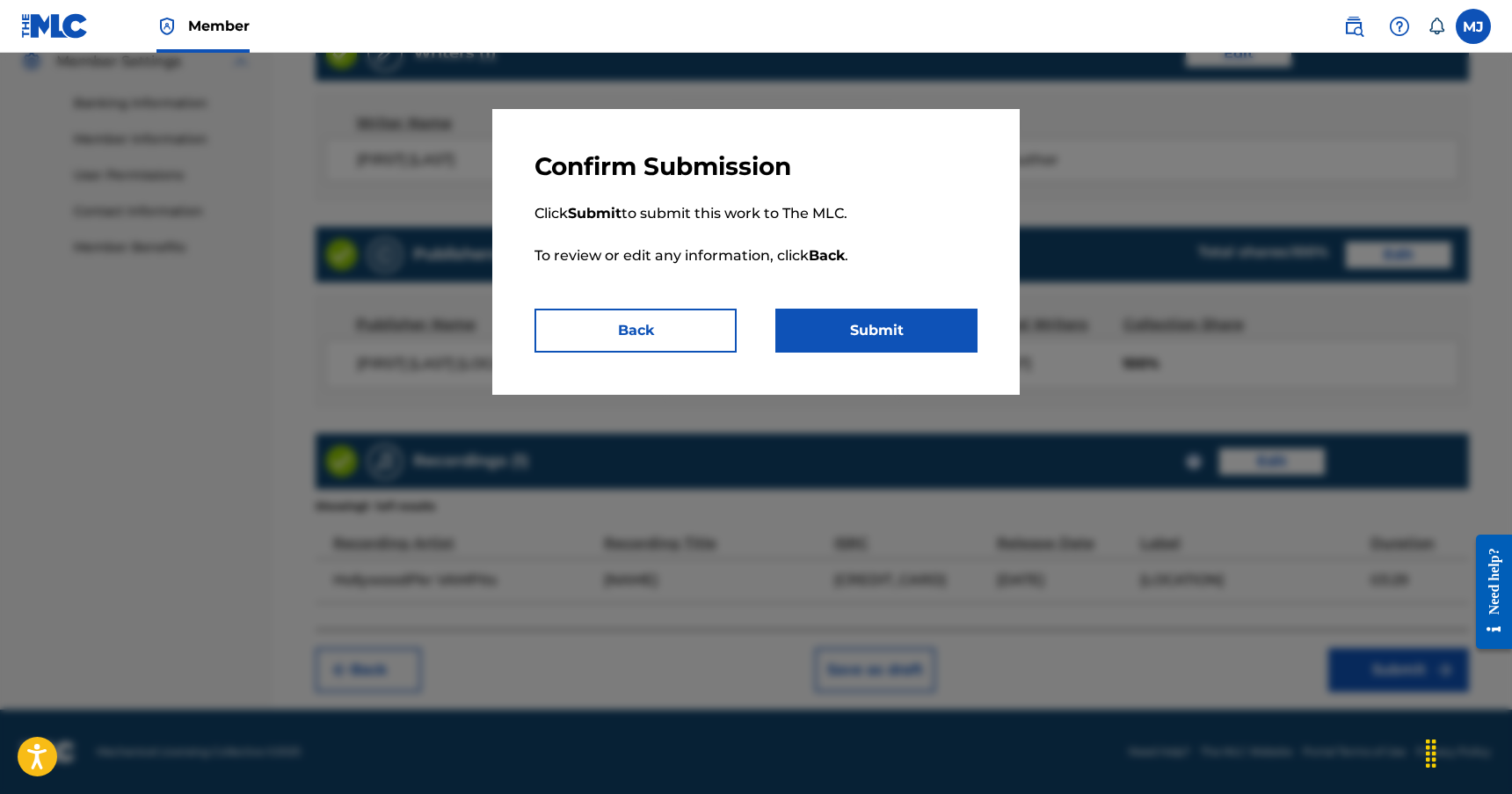 click on "Submit" at bounding box center [876, 331] 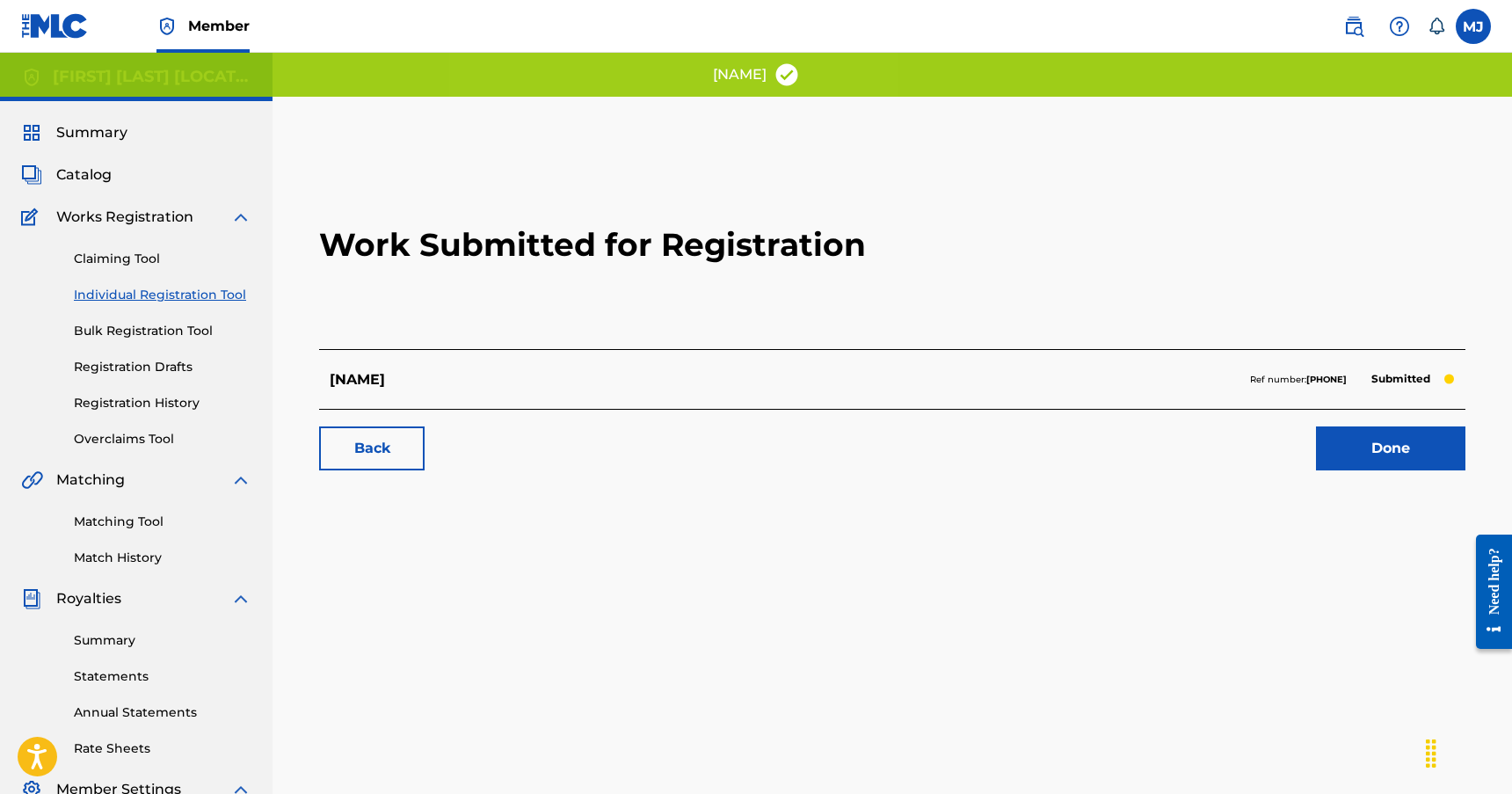 click on "Done" at bounding box center [1391, 448] 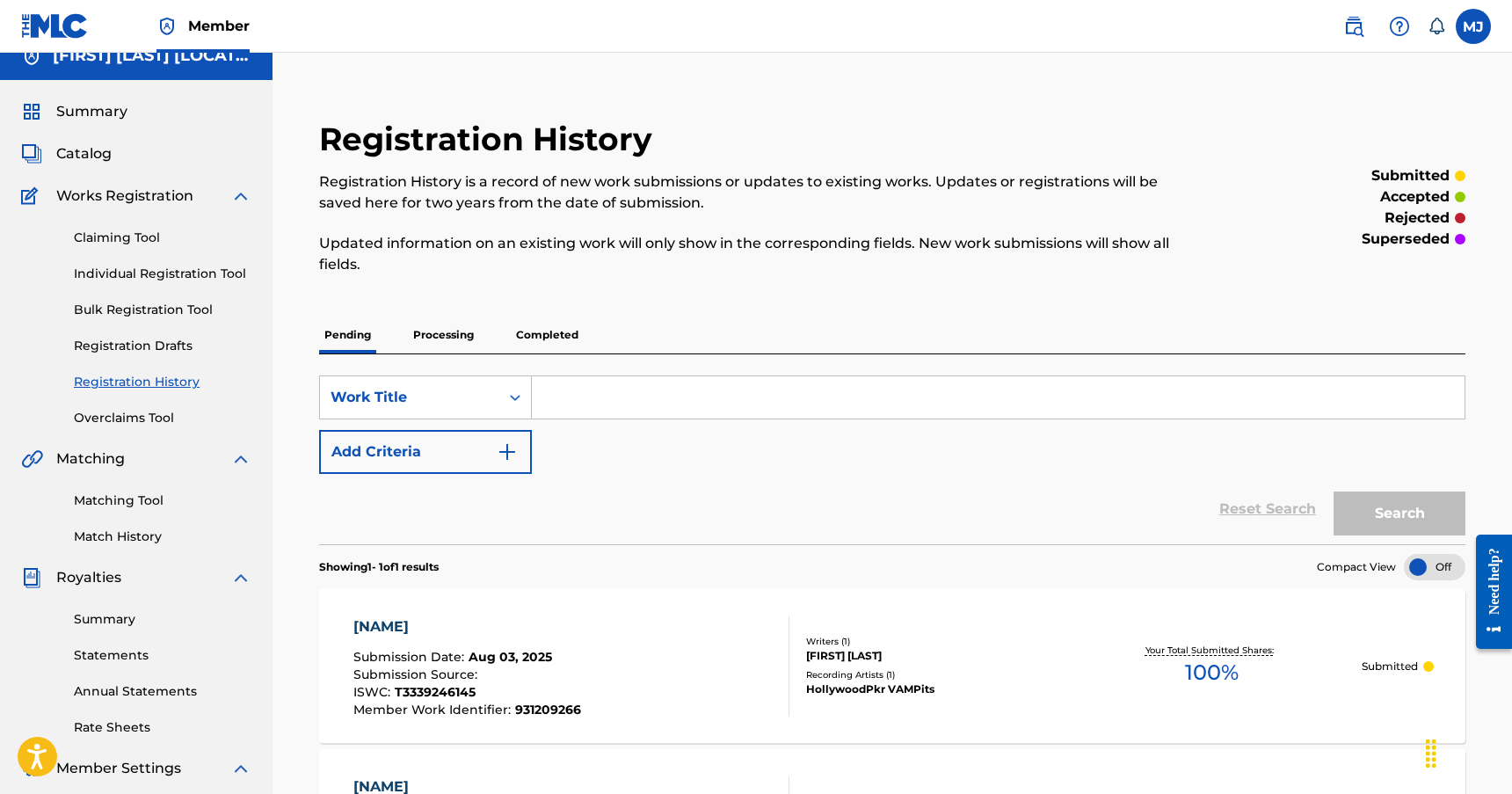 scroll, scrollTop: 0, scrollLeft: 0, axis: both 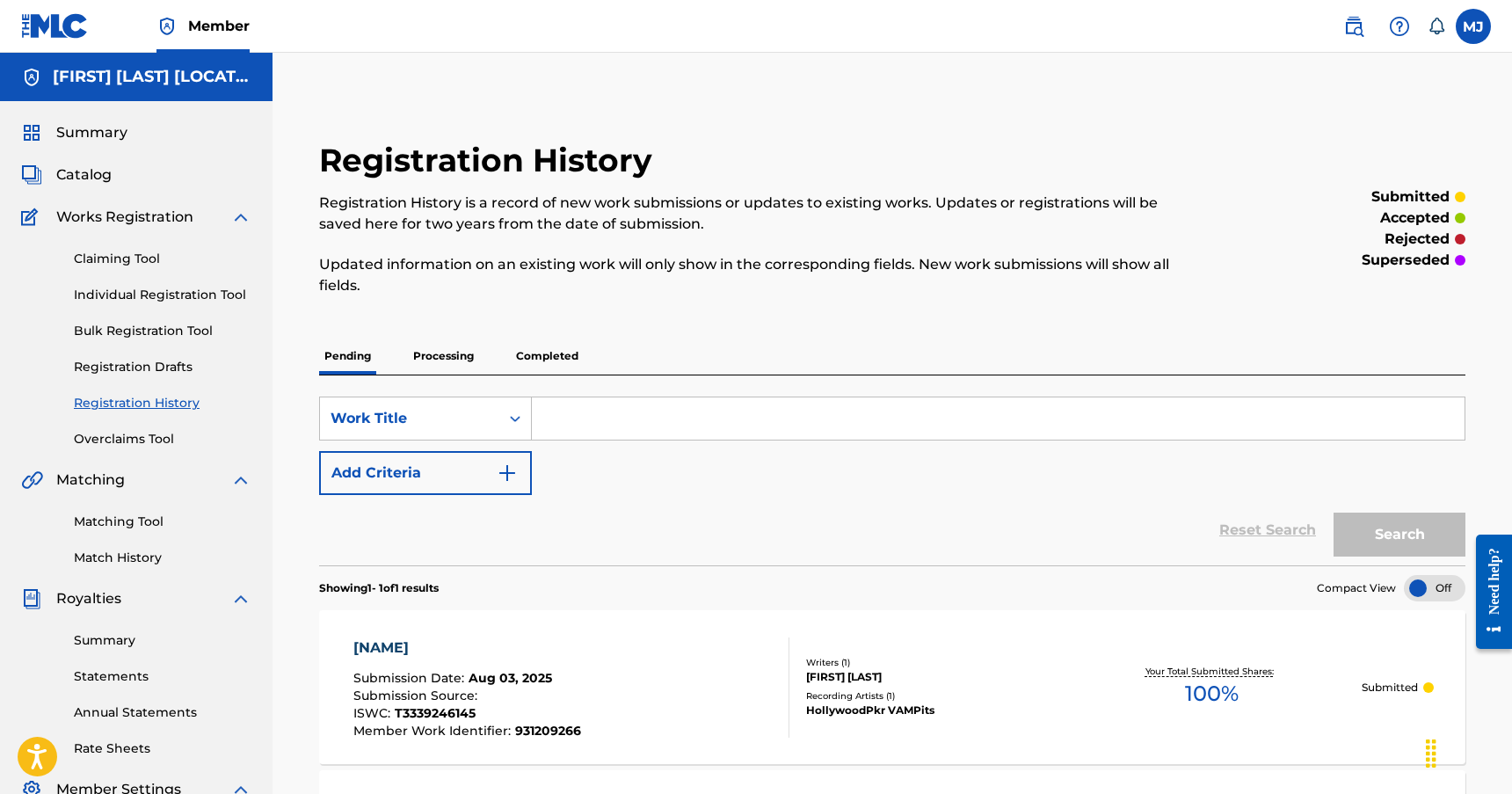 click on "Catalog" at bounding box center (84, 175) 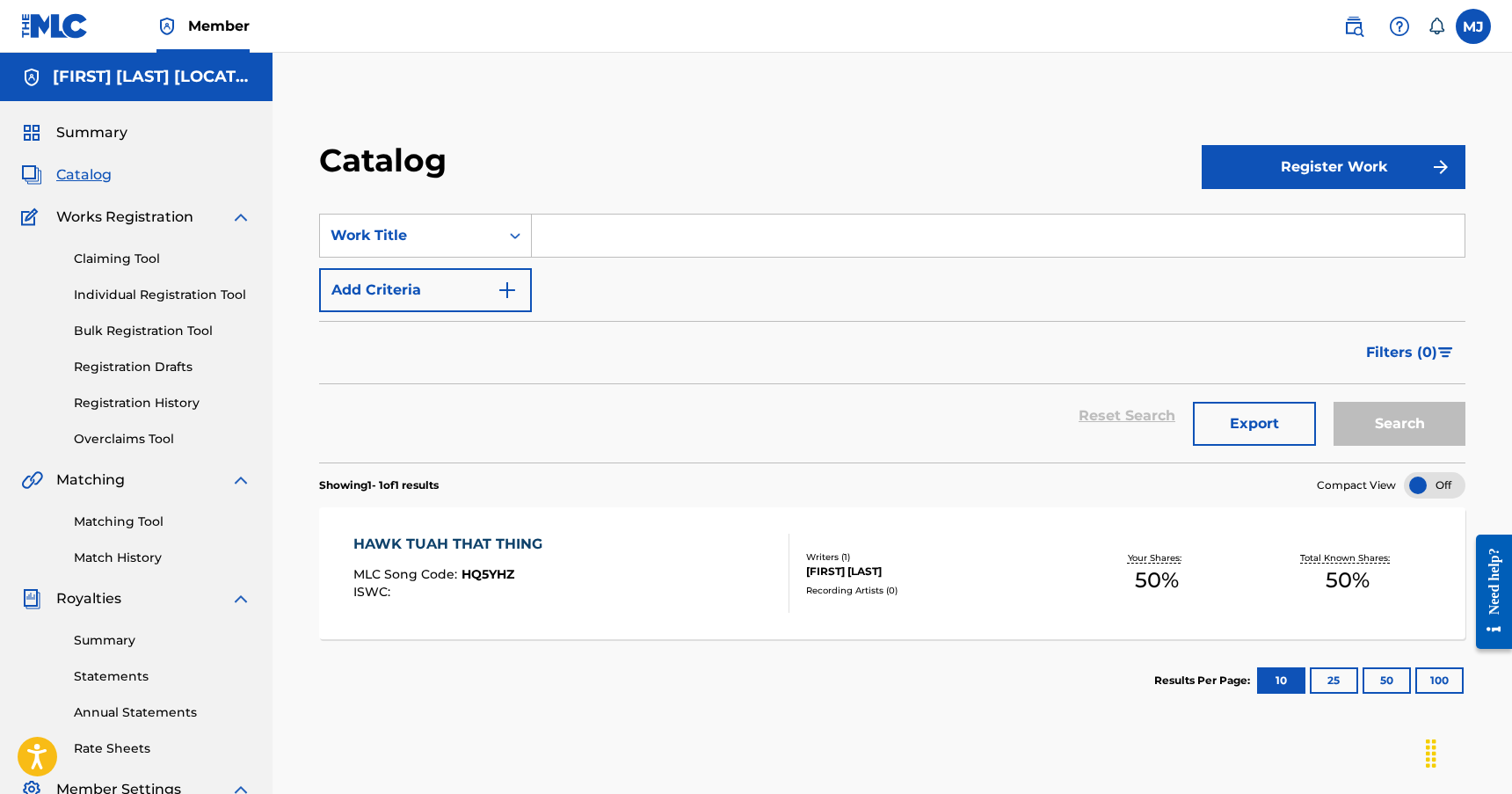 click on "Register Work" at bounding box center (1334, 167) 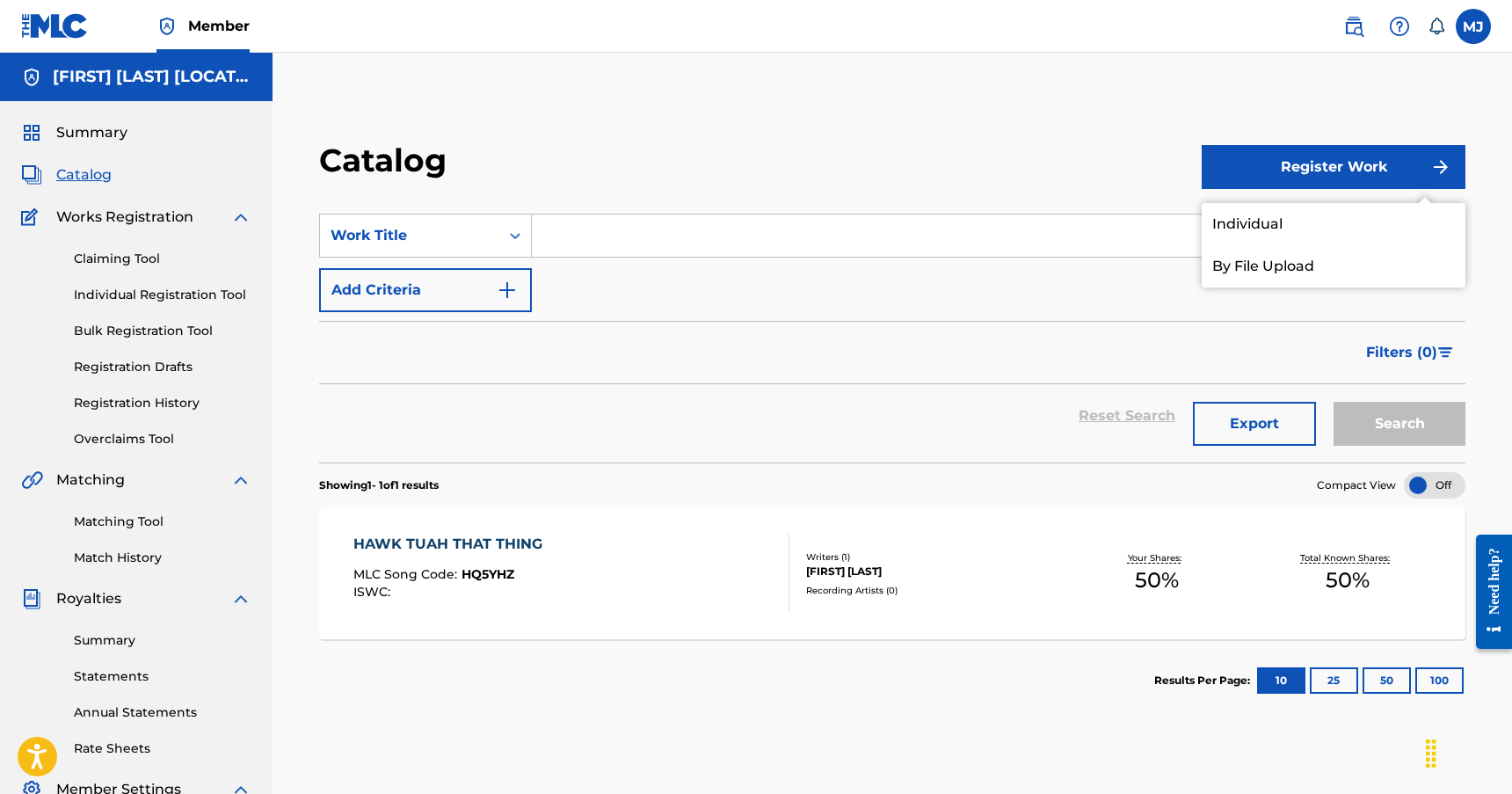 click on "Individual" at bounding box center (1334, 224) 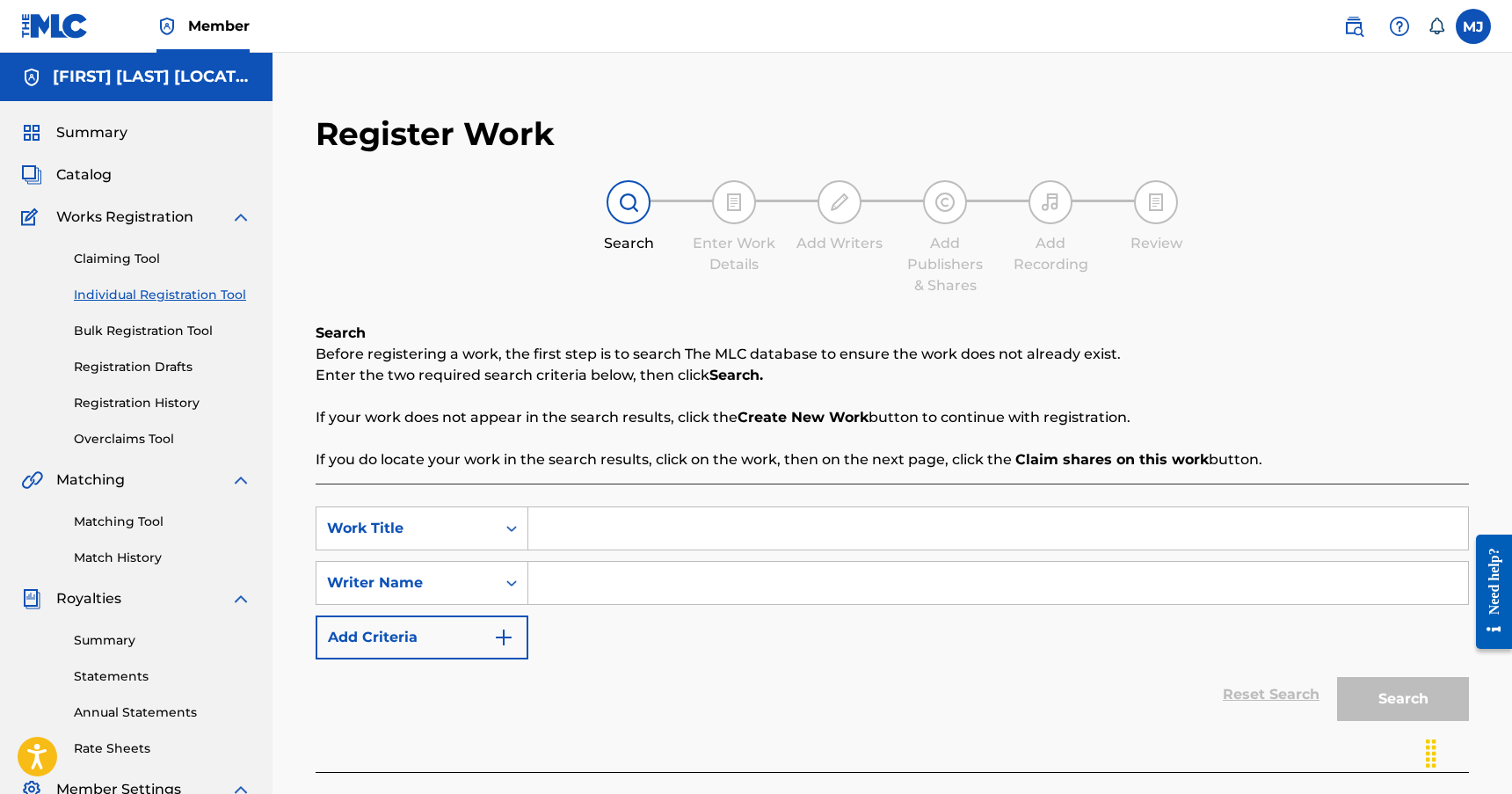 click at bounding box center (998, 528) 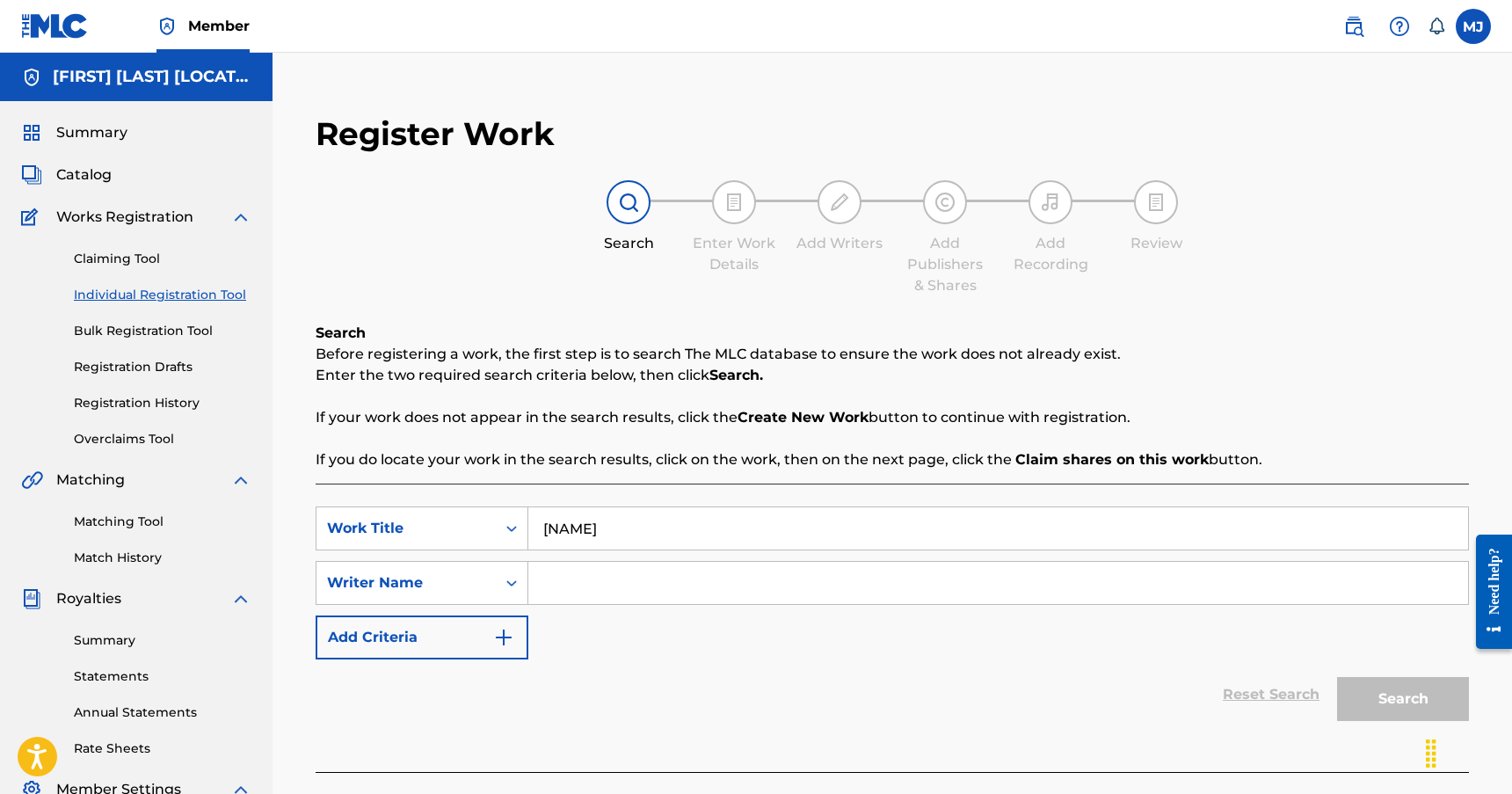 type on "[NAME]" 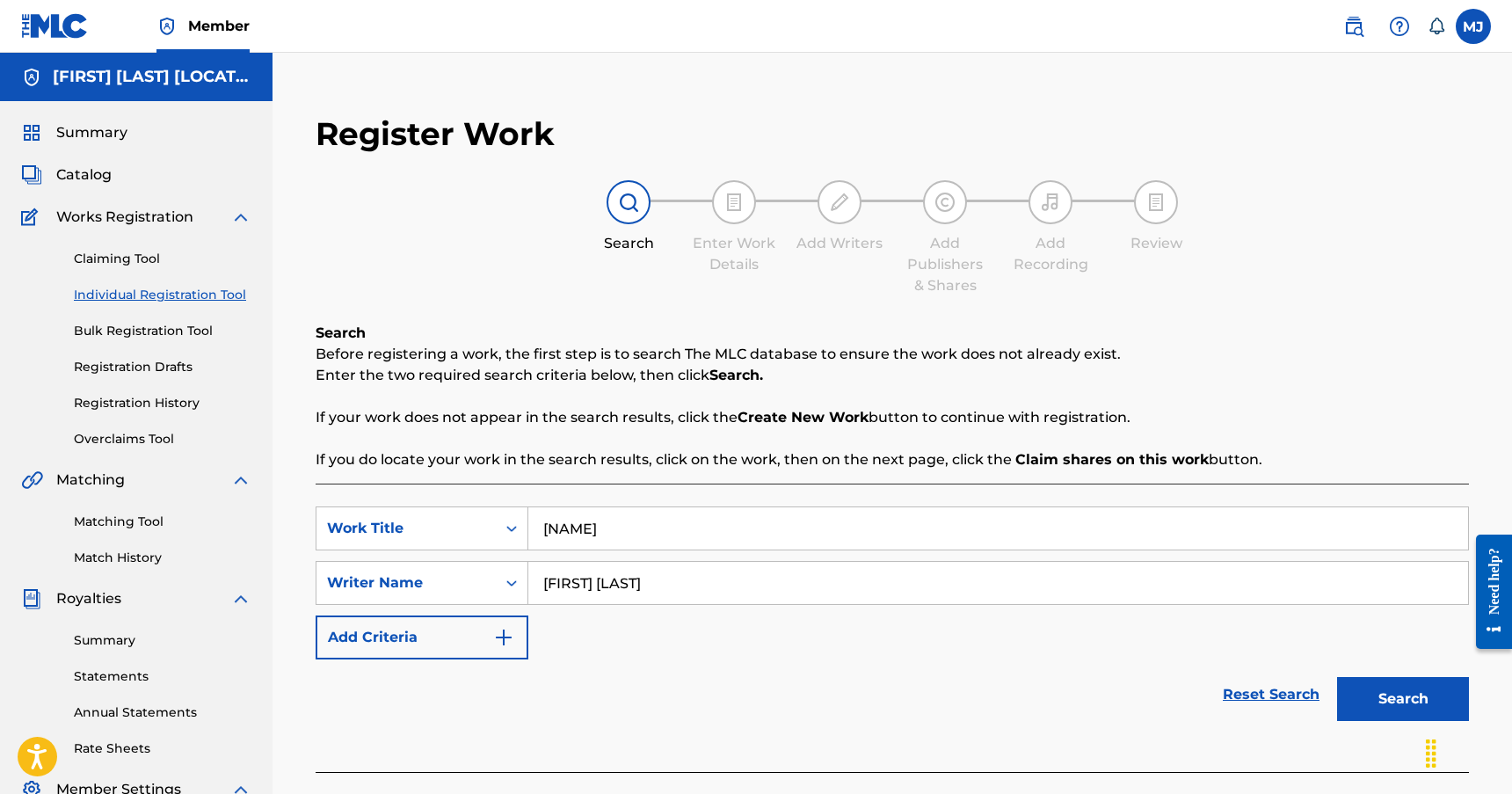 type on "[FIRST] [LAST]" 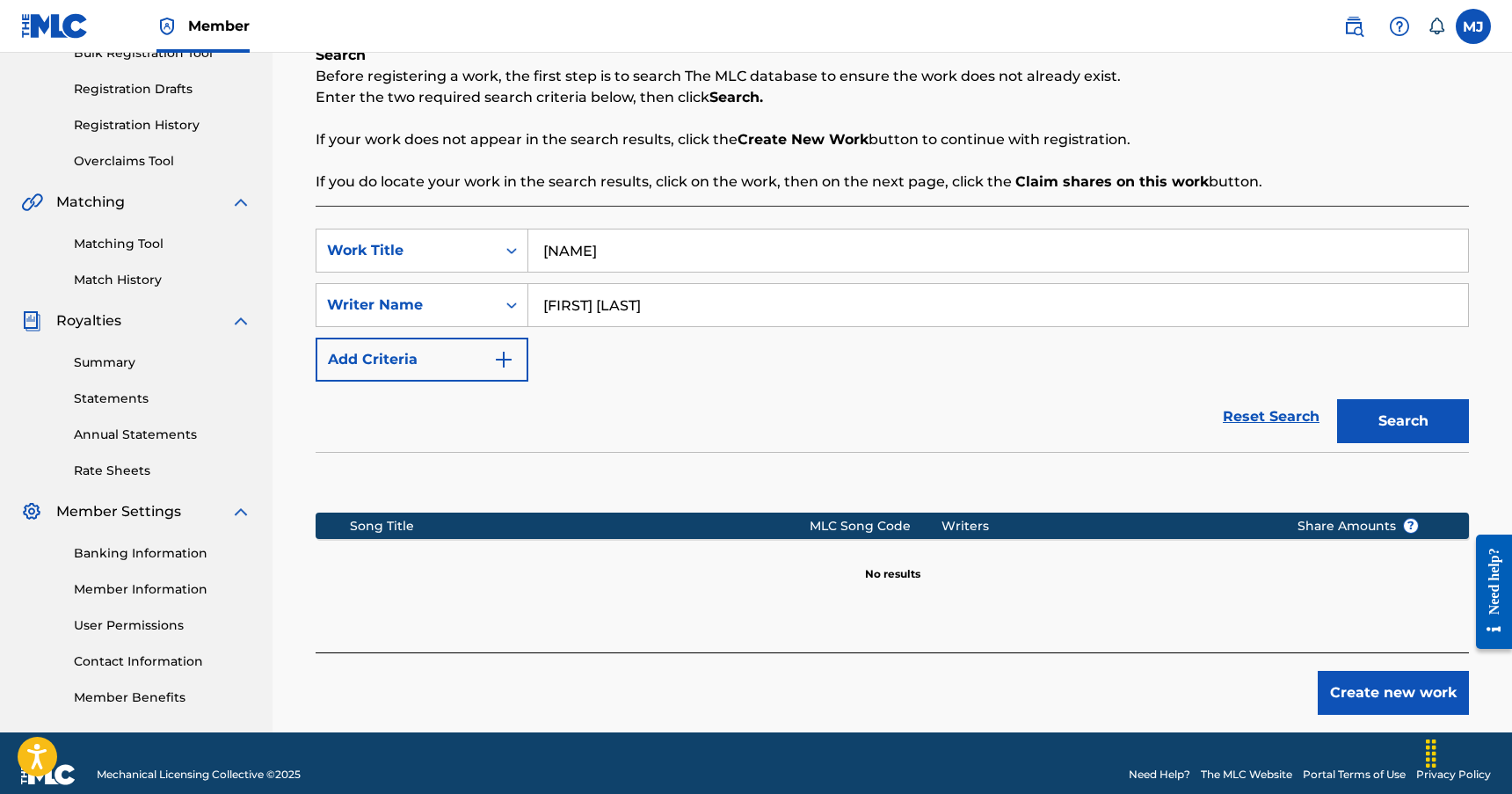 scroll, scrollTop: 301, scrollLeft: 0, axis: vertical 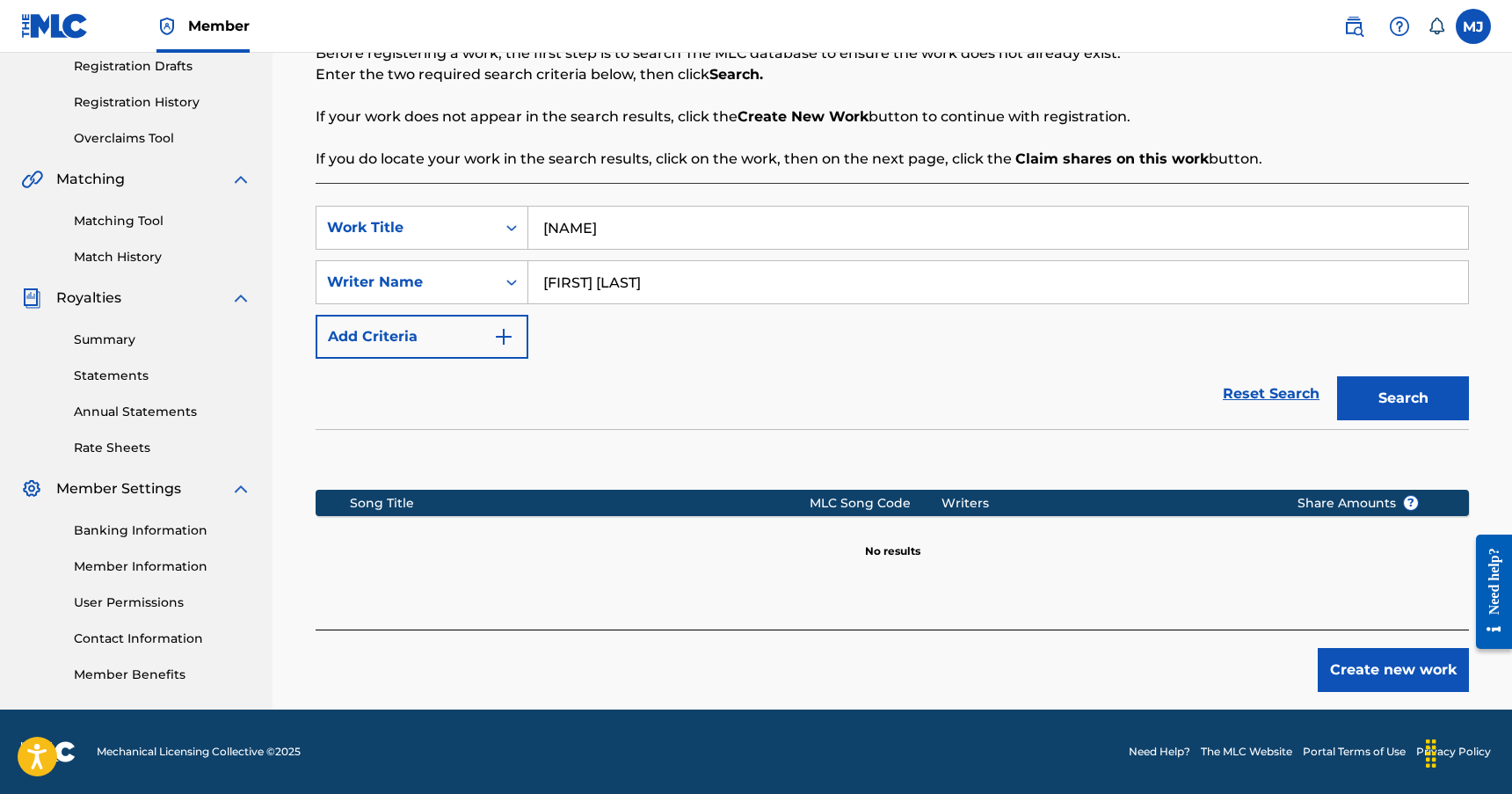 click on "Create new work" at bounding box center [1393, 670] 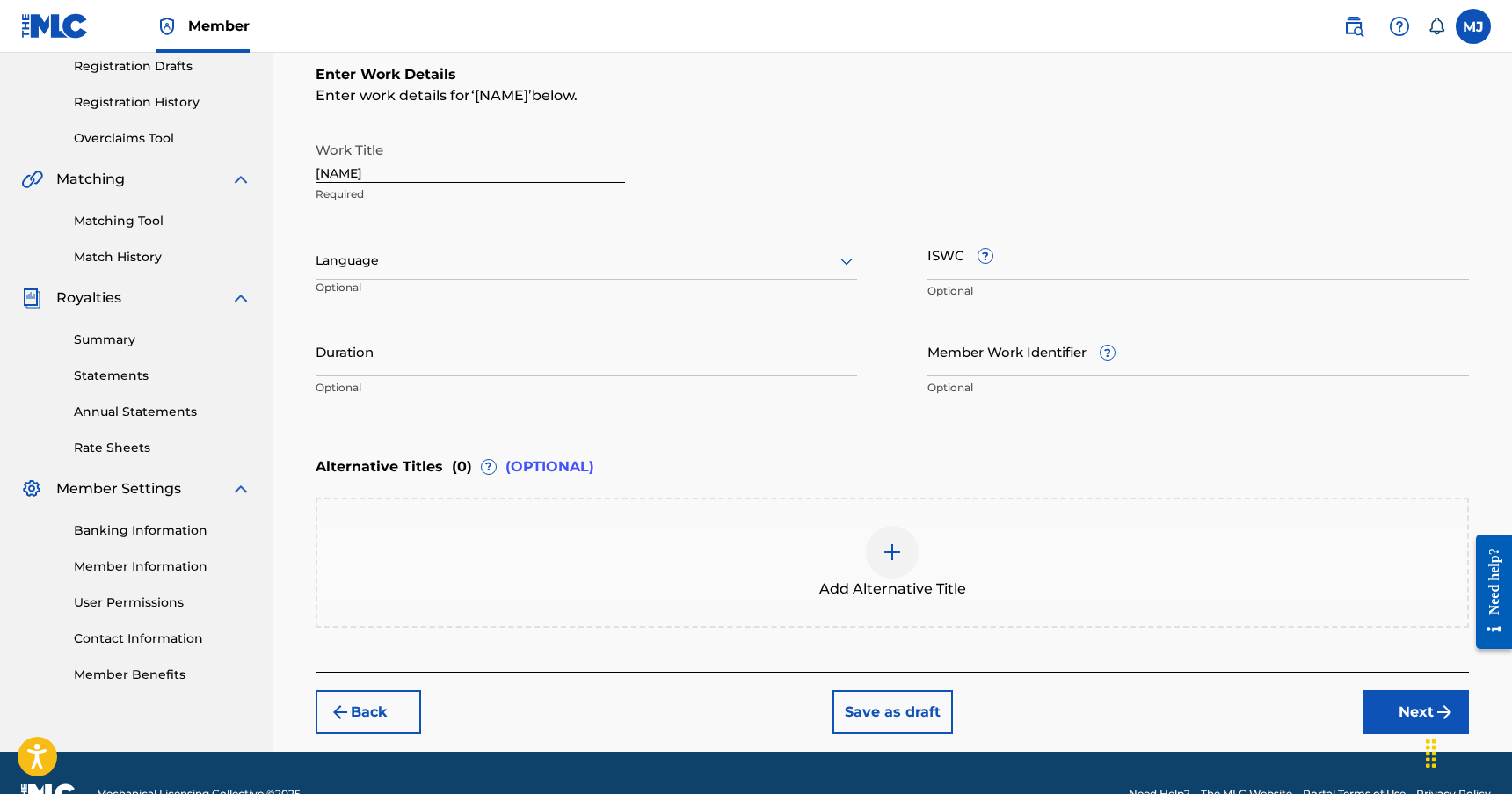 click at bounding box center (586, 260) 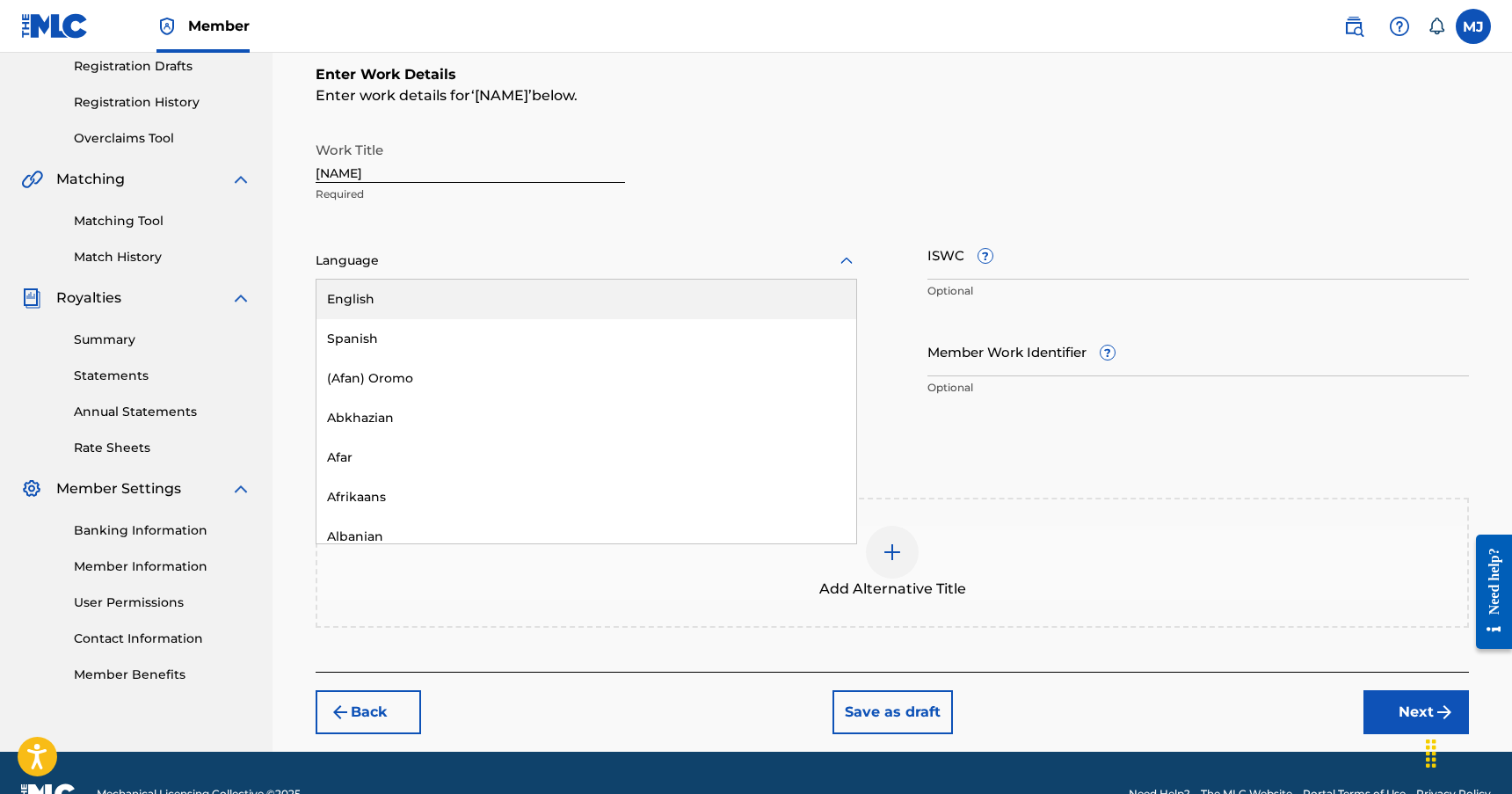 click on "English" at bounding box center (586, 299) 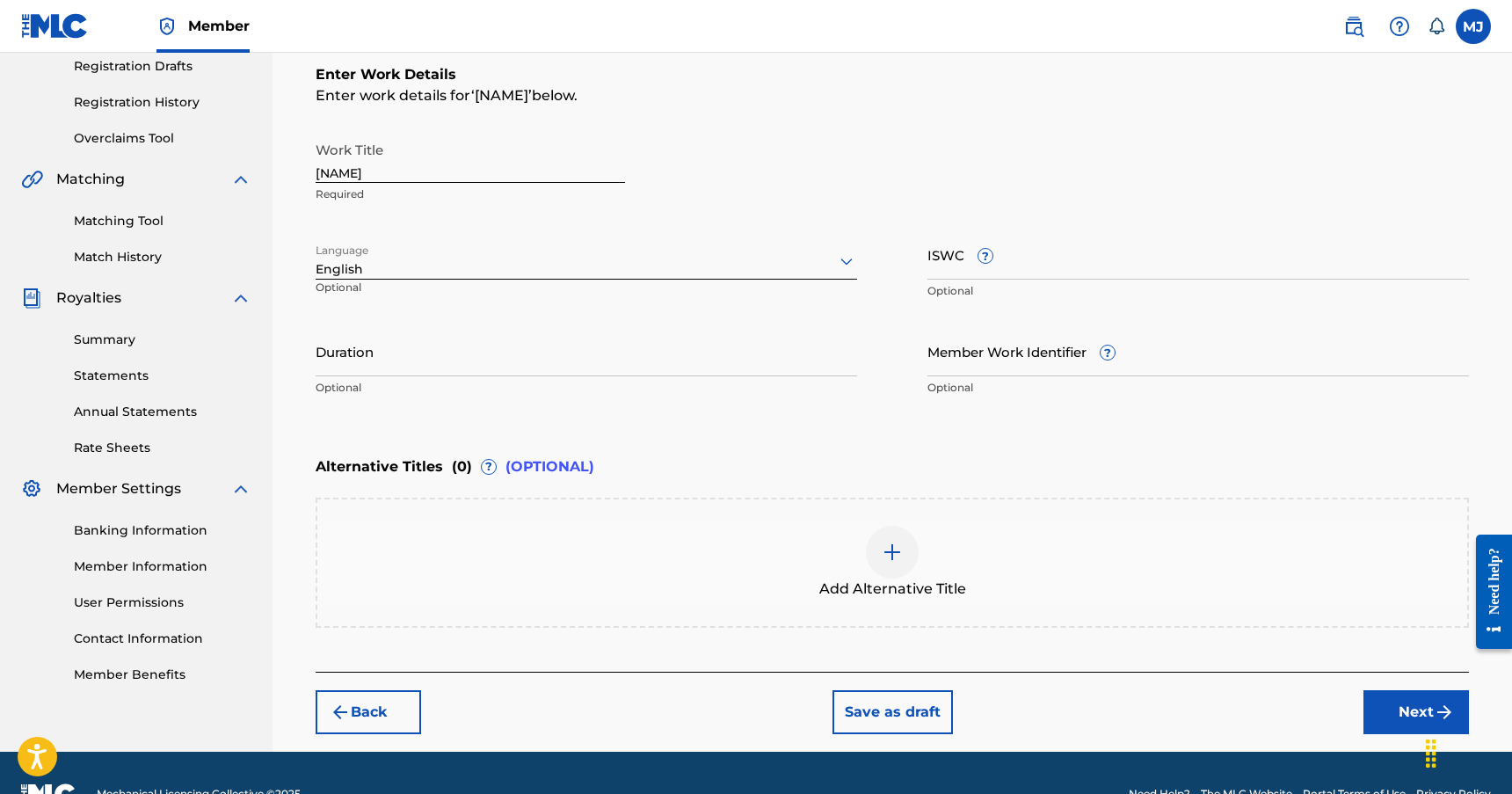 click on "ISWC   ?" at bounding box center (1198, 254) 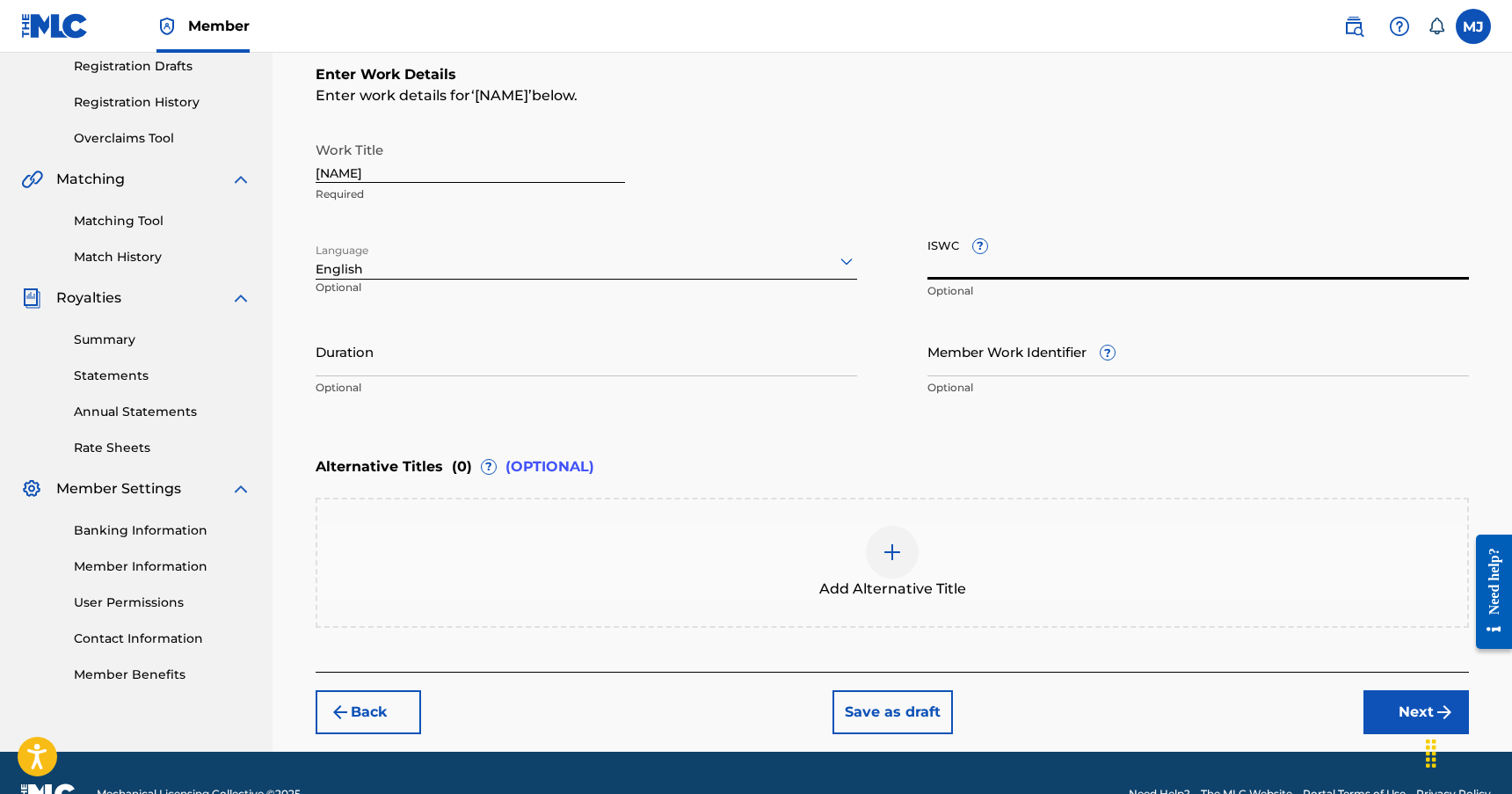 click on "ISWC   ?" at bounding box center [1198, 254] 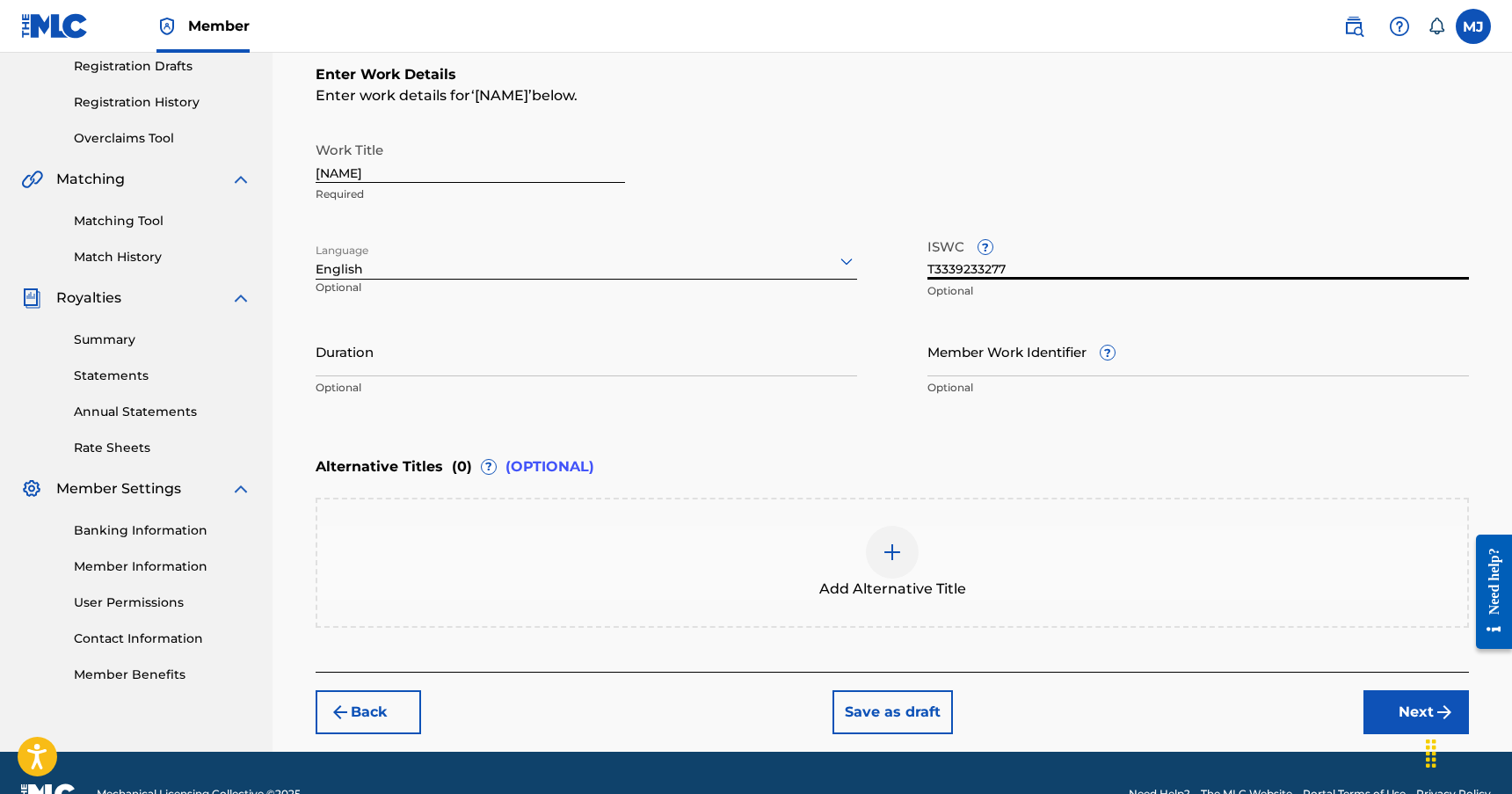 type on "T3339233277" 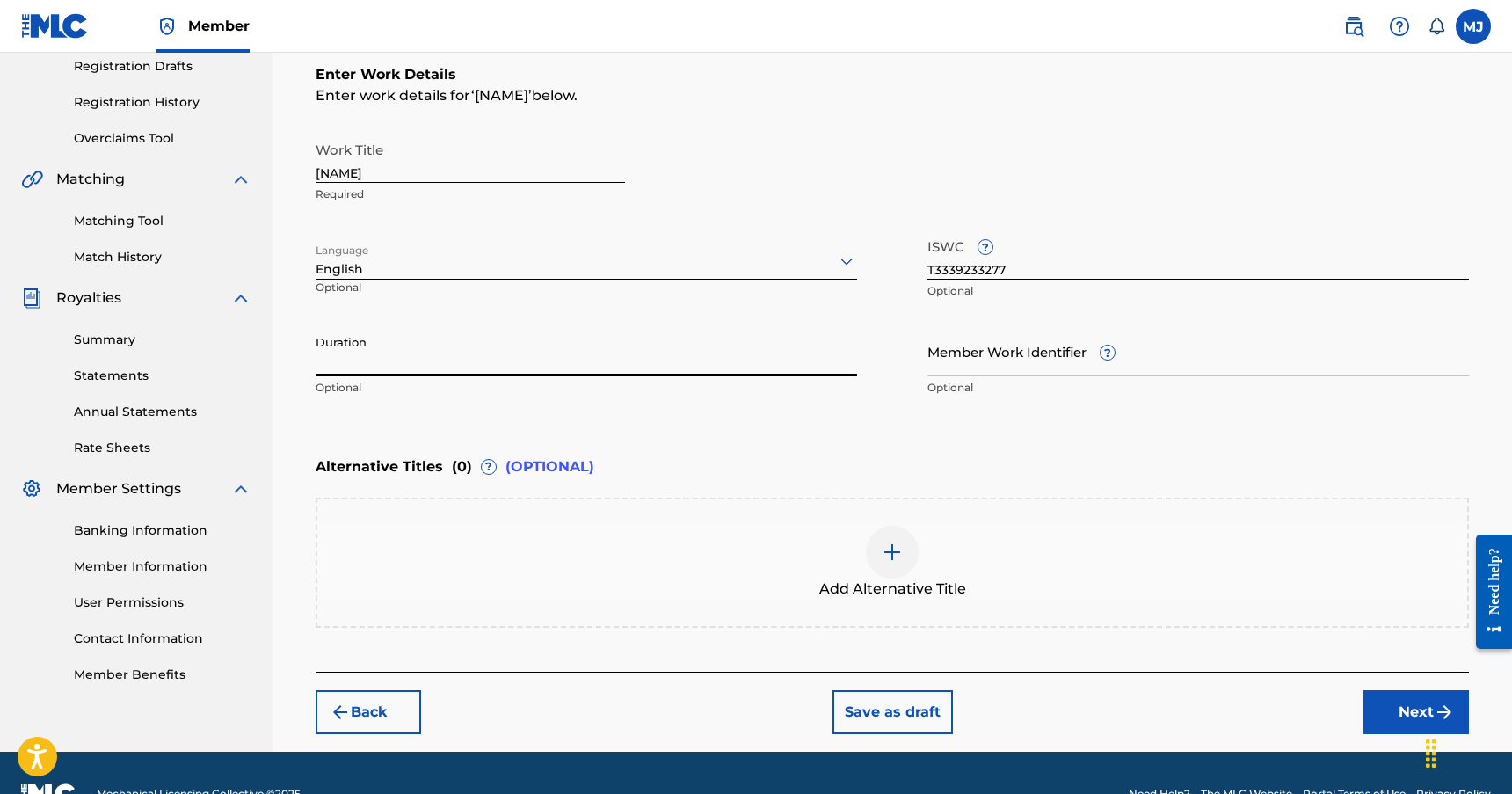 click on "Duration" at bounding box center [586, 351] 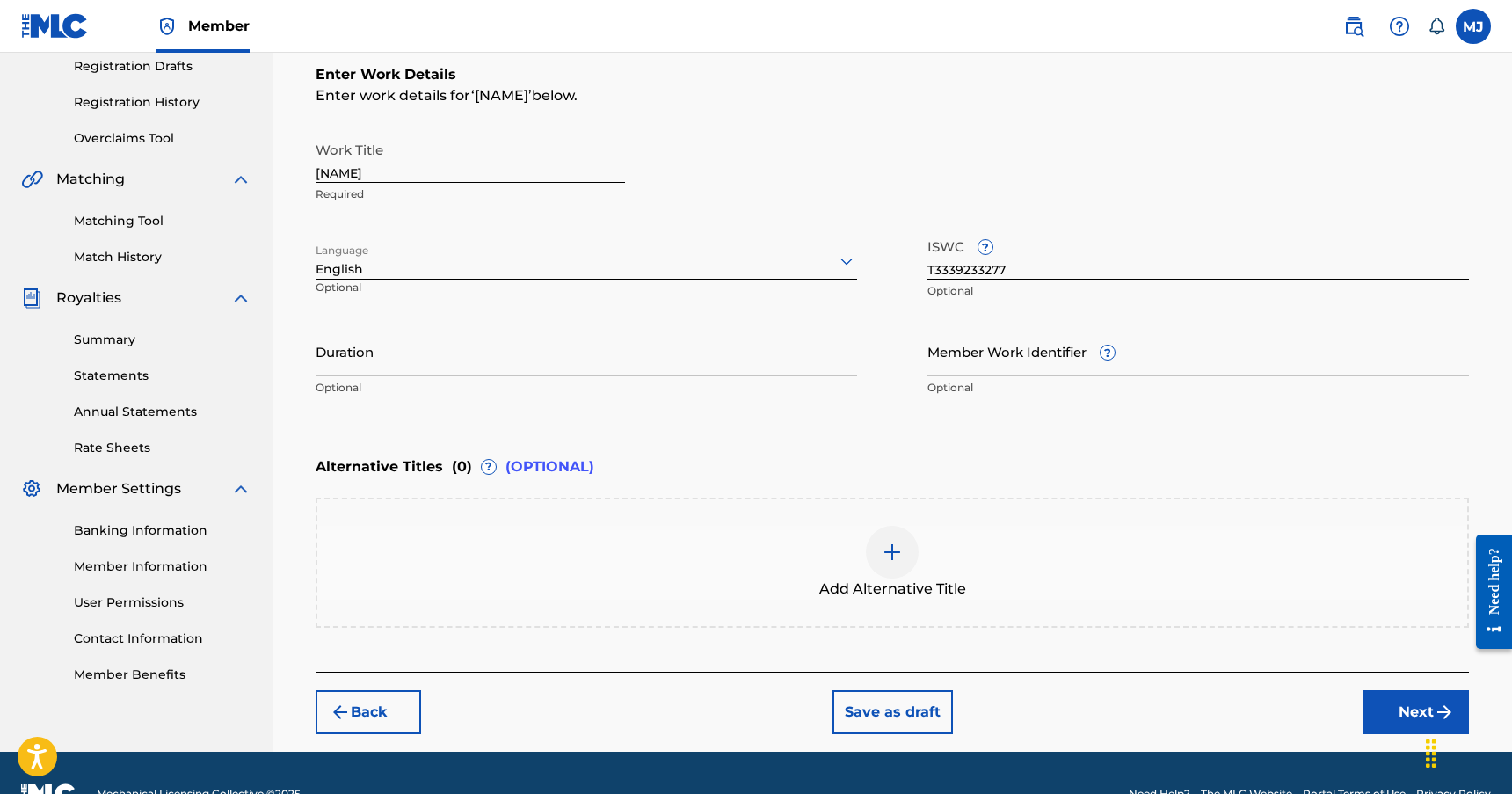 click on "Work Title   You Bring Me Alive FastVer Required" at bounding box center [892, 172] 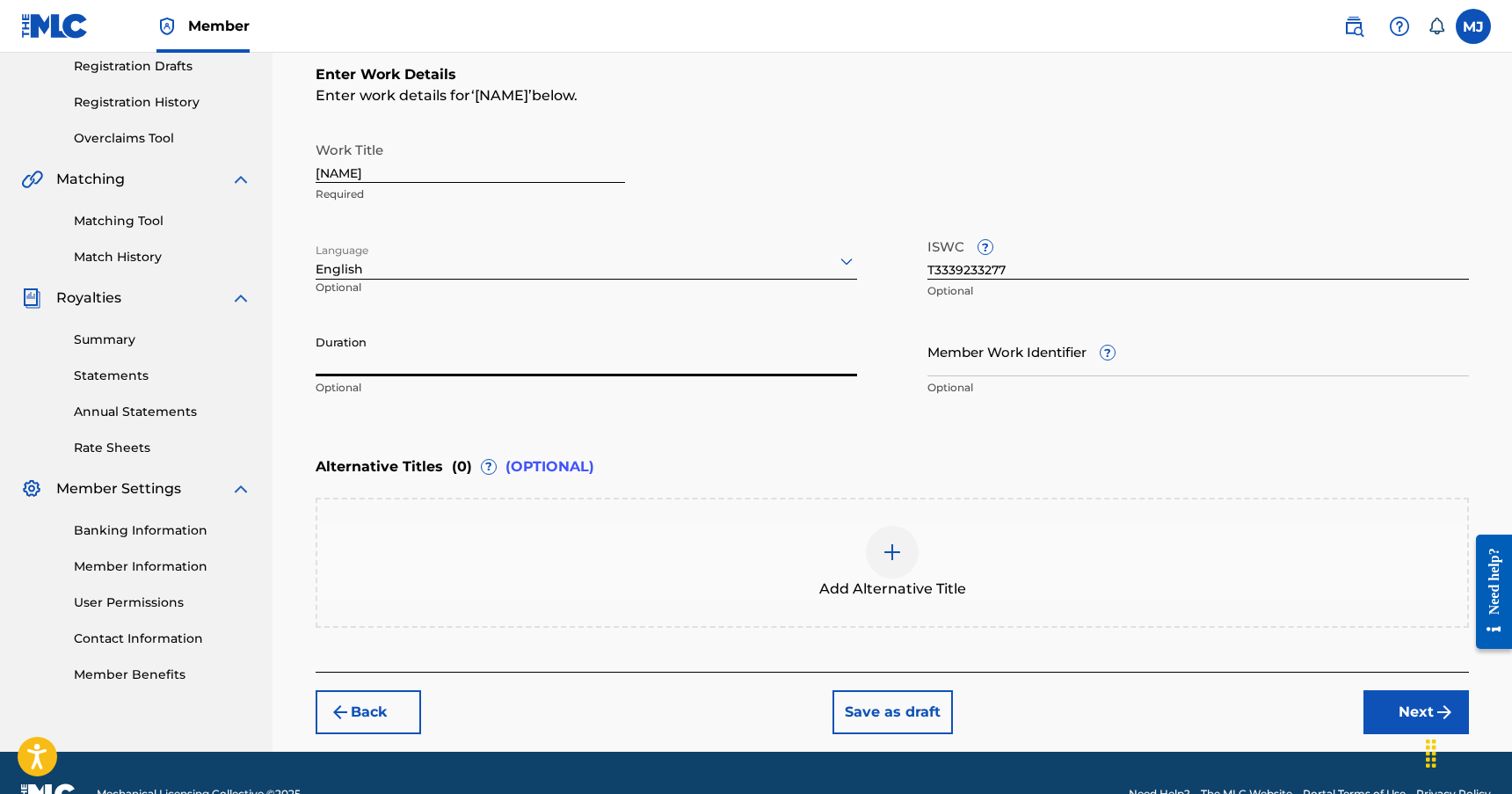 click on "Duration" at bounding box center (586, 351) 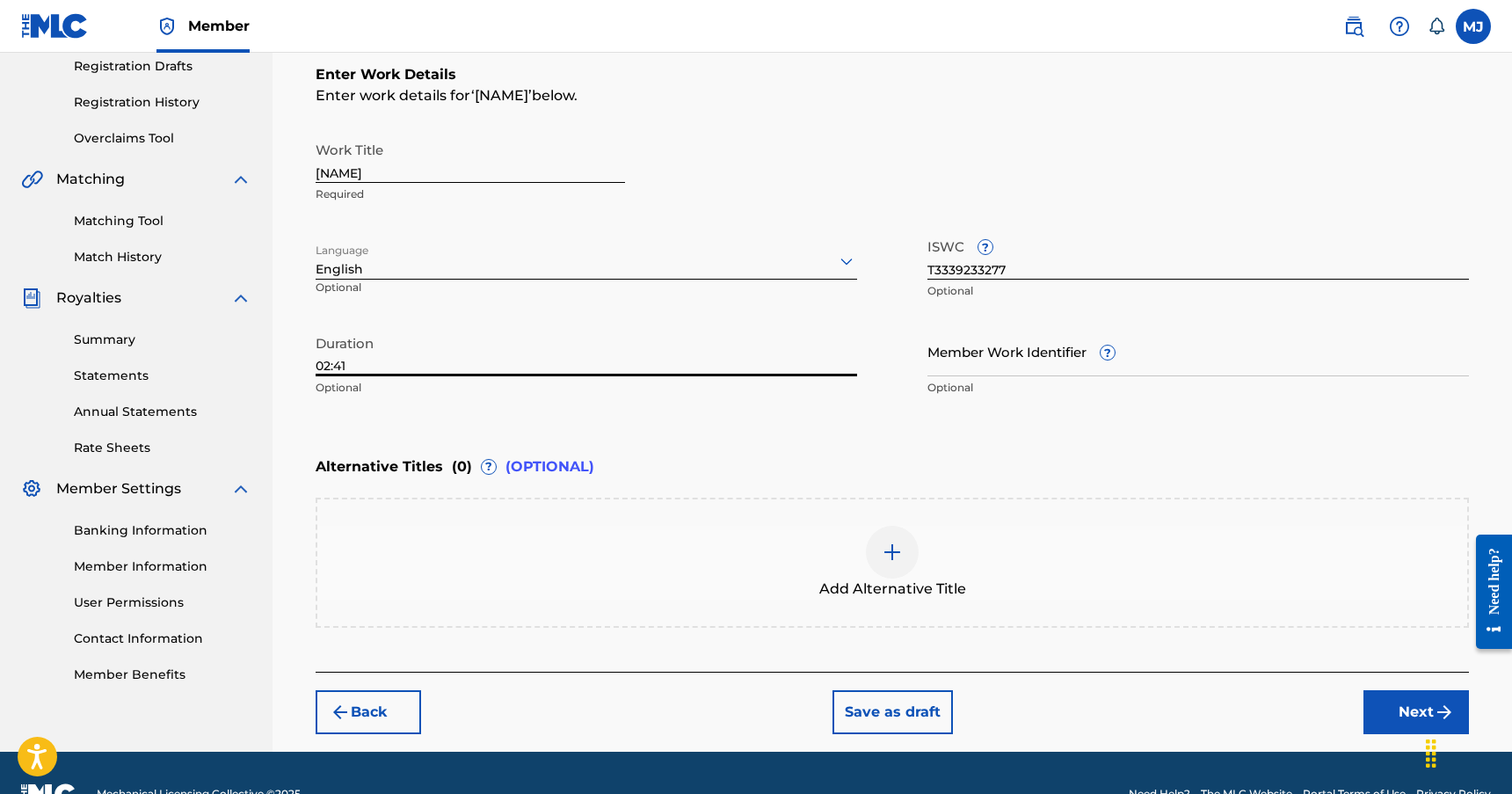 type on "02:41" 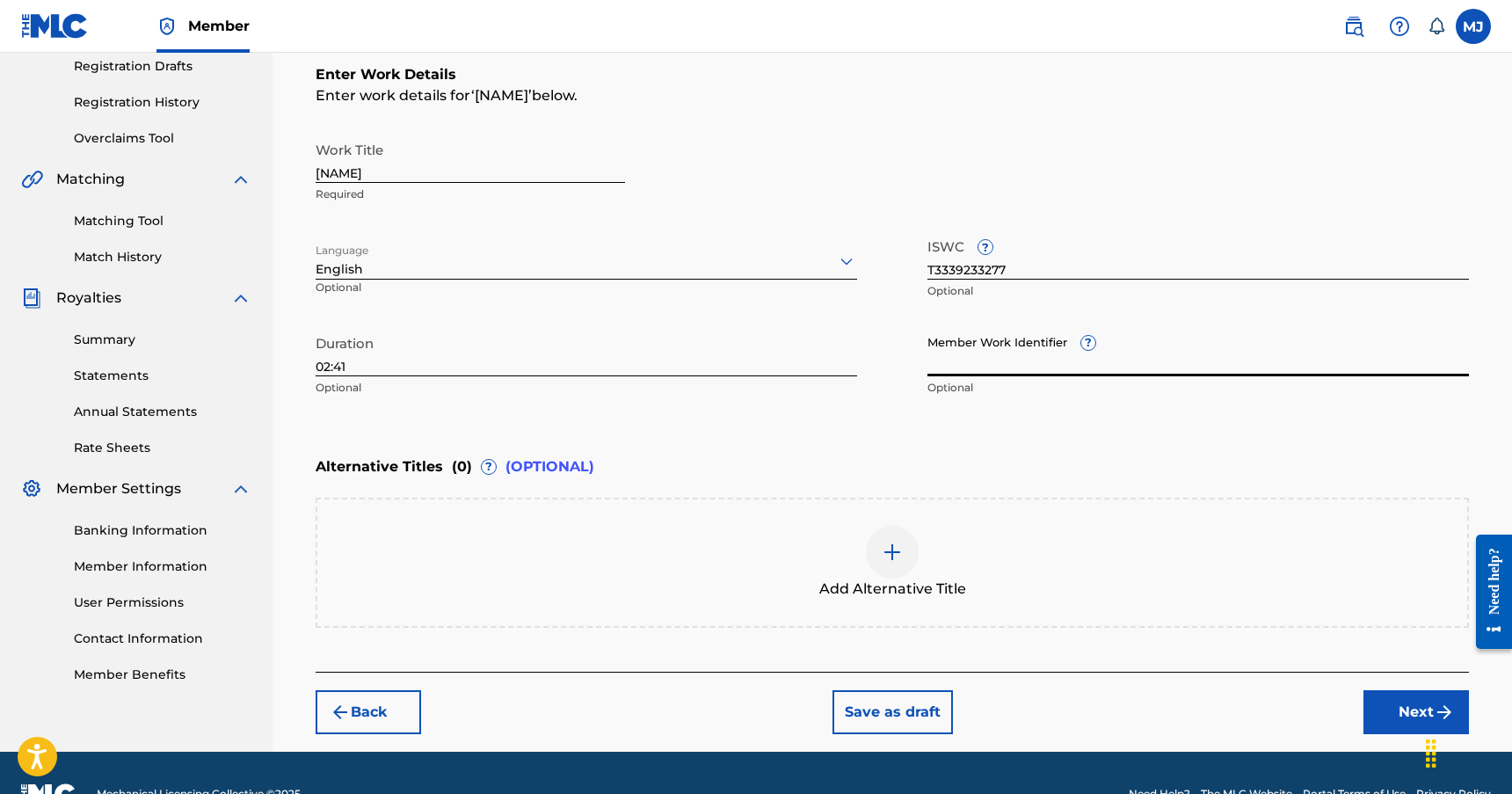 click on "Member Work Identifier   ?" at bounding box center (1198, 351) 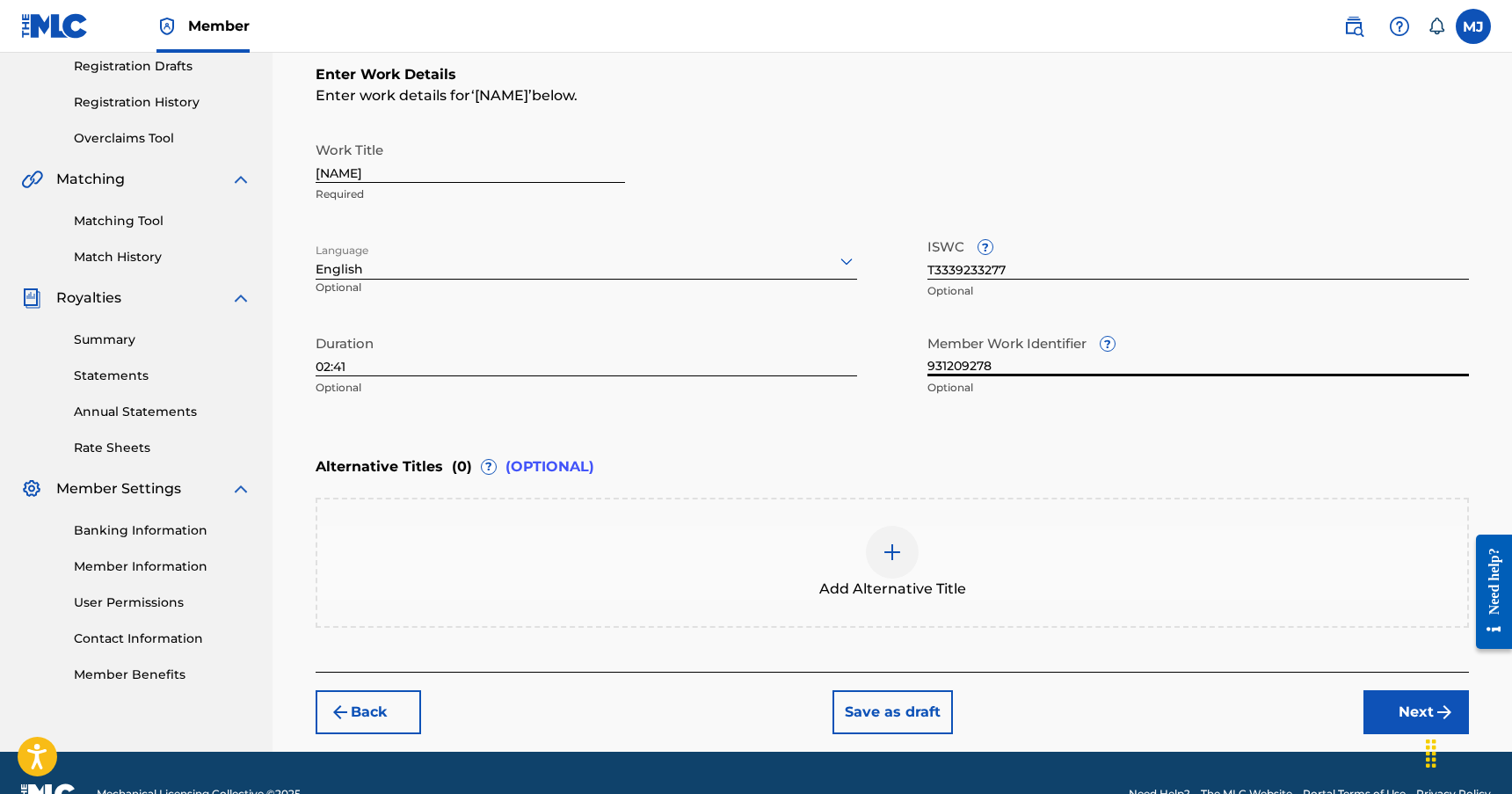 type on "931209278" 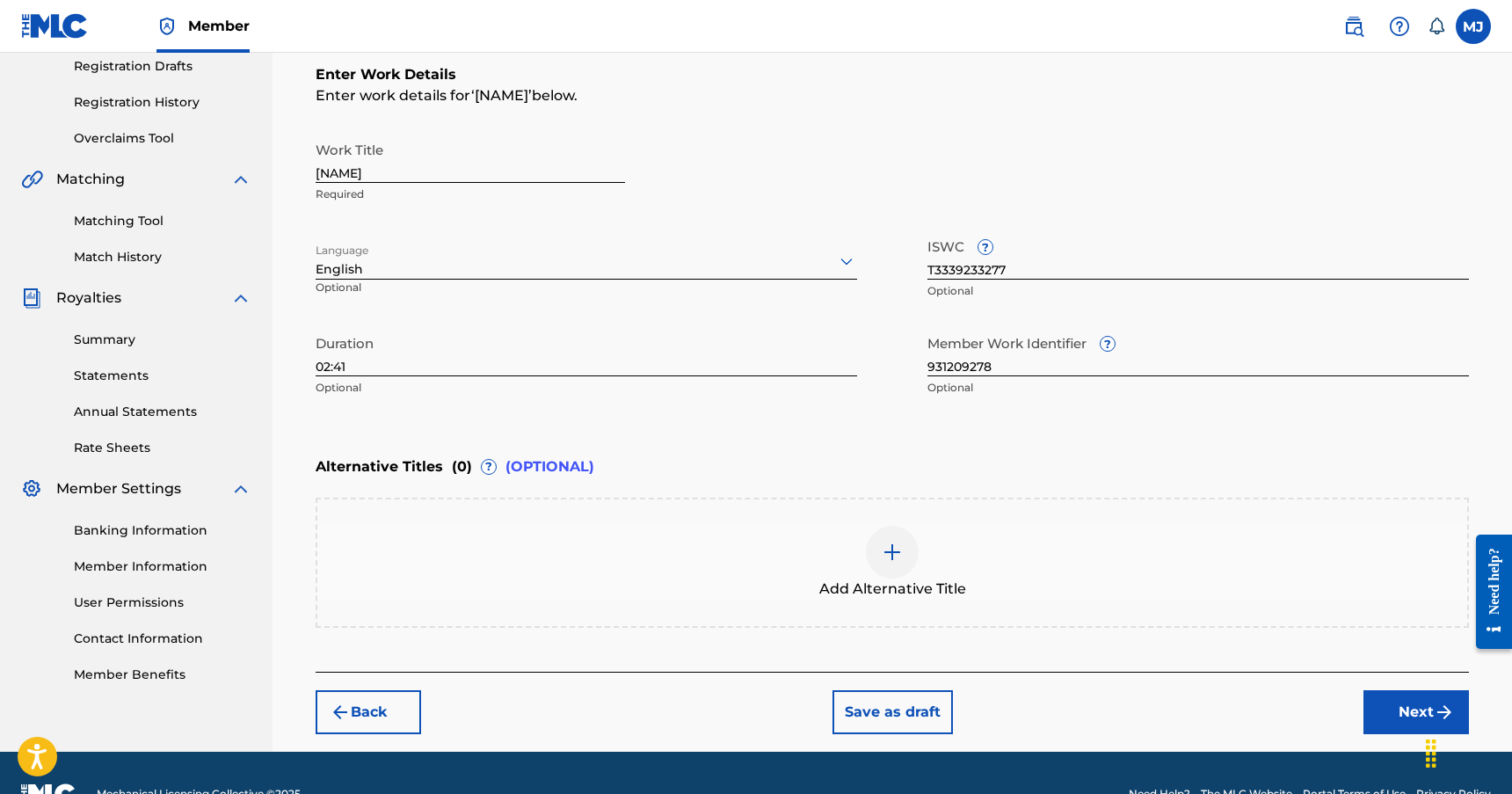 click on "[TIME]" at bounding box center (586, 366) 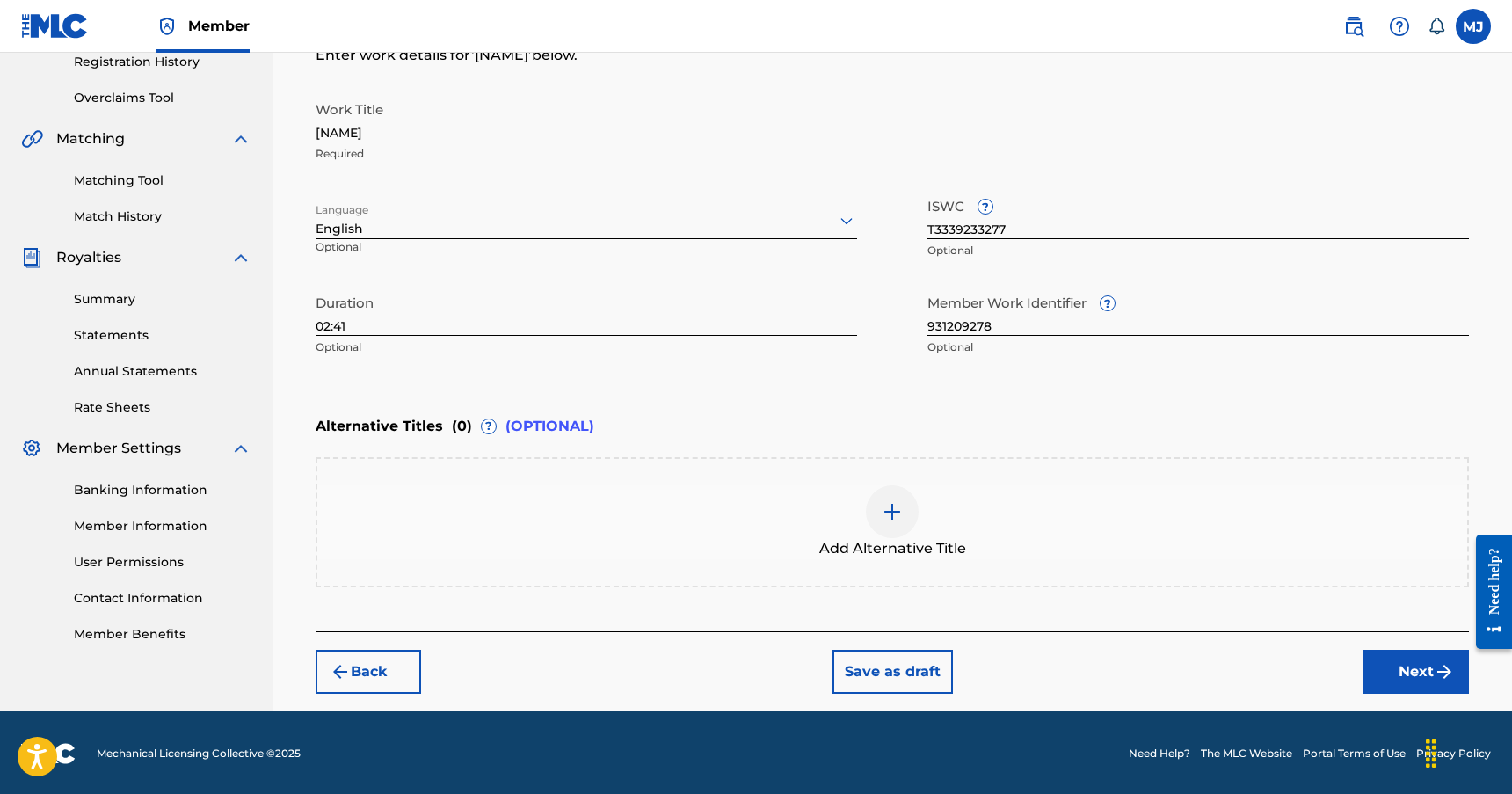 scroll, scrollTop: 343, scrollLeft: 0, axis: vertical 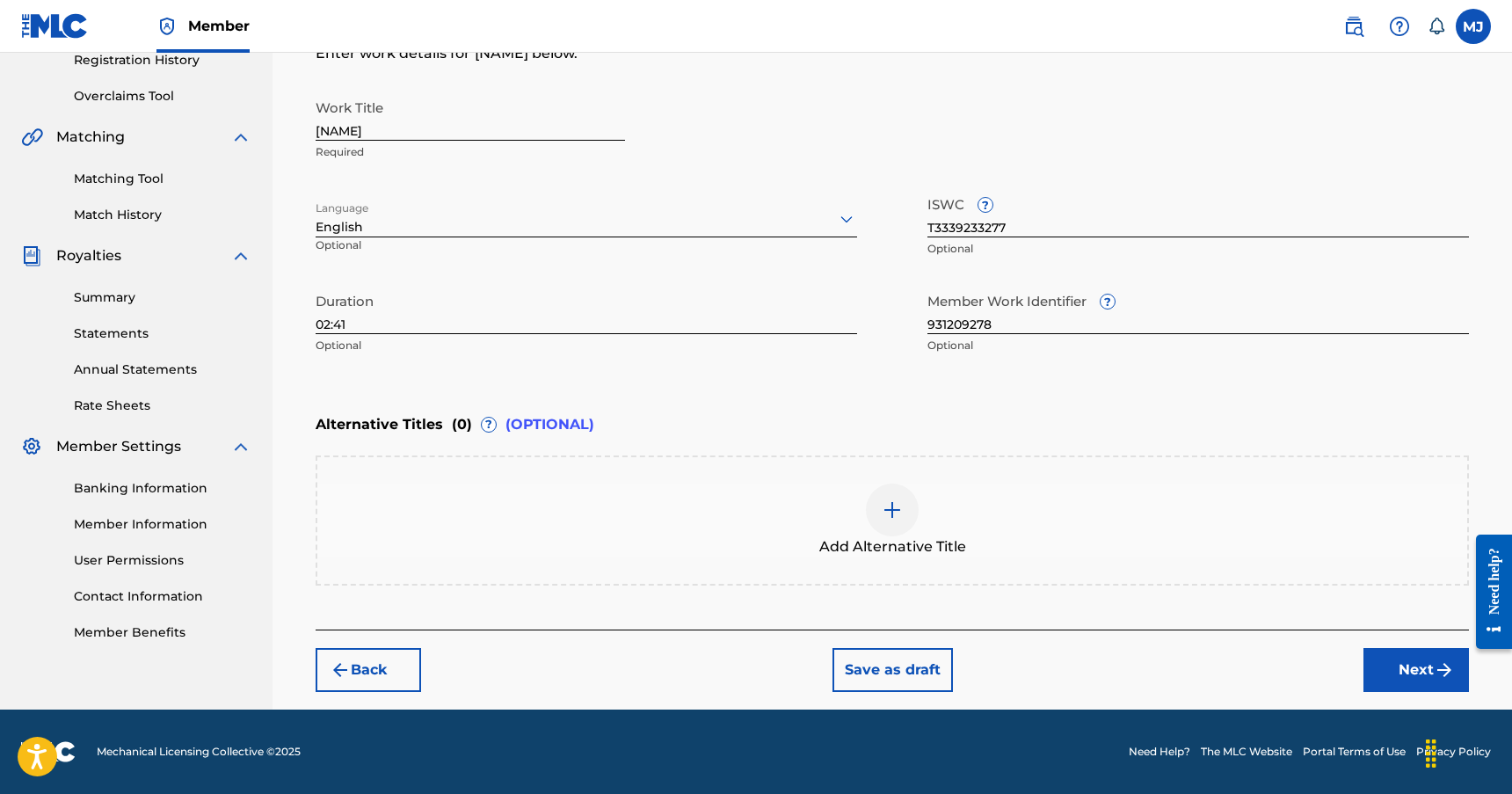 click on "Next" at bounding box center [1416, 670] 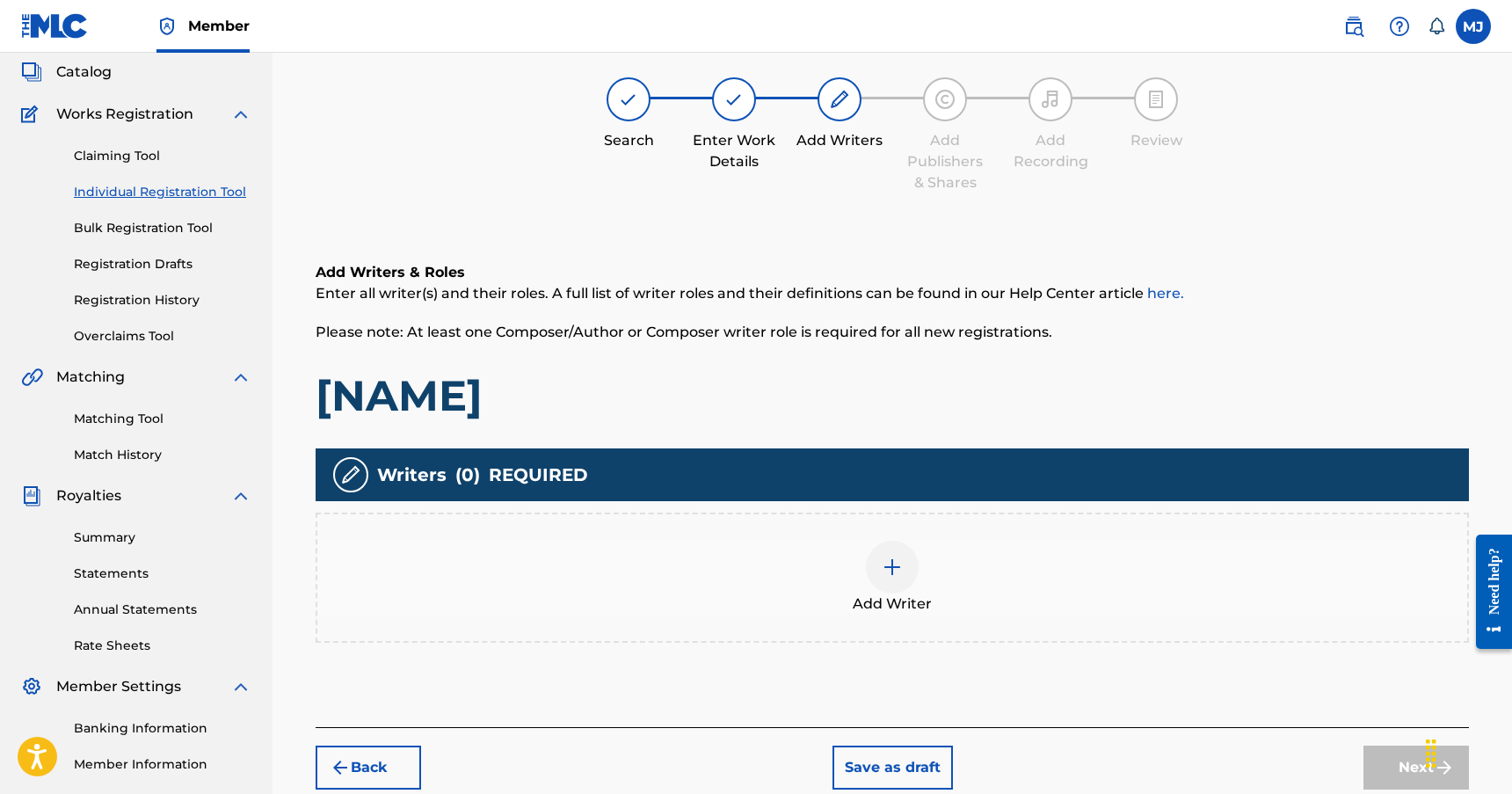 scroll, scrollTop: 79, scrollLeft: 0, axis: vertical 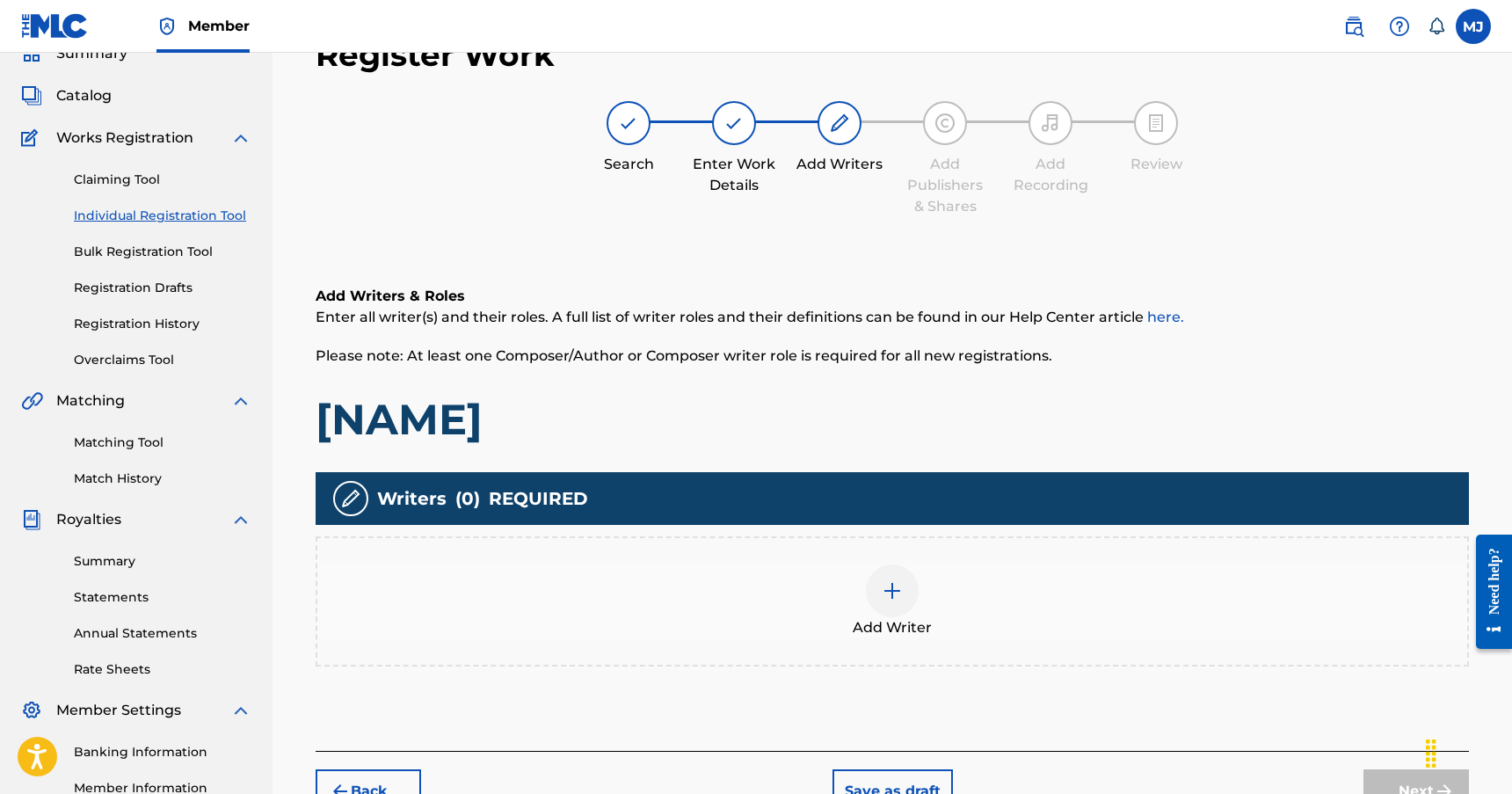 click at bounding box center (892, 591) 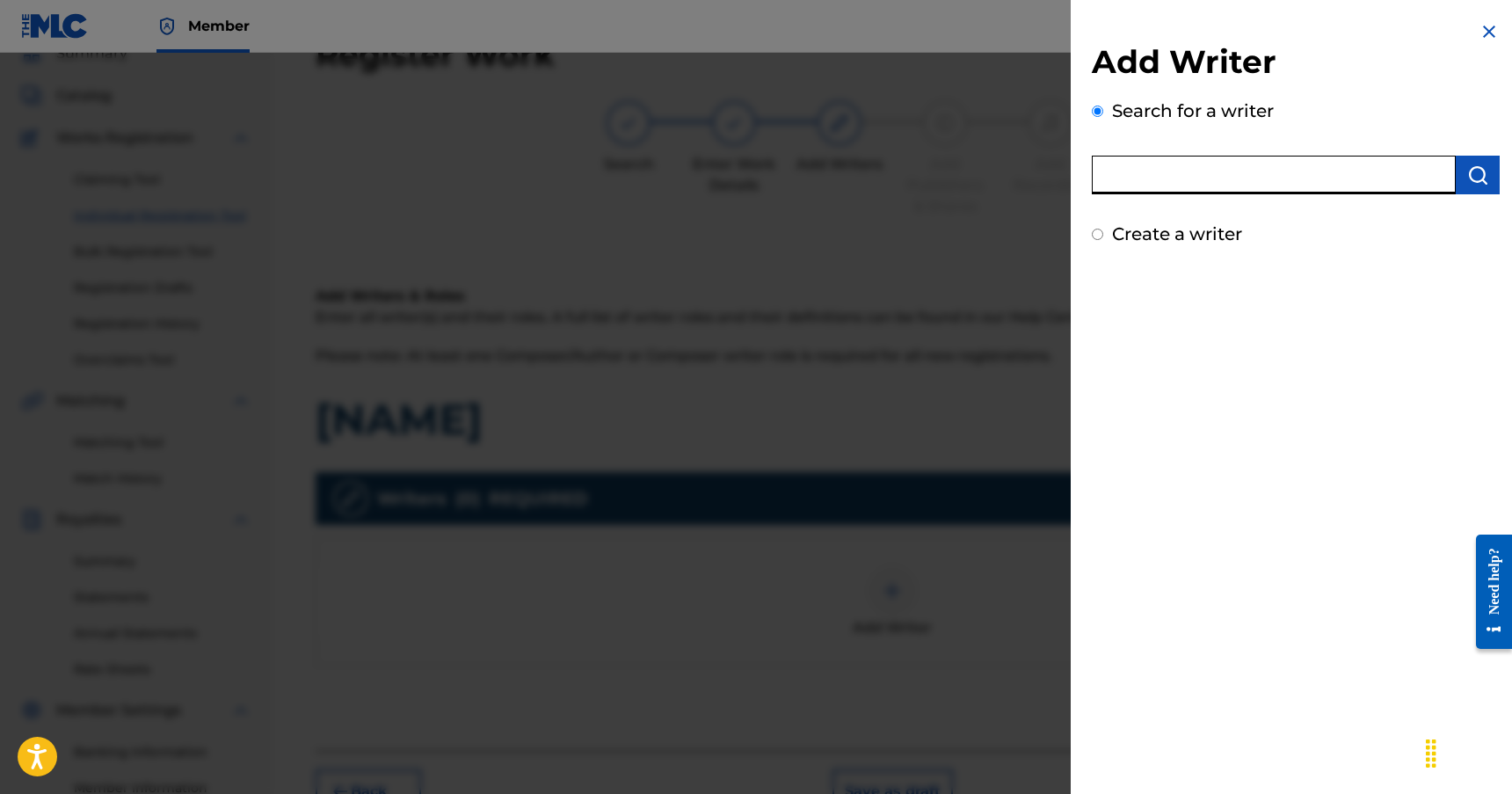 click at bounding box center [1274, 175] 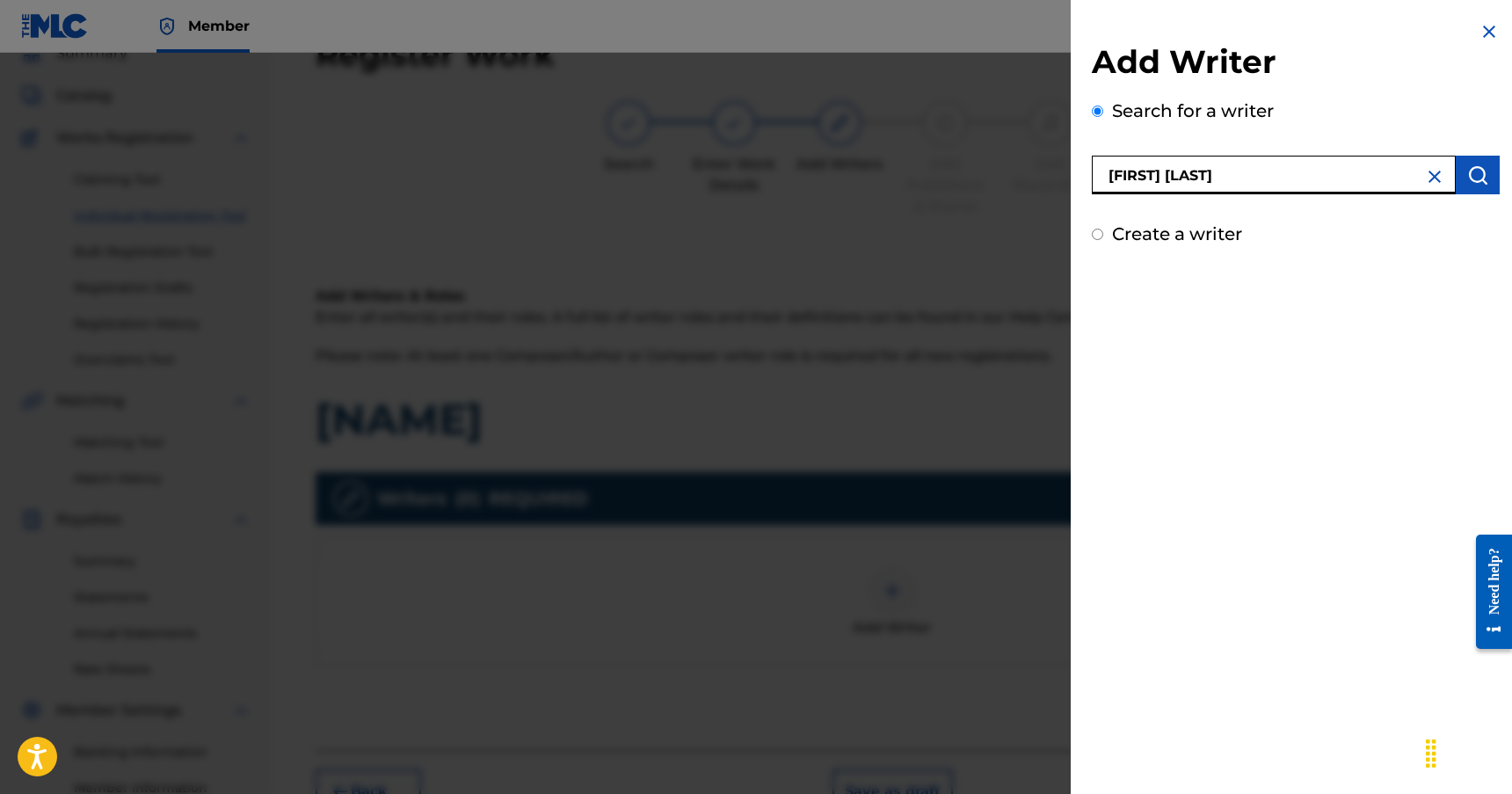 type on "[FIRST] [LAST]" 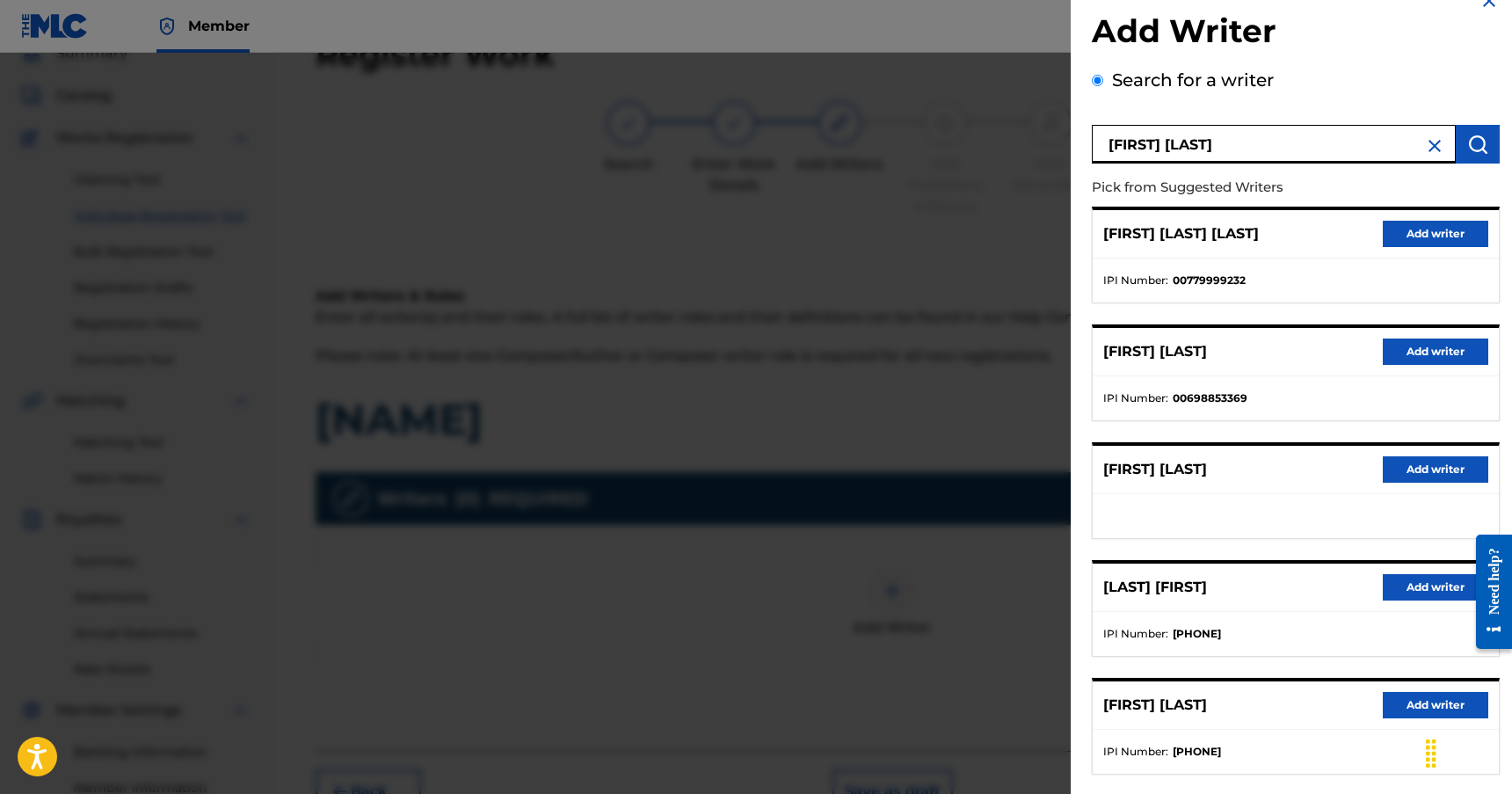scroll, scrollTop: 122, scrollLeft: 0, axis: vertical 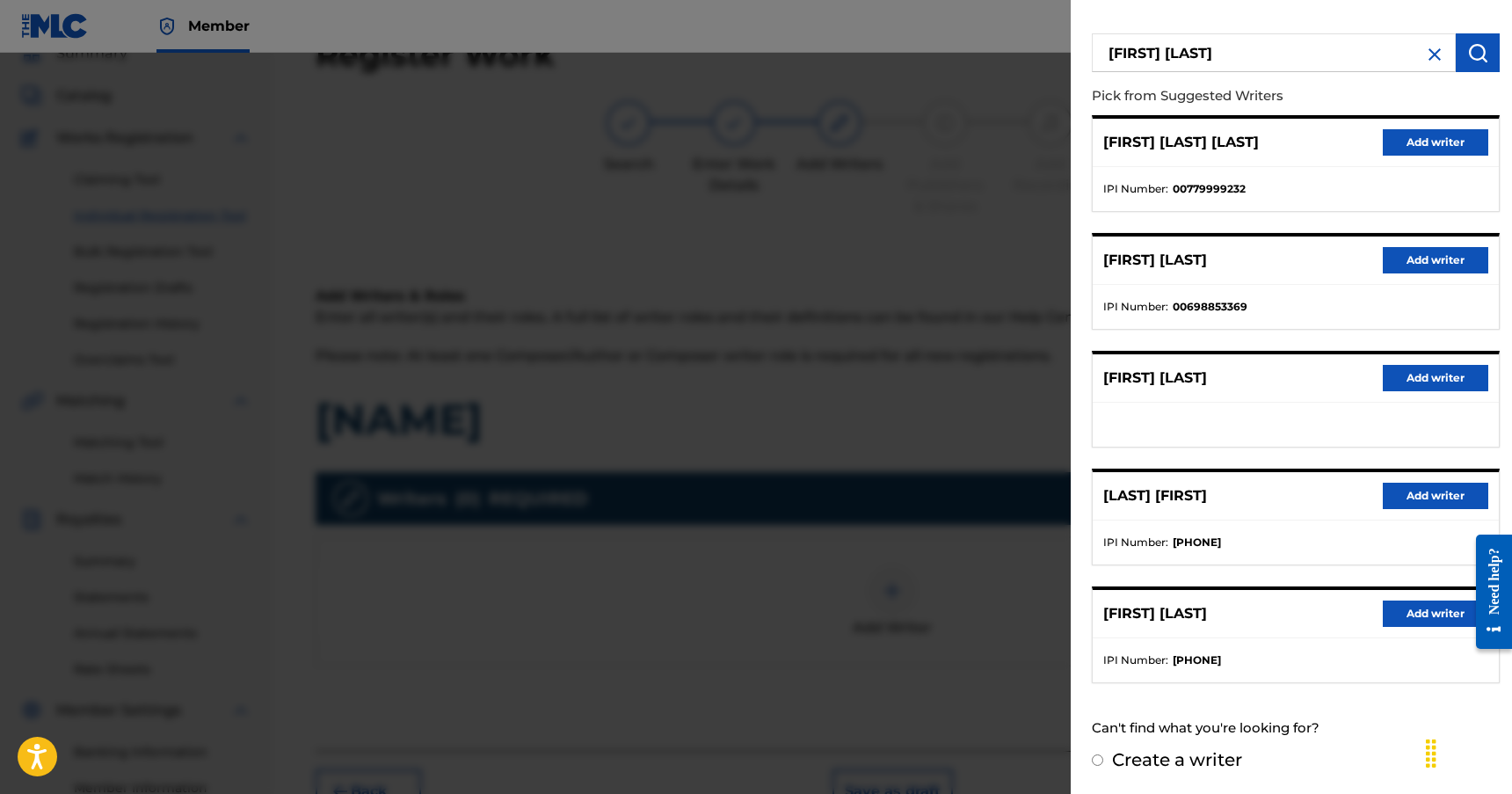 click on "Add writer" at bounding box center [1436, 614] 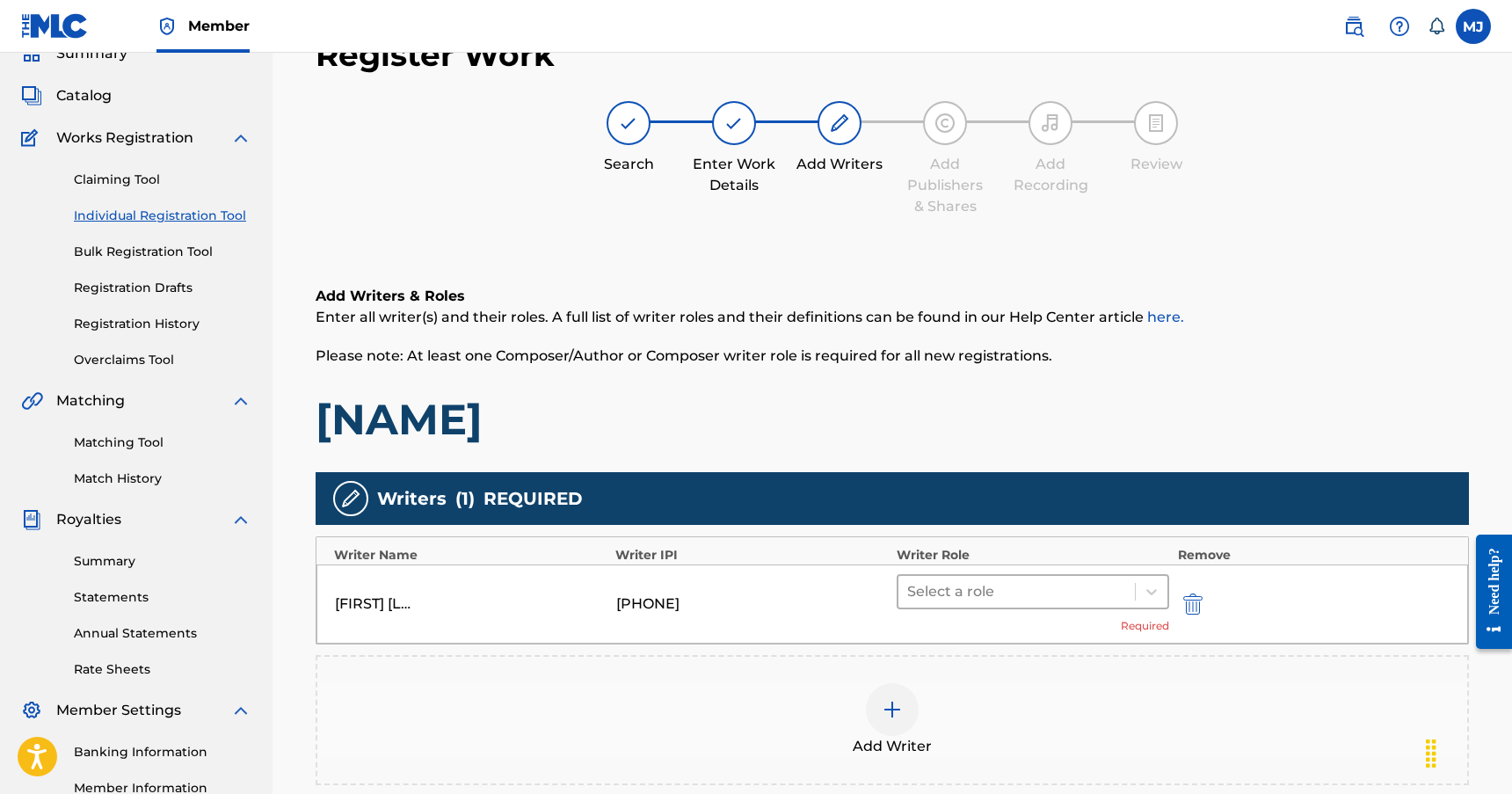 click at bounding box center [1016, 592] 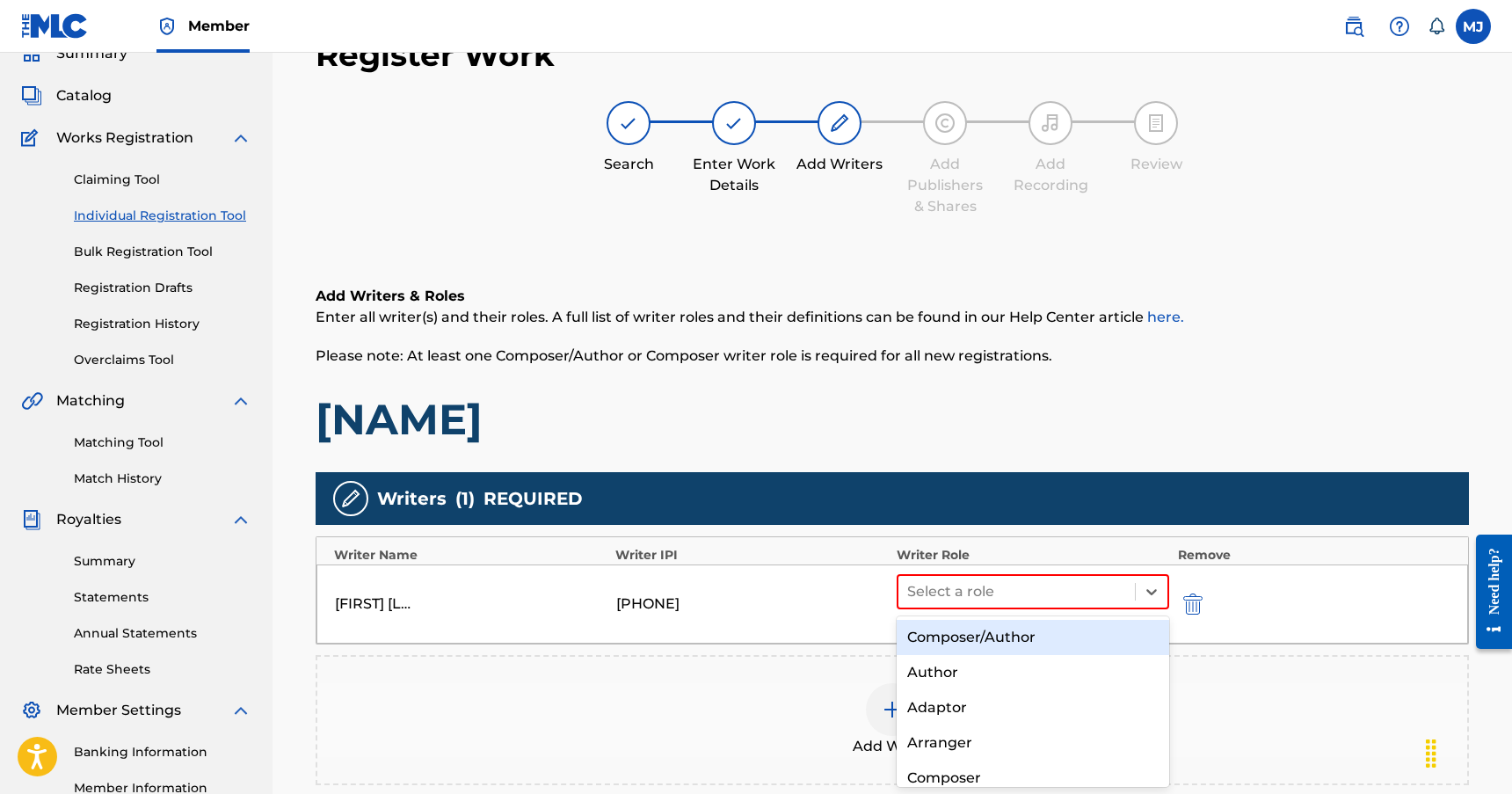click on "Composer/Author" at bounding box center [1033, 637] 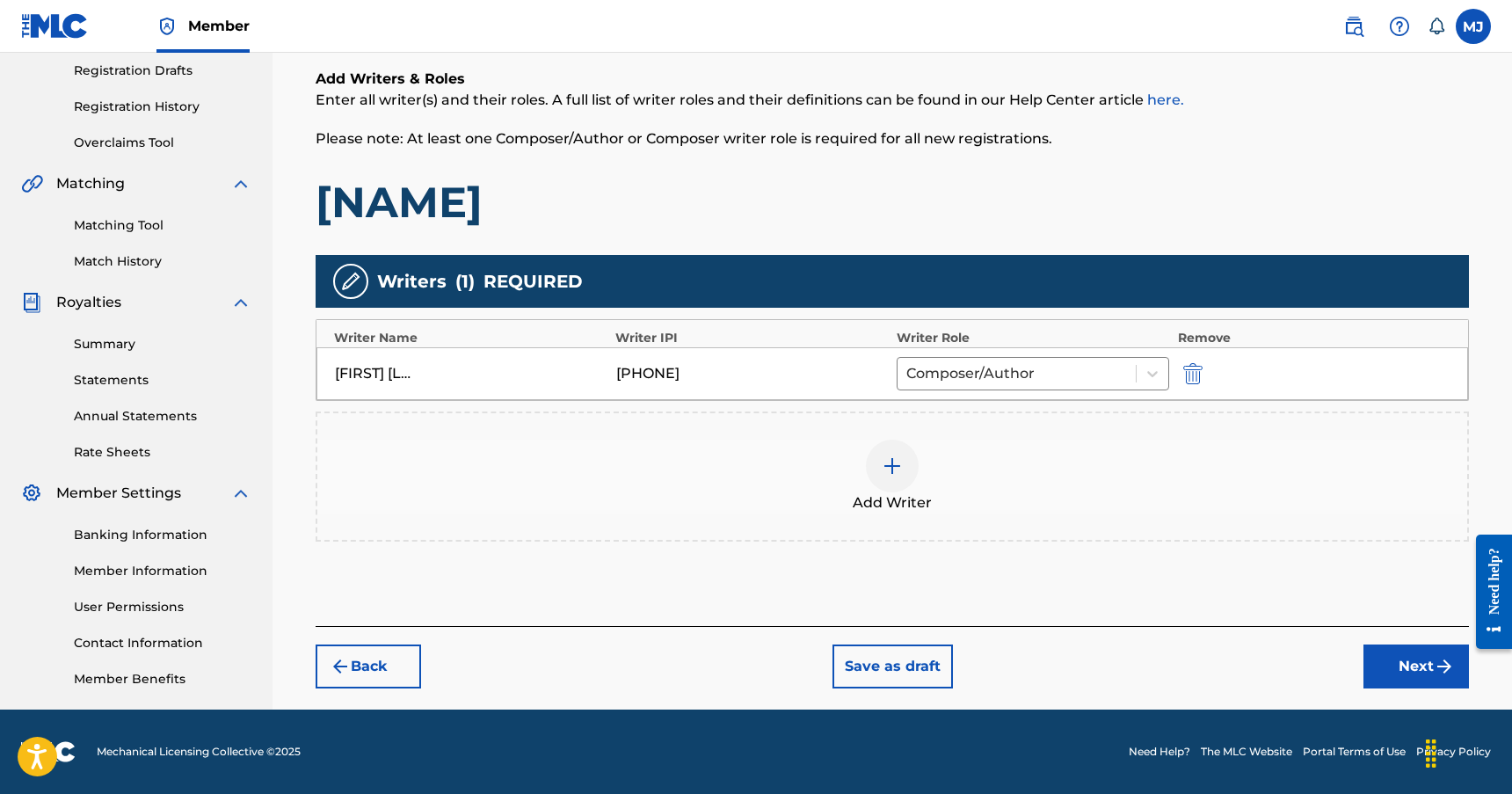 click on "Next" at bounding box center (1416, 667) 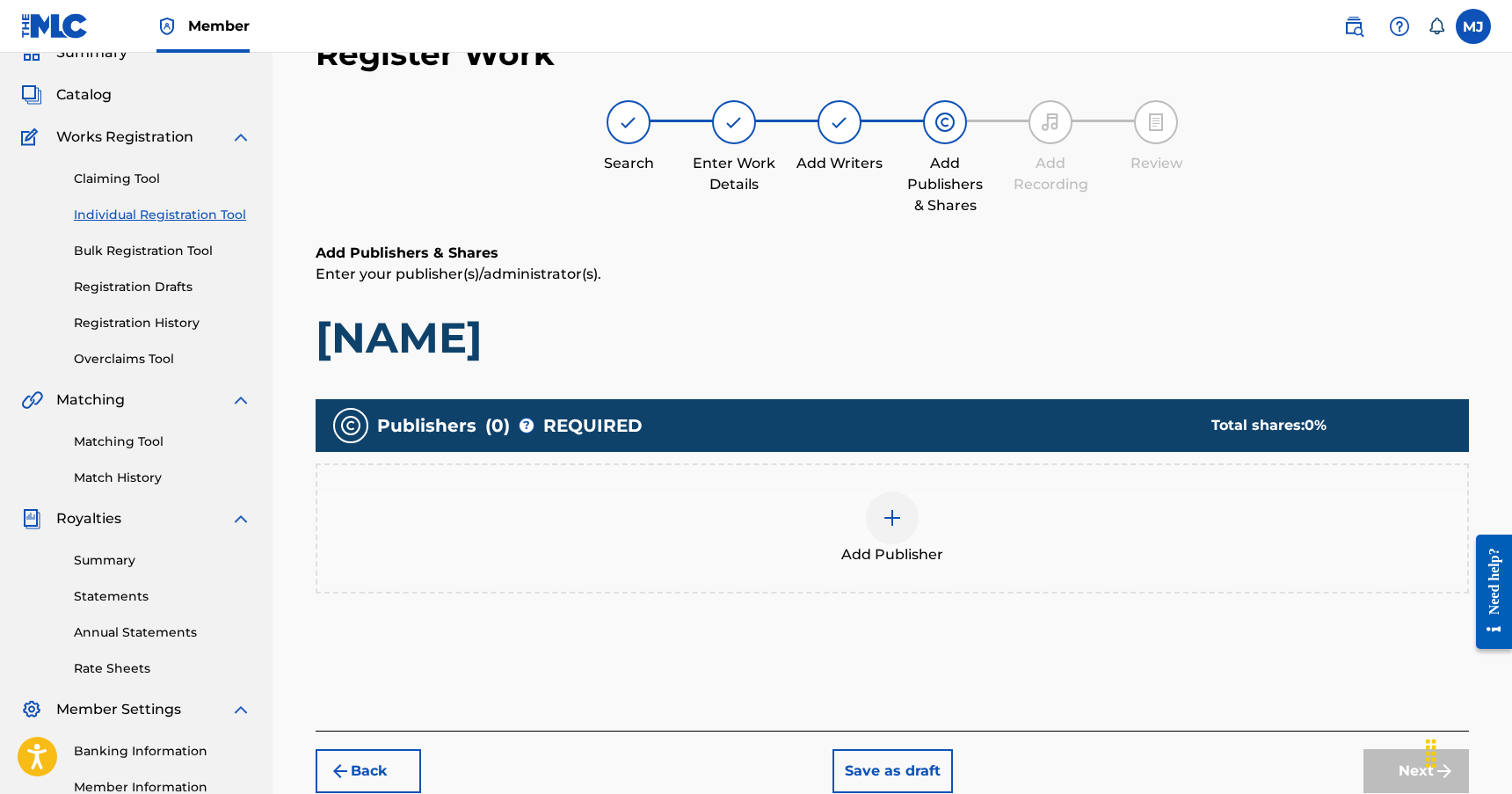 scroll, scrollTop: 79, scrollLeft: 0, axis: vertical 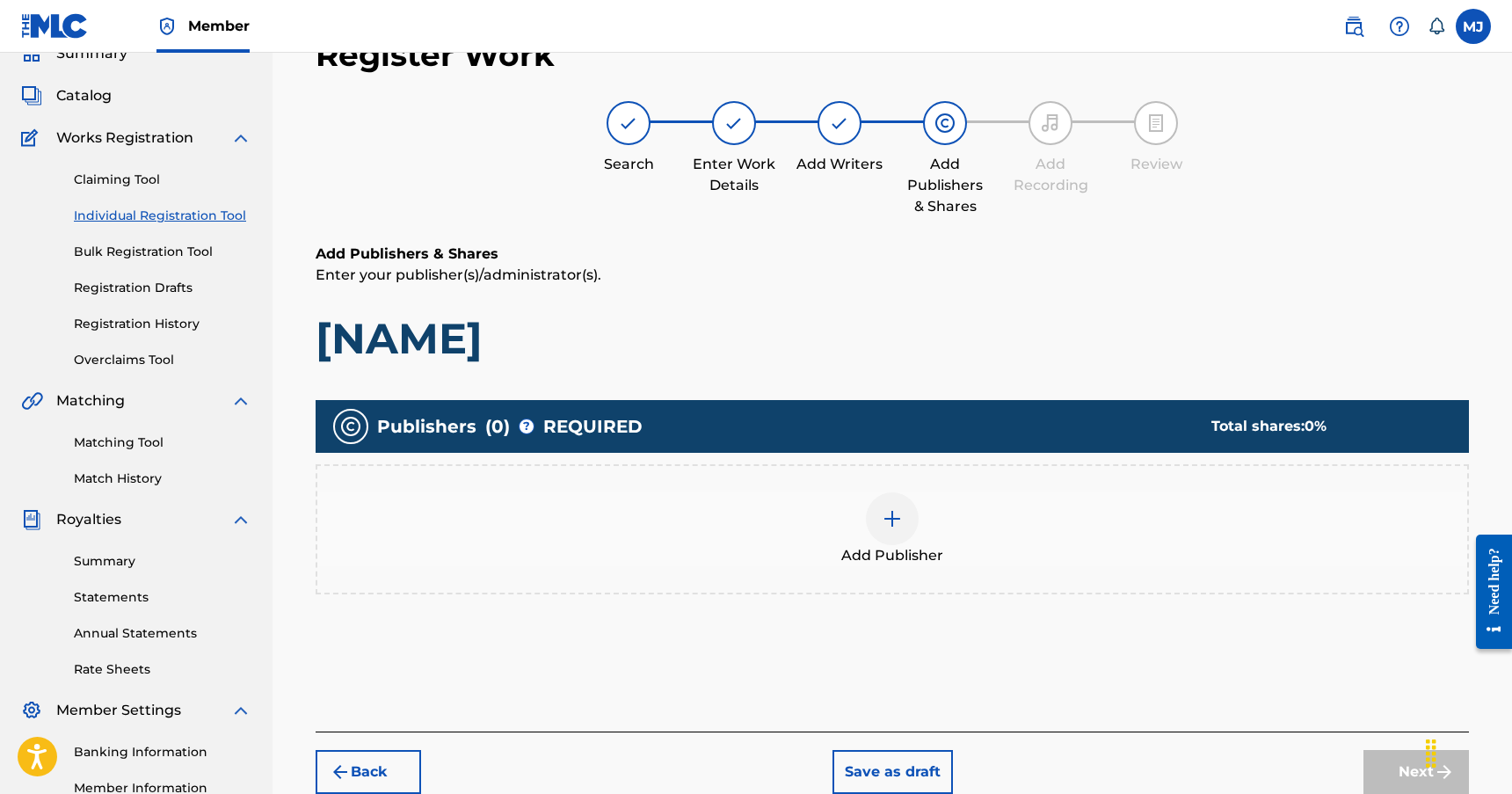 click at bounding box center (892, 519) 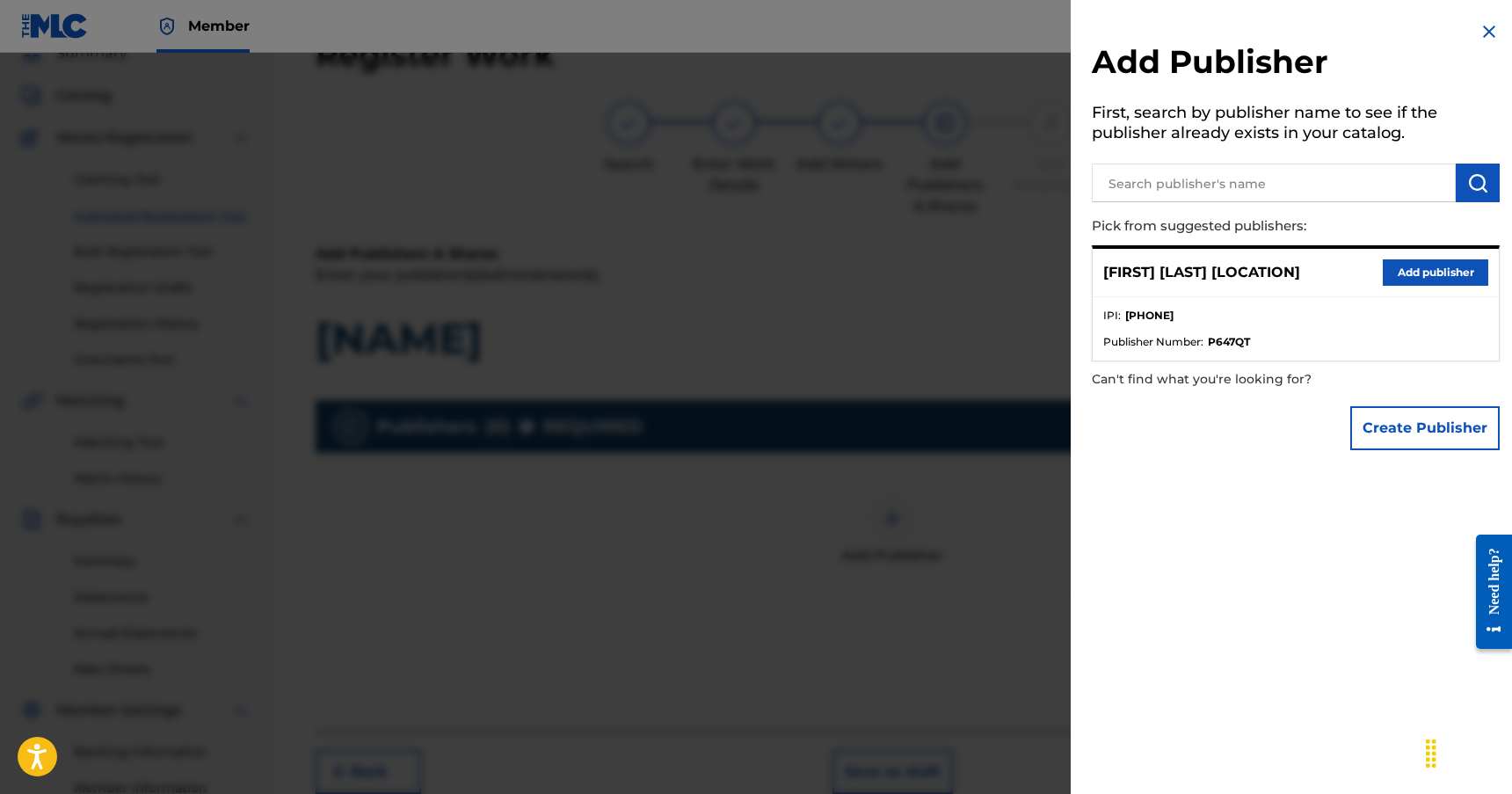 click on "Add publisher" at bounding box center [1436, 273] 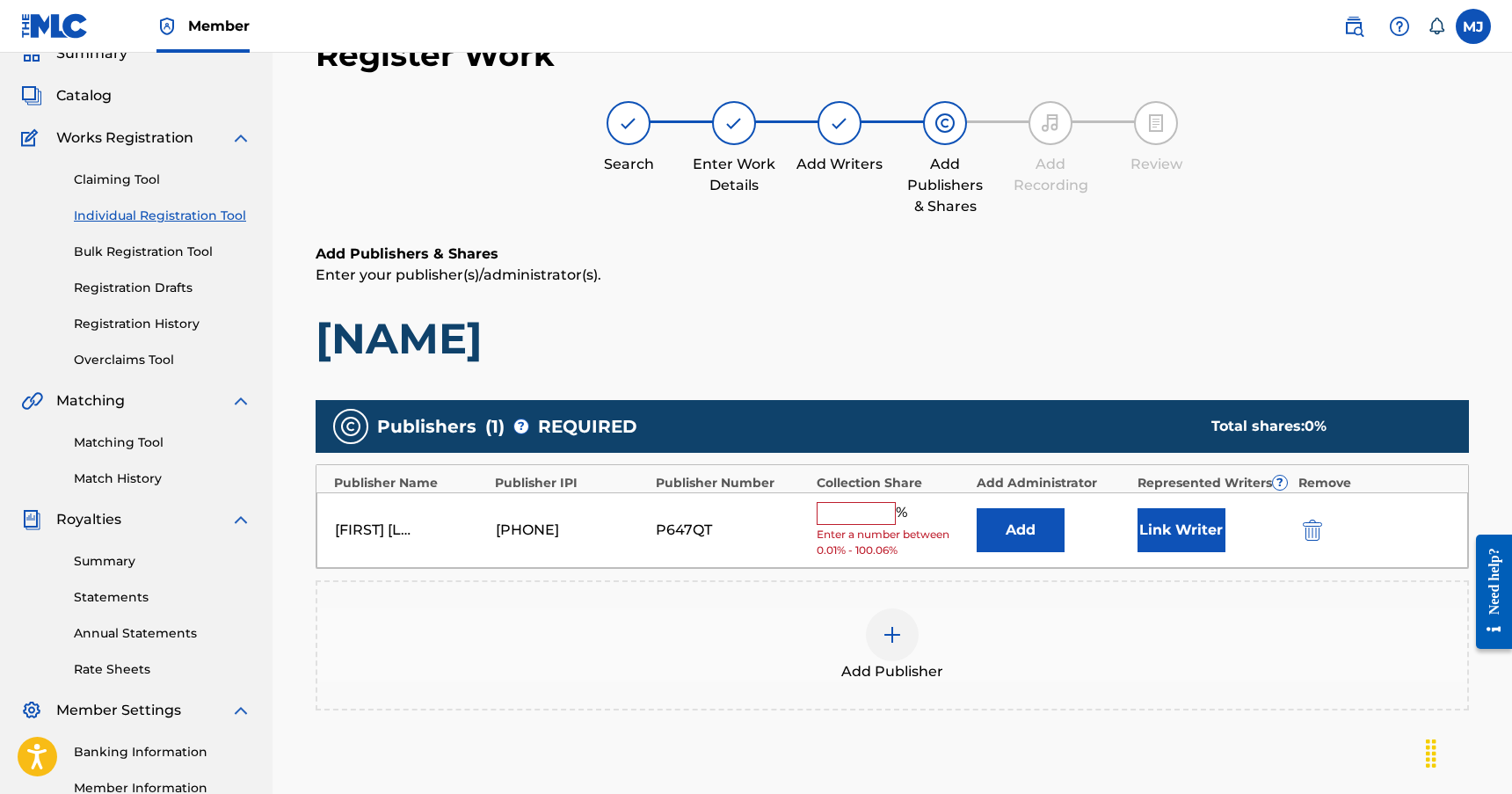 click at bounding box center (856, 514) 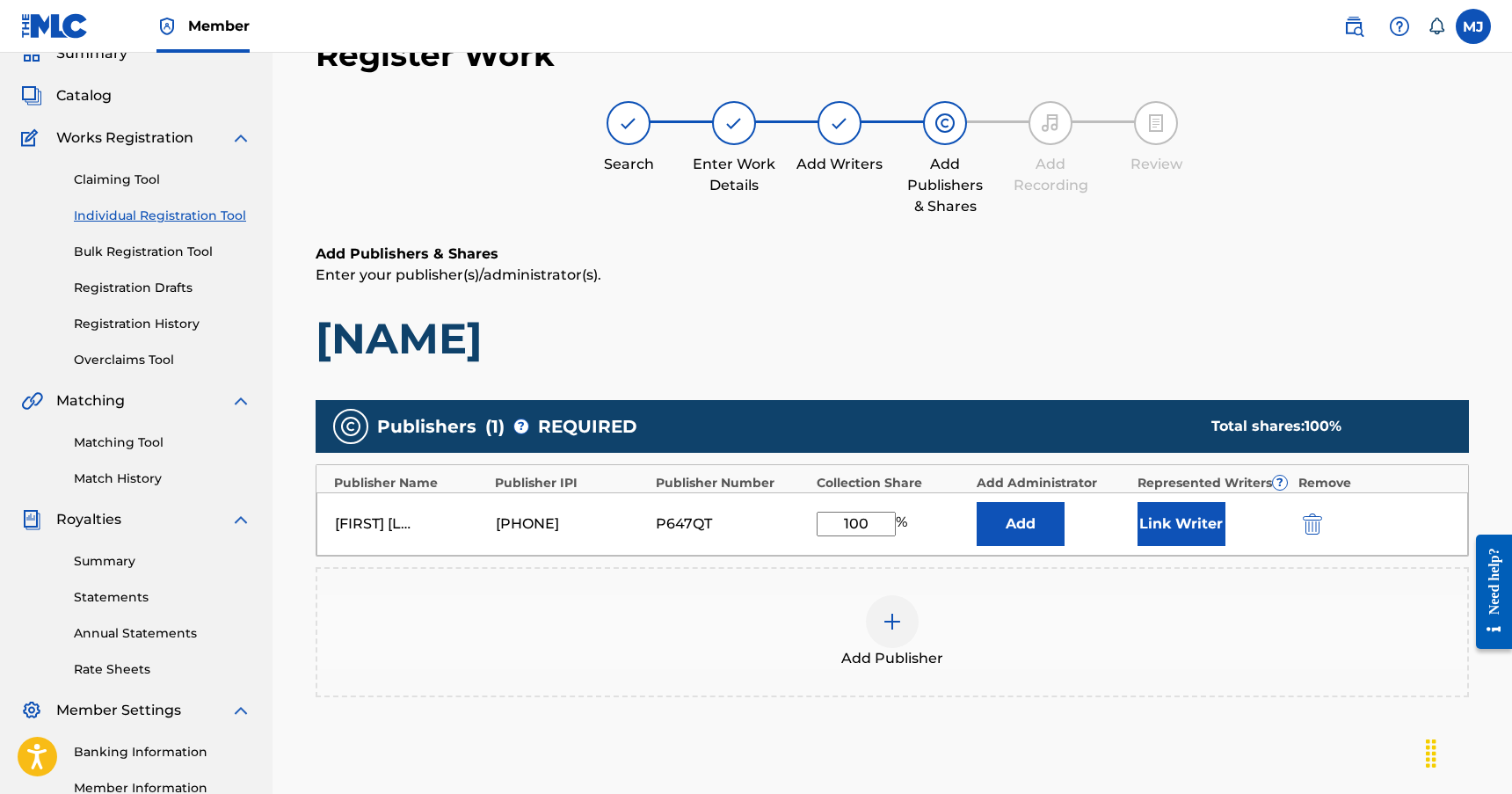 type on "100" 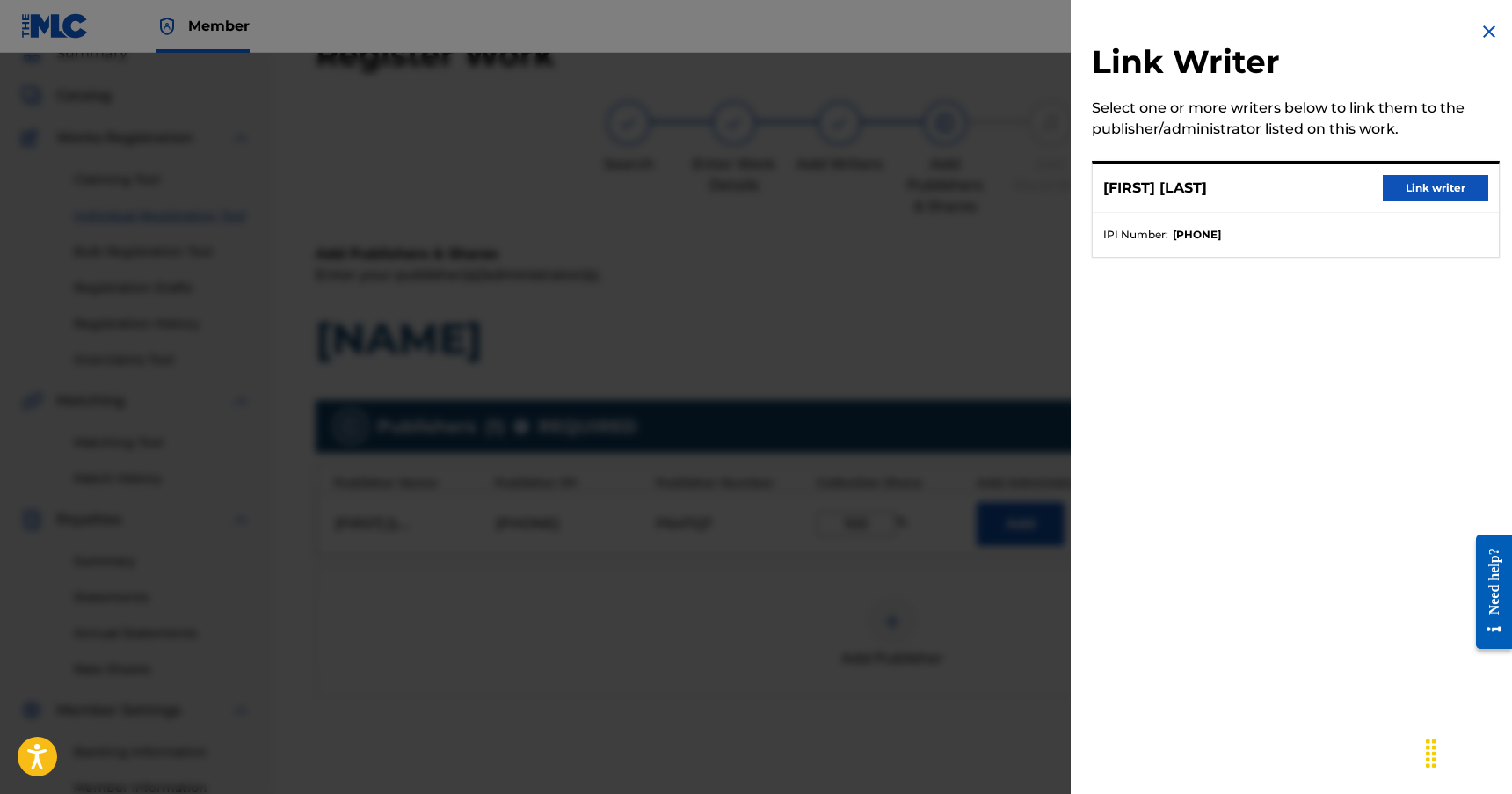 click on "Link writer" at bounding box center [1436, 188] 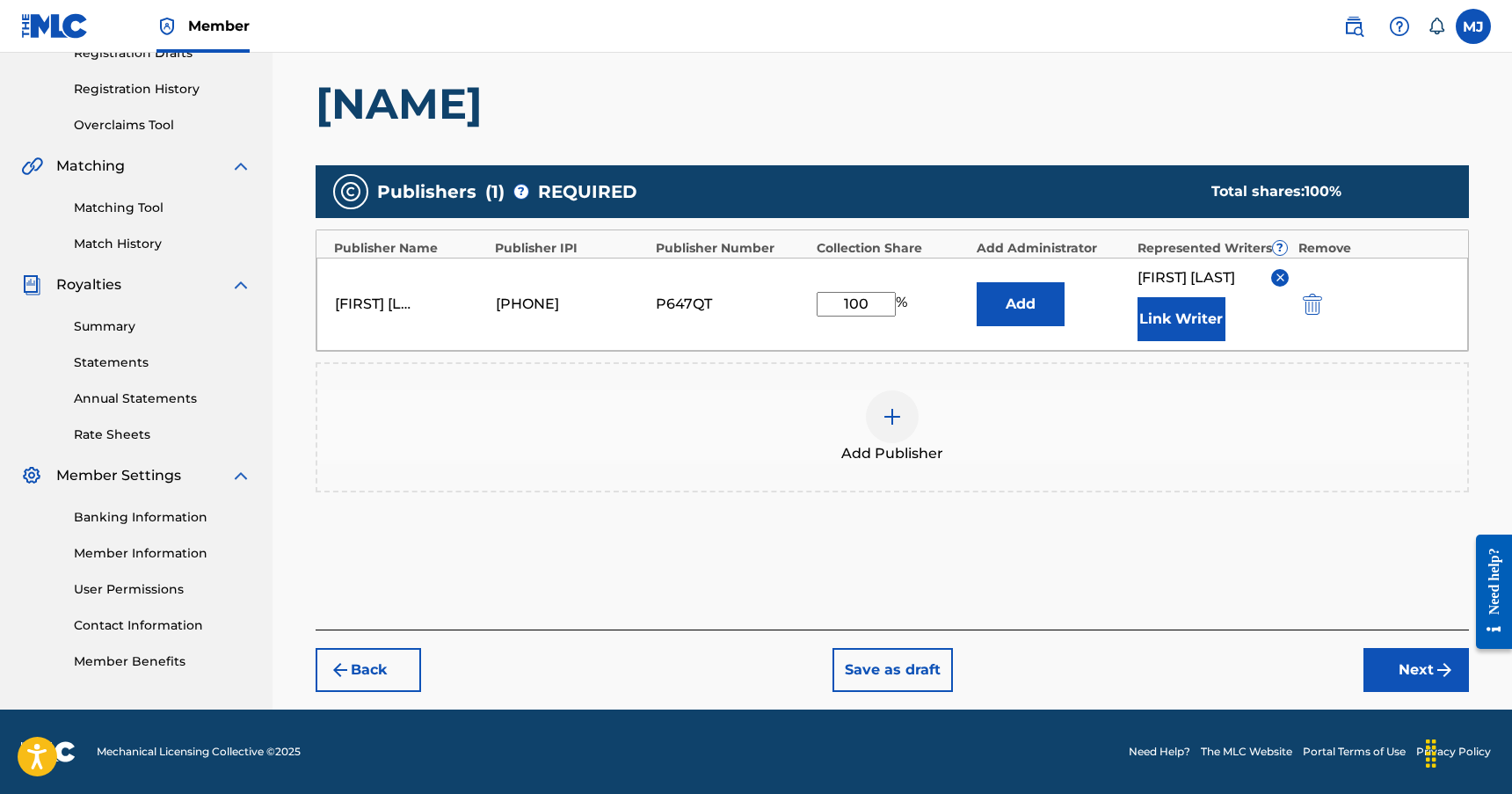 click on "Next" at bounding box center (1416, 670) 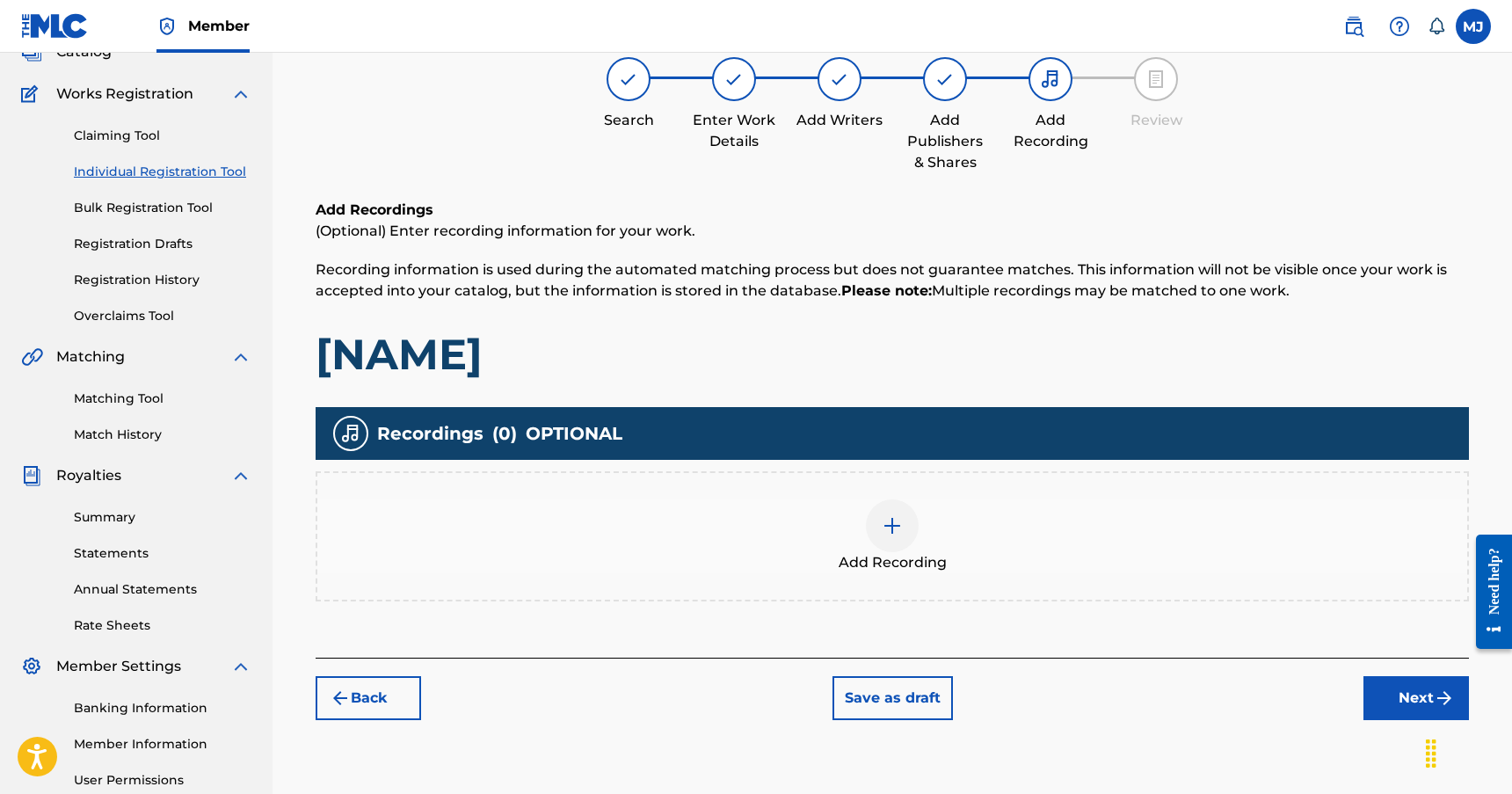 scroll, scrollTop: 79, scrollLeft: 0, axis: vertical 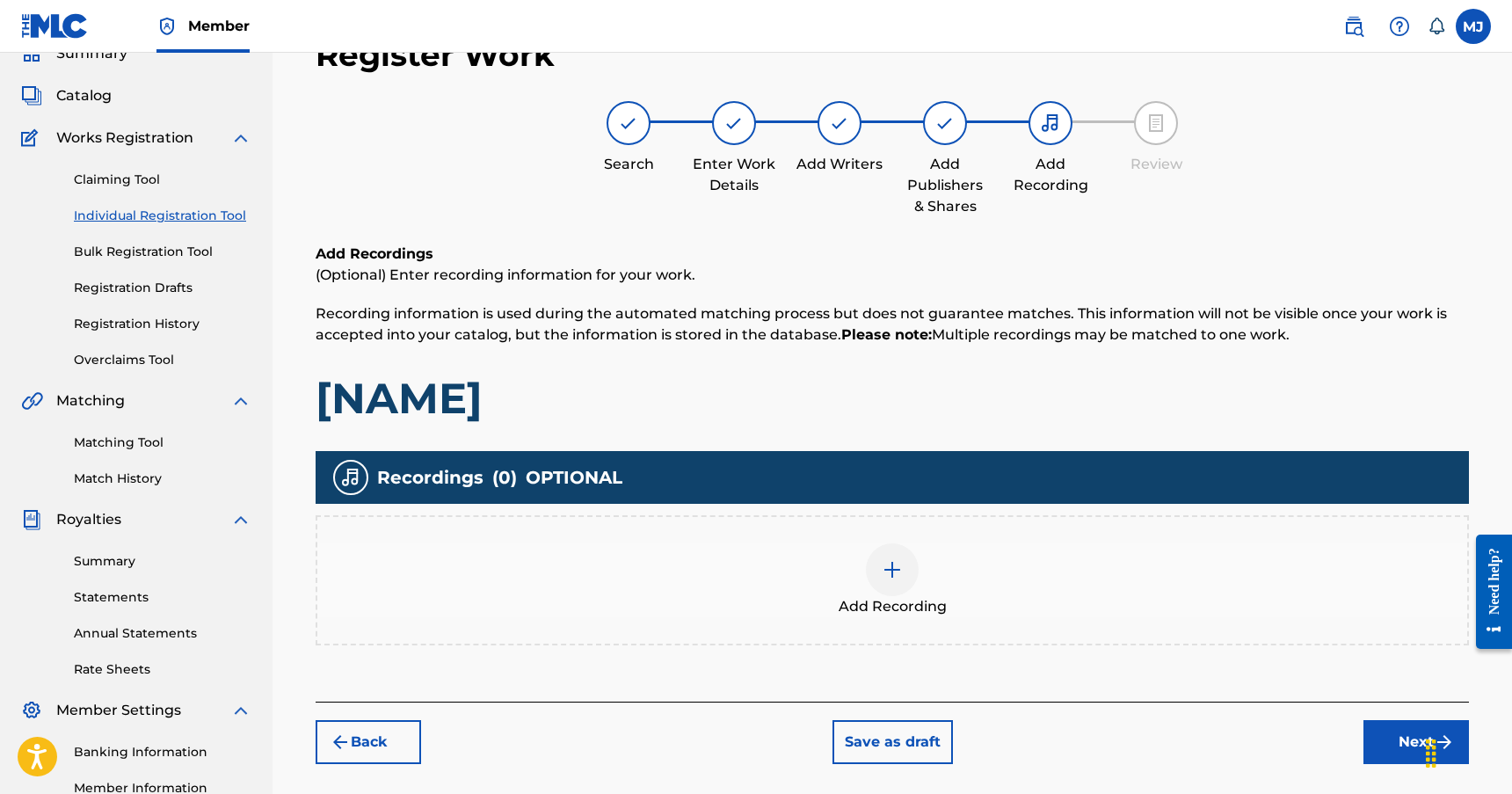 click on "Add Recording" at bounding box center (892, 580) 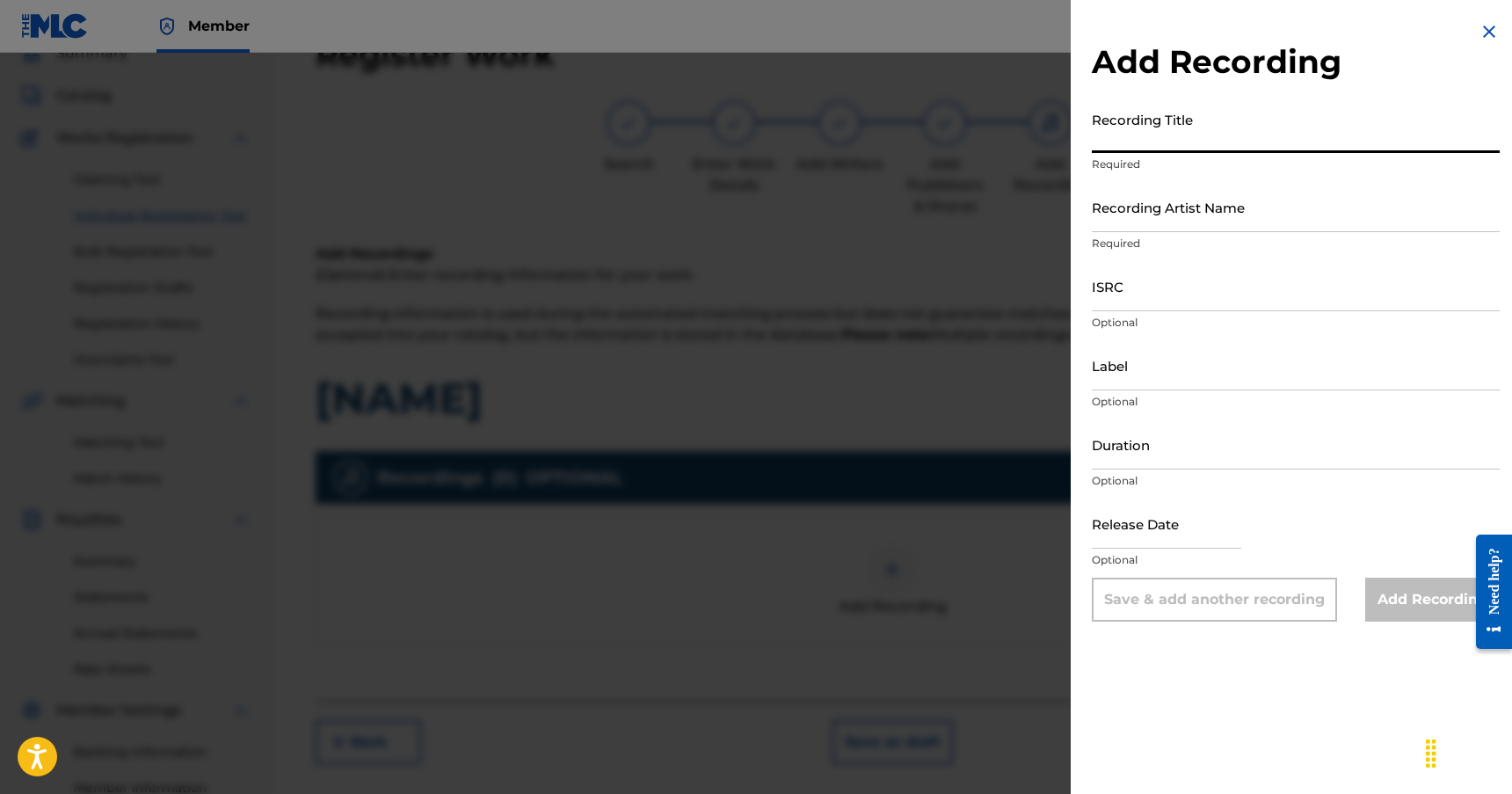 click on "Recording Title" at bounding box center (1296, 127) 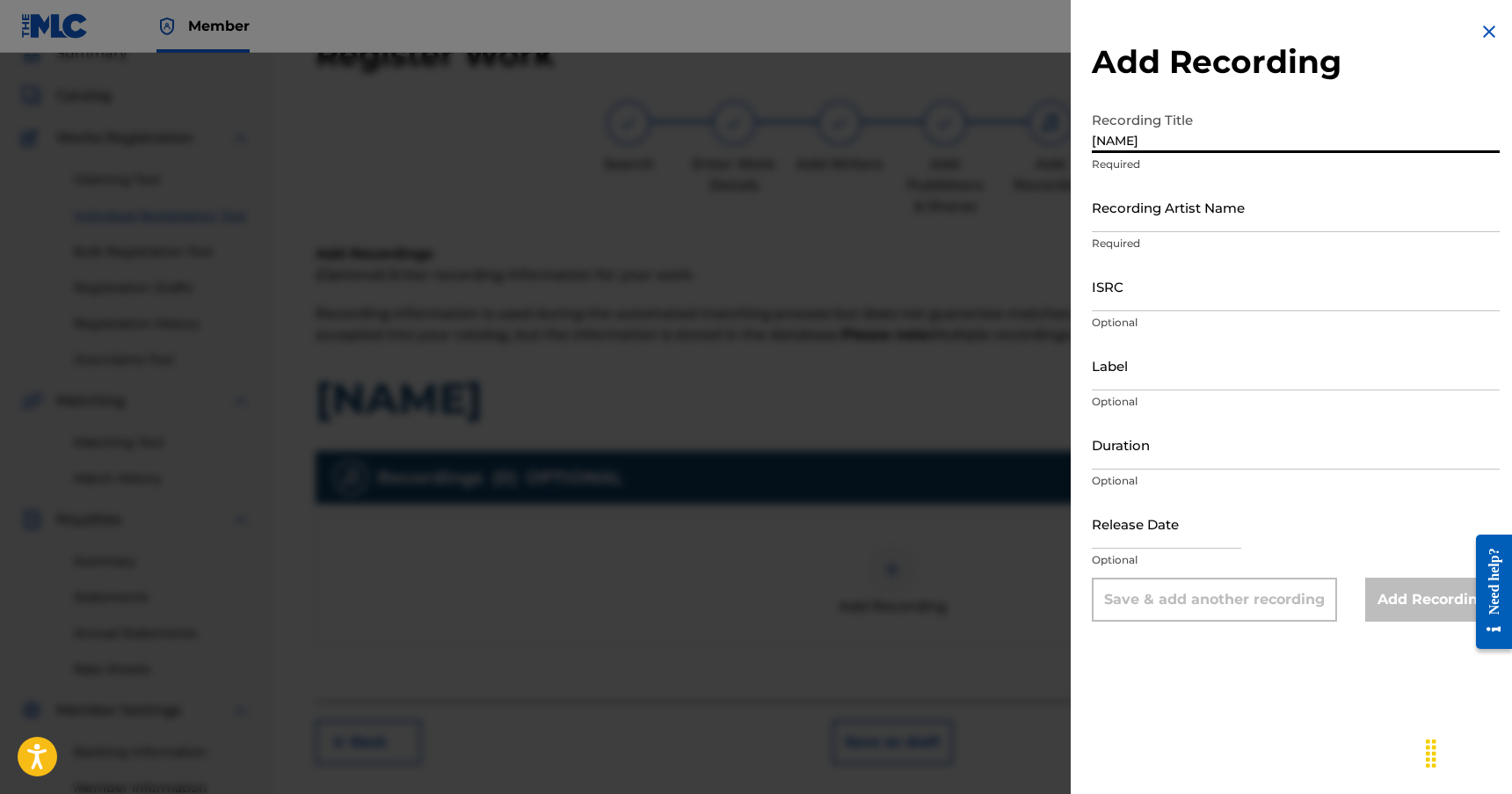 type on "[NAME]" 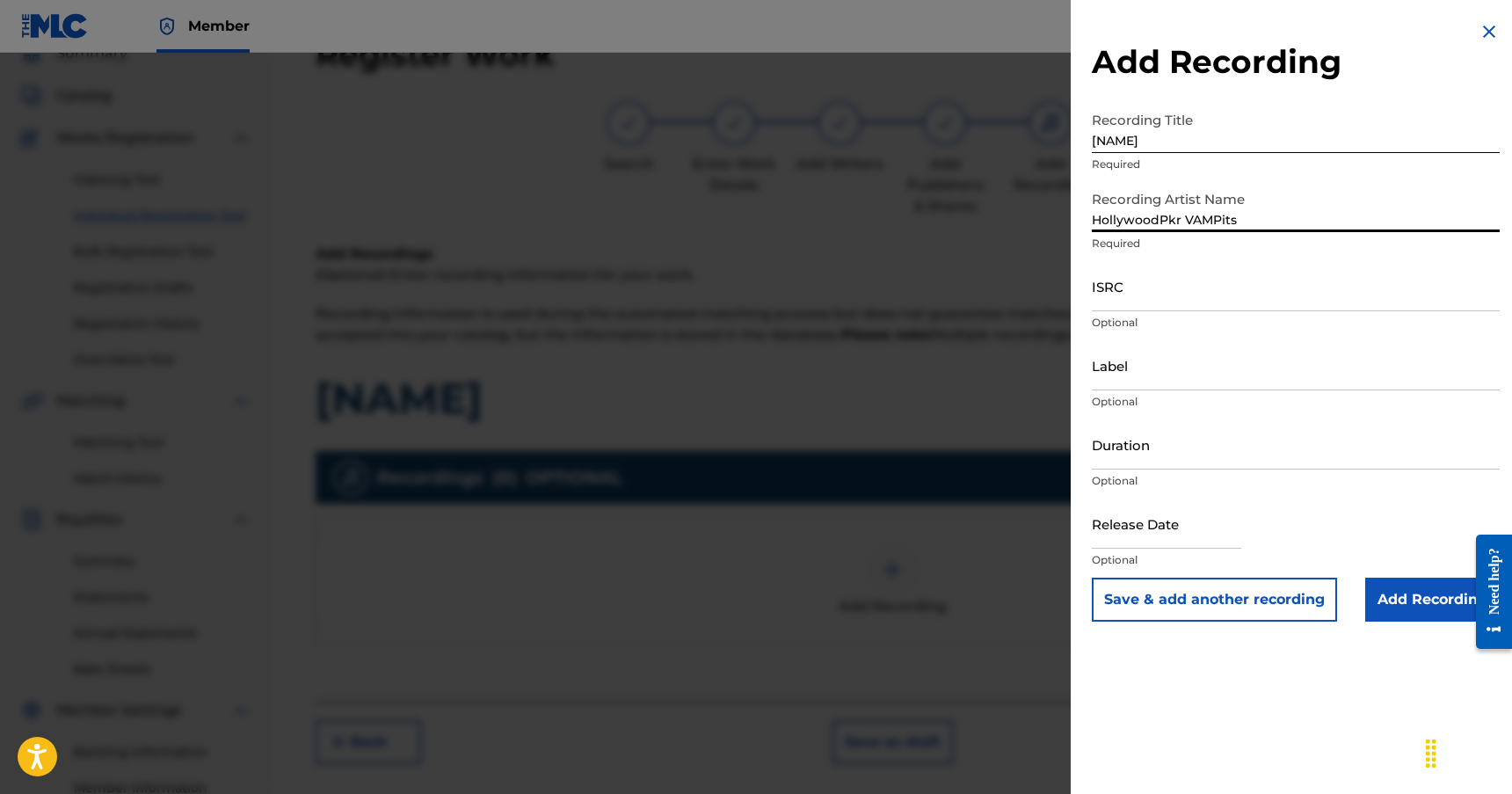 type on "HollywoodPkr VAMPits" 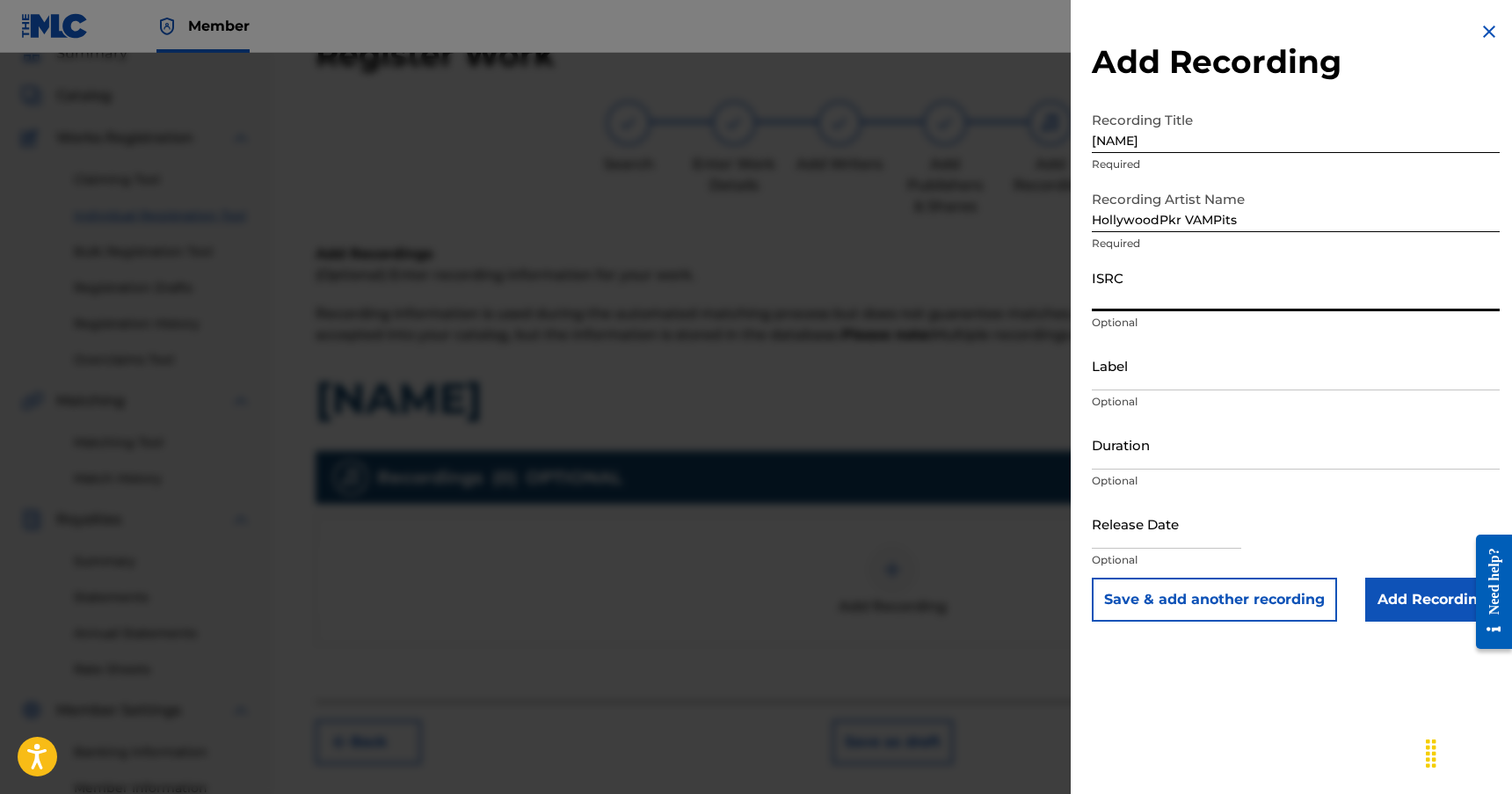 click on "ISRC" at bounding box center (1296, 286) 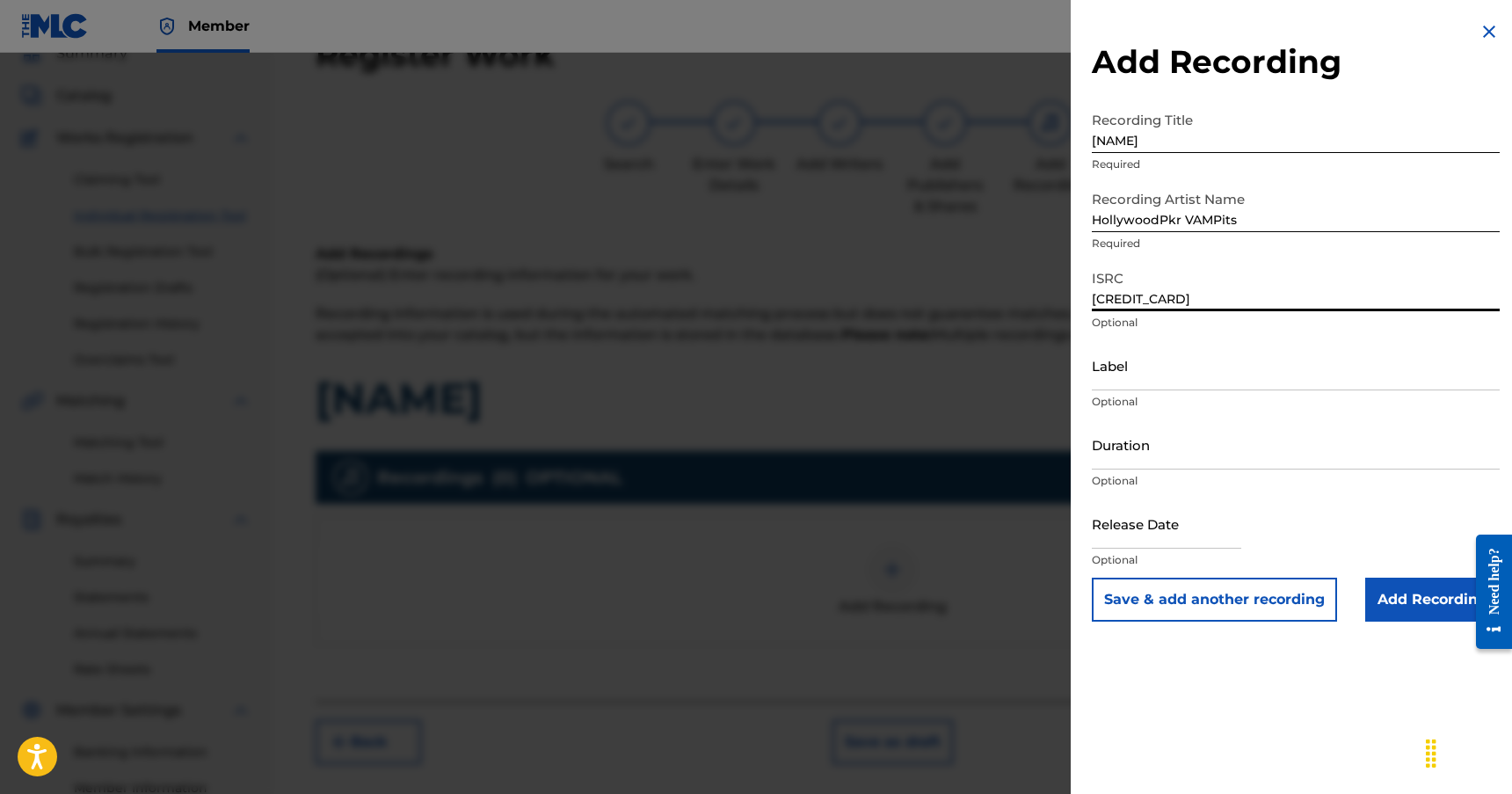 type on "[CREDIT_CARD]" 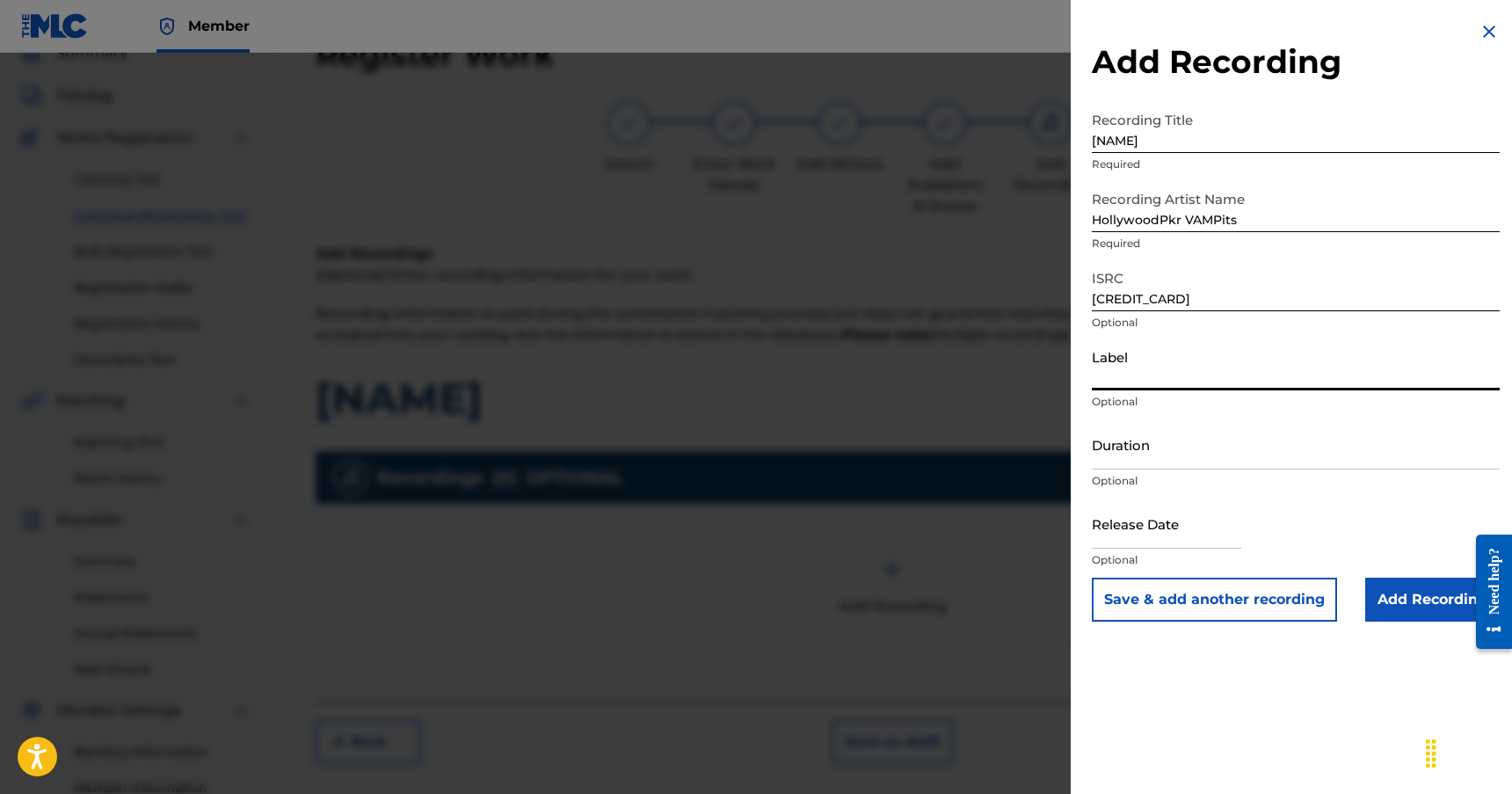 click on "Label" at bounding box center (1296, 365) 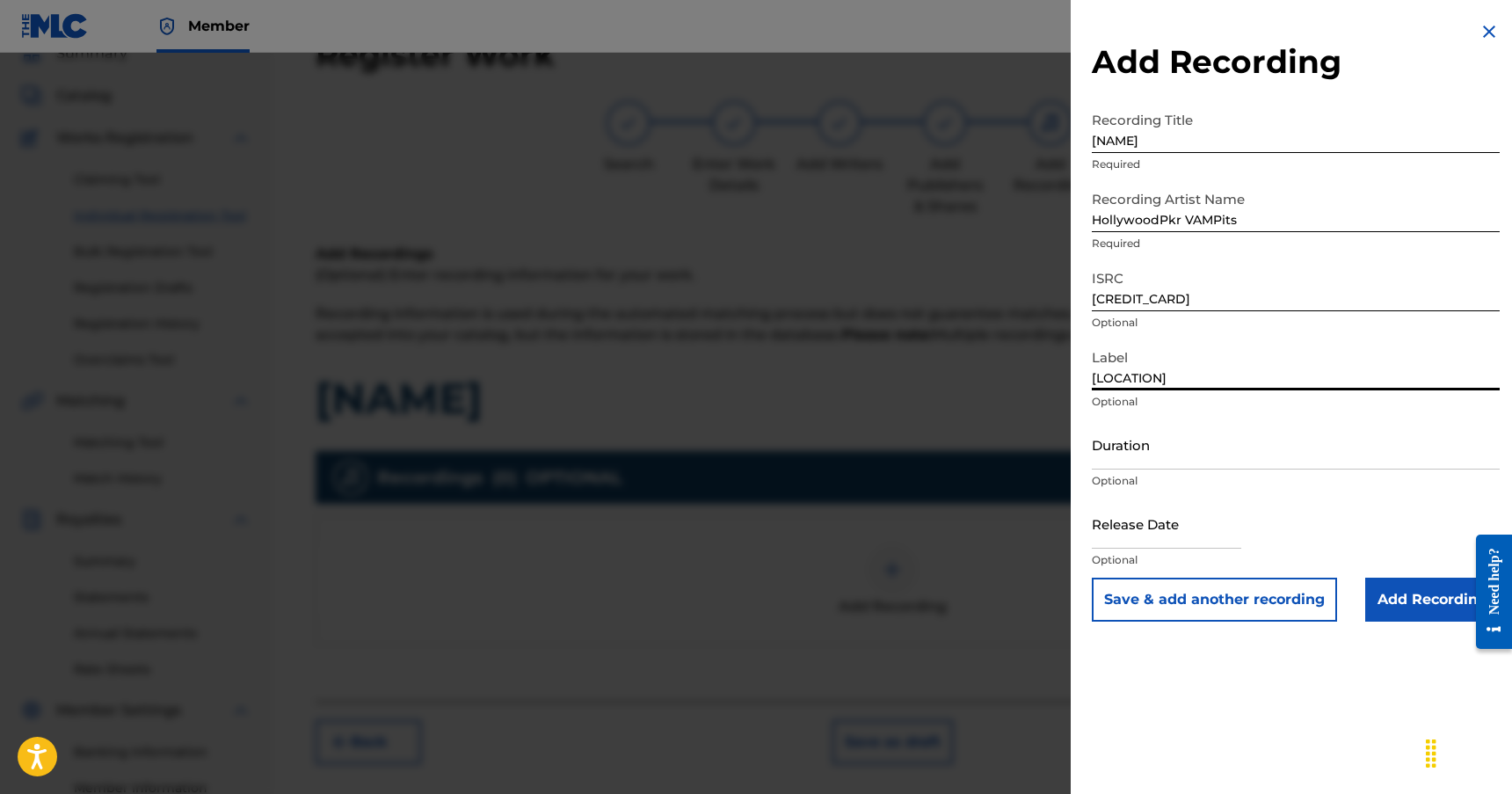 type on "[LOCATION]" 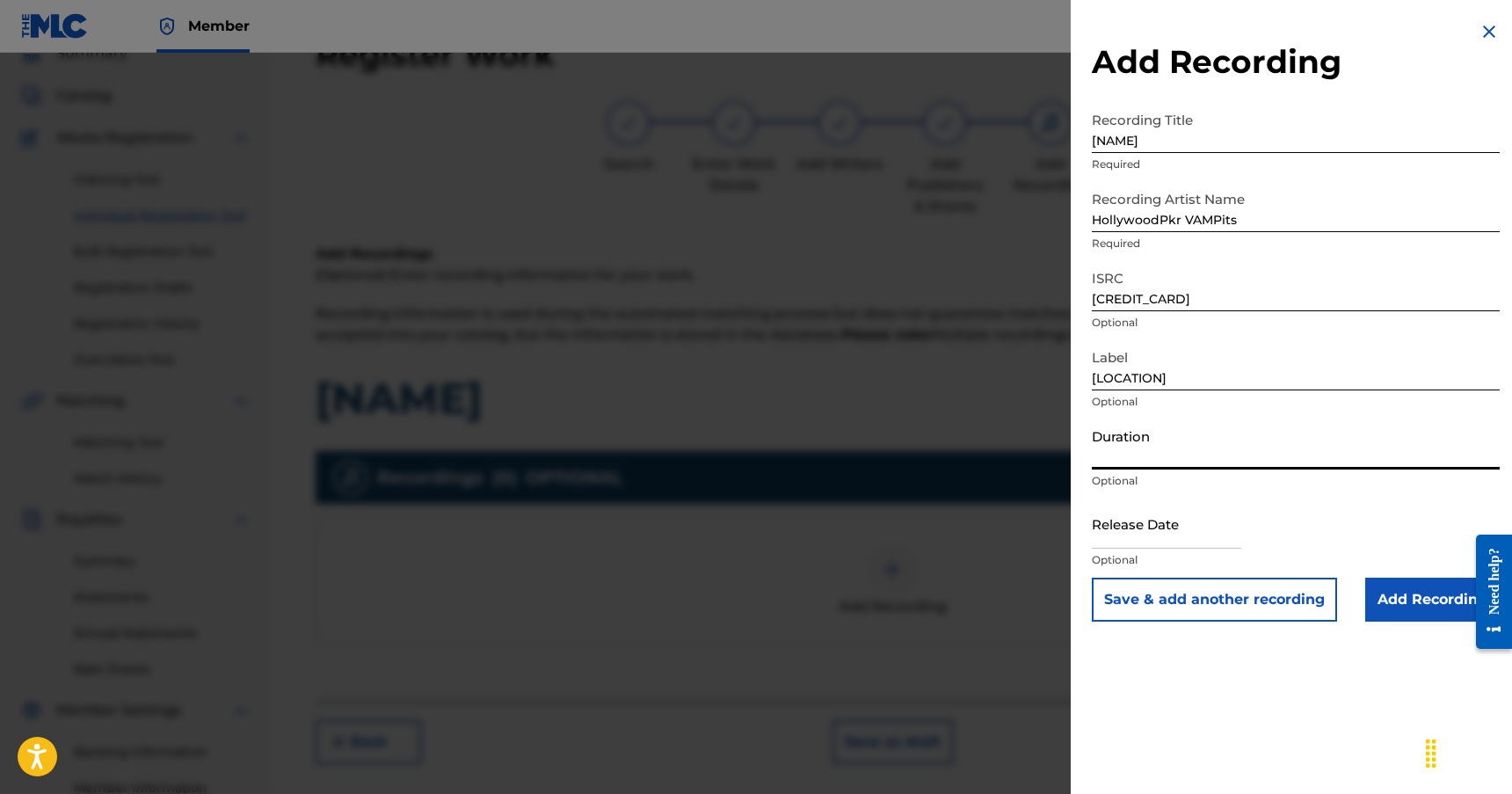 click on "[CREDIT_CARD]" at bounding box center [1296, 286] 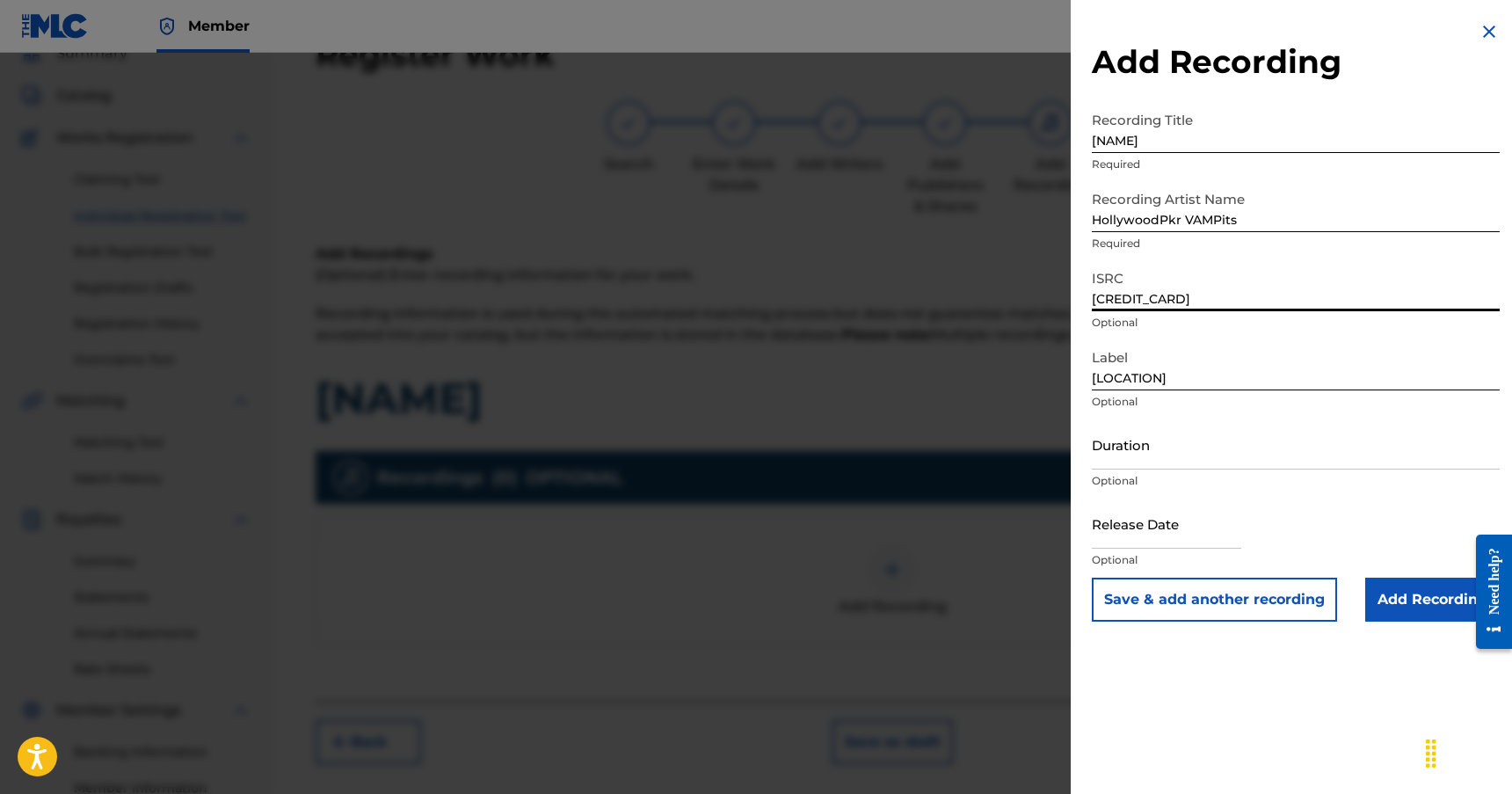 click on "Duration" at bounding box center (1296, 444) 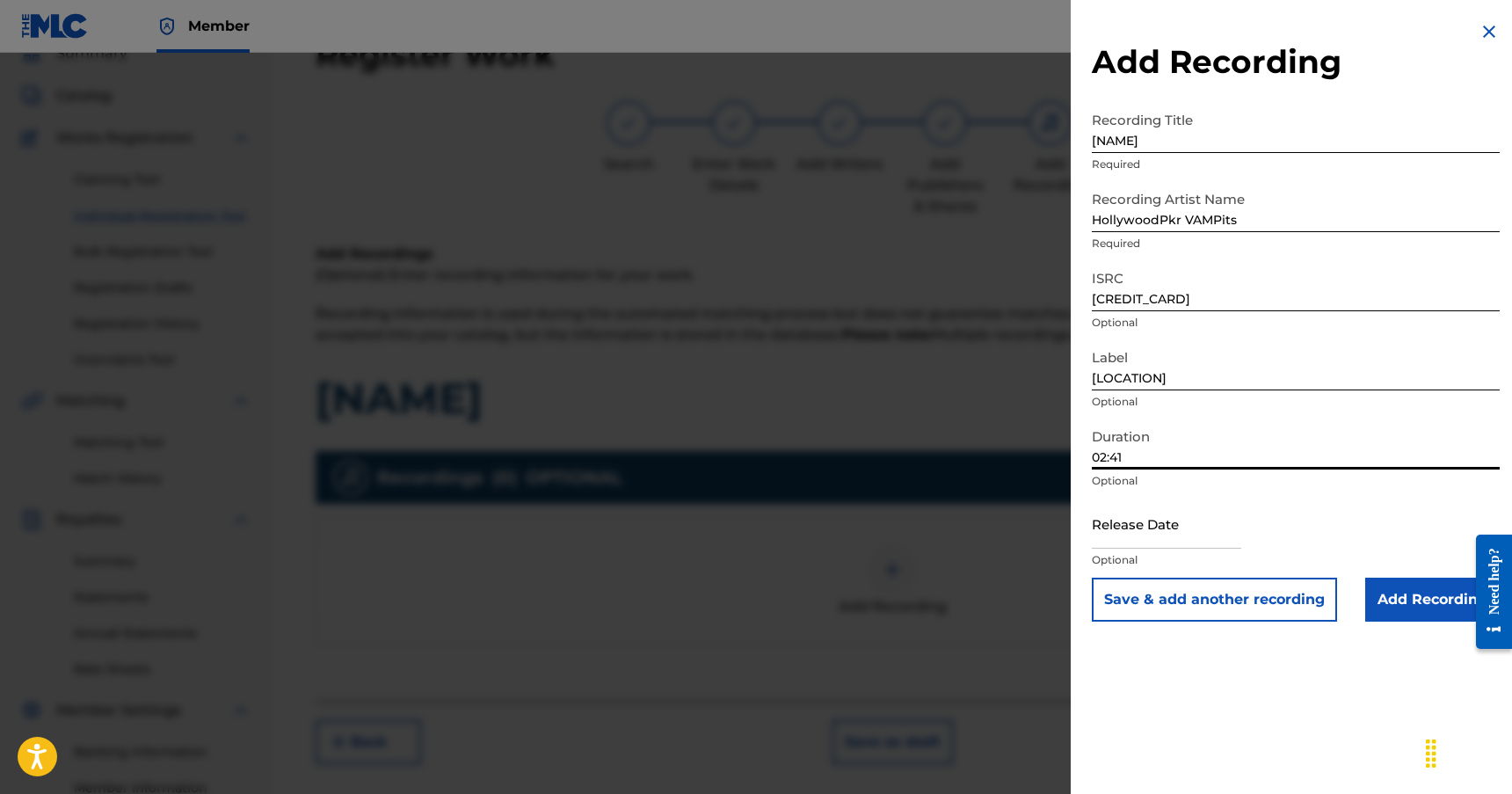 type on "02:41" 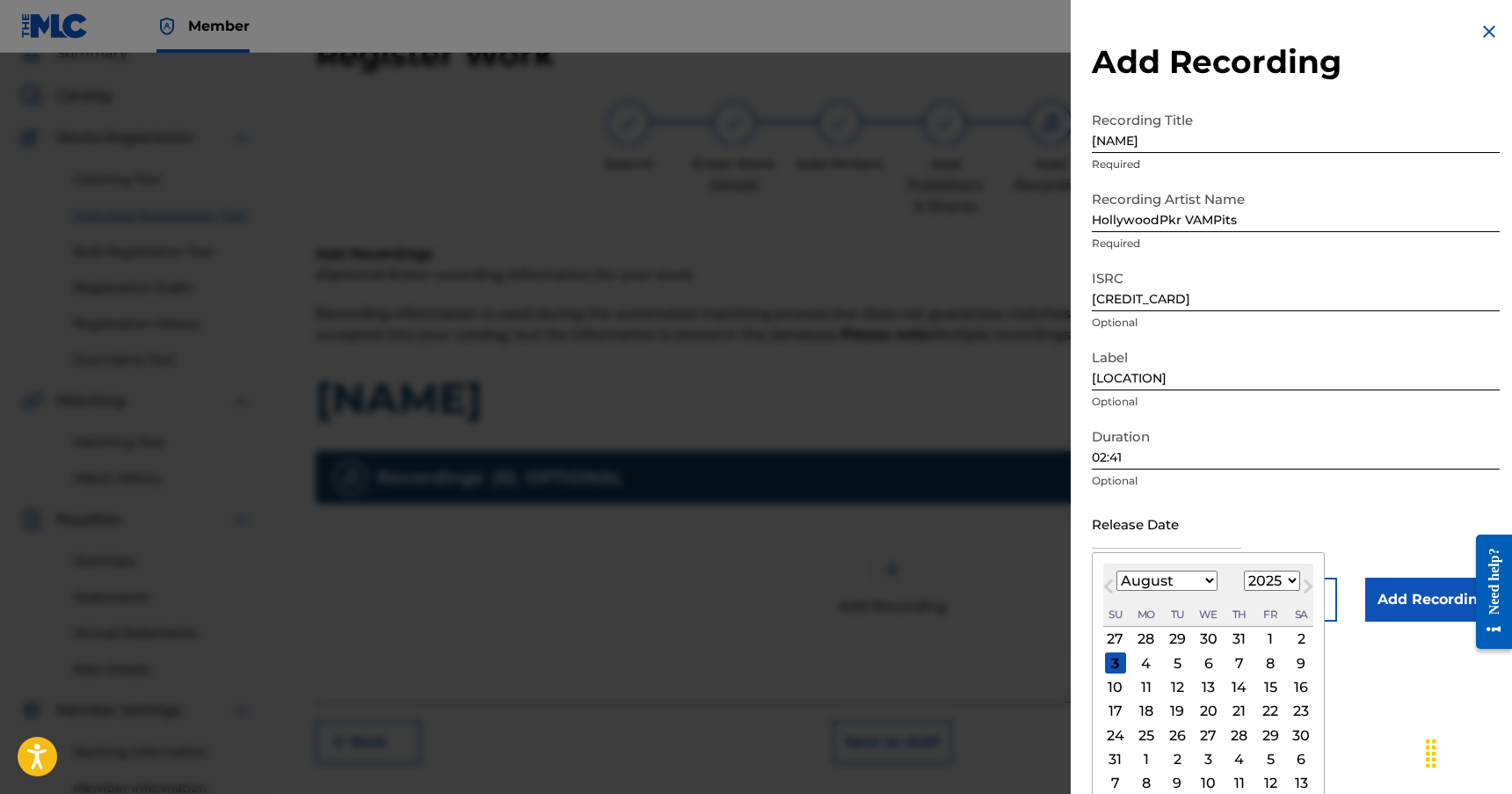 click on "January February March April May June July August September October November December" at bounding box center [1167, 580] 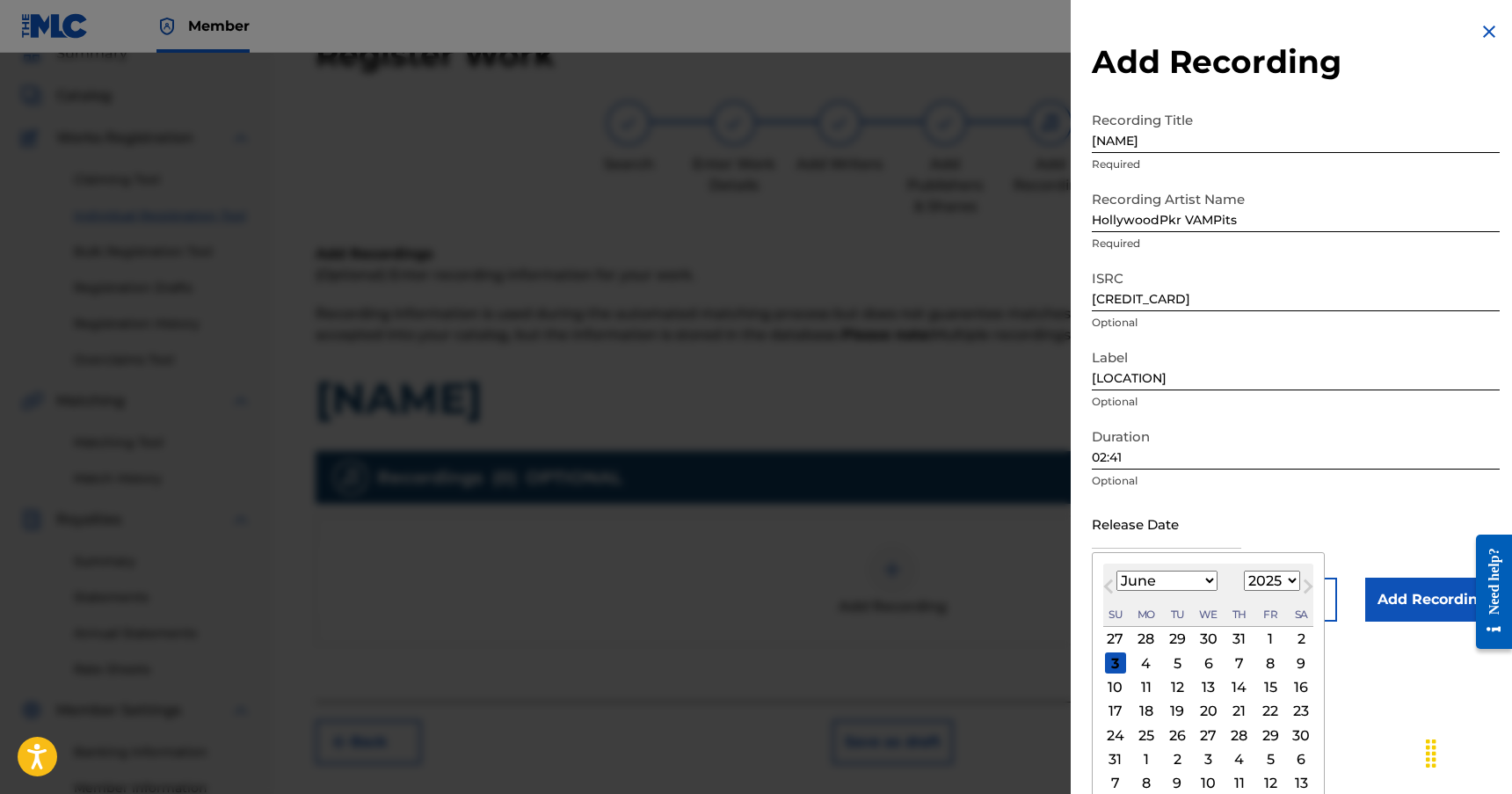 click on "January February March April May June July August September October November December" at bounding box center (1167, 580) 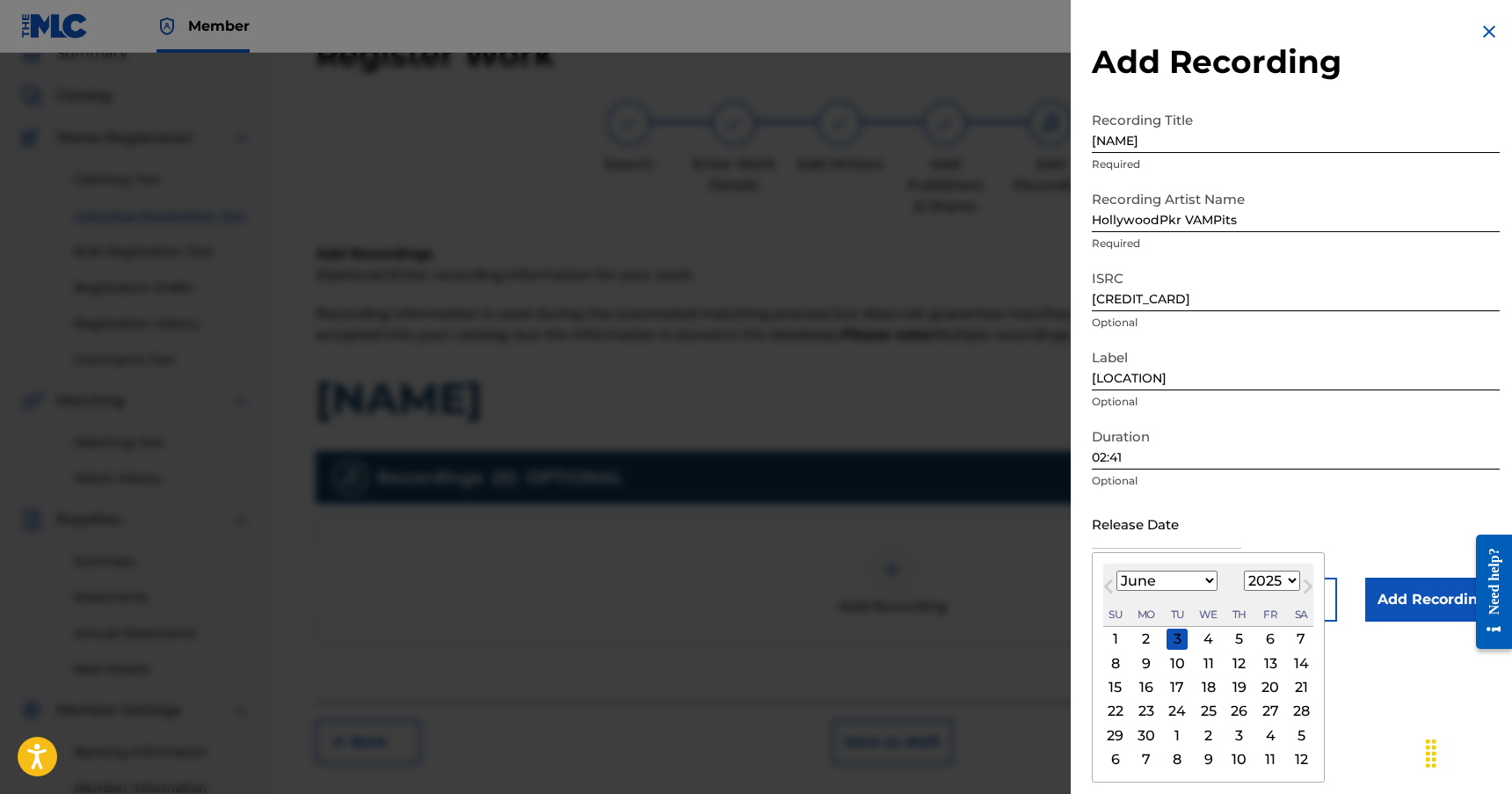 click on "12" at bounding box center (1239, 663) 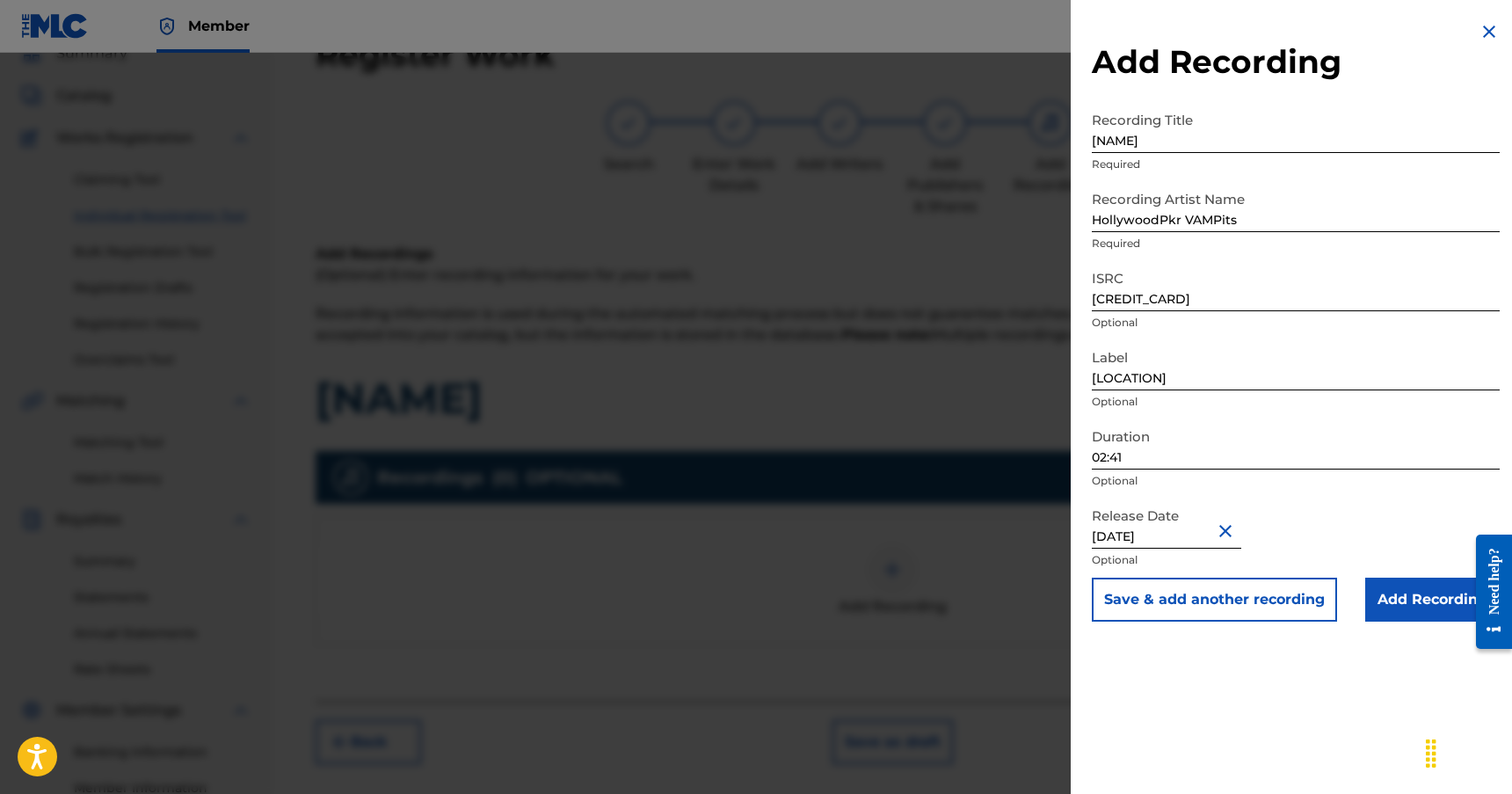 click on "Add Recording" at bounding box center [1432, 600] 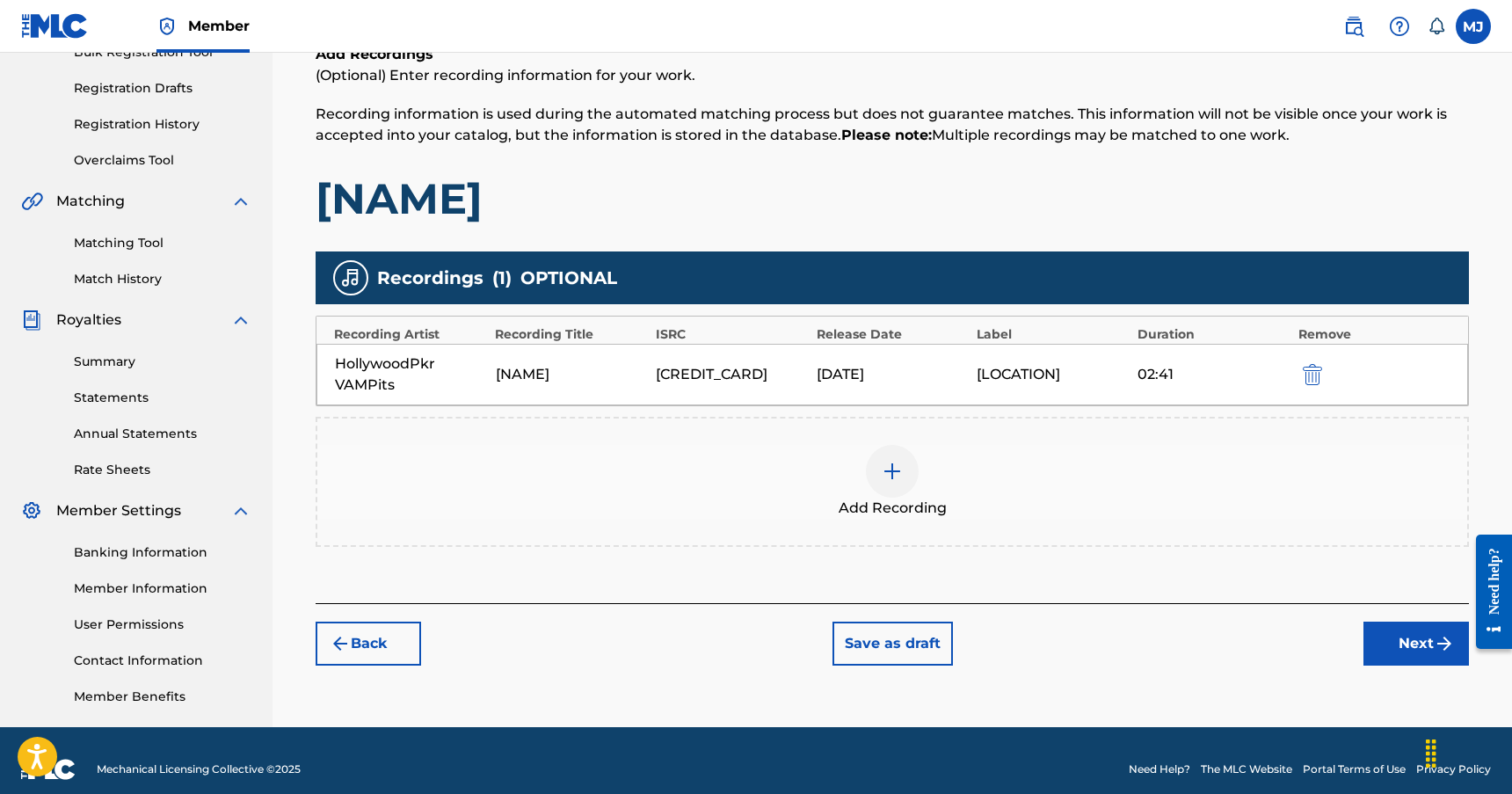 scroll, scrollTop: 296, scrollLeft: 0, axis: vertical 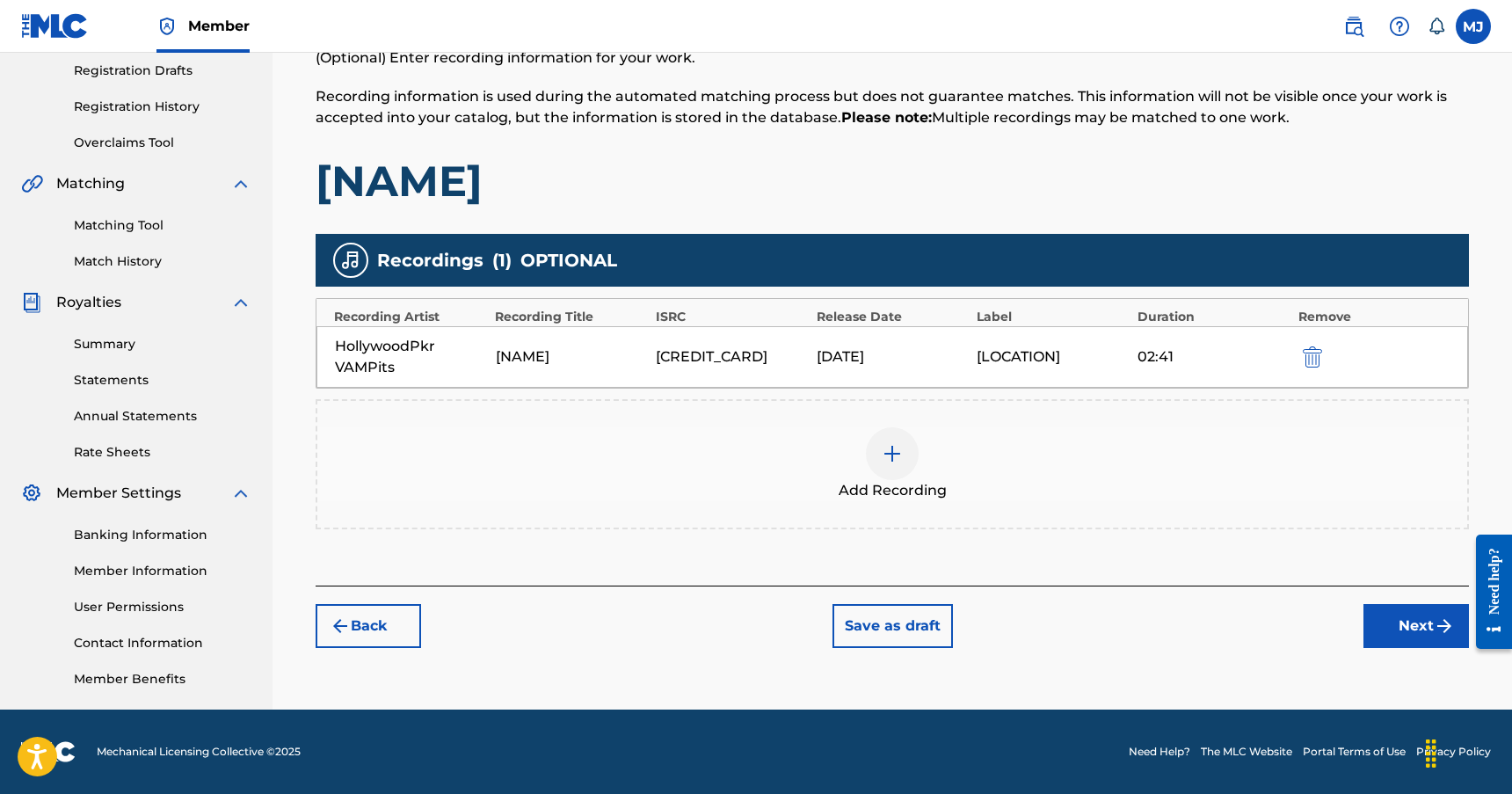 click on "Next" at bounding box center (1416, 626) 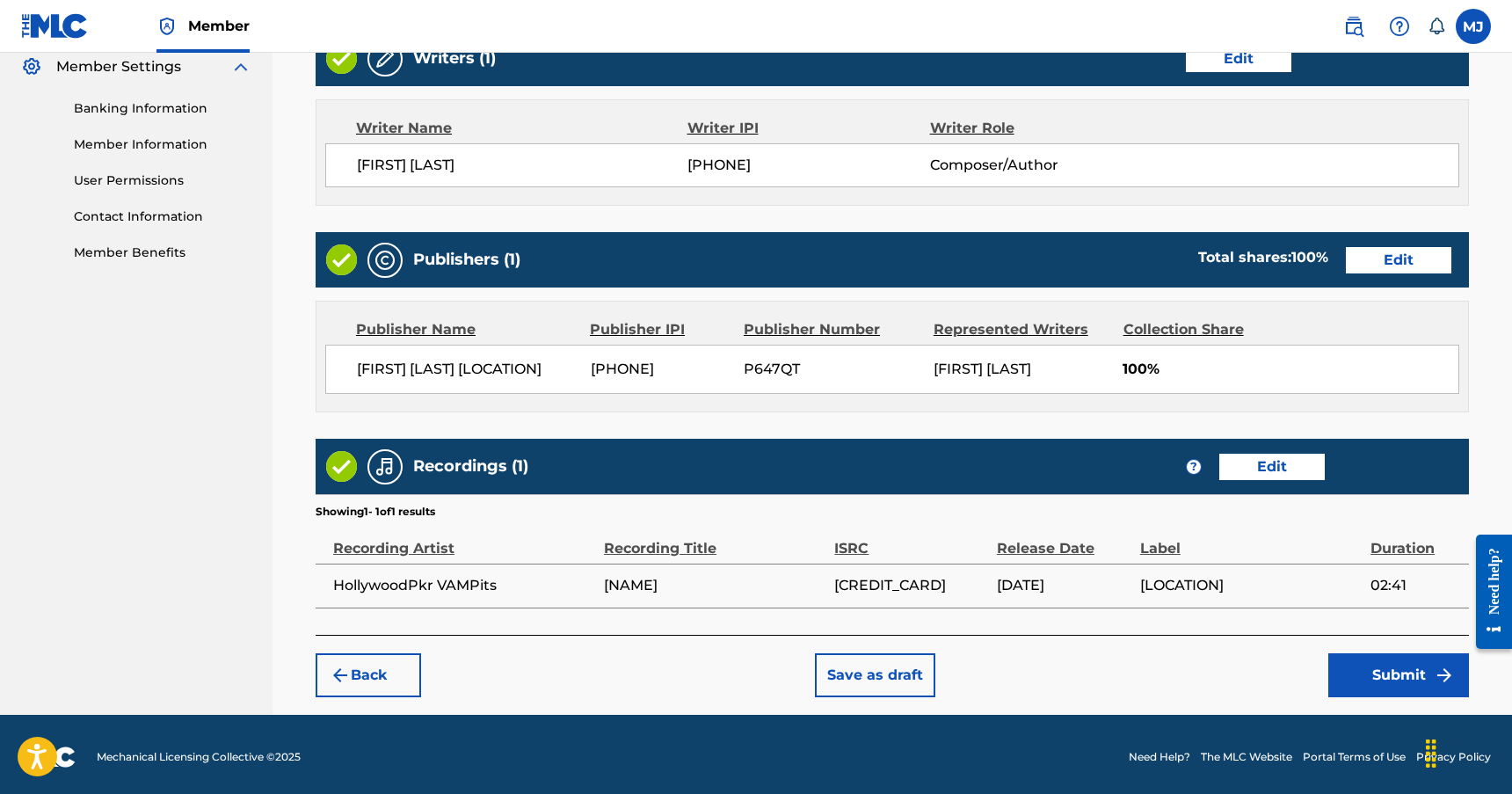 scroll, scrollTop: 728, scrollLeft: 0, axis: vertical 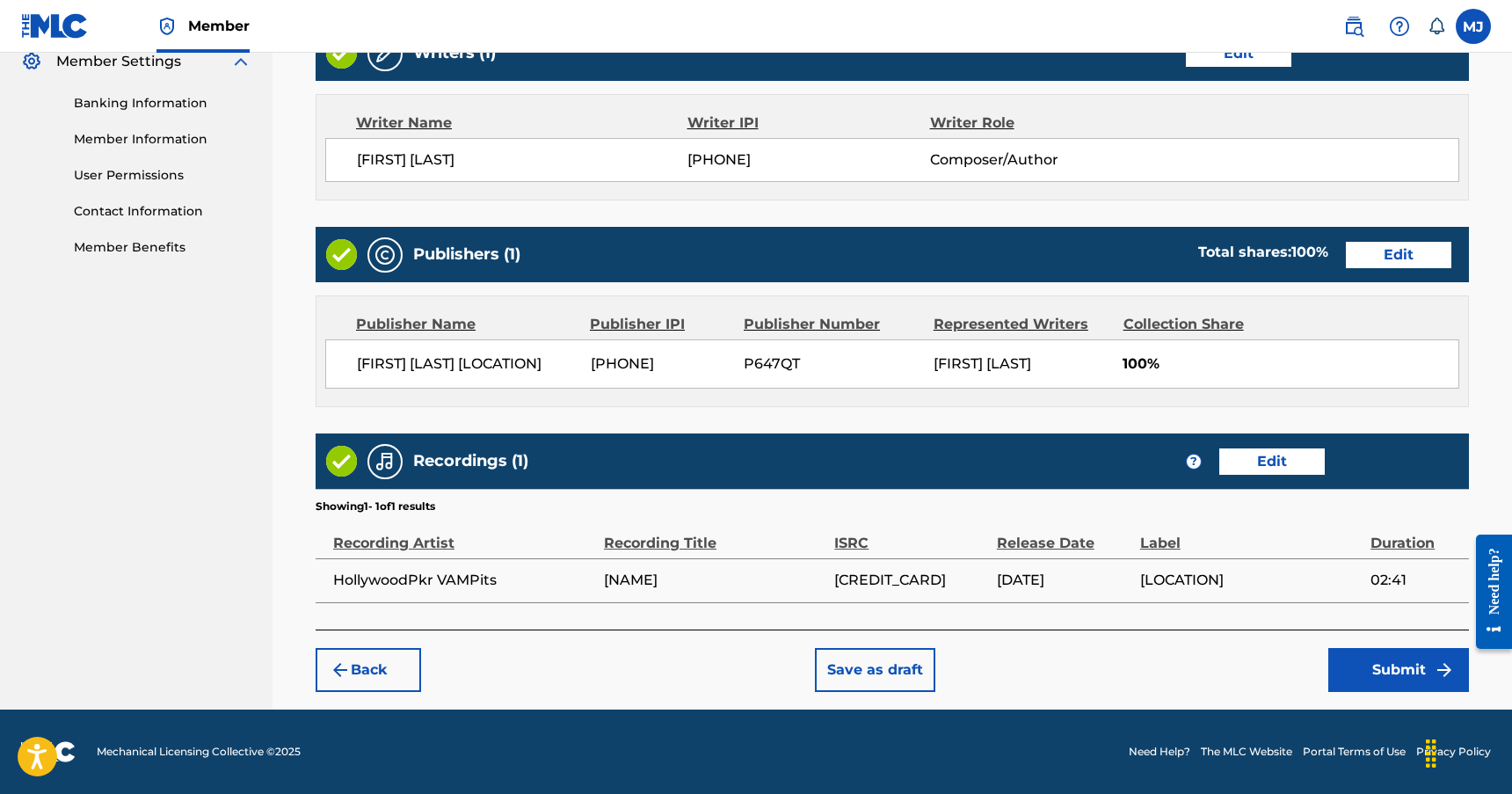 click on "Submit" at bounding box center [1399, 670] 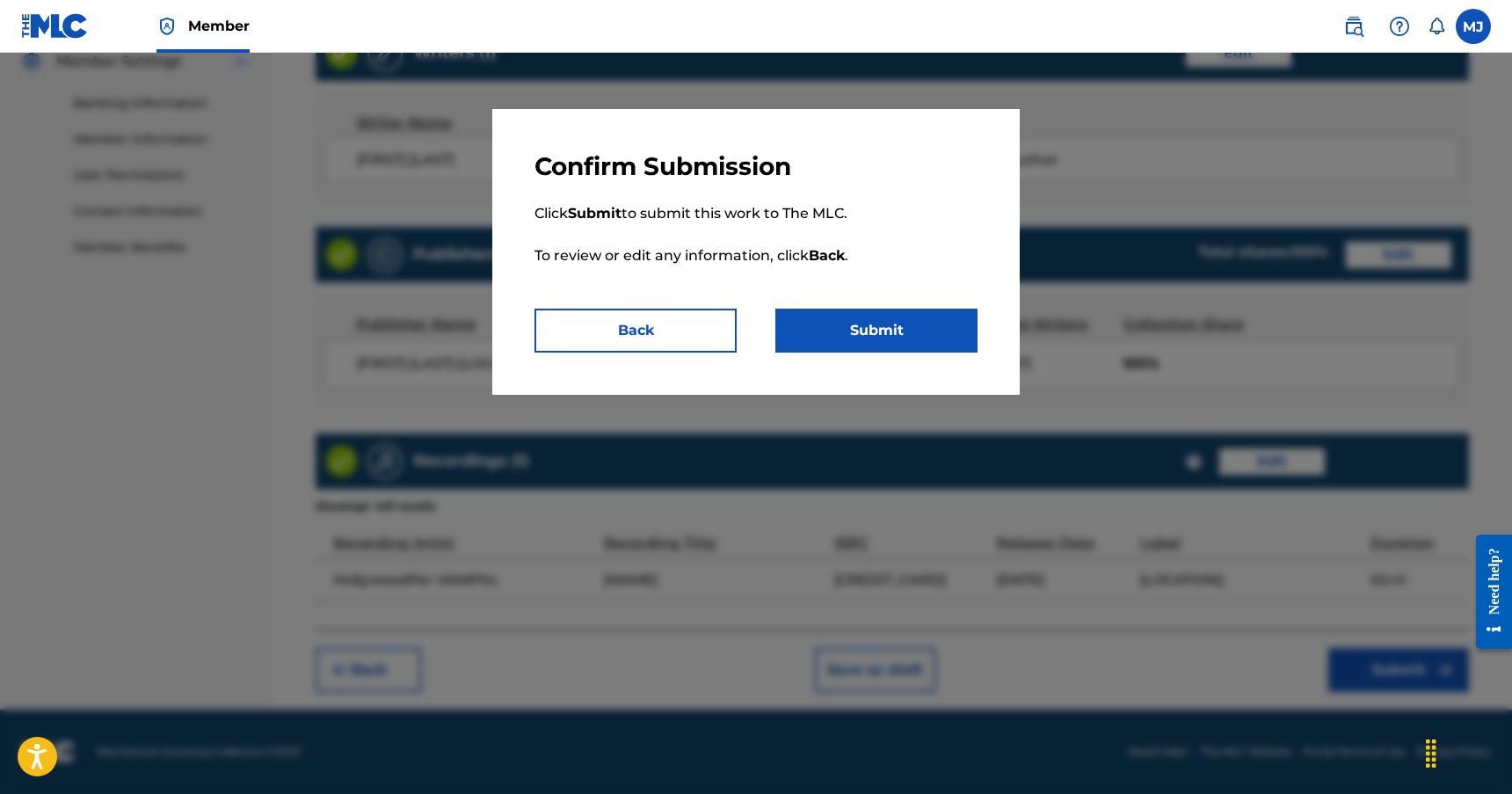 click on "Submit" at bounding box center [876, 331] 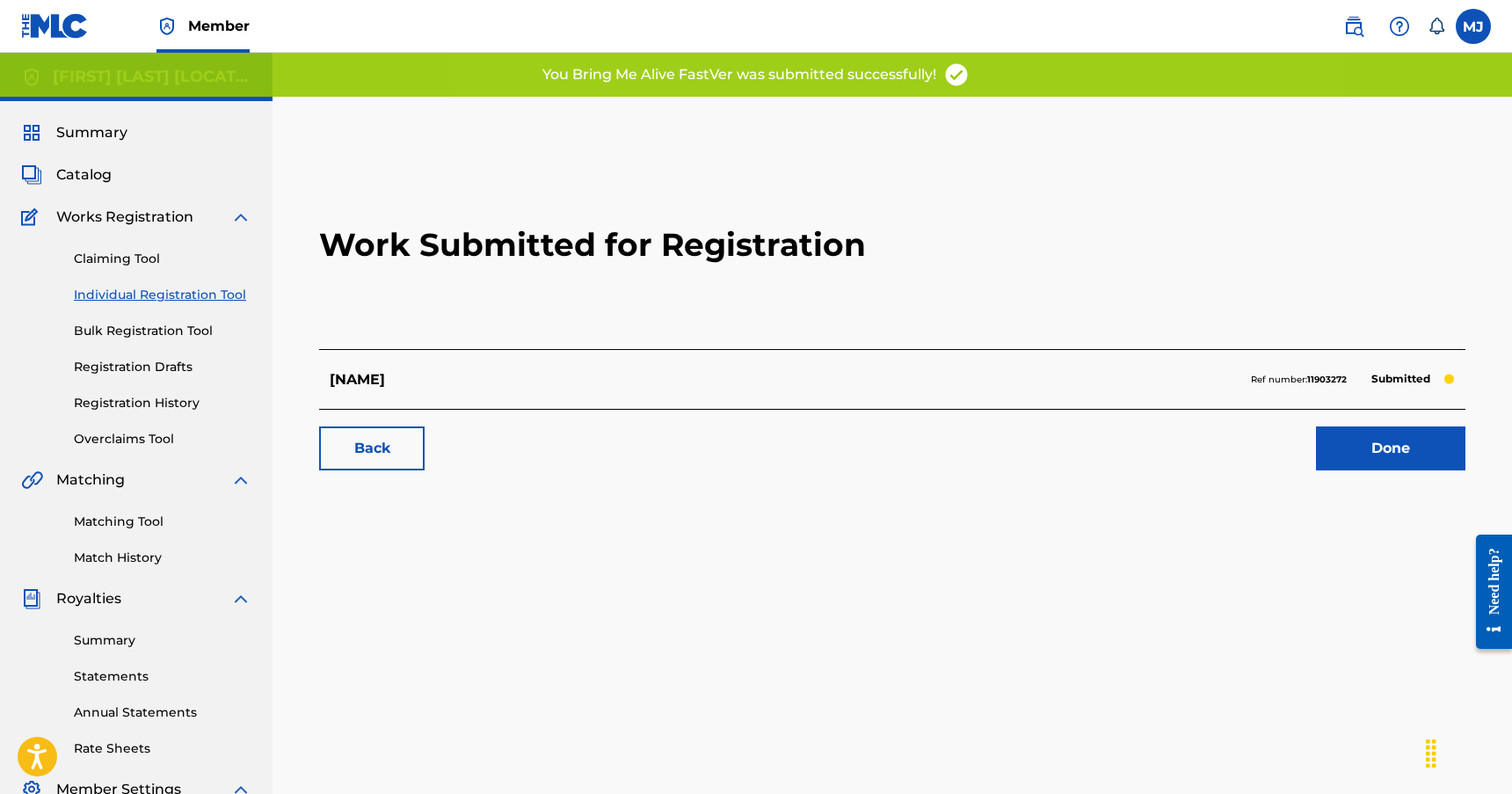 click on "Done" at bounding box center [1391, 448] 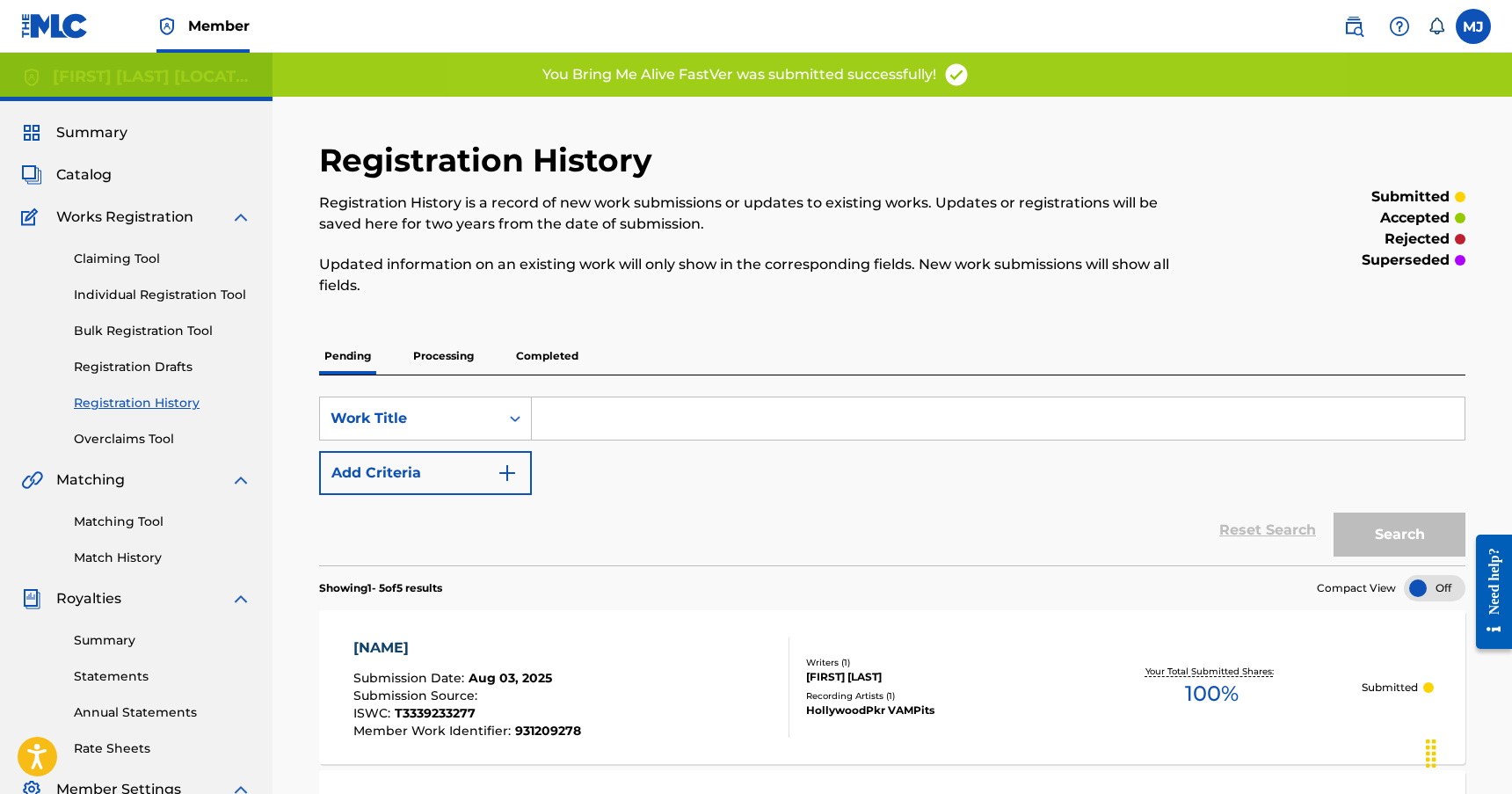 click on "Catalog" at bounding box center (84, 175) 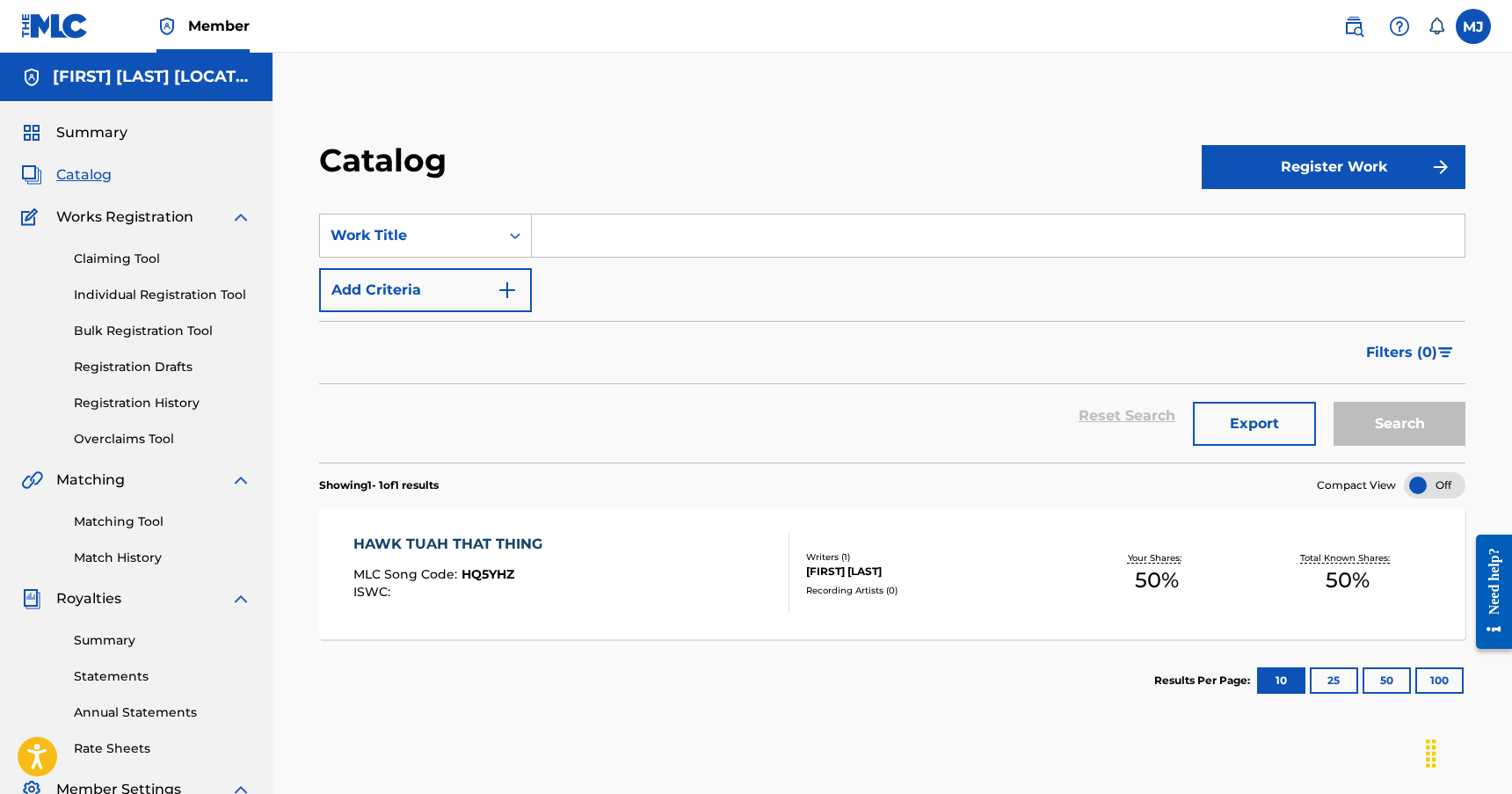click on "Register Work" at bounding box center [1334, 167] 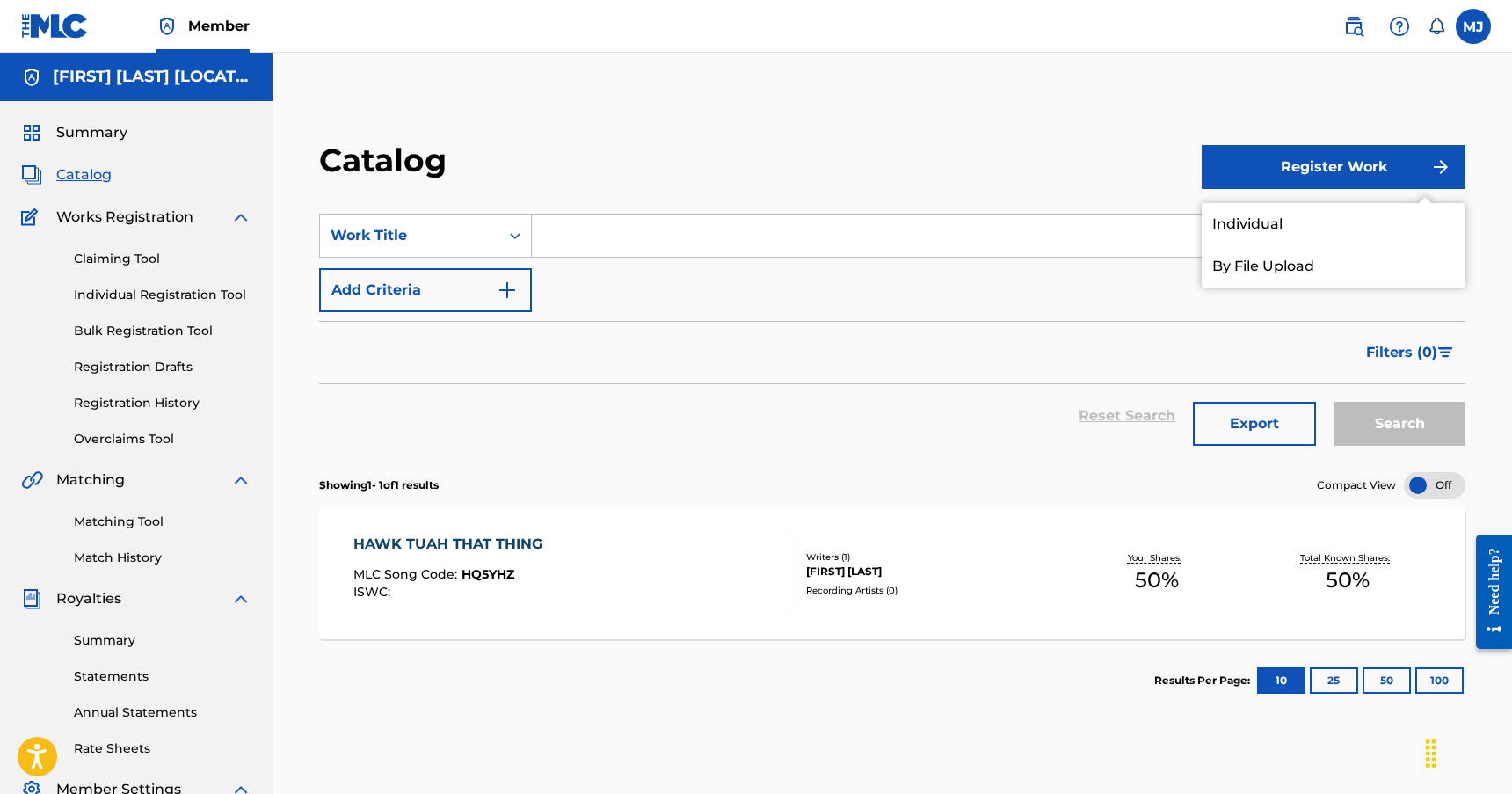 click on "Individual" at bounding box center [1334, 224] 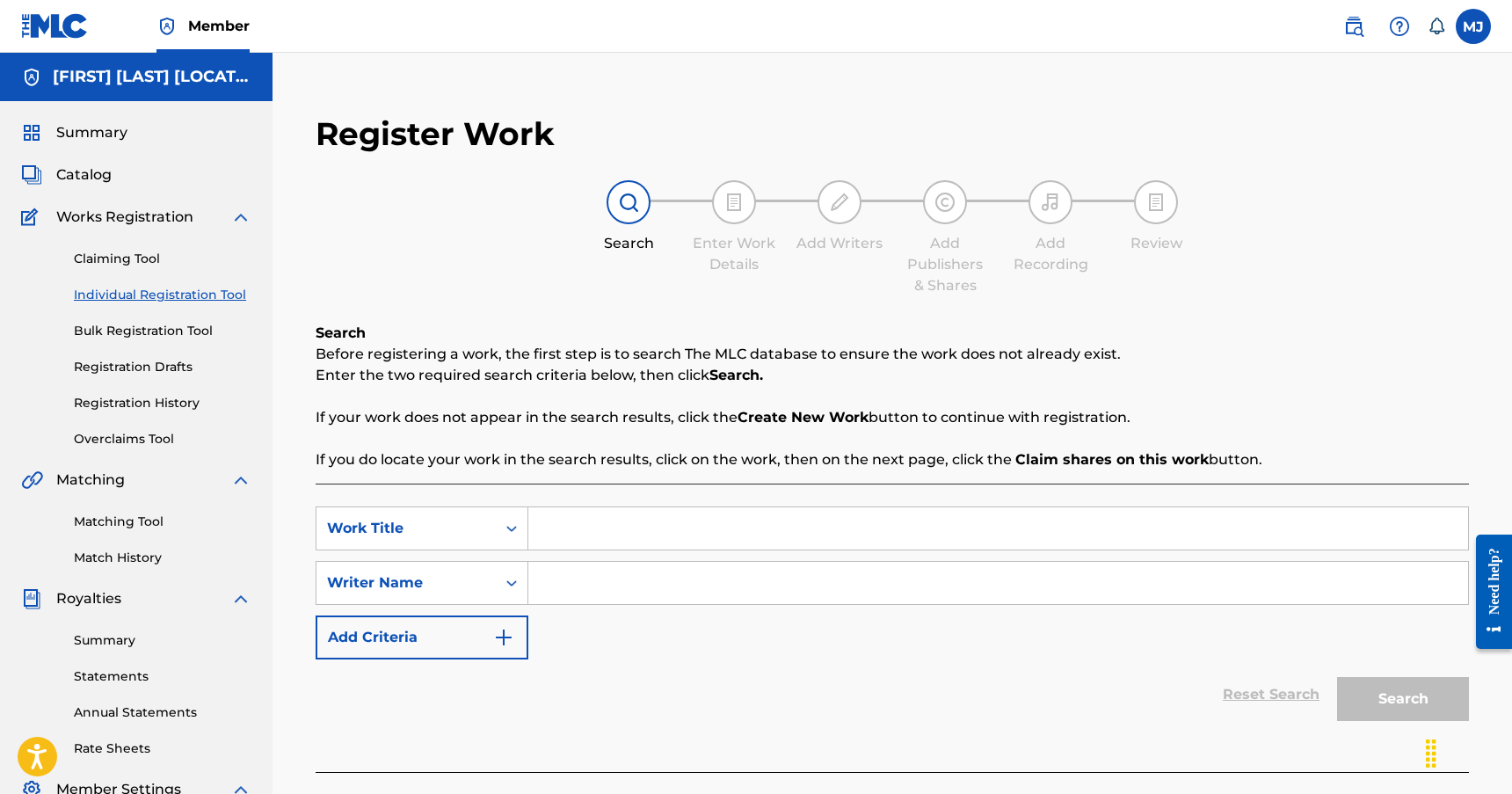 click at bounding box center (998, 528) 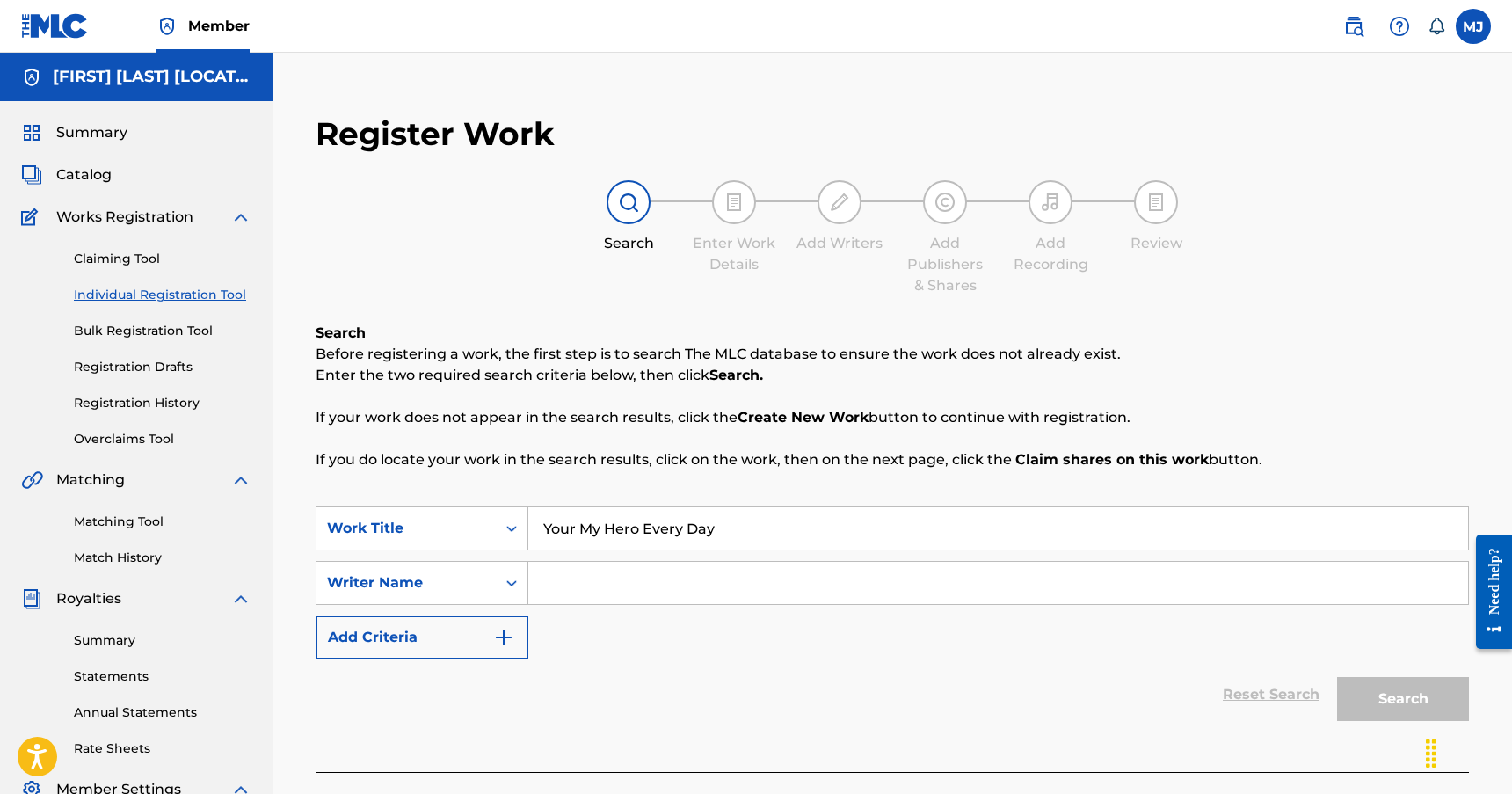 type on "Your My Hero Every Day" 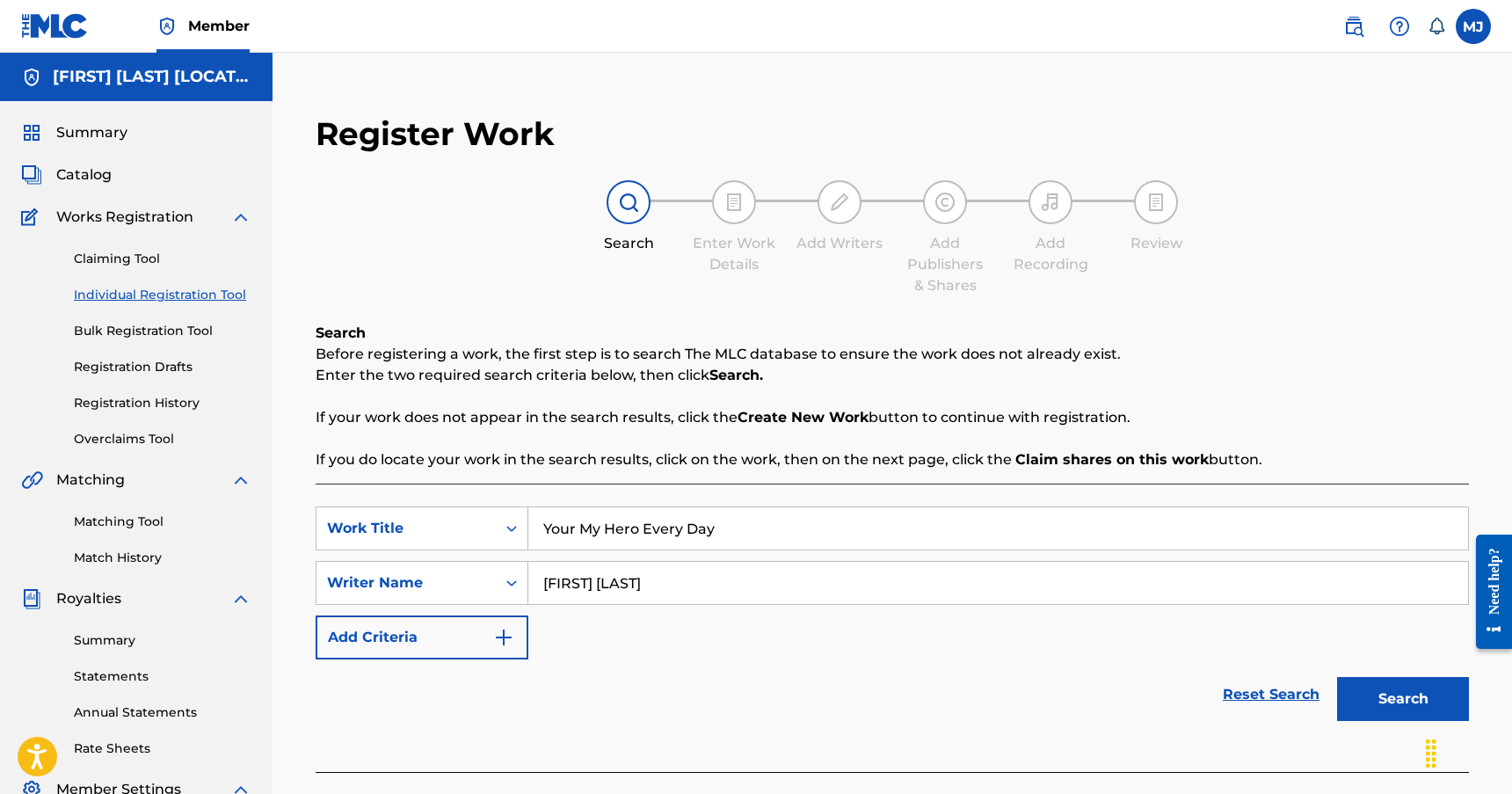 type on "[FIRST] [LAST]" 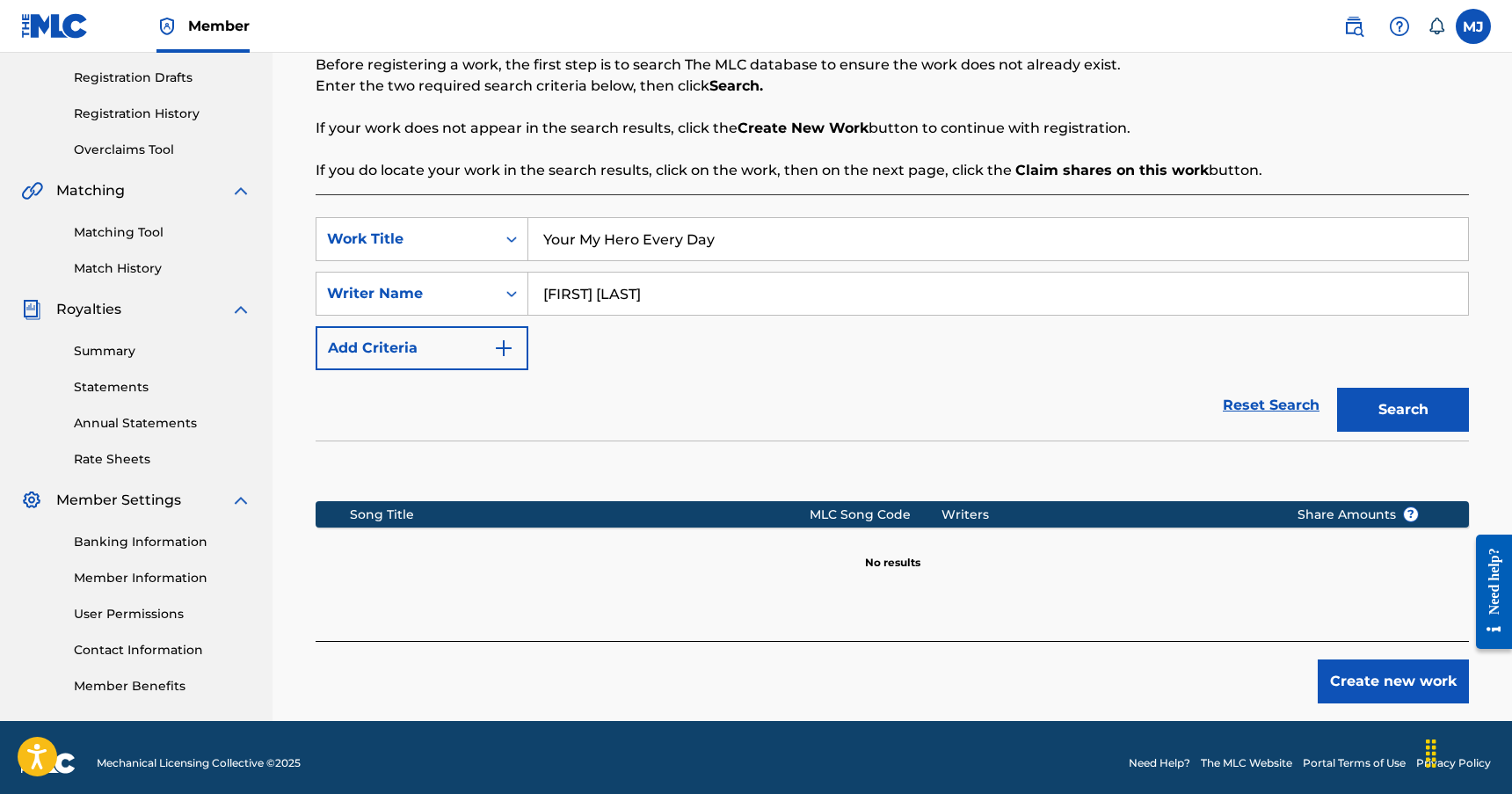 scroll, scrollTop: 301, scrollLeft: 0, axis: vertical 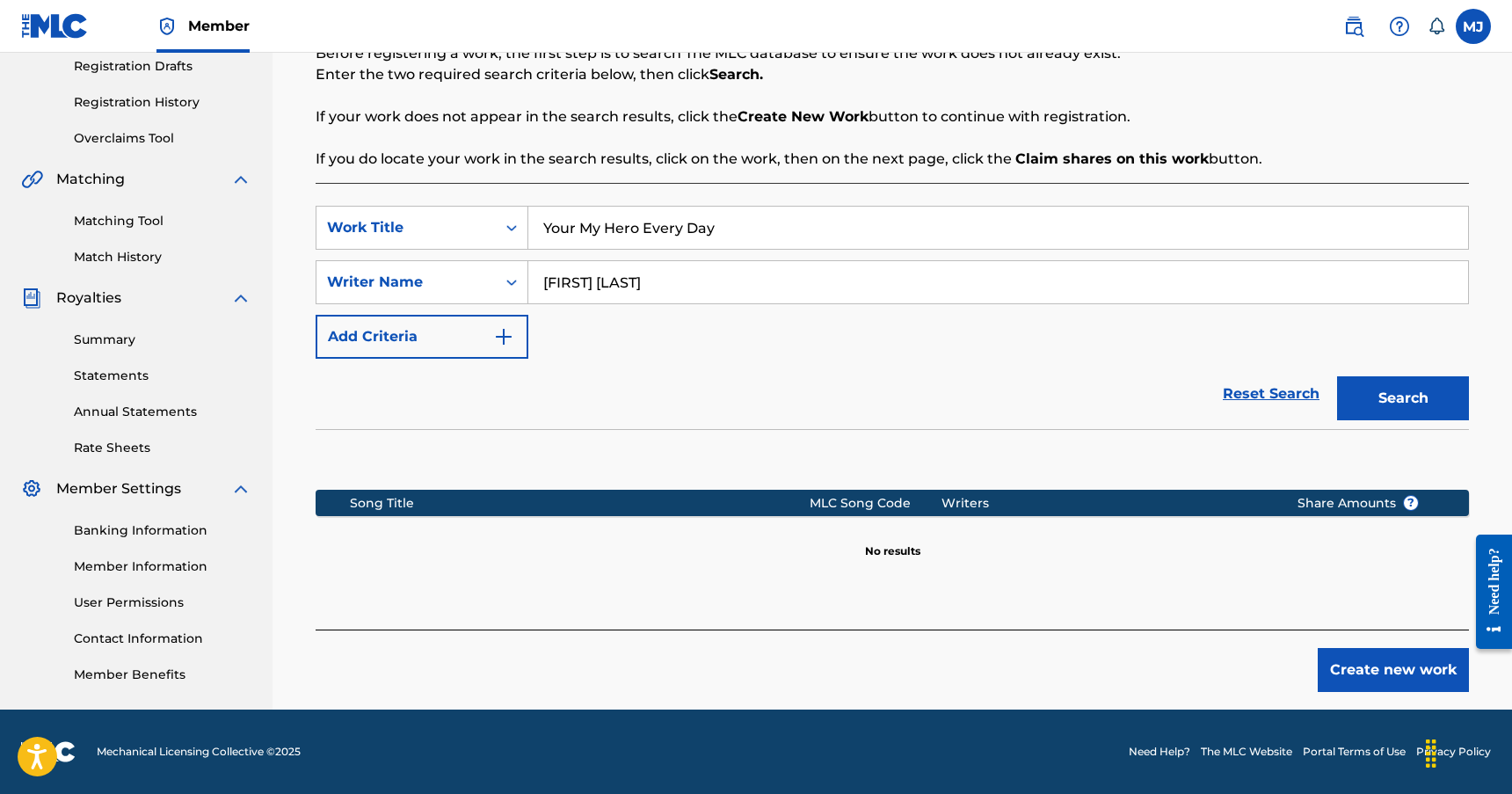 click on "Create new work" at bounding box center [1393, 670] 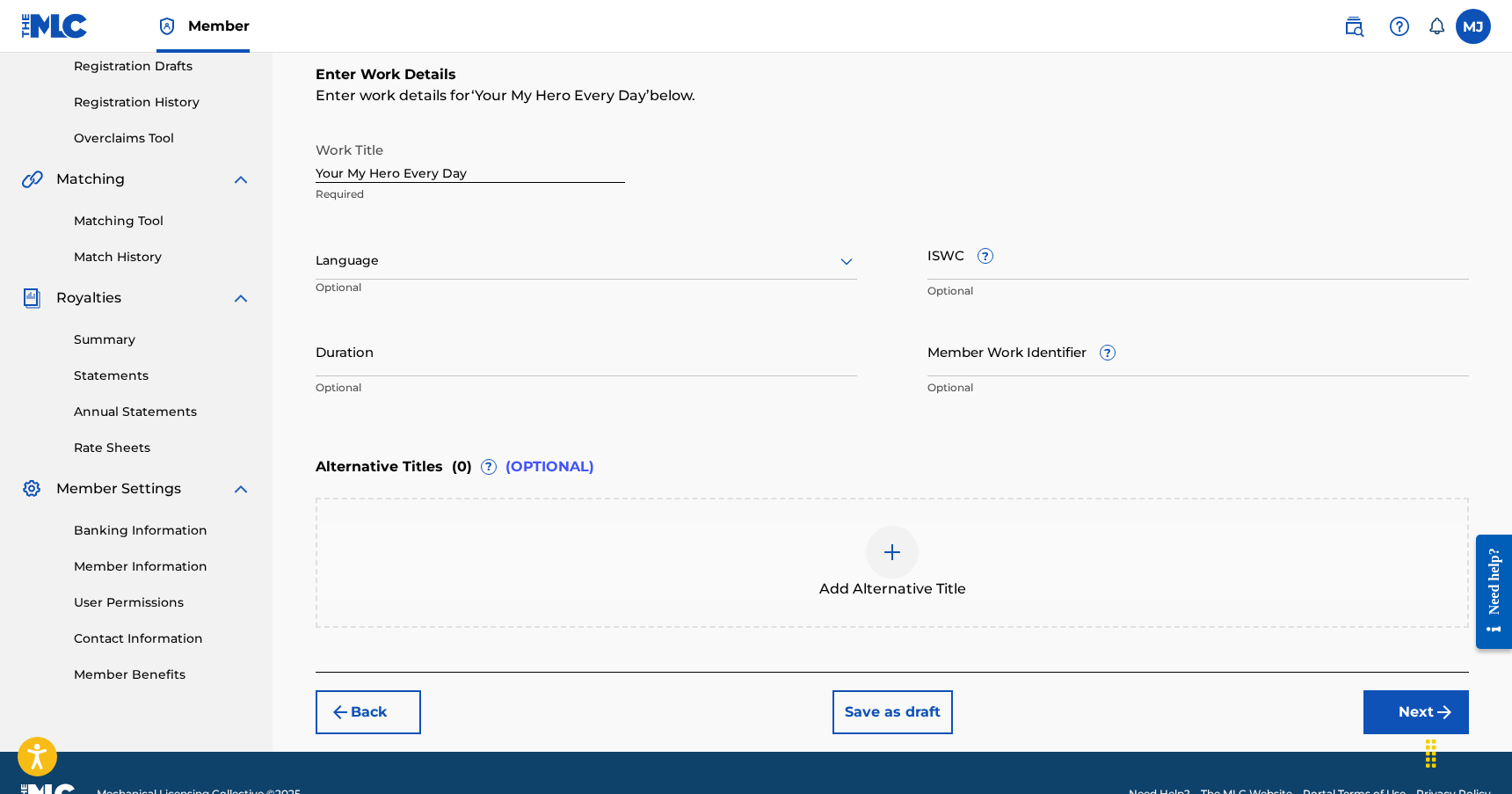 click at bounding box center [586, 260] 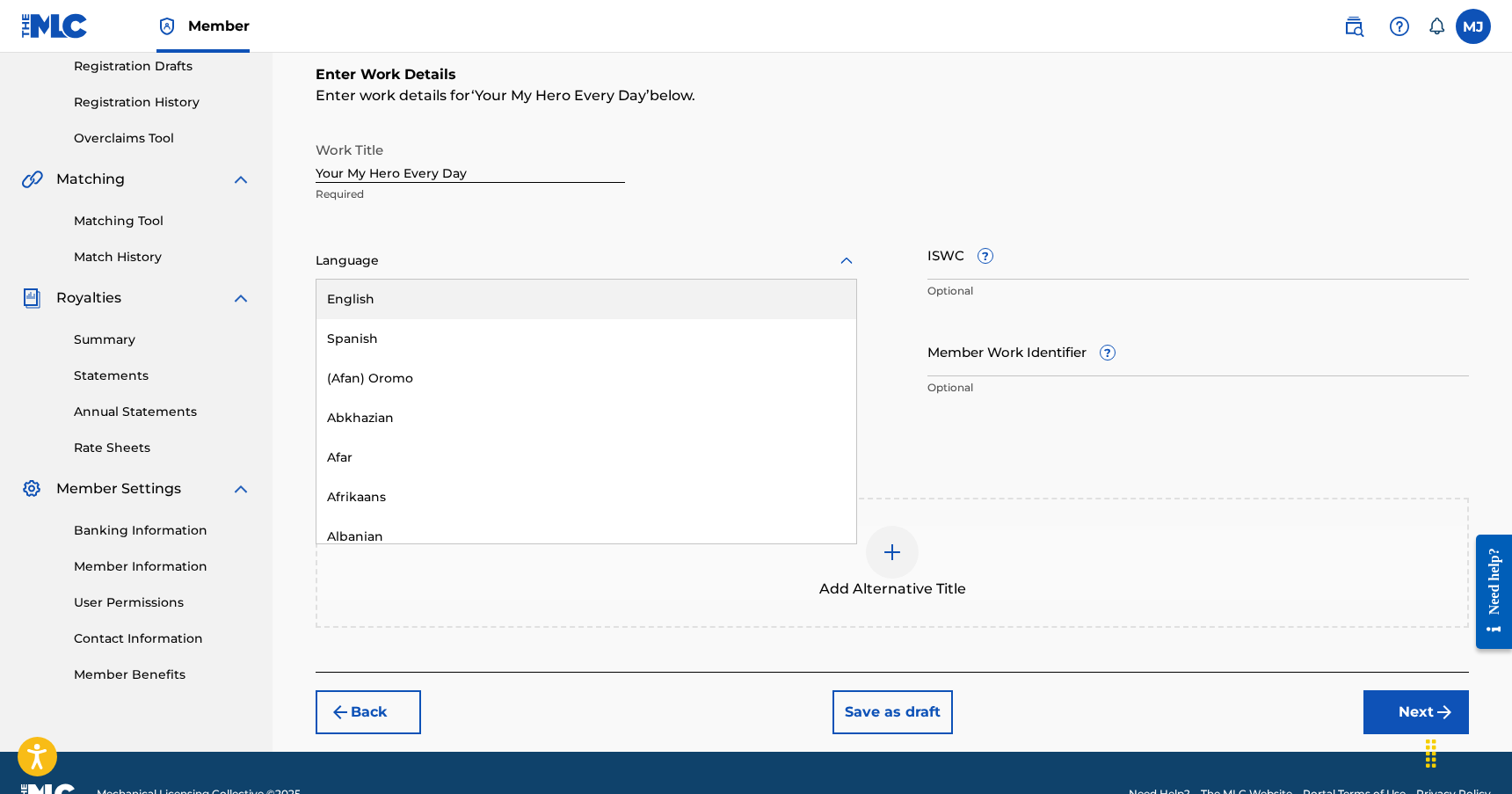 click on "English" at bounding box center (586, 299) 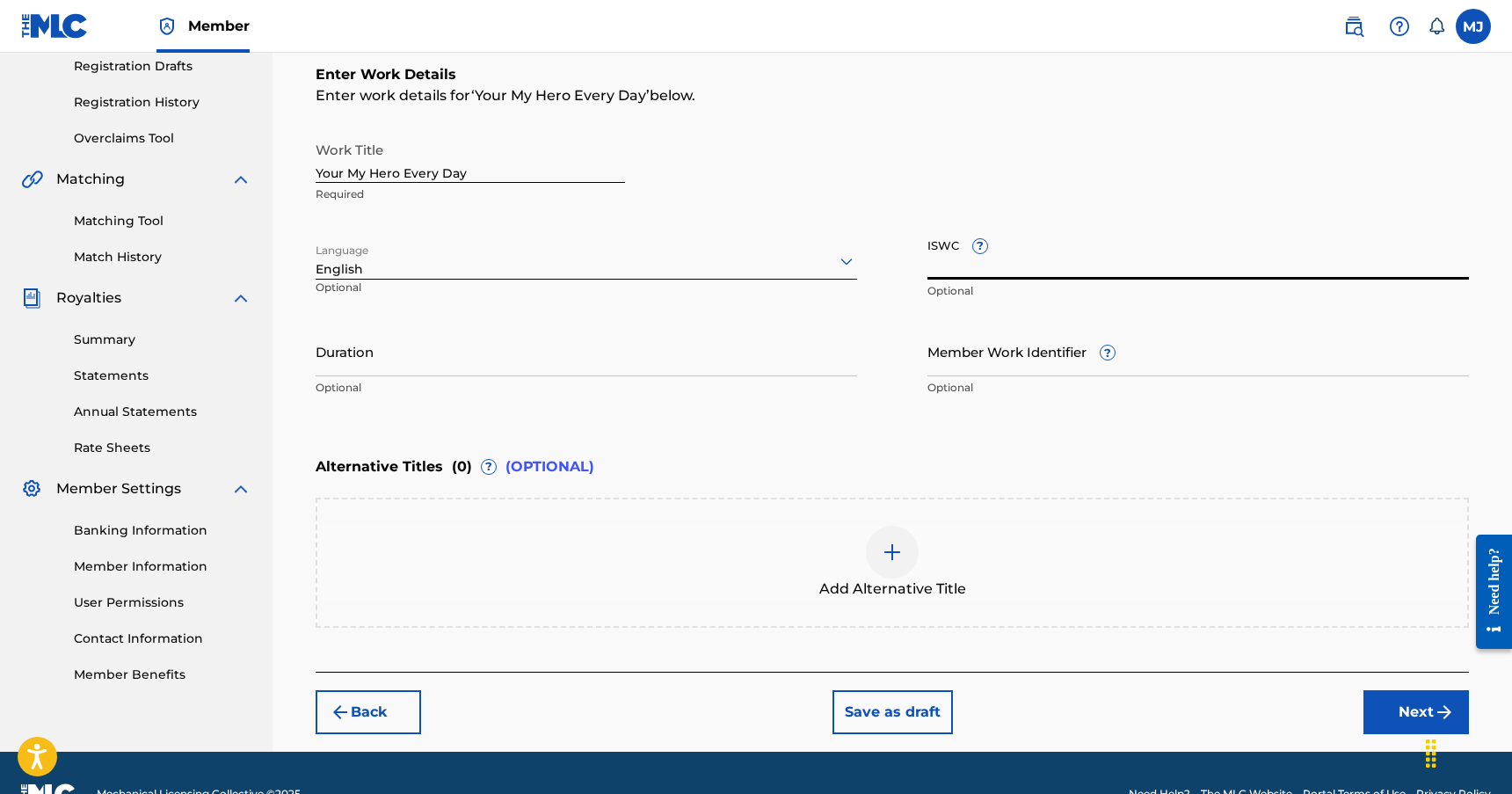 click on "ISWC   ?" at bounding box center [1198, 254] 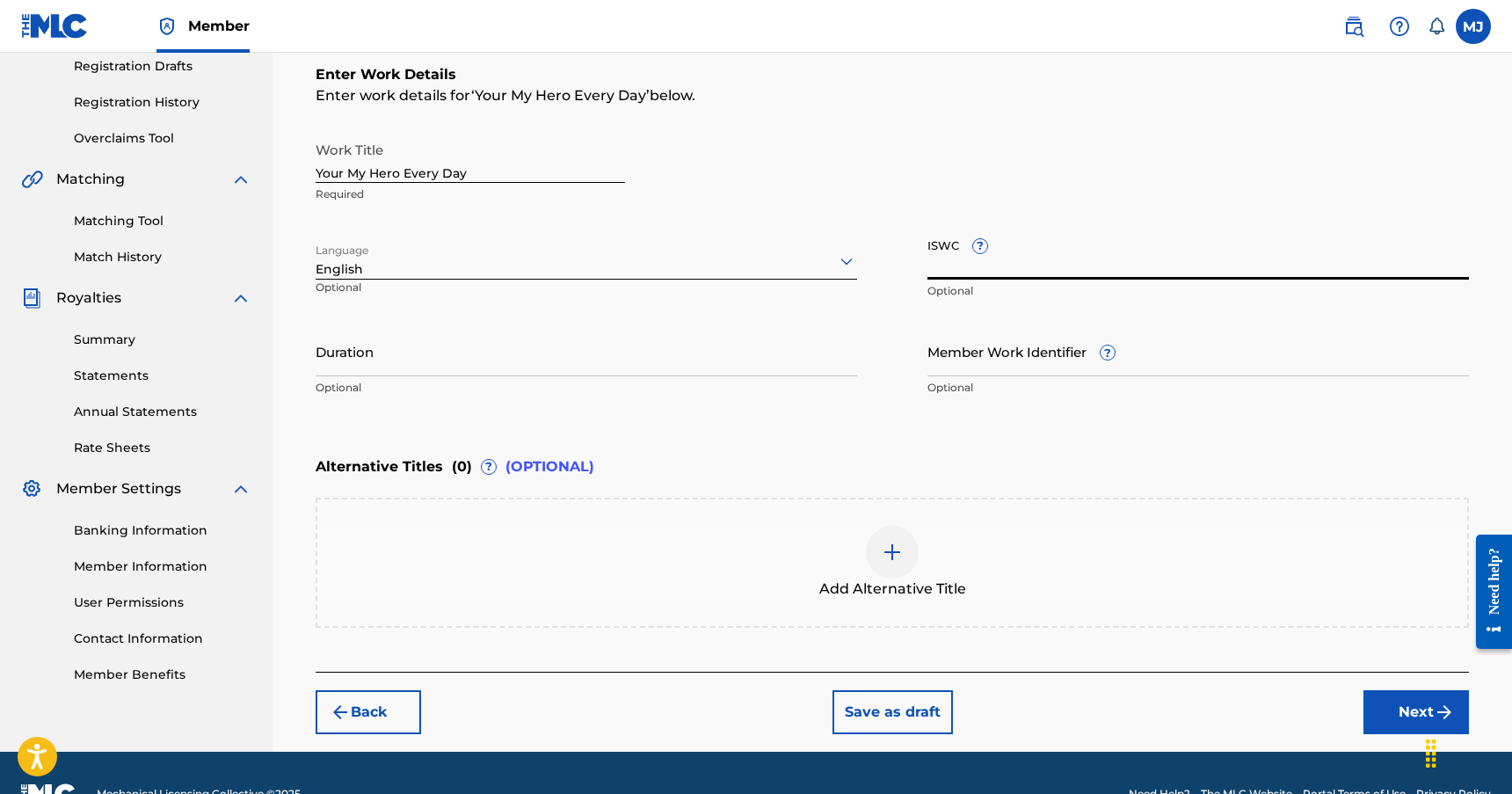 click on "ISWC   ?" at bounding box center [1198, 254] 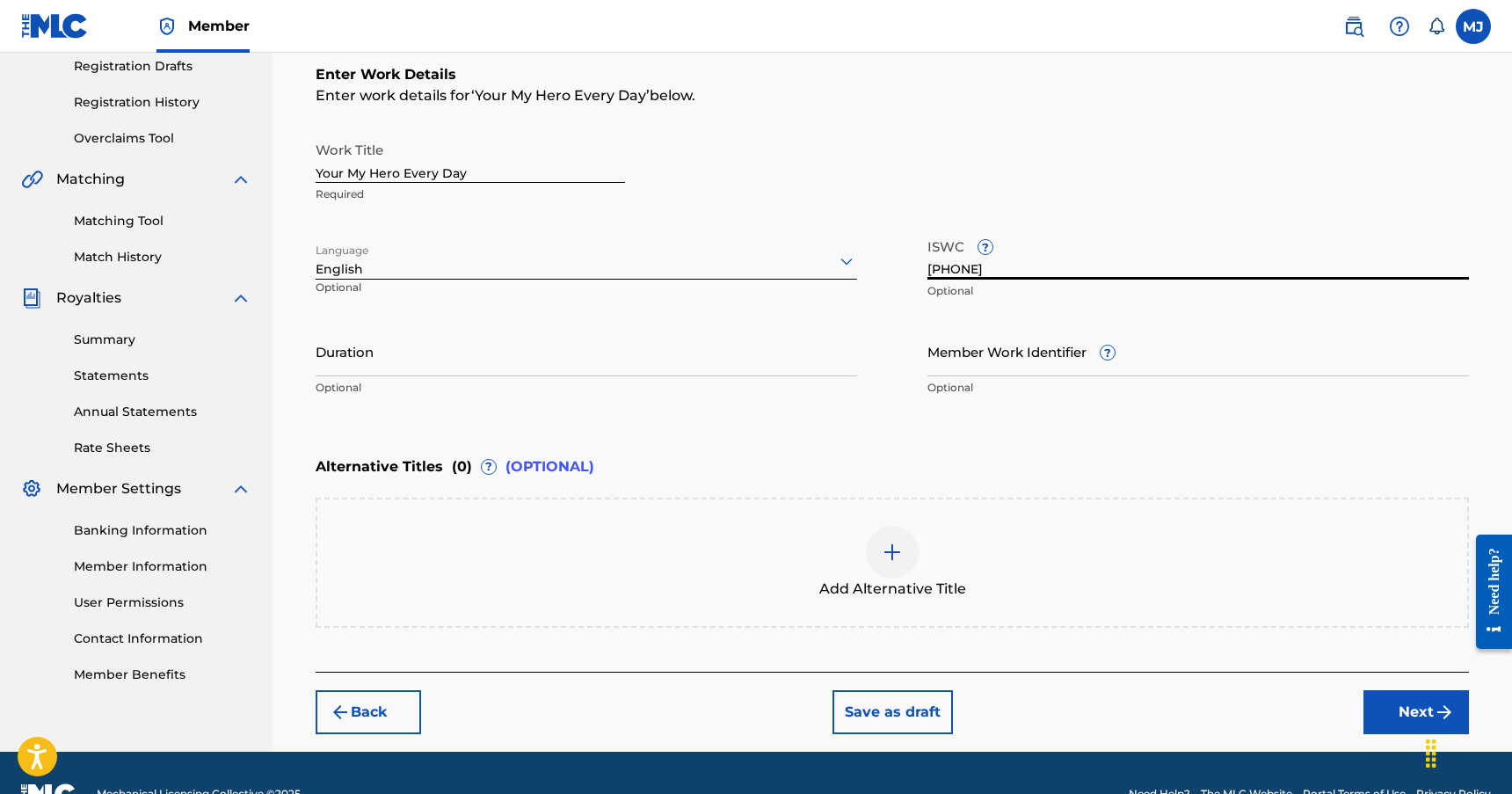 type on "[PHONE]" 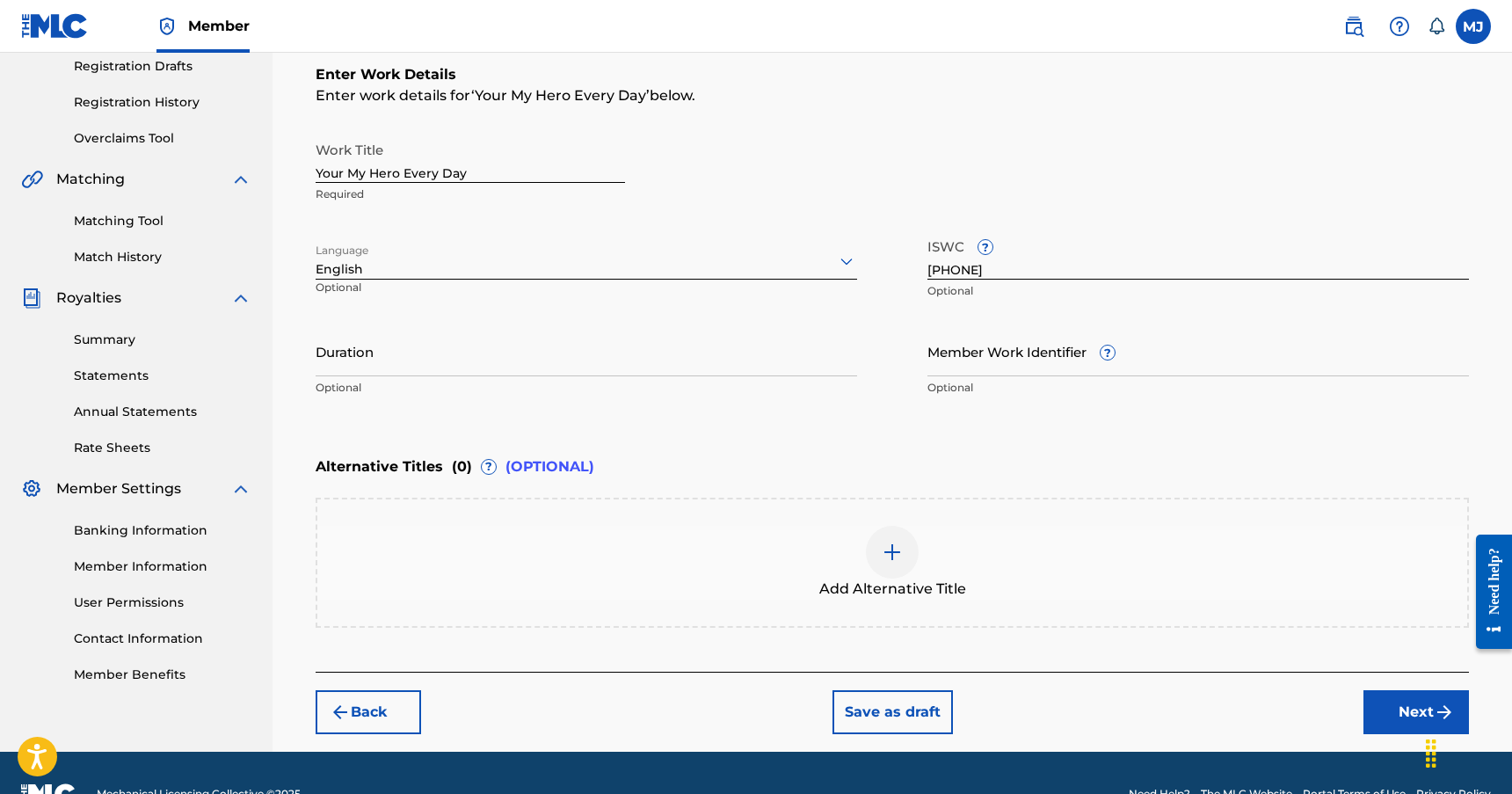click on "Work Title Your My Hero Every Day Required" at bounding box center [892, 172] 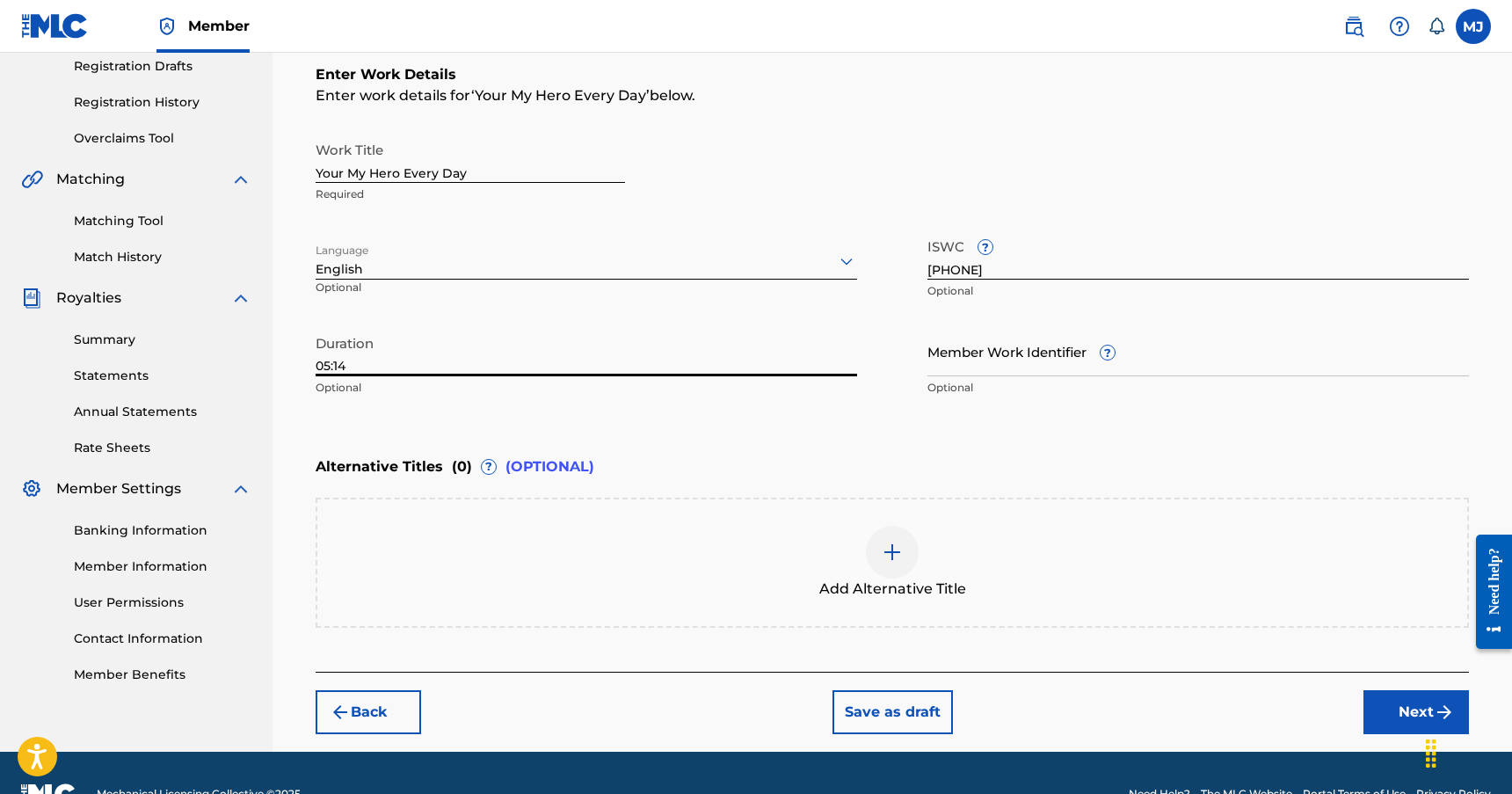 type on "05:14" 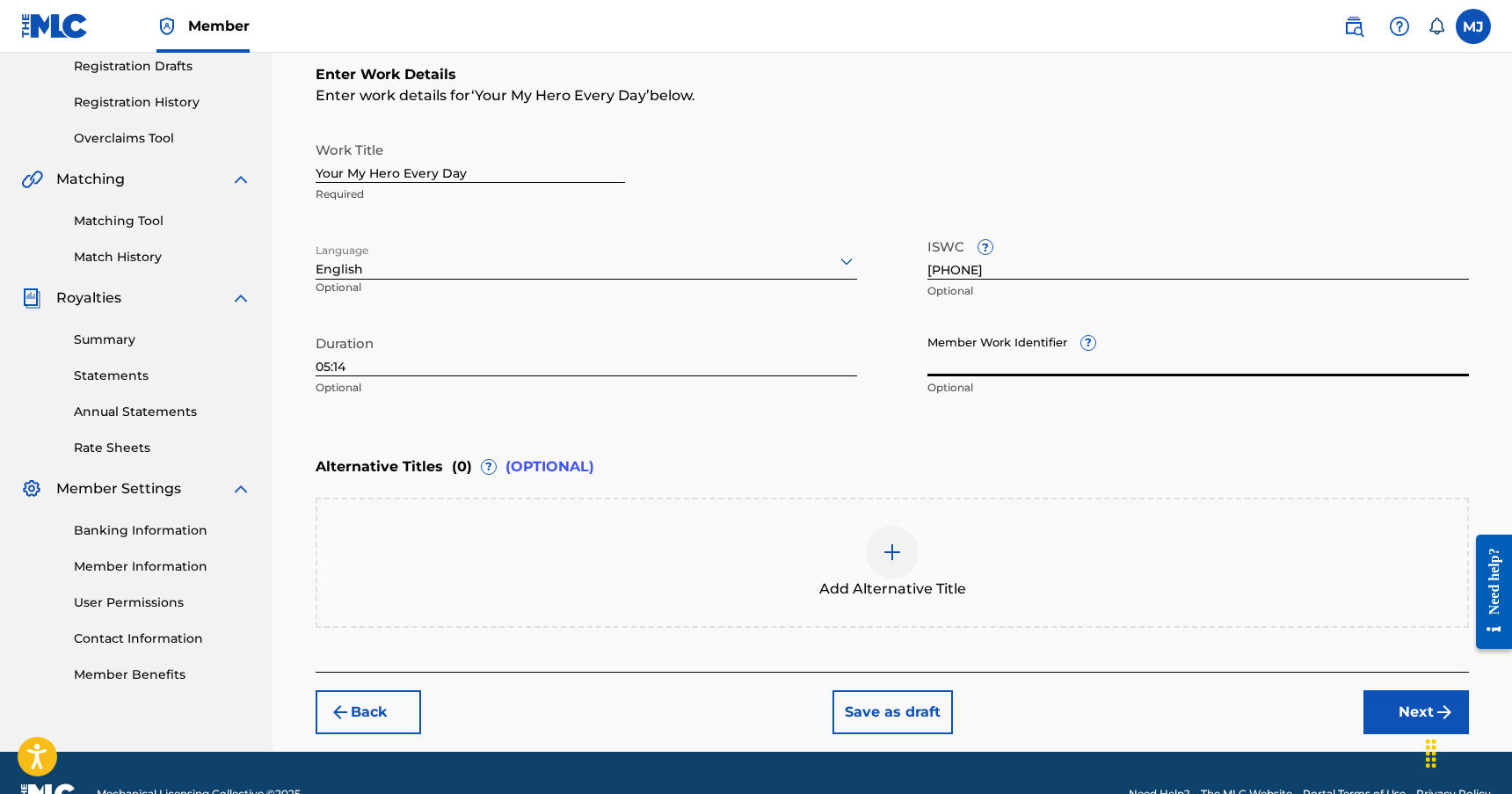 click on "Member Work Identifier   ?" at bounding box center (1198, 351) 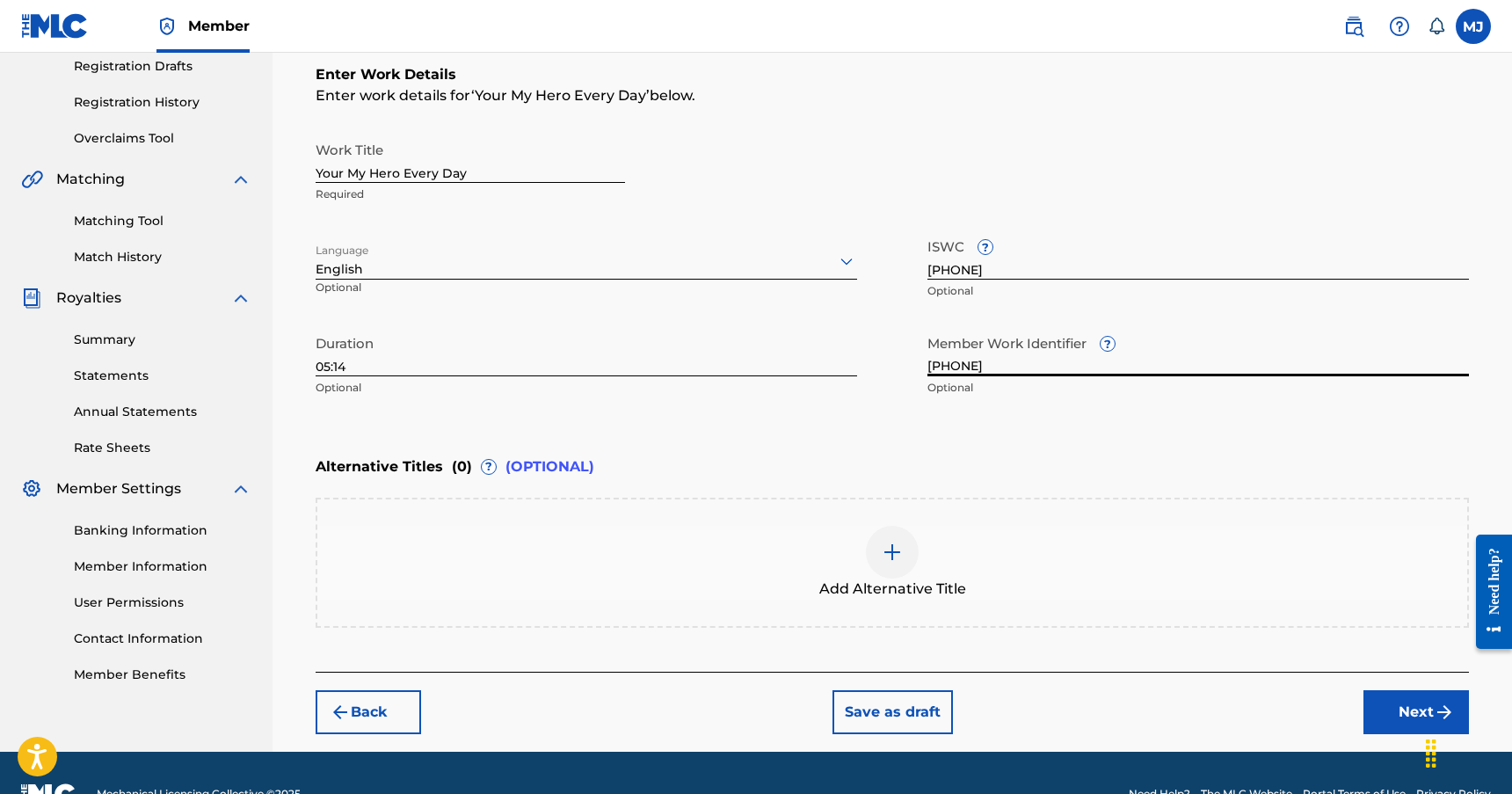 type on "[PHONE]" 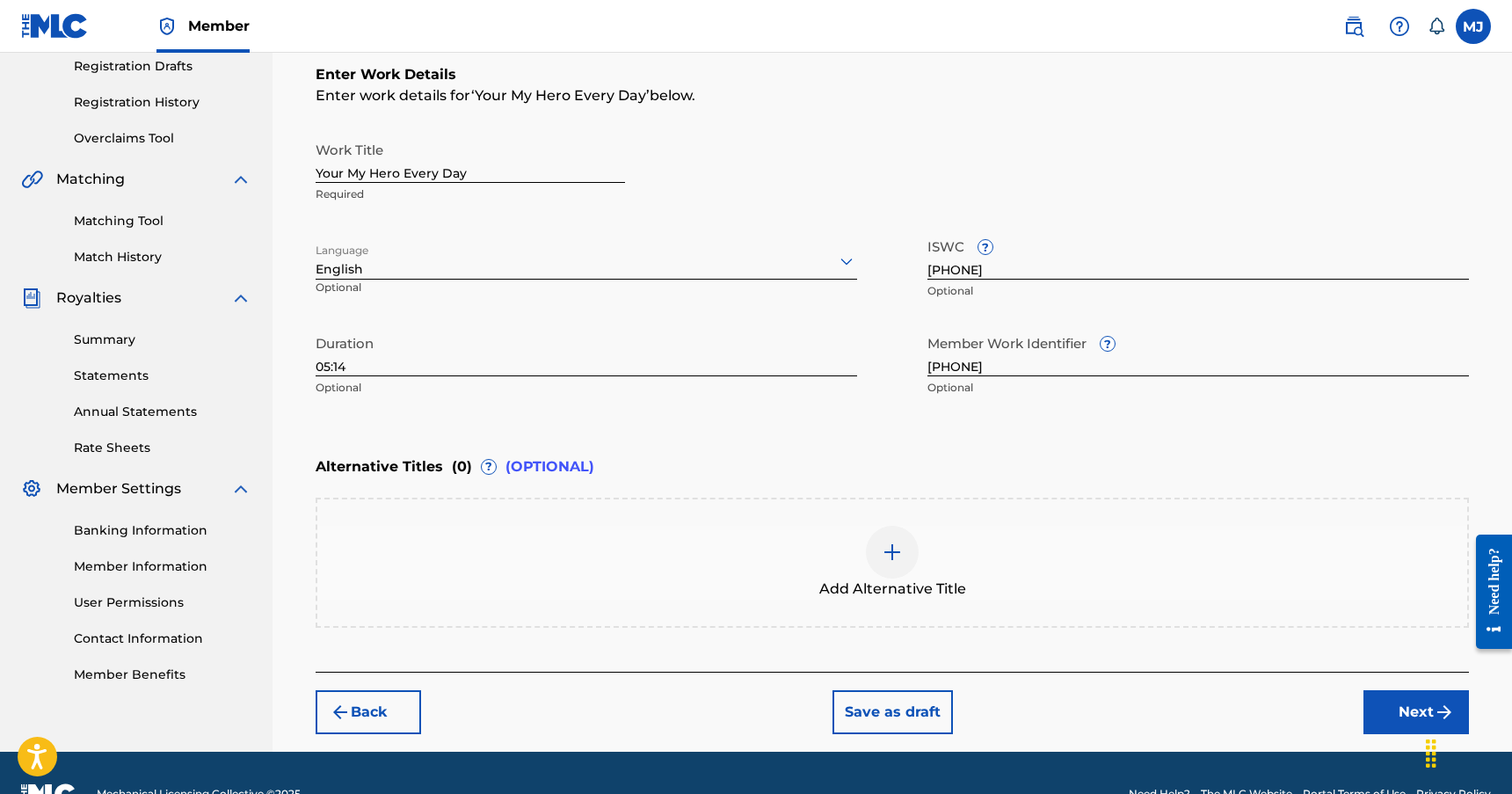 click on "Next" at bounding box center (1416, 712) 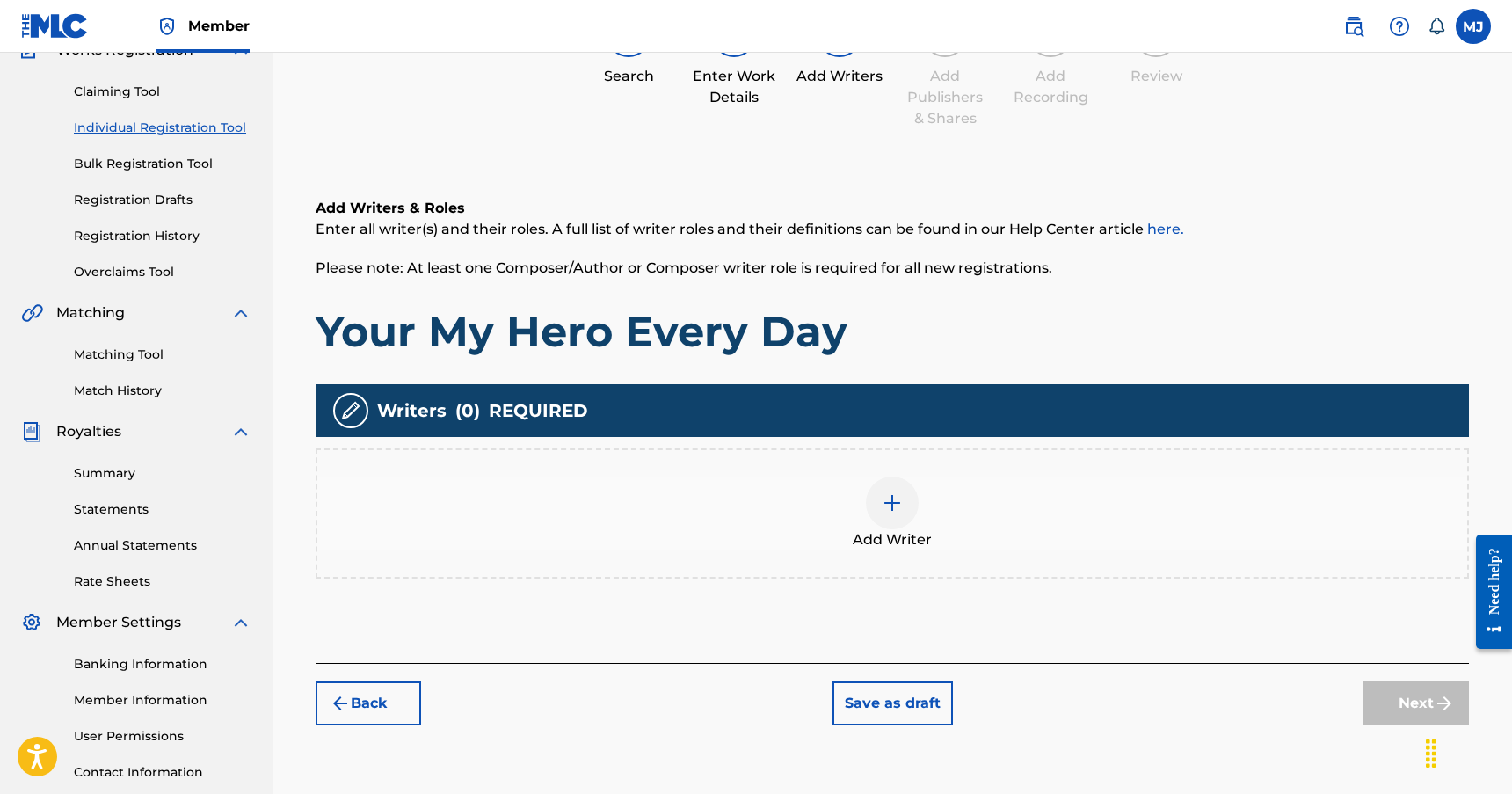 scroll, scrollTop: 79, scrollLeft: 0, axis: vertical 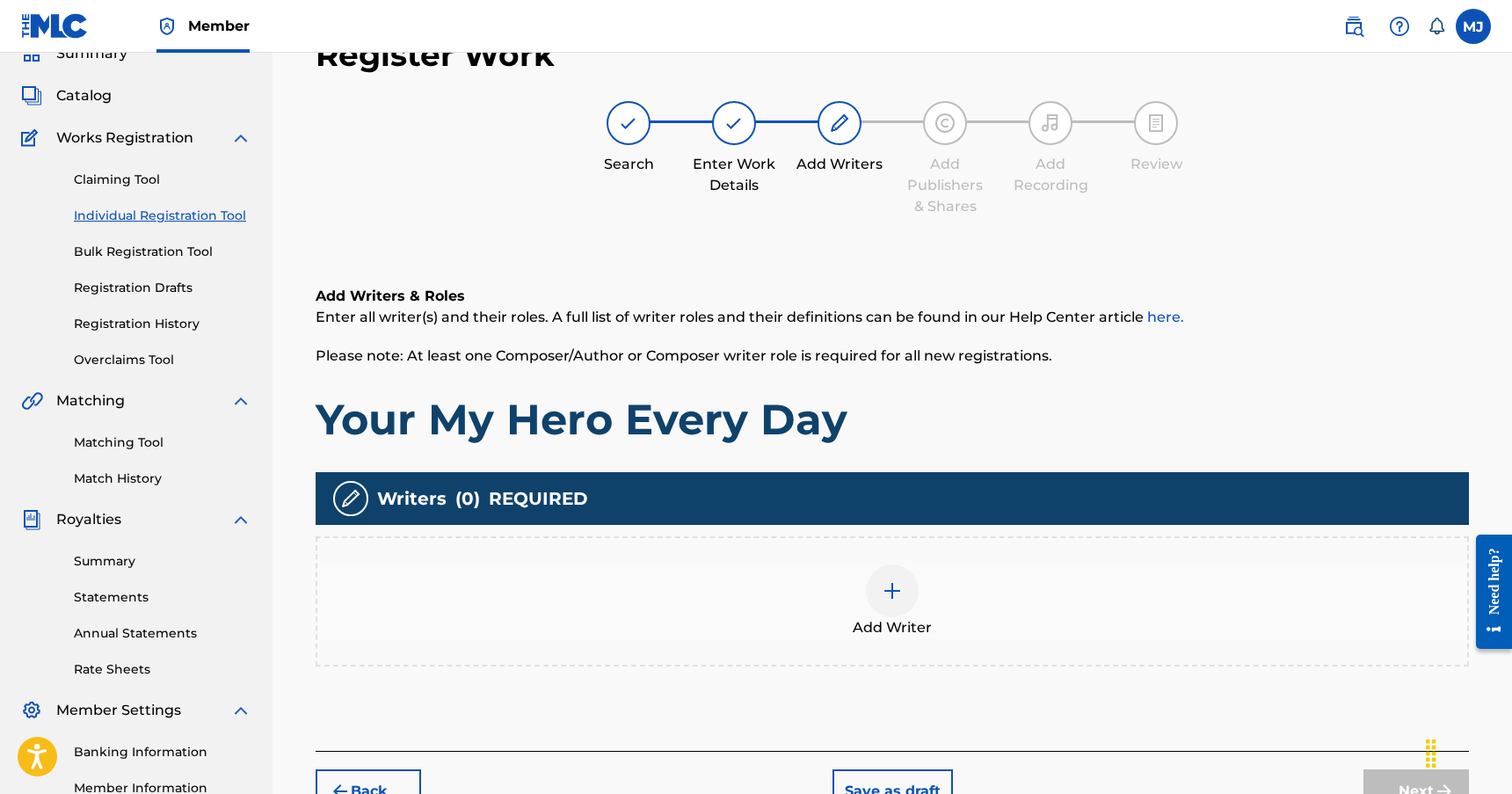 click at bounding box center [892, 591] 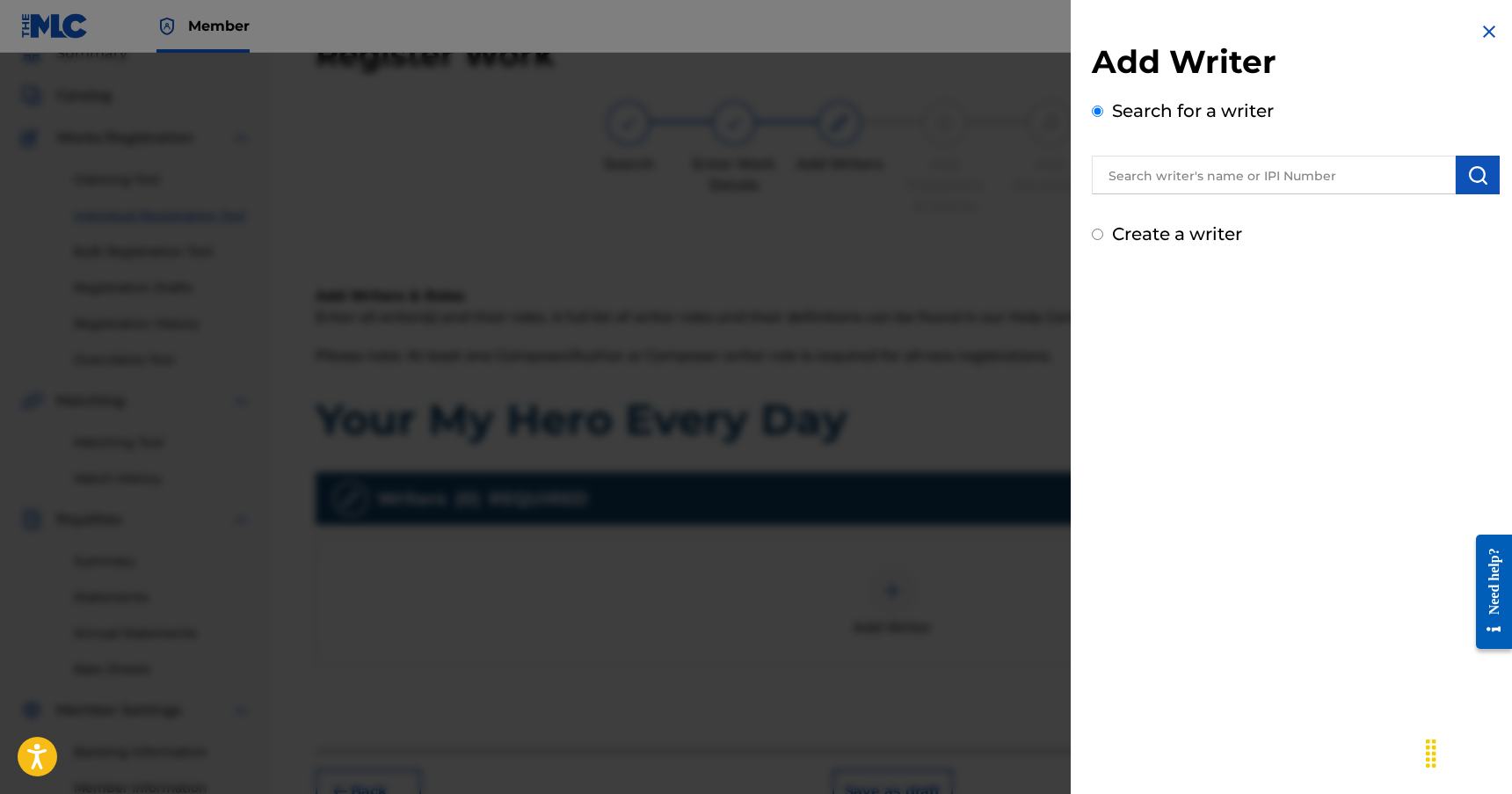 click at bounding box center [1274, 175] 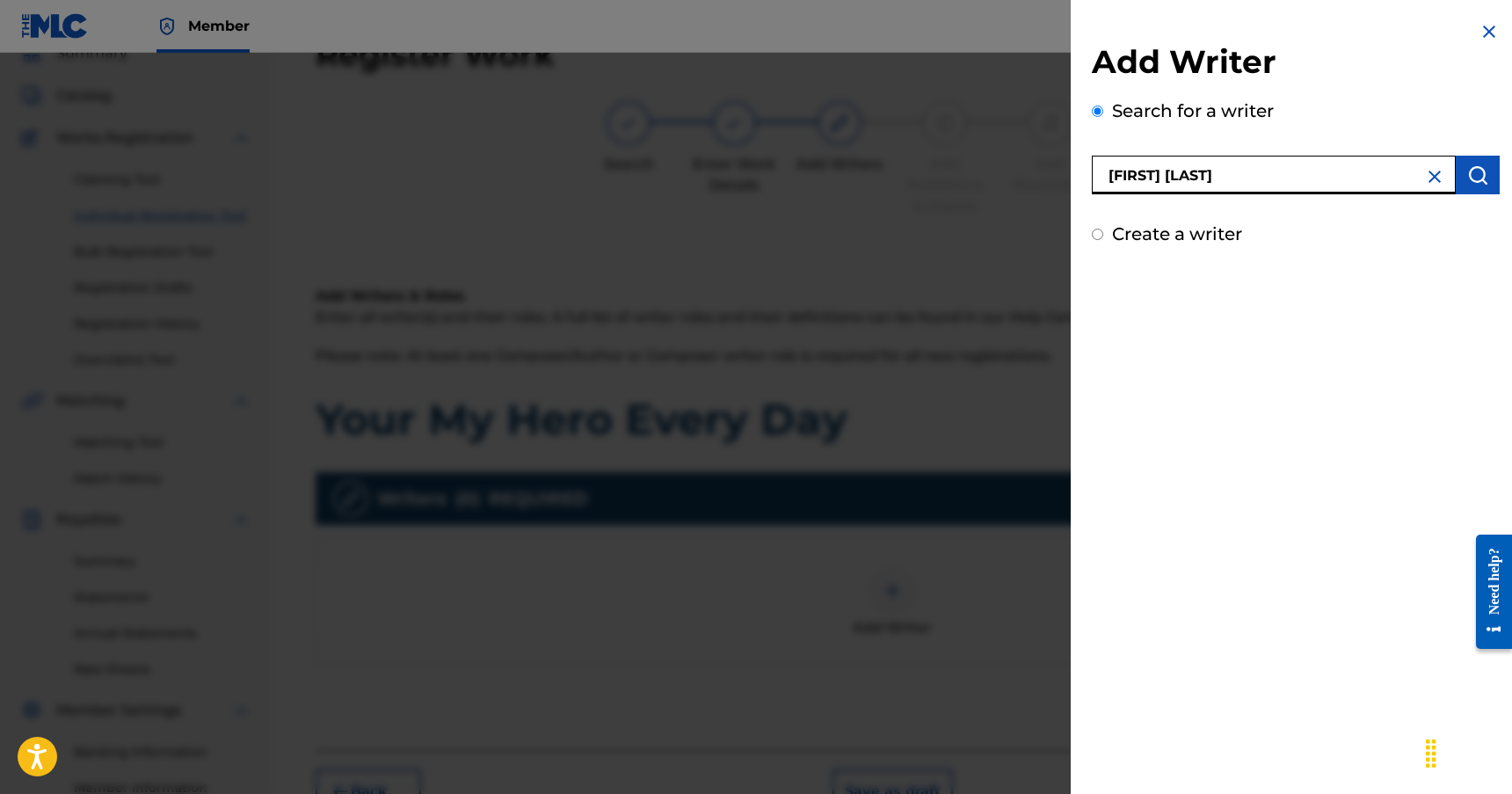 type on "[FIRST] [LAST]" 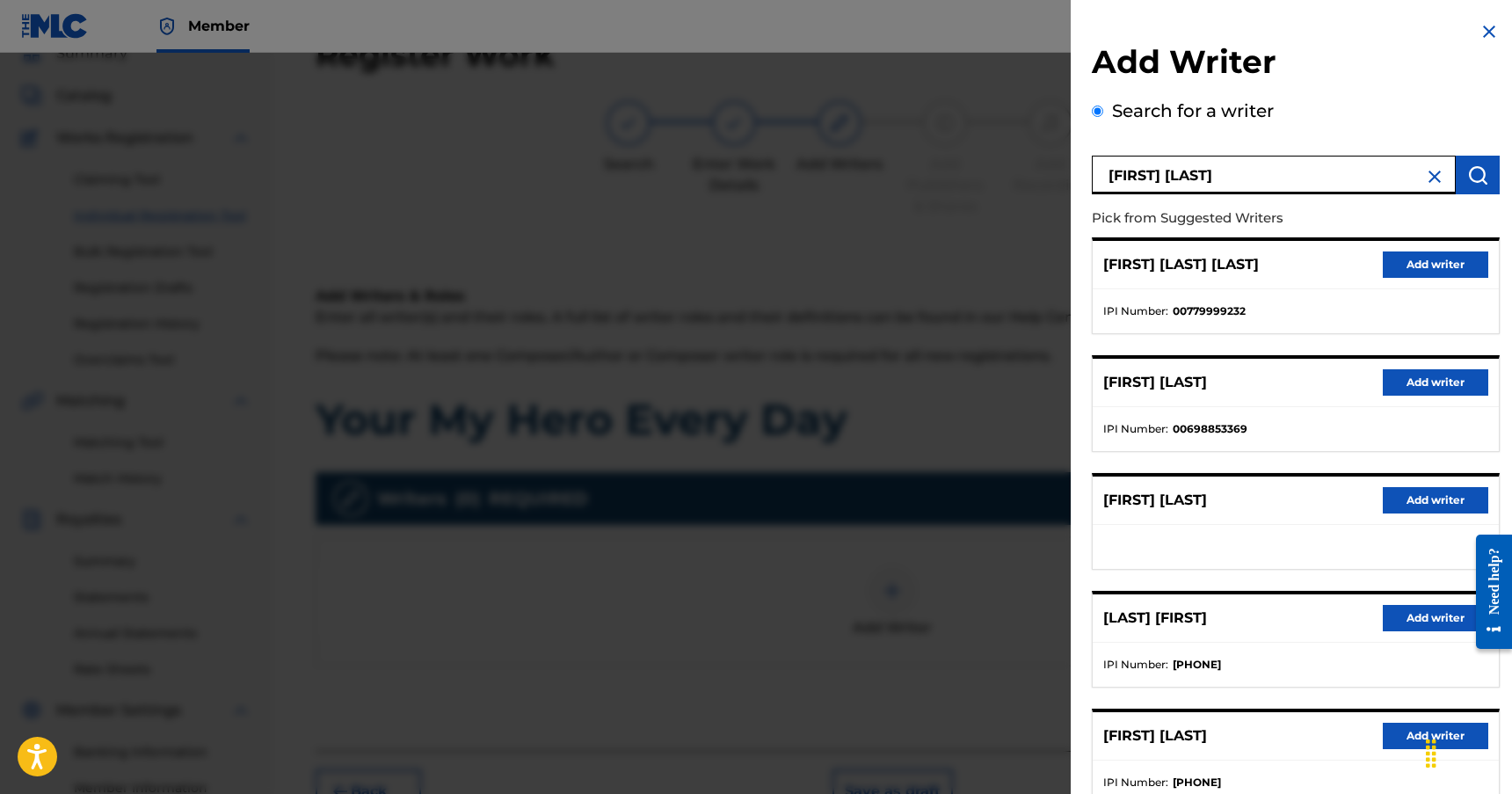 click on "Add writer" at bounding box center (1436, 736) 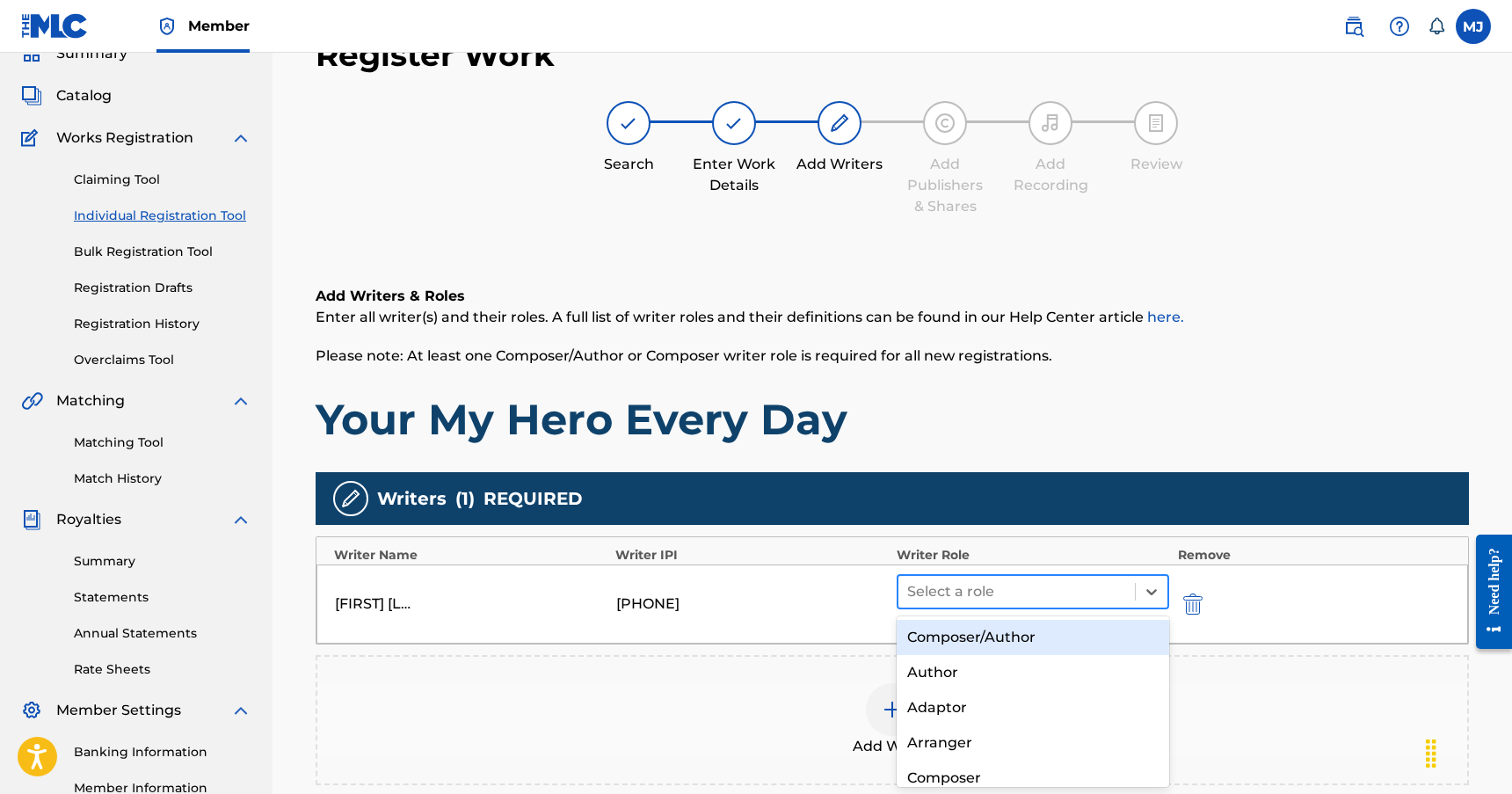 click at bounding box center (1016, 592) 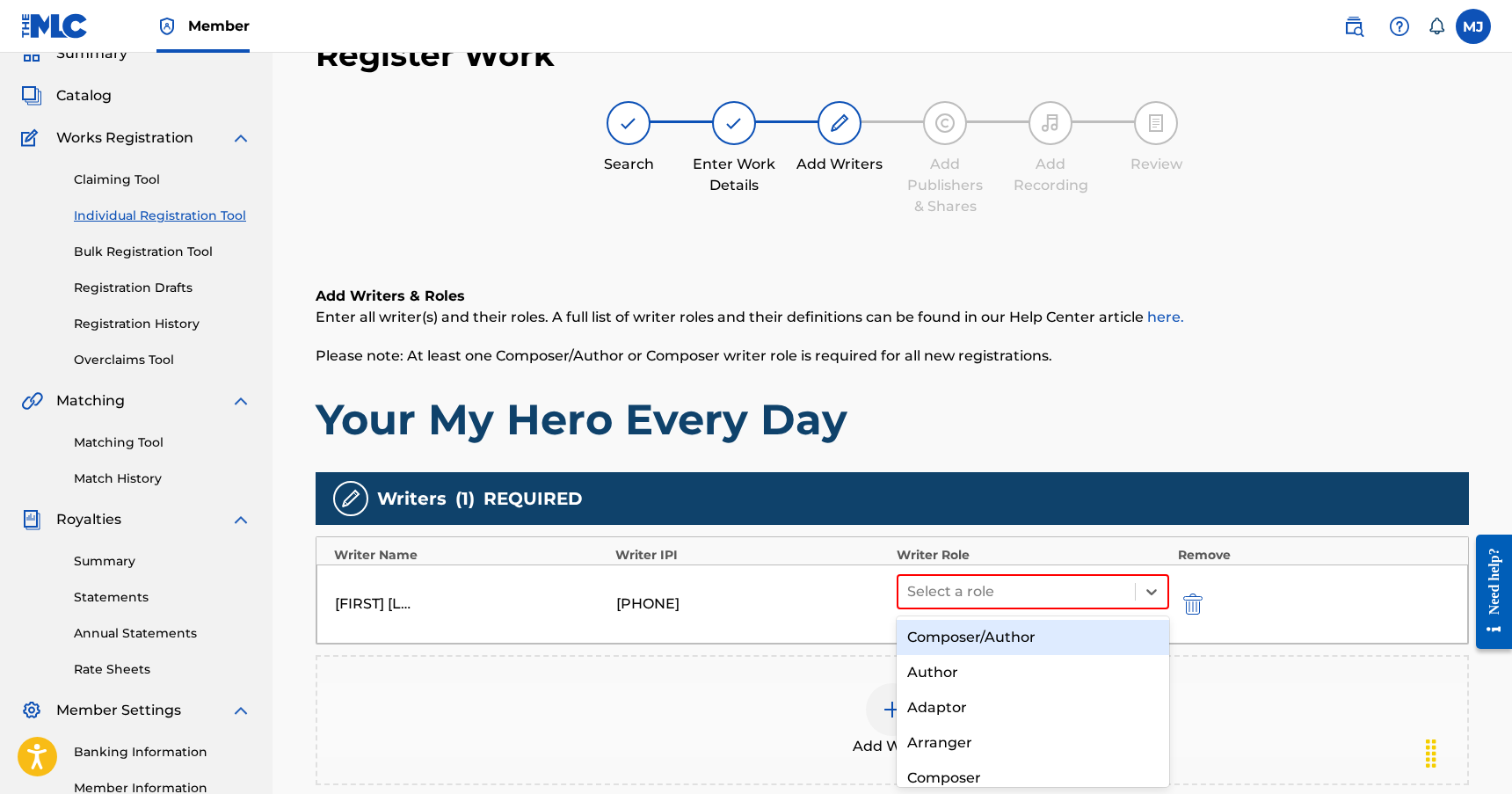 click on "Composer/Author" at bounding box center (1033, 637) 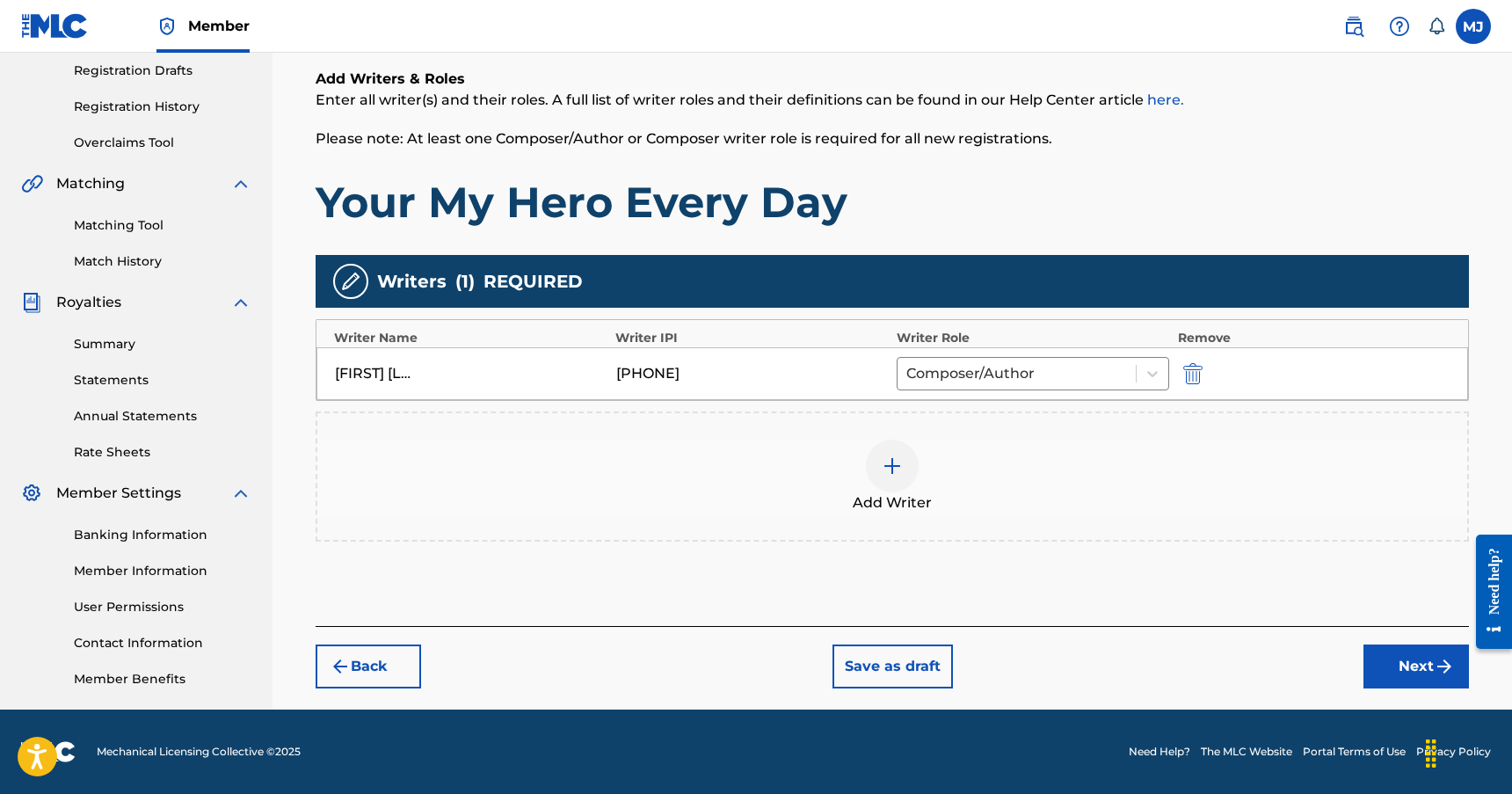 click on "Next" at bounding box center (1416, 667) 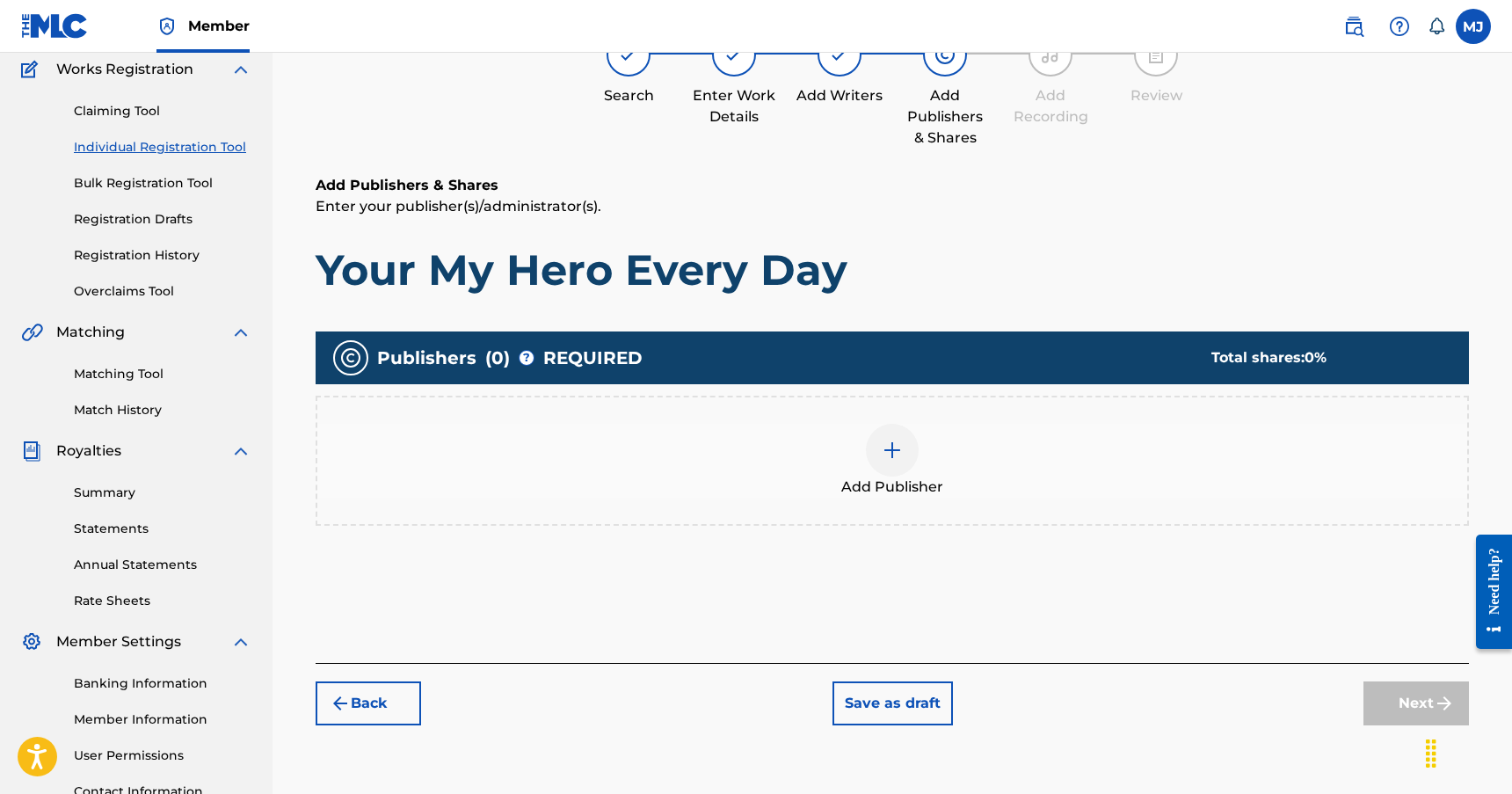scroll, scrollTop: 79, scrollLeft: 0, axis: vertical 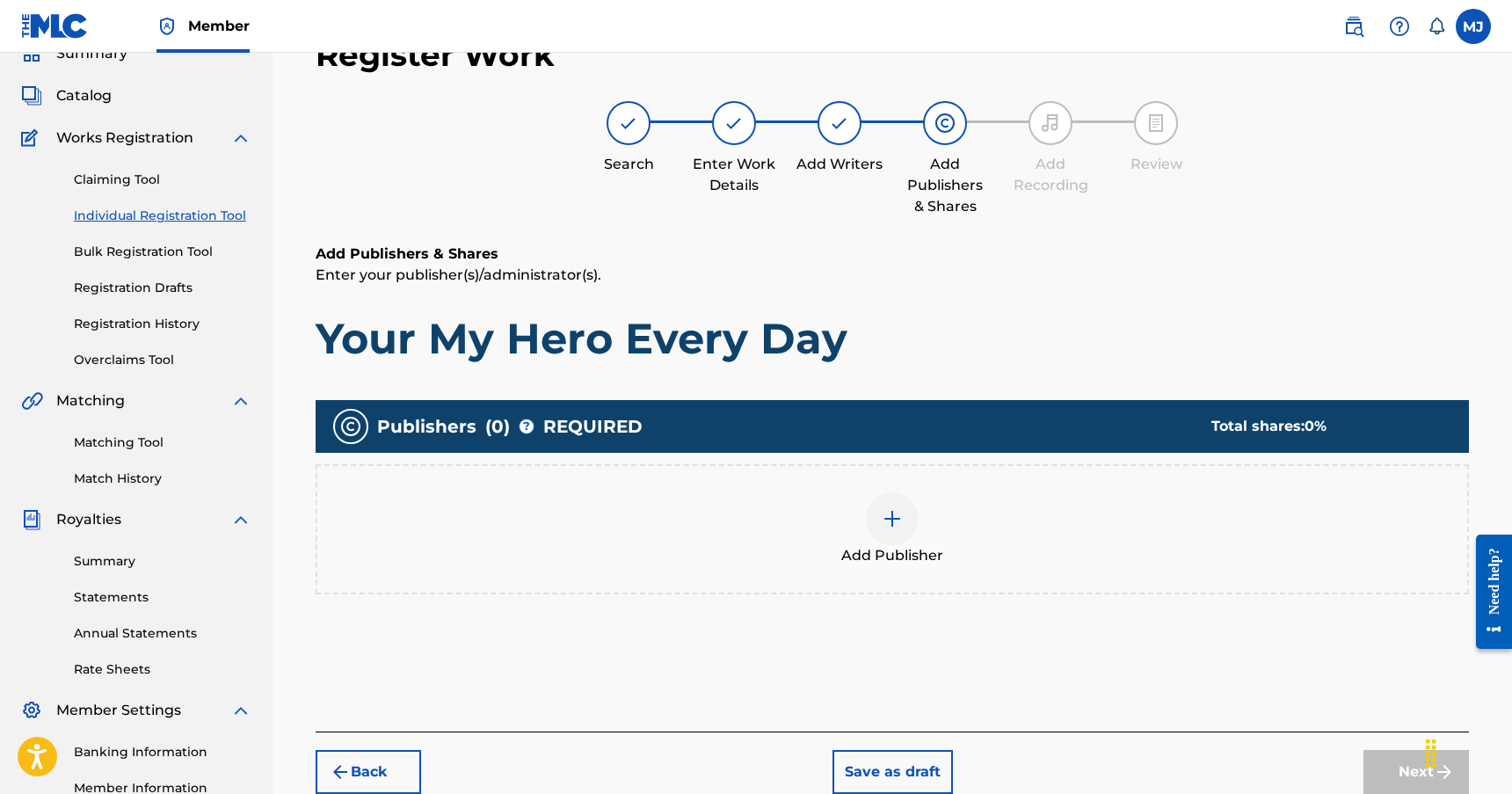 click at bounding box center [892, 519] 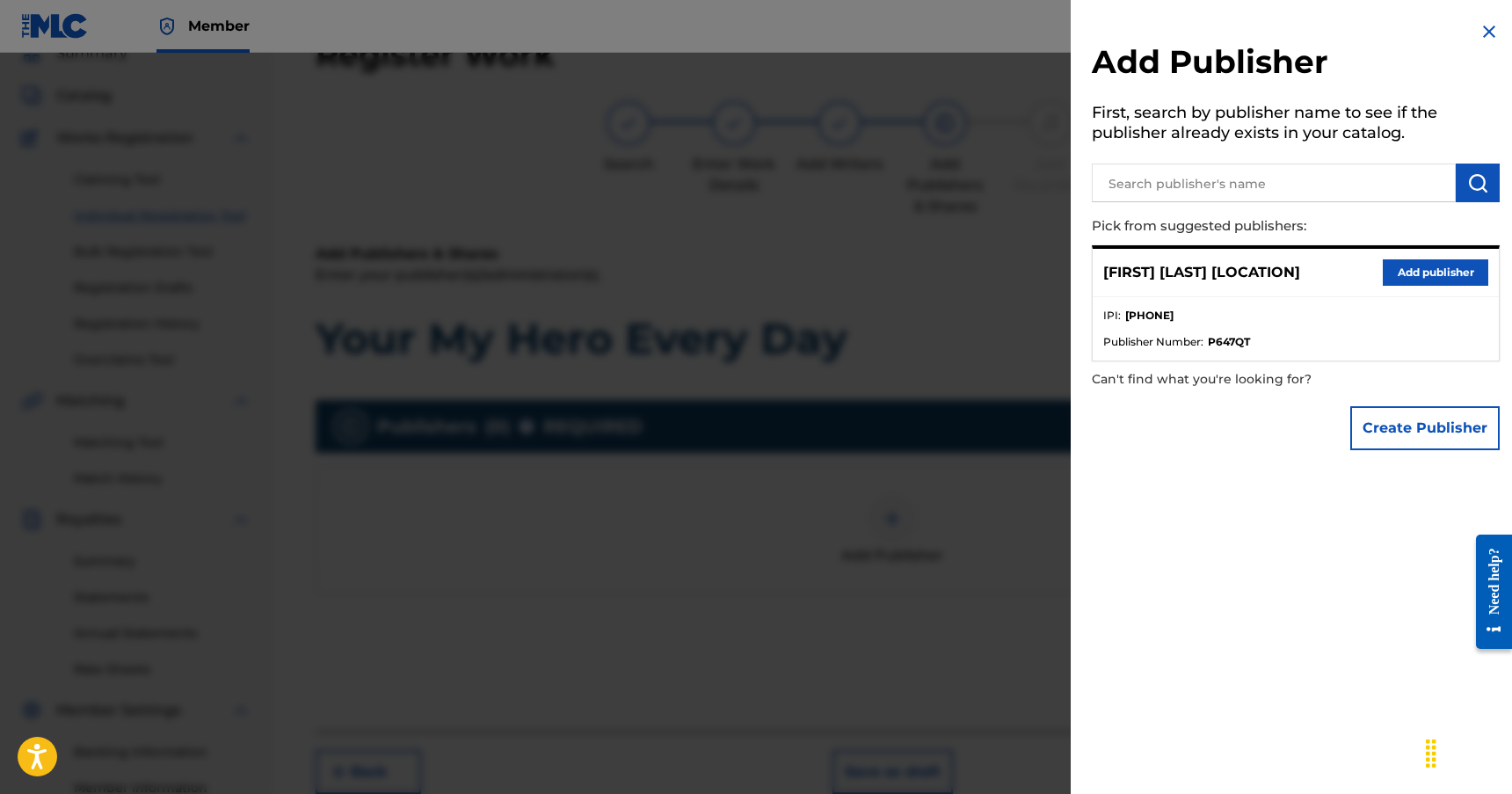 click on "Add publisher" at bounding box center (1436, 273) 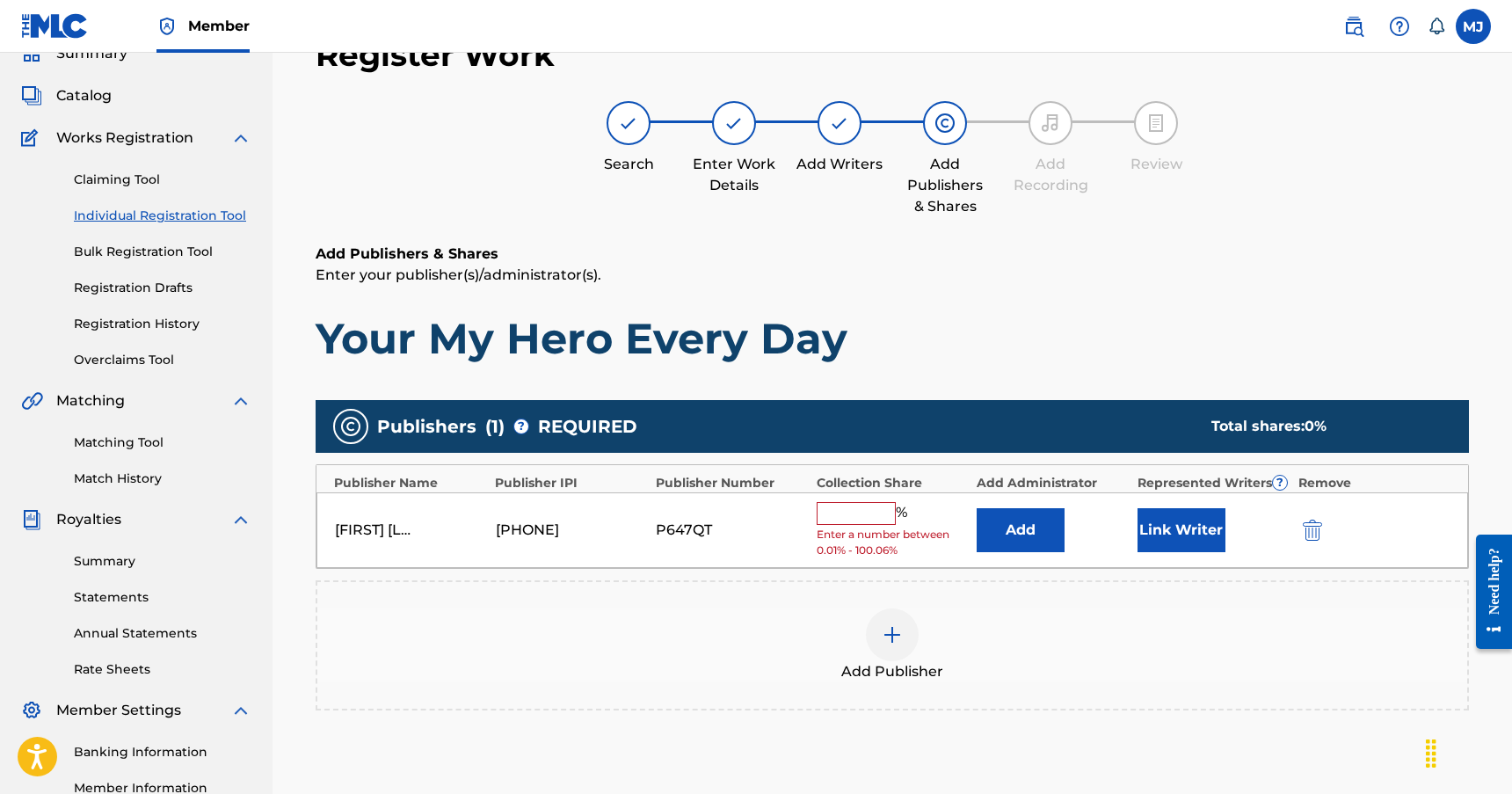 click at bounding box center (856, 514) 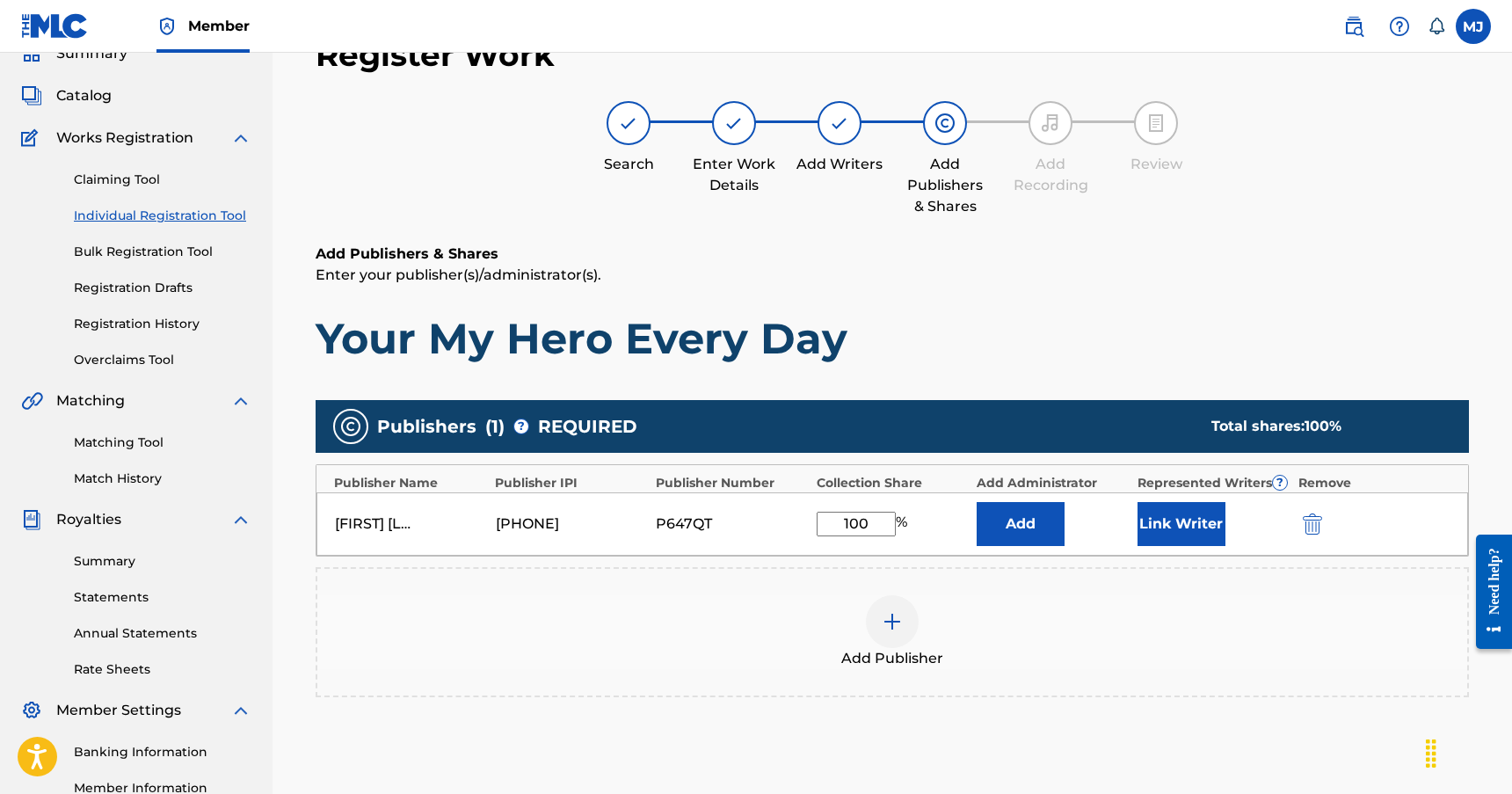 type on "100" 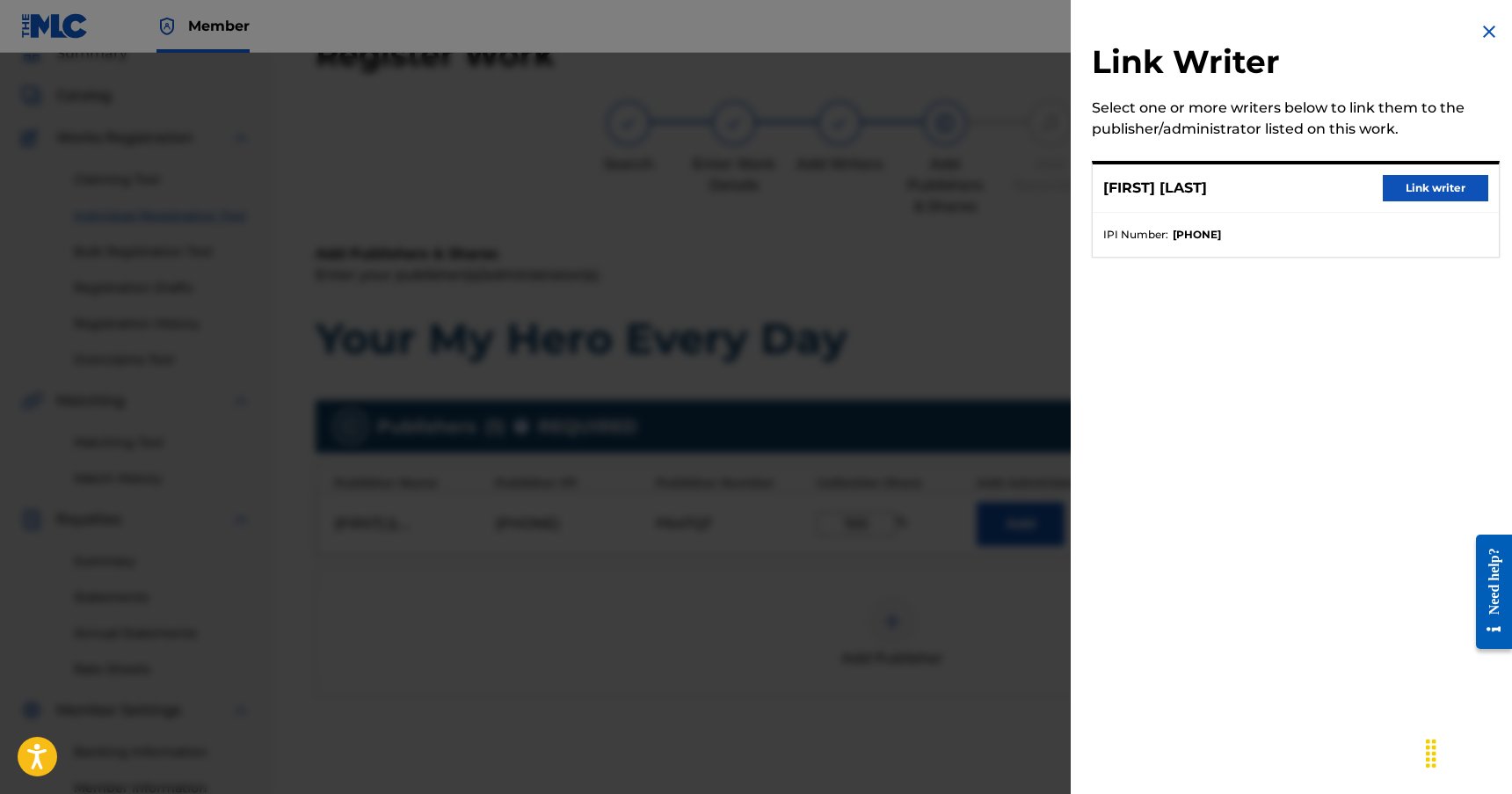 click on "Link writer" at bounding box center [1436, 188] 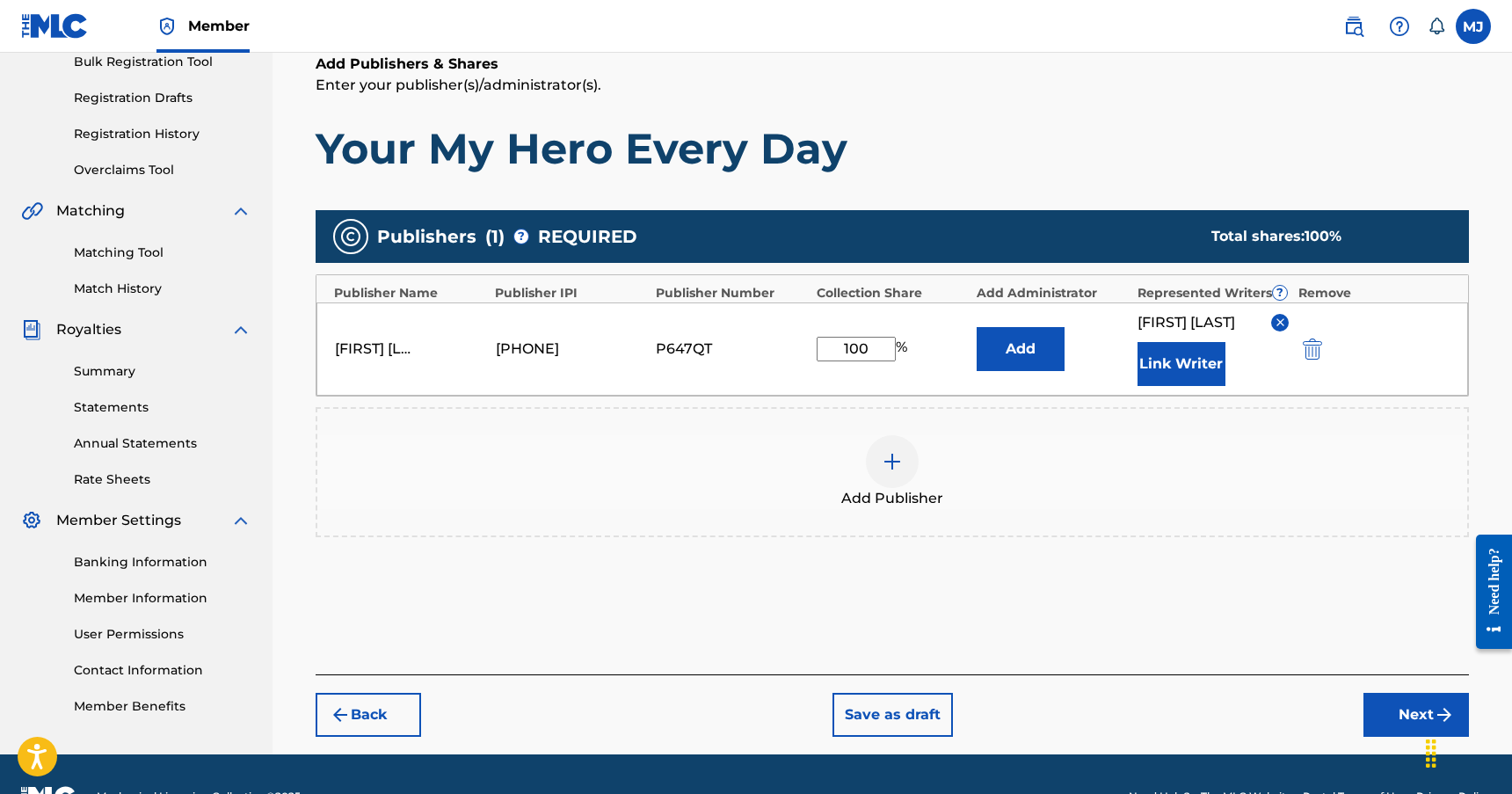 scroll, scrollTop: 335, scrollLeft: 0, axis: vertical 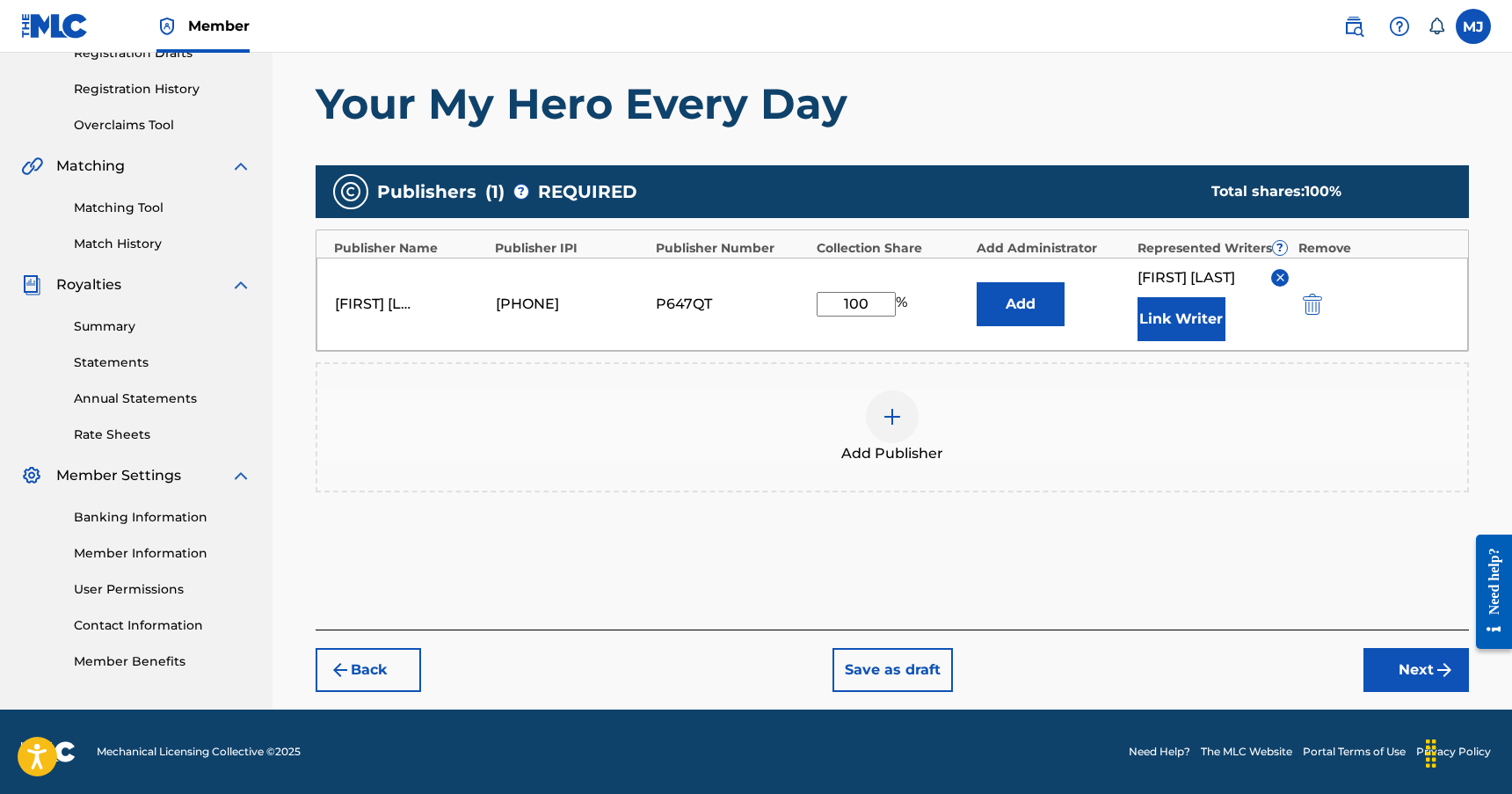 click on "Next" at bounding box center [1416, 670] 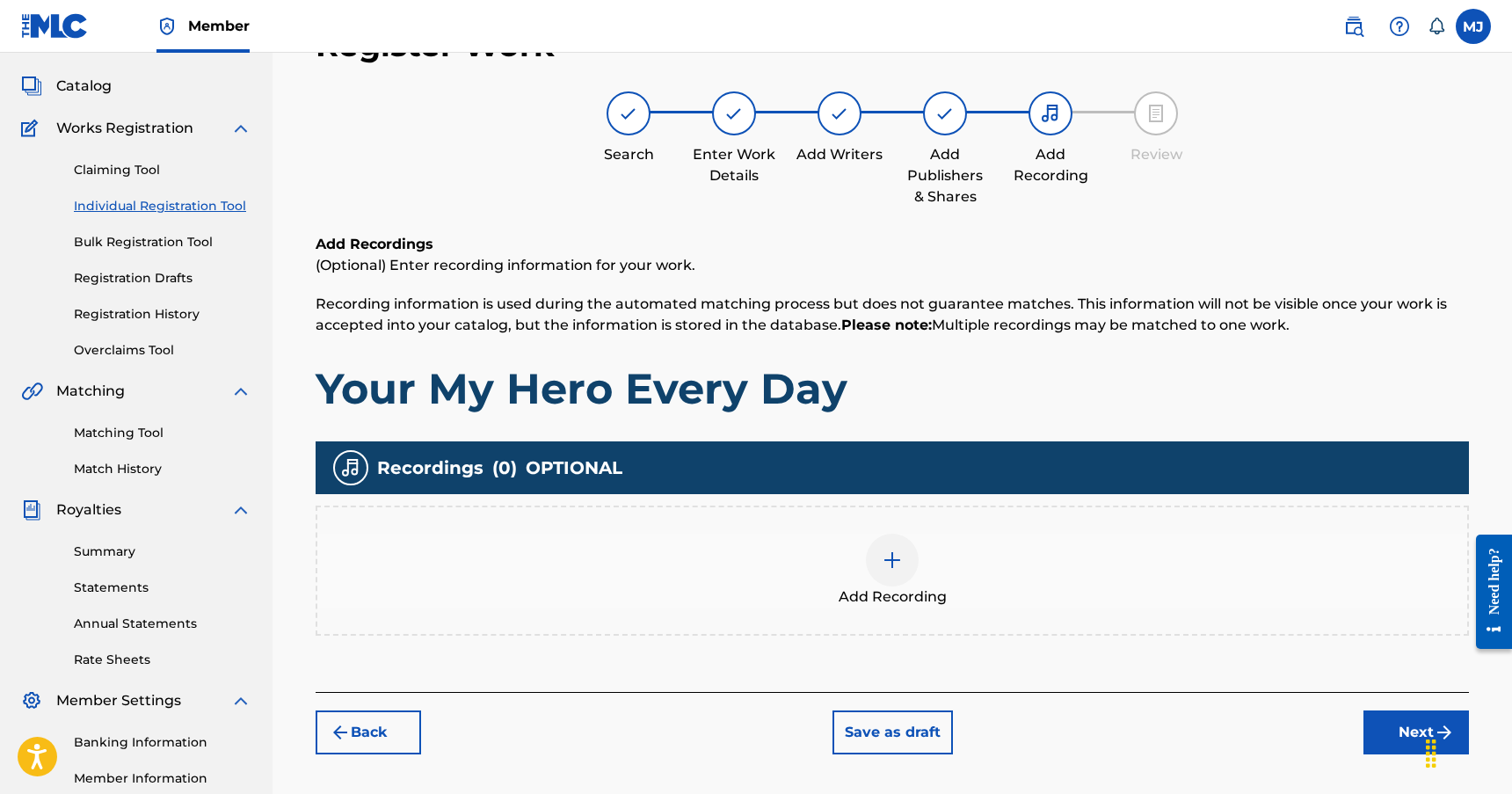 scroll, scrollTop: 79, scrollLeft: 0, axis: vertical 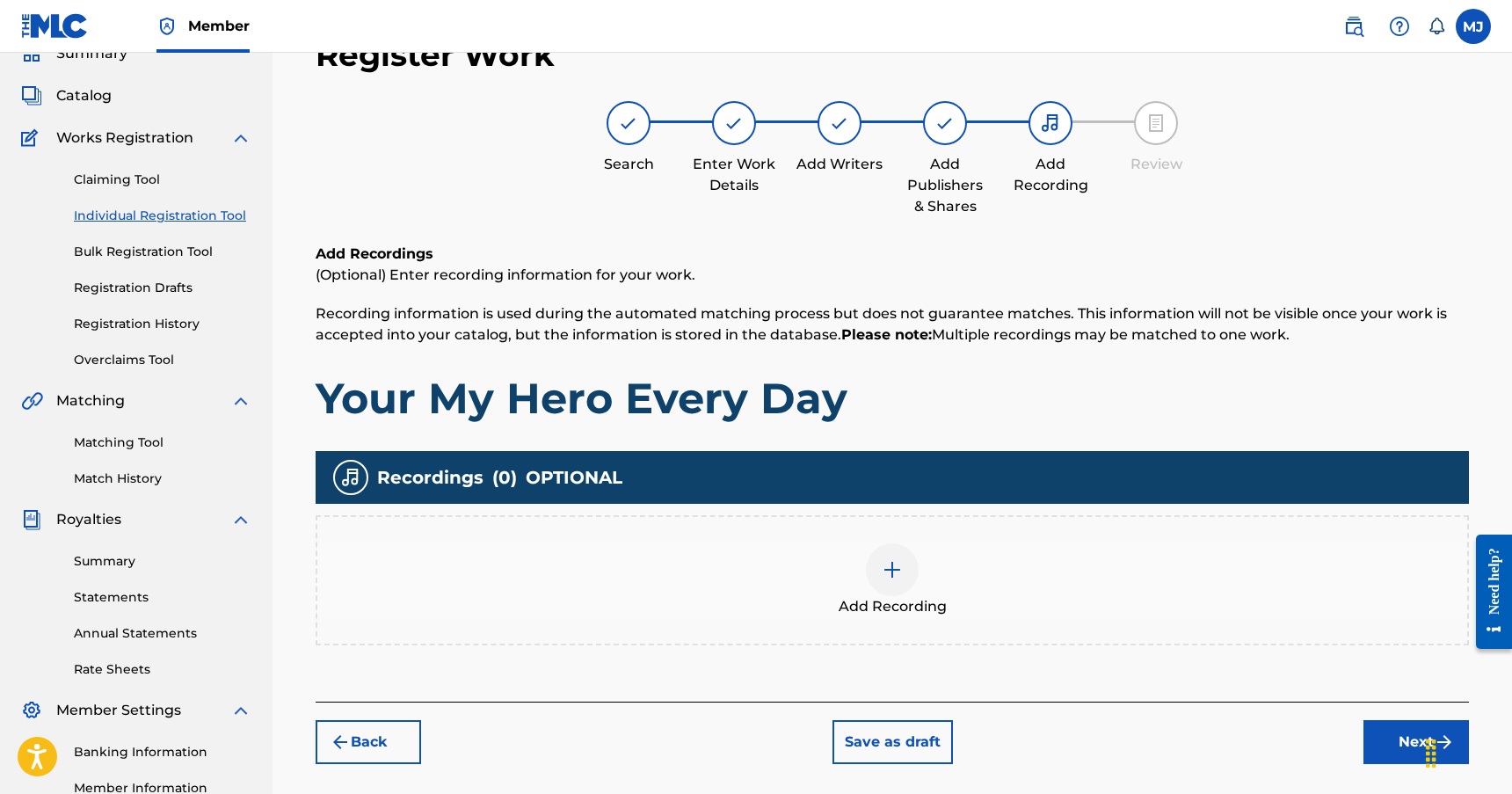 click at bounding box center (892, 570) 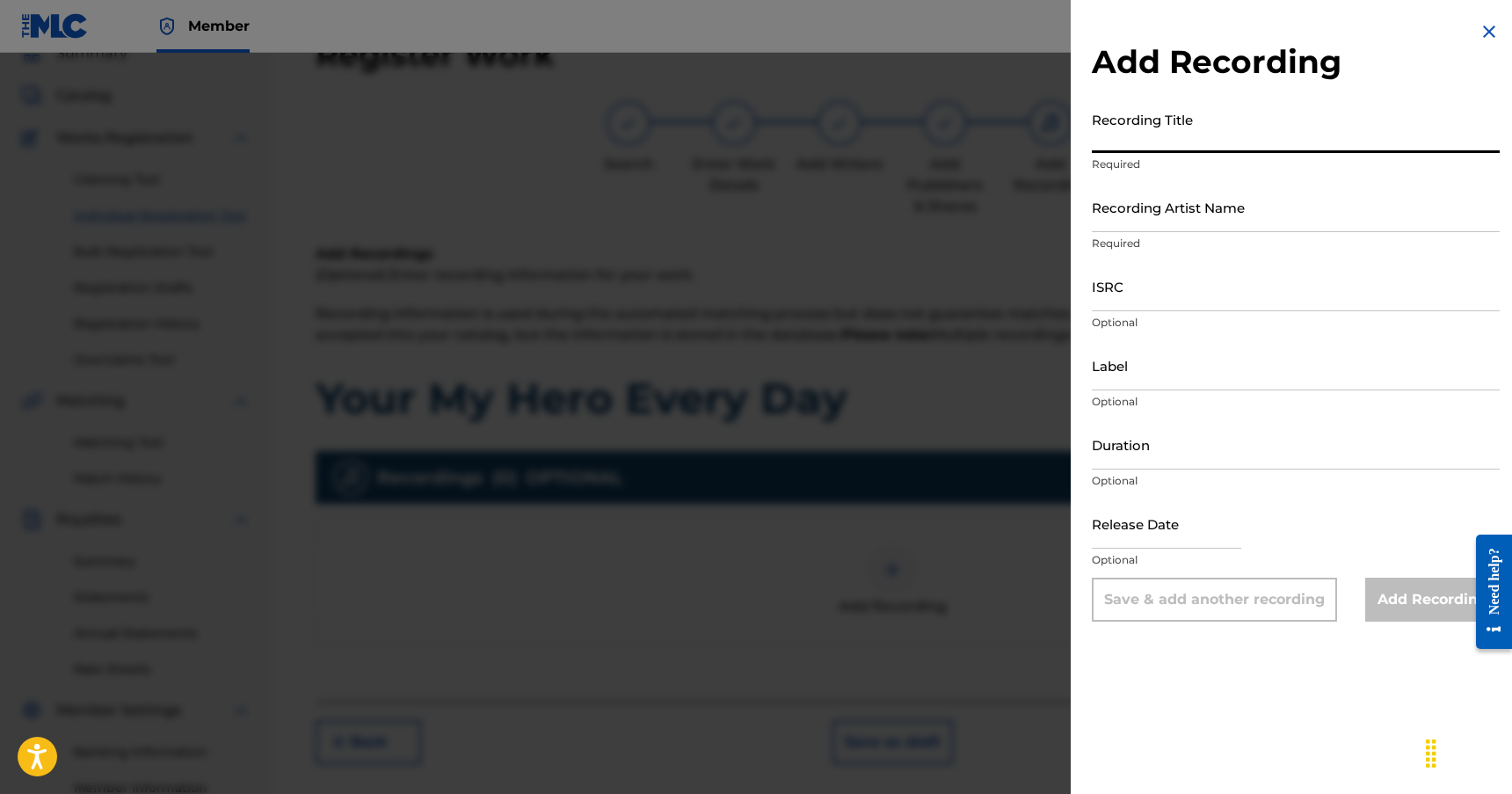click on "Recording Title" at bounding box center [1296, 127] 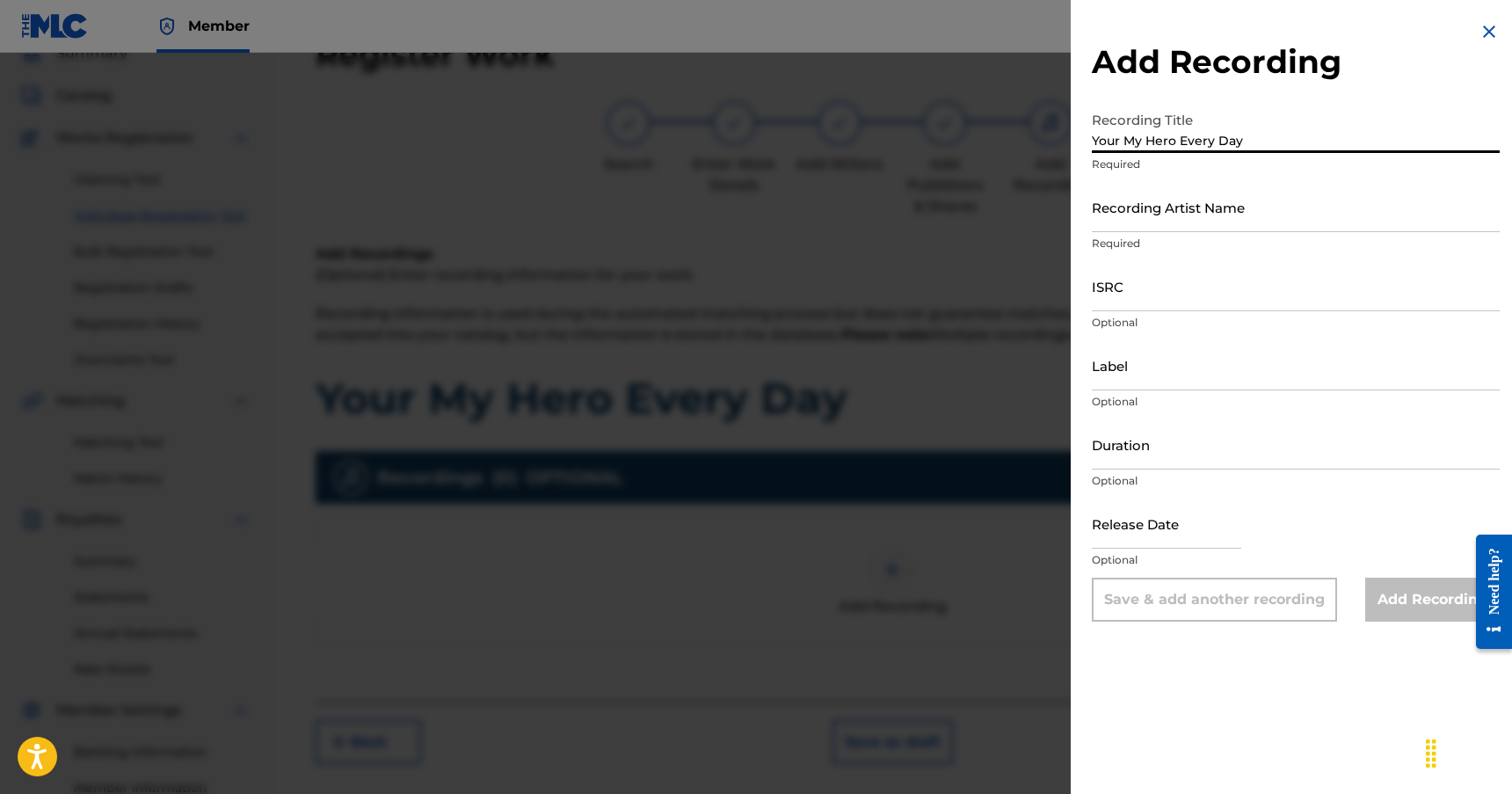 type on "Your My Hero Every Day" 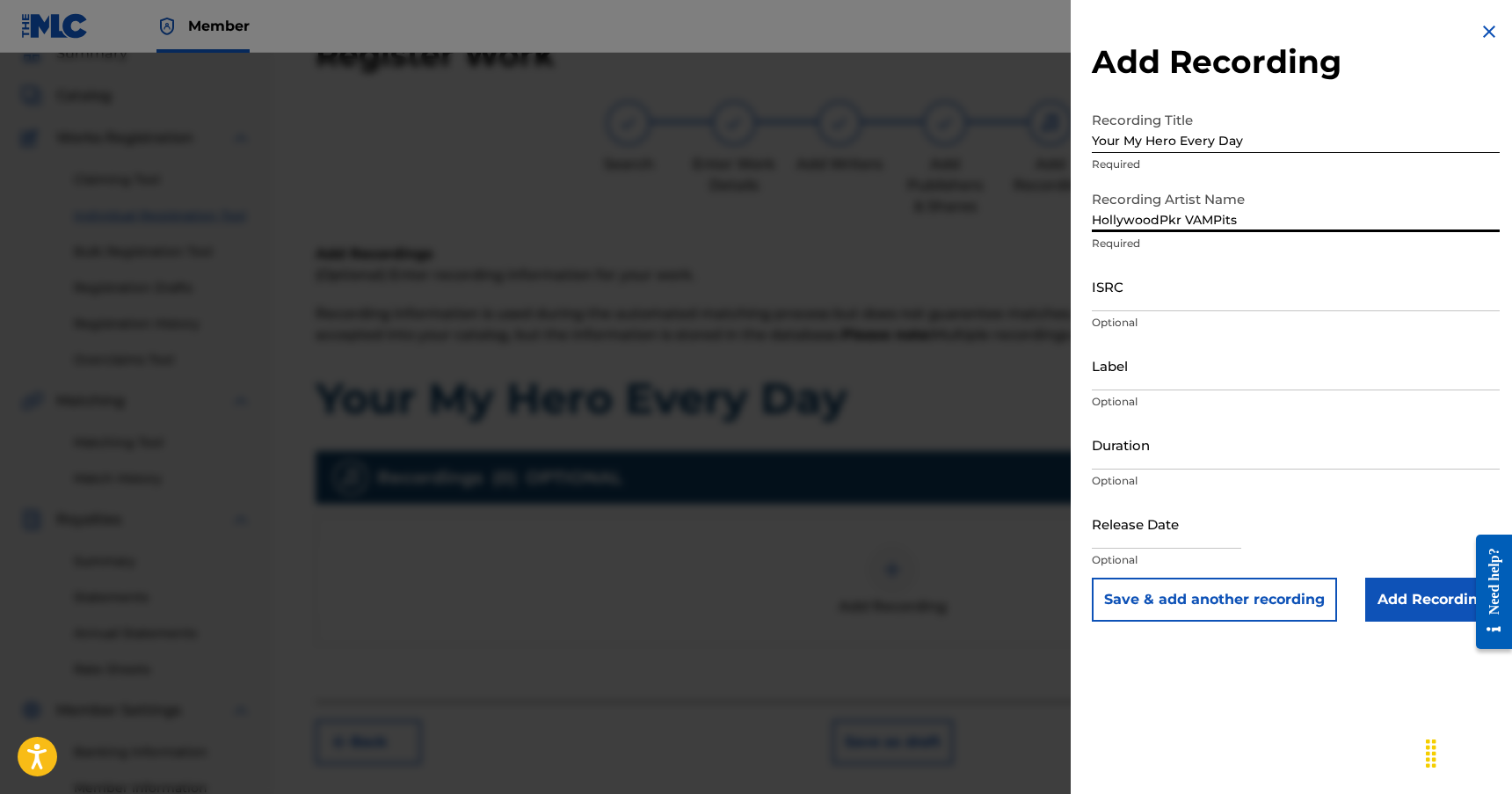 type on "HollywoodPkr VAMPits" 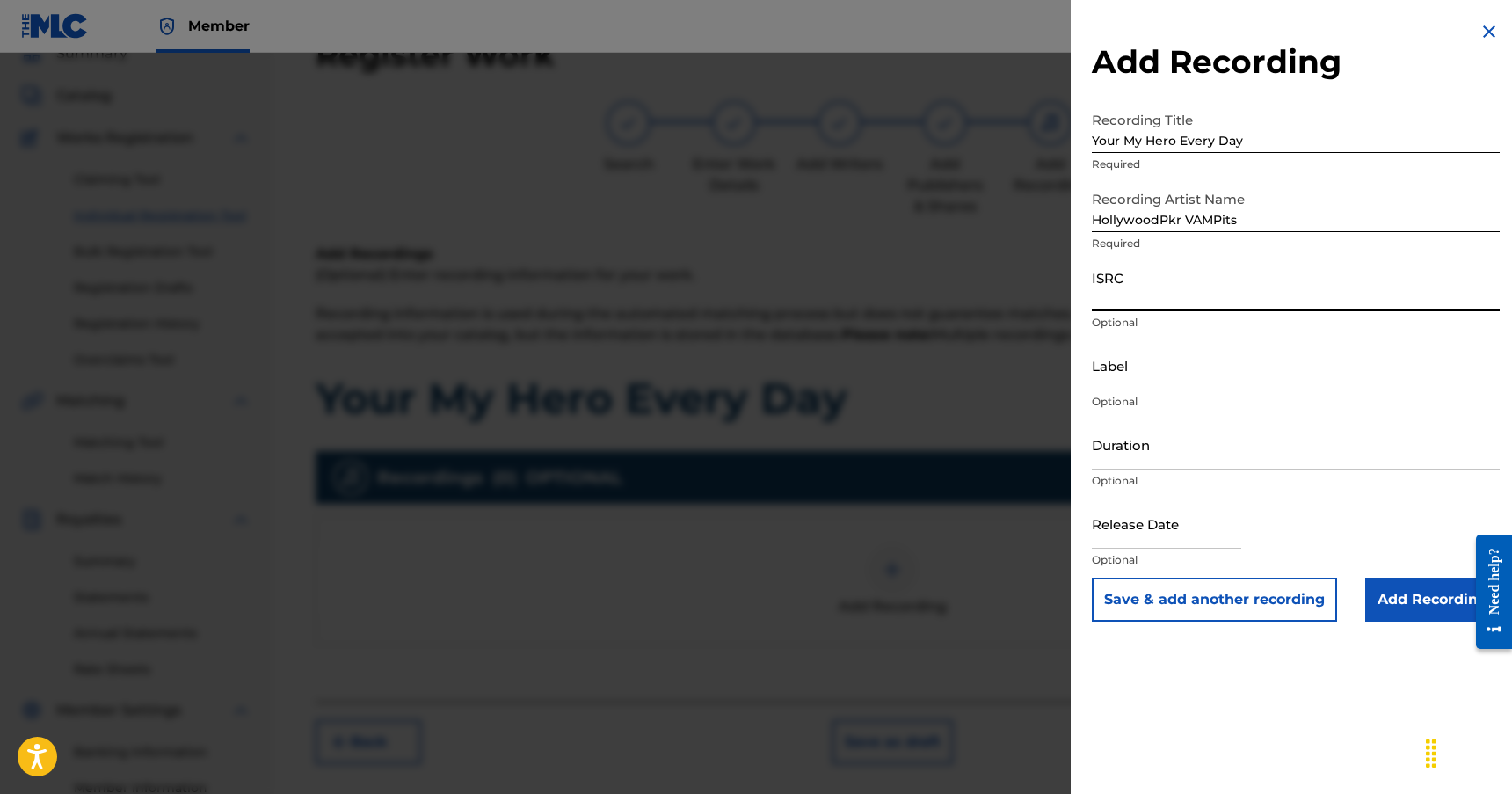 click on "ISRC" at bounding box center (1296, 286) 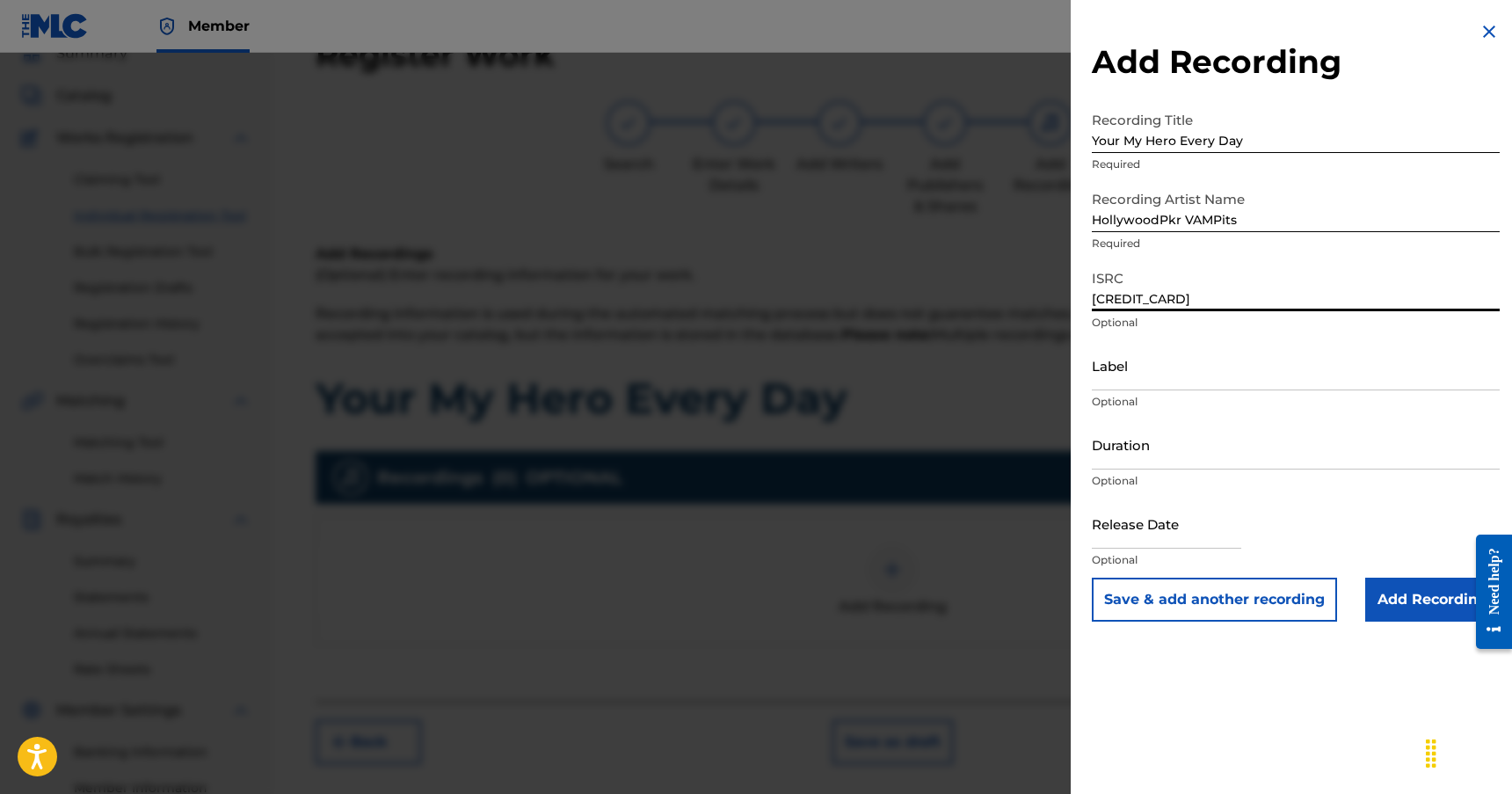 type on "[CREDIT_CARD]" 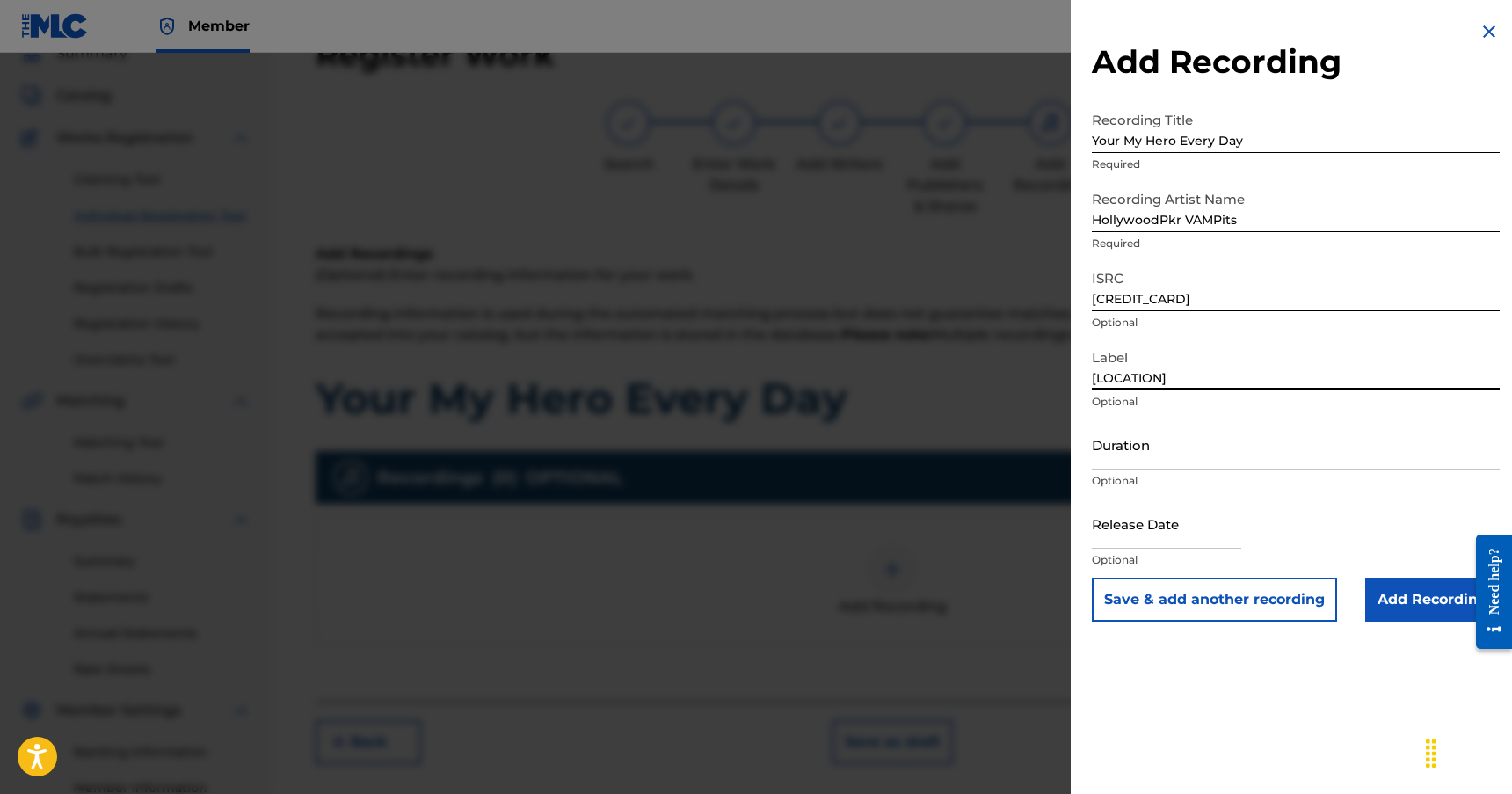 type on "[LOCATION]" 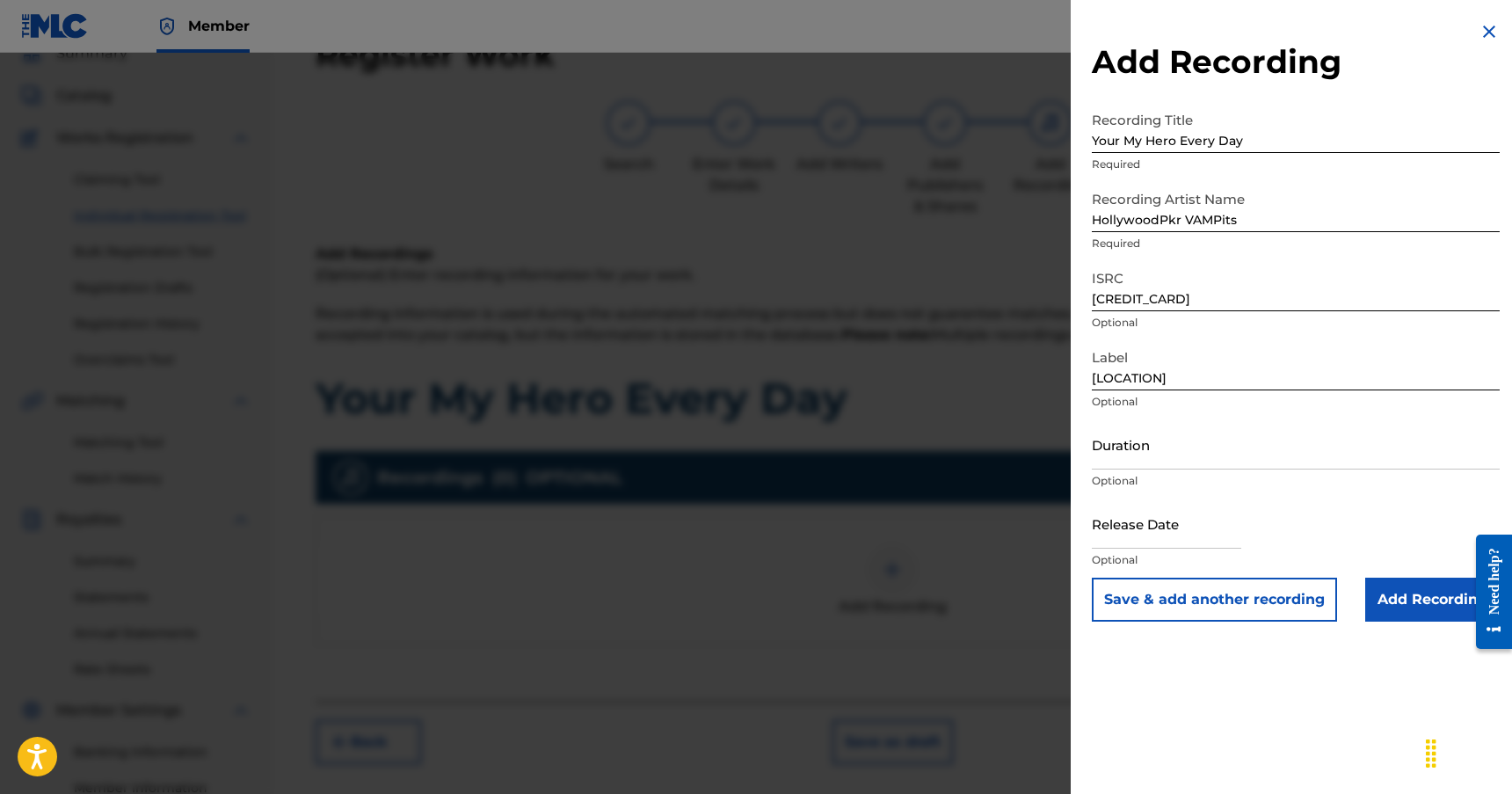 click on "Add Recording Recording Title Your My Hero Every Day Required Recording Artist Name HollywoodPkr VAMPits Required ISRC QZTB42528024 Optional Label HollywoodPkr Optional Duration Optional Release Date Optional Save & add another recording Add Recording" at bounding box center [1296, 321] 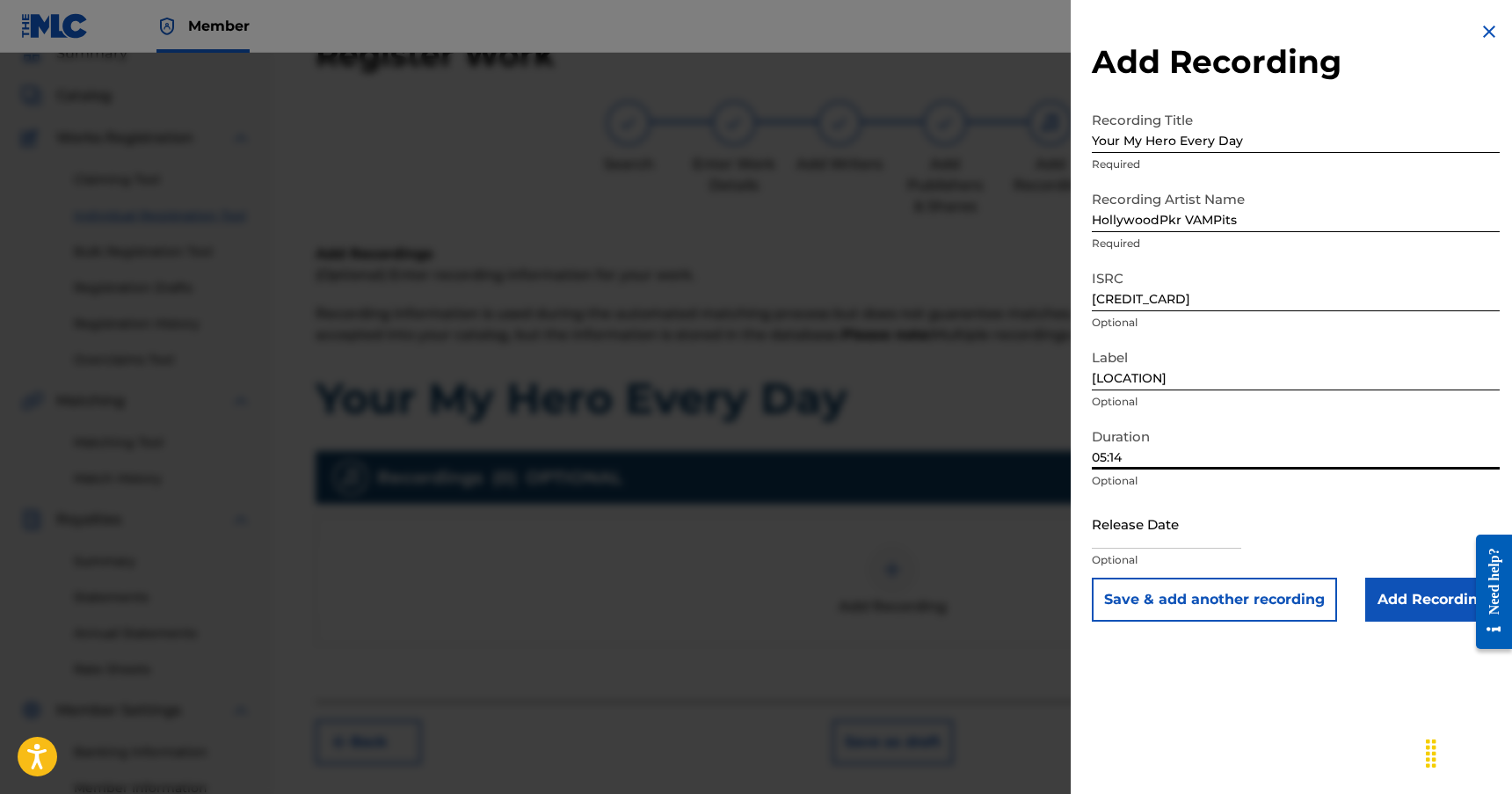type on "05:14" 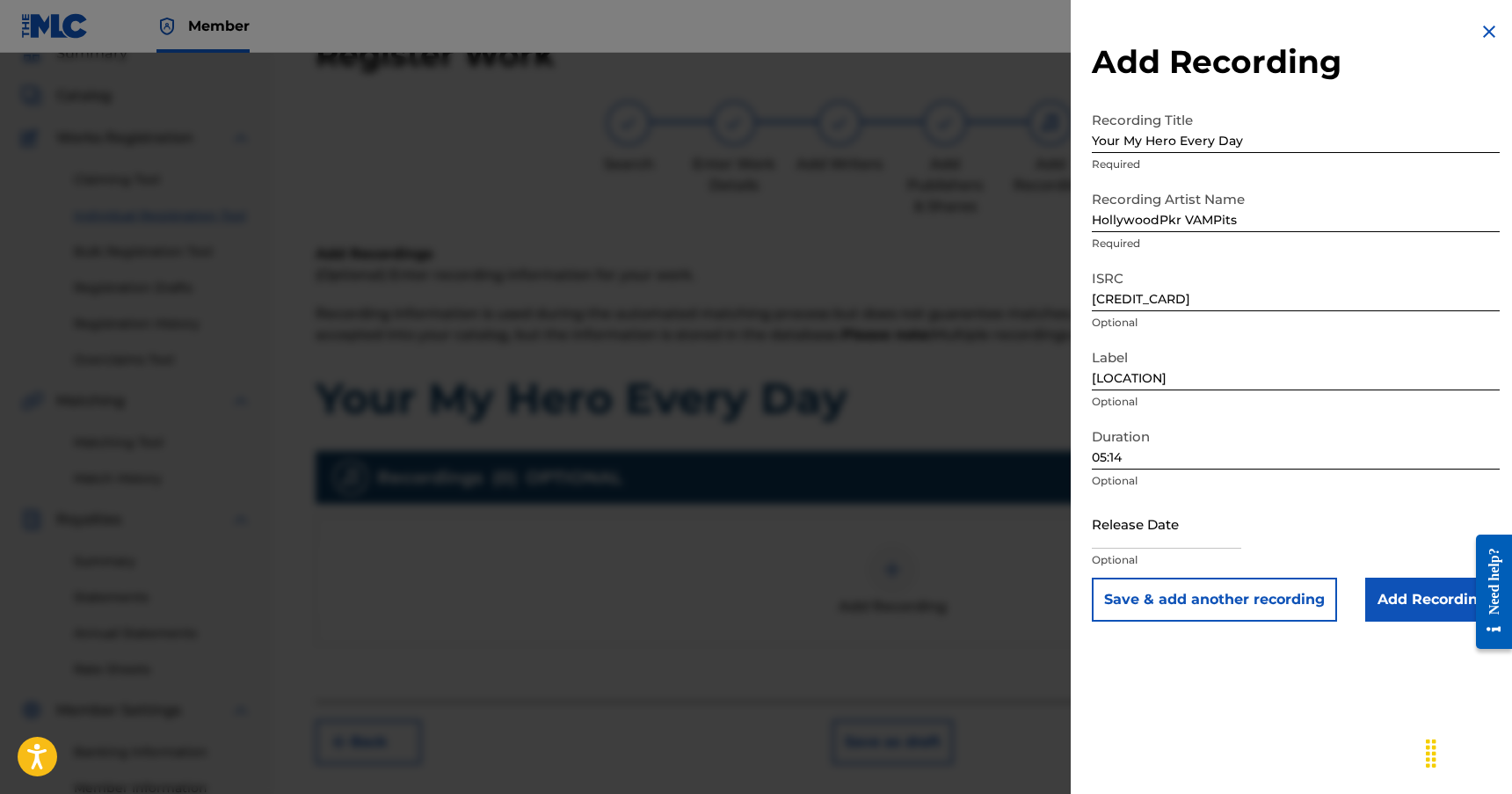 click at bounding box center [1167, 523] 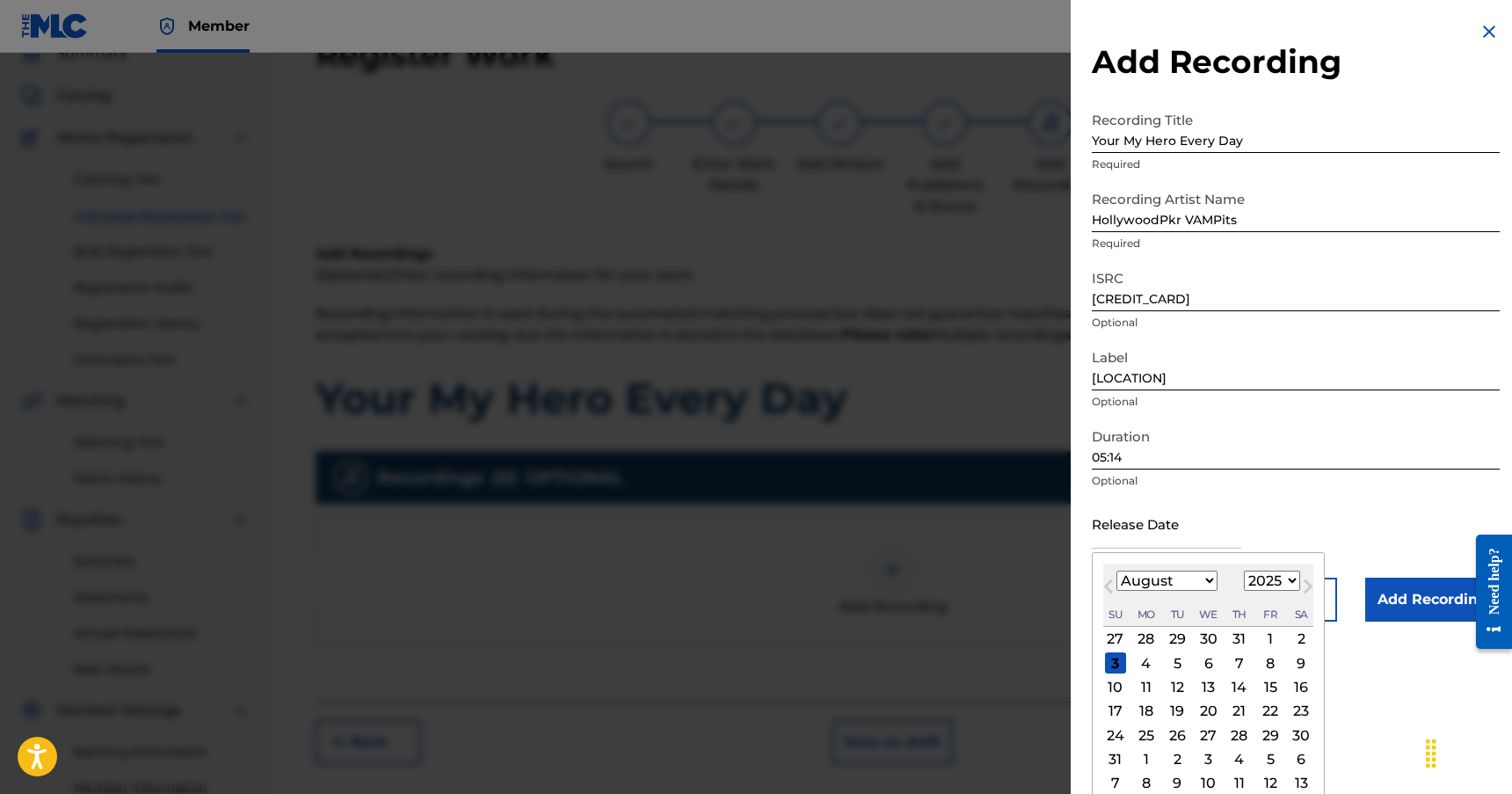 click on "January February March April May June July August September October November December" at bounding box center (1167, 580) 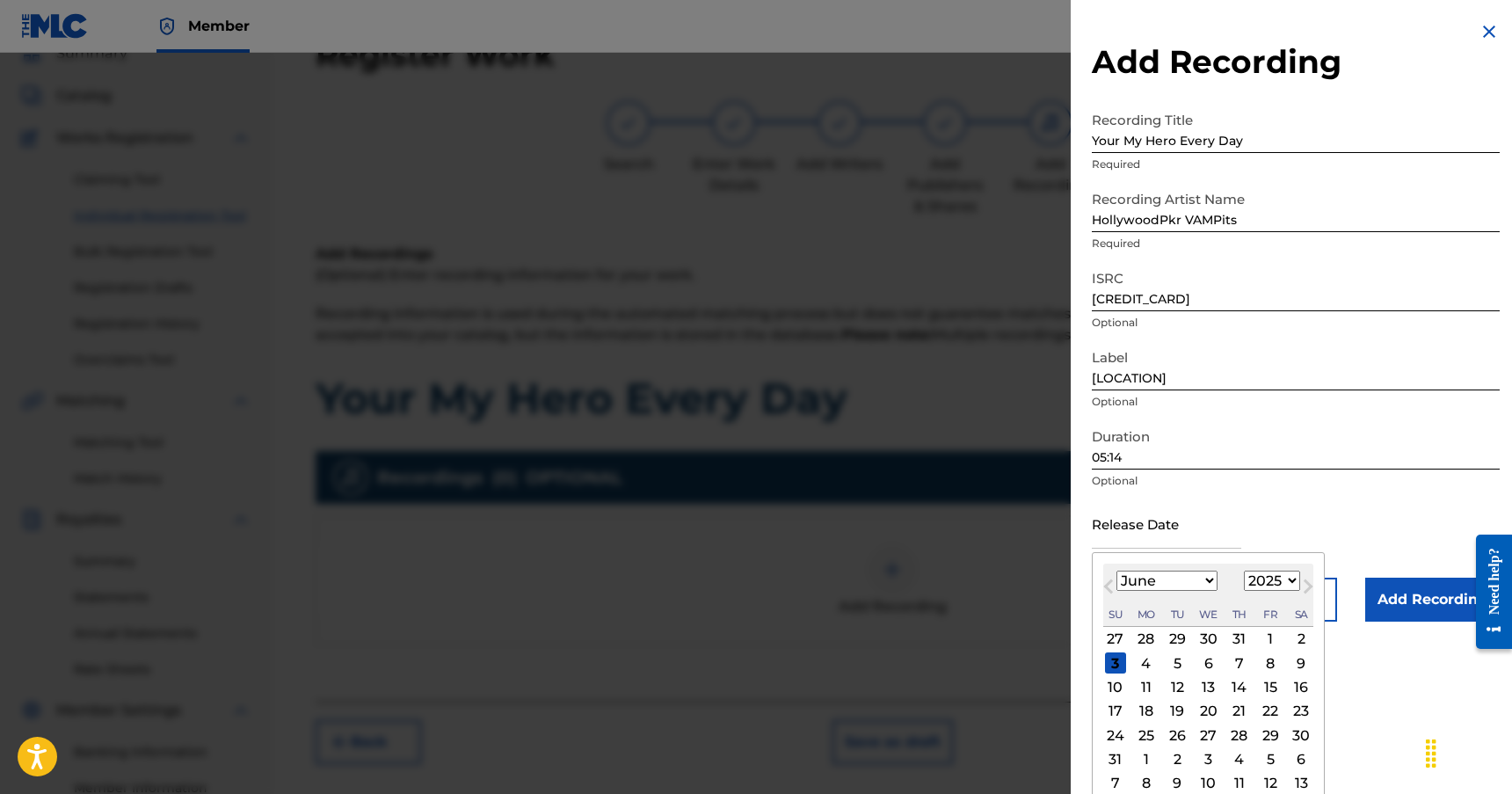 click on "January February March April May June July August September October November December" at bounding box center (1167, 580) 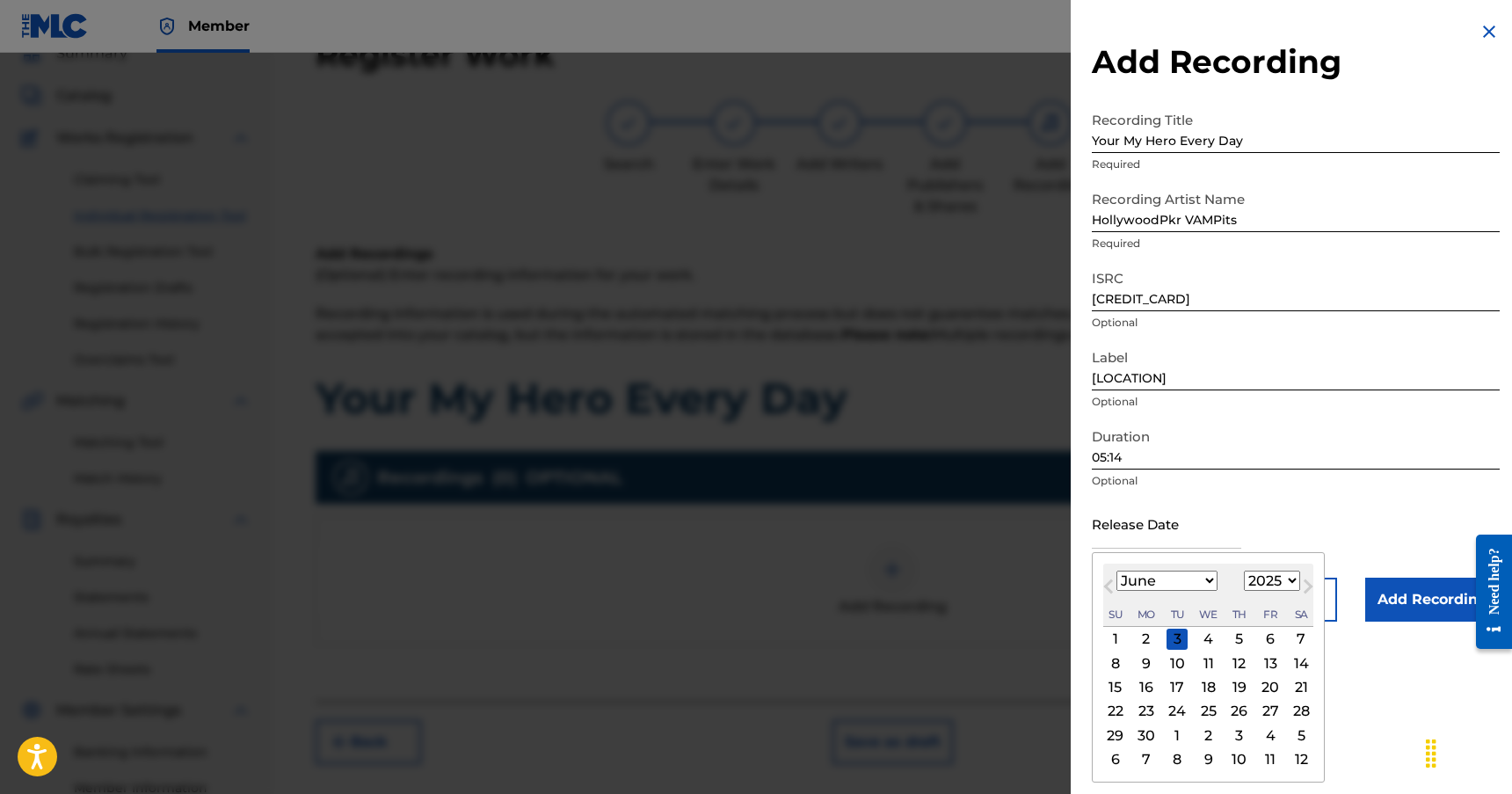 click on "12" at bounding box center [1239, 663] 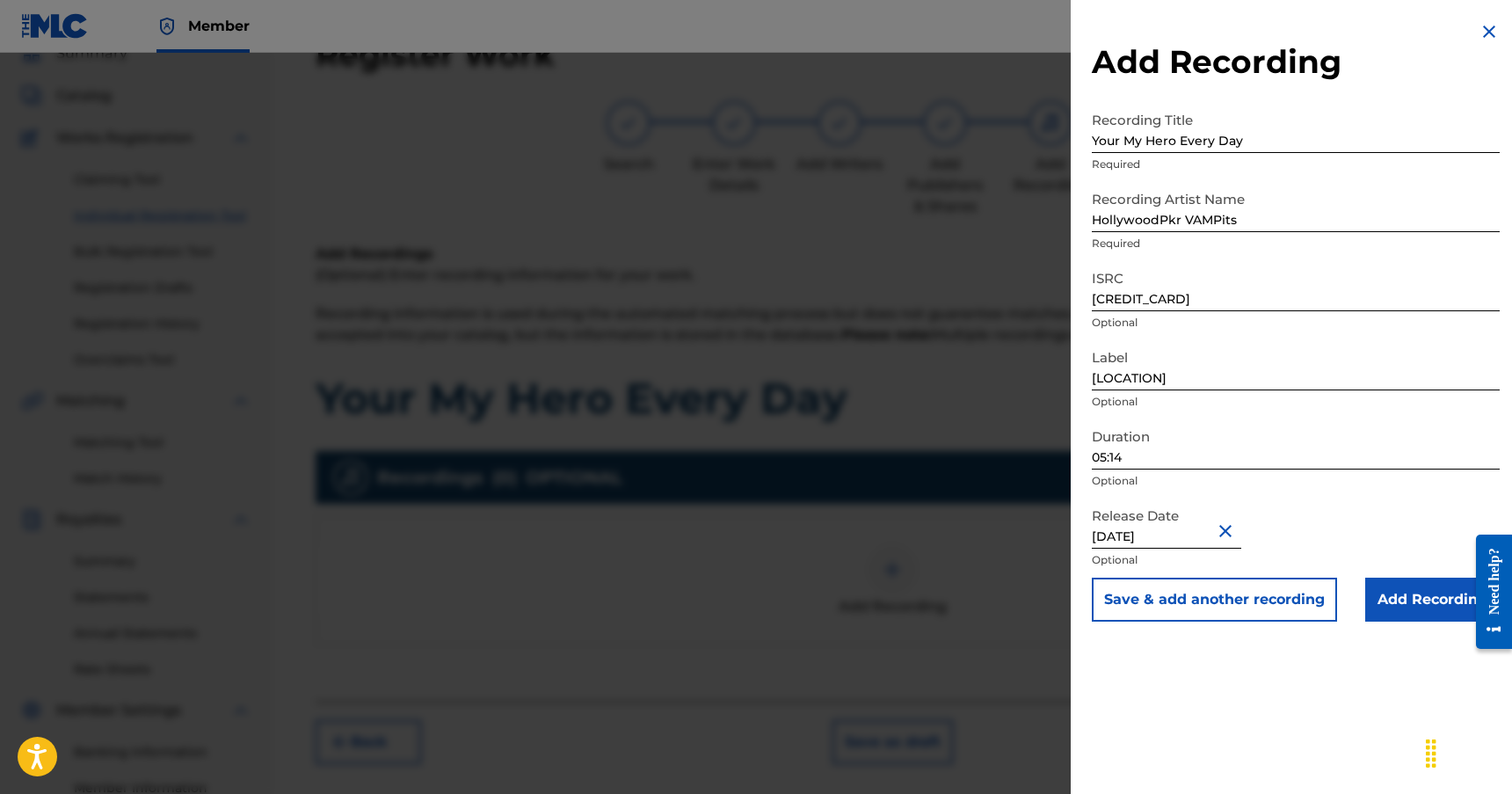 click on "Add Recording" at bounding box center (1432, 600) 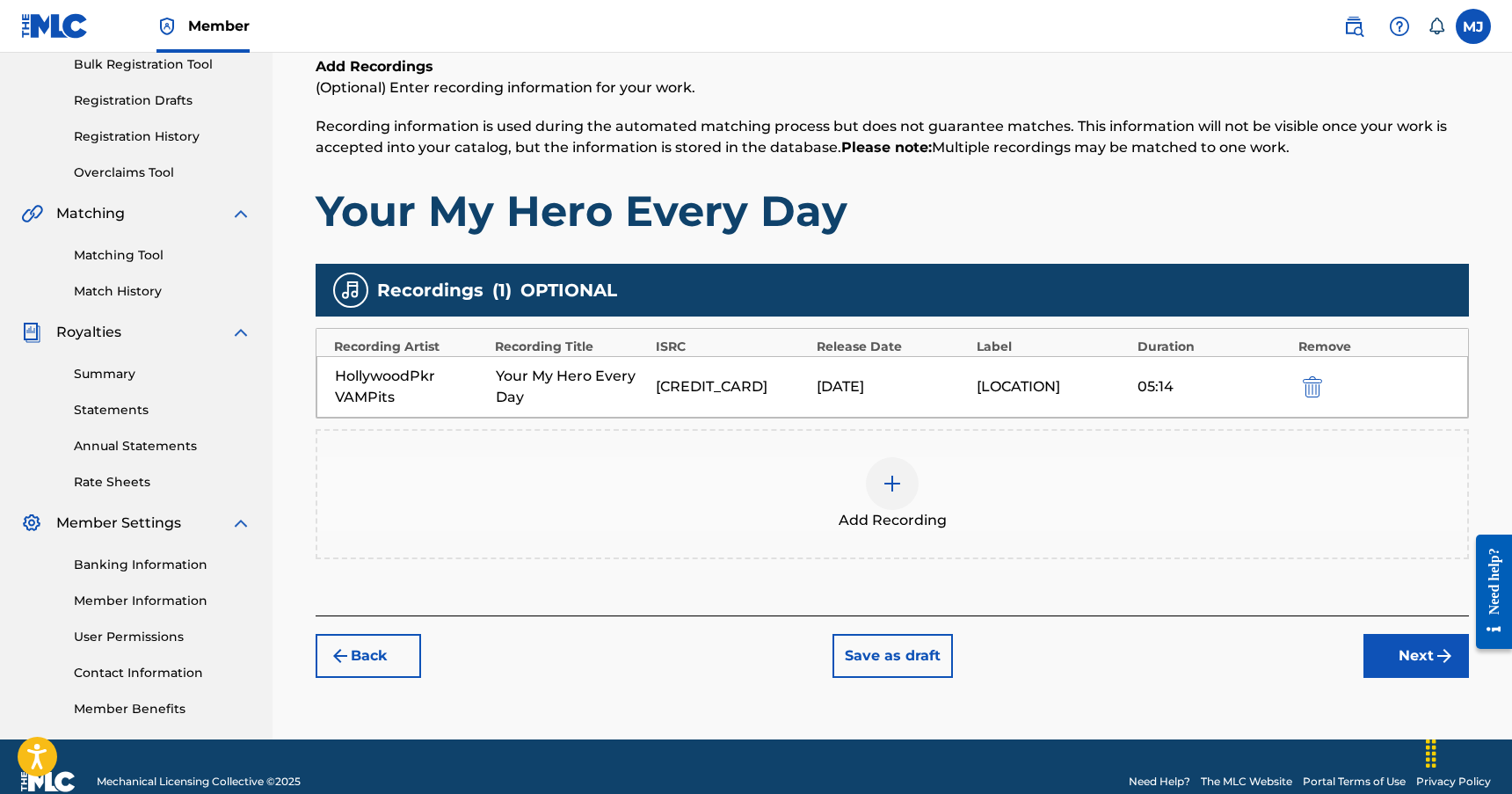 scroll, scrollTop: 296, scrollLeft: 0, axis: vertical 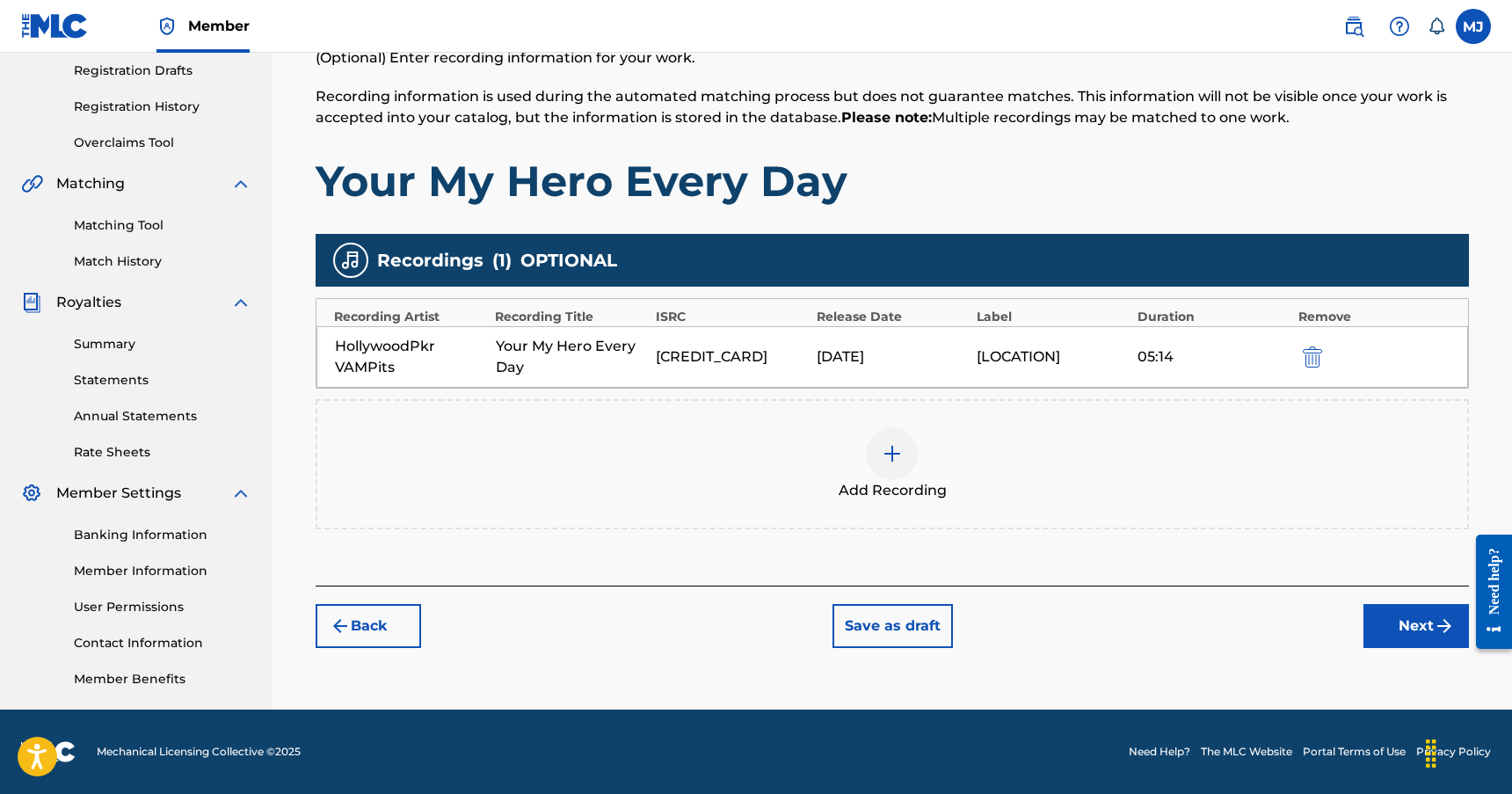 drag, startPoint x: 1387, startPoint y: 621, endPoint x: 1386, endPoint y: 610, distance: 11.045361 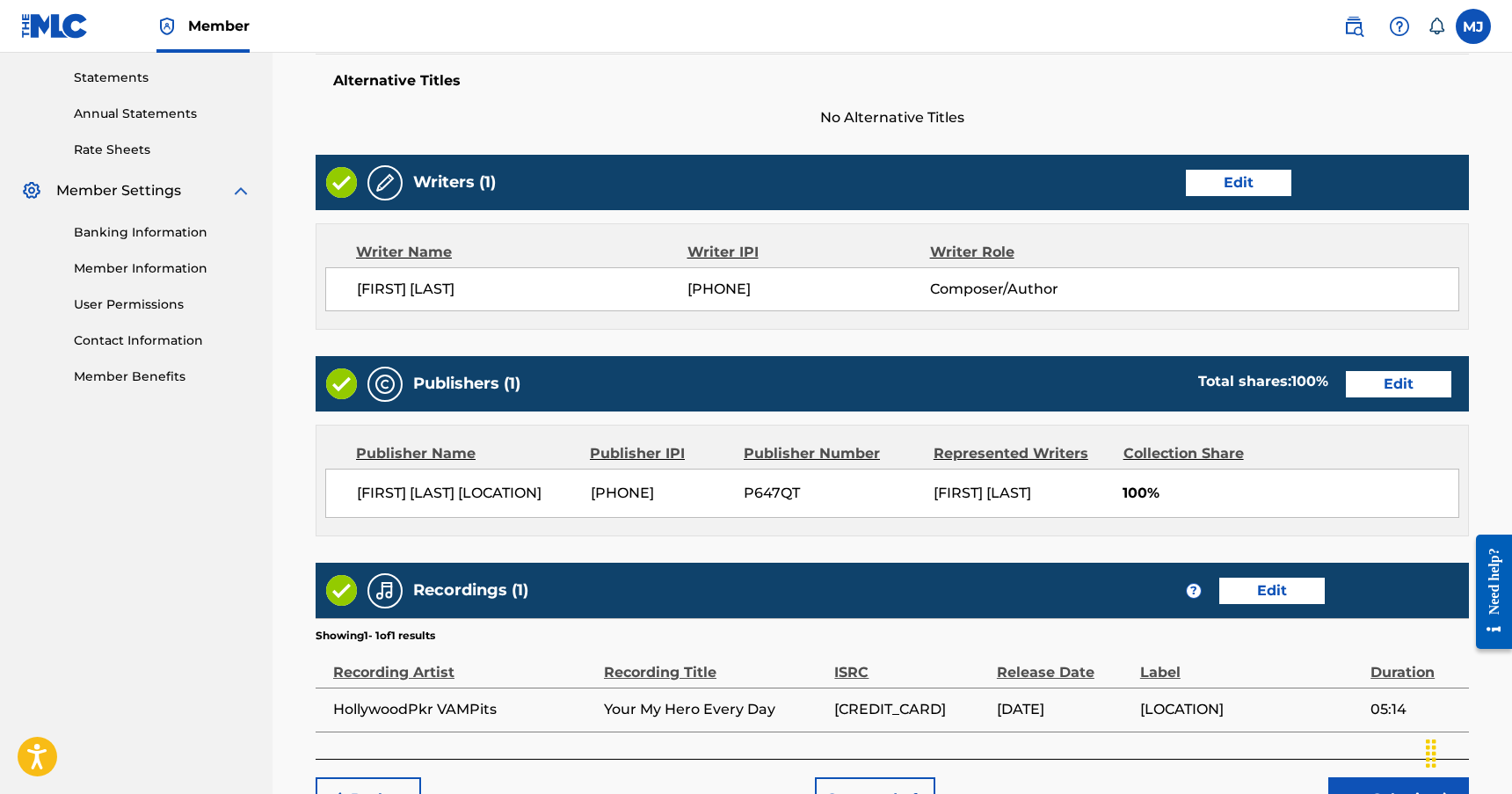 scroll, scrollTop: 728, scrollLeft: 0, axis: vertical 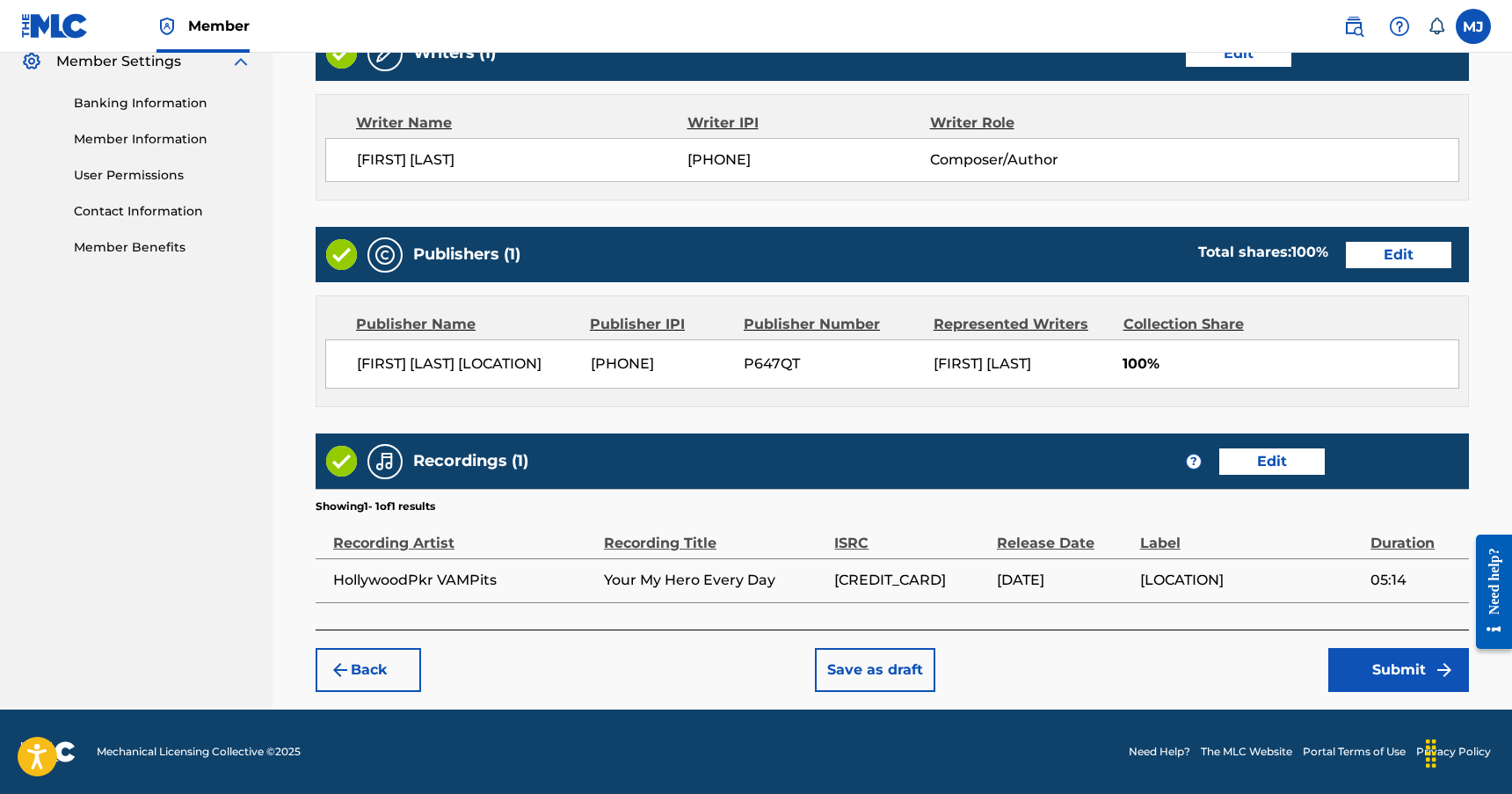 click on "Submit" at bounding box center (1399, 670) 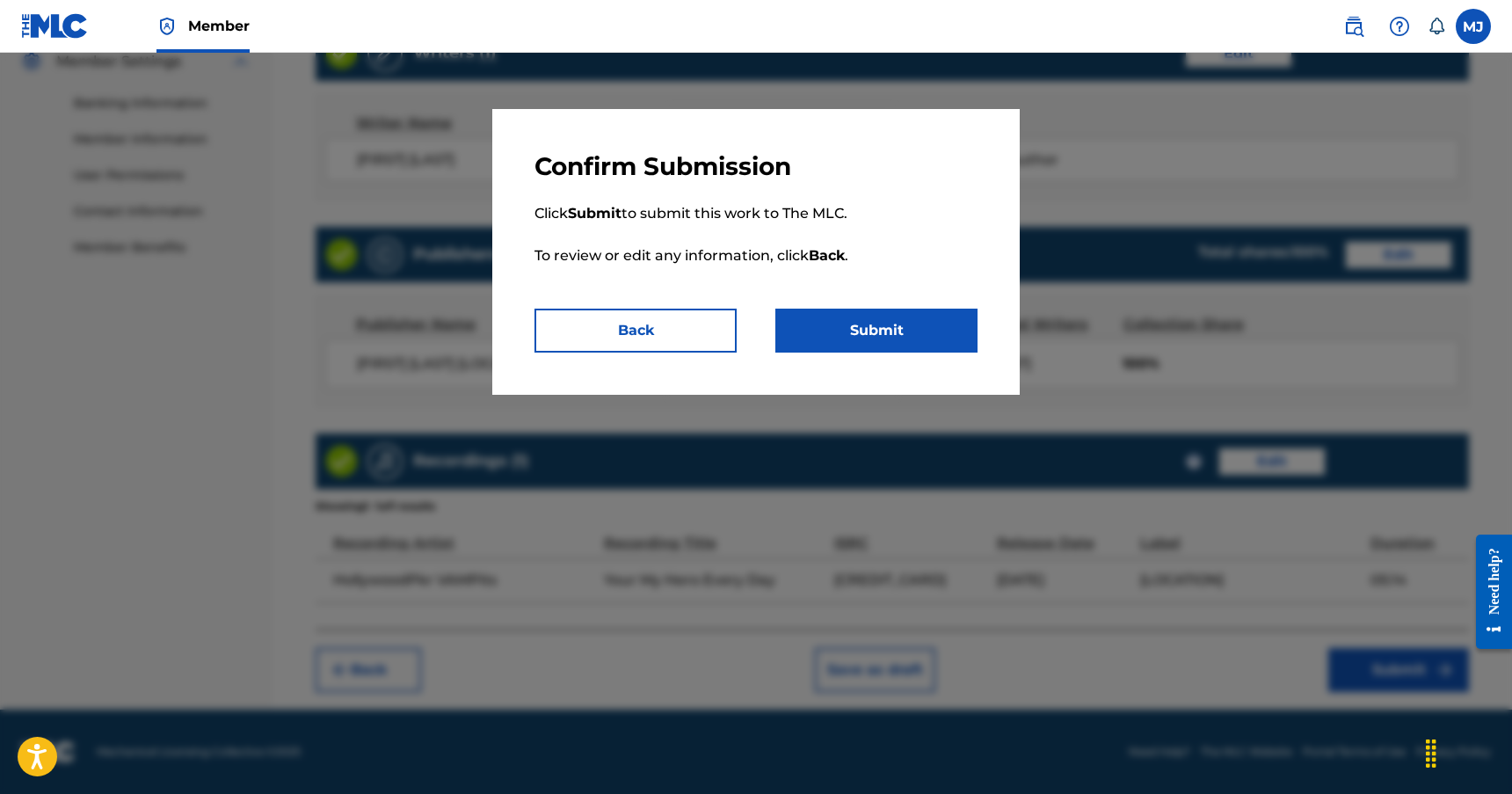 click on "Submit" at bounding box center [876, 331] 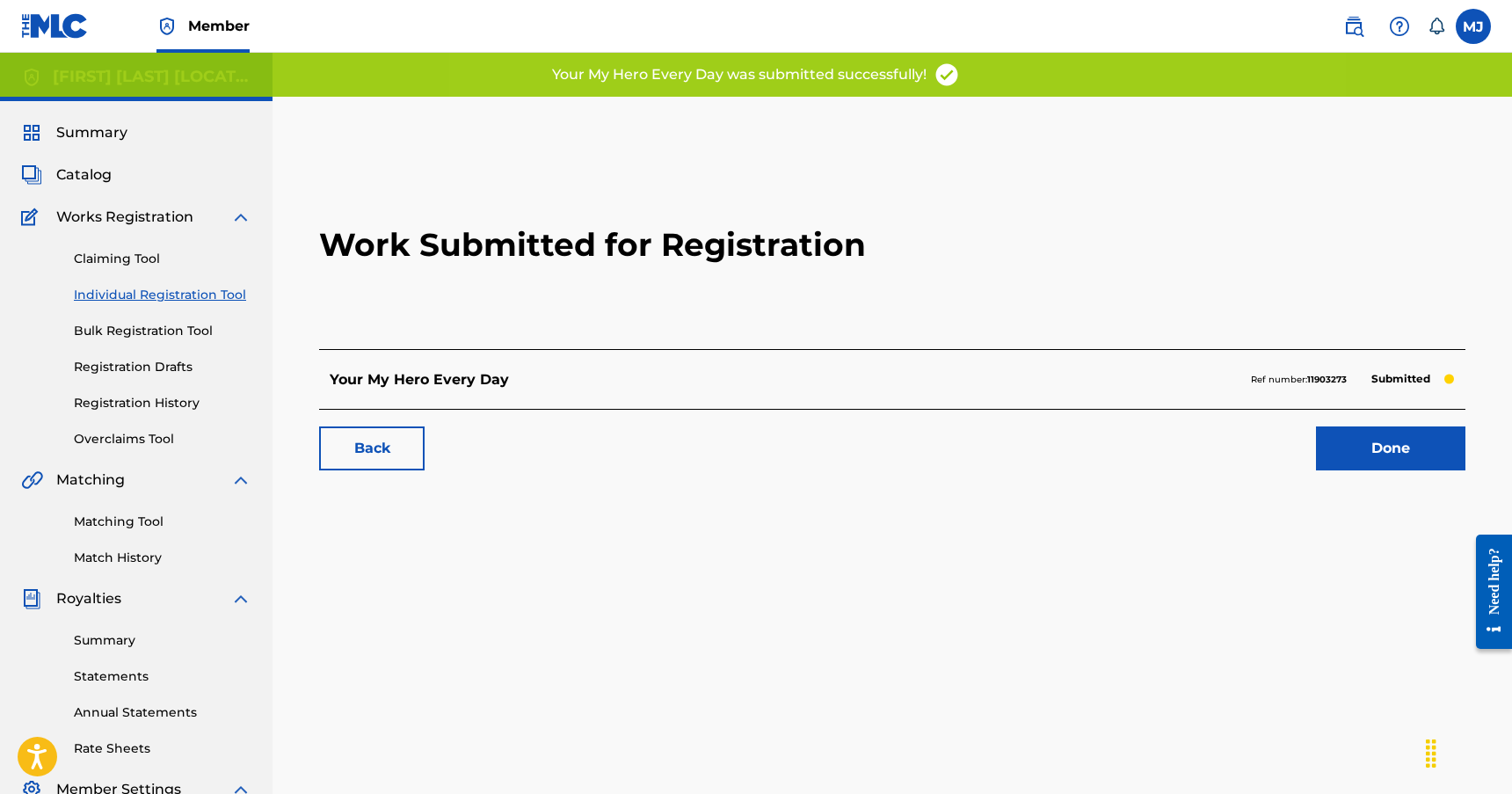 click on "Summary" at bounding box center [91, 133] 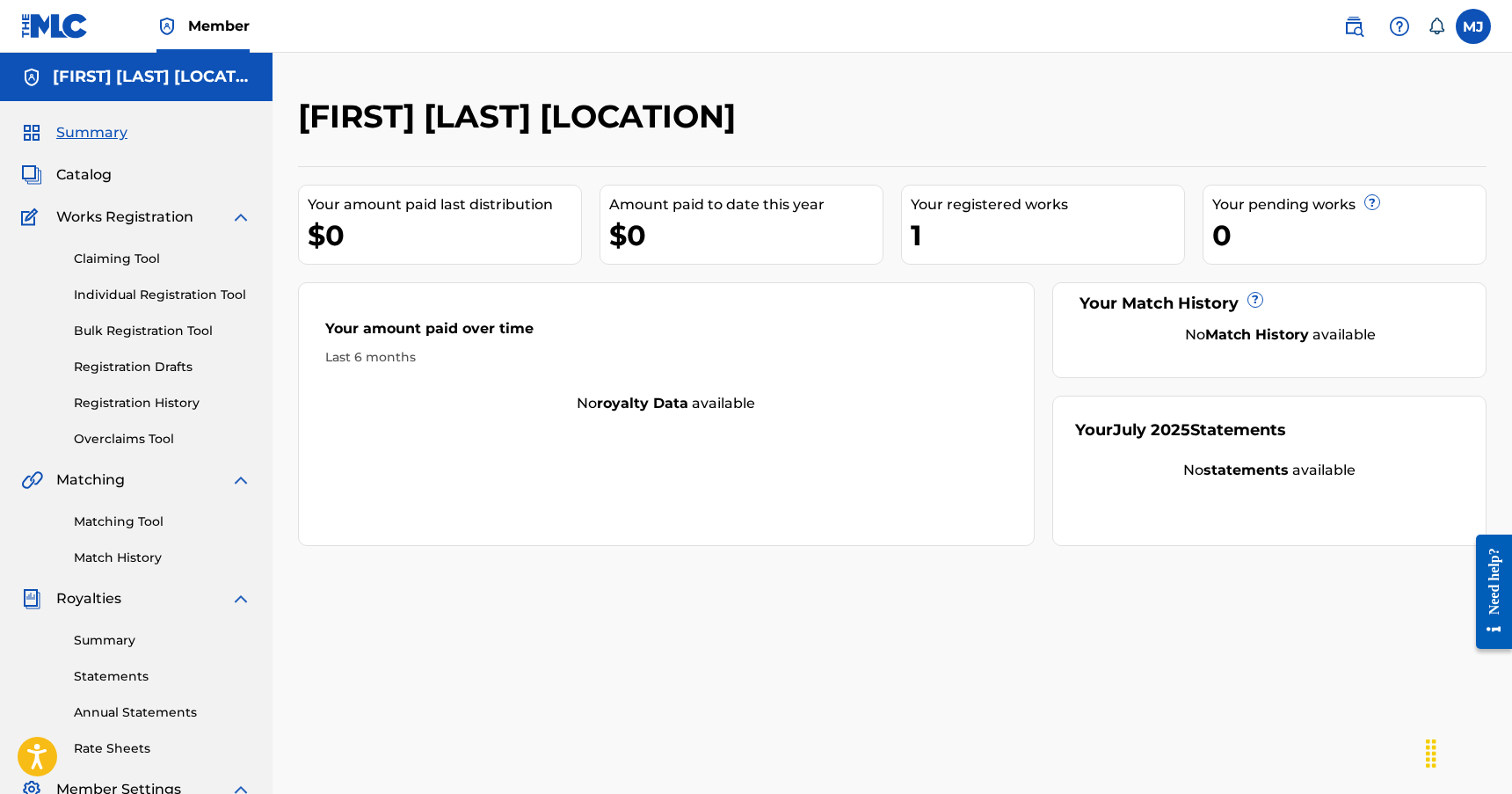 click on "Registration History" at bounding box center [163, 403] 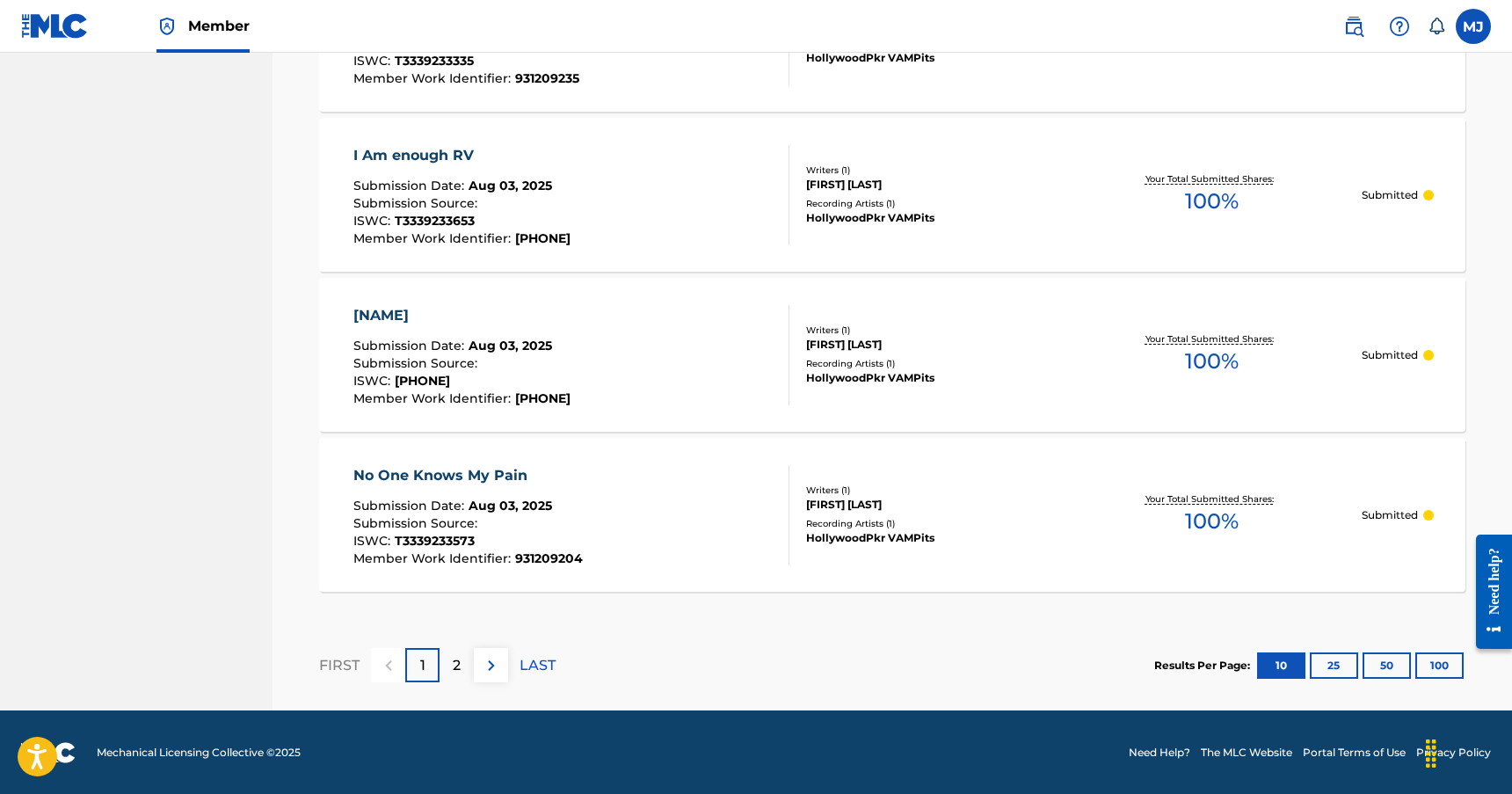 scroll, scrollTop: 1613, scrollLeft: 0, axis: vertical 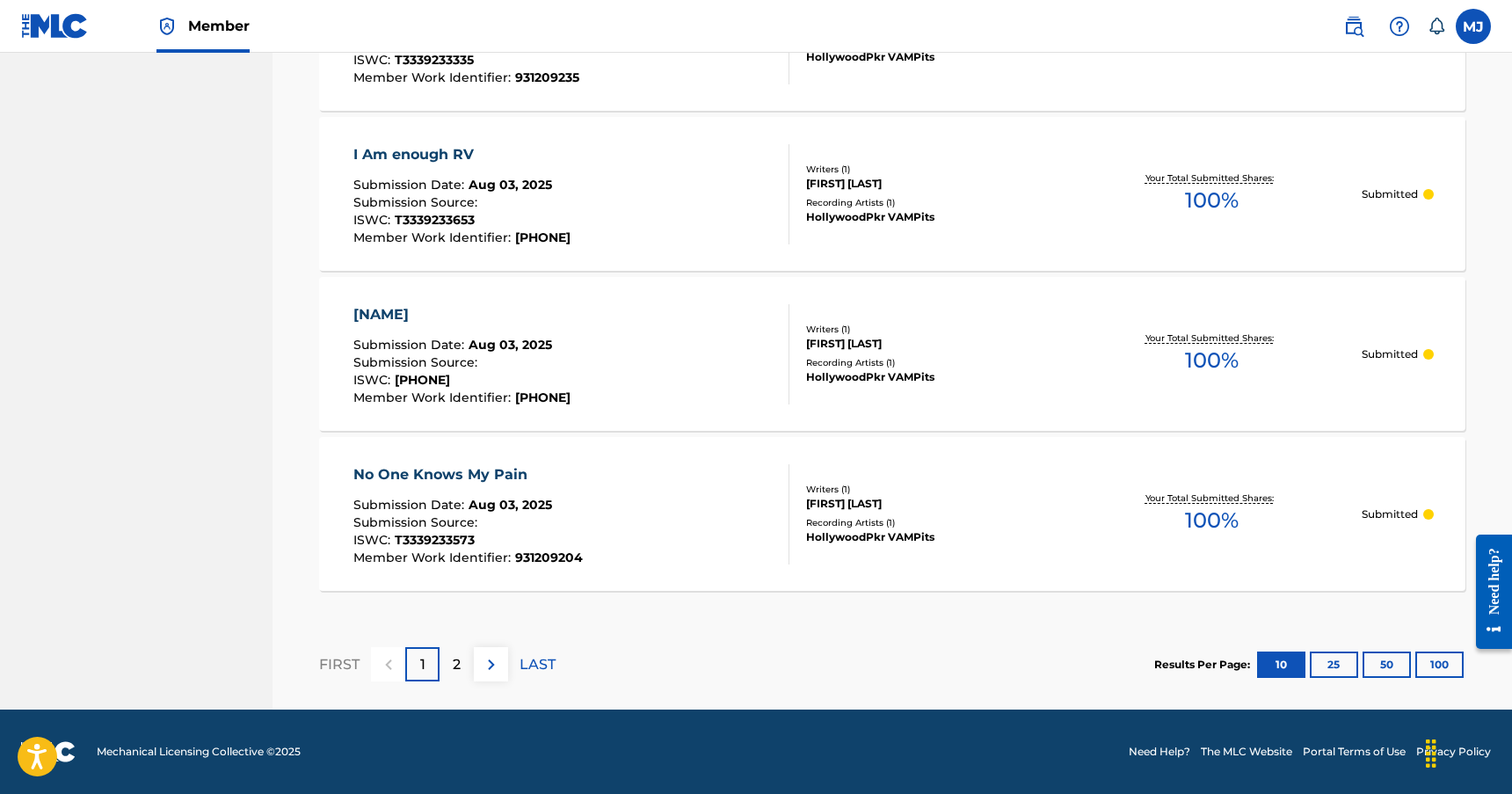 click on "50" at bounding box center [1386, 665] 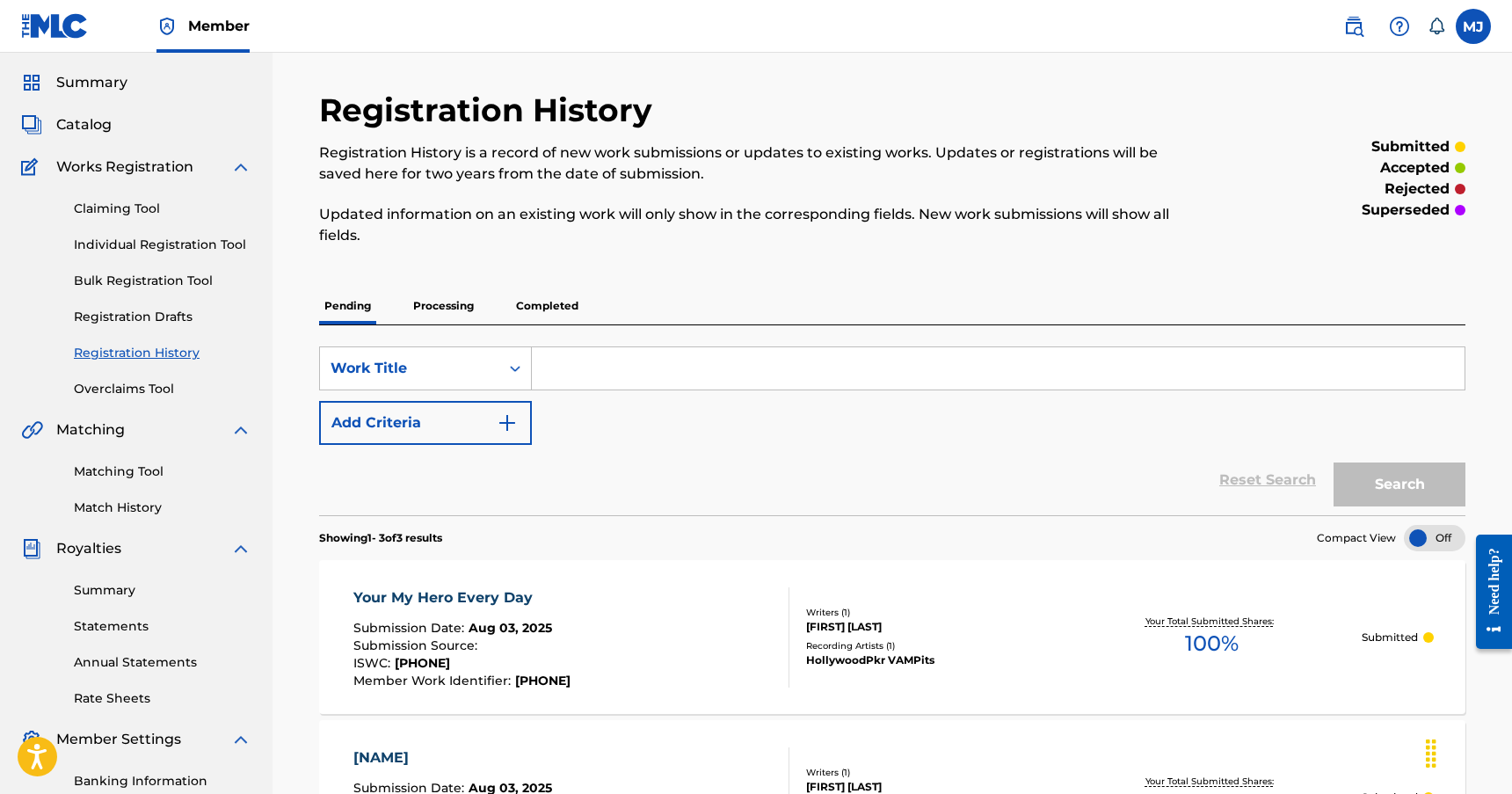 scroll, scrollTop: 0, scrollLeft: 0, axis: both 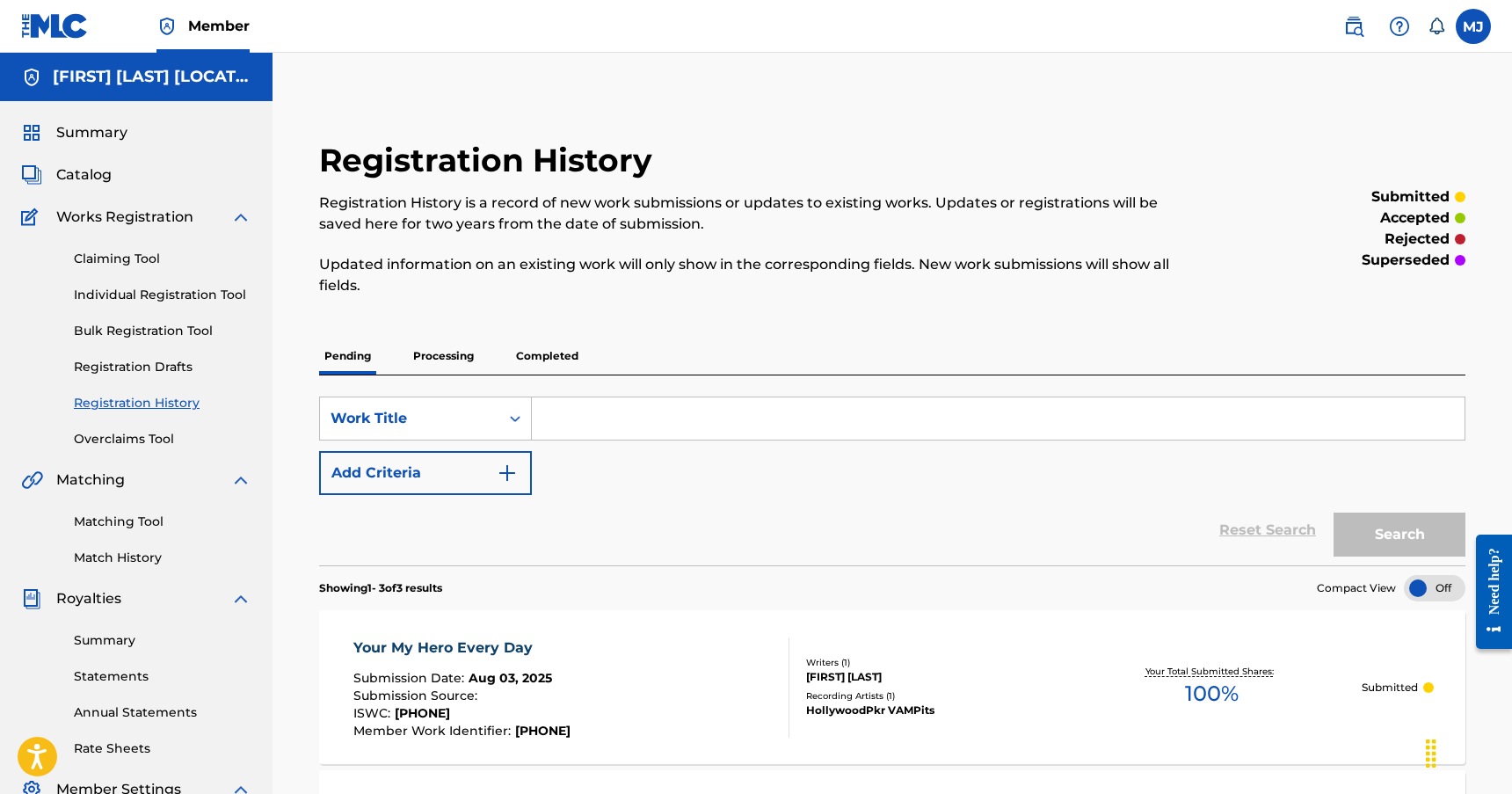 click on "Catalog" at bounding box center (84, 175) 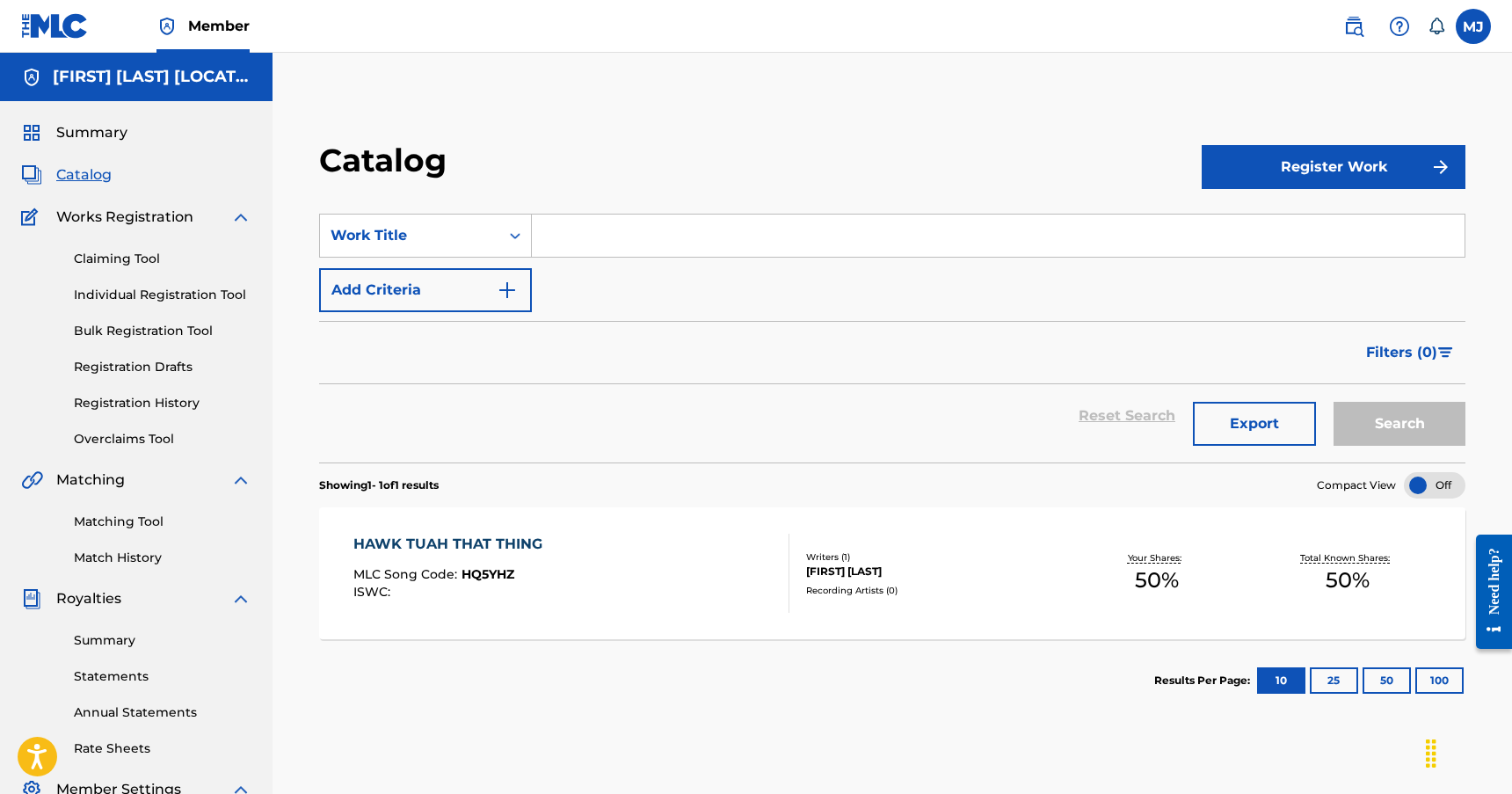 click on "Register Work" at bounding box center [1334, 167] 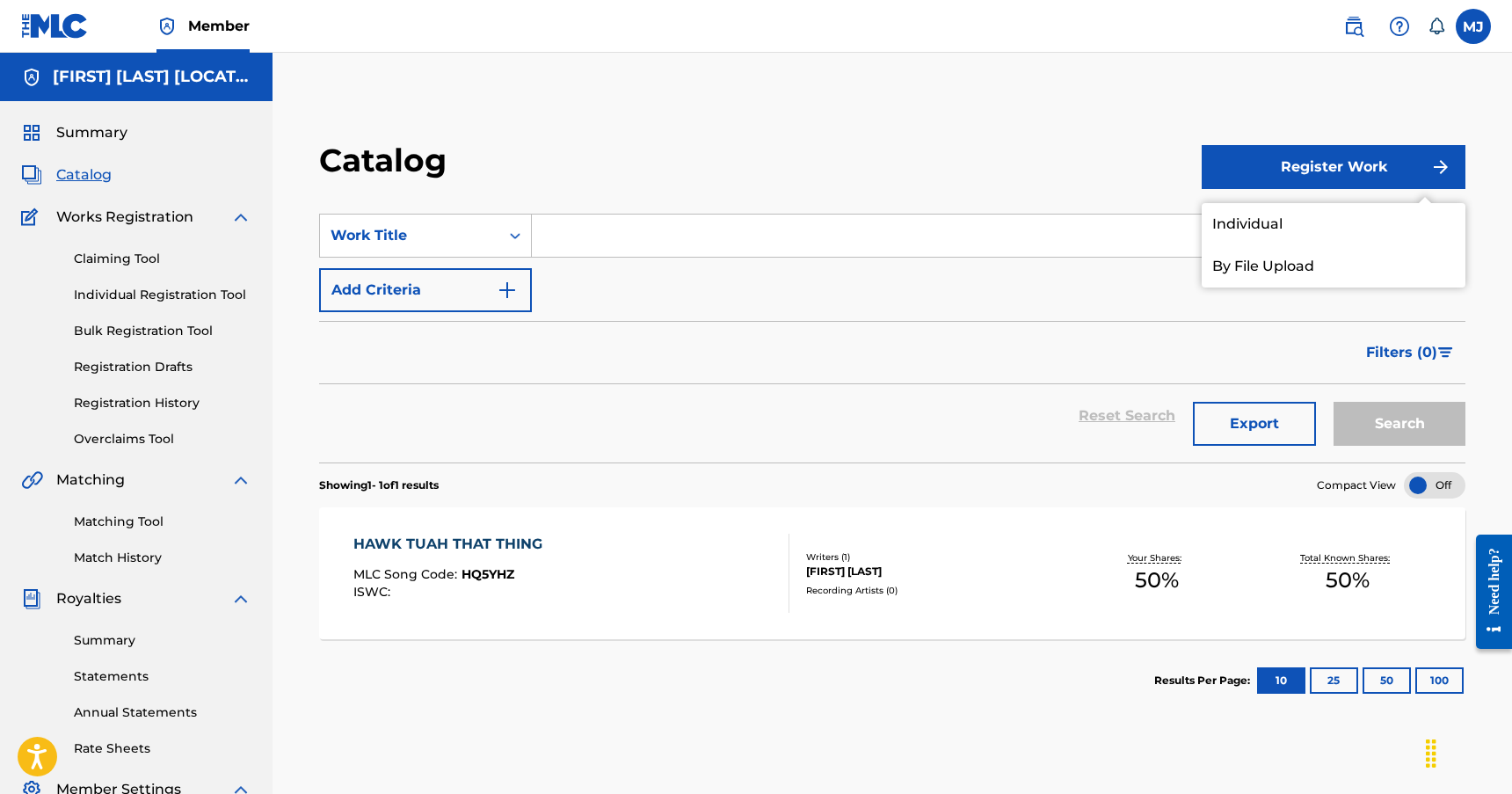 click on "Individual" at bounding box center (1334, 224) 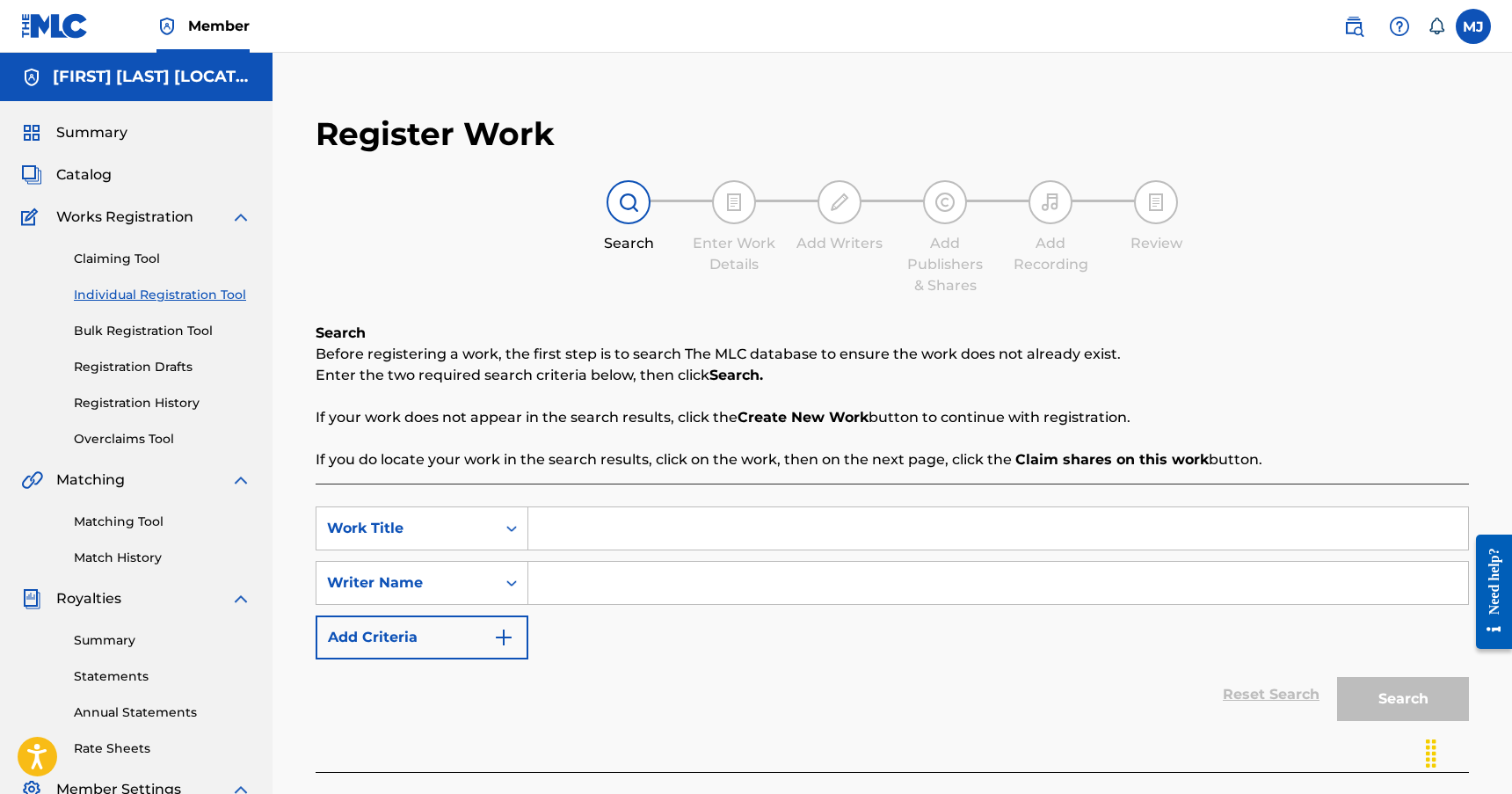 click at bounding box center [998, 528] 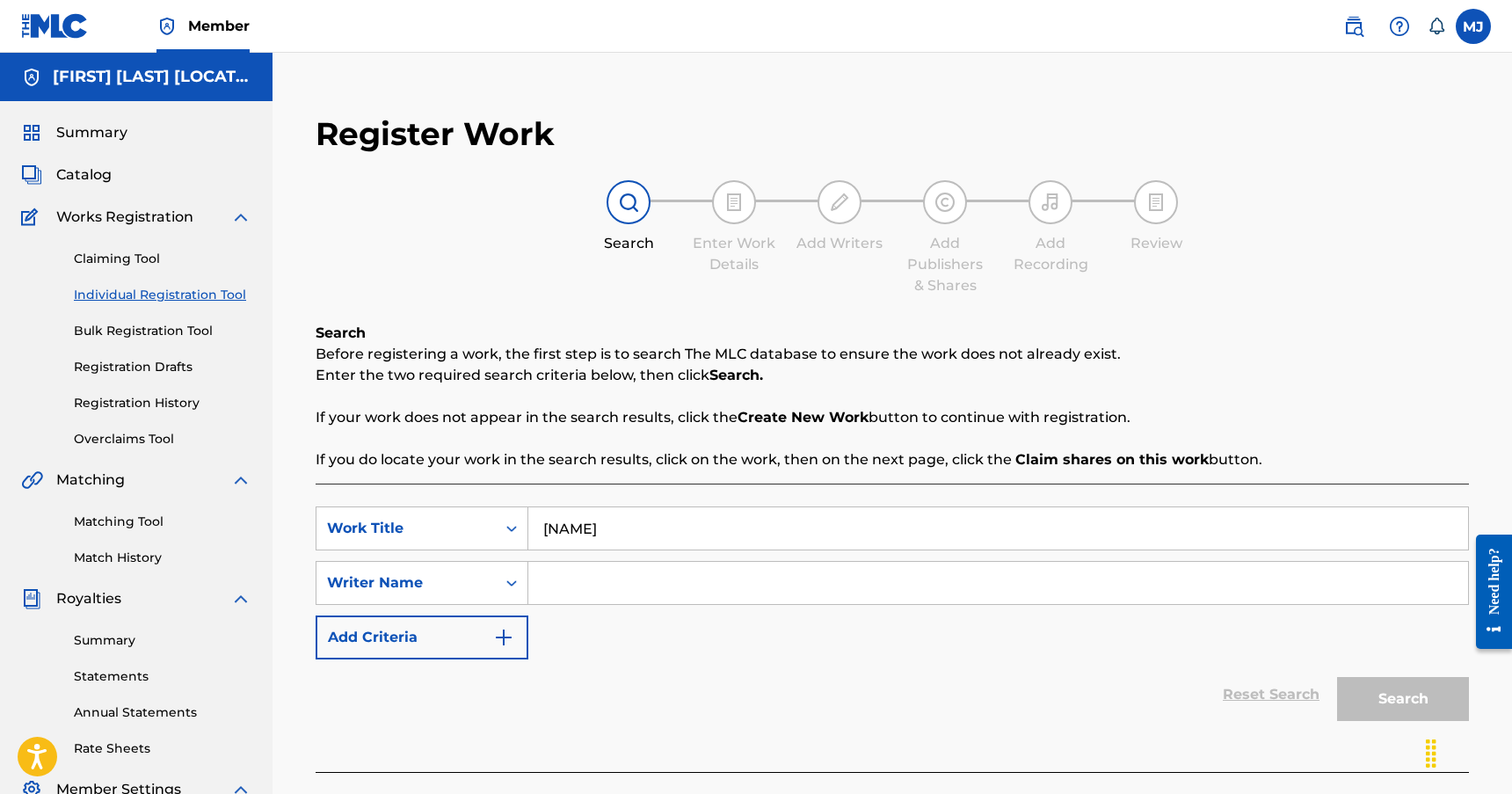 type on "[NAME]" 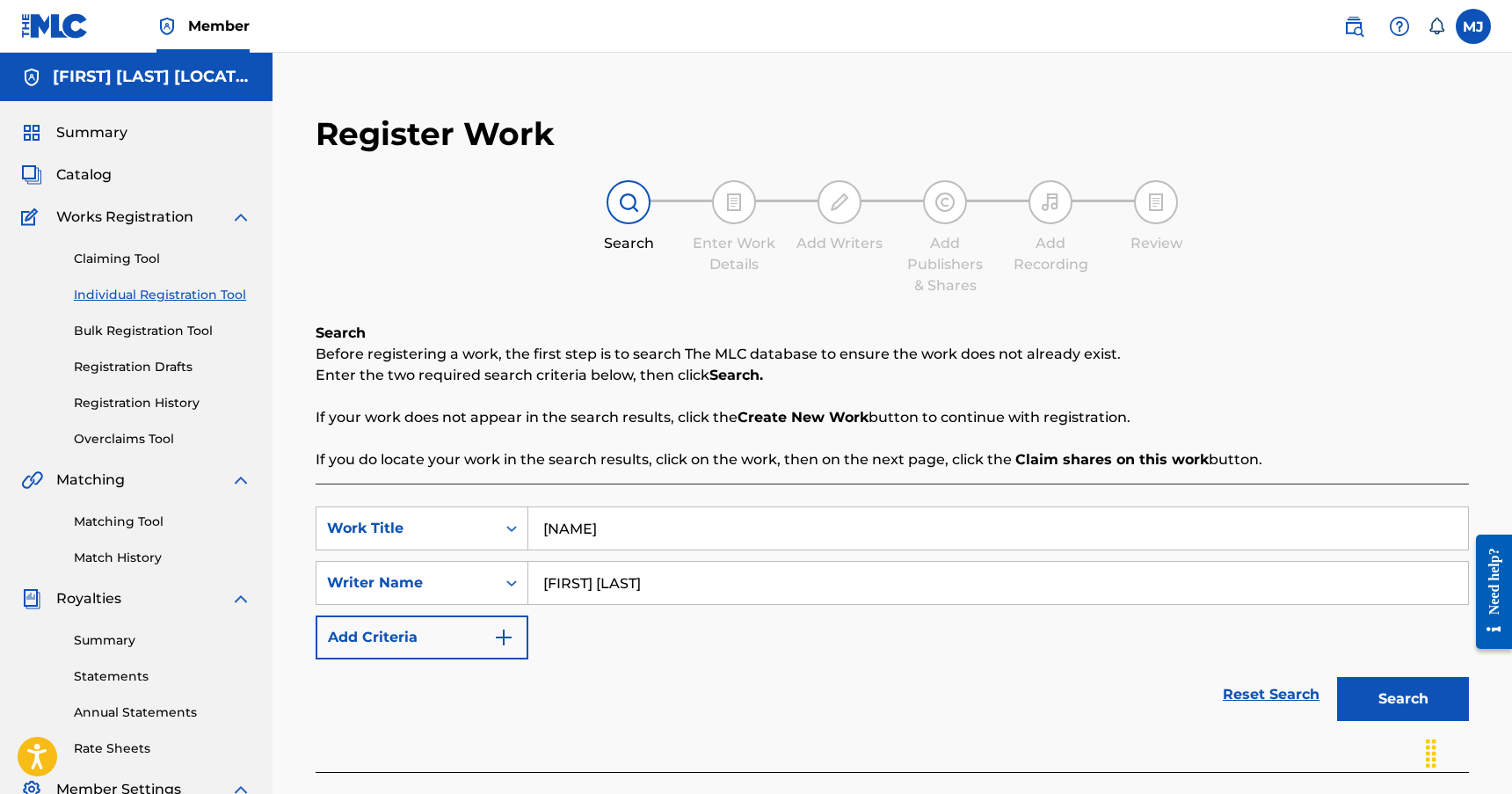 type on "[FIRST] [LAST]" 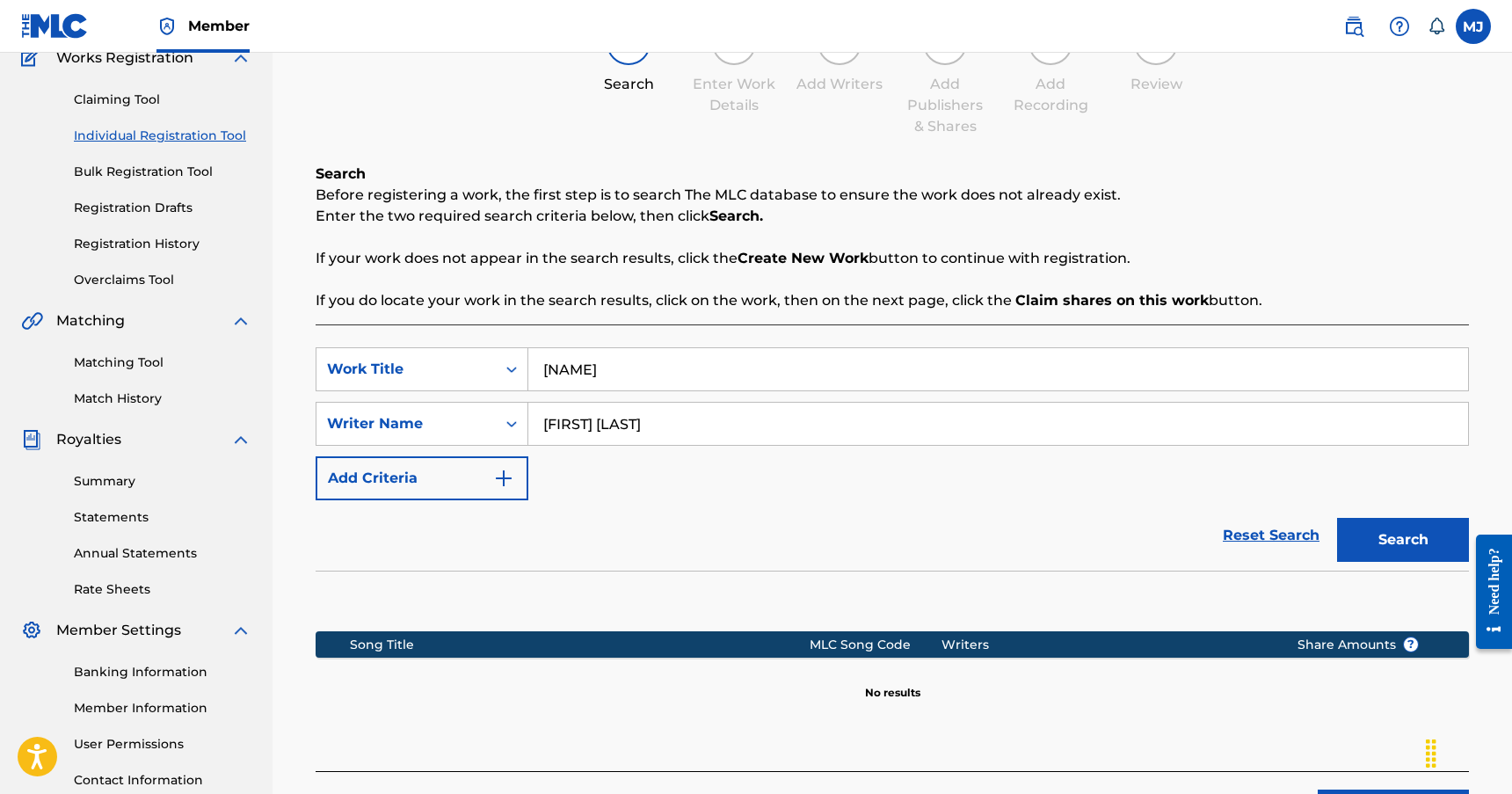scroll, scrollTop: 301, scrollLeft: 0, axis: vertical 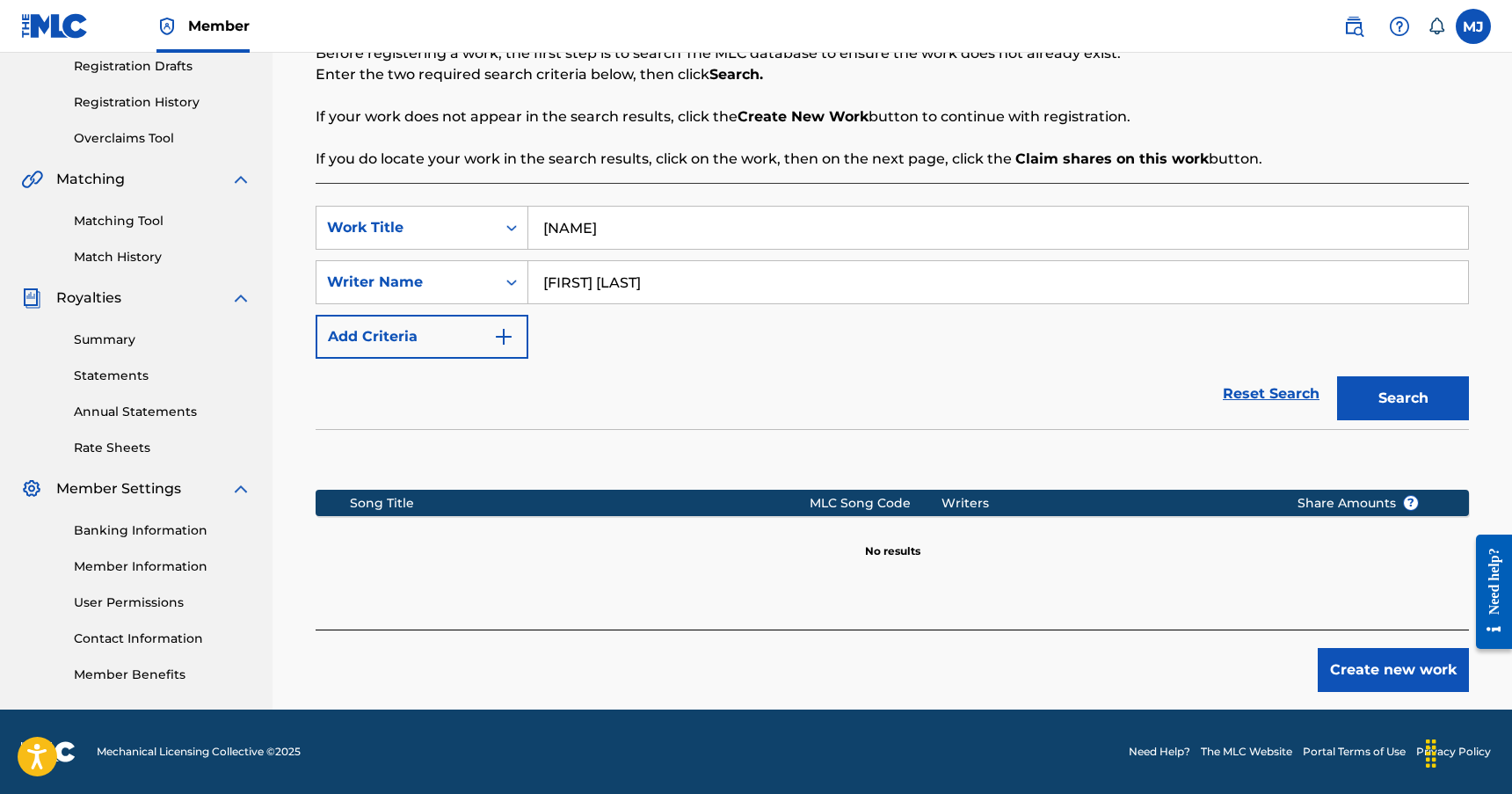 click on "Create new work" at bounding box center (1393, 670) 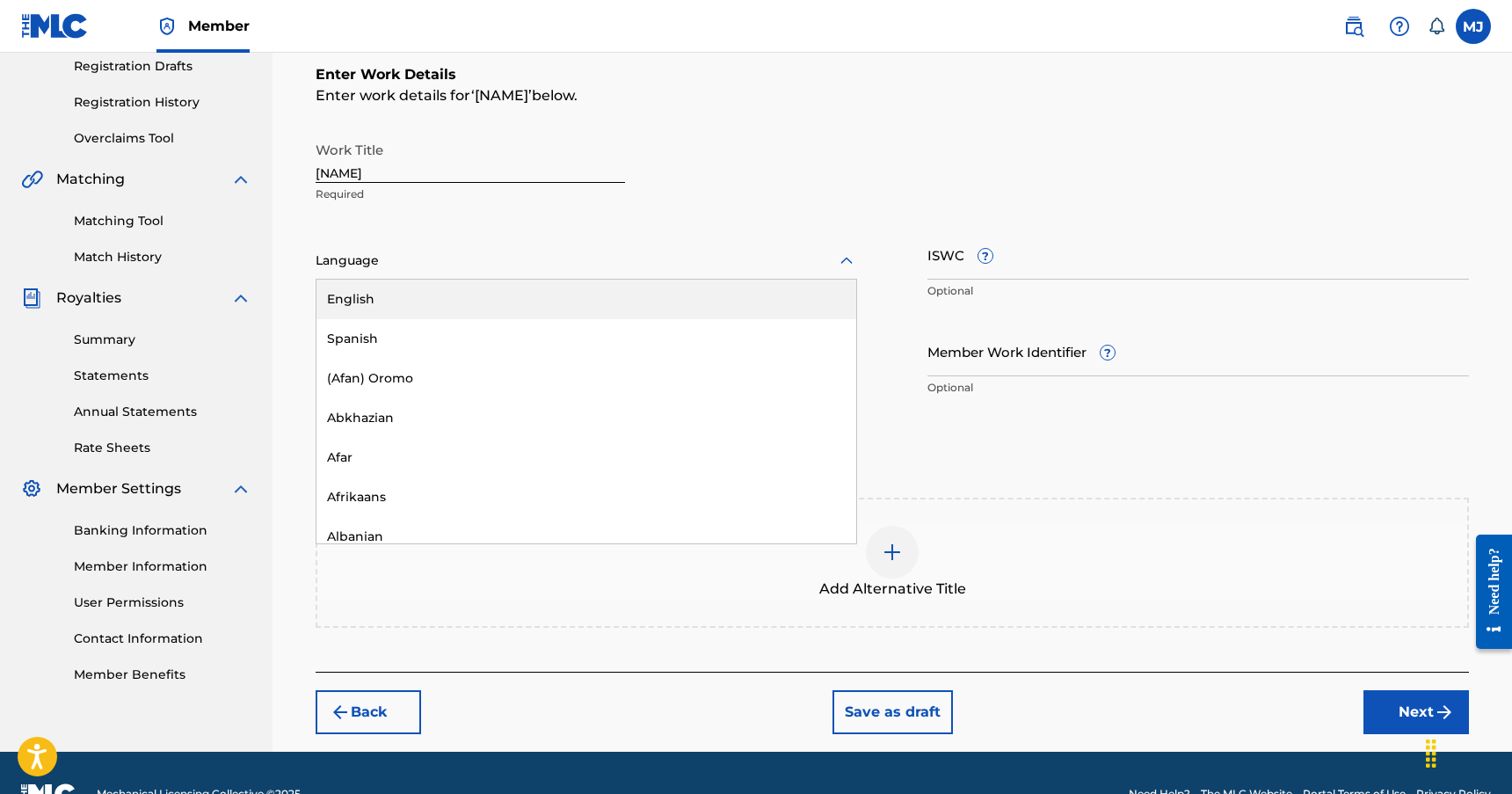 click at bounding box center (586, 260) 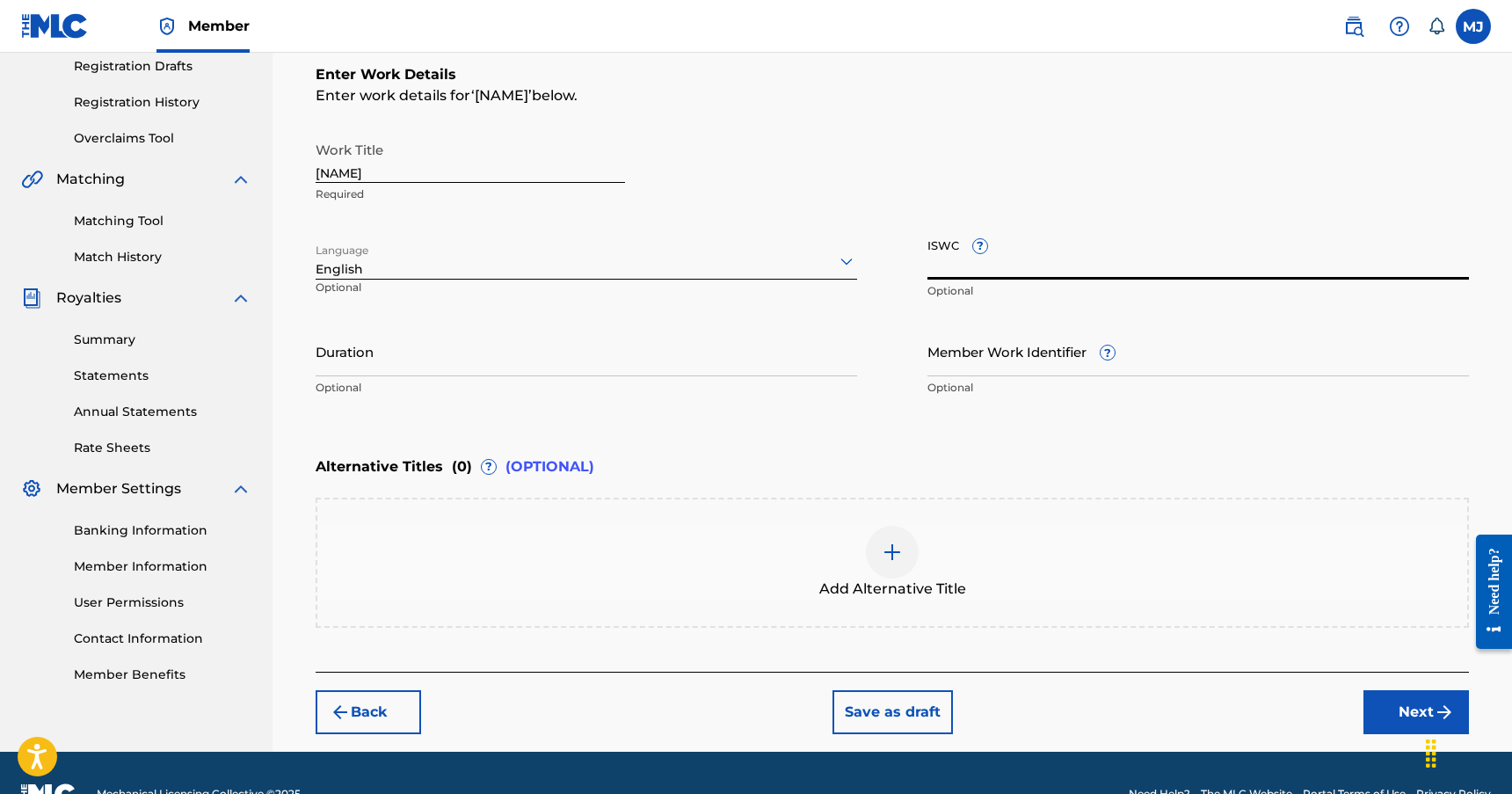 click on "ISWC   ?" at bounding box center [1198, 254] 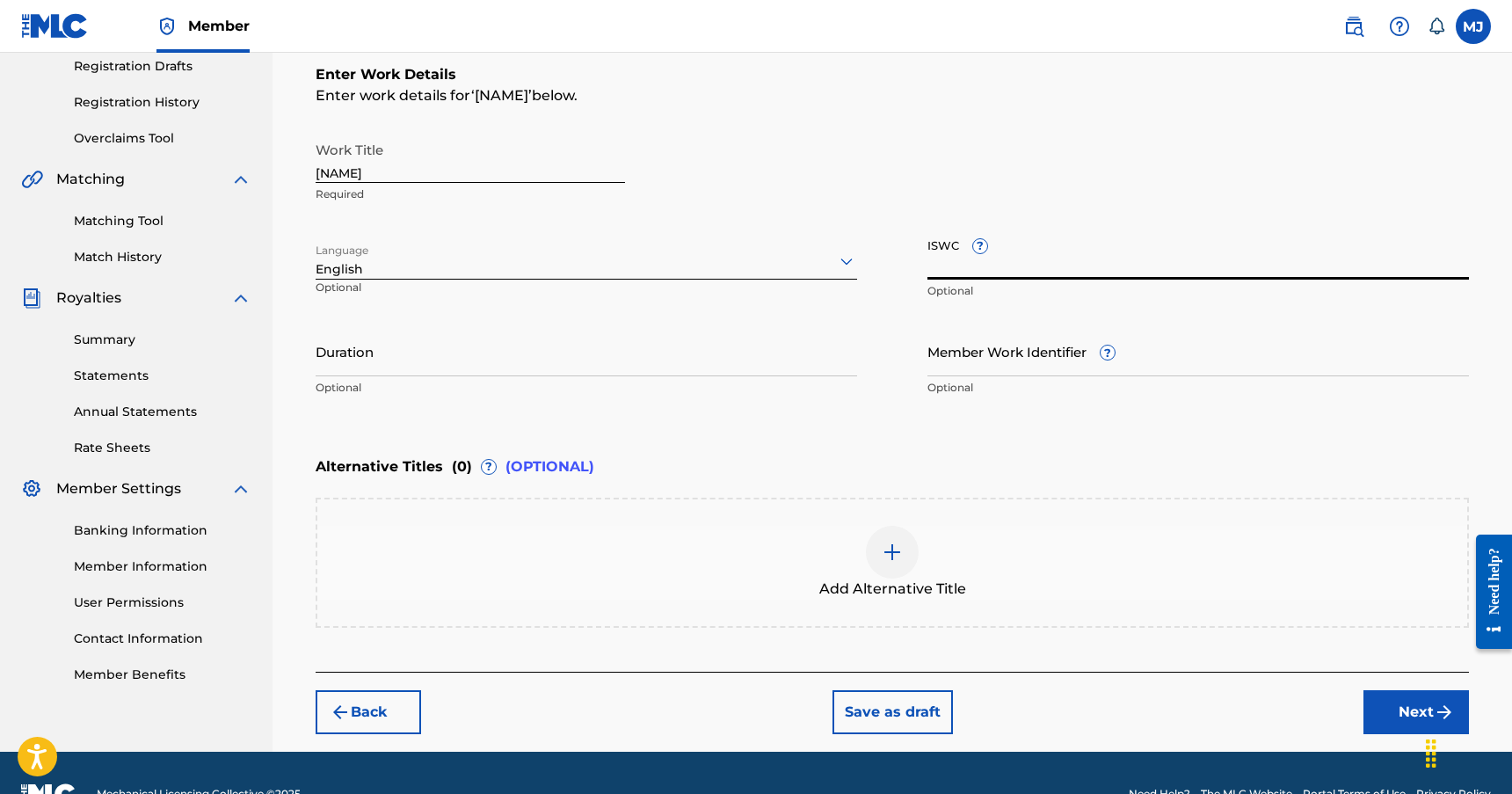 click on "ISWC   ?" at bounding box center (1198, 254) 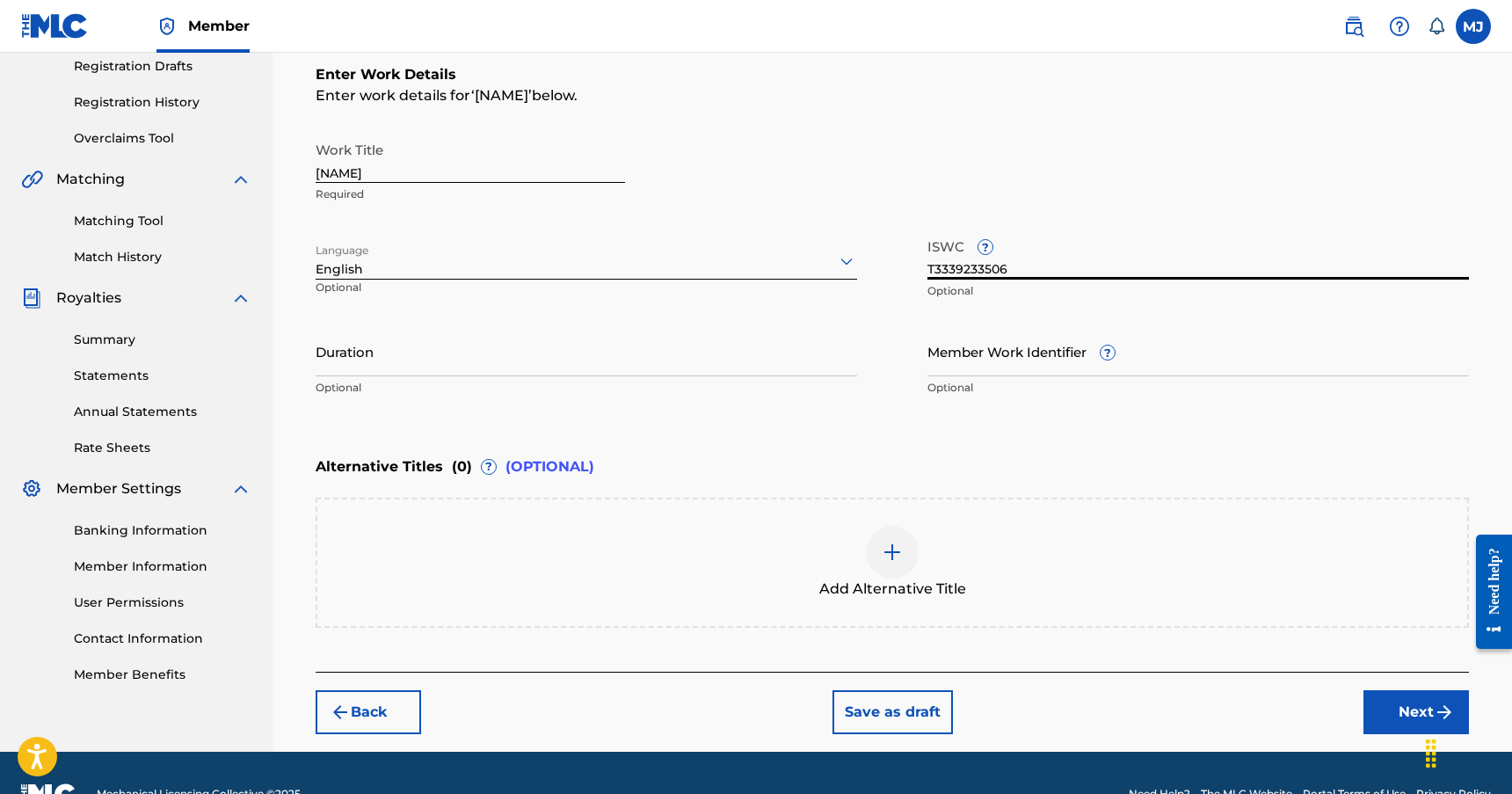 type on "T3339233506" 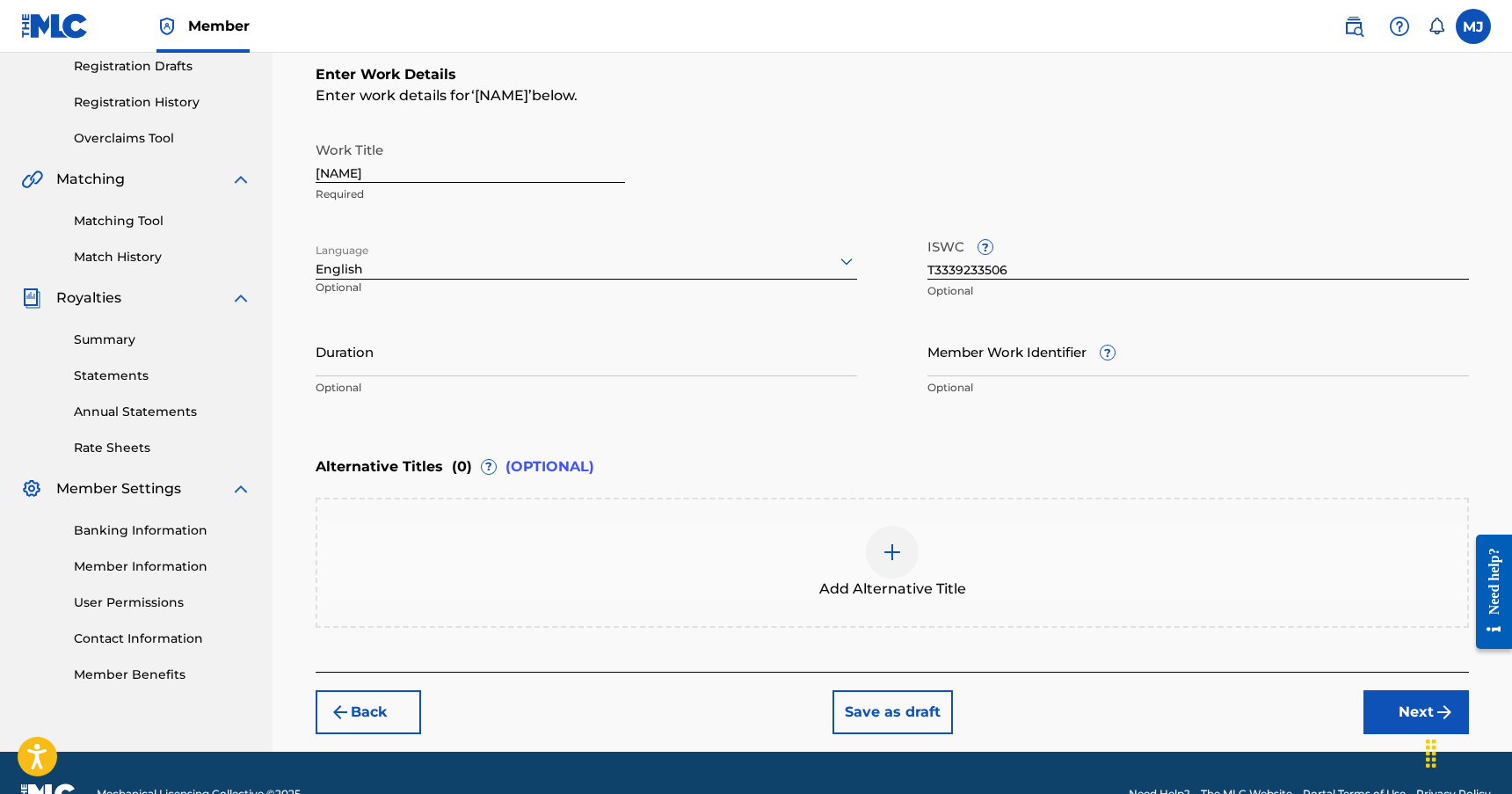 click on "Work Title I AM ENOUGH Required" at bounding box center (892, 172) 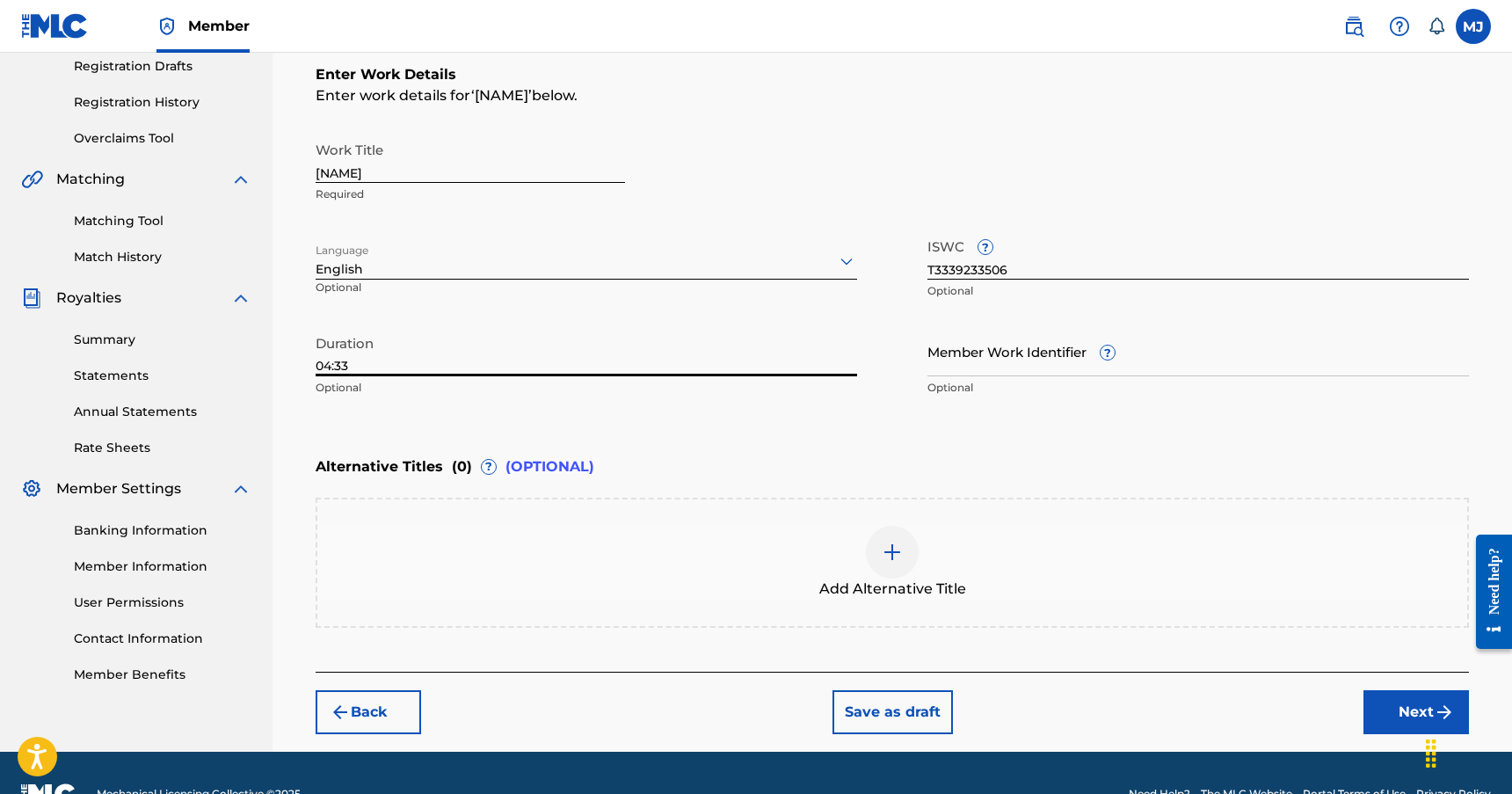 type on "04:33" 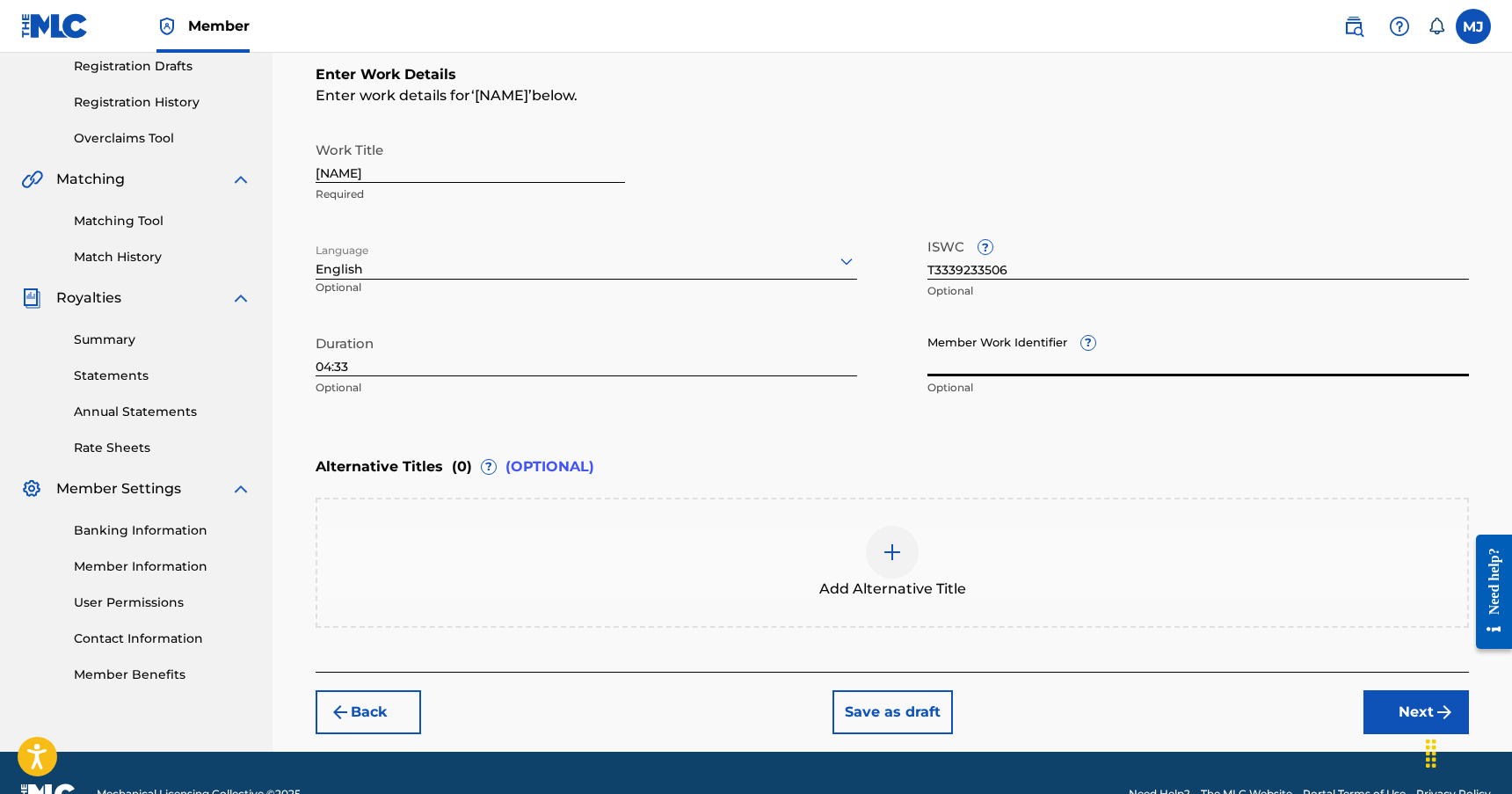 click on "Member Work Identifier   ?" at bounding box center (1198, 351) 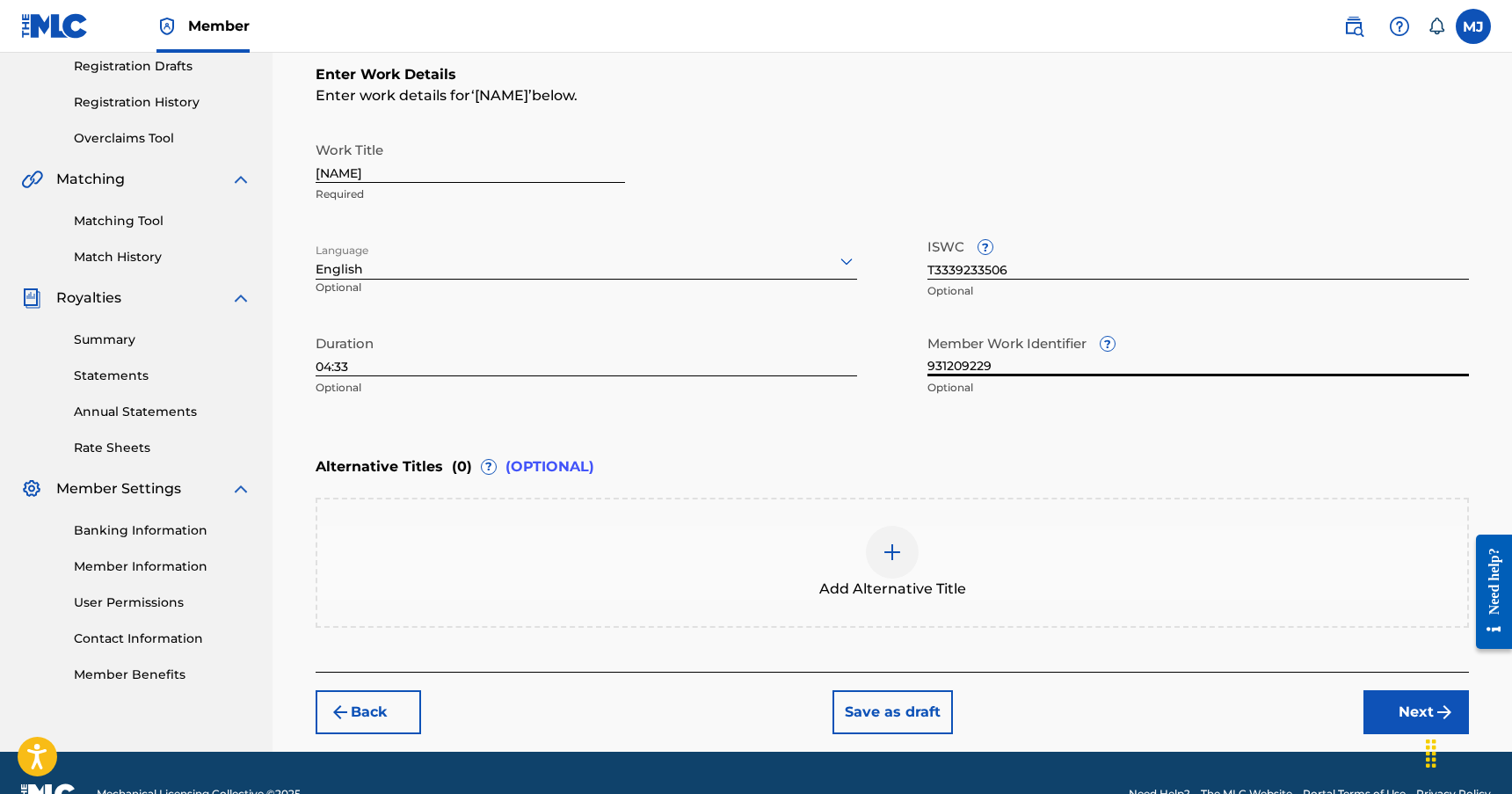 type on "931209229" 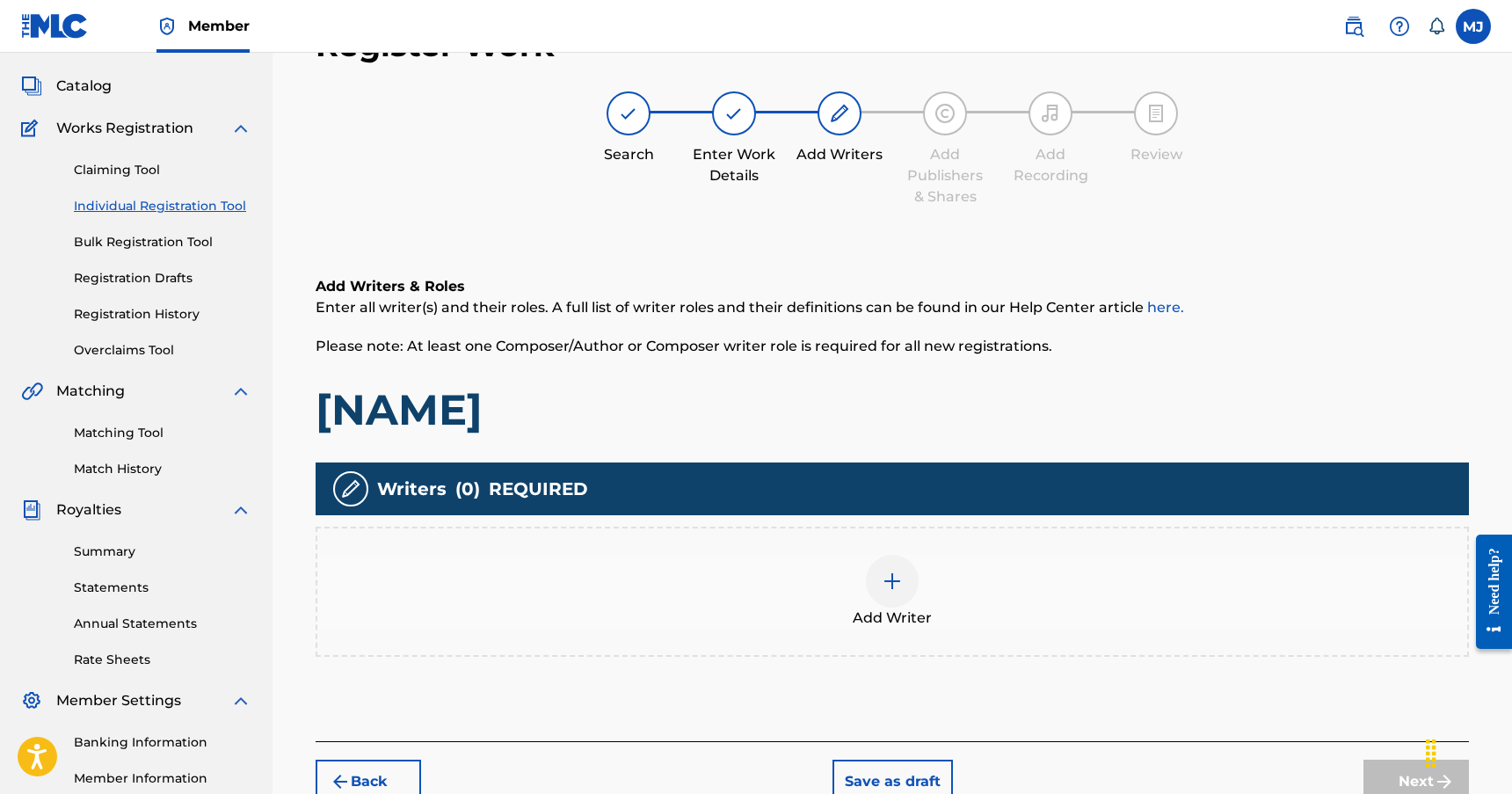 scroll, scrollTop: 79, scrollLeft: 0, axis: vertical 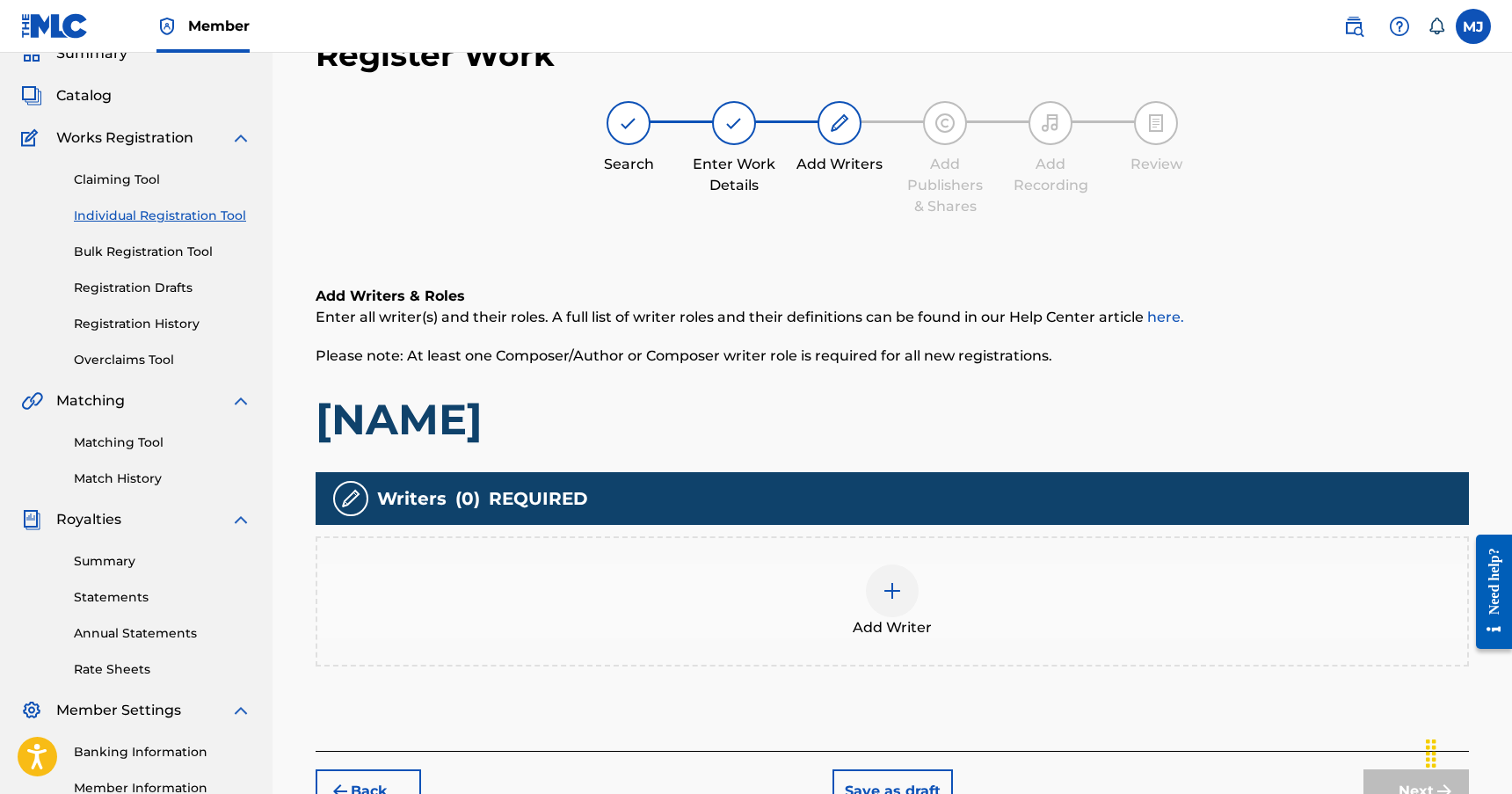 click at bounding box center [892, 591] 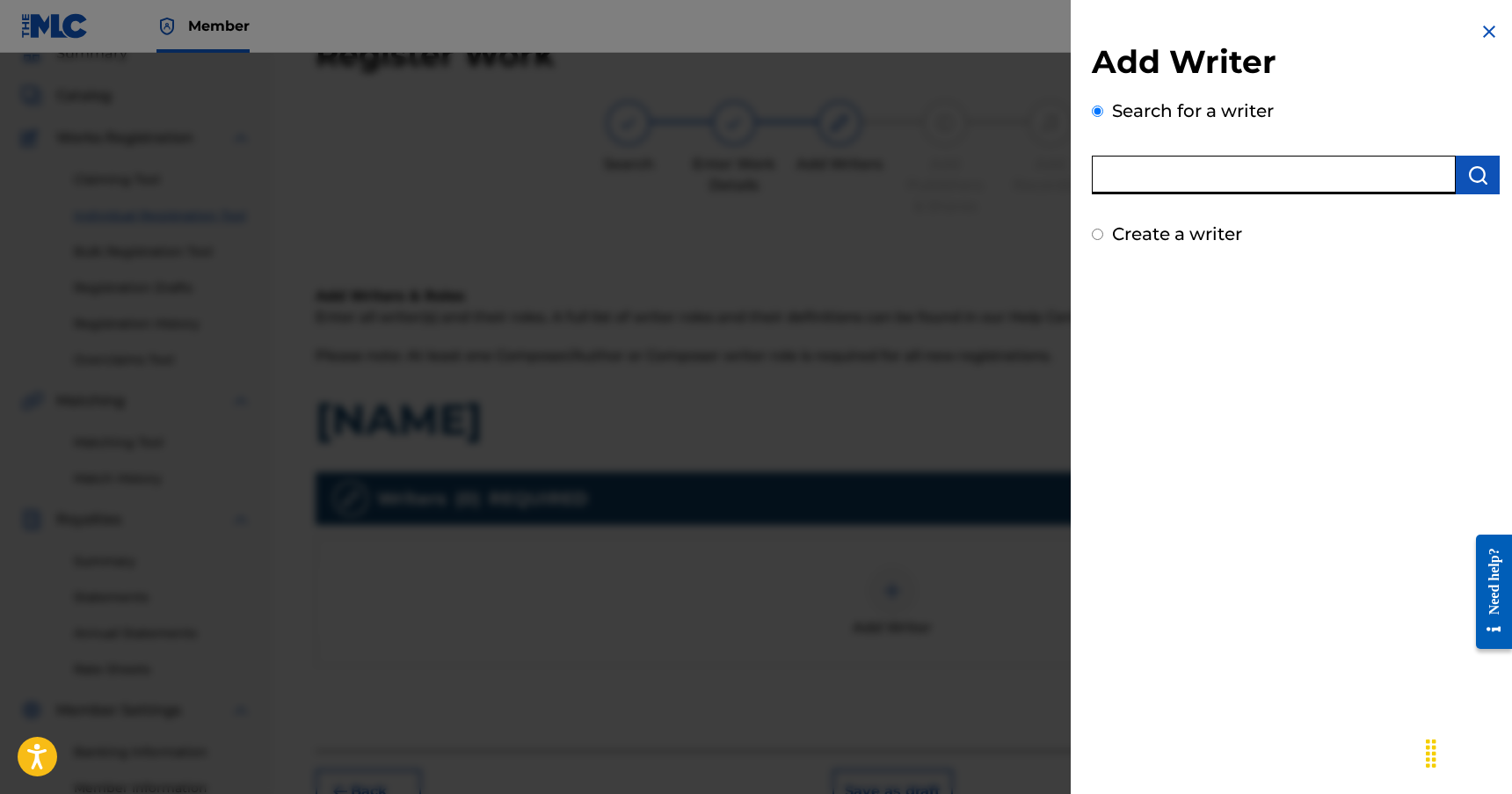 click at bounding box center [1274, 175] 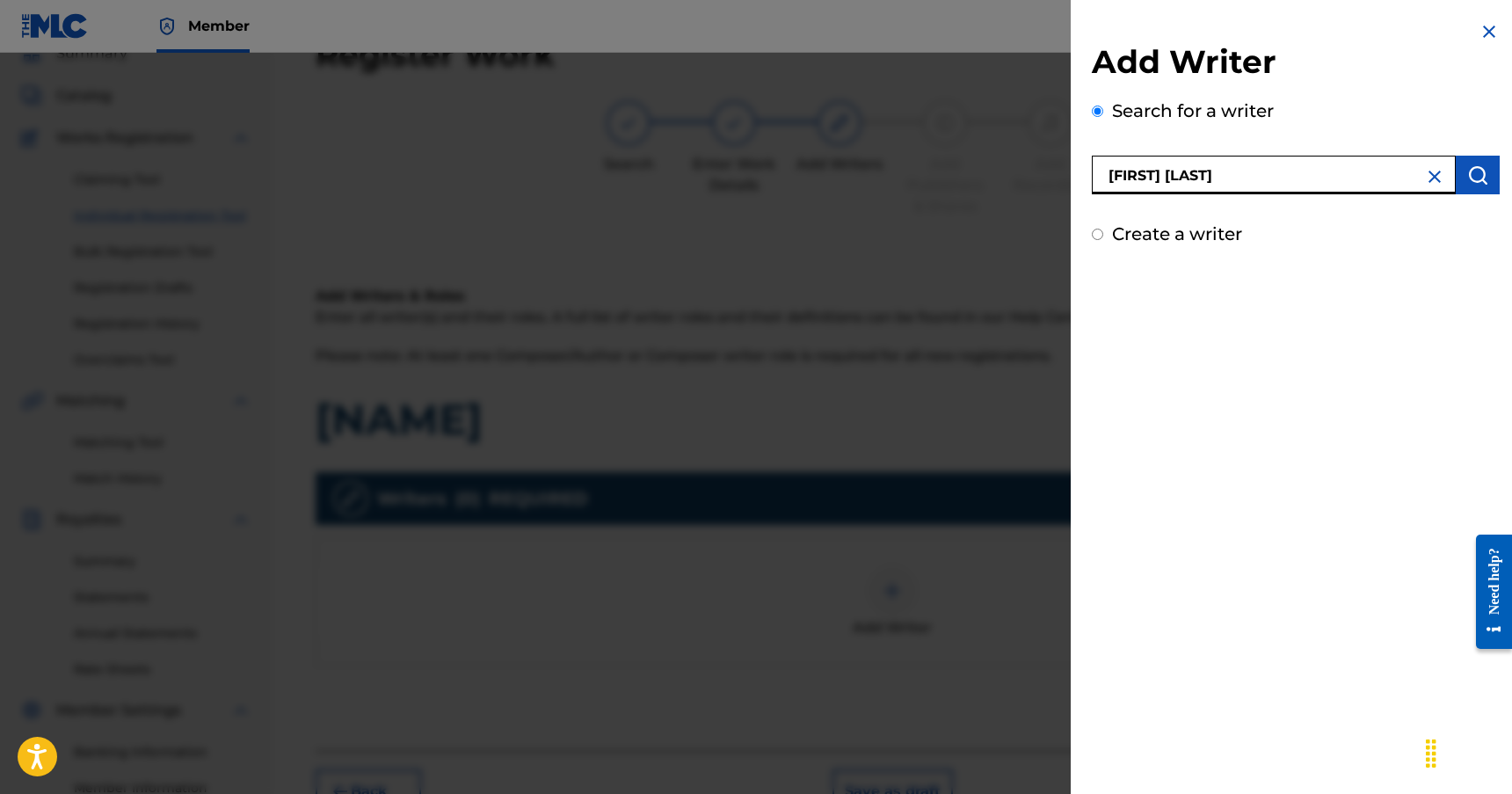 type on "[FIRST] [LAST]" 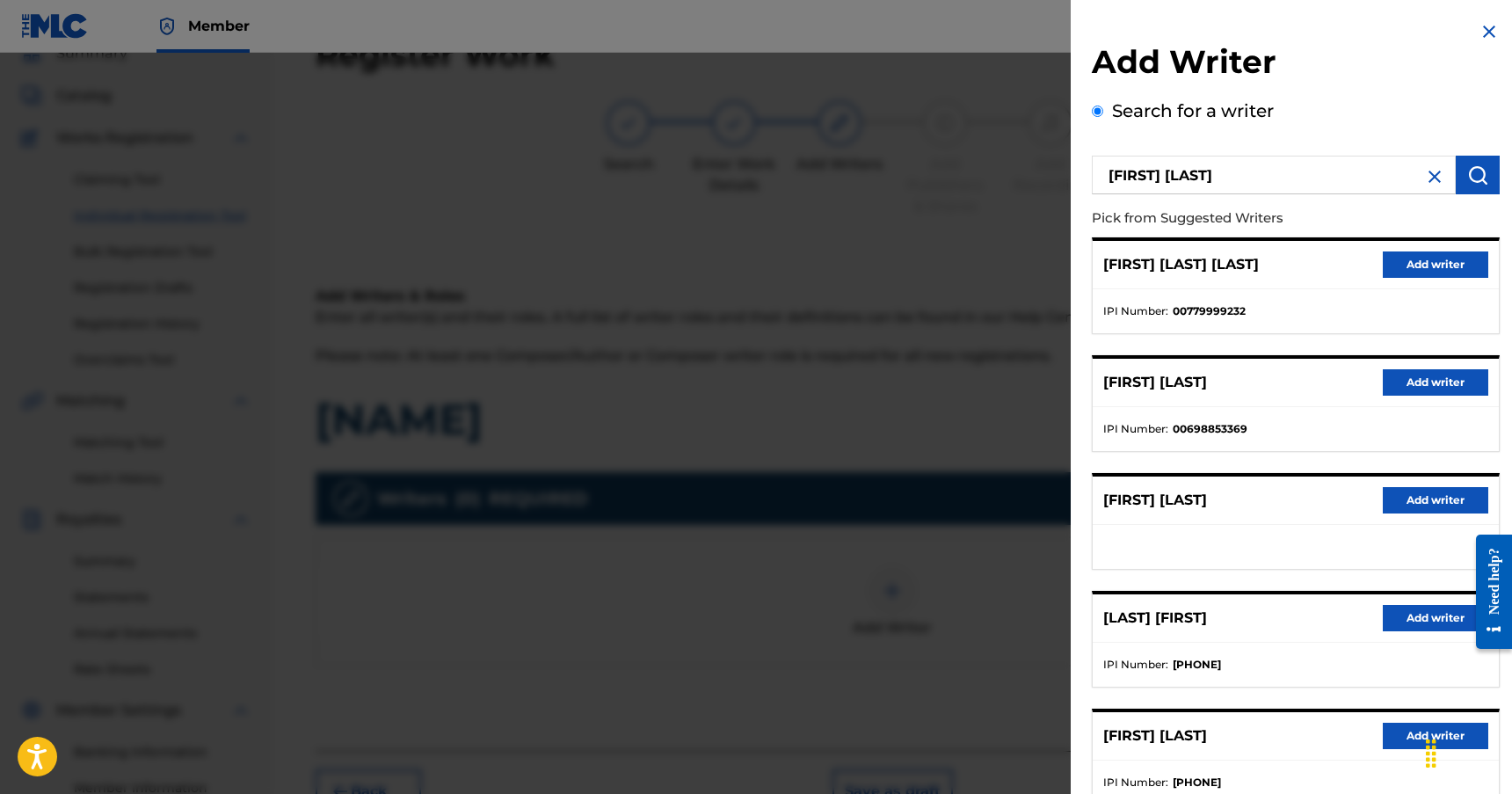 click on "Add writer" at bounding box center [1436, 736] 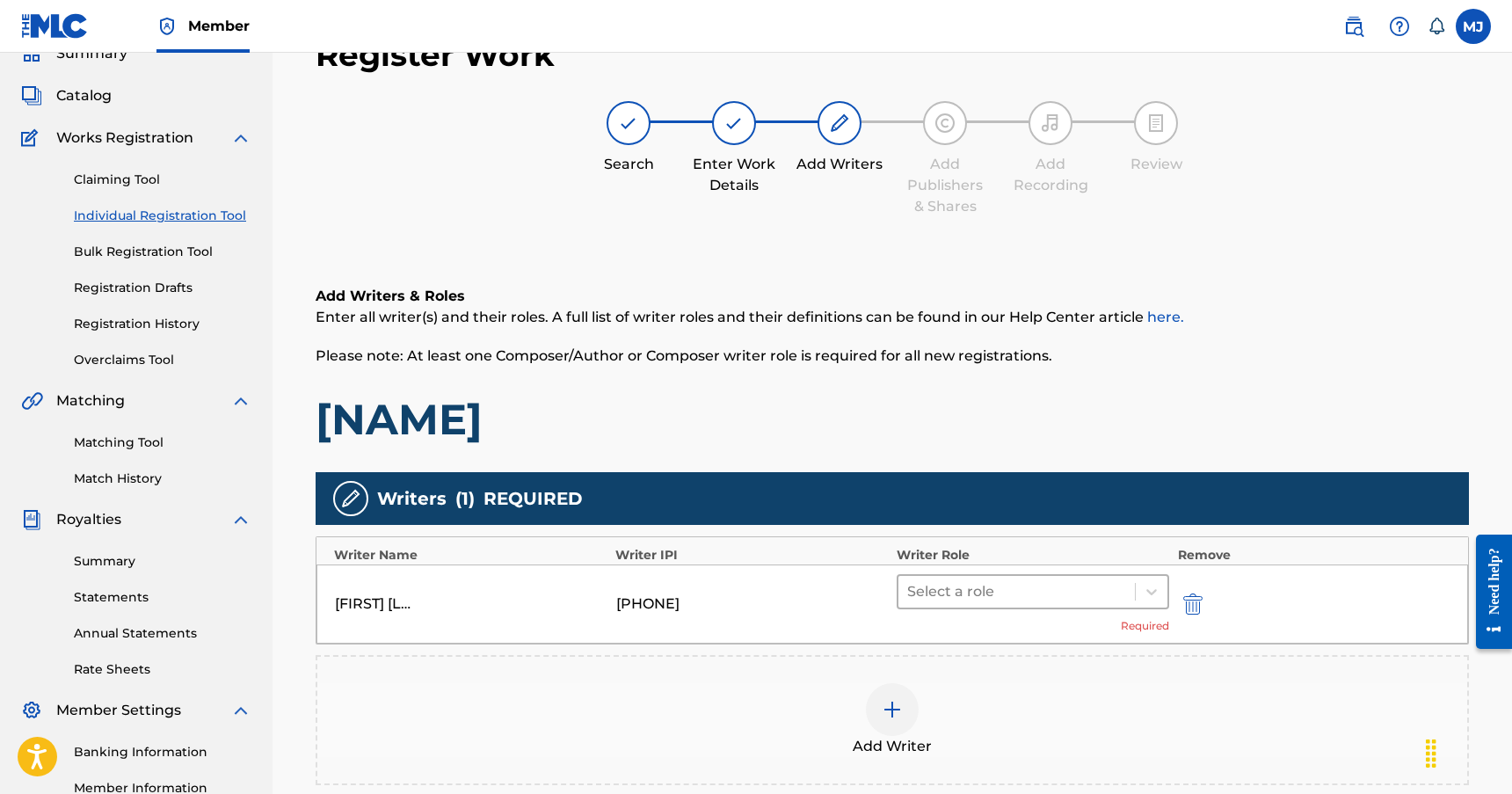 click at bounding box center [1016, 592] 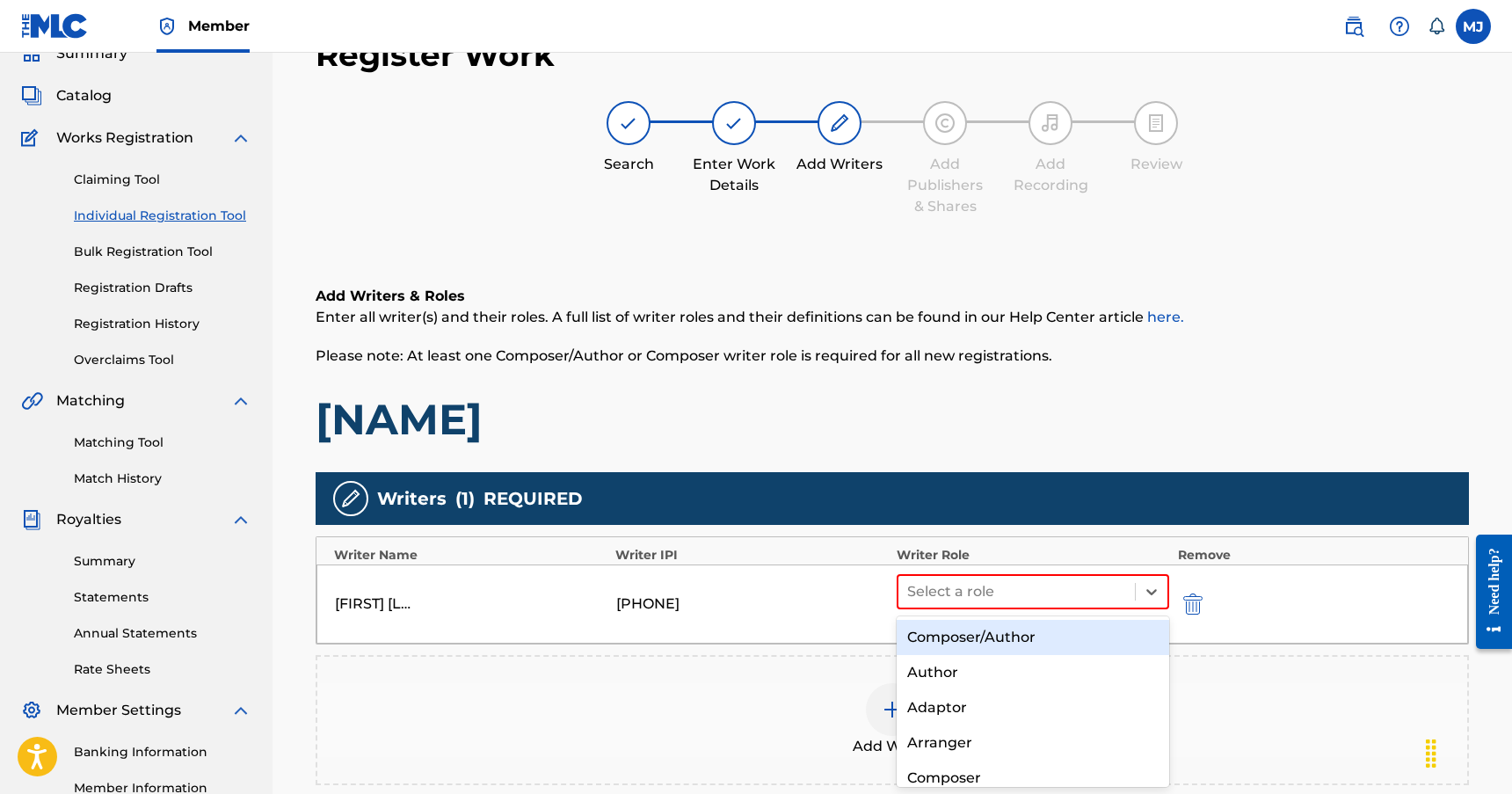click on "Composer/Author" at bounding box center (1033, 637) 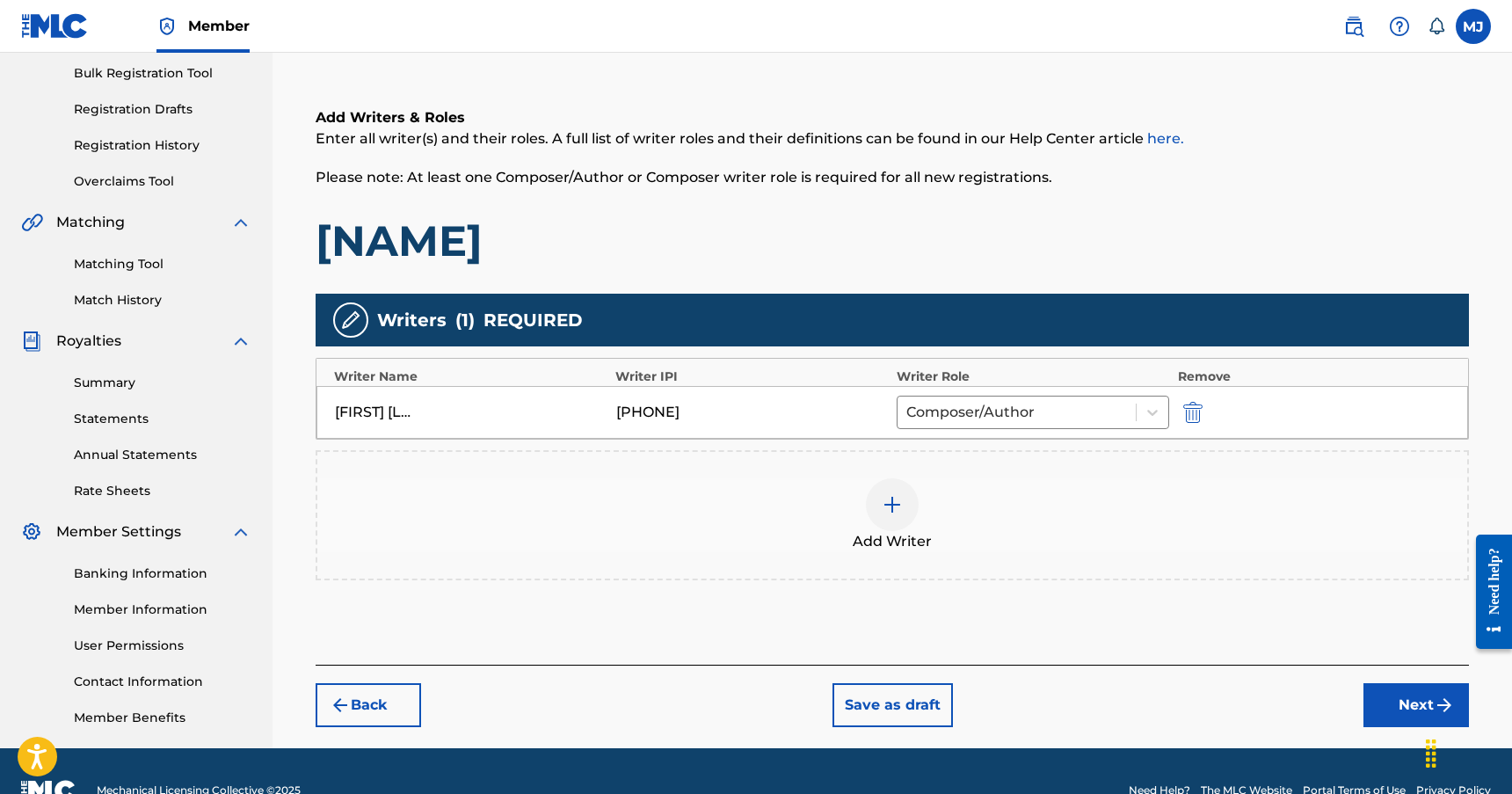 scroll, scrollTop: 296, scrollLeft: 0, axis: vertical 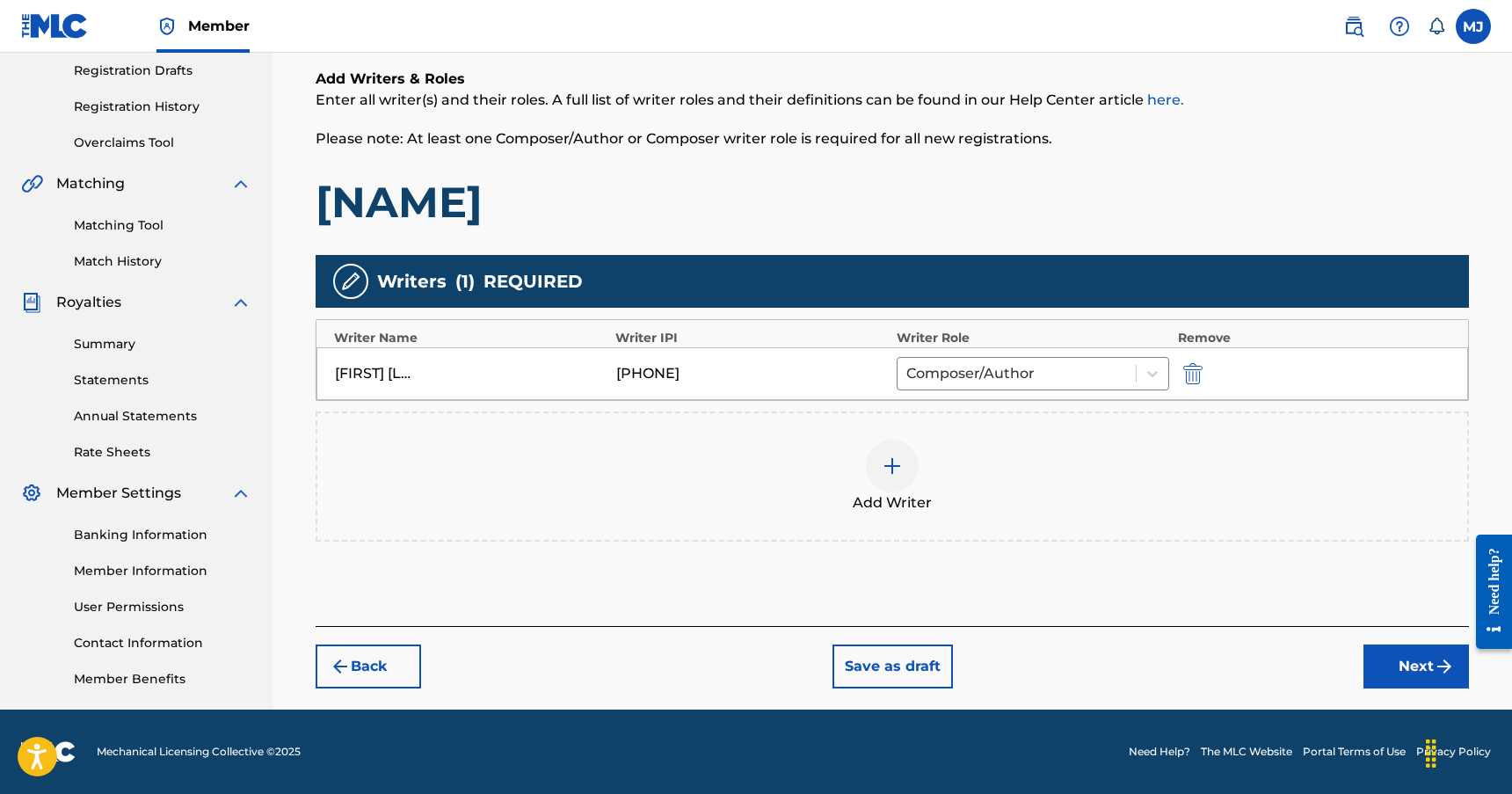 click on "Next" at bounding box center [1416, 667] 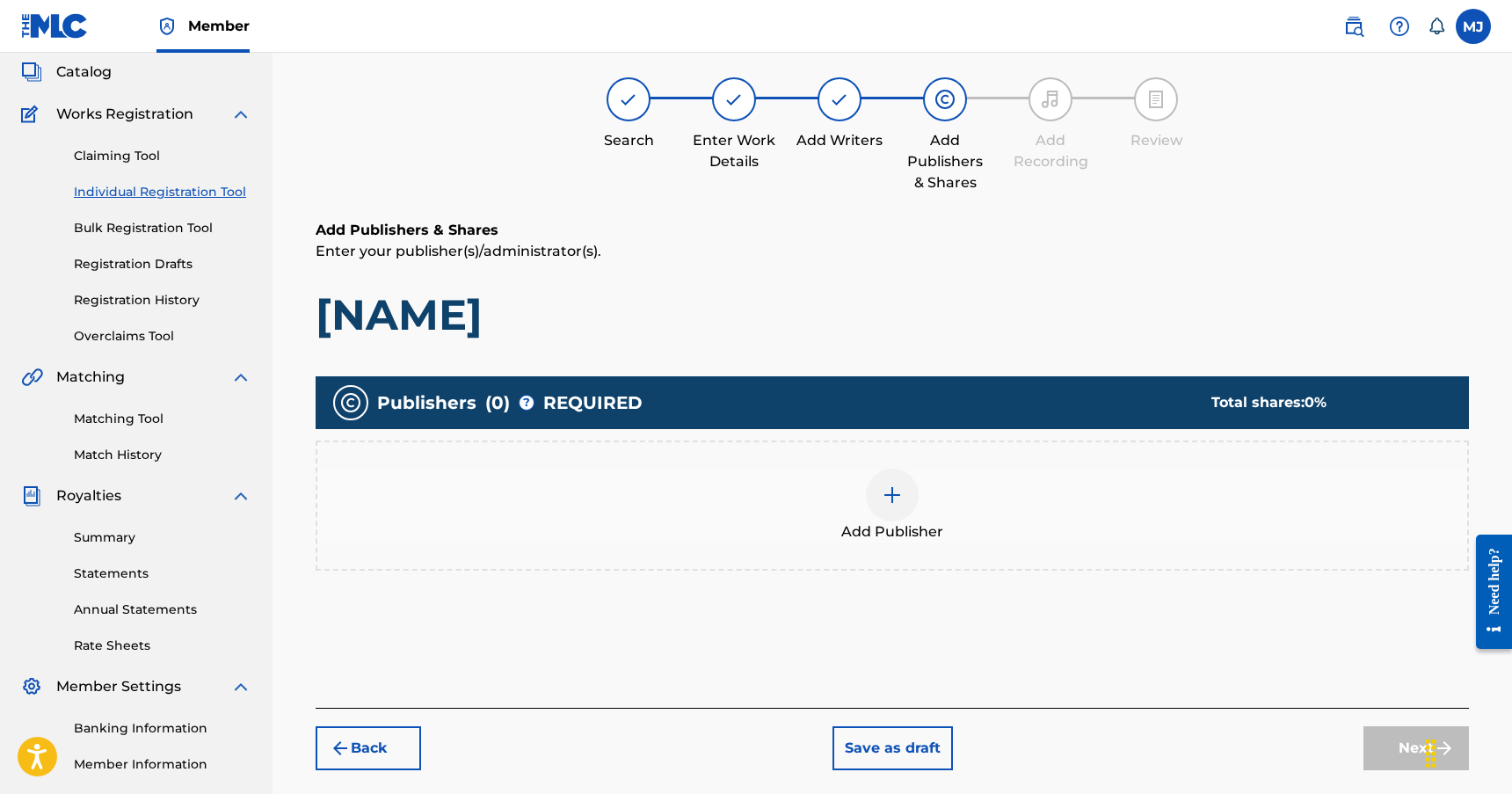 scroll, scrollTop: 79, scrollLeft: 0, axis: vertical 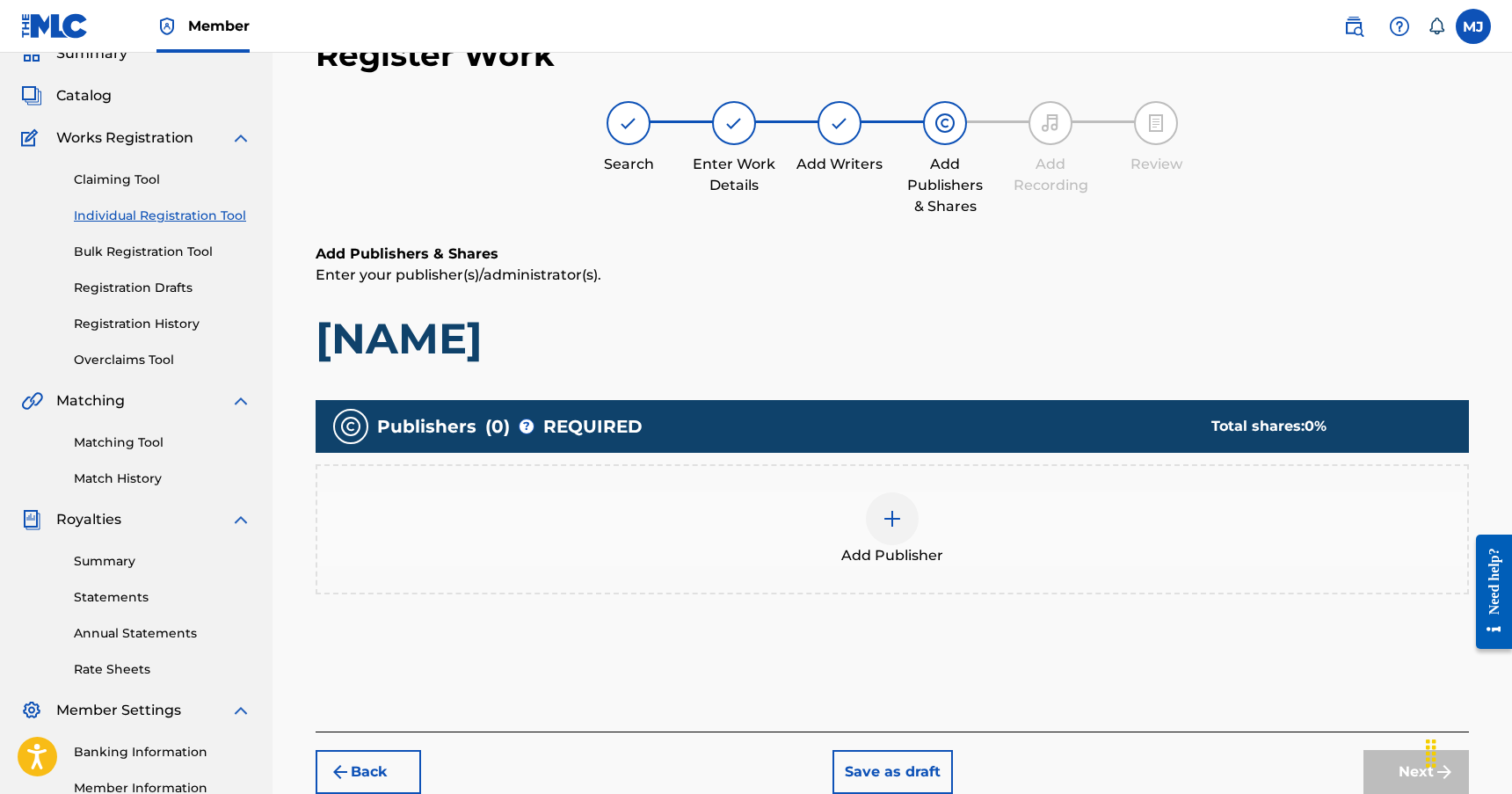 click at bounding box center (892, 519) 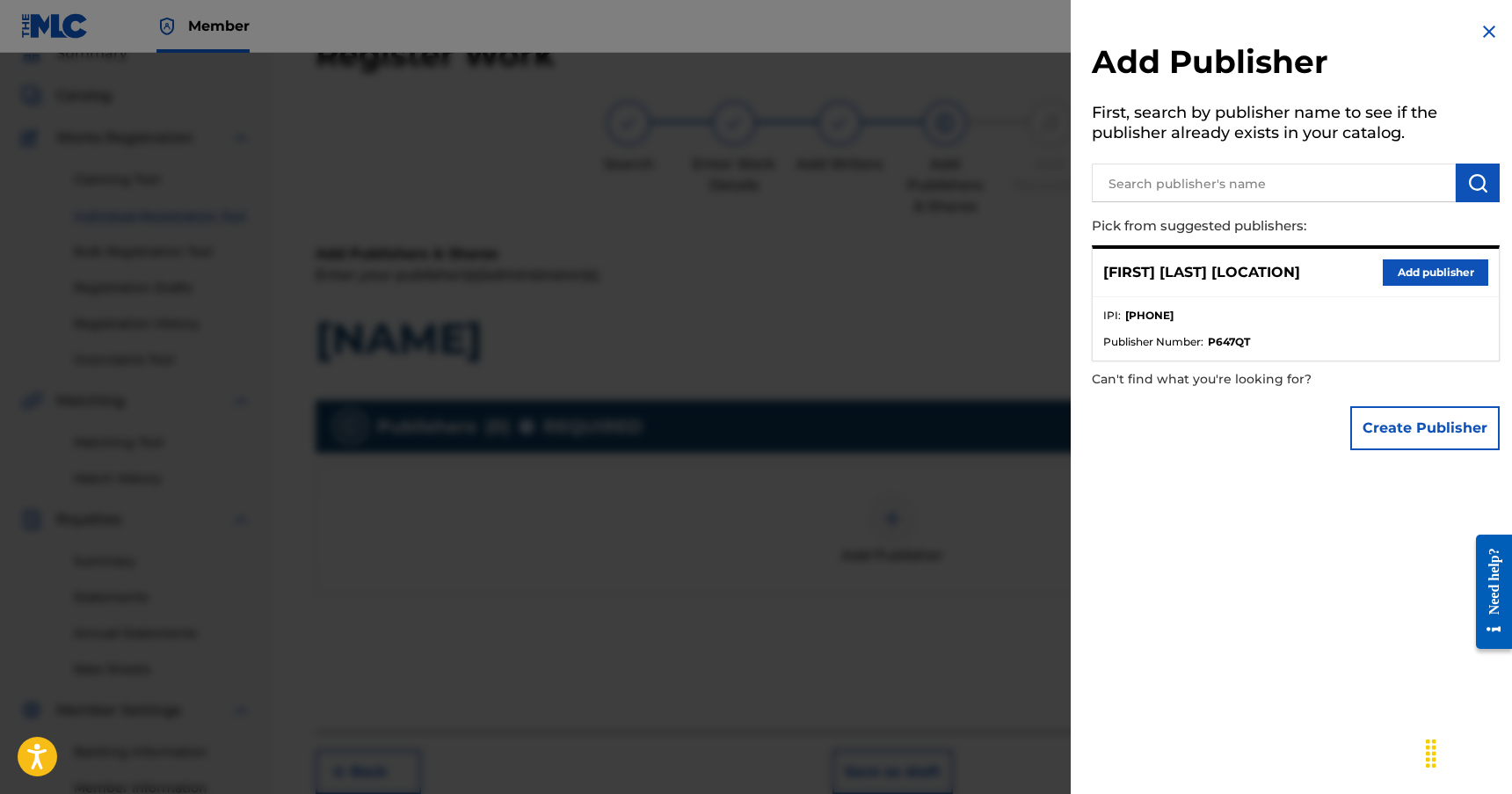 click on "Add publisher" at bounding box center (1436, 273) 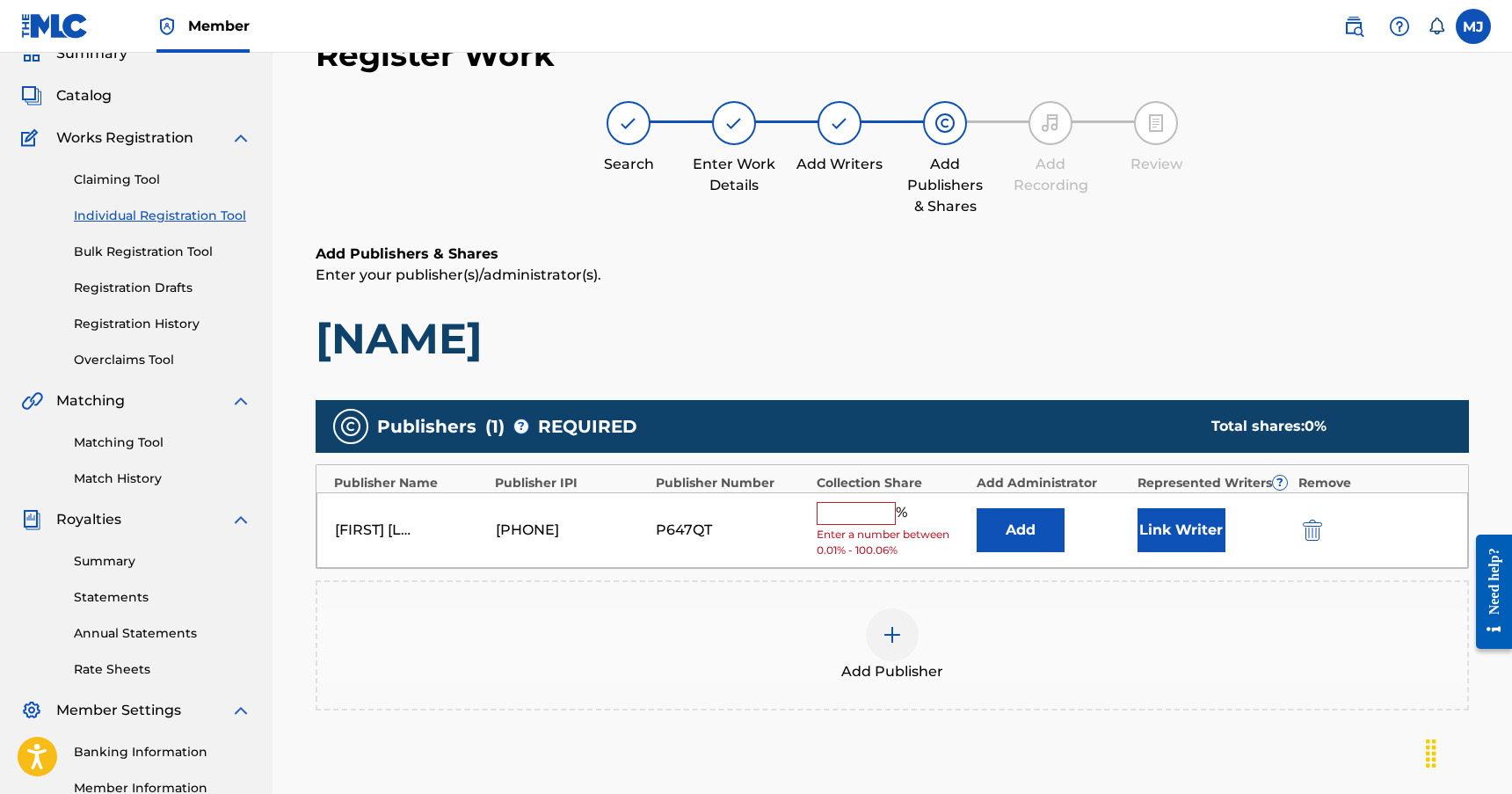 click at bounding box center [856, 514] 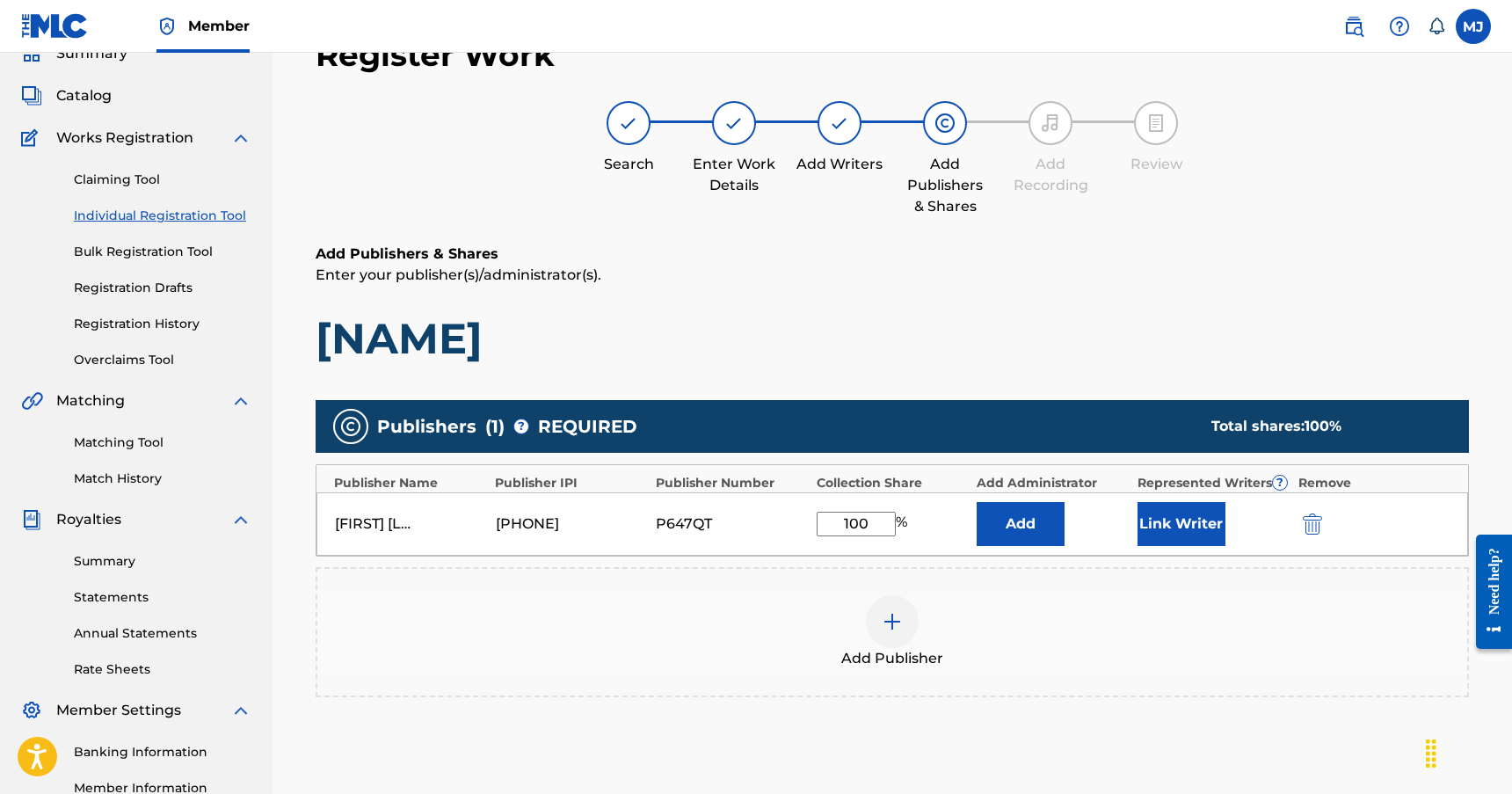 type on "100" 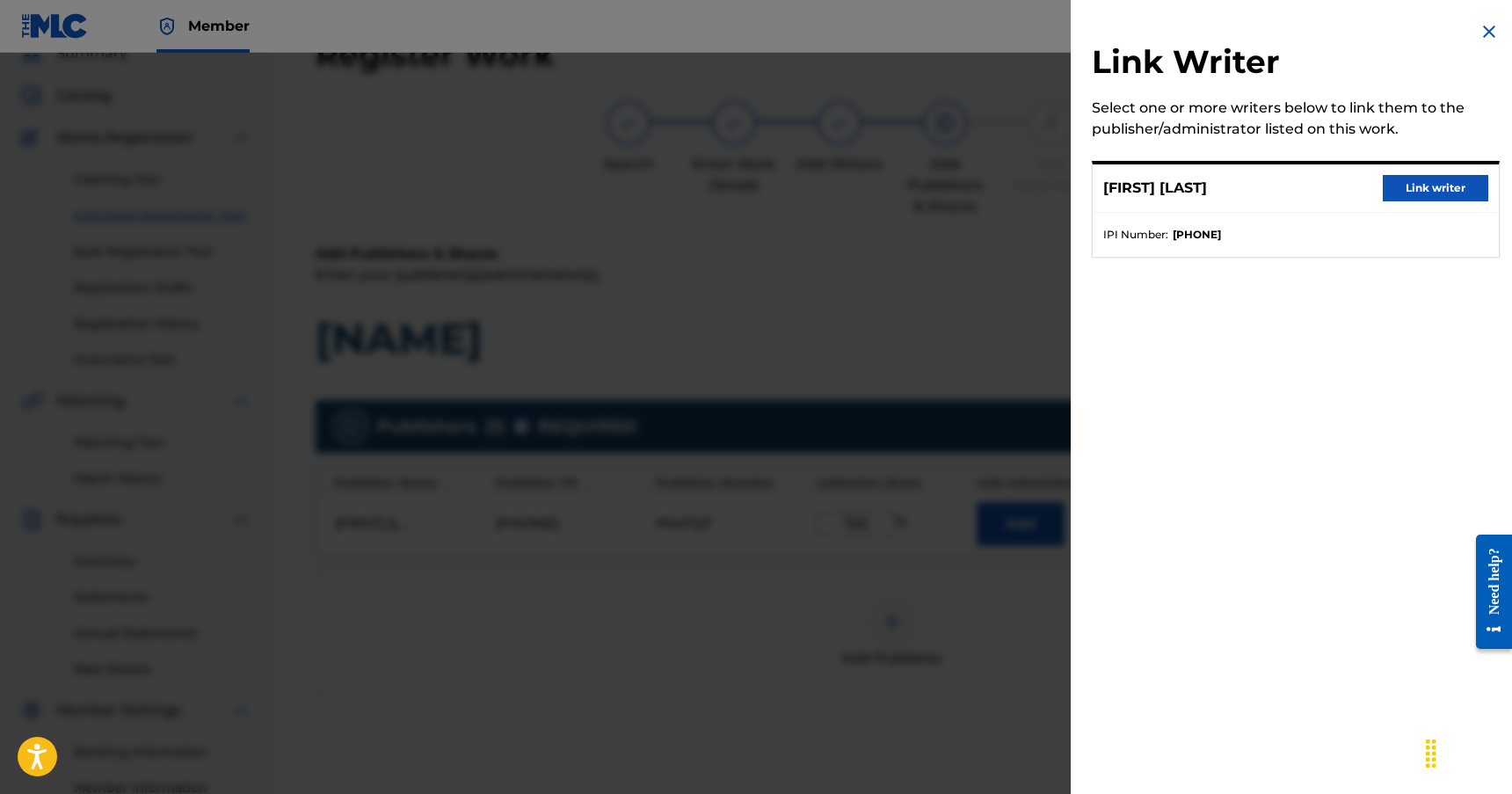 click on "Link writer" at bounding box center (1436, 188) 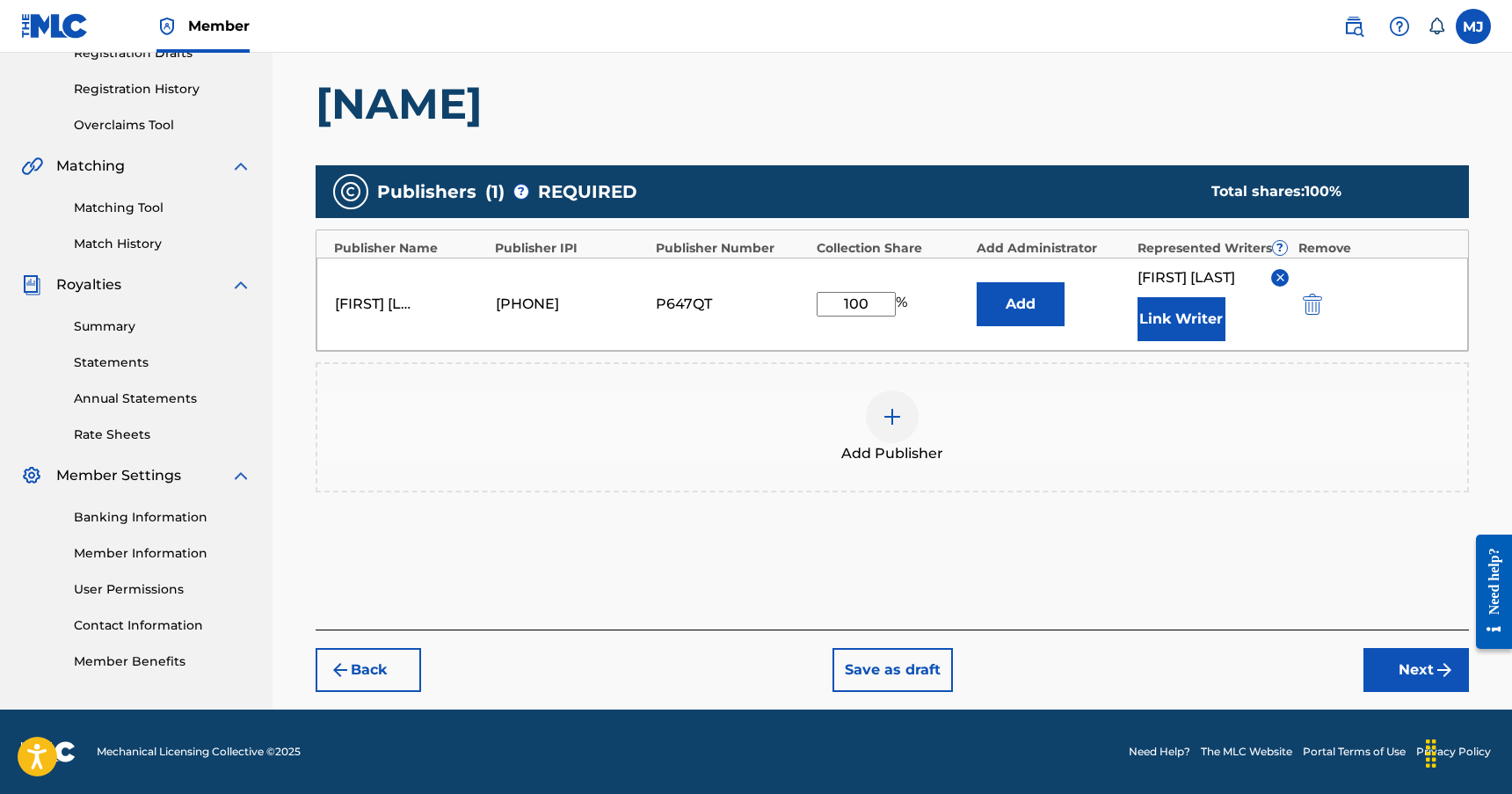 click on "Next" at bounding box center [1416, 670] 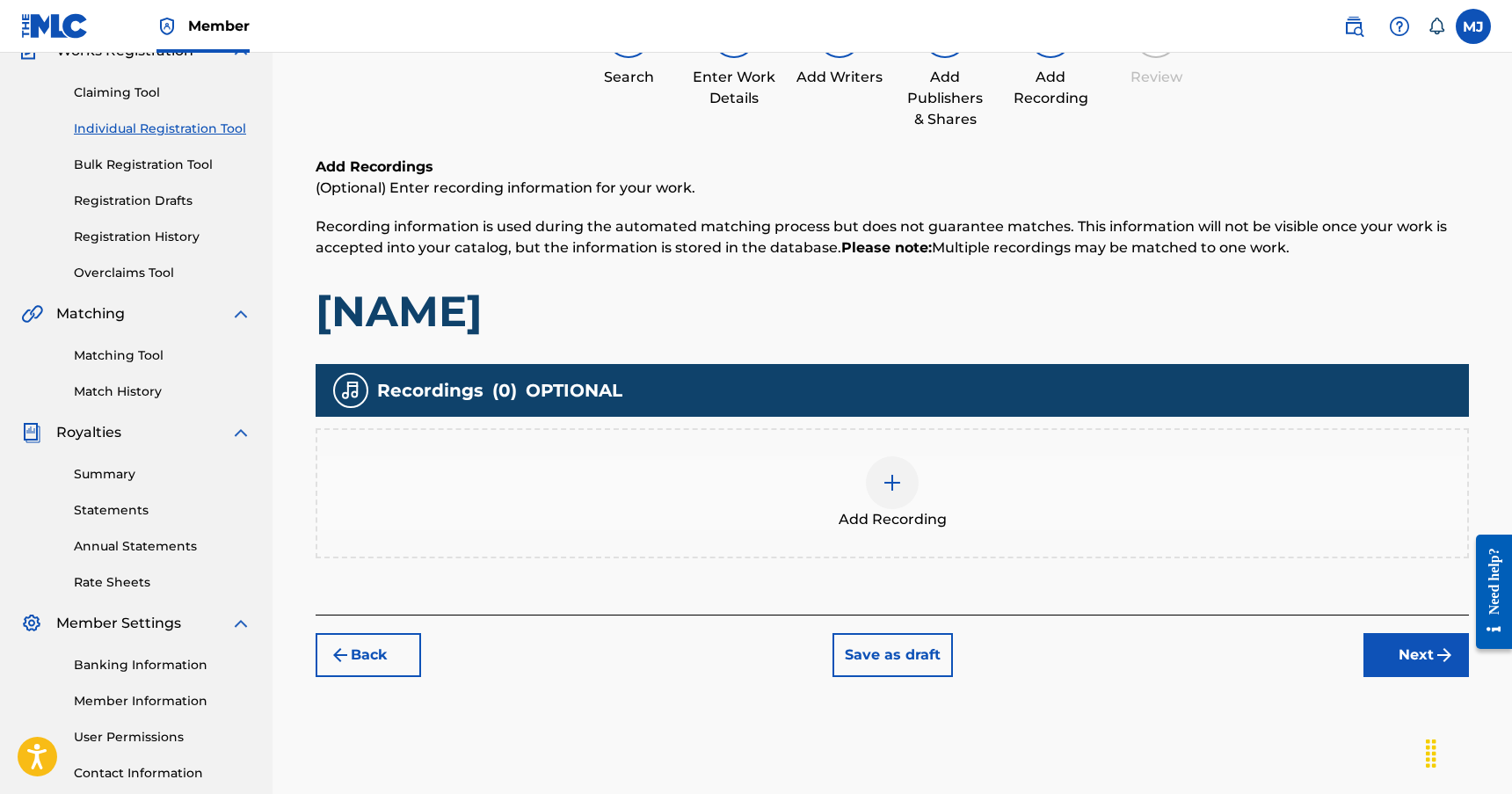 scroll, scrollTop: 79, scrollLeft: 0, axis: vertical 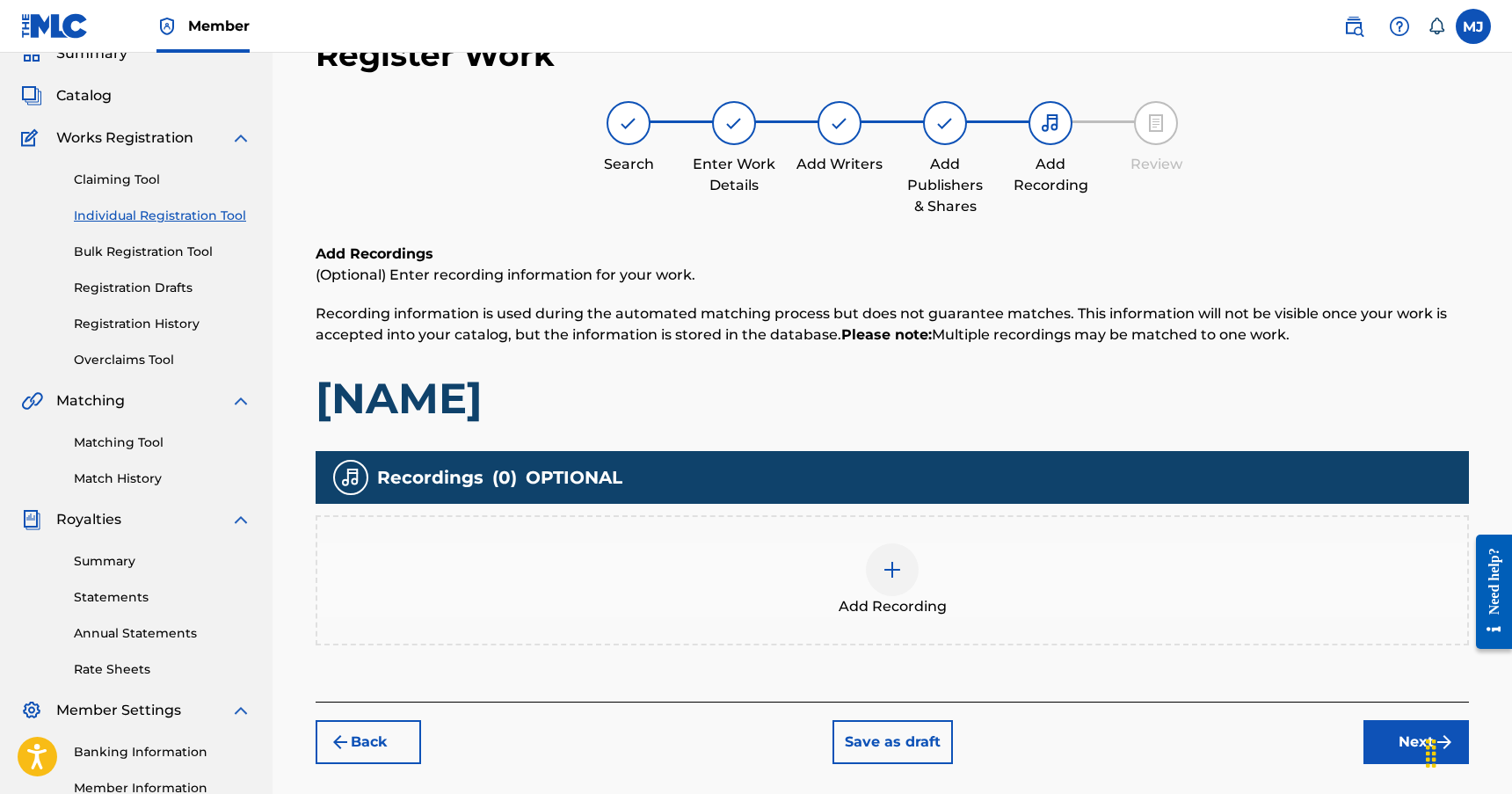 click at bounding box center [892, 570] 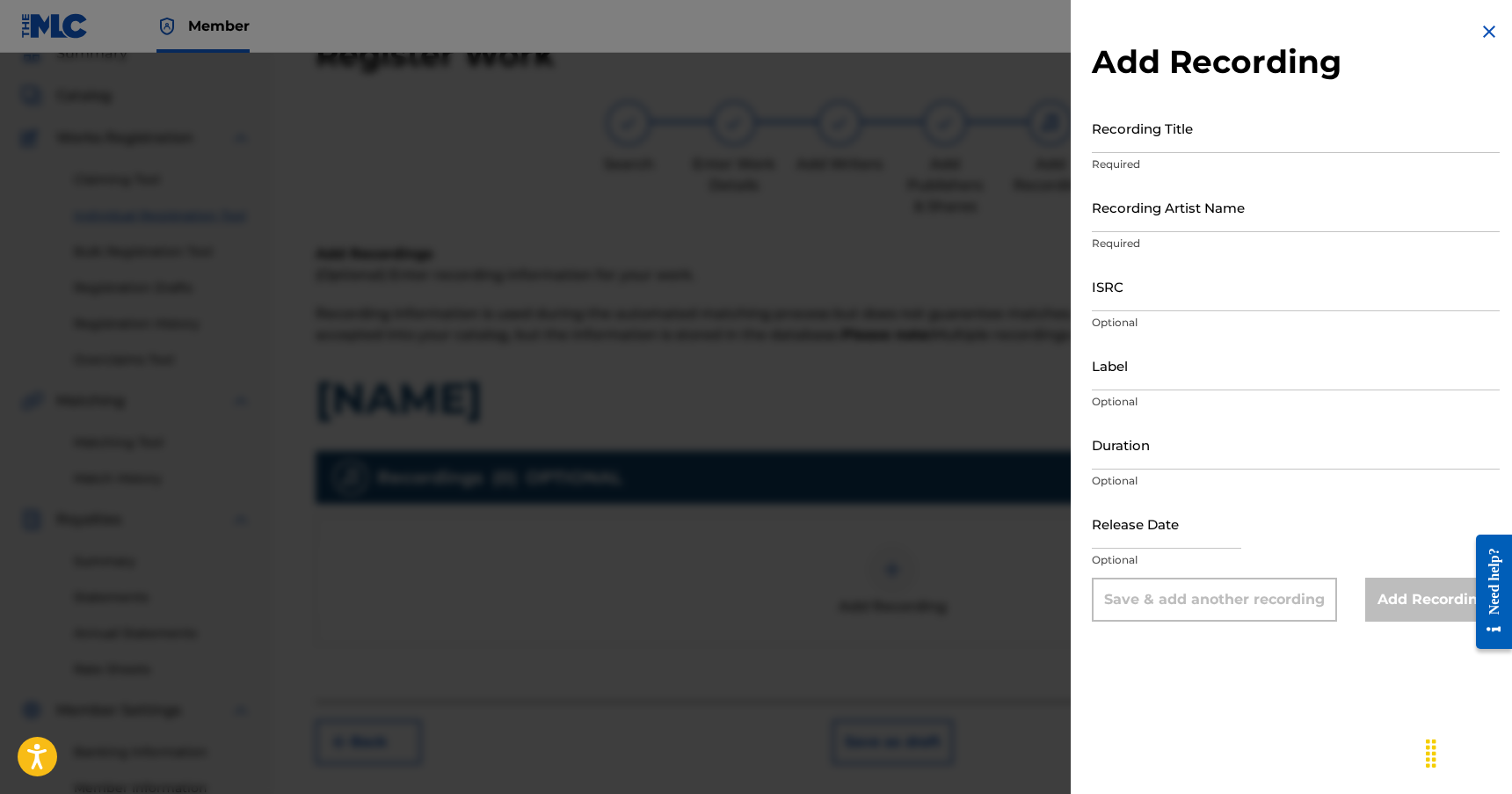 click on "Recording Title" at bounding box center (1296, 127) 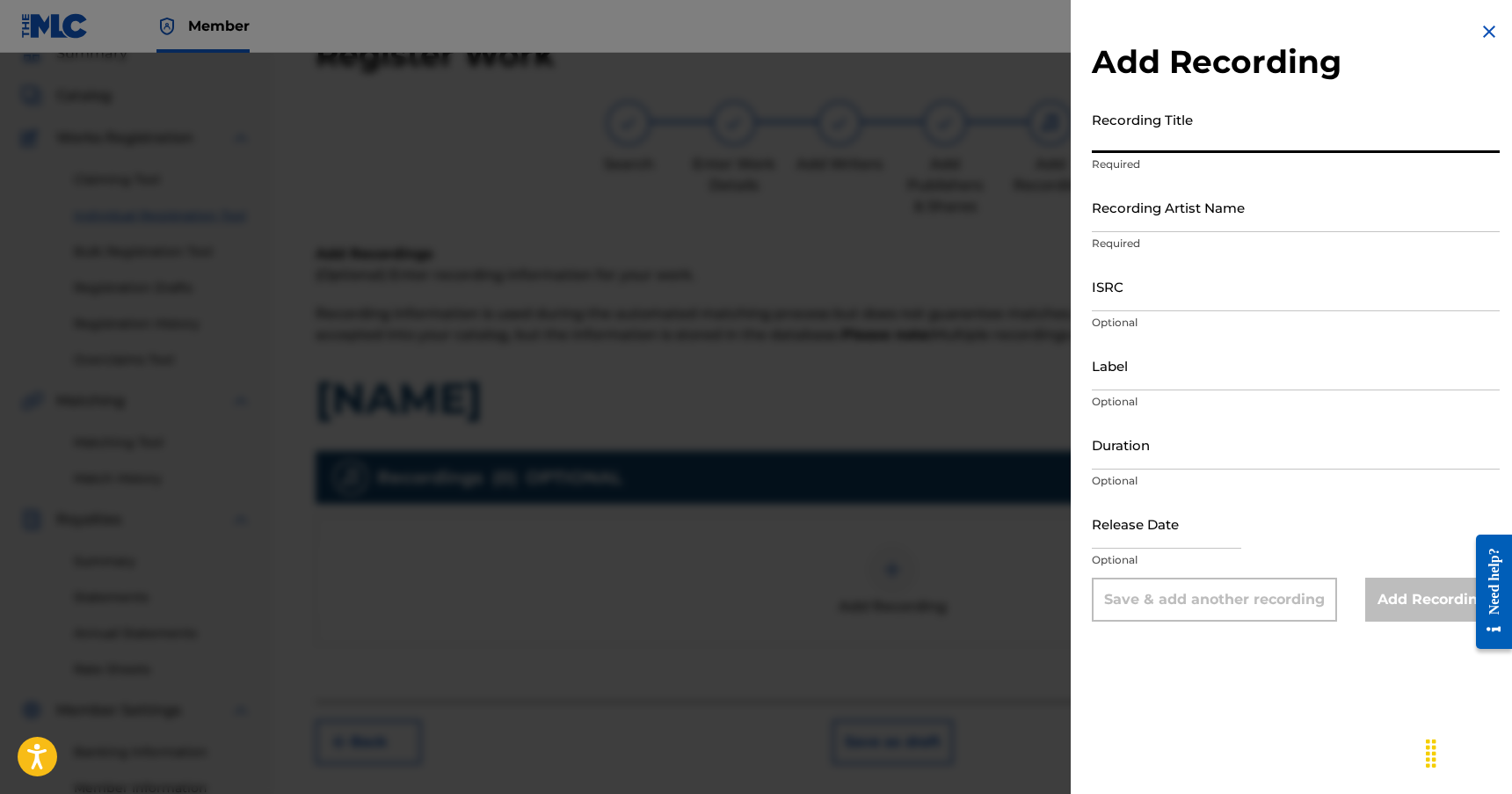 type on "I" 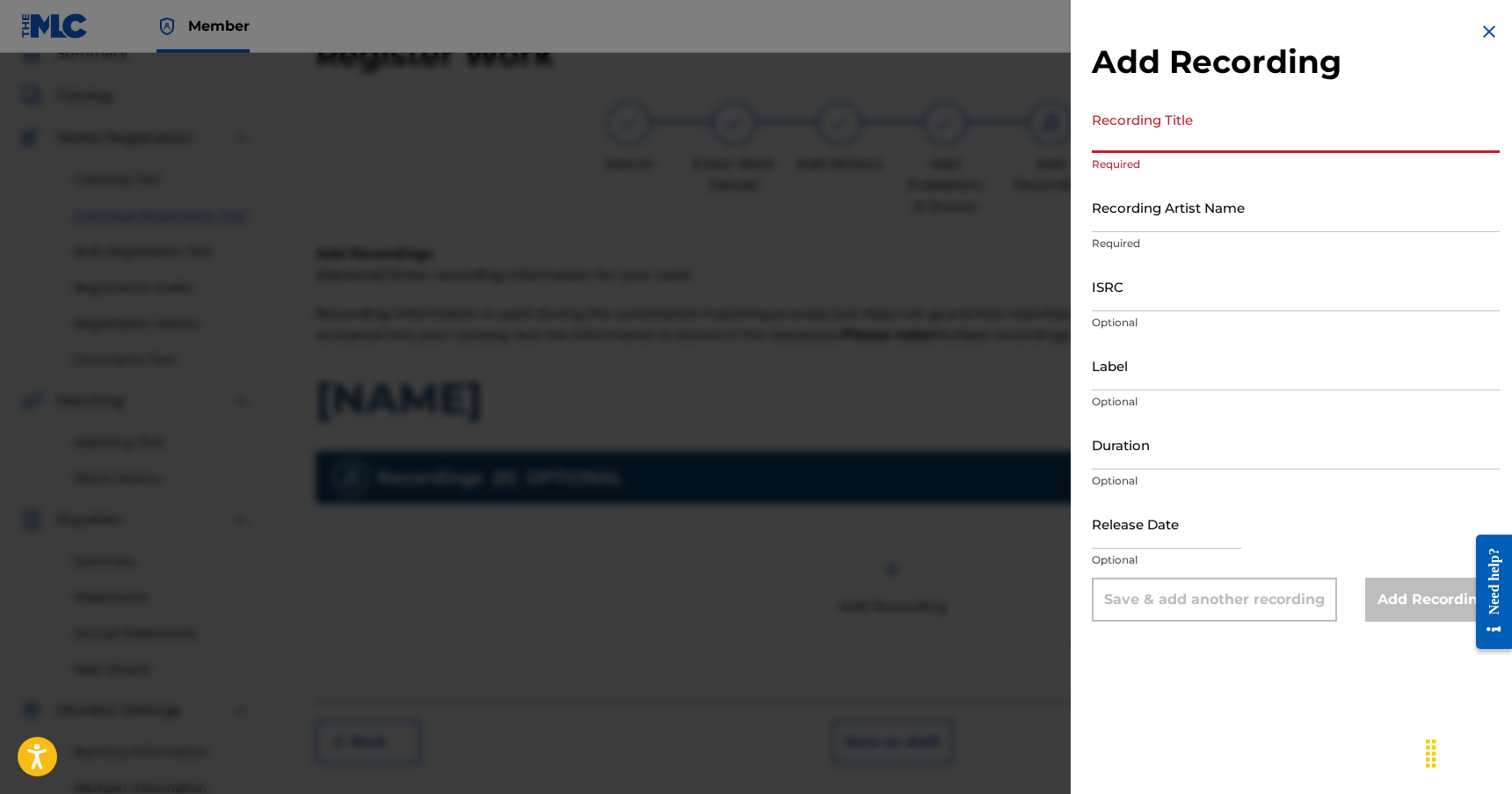 type on "i" 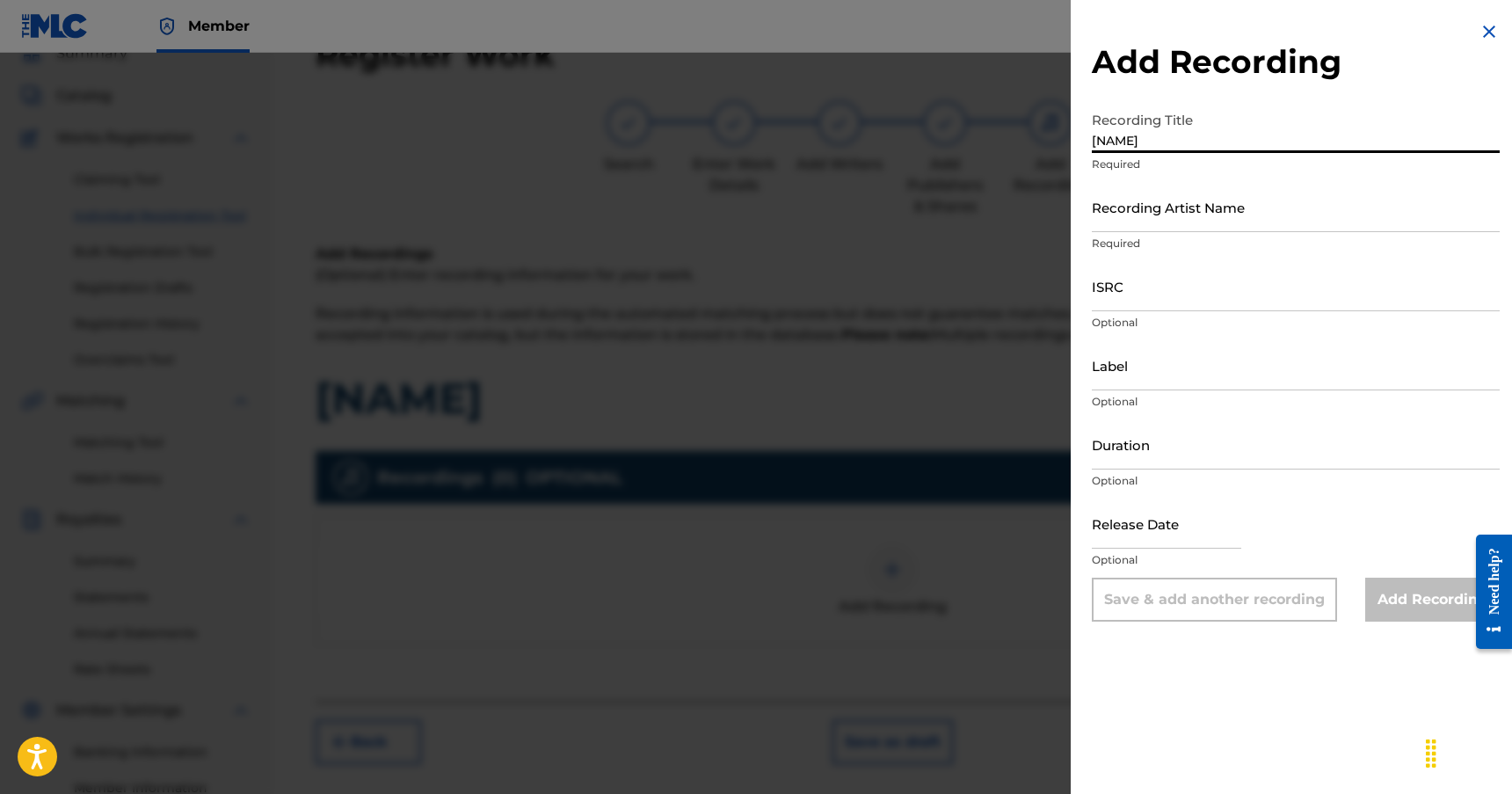 type on "[NAME]" 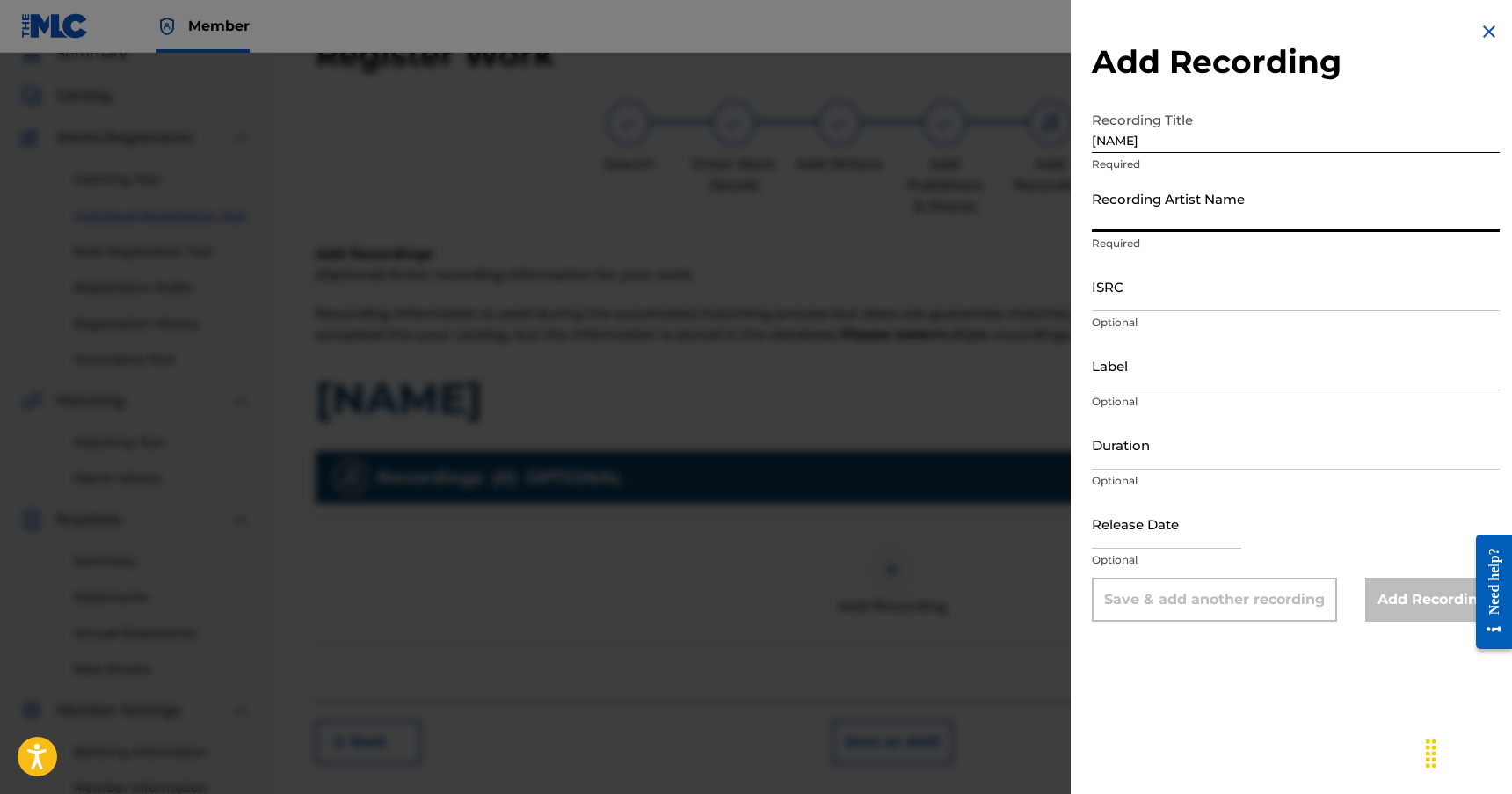 click on "Recording Artist Name" at bounding box center (1296, 207) 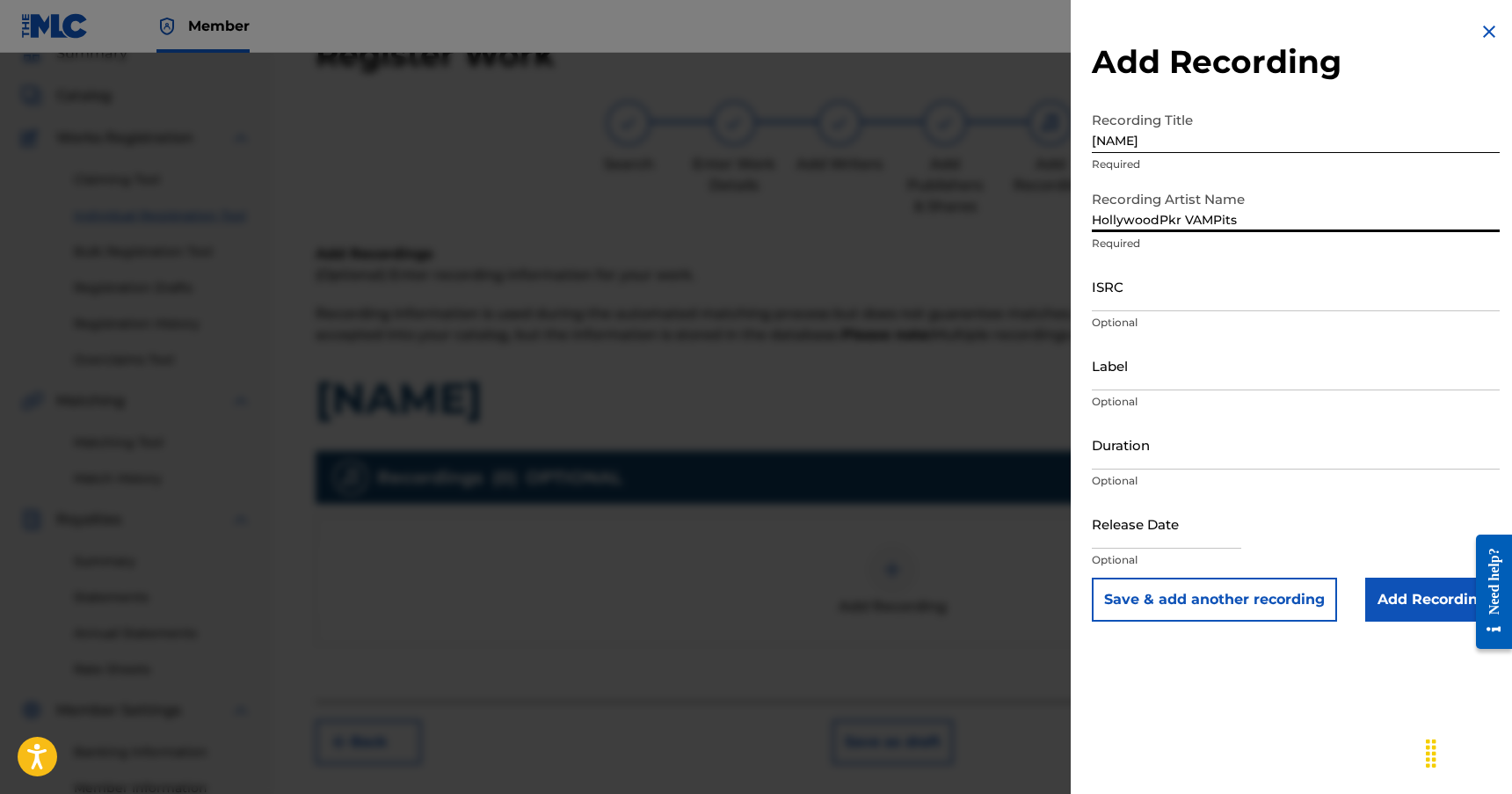 type on "HollywoodPkr VAMPits" 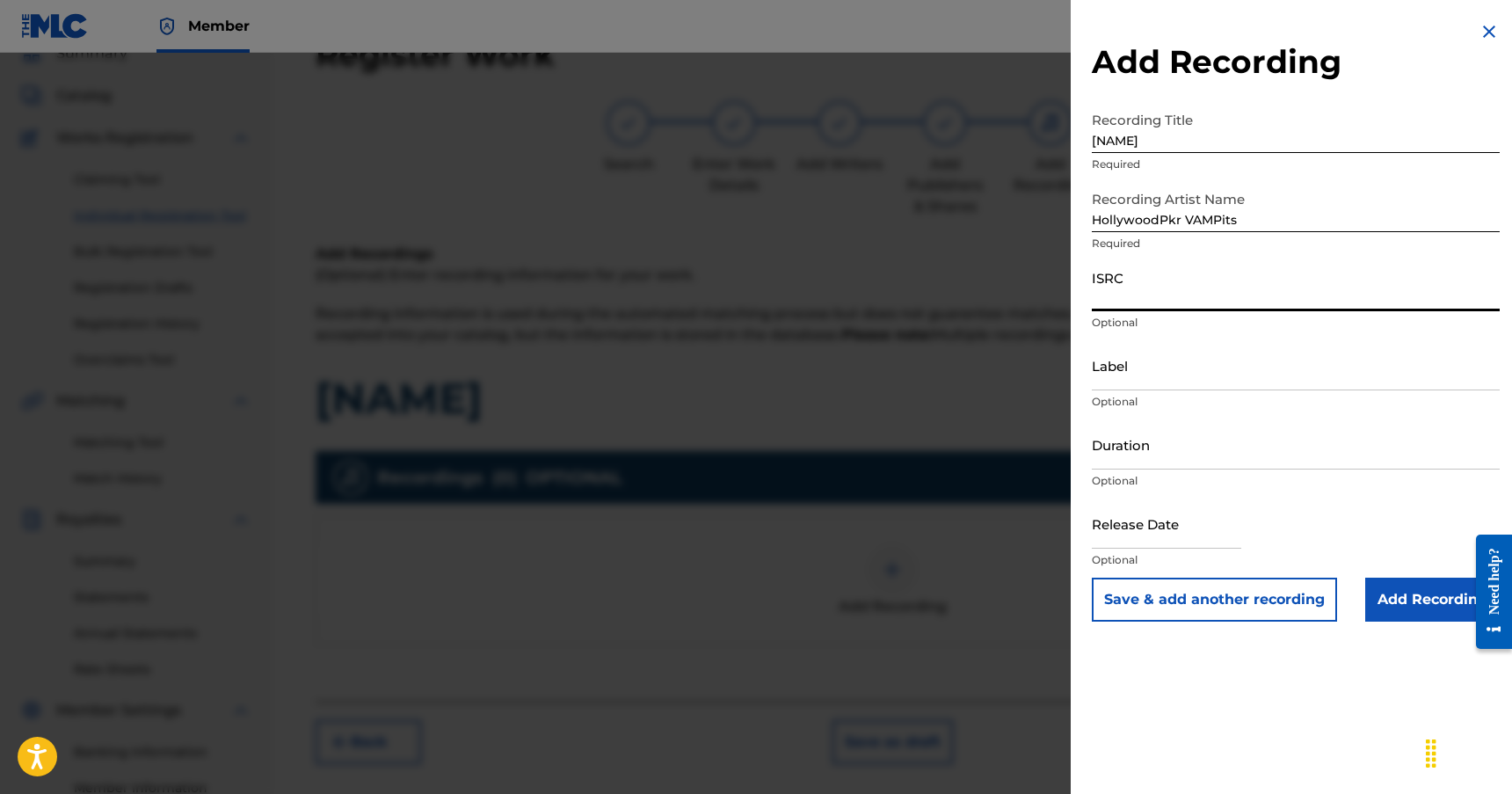 click on "ISRC" at bounding box center [1296, 286] 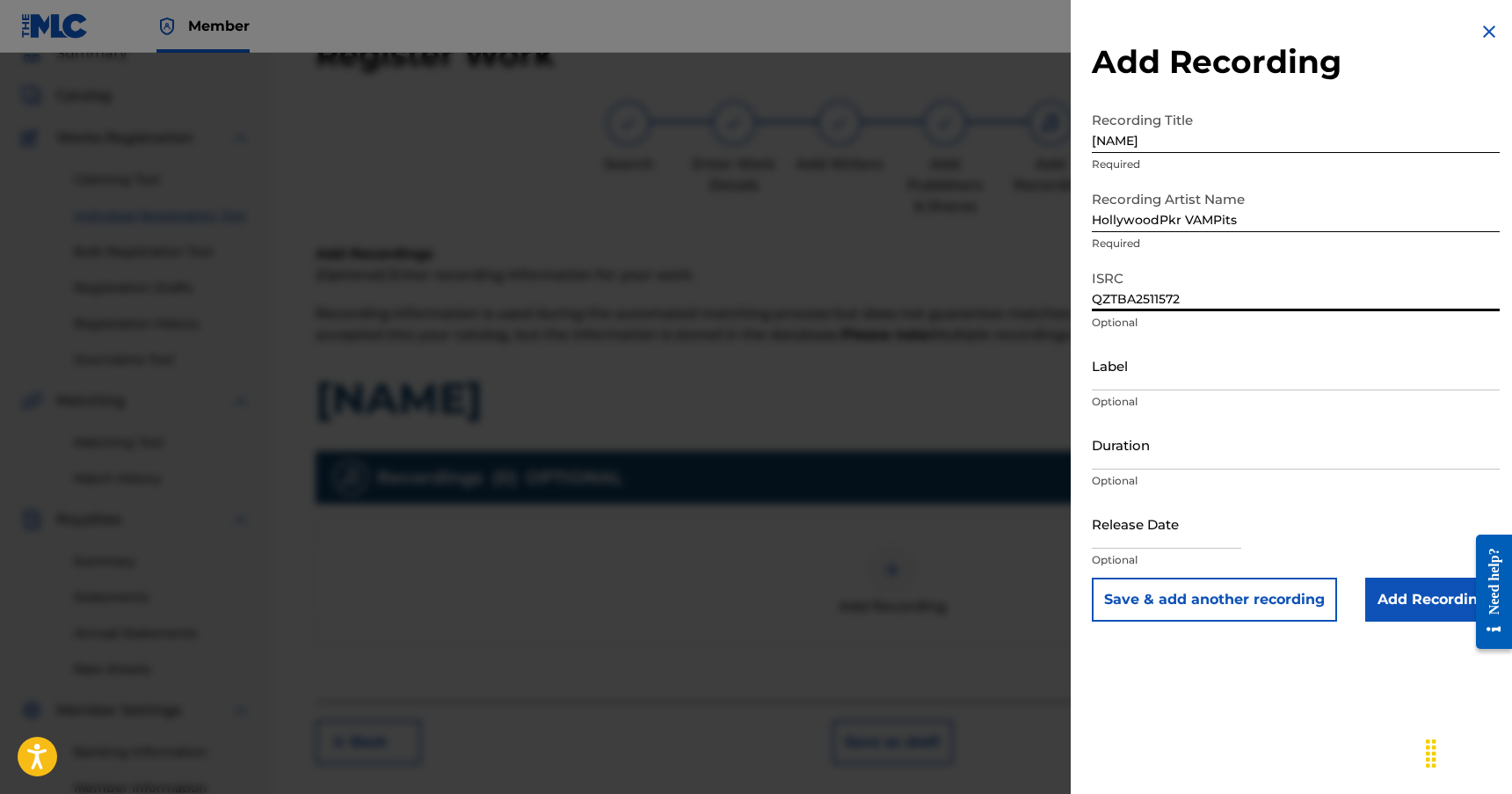 type on "QZTBA2511572" 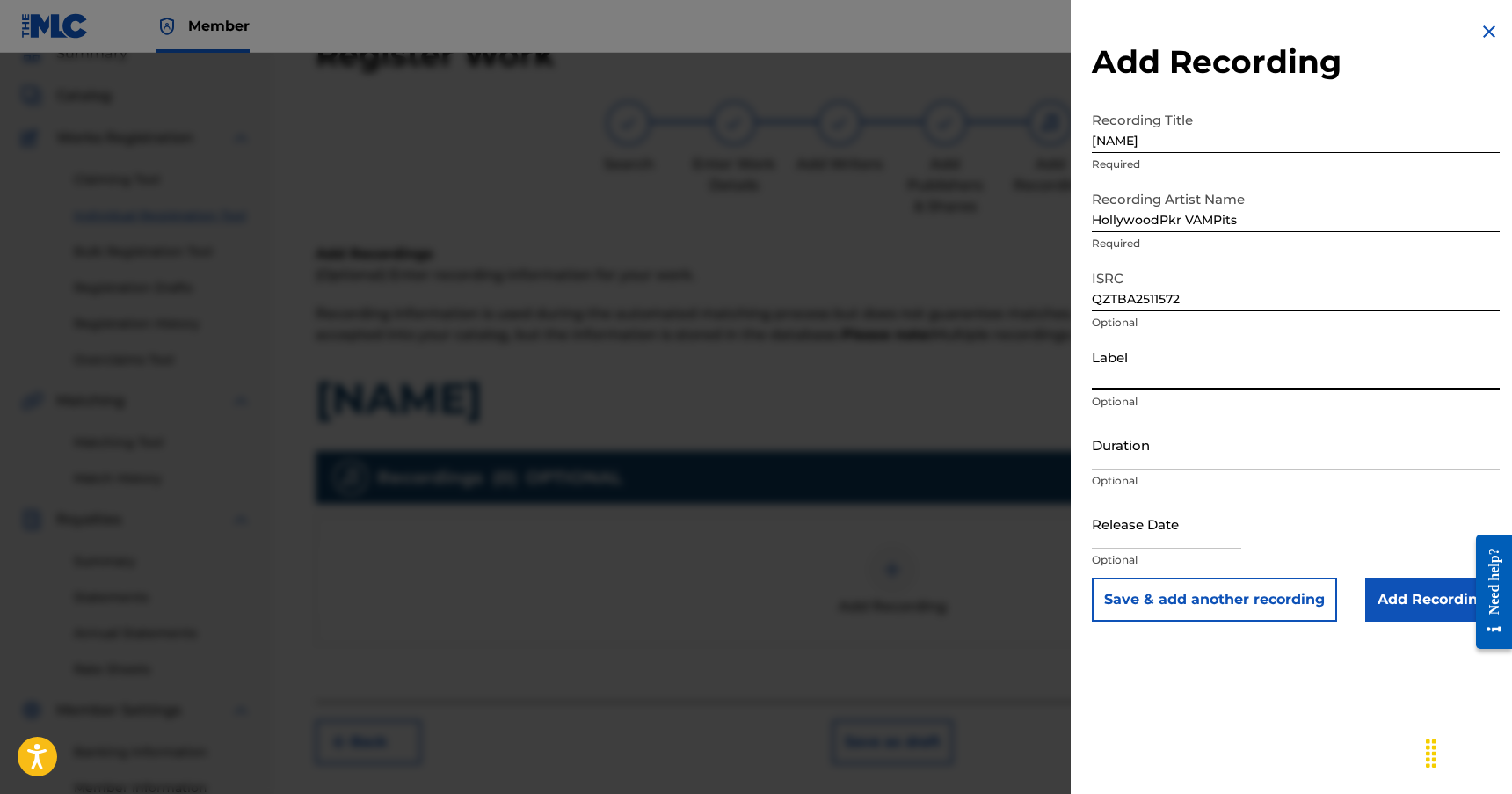 click on "Label" at bounding box center [1296, 365] 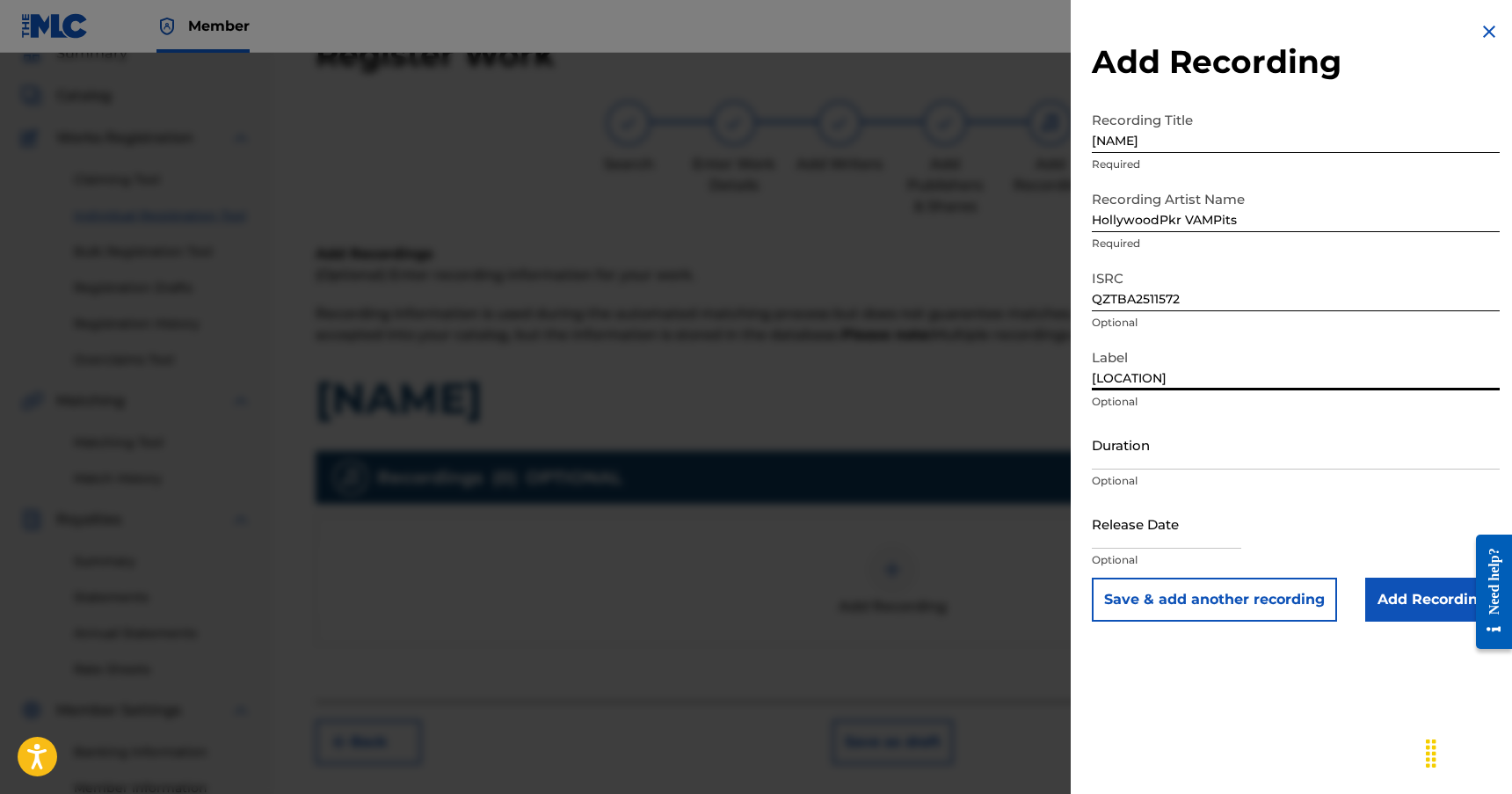 type on "[LOCATION]" 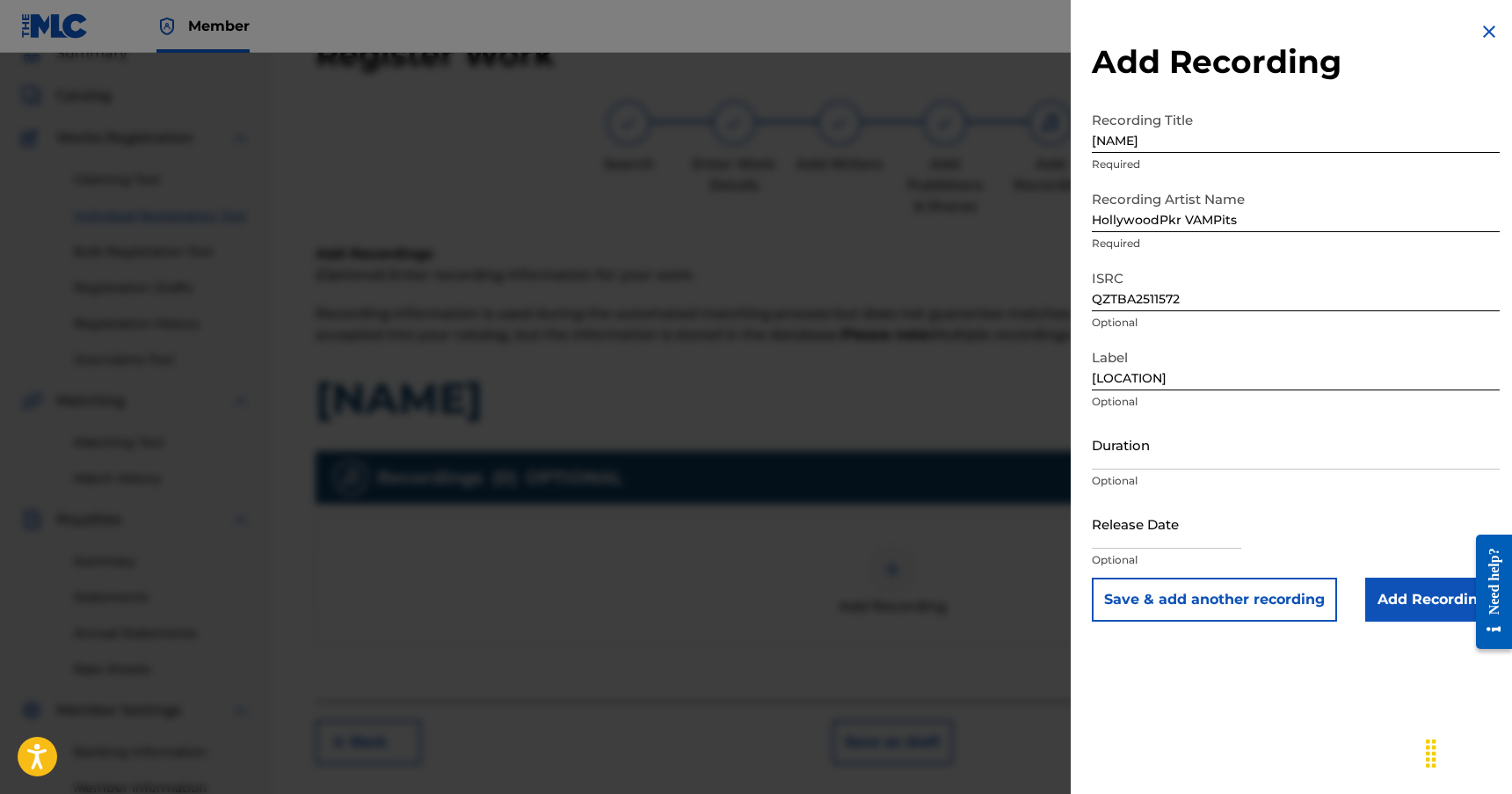 click at bounding box center (1167, 523) 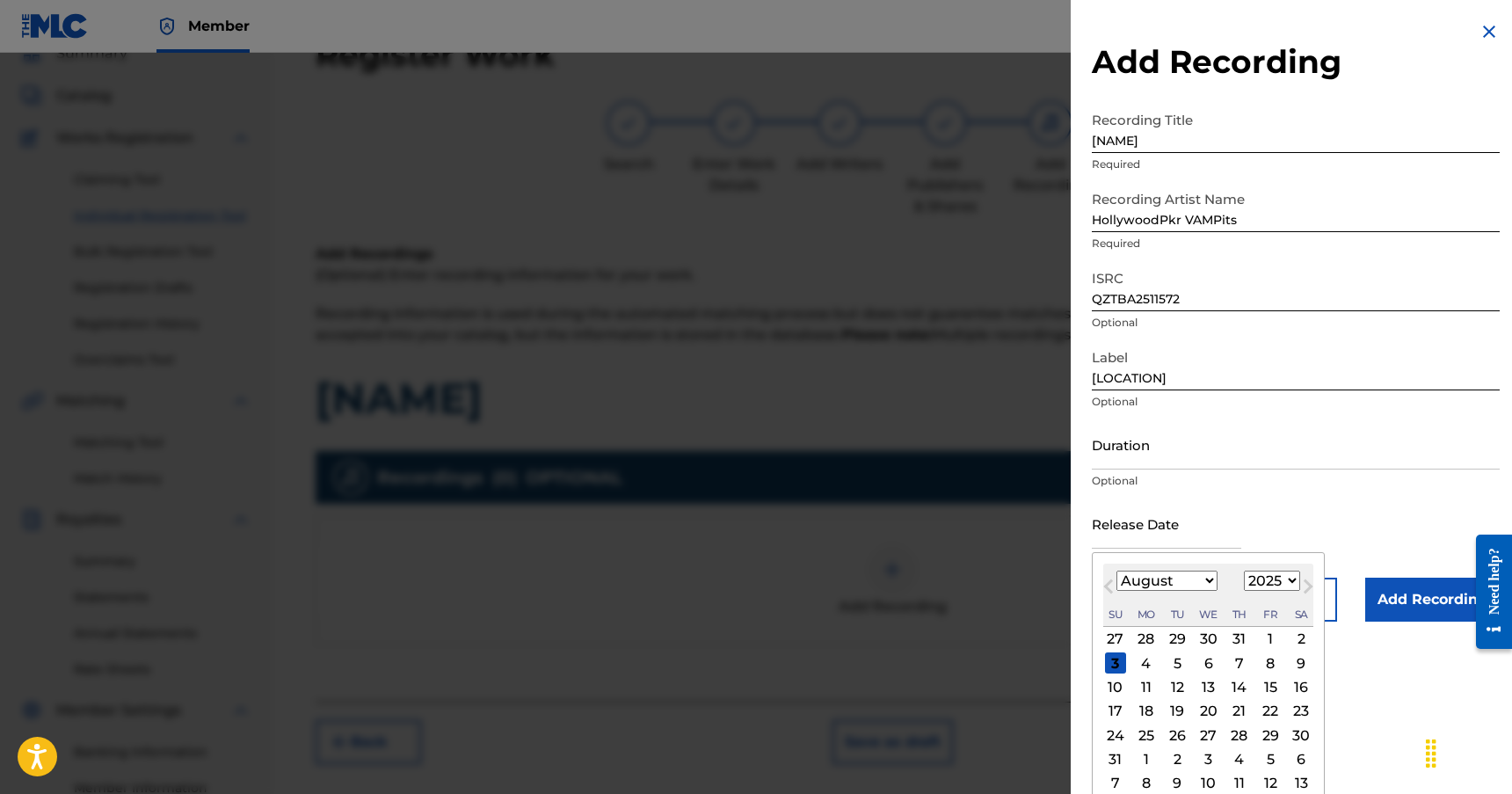 click on "January February March April May June July August September October November December" at bounding box center [1167, 580] 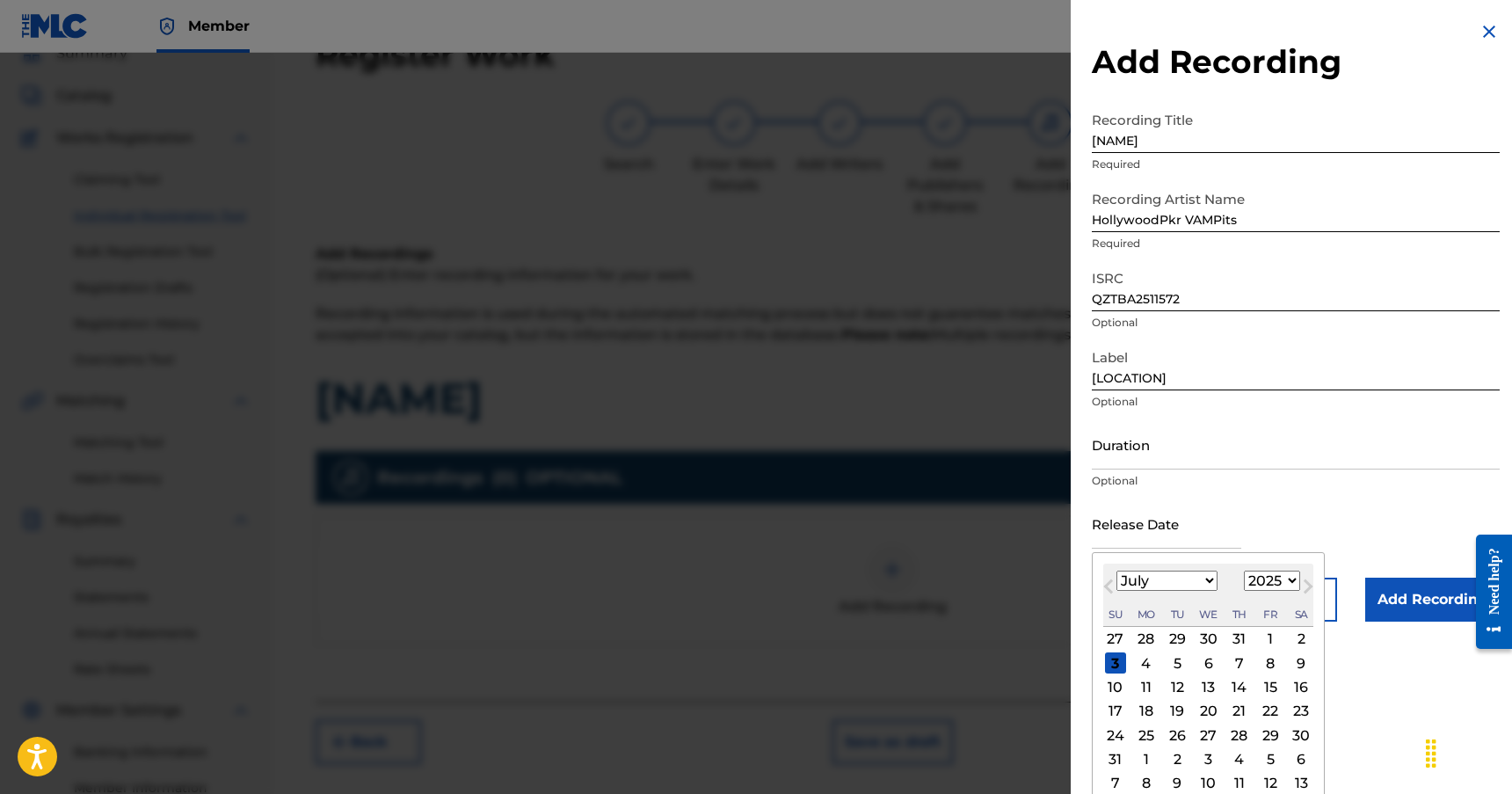 click on "January February March April May June July August September October November December" at bounding box center (1167, 580) 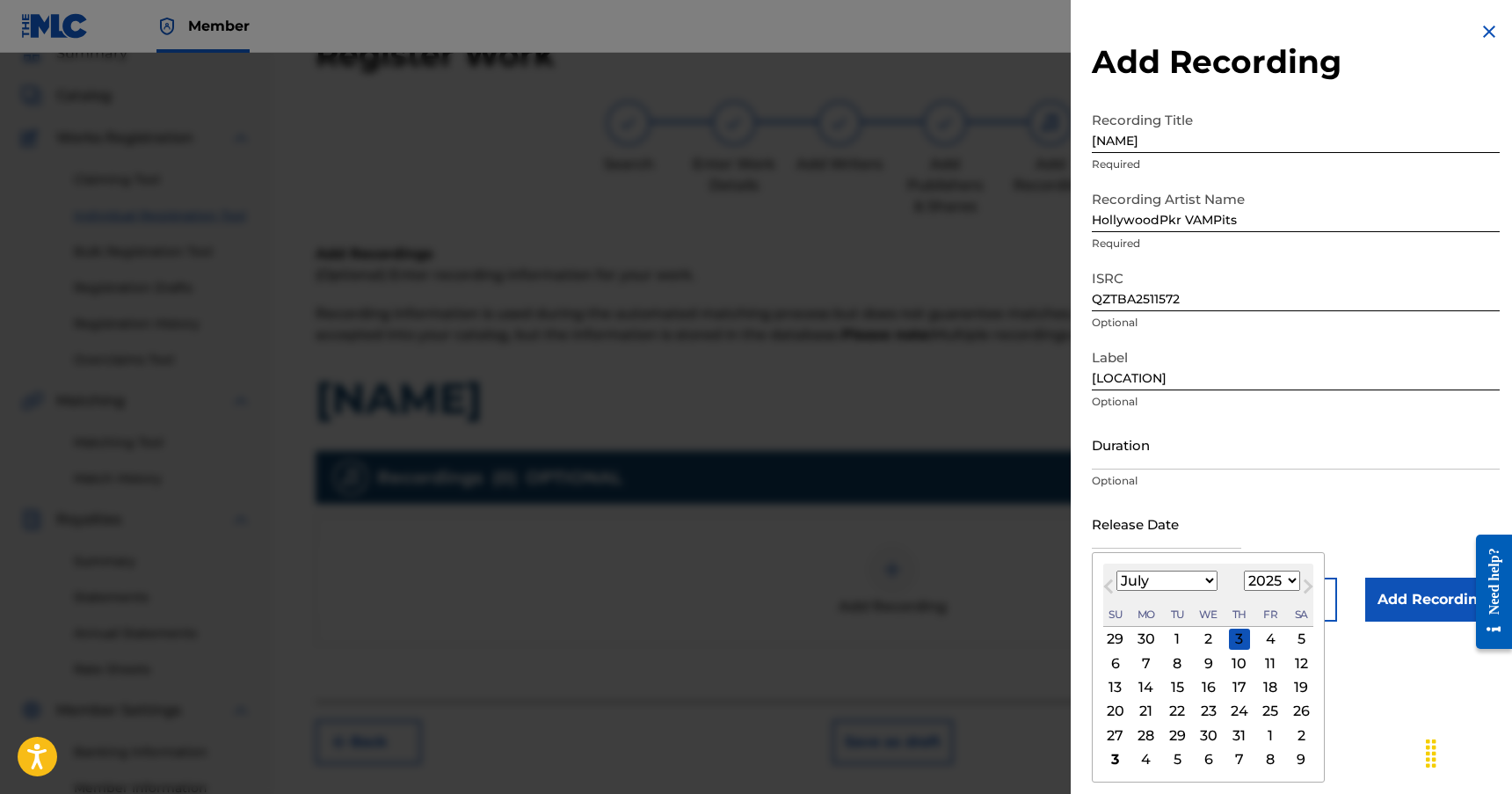 click on "4" at bounding box center (1270, 639) 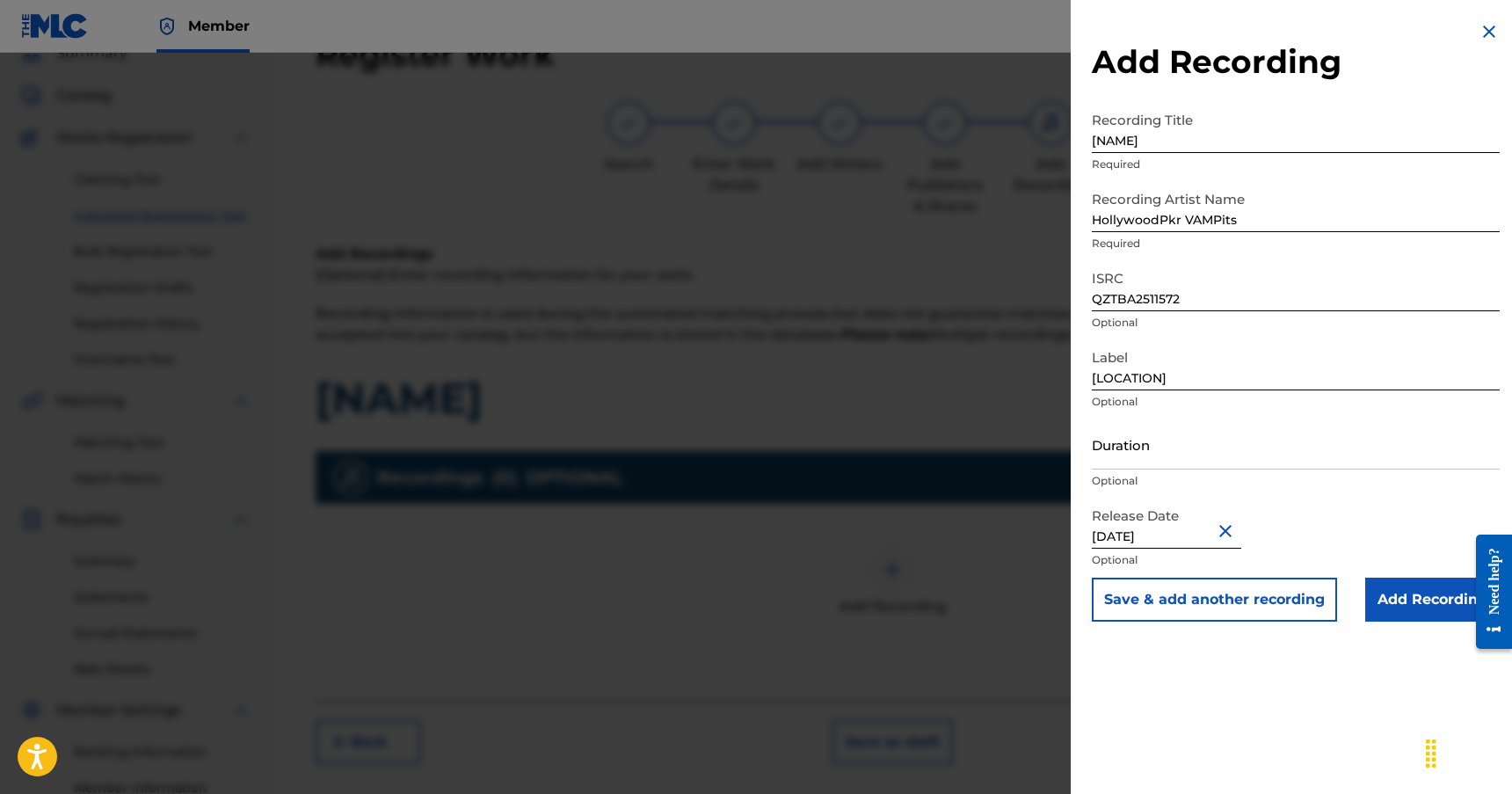 click on "Duration" at bounding box center [1296, 444] 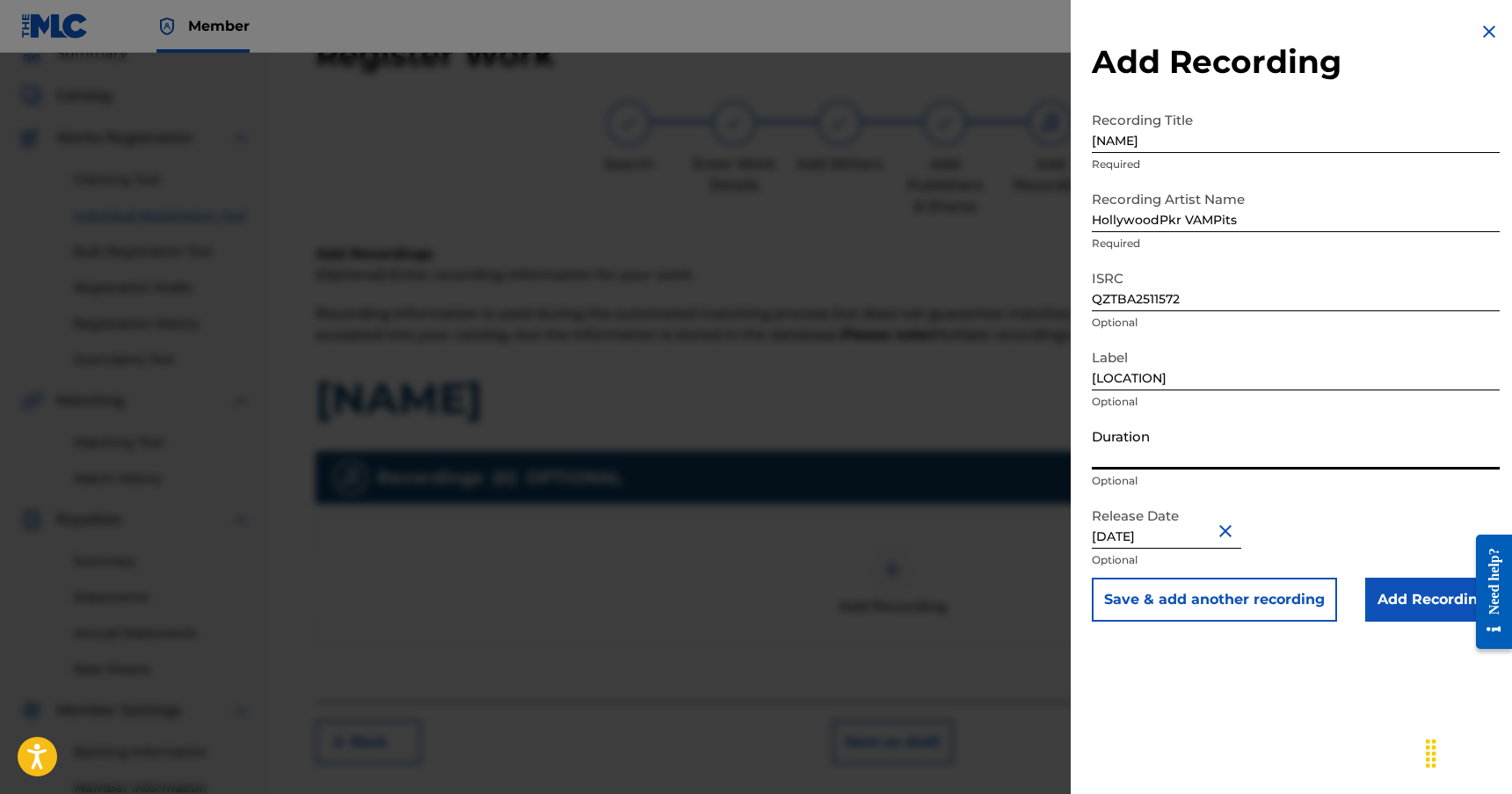 click on "Duration" at bounding box center [1296, 444] 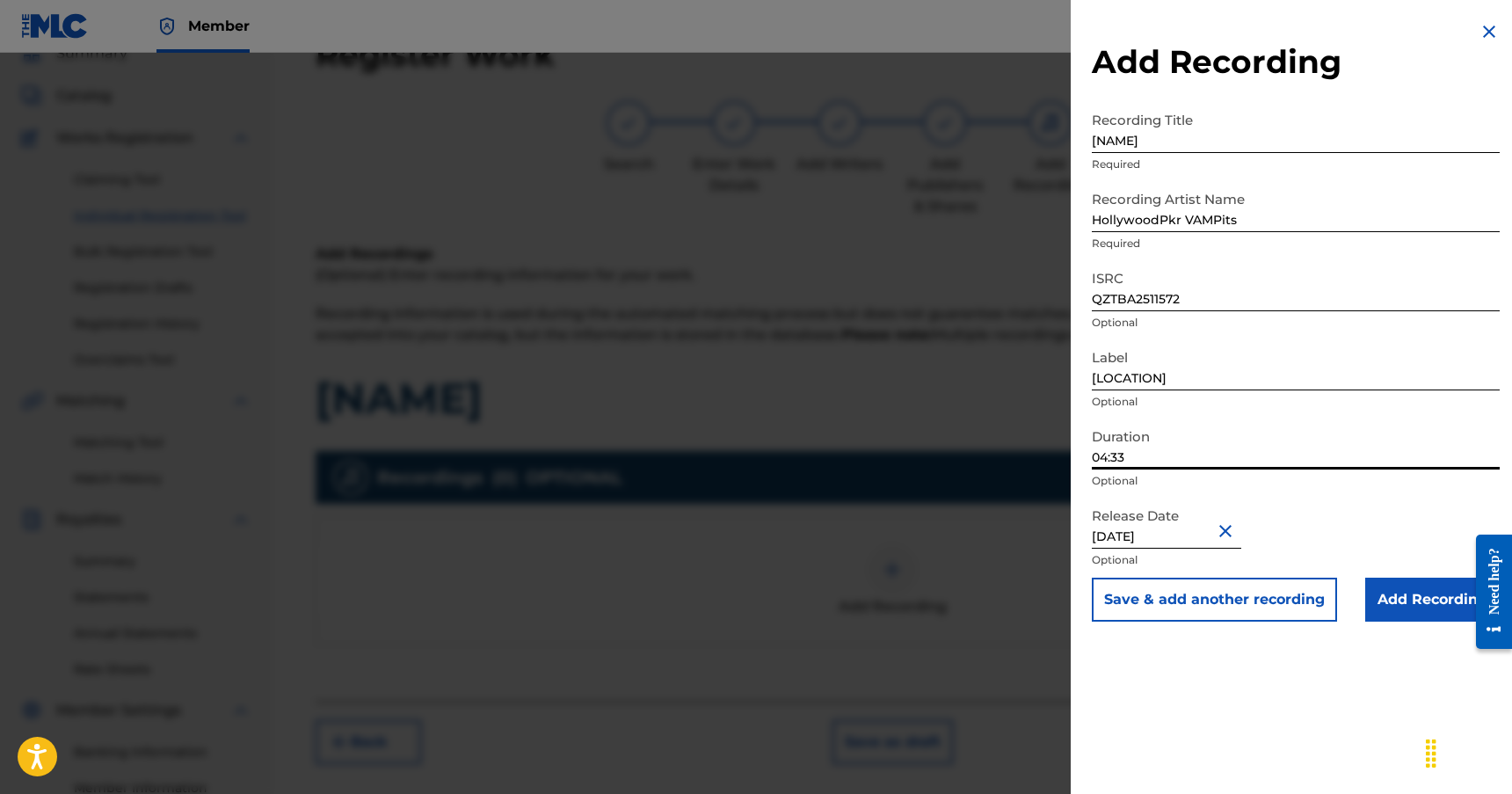 type on "04:33" 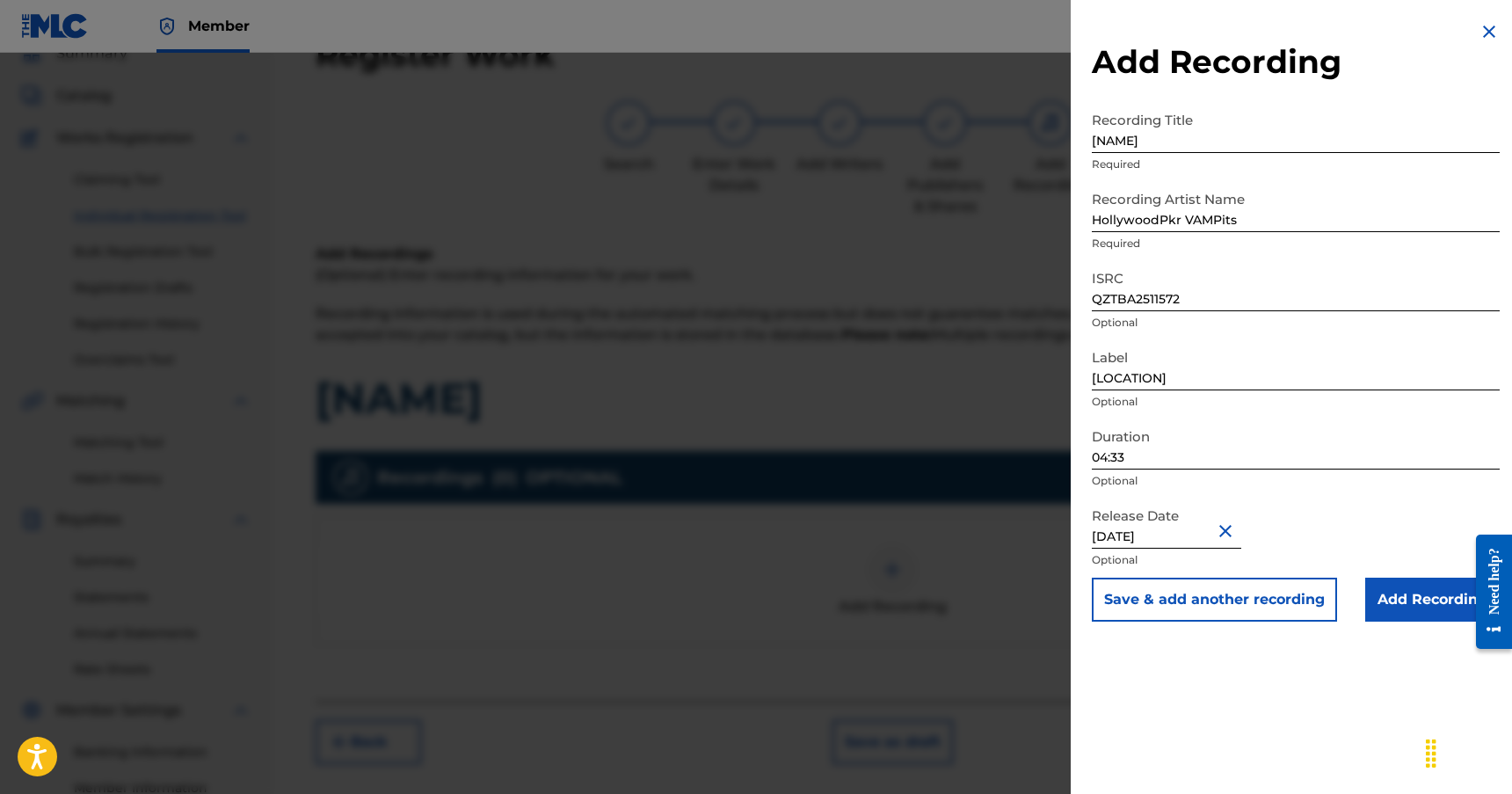 click on "Add Recording" at bounding box center (1432, 600) 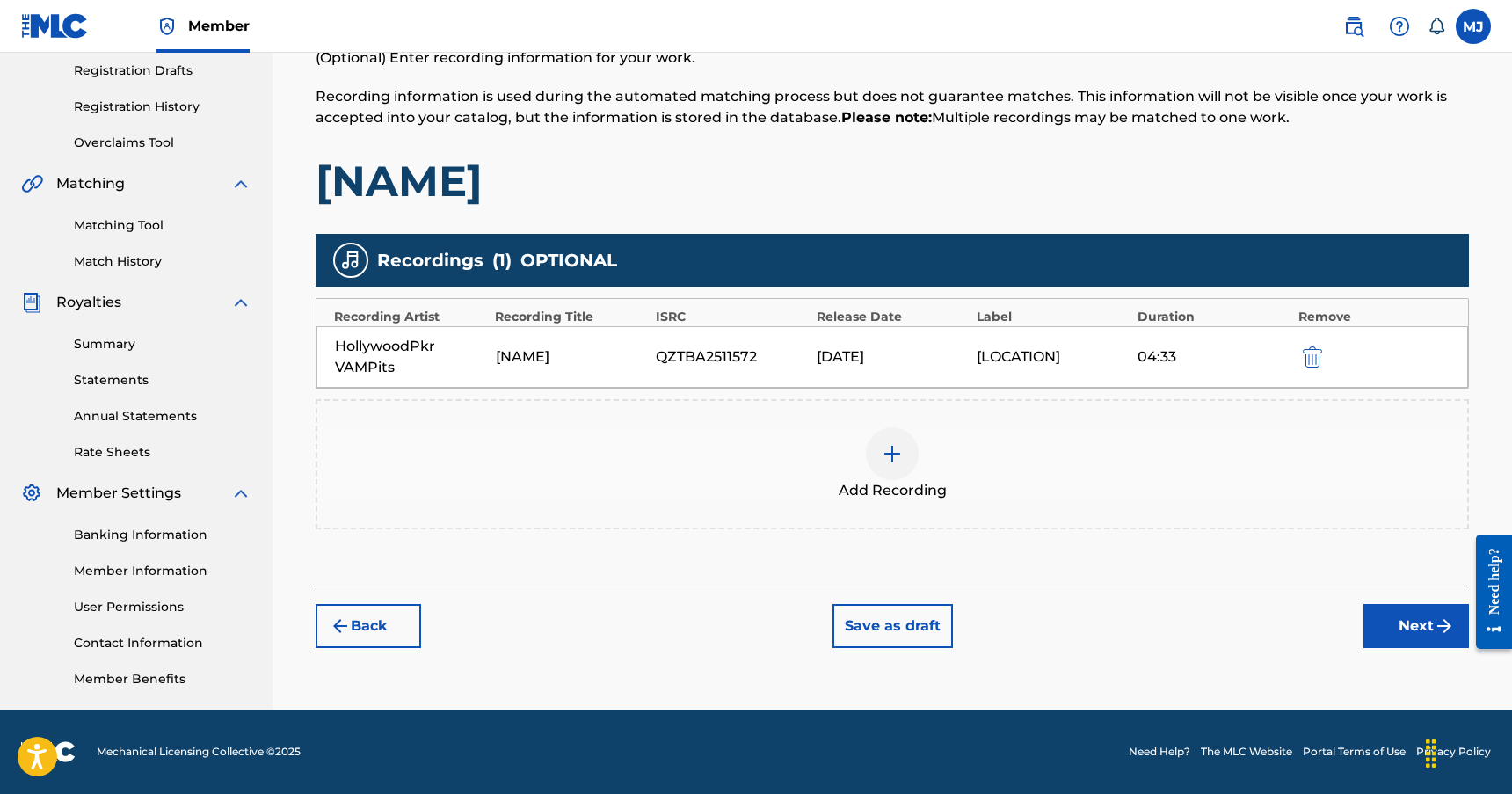 click on "Next" at bounding box center [1416, 626] 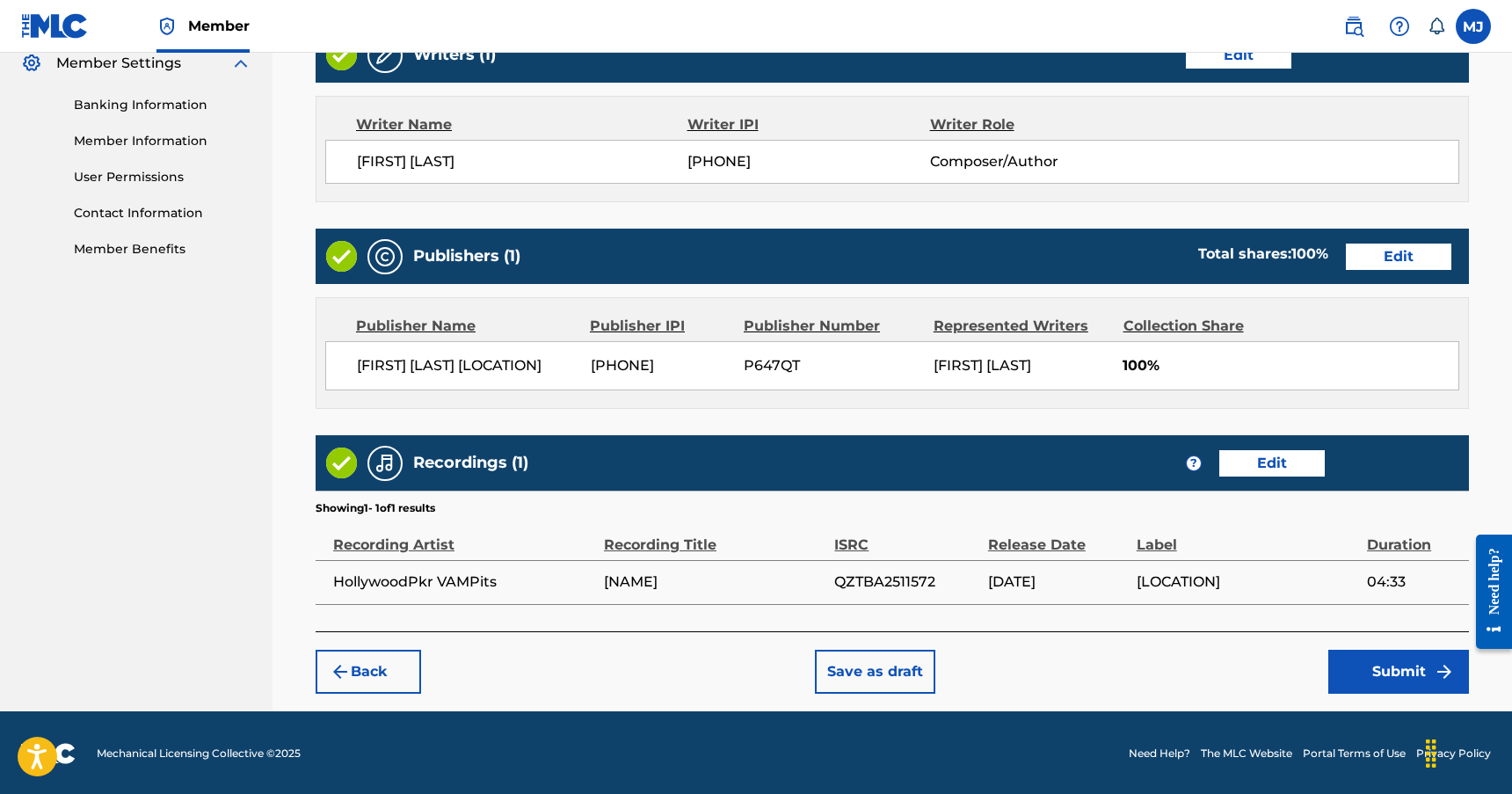 scroll, scrollTop: 728, scrollLeft: 0, axis: vertical 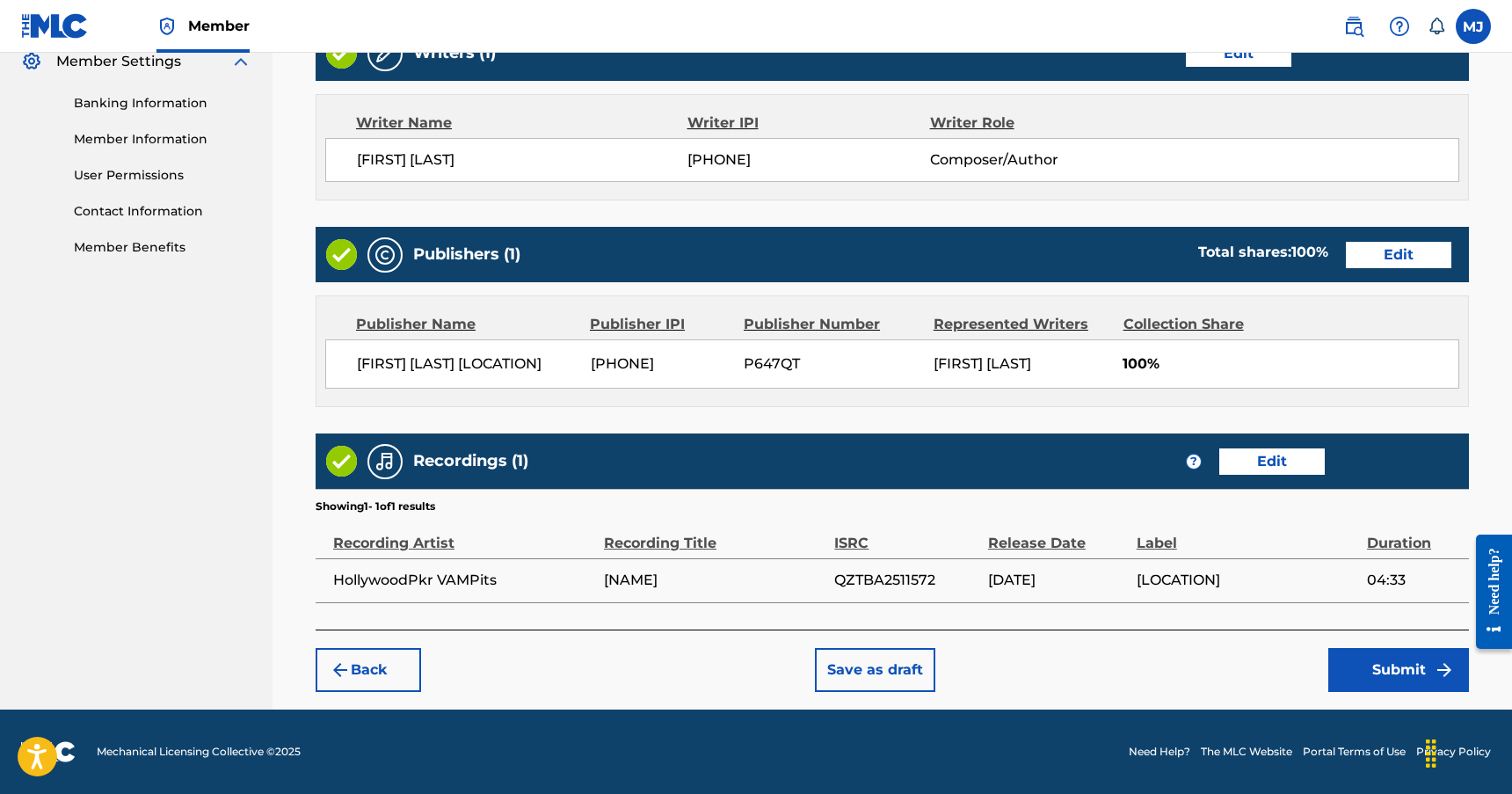 click on "Submit" at bounding box center (1399, 670) 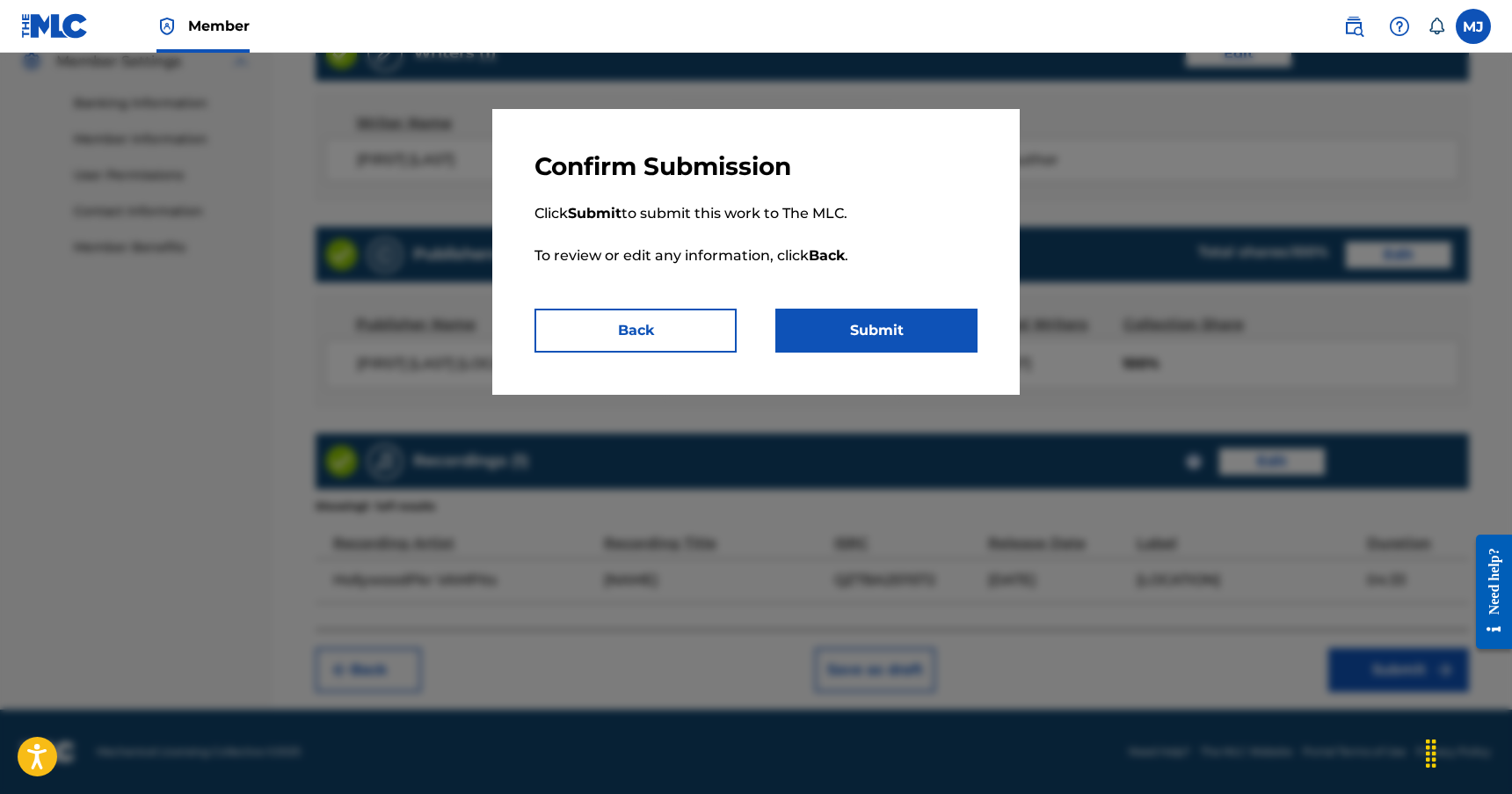 click on "Submit" at bounding box center [876, 331] 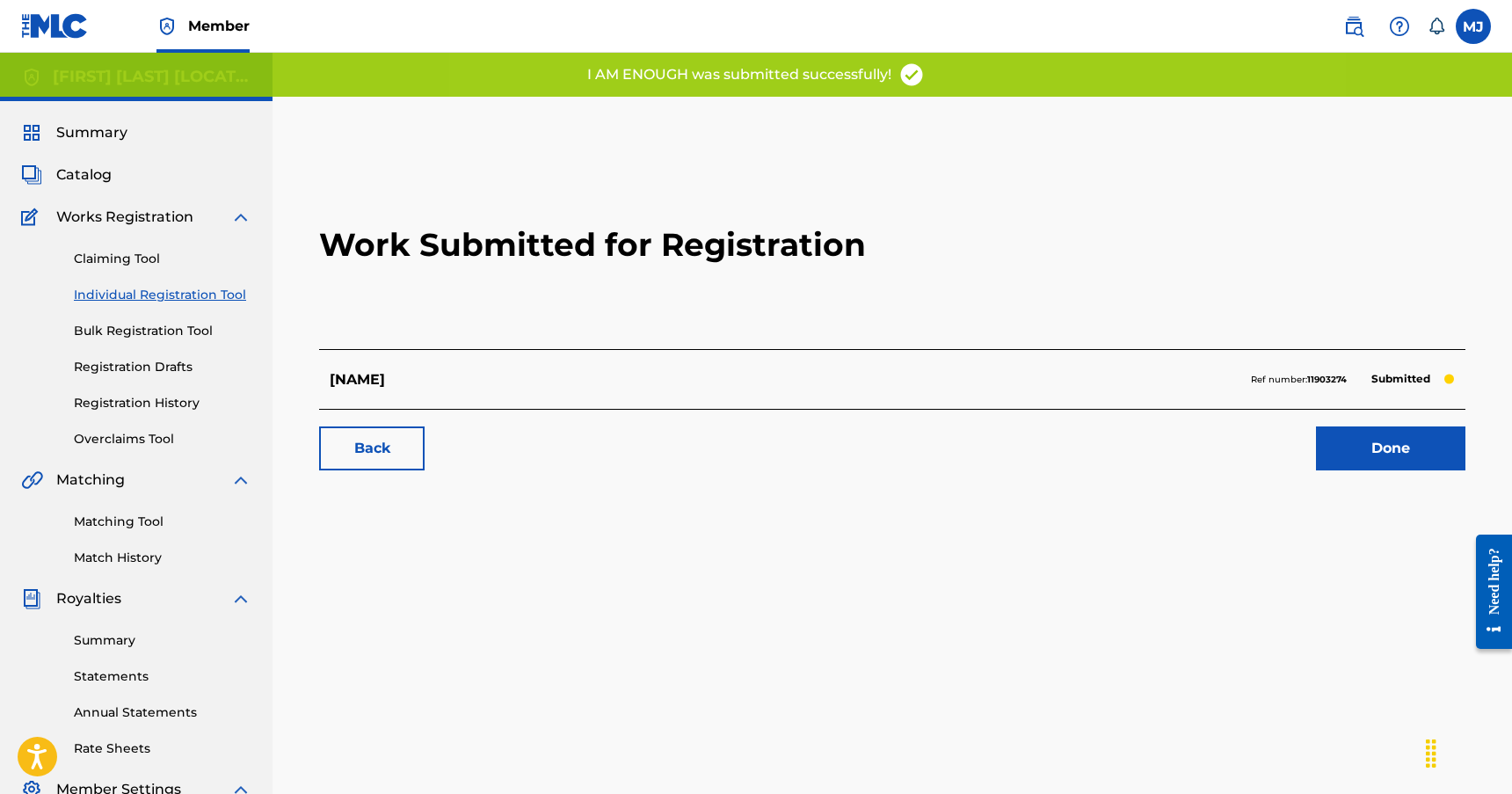 click on "Done" at bounding box center (1391, 448) 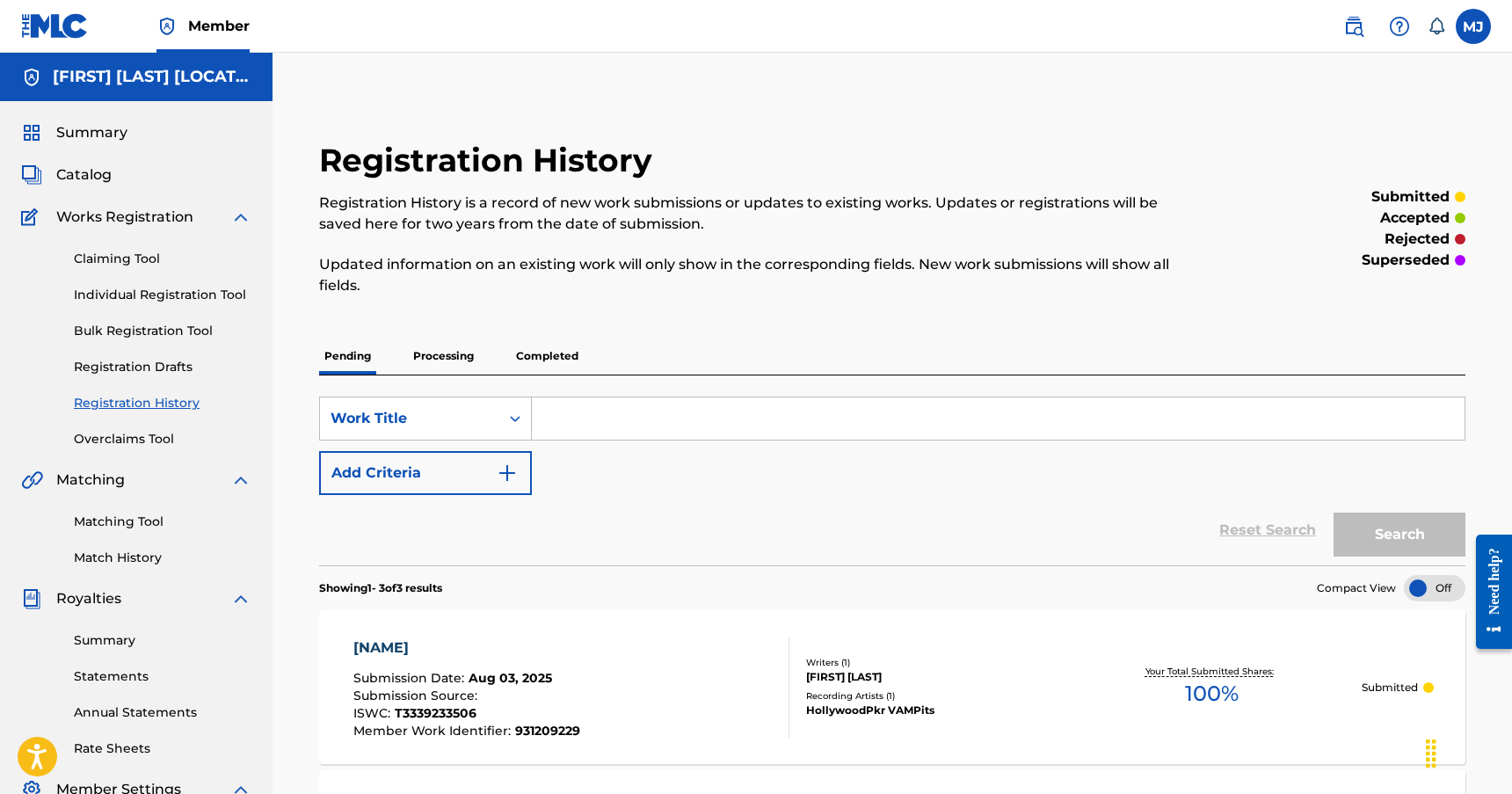 click on "Registration History" at bounding box center [163, 403] 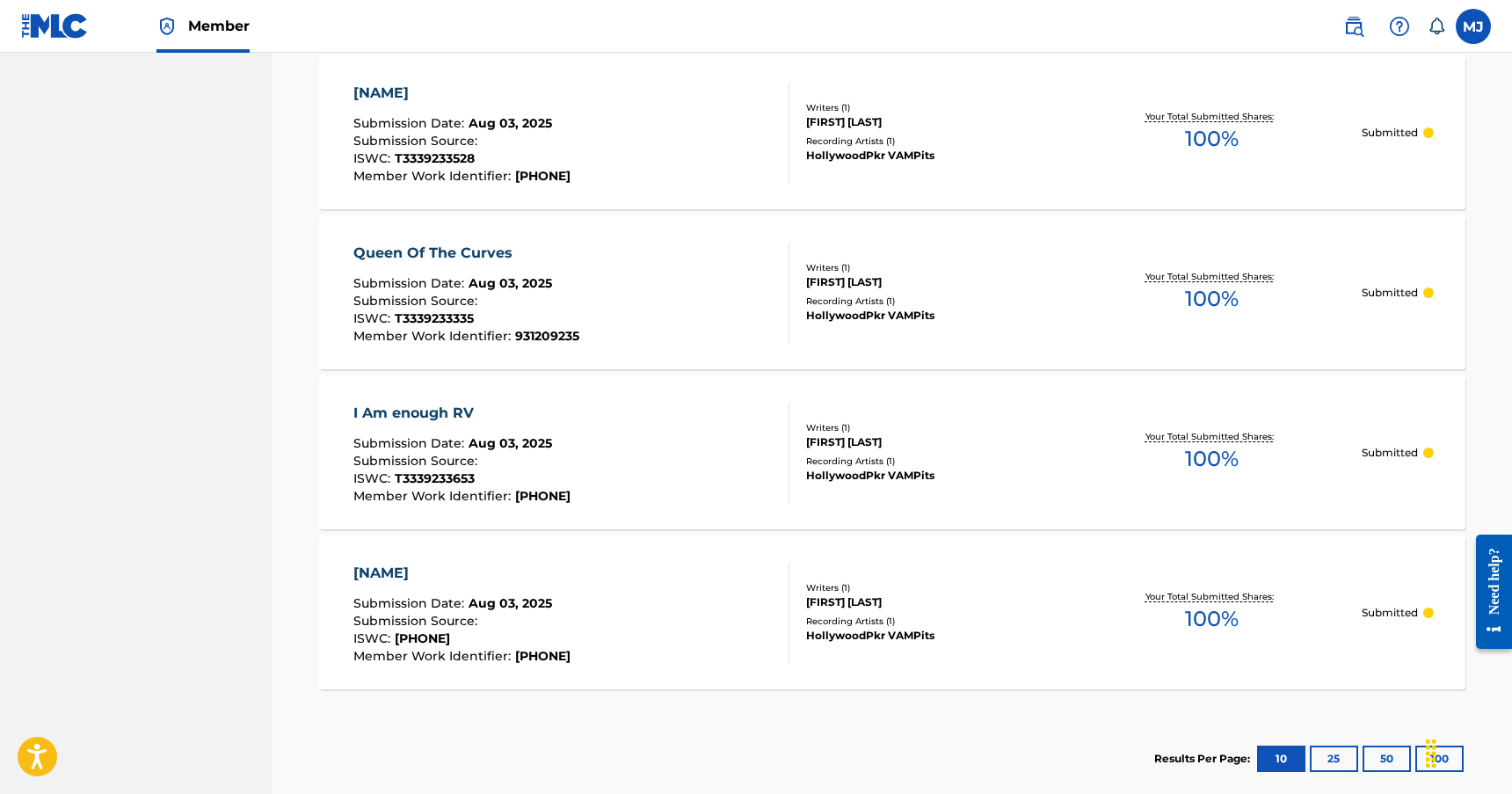 scroll, scrollTop: 1606, scrollLeft: 0, axis: vertical 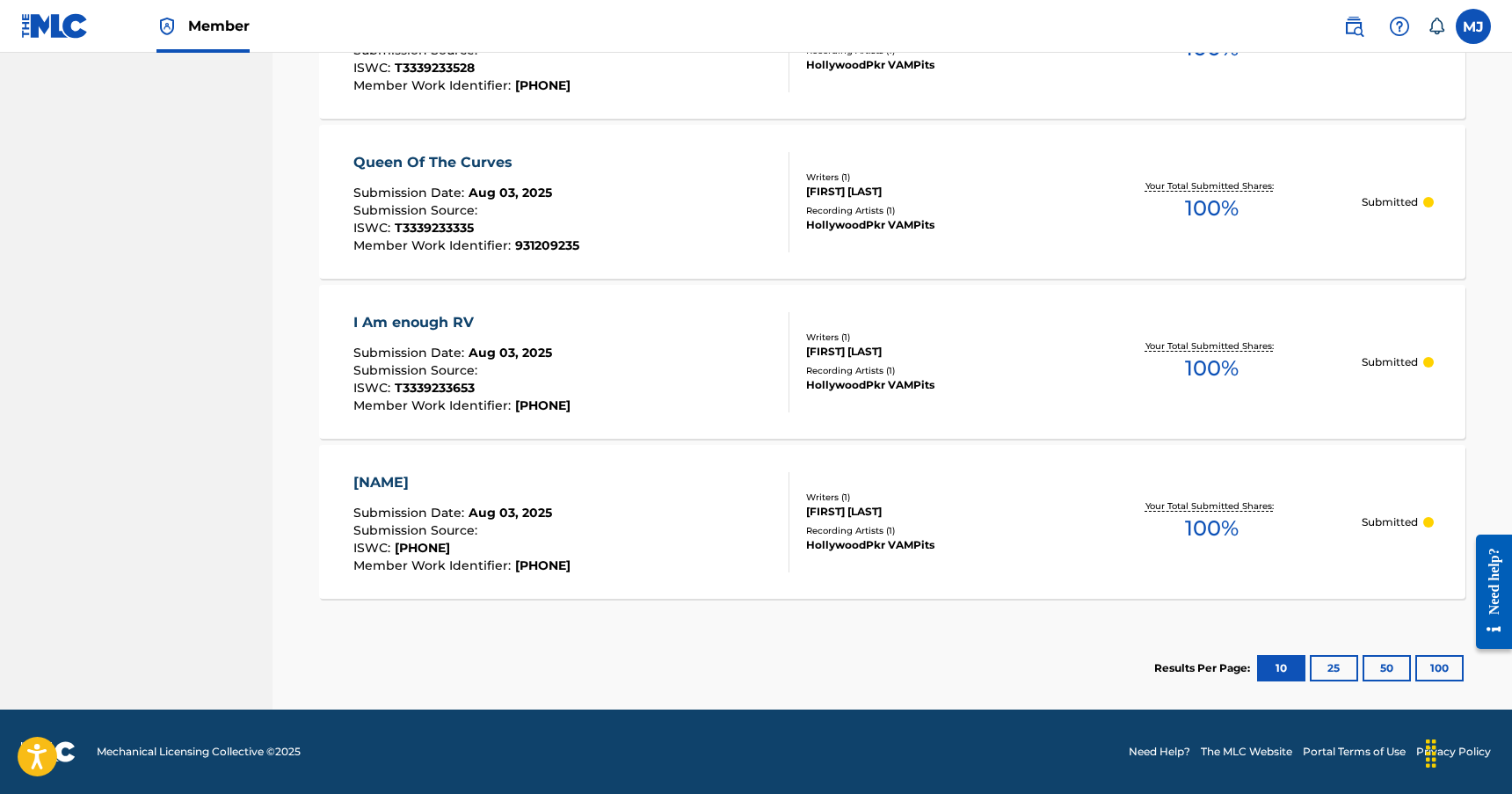 click on "50" at bounding box center (1386, 668) 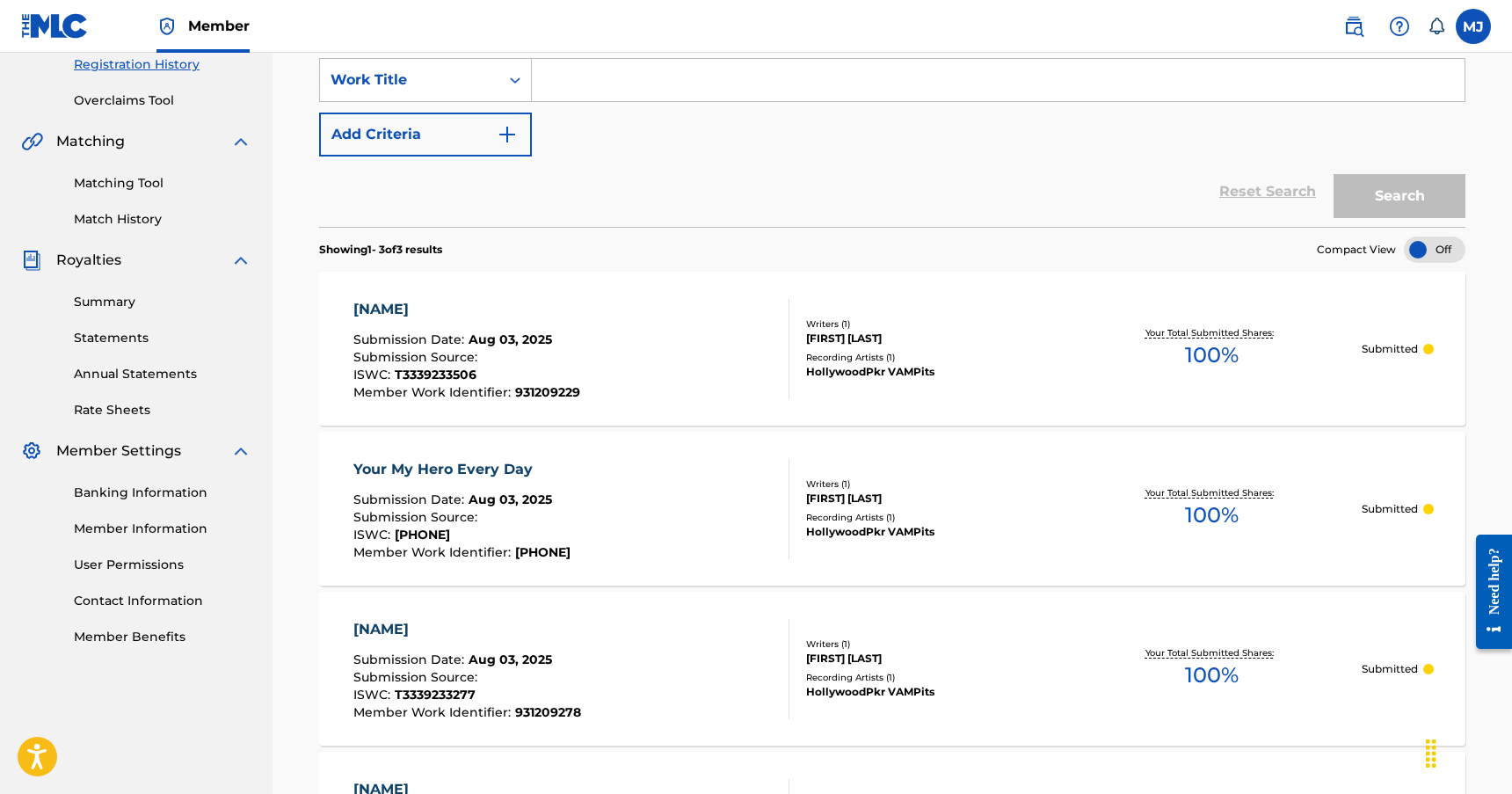 scroll, scrollTop: 176, scrollLeft: 0, axis: vertical 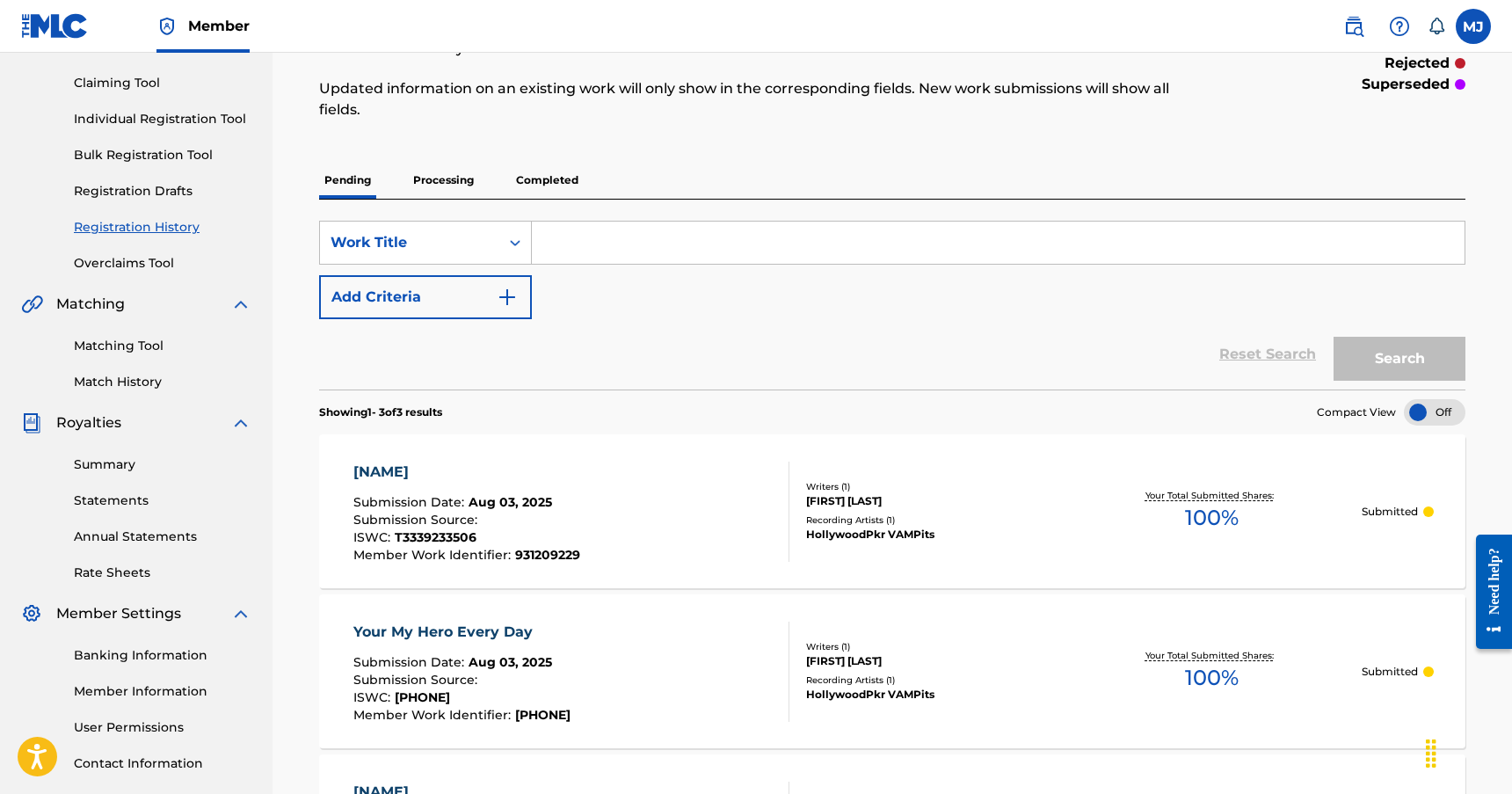 click on "Processing" at bounding box center [443, 180] 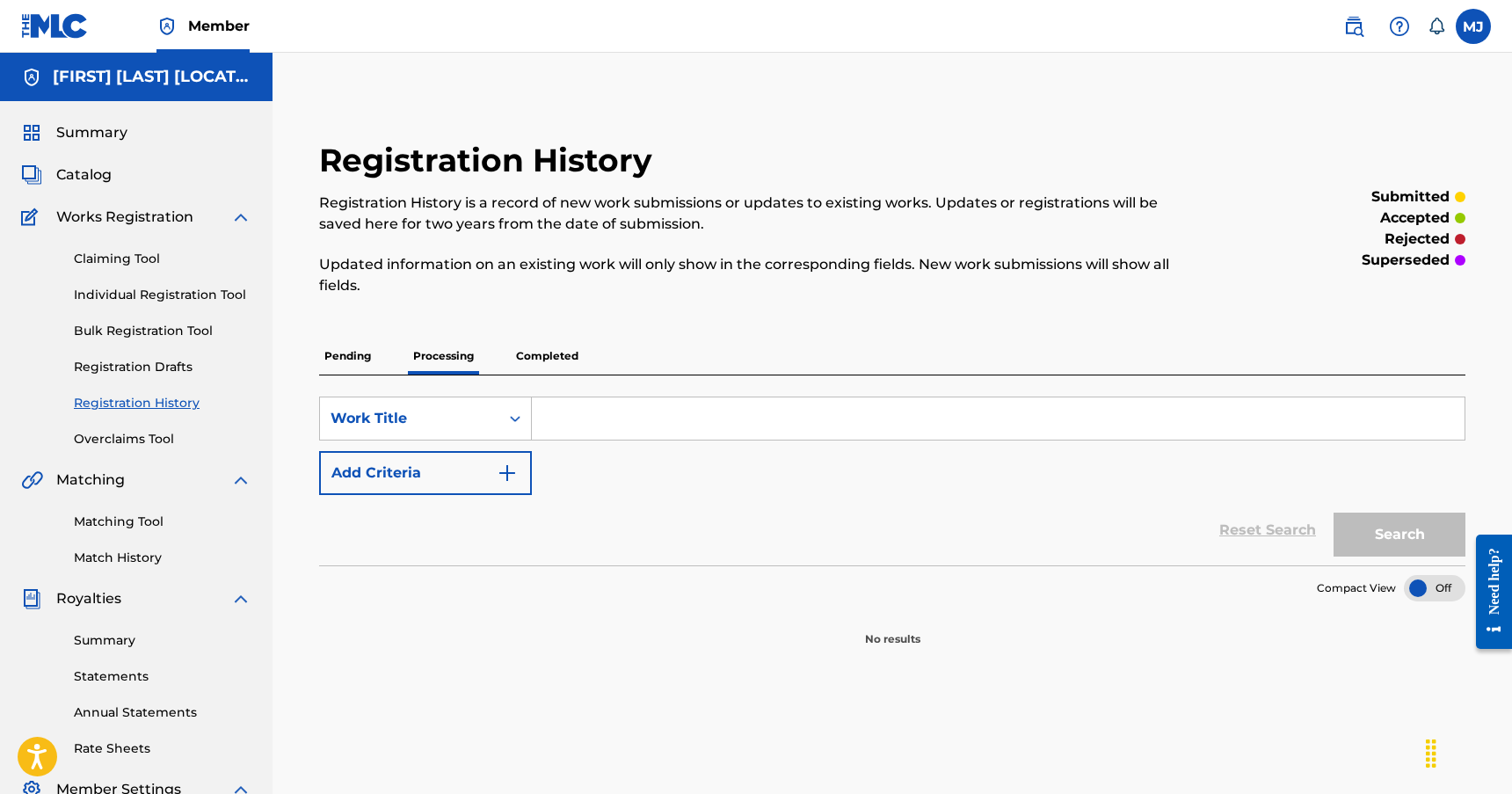 click on "Completed" at bounding box center [547, 356] 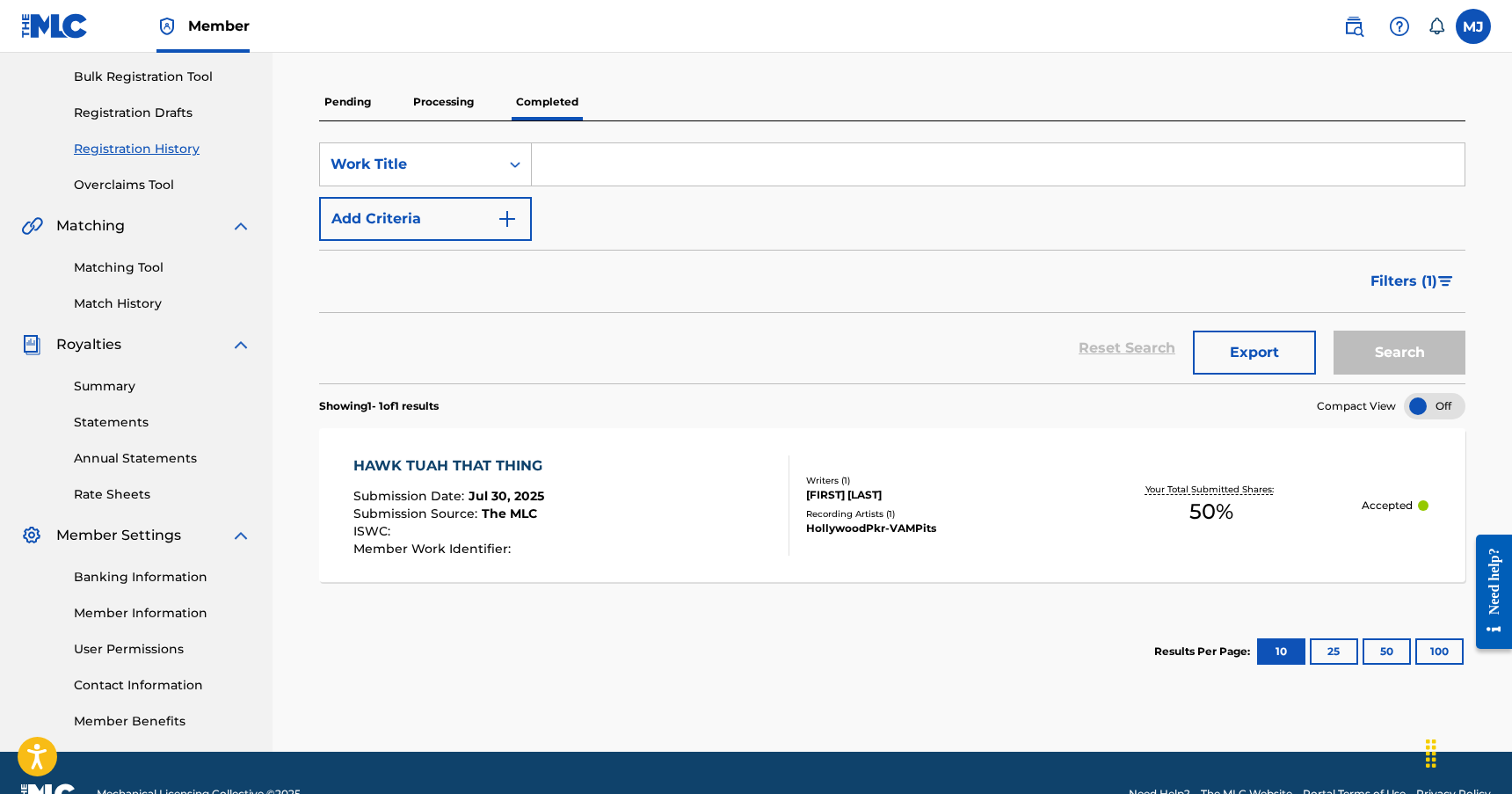scroll, scrollTop: 264, scrollLeft: 0, axis: vertical 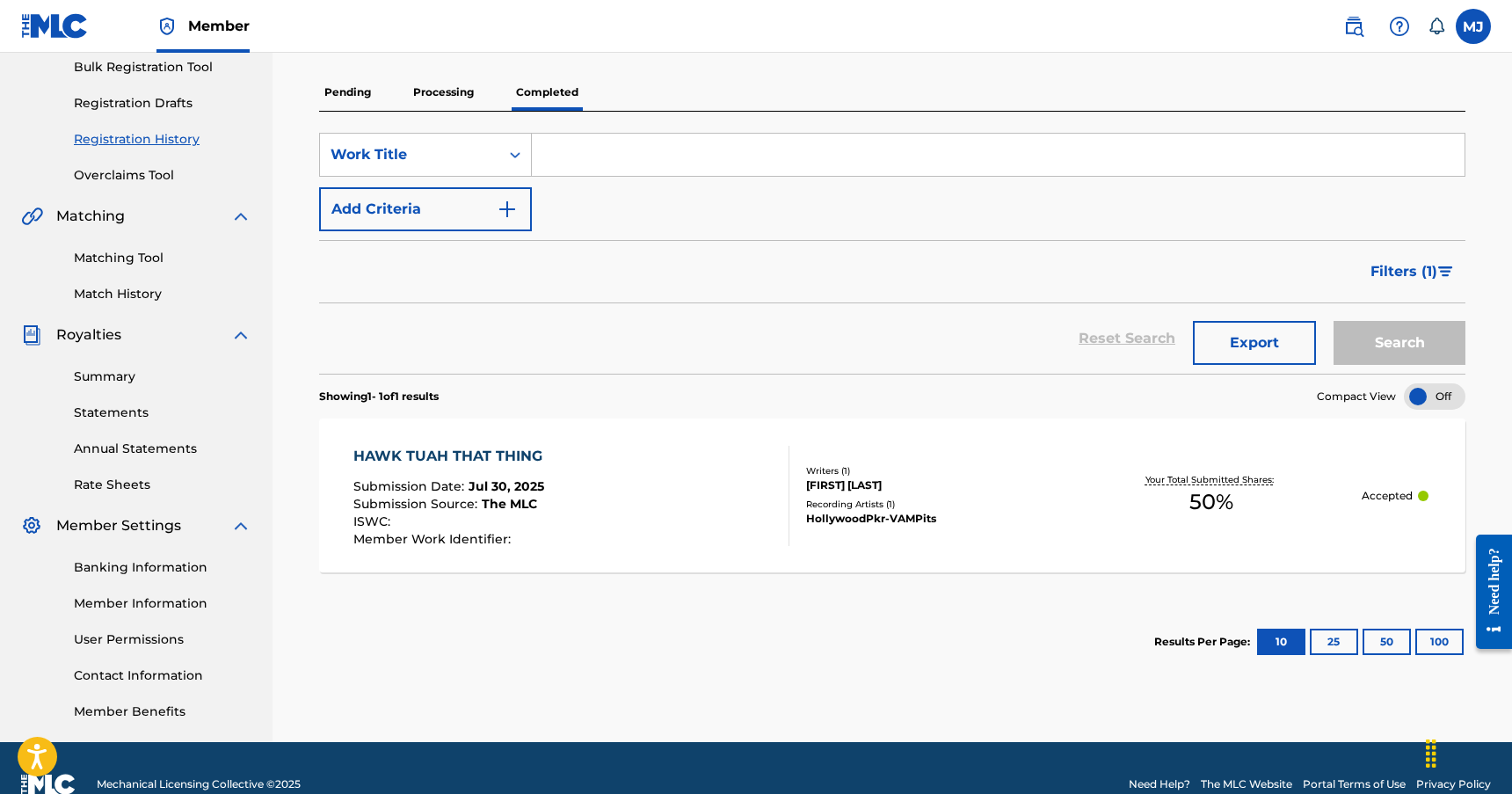 click on "Pending" at bounding box center (347, 92) 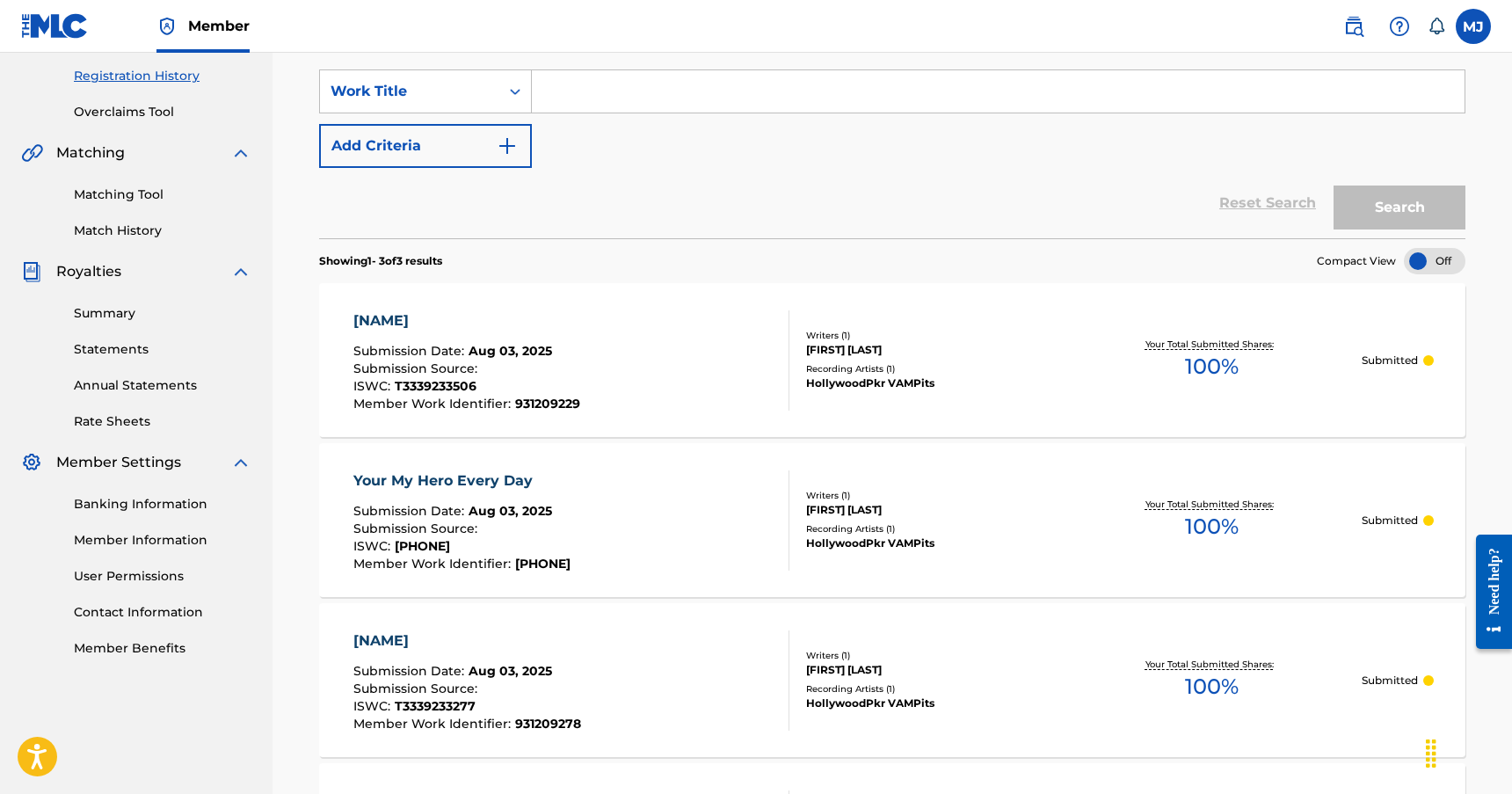scroll, scrollTop: 352, scrollLeft: 0, axis: vertical 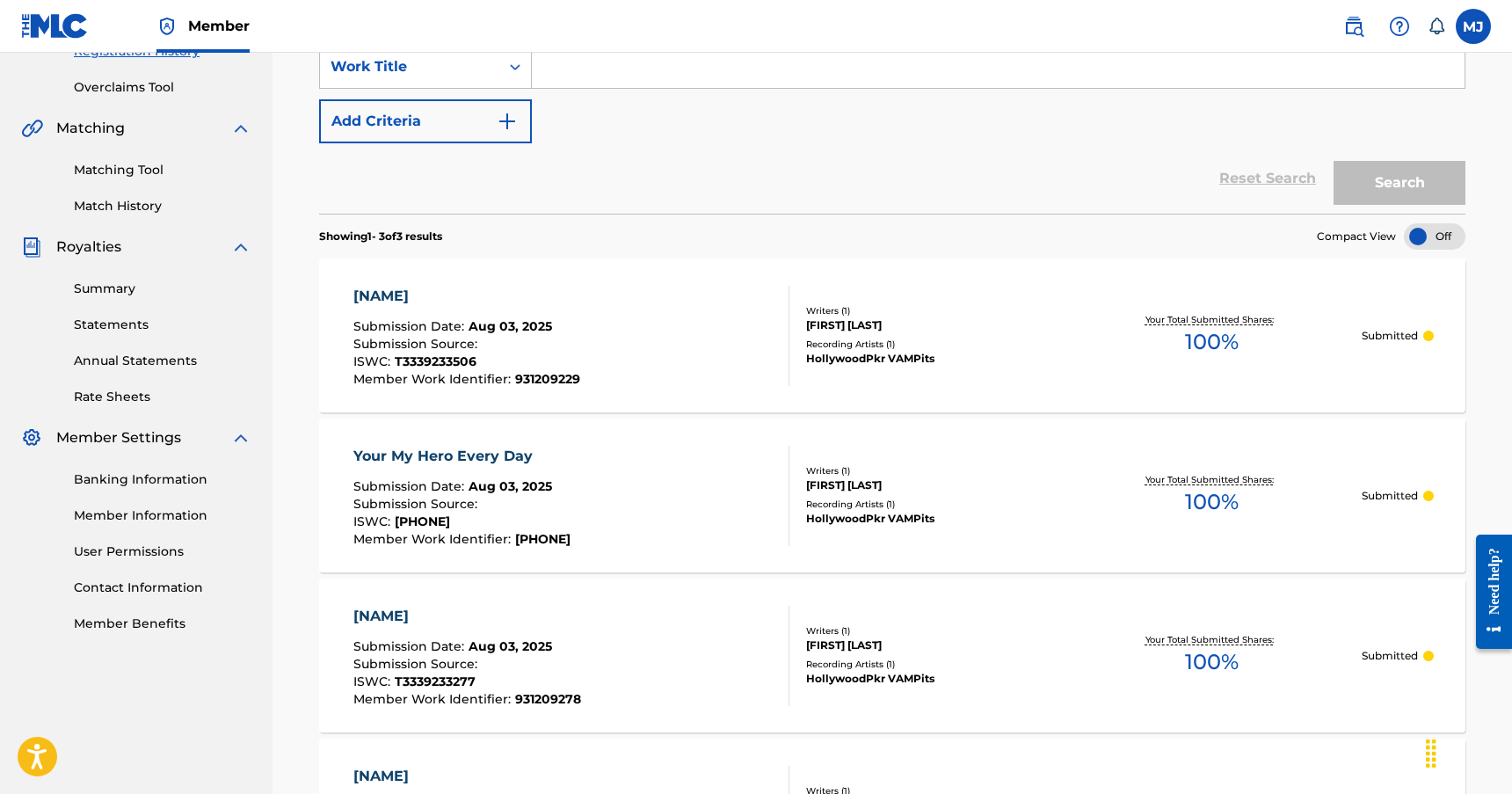 click at bounding box center [1435, 237] 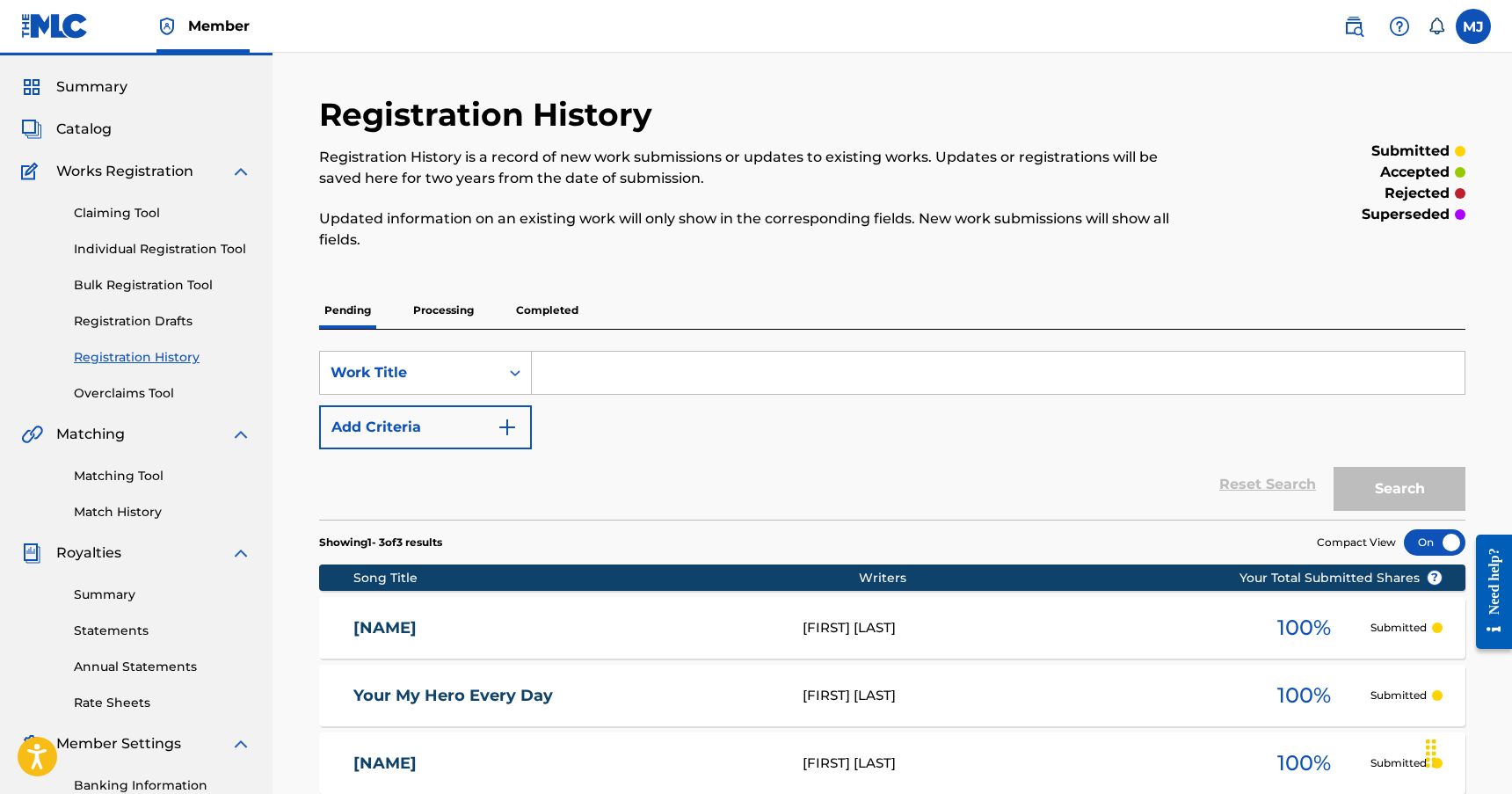 scroll, scrollTop: 0, scrollLeft: 0, axis: both 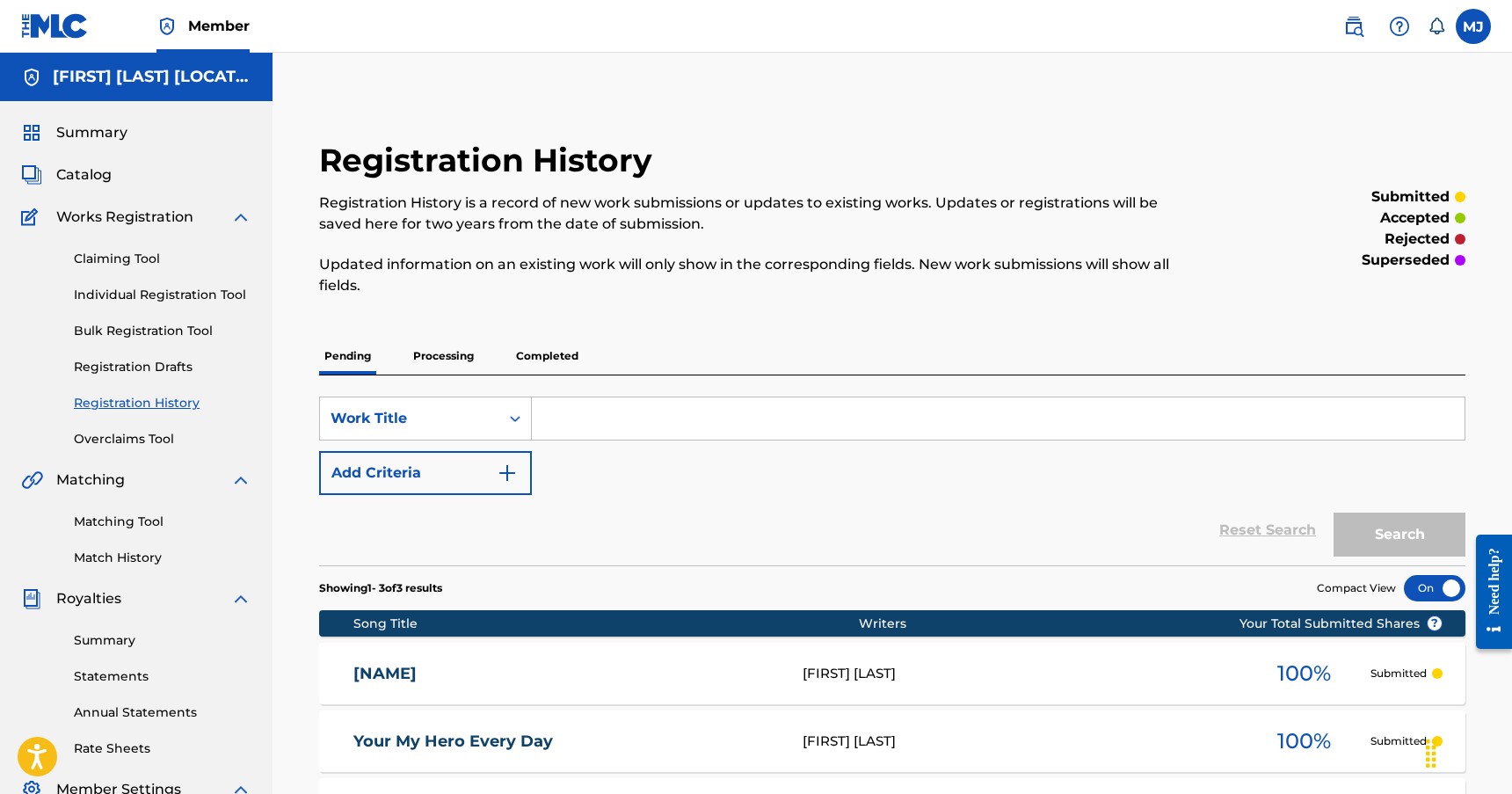 click on "Catalog" at bounding box center [84, 175] 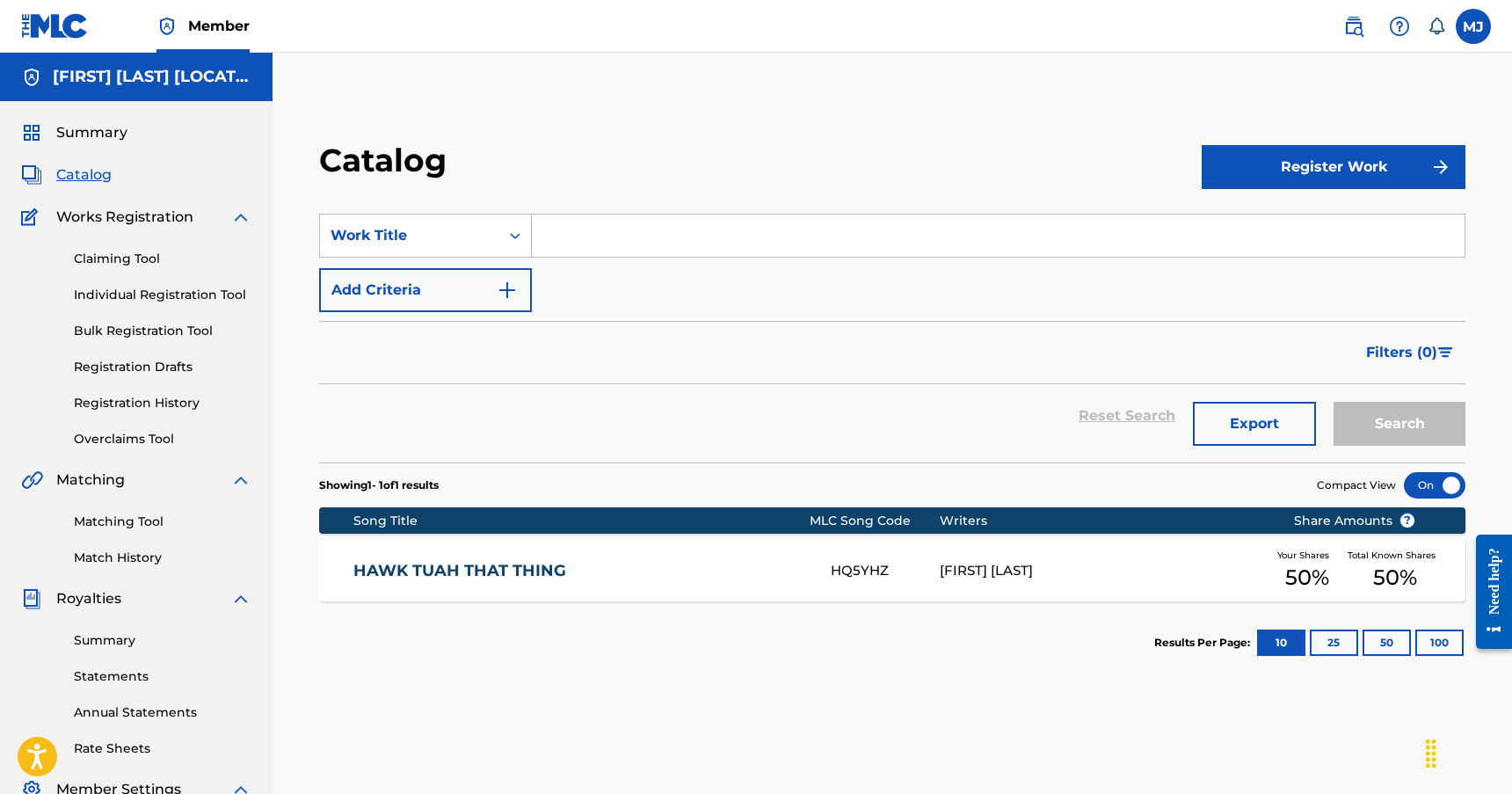 click on "Register Work" at bounding box center [1334, 167] 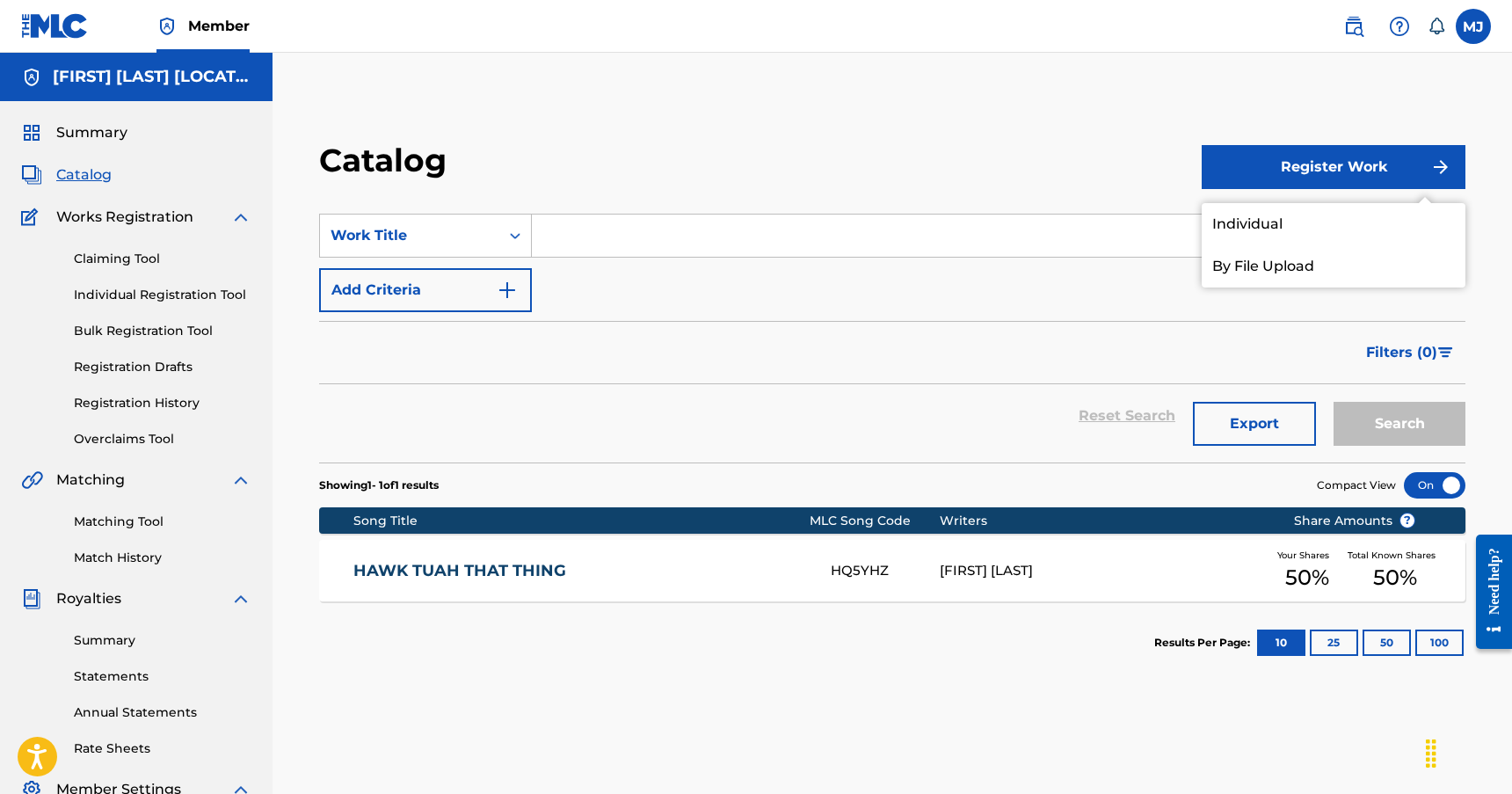 click on "Individual" at bounding box center [1334, 224] 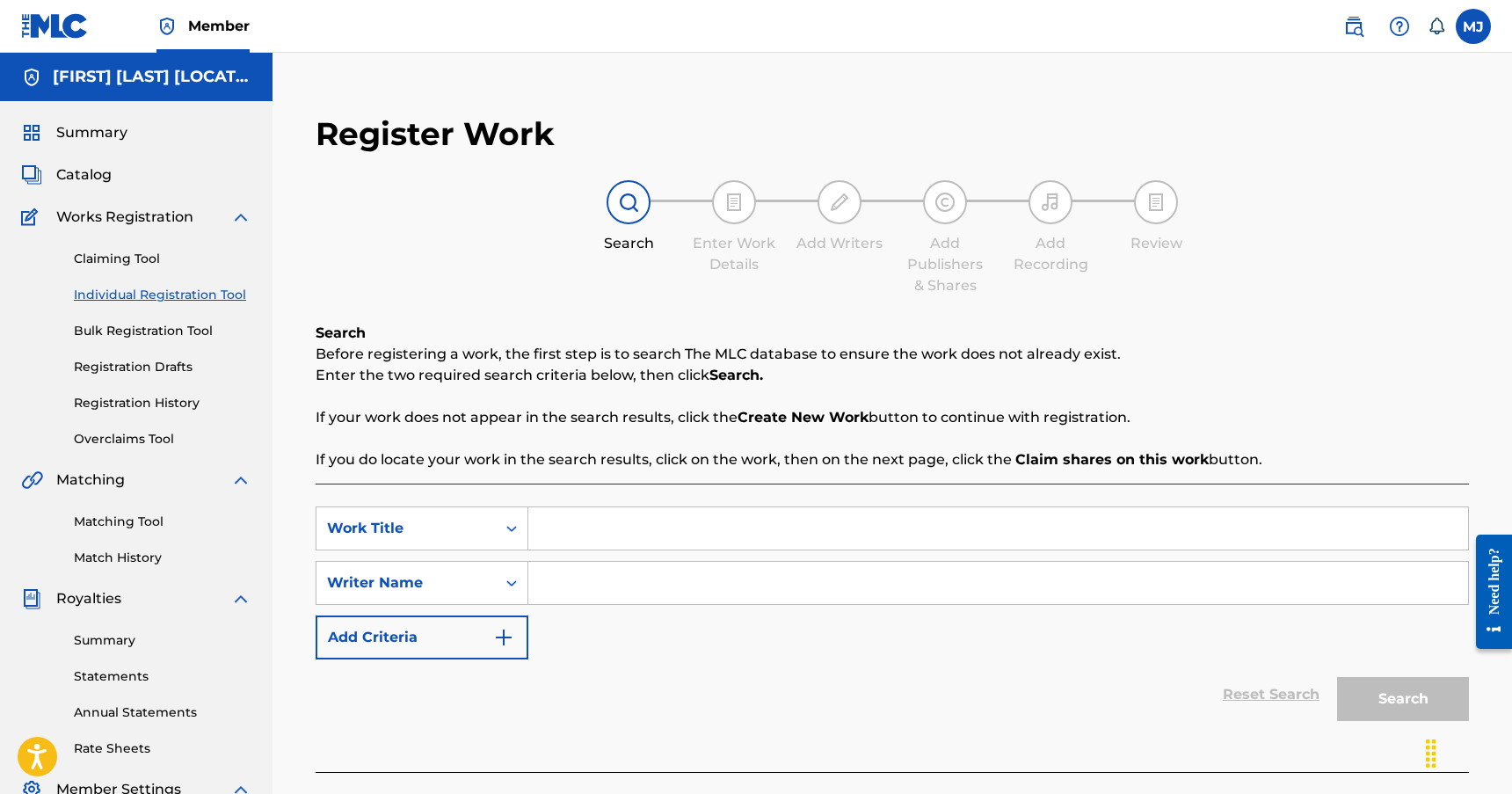 click at bounding box center [998, 528] 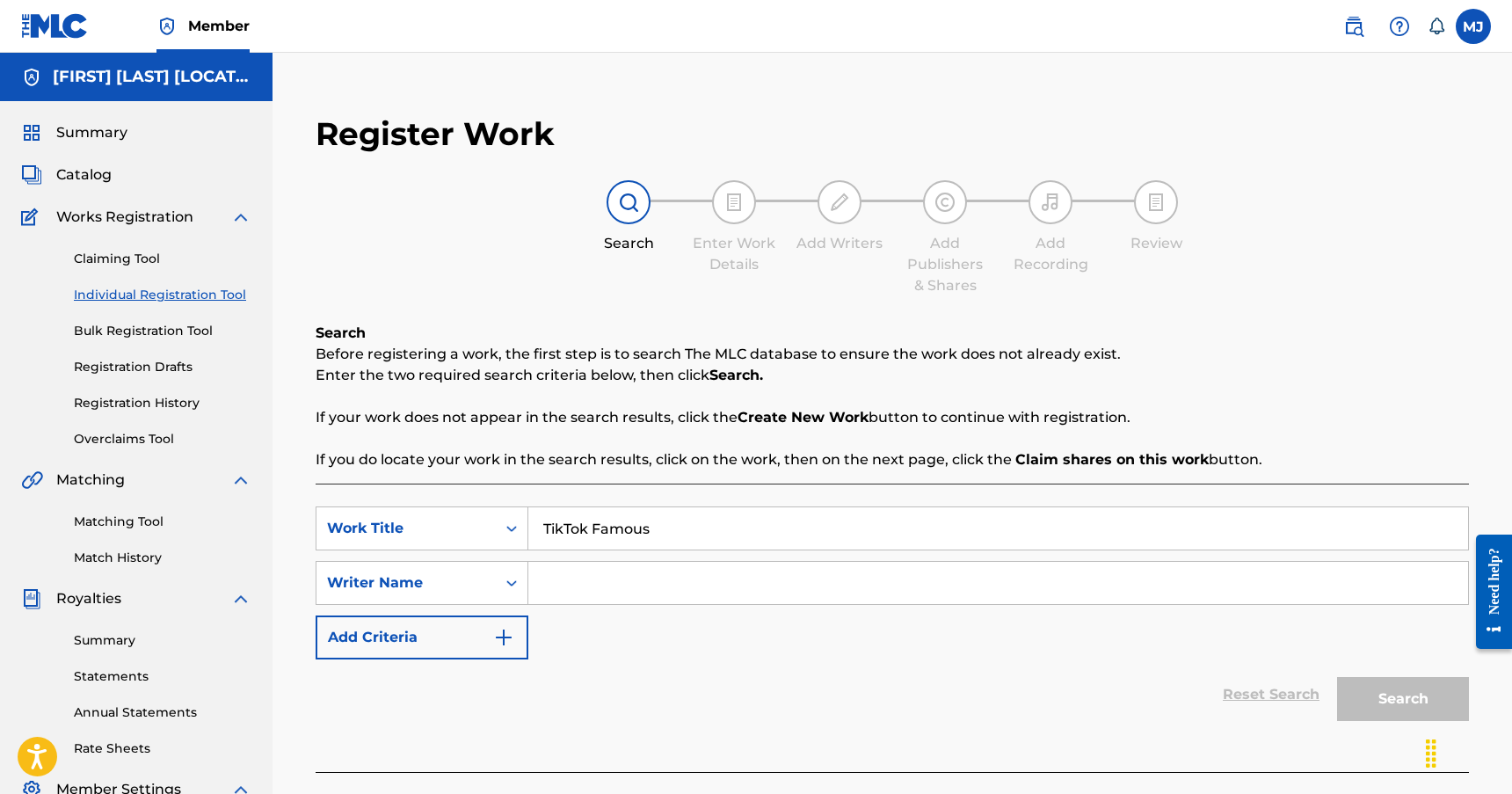 type 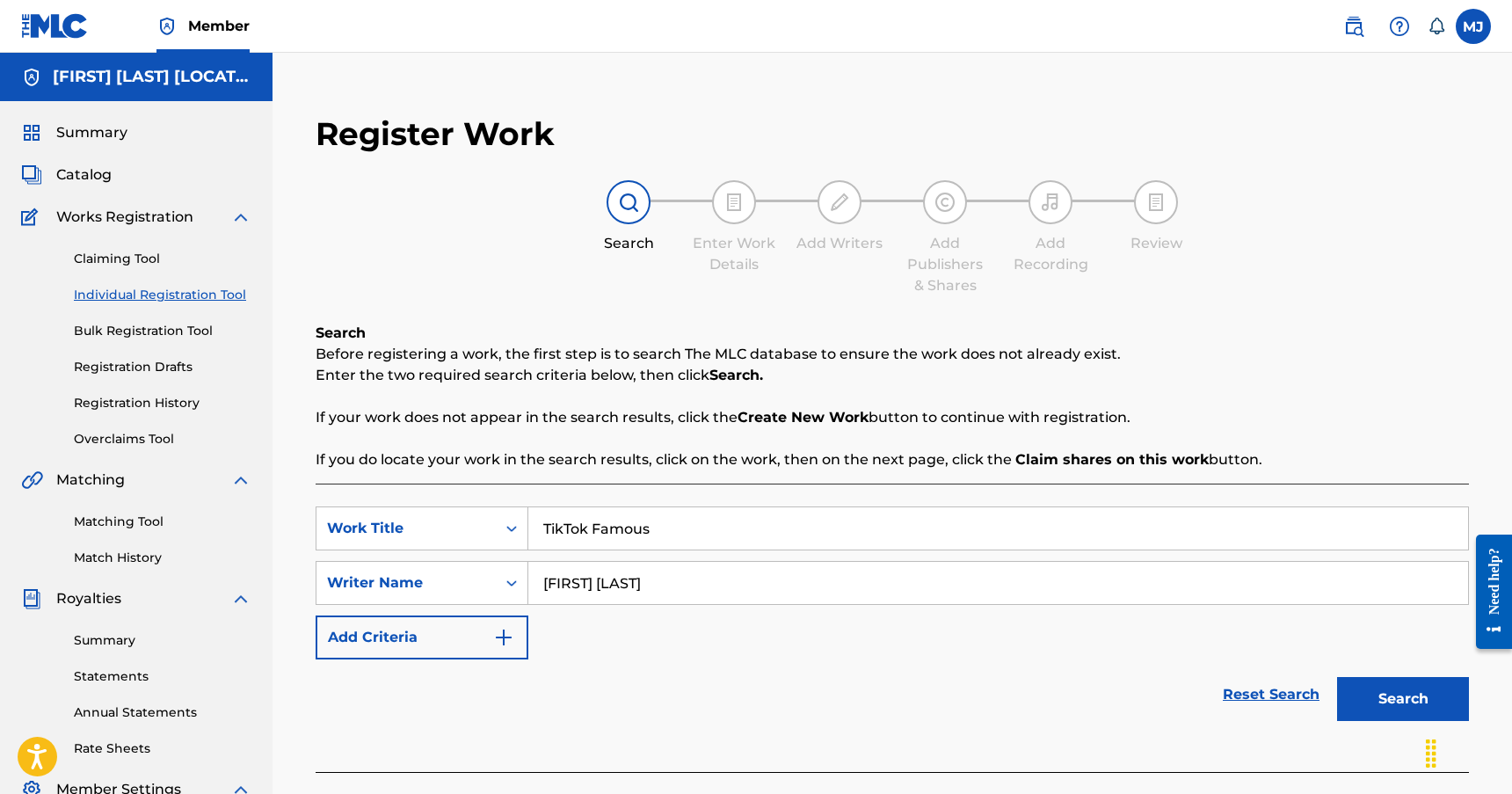click on "Search" at bounding box center (1403, 699) 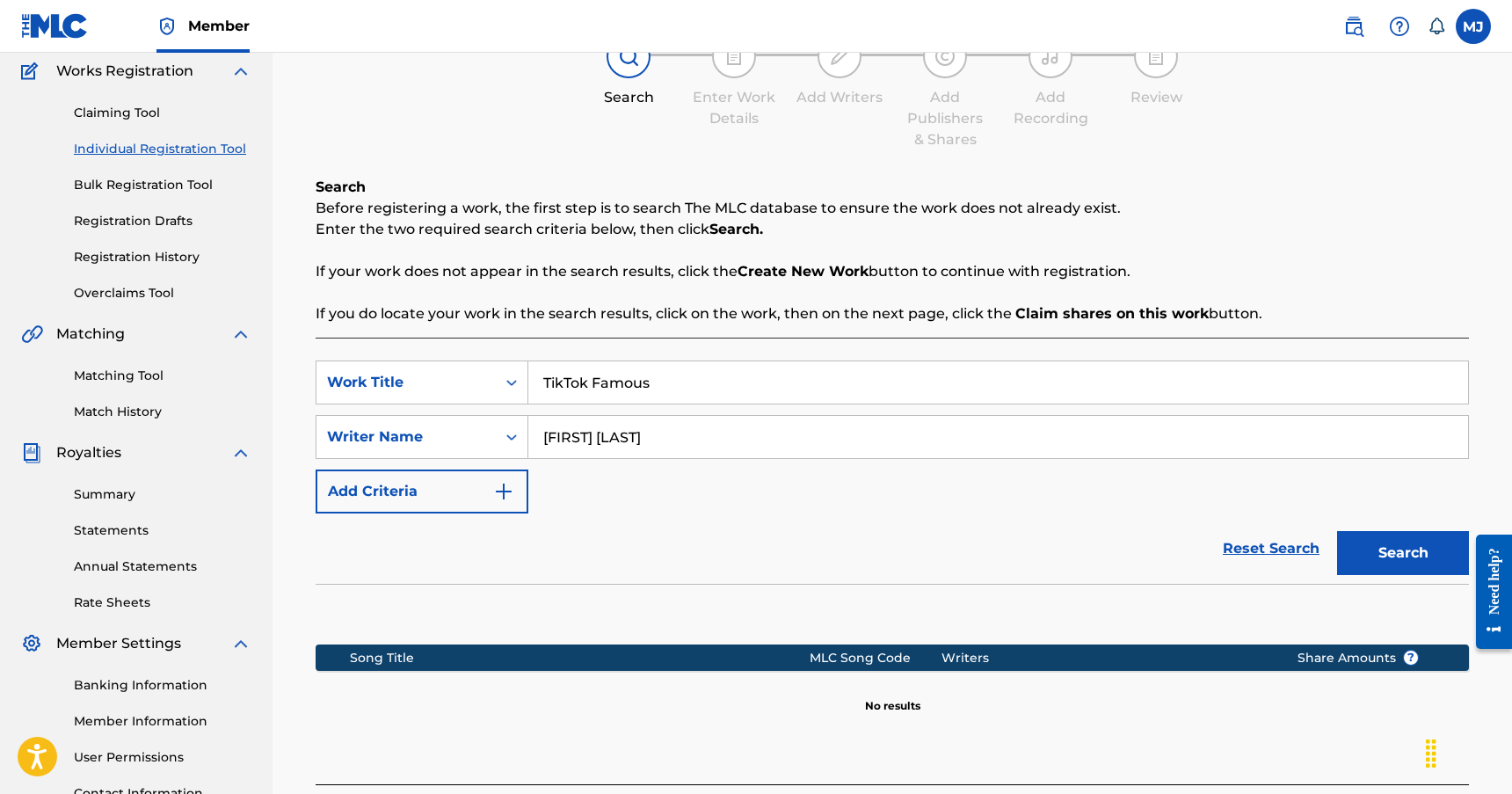 scroll, scrollTop: 301, scrollLeft: 0, axis: vertical 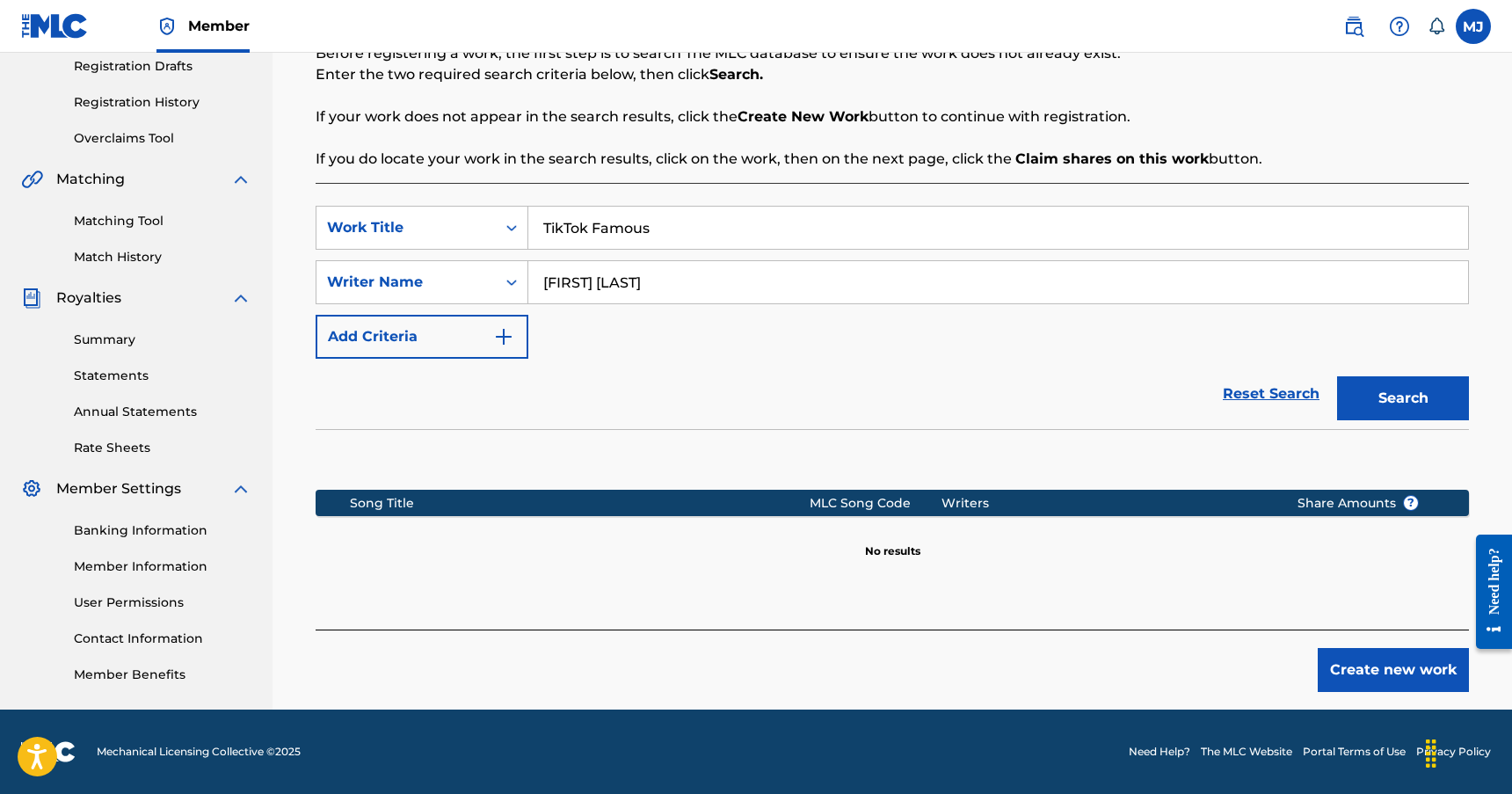 click on "Create new work" at bounding box center (1393, 670) 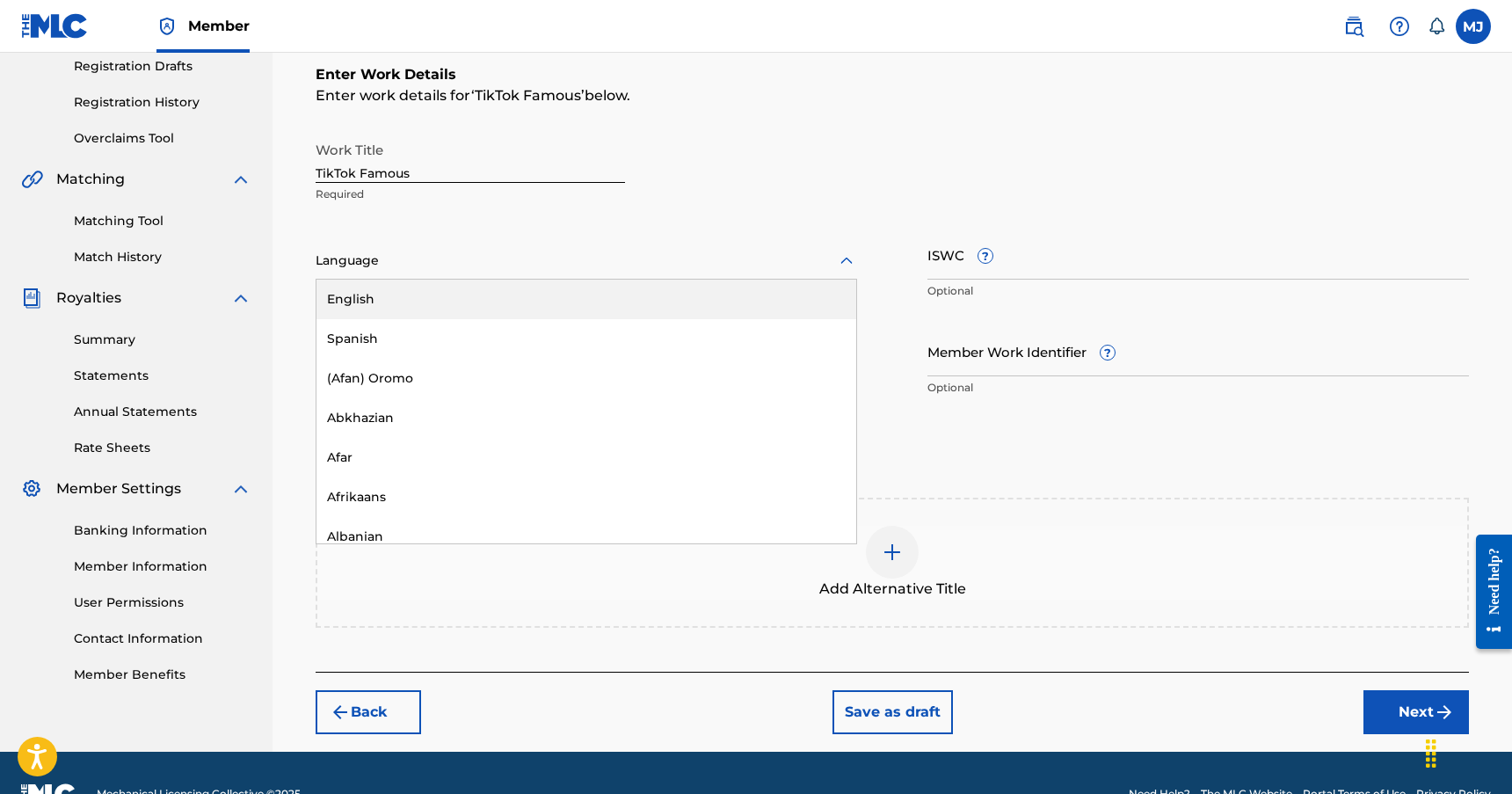 drag, startPoint x: 407, startPoint y: 258, endPoint x: 408, endPoint y: 269, distance: 11.045361 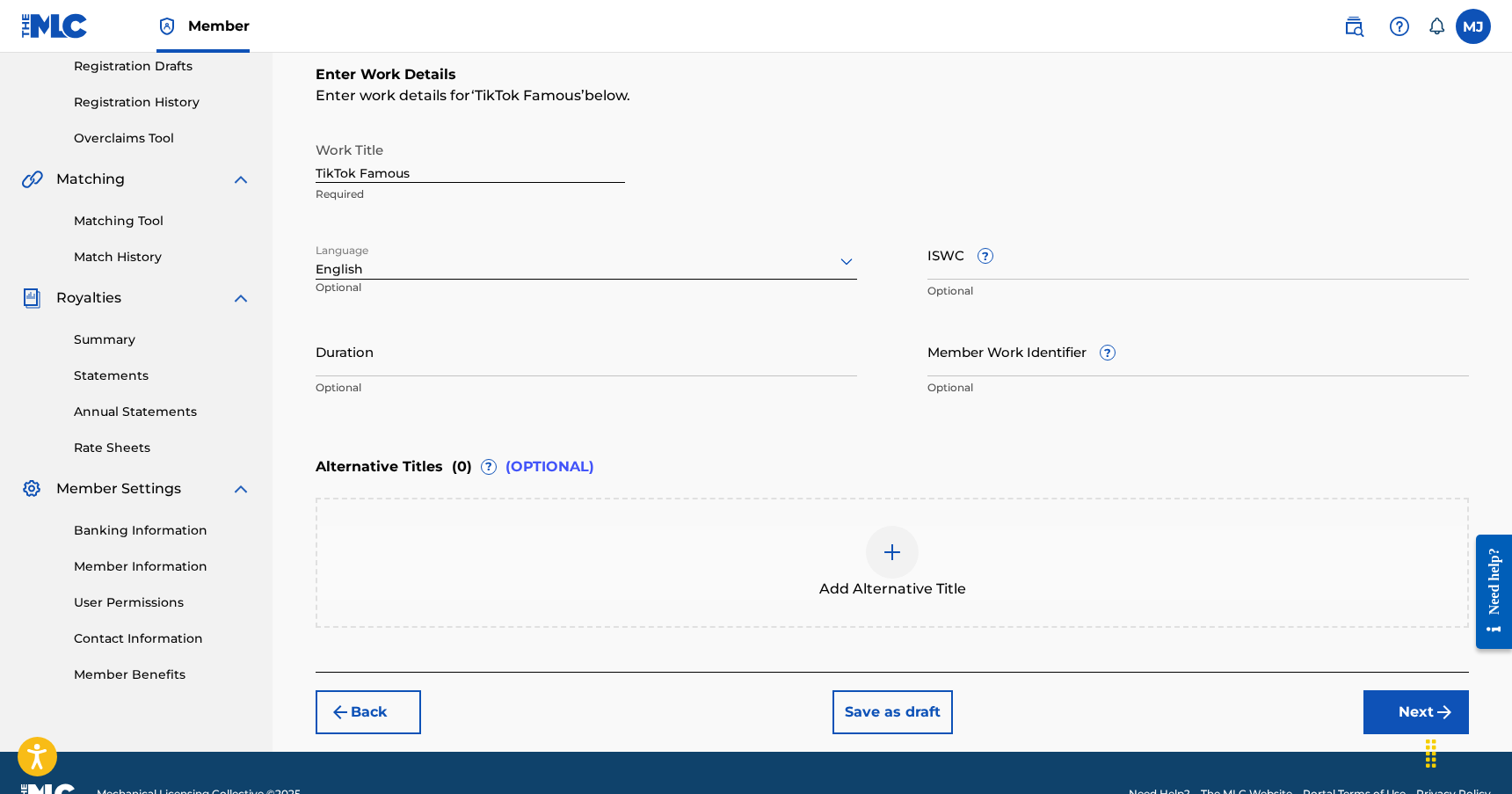 click on "ISWC   ?" at bounding box center [1198, 254] 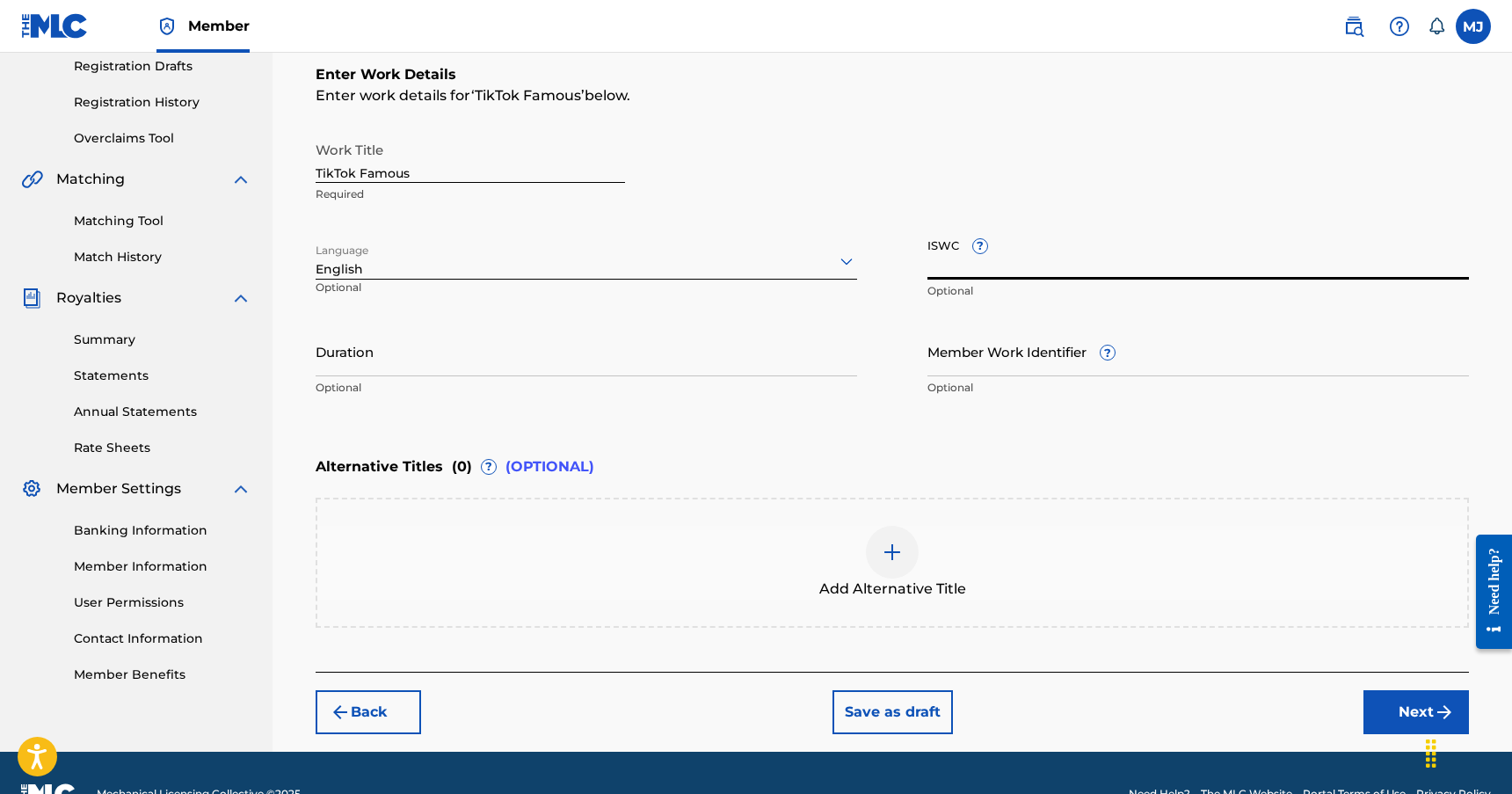 click on "ISWC   ?" at bounding box center (1198, 254) 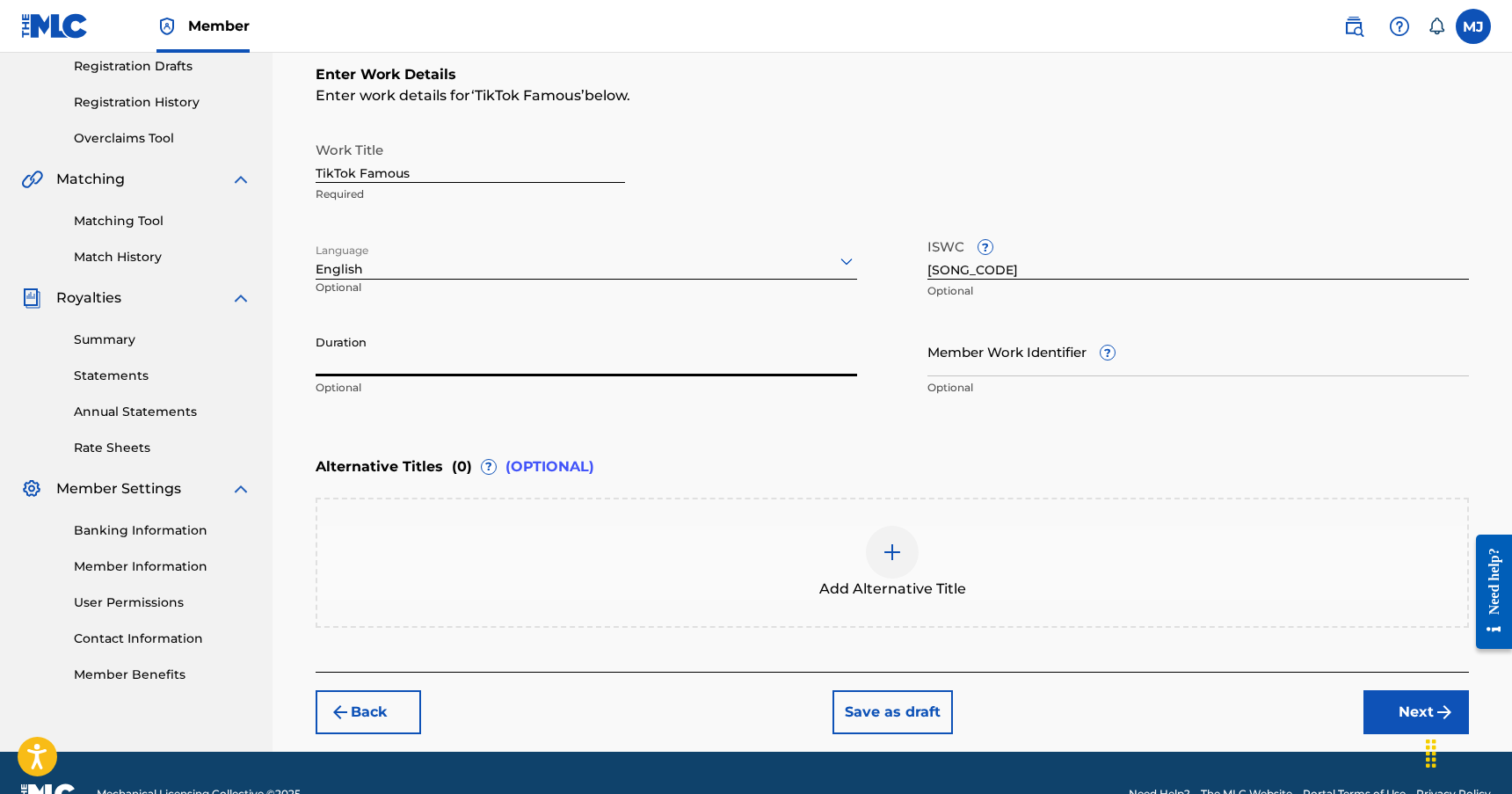 click on "Duration" at bounding box center [586, 351] 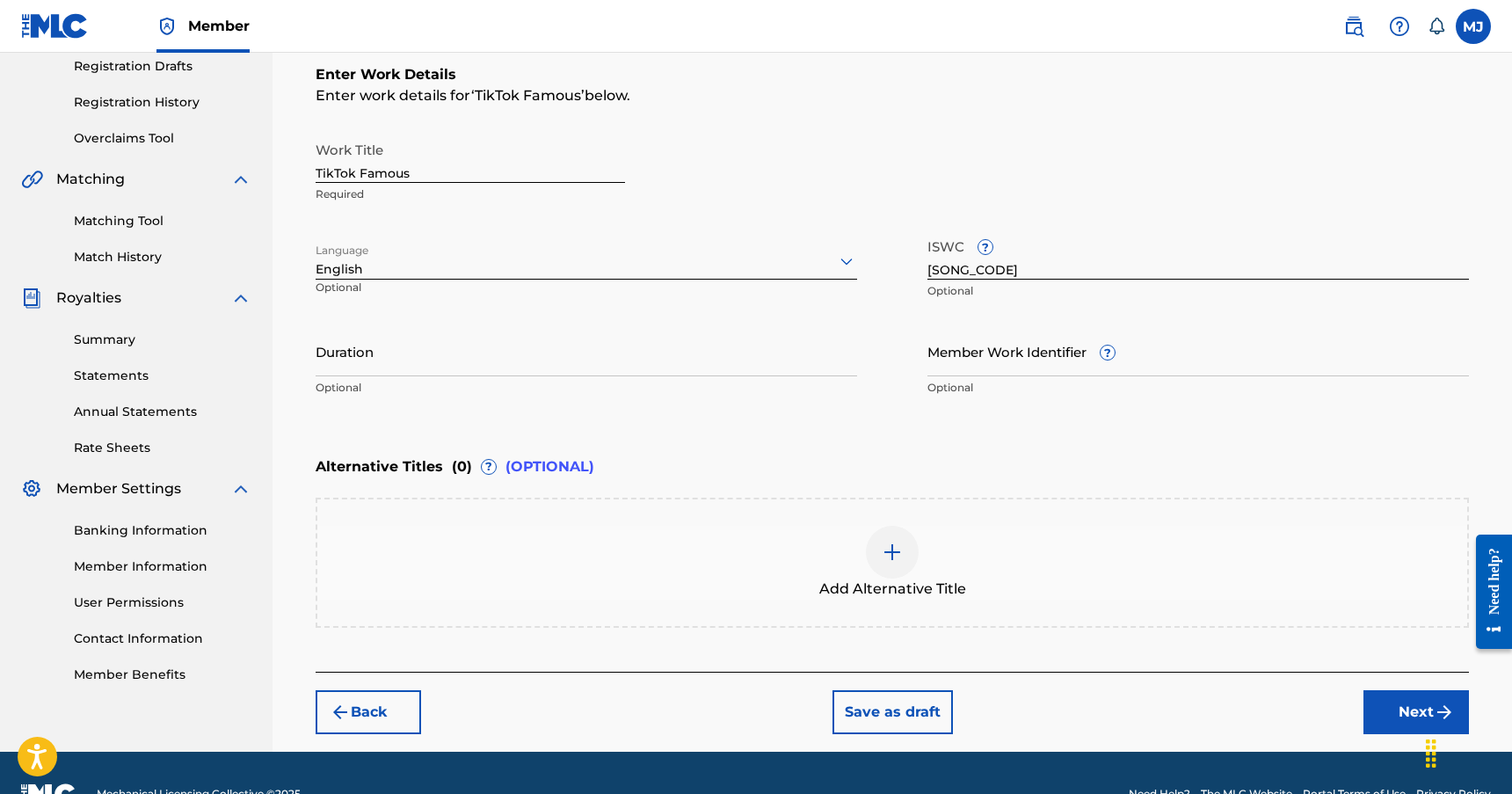 click on "Work Title TikTok Famous Required" at bounding box center [892, 172] 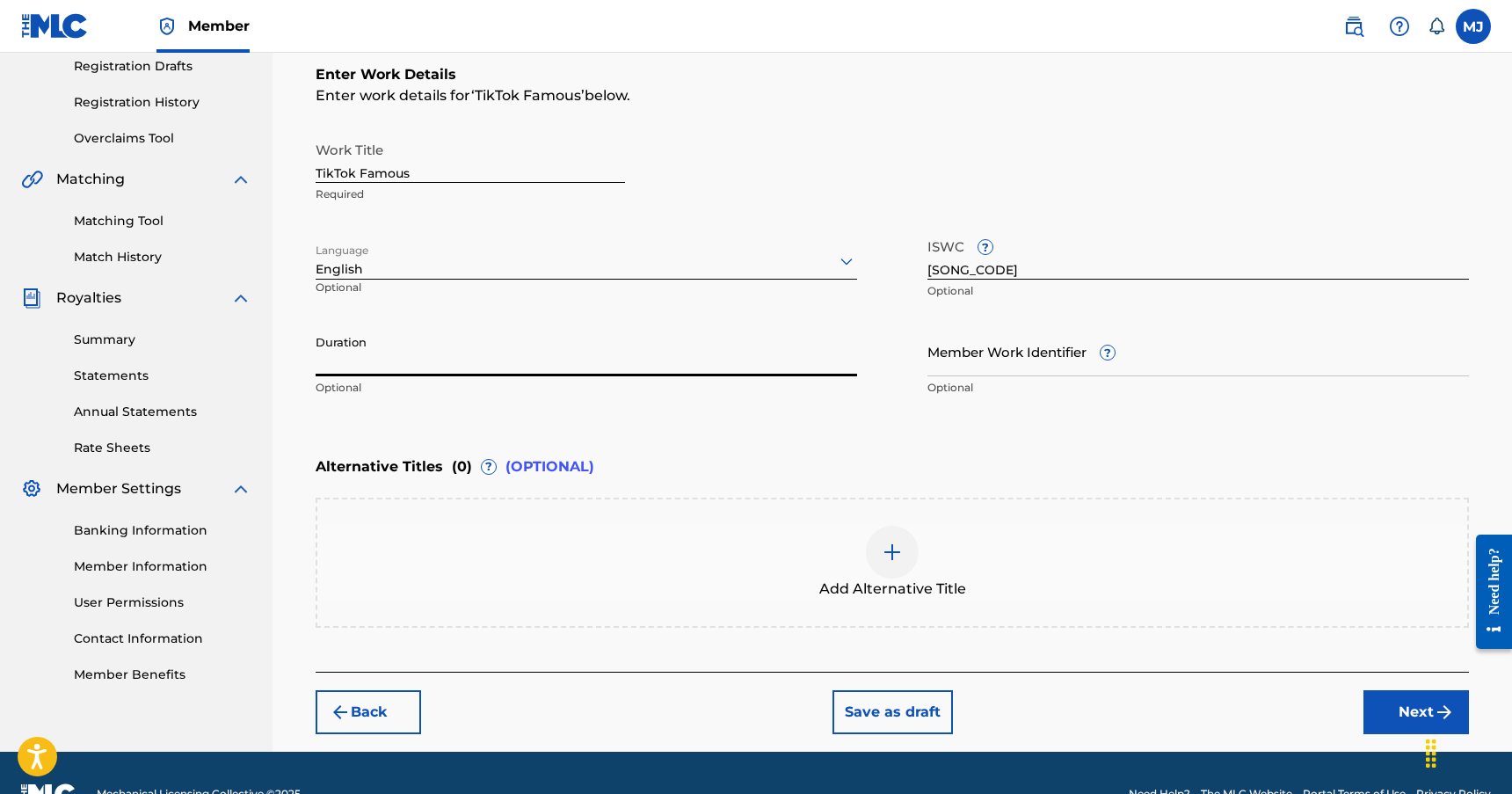 click on "Duration" at bounding box center [586, 351] 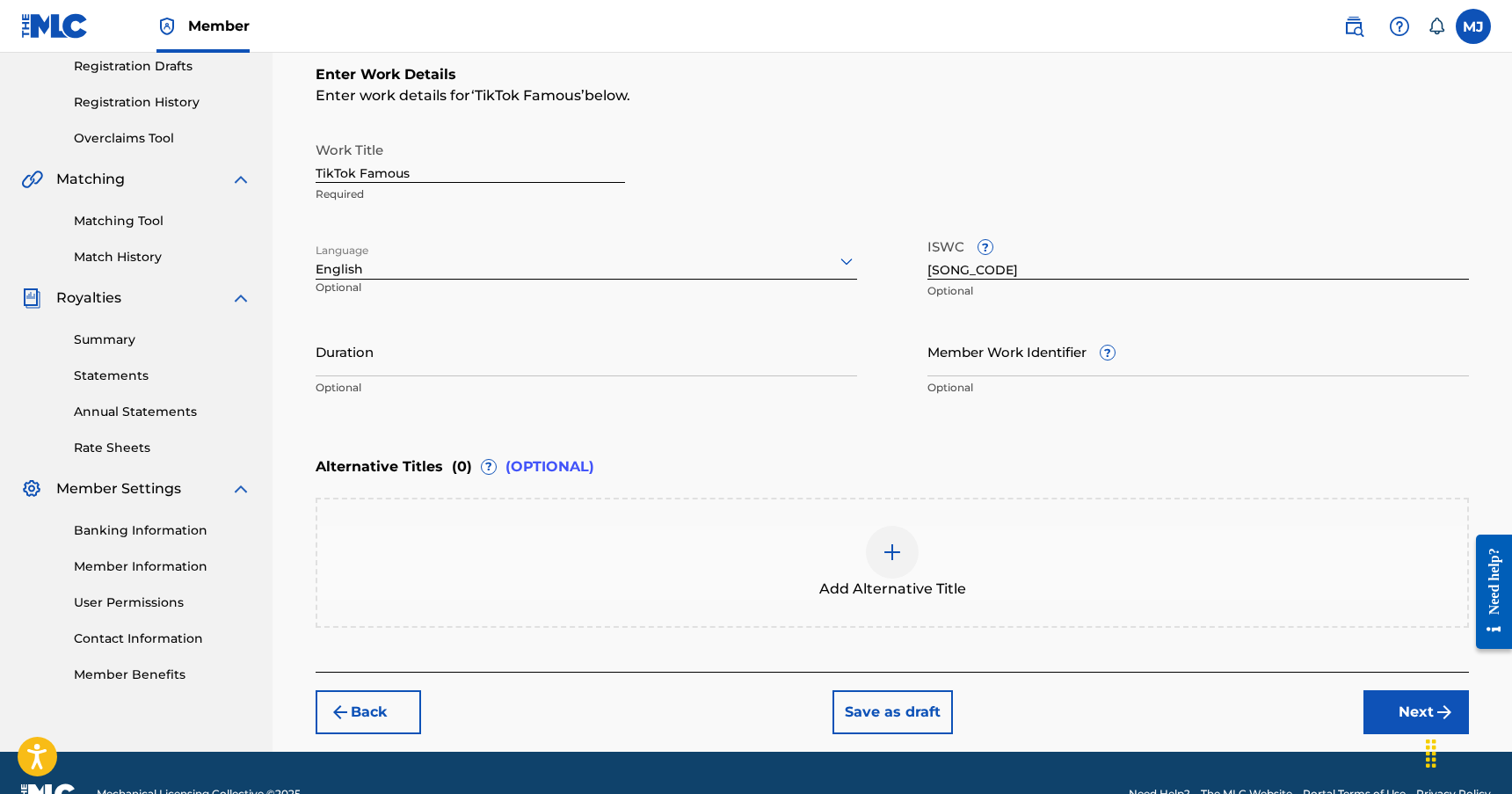 click on "Work Title TikTok Famous Required" at bounding box center (892, 172) 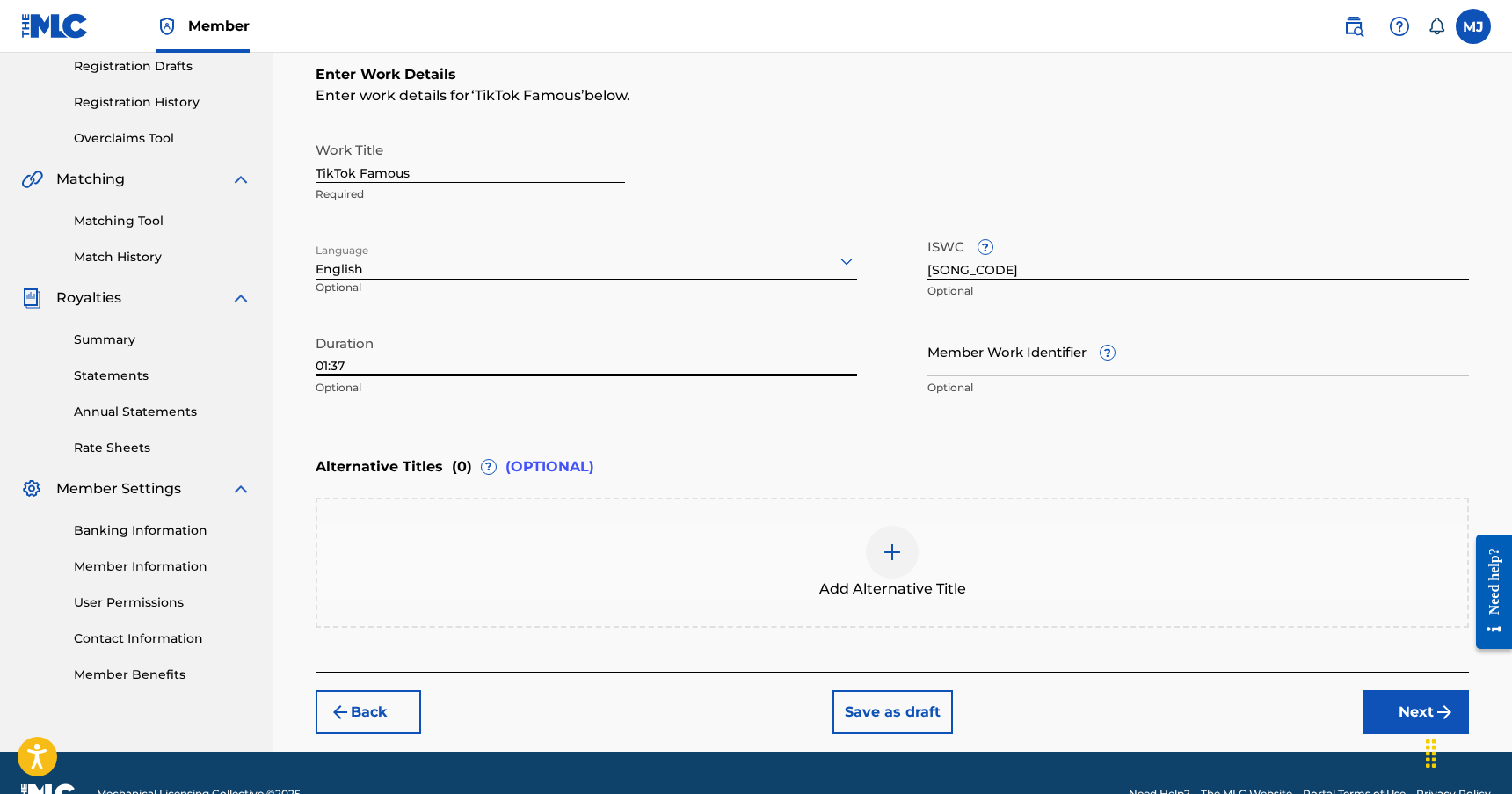 drag, startPoint x: 989, startPoint y: 394, endPoint x: 981, endPoint y: 379, distance: 17 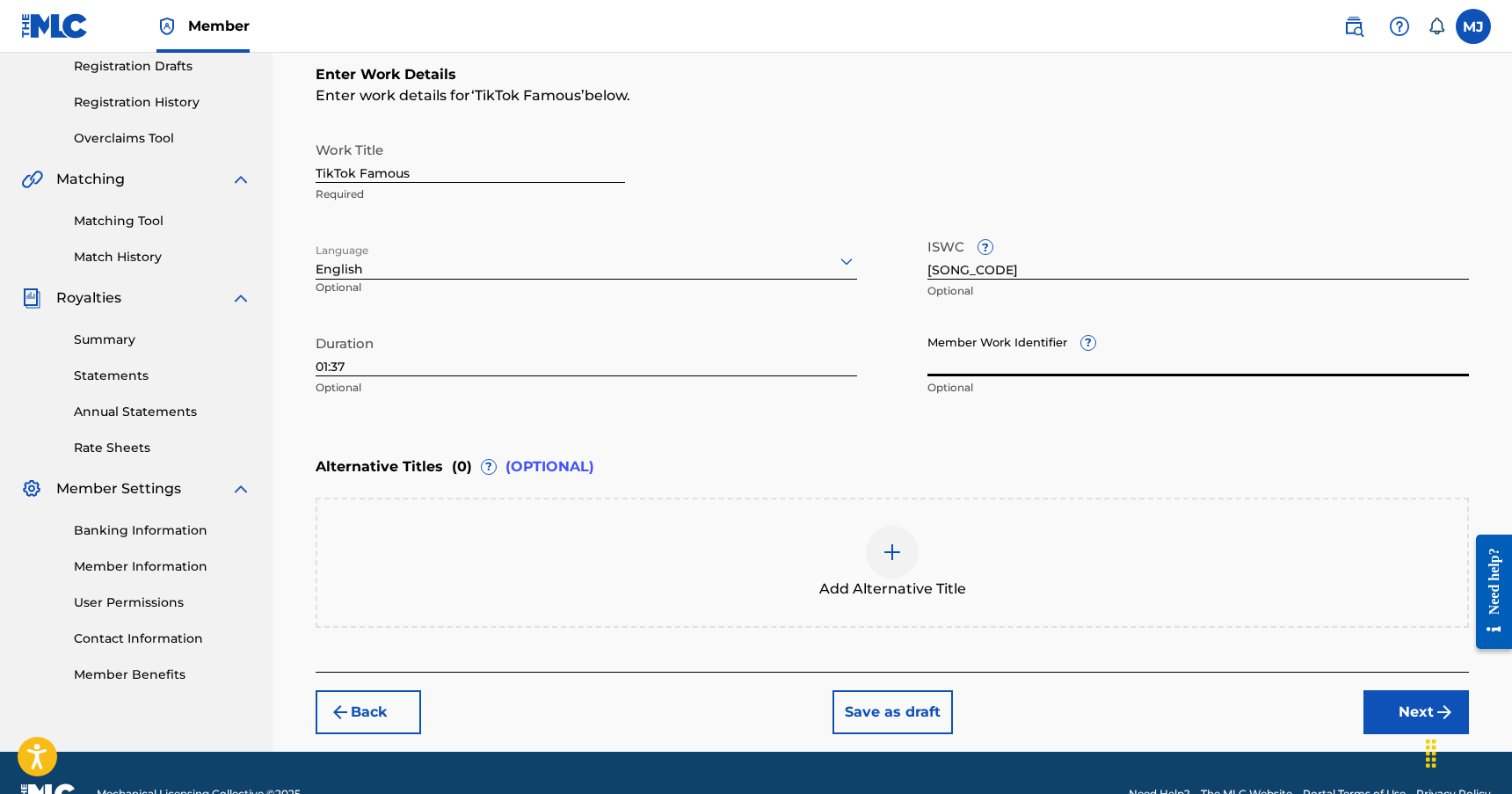 click on "Member Work Identifier   ?" at bounding box center (1198, 351) 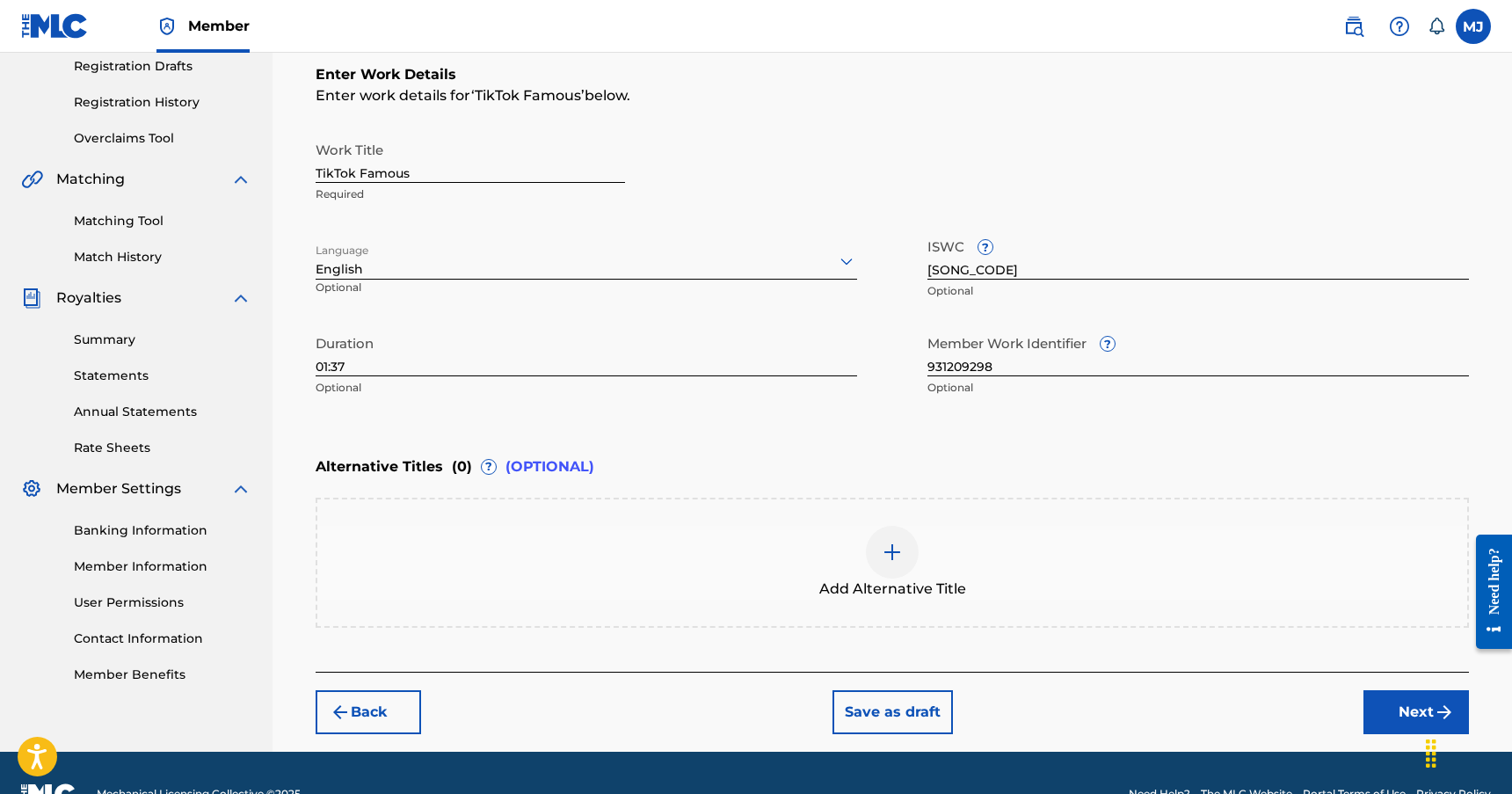 click on "Next" at bounding box center [1416, 712] 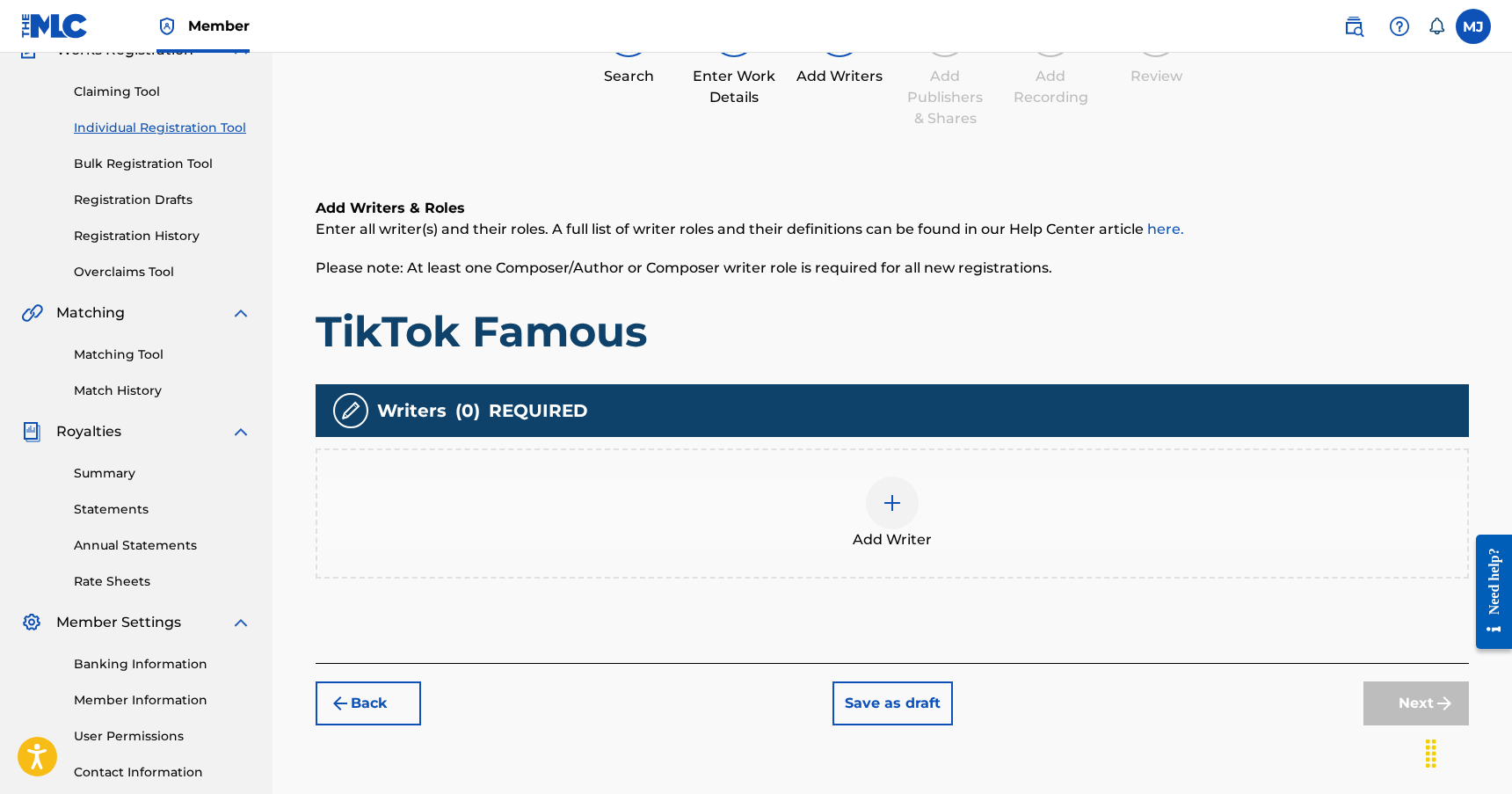 scroll, scrollTop: 79, scrollLeft: 0, axis: vertical 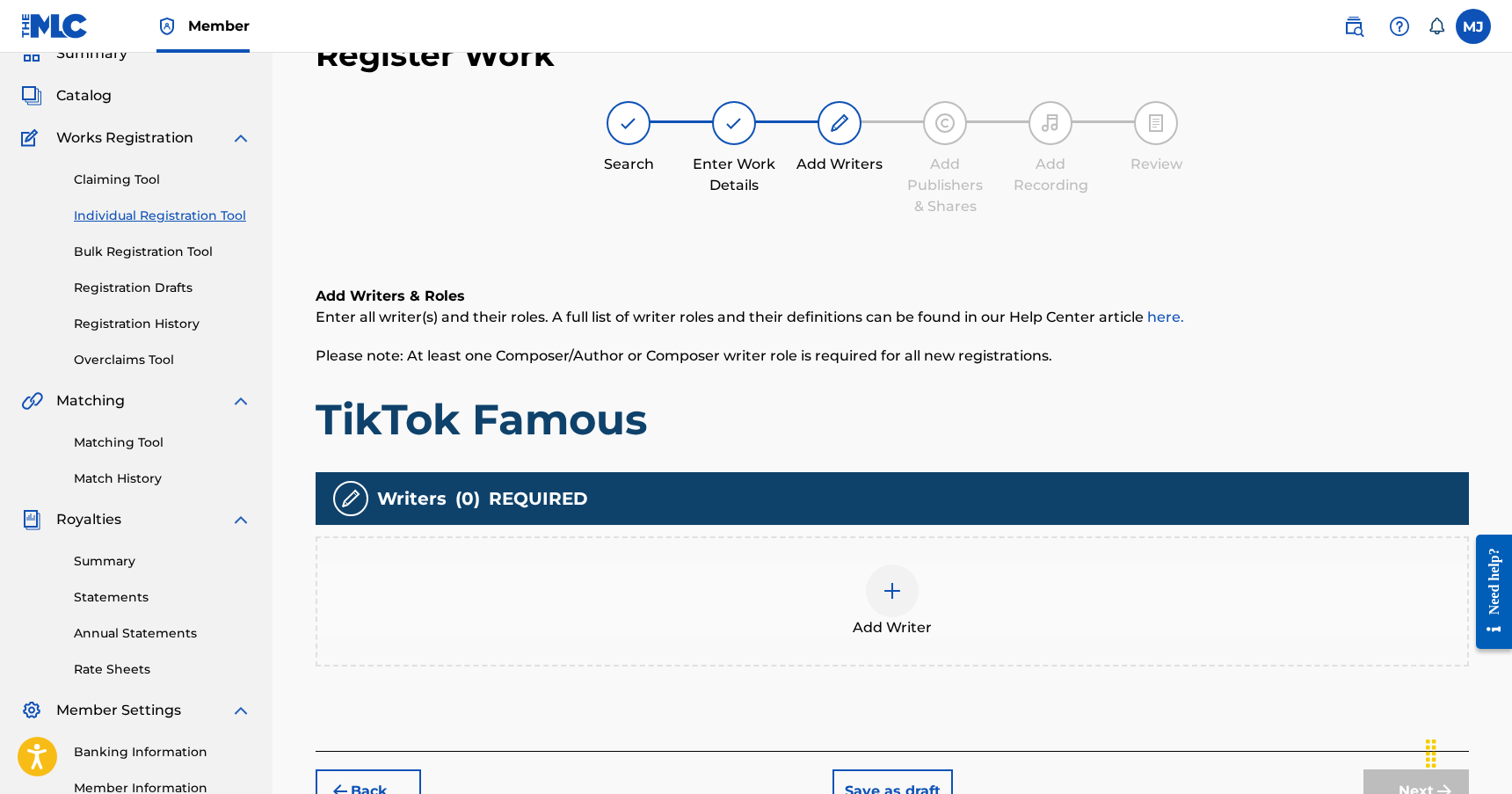 click at bounding box center (892, 591) 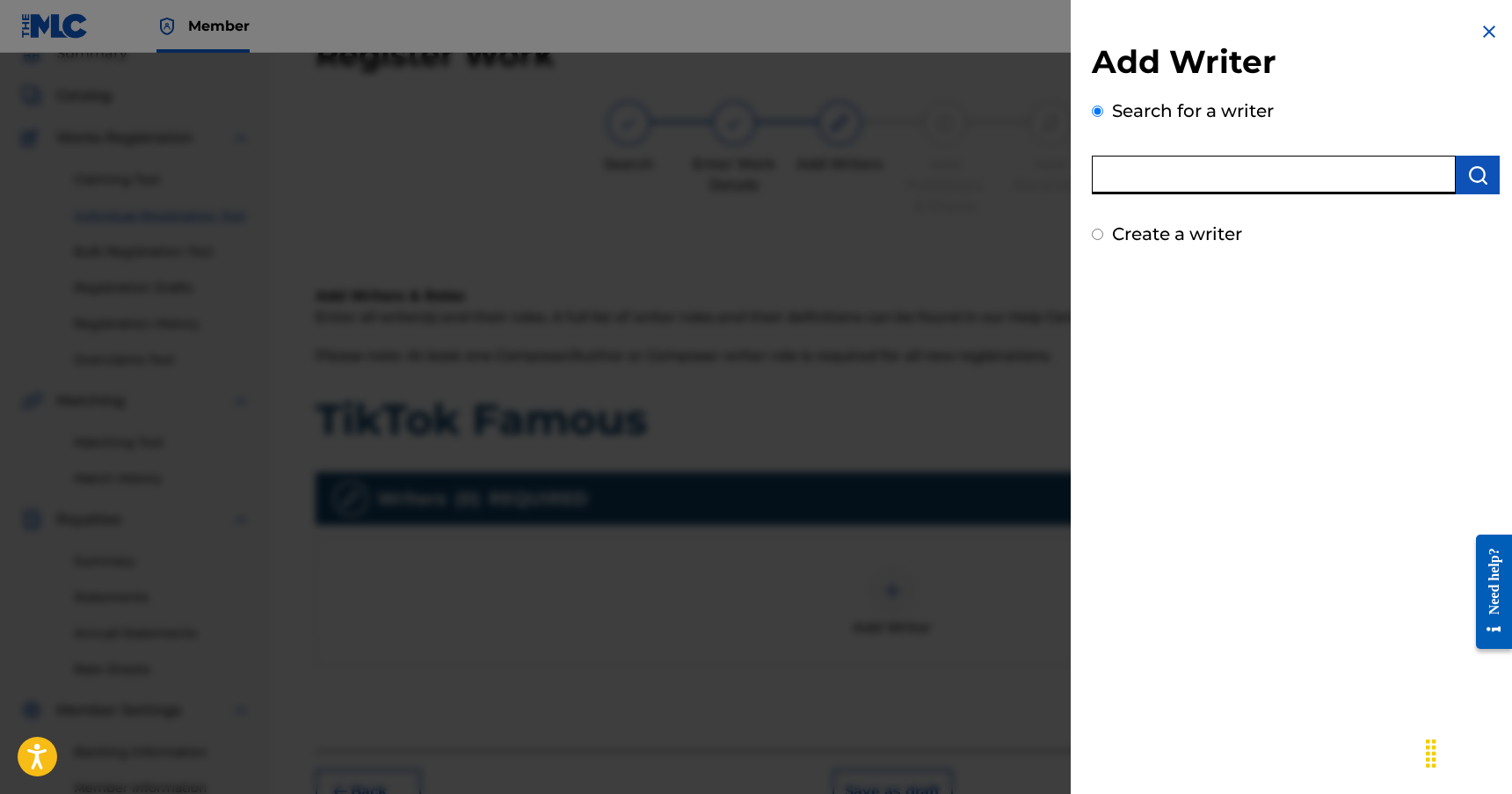 click at bounding box center [1274, 175] 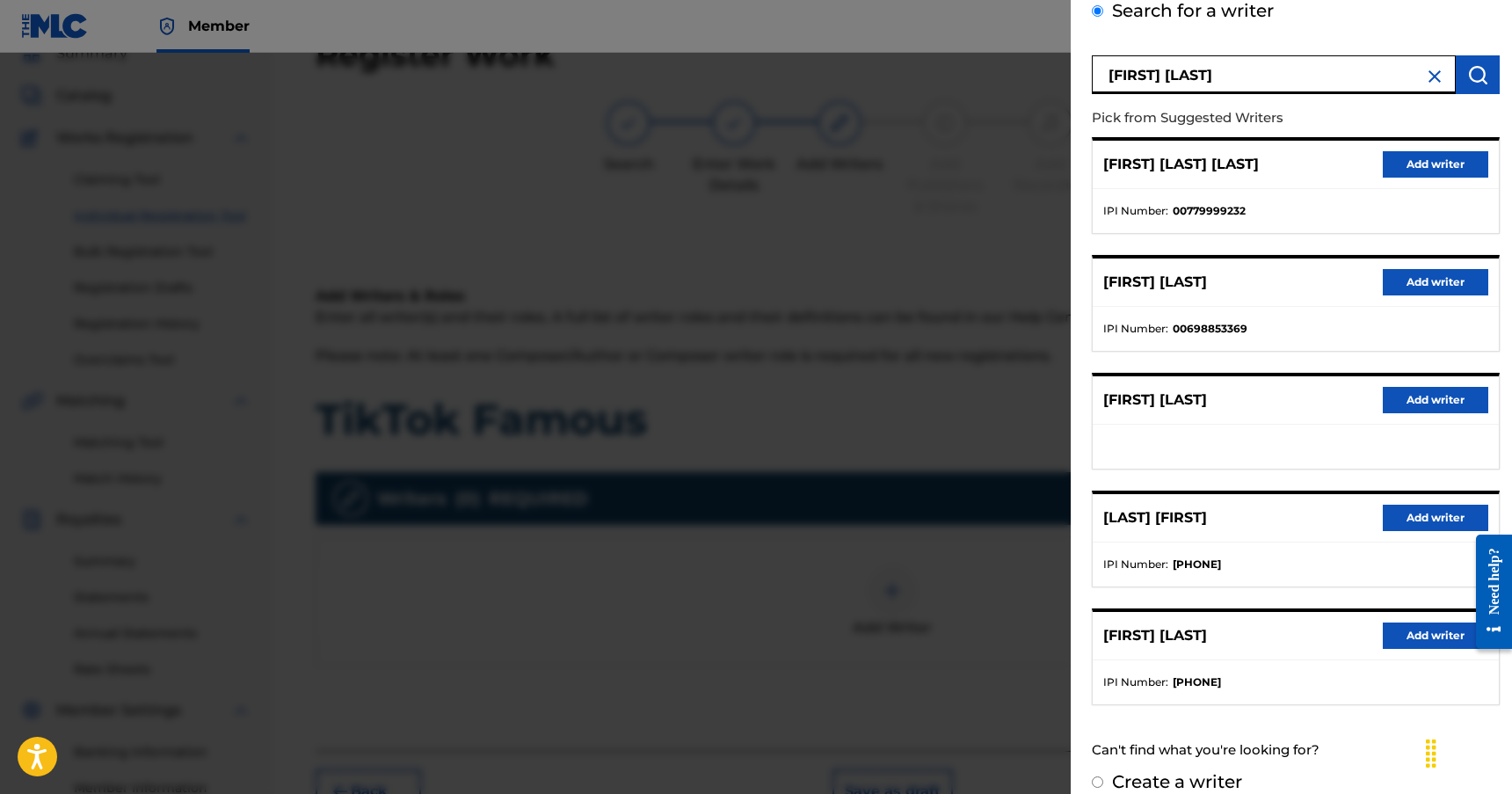 scroll, scrollTop: 122, scrollLeft: 0, axis: vertical 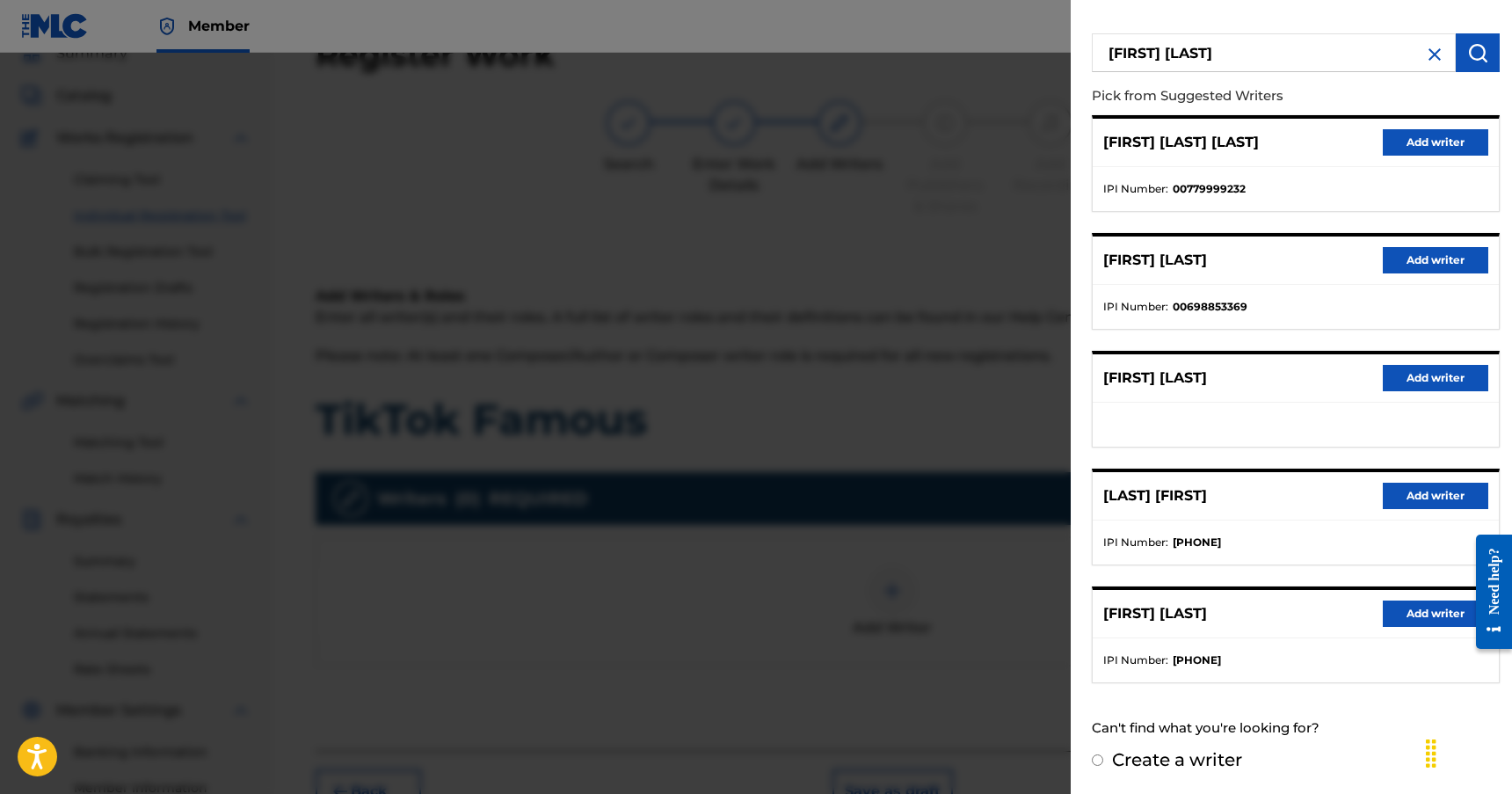 click on "Add writer" at bounding box center [1436, 614] 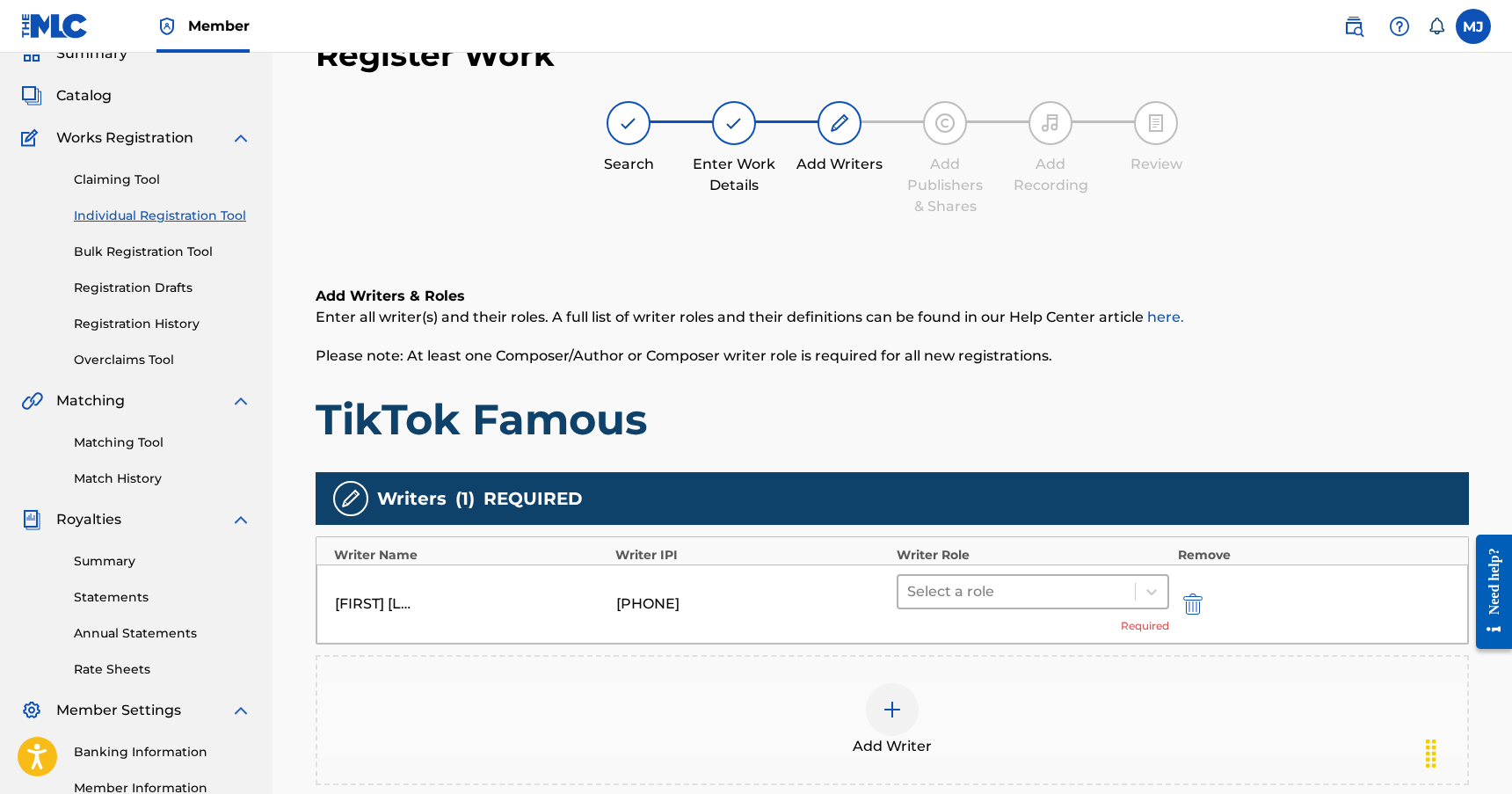 click at bounding box center (1016, 592) 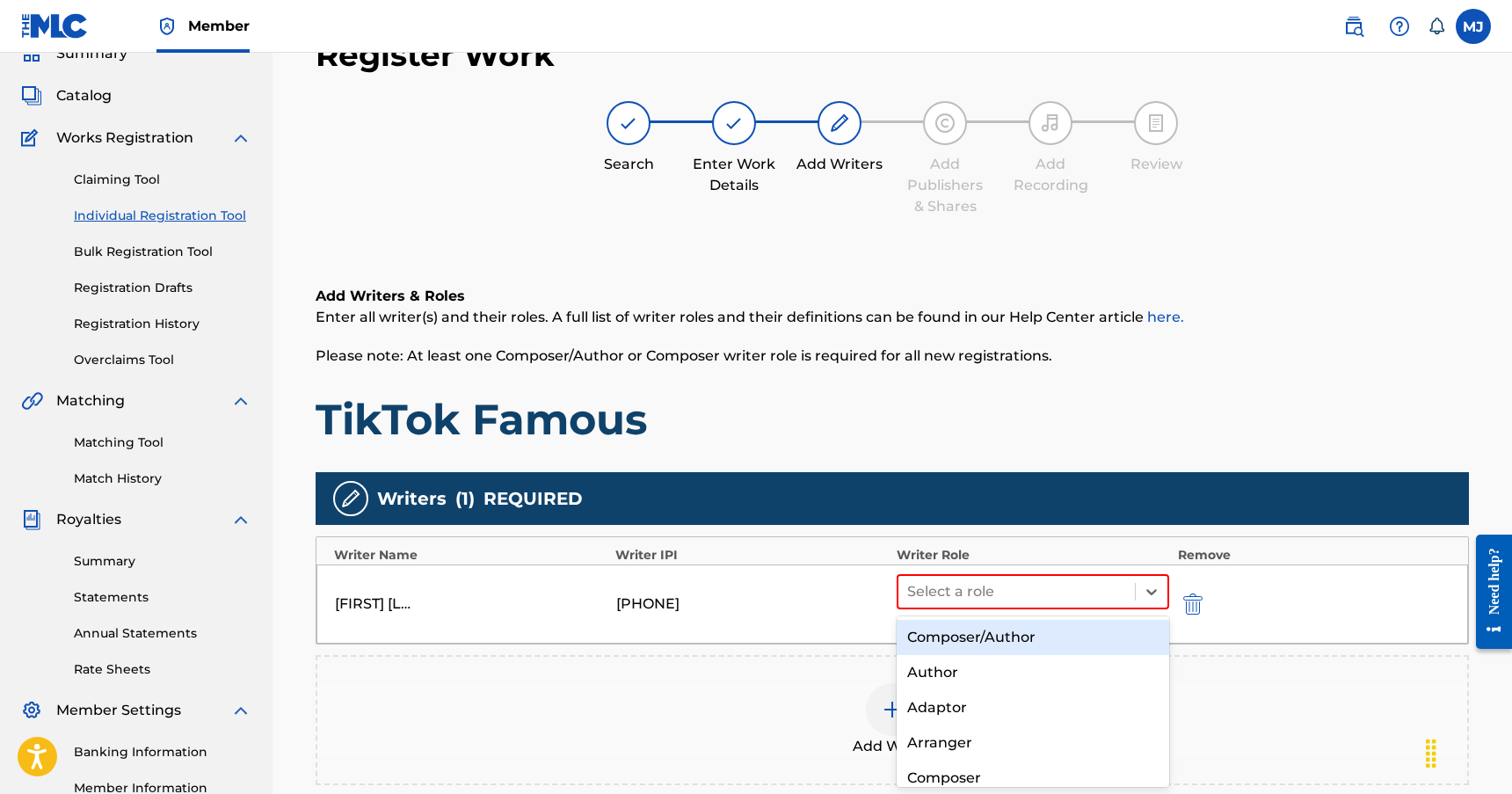 click on "Composer/Author" at bounding box center (1033, 637) 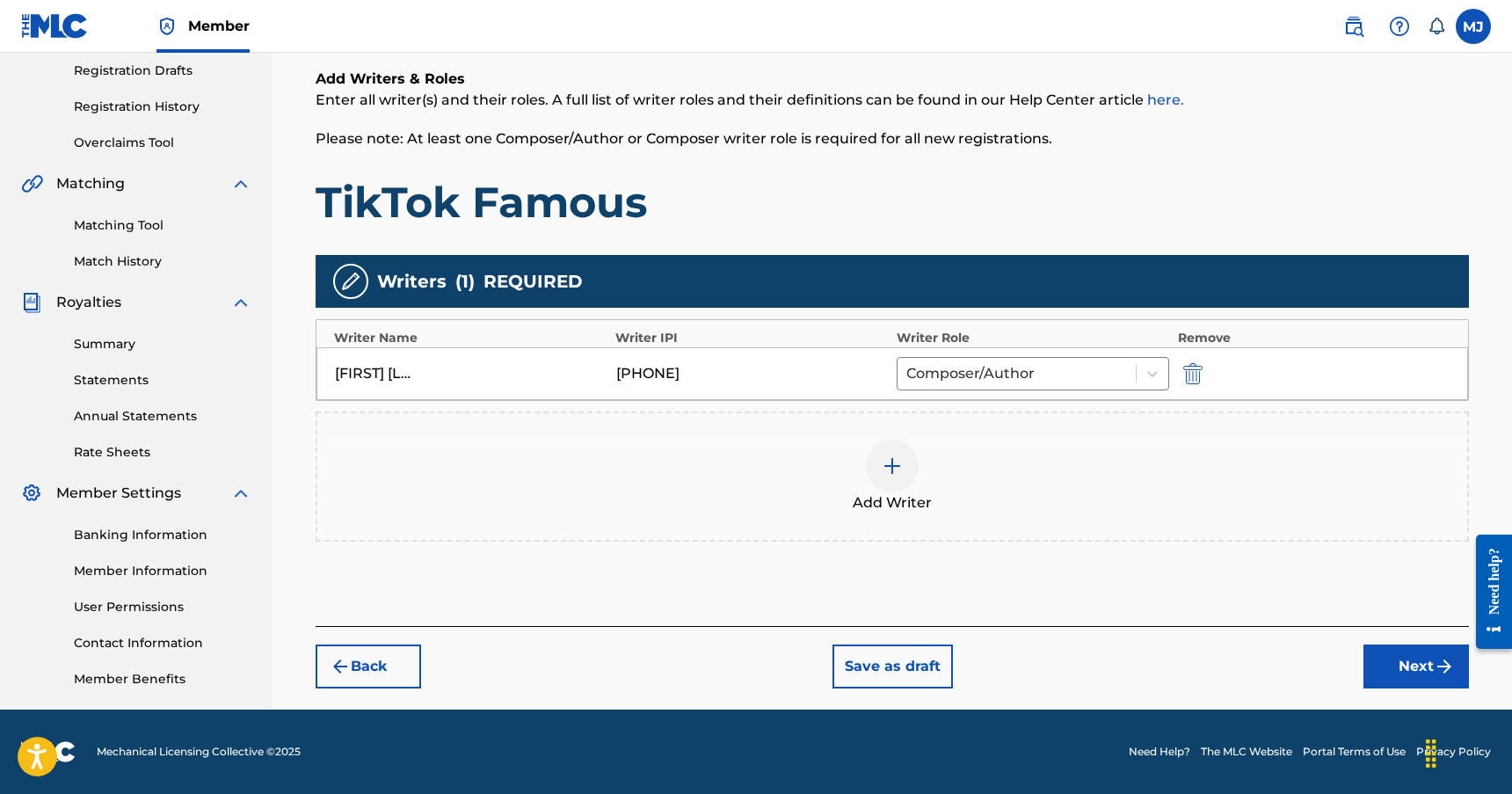 click on "Next" at bounding box center [1416, 667] 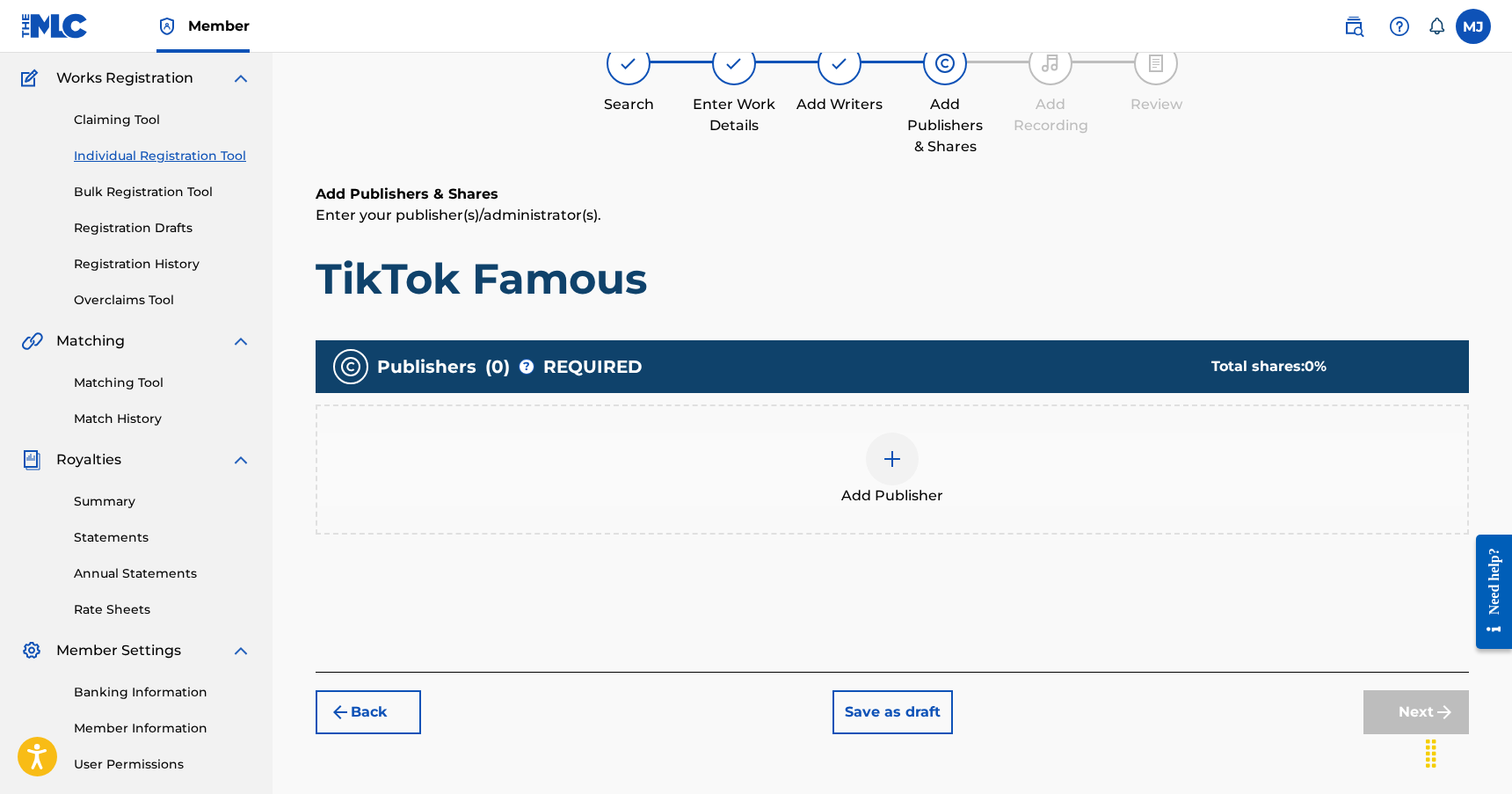 scroll, scrollTop: 79, scrollLeft: 0, axis: vertical 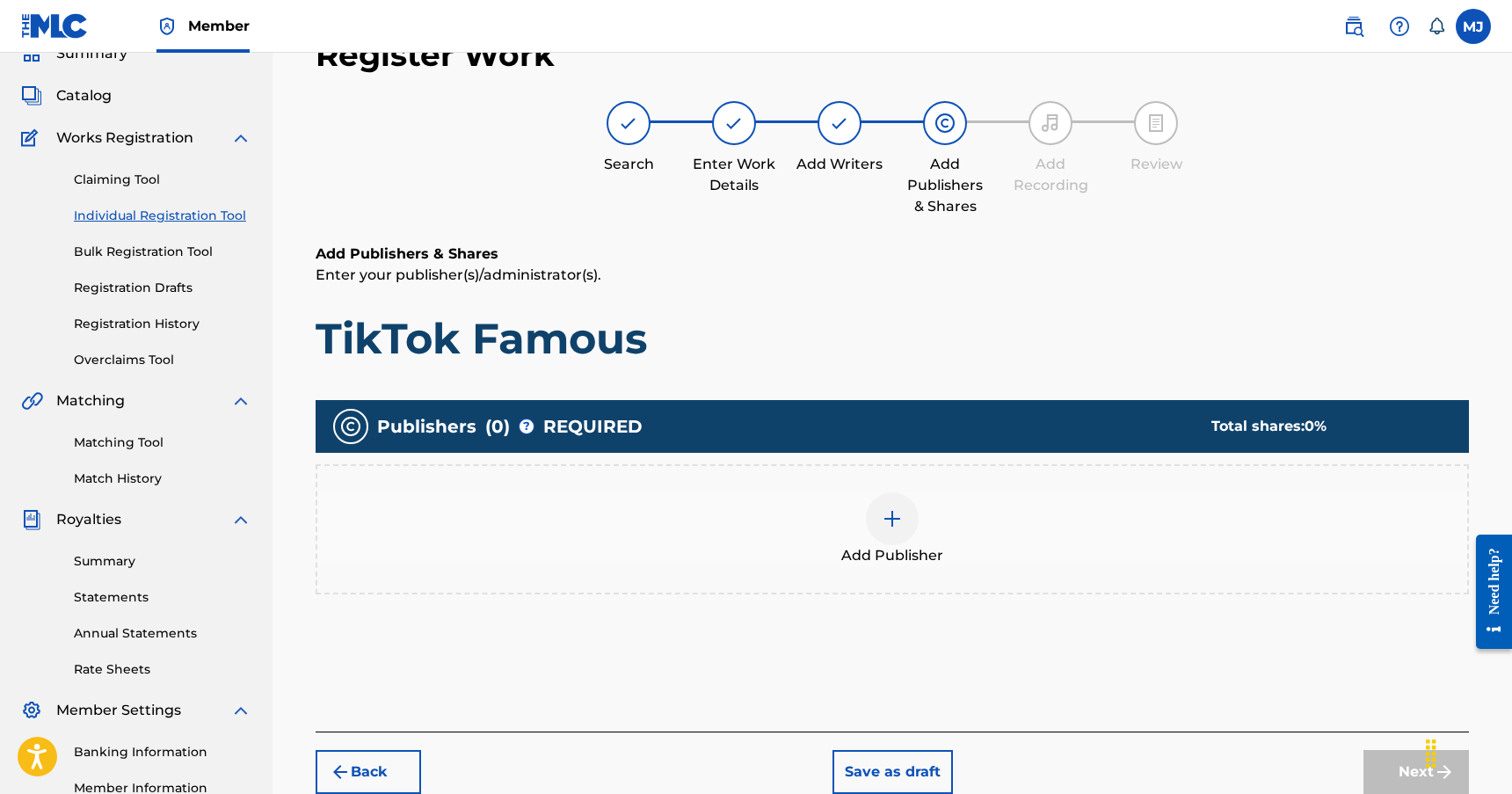 click at bounding box center (892, 519) 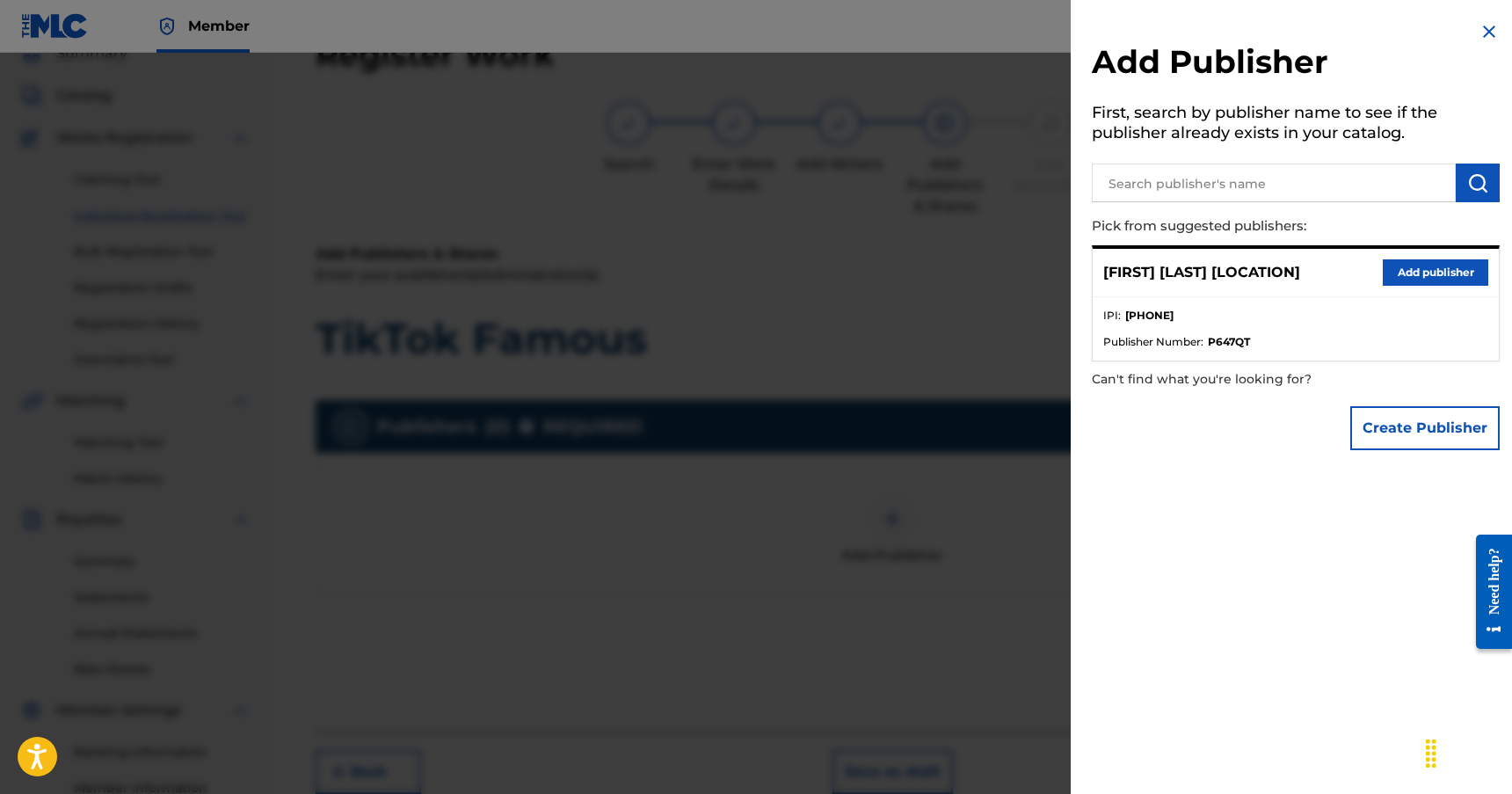 click on "Add publisher" at bounding box center (1436, 273) 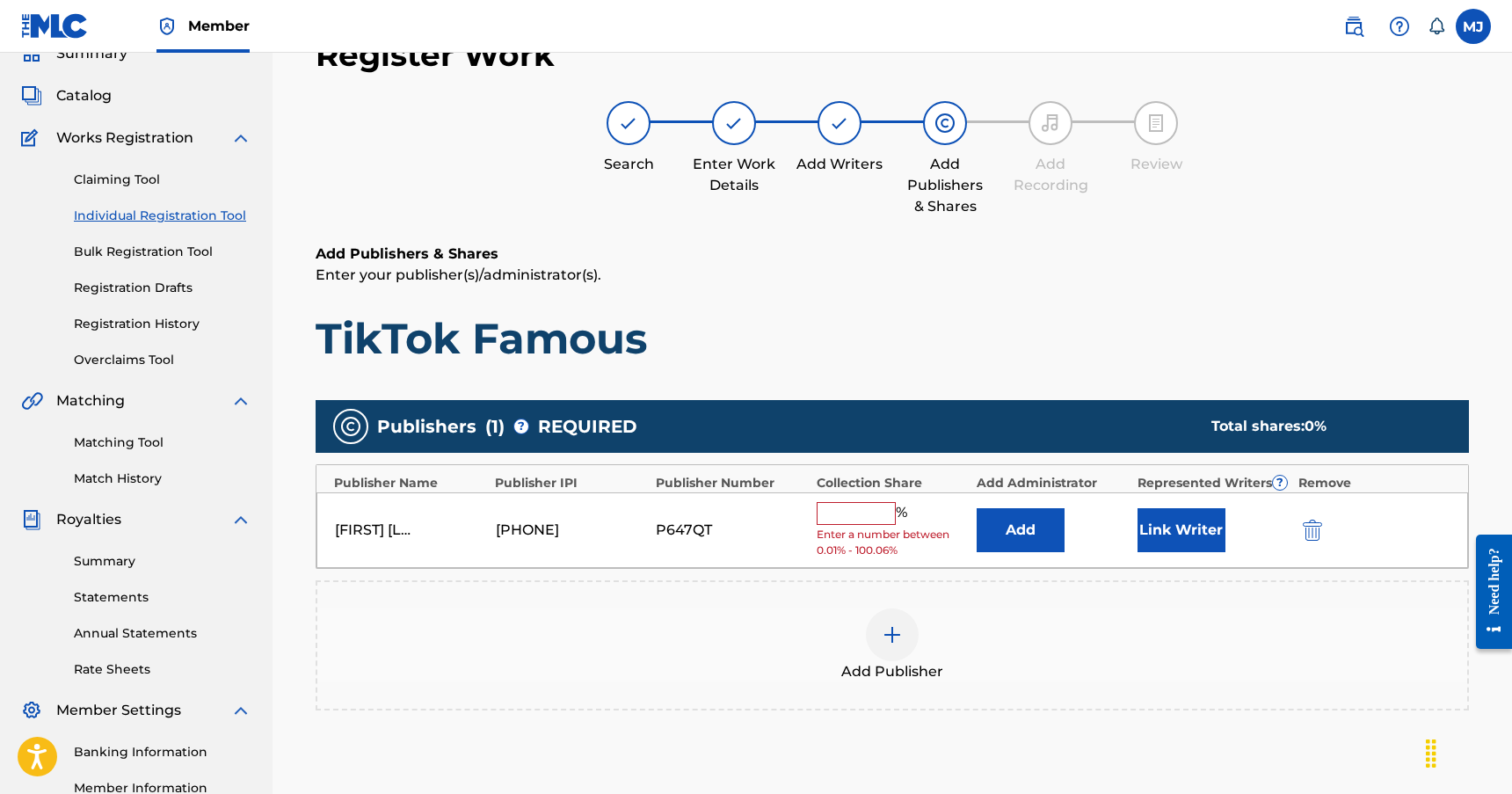 click at bounding box center [856, 514] 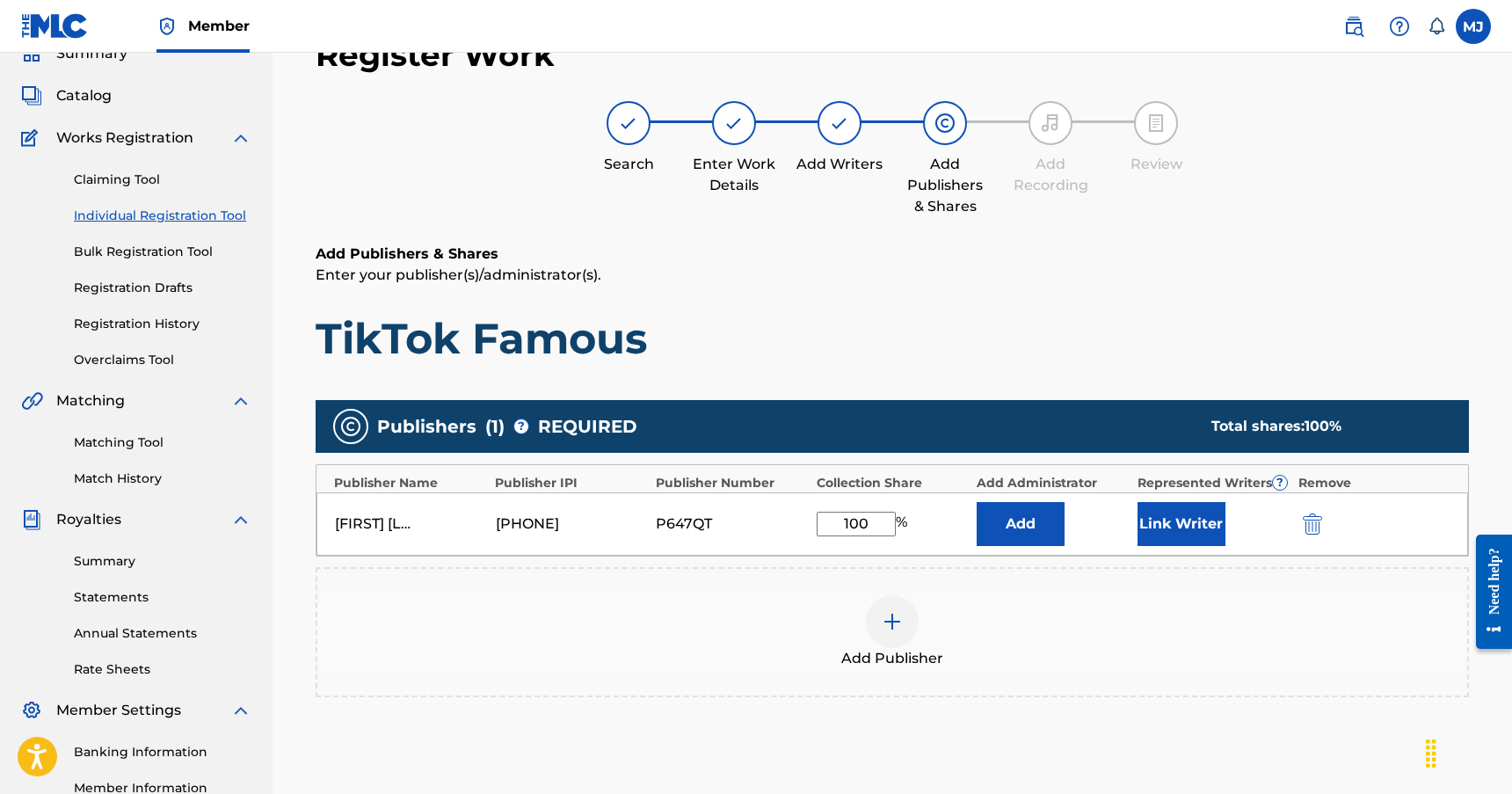 click on "Link Writer" at bounding box center (1181, 524) 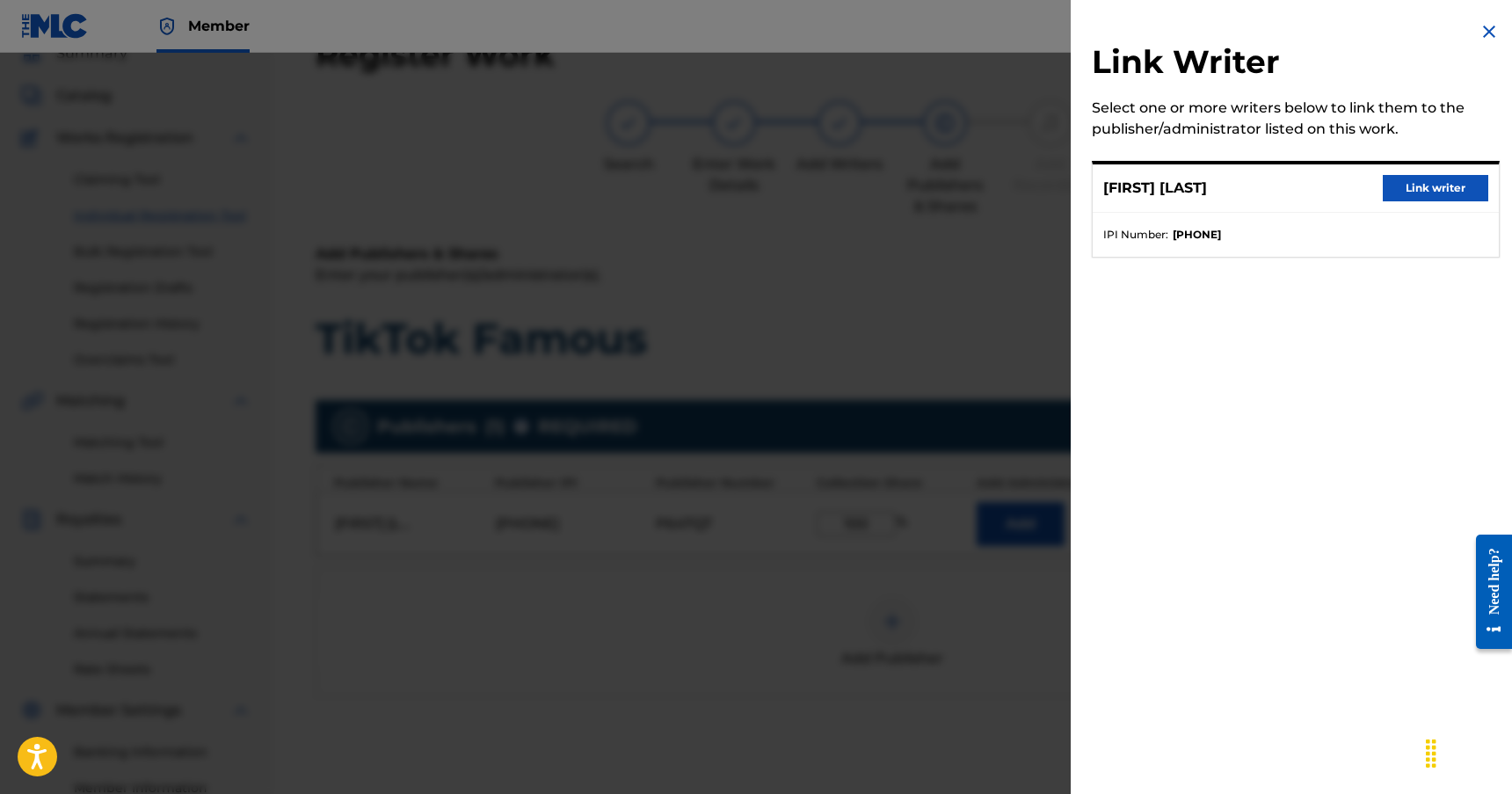 click on "Link writer" at bounding box center [1436, 188] 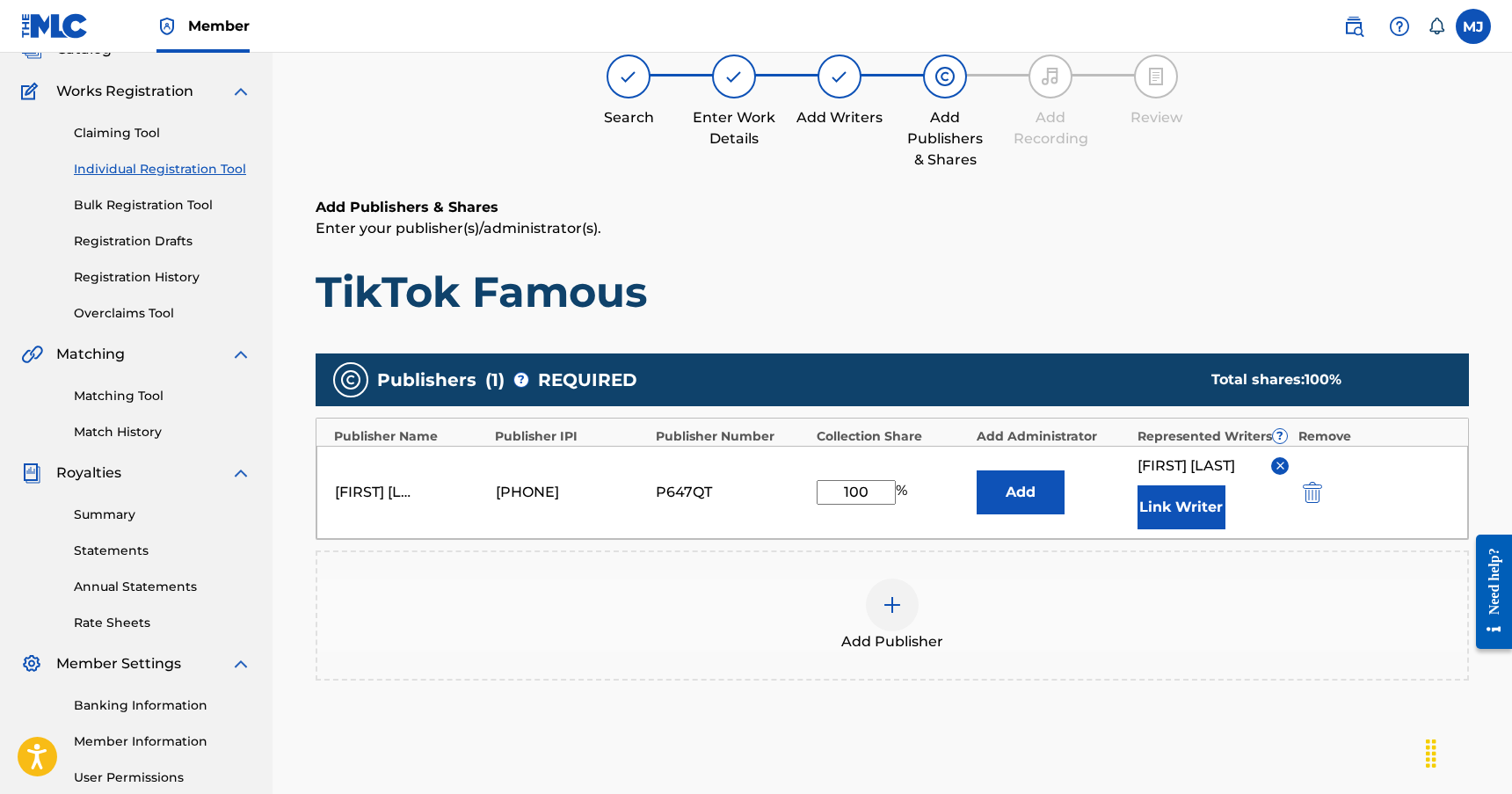 scroll, scrollTop: 335, scrollLeft: 0, axis: vertical 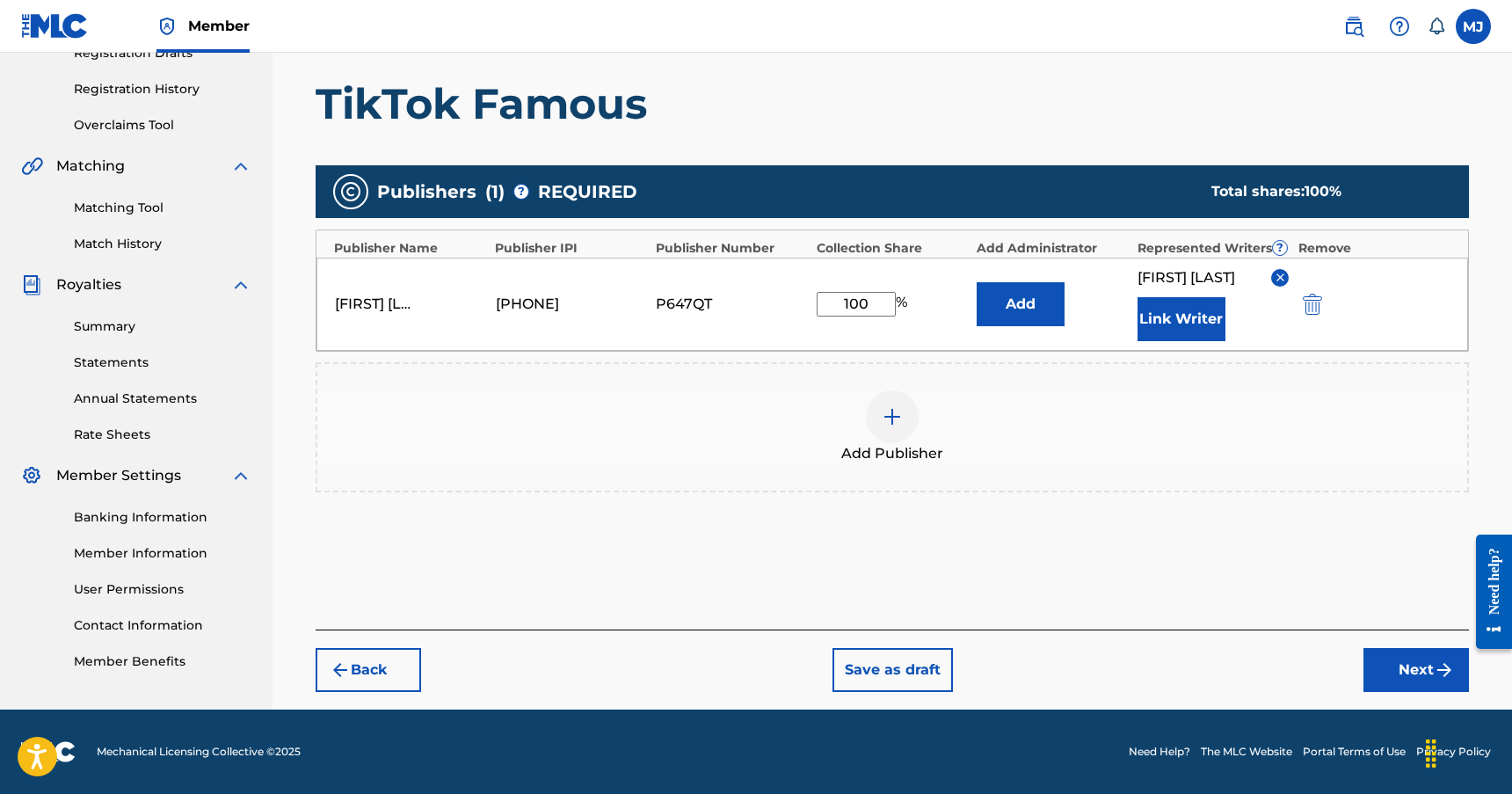 click on "Next" at bounding box center (1416, 670) 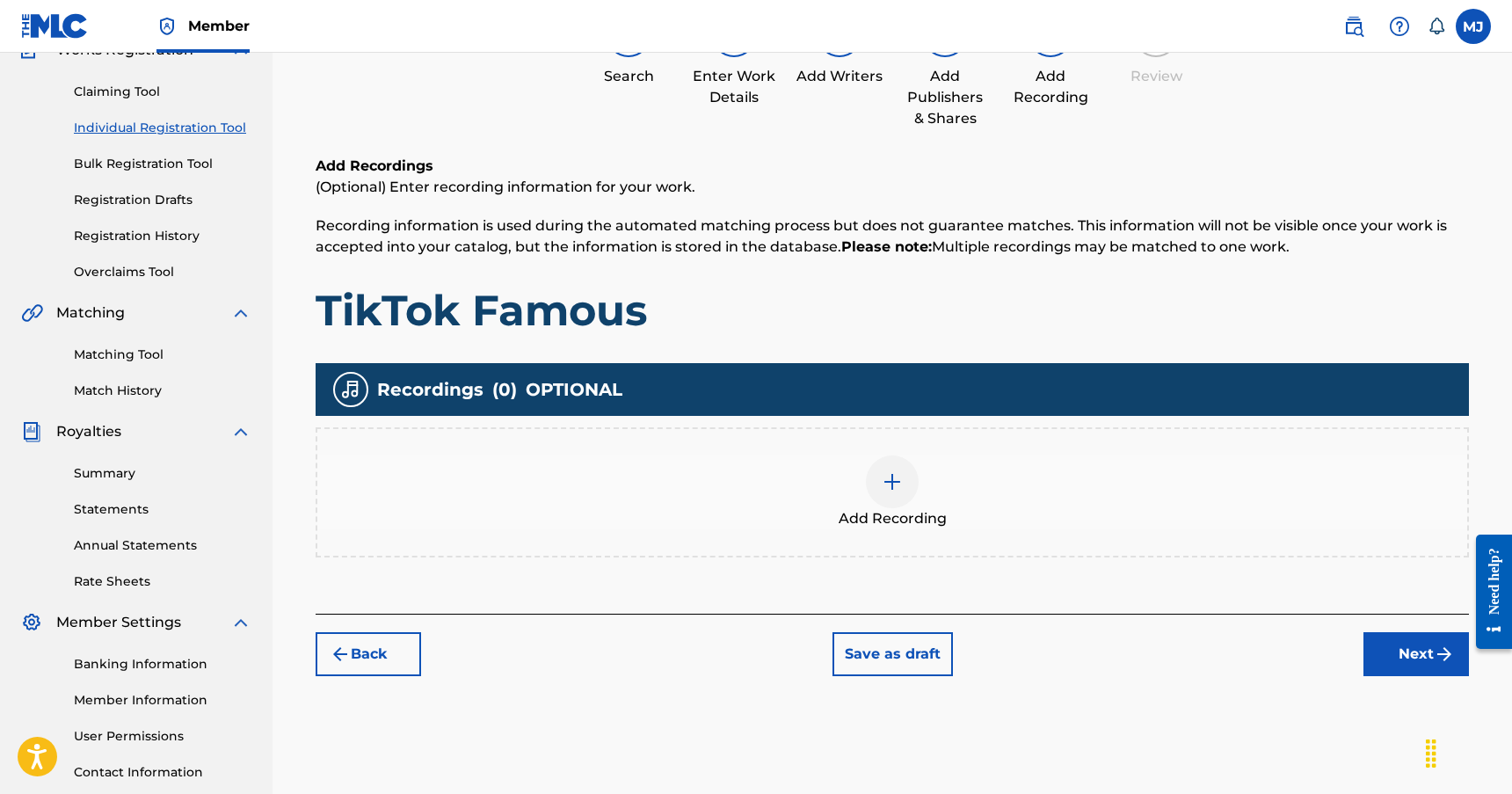 scroll, scrollTop: 79, scrollLeft: 0, axis: vertical 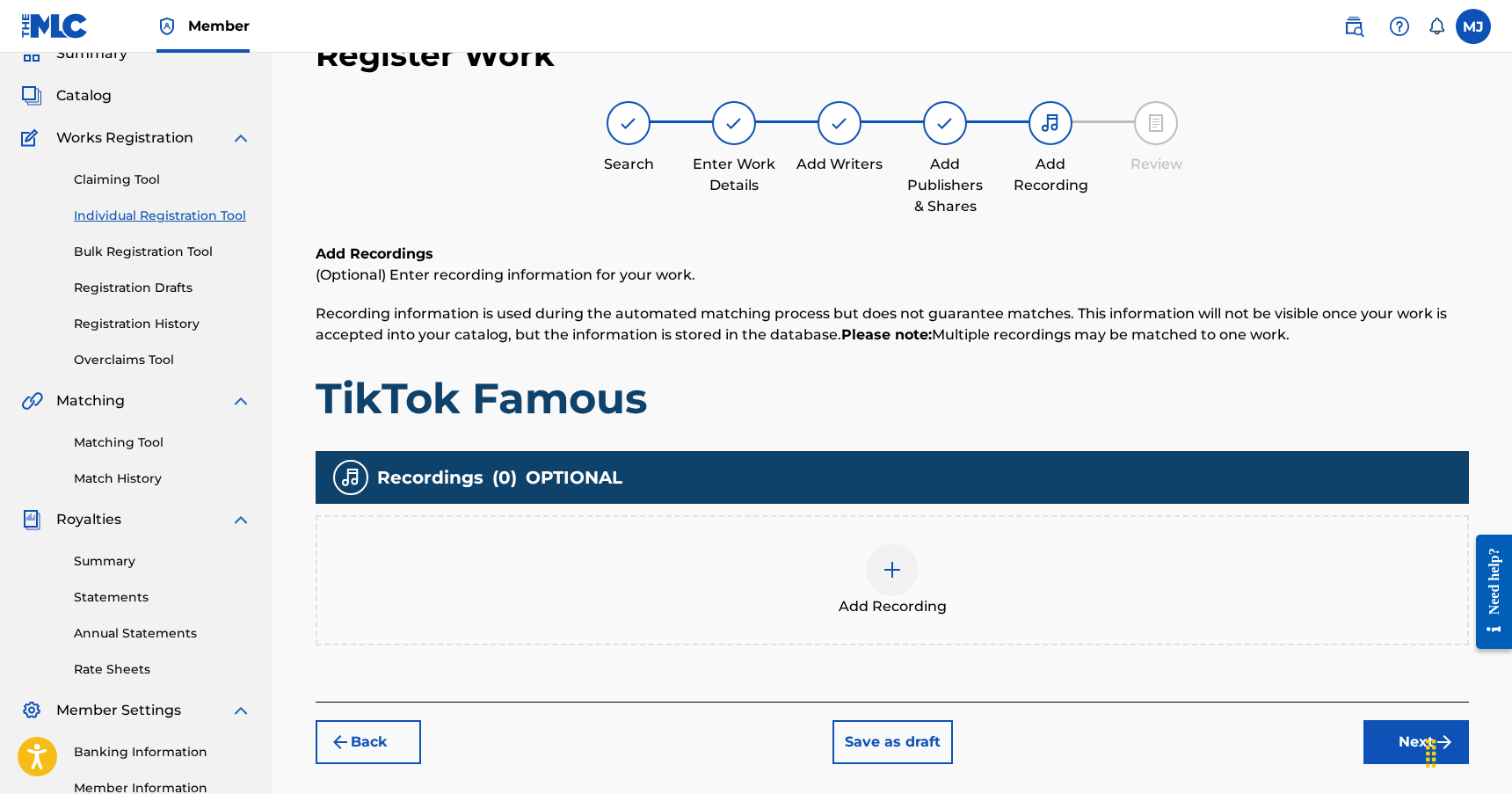 click at bounding box center (892, 570) 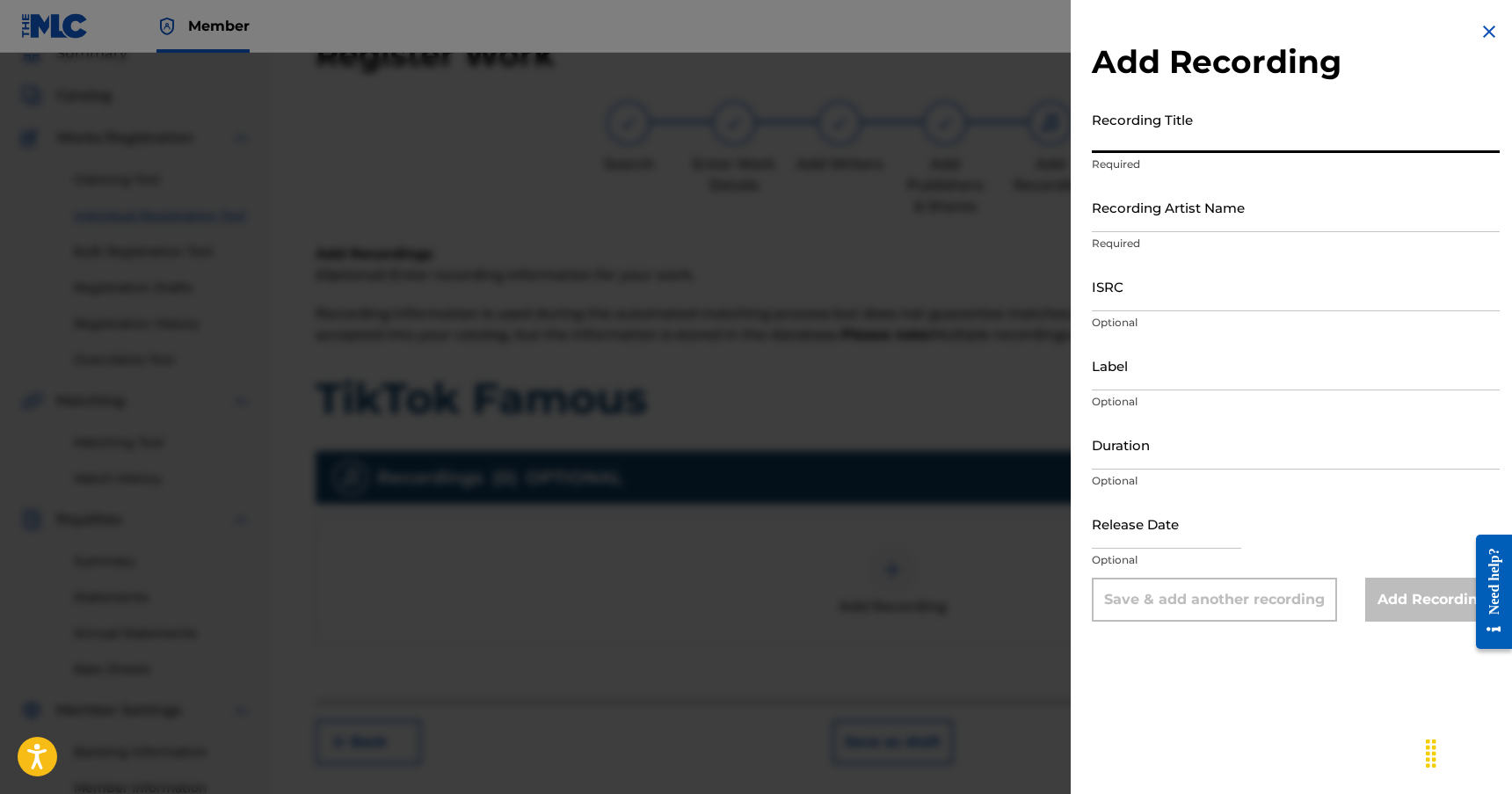 click on "Recording Title" at bounding box center [1296, 127] 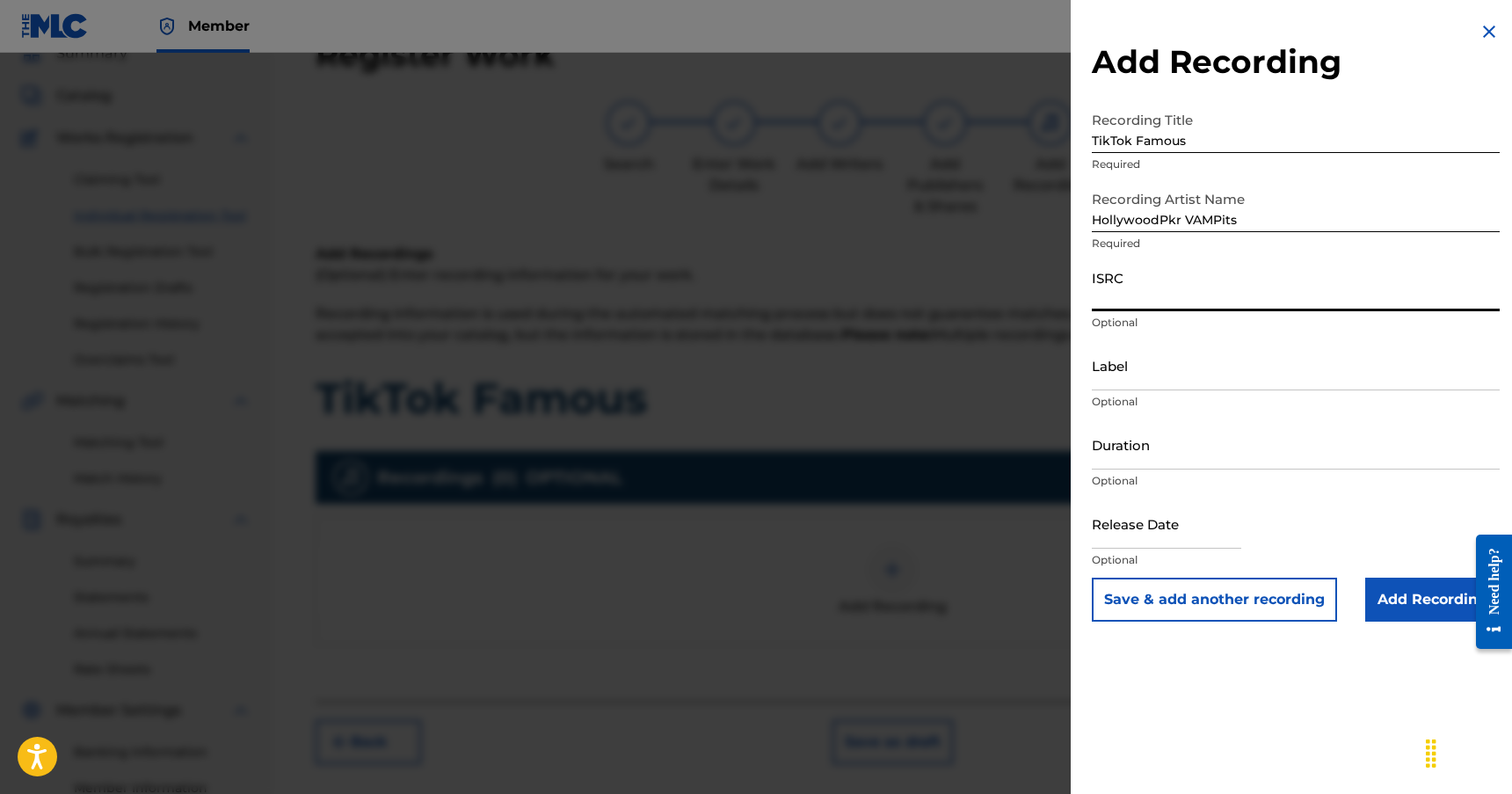 click on "ISRC" at bounding box center (1296, 286) 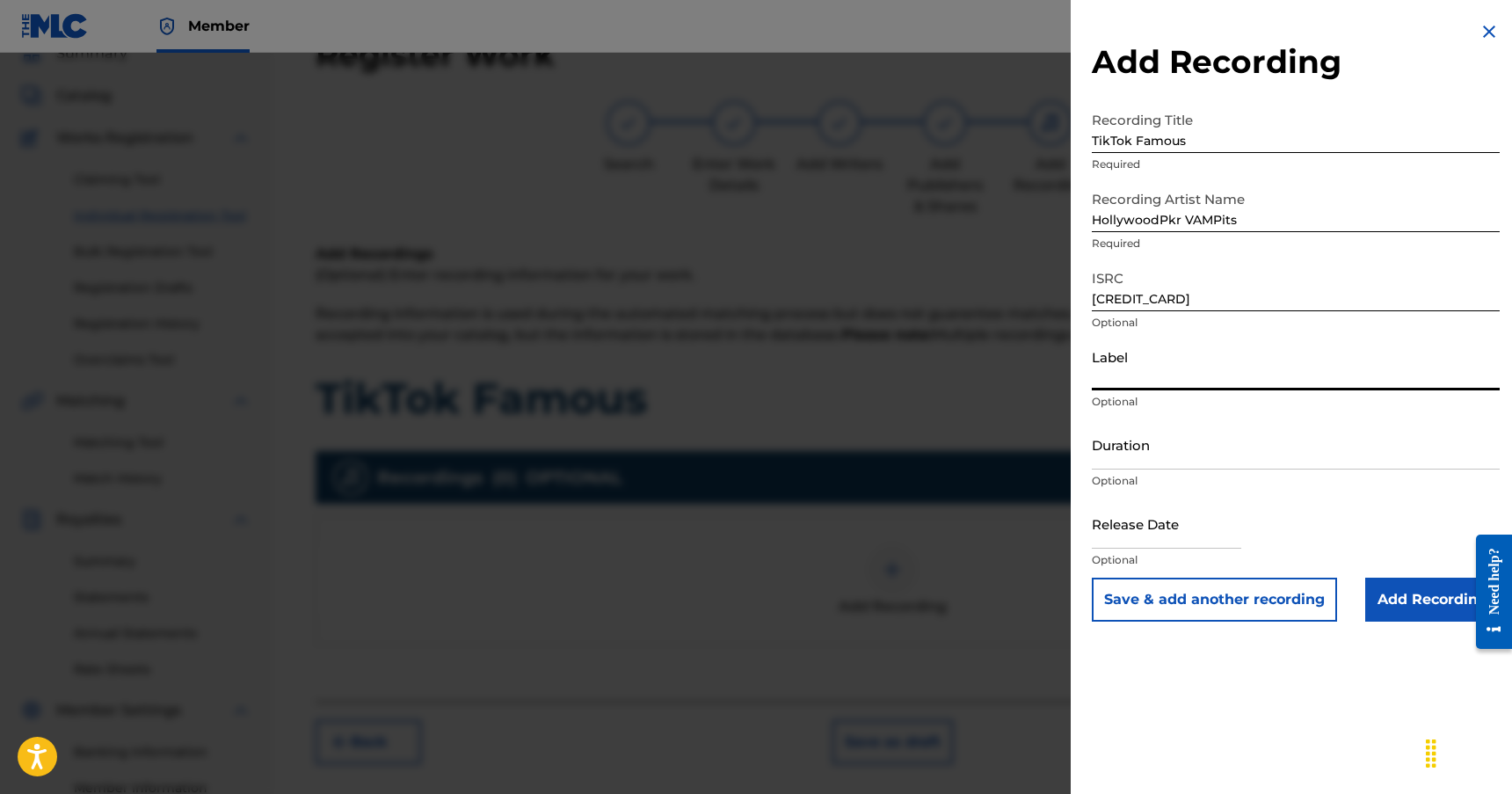 click on "Label" at bounding box center (1296, 365) 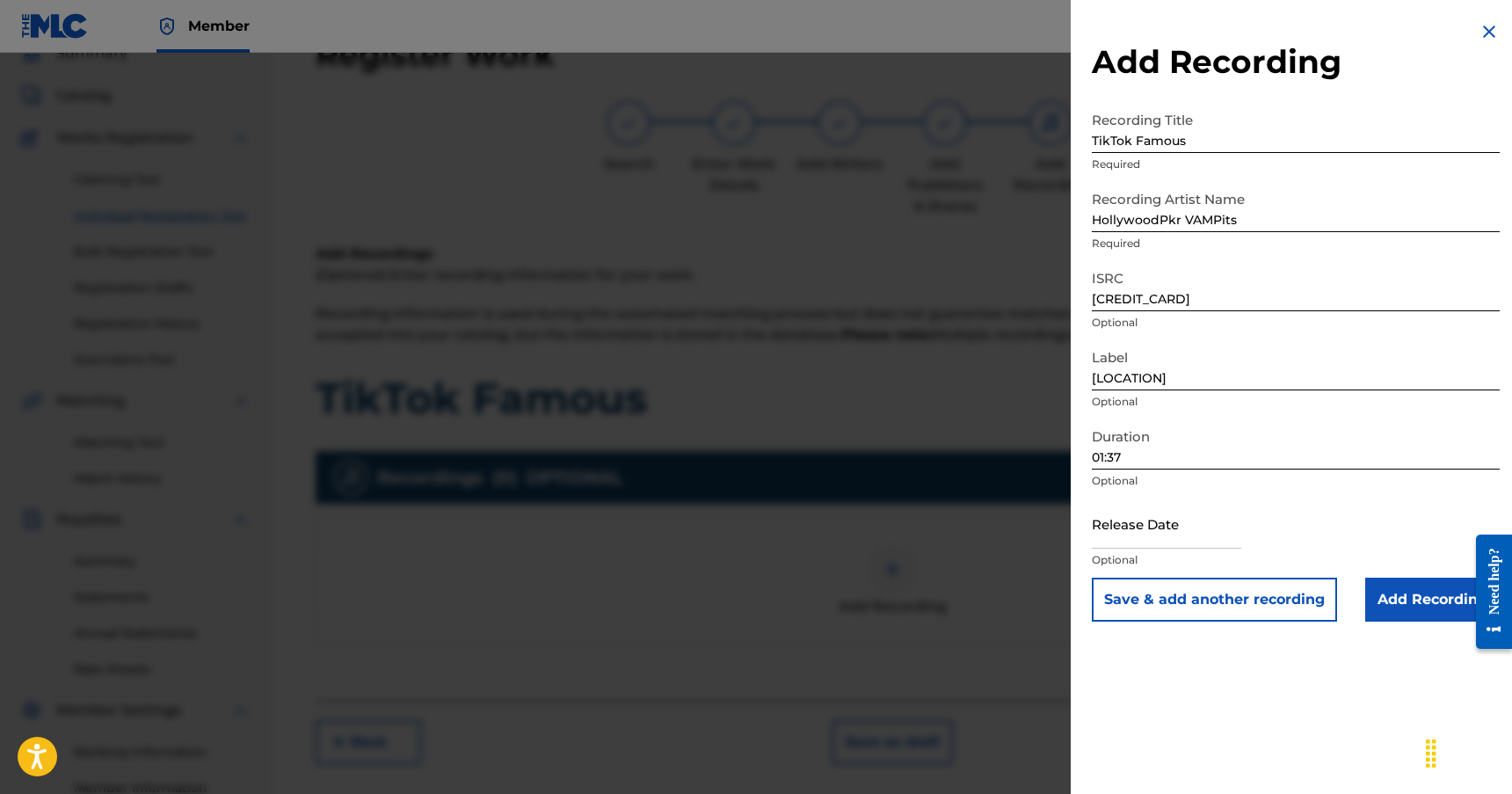 click on "[NAME] [LOCATION] [ISRC] [LOCATION]" at bounding box center [1296, 321] 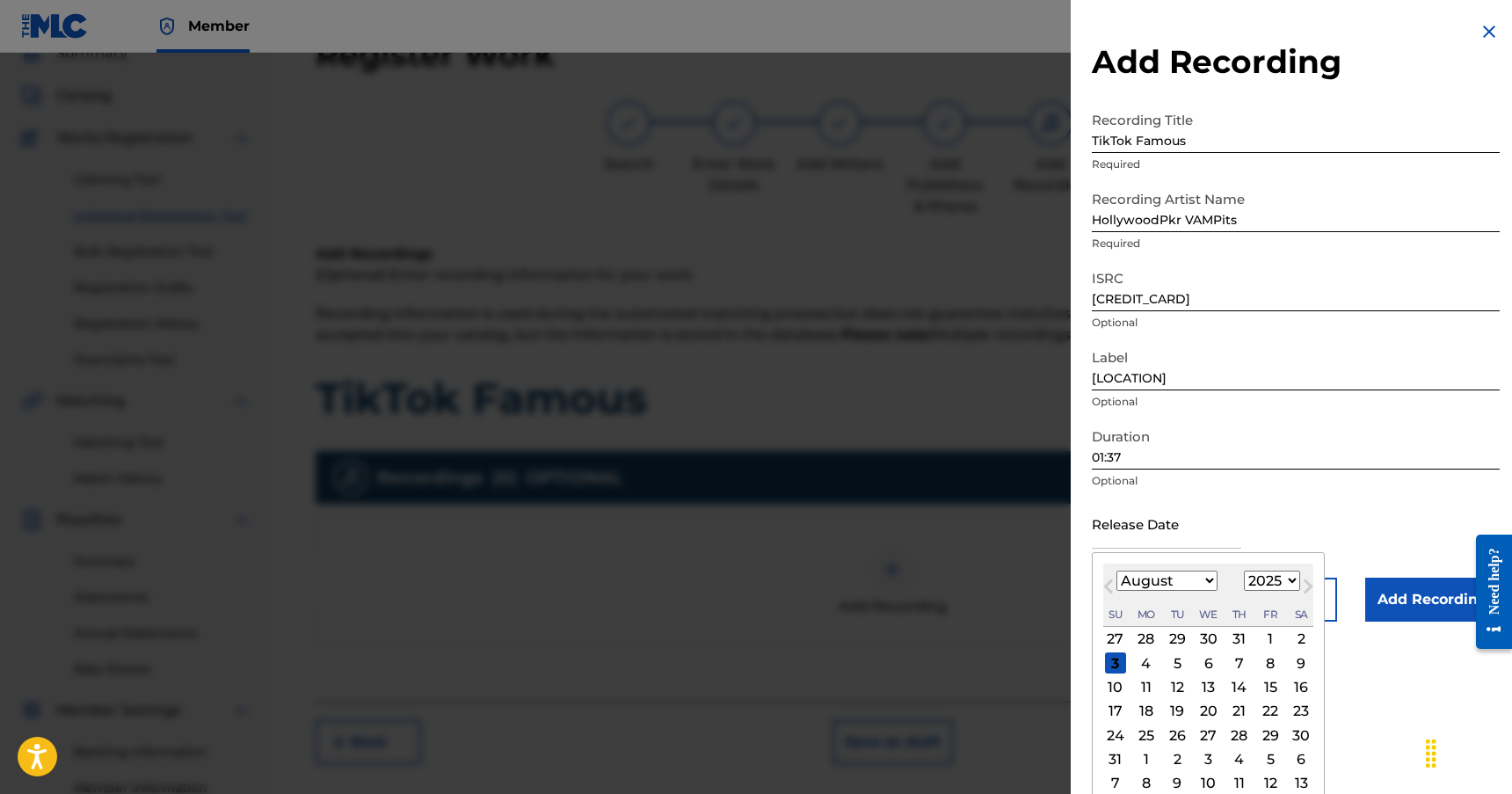 click on "January February March April May June July August September October November December" at bounding box center [1167, 580] 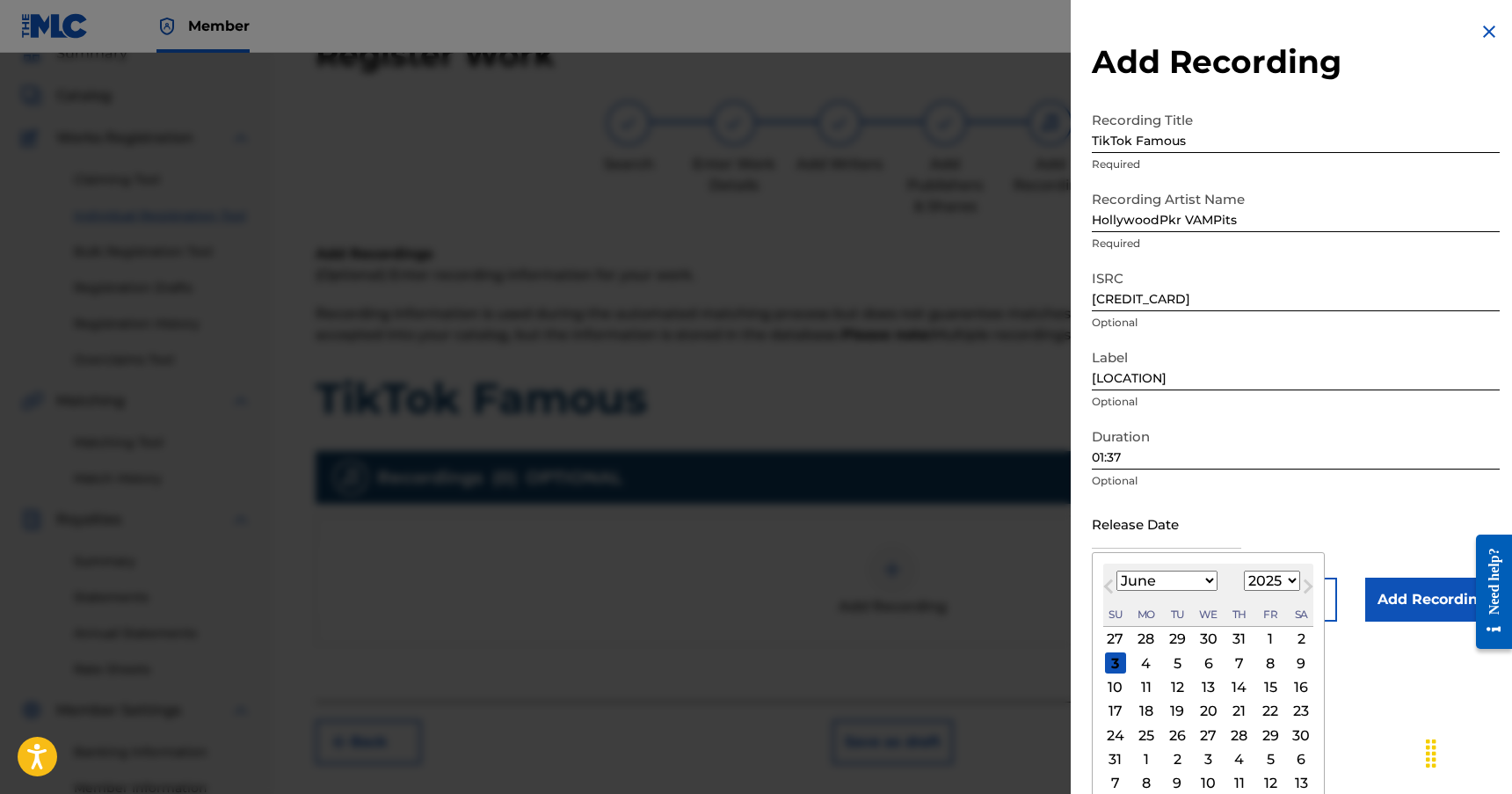 click on "January February March April May June July August September October November December" at bounding box center [1167, 580] 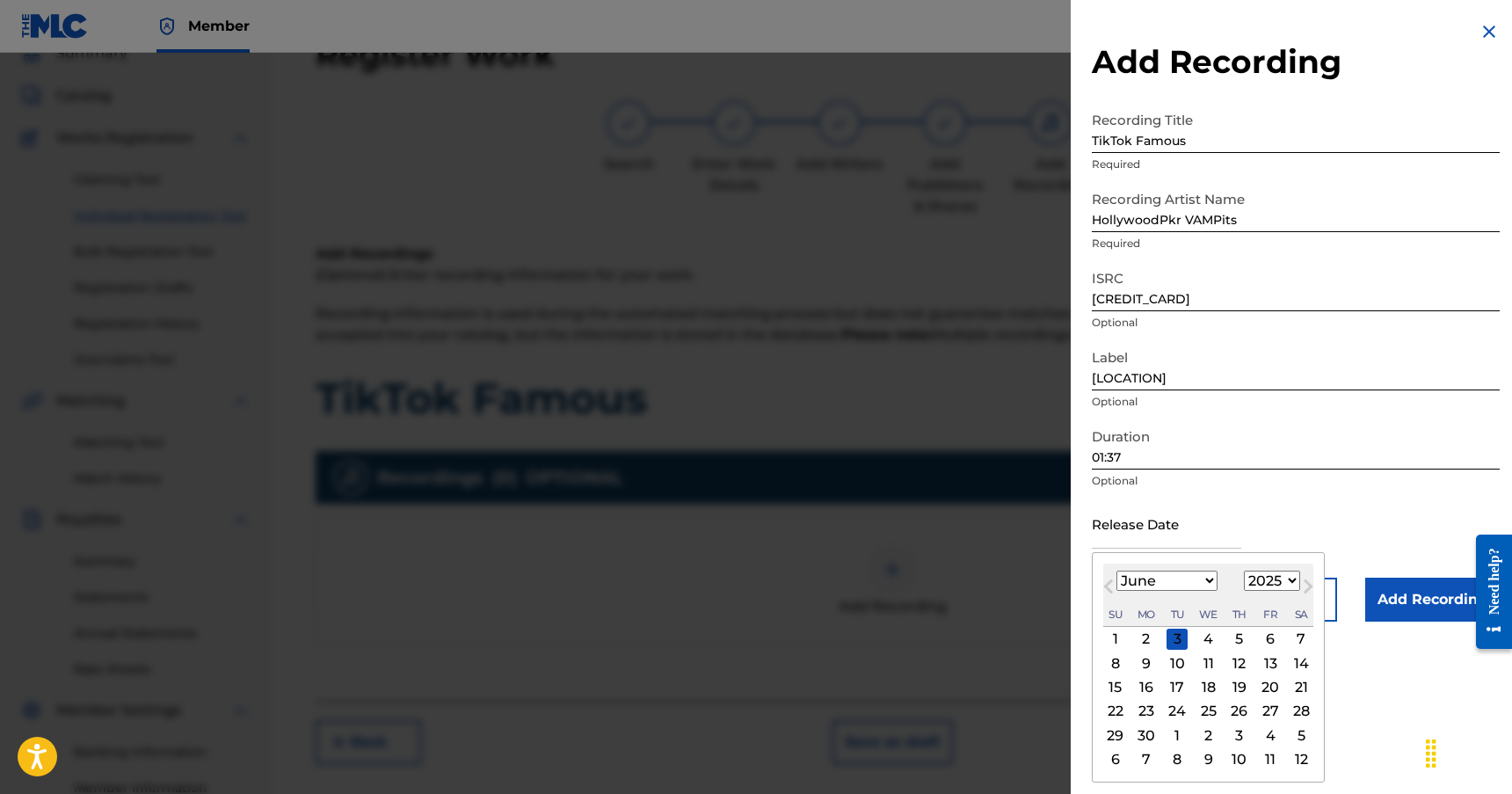 click on "13" at bounding box center [1270, 663] 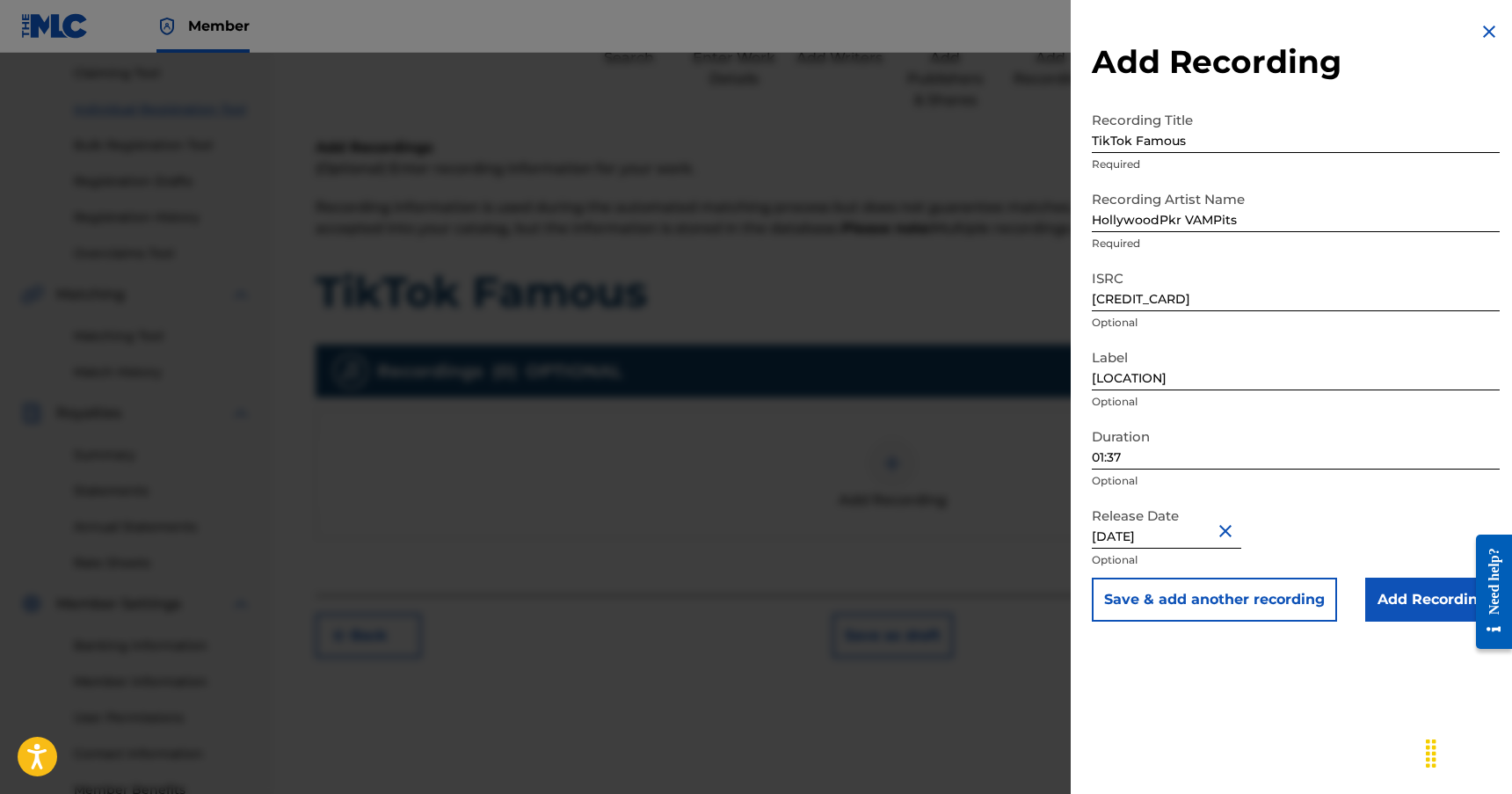 scroll, scrollTop: 255, scrollLeft: 0, axis: vertical 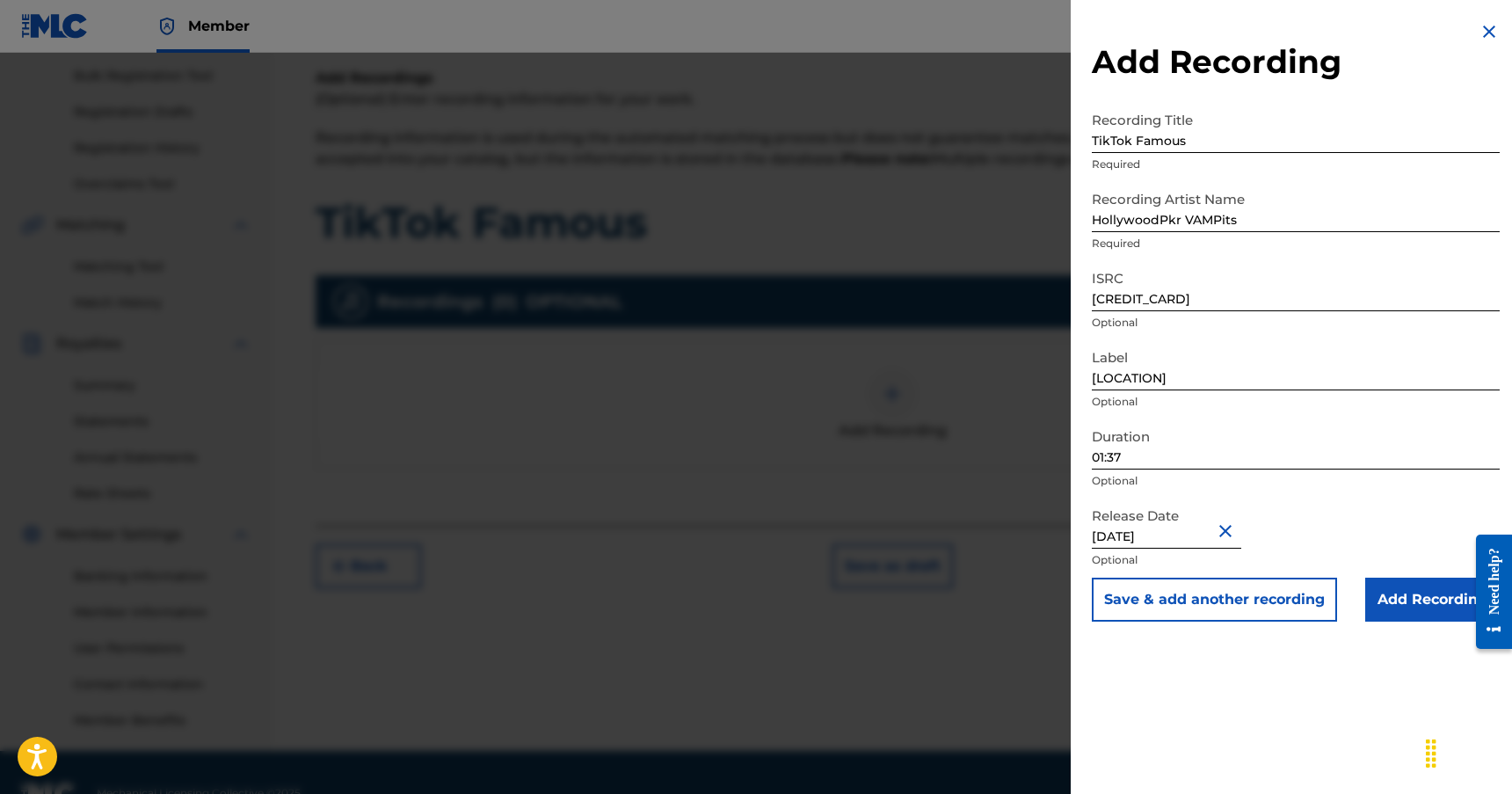 click on "Add Recording" at bounding box center [1432, 600] 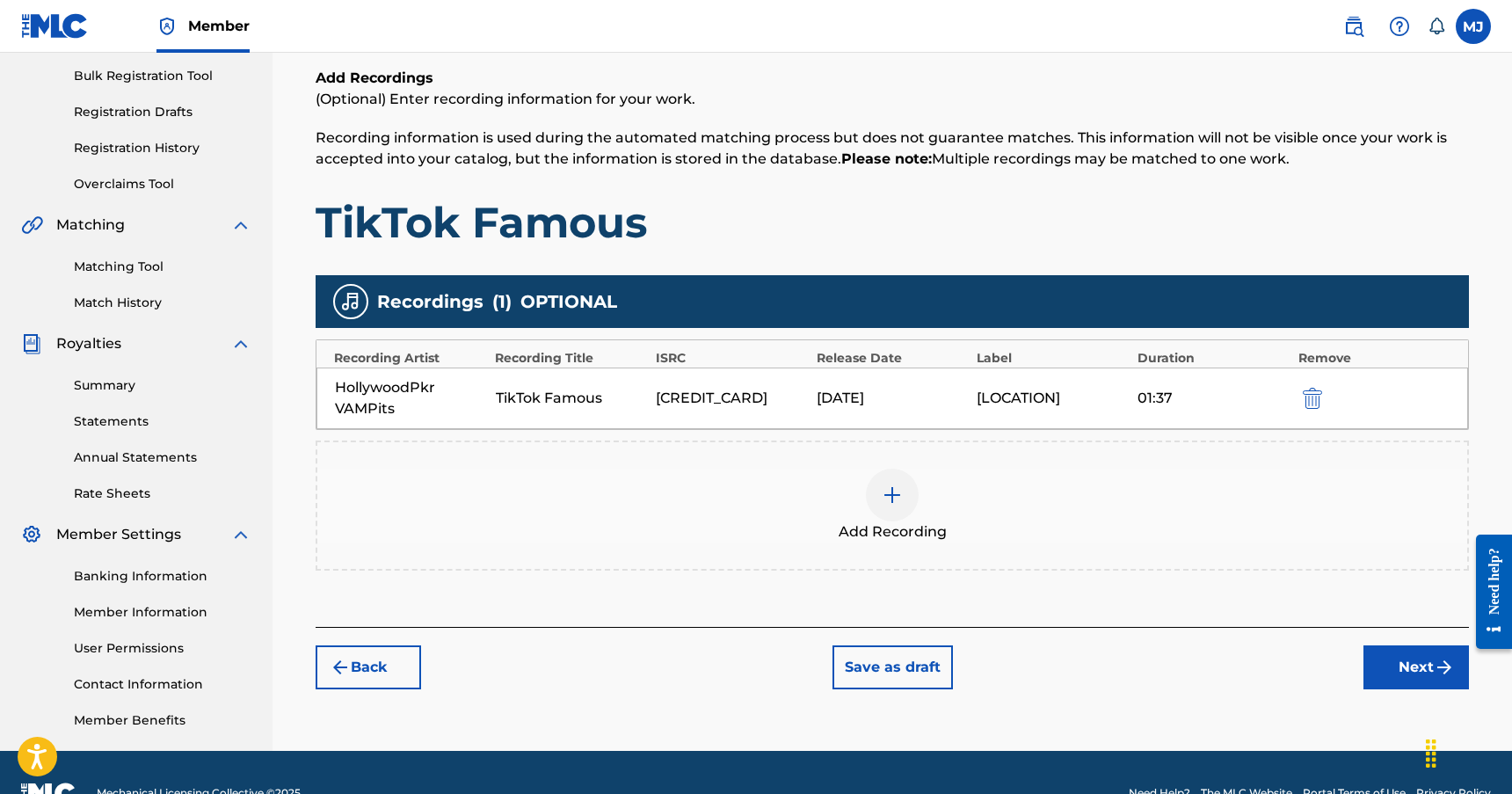 click on "Next" at bounding box center [1416, 667] 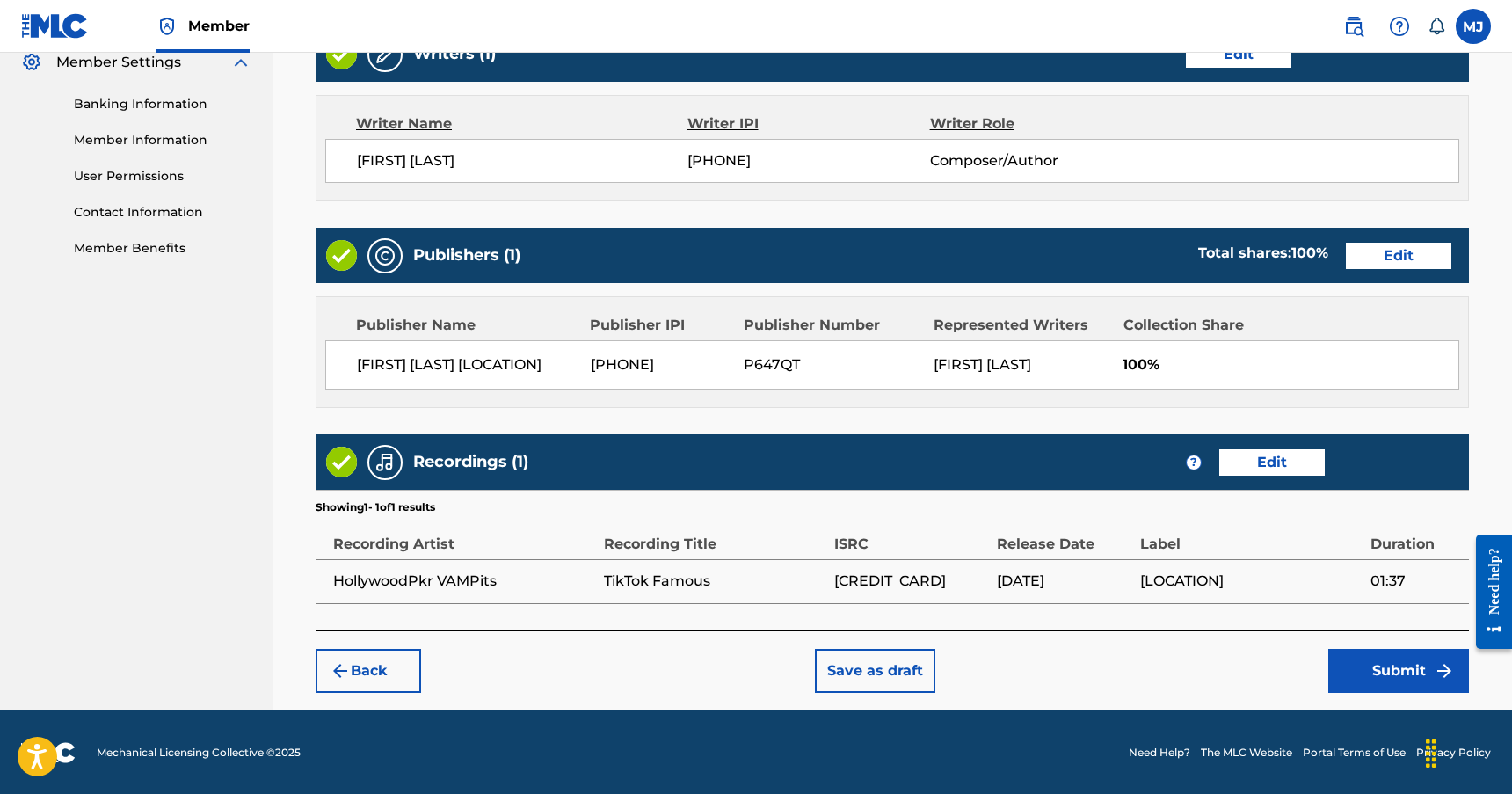 scroll, scrollTop: 728, scrollLeft: 0, axis: vertical 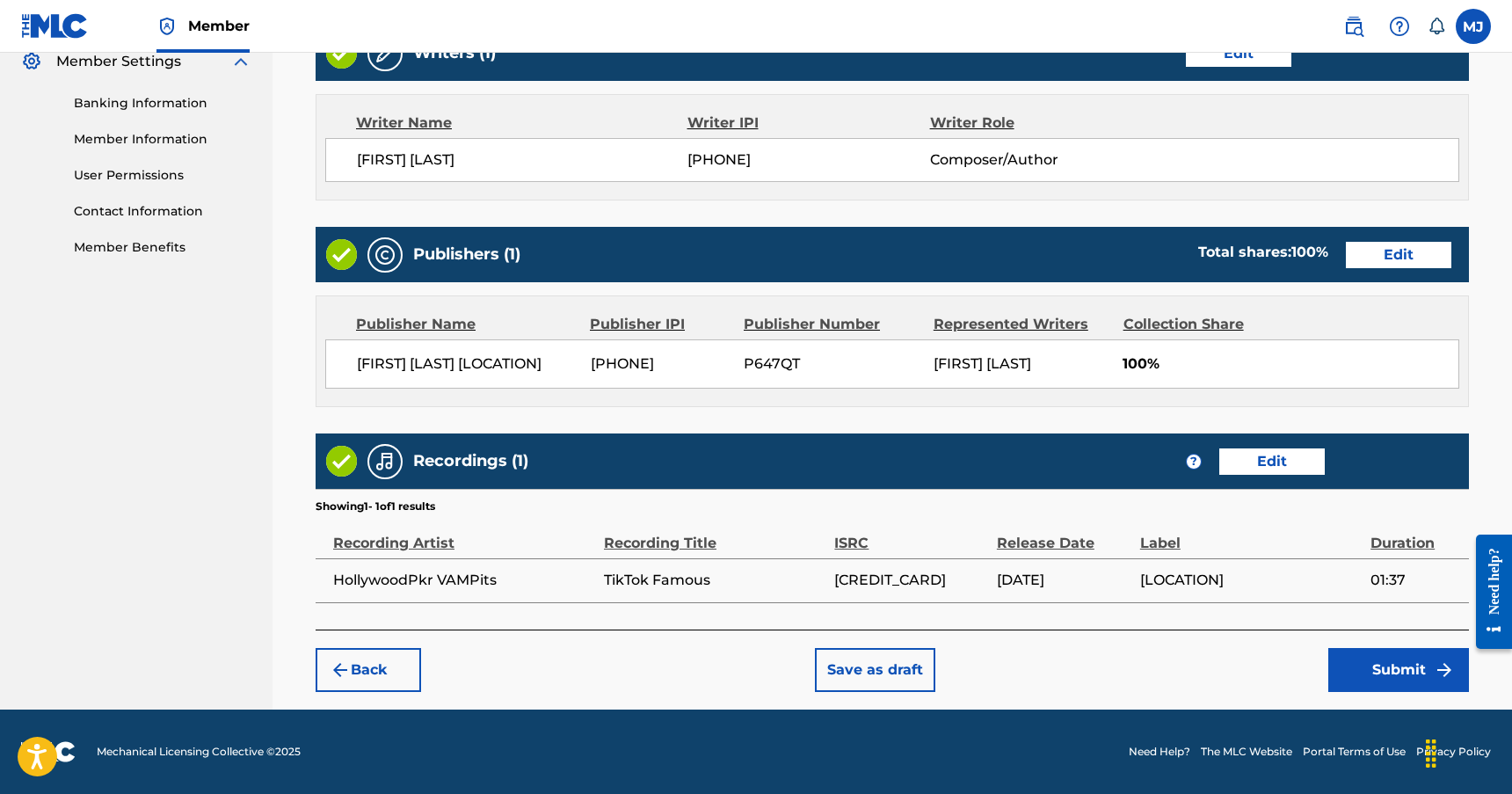 click on "Submit" at bounding box center [1399, 670] 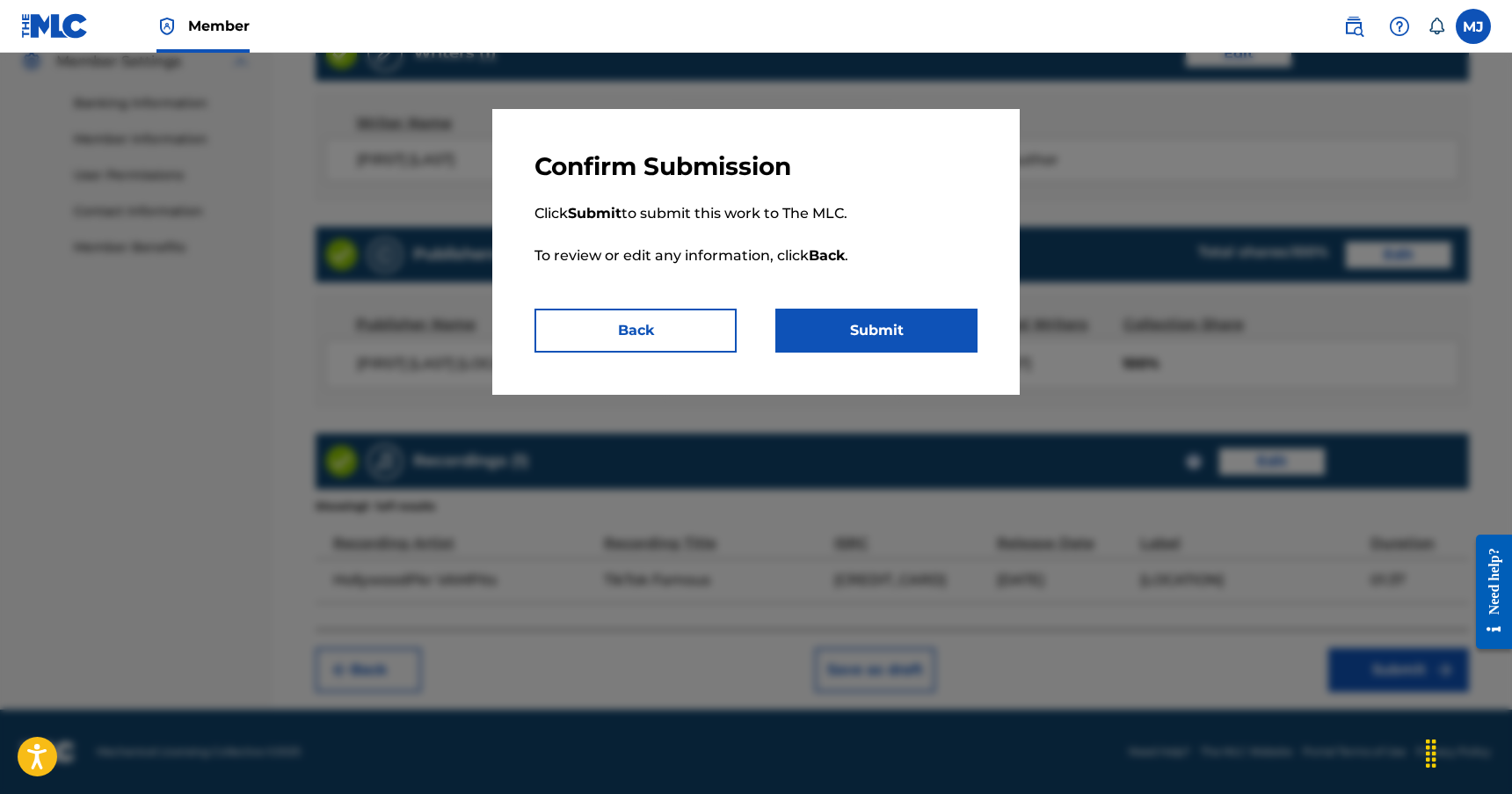 click on "Submit" at bounding box center (876, 331) 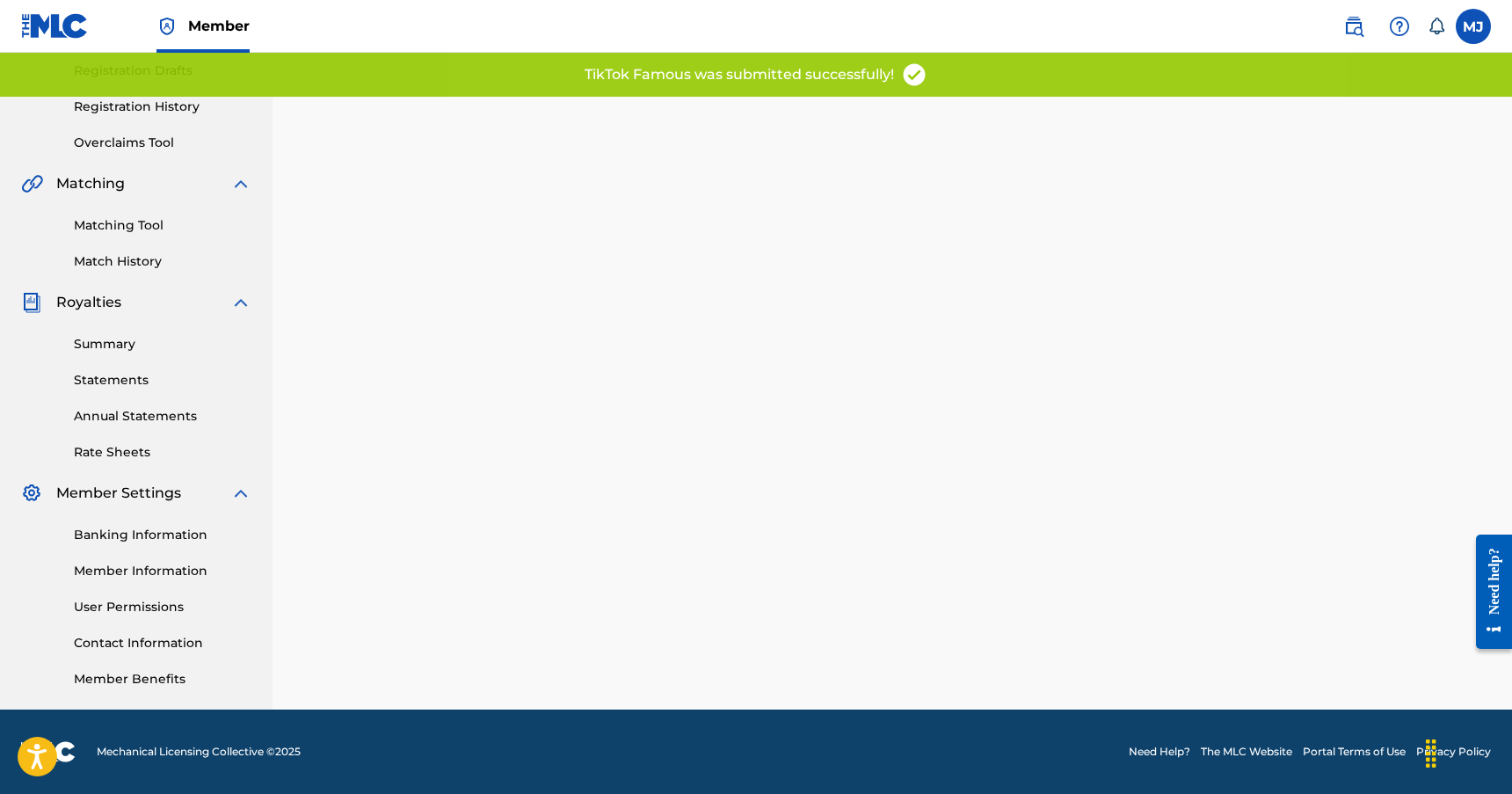 scroll, scrollTop: 0, scrollLeft: 0, axis: both 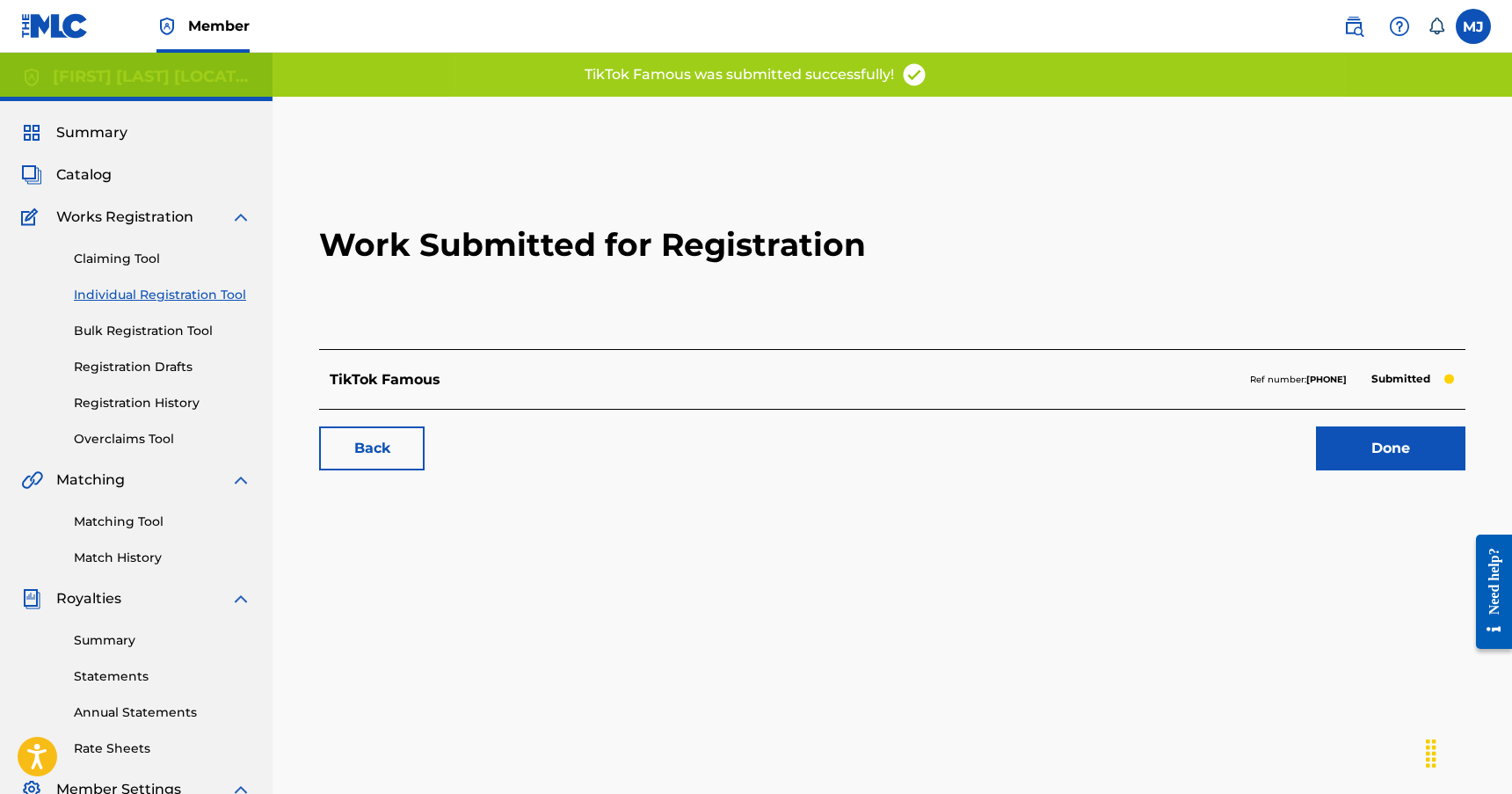 click on "Done" at bounding box center (1391, 448) 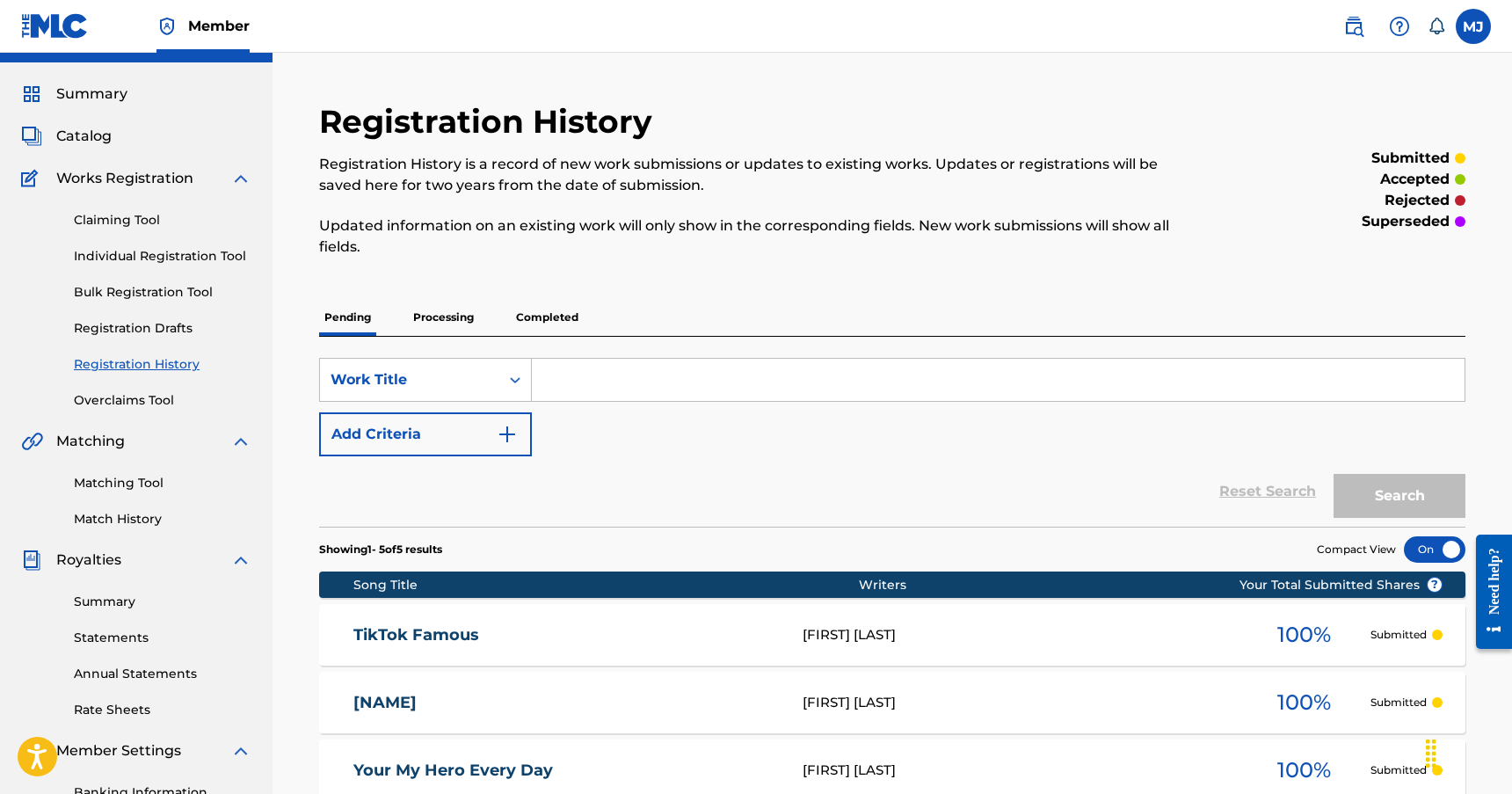 scroll, scrollTop: 0, scrollLeft: 0, axis: both 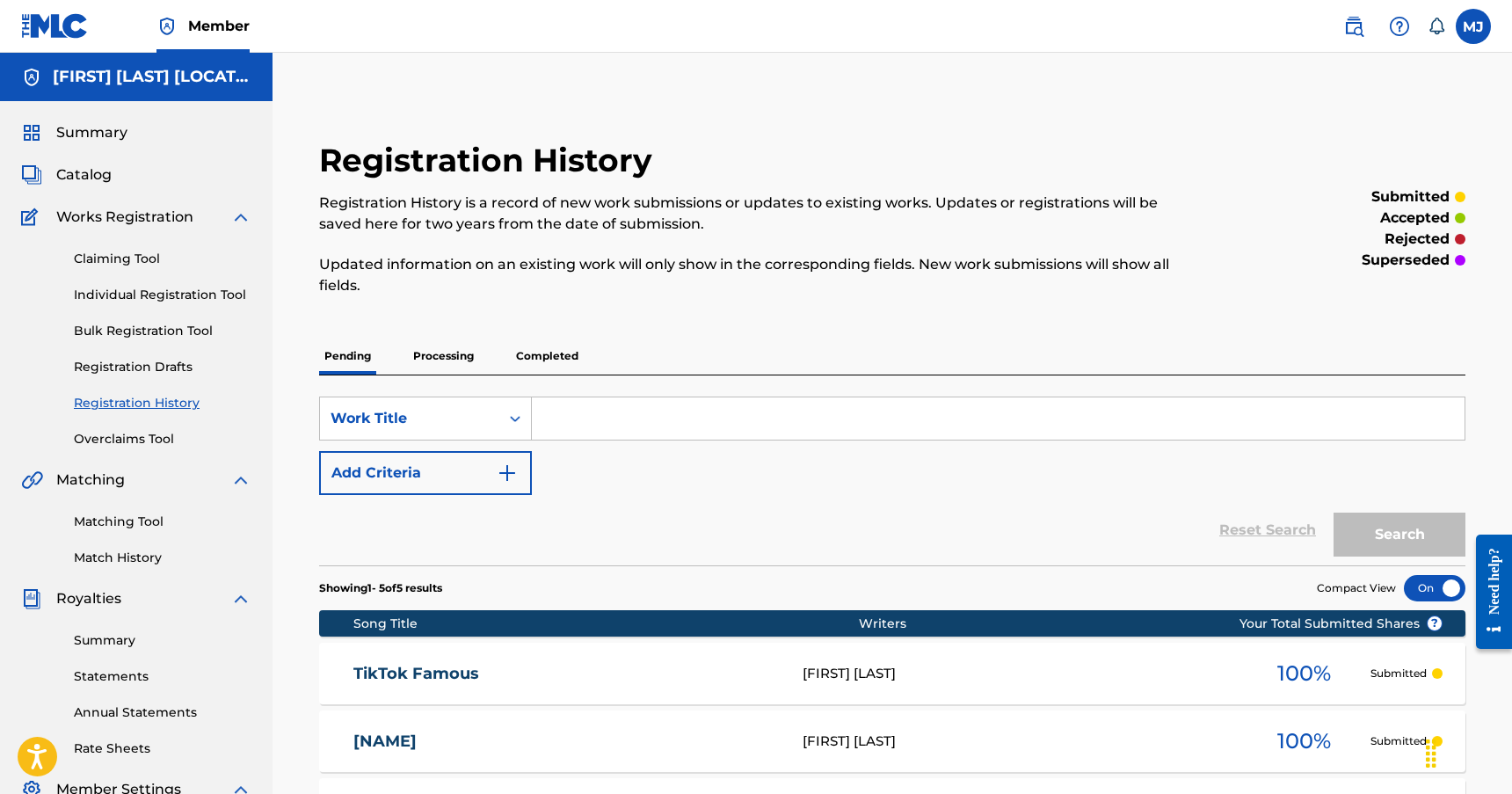 click at bounding box center (998, 419) 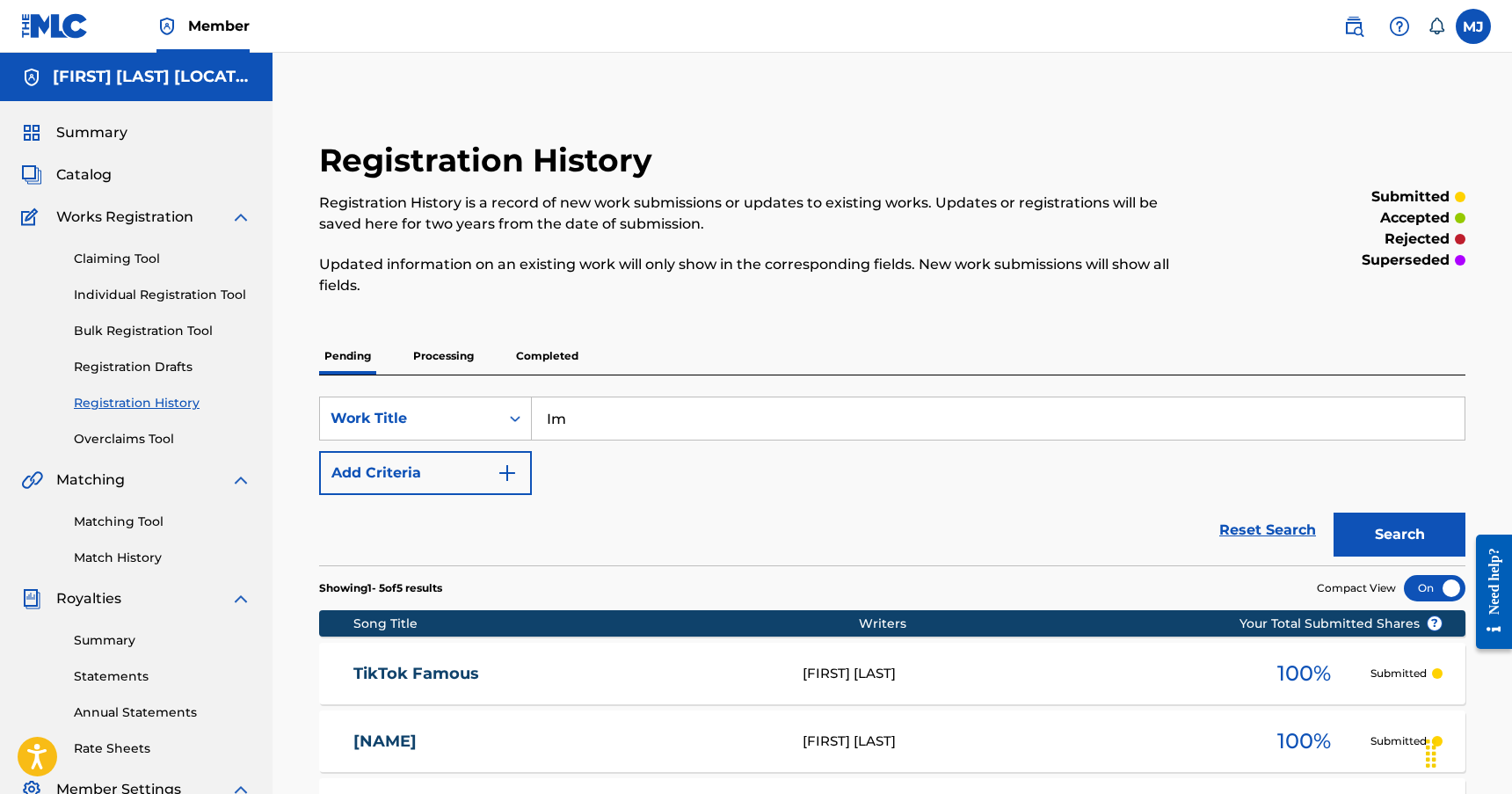 paste on "[NAME]" 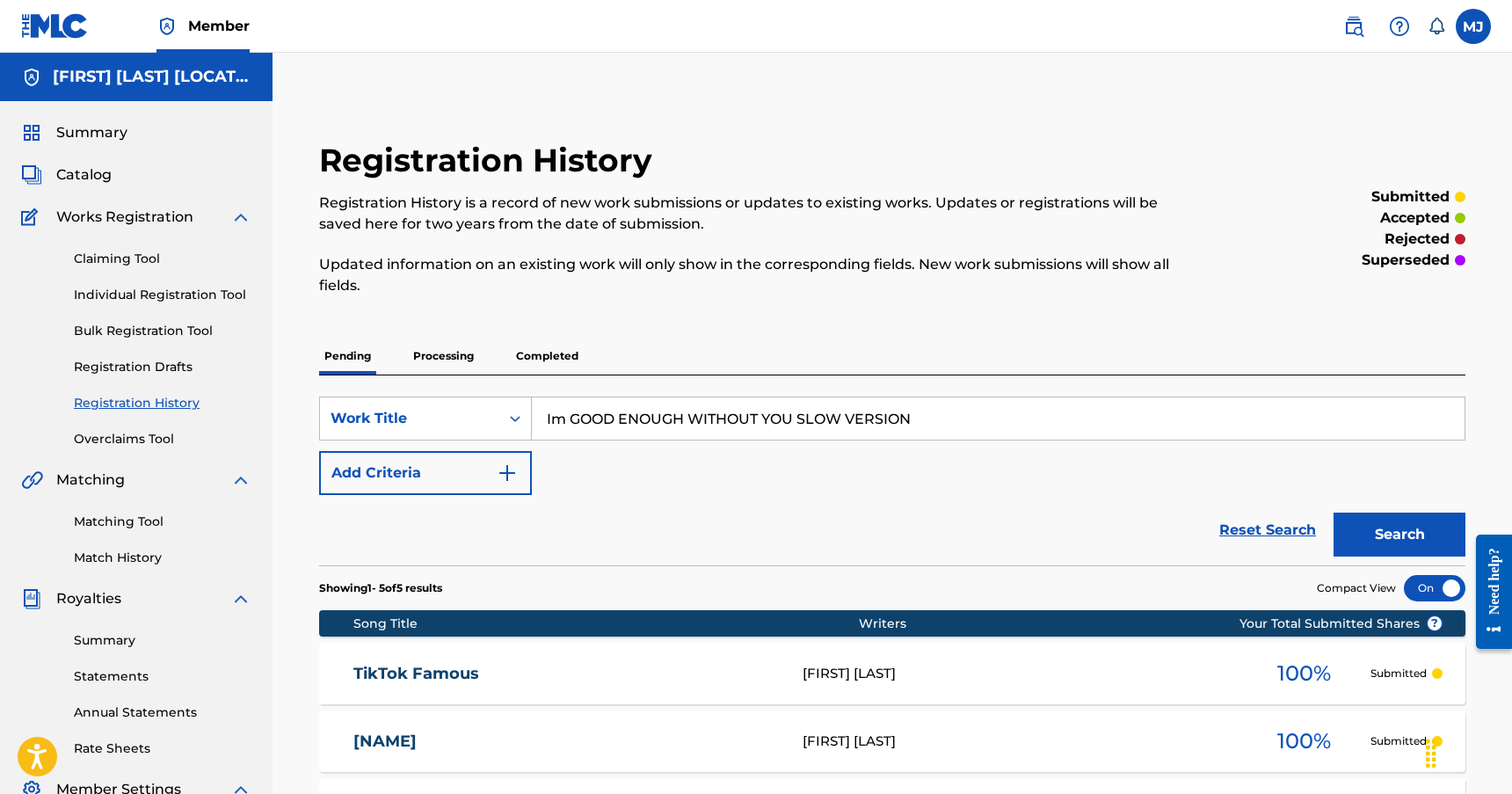 click on "Im GOOD ENOUGH WITHOUT YOU SLOW VERSION" at bounding box center (998, 419) 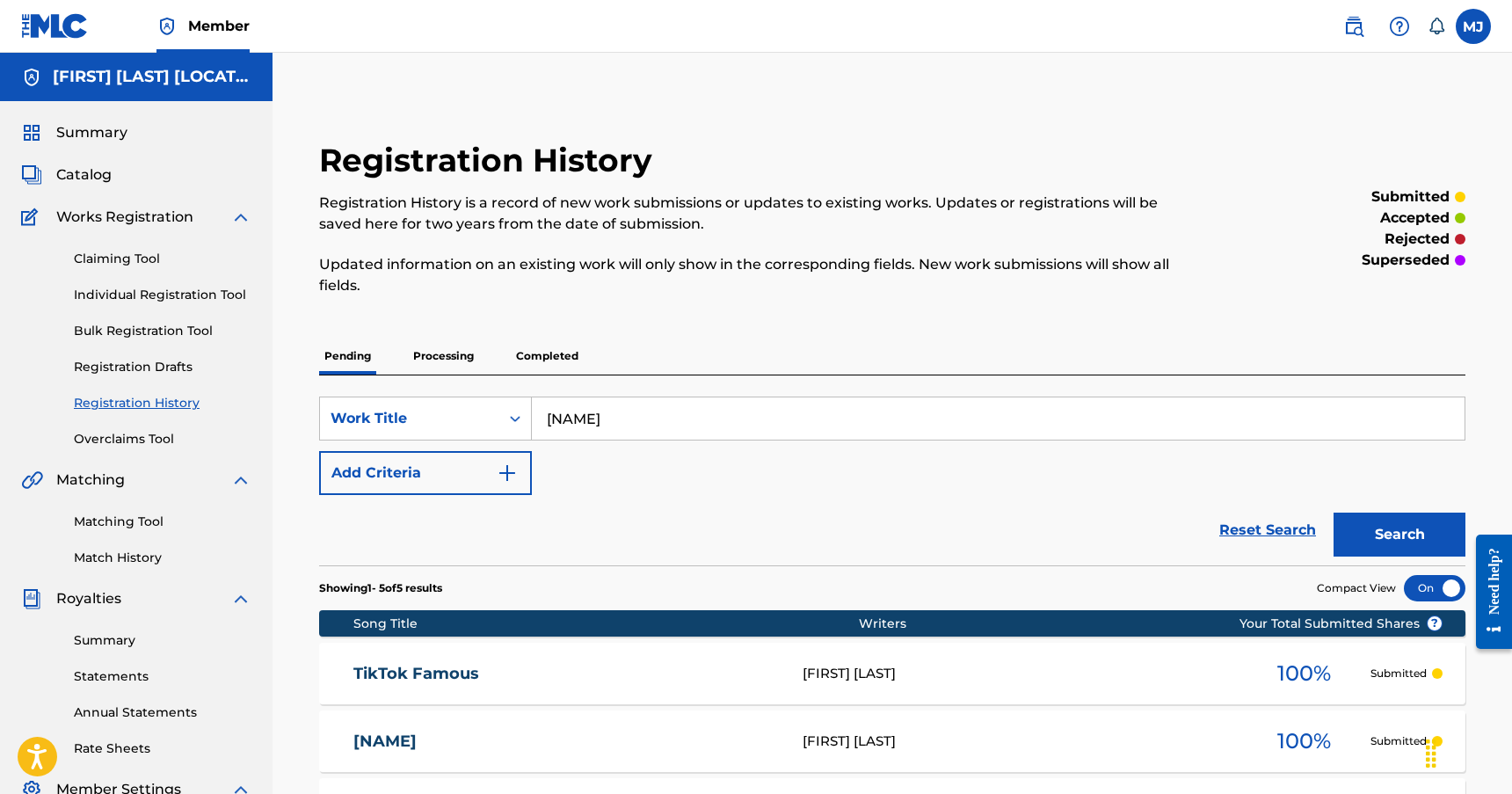 click on "[NAME]" at bounding box center (998, 419) 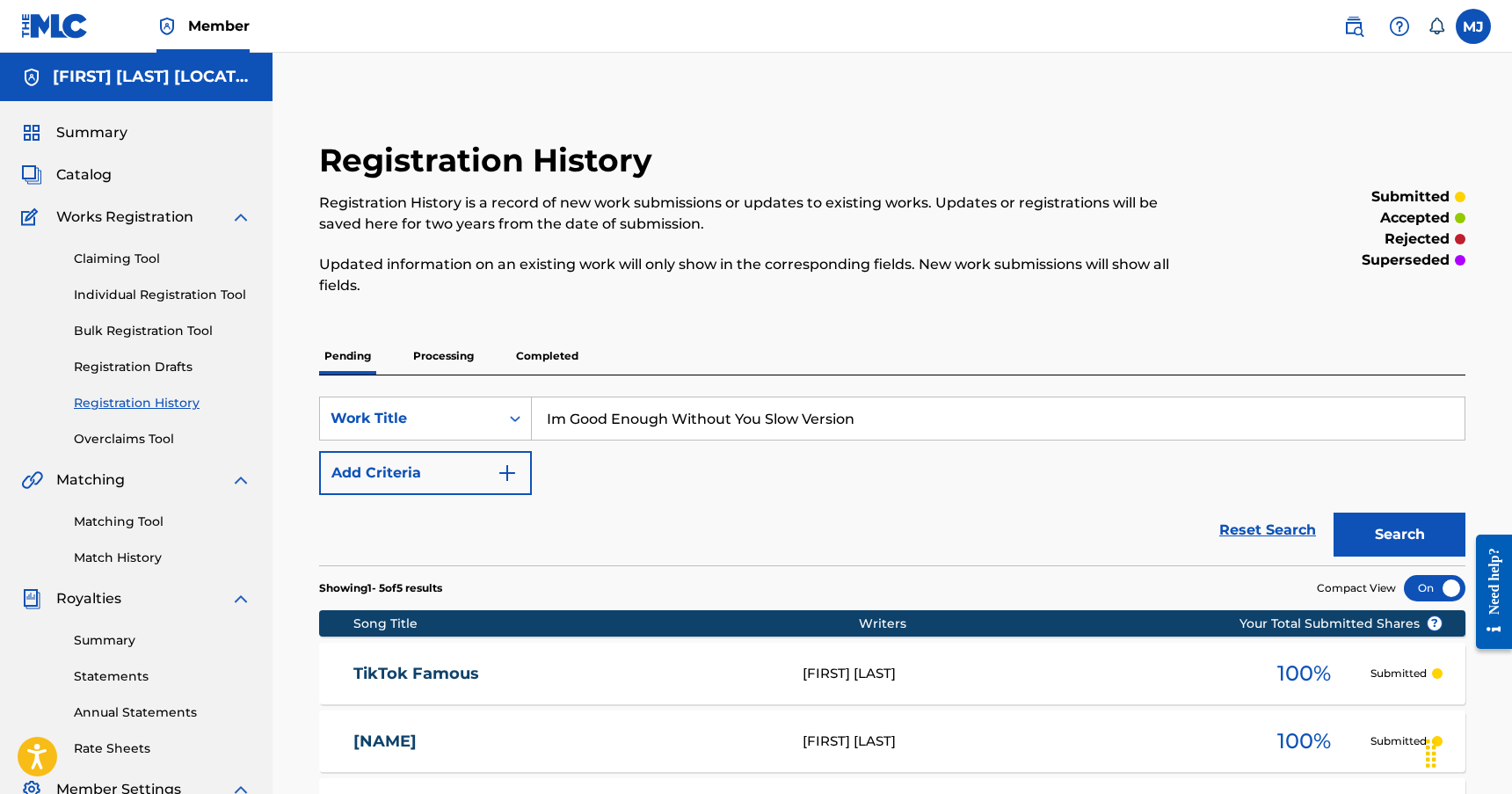 drag, startPoint x: 878, startPoint y: 422, endPoint x: 544, endPoint y: 403, distance: 334.53998 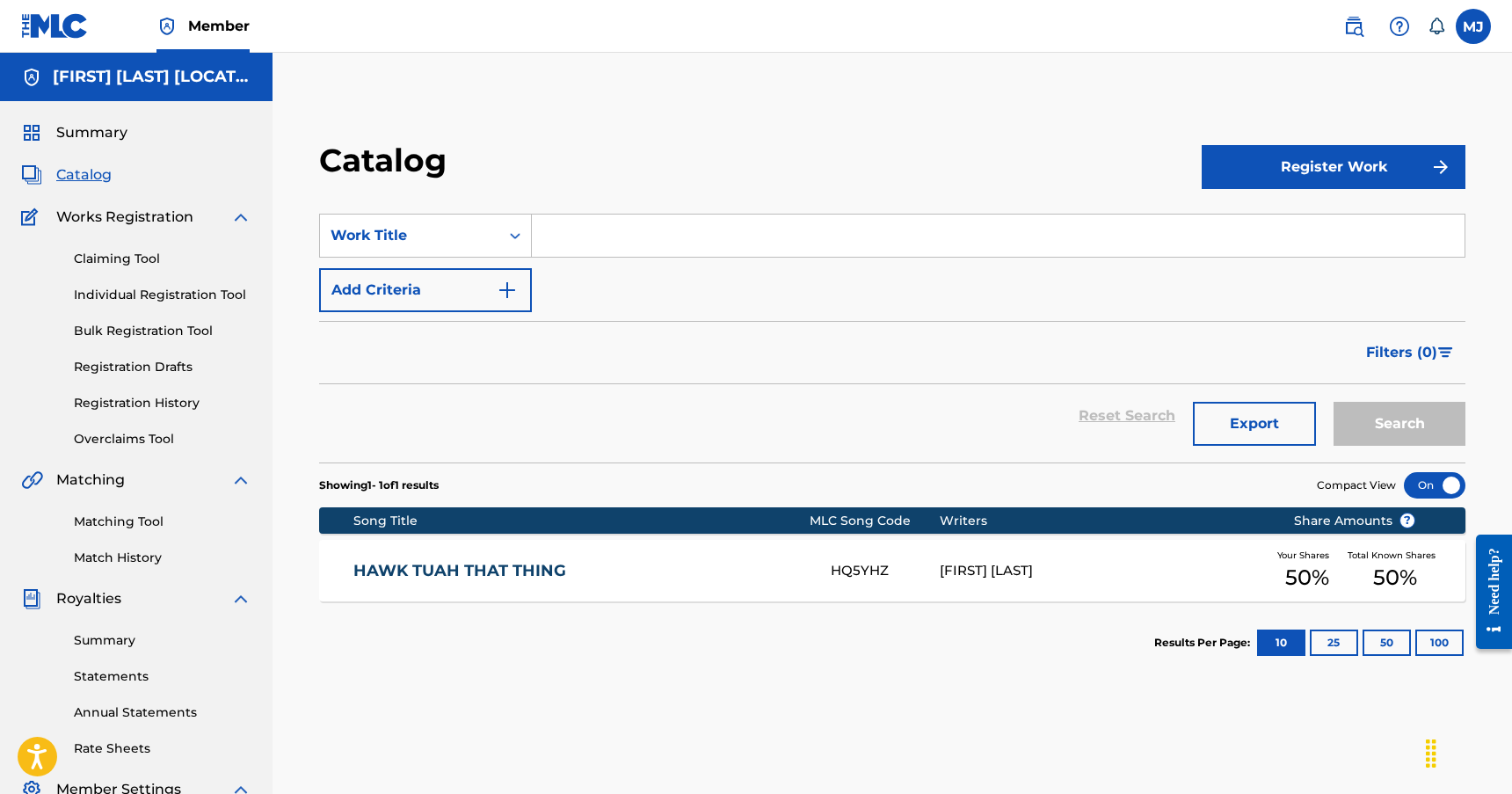 click on "Register Work" at bounding box center [1334, 167] 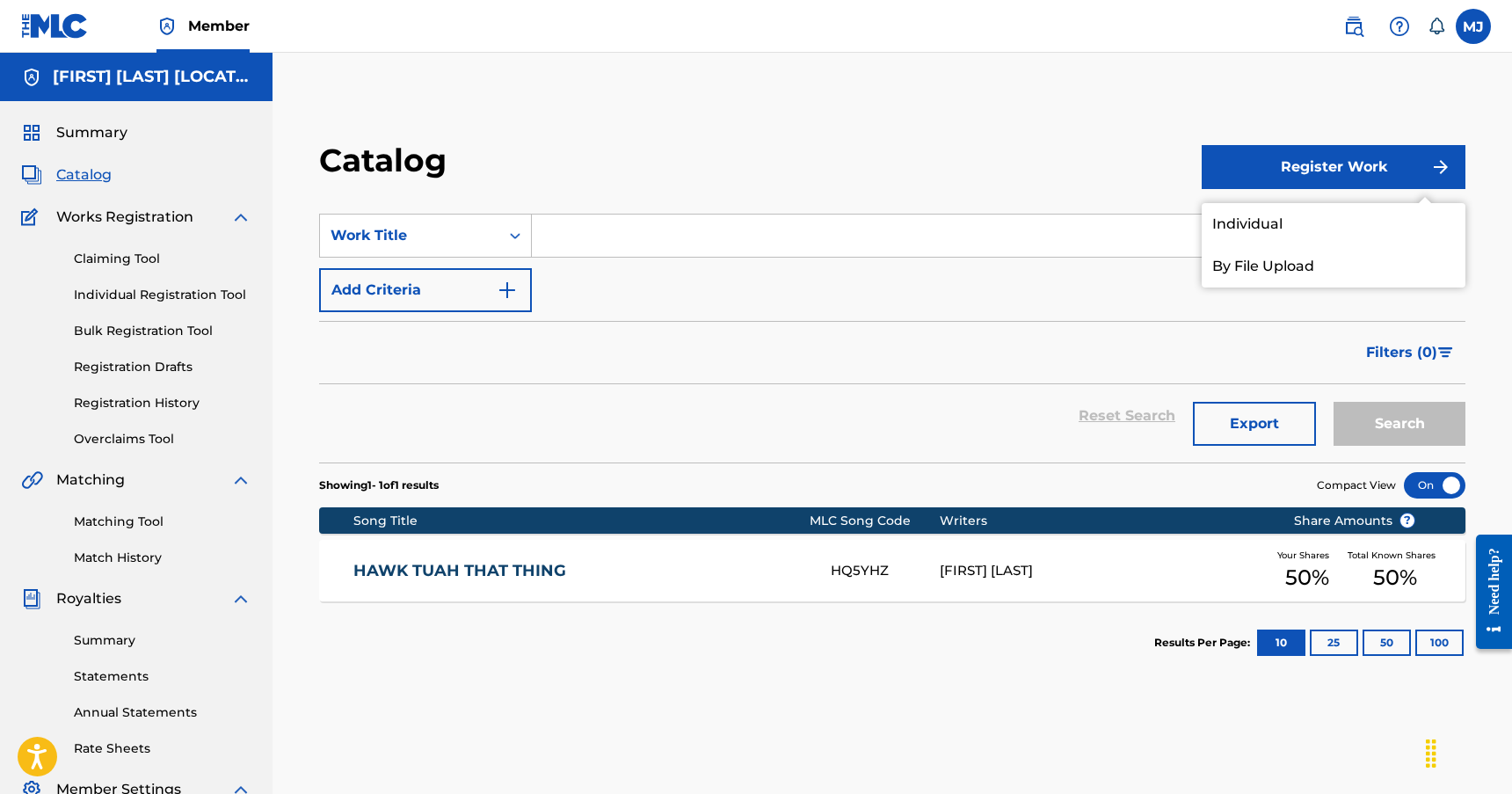 click on "Individual" at bounding box center (1334, 224) 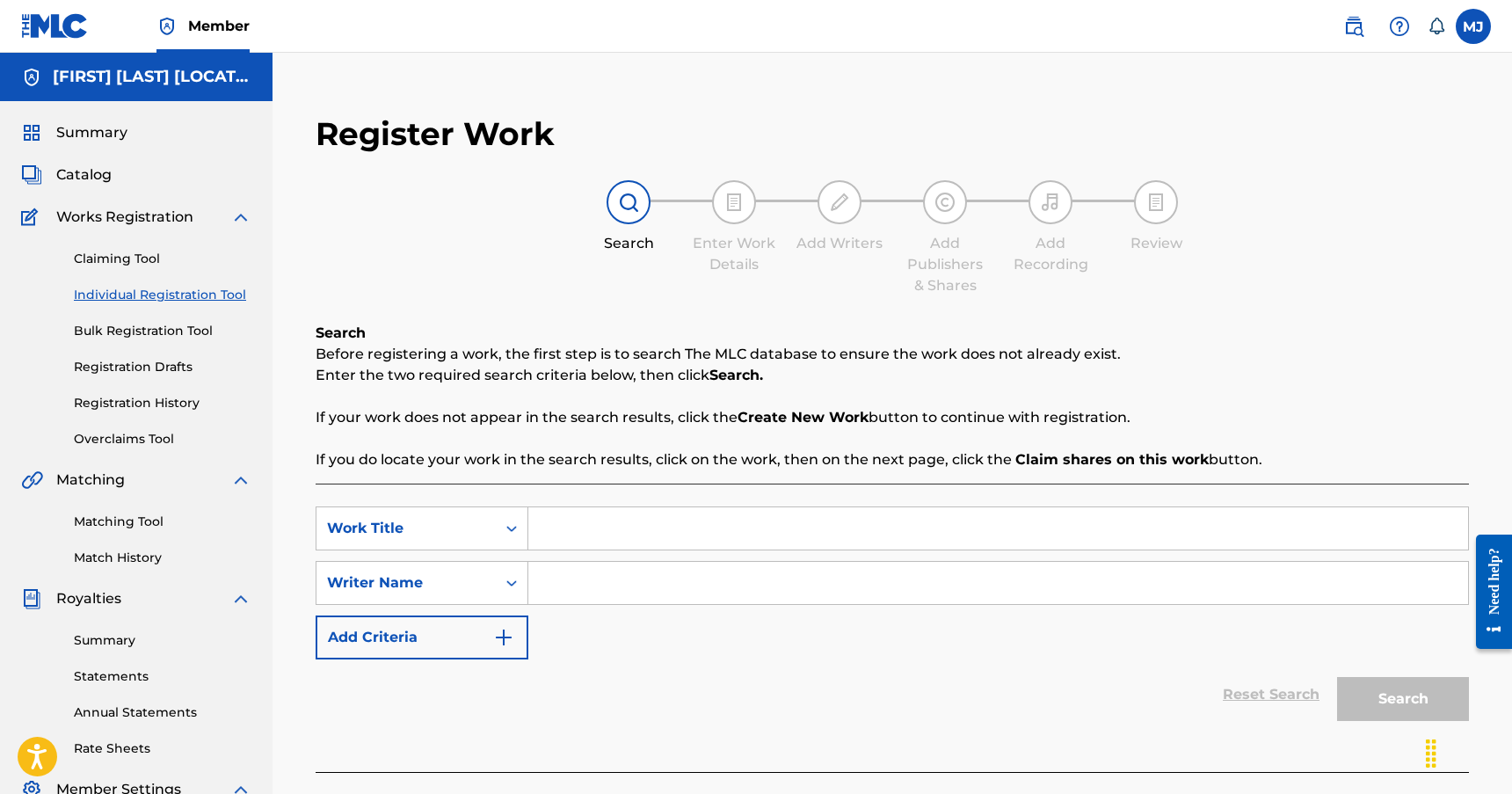 click at bounding box center (998, 528) 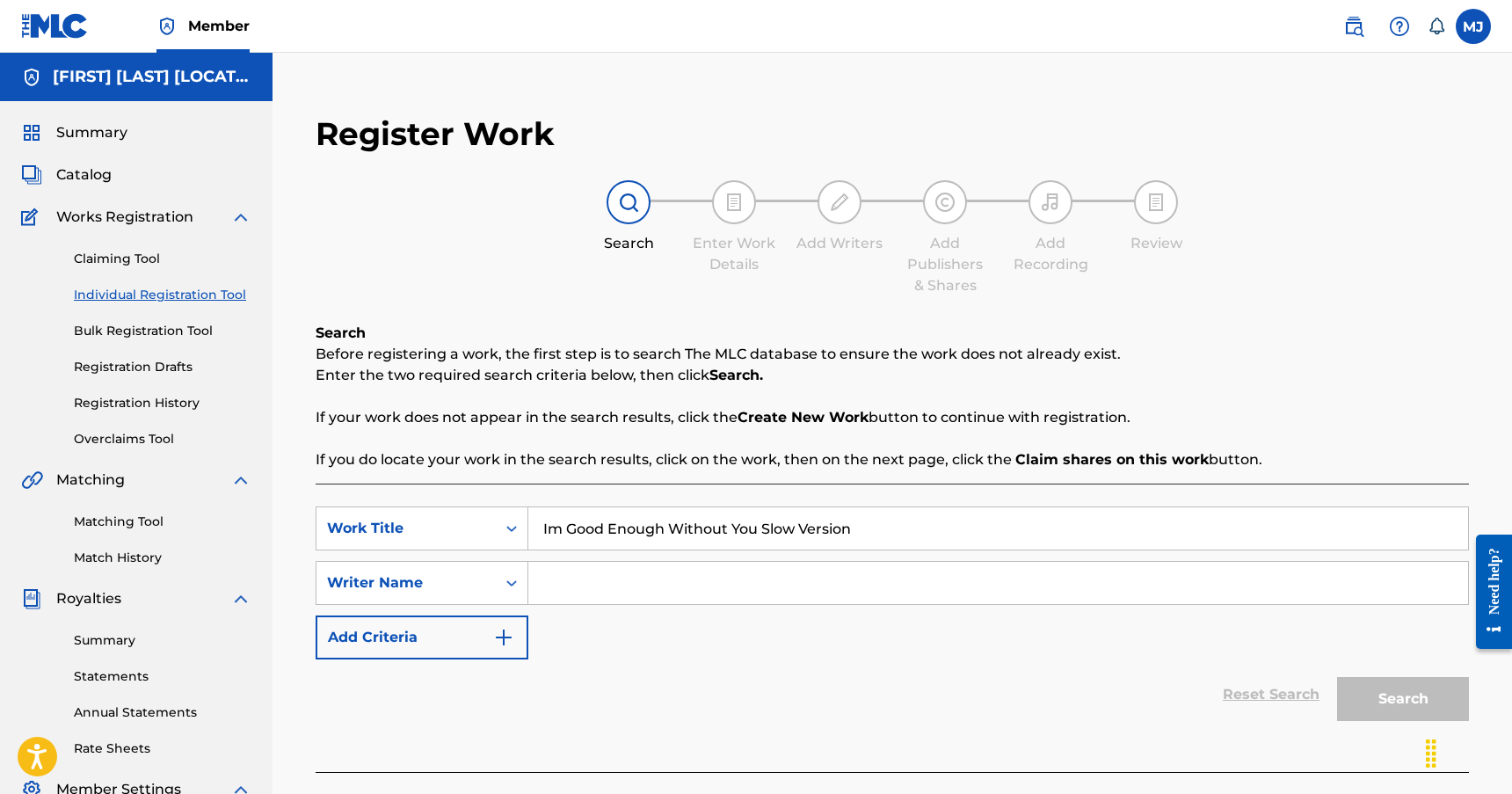 drag, startPoint x: 569, startPoint y: 529, endPoint x: 529, endPoint y: 530, distance: 40.0125 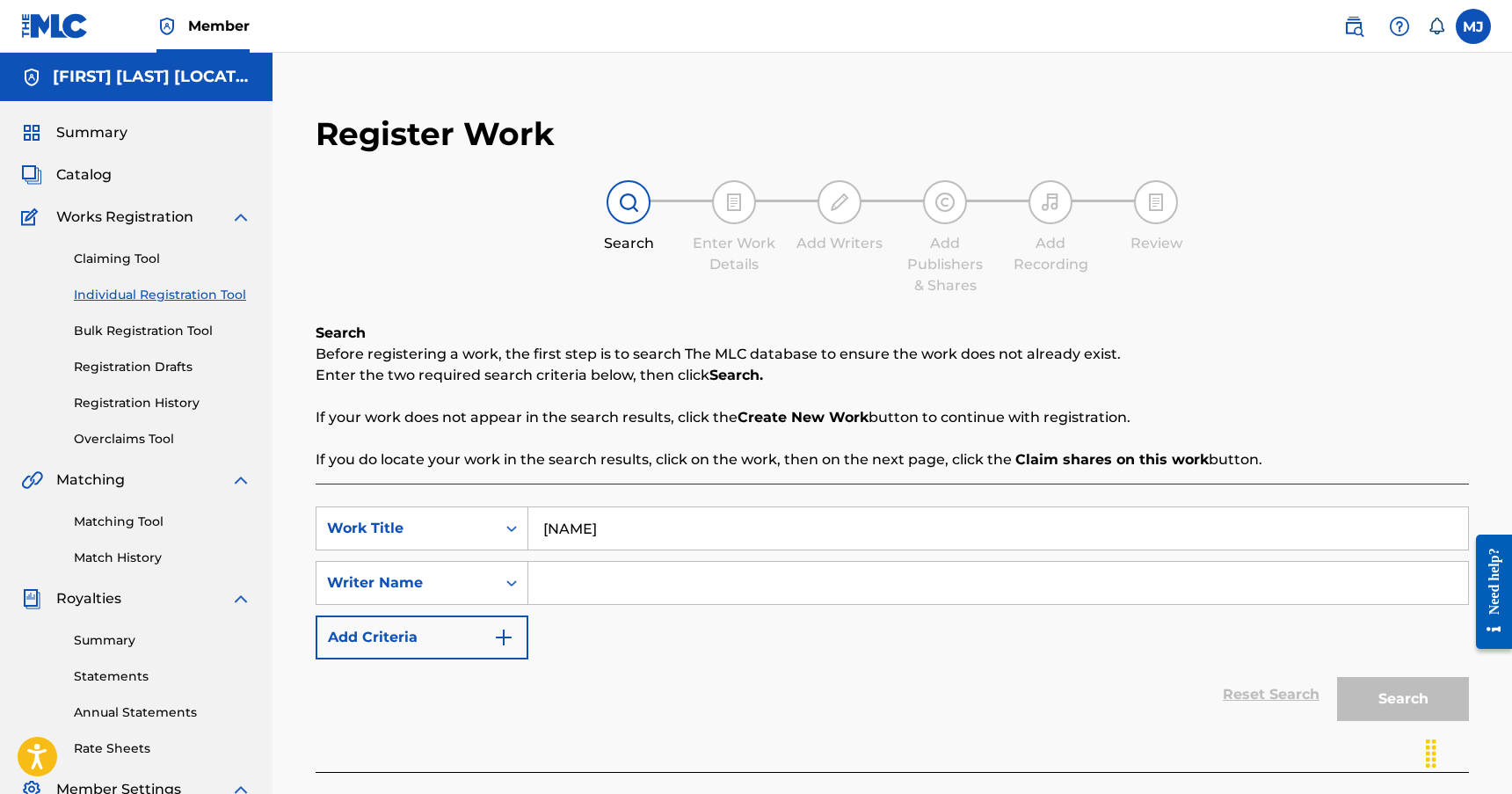 click at bounding box center (998, 583) 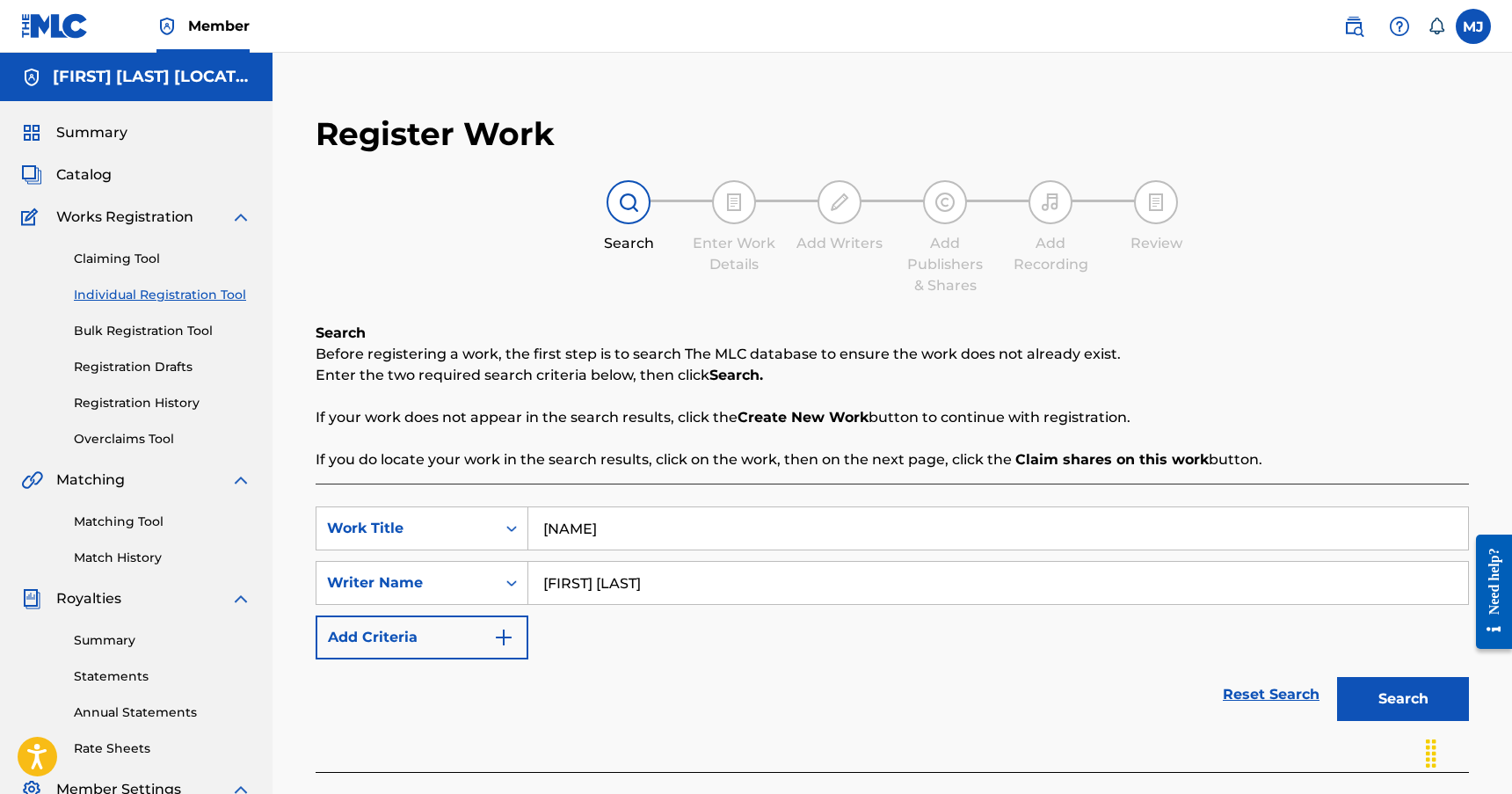 click on "Search" at bounding box center (1403, 699) 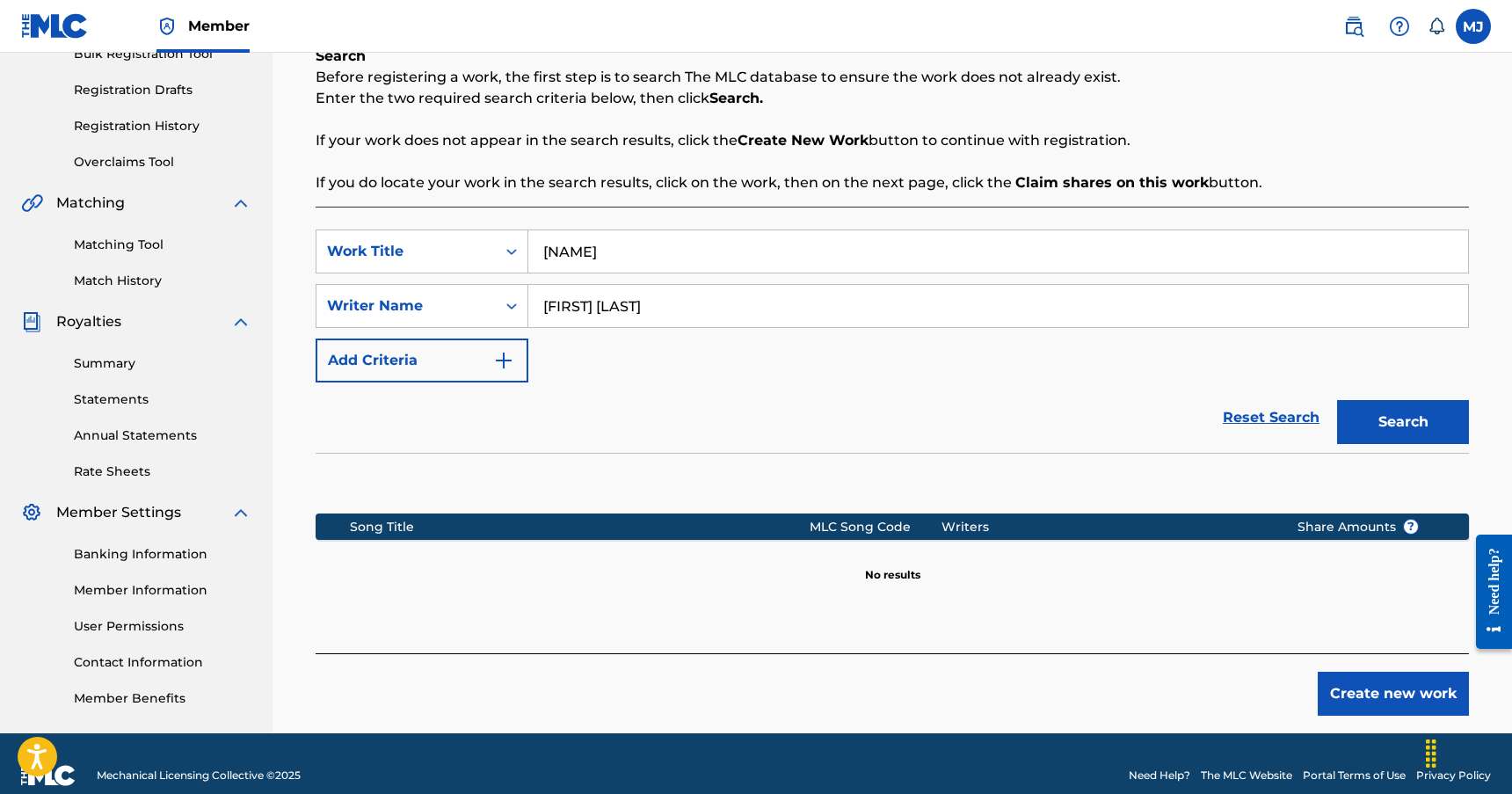 scroll, scrollTop: 301, scrollLeft: 0, axis: vertical 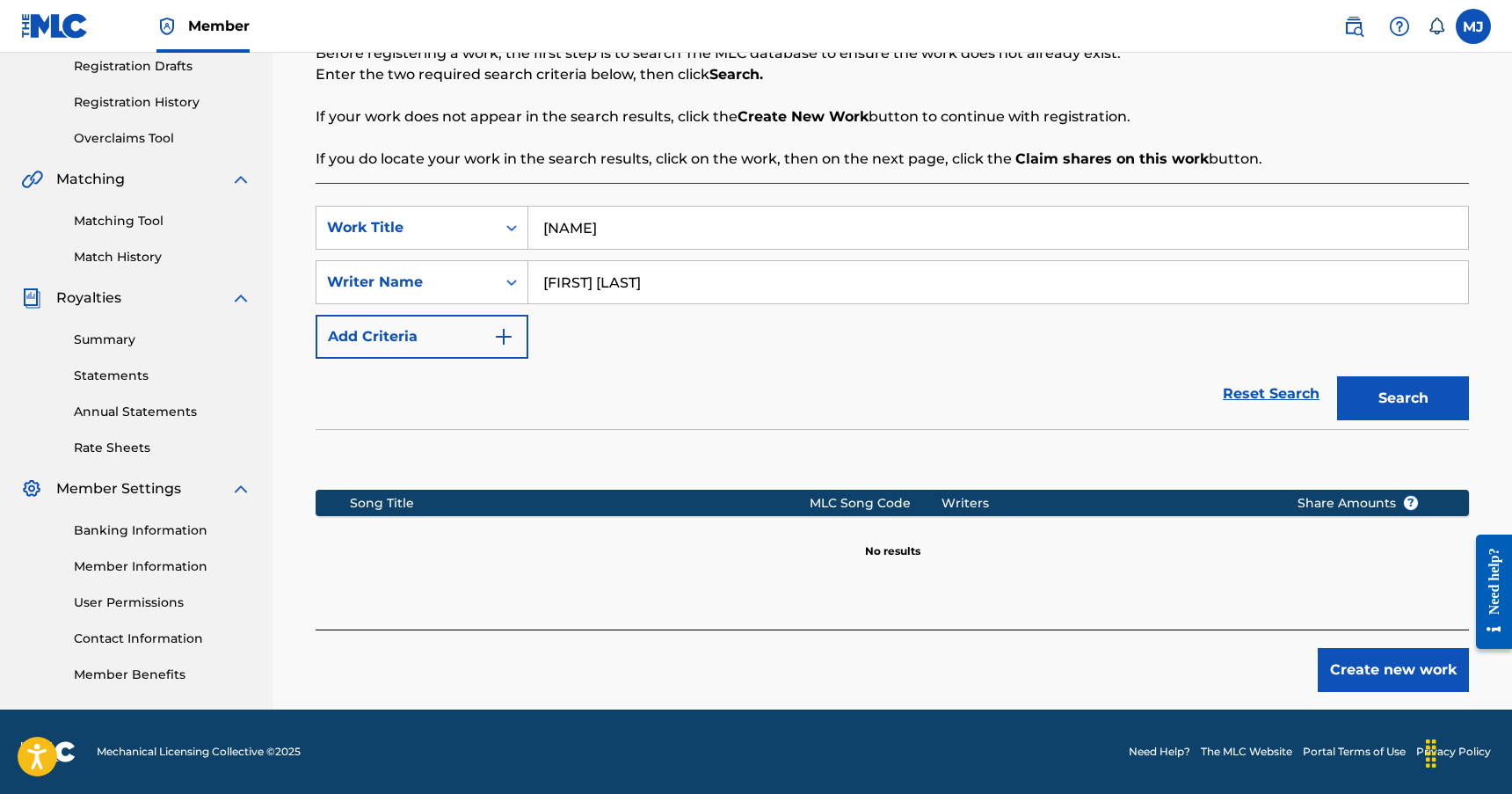 click on "Create new work" at bounding box center (1393, 670) 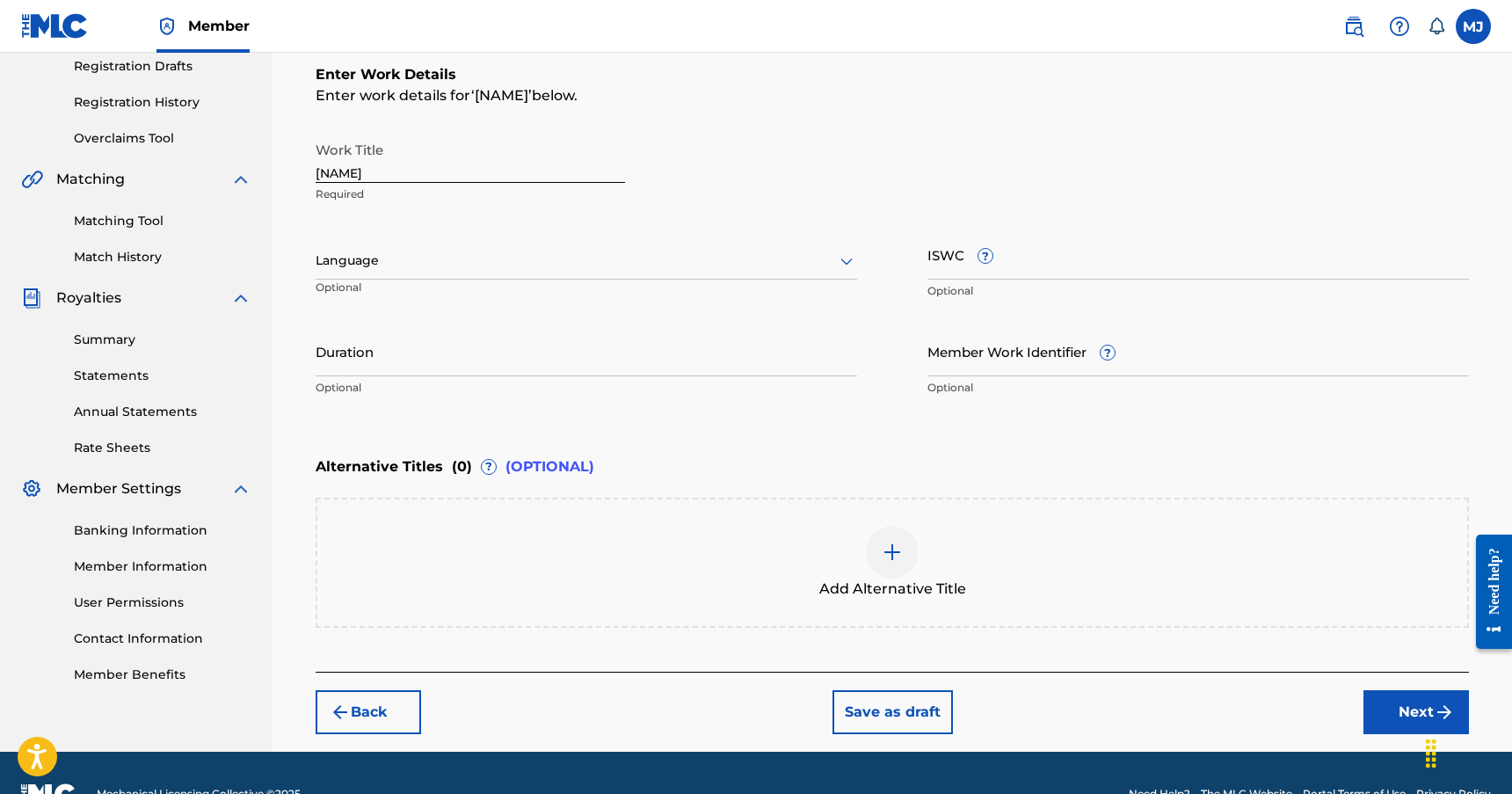 click at bounding box center [586, 260] 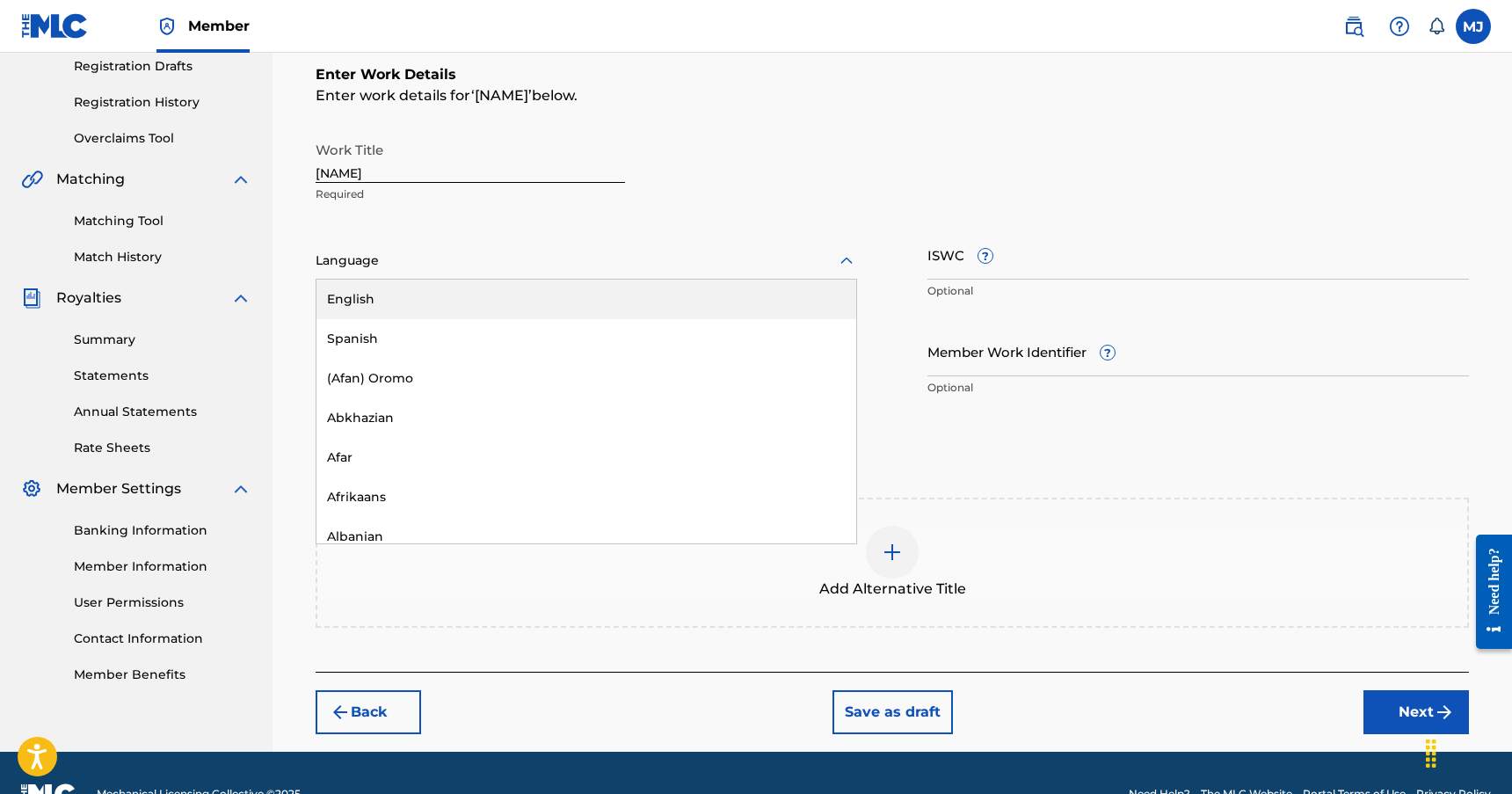 click on "English" at bounding box center (586, 299) 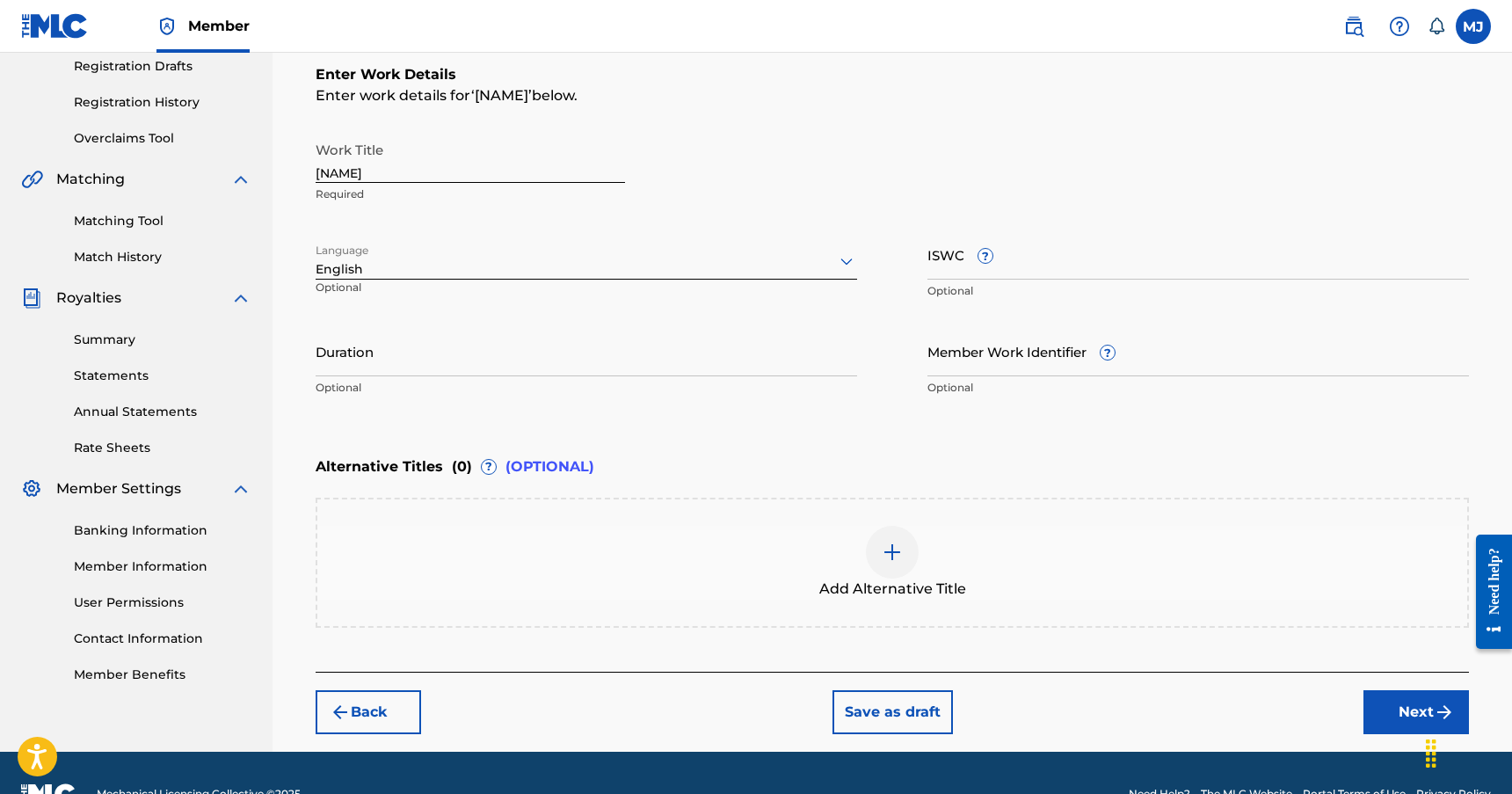 click on "ISWC   ?" at bounding box center [1198, 254] 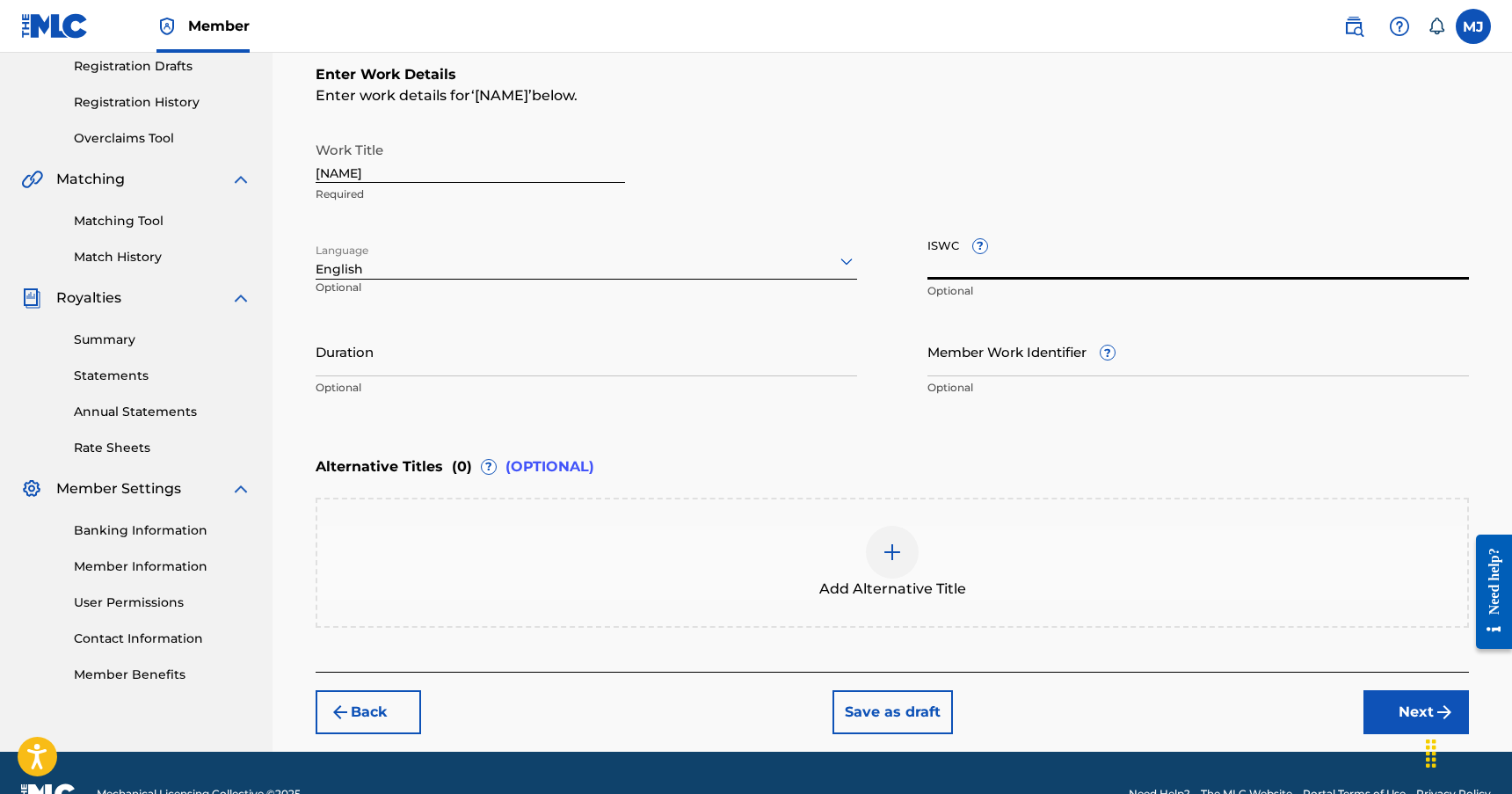 paste on "[PHONE]" 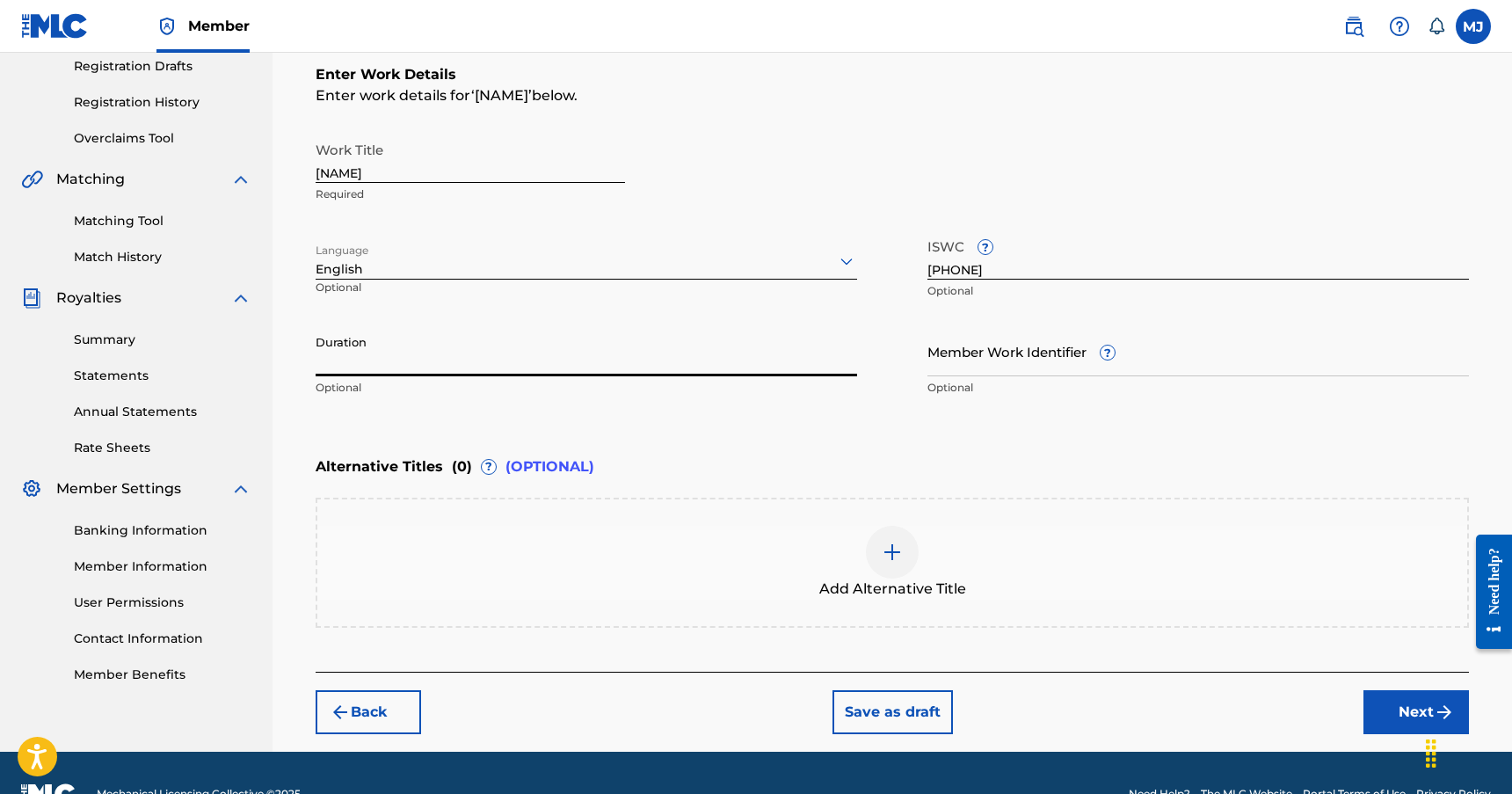 click on "Duration" at bounding box center (586, 351) 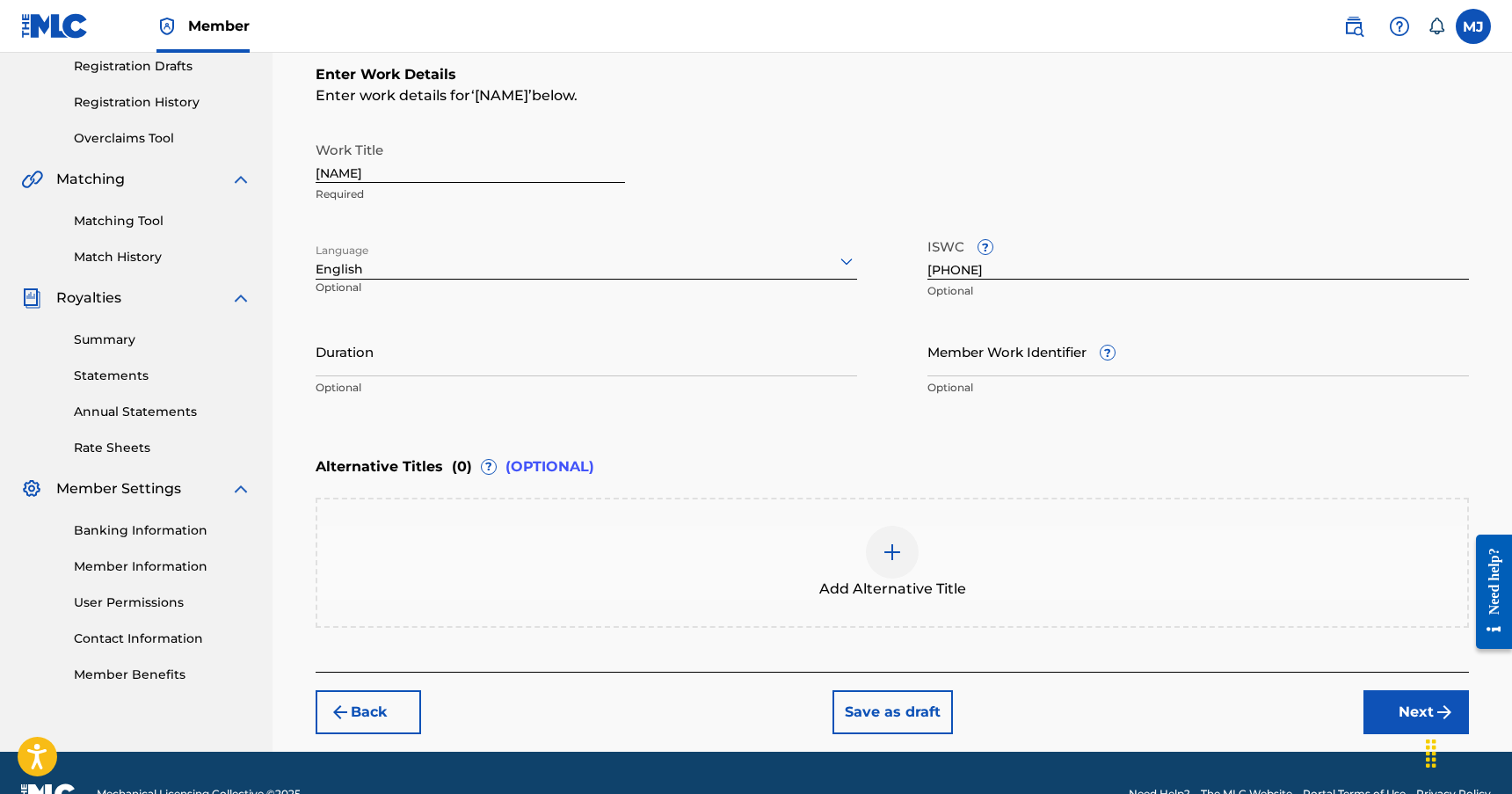 click on "Work Title   Good Enough Without You Slow Version Required" at bounding box center (892, 172) 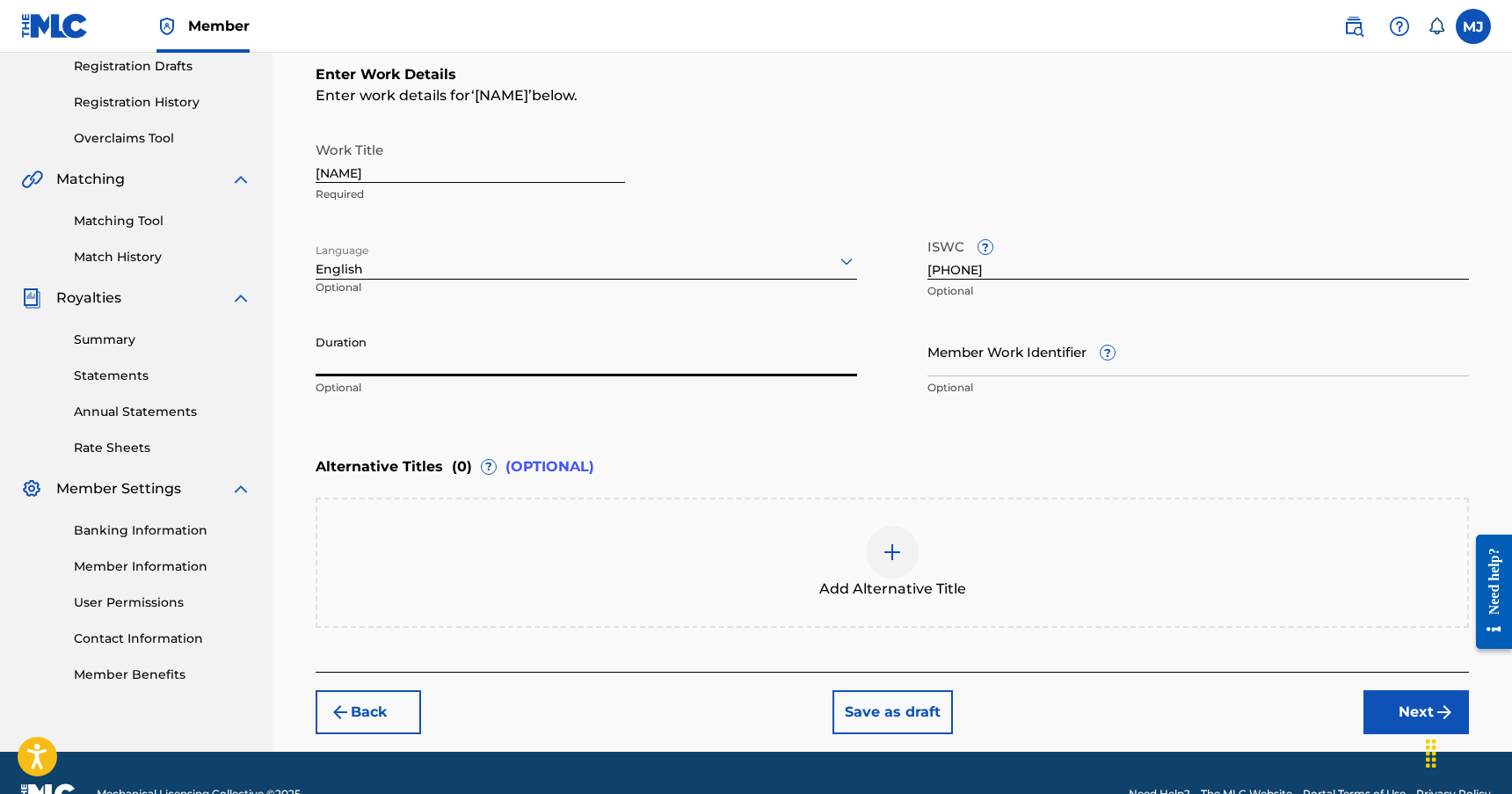 click on "Duration" at bounding box center [586, 351] 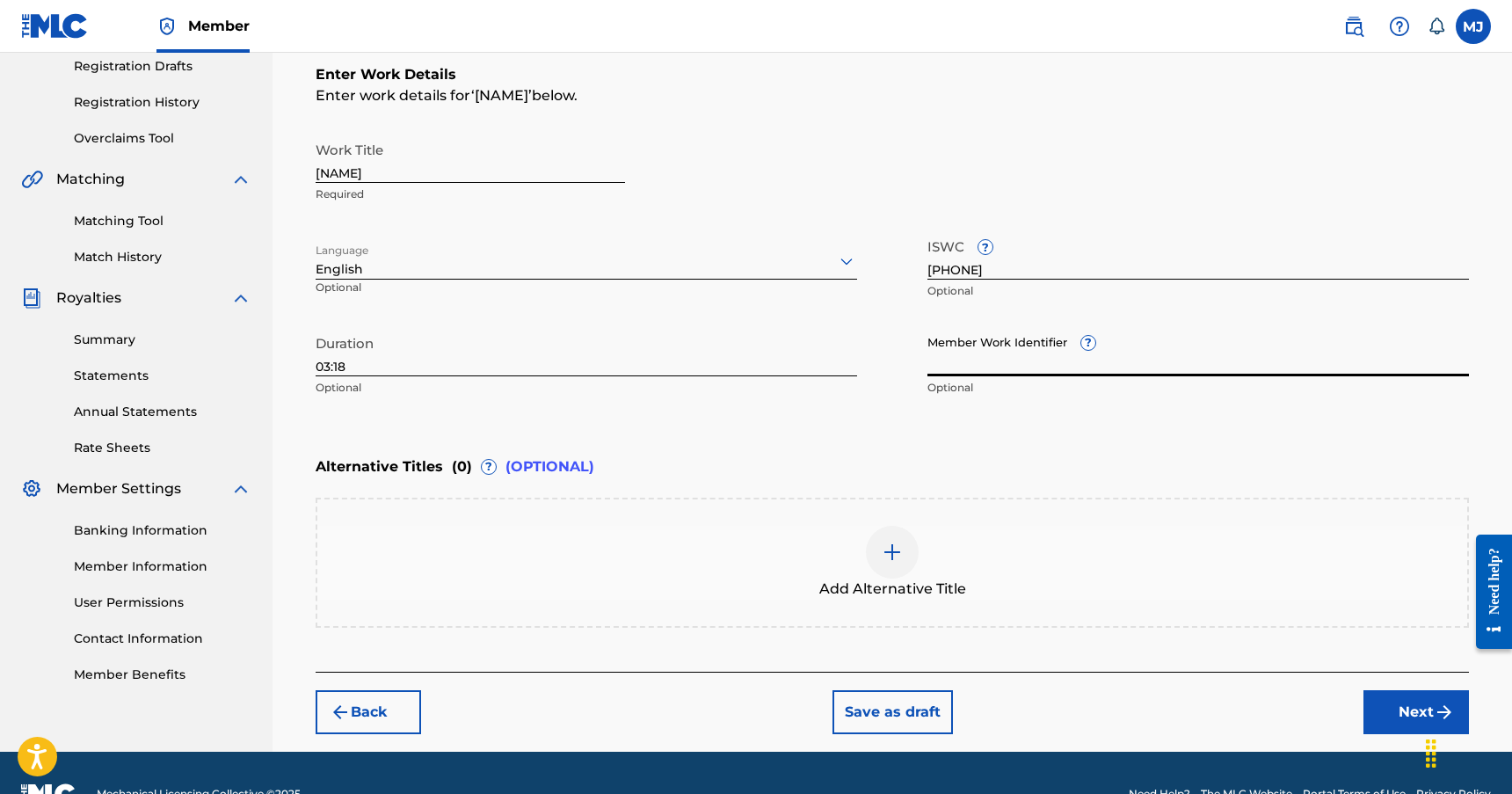 click on "Member Work Identifier   ?" at bounding box center [1198, 351] 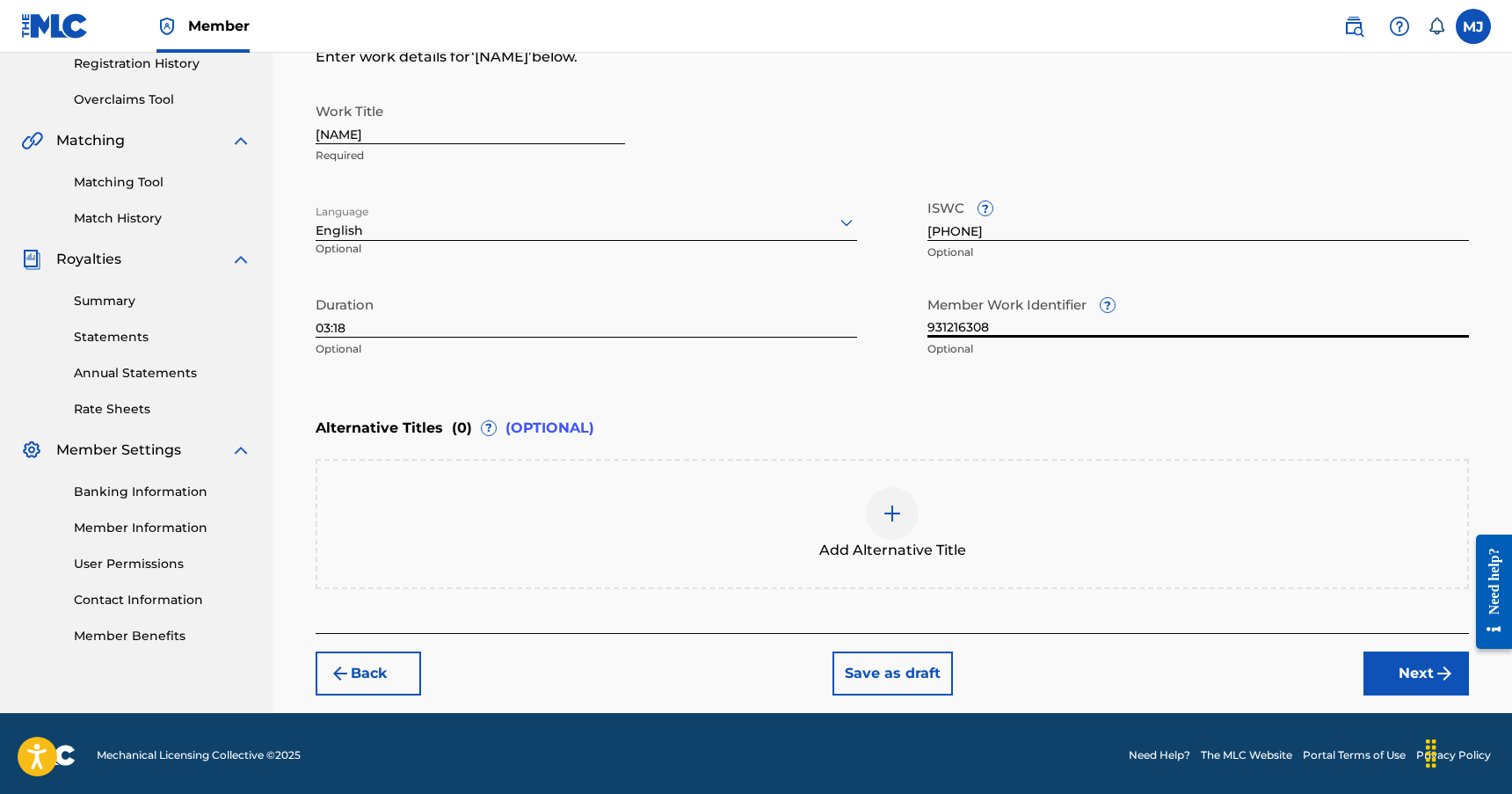 scroll, scrollTop: 343, scrollLeft: 0, axis: vertical 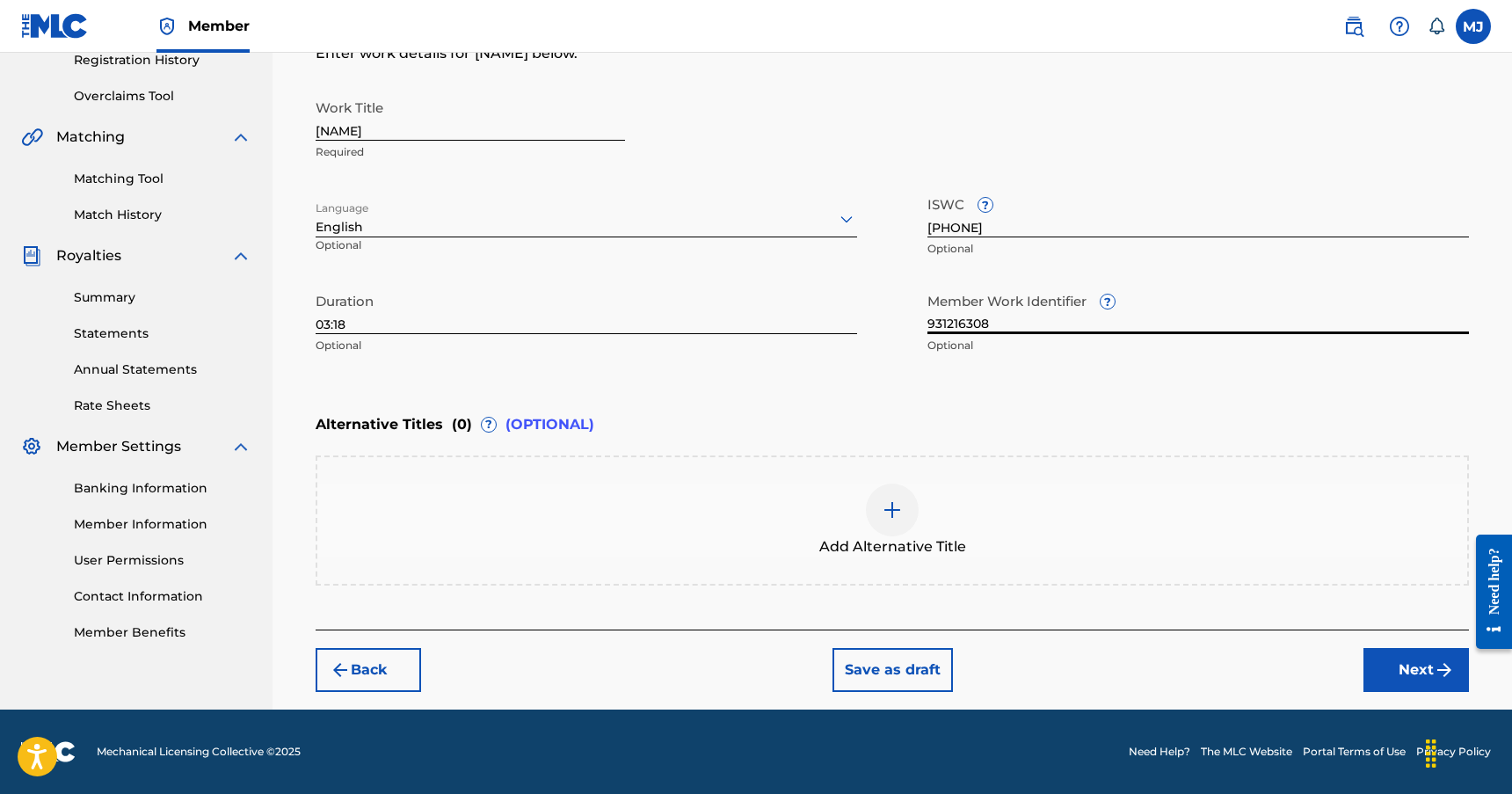 click on "Next" at bounding box center [1416, 670] 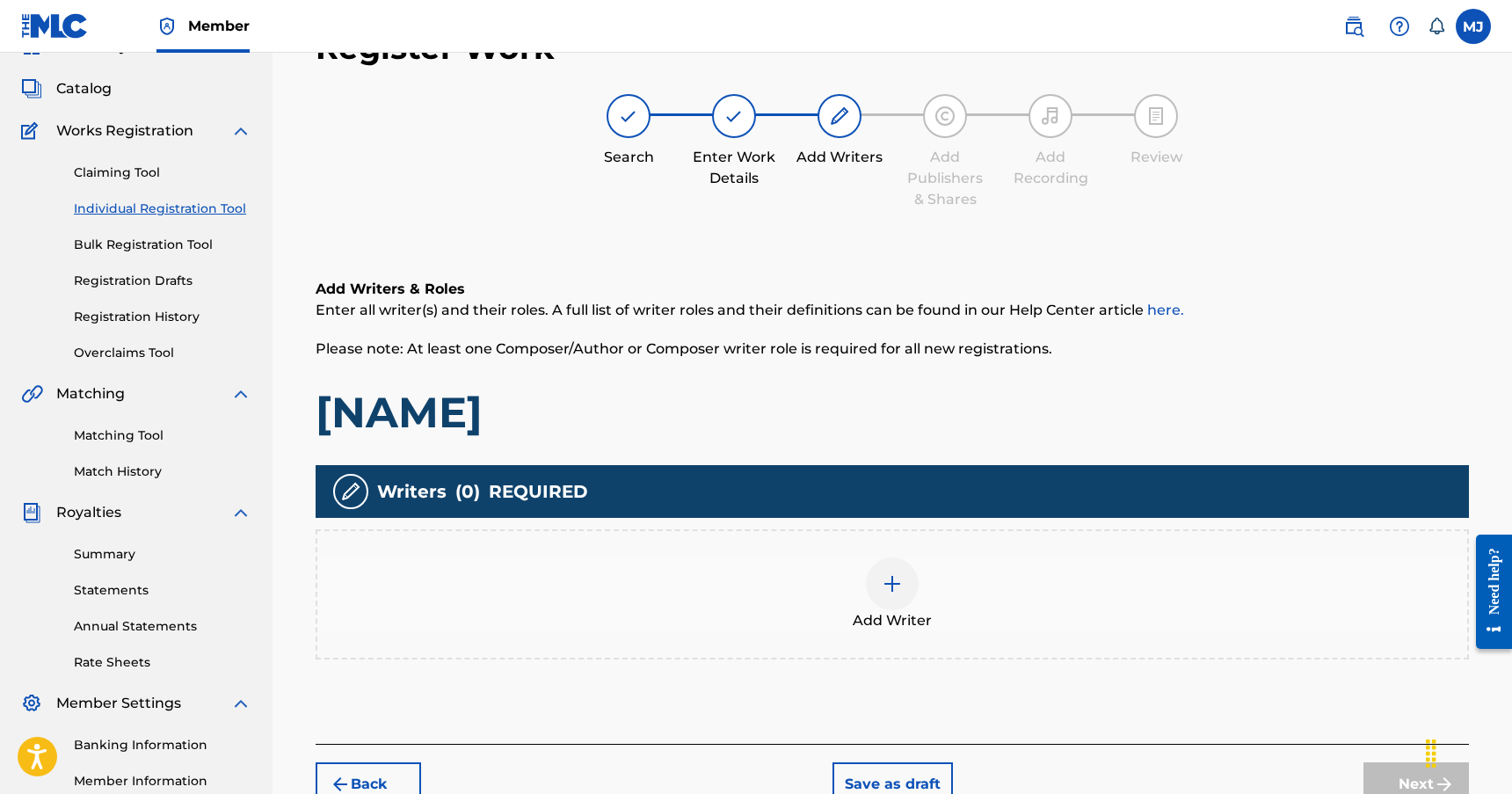 scroll, scrollTop: 79, scrollLeft: 0, axis: vertical 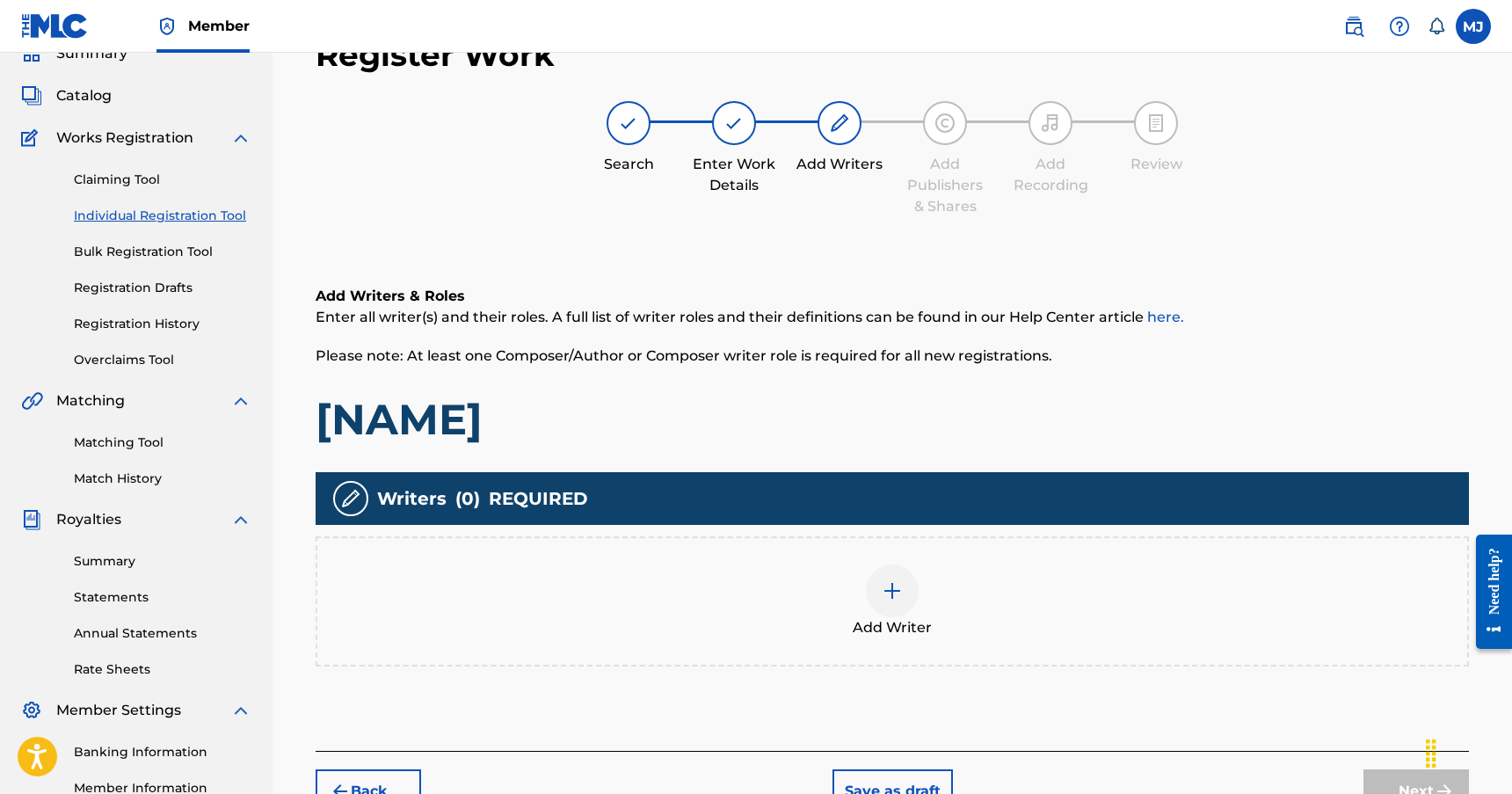 click at bounding box center [892, 591] 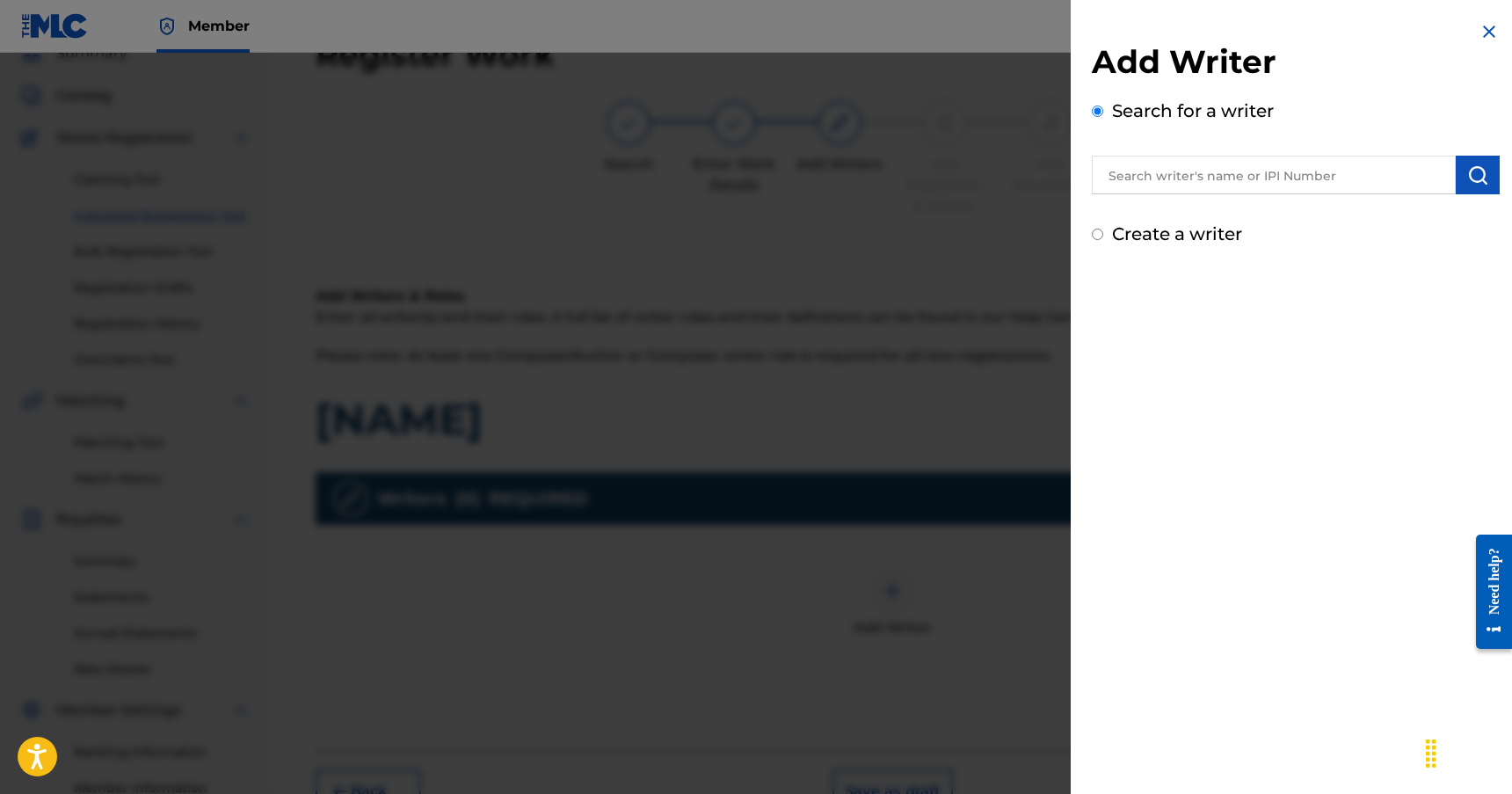 click at bounding box center [1274, 175] 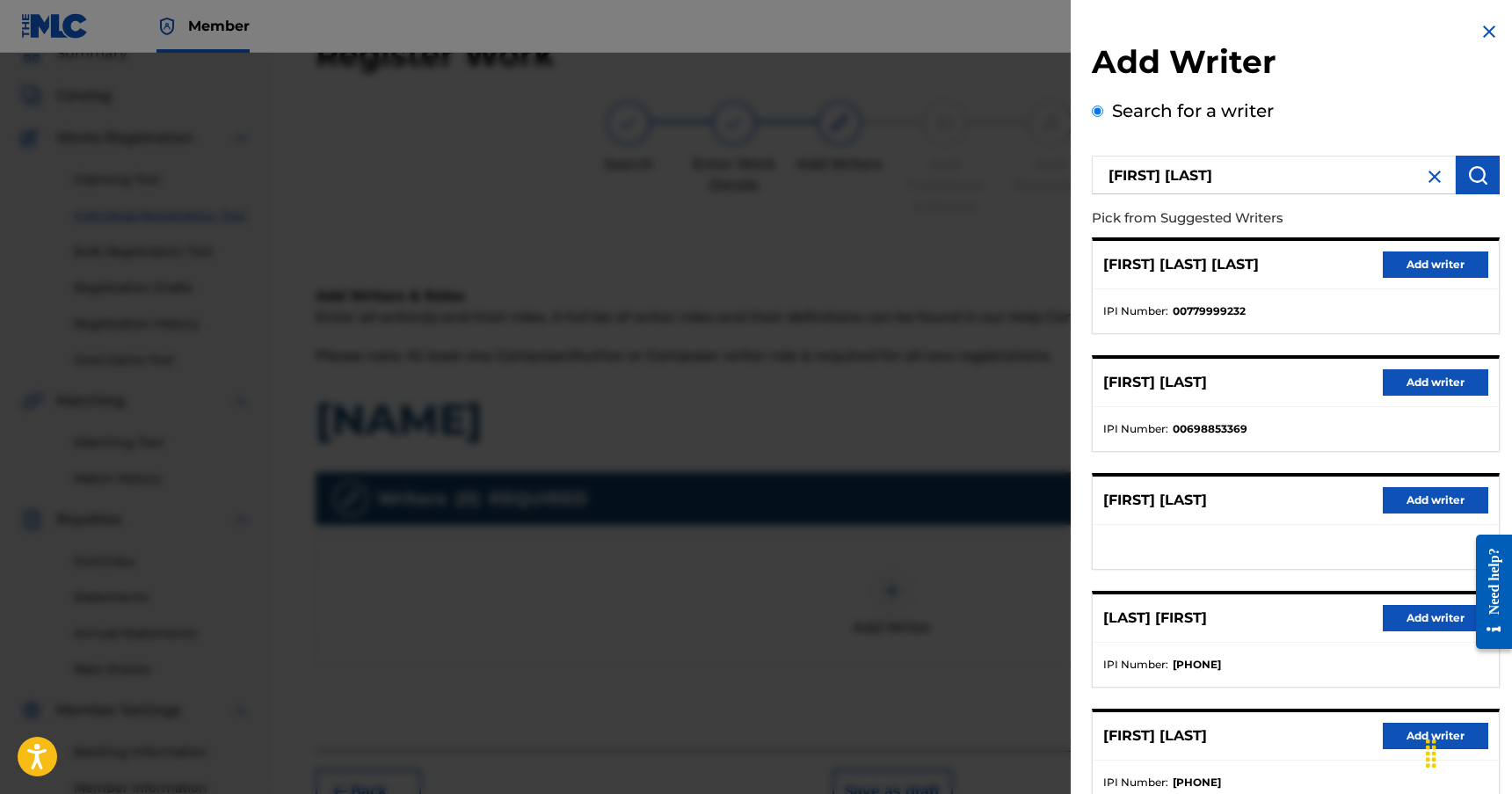 click on "Add writer" at bounding box center (1436, 736) 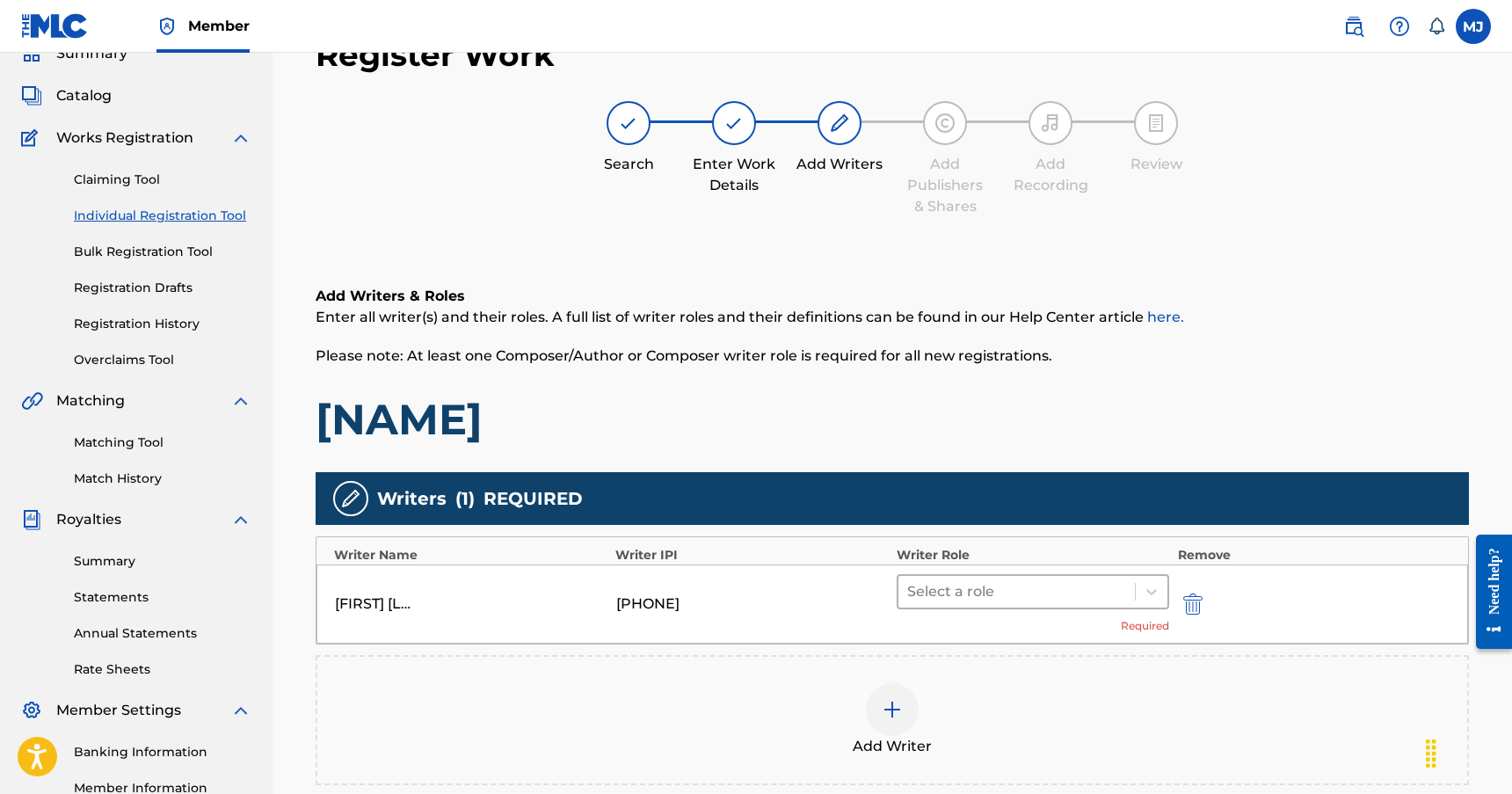 click at bounding box center [1016, 592] 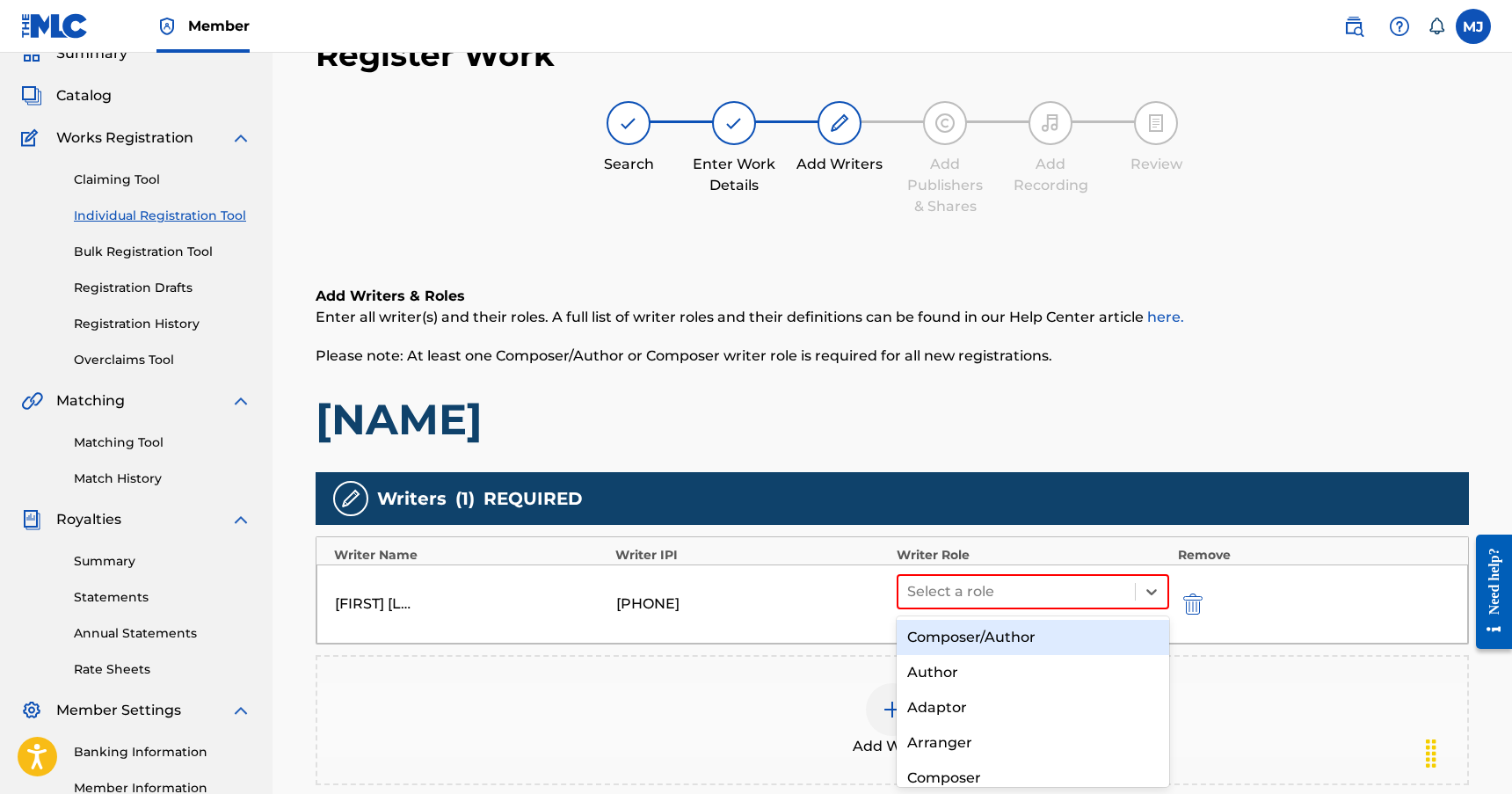 click on "Composer/Author" at bounding box center (1033, 637) 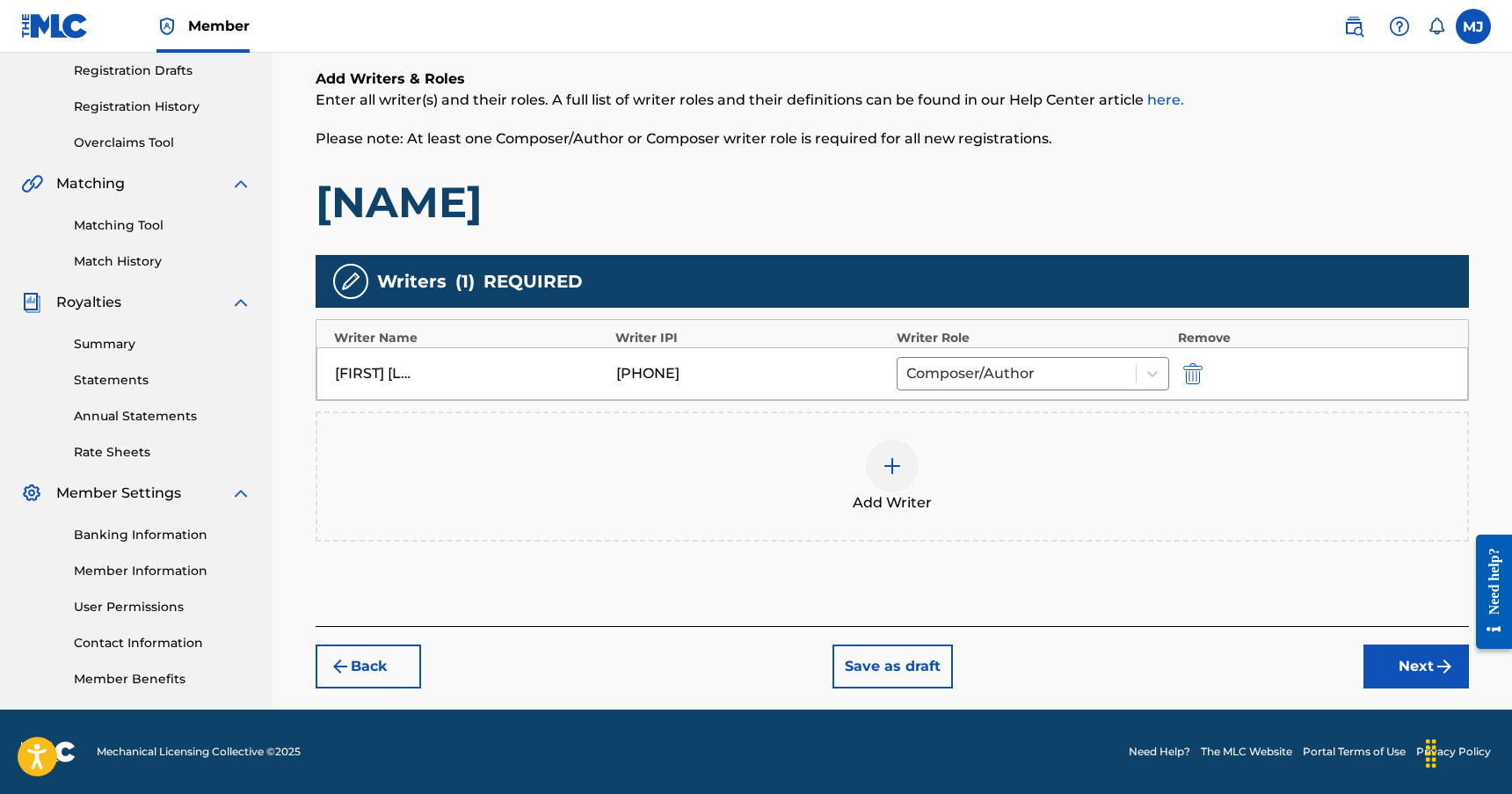 click on "Next" at bounding box center (1416, 667) 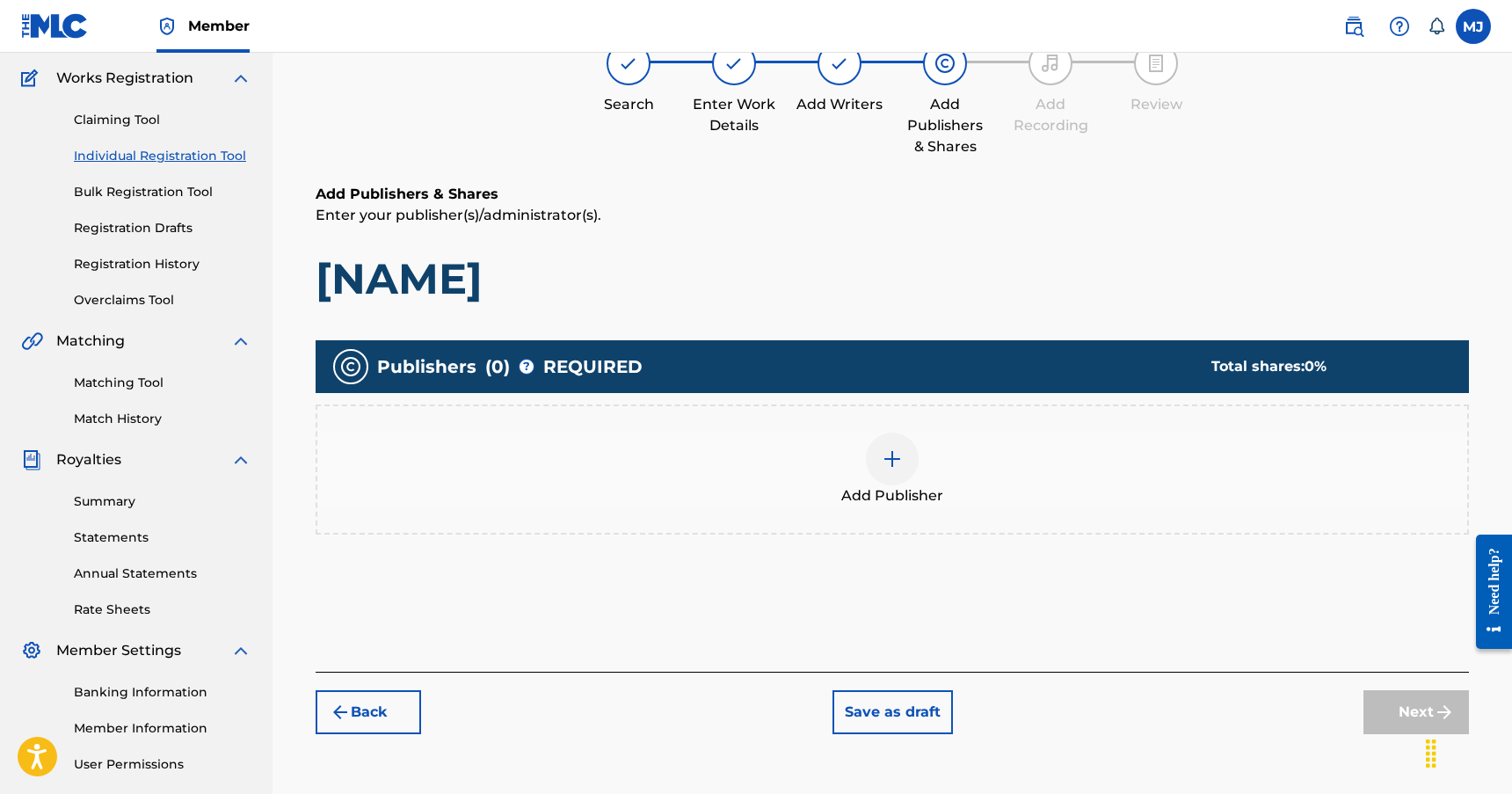 scroll, scrollTop: 79, scrollLeft: 0, axis: vertical 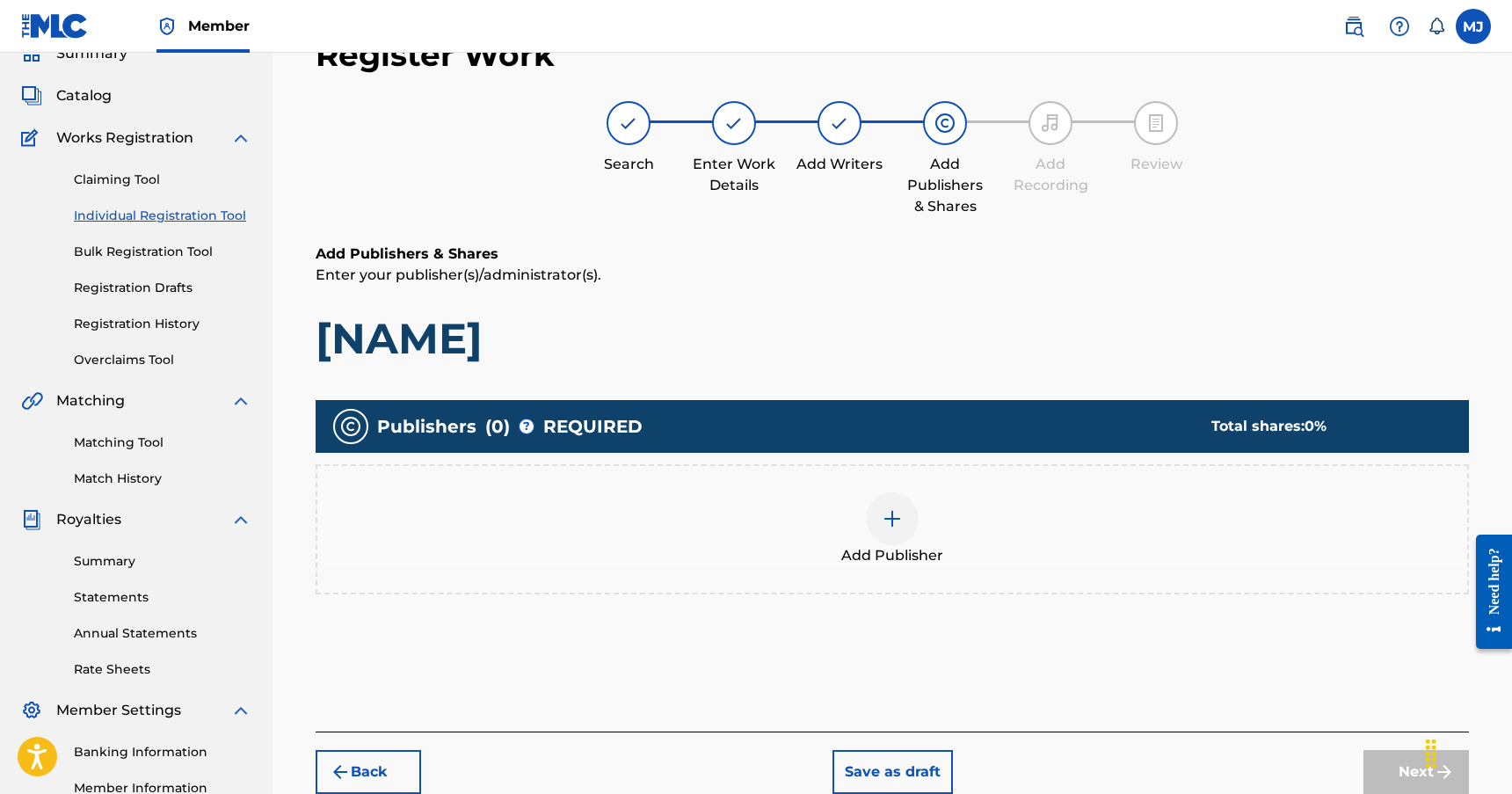 click at bounding box center (892, 519) 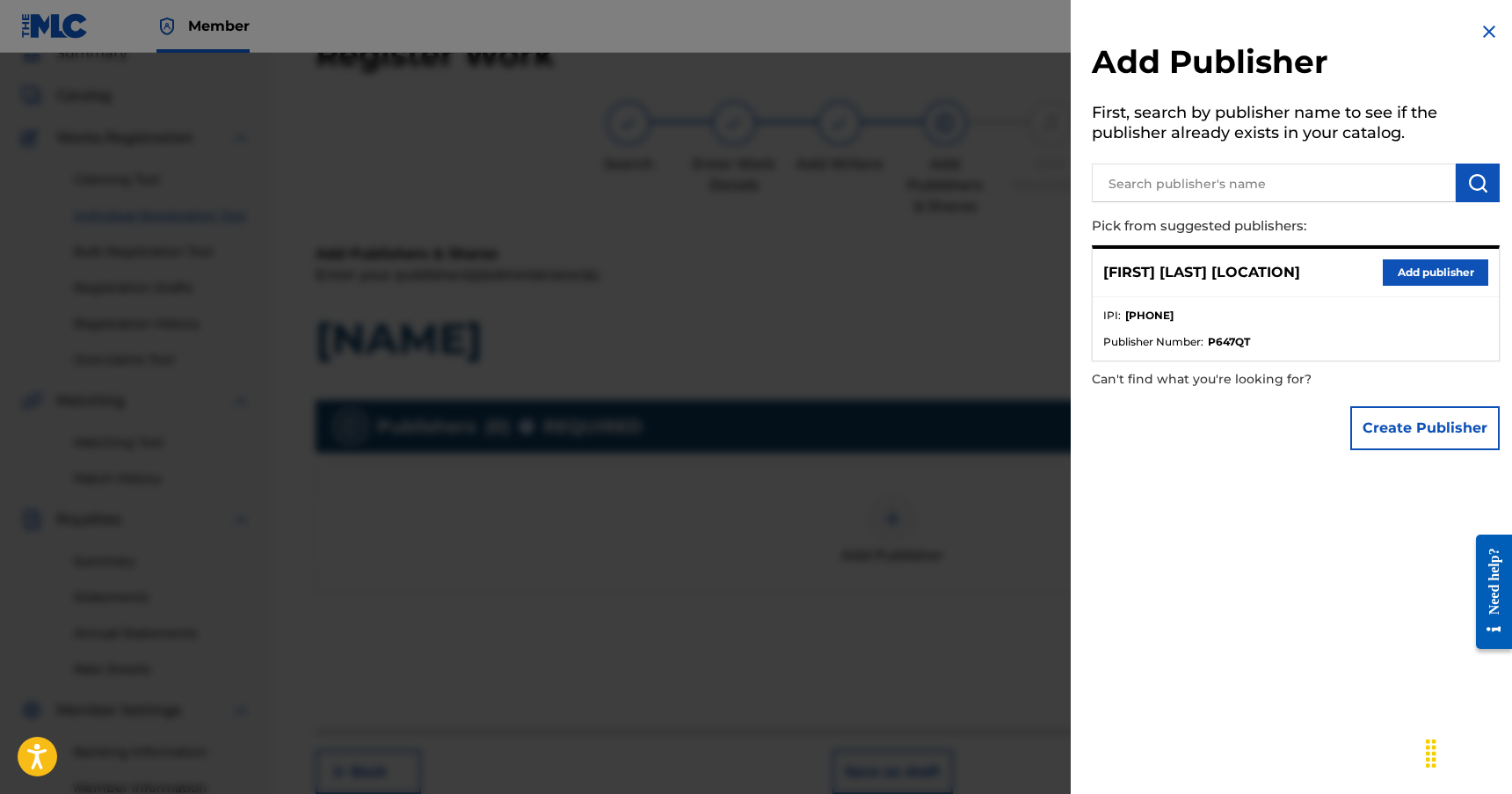 click on "Add publisher" at bounding box center [1436, 273] 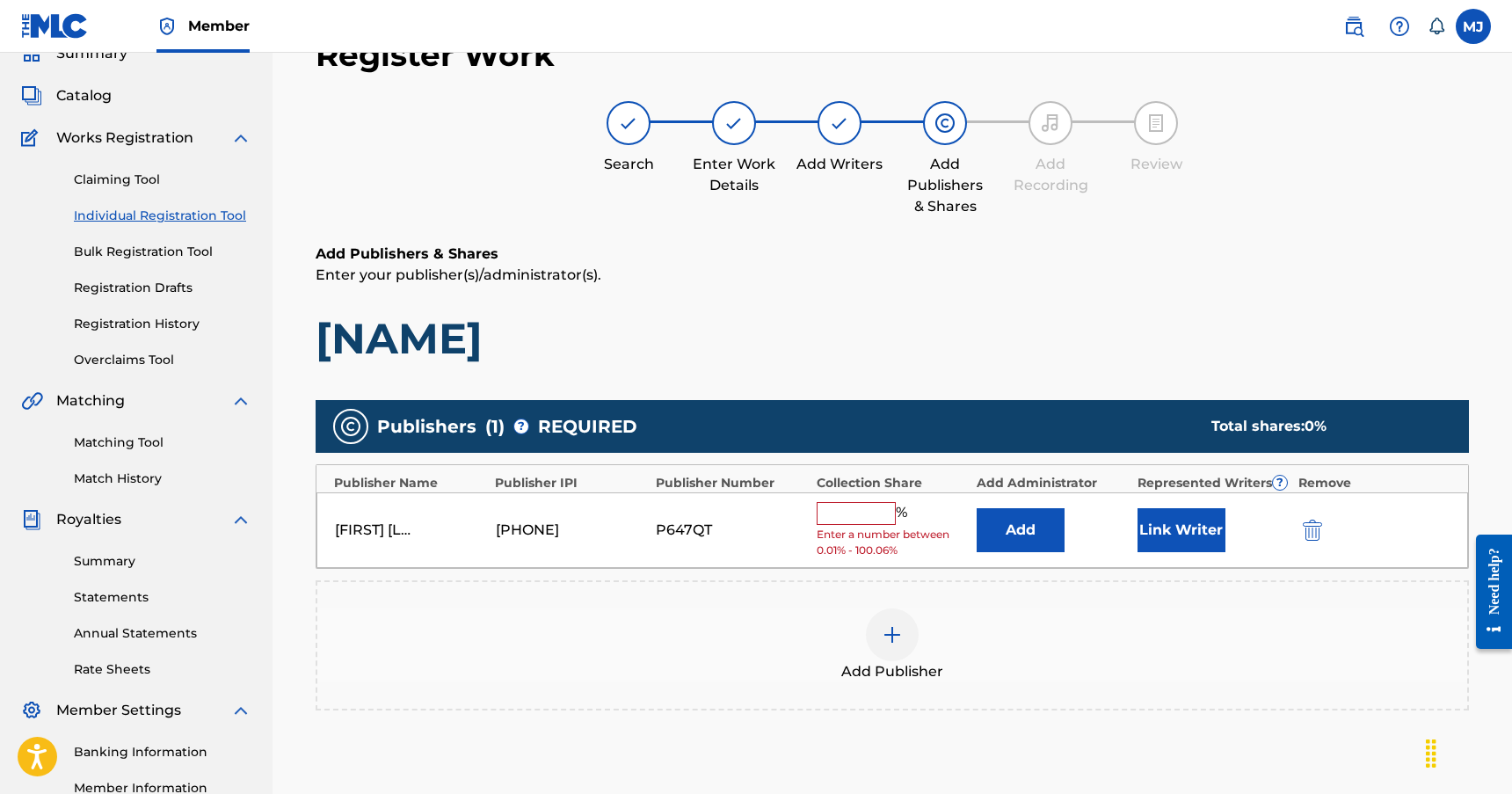 click at bounding box center (856, 514) 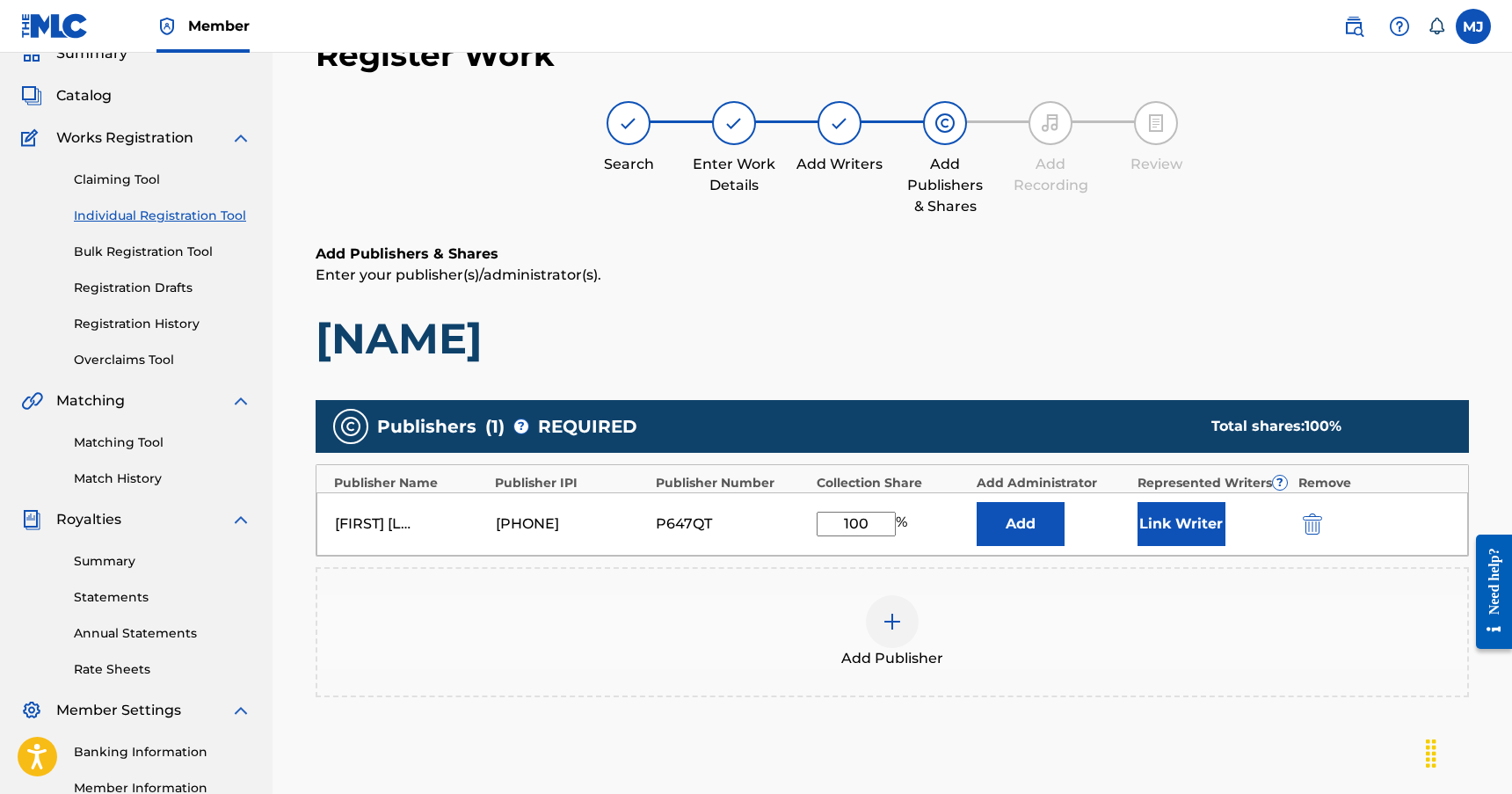 click on "Link Writer" at bounding box center [1181, 524] 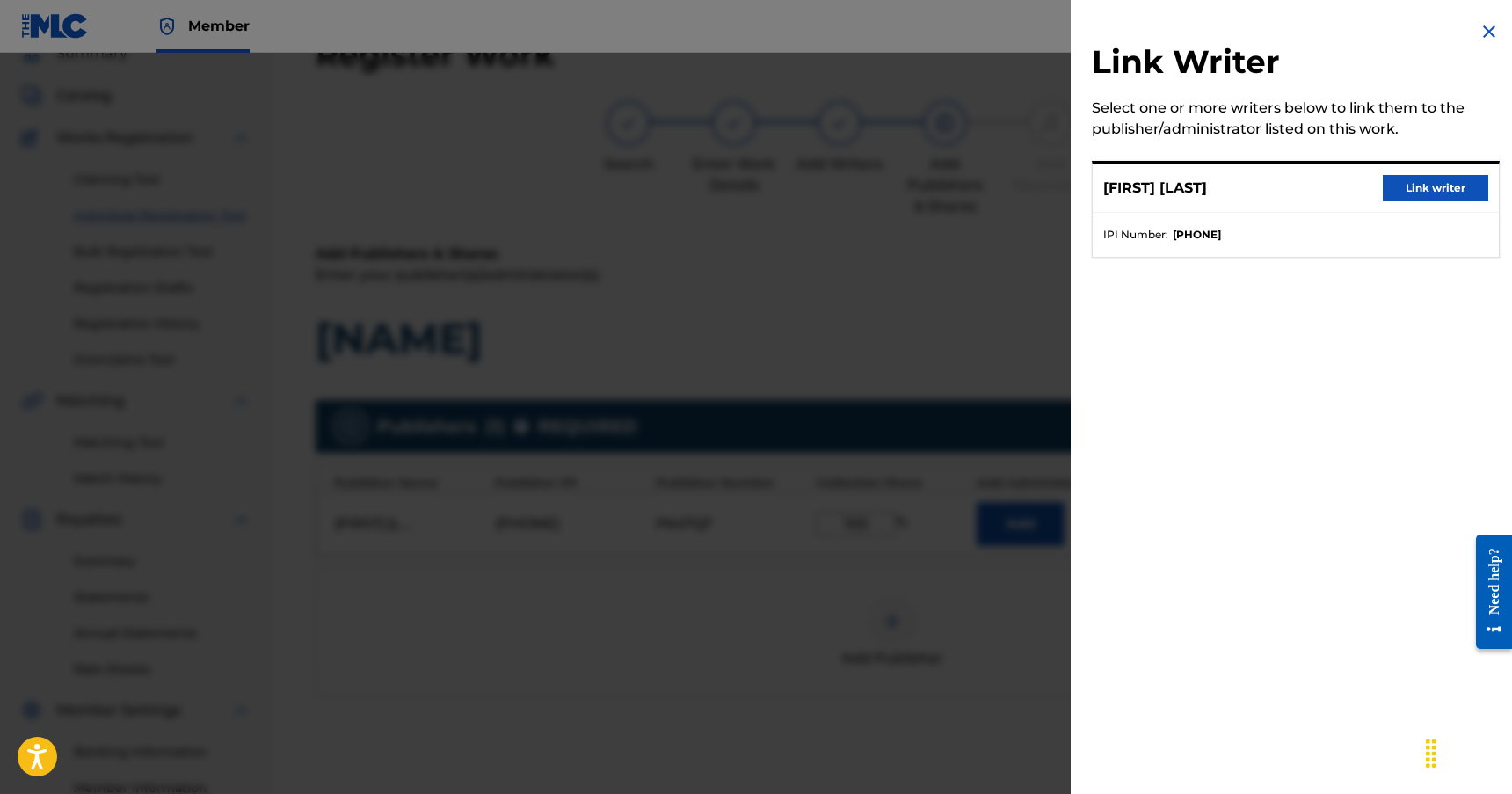 click on "Link writer" at bounding box center (1436, 188) 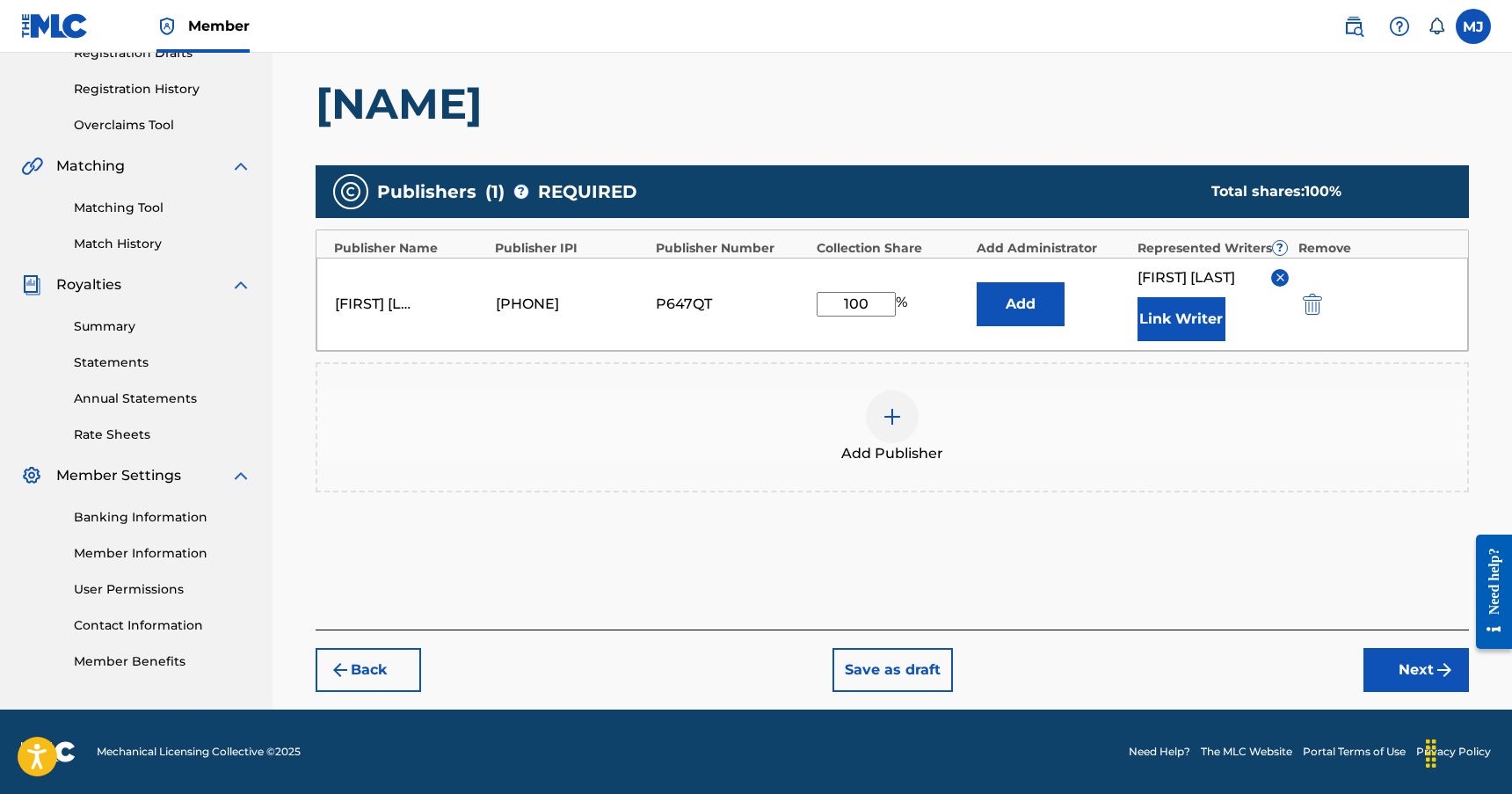 click on "Next" at bounding box center [1416, 670] 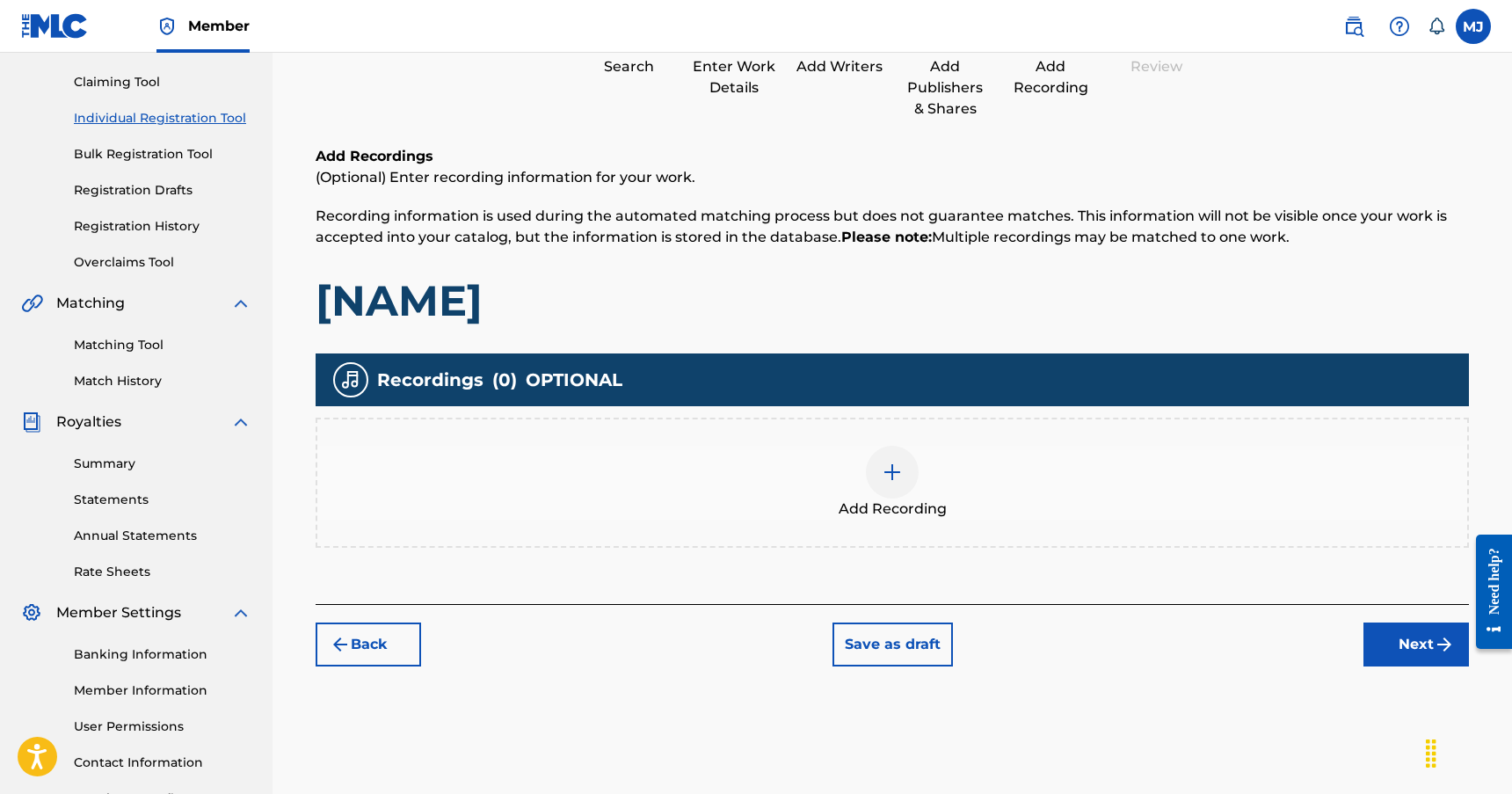 scroll, scrollTop: 79, scrollLeft: 0, axis: vertical 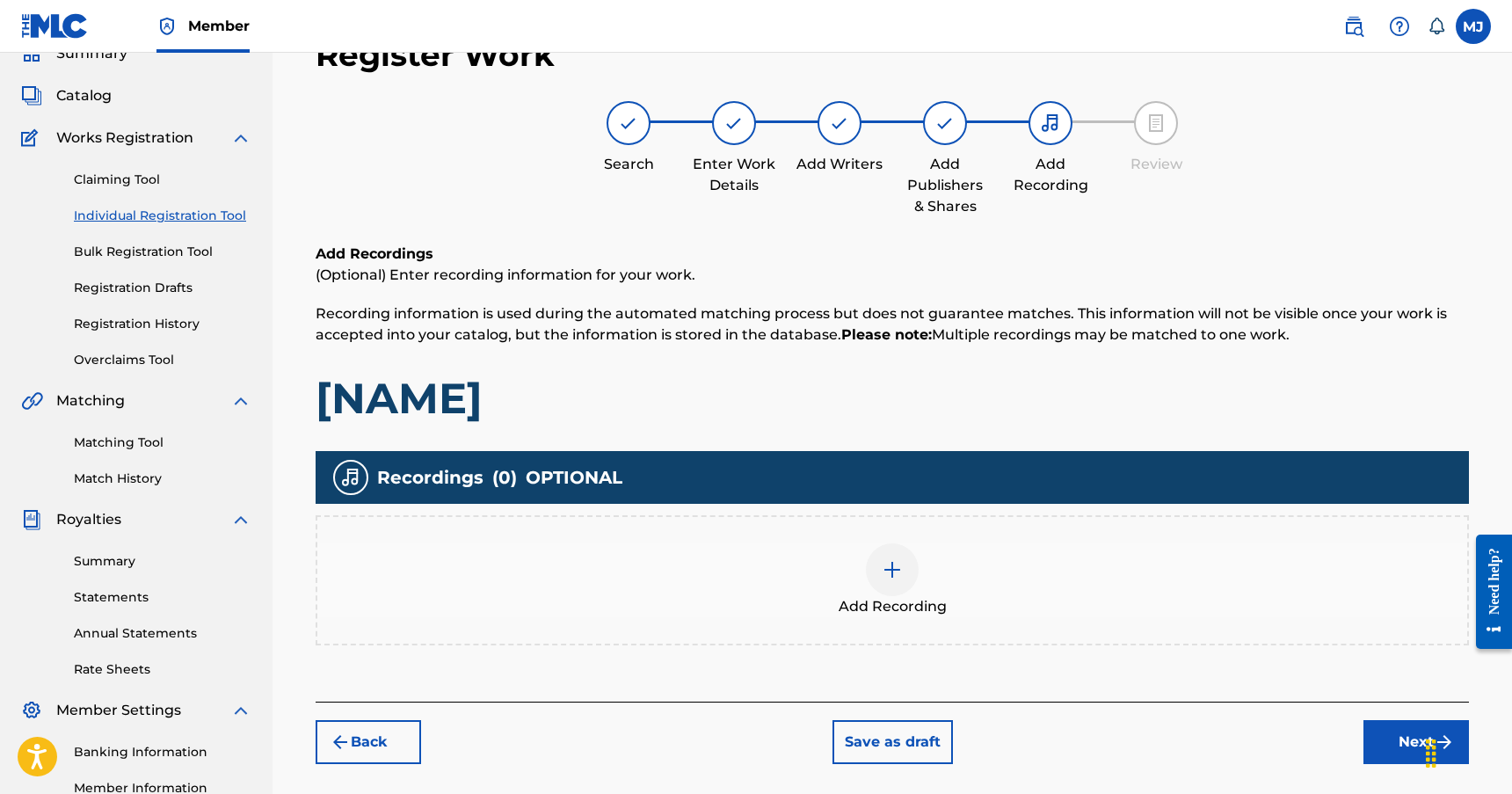 click at bounding box center [892, 570] 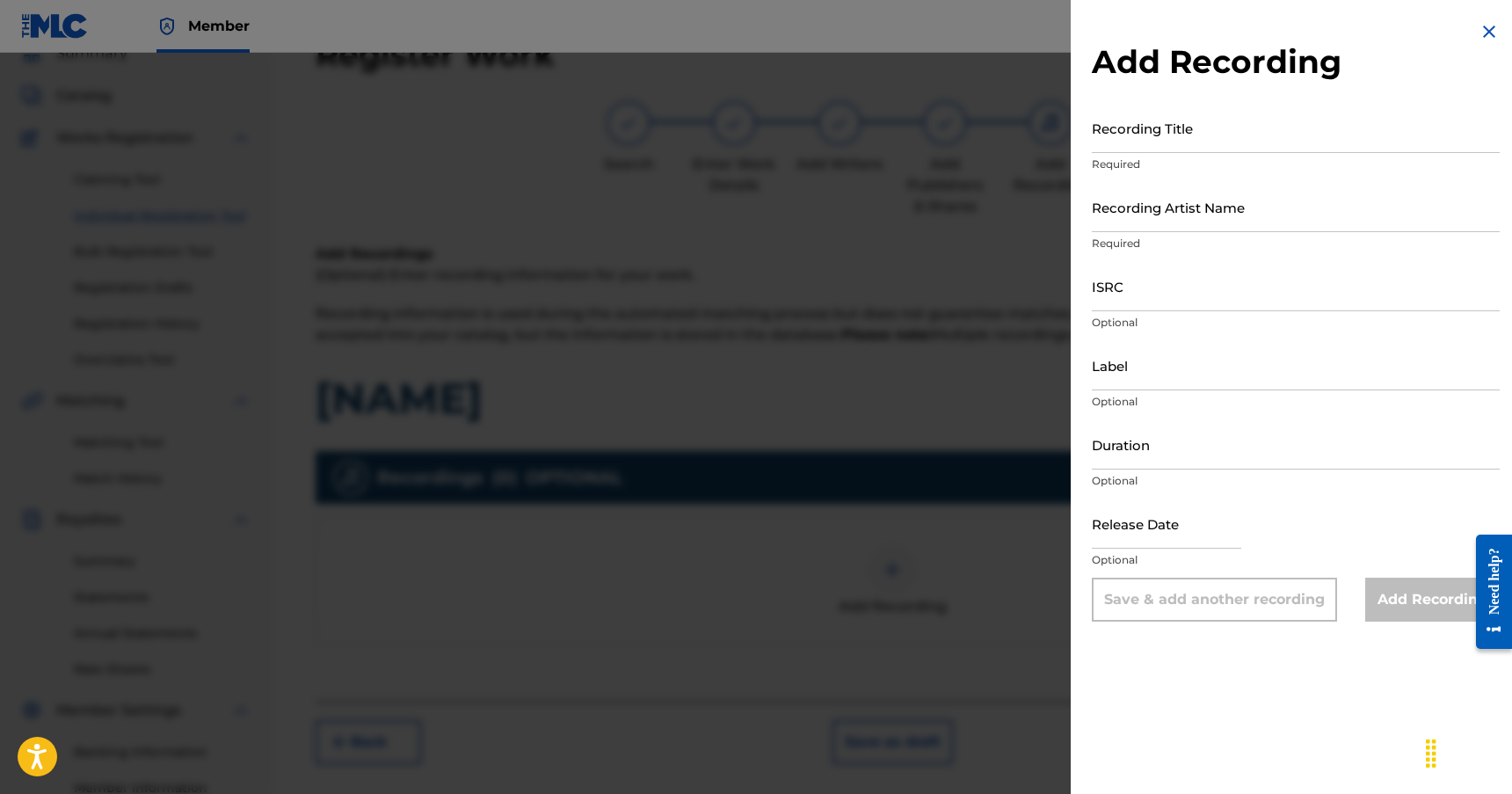 click on "Recording Title" at bounding box center [1296, 127] 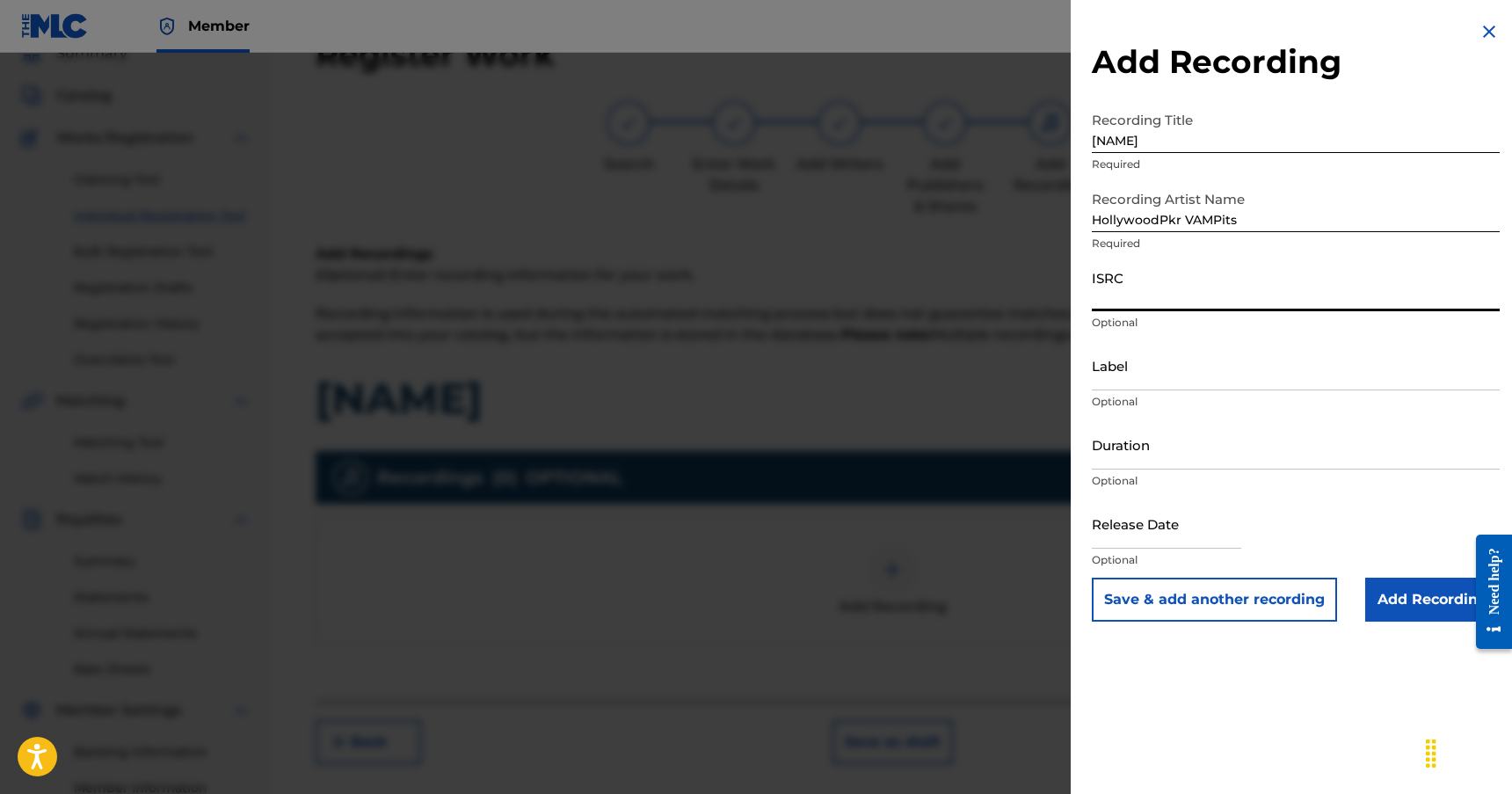 click on "Label" at bounding box center (1296, 365) 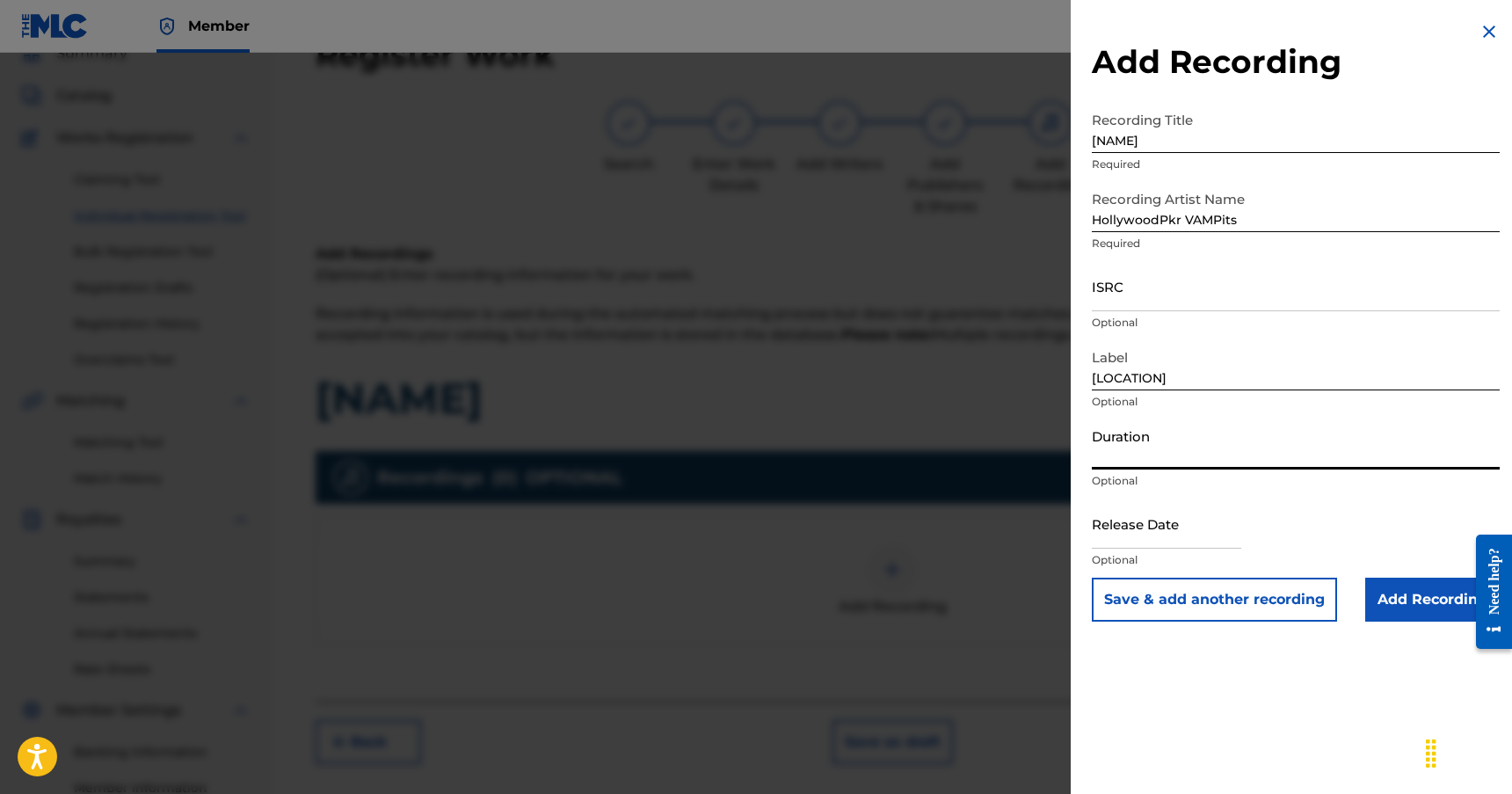 click on "Duration" at bounding box center [1296, 444] 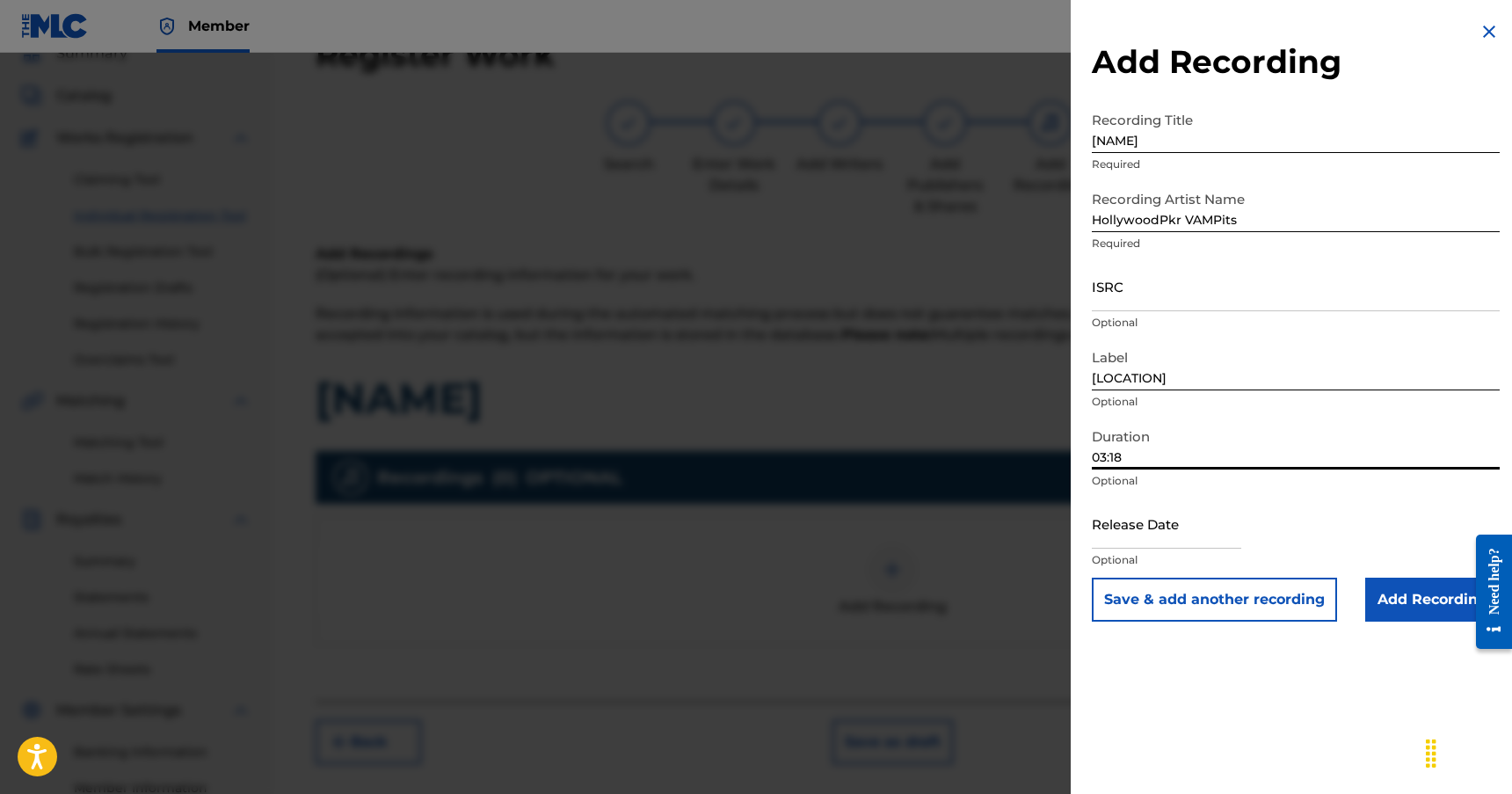 click on "Add Recording" at bounding box center (1432, 600) 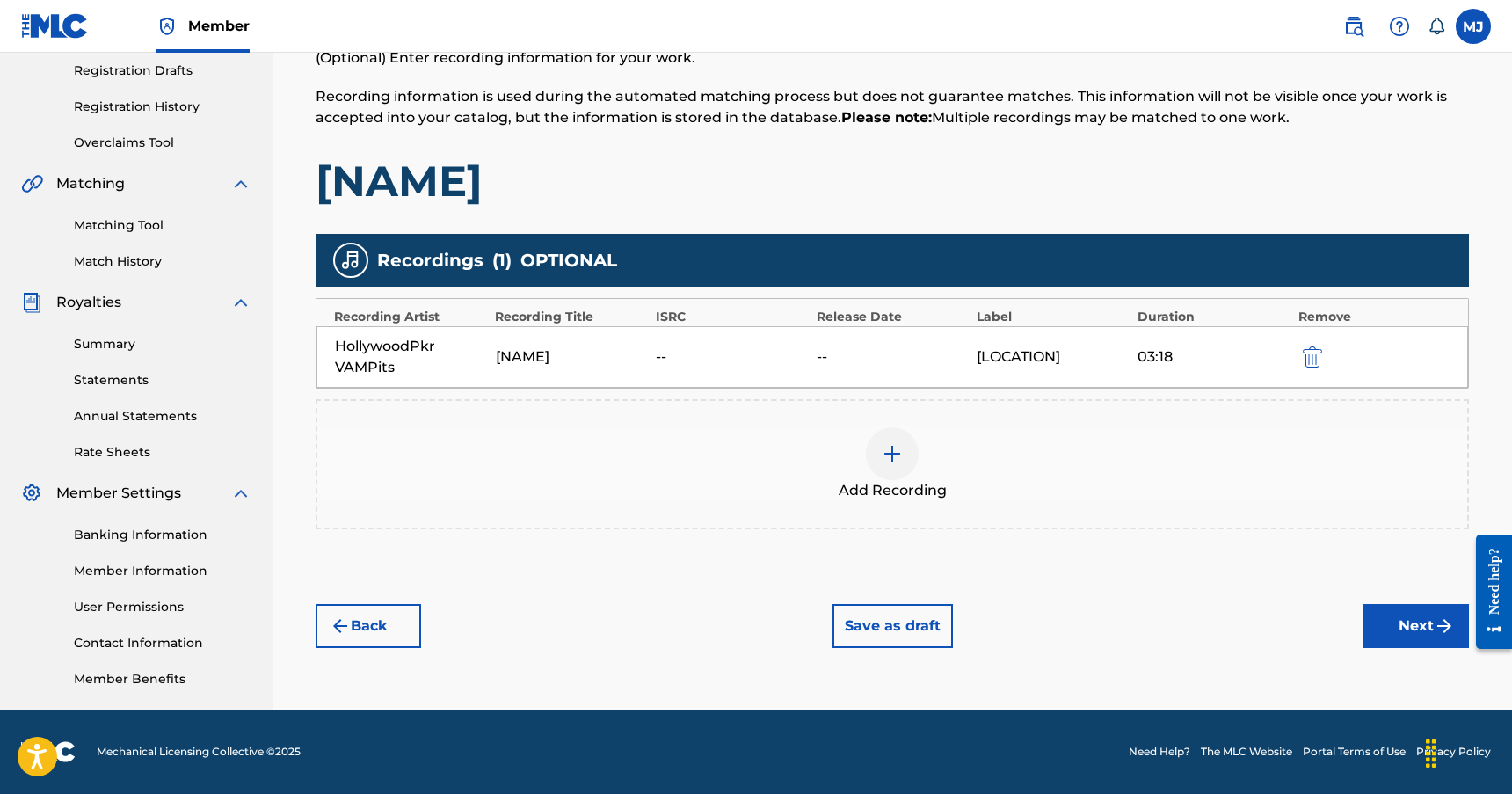click on "Next" at bounding box center [1416, 626] 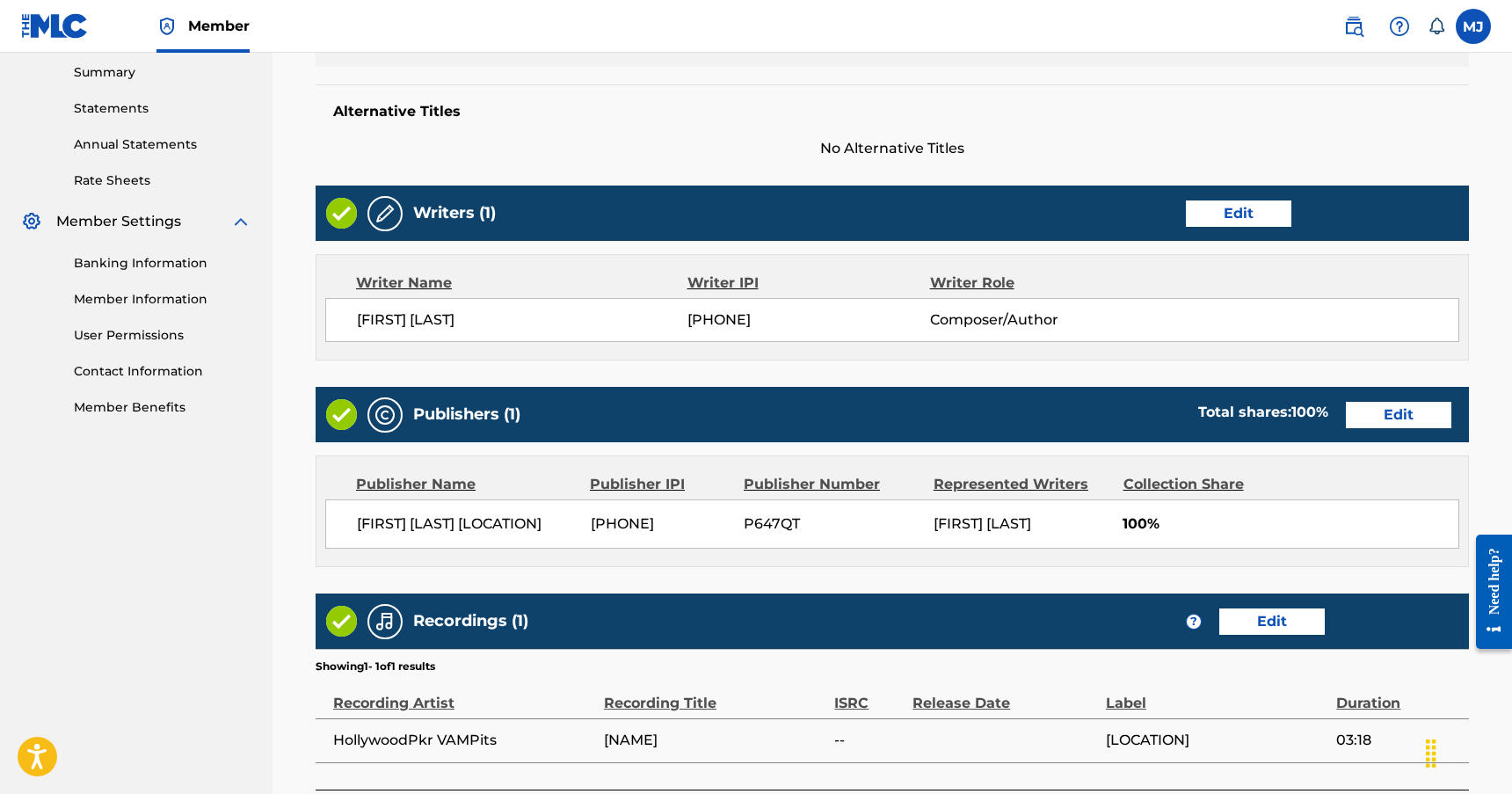 scroll, scrollTop: 728, scrollLeft: 0, axis: vertical 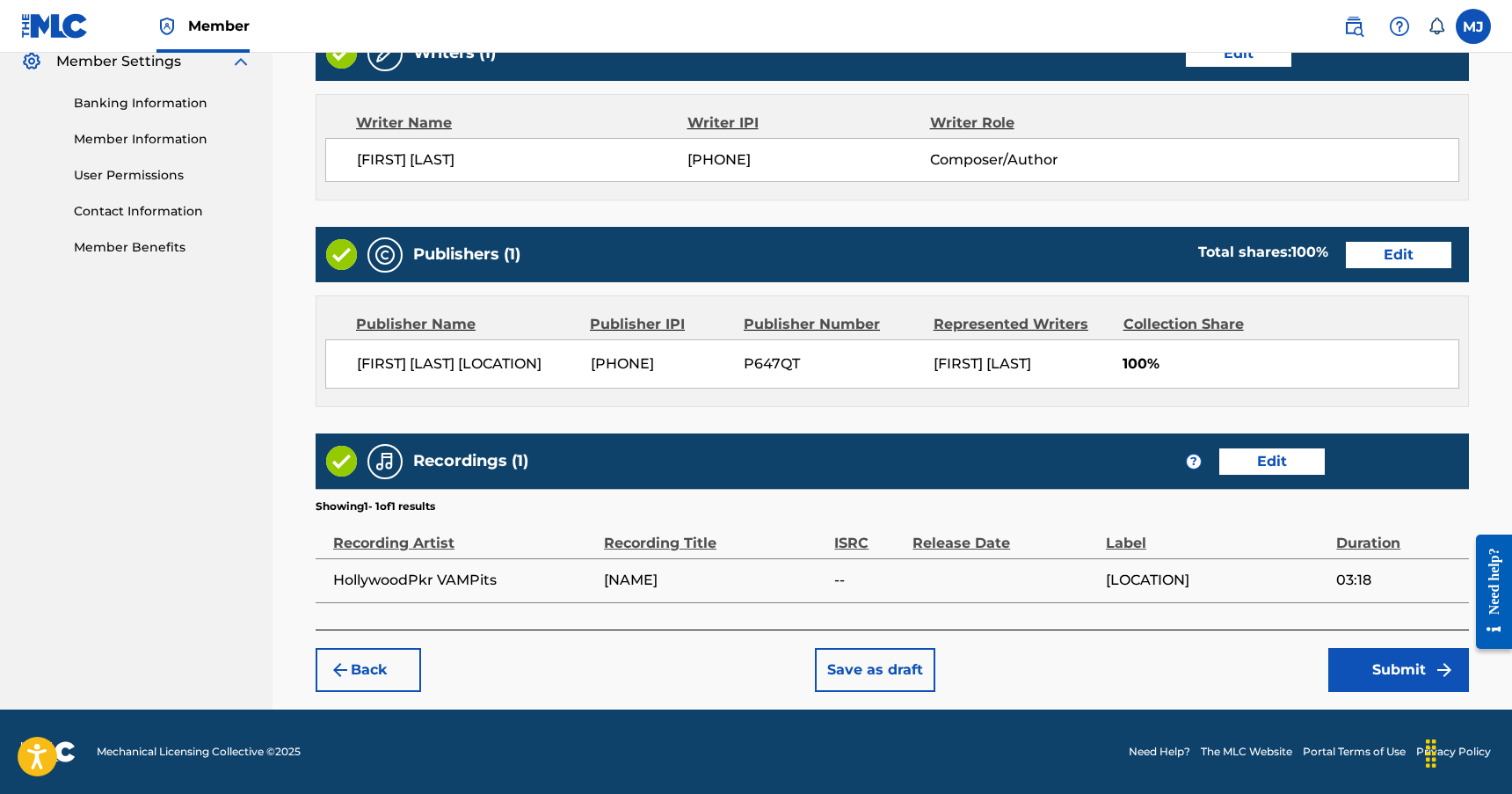 click on "Submit" at bounding box center (1399, 670) 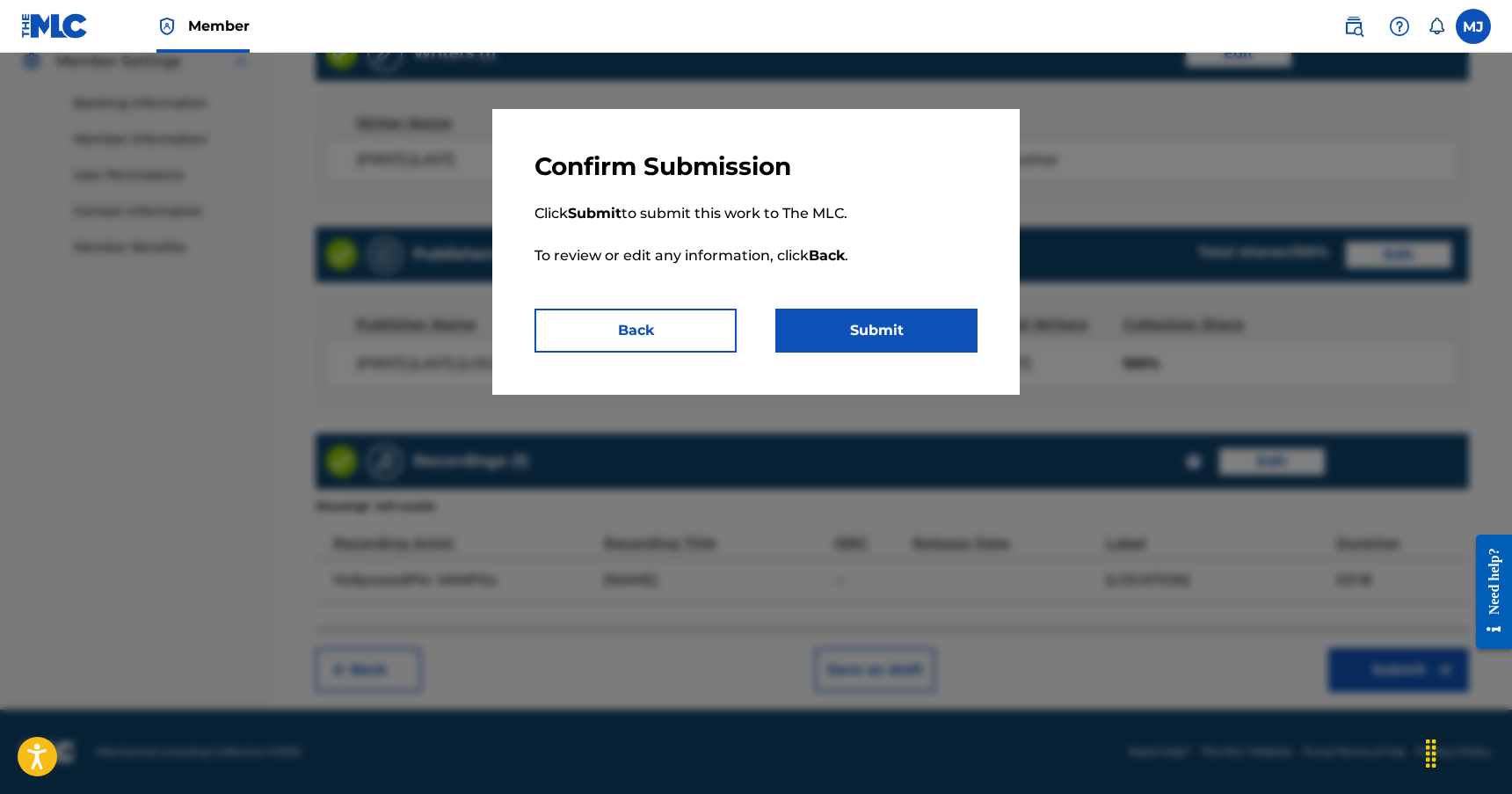 click on "Submit" at bounding box center [876, 331] 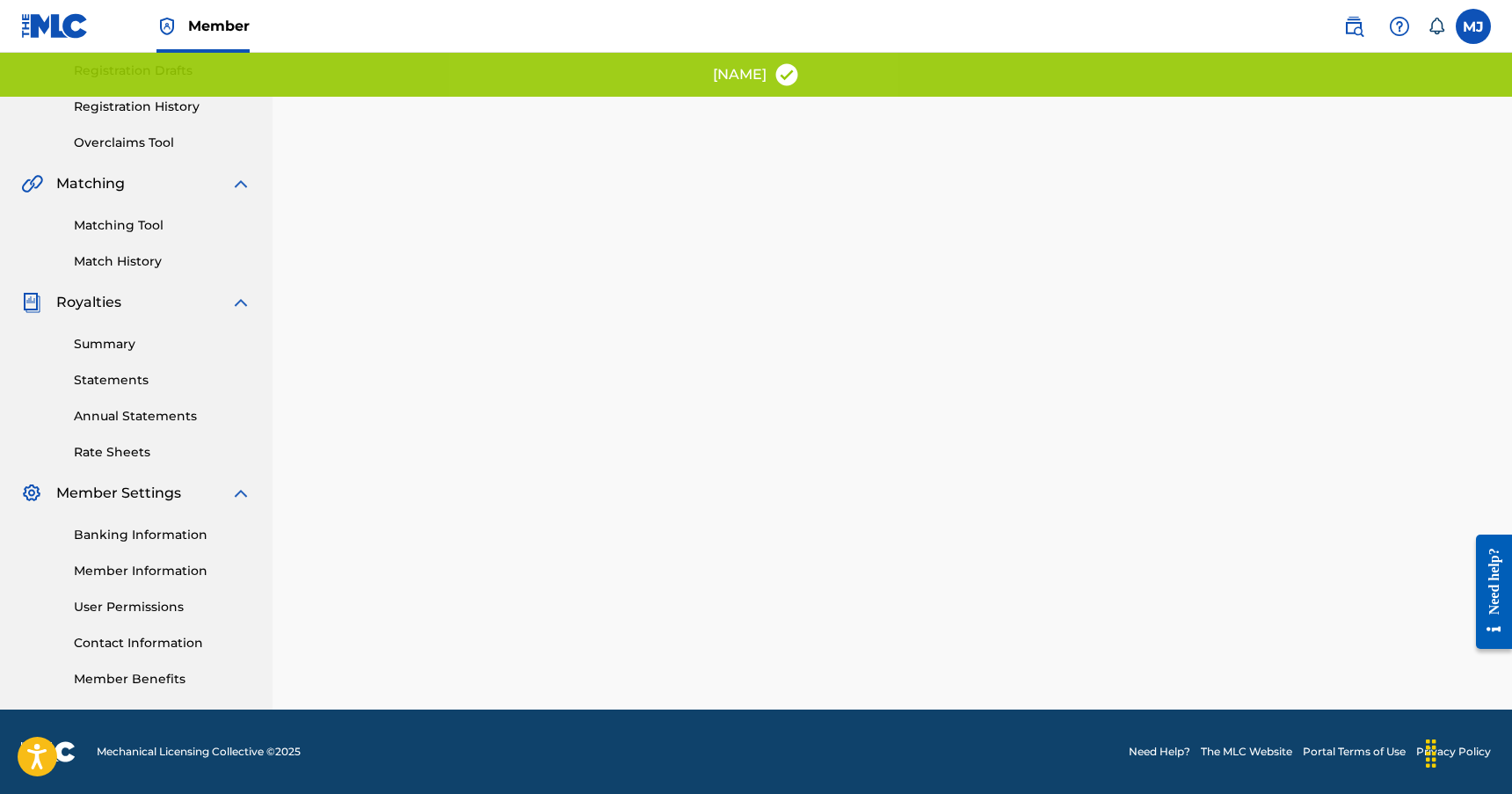 scroll, scrollTop: 0, scrollLeft: 0, axis: both 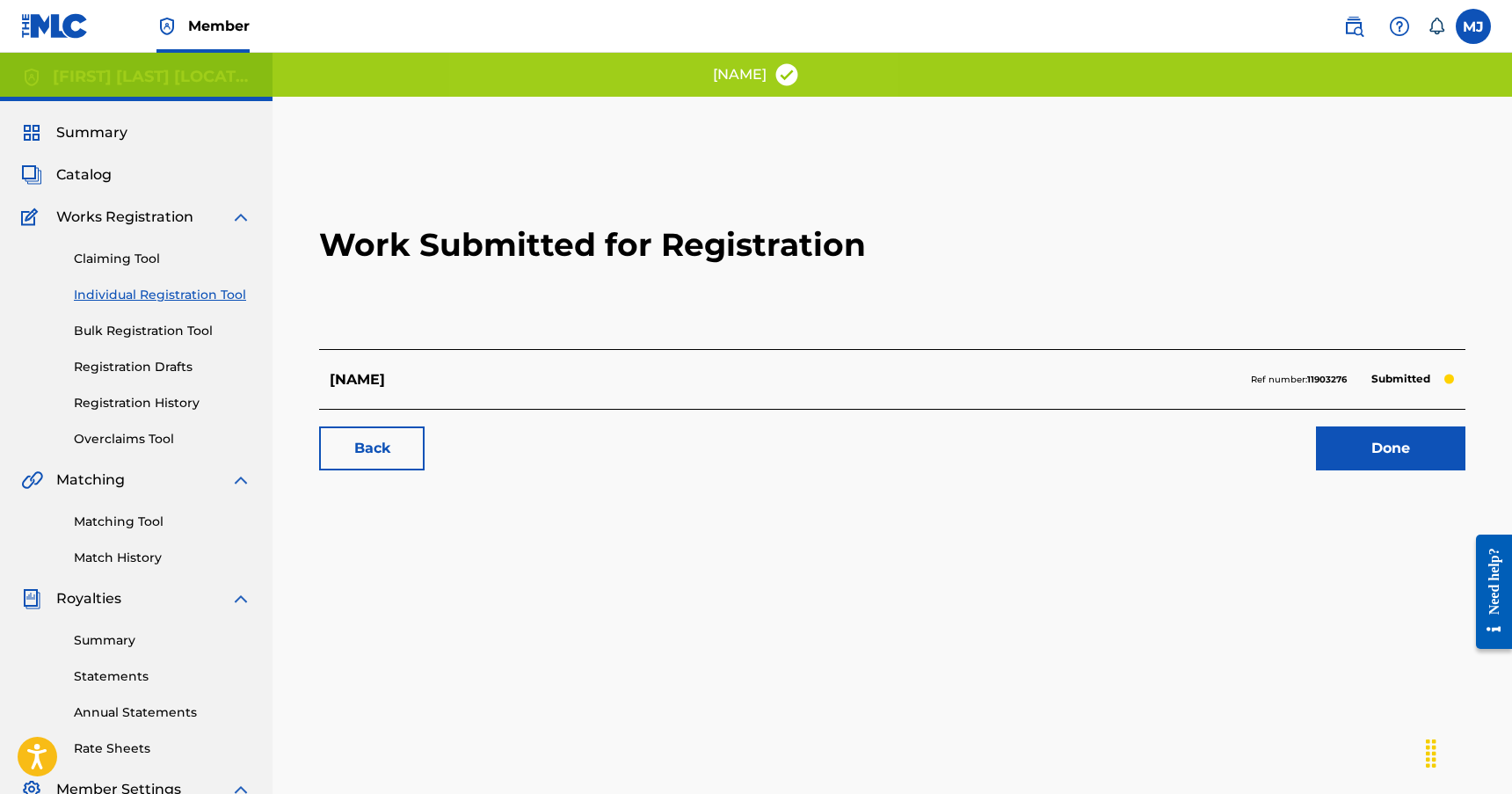 click on "Done" at bounding box center [1391, 448] 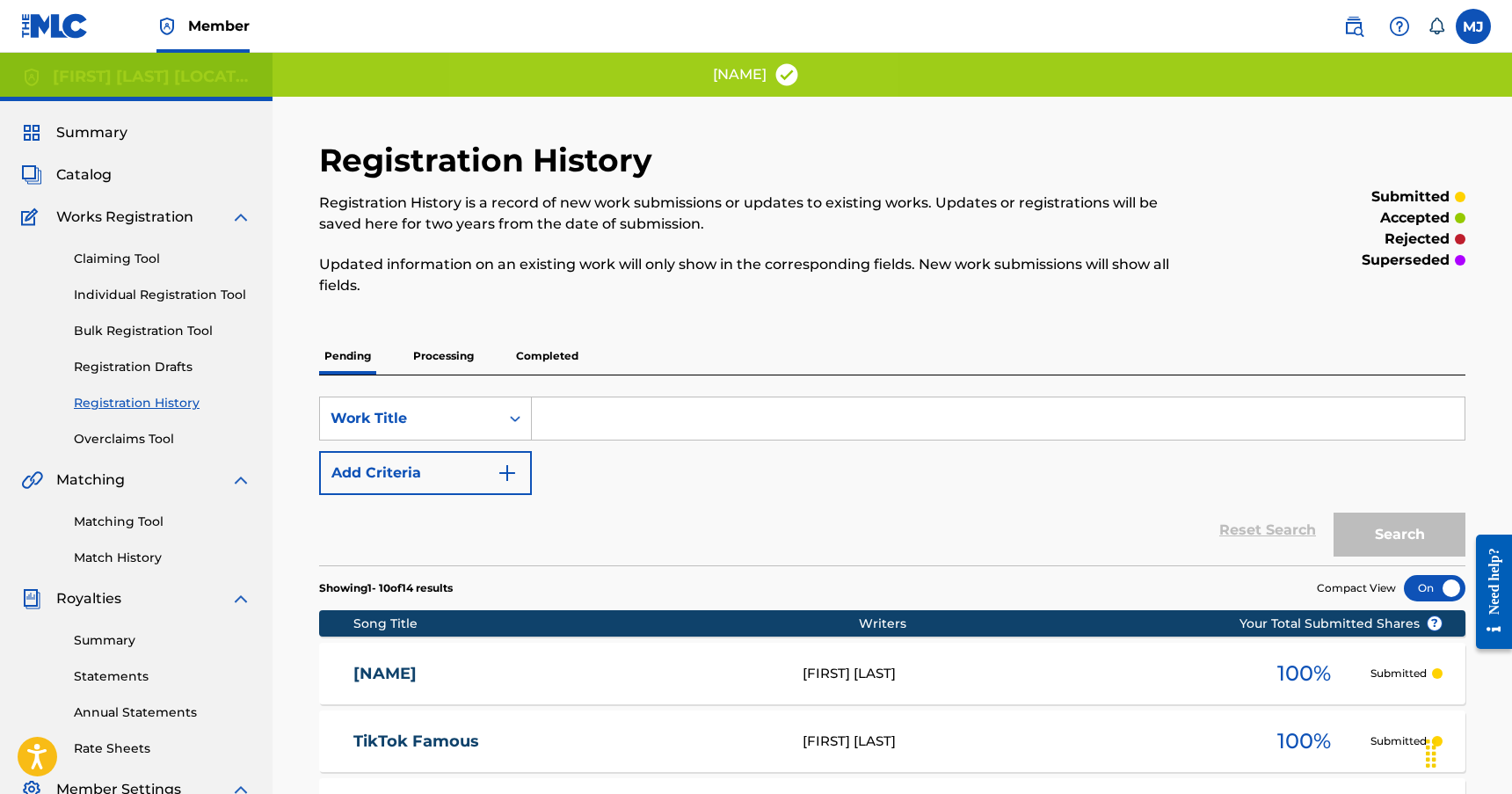 click on "Catalog" at bounding box center [84, 175] 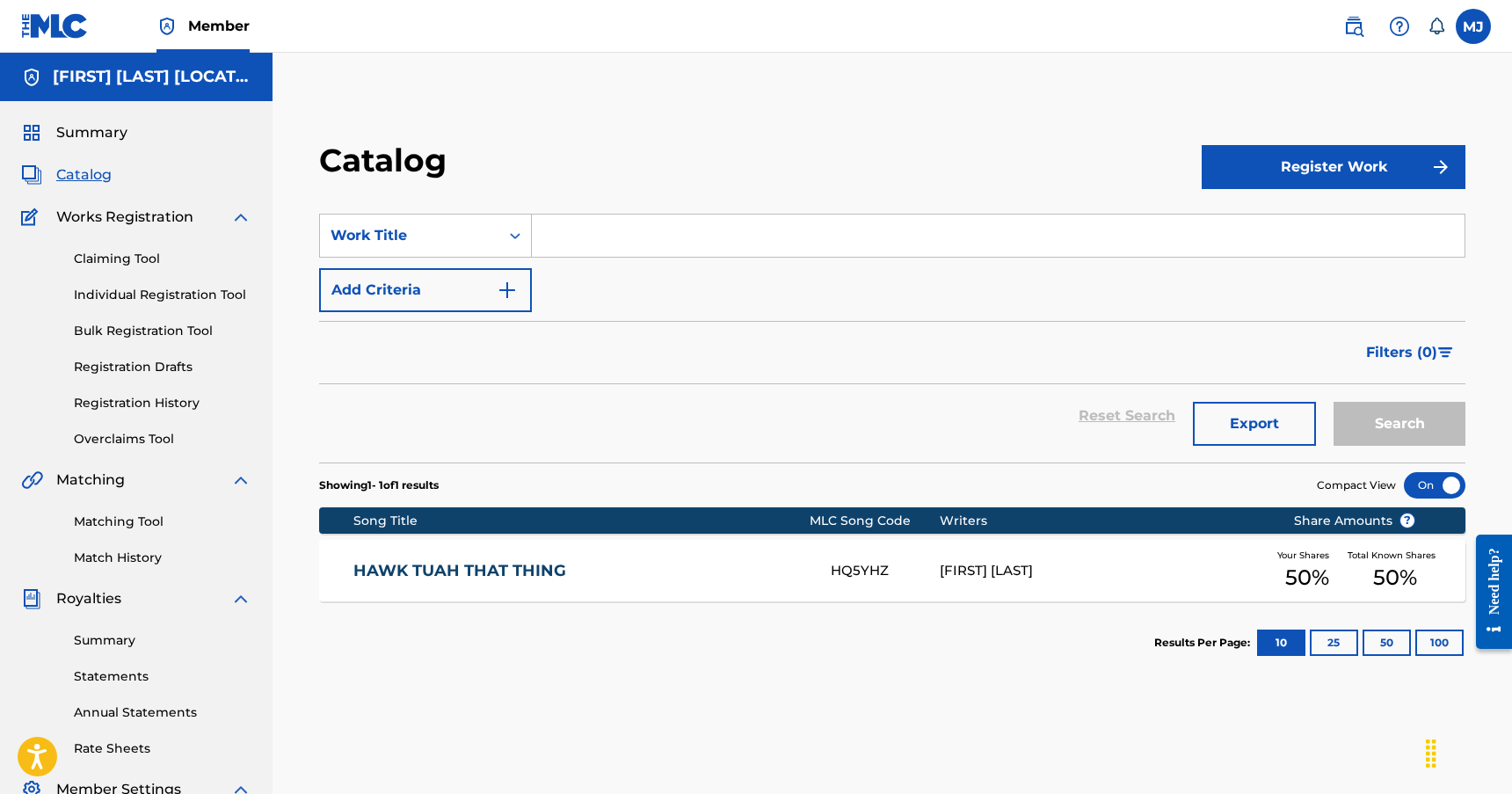 click on "Register Work" at bounding box center (1334, 167) 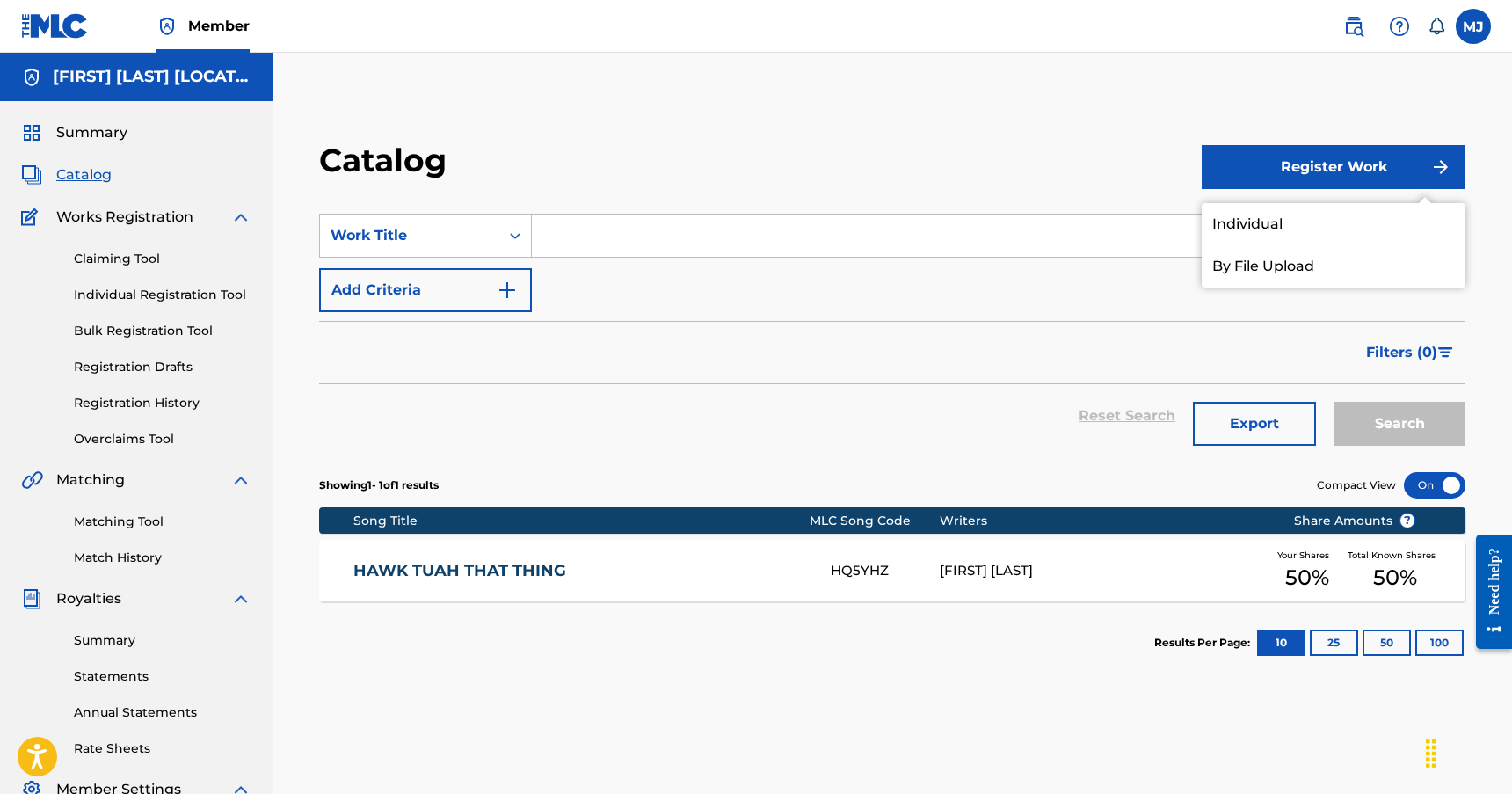click on "Individual" at bounding box center [1334, 224] 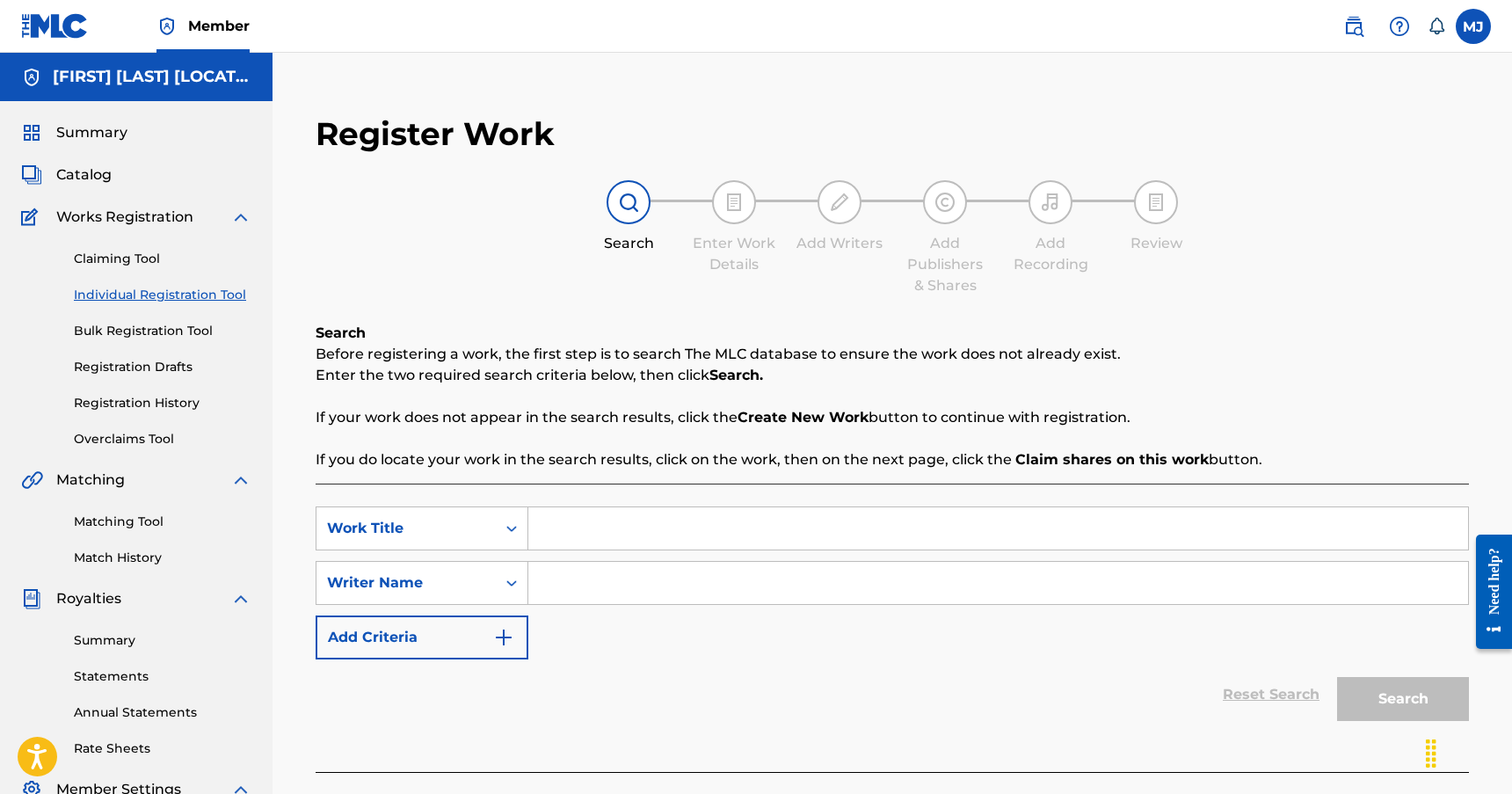 click at bounding box center [998, 528] 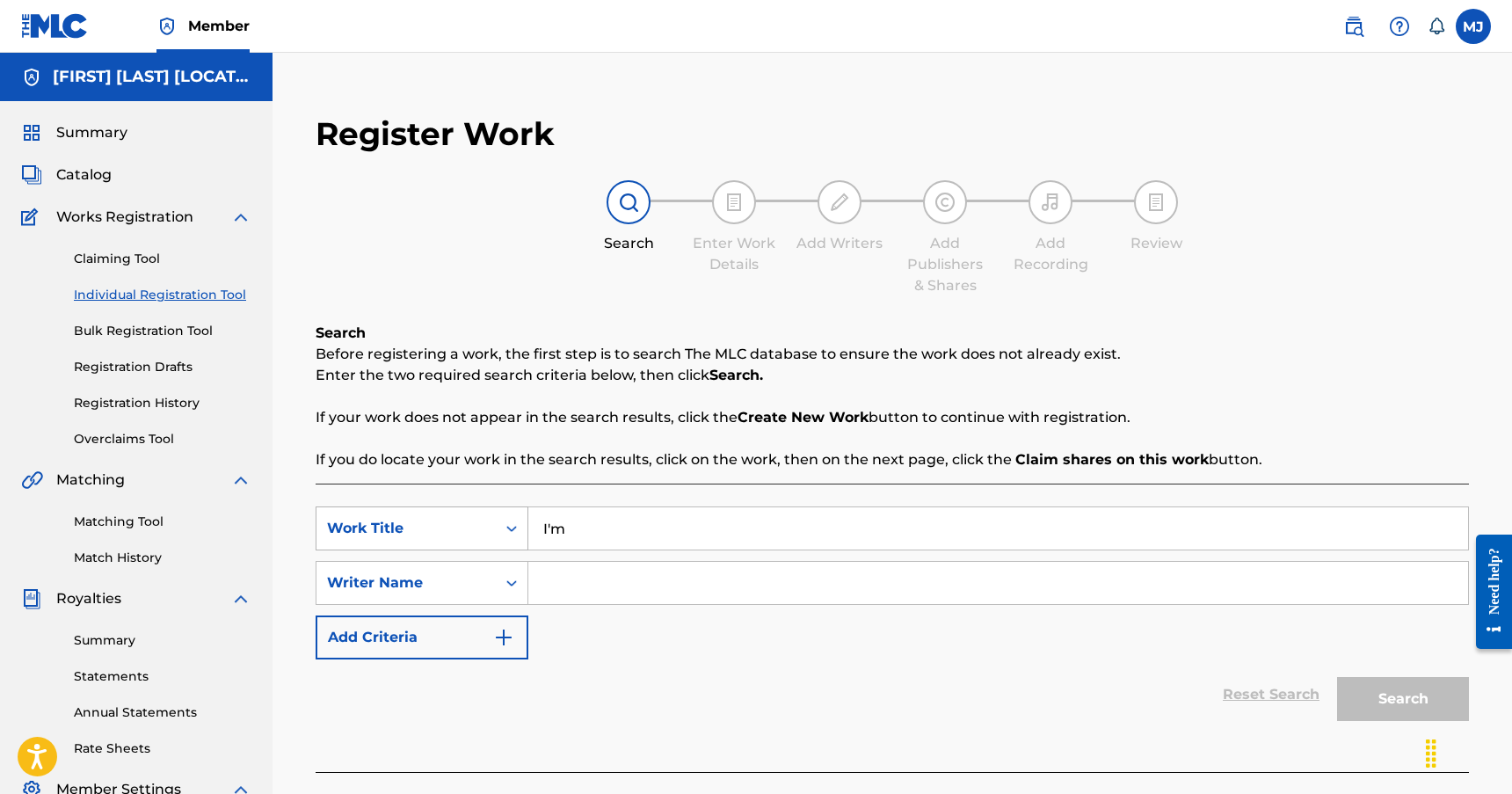 drag, startPoint x: 581, startPoint y: 525, endPoint x: 484, endPoint y: 515, distance: 97.5141 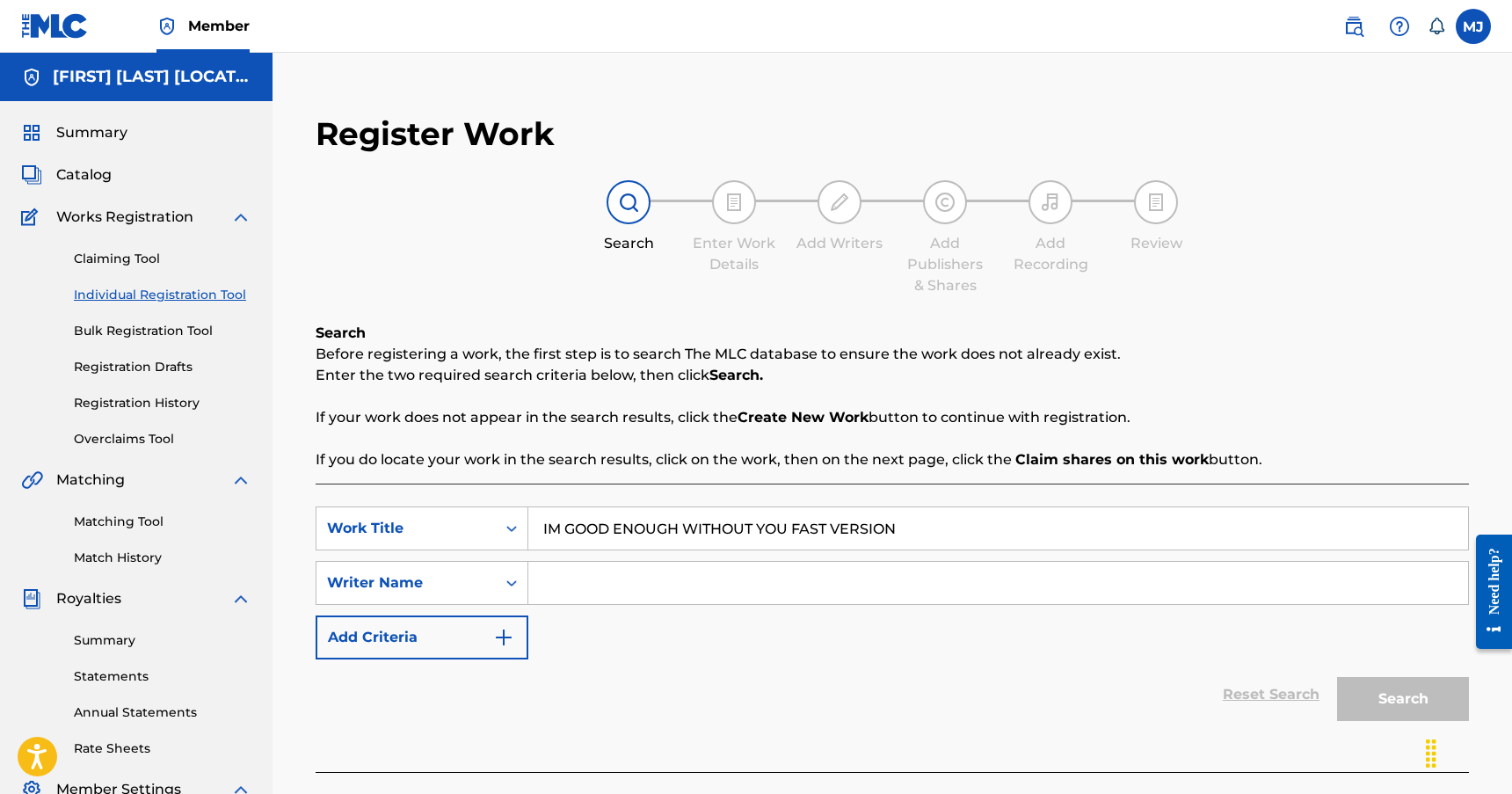 click at bounding box center [998, 583] 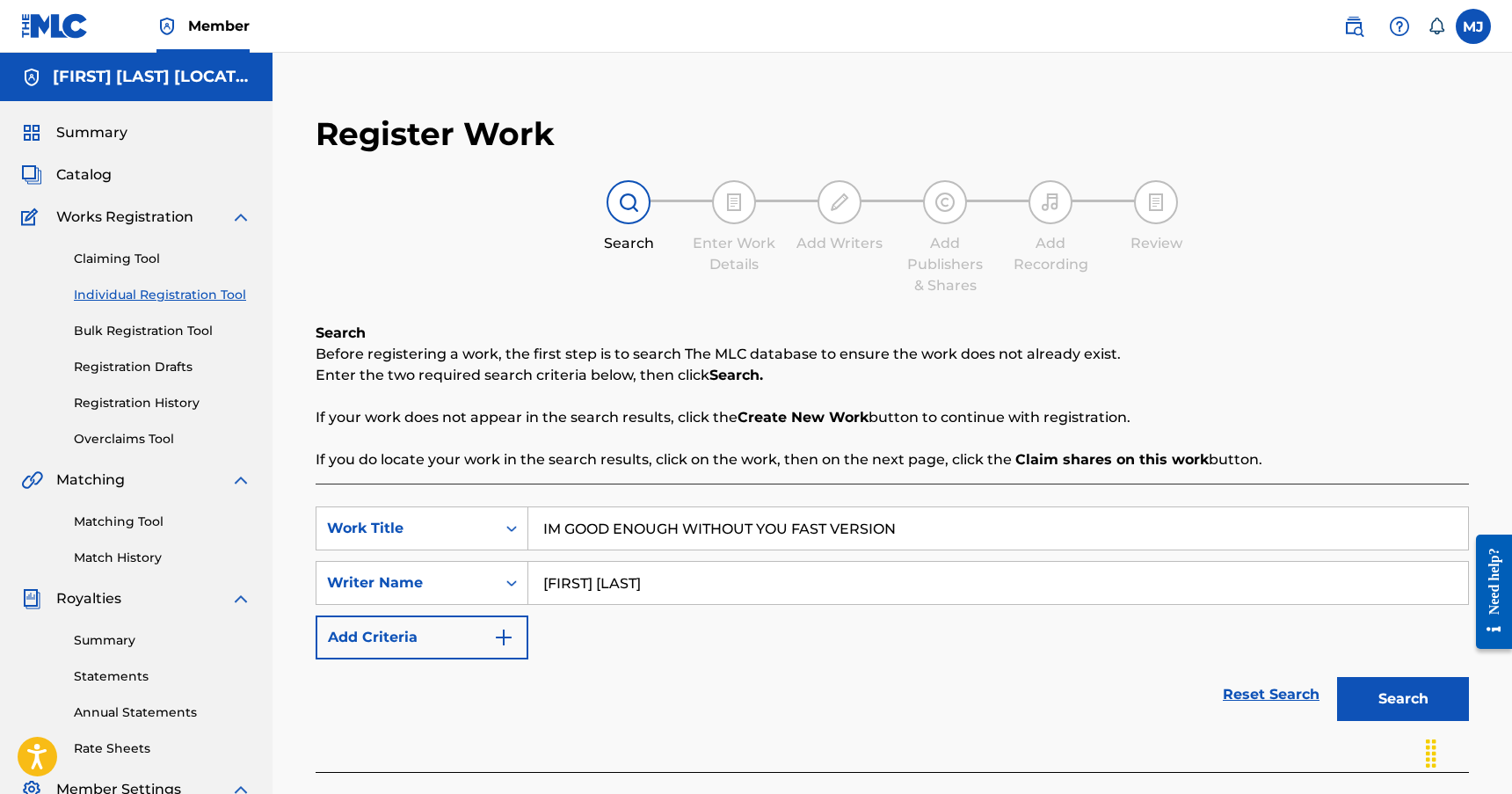 click on "Search" at bounding box center [1403, 699] 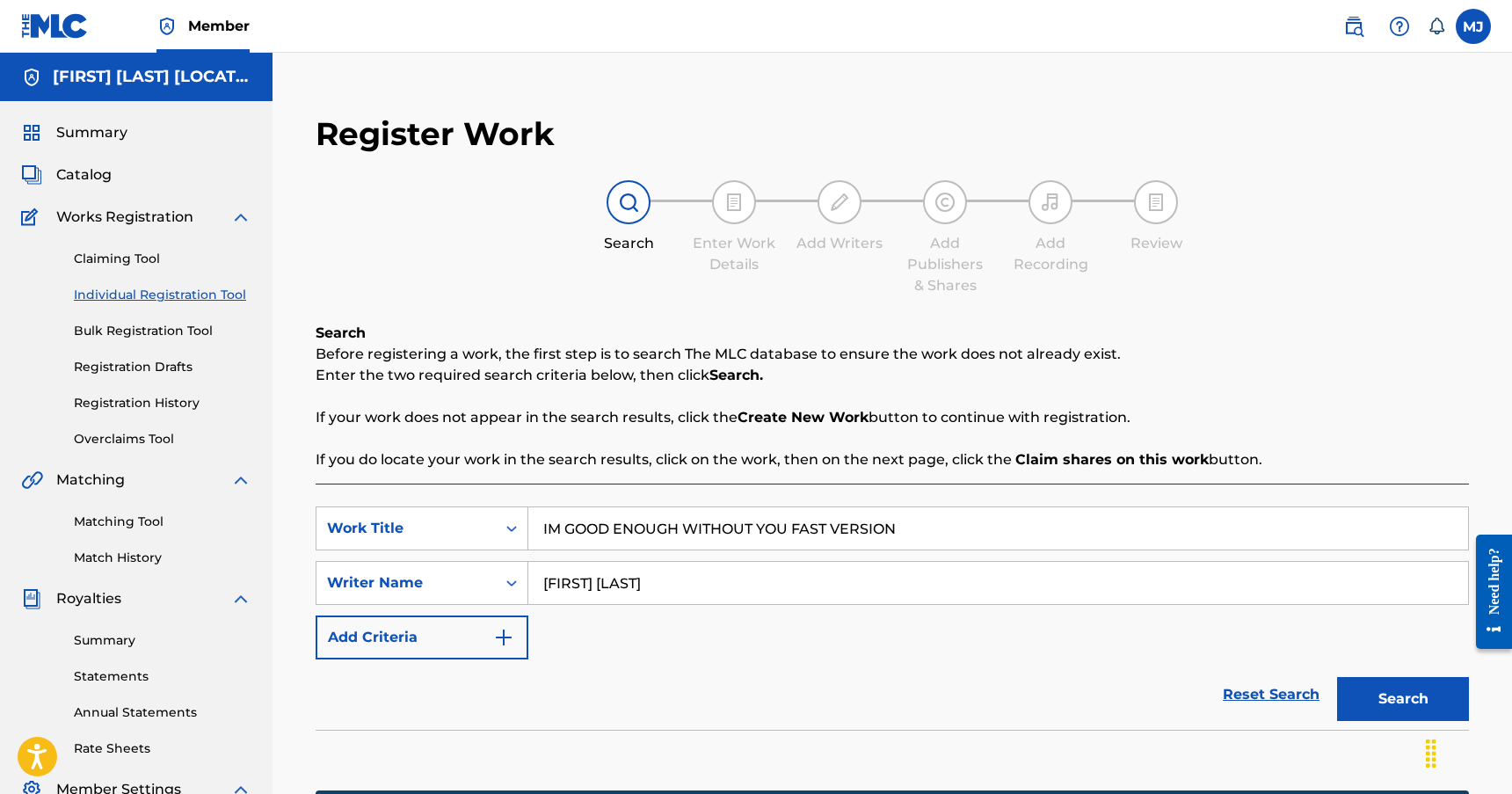 click on "Search" at bounding box center (1403, 699) 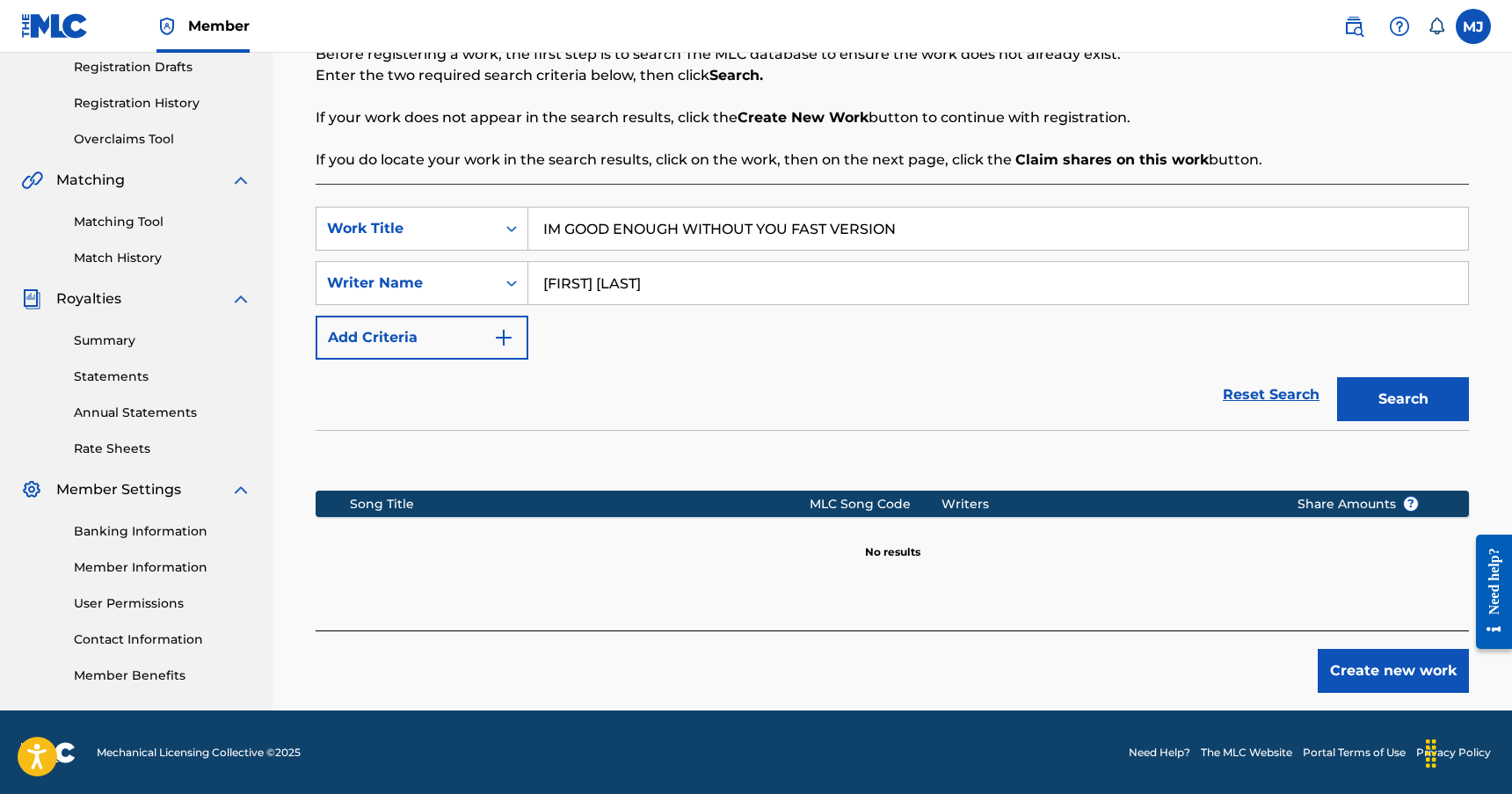 scroll, scrollTop: 301, scrollLeft: 0, axis: vertical 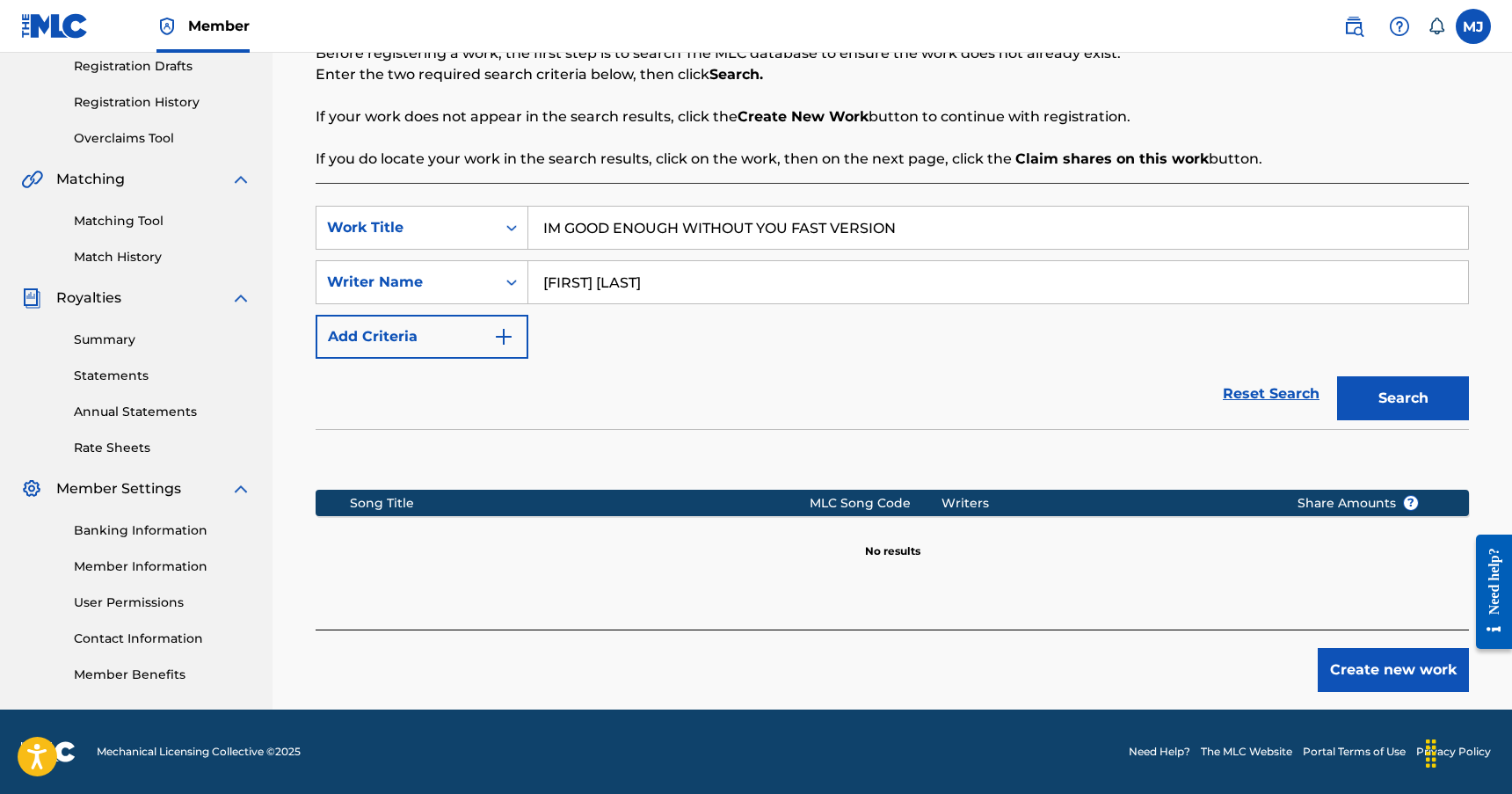 click on "Create new work" at bounding box center [1393, 670] 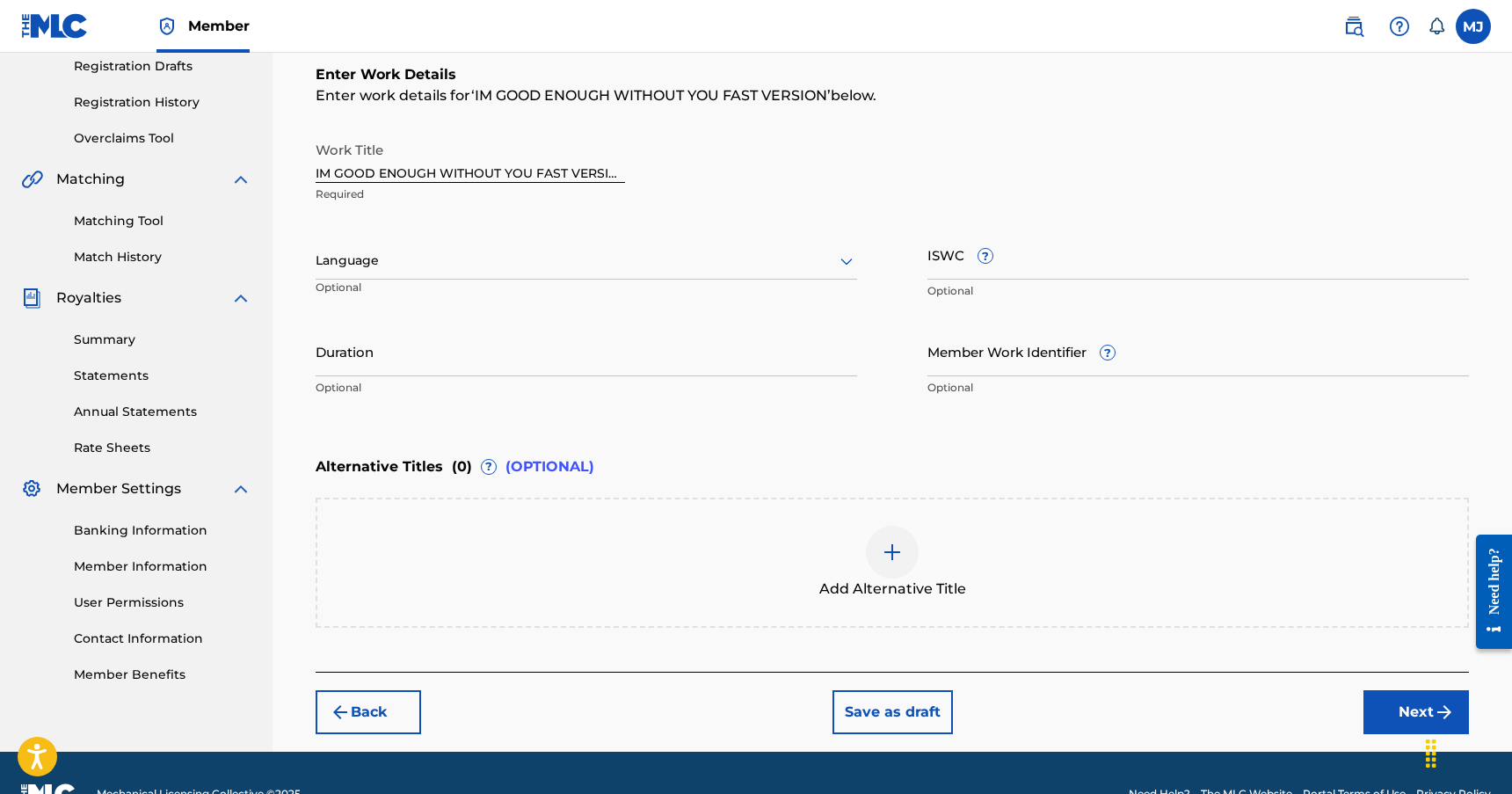 click at bounding box center [586, 260] 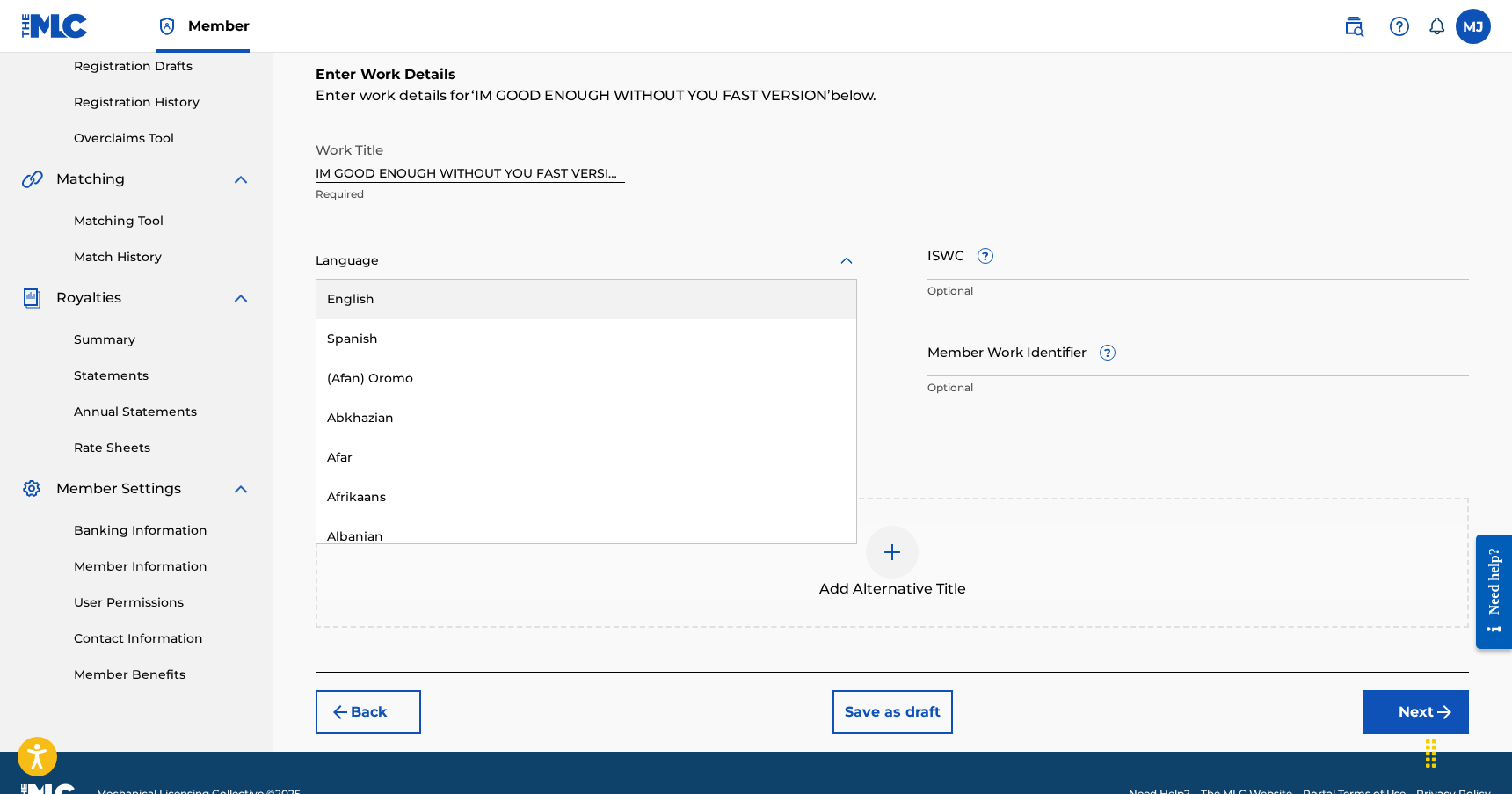 click on "English" at bounding box center [586, 299] 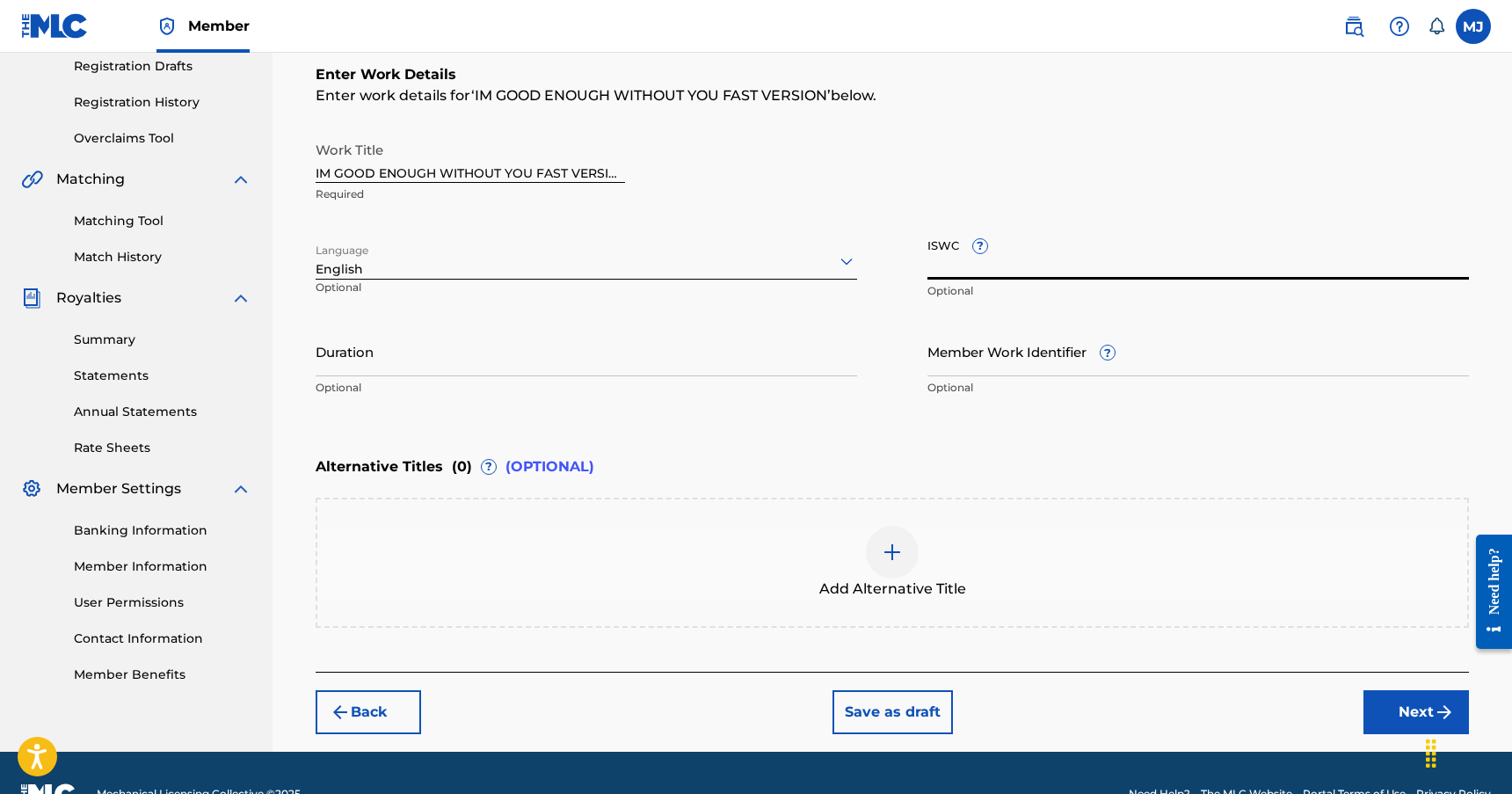 click on "ISWC   ?" at bounding box center (1198, 254) 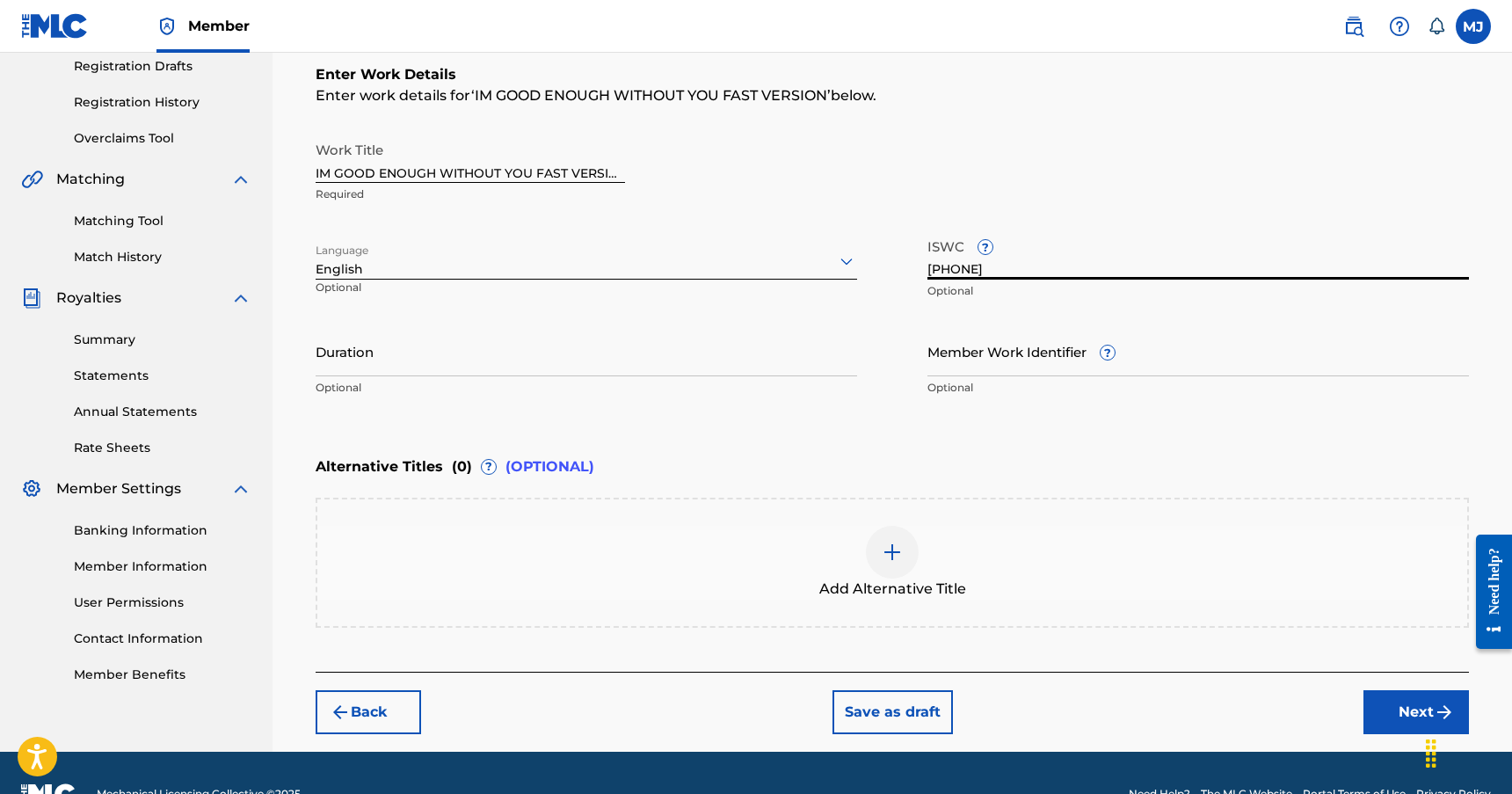 click on "Duration" at bounding box center (586, 351) 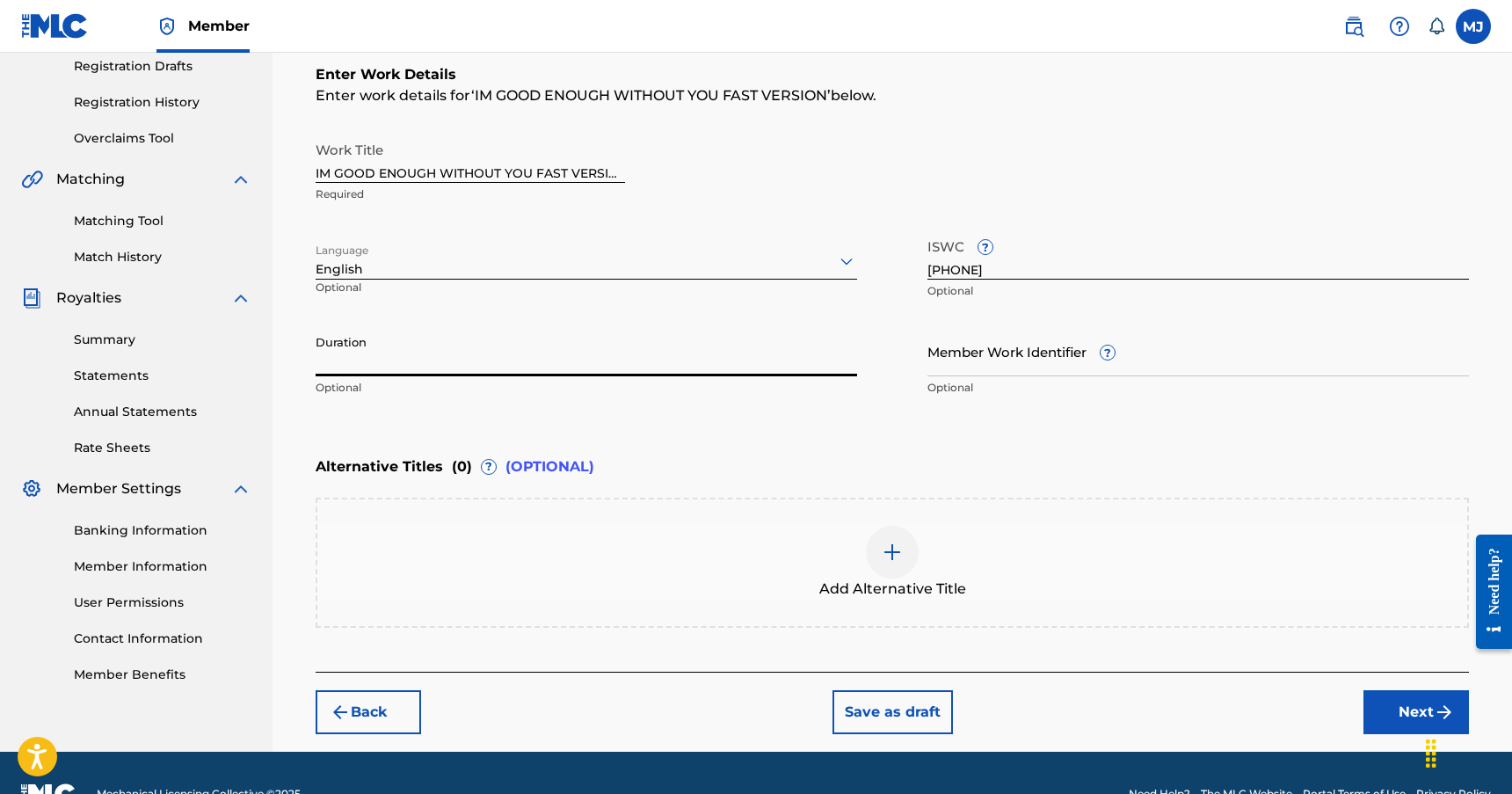 click on "Duration" at bounding box center (586, 351) 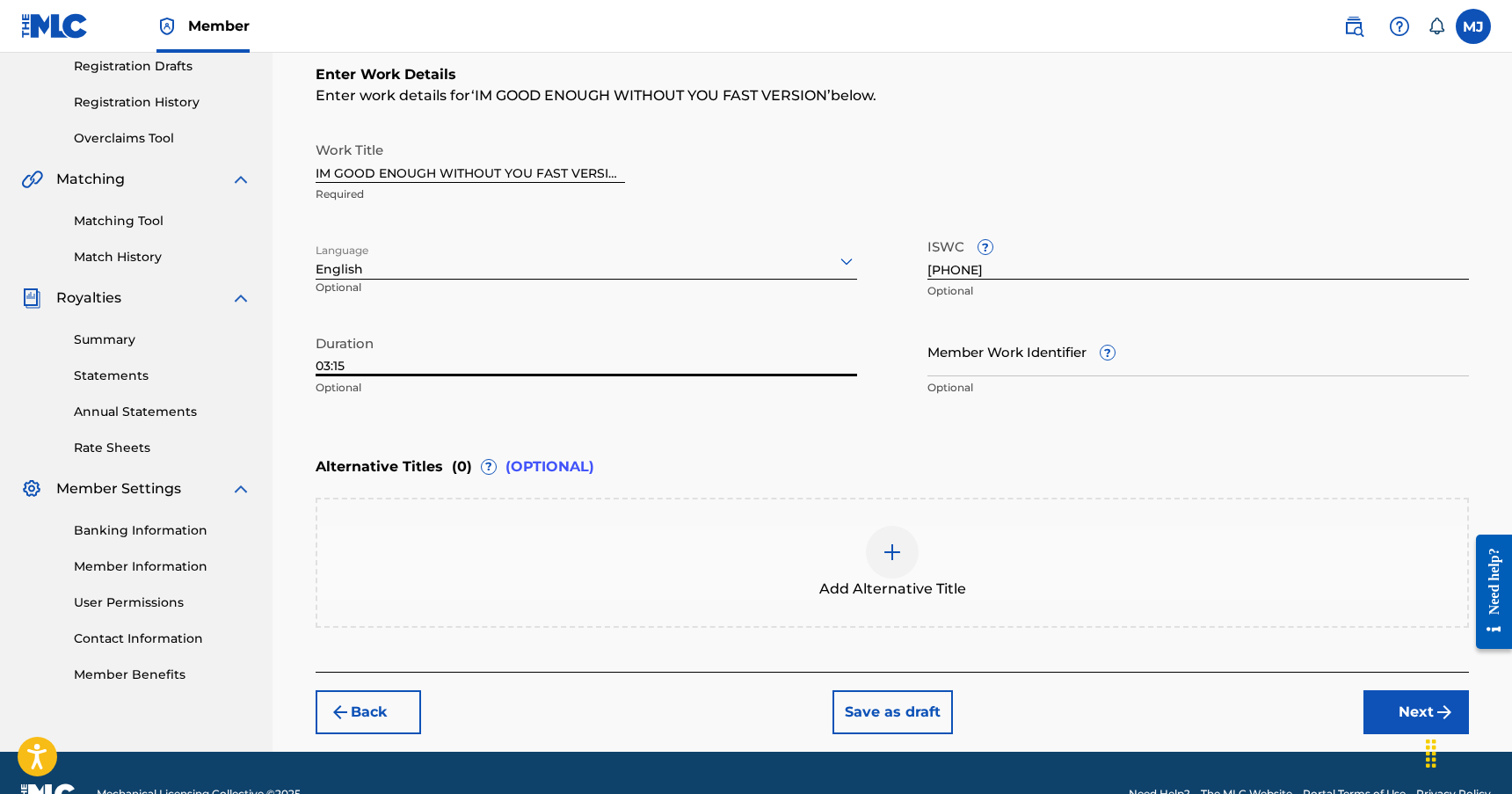 click on "Member Work Identifier   ?" at bounding box center (1198, 351) 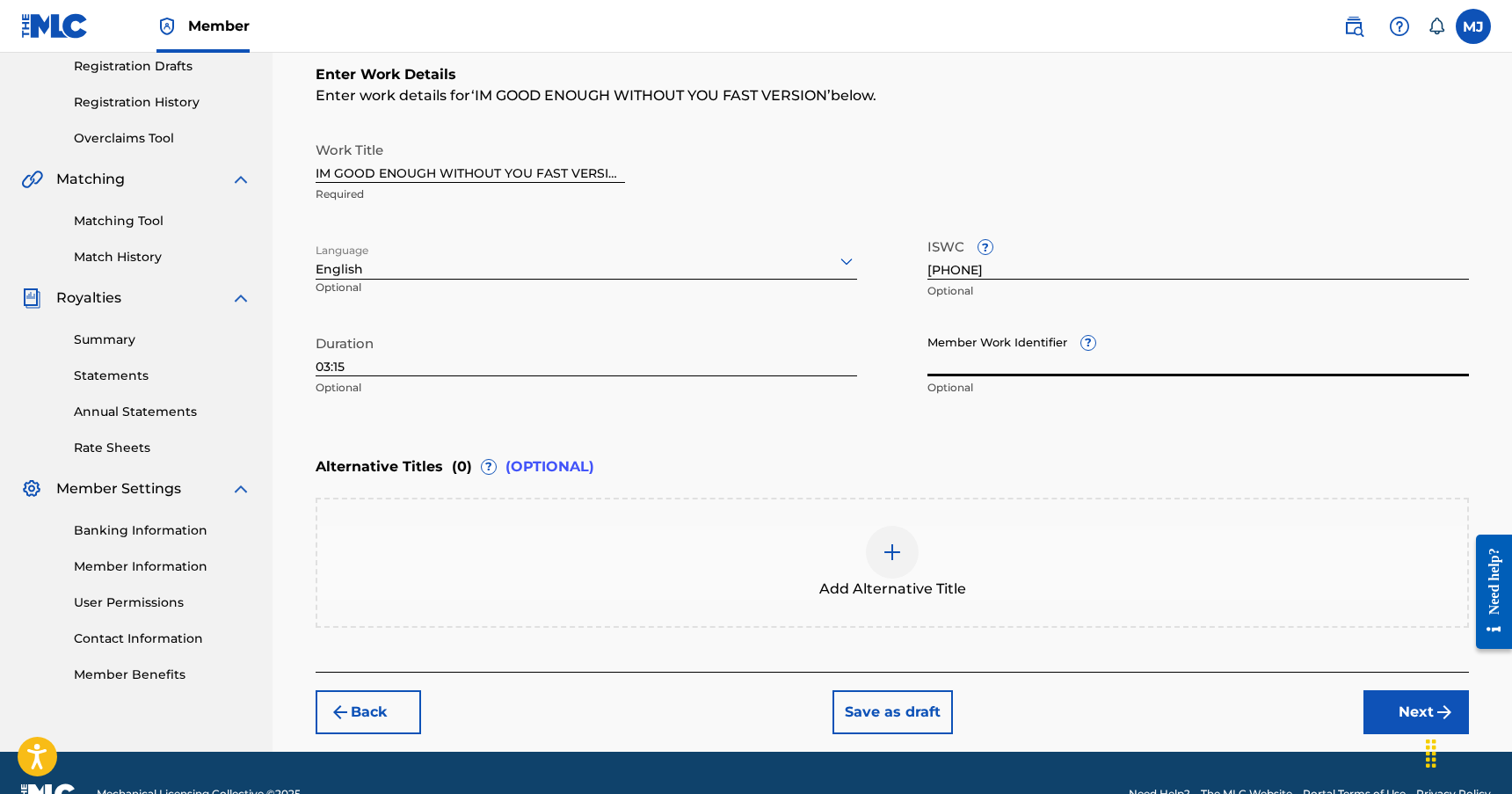 click on "Member Work Identifier   ?" at bounding box center [1198, 351] 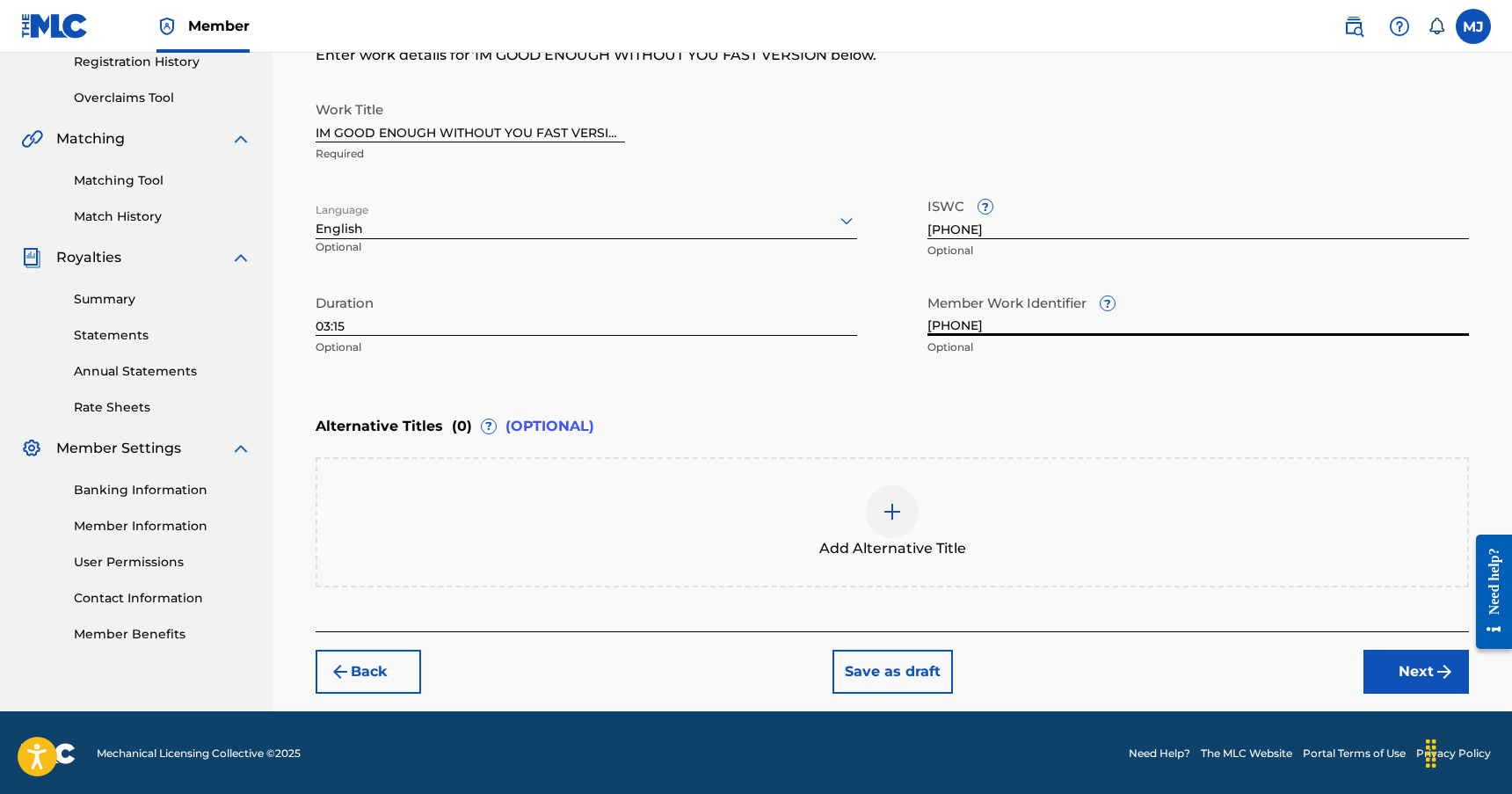 scroll, scrollTop: 343, scrollLeft: 0, axis: vertical 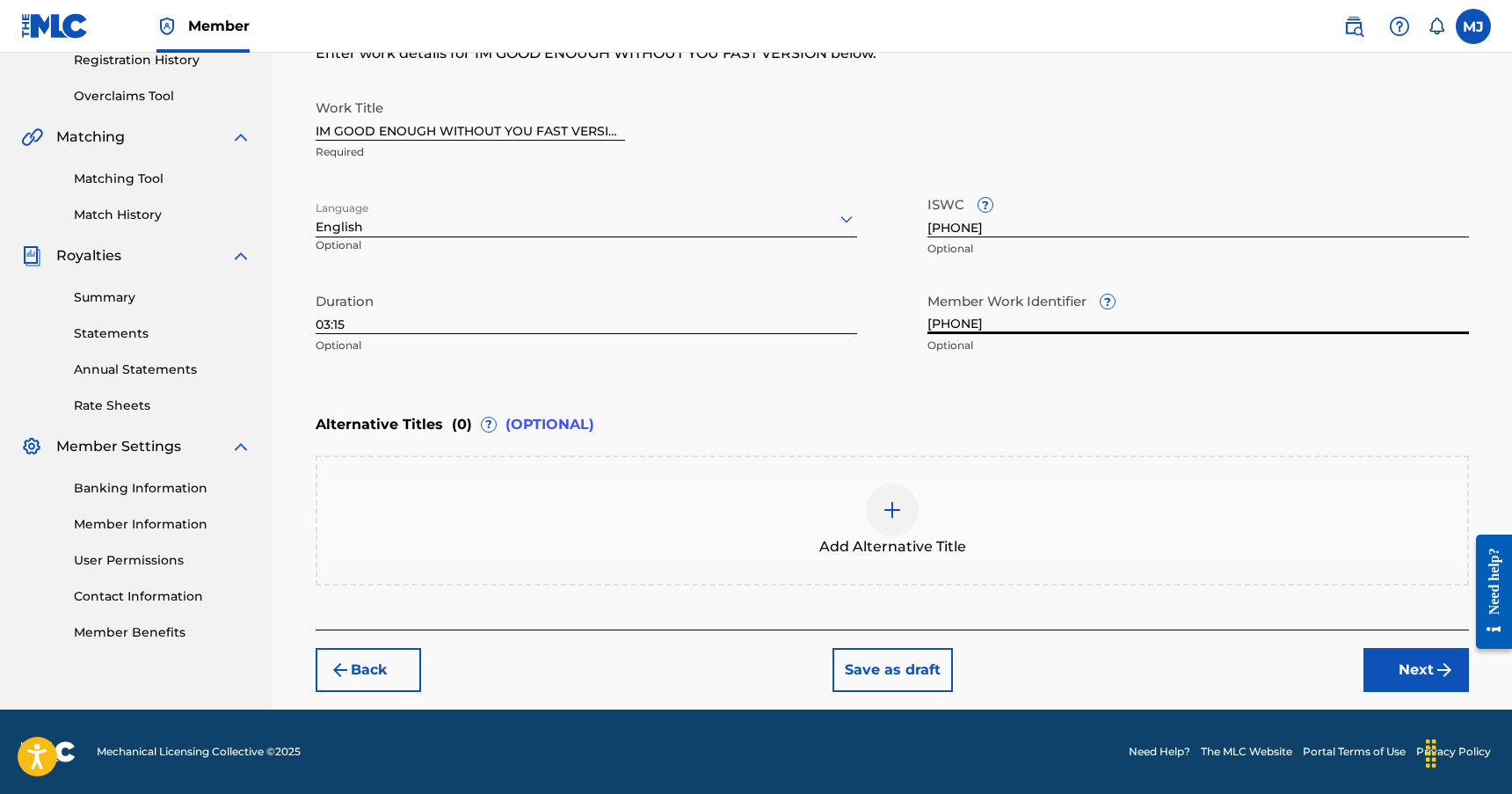 click on "Next" at bounding box center (1416, 670) 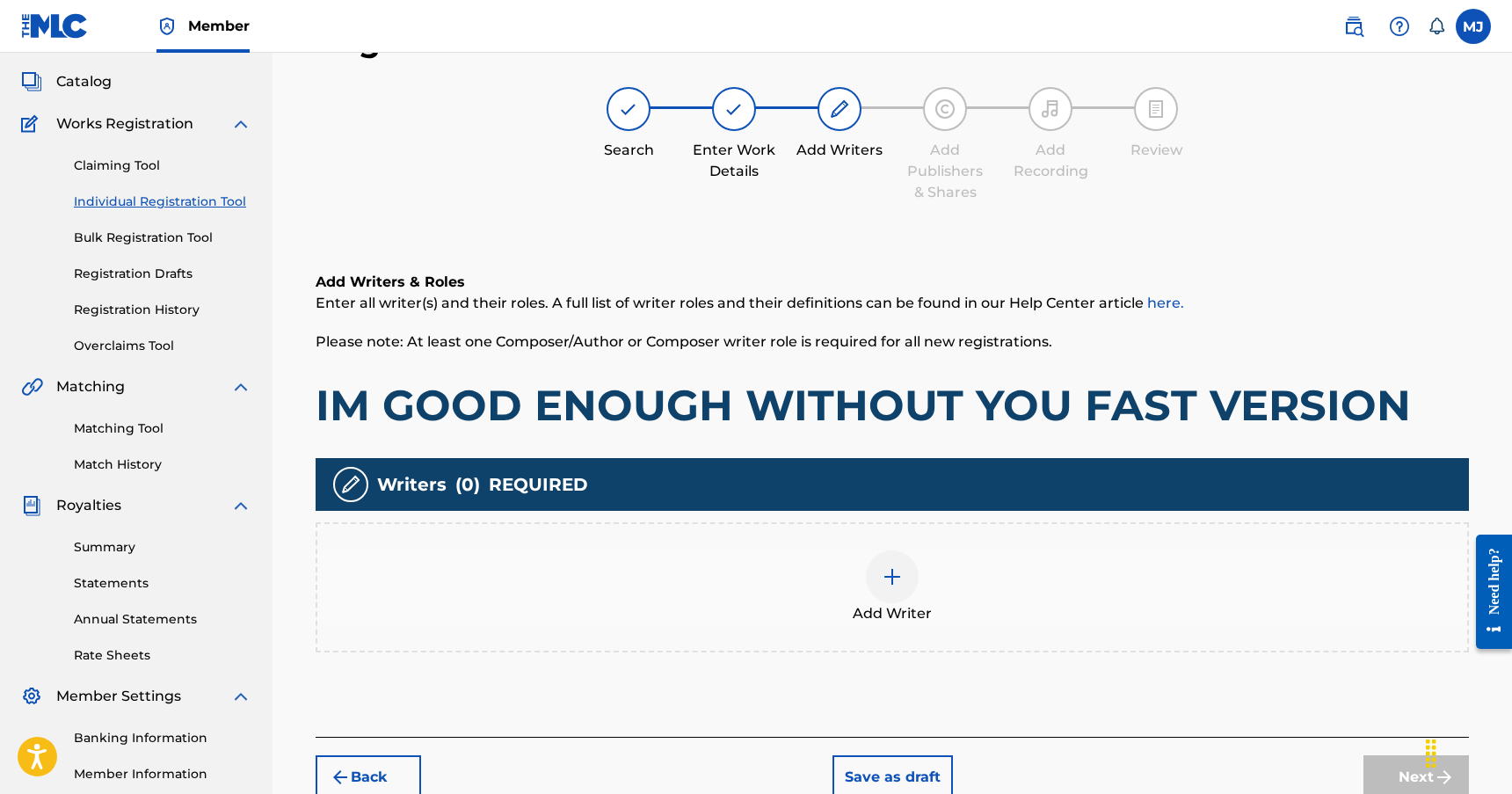 scroll, scrollTop: 79, scrollLeft: 0, axis: vertical 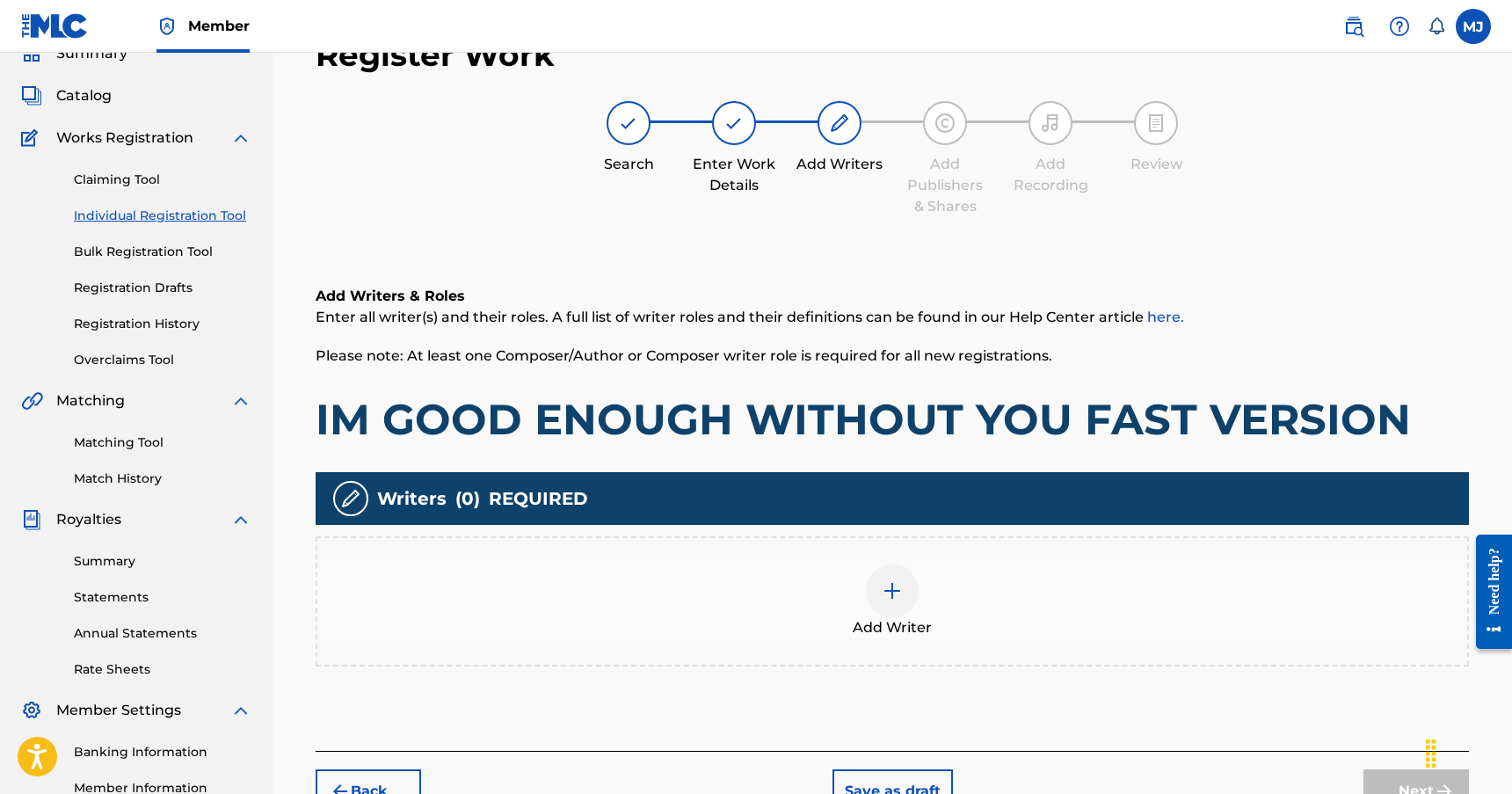 click at bounding box center [892, 591] 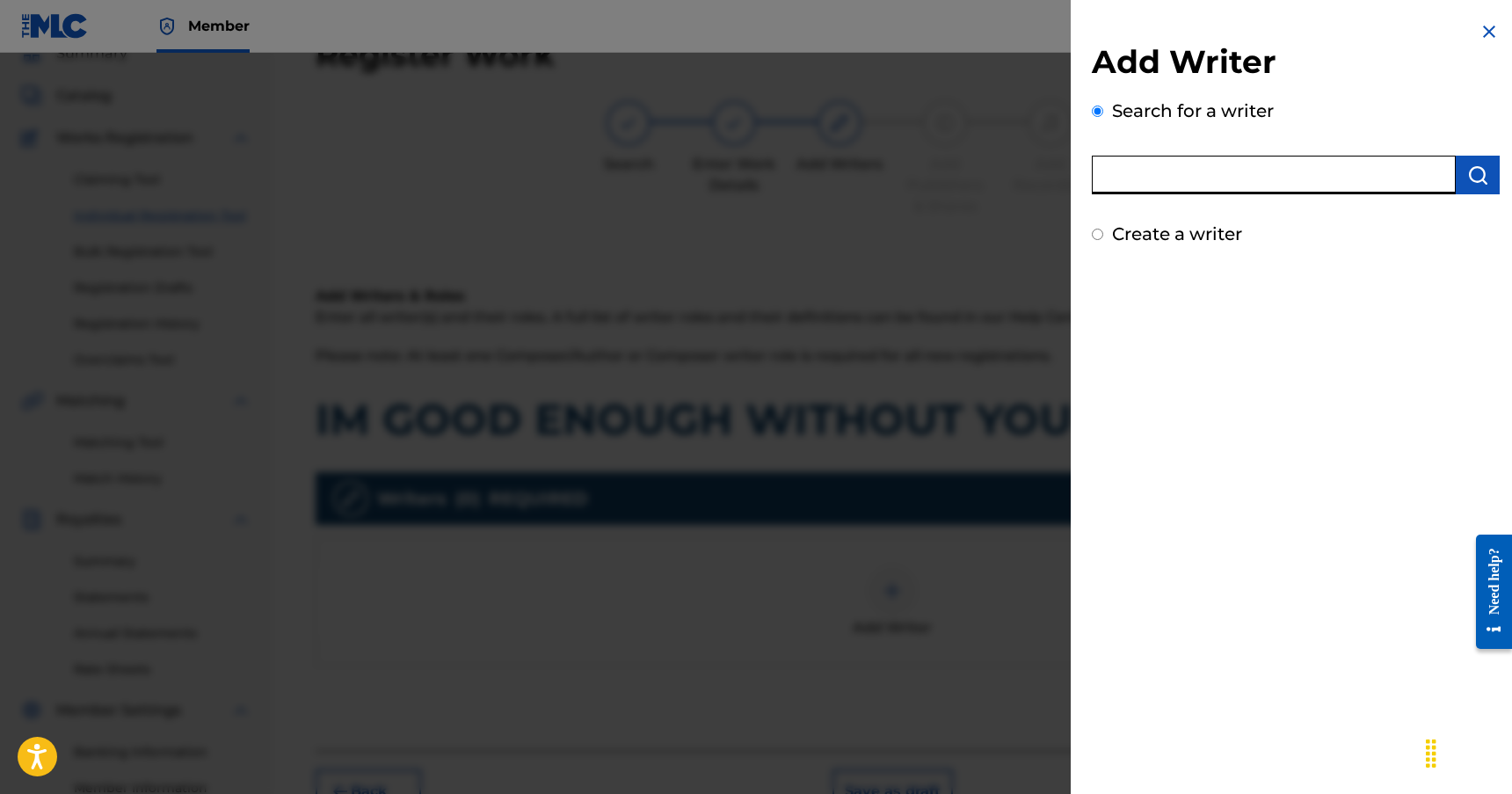 click at bounding box center [1274, 175] 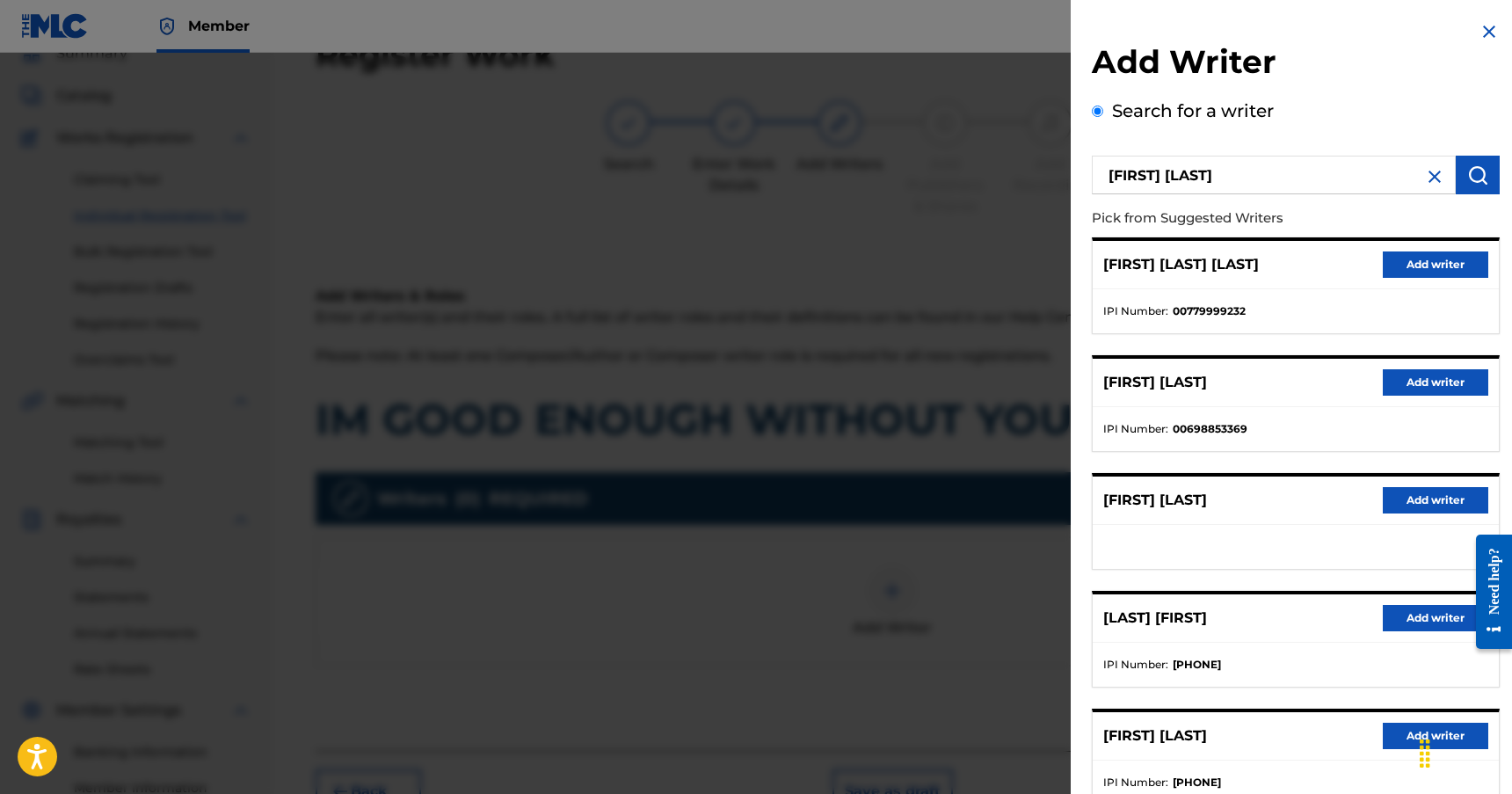 click at bounding box center (1462, 752) 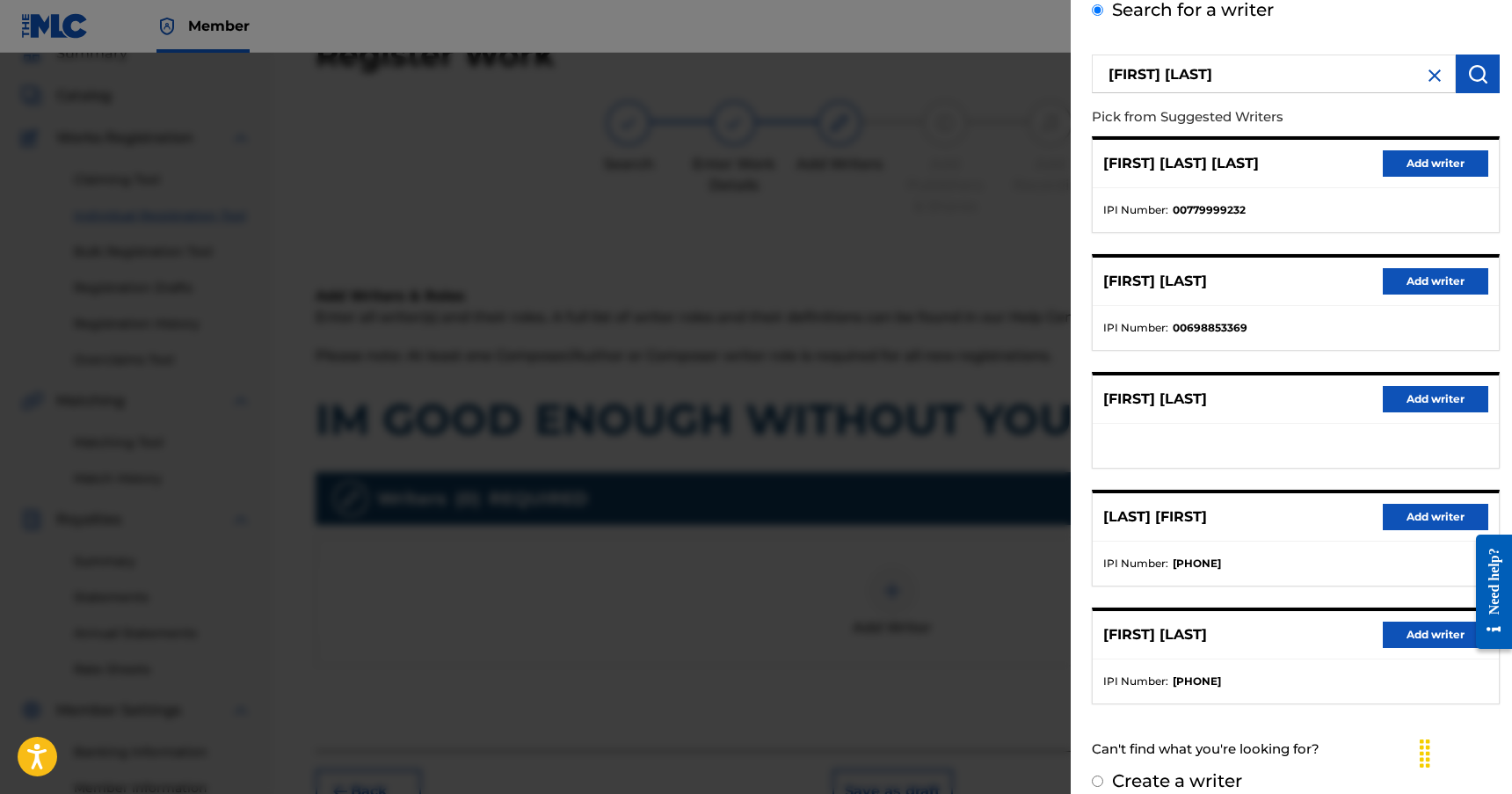 scroll, scrollTop: 122, scrollLeft: 0, axis: vertical 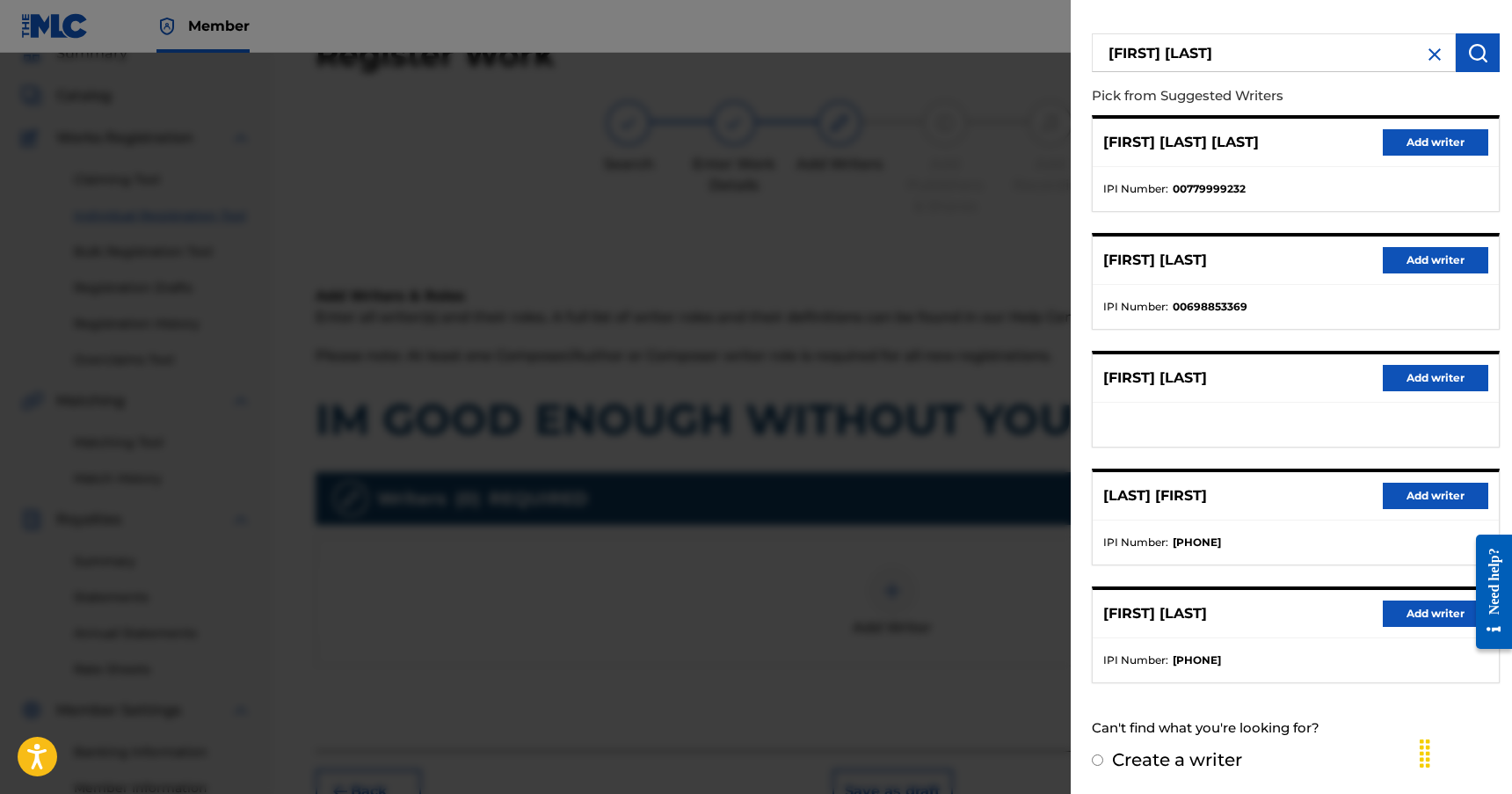 click on "Add writer" at bounding box center [1436, 614] 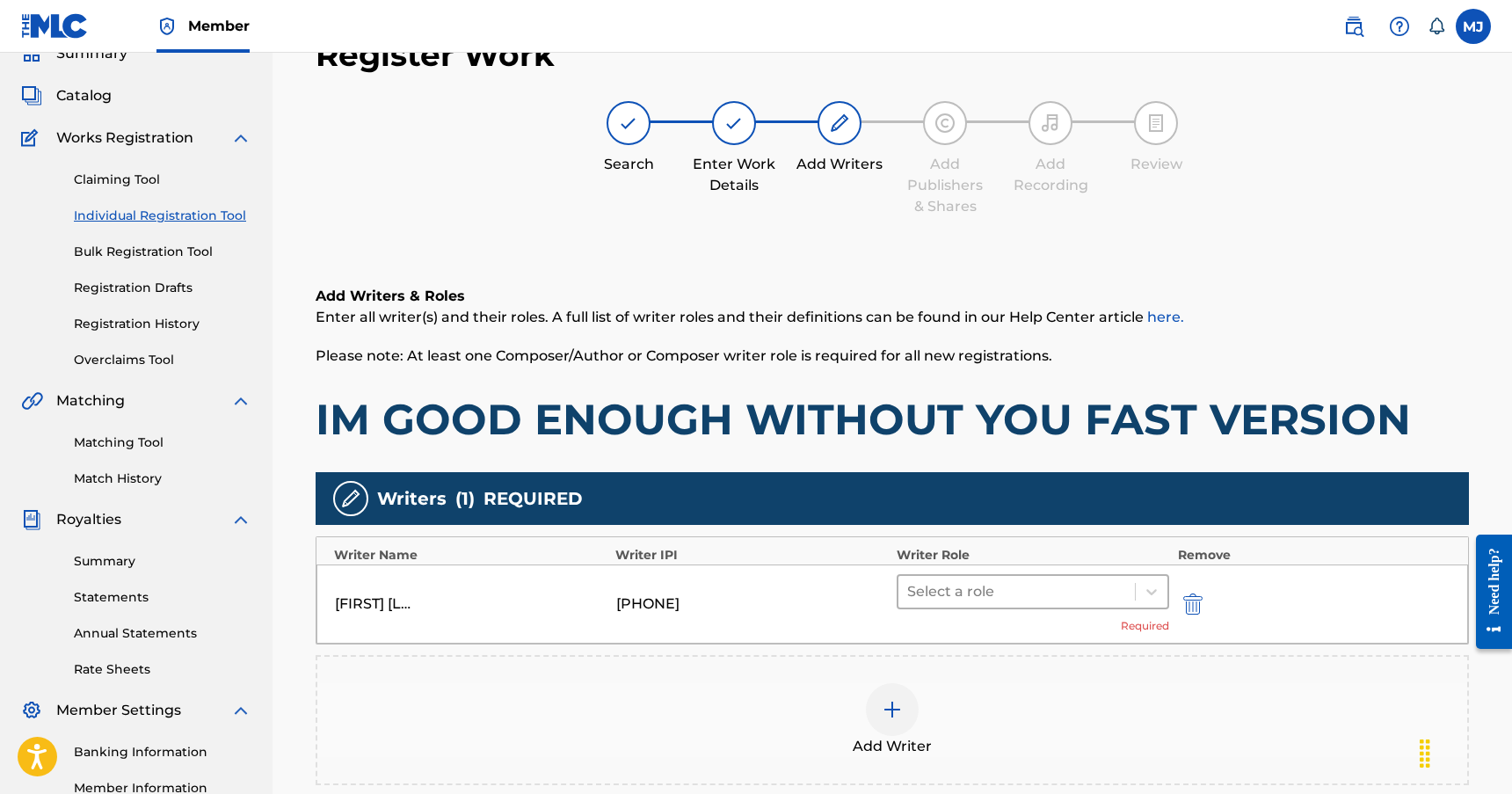 click at bounding box center (1016, 592) 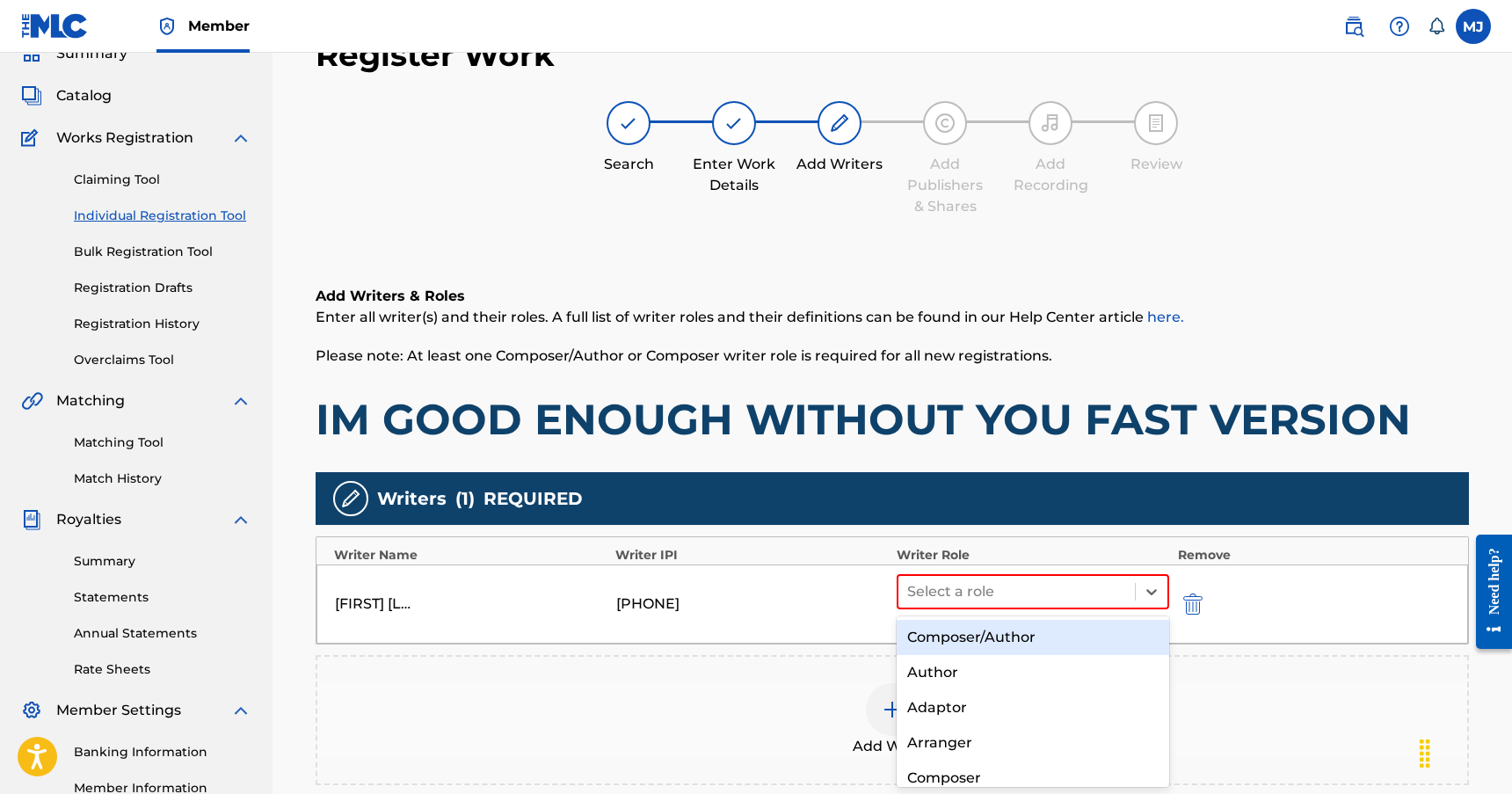 click on "Composer/Author" at bounding box center [1033, 637] 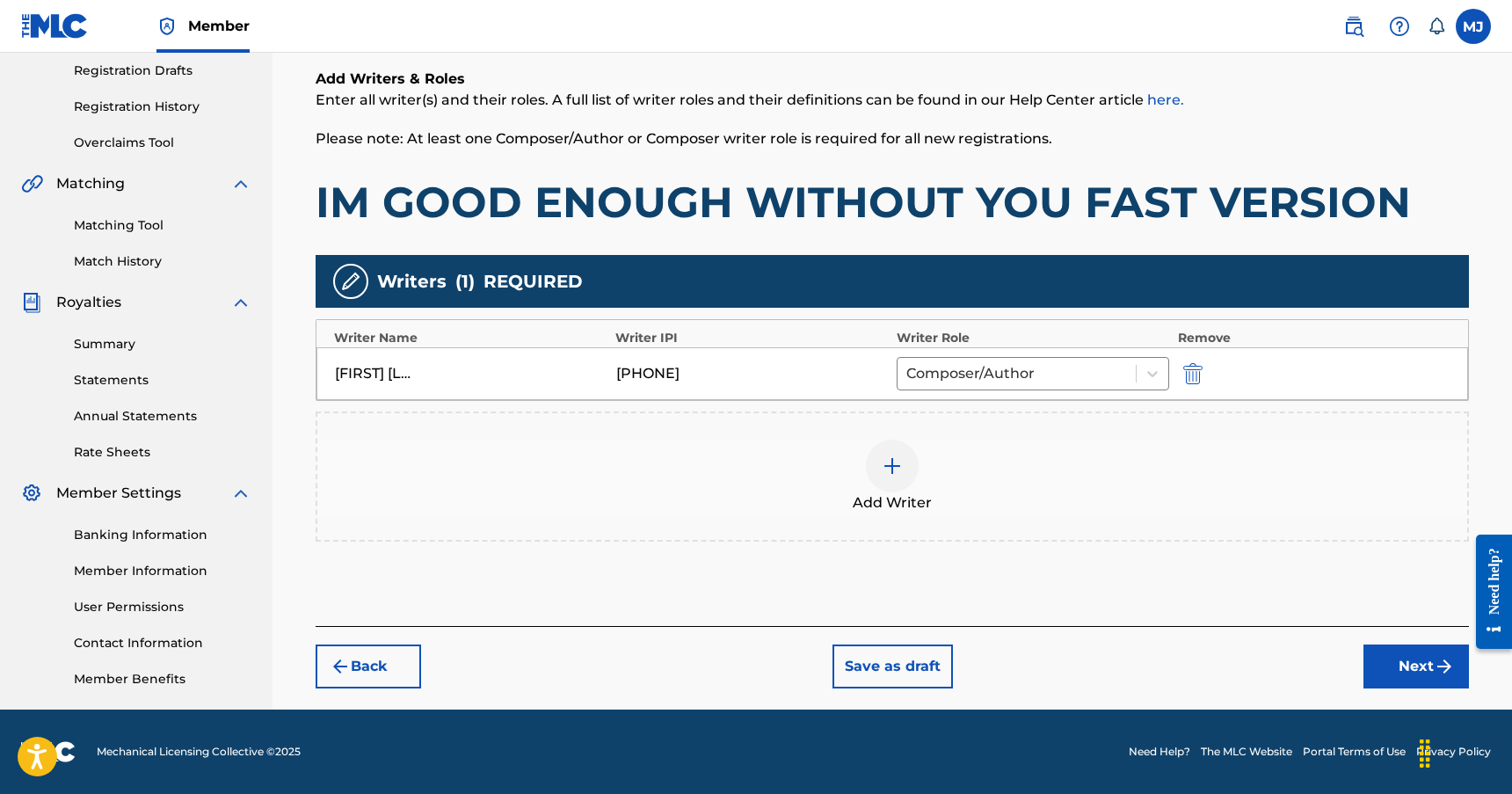 click on "Next" at bounding box center [1416, 667] 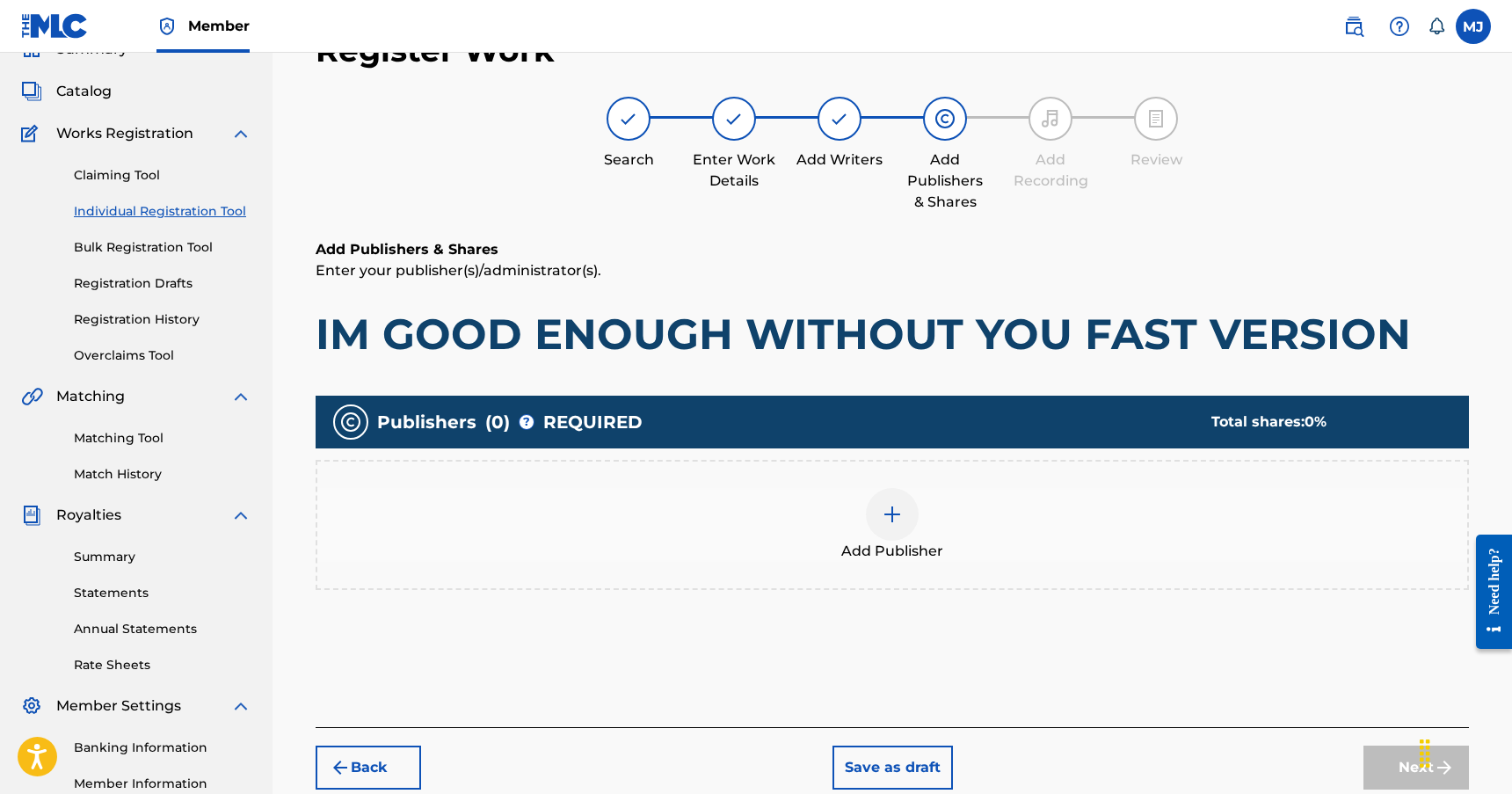 scroll, scrollTop: 79, scrollLeft: 0, axis: vertical 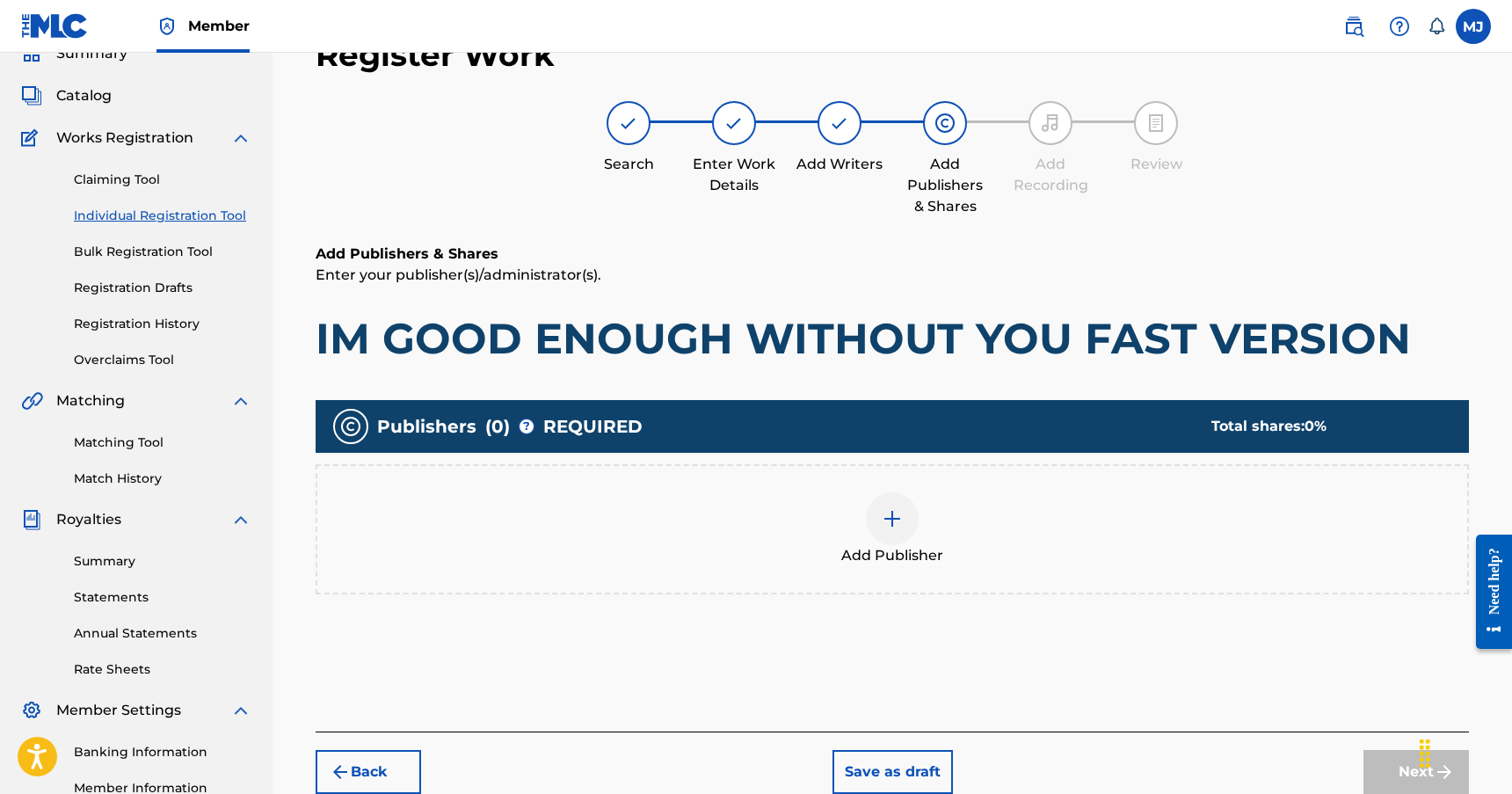 click at bounding box center (892, 519) 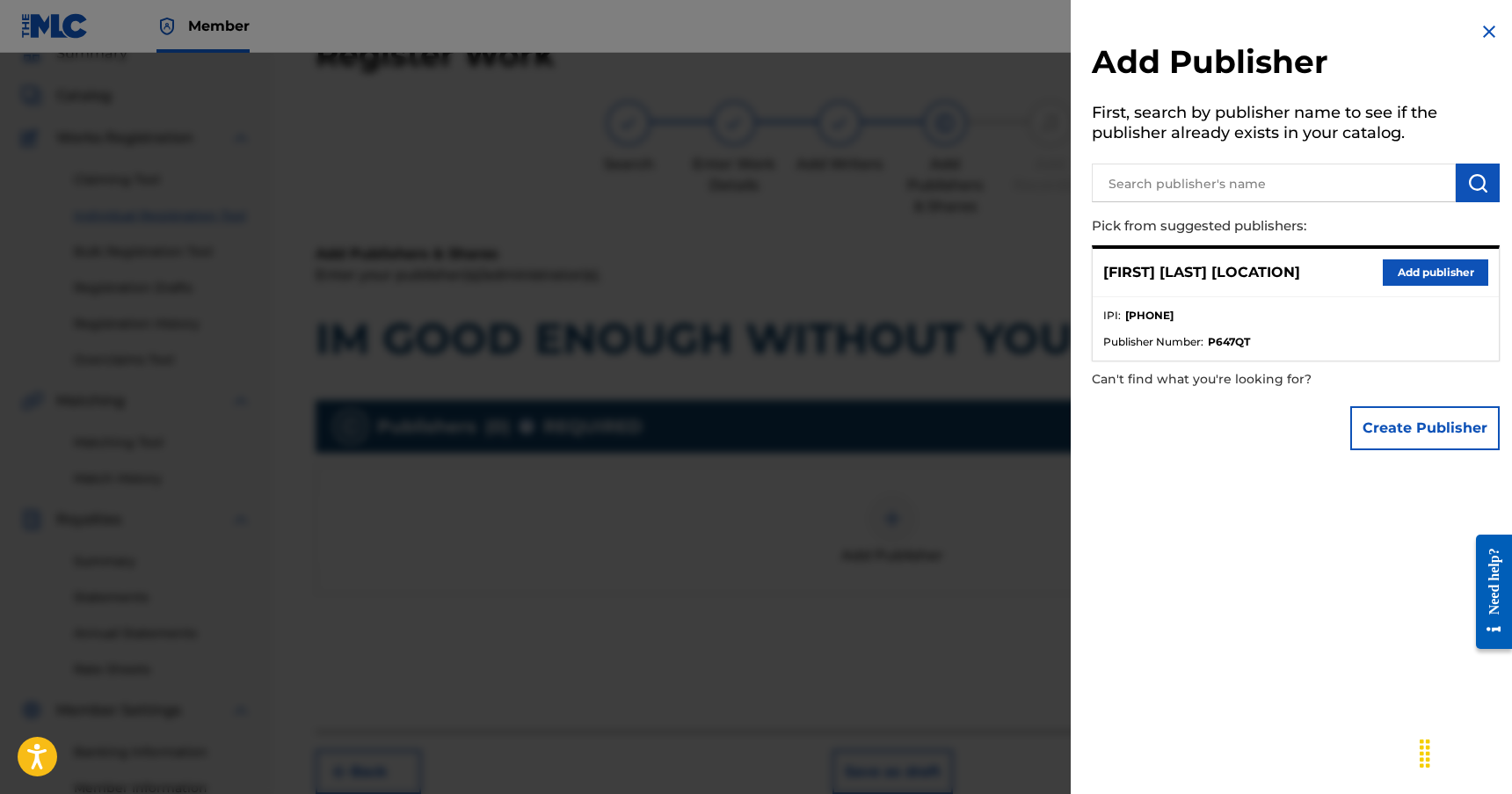 click on "Add publisher" at bounding box center (1436, 273) 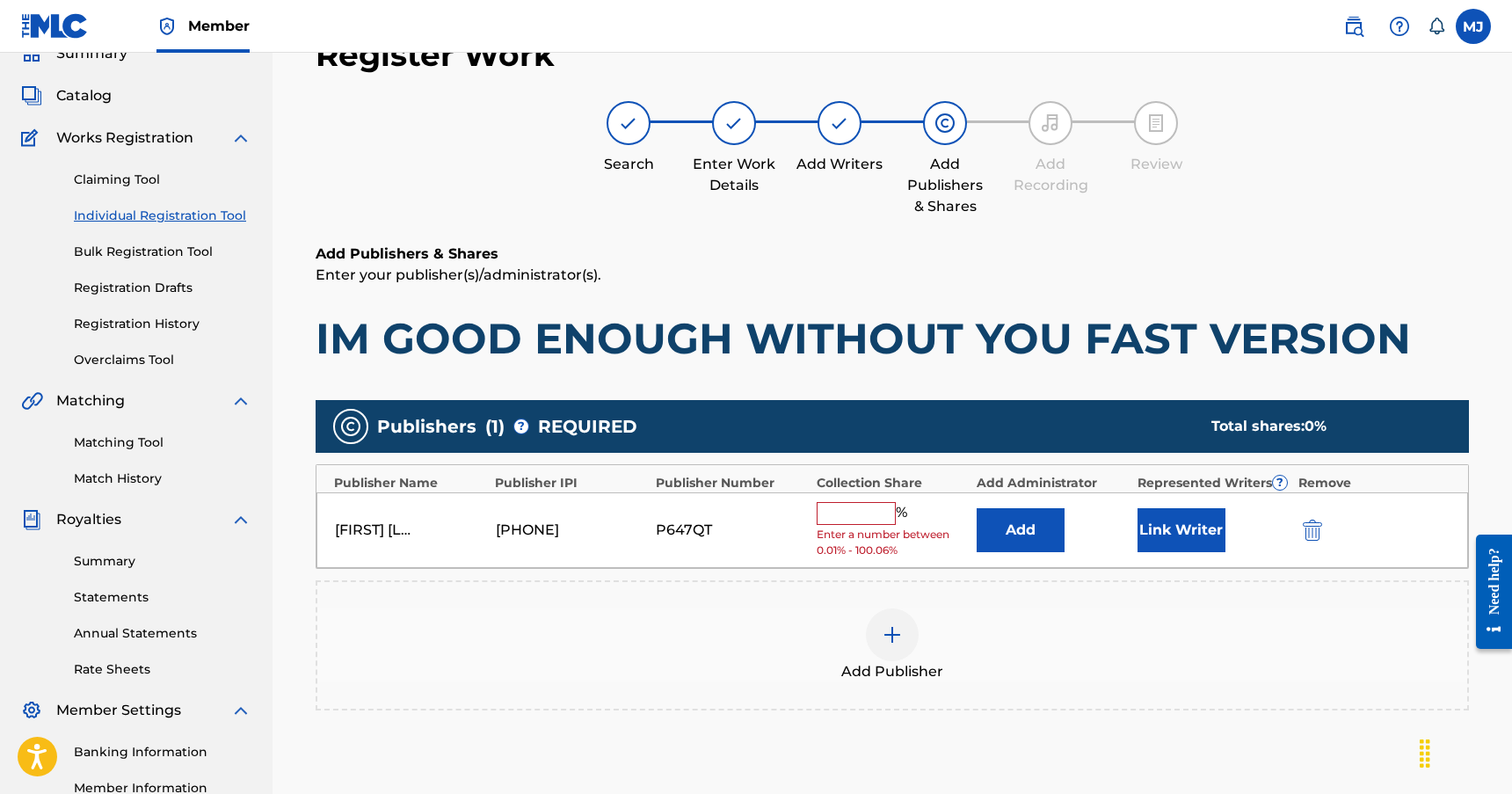 click at bounding box center (856, 514) 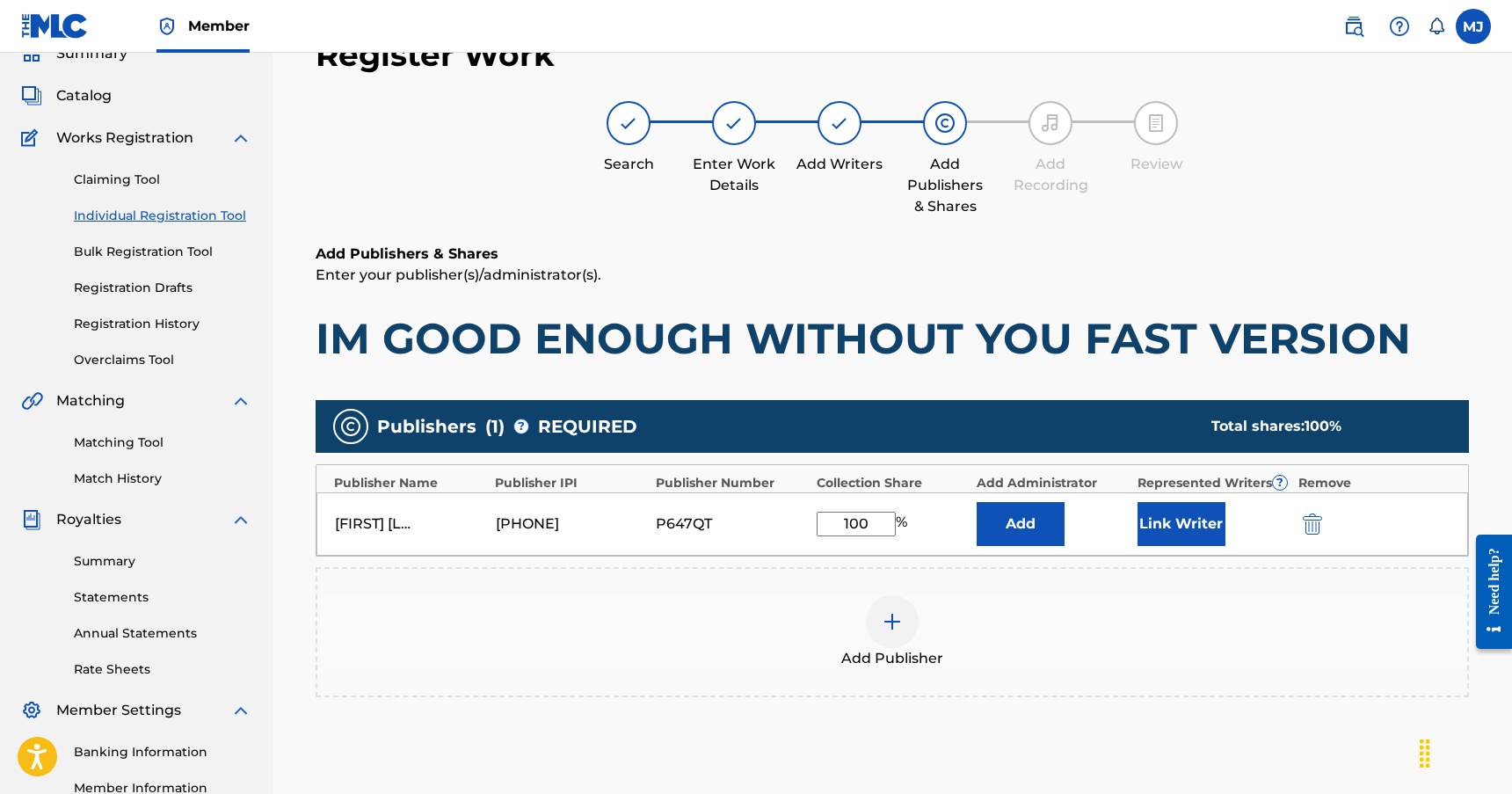 click on "Link Writer" at bounding box center [1181, 524] 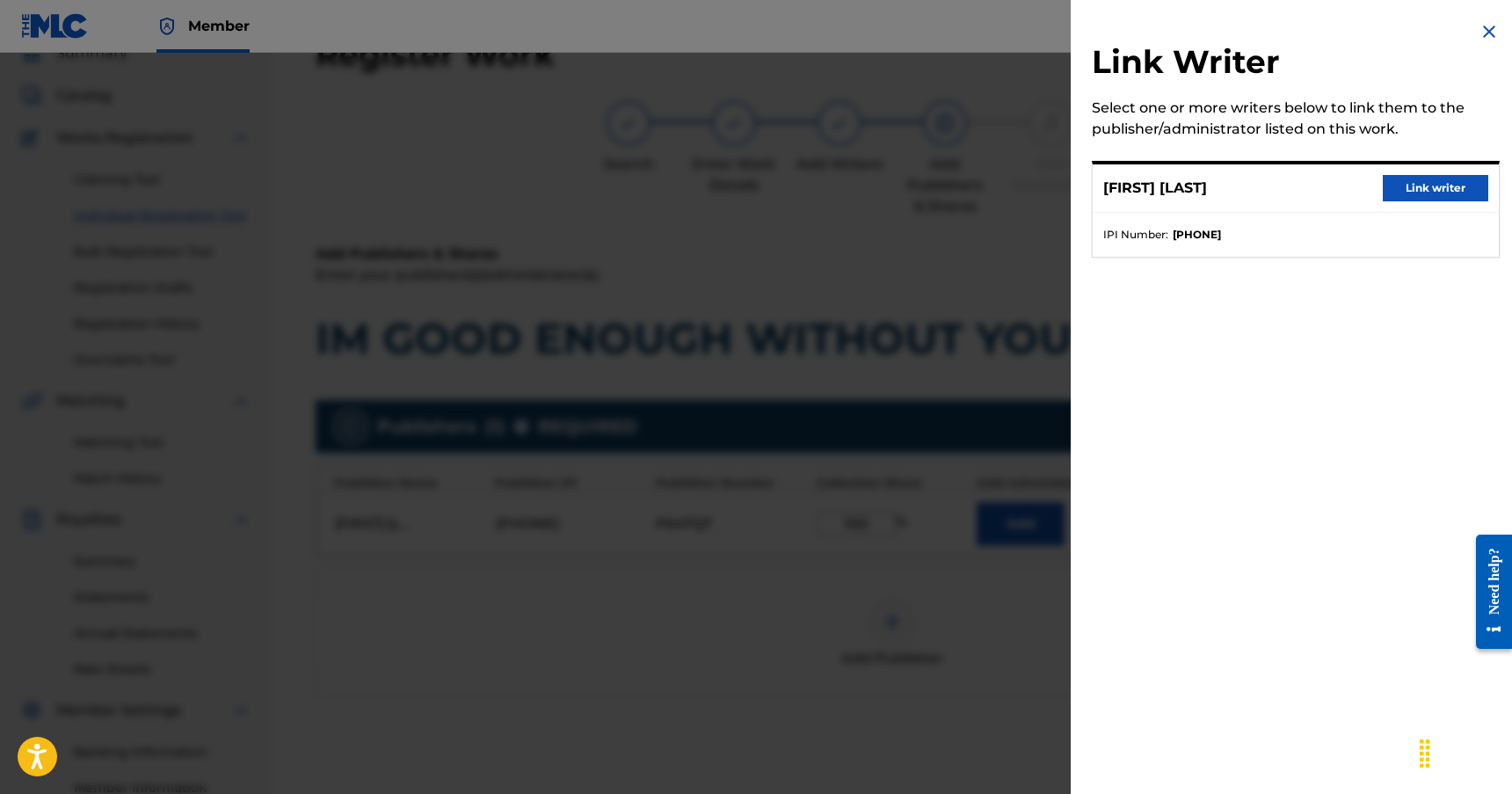 click on "Link writer" at bounding box center (1436, 188) 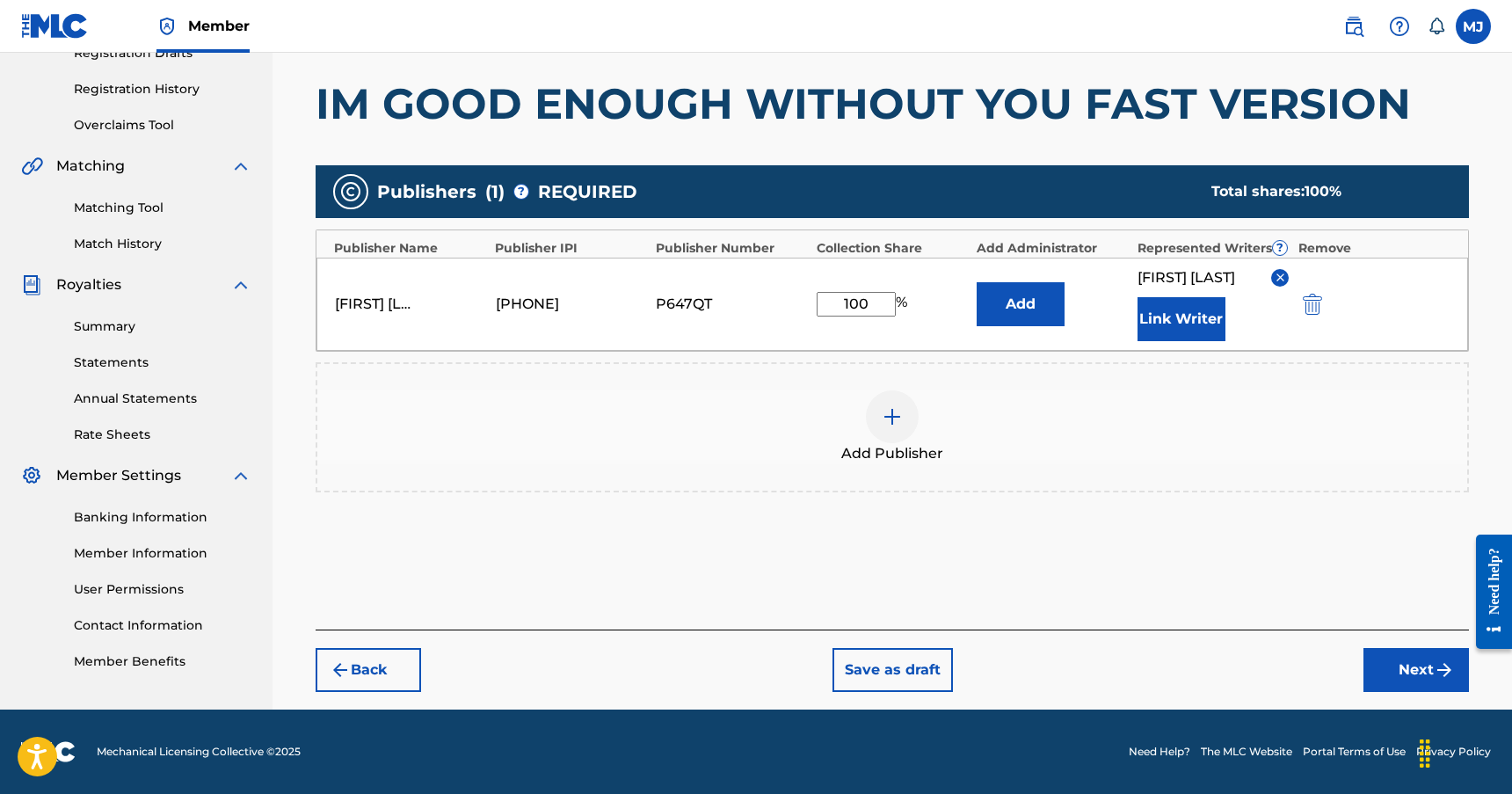 click on "Next" at bounding box center (1416, 670) 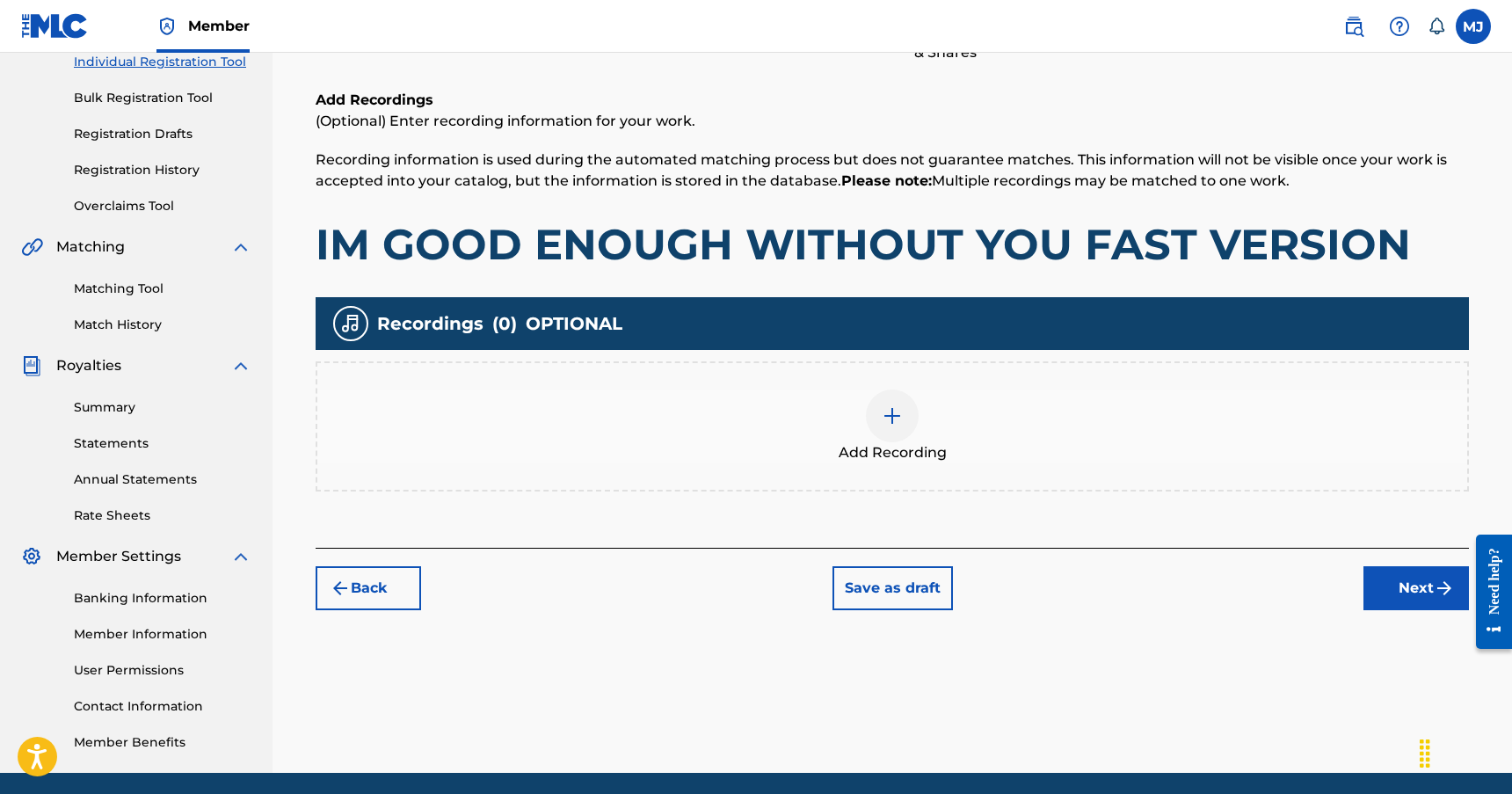 scroll, scrollTop: 296, scrollLeft: 0, axis: vertical 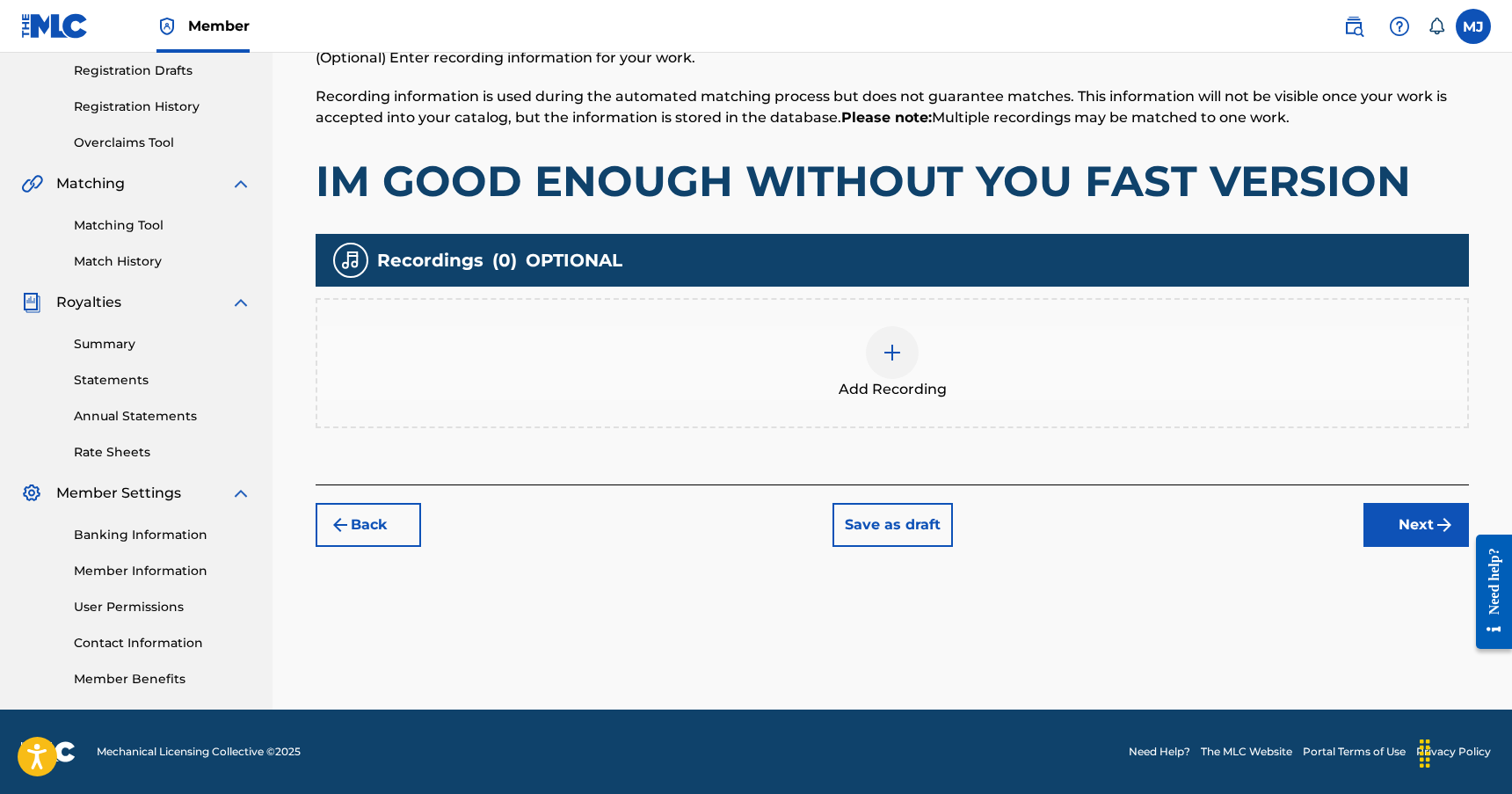 click at bounding box center (892, 353) 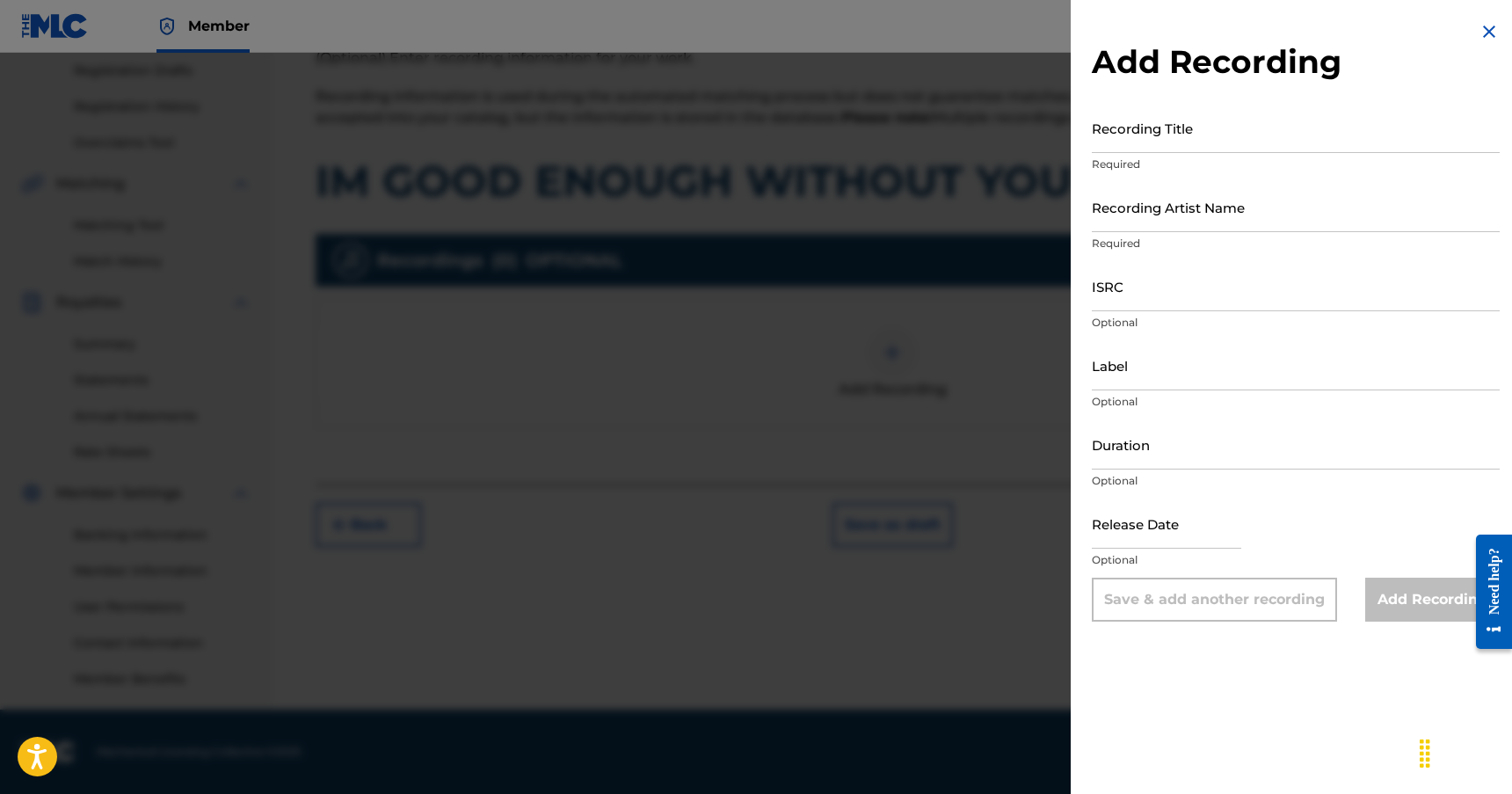 click on "Recording Title" at bounding box center (1296, 127) 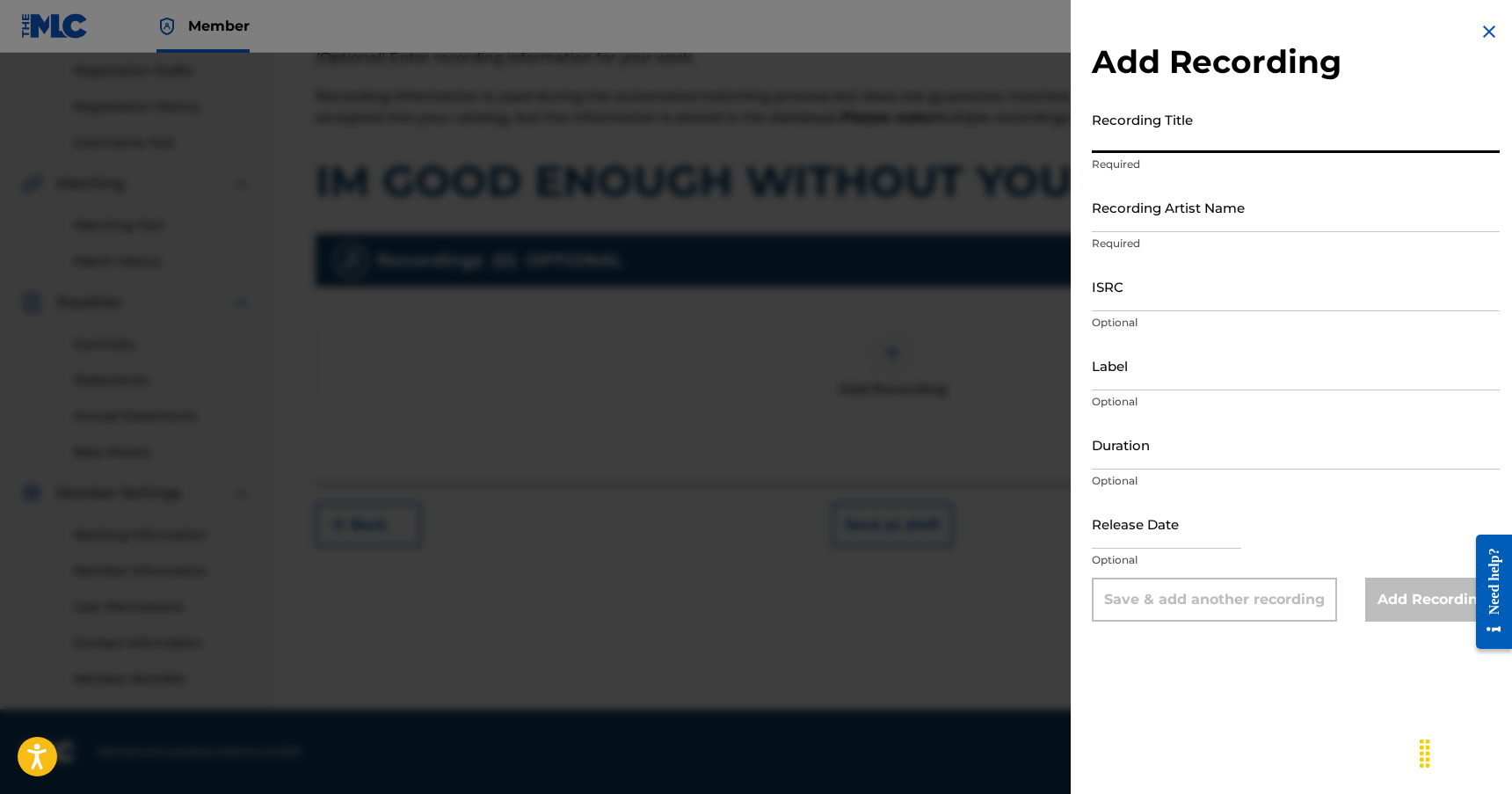 paste on "[PHONE]" 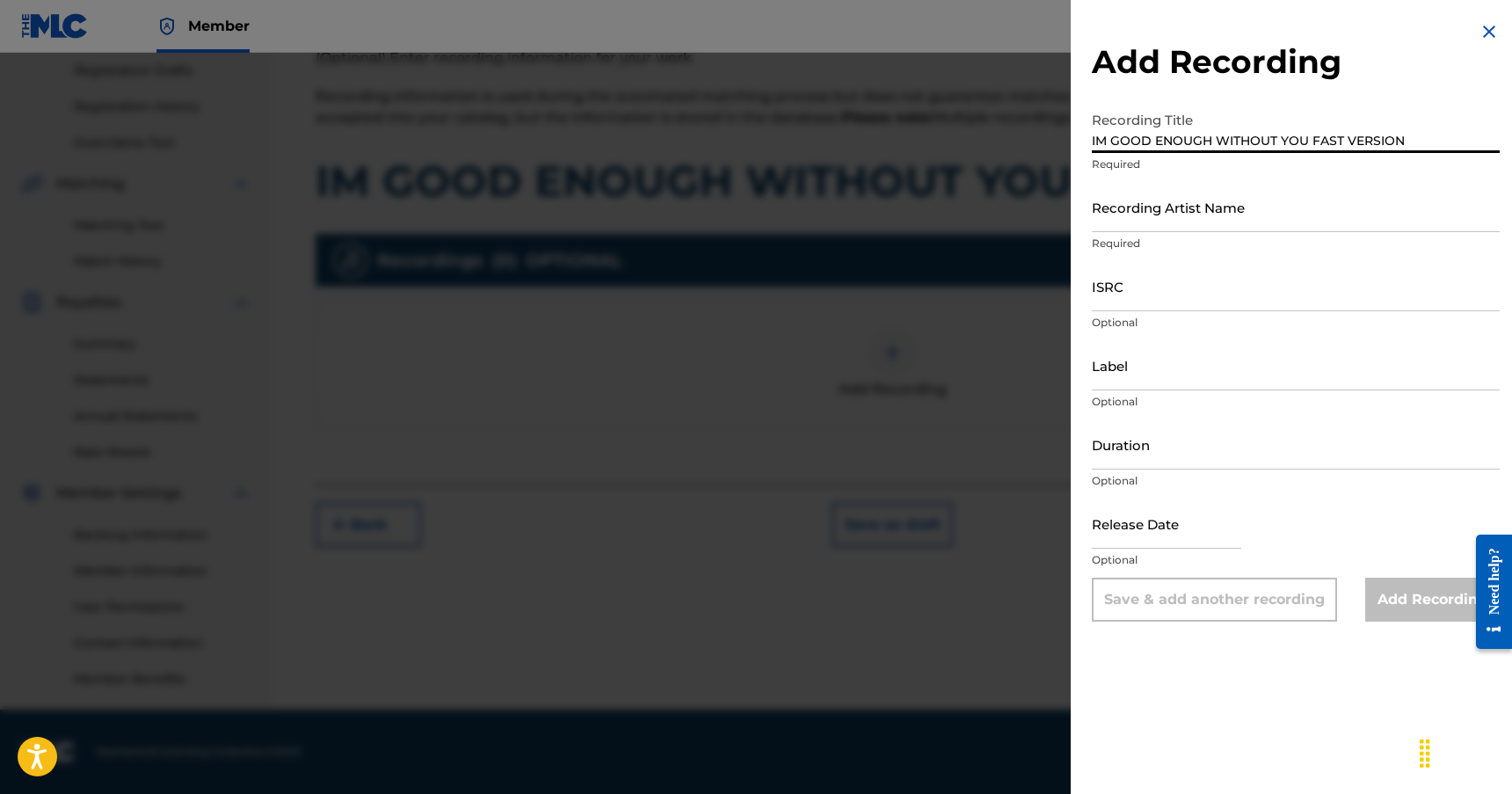 click on "Recording Artist Name" at bounding box center [1296, 207] 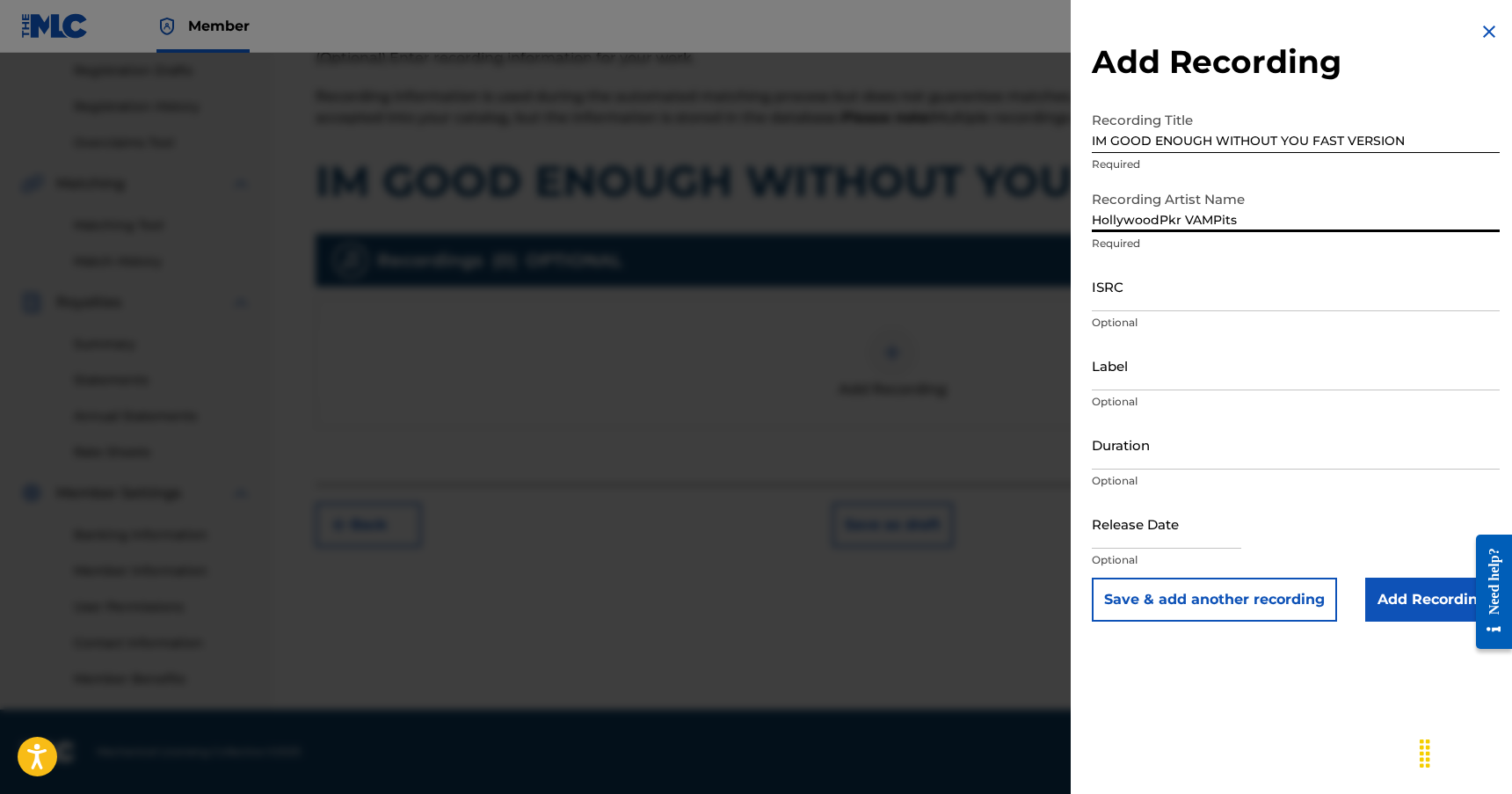 click on "Label" at bounding box center (1296, 365) 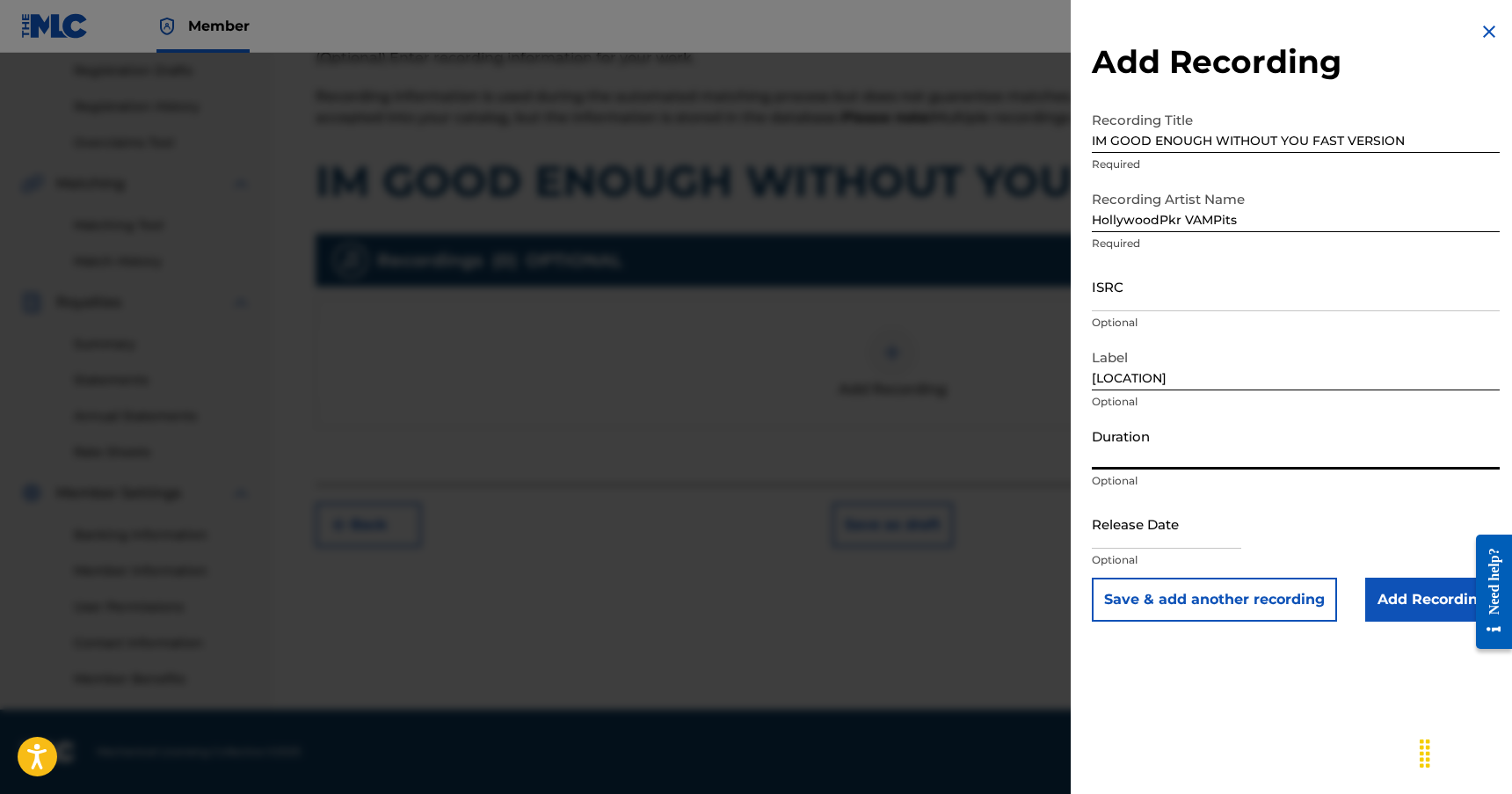 click on "Duration" at bounding box center (1296, 444) 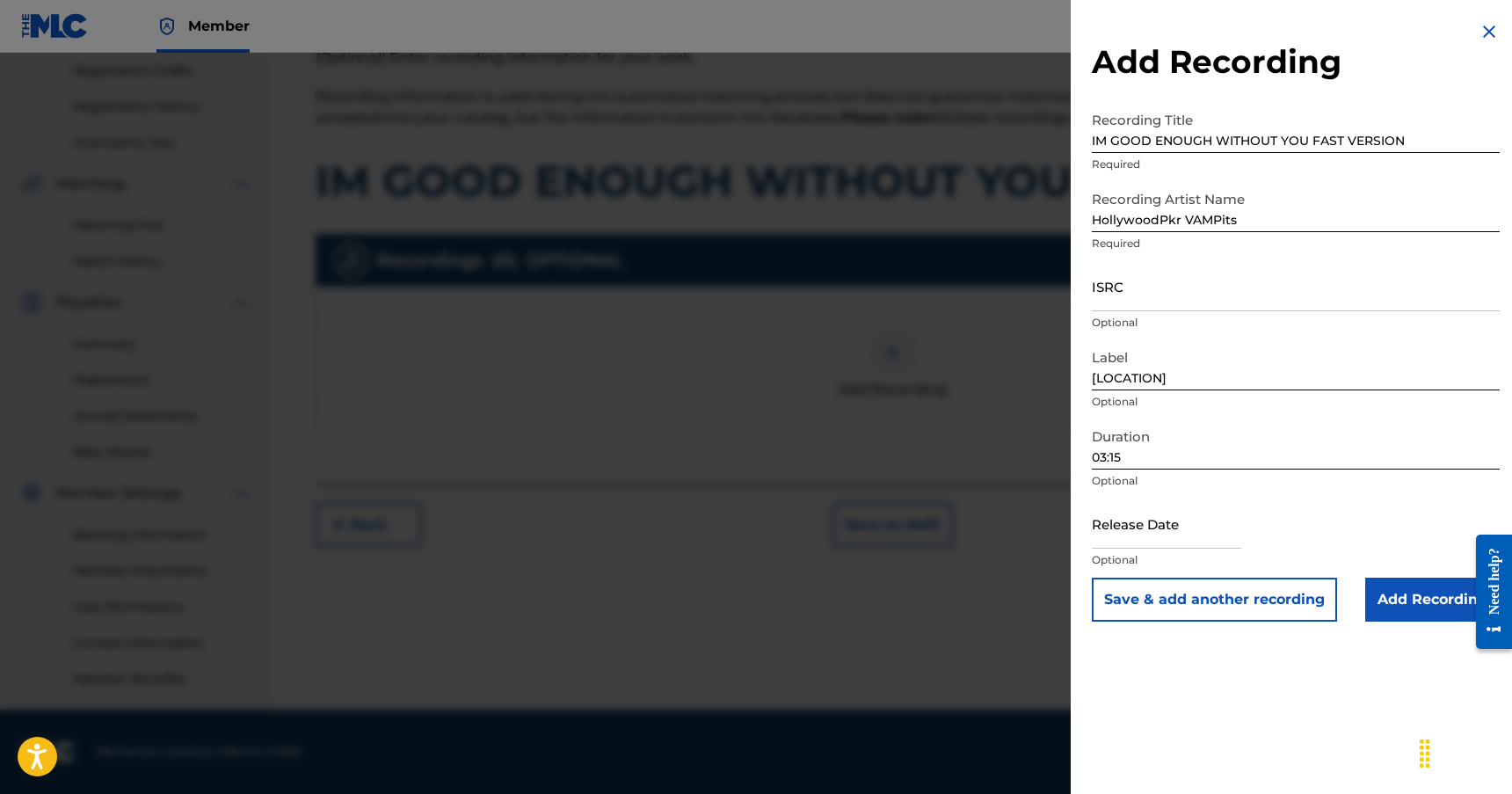 click on "Add Recording" at bounding box center [1432, 600] 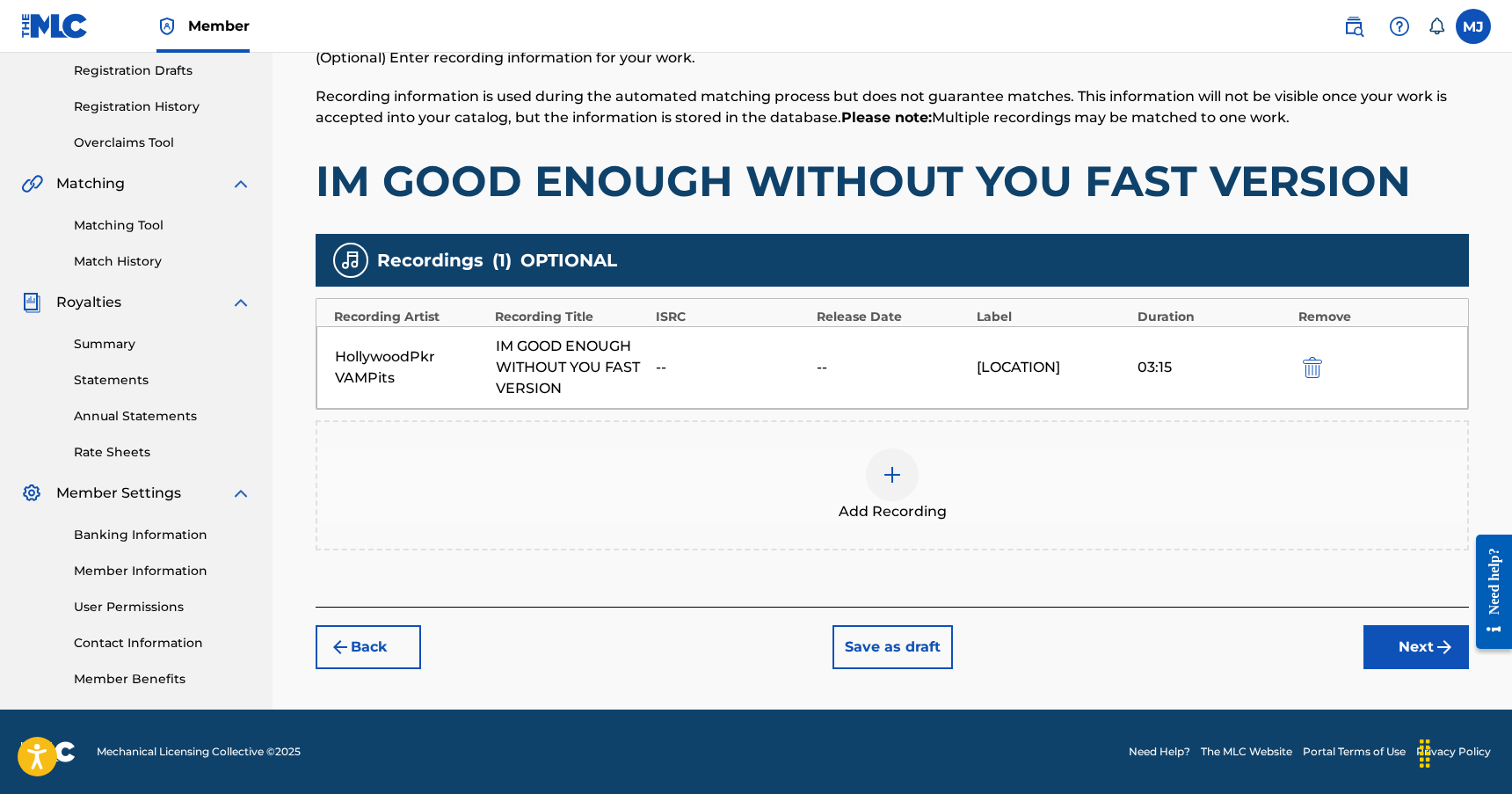 click on "Next" at bounding box center [1416, 647] 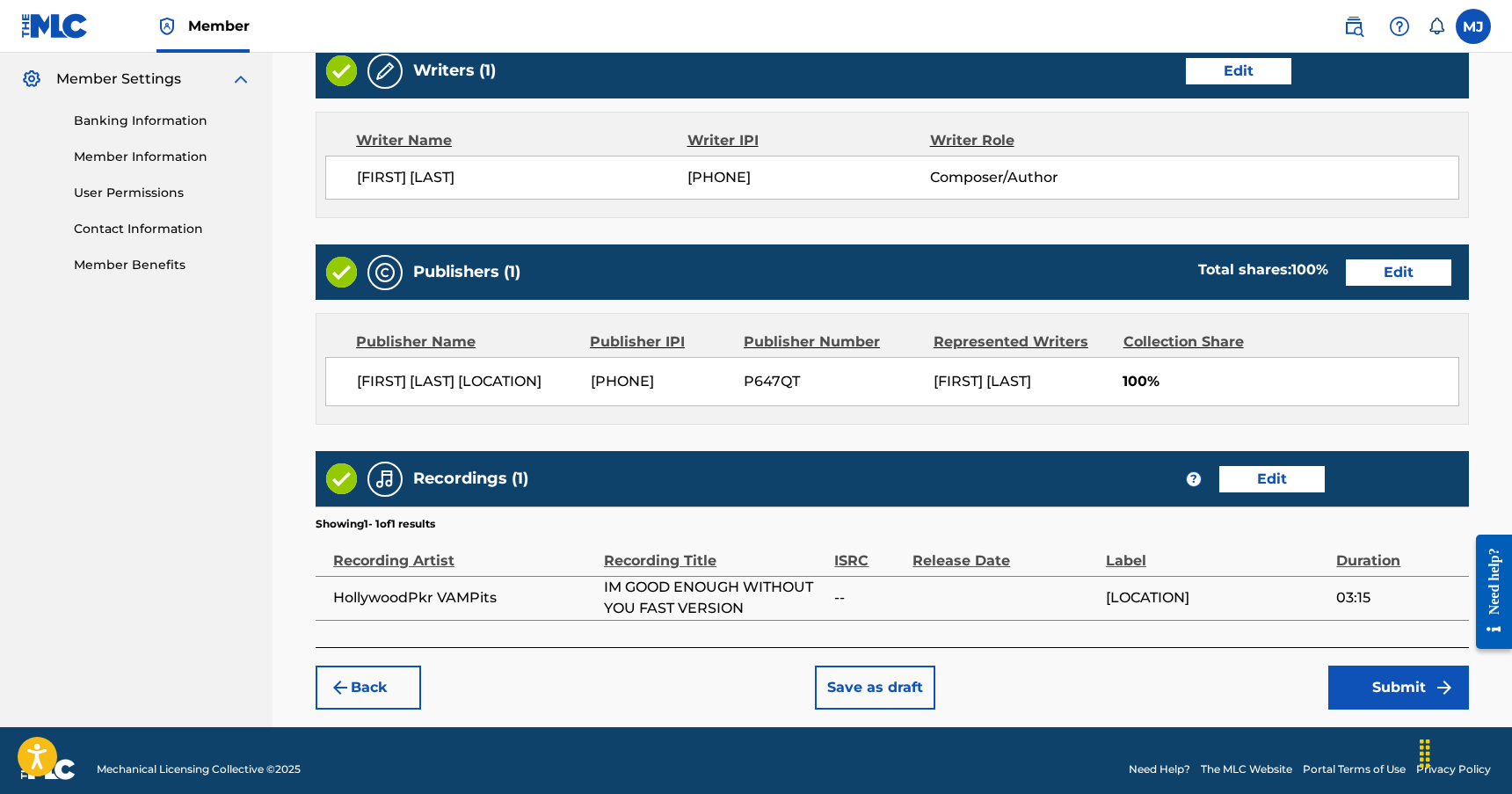 scroll, scrollTop: 728, scrollLeft: 0, axis: vertical 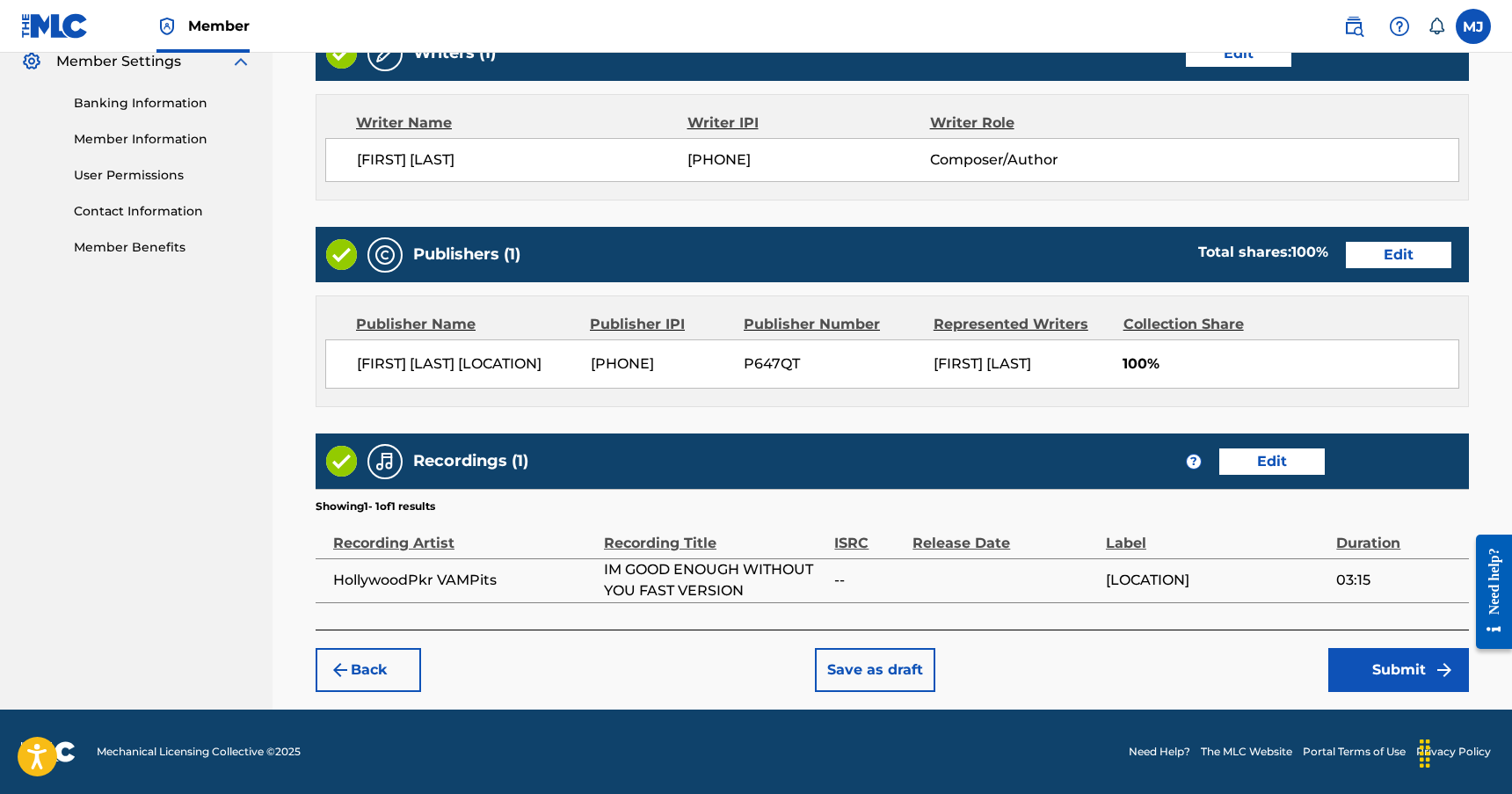 click on "Submit" at bounding box center (1399, 670) 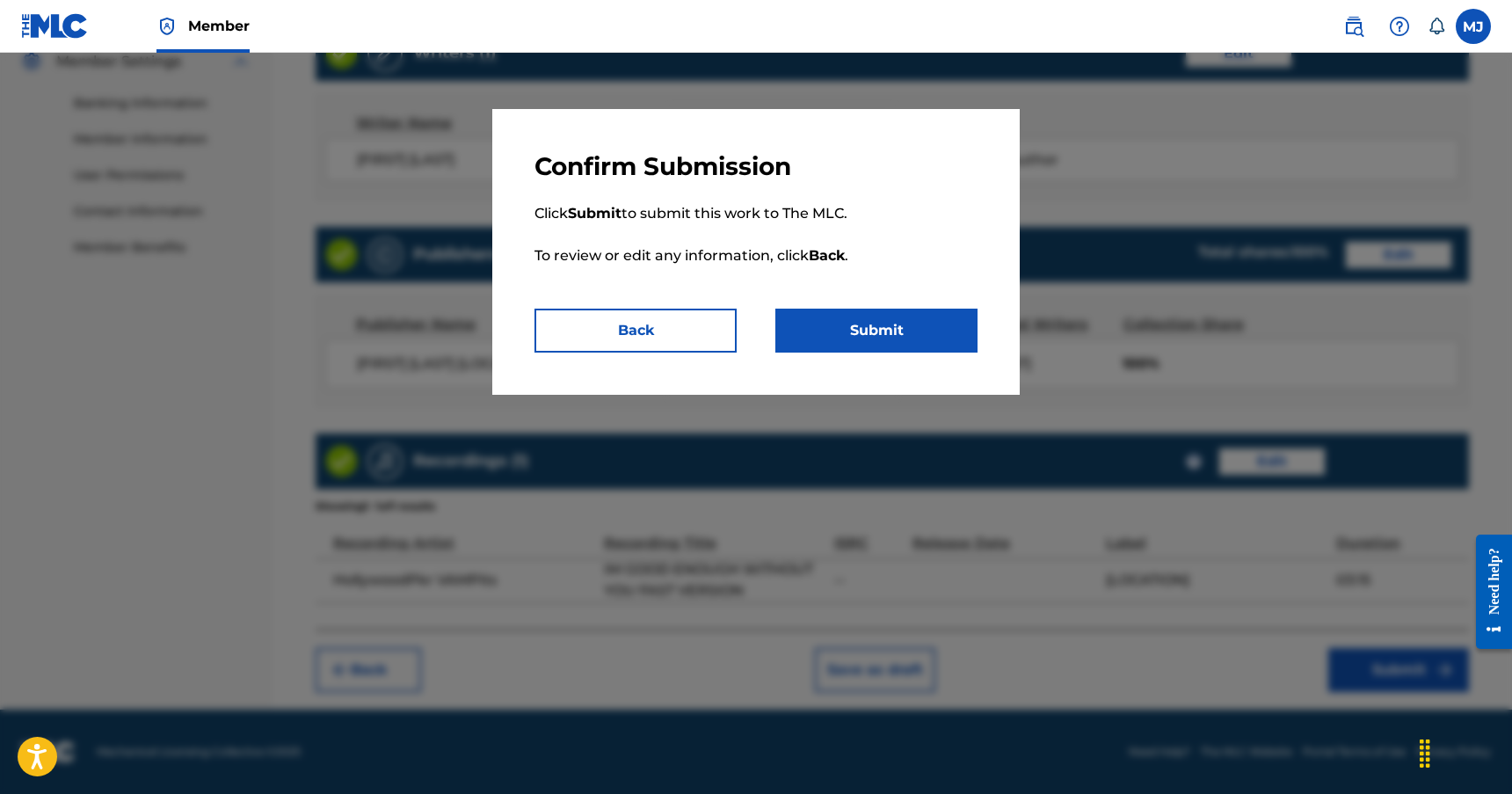 click on "Submit" at bounding box center [876, 331] 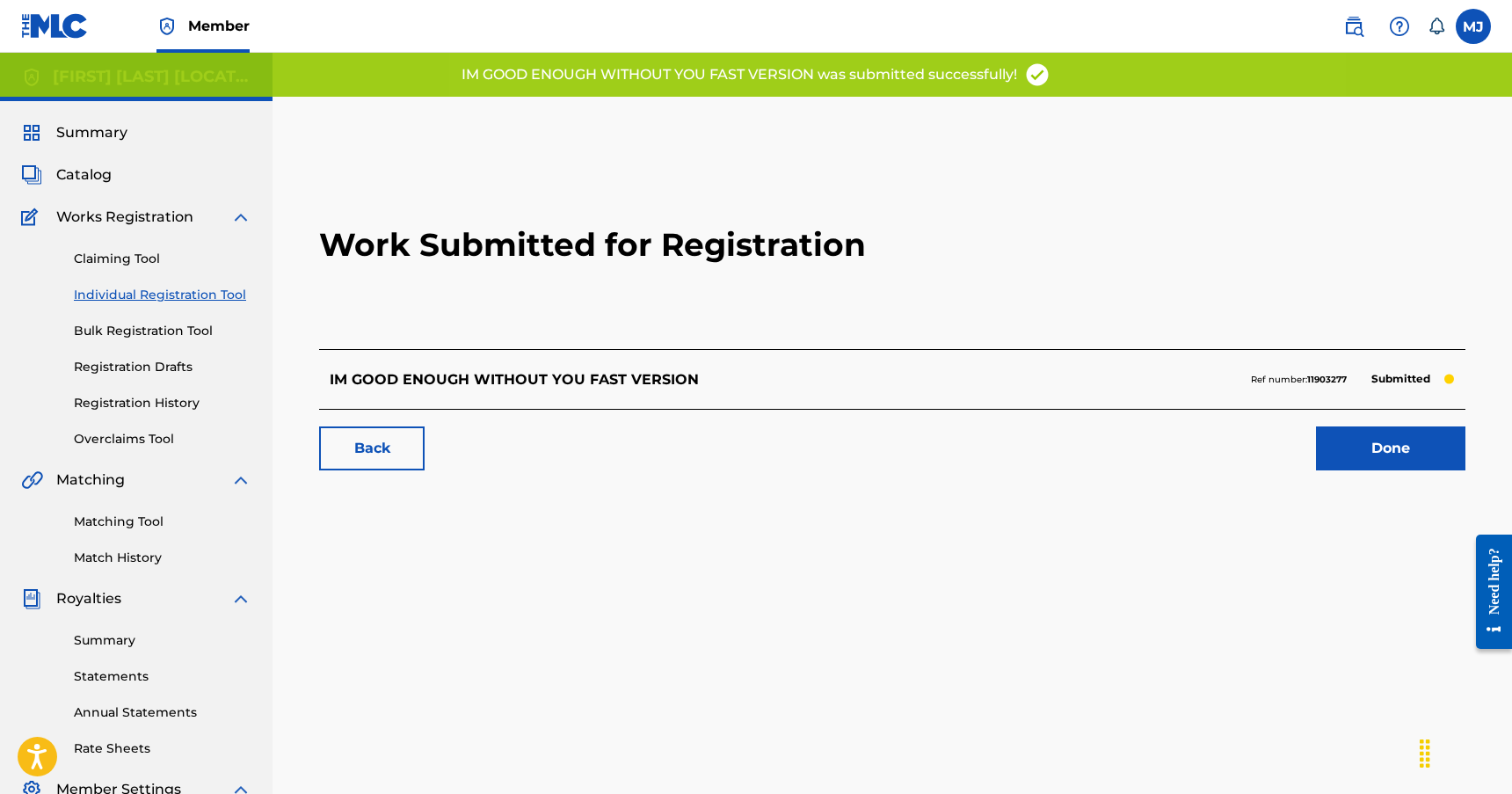 click on "Summary" at bounding box center (91, 133) 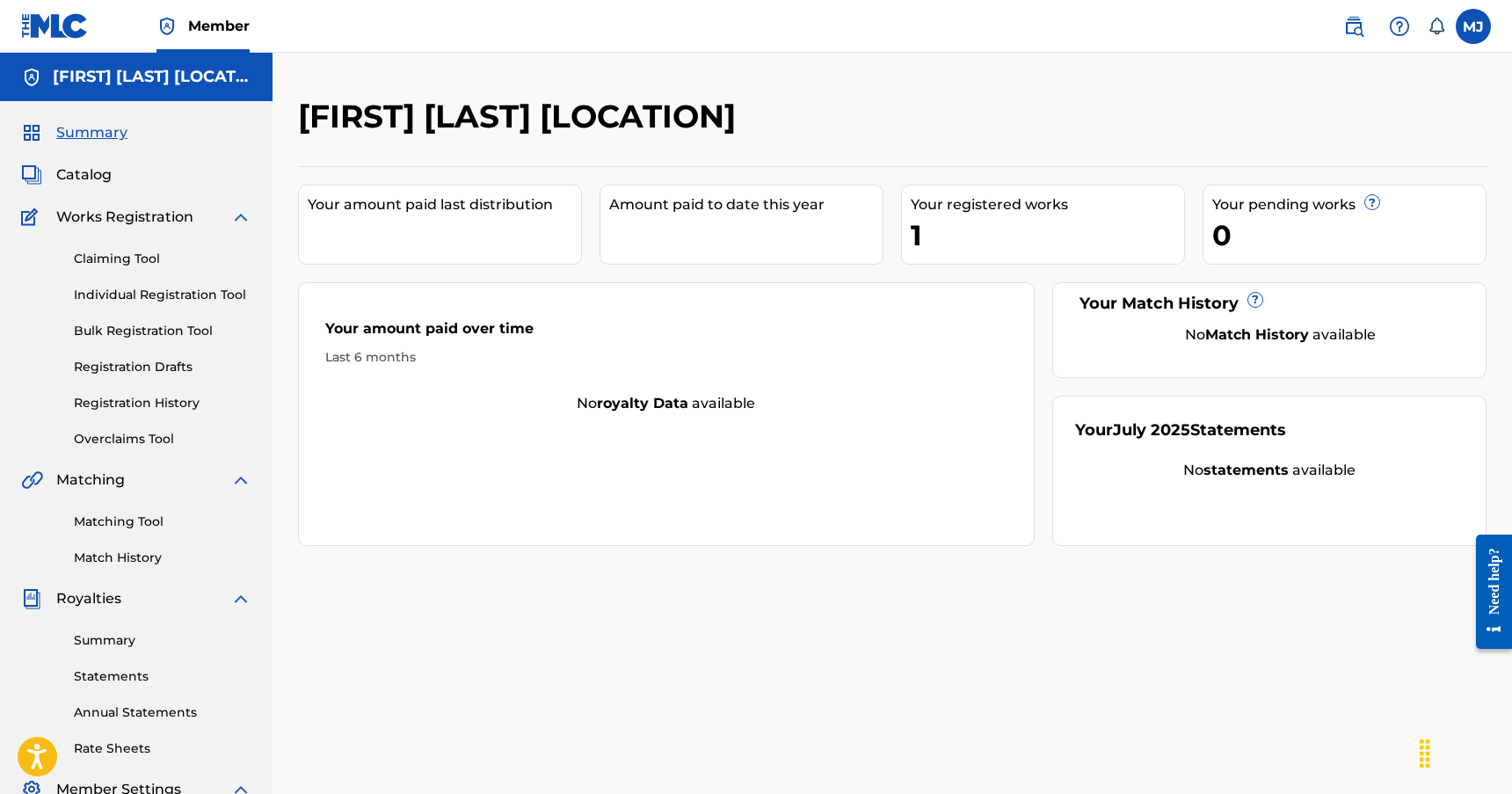 click on "Registration History" at bounding box center (163, 403) 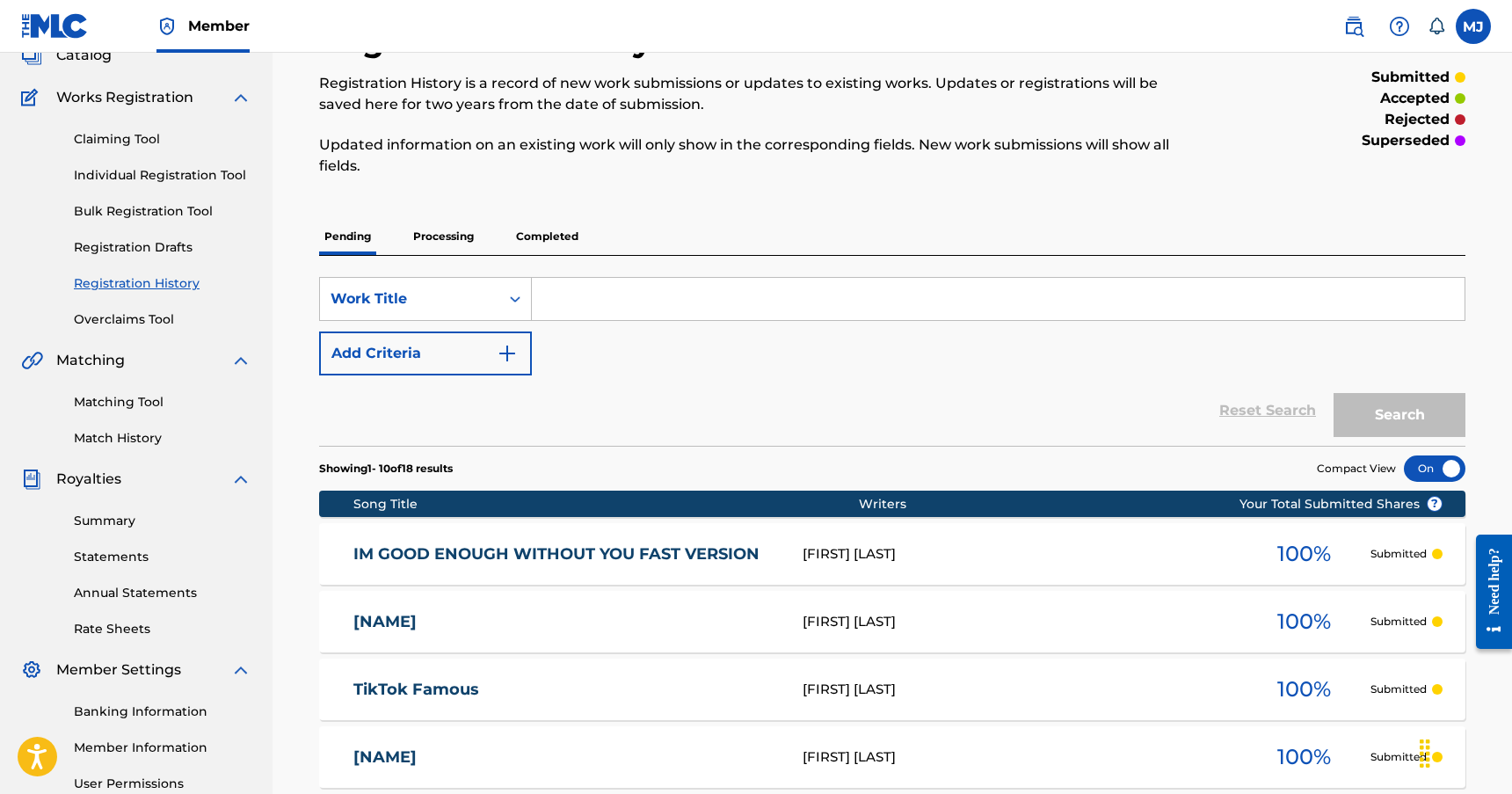 scroll, scrollTop: 0, scrollLeft: 0, axis: both 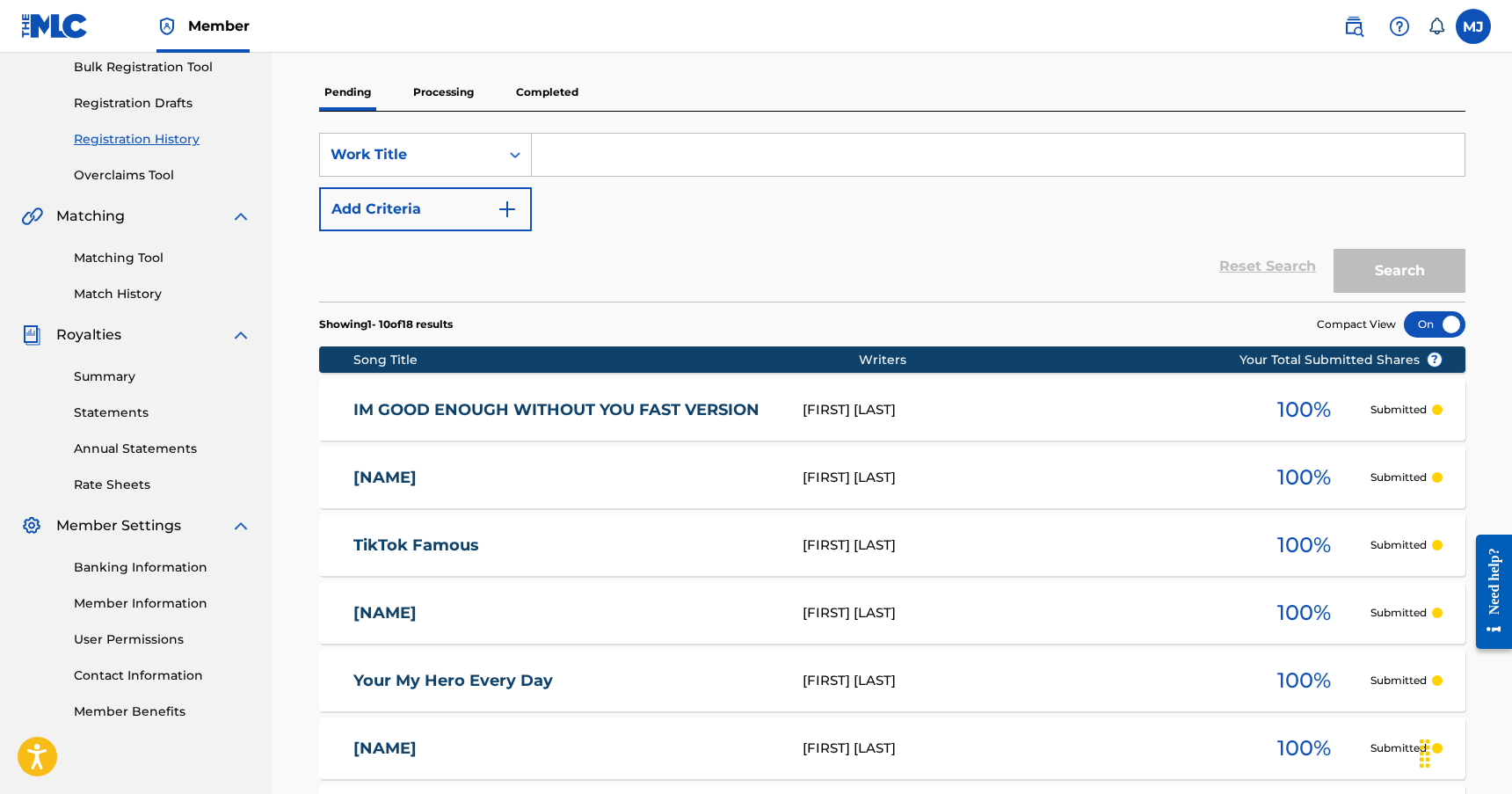 click at bounding box center (1435, 324) 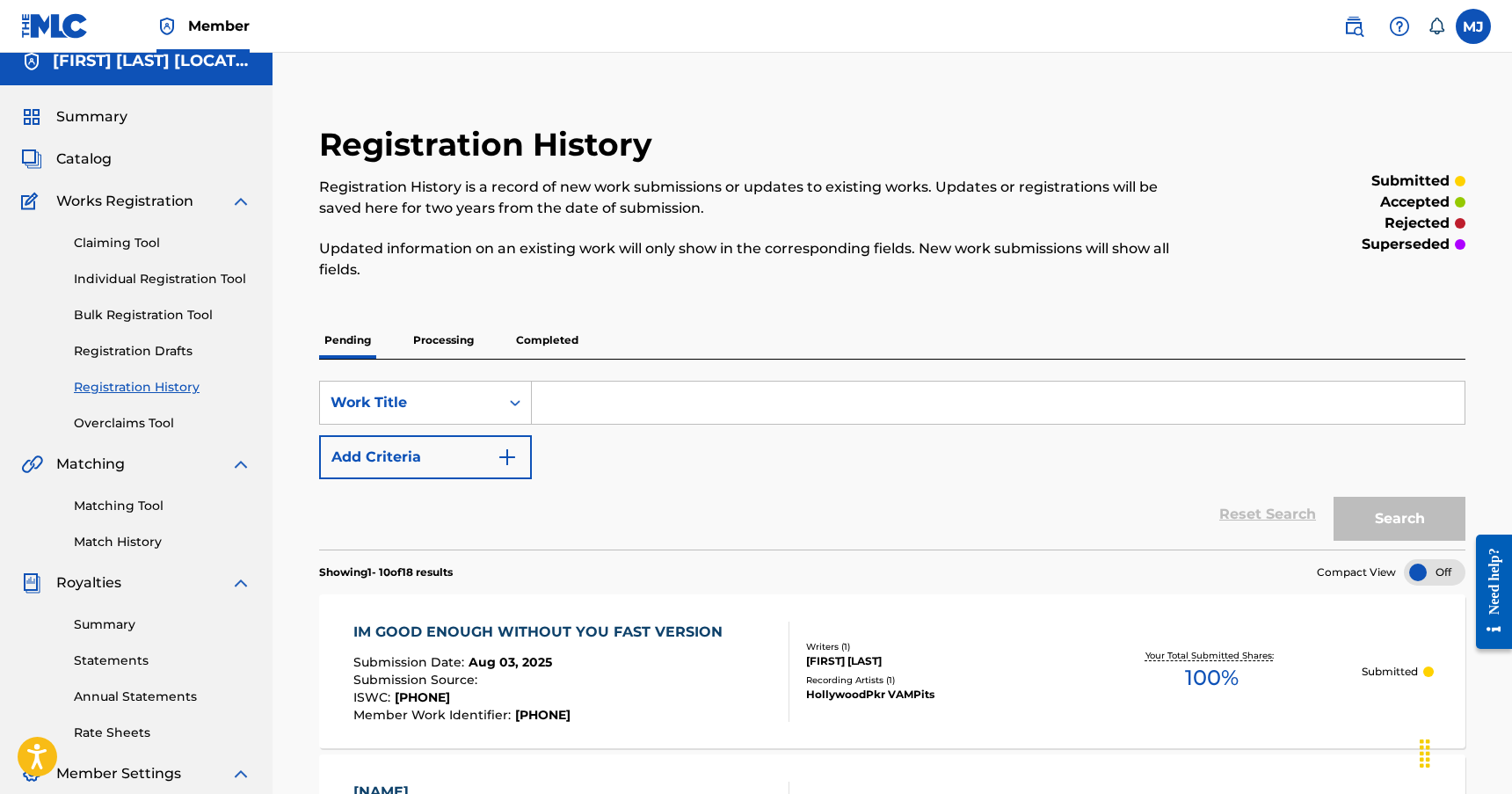 scroll, scrollTop: 0, scrollLeft: 0, axis: both 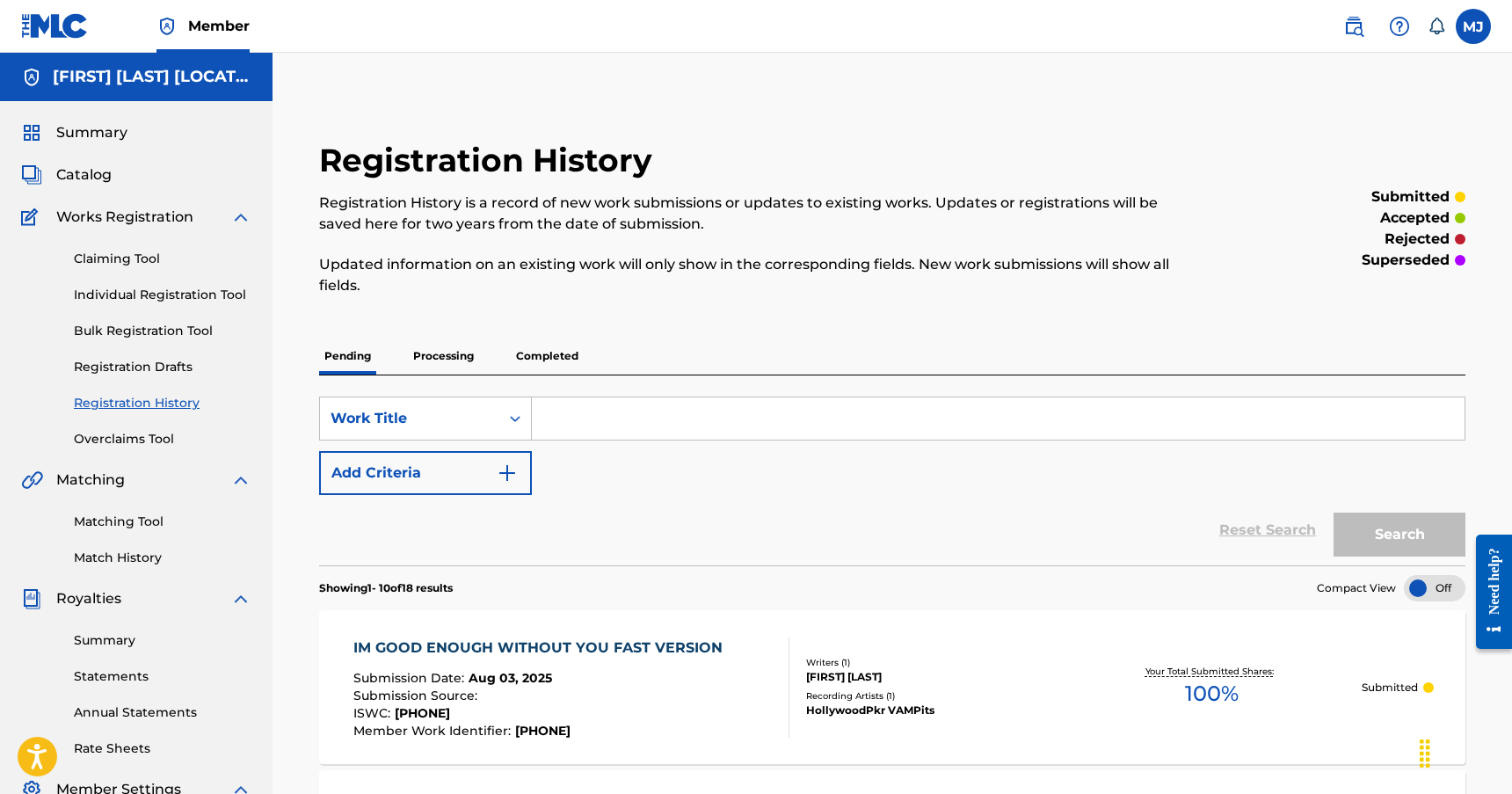 click on "Summary" at bounding box center [91, 133] 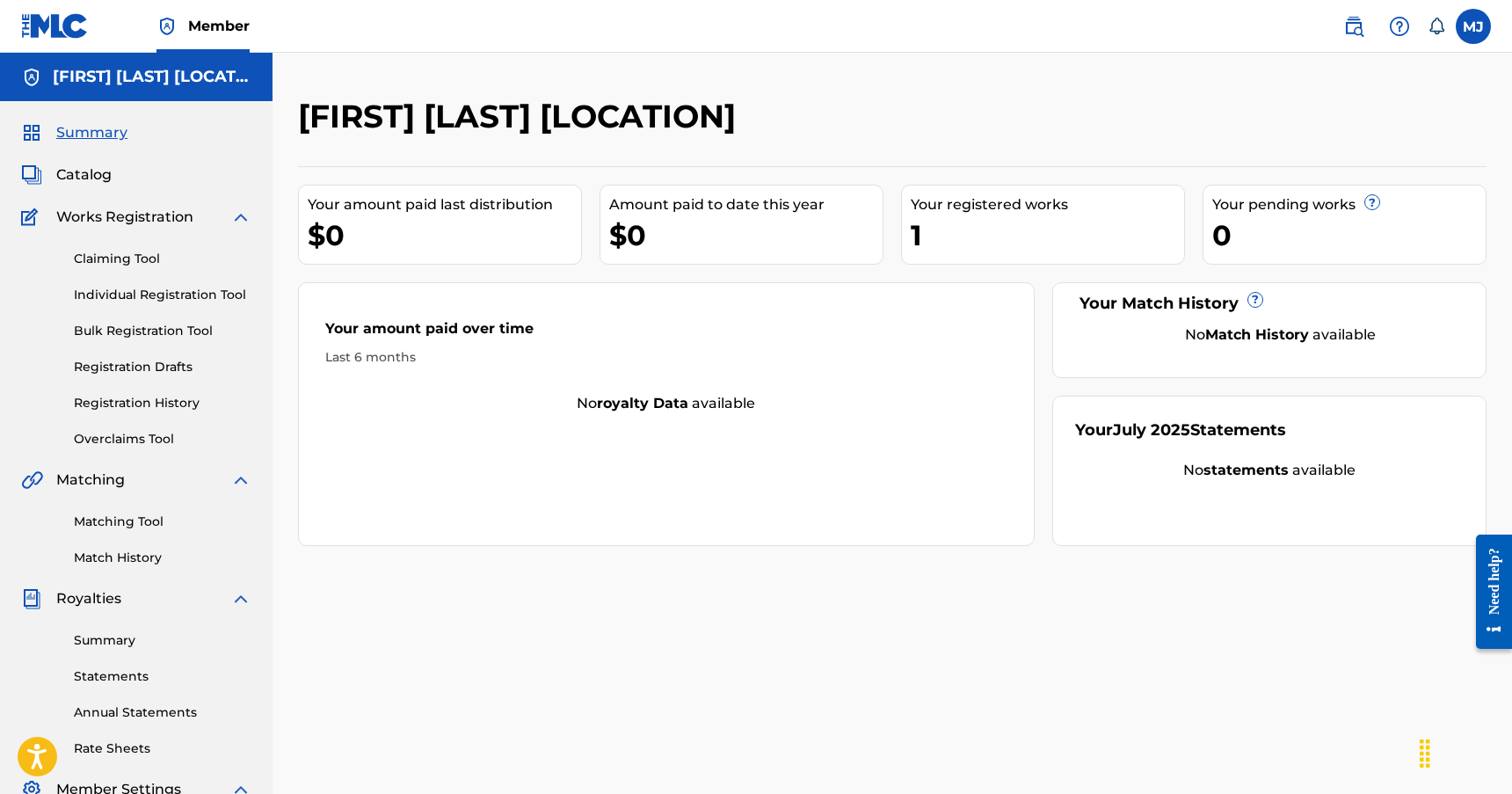 click on "Catalog" at bounding box center [84, 175] 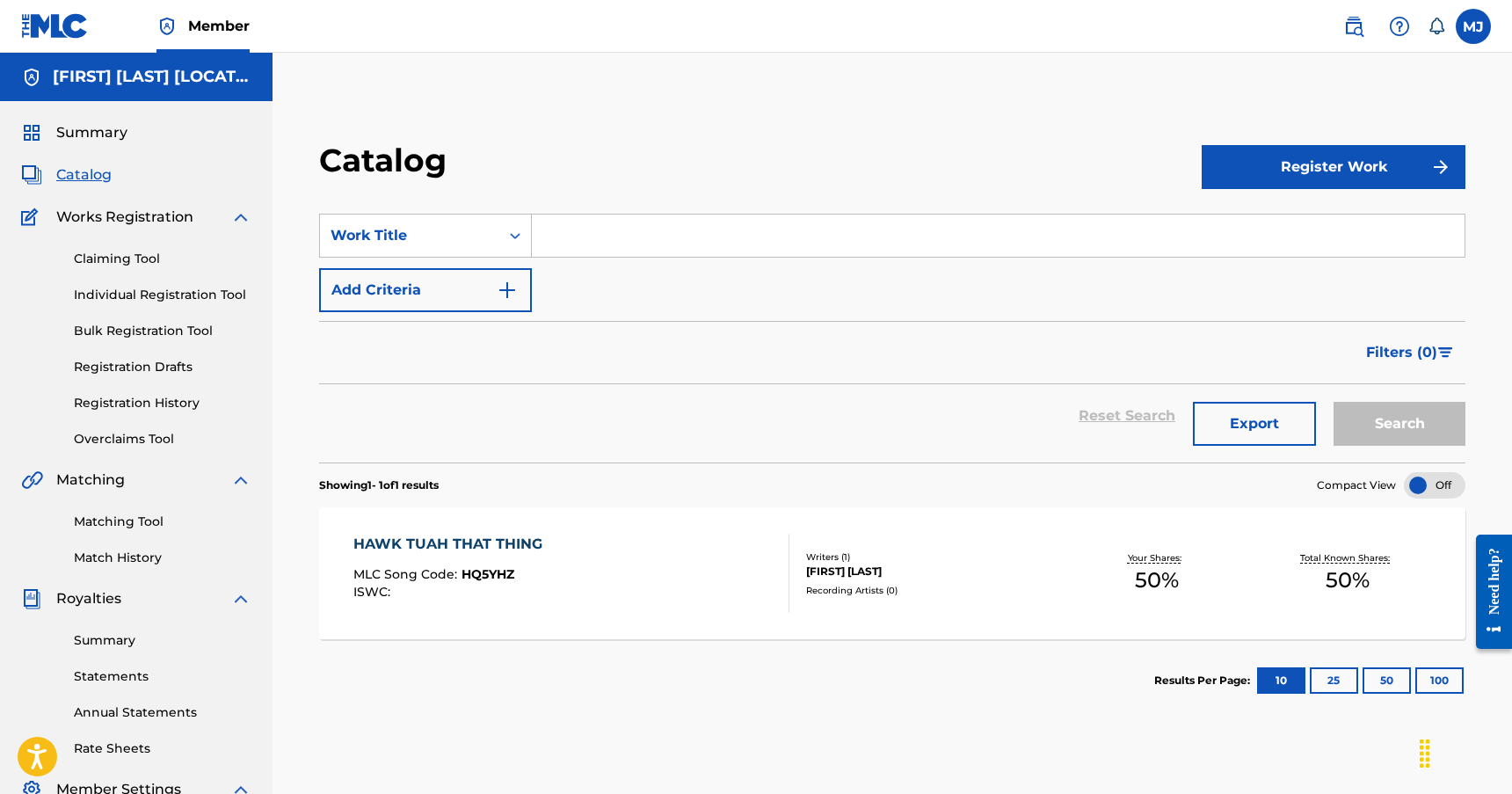 click on "[FIRST] [LAST]" at bounding box center (934, 572) 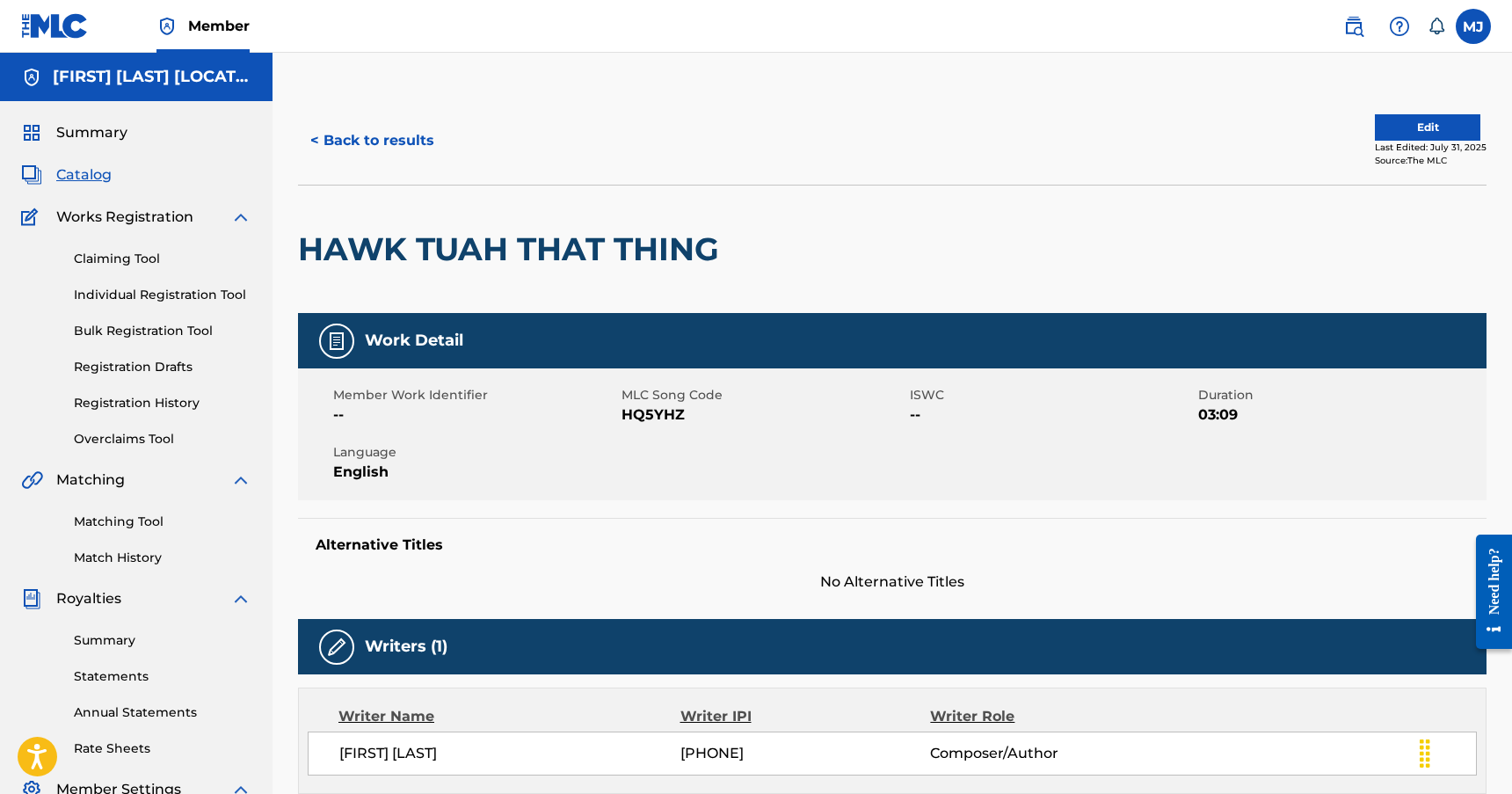 click on "Edit" at bounding box center [1428, 127] 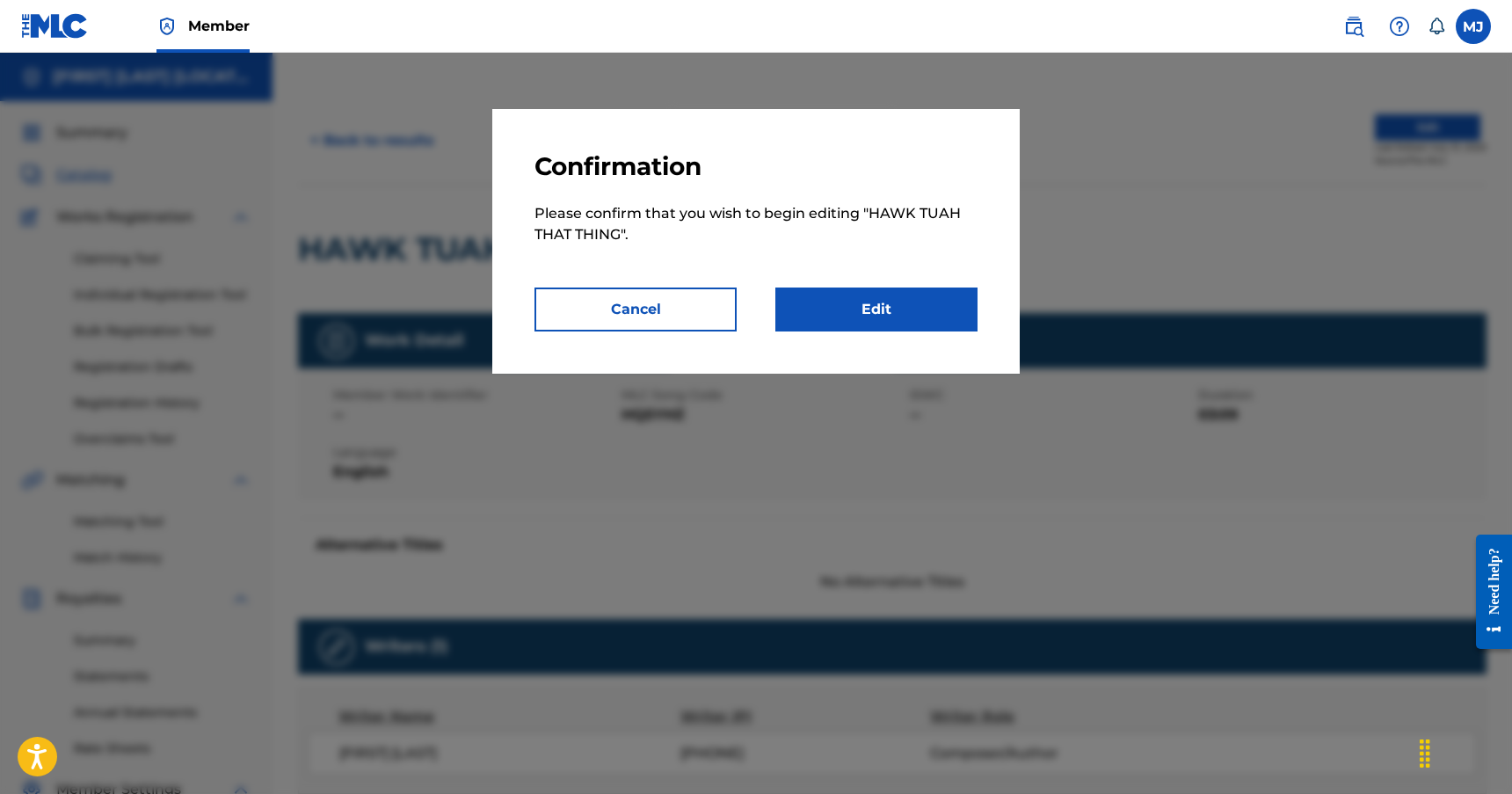 click on "Edit" at bounding box center [876, 310] 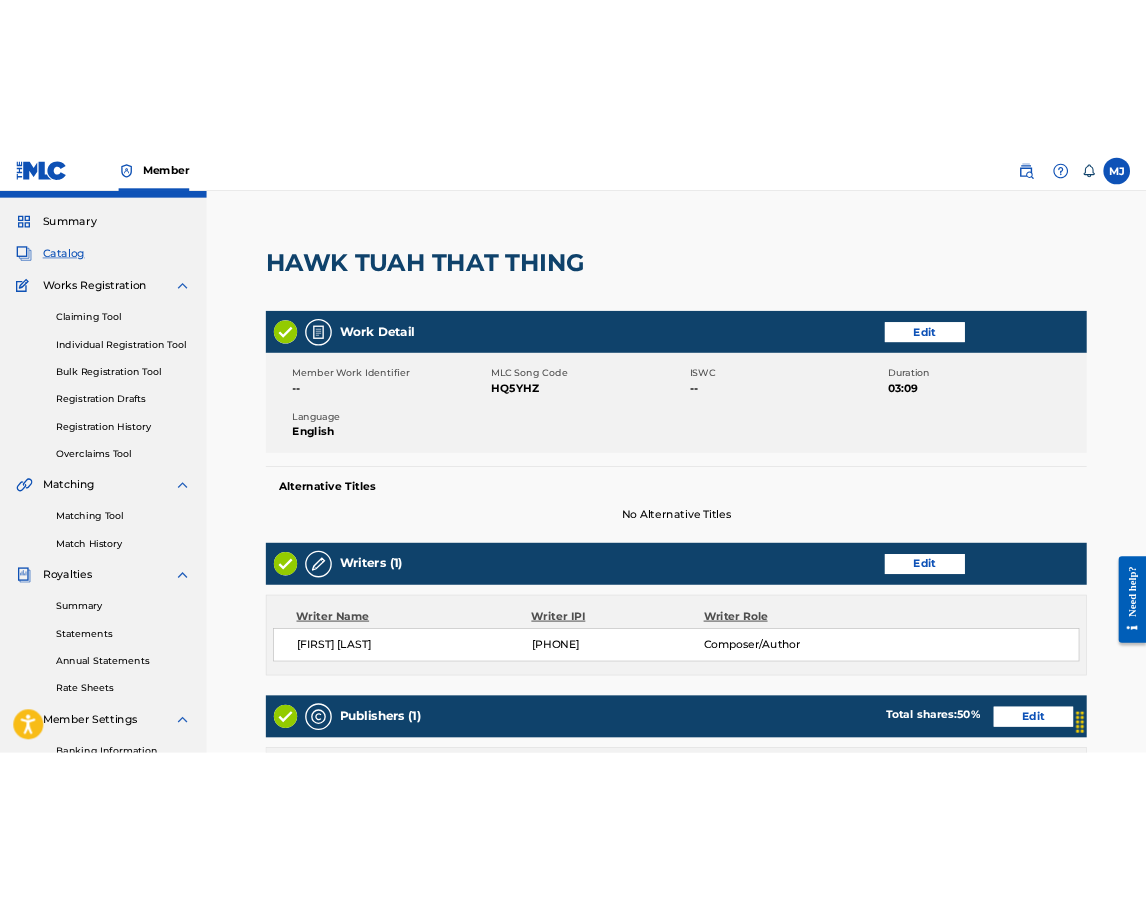 scroll, scrollTop: 0, scrollLeft: 0, axis: both 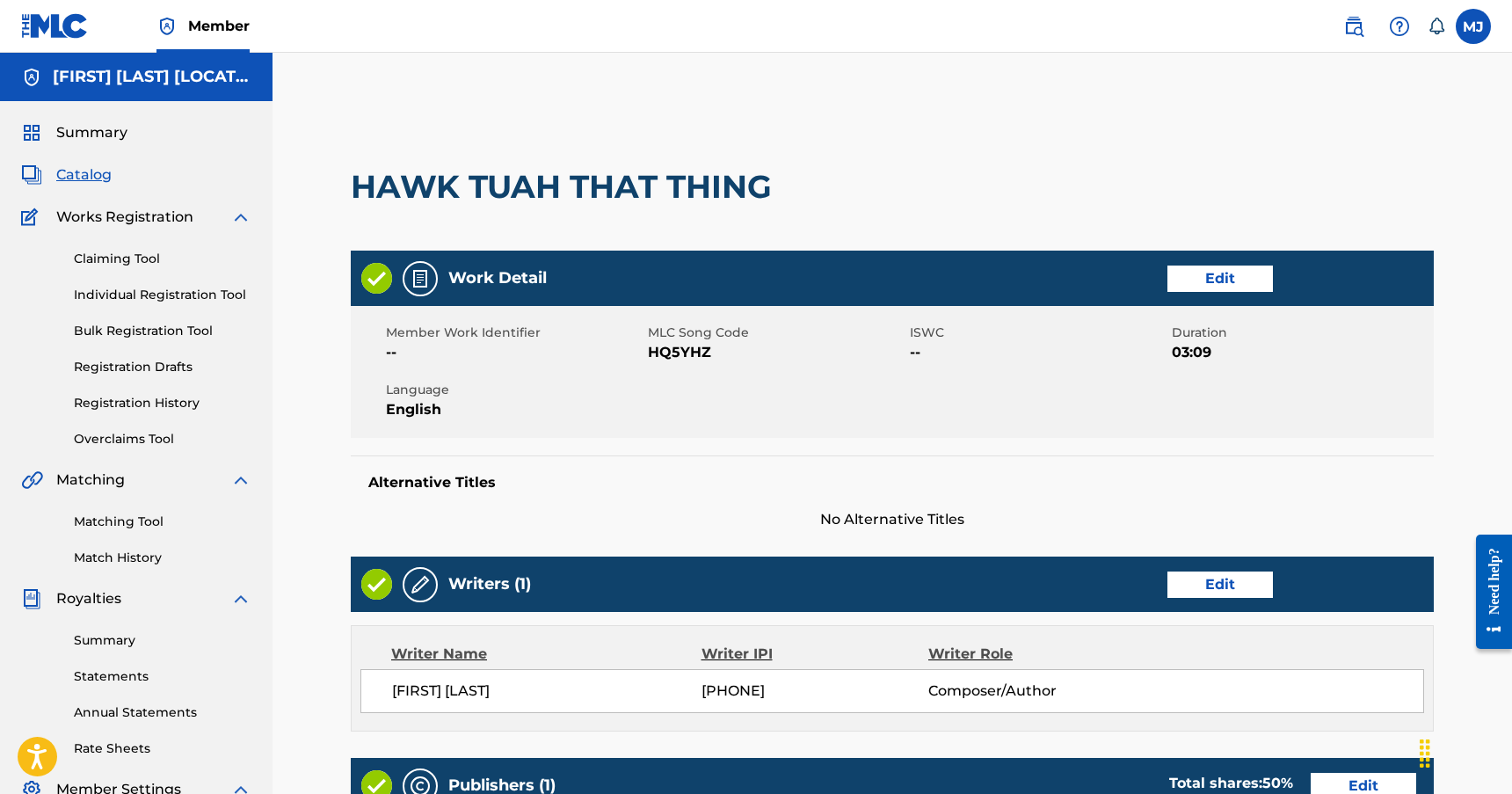 click on "Summary" at bounding box center (91, 133) 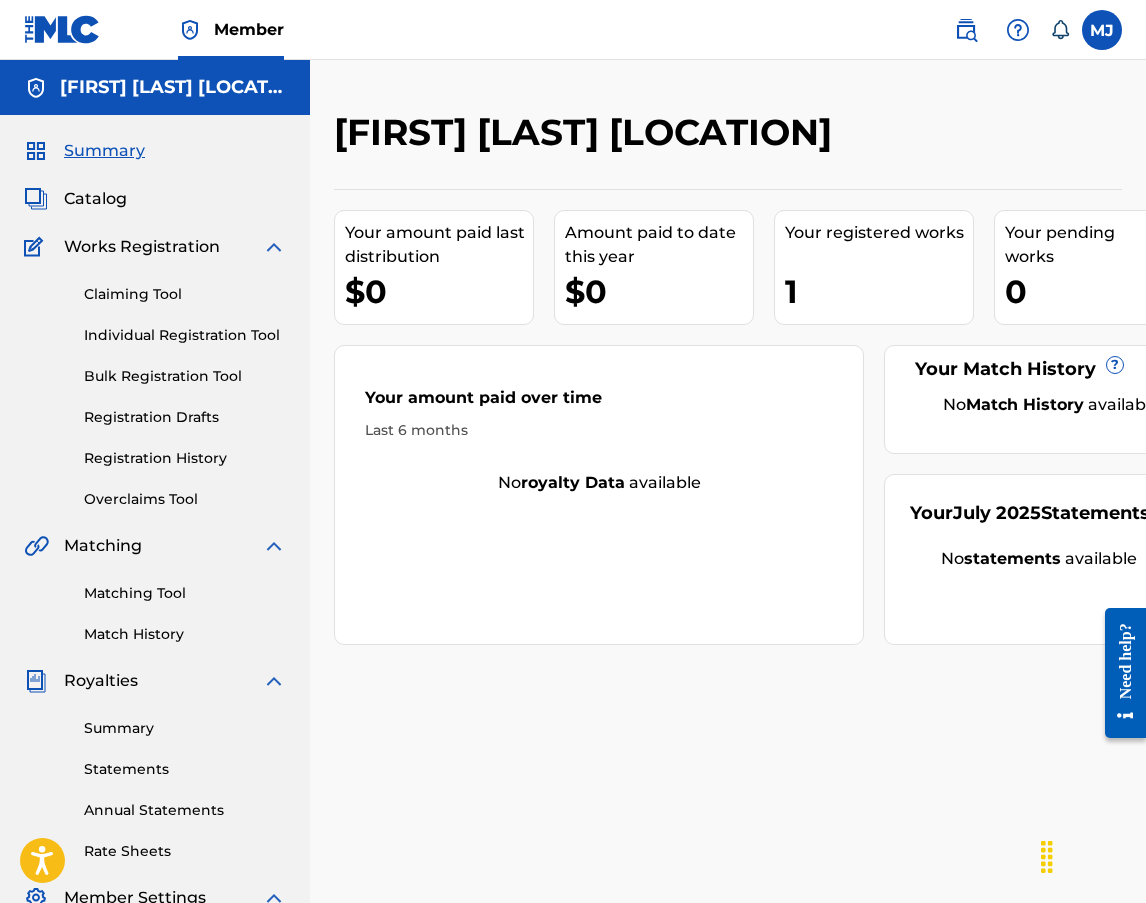 click on "Catalog" at bounding box center [95, 199] 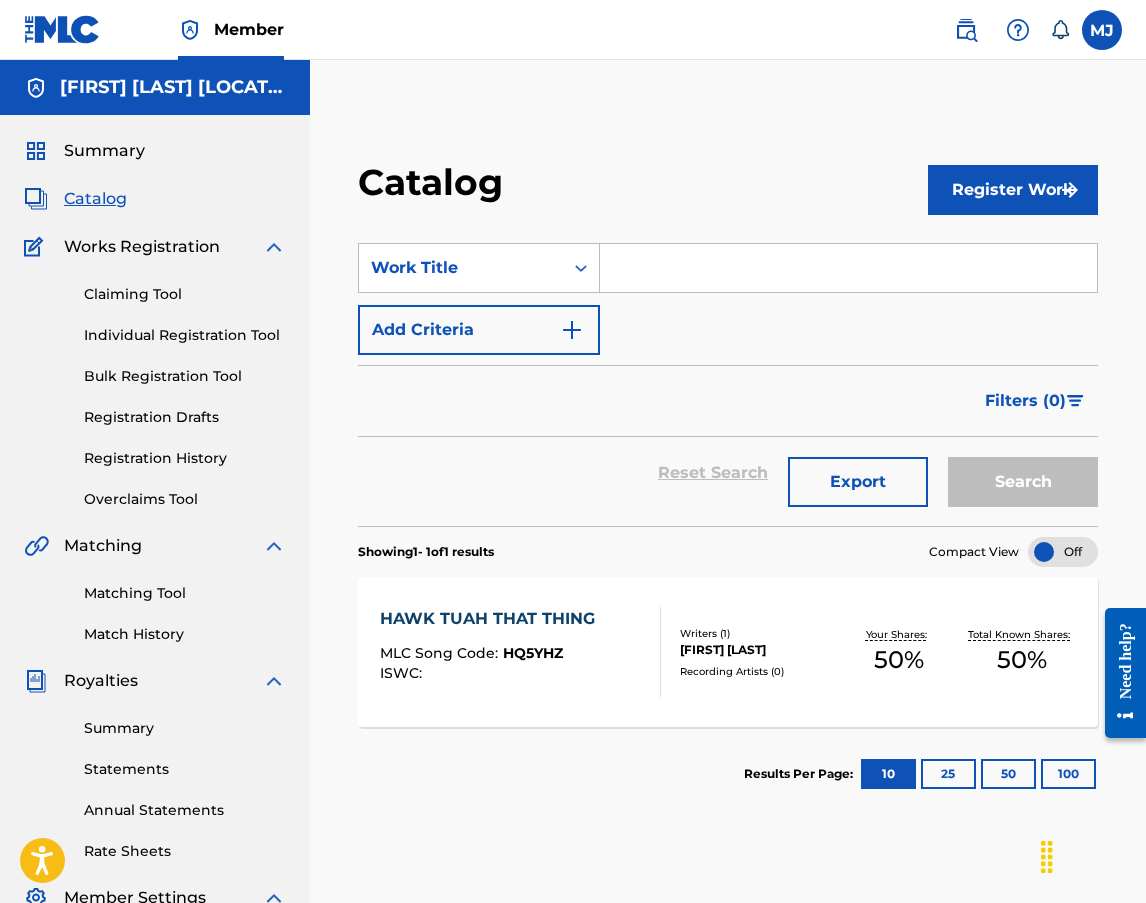 click on "Summary" at bounding box center [104, 151] 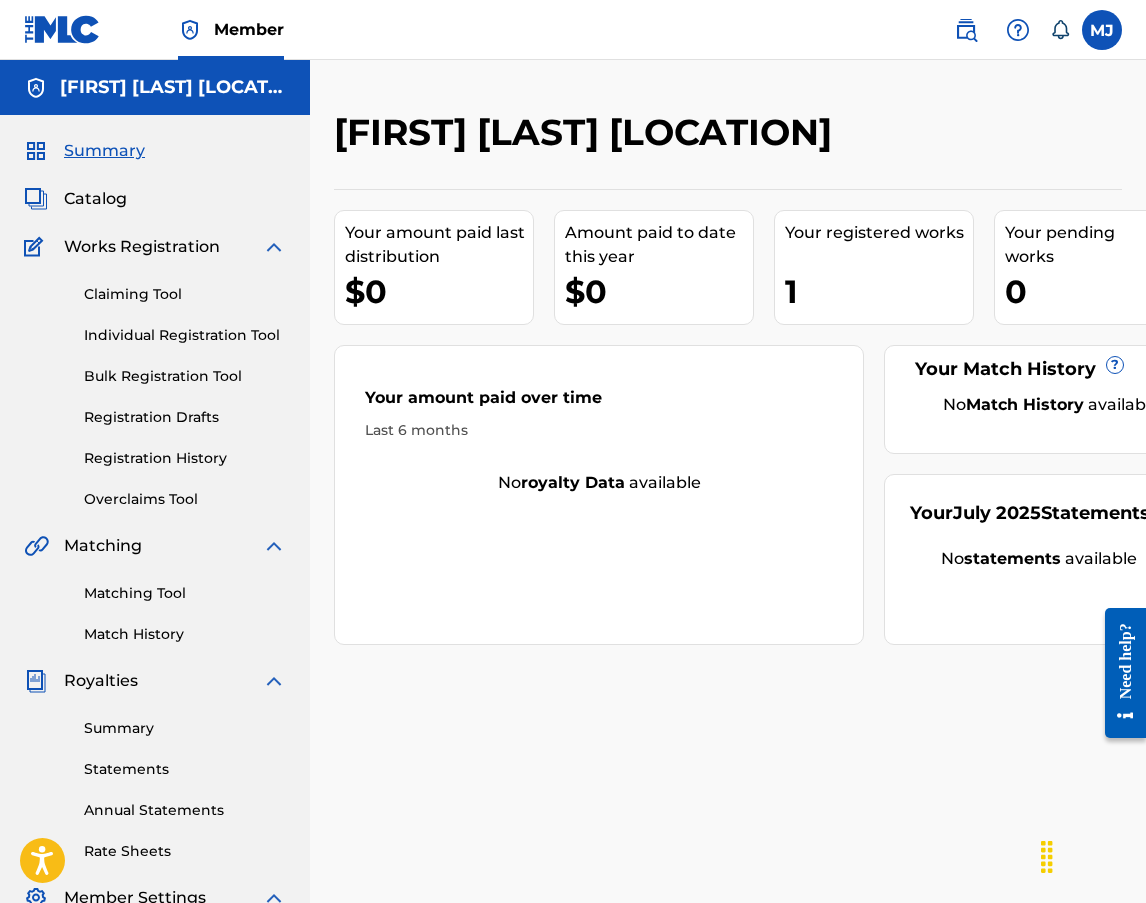 click on "Catalog" at bounding box center (95, 199) 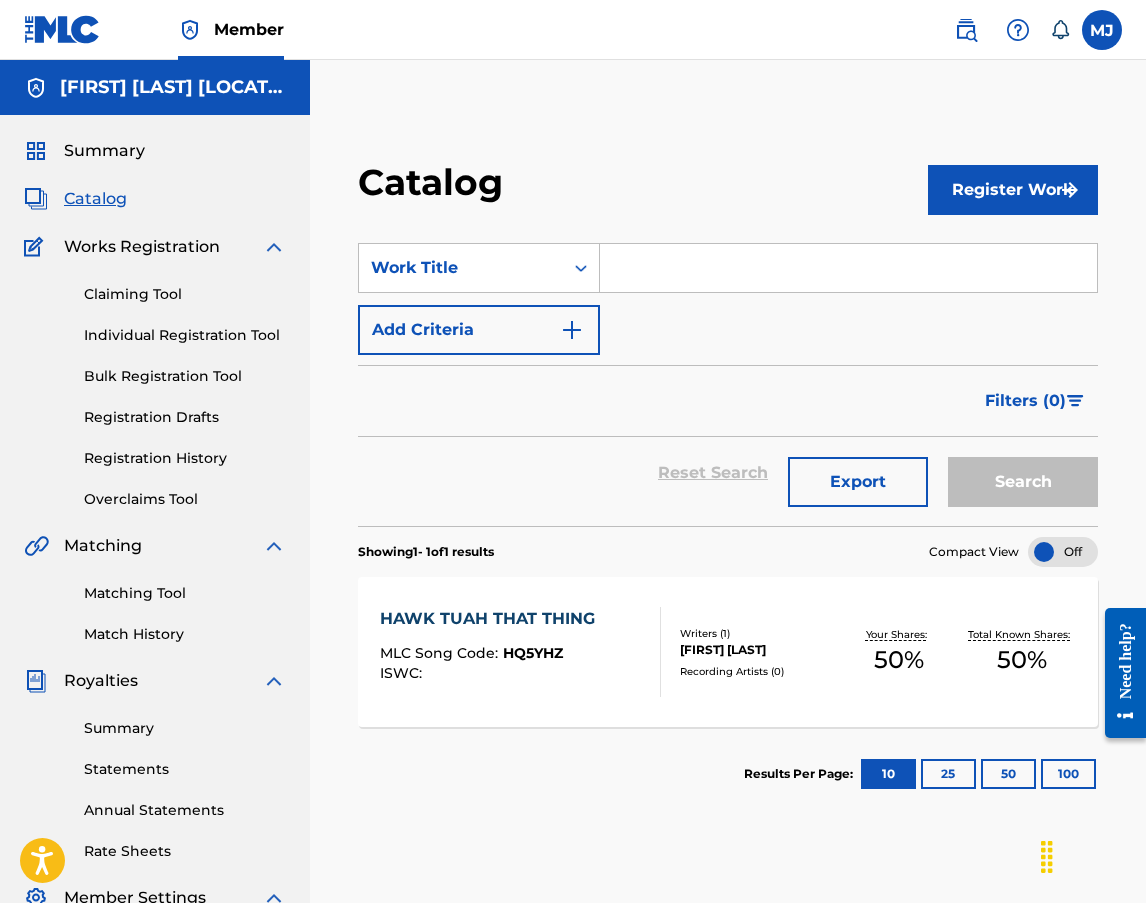 click on "Summary" at bounding box center (104, 151) 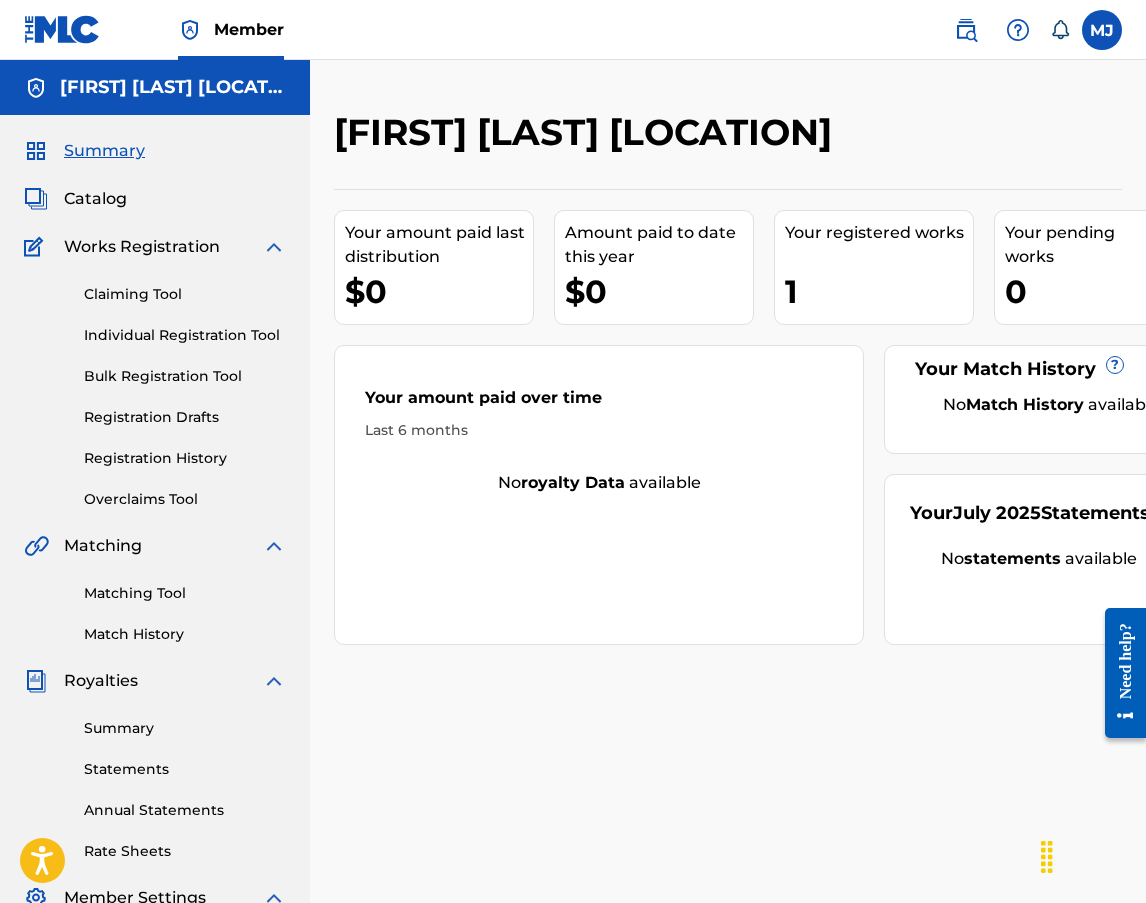 click on "Registration History" at bounding box center (185, 458) 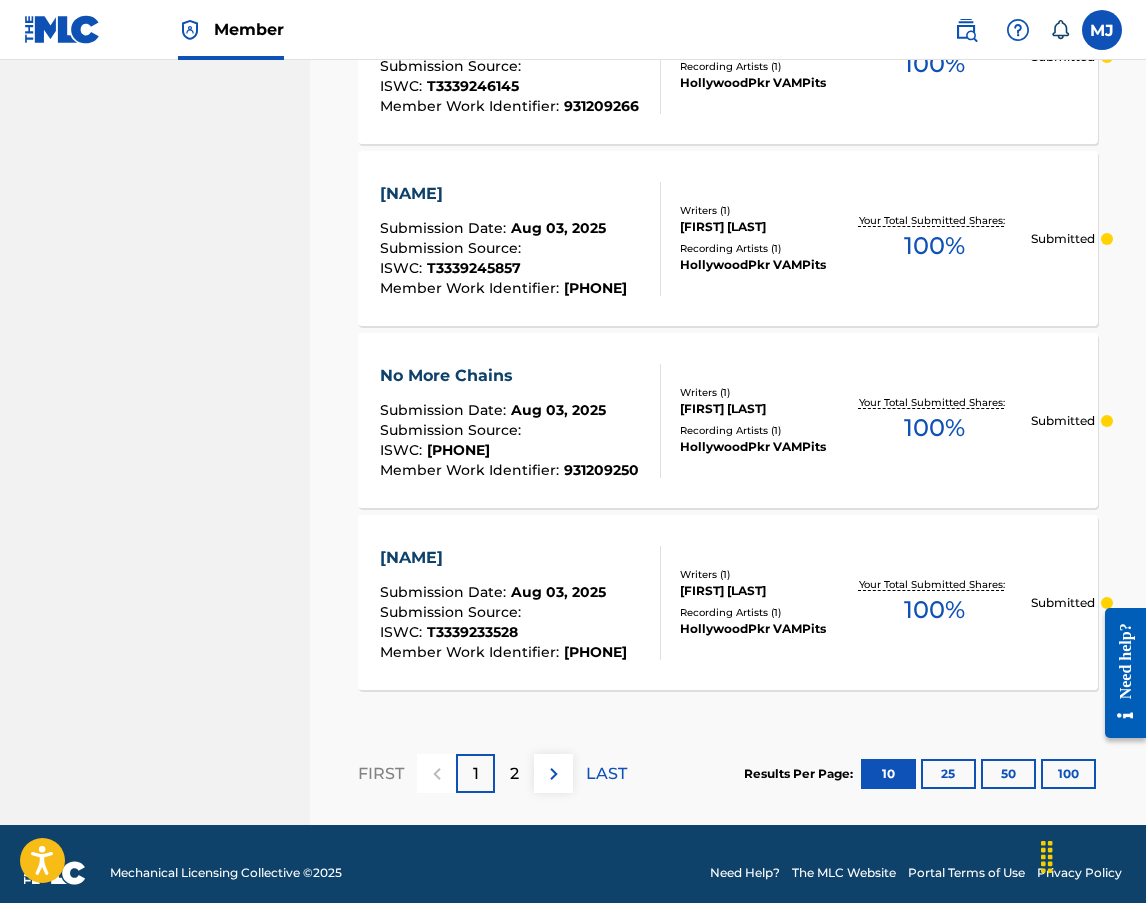 scroll, scrollTop: 1859, scrollLeft: 0, axis: vertical 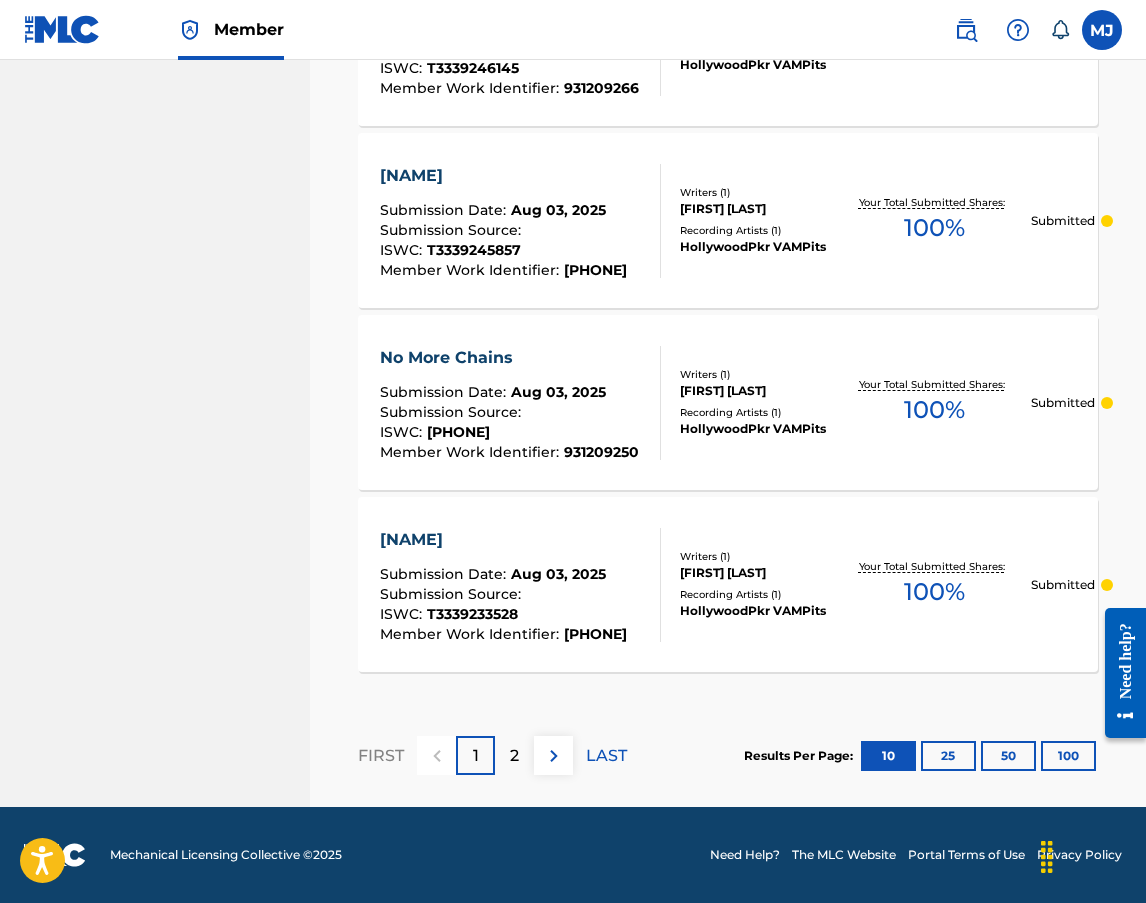 click on "25" at bounding box center (948, 756) 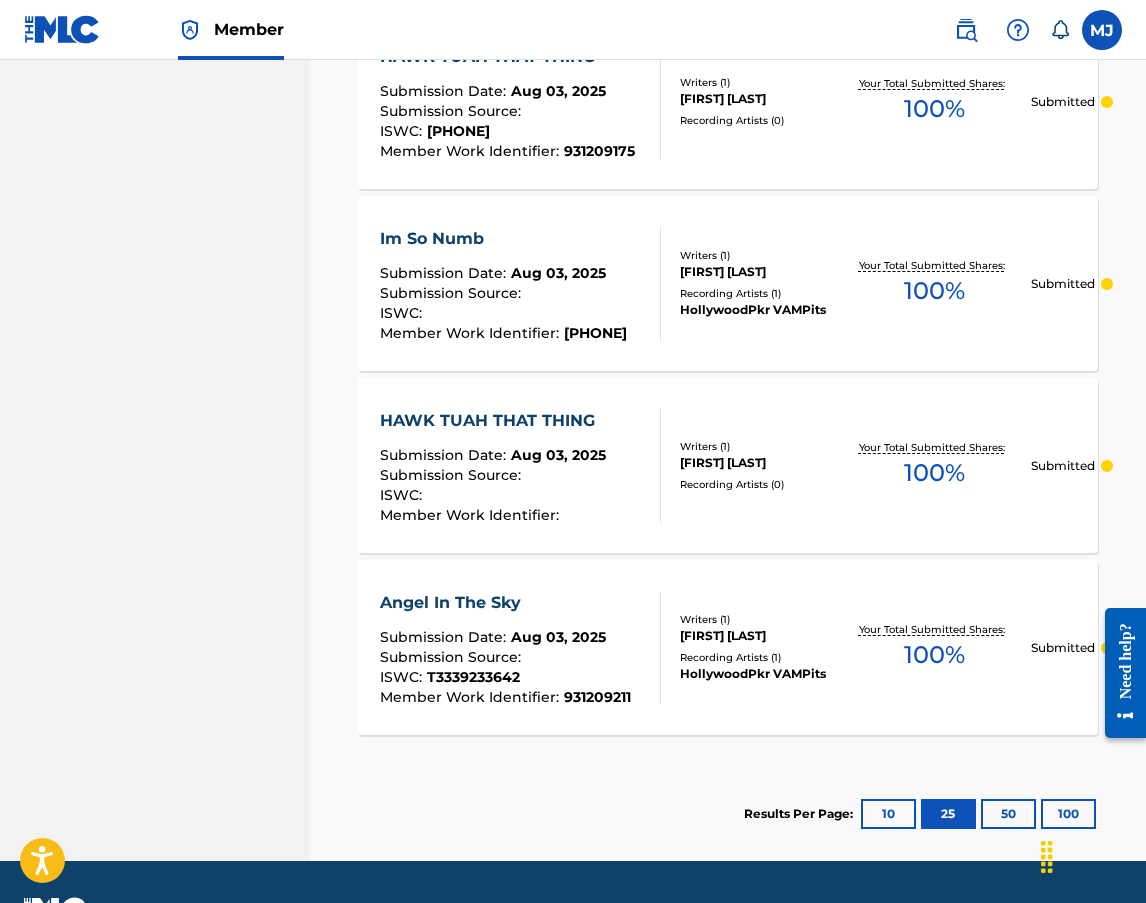 scroll, scrollTop: 3259, scrollLeft: 0, axis: vertical 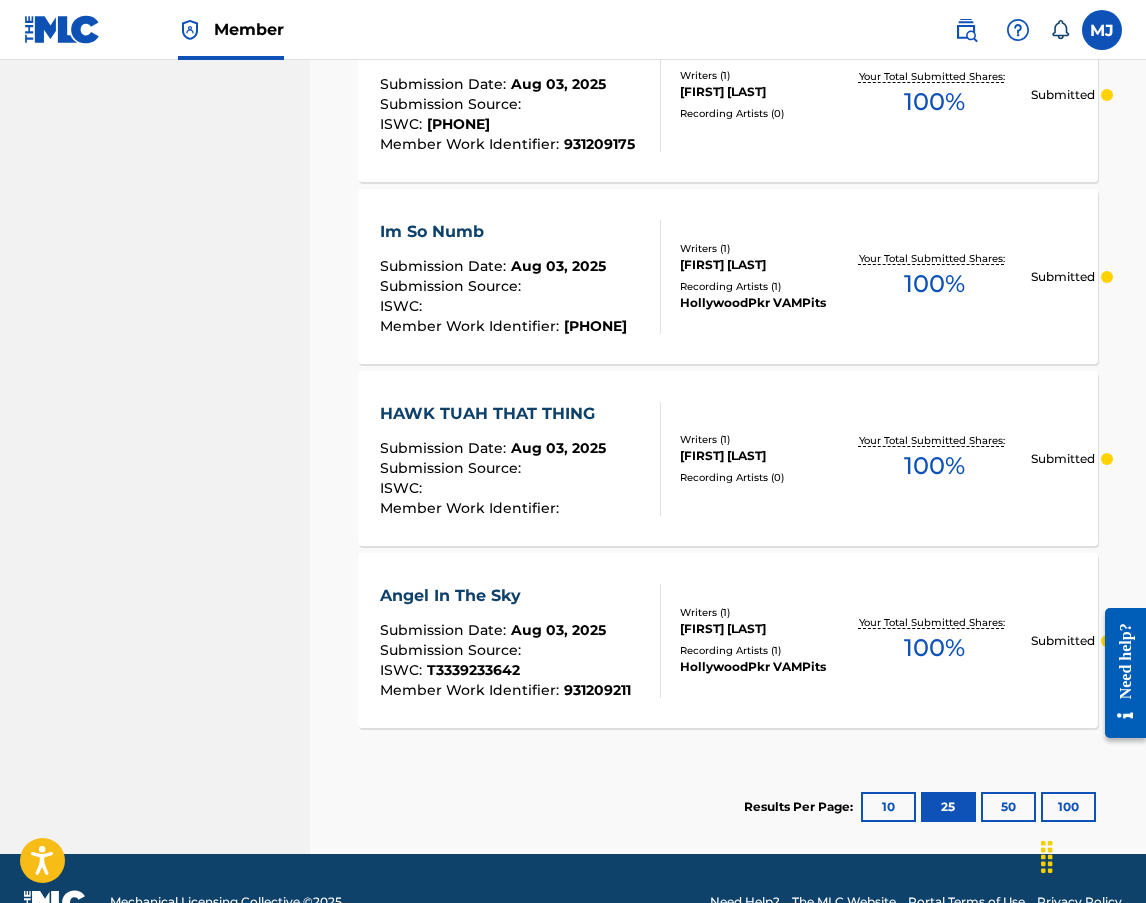 click on "Angel In The Sky" at bounding box center [505, 596] 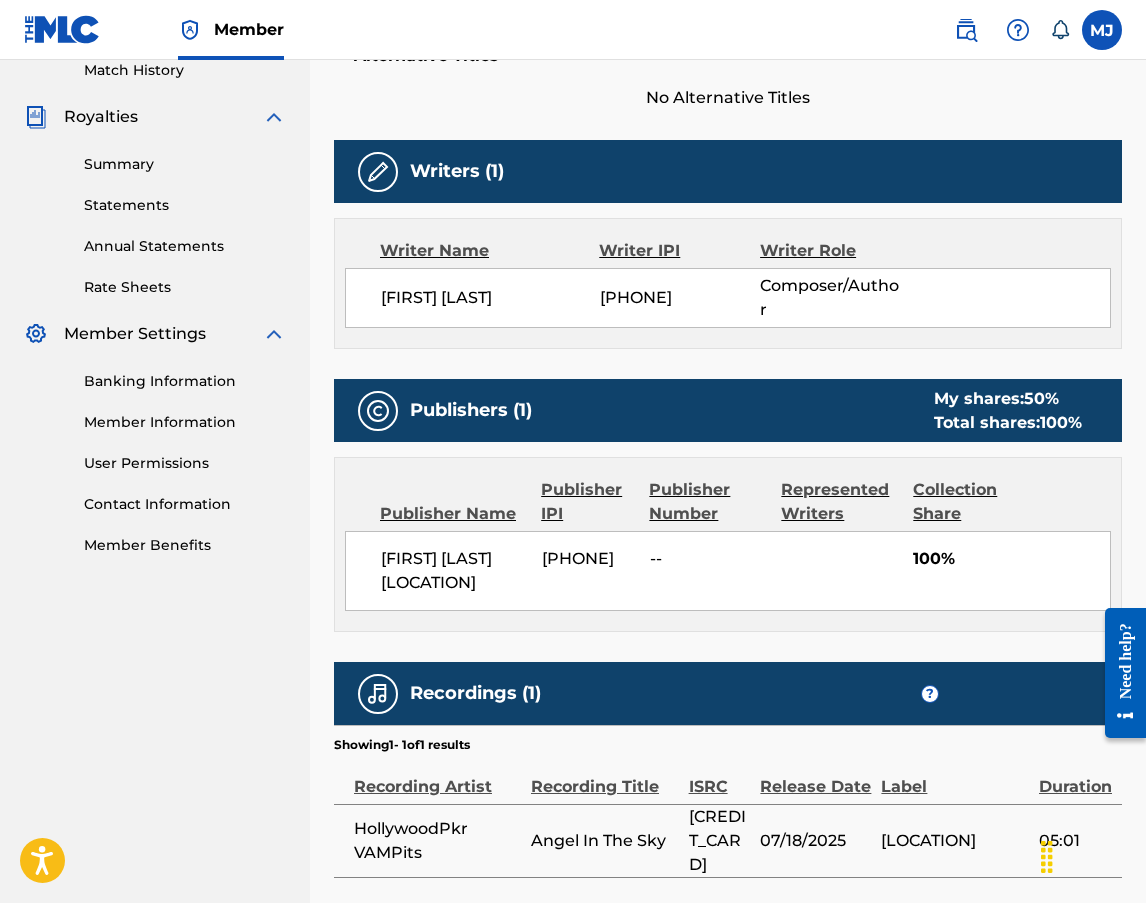 scroll, scrollTop: 682, scrollLeft: 0, axis: vertical 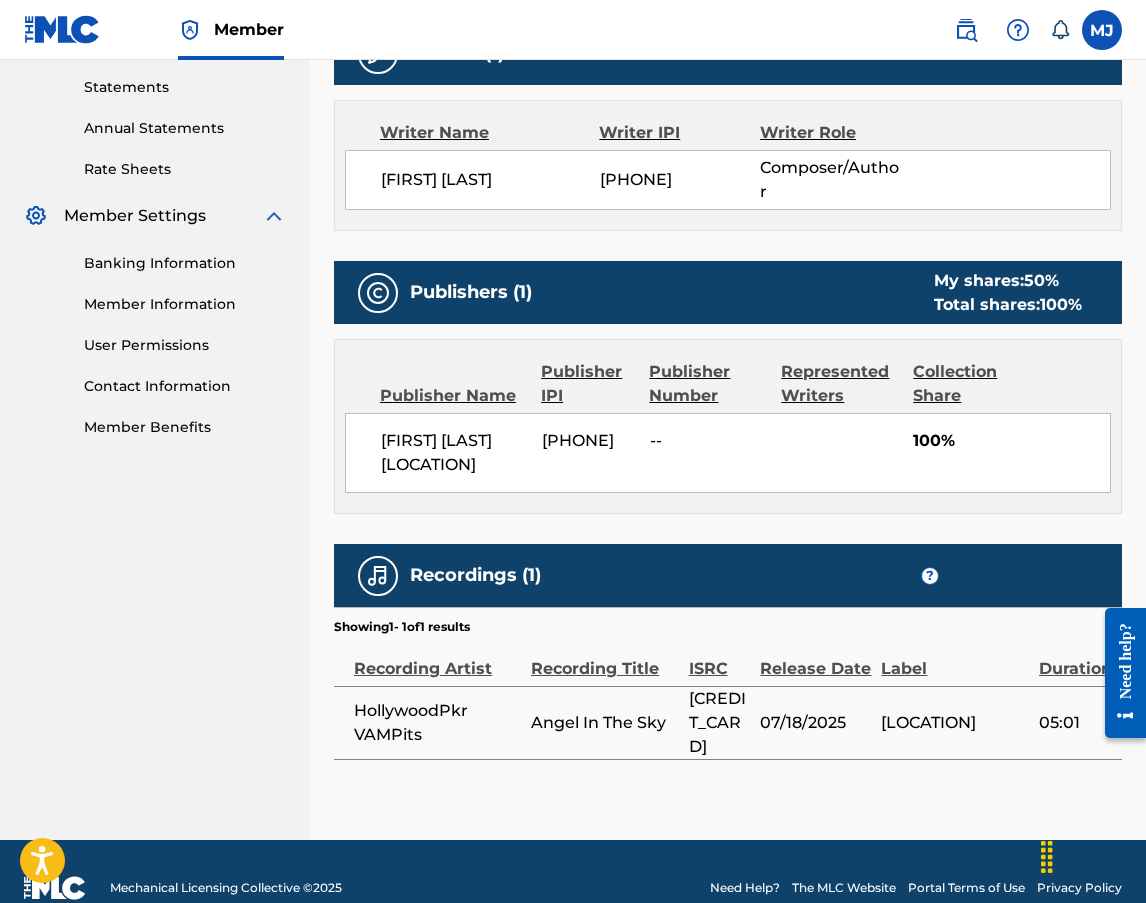 click on "Summary Catalog Works Registration Claiming Tool Individual Registration Tool Bulk Registration Tool Registration Drafts Registration History Overclaims Tool Matching Matching Tool Match History Royalties Summary Statements Annual Statements Rate Sheets Member Settings Banking Information Member Information User Permissions Contact Information Member Benefits" at bounding box center [155, -53] 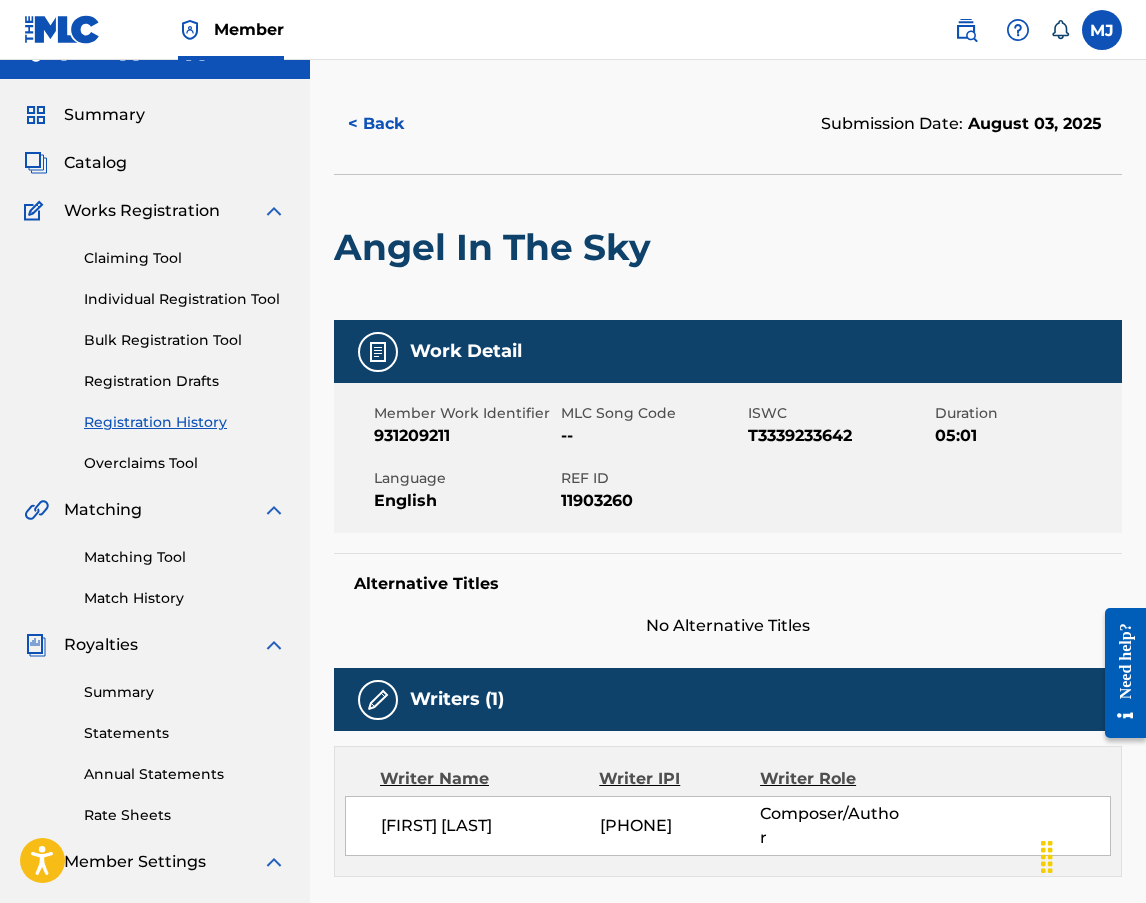 scroll, scrollTop: 0, scrollLeft: 0, axis: both 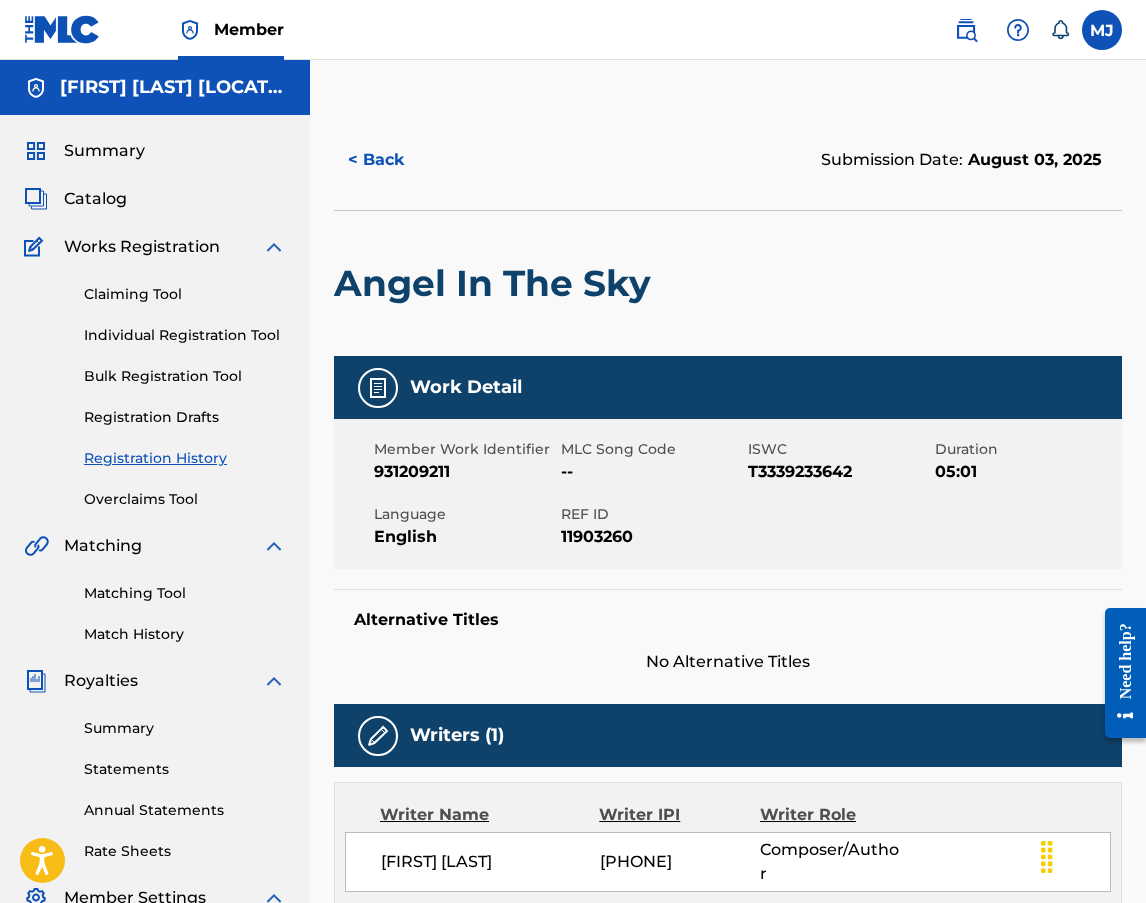click on "< Back" at bounding box center [394, 160] 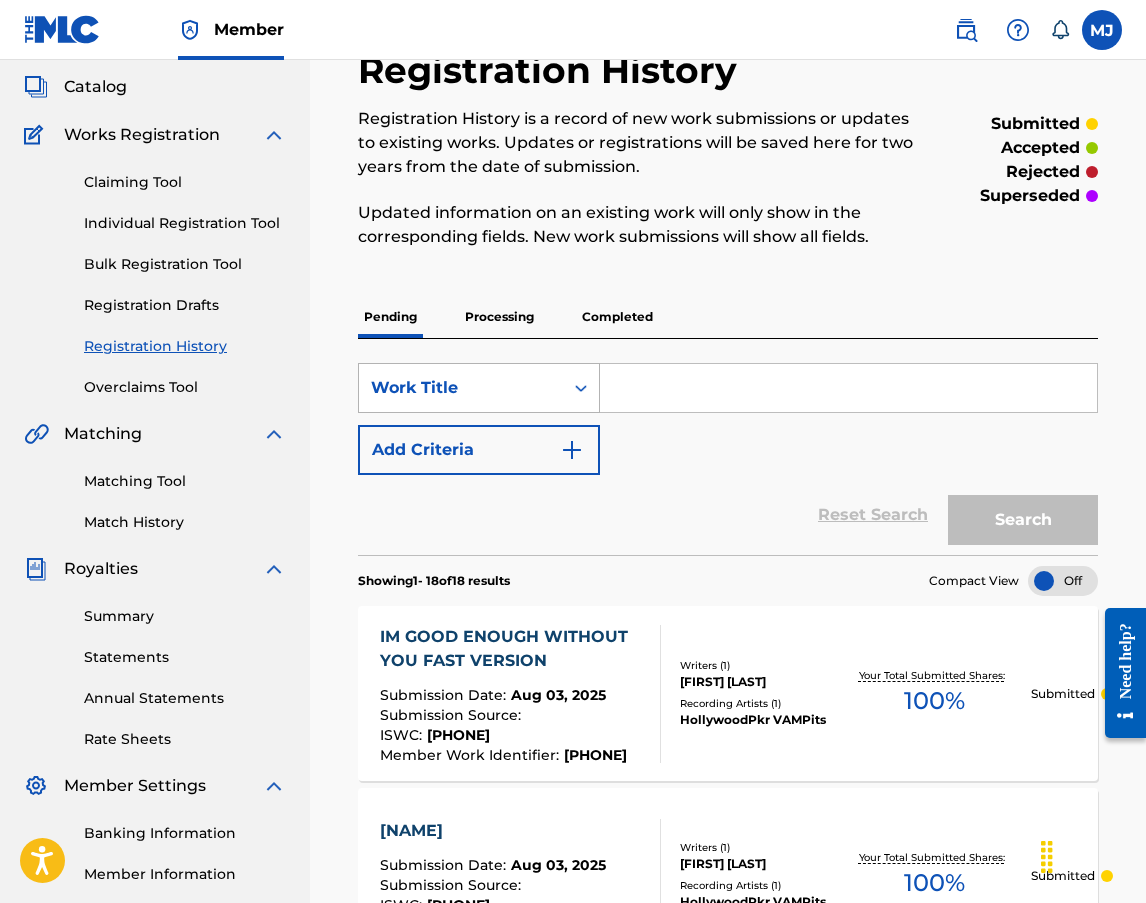 scroll, scrollTop: 0, scrollLeft: 0, axis: both 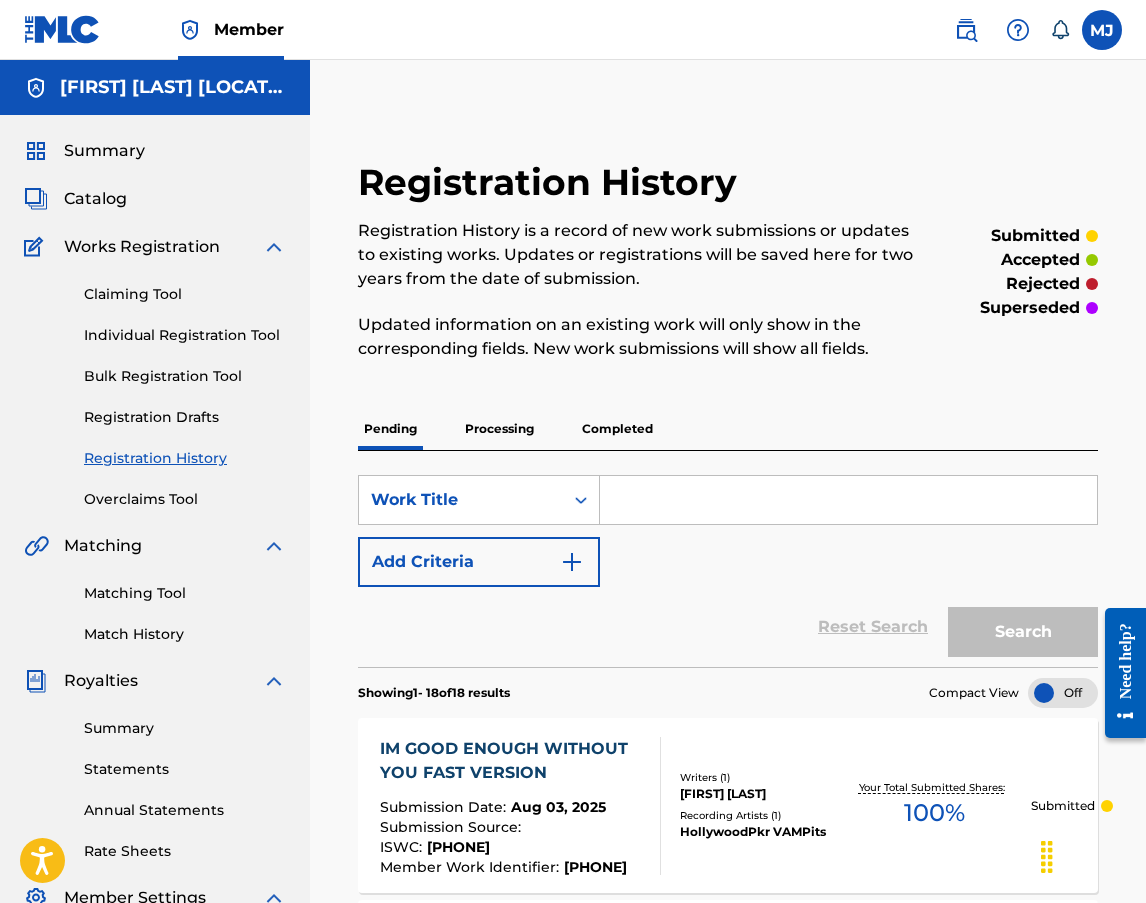 click on "Catalog" at bounding box center [95, 199] 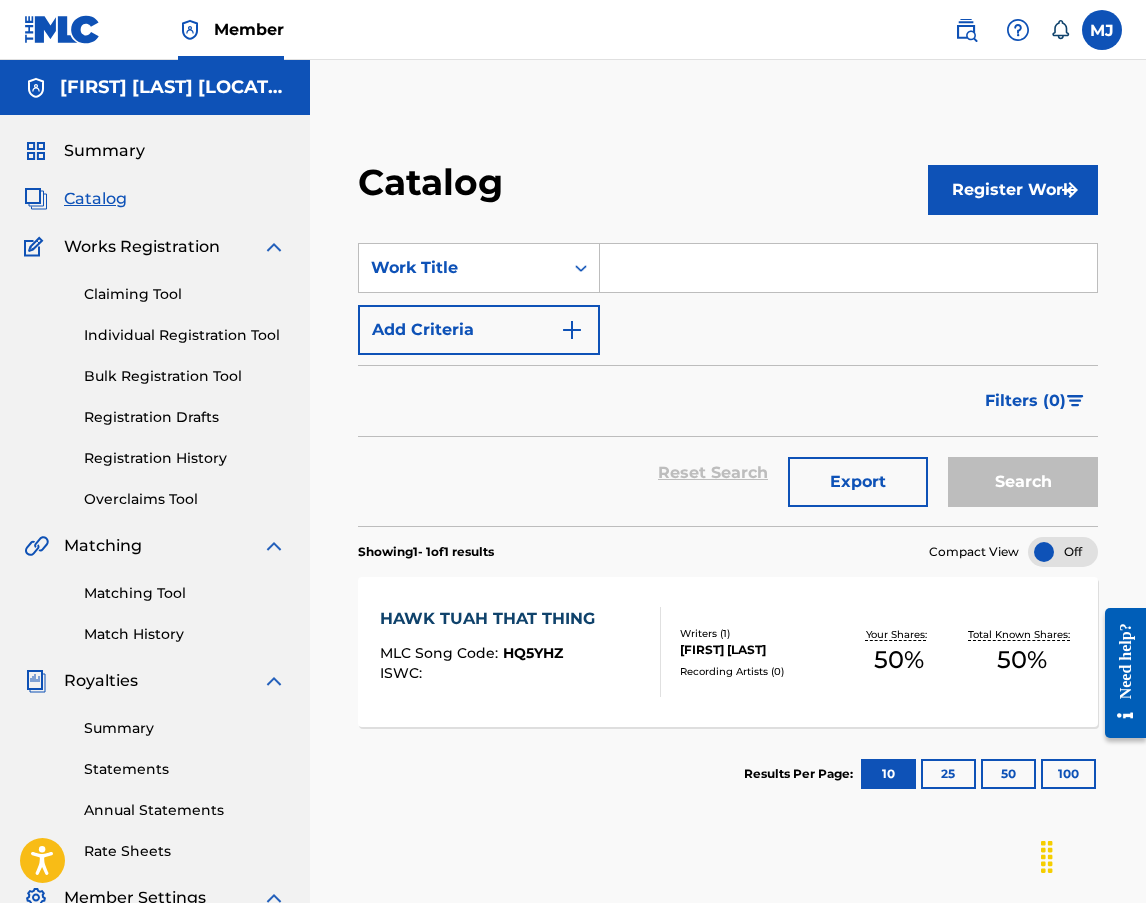 click on "HAWK TUAH THAT THING" at bounding box center (492, 619) 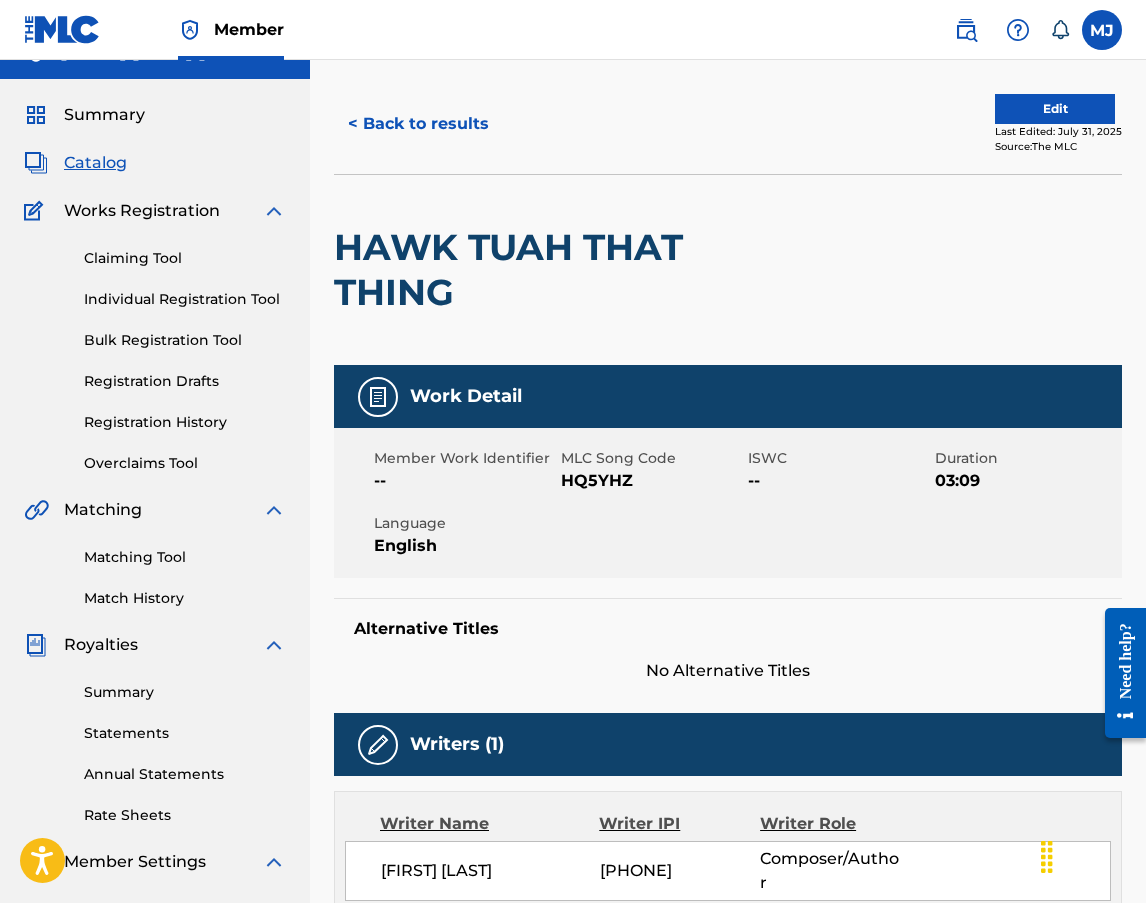 scroll, scrollTop: 100, scrollLeft: 0, axis: vertical 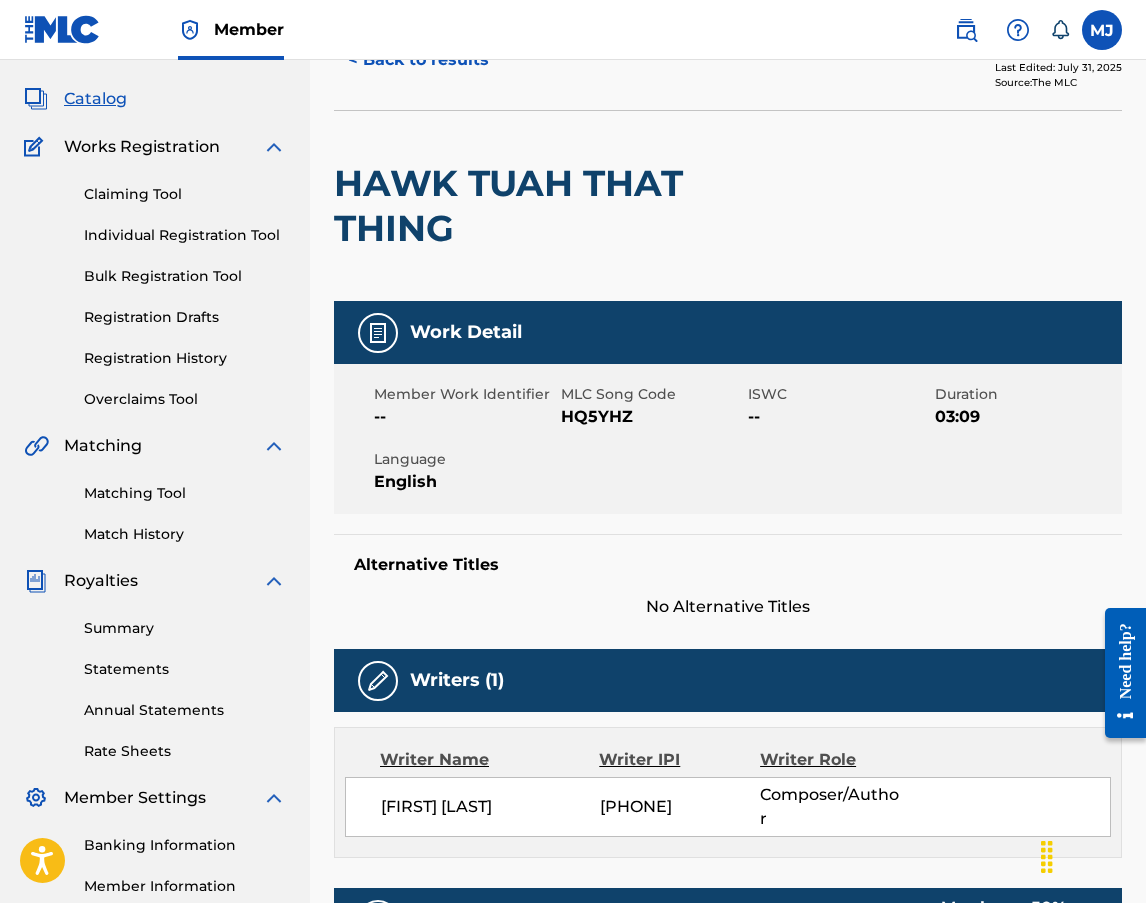 click on "HQ5YHZ" at bounding box center [652, 417] 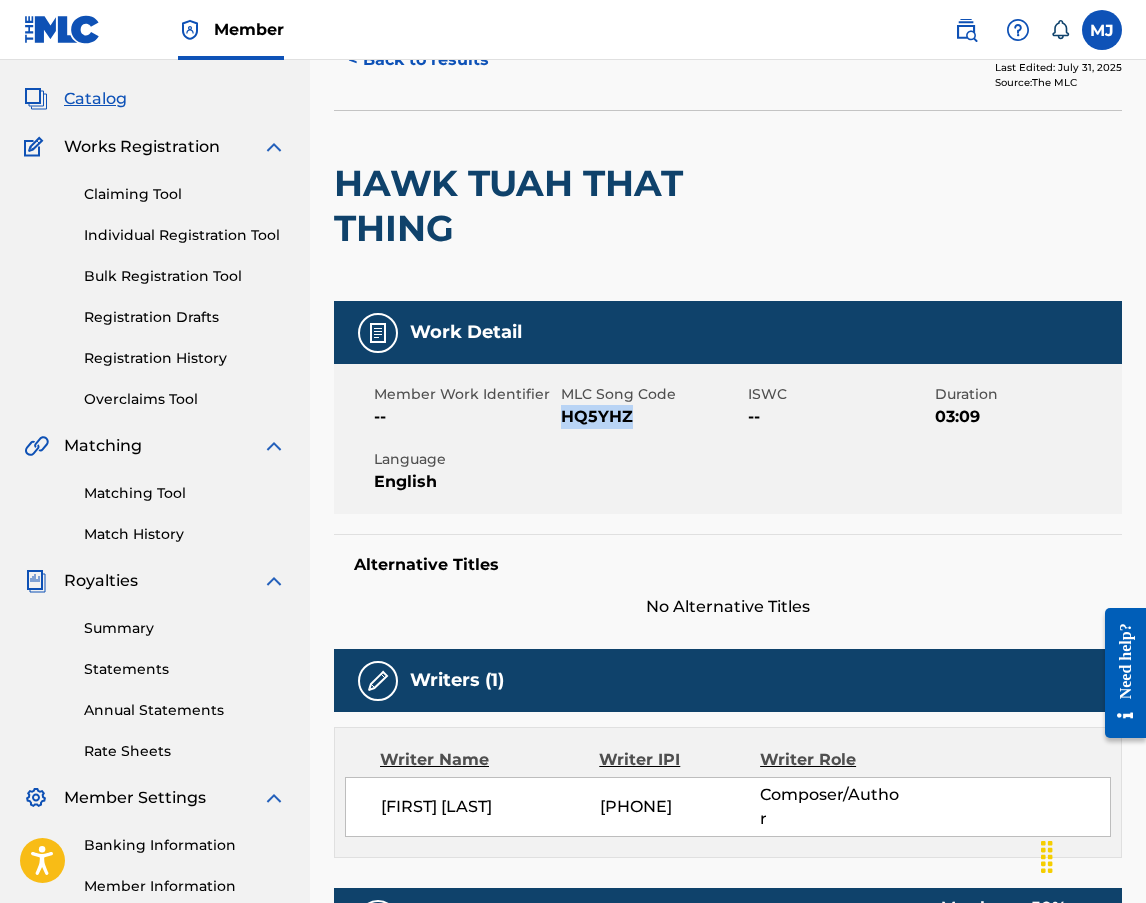 click on "HQ5YHZ" at bounding box center [652, 417] 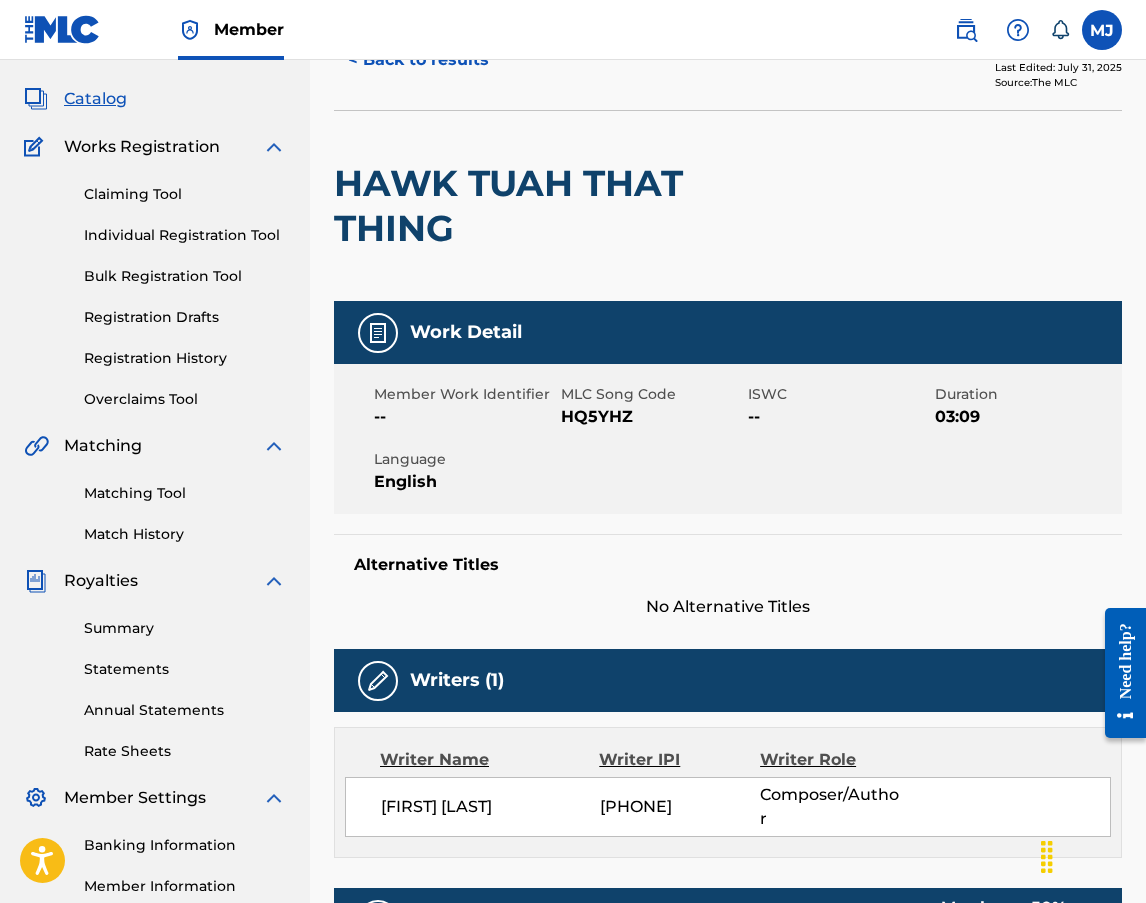 click on "HAWK TUAH THAT THING" at bounding box center (570, 206) 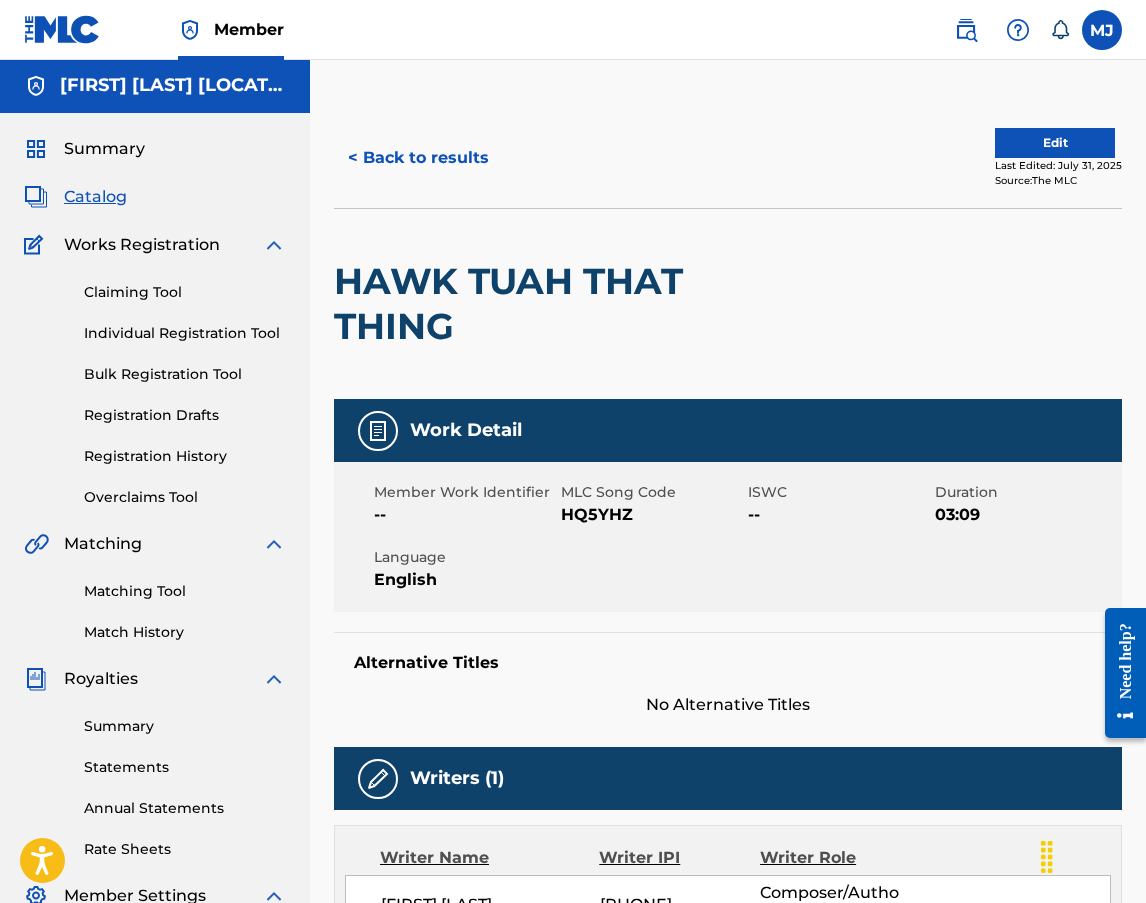 scroll, scrollTop: 0, scrollLeft: 0, axis: both 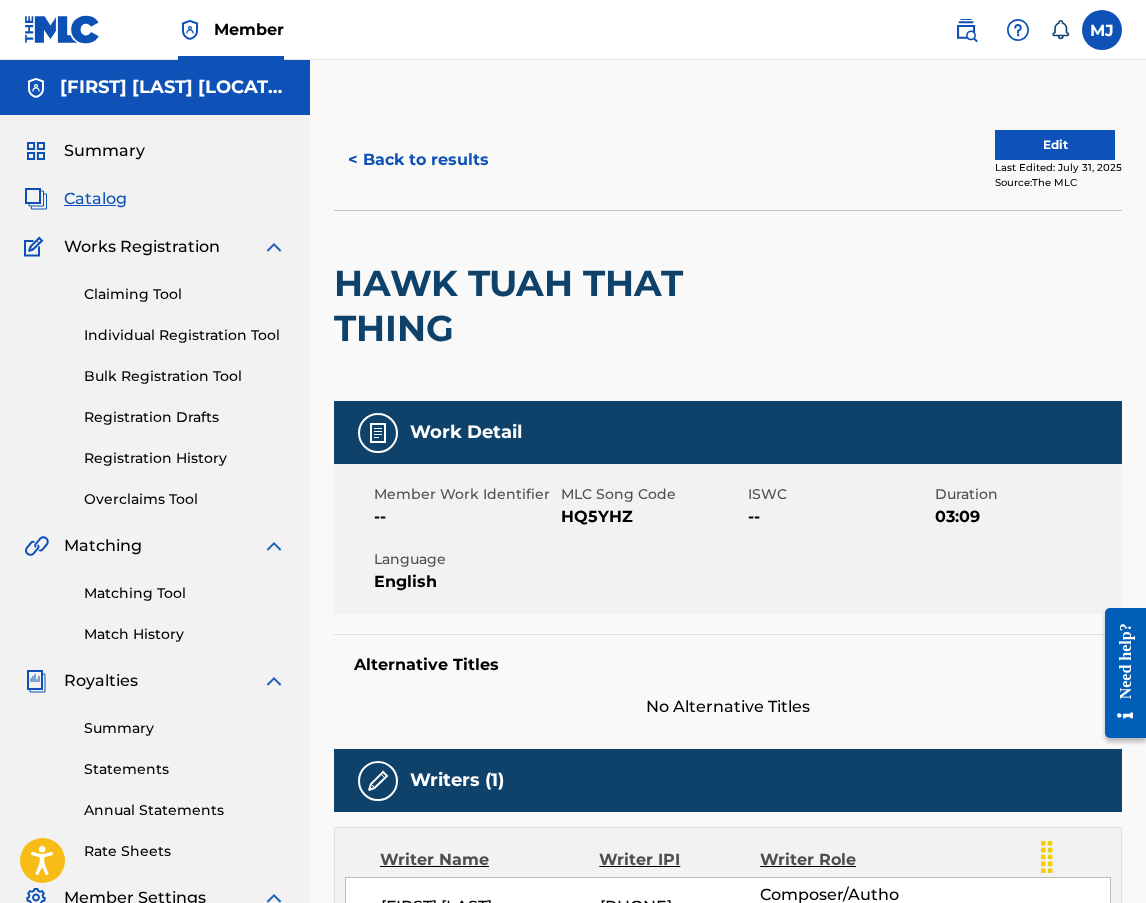 click on "< Back to results" at bounding box center [418, 160] 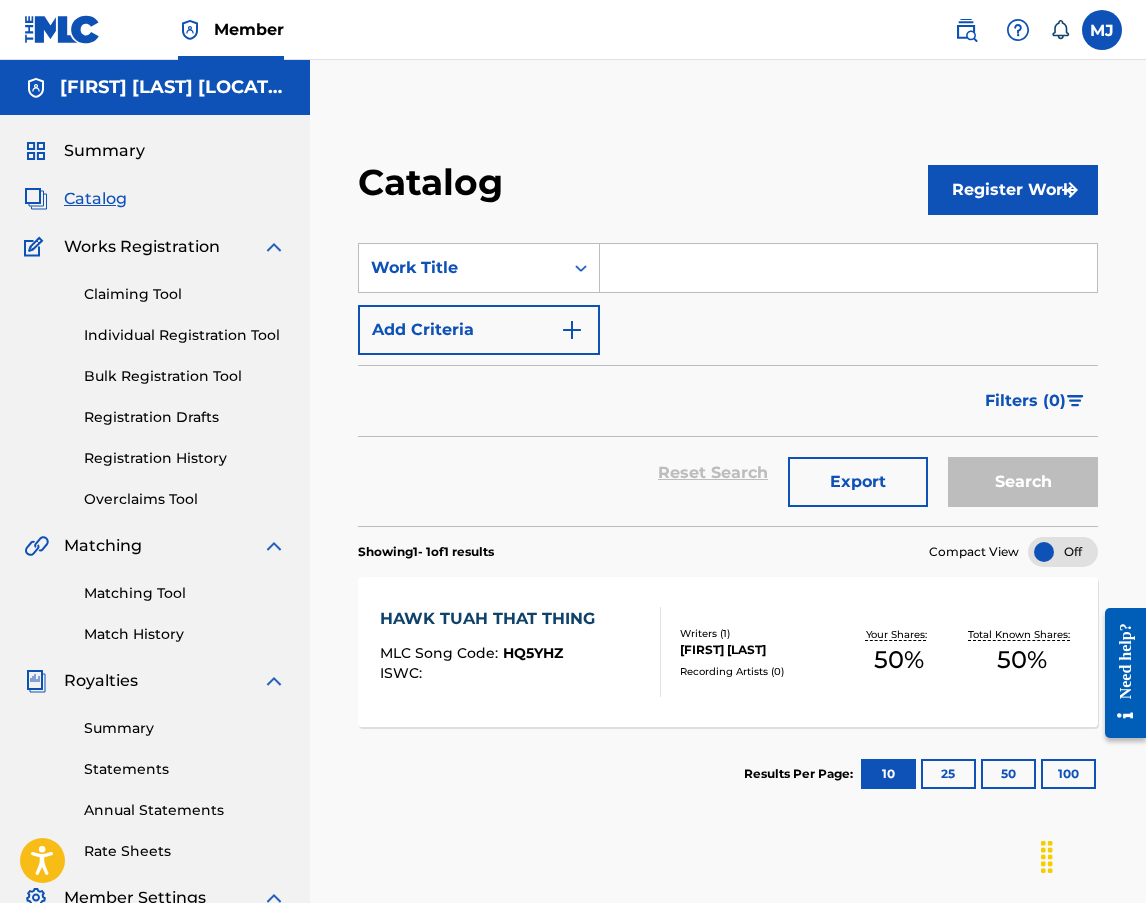 click on "Registration History" at bounding box center (185, 458) 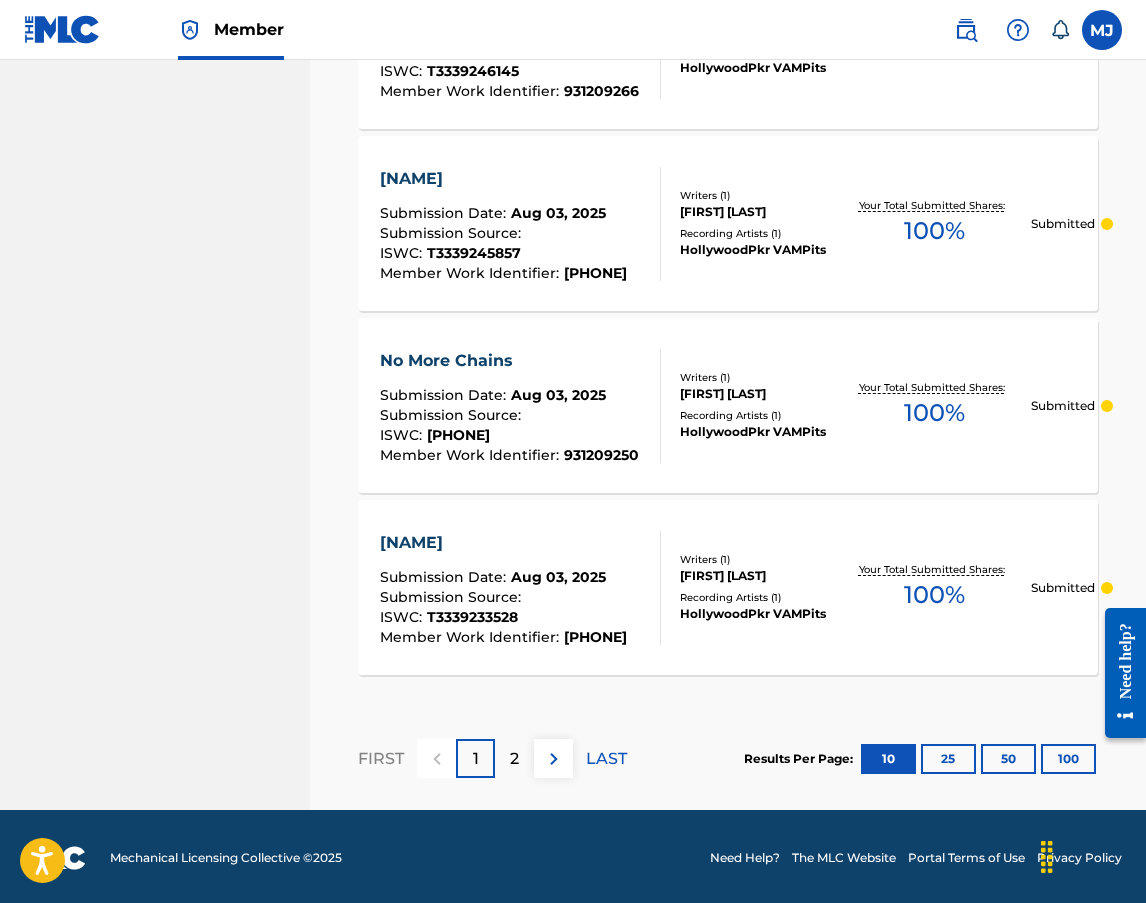 scroll, scrollTop: 1859, scrollLeft: 0, axis: vertical 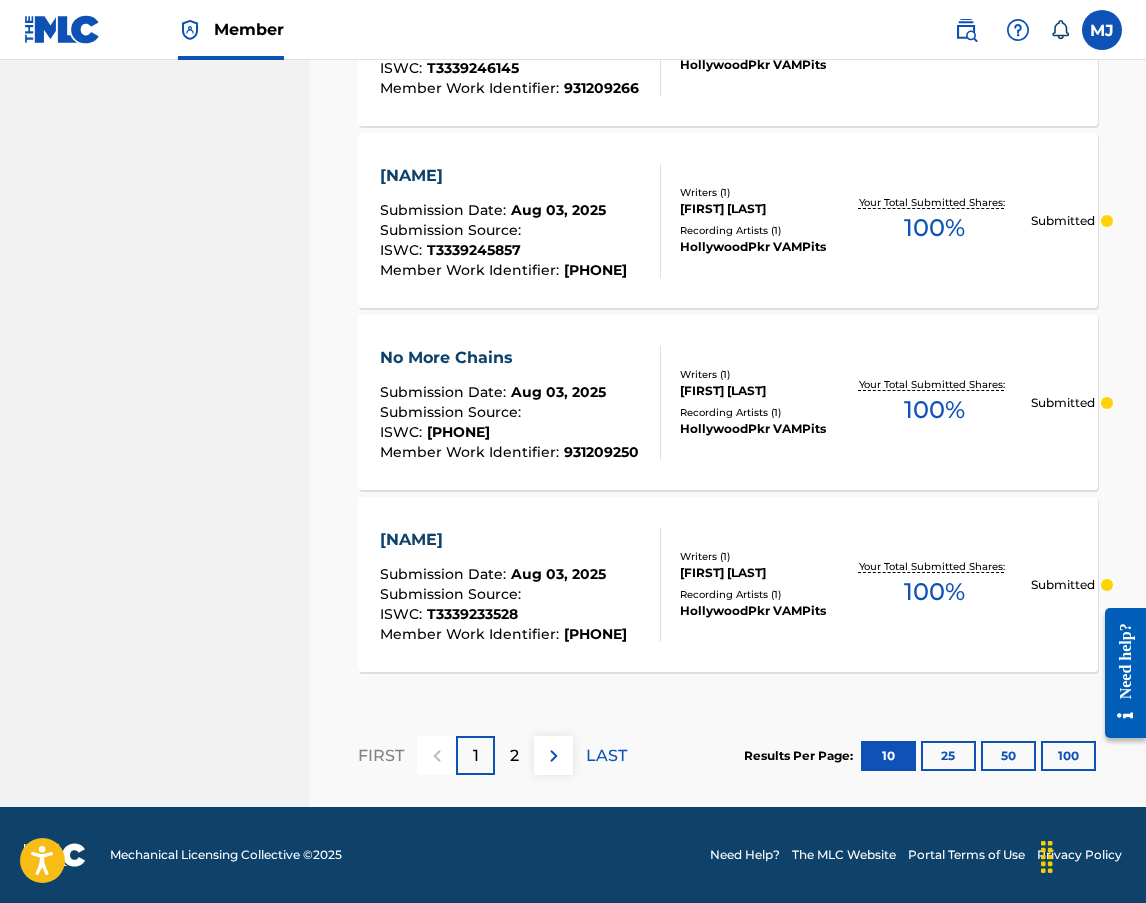 click on "25" at bounding box center [948, 756] 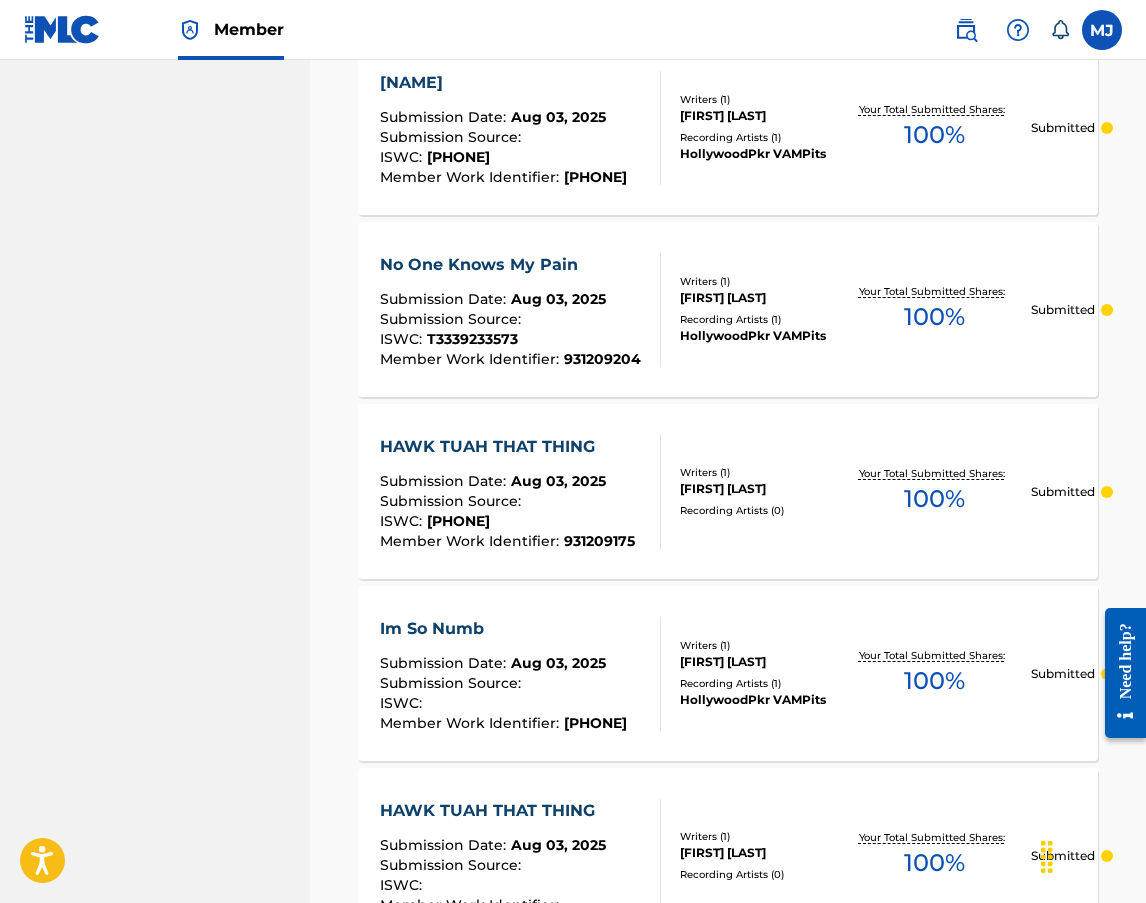 scroll, scrollTop: 3306, scrollLeft: 0, axis: vertical 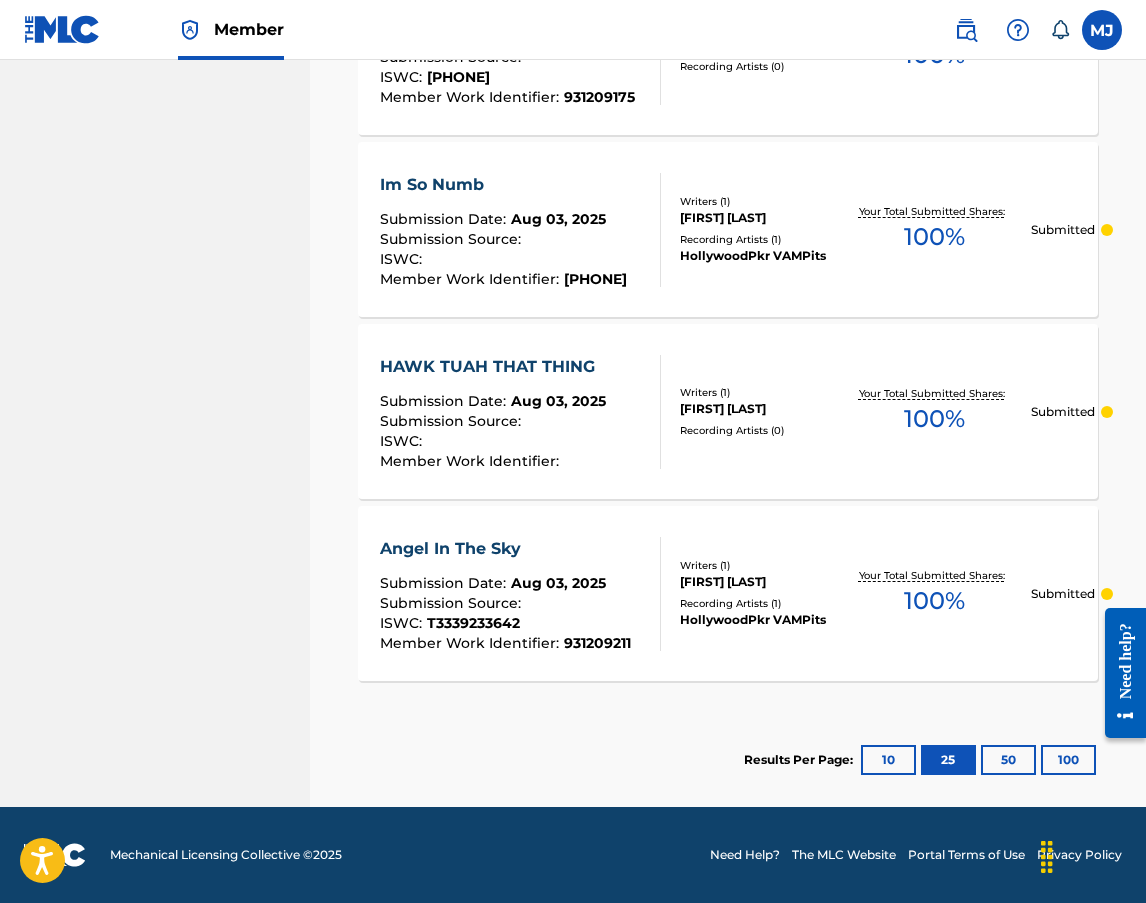 click on "Angel In The Sky" at bounding box center (505, 549) 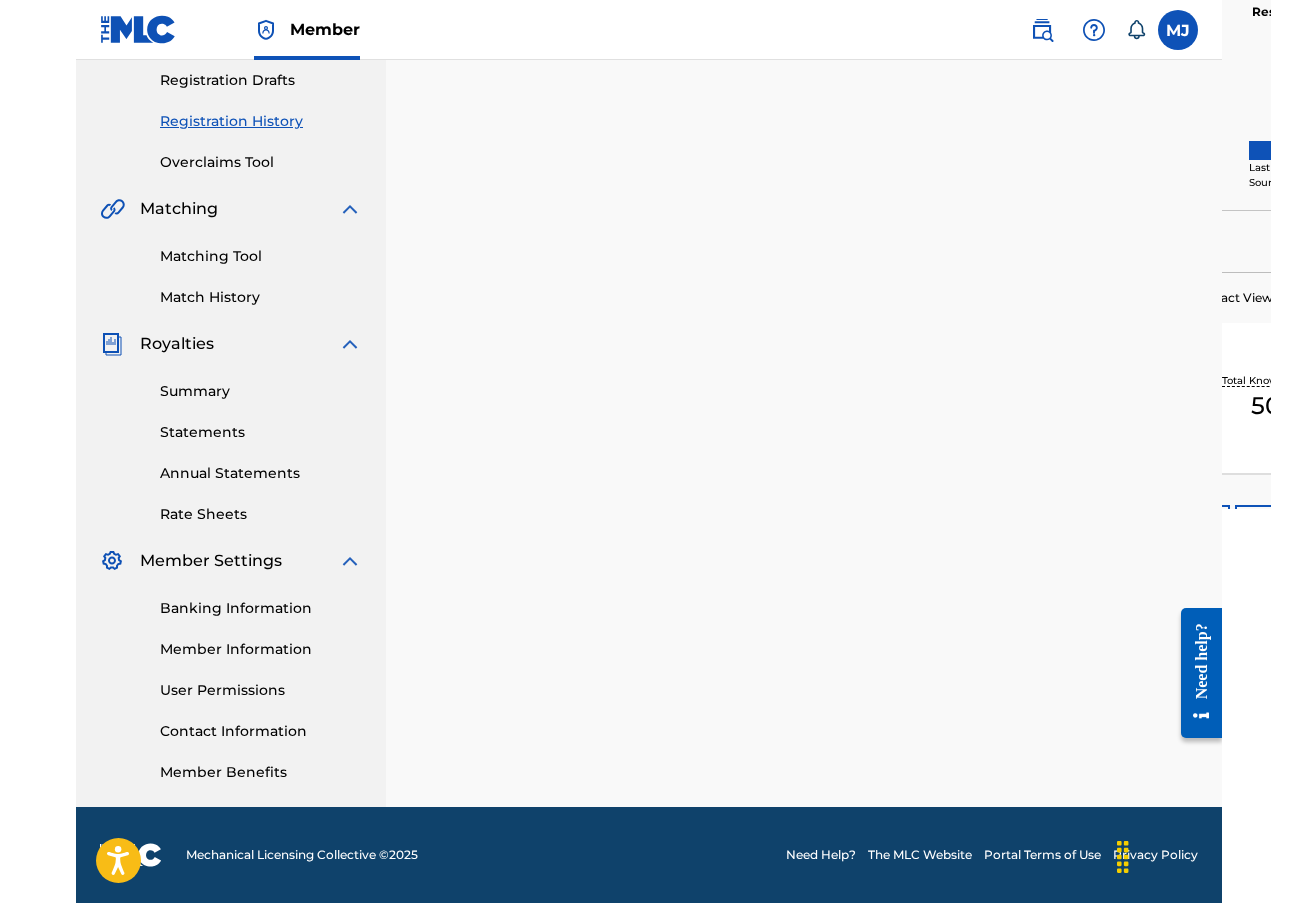 scroll, scrollTop: 0, scrollLeft: 0, axis: both 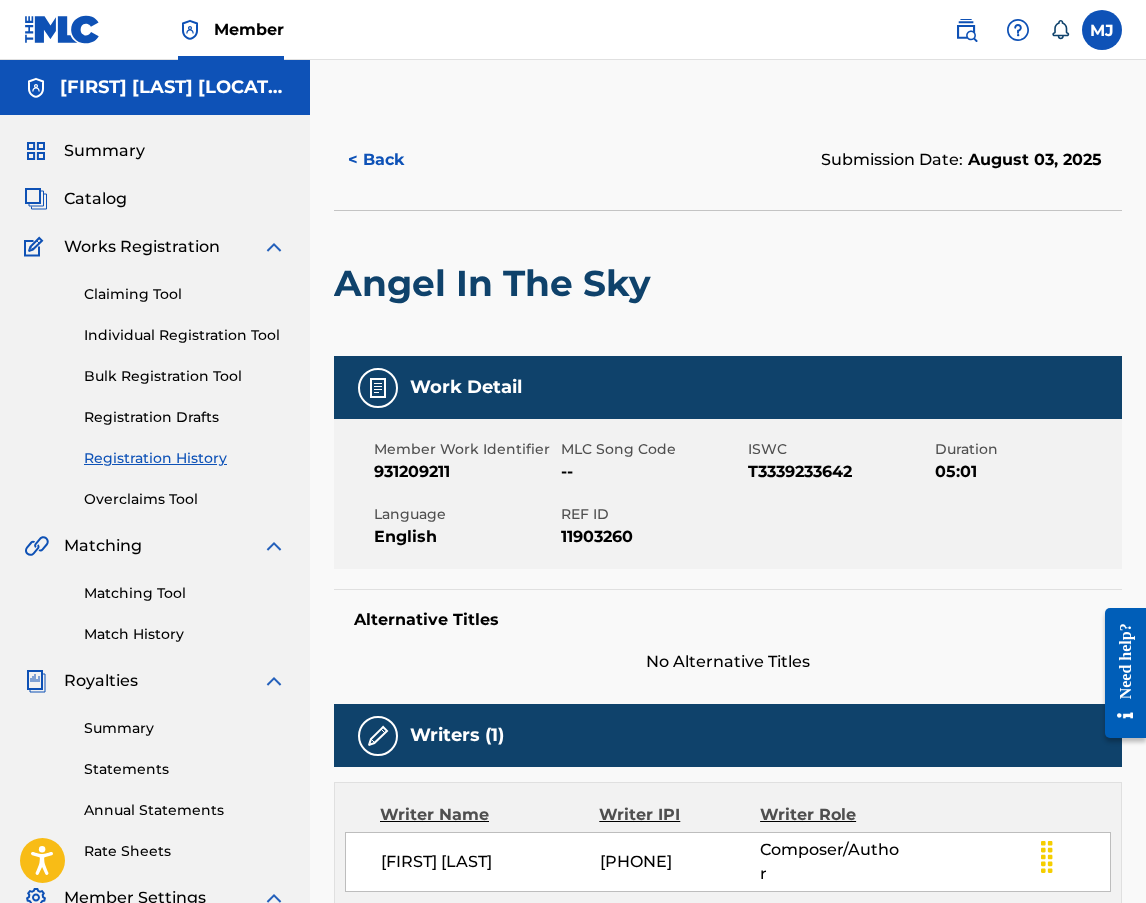click on "Submission Date: [DATE]" at bounding box center [728, 160] 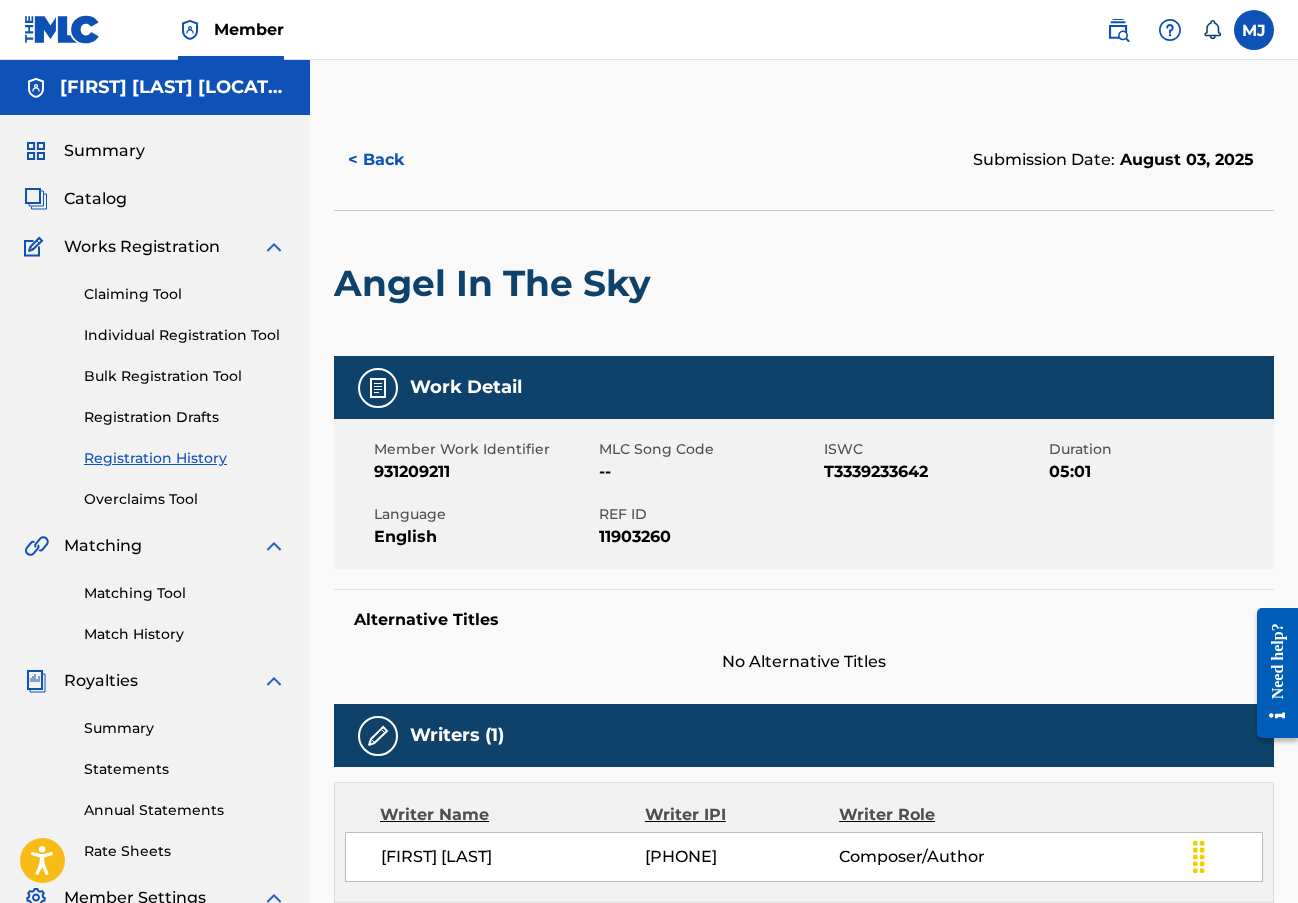 click on "Summary" at bounding box center (104, 151) 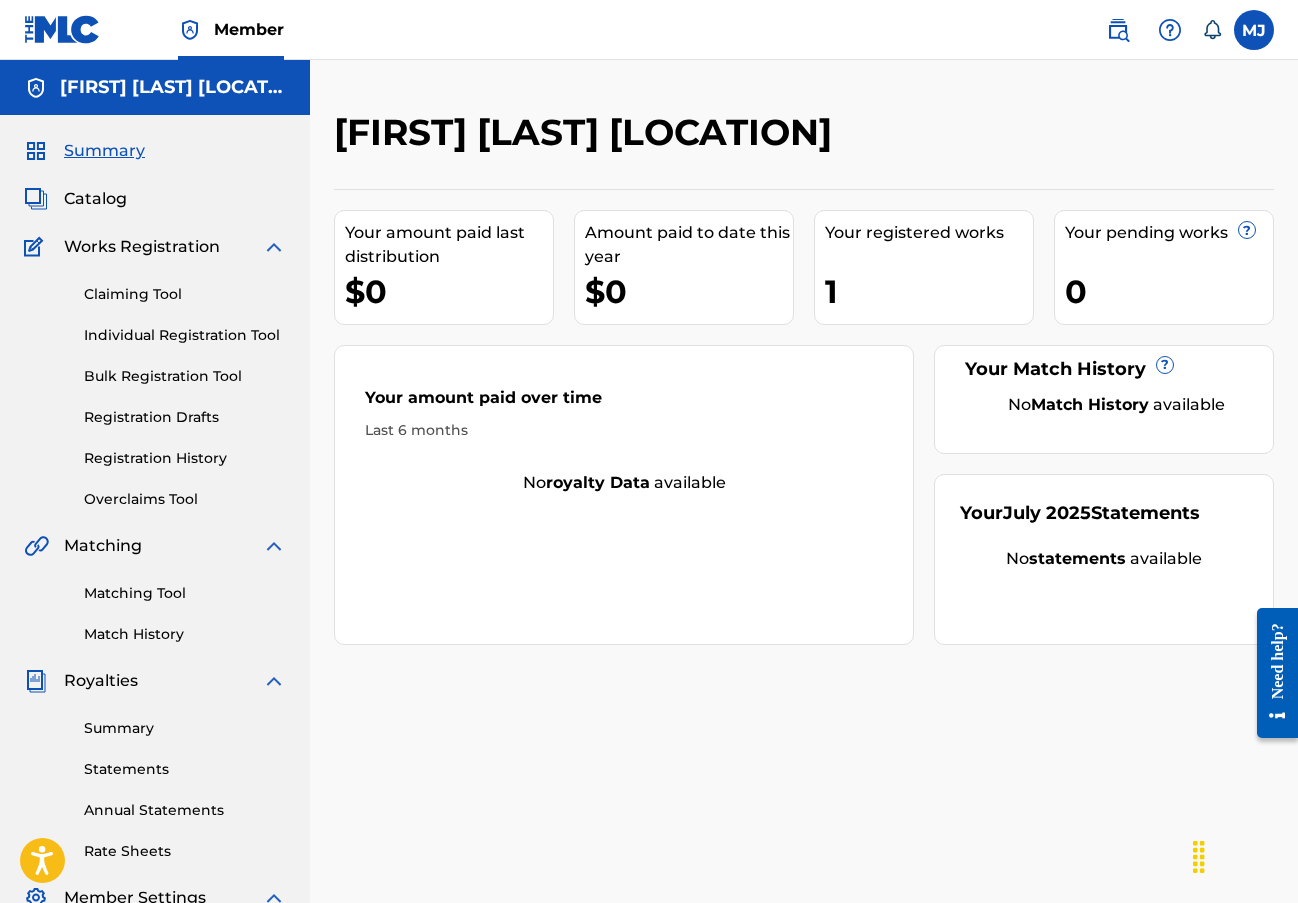 click on "Catalog" at bounding box center [95, 199] 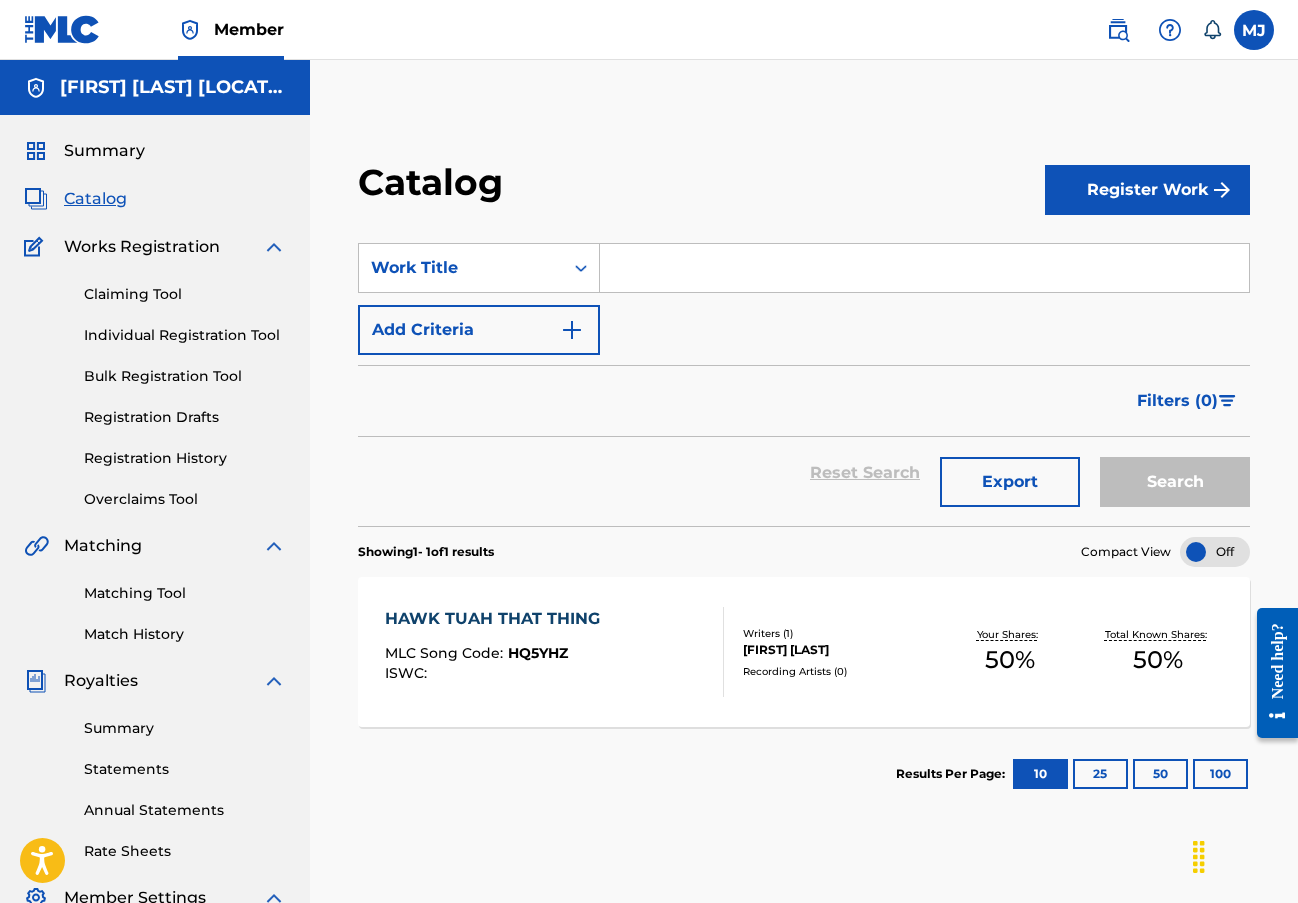 click on "[LOCATION] [SONG_CODE] [ISWC] [WRITER_NAME] [ARTIST_NAME]" at bounding box center (804, 602) 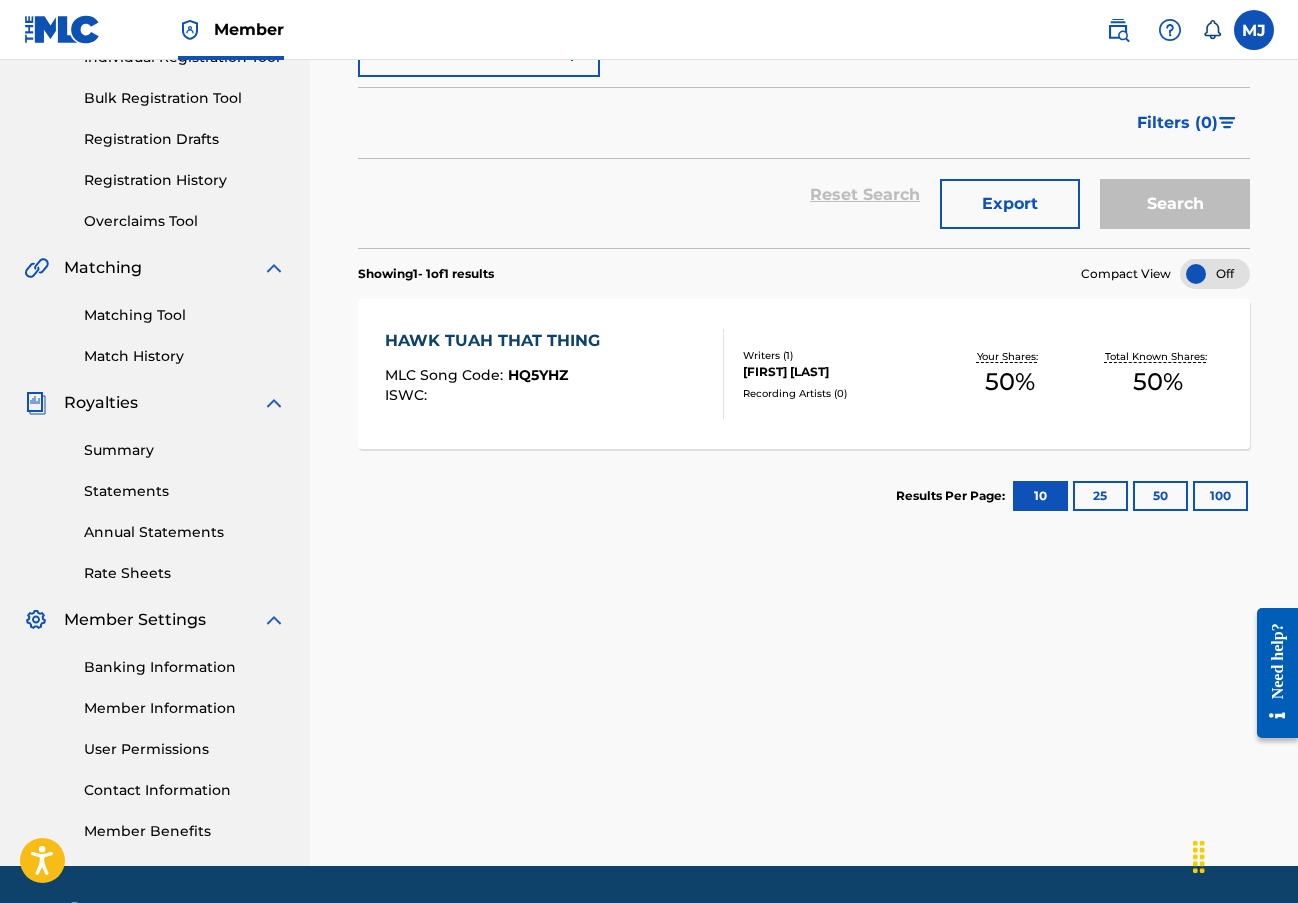 scroll, scrollTop: 300, scrollLeft: 0, axis: vertical 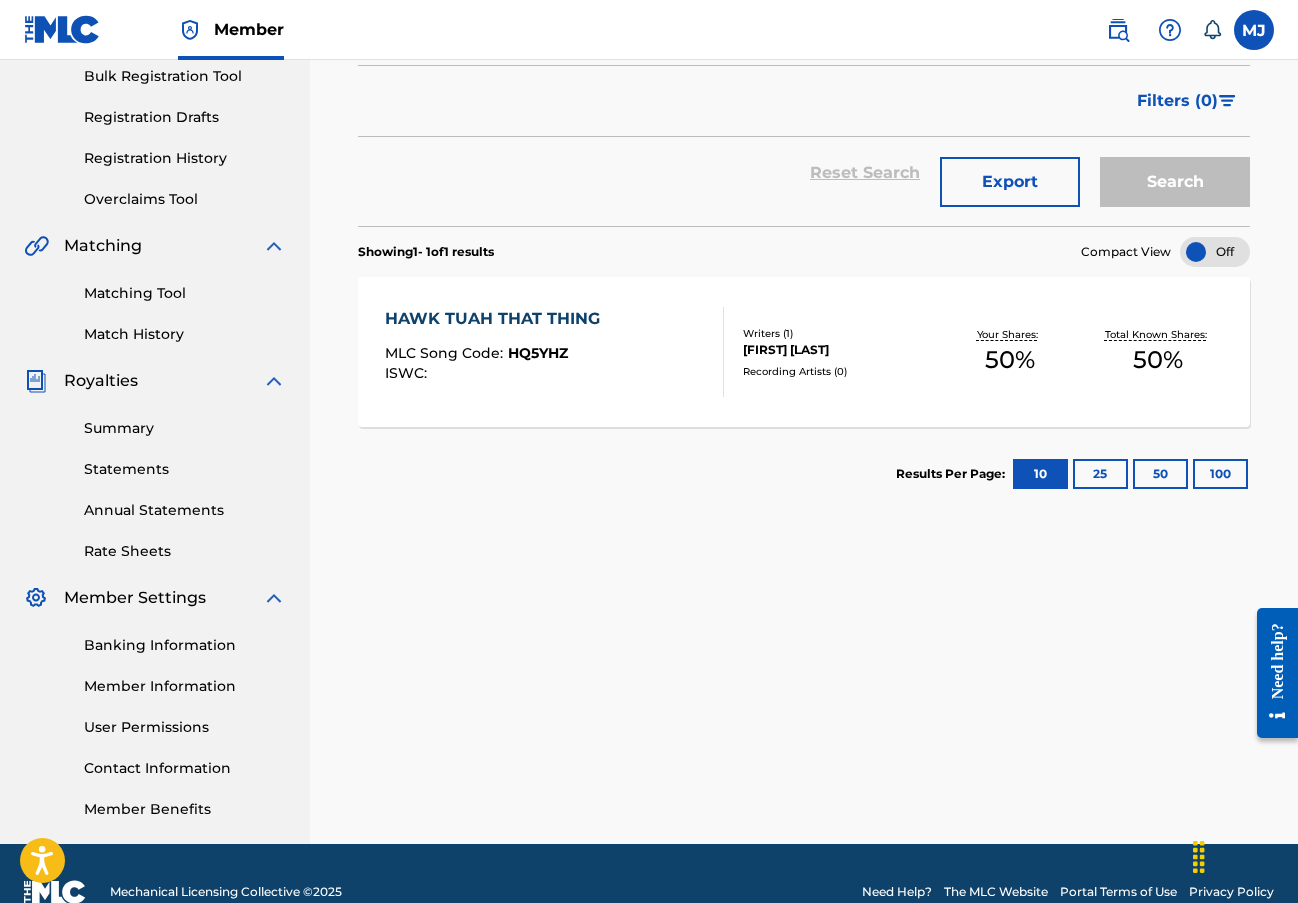 click on "Summary" at bounding box center (185, 428) 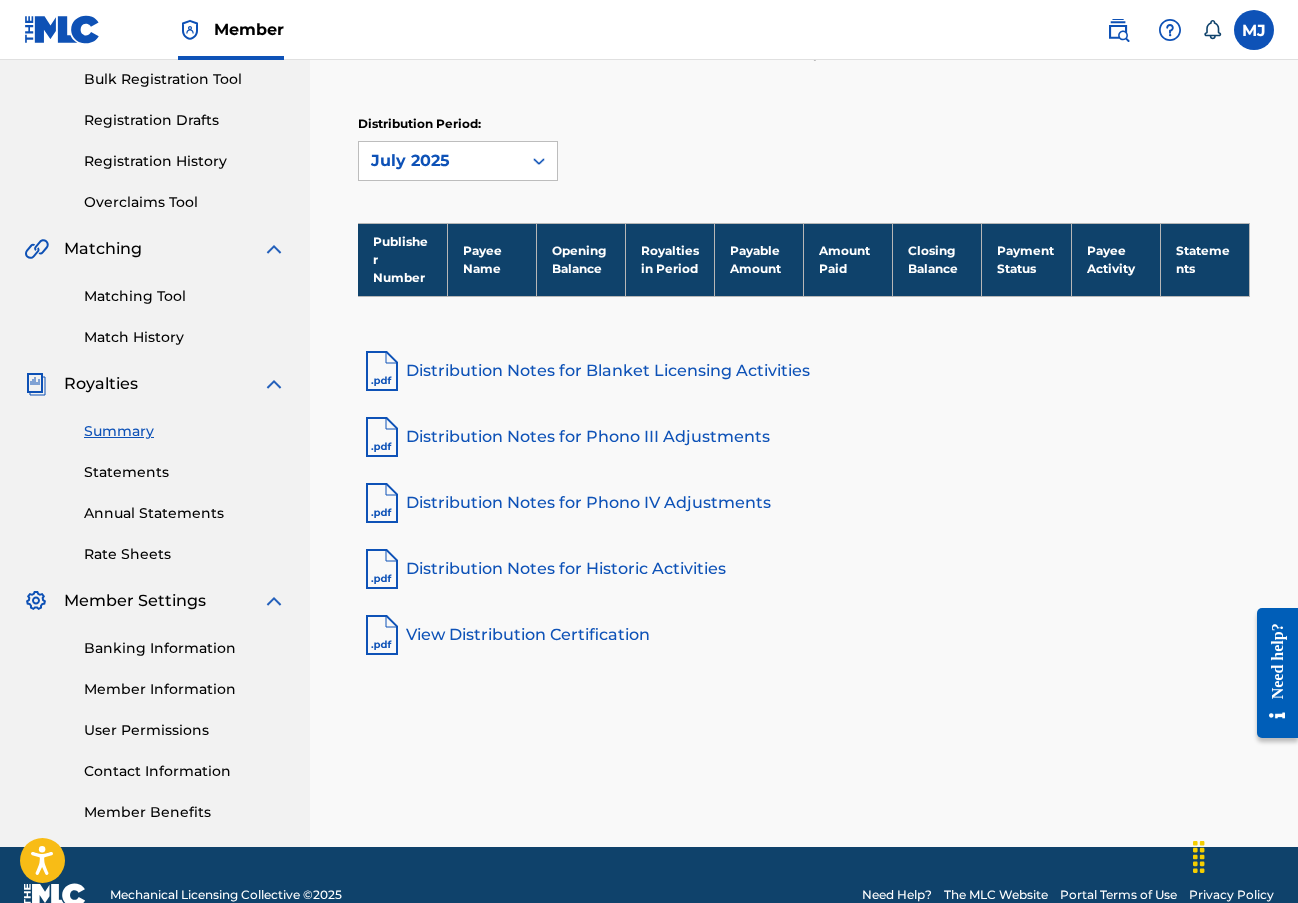 scroll, scrollTop: 300, scrollLeft: 0, axis: vertical 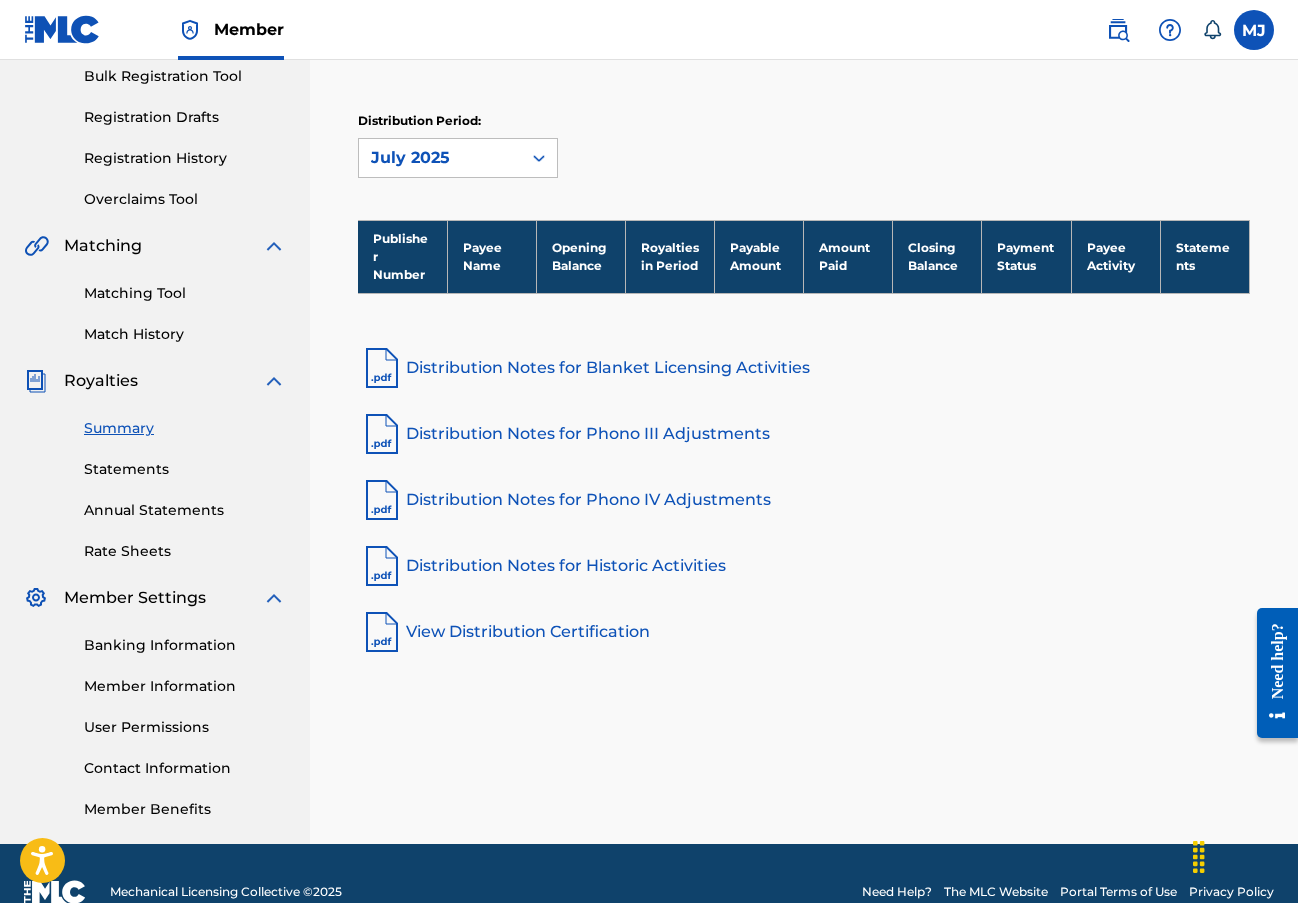 click on "View Distribution Certification" at bounding box center [804, 632] 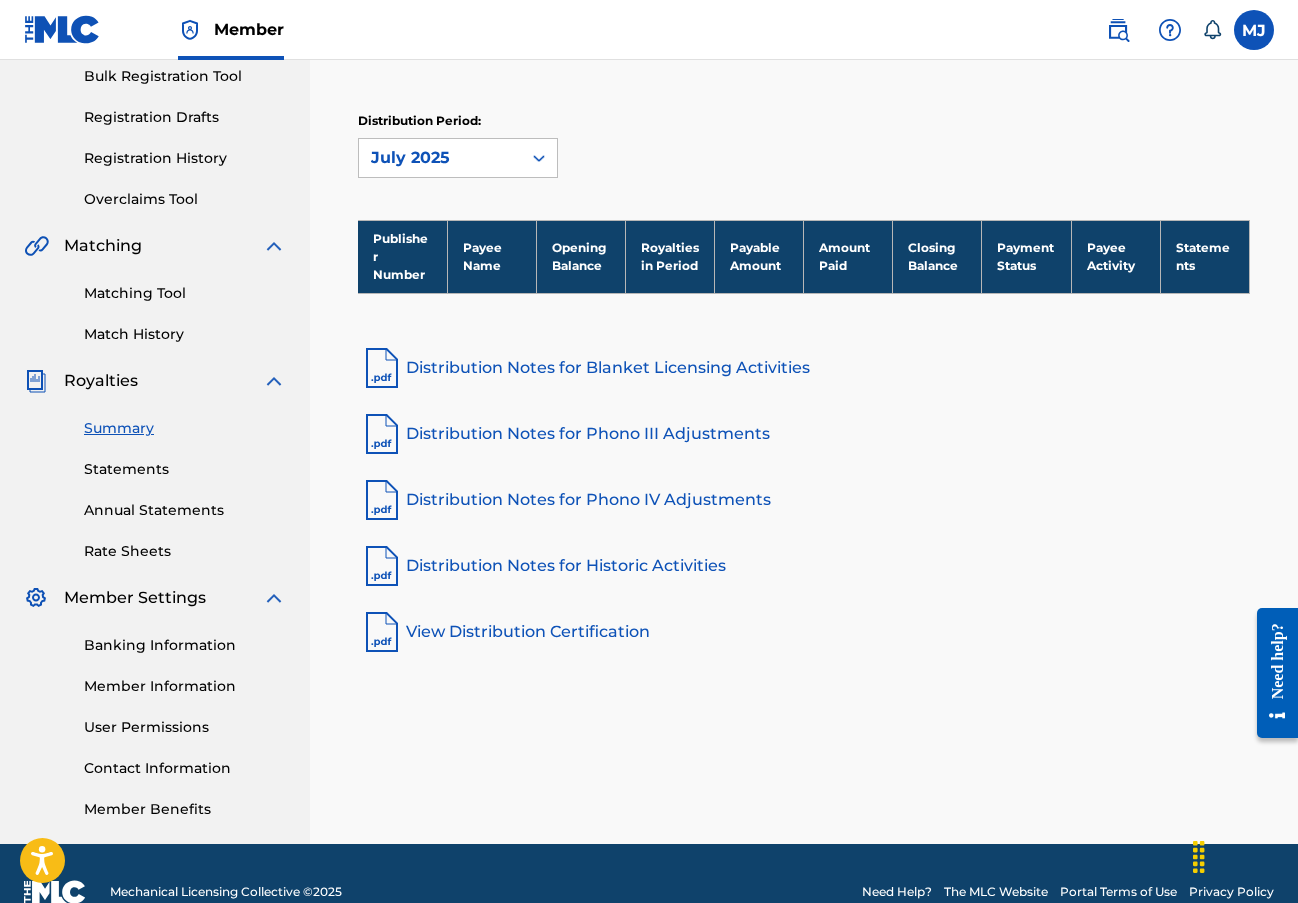 click on "Distribution Notes for Blanket Licensing Activities" at bounding box center (804, 368) 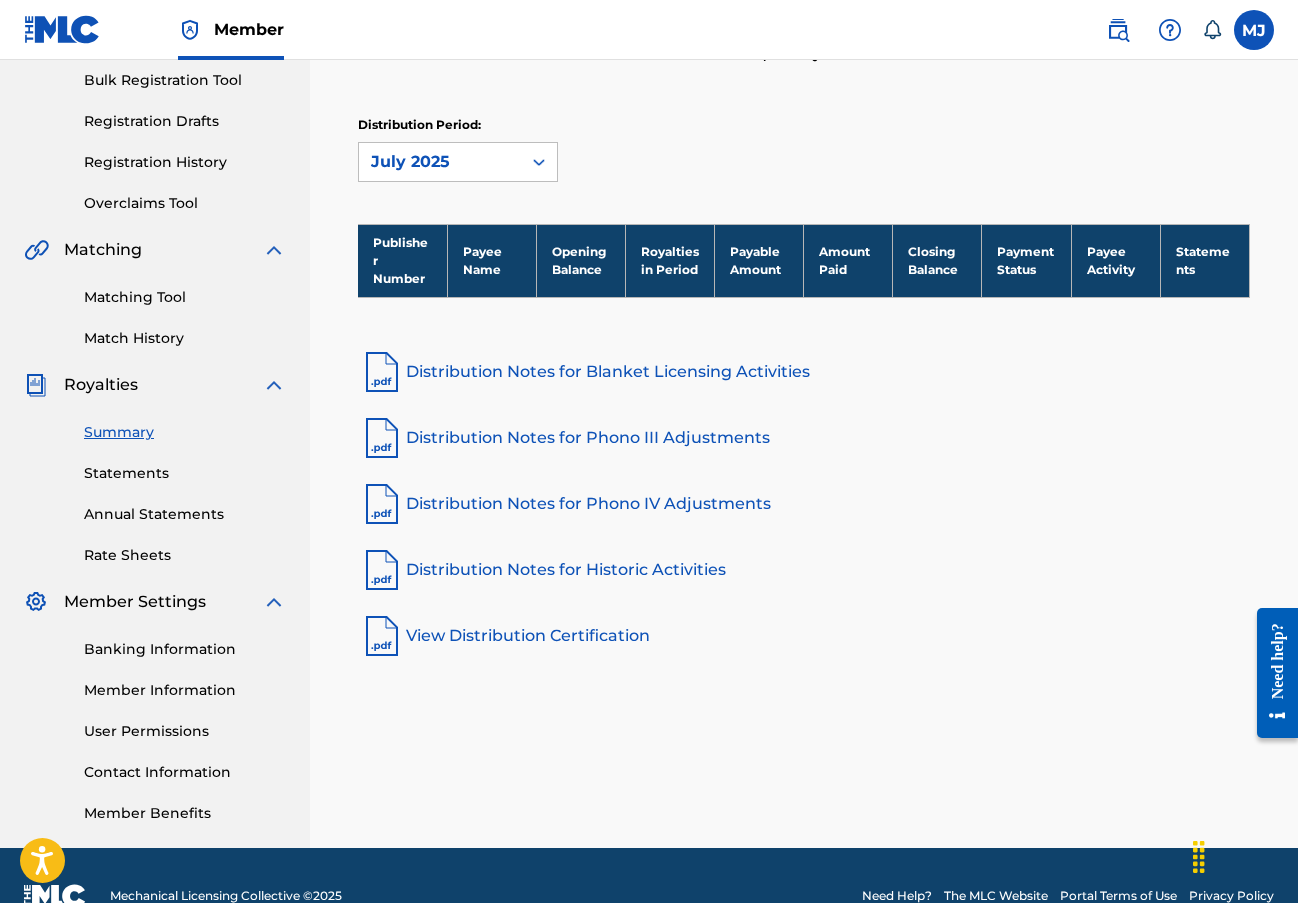 scroll, scrollTop: 300, scrollLeft: 0, axis: vertical 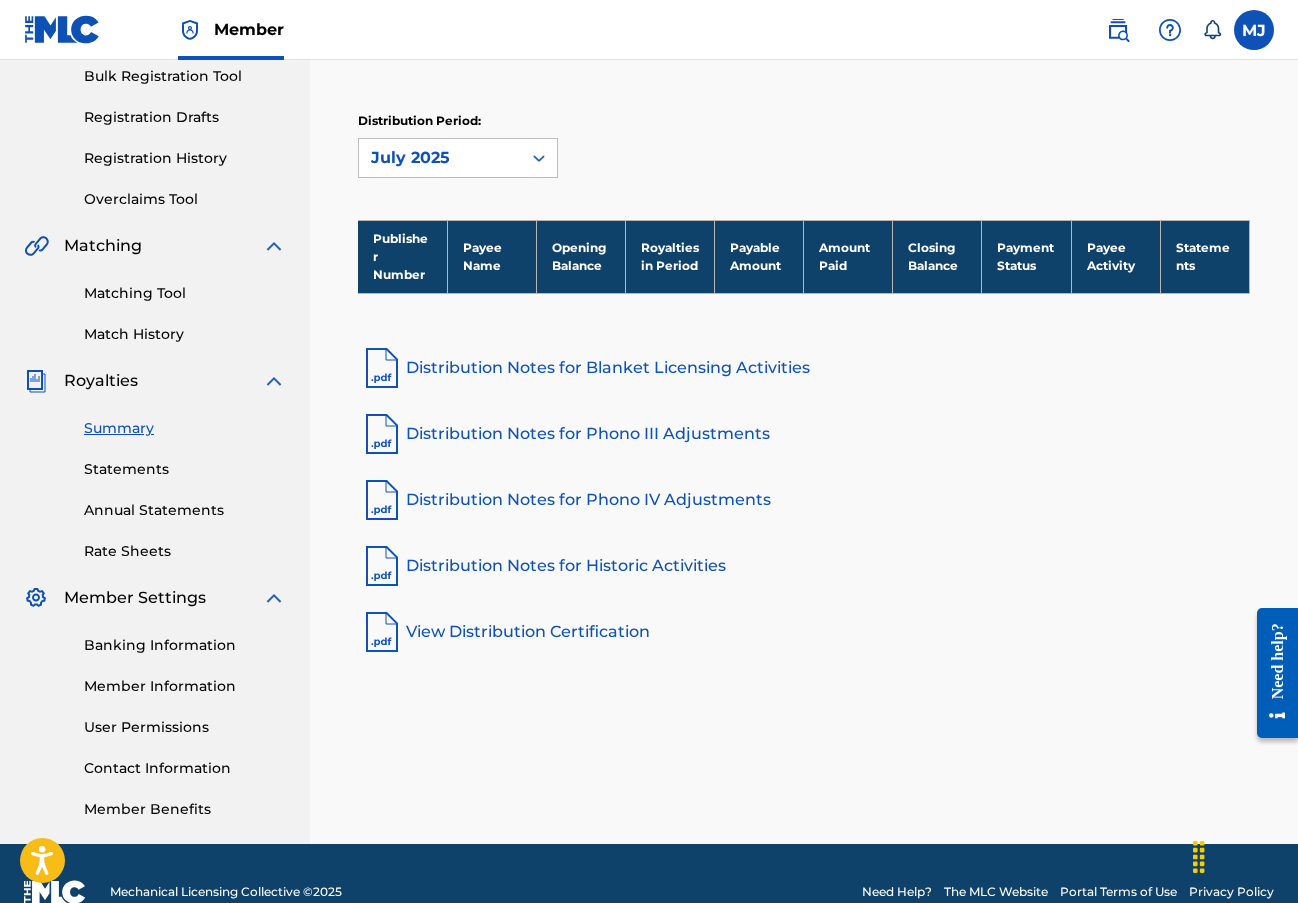 click on "View Distribution Certification" at bounding box center [804, 632] 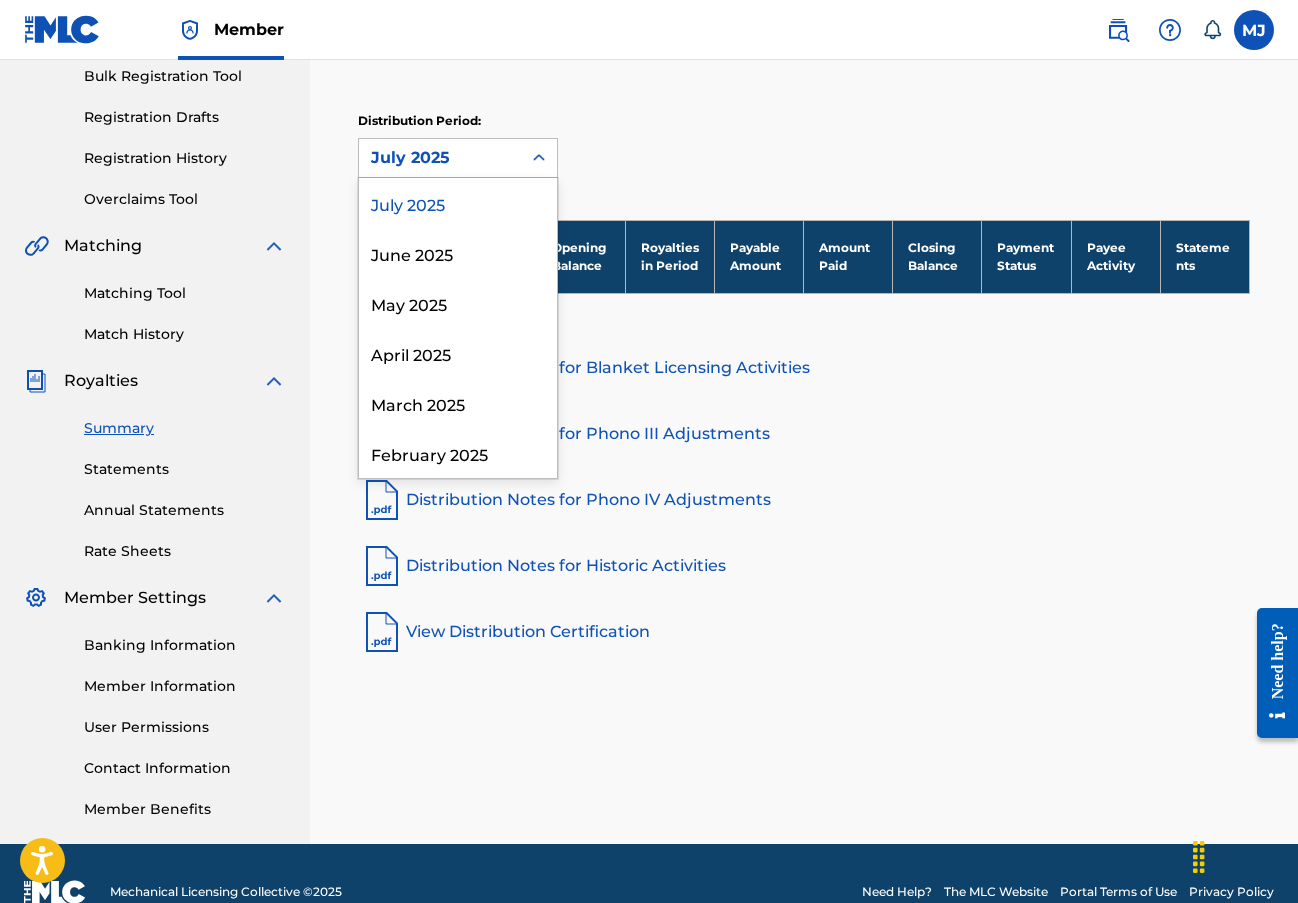 click 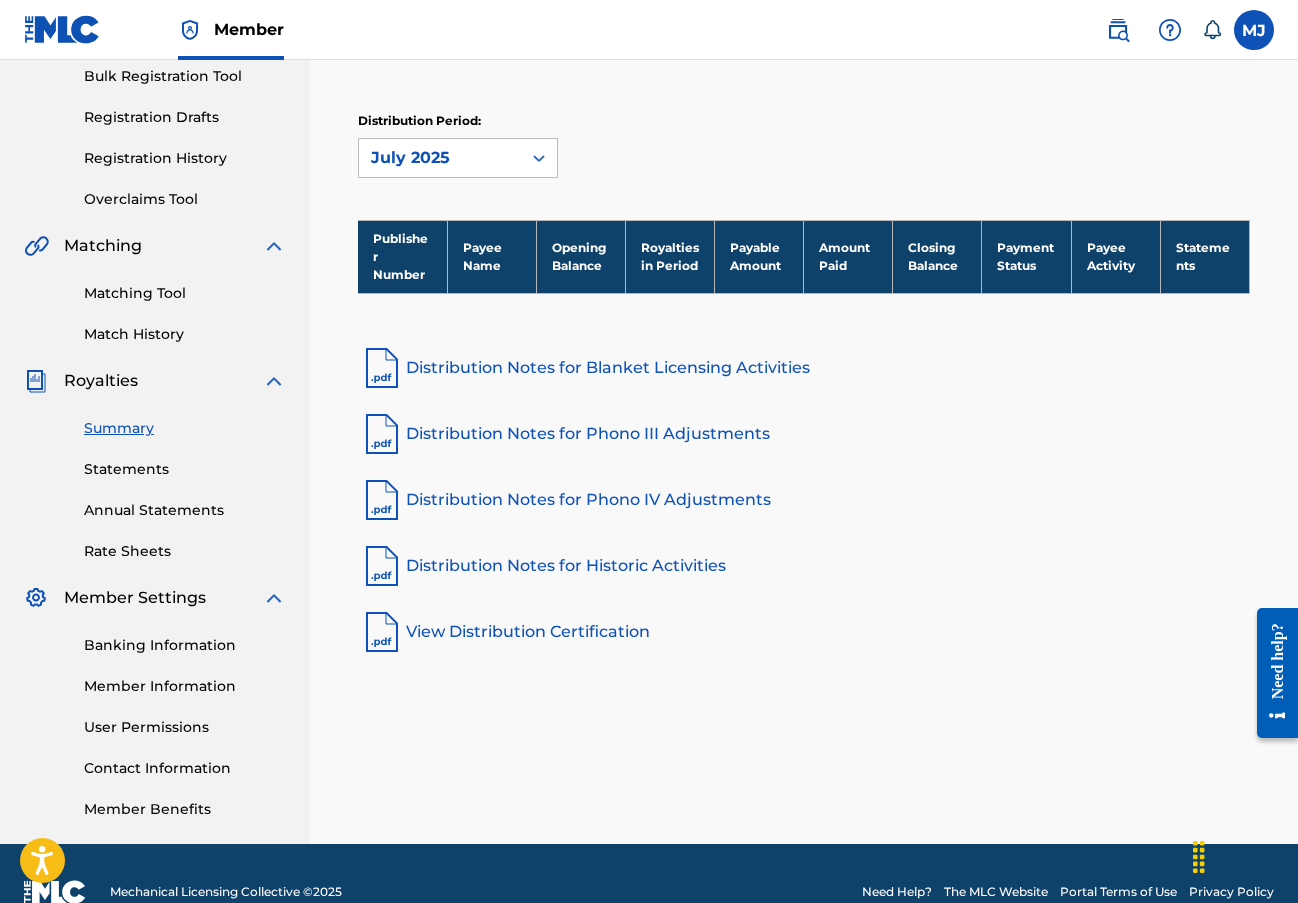 click 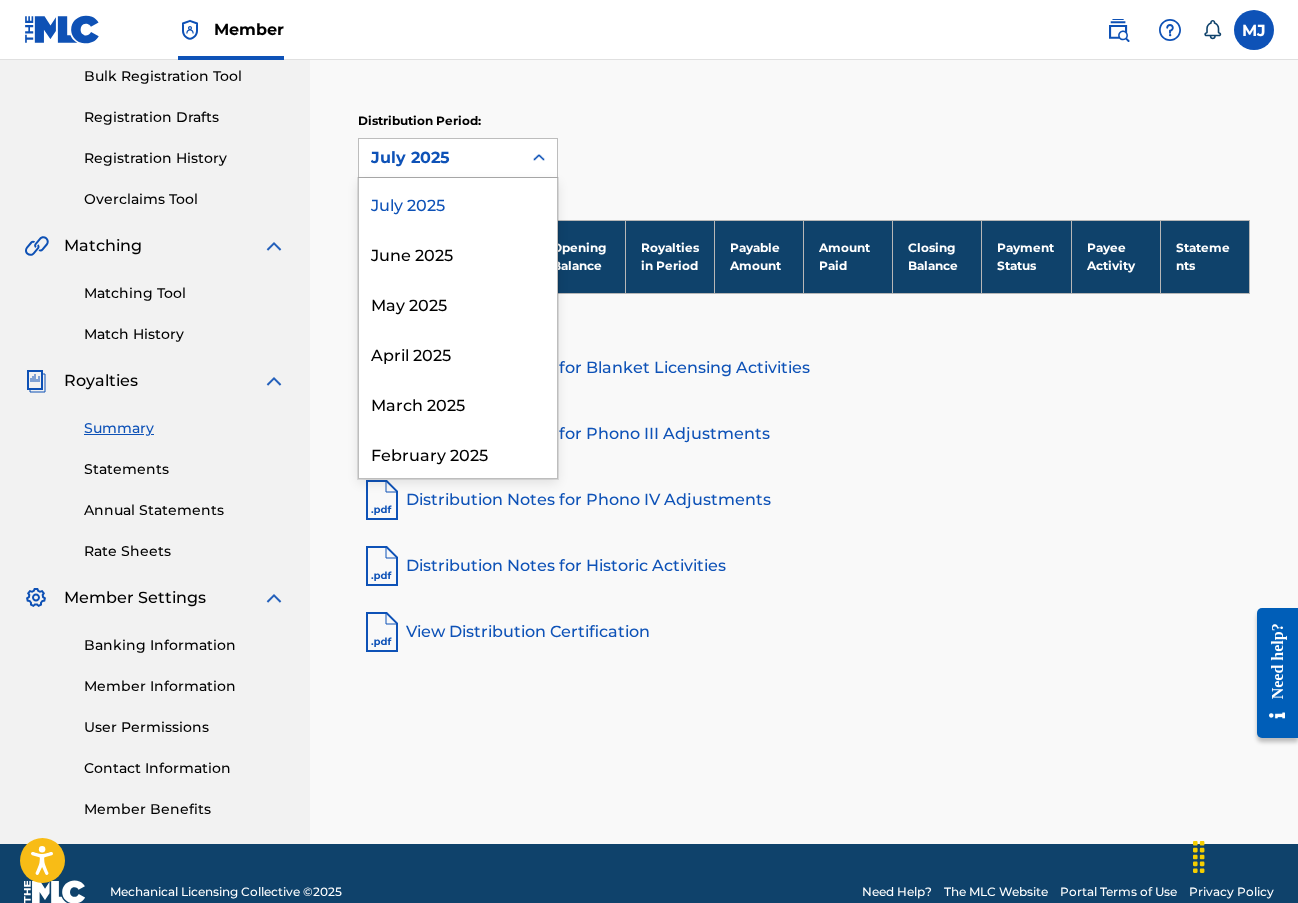 click 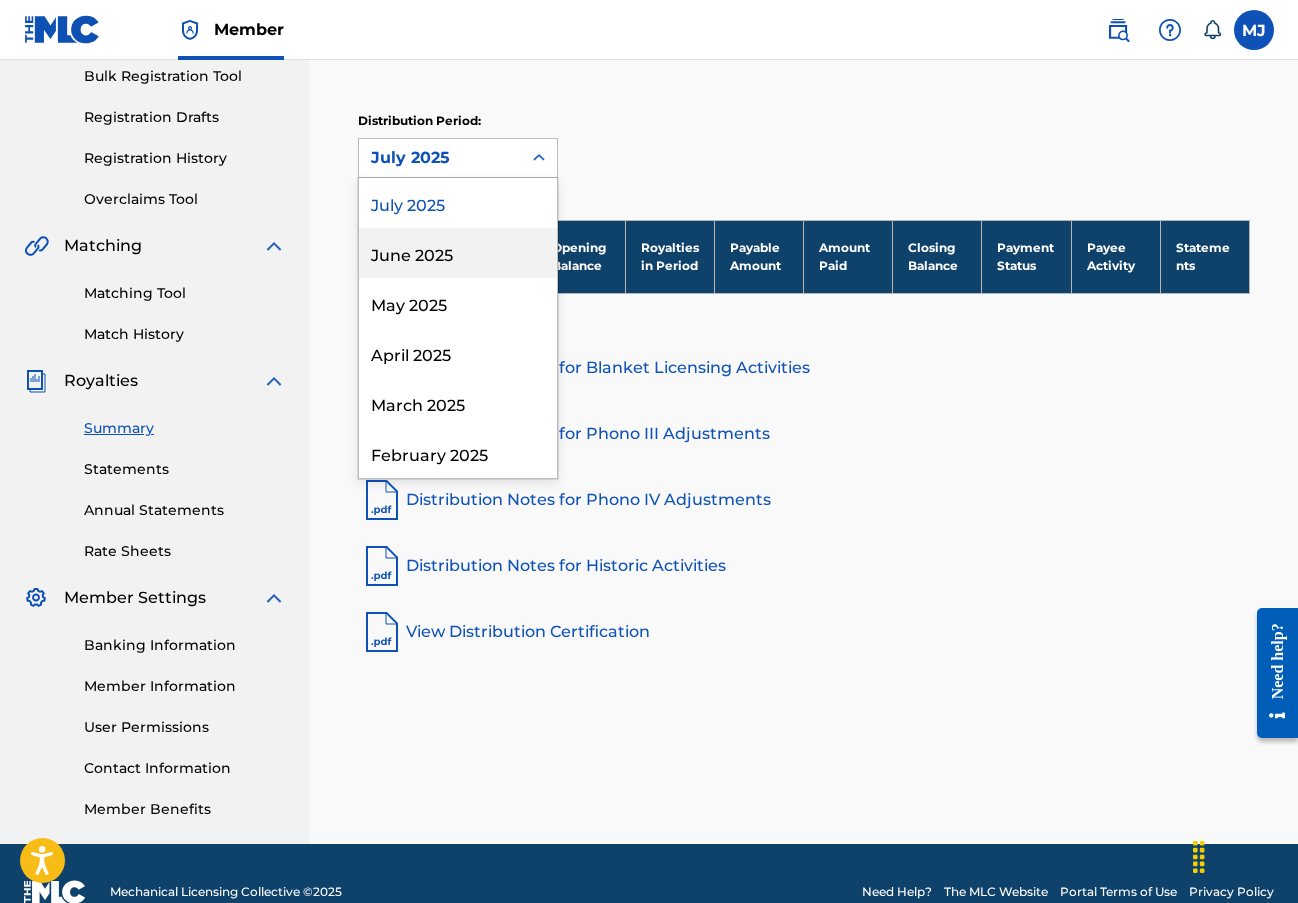 click on "June 2025" at bounding box center [458, 253] 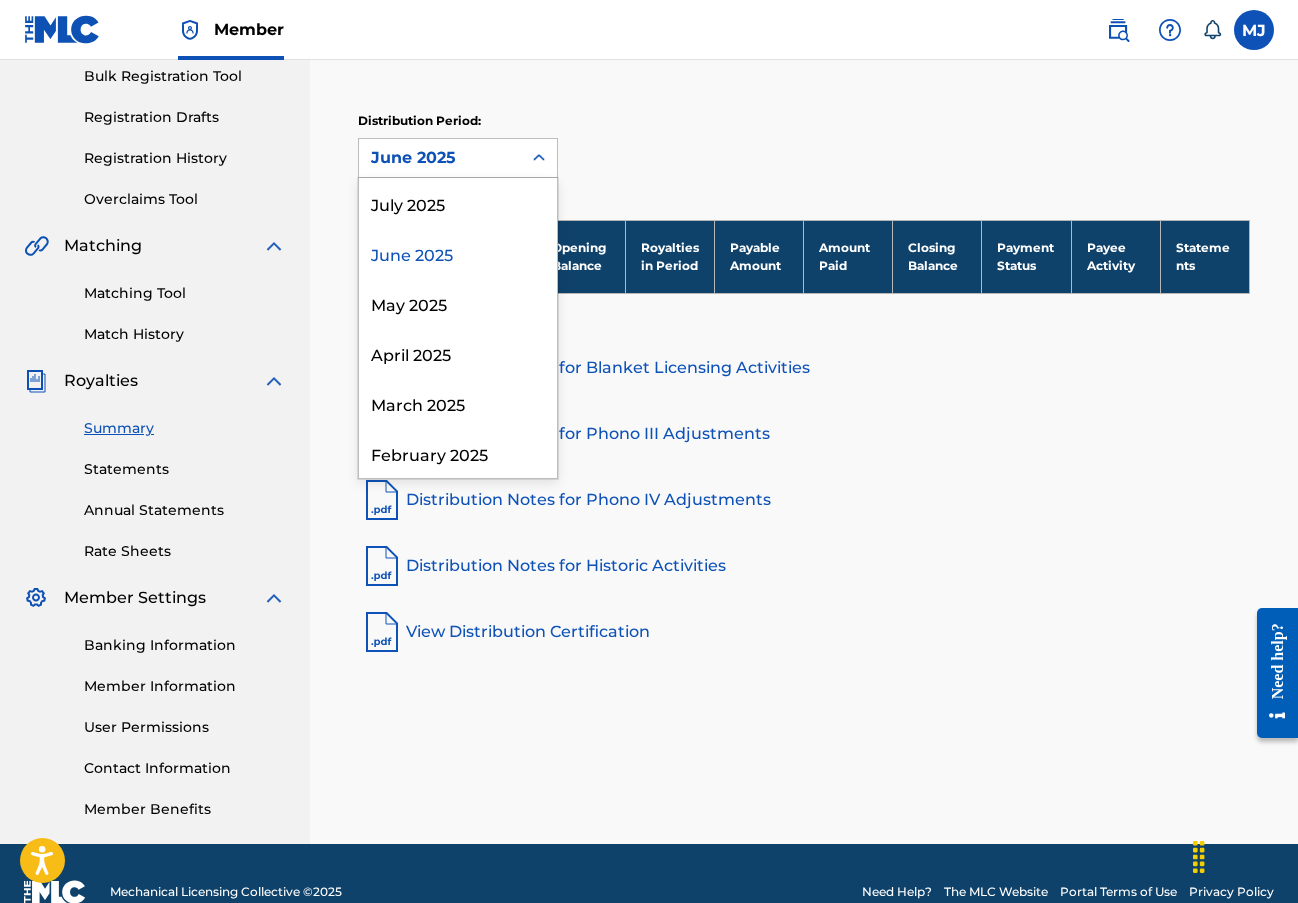 click at bounding box center (539, 158) 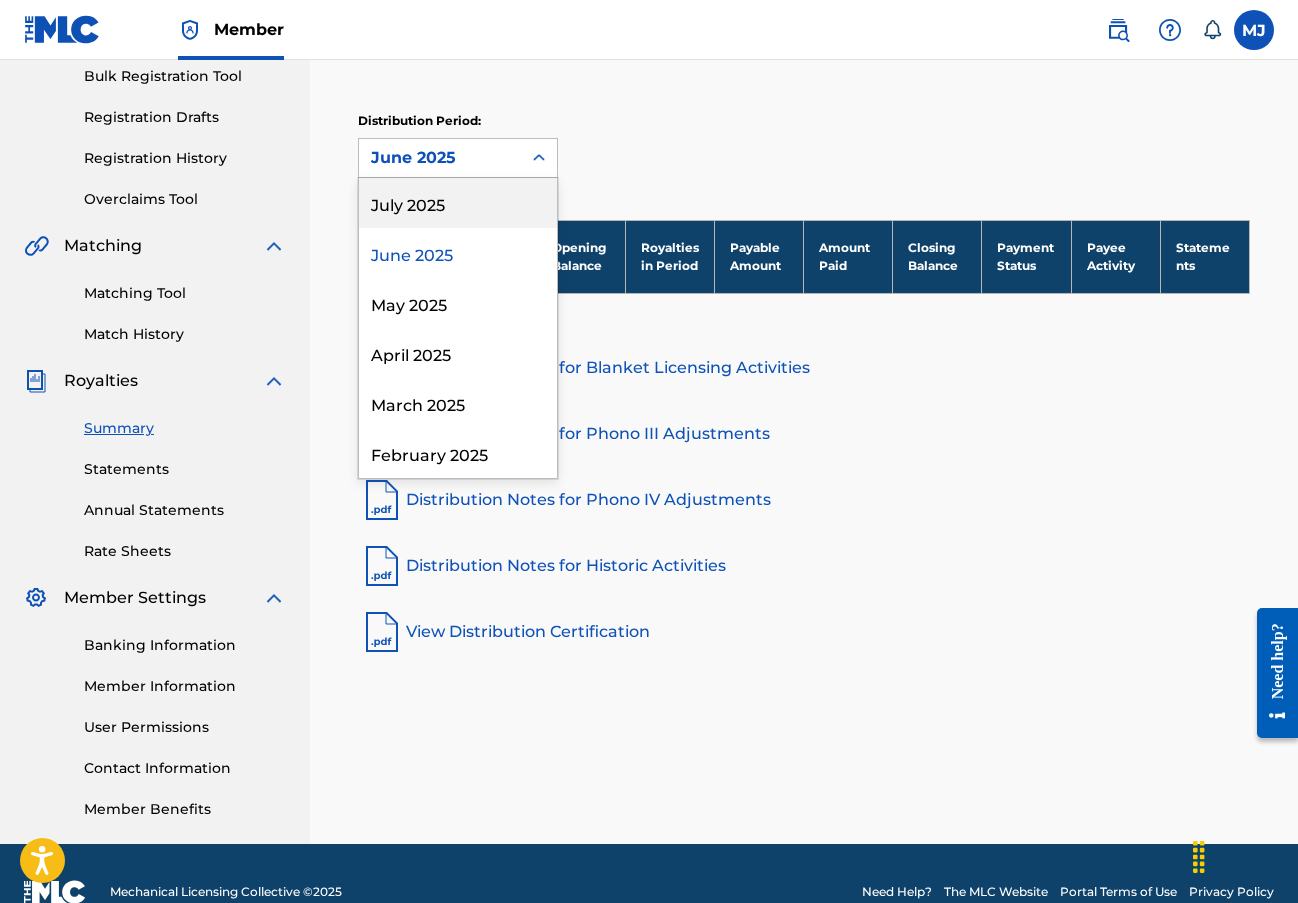 click on "July 2025" at bounding box center (458, 203) 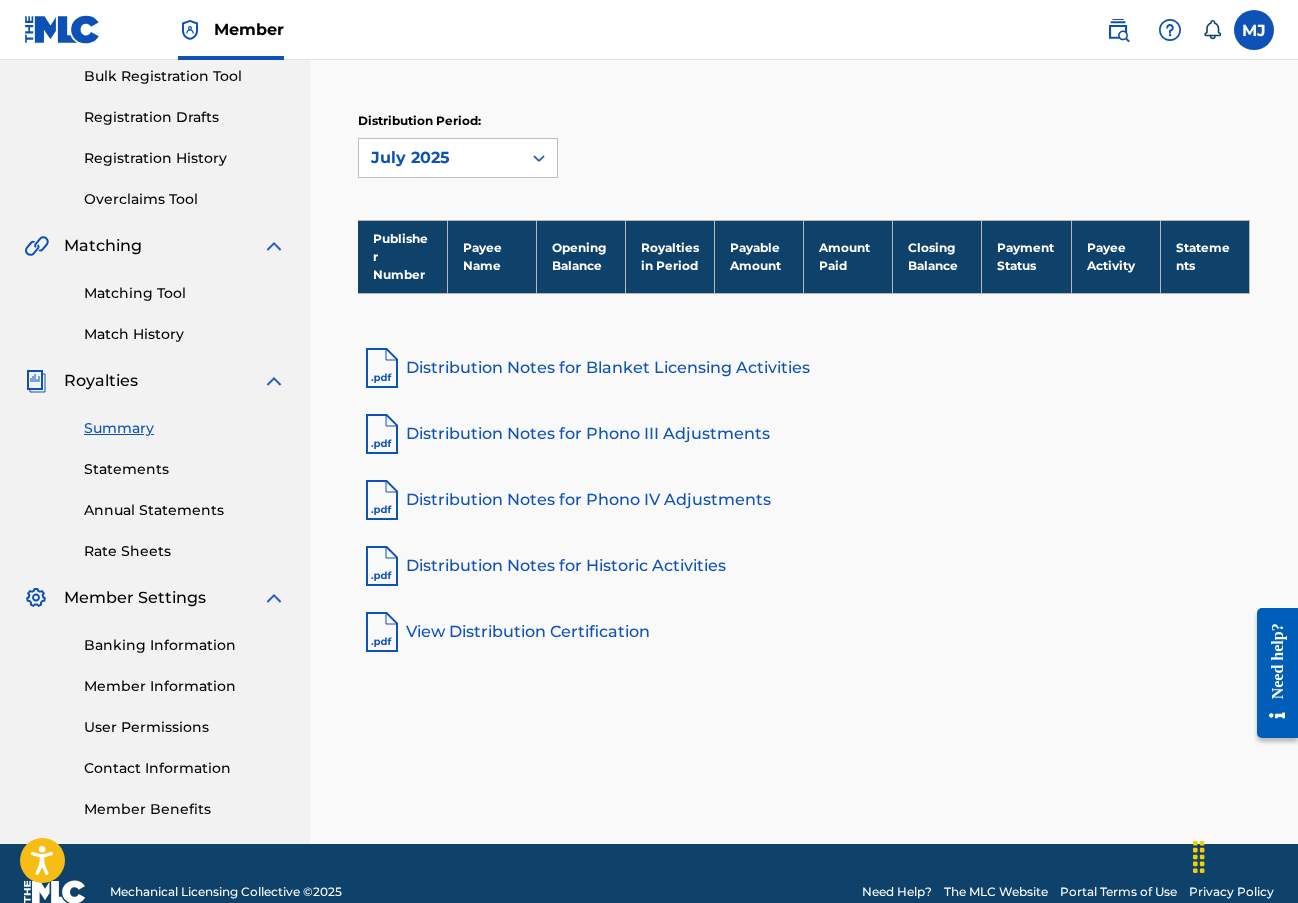 click on "Distribution Notes for Historic Activities" at bounding box center (804, 566) 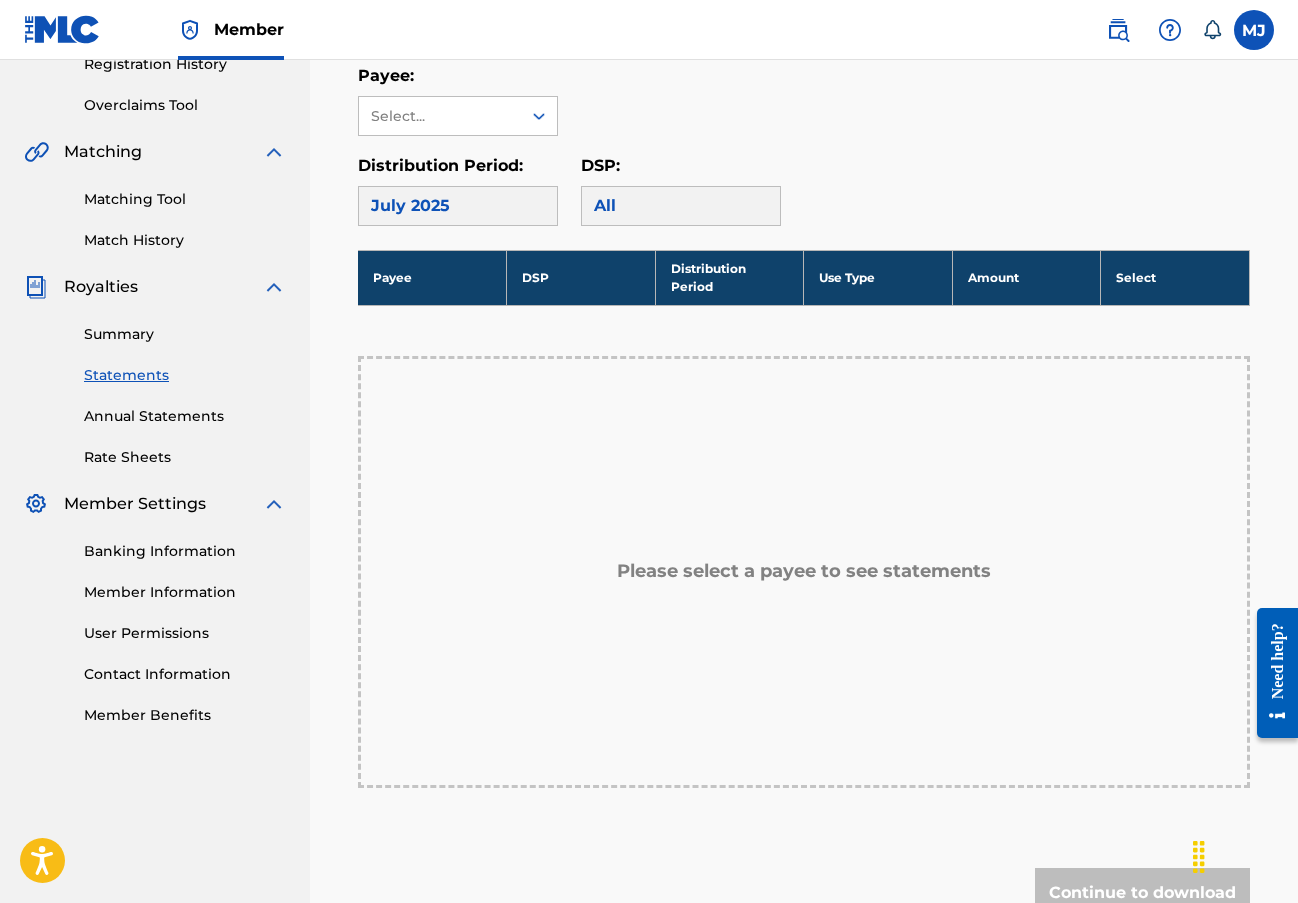 scroll, scrollTop: 400, scrollLeft: 0, axis: vertical 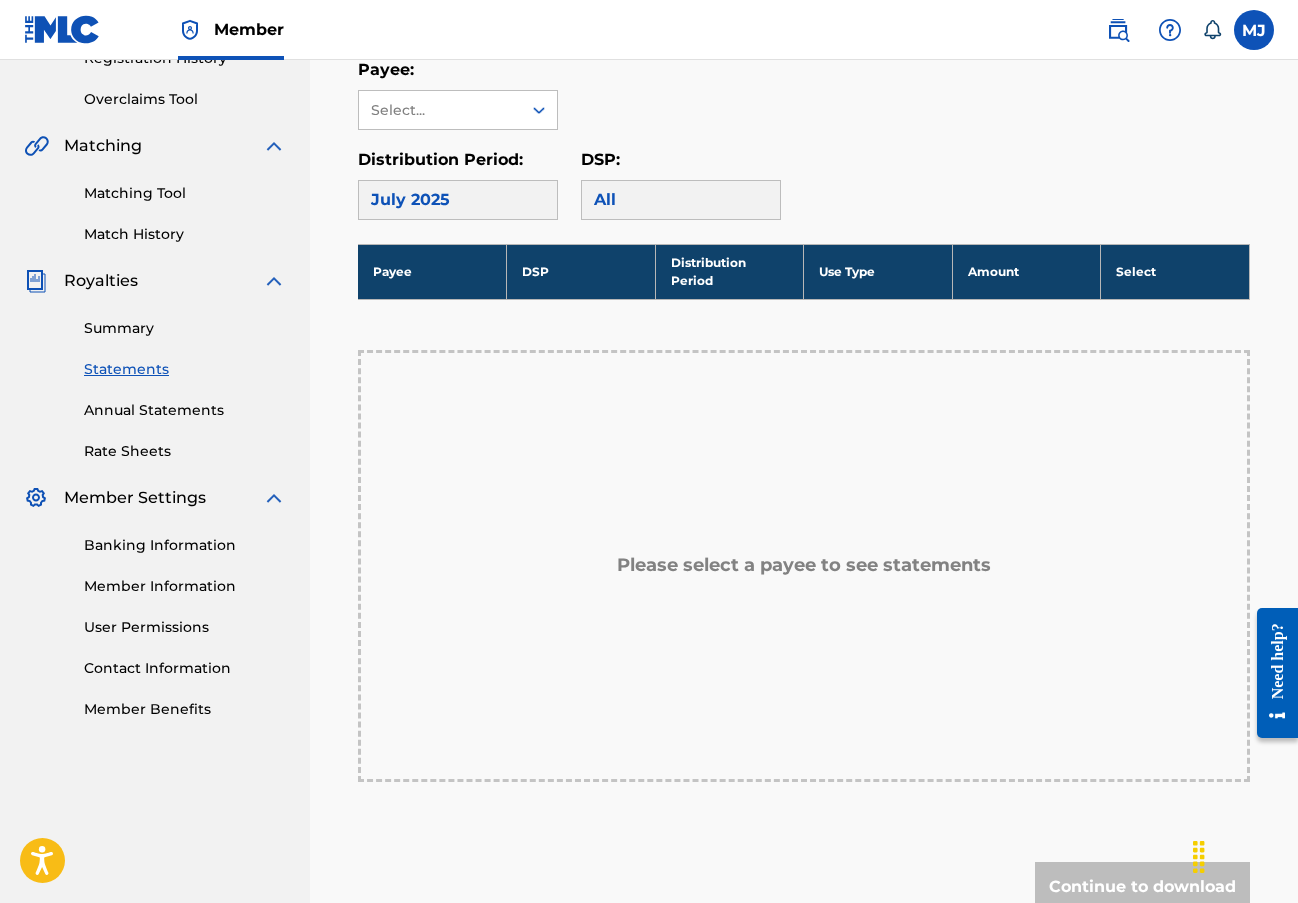 click on "Member Information" at bounding box center [185, 586] 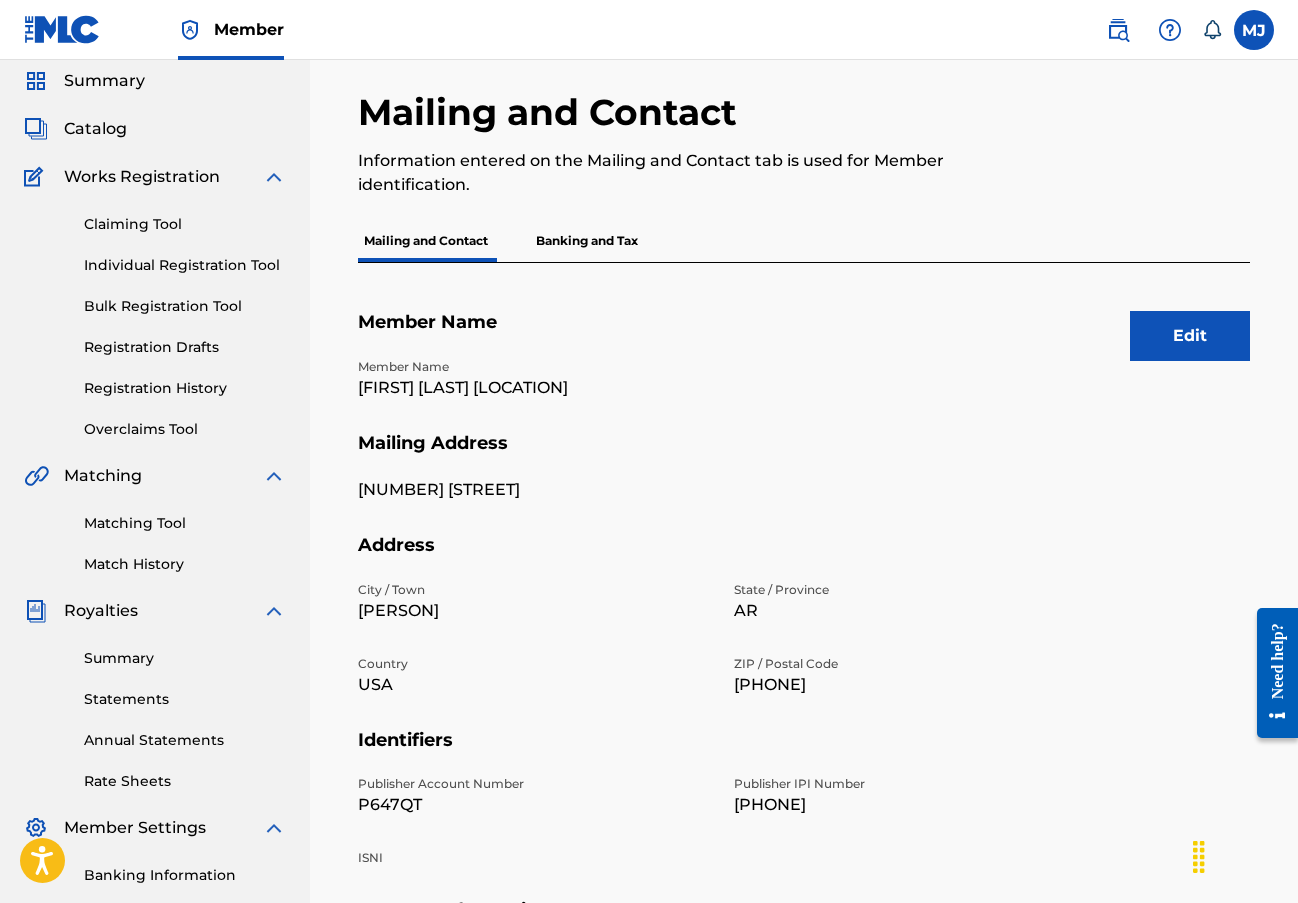 scroll, scrollTop: 0, scrollLeft: 0, axis: both 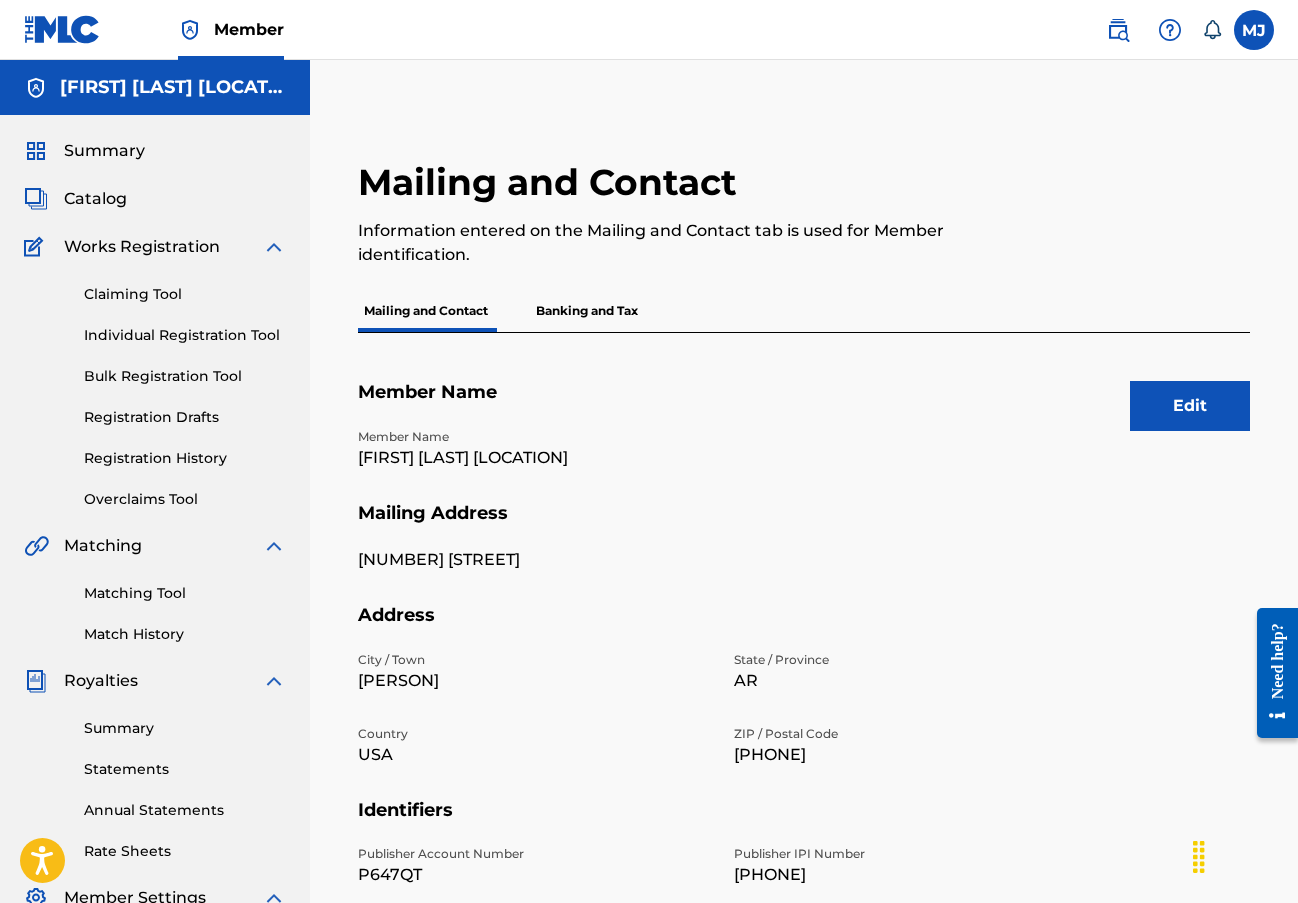 click on "Banking and Tax" at bounding box center [587, 311] 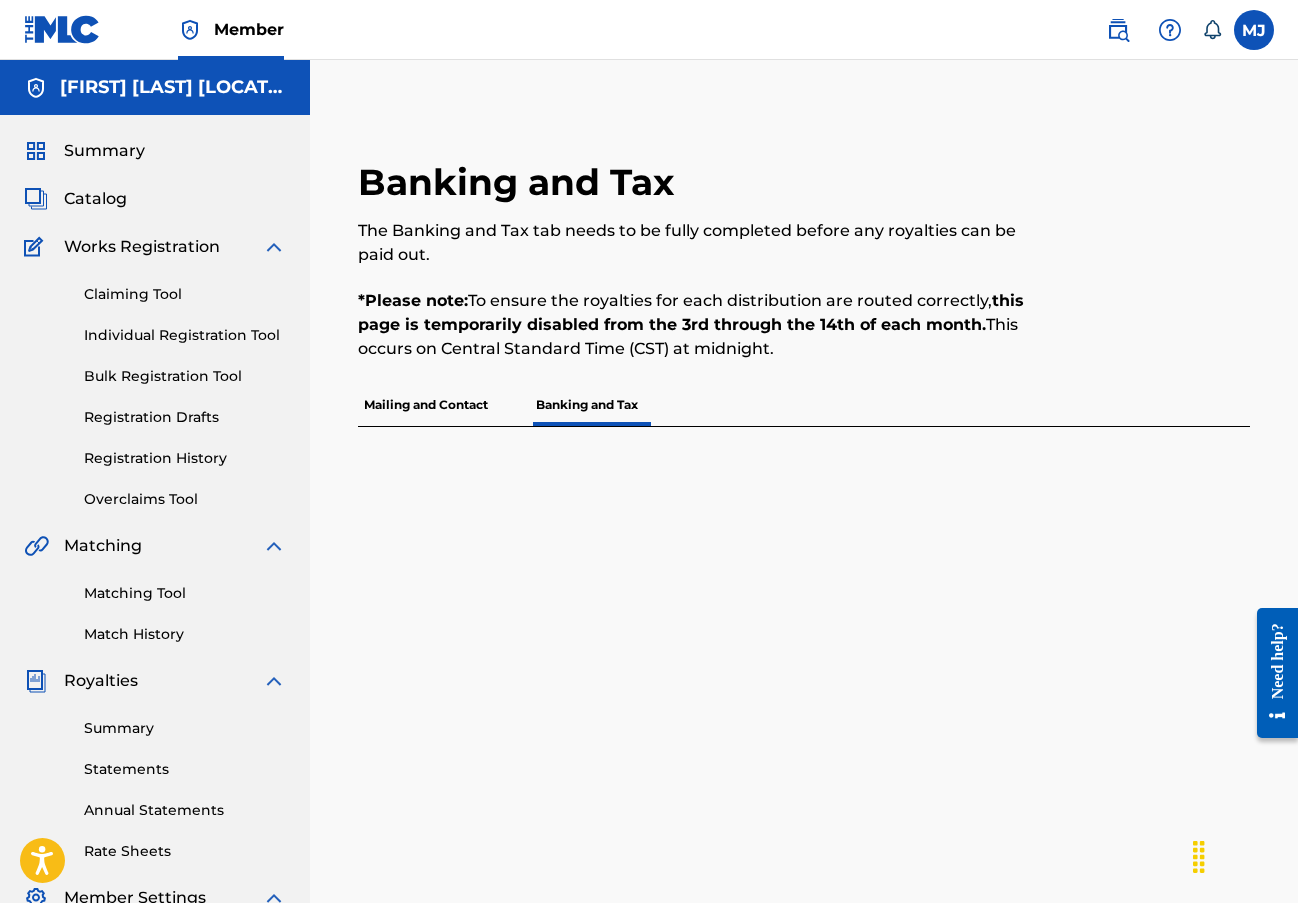 click on "Catalog" at bounding box center [95, 199] 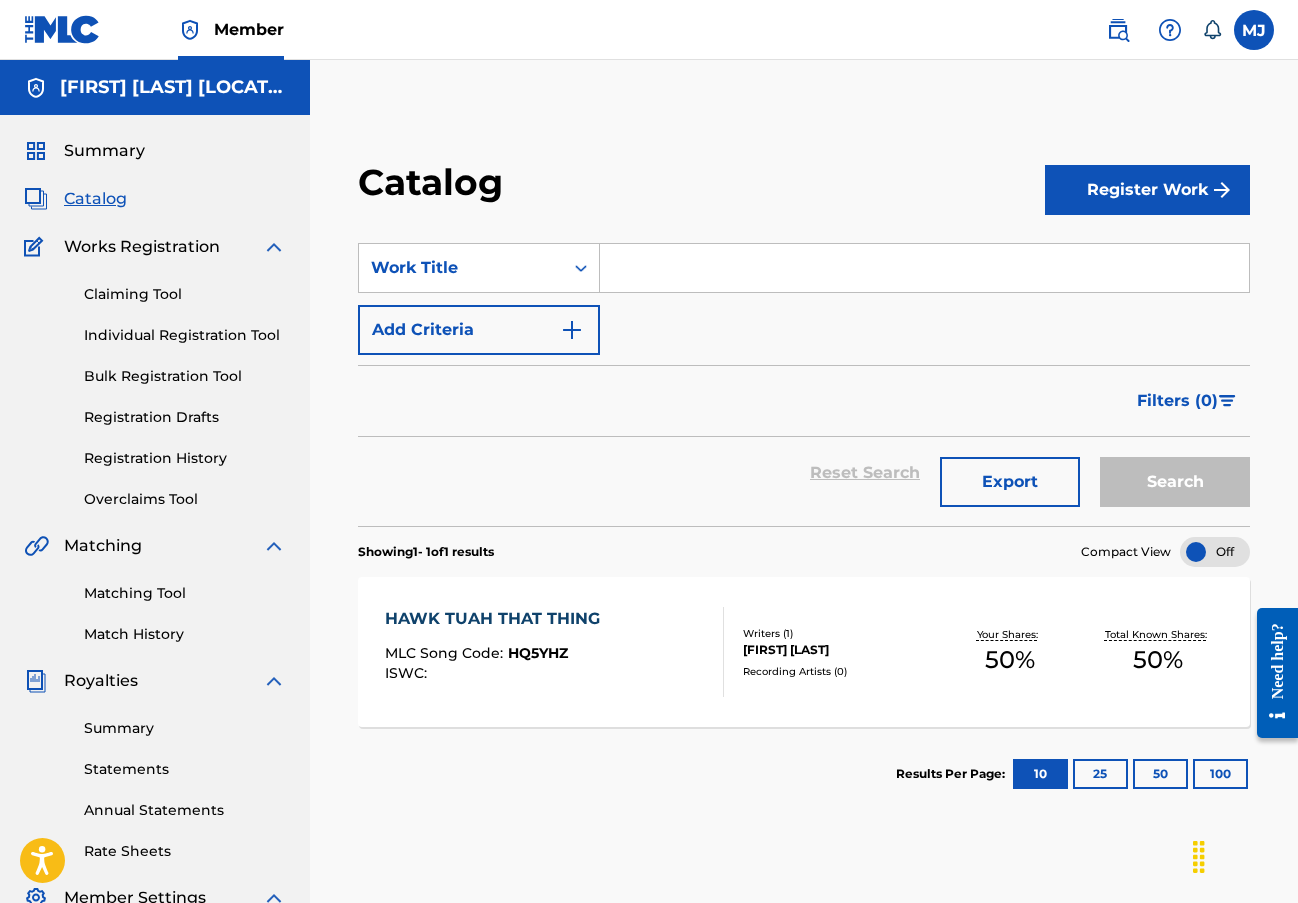 click on "HAWK TUAH THAT THING" at bounding box center [497, 619] 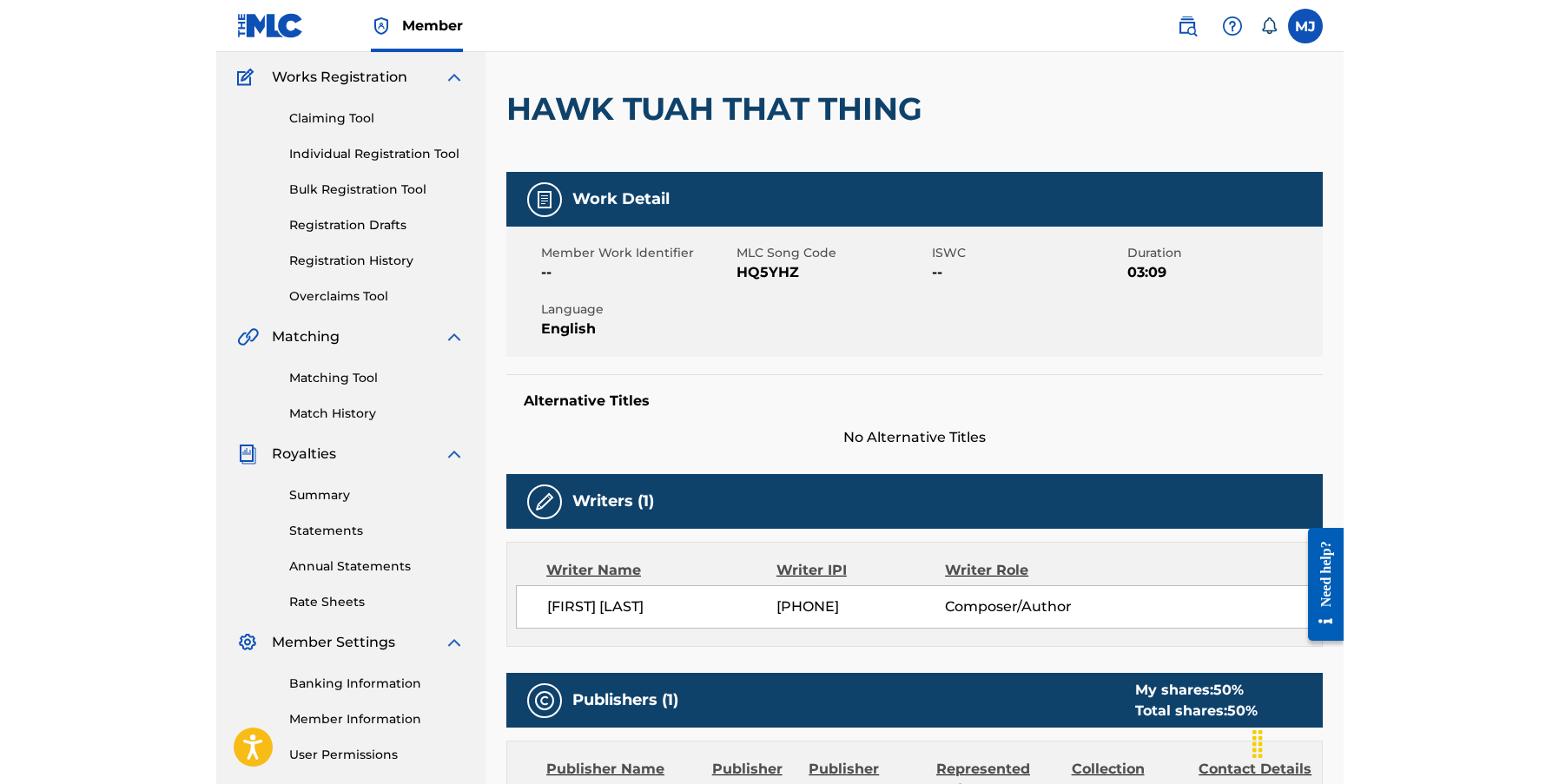 scroll, scrollTop: 0, scrollLeft: 0, axis: both 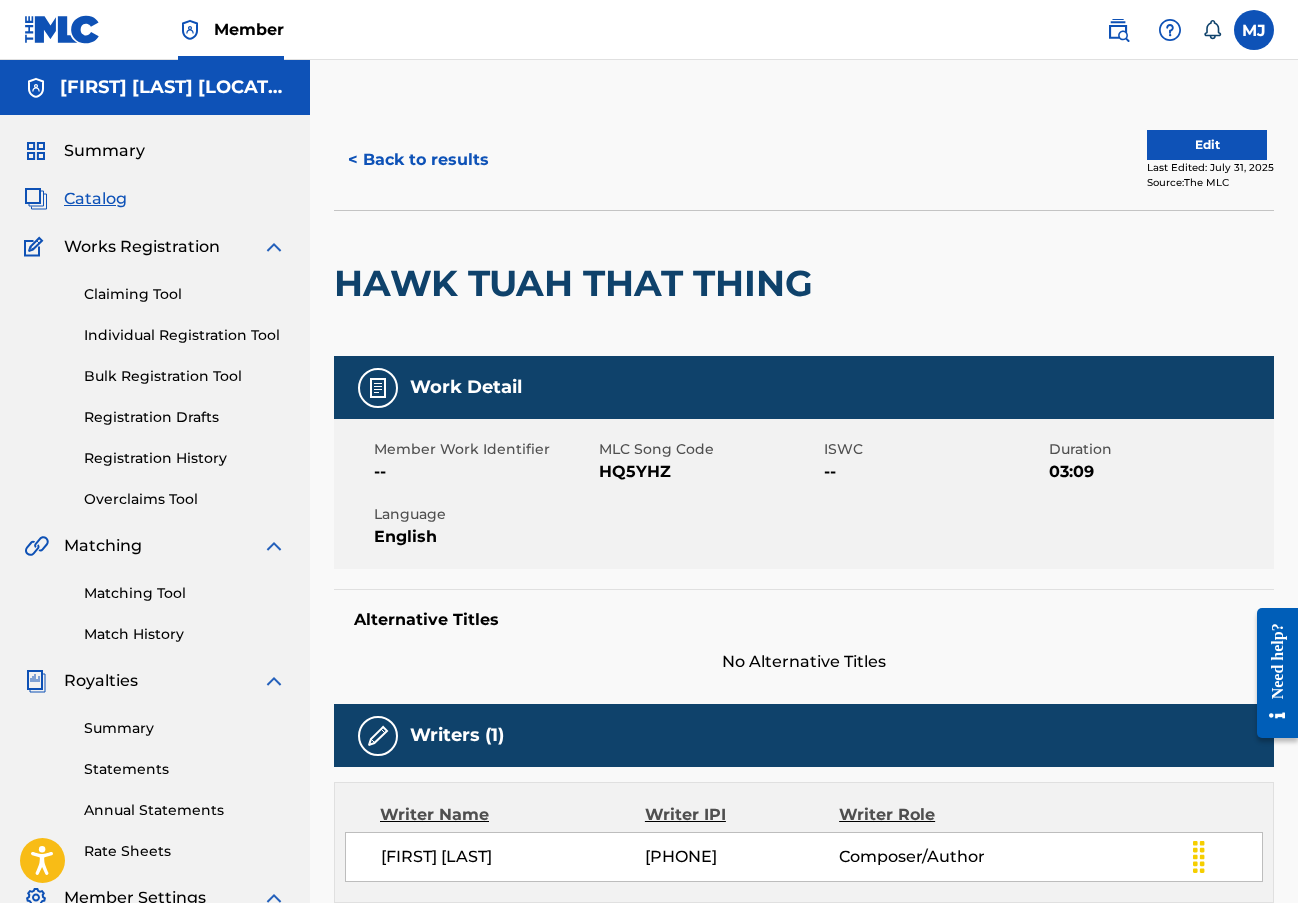 click on "Summary" at bounding box center [104, 151] 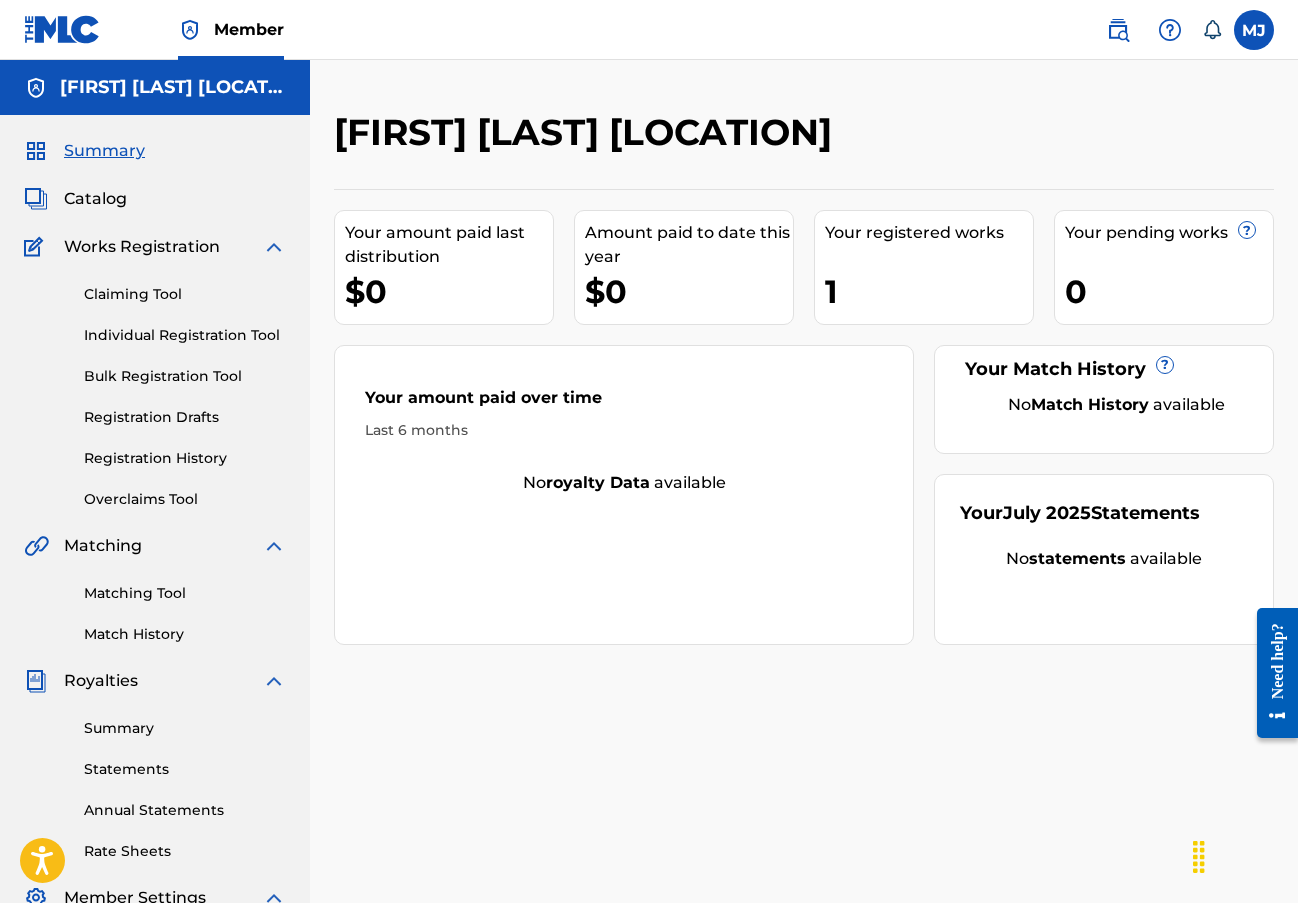 click on "Catalog" at bounding box center (95, 199) 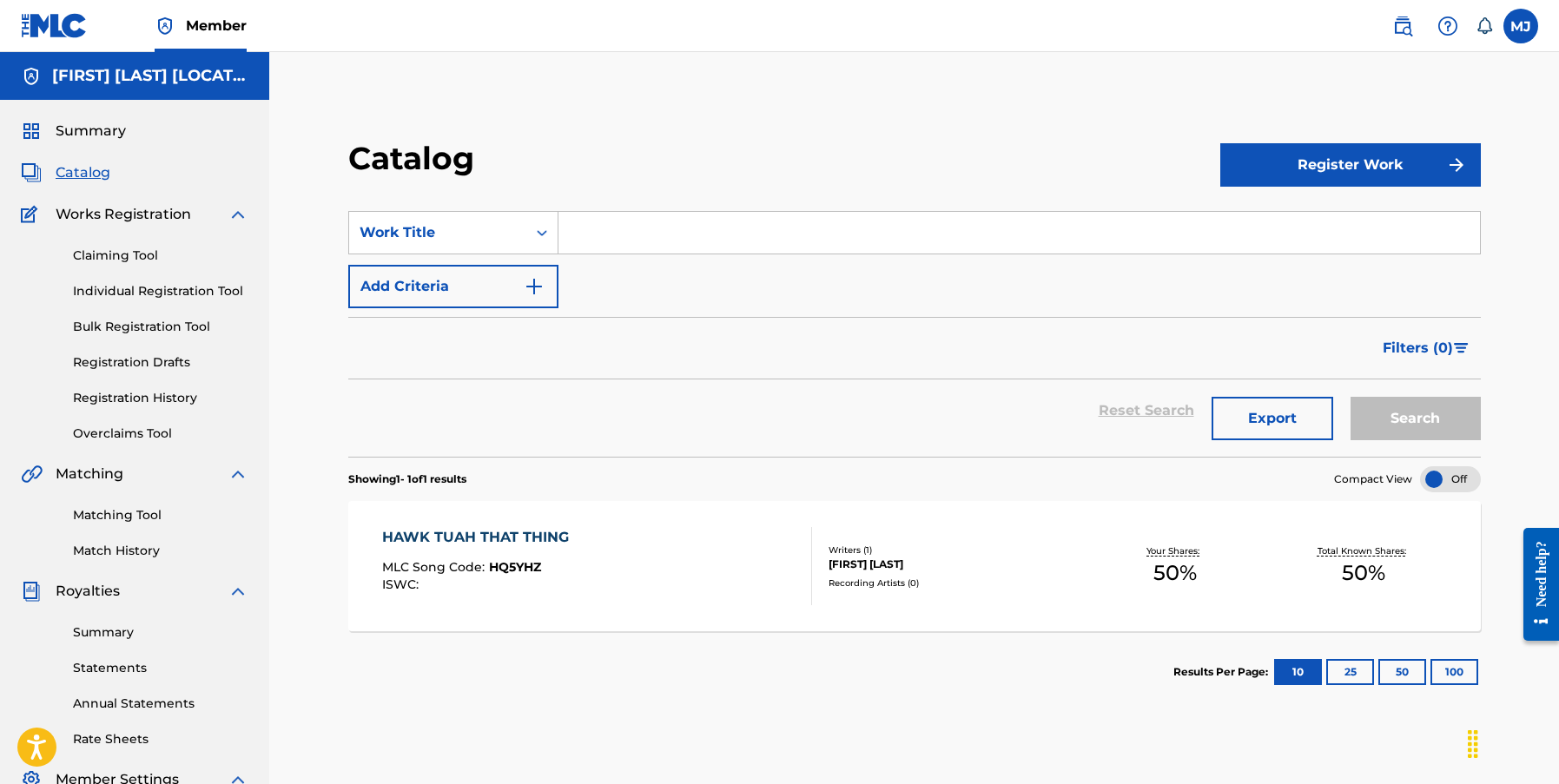 click on "HAWK TUAH THAT THING" at bounding box center (479, 537) 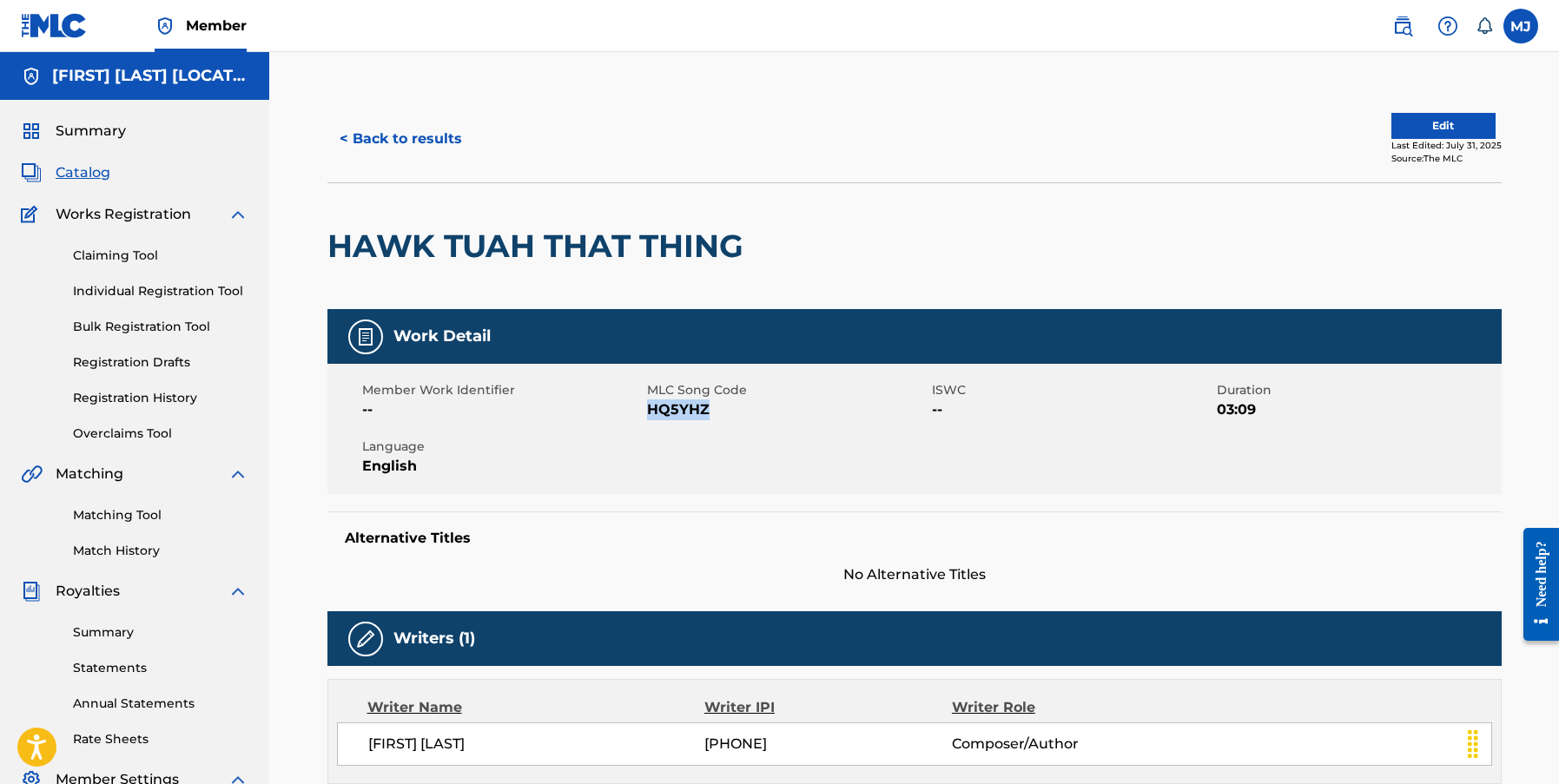 drag, startPoint x: 710, startPoint y: 411, endPoint x: 649, endPoint y: 412, distance: 61.008196 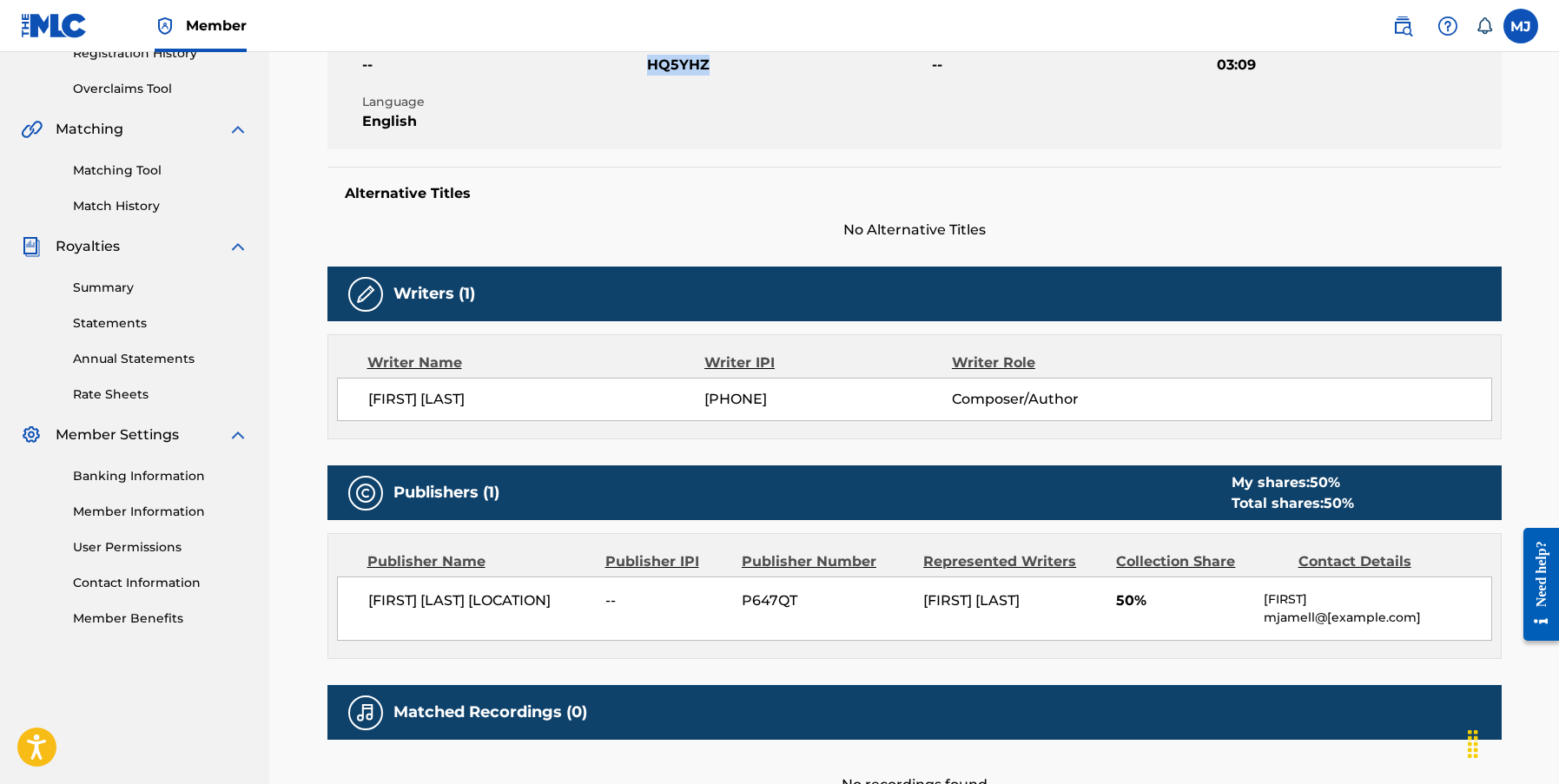 scroll, scrollTop: 347, scrollLeft: 0, axis: vertical 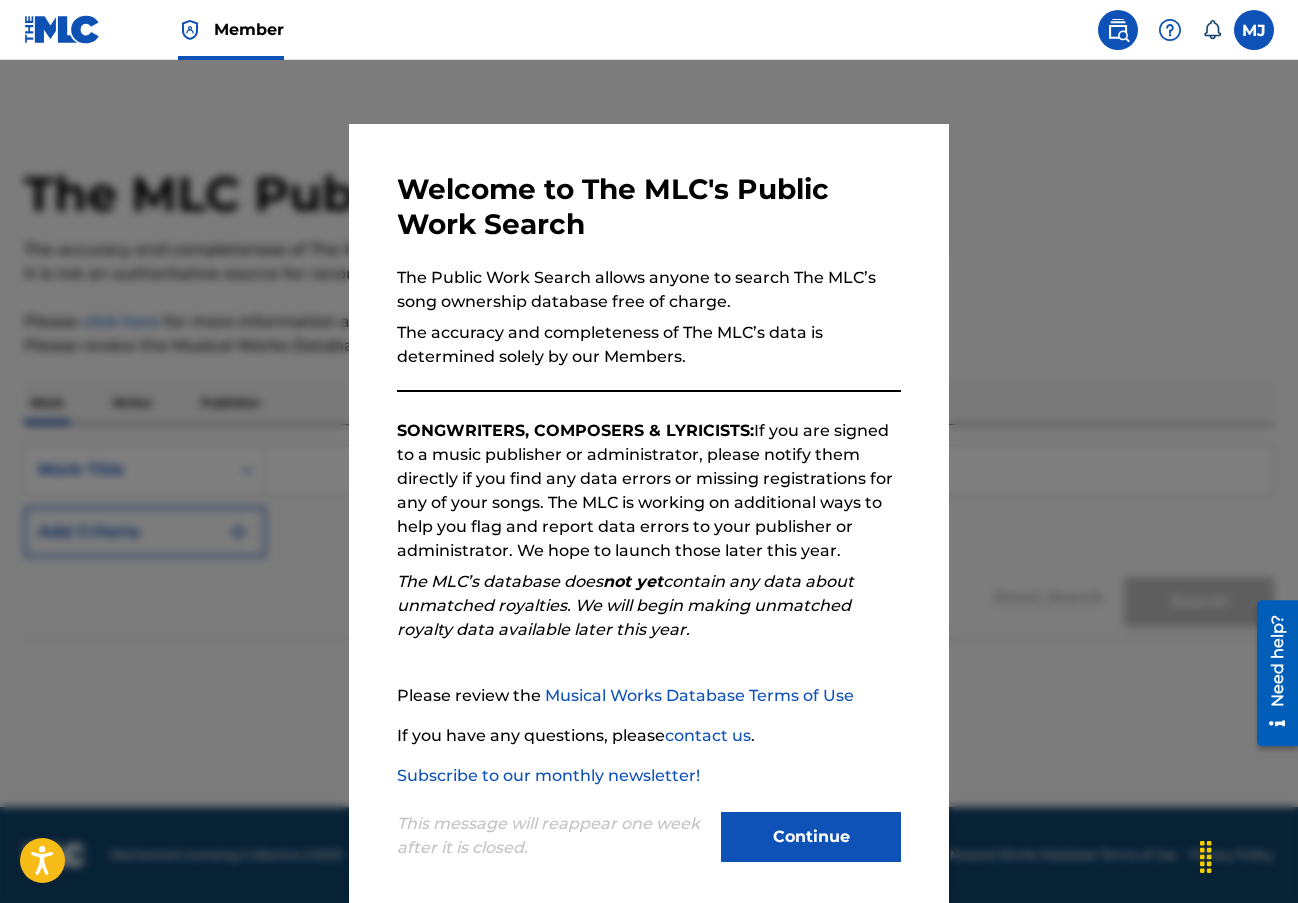 click on "Continue" at bounding box center (811, 837) 